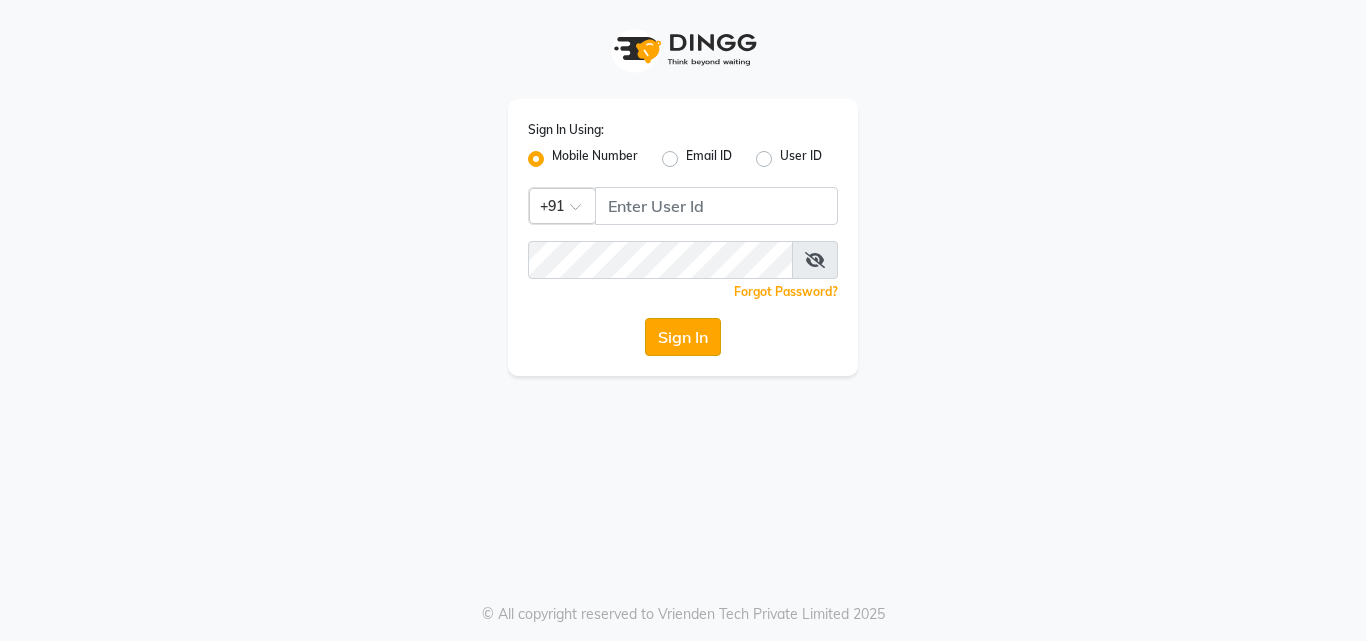 scroll, scrollTop: 0, scrollLeft: 0, axis: both 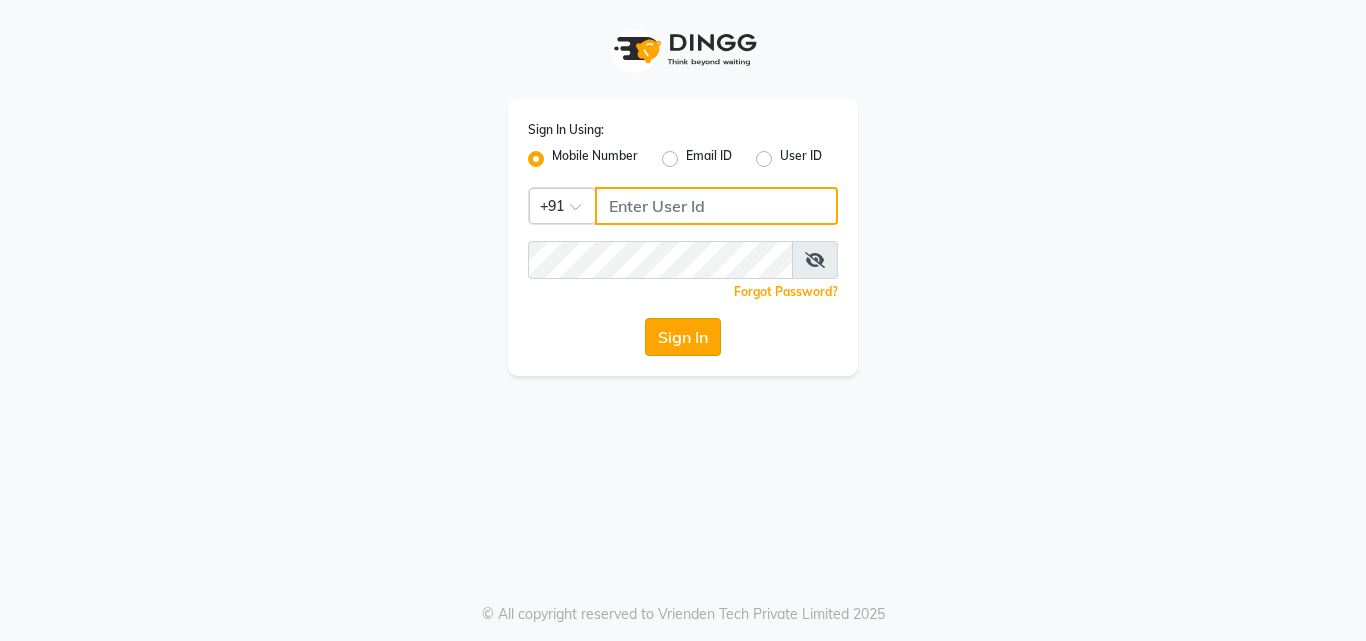 type on "7814061962" 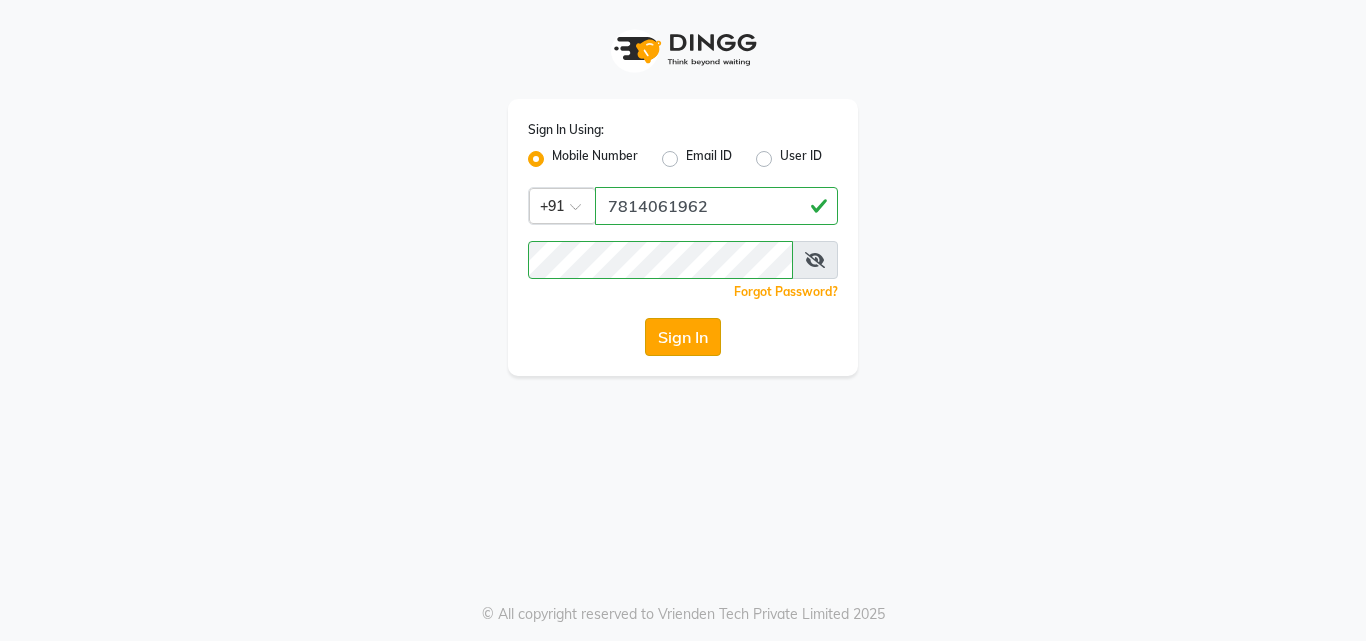 click on "Sign In" 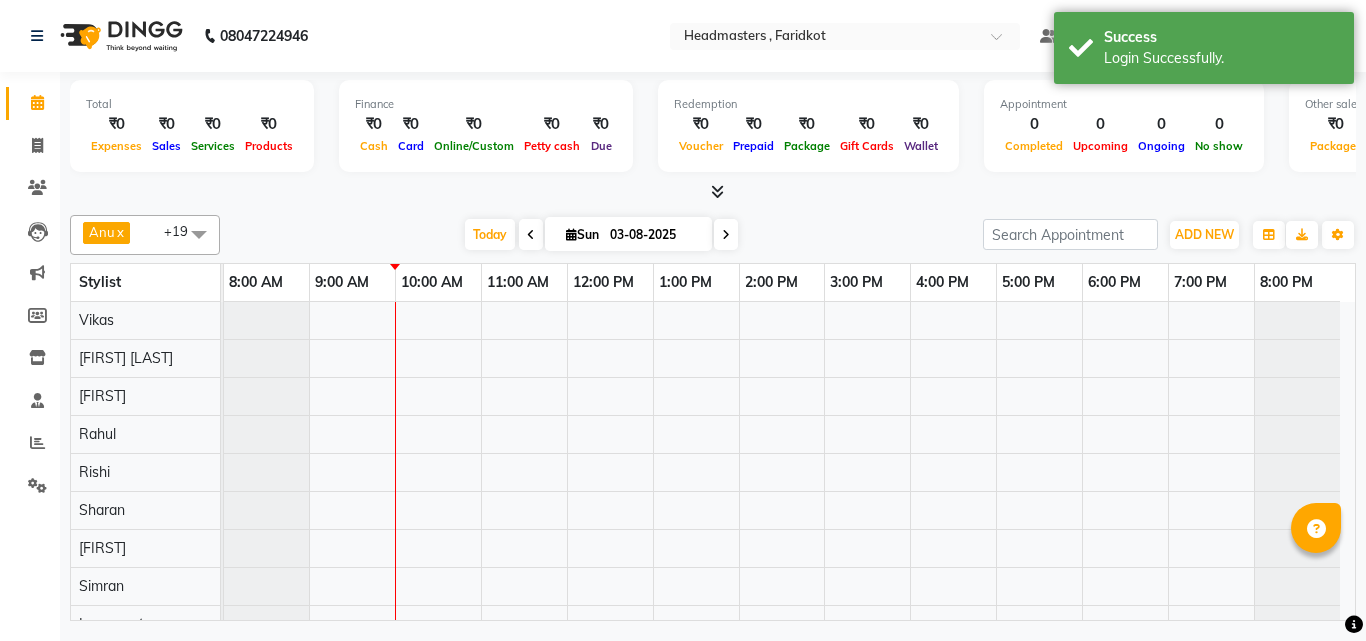 scroll, scrollTop: 74, scrollLeft: 0, axis: vertical 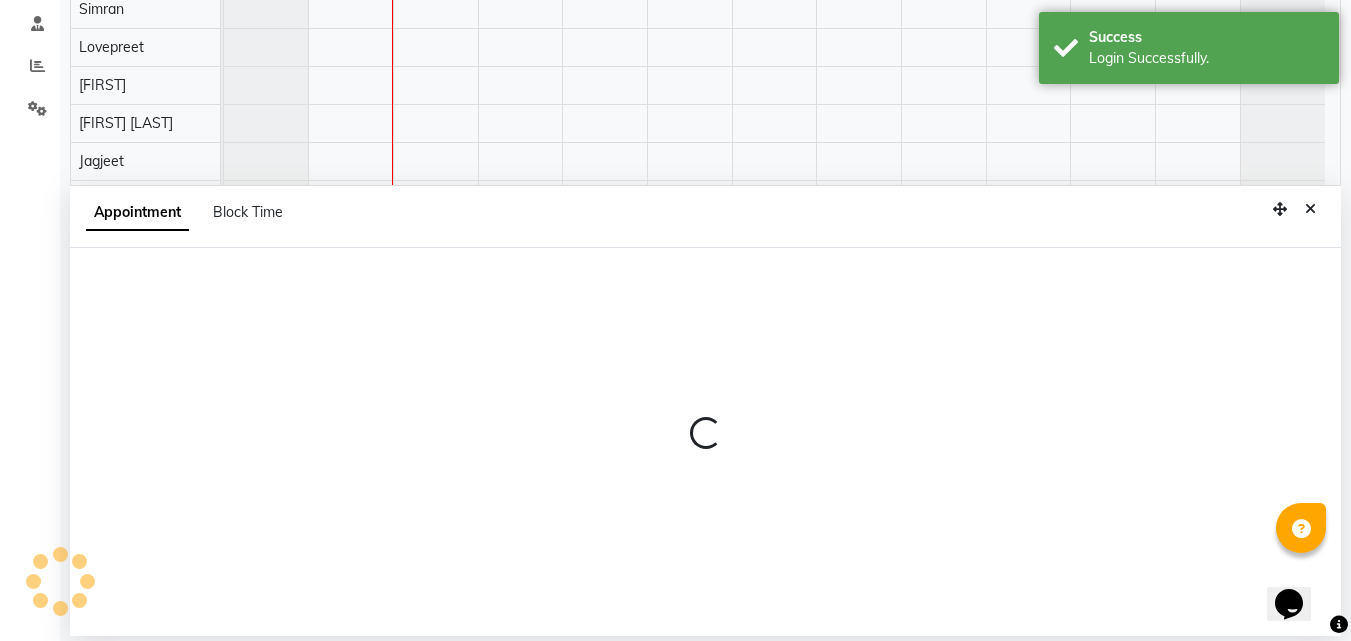 select on "76900" 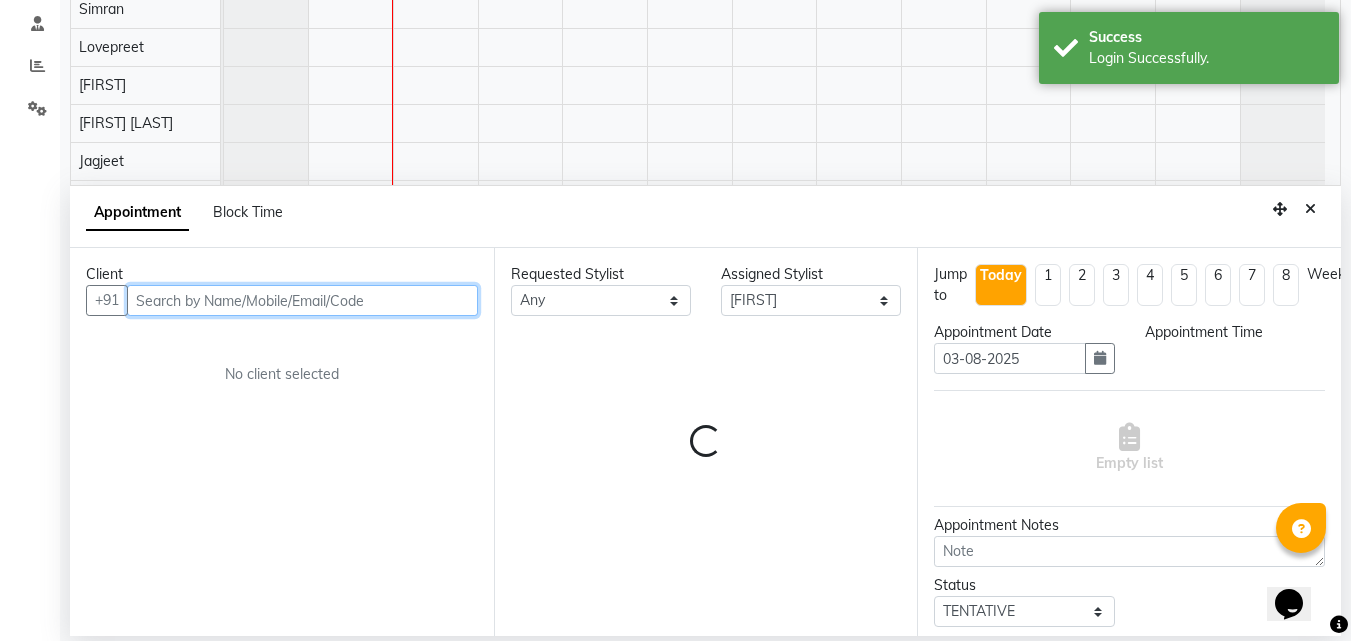 select on "600" 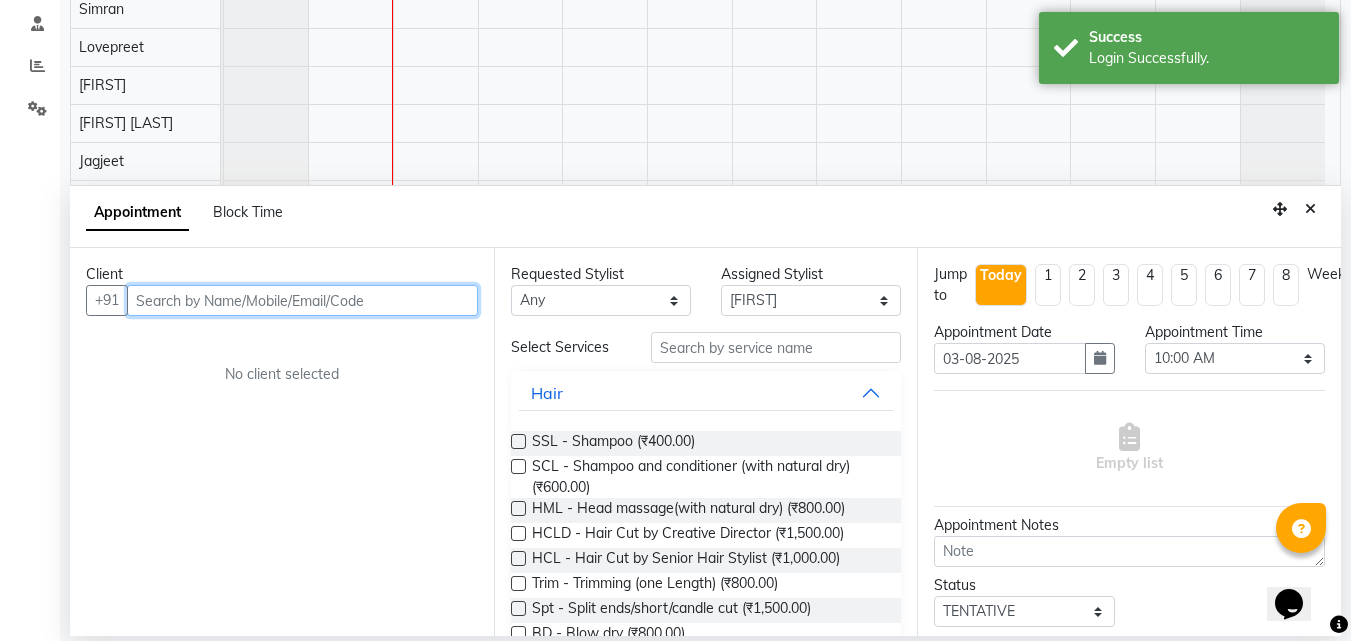 click at bounding box center (302, 300) 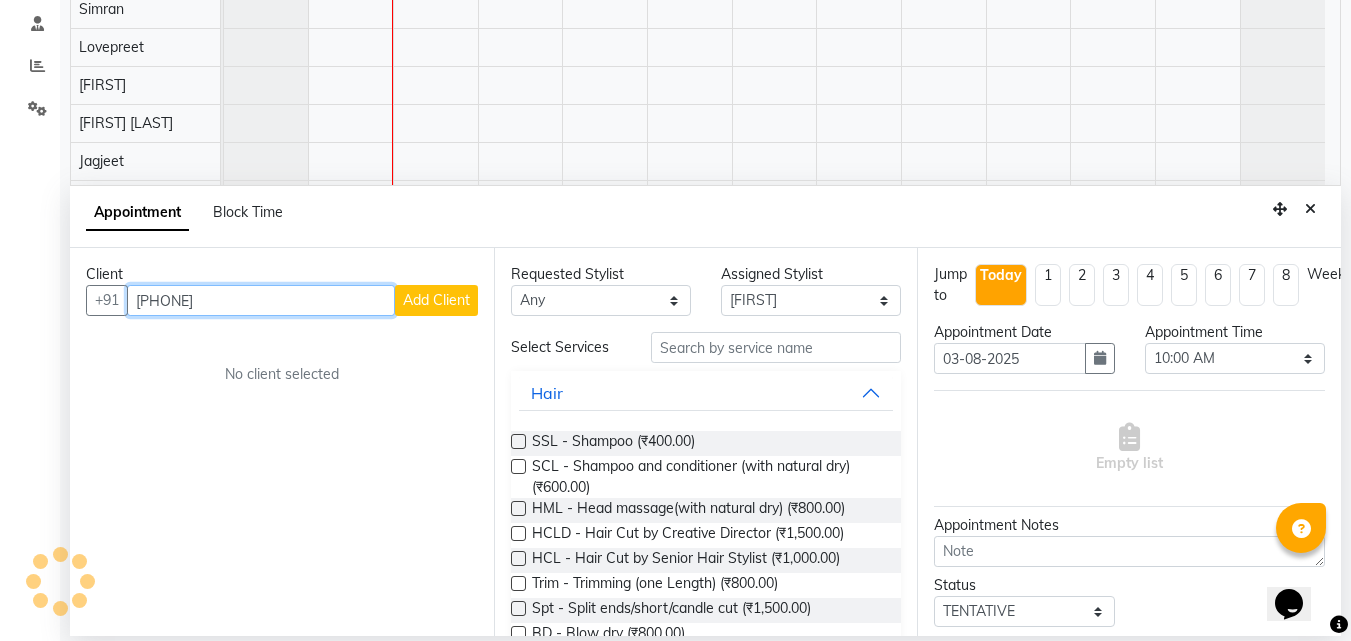 type on "[PHONE]" 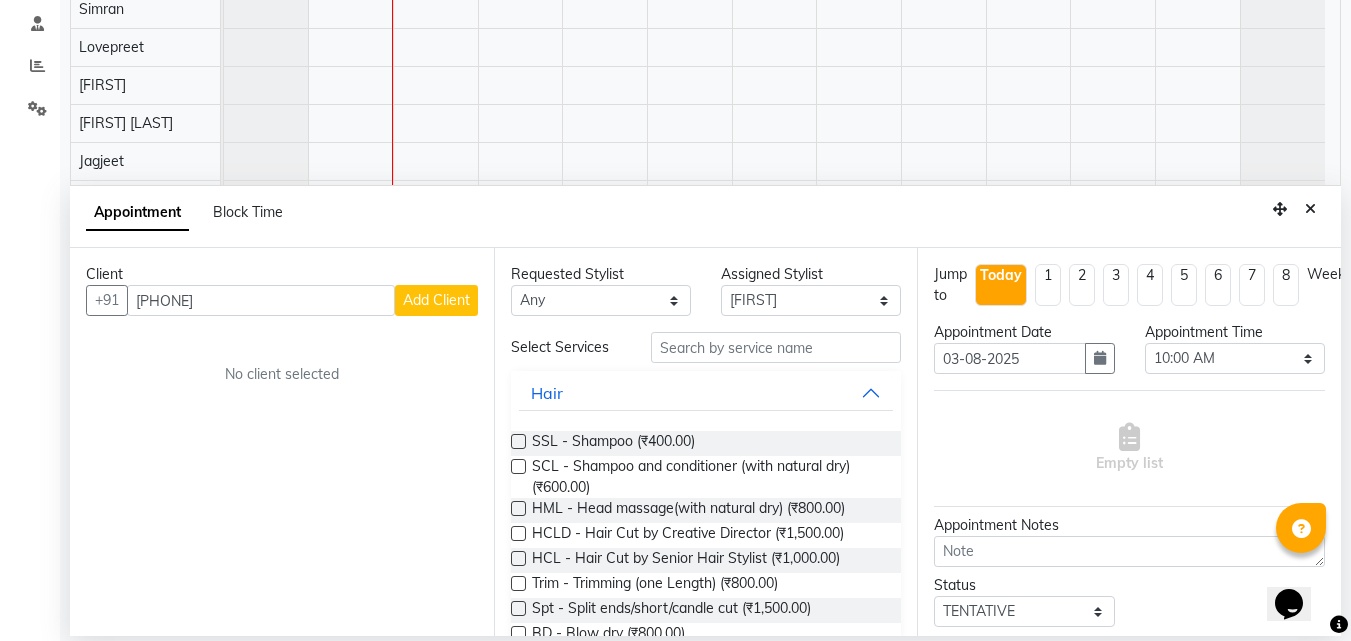 click on "Add Client" at bounding box center (436, 300) 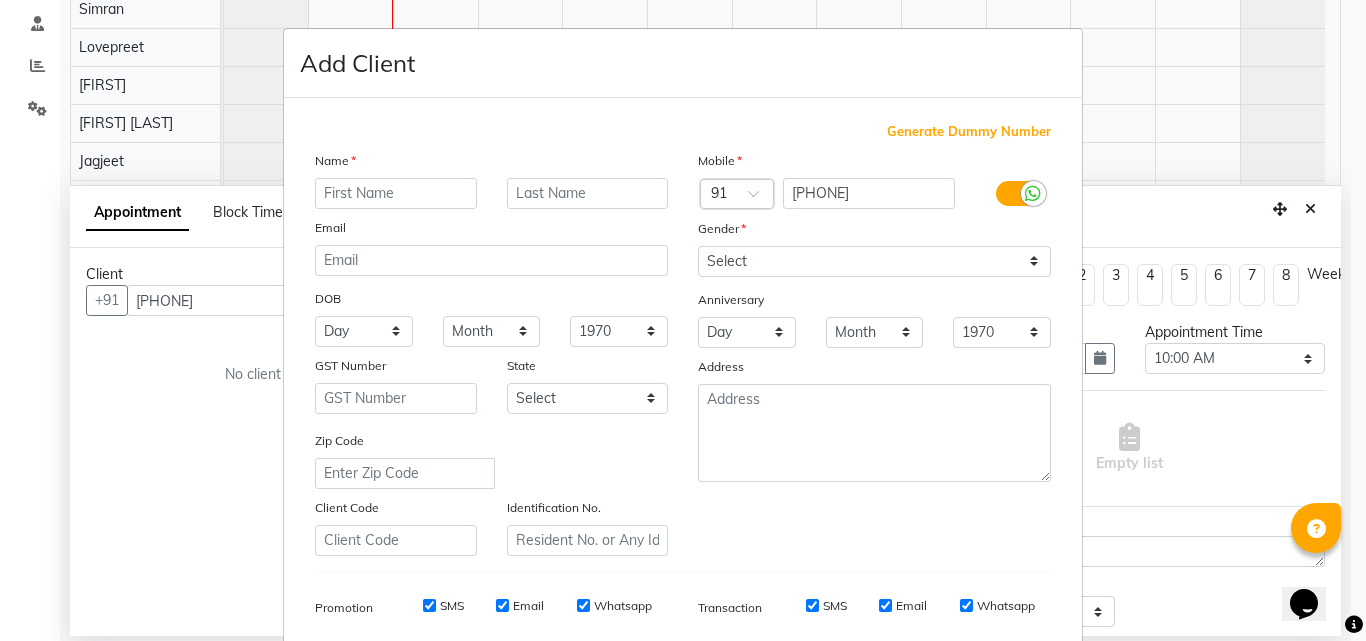 click at bounding box center [396, 193] 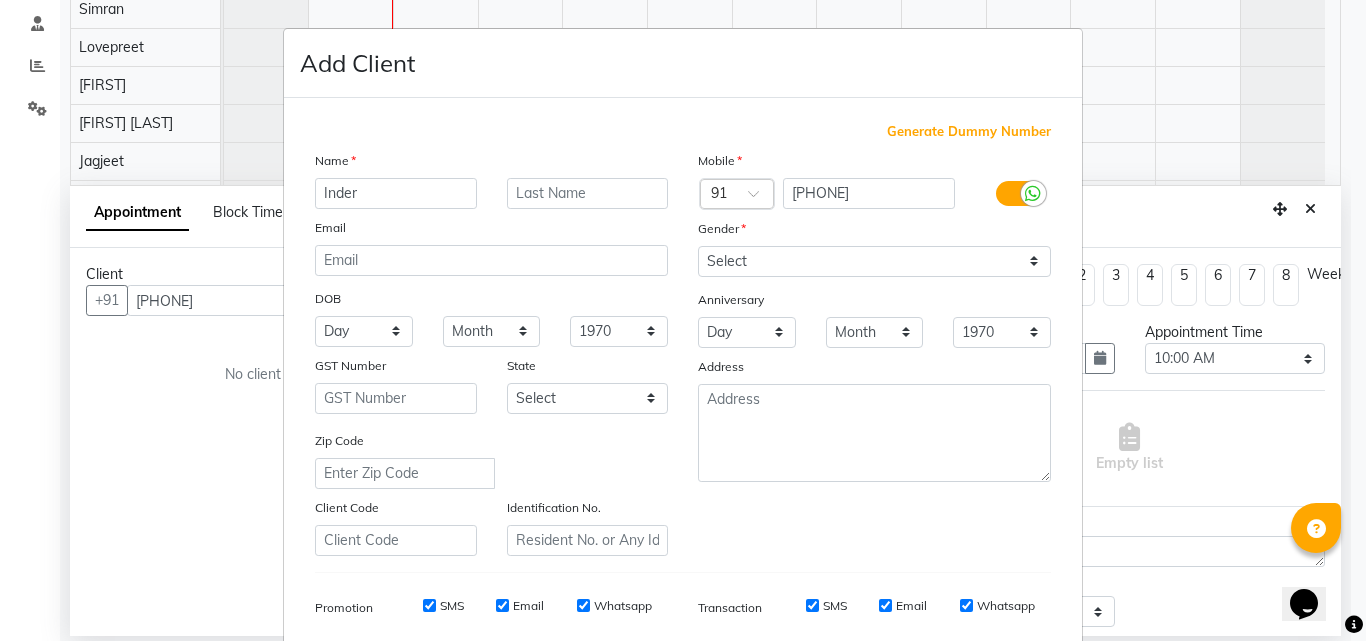 type on "Inder" 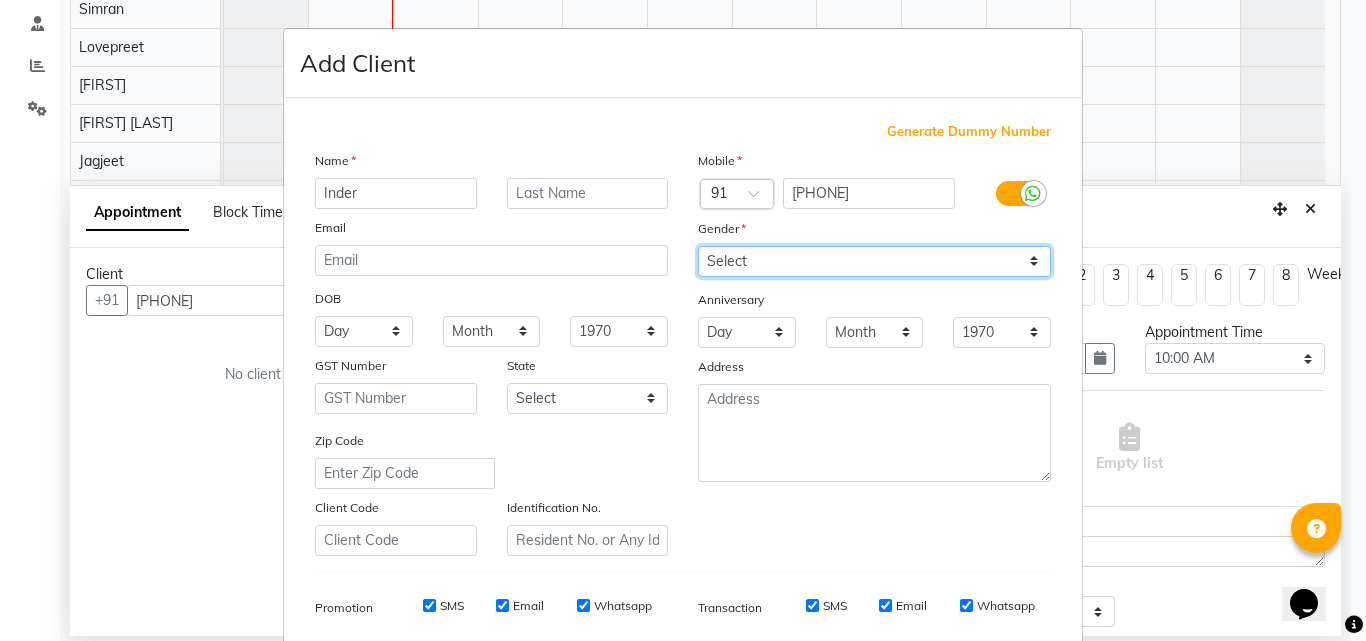 click on "Select Male Female Other Prefer Not To Say" at bounding box center [874, 261] 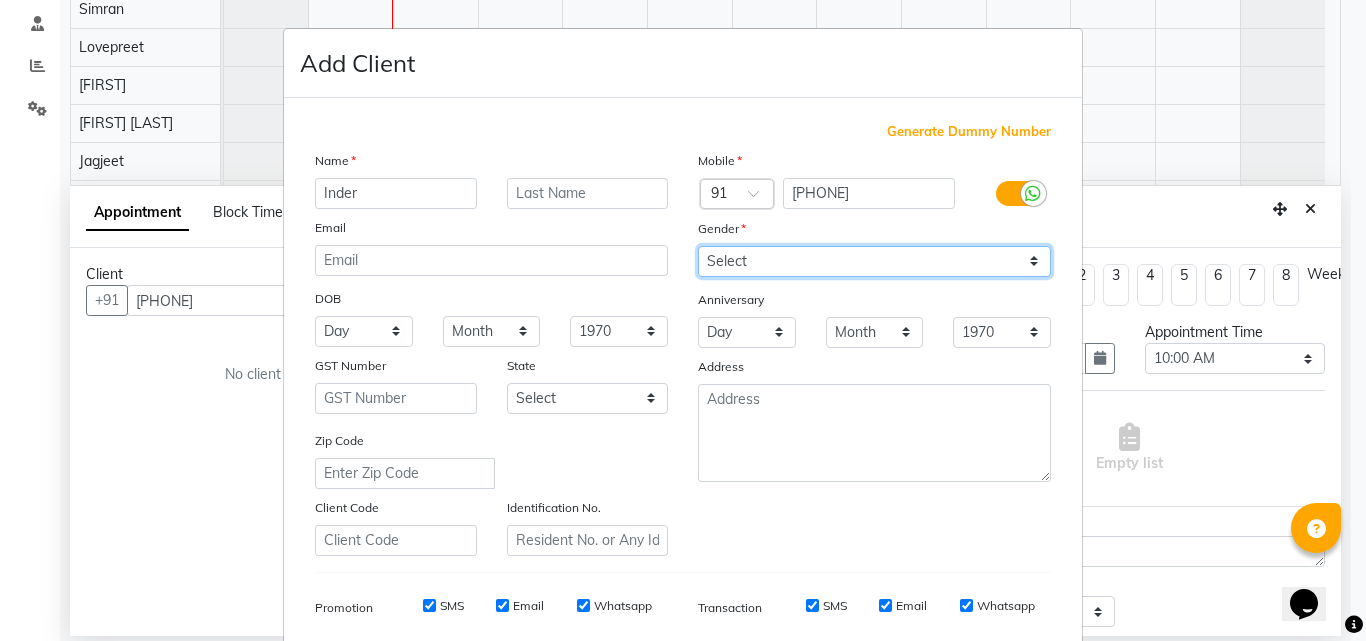 click on "Select Male Female Other Prefer Not To Say" at bounding box center [874, 261] 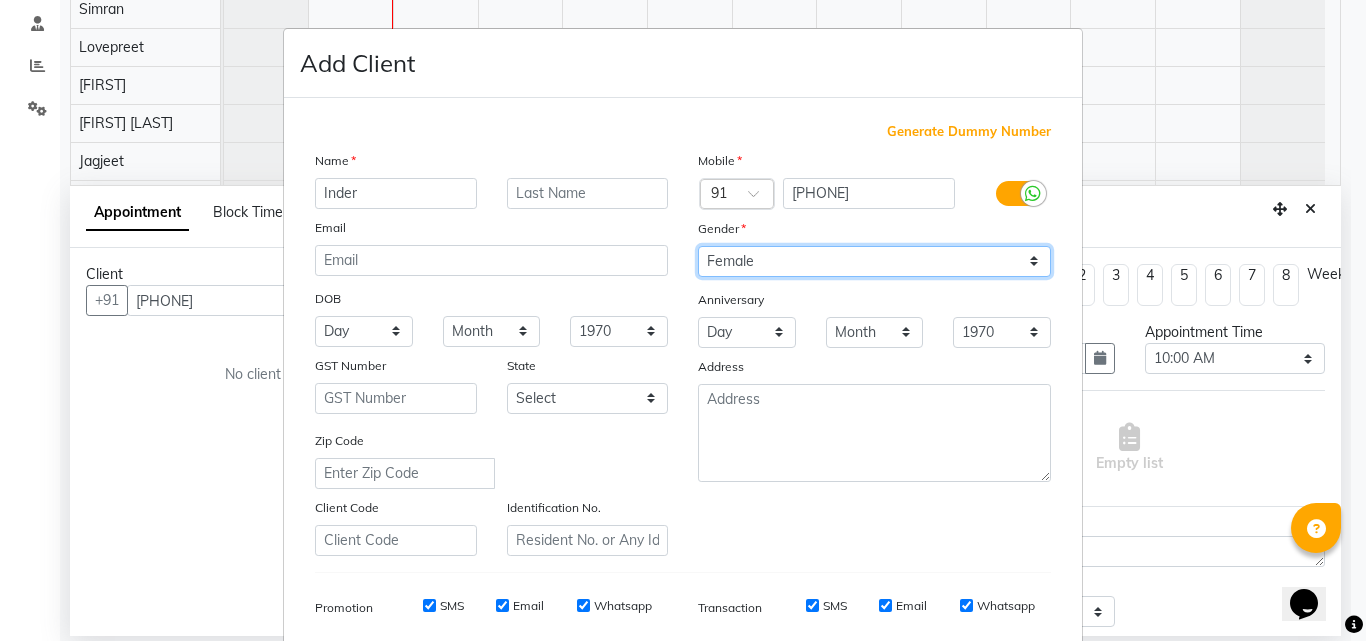click on "Select Male Female Other Prefer Not To Say" at bounding box center [874, 261] 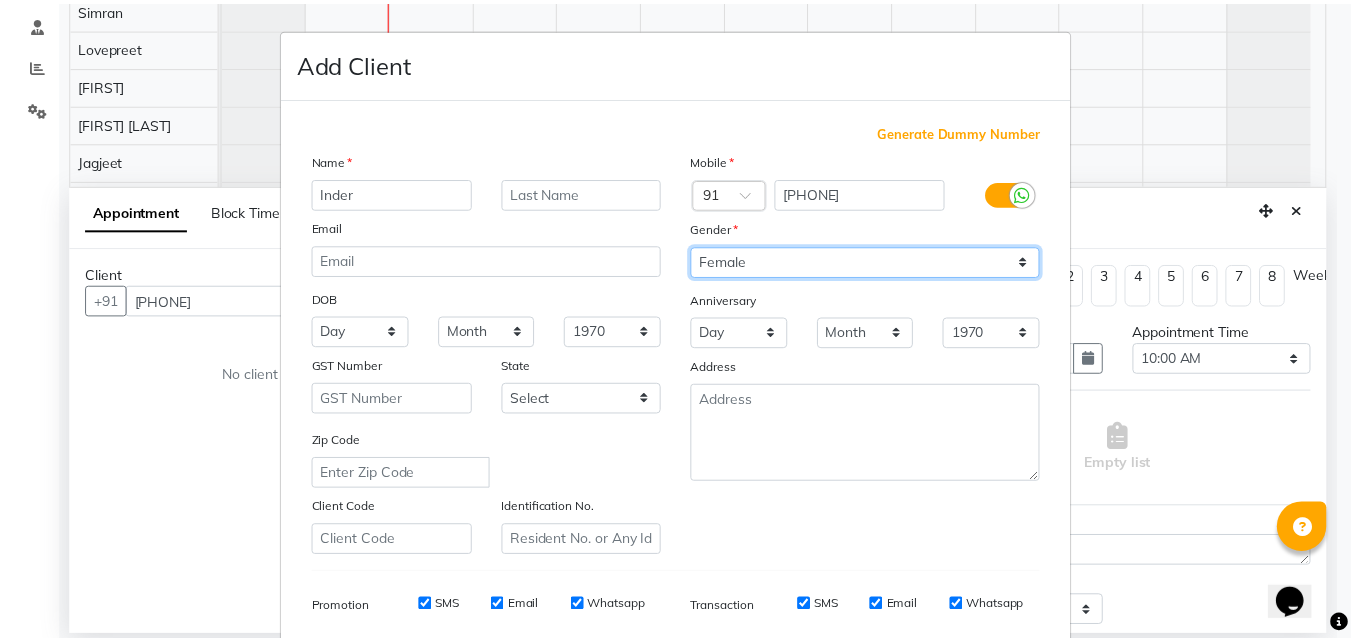 scroll, scrollTop: 282, scrollLeft: 0, axis: vertical 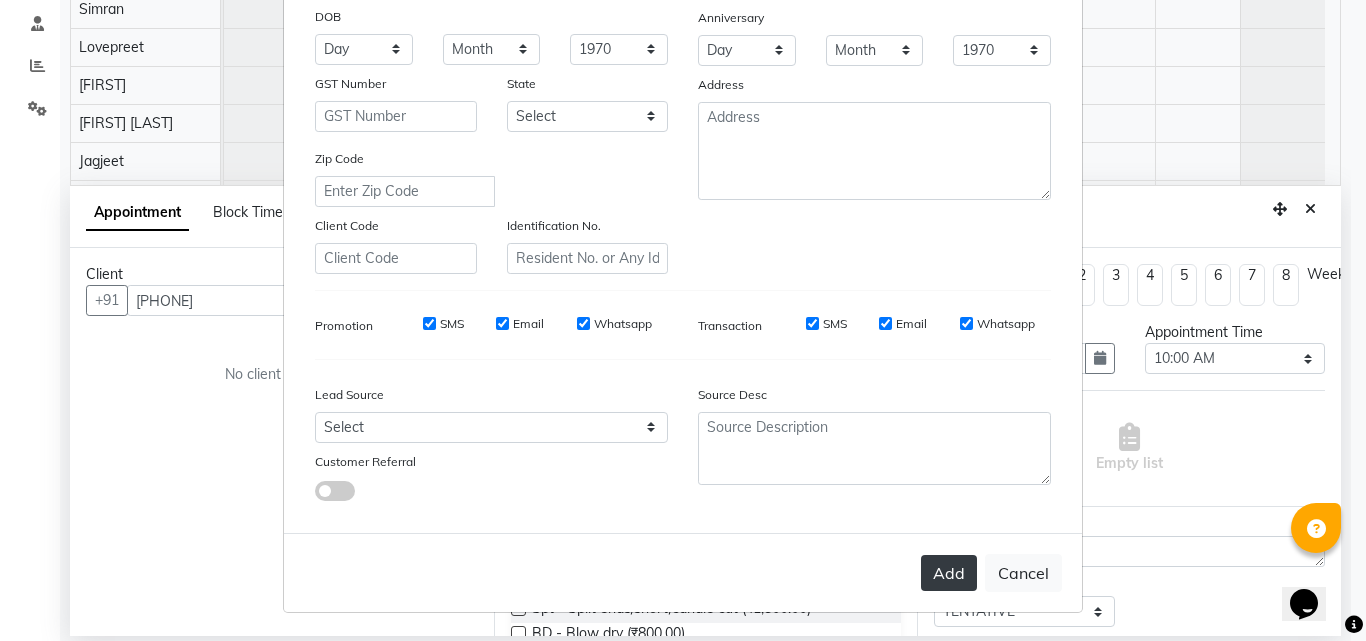 click on "Add" at bounding box center [949, 573] 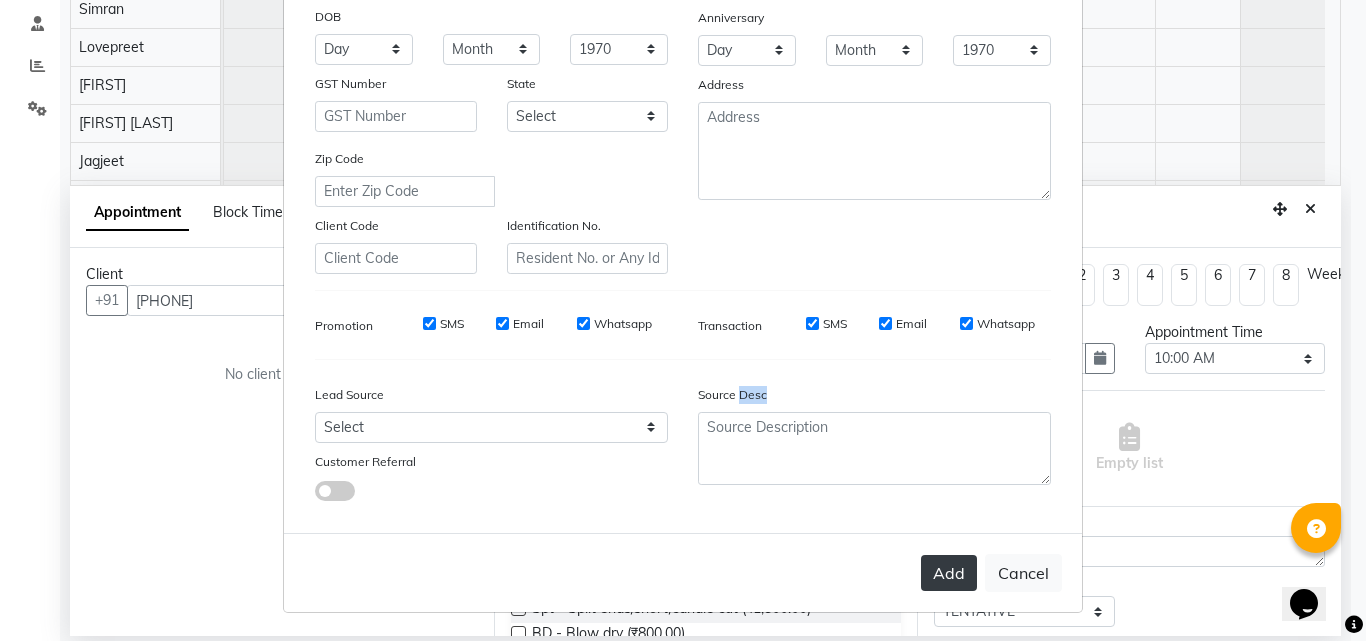 click on "Add   Cancel" at bounding box center [683, 572] 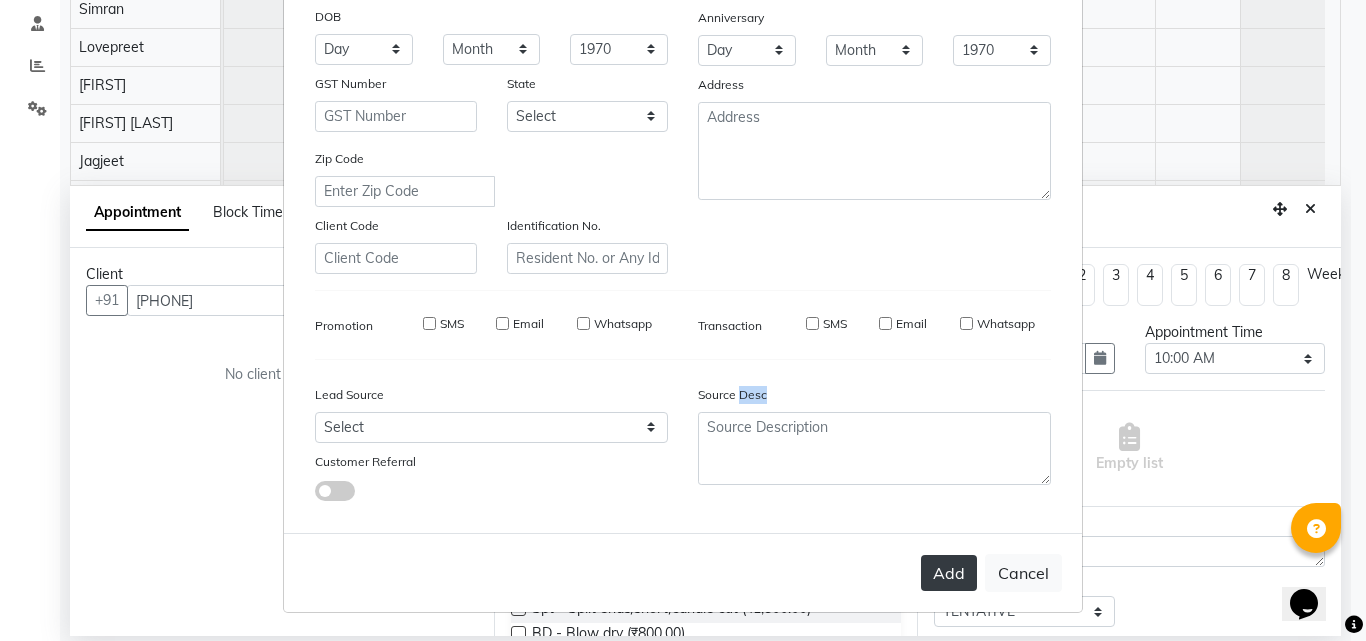 type 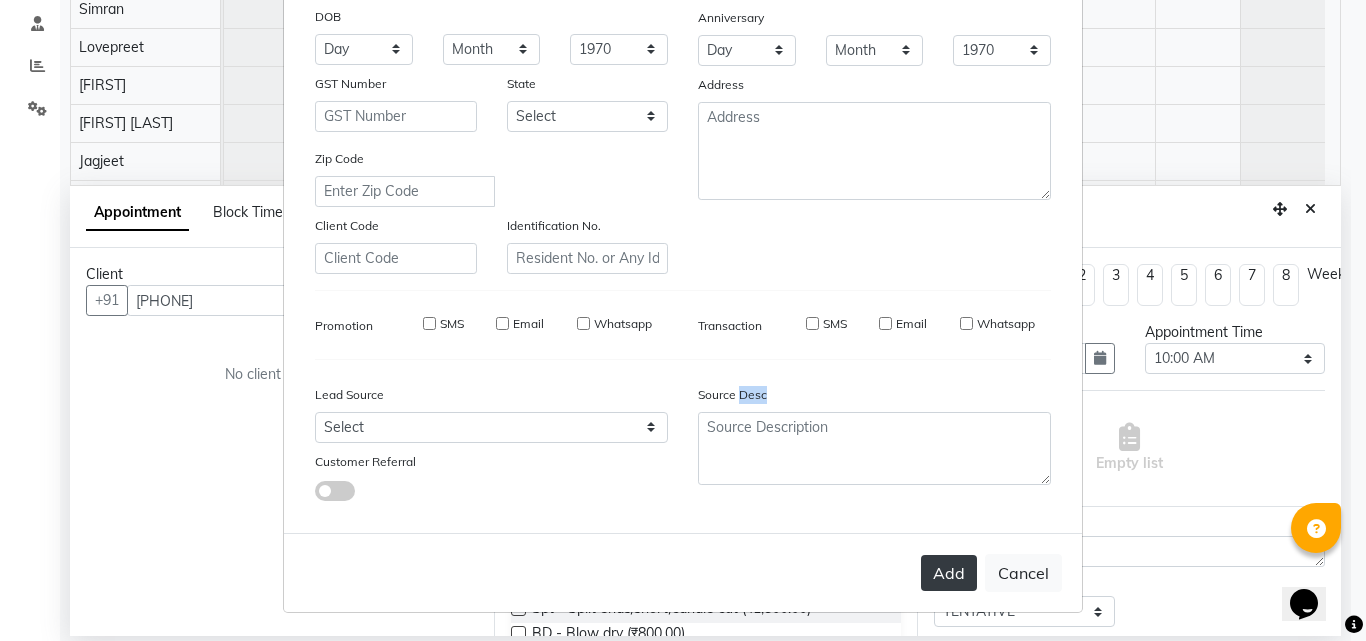 select 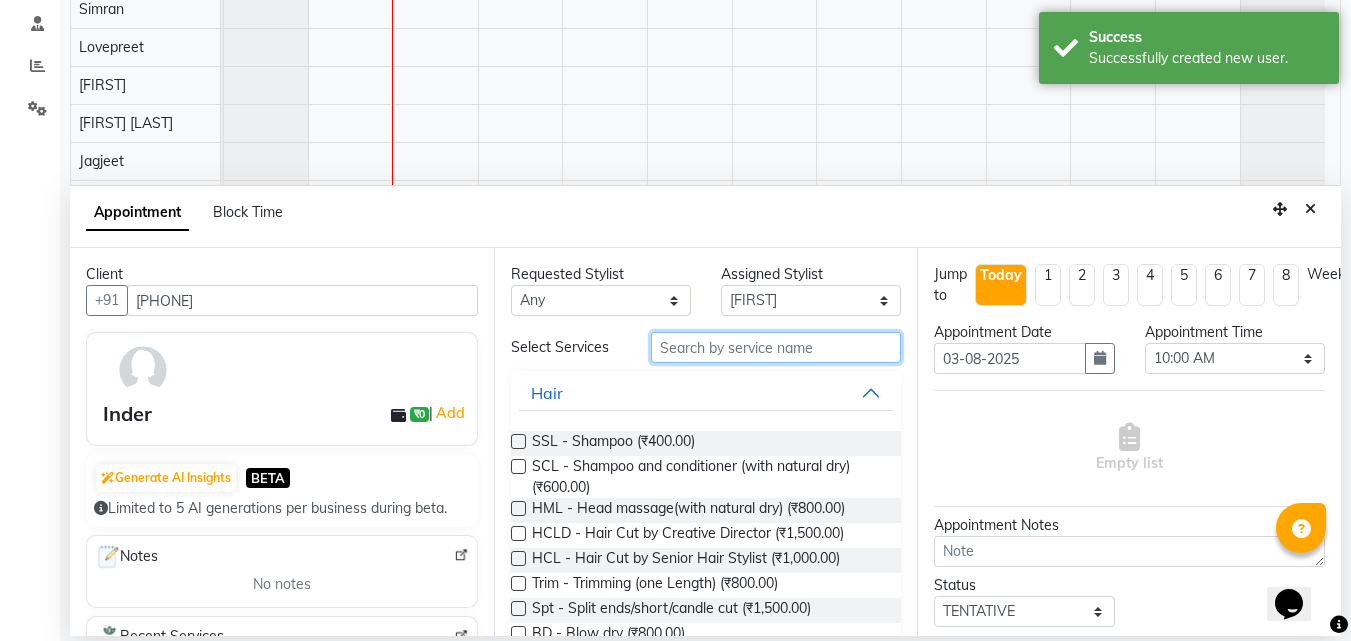 click at bounding box center [776, 347] 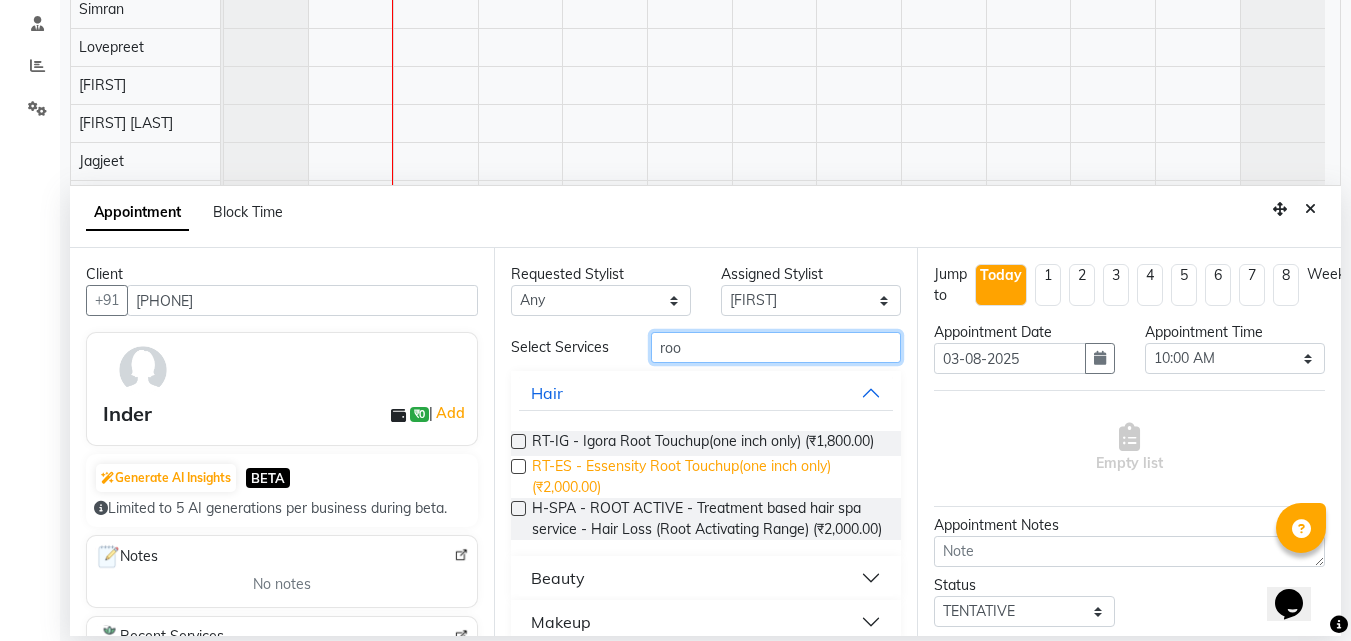 type on "roo" 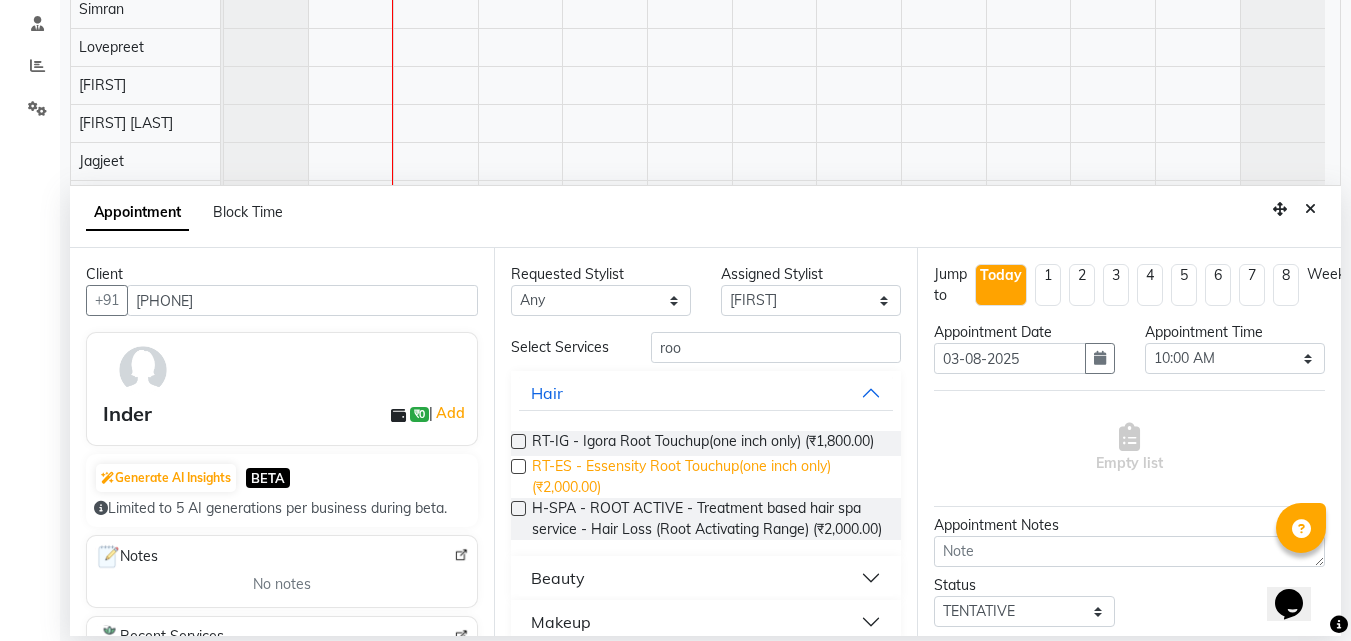 click on "RT-ES - Essensity Root Touchup(one inch only) (₹2,000.00)" at bounding box center (709, 477) 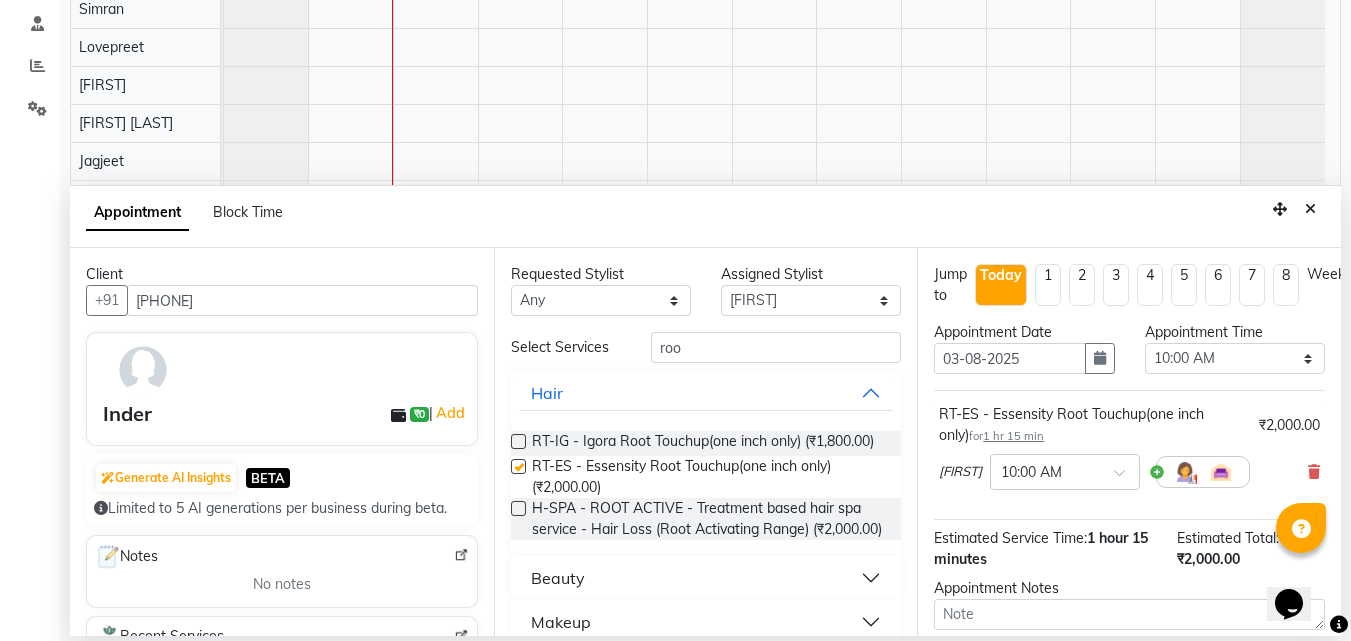 checkbox on "false" 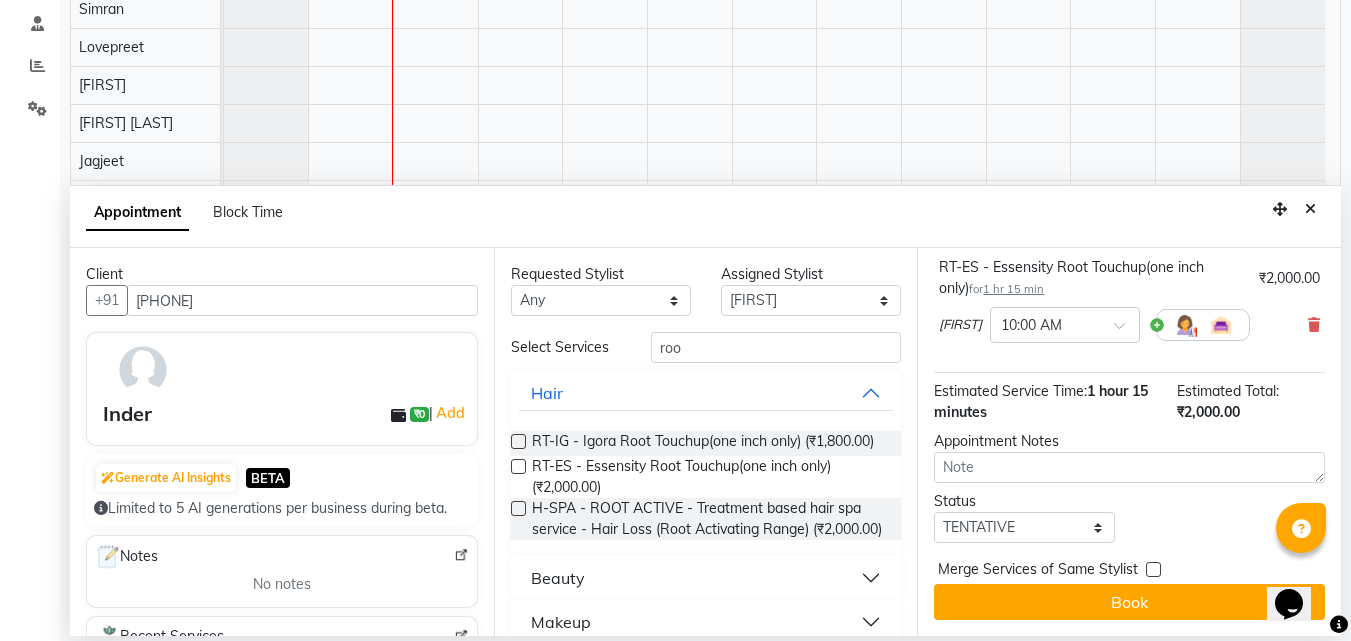 scroll, scrollTop: 162, scrollLeft: 0, axis: vertical 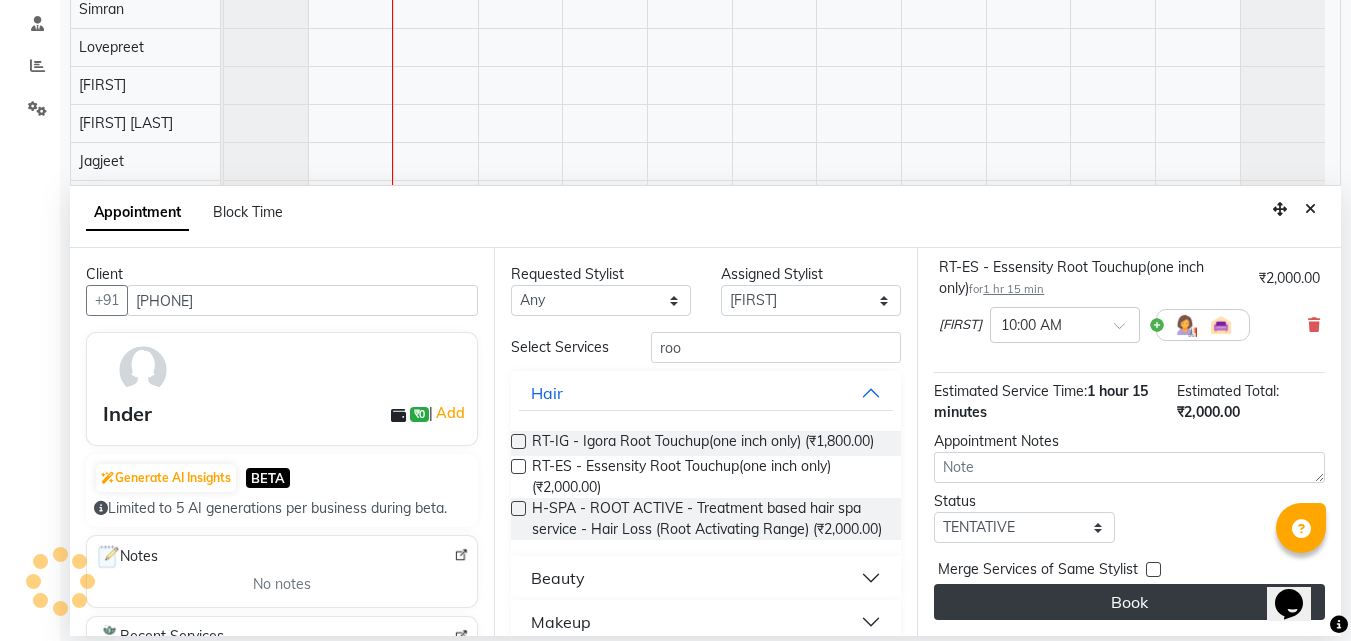 click on "Book" at bounding box center [1129, 602] 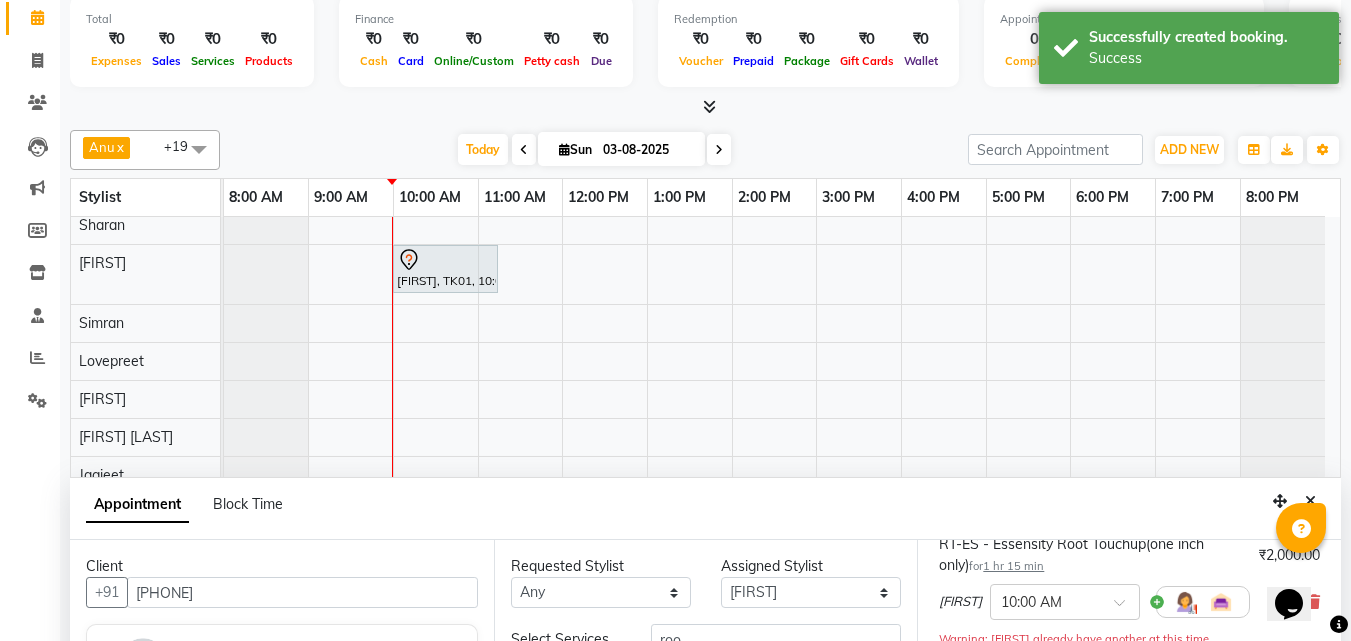 scroll, scrollTop: 0, scrollLeft: 0, axis: both 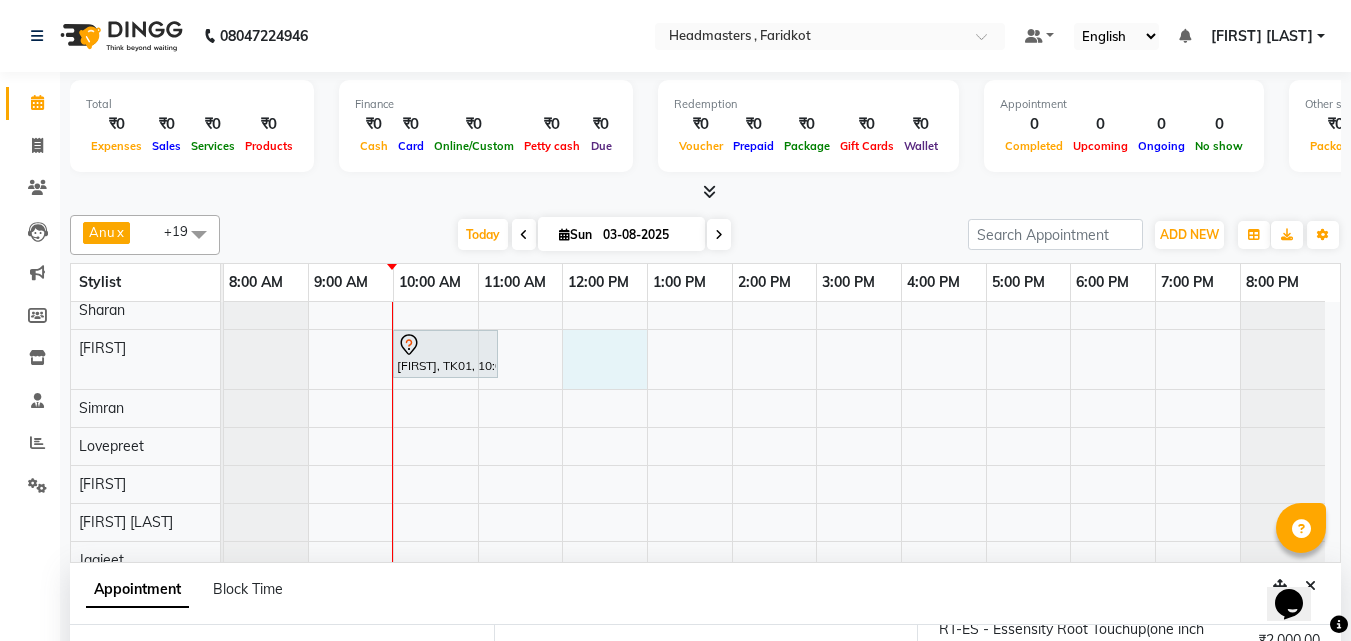 click on "[FIRST], TK01, 10:00 AM-11:15 AM, RT-ES - Essensity Root Touchup(one inch only)" at bounding box center [782, 492] 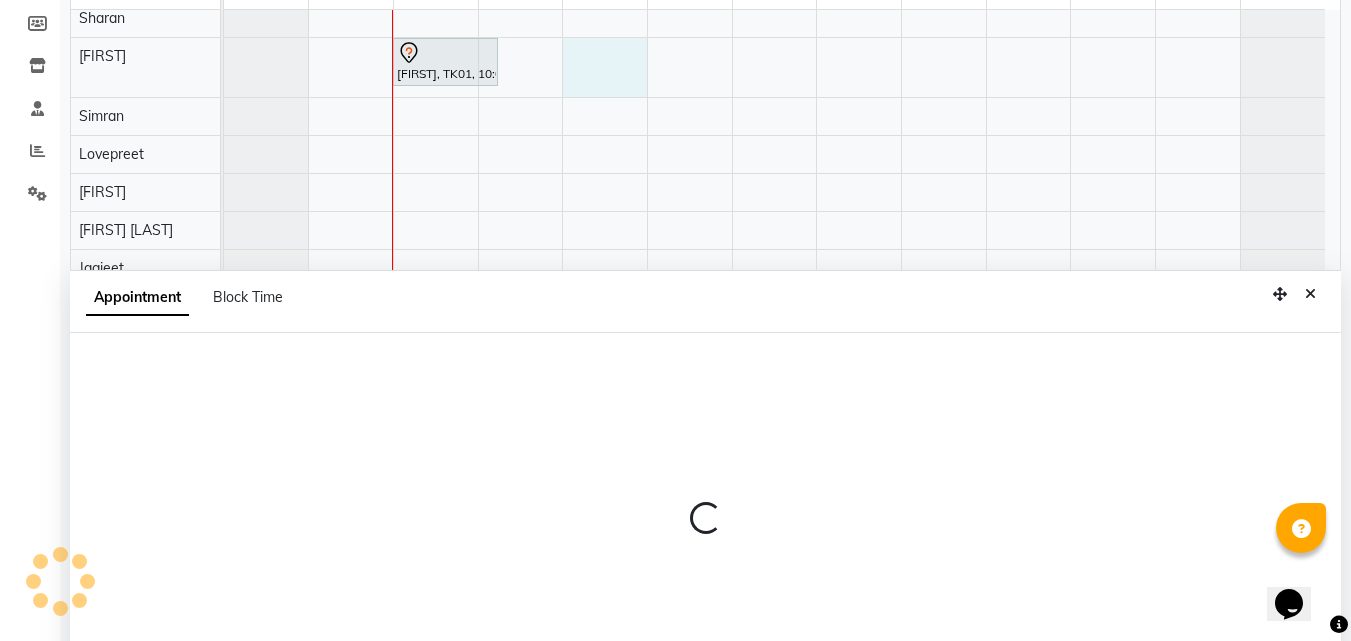 scroll, scrollTop: 377, scrollLeft: 0, axis: vertical 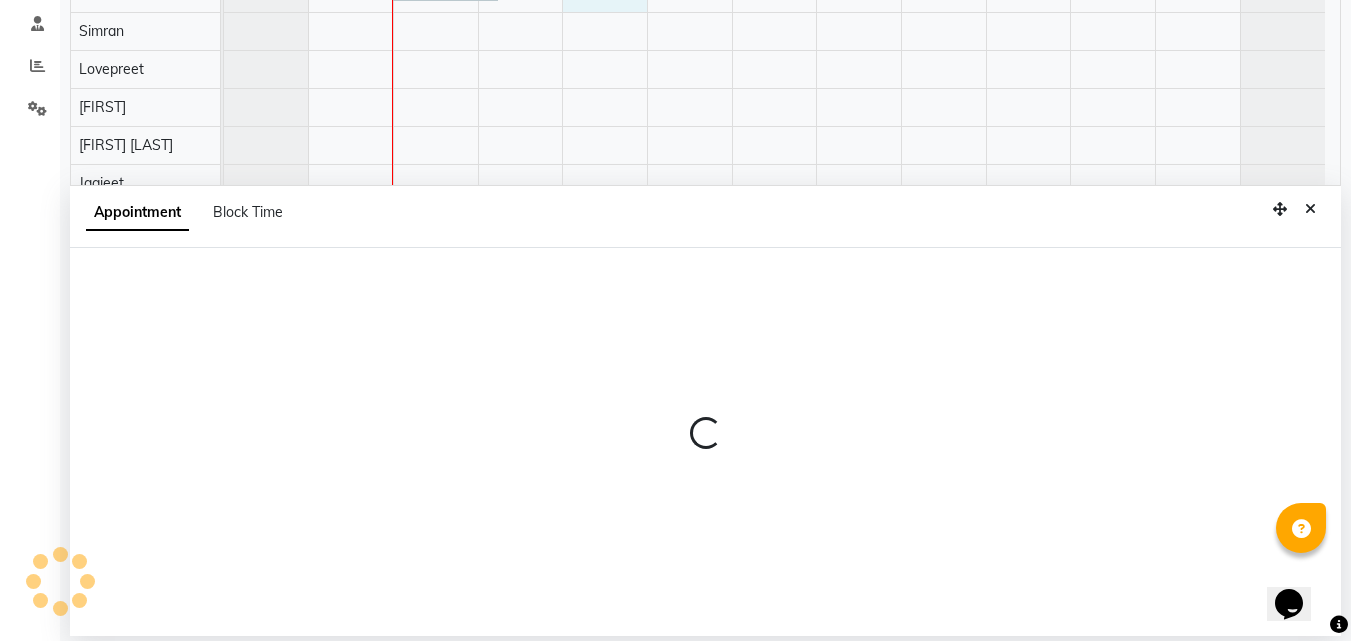 select on "76900" 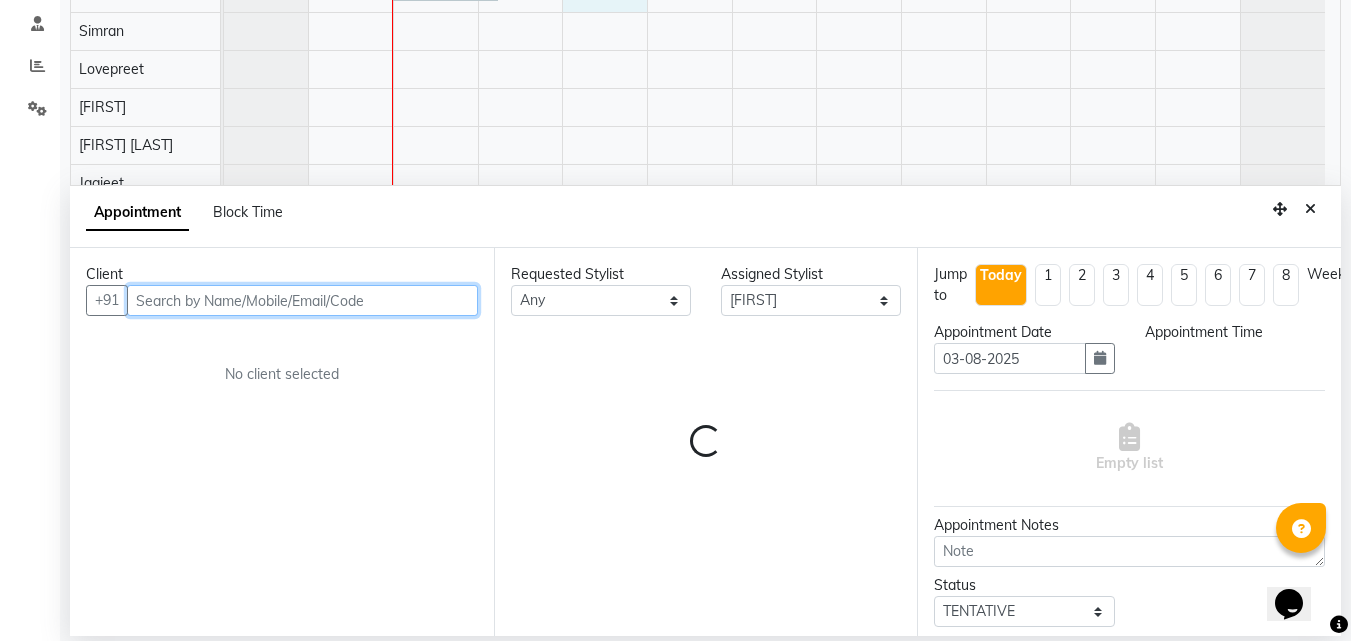 select on "720" 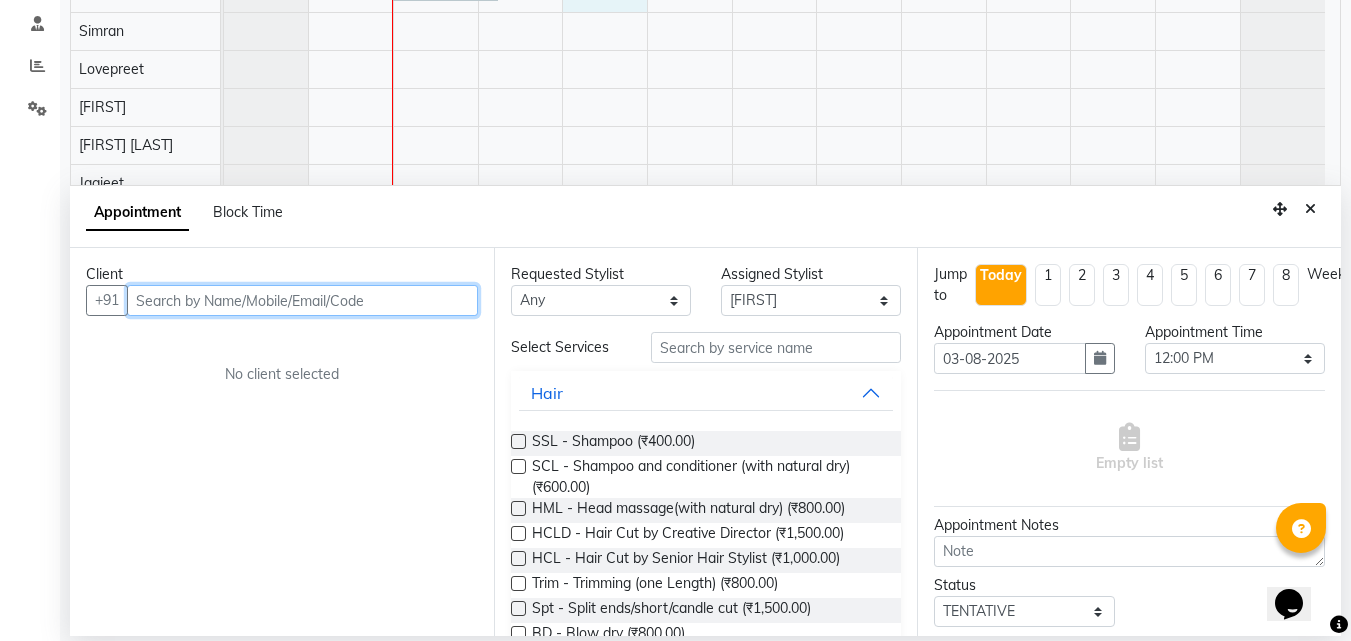 click at bounding box center (302, 300) 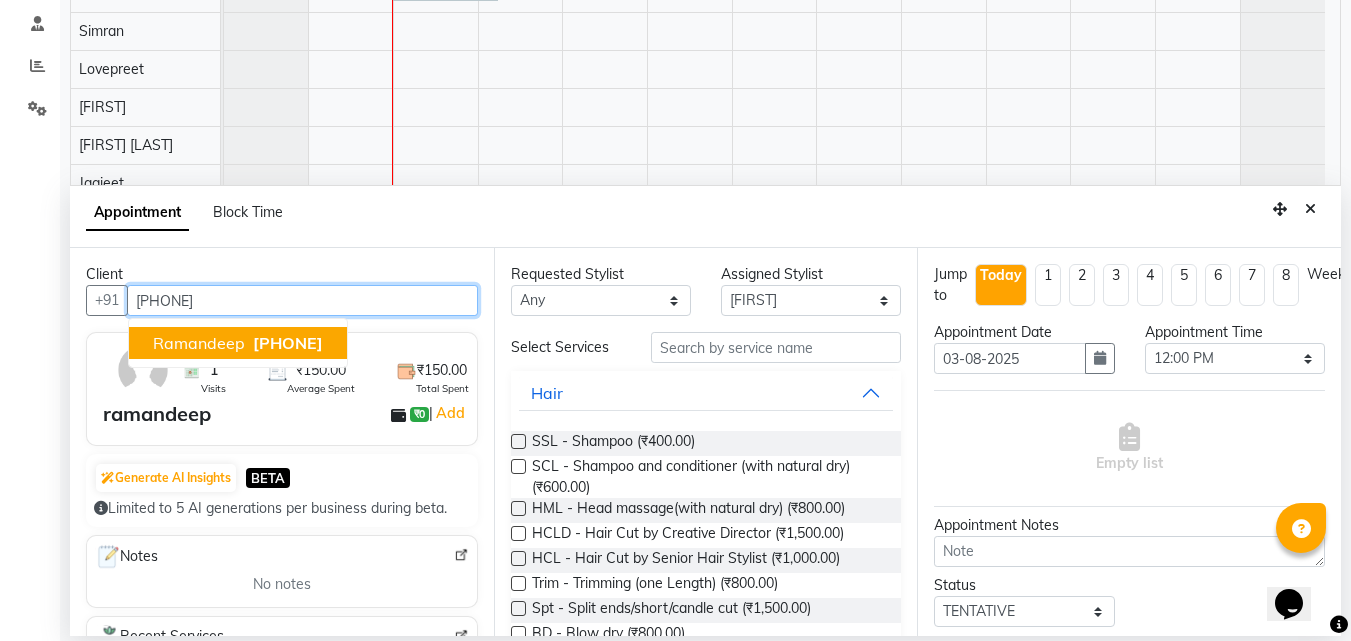 click on "ramandeep" at bounding box center [199, 343] 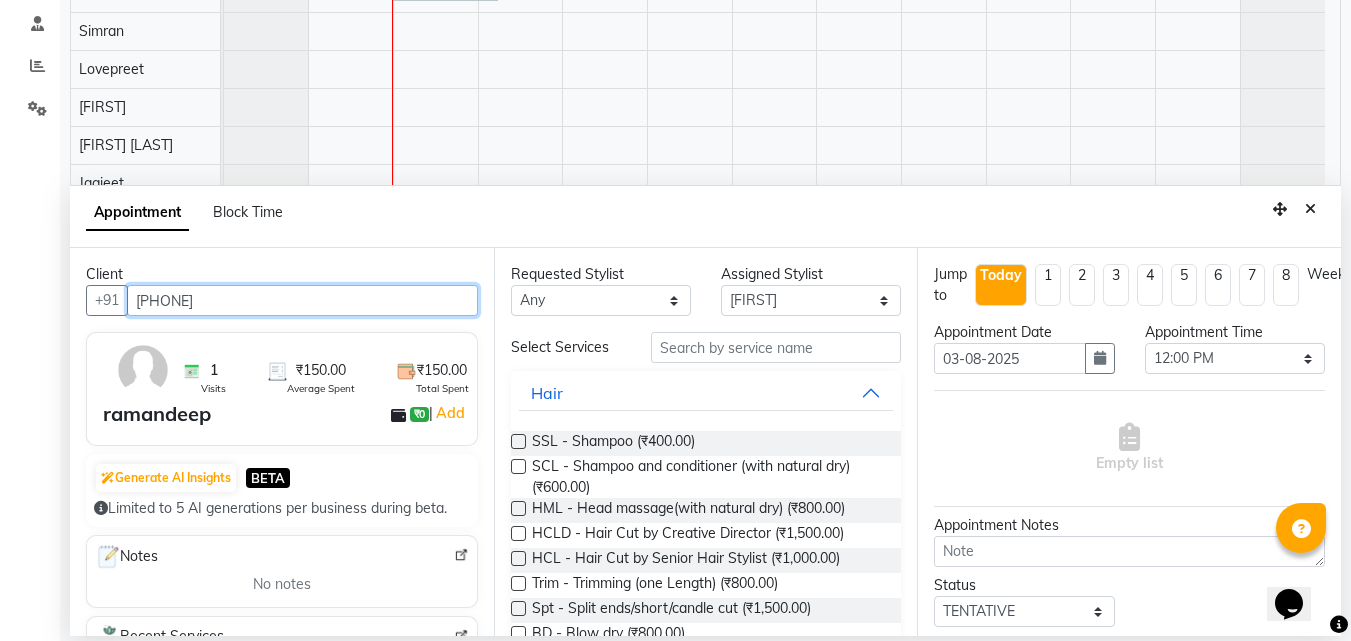 type on "[PHONE]" 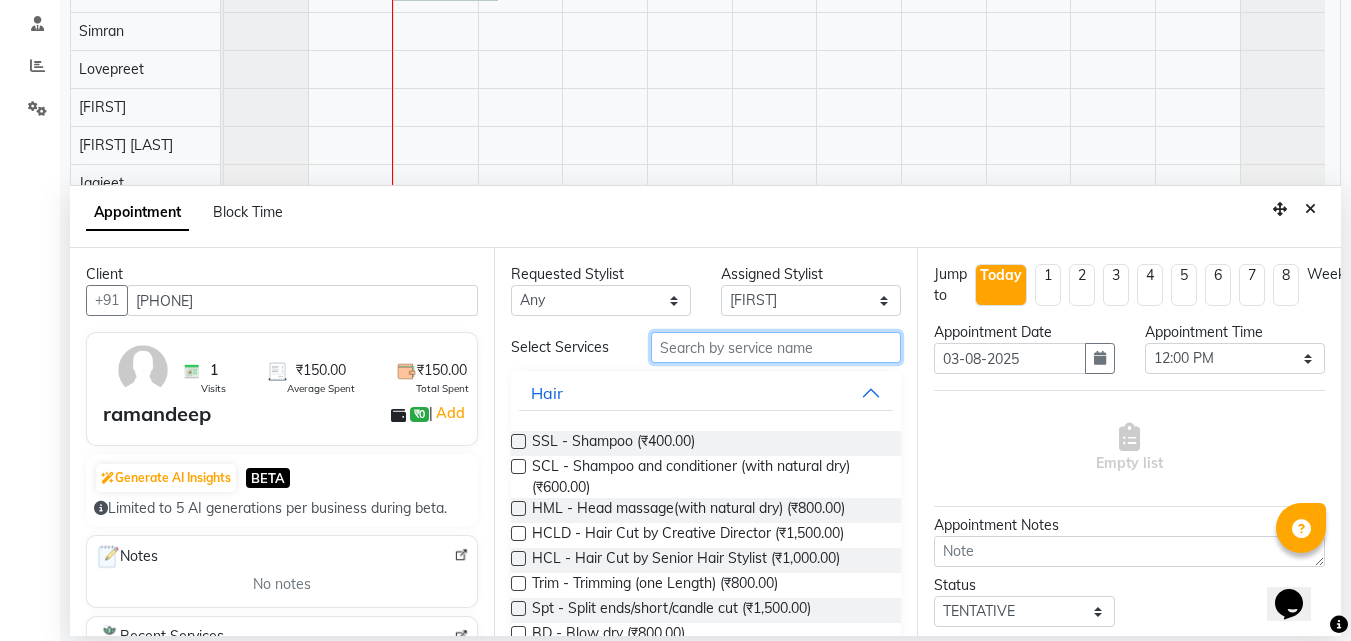 click at bounding box center [776, 347] 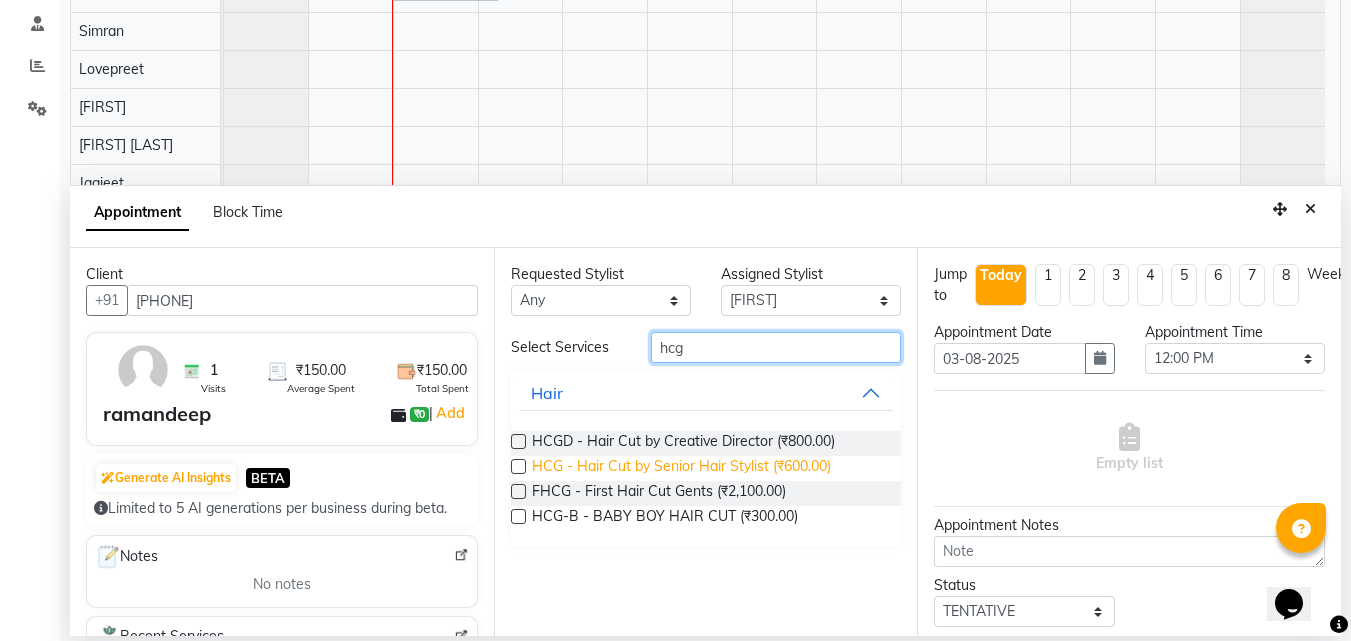 type on "hcg" 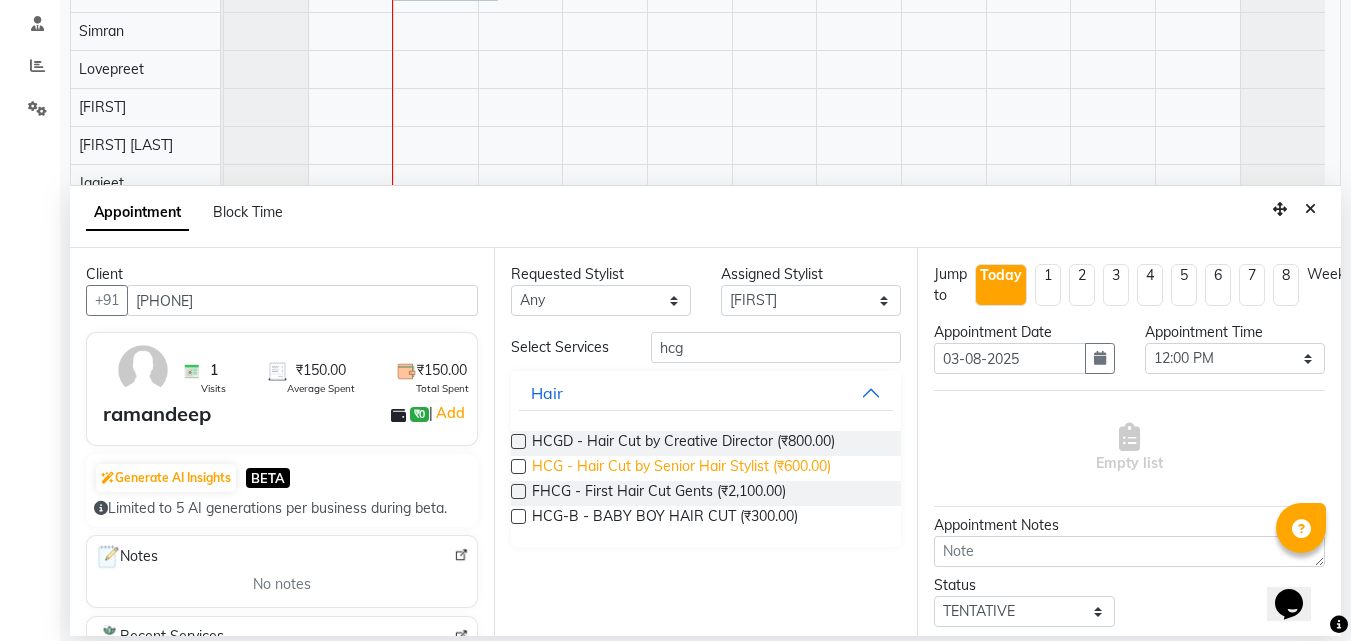 click on "HCG - Hair Cut by Senior Hair Stylist (₹600.00)" at bounding box center [681, 468] 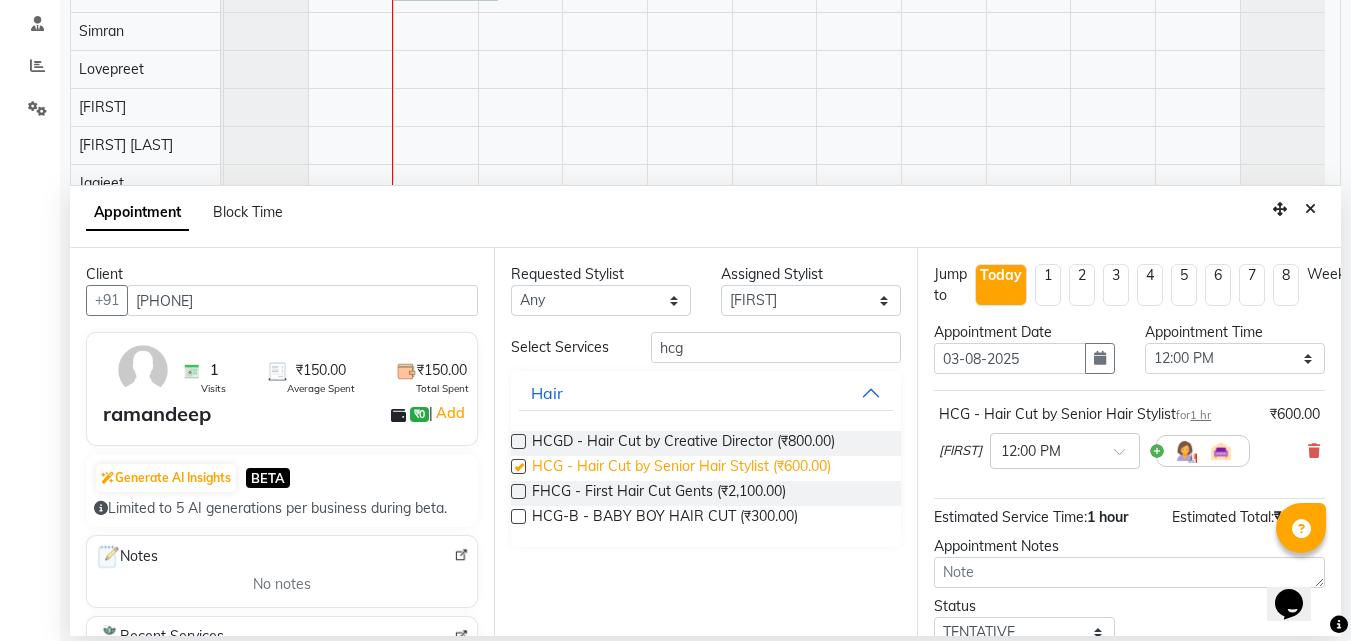 checkbox on "false" 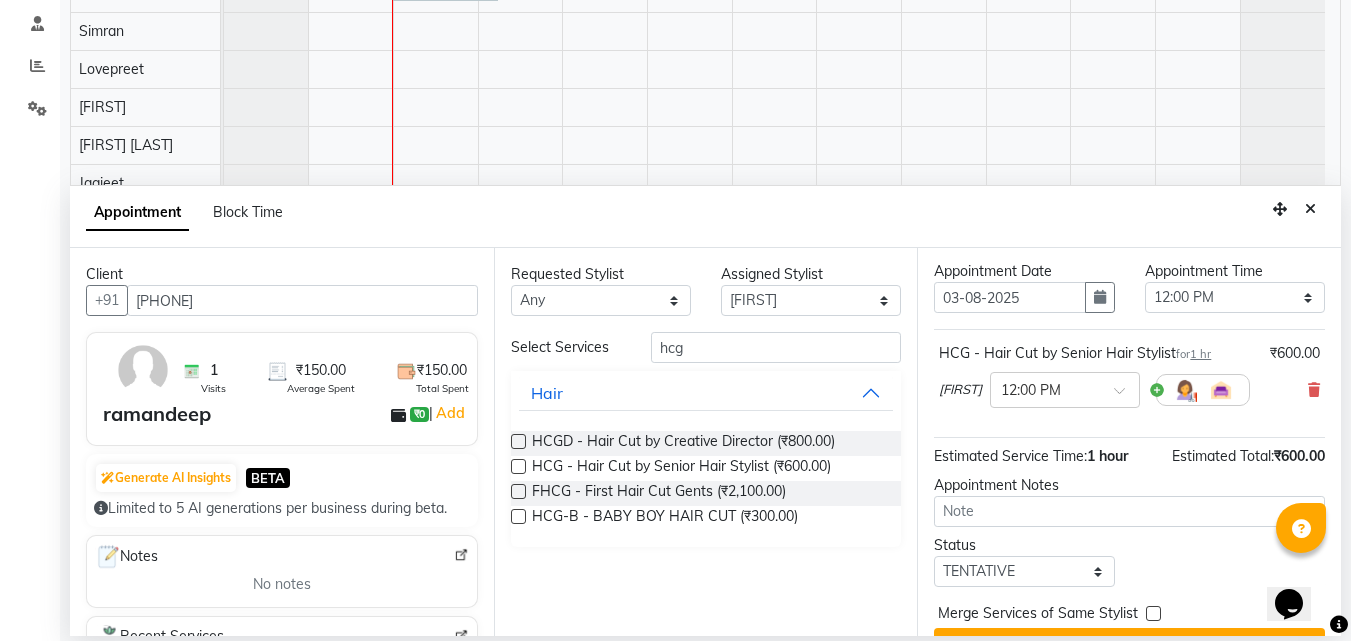 scroll, scrollTop: 120, scrollLeft: 0, axis: vertical 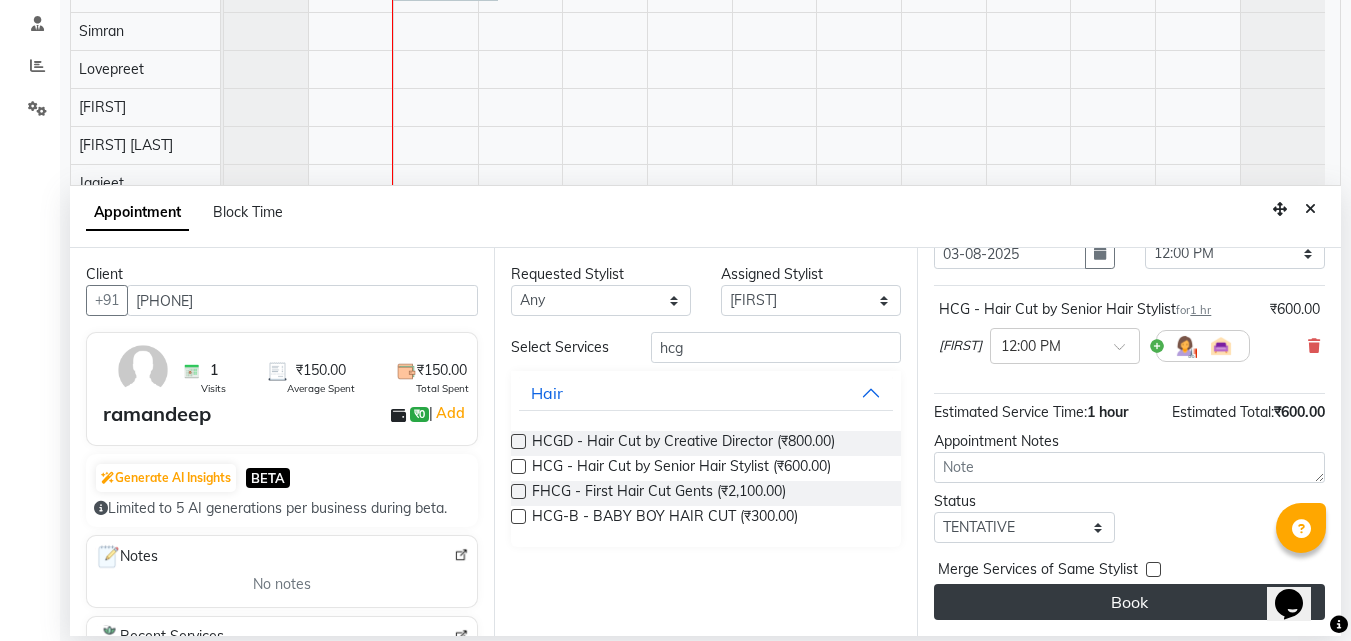 click on "Book" at bounding box center [1129, 602] 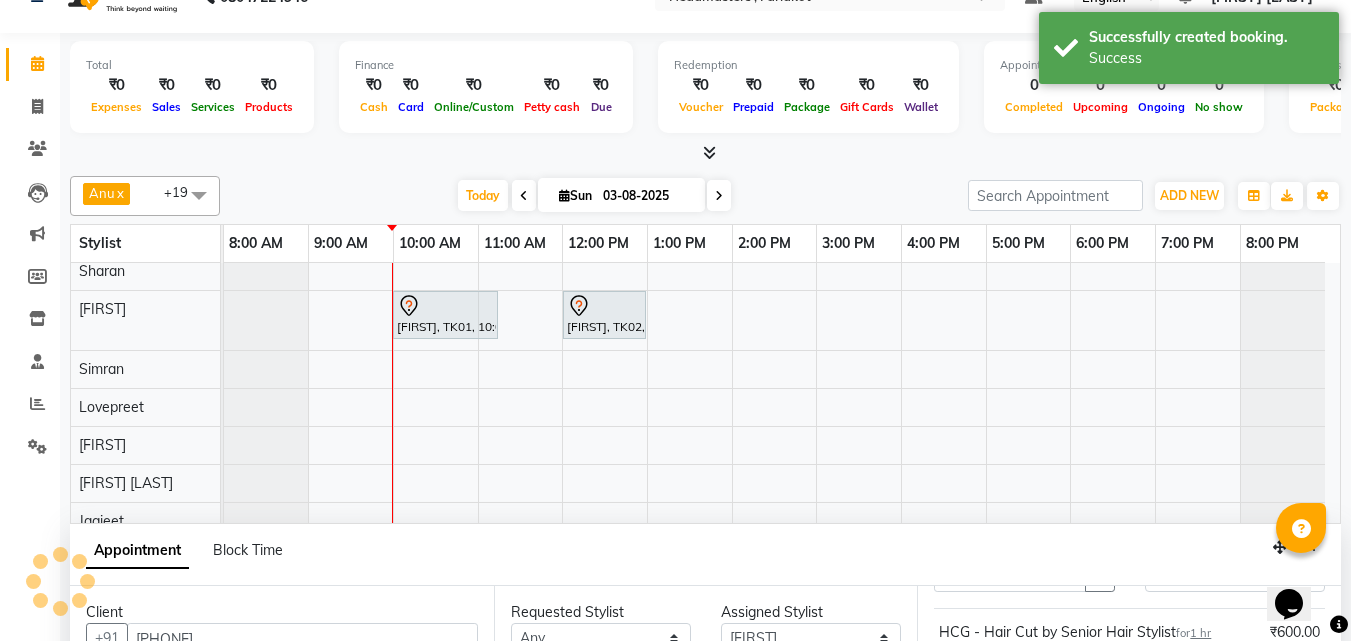 scroll, scrollTop: 0, scrollLeft: 0, axis: both 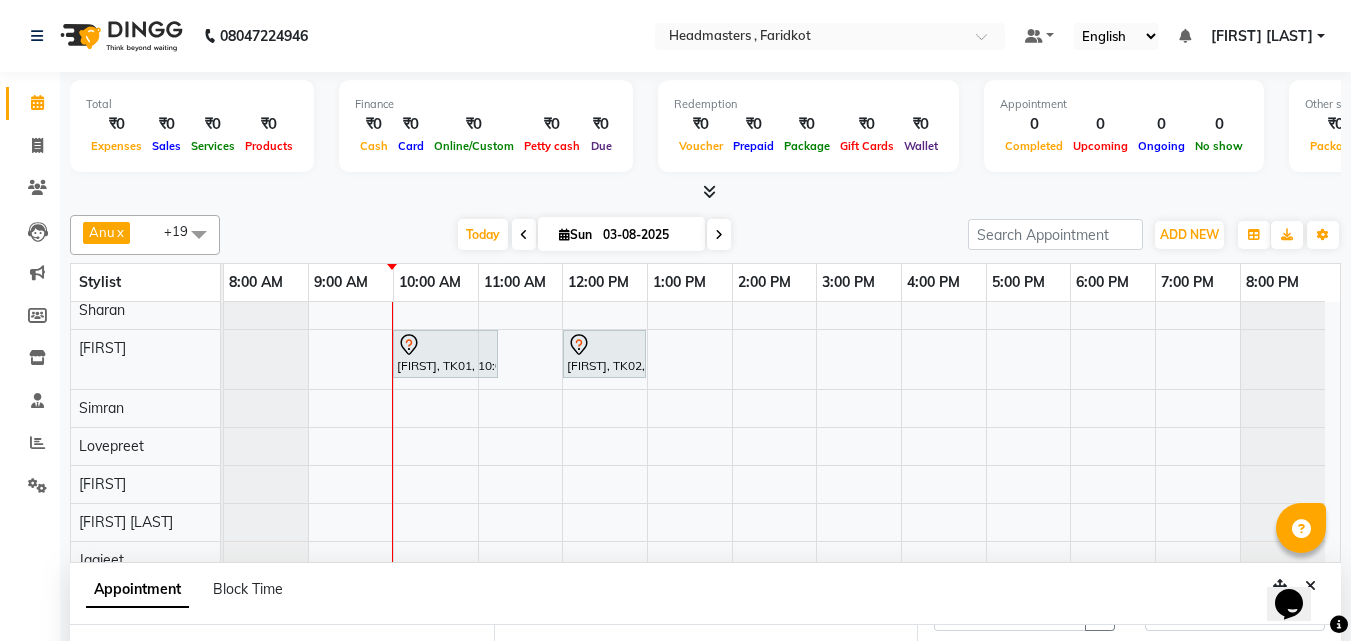 click at bounding box center [709, 191] 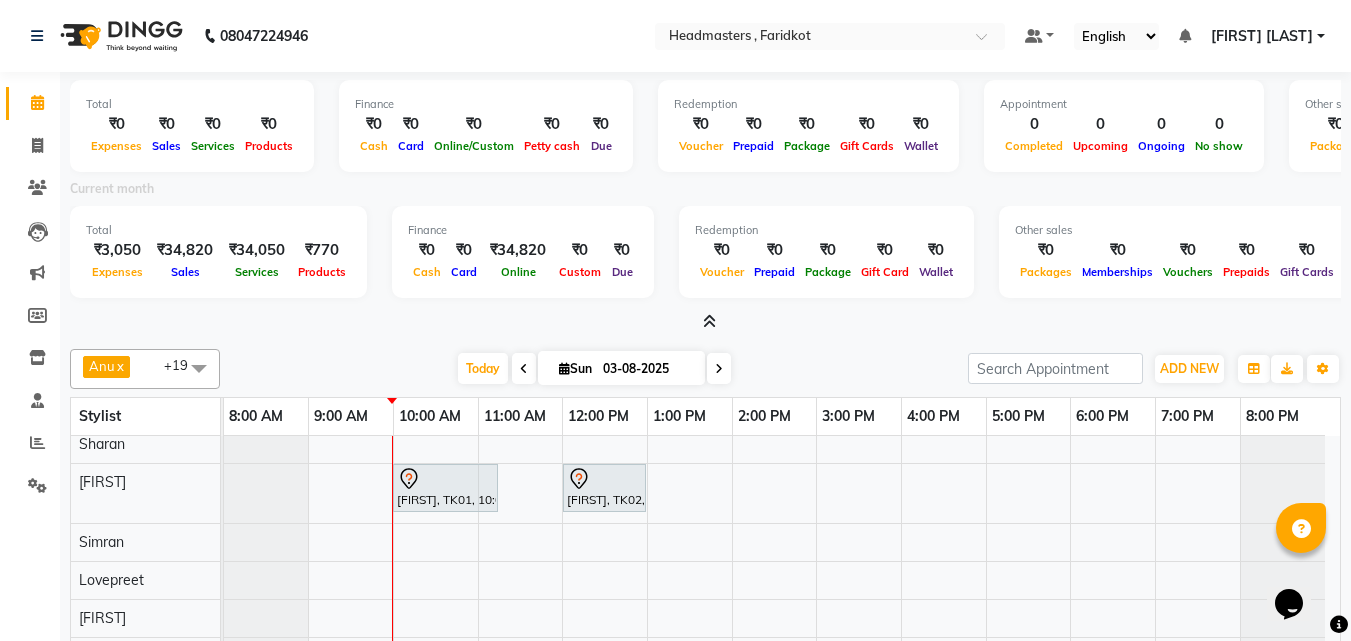 click at bounding box center (709, 321) 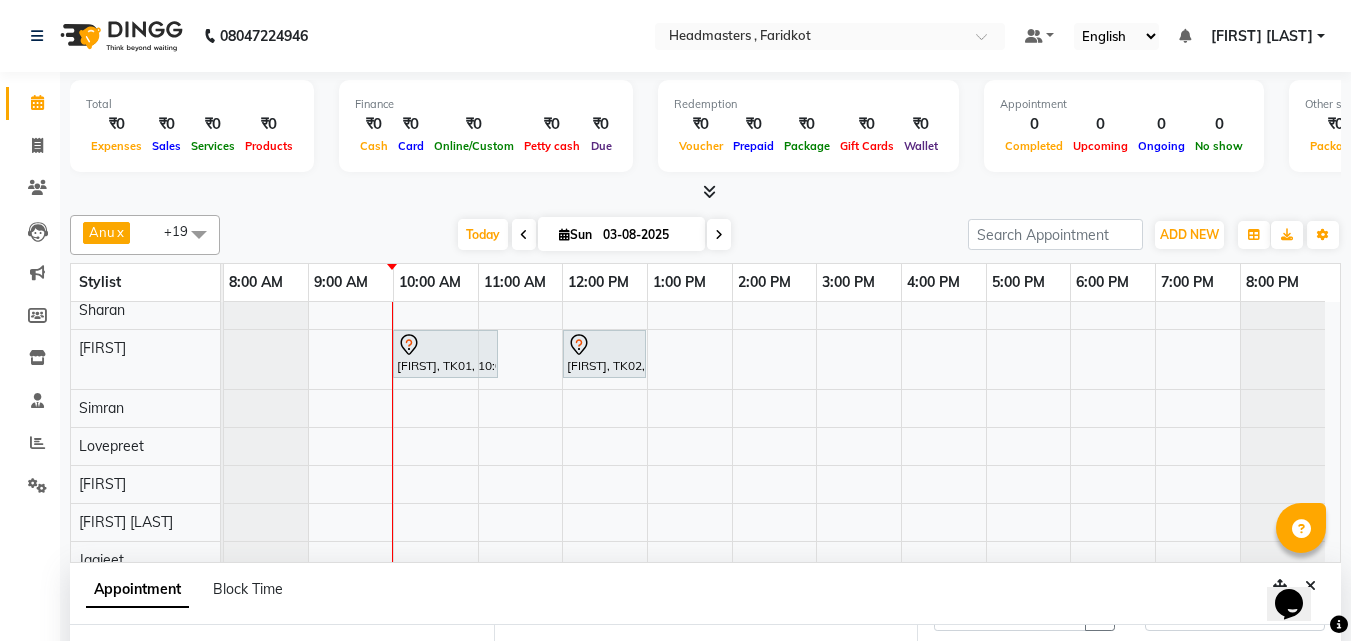 scroll, scrollTop: 317, scrollLeft: 0, axis: vertical 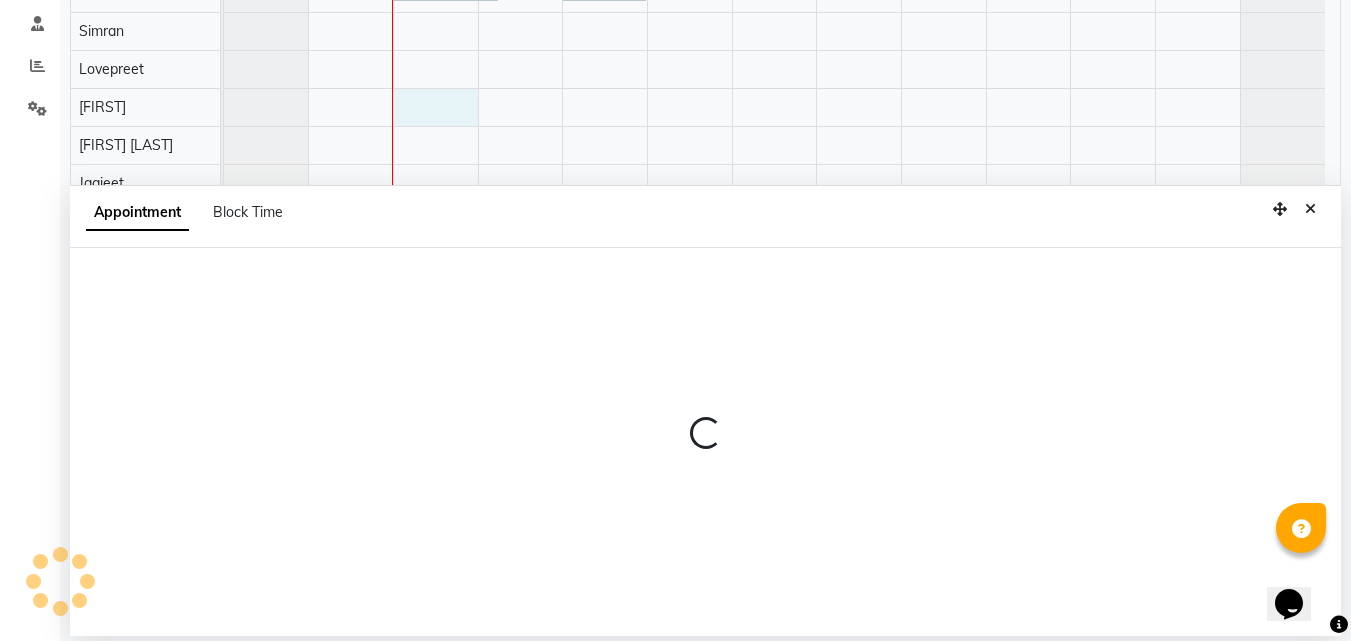 select on "76903" 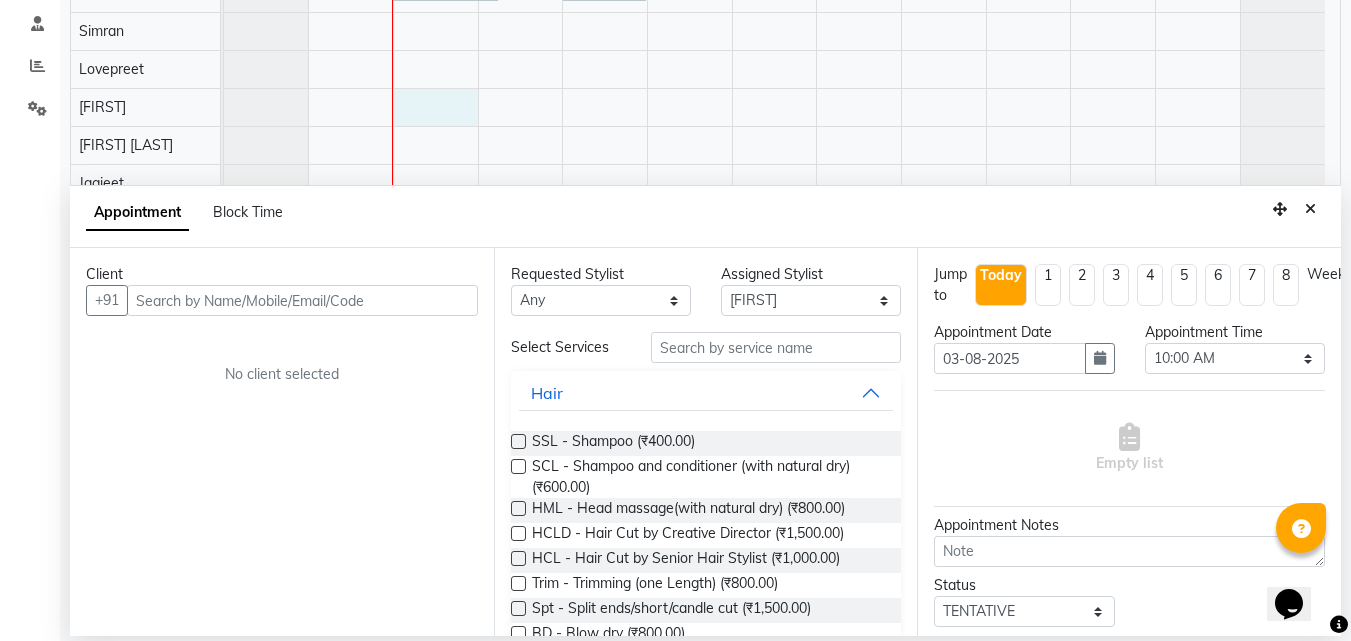 click at bounding box center (302, 300) 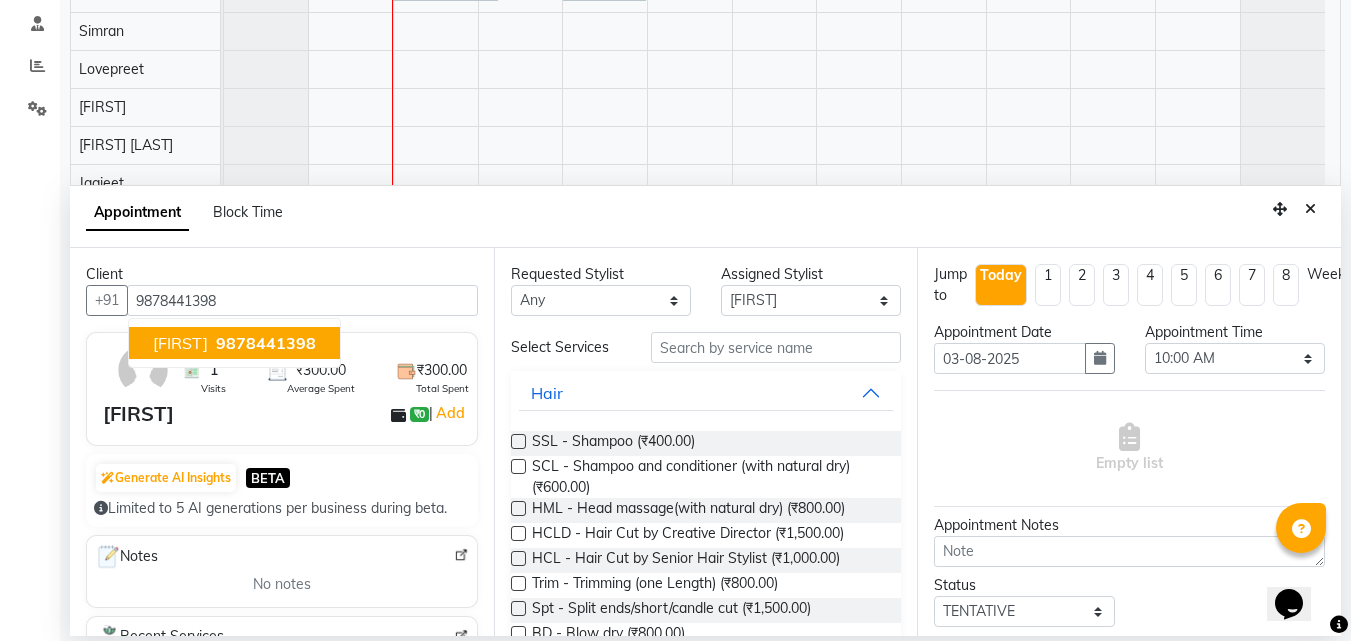 click on "9878441398" at bounding box center (266, 343) 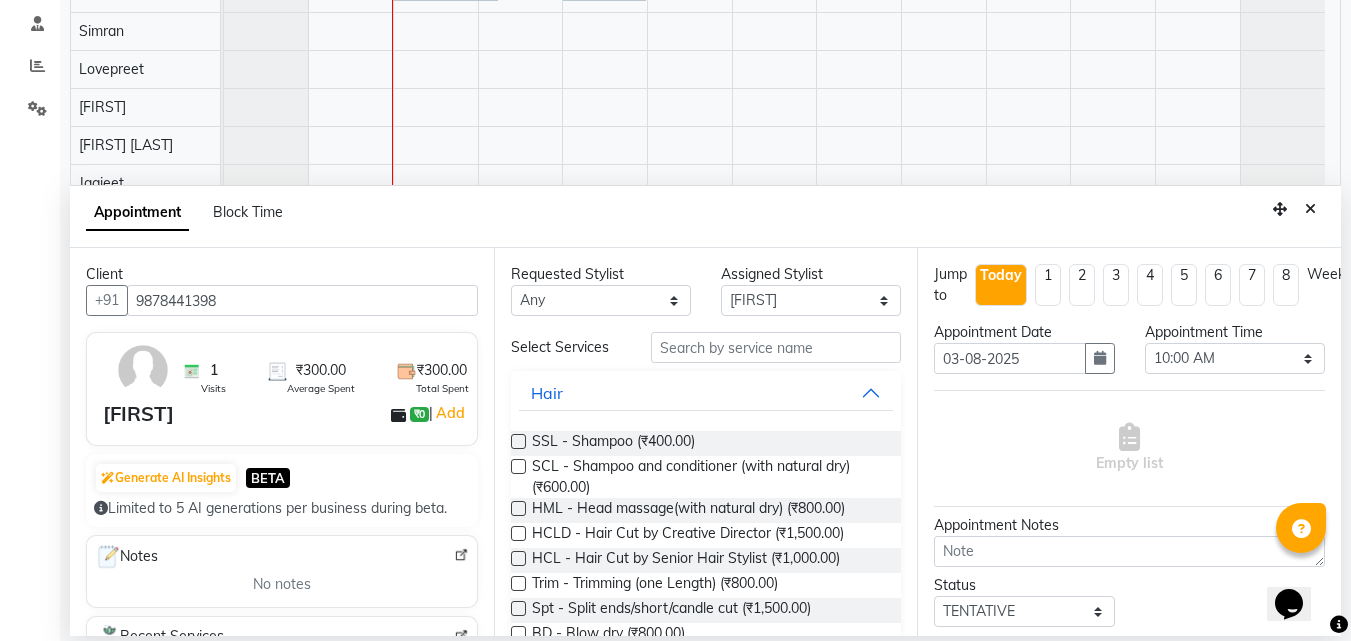 type on "9878441398" 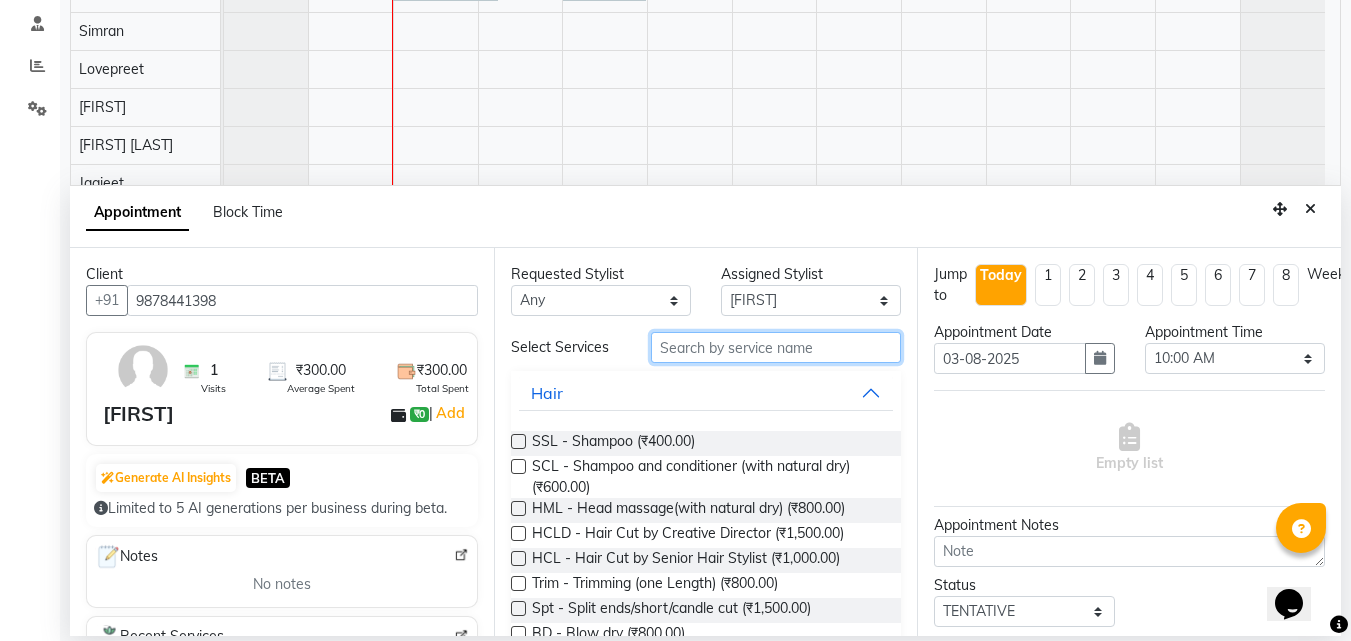 click at bounding box center [776, 347] 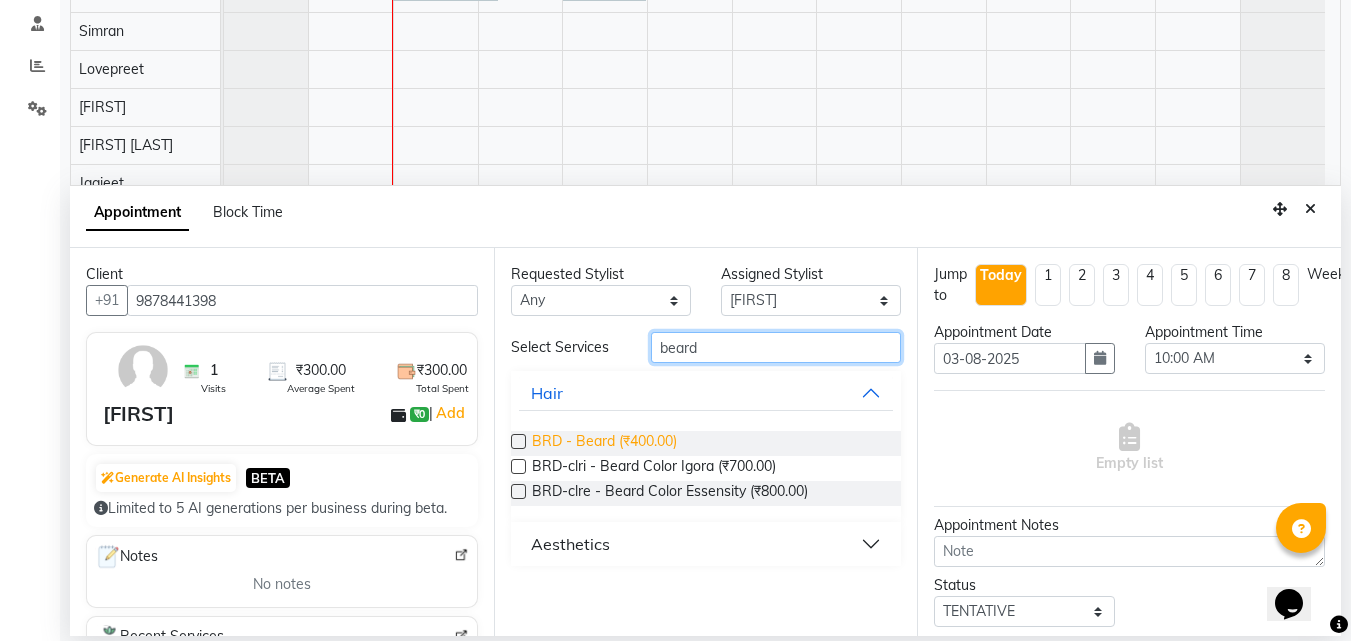 type on "beard" 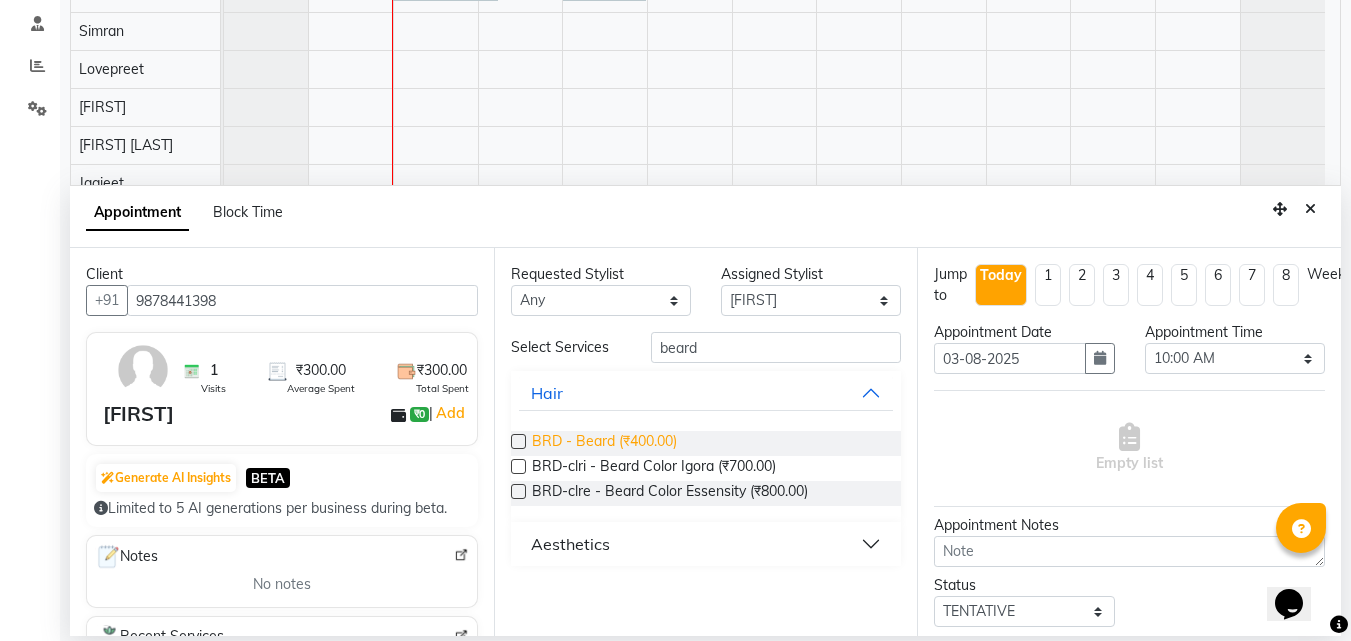 click on "BRD - Beard (₹400.00)" at bounding box center (604, 443) 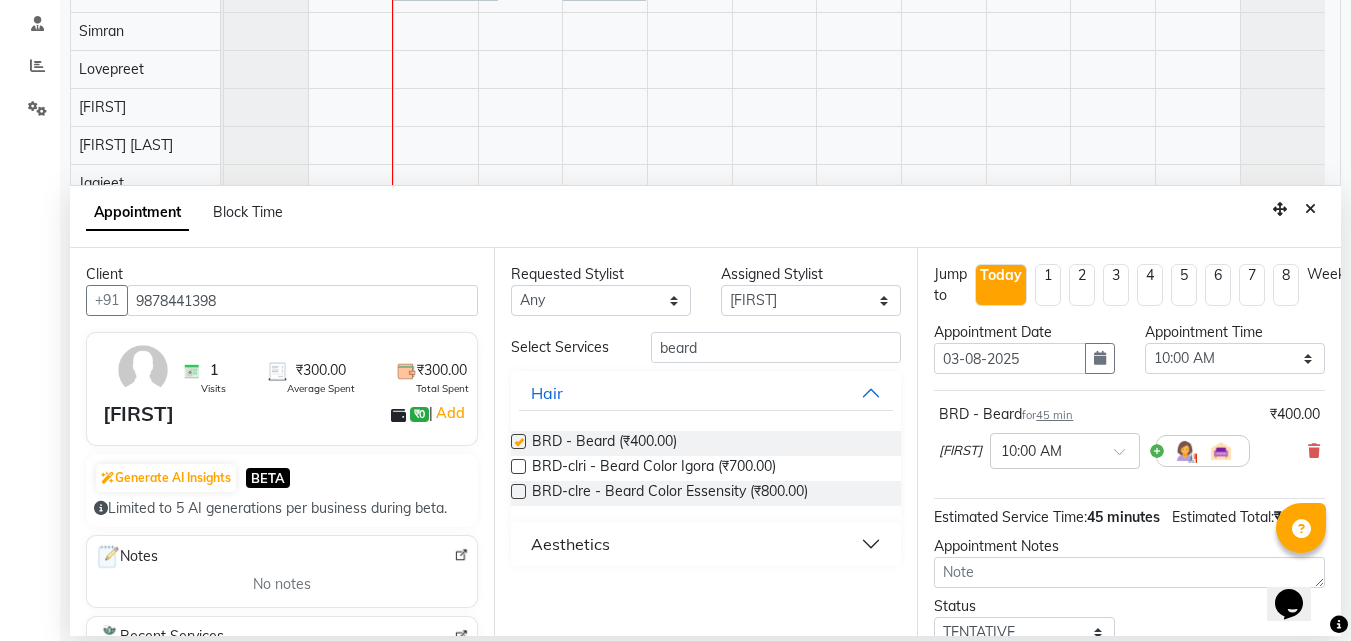 checkbox on "false" 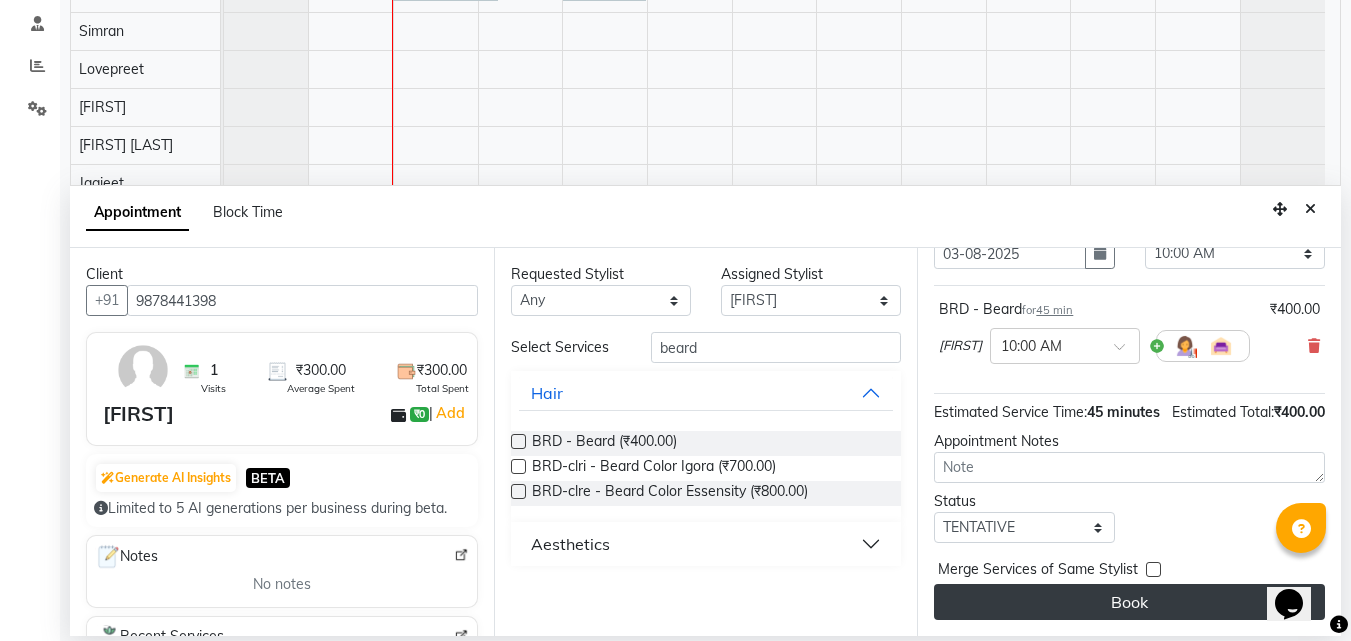 click on "Book" at bounding box center (1129, 602) 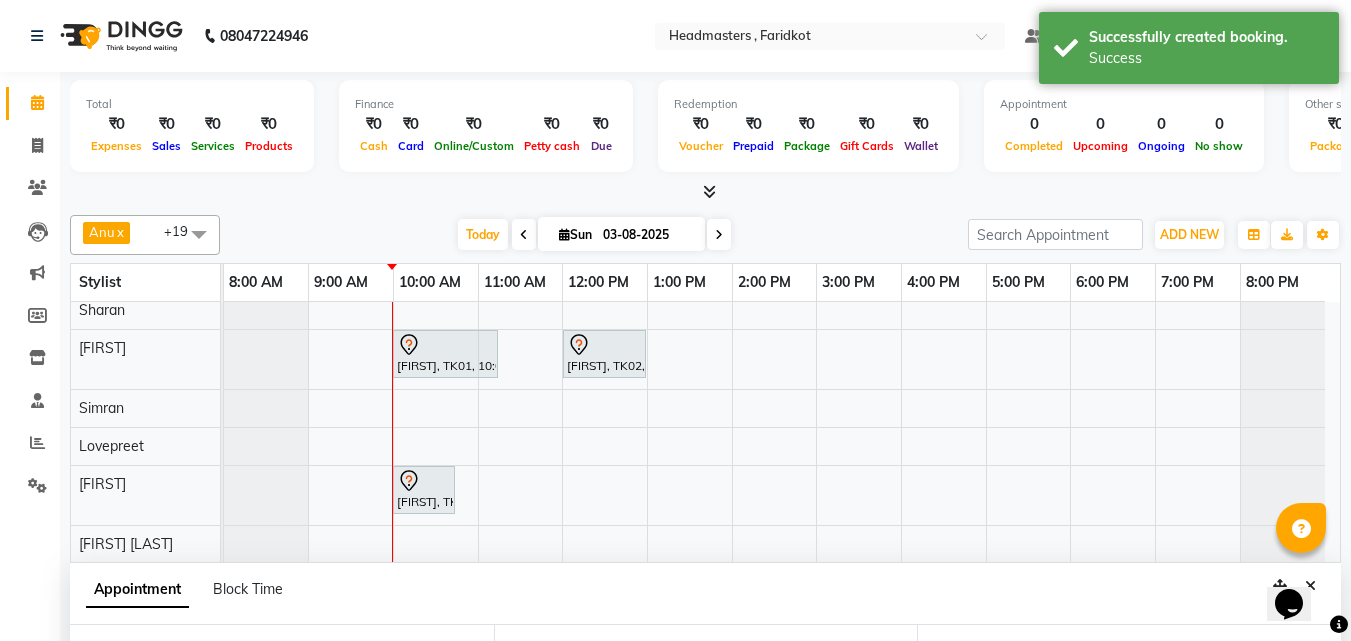 click at bounding box center (199, 234) 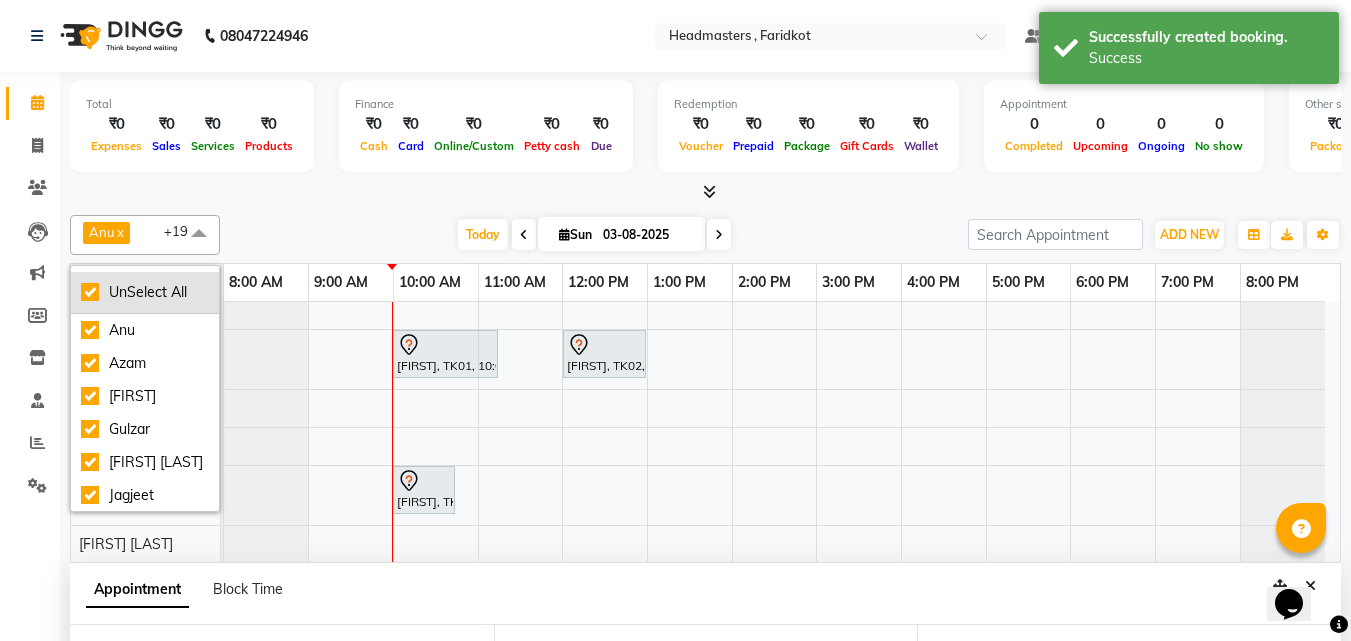 click on "UnSelect All" at bounding box center (145, 292) 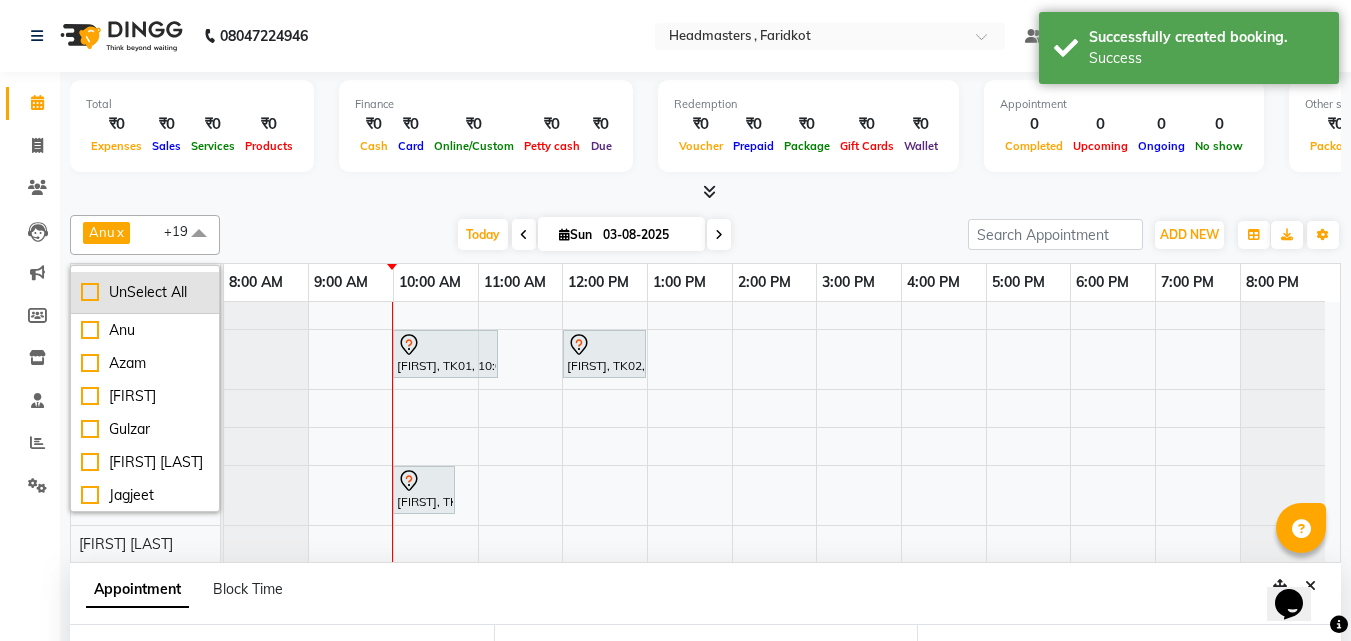 checkbox on "false" 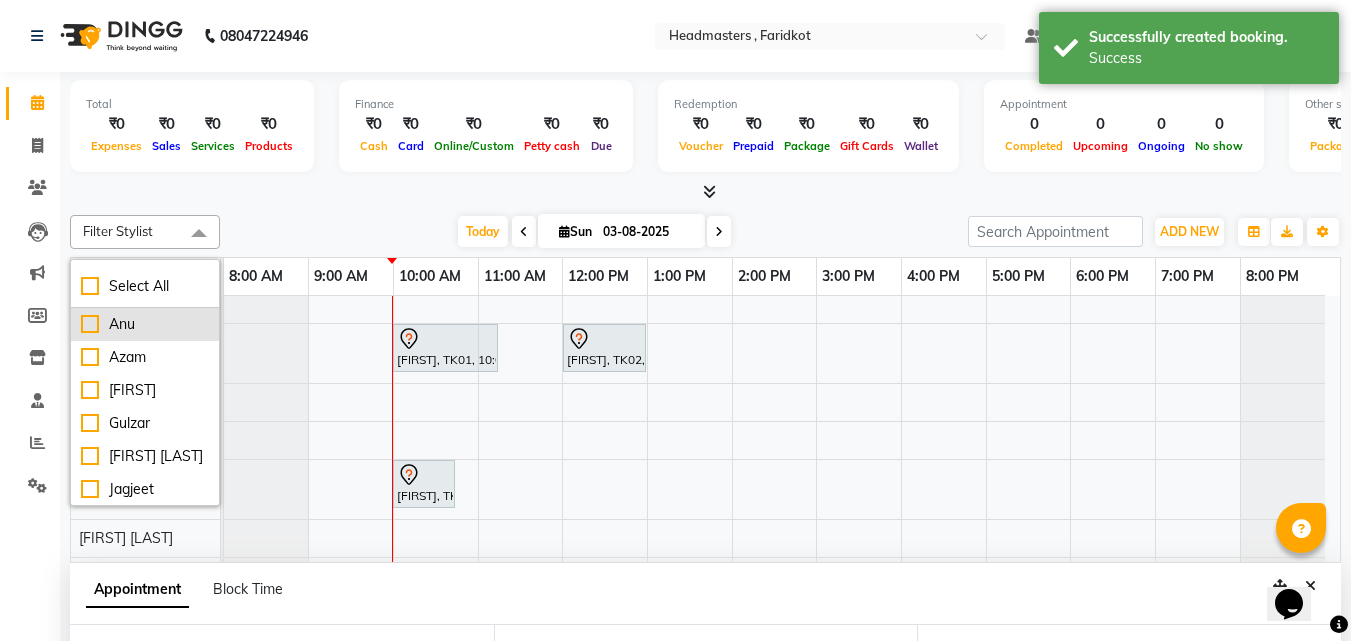 click on "Anu" at bounding box center (145, 324) 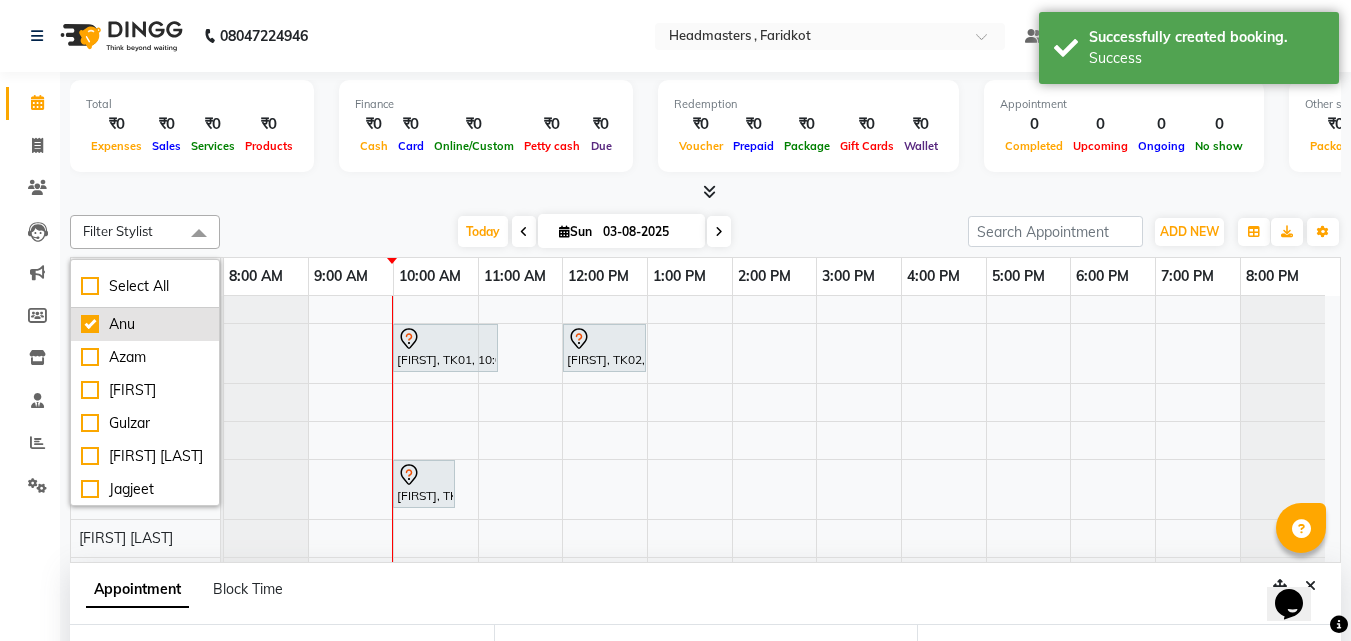 checkbox on "true" 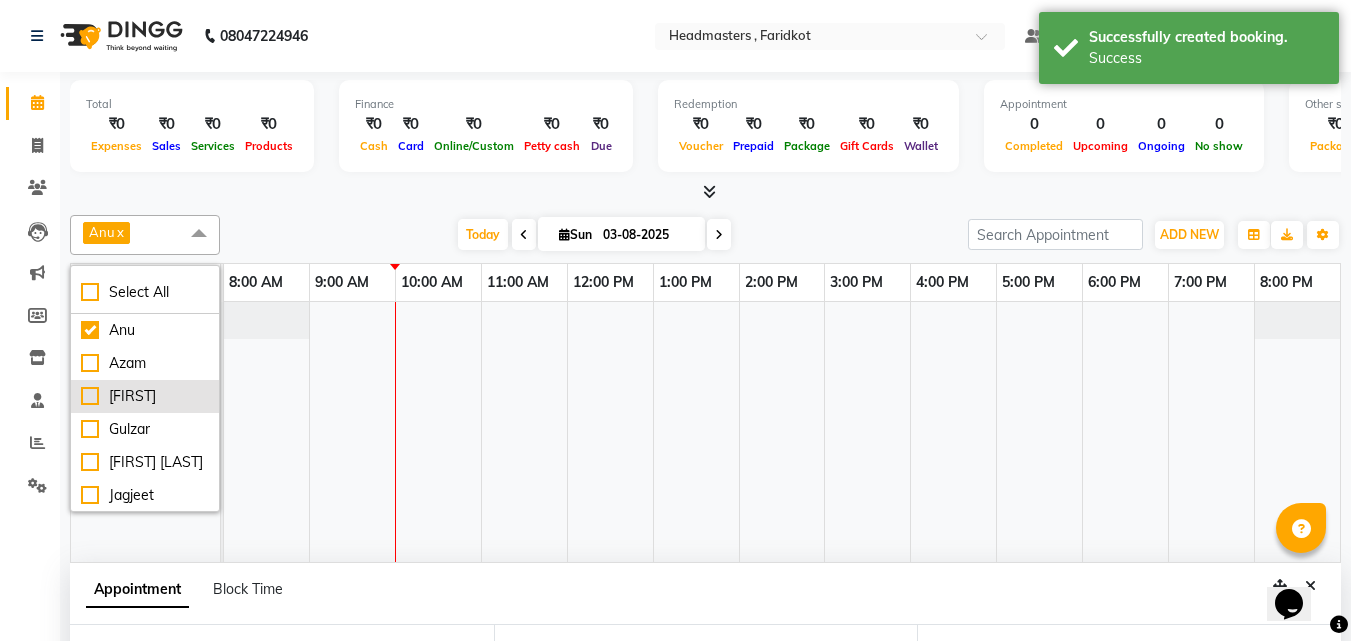 click on "[FIRST]" at bounding box center (145, 396) 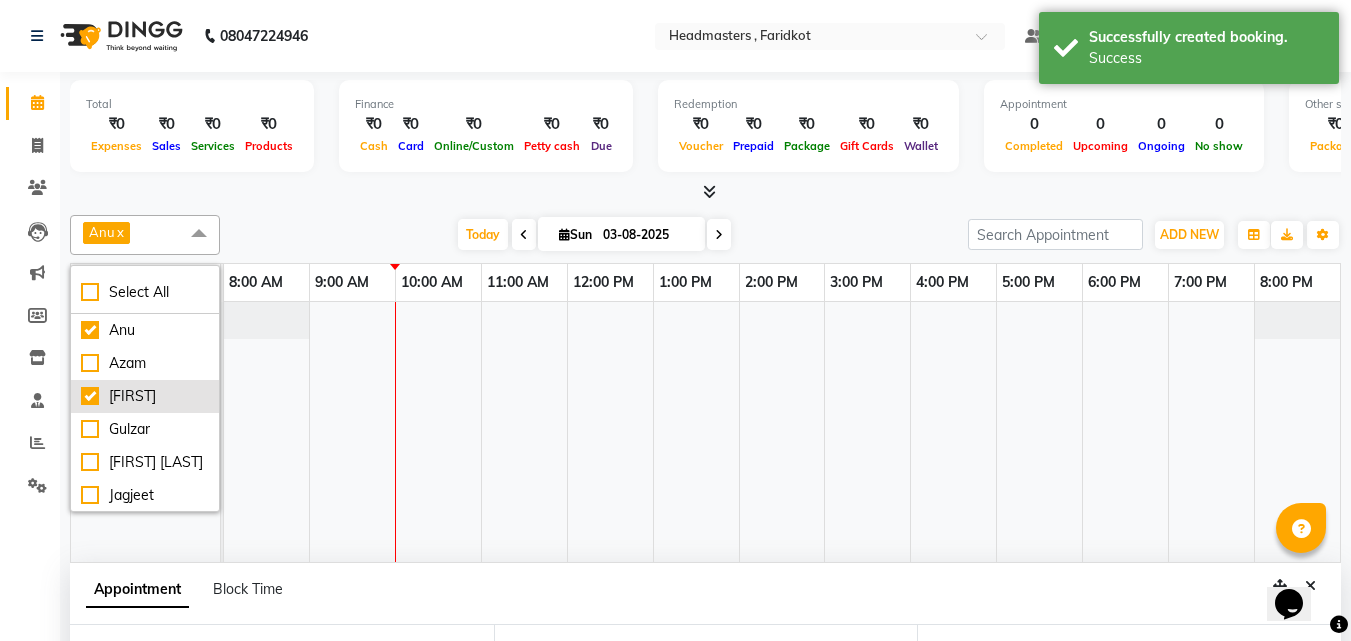 checkbox on "true" 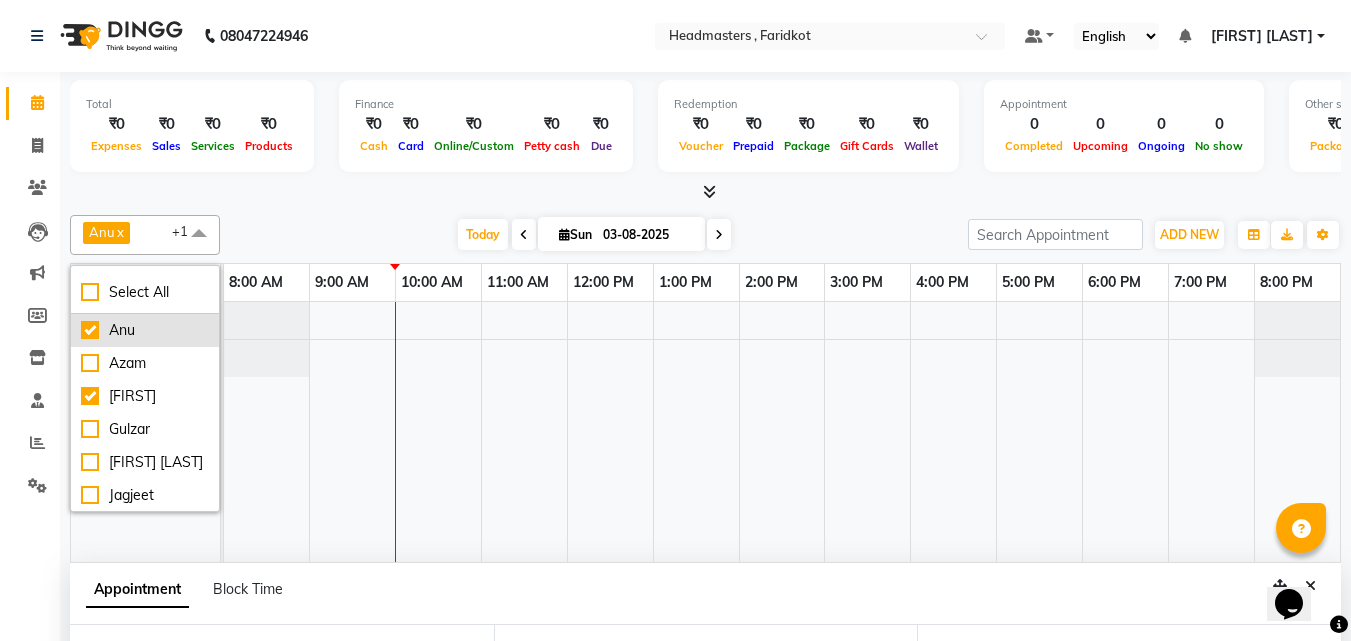 click on "Anu" at bounding box center [145, 330] 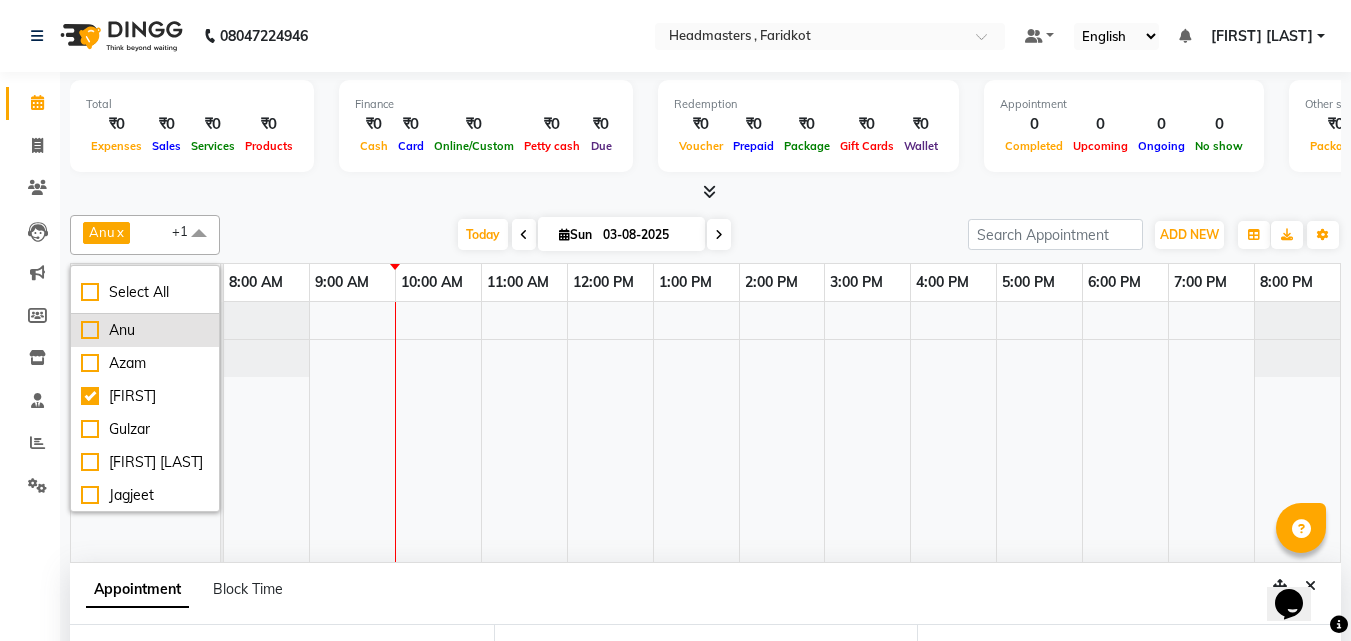 checkbox on "false" 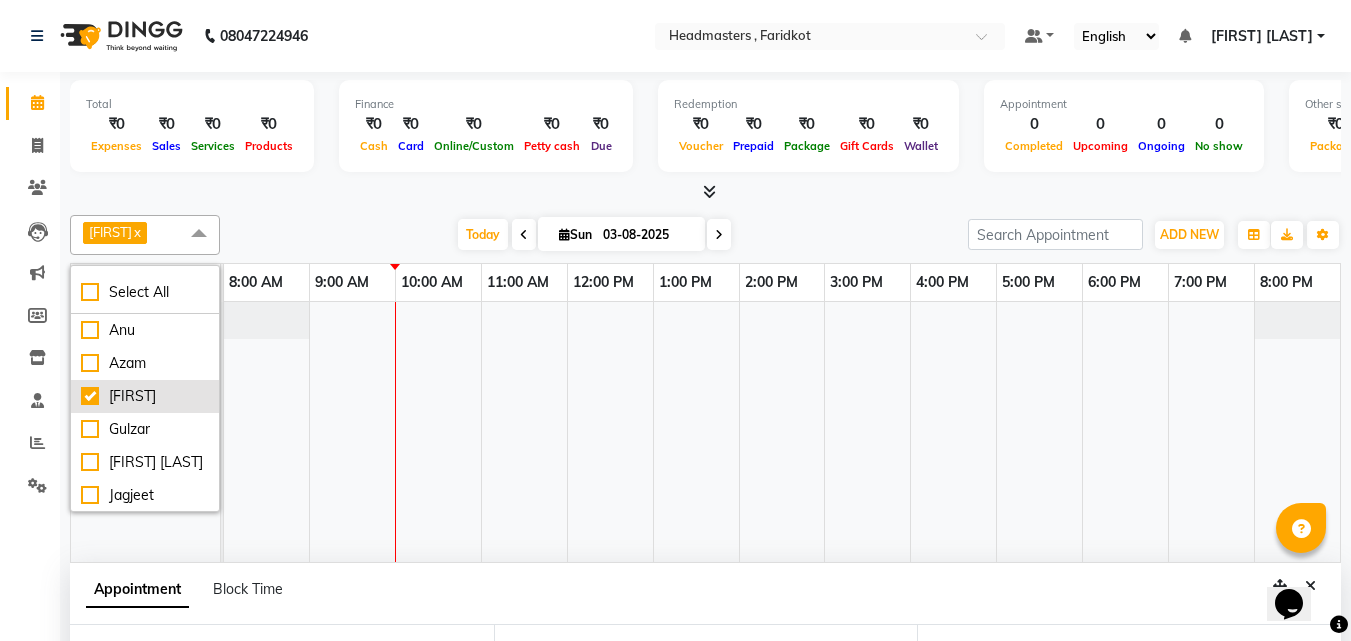 click on "[FIRST]" at bounding box center [145, 396] 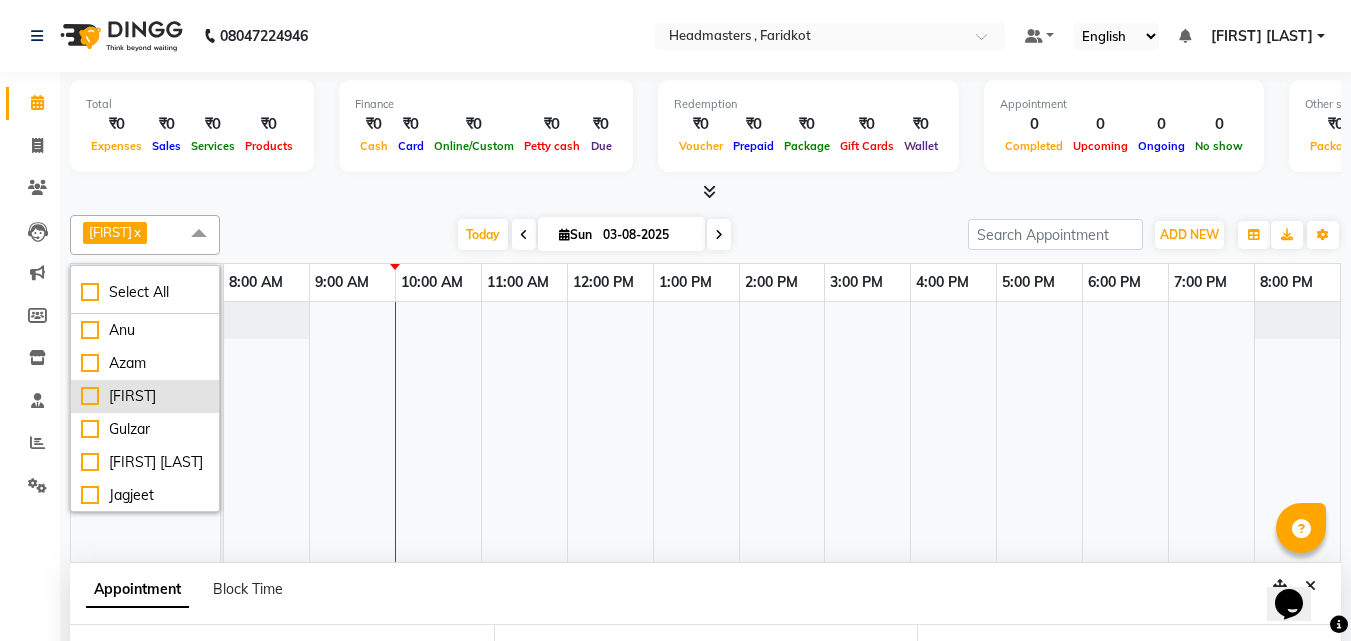 checkbox on "false" 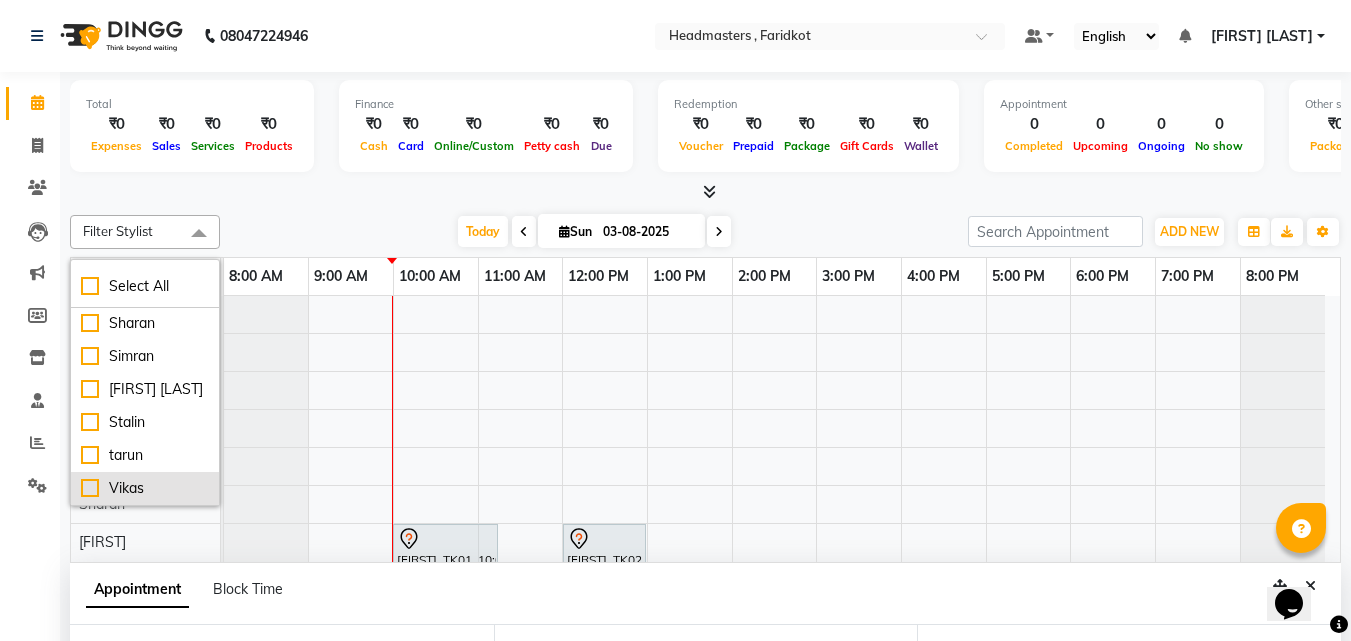 click on "Vikas" at bounding box center (145, 488) 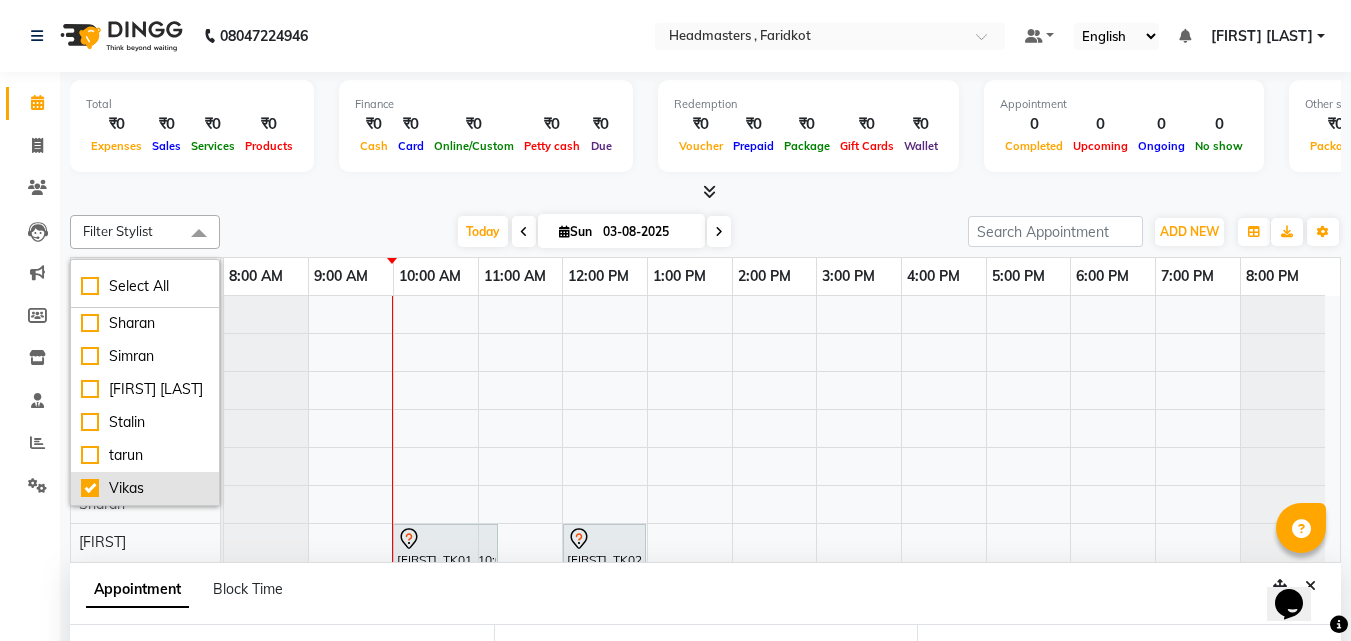 checkbox on "true" 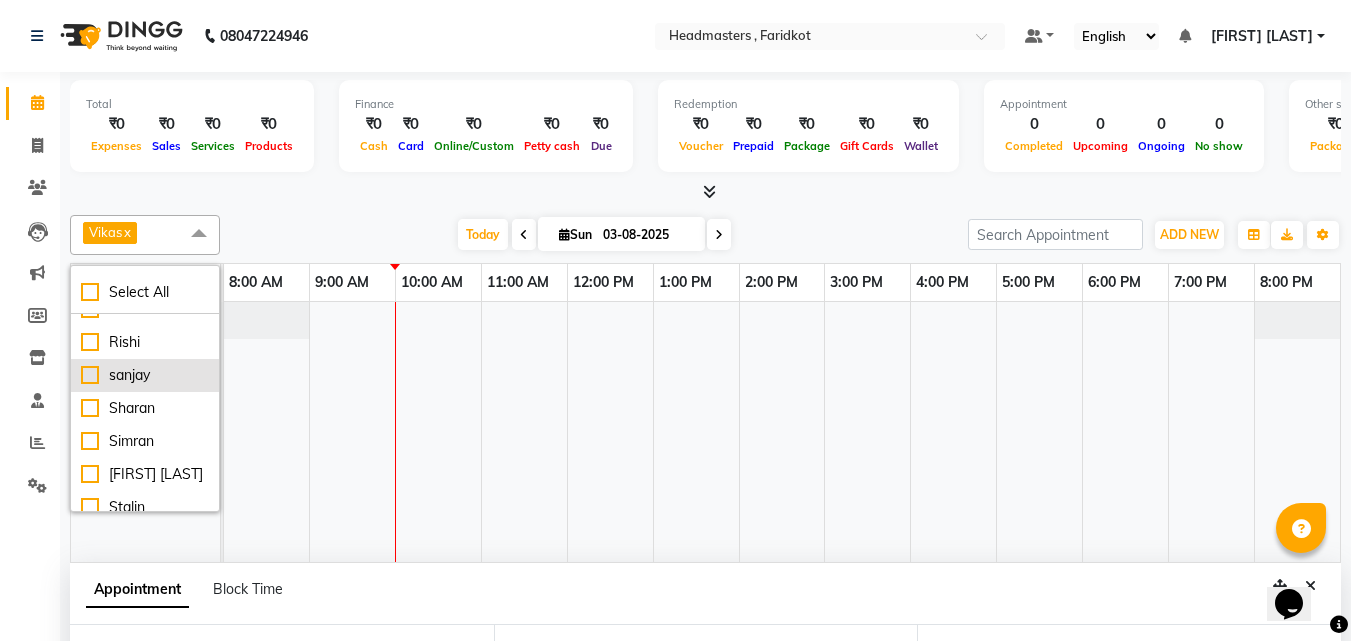 click on "sanjay" at bounding box center (145, 375) 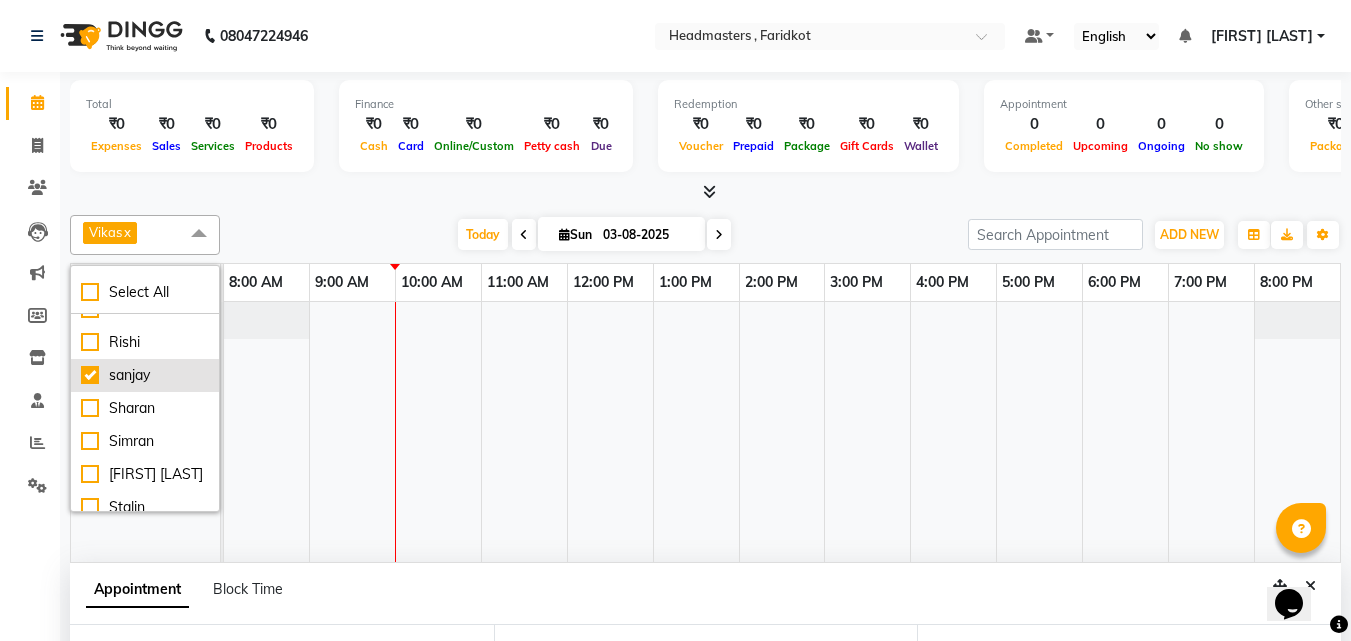 checkbox on "true" 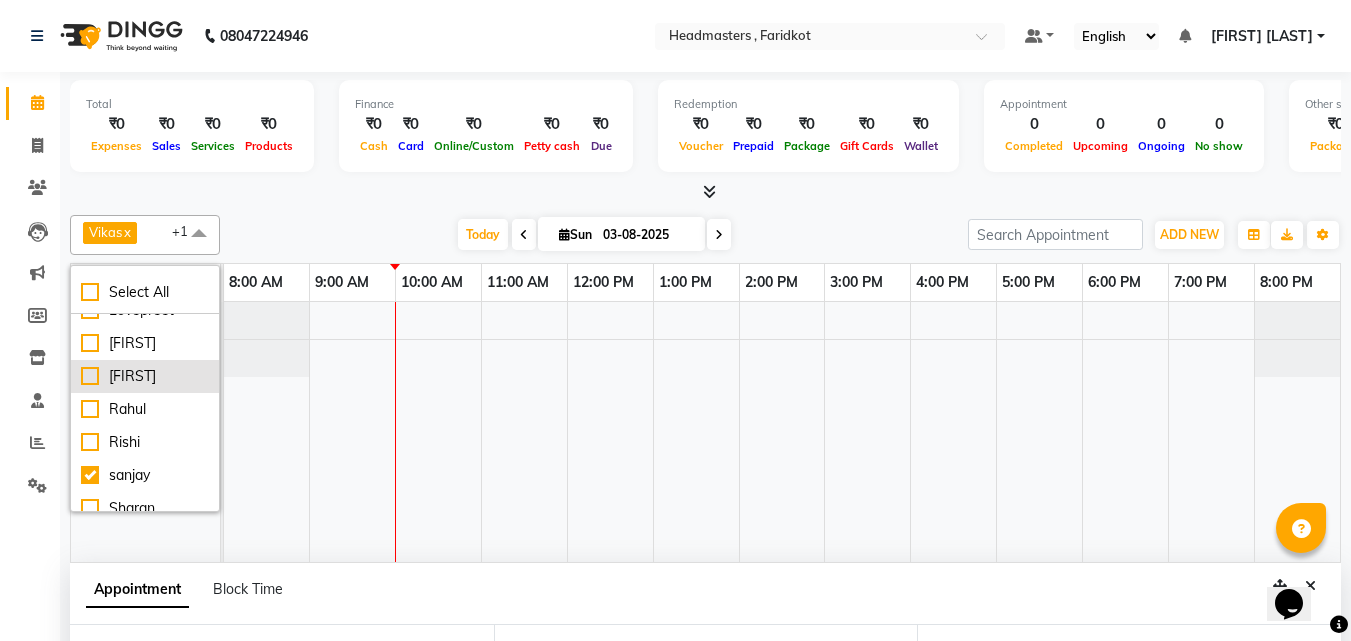 click on "[FIRST]" at bounding box center (145, 376) 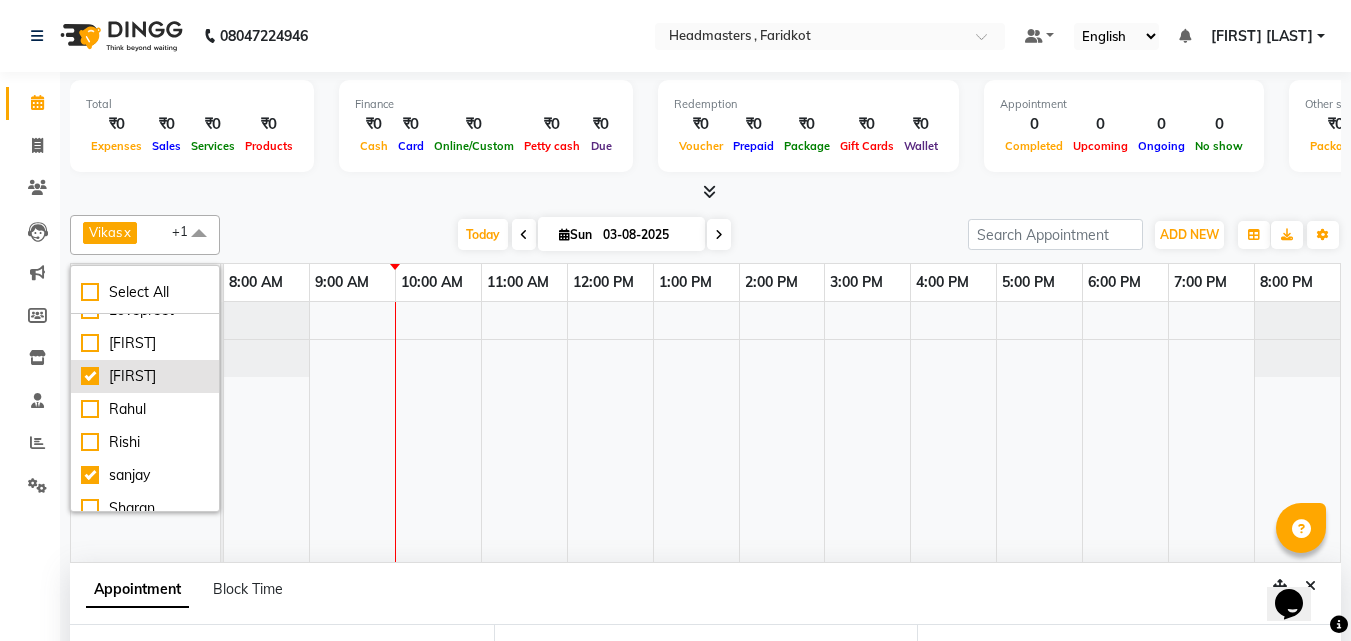 checkbox on "true" 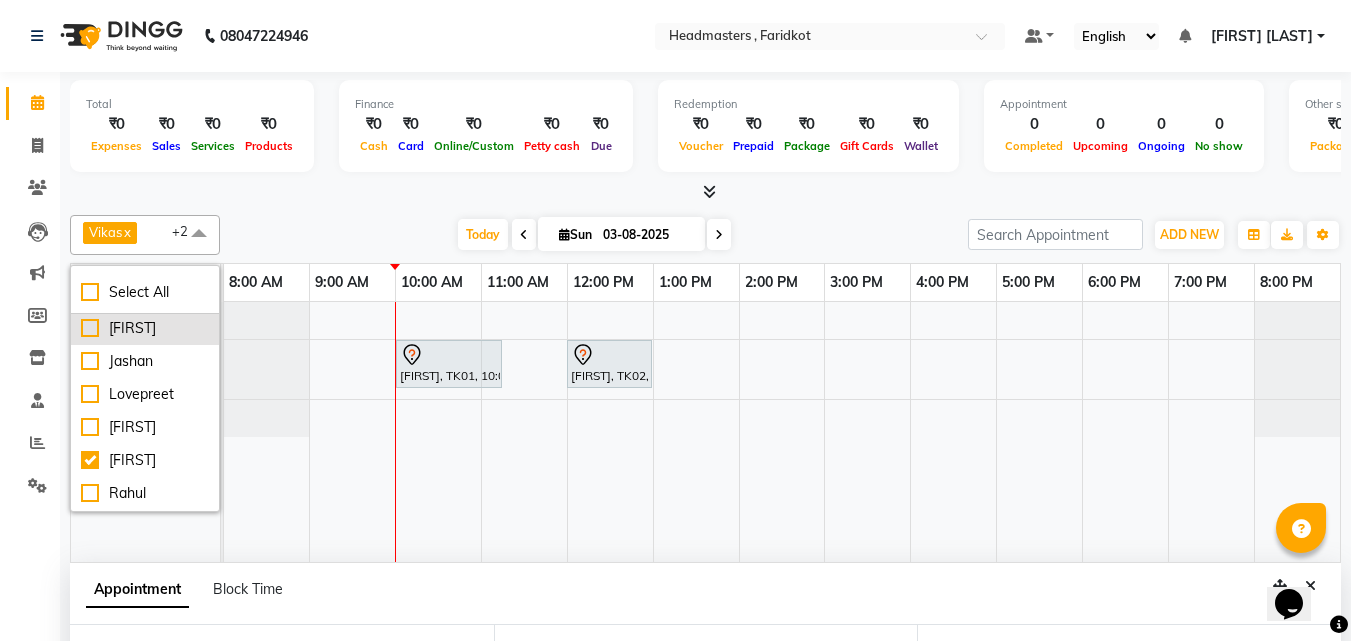 click on "[FIRST]" at bounding box center (145, 328) 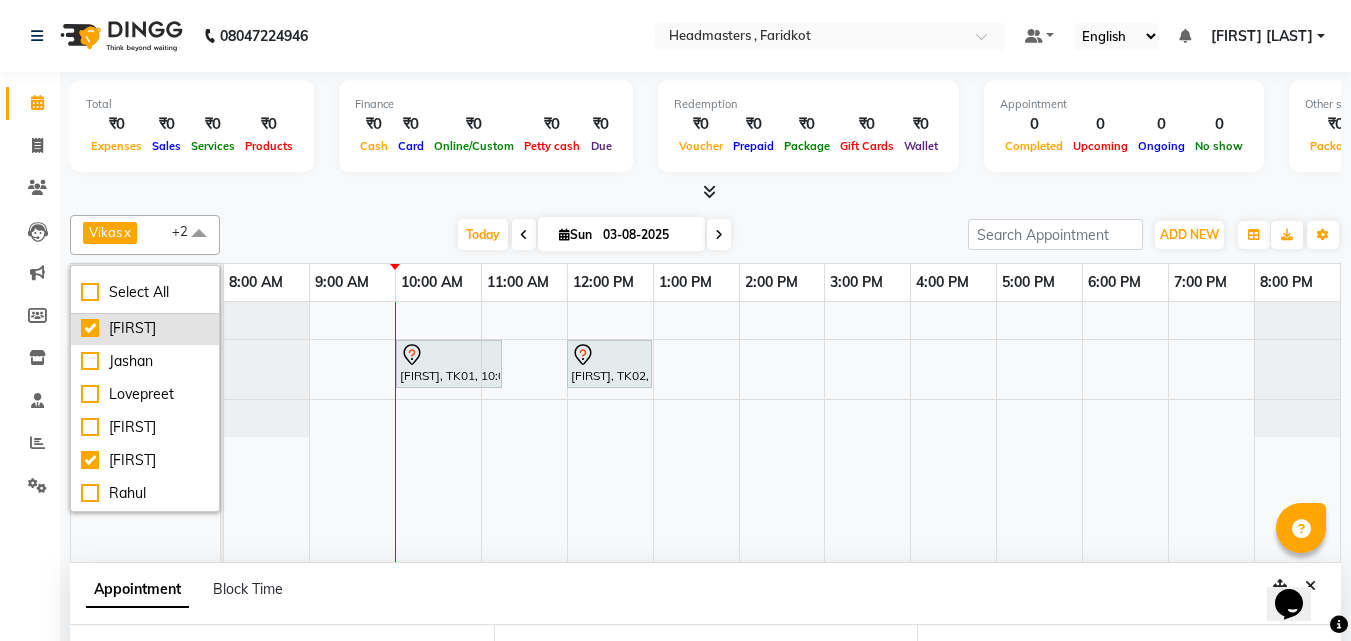 checkbox on "true" 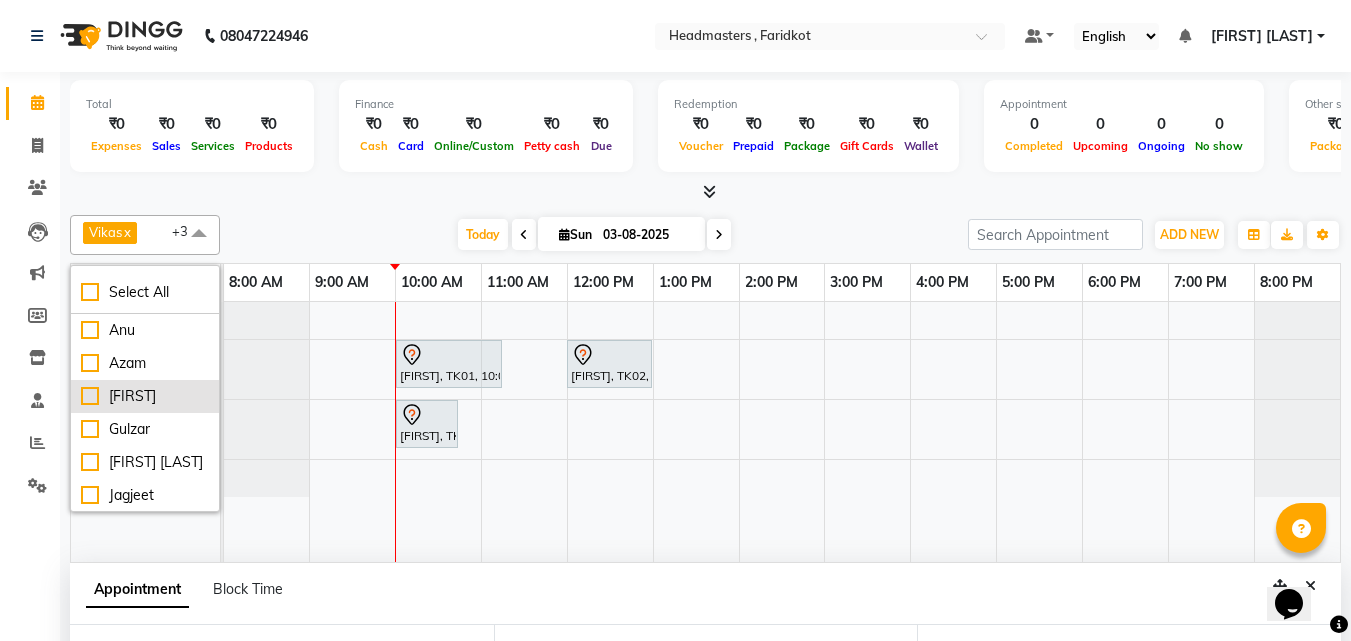 click on "[FIRST]" at bounding box center [145, 396] 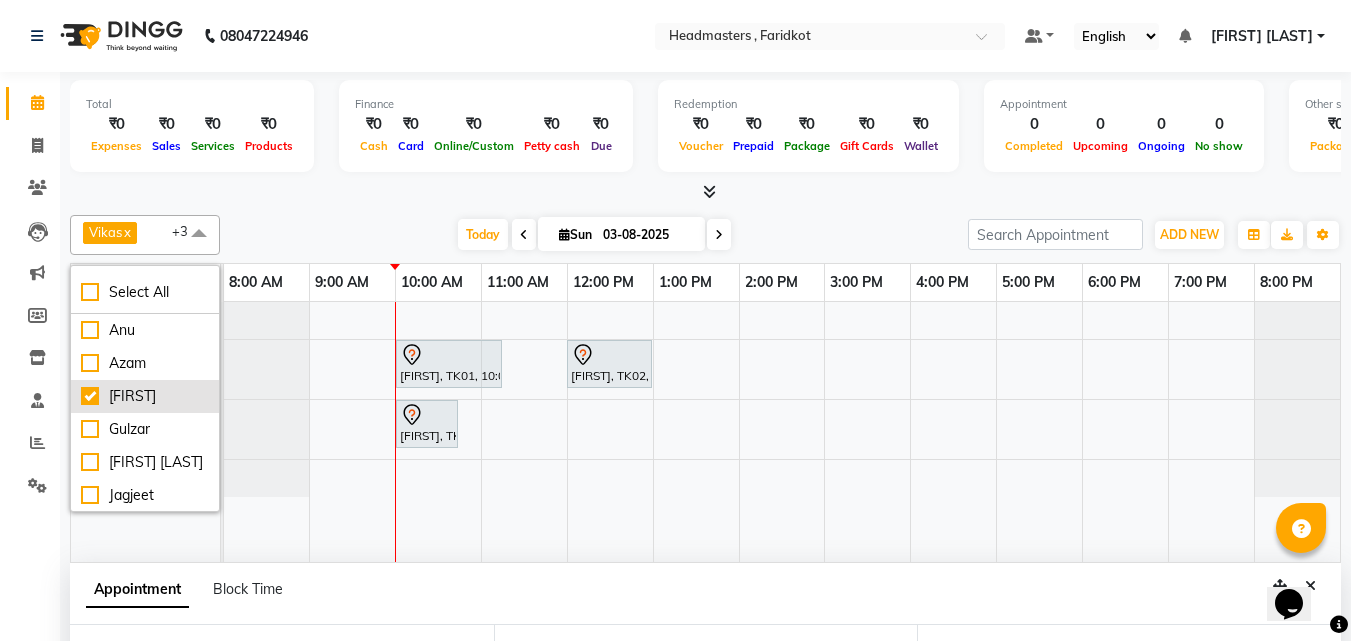 checkbox on "true" 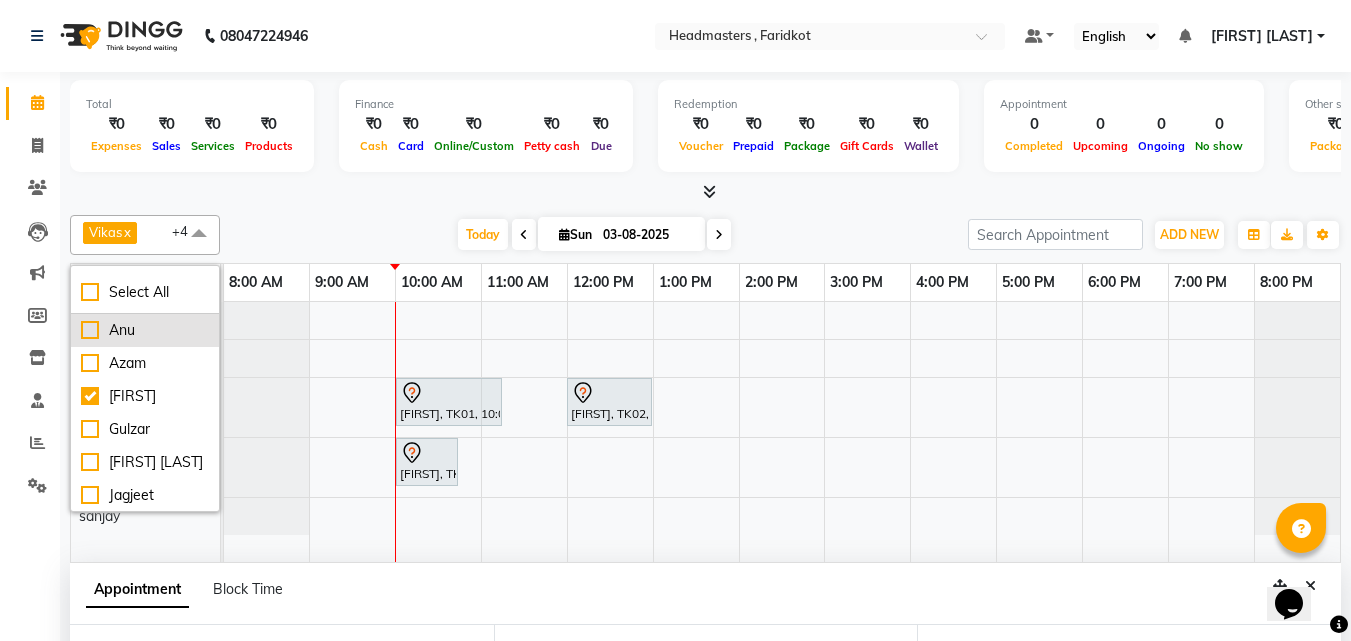 click on "Anu" at bounding box center (145, 330) 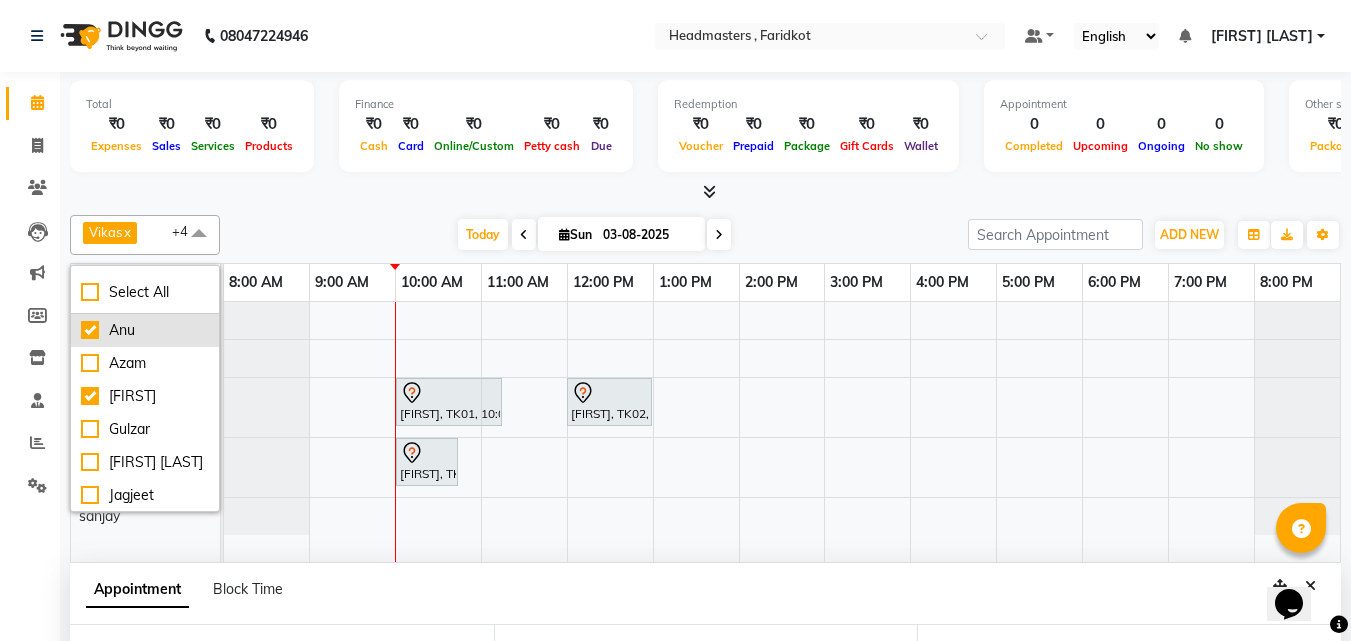 checkbox on "true" 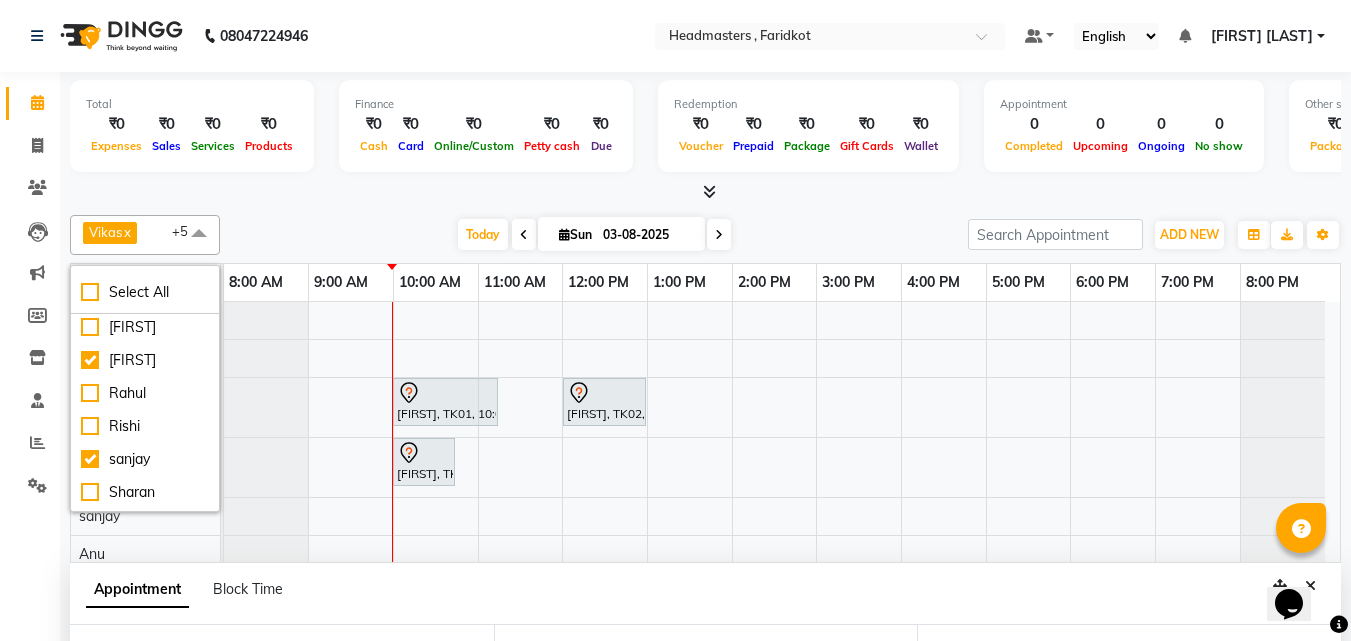 scroll, scrollTop: 400, scrollLeft: 0, axis: vertical 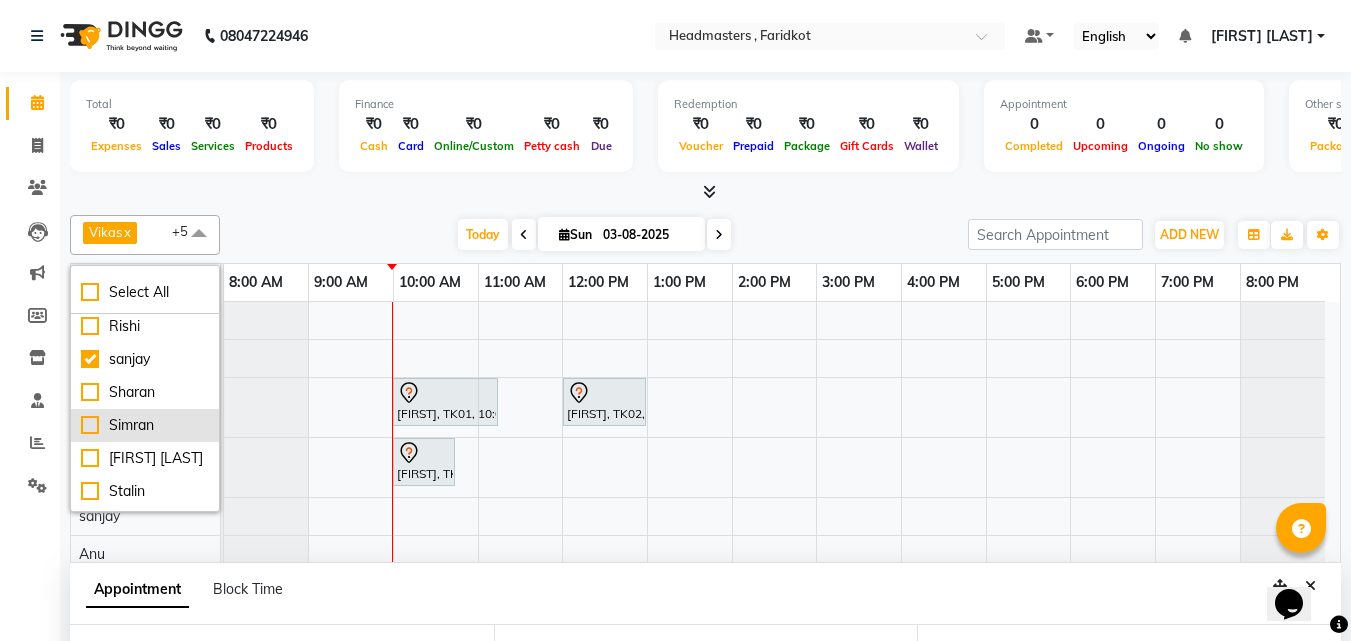 click on "Simran" at bounding box center [145, 425] 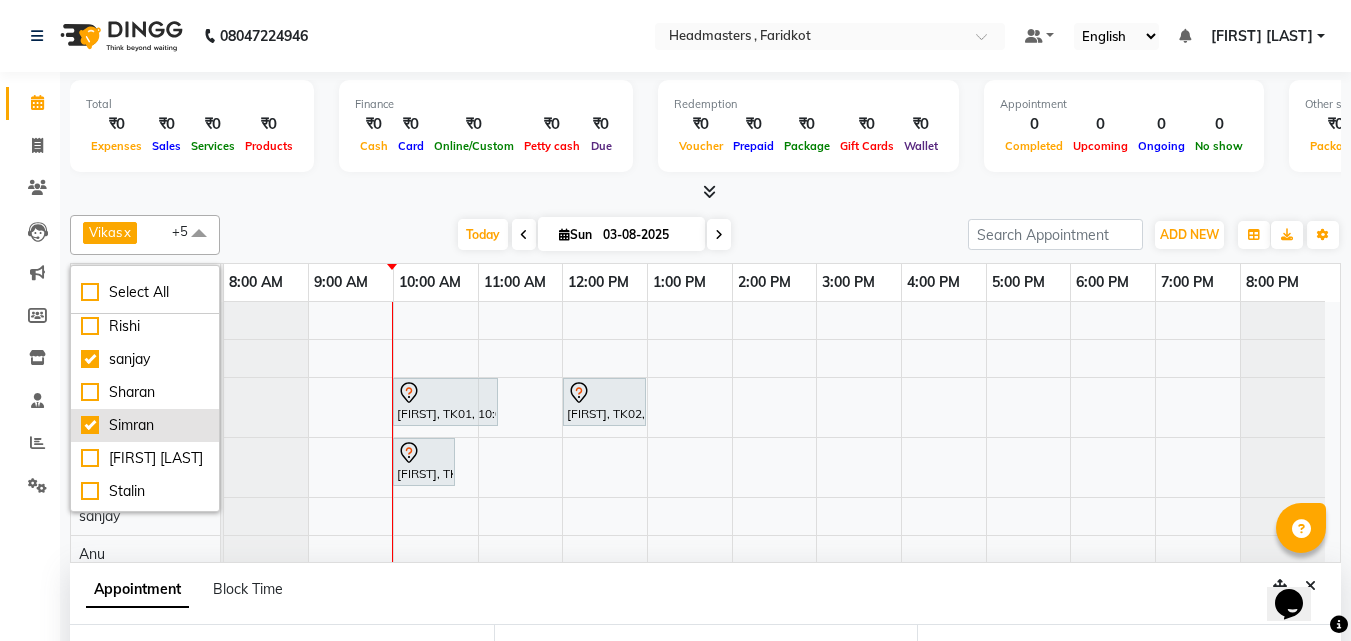 checkbox on "true" 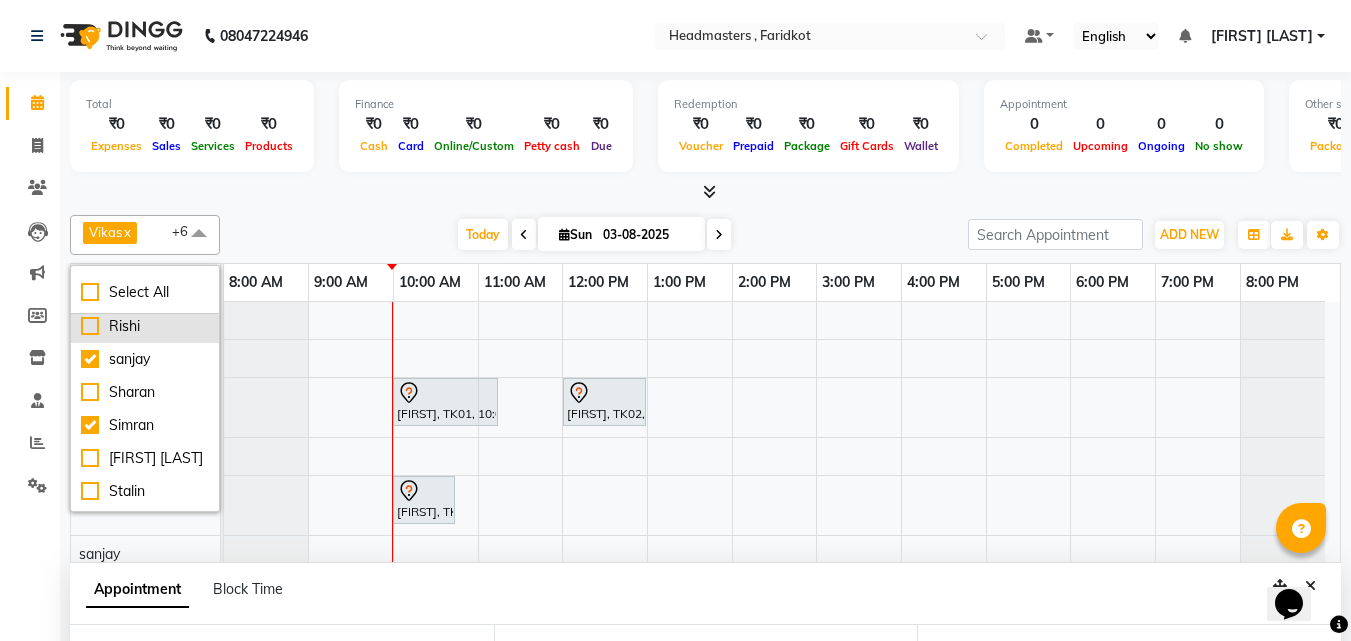 click on "Rishi" at bounding box center (145, 326) 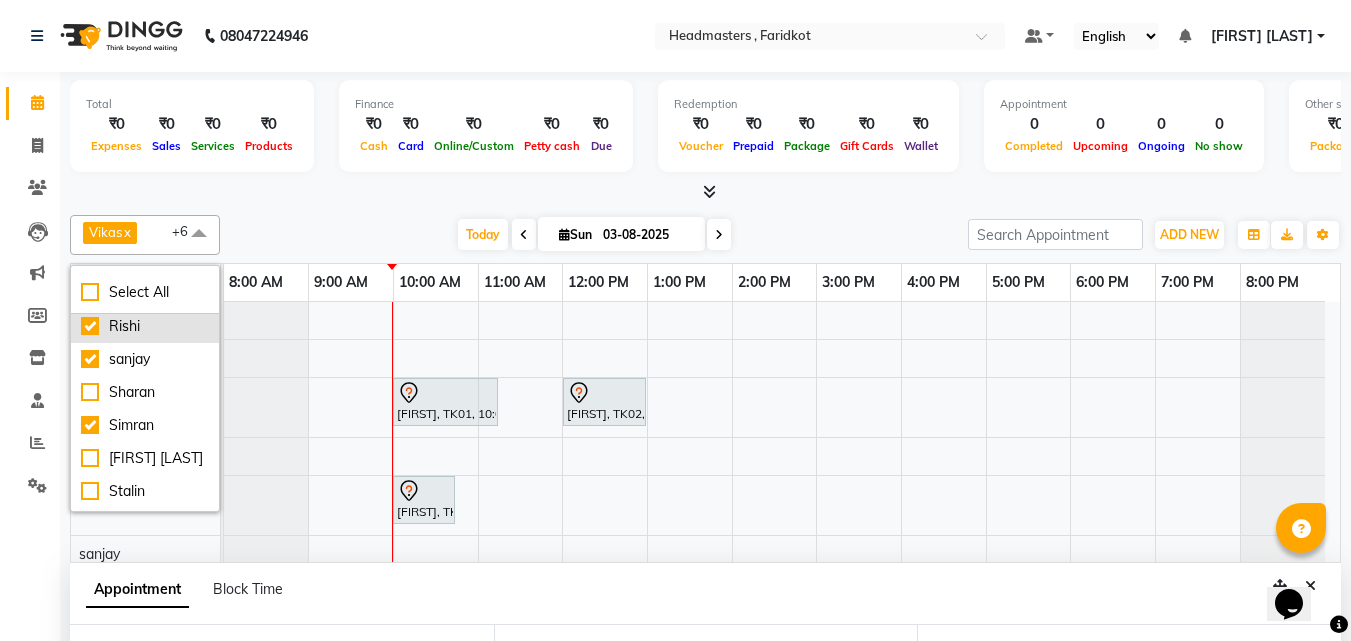 checkbox on "true" 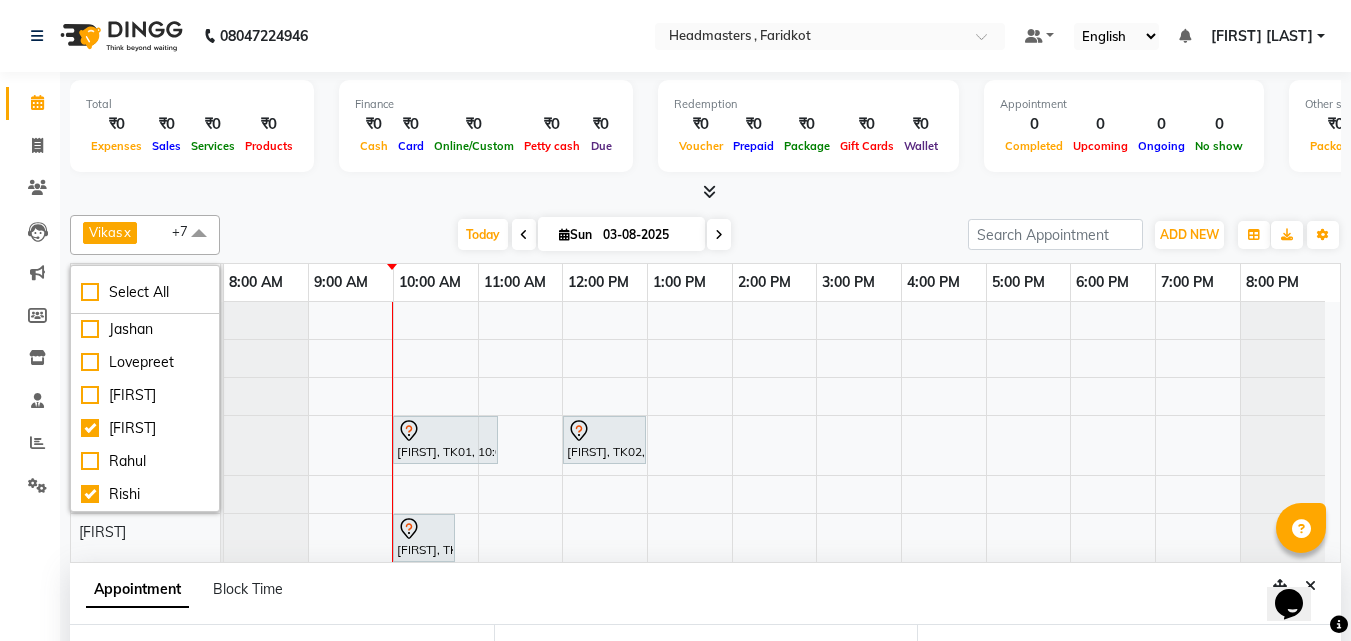 scroll, scrollTop: 200, scrollLeft: 0, axis: vertical 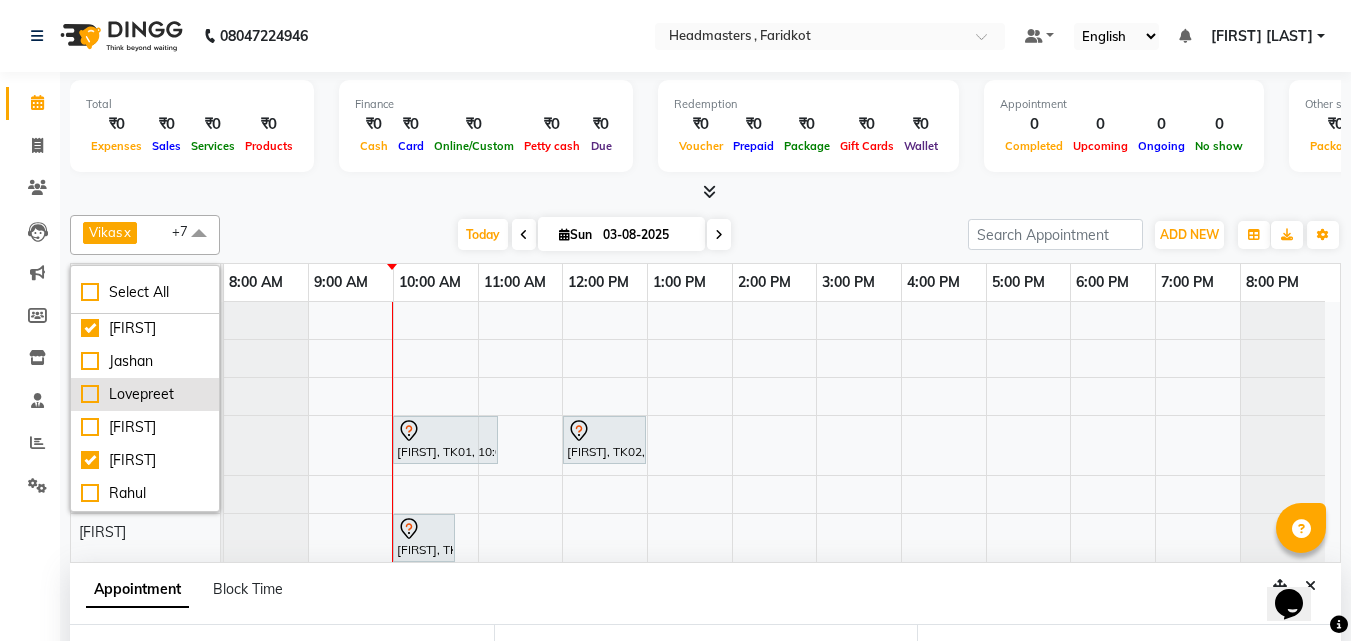 click on "Lovepreet" at bounding box center (145, 394) 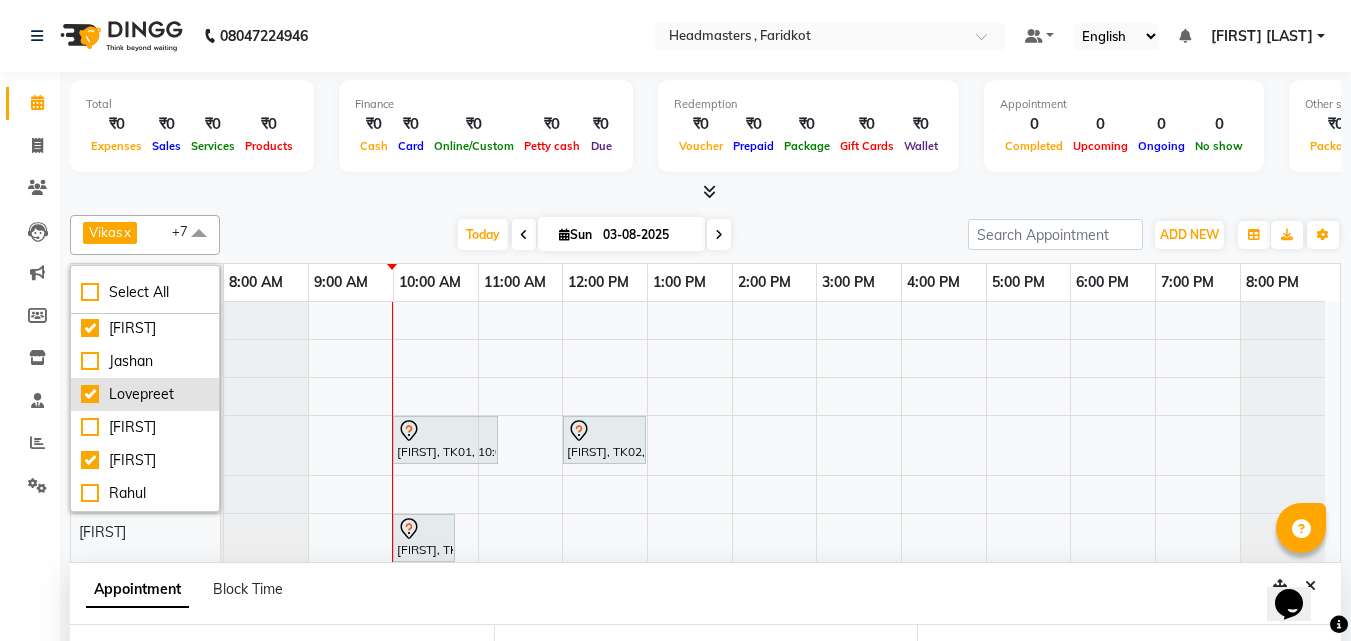 checkbox on "true" 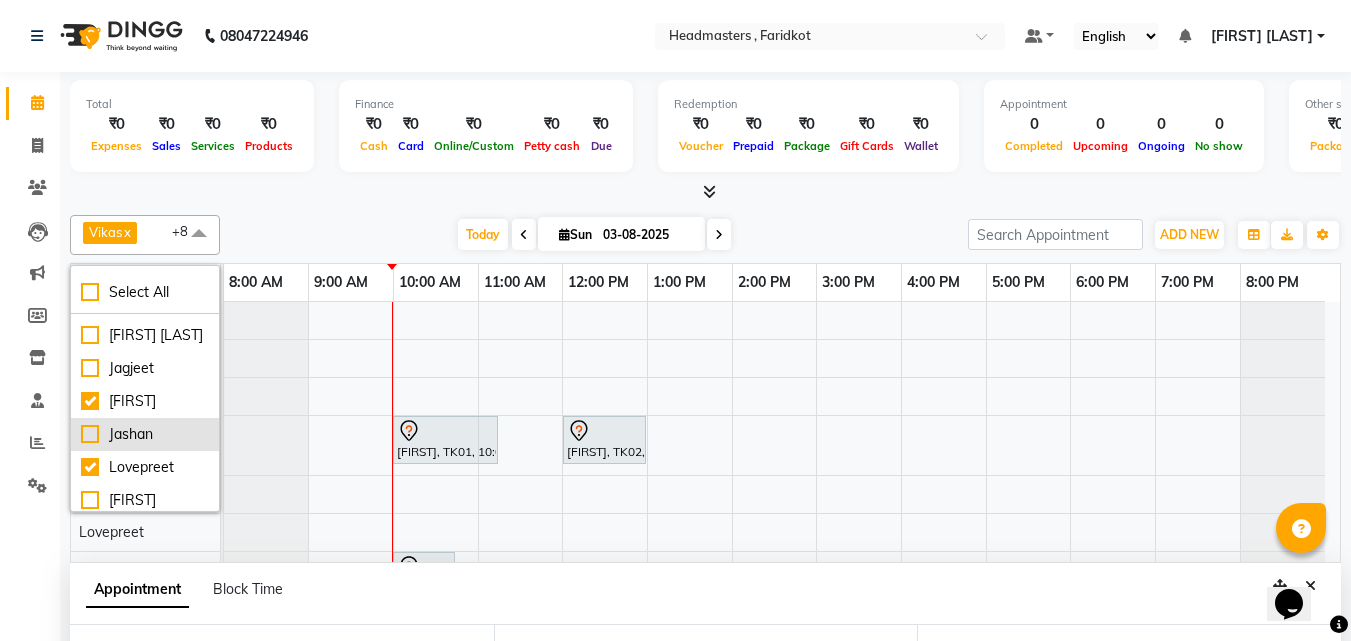 scroll, scrollTop: 100, scrollLeft: 0, axis: vertical 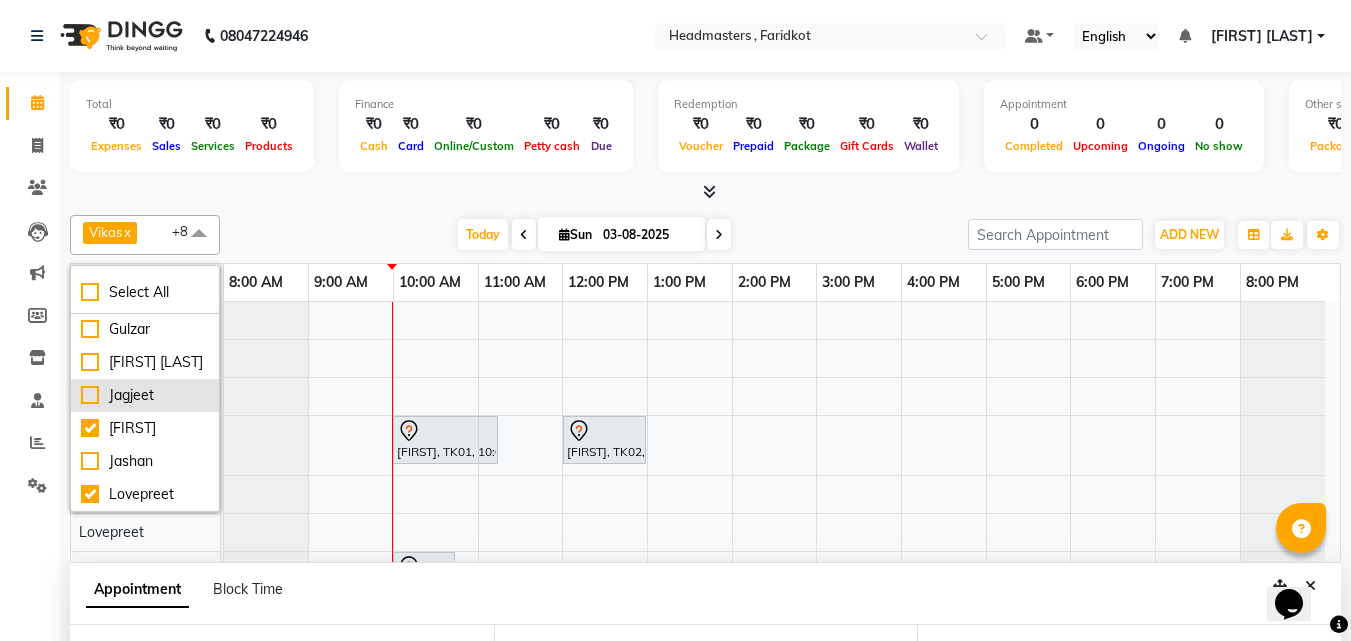 click on "Jagjeet" at bounding box center (145, 395) 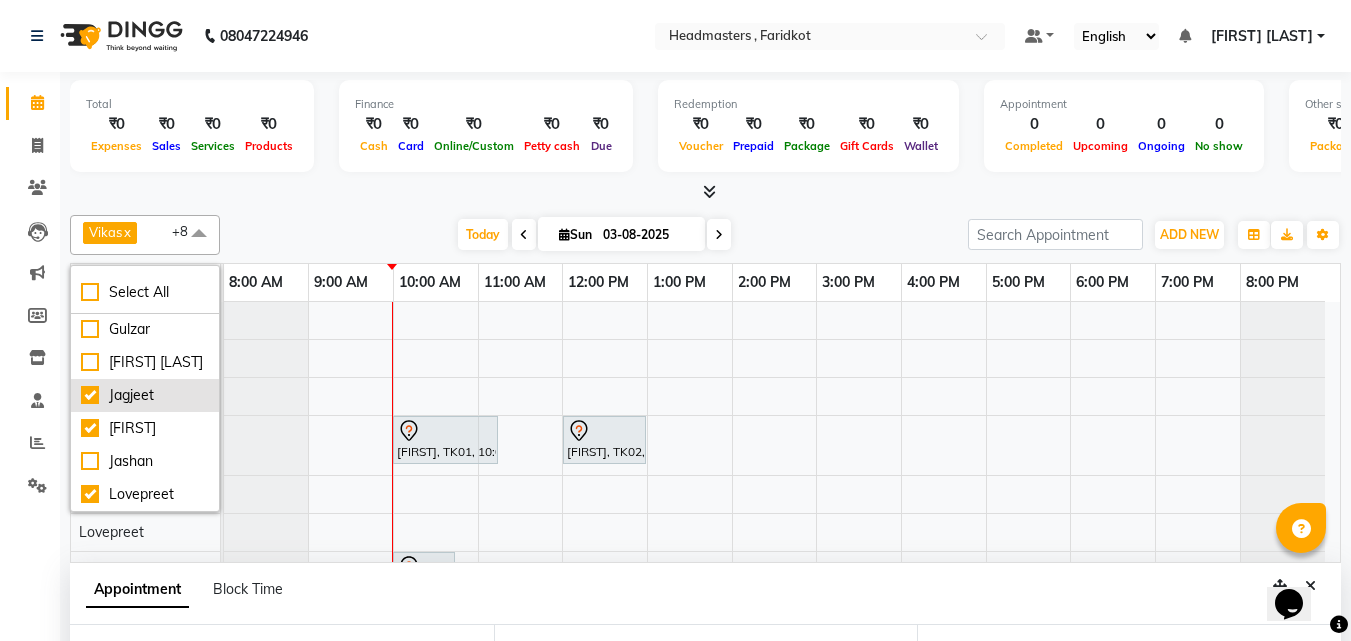 checkbox on "true" 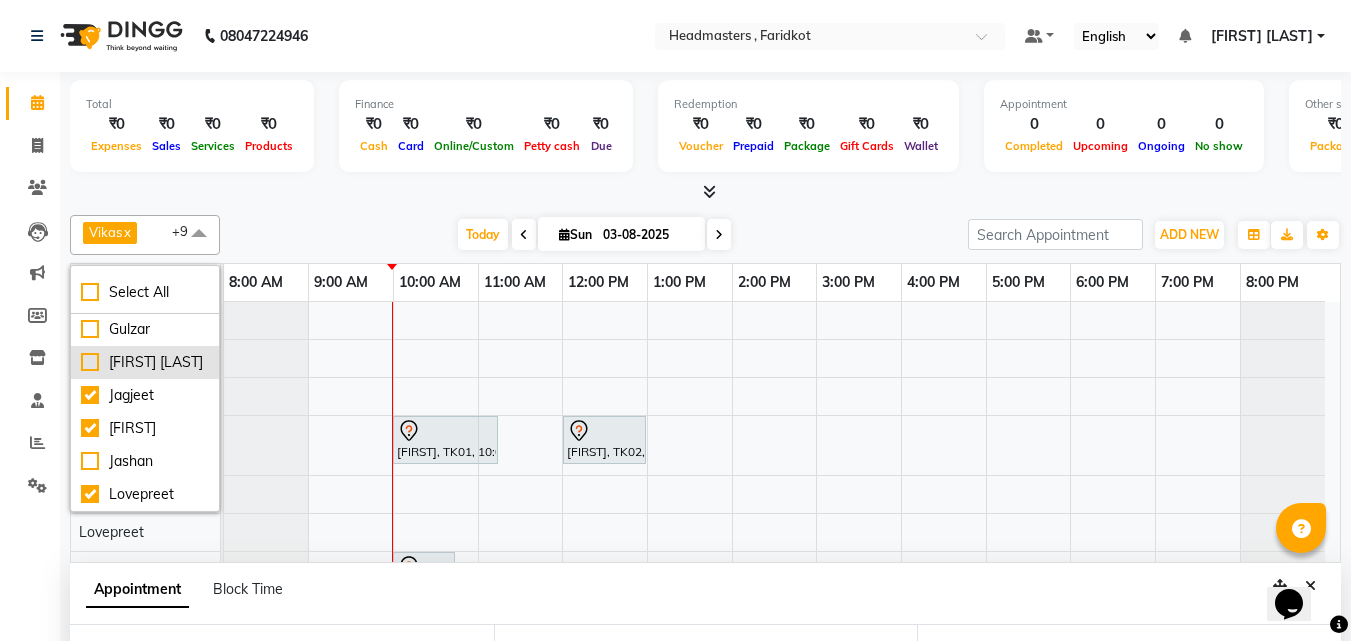 click on "[FIRST] [LAST]" at bounding box center (145, 362) 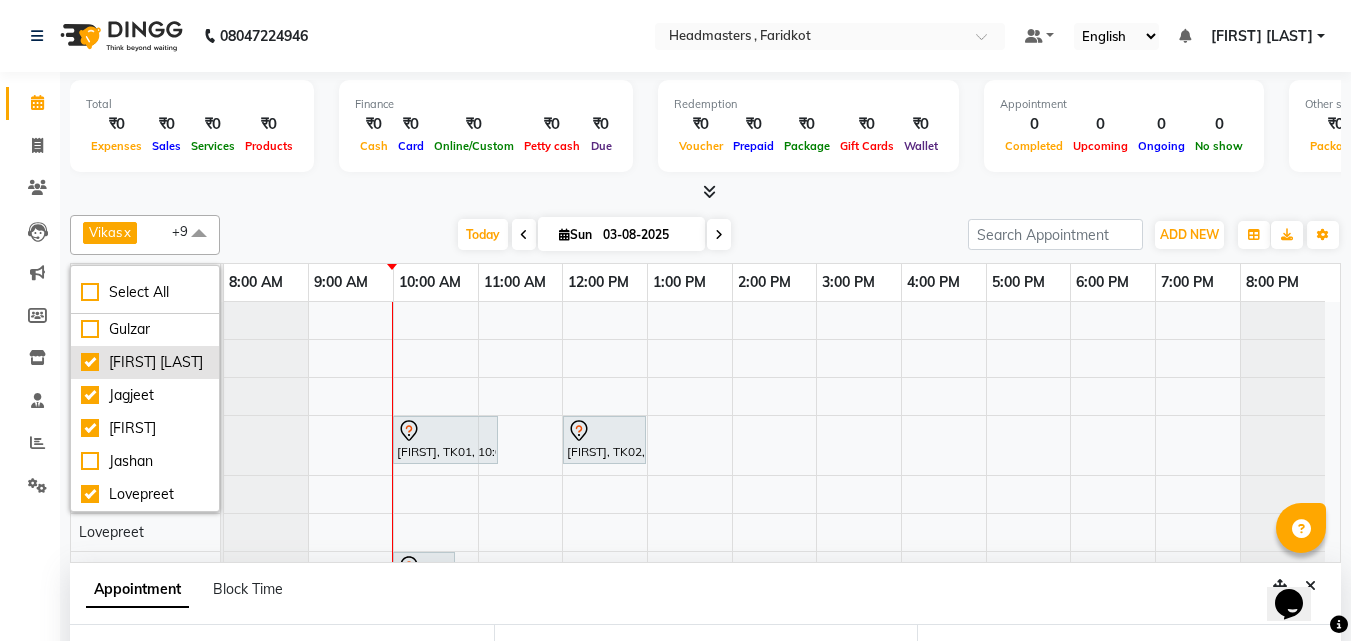 checkbox on "true" 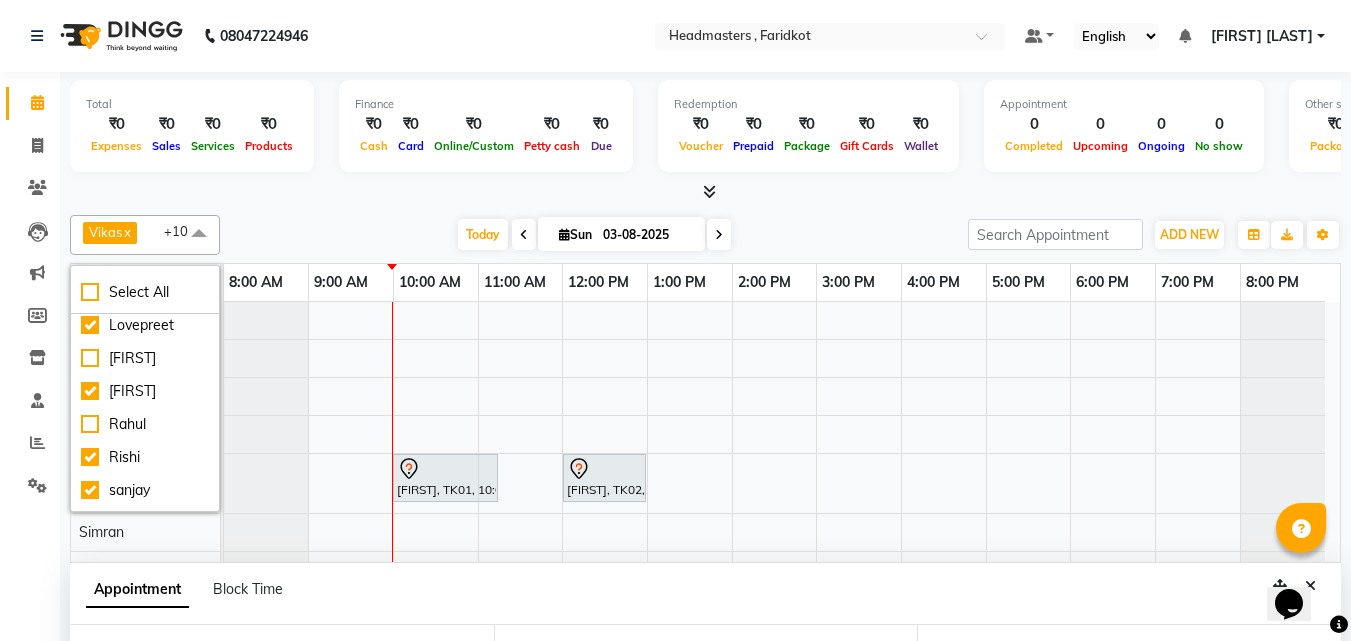 scroll, scrollTop: 300, scrollLeft: 0, axis: vertical 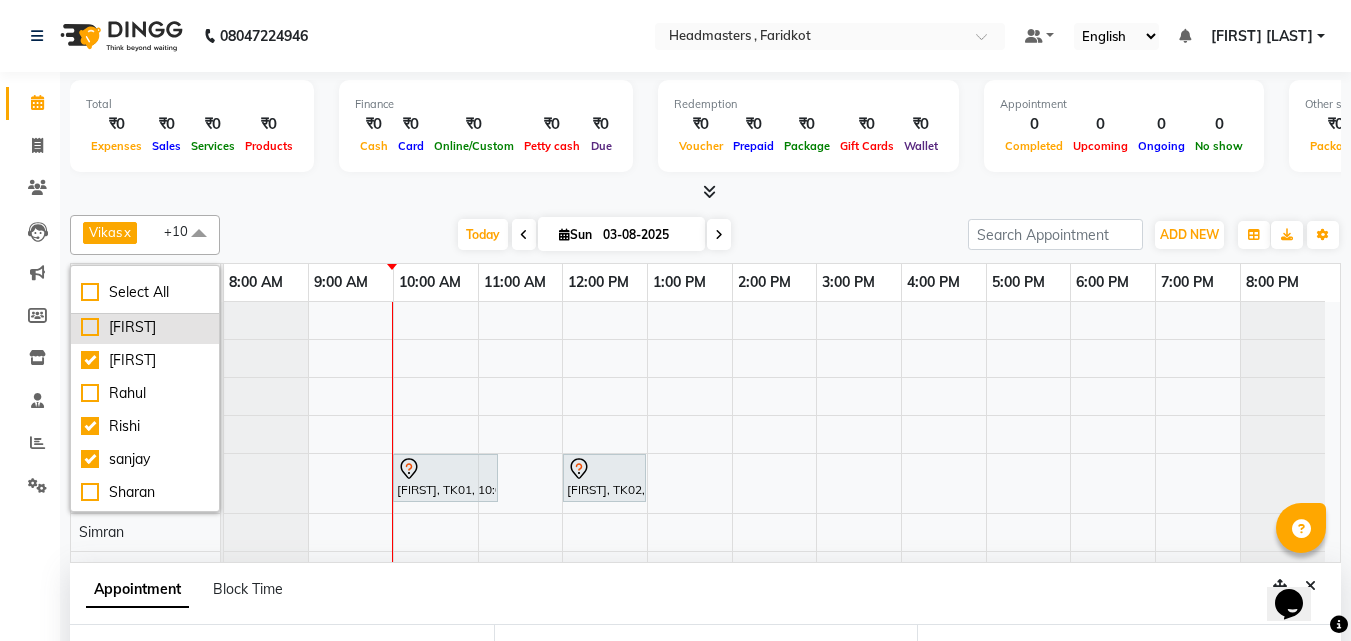 click on "[FIRST]" at bounding box center [145, 327] 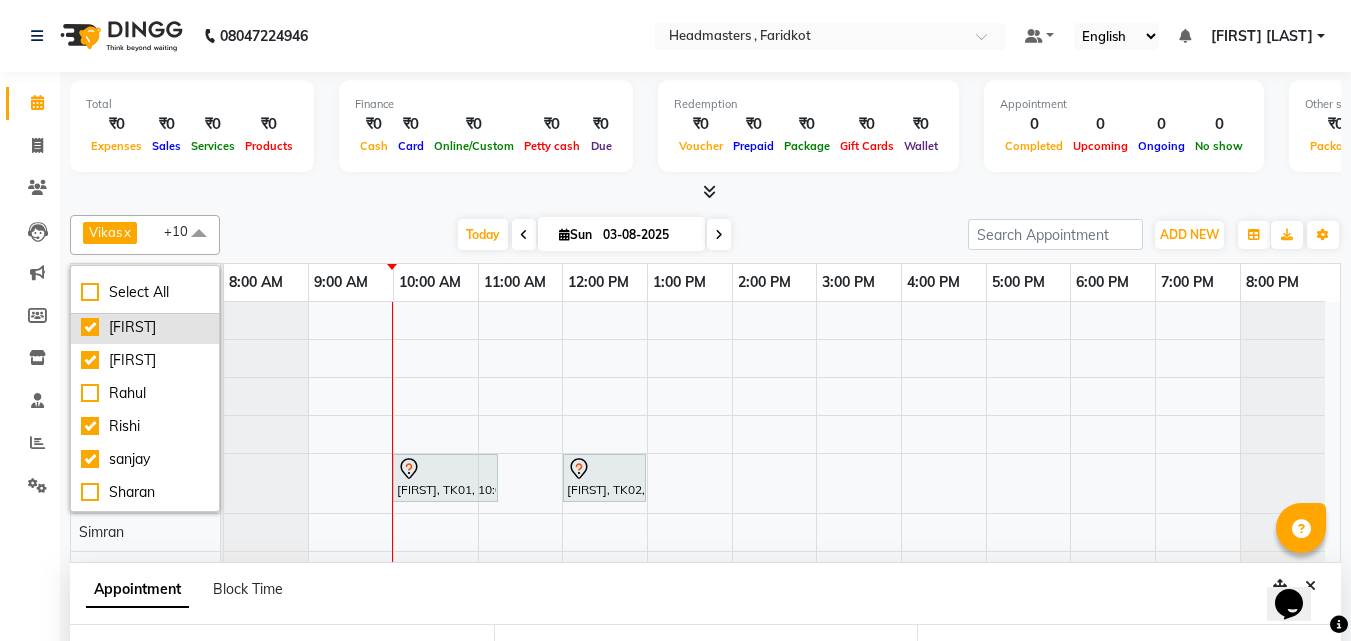 checkbox on "true" 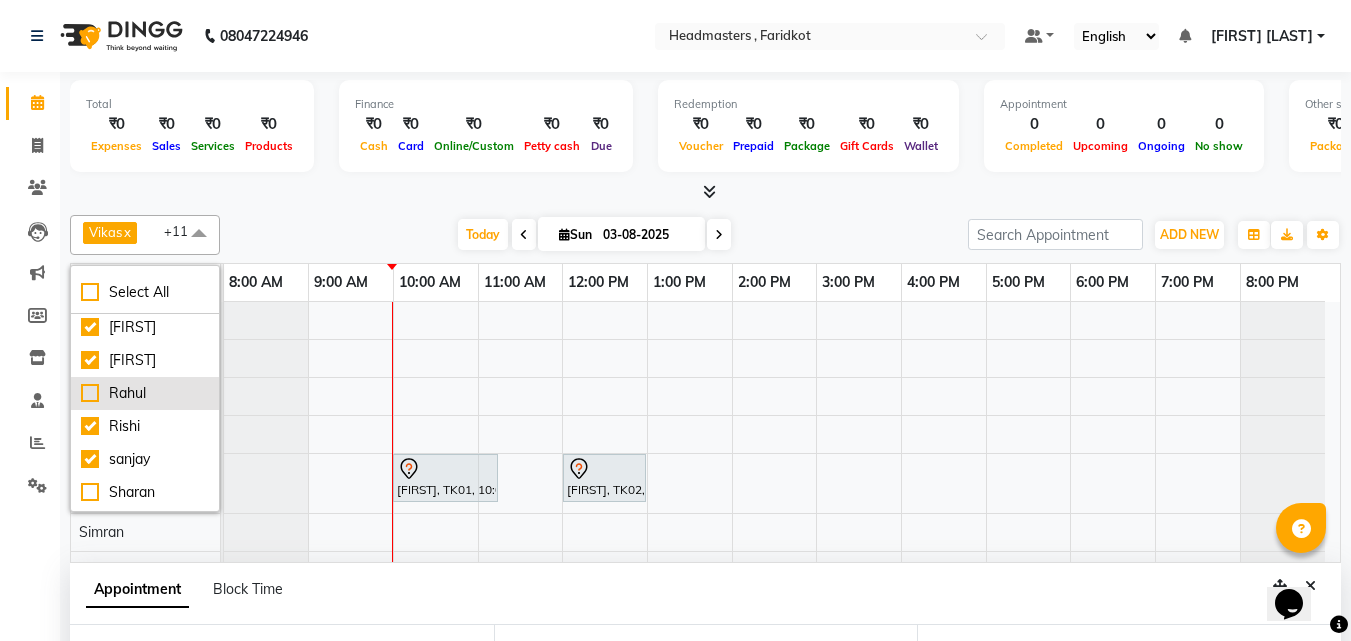 click on "Rahul" at bounding box center [145, 393] 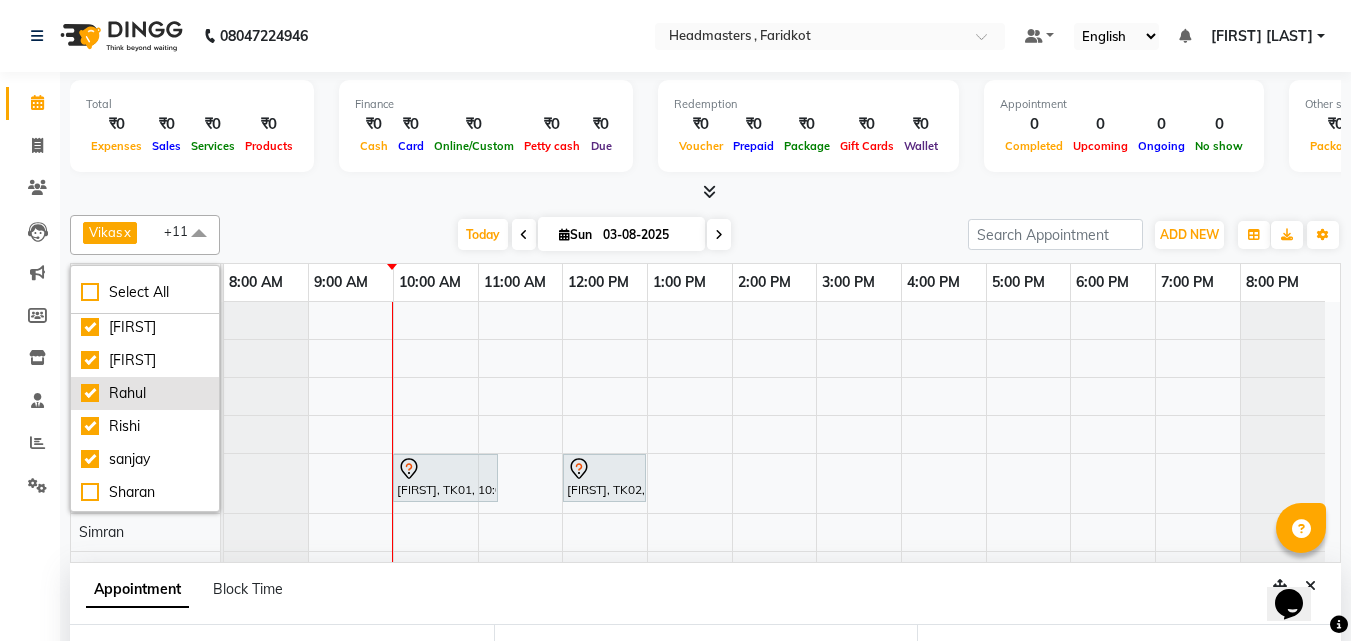 checkbox on "true" 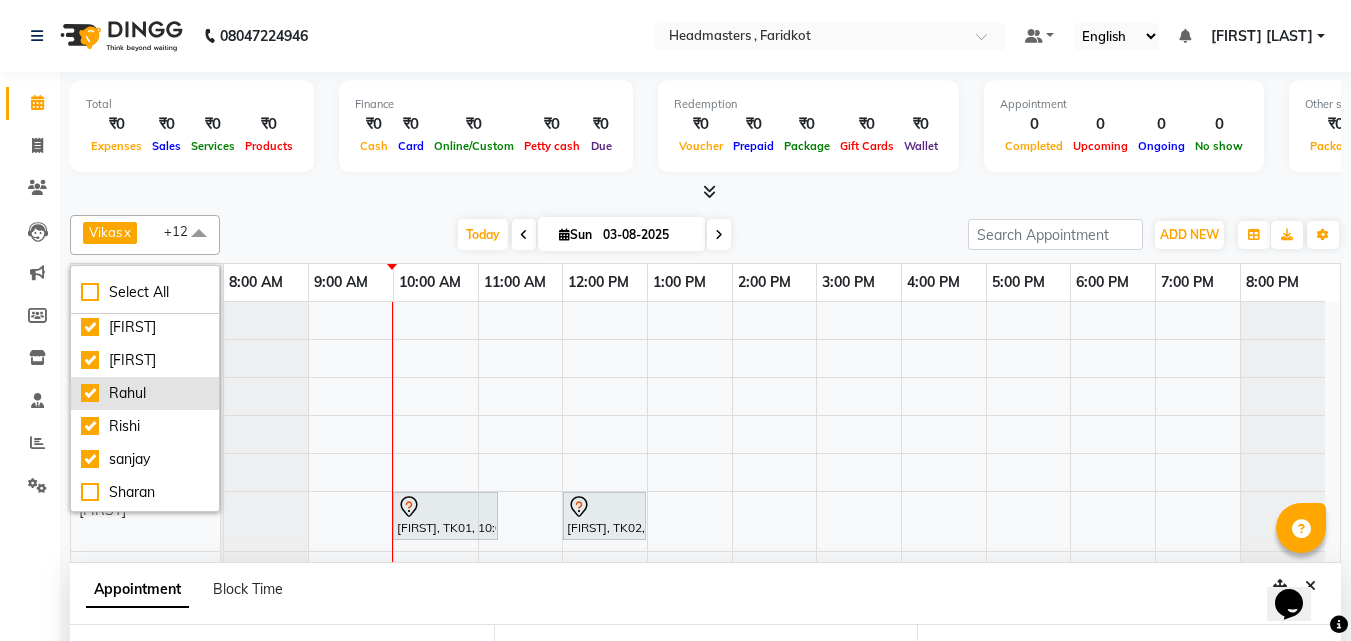 scroll, scrollTop: 400, scrollLeft: 0, axis: vertical 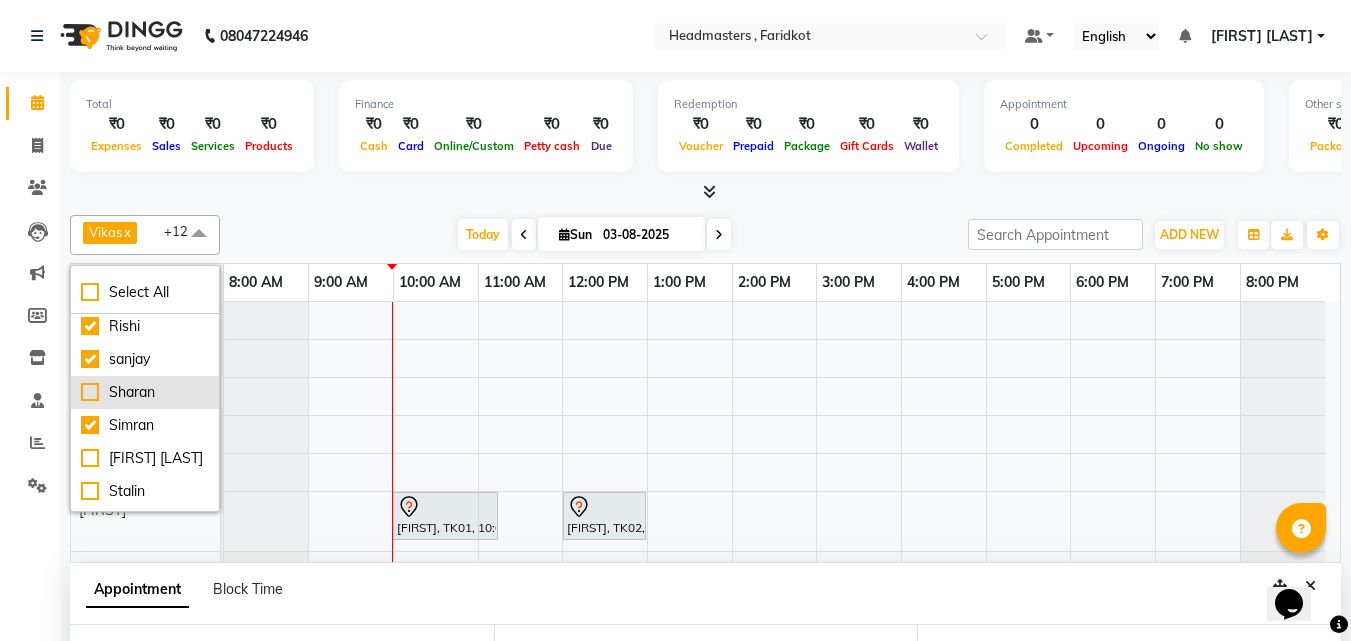 click on "Sharan" at bounding box center [145, 392] 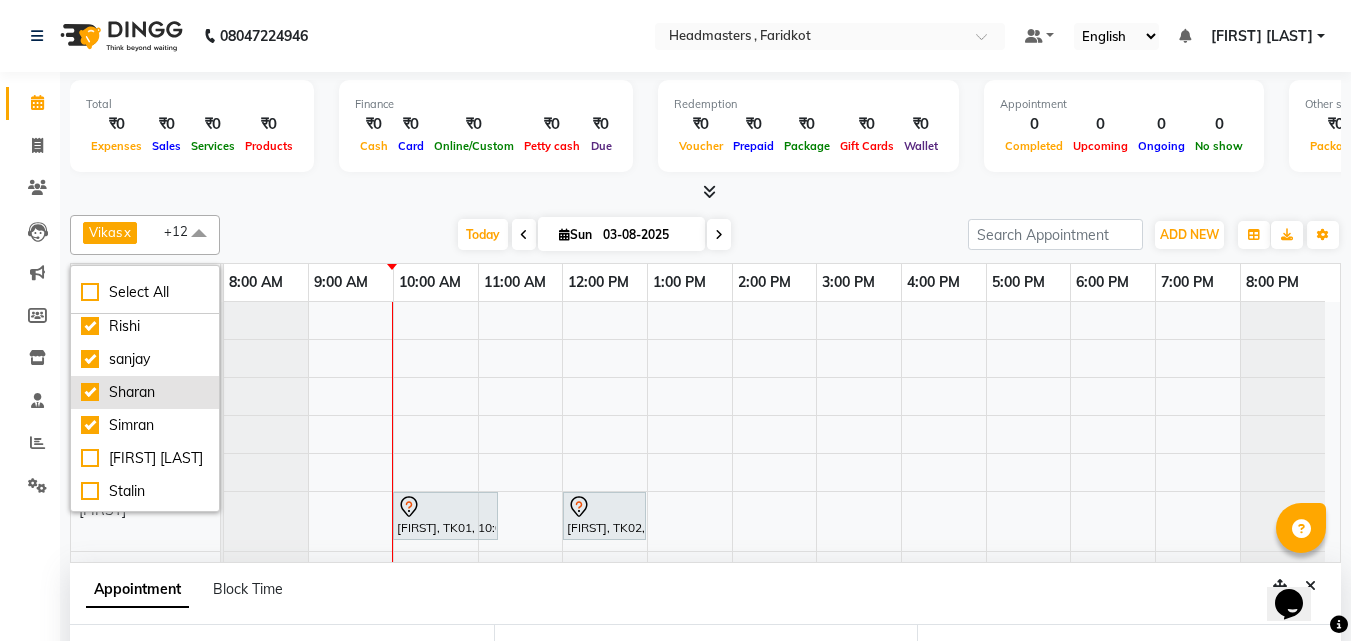 checkbox on "true" 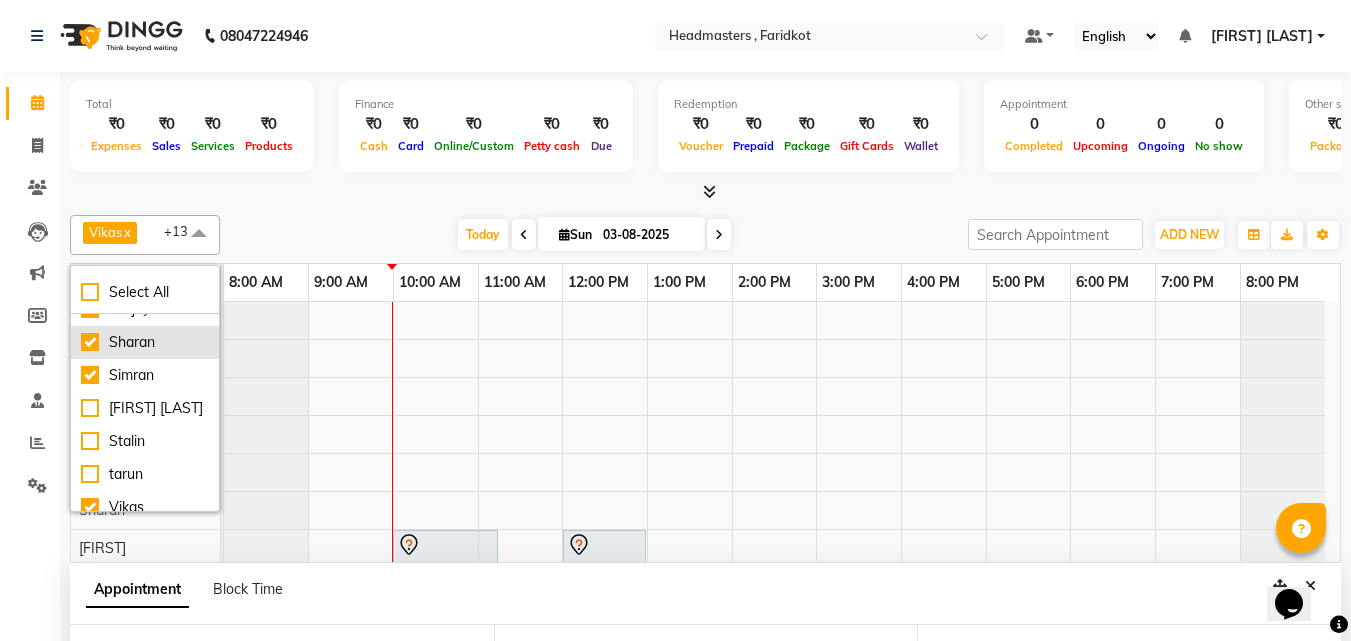 scroll, scrollTop: 484, scrollLeft: 0, axis: vertical 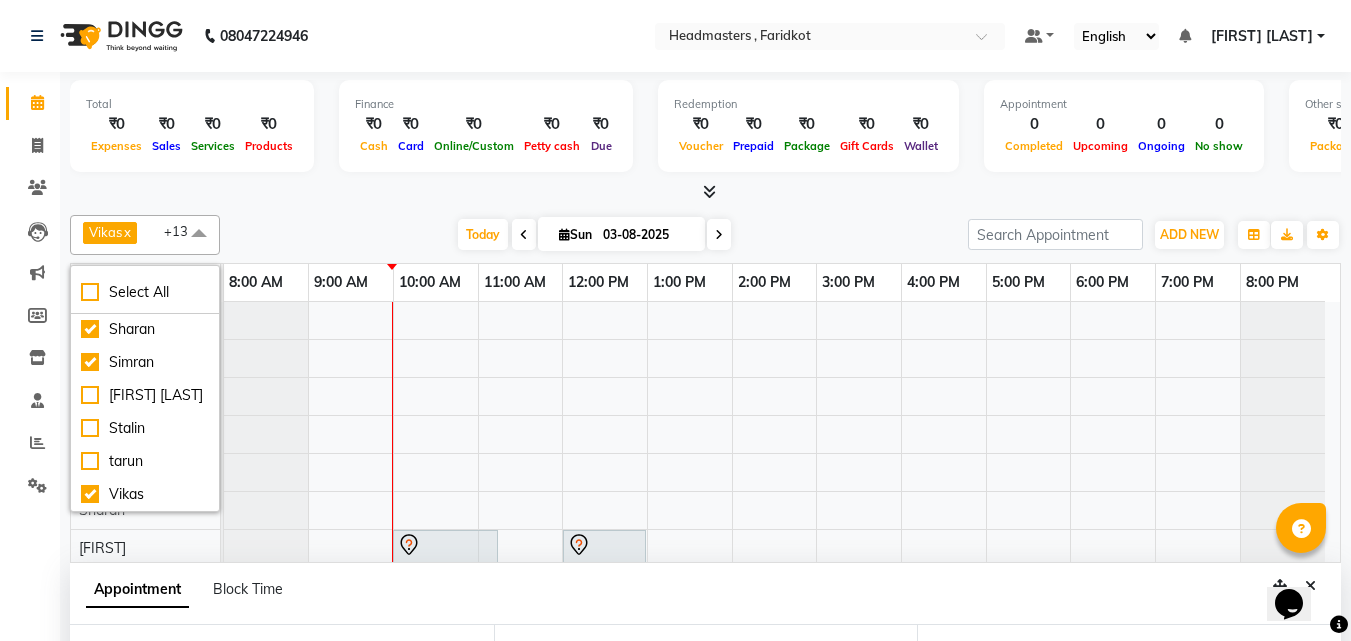 click on "Total  ₹0  Expenses ₹0  Sales ₹0  Services ₹0  Products Finance  ₹0  Cash ₹0  Card ₹0  Online/Custom ₹0 Petty cash ₹0 Due  Redemption  ₹0 Voucher ₹0 Prepaid ₹0 Package ₹0  Gift Cards ₹0  Wallet  Appointment  0 Completed 0 Upcoming 0 Ongoing 0 No show  Other sales  ₹0  Packages ₹0  Memberships ₹0  Vouchers ₹0  Prepaids ₹0  Gift Cards" at bounding box center [705, 129] 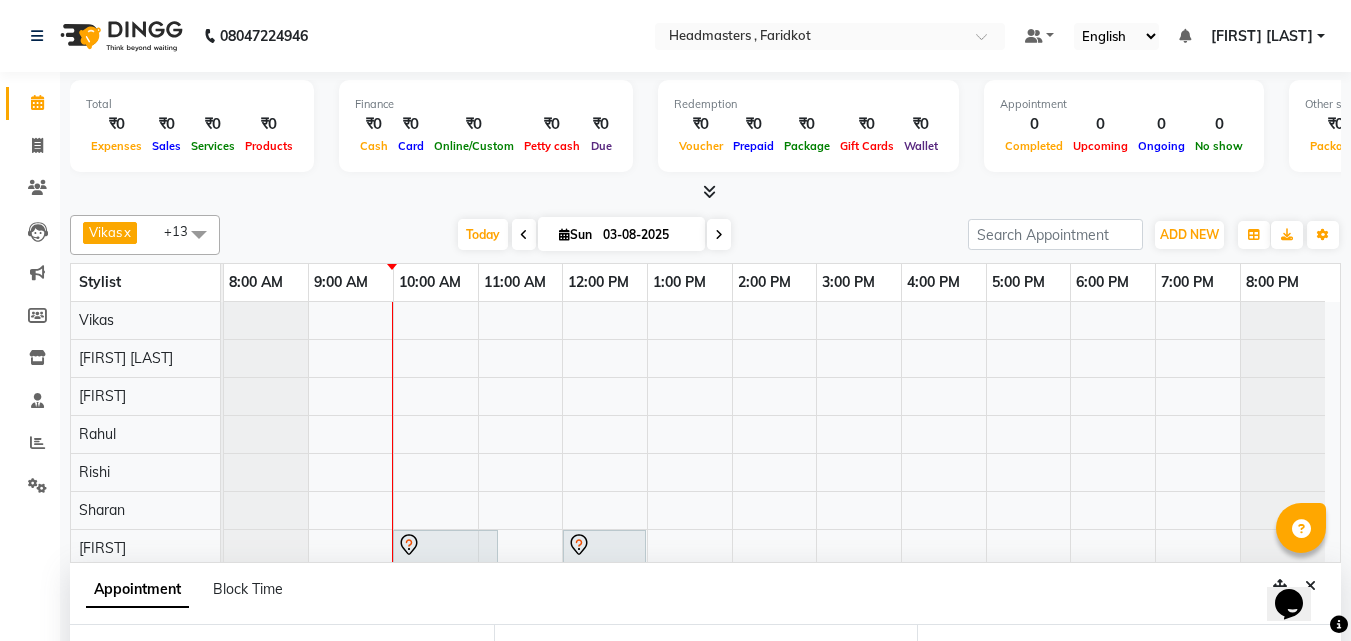 scroll, scrollTop: 84, scrollLeft: 0, axis: vertical 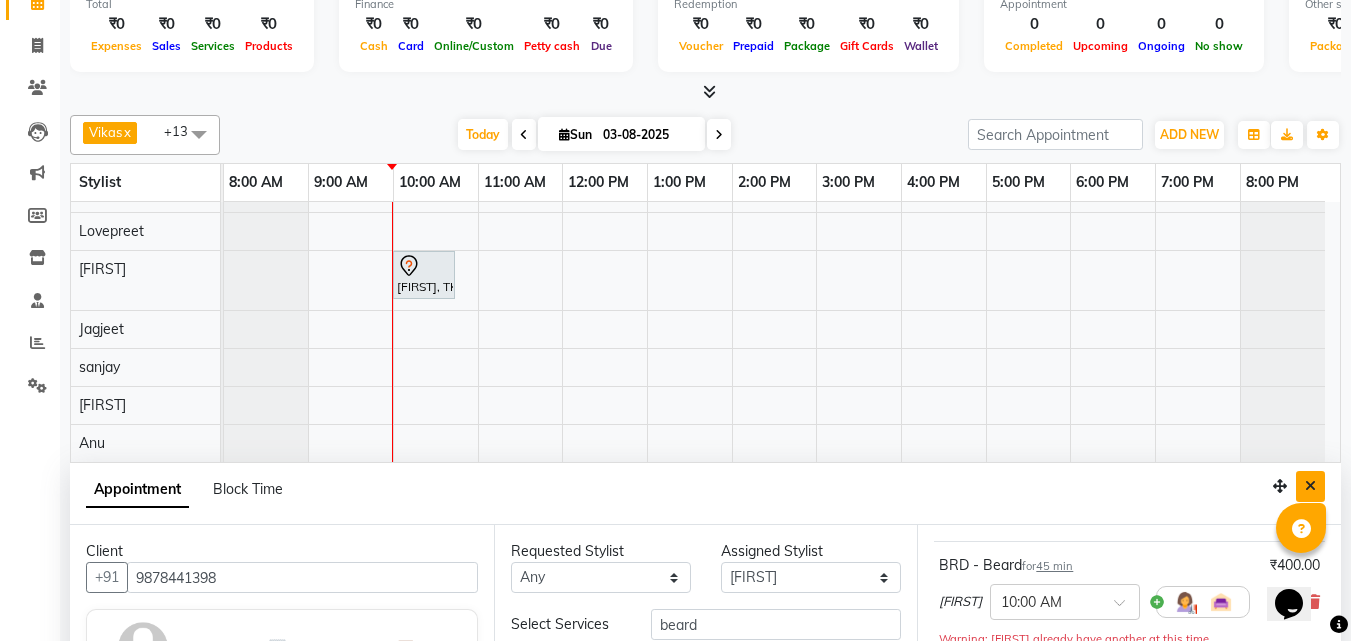 click at bounding box center (1310, 486) 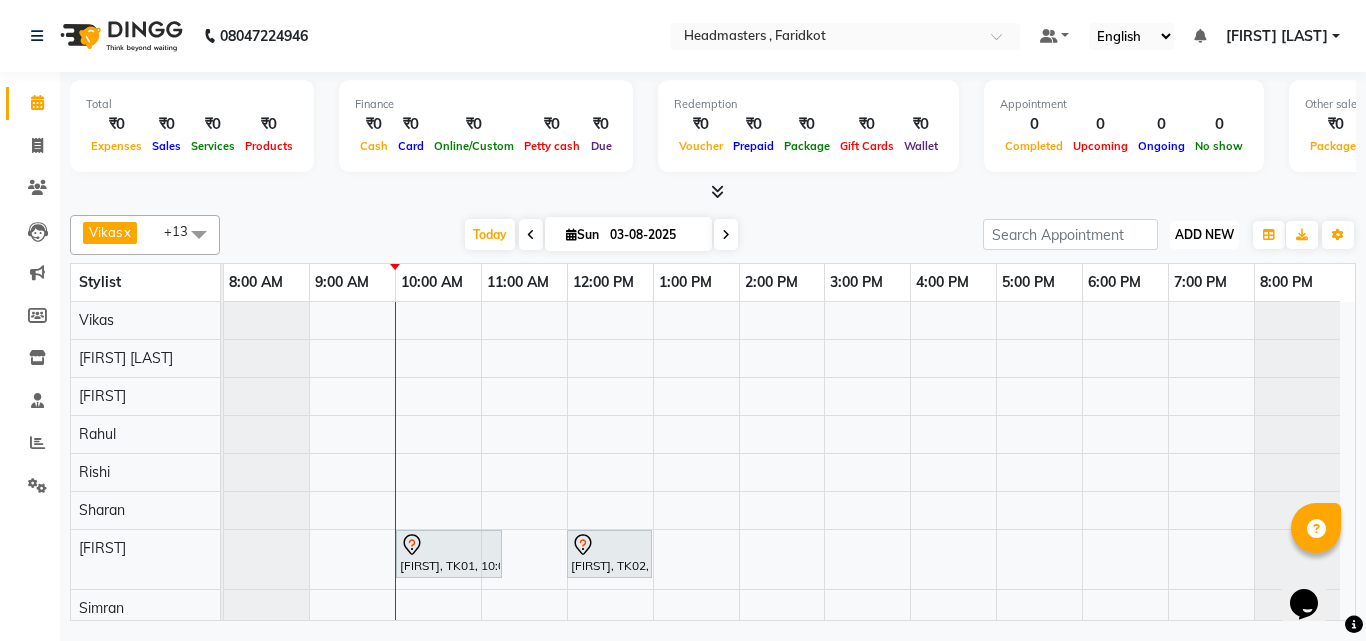click on "ADD NEW" at bounding box center [1204, 234] 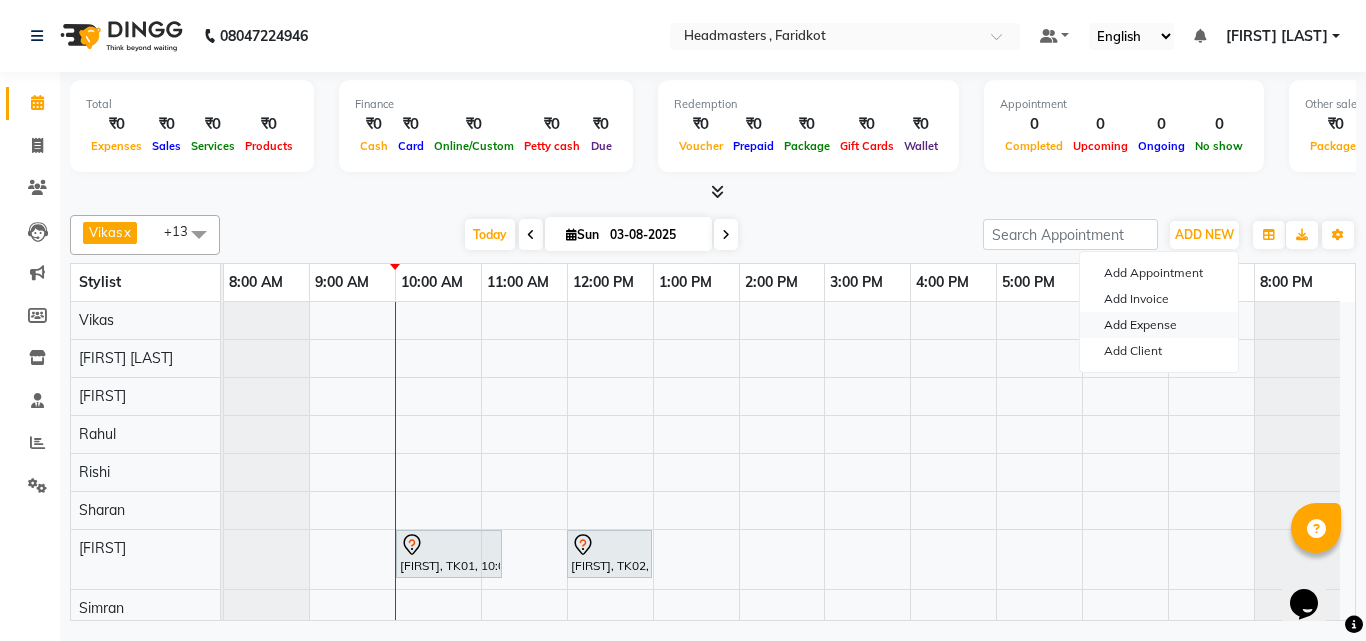 click on "Add Expense" at bounding box center [1159, 325] 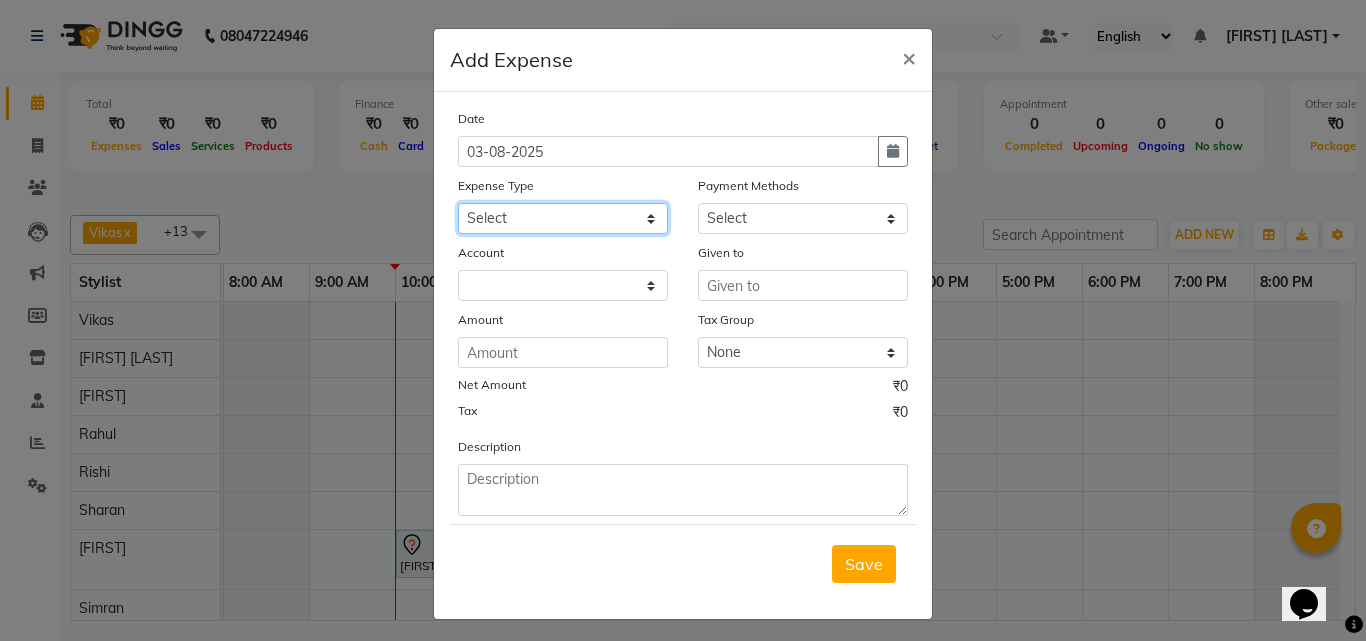 click on "Select Advance Salary Bank charges Car maintenance  Cash transfer to bank Cash transfer to hub Client Snacks Clinical charges Equipment Fuel Govt fee Hair Products or Tools Incentive Insurance International purchase Loan Repayment Maintenance Marketing Miscellaneous MRA Other Pantry Product Rent Salary Staff Snacks Tax Tea & Refreshment Utilities" 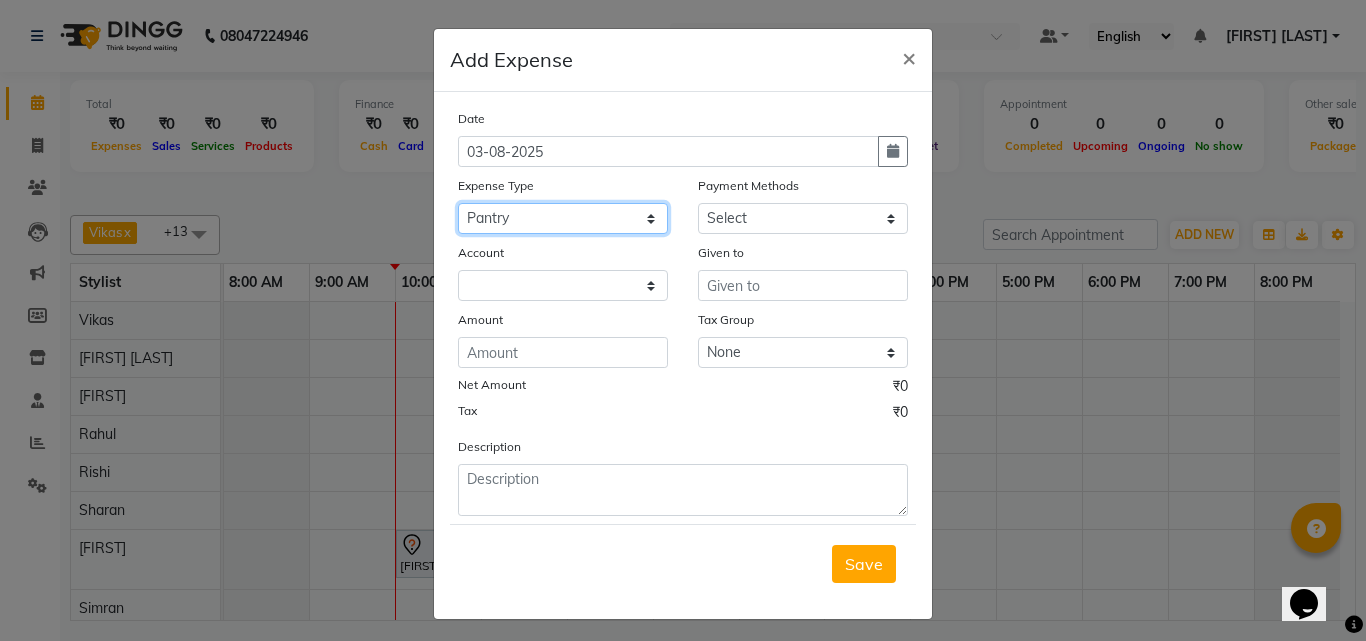 click on "Select Advance Salary Bank charges Car maintenance  Cash transfer to bank Cash transfer to hub Client Snacks Clinical charges Equipment Fuel Govt fee Hair Products or Tools Incentive Insurance International purchase Loan Repayment Maintenance Marketing Miscellaneous MRA Other Pantry Product Rent Salary Staff Snacks Tax Tea & Refreshment Utilities" 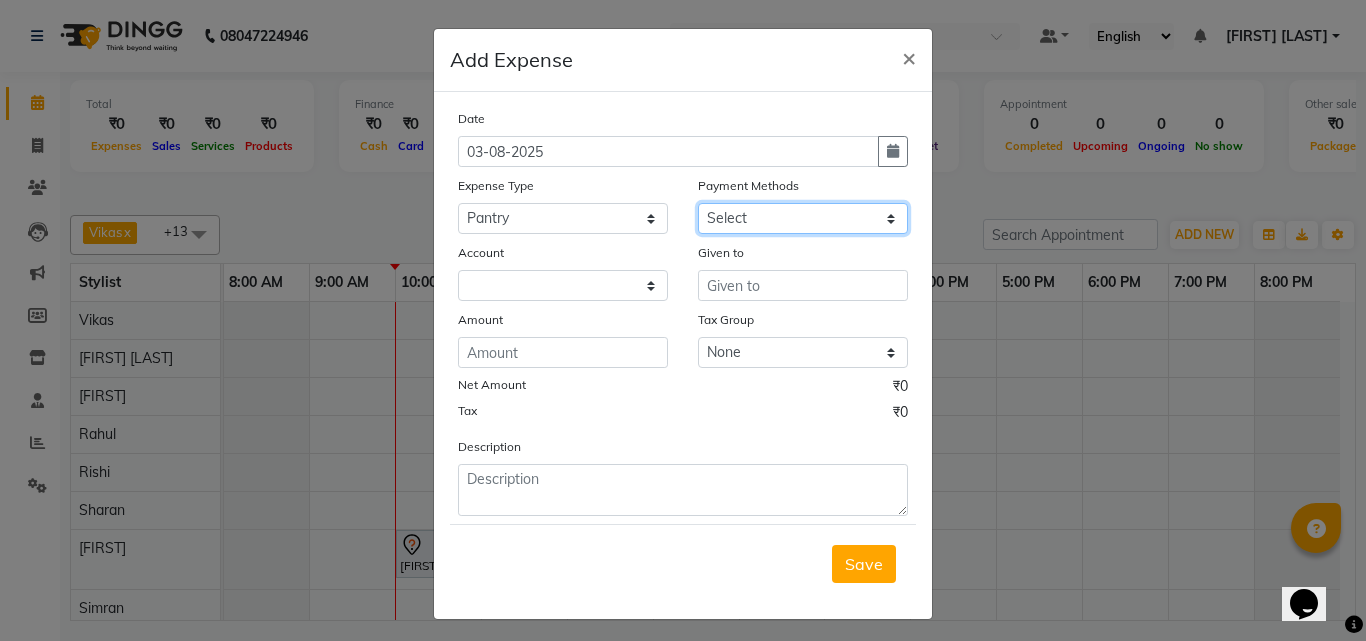 click on "Select UPI CARD Complimentary Voucher Wallet Package Prepaid Cash" 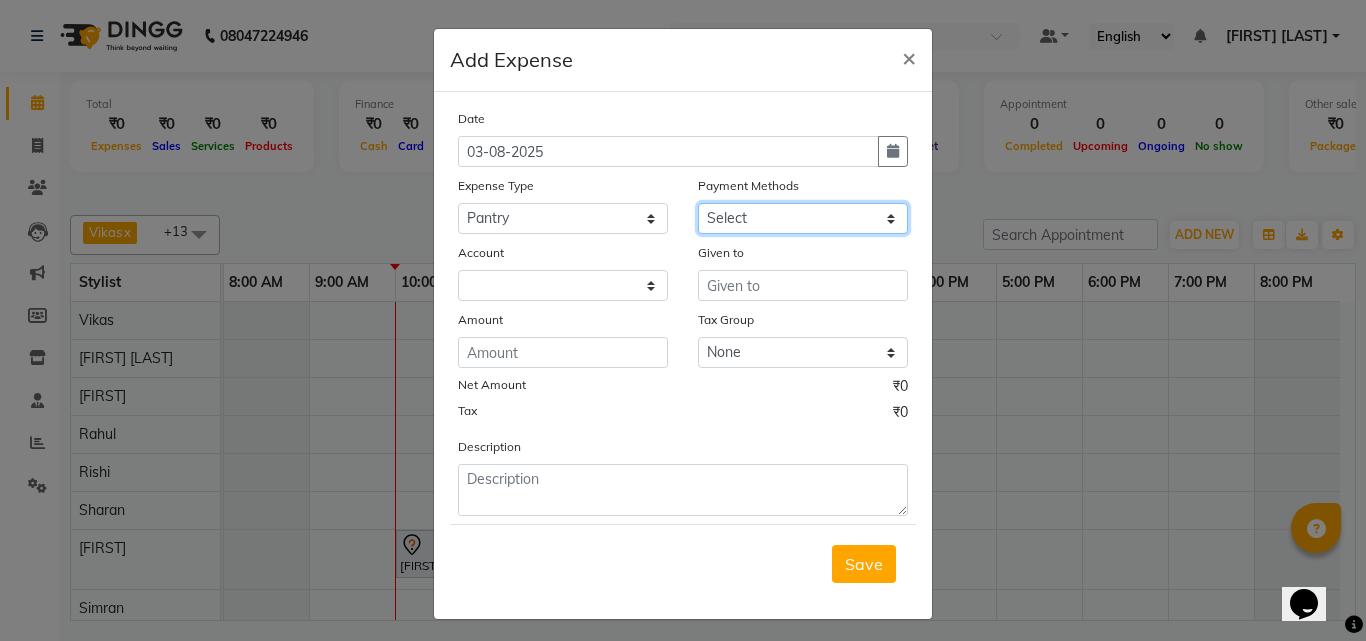 select on "116" 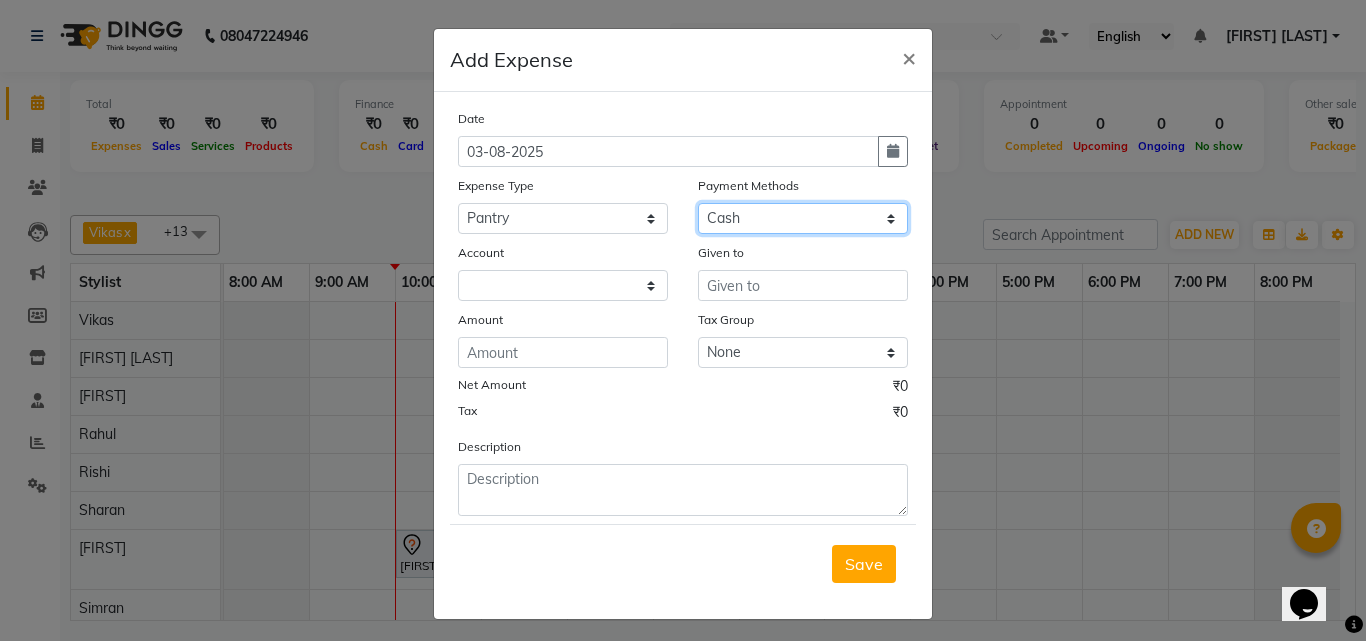 click on "Select UPI CARD Complimentary Voucher Wallet Package Prepaid Cash" 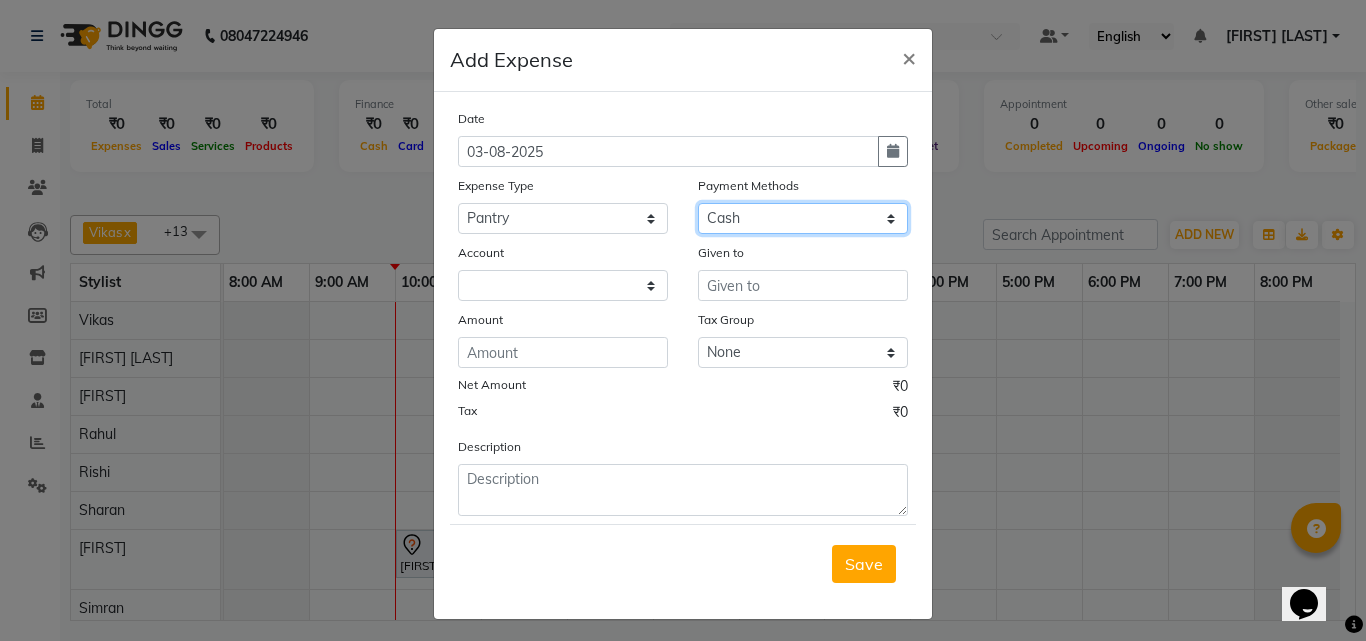 select on "7068" 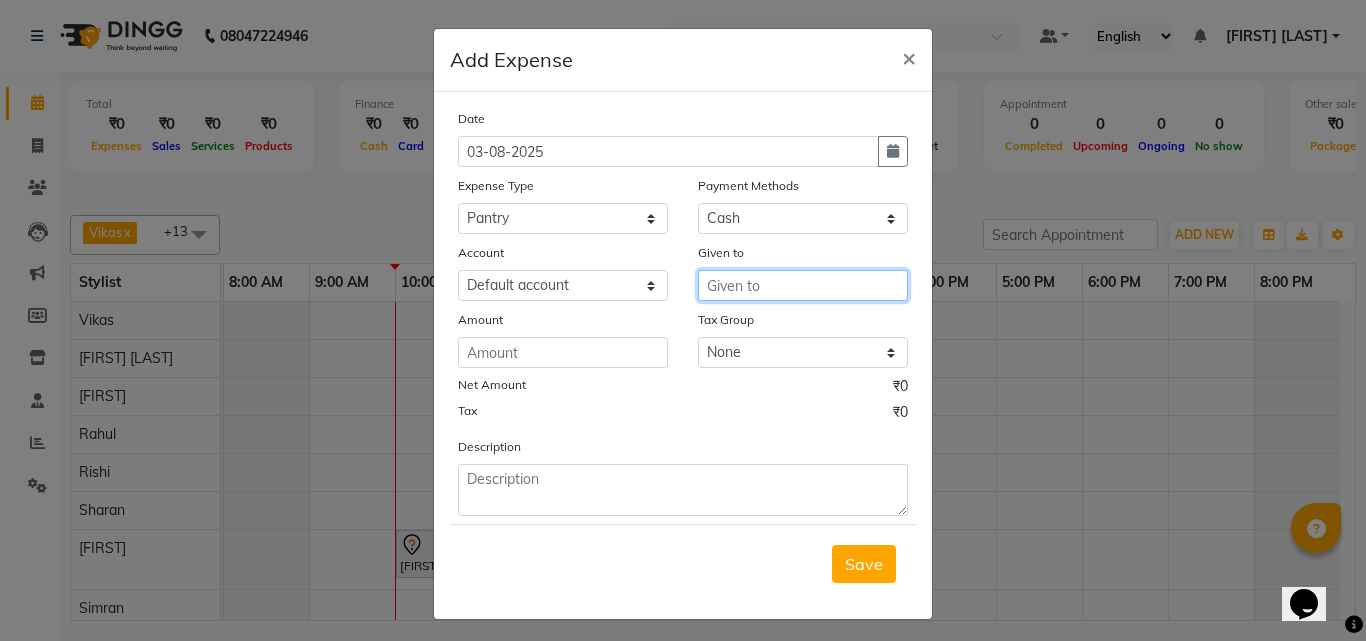 click at bounding box center (803, 285) 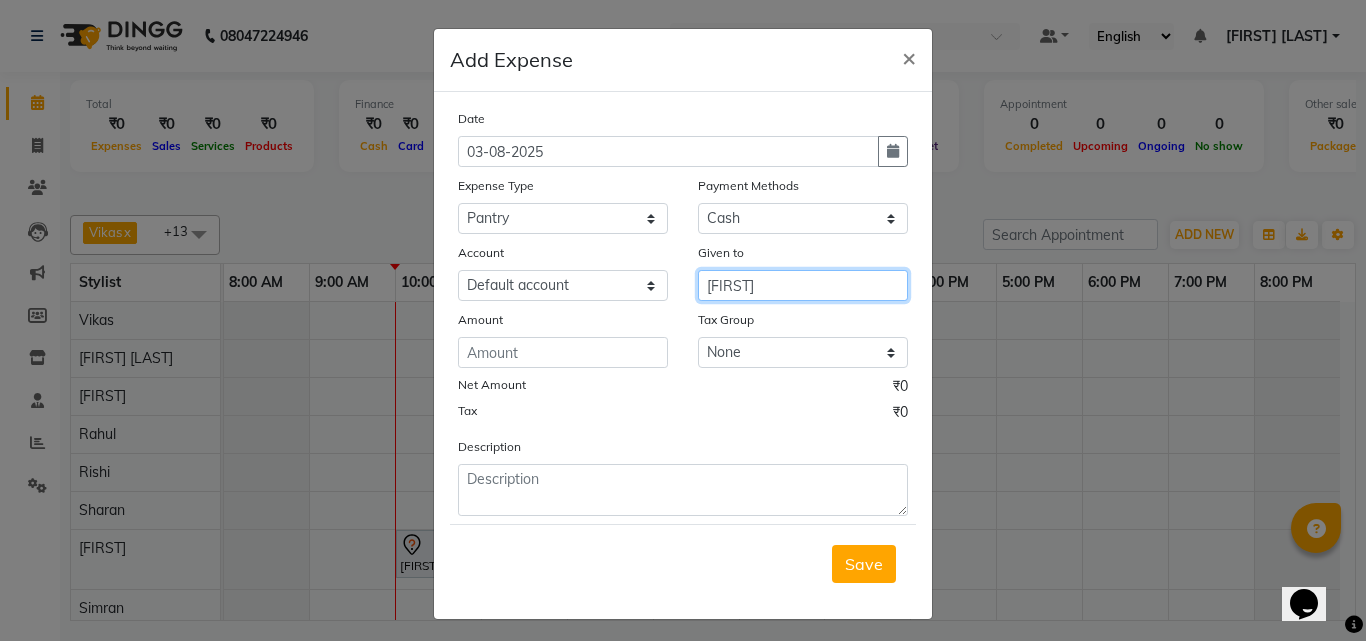 type on "ravinder" 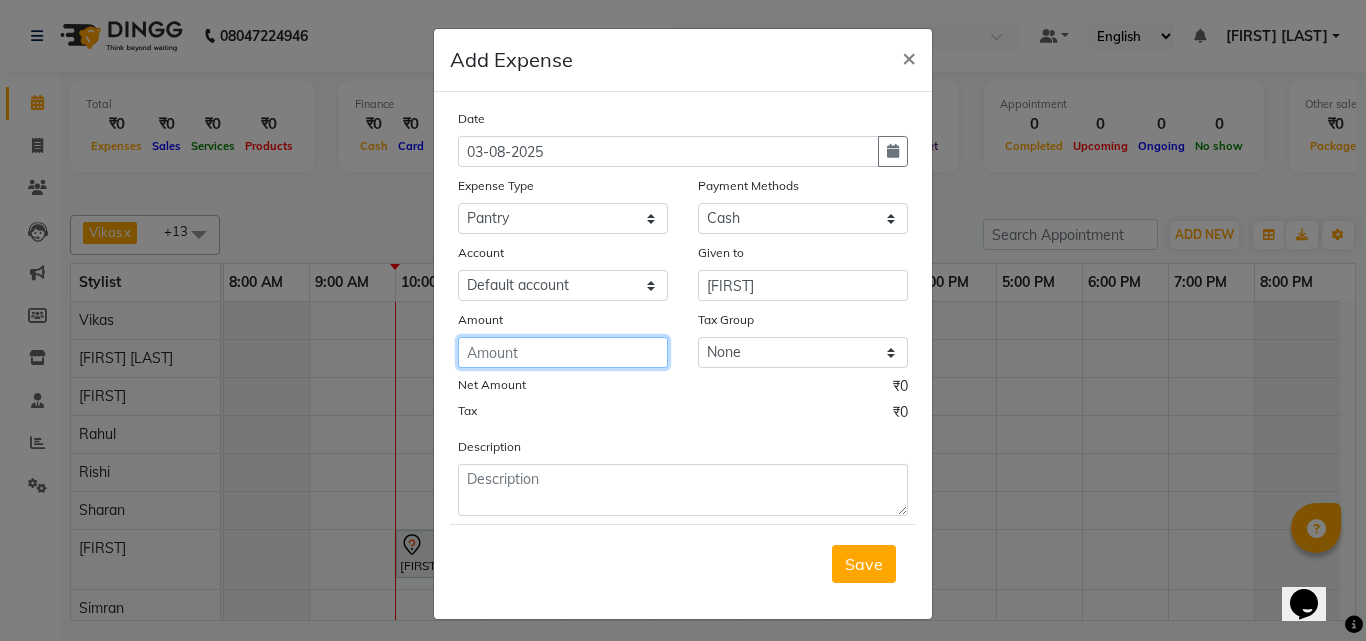 click 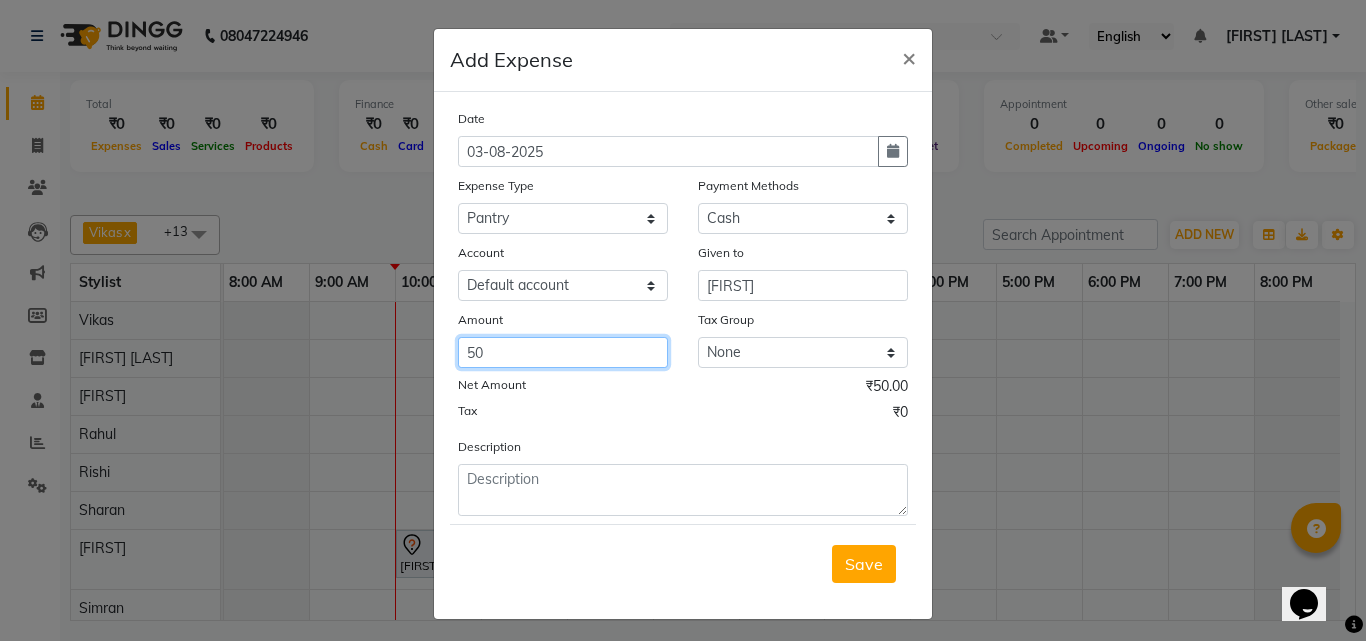 type on "50" 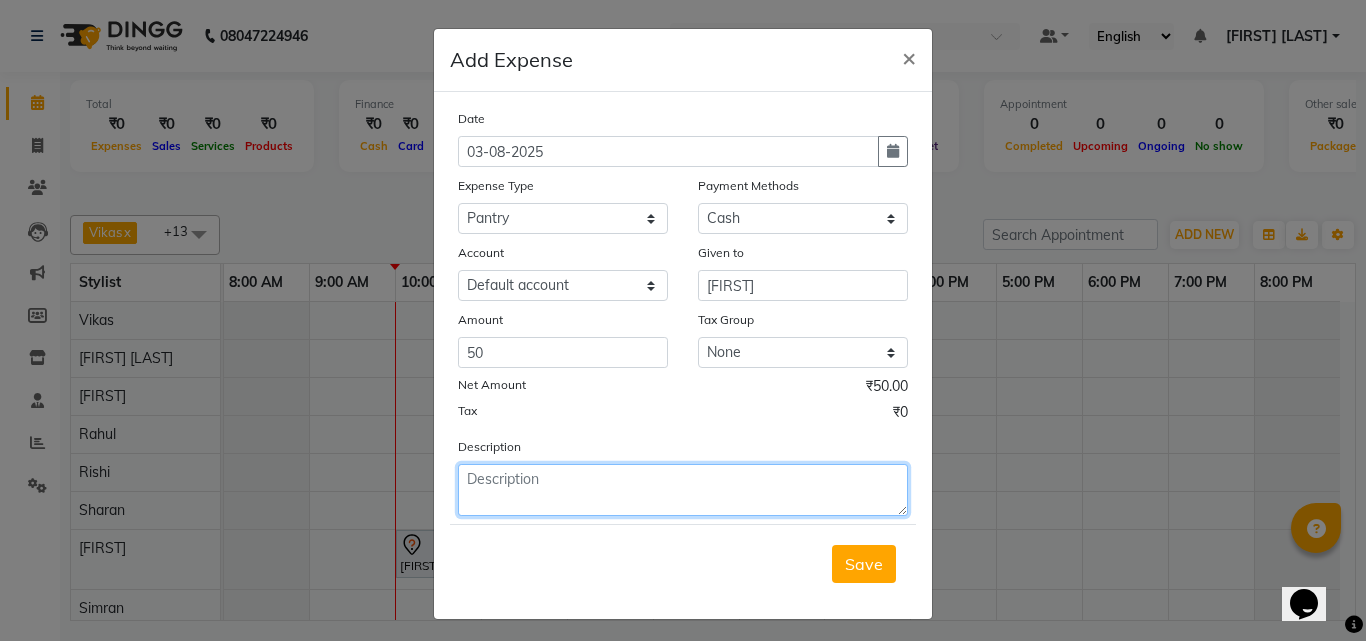click 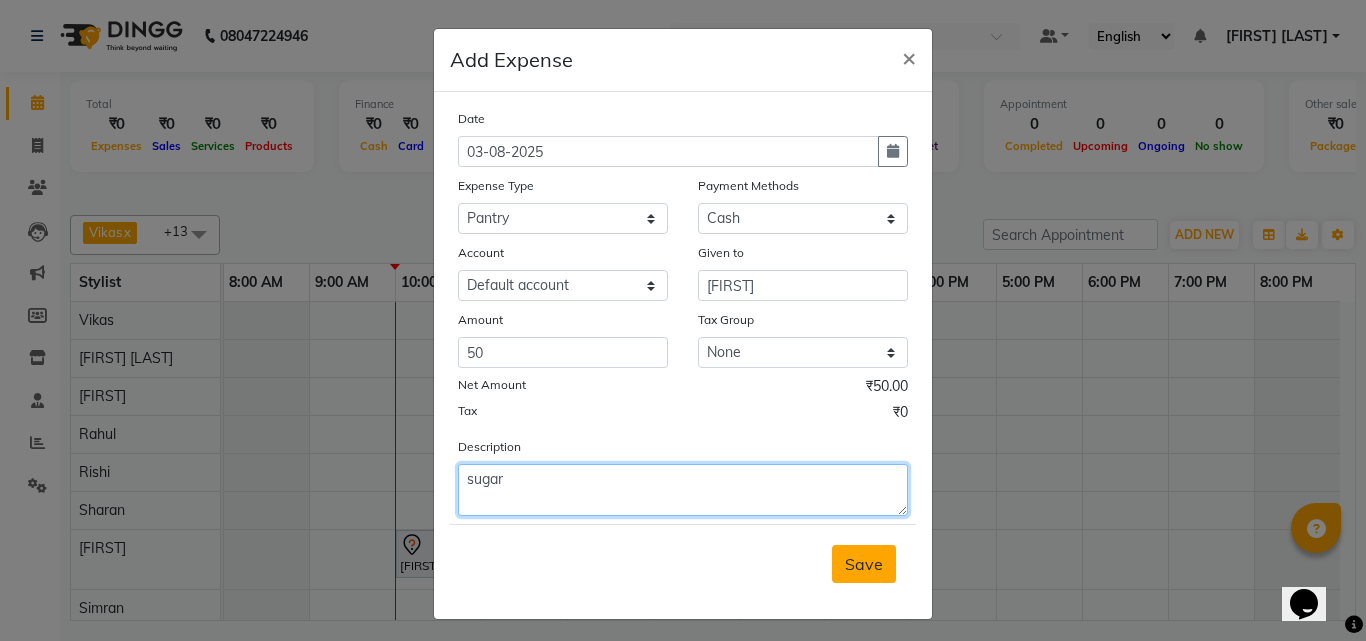 type on "sugar" 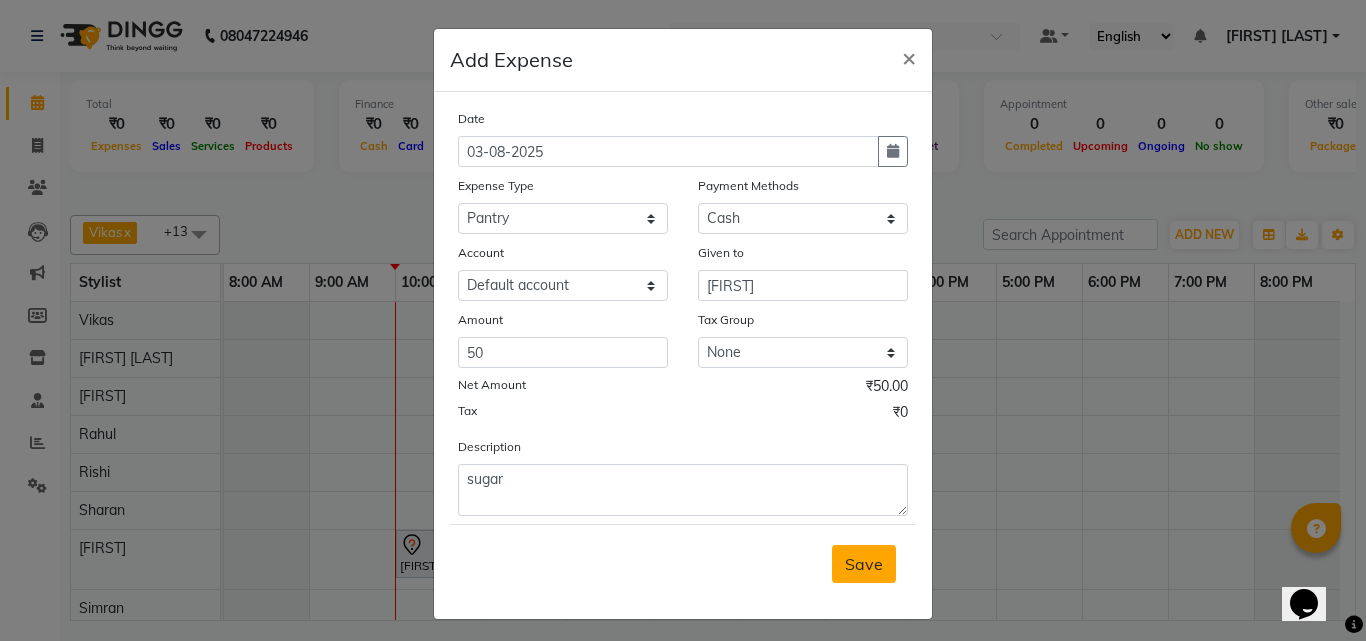 click on "Save" at bounding box center (864, 564) 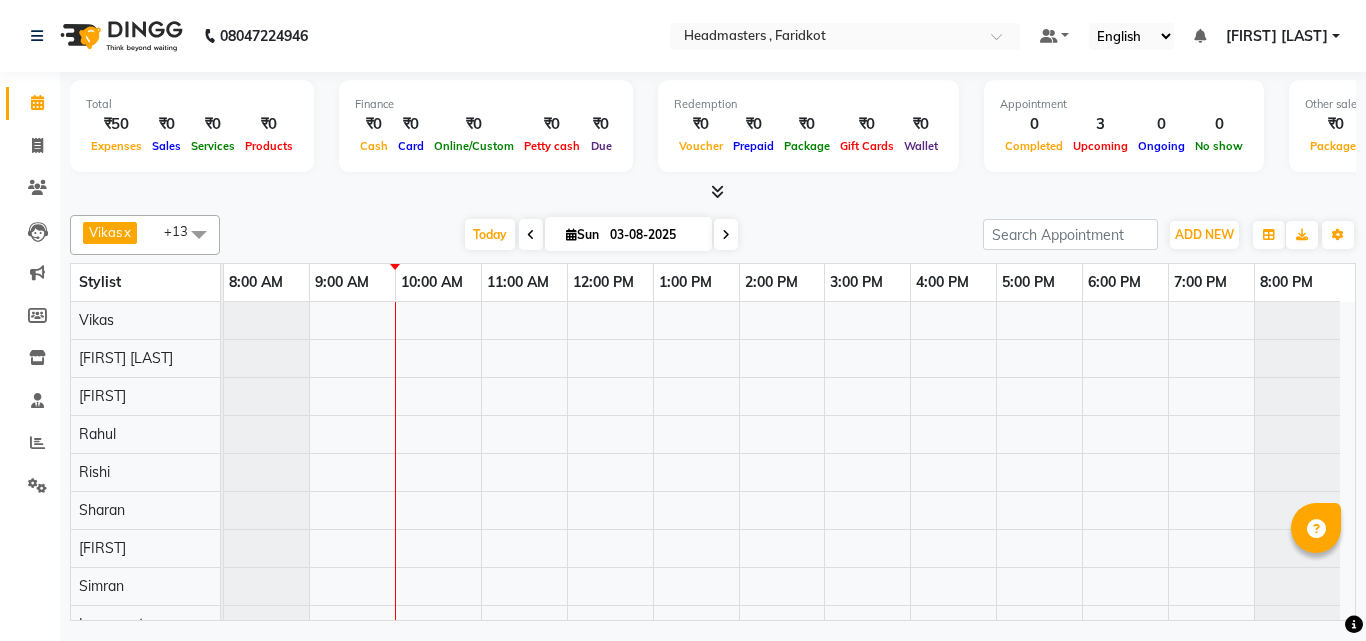 scroll, scrollTop: 0, scrollLeft: 0, axis: both 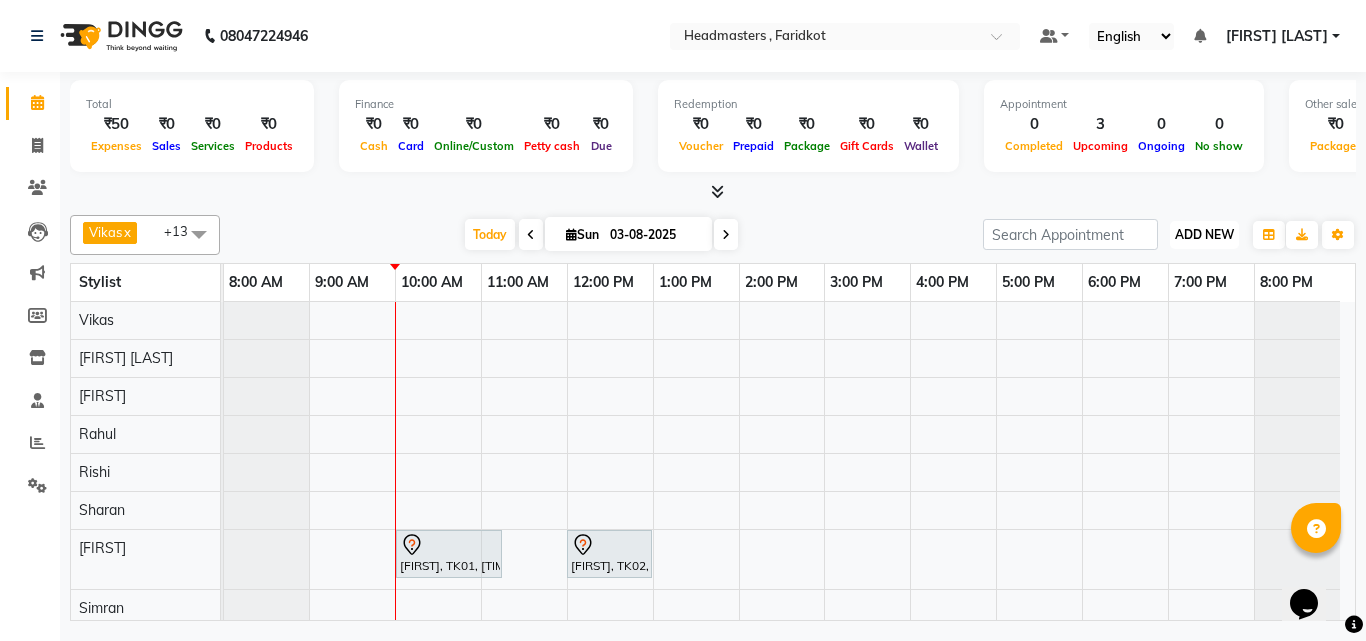 click on "ADD NEW" at bounding box center (1204, 234) 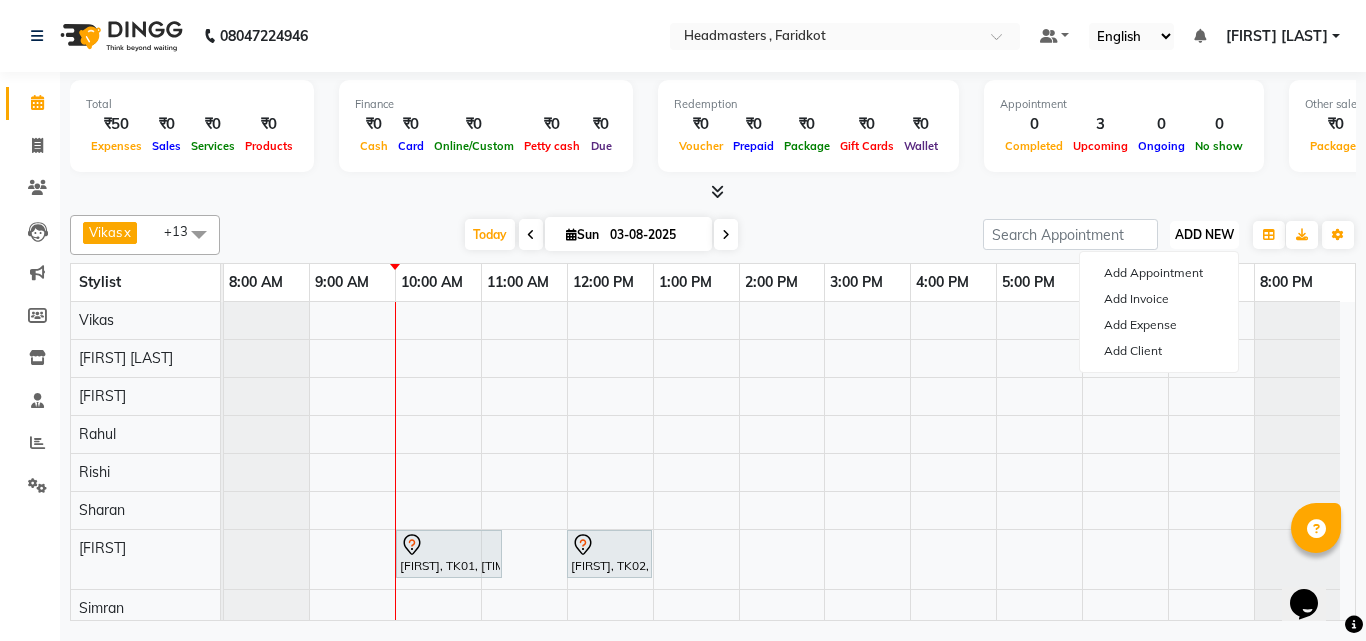 click on "ADD NEW" at bounding box center (1204, 234) 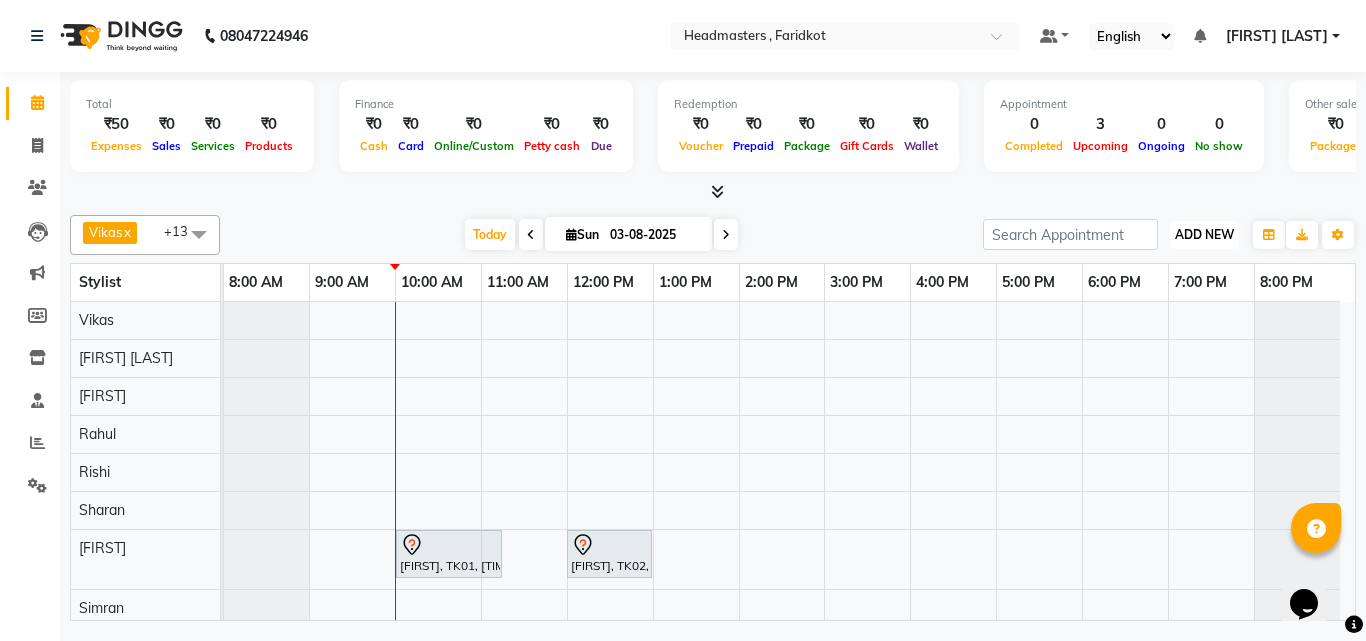 click on "ADD NEW" at bounding box center (1204, 234) 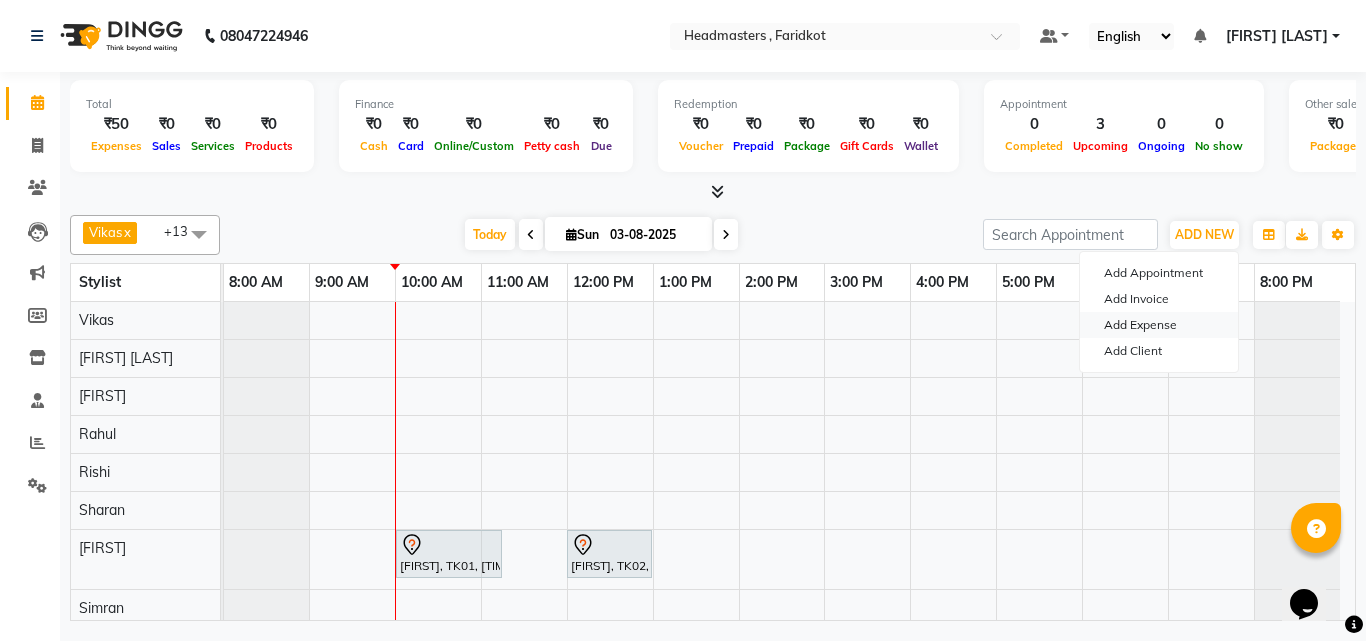 click on "Add Expense" at bounding box center [1159, 325] 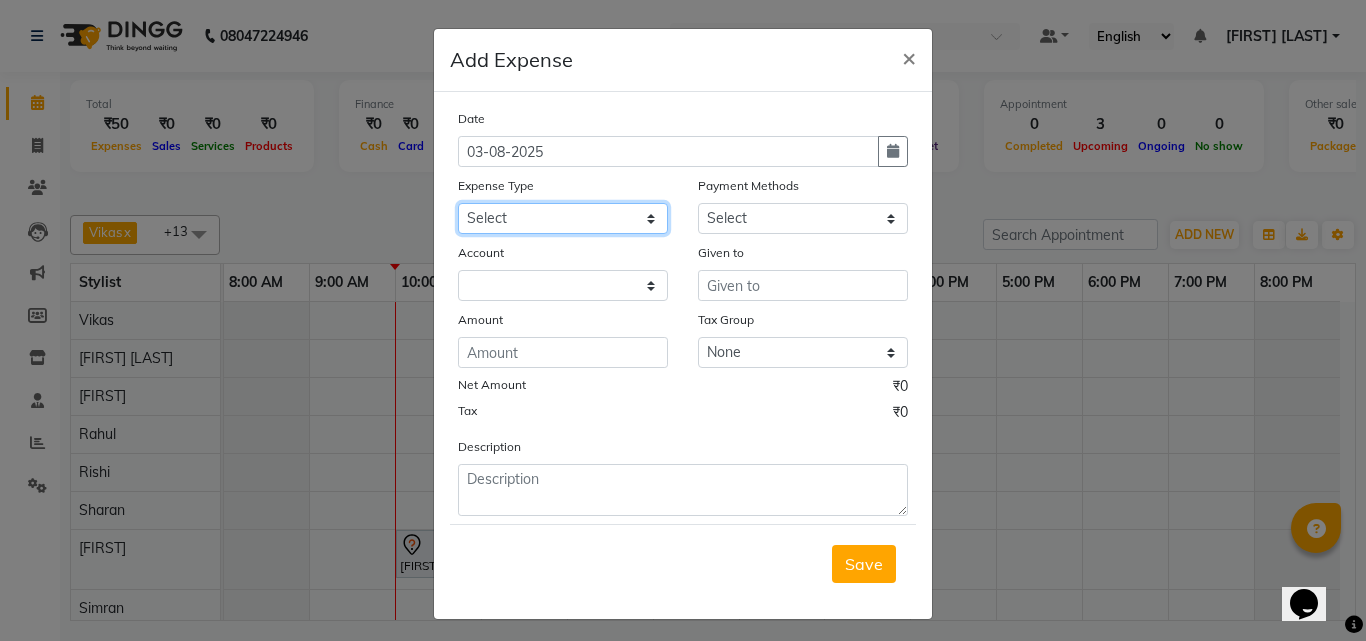 click on "Select Advance Salary Bank charges Car maintenance  Cash transfer to bank Cash transfer to hub Client Snacks Clinical charges Equipment Fuel Govt fee Hair Products or Tools Incentive Insurance International purchase Loan Repayment Maintenance Marketing Miscellaneous MRA Other Pantry Product Rent Salary Staff Snacks Tax Tea & Refreshment Utilities" 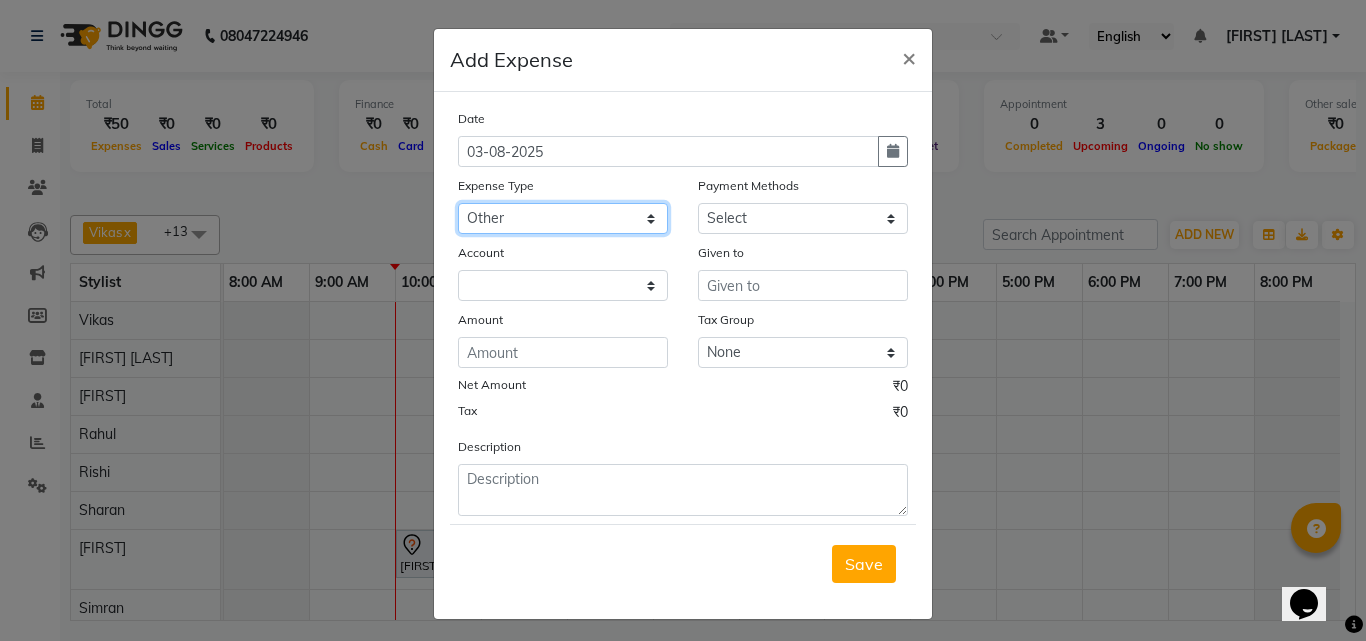 click on "Select Advance Salary Bank charges Car maintenance  Cash transfer to bank Cash transfer to hub Client Snacks Clinical charges Equipment Fuel Govt fee Hair Products or Tools Incentive Insurance International purchase Loan Repayment Maintenance Marketing Miscellaneous MRA Other Pantry Product Rent Salary Staff Snacks Tax Tea & Refreshment Utilities" 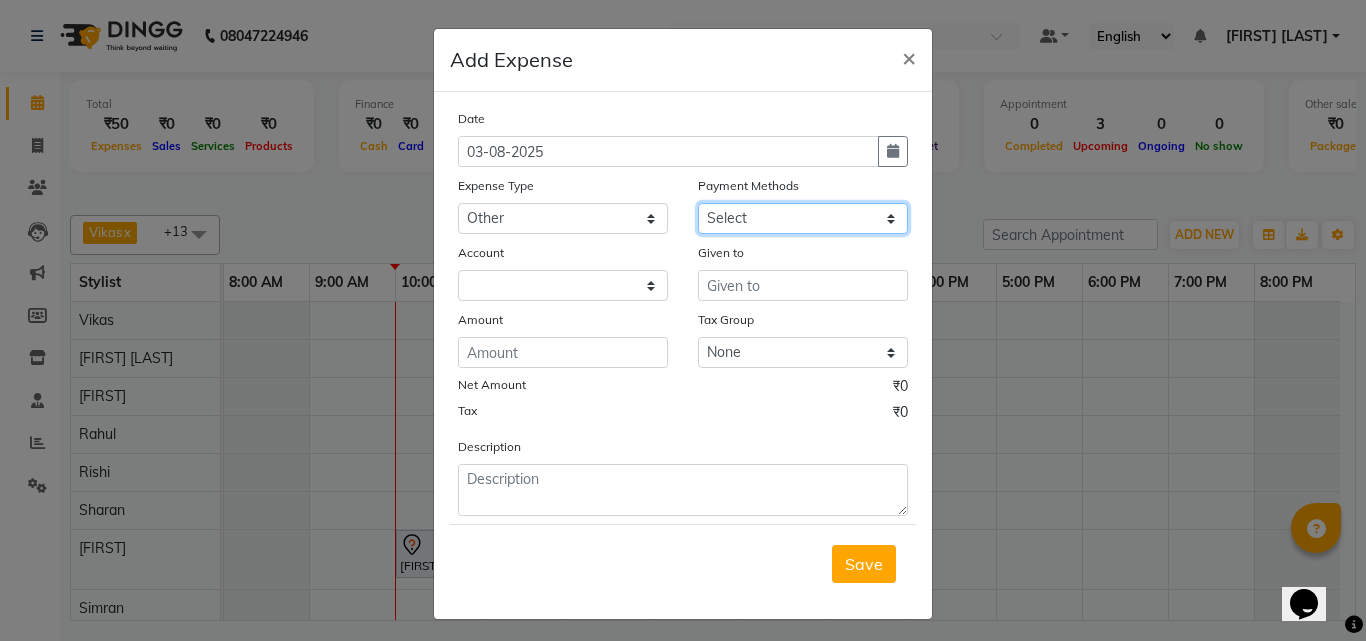 click on "Select UPI CARD Complimentary Voucher Wallet Package Prepaid Cash" 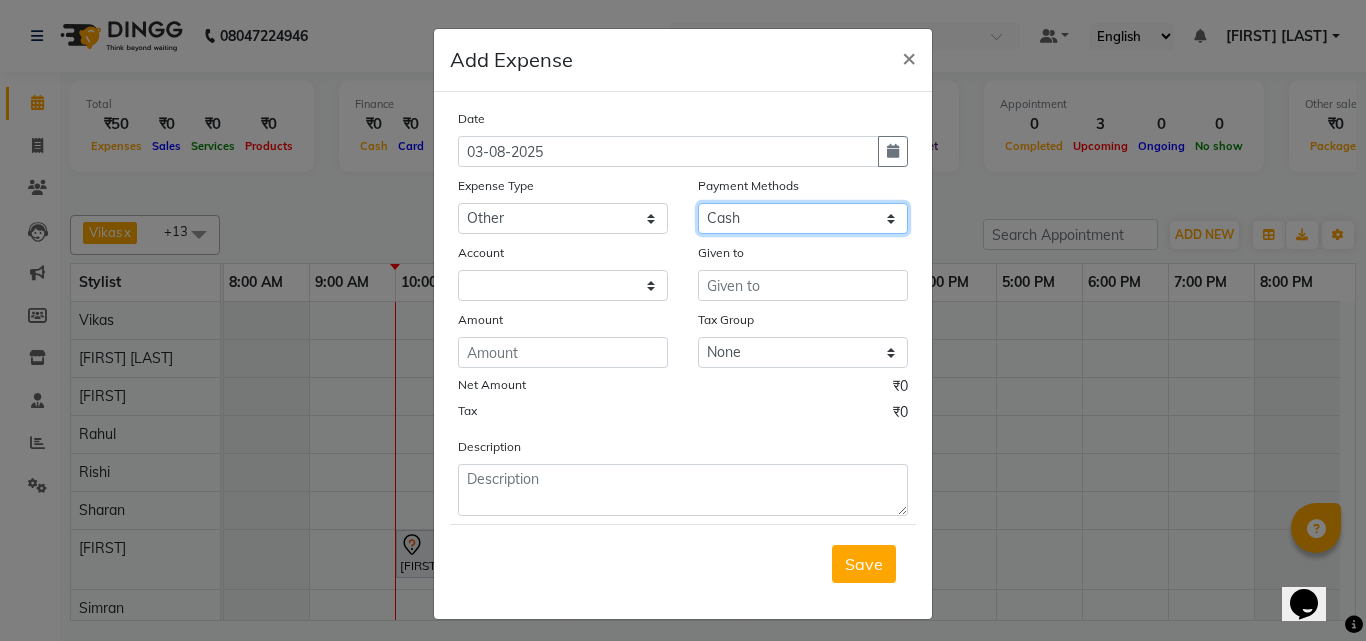 click on "Select UPI CARD Complimentary Voucher Wallet Package Prepaid Cash" 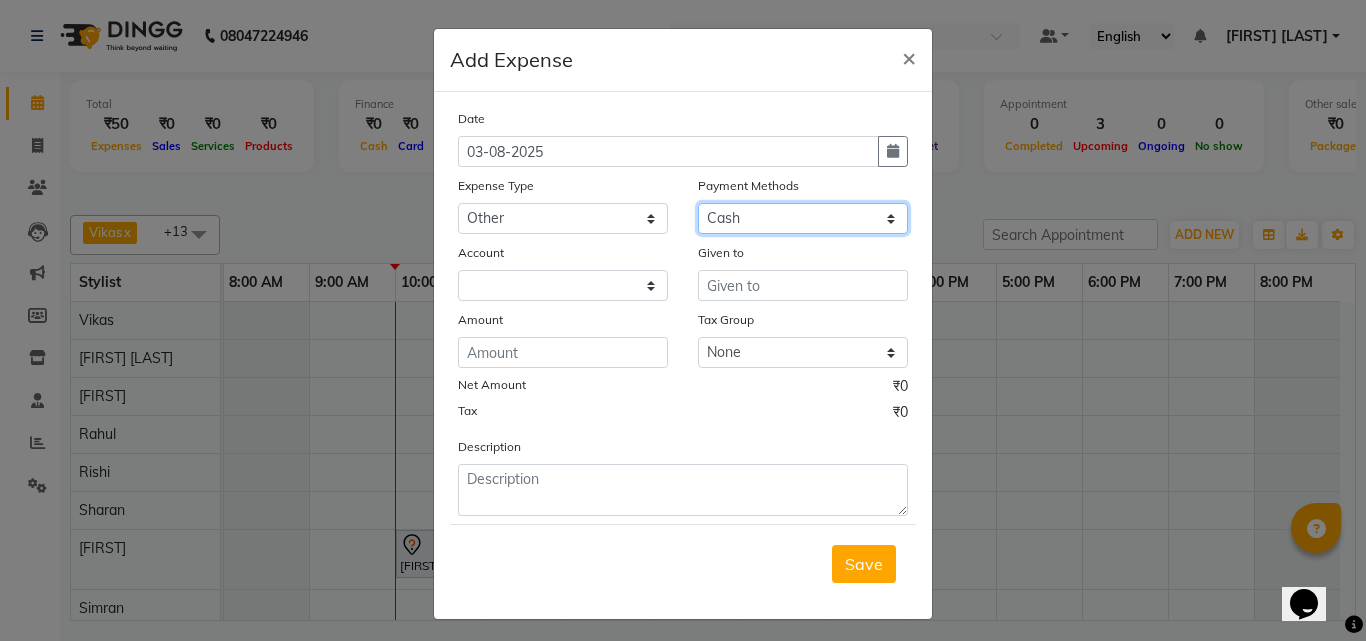 select on "7068" 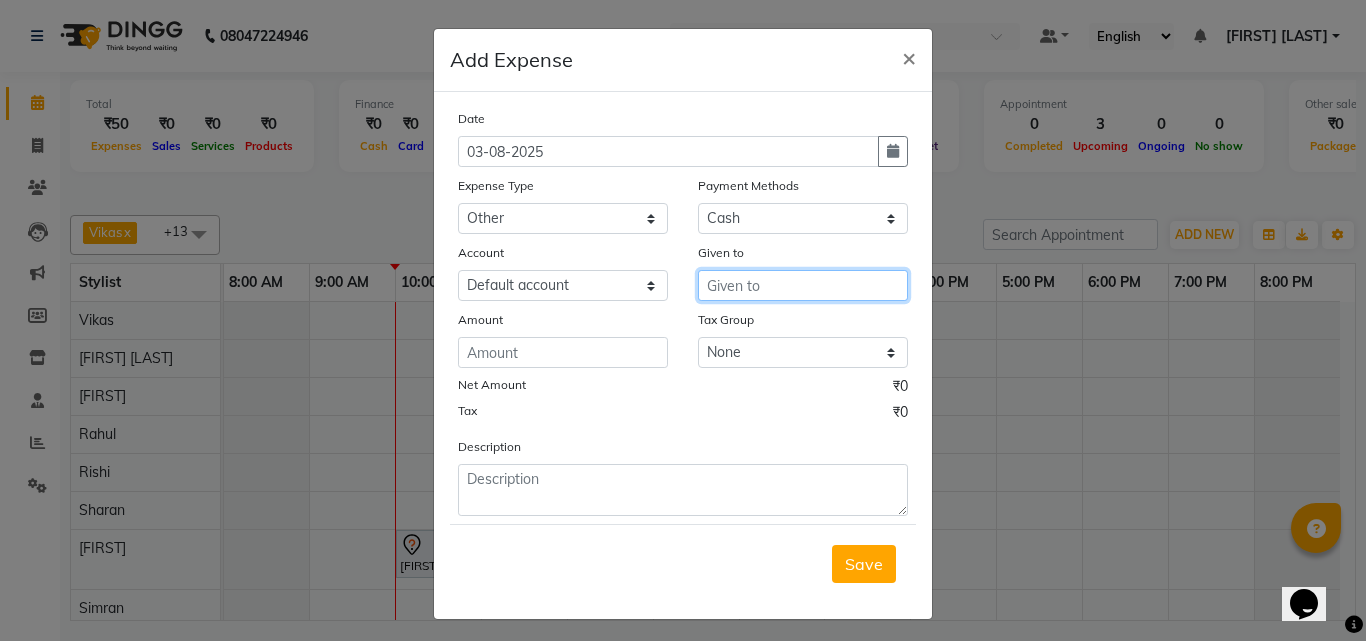 click at bounding box center [803, 285] 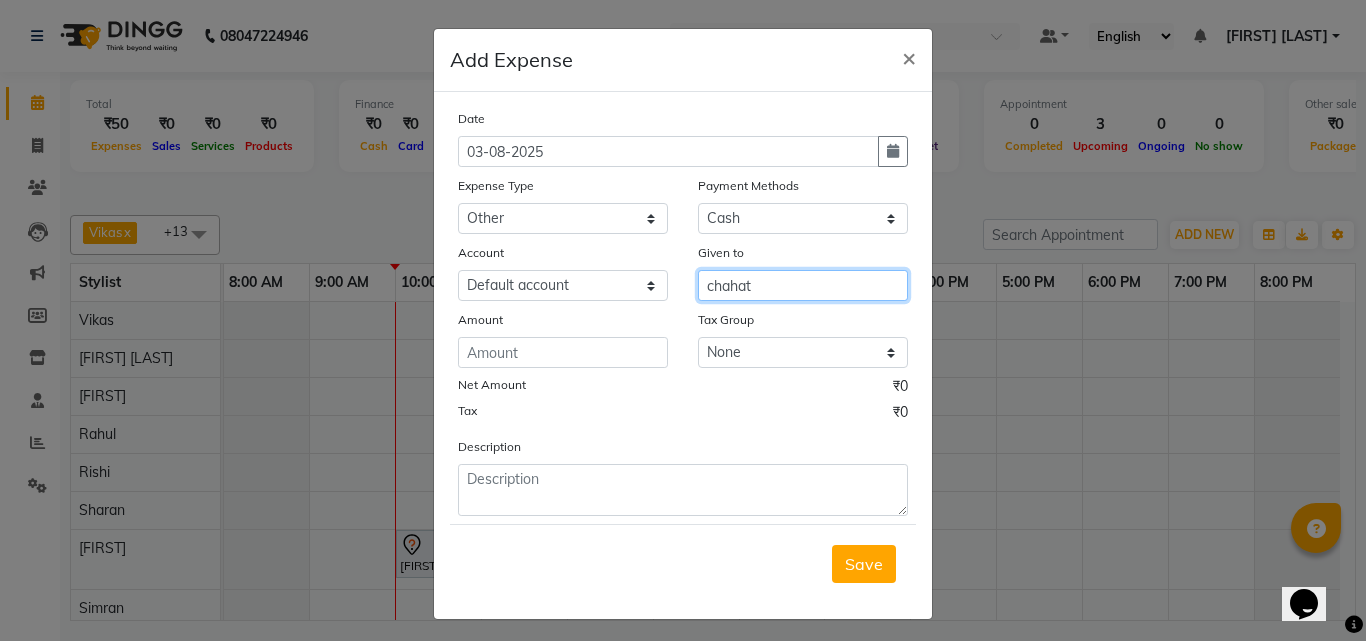 type on "chahat" 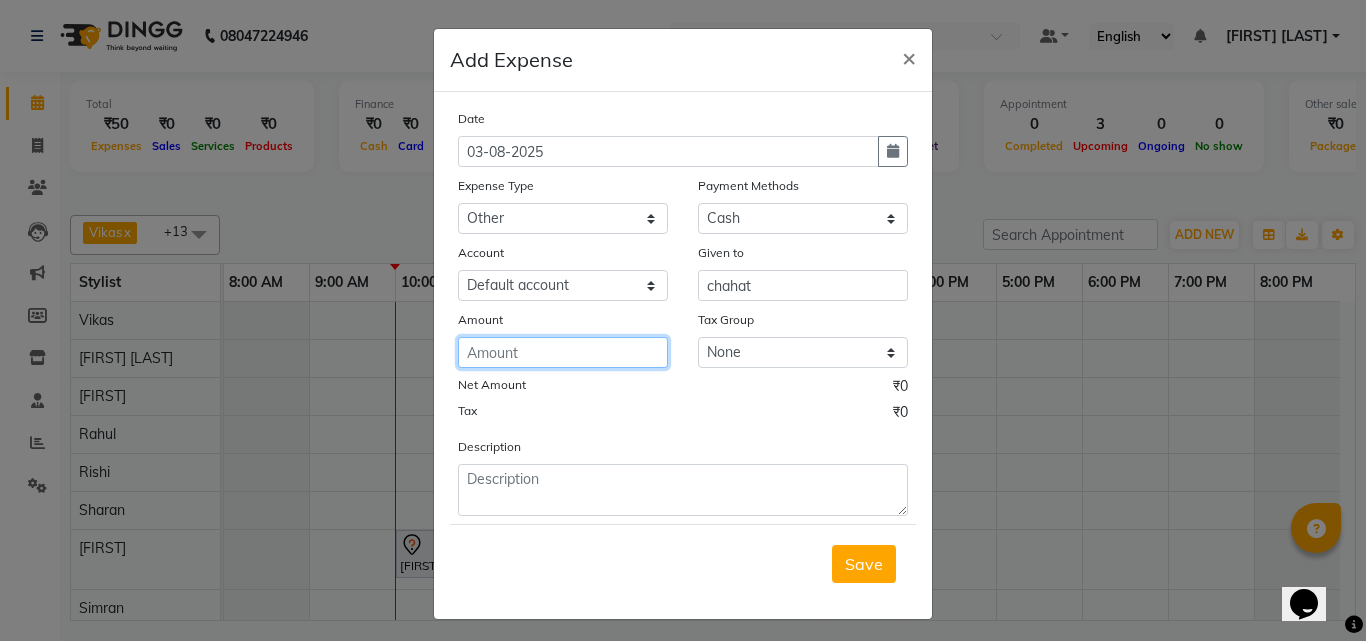 click 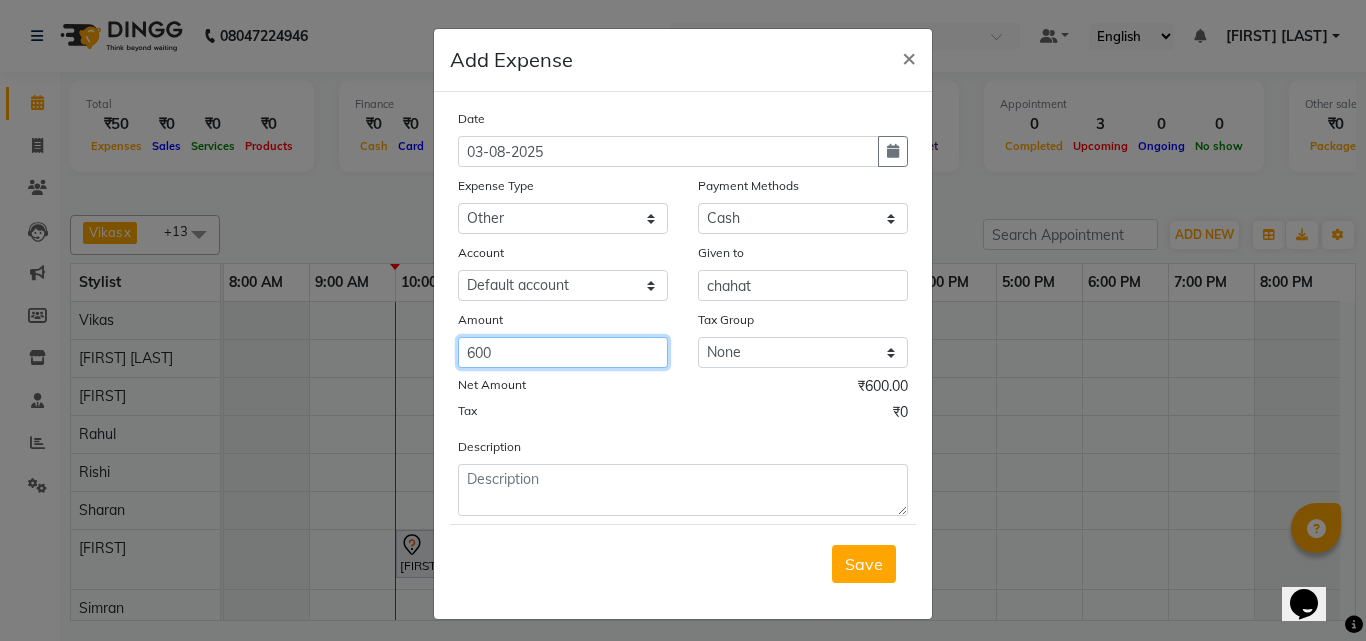 type on "600" 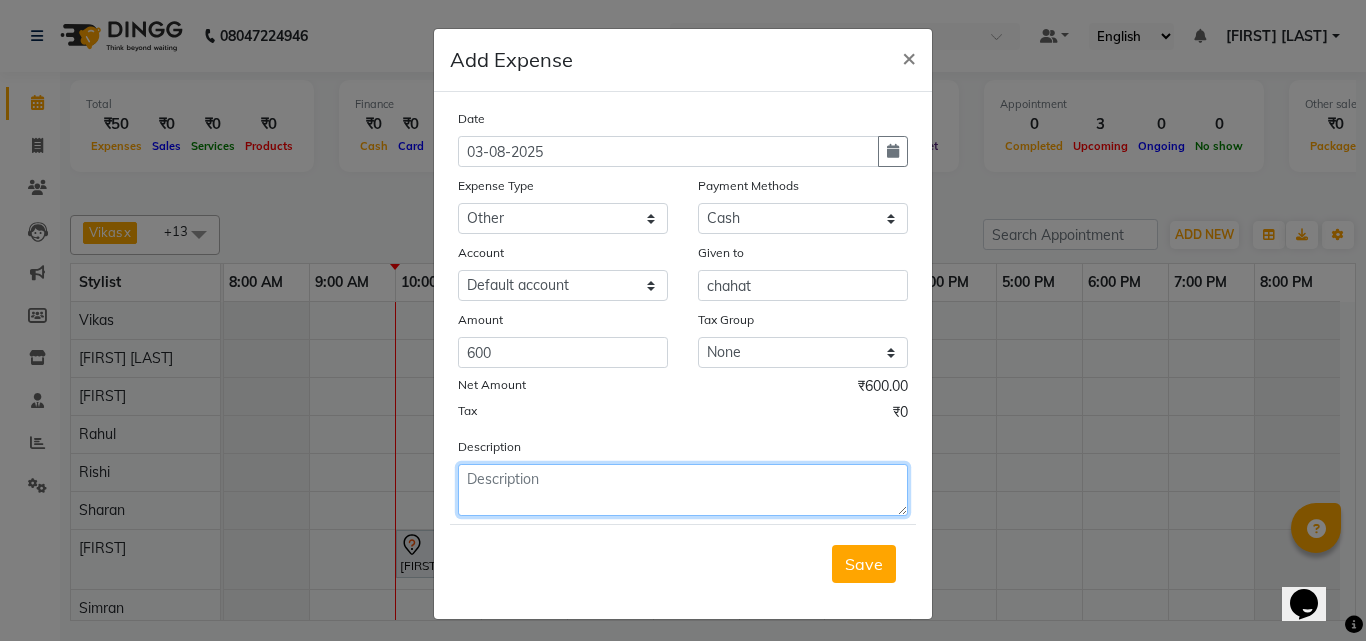 click 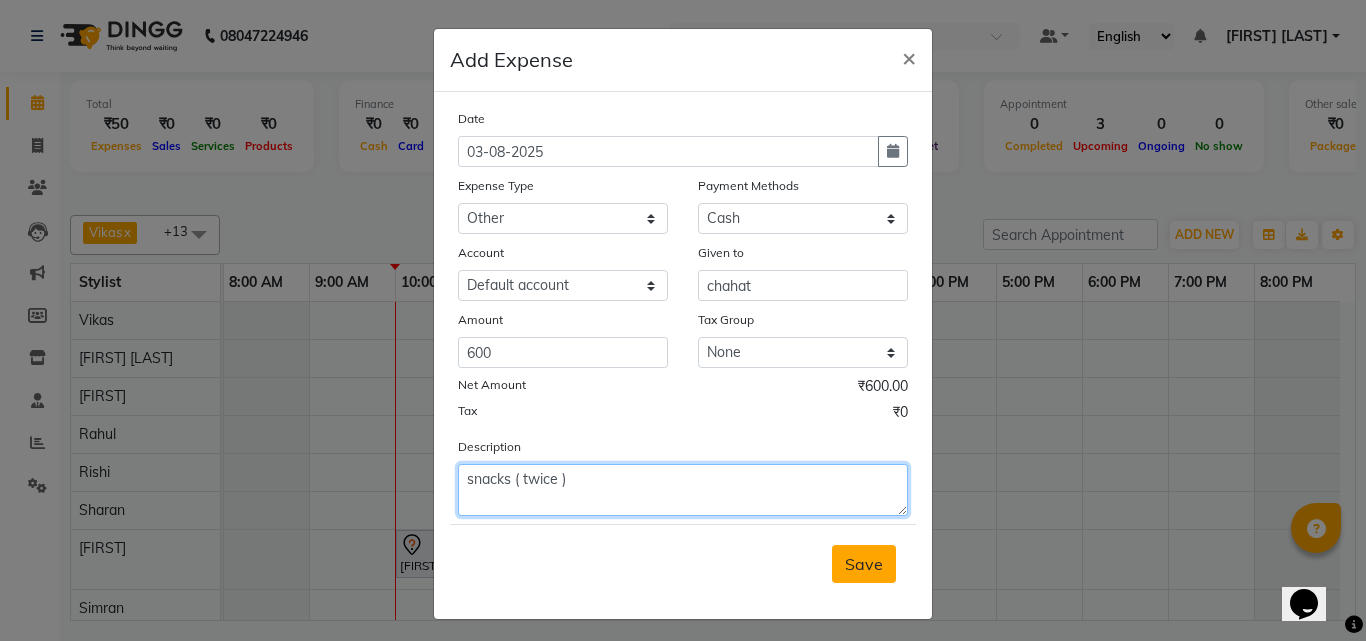 type on "snacks ( twice )" 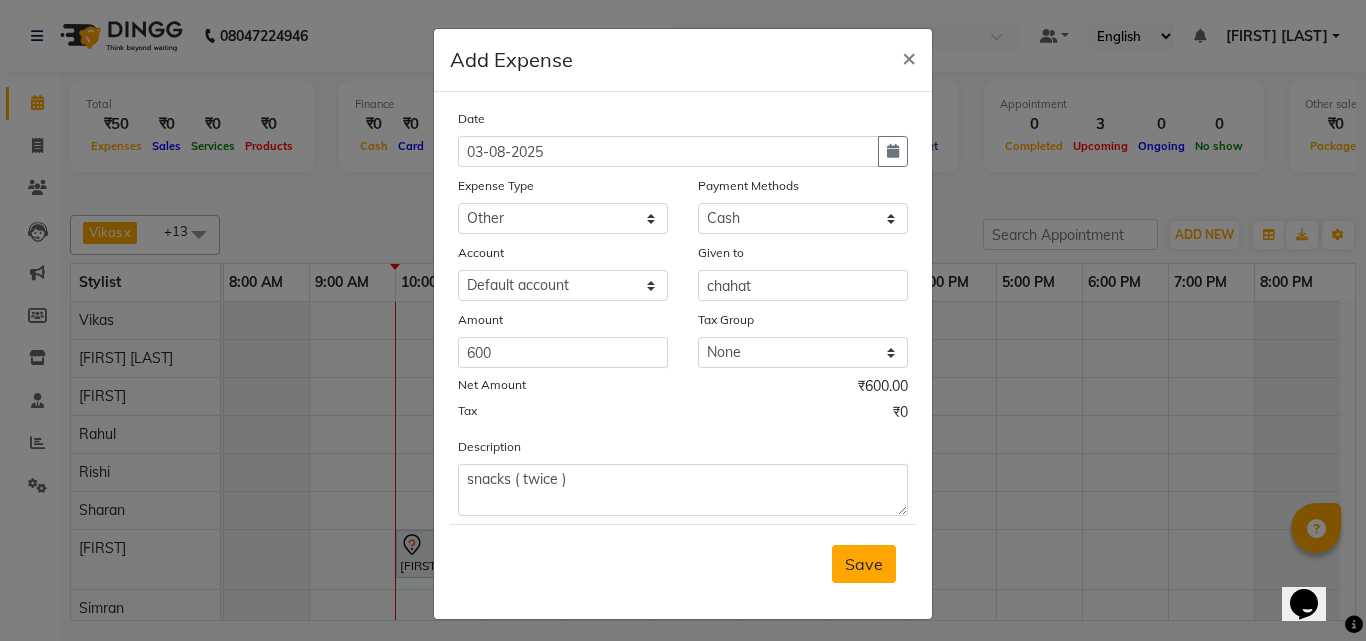 click on "Save" at bounding box center (864, 564) 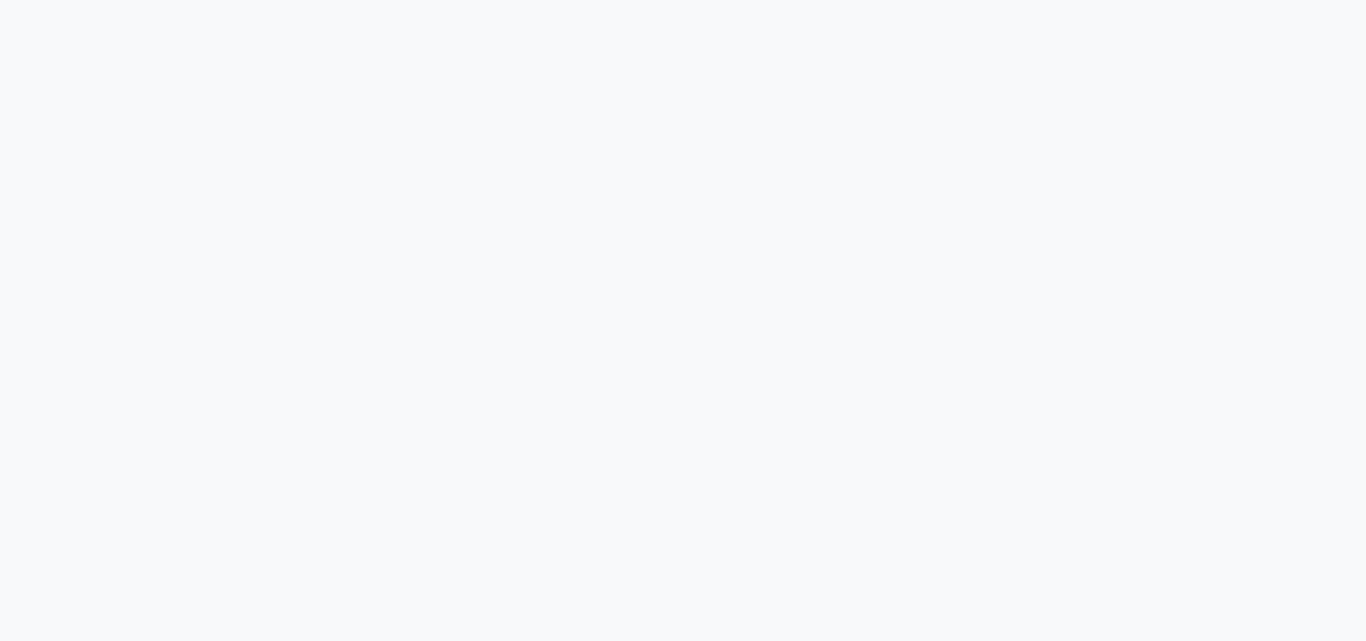 scroll, scrollTop: 0, scrollLeft: 0, axis: both 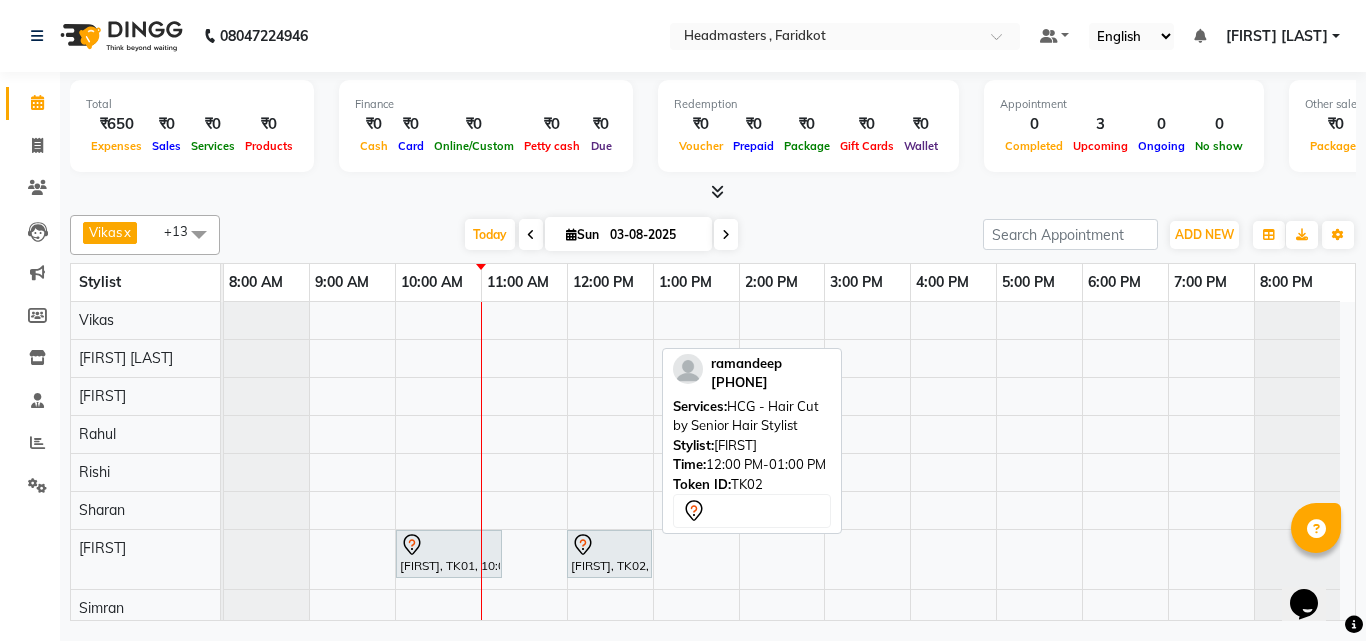 click on "[FIRST], TK02, 12:00 PM-01:00 PM, HCG - Hair Cut by Senior Hair Stylist" at bounding box center (609, 554) 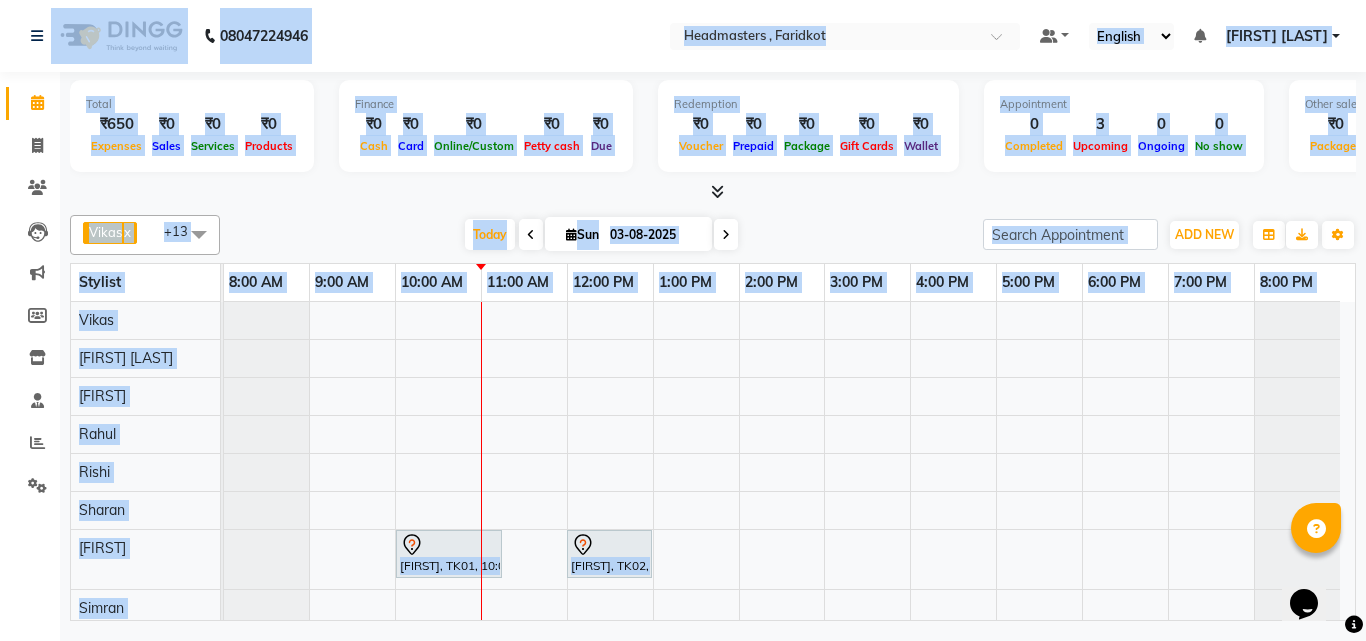 scroll, scrollTop: 248, scrollLeft: 0, axis: vertical 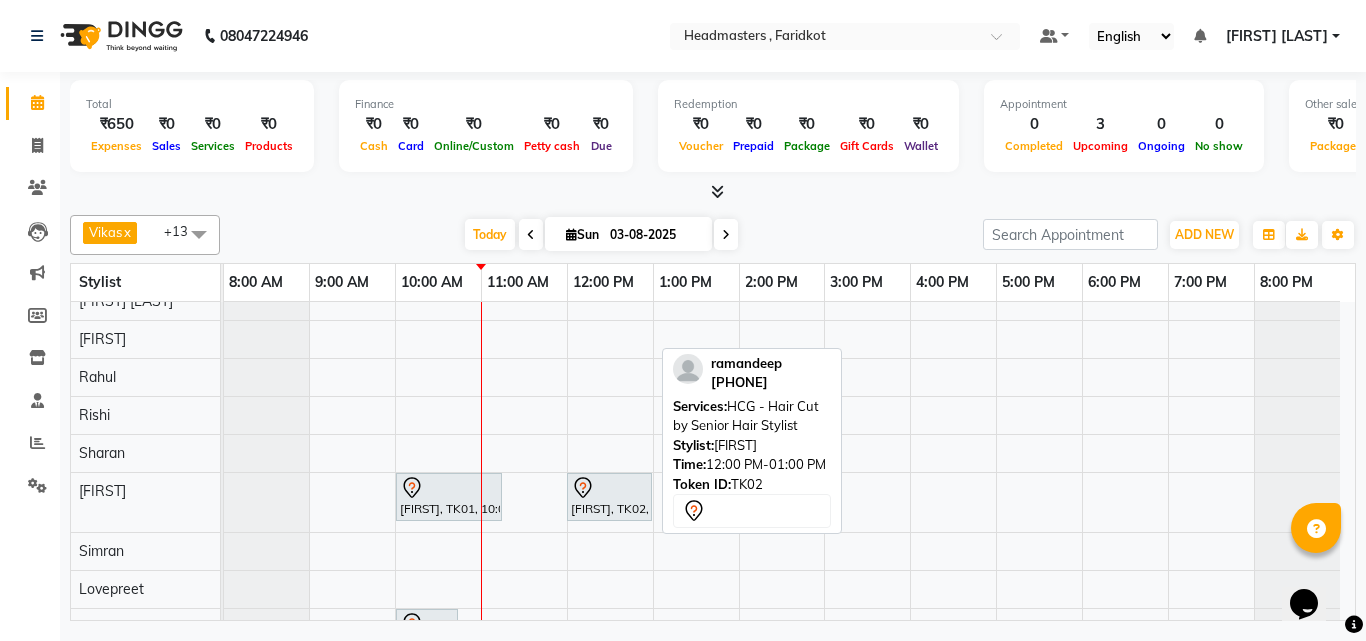 click at bounding box center (609, 488) 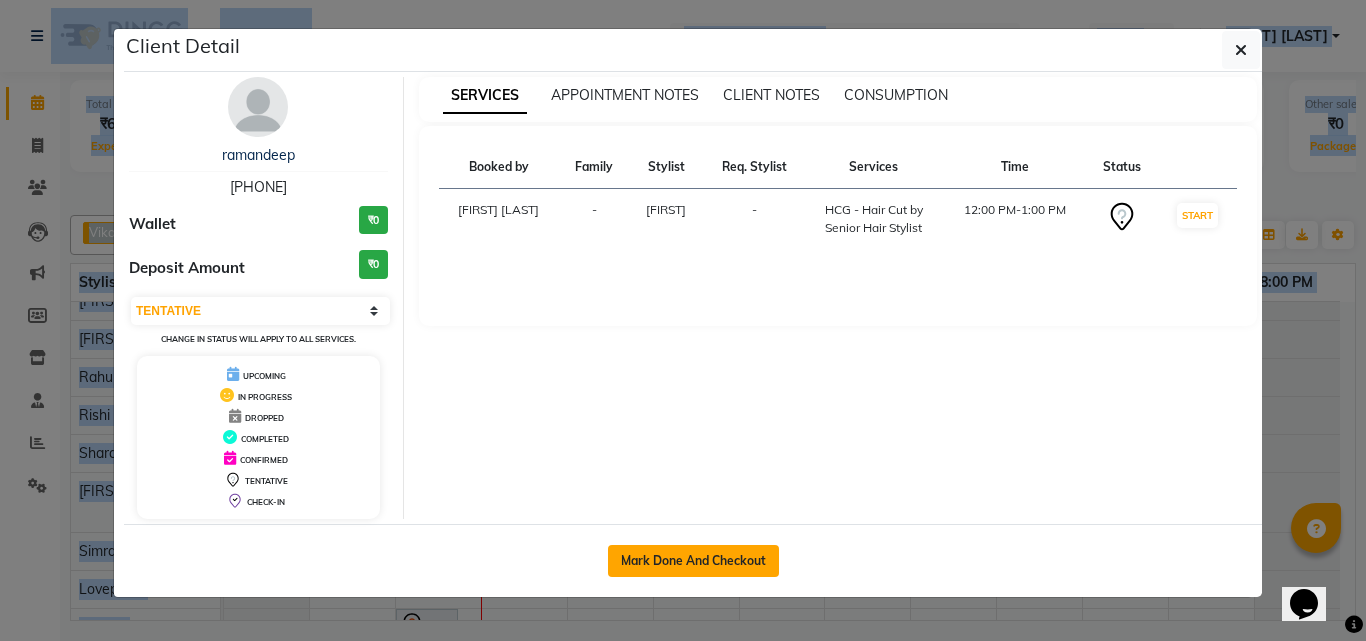 click on "Mark Done And Checkout" 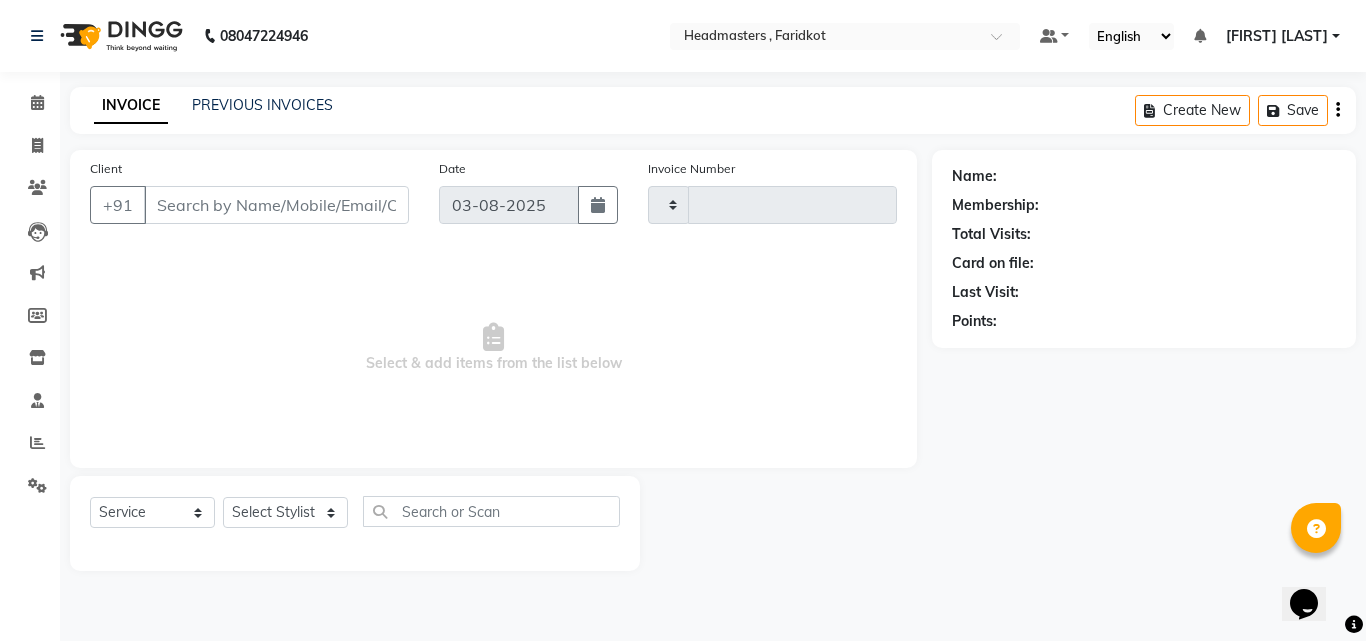 type on "0814" 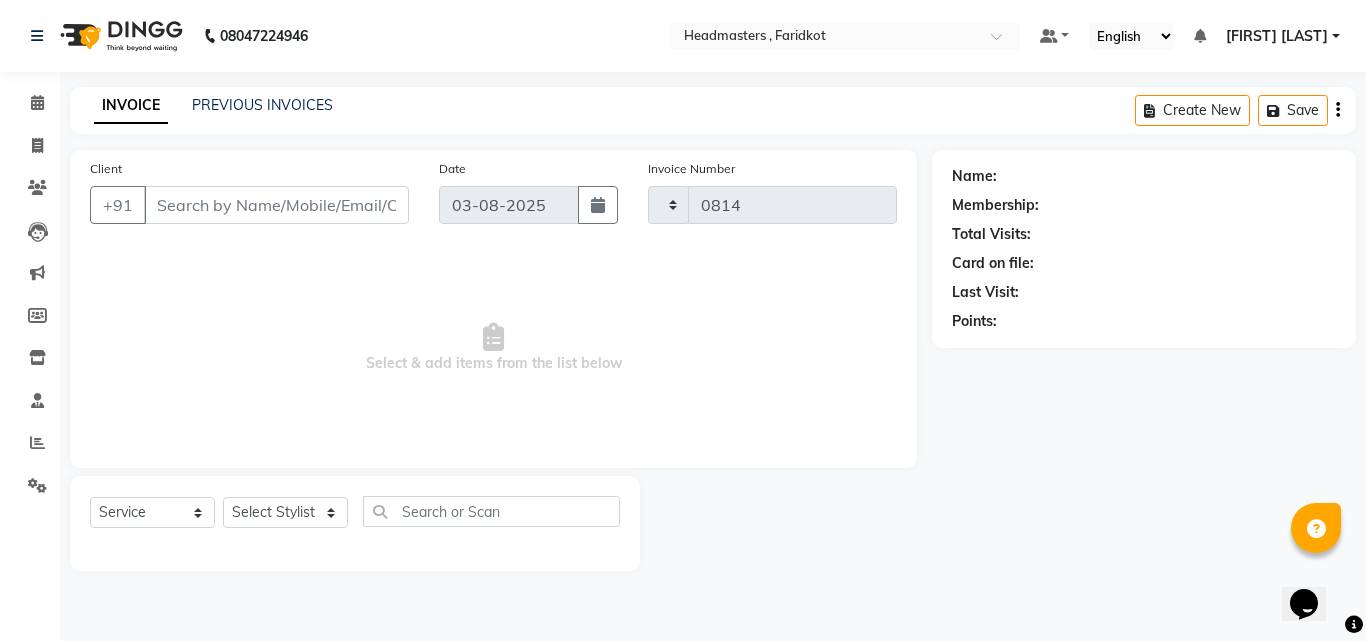 select on "7919" 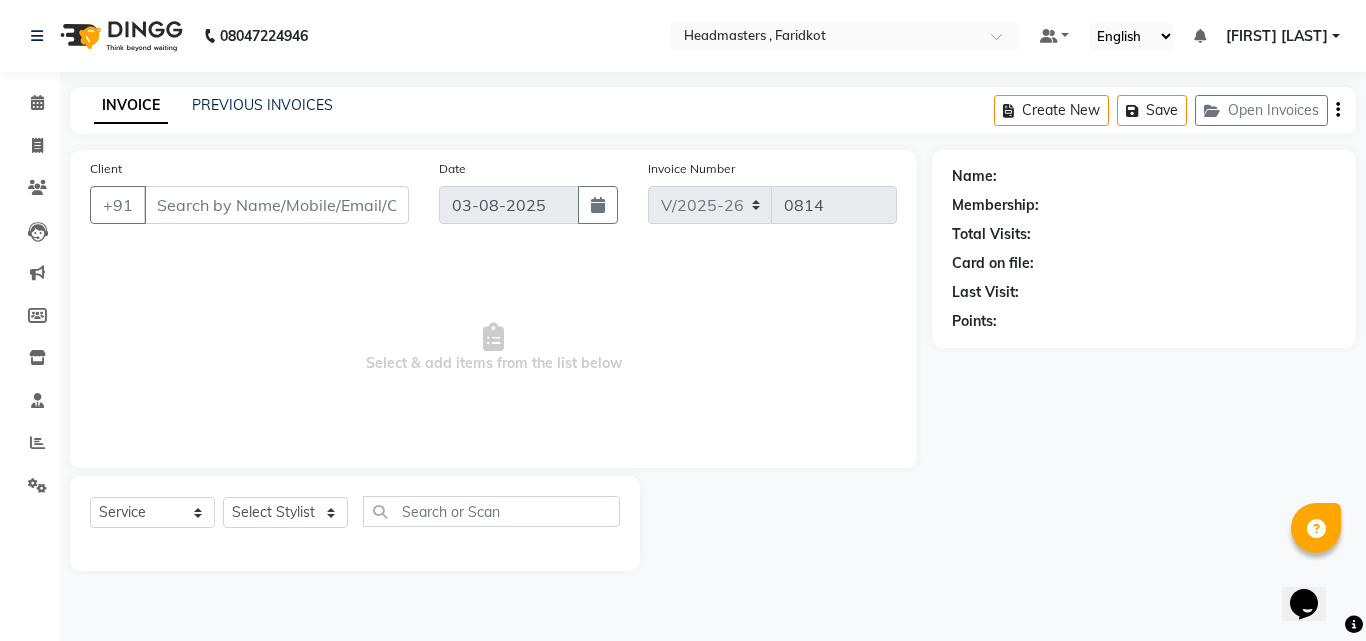 type on "[PHONE]" 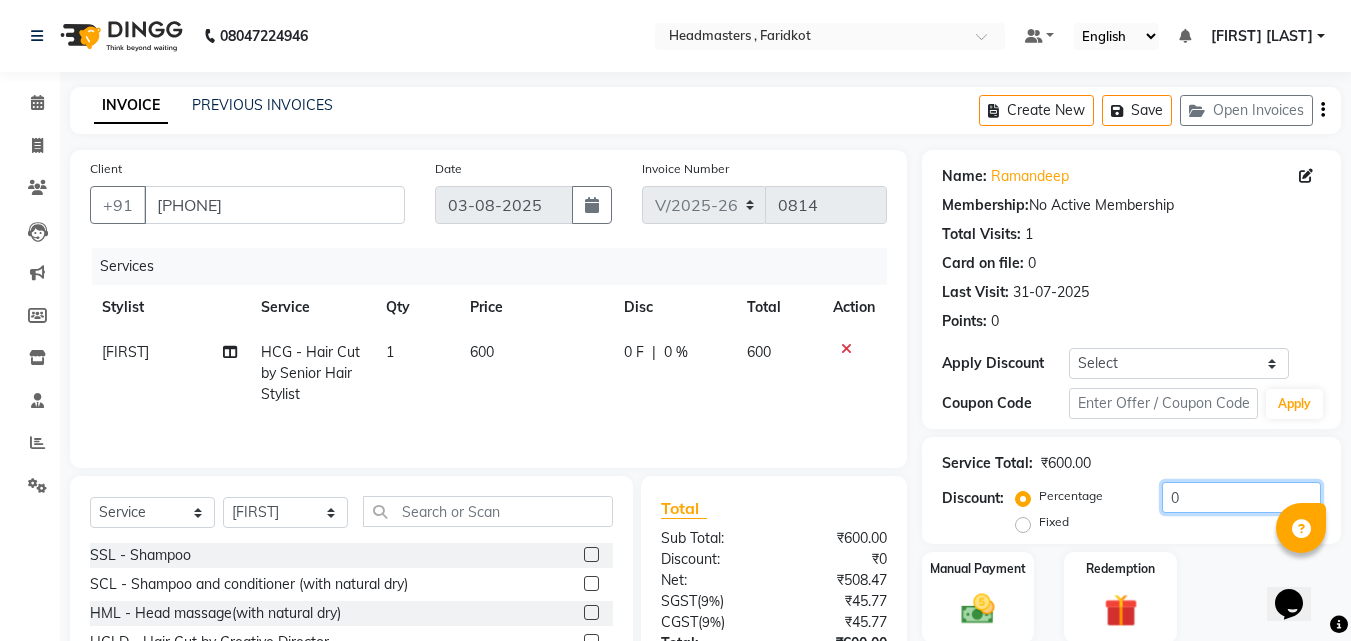 click on "0" 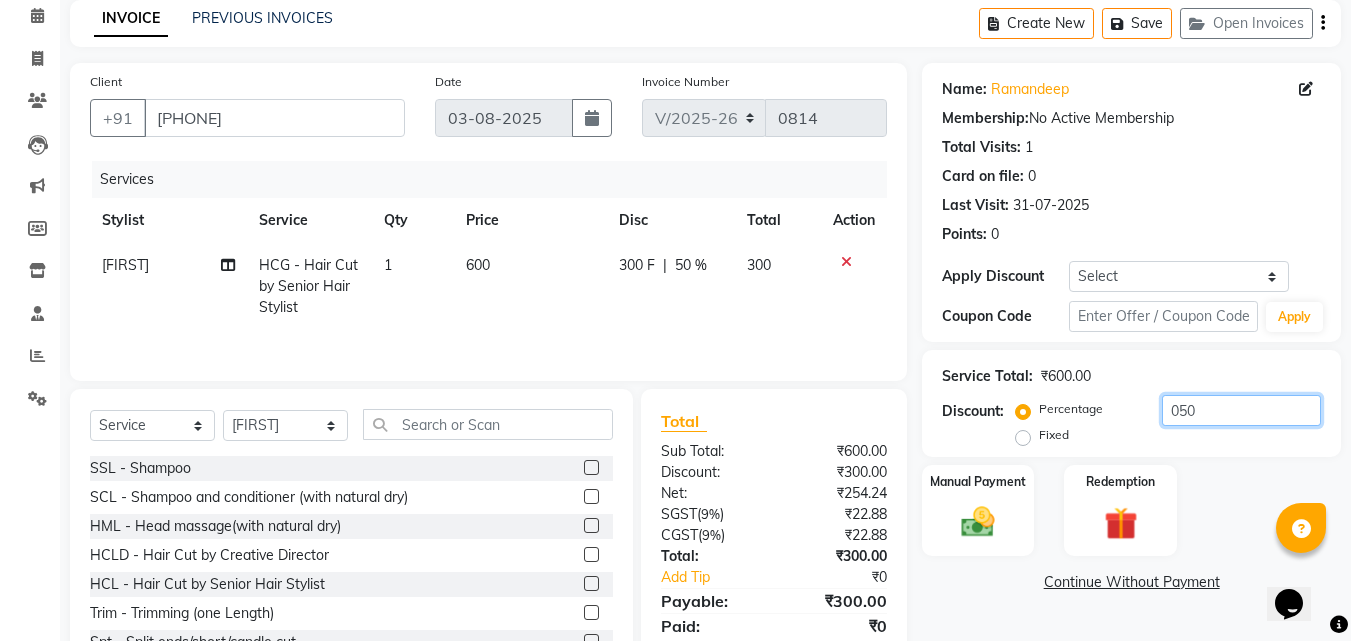 scroll, scrollTop: 160, scrollLeft: 0, axis: vertical 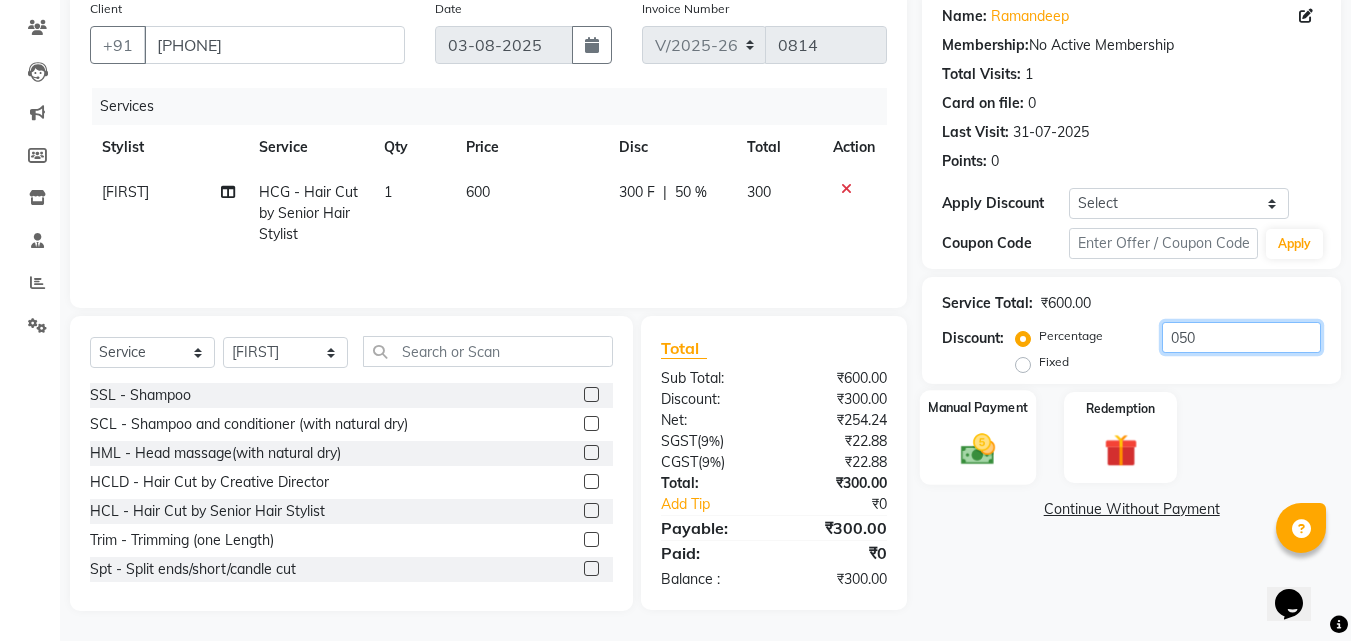 type on "050" 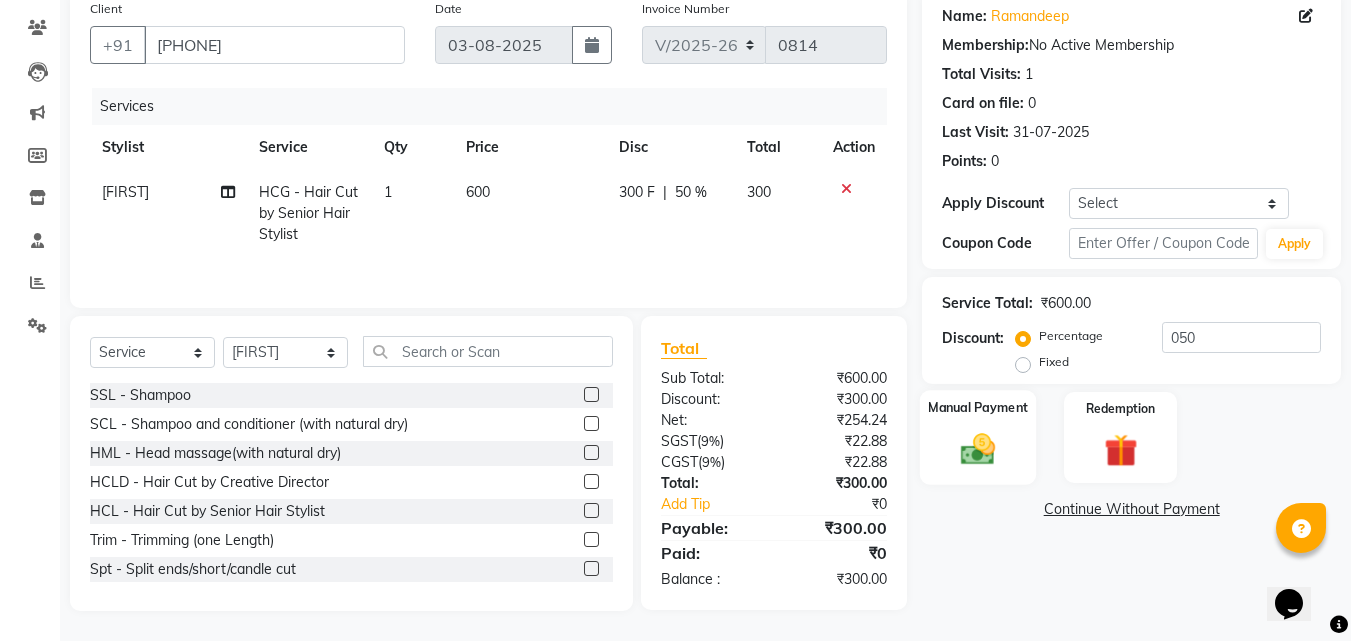 click on "Manual Payment" 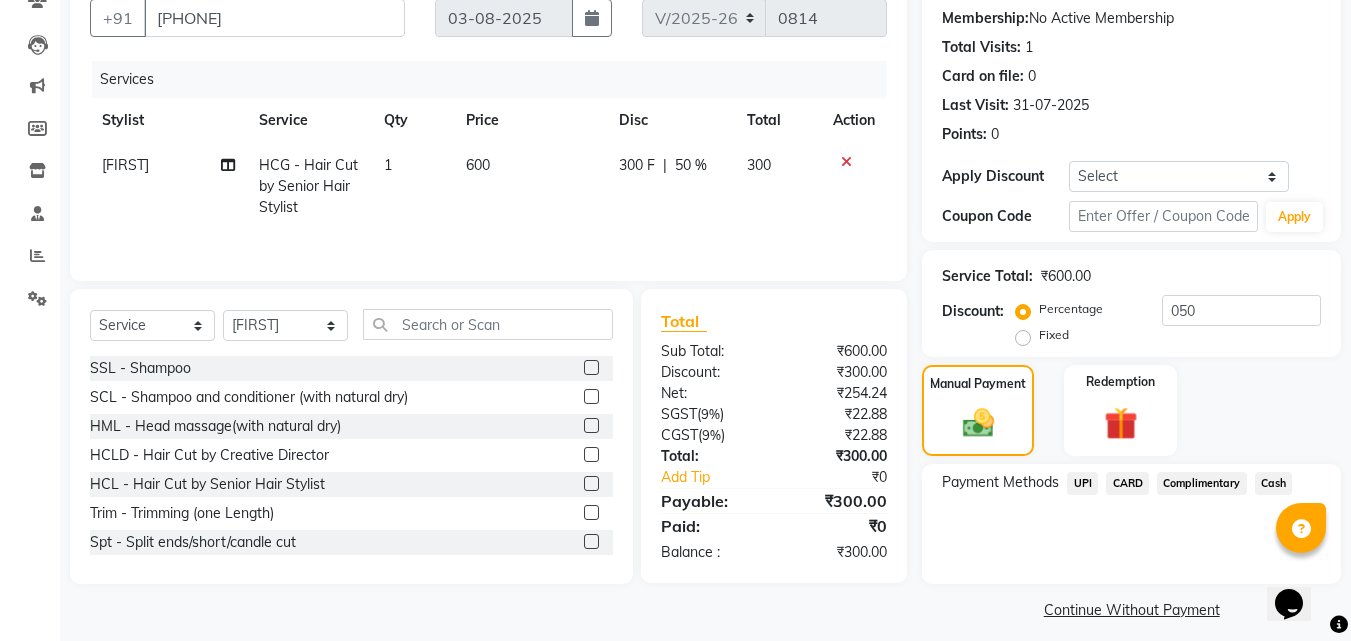 scroll, scrollTop: 201, scrollLeft: 0, axis: vertical 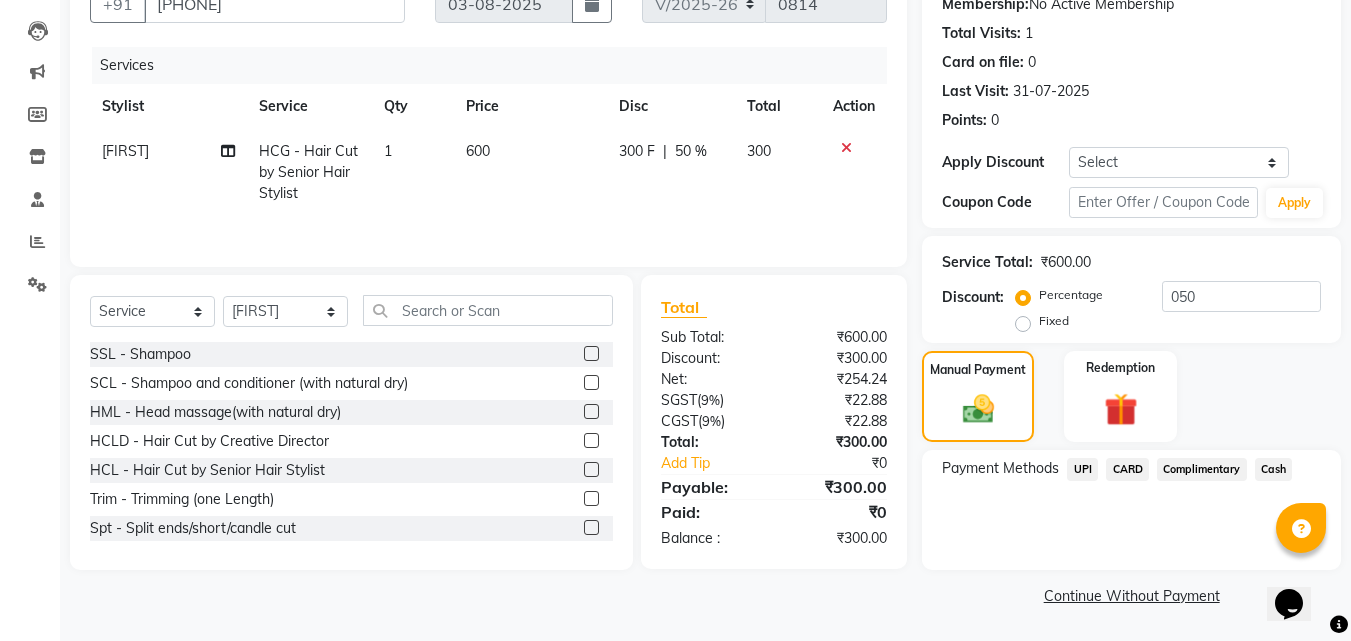 click on "Cash" 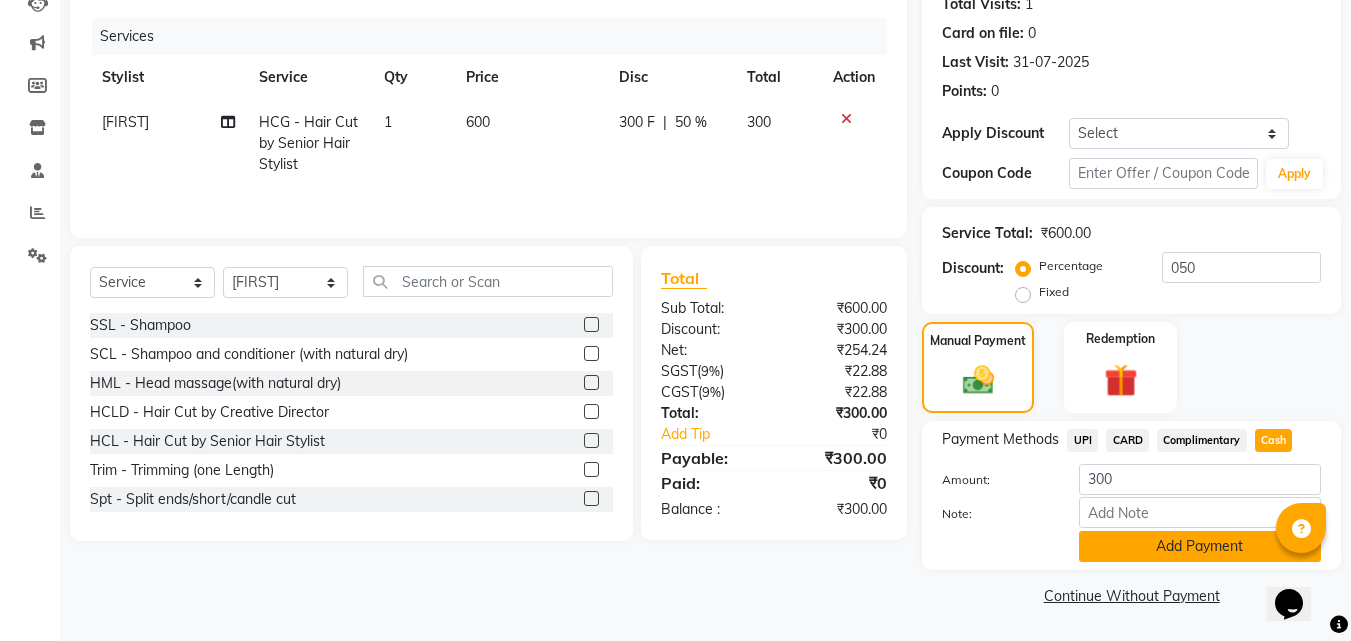 click on "Add Payment" 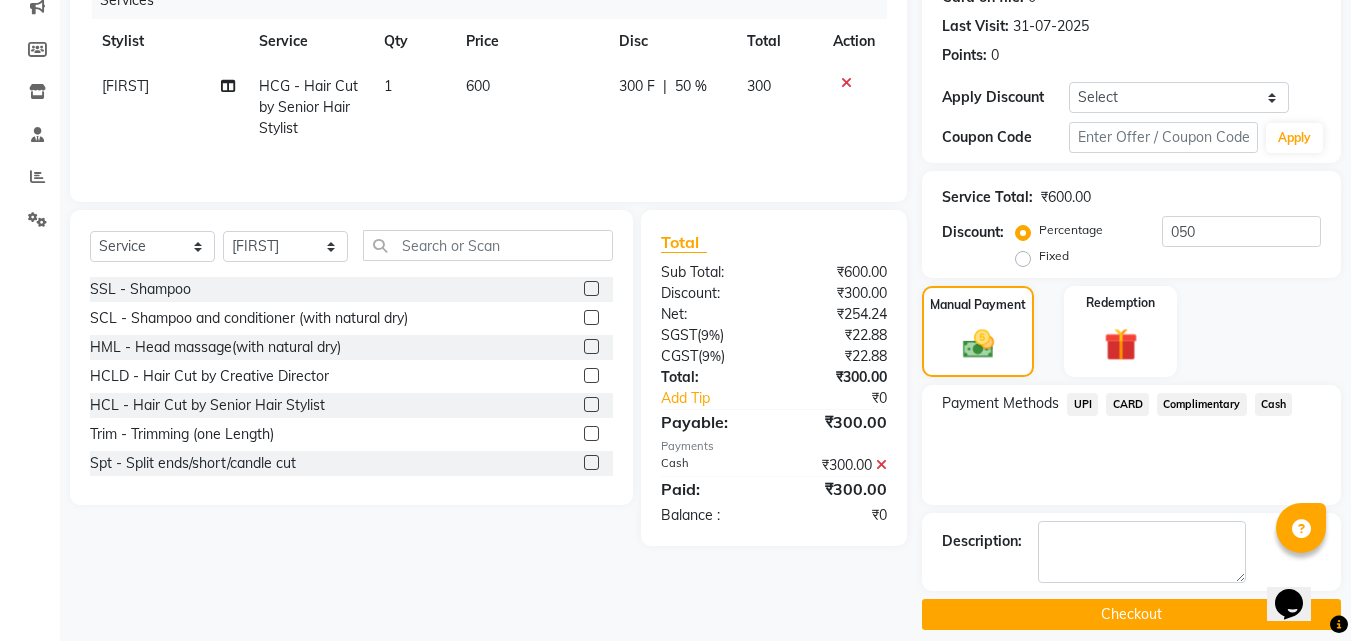 scroll, scrollTop: 285, scrollLeft: 0, axis: vertical 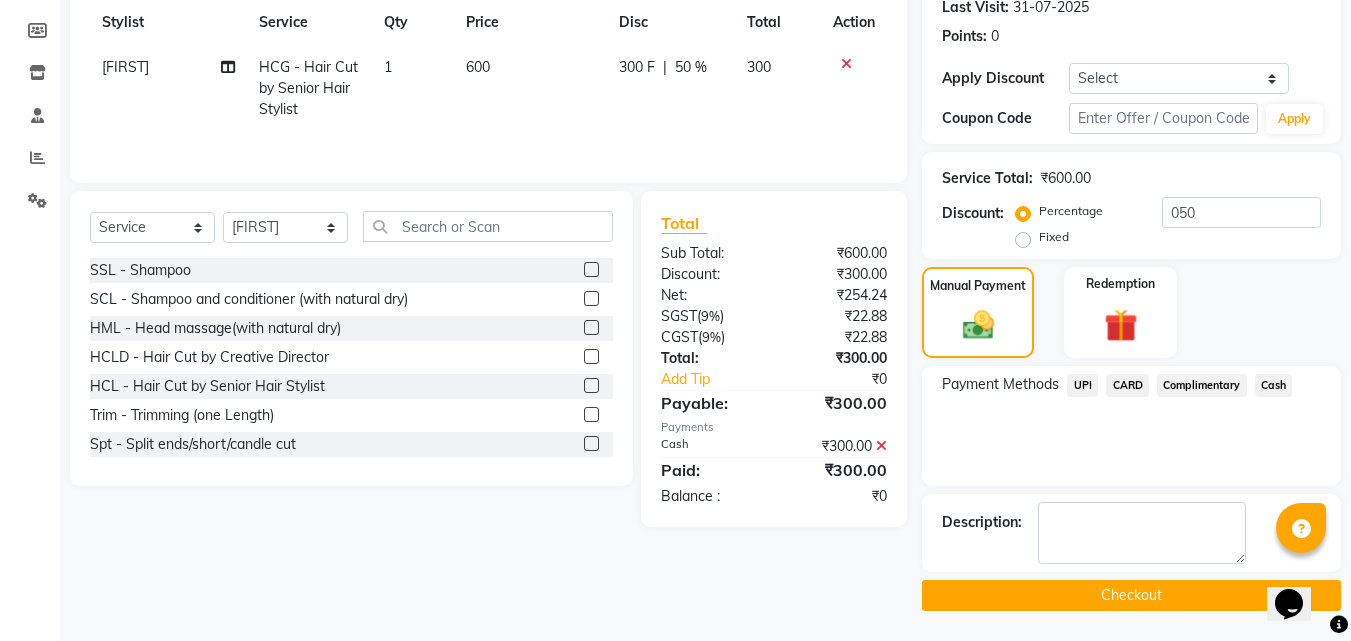 click on "Checkout" 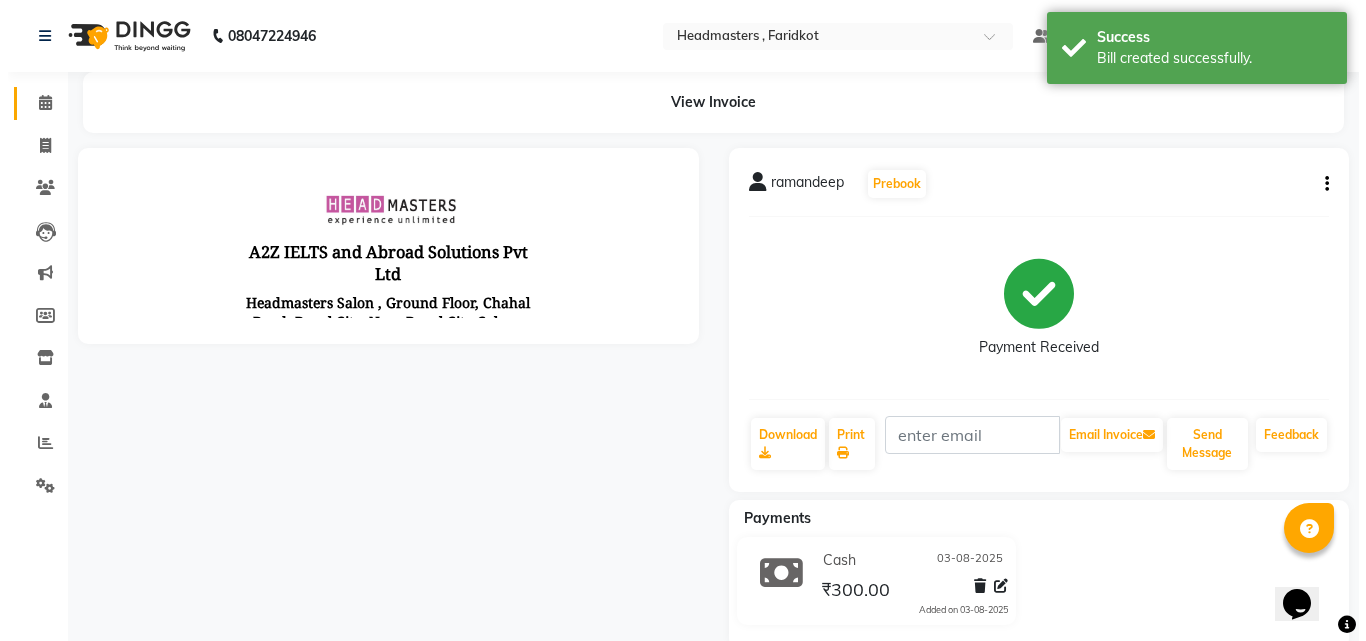 scroll, scrollTop: 0, scrollLeft: 0, axis: both 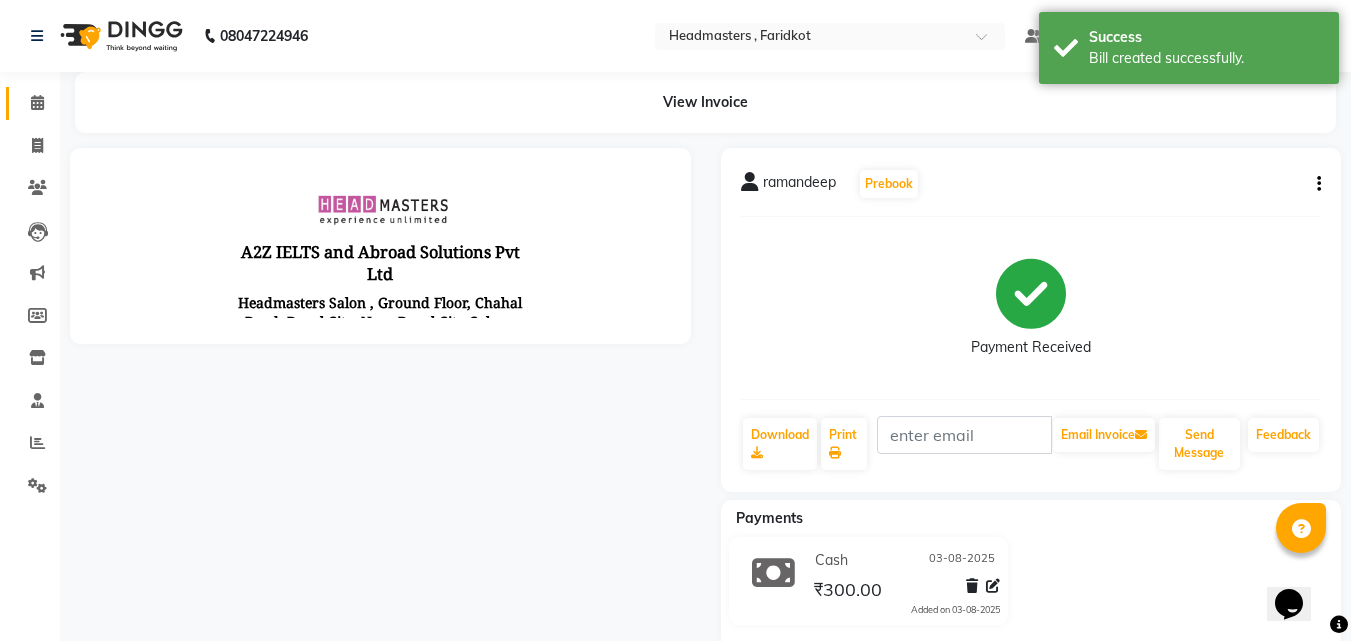 click on "Calendar" 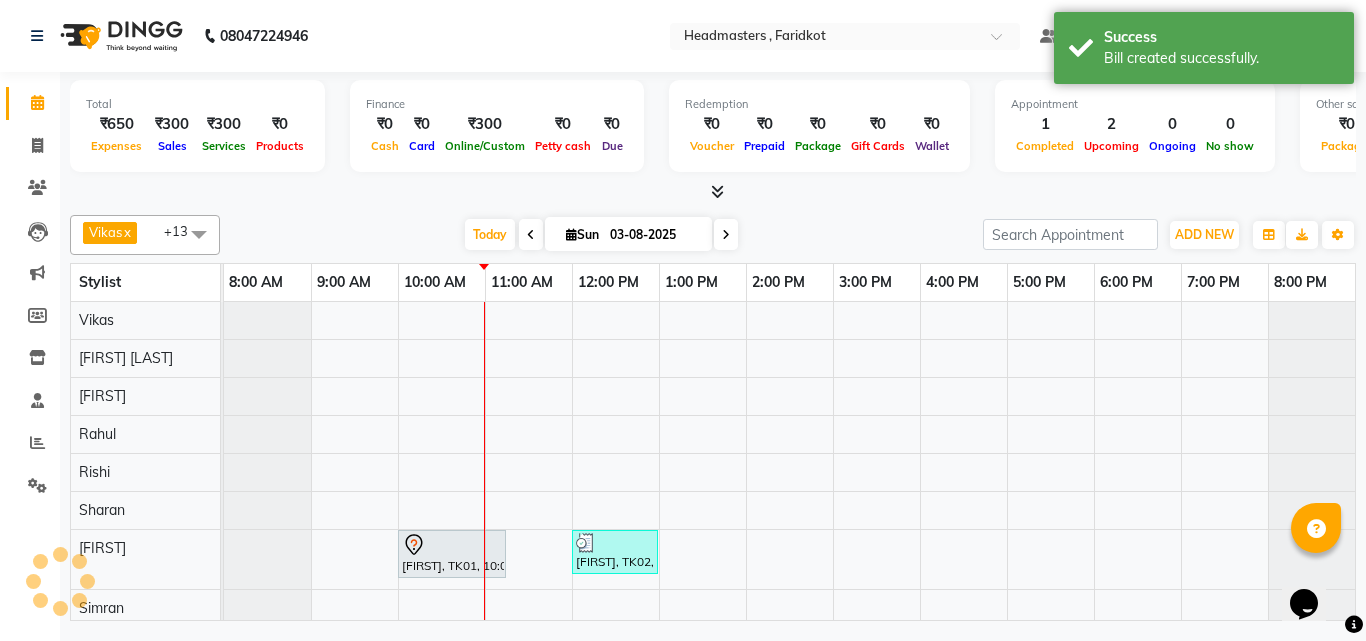 click on "Calendar" 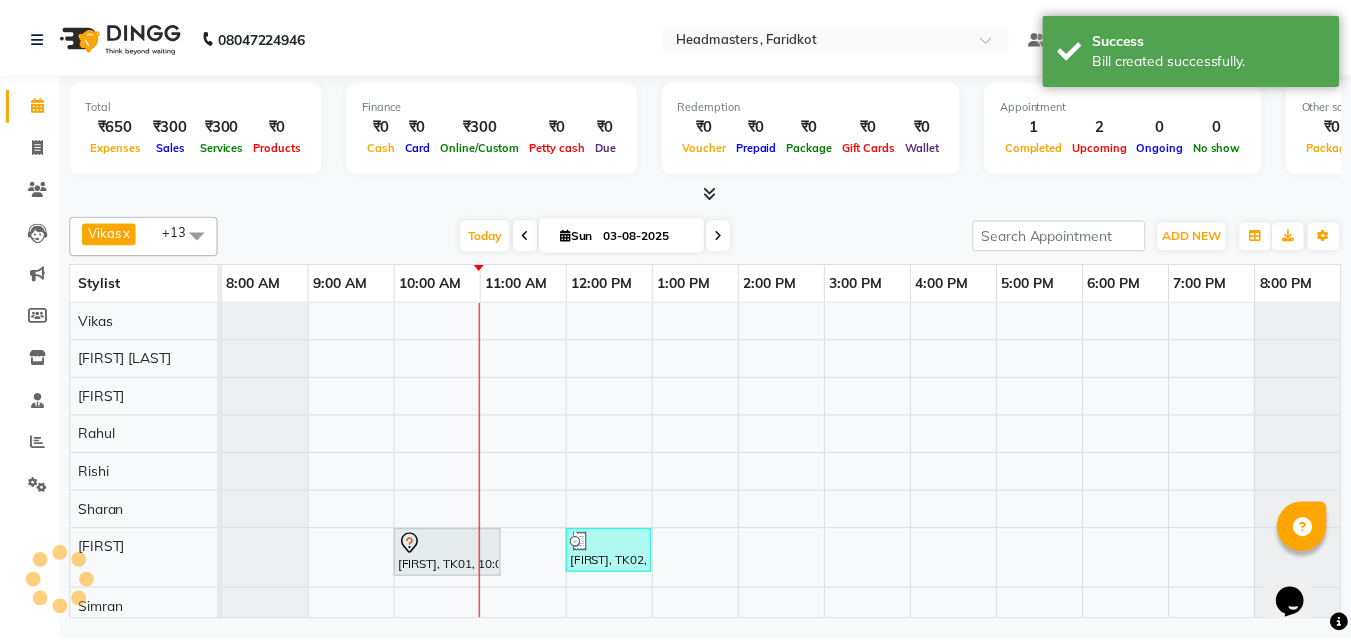 scroll, scrollTop: 0, scrollLeft: 0, axis: both 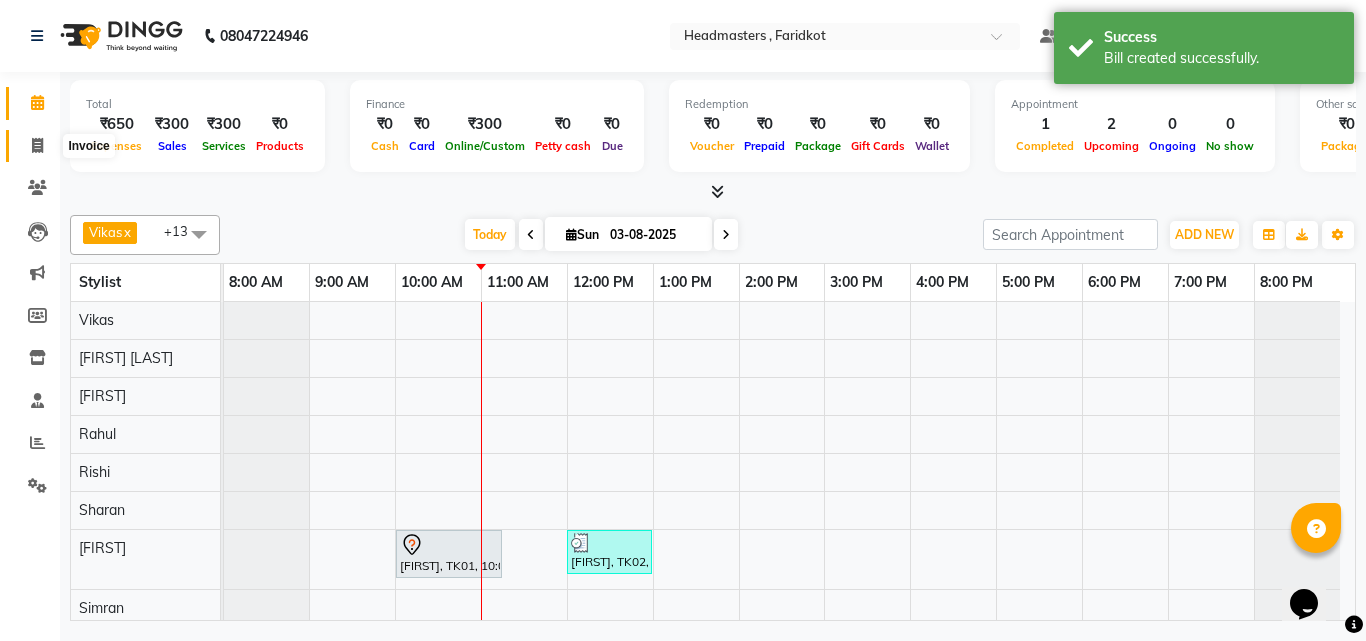 click 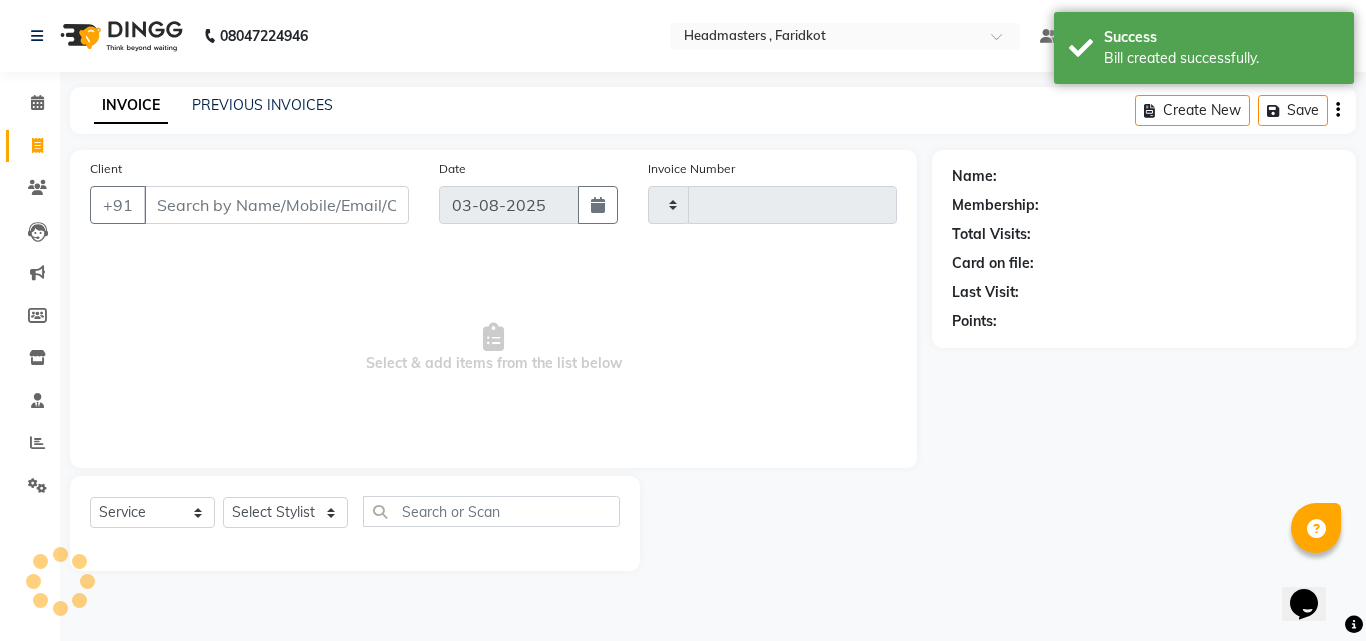 type on "0815" 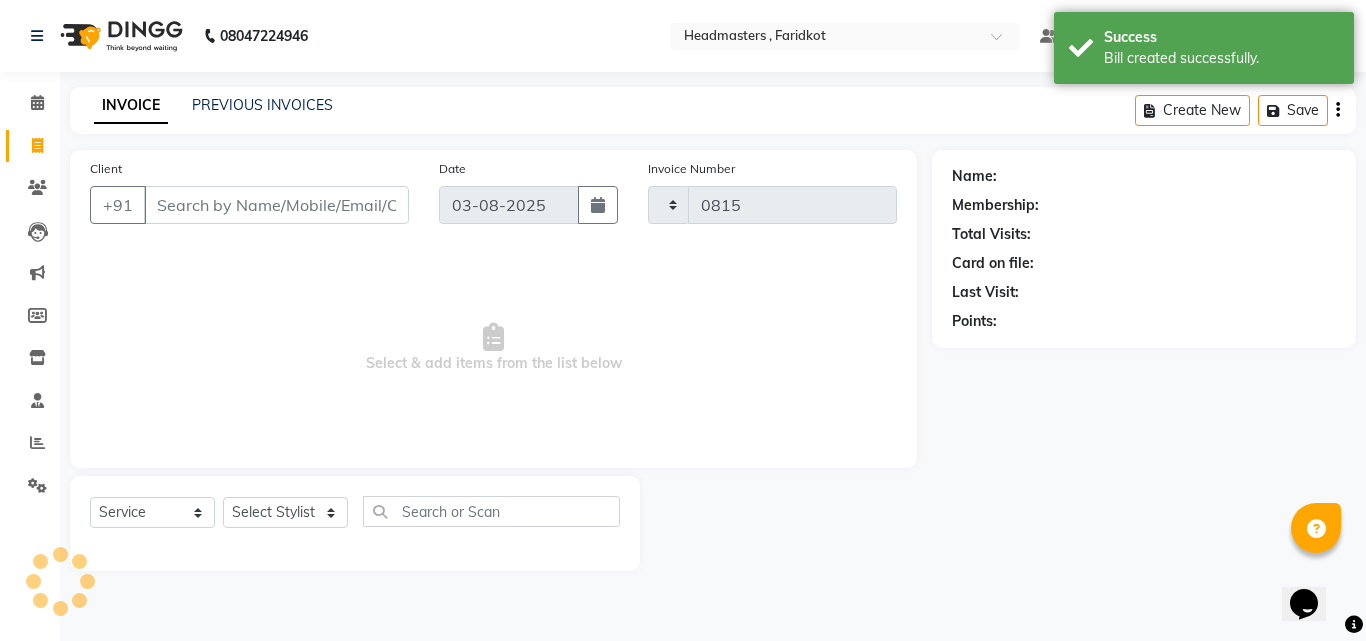 select on "7919" 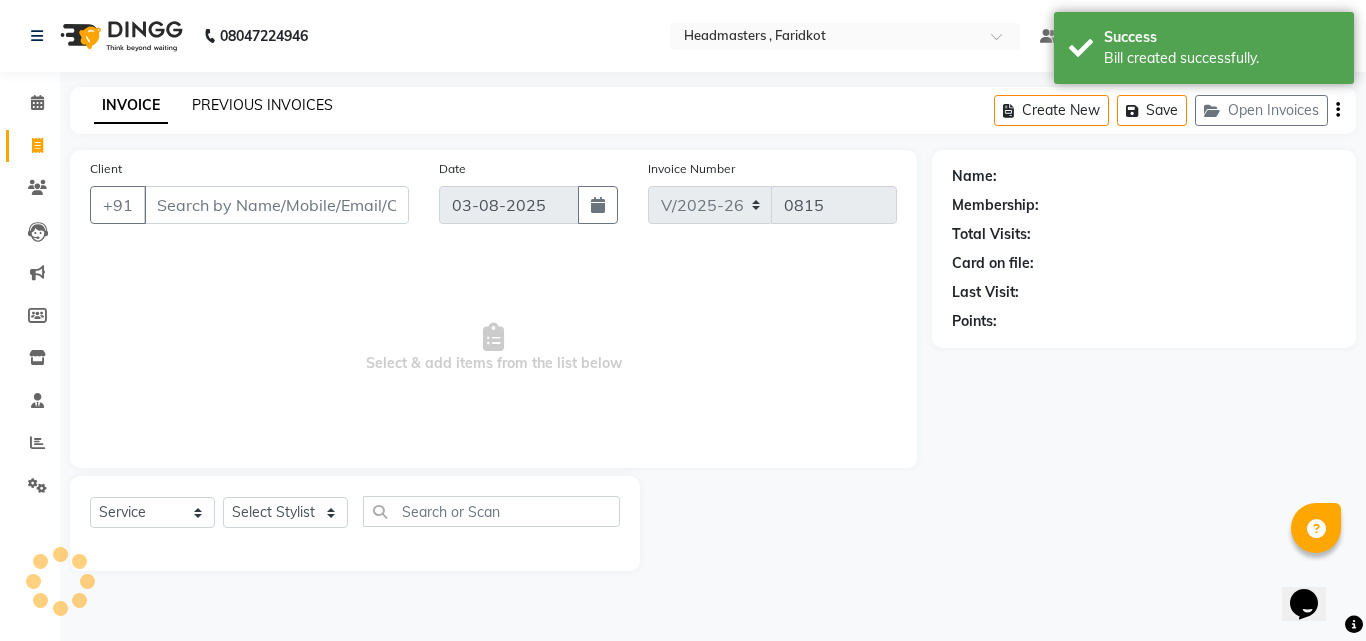 click on "PREVIOUS INVOICES" 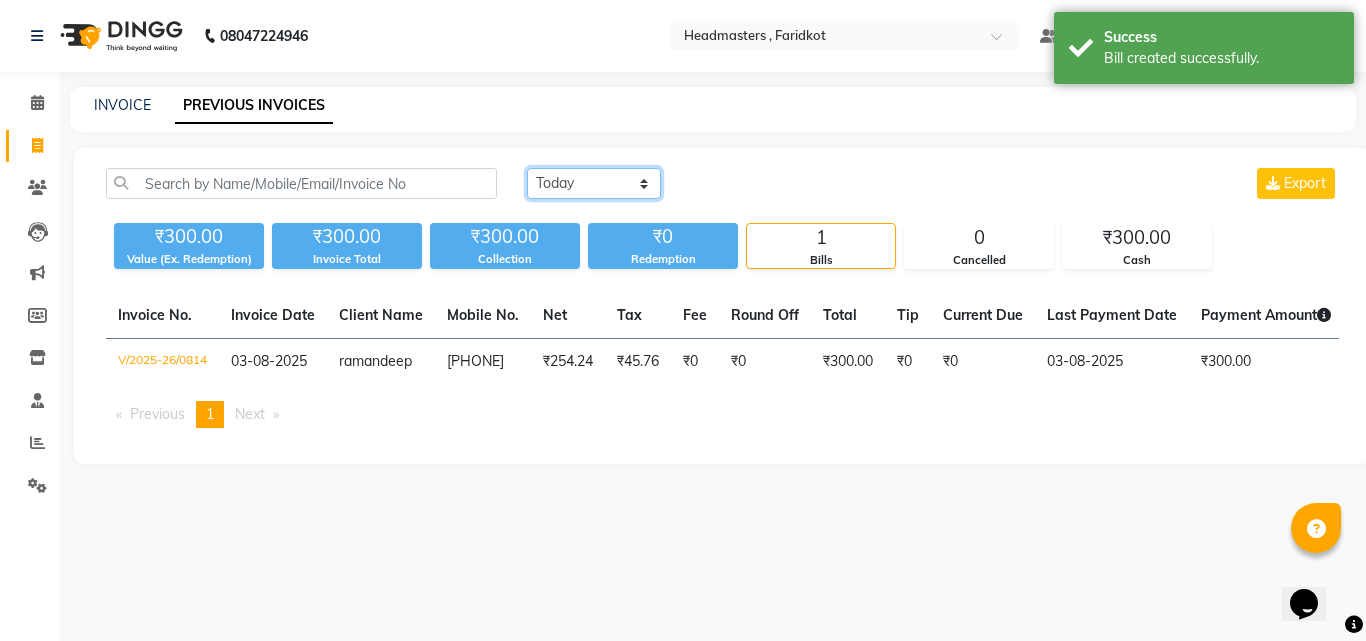click on "Today Yesterday Custom Range" 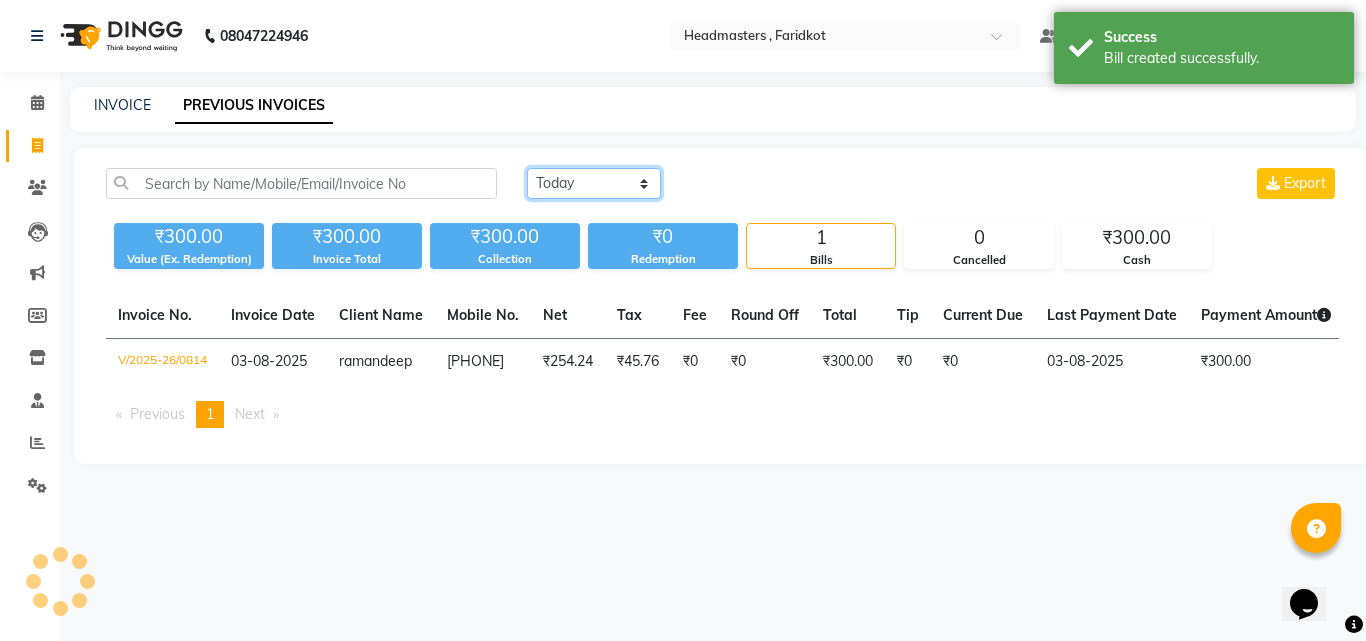 select on "yesterday" 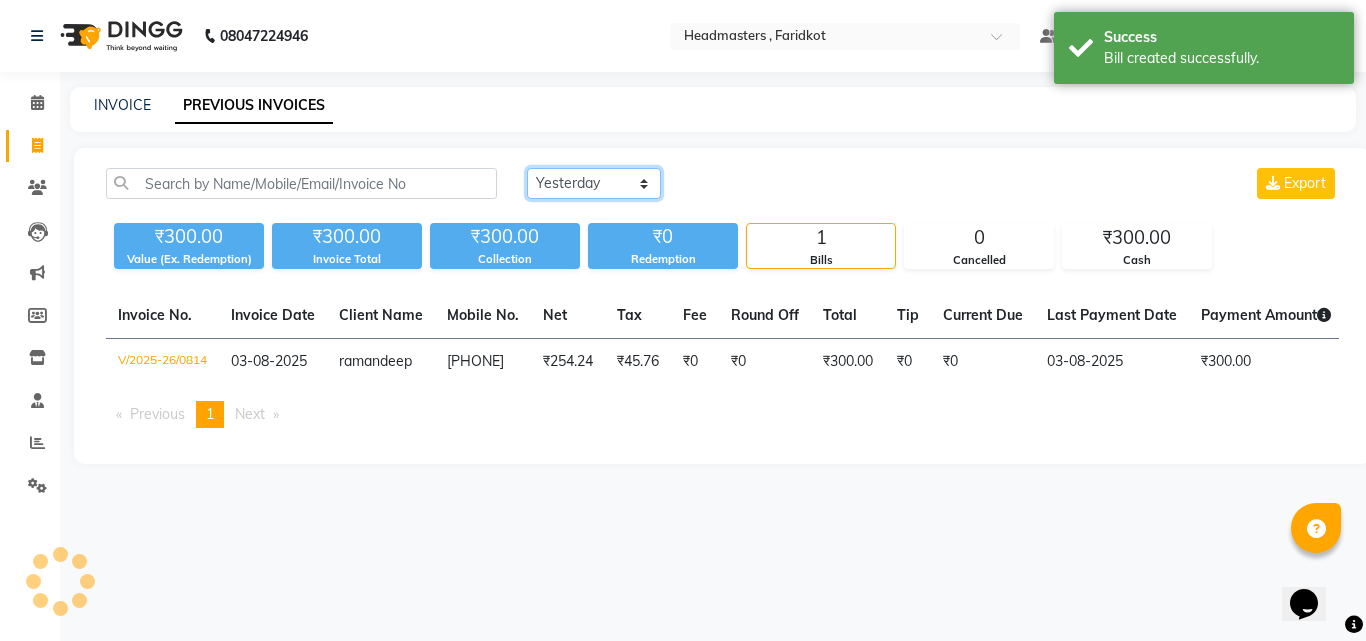 click on "Today Yesterday Custom Range" 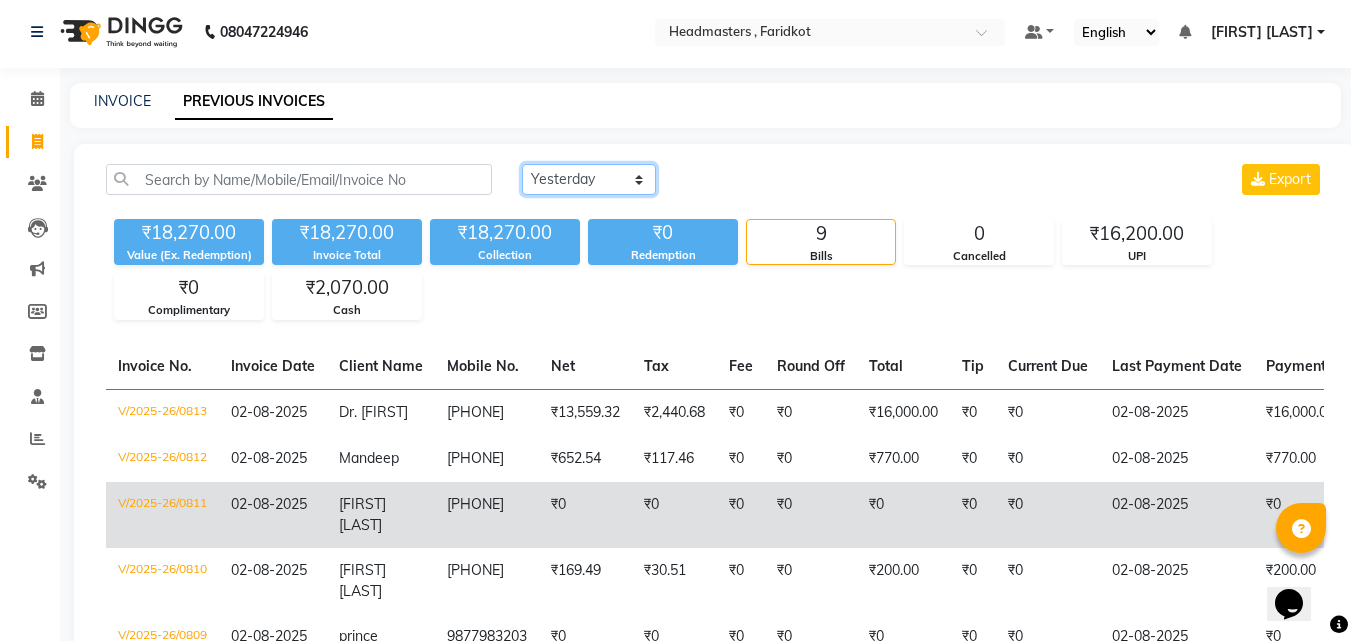 scroll, scrollTop: 0, scrollLeft: 0, axis: both 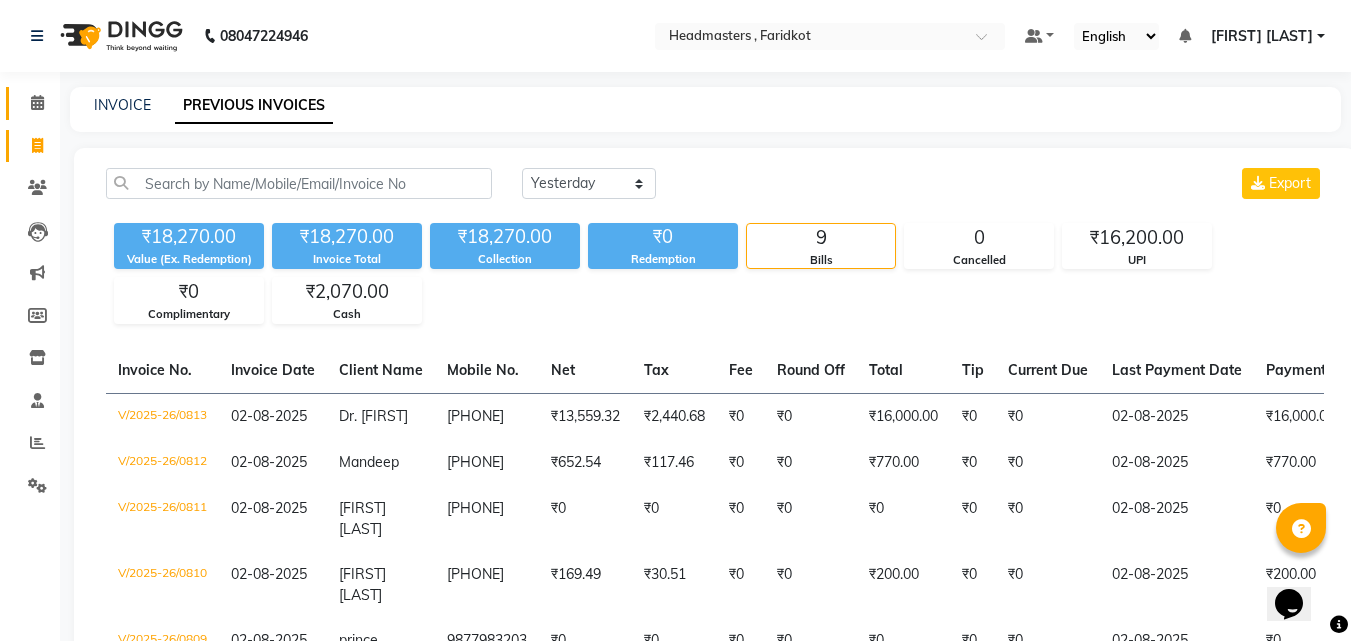 click on "Calendar" 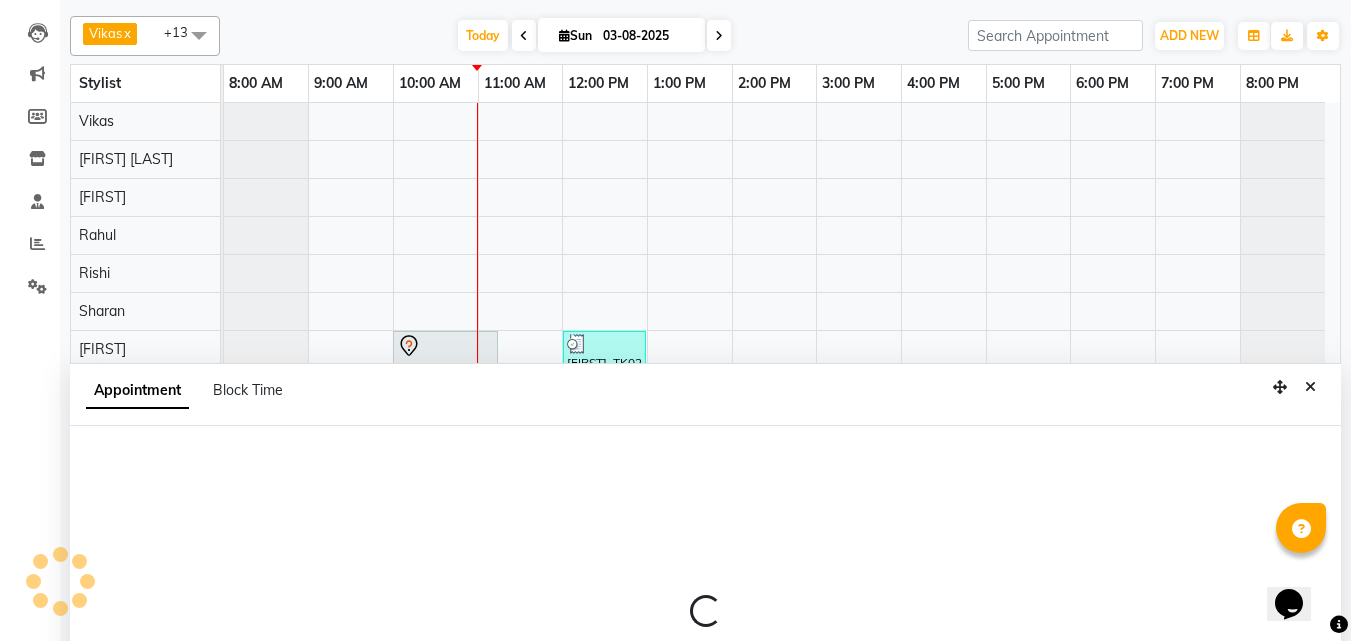 scroll, scrollTop: 377, scrollLeft: 0, axis: vertical 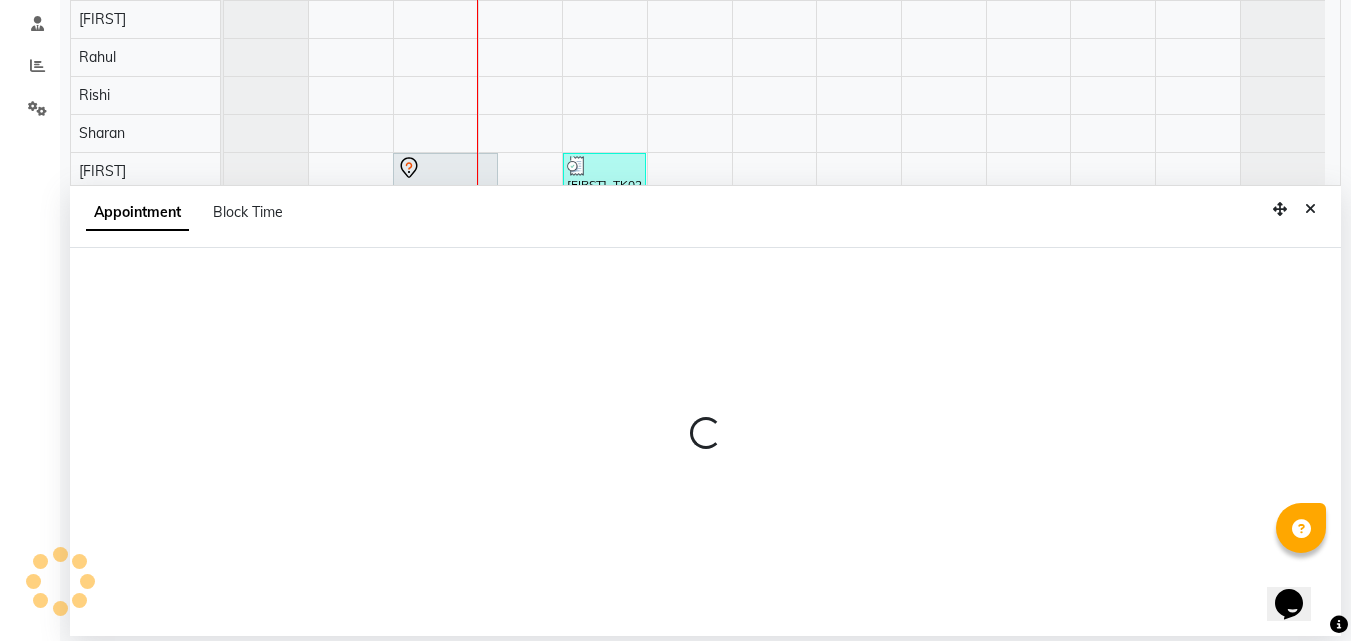 select on "71450" 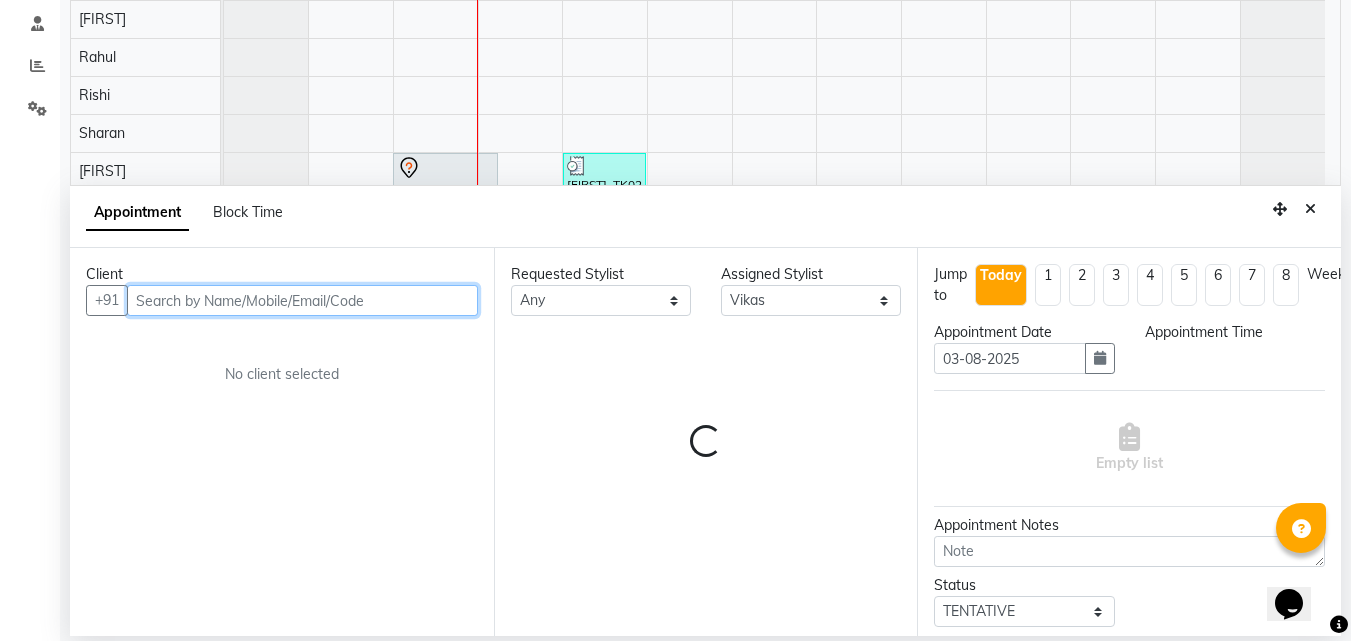 select on "660" 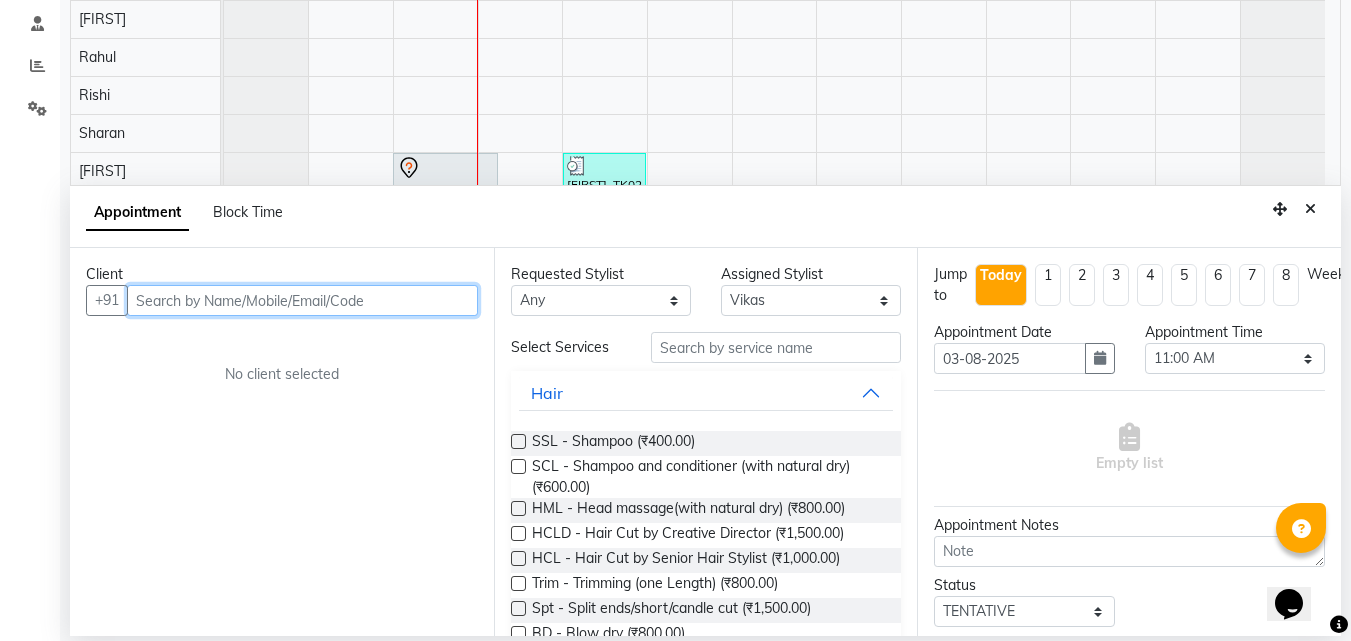 click at bounding box center [302, 300] 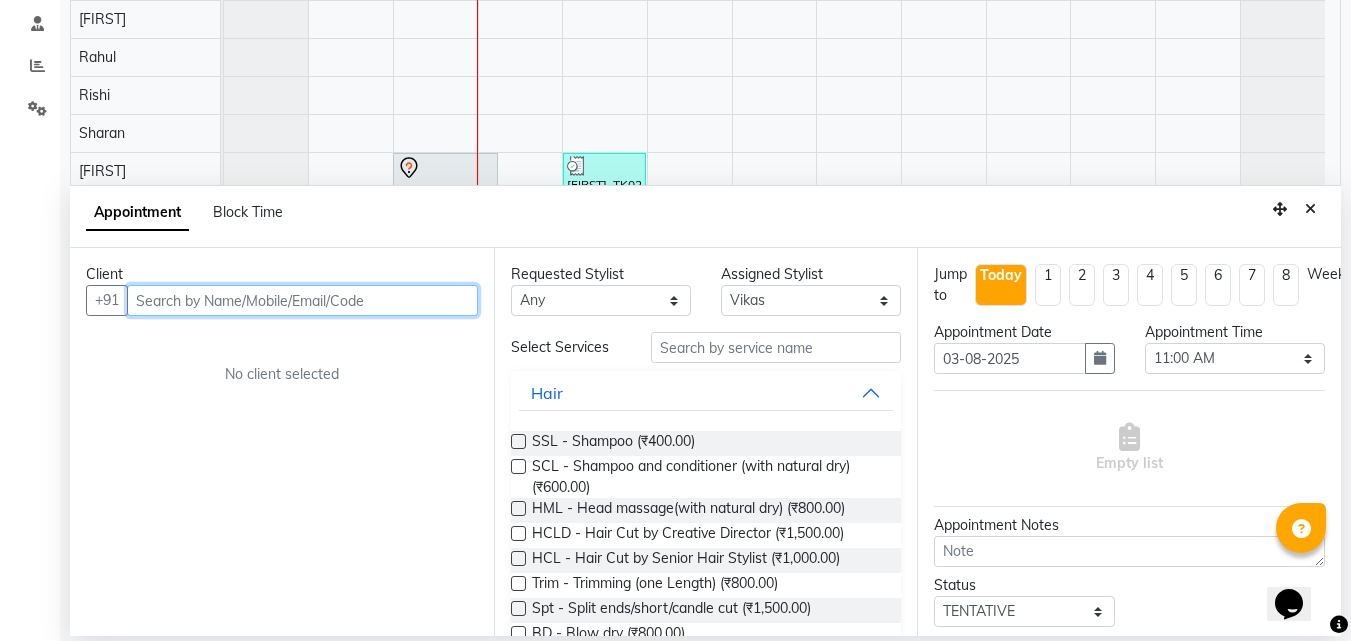 click at bounding box center (302, 300) 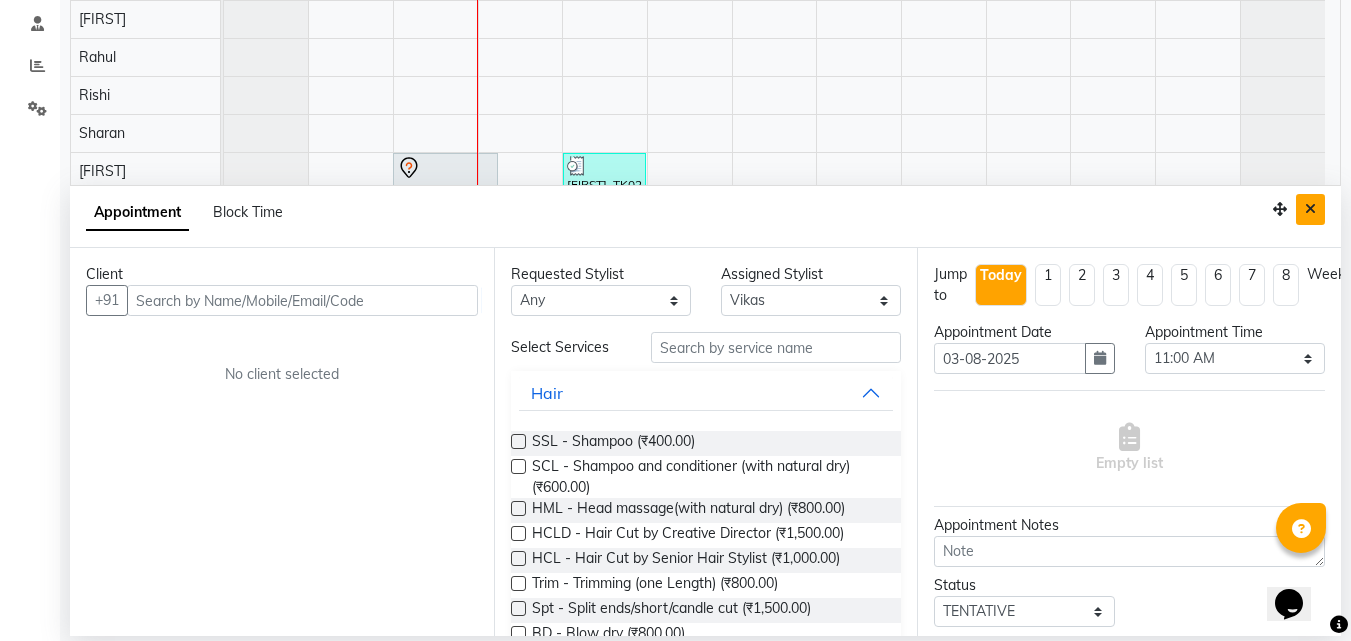 click at bounding box center [1310, 209] 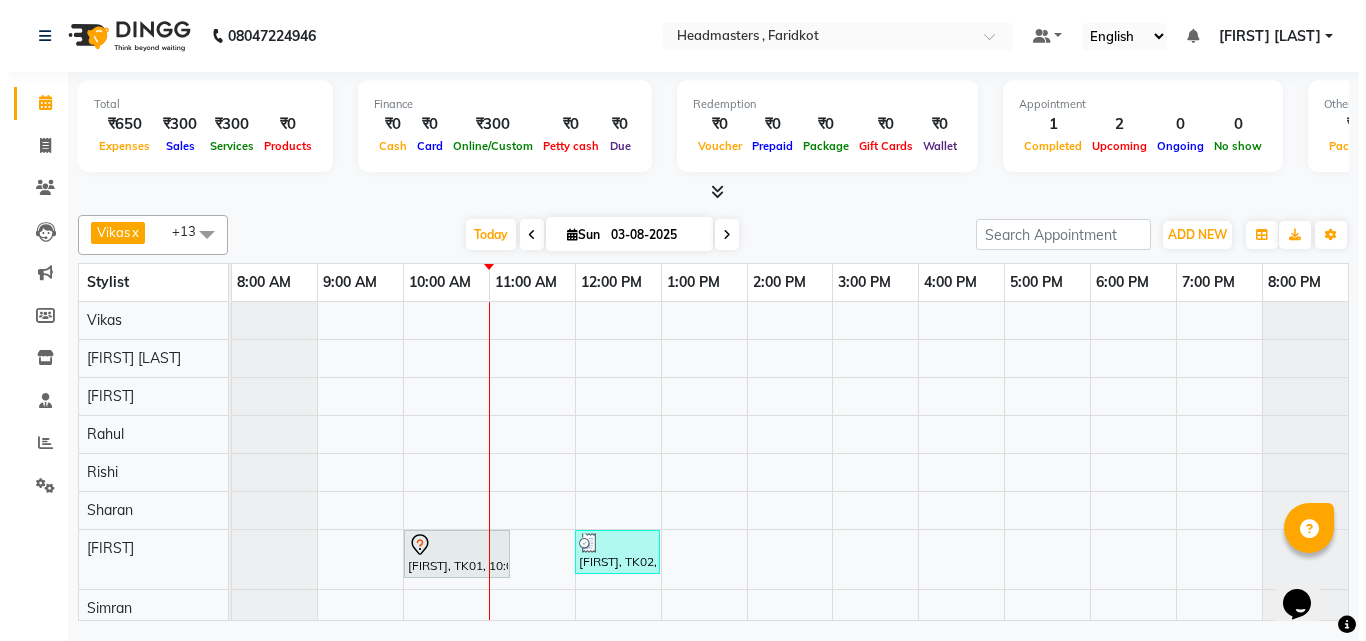 scroll, scrollTop: 0, scrollLeft: 0, axis: both 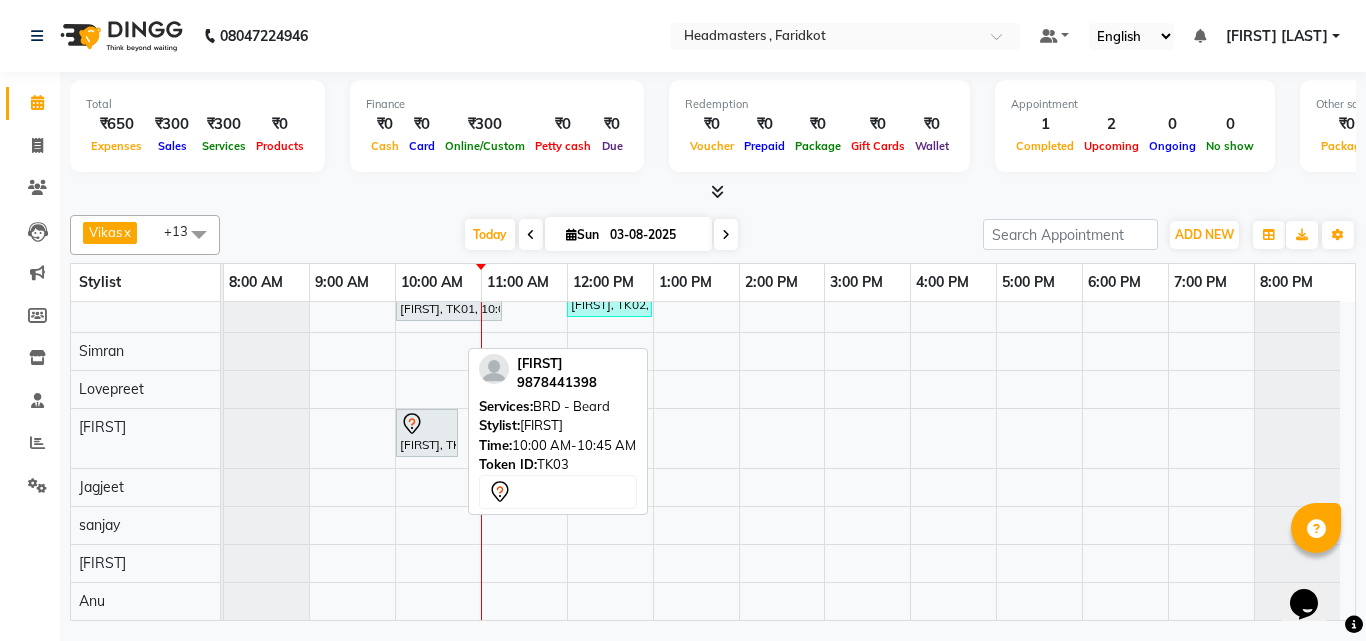 click on "[FIRST], TK03, 10:00 AM-10:45 AM, BRD - Beard" at bounding box center [427, 433] 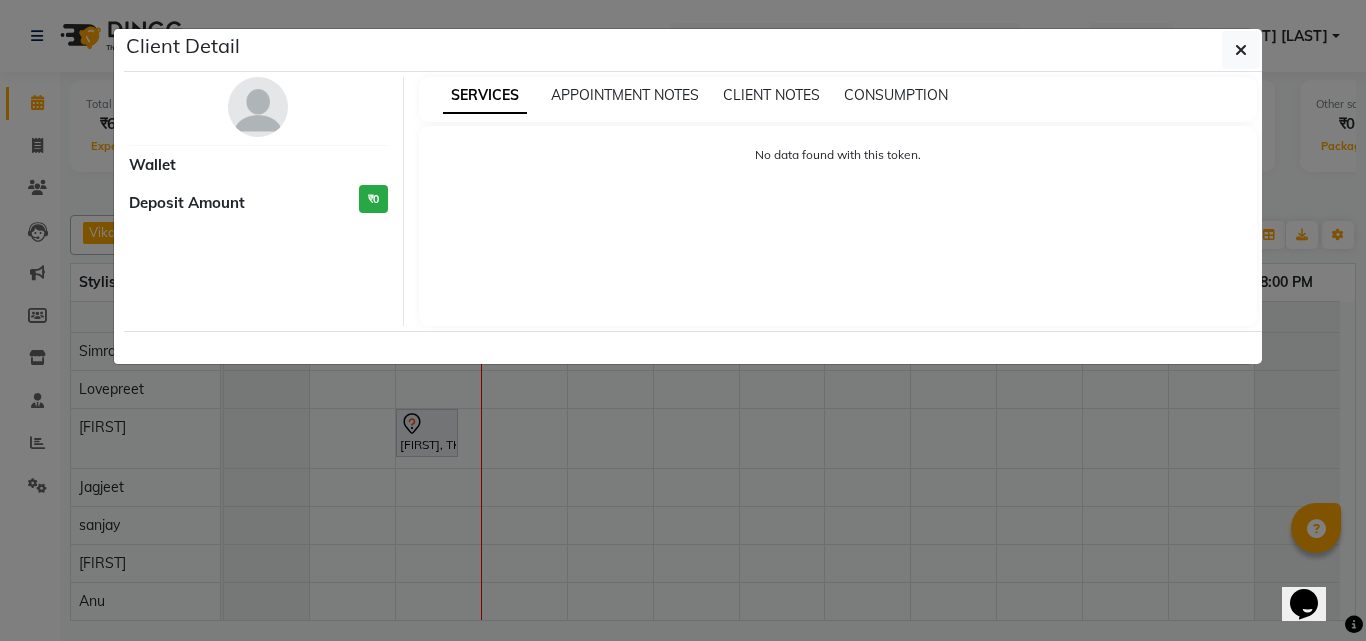 select on "7" 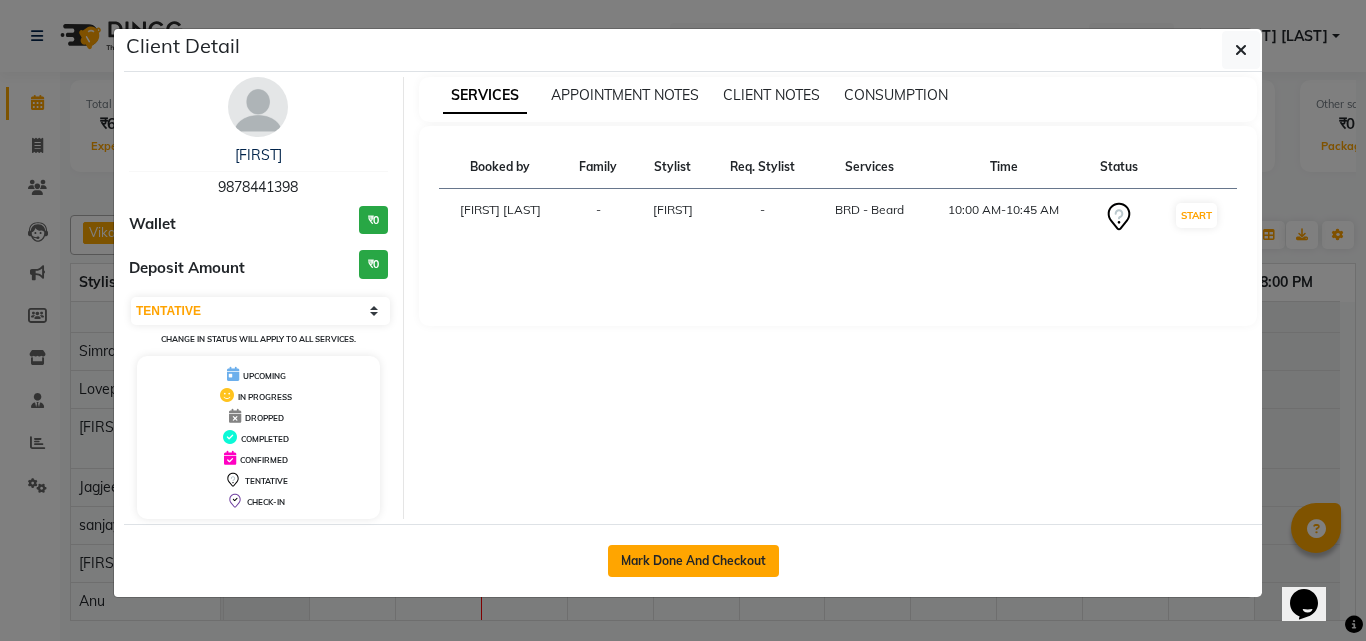 click on "Mark Done And Checkout" 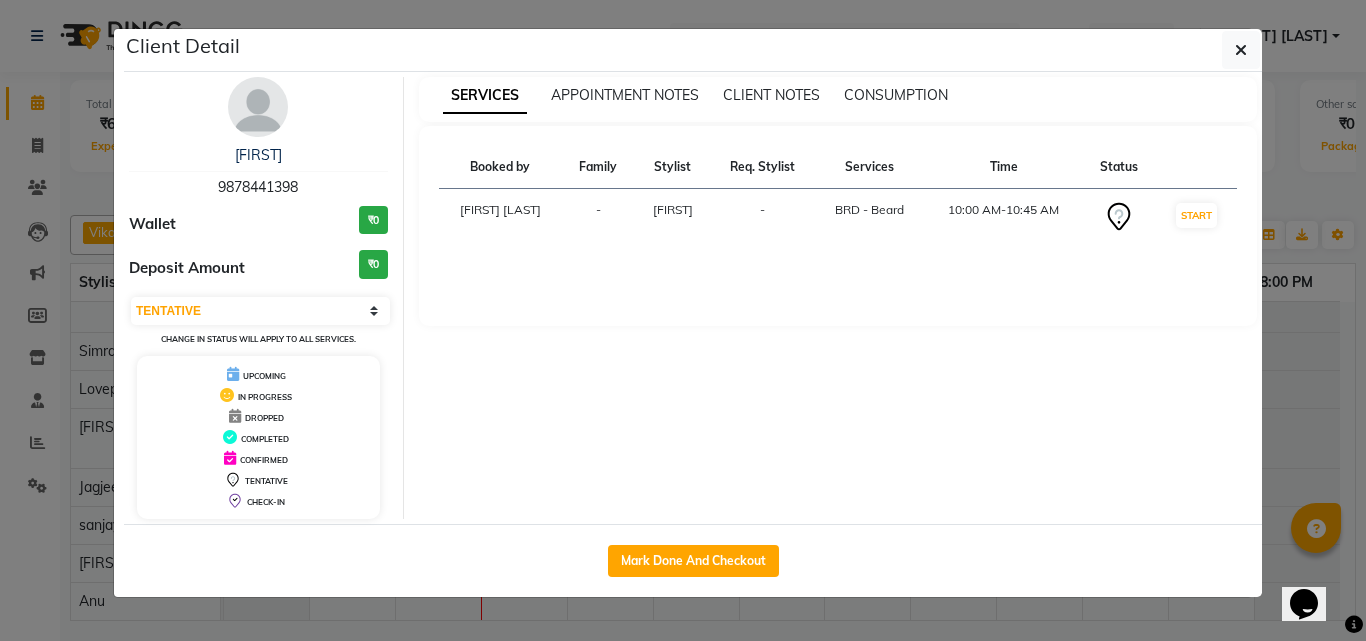 select on "7919" 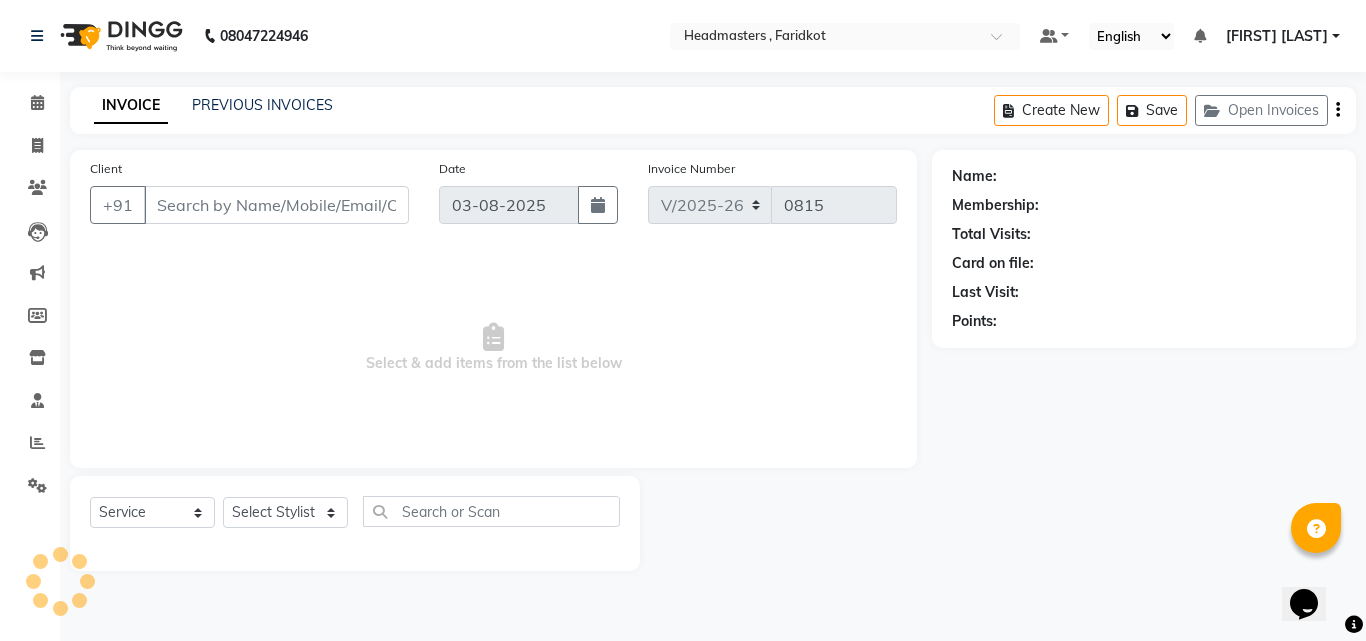 type on "9878441398" 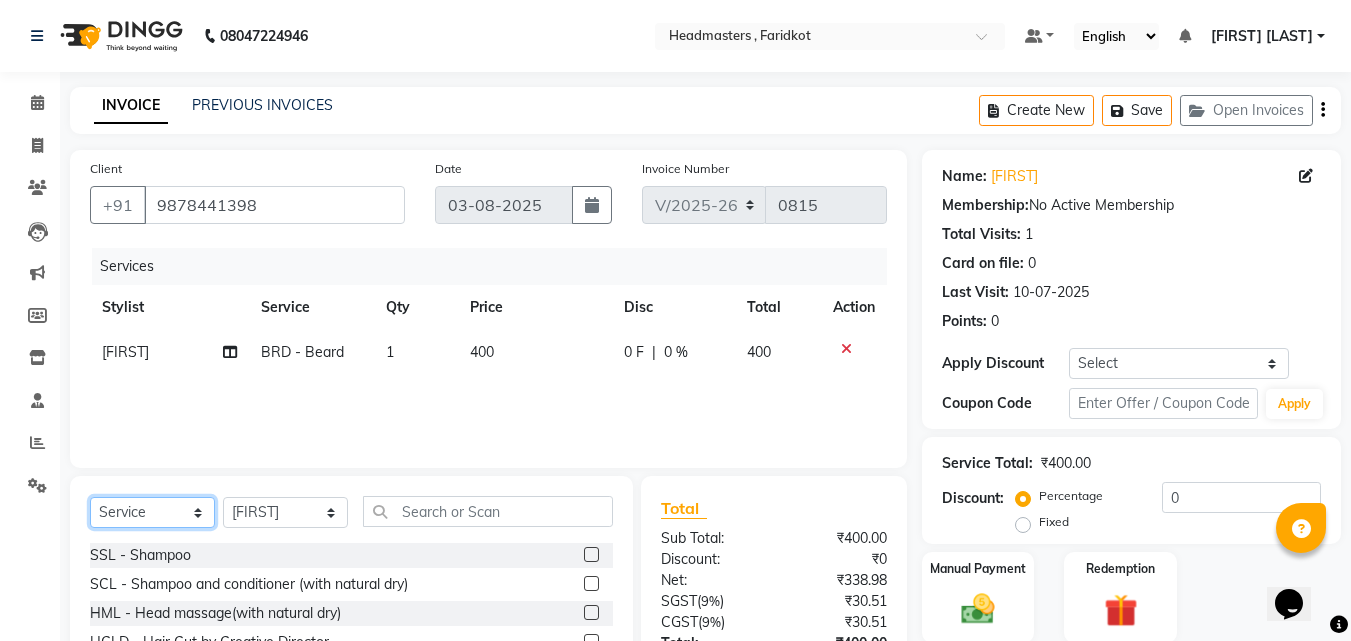 click on "Select  Service  Product  Membership  Package Voucher Prepaid Gift Card" 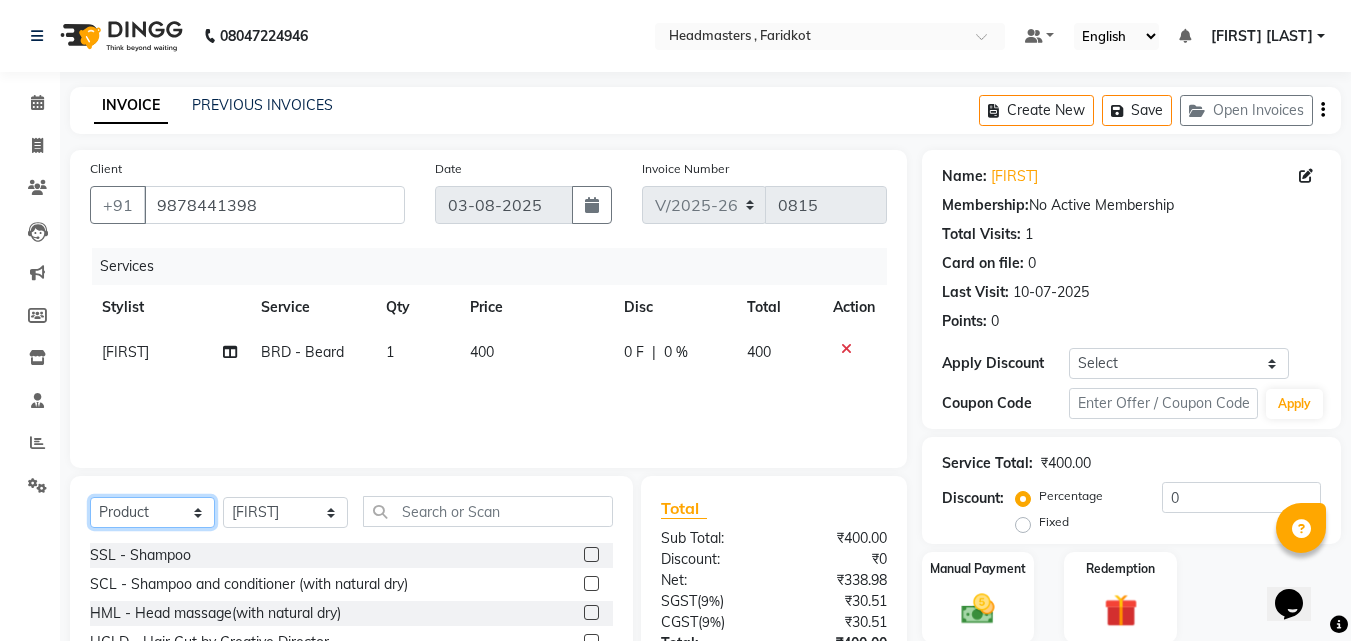 click on "Select  Service  Product  Membership  Package Voucher Prepaid Gift Card" 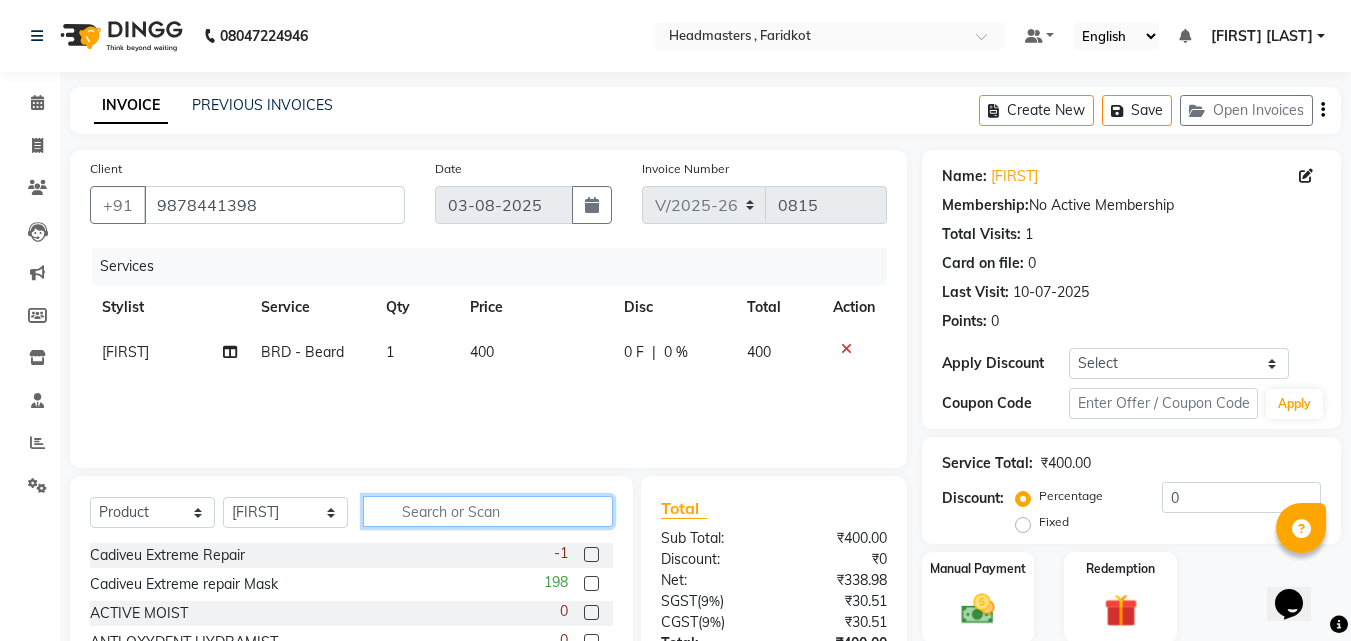 click 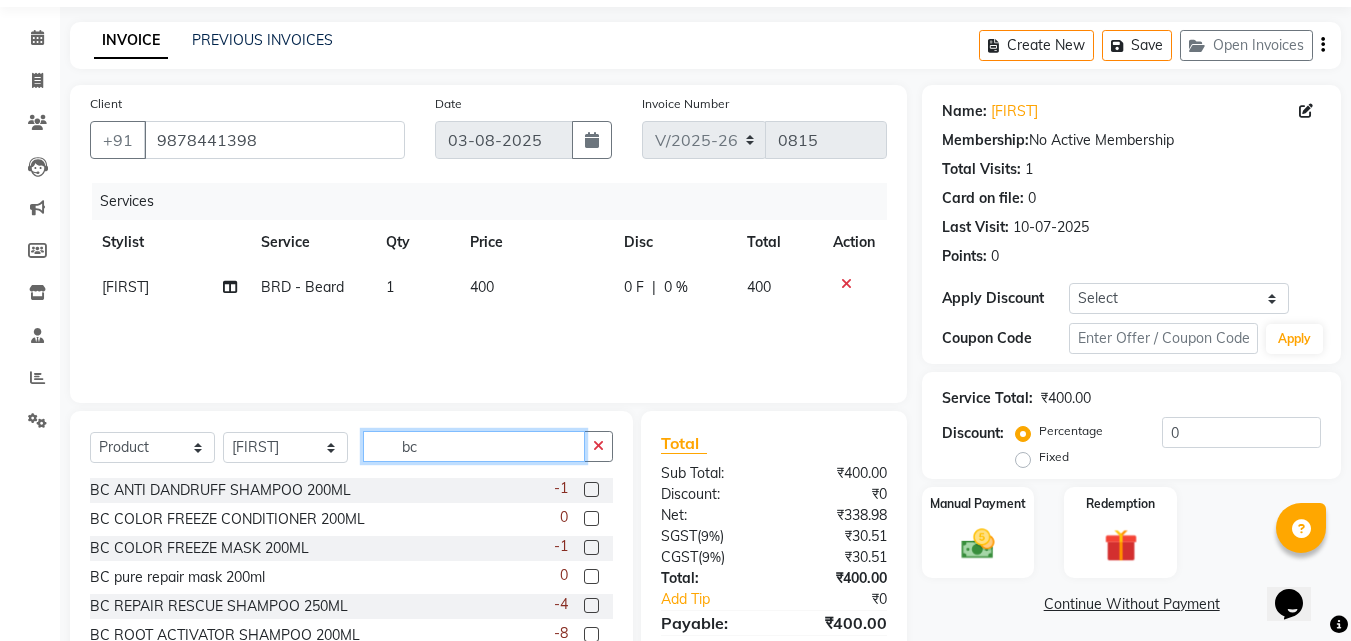 scroll, scrollTop: 100, scrollLeft: 0, axis: vertical 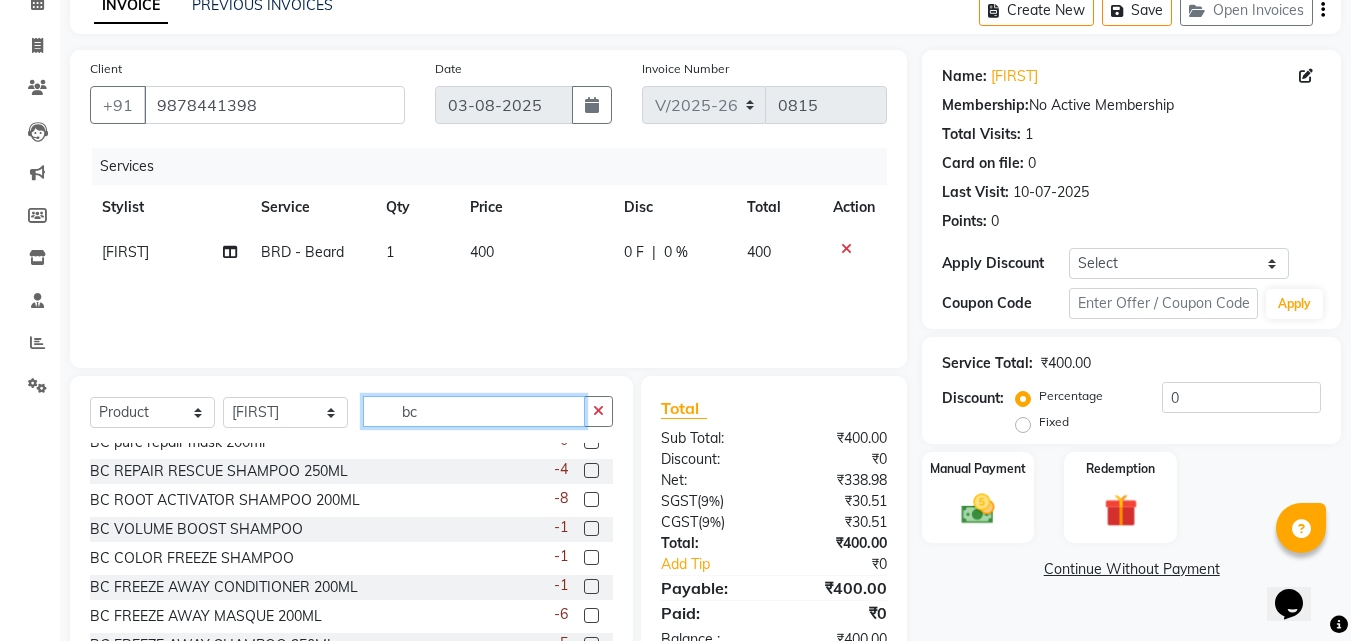 type on "bc" 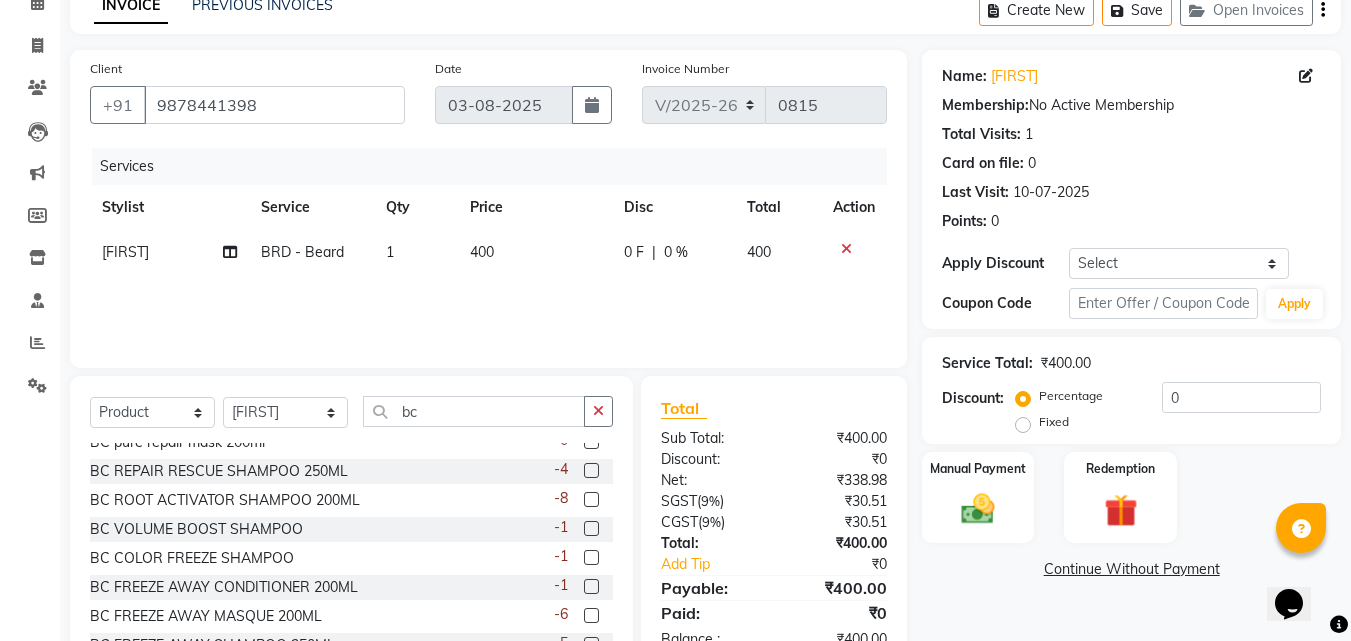click 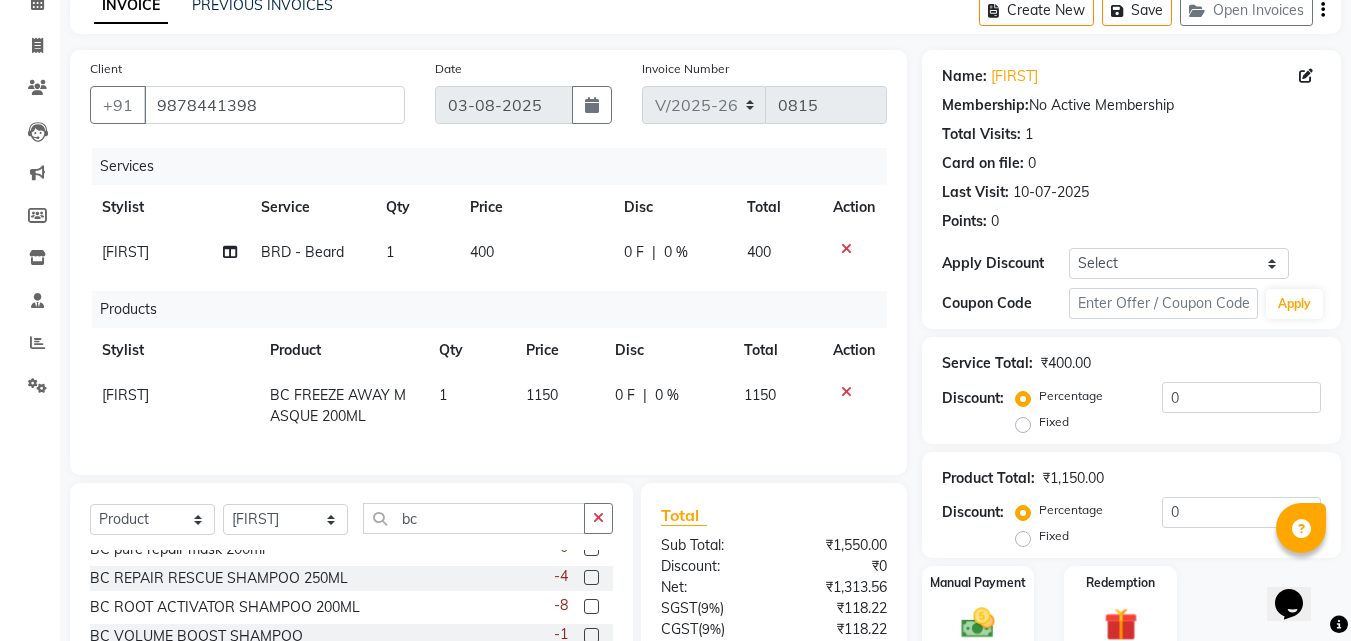 checkbox on "false" 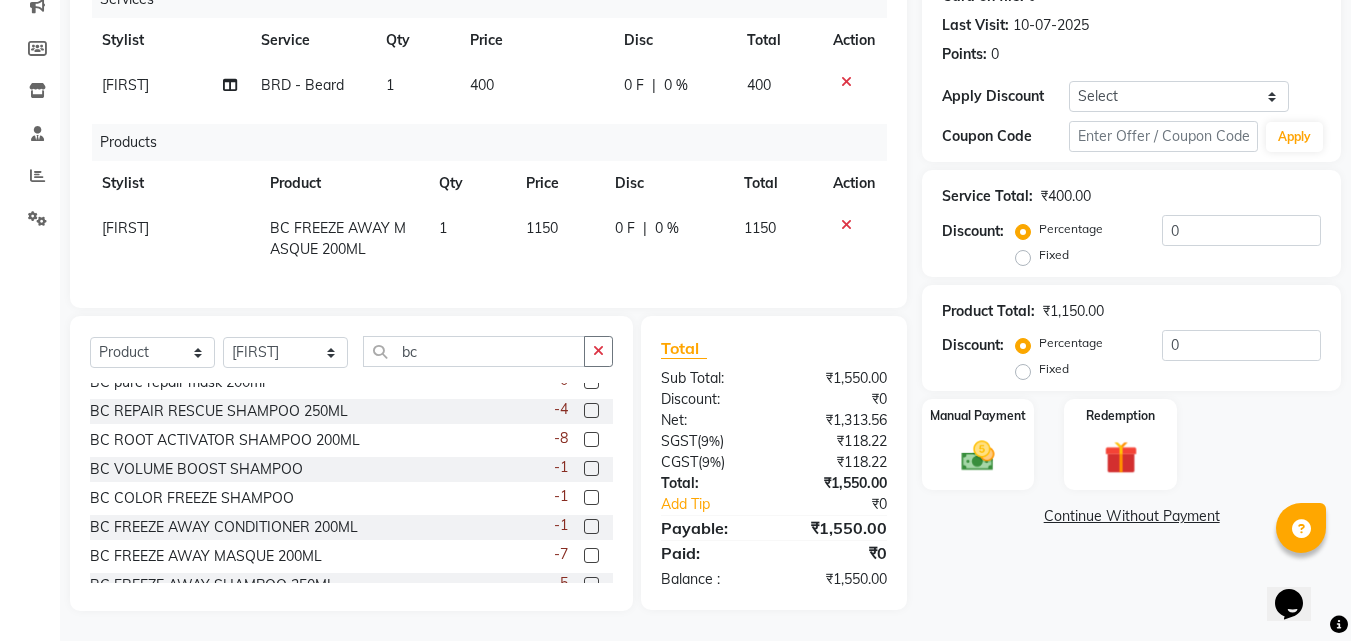 scroll, scrollTop: 282, scrollLeft: 0, axis: vertical 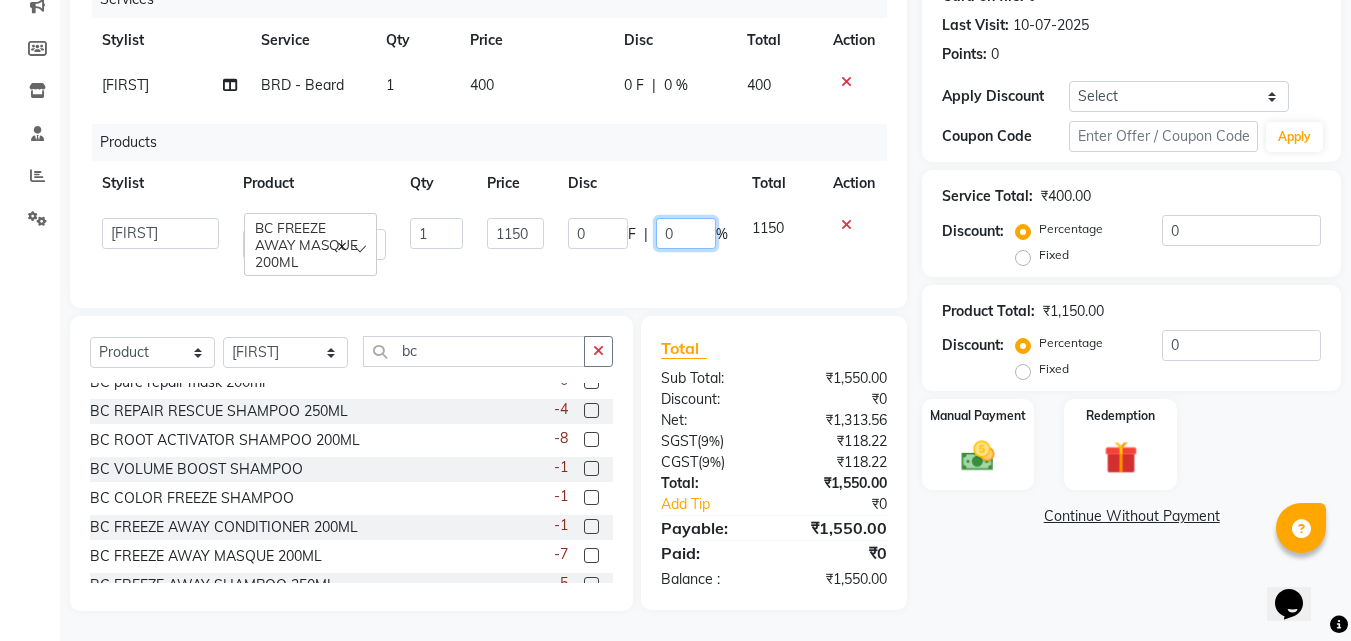 click on "0" 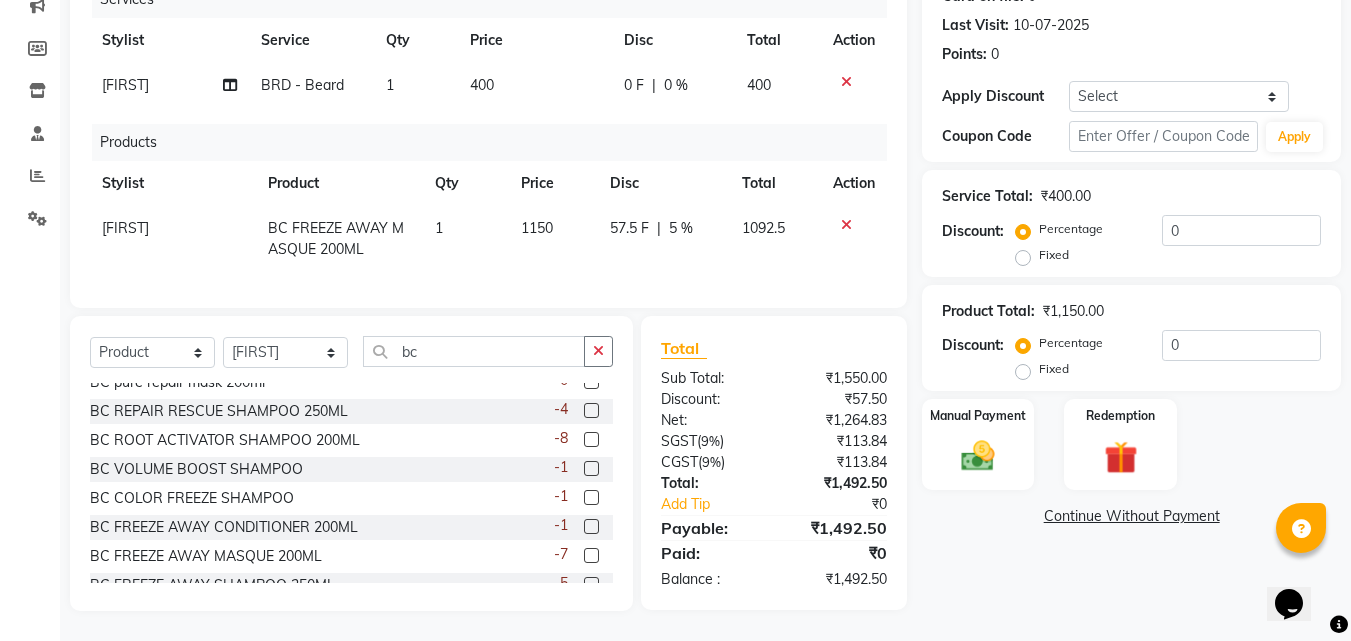 click on "Name: Garry  Membership:  No Active Membership  Total Visits:  1 Card on file:  0 Last Visit:   10-07-2025 Points:   0  Apply Discount Select Coupon → Wrong Job Card  Coupon → Complimentary Coupon → Correction  Coupon → First Wash  Coupon → Free Of Cost - Foc  Coupon → Staff Service  Coupon → Service Not Done  Coupon → Double Job Card  Coupon → Pending Payment  Coupon Code Apply Service Total:  ₹400.00  Discount:  Percentage   Fixed  0 Product Total:  ₹1,150.00  Discount:  Percentage   Fixed  0 Manual Payment Redemption  Continue Without Payment" 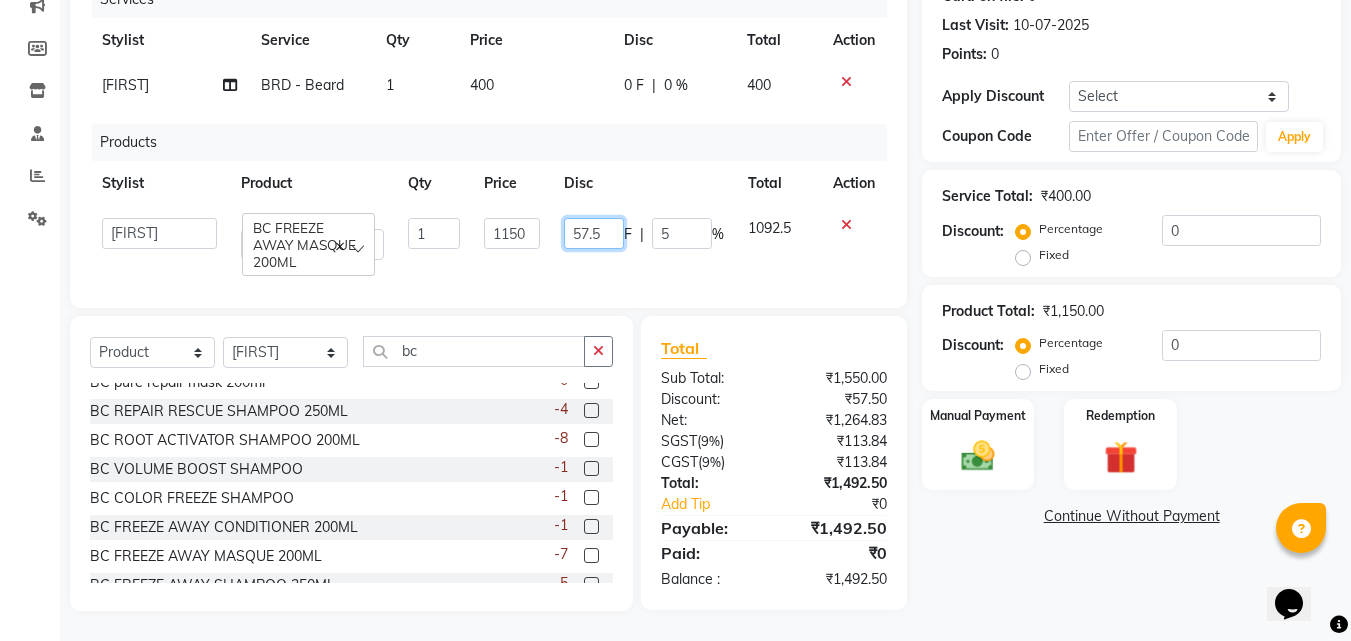 click on "57.5" 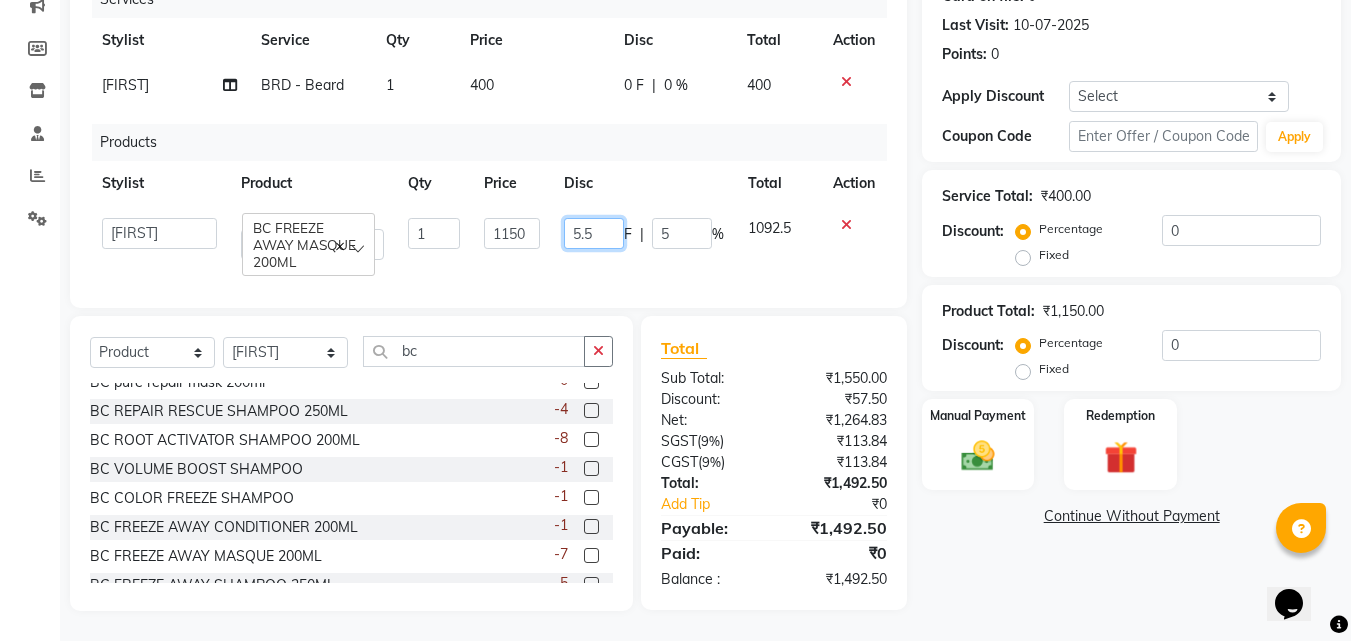 type on "59.5" 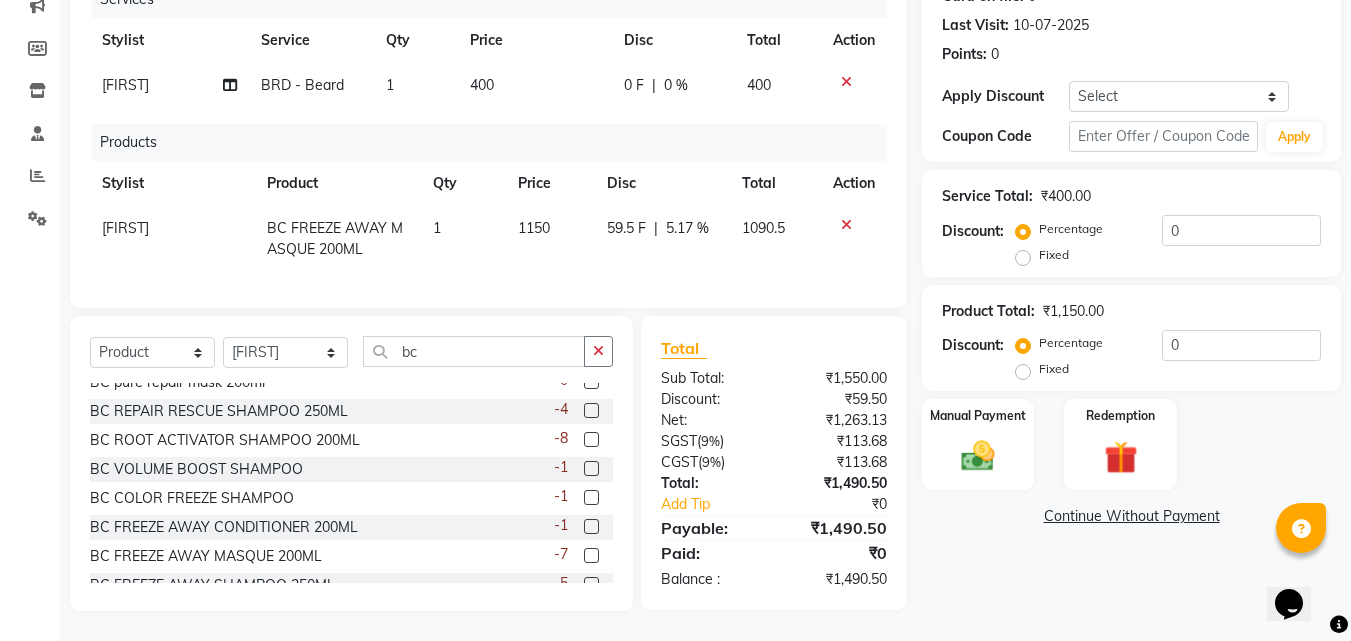 click on "Name: Garry  Membership:  No Active Membership  Total Visits:  1 Card on file:  0 Last Visit:   10-07-2025 Points:   0  Apply Discount Select Coupon → Wrong Job Card  Coupon → Complimentary Coupon → Correction  Coupon → First Wash  Coupon → Free Of Cost - Foc  Coupon → Staff Service  Coupon → Service Not Done  Coupon → Double Job Card  Coupon → Pending Payment  Coupon Code Apply Service Total:  ₹400.00  Discount:  Percentage   Fixed  0 Product Total:  ₹1,150.00  Discount:  Percentage   Fixed  0 Manual Payment Redemption  Continue Without Payment" 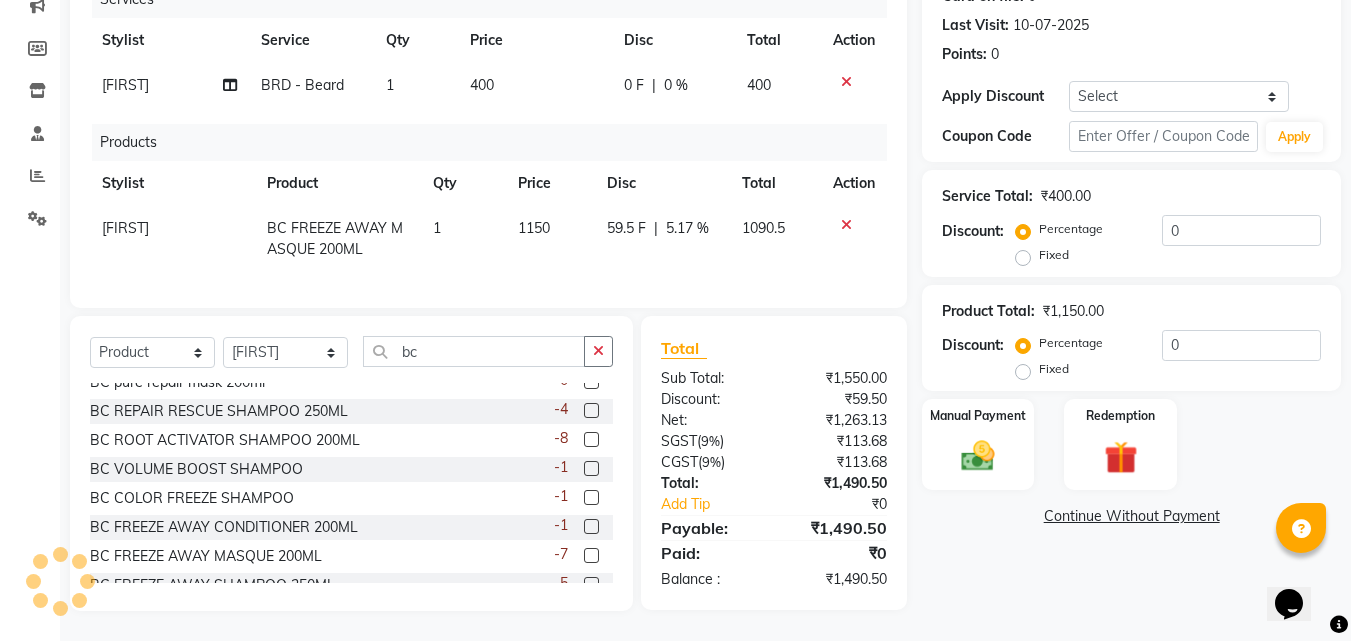 click on "0 F" 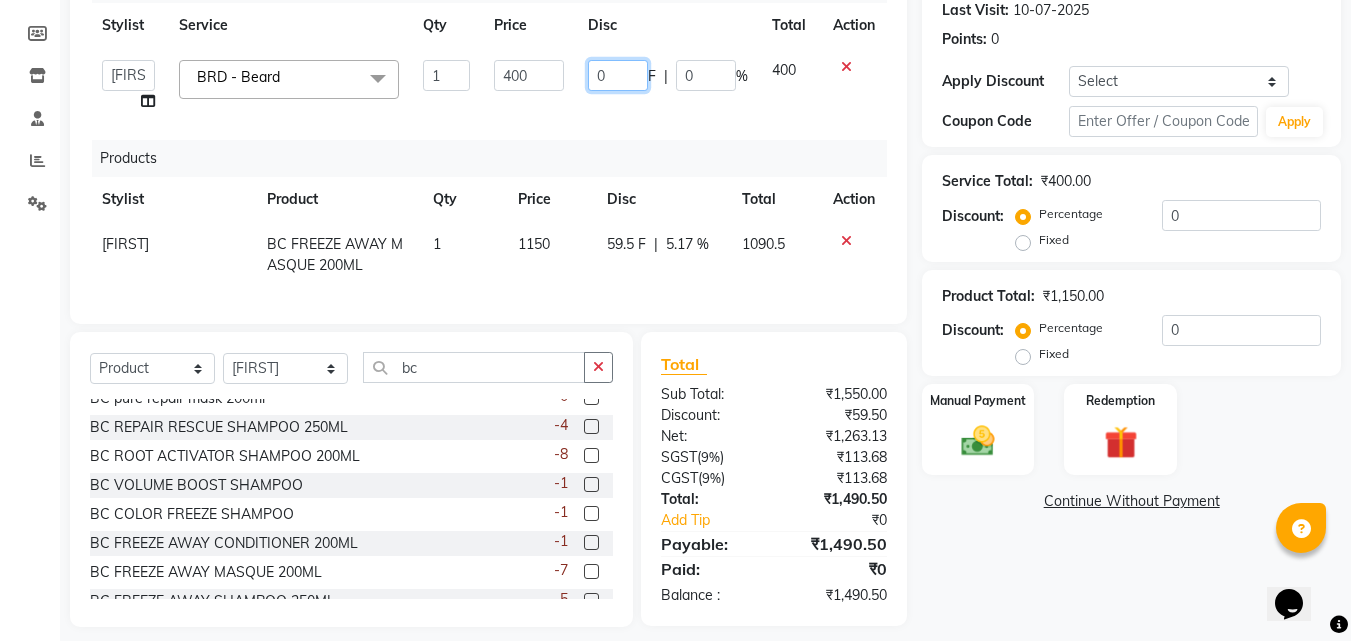 click on "0" 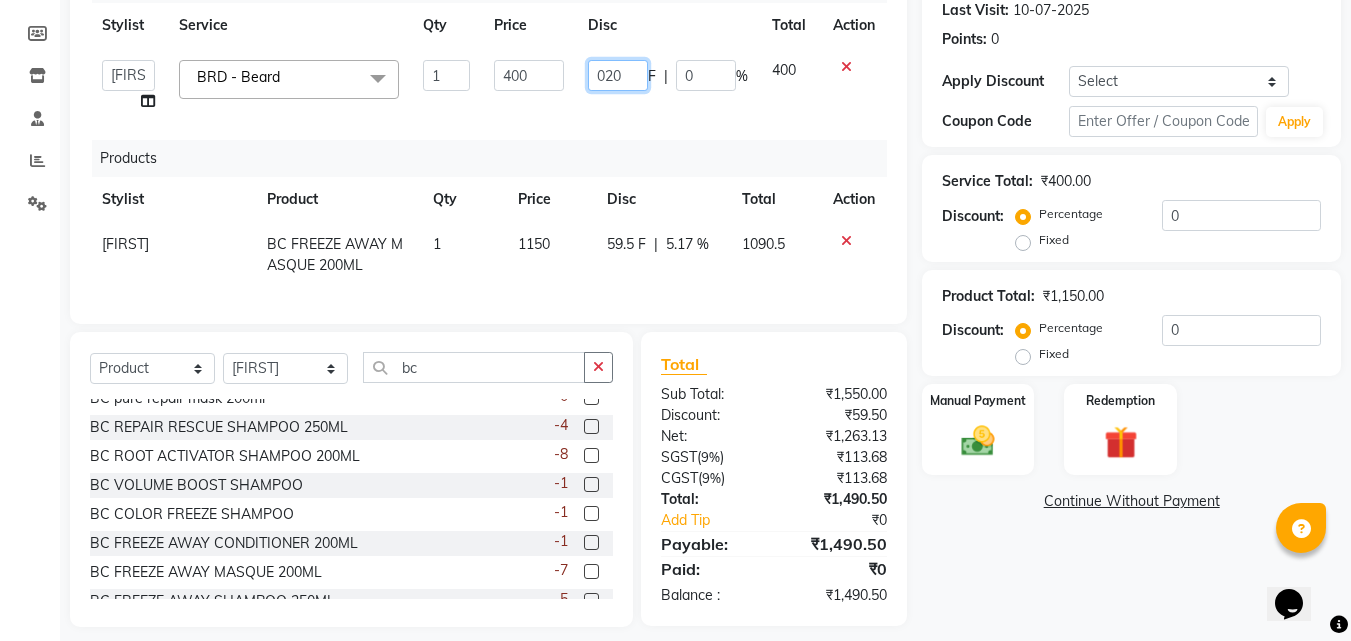 type on "0200" 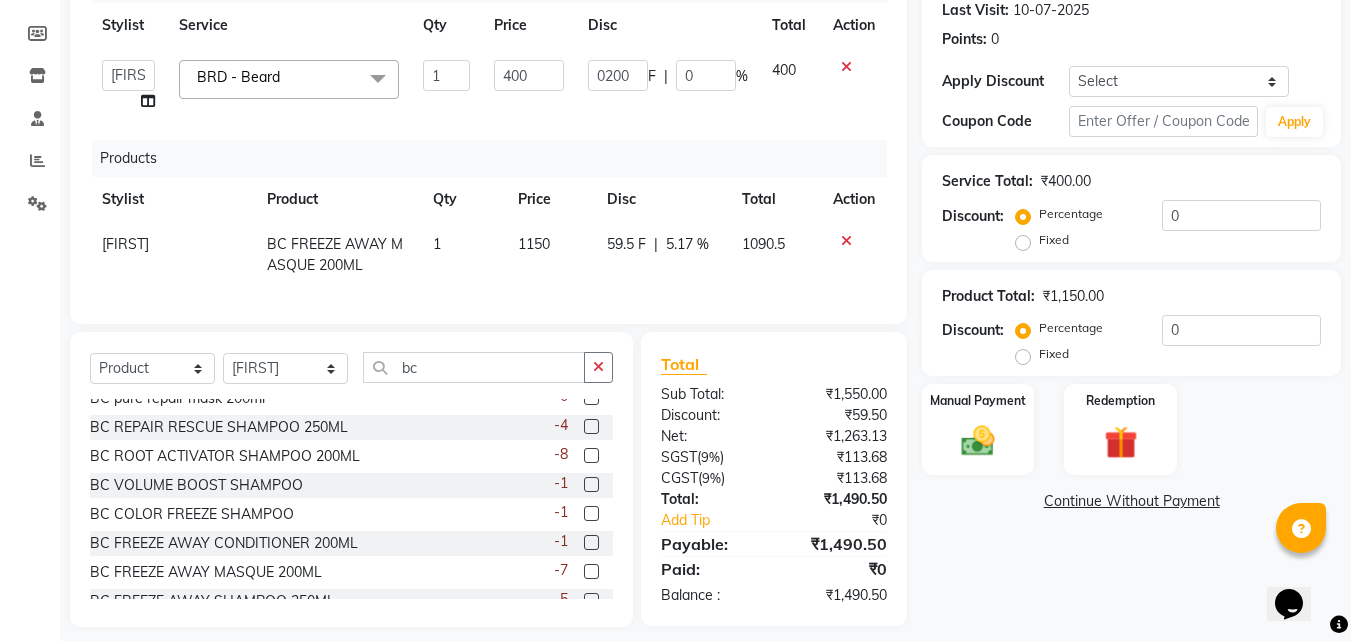 click on "Name: Garry  Membership:  No Active Membership  Total Visits:  1 Card on file:  0 Last Visit:   10-07-2025 Points:   0  Apply Discount Select Coupon → Wrong Job Card  Coupon → Complimentary Coupon → Correction  Coupon → First Wash  Coupon → Free Of Cost - Foc  Coupon → Staff Service  Coupon → Service Not Done  Coupon → Double Job Card  Coupon → Pending Payment  Coupon Code Apply Service Total:  ₹400.00  Discount:  Percentage   Fixed  0 Product Total:  ₹1,150.00  Discount:  Percentage   Fixed  0 Manual Payment Redemption  Continue Without Payment" 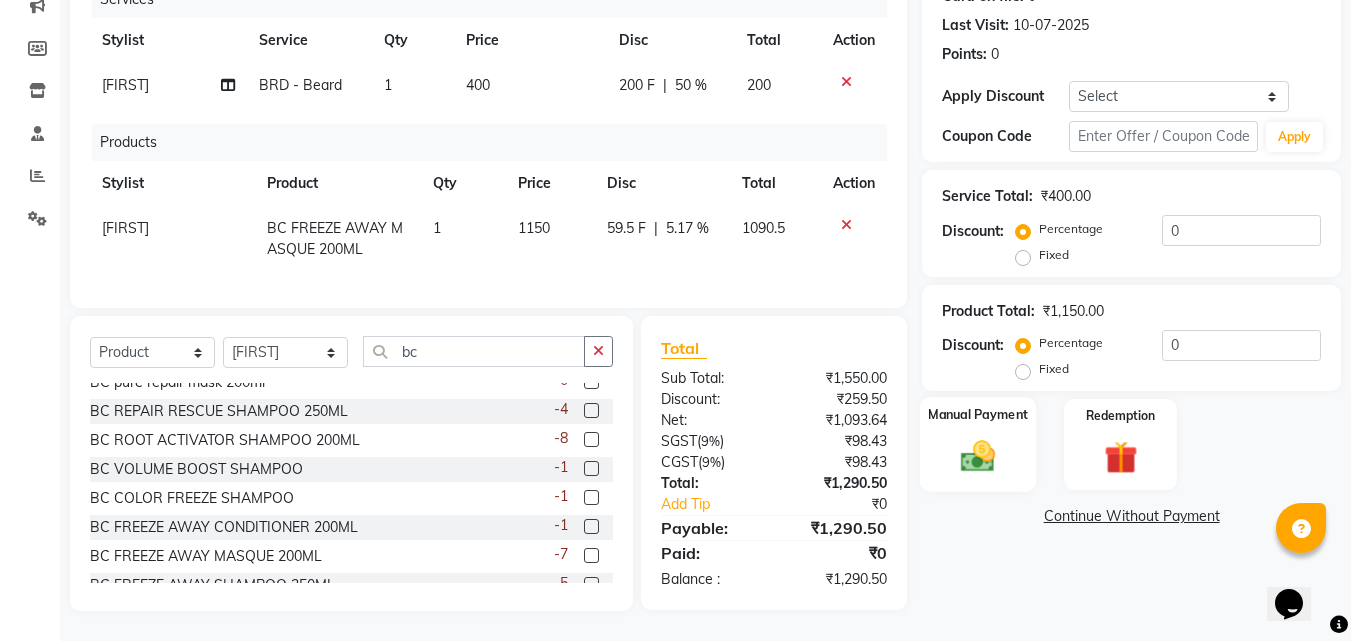click on "Manual Payment" 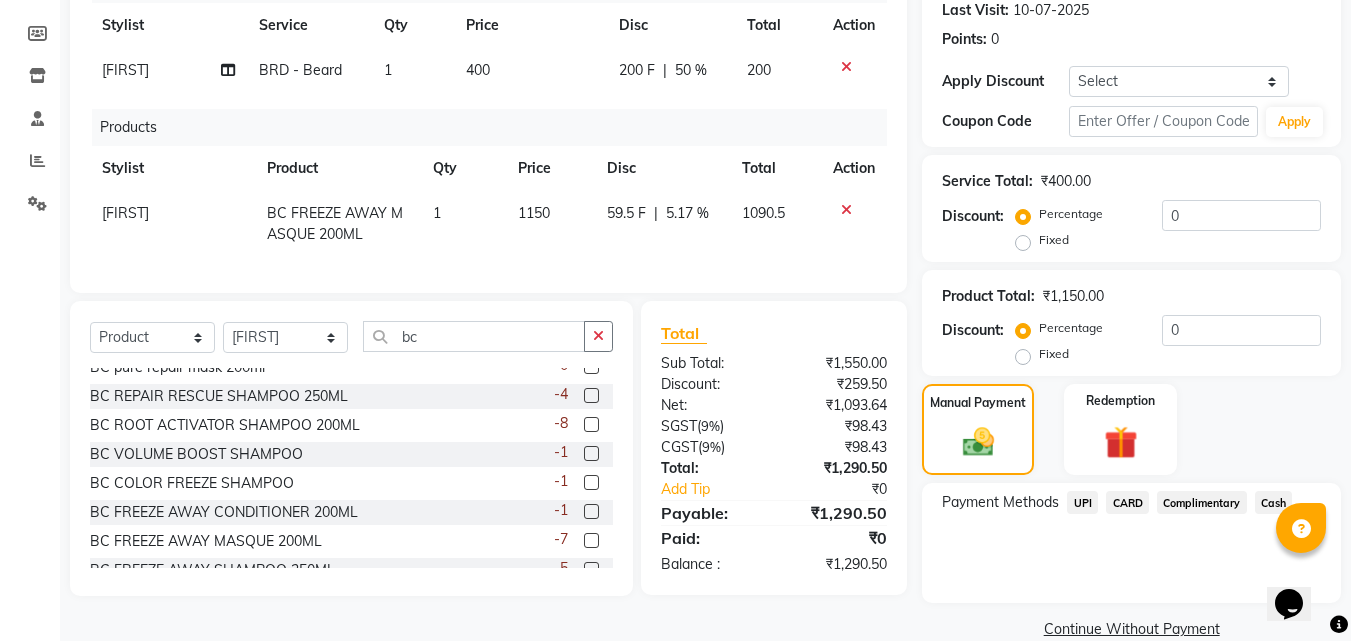 click on "UPI" 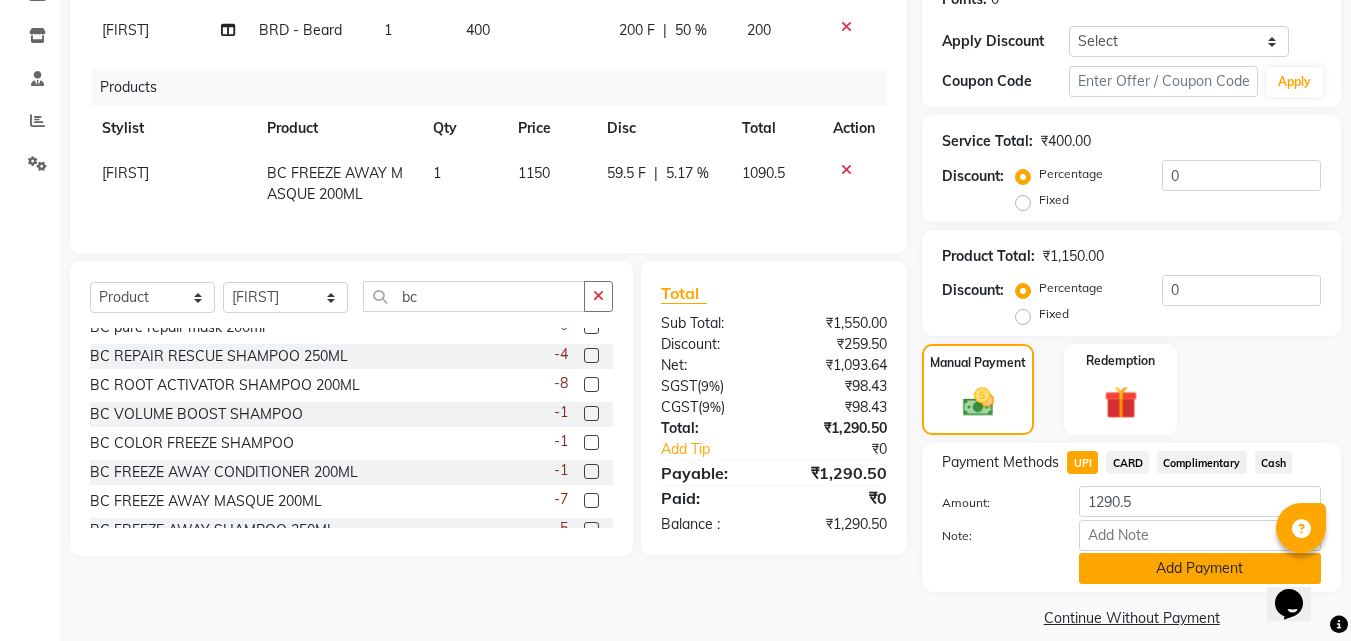 scroll, scrollTop: 344, scrollLeft: 0, axis: vertical 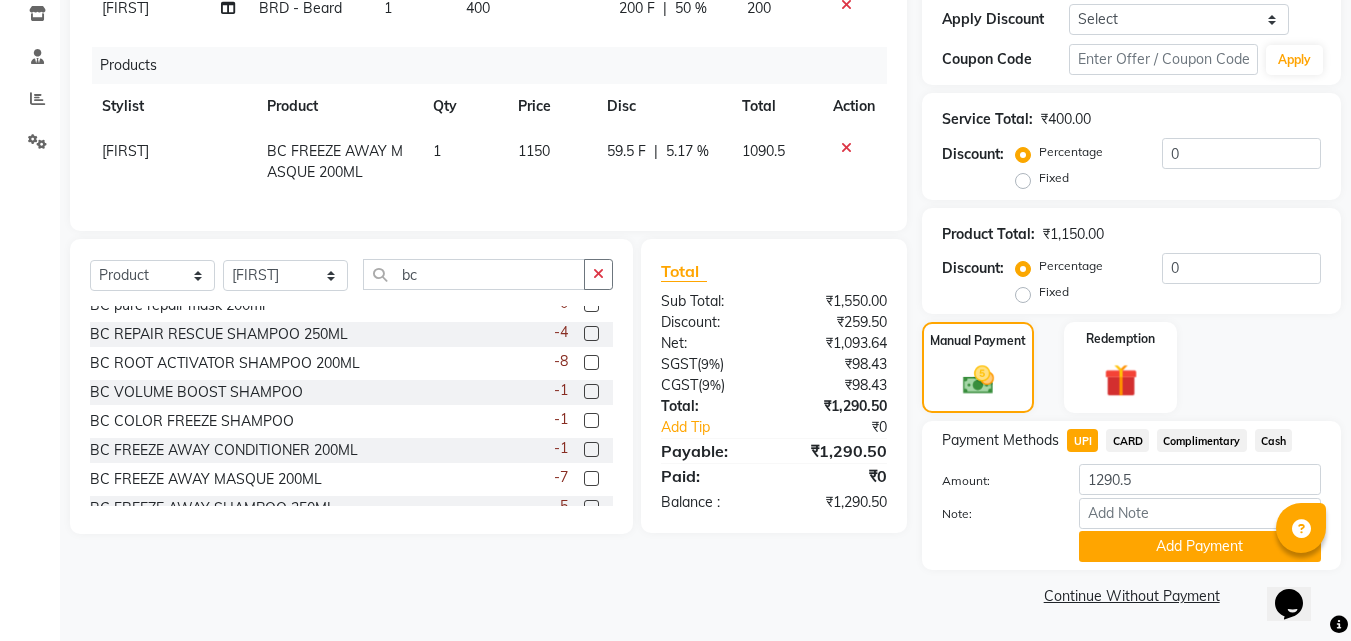 click on "59.5 F" 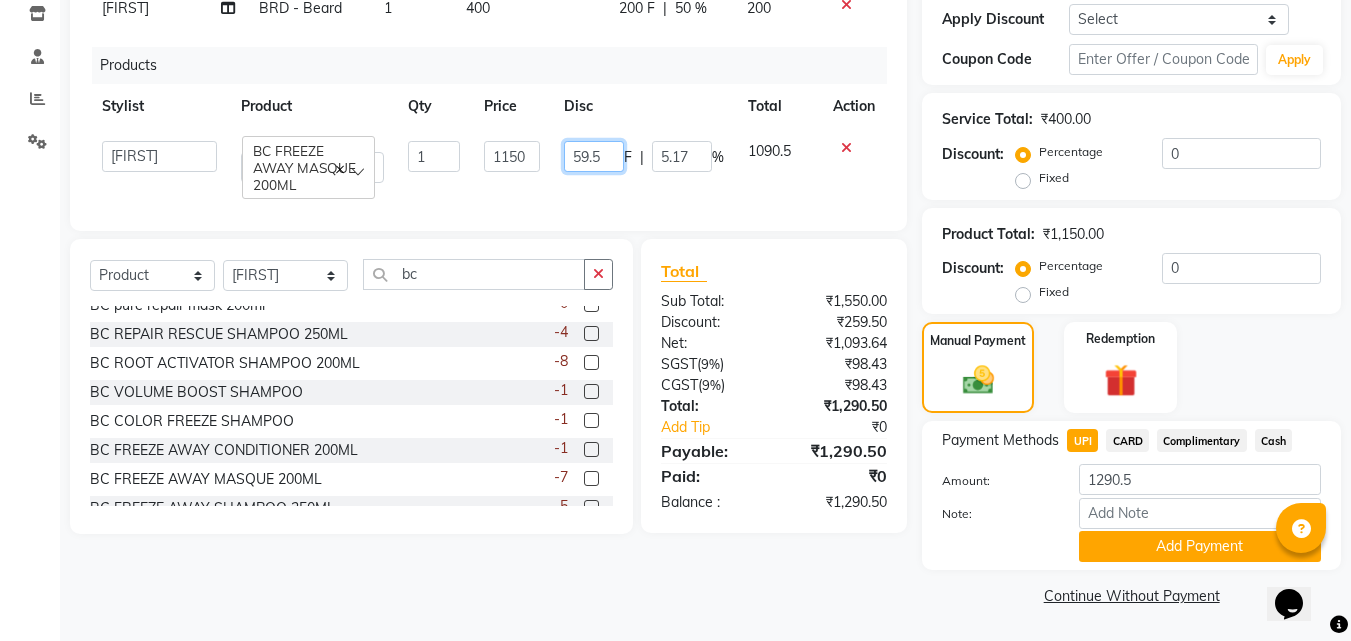 click on "59.5" 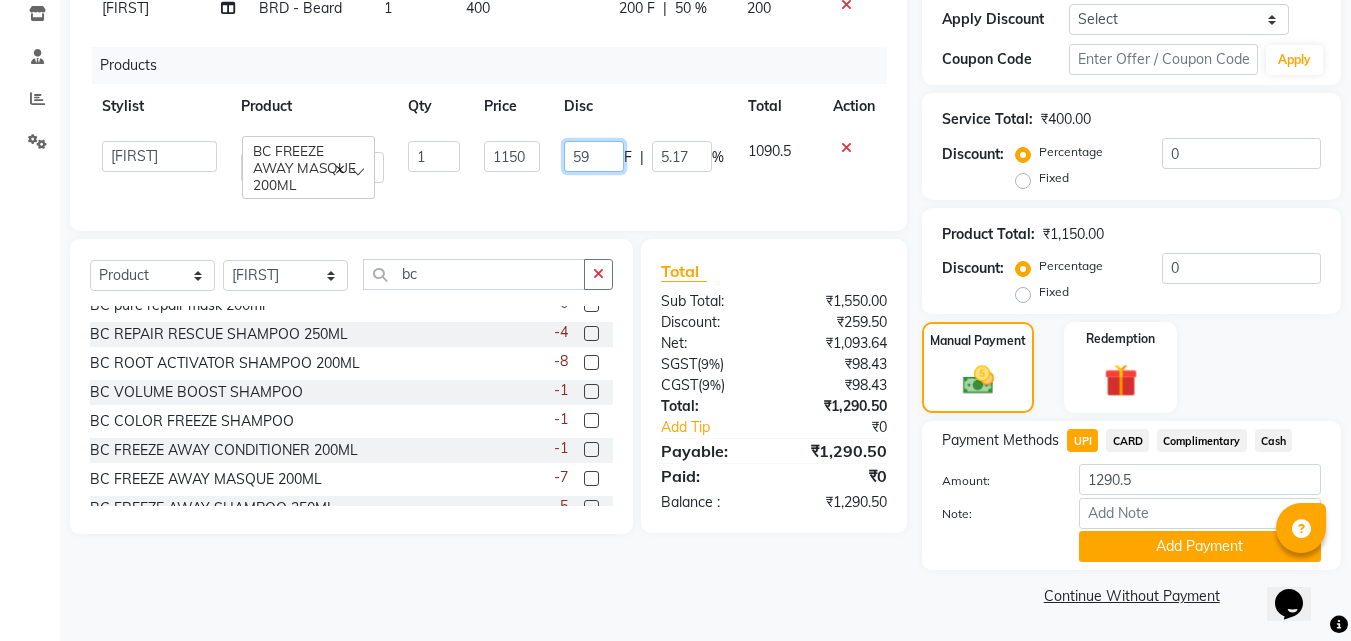 type on "5" 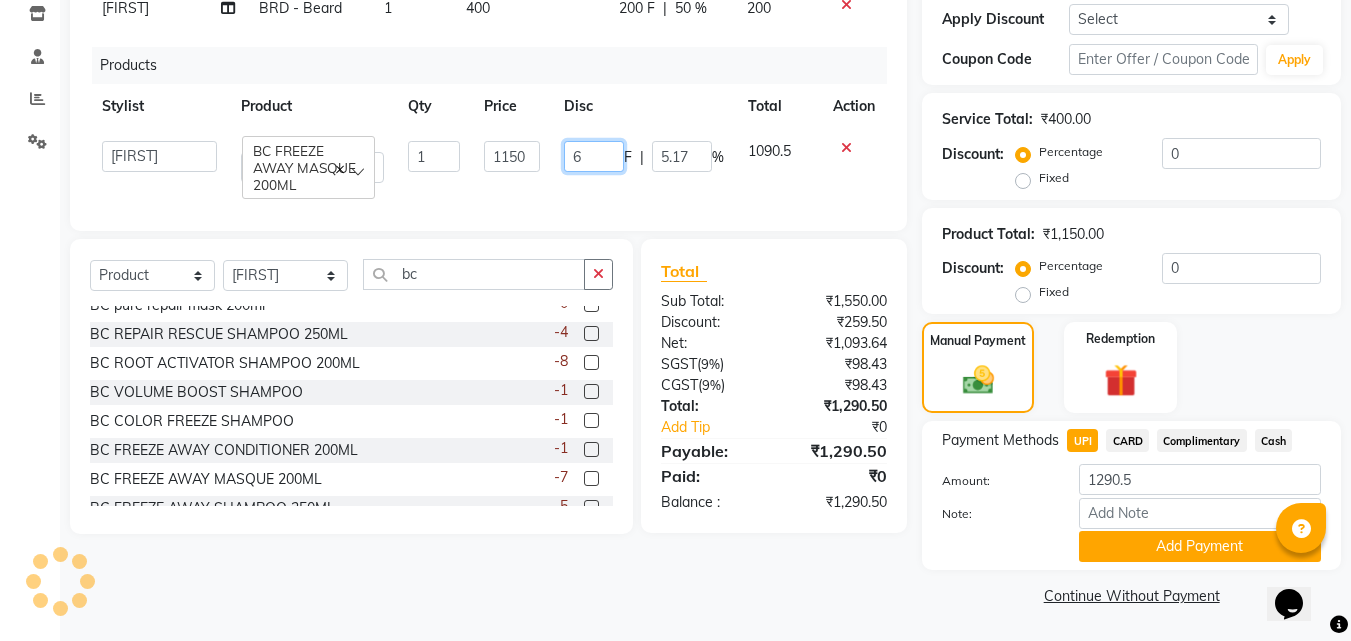 type on "60" 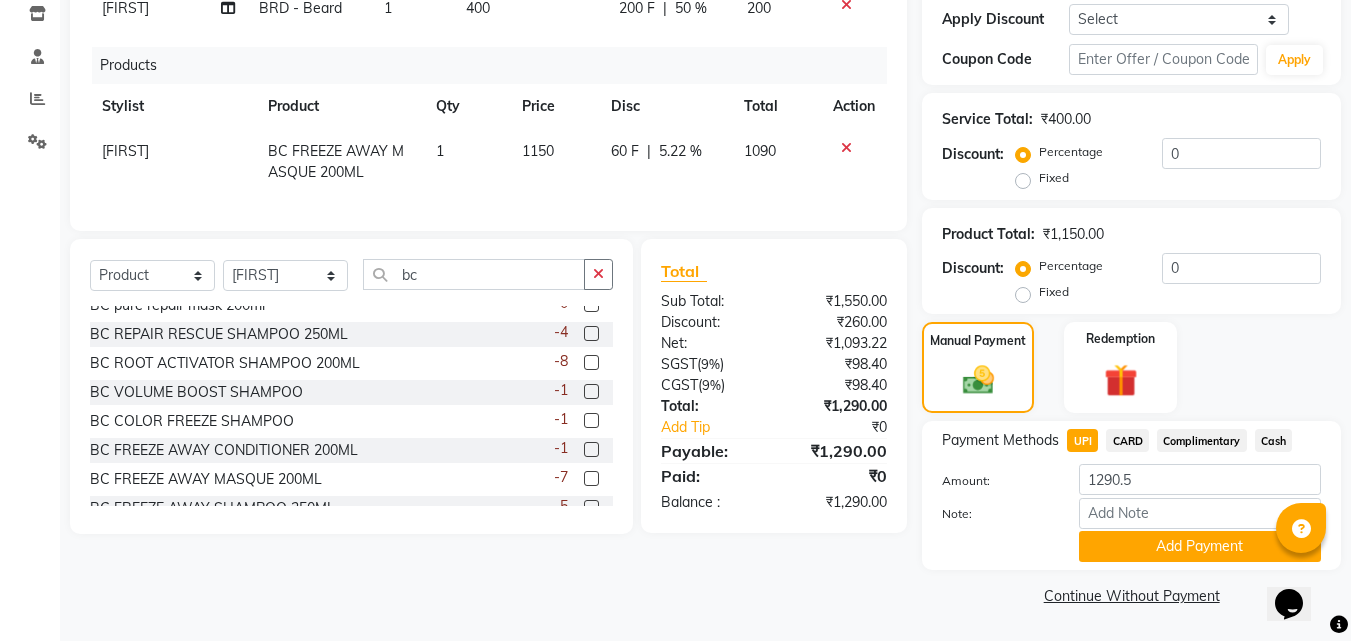 click on "Name: Garry  Membership:  No Active Membership  Total Visits:  1 Card on file:  0 Last Visit:   10-07-2025 Points:   0  Apply Discount Select Coupon → Wrong Job Card  Coupon → Complimentary Coupon → Correction  Coupon → First Wash  Coupon → Free Of Cost - Foc  Coupon → Staff Service  Coupon → Service Not Done  Coupon → Double Job Card  Coupon → Pending Payment  Coupon Code Apply Service Total:  ₹400.00  Discount:  Percentage   Fixed  0 Product Total:  ₹1,150.00  Discount:  Percentage   Fixed  0 Manual Payment Redemption Payment Methods  UPI   CARD   Complimentary   Cash  Amount: 1290.5 Note: Add Payment  Continue Without Payment" 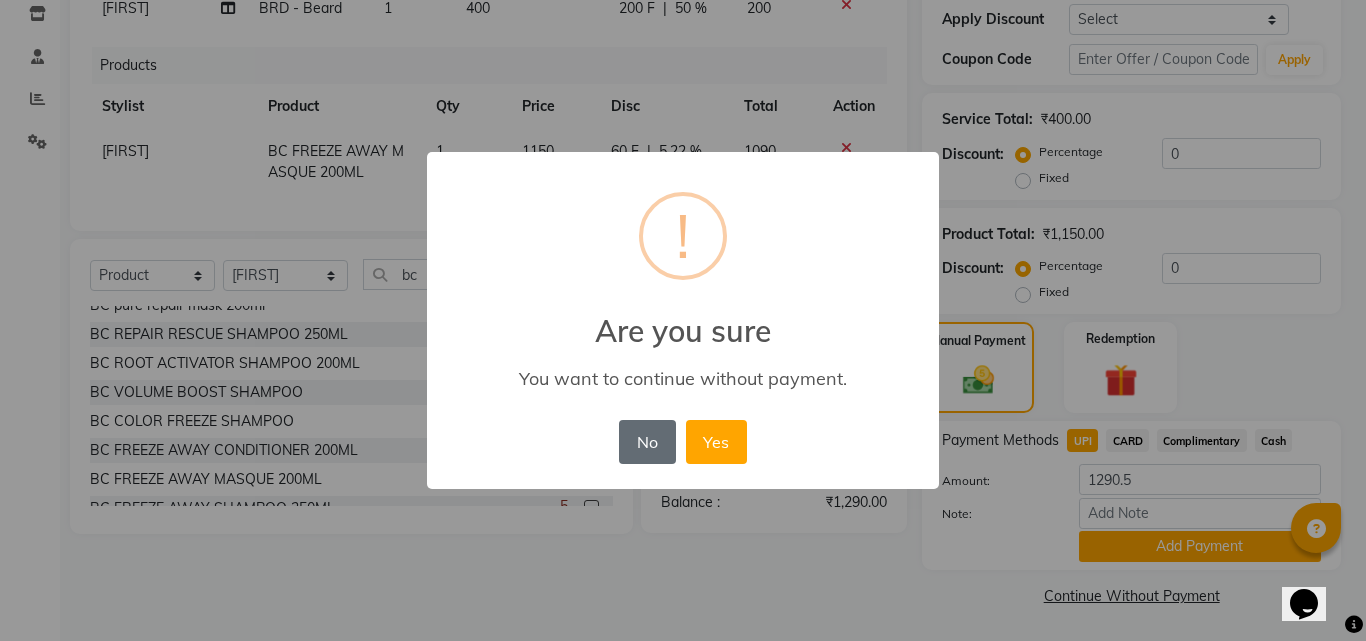 click on "No" at bounding box center (647, 442) 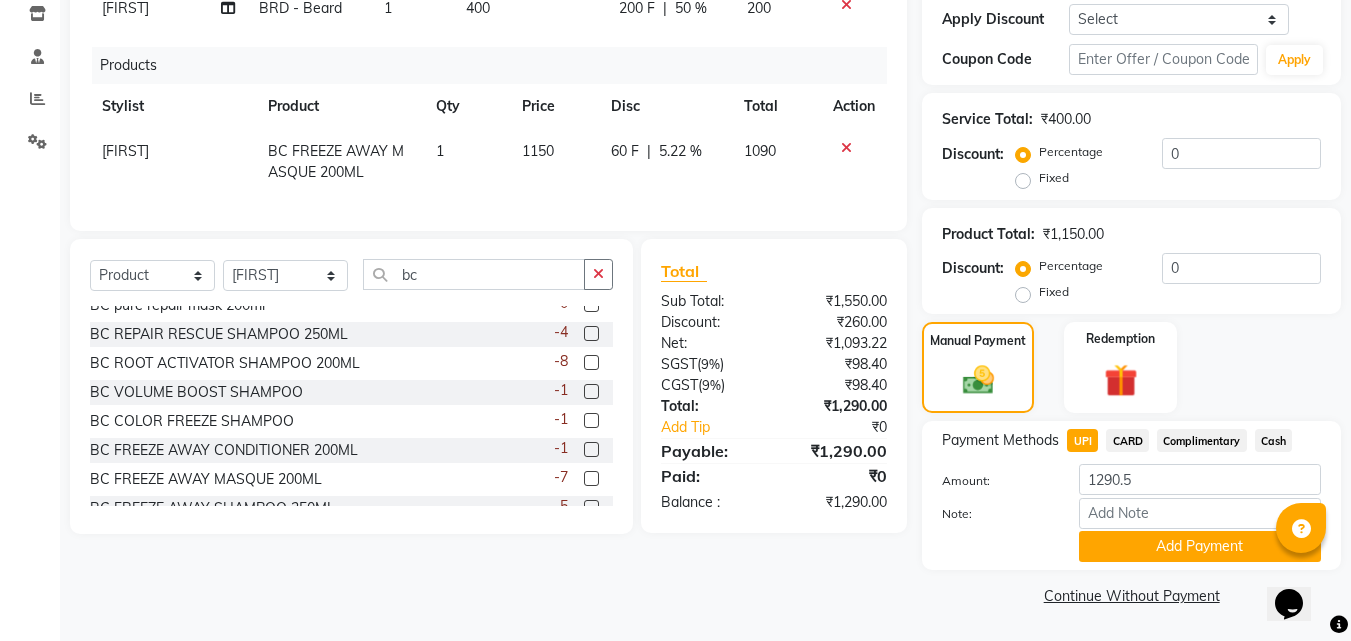 click on "CARD" 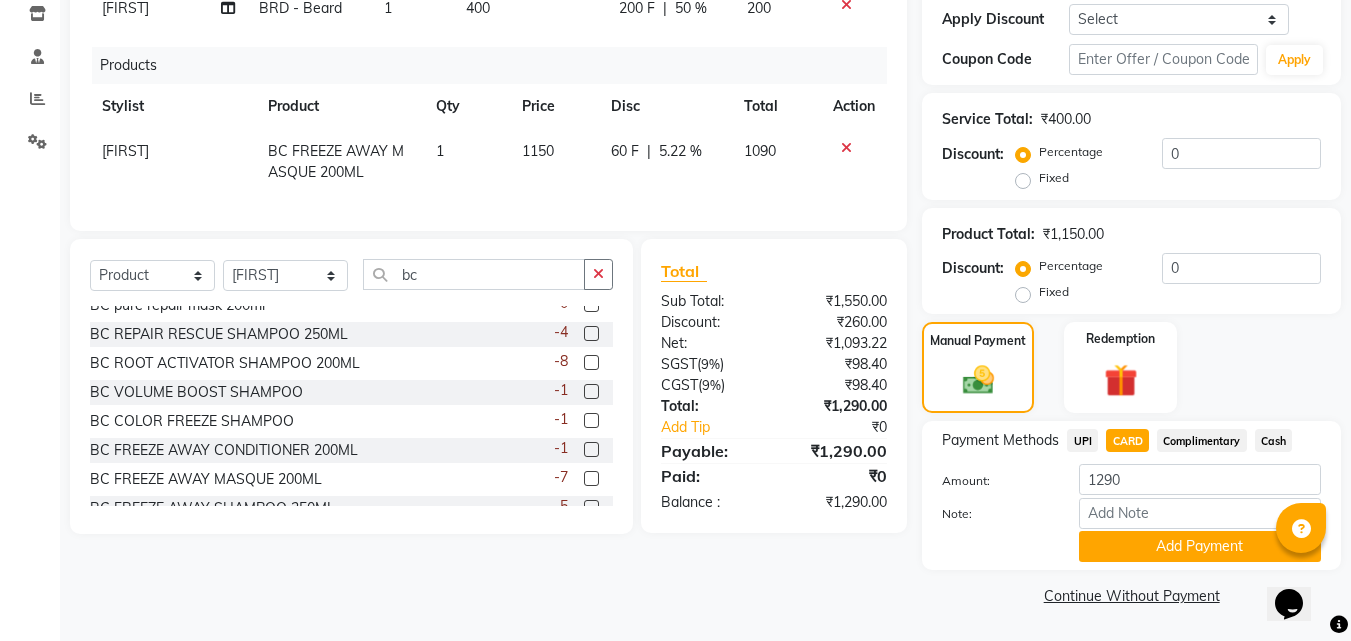 click on "UPI" 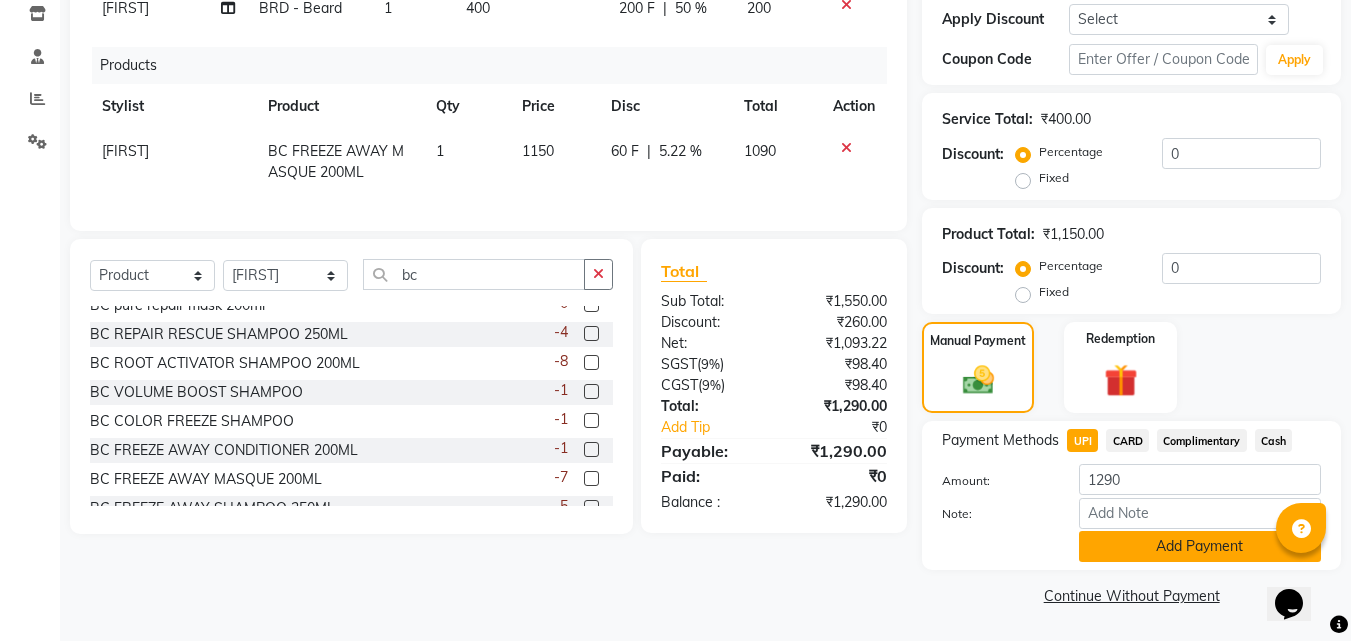 click on "Add Payment" 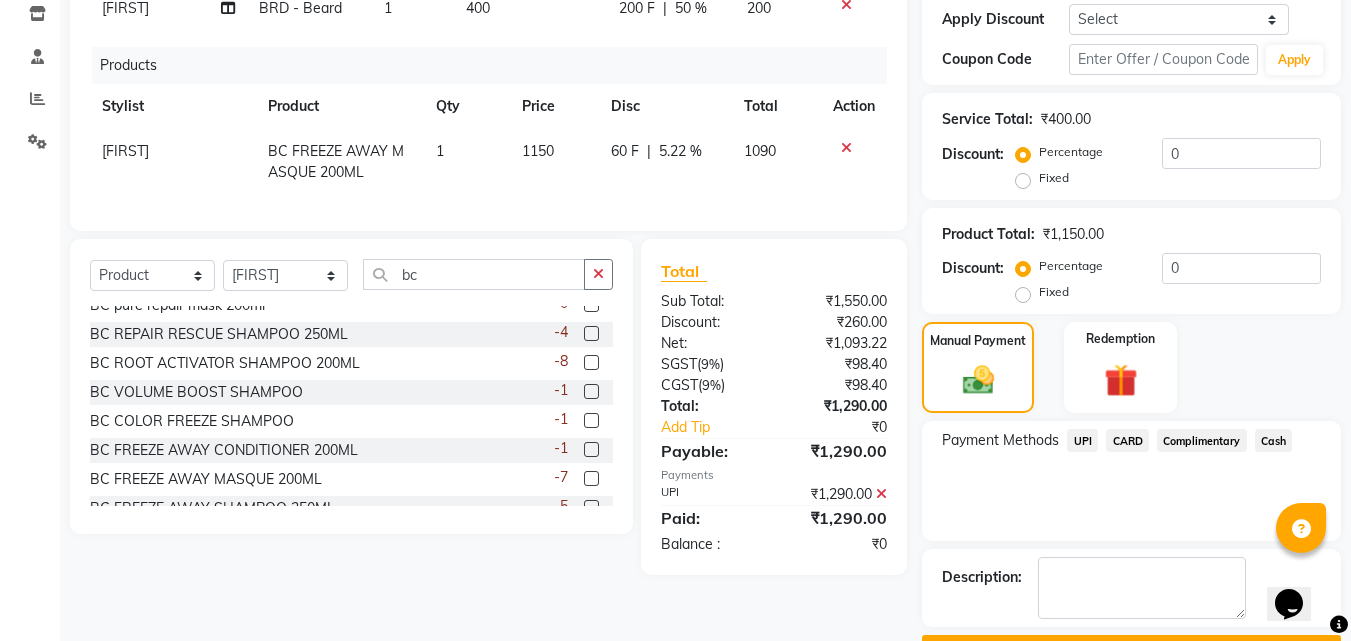 scroll, scrollTop: 399, scrollLeft: 0, axis: vertical 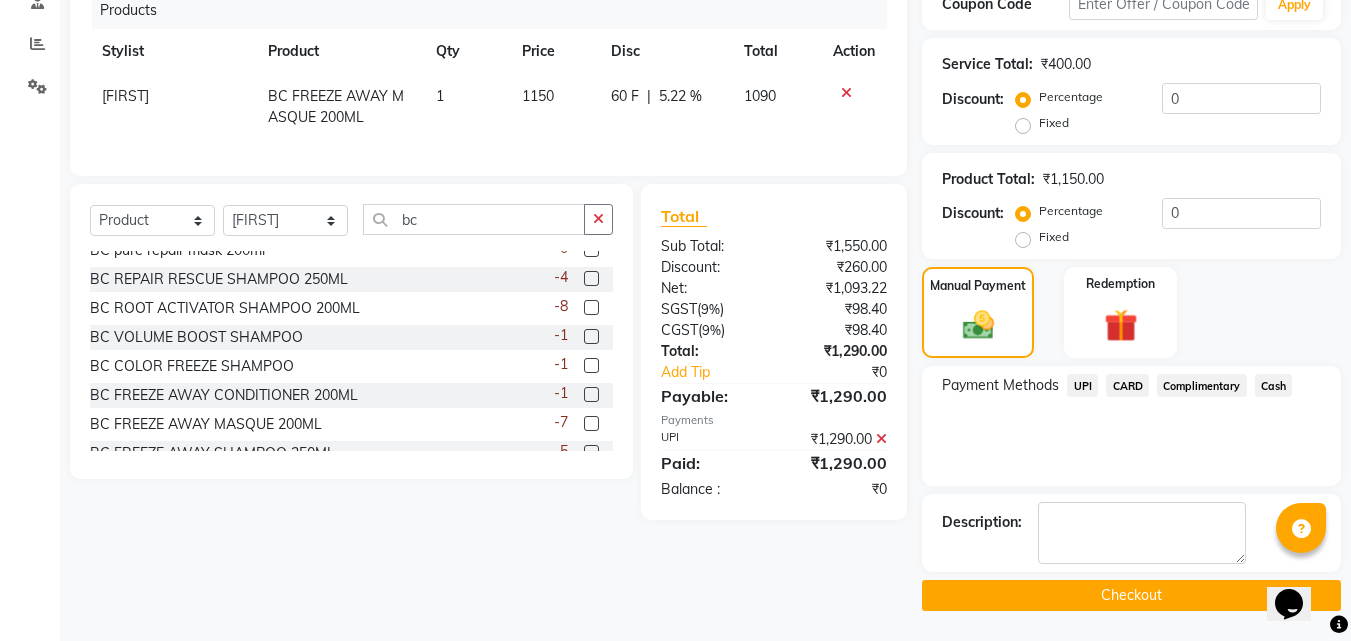 click on "Checkout" 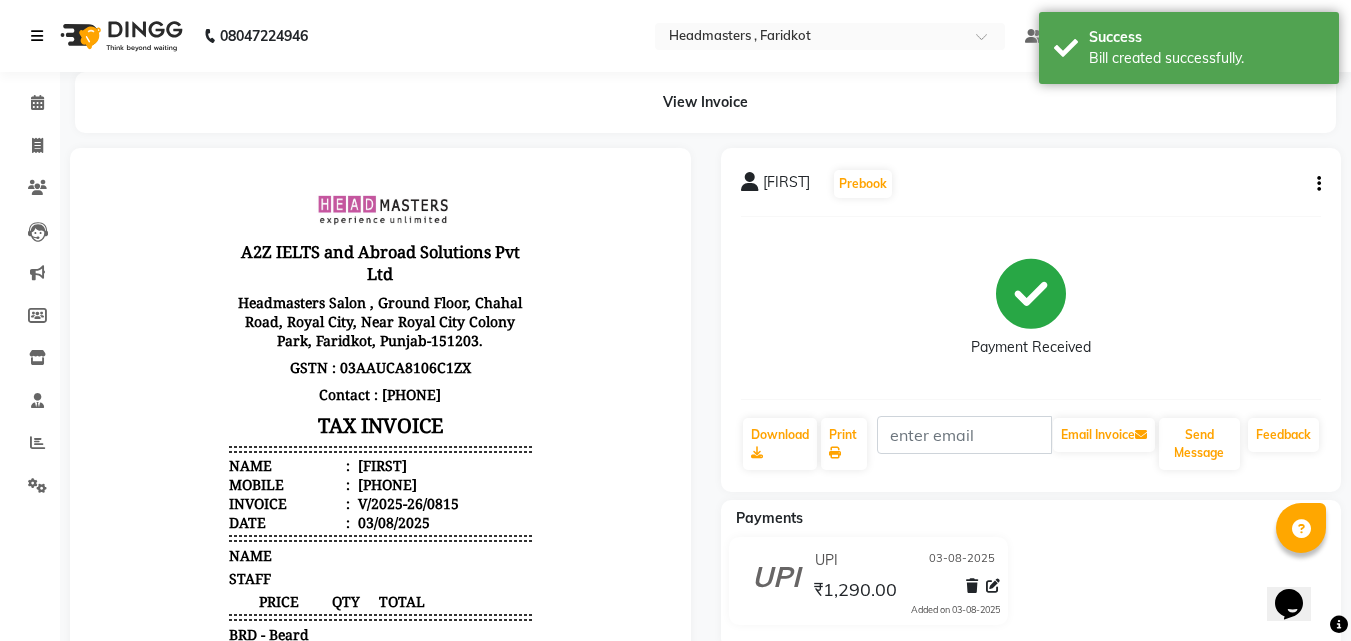 scroll, scrollTop: 0, scrollLeft: 0, axis: both 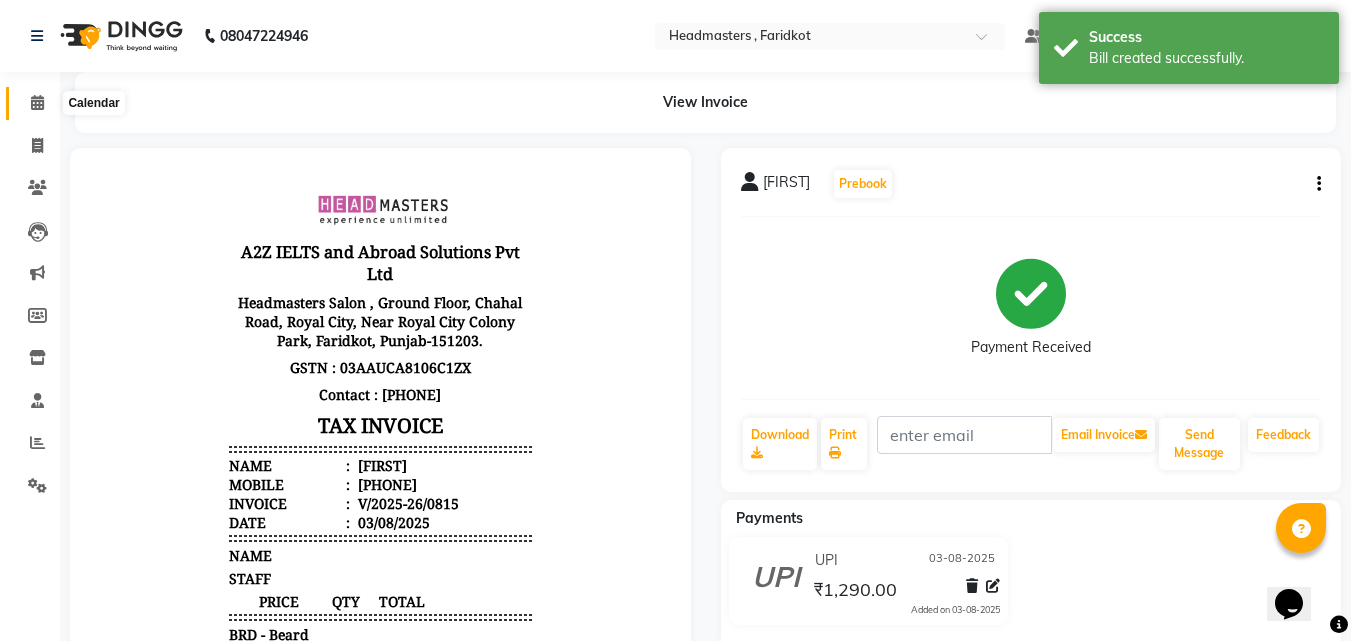 click 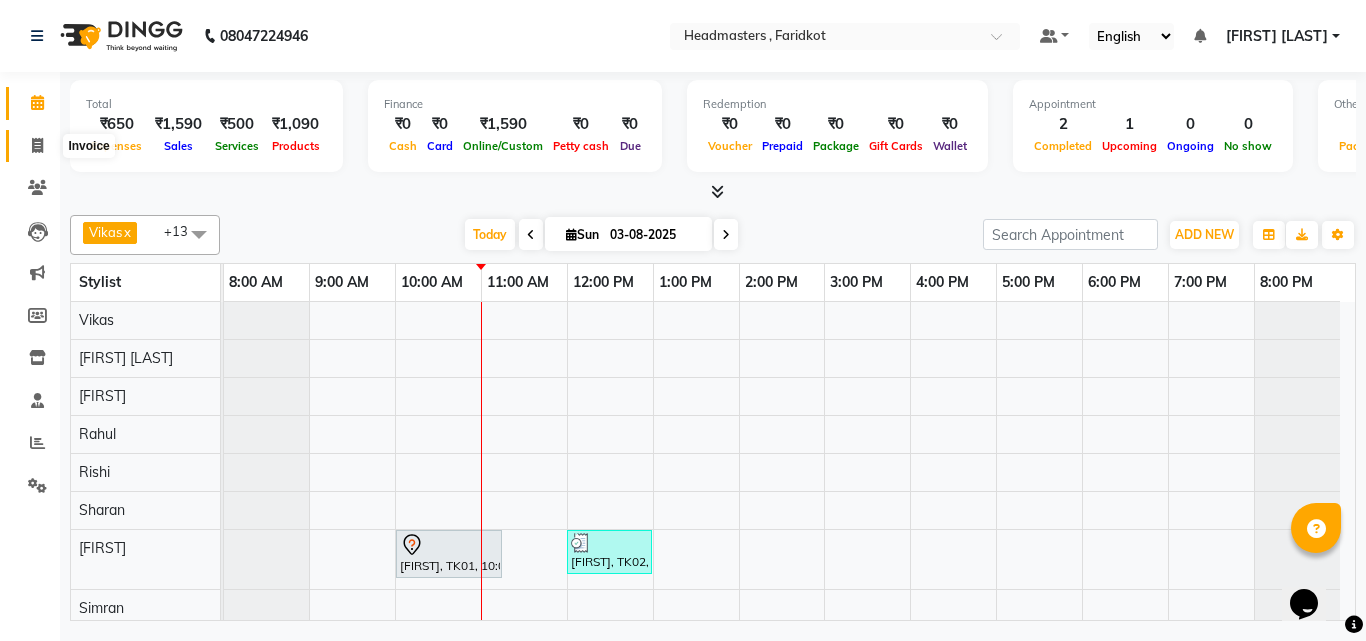 click 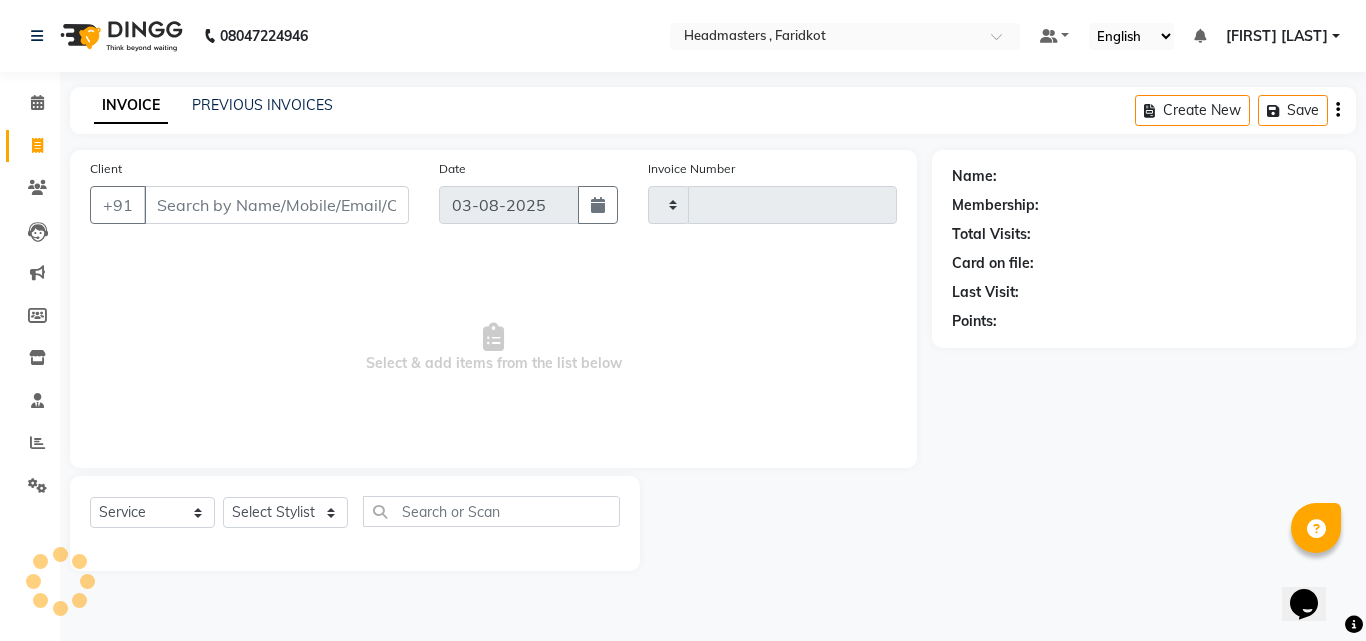 type on "0816" 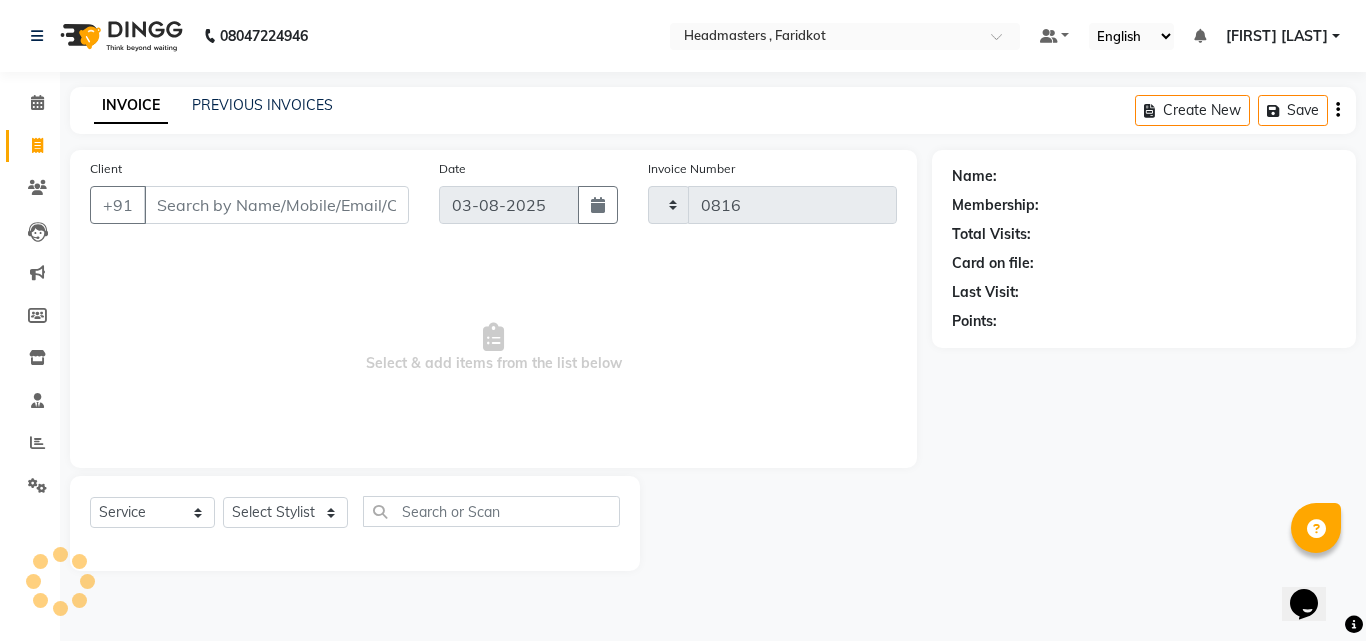 select on "7919" 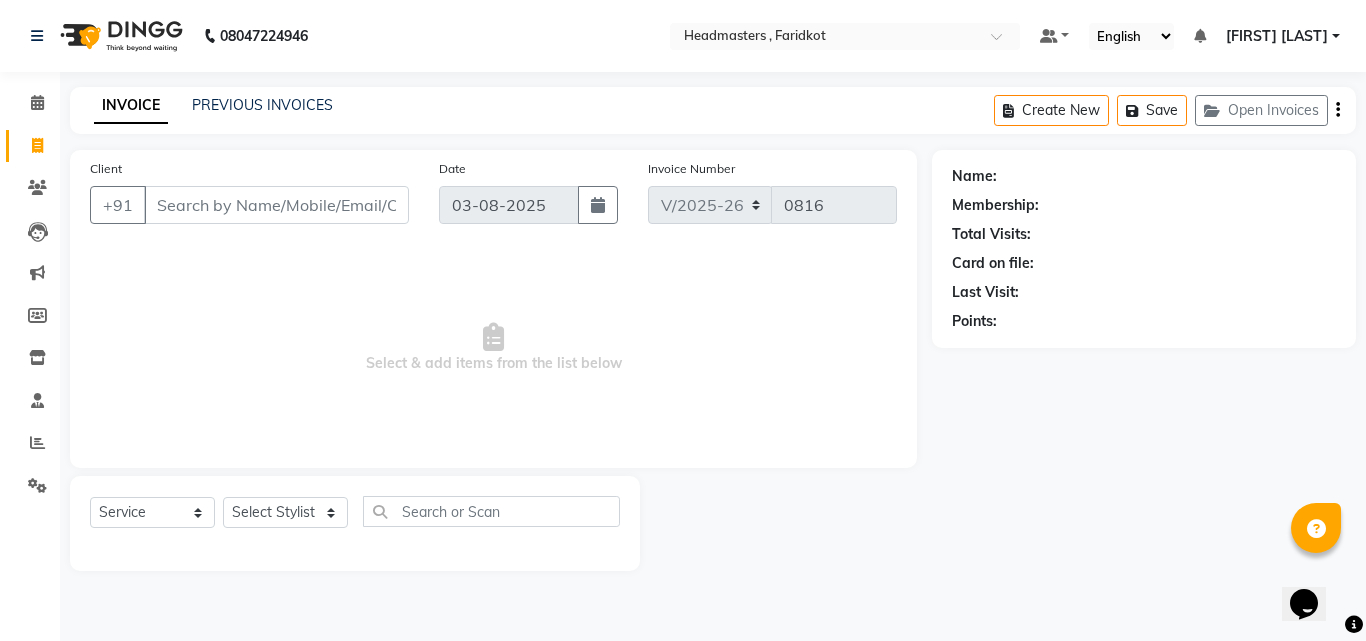 click on "Client" at bounding box center (276, 205) 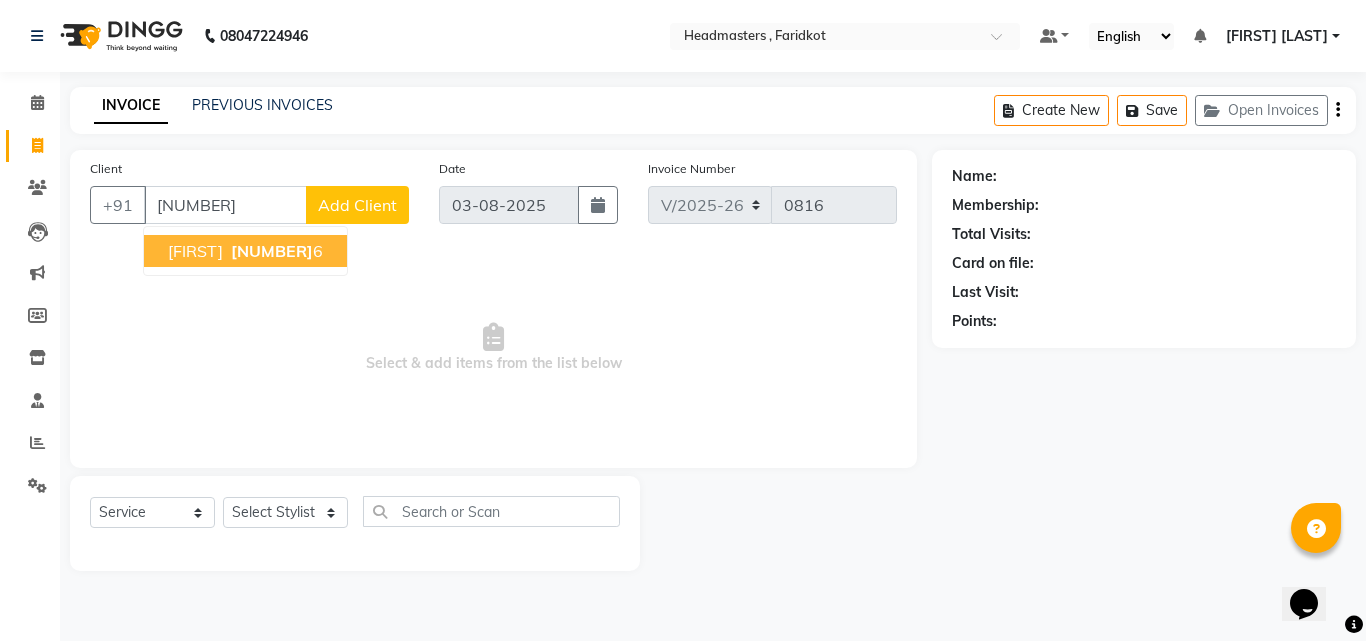 click on "Joyti   998830566 6" at bounding box center [245, 251] 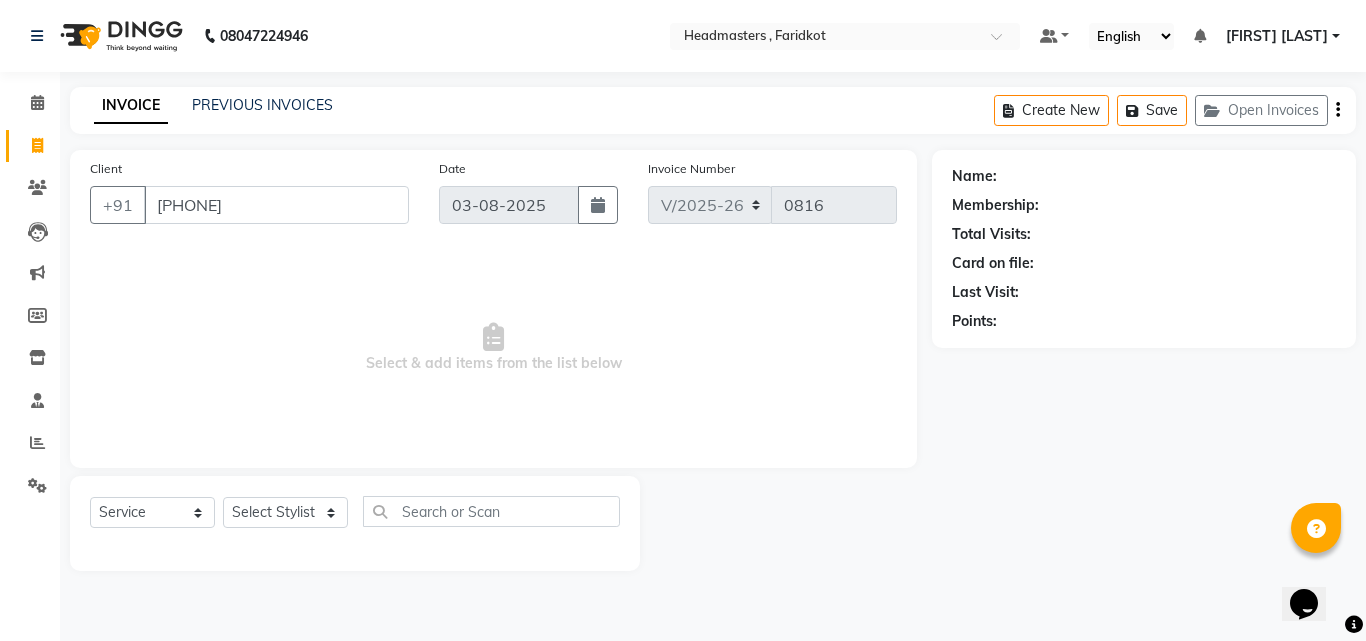 type on "[PHONE]" 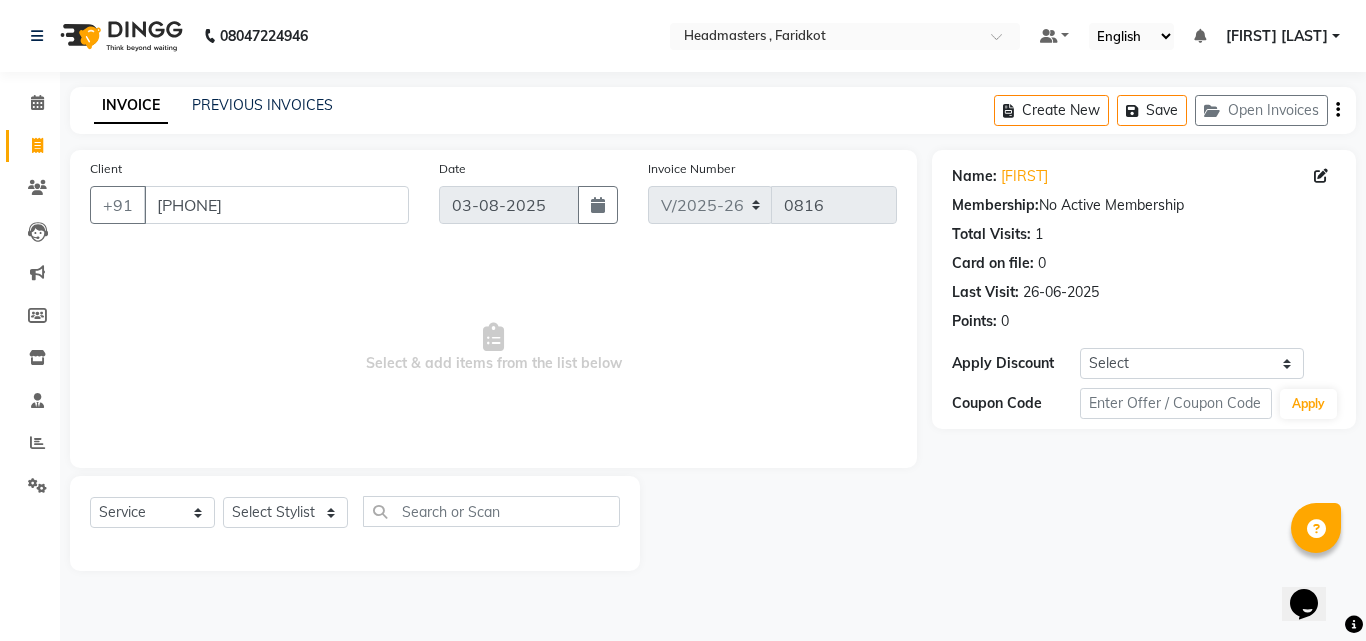click on "Calendar" 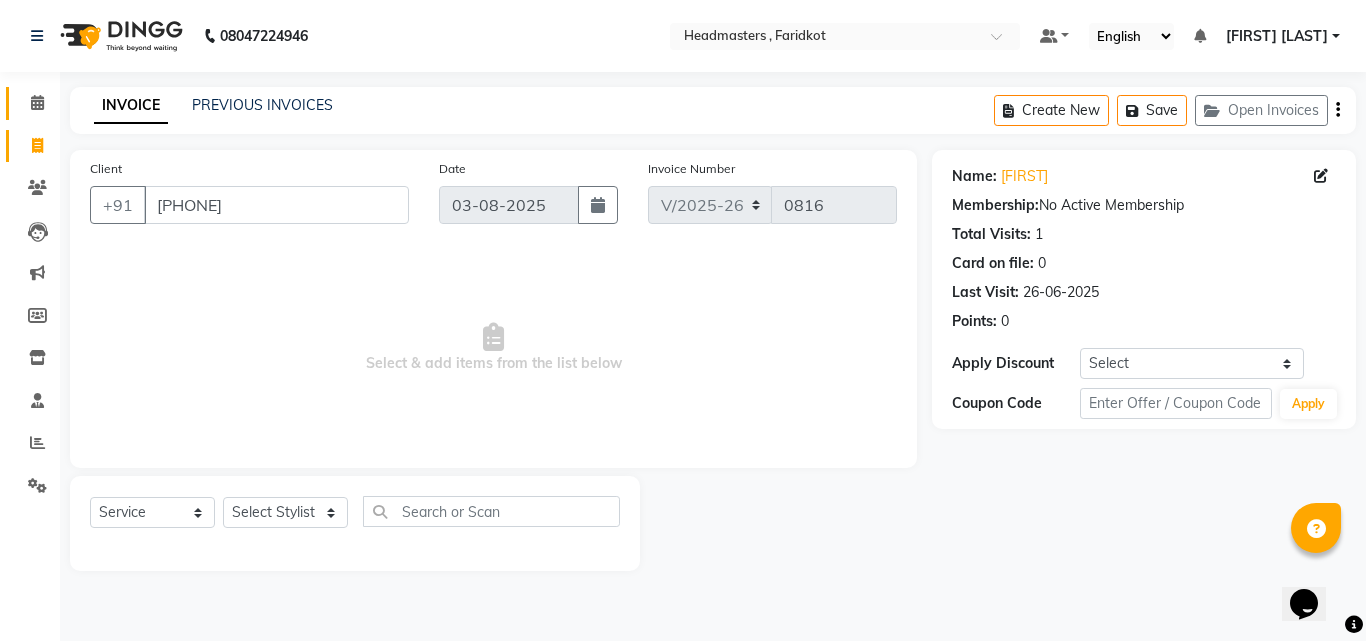 click on "Calendar" 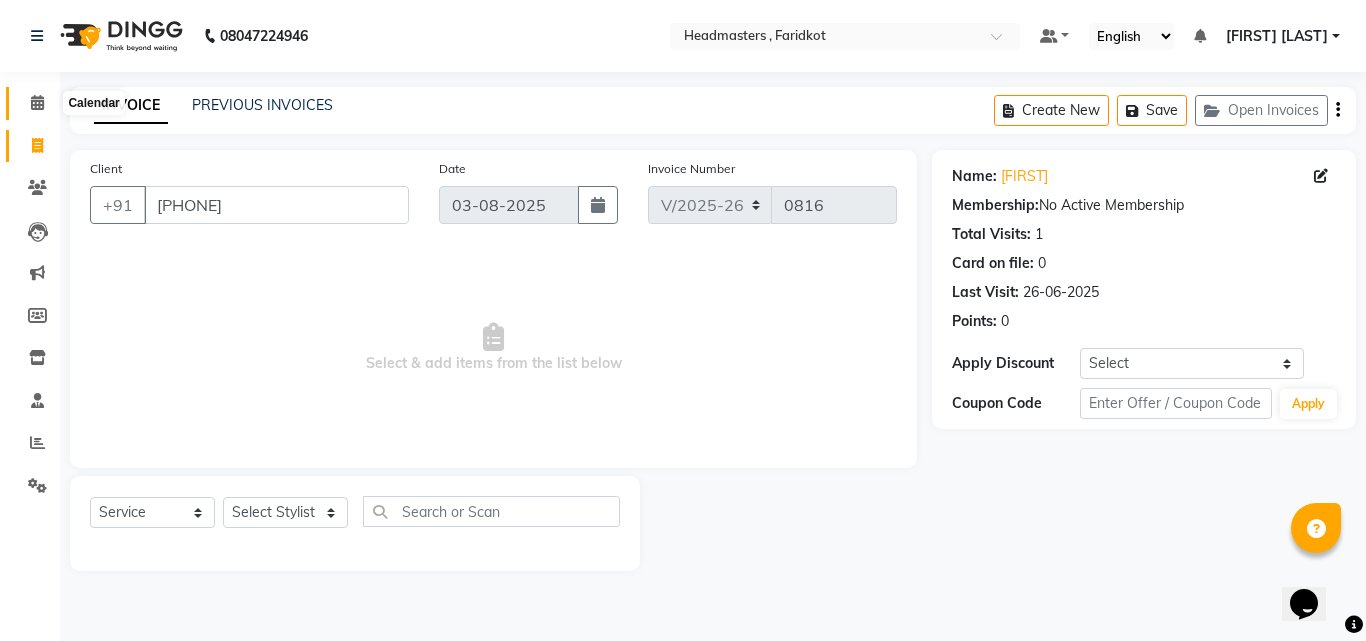click 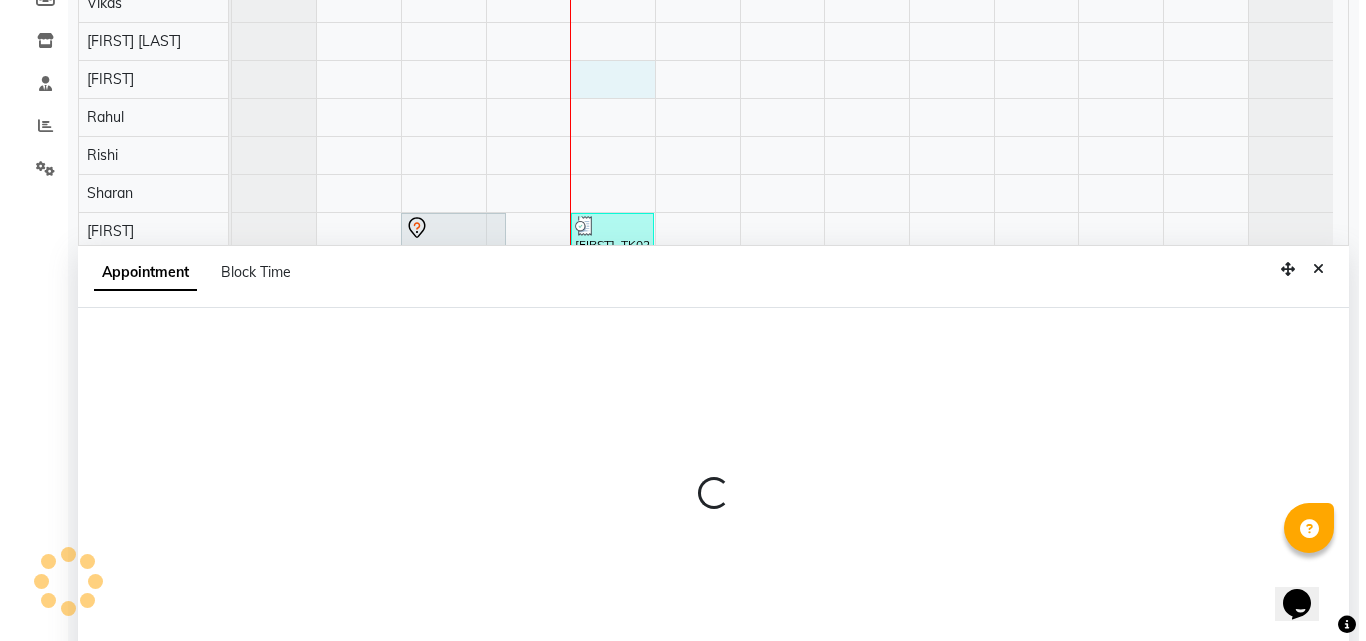 scroll, scrollTop: 377, scrollLeft: 0, axis: vertical 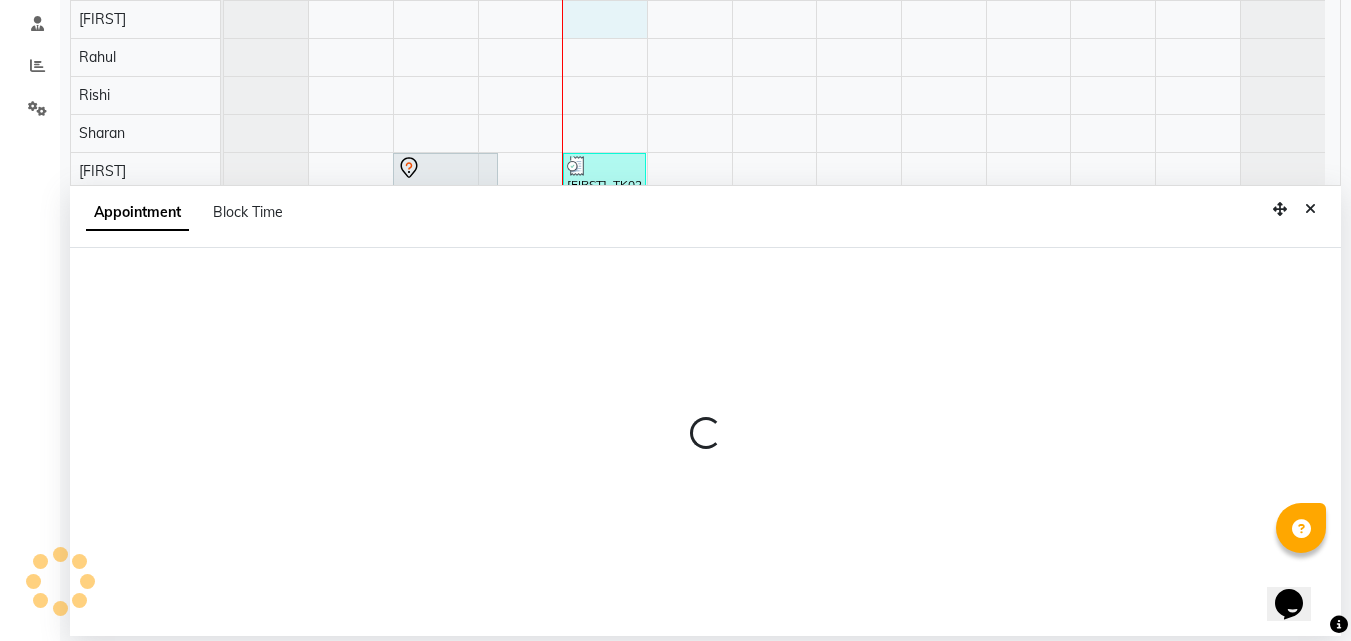select on "71454" 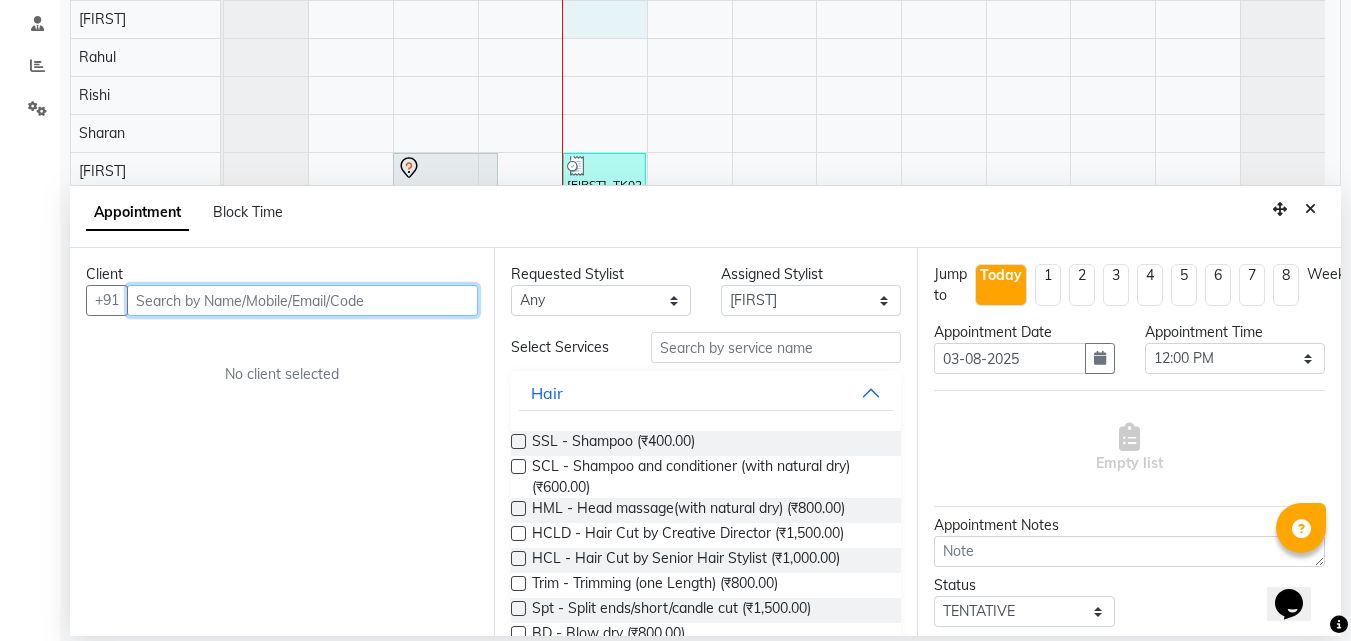 click at bounding box center [302, 300] 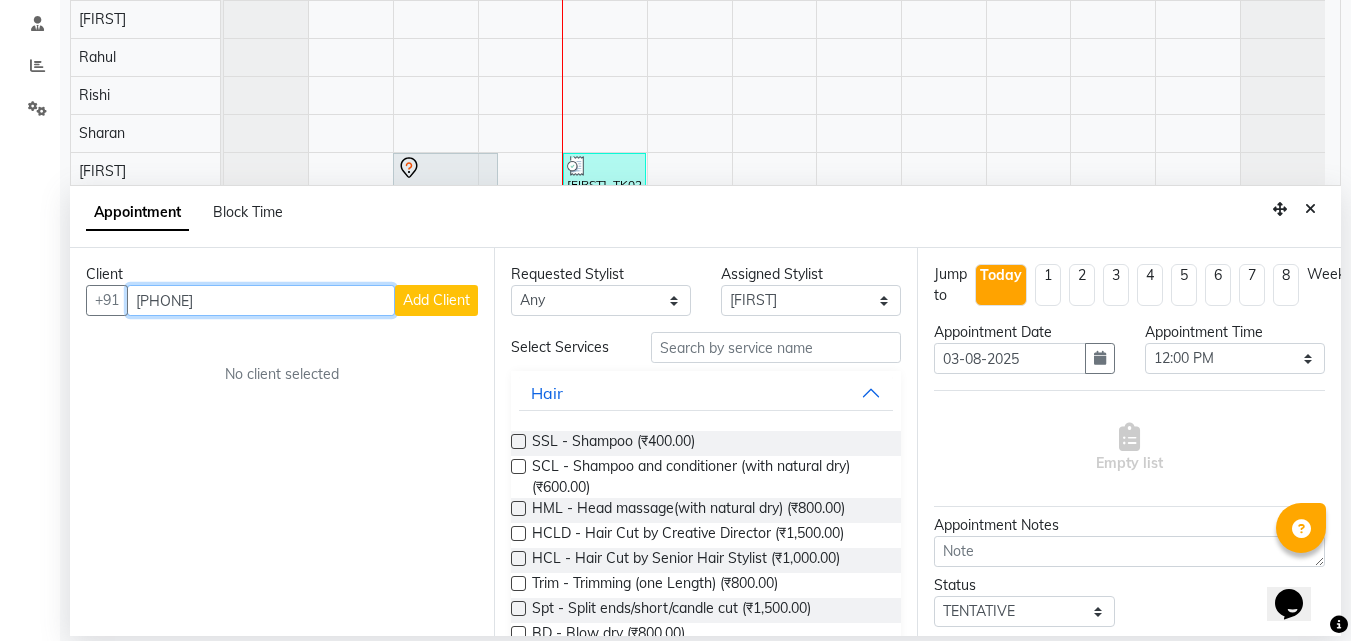 type on "[PHONE]" 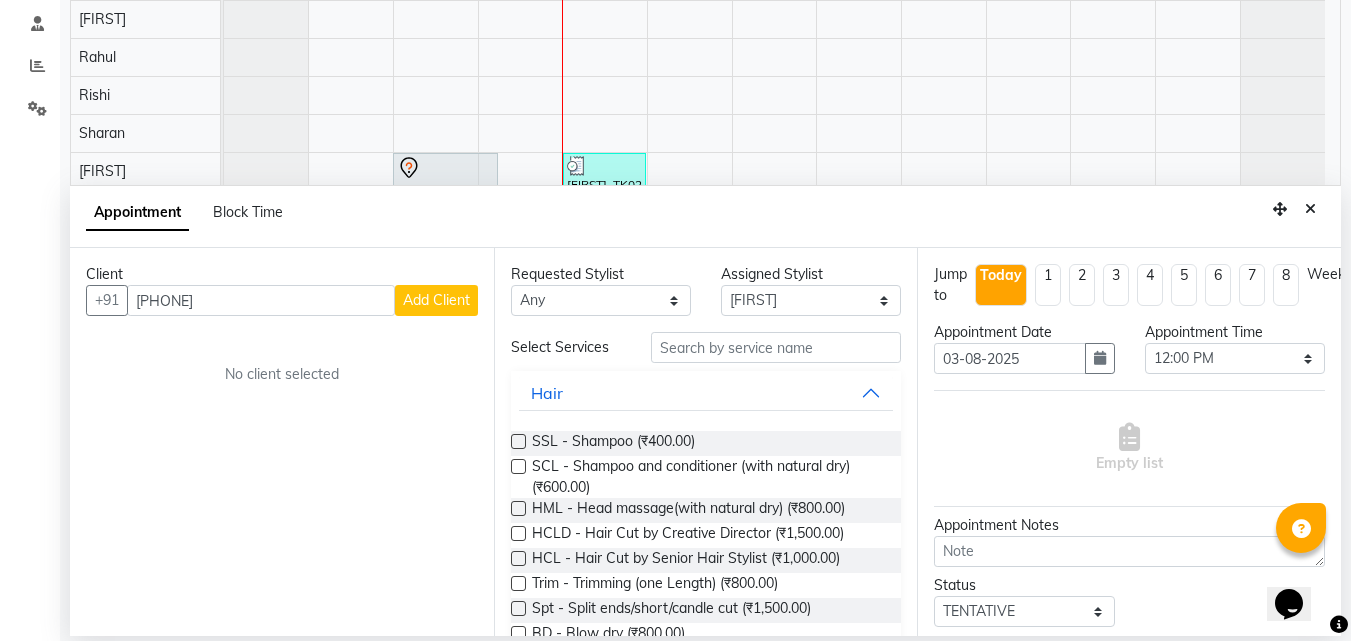 click on "Add Client" at bounding box center [436, 300] 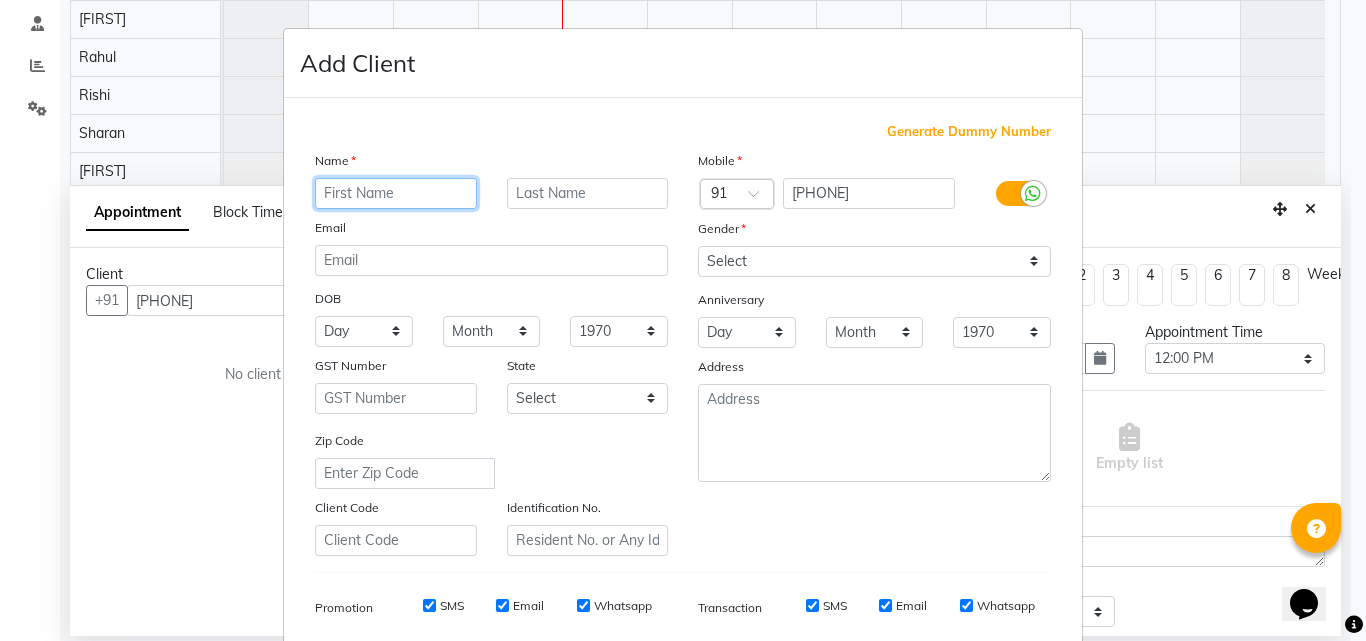 click at bounding box center (396, 193) 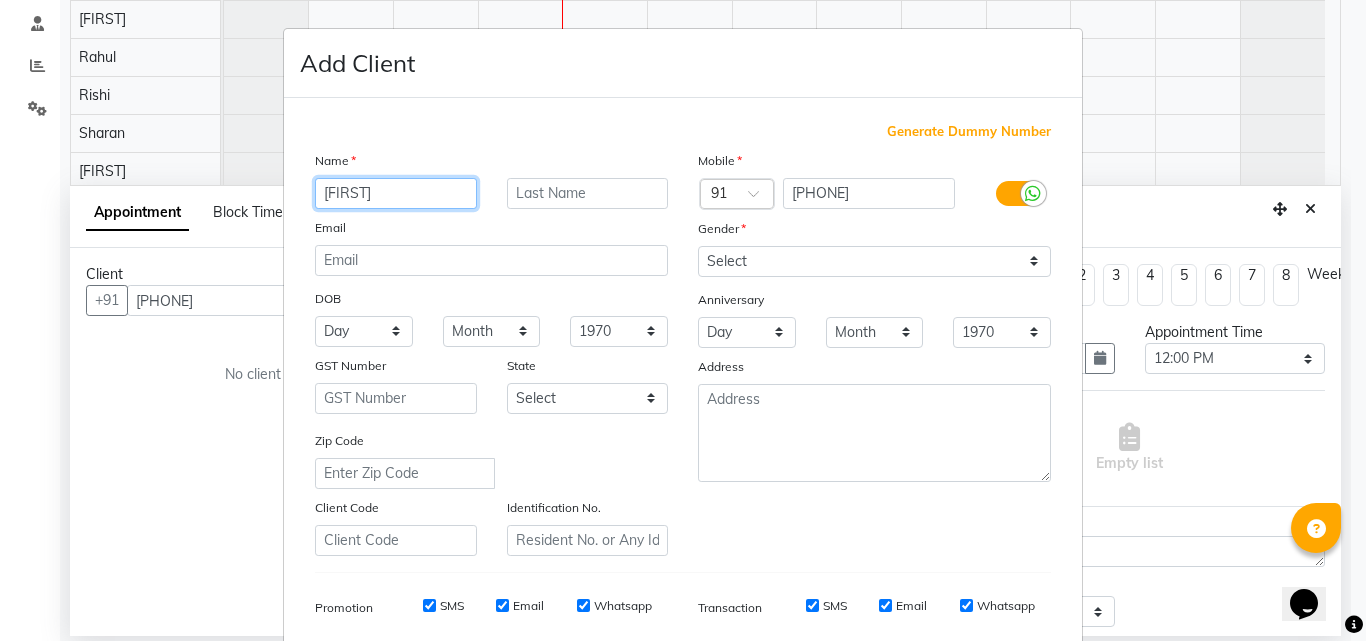 type on "[FIRST]" 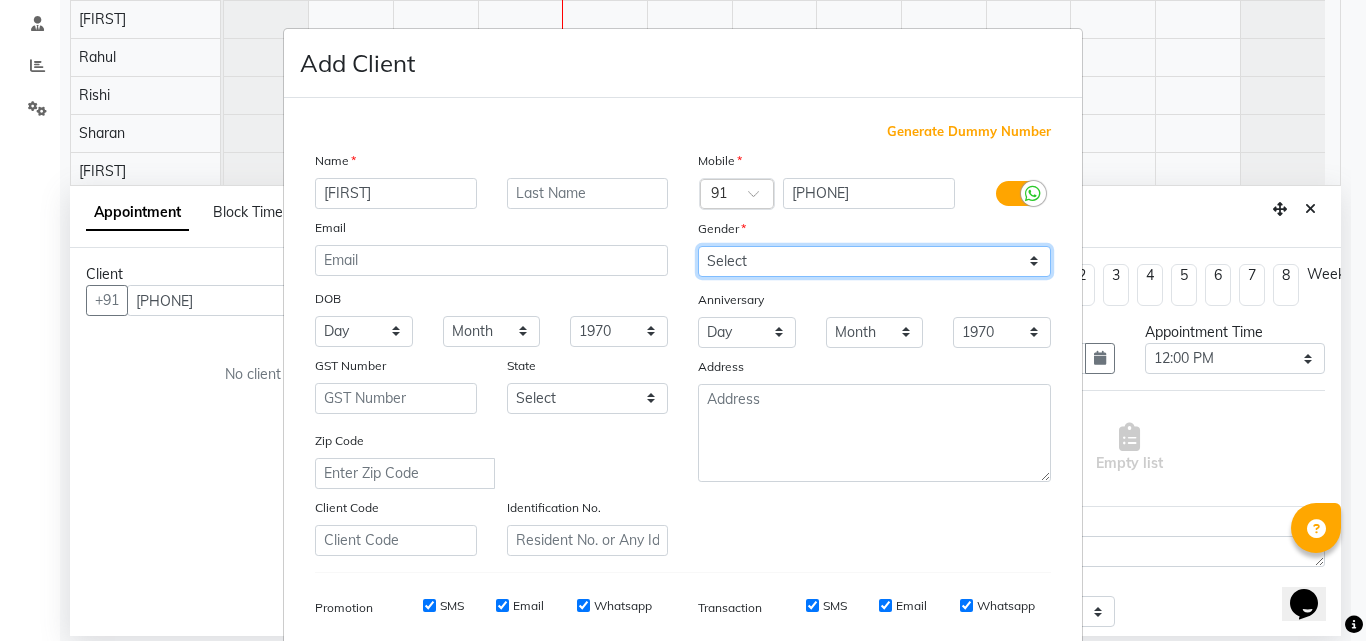 click on "Select Male Female Other Prefer Not To Say" at bounding box center (874, 261) 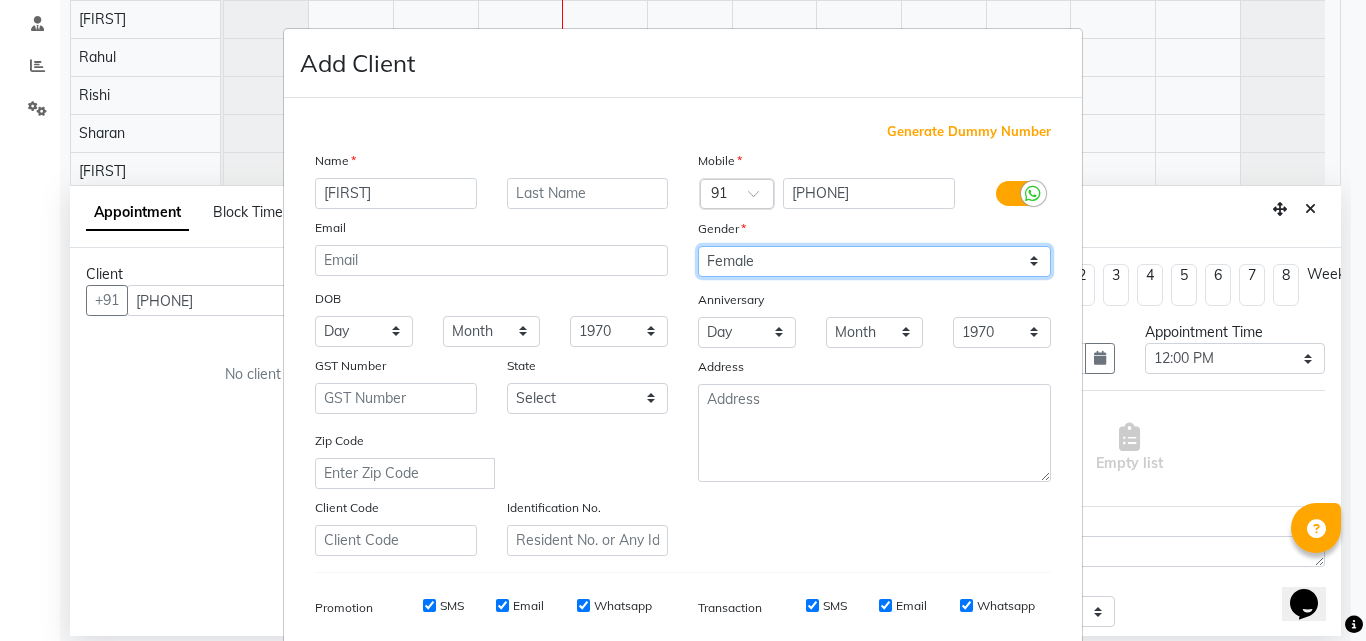 click on "Select Male Female Other Prefer Not To Say" at bounding box center [874, 261] 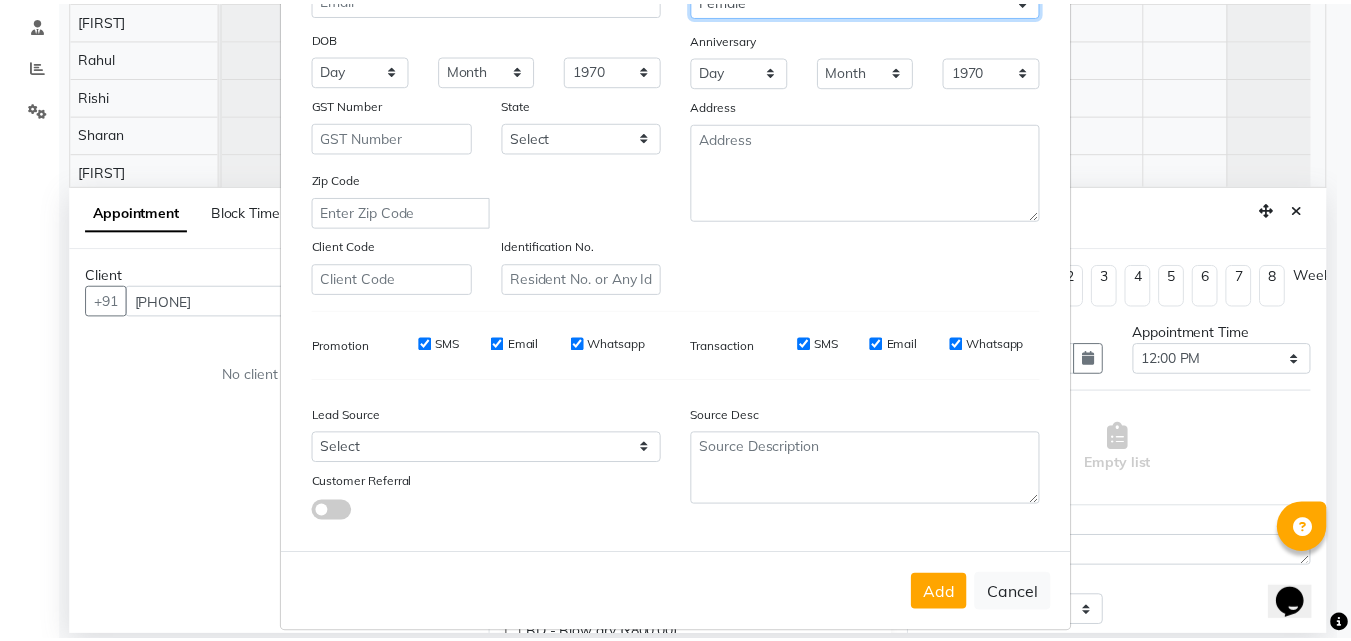 scroll, scrollTop: 282, scrollLeft: 0, axis: vertical 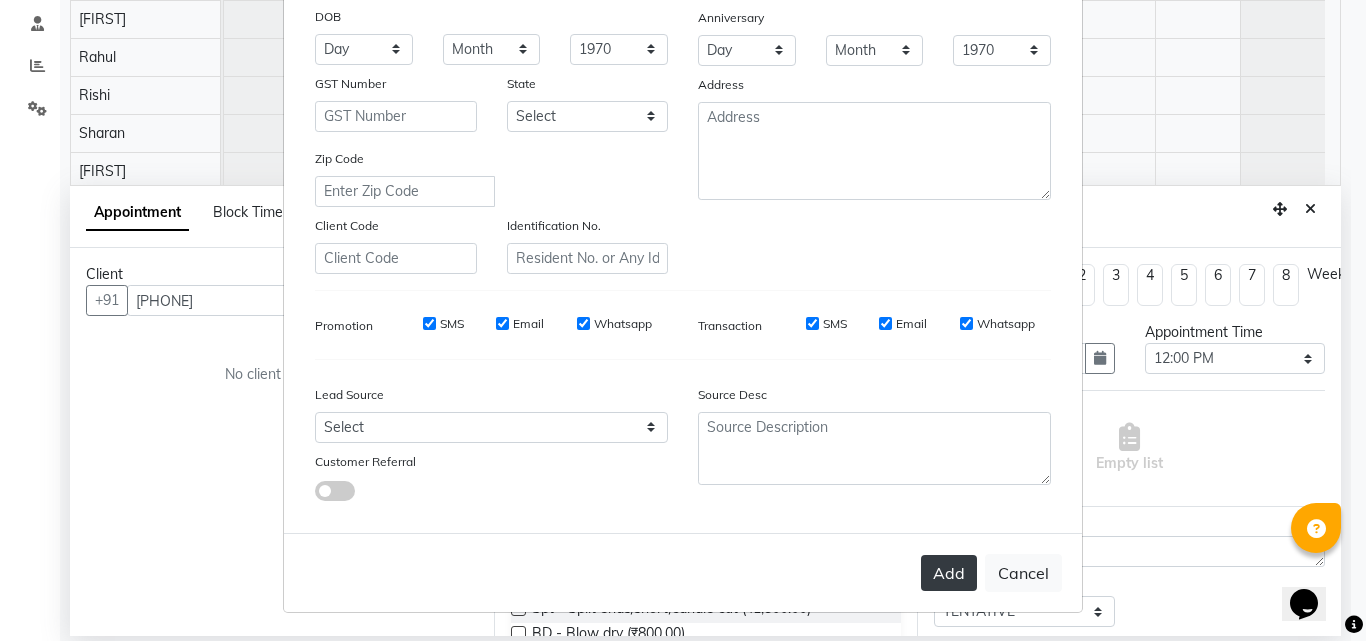 click on "Add" at bounding box center [949, 573] 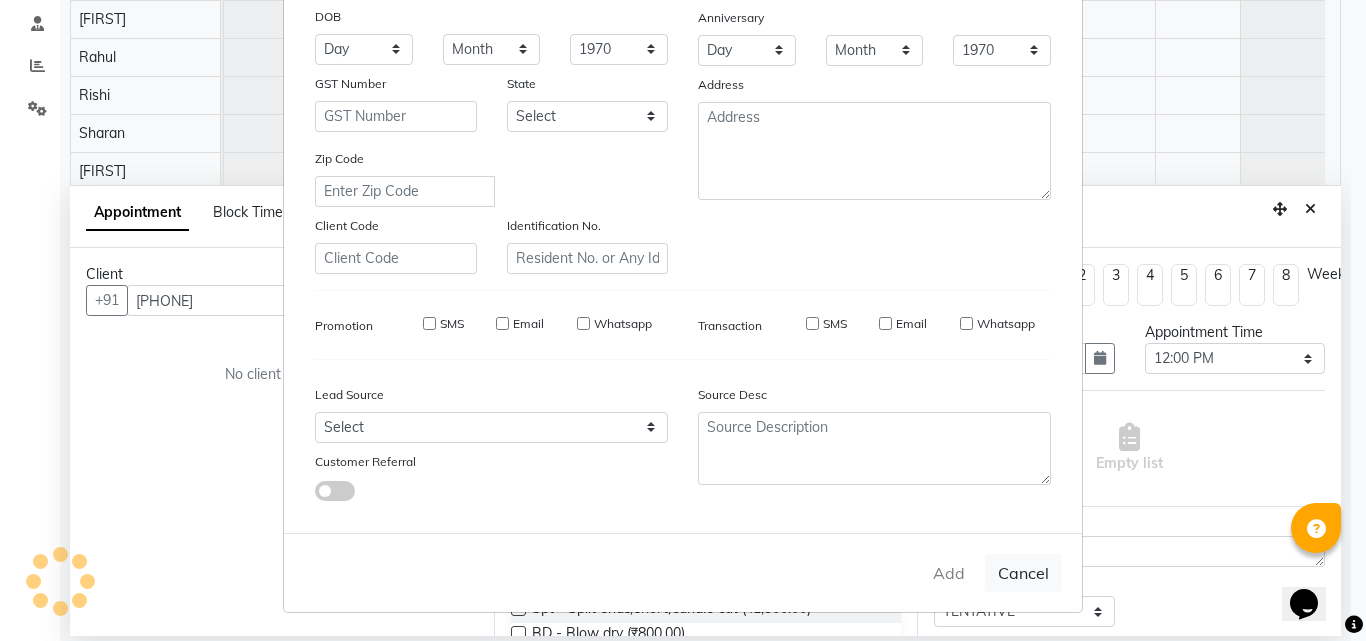 type 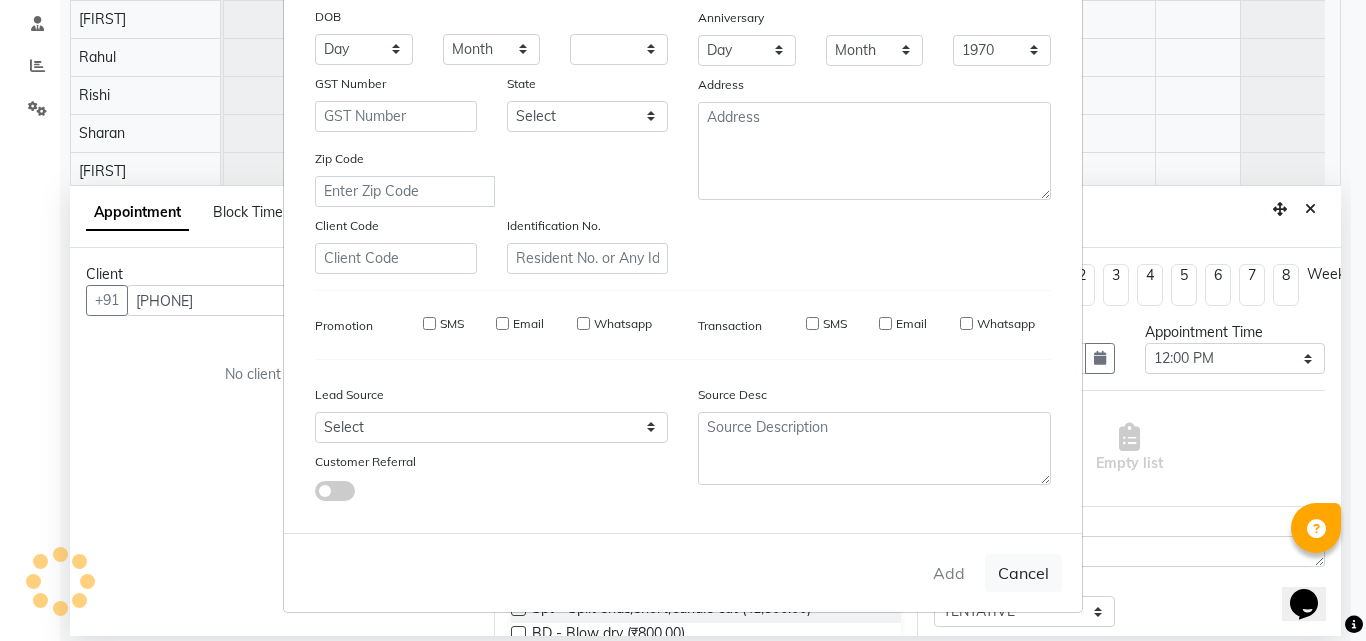 select 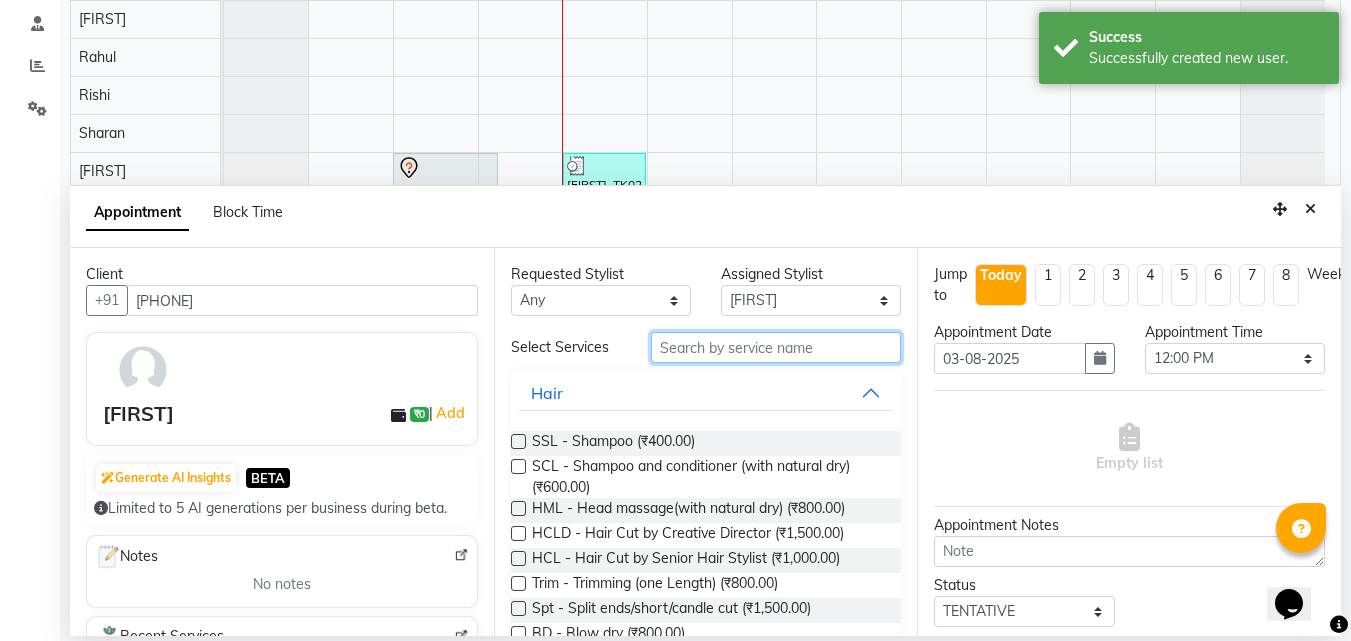 click at bounding box center (776, 347) 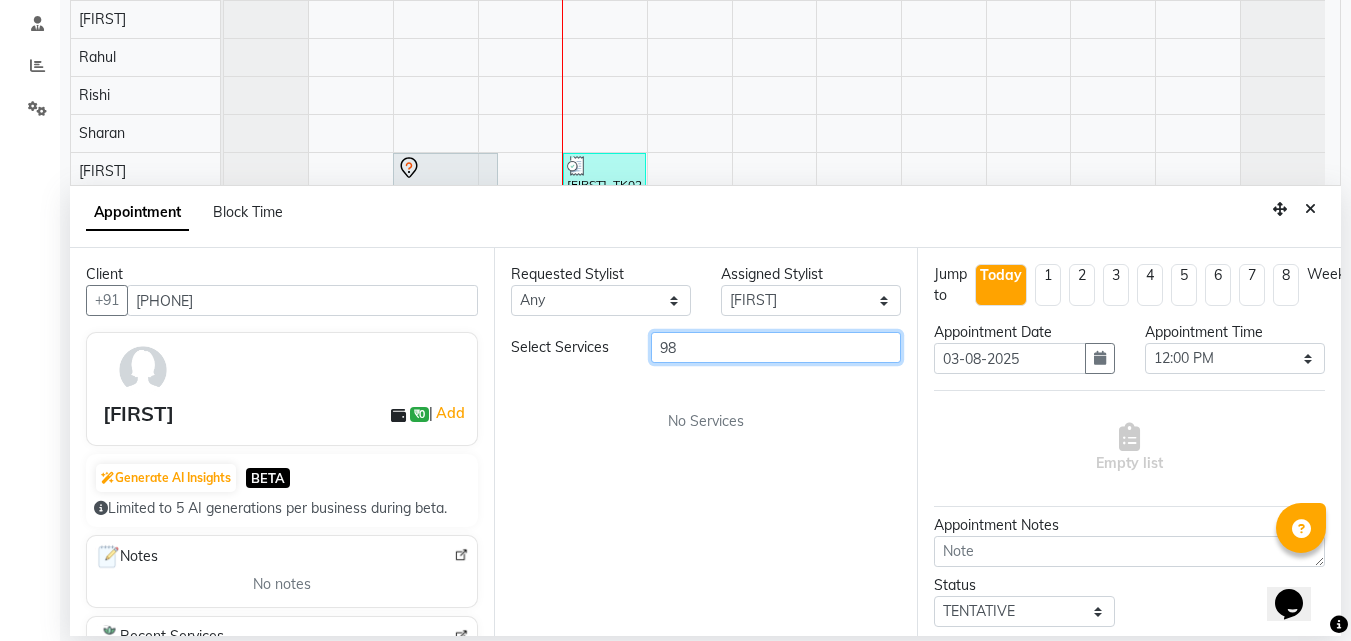 type on "9" 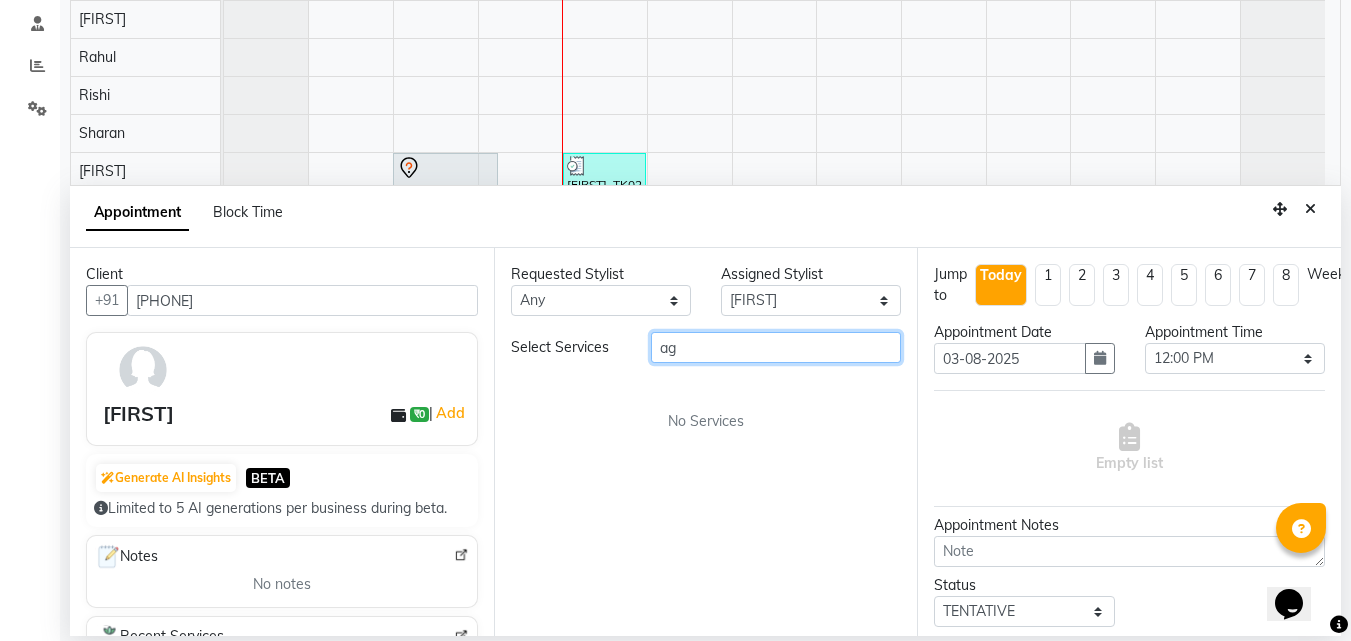 type on "a" 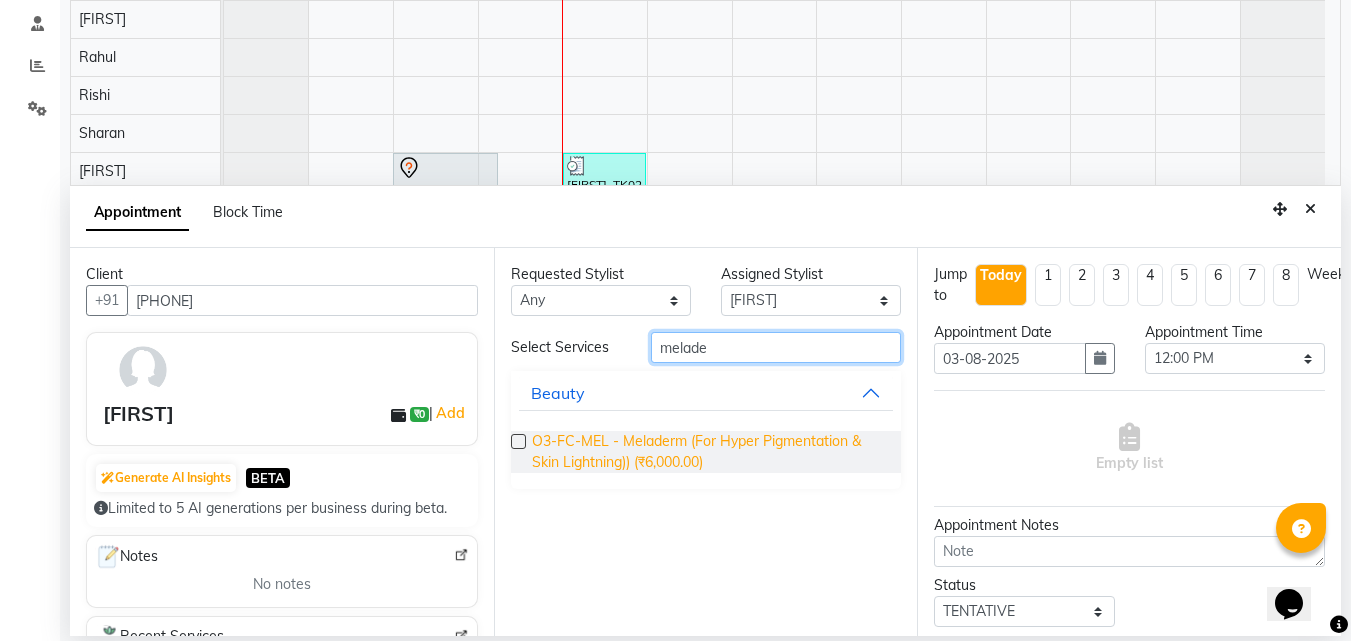 type on "melade" 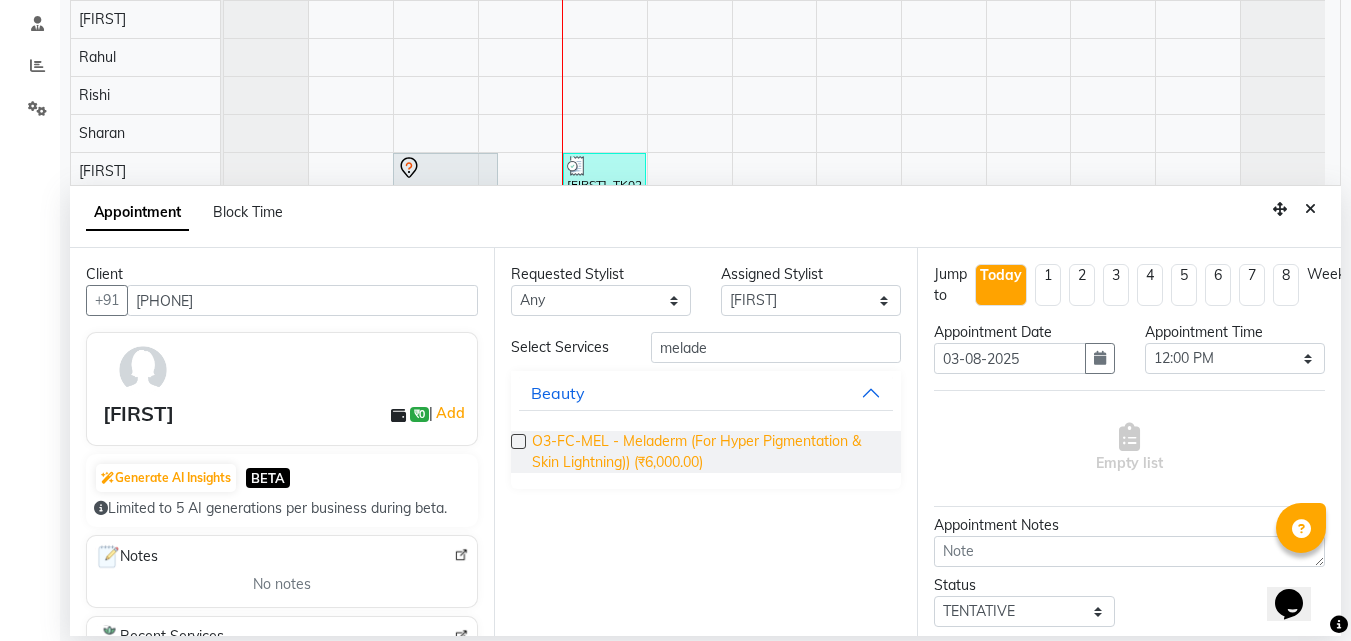 click on "O3-FC-MEL - Meladerm (For Hyper Pigmentation & Skin Lightning)) (₹6,000.00)" at bounding box center [709, 452] 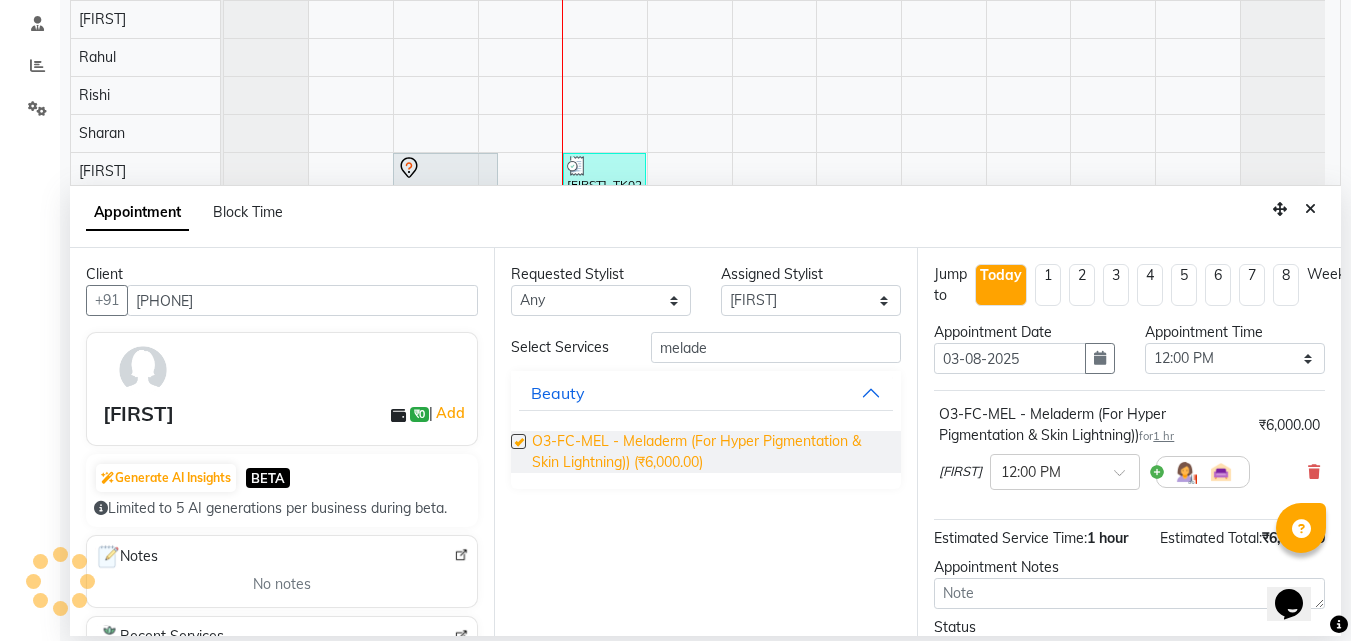 checkbox on "false" 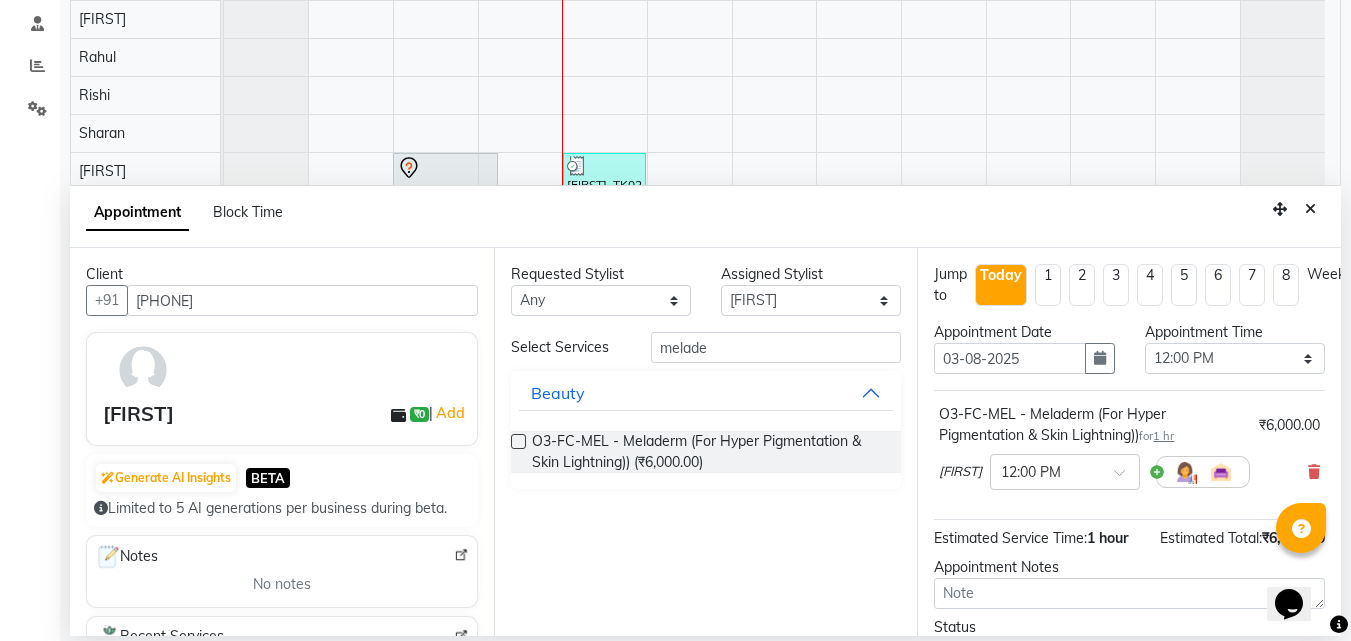 scroll, scrollTop: 141, scrollLeft: 0, axis: vertical 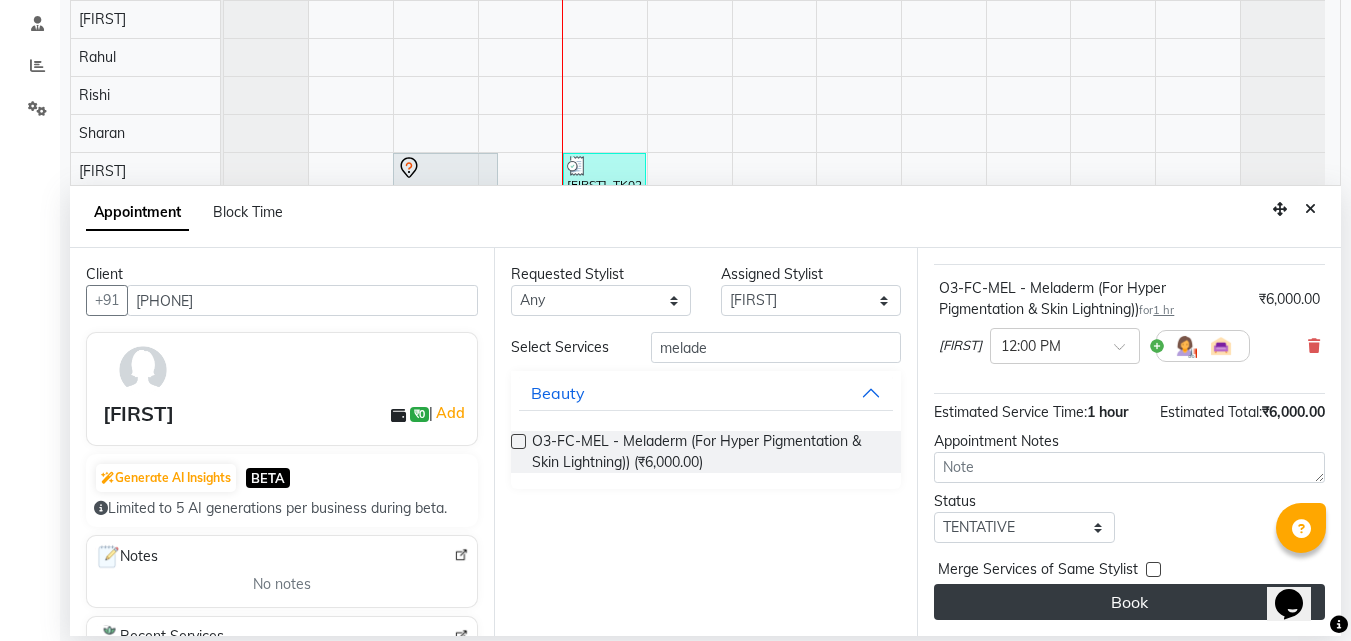 click on "Book" at bounding box center [1129, 602] 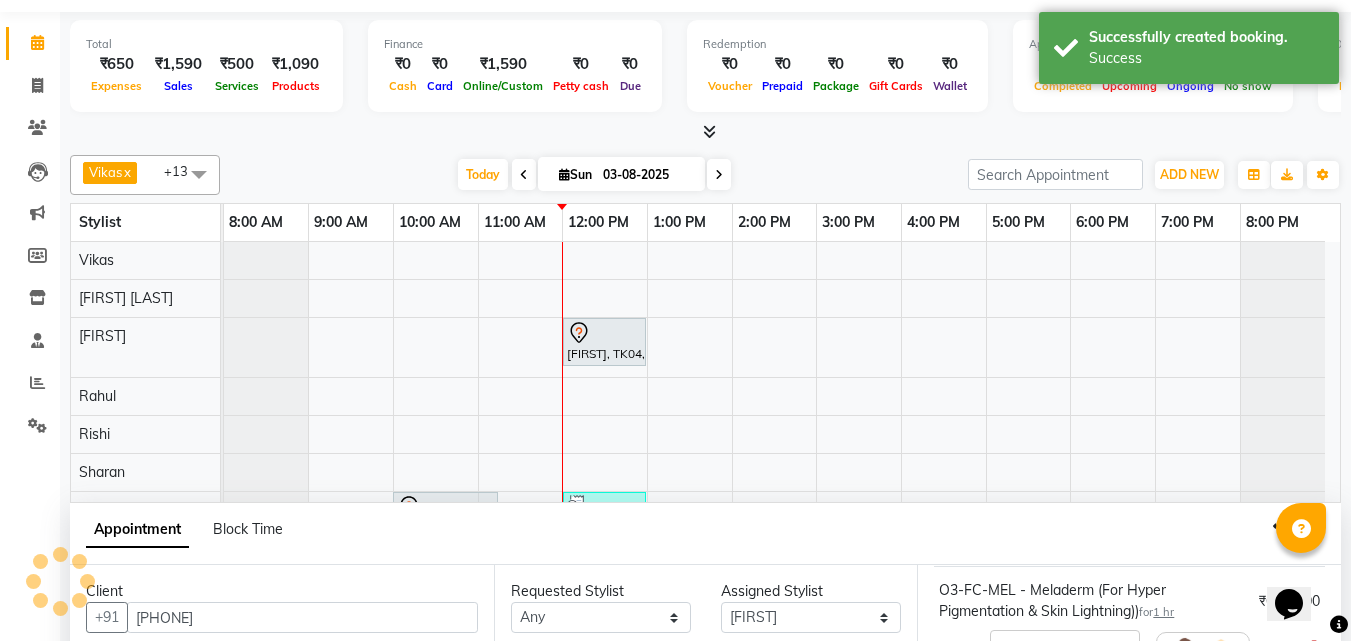 scroll, scrollTop: 0, scrollLeft: 0, axis: both 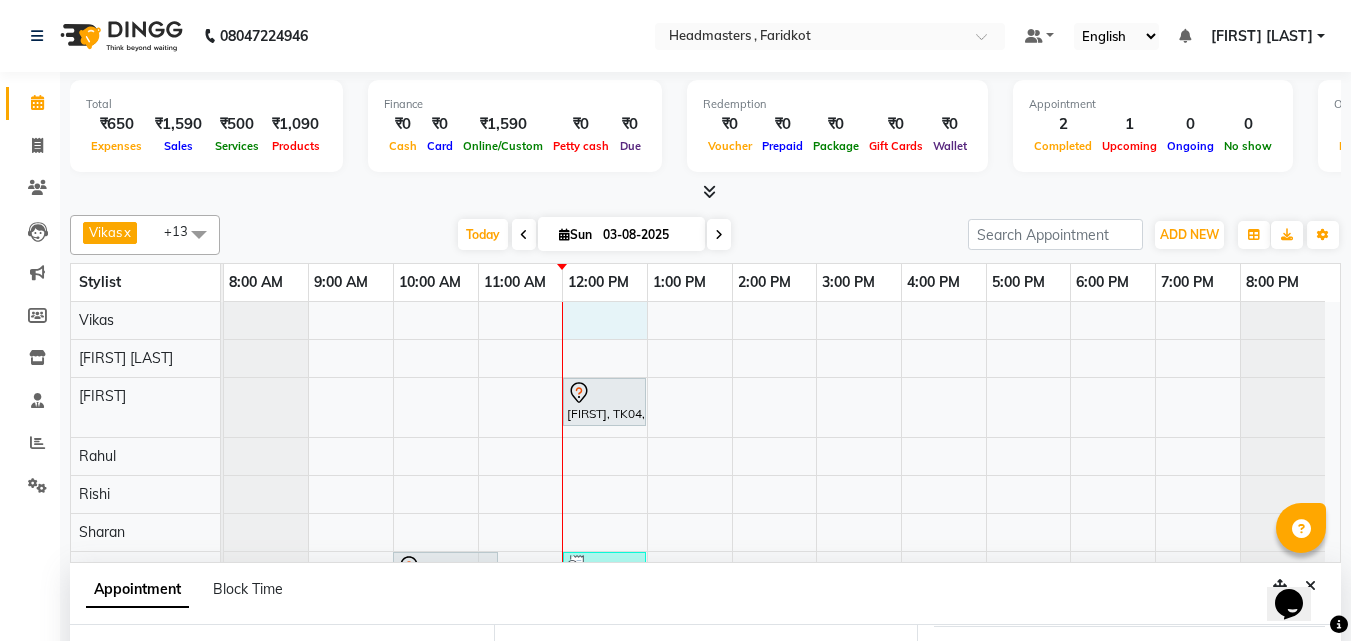 click on "karamjeet, TK04, 12:00 PM-01:00 PM, O3-FC-MEL - Meladerm (For Hyper Pigmentation & Skin Lightning))             Inder, TK01, 10:00 AM-11:15 AM, RT-ES - Essensity Root Touchup(one inch only)     ramandeep, TK02, 12:00 PM-01:00 PM, HCG - Hair Cut by Senior Hair Stylist     Garry, TK03, 10:00 AM-10:45 AM, BRD - Beard" at bounding box center [782, 598] 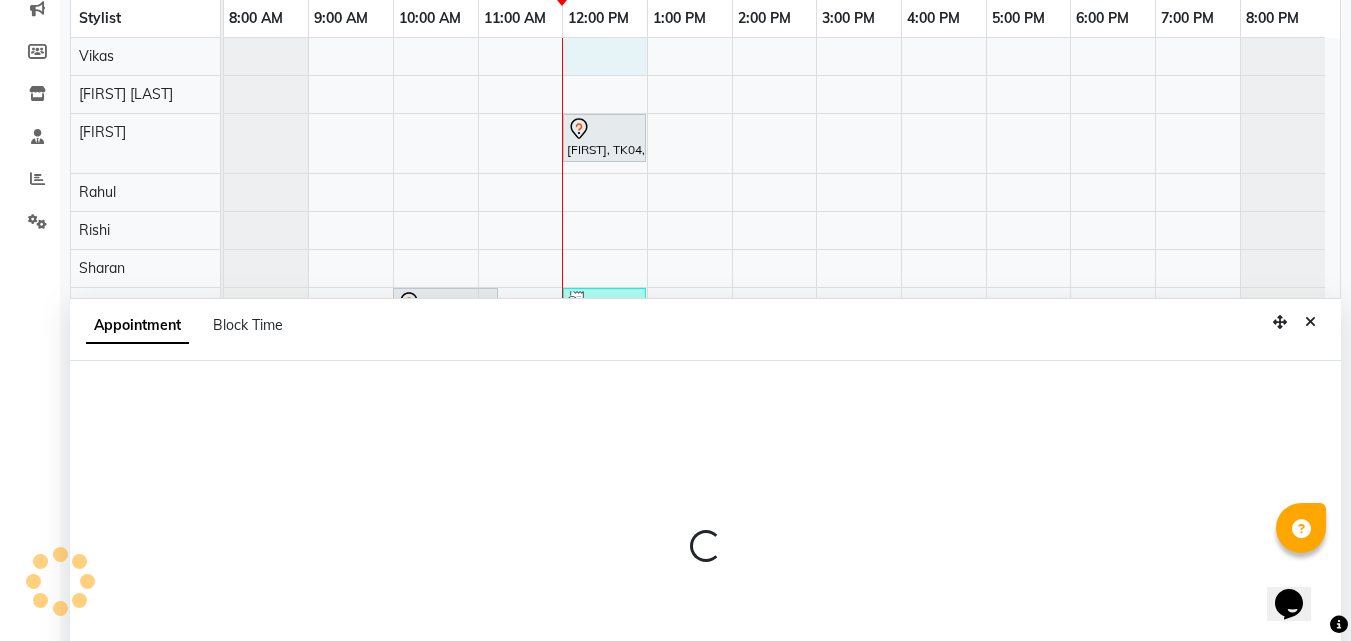 scroll, scrollTop: 377, scrollLeft: 0, axis: vertical 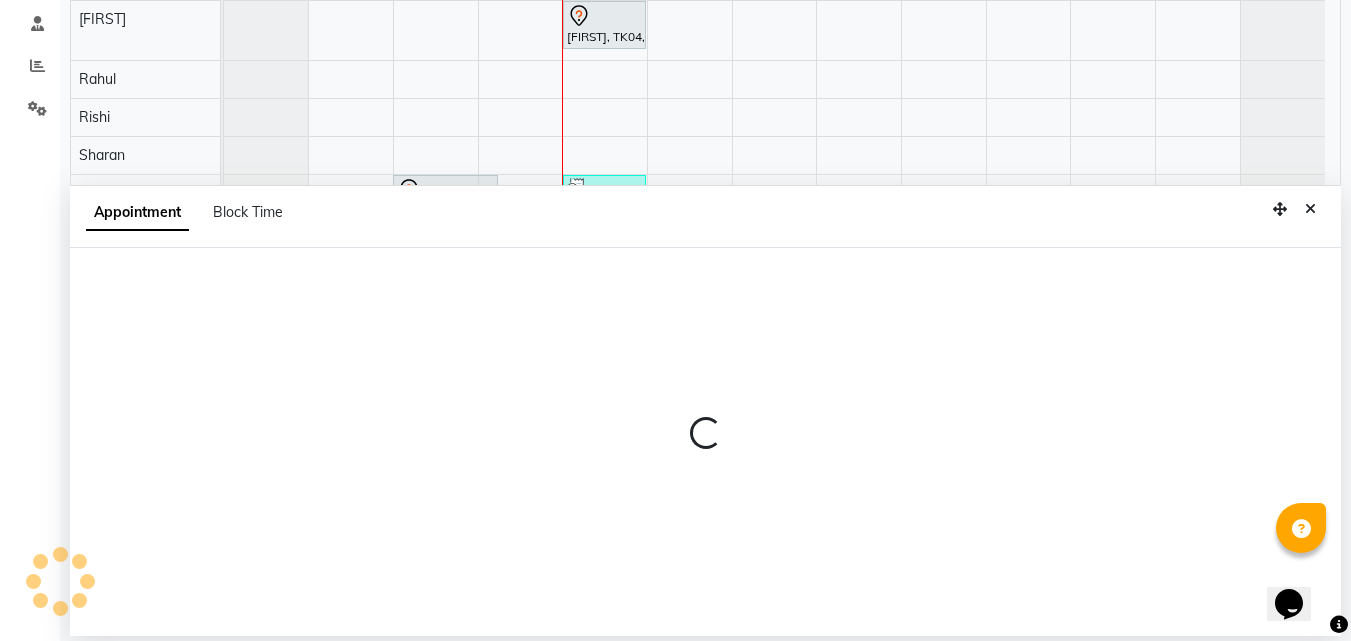 select on "71450" 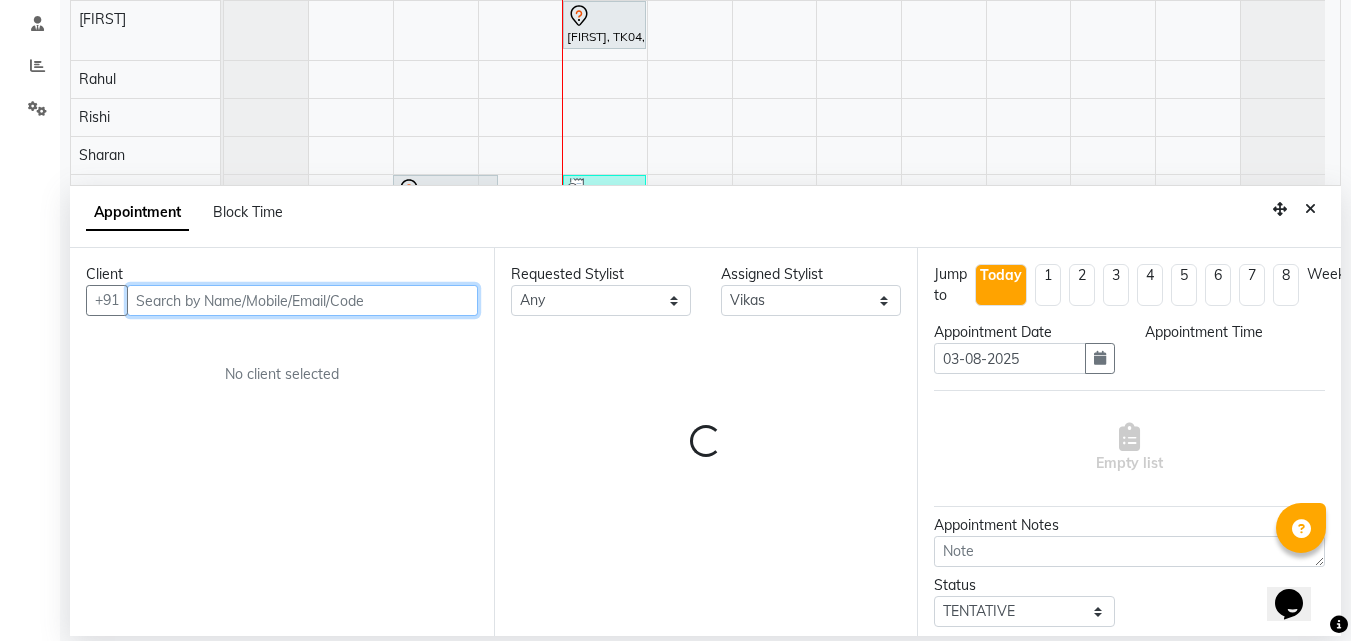 select on "720" 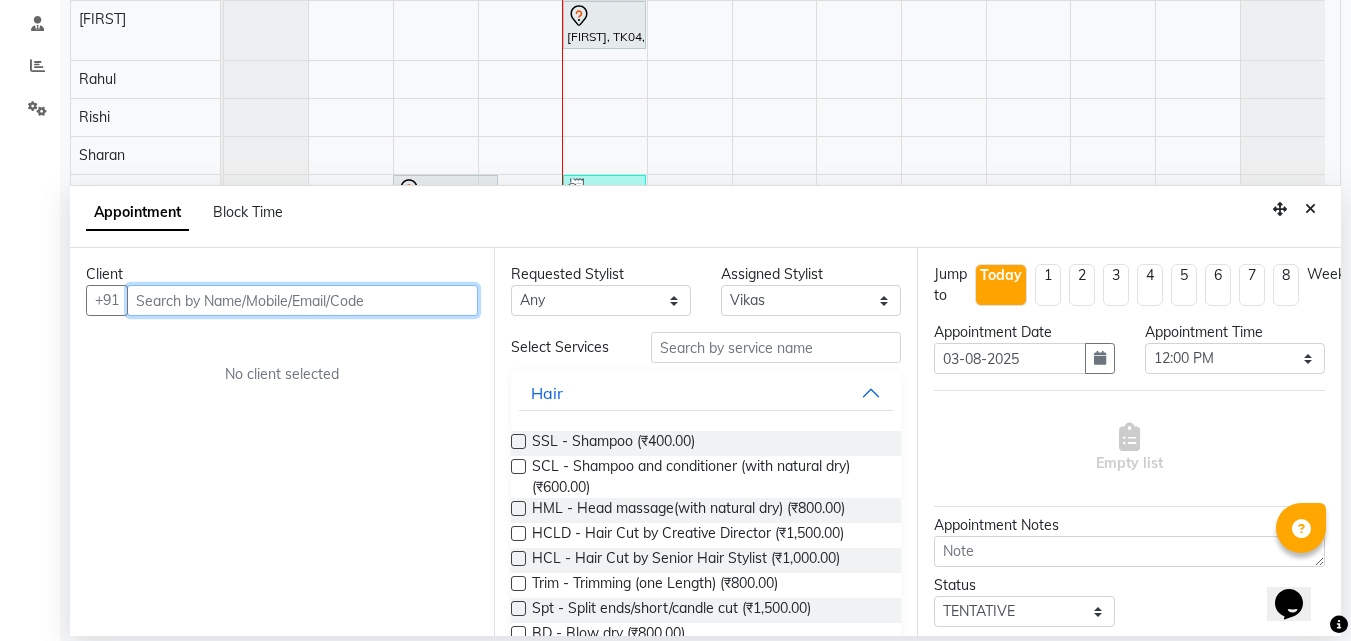 click at bounding box center (302, 300) 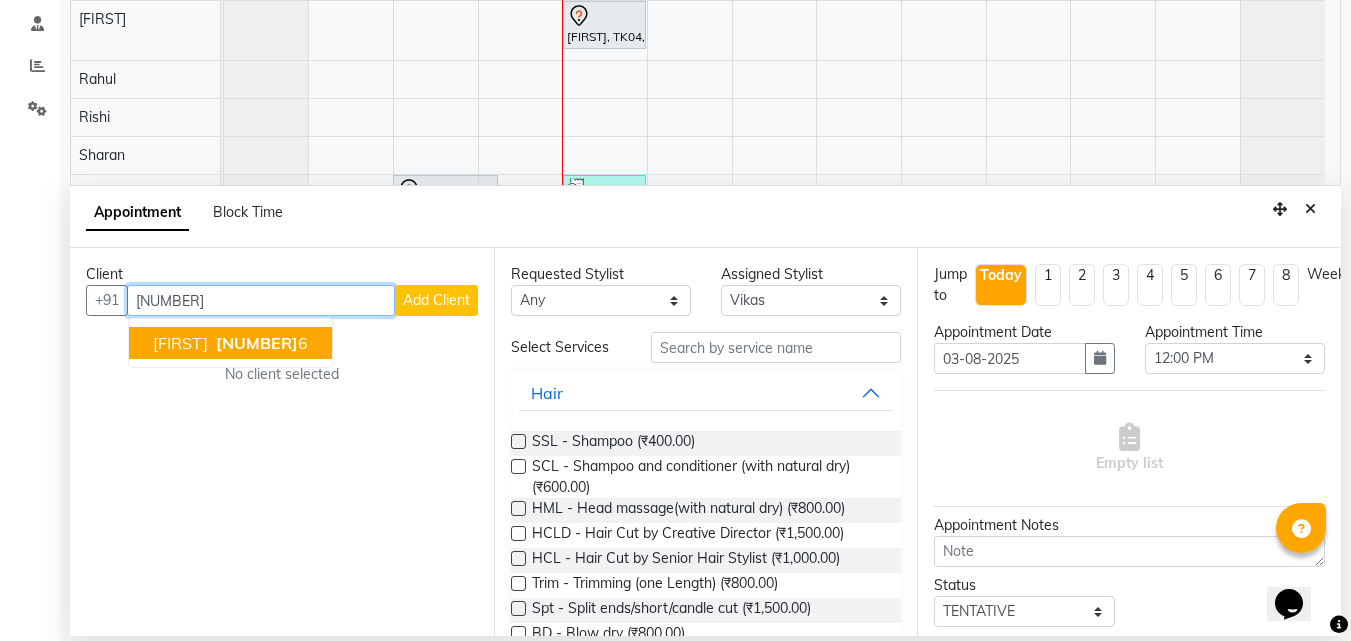 click on "998830566" at bounding box center [257, 343] 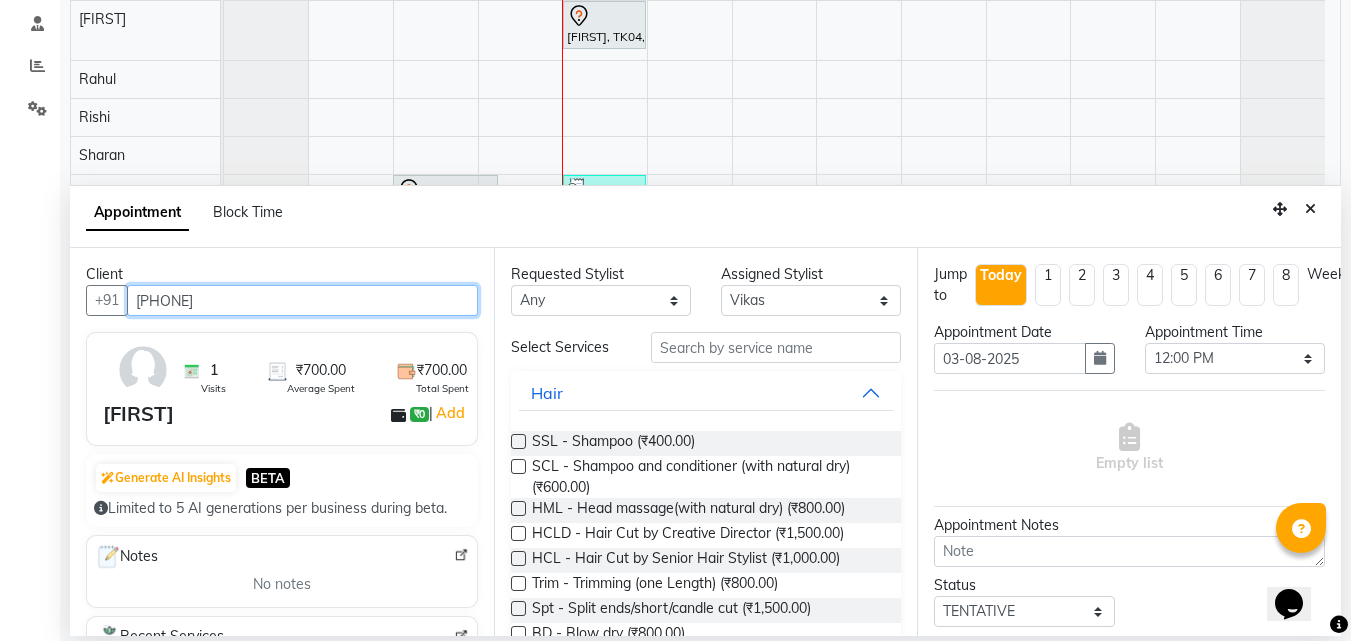 type on "[PHONE]" 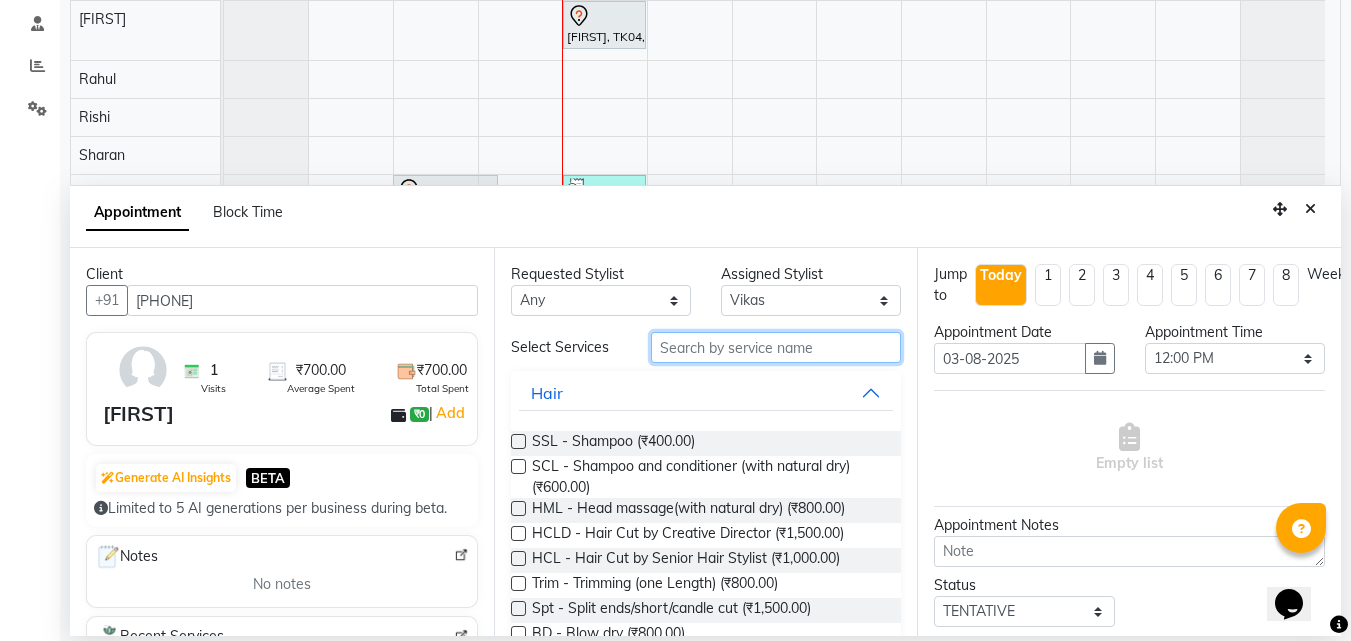 click at bounding box center [776, 347] 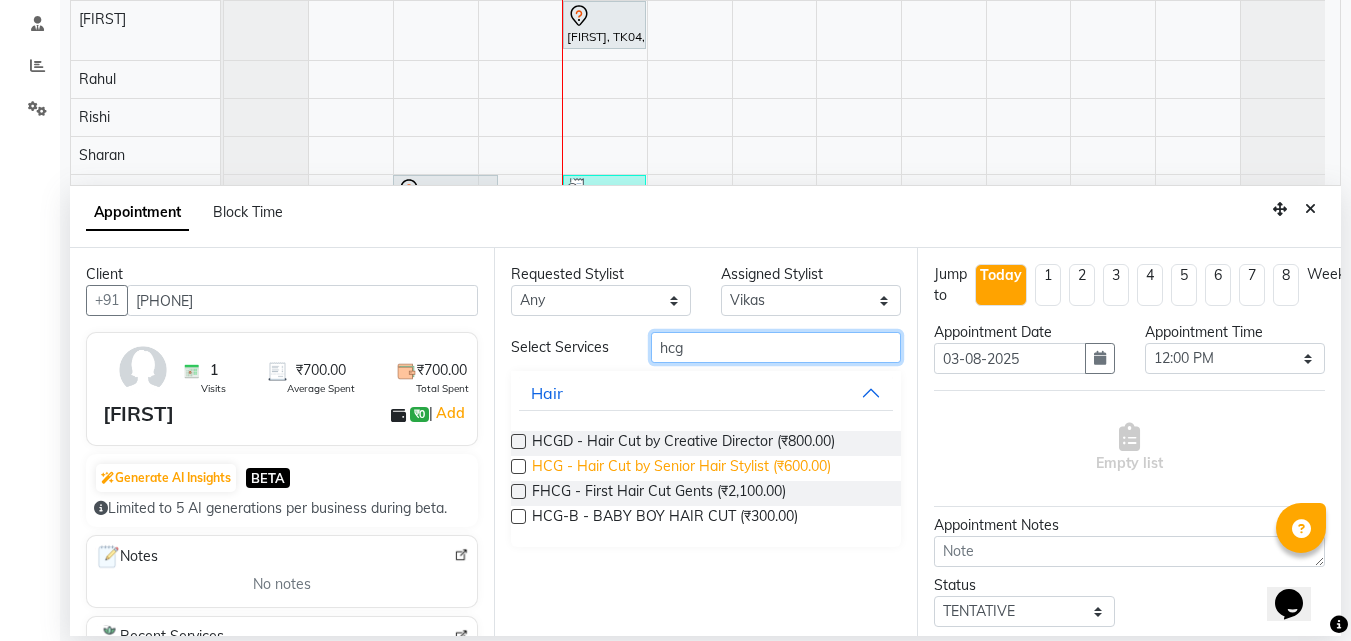 type on "hcg" 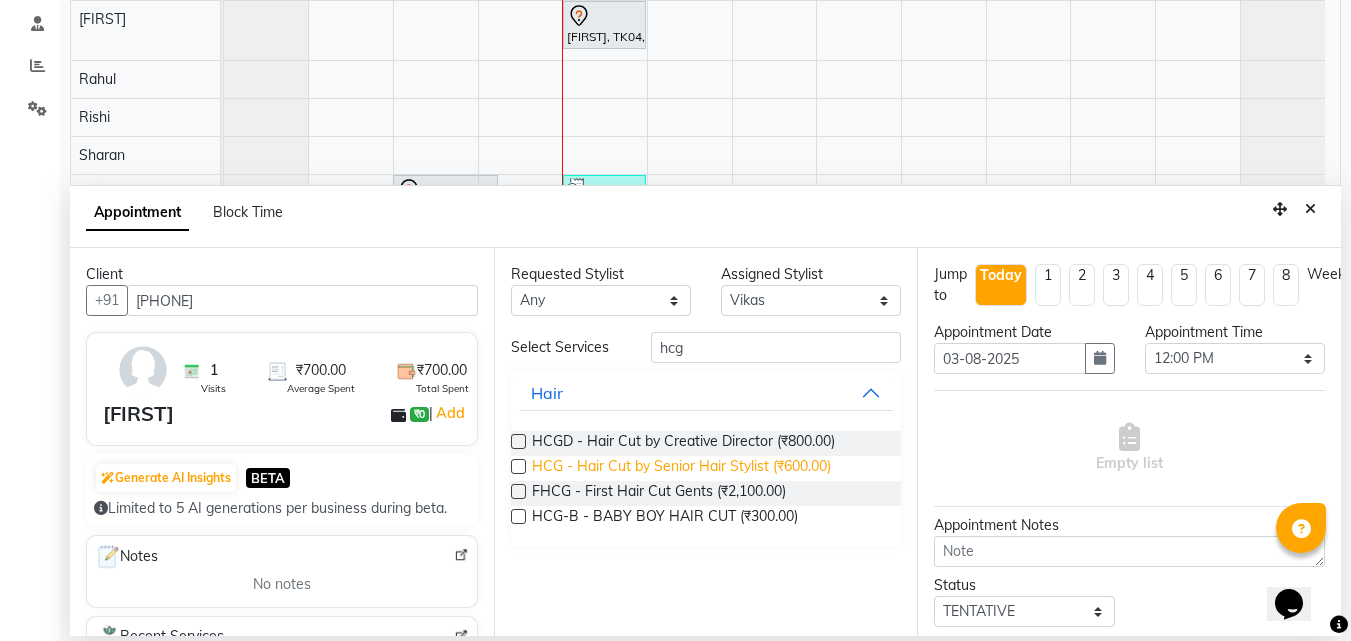 click on "HCG - Hair Cut by Senior Hair Stylist (₹600.00)" at bounding box center (681, 468) 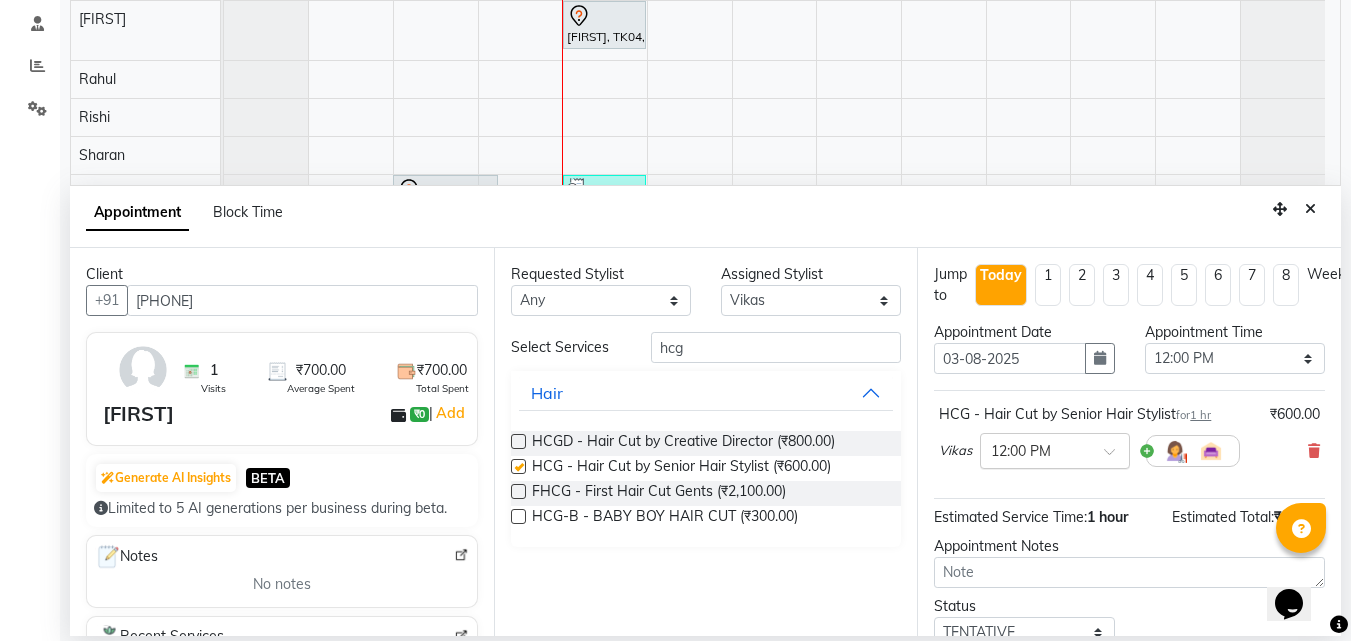 checkbox on "false" 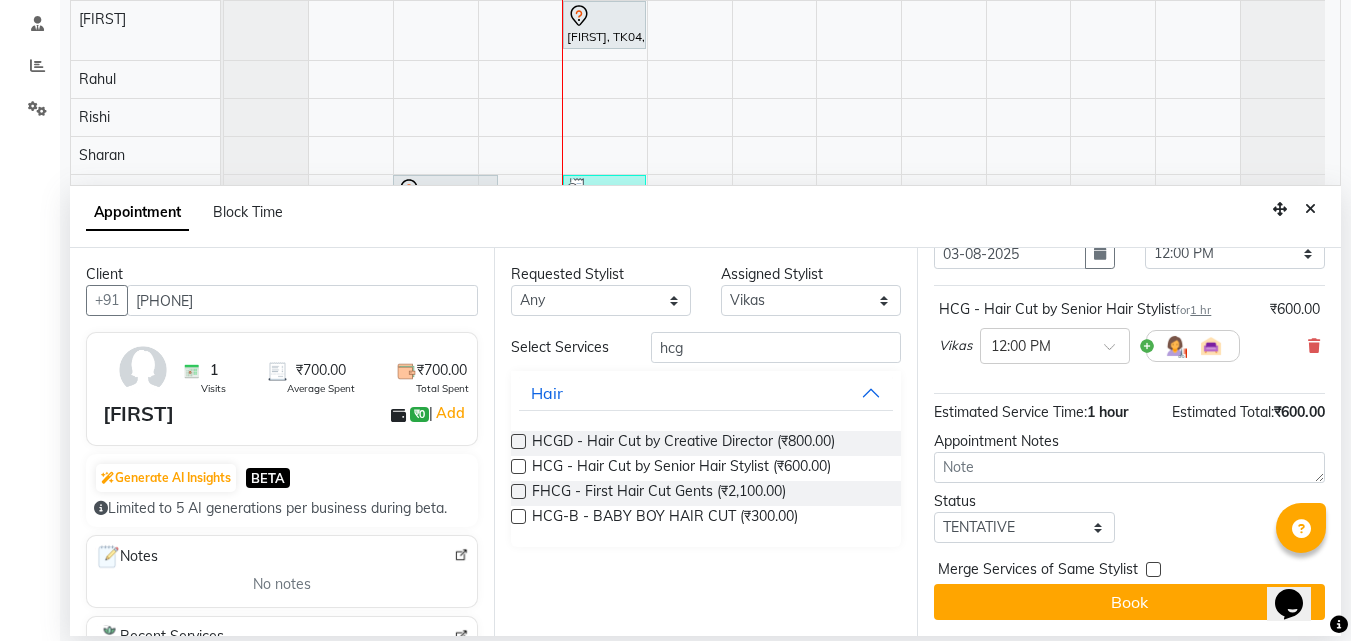 scroll, scrollTop: 120, scrollLeft: 0, axis: vertical 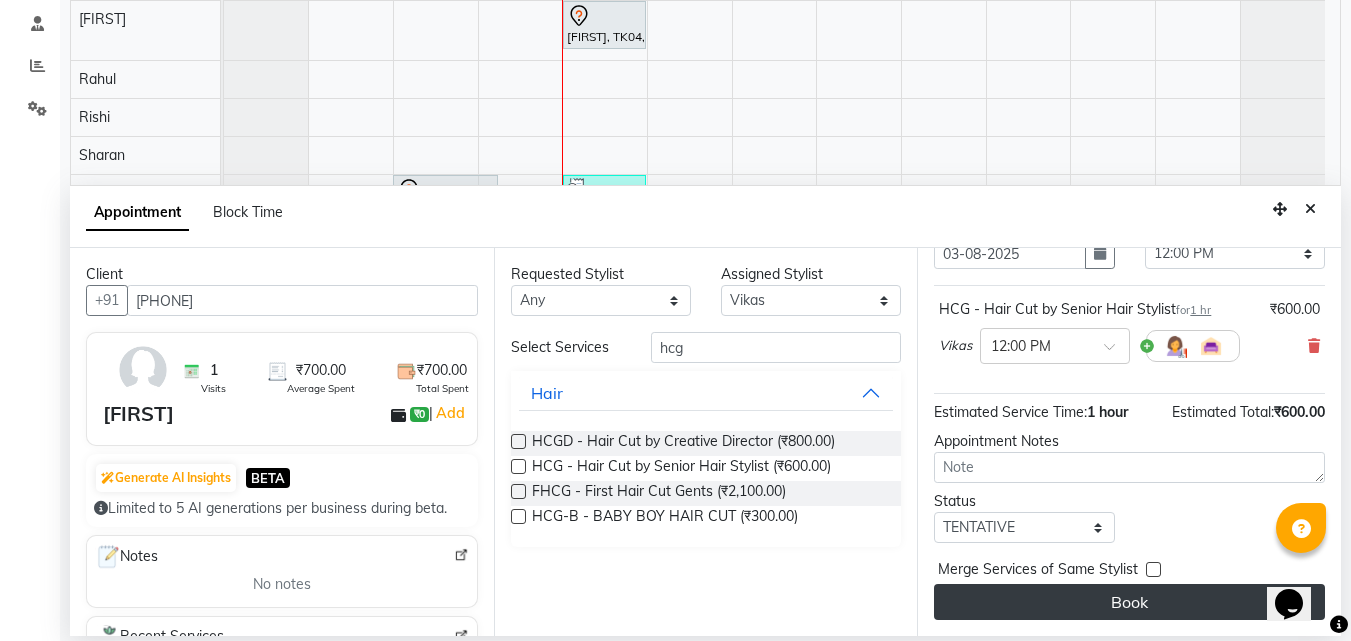 click on "Book" at bounding box center [1129, 602] 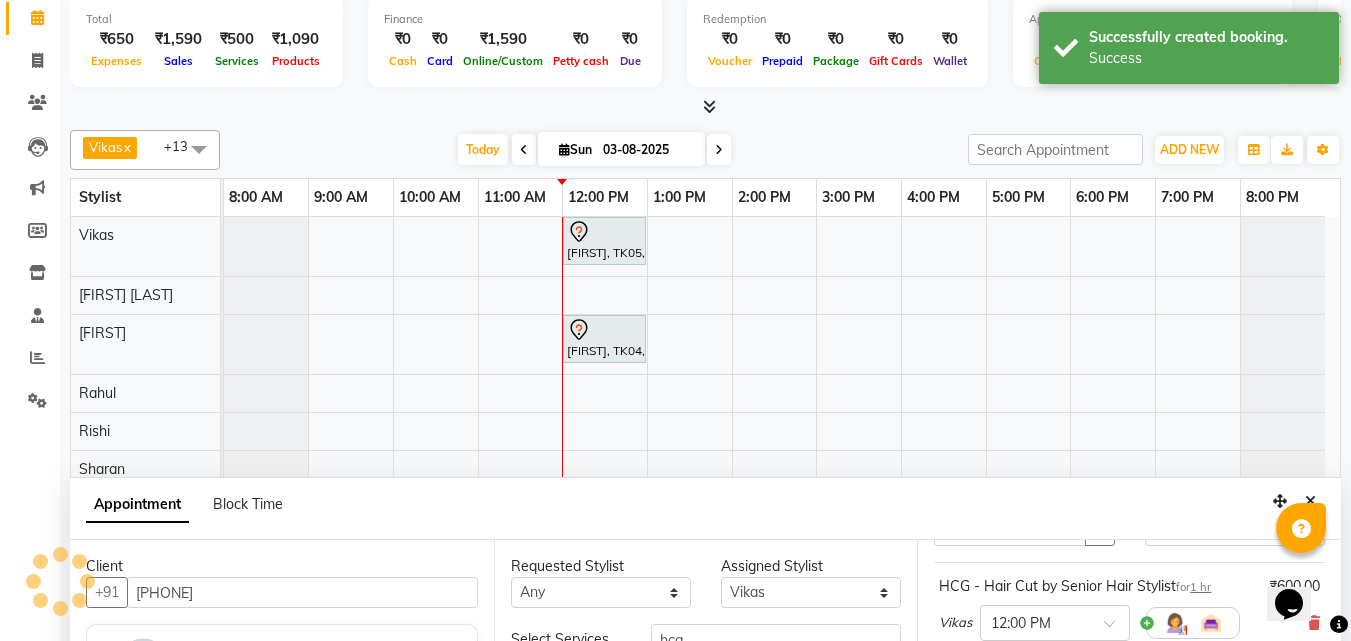 scroll, scrollTop: 0, scrollLeft: 0, axis: both 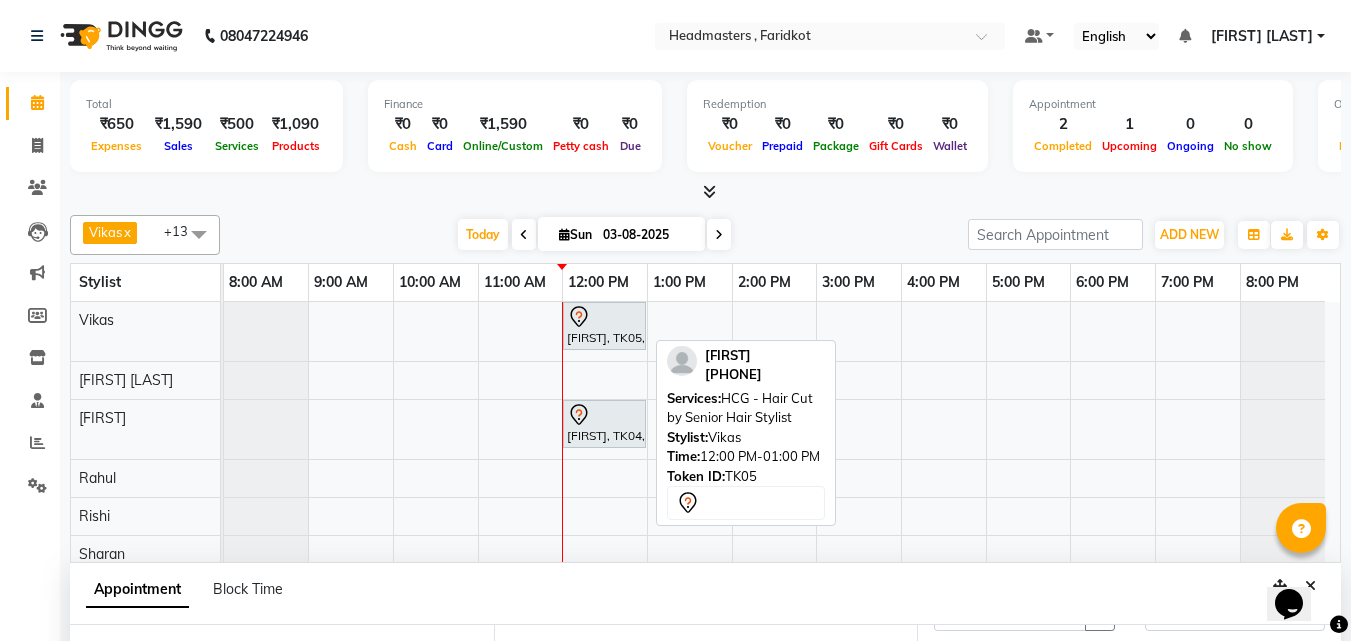 click on "[FIRST], TK05, 12:00 PM-01:00 PM, HCG - Hair Cut by Senior Hair Stylist" at bounding box center (604, 326) 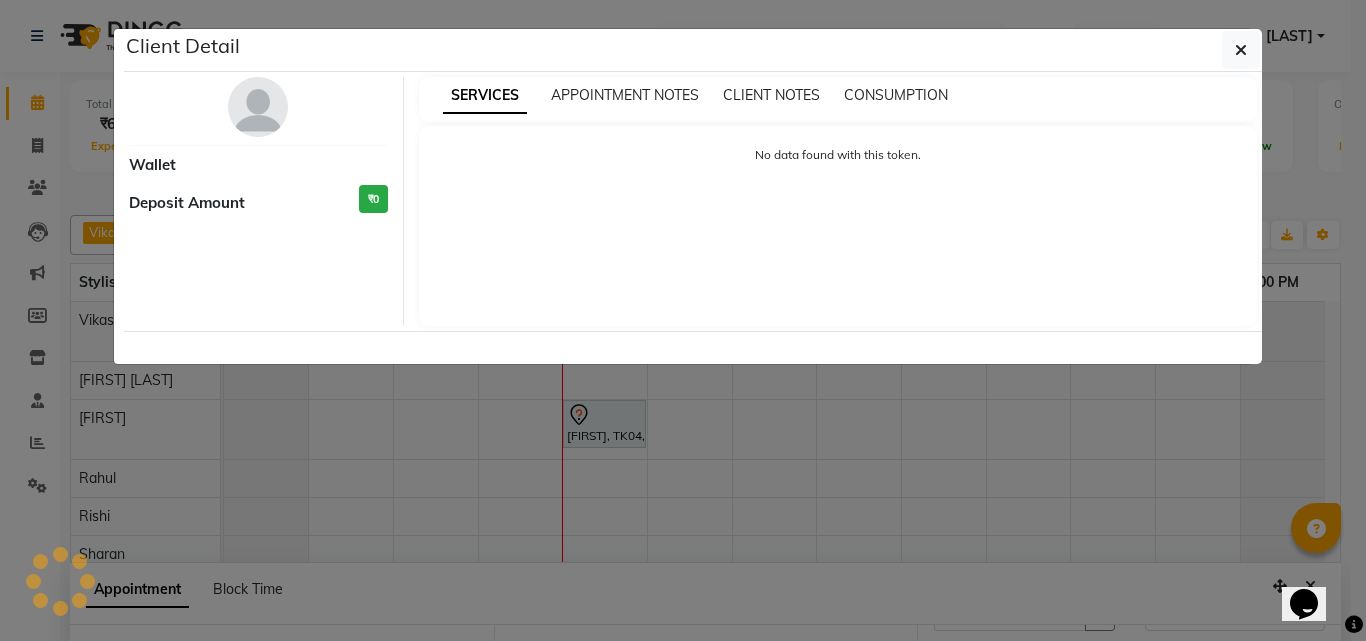 select on "7" 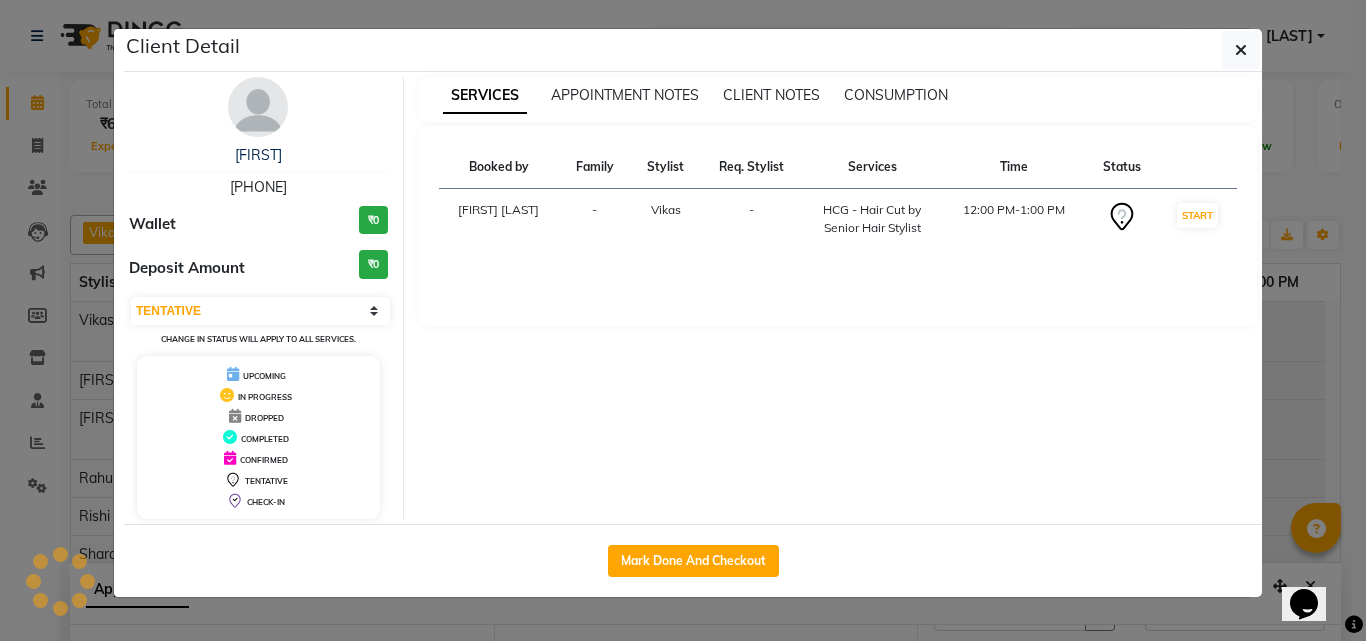 click on "Mark Done And Checkout" 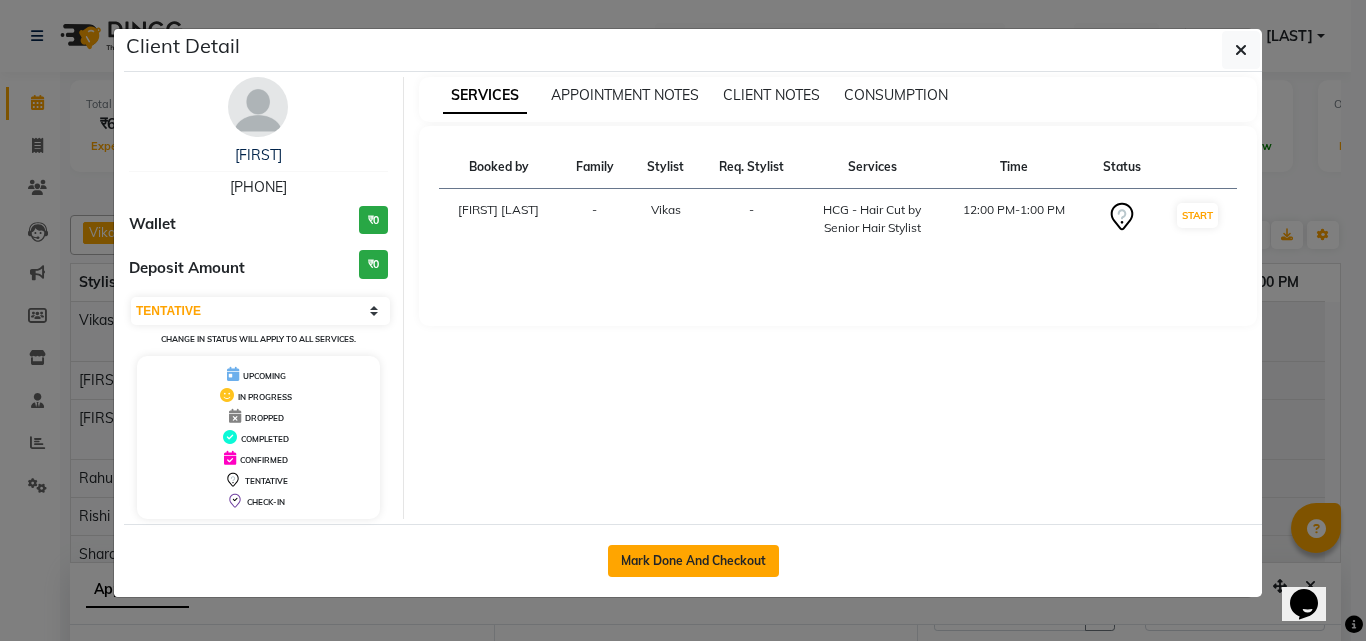 click on "Mark Done And Checkout" 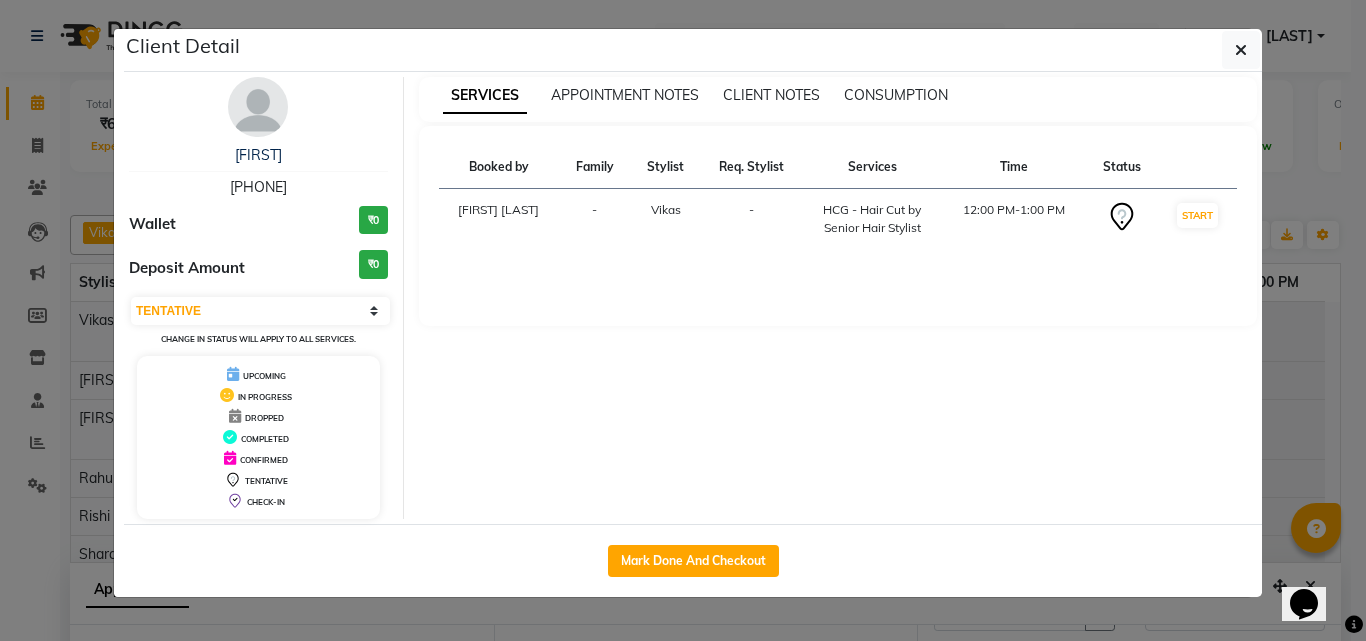 select on "7919" 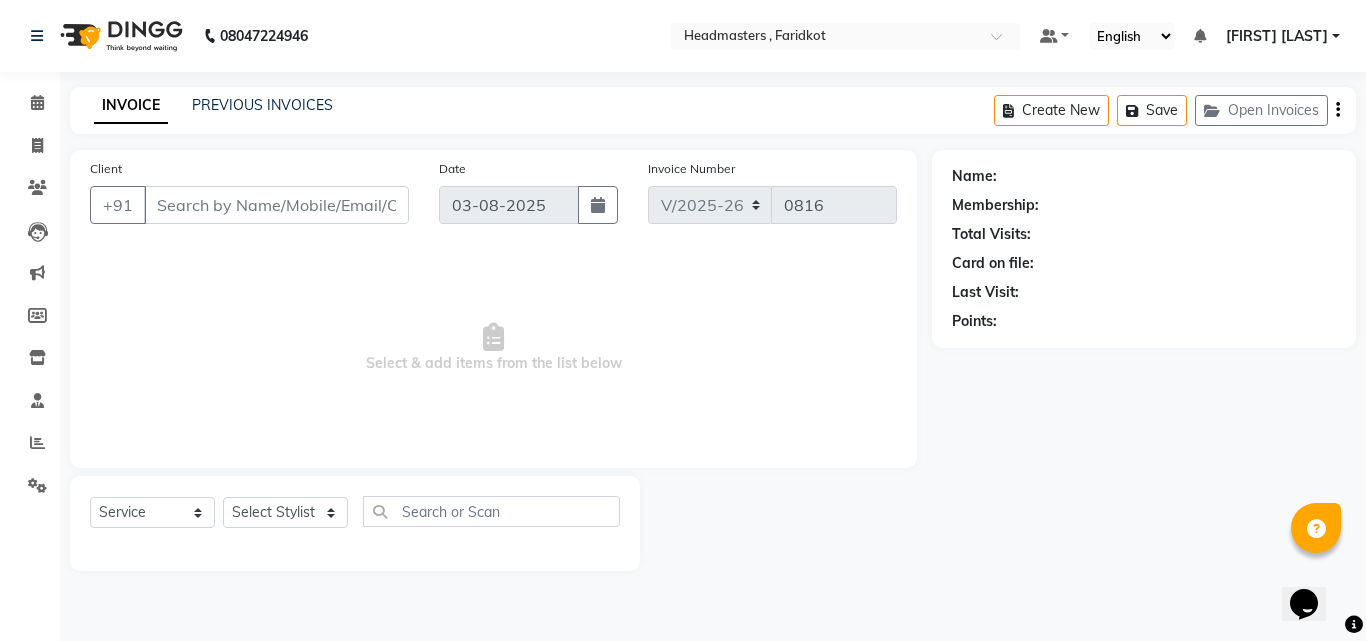 type on "[PHONE]" 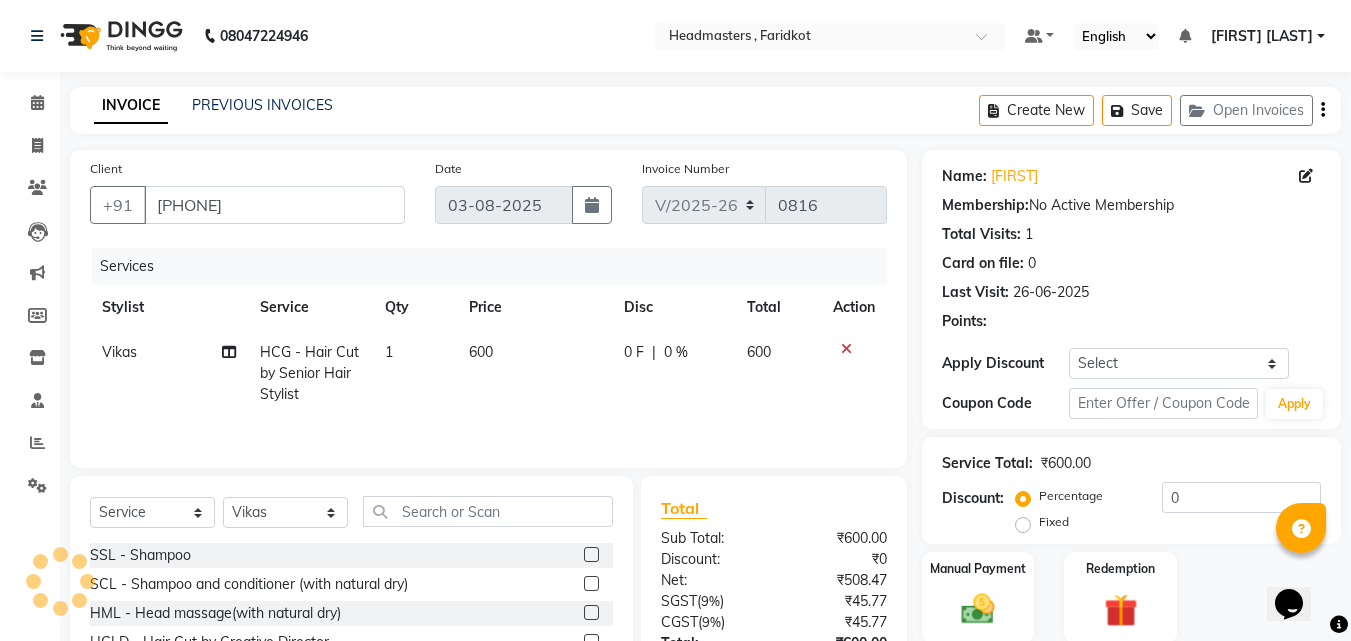 scroll, scrollTop: 160, scrollLeft: 0, axis: vertical 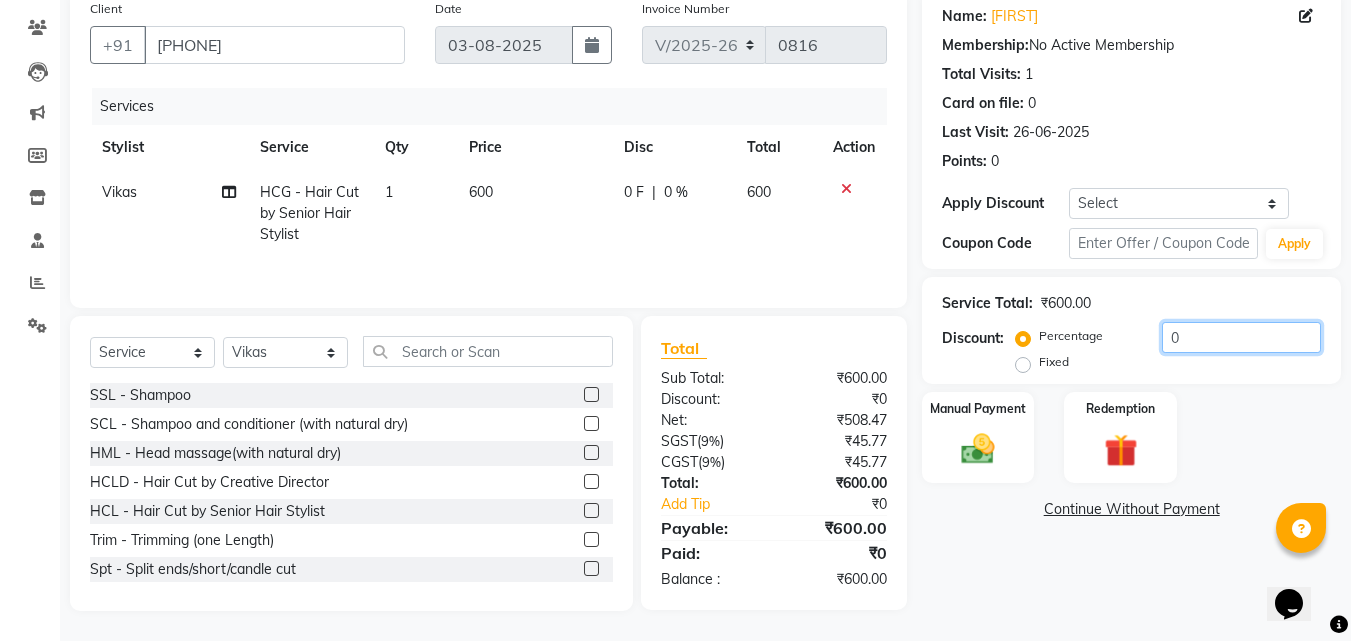 click on "0" 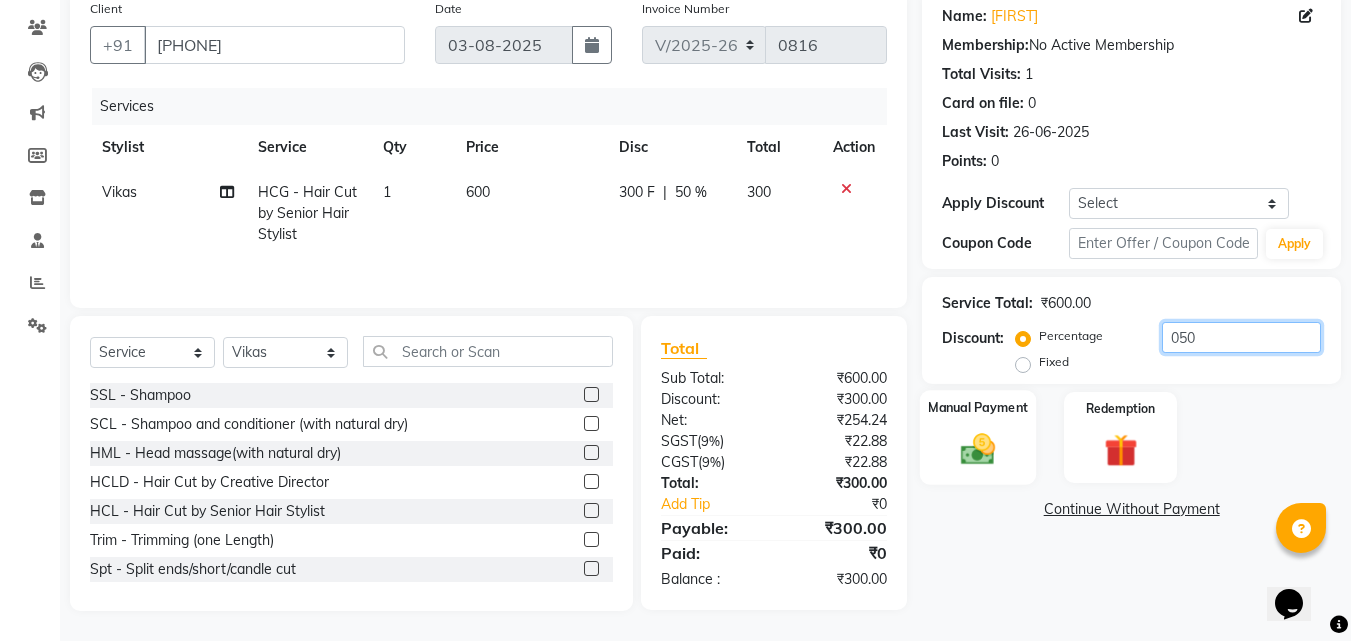 type on "050" 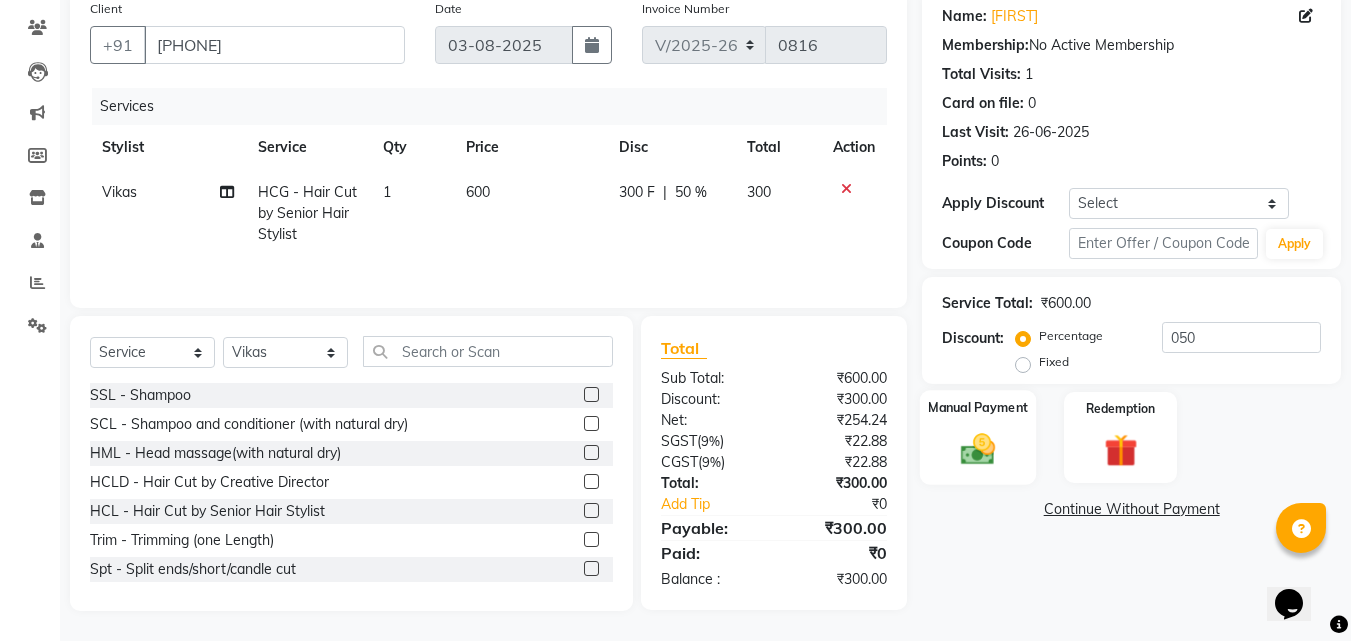 click 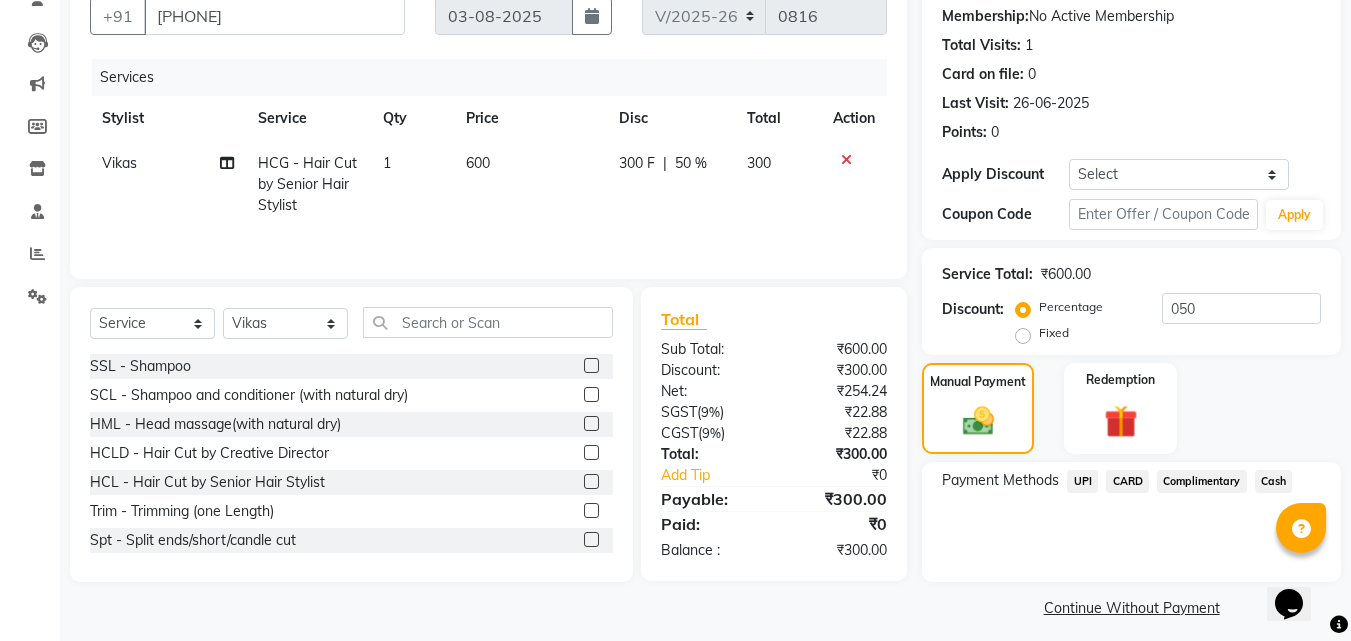 scroll, scrollTop: 201, scrollLeft: 0, axis: vertical 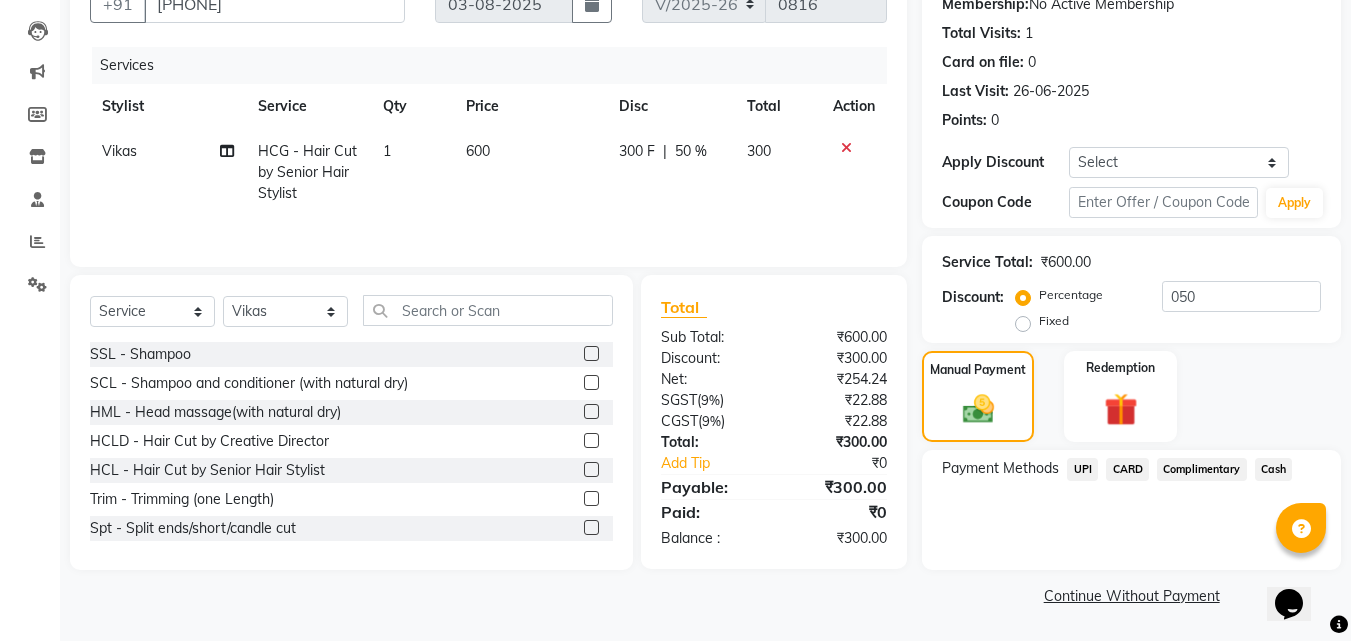 click on "Complimentary" 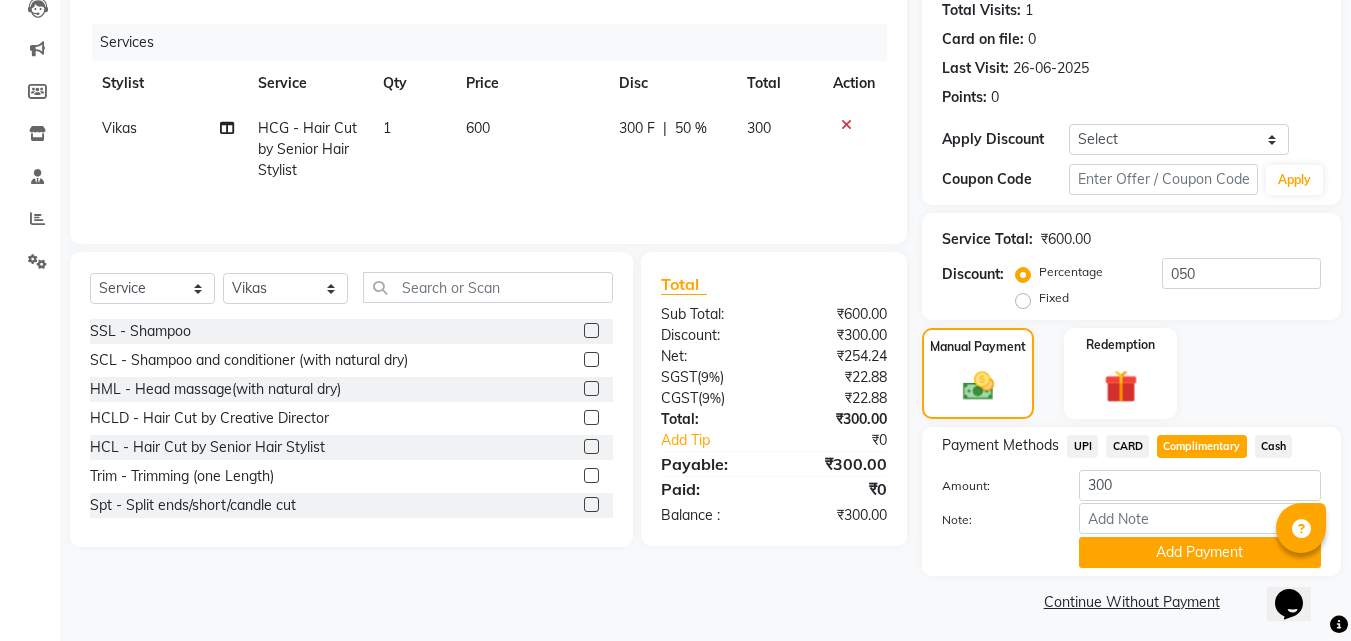scroll, scrollTop: 230, scrollLeft: 0, axis: vertical 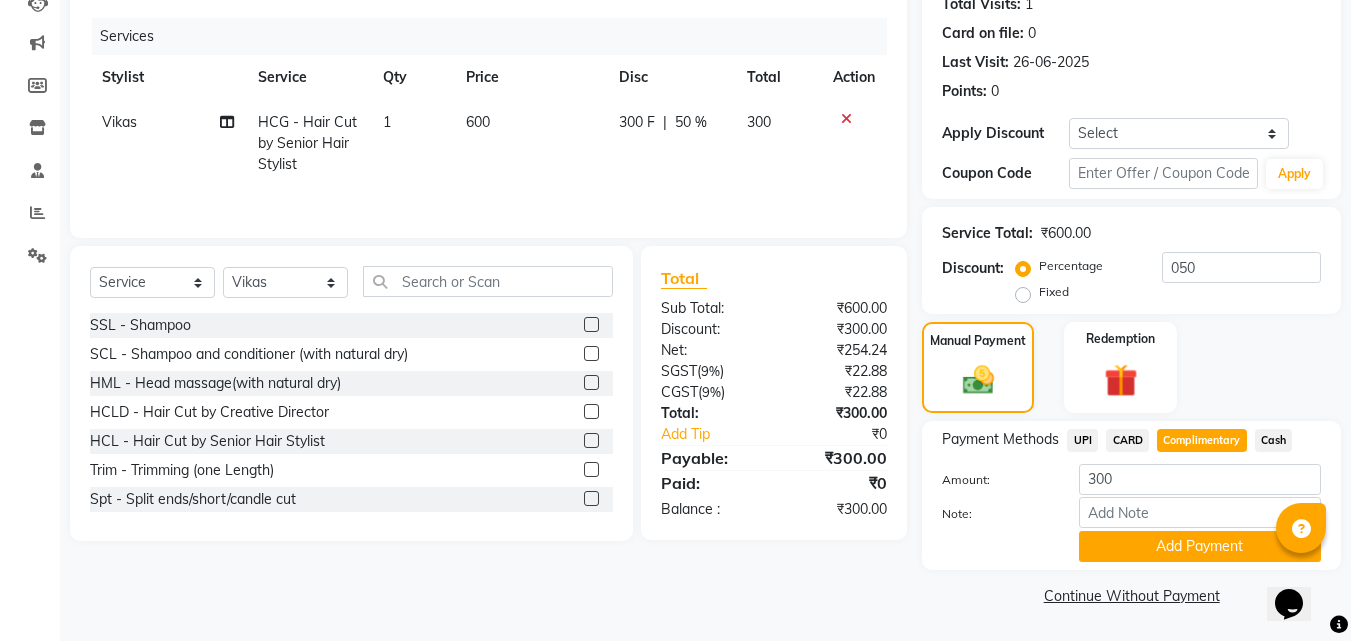 click on "Name: Joyti  Membership:  No Active Membership  Total Visits:  1 Card on file:  0 Last Visit:   26-06-2025 Points:   0  Apply Discount Select Coupon → Wrong Job Card  Coupon → Complimentary Coupon → Correction  Coupon → First Wash  Coupon → Free Of Cost - Foc  Coupon → Staff Service  Coupon → Service Not Done  Coupon → Double Job Card  Coupon → Pending Payment  Coupon Code Apply Service Total:  ₹600.00  Discount:  Percentage   Fixed  050 Manual Payment Redemption Payment Methods  UPI   CARD   Complimentary   Cash  Amount: 300 Note: Add Payment  Continue Without Payment" 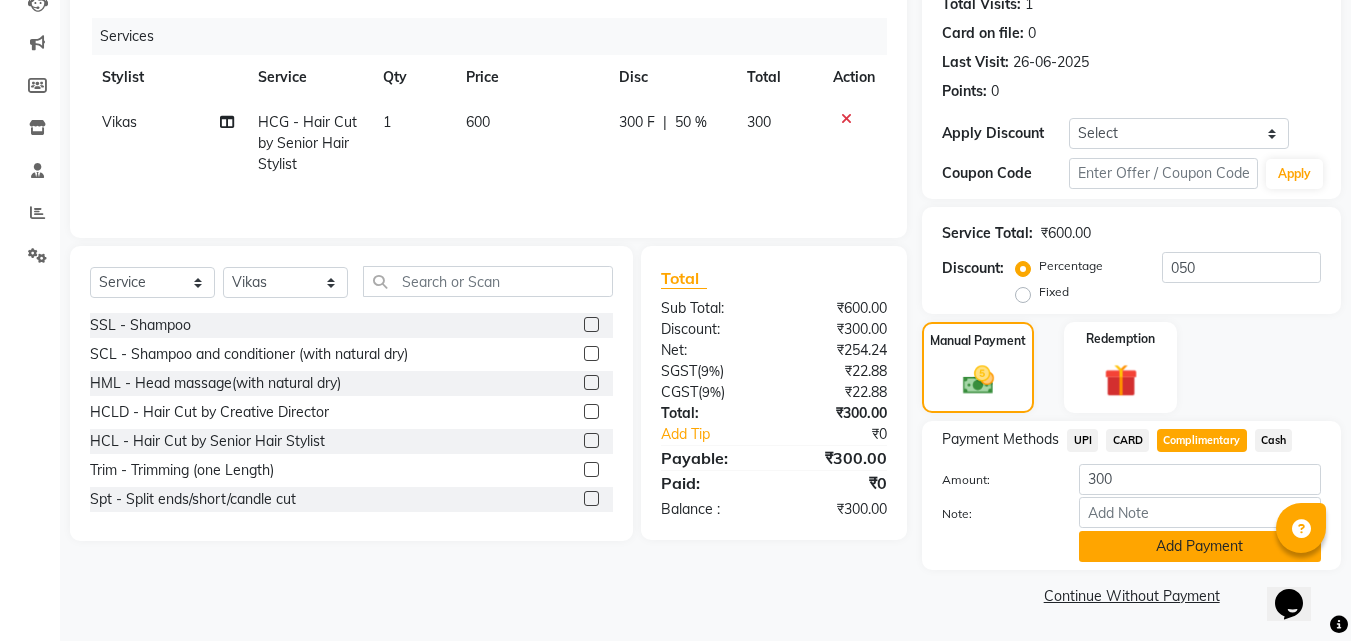 click on "Add Payment" 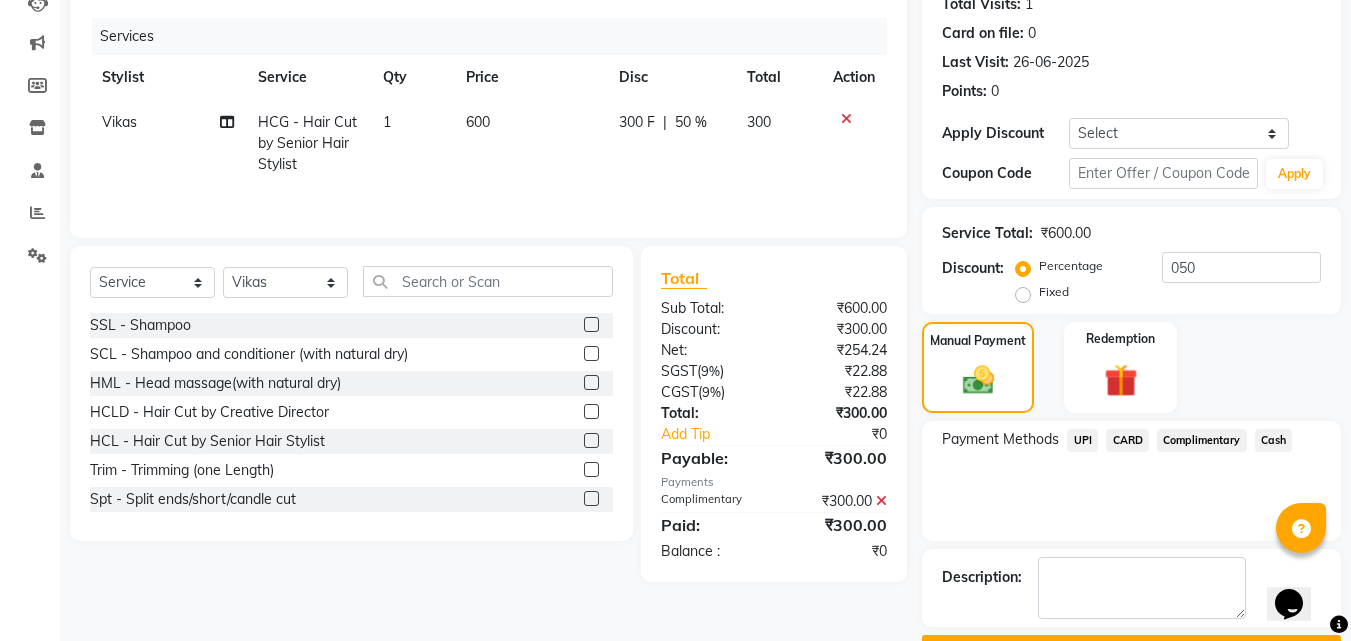 scroll, scrollTop: 285, scrollLeft: 0, axis: vertical 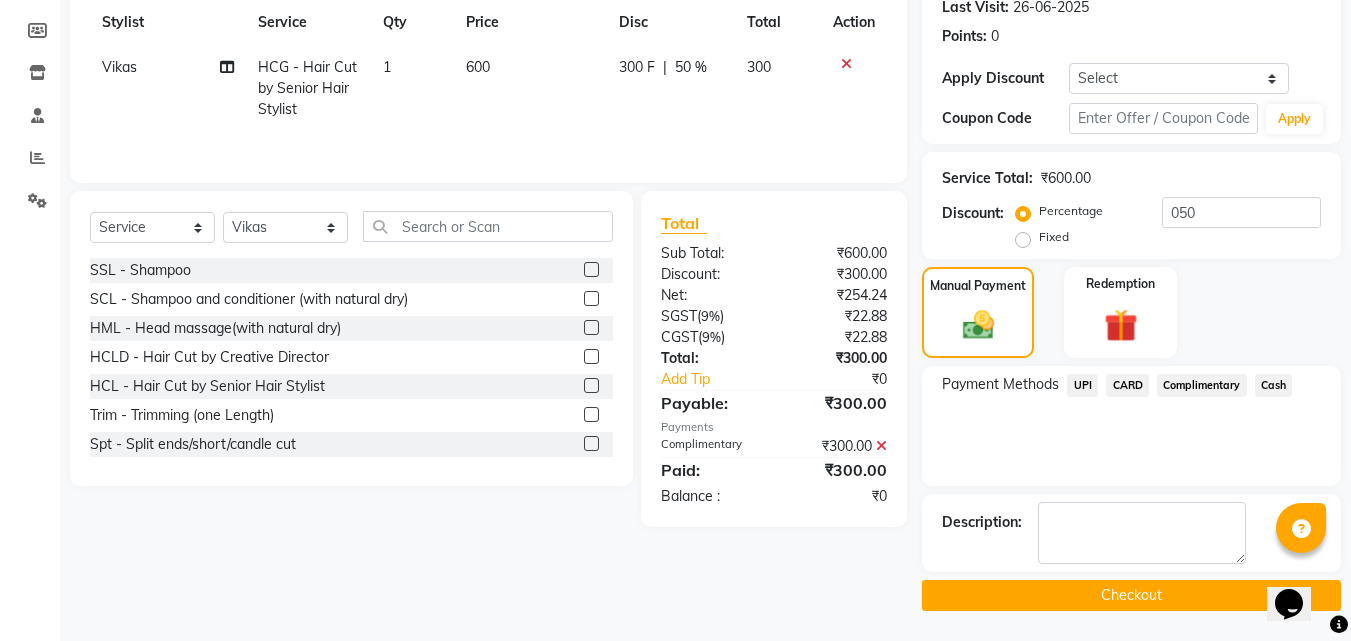 click on "Checkout" 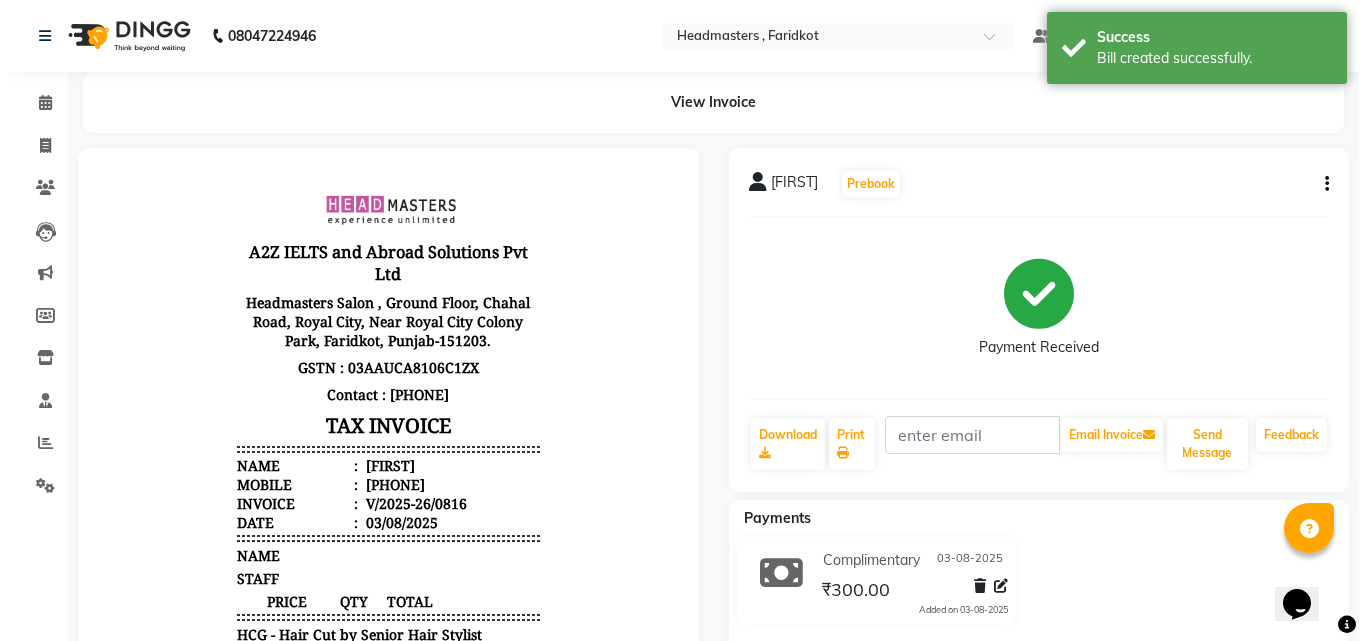 scroll, scrollTop: 0, scrollLeft: 0, axis: both 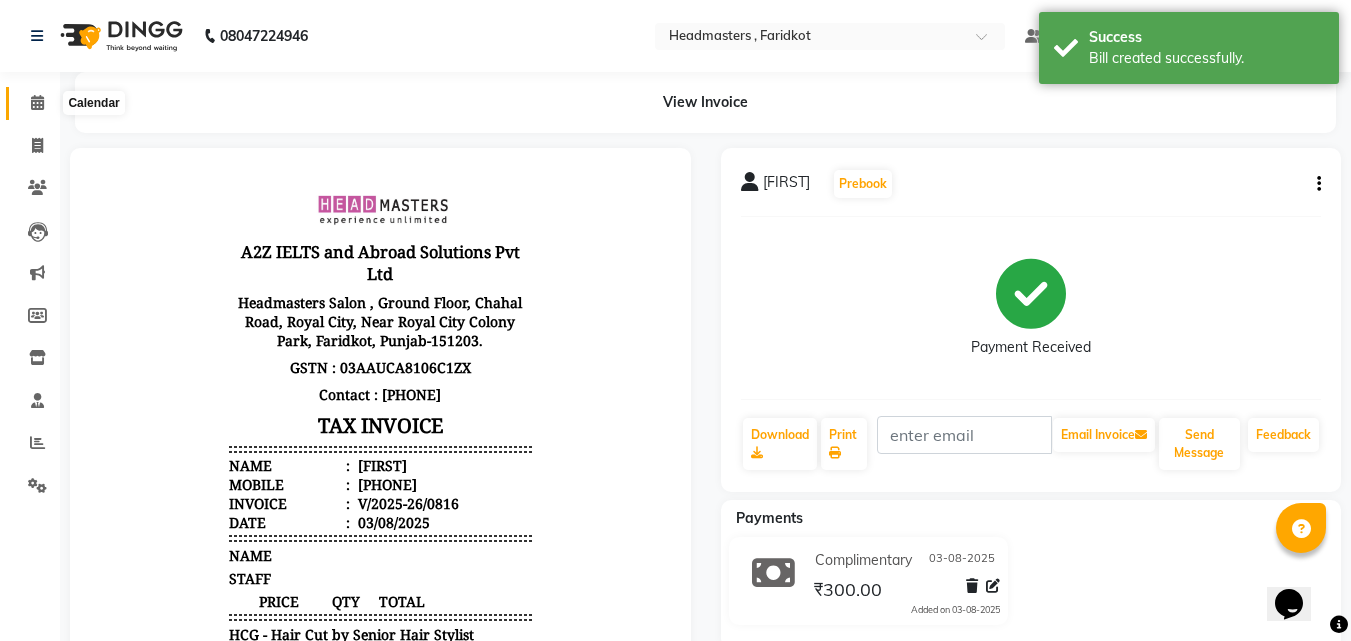 click 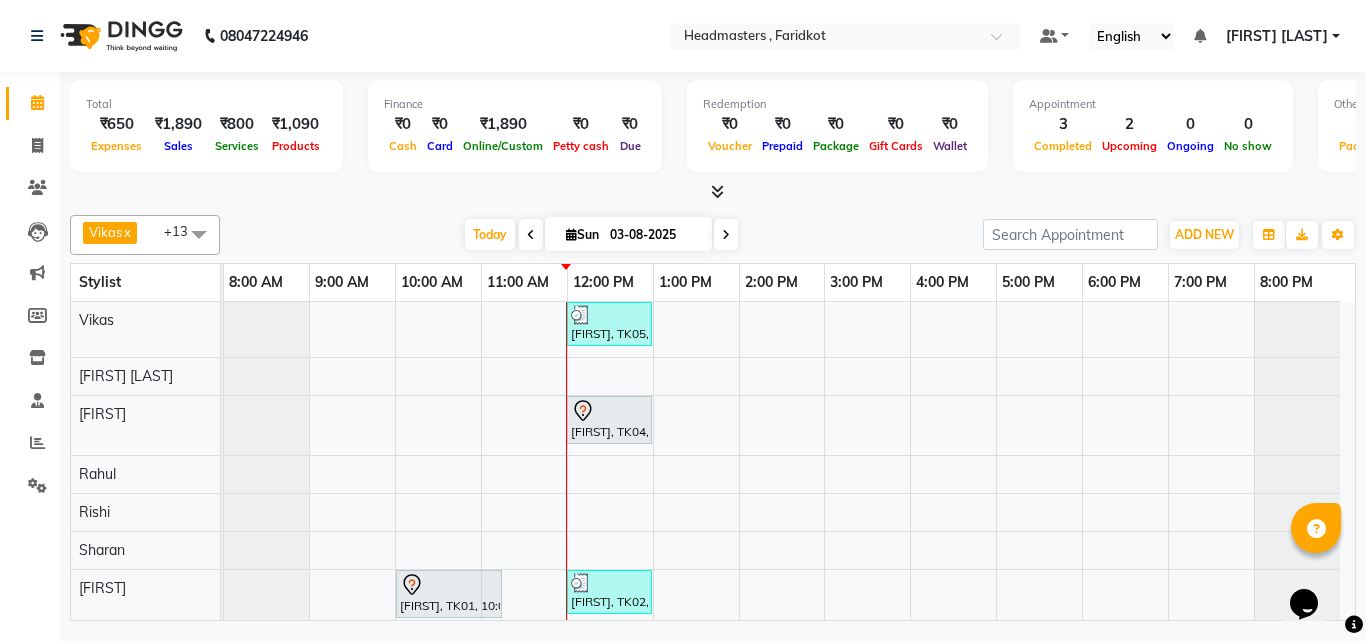 scroll, scrollTop: 232, scrollLeft: 0, axis: vertical 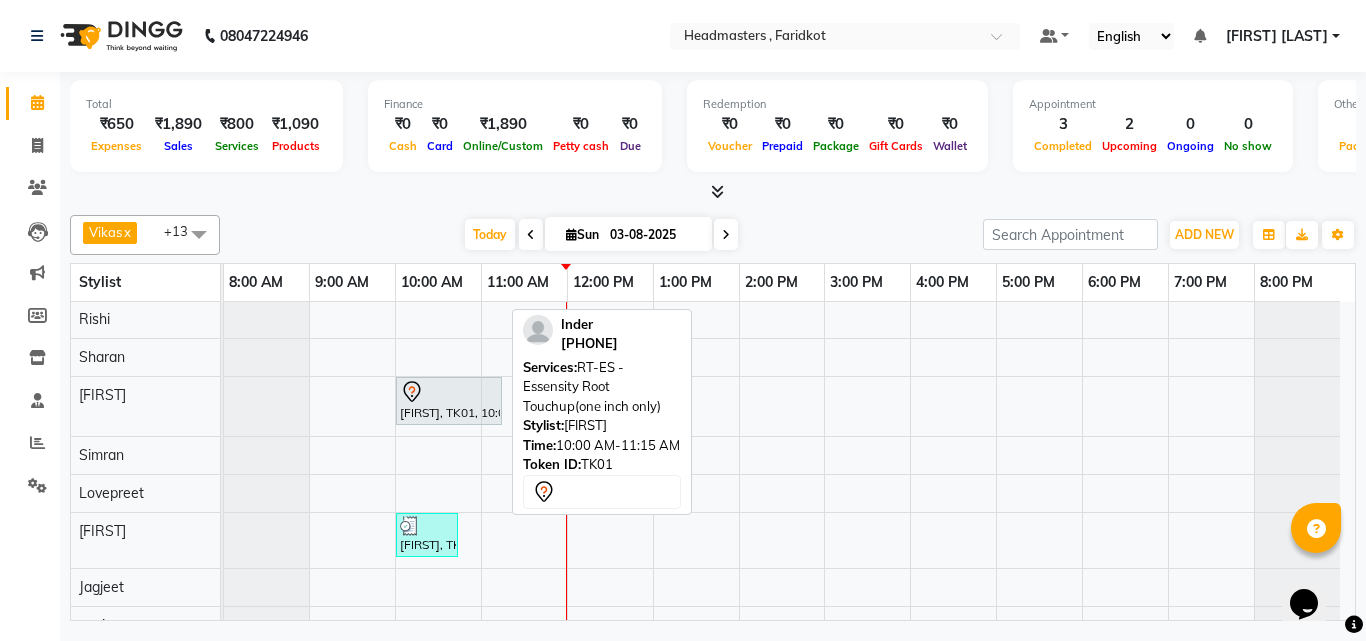 click on "[FIRST], TK01, 10:00 AM-11:15 AM, RT-ES - Essensity Root Touchup(one inch only)" at bounding box center [449, 401] 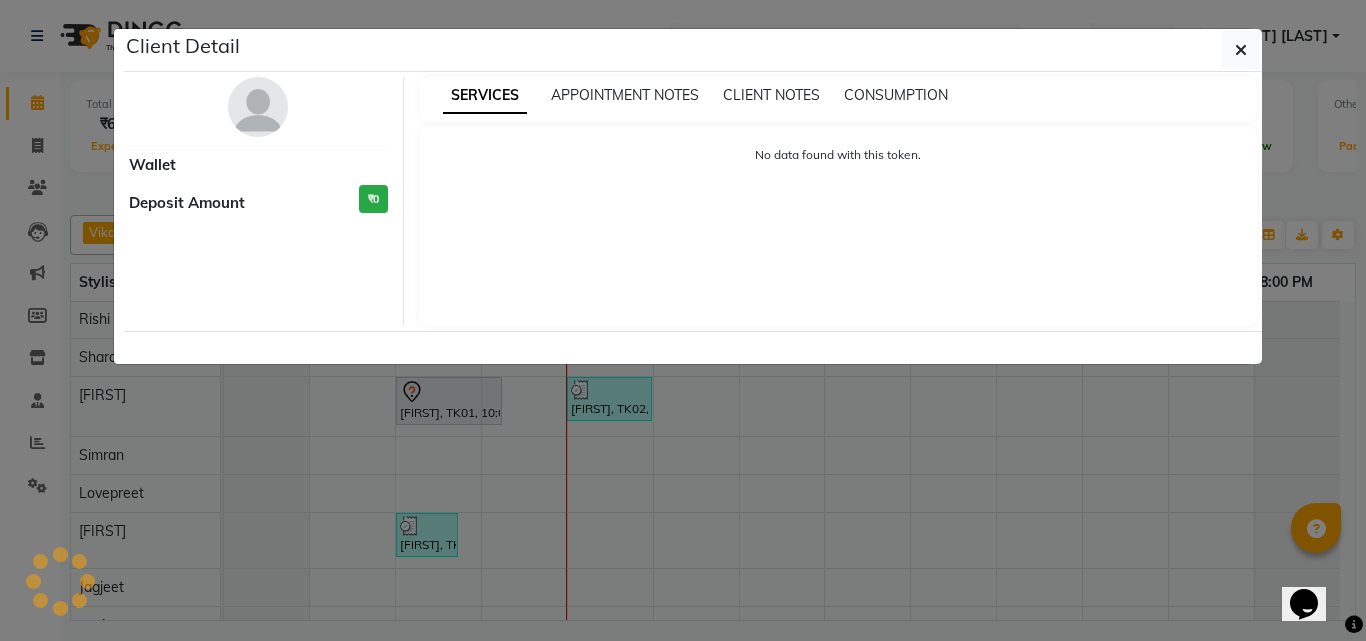 select on "7" 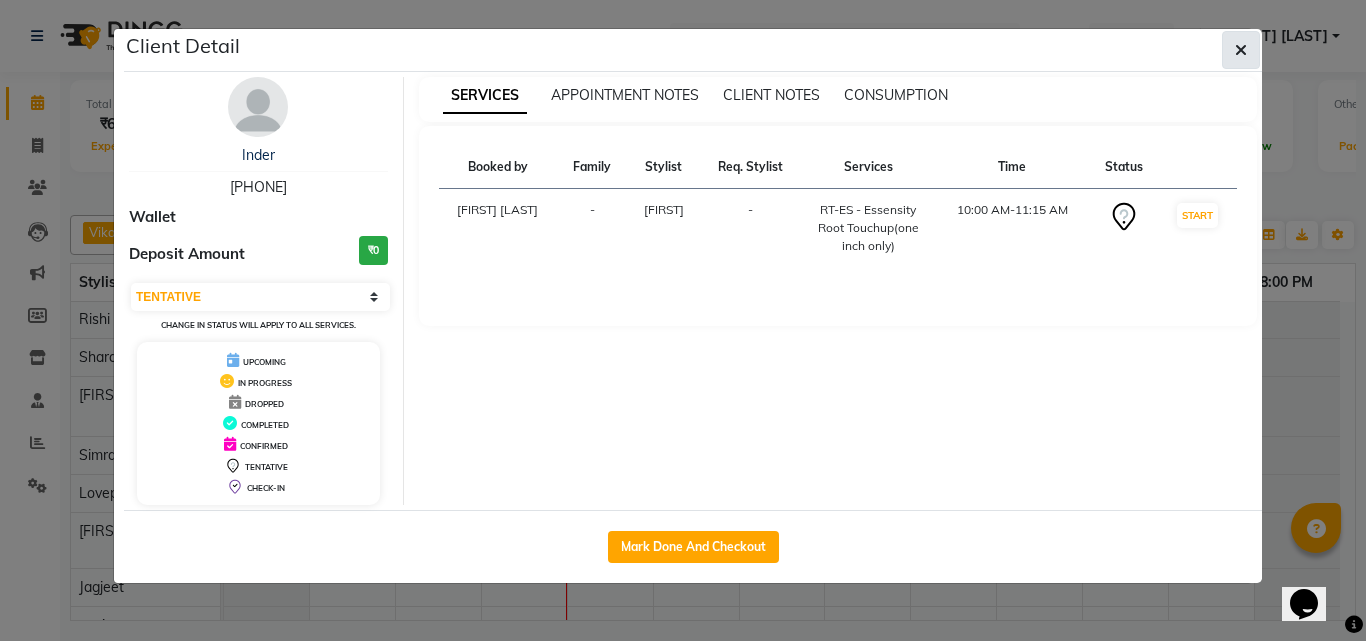 click 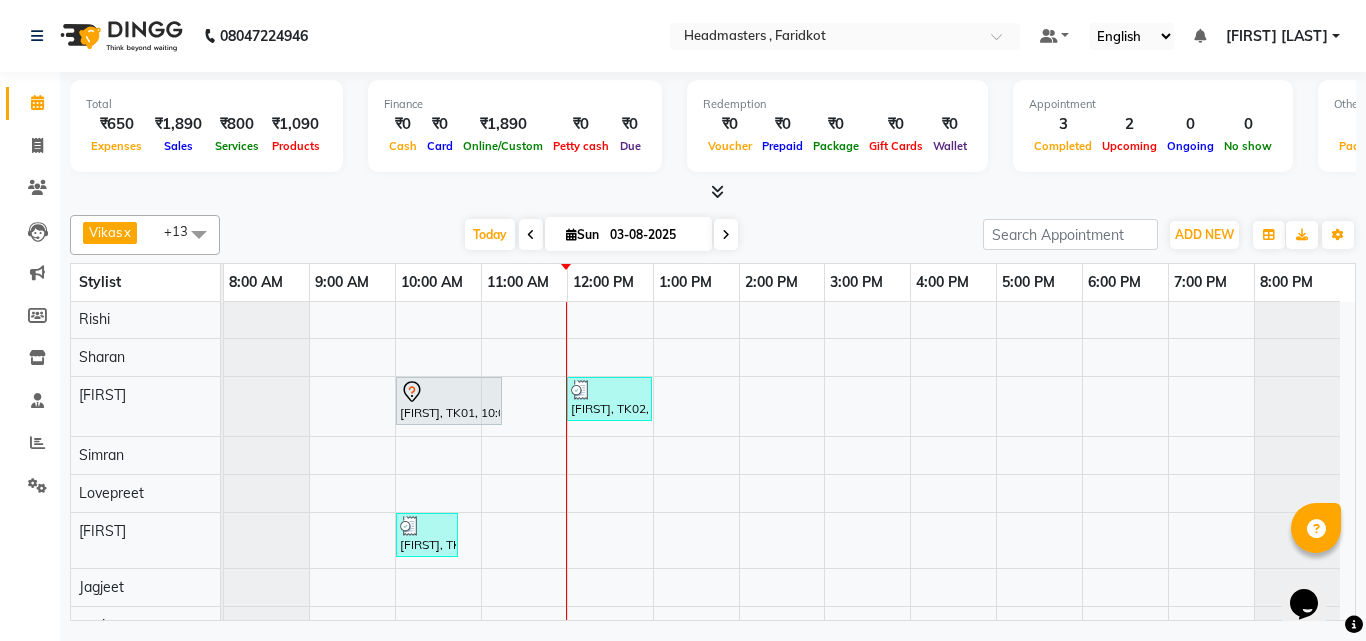 scroll, scrollTop: 268, scrollLeft: 0, axis: vertical 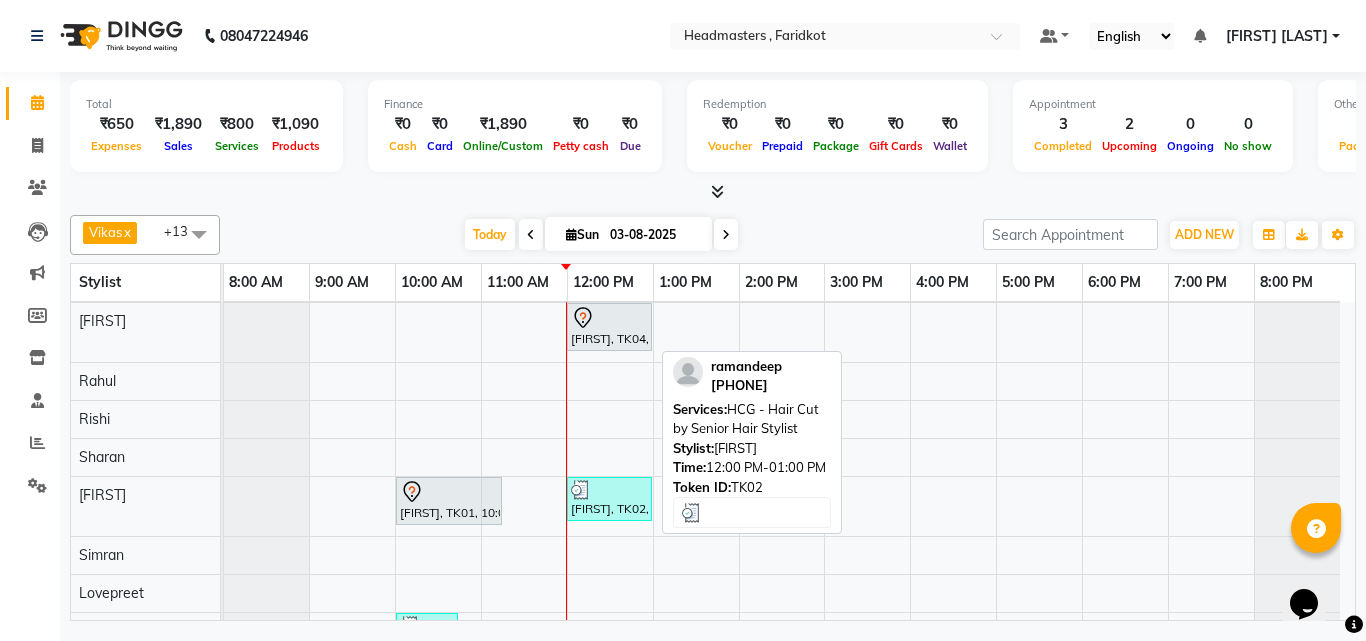 click on "[FIRST], TK02, 12:00 PM-01:00 PM, HCG - Hair Cut by Senior Hair Stylist" at bounding box center [609, 499] 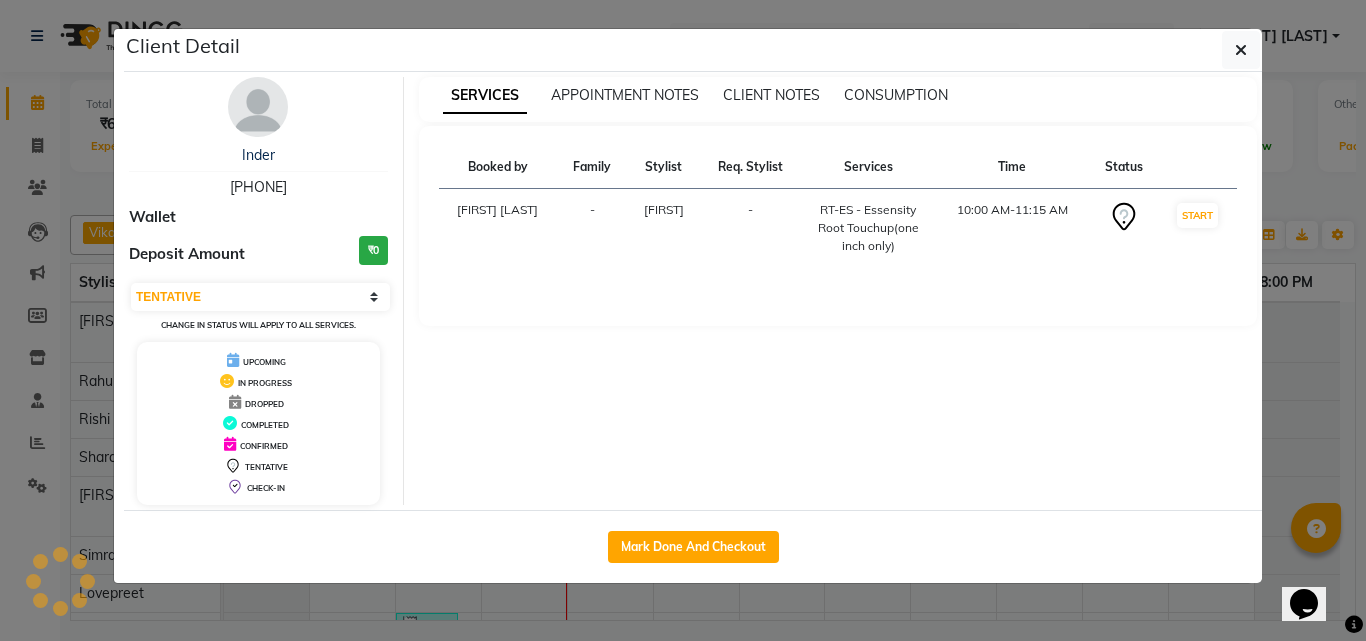select on "3" 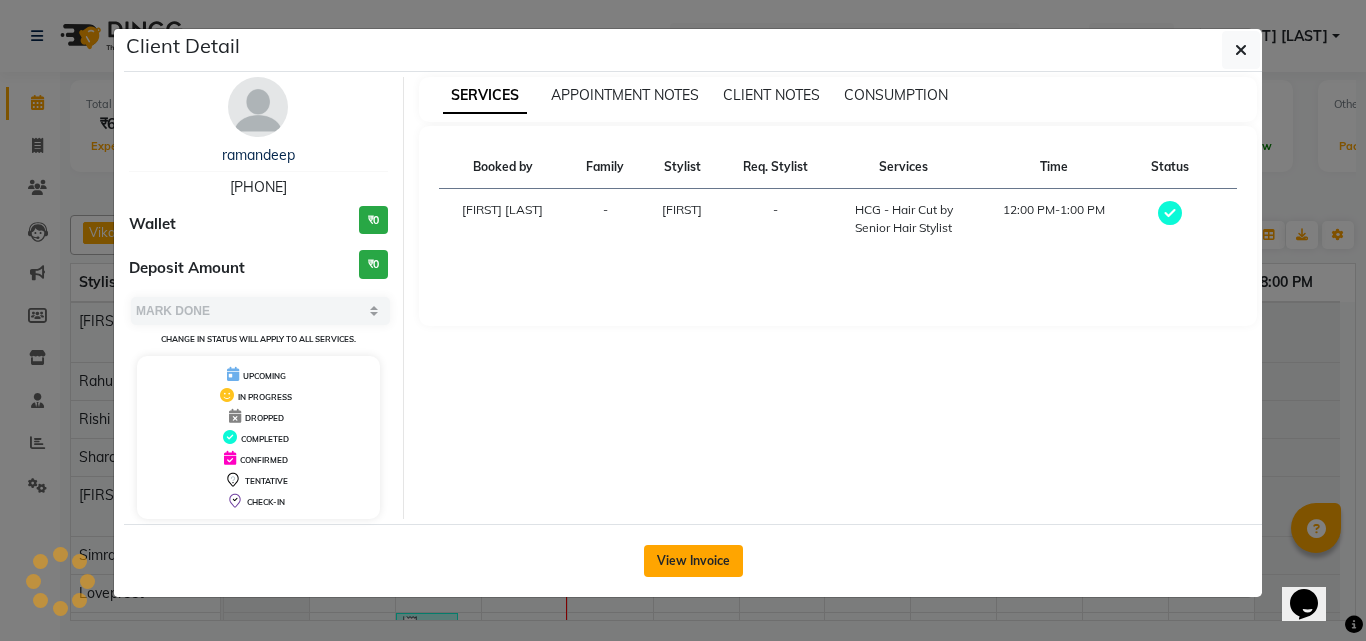 click on "View Invoice" 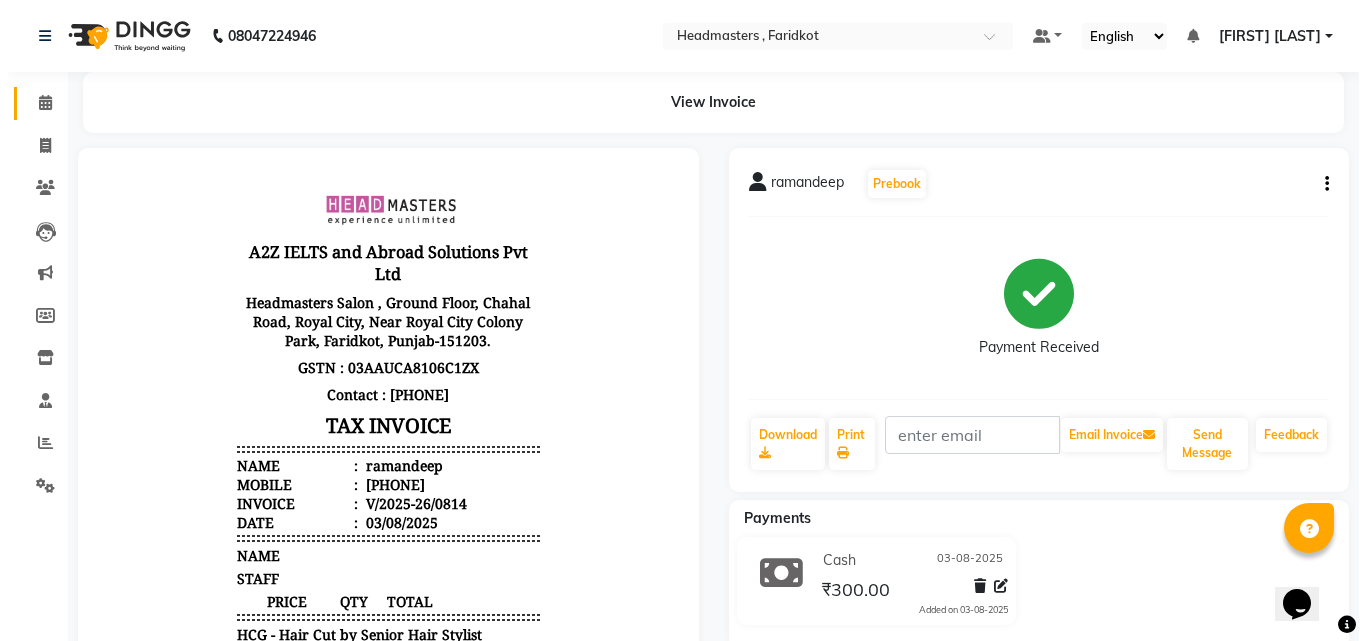 scroll, scrollTop: 0, scrollLeft: 0, axis: both 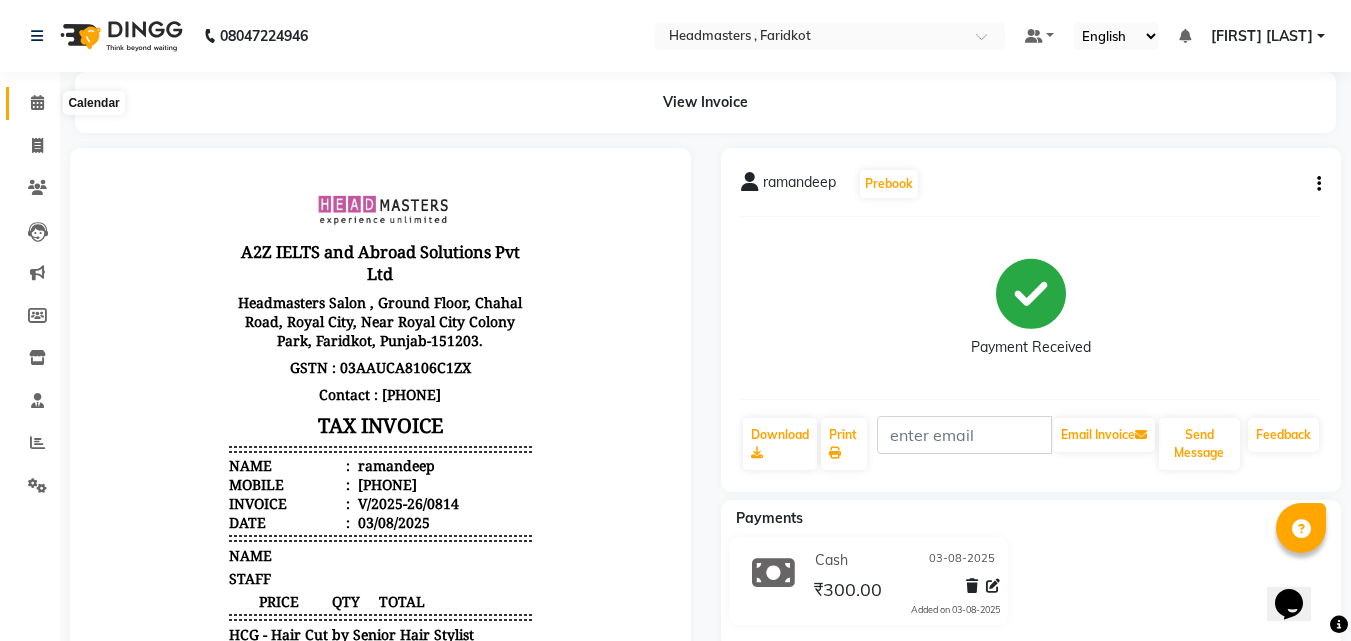 click 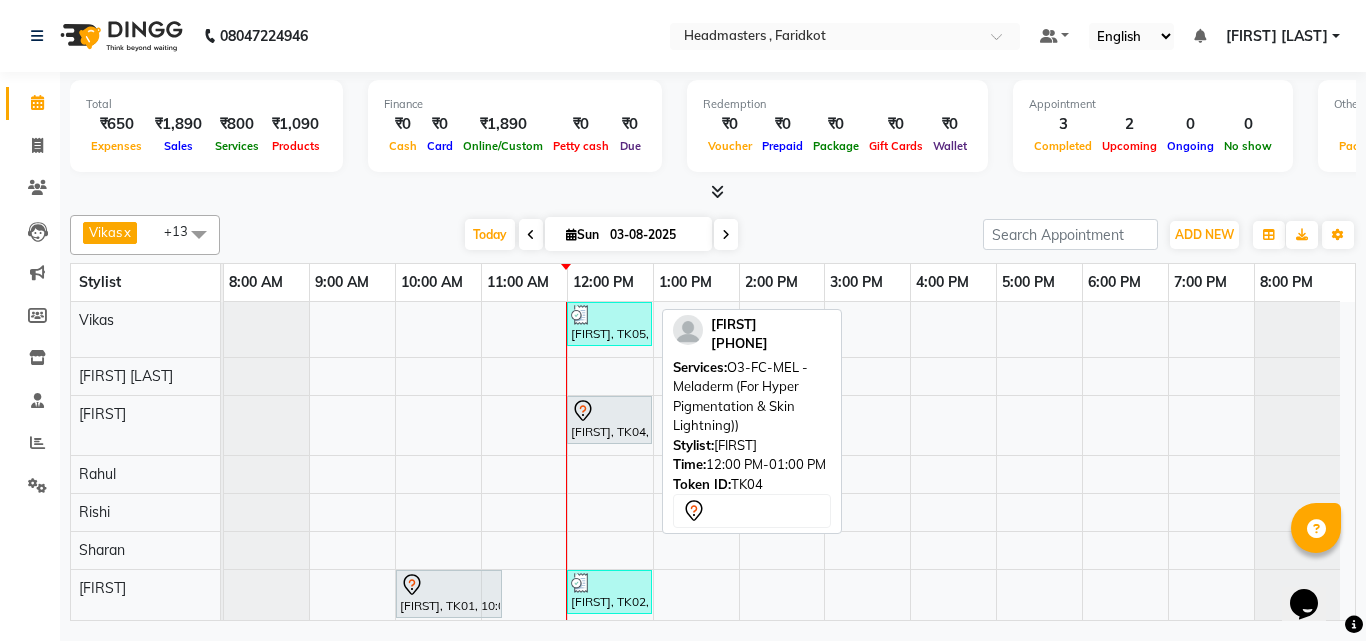 scroll, scrollTop: 71, scrollLeft: 0, axis: vertical 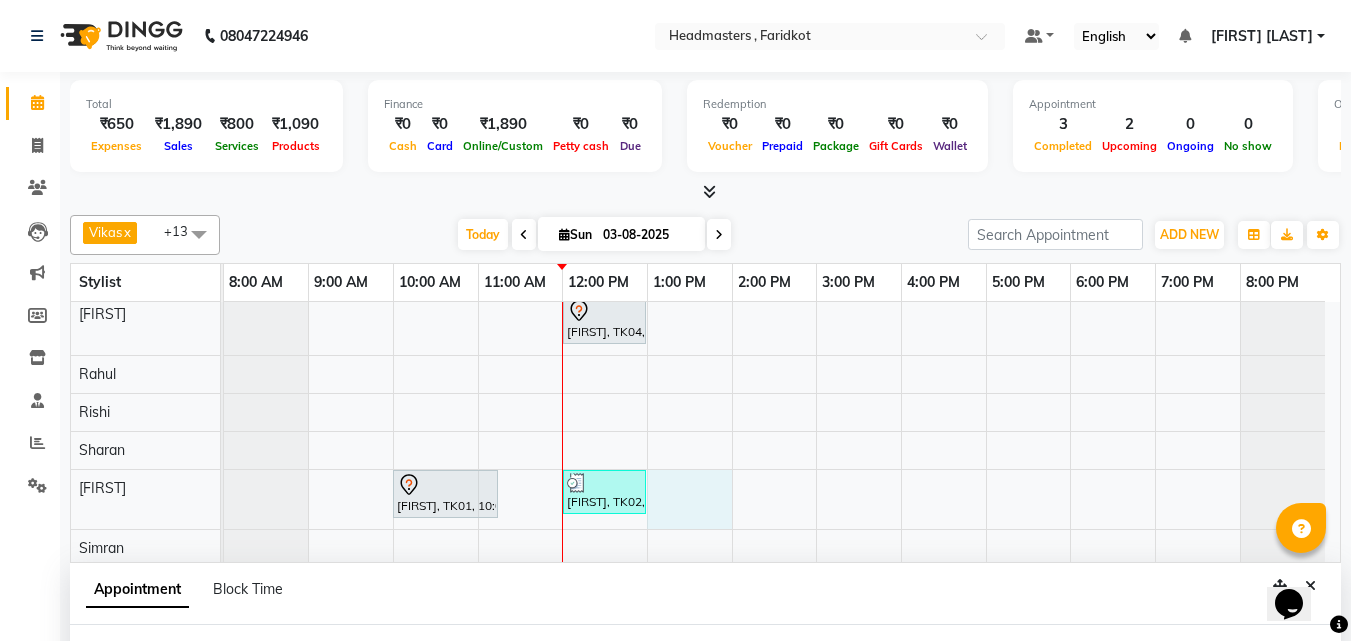 select on "76900" 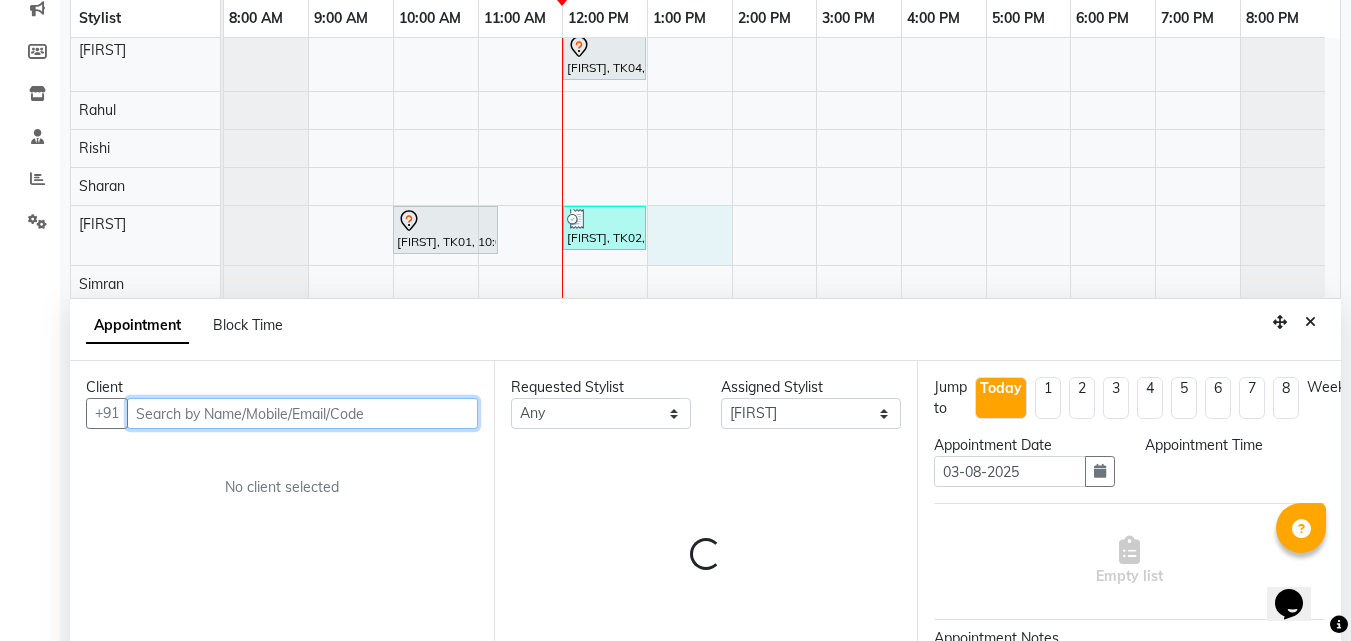 select on "780" 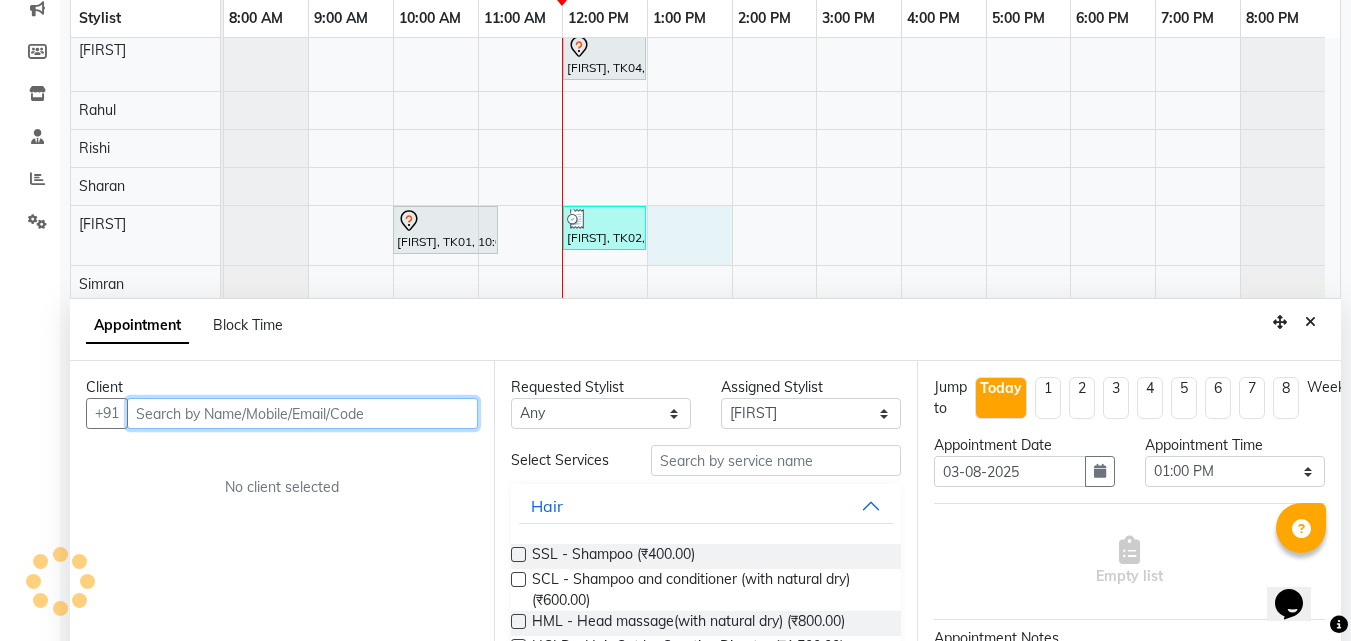 scroll, scrollTop: 377, scrollLeft: 0, axis: vertical 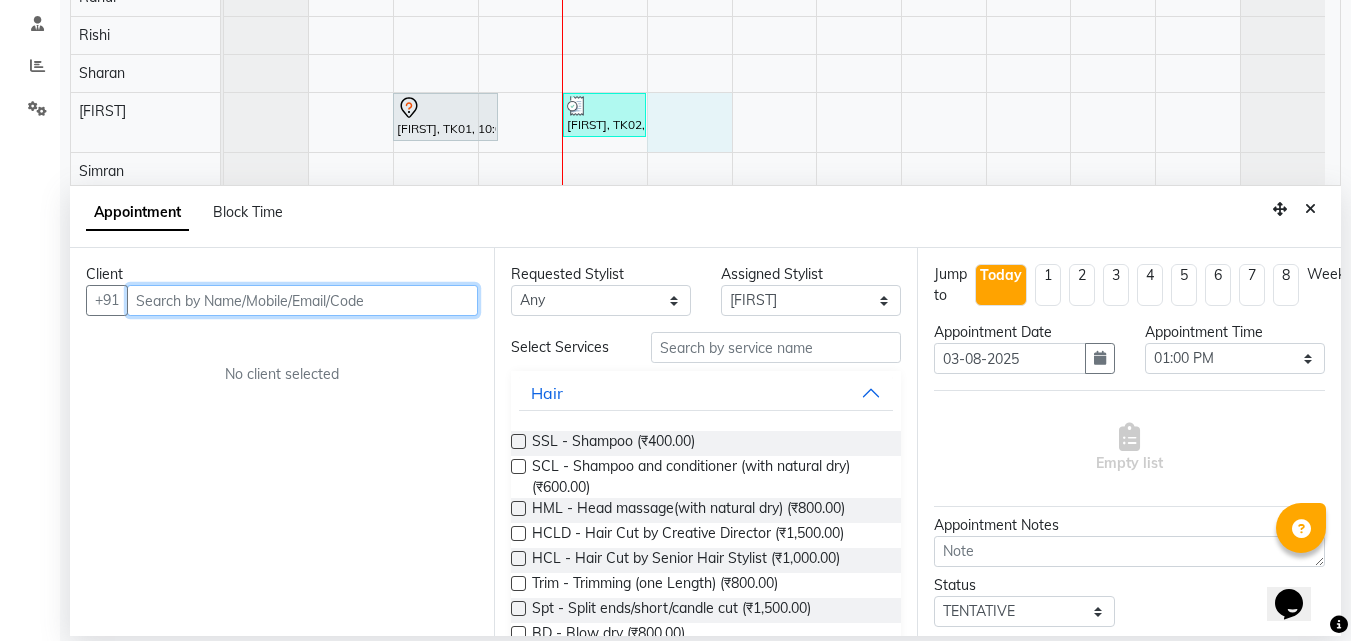 click at bounding box center (302, 300) 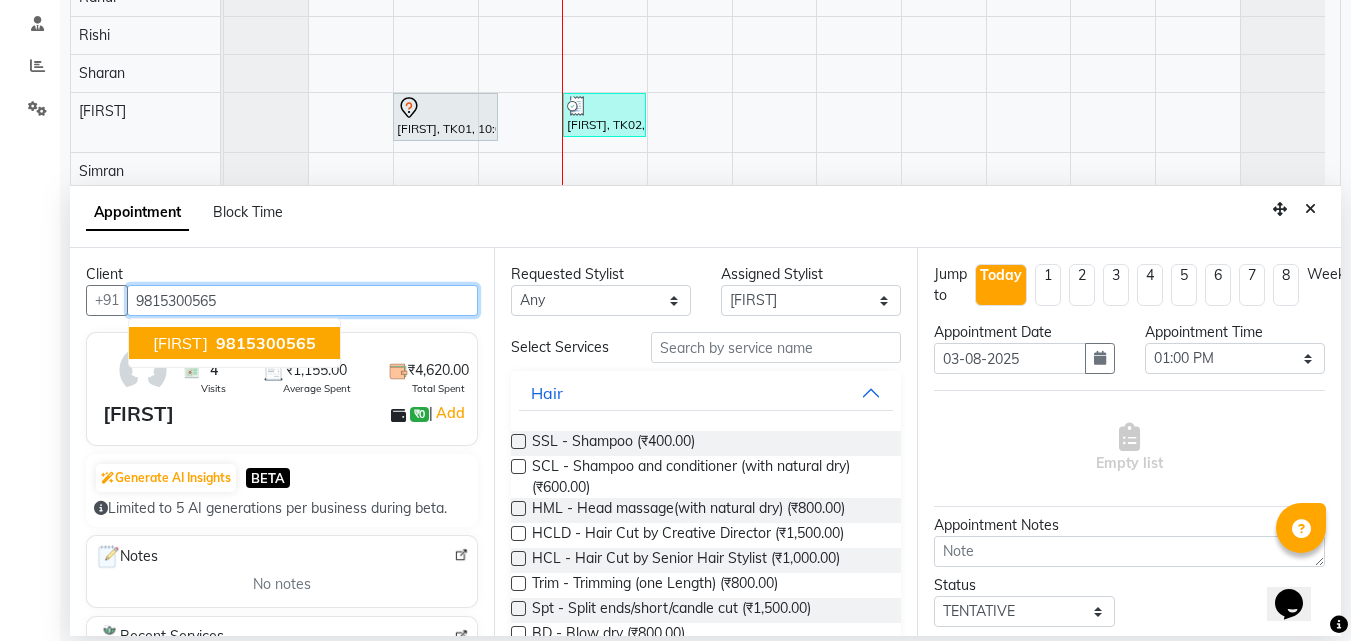 click on "9815300565" at bounding box center (266, 343) 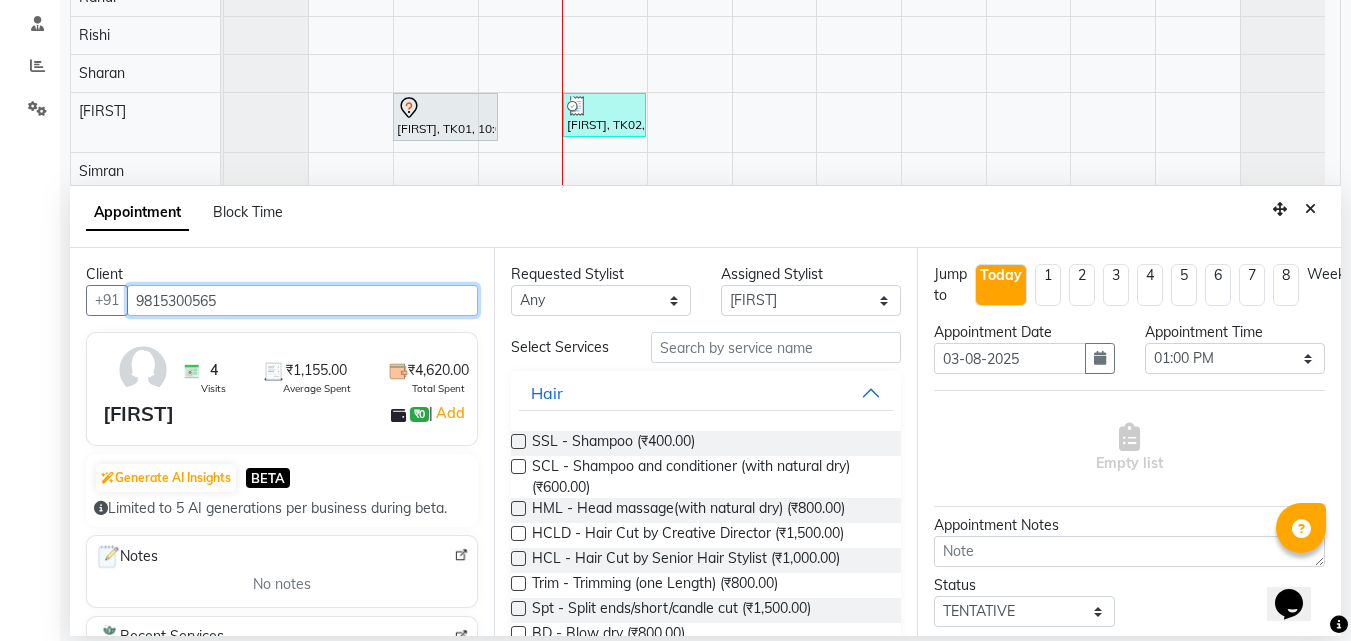 type on "9815300565" 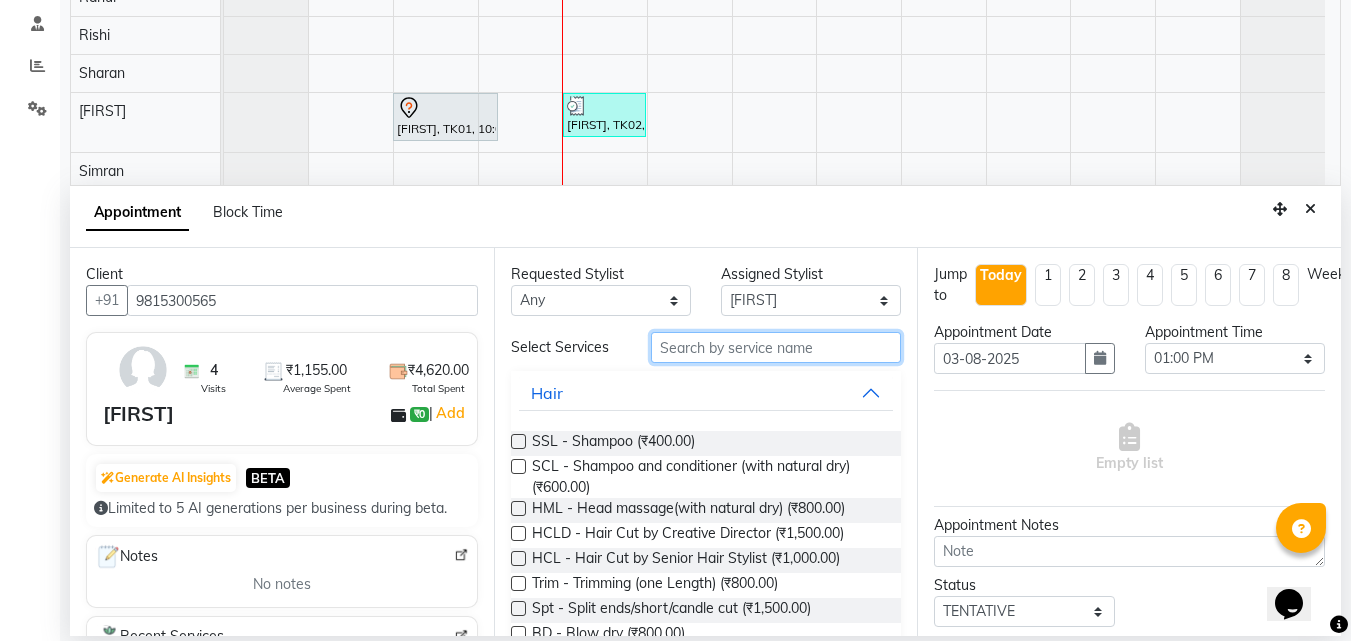 click at bounding box center [776, 347] 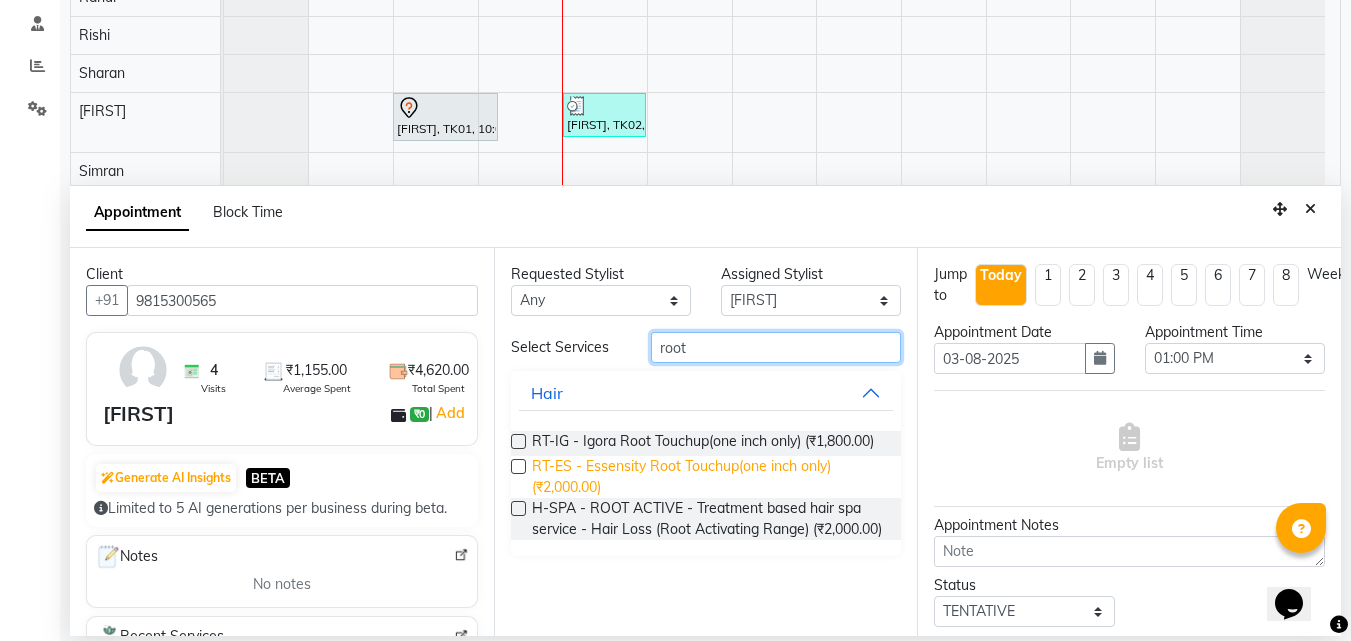 type on "root" 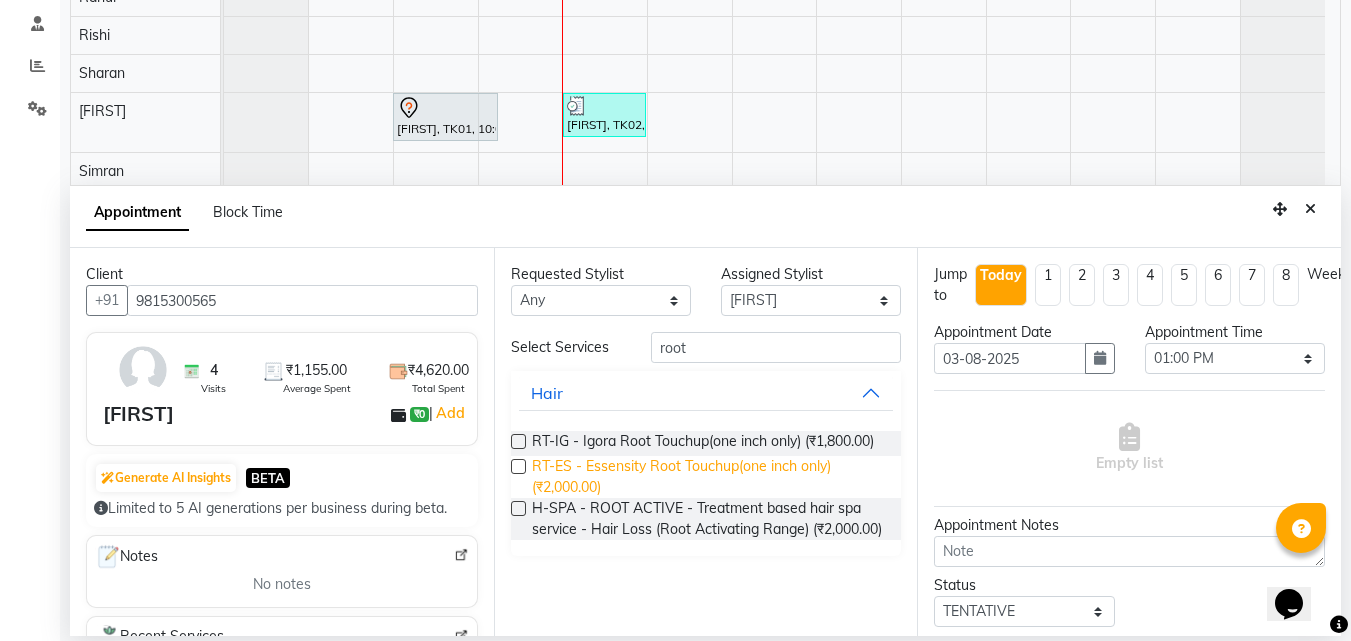 click on "RT-ES - Essensity Root Touchup(one inch only) (₹2,000.00)" at bounding box center [709, 477] 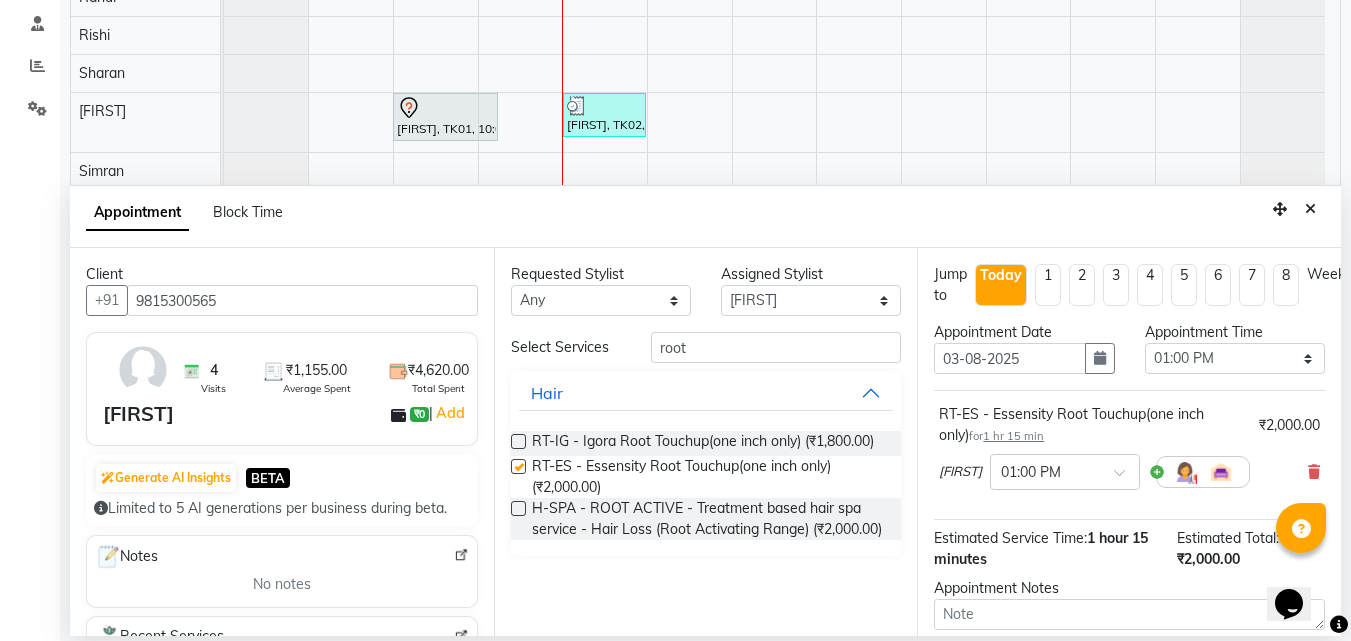 checkbox on "false" 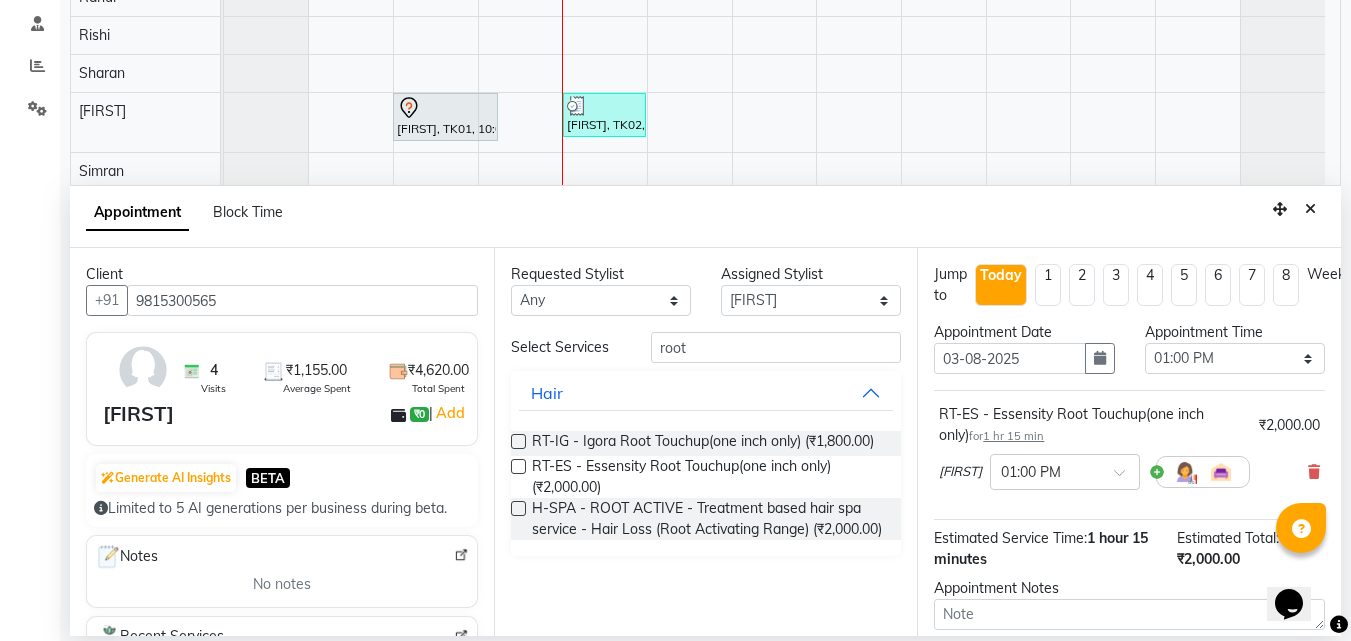 scroll, scrollTop: 162, scrollLeft: 0, axis: vertical 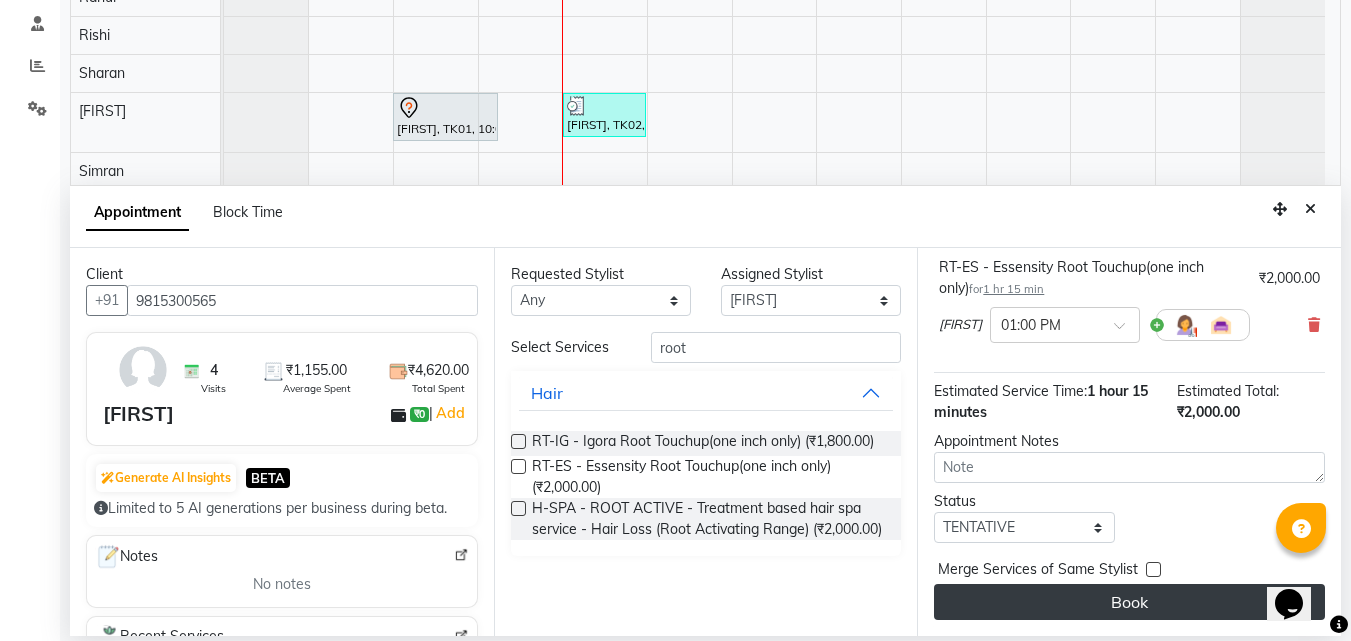 click on "Book" at bounding box center (1129, 602) 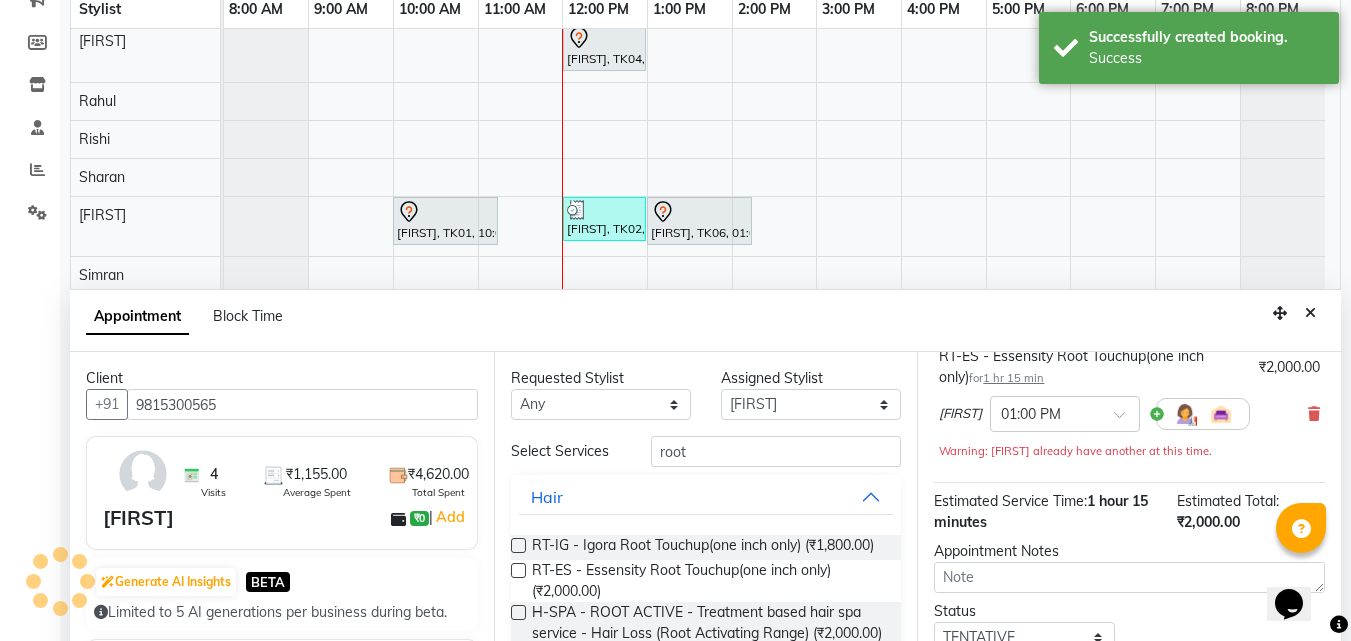 scroll, scrollTop: 0, scrollLeft: 0, axis: both 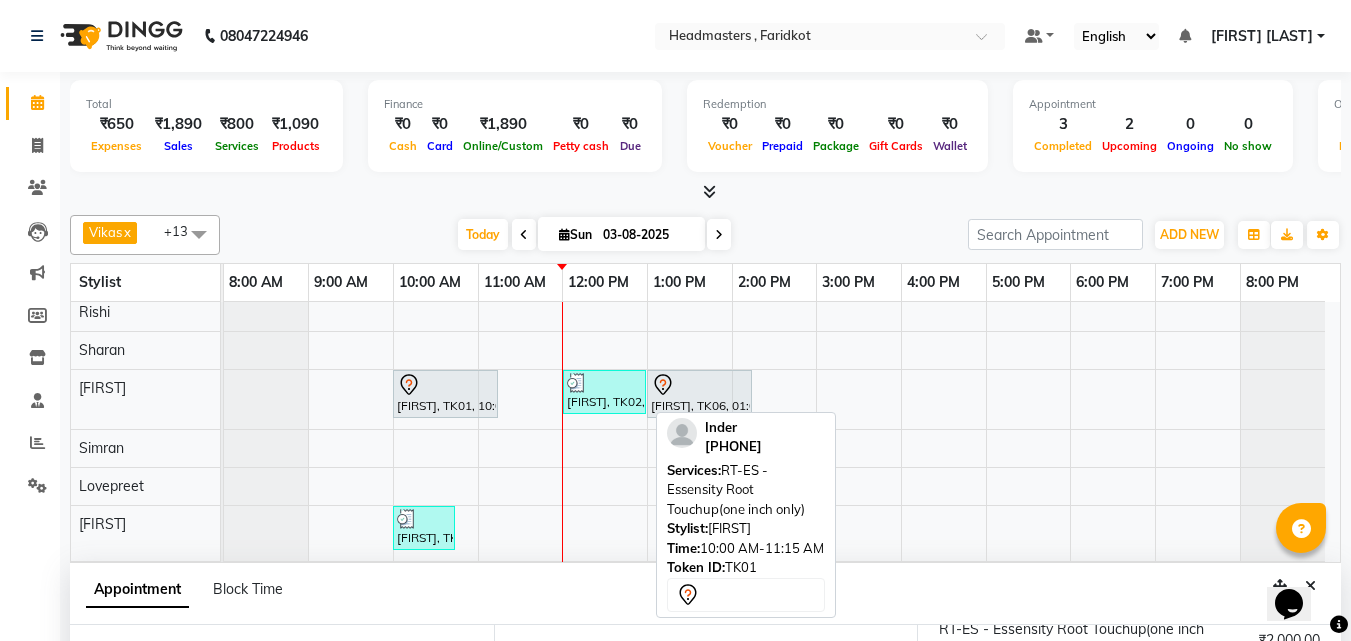 click at bounding box center [445, 385] 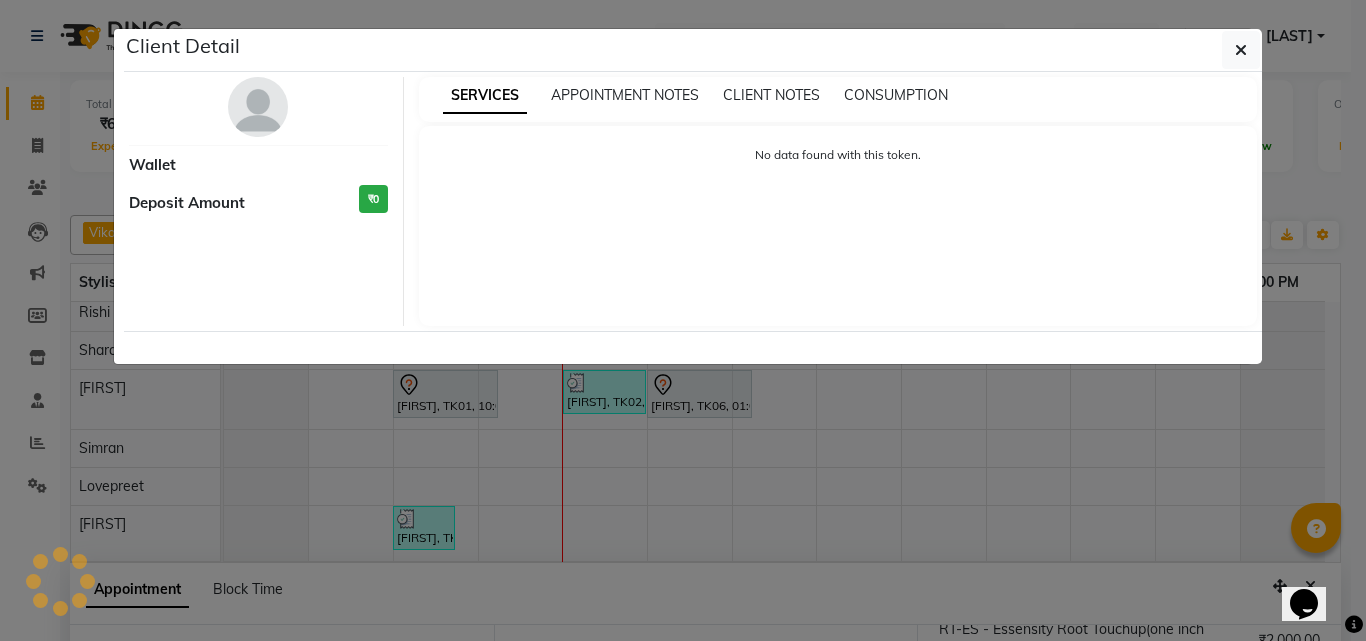 select on "7" 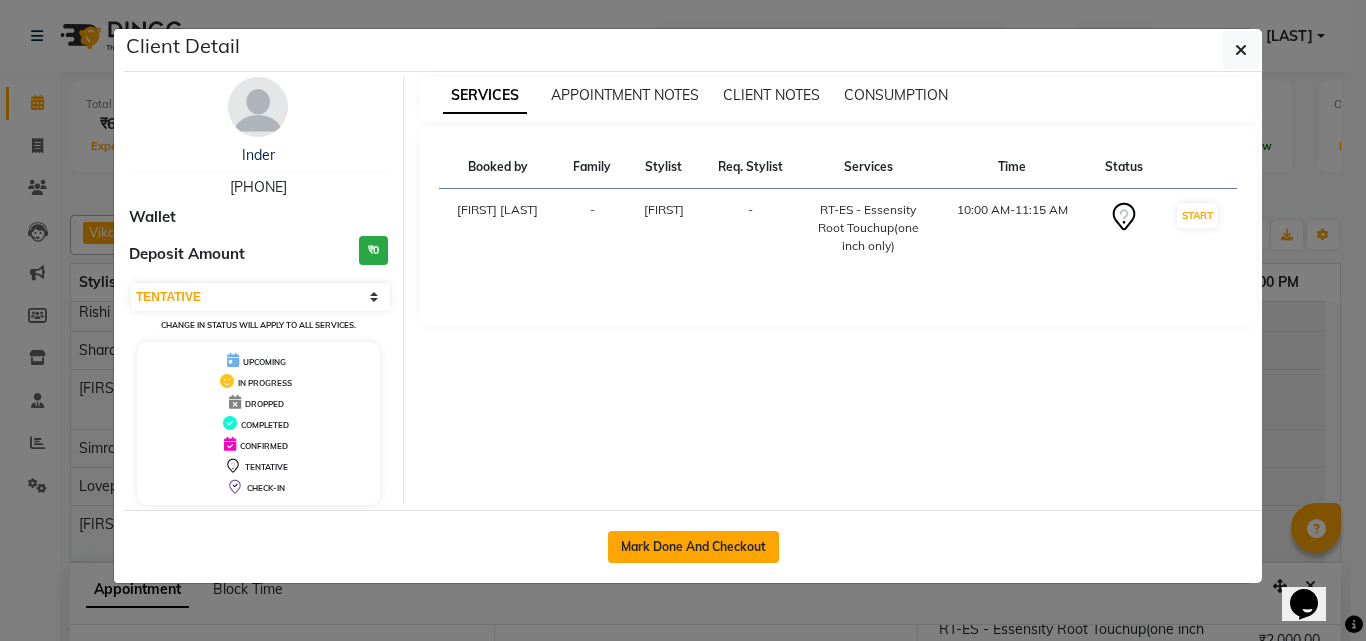click on "Mark Done And Checkout" 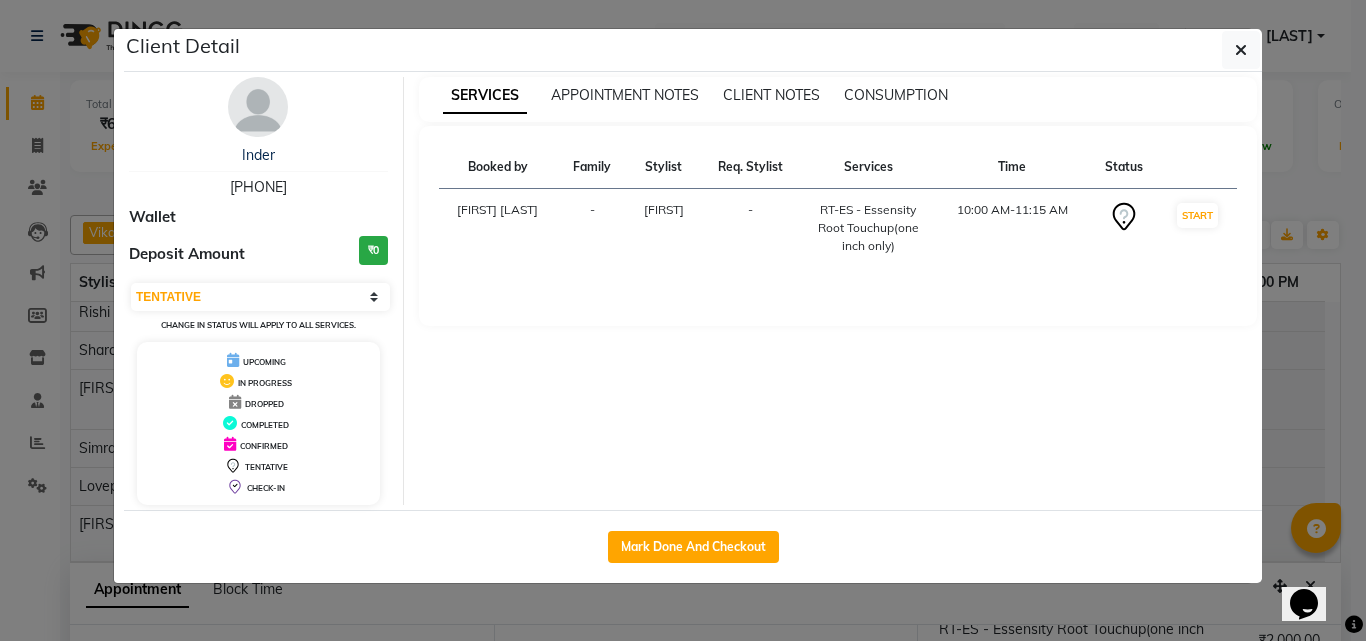 select on "service" 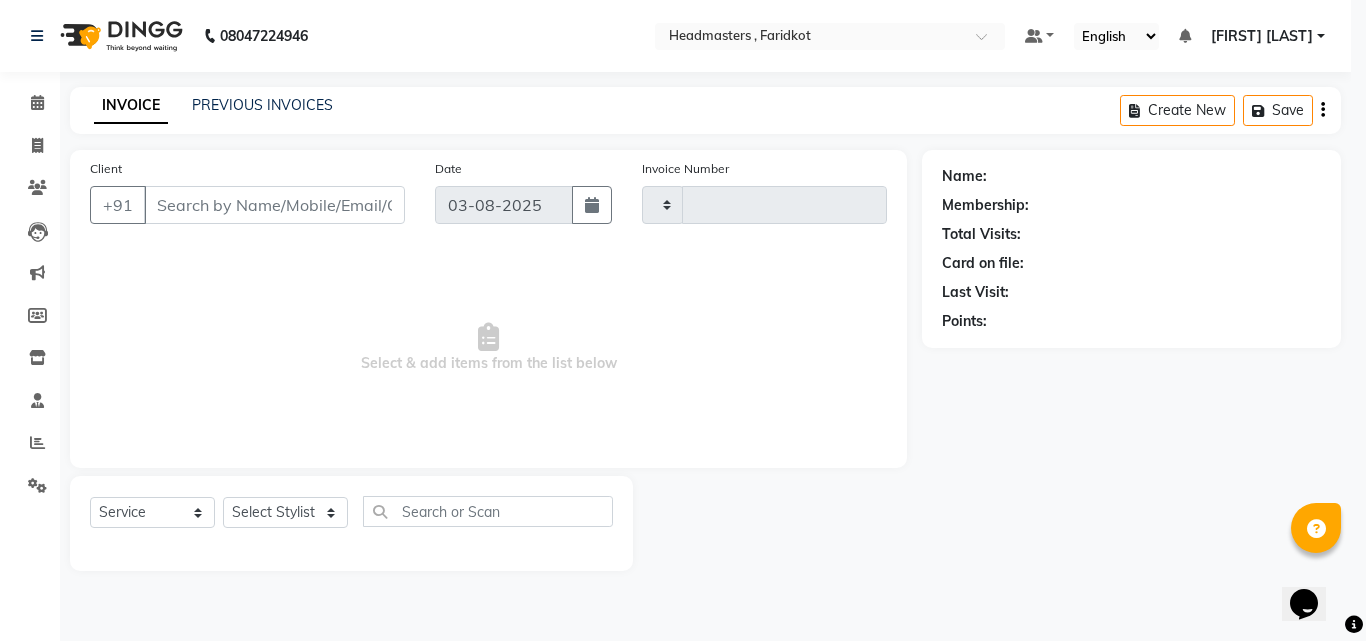 type on "0817" 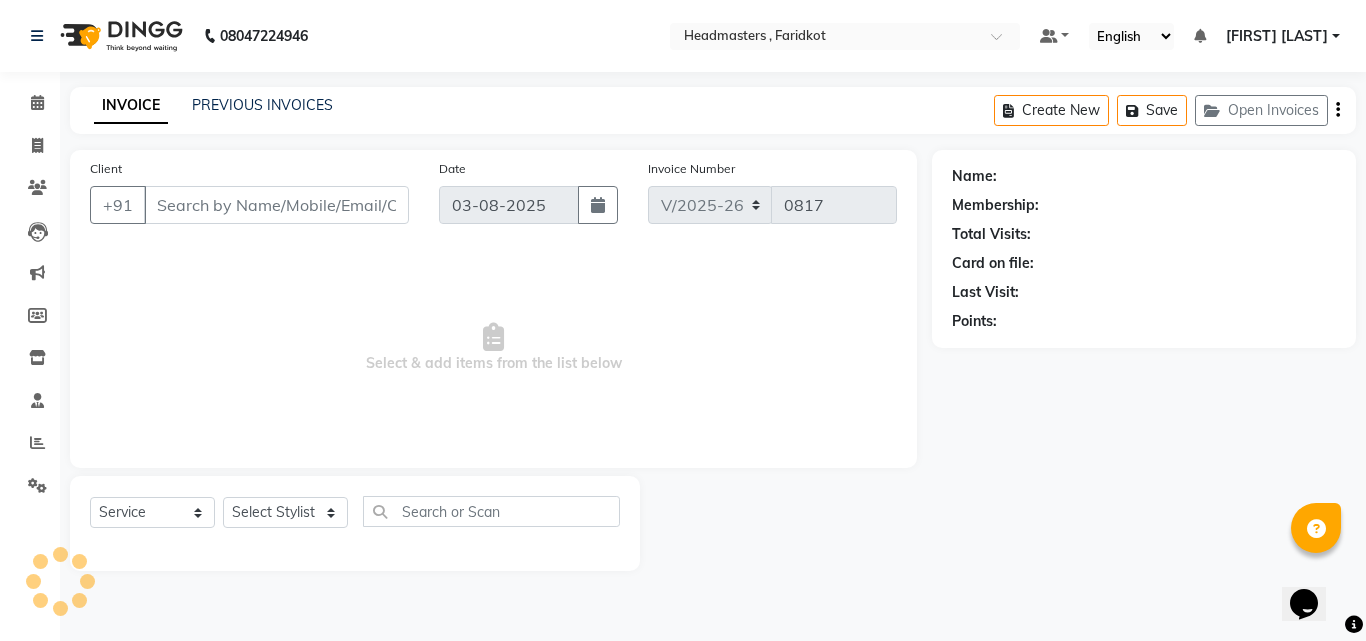 type on "[PHONE]" 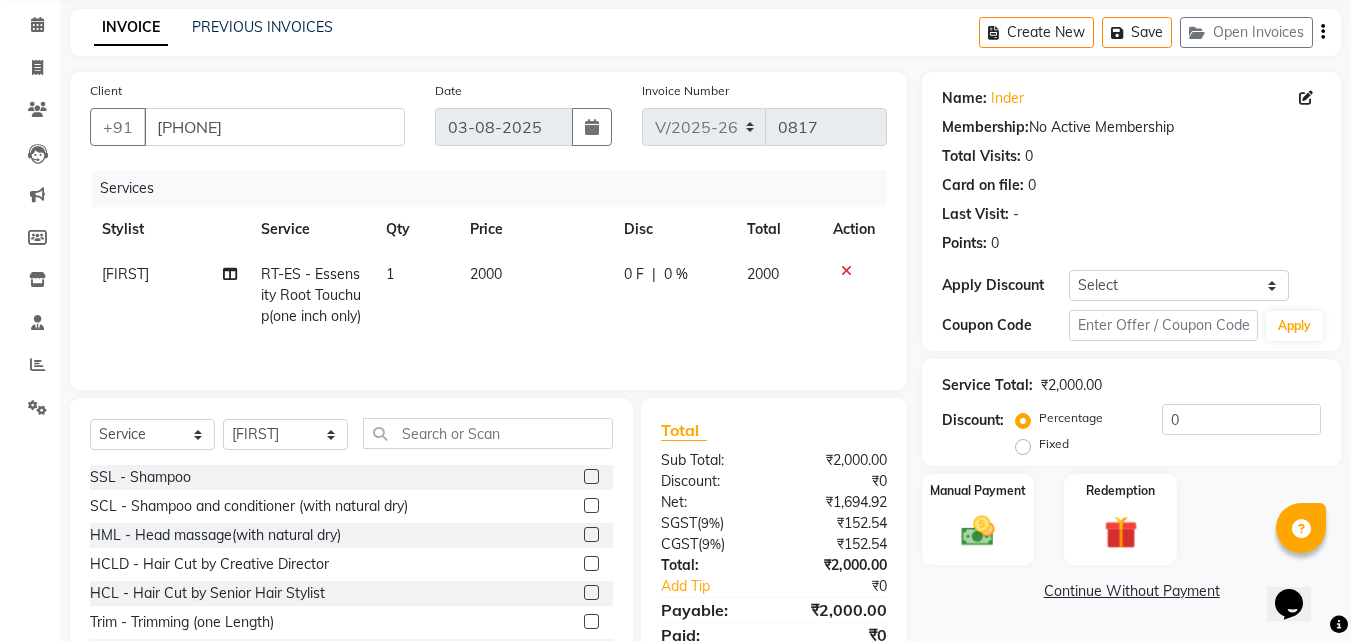 scroll, scrollTop: 181, scrollLeft: 0, axis: vertical 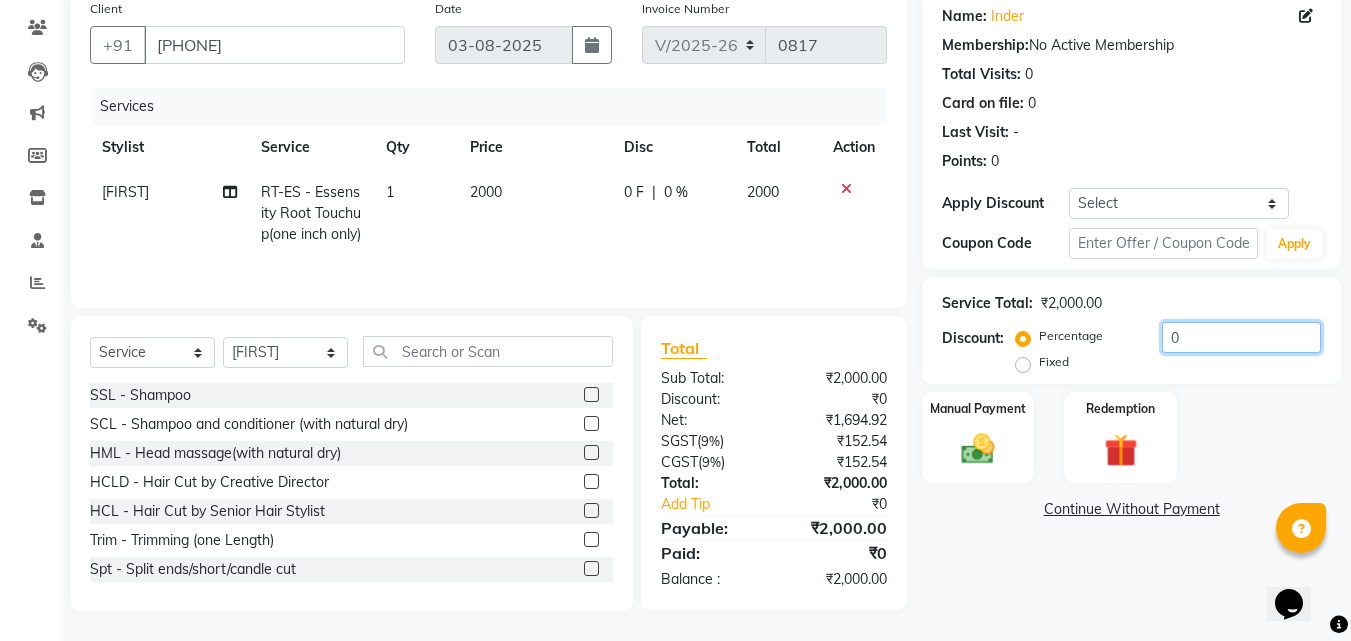 click on "0" 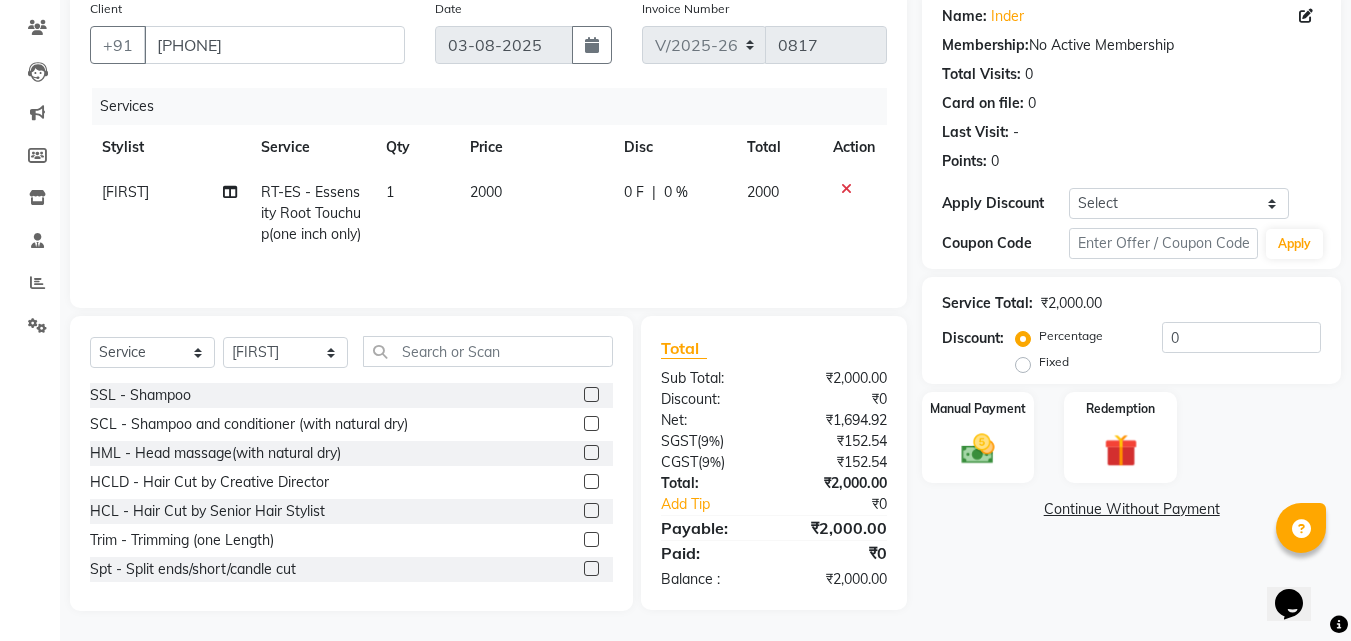 click on "Fixed" 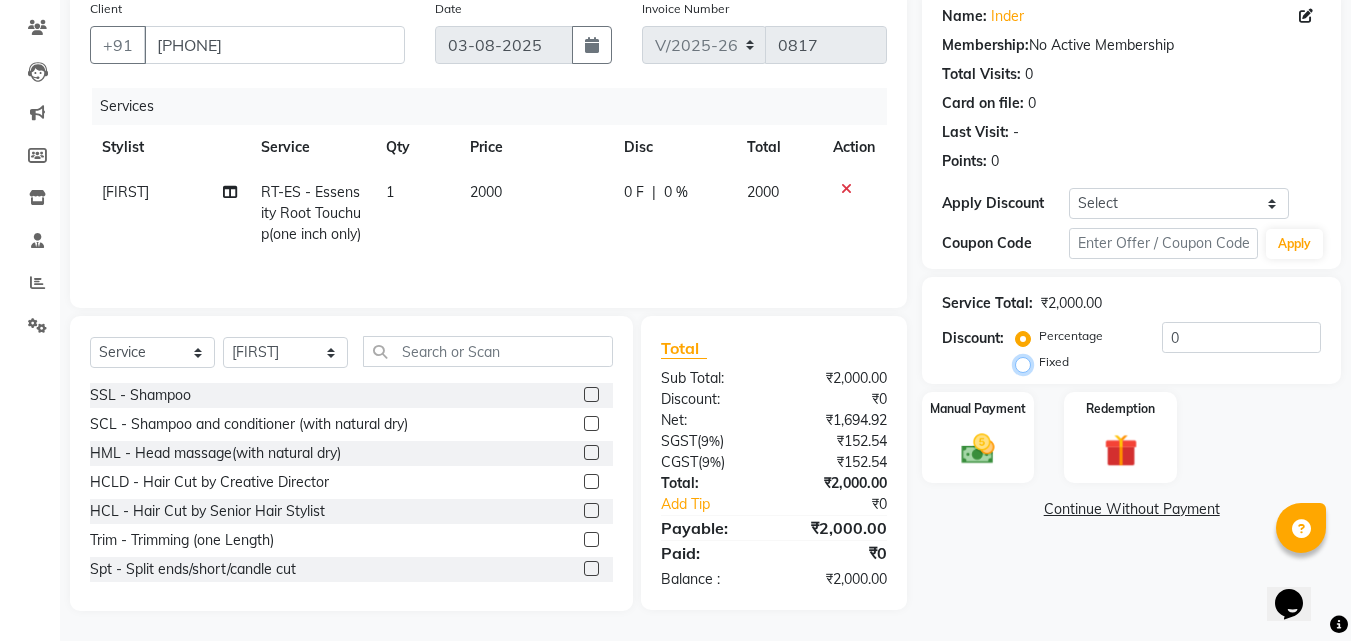 click on "Fixed" at bounding box center [1027, 362] 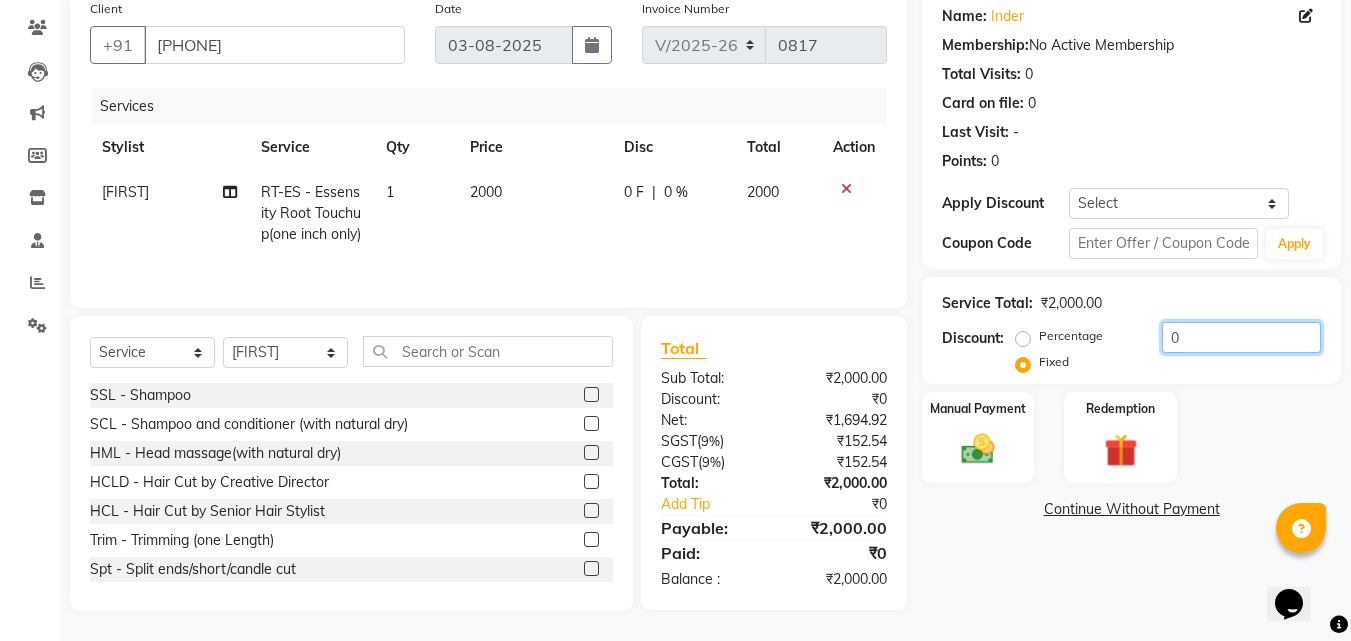 click on "0" 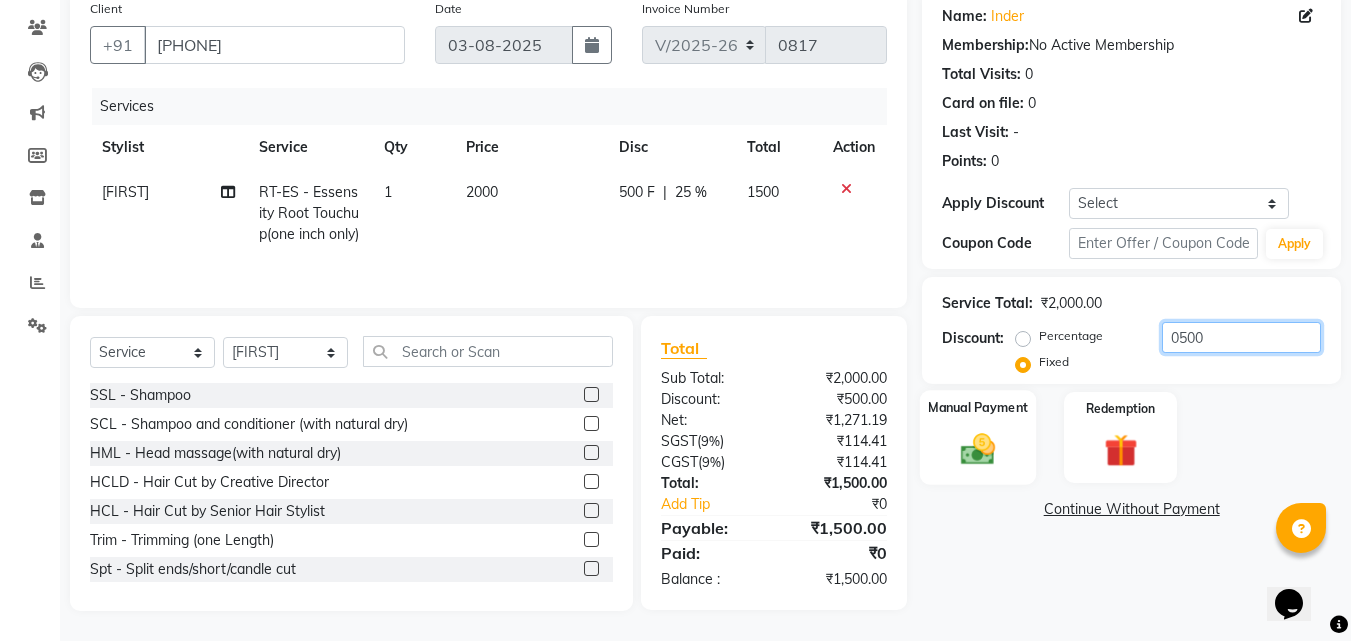 type on "0500" 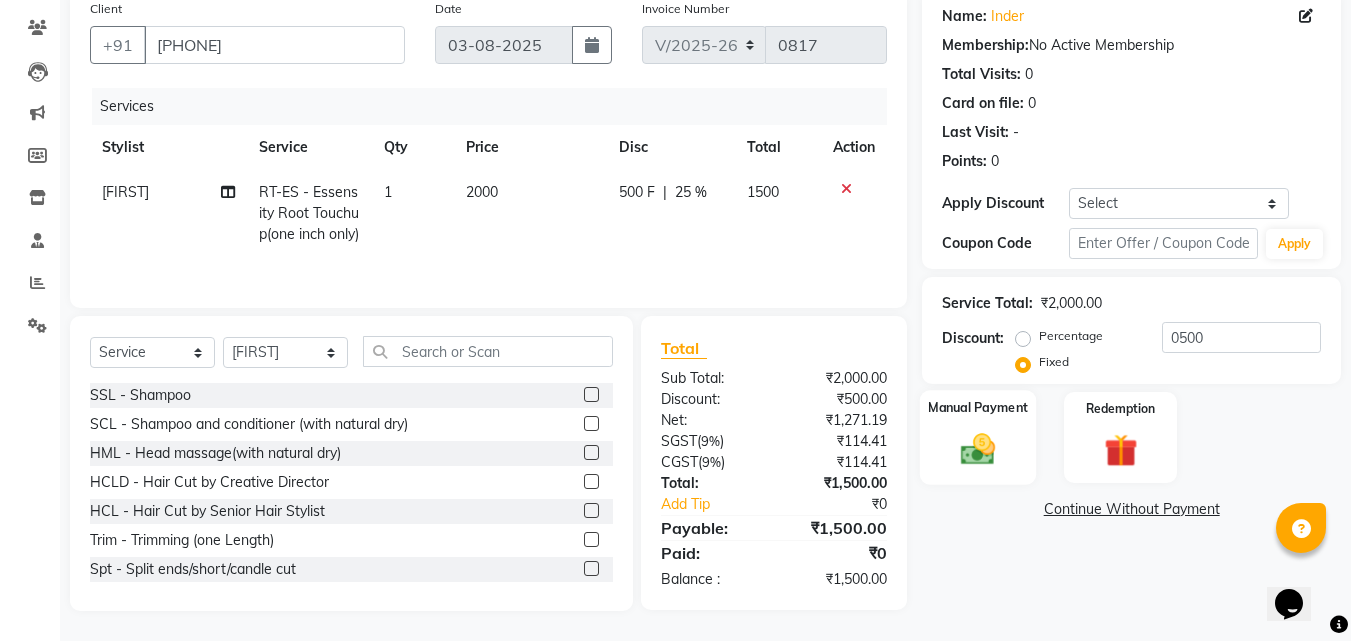 click 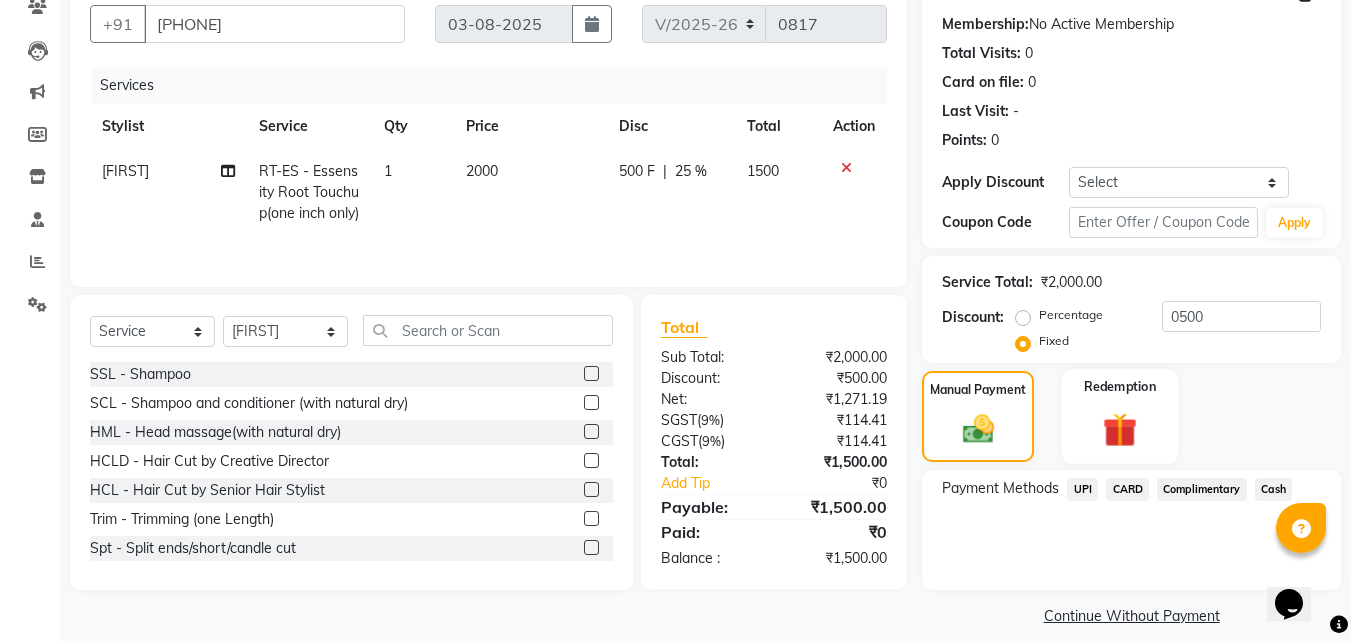 scroll, scrollTop: 201, scrollLeft: 0, axis: vertical 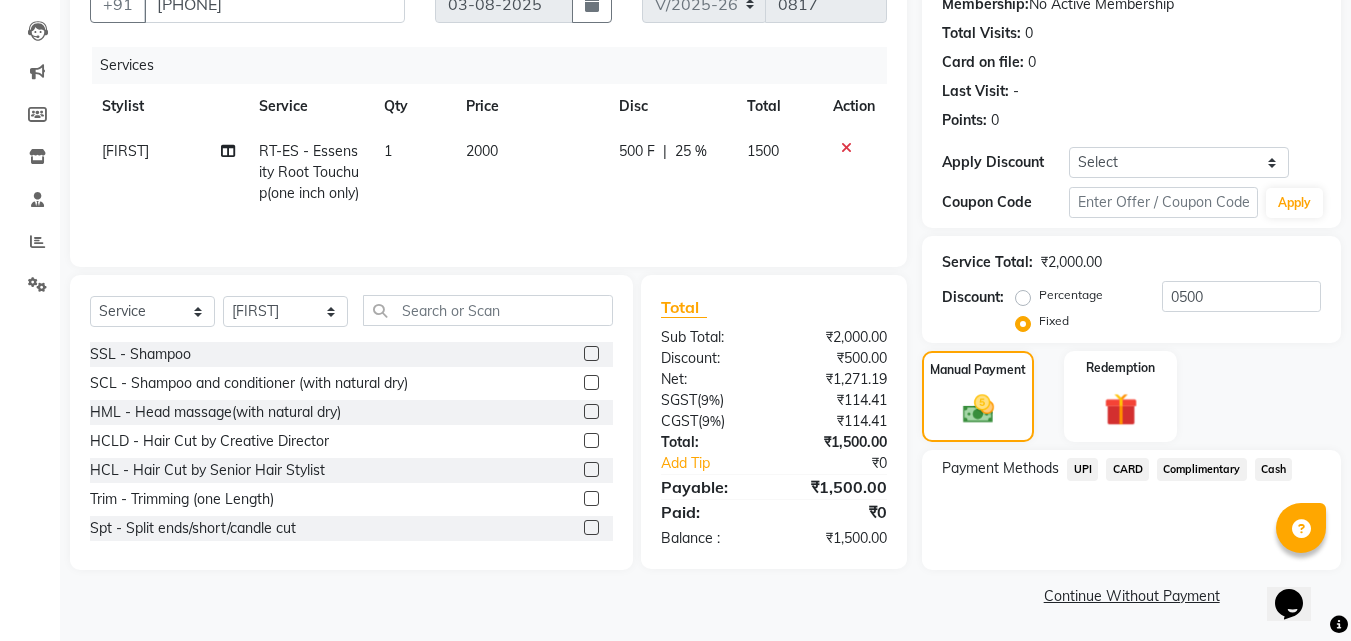 click on "UPI" 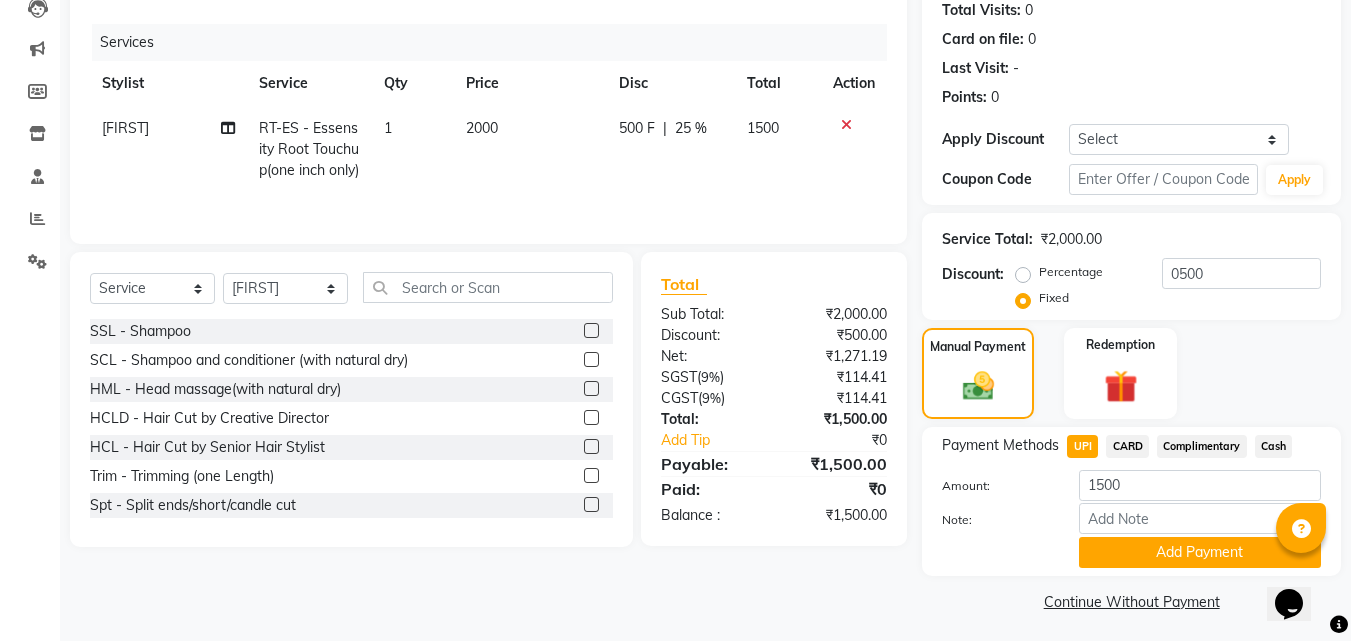 scroll, scrollTop: 230, scrollLeft: 0, axis: vertical 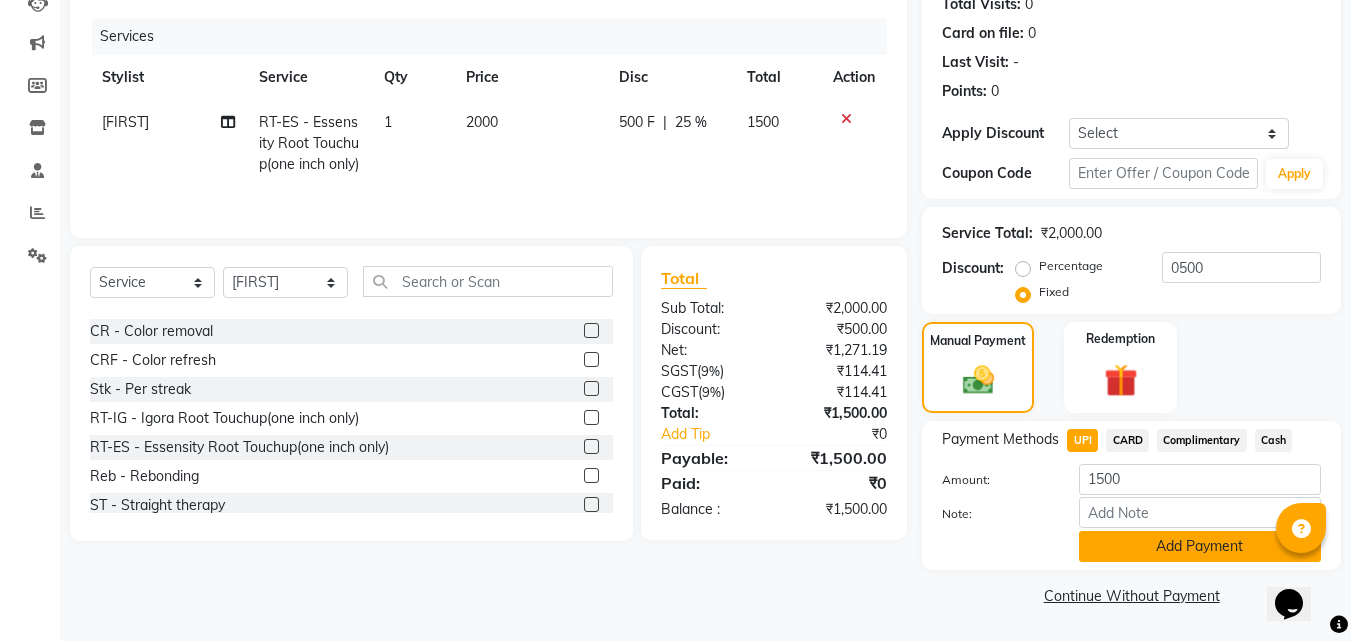 click on "Add Payment" 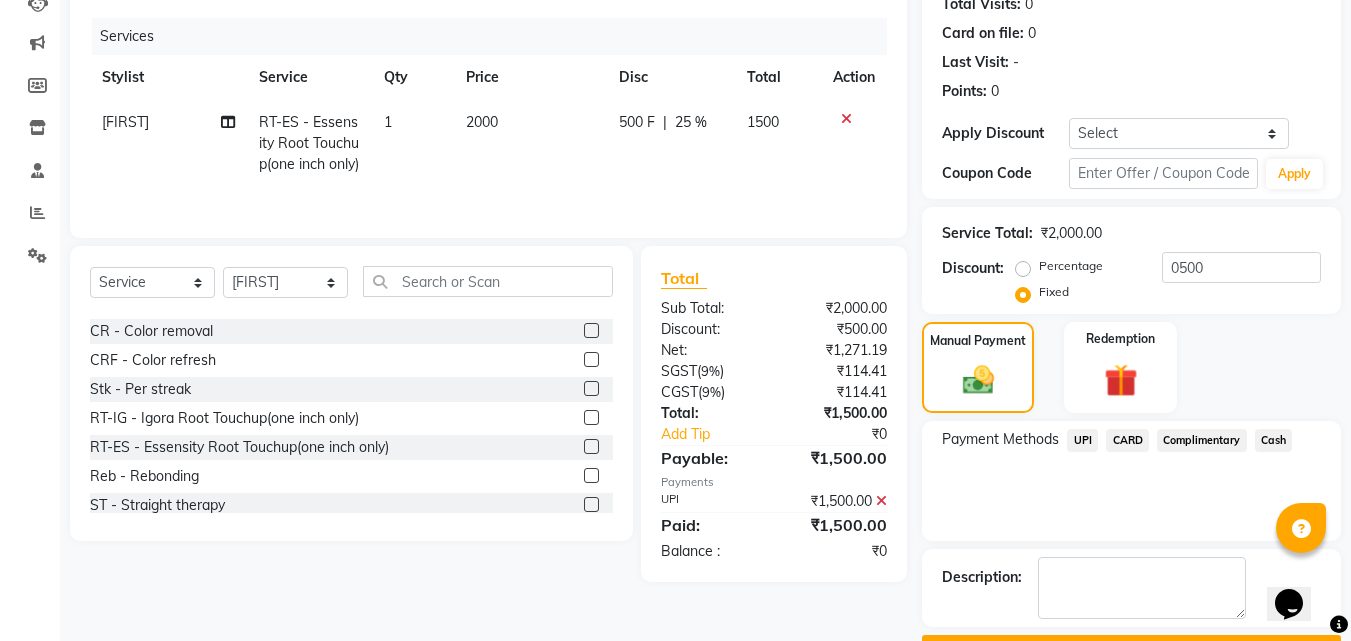 scroll, scrollTop: 285, scrollLeft: 0, axis: vertical 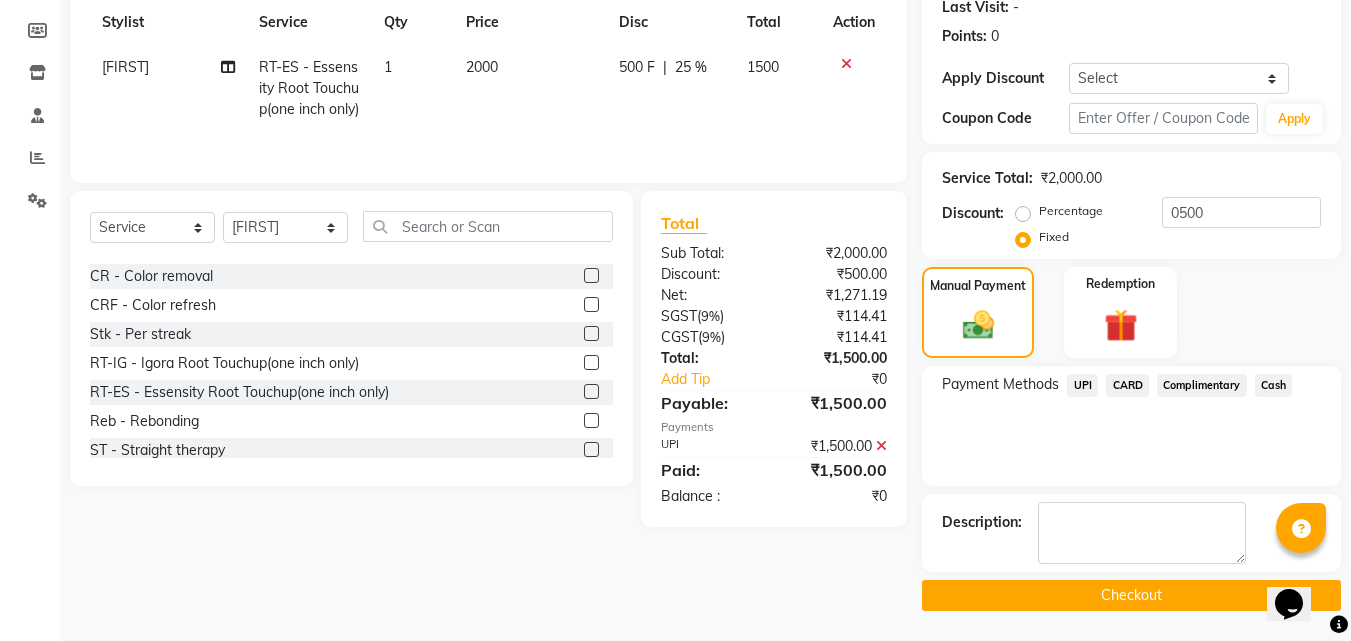 click on "Checkout" 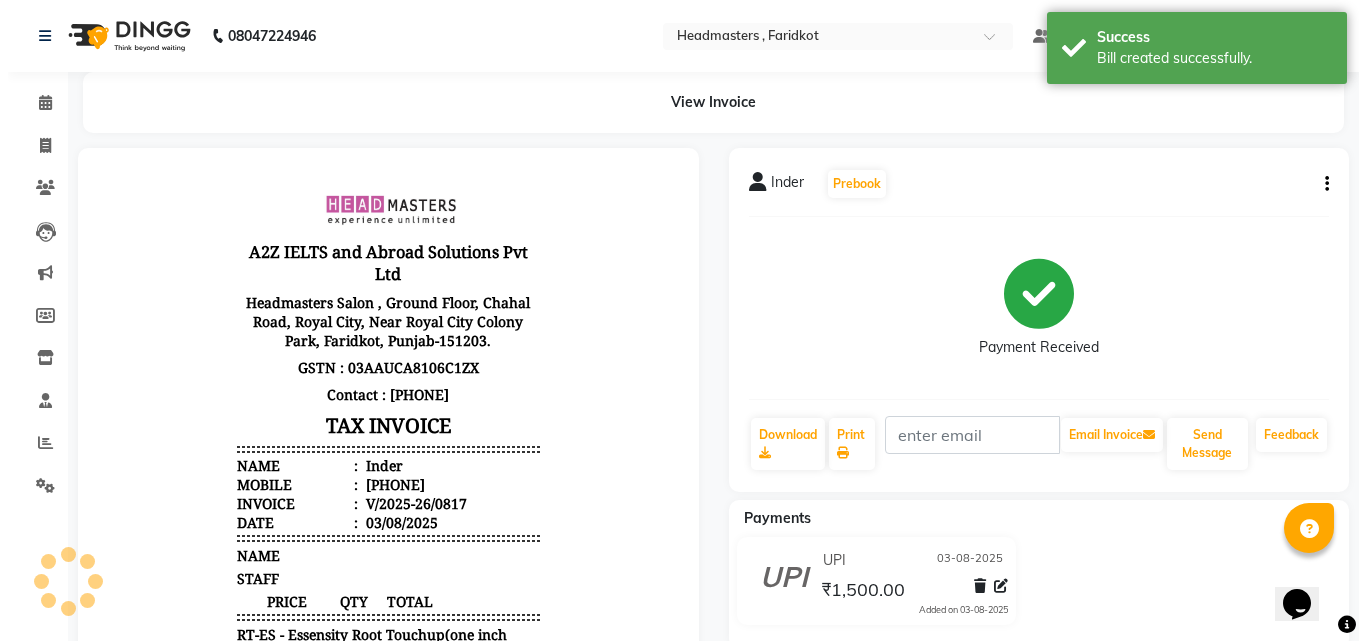 scroll, scrollTop: 0, scrollLeft: 0, axis: both 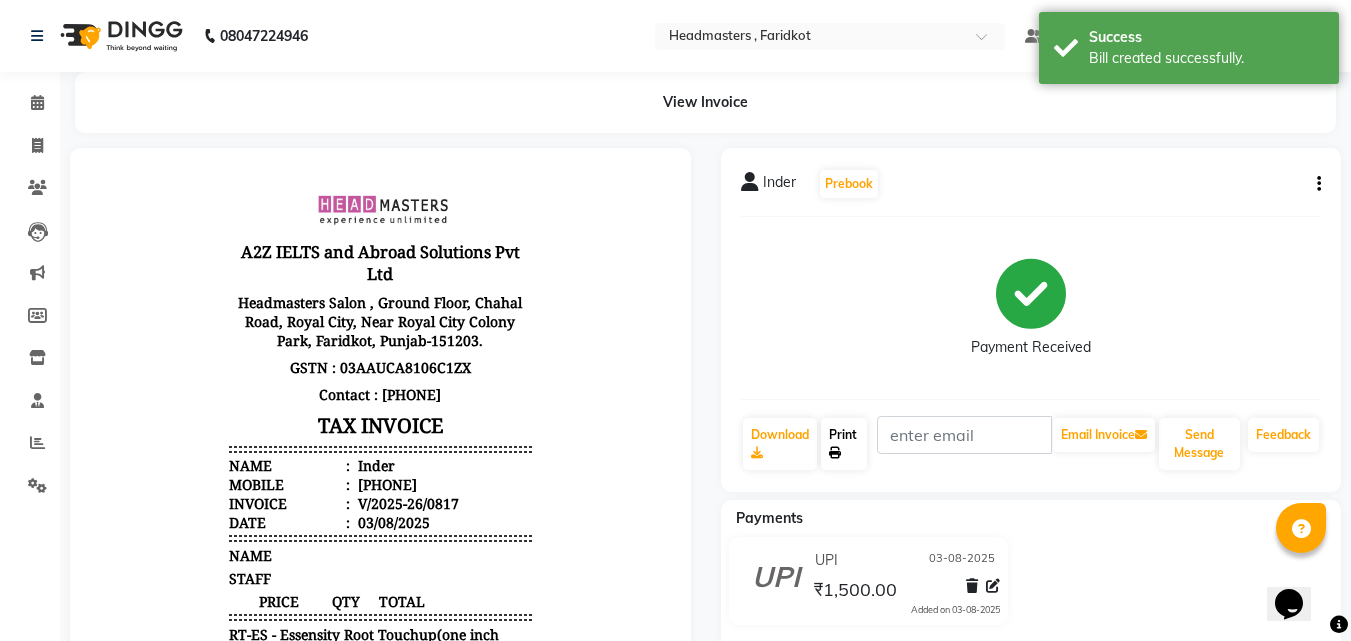 click on "Print" 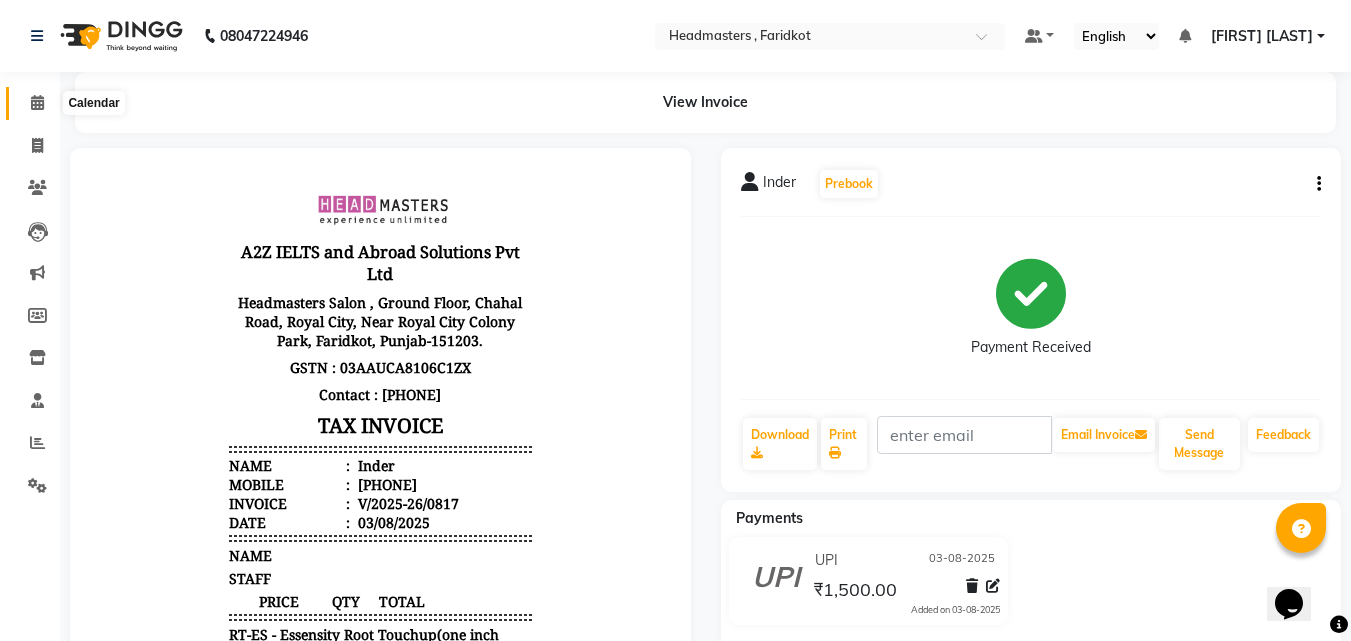 click 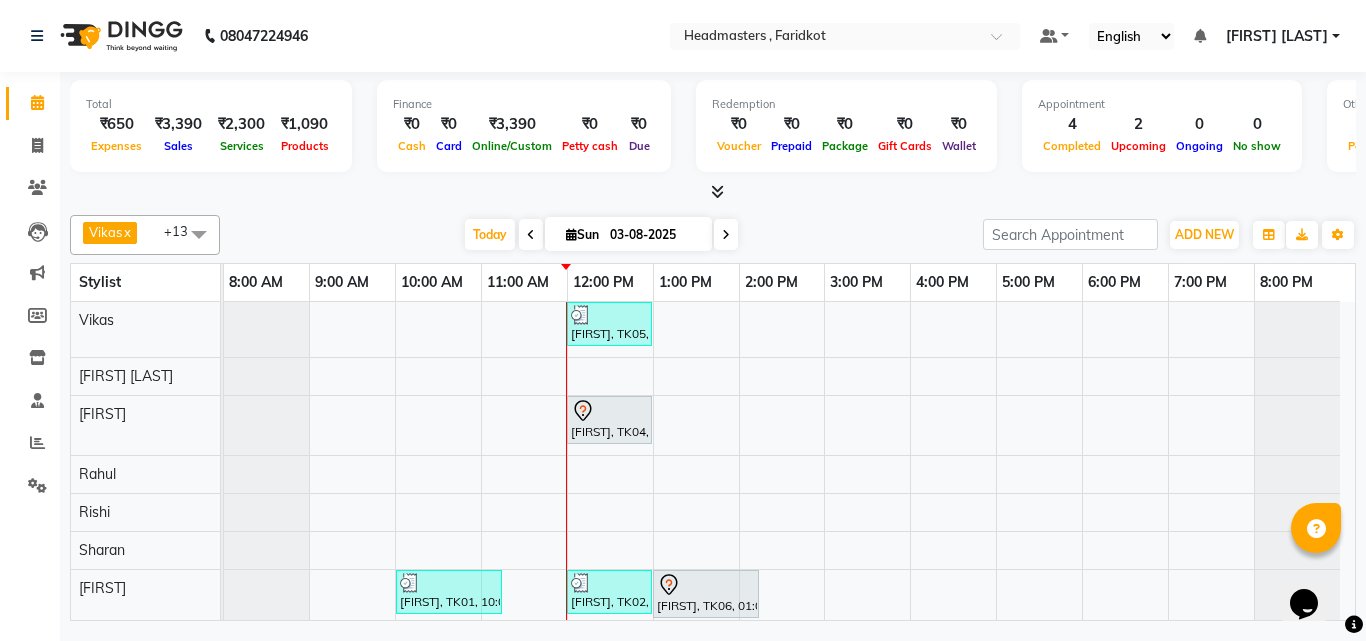 scroll, scrollTop: 94, scrollLeft: 0, axis: vertical 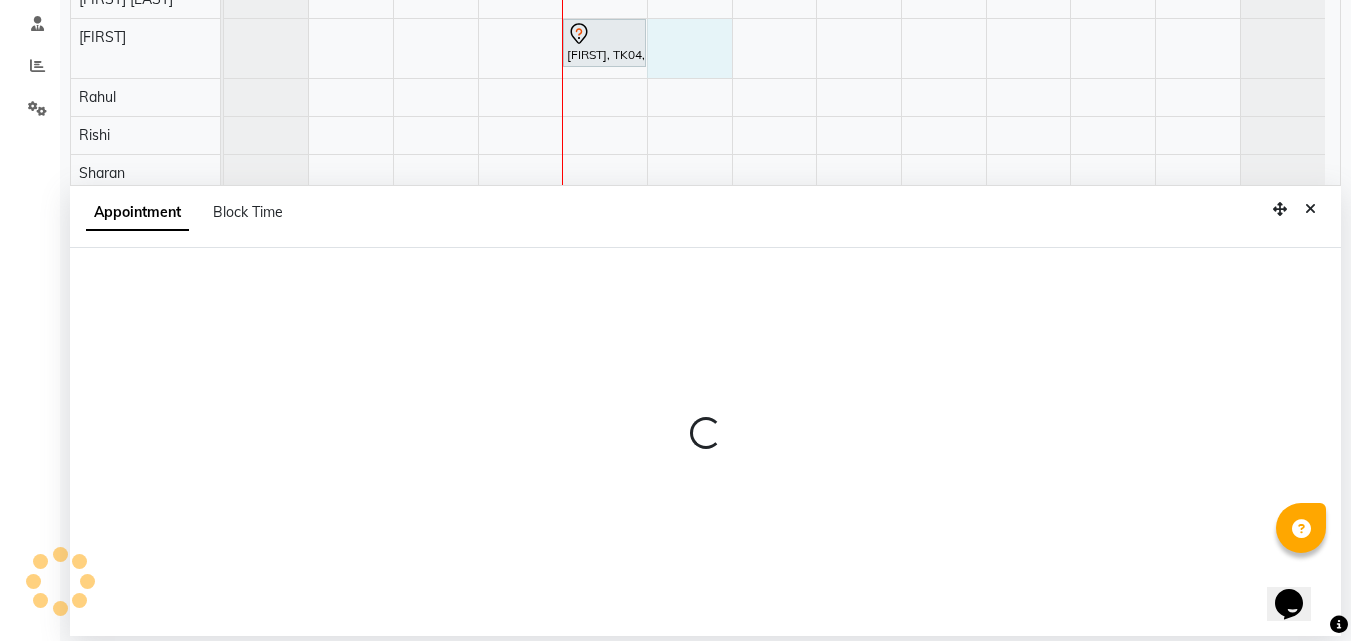 select on "71454" 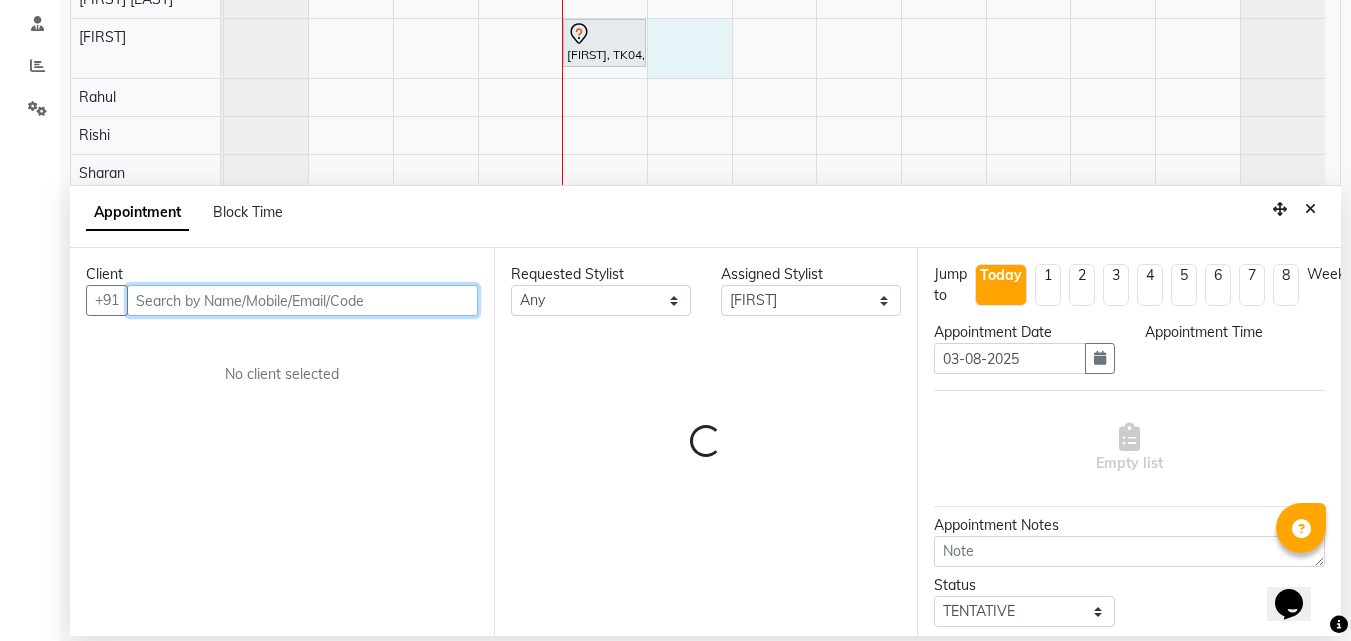 select on "780" 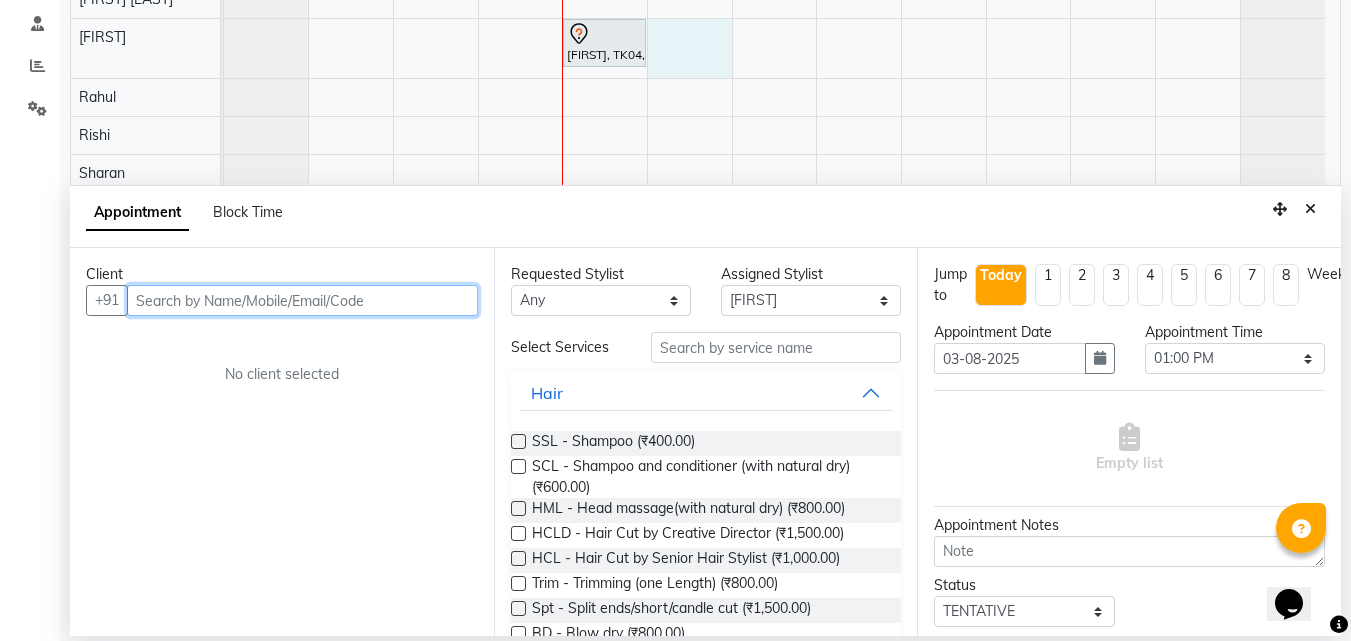 click at bounding box center (302, 300) 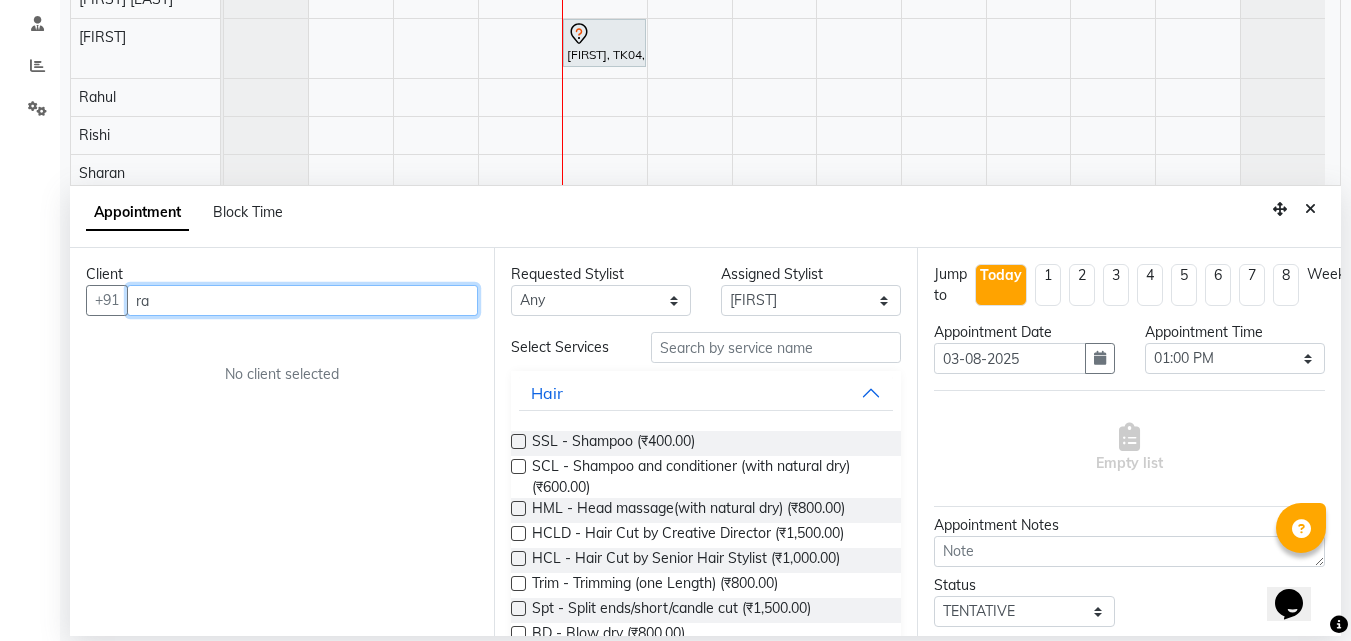 type on "r" 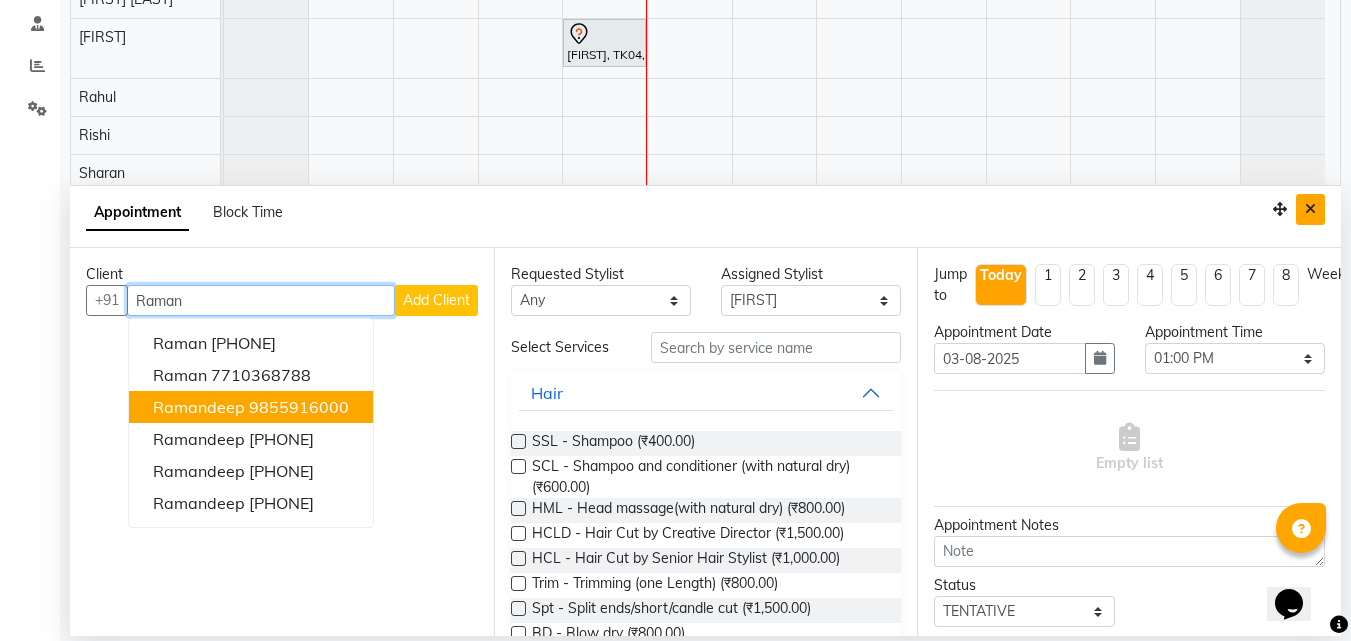 type on "Raman" 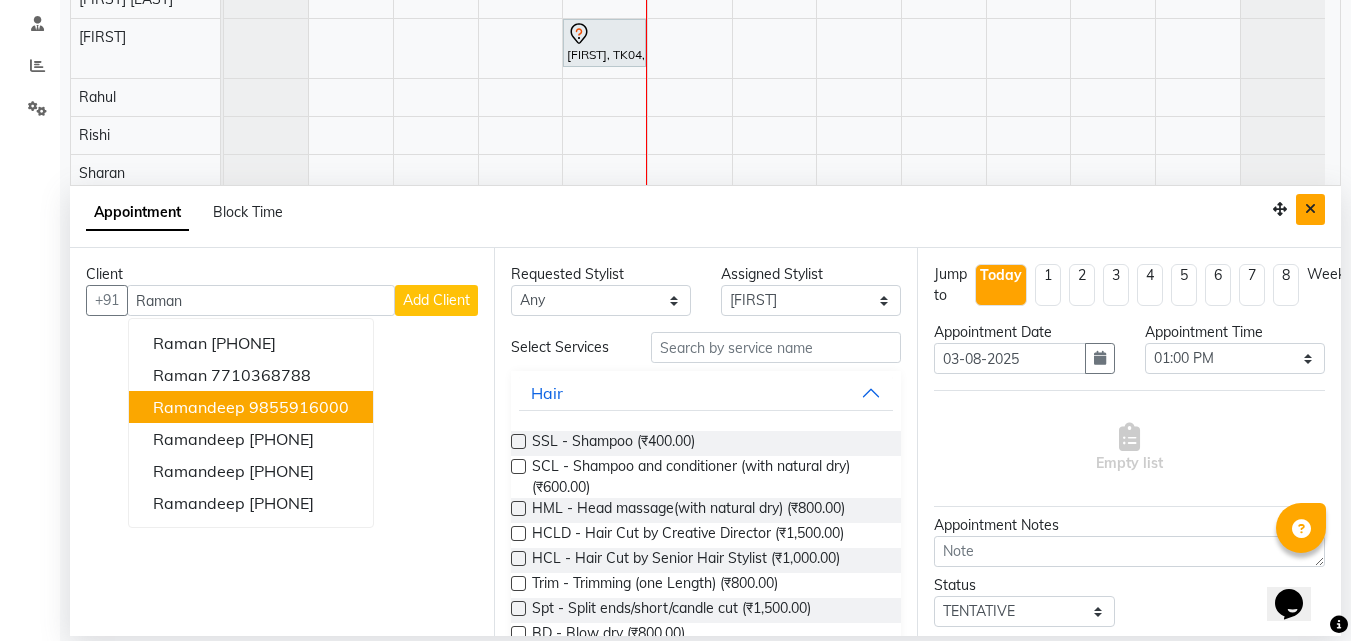 click at bounding box center (1310, 209) 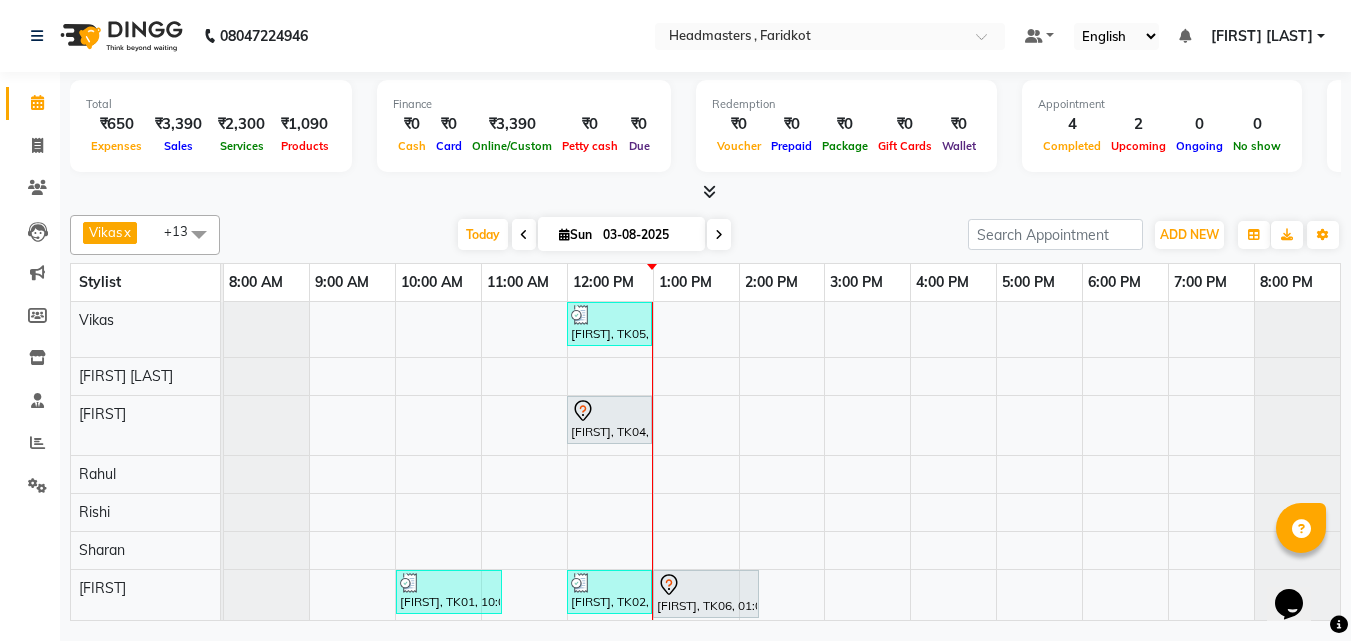 scroll, scrollTop: 0, scrollLeft: 0, axis: both 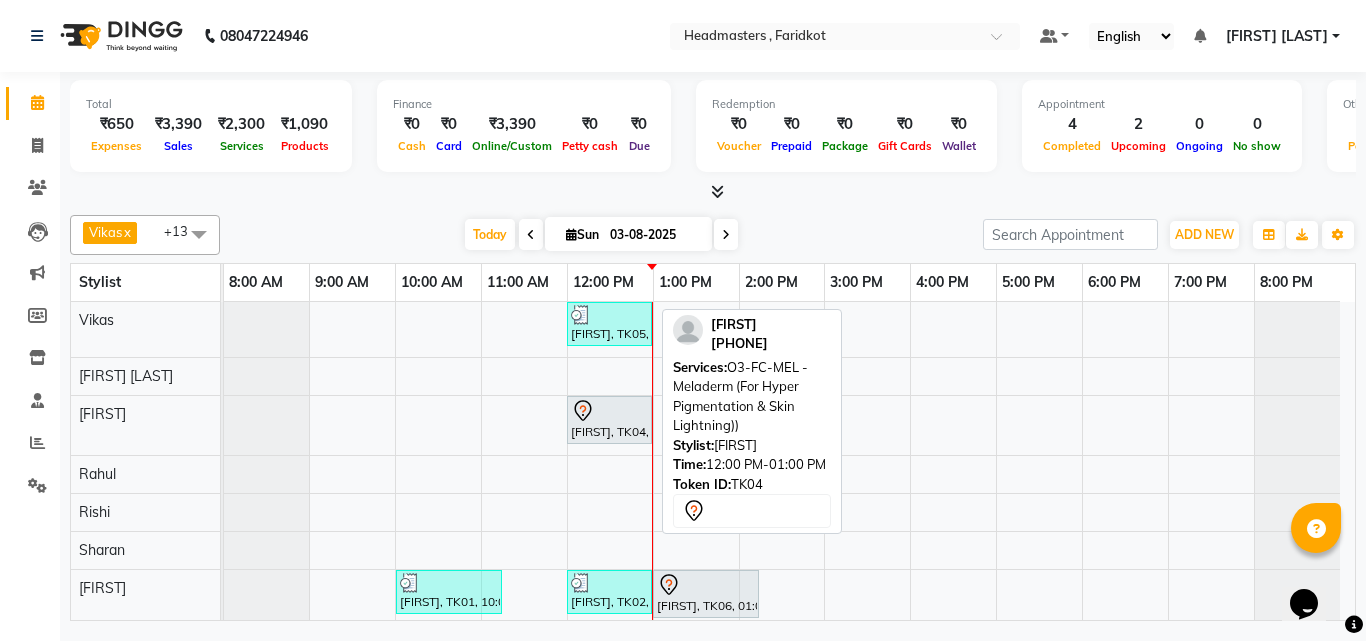 click 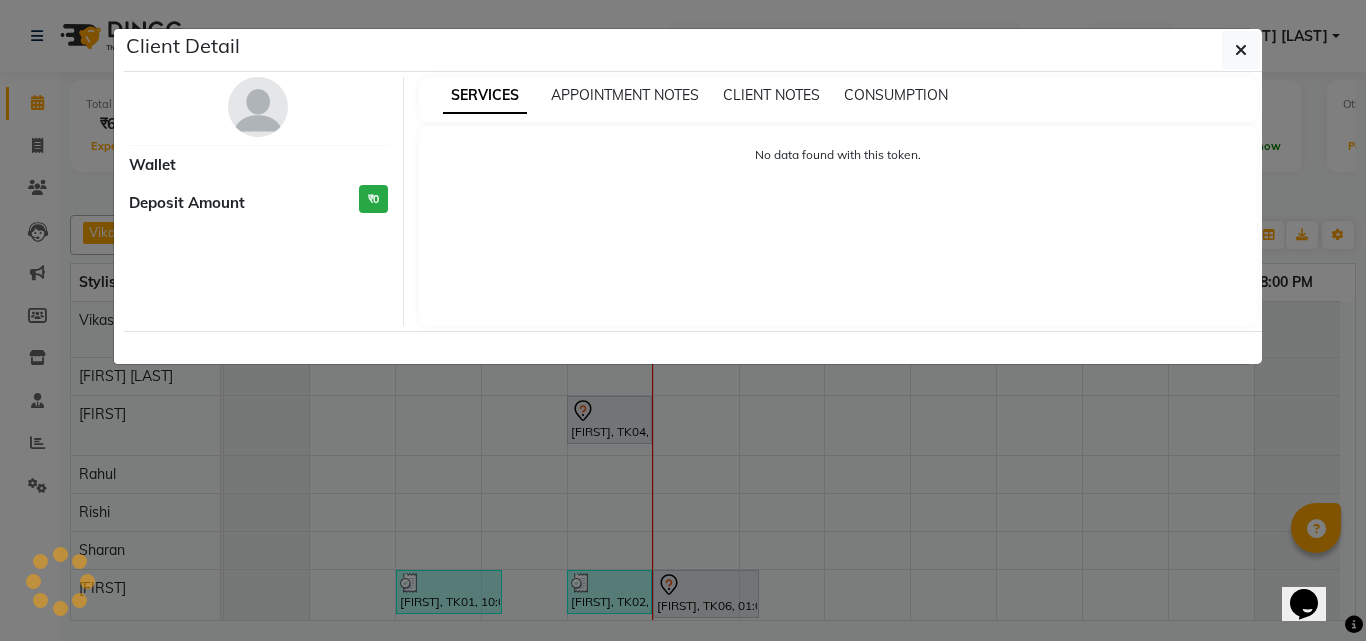 select on "7" 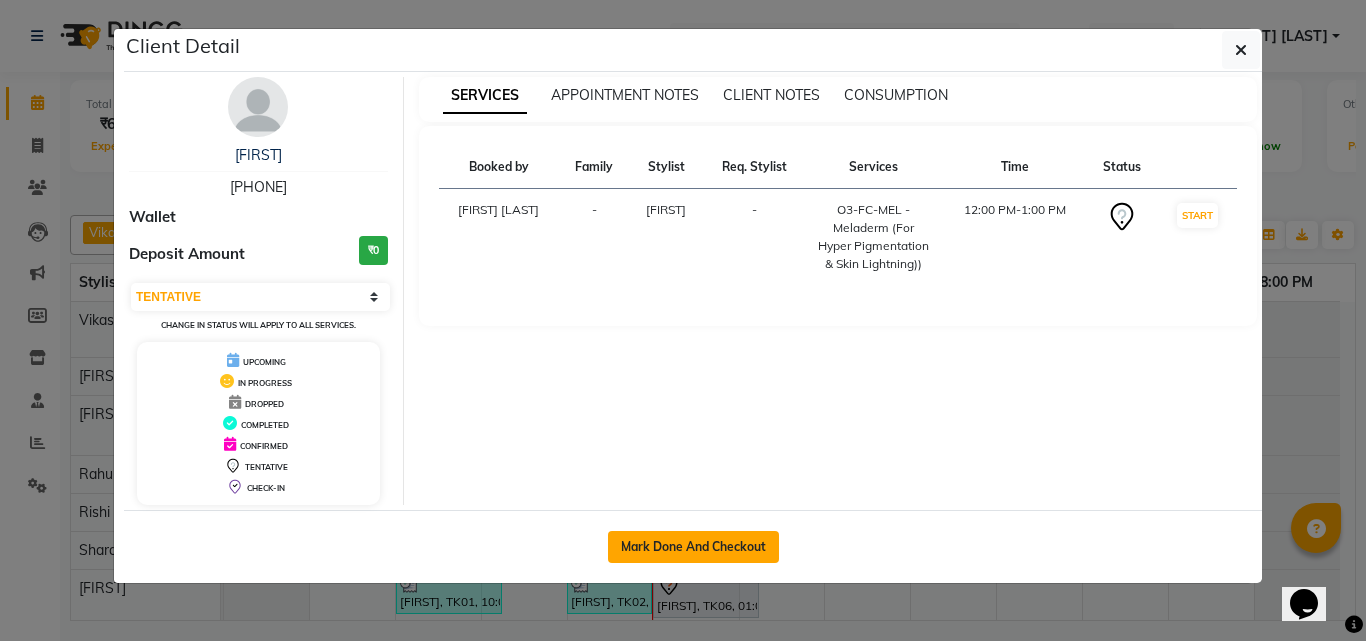 click on "Mark Done And Checkout" 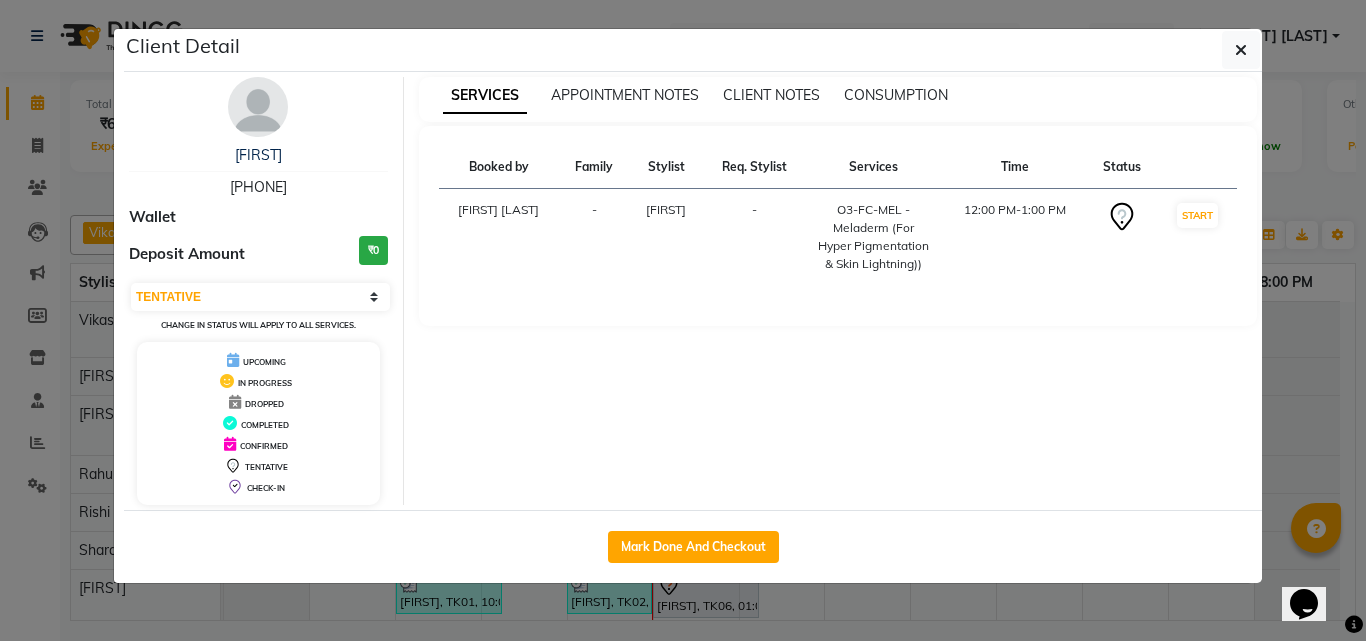 select on "service" 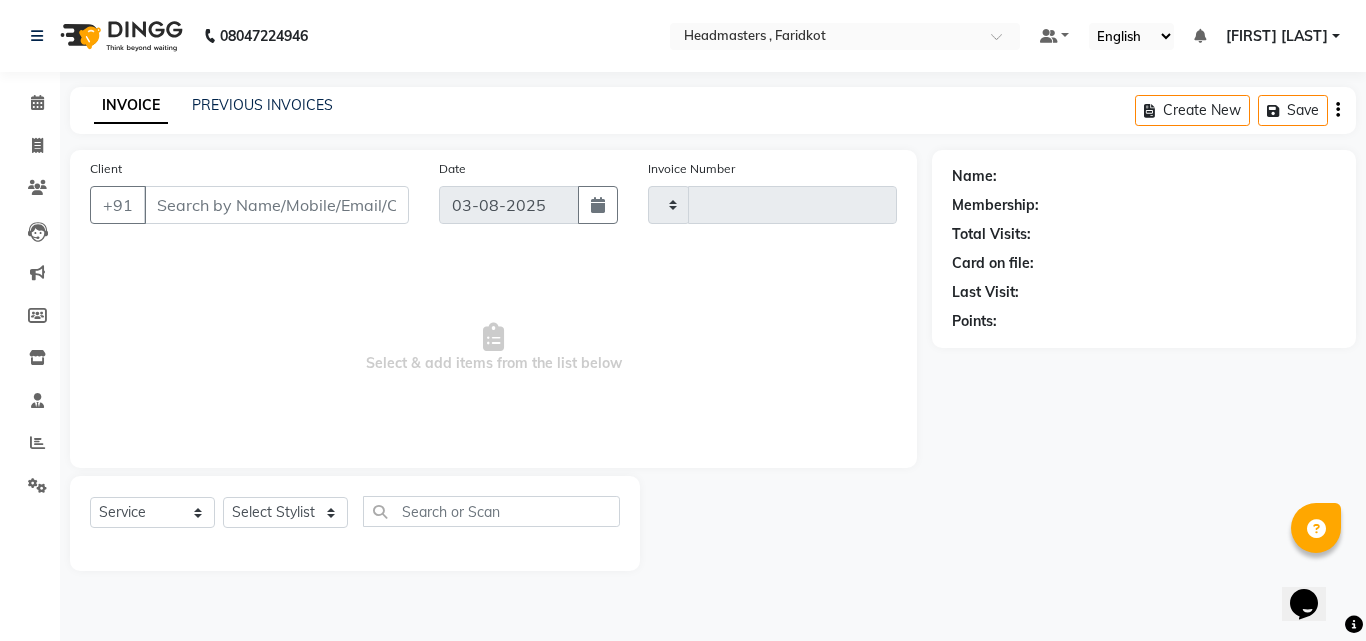 type on "0818" 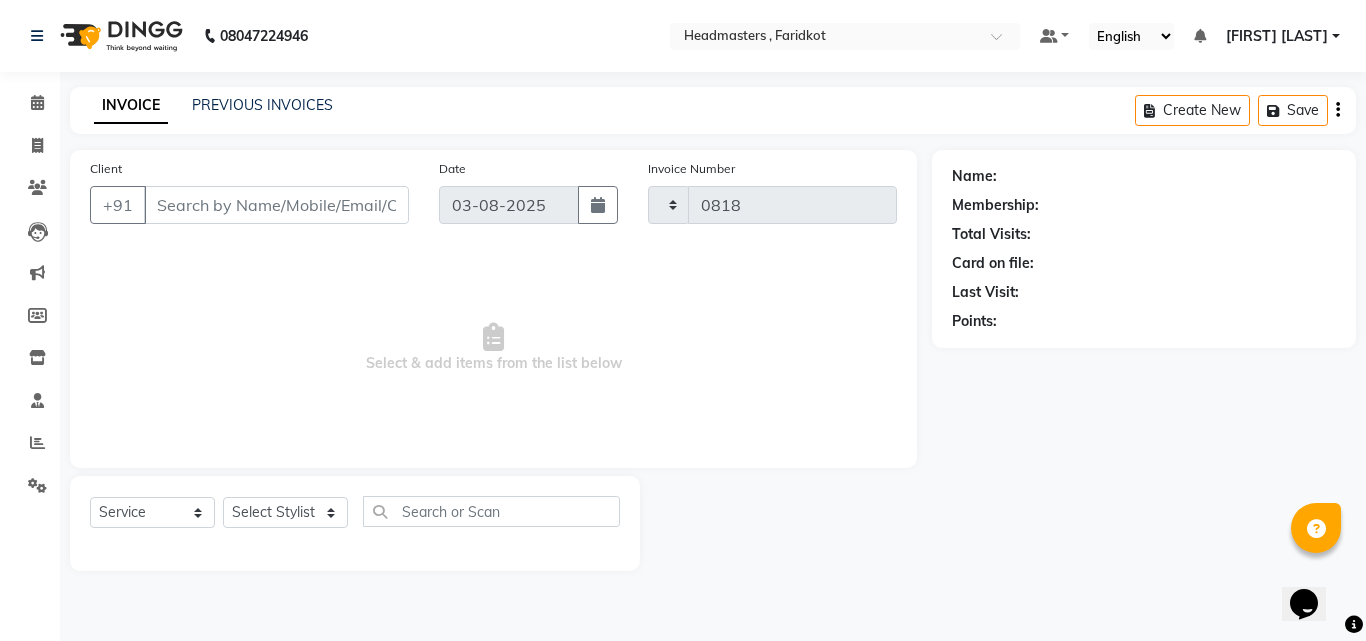 select on "7919" 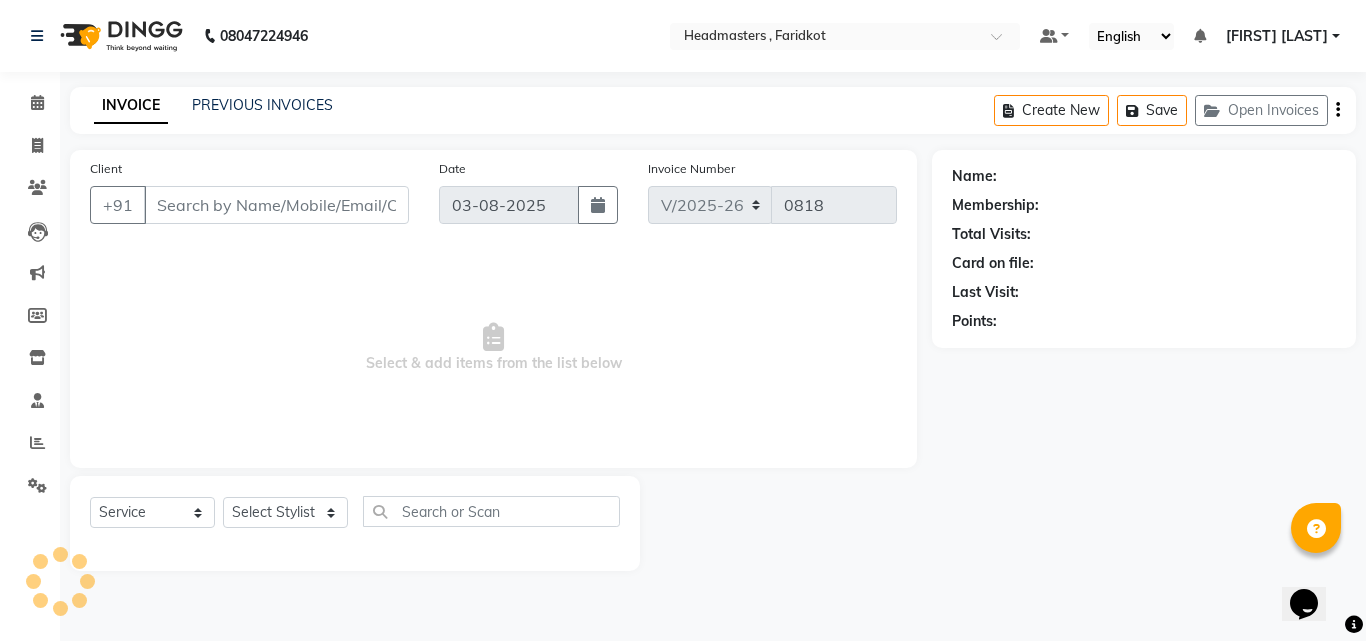 type on "[PHONE]" 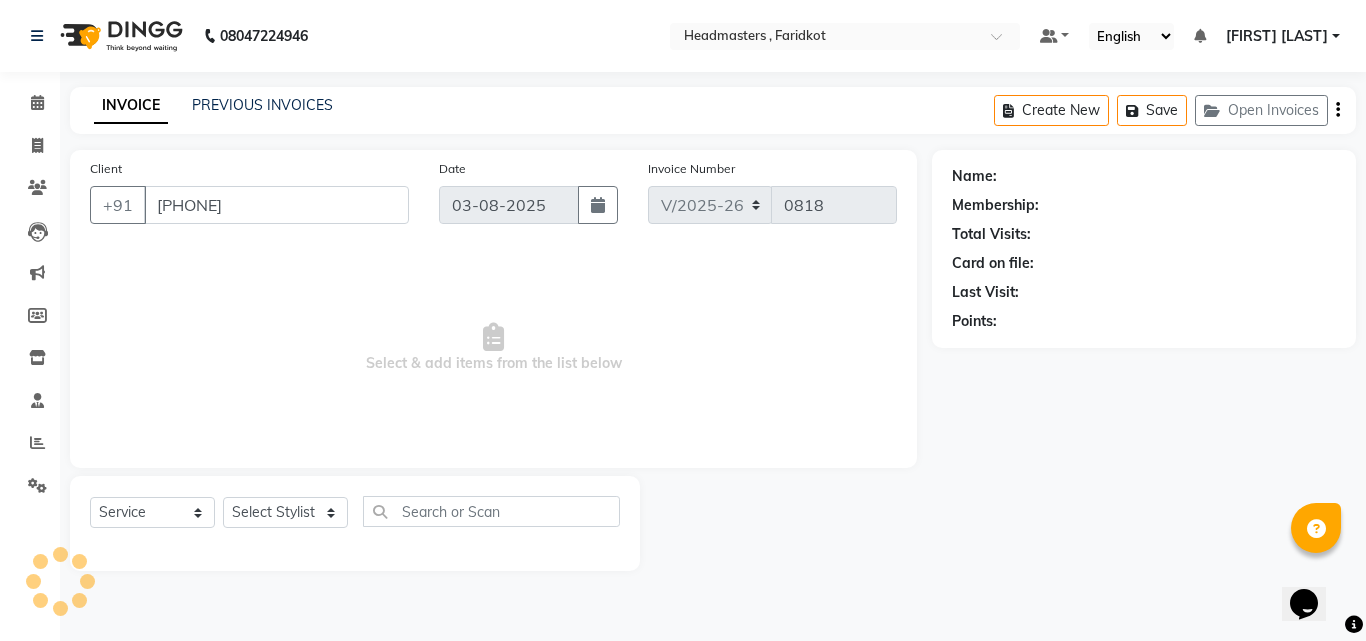 select on "71454" 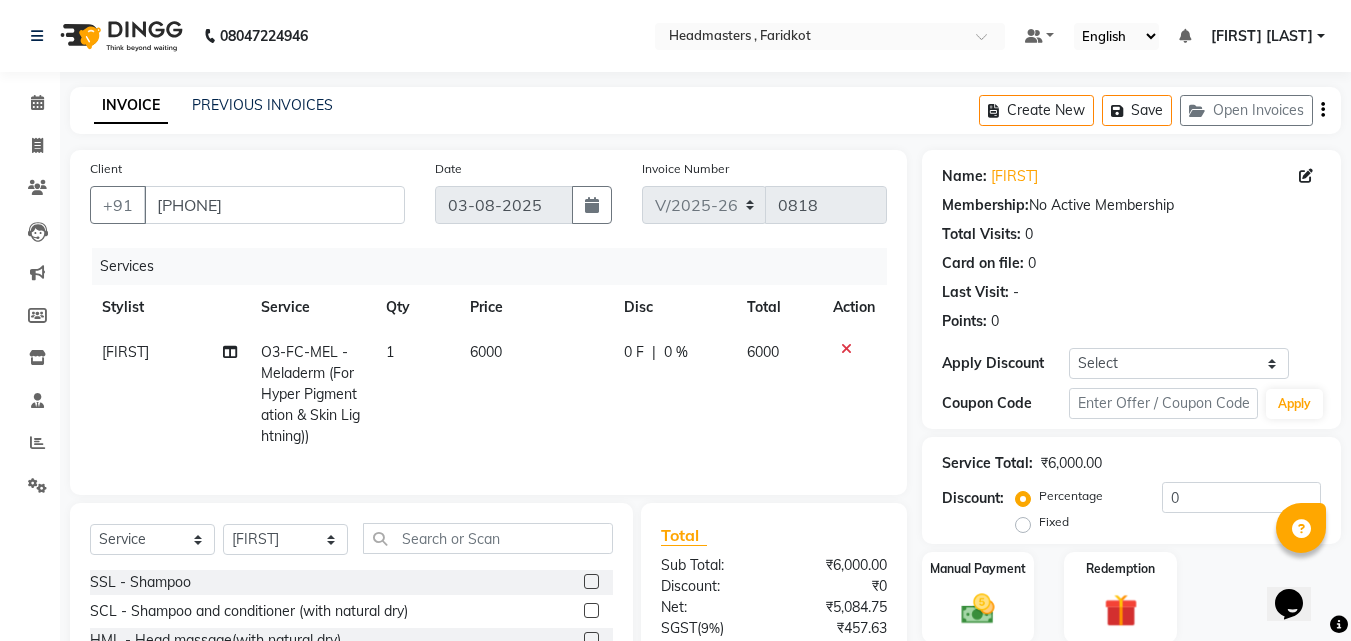 click on "6000" 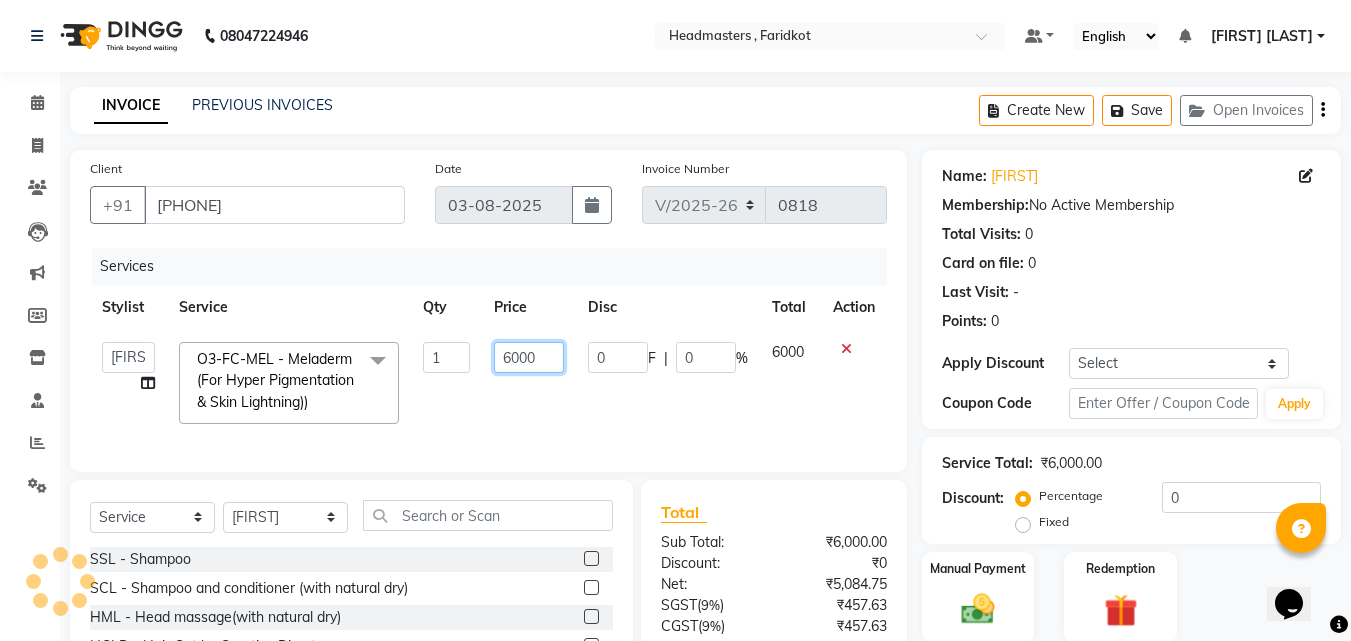 click on "6000" 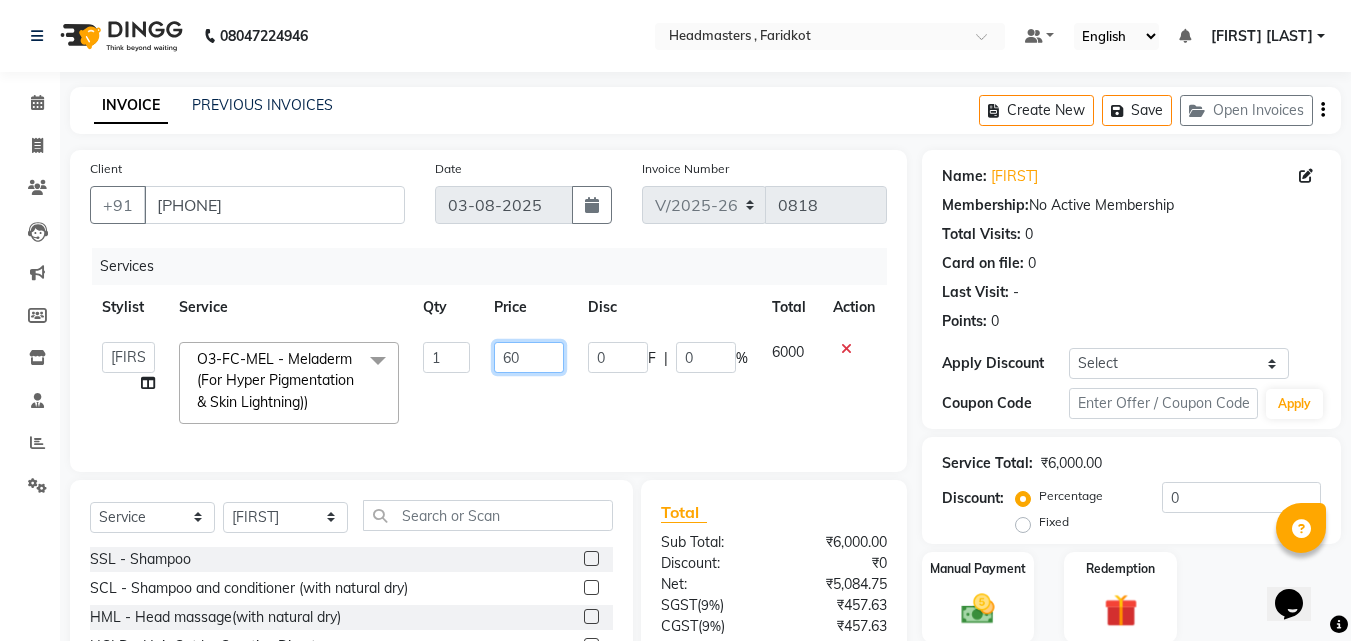 type on "6" 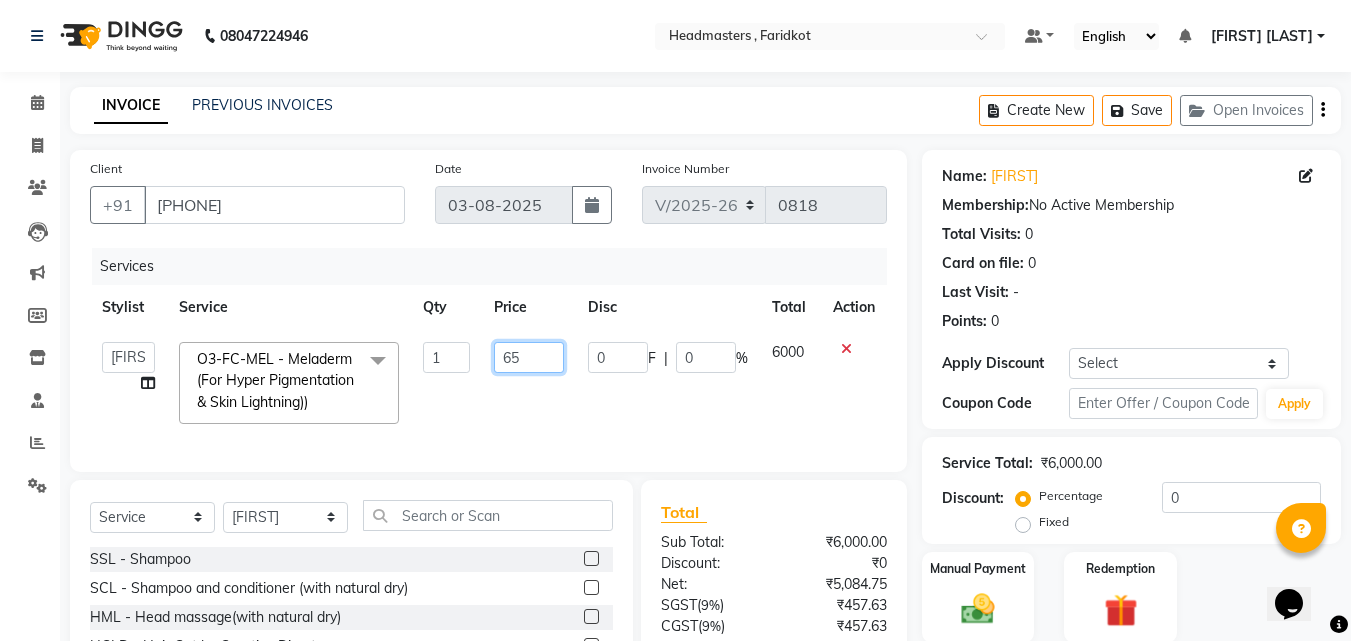 type on "6" 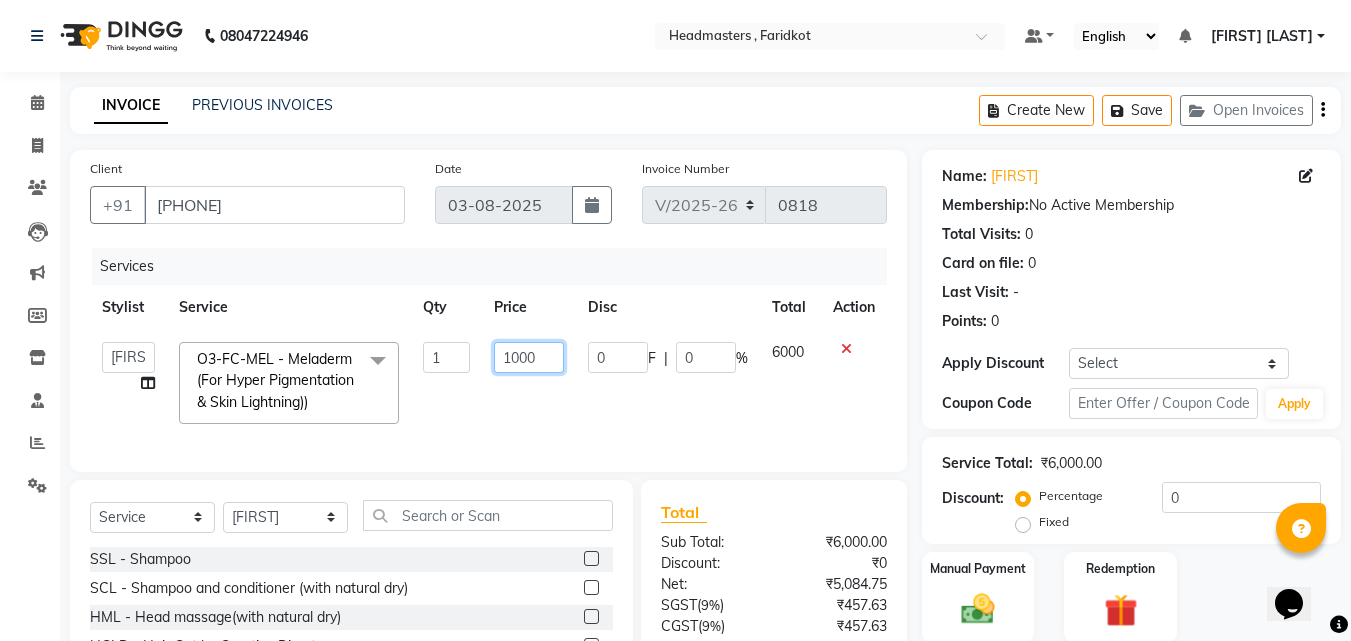 type on "10000" 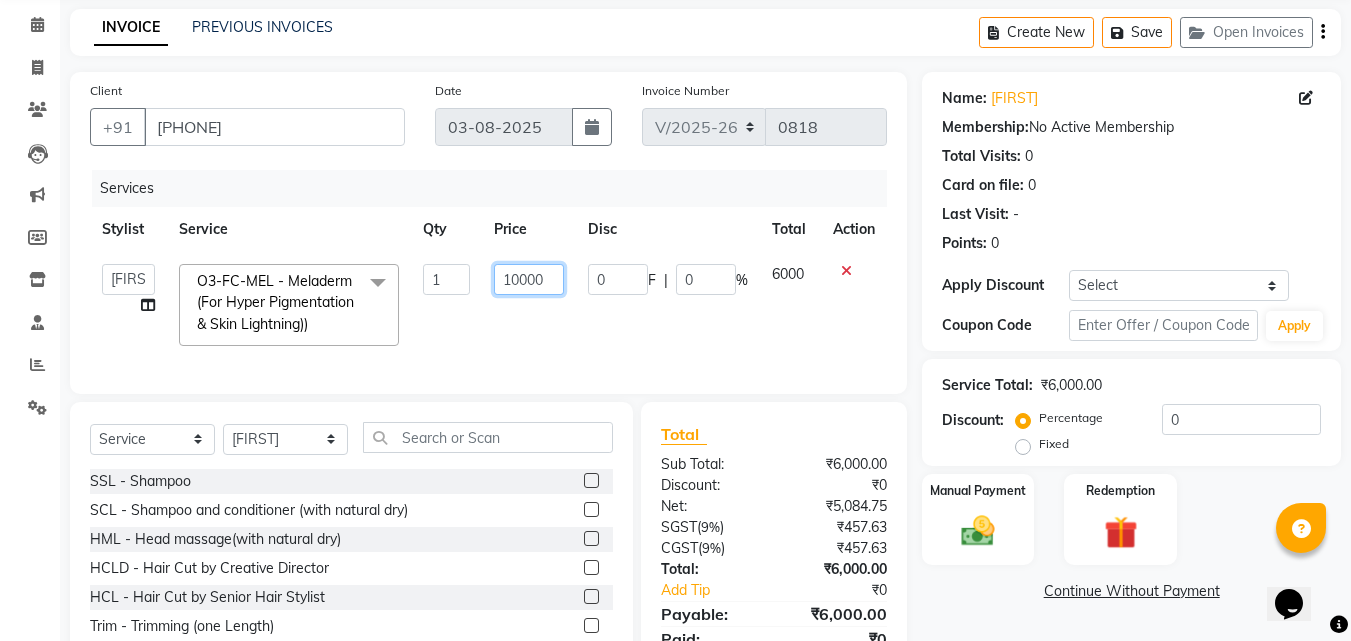 scroll, scrollTop: 179, scrollLeft: 0, axis: vertical 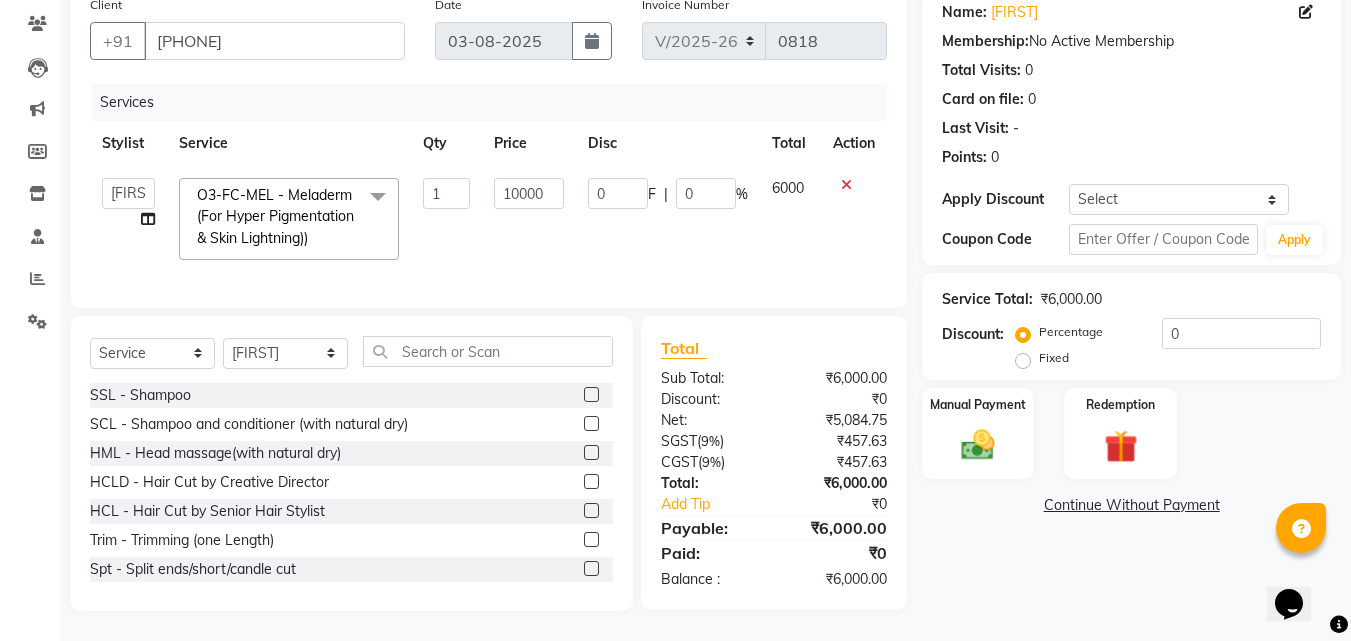 click on "Name: Karamjeet  Membership:  No Active Membership  Total Visits:  0 Card on file:  0 Last Visit:   - Points:   0  Apply Discount Select Coupon → Wrong Job Card  Coupon → Complimentary Coupon → Correction  Coupon → First Wash  Coupon → Free Of Cost - Foc  Coupon → Staff Service  Coupon → Service Not Done  Coupon → Double Job Card  Coupon → Pending Payment  Coupon Code Apply Service Total:  ₹6,000.00  Discount:  Percentage   Fixed  0 Manual Payment Redemption  Continue Without Payment" 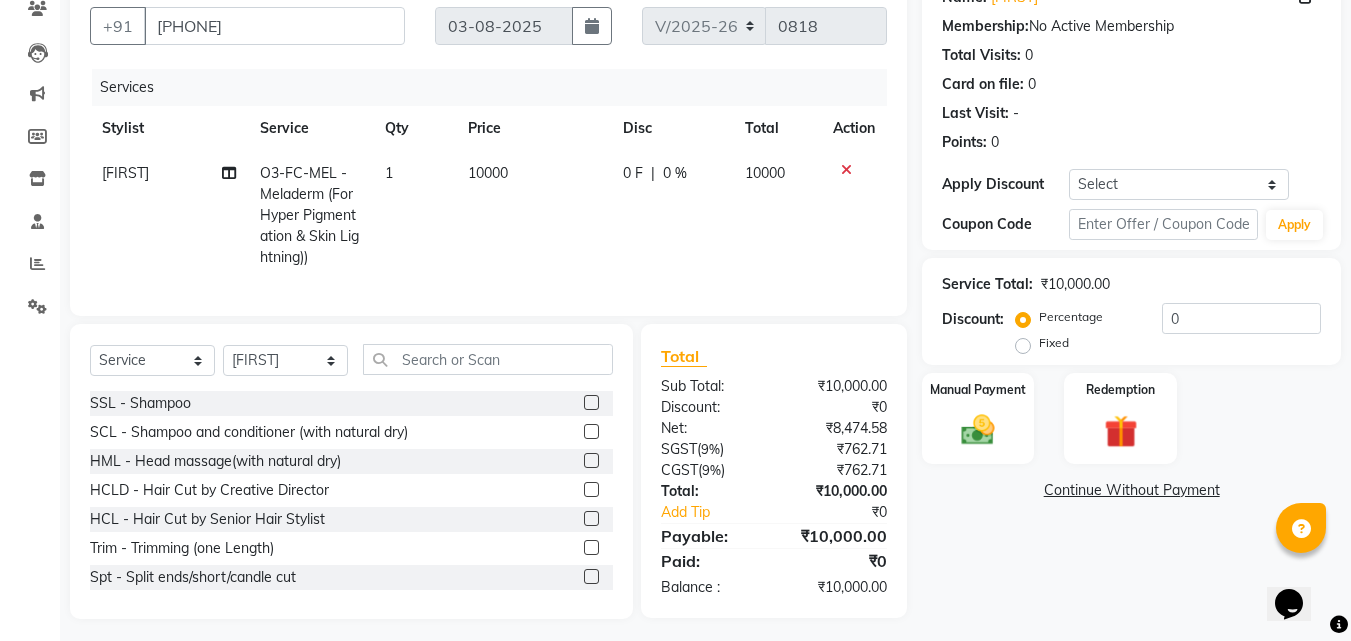 click on "1" 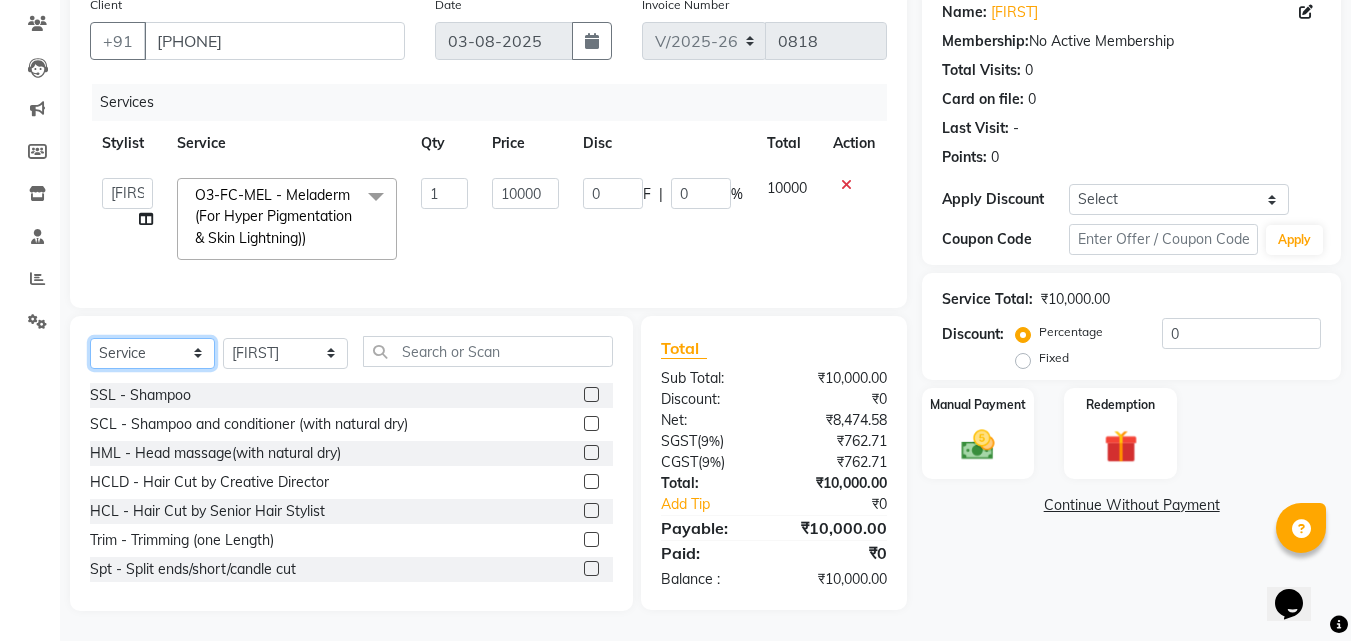click on "Select  Service  Product  Membership  Package Voucher Prepaid Gift Card" 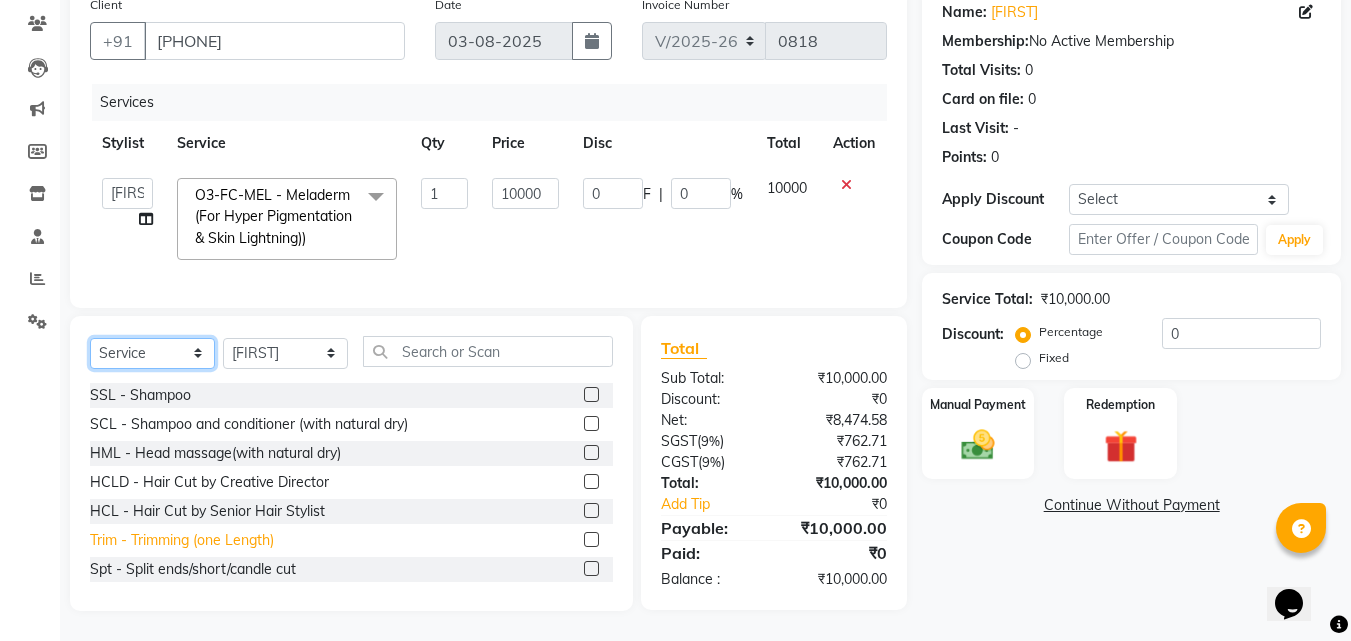 select on "product" 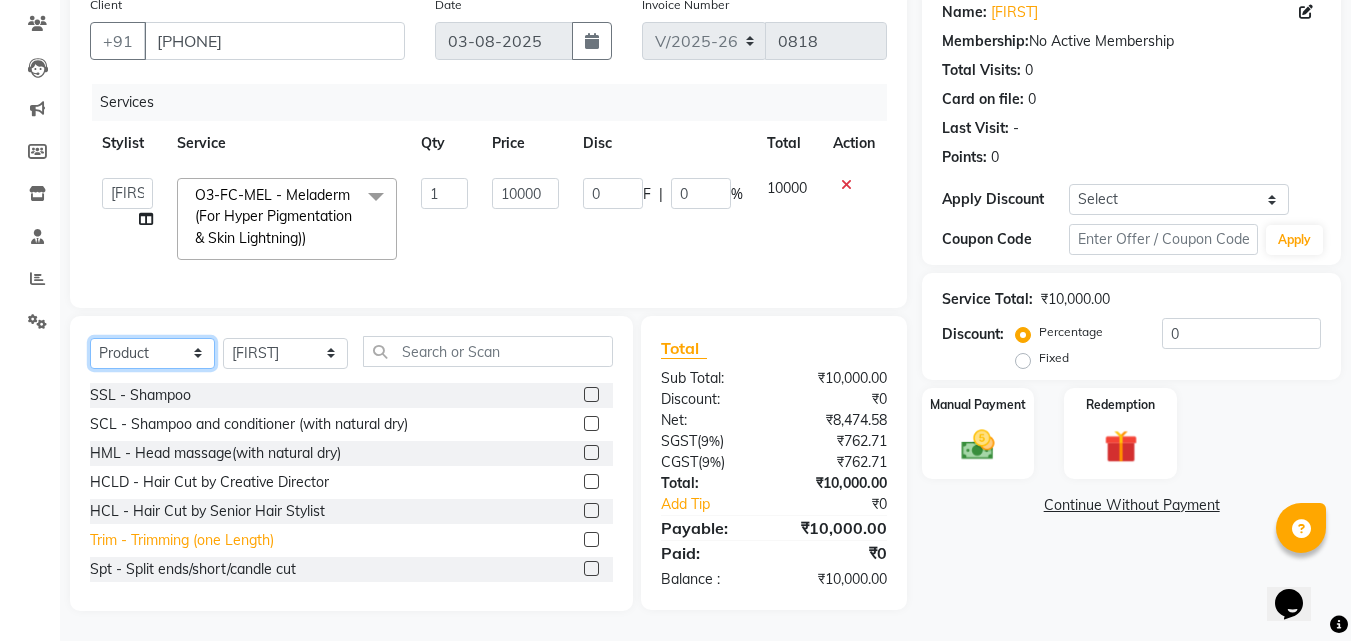 click on "Select  Service  Product  Membership  Package Voucher Prepaid Gift Card" 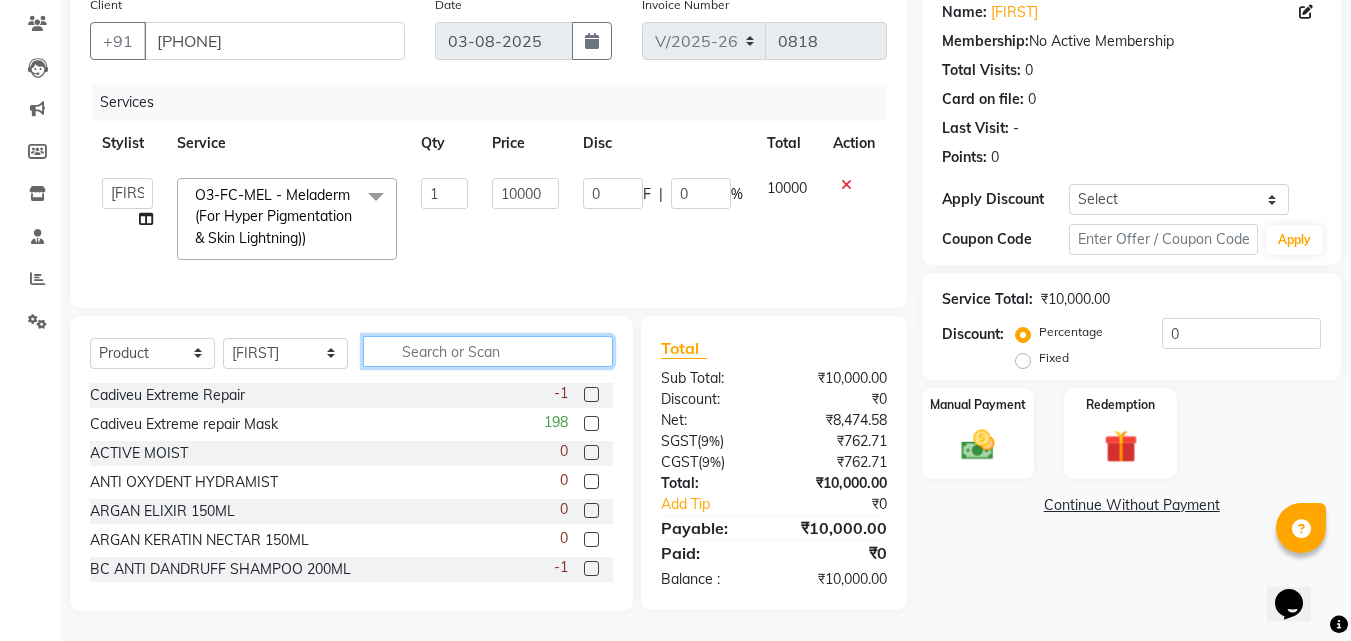 click 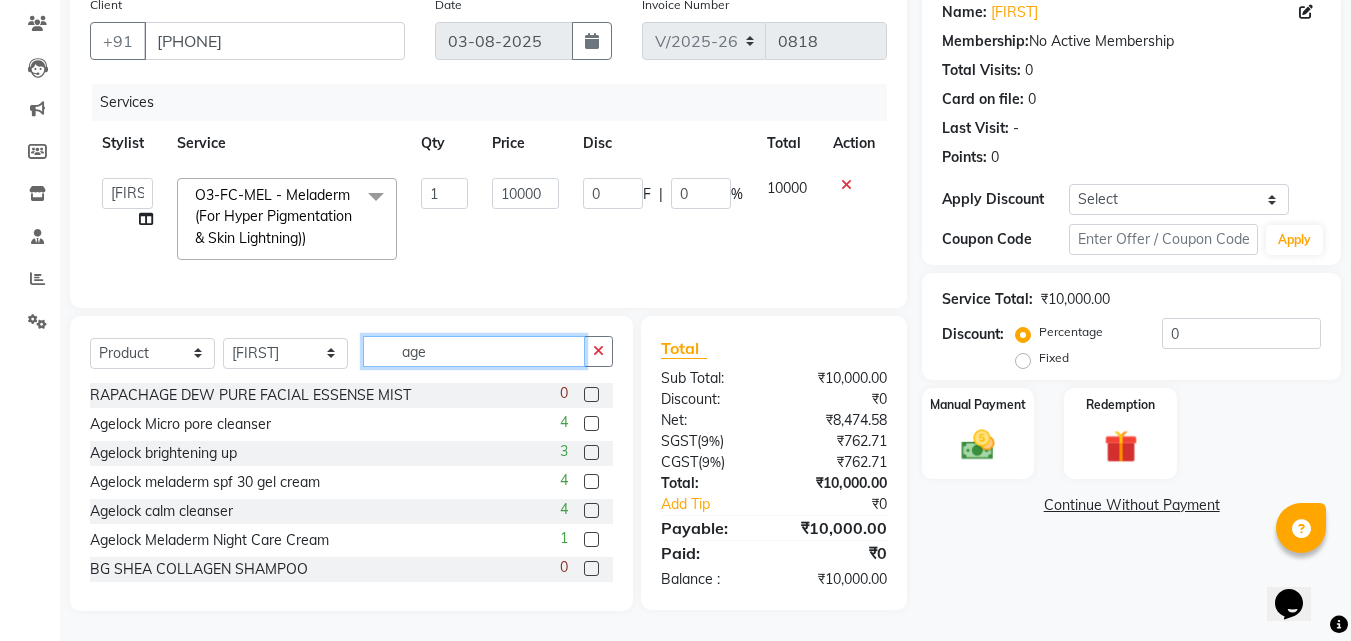 type on "age" 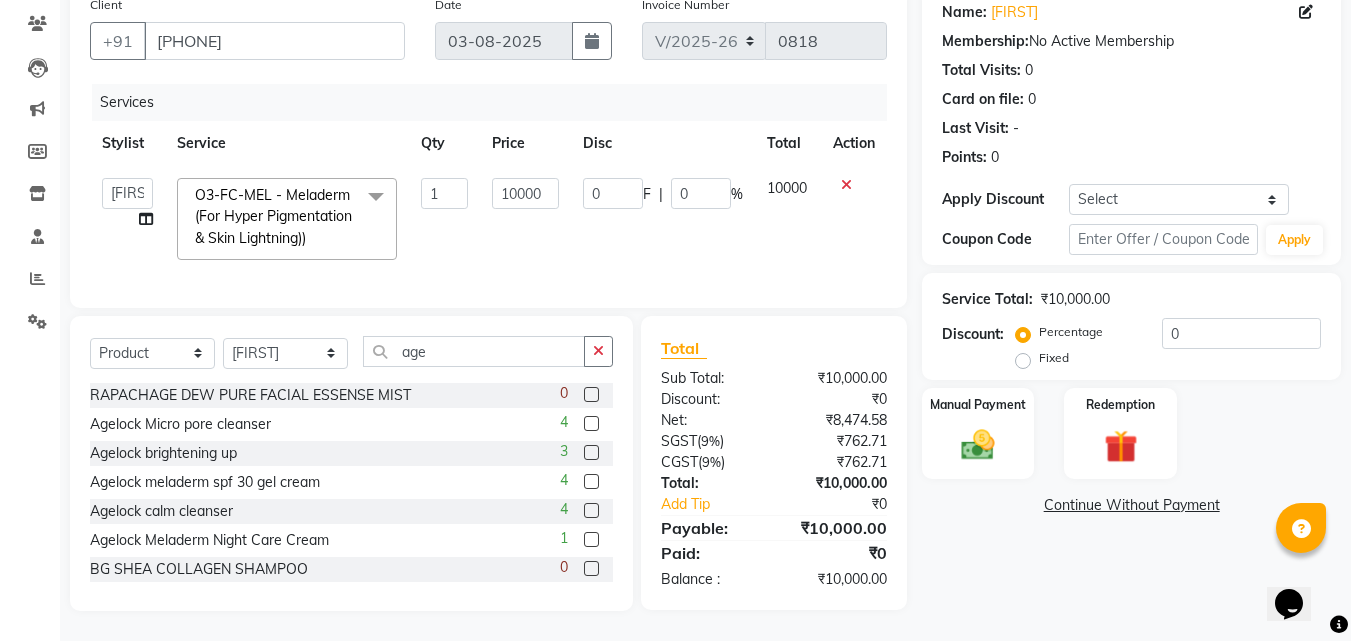click 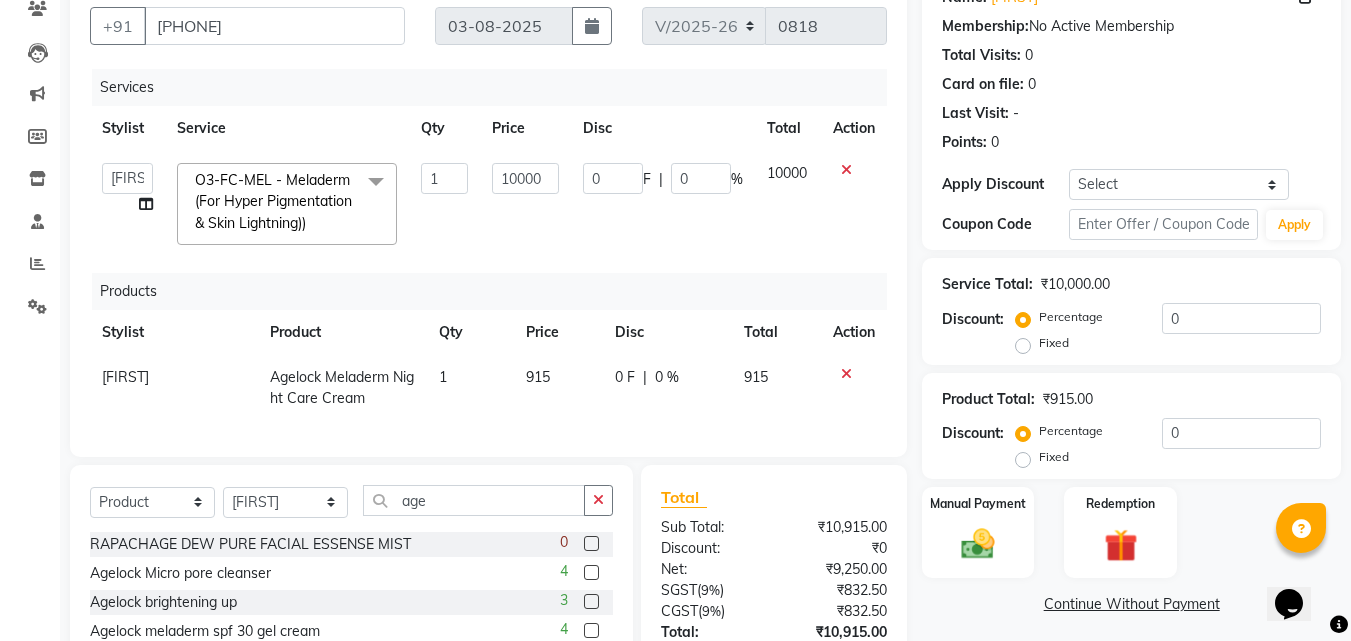 checkbox on "false" 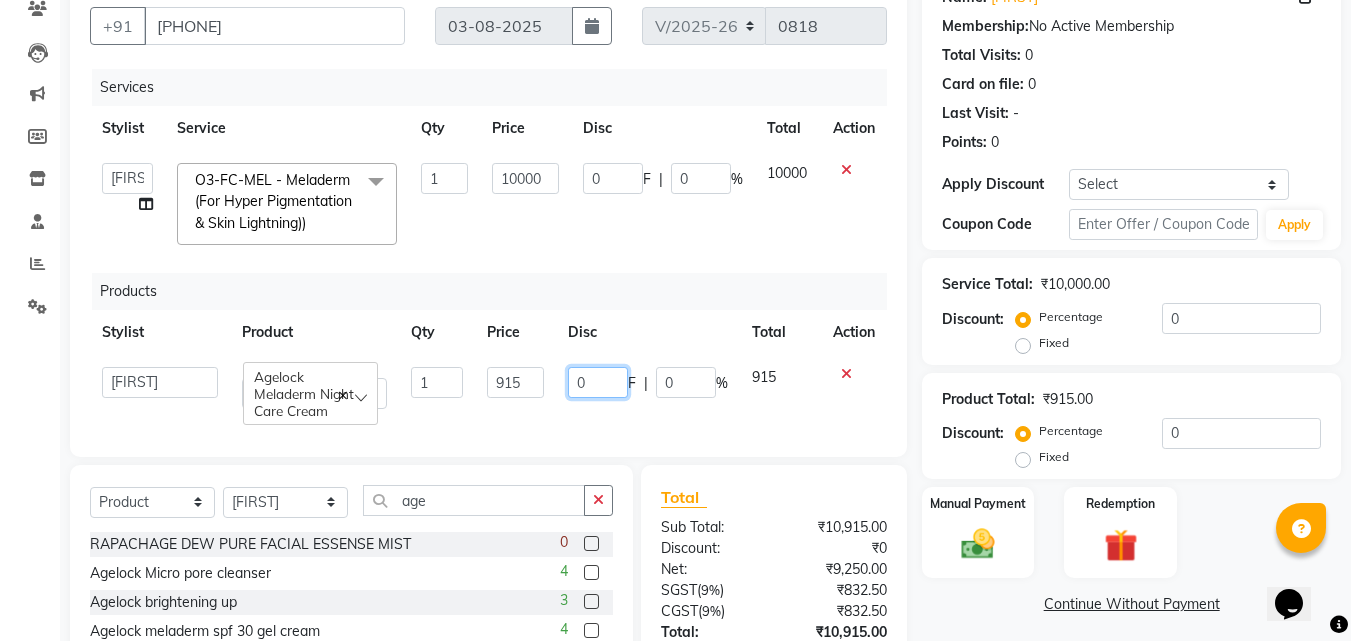click on "0" 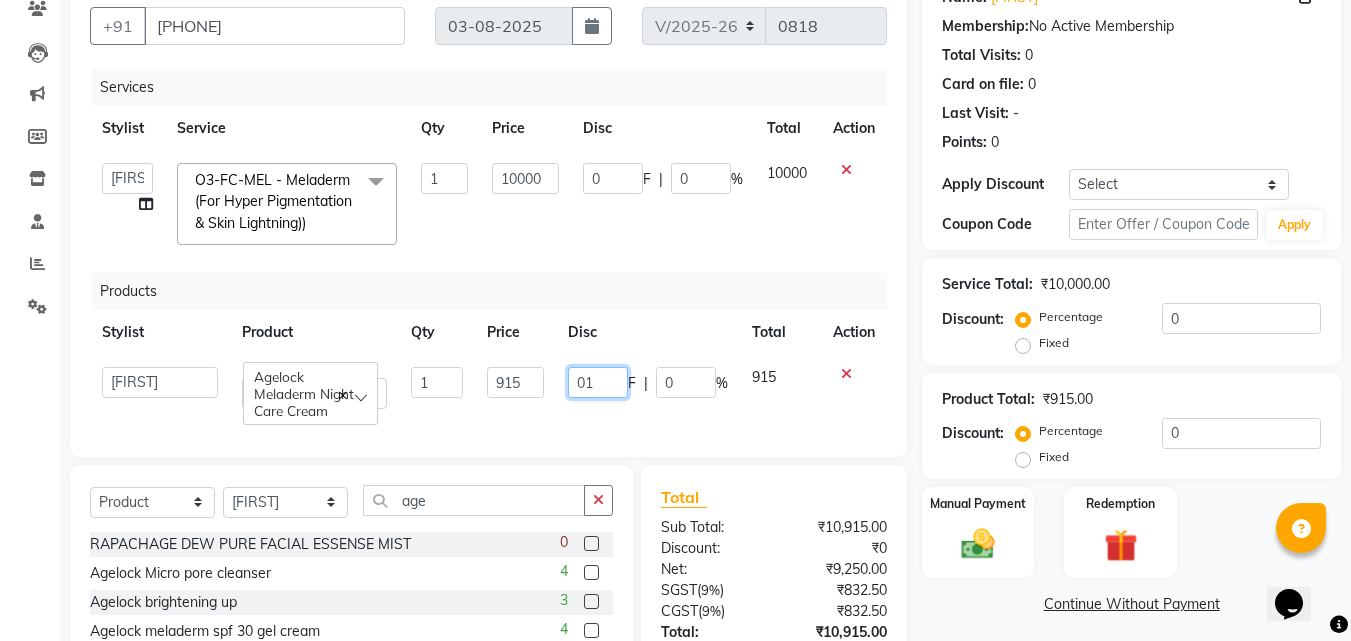 type on "015" 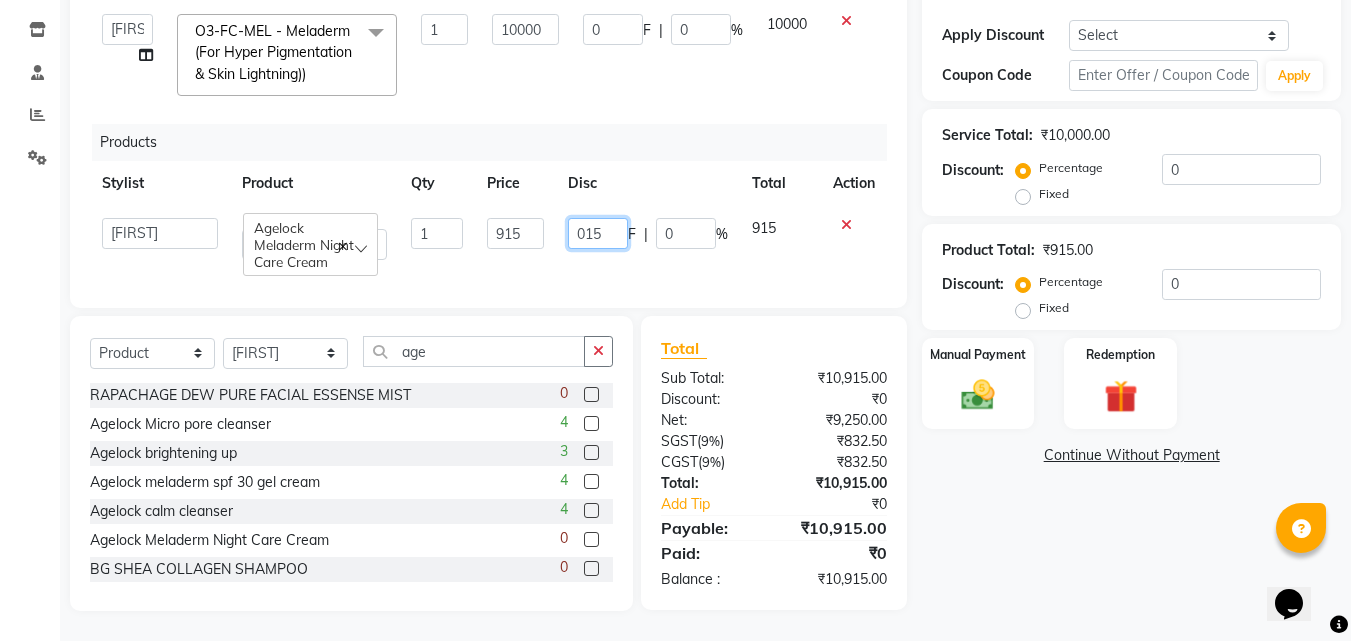 scroll, scrollTop: 343, scrollLeft: 0, axis: vertical 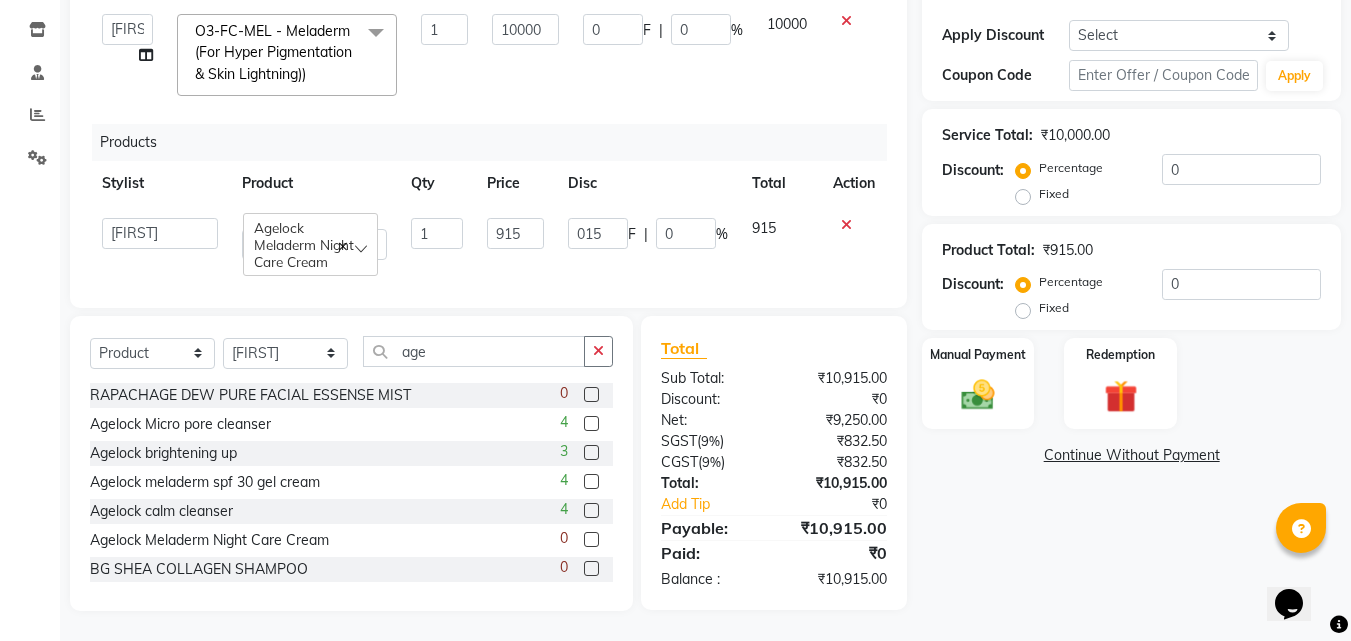 click on "Name: Karamjeet  Membership:  No Active Membership  Total Visits:  0 Card on file:  0 Last Visit:   - Points:   0  Apply Discount Select Coupon → Wrong Job Card  Coupon → Complimentary Coupon → Correction  Coupon → First Wash  Coupon → Free Of Cost - Foc  Coupon → Staff Service  Coupon → Service Not Done  Coupon → Double Job Card  Coupon → Pending Payment  Coupon Code Apply Service Total:  ₹10,000.00  Discount:  Percentage   Fixed  0 Product Total:  ₹915.00  Discount:  Percentage   Fixed  0 Manual Payment Redemption  Continue Without Payment" 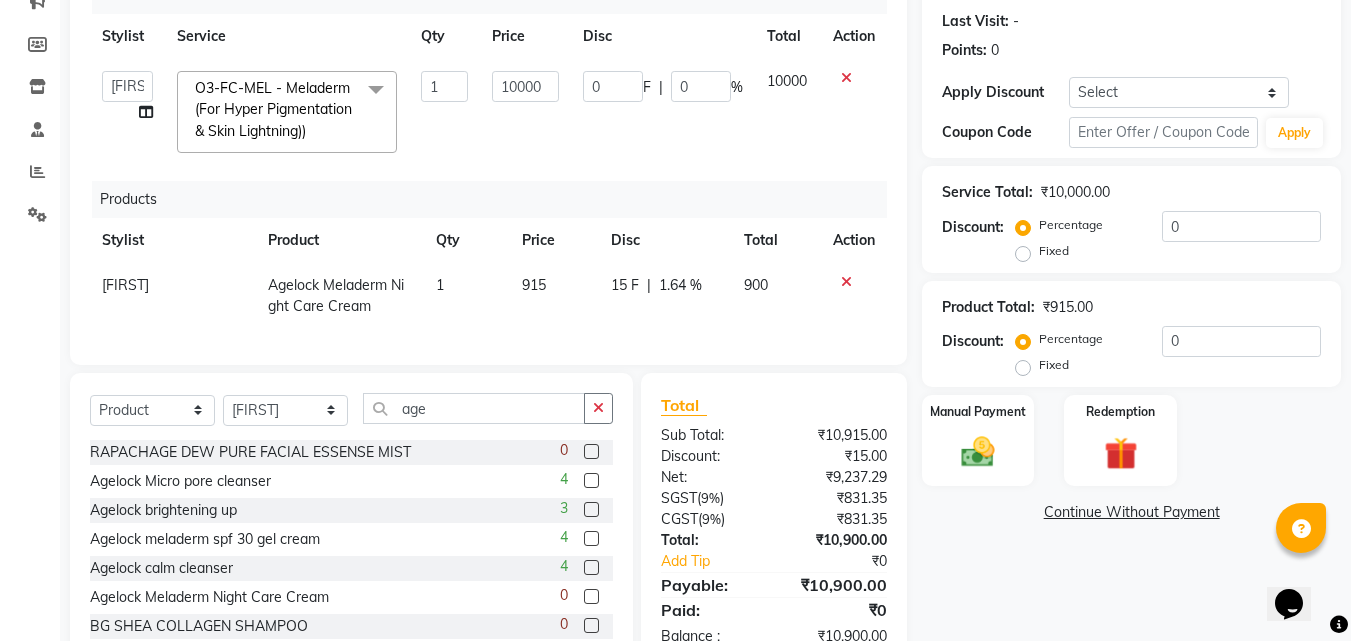 scroll, scrollTop: 243, scrollLeft: 0, axis: vertical 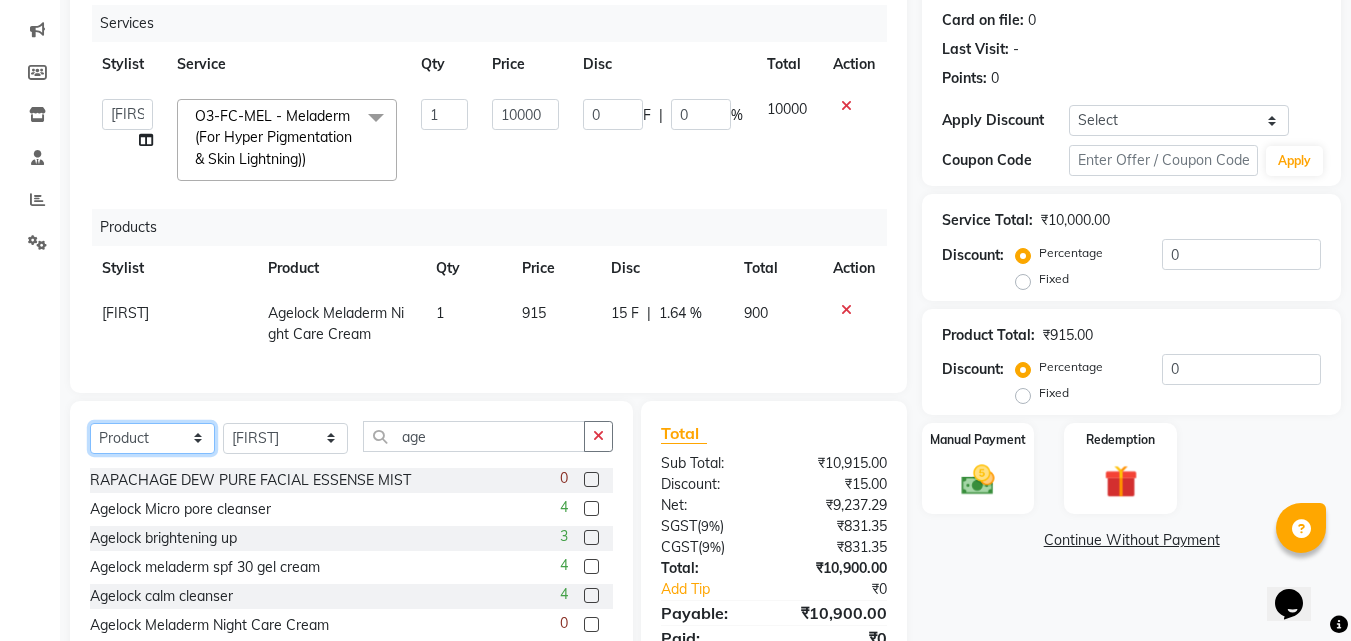 click on "Select  Service  Product  Membership  Package Voucher Prepaid Gift Card" 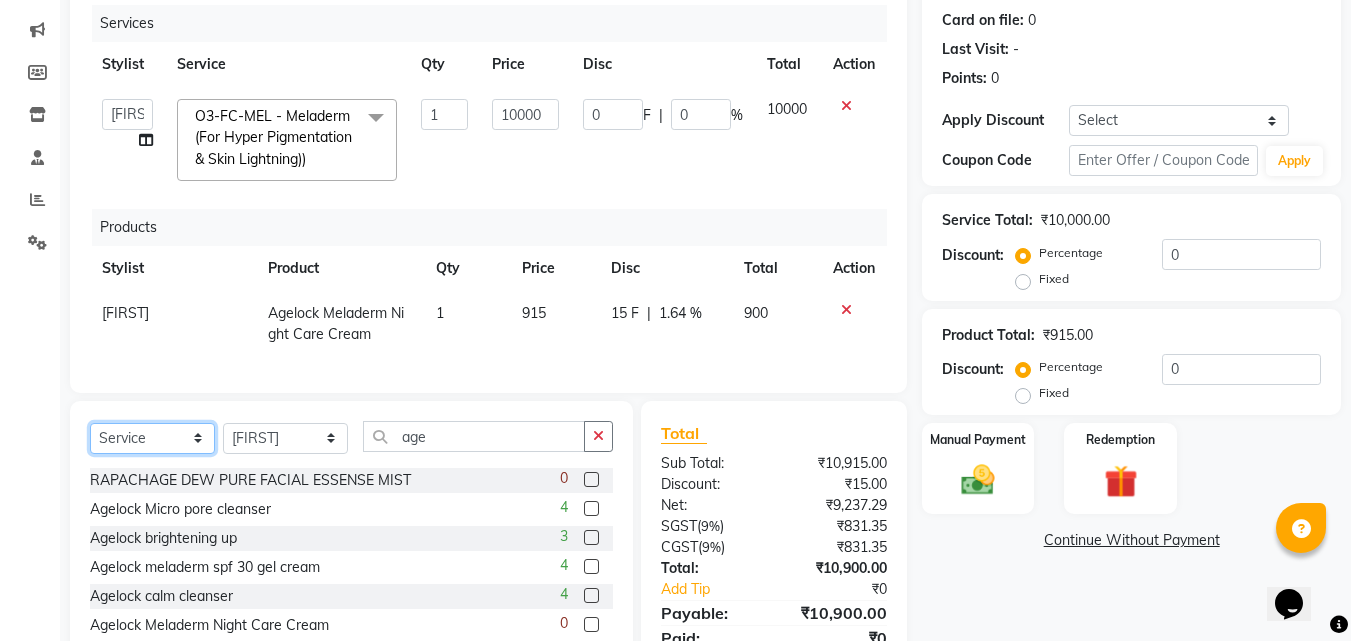 click on "Select  Service  Product  Membership  Package Voucher Prepaid Gift Card" 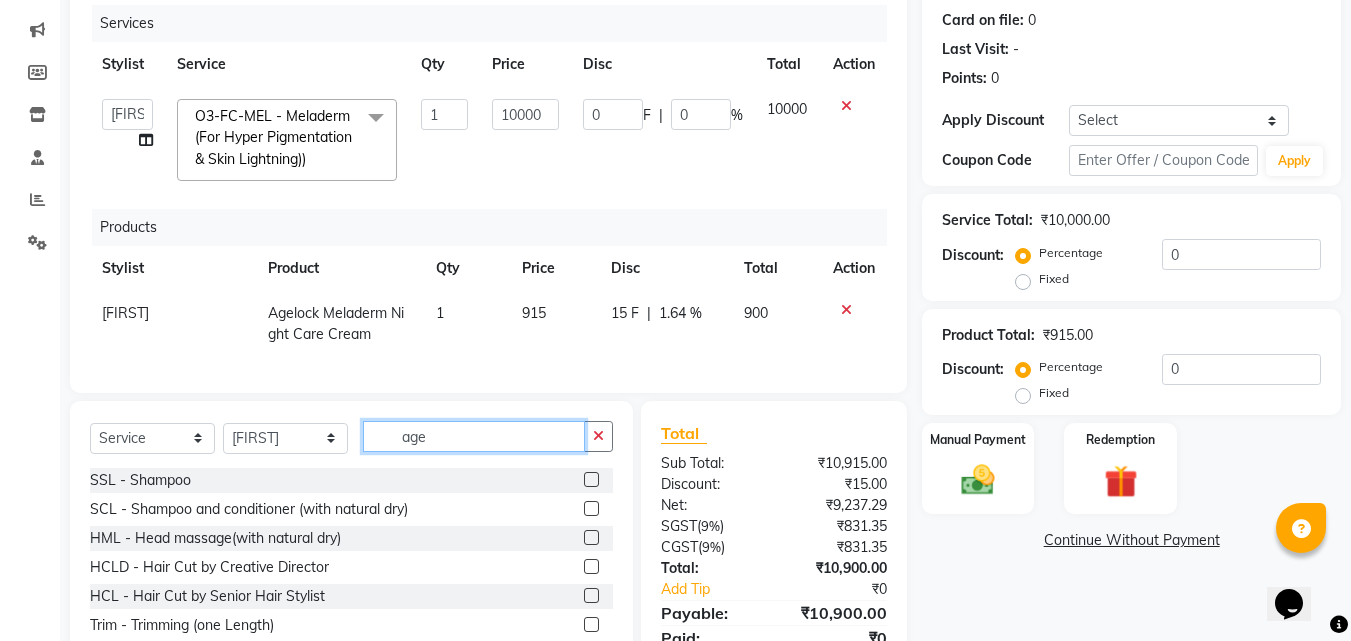click on "age" 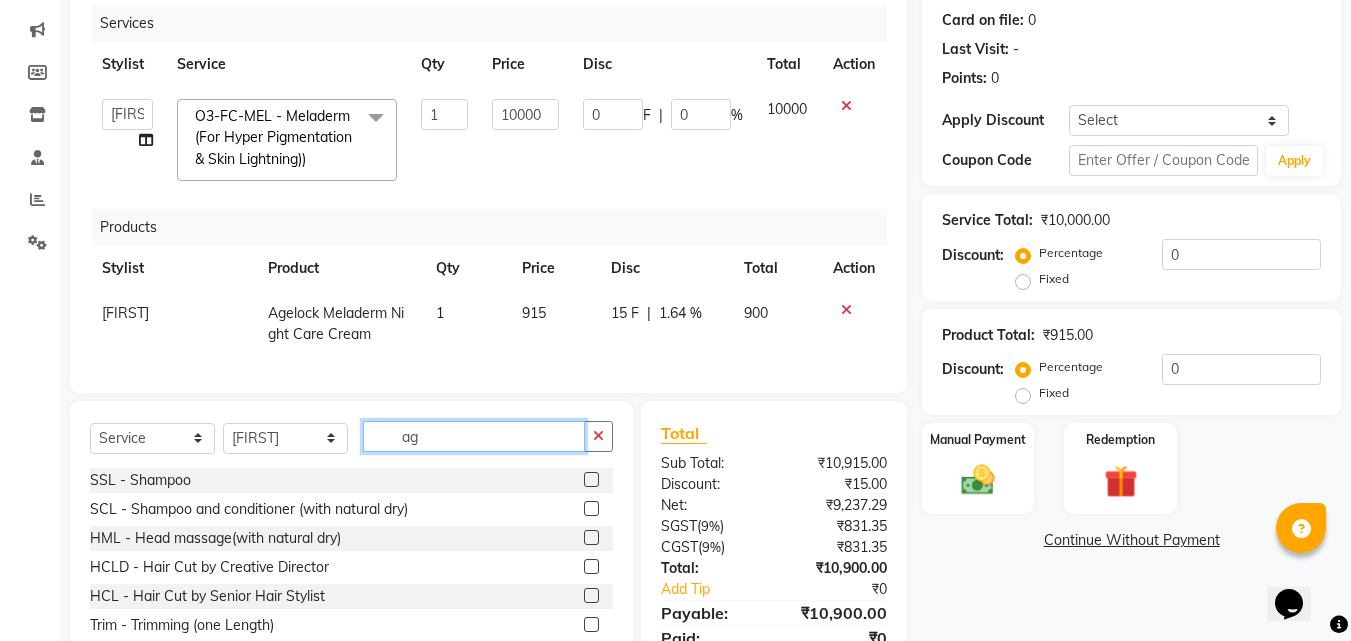 type on "a" 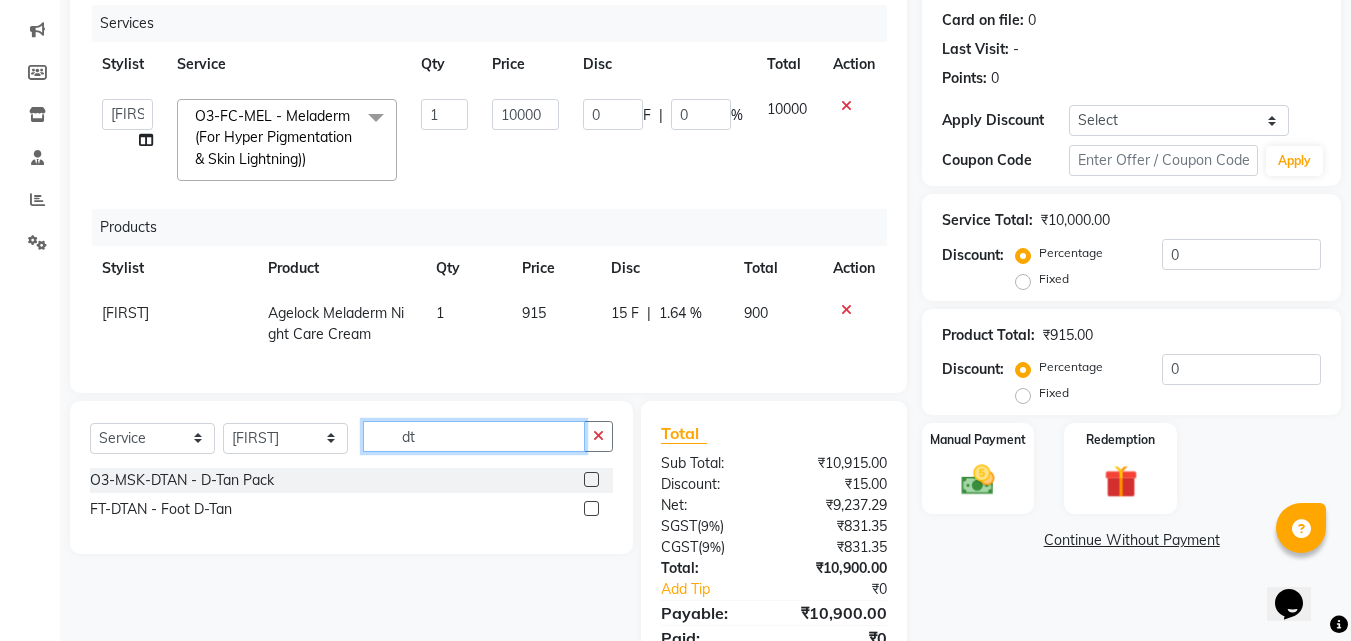 type on "dt" 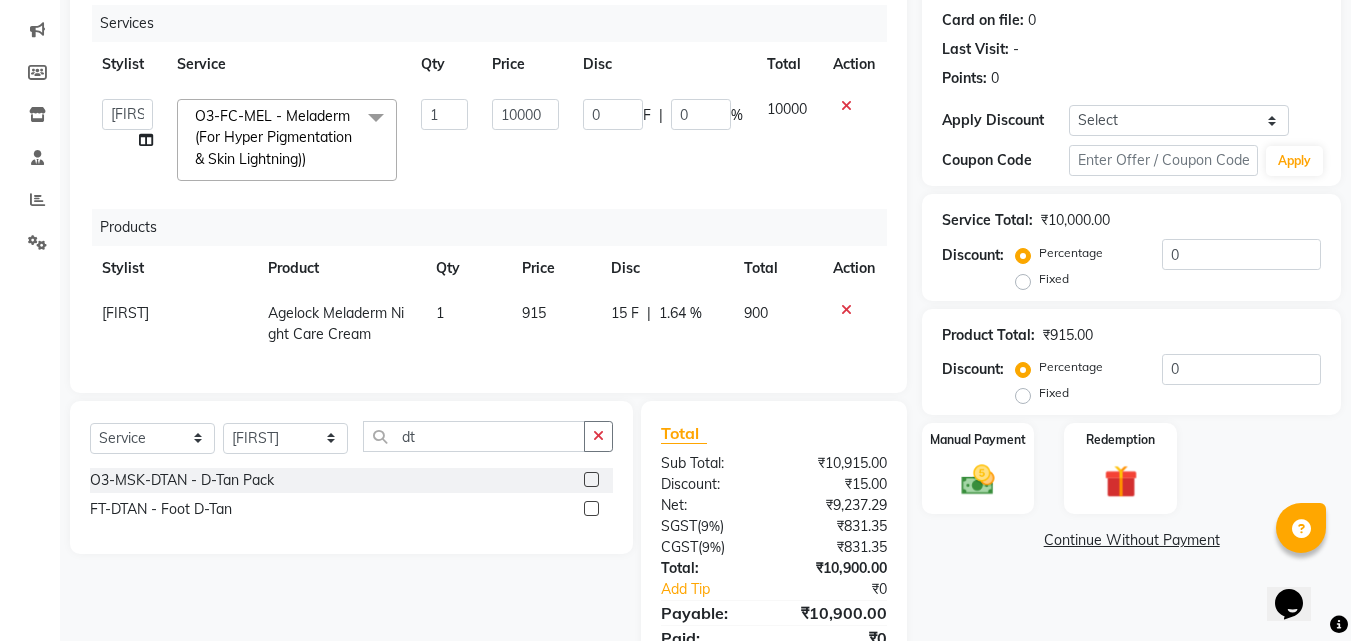 click 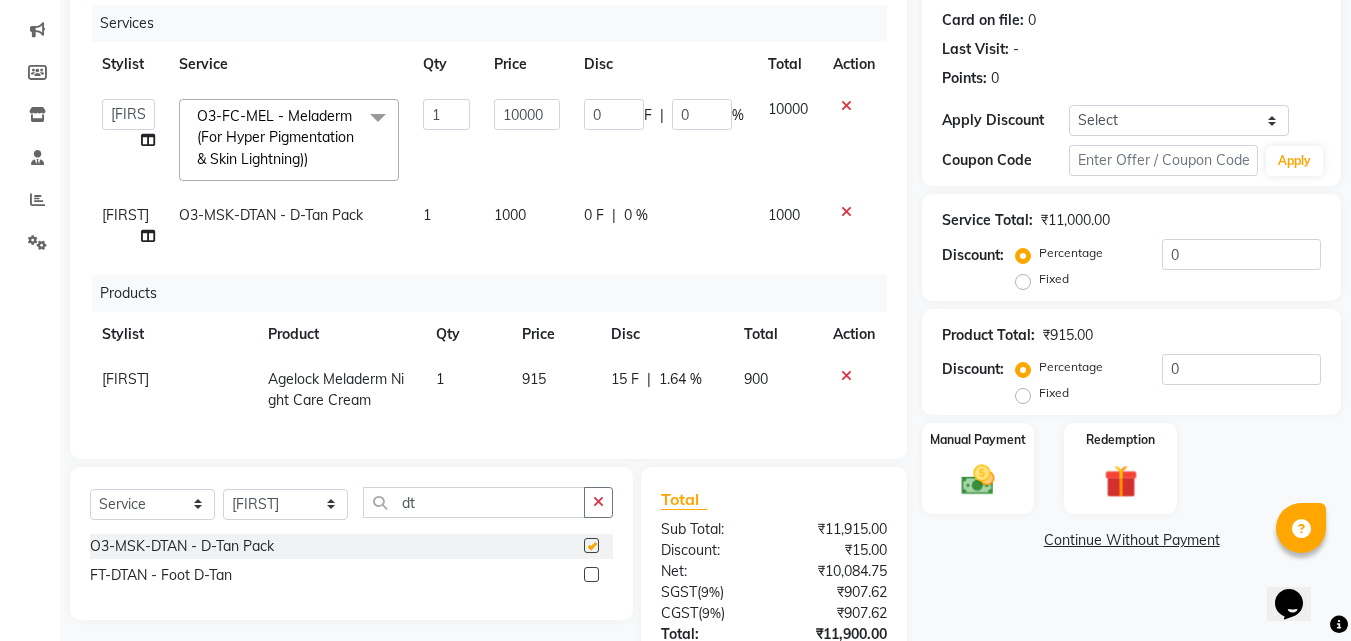 checkbox on "false" 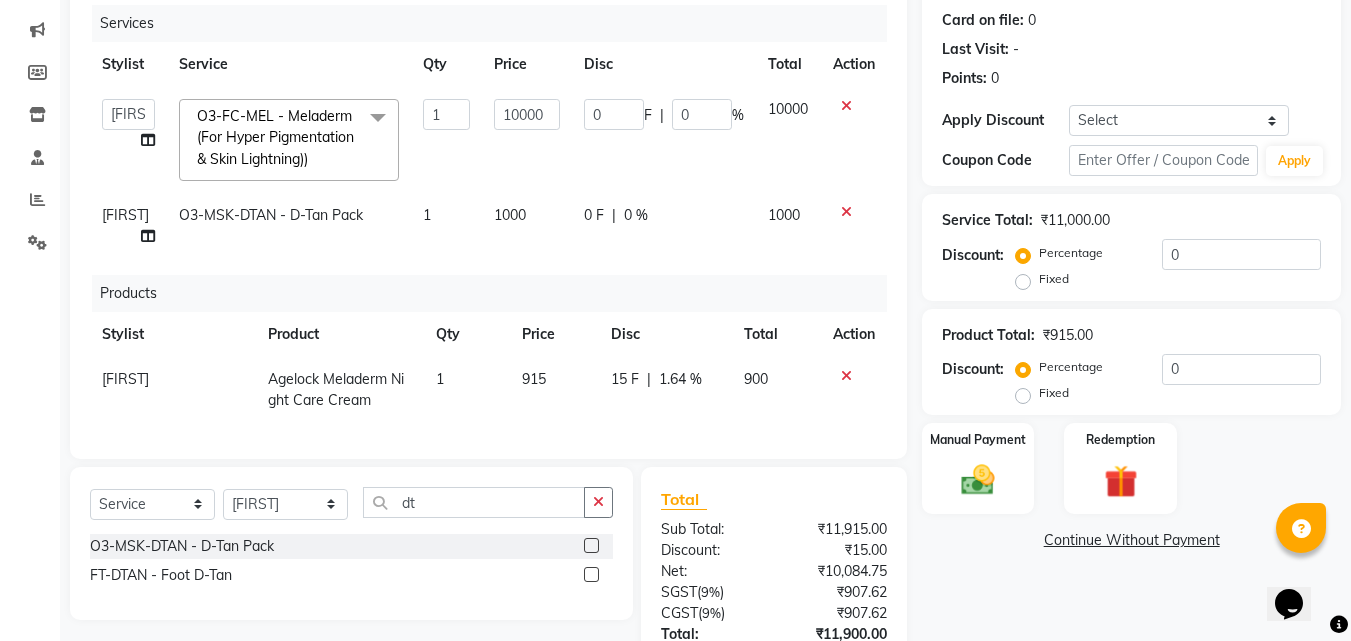 click on "0 %" 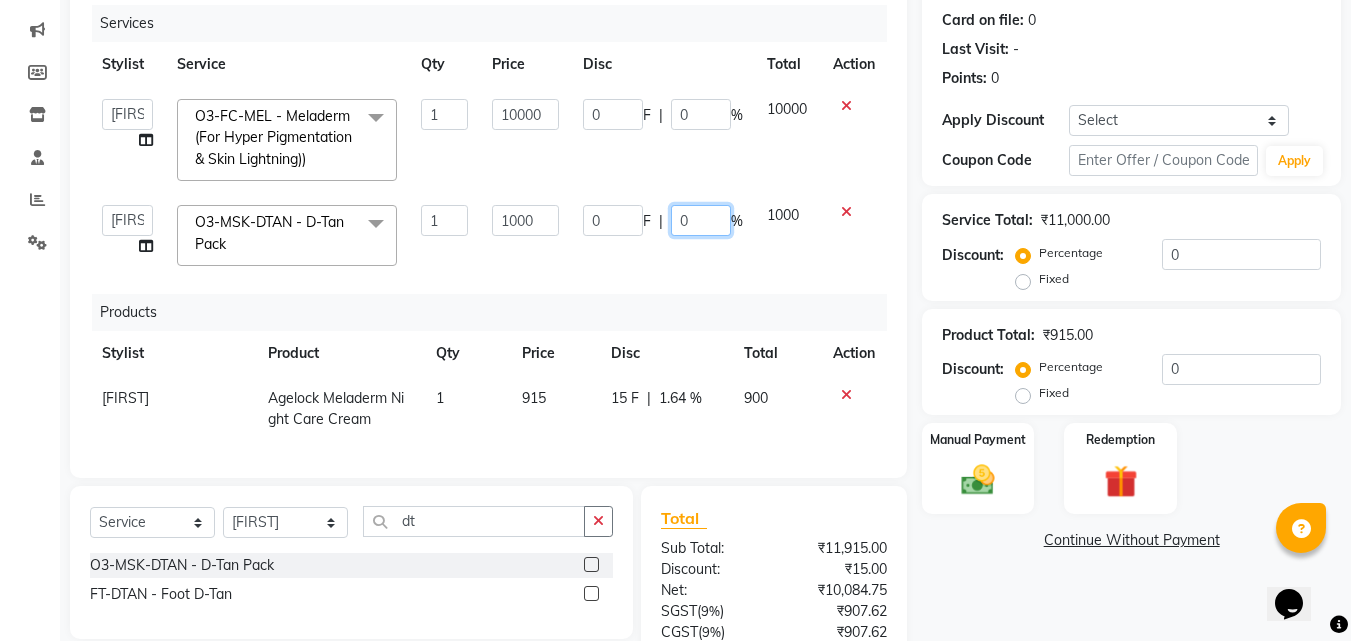 click on "0" 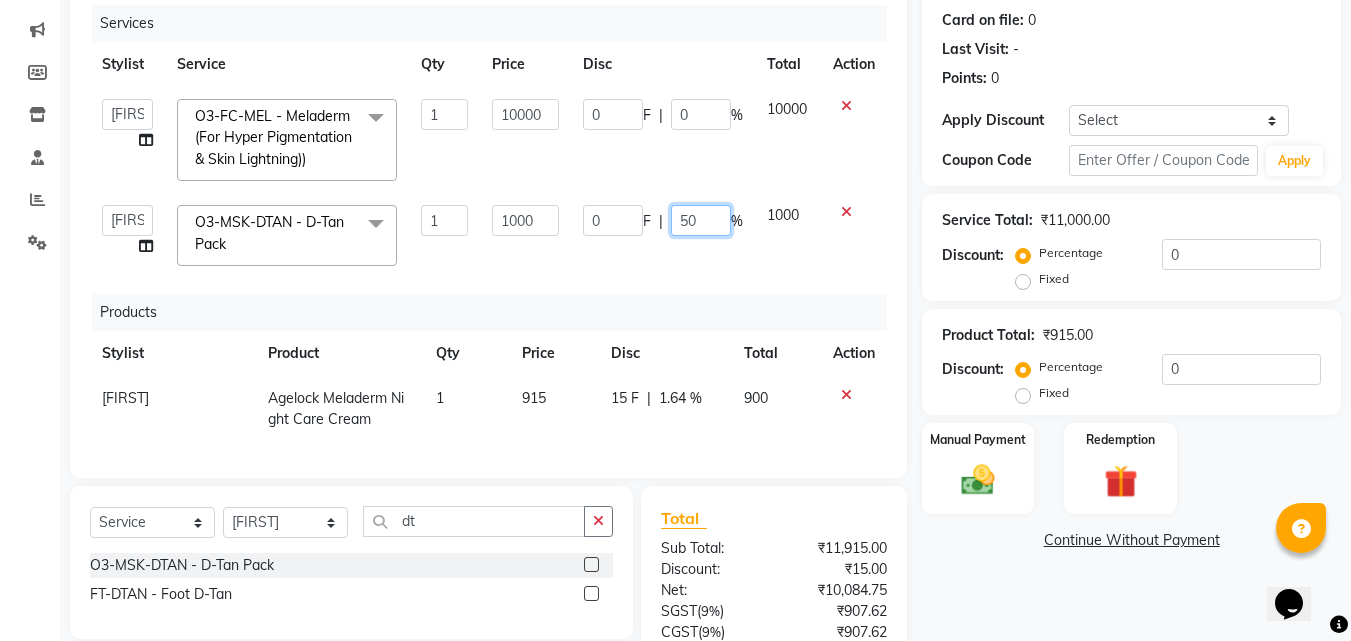 type on "500" 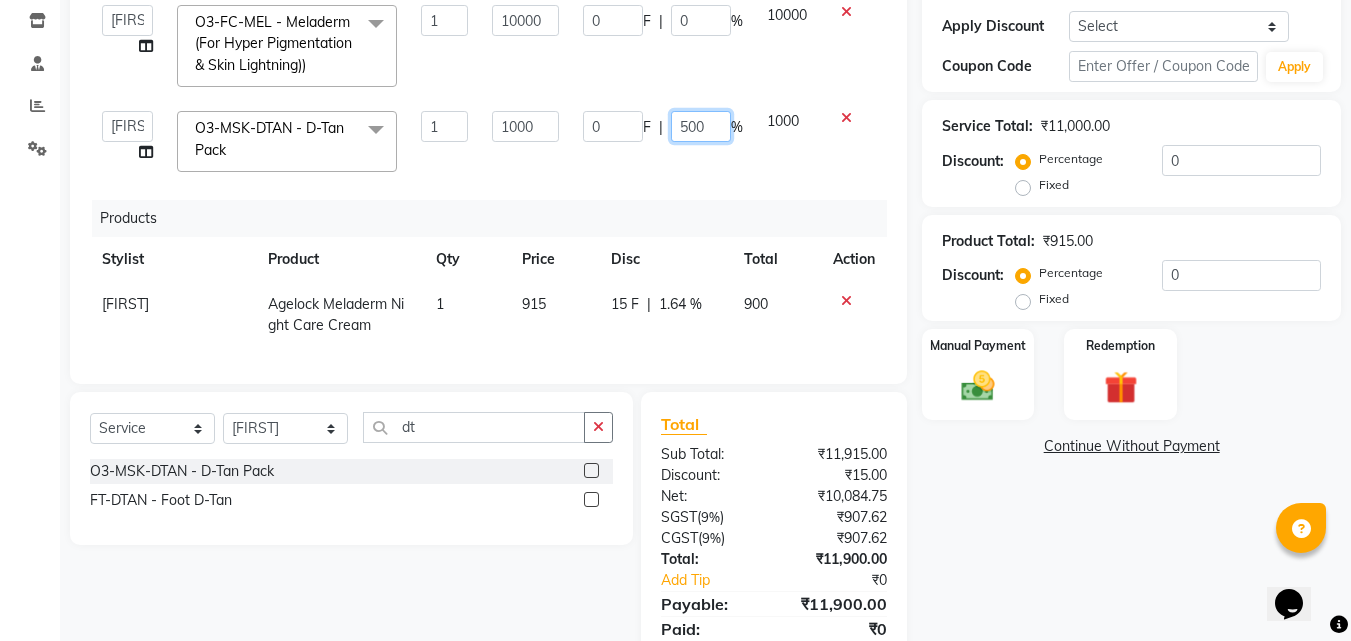 scroll, scrollTop: 427, scrollLeft: 0, axis: vertical 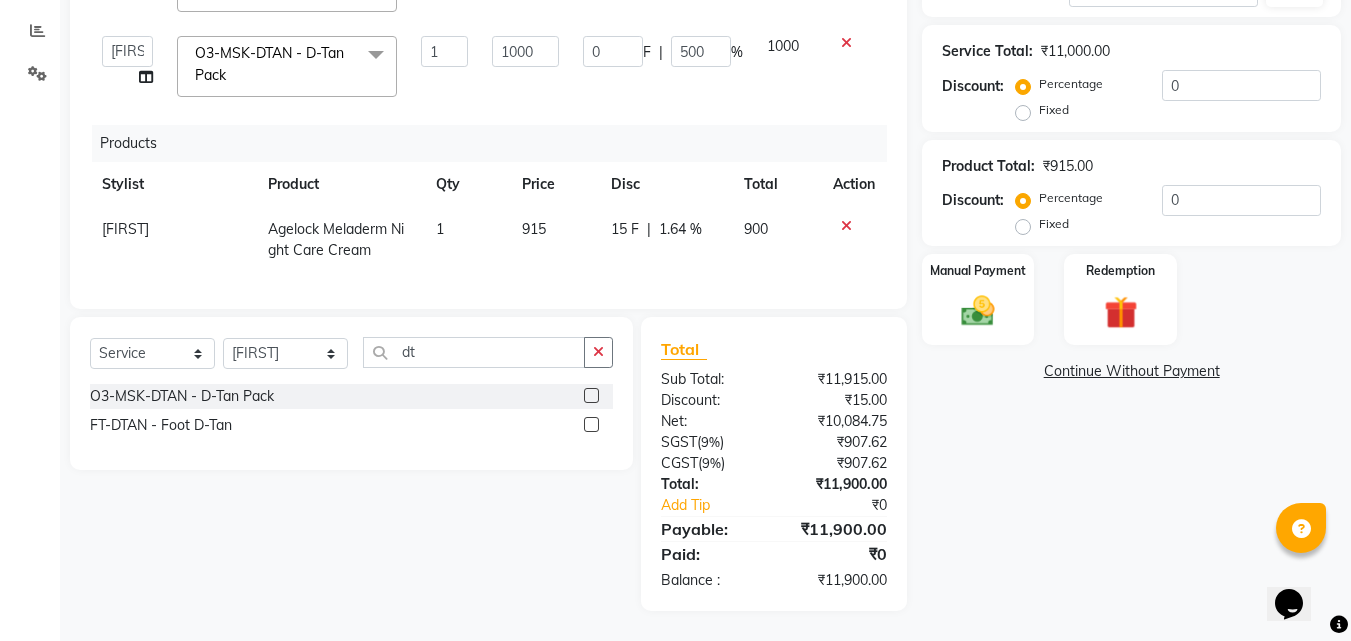 click on "Name: Karamjeet  Membership:  No Active Membership  Total Visits:  0 Card on file:  0 Last Visit:   - Points:   0  Apply Discount Select Coupon → Wrong Job Card  Coupon → Complimentary Coupon → Correction  Coupon → First Wash  Coupon → Free Of Cost - Foc  Coupon → Staff Service  Coupon → Service Not Done  Coupon → Double Job Card  Coupon → Pending Payment  Coupon Code Apply Service Total:  ₹11,000.00  Discount:  Percentage   Fixed  0 Product Total:  ₹915.00  Discount:  Percentage   Fixed  0 Manual Payment Redemption  Continue Without Payment" 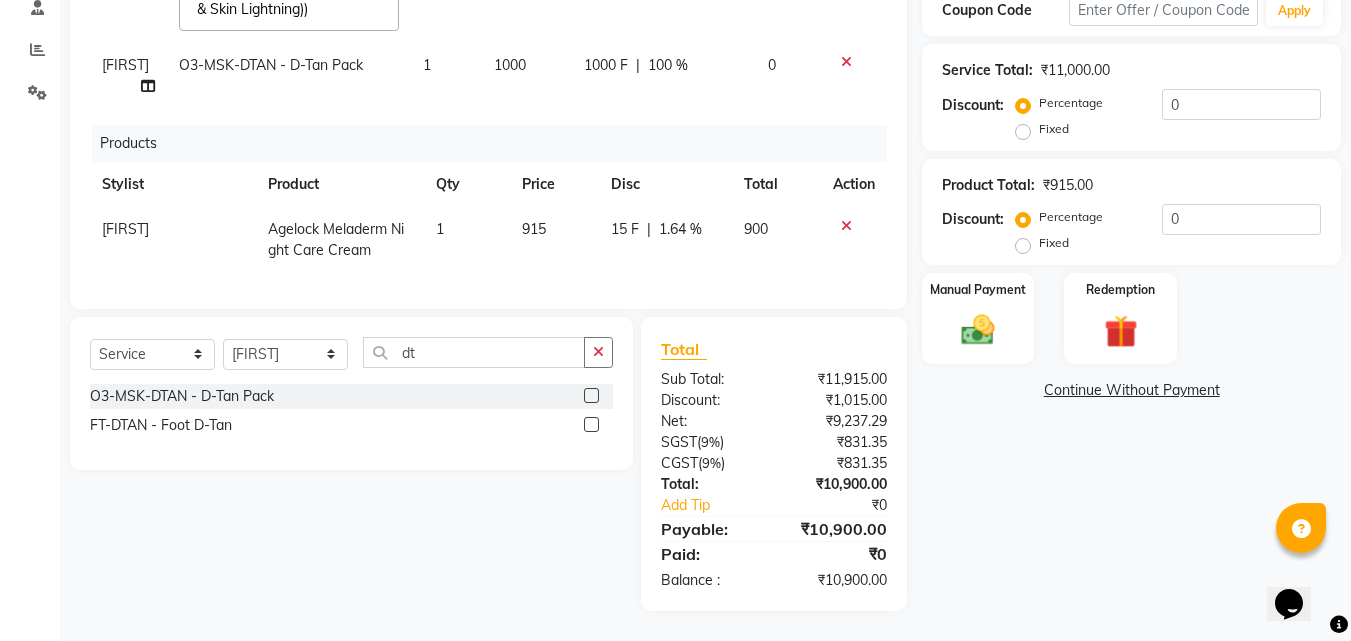 click on "100 %" 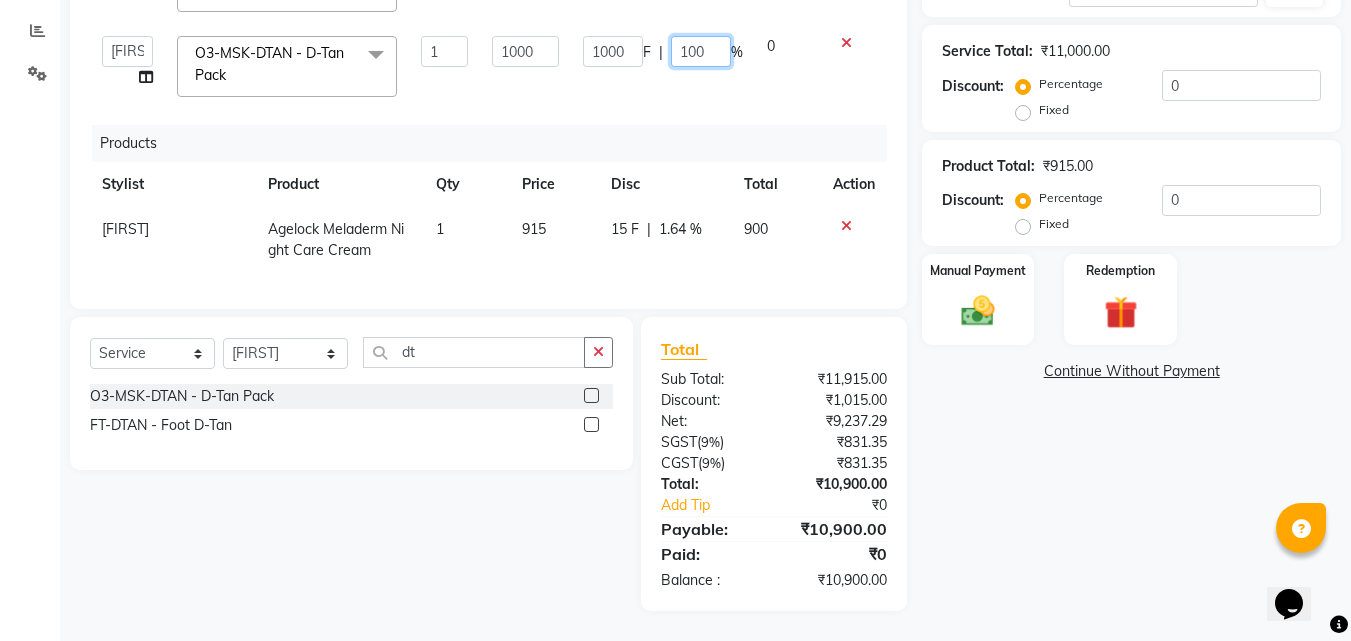 click on "100" 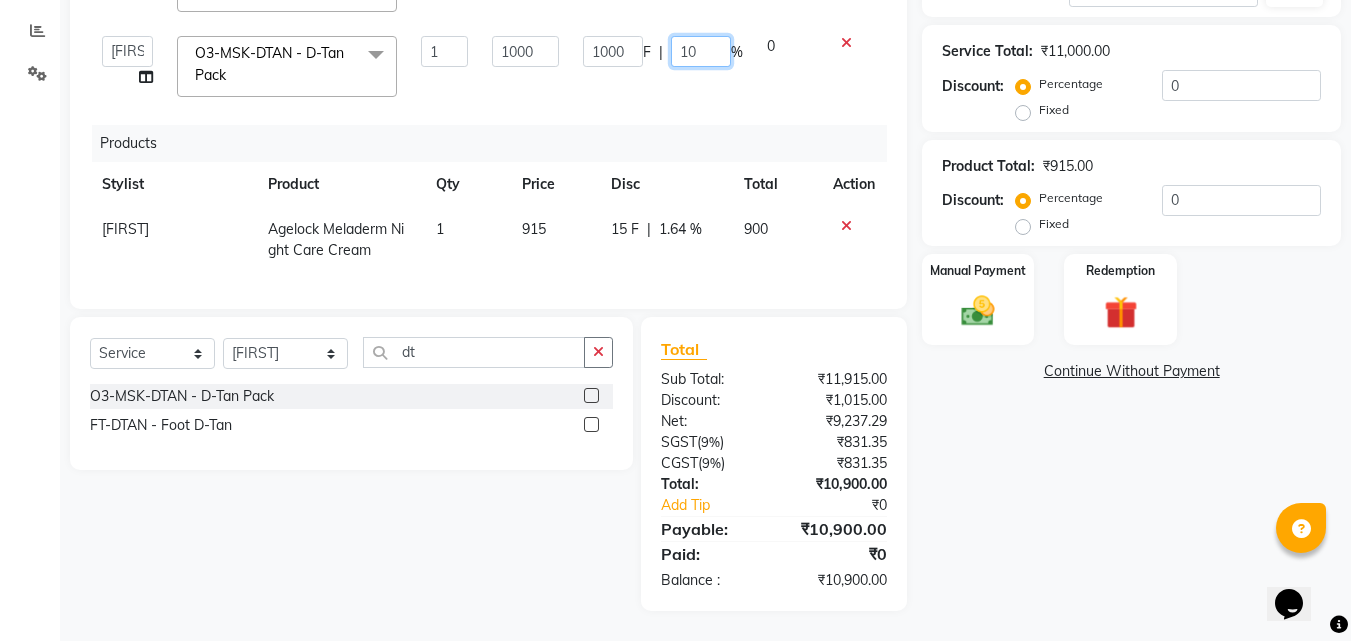 type on "1" 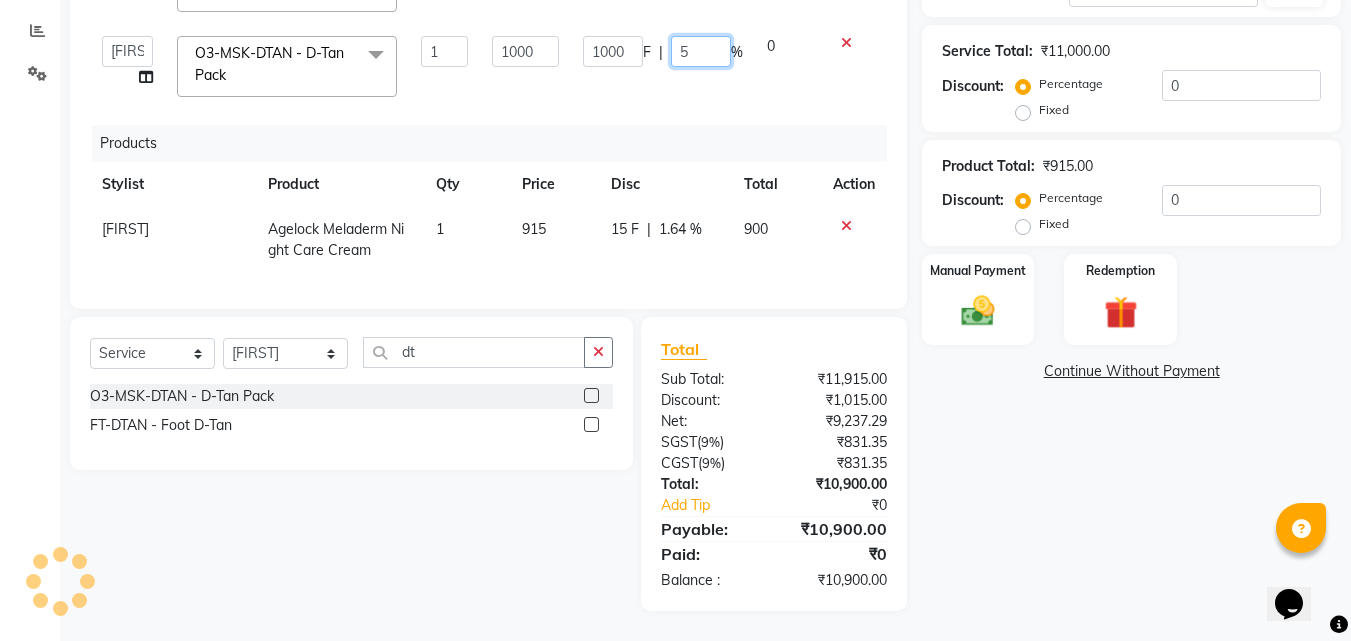 type on "50" 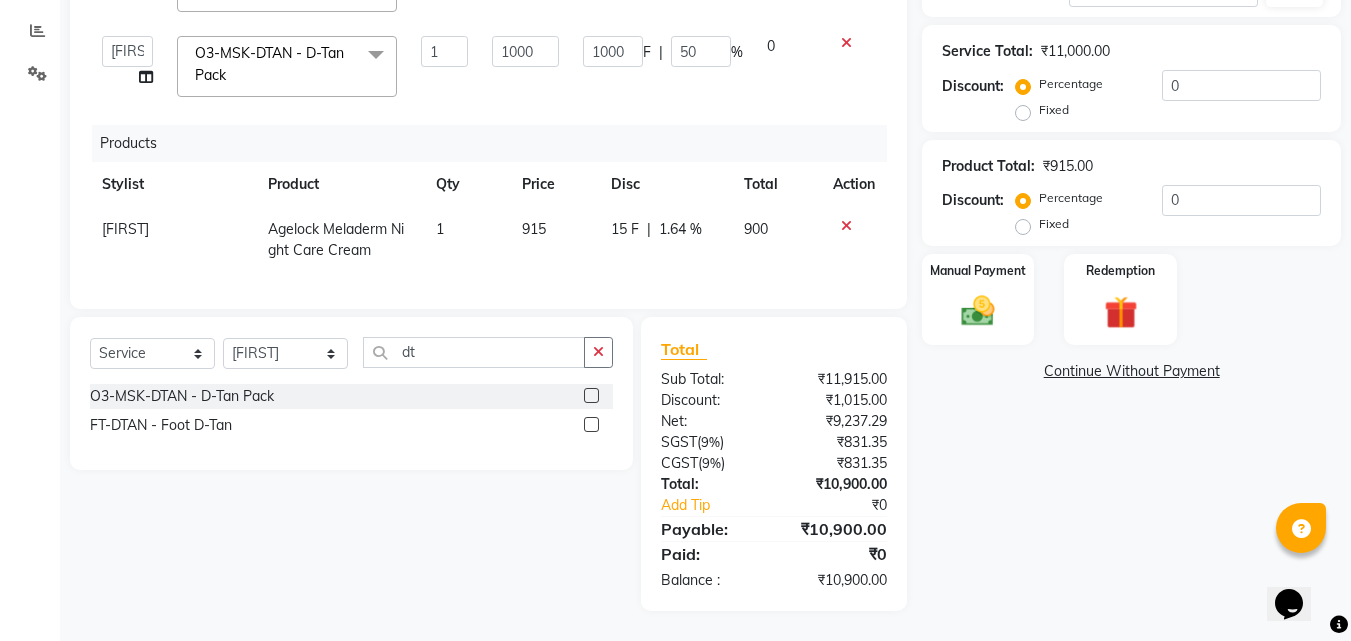 click on "Name: Karamjeet  Membership:  No Active Membership  Total Visits:  0 Card on file:  0 Last Visit:   - Points:   0  Apply Discount Select Coupon → Wrong Job Card  Coupon → Complimentary Coupon → Correction  Coupon → First Wash  Coupon → Free Of Cost - Foc  Coupon → Staff Service  Coupon → Service Not Done  Coupon → Double Job Card  Coupon → Pending Payment  Coupon Code Apply Service Total:  ₹11,000.00  Discount:  Percentage   Fixed  0 Product Total:  ₹915.00  Discount:  Percentage   Fixed  0 Manual Payment Redemption  Continue Without Payment" 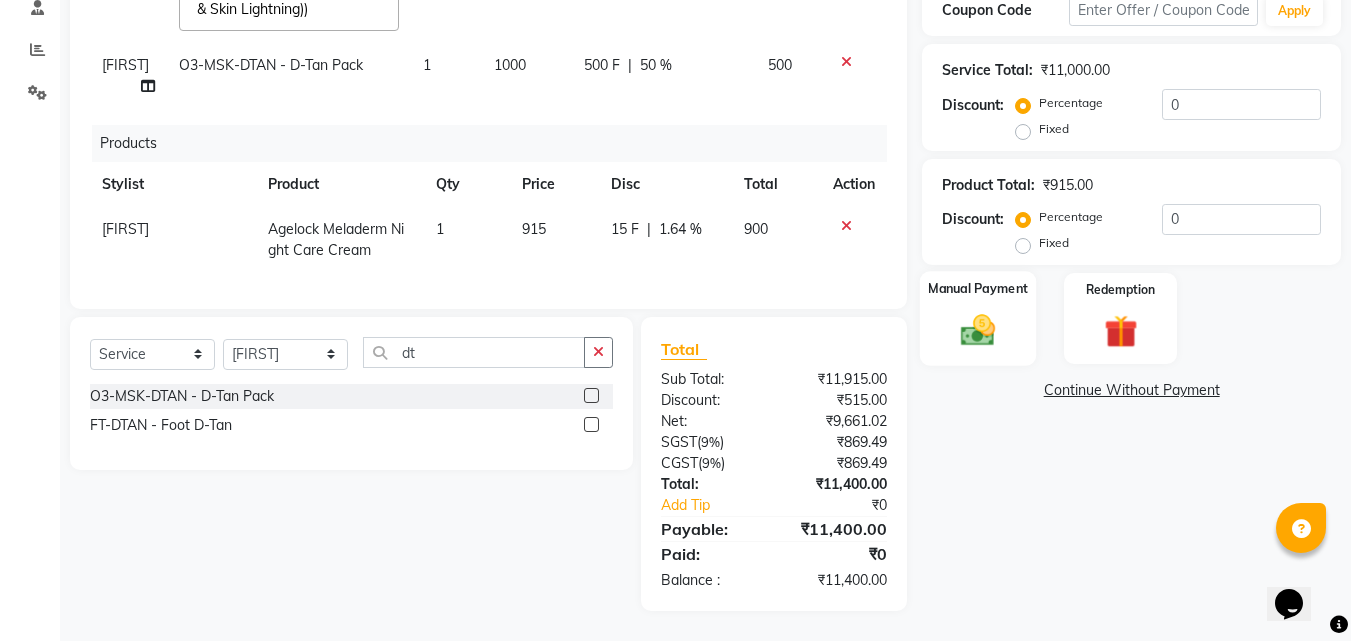 click 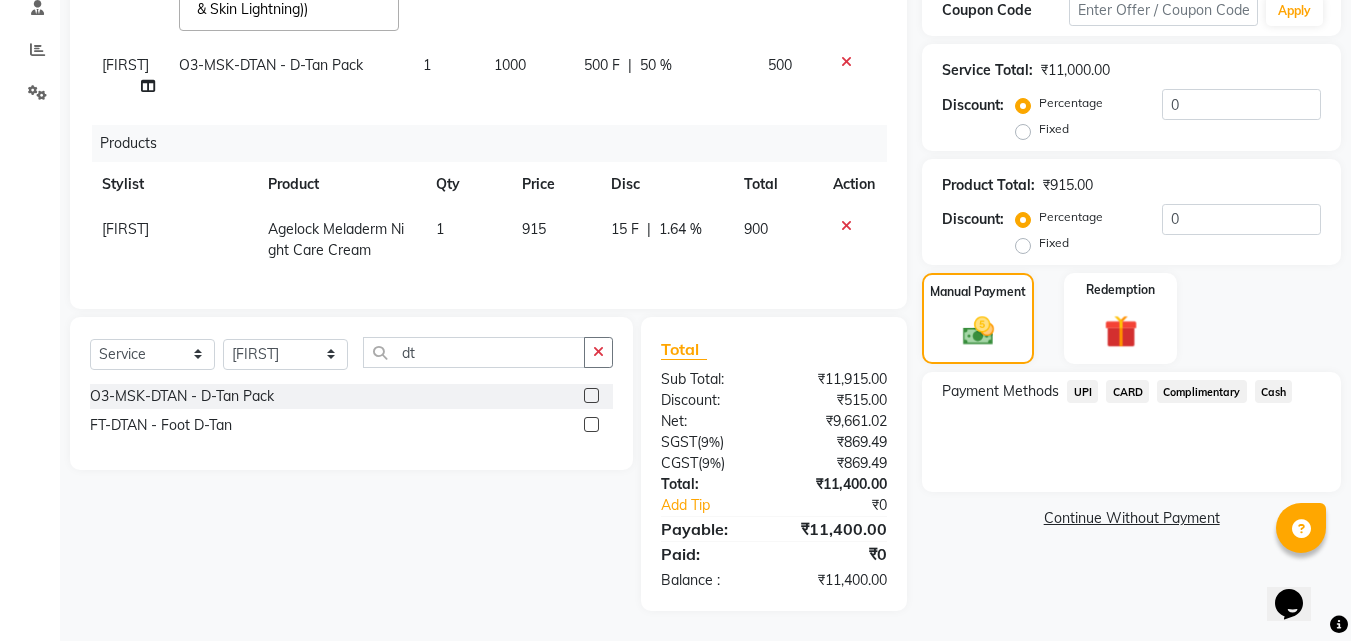 click on "UPI" 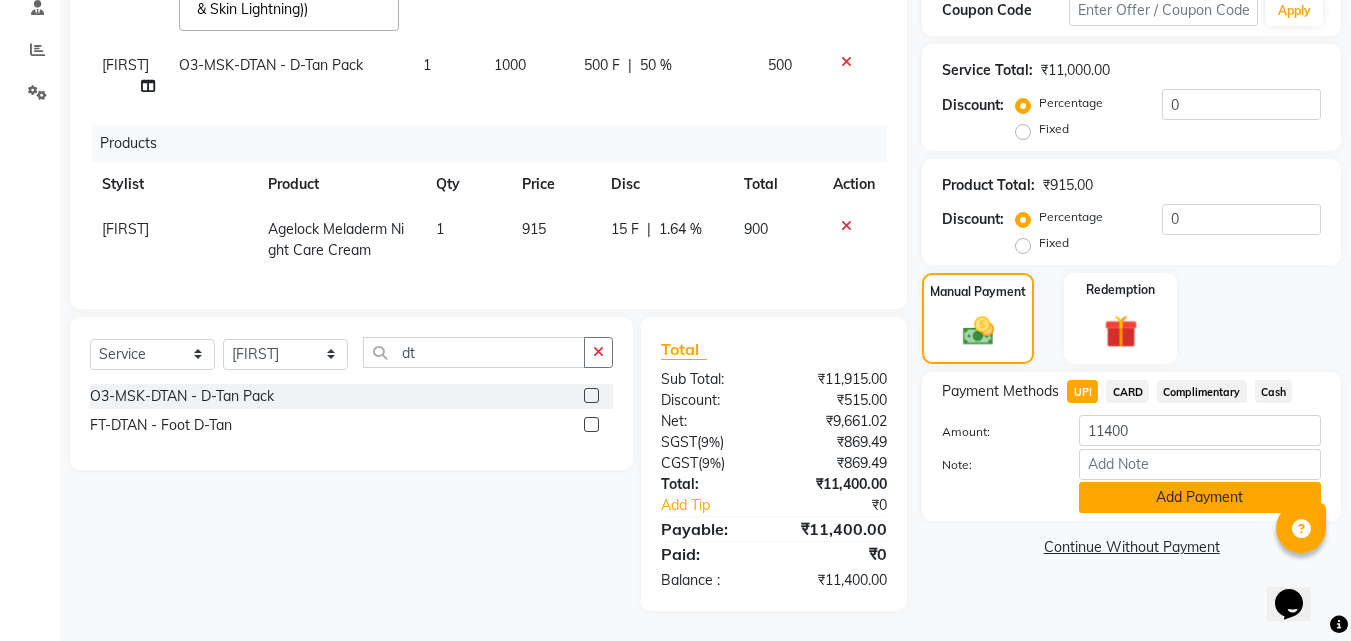 click on "Add Payment" 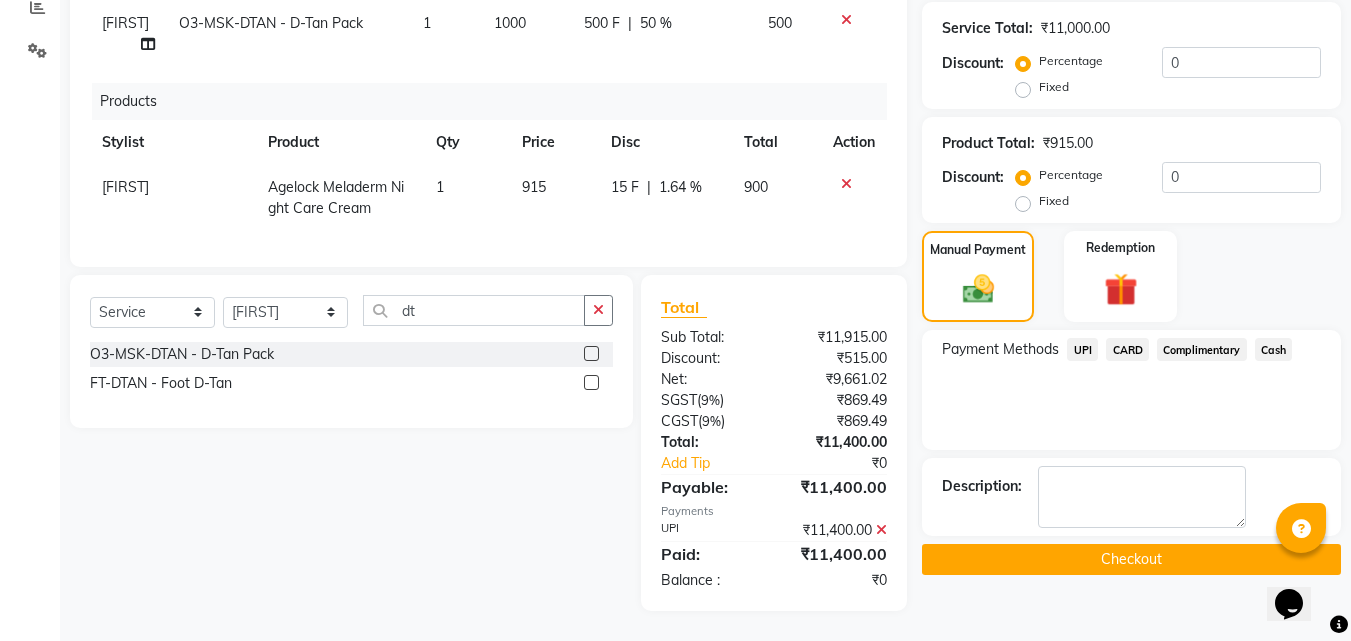 scroll, scrollTop: 450, scrollLeft: 0, axis: vertical 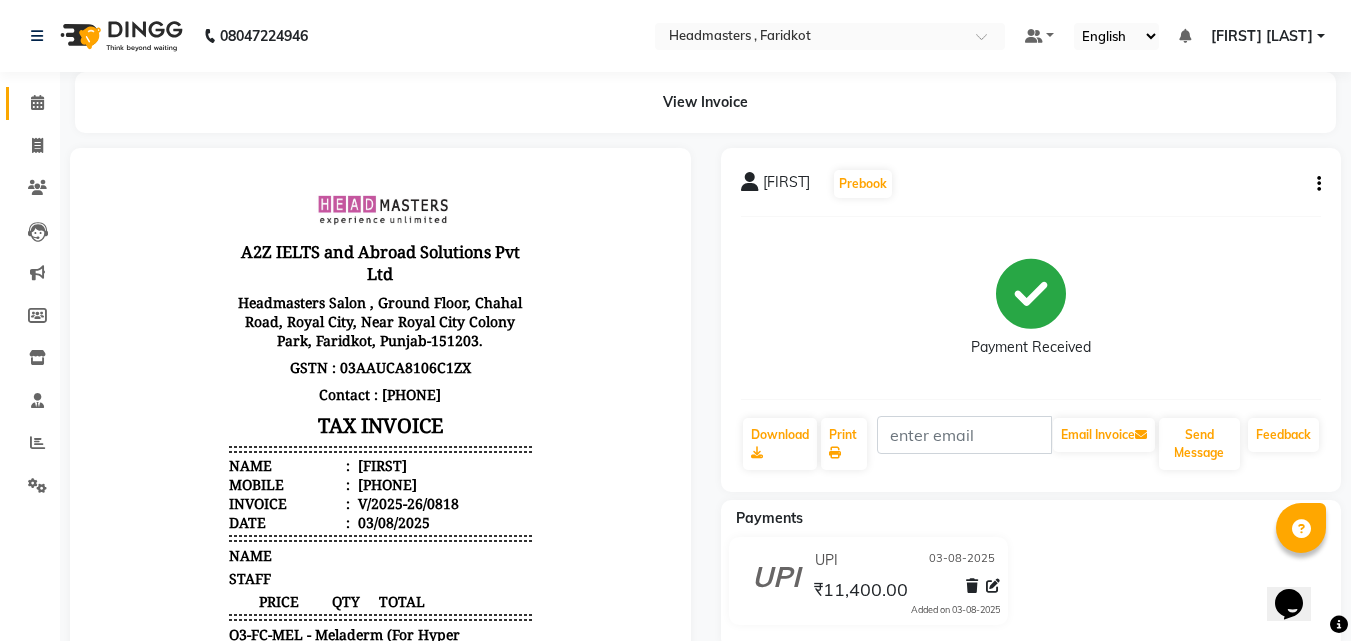click 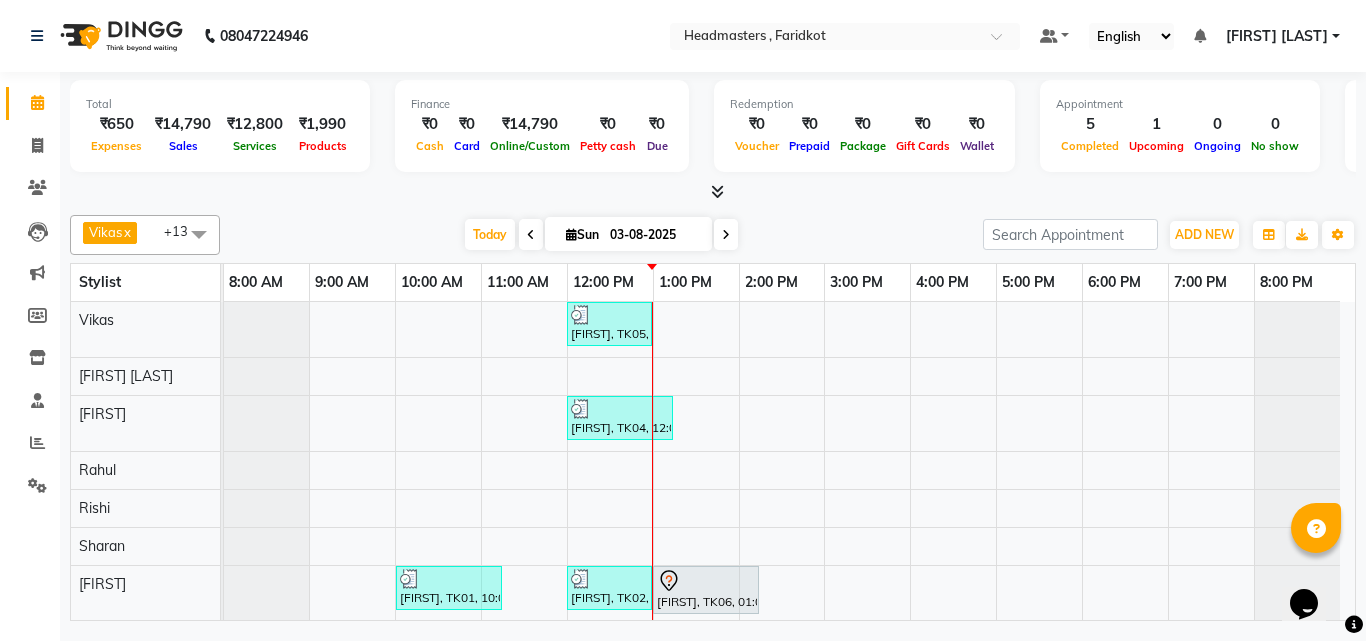 scroll, scrollTop: 26, scrollLeft: 0, axis: vertical 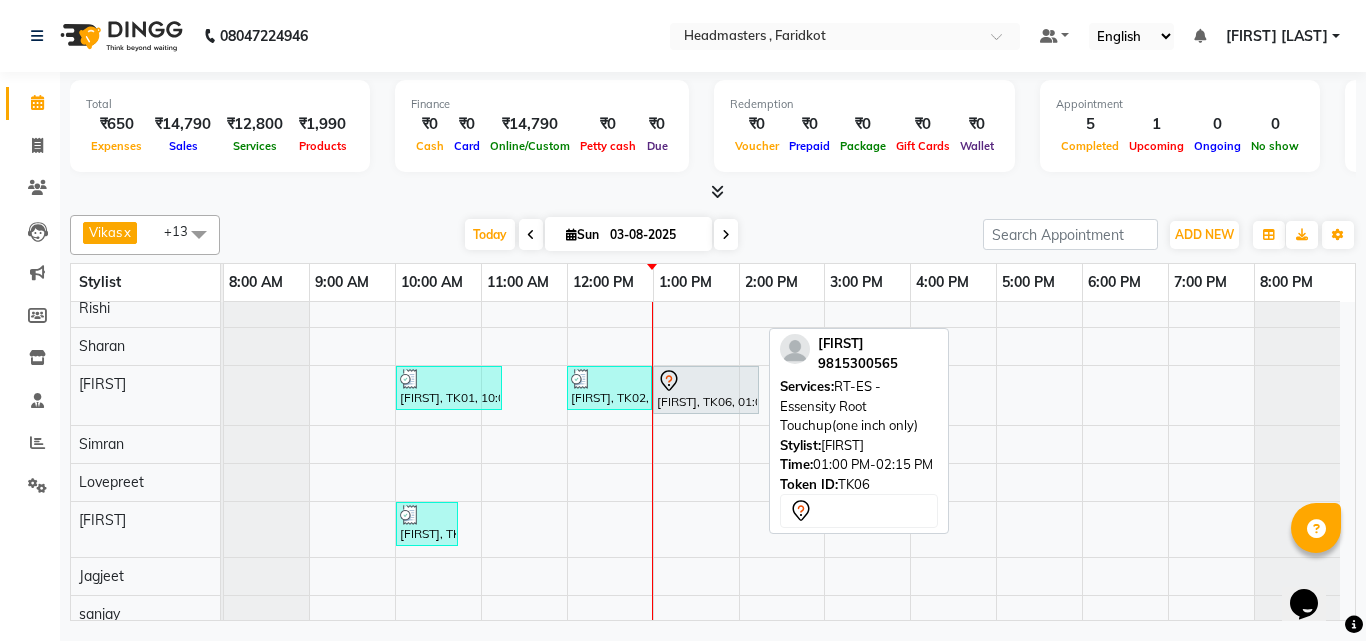 click at bounding box center [706, 381] 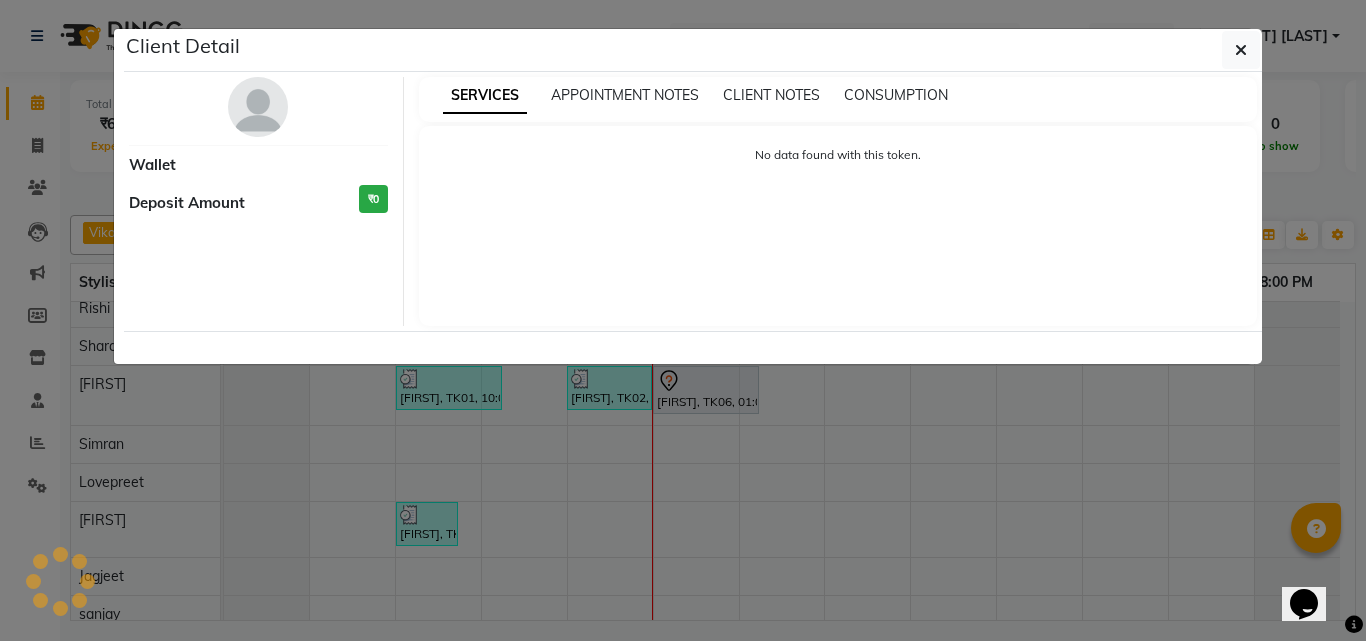select on "7" 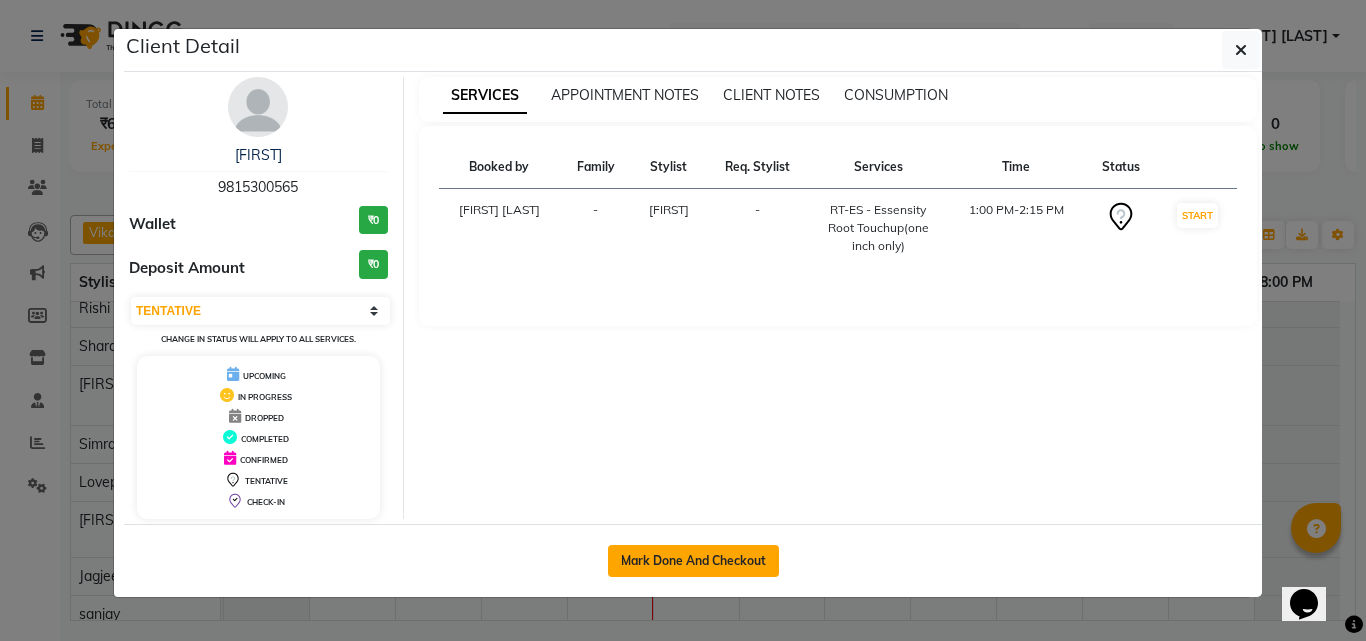 click on "Mark Done And Checkout" 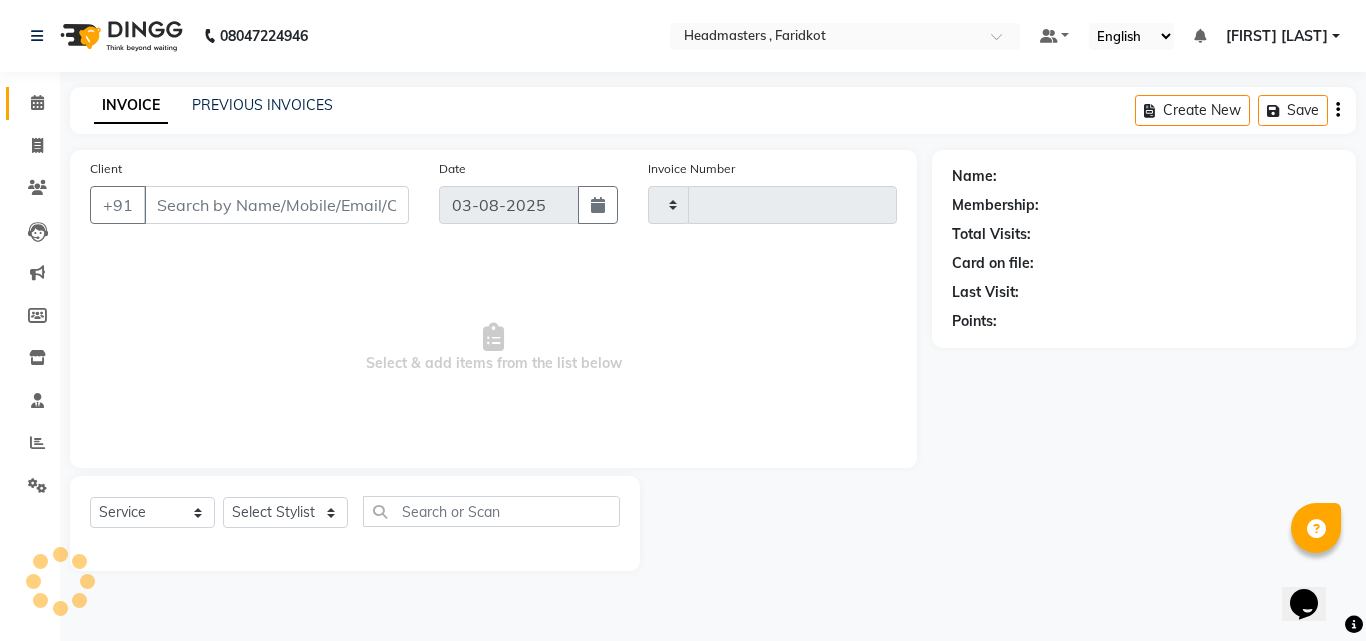 type on "0819" 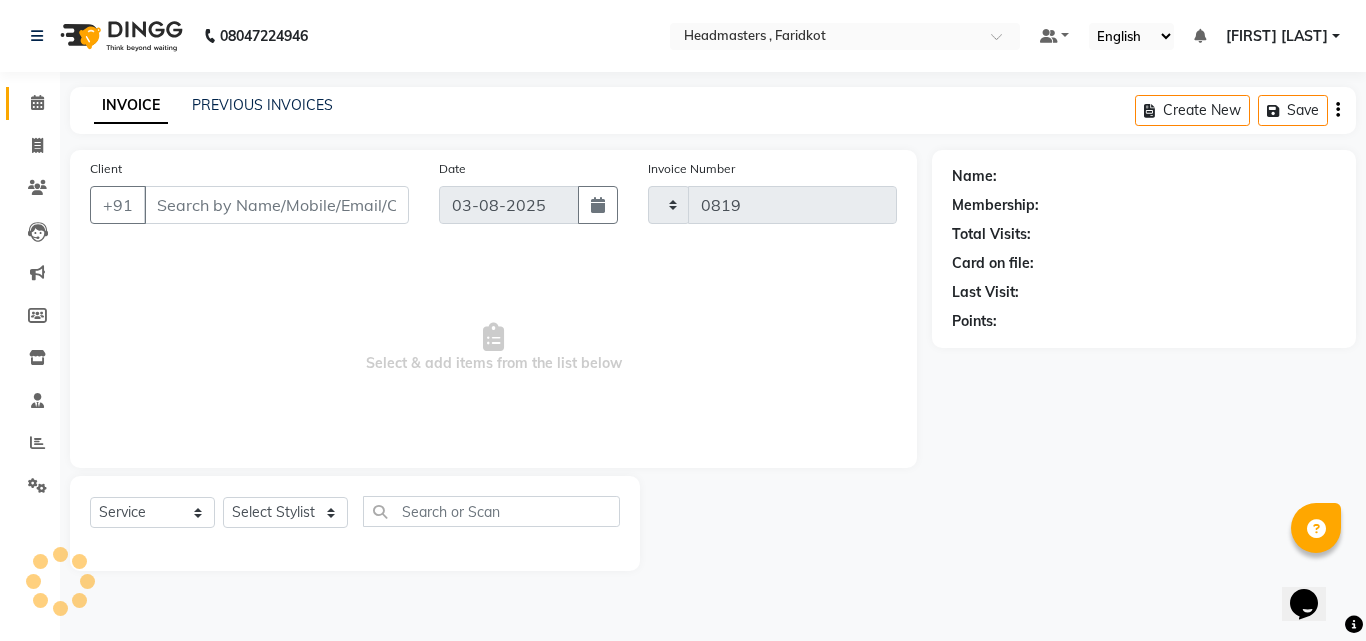 select on "7919" 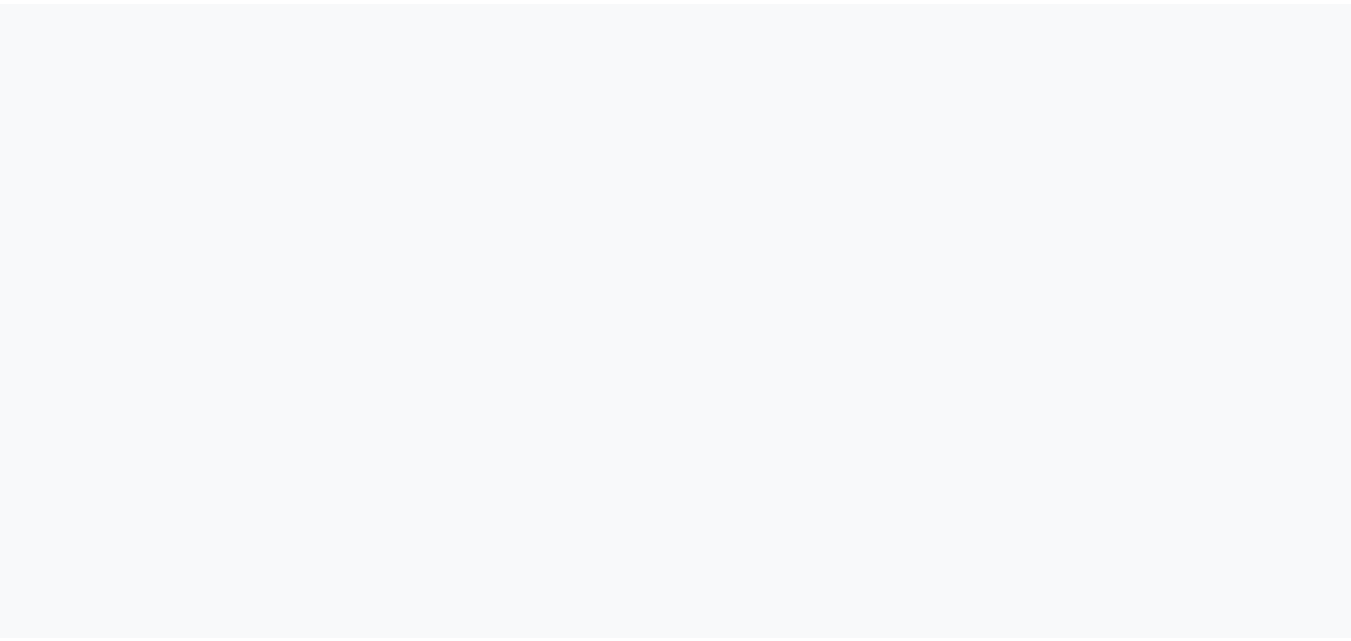 scroll, scrollTop: 0, scrollLeft: 0, axis: both 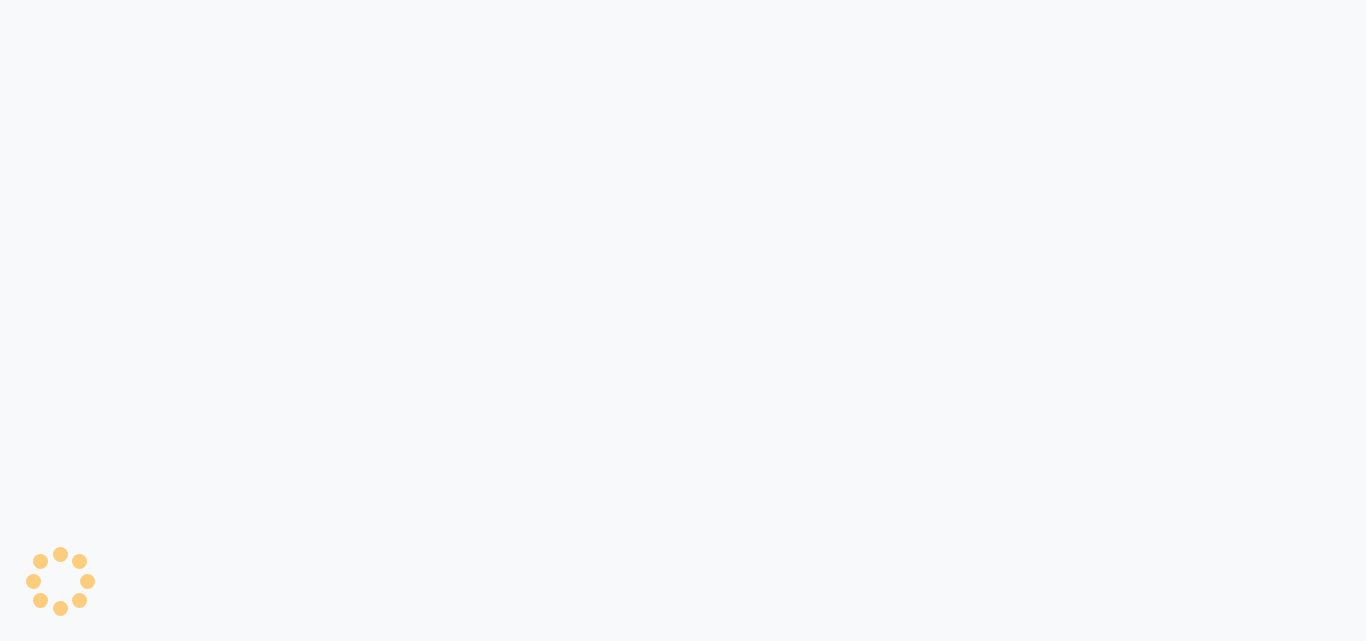 select on "service" 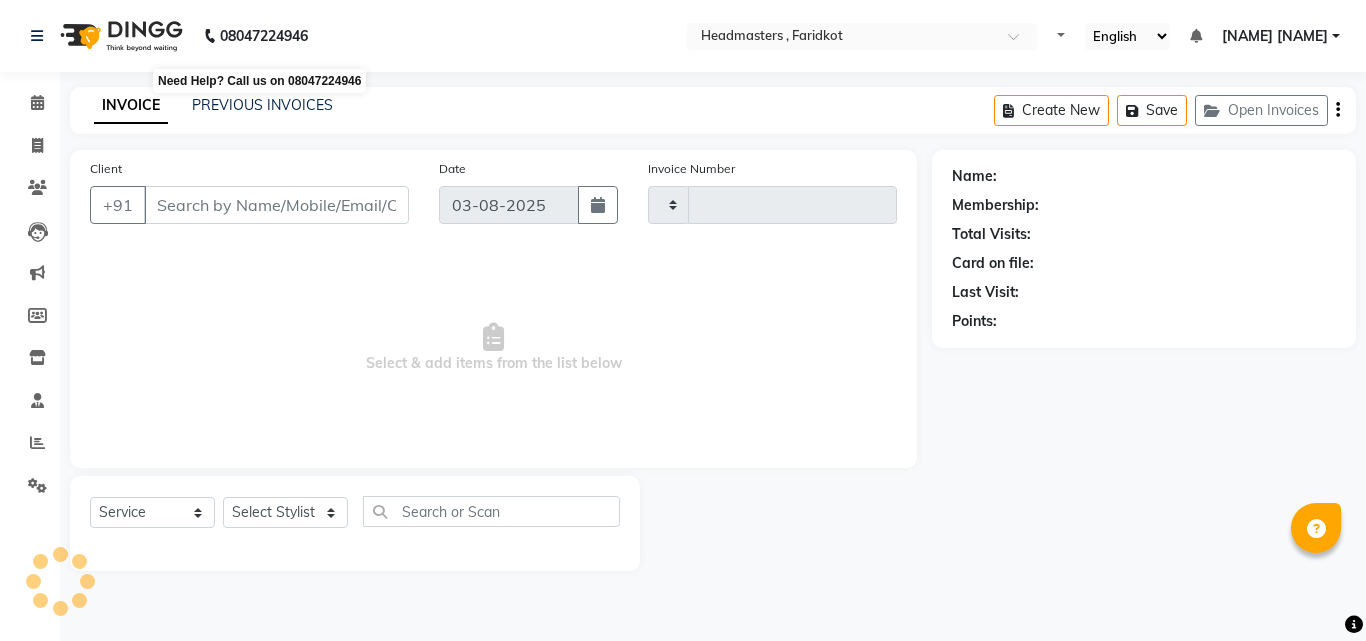 select on "en" 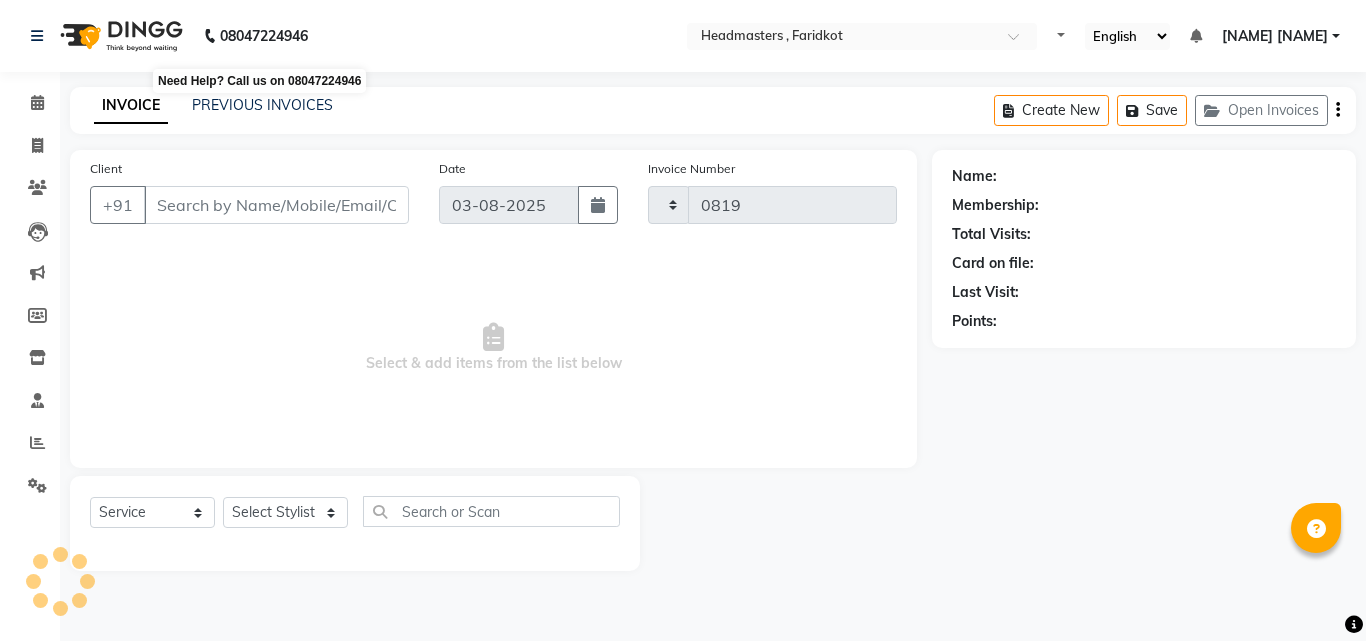 select on "7919" 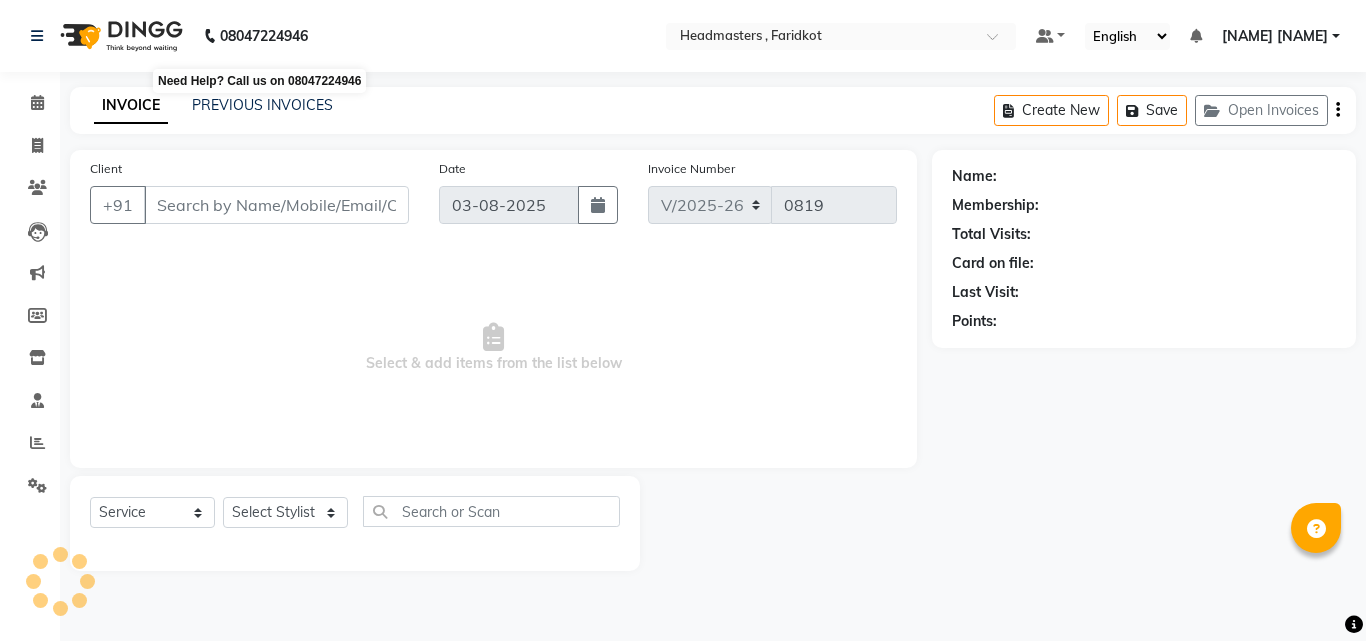 type on "9815300565" 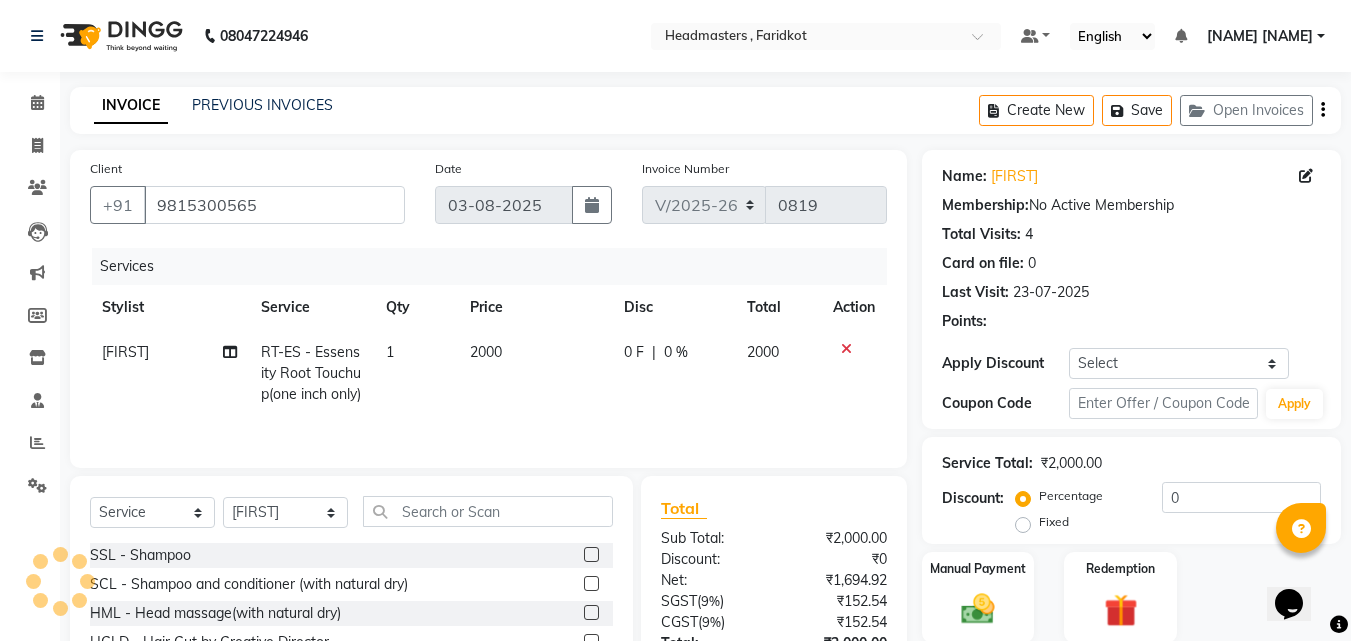 scroll, scrollTop: 0, scrollLeft: 0, axis: both 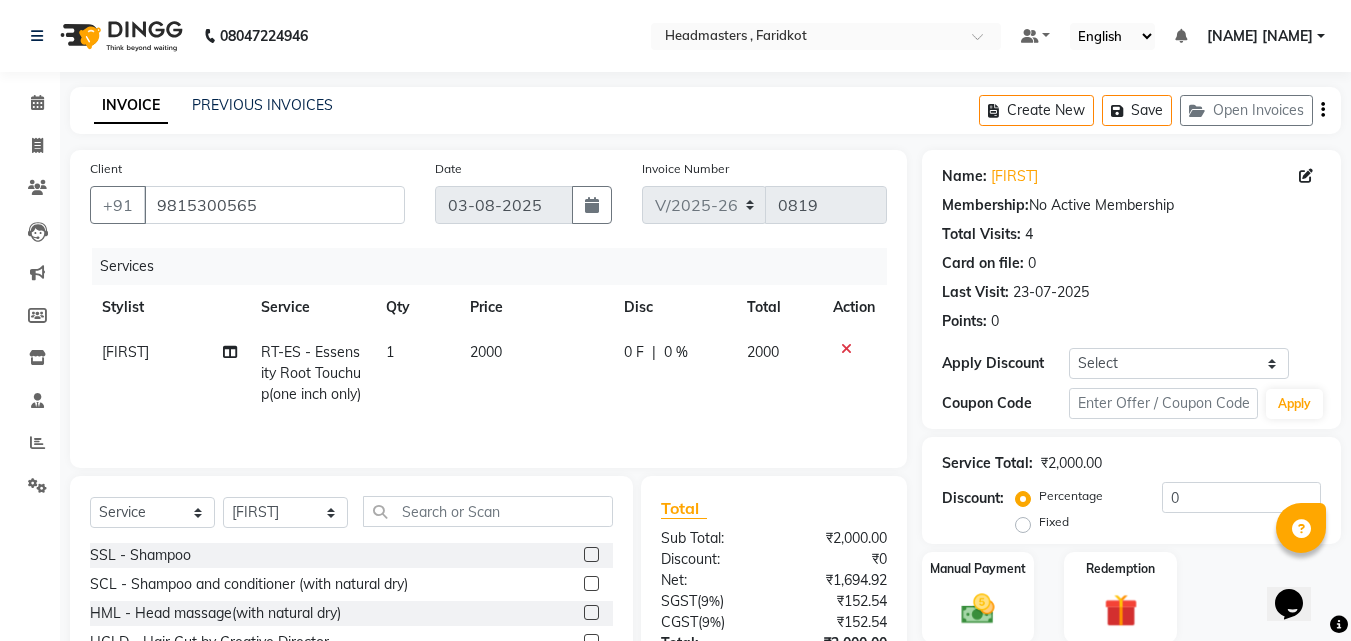 click on "1" 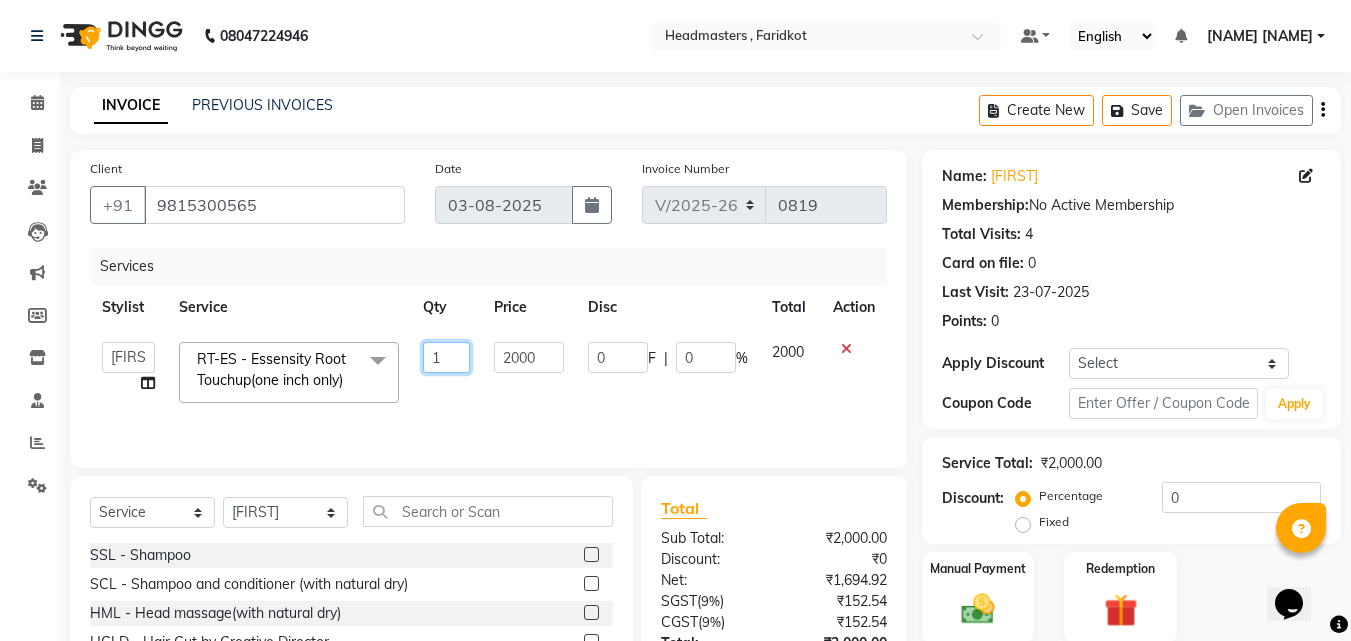 click on "1" 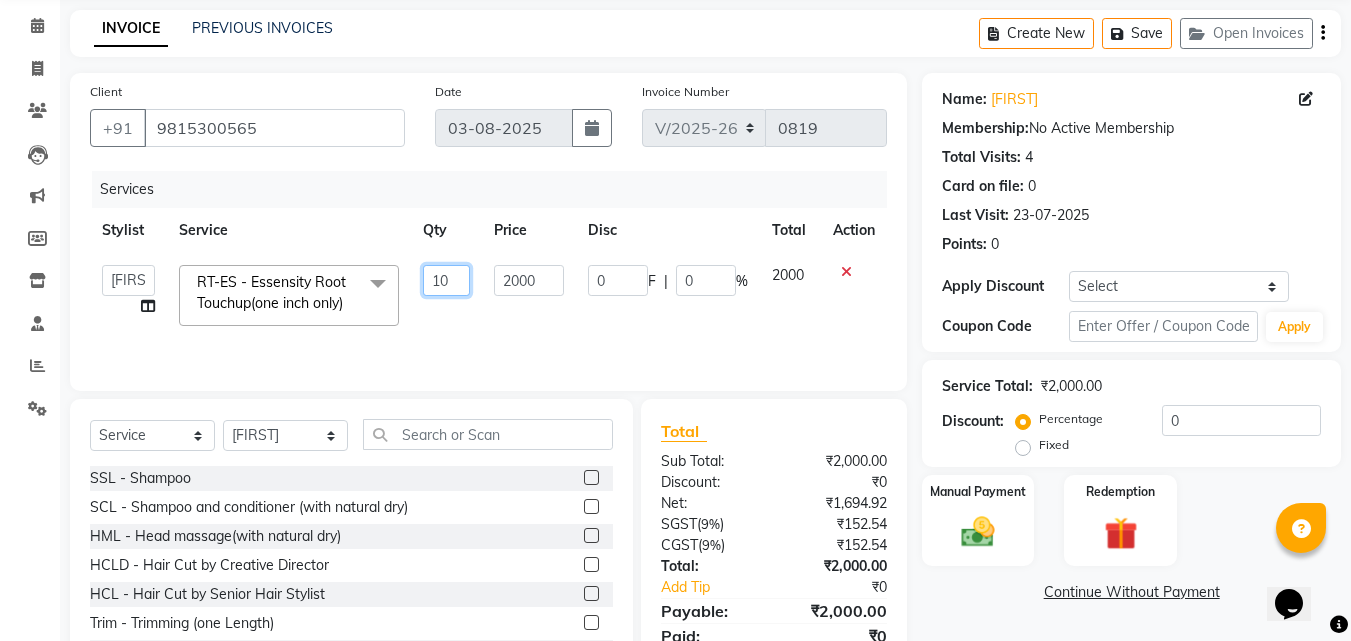 scroll, scrollTop: 160, scrollLeft: 0, axis: vertical 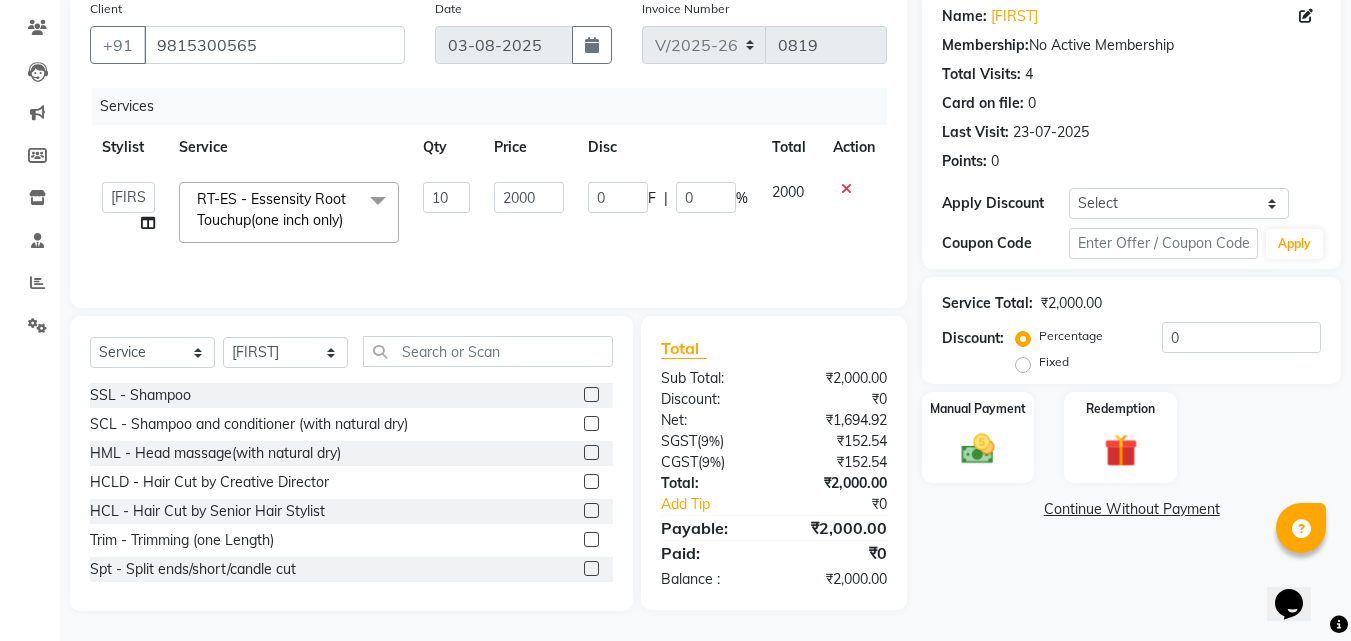 click on "Name: Kiranpreet  Membership:  No Active Membership  Total Visits:  4 Card on file:  0 Last Visit:   23-07-2025 Points:   0  Apply Discount Select Coupon → Wrong Job Card  Coupon → Complimentary Coupon → Correction  Coupon → First Wash  Coupon → Free Of Cost - Foc  Coupon → Staff Service  Coupon → Service Not Done  Coupon → Double Job Card  Coupon → Pending Payment  Coupon Code Apply Service Total:  ₹2,000.00  Discount:  Percentage   Fixed  0 Manual Payment Redemption  Continue Without Payment" 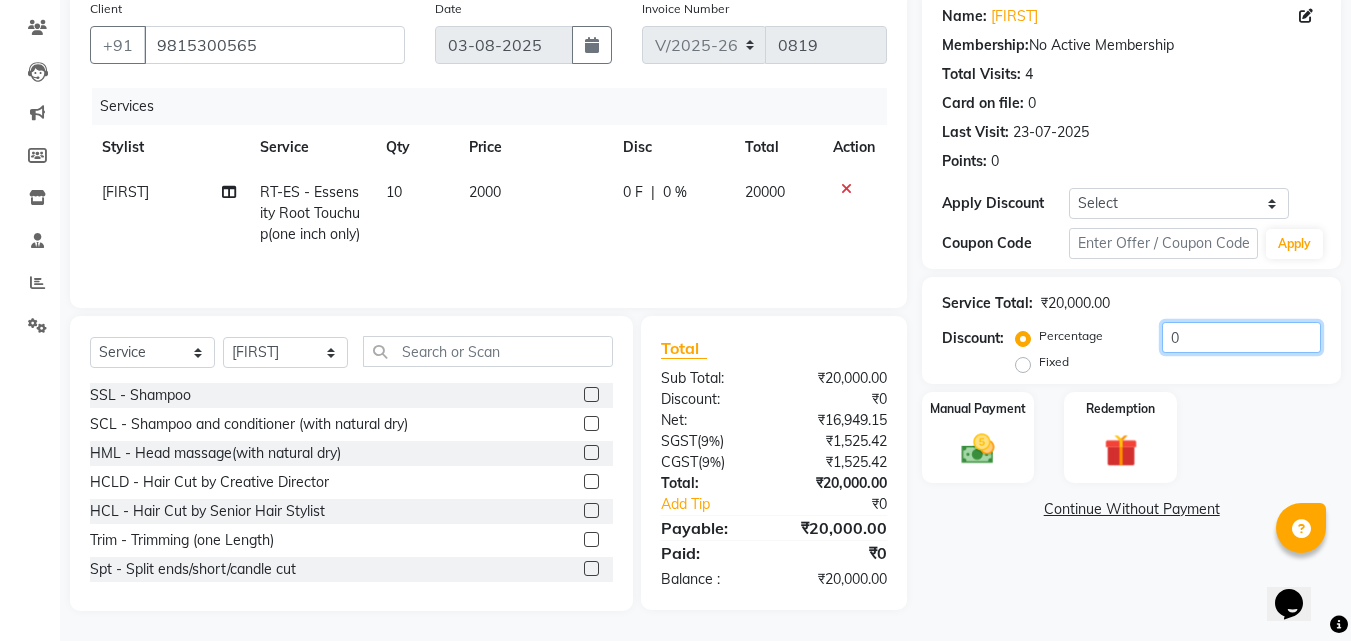 click on "0" 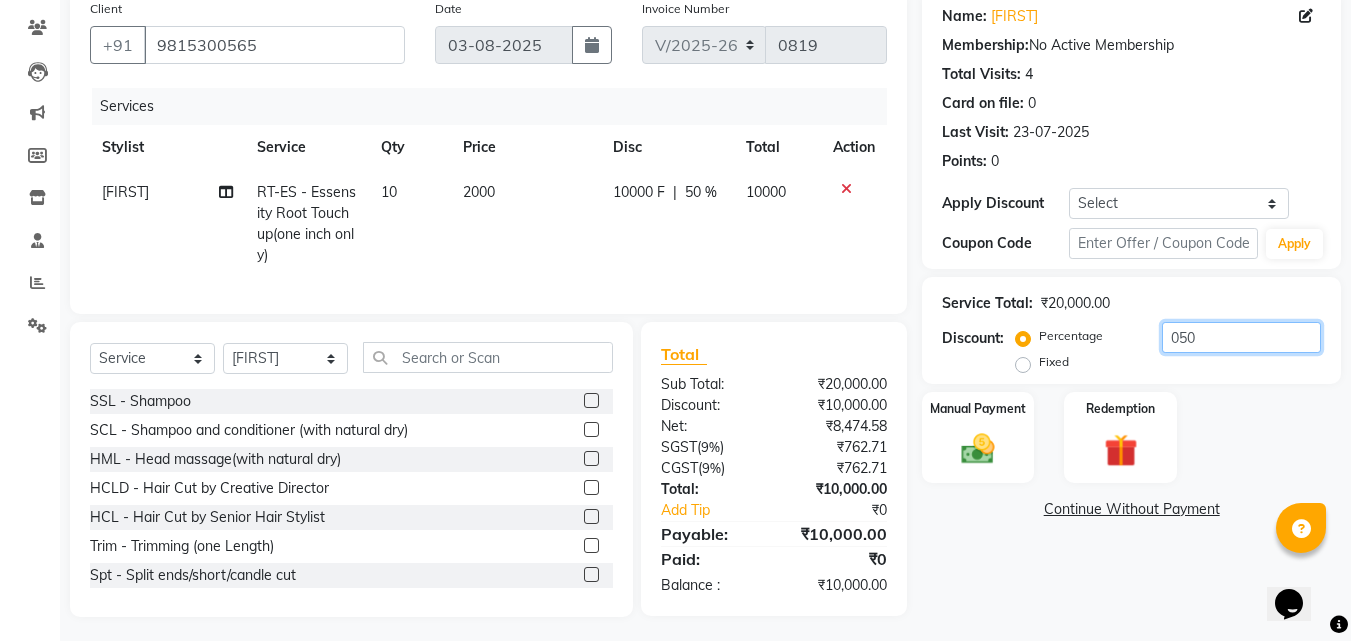 scroll, scrollTop: 181, scrollLeft: 0, axis: vertical 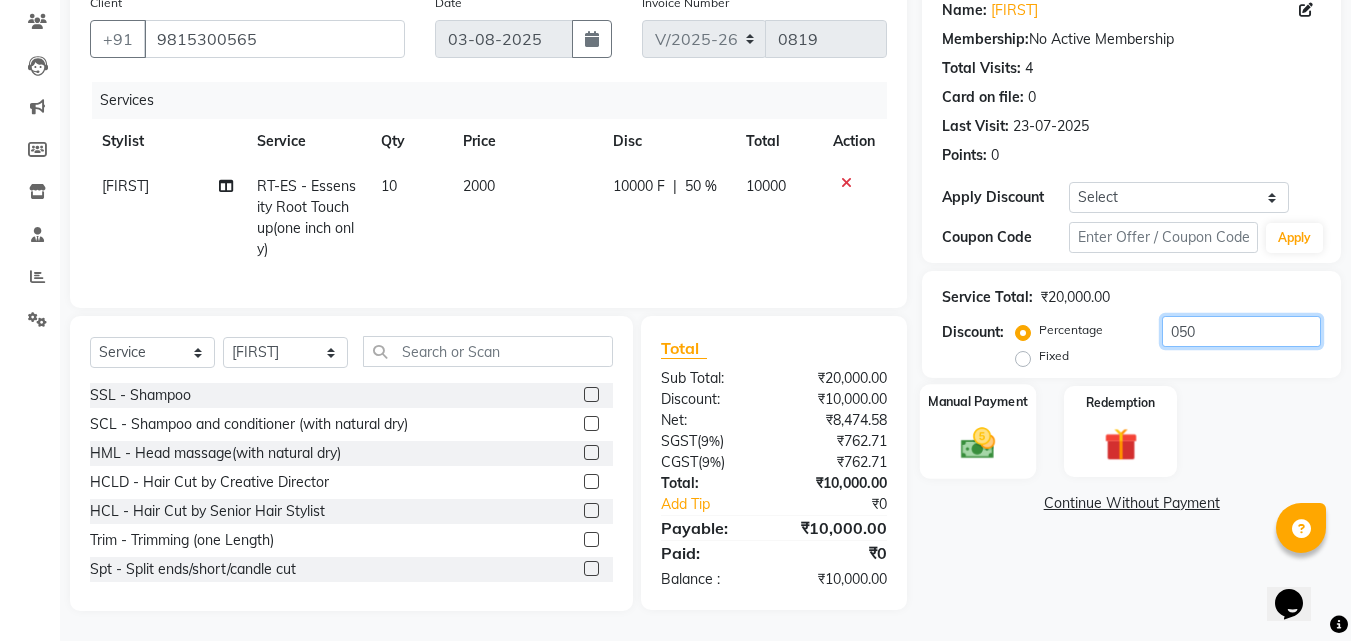 type on "050" 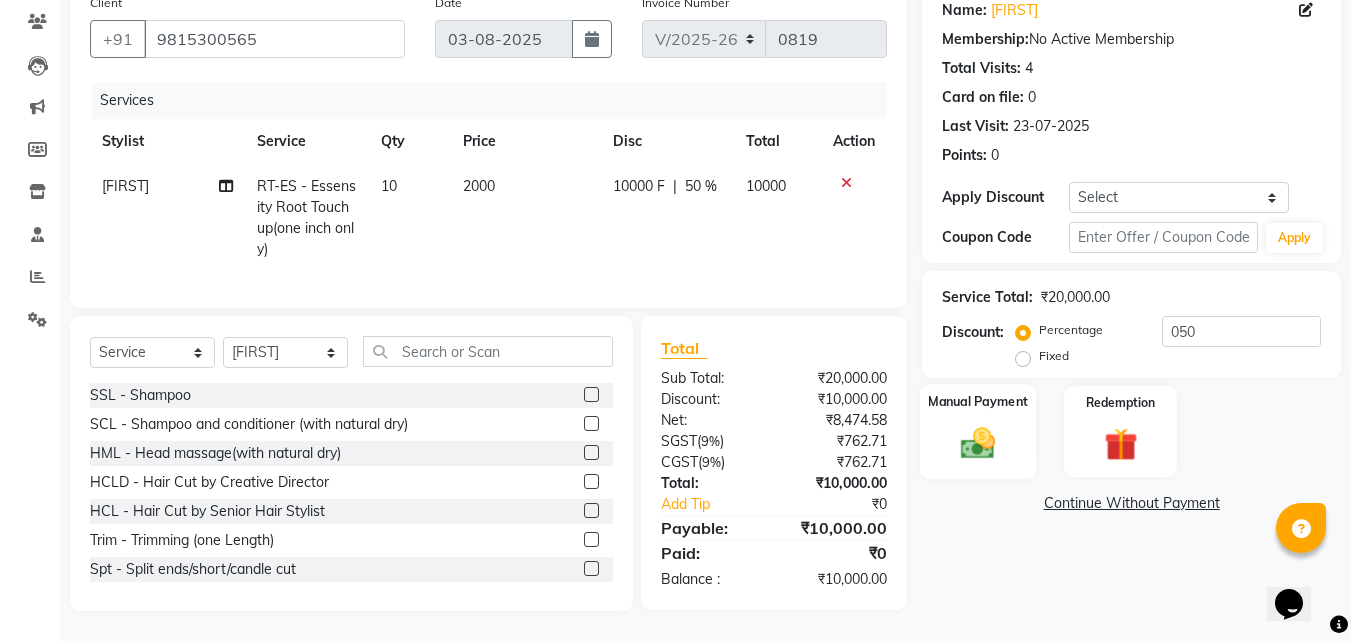 click 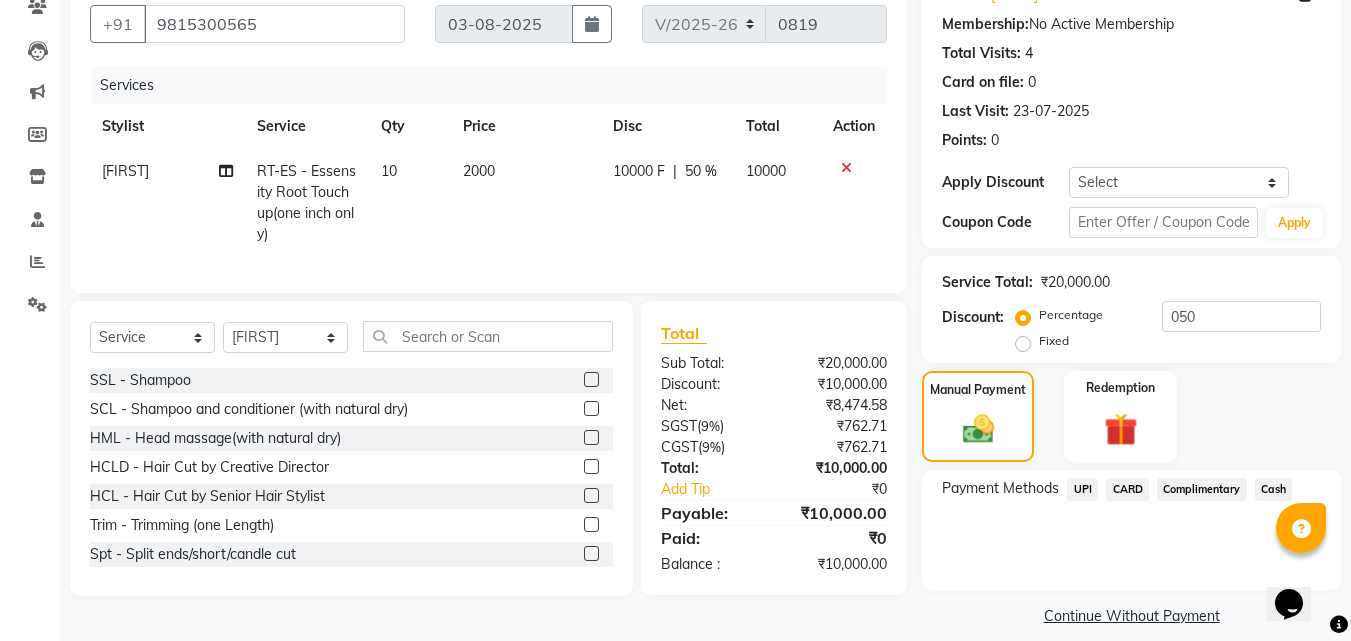 click on "Cash" 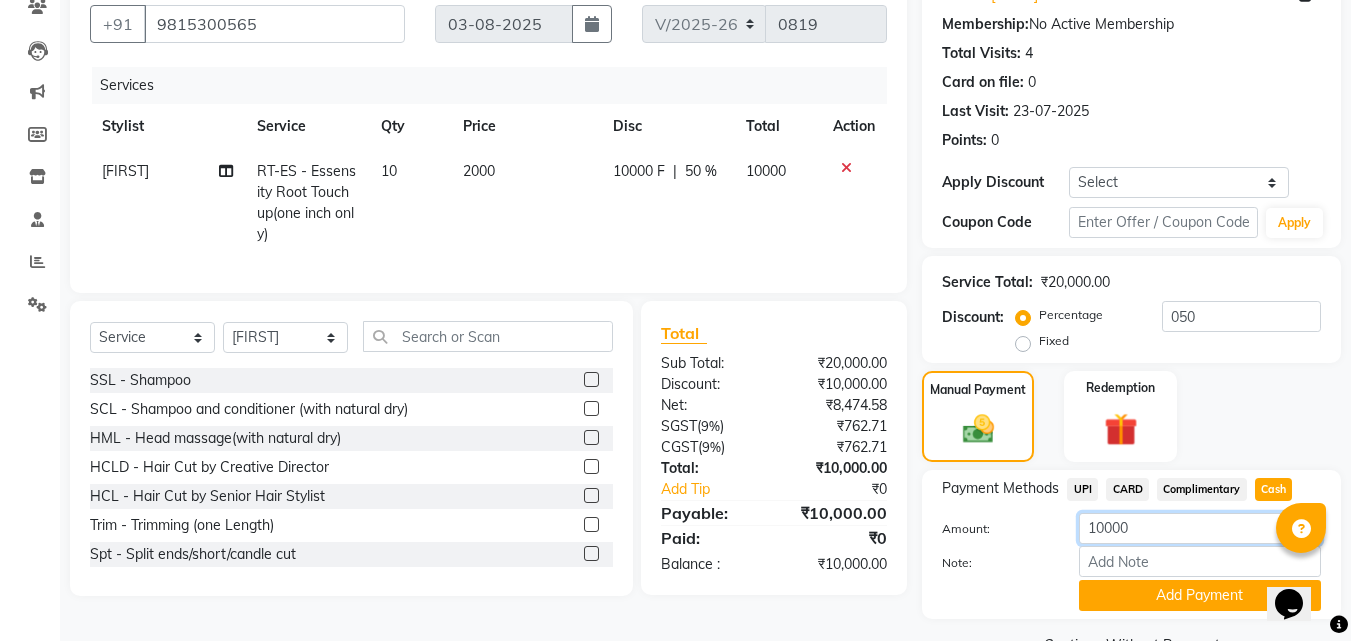 click on "10000" 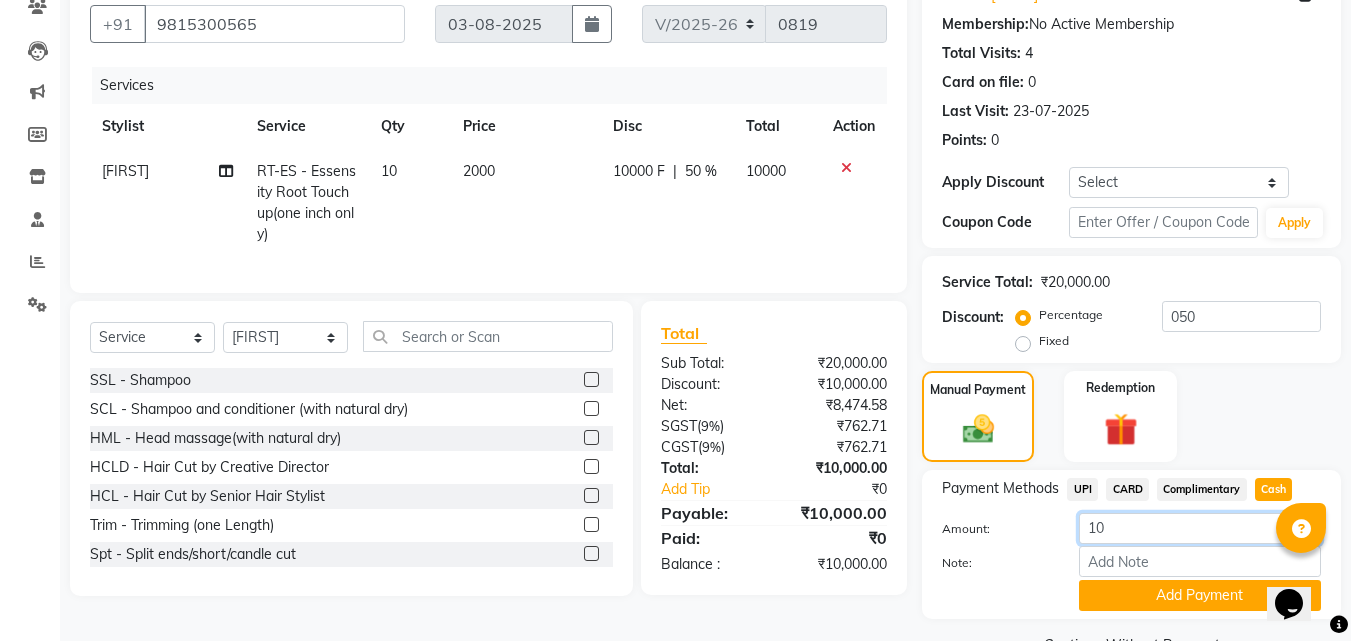 type on "1" 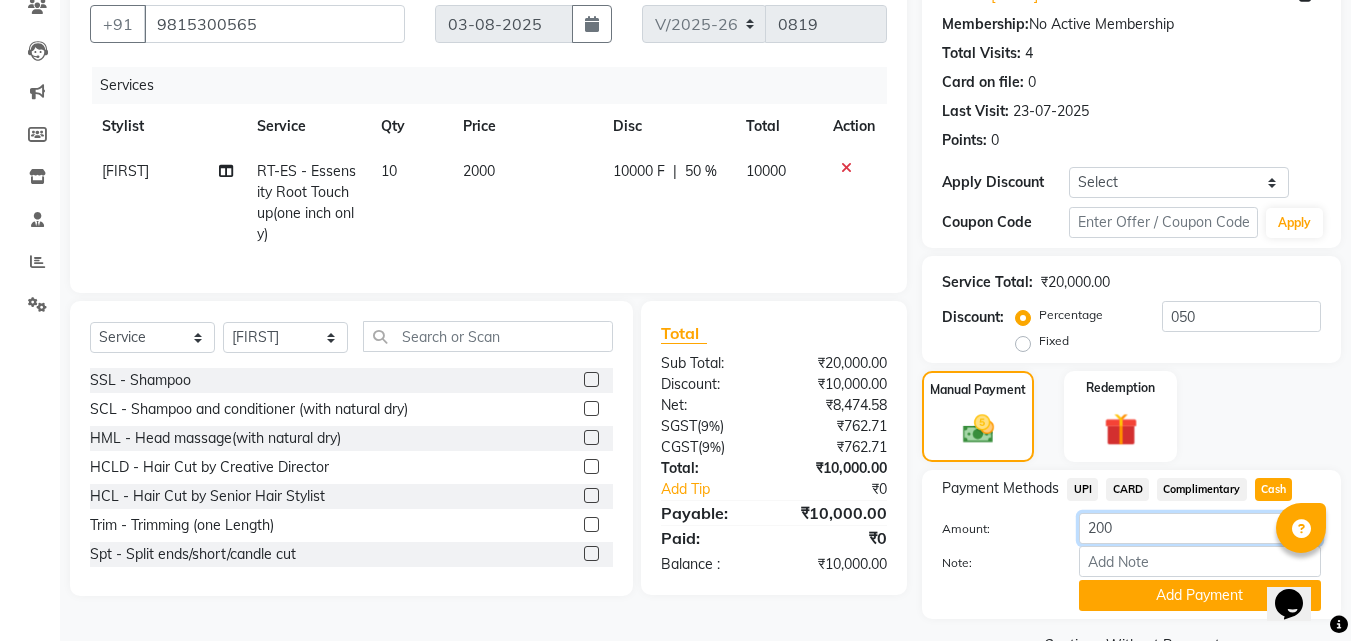type on "2000" 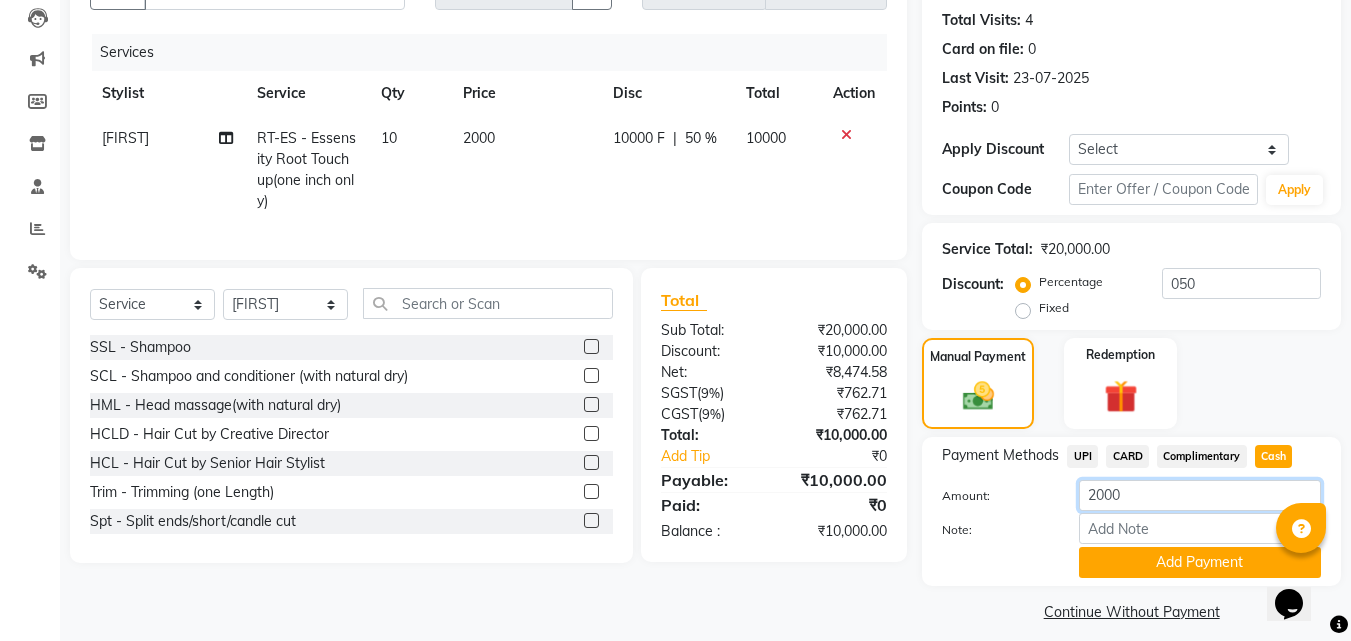 scroll, scrollTop: 230, scrollLeft: 0, axis: vertical 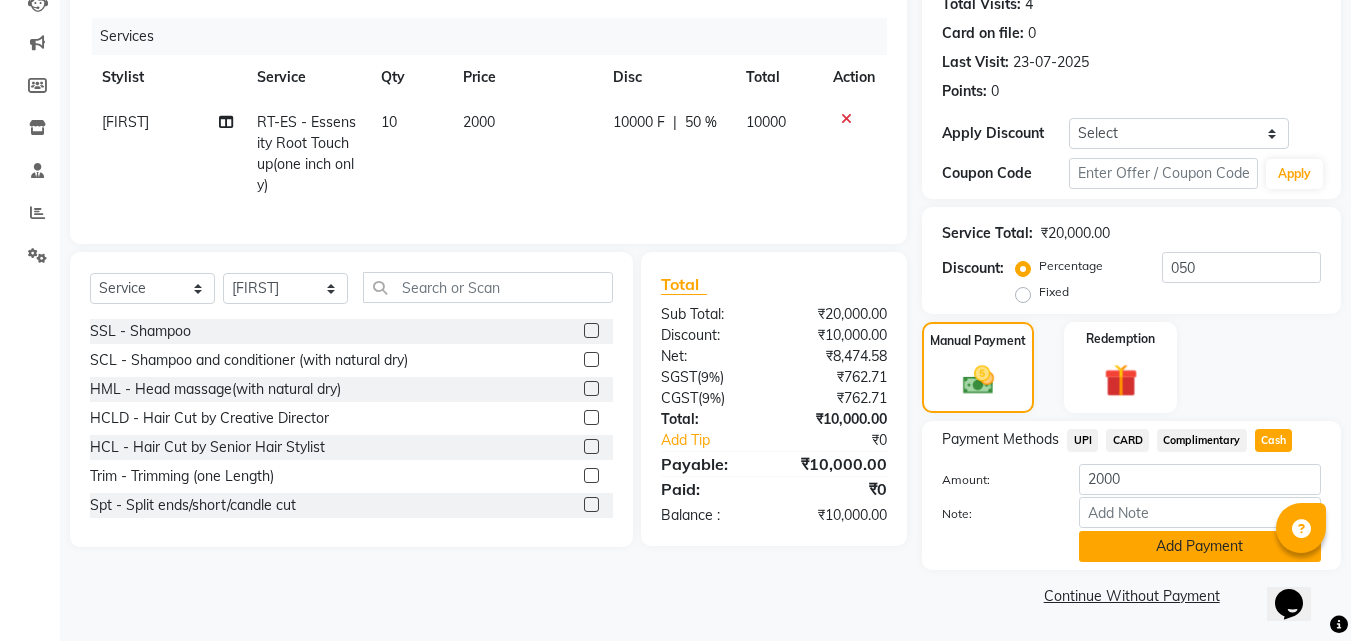 click on "Add Payment" 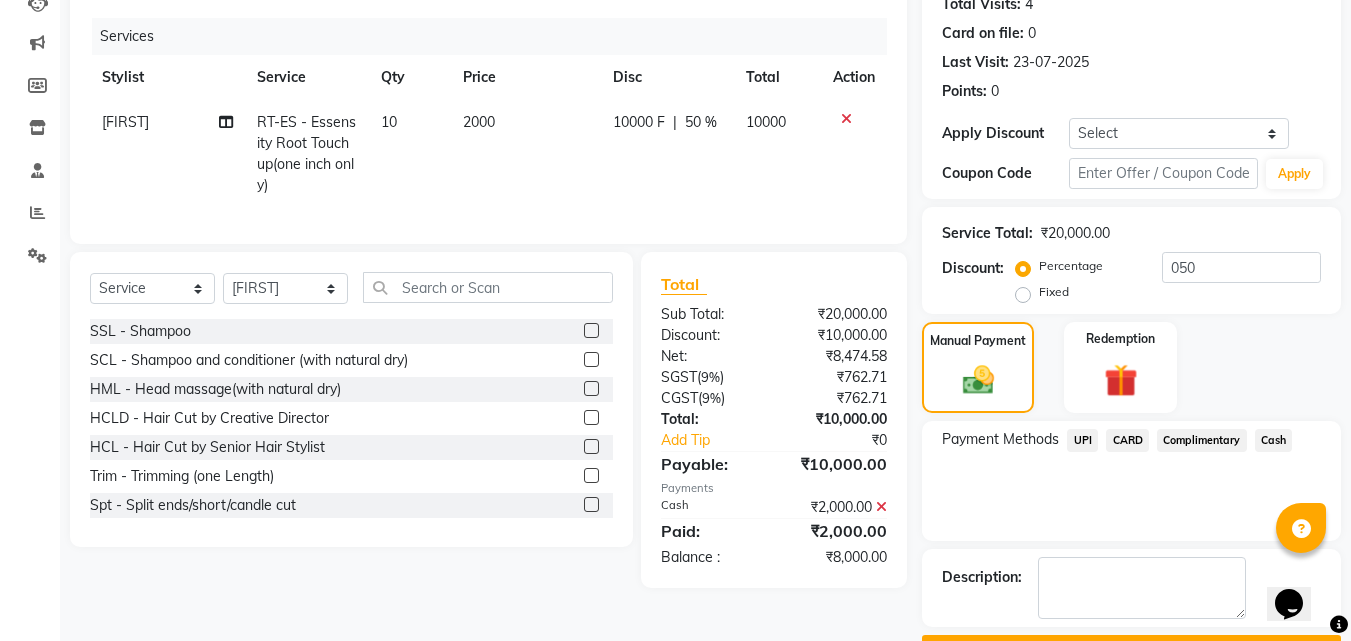 scroll, scrollTop: 285, scrollLeft: 0, axis: vertical 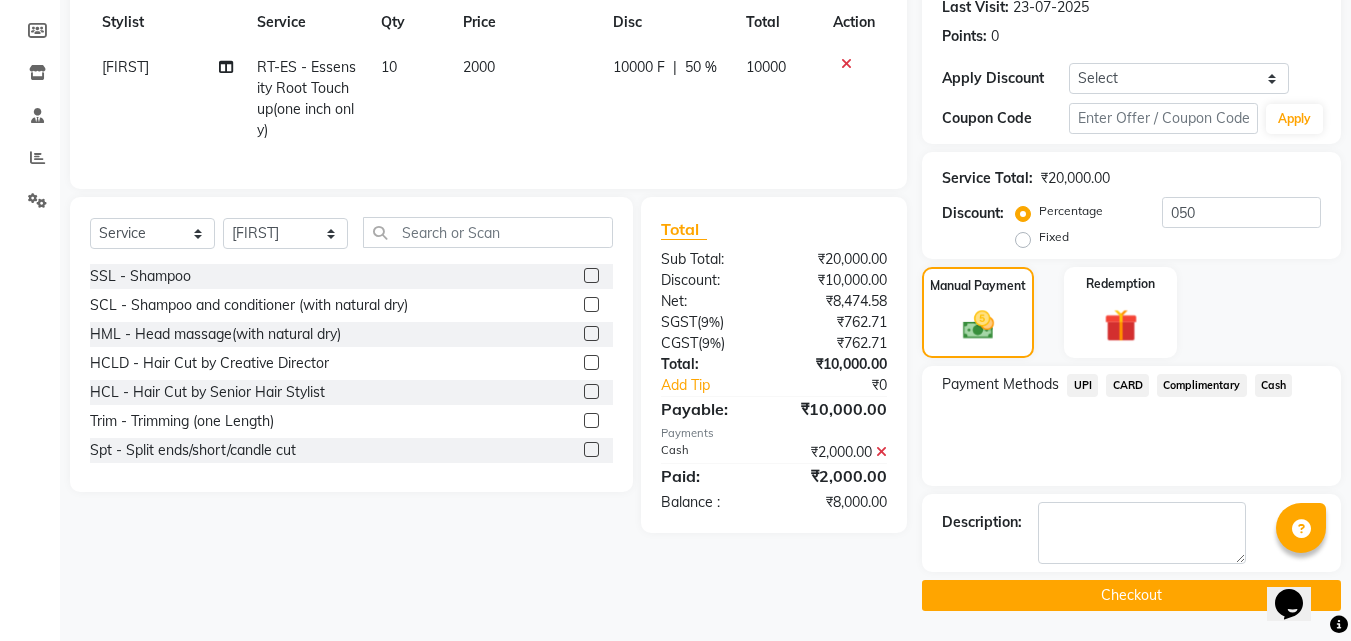 click on "Checkout" 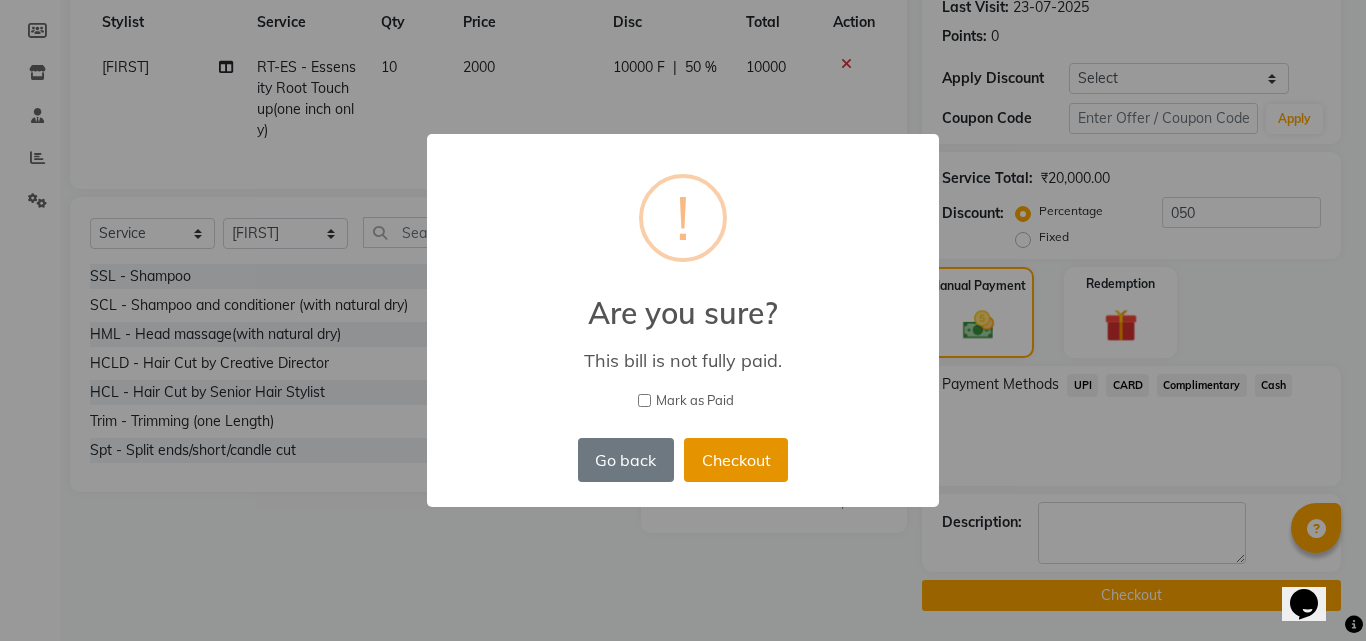 click on "Checkout" at bounding box center [736, 460] 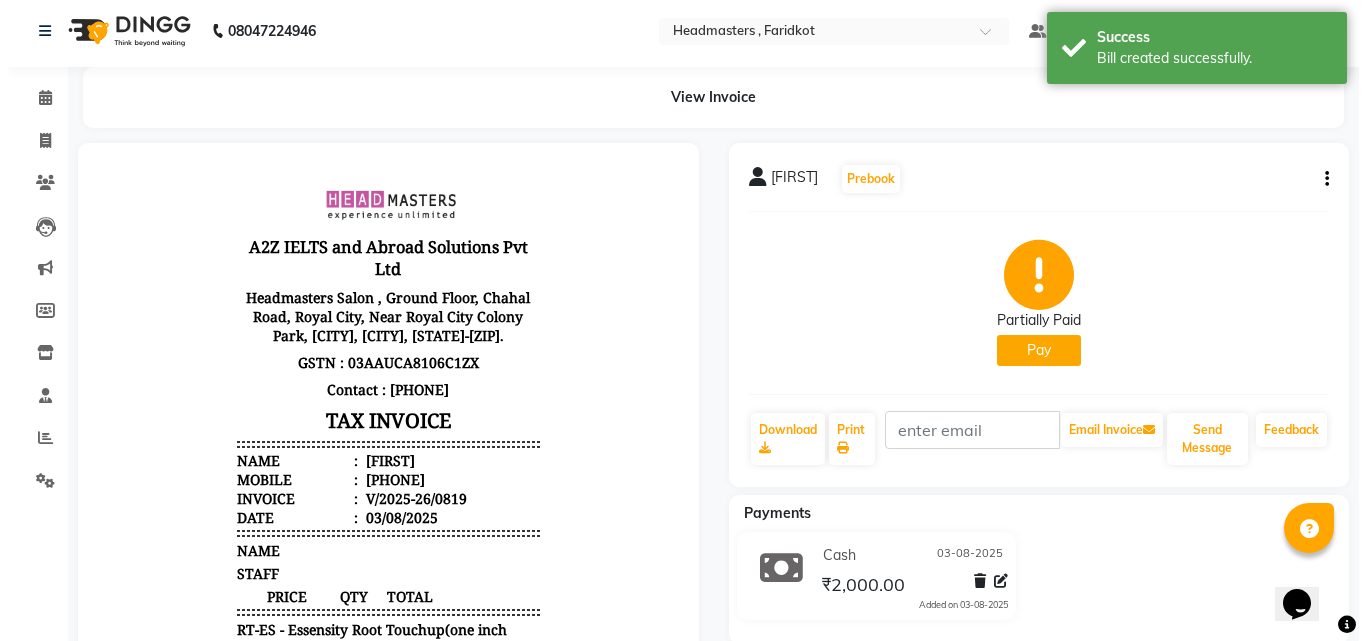 scroll, scrollTop: 0, scrollLeft: 0, axis: both 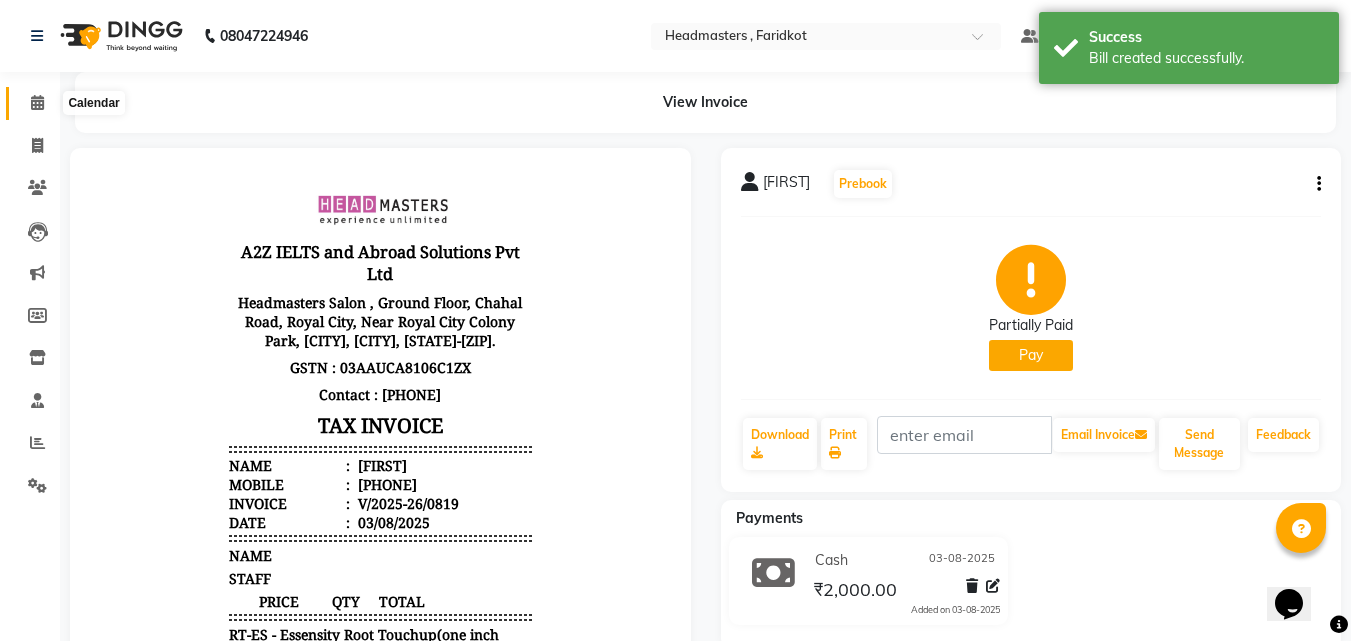 click 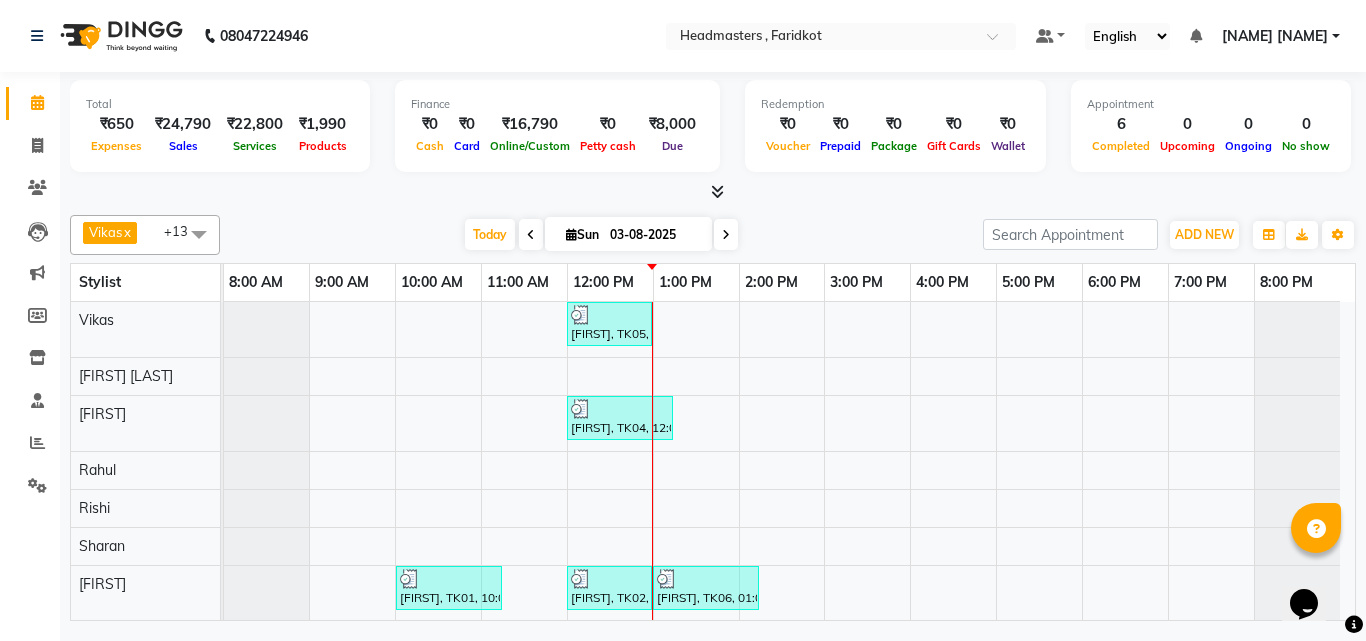 scroll, scrollTop: 90, scrollLeft: 0, axis: vertical 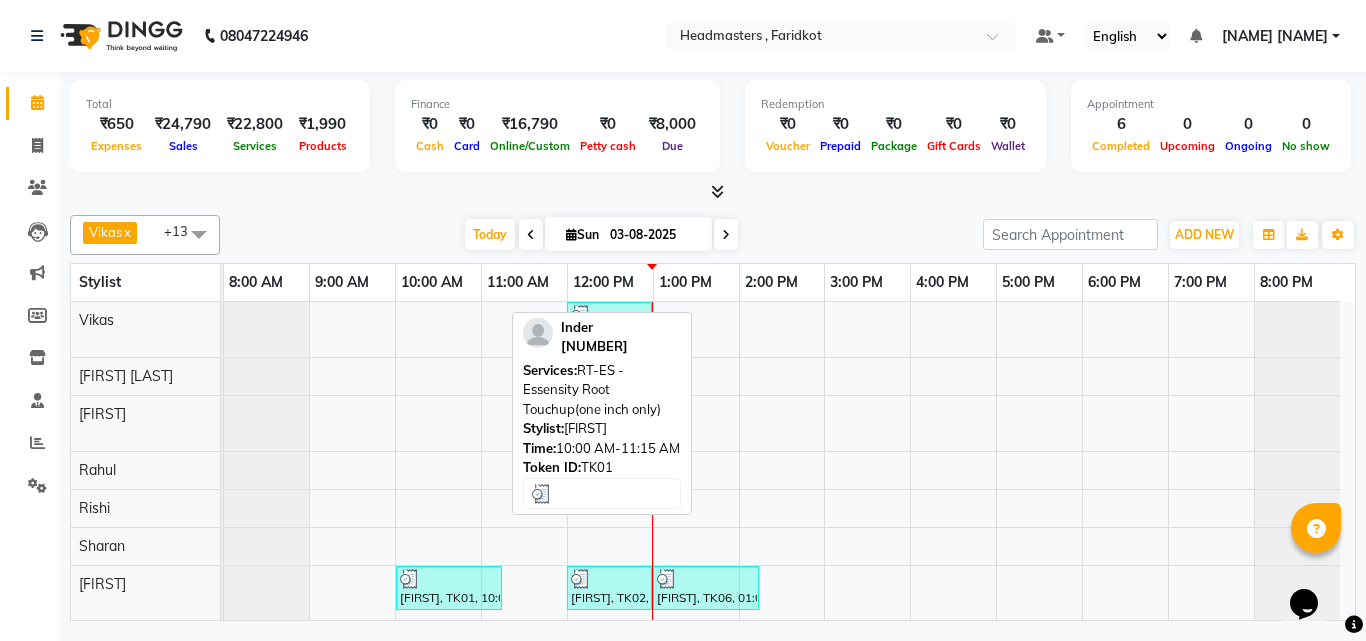 click on "[FIRST], TK01, 10:00 AM-11:15 AM, RT-ES - Essensity Root Touchup(one inch only)" at bounding box center (449, 588) 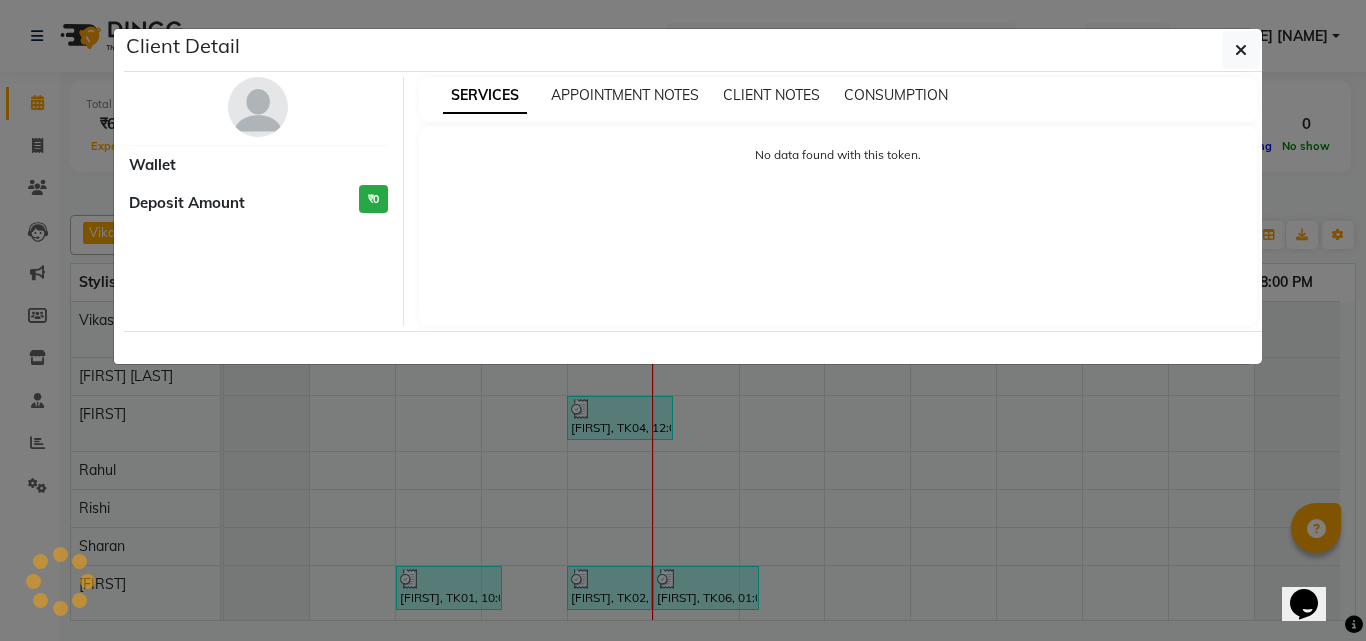 select on "3" 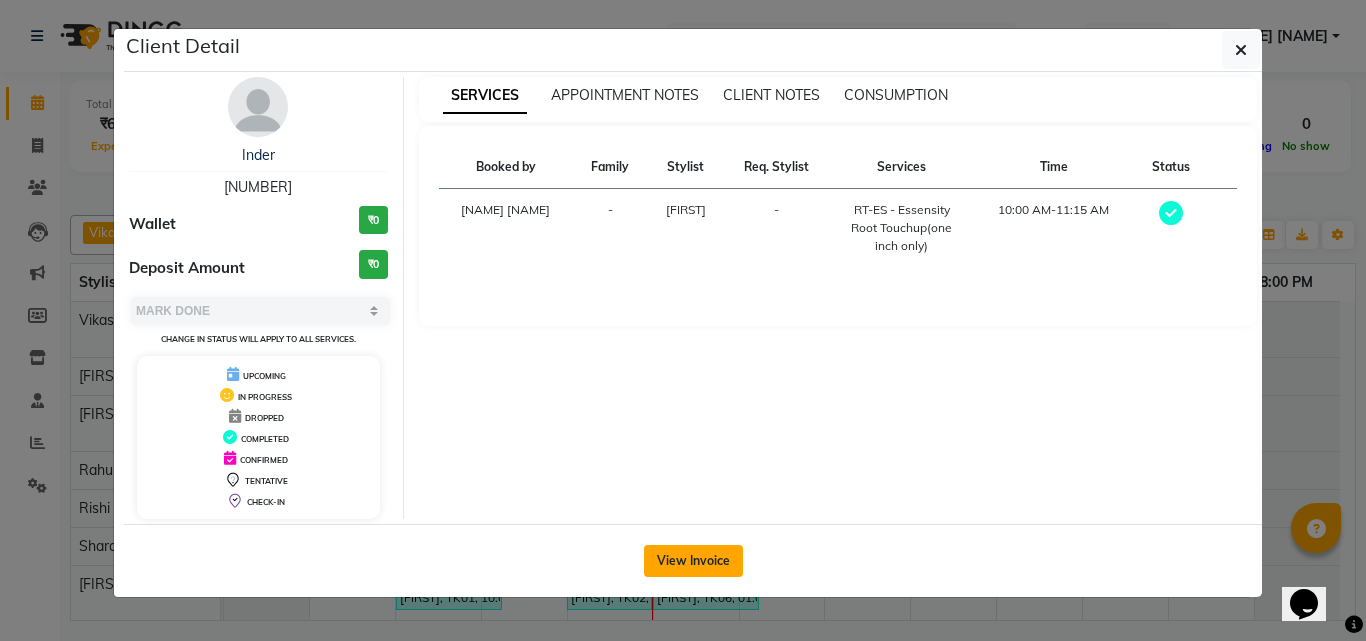 click on "View Invoice" 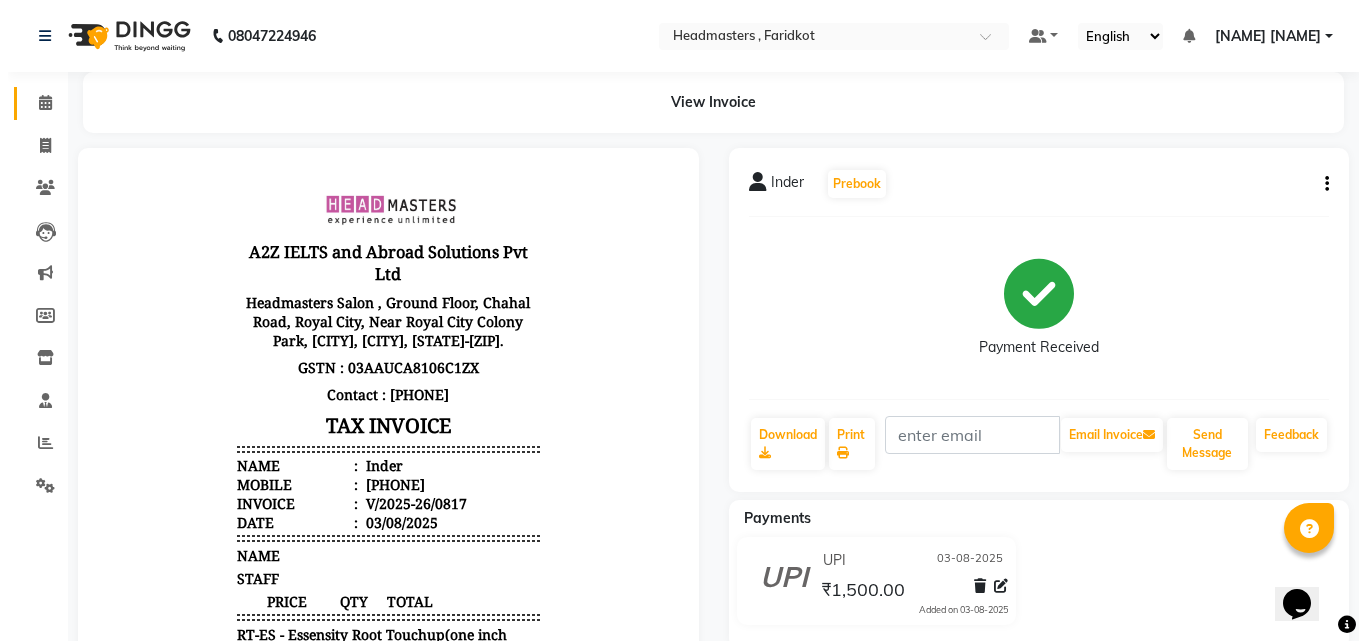 scroll, scrollTop: 0, scrollLeft: 0, axis: both 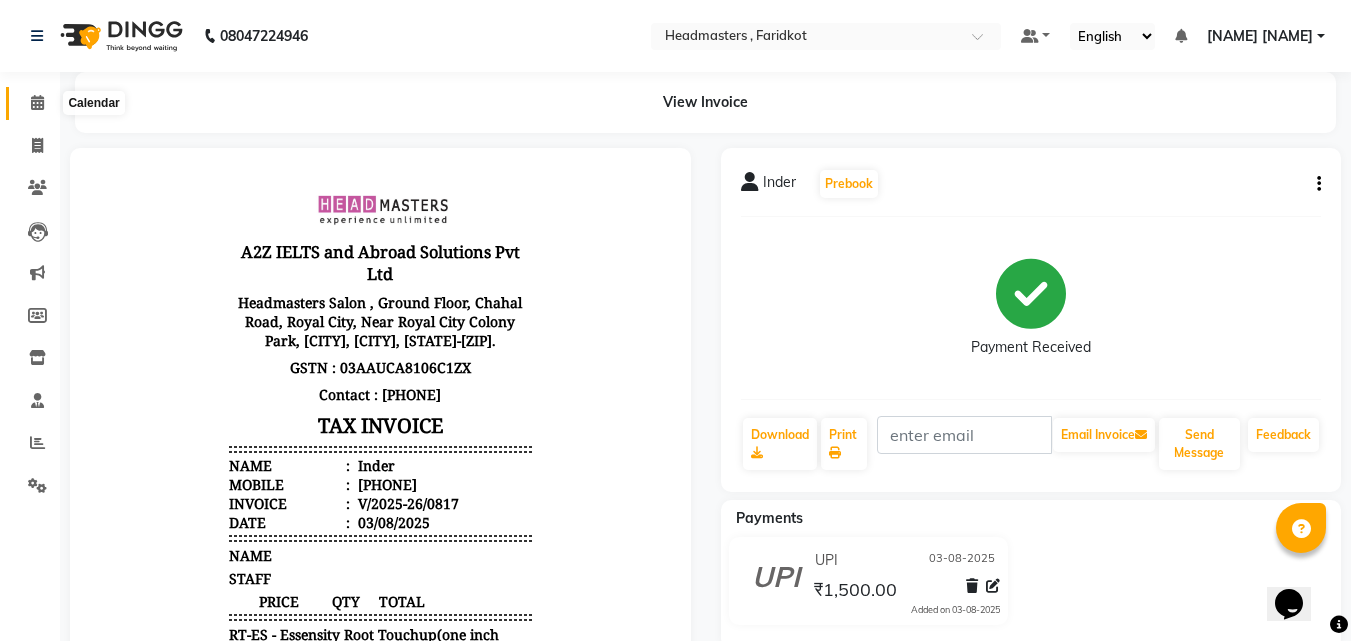 click 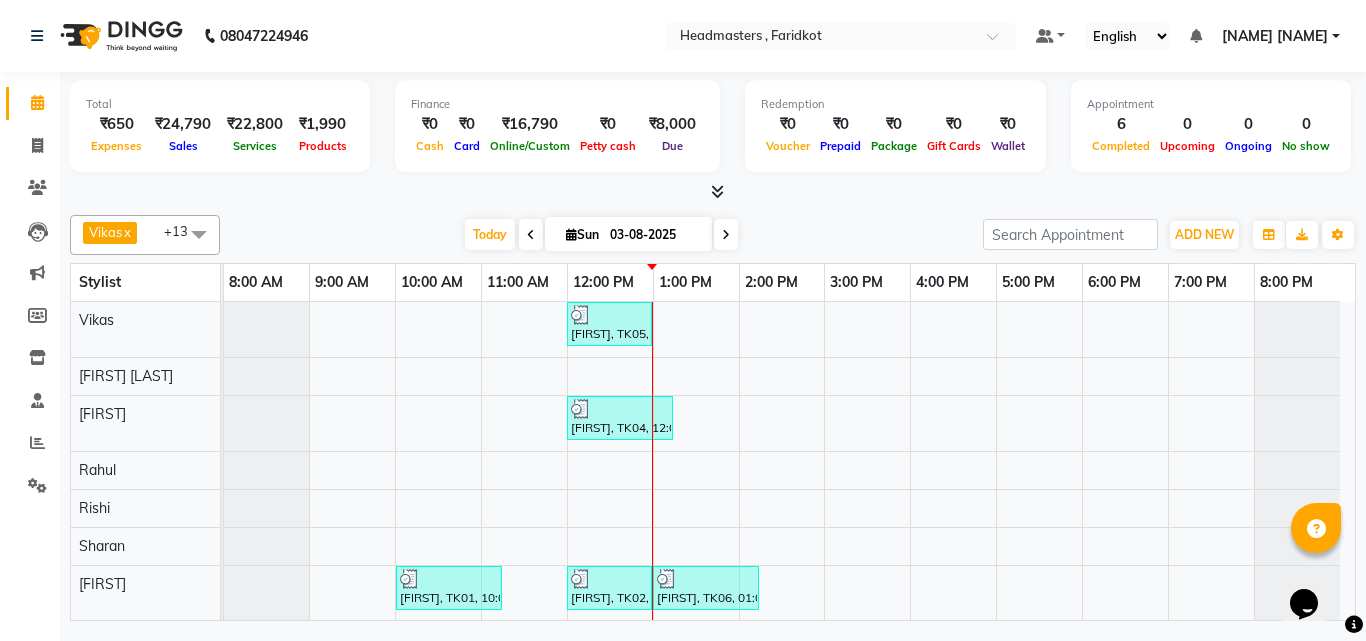 scroll, scrollTop: 242, scrollLeft: 0, axis: vertical 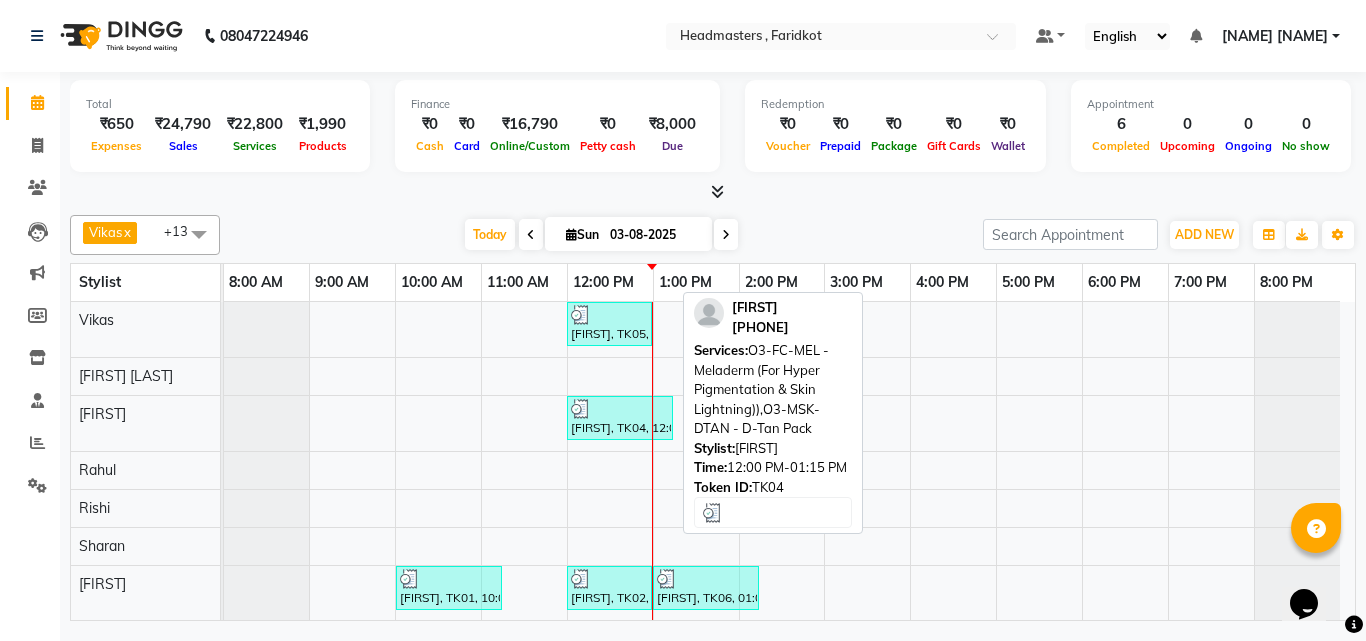 click on "[FIRST], TK04, 12:00 PM-01:15 PM, O3-FC-MEL - Meladerm (For Hyper Pigmentation & Skin Lightning)),O3-MSK-DTAN  - D-Tan Pack" at bounding box center (620, 418) 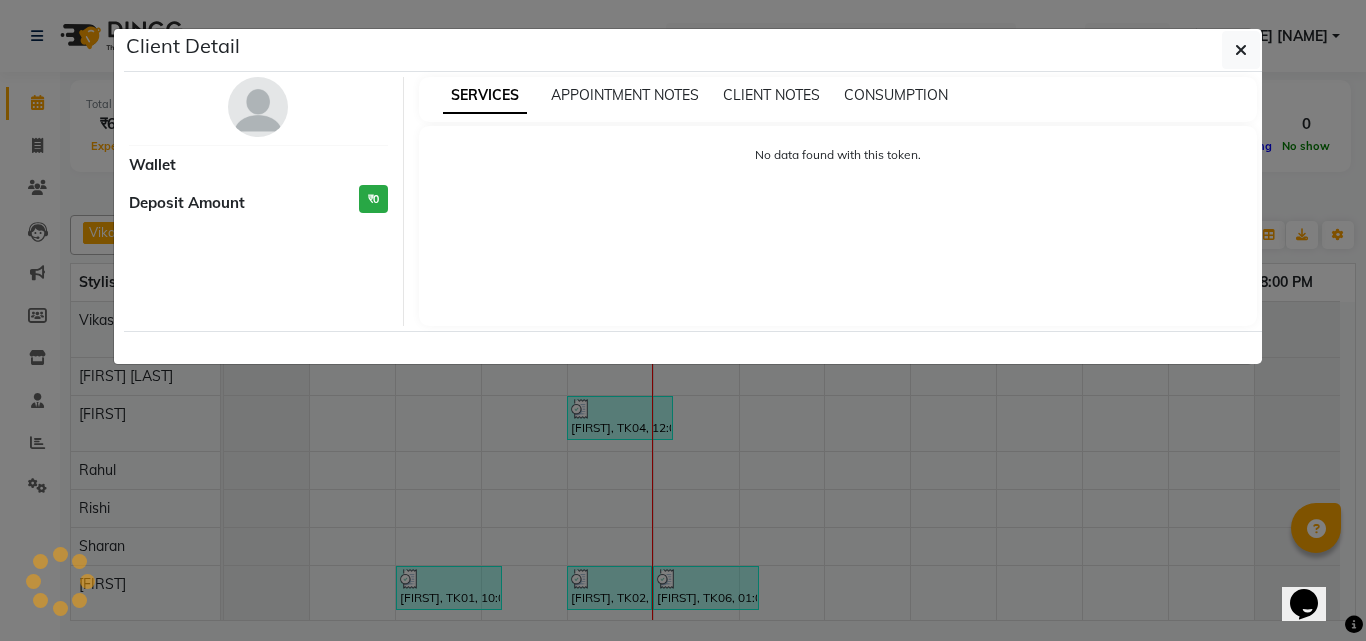 select on "3" 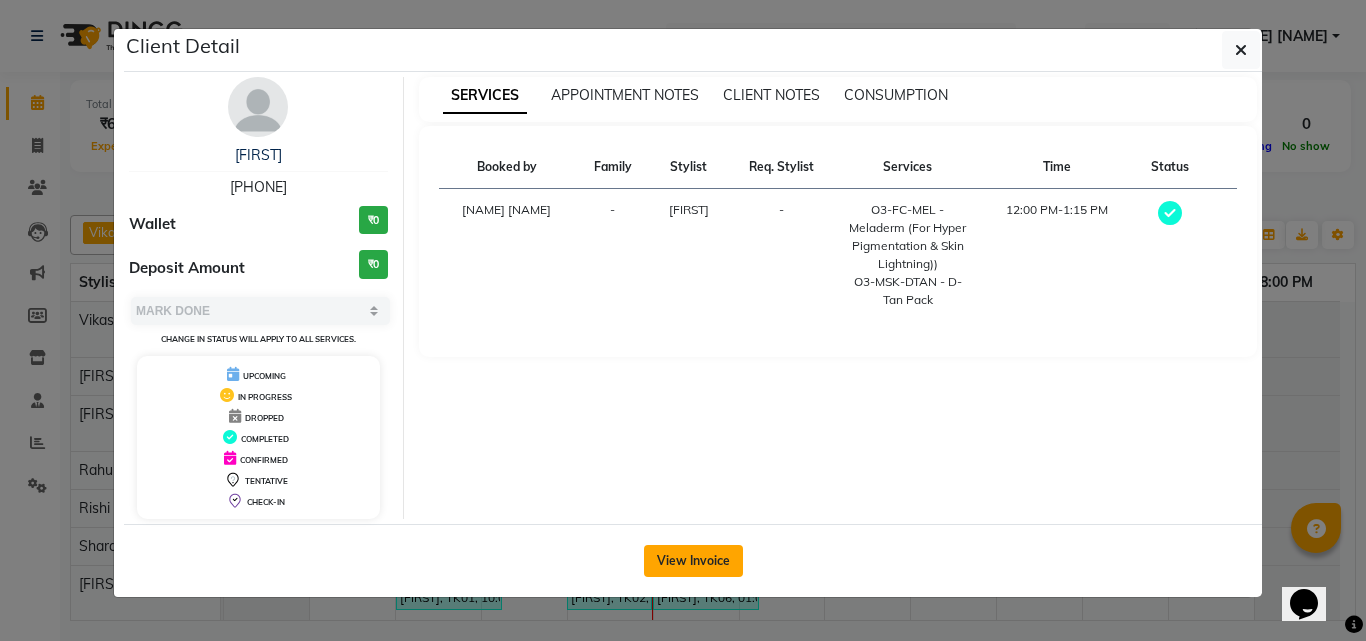 click on "View Invoice" 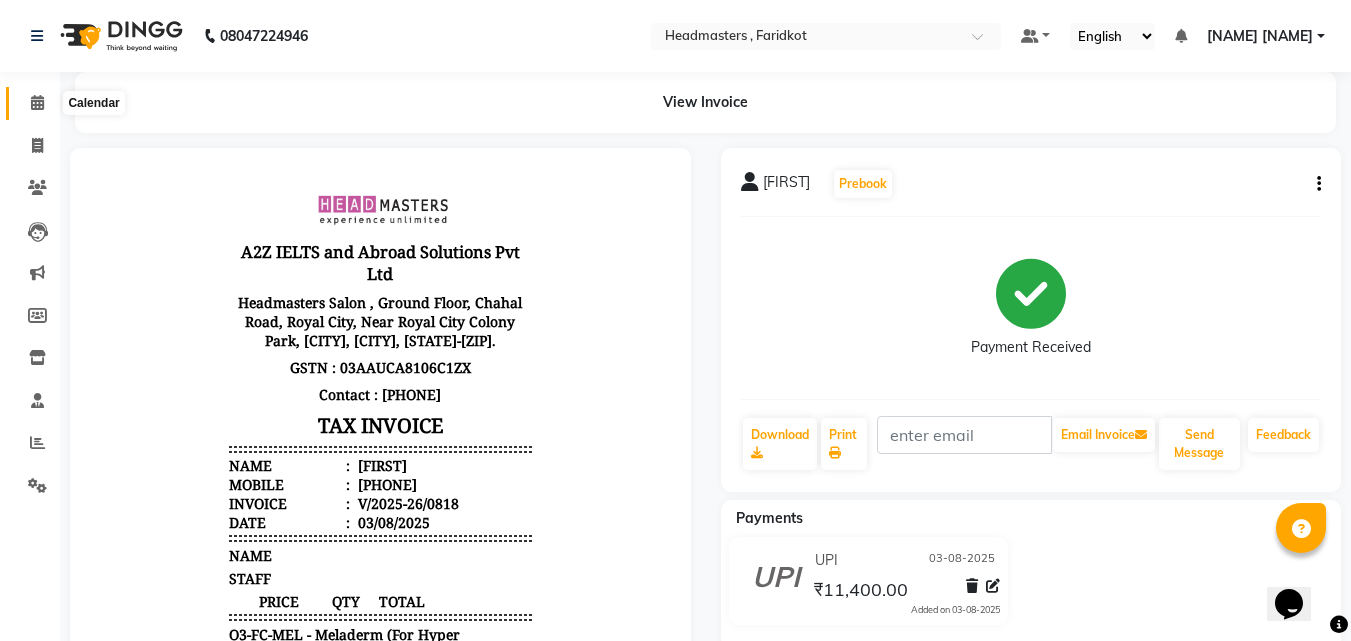 click 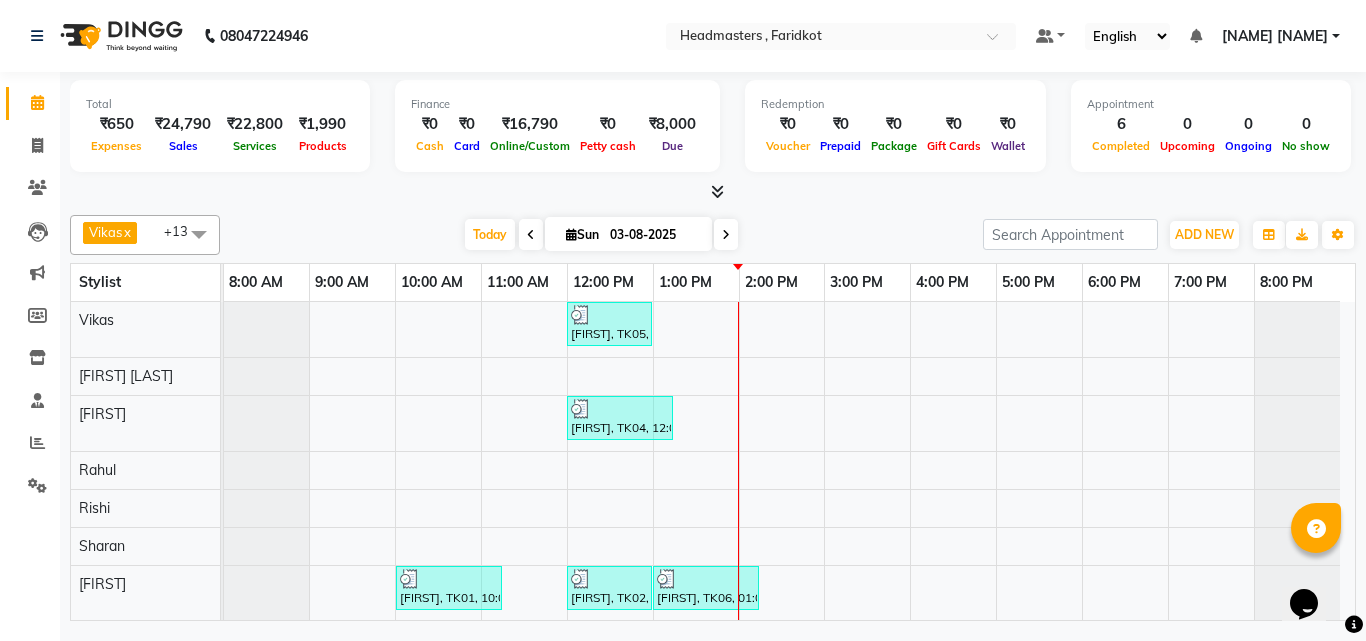 scroll, scrollTop: 100, scrollLeft: 0, axis: vertical 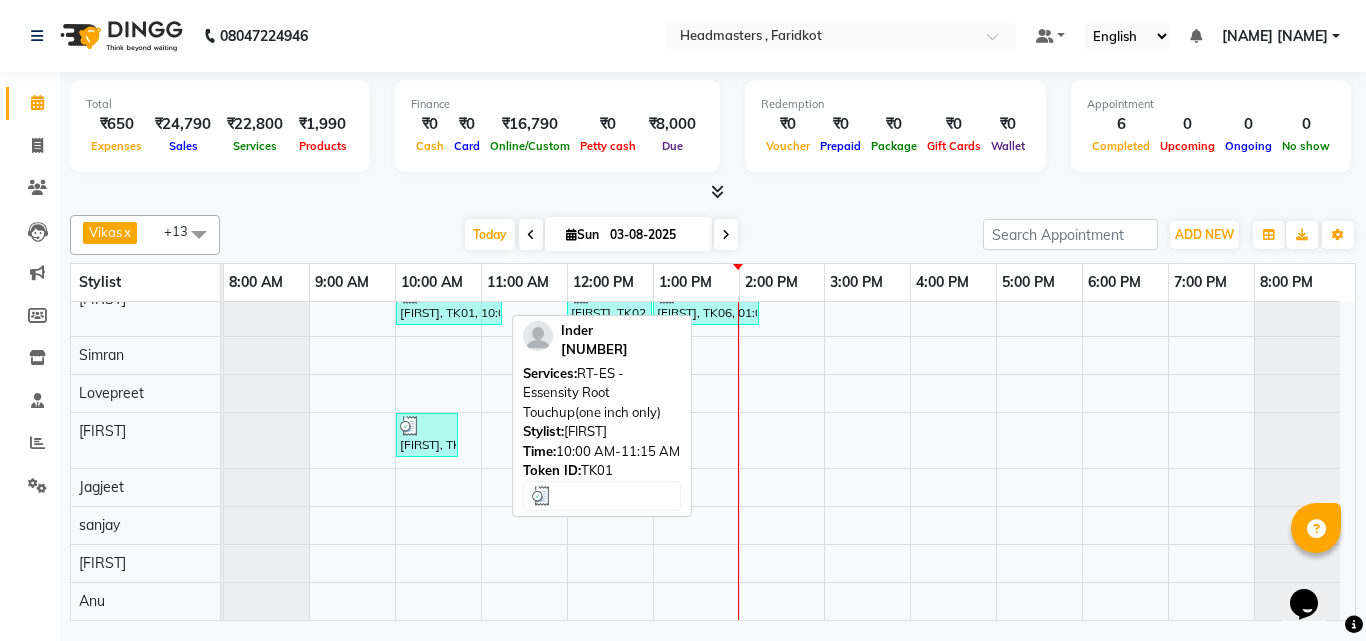 click on "[FIRST], TK01, 10:00 AM-11:15 AM, RT-ES - Essensity Root Touchup(one inch only)" at bounding box center (449, 303) 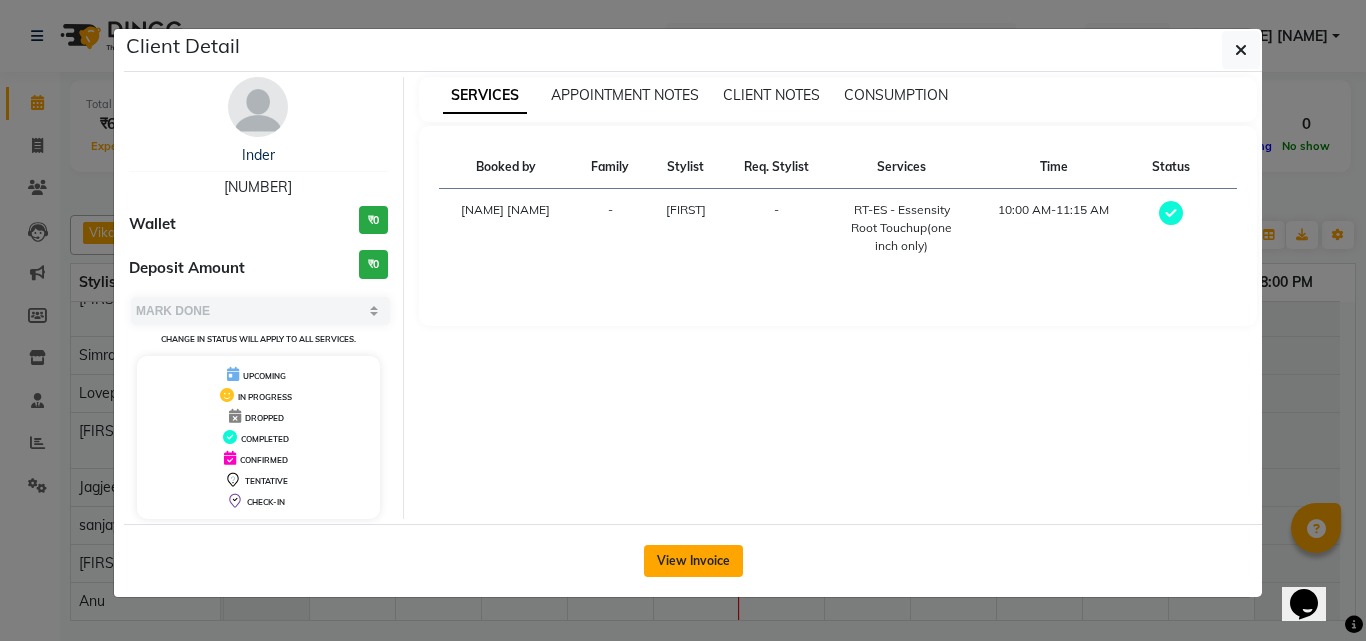 click on "View Invoice" 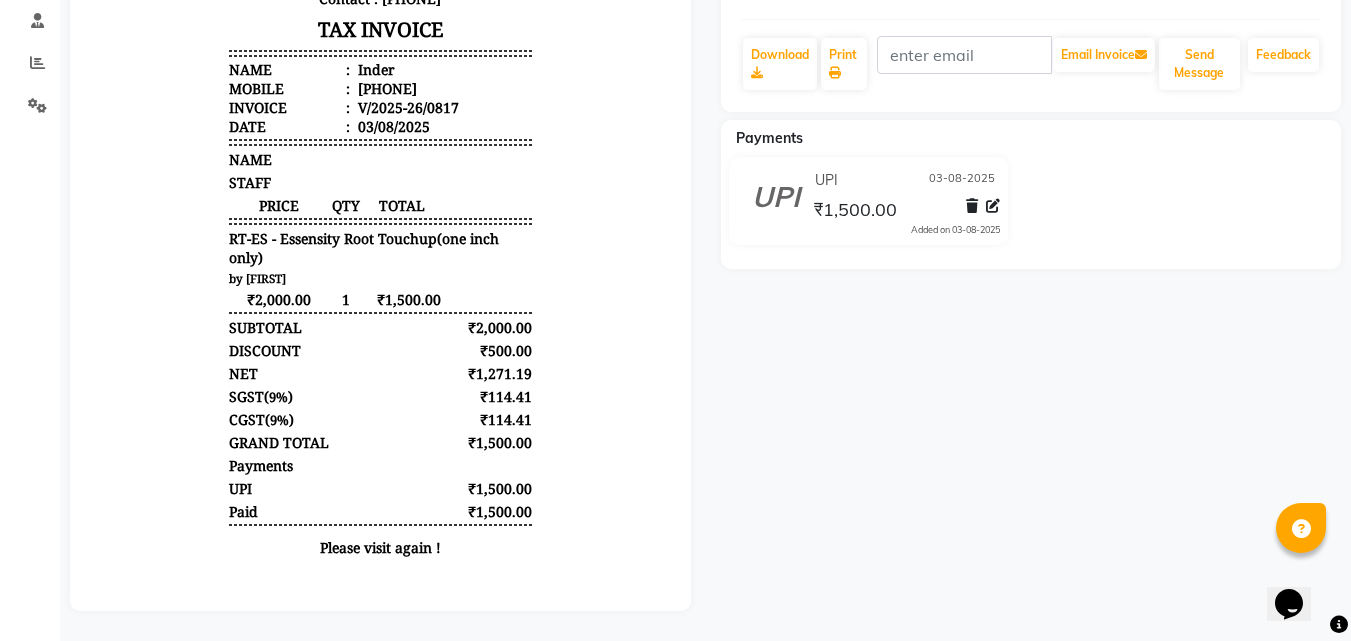 scroll, scrollTop: 0, scrollLeft: 0, axis: both 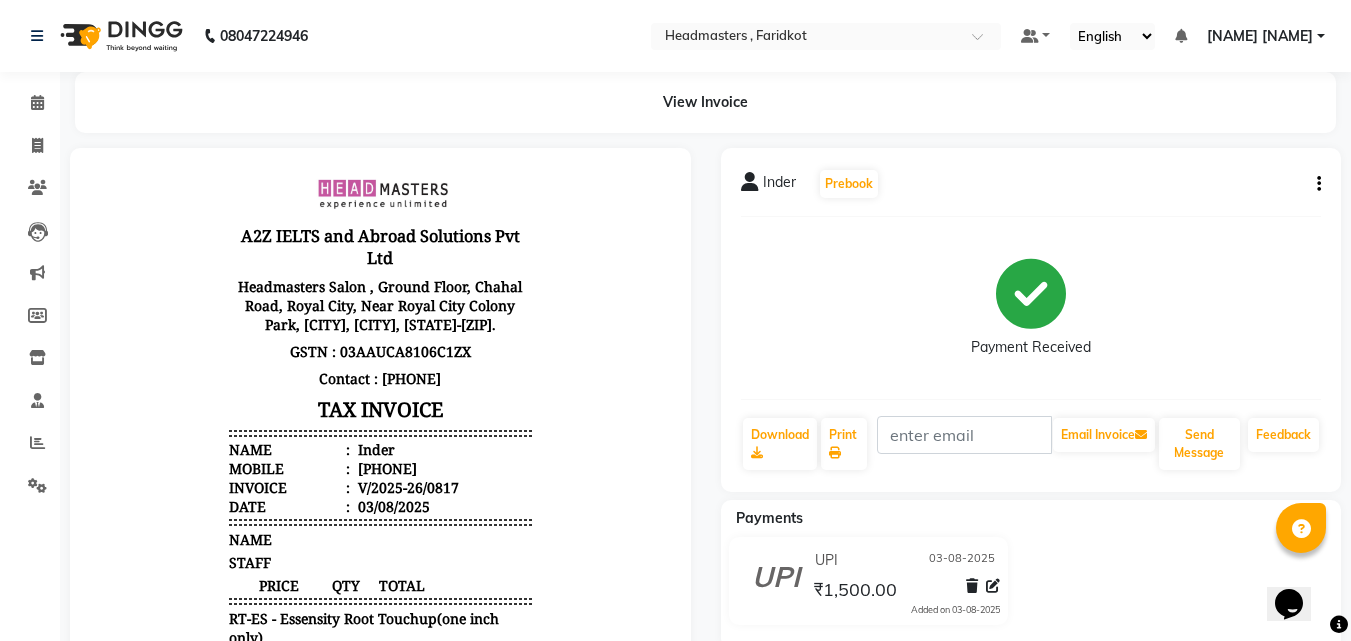 click 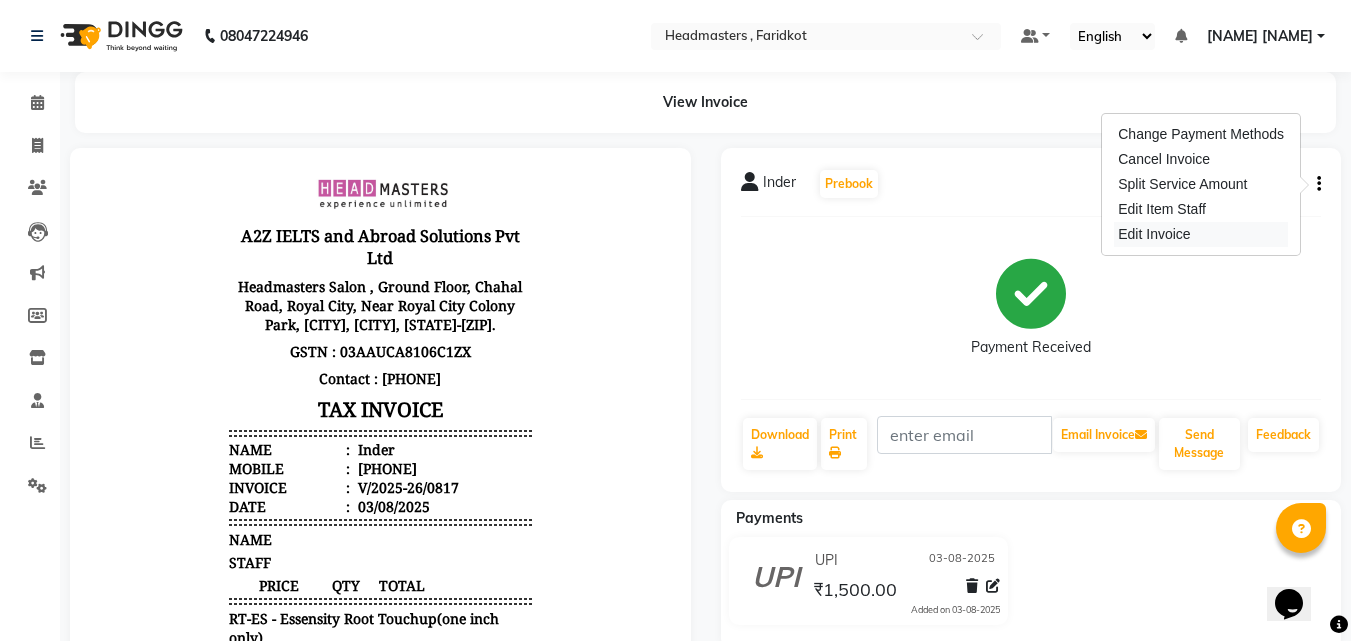 click on "Edit Invoice" at bounding box center [1201, 234] 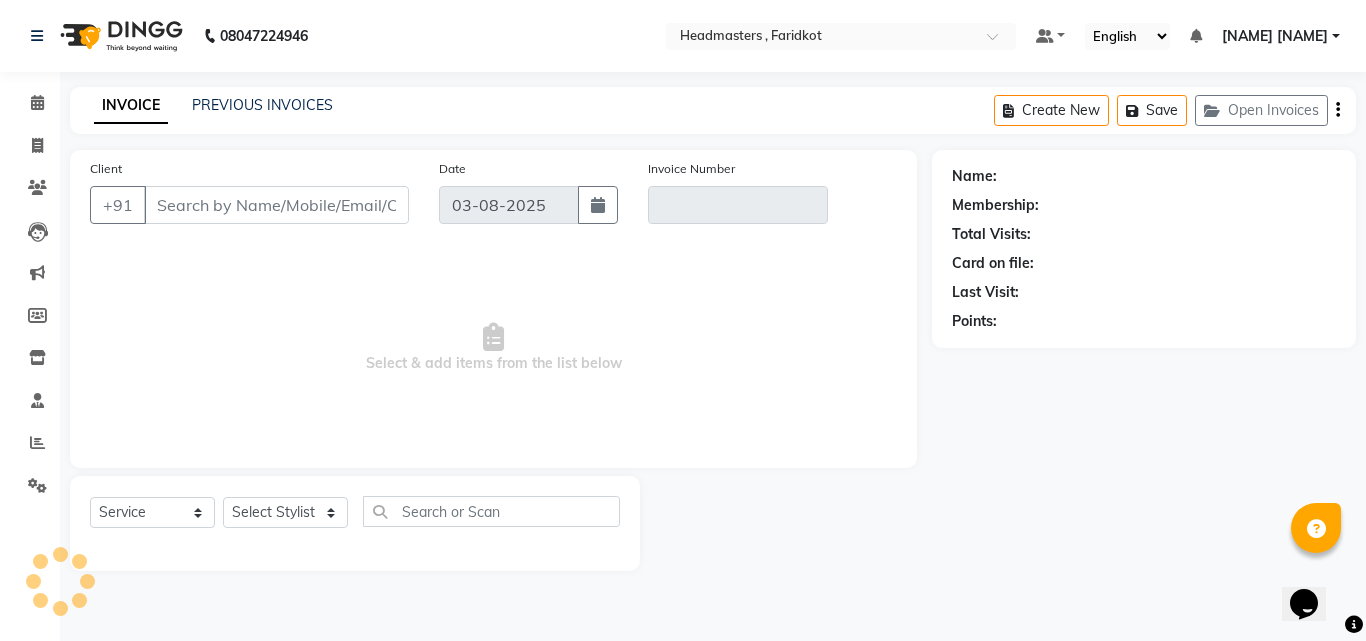 type on "[PHONE]" 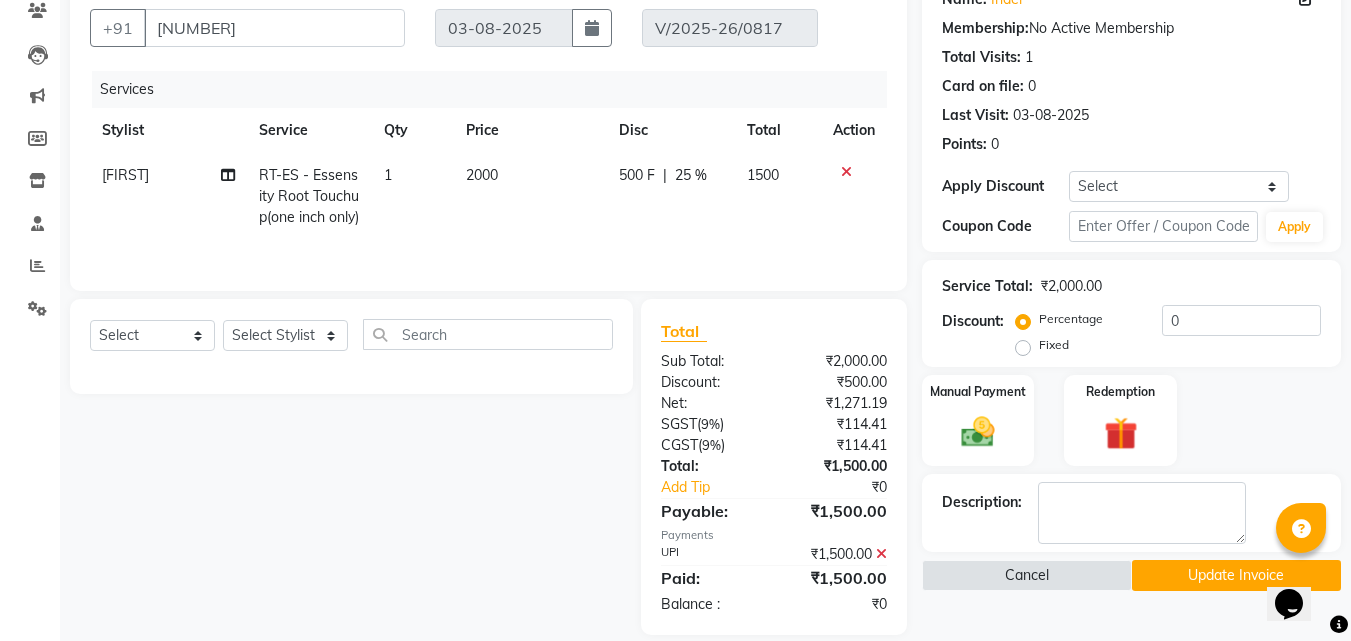 scroll, scrollTop: 200, scrollLeft: 0, axis: vertical 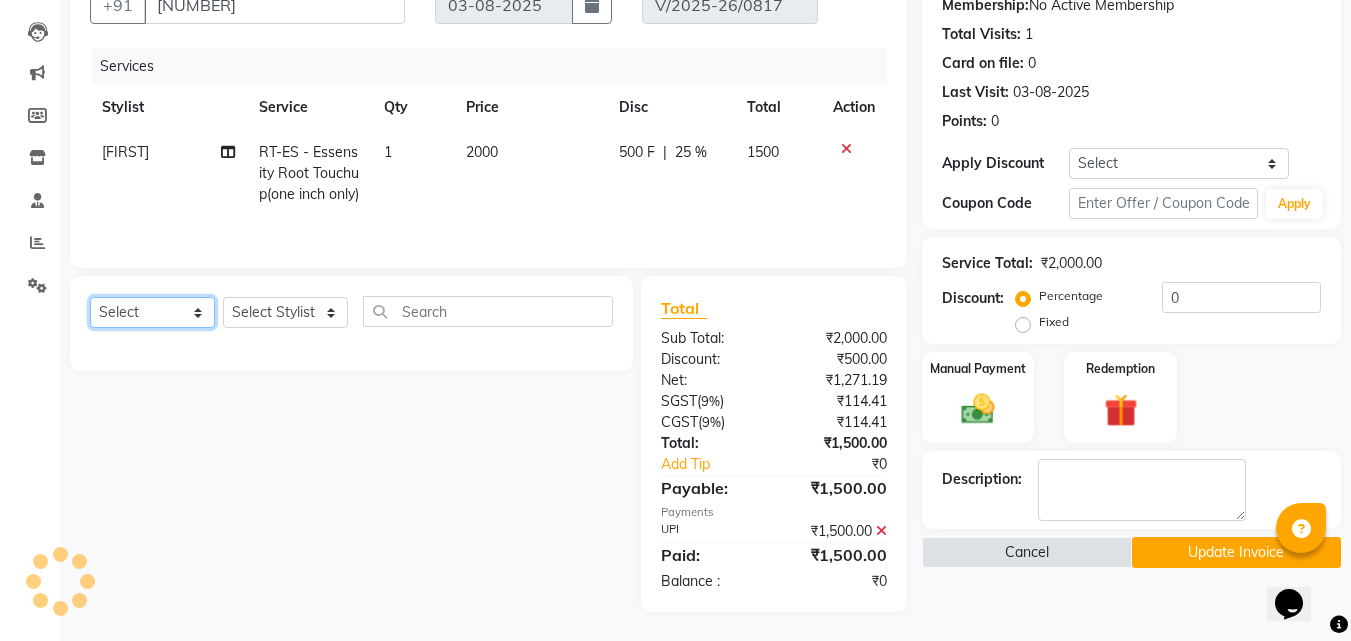 click on "Select  Service  Product  Membership  Package Voucher Prepaid Gift Card" 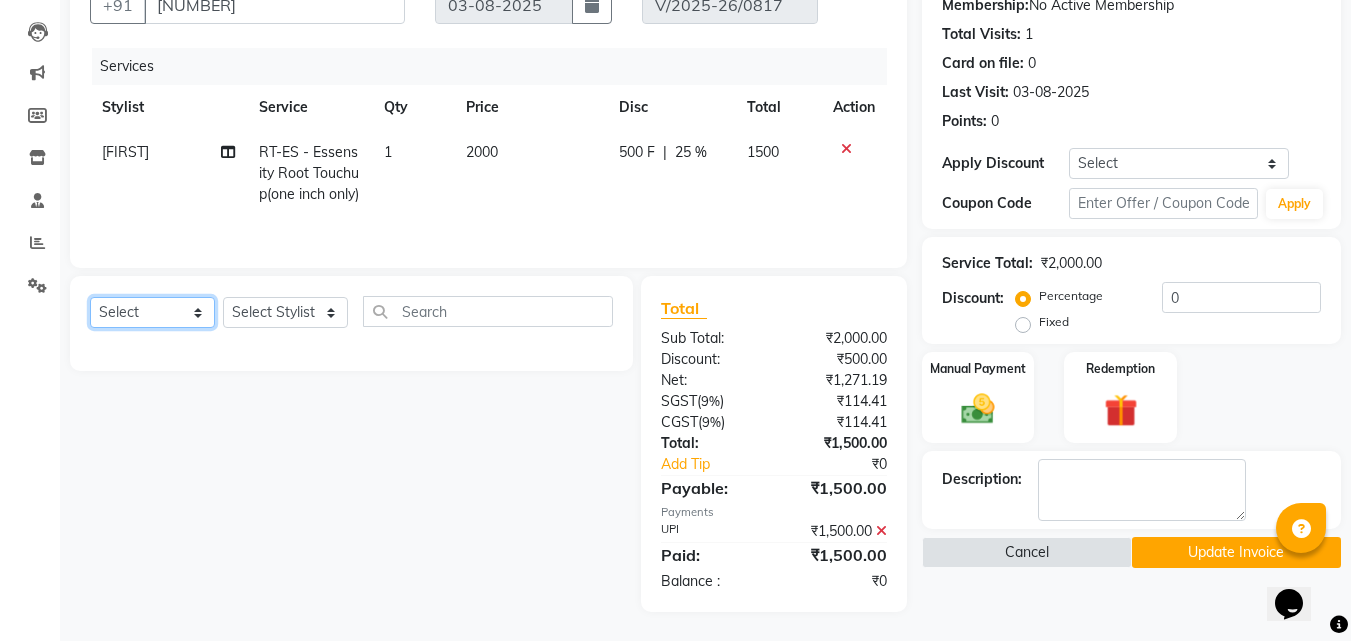 select on "product" 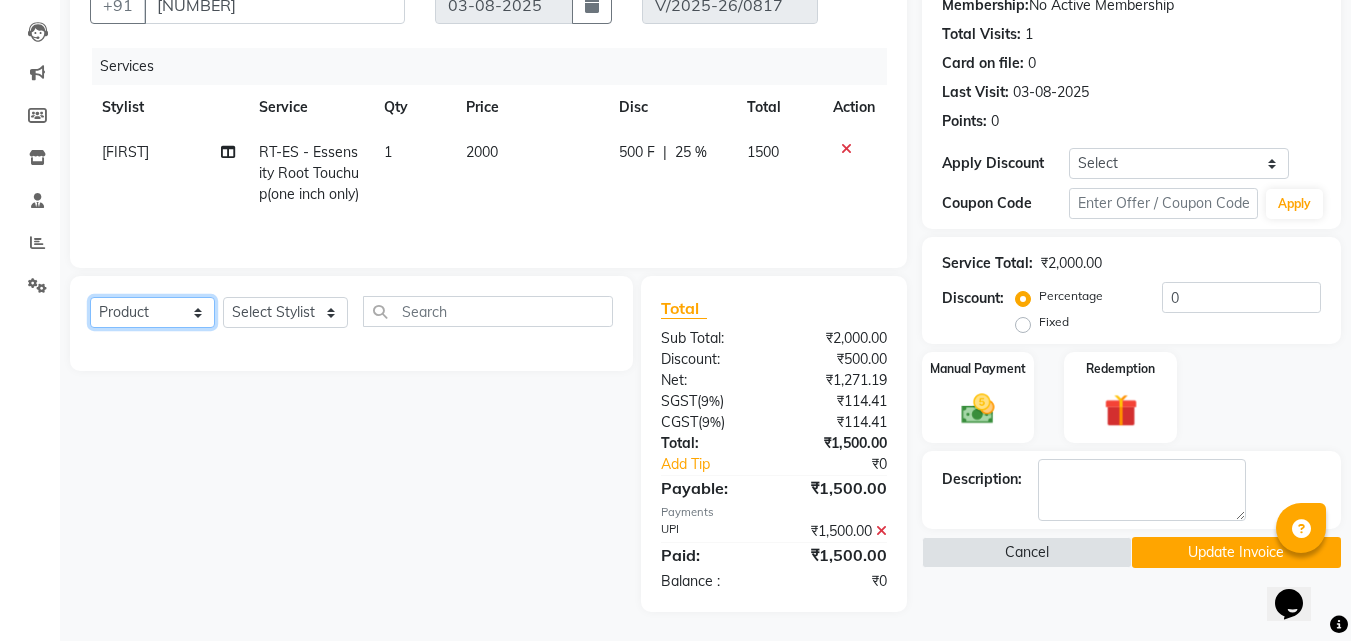 click on "Select  Service  Product  Membership  Package Voucher Prepaid Gift Card" 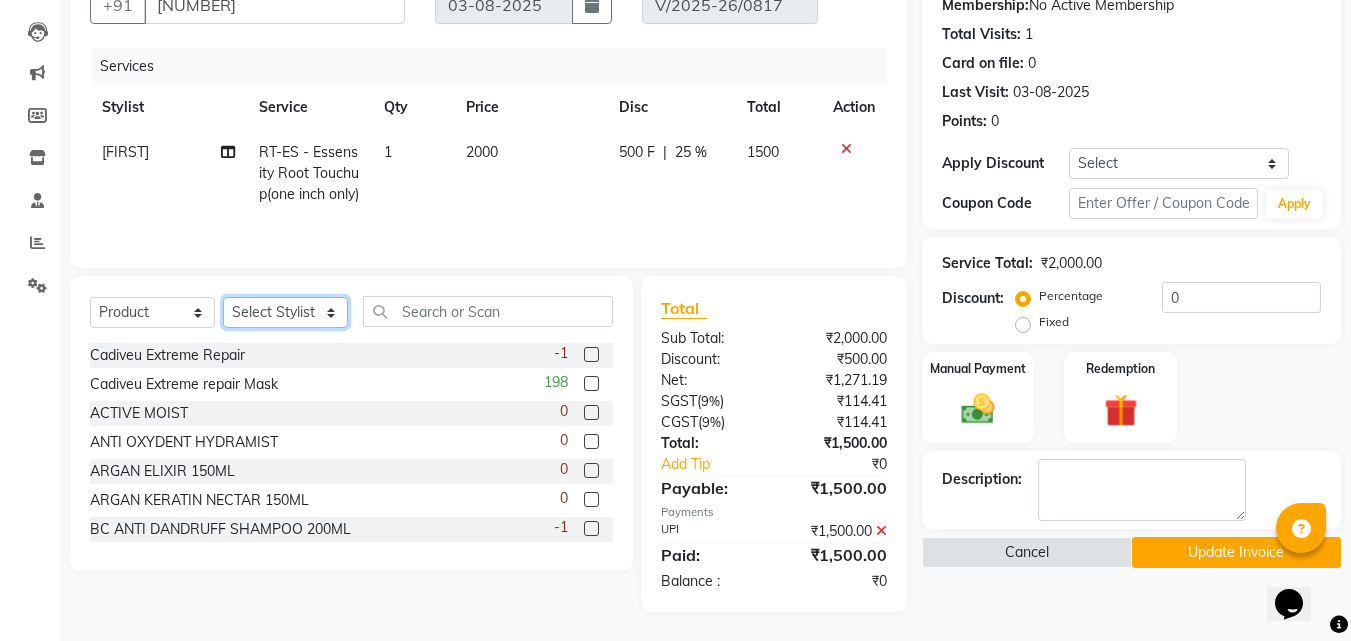 drag, startPoint x: 283, startPoint y: 329, endPoint x: 291, endPoint y: 338, distance: 12.0415945 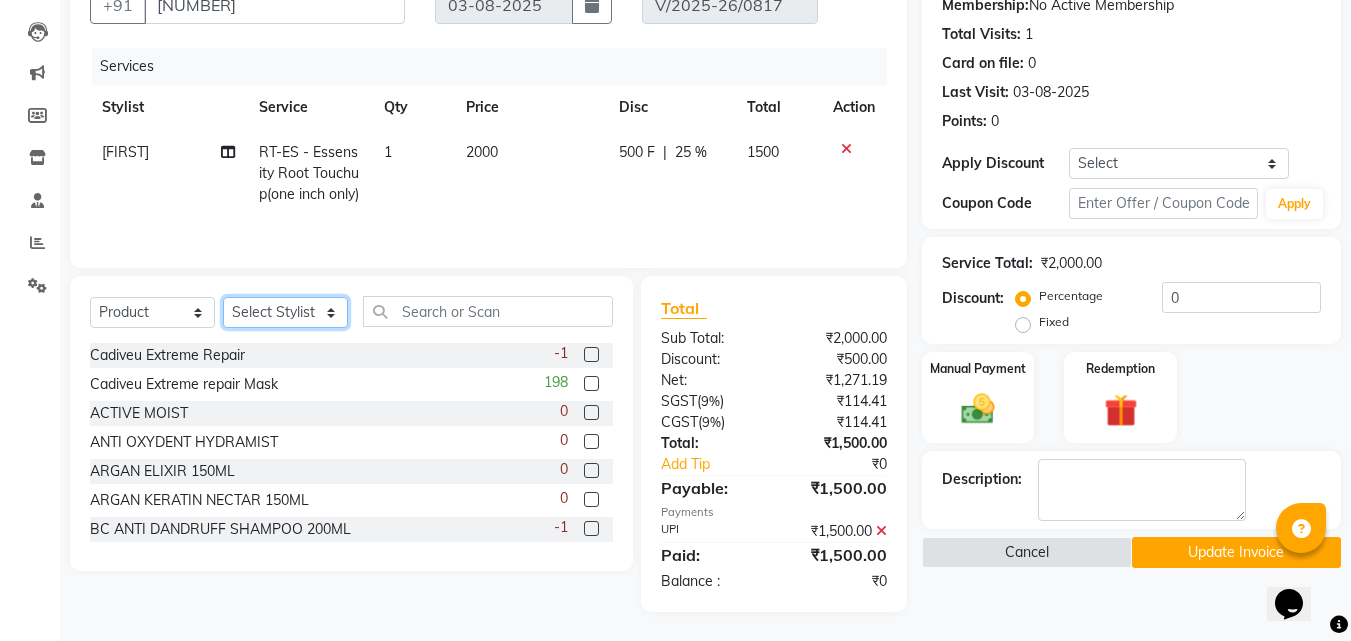 select on "76901" 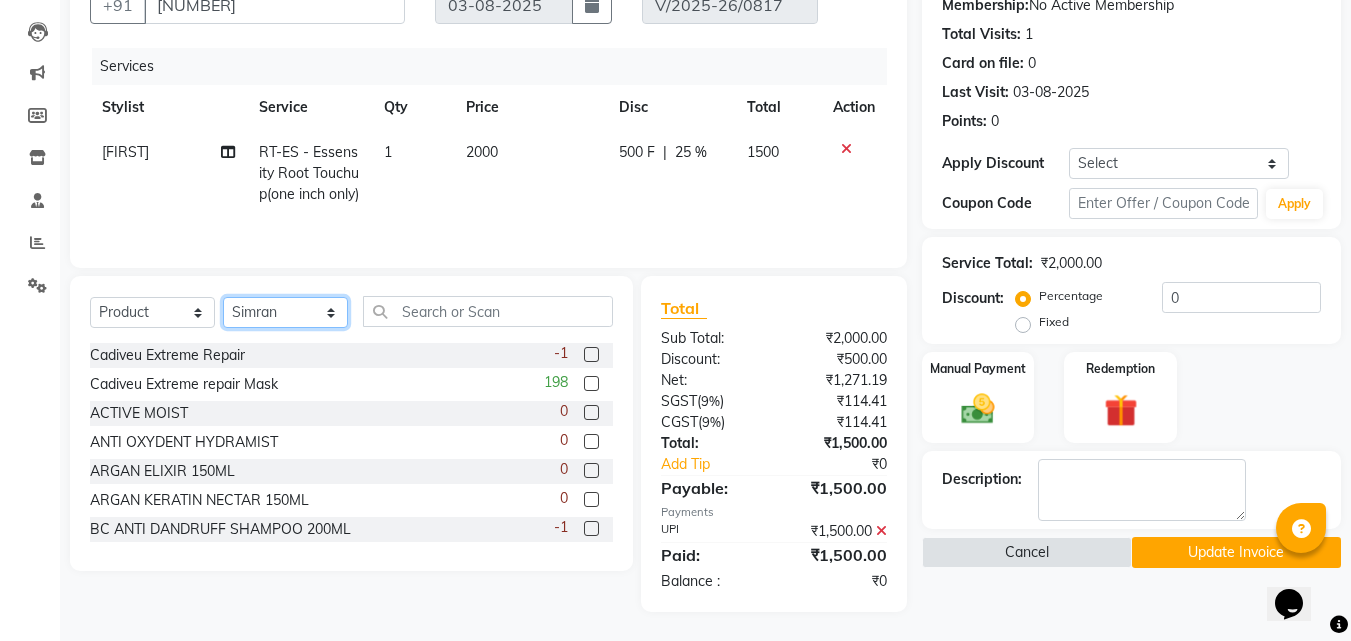 click on "Select Stylist [FIRST] [FIRST] [FIRST] [FIRST] [FIRST] [FIRST] [FIRST] [FIRST] [FIRST] [FIRST] [FIRST] [FIRST] [FIRST] [FIRST] [FIRST] [FIRST] [FIRST] [FIRST]" 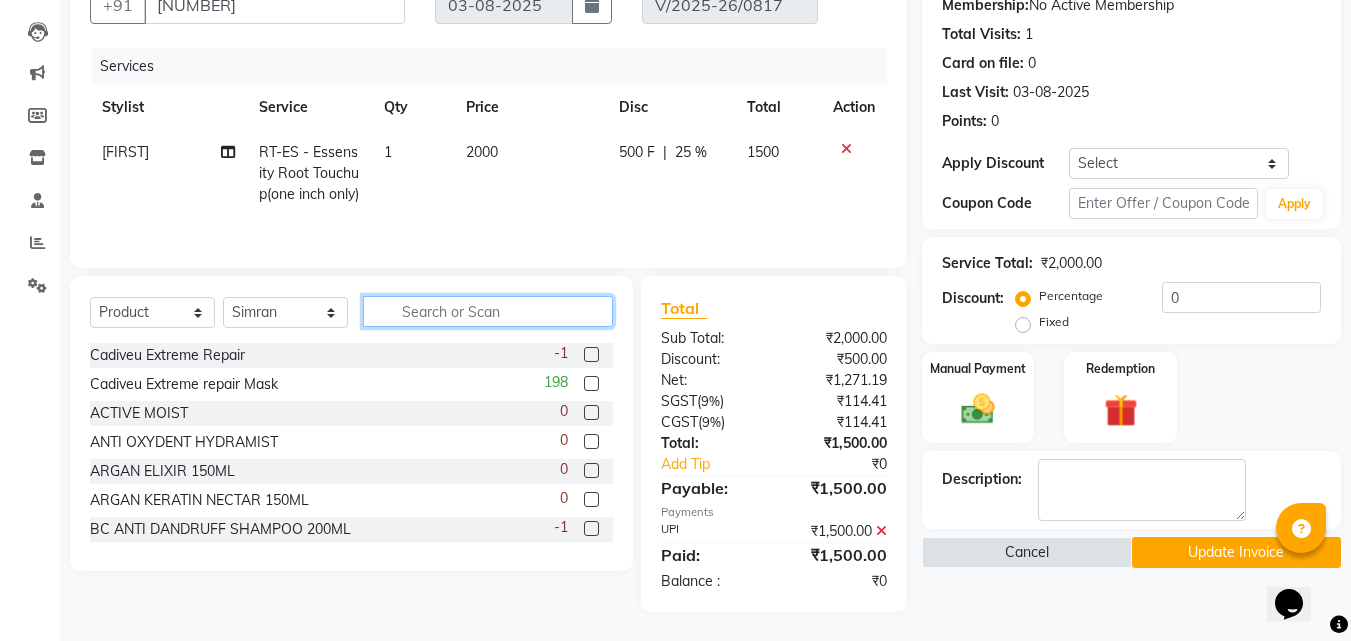 click 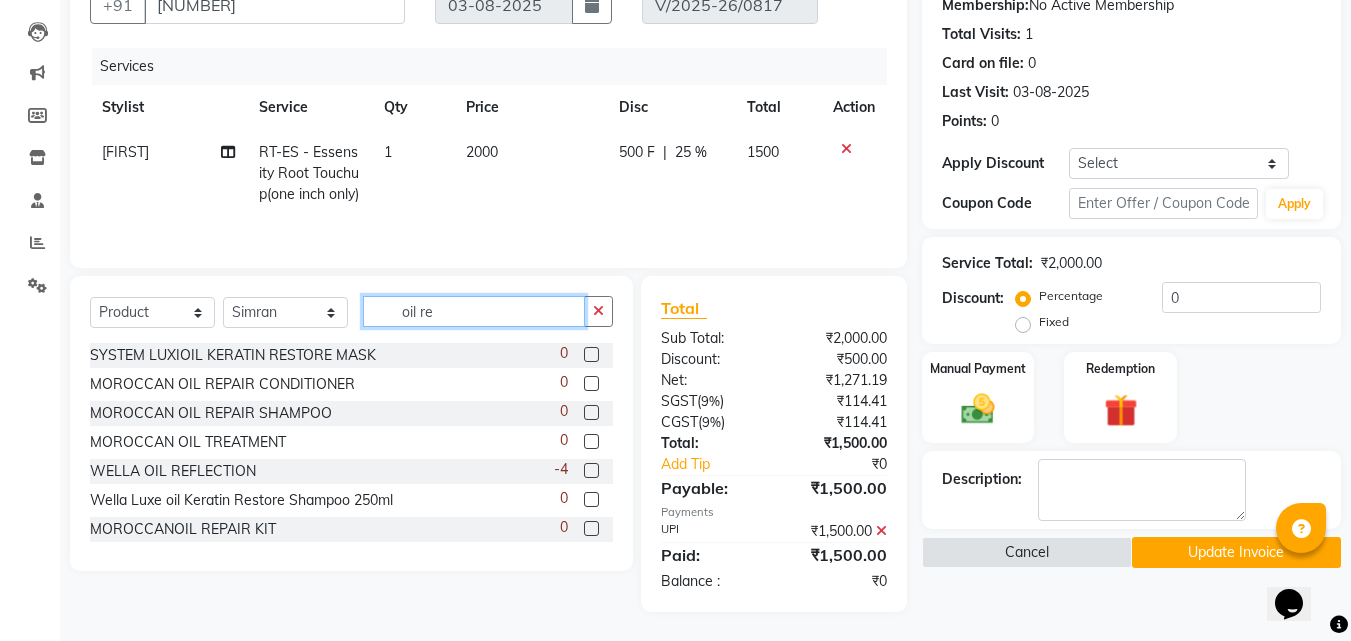 type on "oil re" 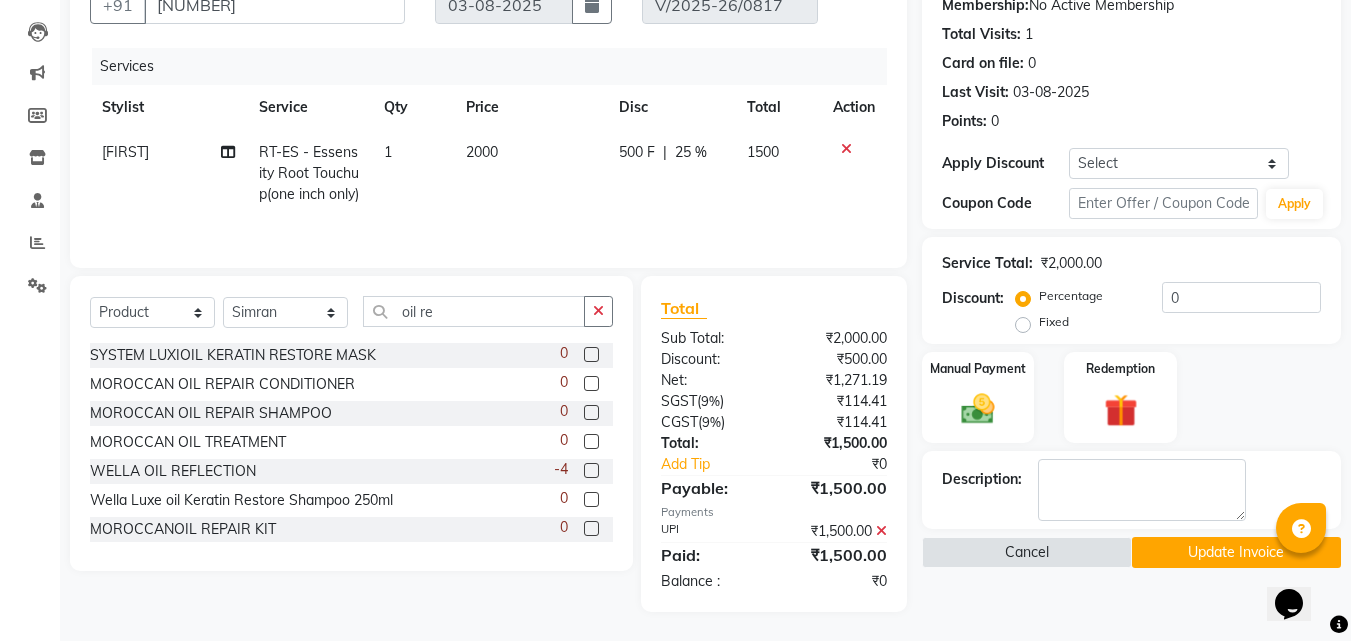 click 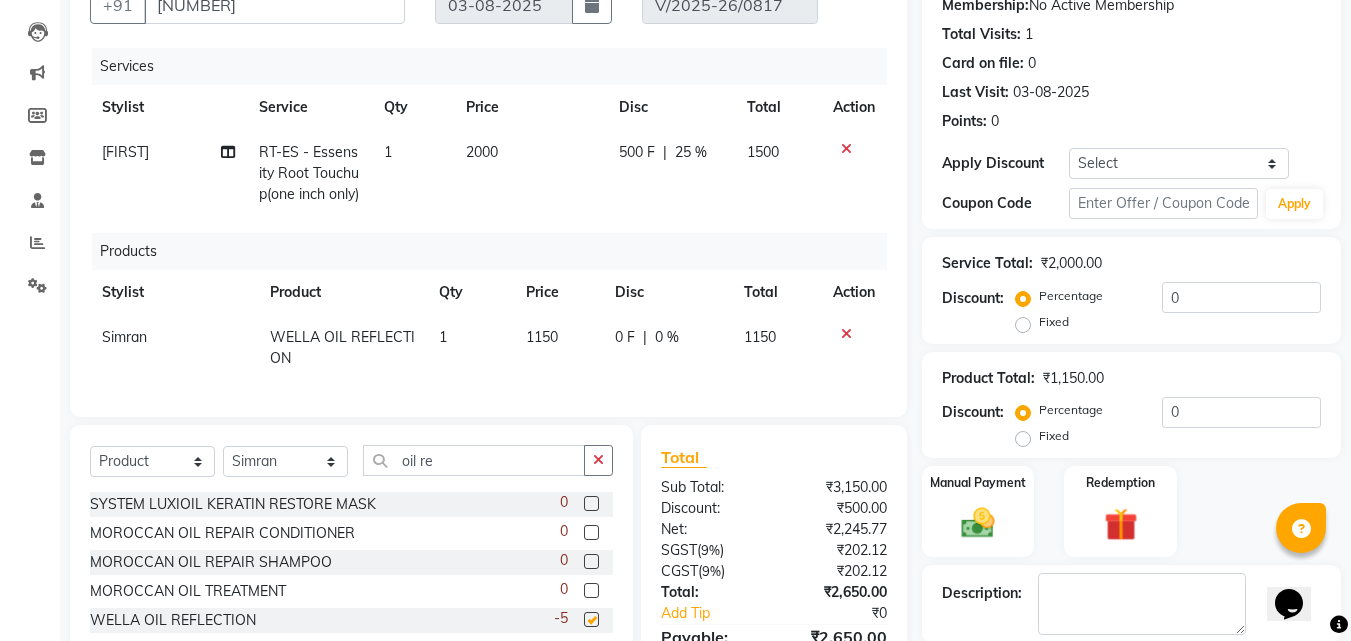 checkbox on "false" 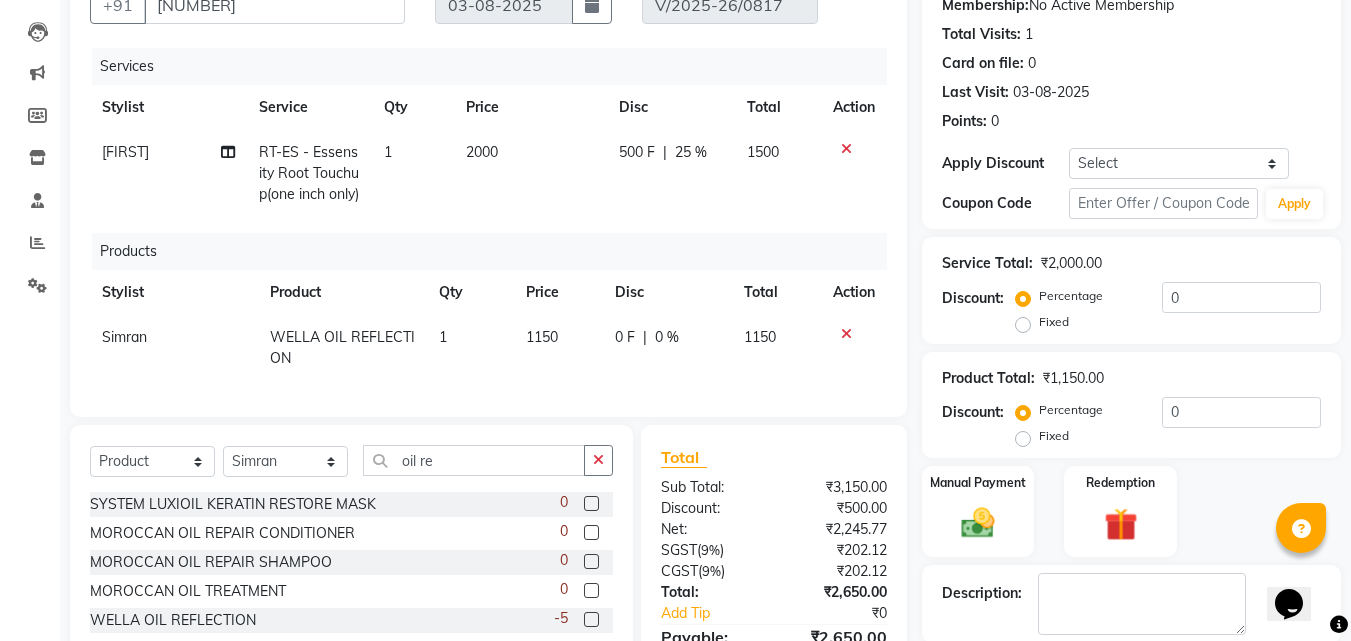 click on "1150" 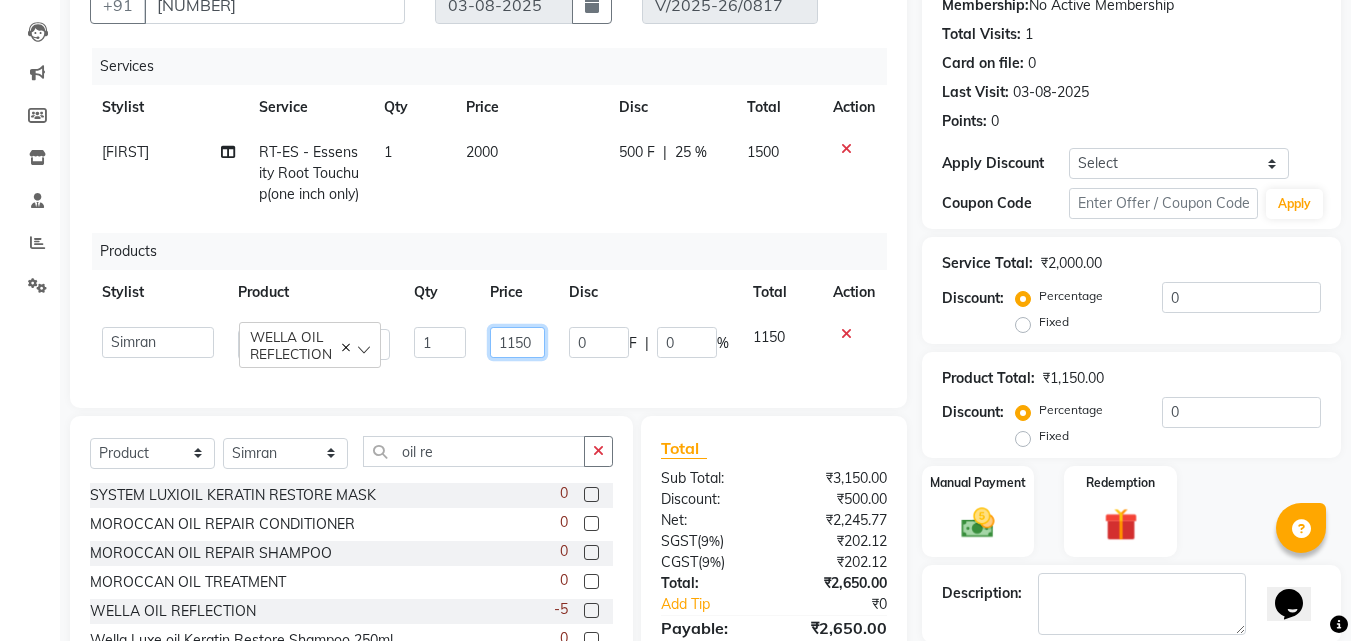click on "1150" 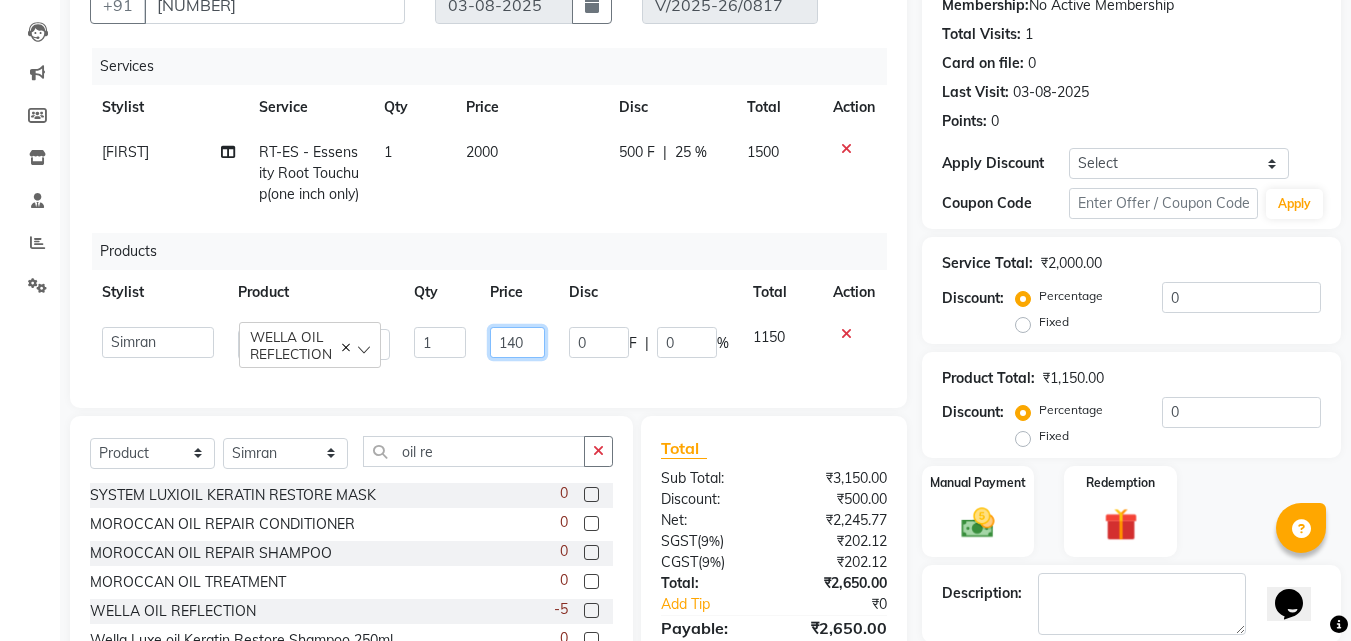 type on "1400" 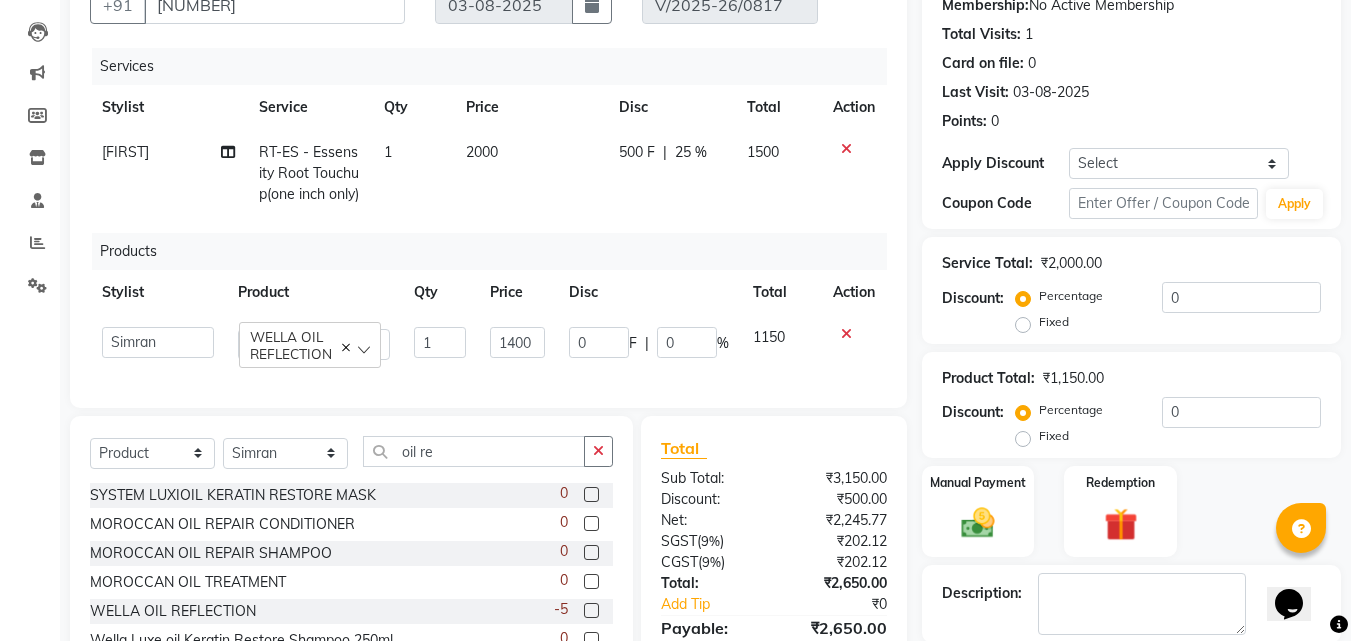 select on "76901" 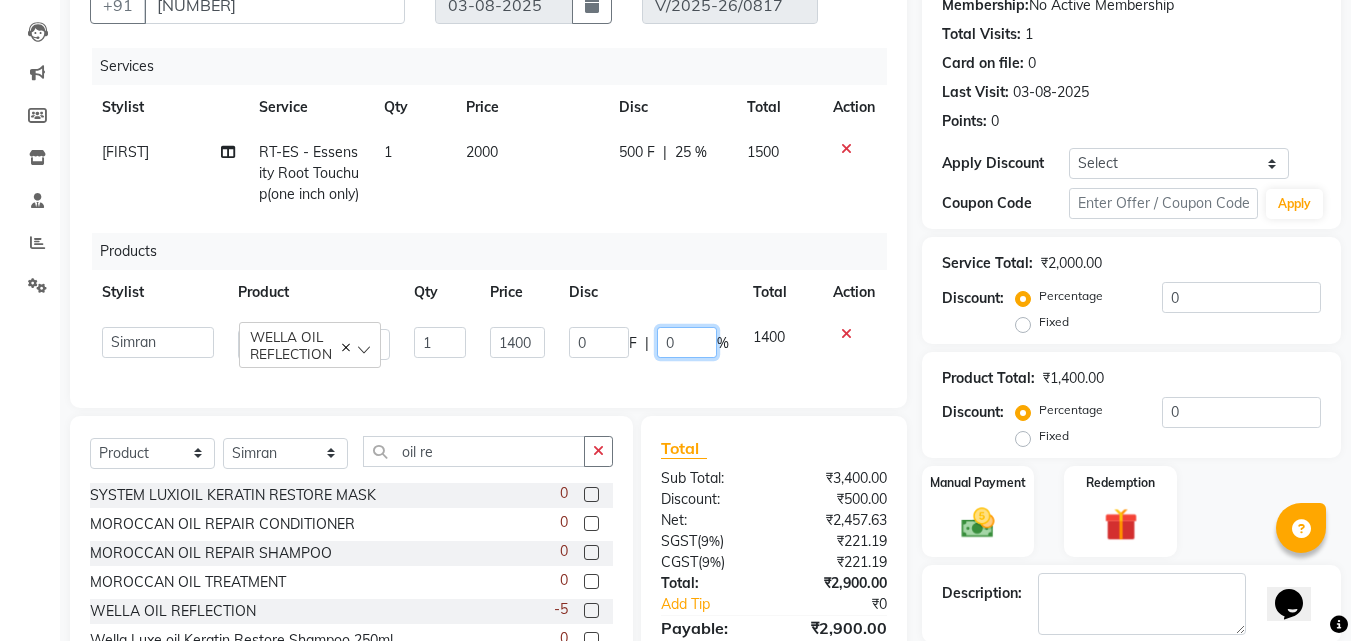 click on "0" 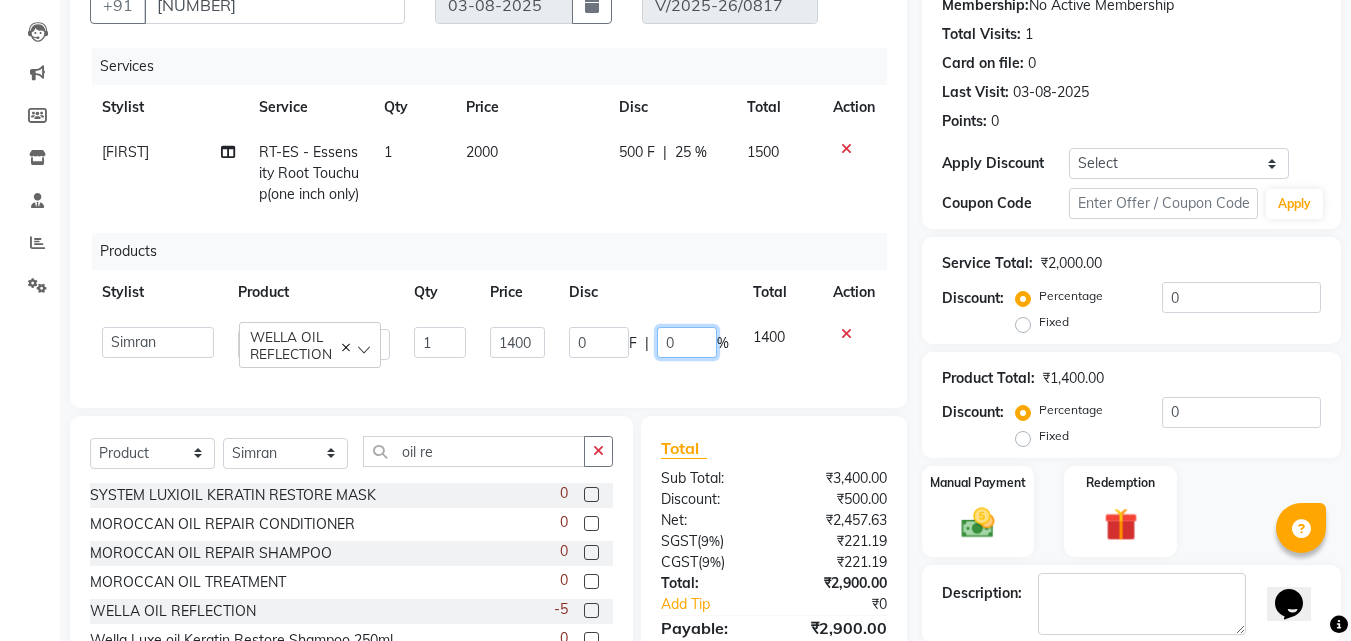 type on "05" 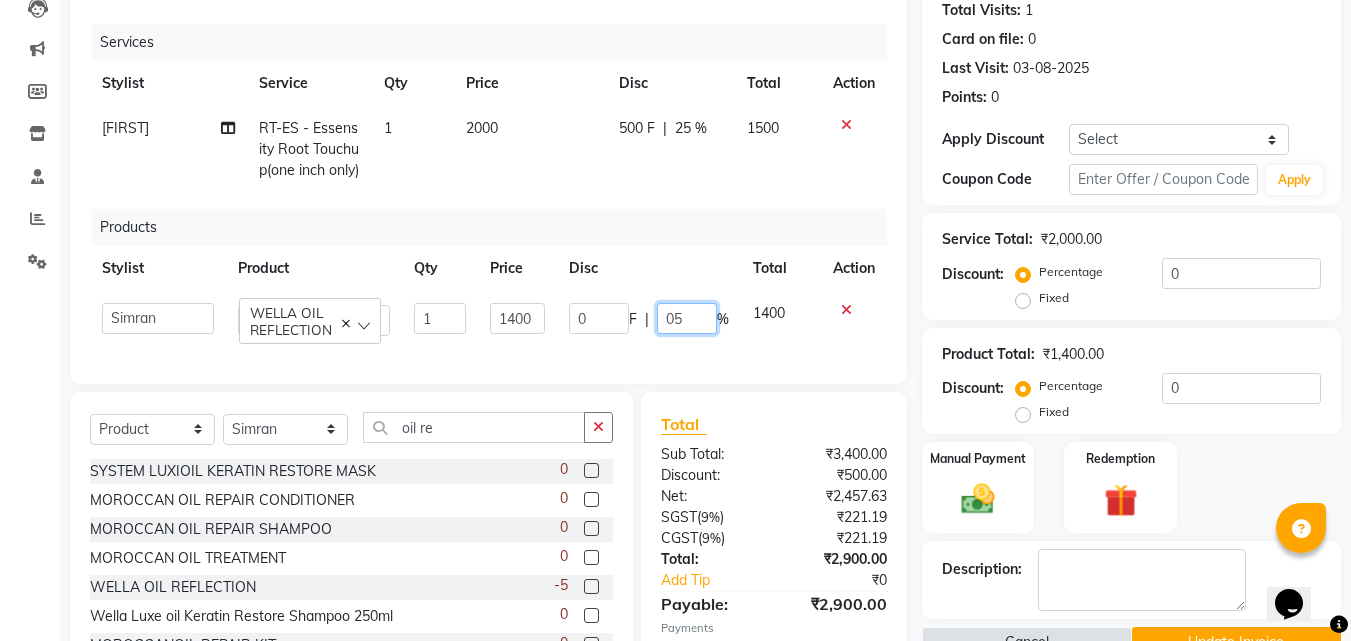 scroll, scrollTop: 377, scrollLeft: 0, axis: vertical 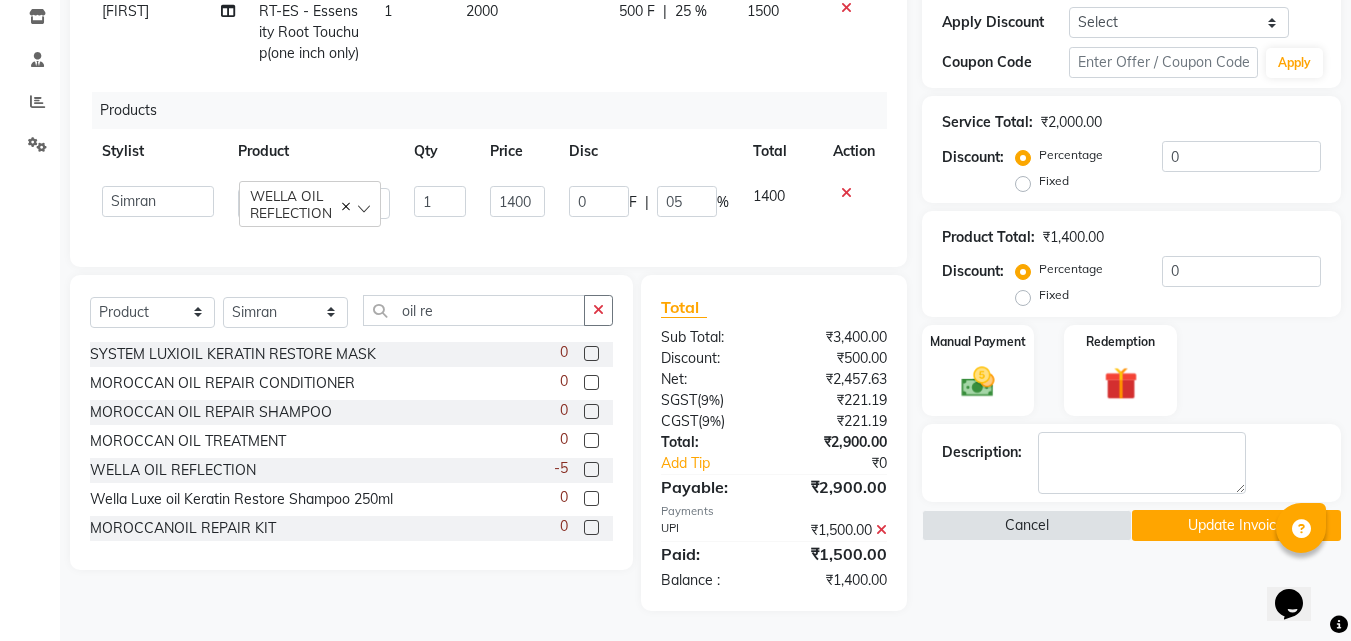 click on "Name: Inder  Membership:  No Active Membership  Total Visits:  1 Card on file:  0 Last Visit:   03-08-2025 Points:   0  Apply Discount Select Coupon → Wrong Job Card  Coupon → Complimentary Coupon → Correction  Coupon → First Wash  Coupon → Free Of Cost - Foc  Coupon → Staff Service  Coupon → Service Not Done  Coupon → Double Job Card  Coupon → Pending Payment  Coupon Code Apply Service Total:  ₹2,000.00  Discount:  Percentage   Fixed  0 Product Total:  ₹1,400.00  Discount:  Percentage   Fixed  0 Manual Payment Redemption Description:                   Cancel   Update Invoice" 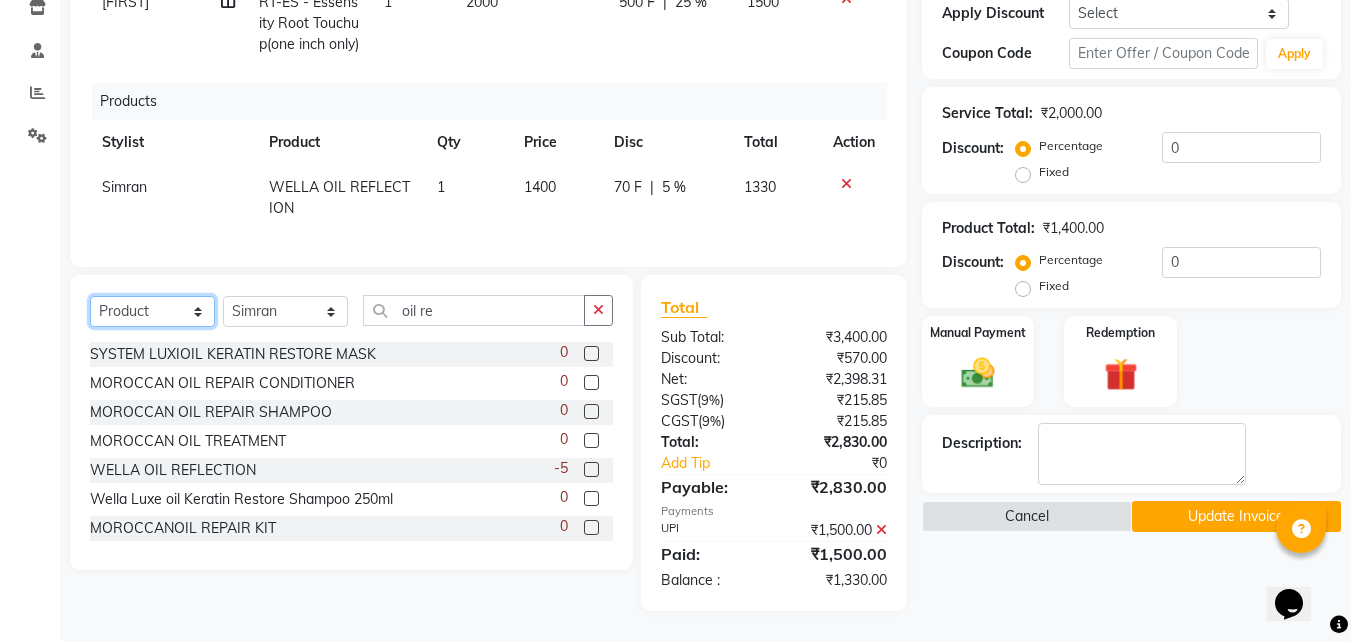 click on "Select  Service  Product  Membership  Package Voucher Prepaid Gift Card" 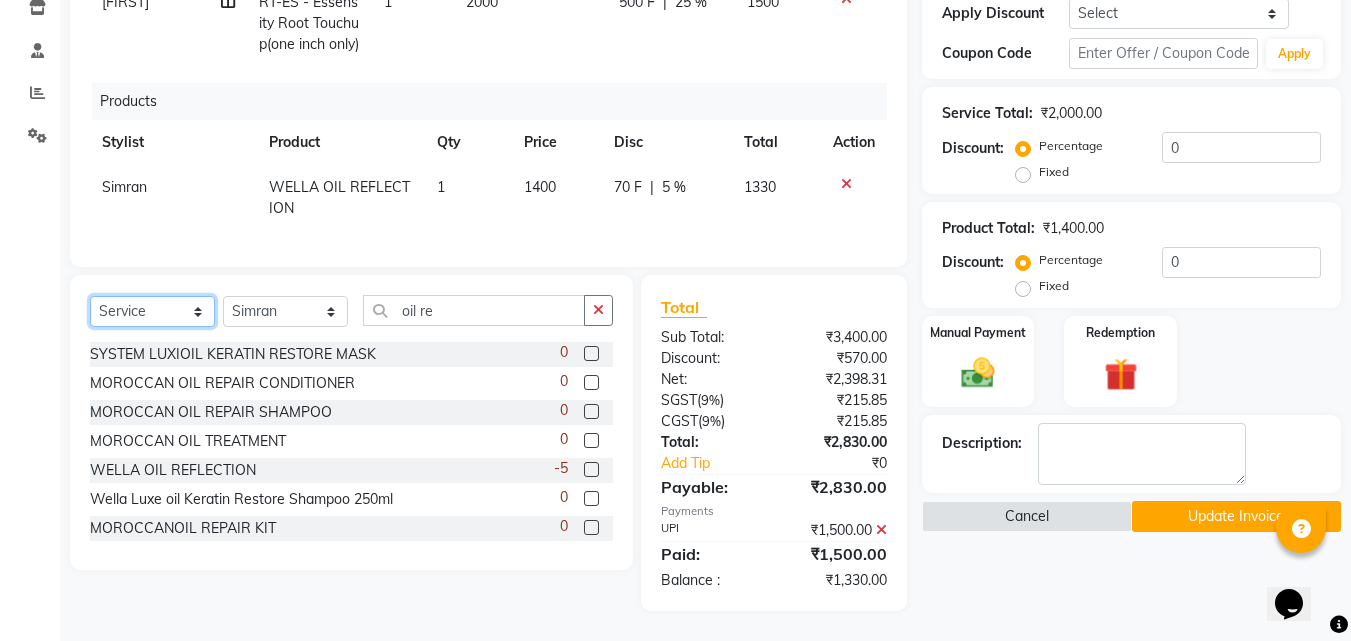 click on "Select  Service  Product  Membership  Package Voucher Prepaid Gift Card" 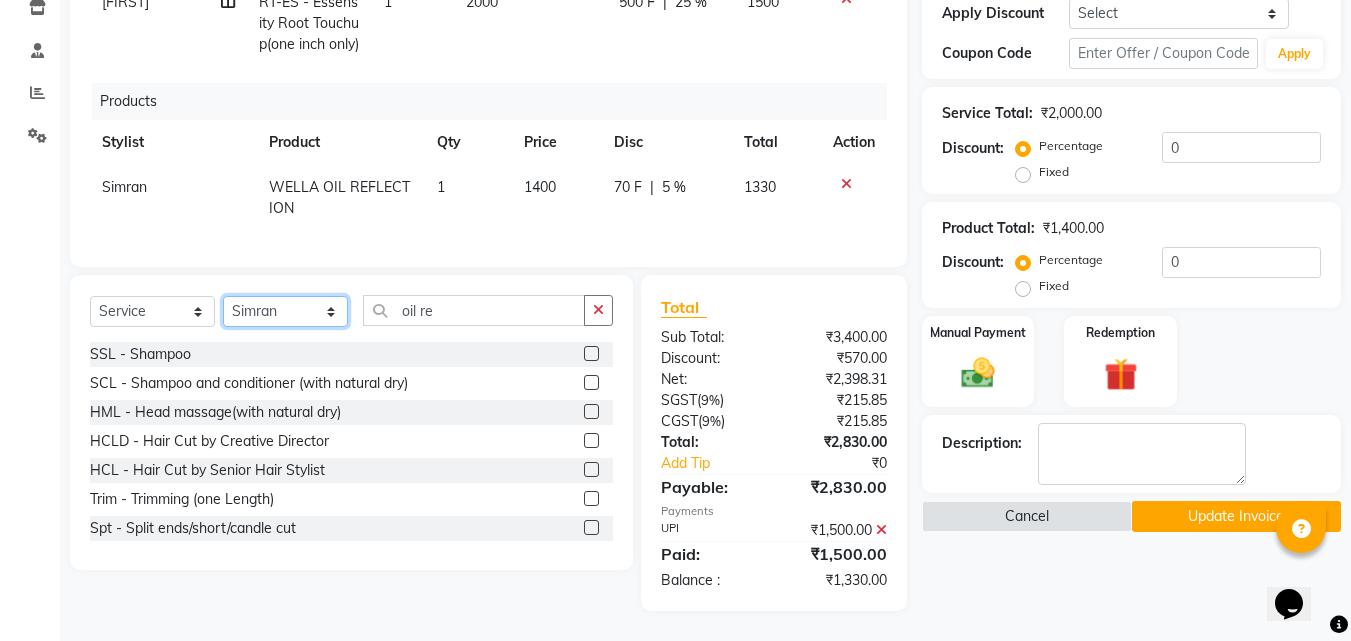 click on "Select Stylist [FIRST] [FIRST] [FIRST] [FIRST] [FIRST] [FIRST] [FIRST] [FIRST] [FIRST] [FIRST] [FIRST] [FIRST] [FIRST] [FIRST] [FIRST] [FIRST] [FIRST] [FIRST]" 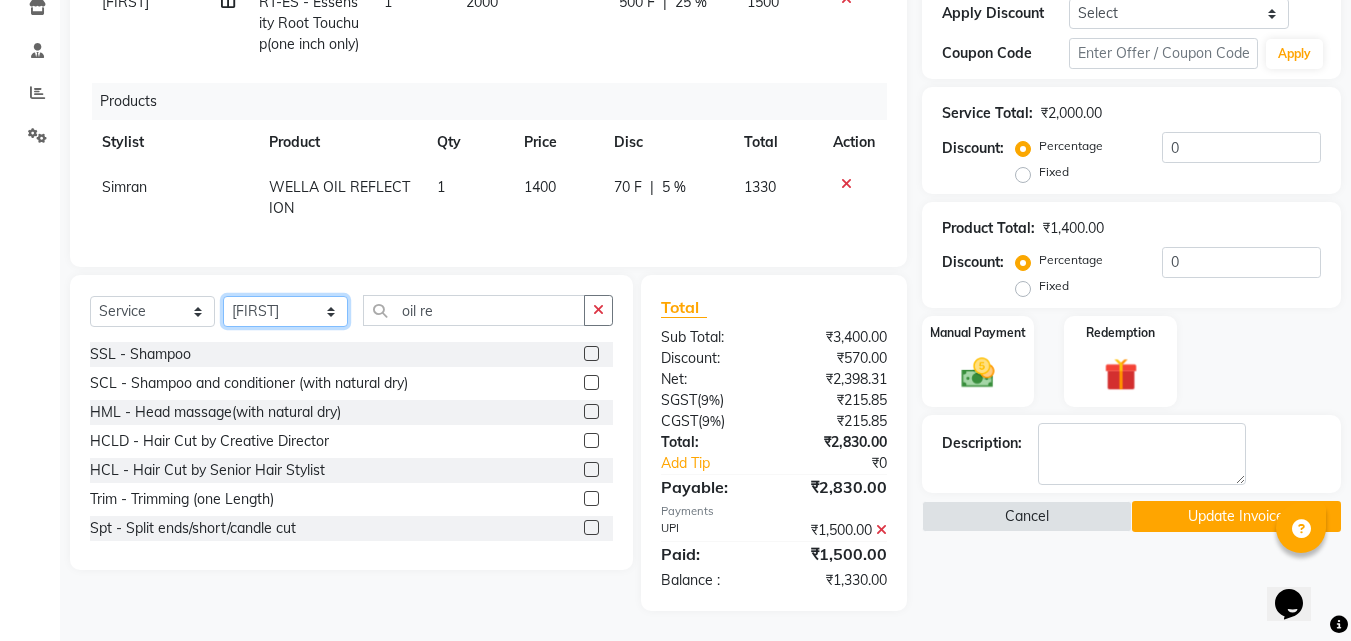 click on "Select Stylist [FIRST] [FIRST] [FIRST] [FIRST] [FIRST] [FIRST] [FIRST] [FIRST] [FIRST] [FIRST] [FIRST] [FIRST] [FIRST] [FIRST] [FIRST] [FIRST] [FIRST] [FIRST]" 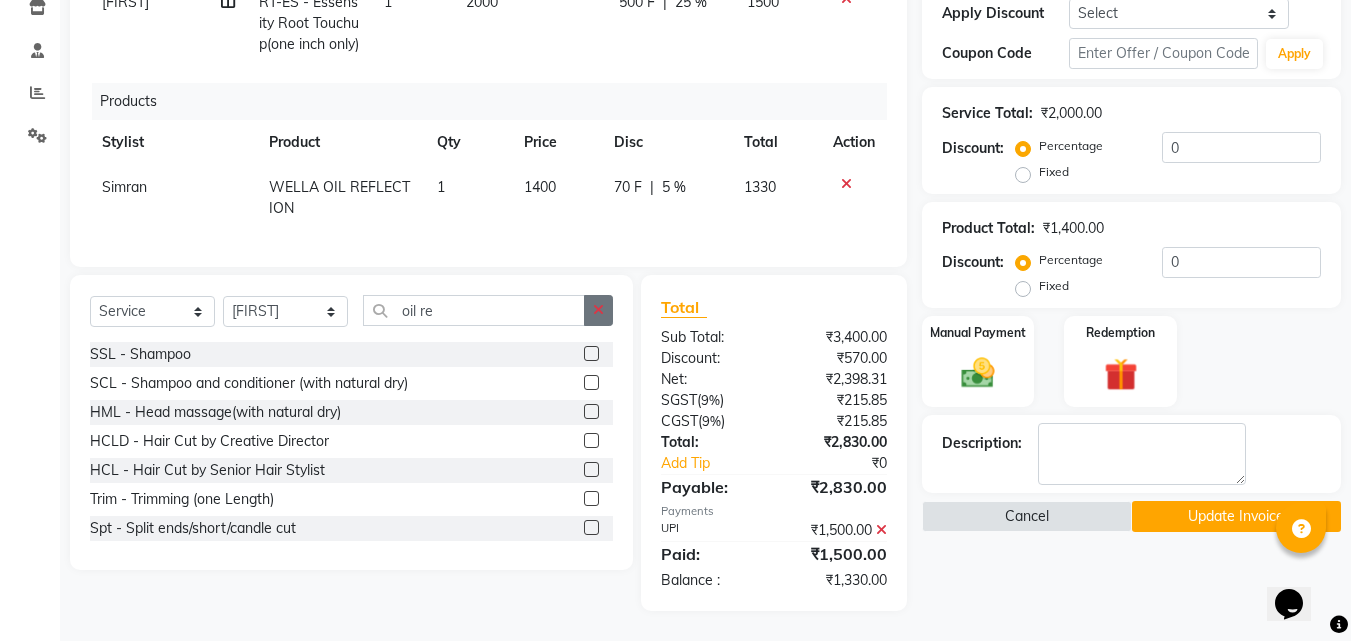 click 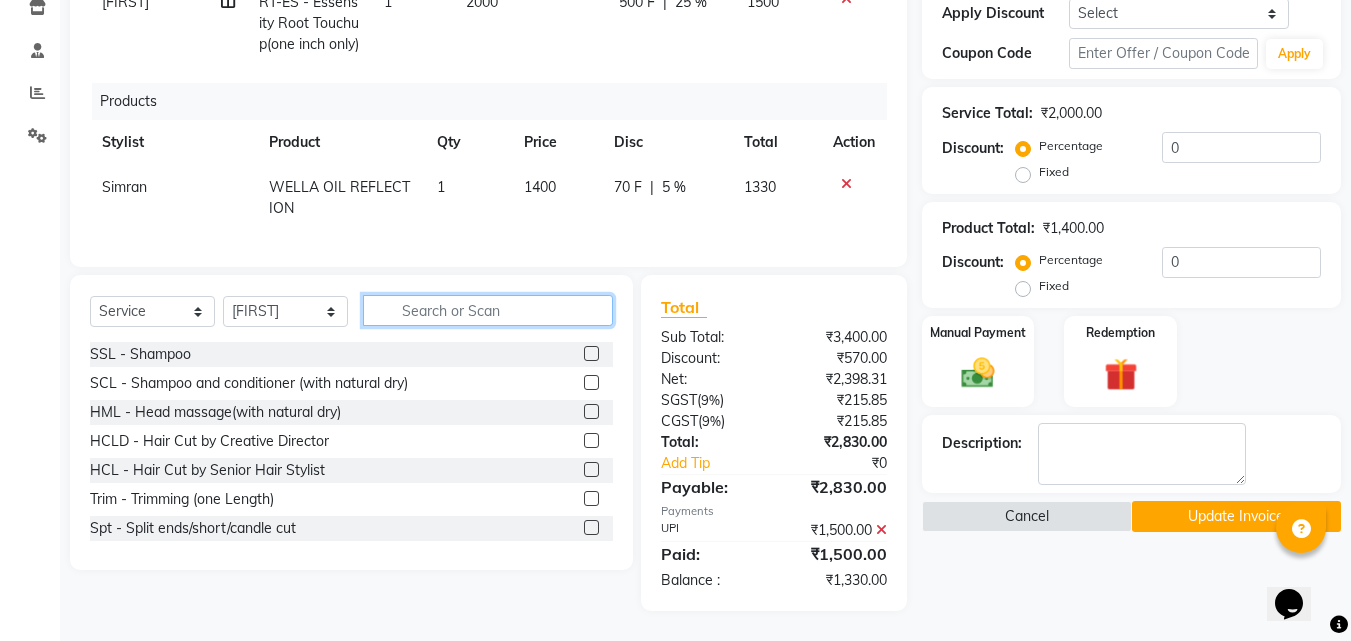 click 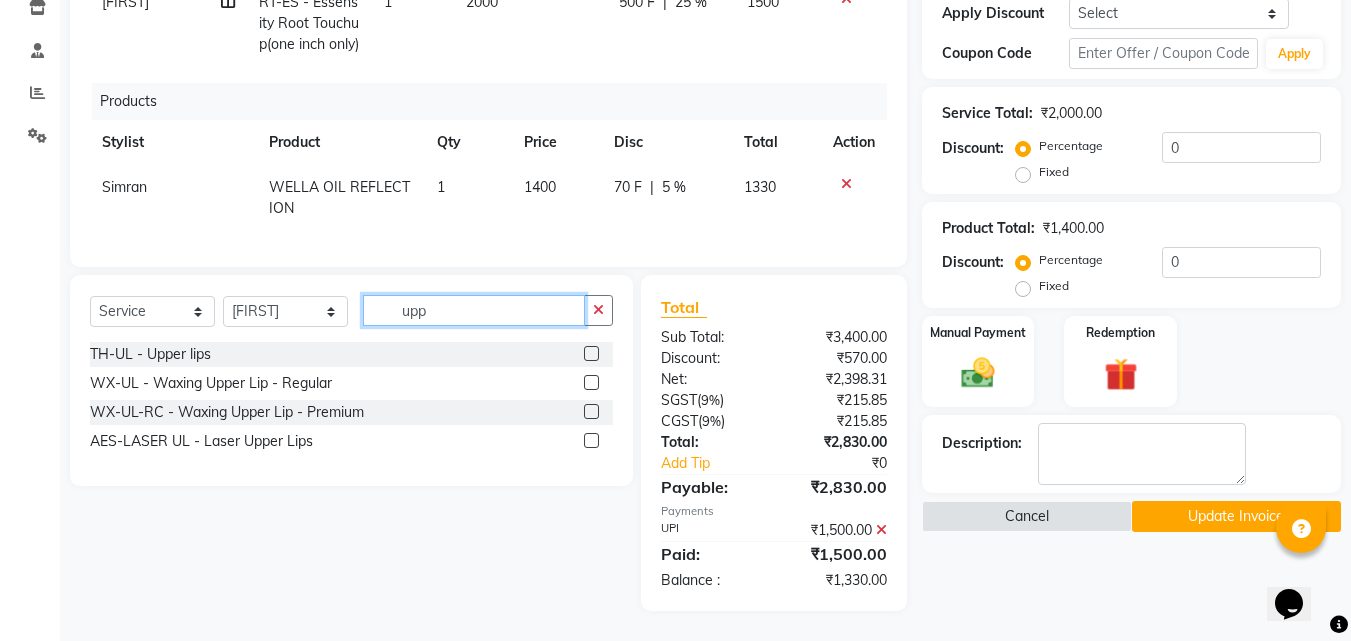 type on "upp" 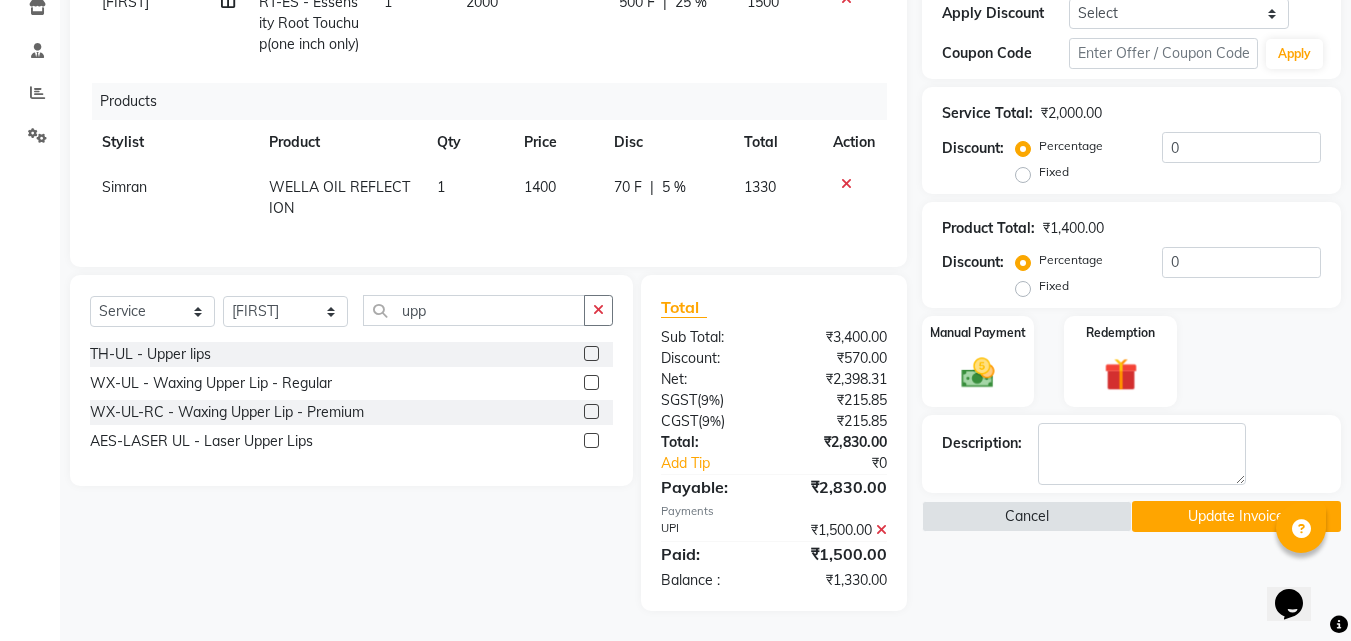 click 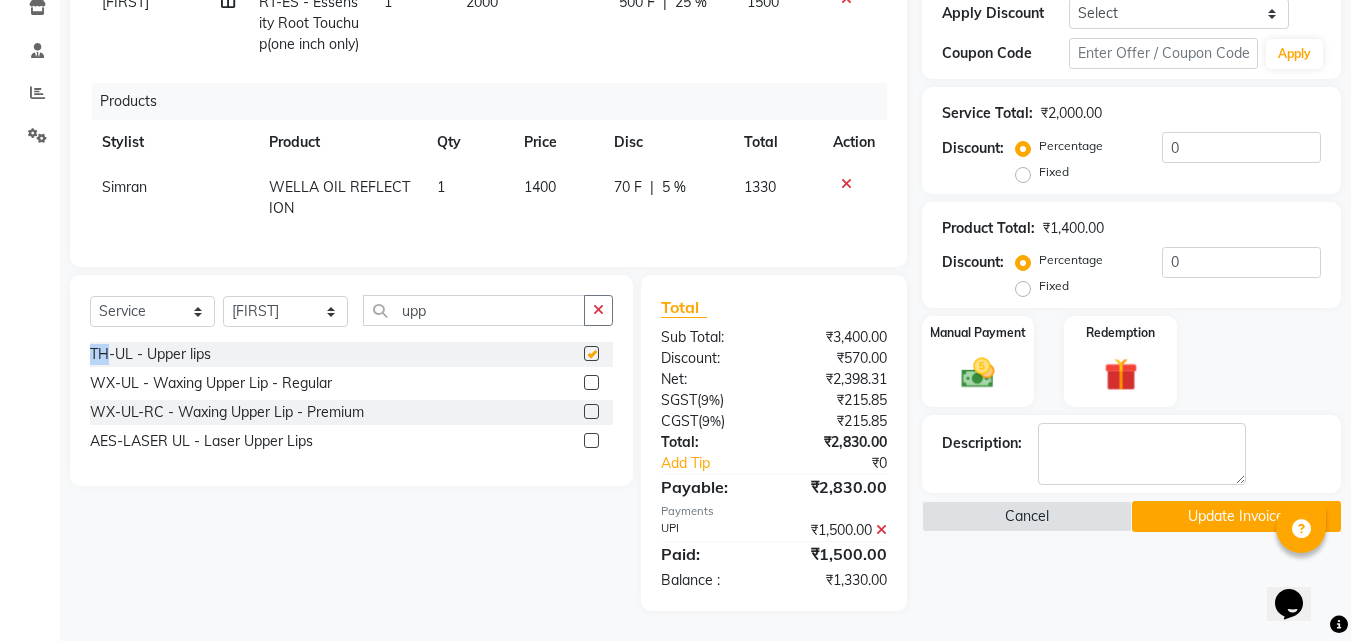 click on "Select  Service  Product  Membership  Package Voucher Prepaid Gift Card  Select Stylist Anu Azam Geetanjali Gulzar Jagdeep Singh Jagjeet Jasdeep Jashan Lovepreet Malkeet Micheal Rahul Rishi sanjay Sharan Simran Simran kaur Stalin tarun Vikas upp TH-UL - Upper lips  WX-UL  - Waxing Upper Lip - Regular  WX-UL-RC - Waxing Upper Lip - Premium  AES-LASER UL - Laser Upper Lips" 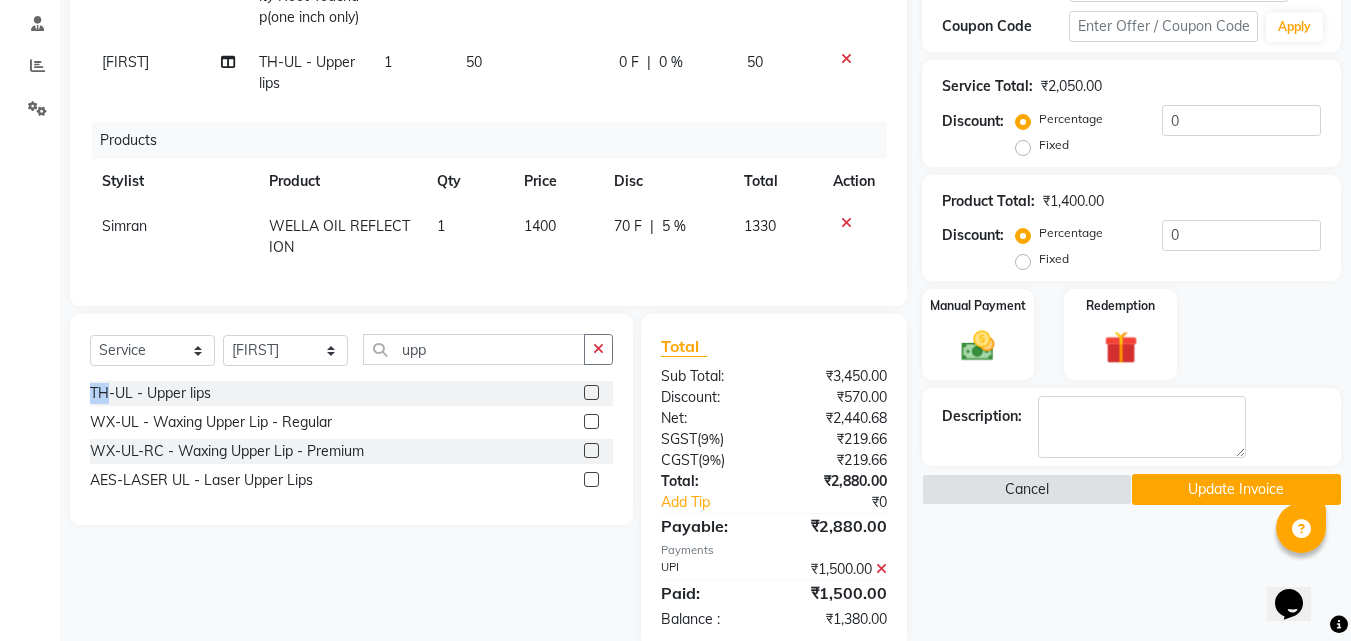 checkbox on "false" 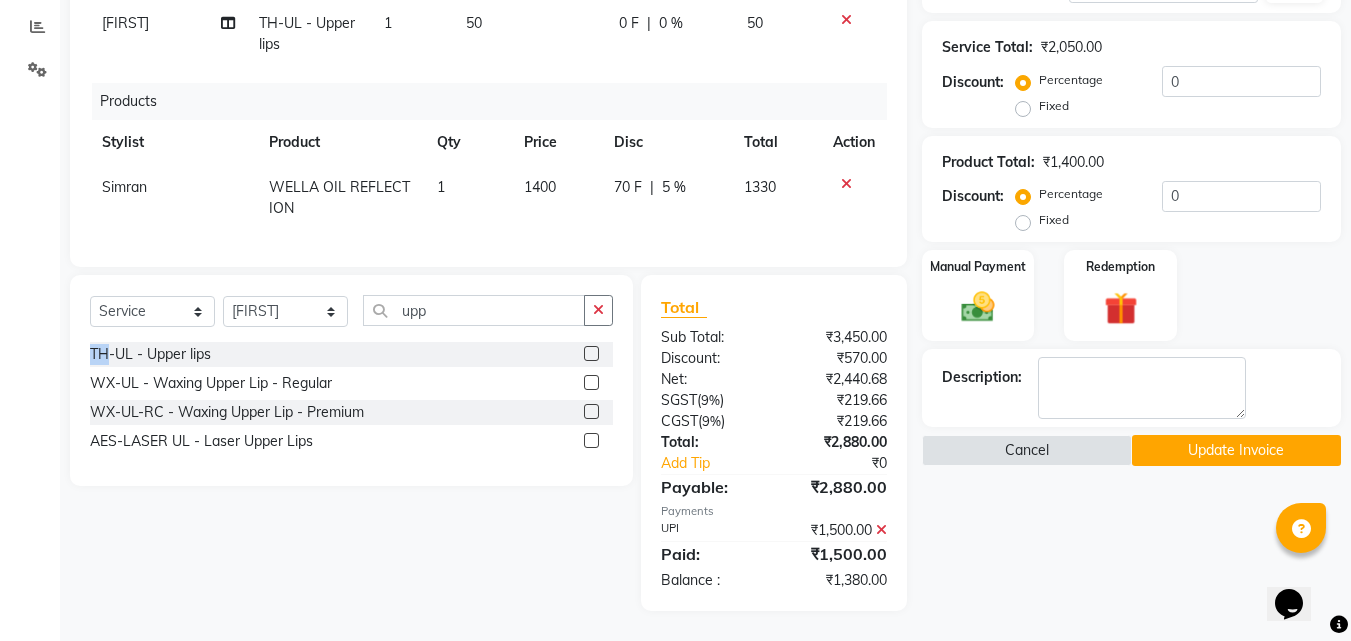 scroll, scrollTop: 452, scrollLeft: 0, axis: vertical 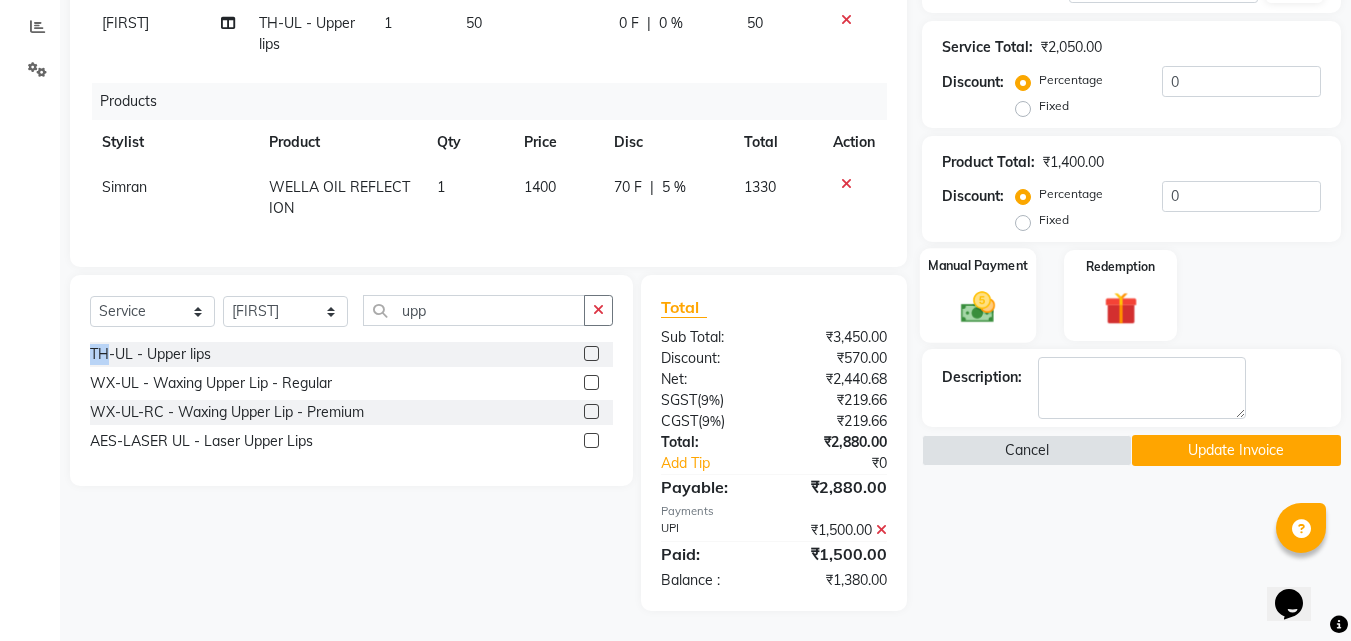 click 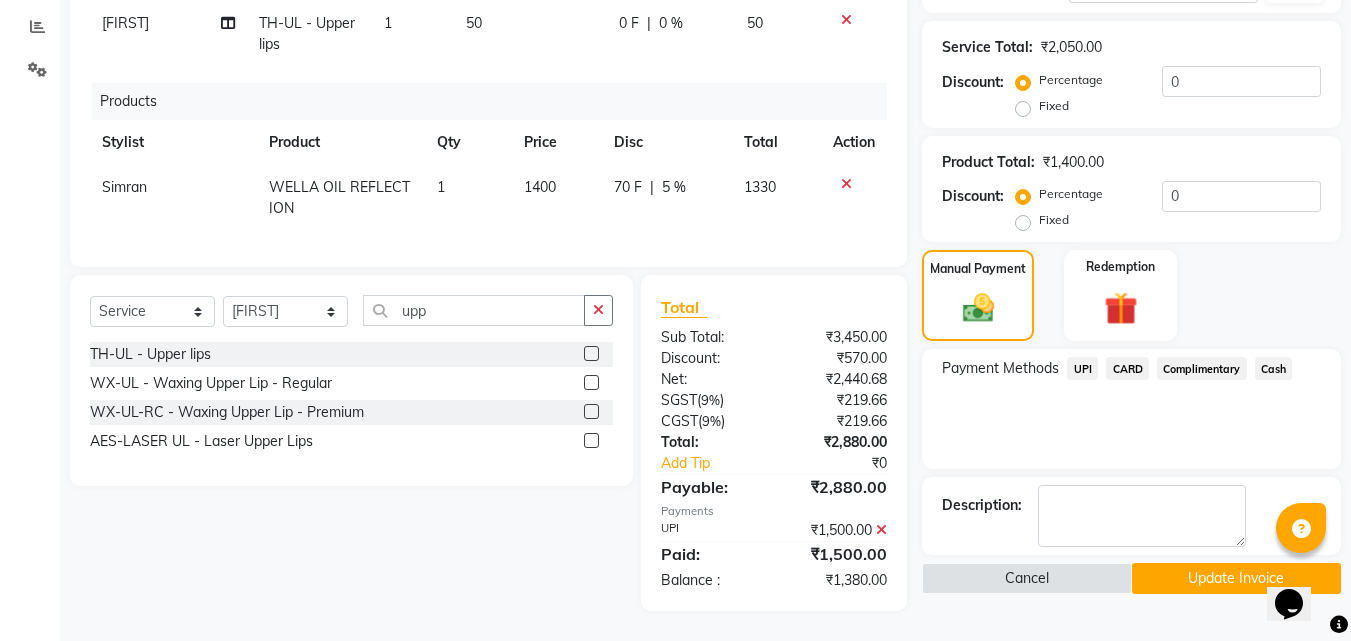 click on "UPI" 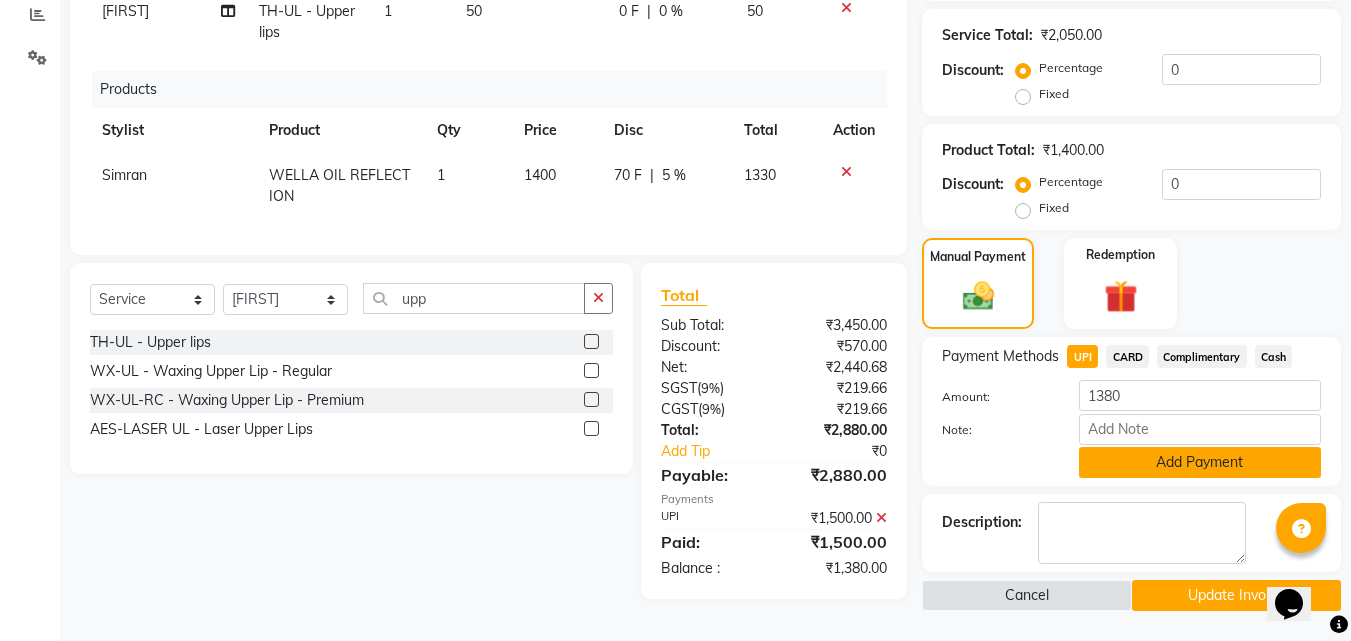 click on "Add Payment" 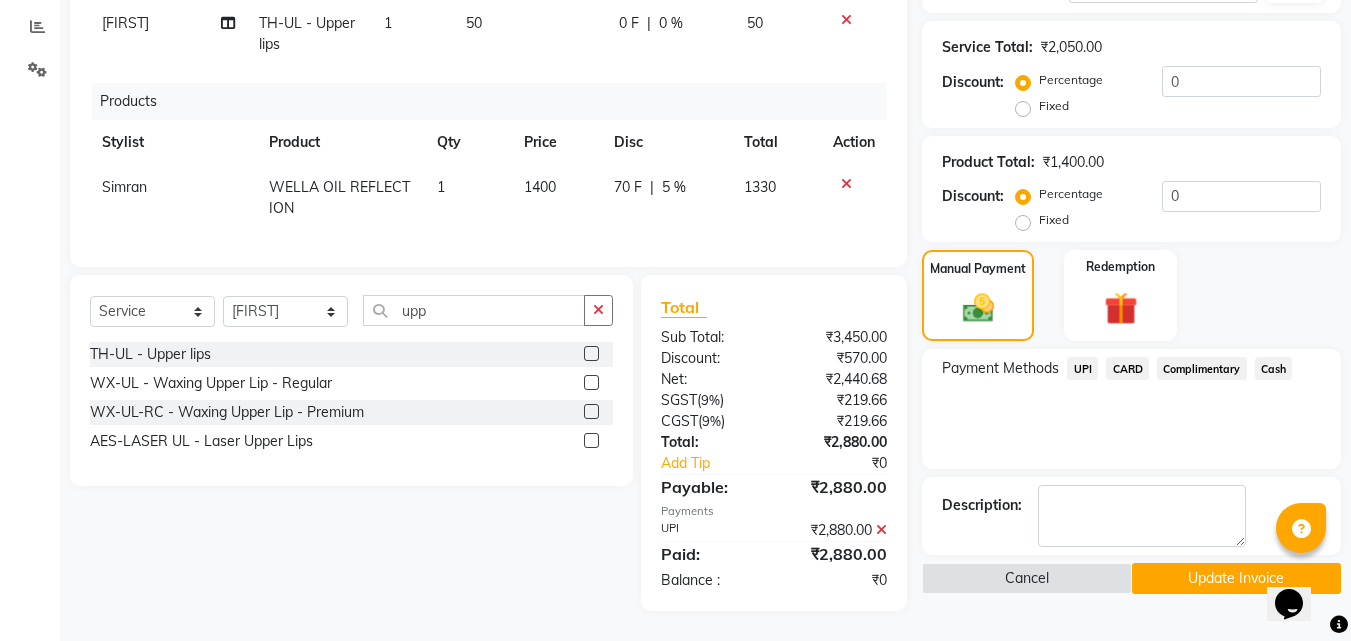 click on "Update Invoice" 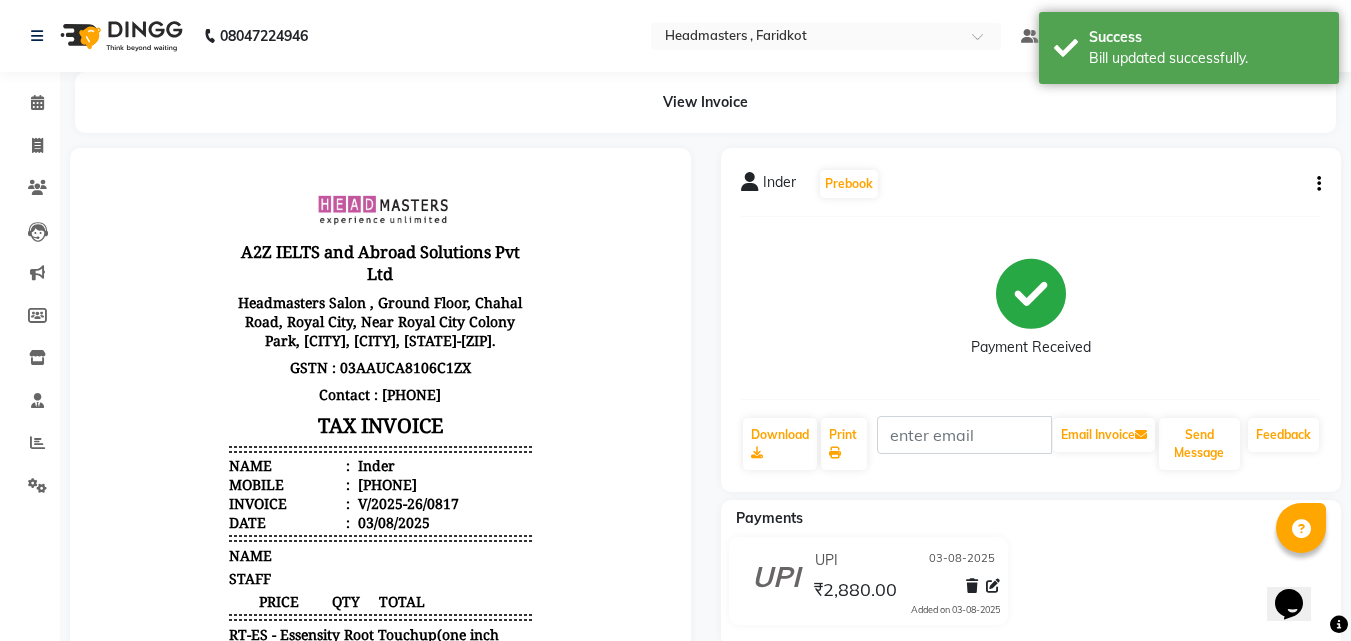 scroll, scrollTop: 0, scrollLeft: 0, axis: both 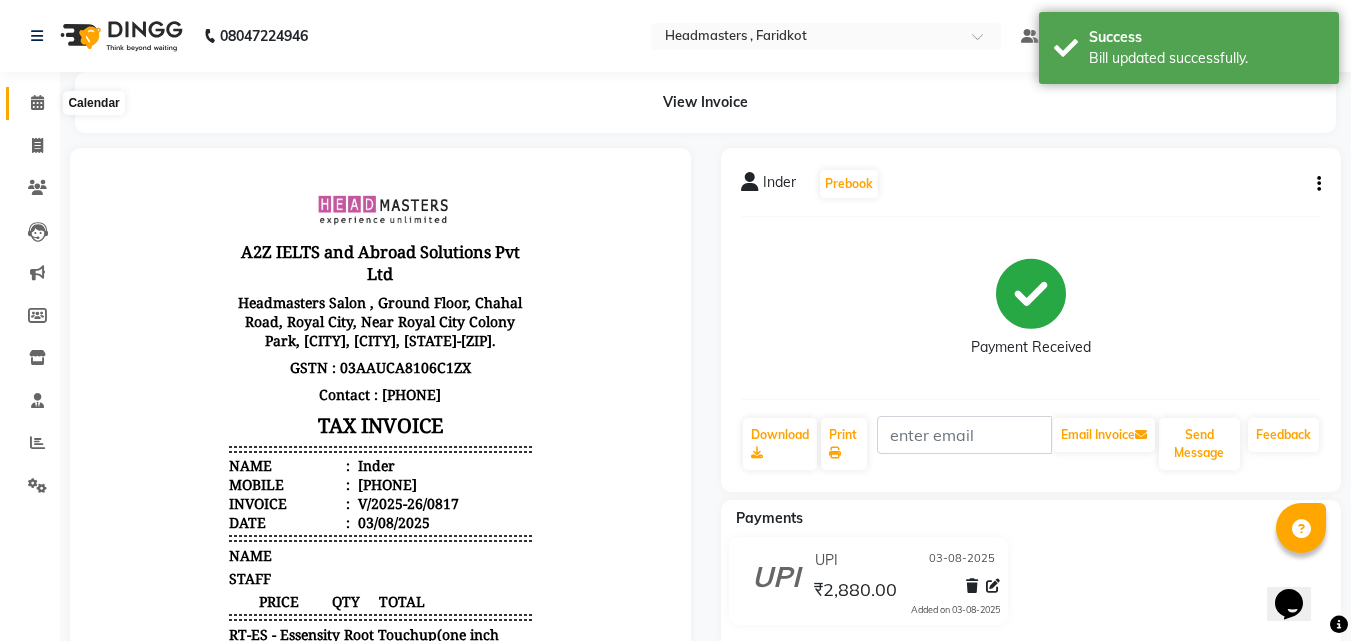 click 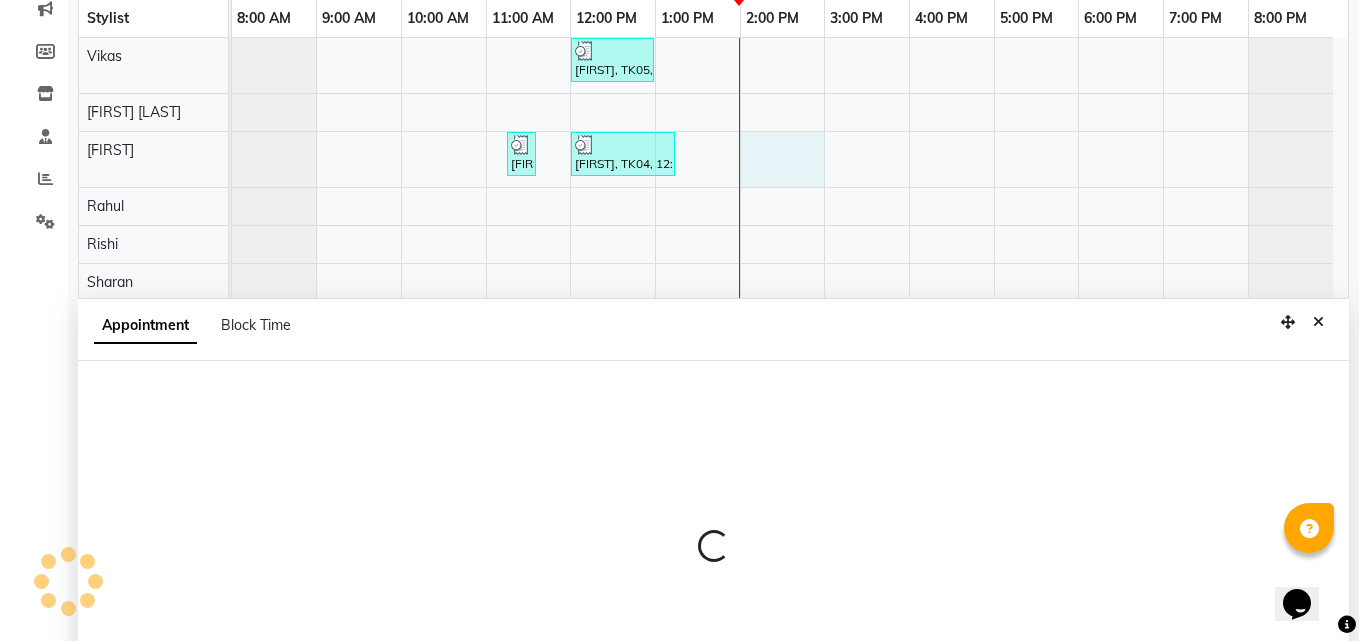 scroll, scrollTop: 377, scrollLeft: 0, axis: vertical 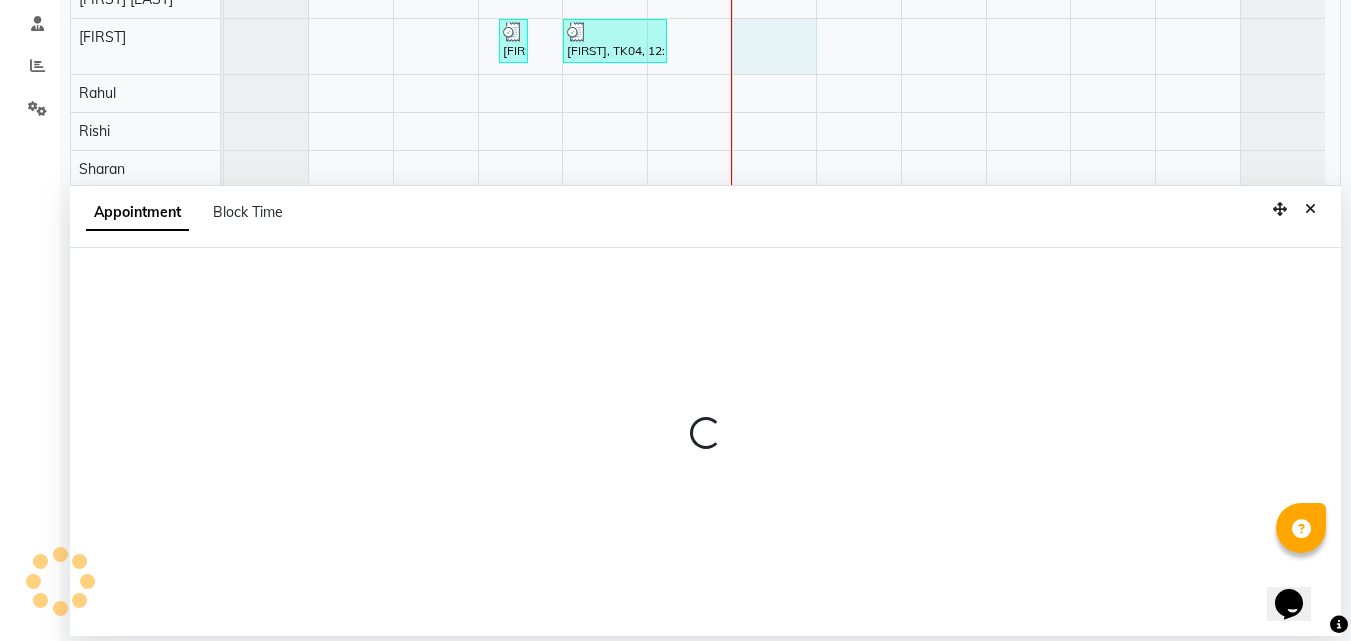 select on "71454" 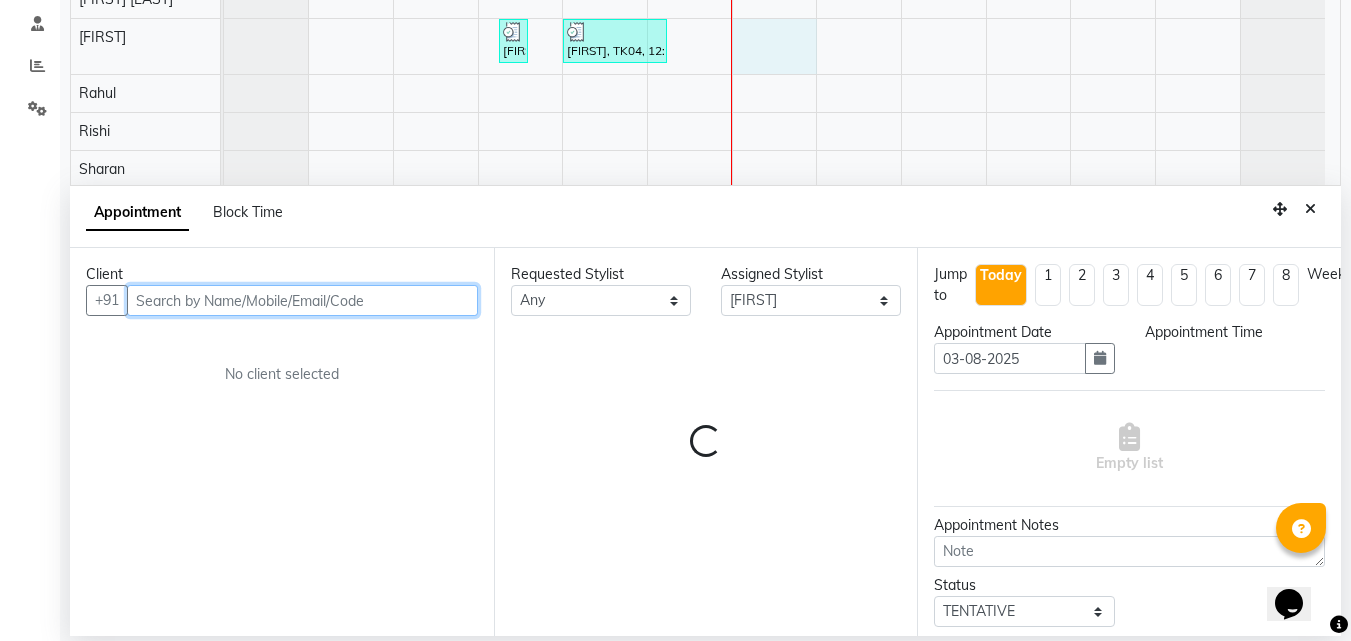 select on "840" 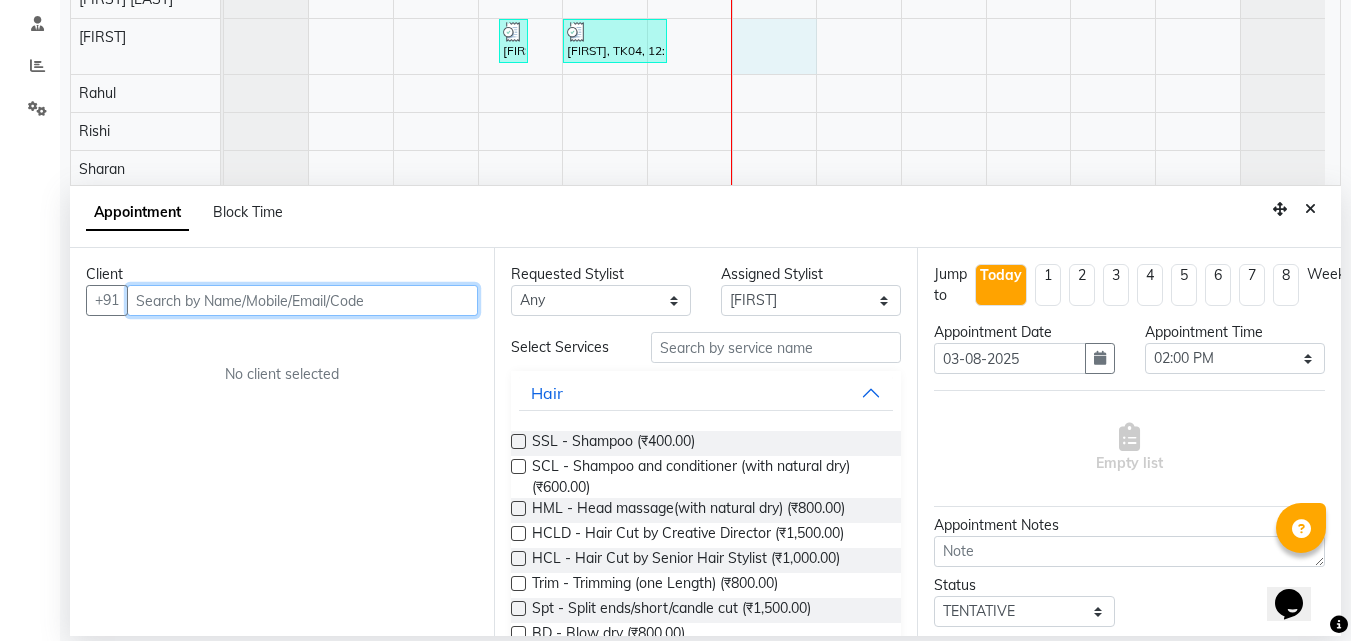 click at bounding box center (302, 300) 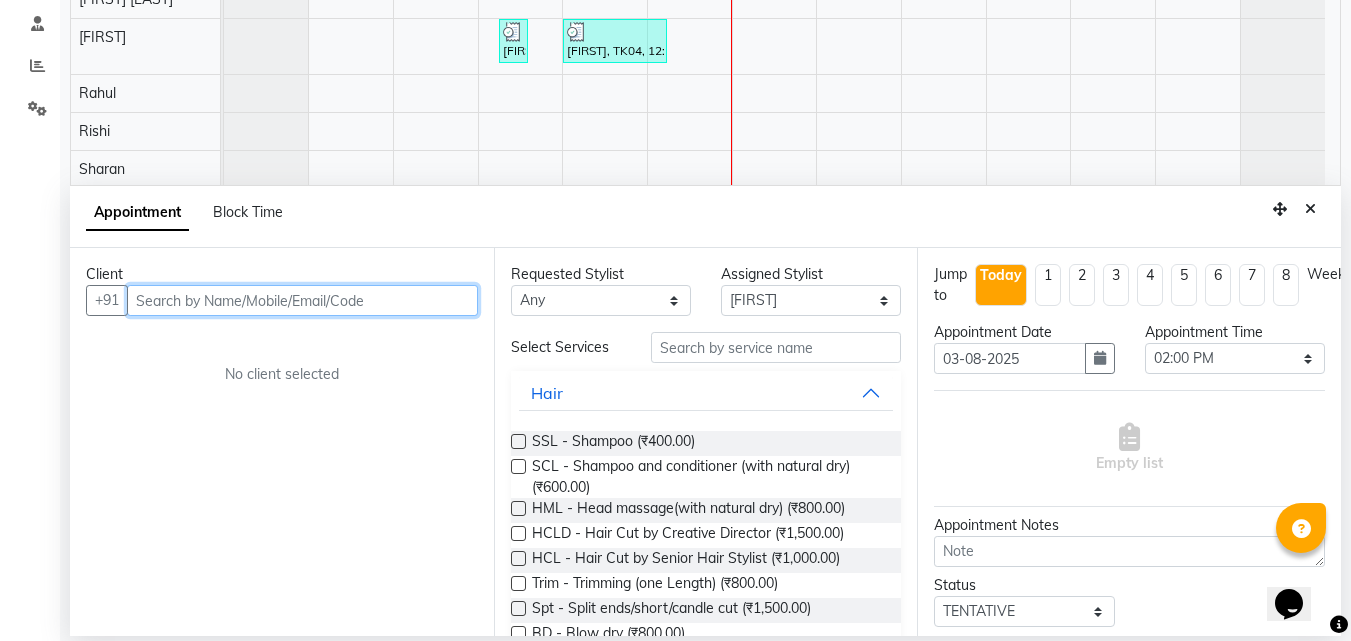 type on "9" 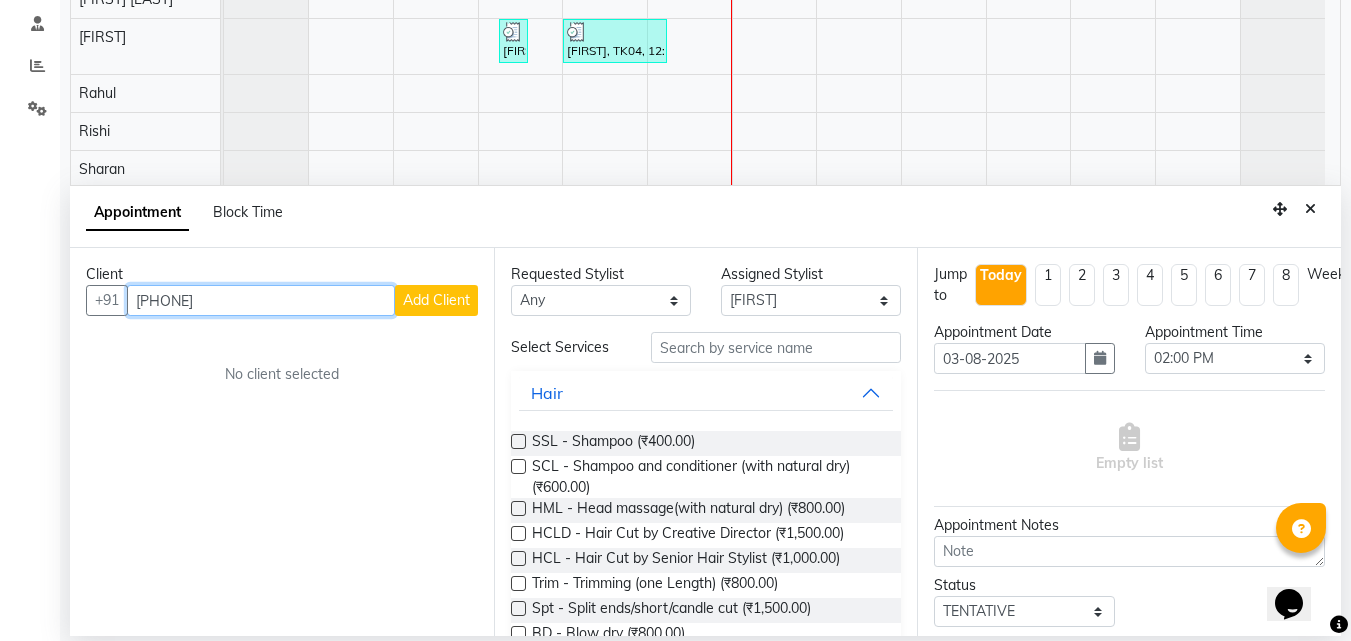 type on "[PHONE]" 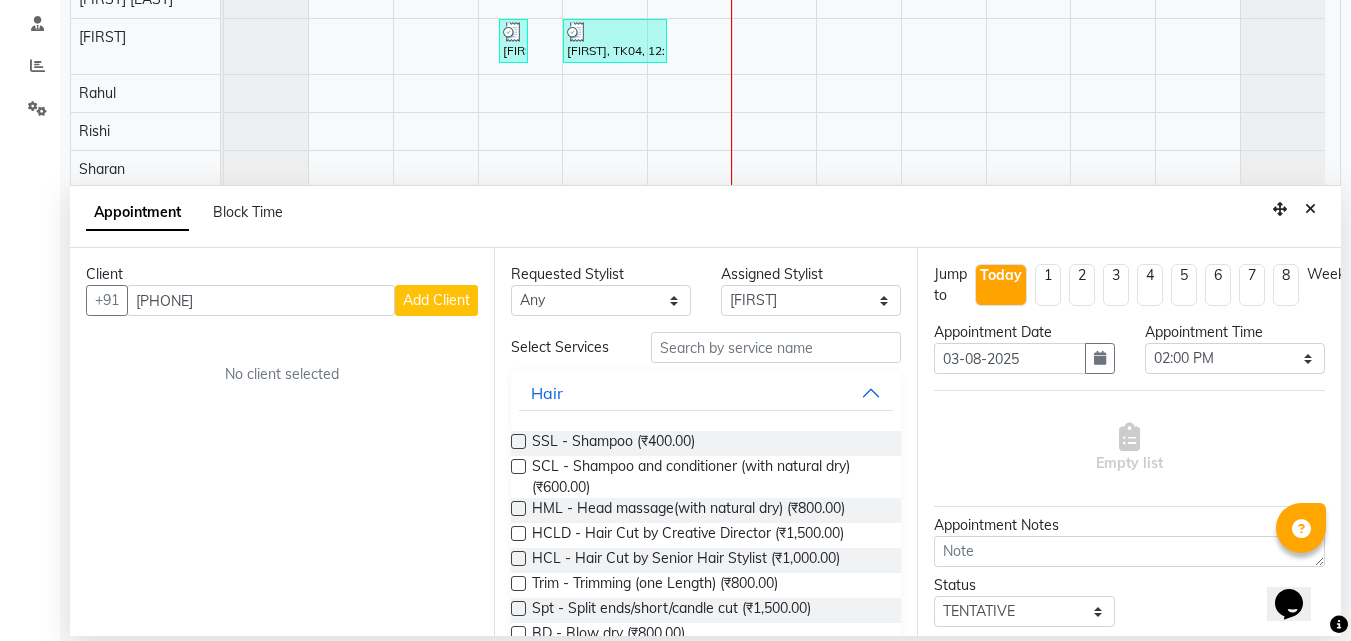 click on "Add Client" at bounding box center (436, 300) 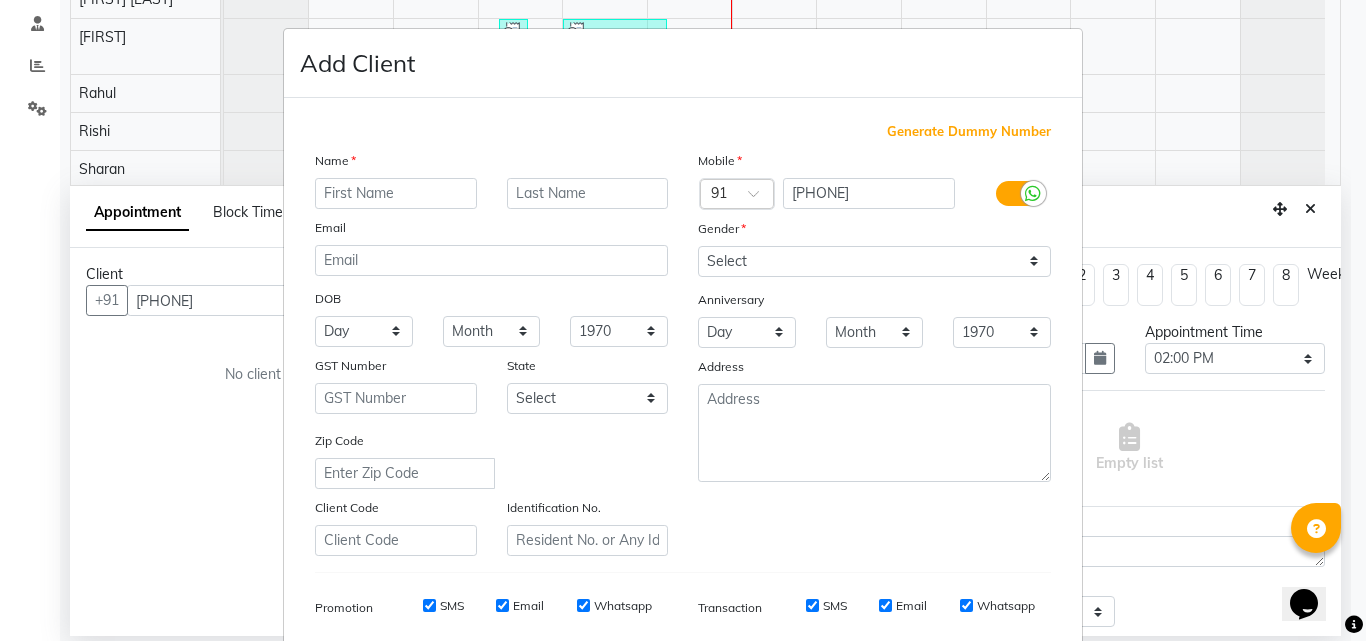 click at bounding box center (396, 193) 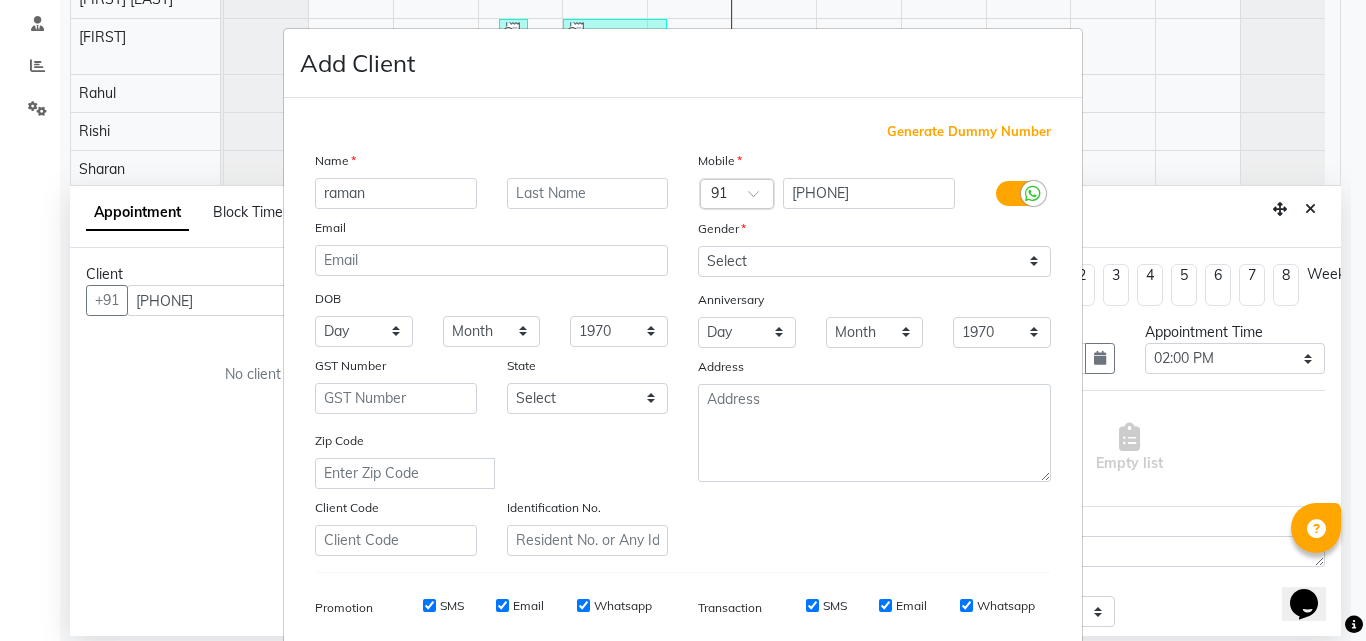 type on "raman" 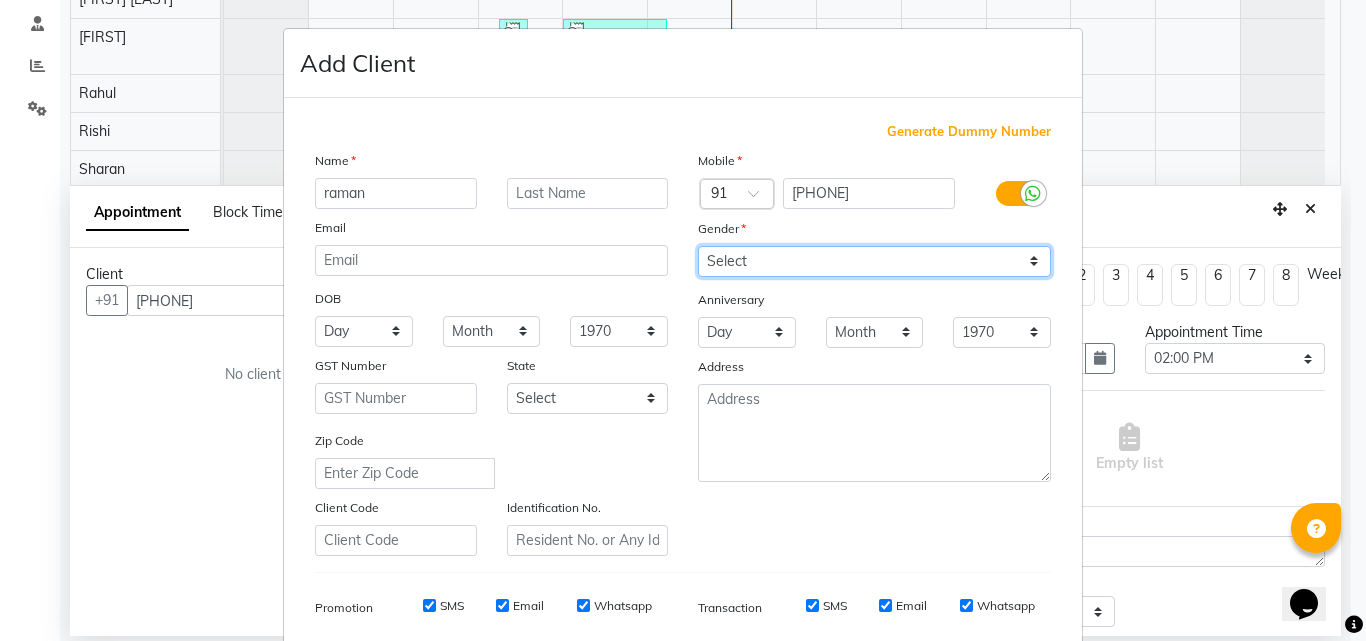 click on "Select Male Female Other Prefer Not To Say" at bounding box center (874, 261) 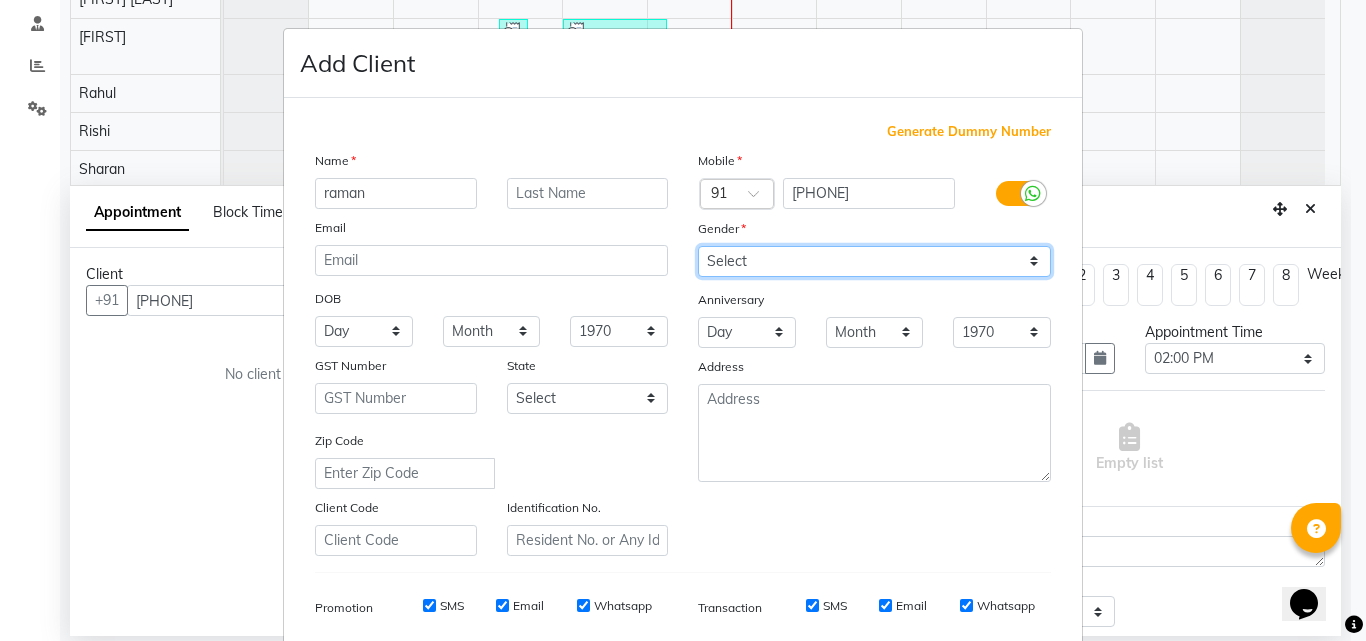 select on "female" 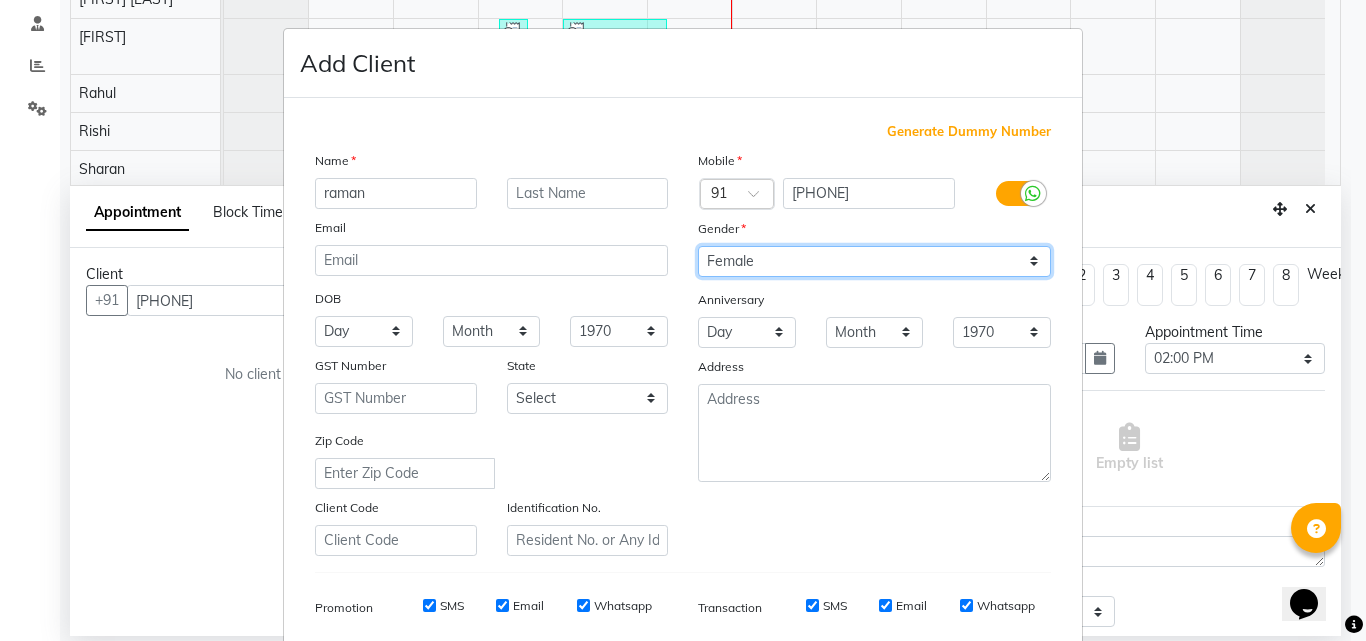 click on "Select Male Female Other Prefer Not To Say" at bounding box center [874, 261] 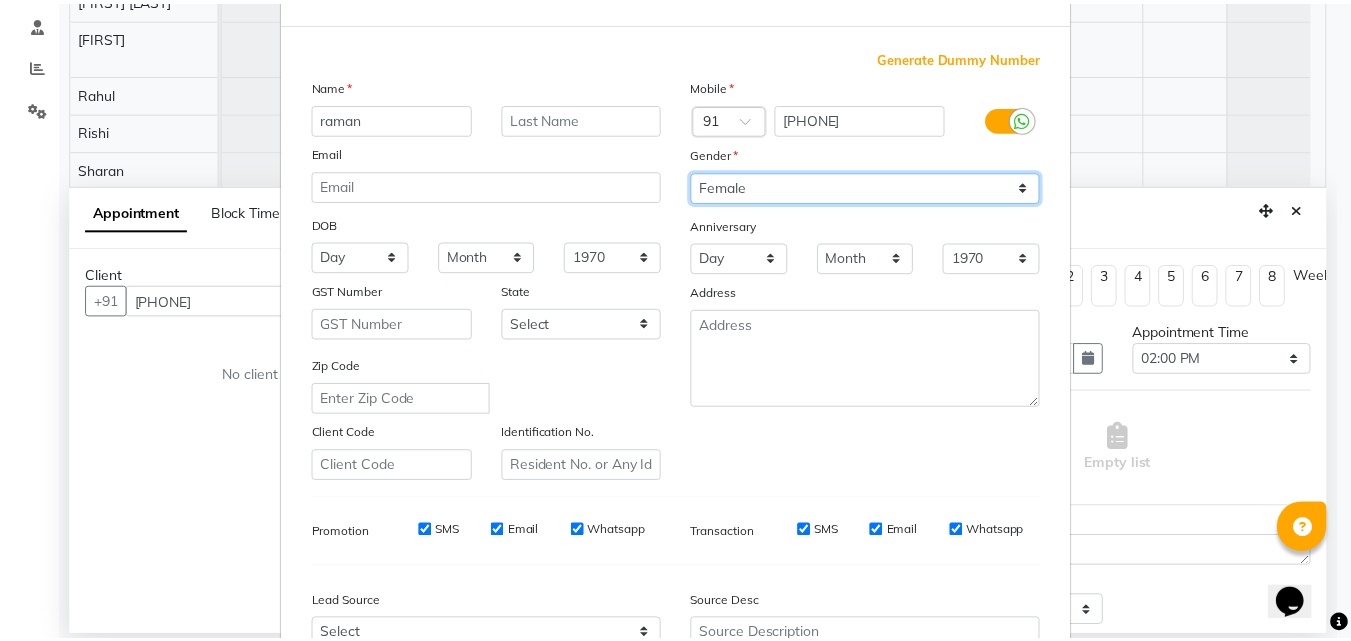 scroll, scrollTop: 282, scrollLeft: 0, axis: vertical 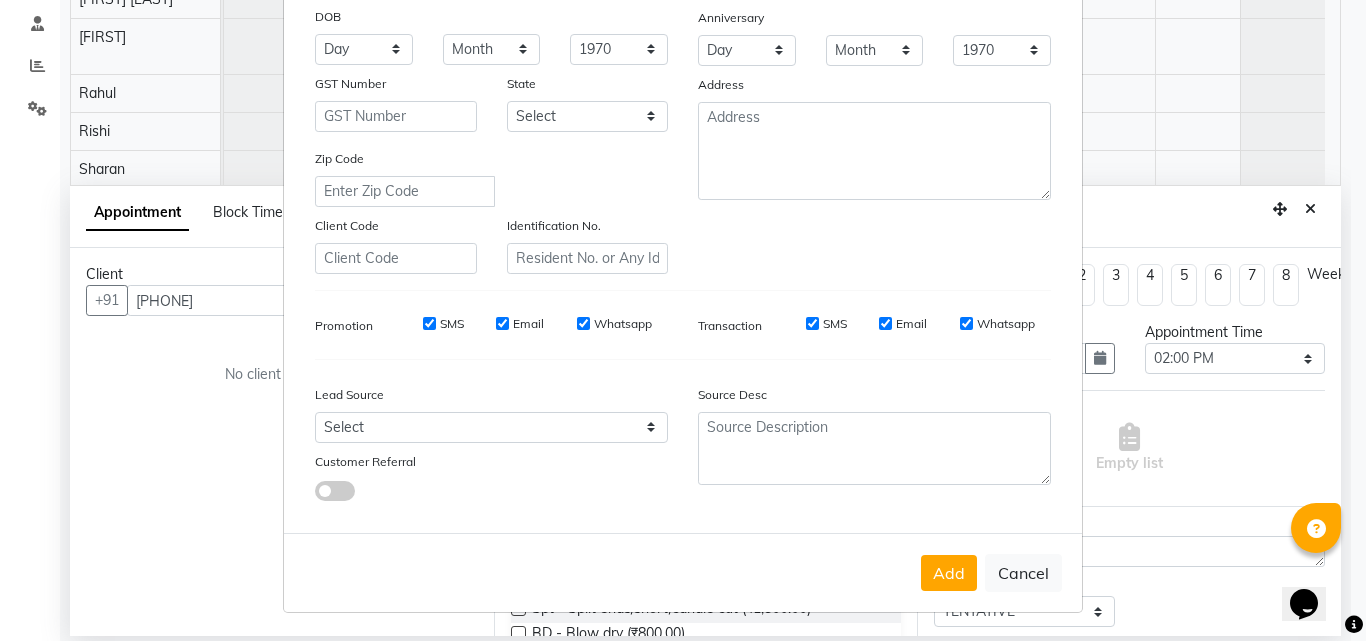 click on "Add   Cancel" at bounding box center [683, 572] 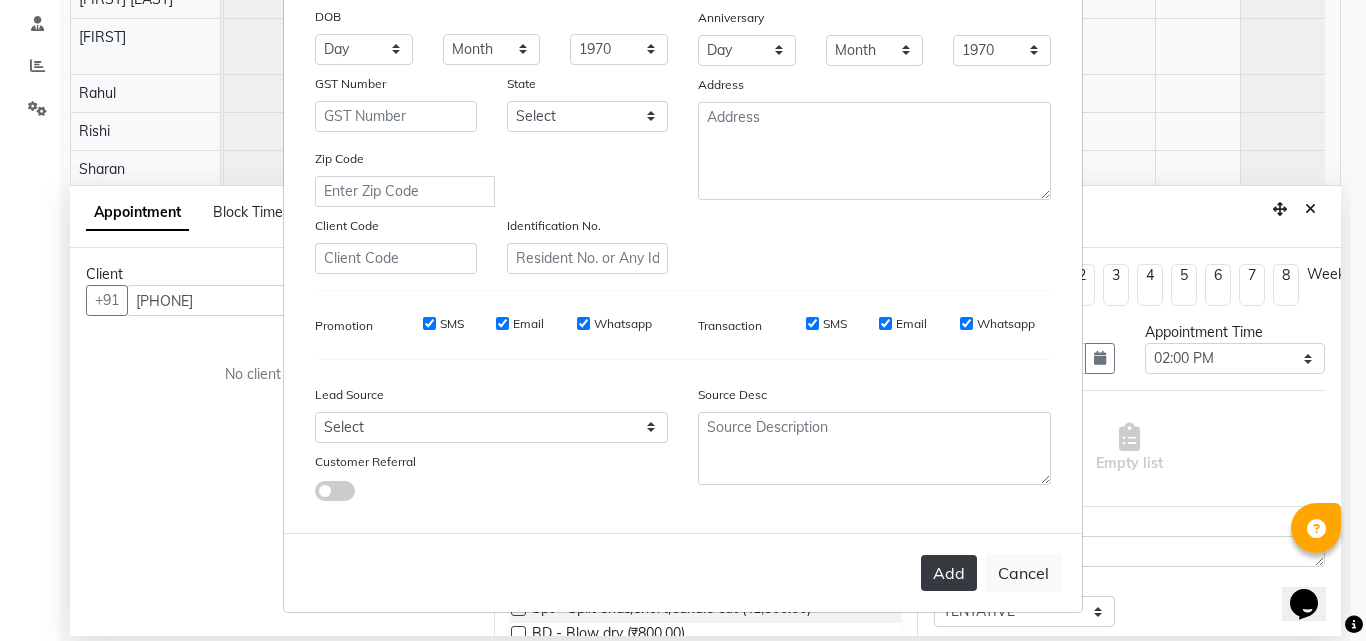 click on "Add" at bounding box center [949, 573] 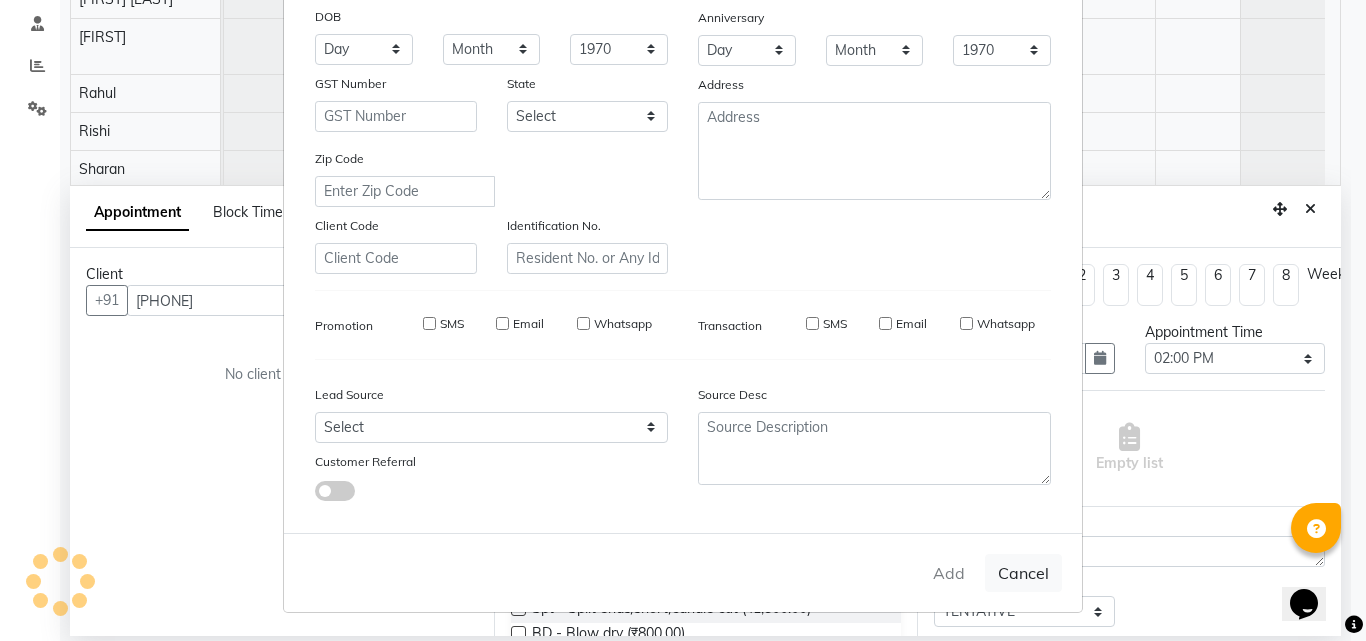 type 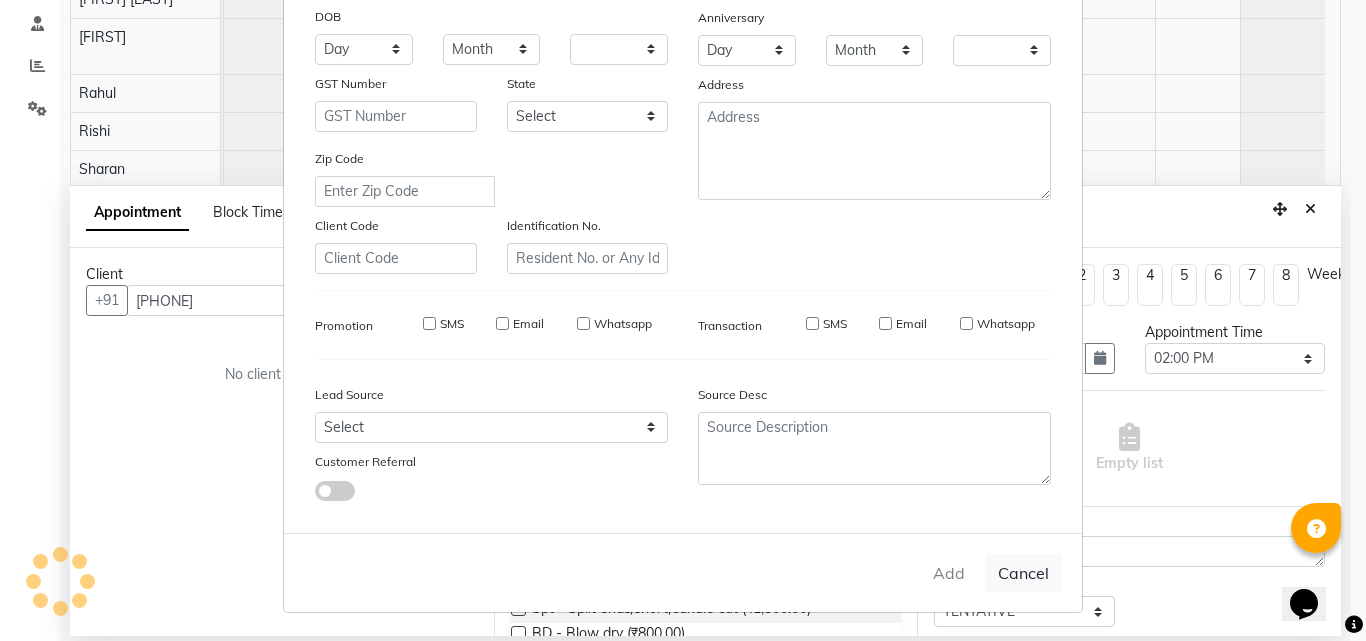 checkbox on "false" 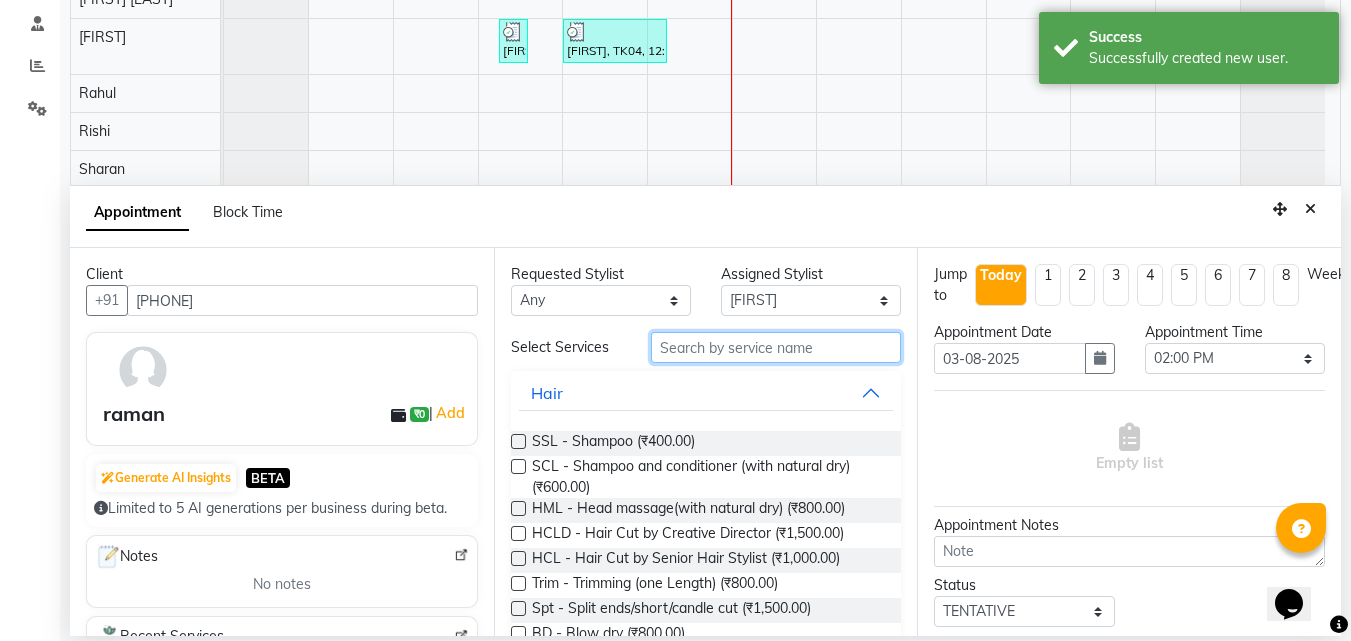 click at bounding box center (776, 347) 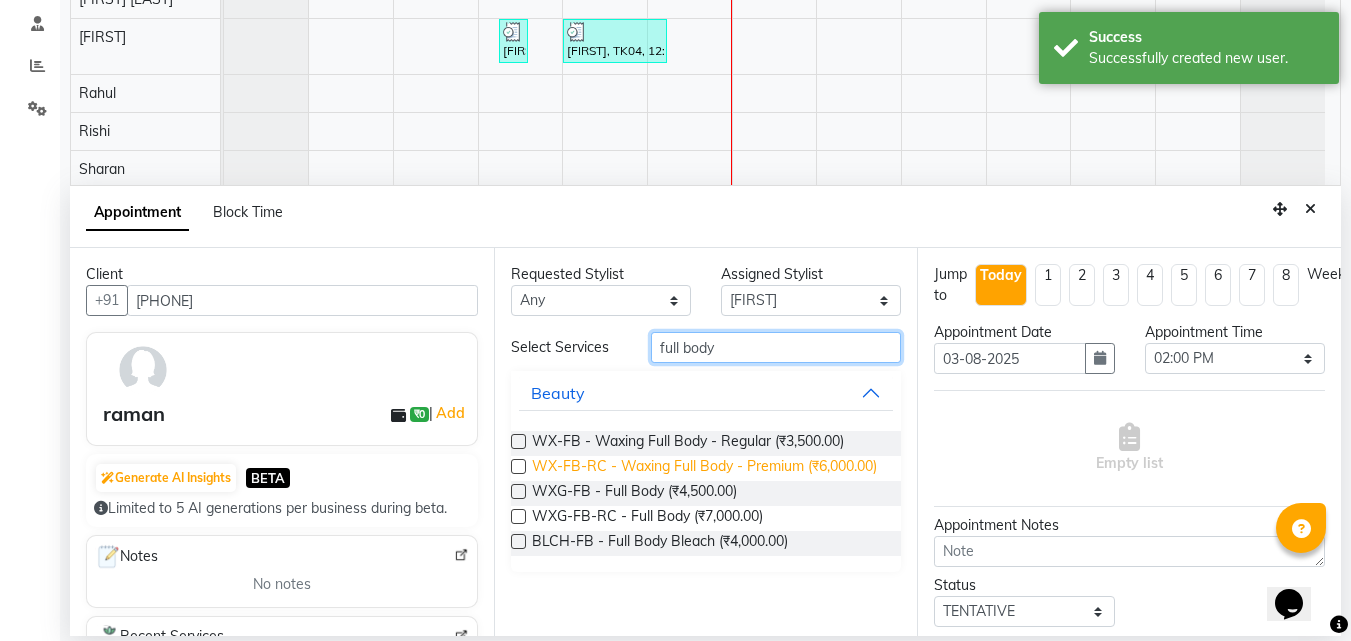 type on "full body" 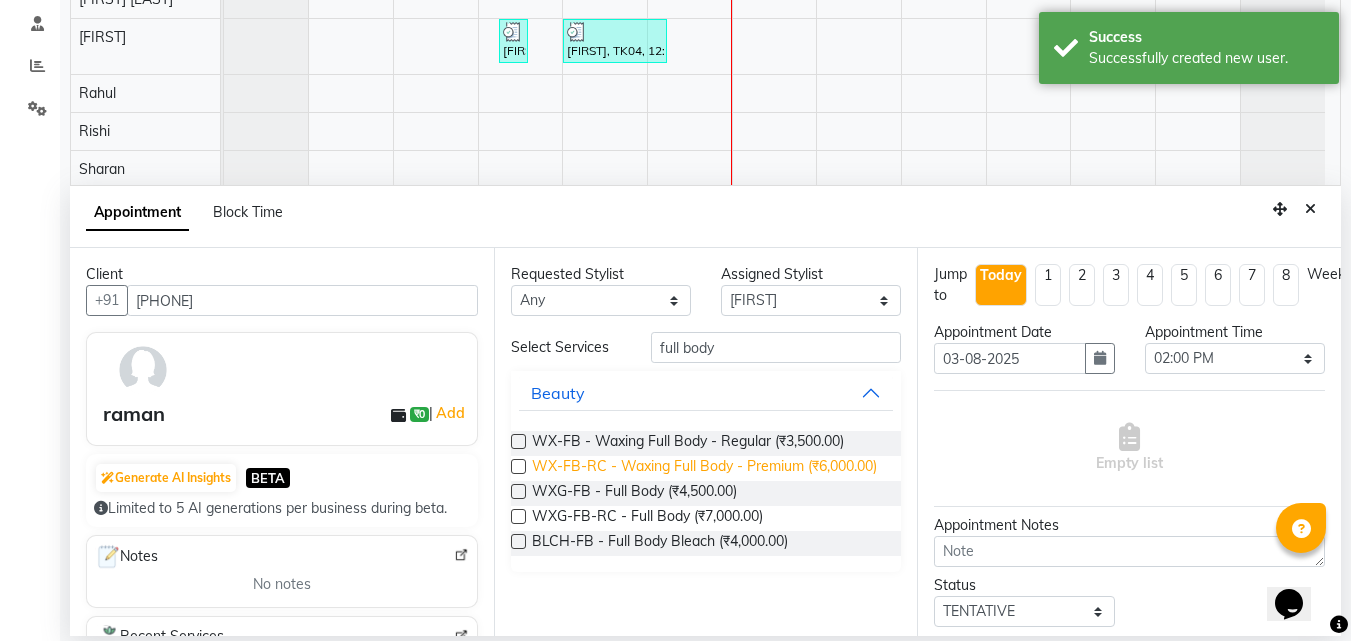 click on "WX-FB-RC - Waxing Full Body - Premium (₹6,000.00)" at bounding box center (704, 468) 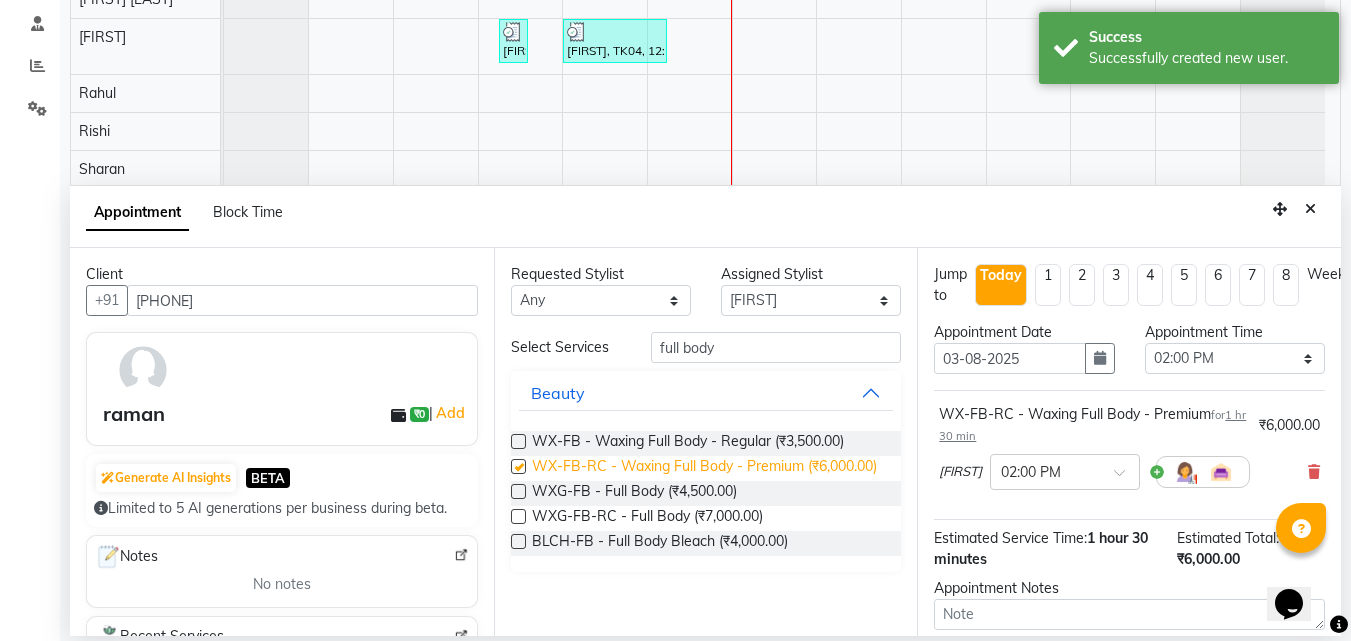 checkbox on "false" 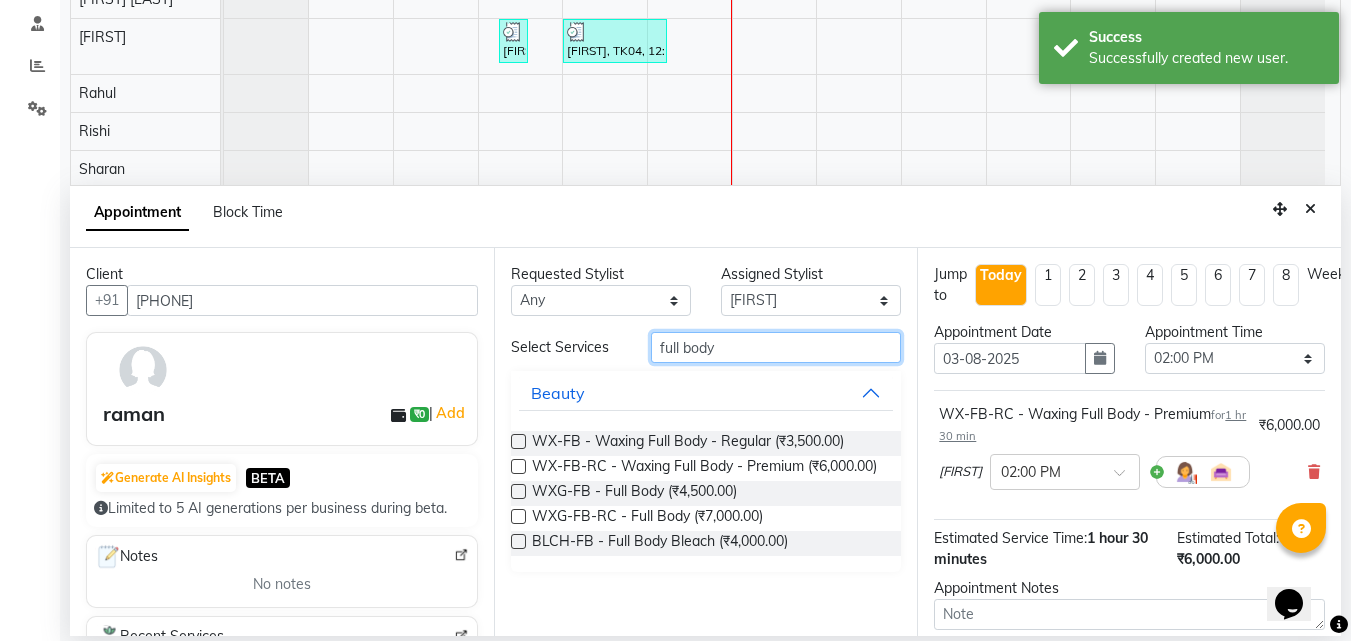 click on "full body" at bounding box center (776, 347) 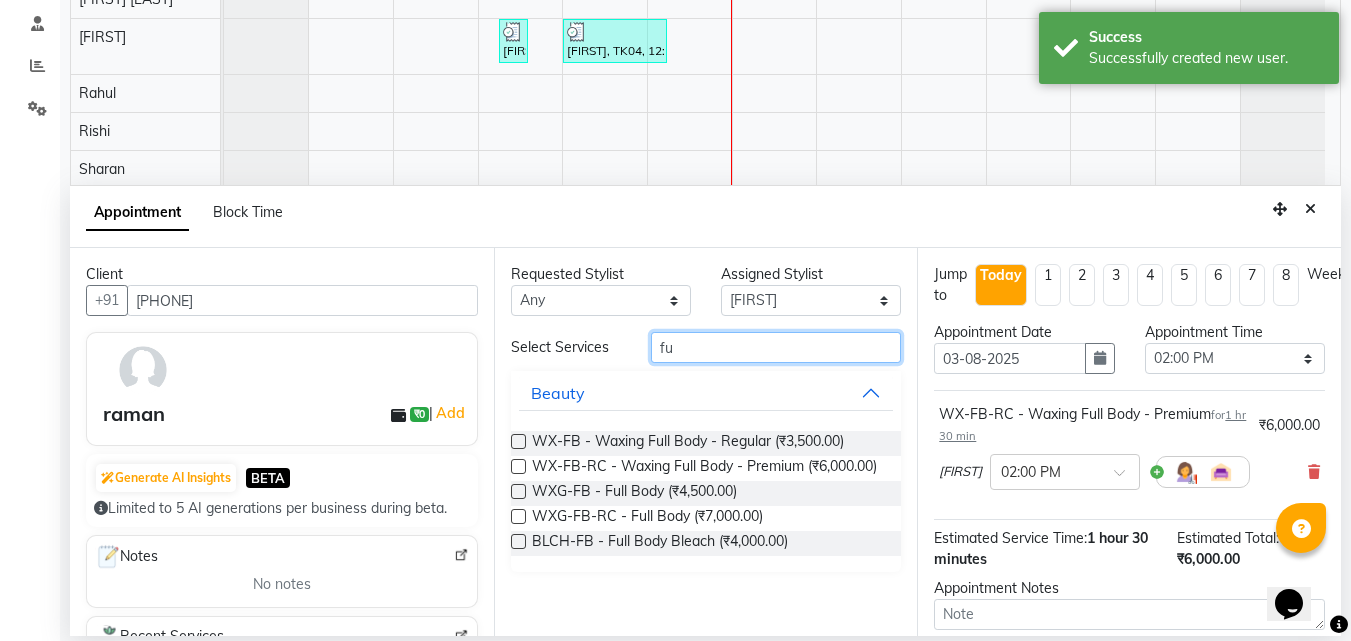 type on "f" 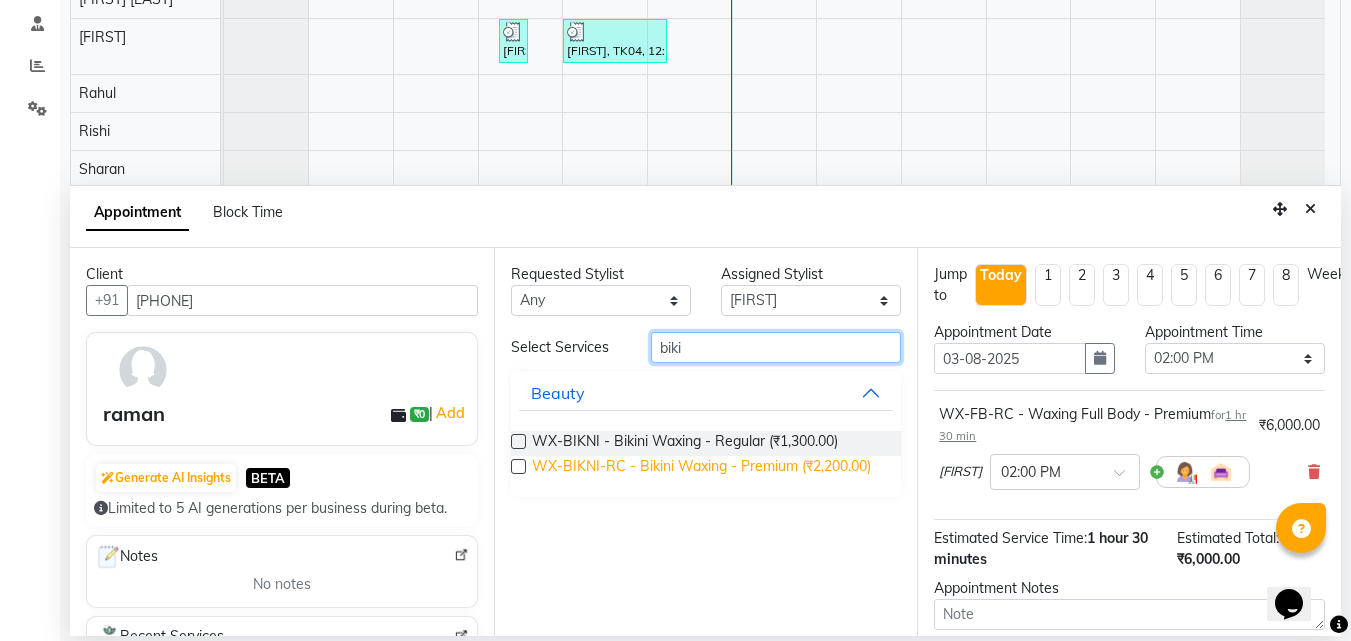 type on "biki" 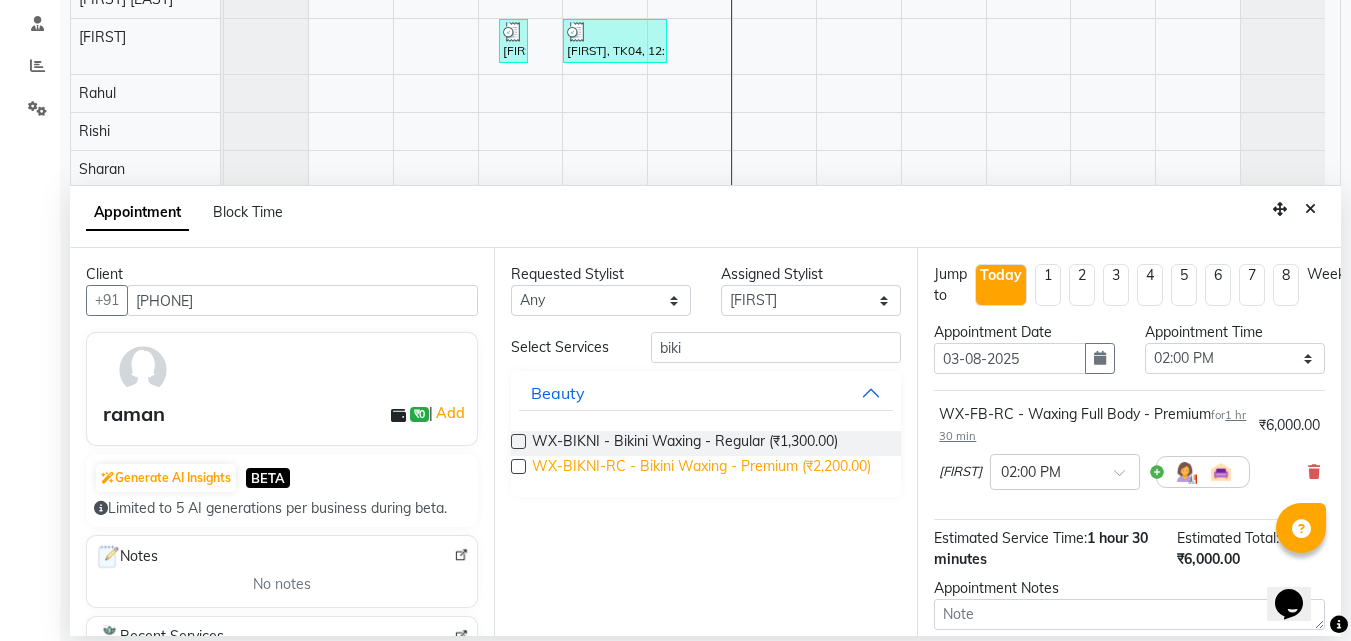 click on "WX-BIKNI-RC - Bikini Waxing - Premium (₹2,200.00)" at bounding box center [701, 468] 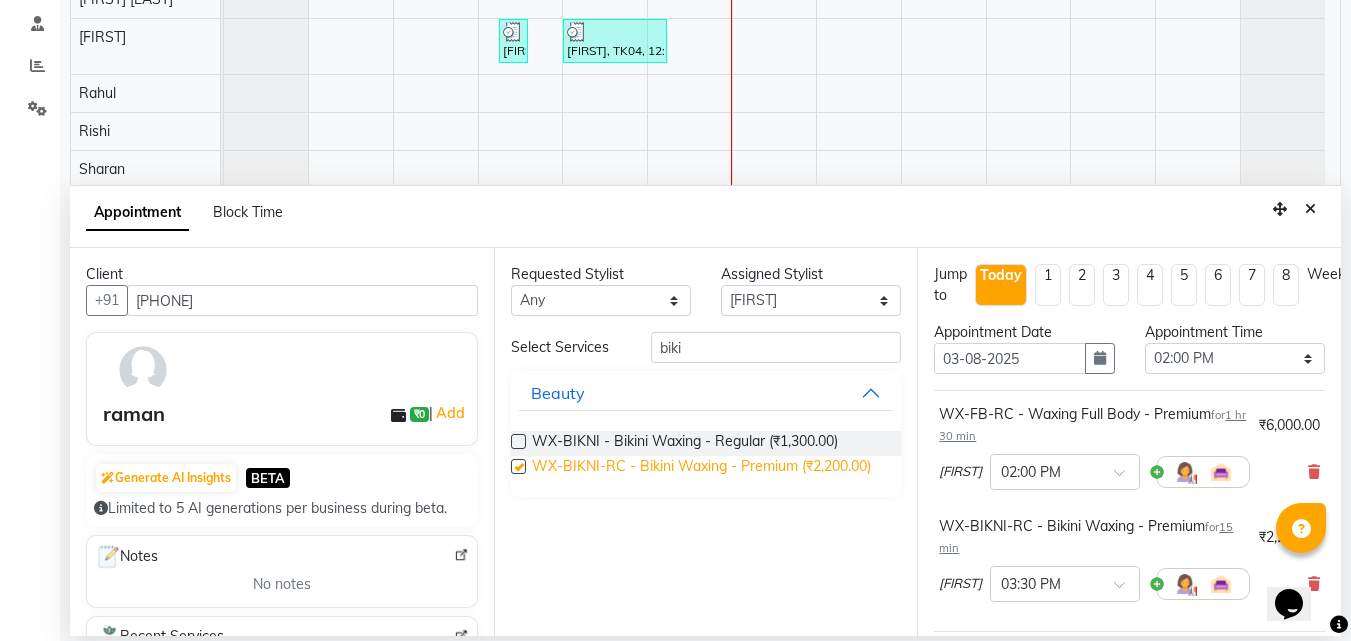 checkbox on "false" 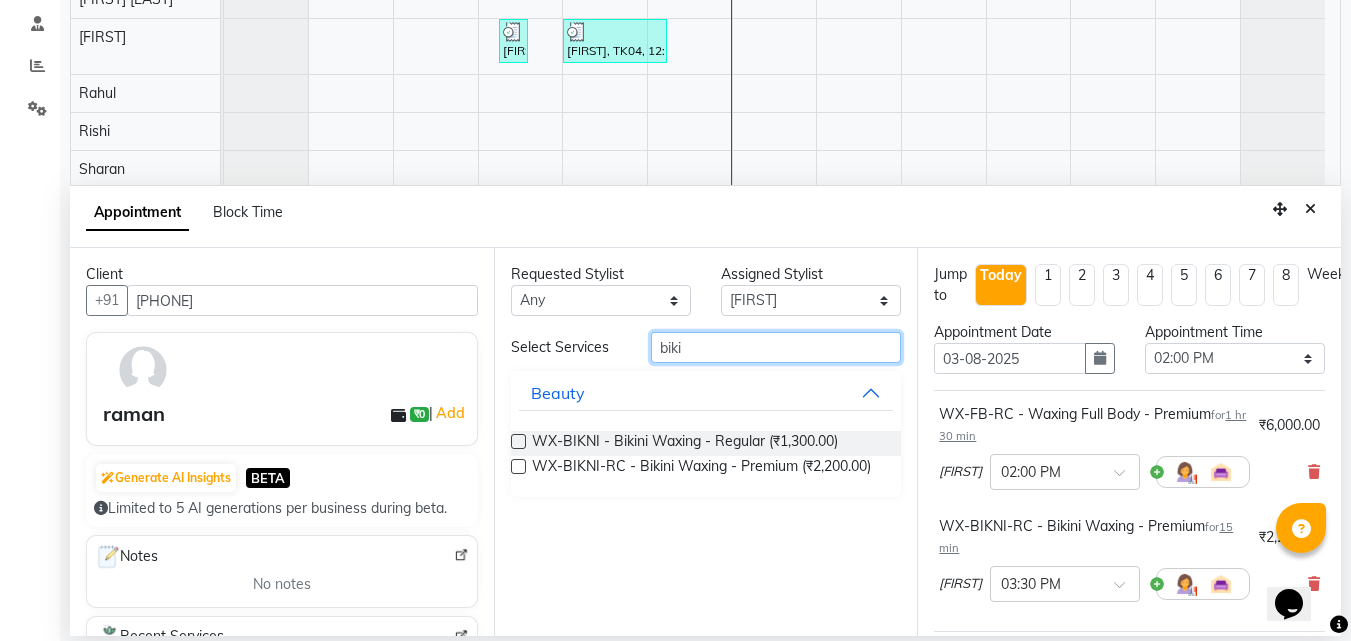 click on "biki" at bounding box center [776, 347] 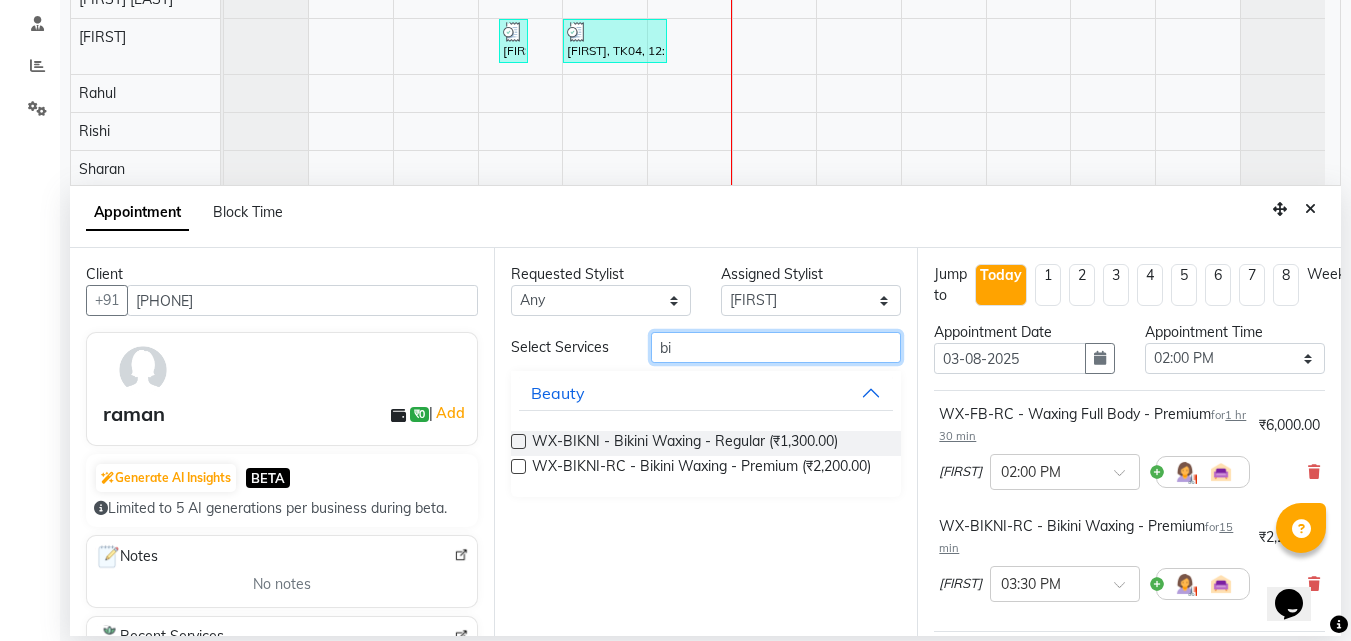 type on "b" 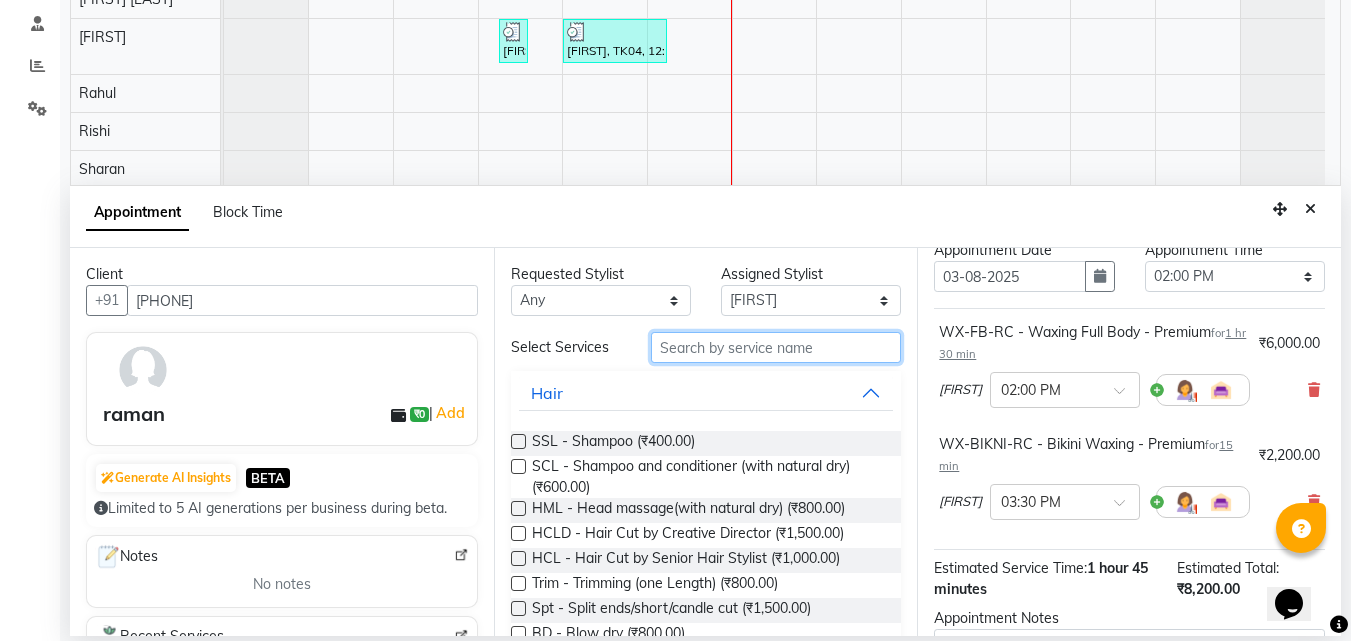 scroll, scrollTop: 200, scrollLeft: 0, axis: vertical 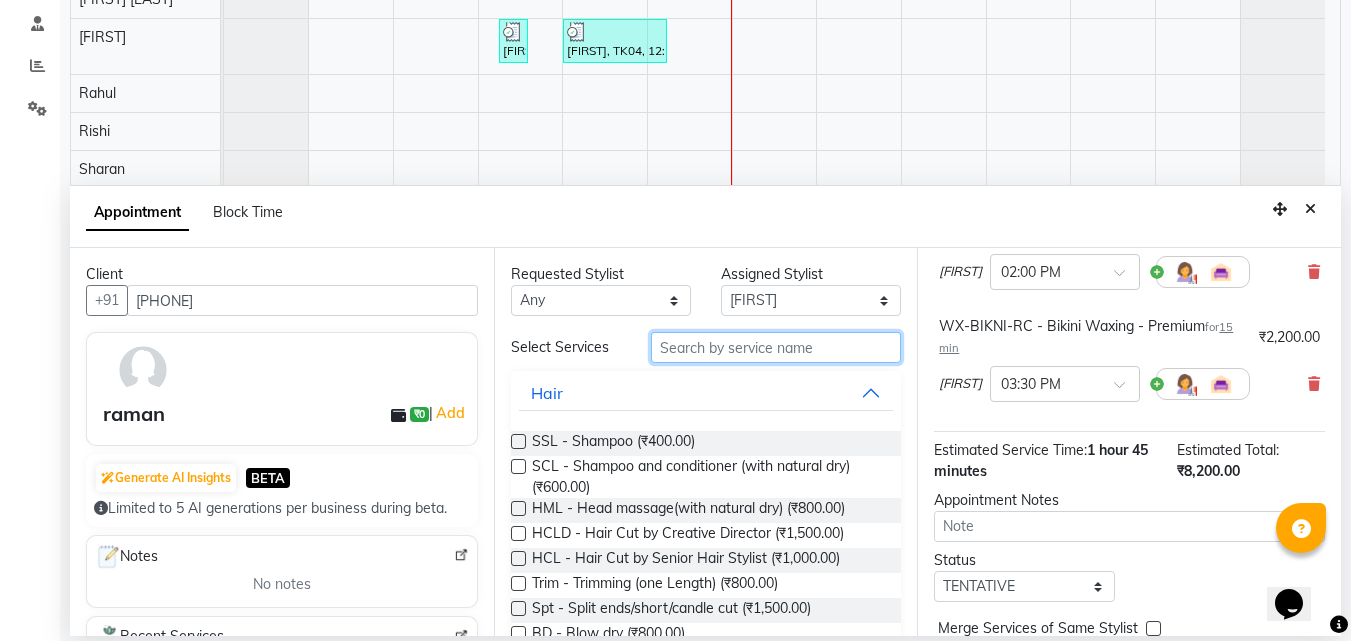 type 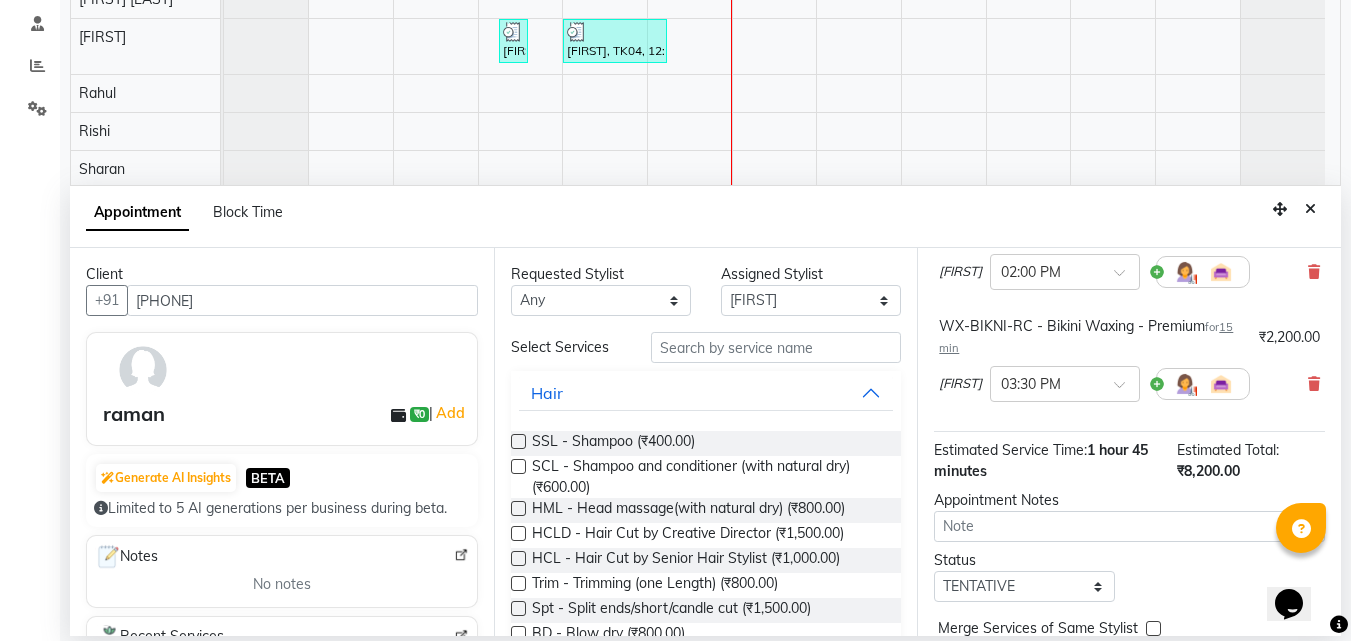 click on "WX-BIKNI-RC - Bikini Waxing - Premium   for  15 min ₹2,200.00 Geetanjali × 03:30 PM" at bounding box center (1129, 363) 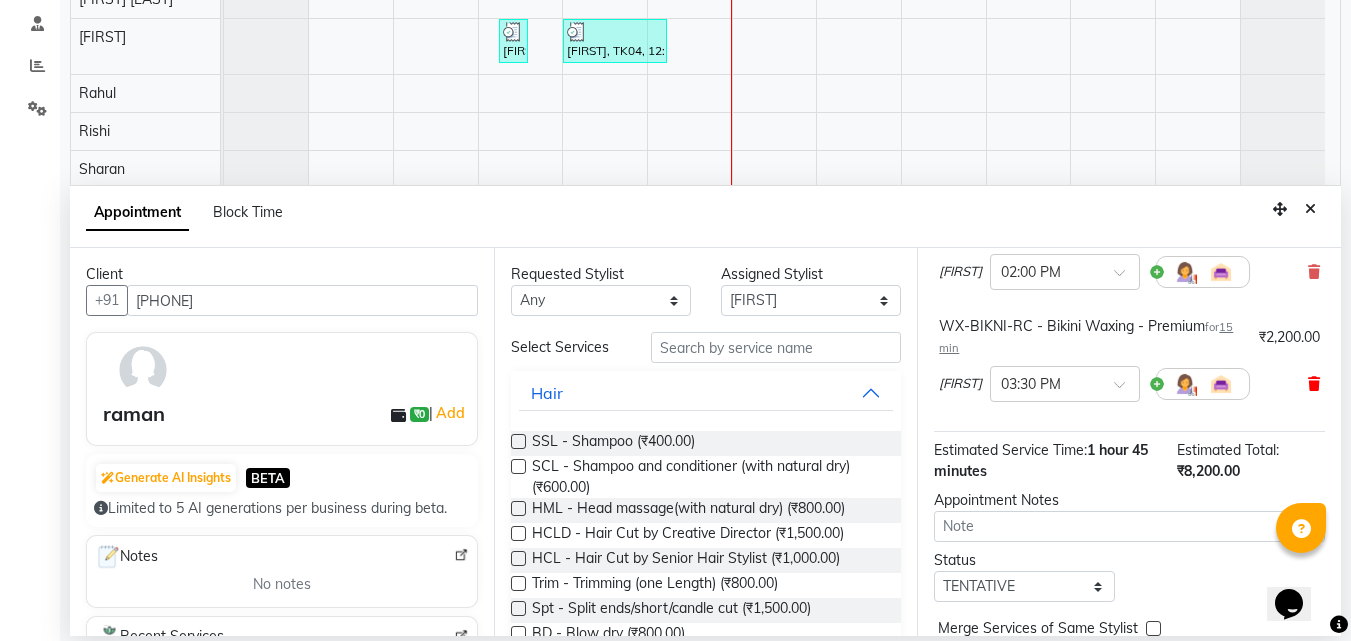 click at bounding box center [1314, 384] 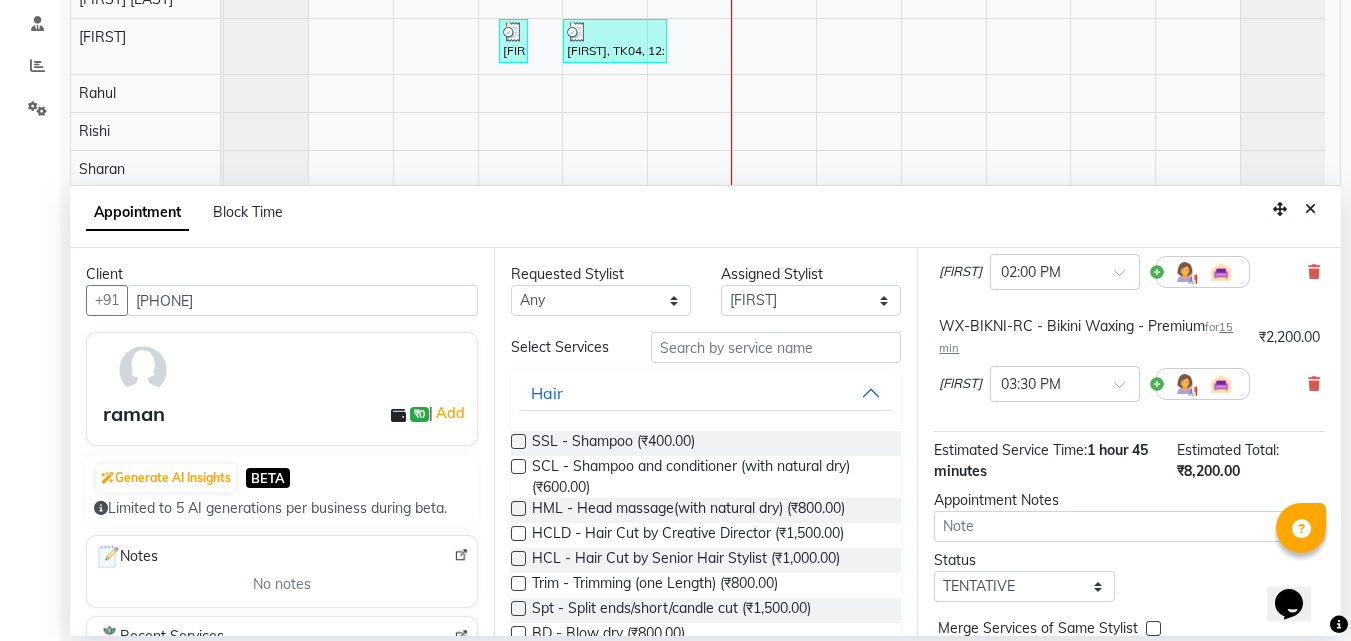 scroll, scrollTop: 162, scrollLeft: 0, axis: vertical 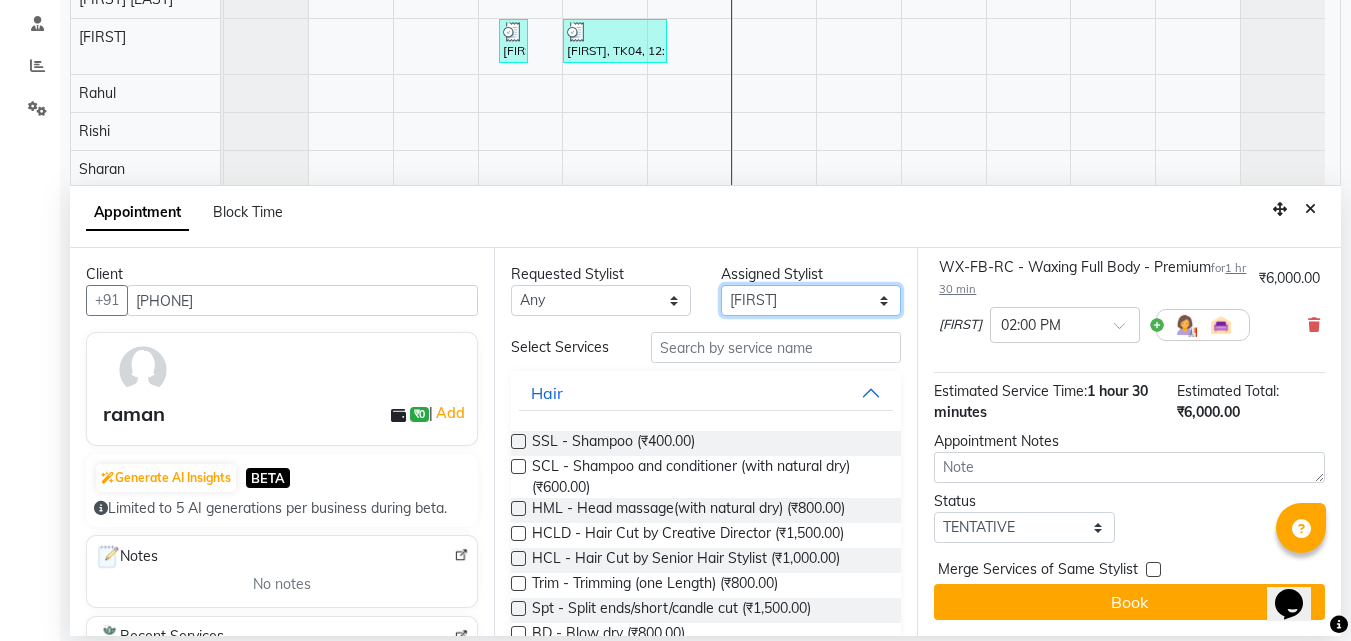 click on "Select Anu Azam Geetanjali Gulzar Jagdeep Singh Jagjeet Jasdeep Jashan Lovepreet Malkeet Micheal Rahul Rishi sanjay Sharan Simran Simran kaur Stalin tarun Vikas" at bounding box center (811, 300) 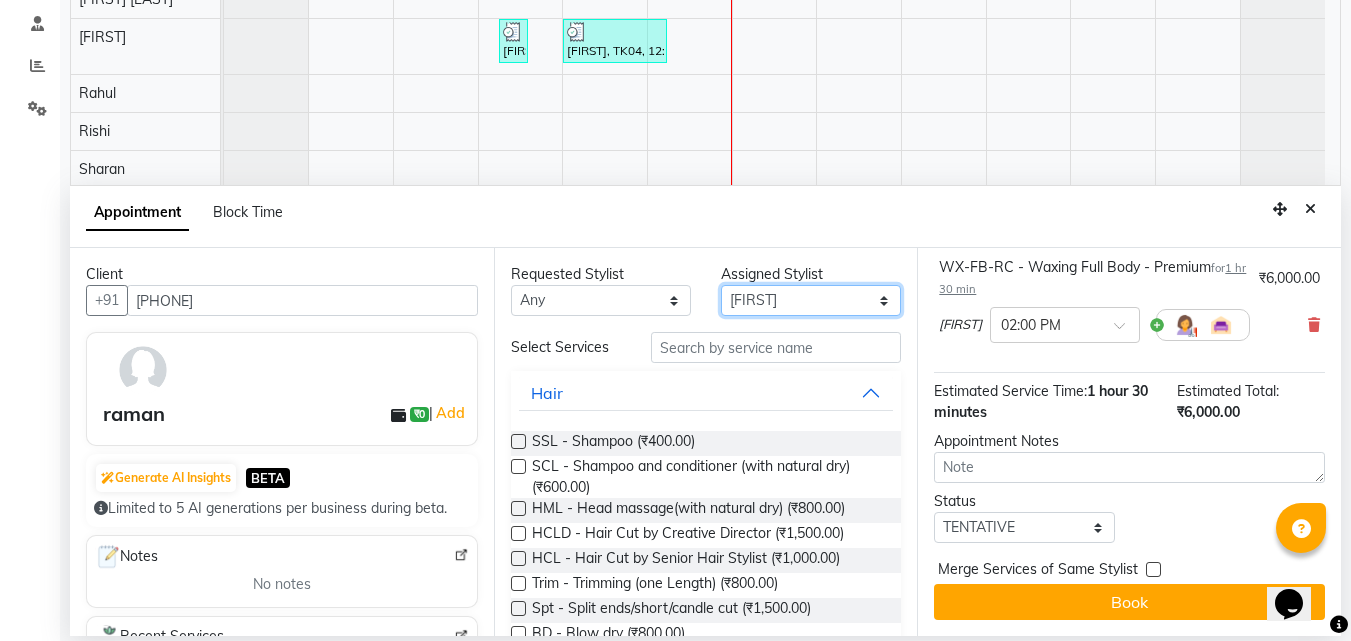 select on "85170" 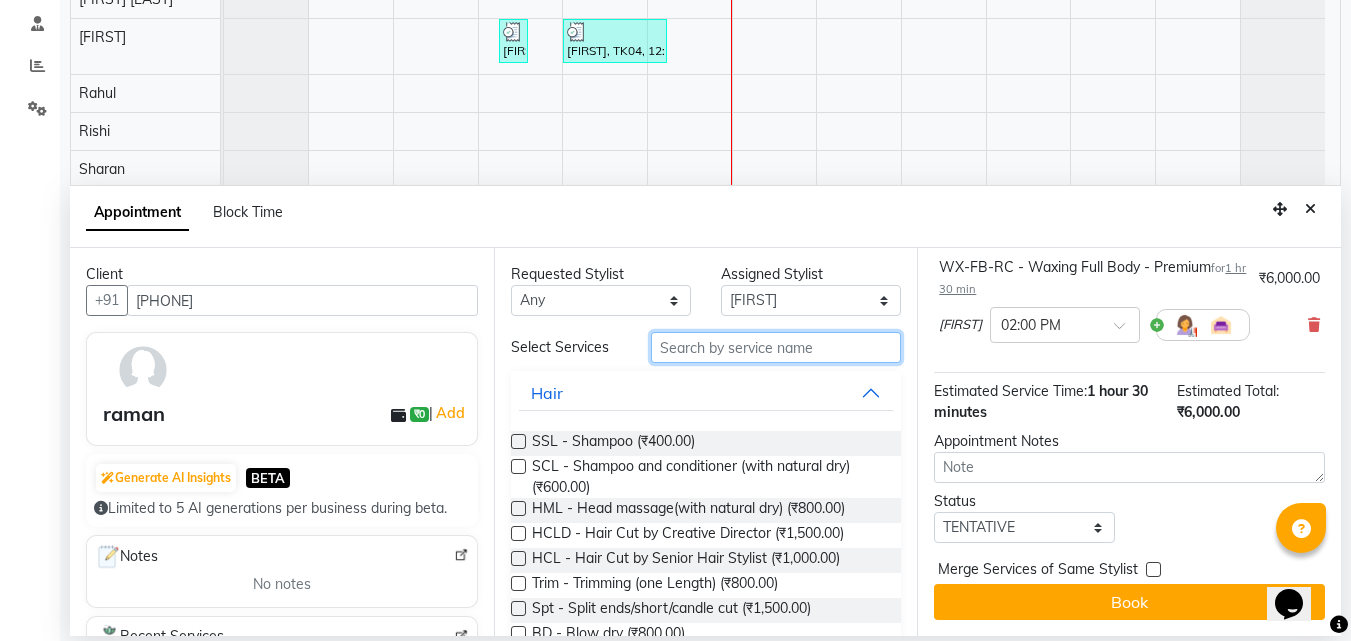 click at bounding box center [776, 347] 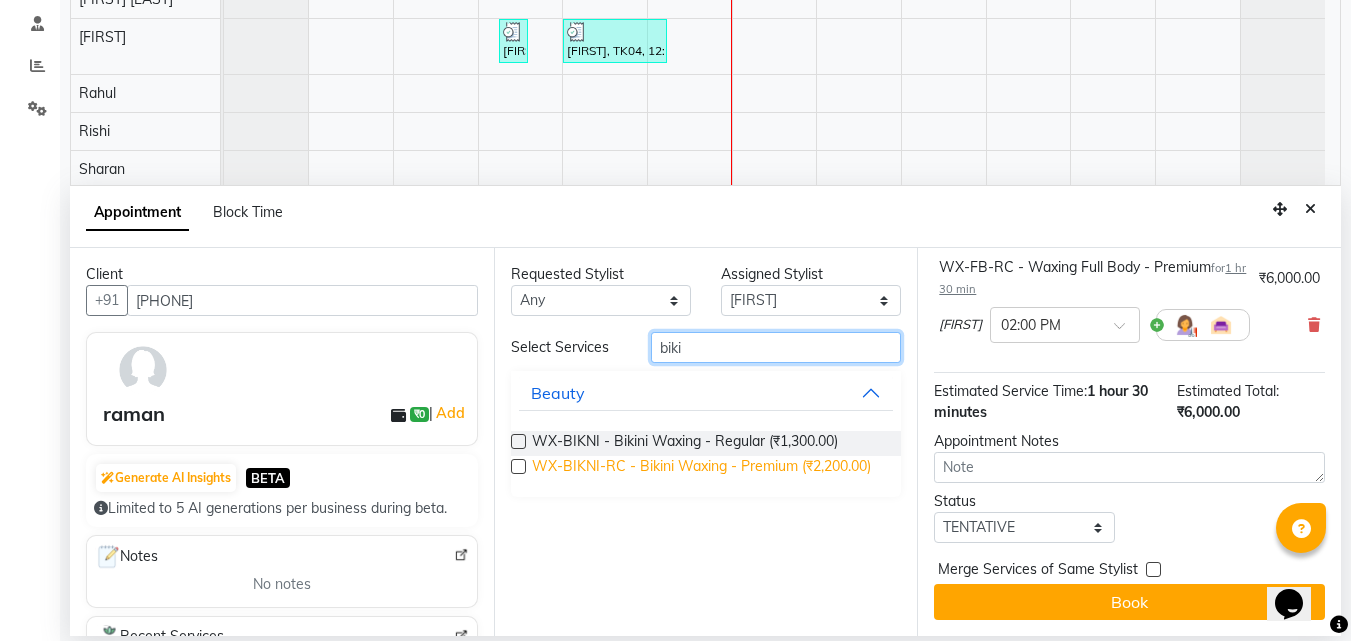 type on "biki" 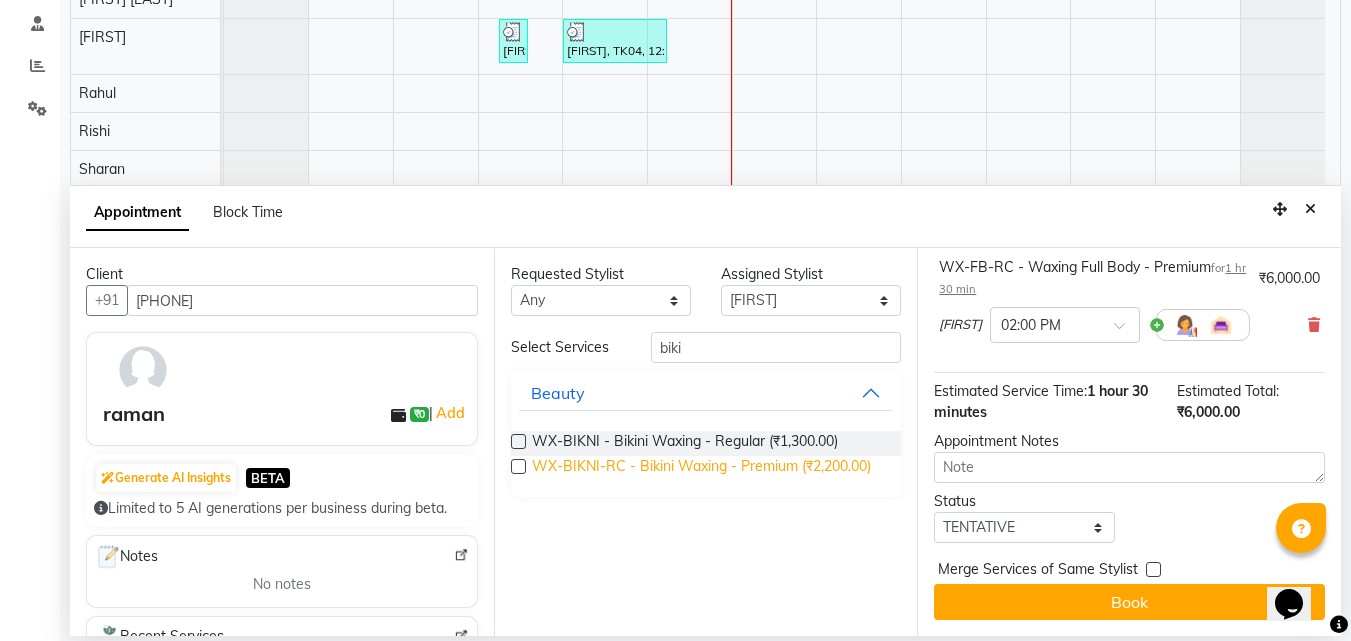 click on "WX-BIKNI-RC - Bikini Waxing - Premium (₹2,200.00)" at bounding box center [701, 468] 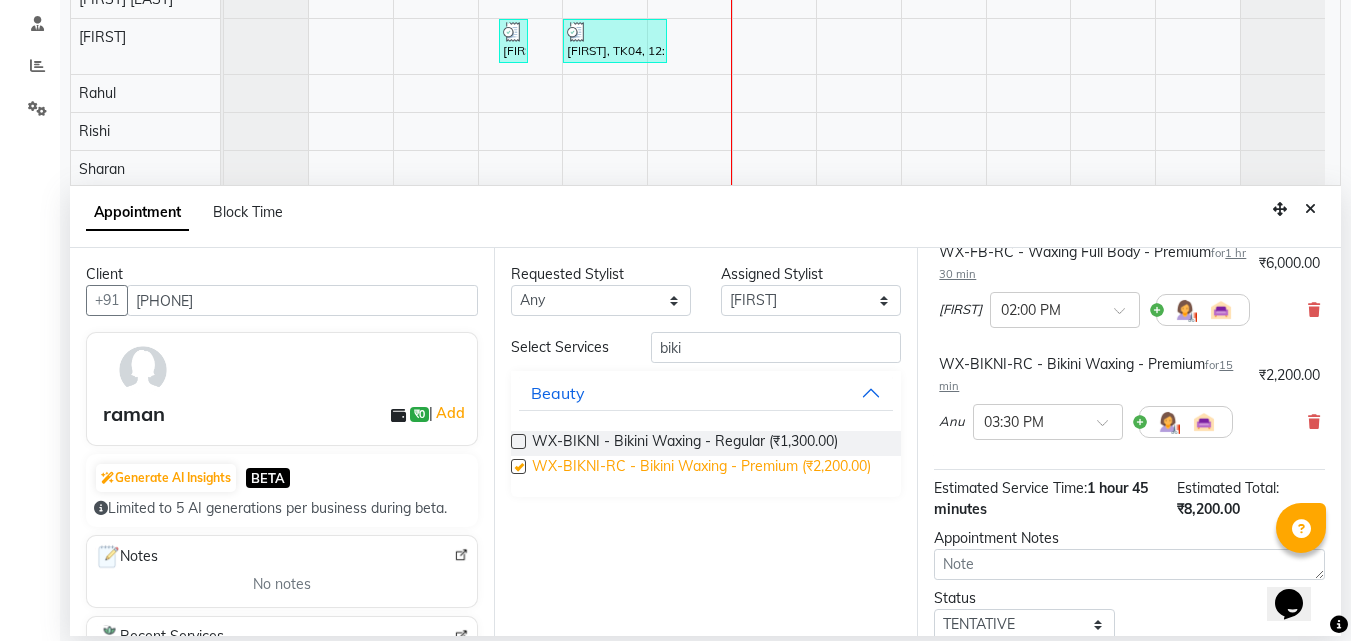 scroll, scrollTop: 200, scrollLeft: 0, axis: vertical 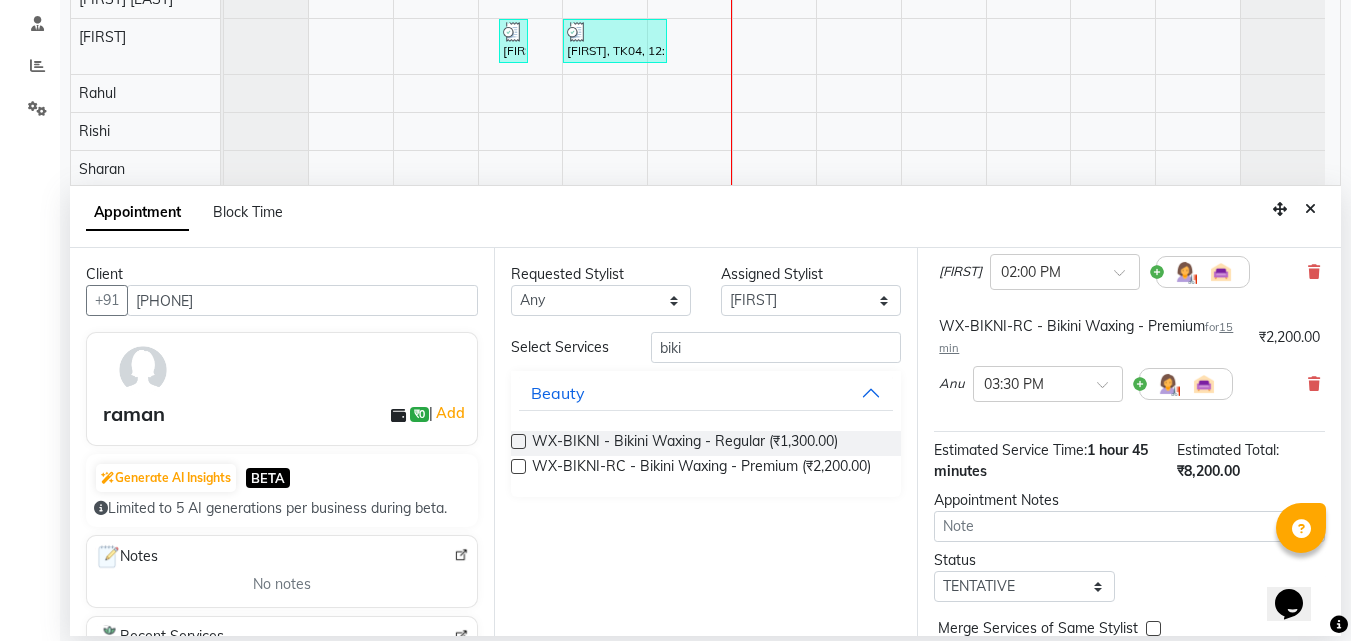 checkbox on "false" 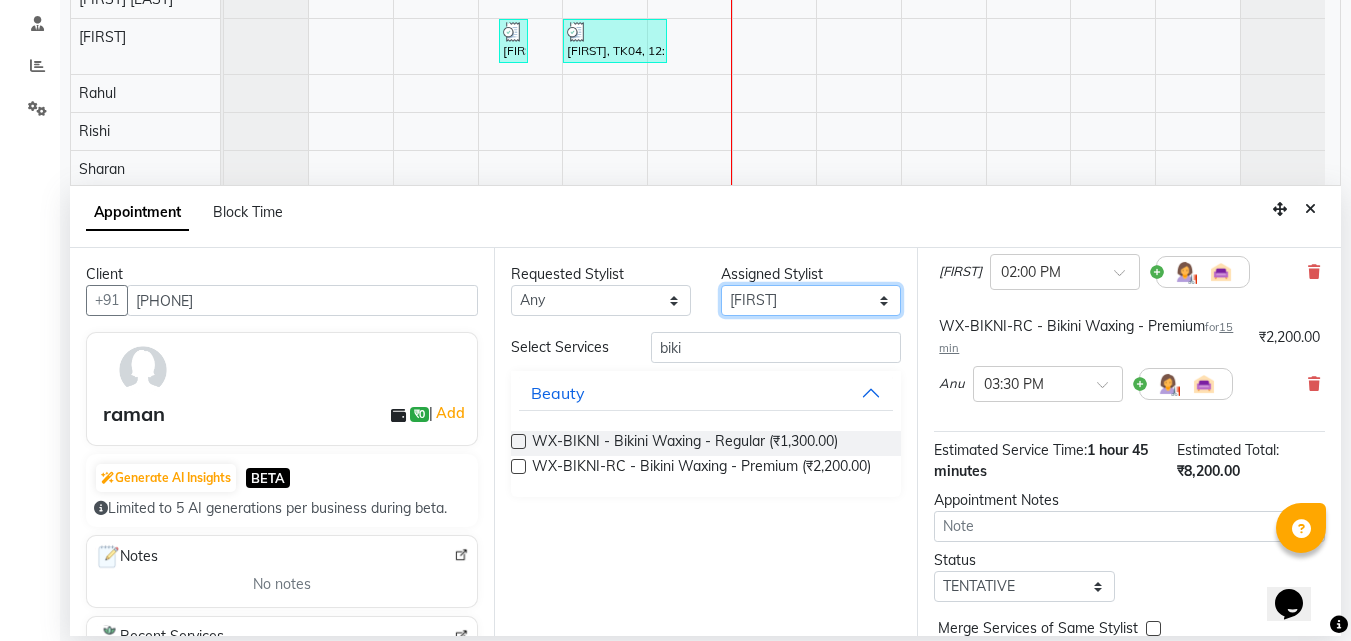 click on "Select Anu Azam Geetanjali Gulzar Jagdeep Singh Jagjeet Jasdeep Jashan Lovepreet Malkeet Micheal Rahul Rishi sanjay Sharan Simran Simran kaur Stalin tarun Vikas" at bounding box center (811, 300) 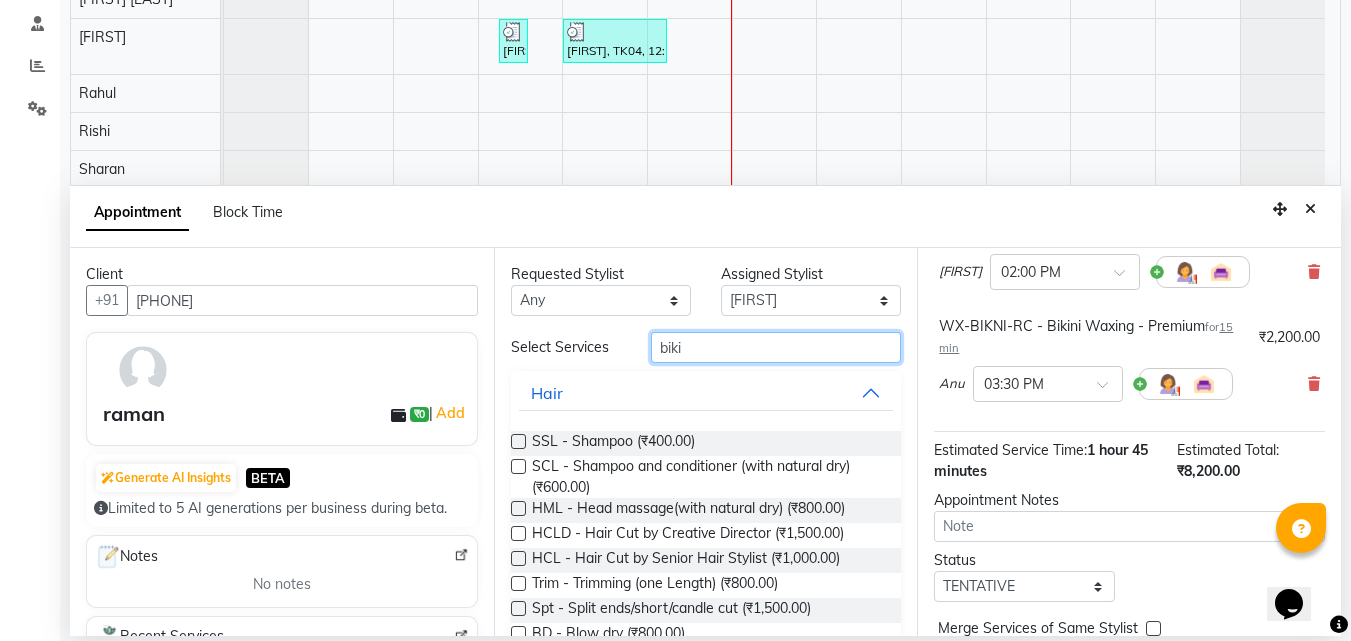 click on "biki" at bounding box center [776, 347] 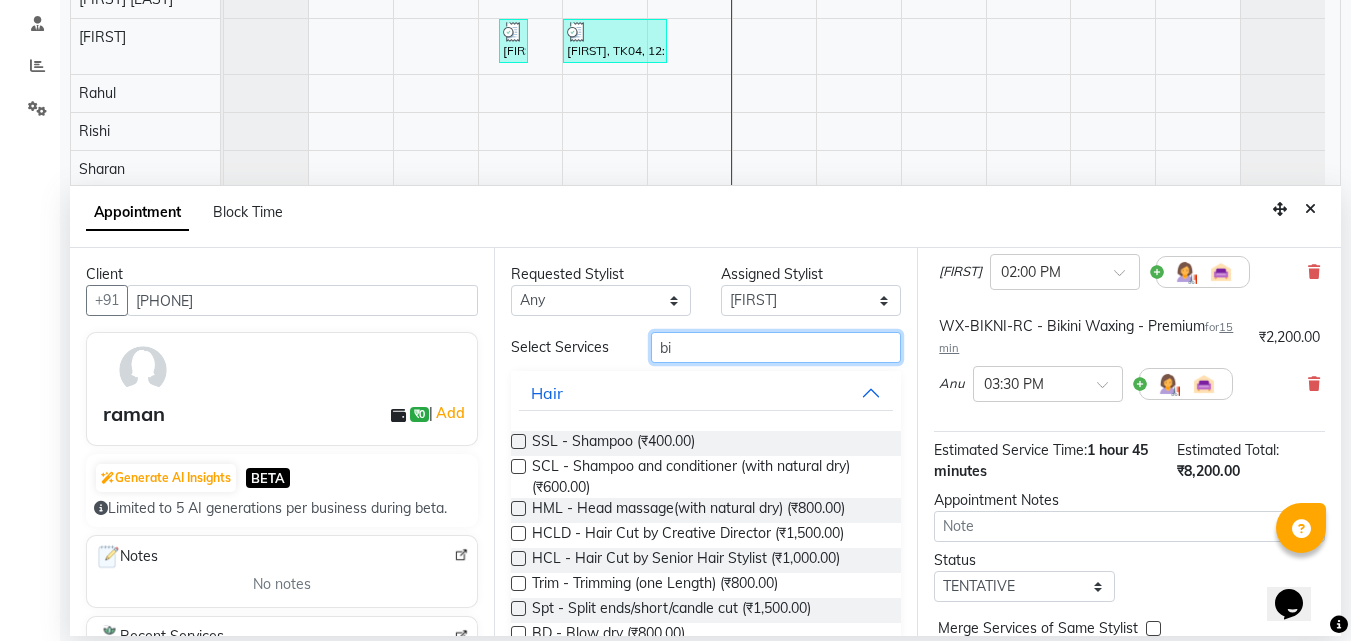 type on "b" 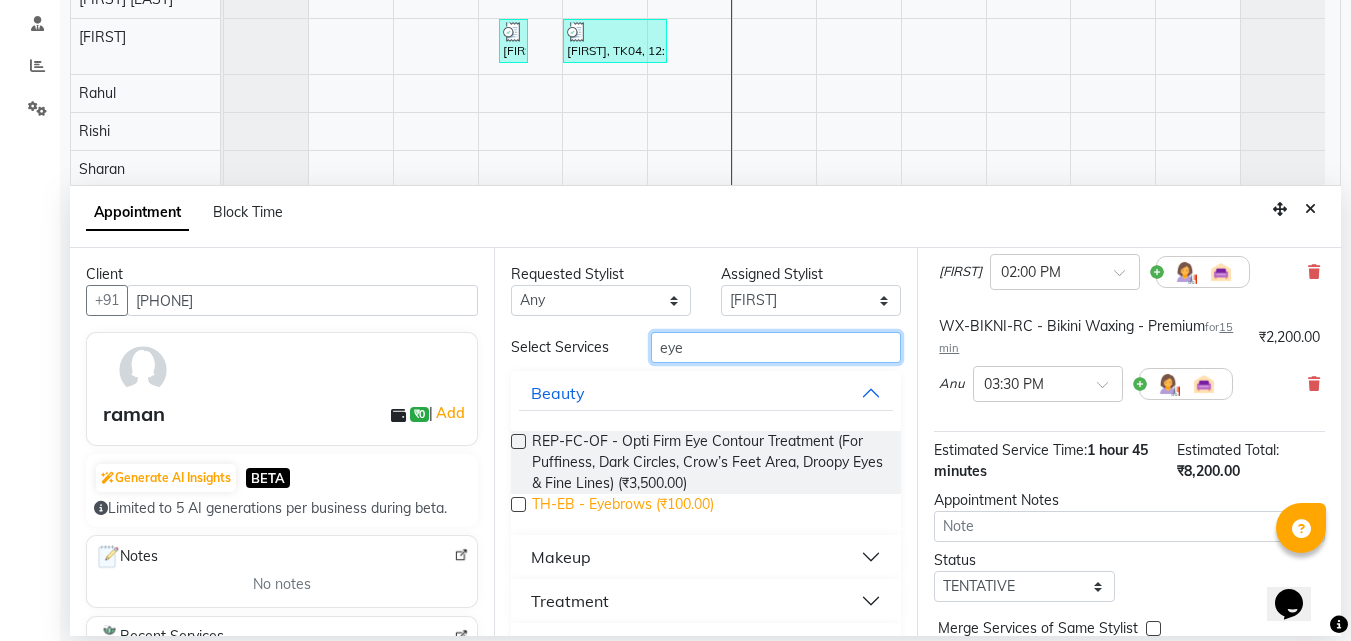 type on "eye" 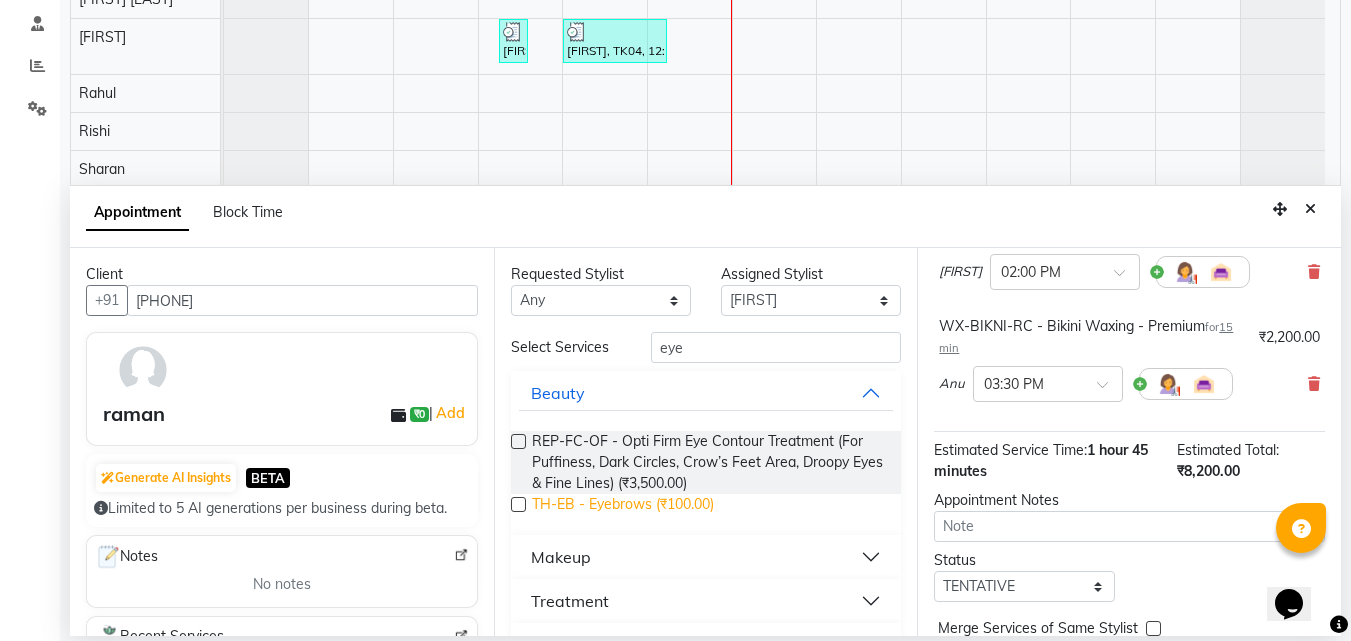 click on "TH-EB - Eyebrows (₹100.00)" at bounding box center (623, 506) 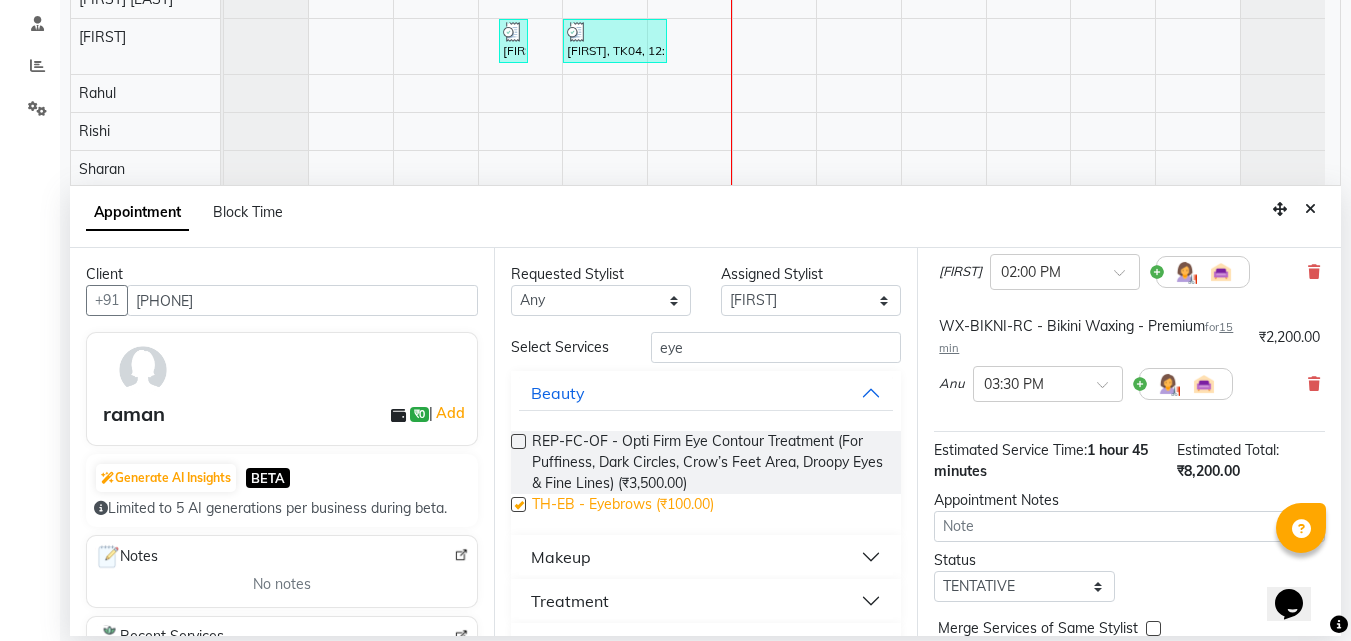 click on "TH-EB - Eyebrows (₹100.00)" at bounding box center [623, 506] 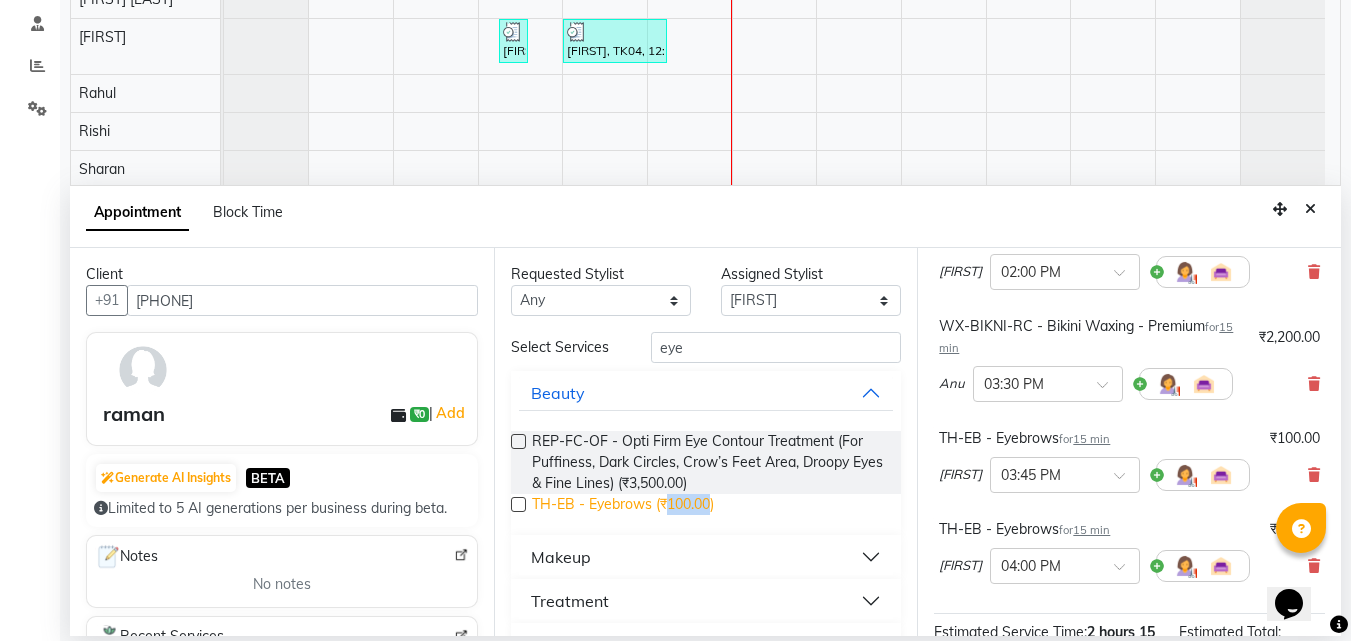 checkbox on "false" 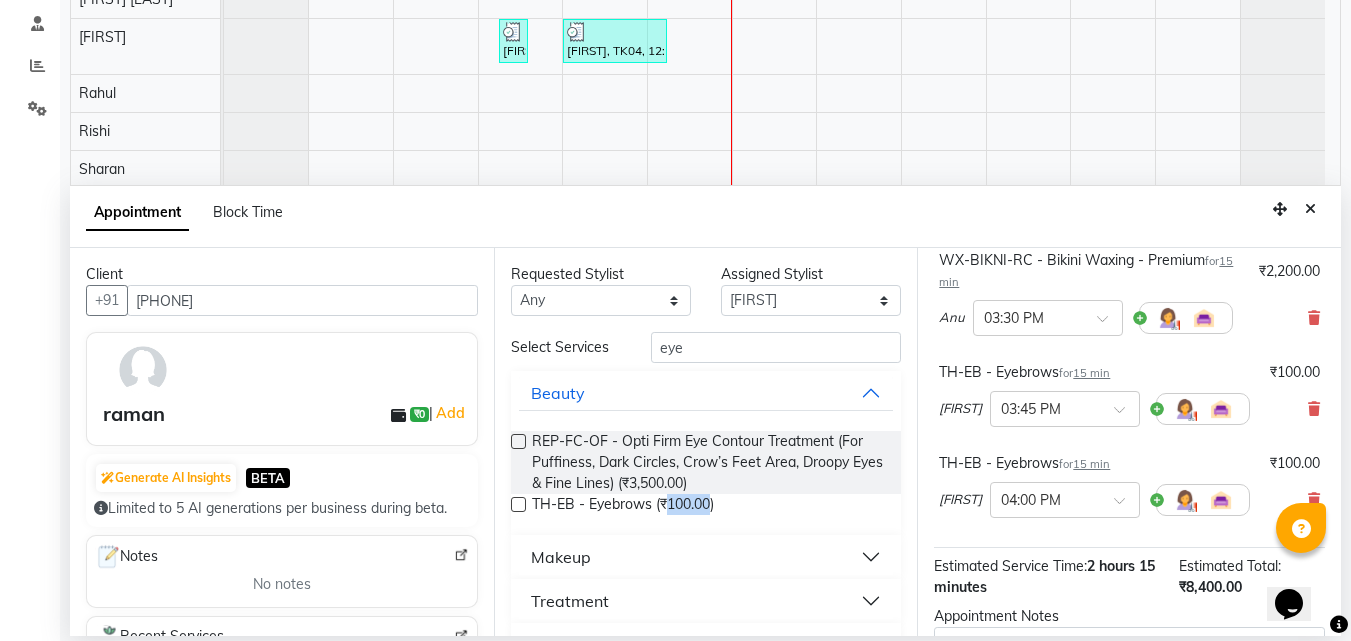 scroll, scrollTop: 300, scrollLeft: 0, axis: vertical 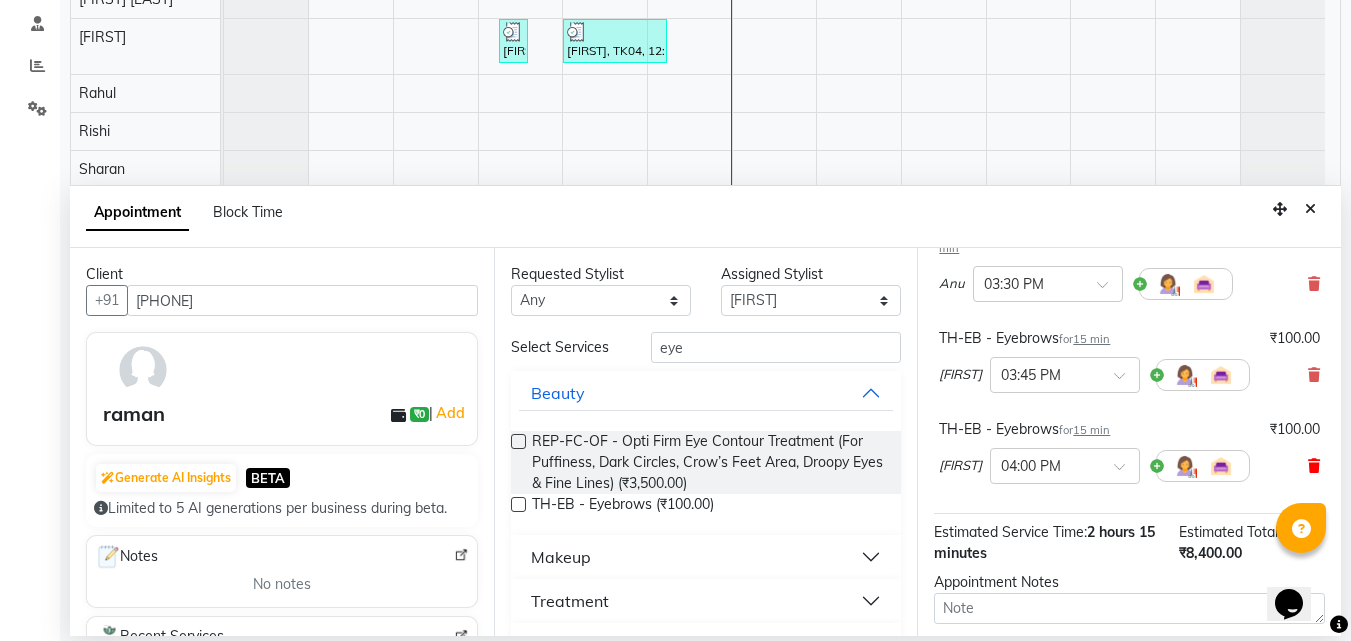 click at bounding box center (1314, 466) 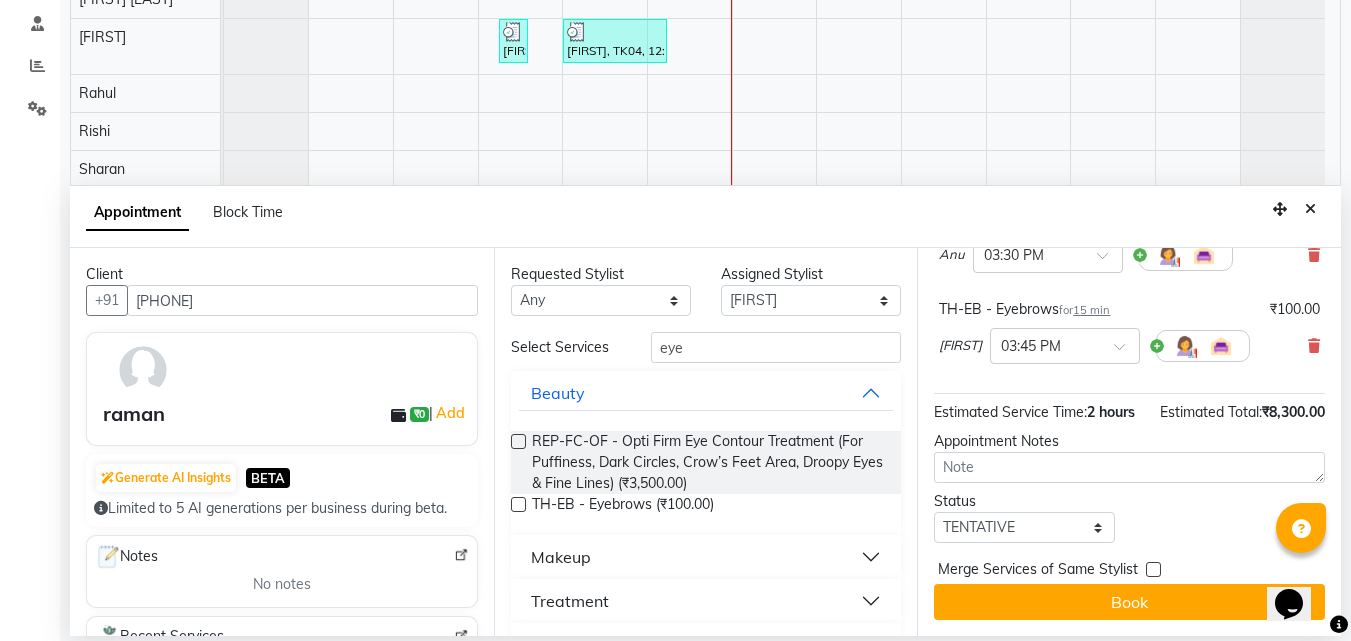 scroll, scrollTop: 365, scrollLeft: 0, axis: vertical 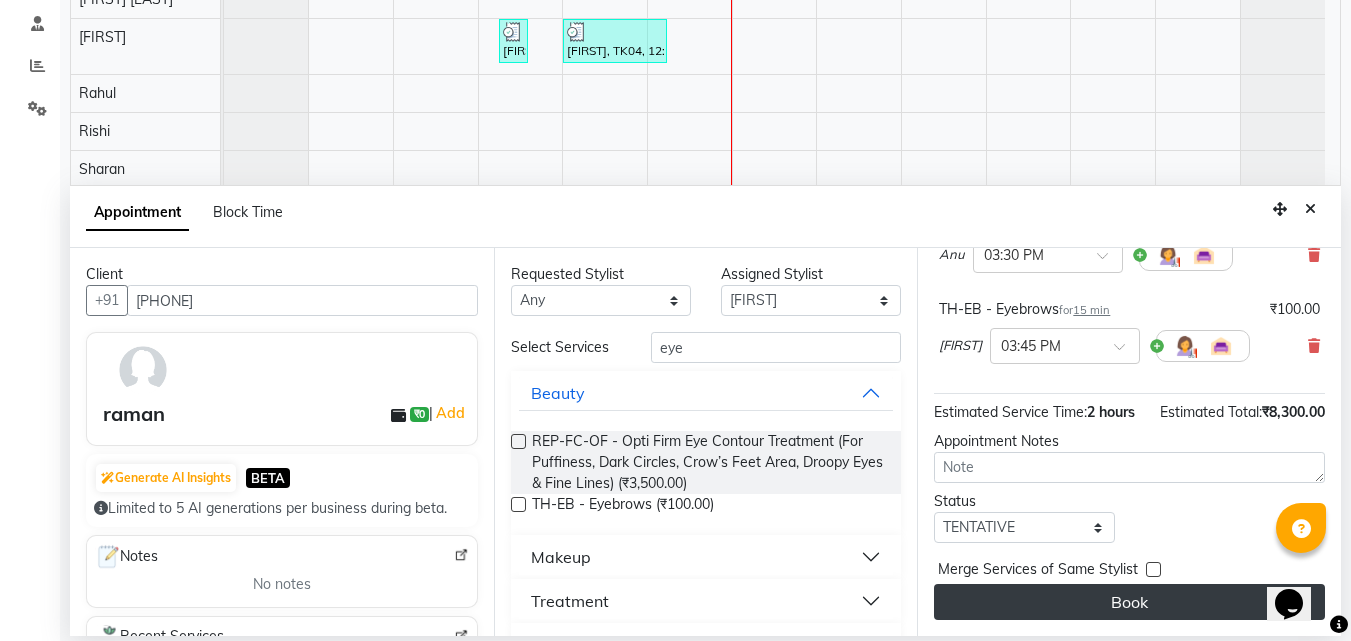 click on "Book" at bounding box center (1129, 602) 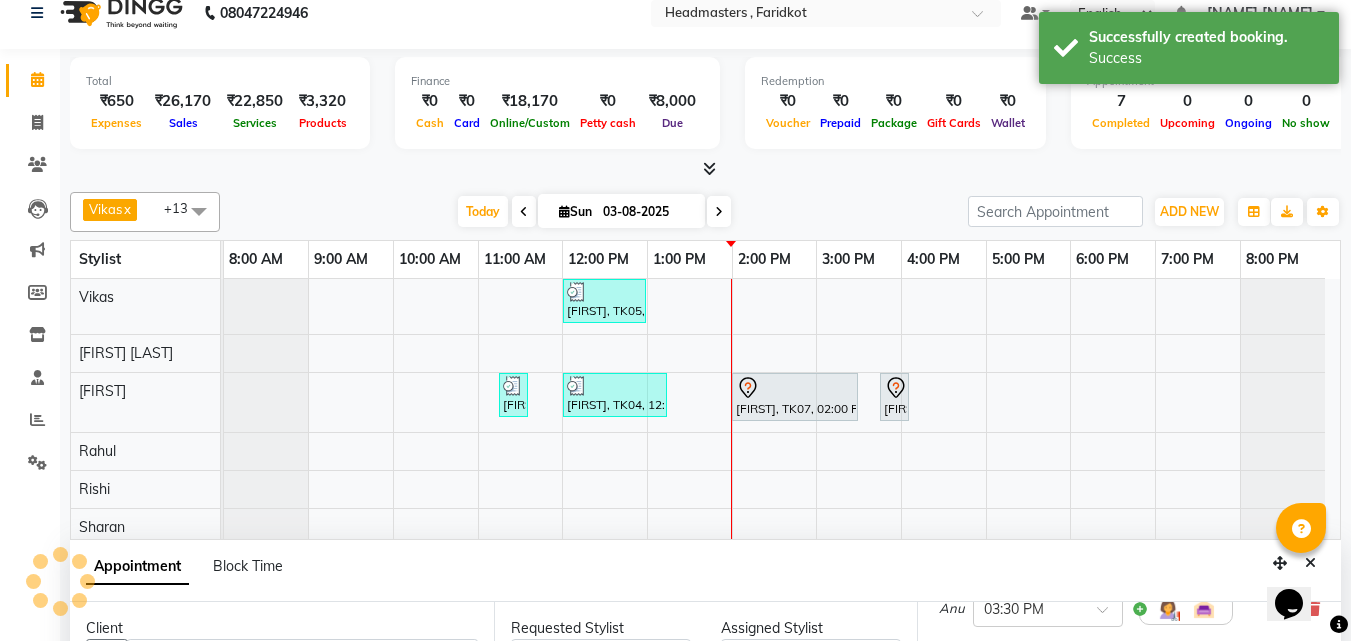 scroll, scrollTop: 0, scrollLeft: 0, axis: both 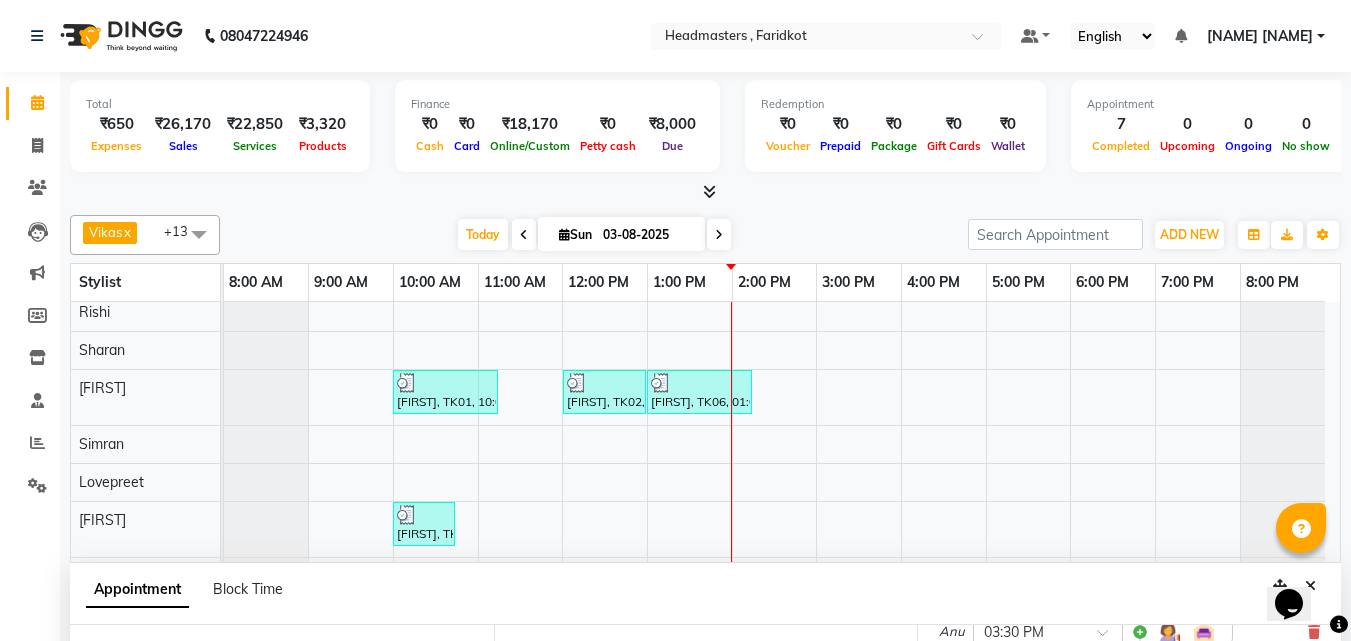 click on "[FIRST], TK01, 10:00 AM-11:15 AM, RT-ES - Essensity Root Touchup(one inch only)" at bounding box center [445, 392] 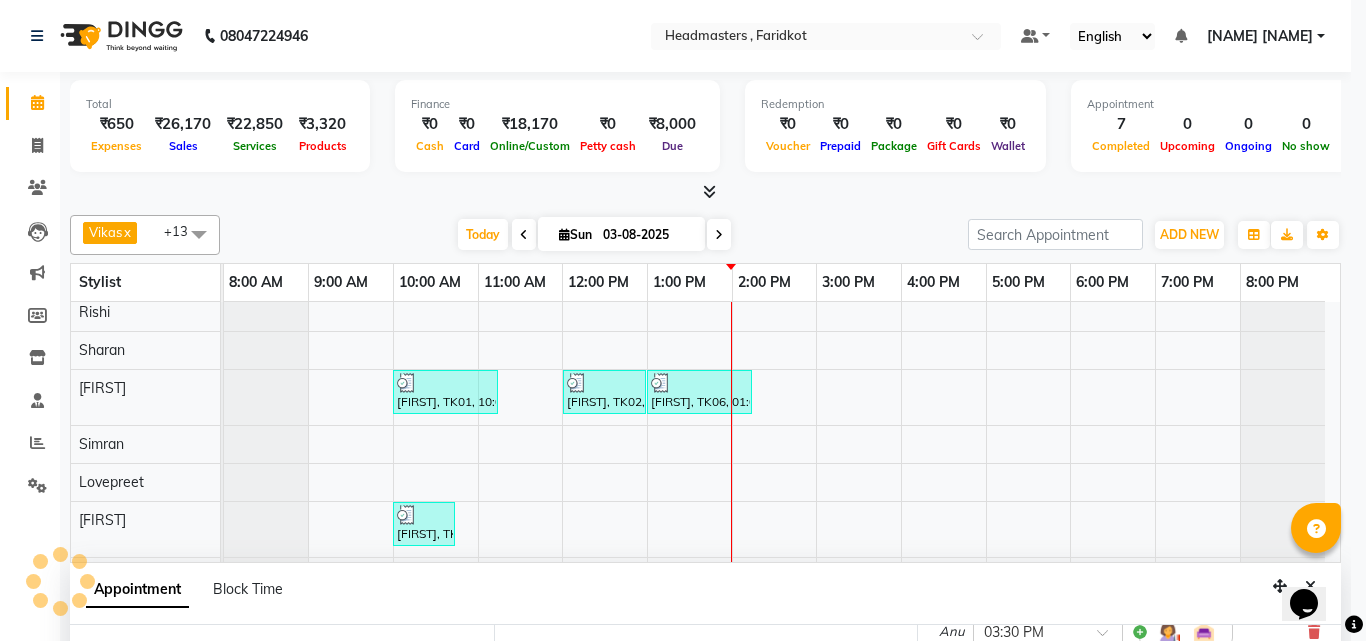 select on "3" 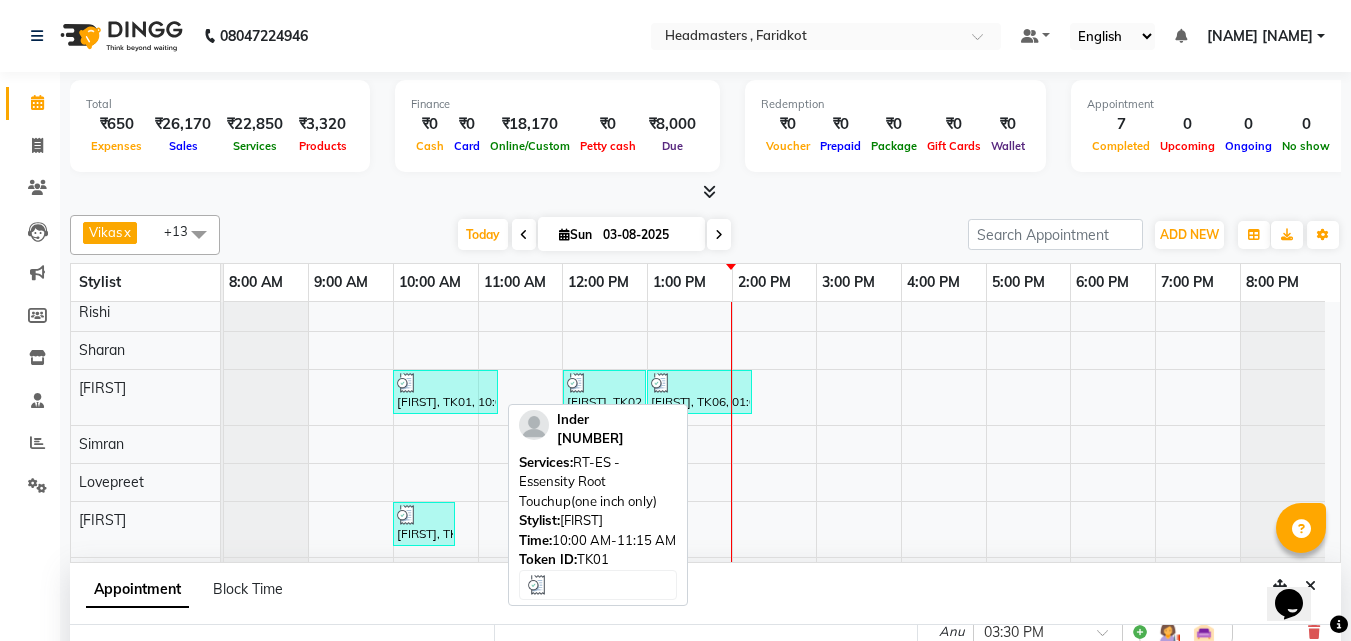click on "[FIRST], TK01, 10:00 AM-11:15 AM, RT-ES - Essensity Root Touchup(one inch only)" at bounding box center (445, 392) 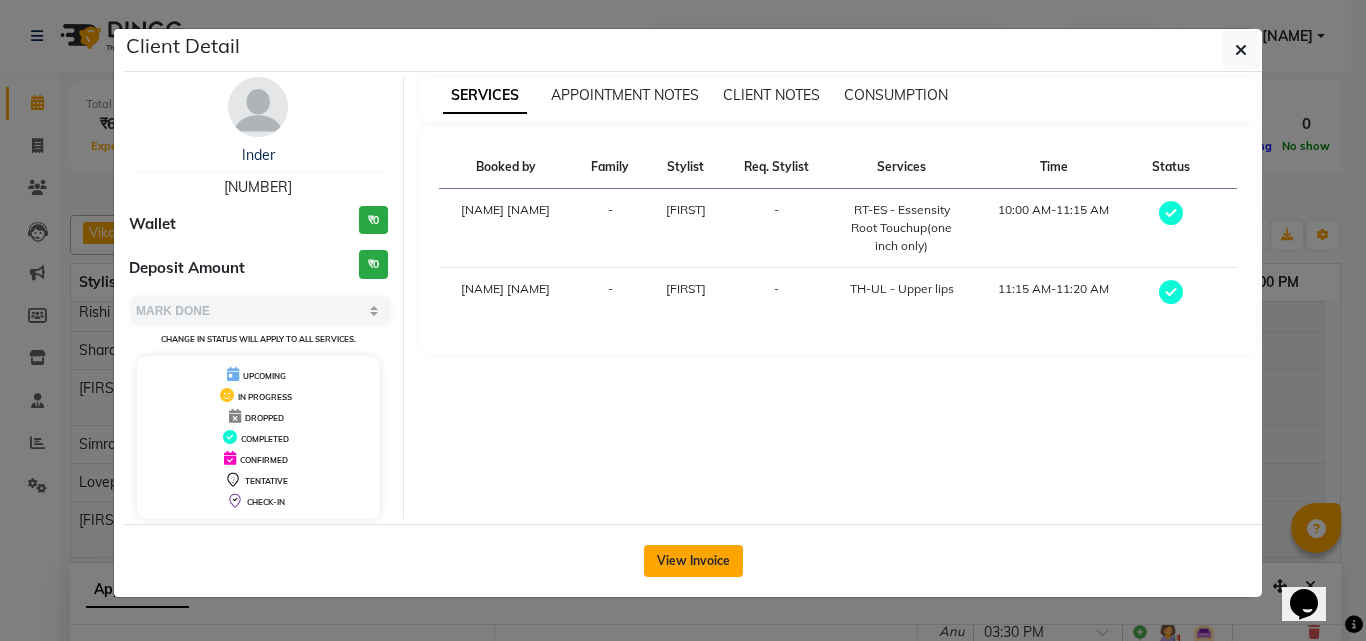 click on "View Invoice" 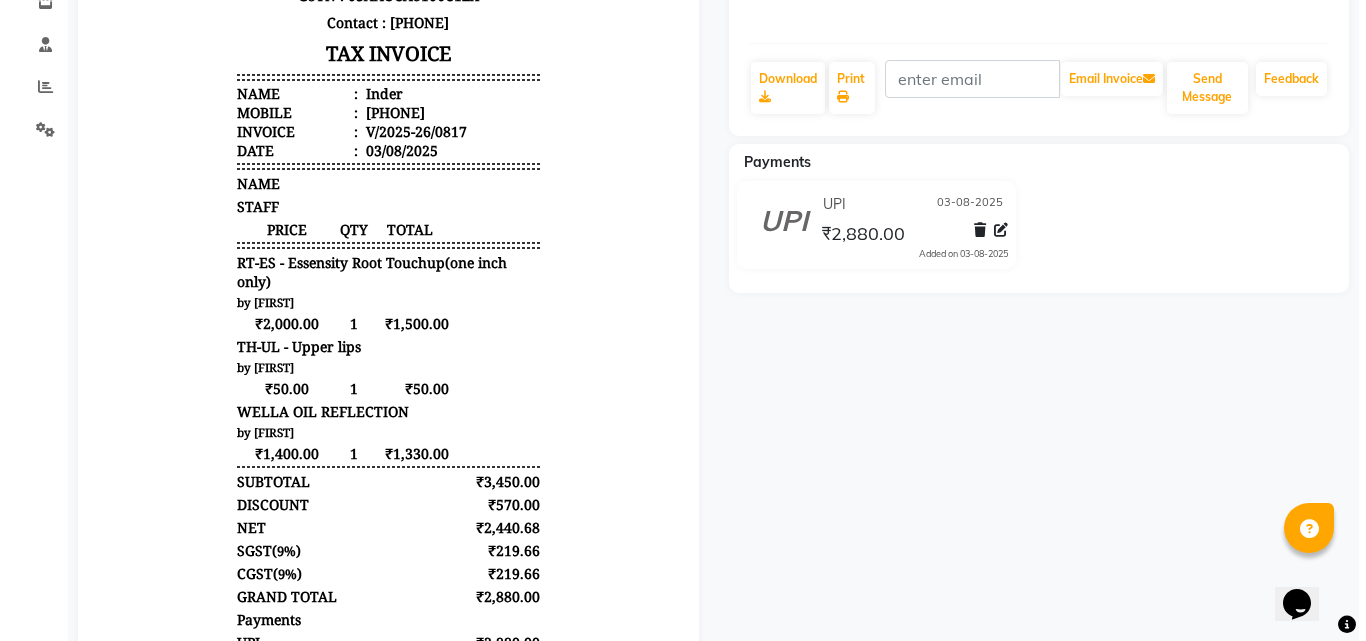 scroll, scrollTop: 0, scrollLeft: 0, axis: both 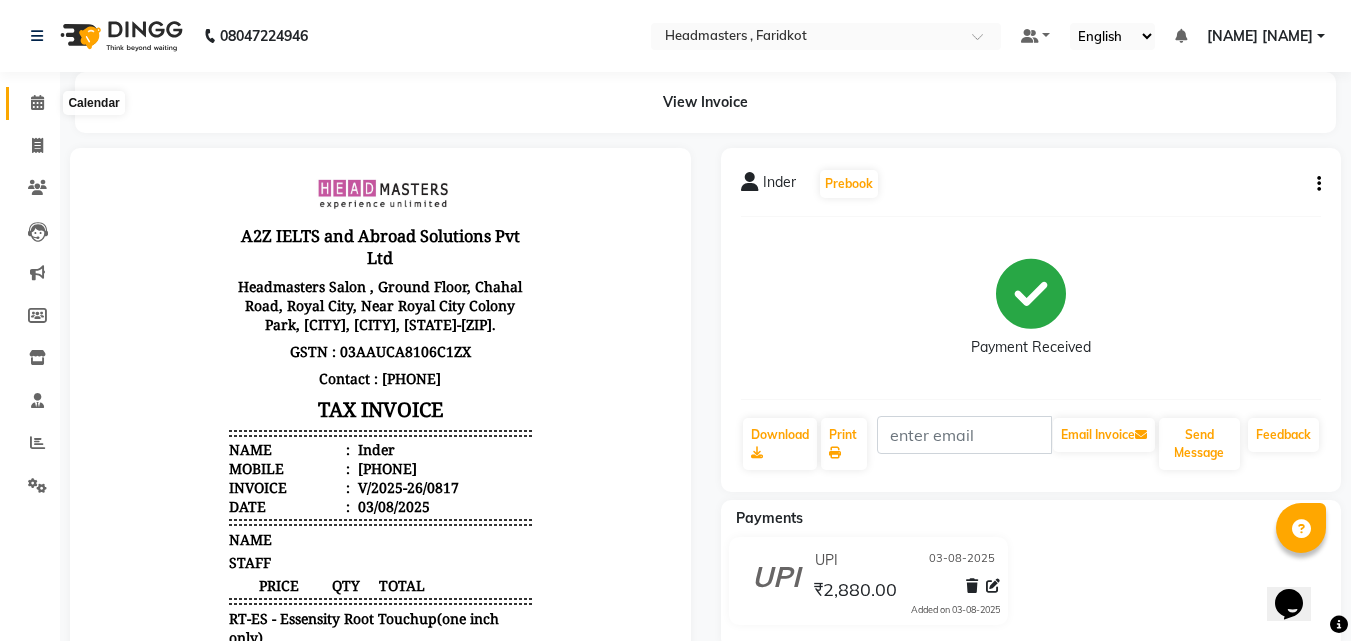 click 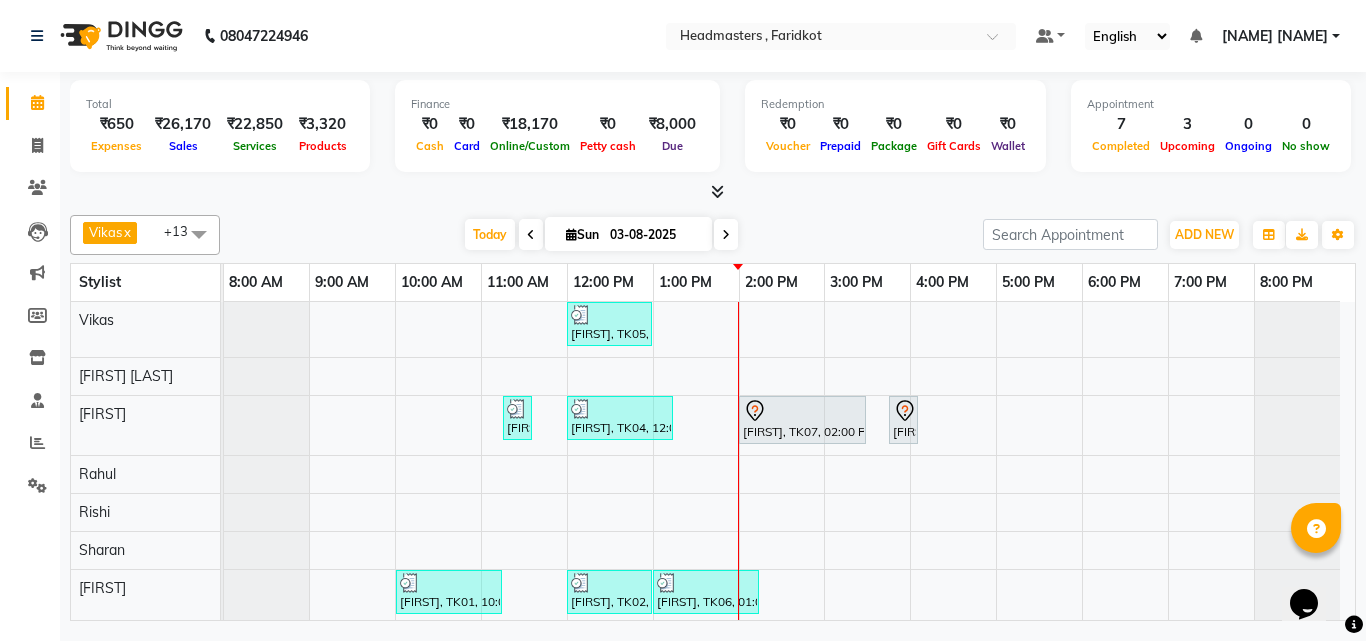 scroll, scrollTop: 206, scrollLeft: 0, axis: vertical 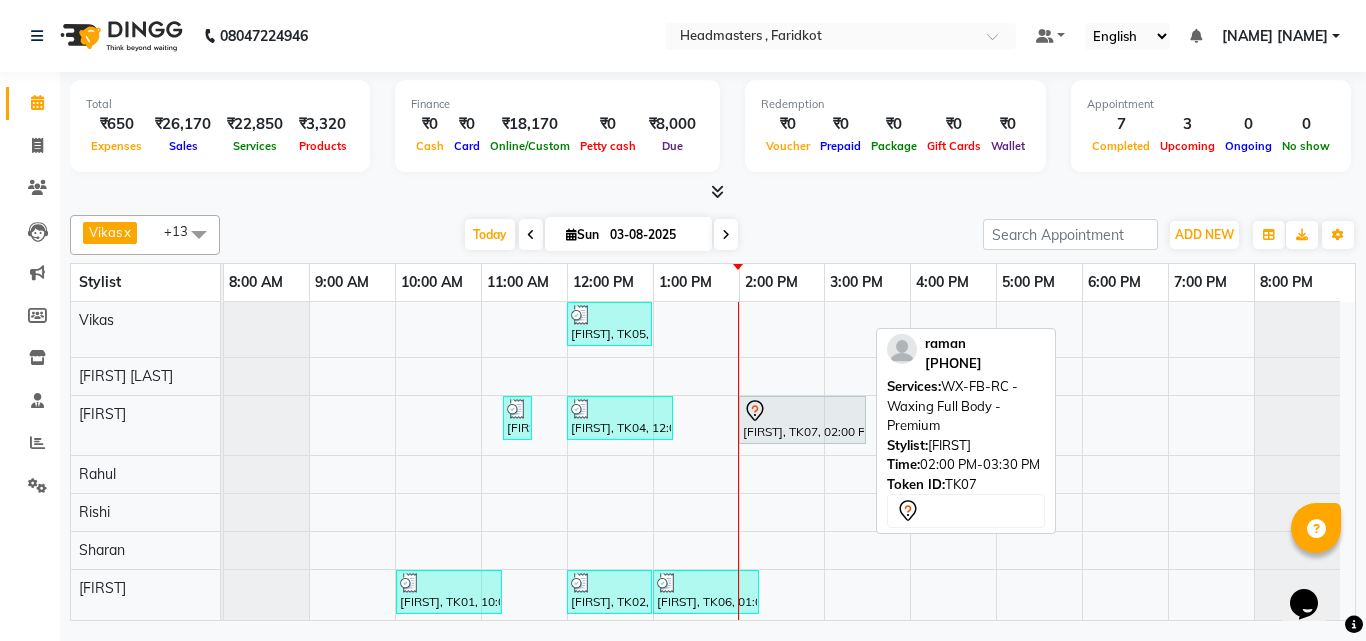 click at bounding box center [802, 411] 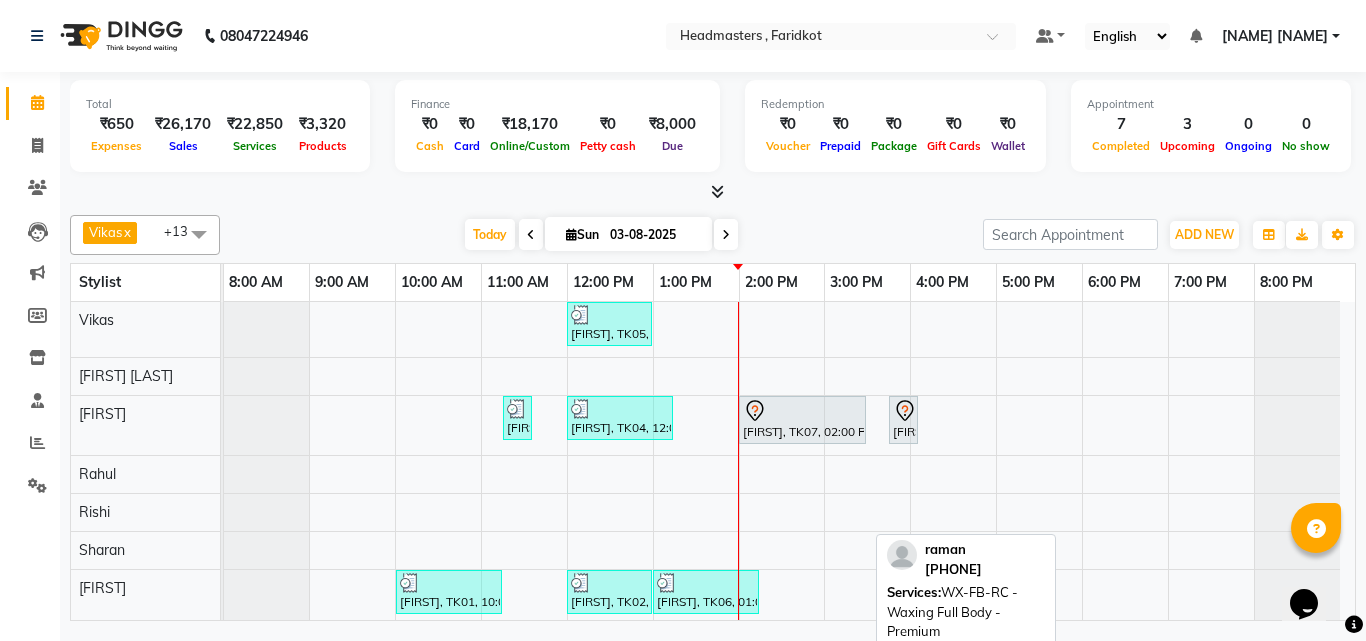 click on "[FIRST], TK07, 02:00 PM-03:30 PM, WX-FB-RC - Waxing Full Body - Premium" at bounding box center [802, 420] 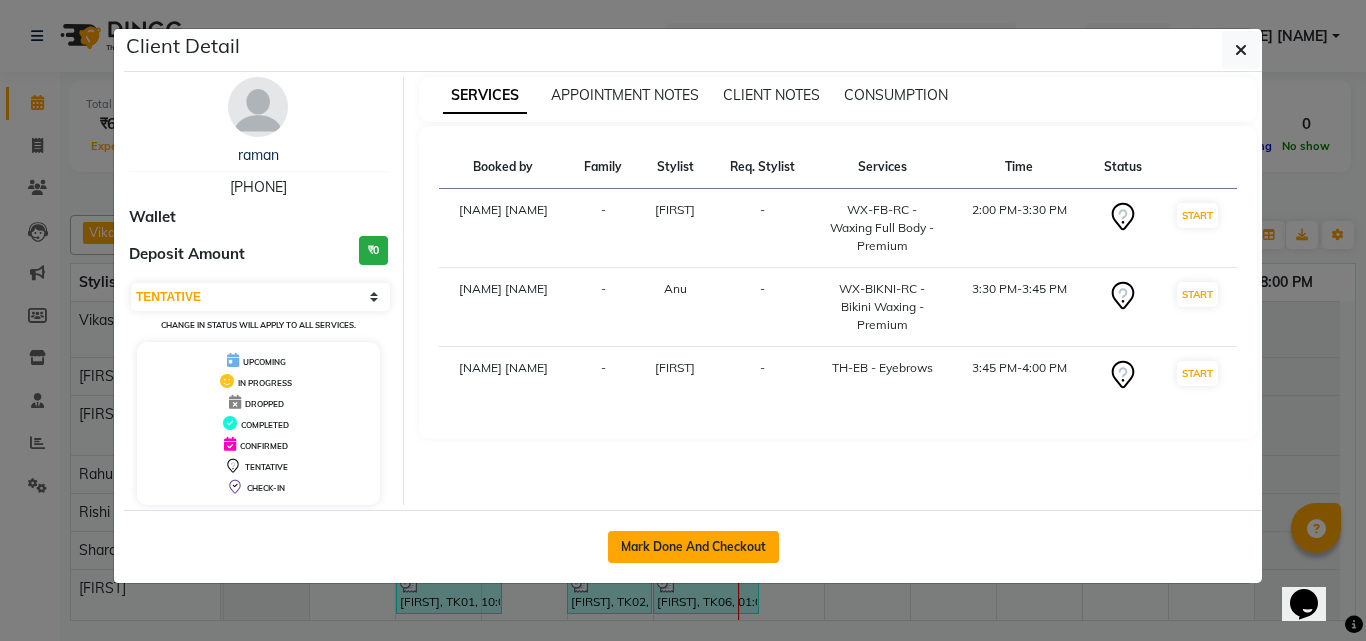 click on "Mark Done And Checkout" 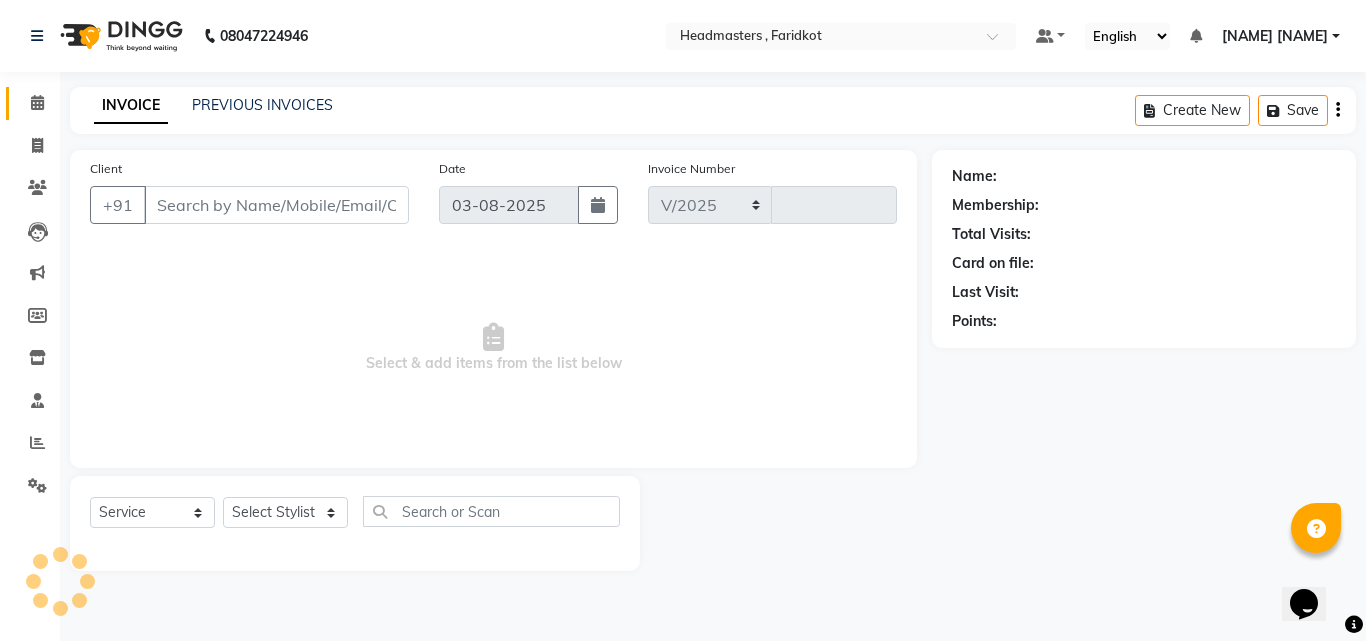 select on "7919" 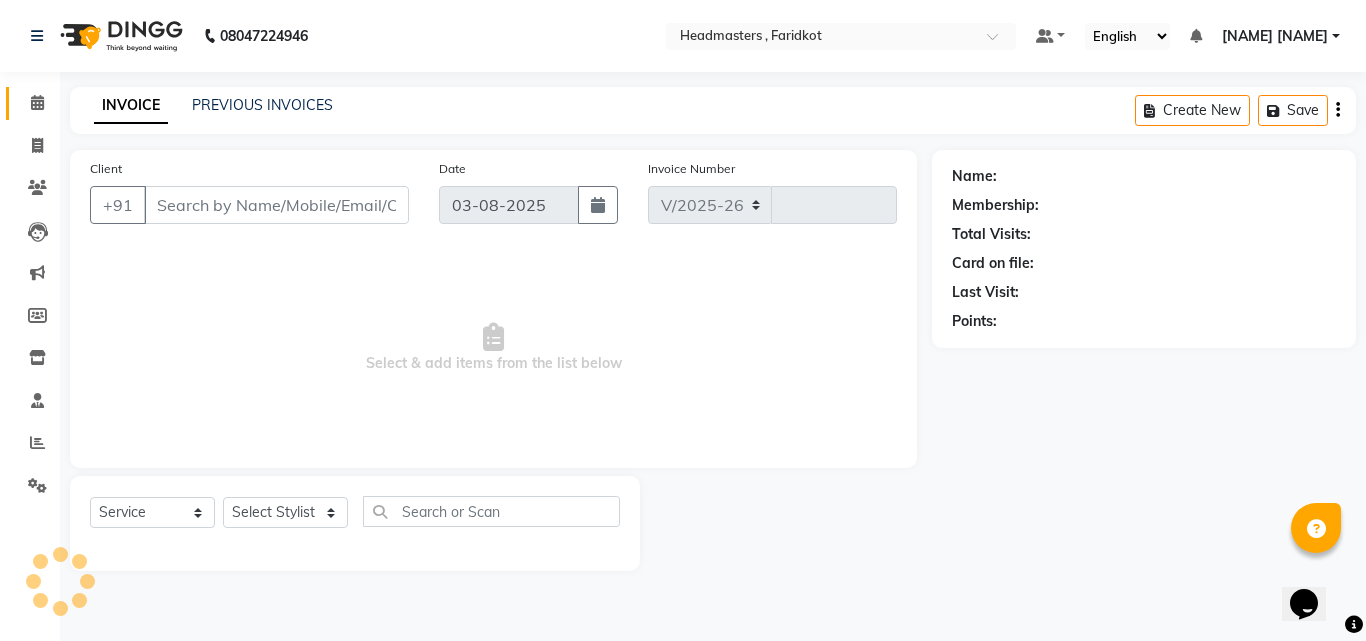 type on "0820" 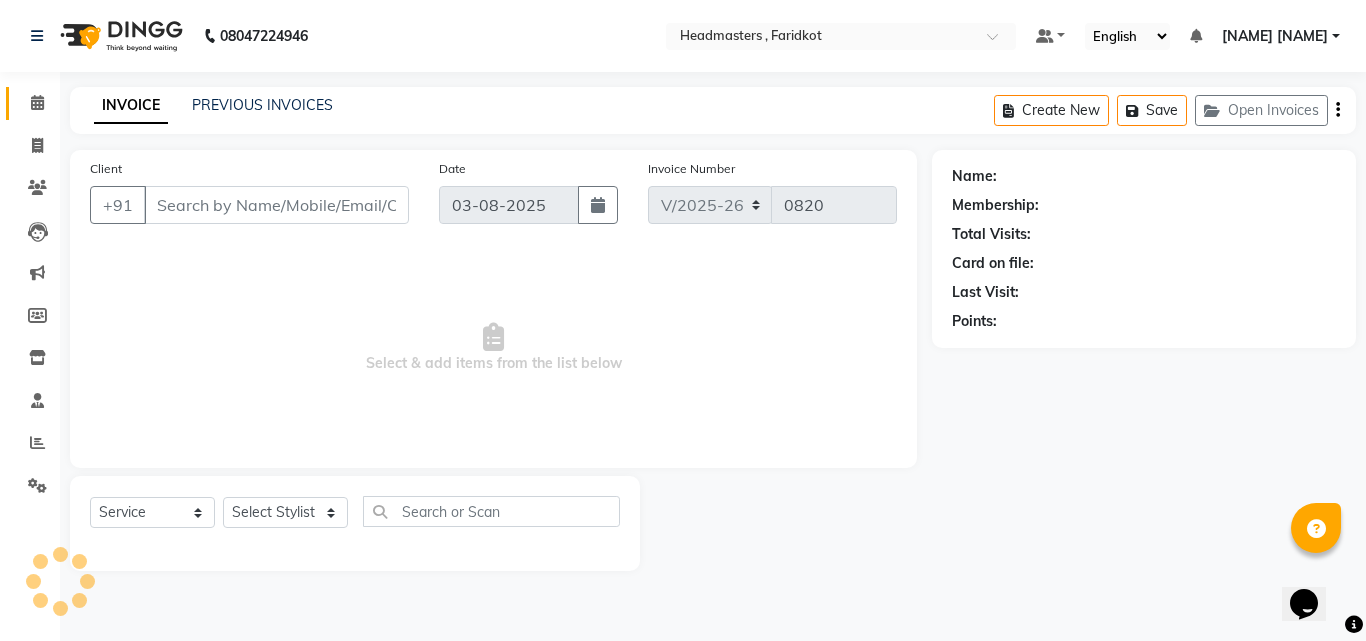 type on "[PHONE]" 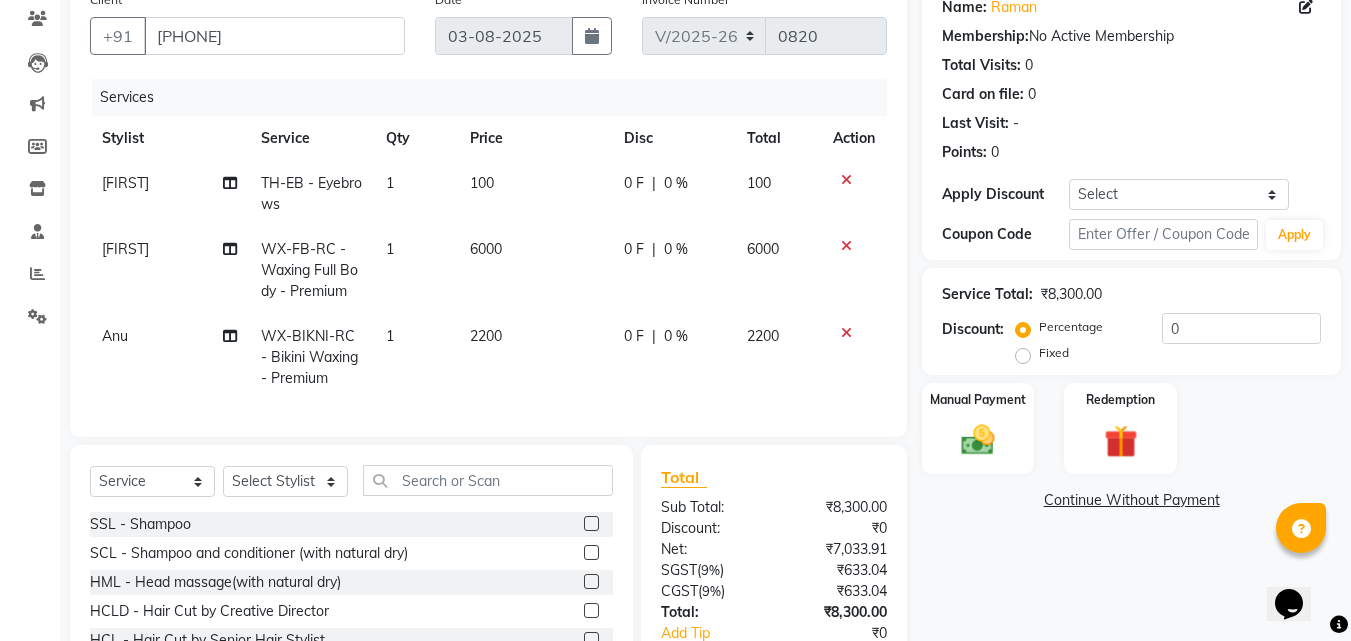 scroll, scrollTop: 213, scrollLeft: 0, axis: vertical 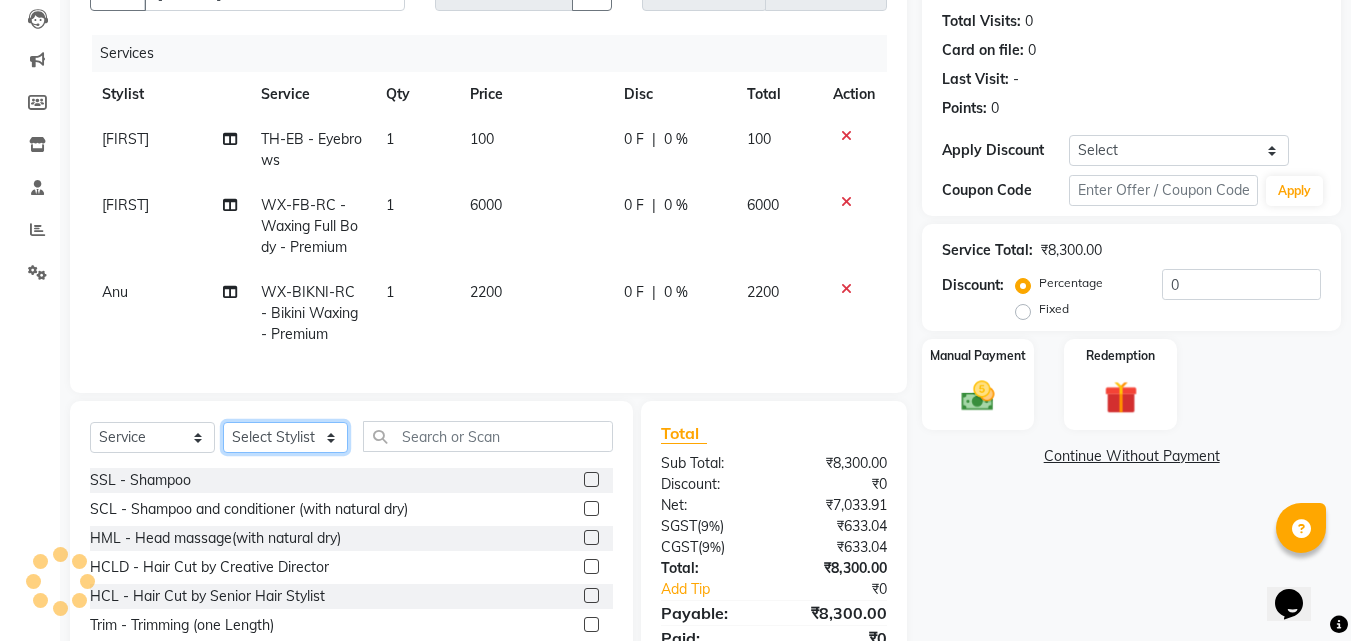 click on "Select Stylist Anu Azam Geetanjali Gulzar Jagdeep Singh Jagjeet Jasdeep Jashan Lovepreet Malkeet Micheal Rahul Rishi sanjay Sharan Simran Simran kaur Stalin tarun Vikas" 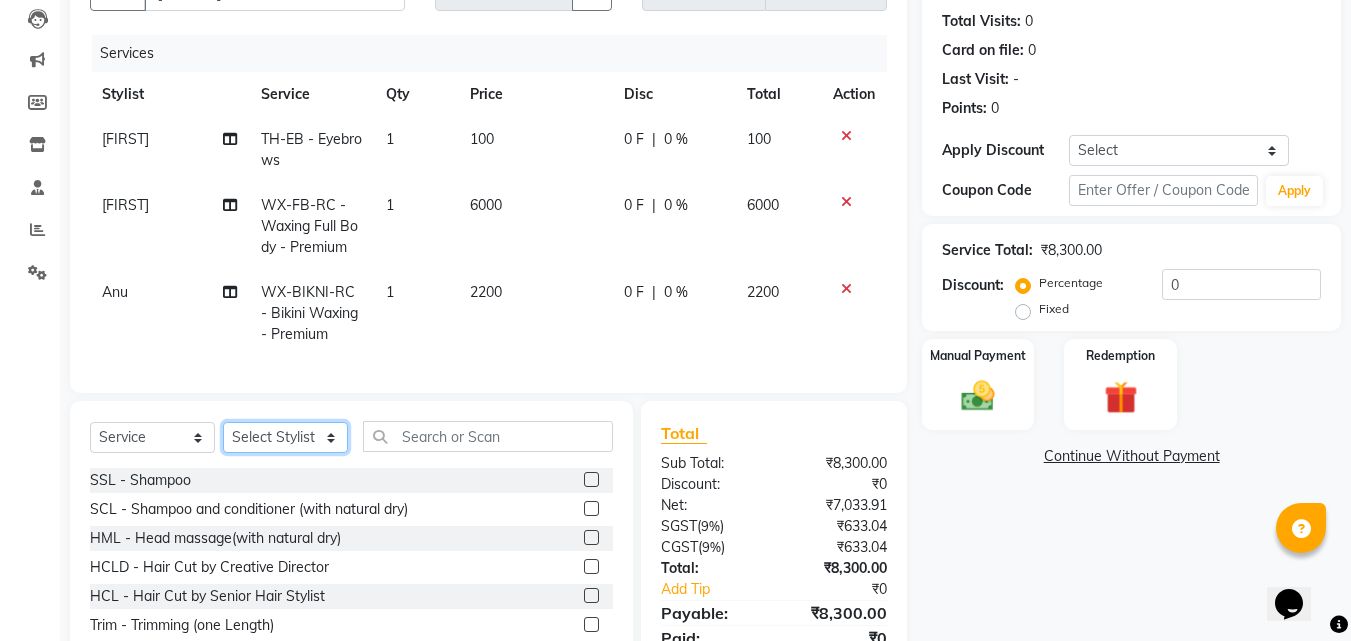 select on "71454" 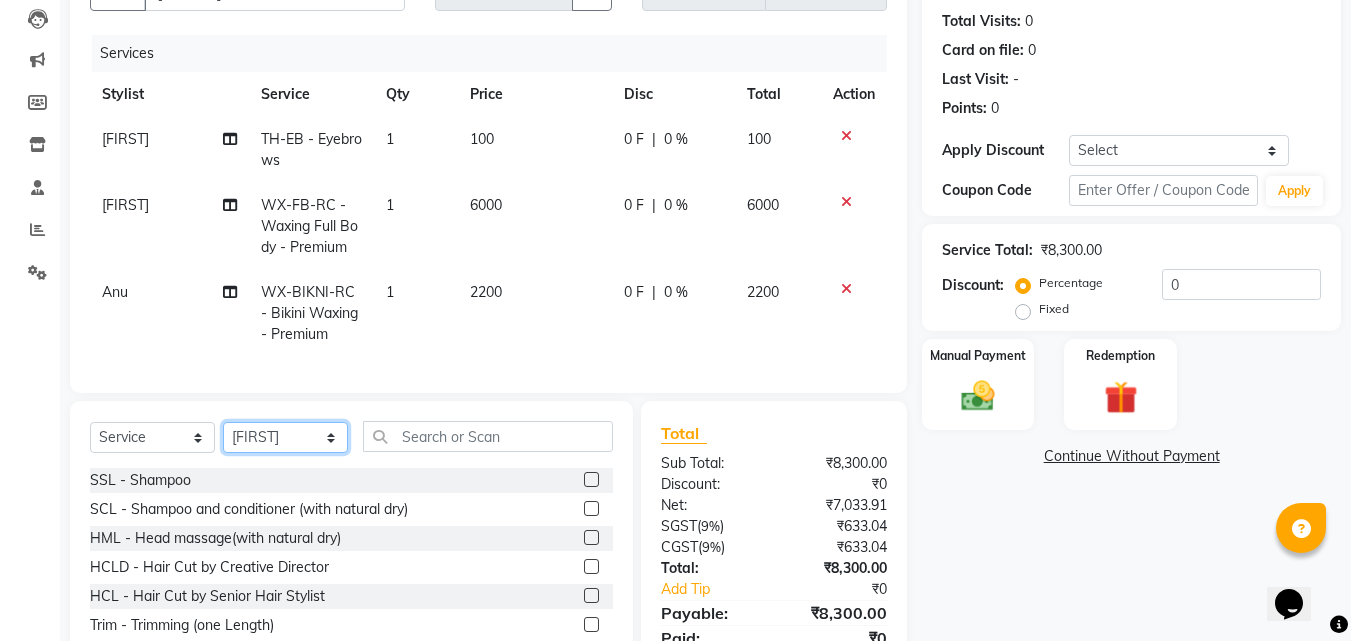 click on "Select Stylist Anu Azam Geetanjali Gulzar Jagdeep Singh Jagjeet Jasdeep Jashan Lovepreet Malkeet Micheal Rahul Rishi sanjay Sharan Simran Simran kaur Stalin tarun Vikas" 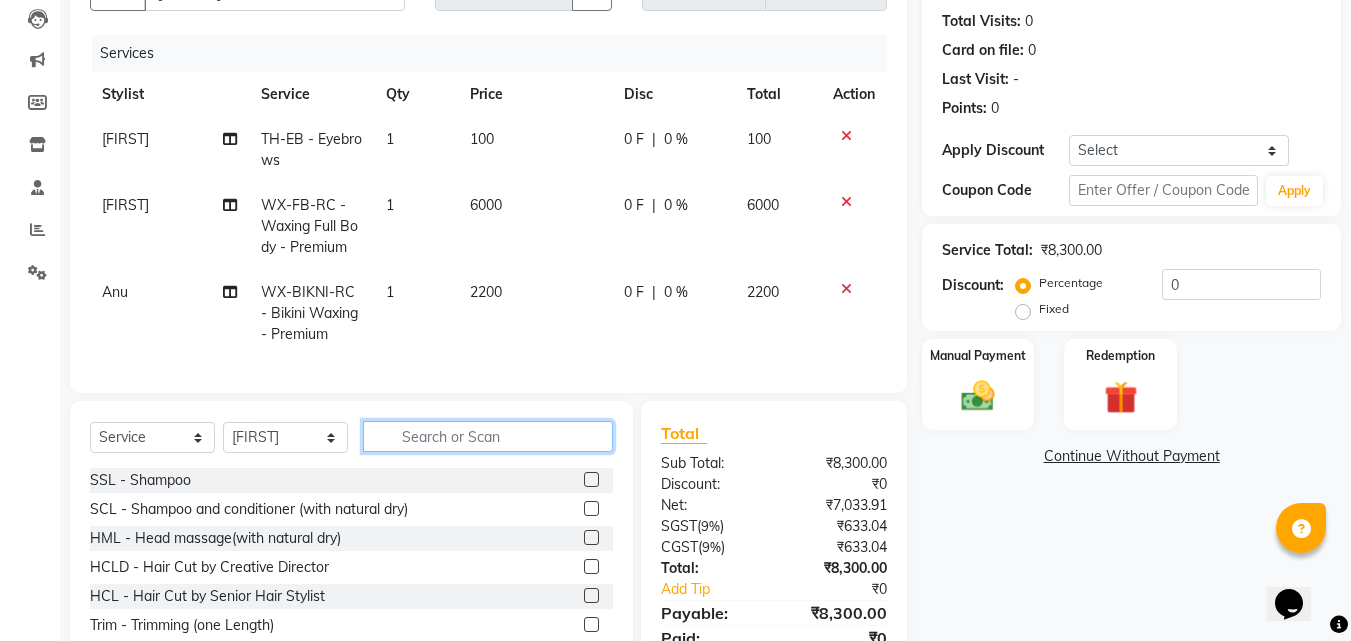 click 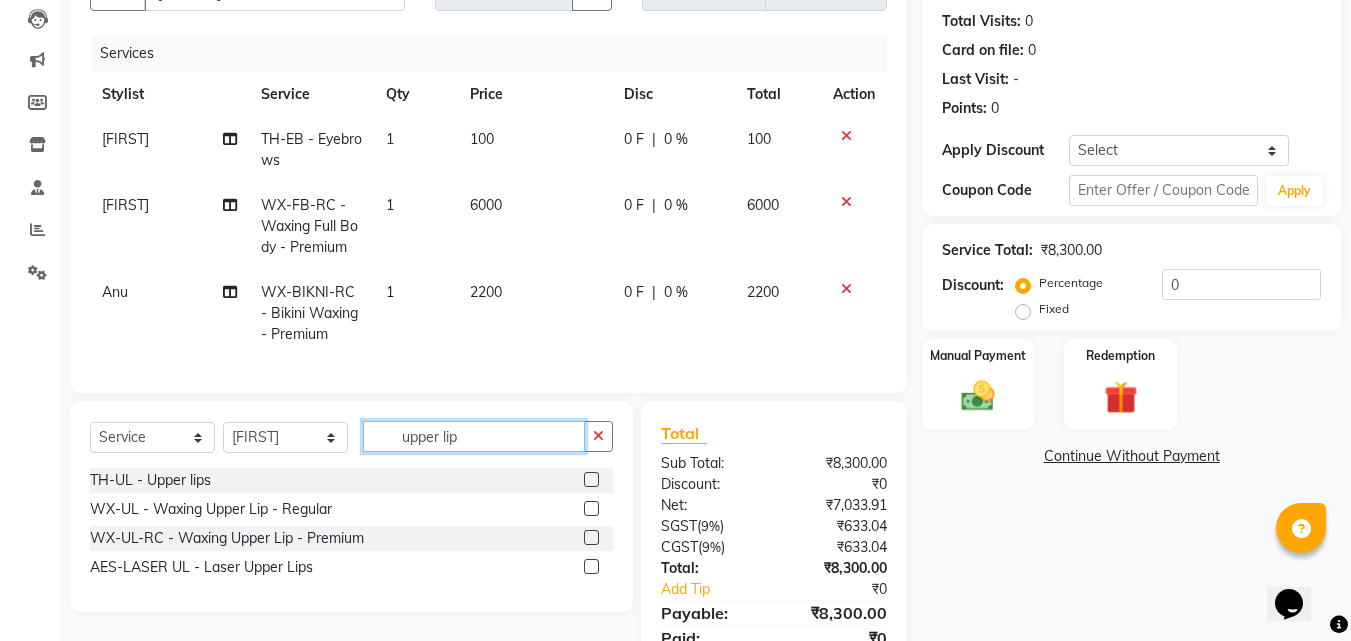 type on "upper lip" 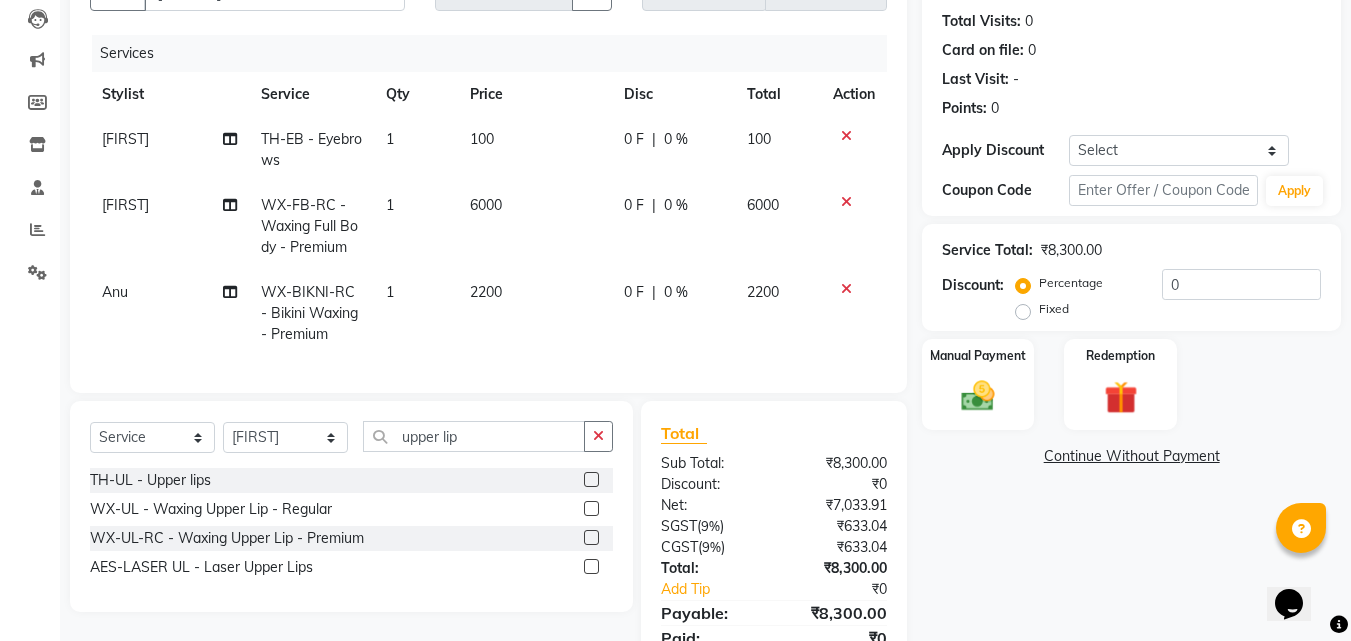 click 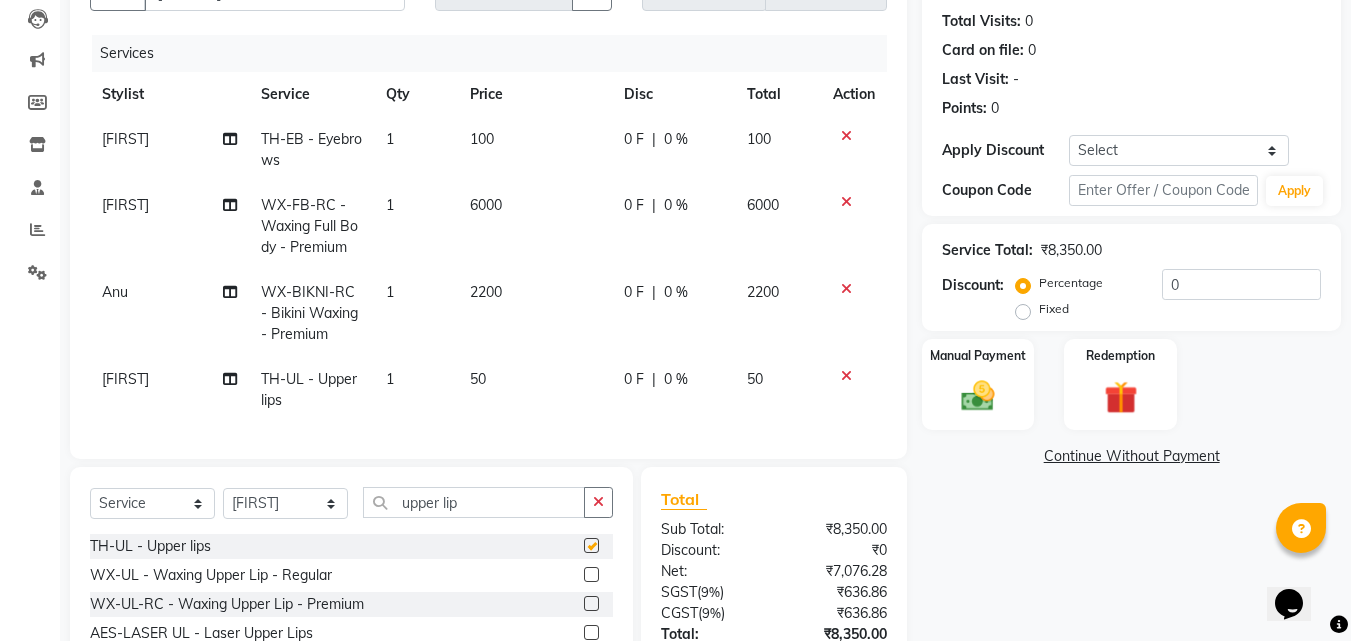 checkbox on "false" 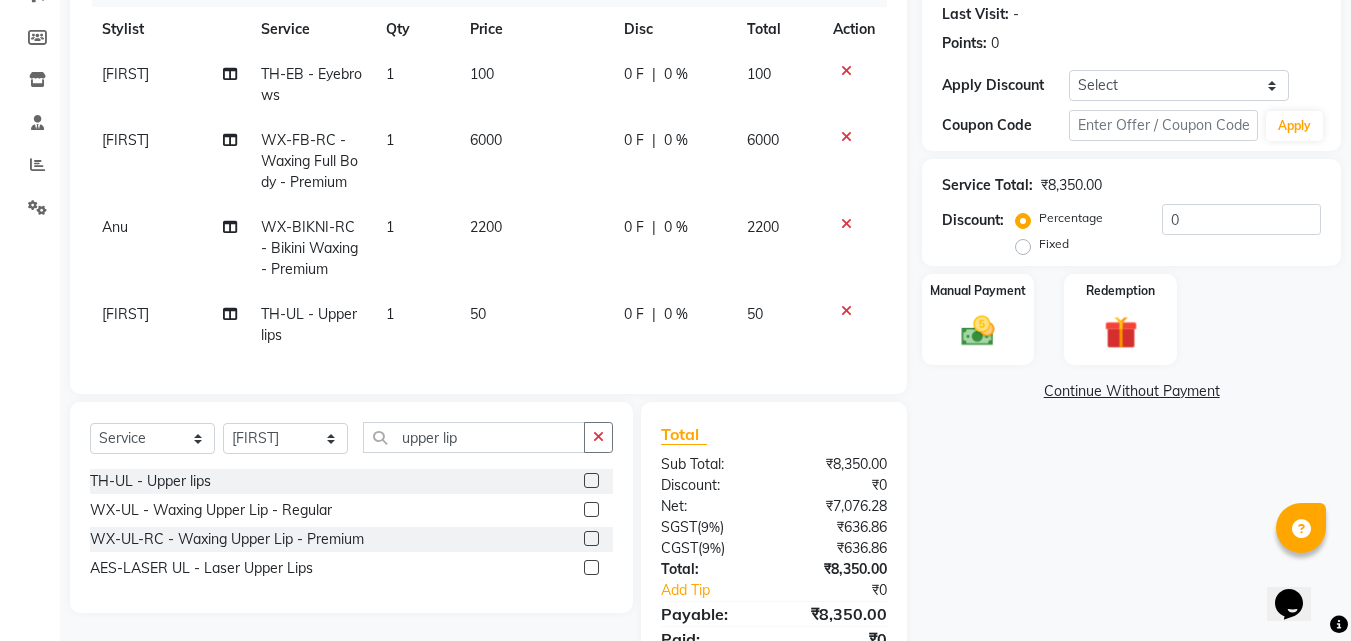 scroll, scrollTop: 178, scrollLeft: 0, axis: vertical 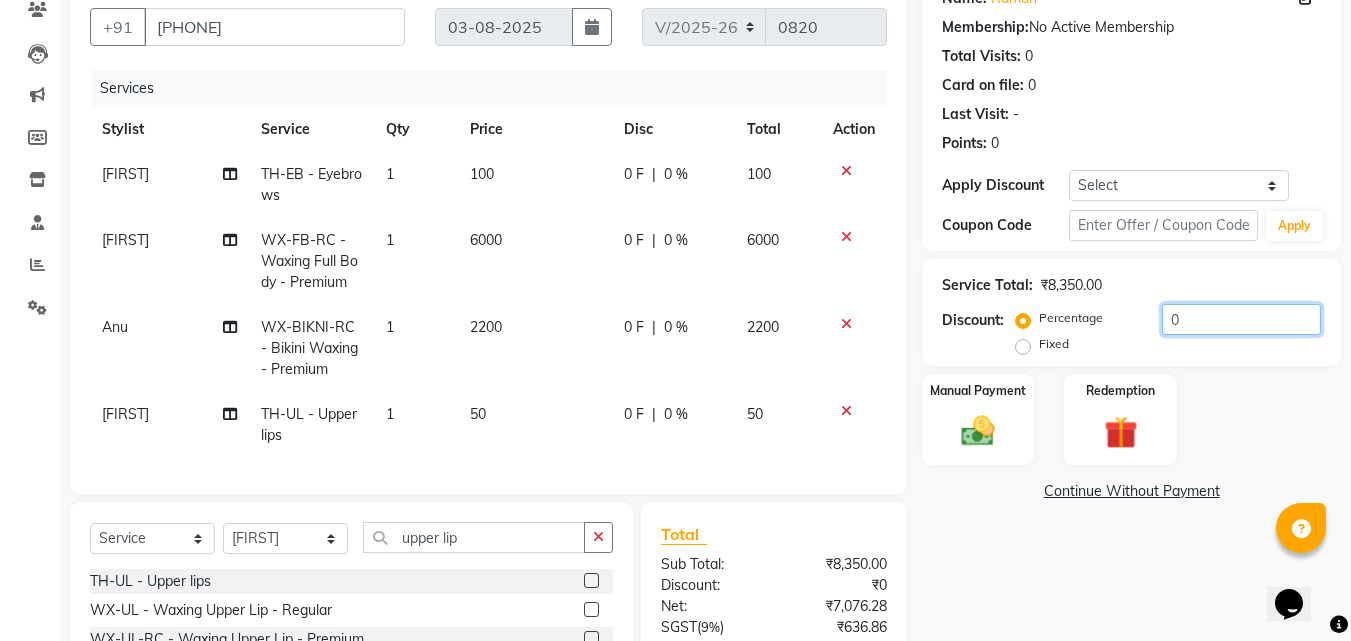 click on "0" 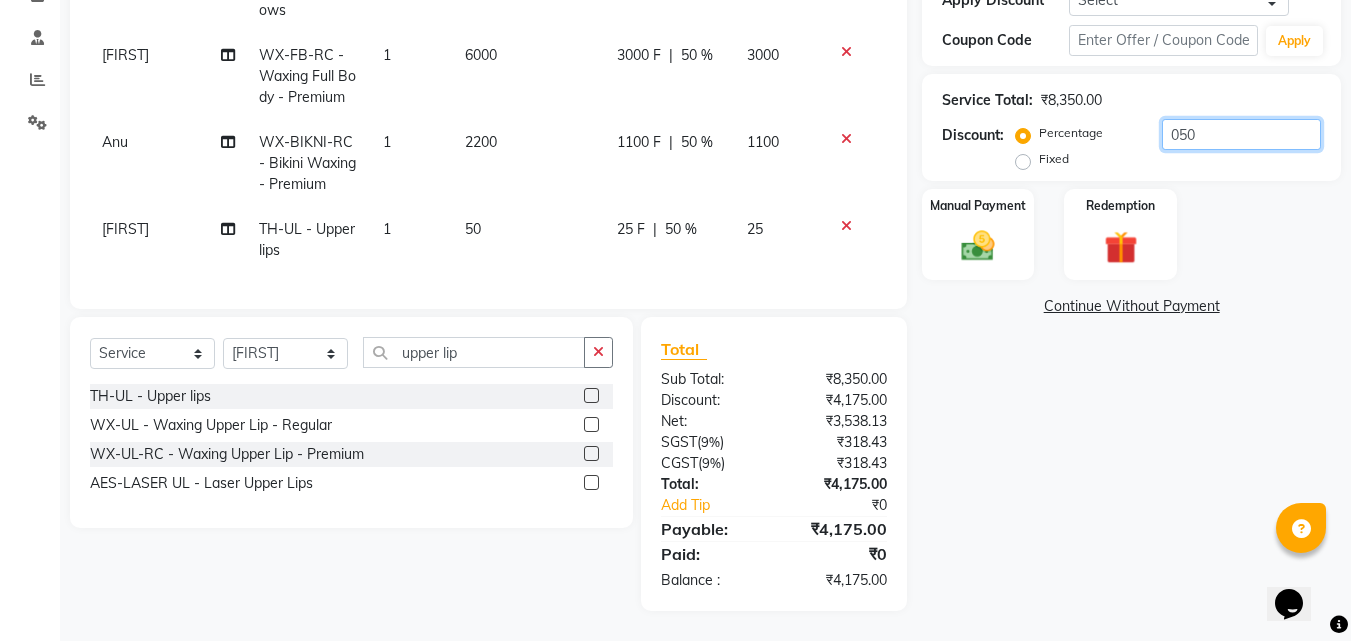 scroll, scrollTop: 278, scrollLeft: 0, axis: vertical 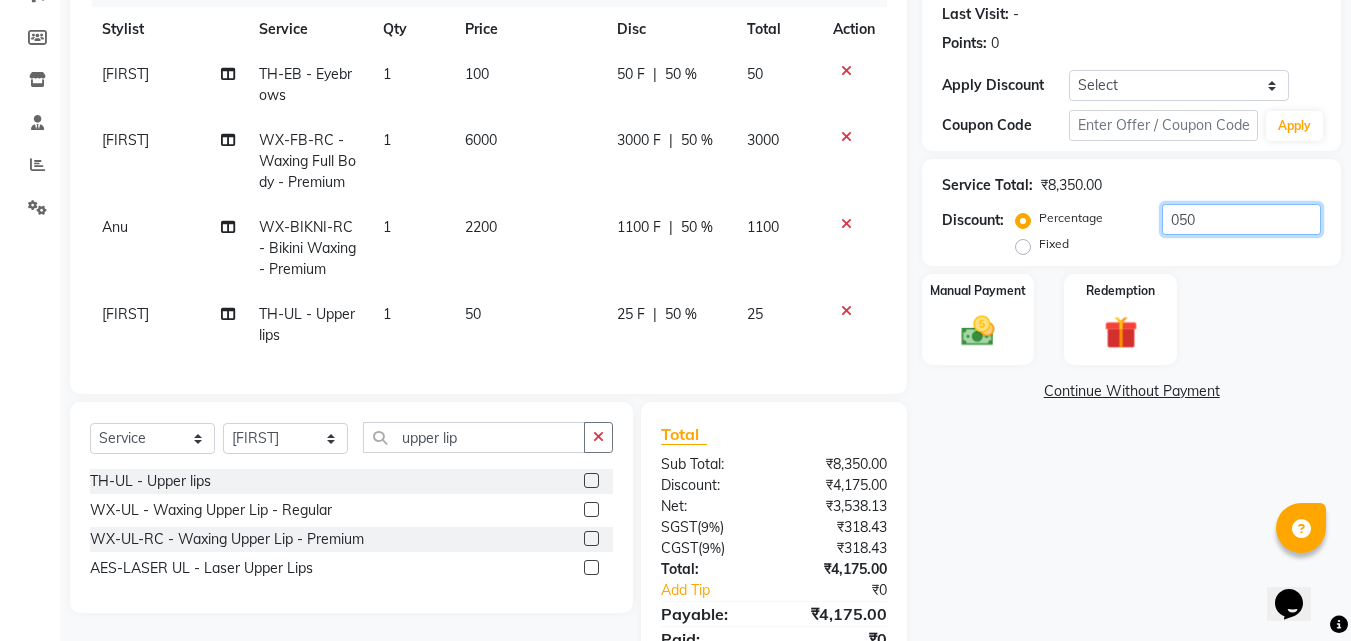 type on "050" 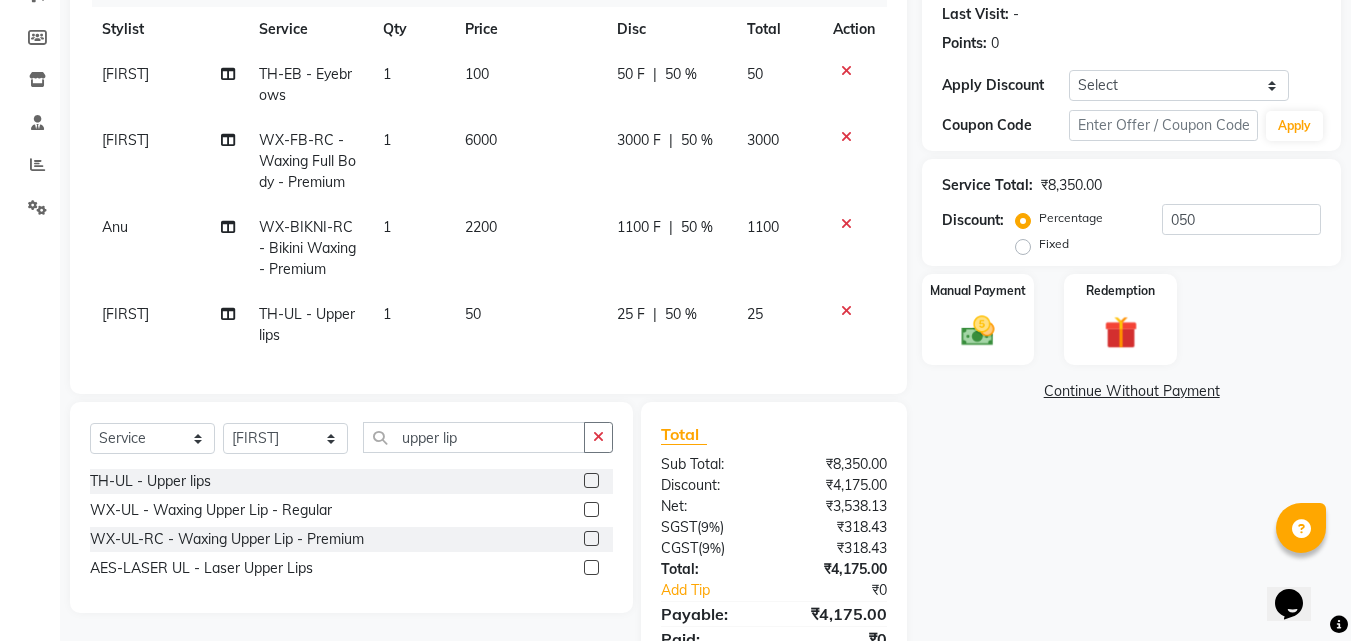 click on "25 F" 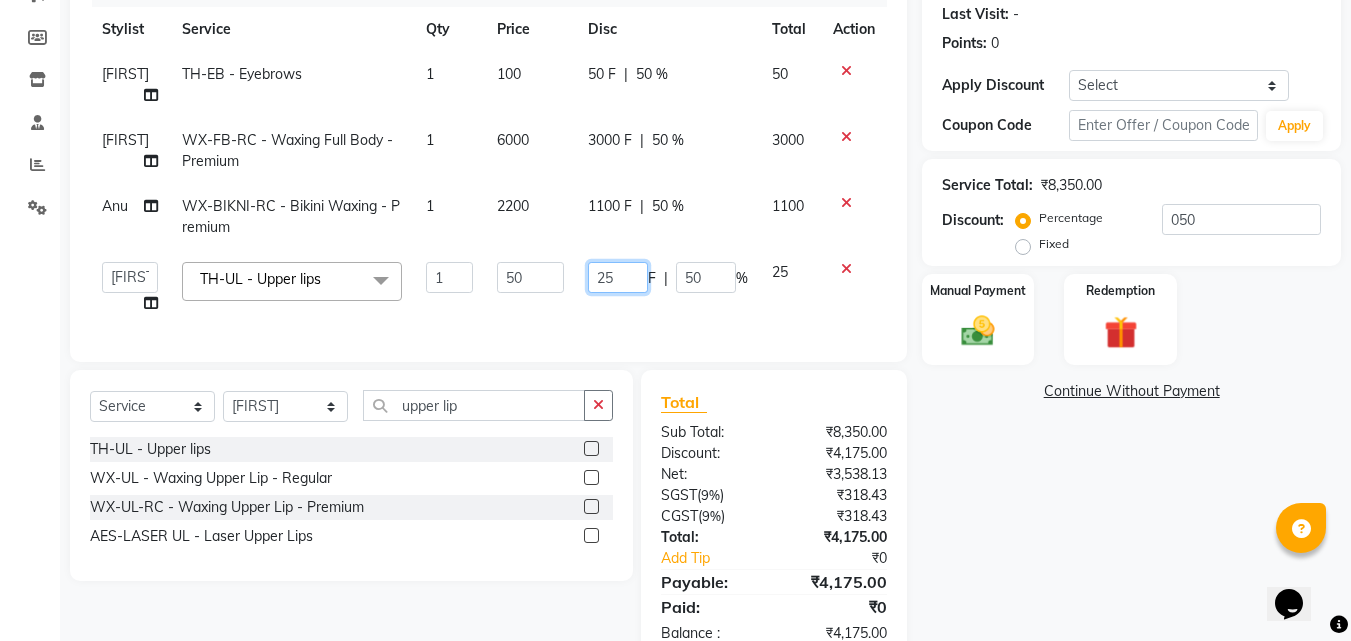 click on "25" 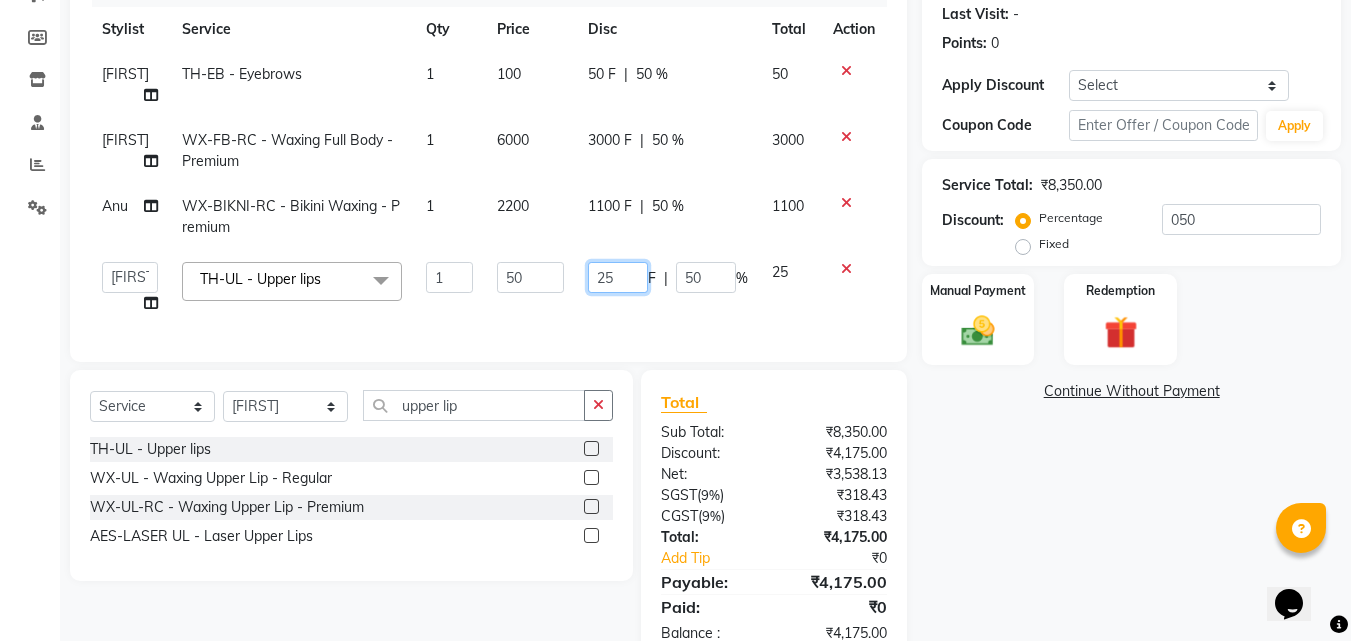 type on "2" 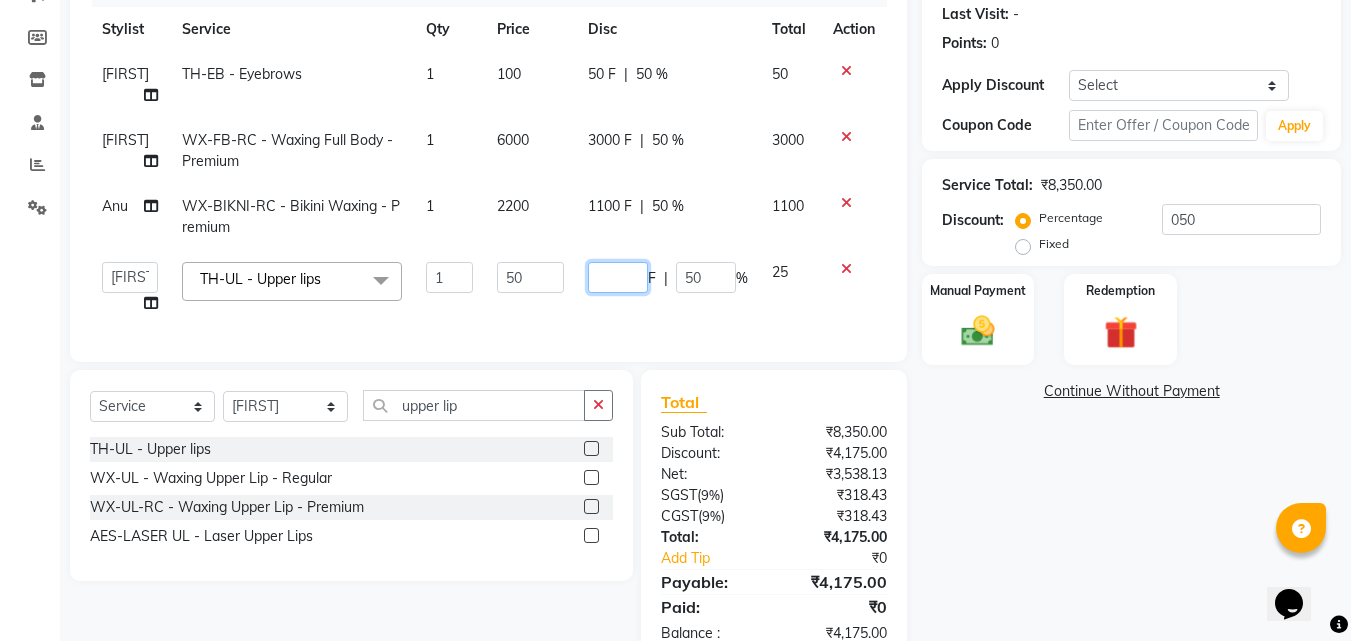 type on "0" 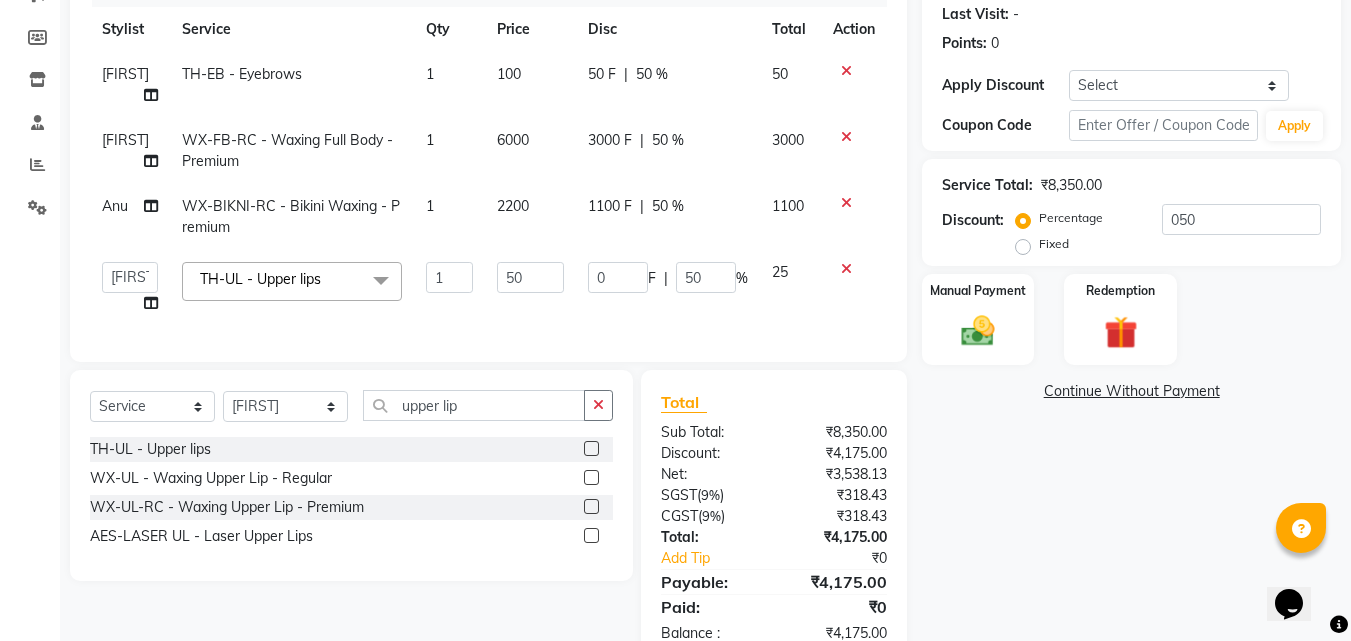 click on "Name: Raman  Membership:  No Active Membership  Total Visits:  0 Card on file:  0 Last Visit:   - Points:   0  Apply Discount Select Coupon → Wrong Job Card  Coupon → Complimentary Coupon → Correction  Coupon → First Wash  Coupon → Free Of Cost - Foc  Coupon → Staff Service  Coupon → Service Not Done  Coupon → Double Job Card  Coupon → Pending Payment  Coupon Code Apply Service Total:  ₹8,350.00  Discount:  Percentage   Fixed  050 Manual Payment Redemption  Continue Without Payment" 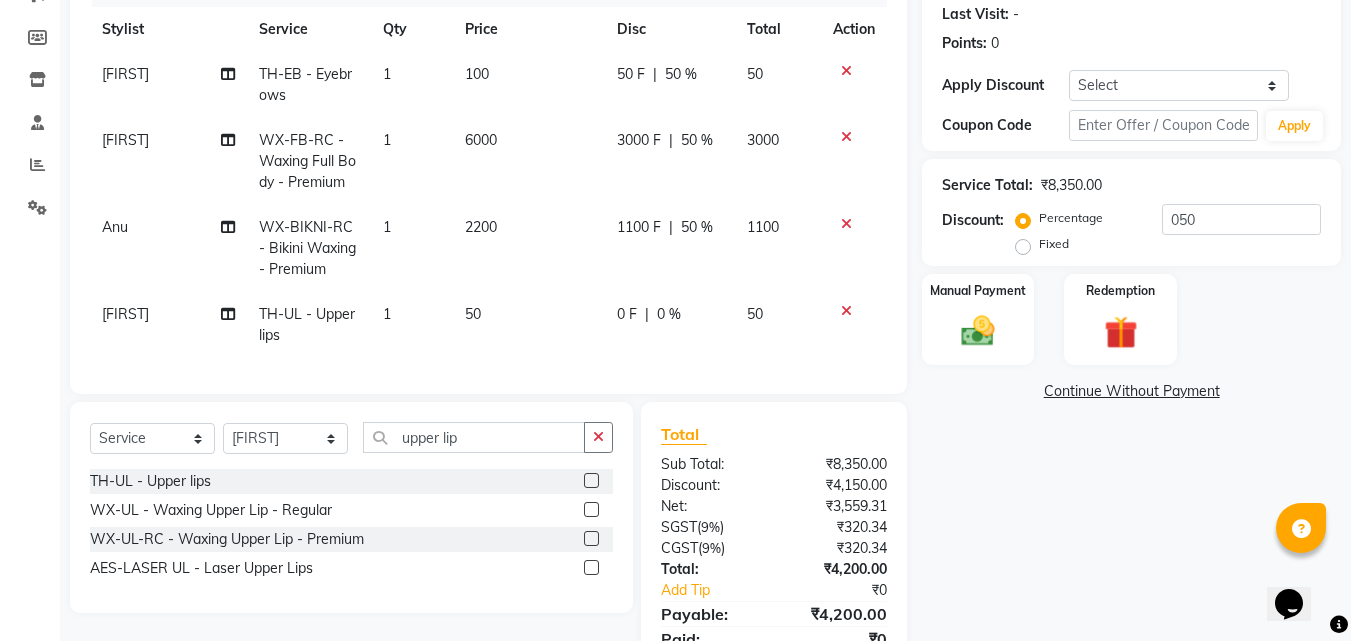 click on "50 F | 50 %" 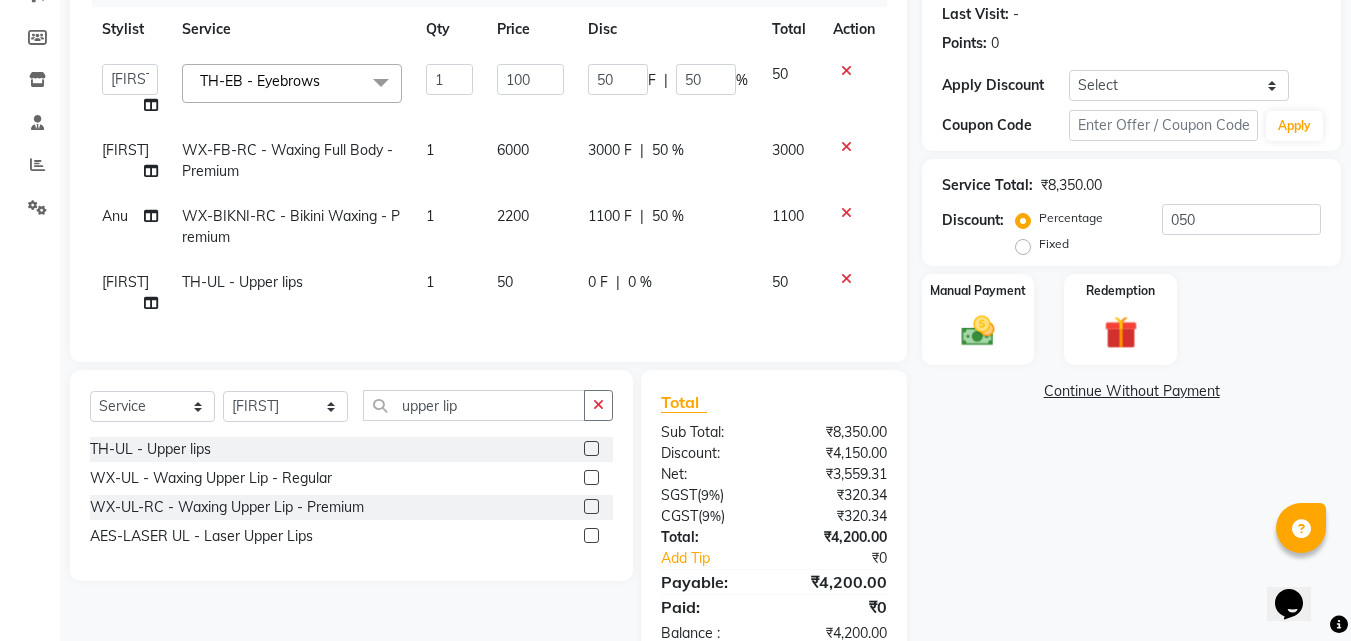 click on "50 F | 50 %" 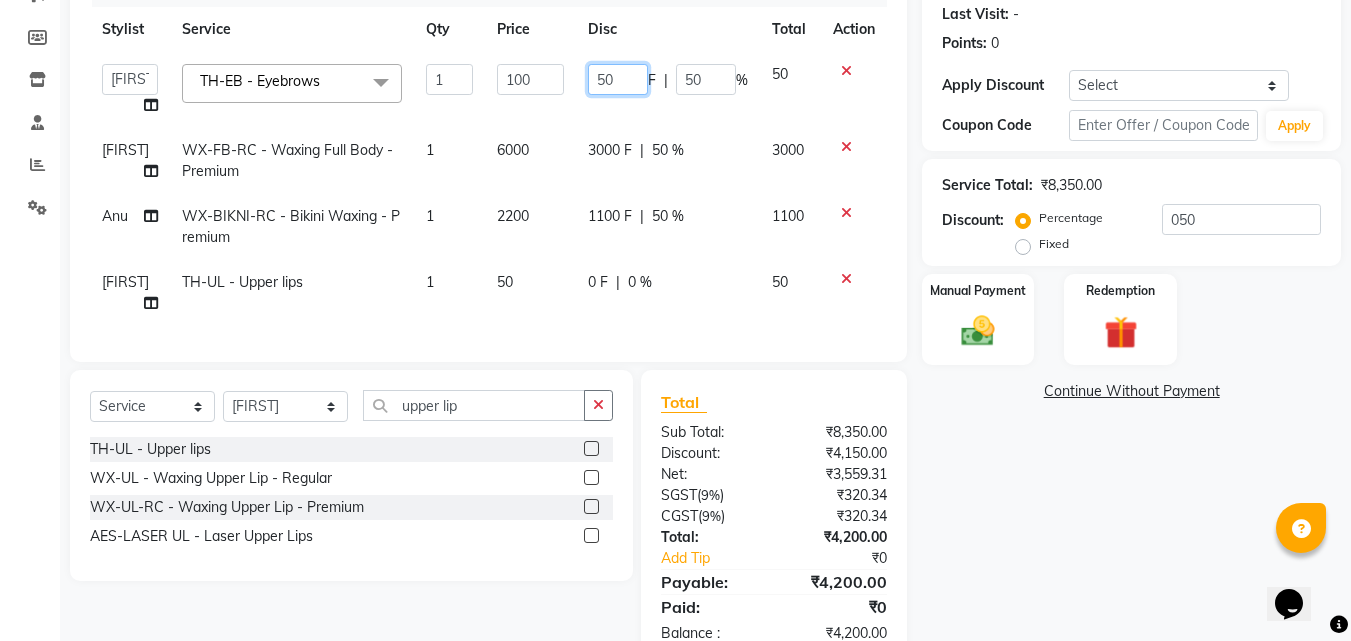 click on "50" 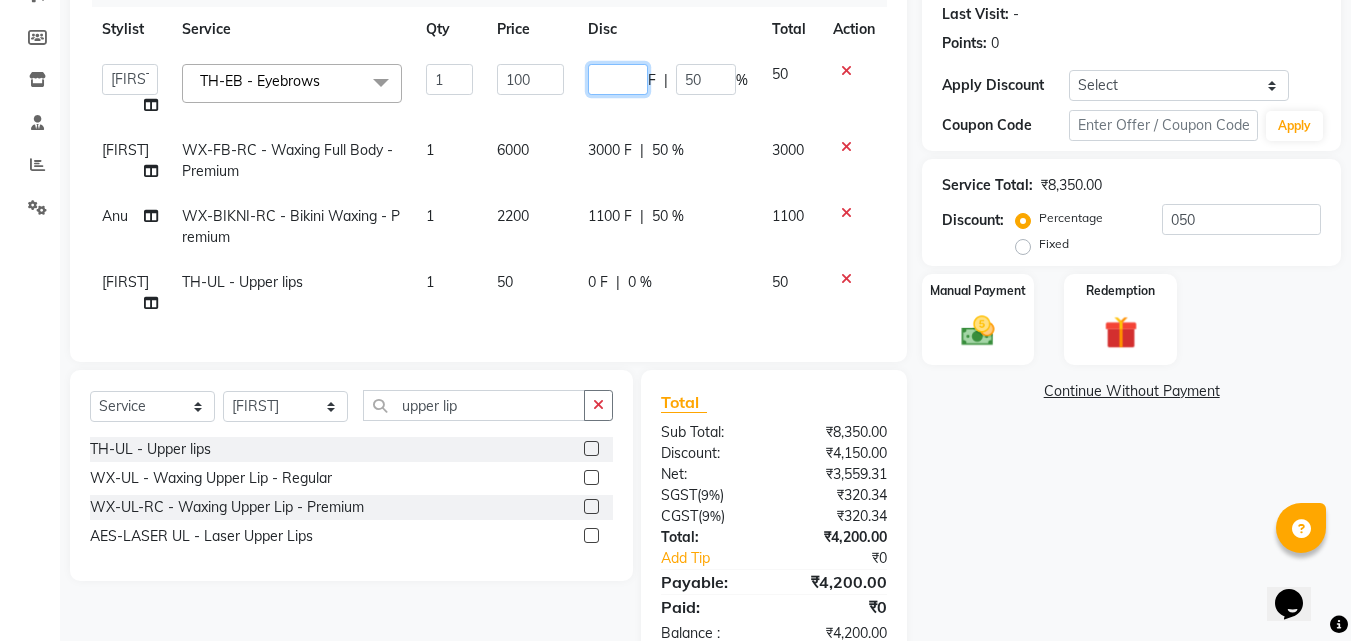 type on "0" 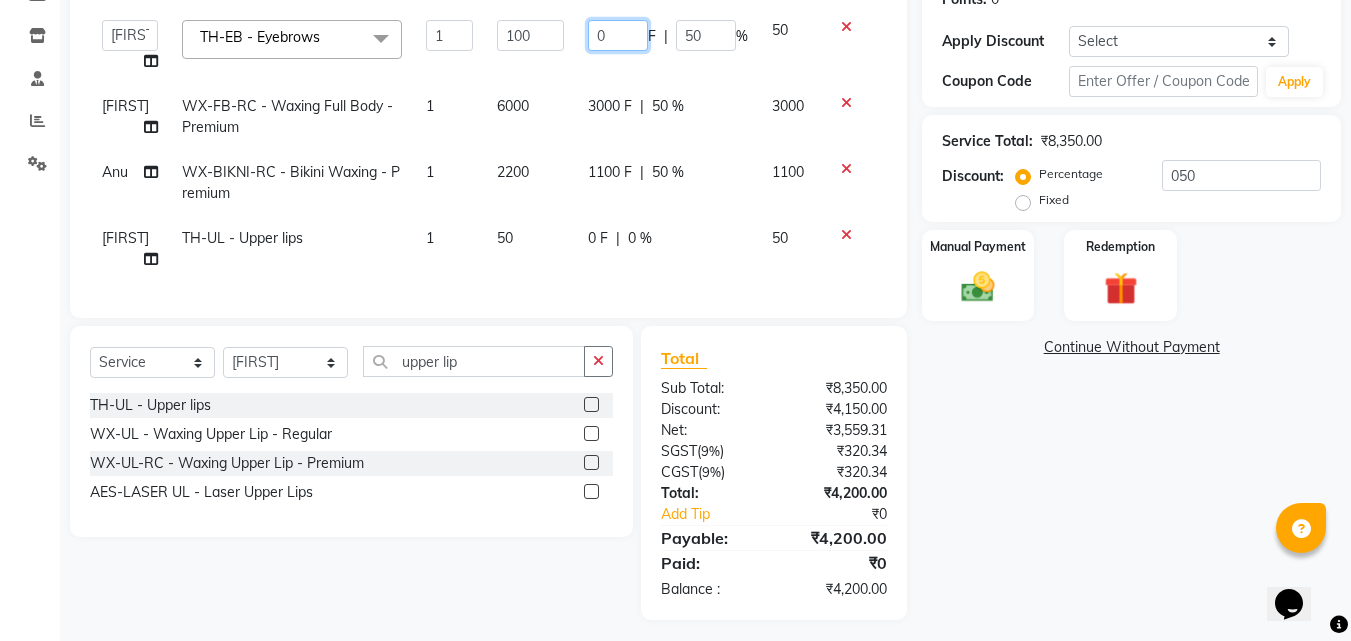 scroll, scrollTop: 346, scrollLeft: 0, axis: vertical 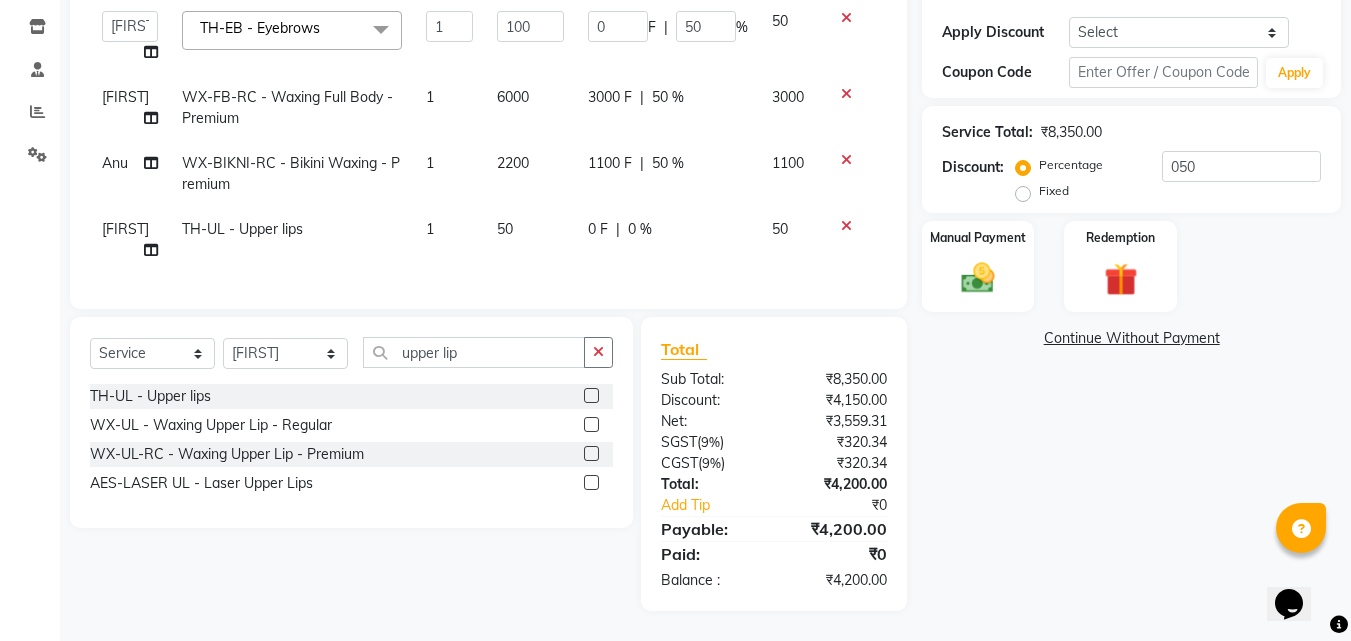 click on "Name: Raman  Membership:  No Active Membership  Total Visits:  0 Card on file:  0 Last Visit:   - Points:   0  Apply Discount Select Coupon → Wrong Job Card  Coupon → Complimentary Coupon → Correction  Coupon → First Wash  Coupon → Free Of Cost - Foc  Coupon → Staff Service  Coupon → Service Not Done  Coupon → Double Job Card  Coupon → Pending Payment  Coupon Code Apply Service Total:  ₹8,350.00  Discount:  Percentage   Fixed  050 Manual Payment Redemption  Continue Without Payment" 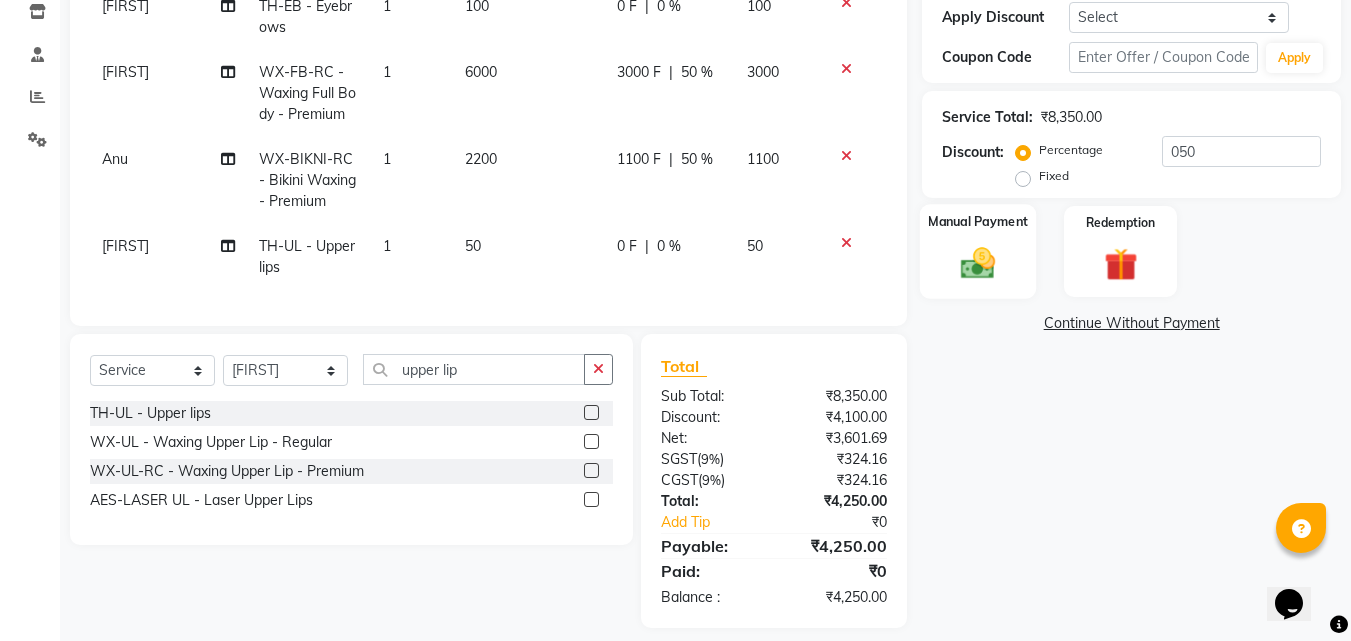 click 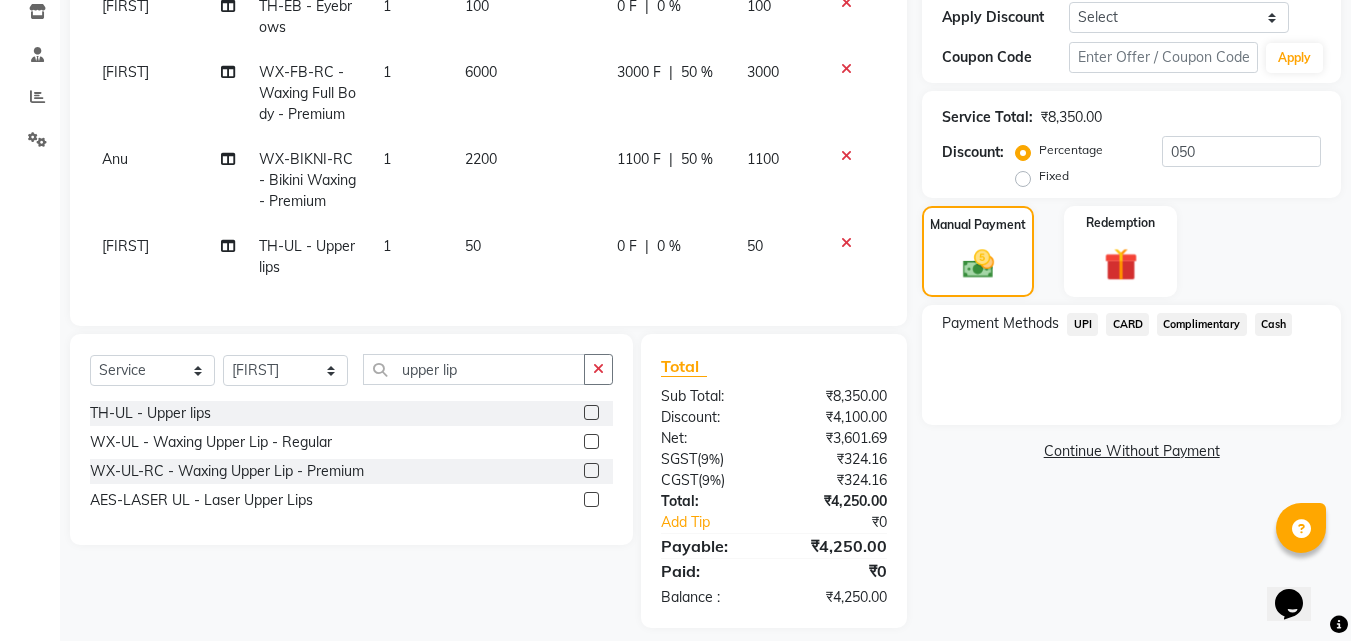 click on "UPI" 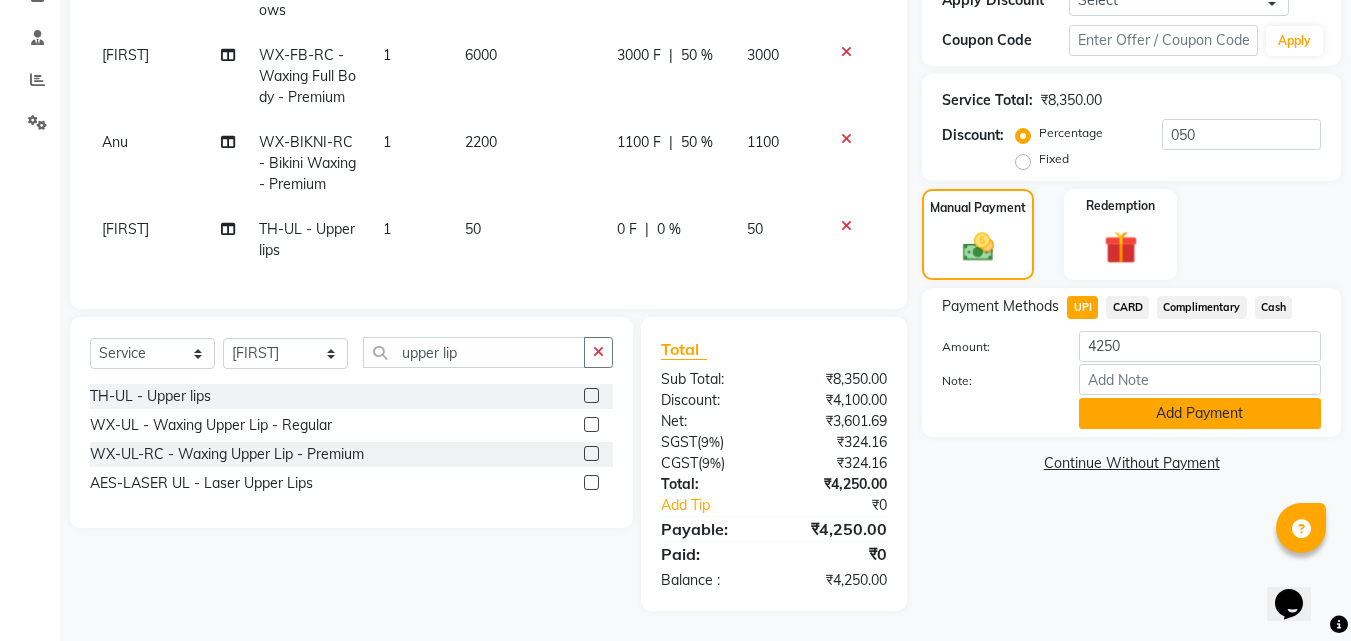 click on "Add Payment" 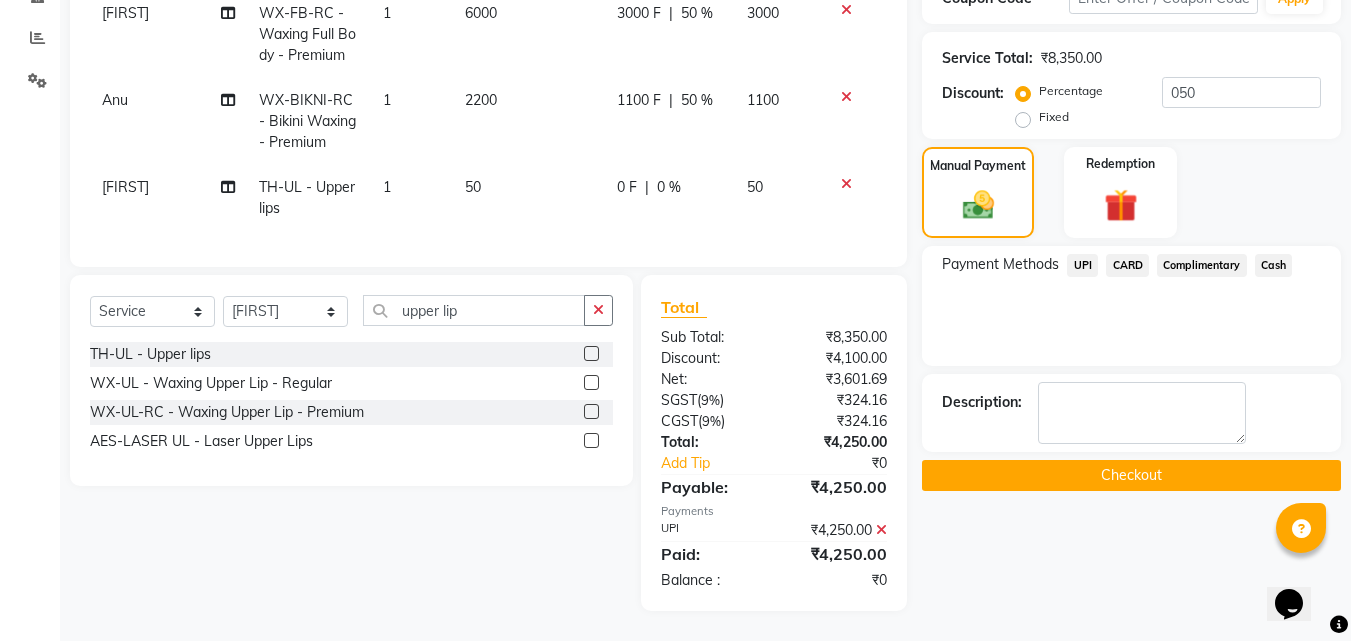 scroll, scrollTop: 420, scrollLeft: 0, axis: vertical 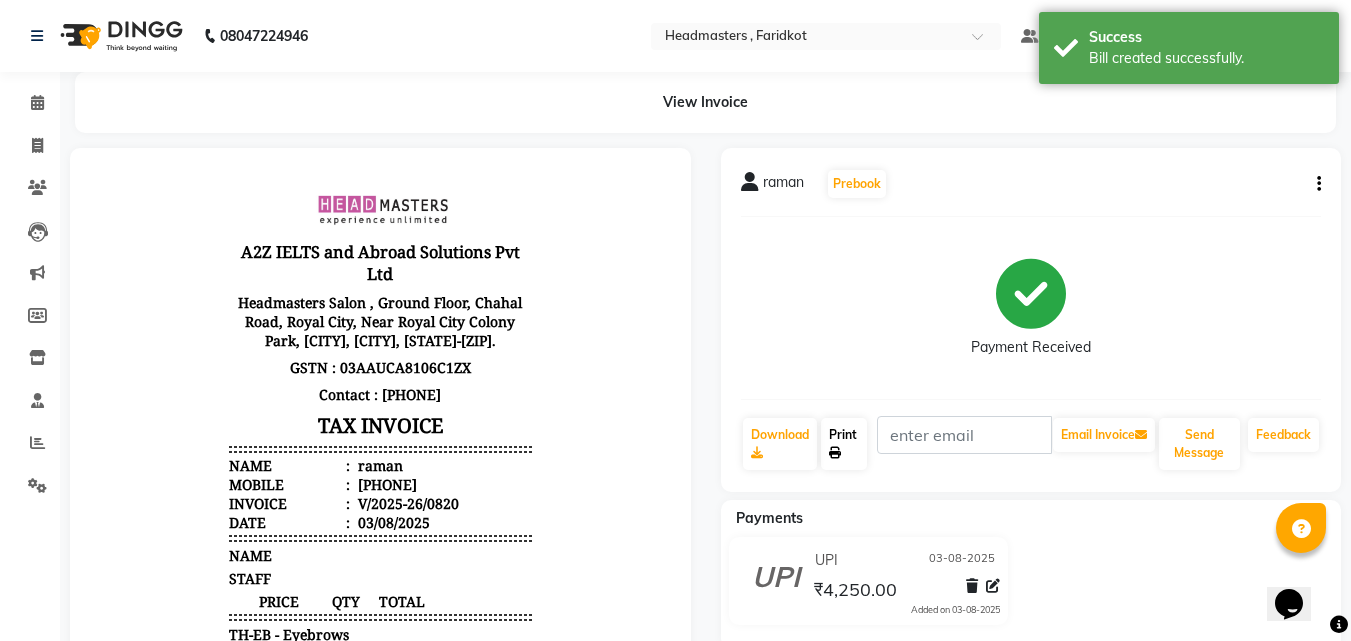 click on "Print" 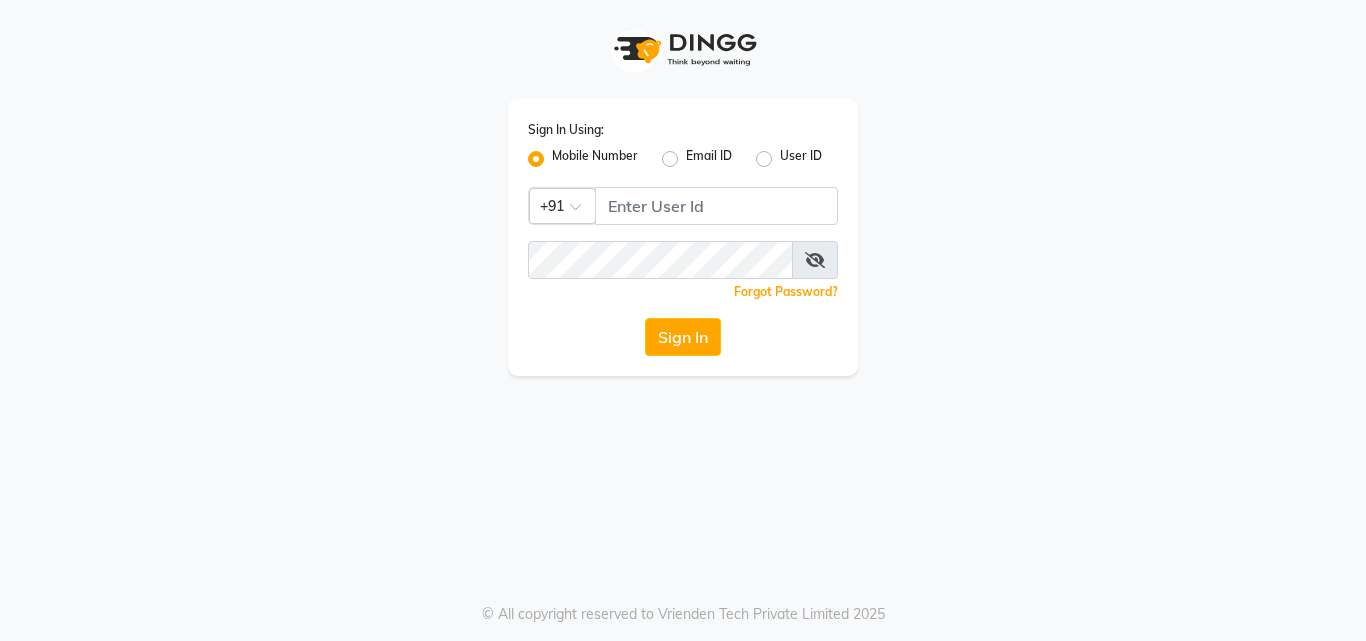 scroll, scrollTop: 0, scrollLeft: 0, axis: both 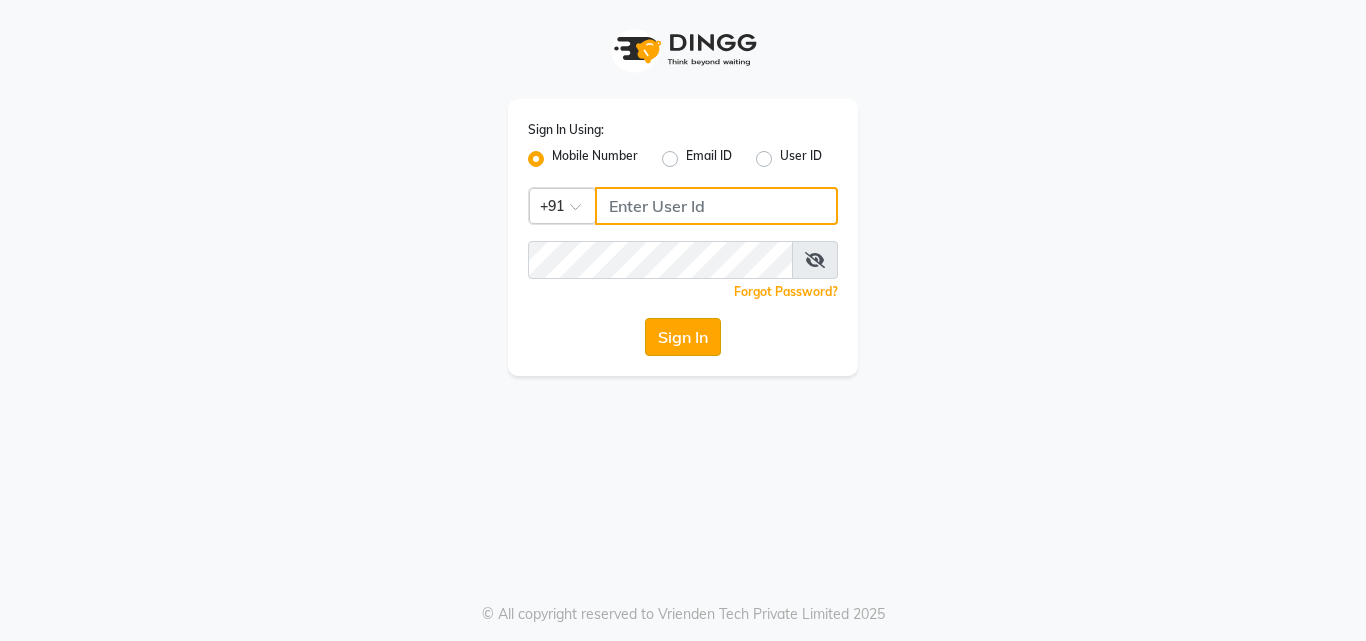 type on "7814061962" 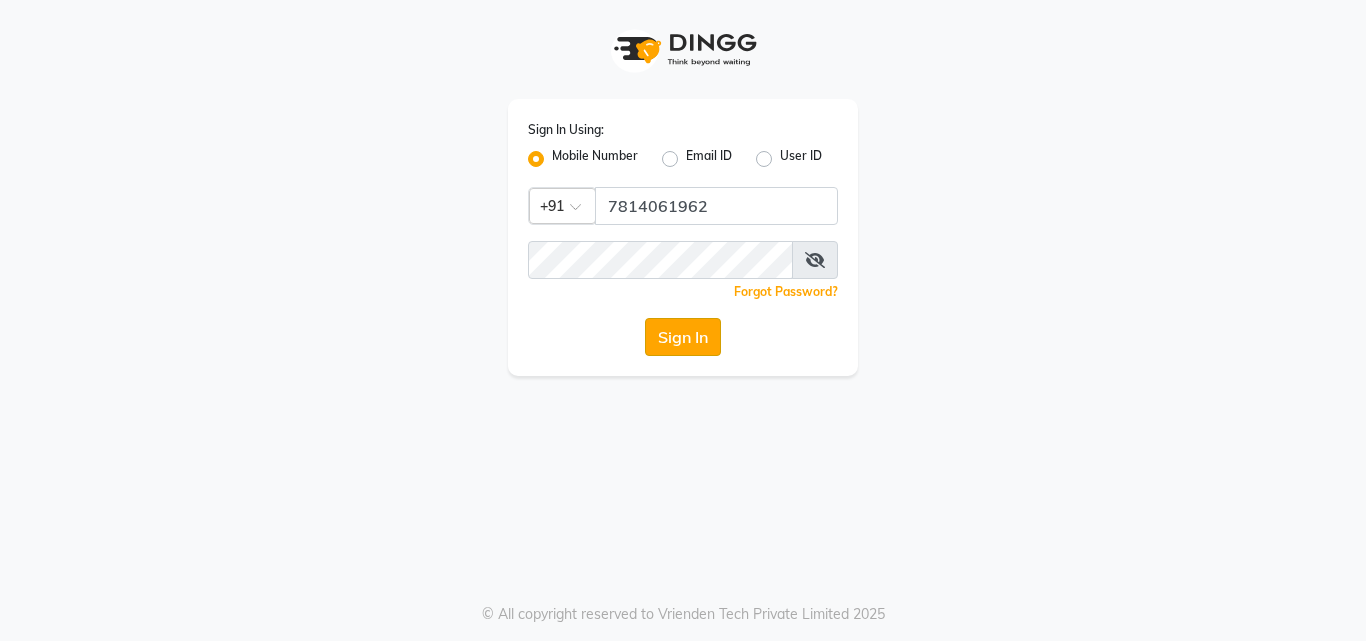click on "Sign In" 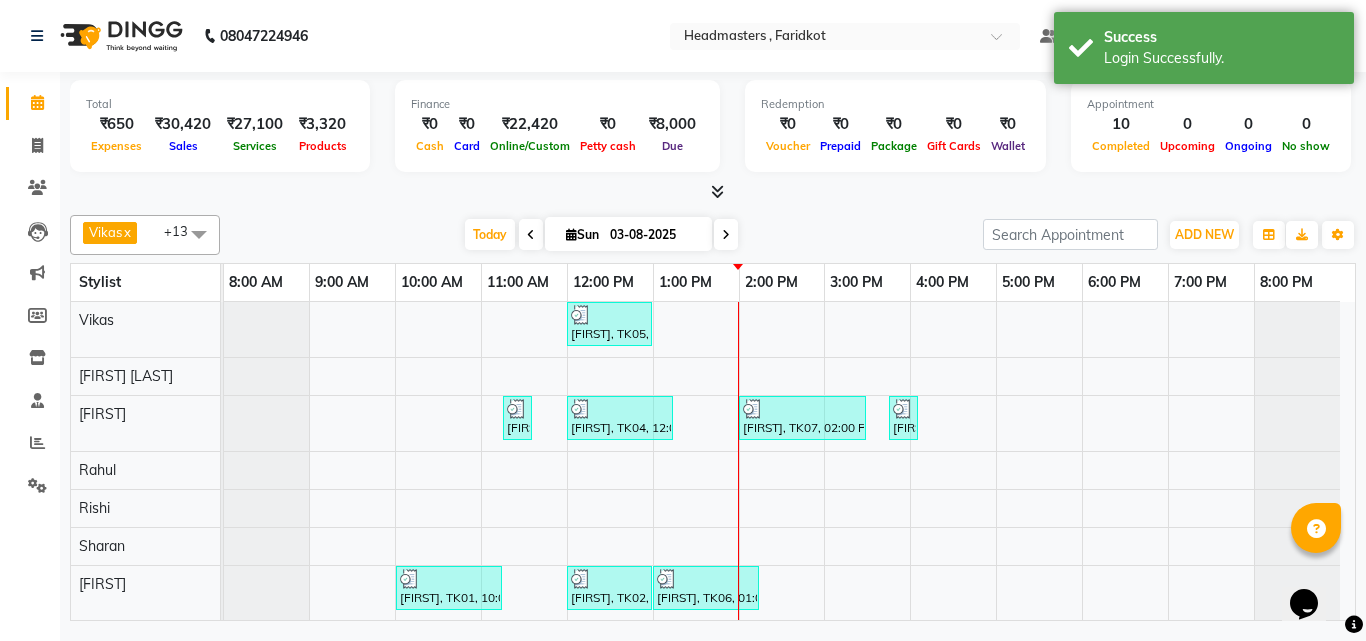 scroll, scrollTop: 0, scrollLeft: 0, axis: both 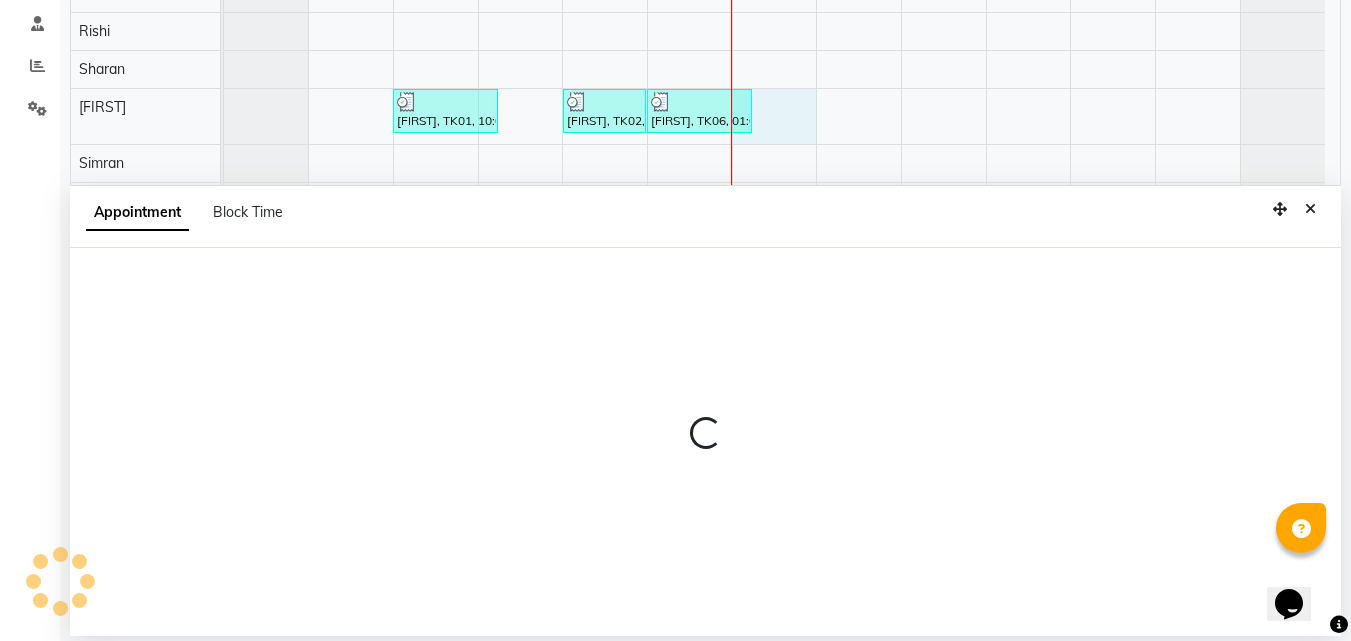 select on "76900" 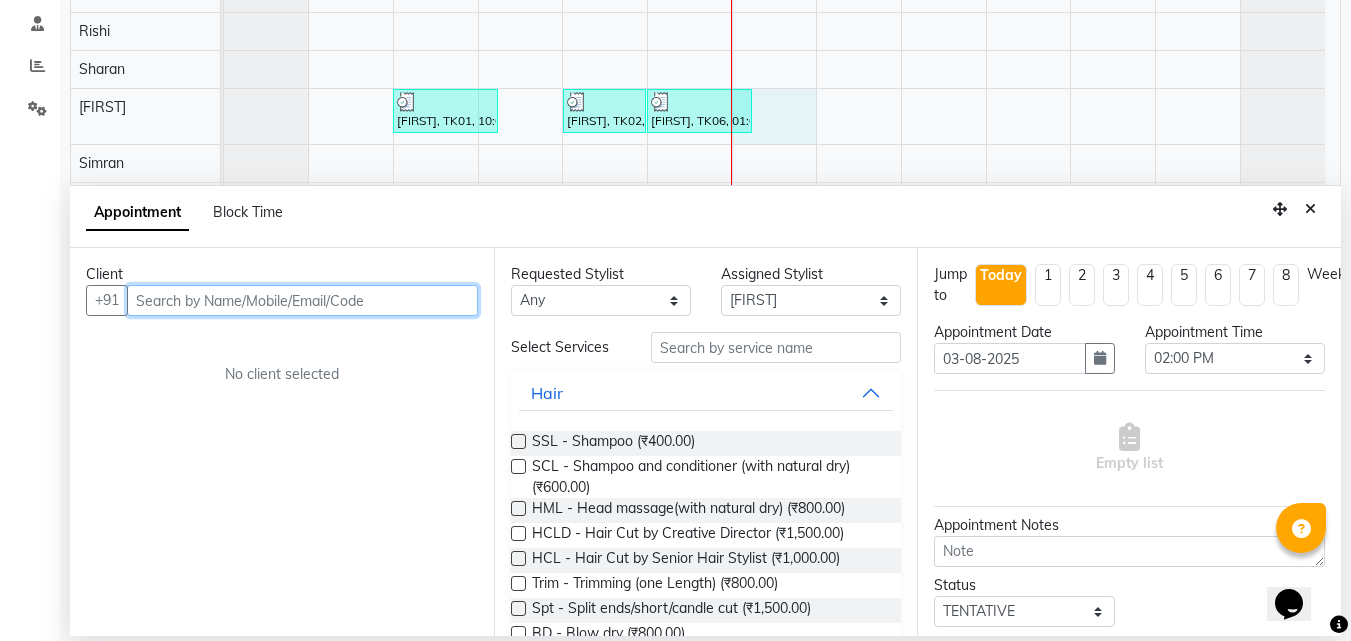 click at bounding box center [302, 300] 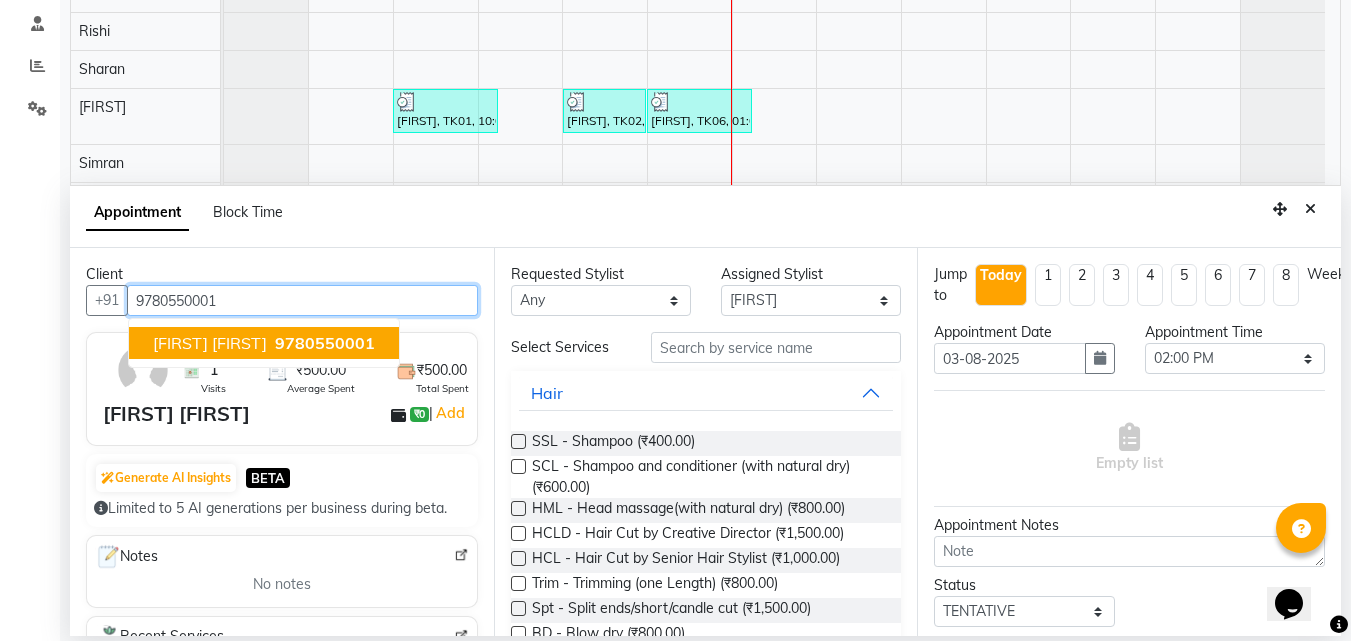click on "[FIRST] [FIRST]" at bounding box center [210, 343] 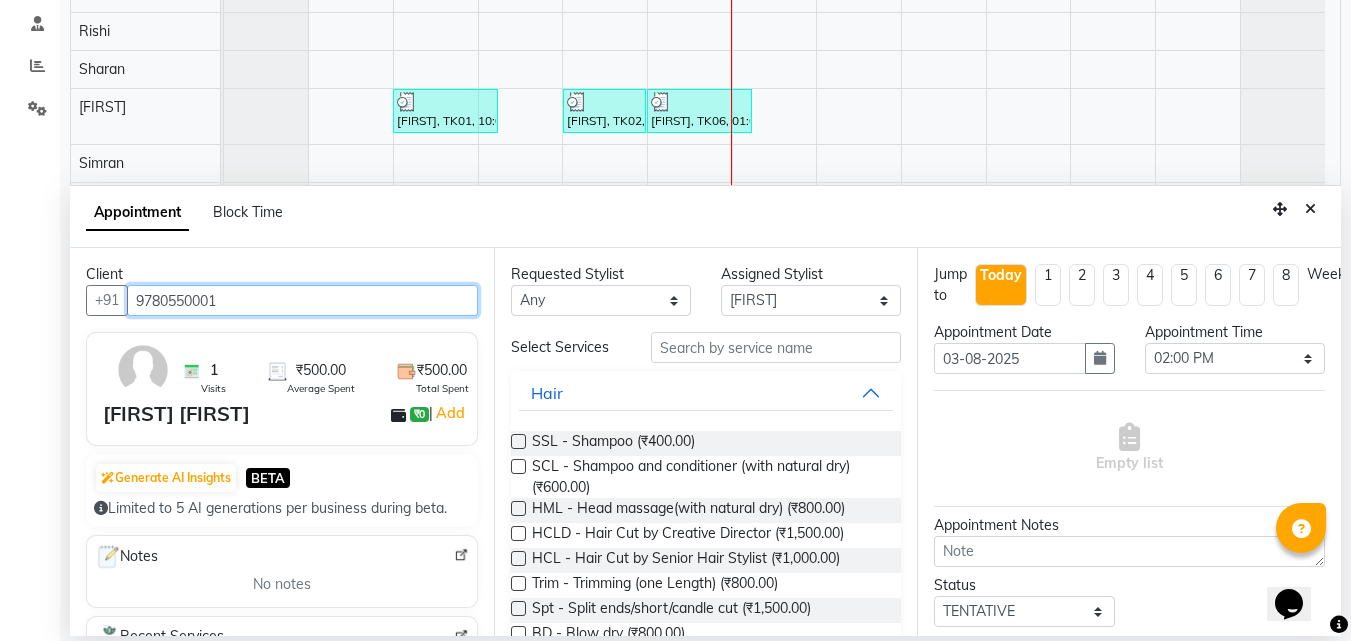 type on "9780550001" 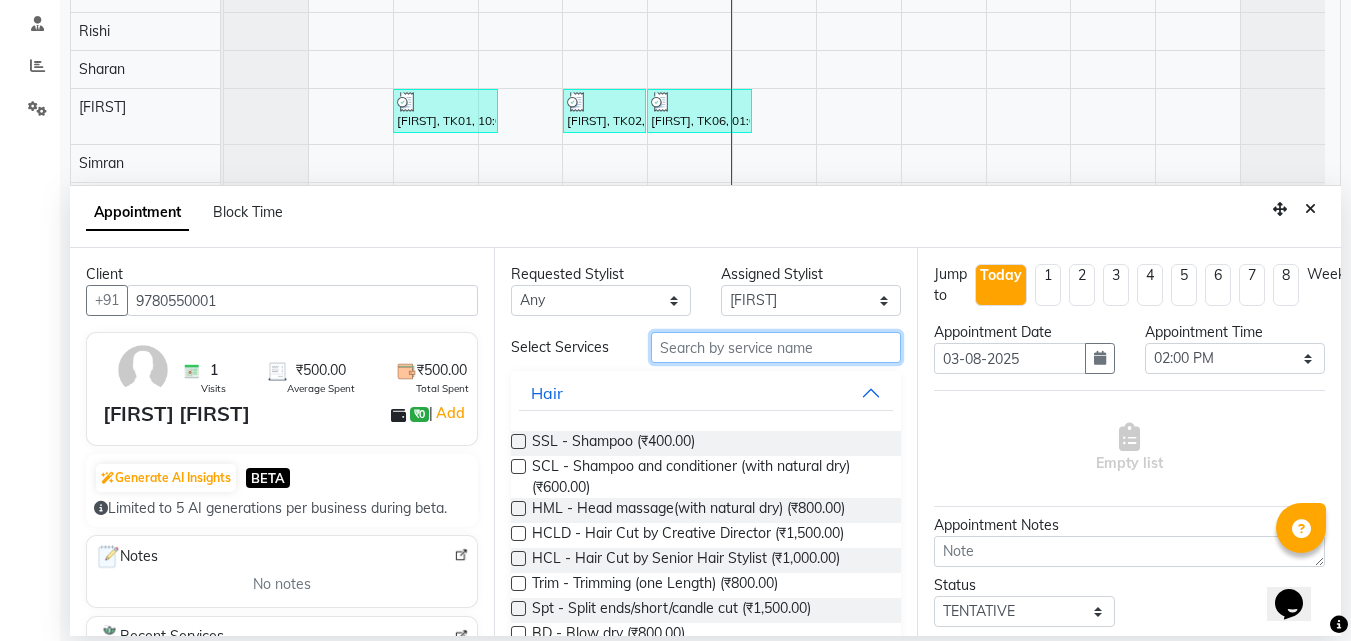 click at bounding box center [776, 347] 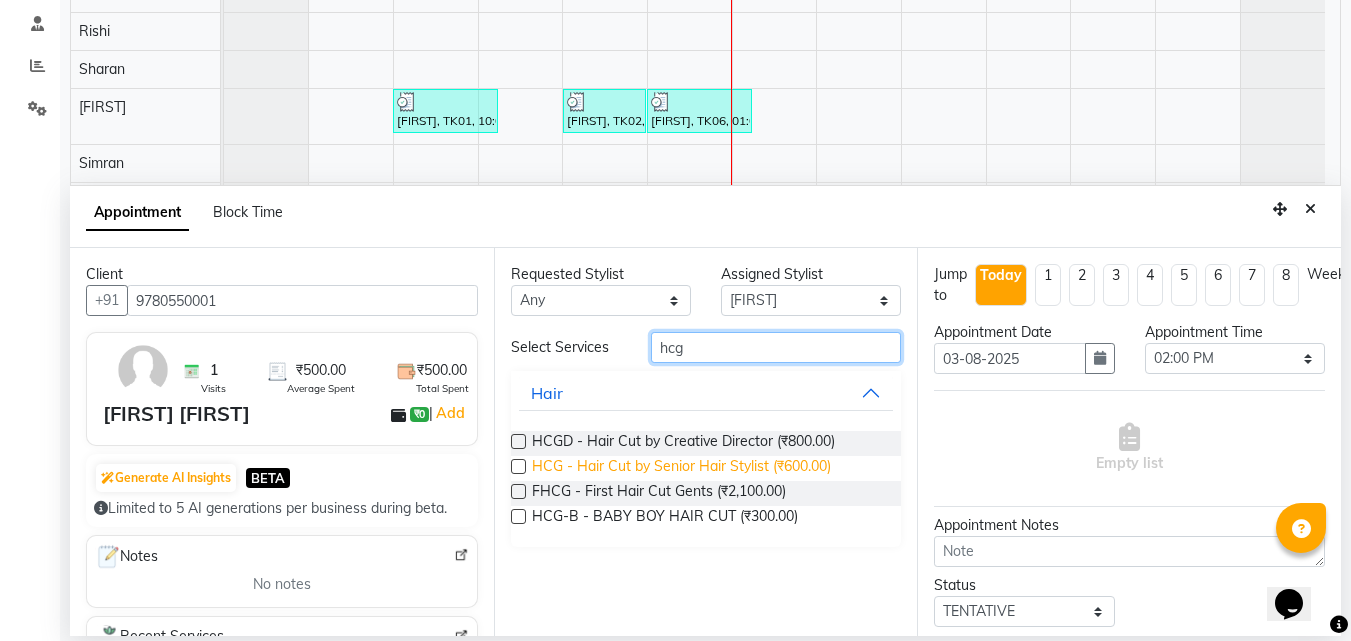 type on "hcg" 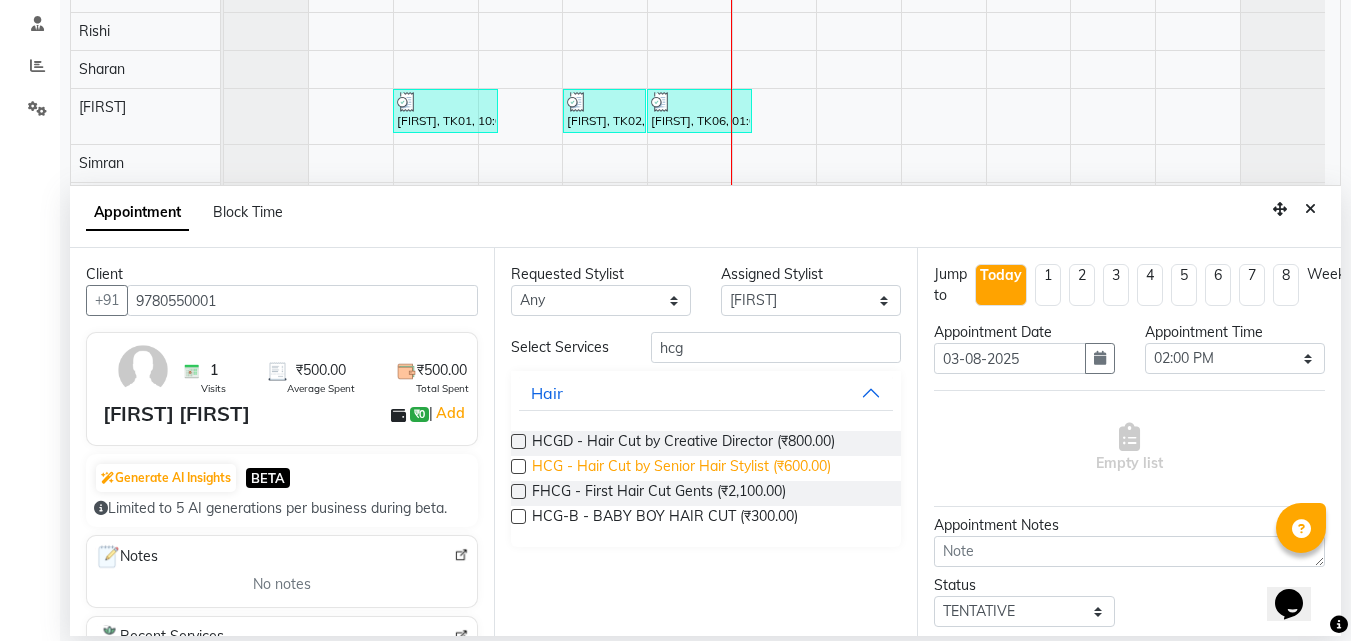 click on "HCG - Hair Cut by Senior Hair Stylist (₹600.00)" at bounding box center (681, 468) 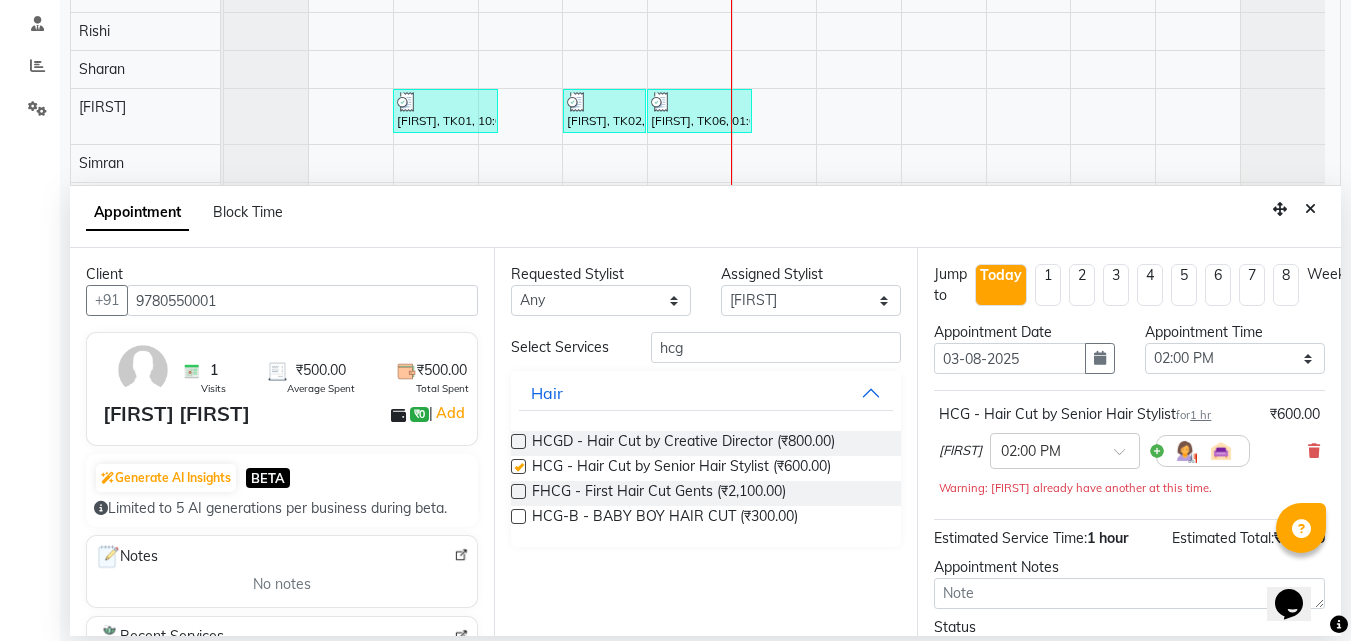 checkbox on "false" 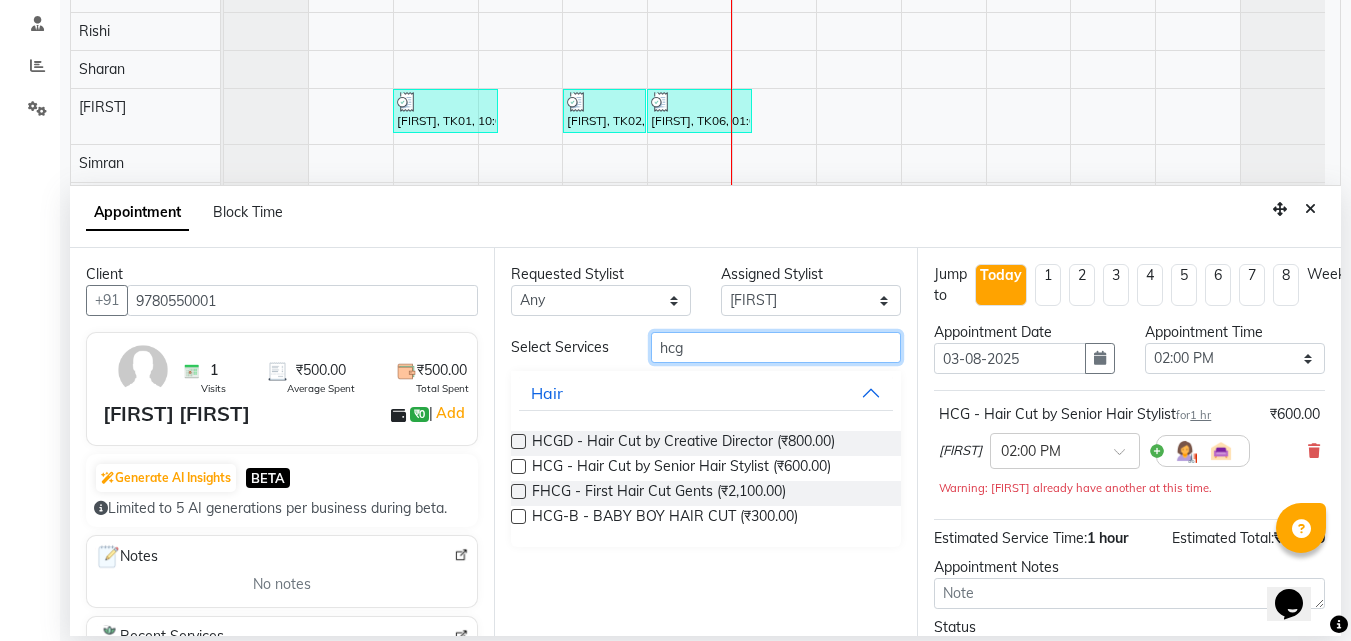 click on "hcg" at bounding box center (776, 347) 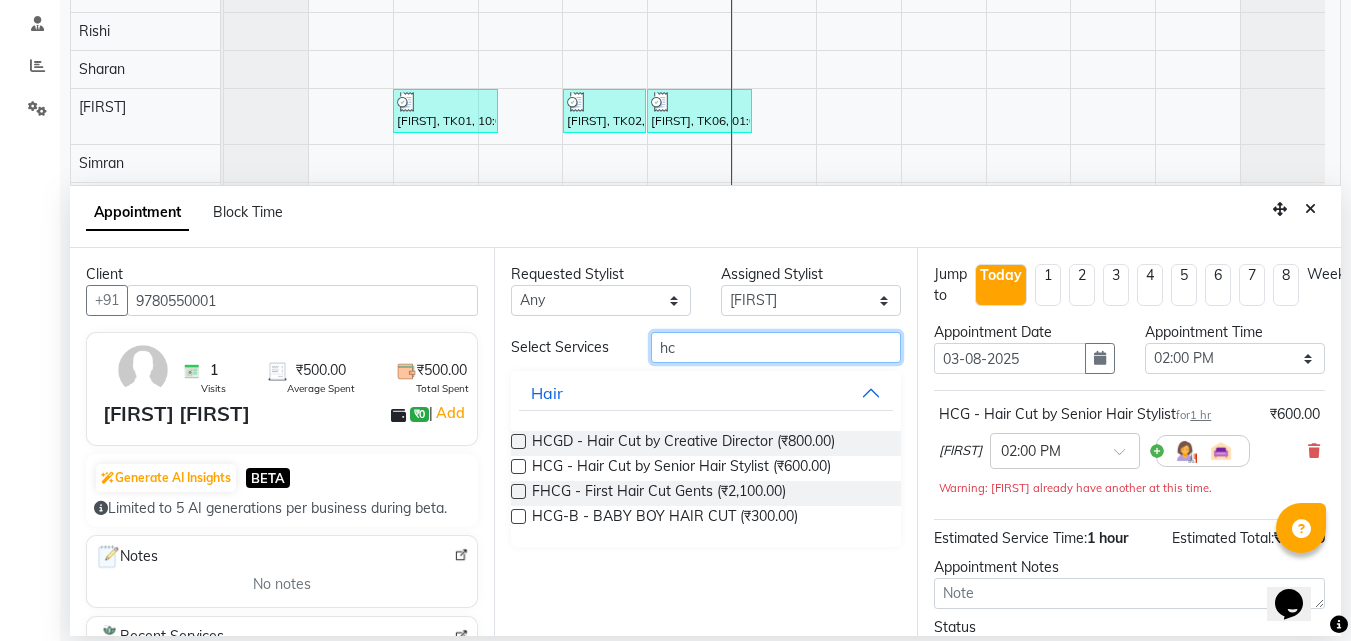 type on "h" 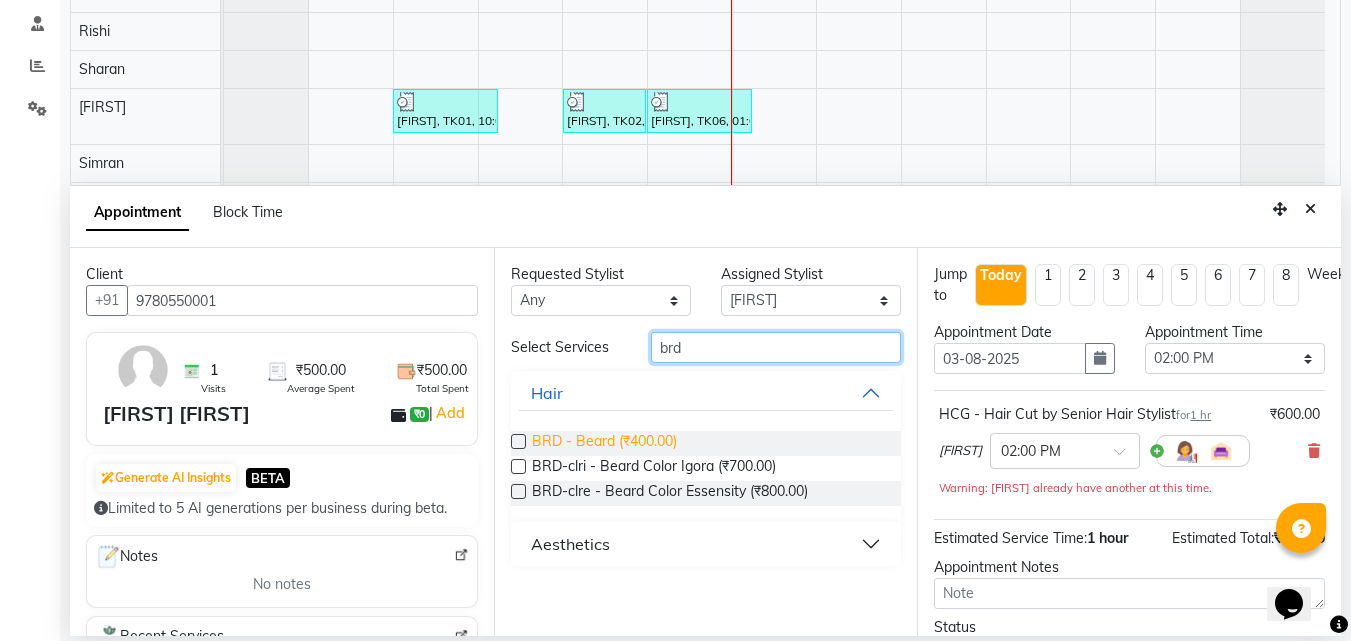 type on "brd" 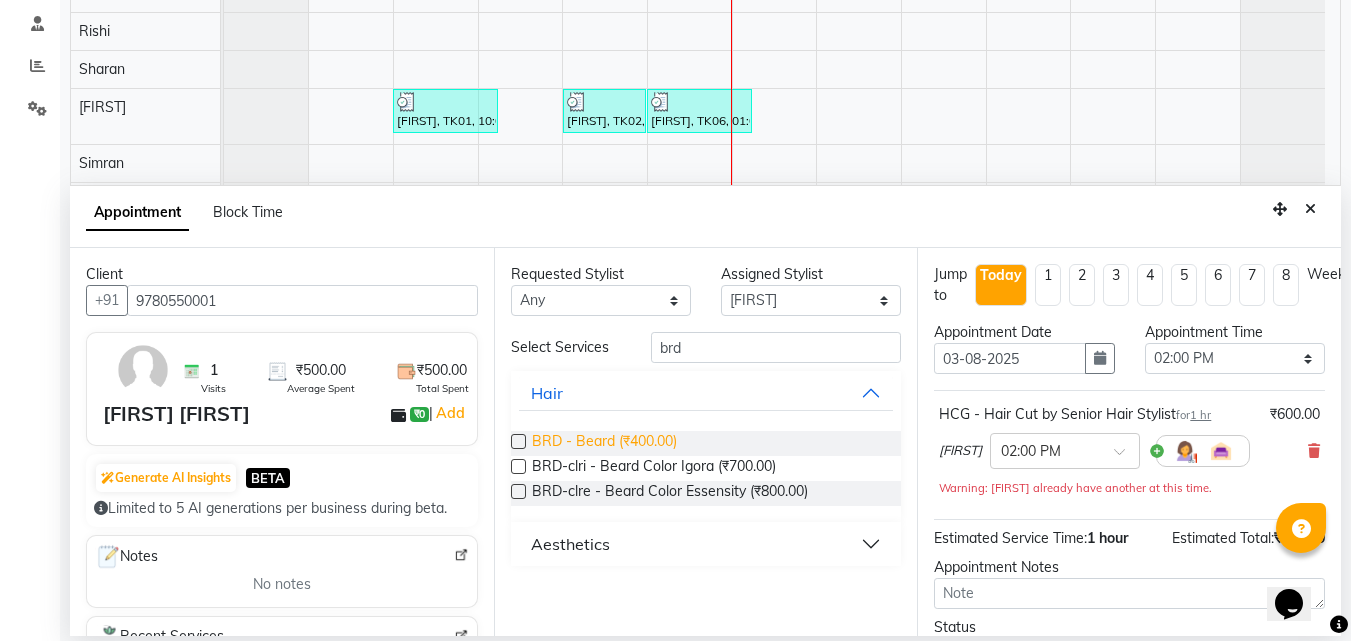 click on "BRD - Beard (₹400.00)" at bounding box center (604, 443) 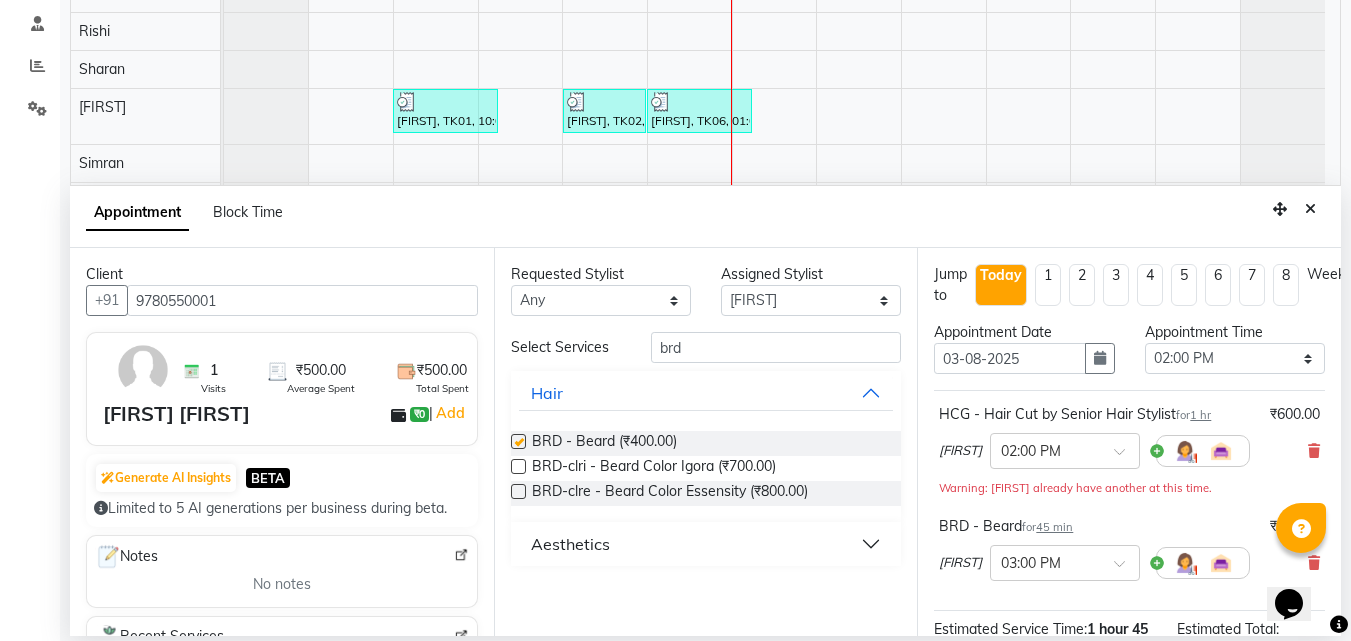 checkbox on "false" 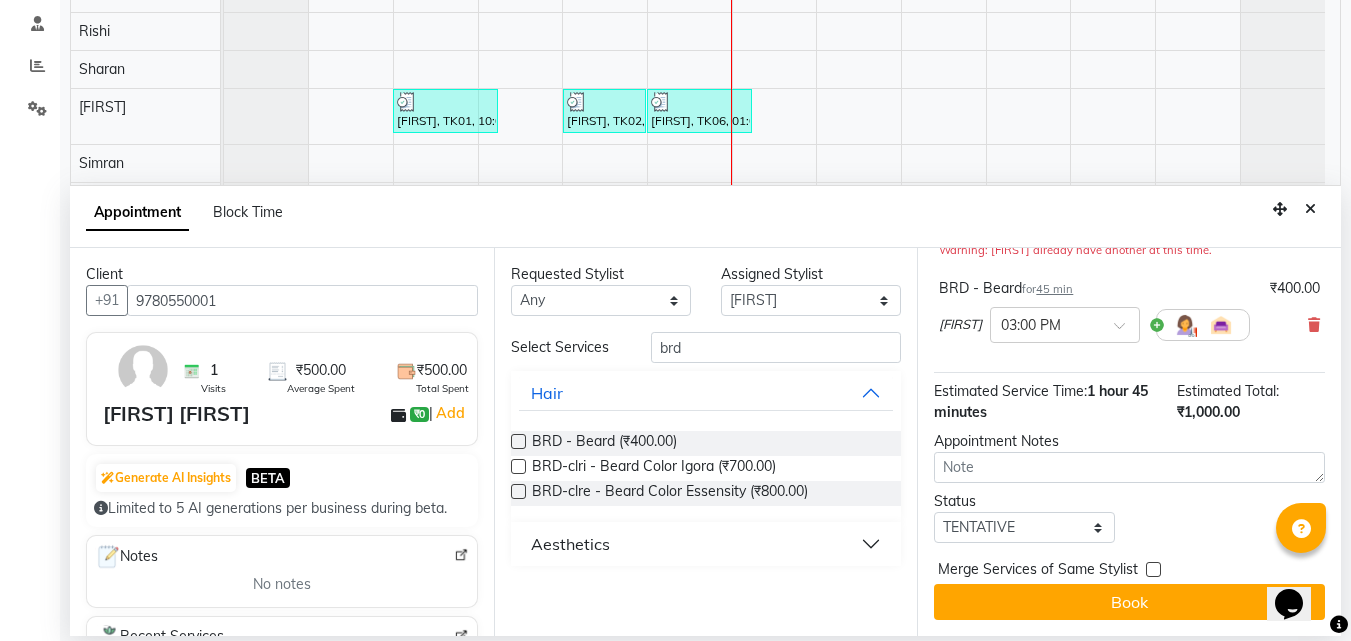 scroll, scrollTop: 253, scrollLeft: 0, axis: vertical 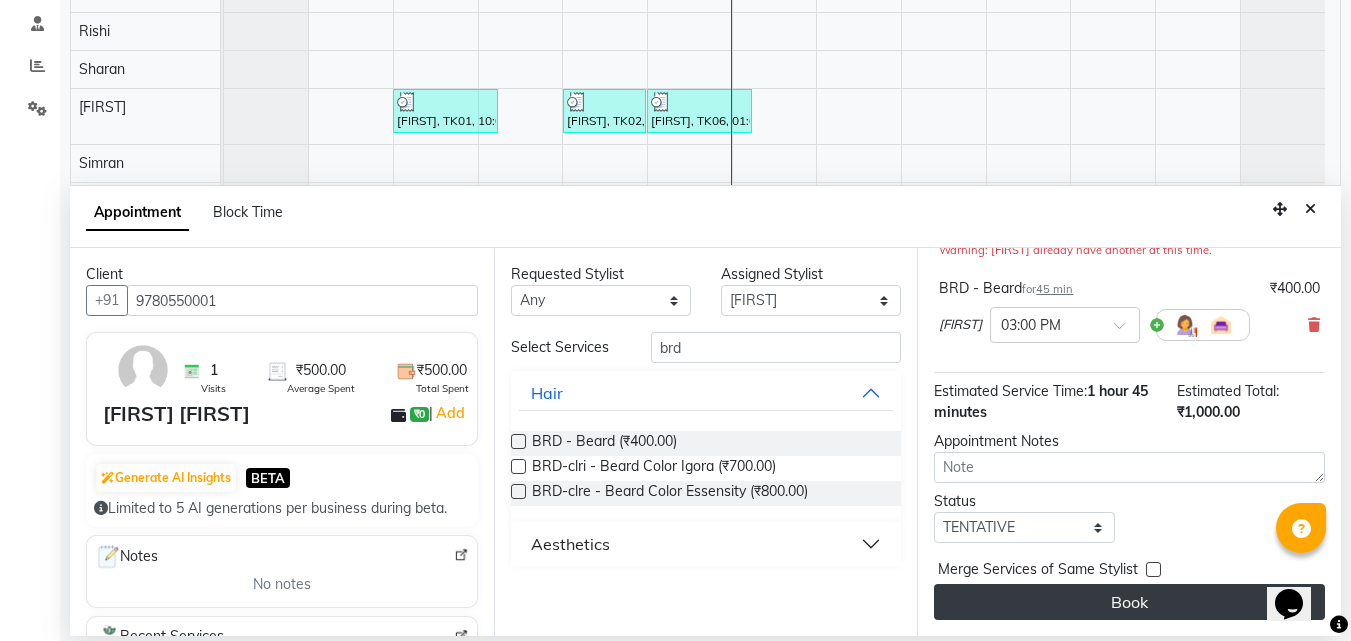 click on "Book" at bounding box center [1129, 602] 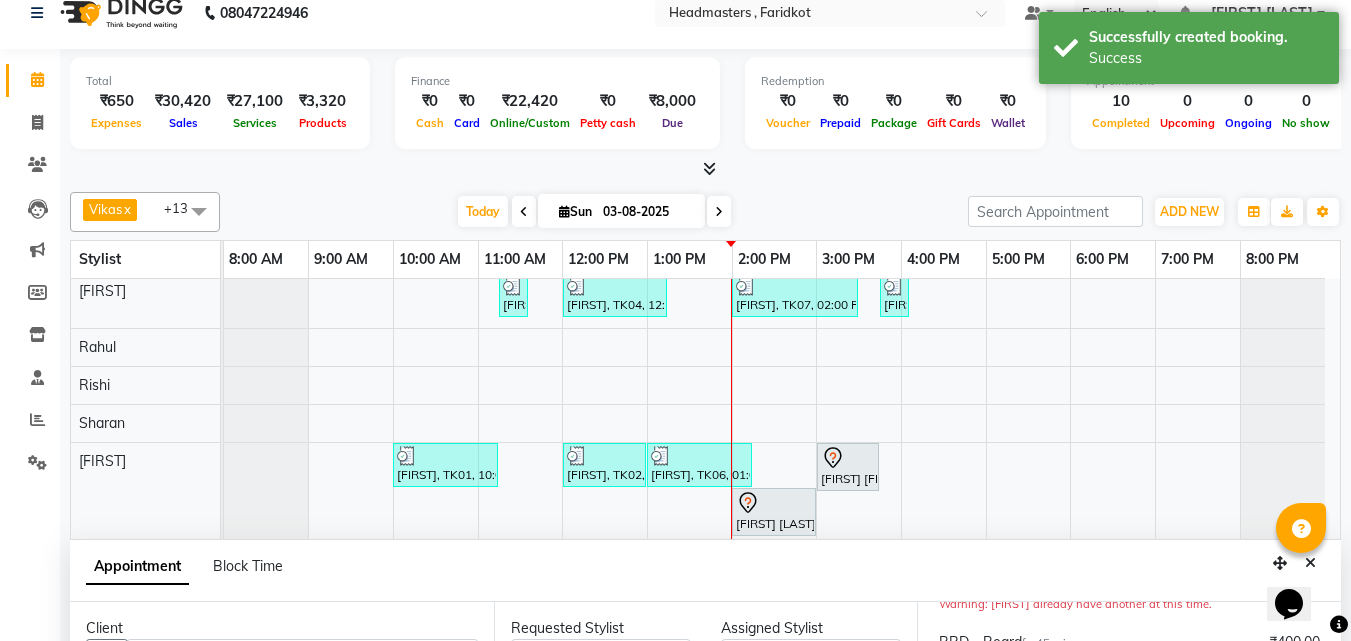 scroll, scrollTop: 0, scrollLeft: 0, axis: both 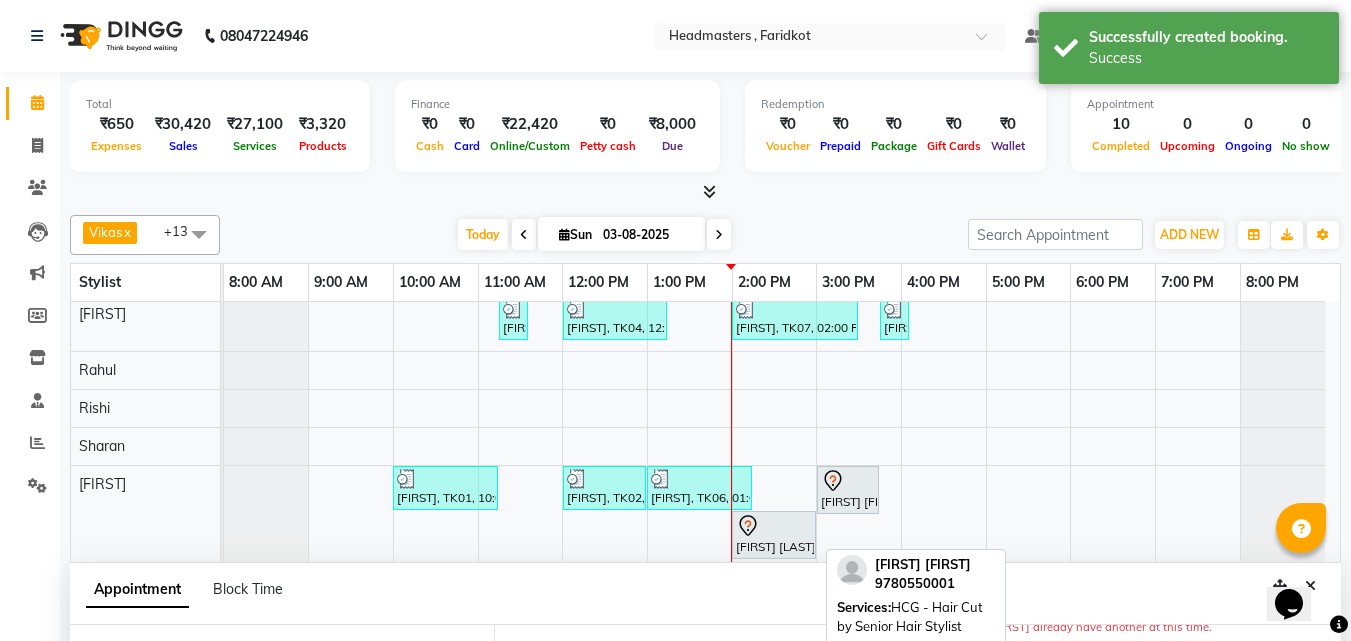 click at bounding box center (774, 526) 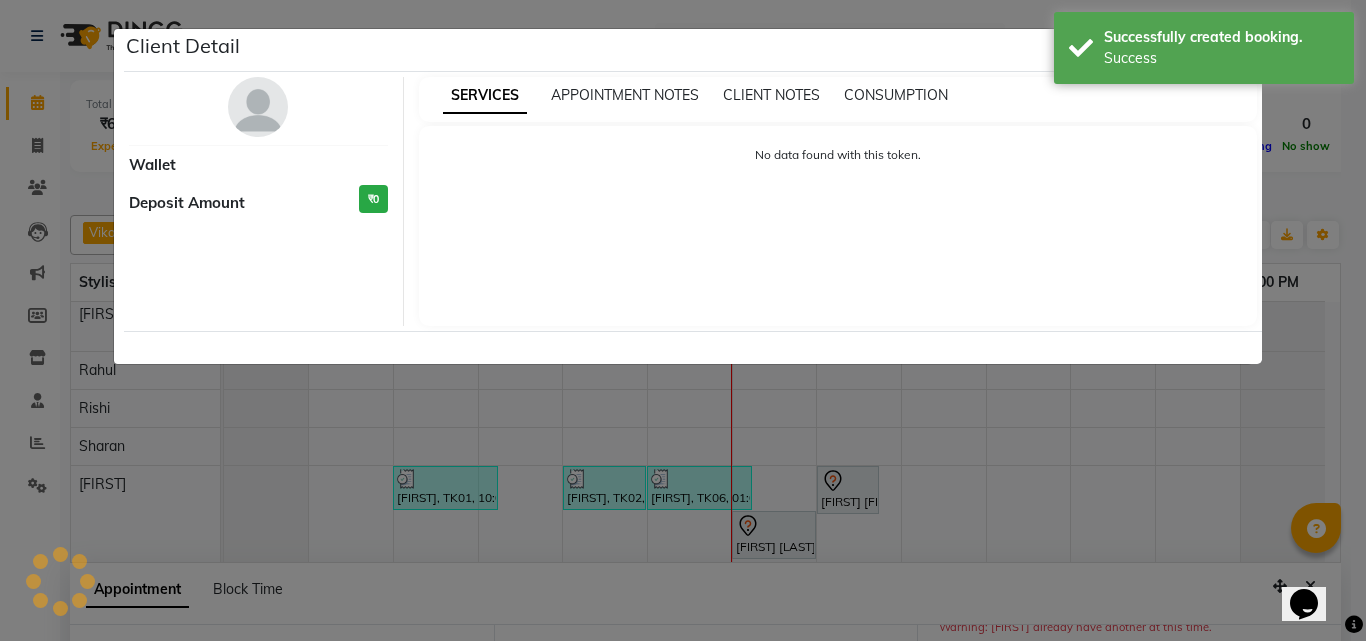 select on "7" 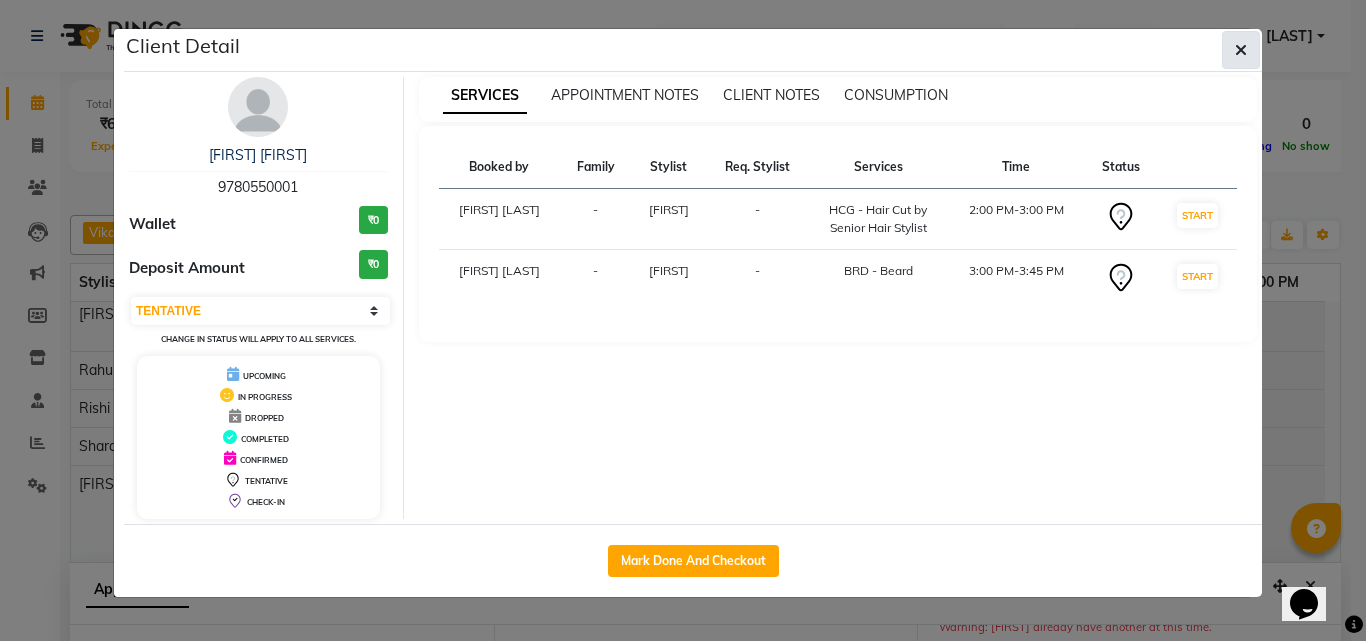 click 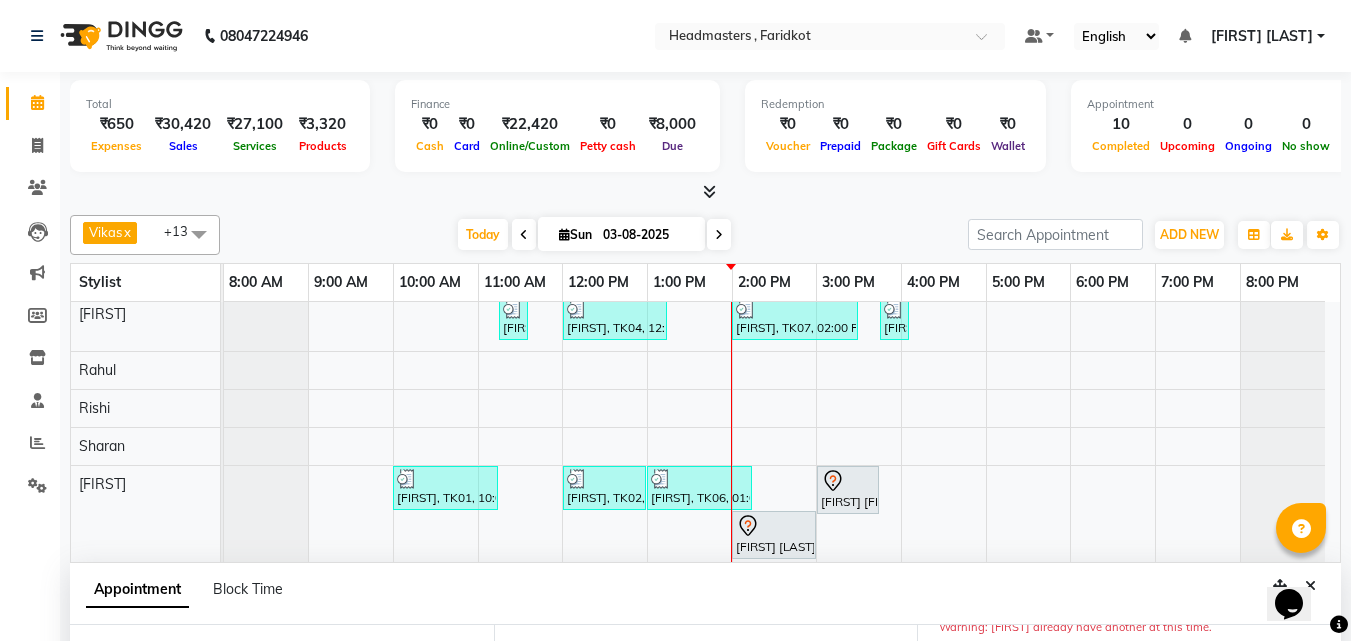 scroll, scrollTop: 261, scrollLeft: 0, axis: vertical 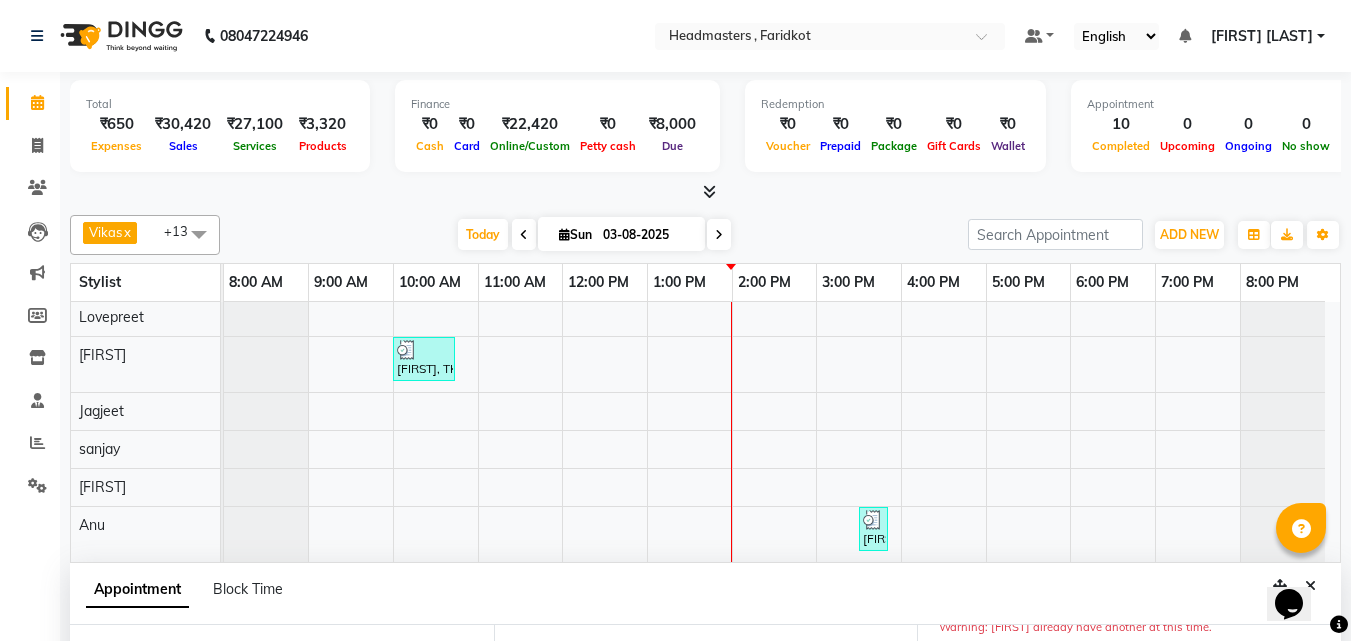 click on "[FIRST], [POSTAL_CODE], [TIME]-[TIME], [SERVICE] - [SERVICE]     [FIRST], [POSTAL_CODE], [TIME]-[TIME], [SERVICE] - [SERVICE]     [FIRST], [POSTAL_CODE], [TIME]-[TIME], [SERVICE] - [SERVICE]     [FIRST], [POSTAL_CODE], [TIME]-[TIME], [SERVICE] - [SERVICE]     [FIRST], [POSTAL_CODE], [TIME]-[TIME], [SERVICE] - [SERVICE], [SERVICE] - [SERVICE]     [FIRST], [POSTAL_CODE], [TIME]-[TIME], [SERVICE] - [SERVICE]     [FIRST], [POSTAL_CODE], [TIME]-[TIME], [SERVICE] - [SERVICE]     [FIRST], [POSTAL_CODE], [TIME]-[TIME], [SERVICE] - [SERVICE]             [FIRST] [LAST], [POSTAL_CODE], [TIME]-[TIME], [SERVICE] - [SERVICE]     [FIRST] [LAST], [POSTAL_CODE], [TIME]-[TIME], [SERVICE] - [SERVICE]     [FIRST], [POSTAL_CODE], [TIME]-[TIME], [SERVICE] - [SERVICE]     [FIRST], [POSTAL_CODE], [TIME]-[TIME], [SERVICE] - [SERVICE]" at bounding box center [782, 227] 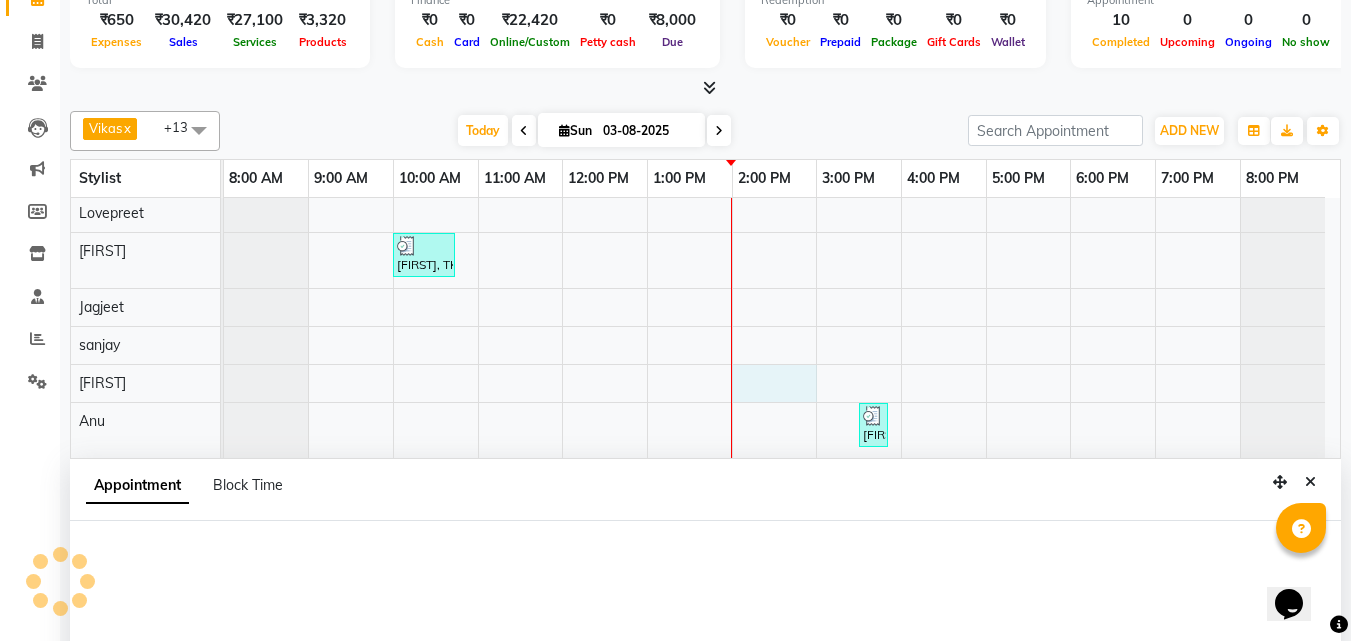 select on "84505" 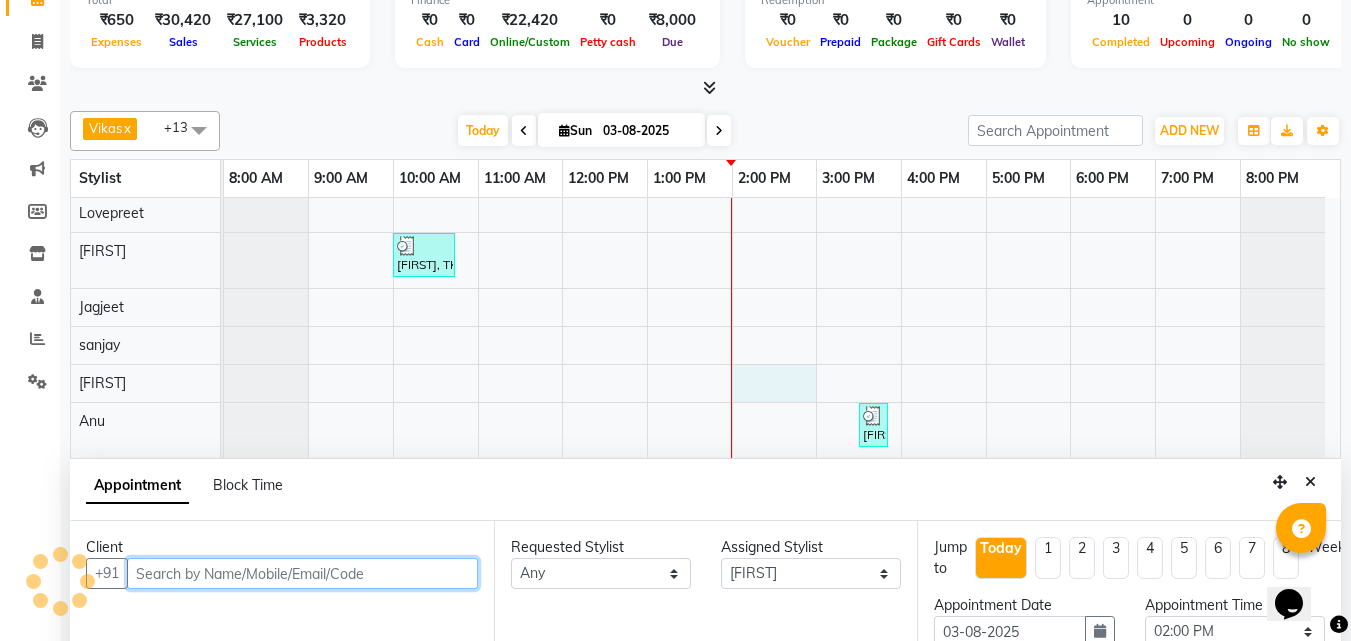 scroll, scrollTop: 377, scrollLeft: 0, axis: vertical 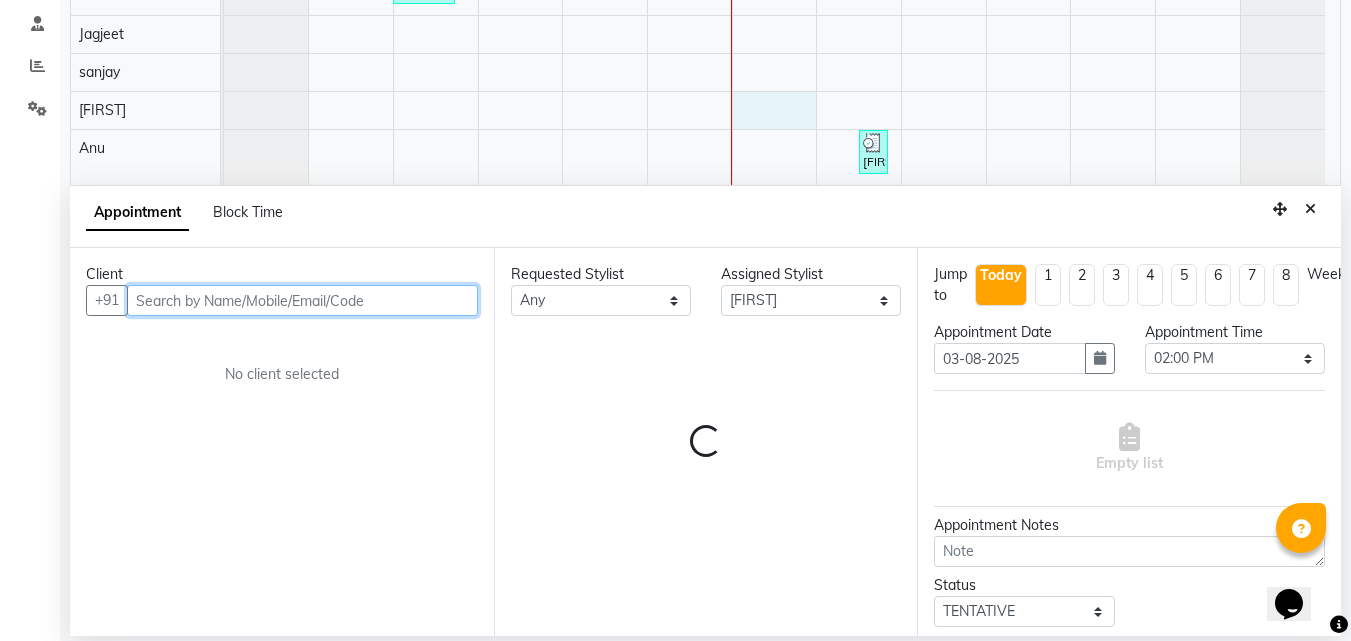 click at bounding box center (302, 300) 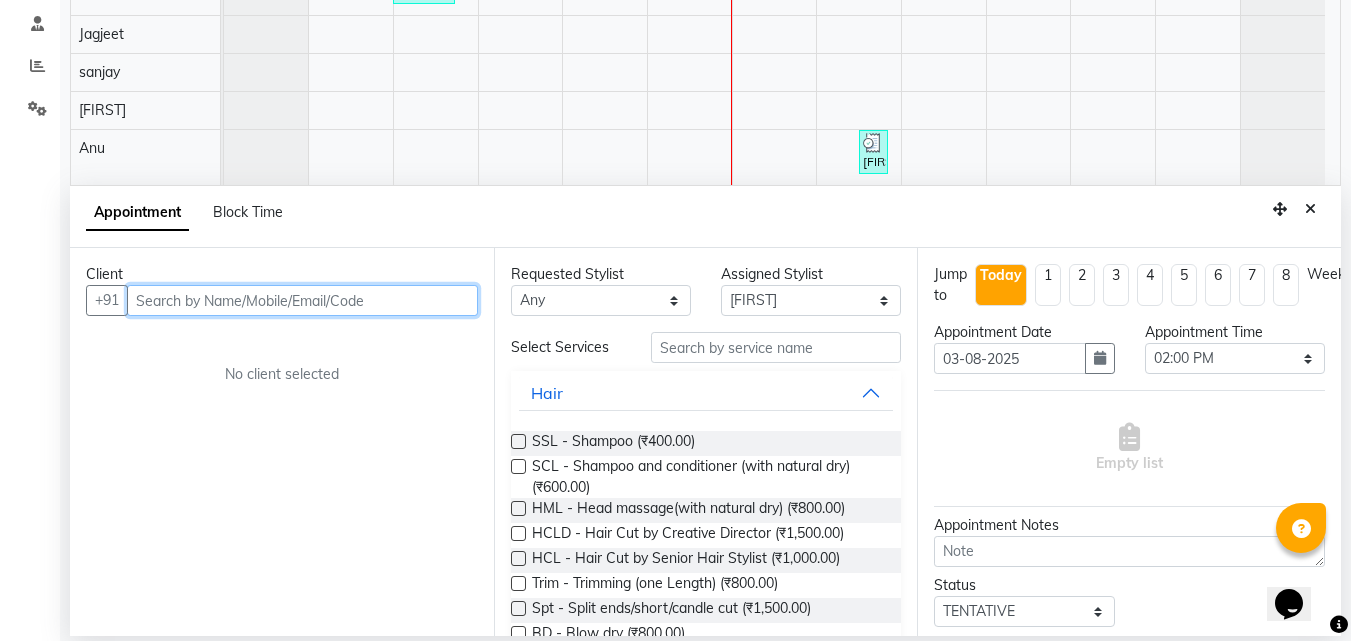 click at bounding box center (302, 300) 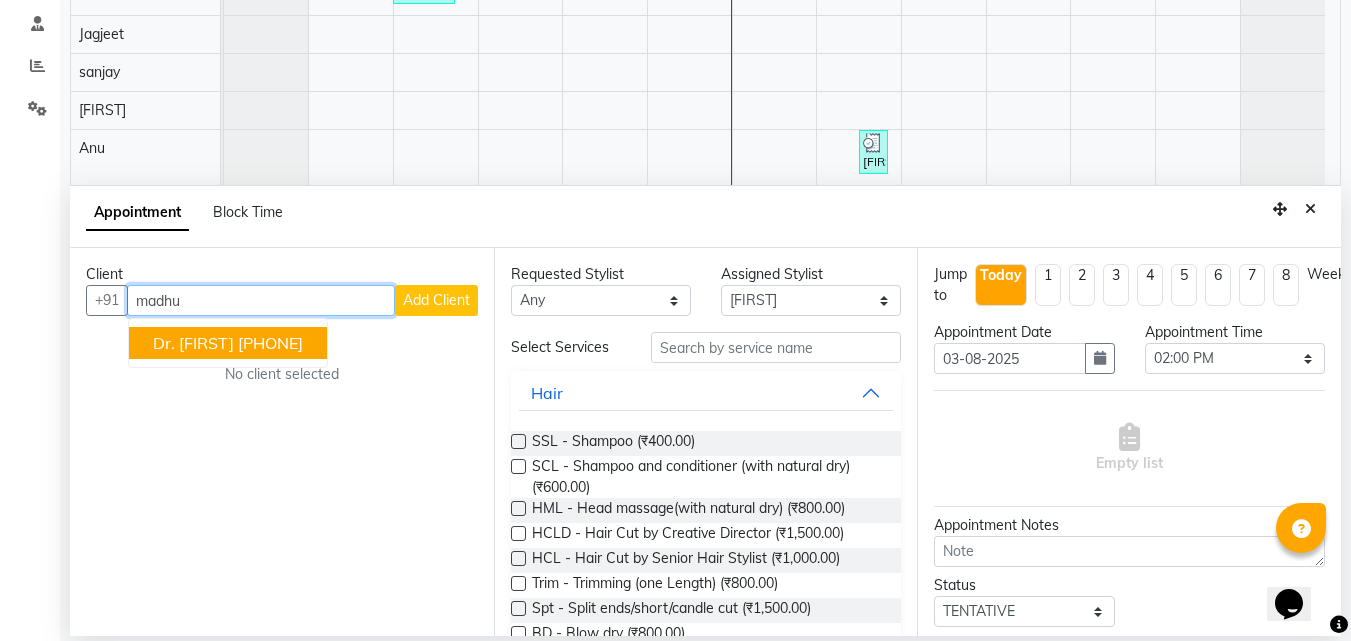 click on "Dr. [FIRST]" at bounding box center (193, 343) 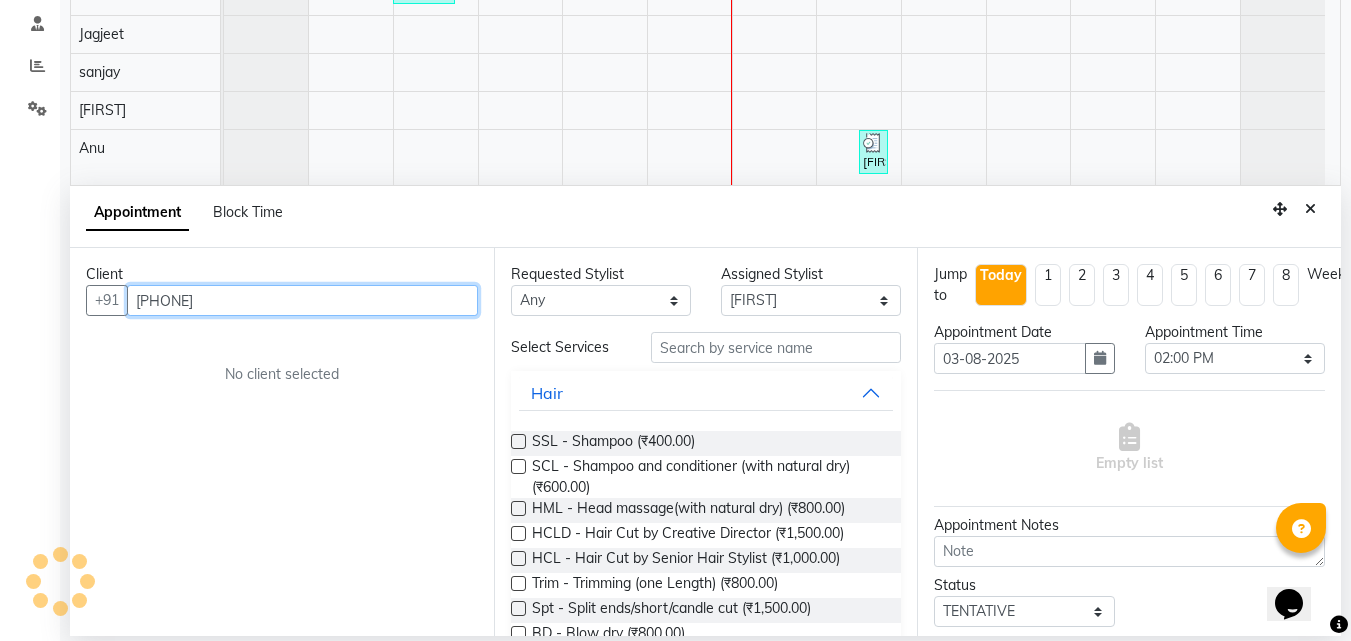 type on "[PHONE]" 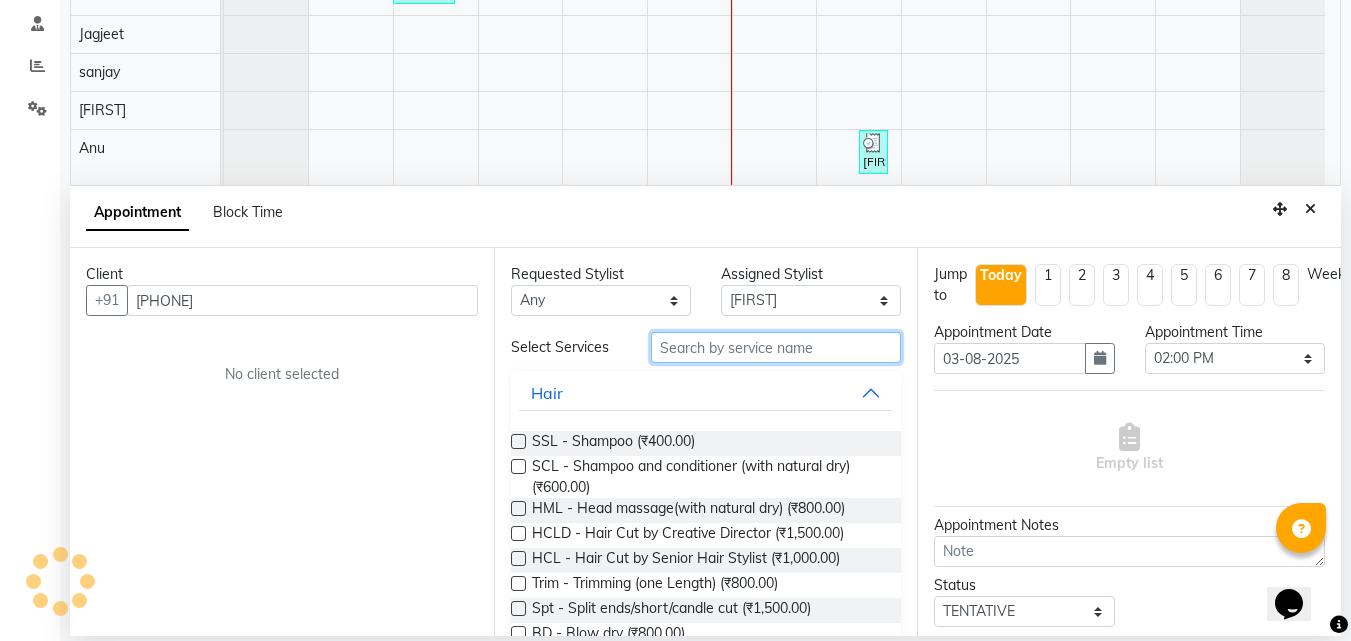 click at bounding box center (776, 347) 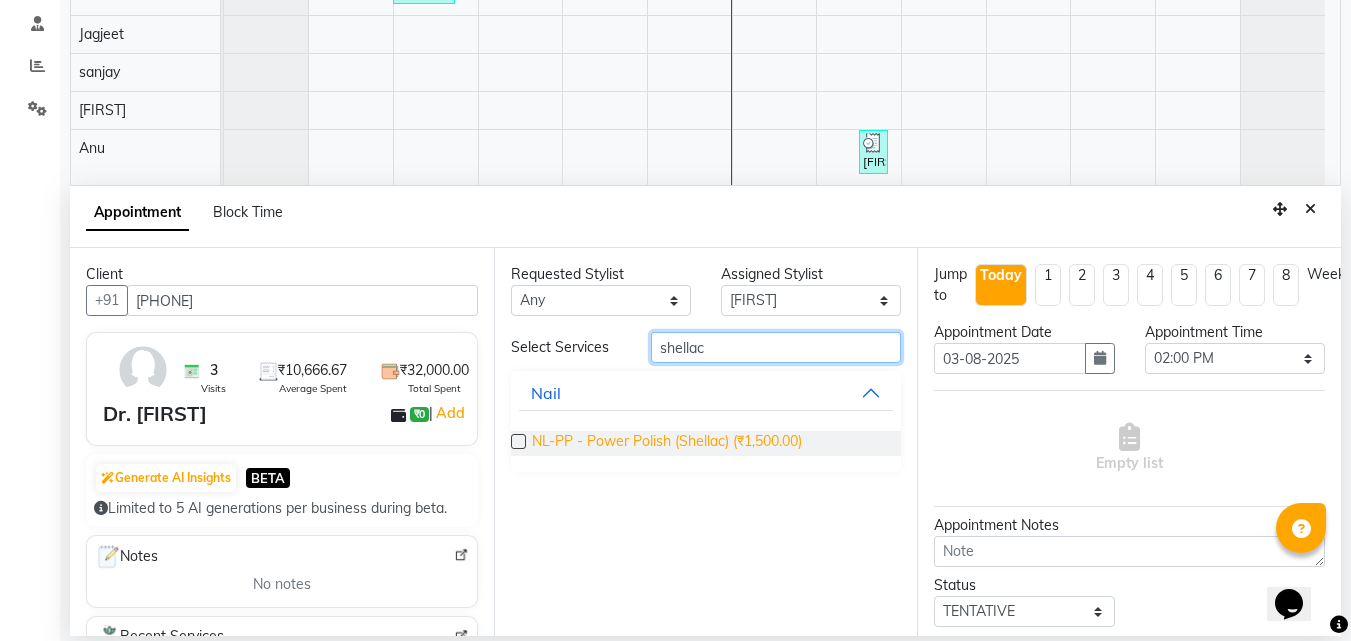 type on "shellac" 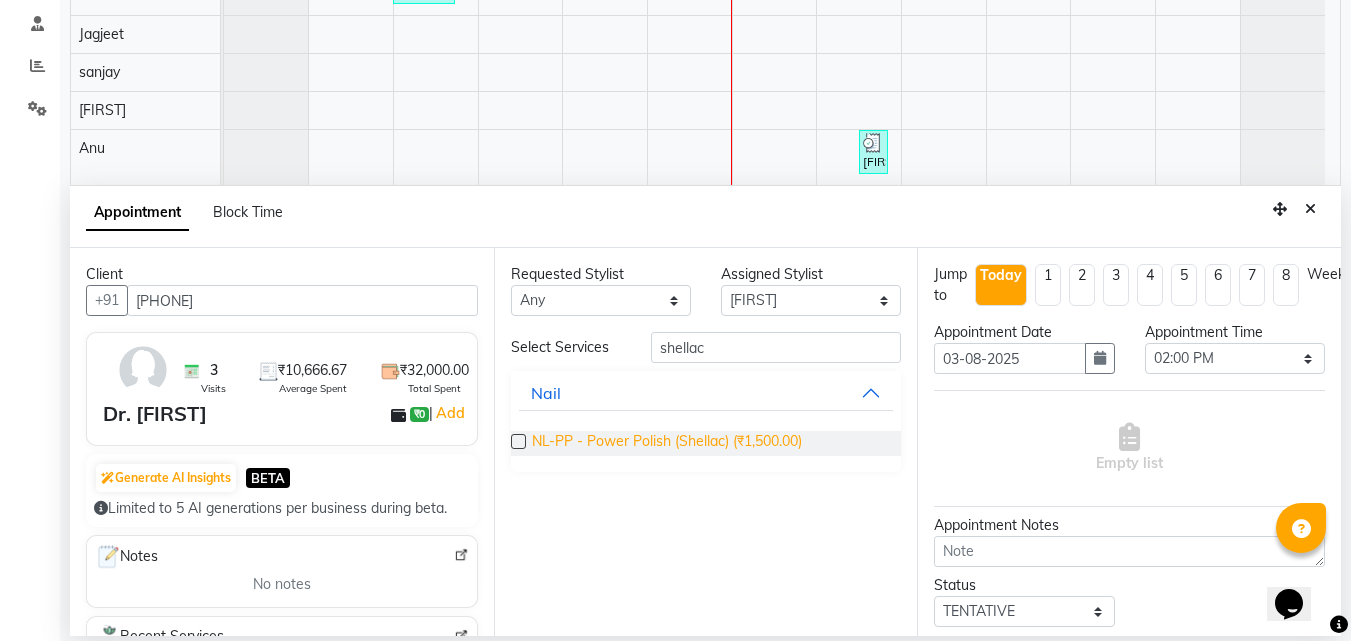 click on "NL-PP  - Power Polish (Shellac) (₹1,500.00)" at bounding box center (667, 443) 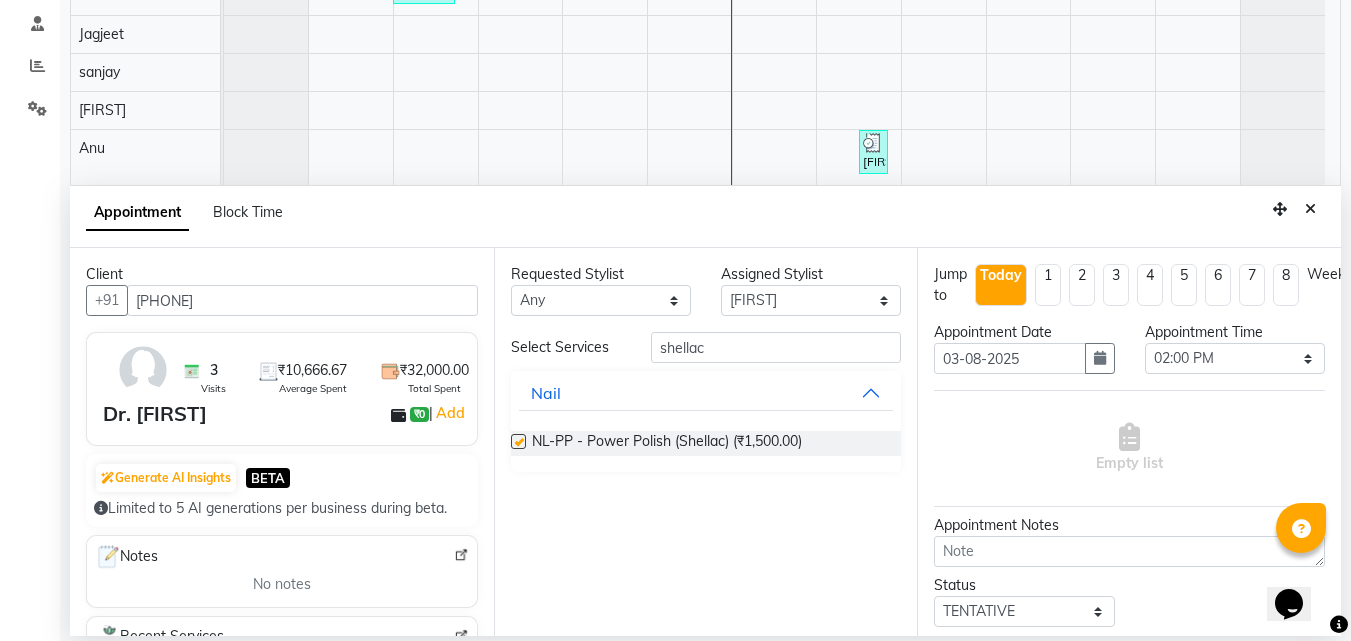checkbox on "false" 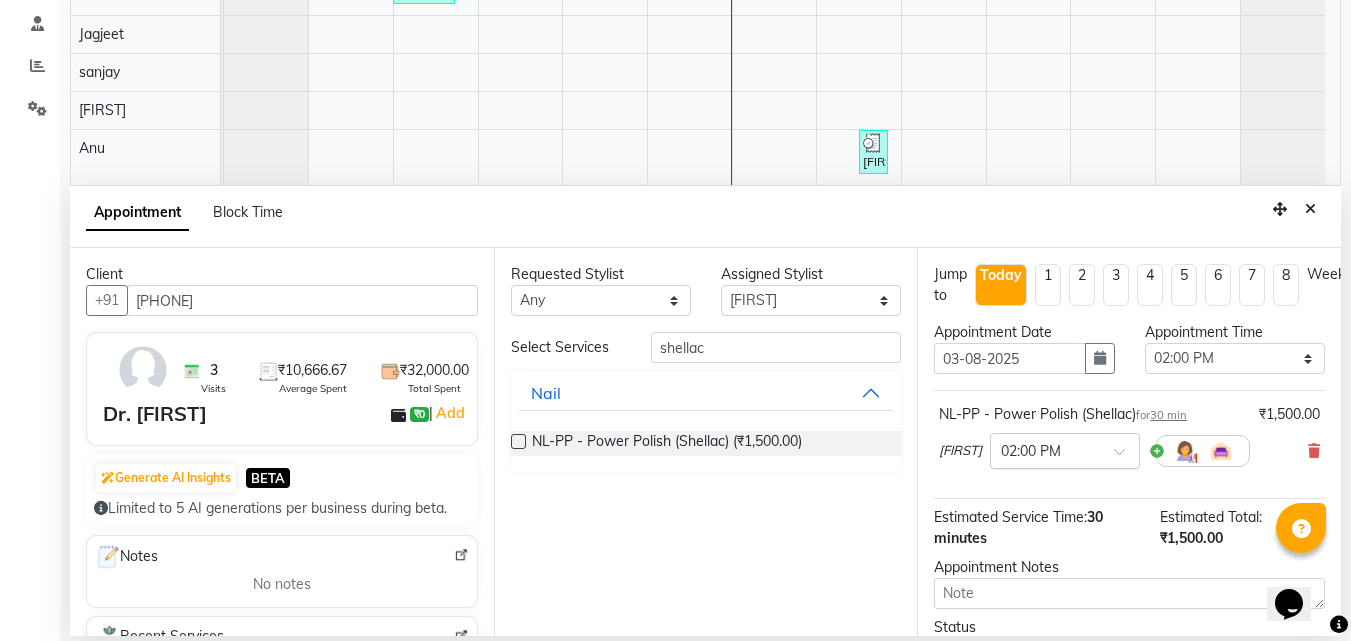 scroll, scrollTop: 141, scrollLeft: 0, axis: vertical 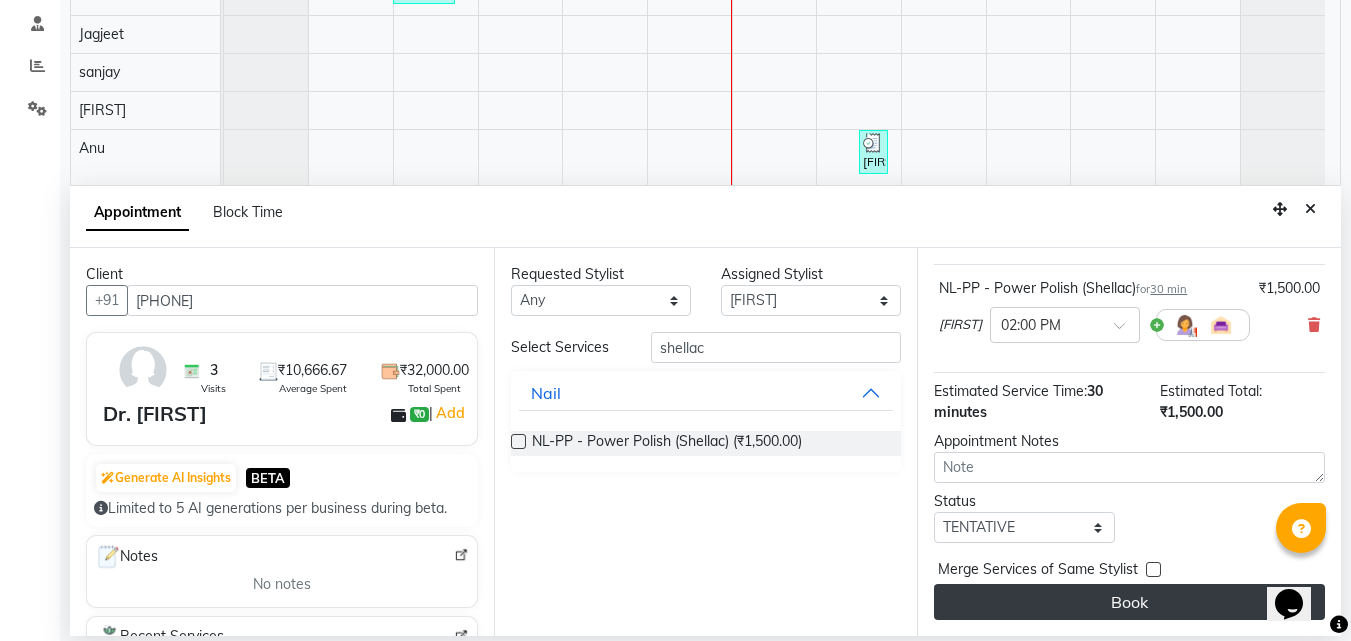 click on "Book" at bounding box center [1129, 602] 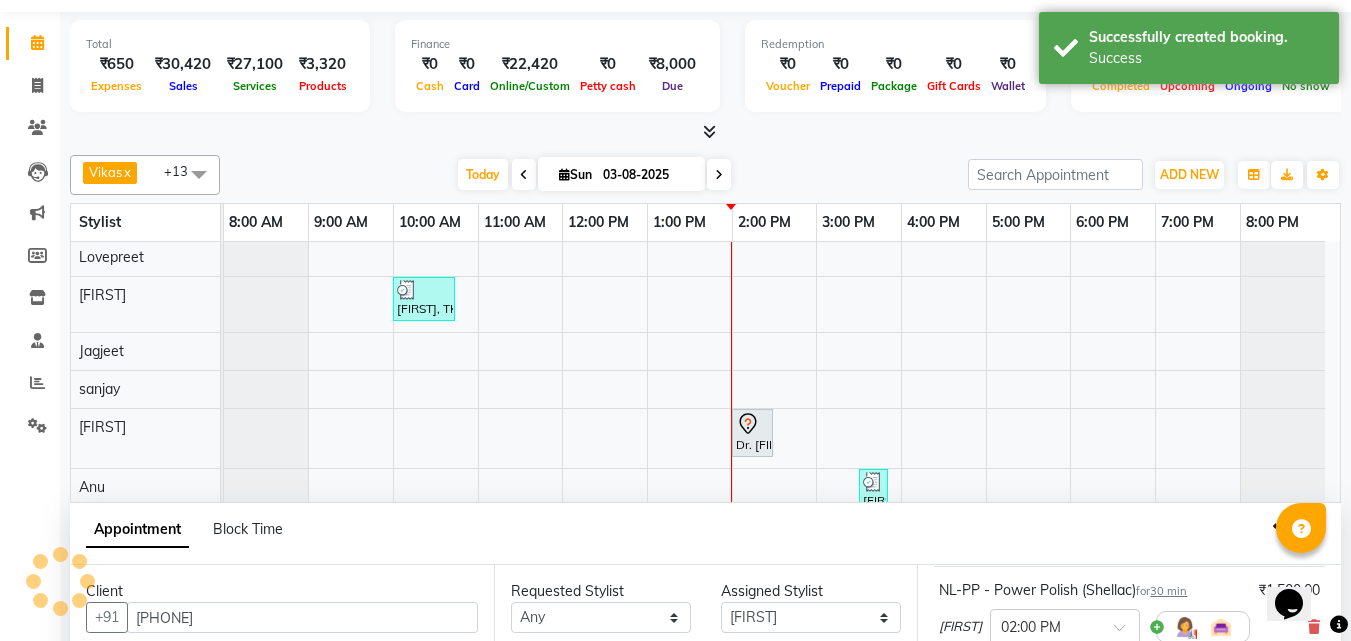 scroll, scrollTop: 0, scrollLeft: 0, axis: both 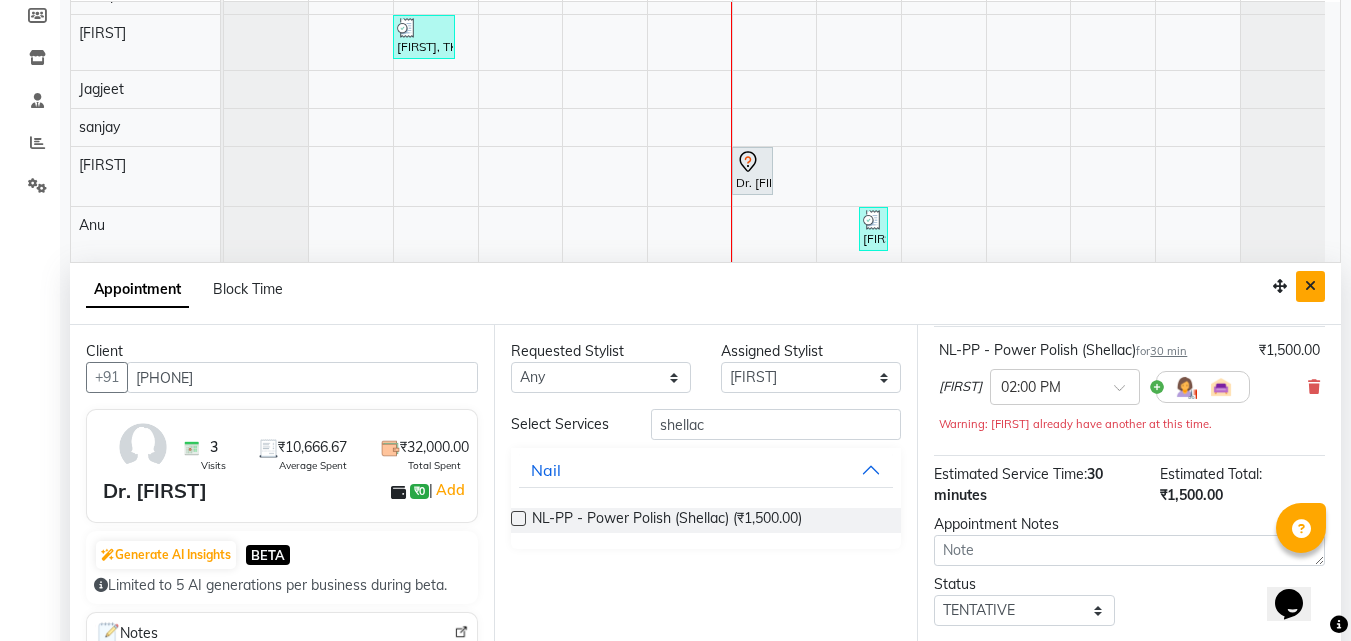 click at bounding box center [1310, 286] 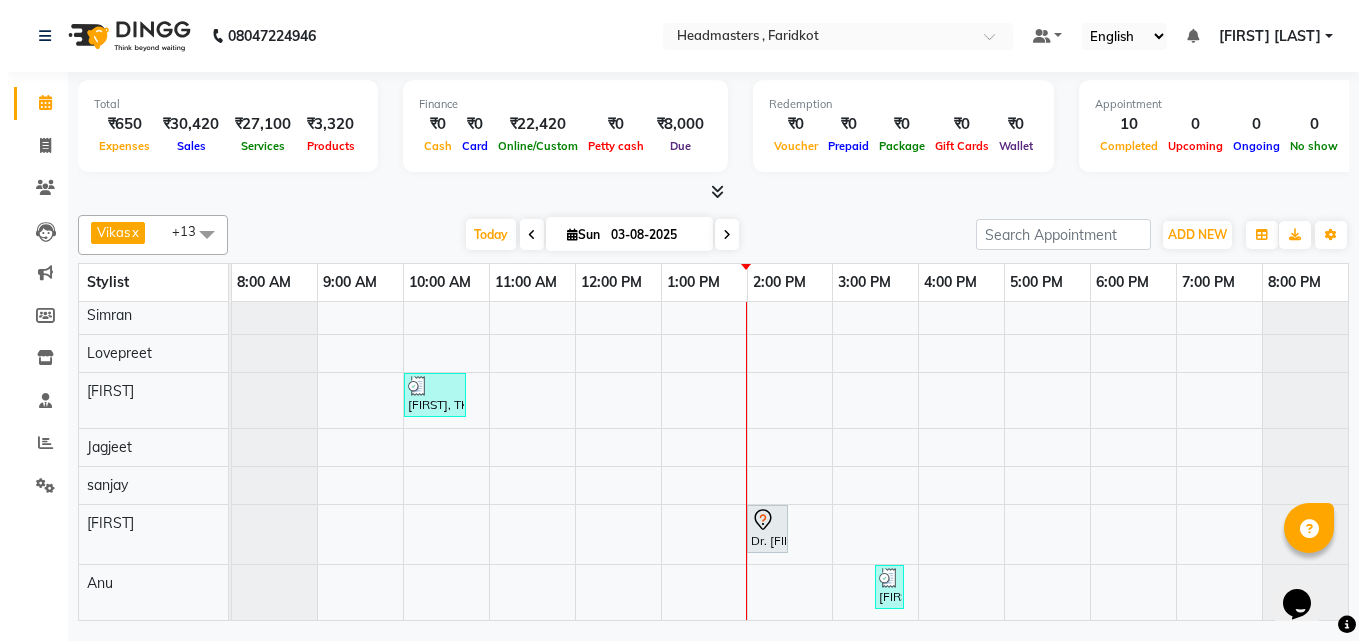 scroll, scrollTop: 0, scrollLeft: 0, axis: both 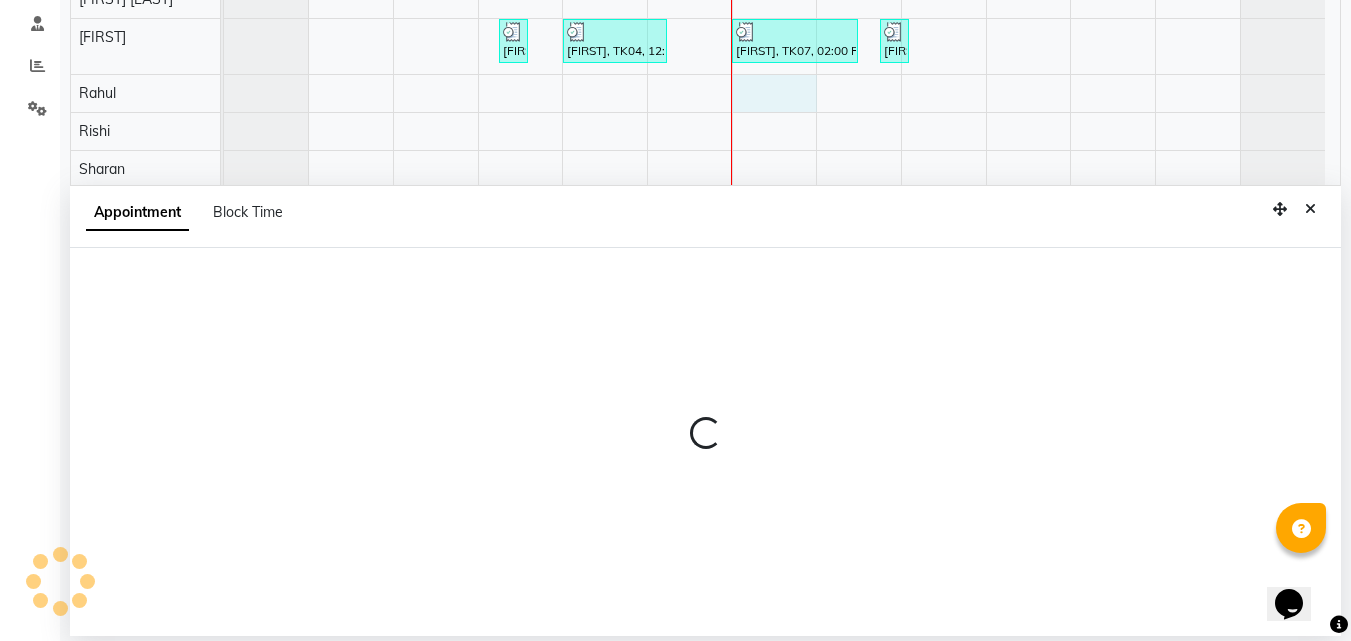 select on "71455" 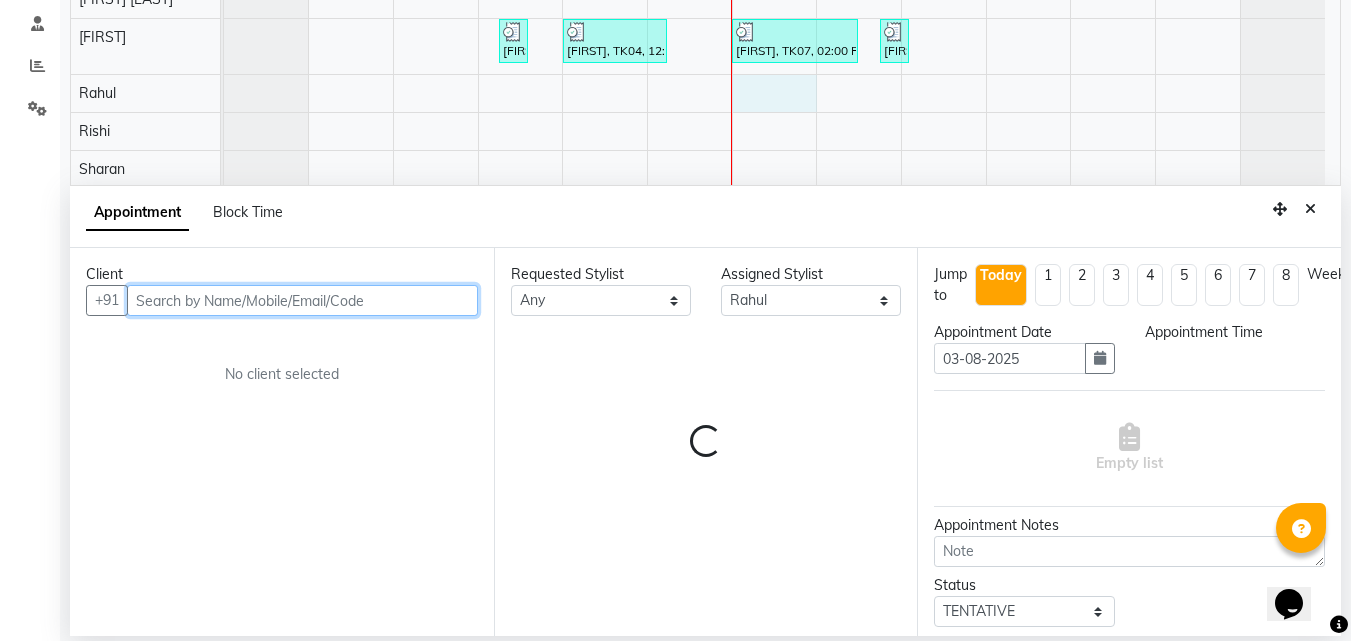 select on "840" 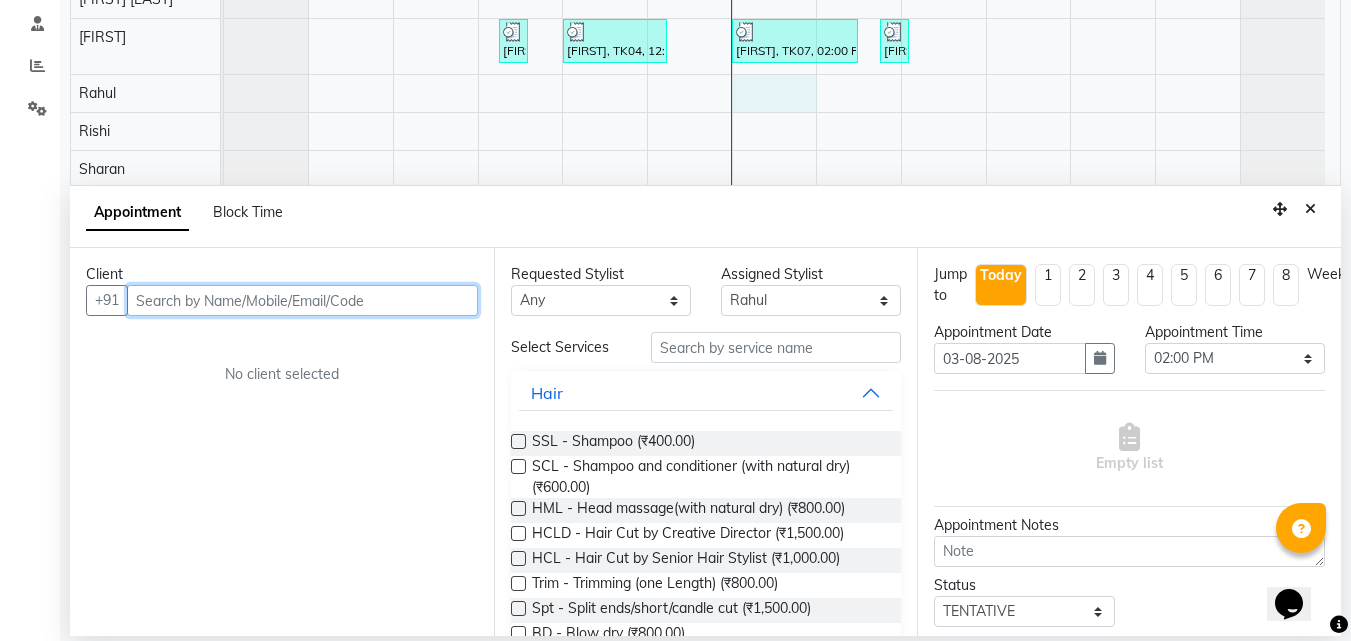 click at bounding box center (302, 300) 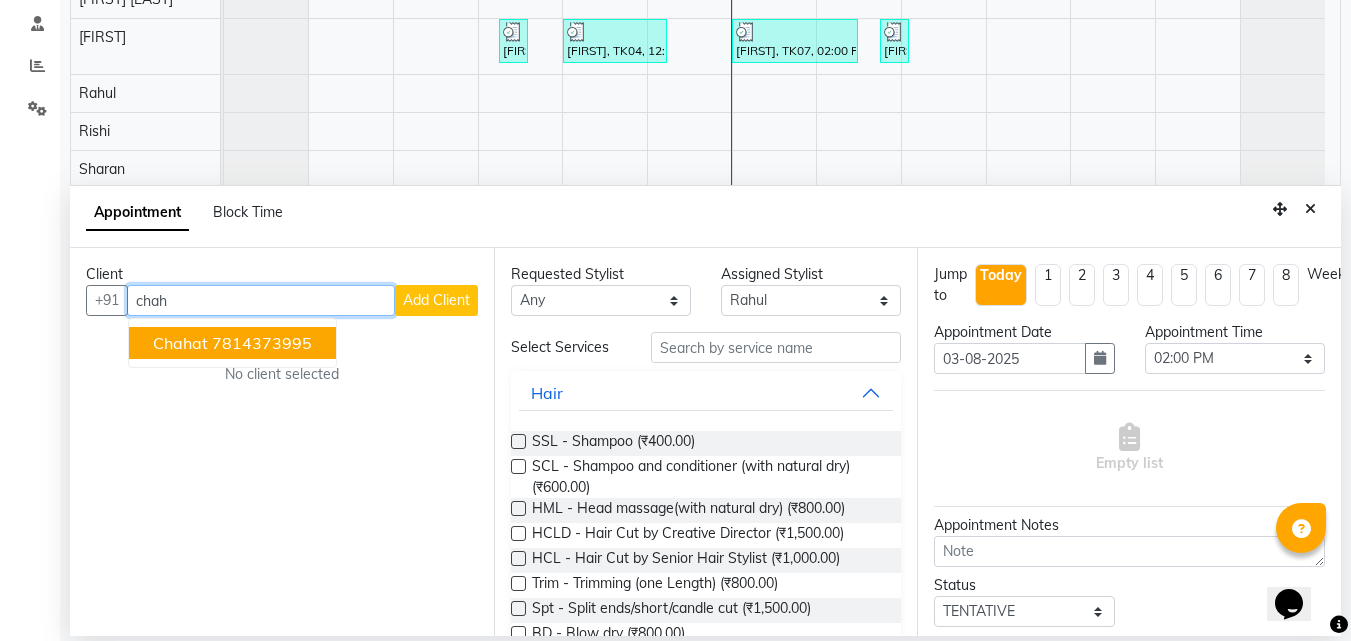 click on "7814373995" at bounding box center (262, 343) 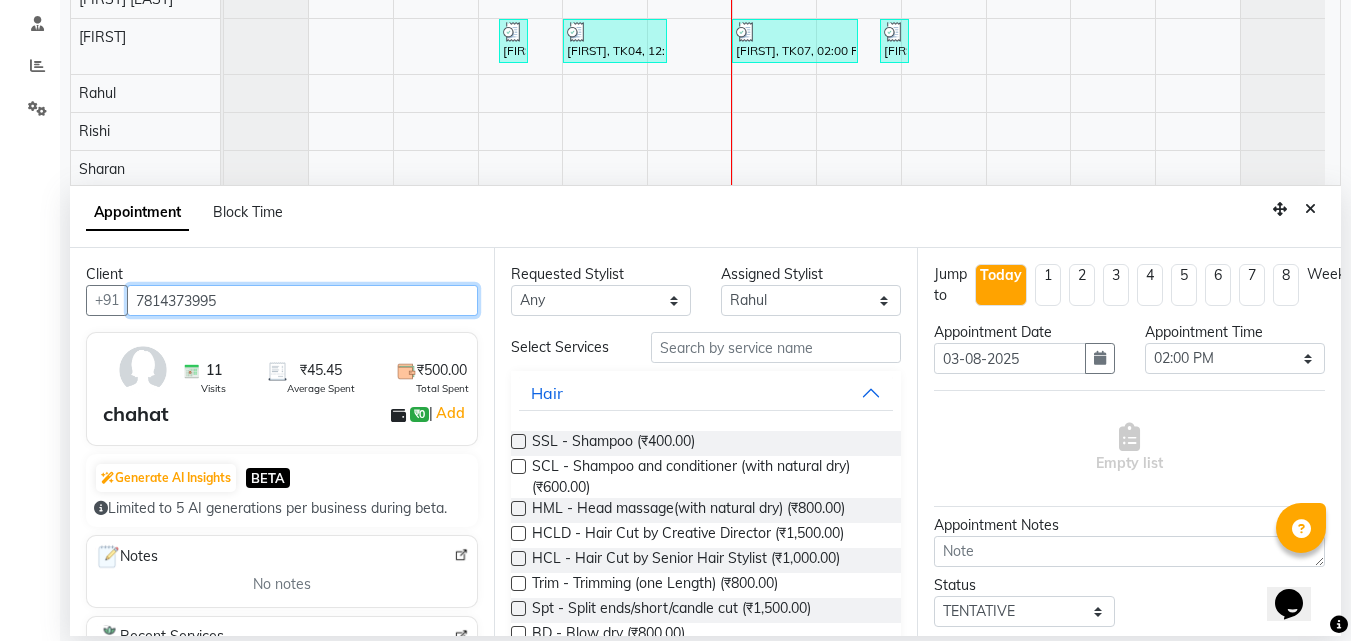 type on "7814373995" 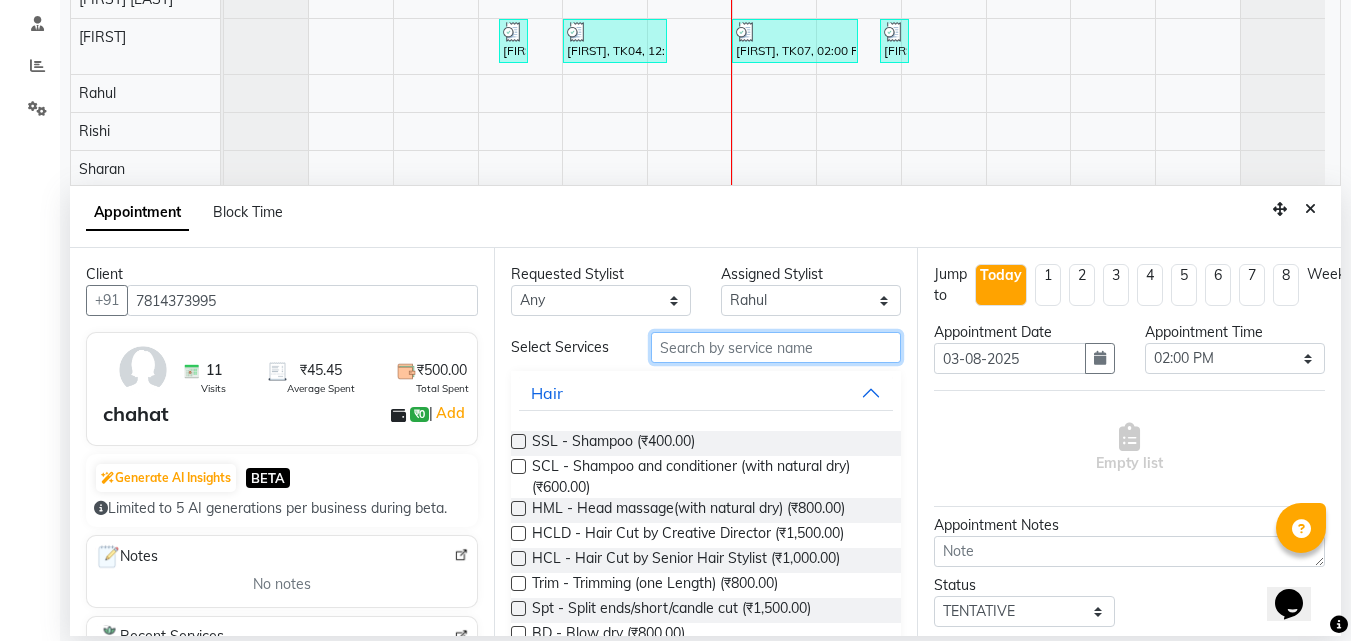 click at bounding box center [776, 347] 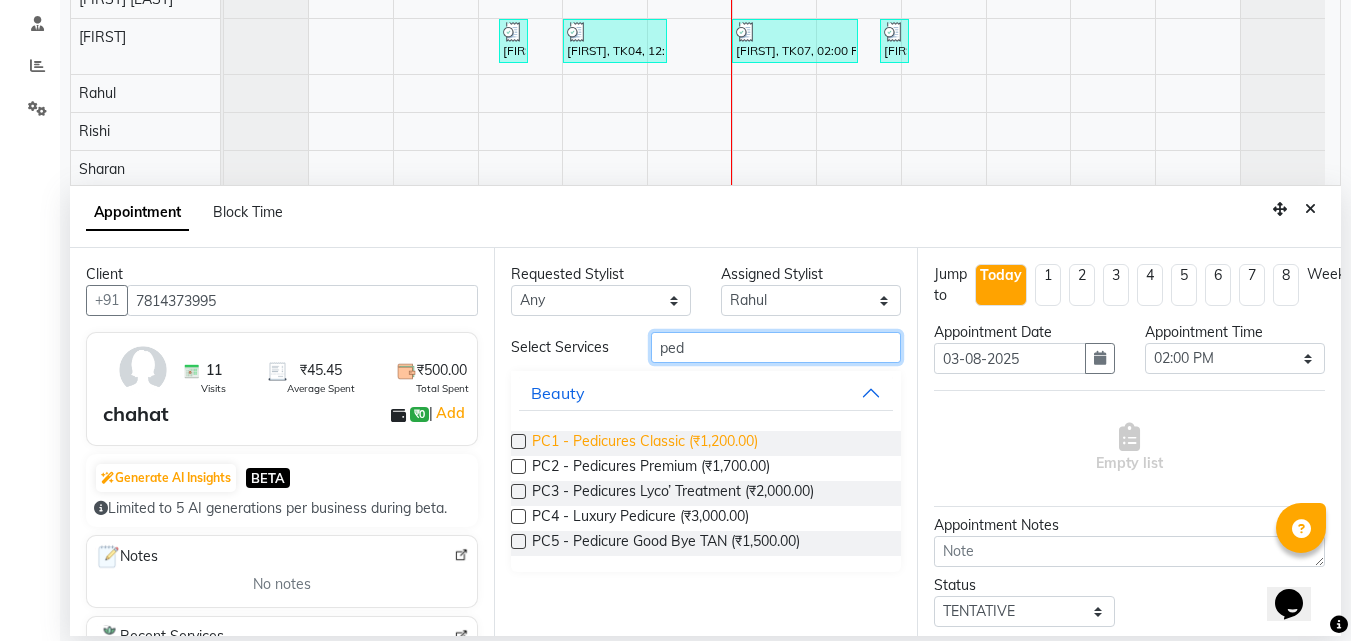 type on "ped" 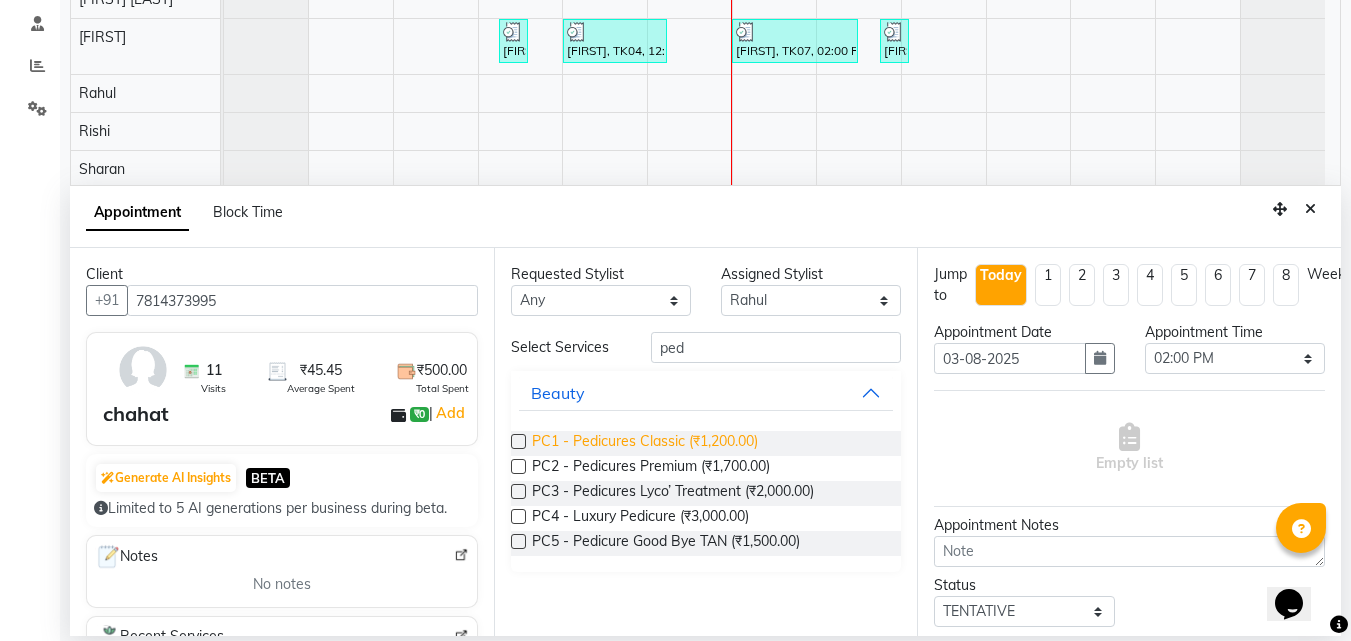 click on "PC1 - Pedicures Classic (₹1,200.00)" at bounding box center [645, 443] 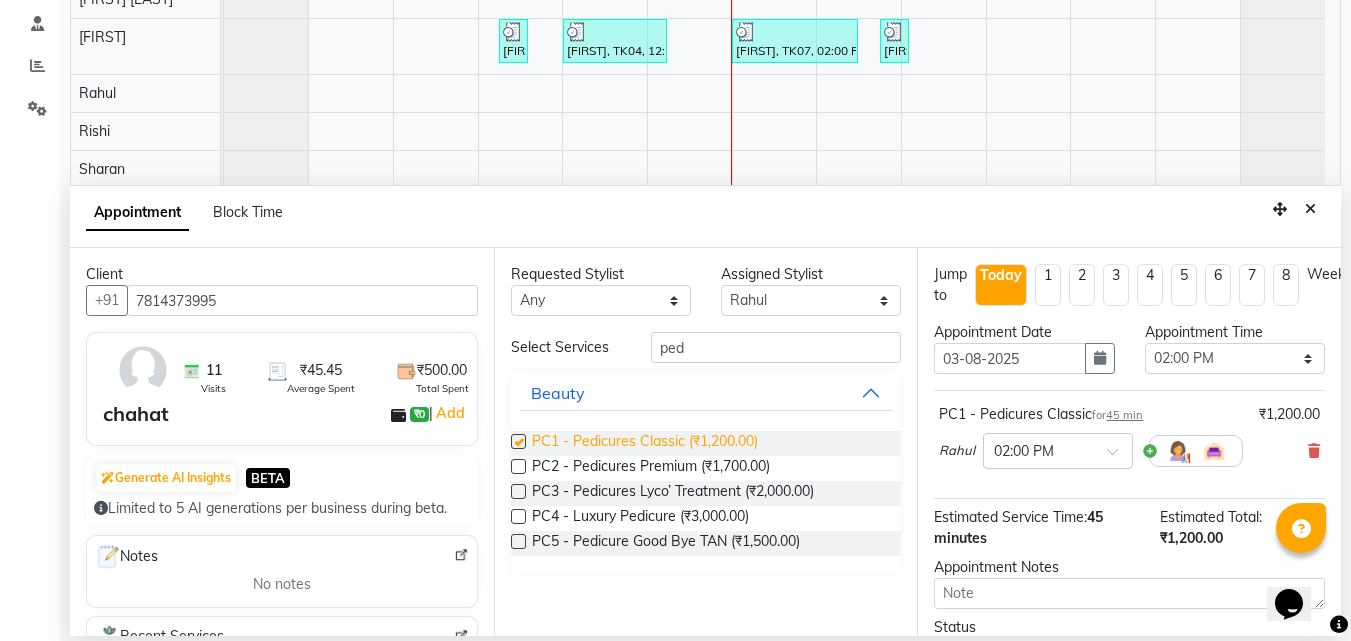 checkbox on "false" 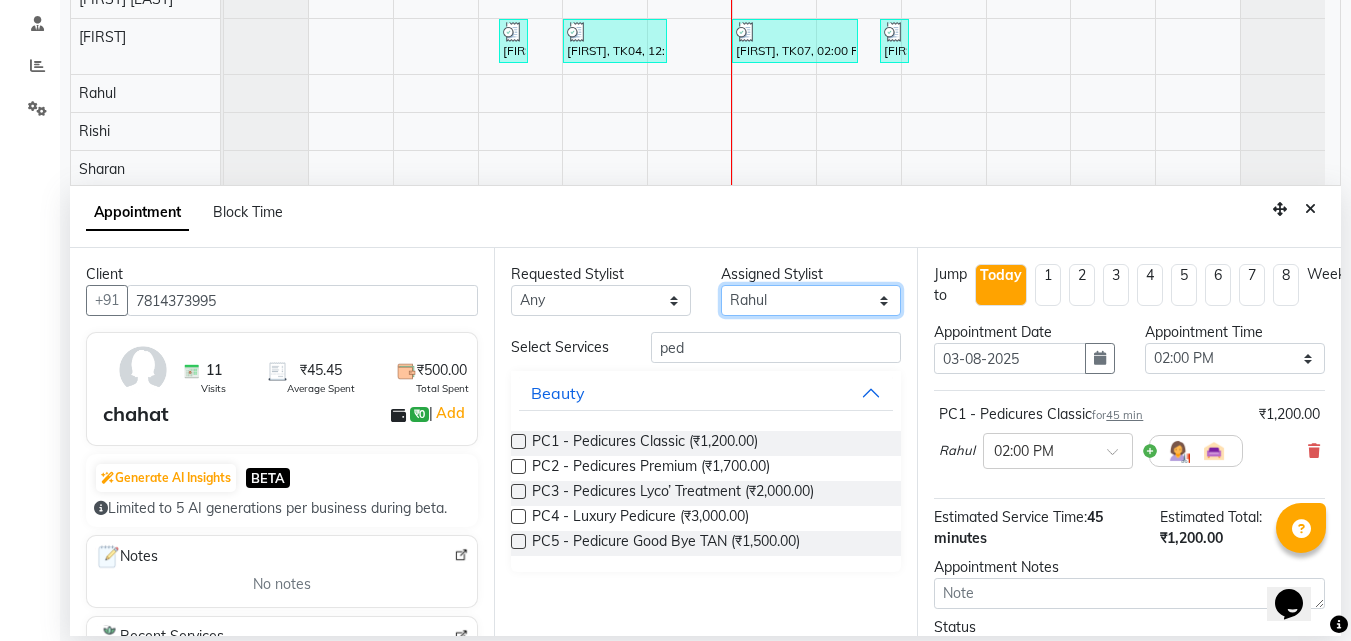 click on "Select [FIRST] [FIRST] [FIRST] [FIRST] [FIRST] [FIRST] [FIRST] [FIRST] [FIRST] [FIRST] [FIRST] [FIRST] [FIRST] [FIRST] [FIRST] [FIRST] [FIRST] [FIRST]" at bounding box center [811, 300] 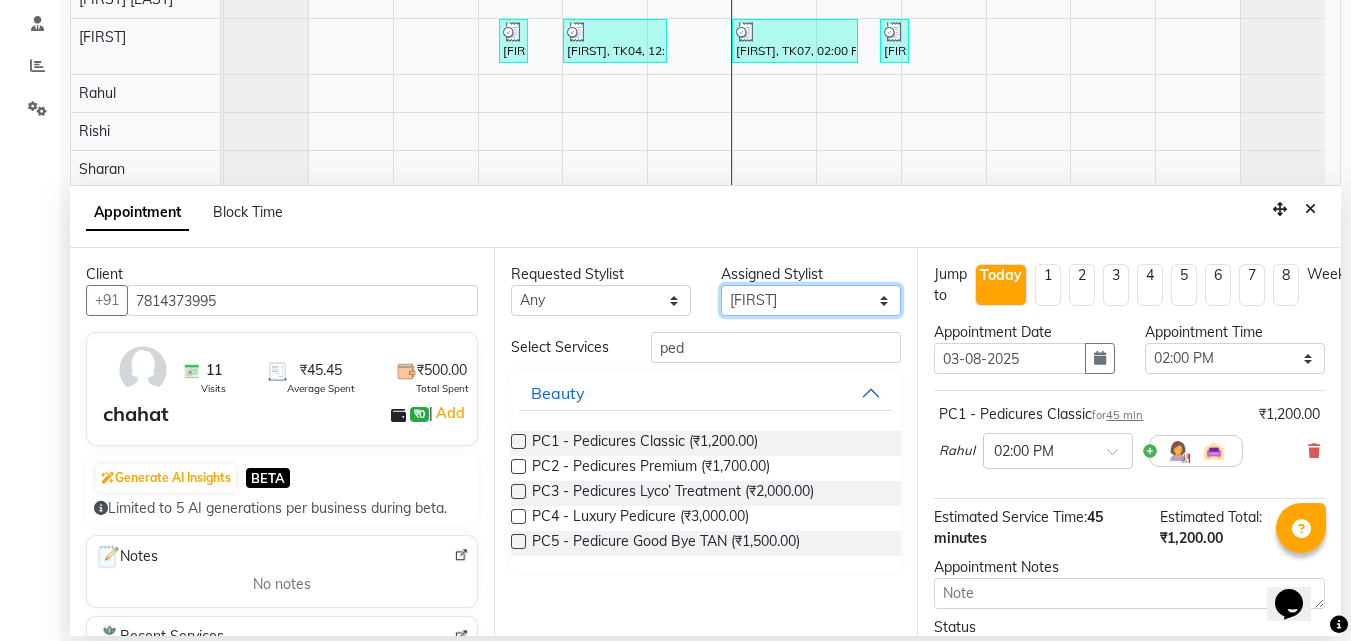 click on "Select [FIRST] [FIRST] [FIRST] [FIRST] [FIRST] [FIRST] [FIRST] [FIRST] [FIRST] [FIRST] [FIRST] [FIRST] [FIRST] [FIRST] [FIRST] [FIRST] [FIRST] [FIRST]" at bounding box center [811, 300] 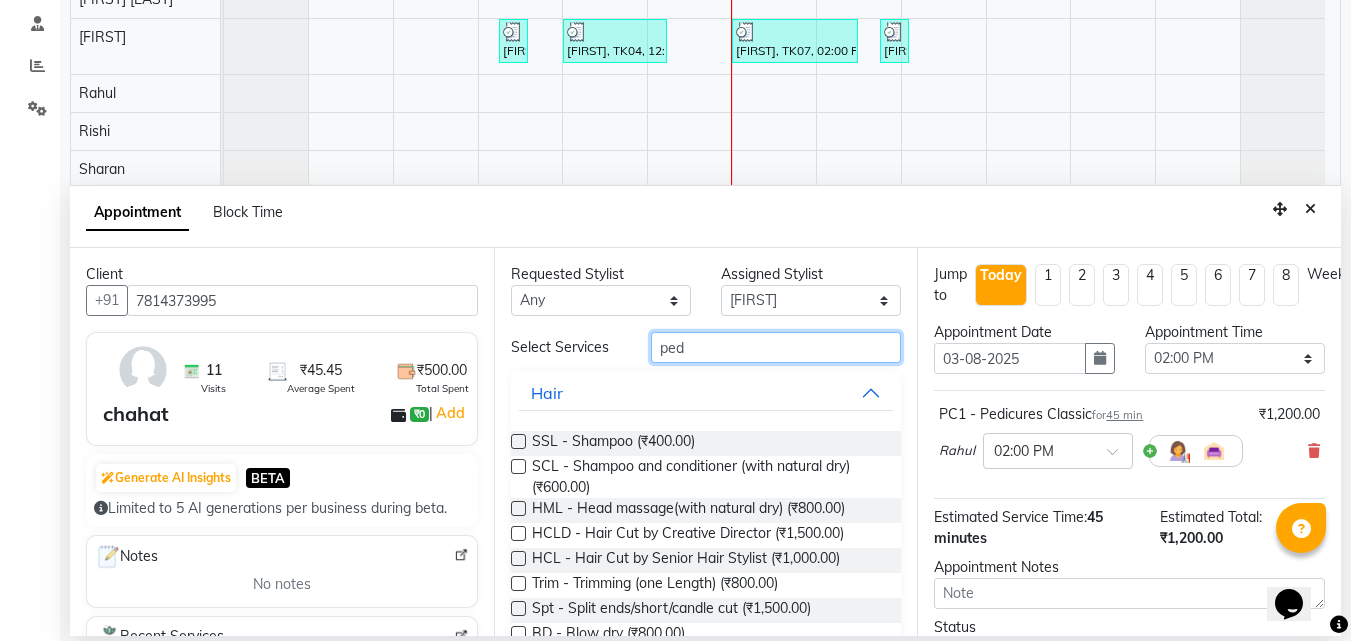 click on "ped" at bounding box center [776, 347] 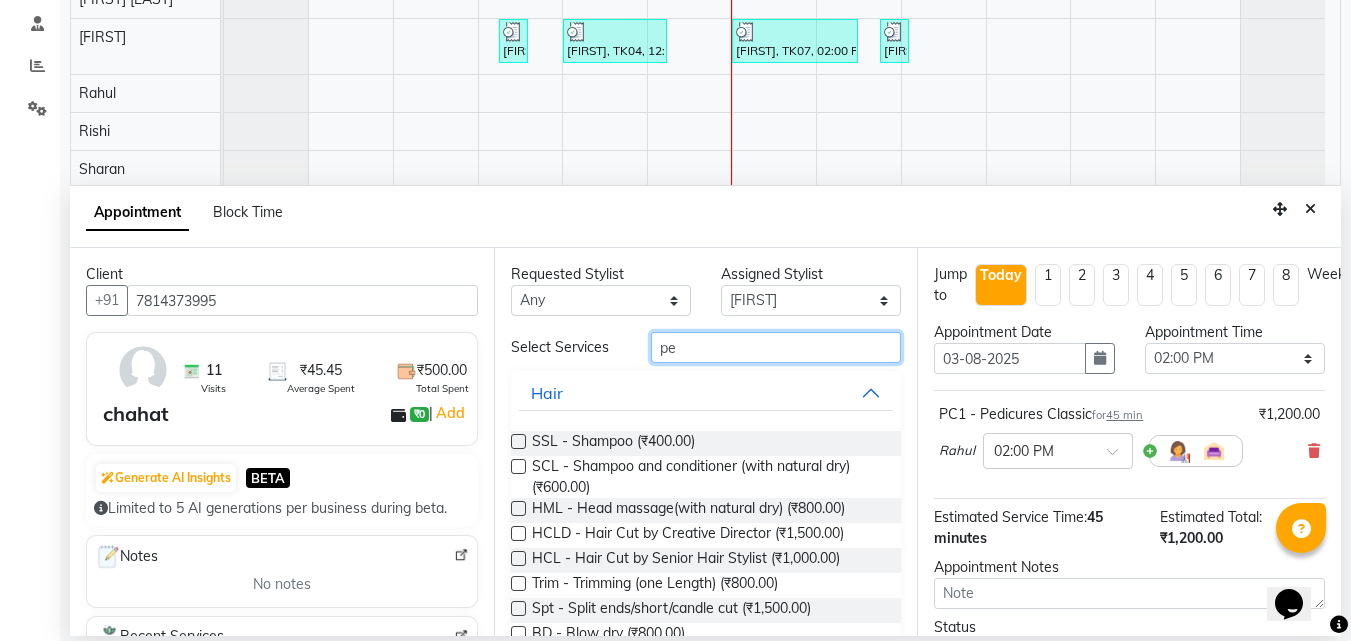 type on "p" 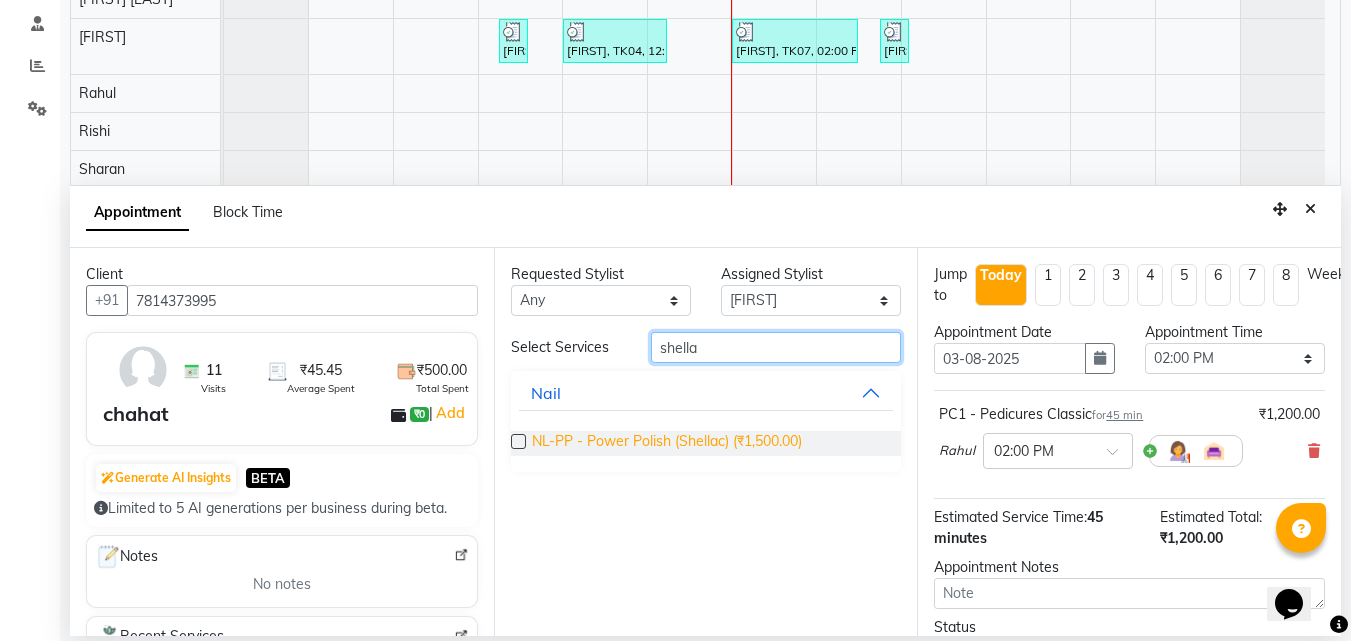 type on "shella" 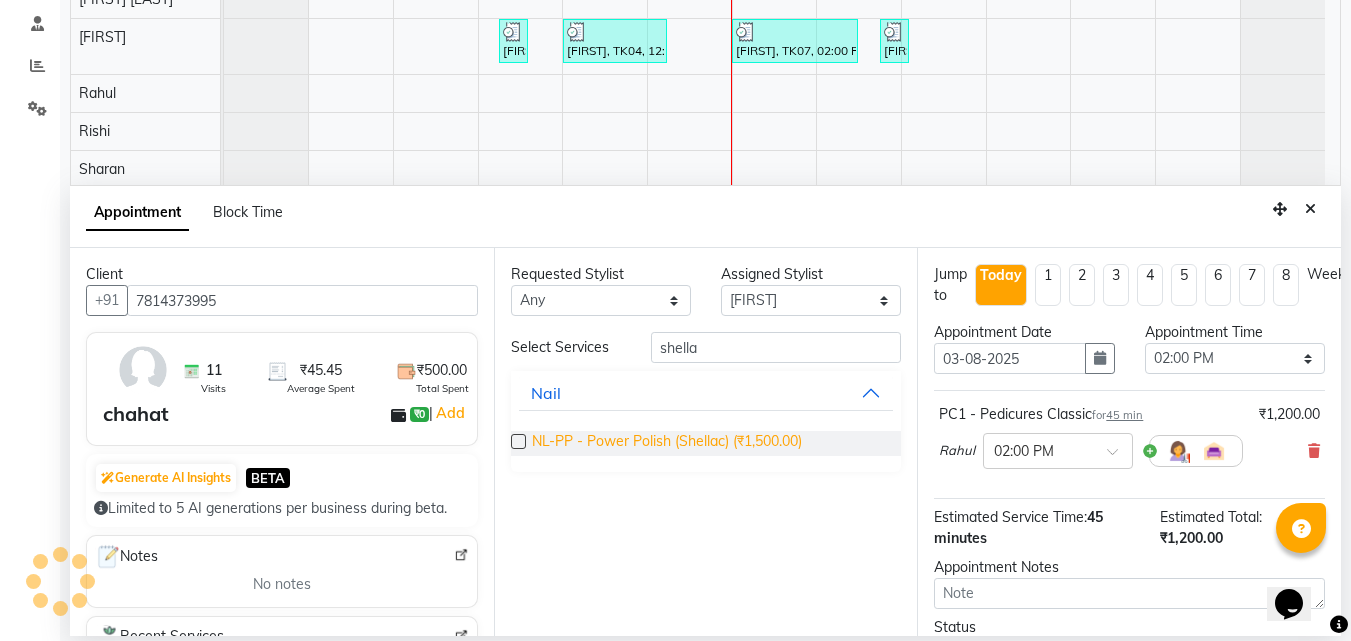click on "NL-PP  - Power Polish (Shellac) (₹1,500.00)" at bounding box center [667, 443] 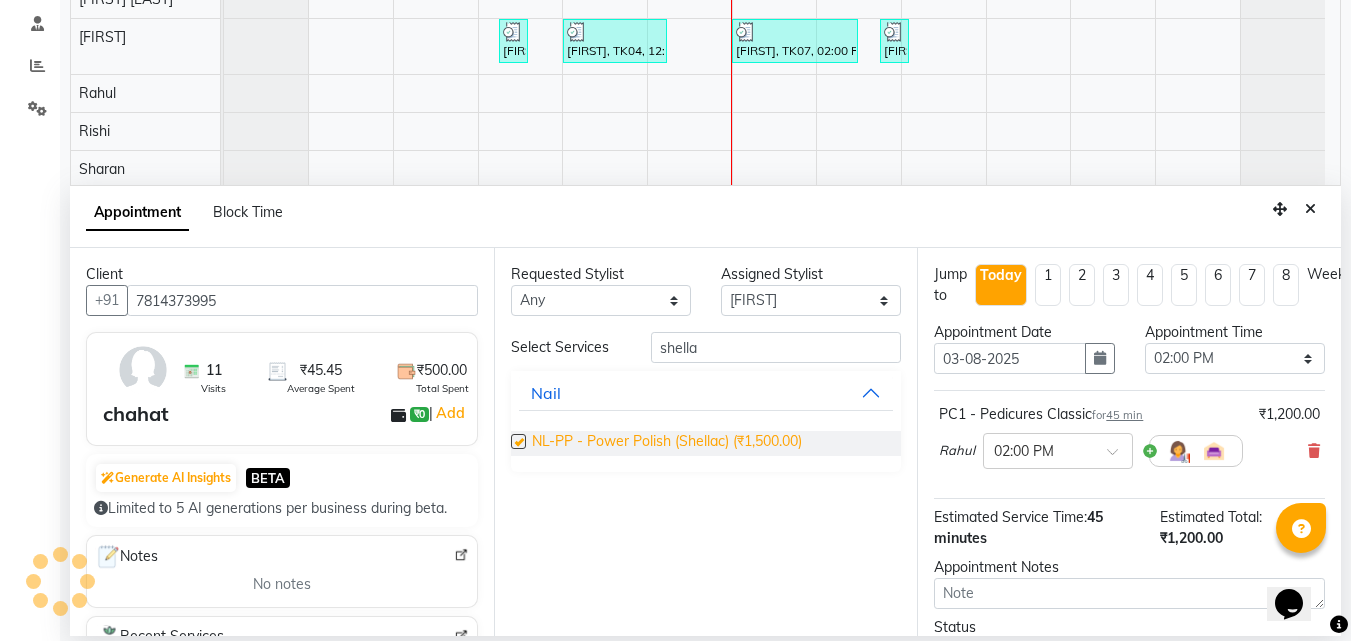 checkbox on "false" 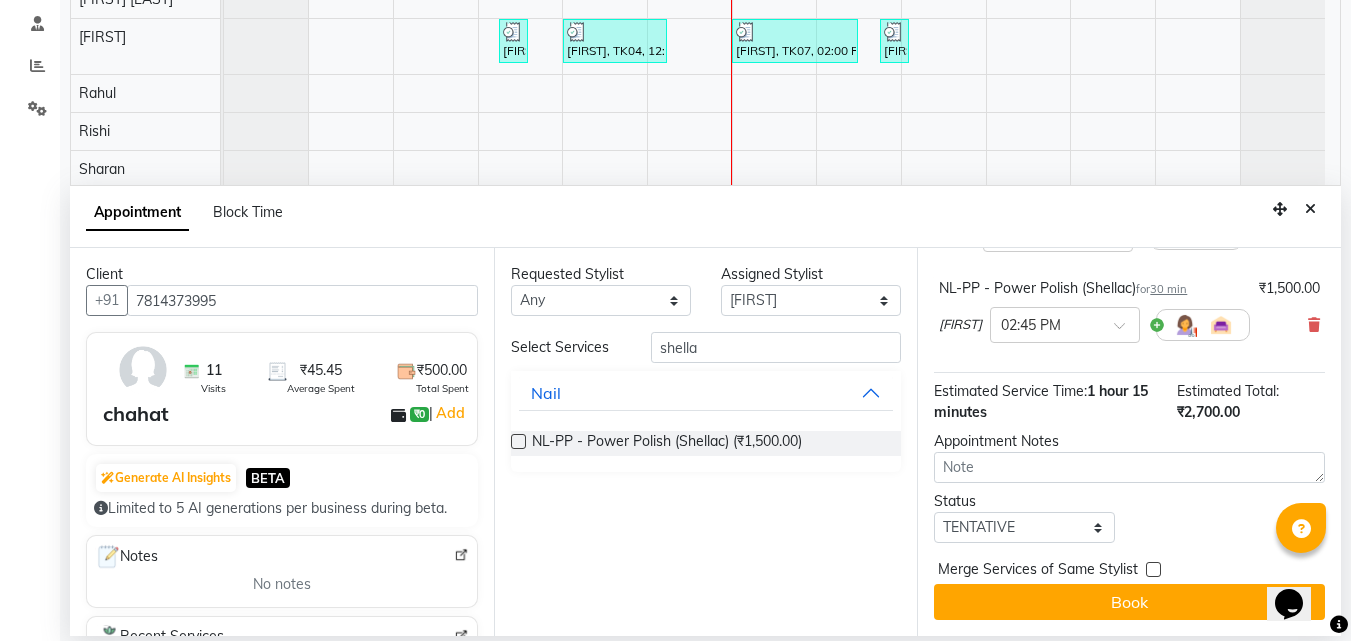 scroll, scrollTop: 232, scrollLeft: 0, axis: vertical 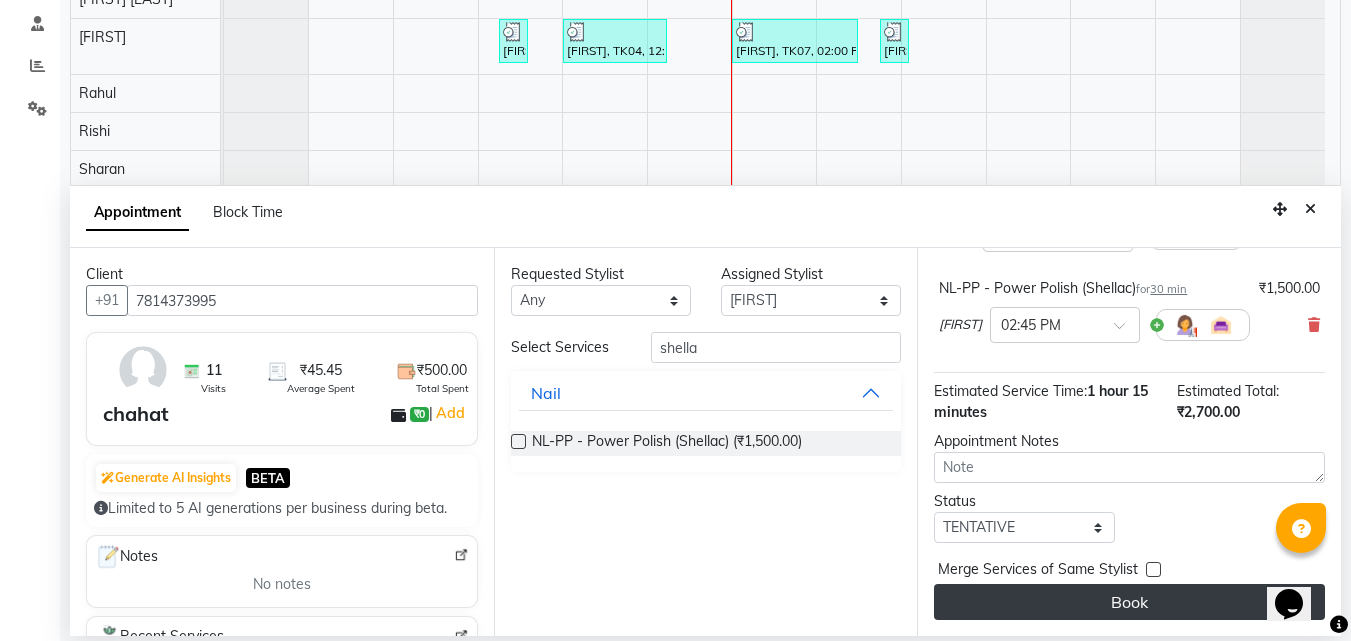 click on "Book" at bounding box center [1129, 602] 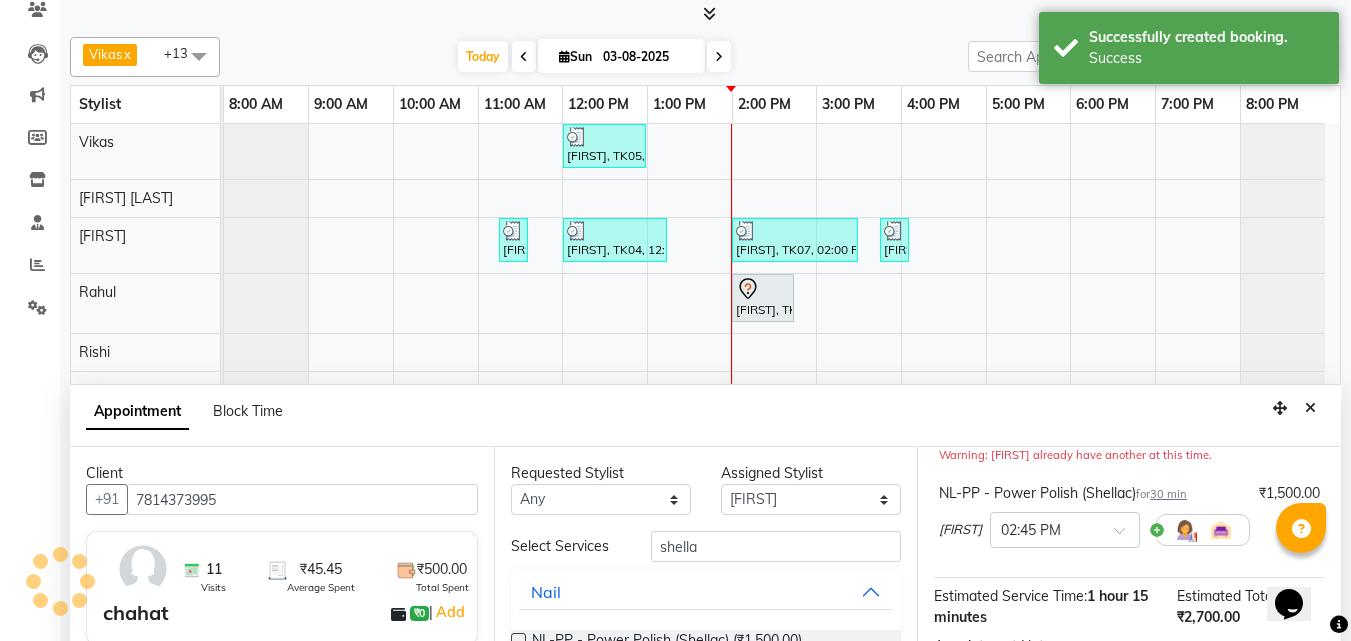 scroll, scrollTop: 0, scrollLeft: 0, axis: both 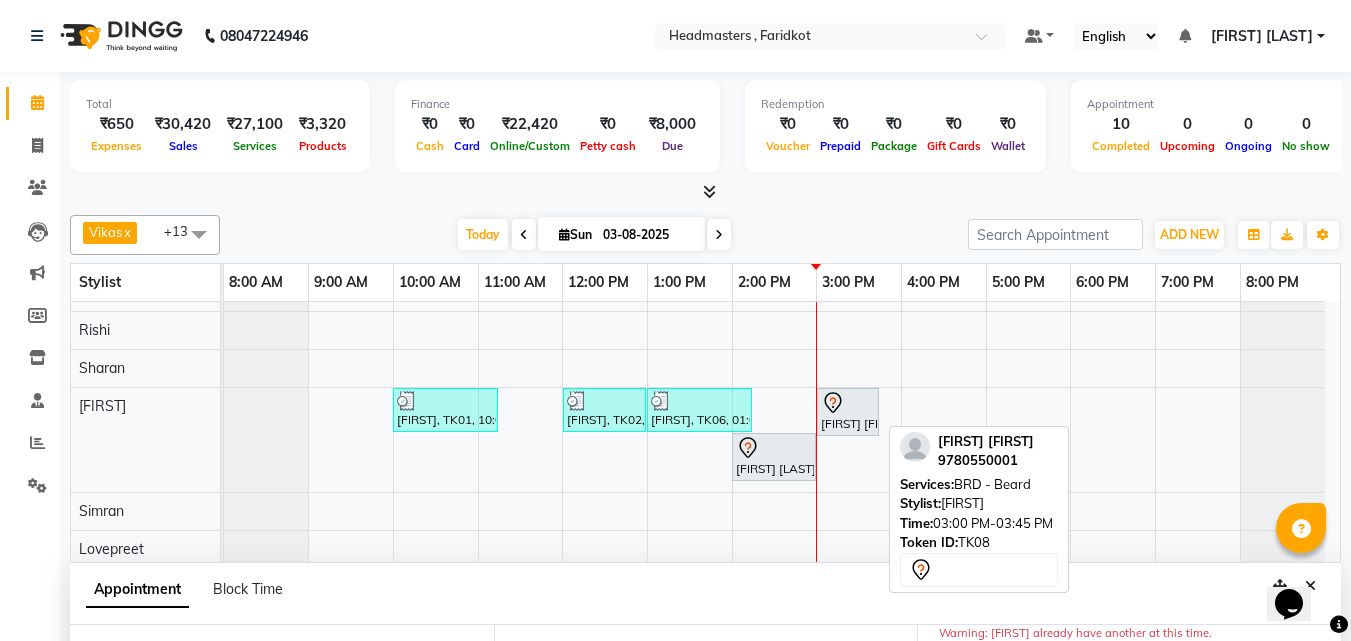 click on "[FIRST] [FIRST], TK08, 03:00 PM-03:45 PM, BRD - Beard" at bounding box center [848, 412] 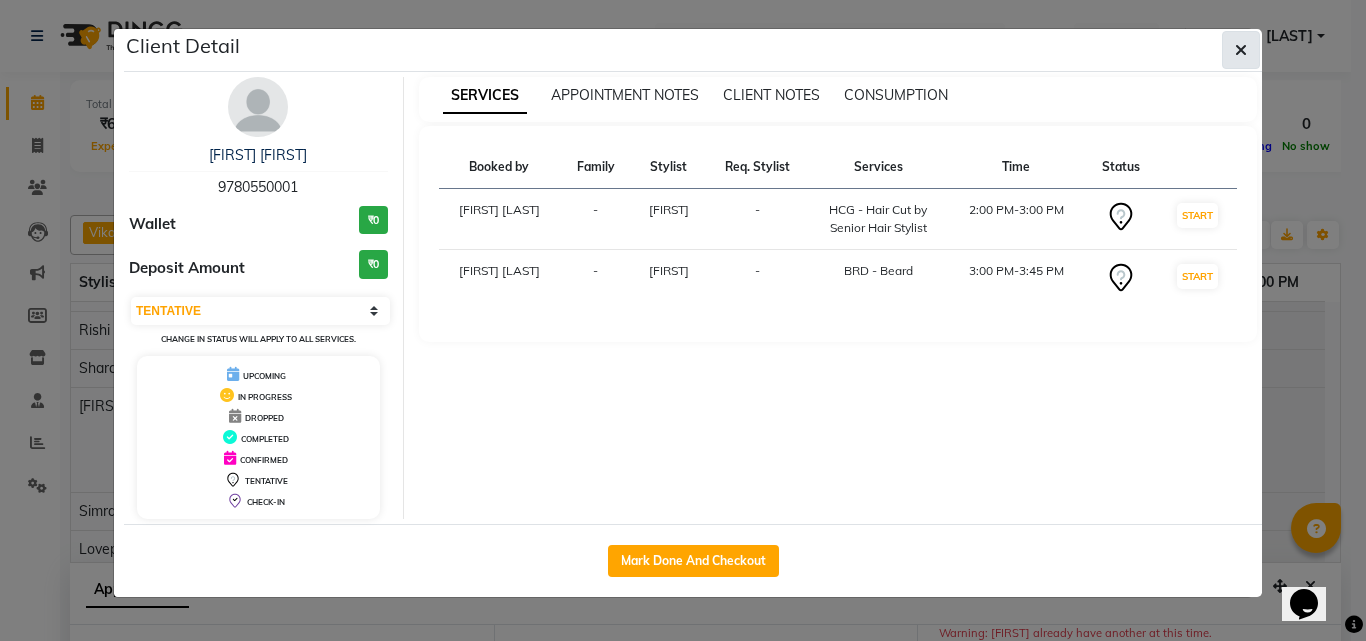 click 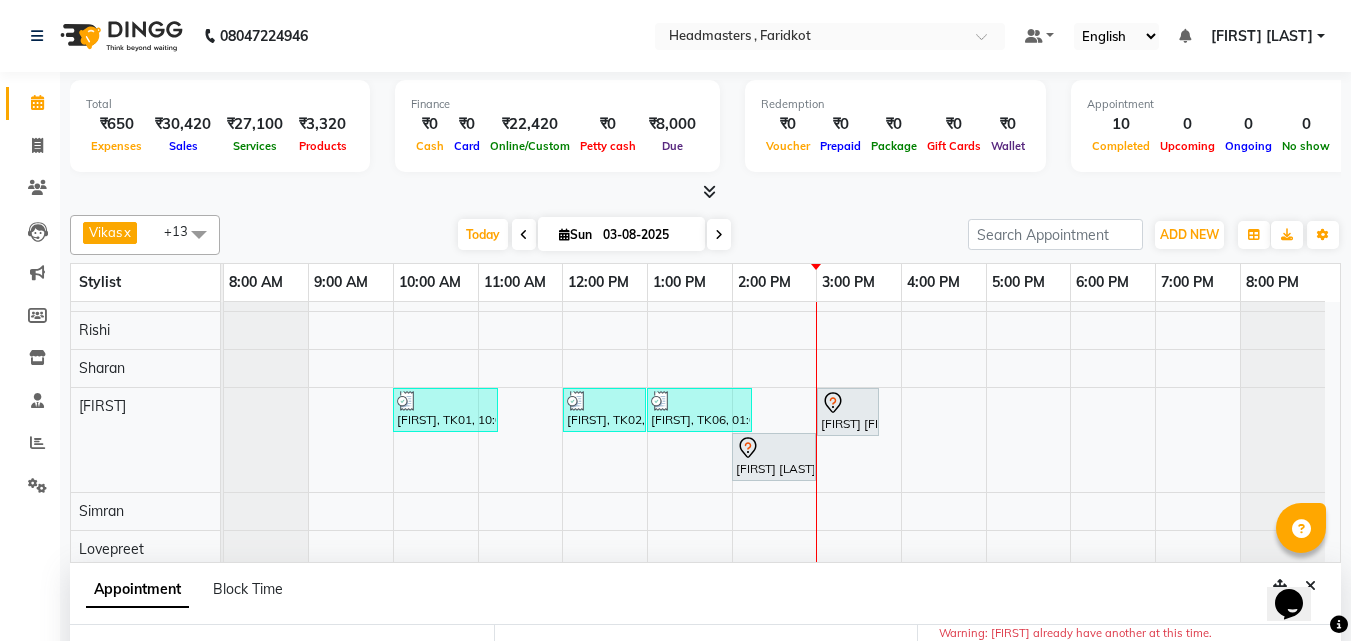 scroll, scrollTop: 292, scrollLeft: 0, axis: vertical 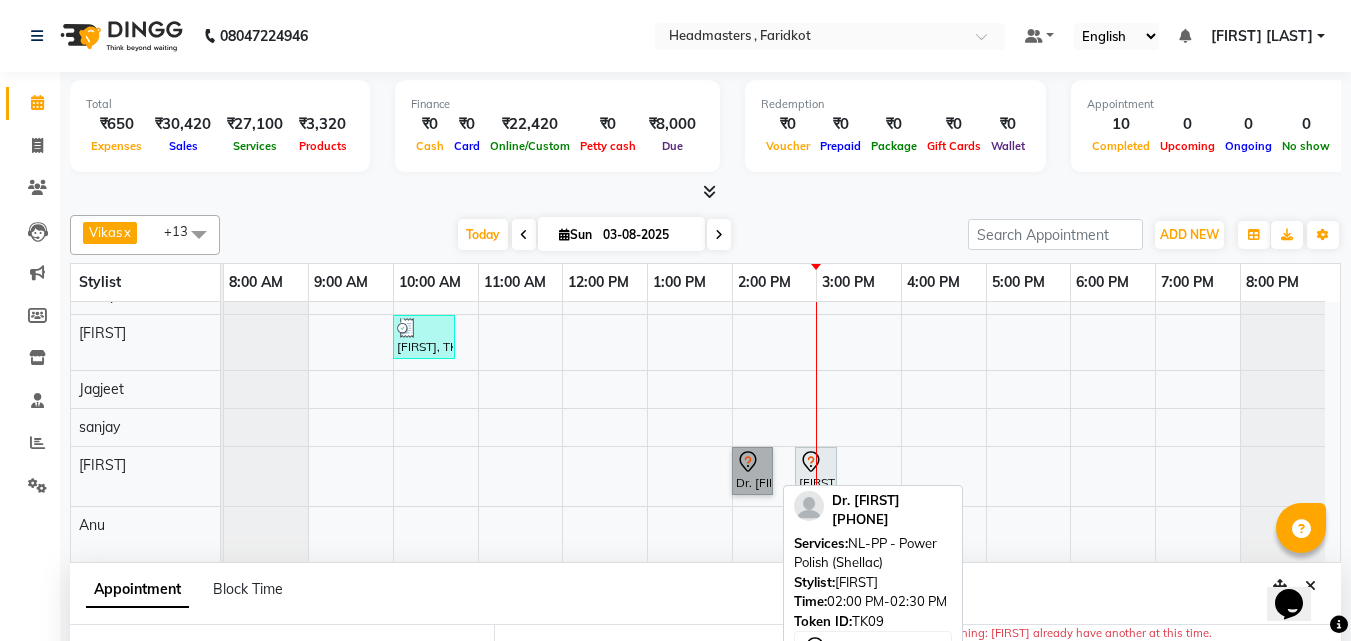 click on "Dr. [FIRST], TK09, 02:00 PM-02:30 PM, NL-PP  - Power Polish (Shellac)" at bounding box center [752, 471] 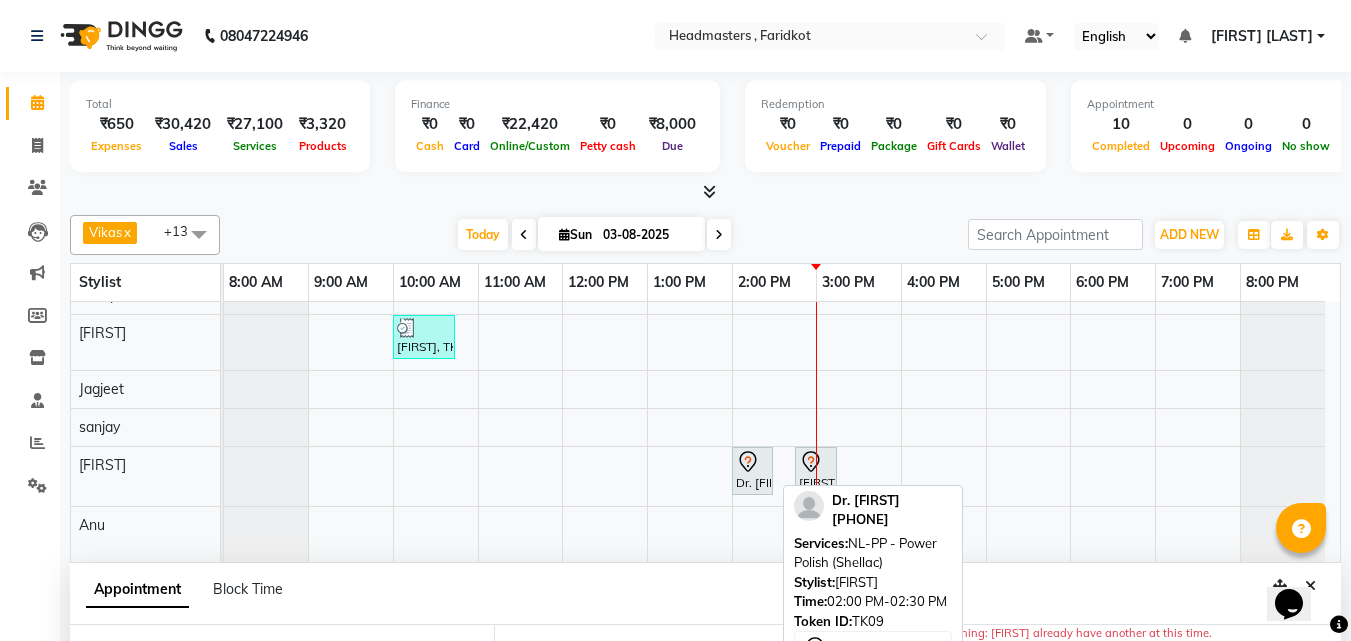 select on "7" 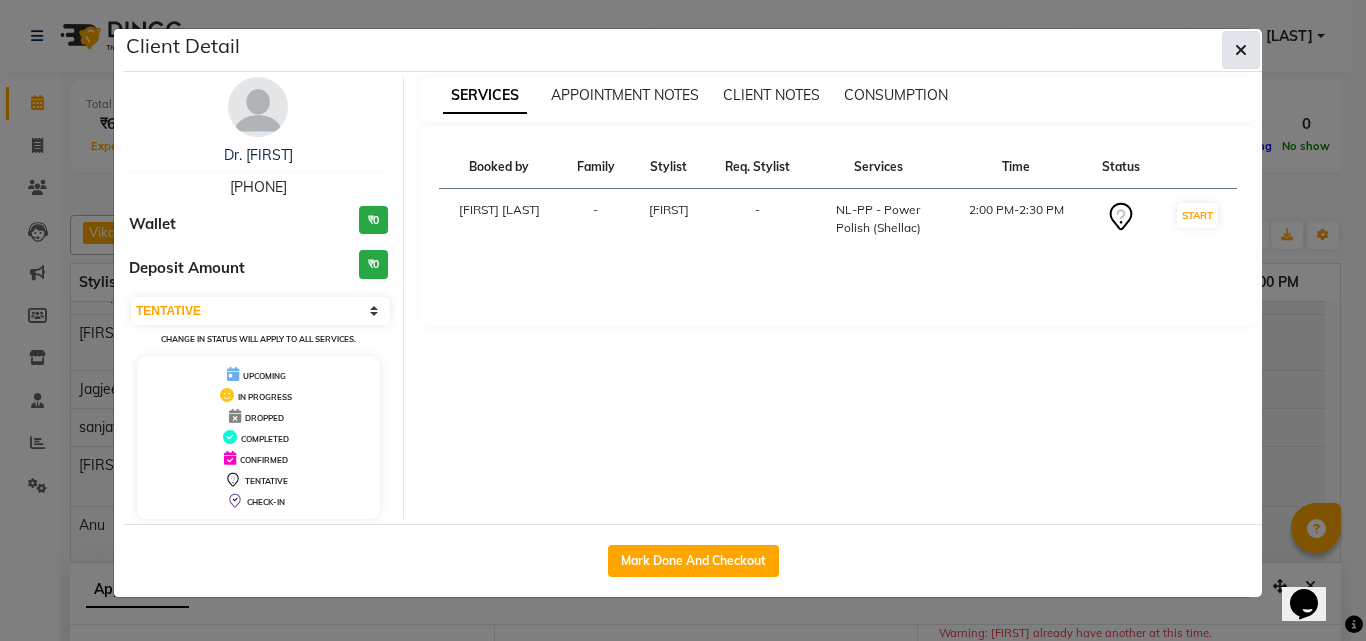click 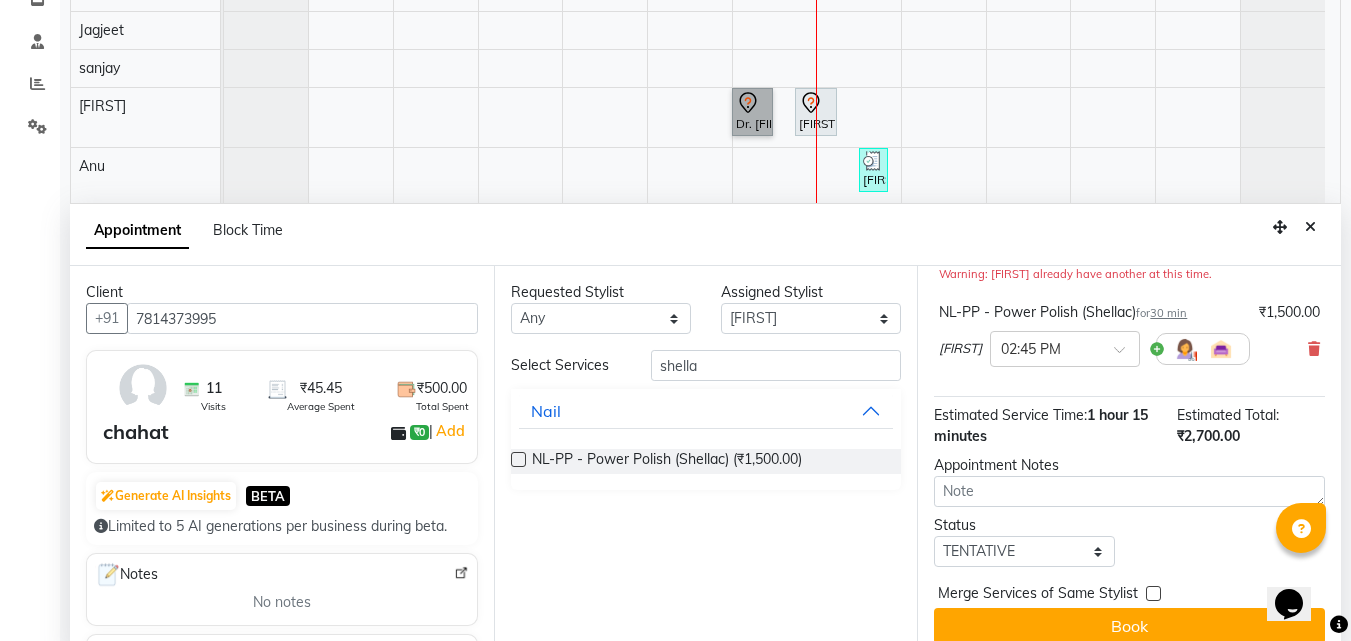 scroll, scrollTop: 377, scrollLeft: 0, axis: vertical 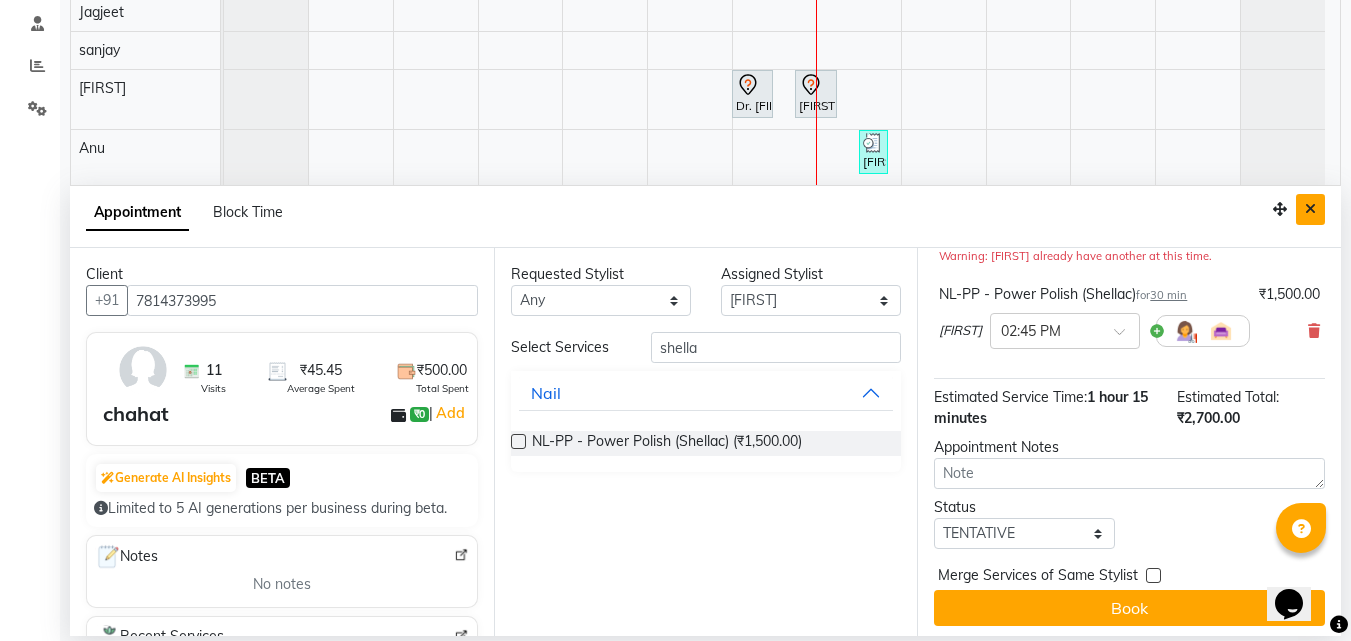 click at bounding box center [1310, 209] 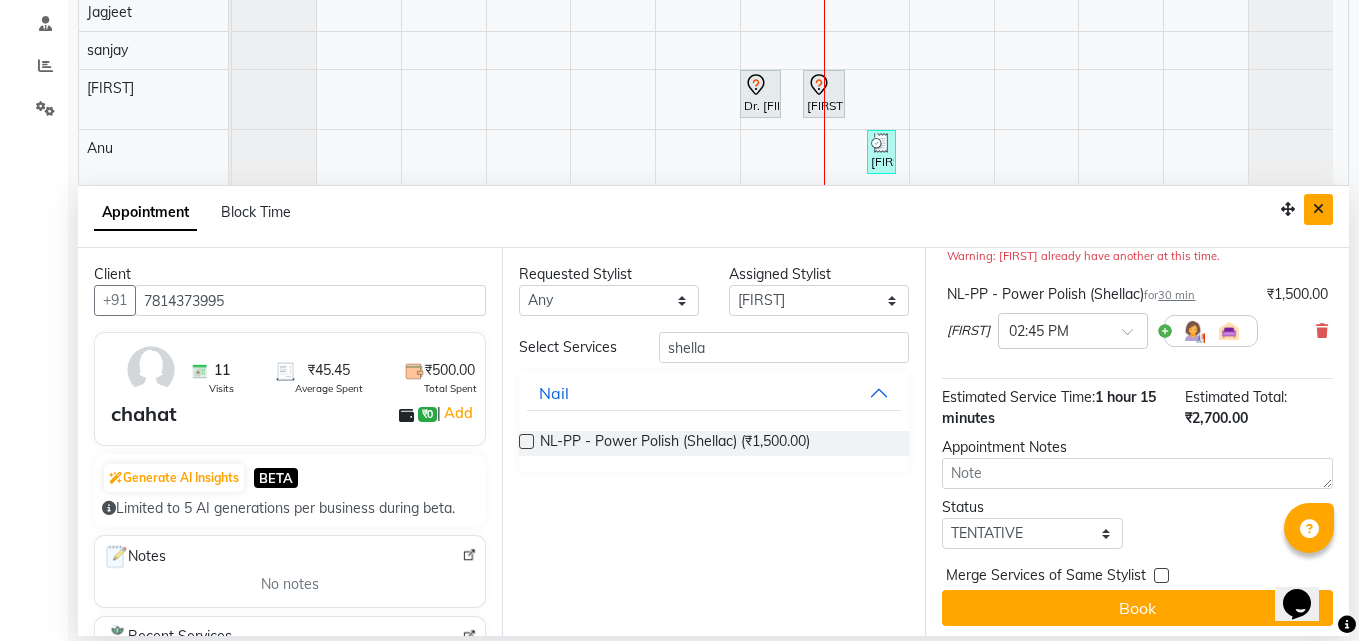 scroll, scrollTop: 0, scrollLeft: 0, axis: both 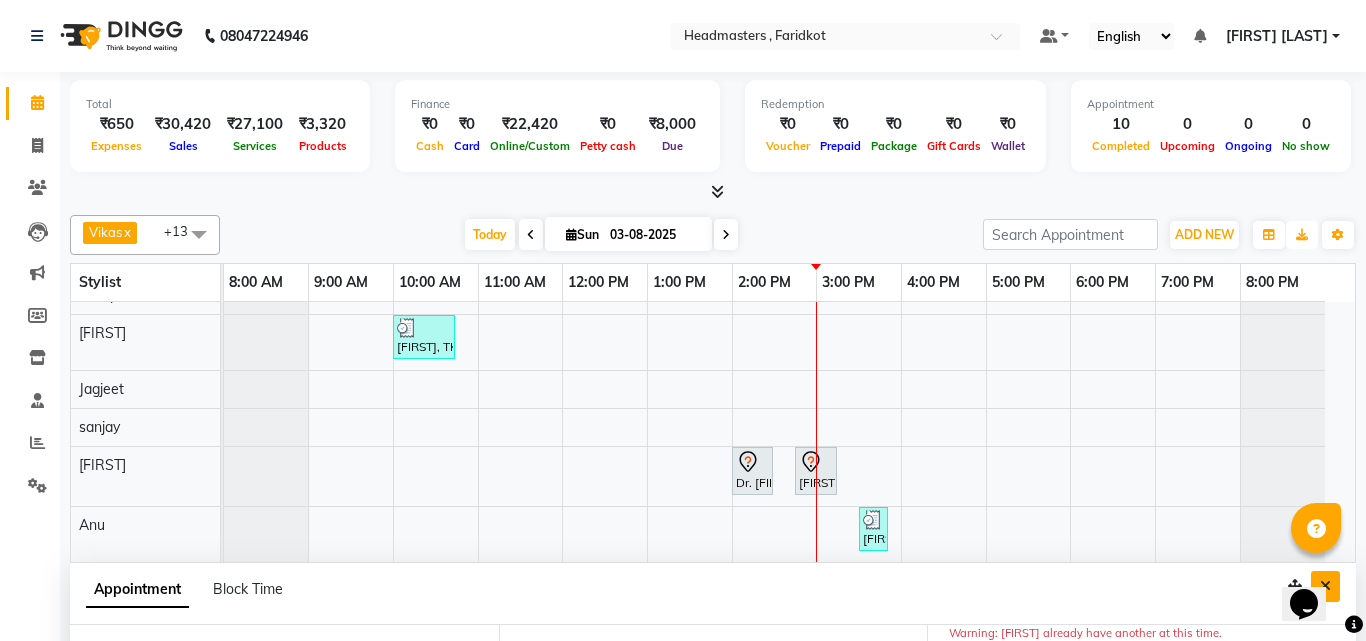 click at bounding box center [1302, 235] 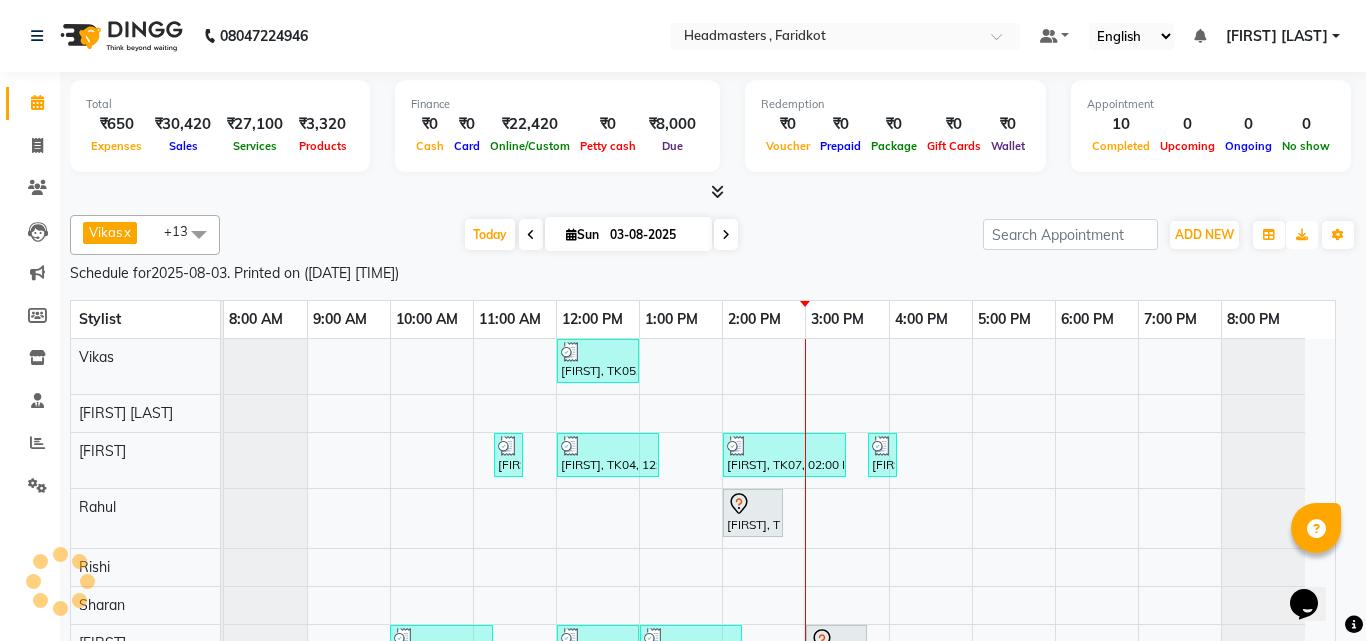 scroll, scrollTop: 0, scrollLeft: 0, axis: both 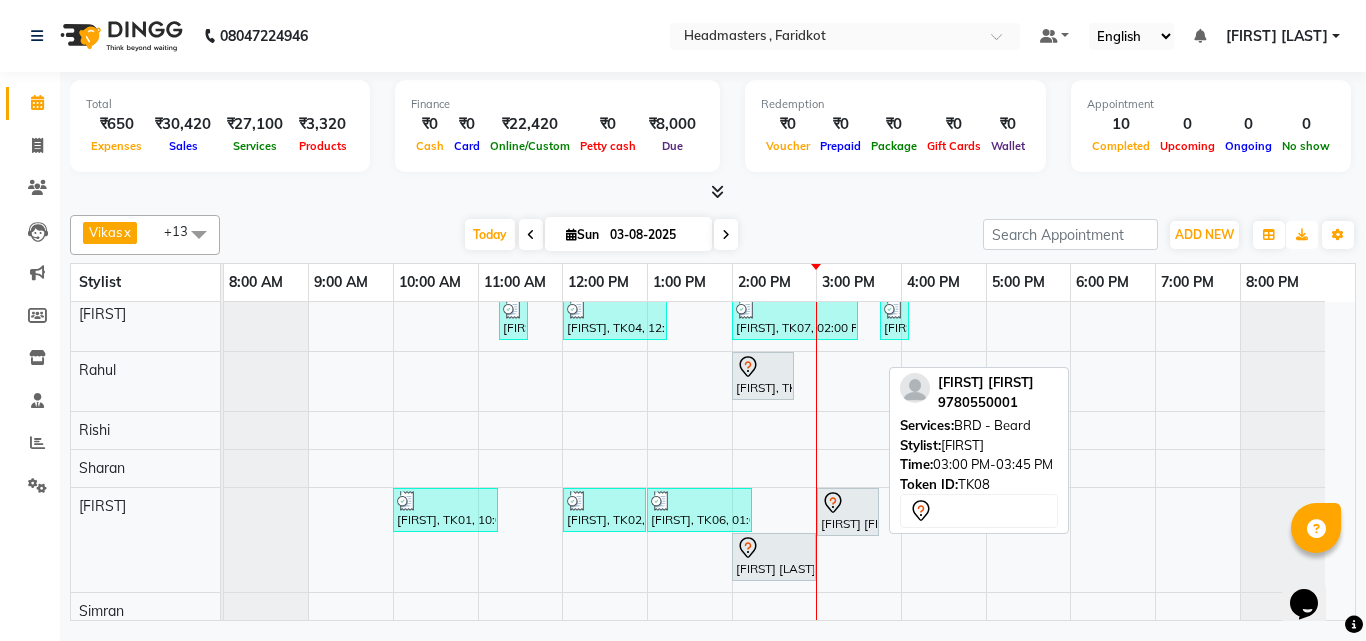 click at bounding box center [848, 503] 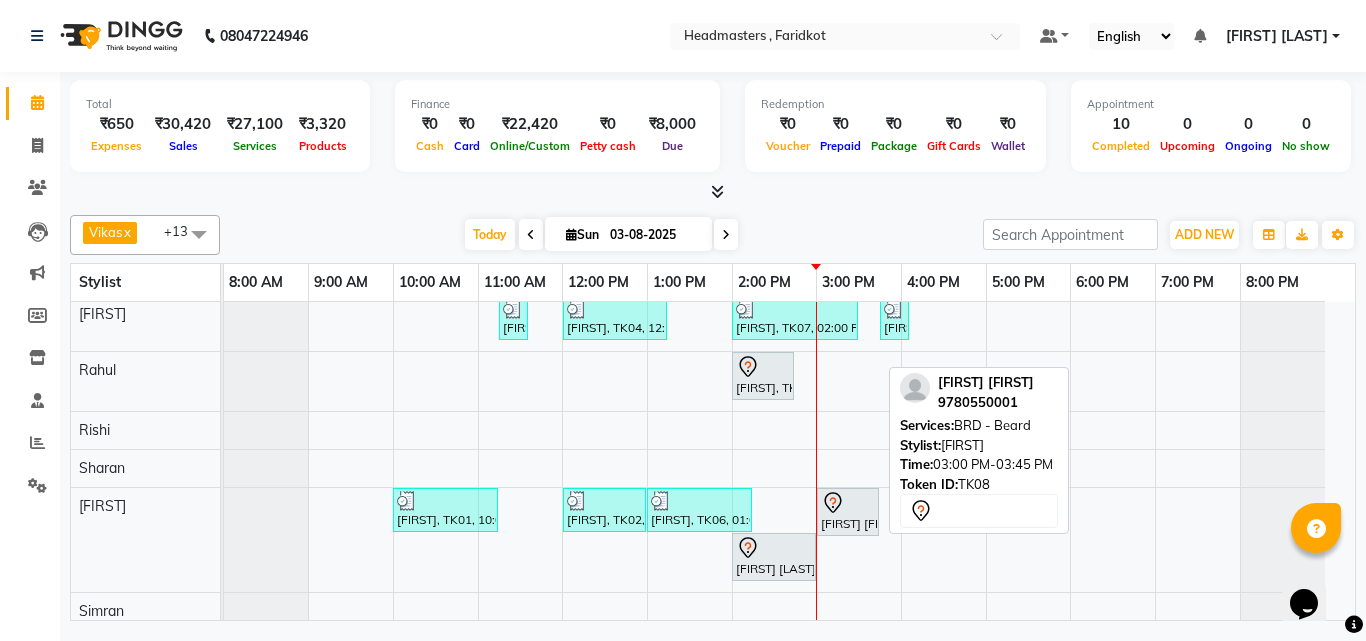 select on "7" 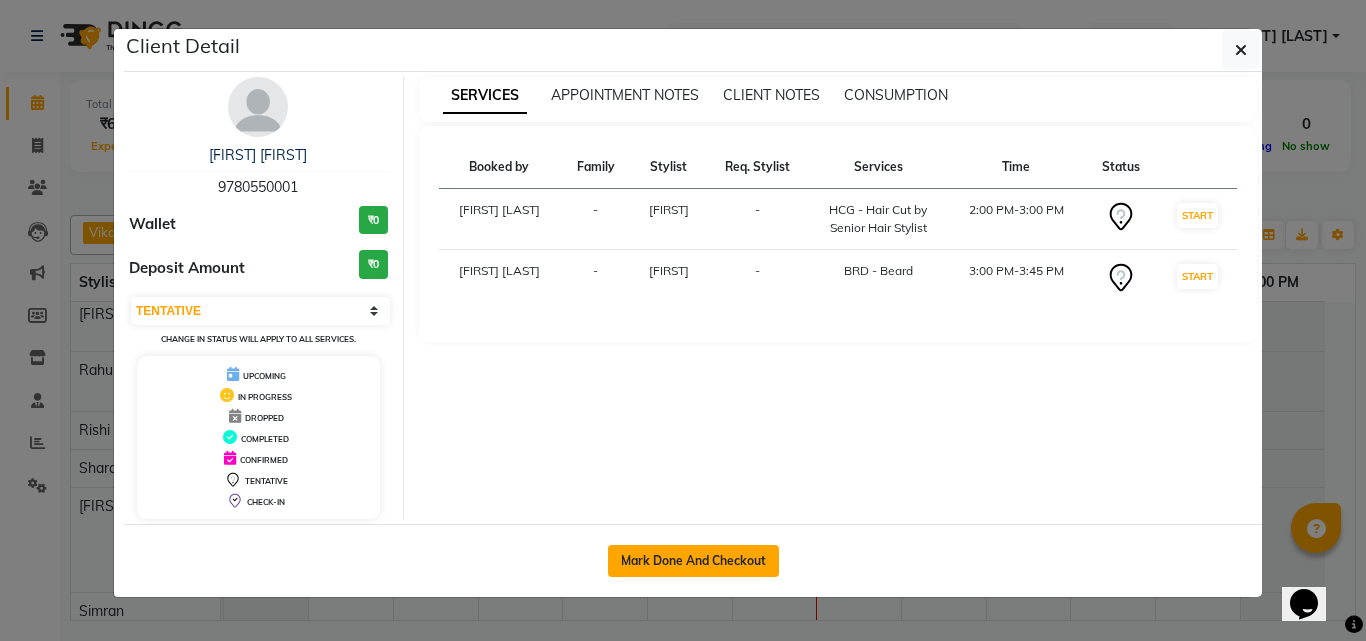 click on "Mark Done And Checkout" 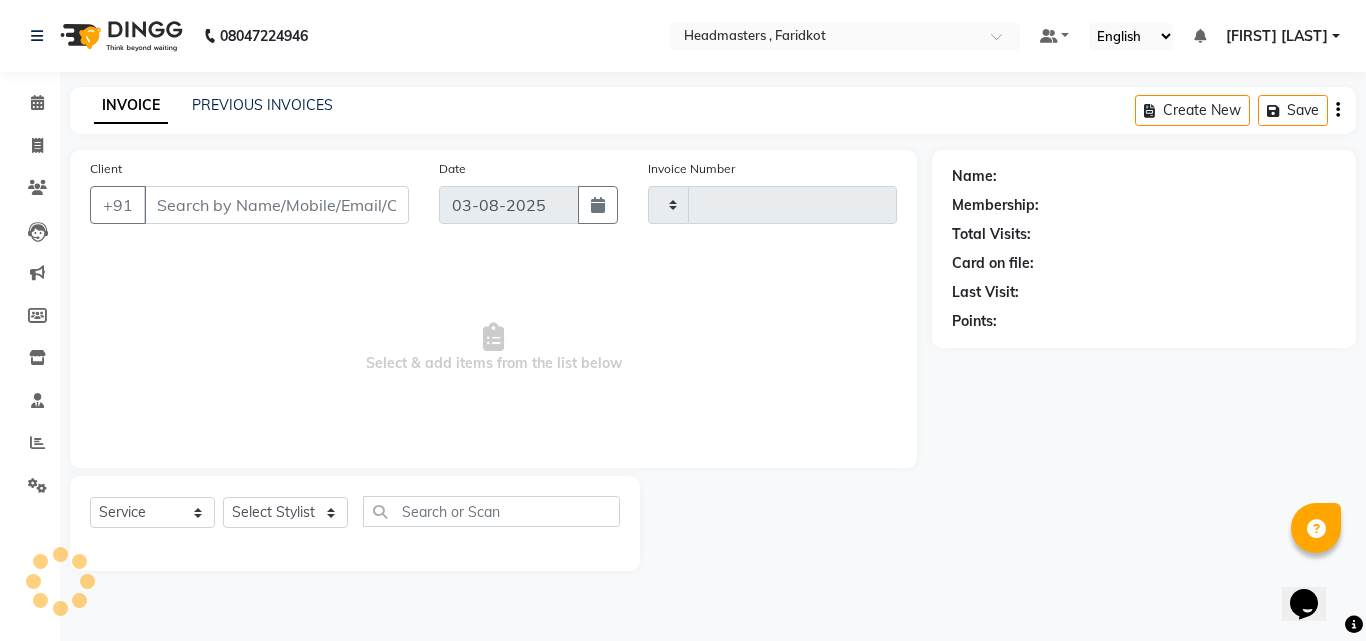 type on "0821" 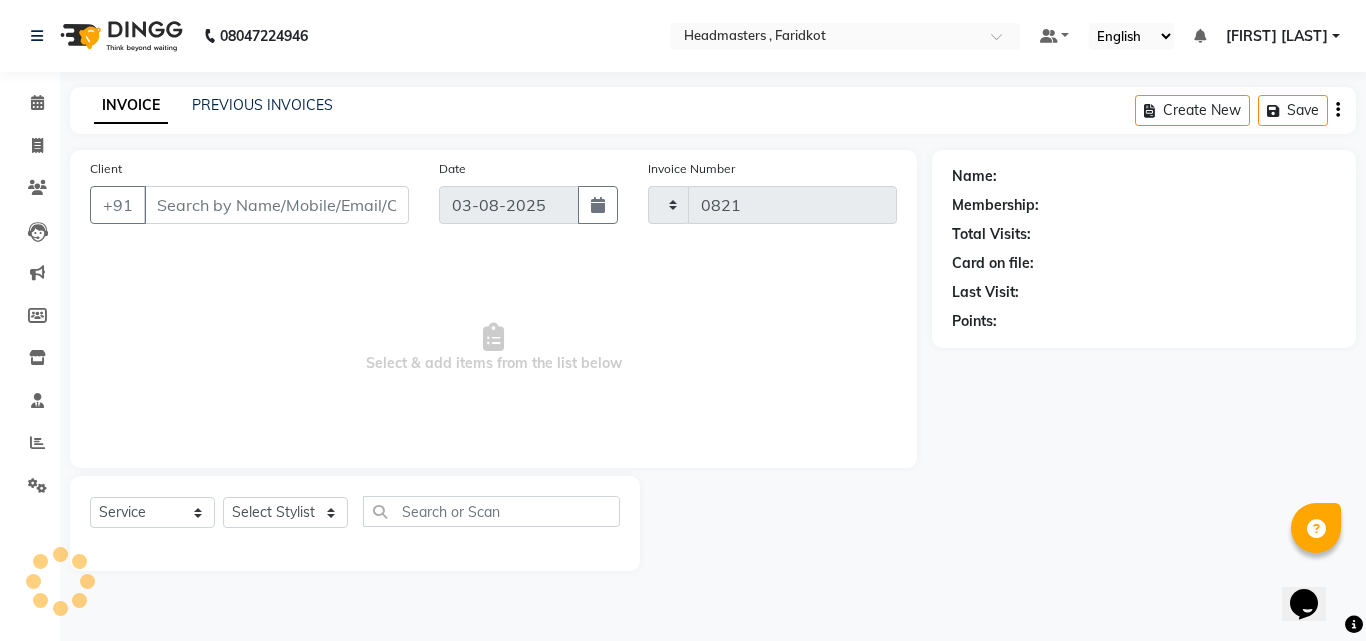 select on "7919" 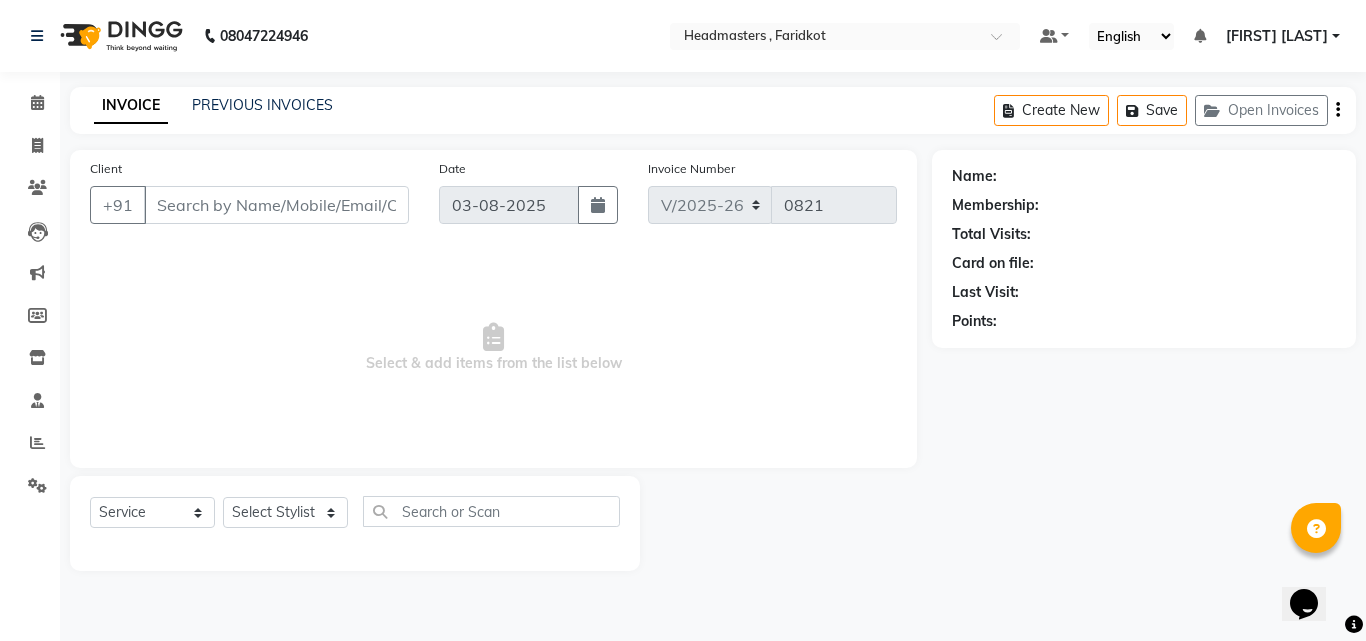 type on "9780550001" 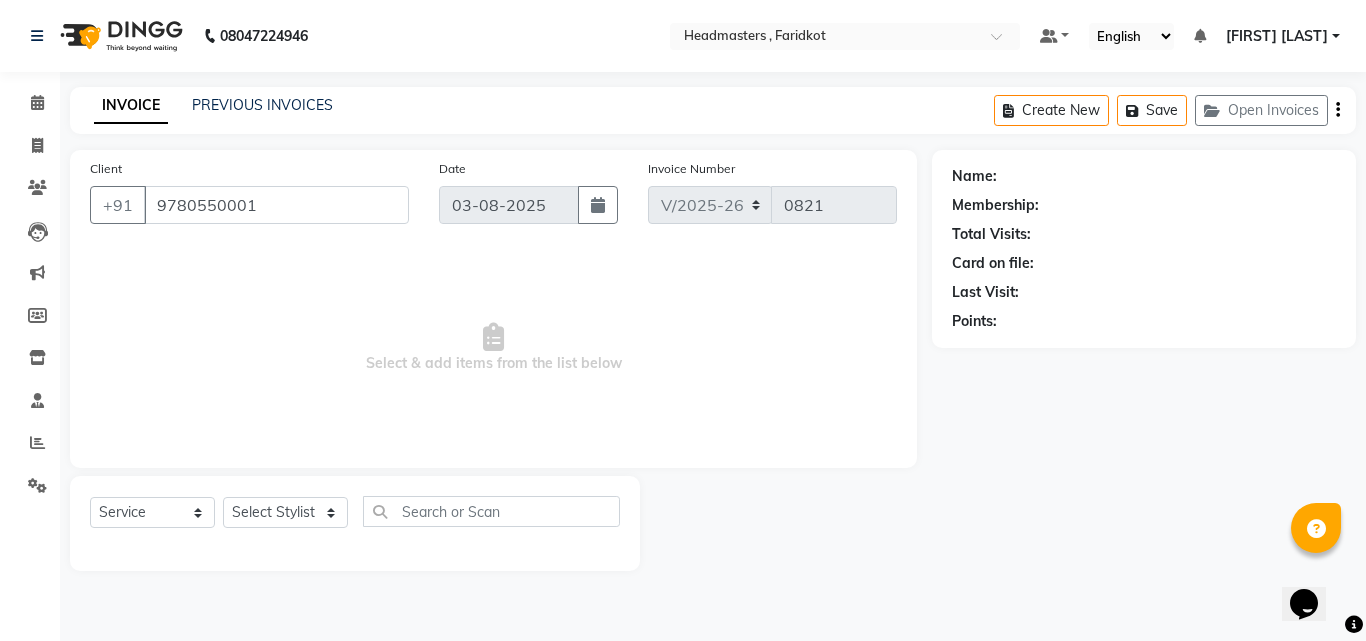 select on "76900" 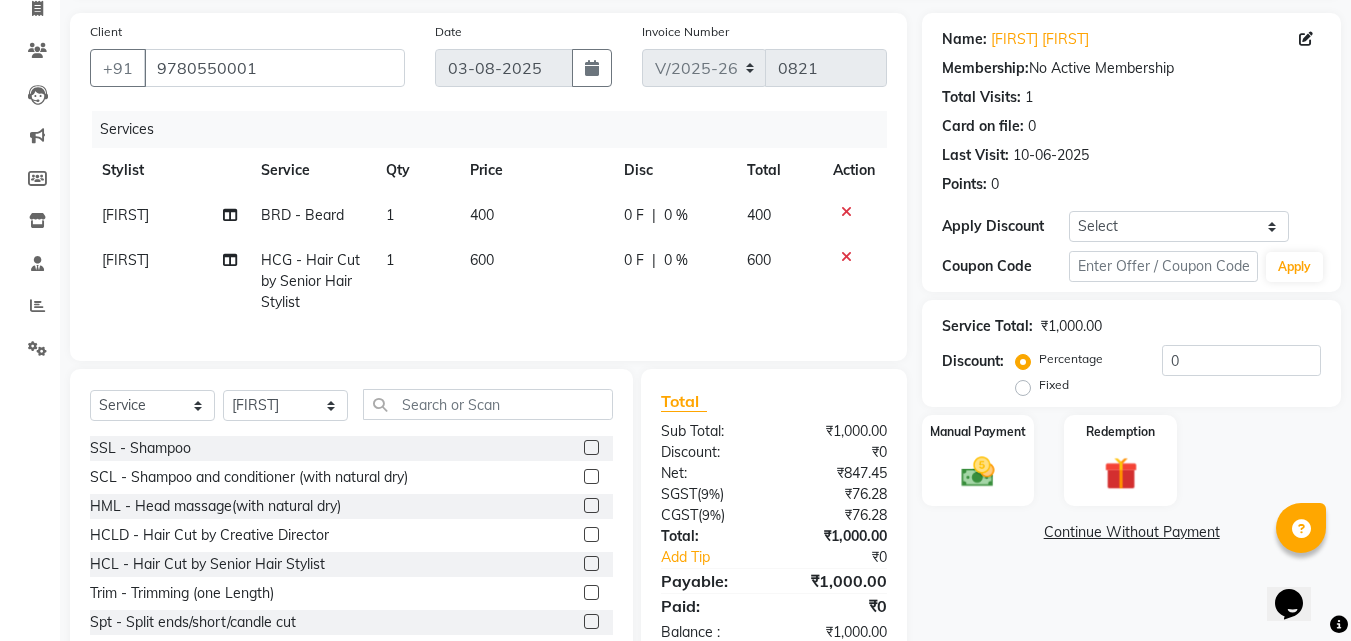 scroll, scrollTop: 200, scrollLeft: 0, axis: vertical 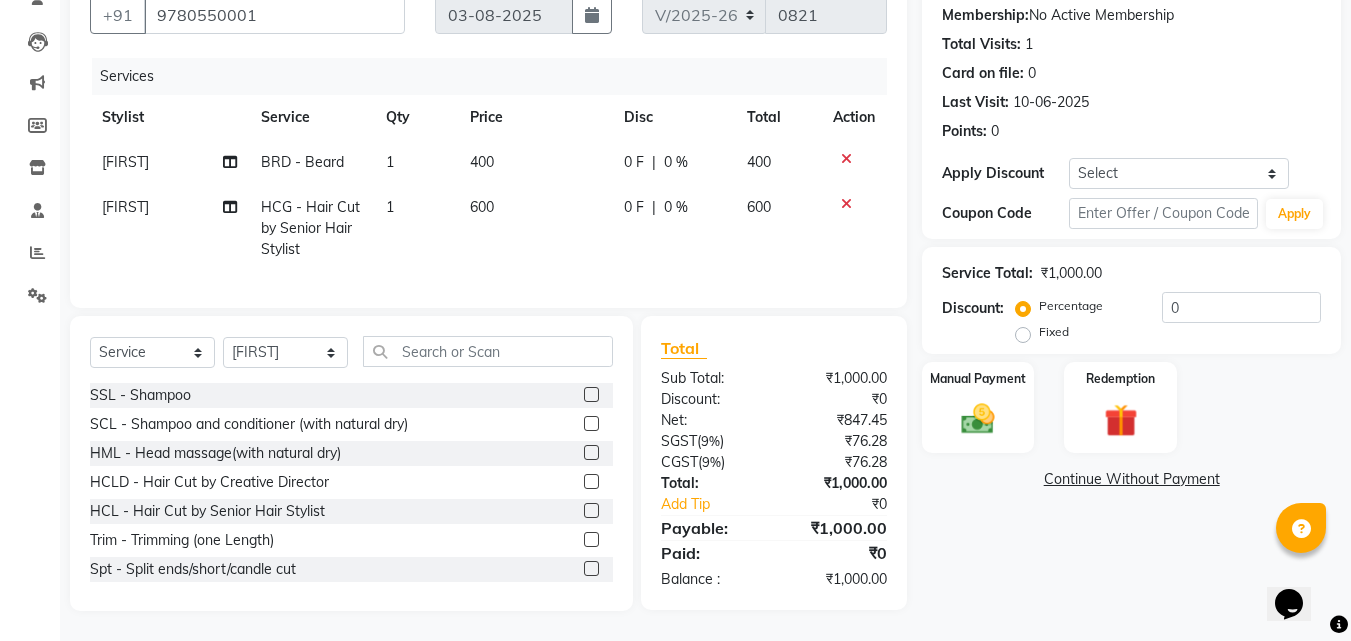 click on "Fixed" 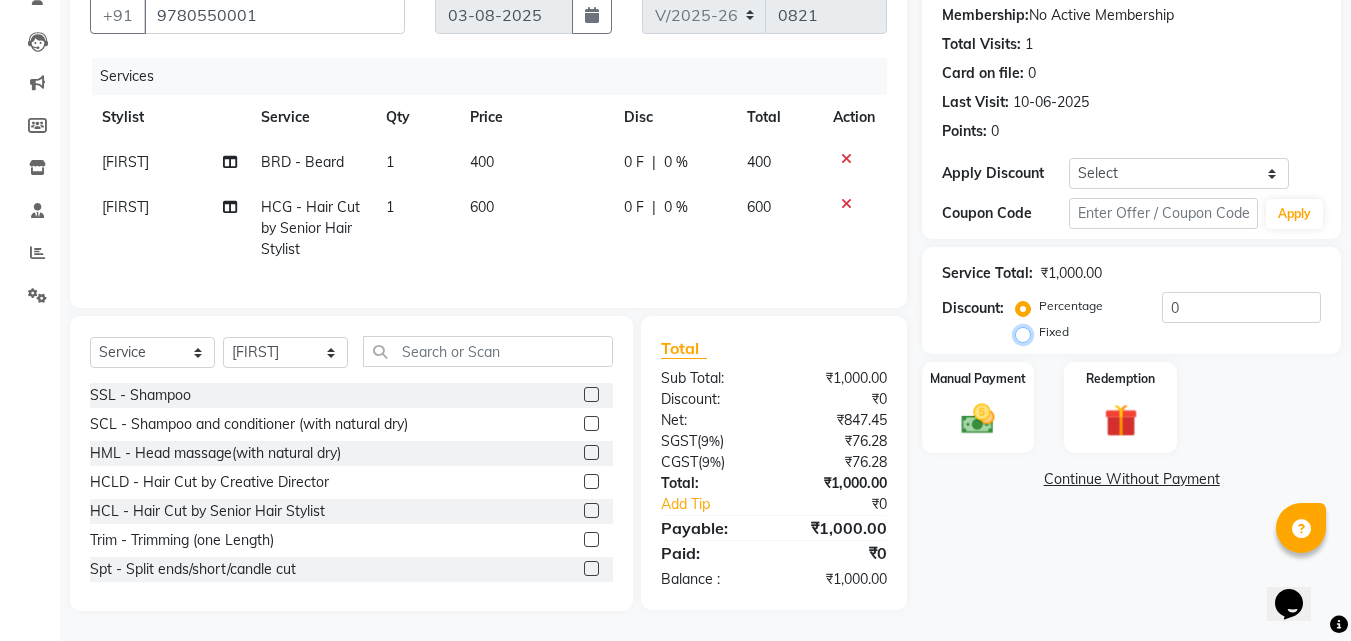 click on "Fixed" at bounding box center [1027, 332] 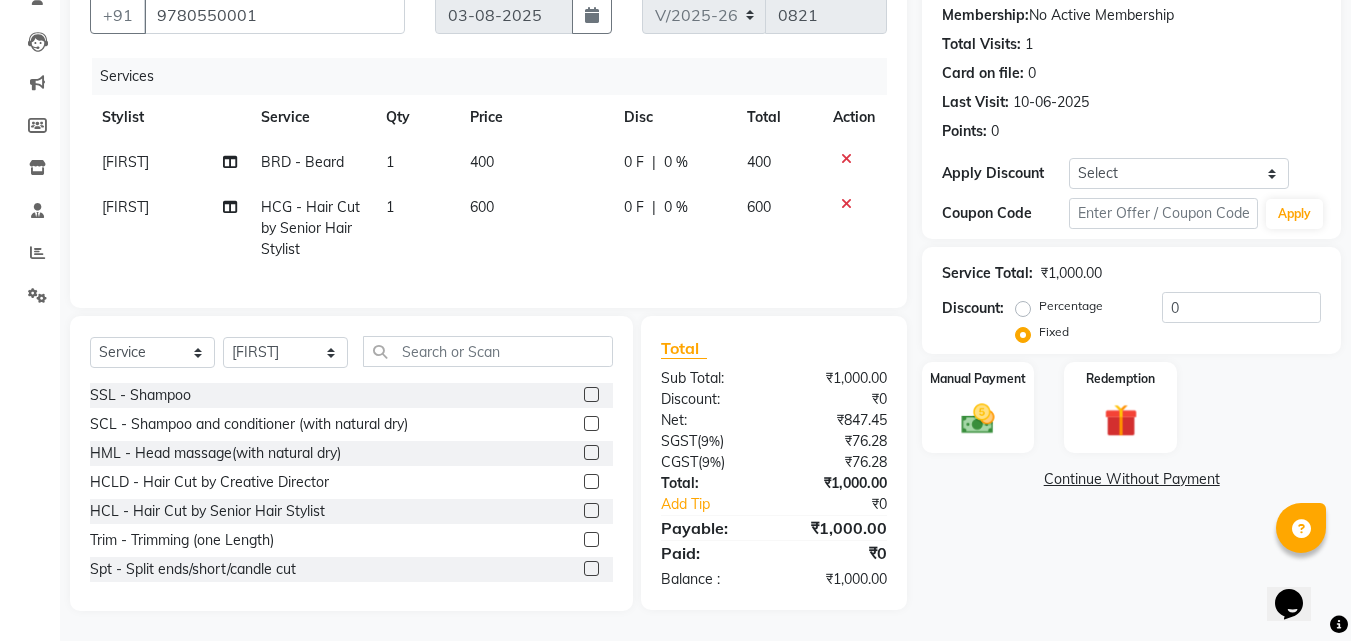click 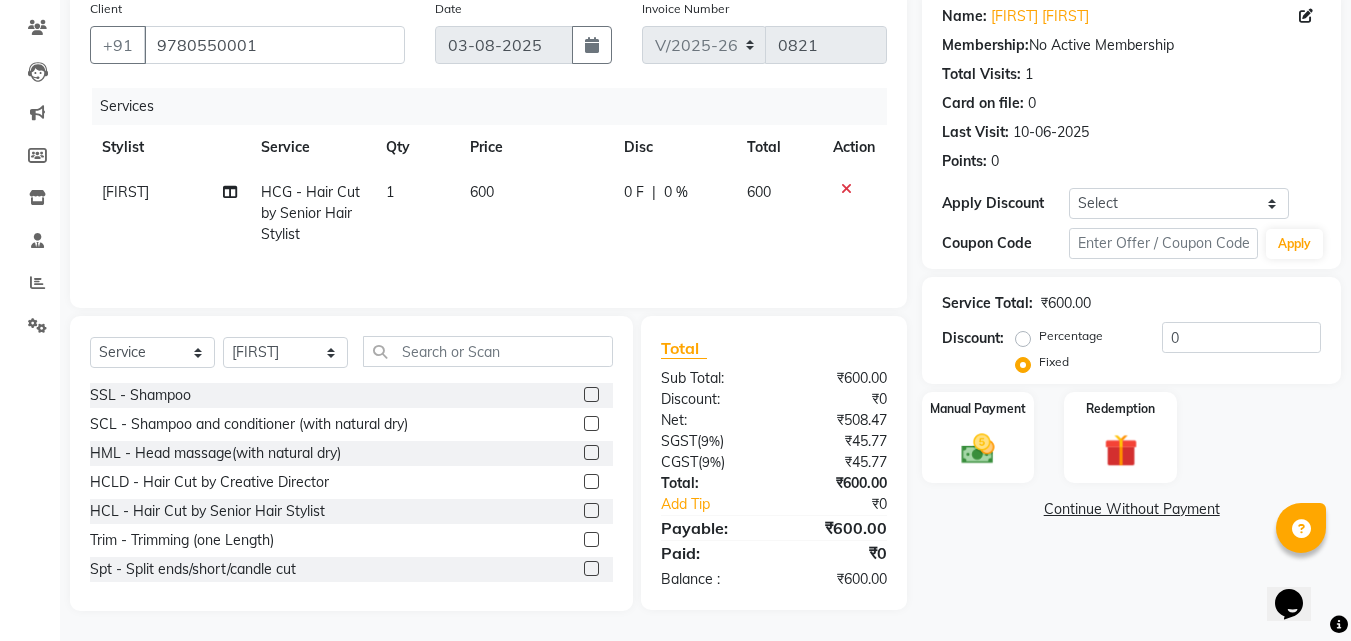 click on "Service Total:  ₹600.00  Discount:  Percentage   Fixed  0" 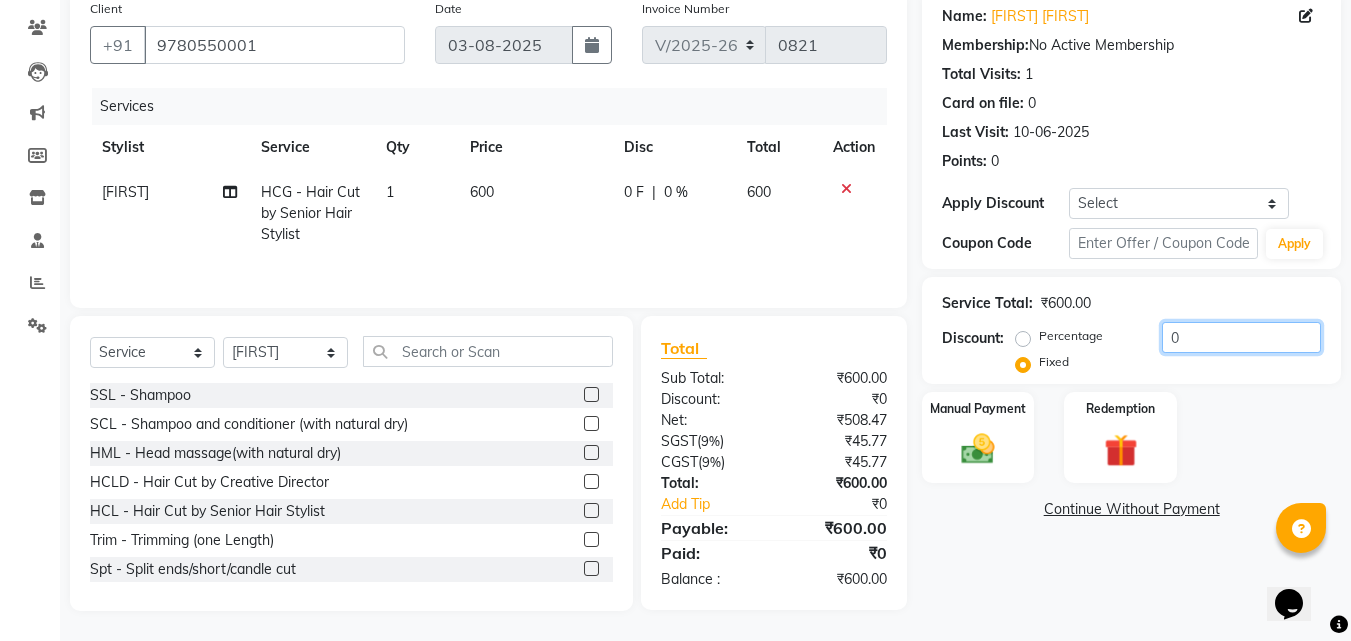 click on "0" 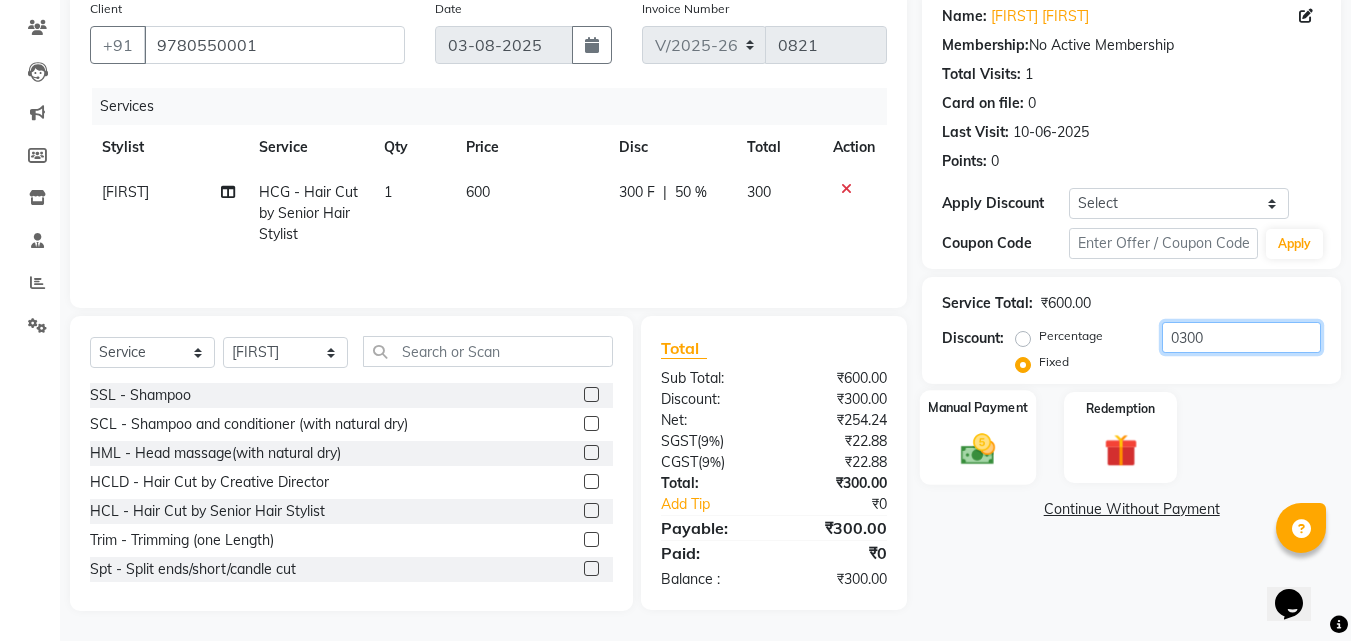 type on "0300" 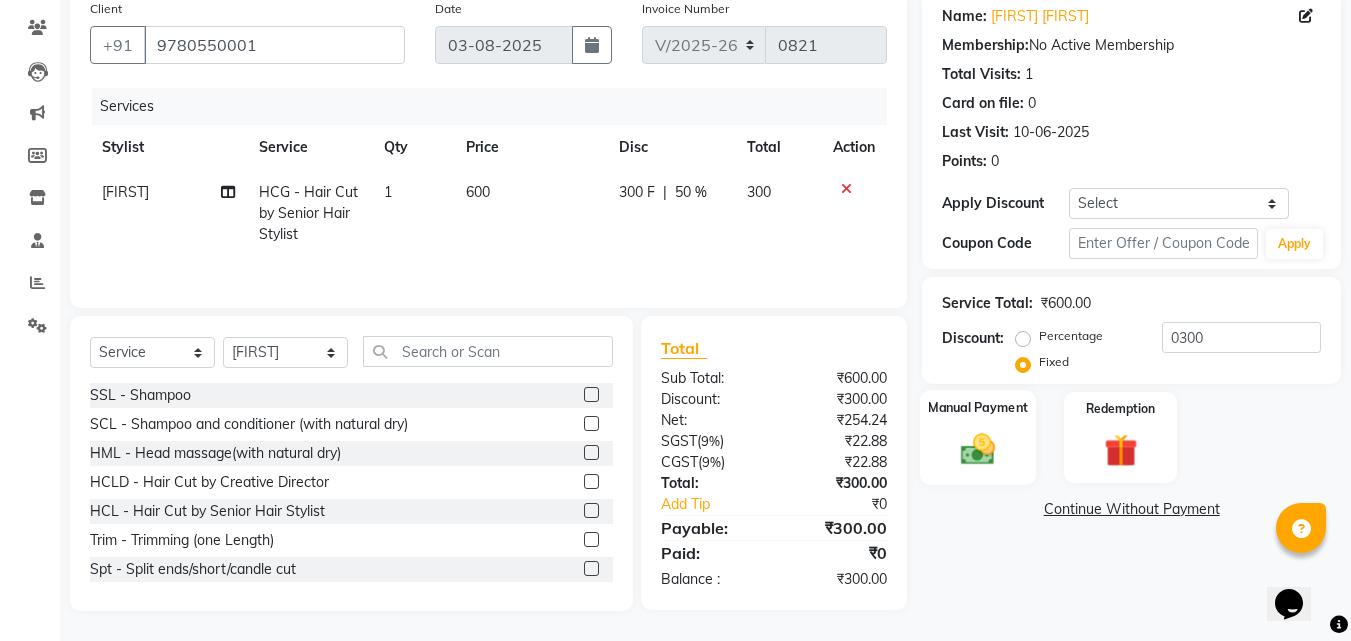 click on "Manual Payment" 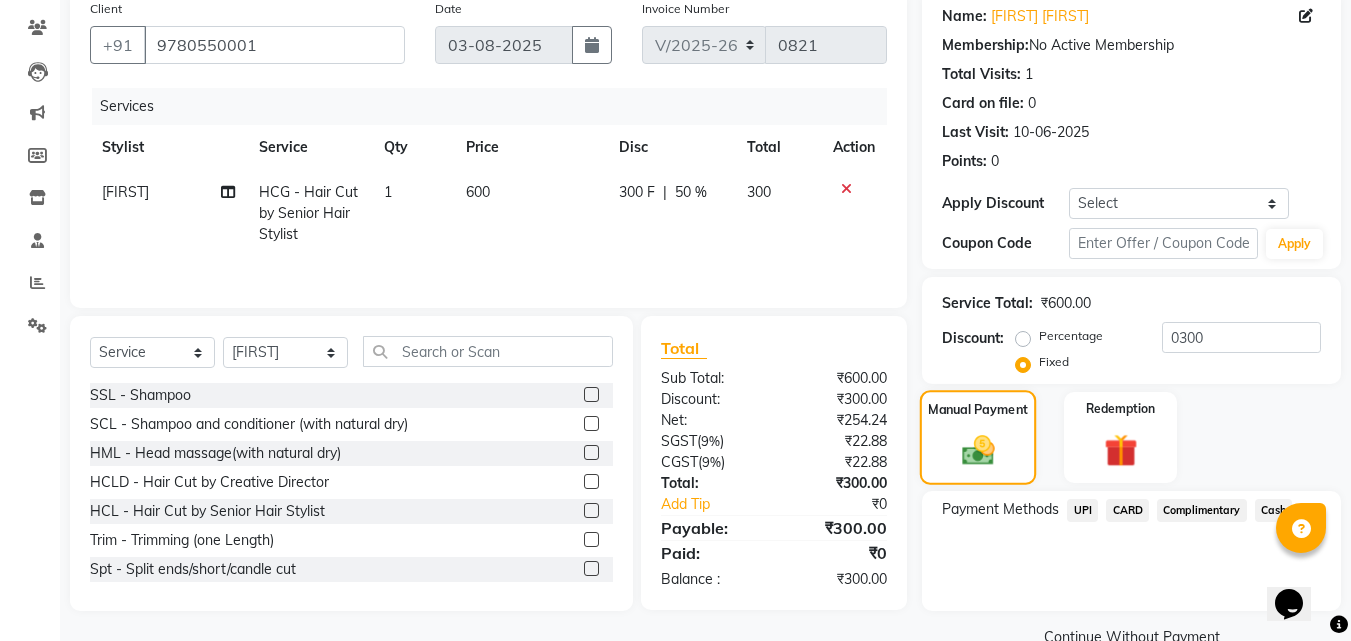 click on "Manual Payment" 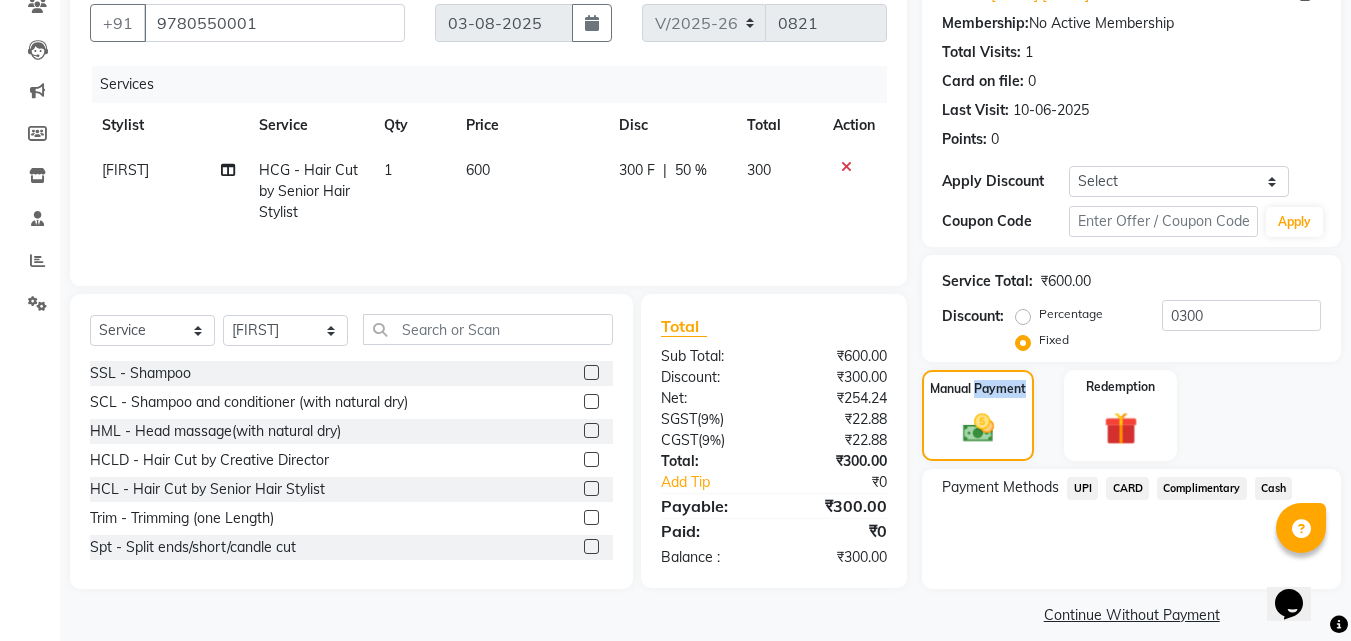 scroll, scrollTop: 201, scrollLeft: 0, axis: vertical 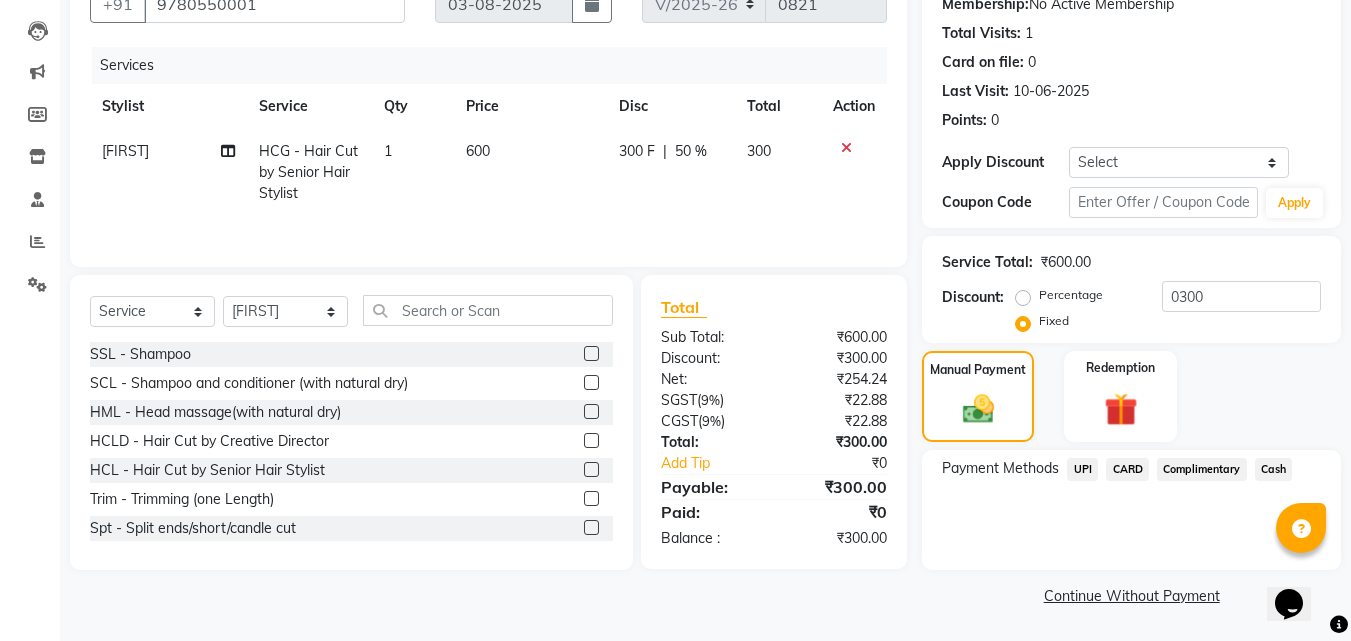 click on "UPI" 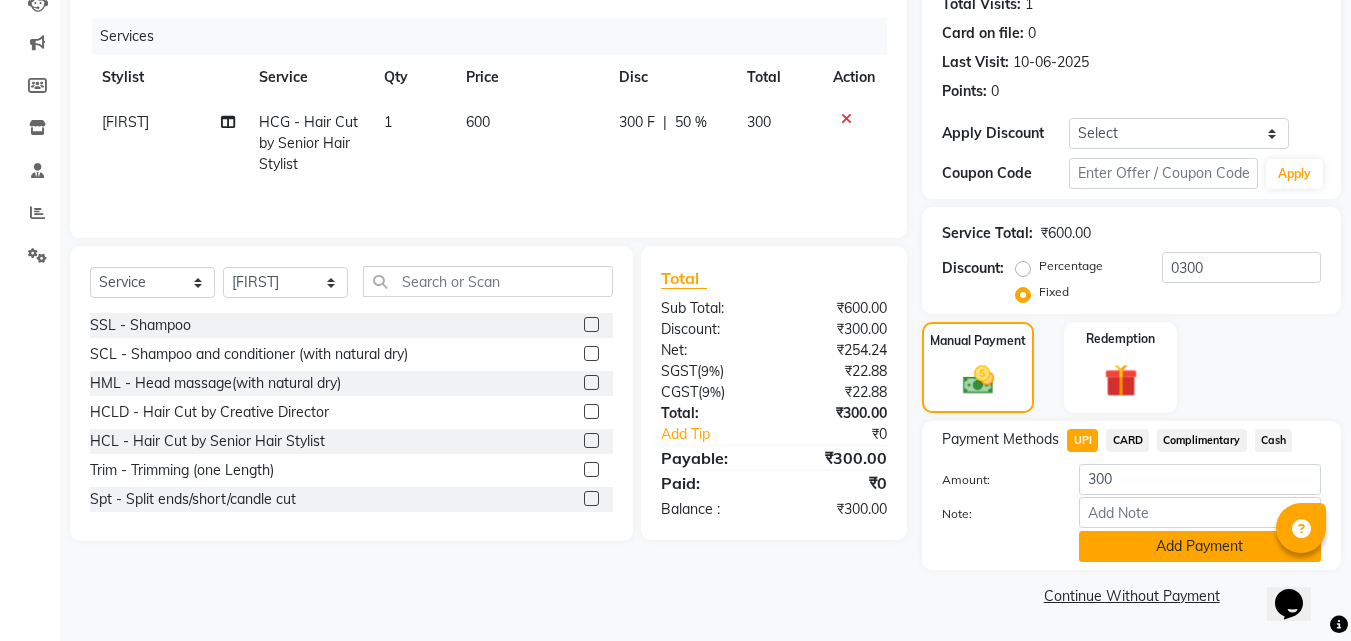 click on "Add Payment" 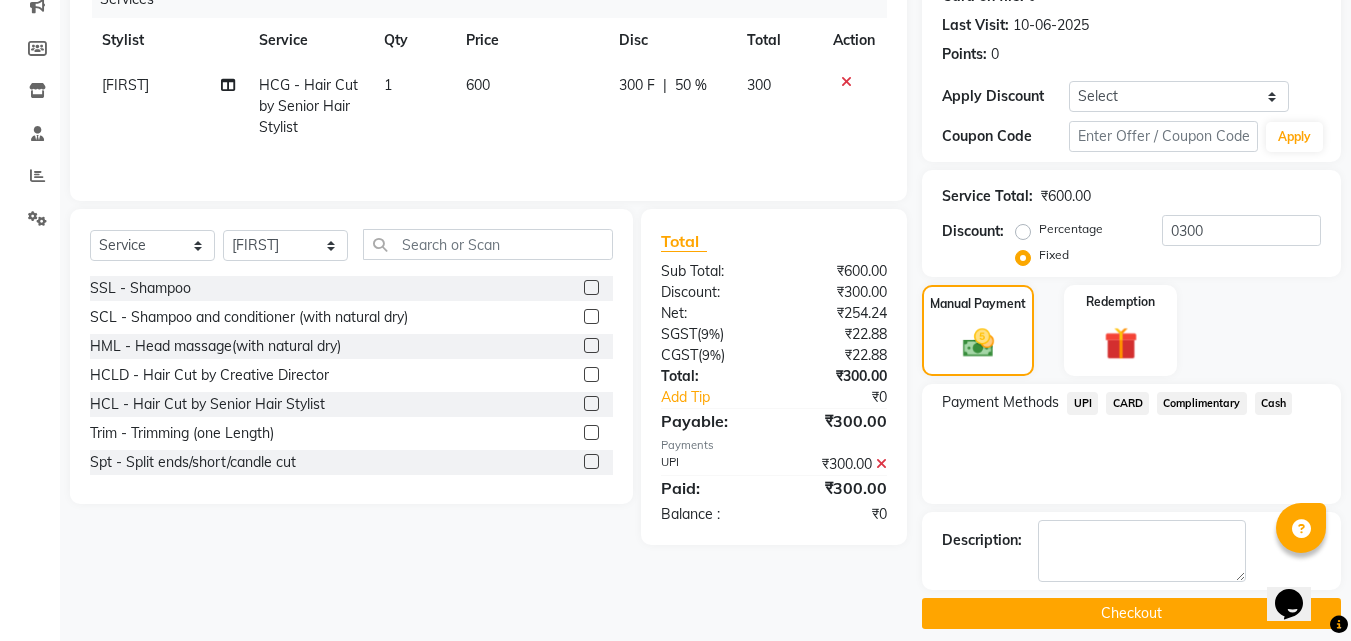 scroll, scrollTop: 285, scrollLeft: 0, axis: vertical 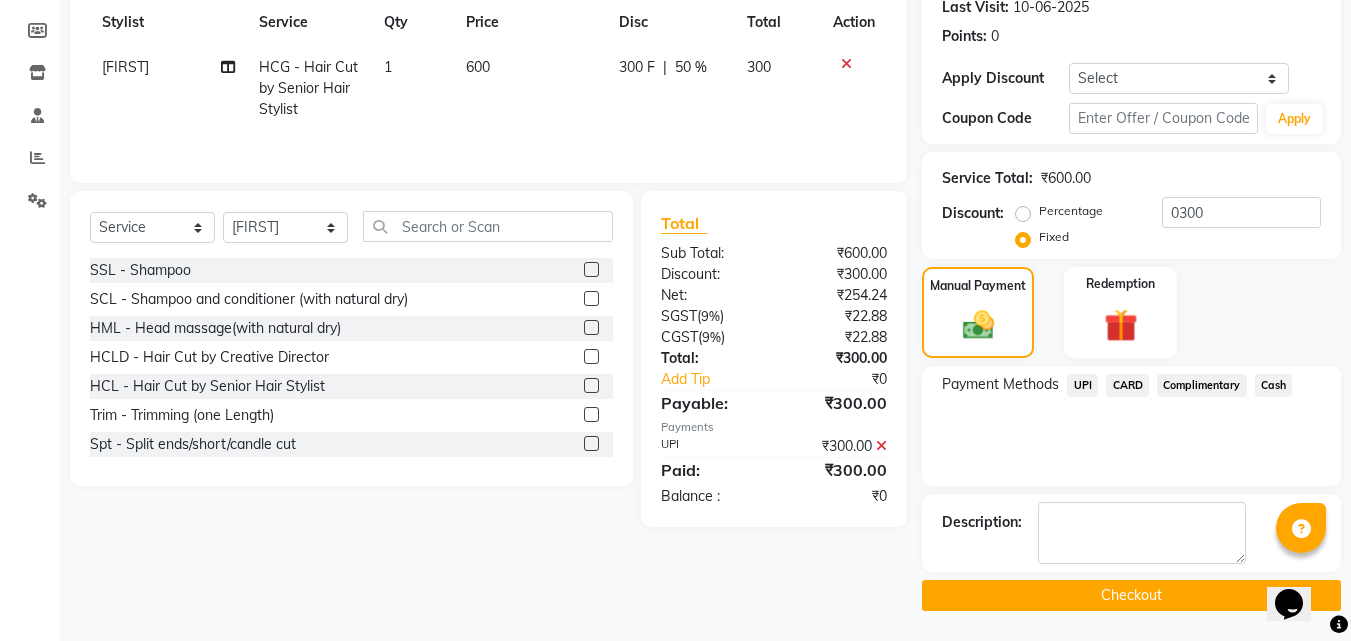 click on "Checkout" 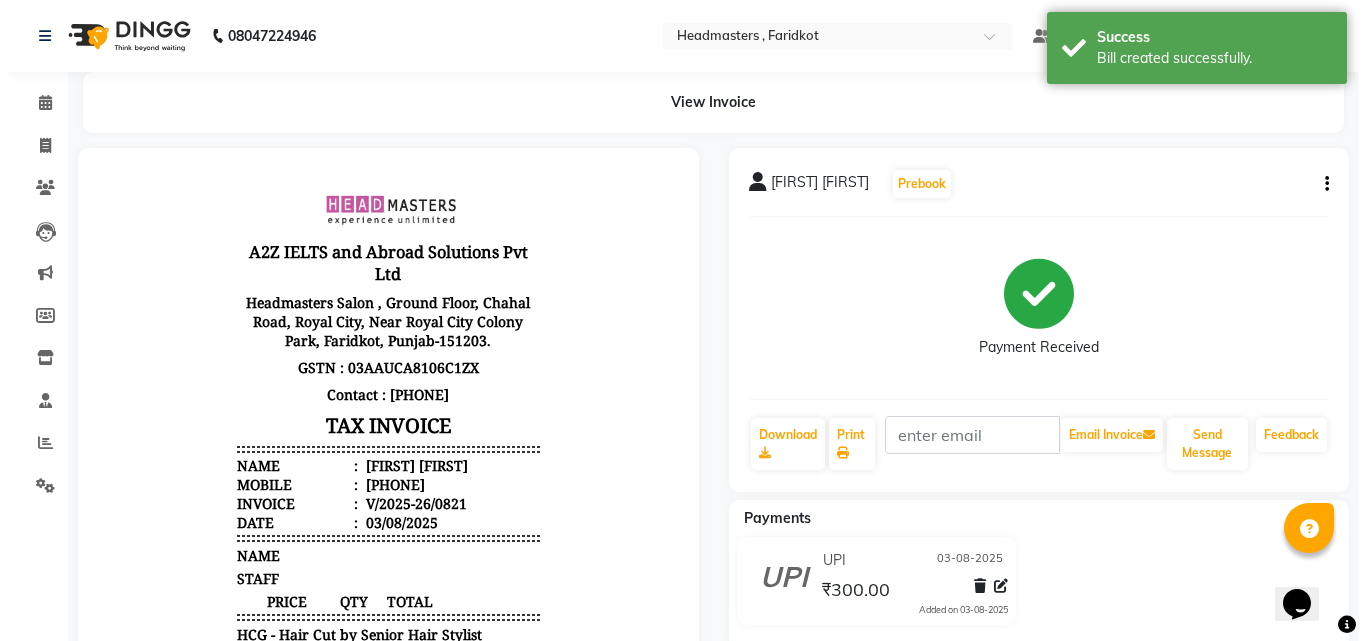 scroll, scrollTop: 0, scrollLeft: 0, axis: both 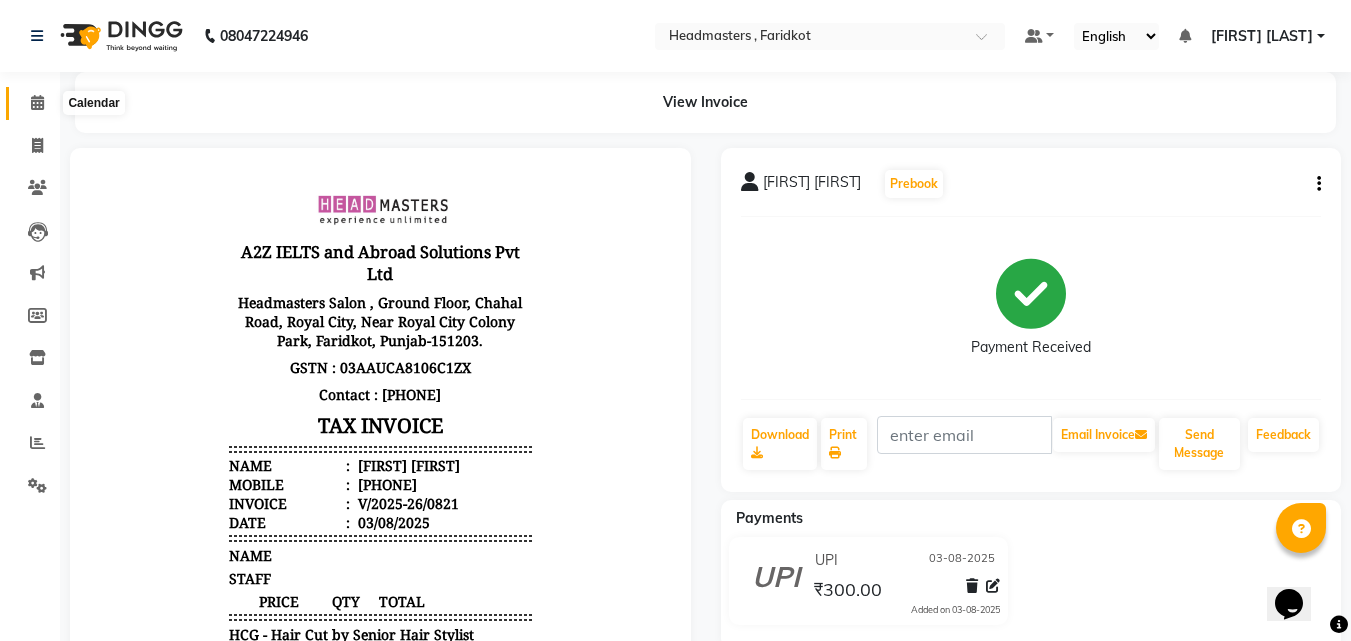 click 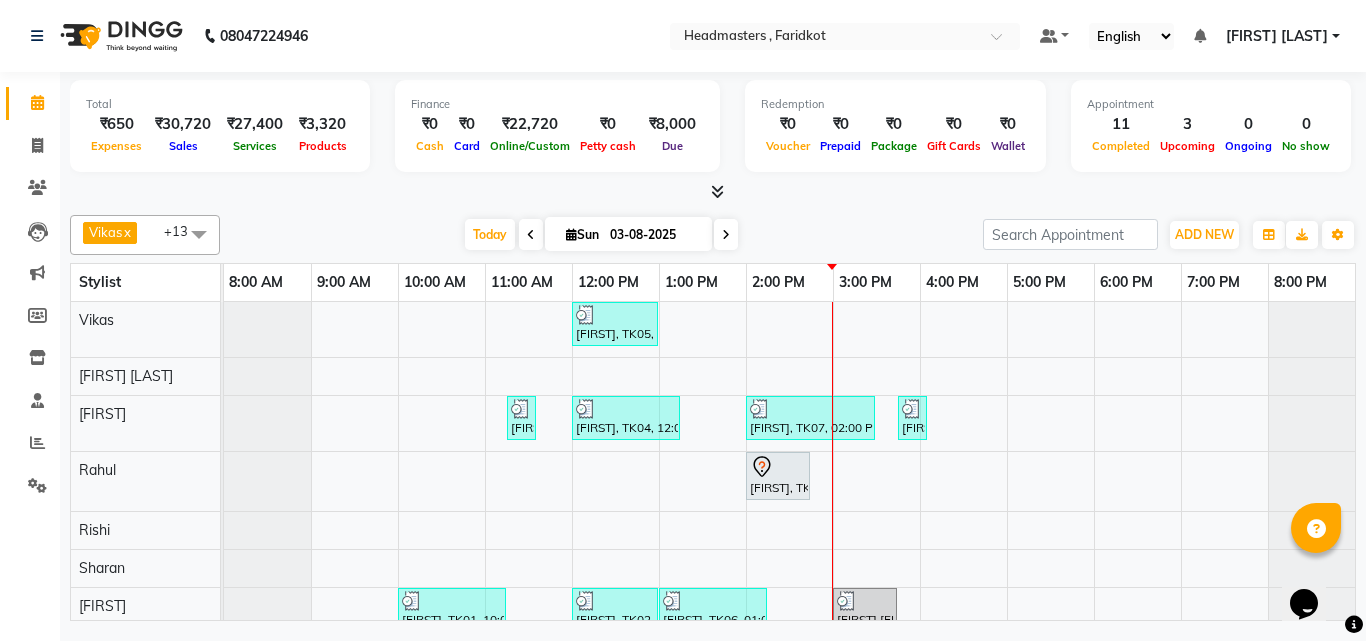 scroll, scrollTop: 100, scrollLeft: 0, axis: vertical 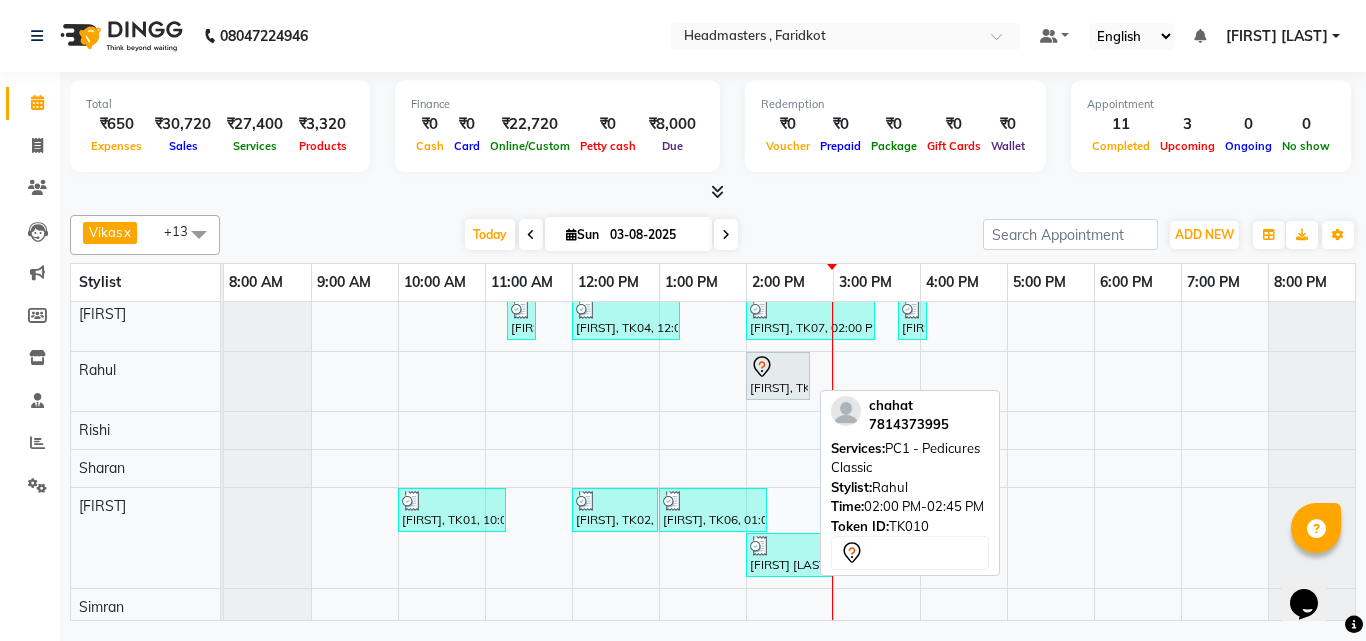 click on "[FIRST], TK10, 02:00 PM-02:45 PM, PC1 - Pedicures Classic" at bounding box center (778, 376) 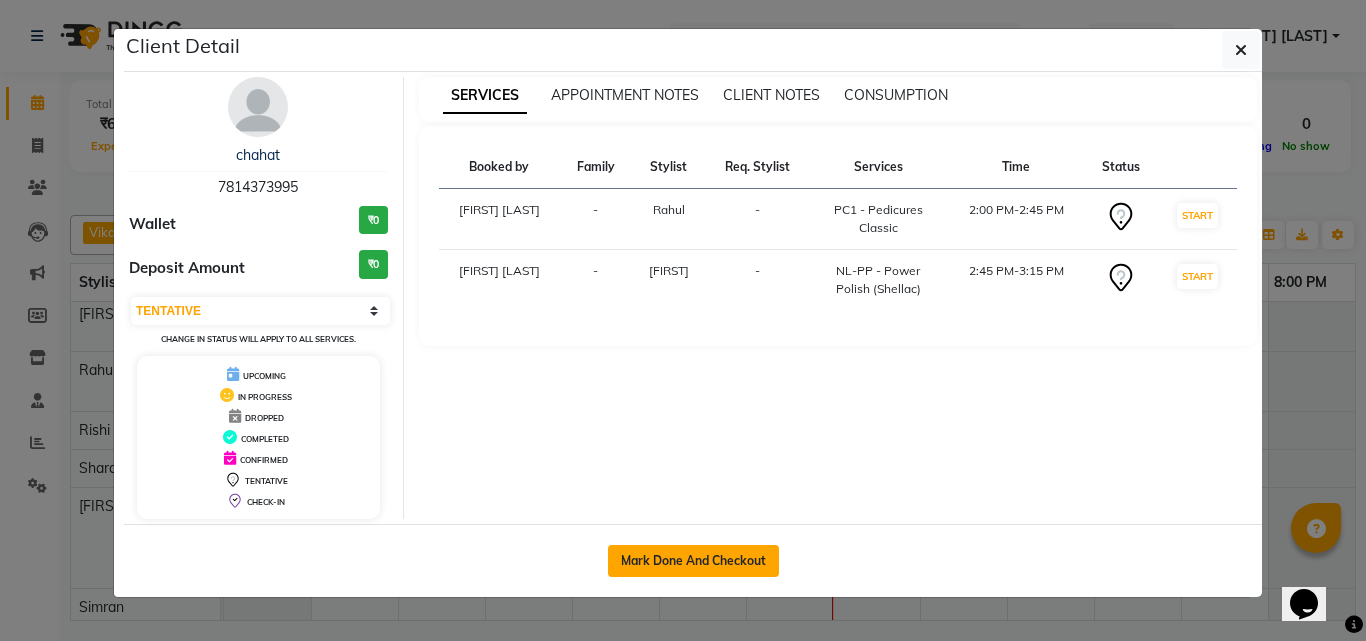 click on "Mark Done And Checkout" 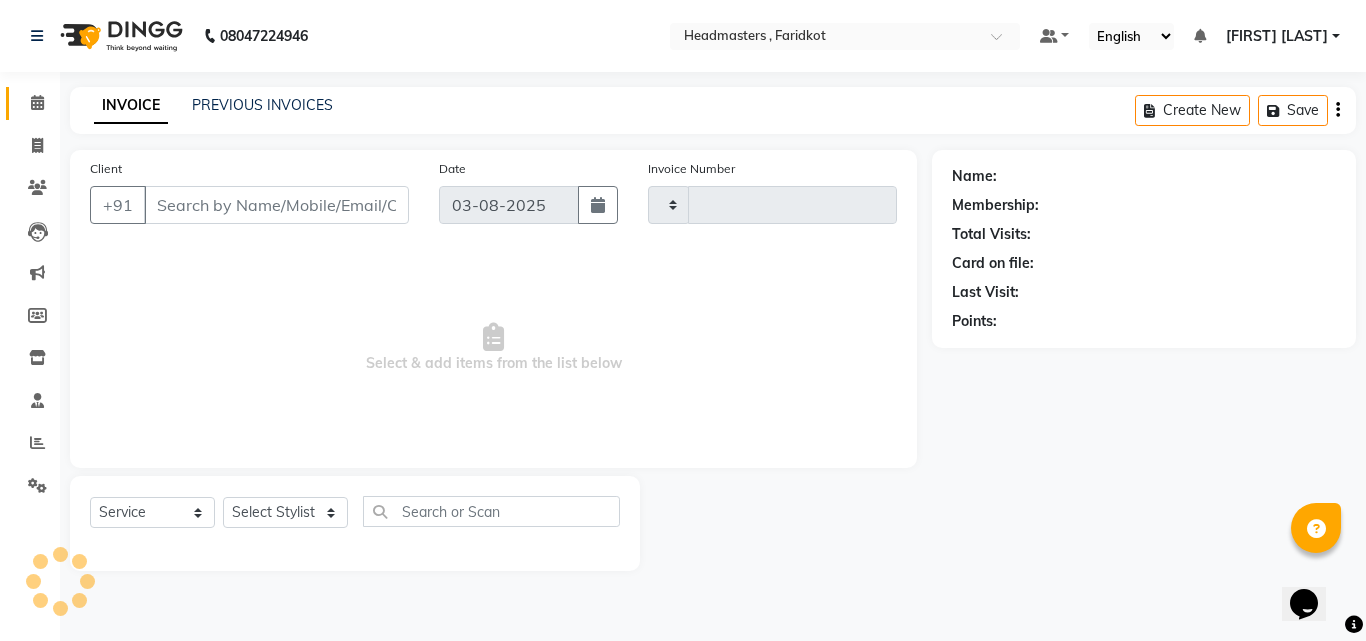 type on "0822" 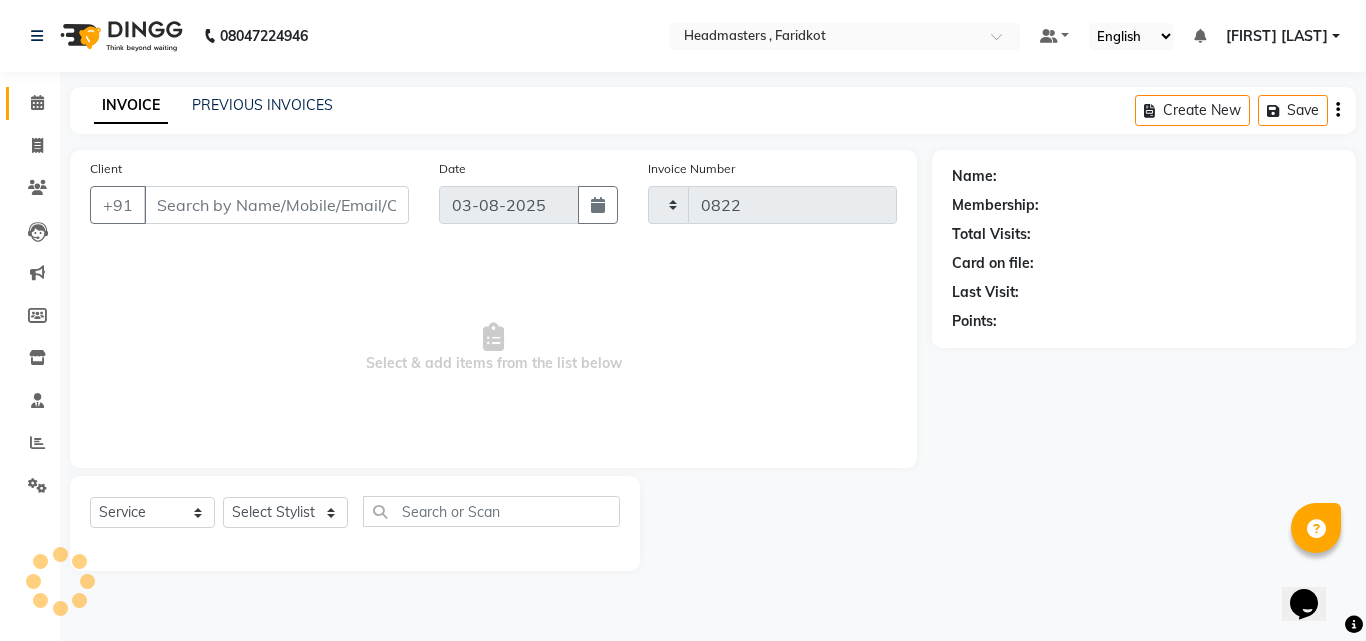 select on "7919" 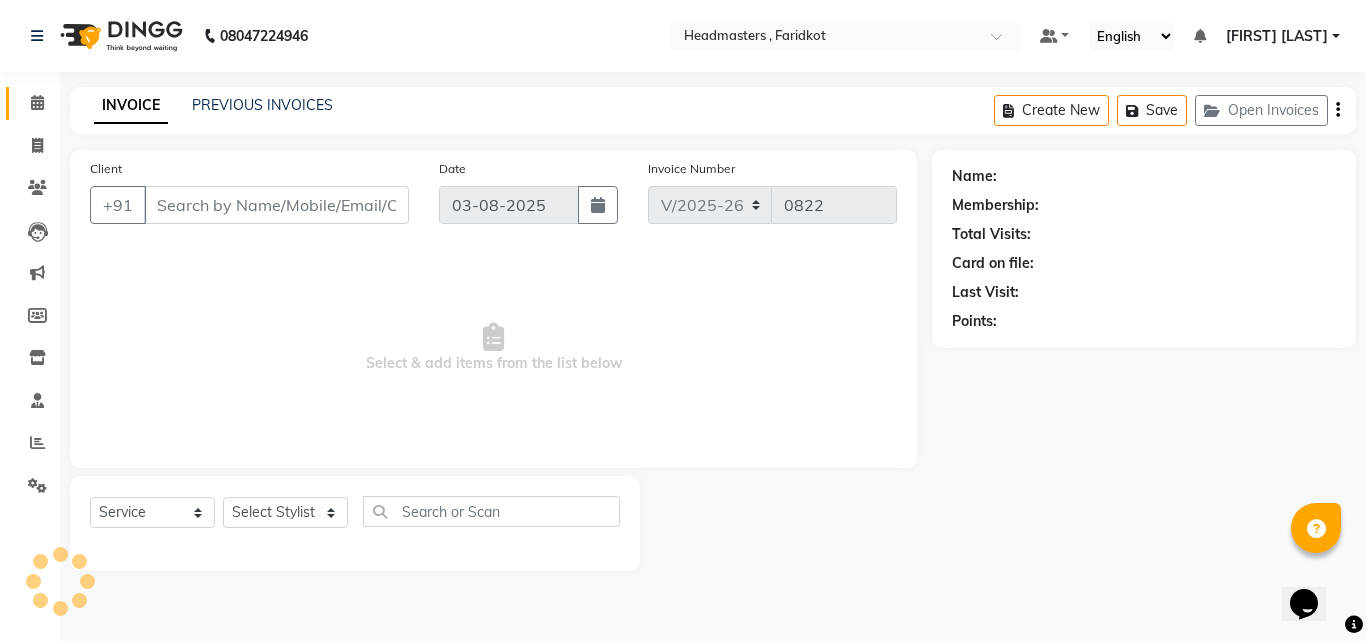 type on "7814373995" 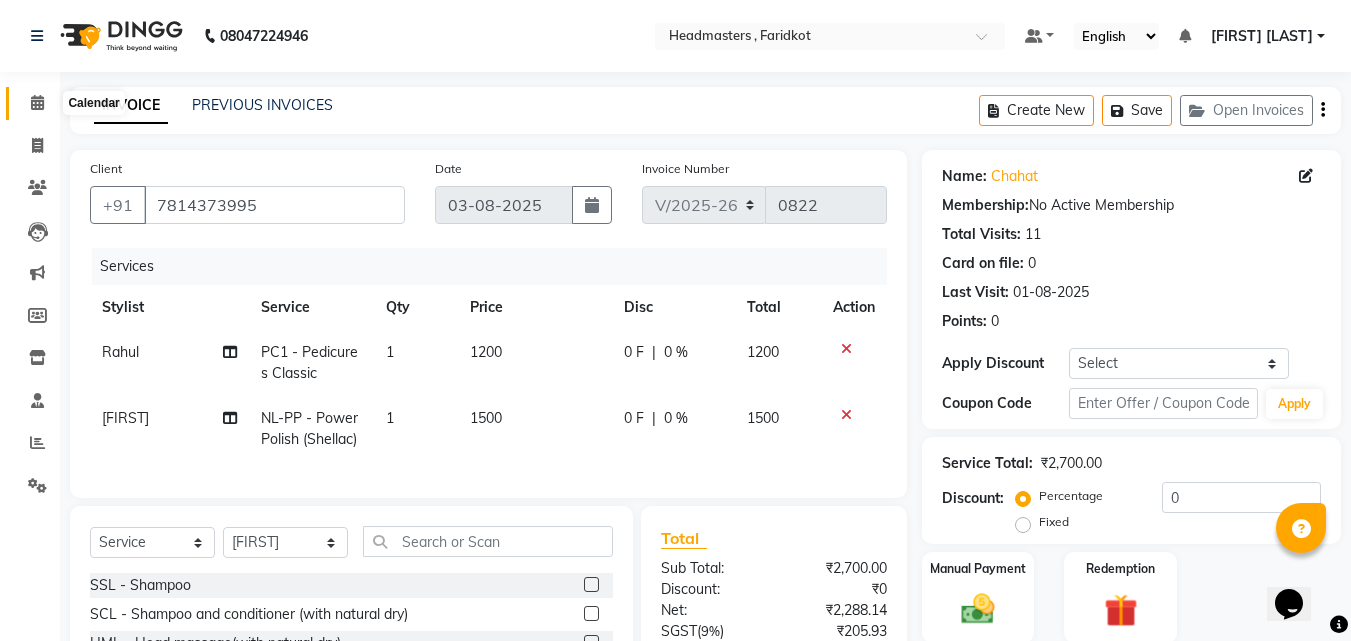 click 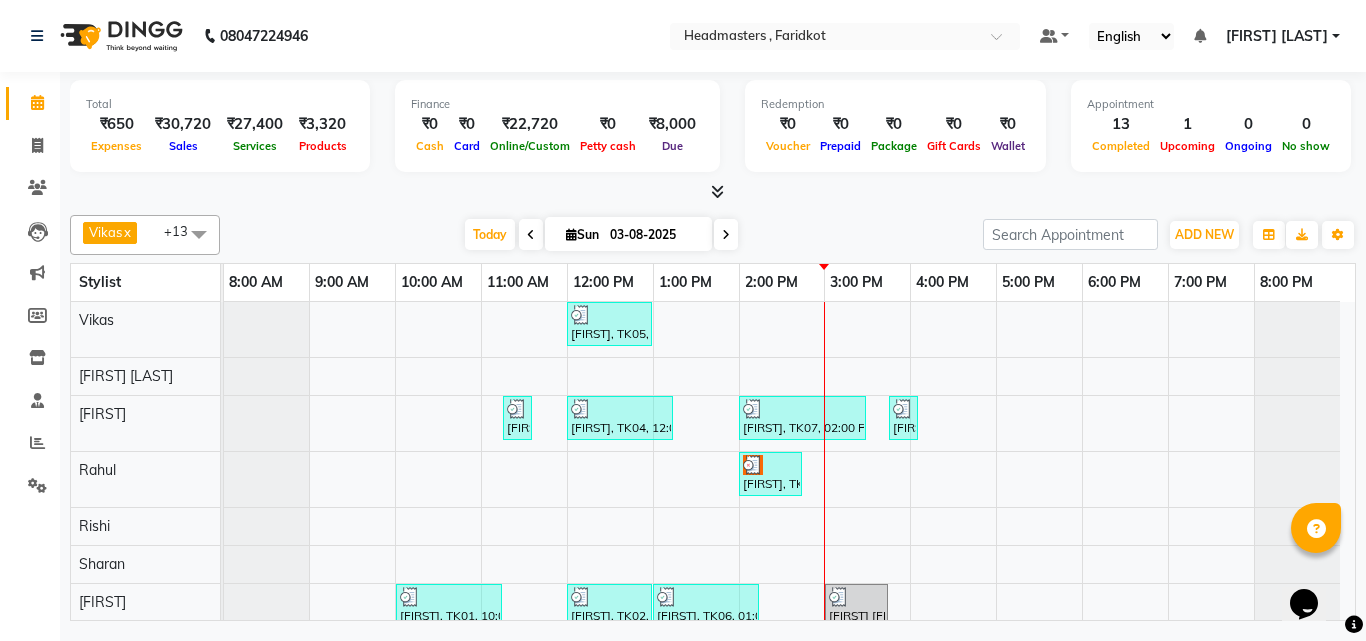 scroll, scrollTop: 174, scrollLeft: 0, axis: vertical 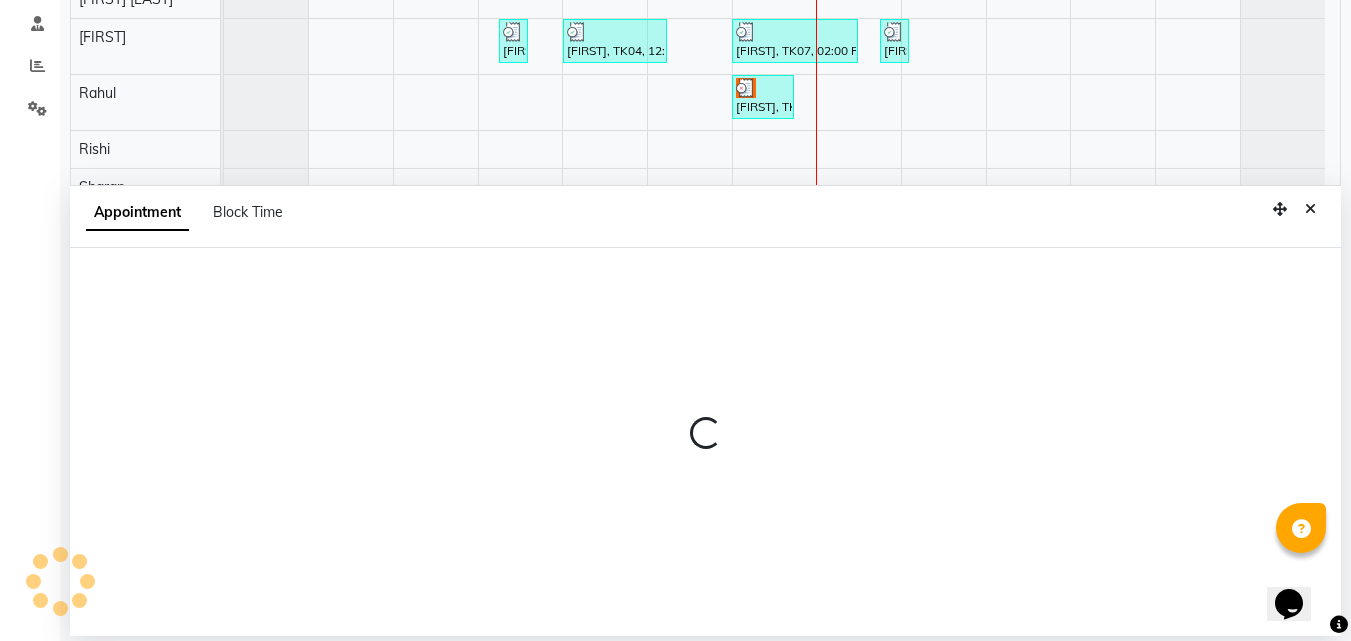 select on "71450" 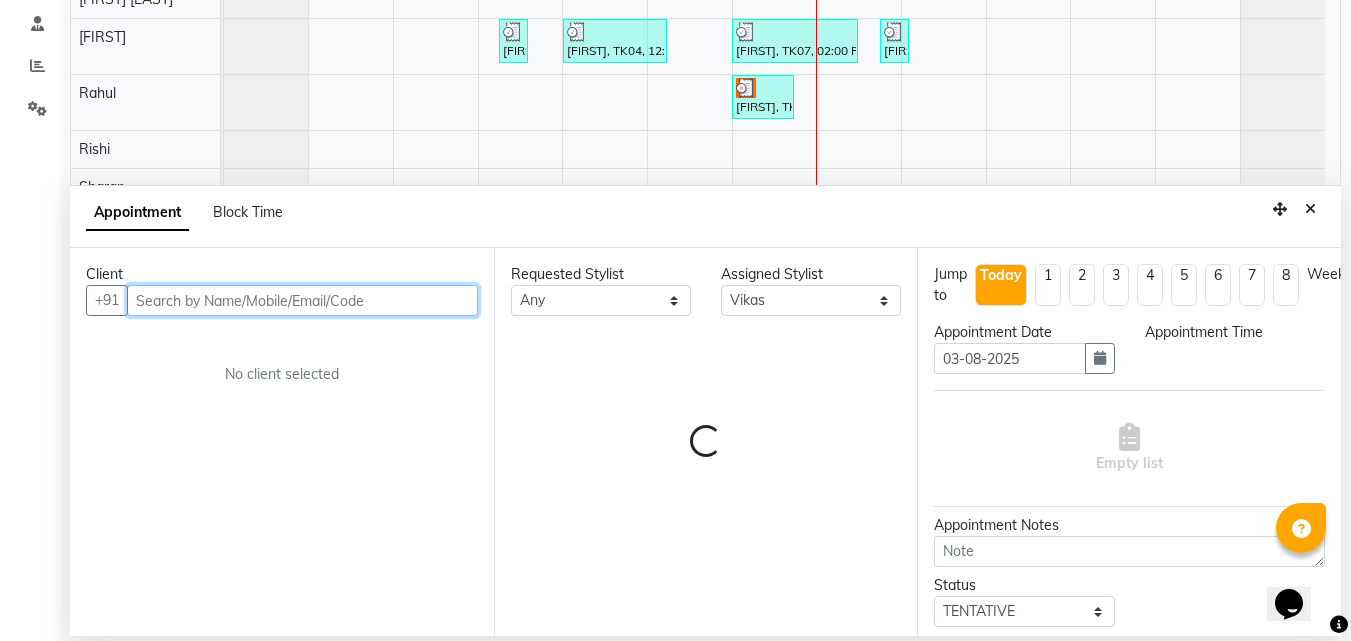 select on "900" 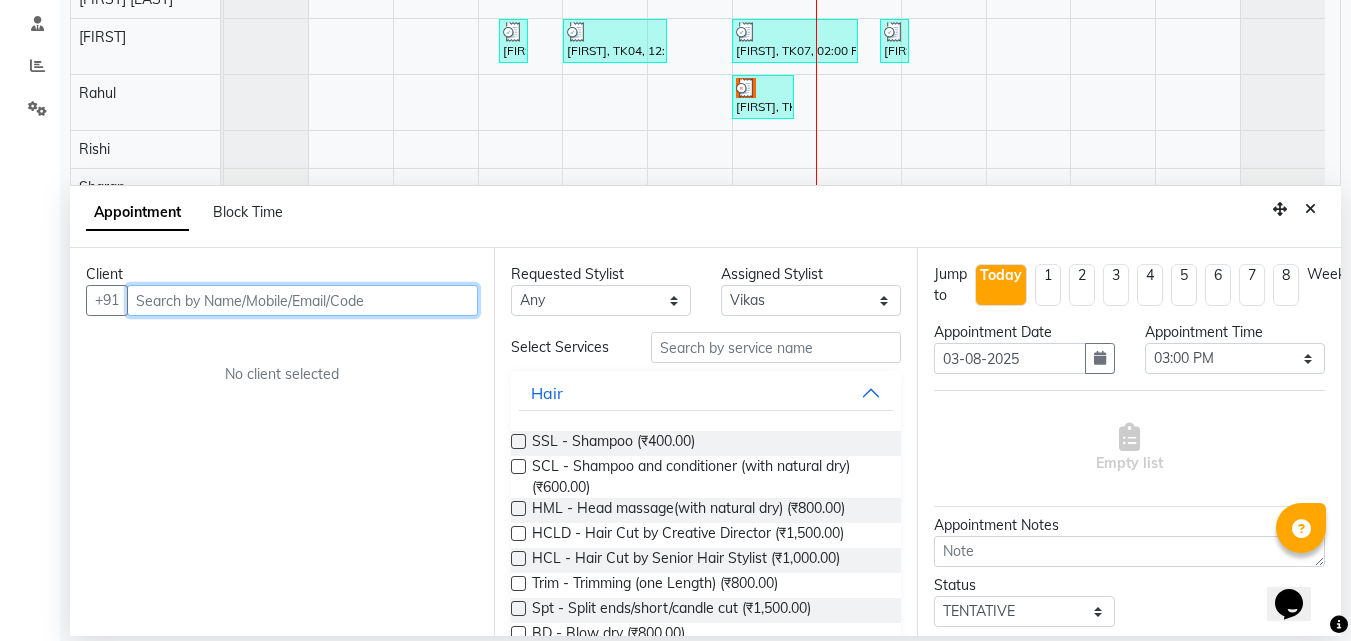 click at bounding box center [302, 300] 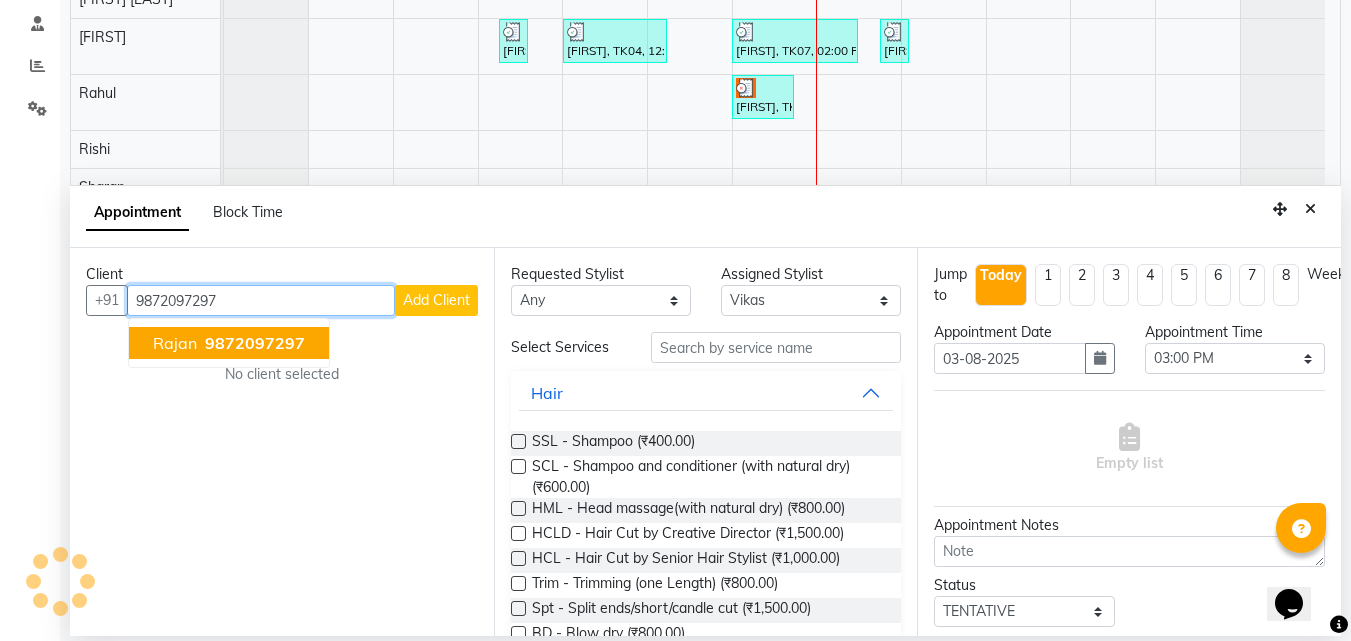 click on "[FIRST]   [PHONE]" at bounding box center (229, 343) 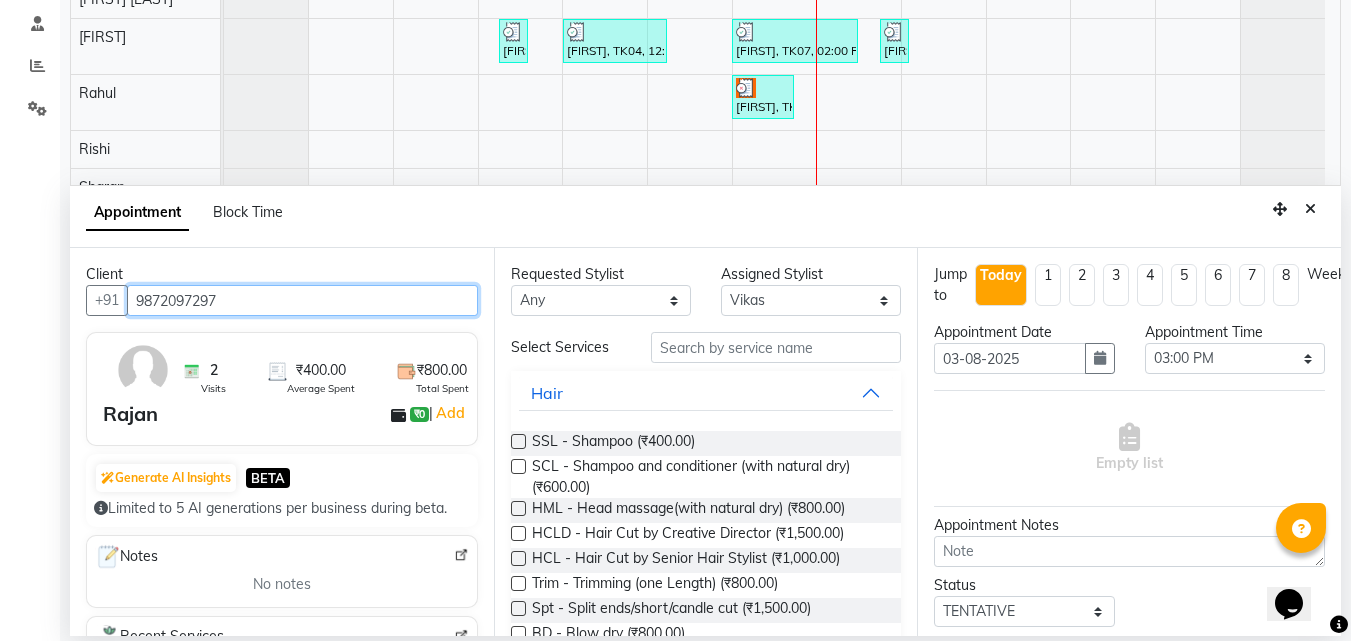 type on "9872097297" 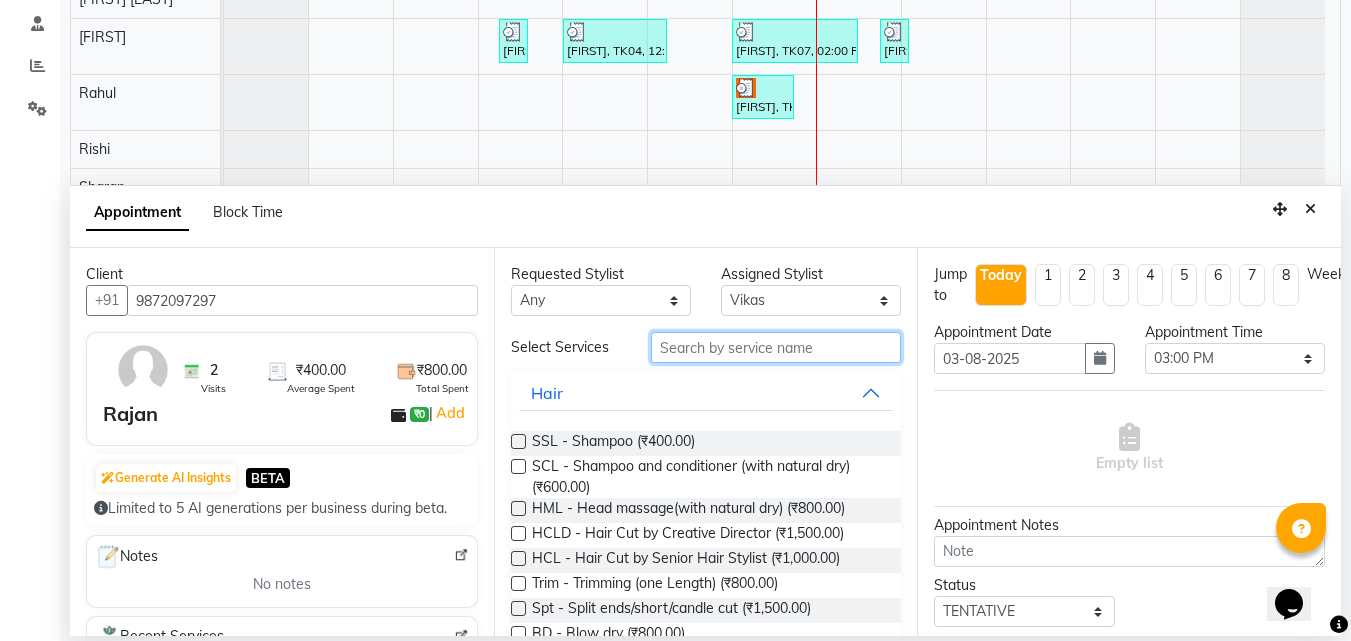 click at bounding box center (776, 347) 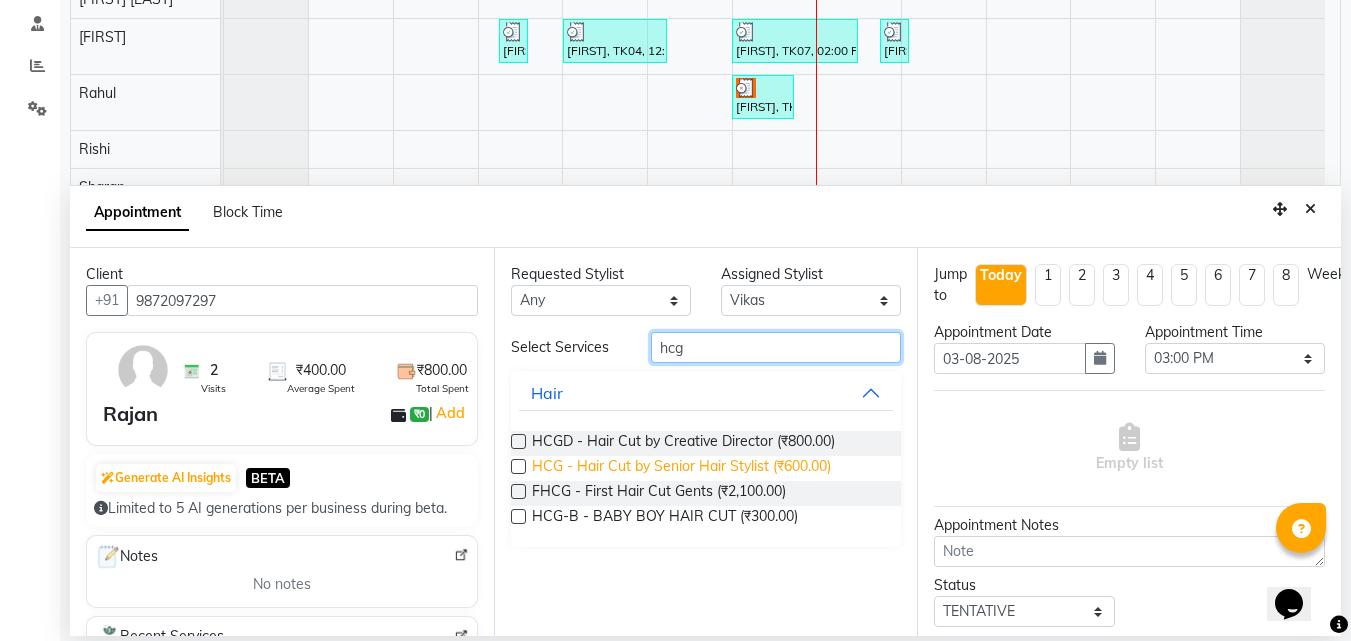 type on "hcg" 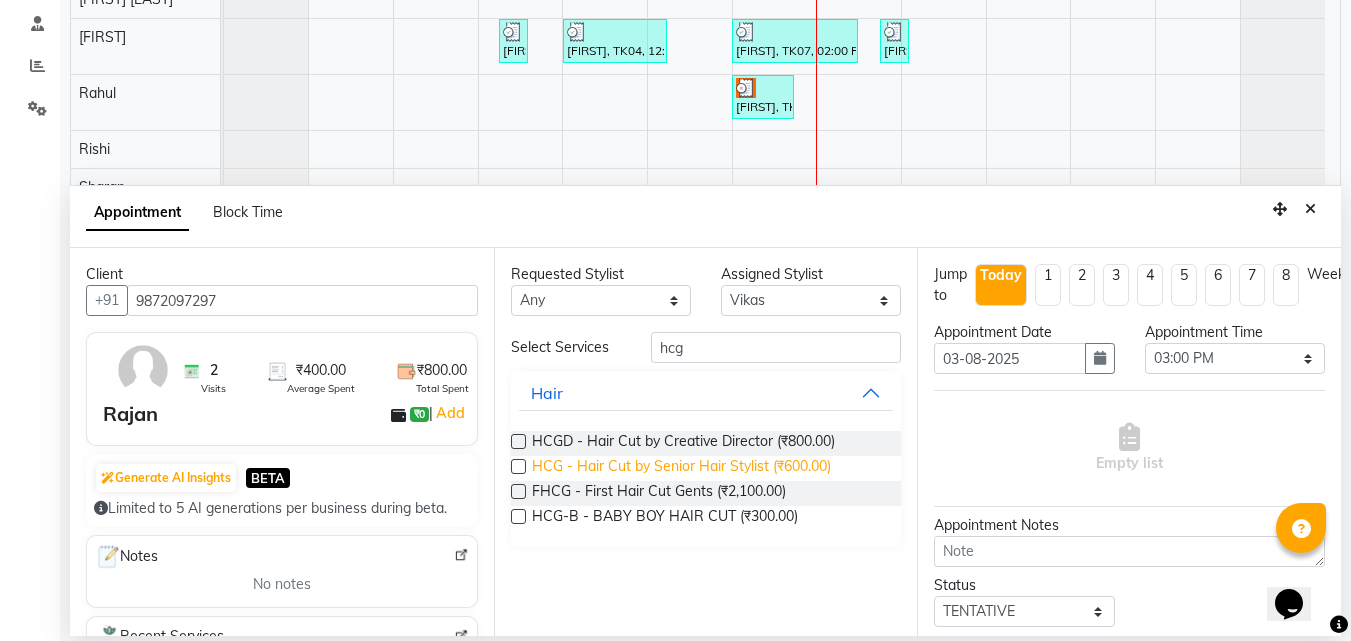click on "HCG - Hair Cut by Senior Hair Stylist (₹600.00)" at bounding box center (681, 468) 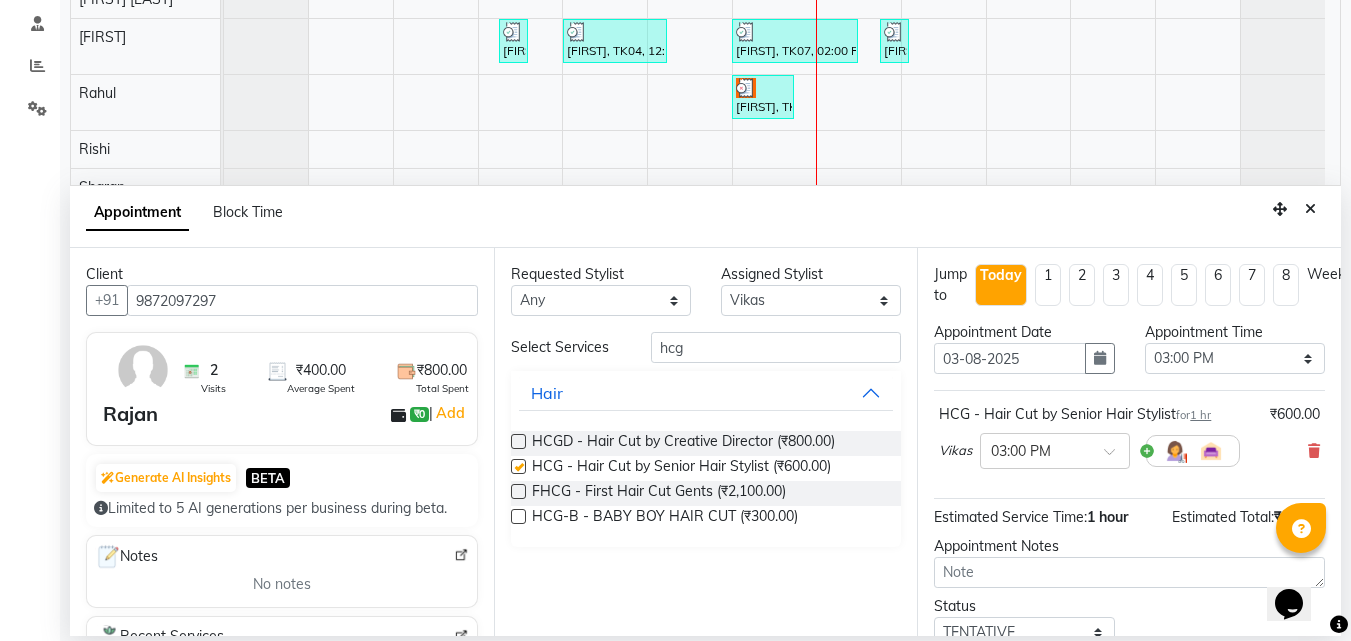 checkbox on "false" 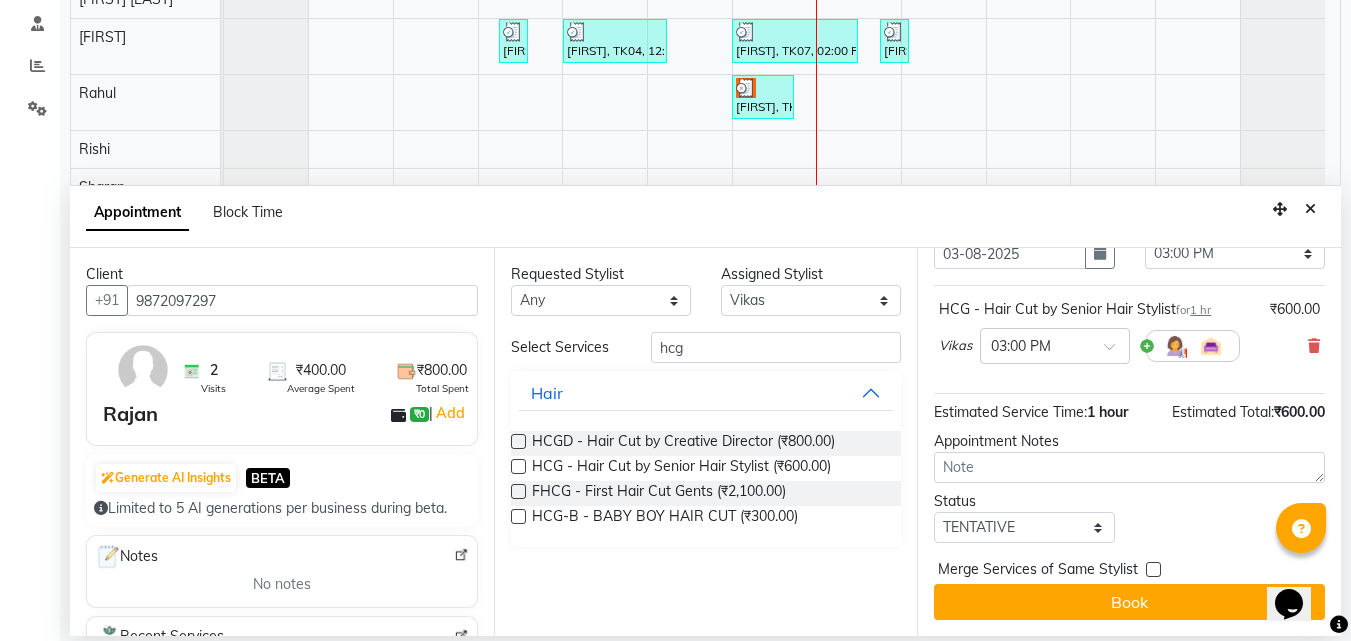 scroll, scrollTop: 120, scrollLeft: 0, axis: vertical 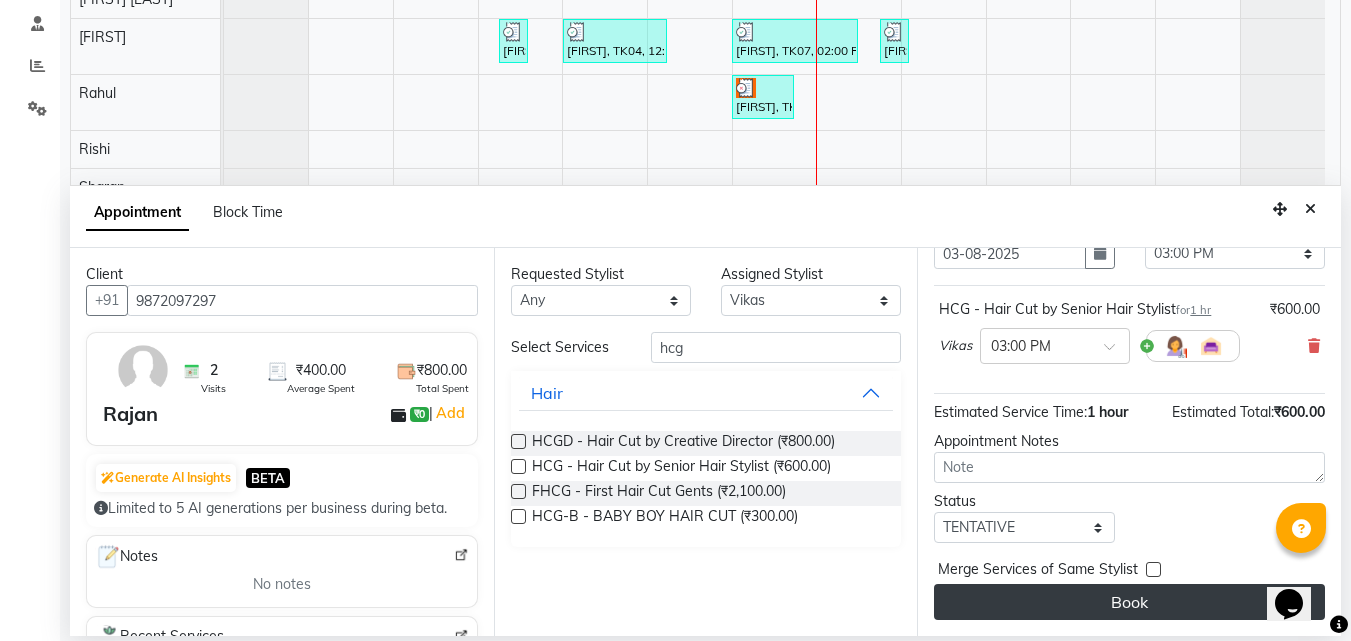 click on "Book" at bounding box center [1129, 602] 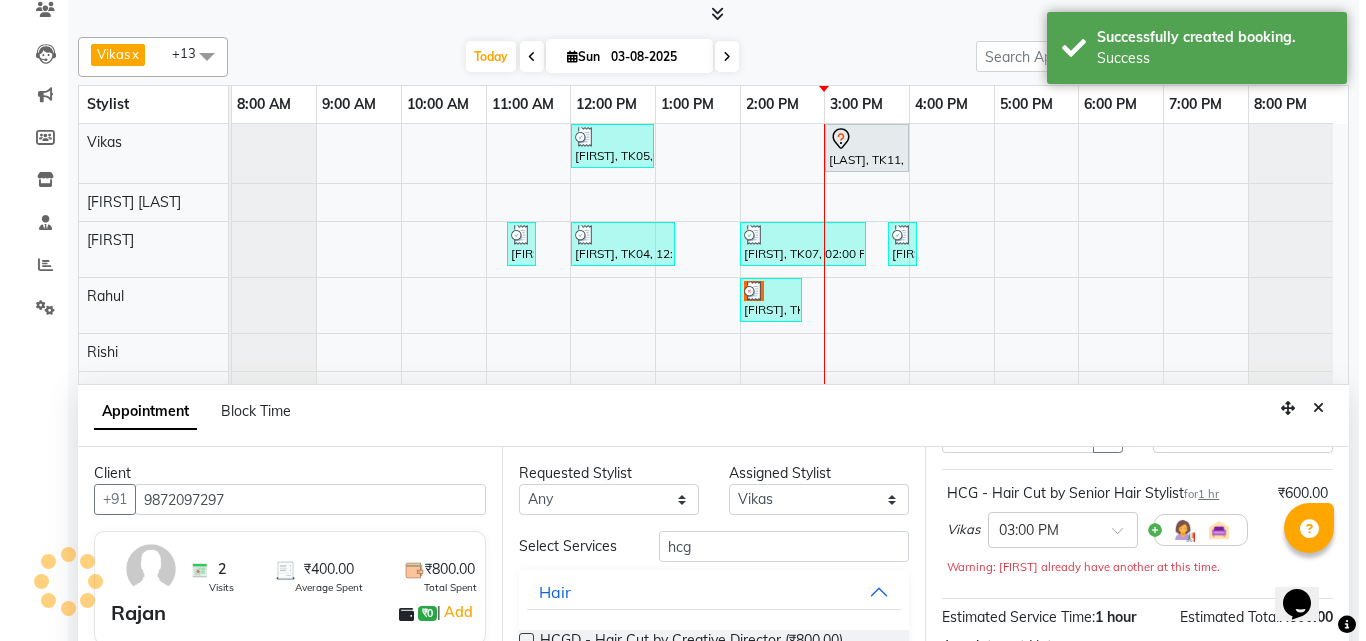 scroll, scrollTop: 0, scrollLeft: 0, axis: both 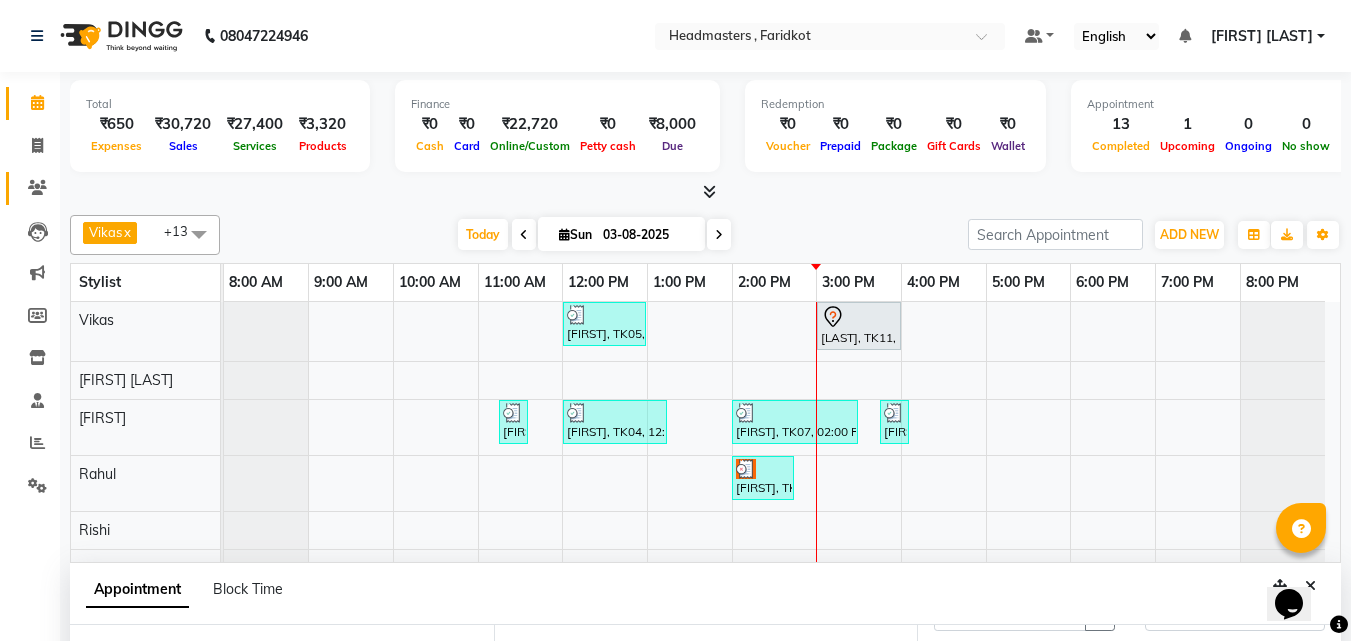 click on "Clients" 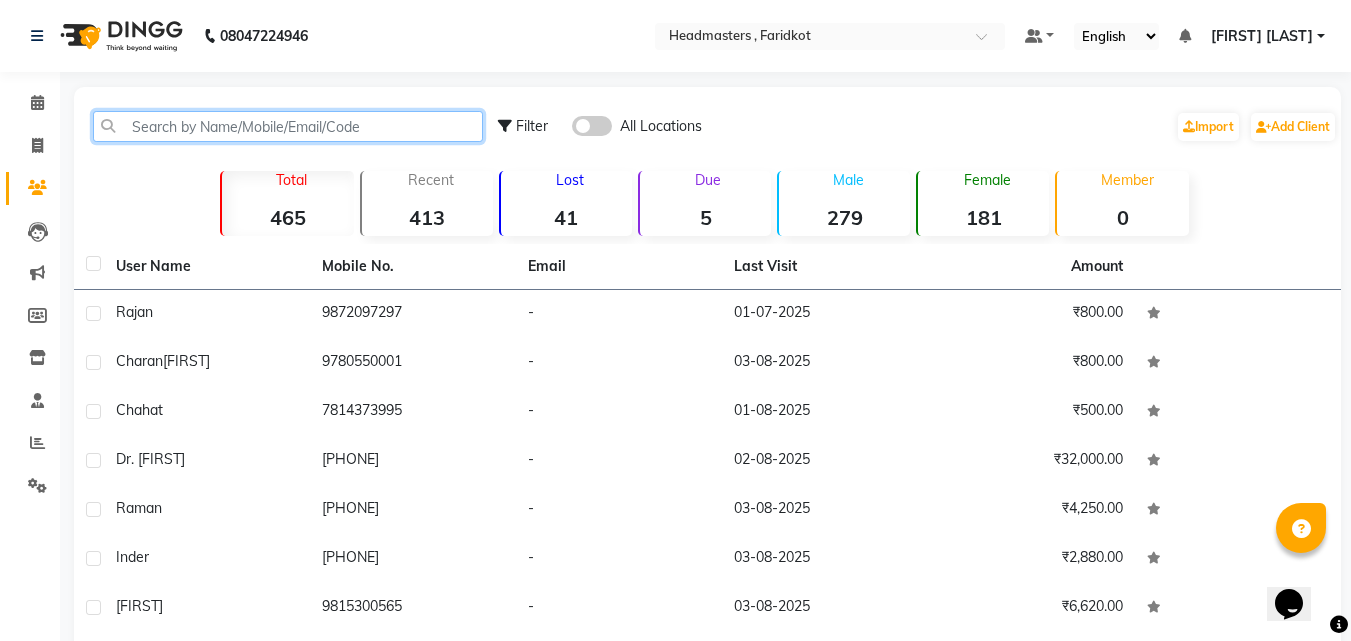 click 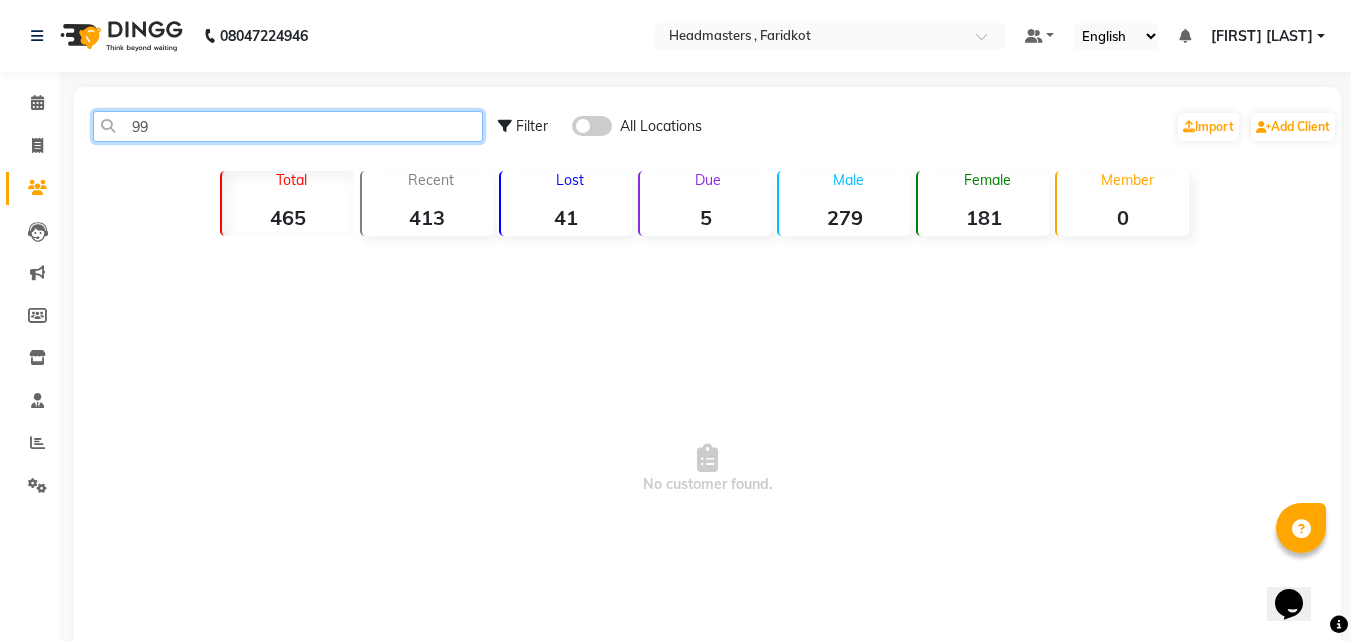 type on "9" 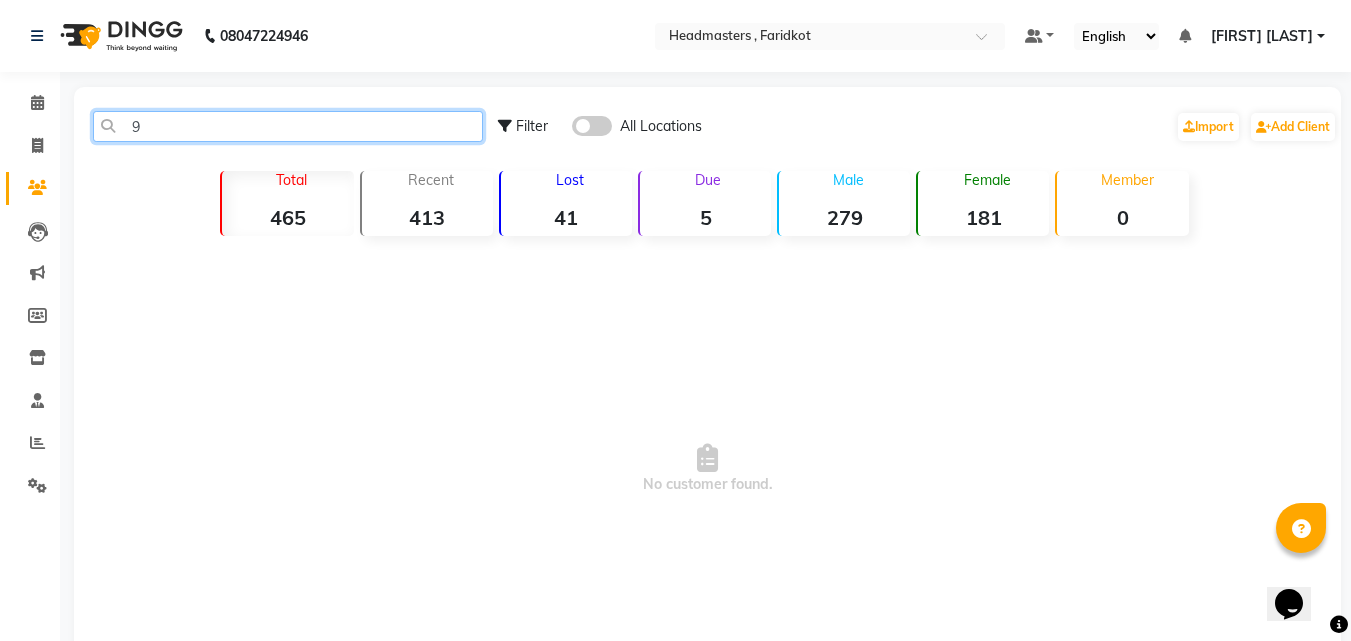 type 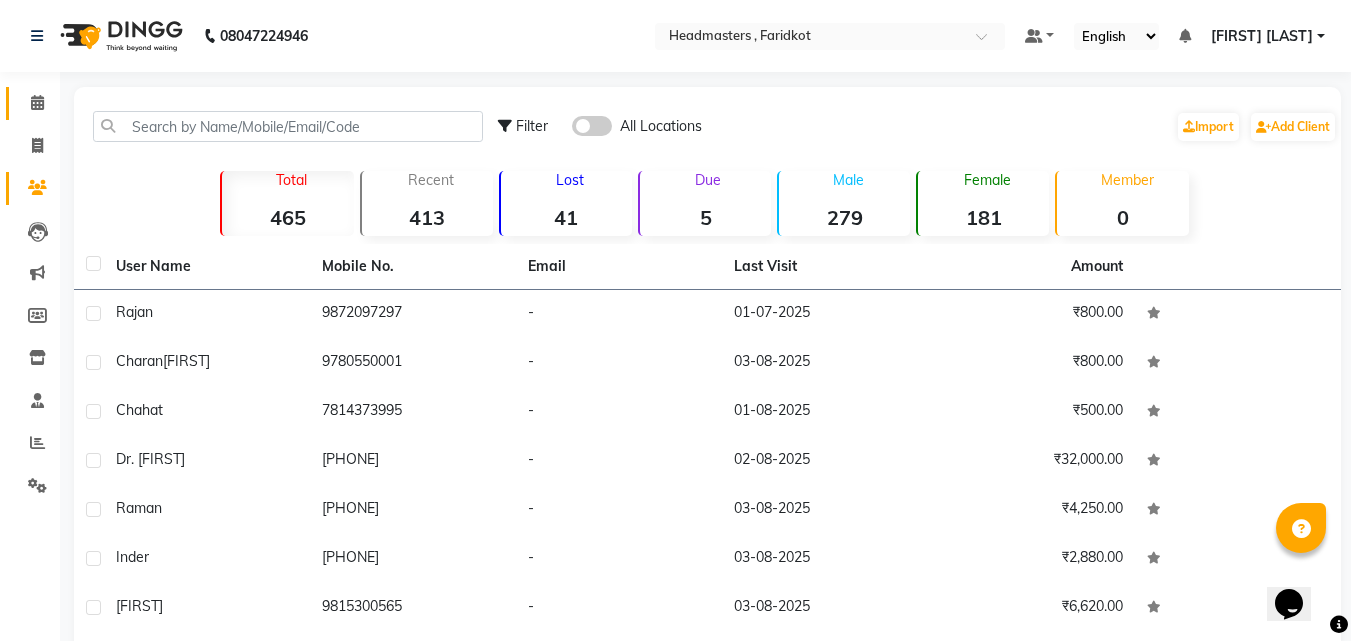 click on "Calendar" 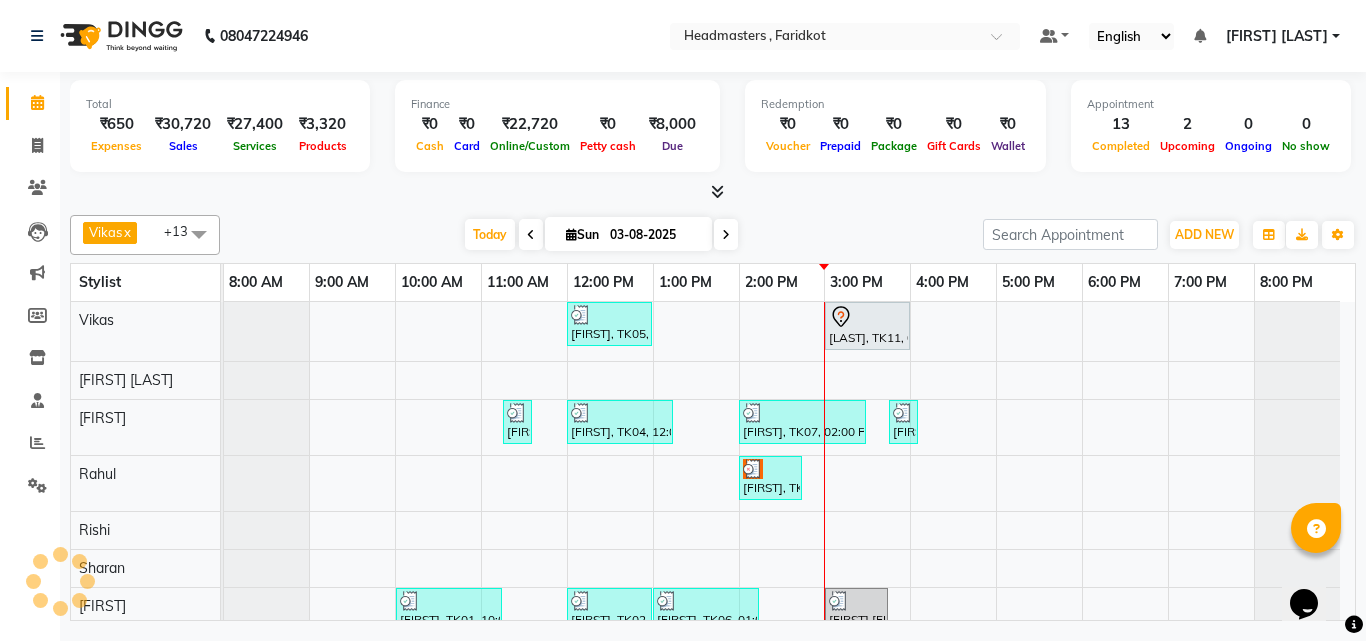 scroll, scrollTop: 47, scrollLeft: 0, axis: vertical 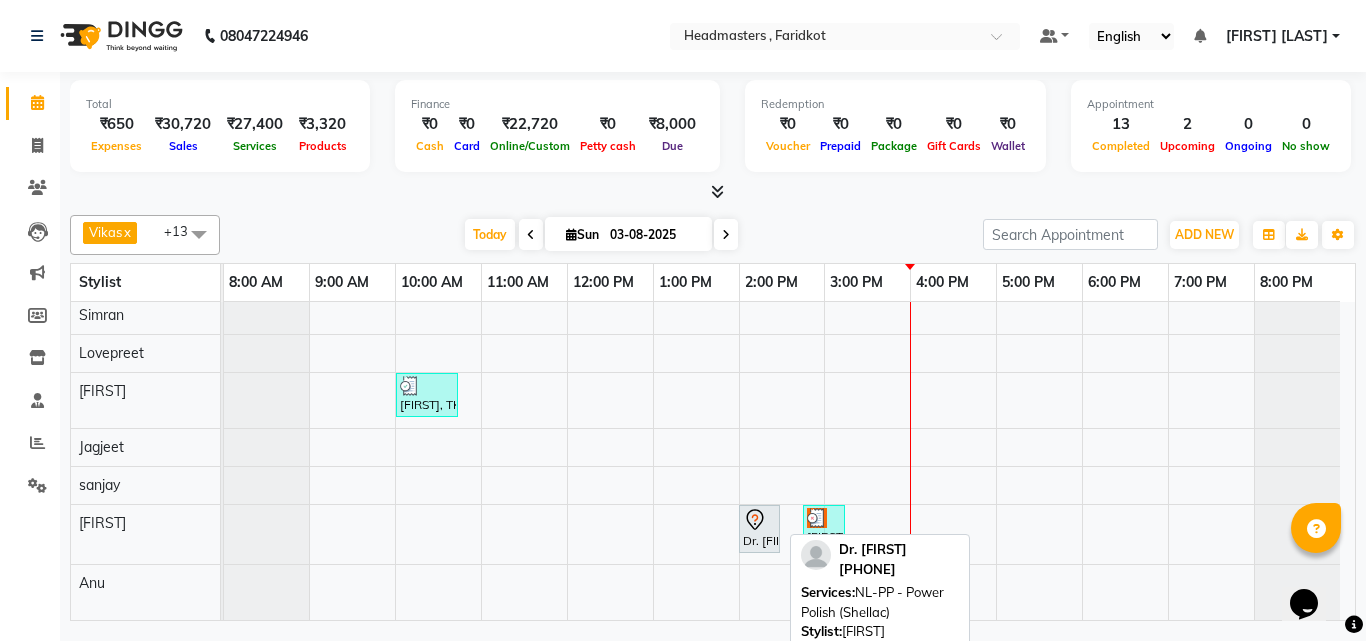 click 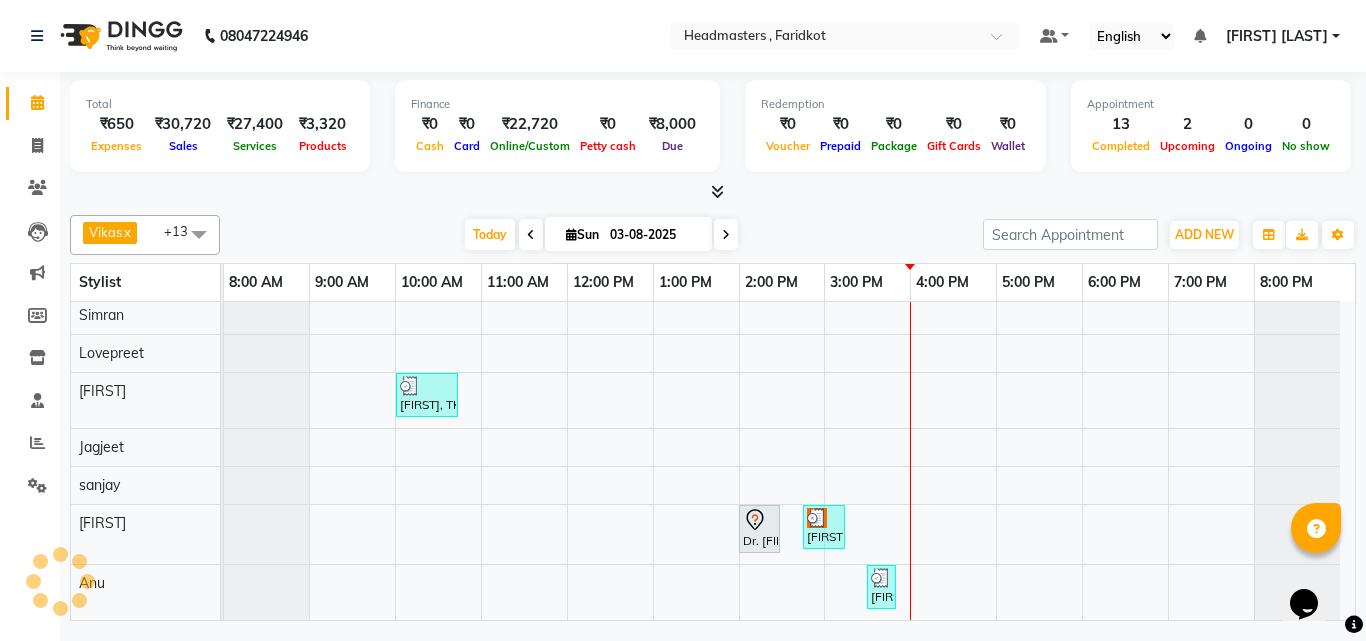 select on "7" 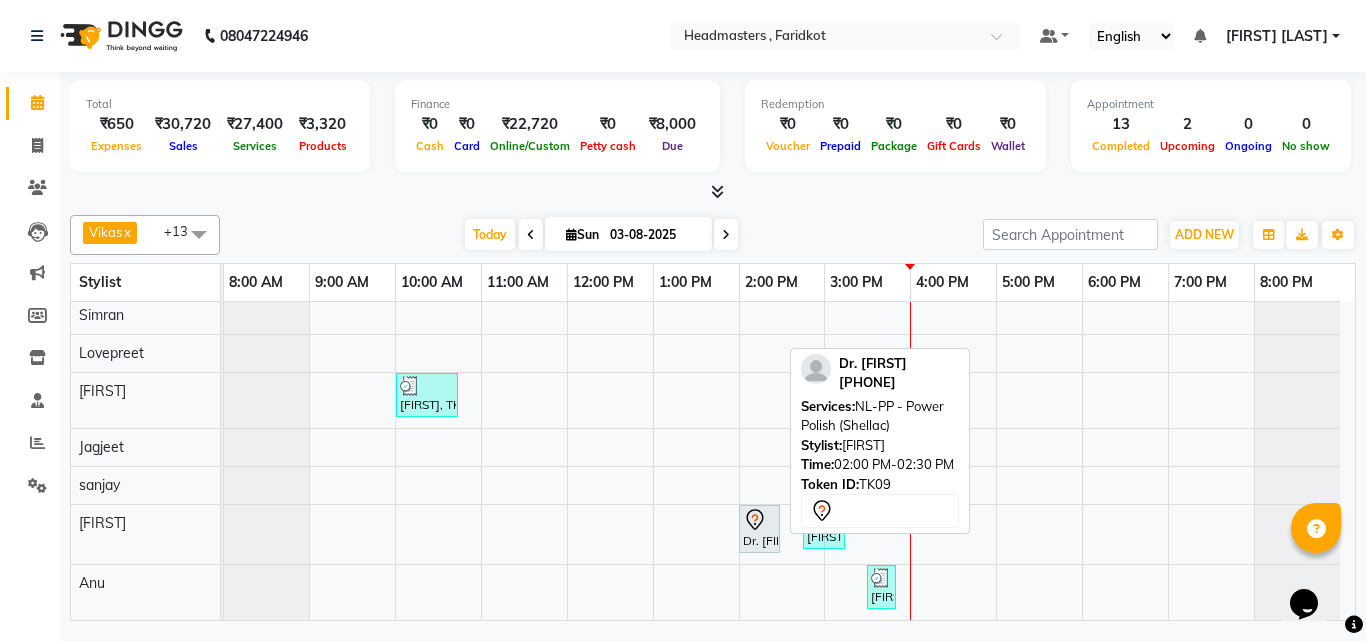 click at bounding box center [759, 520] 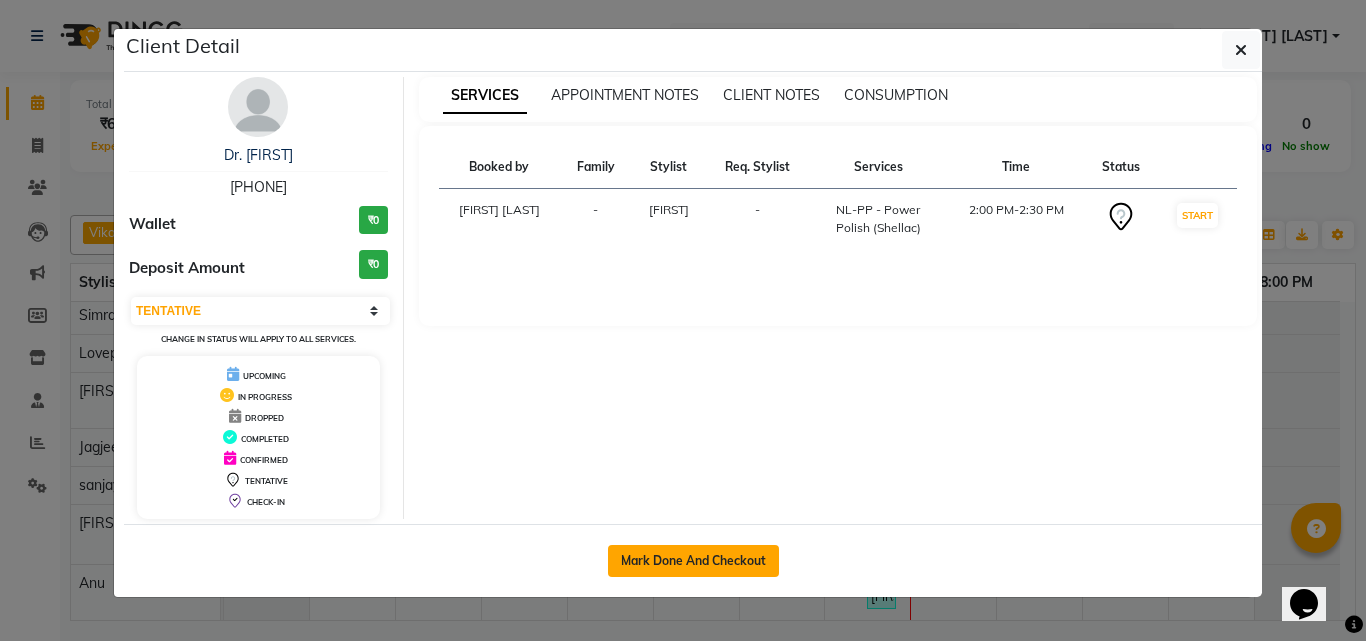 click on "Mark Done And Checkout" 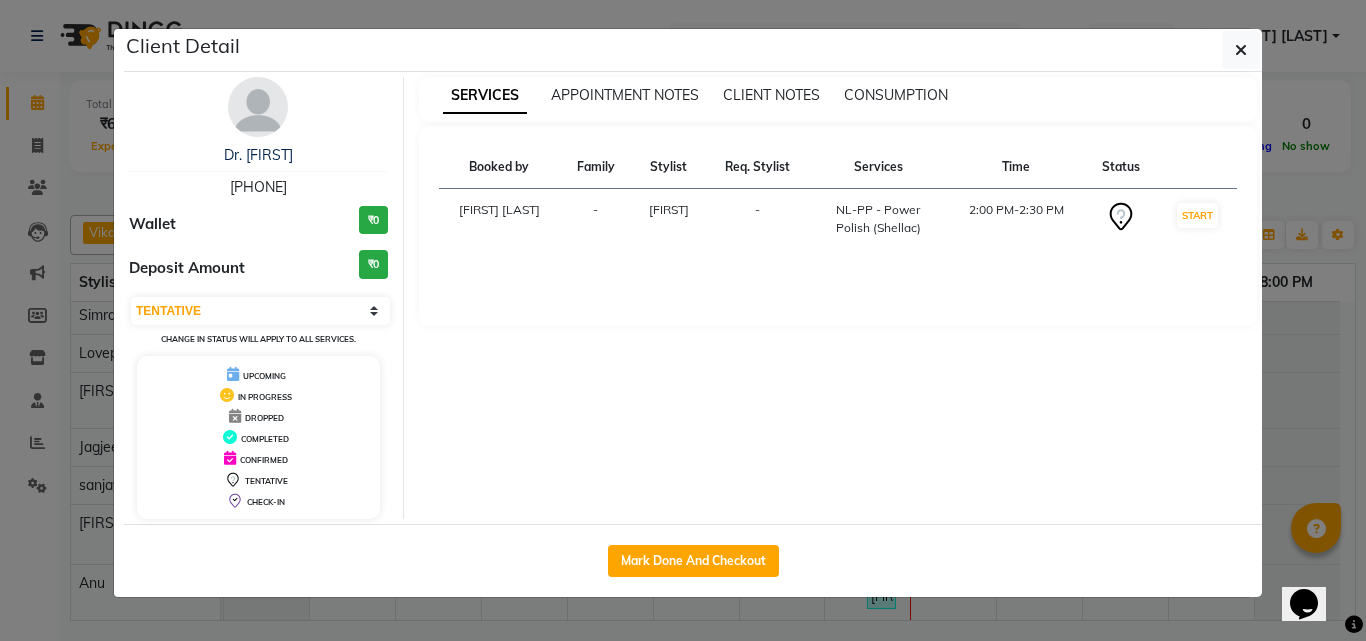 select on "service" 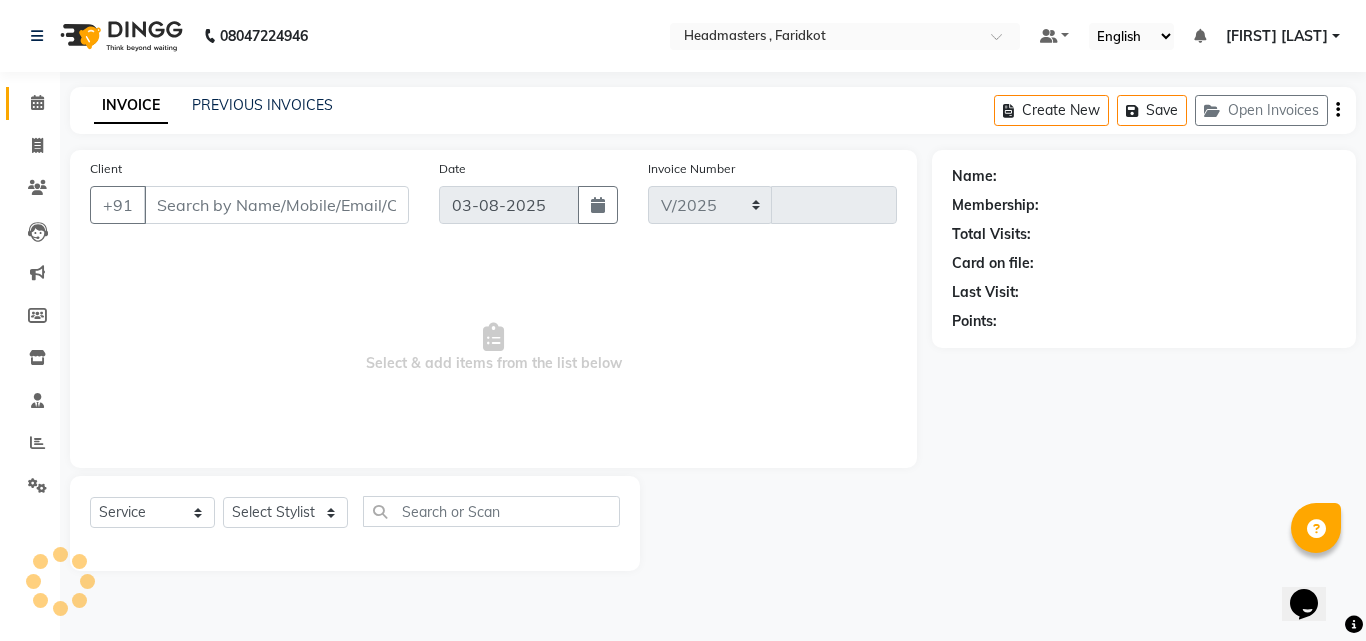 select on "7919" 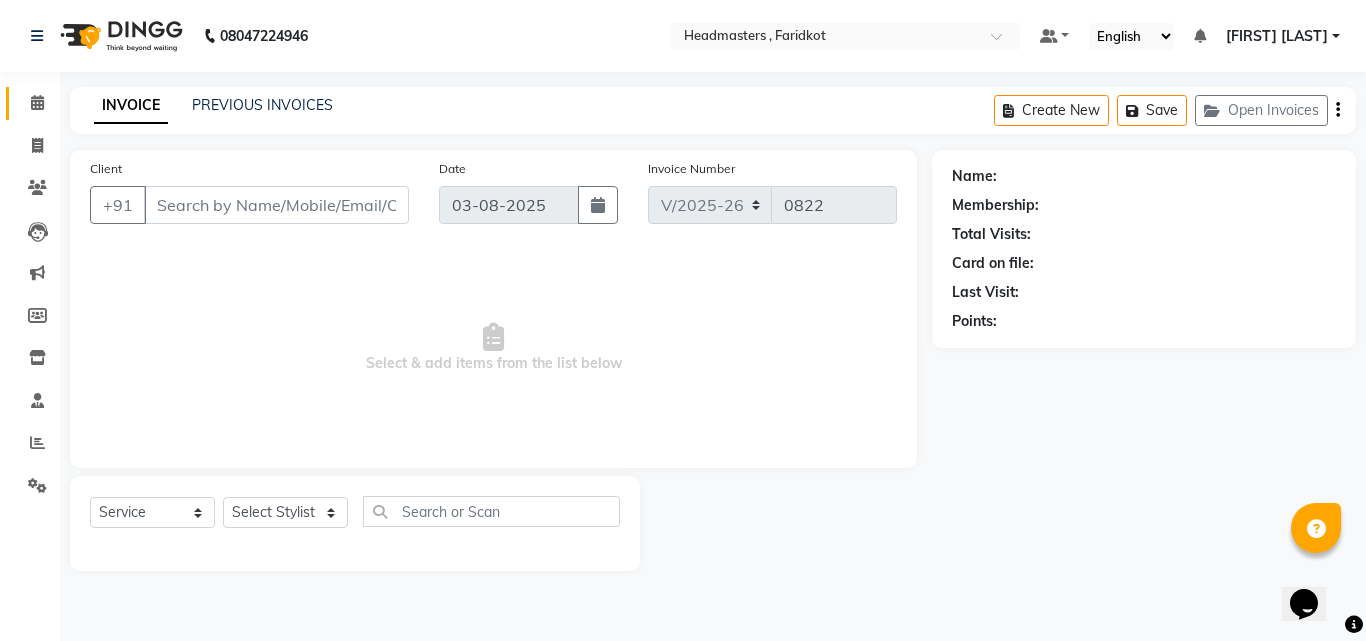type on "[PHONE]" 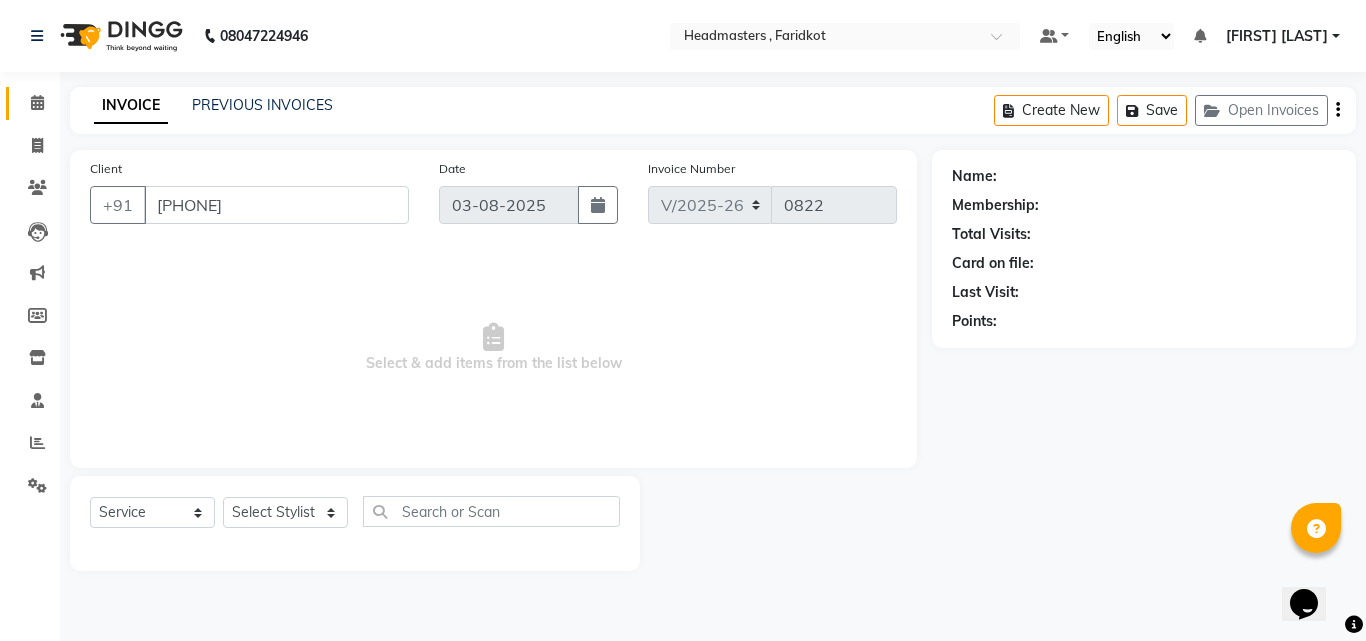 select on "84505" 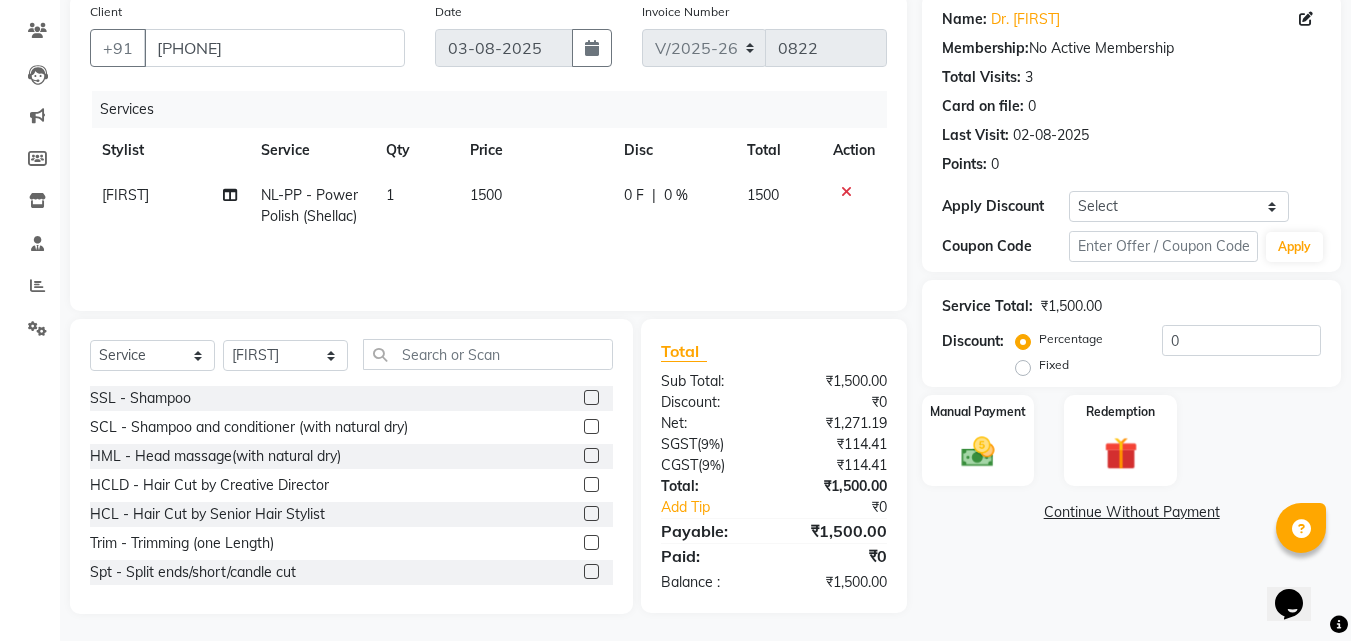 scroll, scrollTop: 160, scrollLeft: 0, axis: vertical 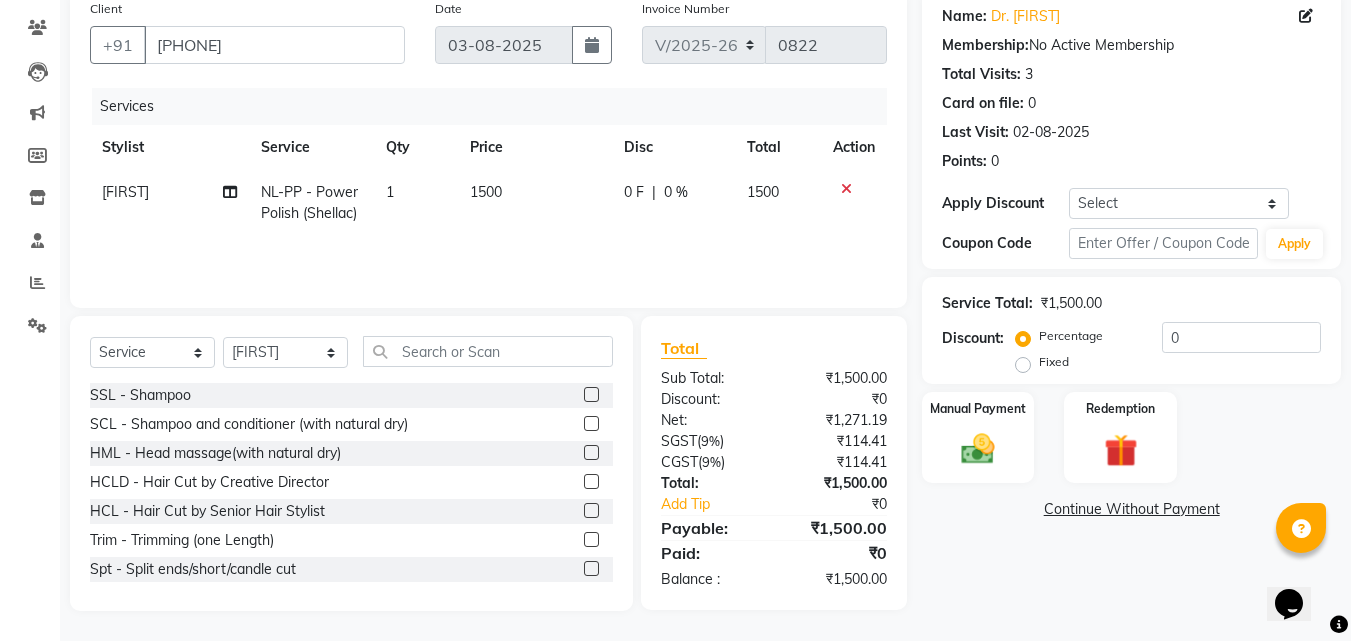 click on "1500" 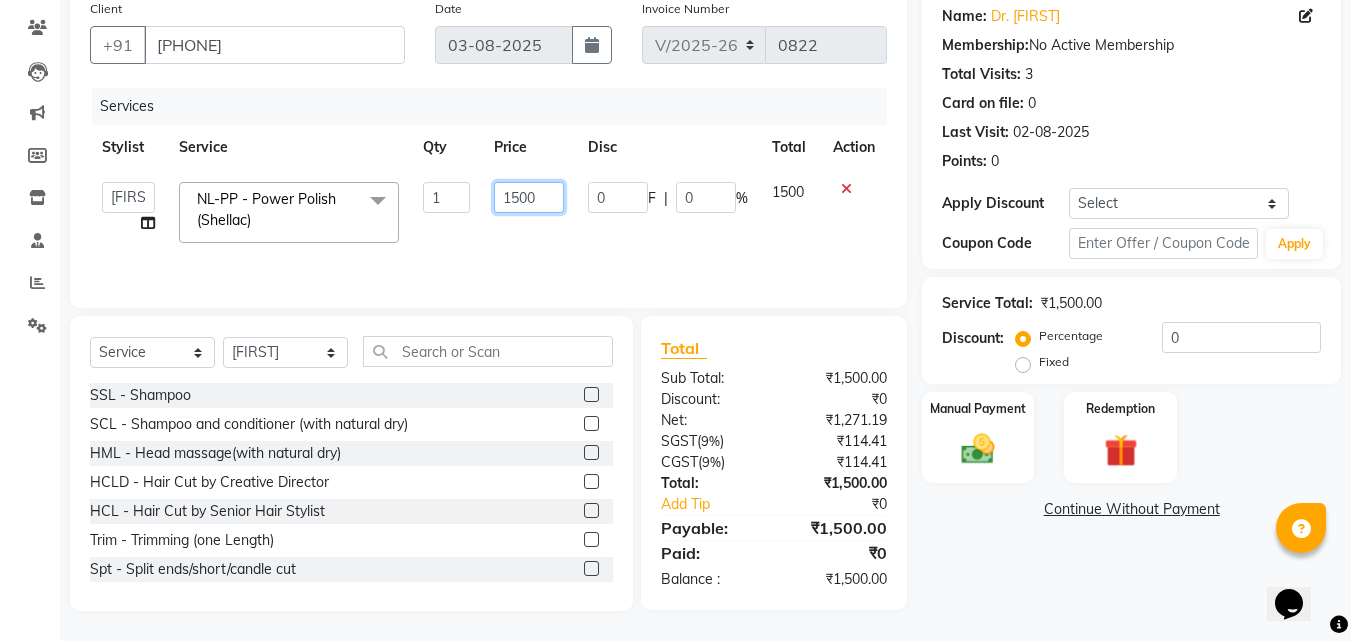 click on "1500" 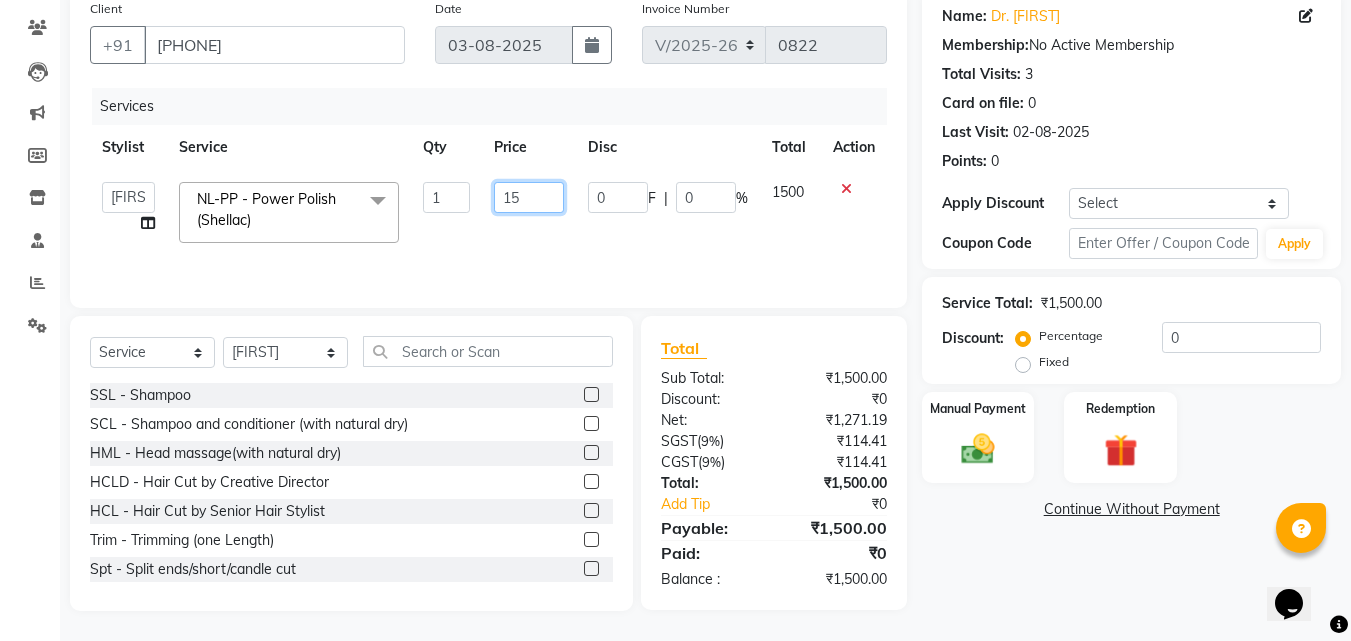 type on "1" 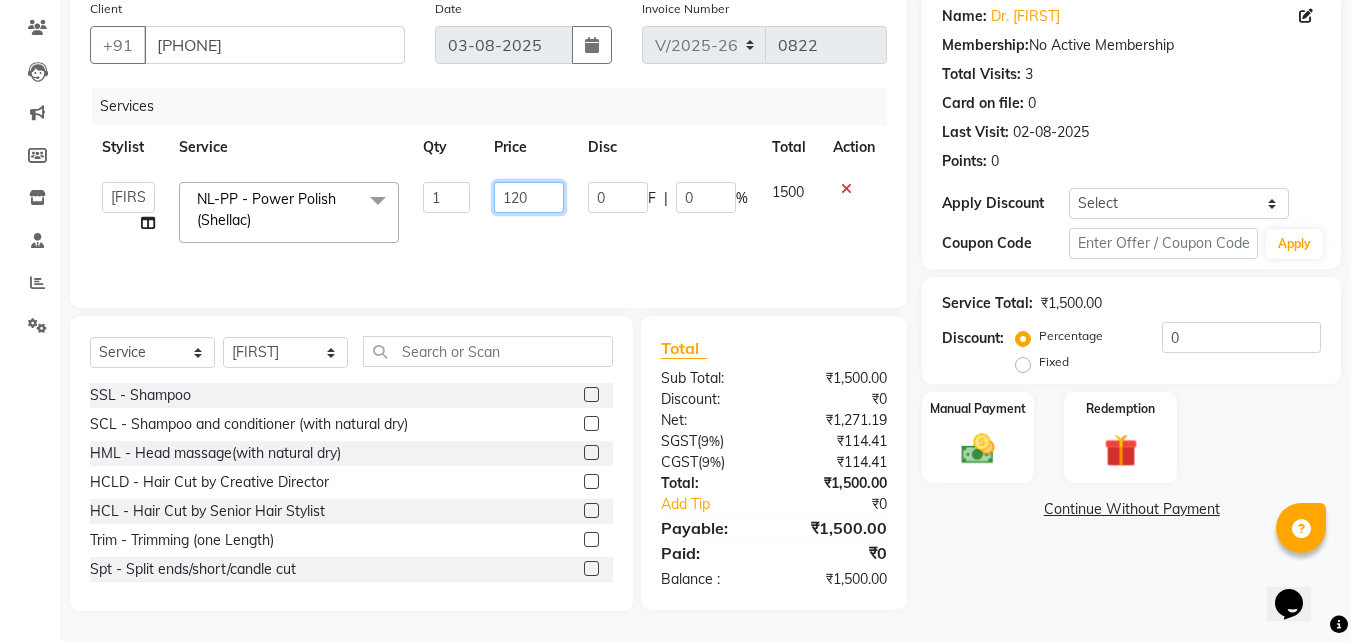 type on "1200" 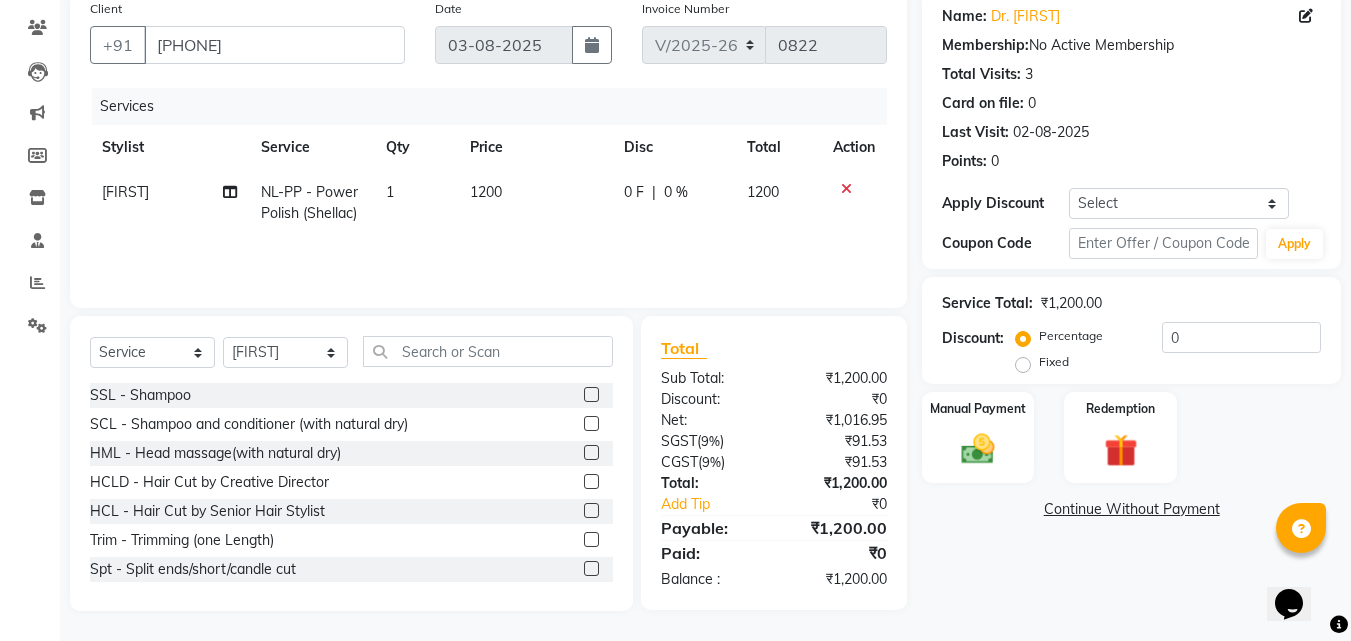 click on "1" 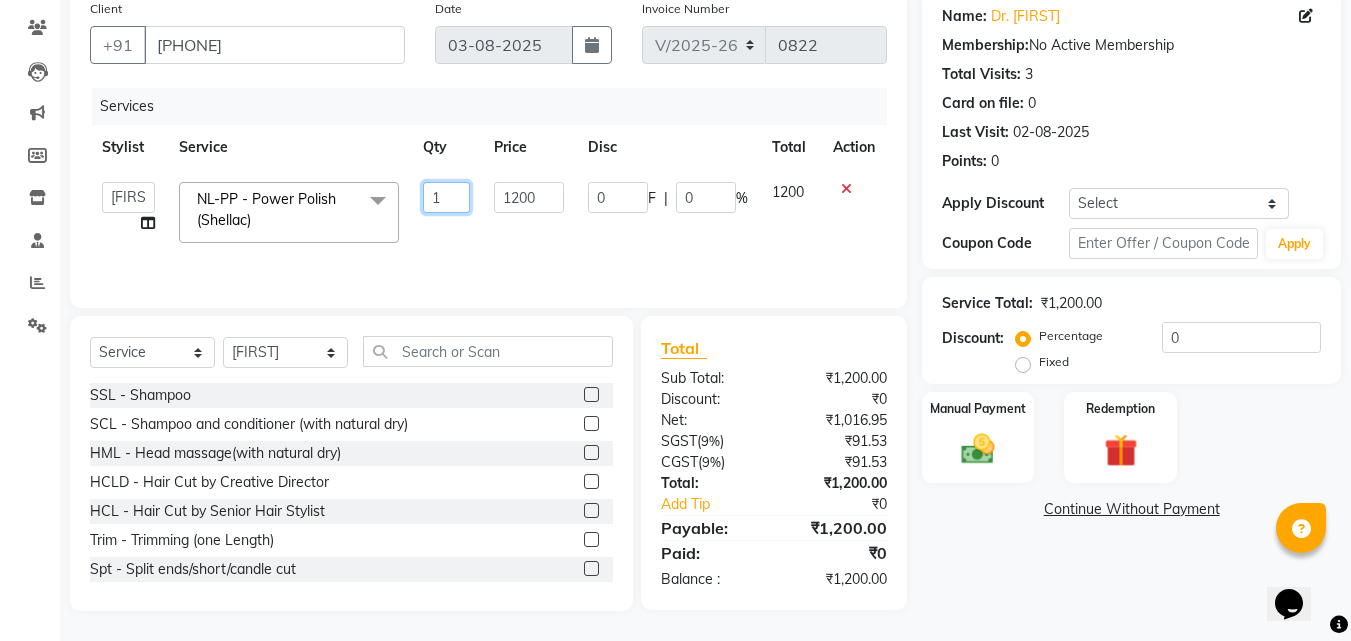 click on "1" 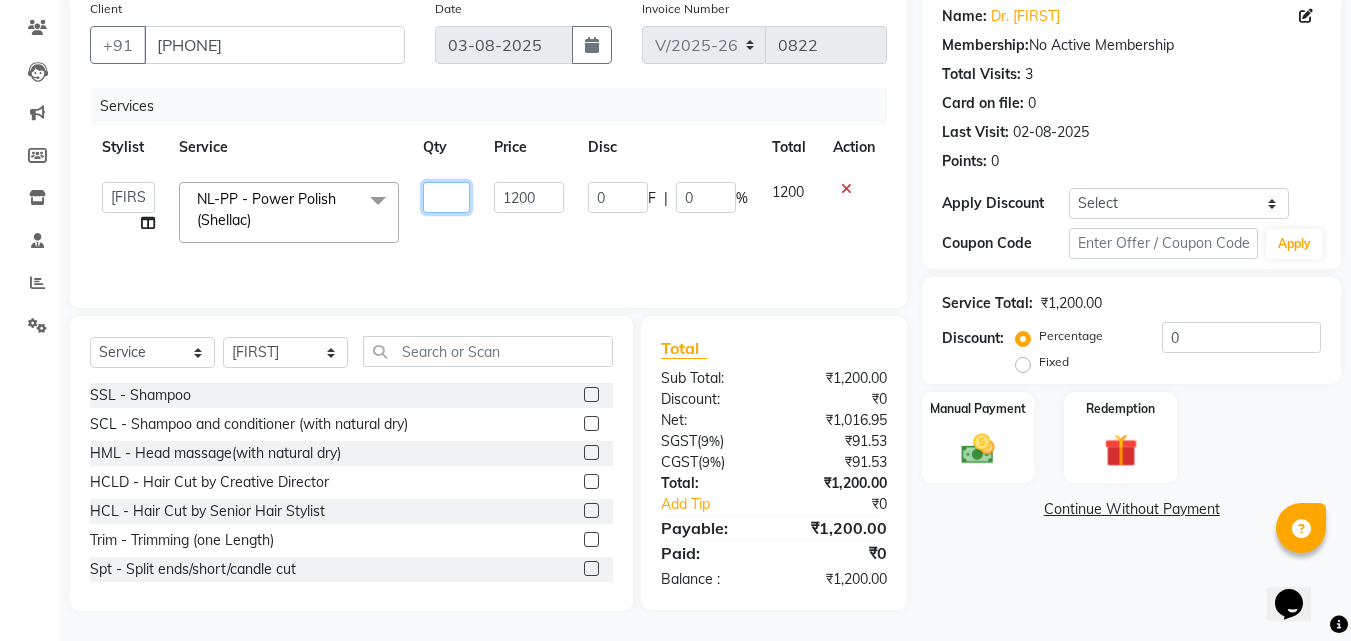 type on "3" 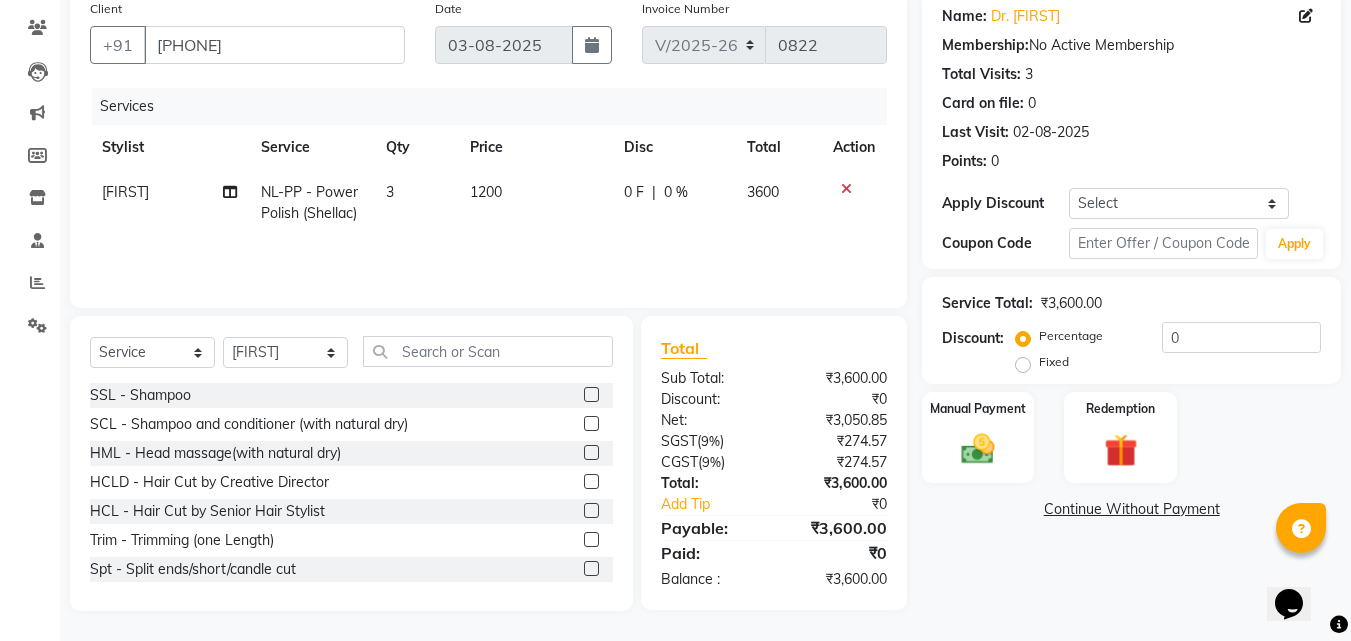 click on "0 %" 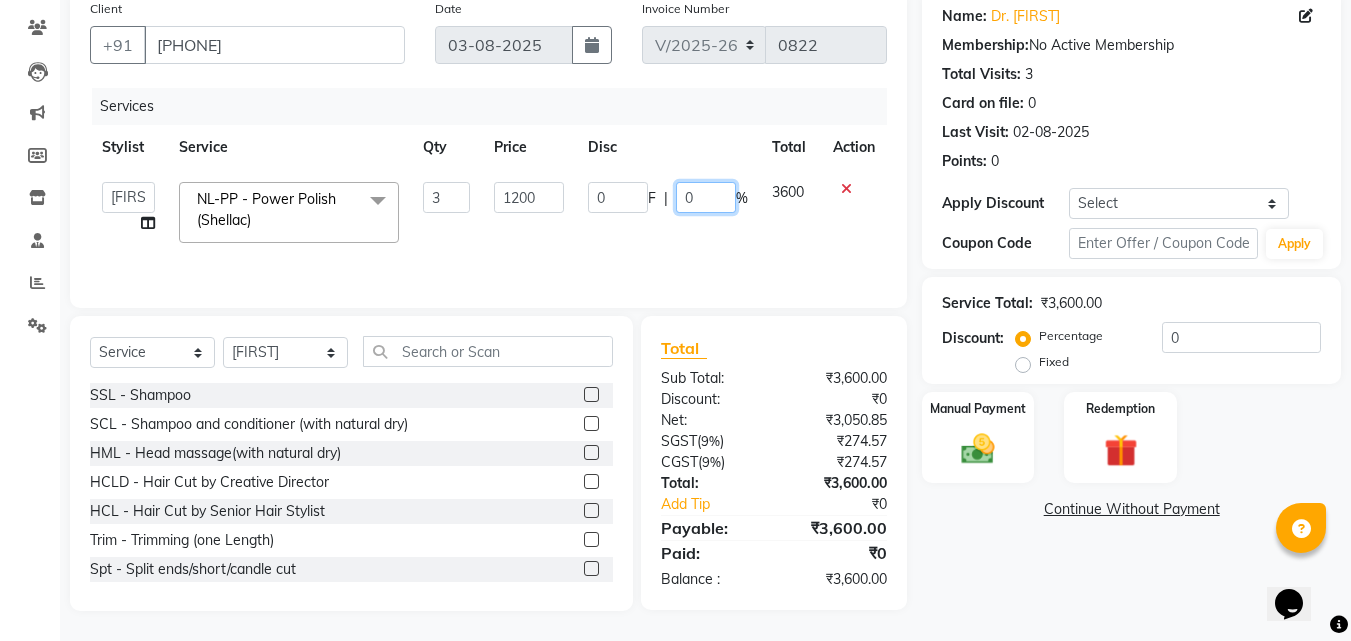 click on "0" 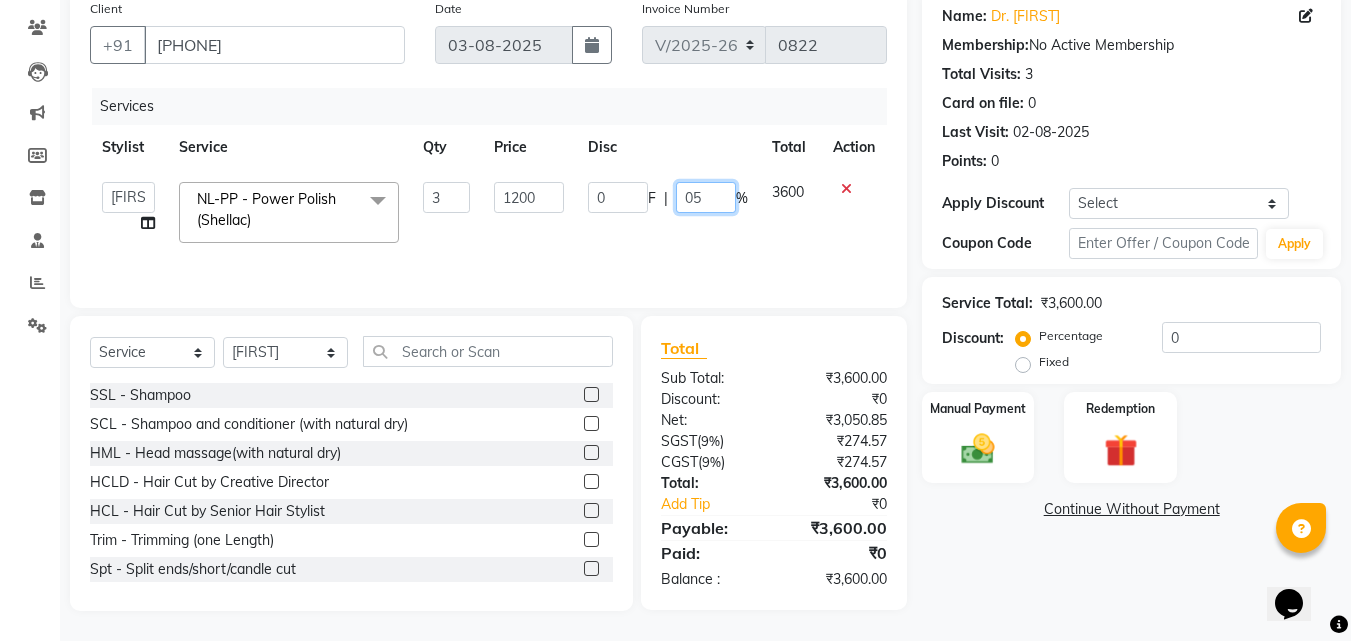 type on "050" 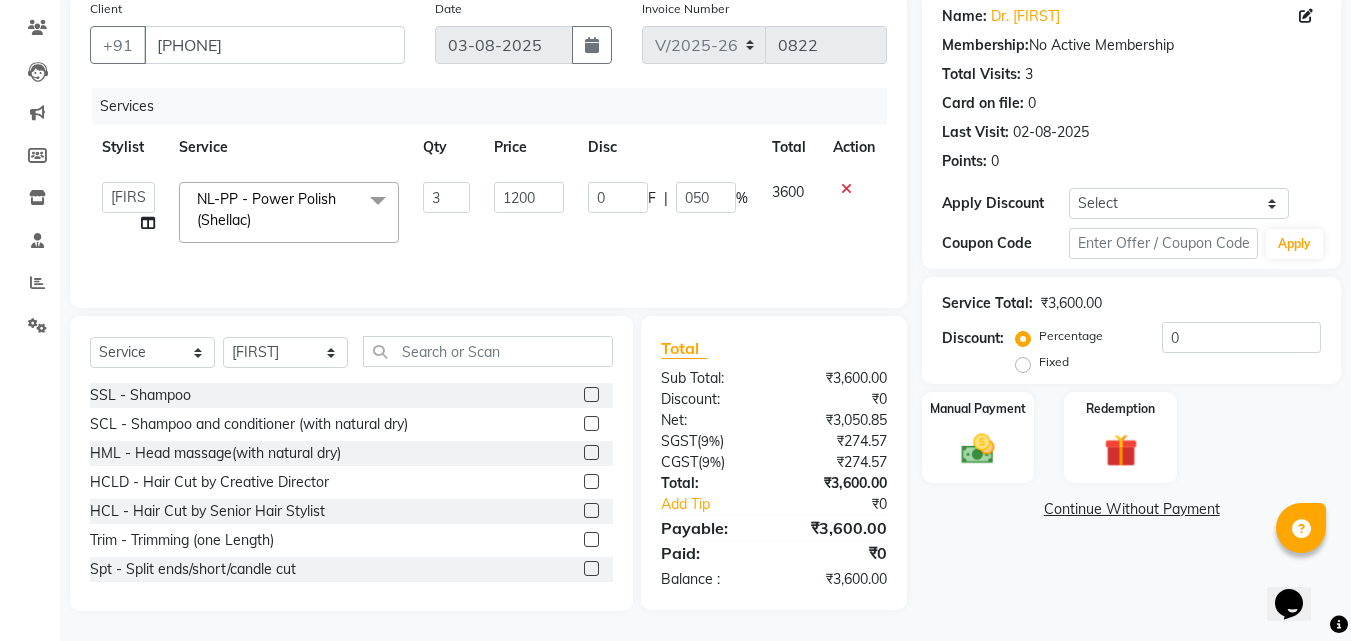 click on "Name: Dr. Madhu  Membership:  No Active Membership  Total Visits:  3 Card on file:  0 Last Visit:   02-08-2025 Points:   0  Apply Discount Select Coupon → Wrong Job Card  Coupon → Complimentary Coupon → Correction  Coupon → First Wash  Coupon → Free Of Cost - Foc  Coupon → Staff Service  Coupon → Service Not Done  Coupon → Double Job Card  Coupon → Pending Payment  Coupon Code Apply Service Total:  ₹3,600.00  Discount:  Percentage   Fixed  0 Manual Payment Redemption  Continue Without Payment" 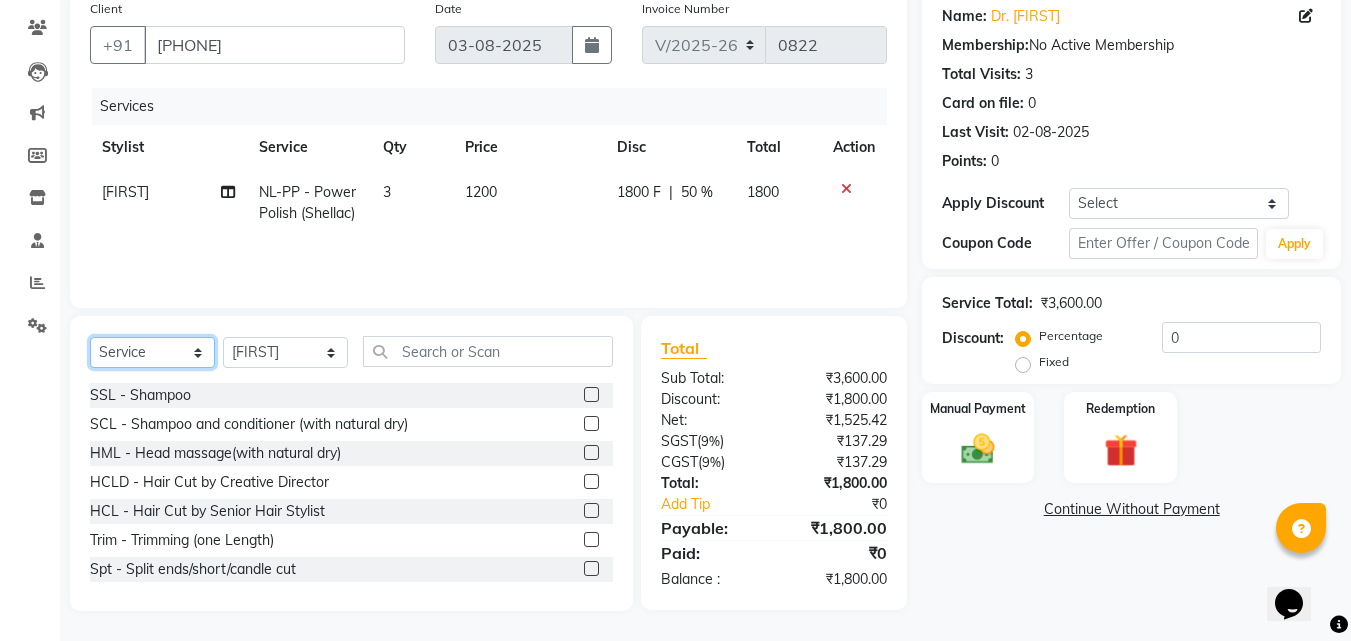 click on "Select  Service  Product  Membership  Package Voucher Prepaid Gift Card" 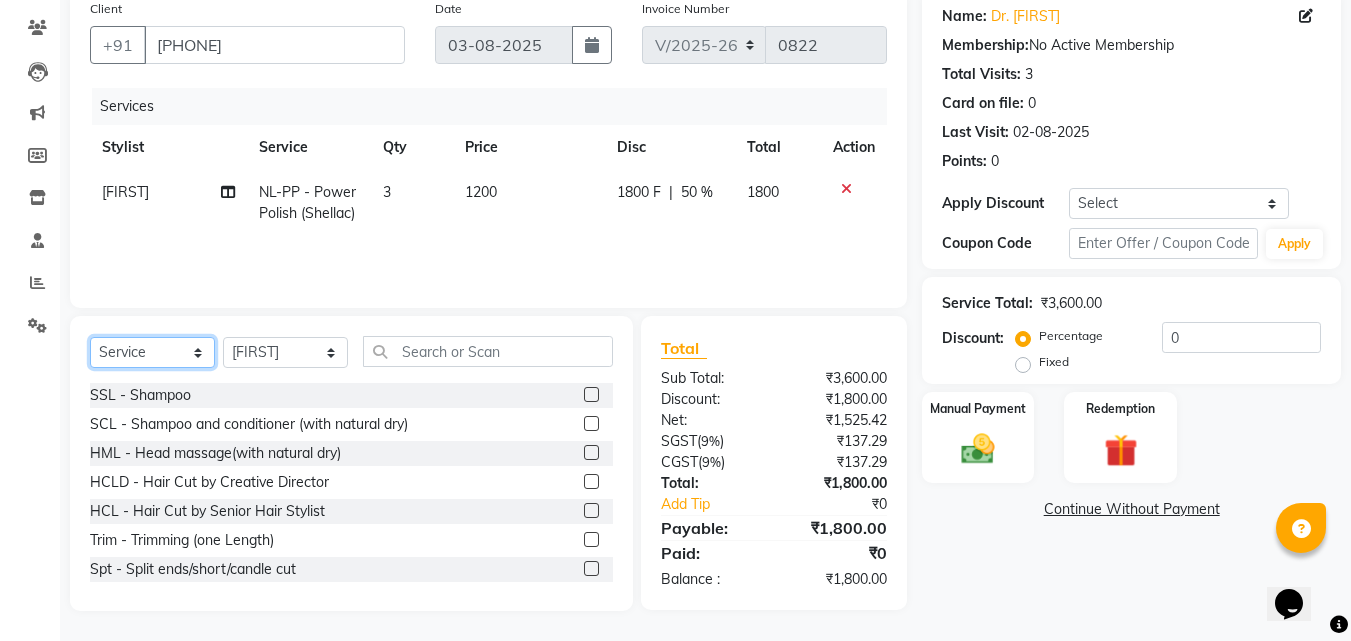 select on "product" 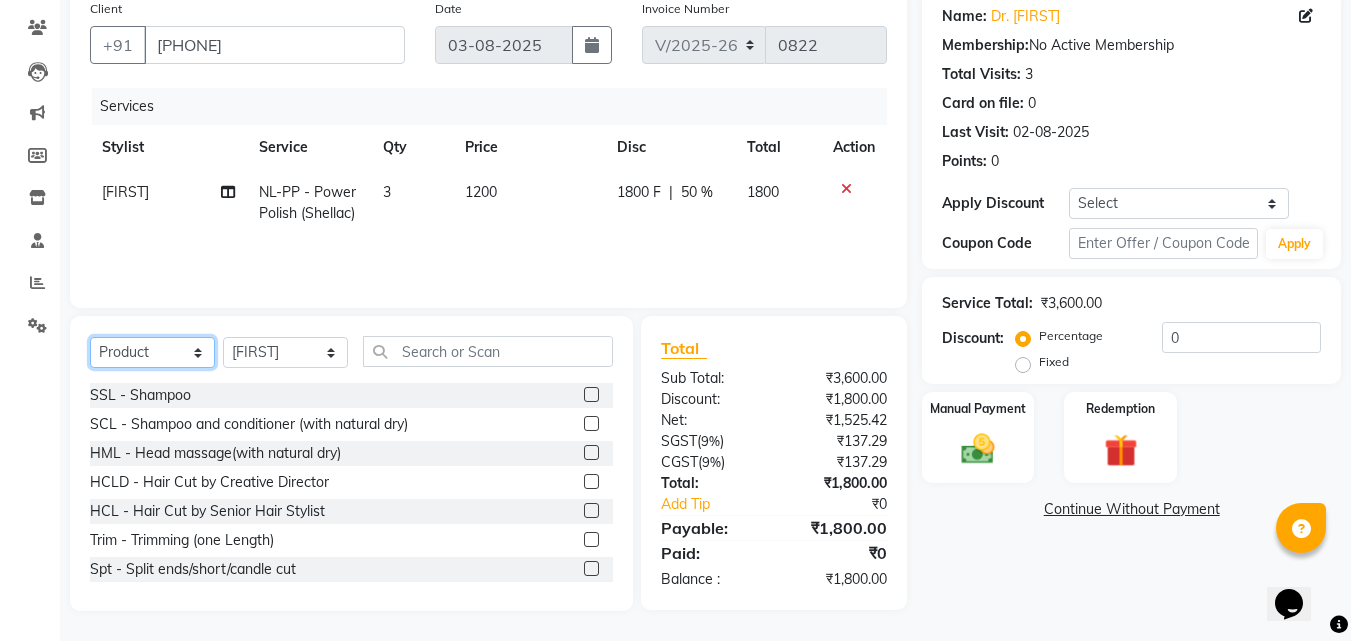 click on "Select  Service  Product  Membership  Package Voucher Prepaid Gift Card" 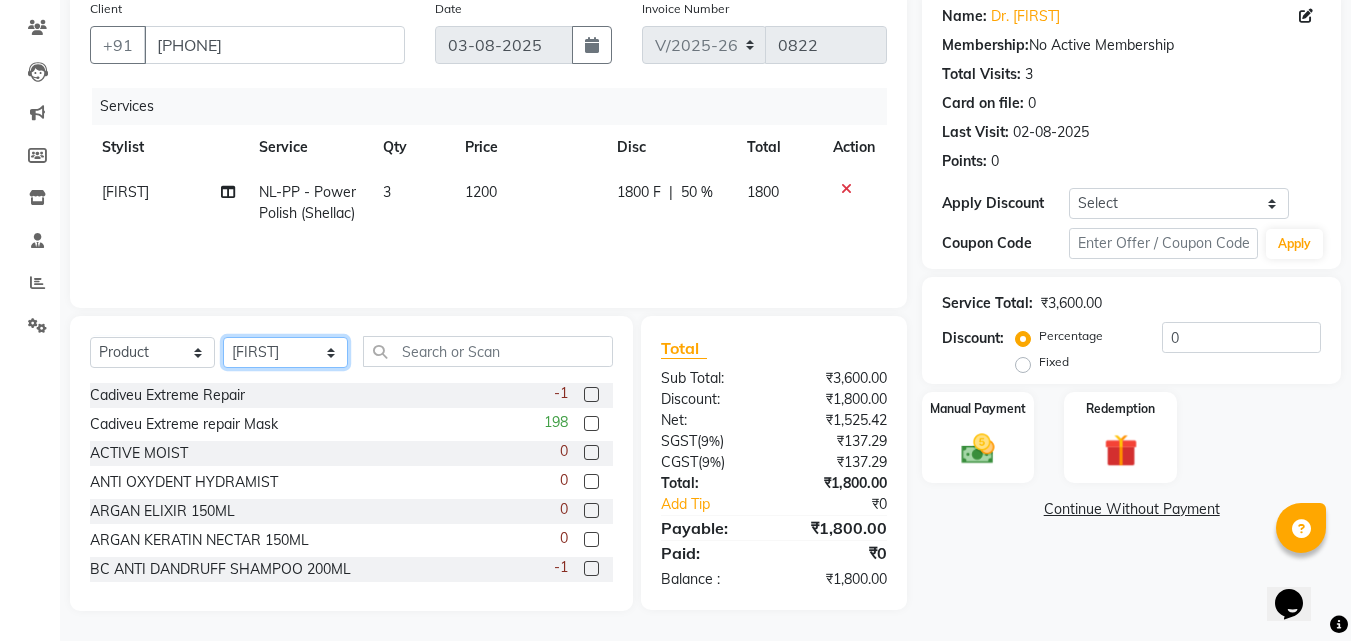 drag, startPoint x: 258, startPoint y: 345, endPoint x: 308, endPoint y: 399, distance: 73.593475 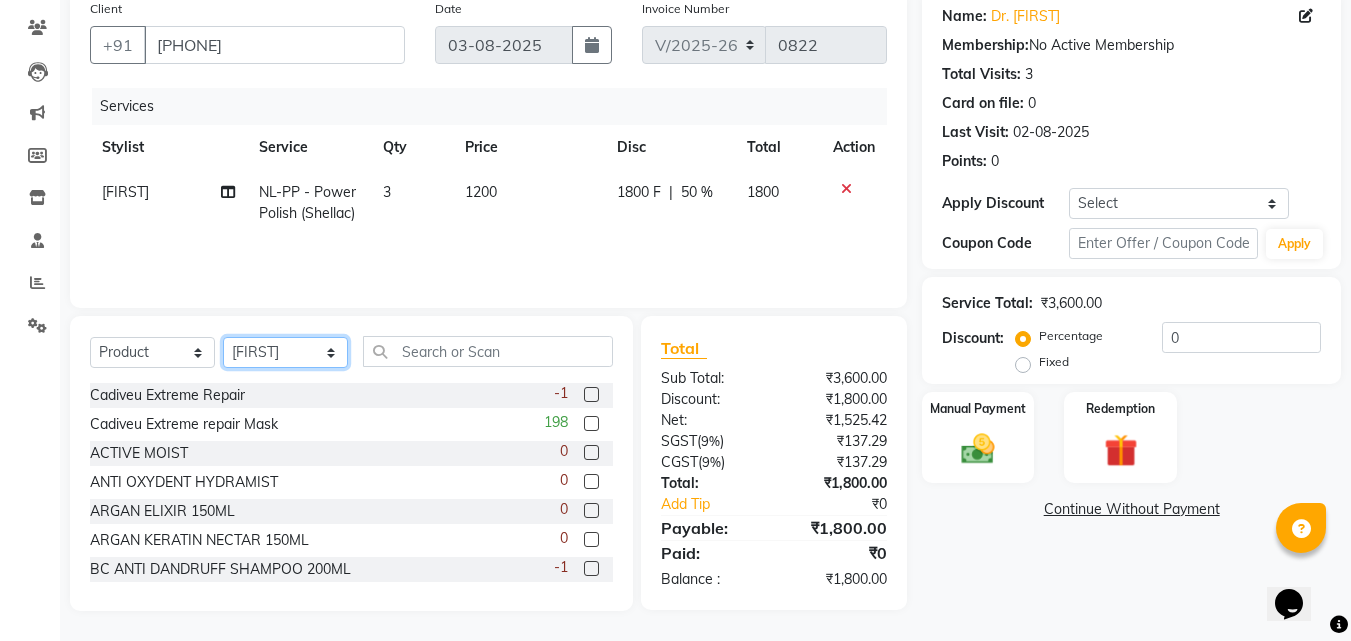 select on "76901" 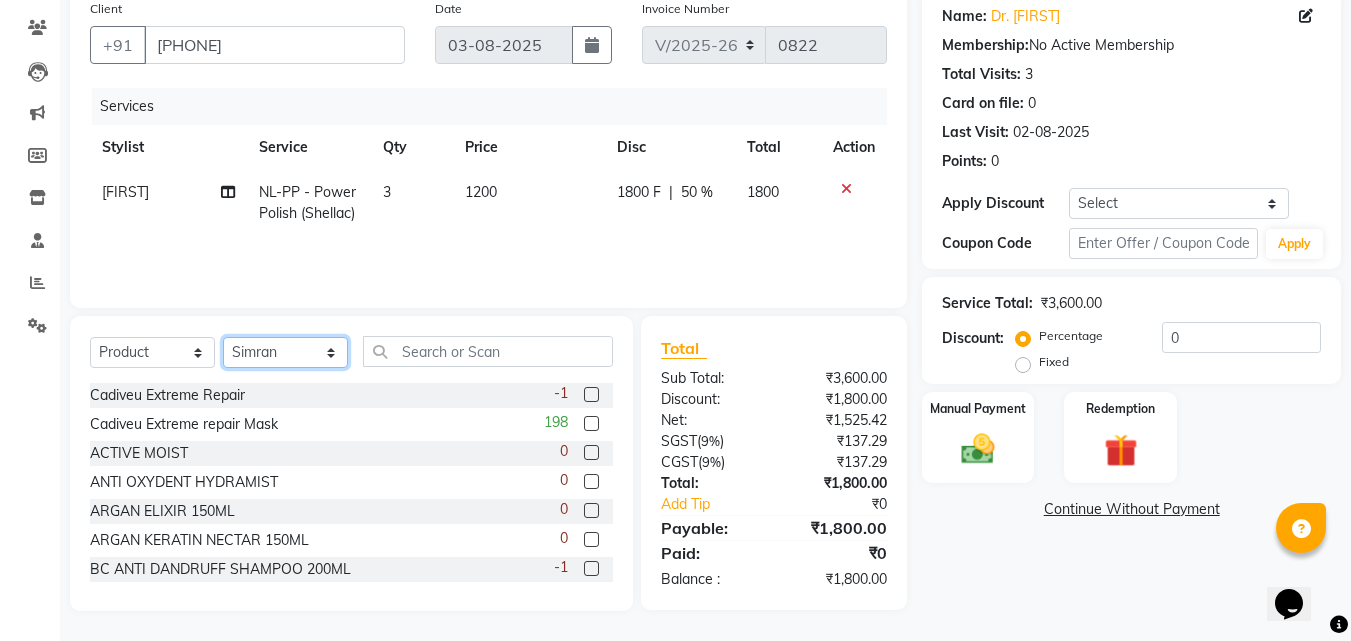 click on "Select Stylist Anu Azam Geetanjali Gulzar Jagdeep Singh Jagjeet Jasdeep Jashan Lovepreet Malkeet Micheal Rahul Rishi sanjay Sharan Simran Simran kaur Stalin tarun Vikas" 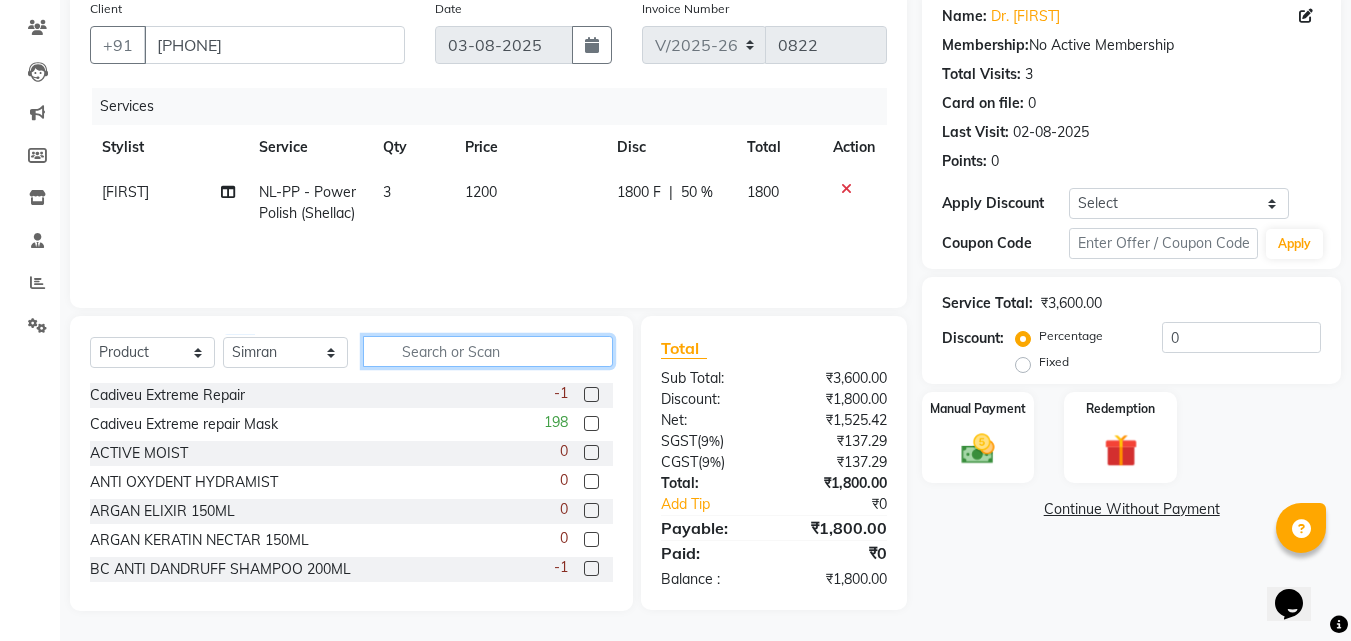 click 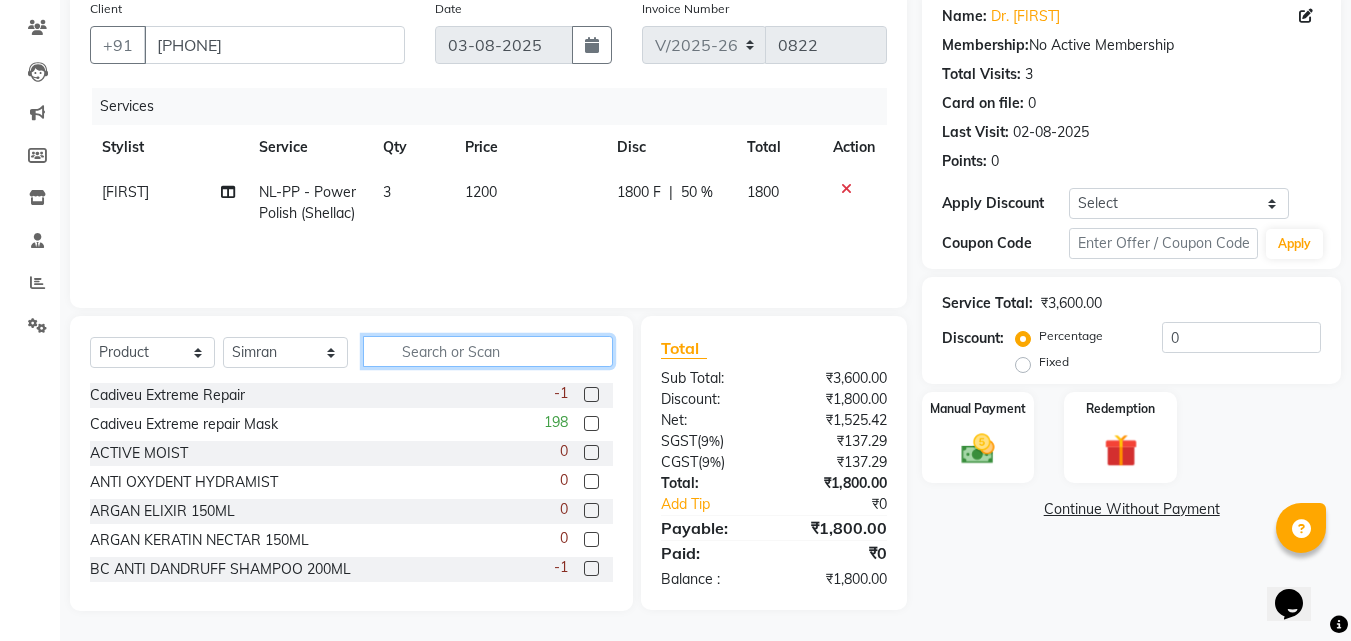 click 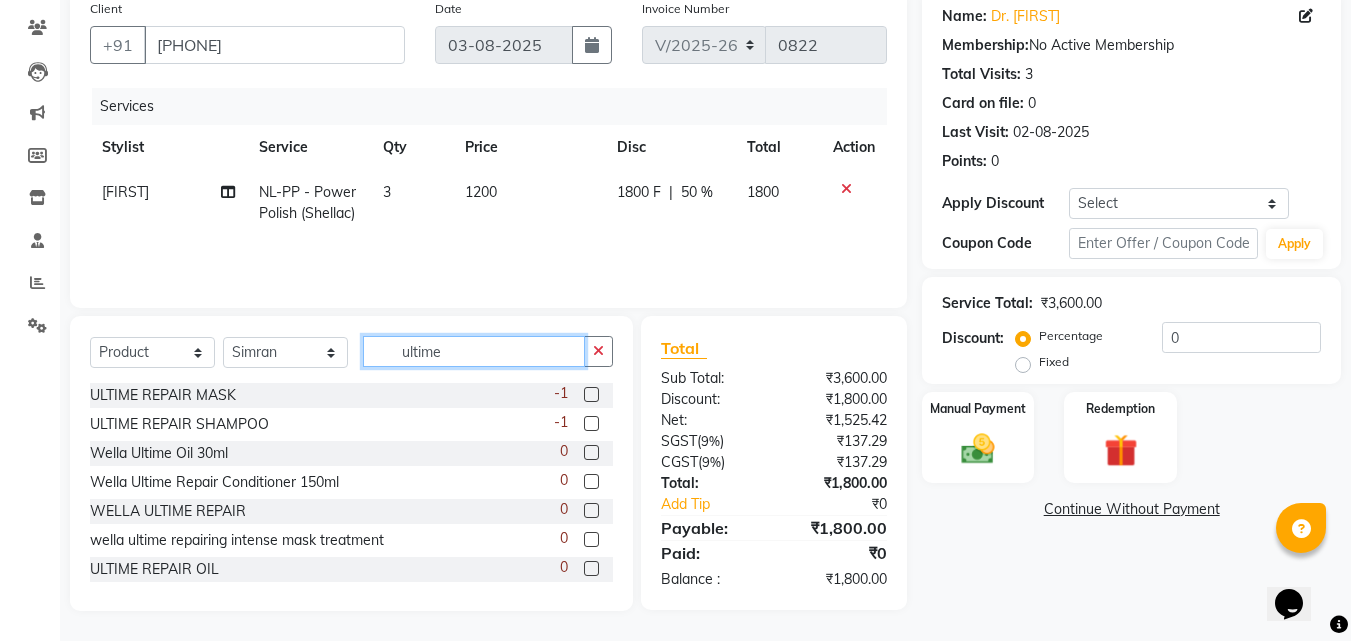 type on "ultime" 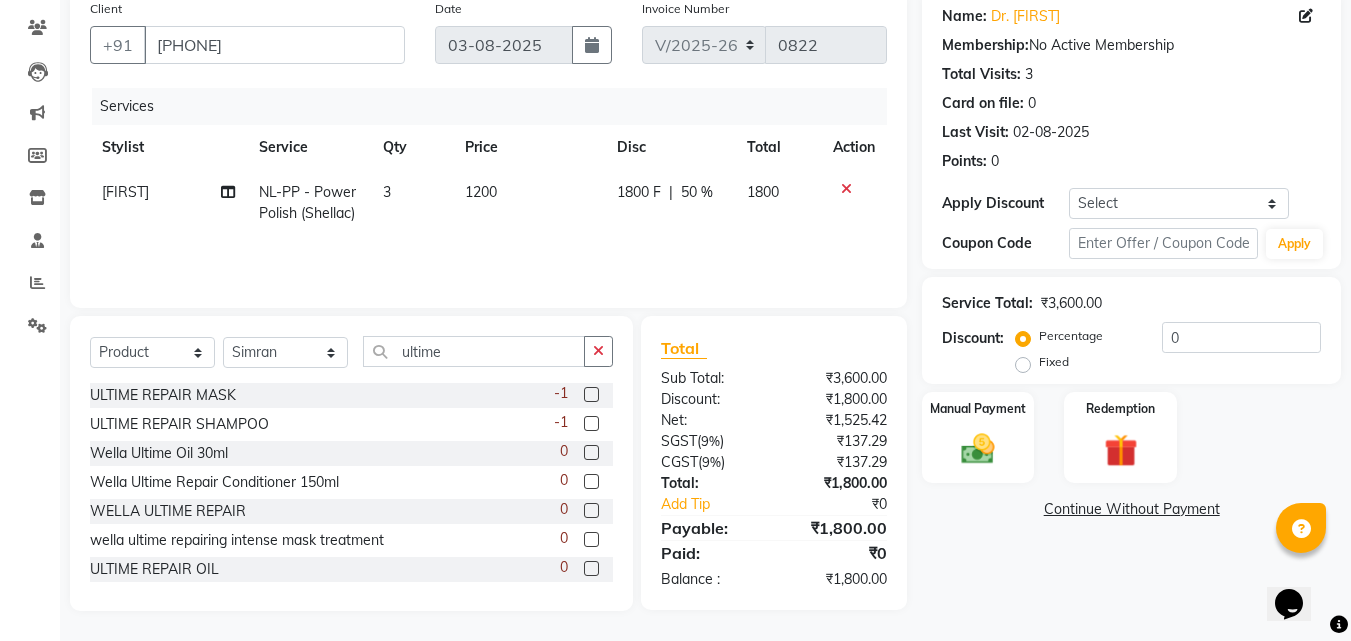 click 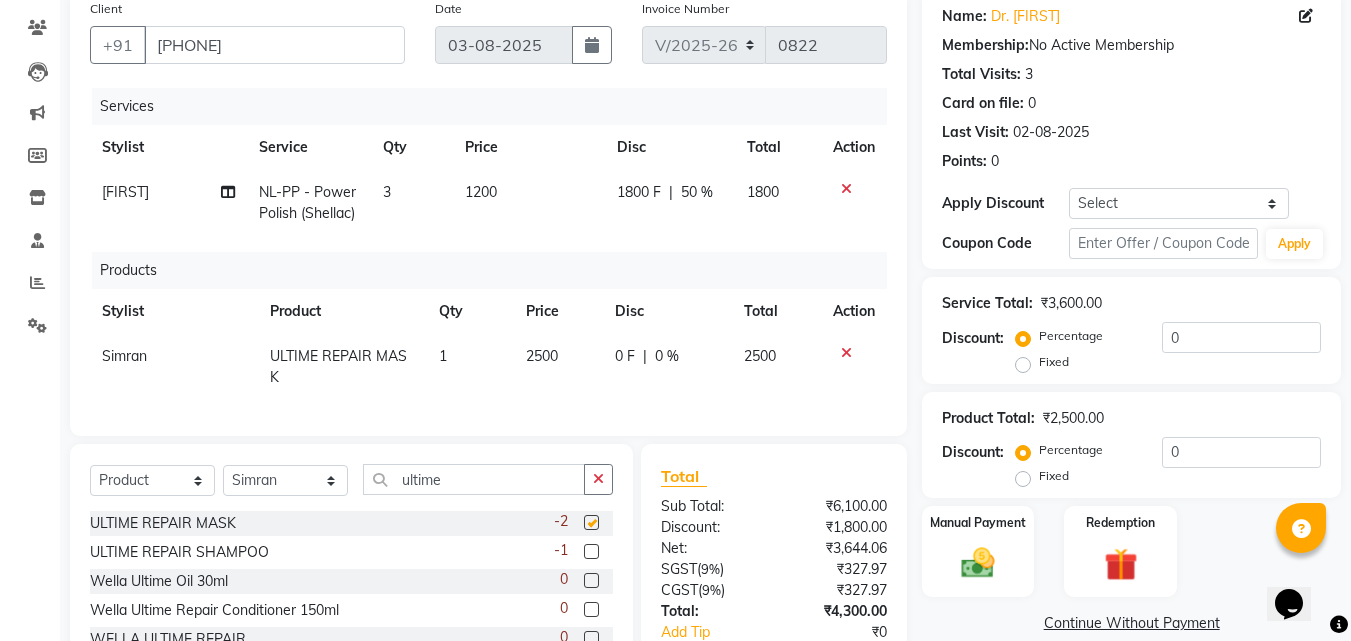 checkbox on "false" 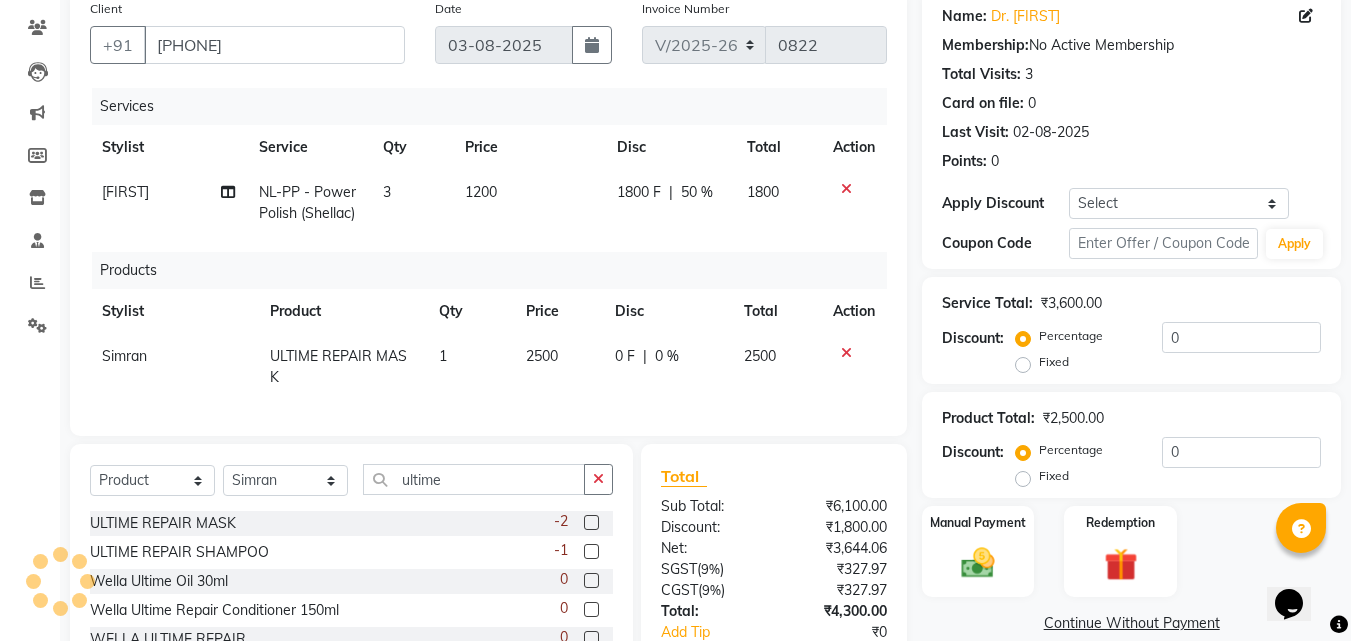 click 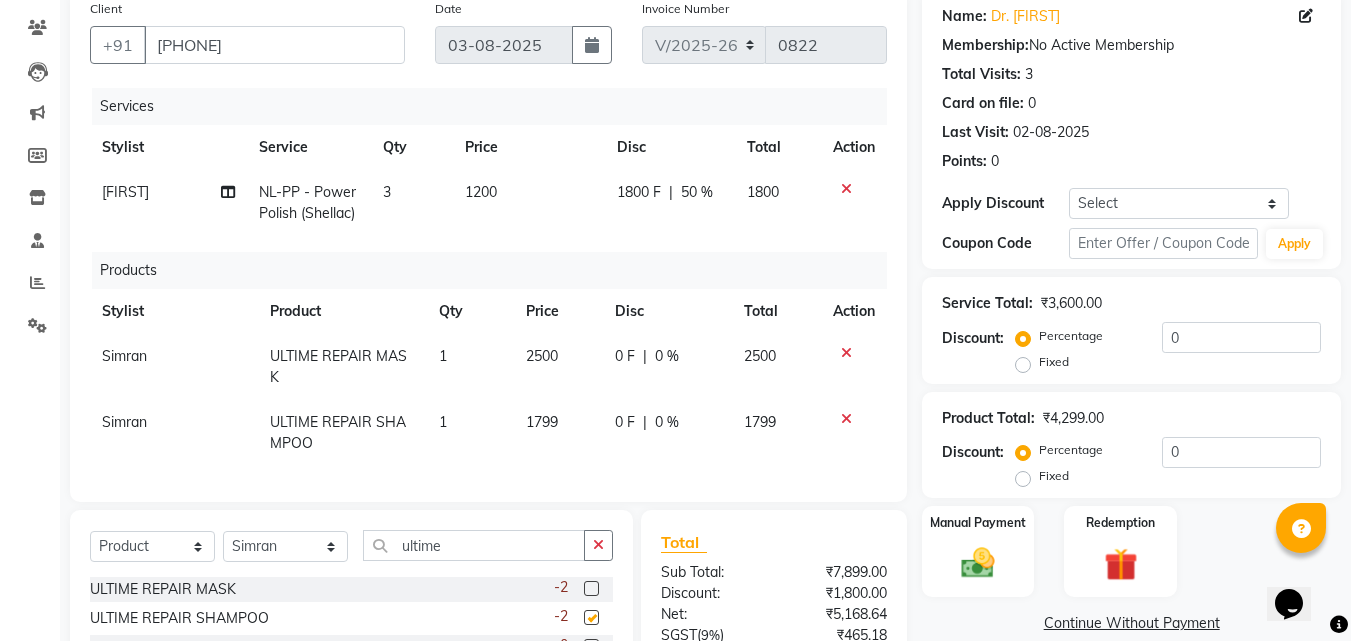checkbox on "false" 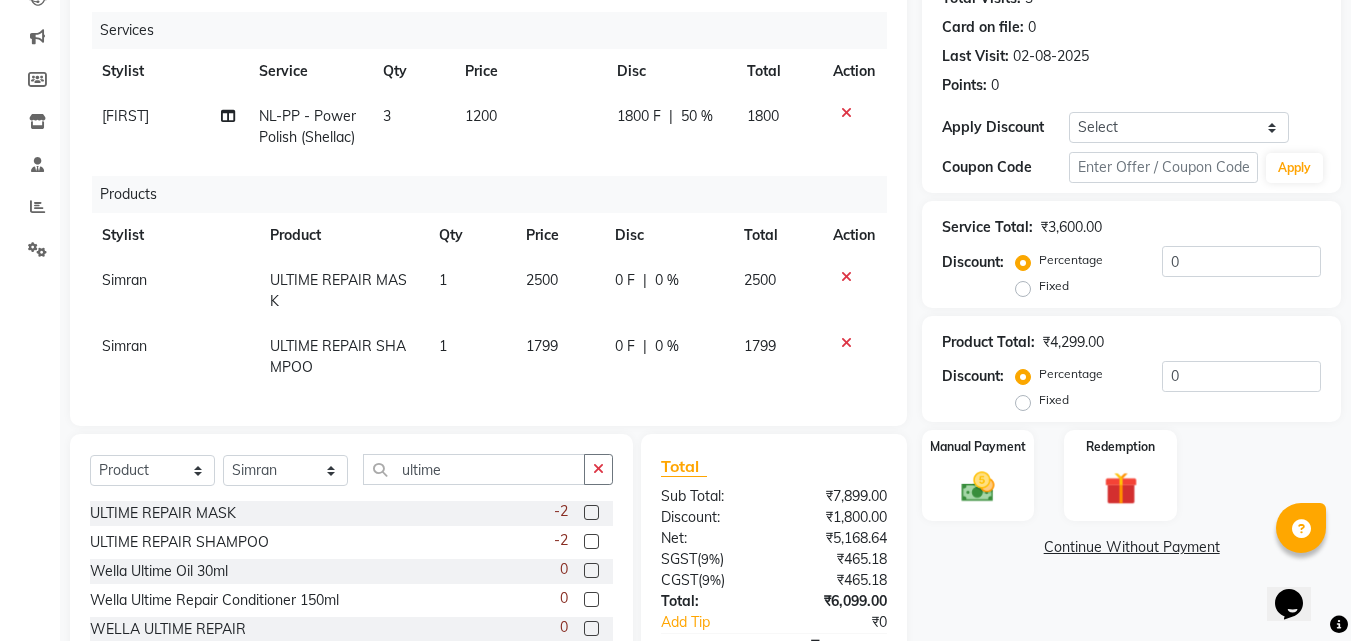 scroll, scrollTop: 348, scrollLeft: 0, axis: vertical 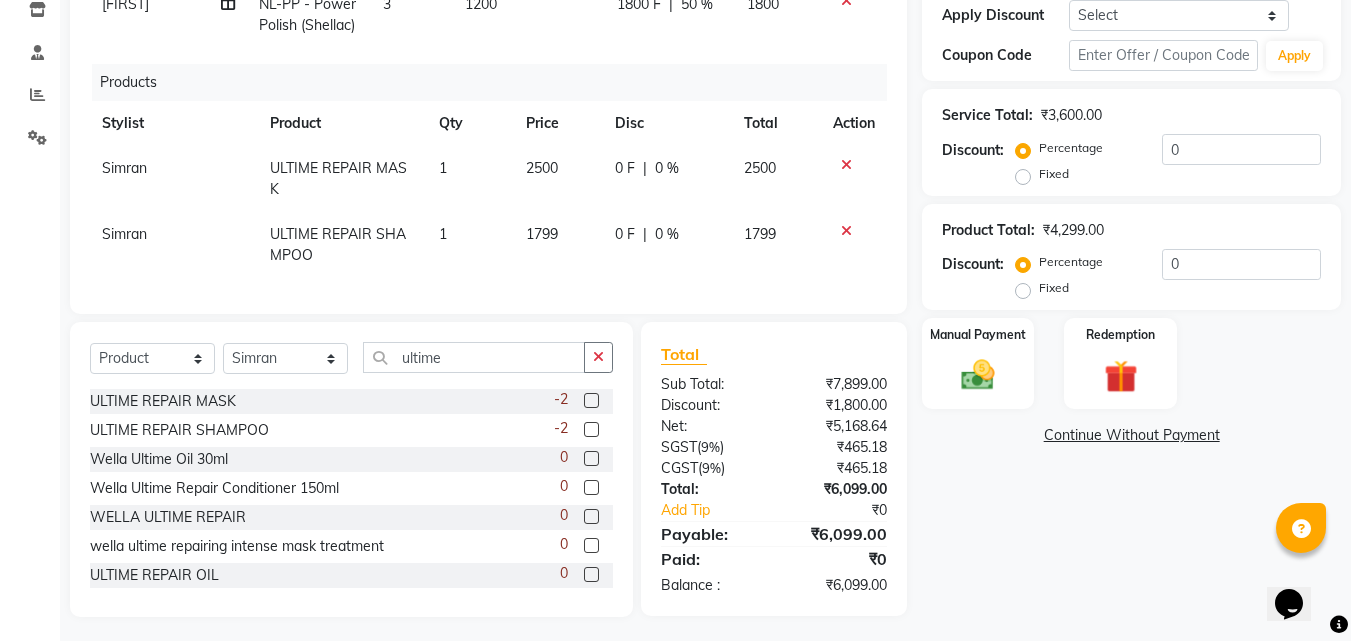 click on "1799" 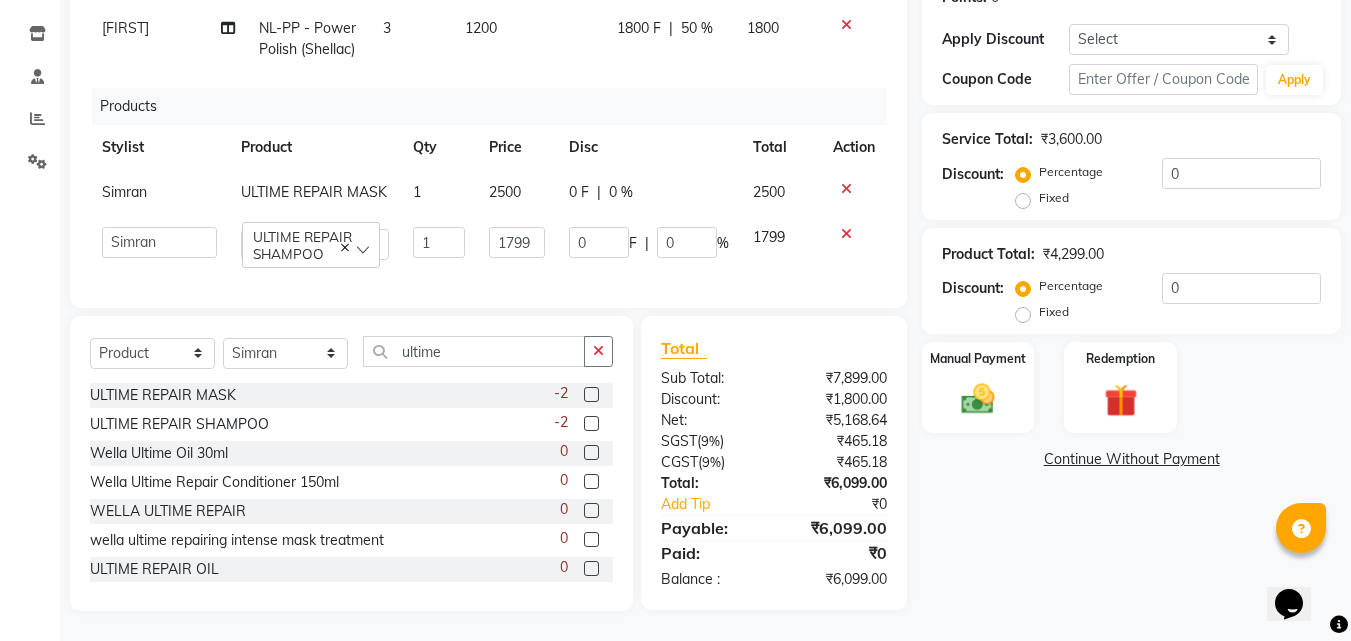 scroll, scrollTop: 339, scrollLeft: 0, axis: vertical 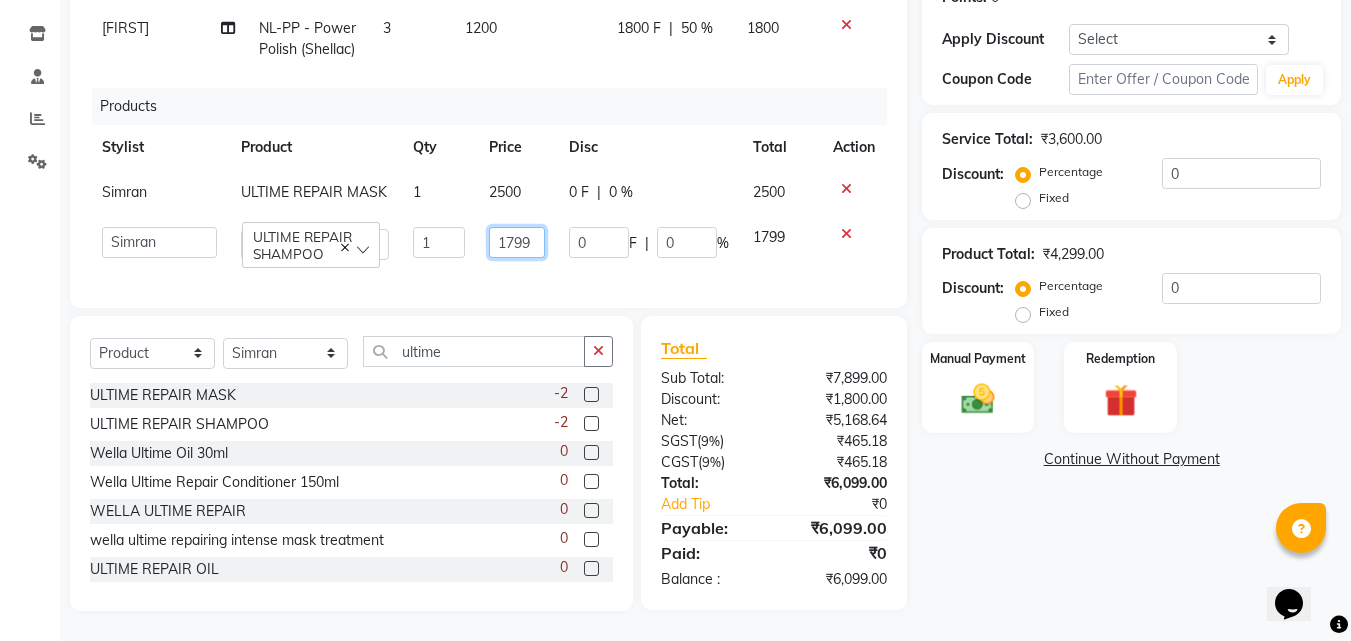 click on "1799" 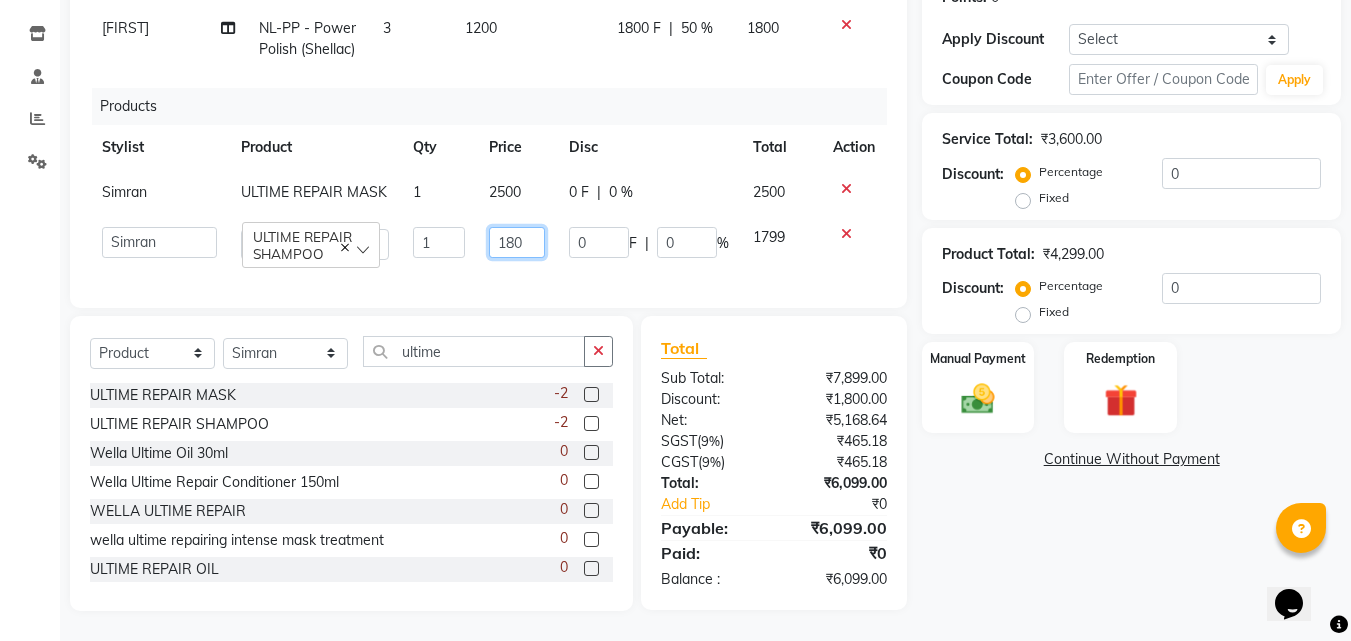 type on "1800" 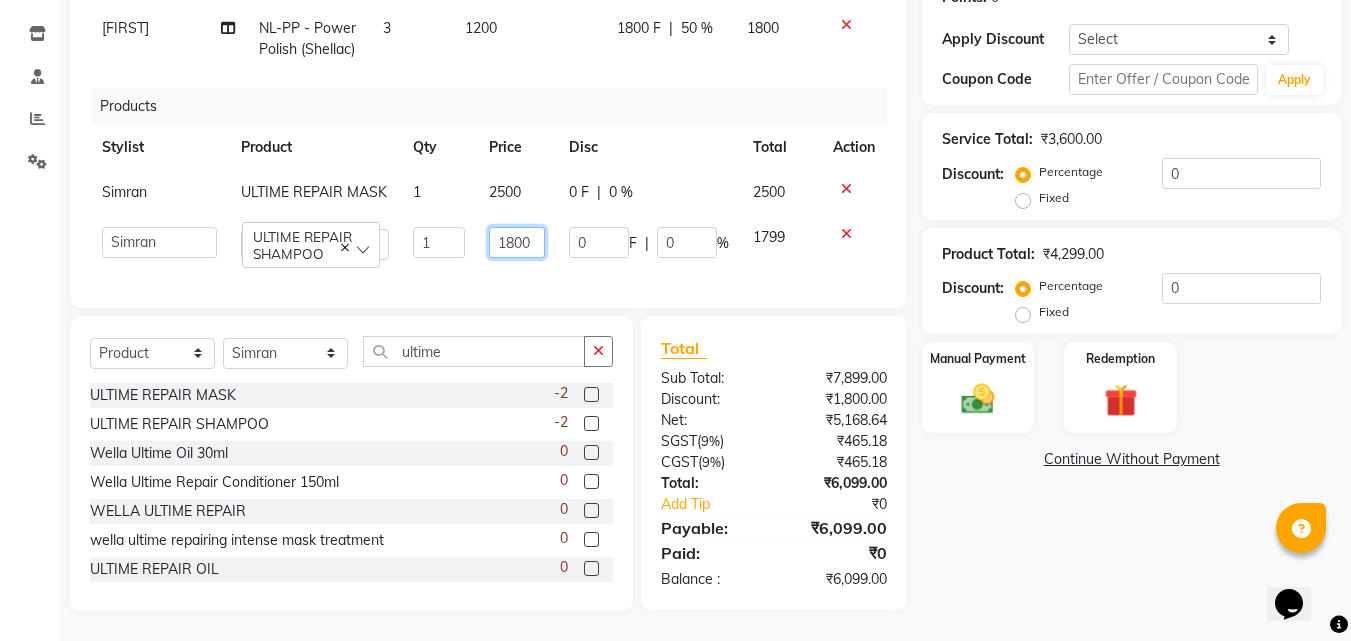 scroll, scrollTop: 339, scrollLeft: 0, axis: vertical 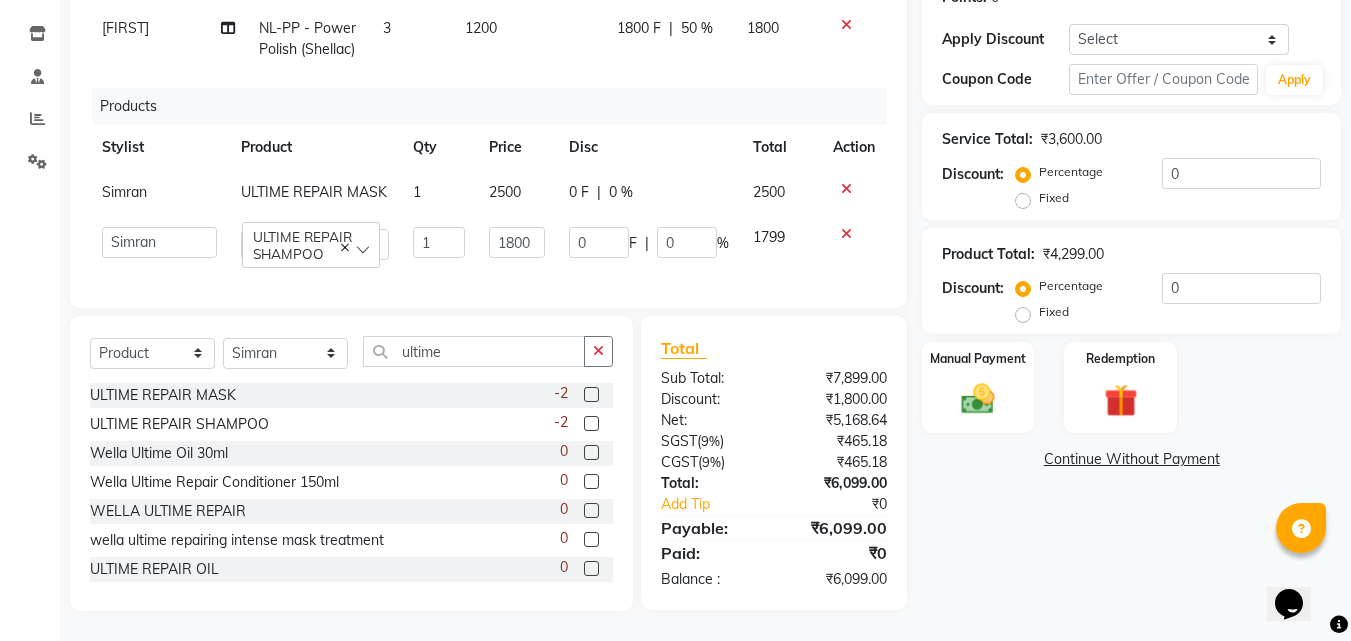 click on "Name: Dr. Madhu  Membership:  No Active Membership  Total Visits:  3 Card on file:  0 Last Visit:   02-08-2025 Points:   0  Apply Discount Select Coupon → Wrong Job Card  Coupon → Complimentary Coupon → Correction  Coupon → First Wash  Coupon → Free Of Cost - Foc  Coupon → Staff Service  Coupon → Service Not Done  Coupon → Double Job Card  Coupon → Pending Payment  Coupon Code Apply Service Total:  ₹3,600.00  Discount:  Percentage   Fixed  0 Product Total:  ₹4,299.00  Discount:  Percentage   Fixed  0 Manual Payment Redemption  Continue Without Payment" 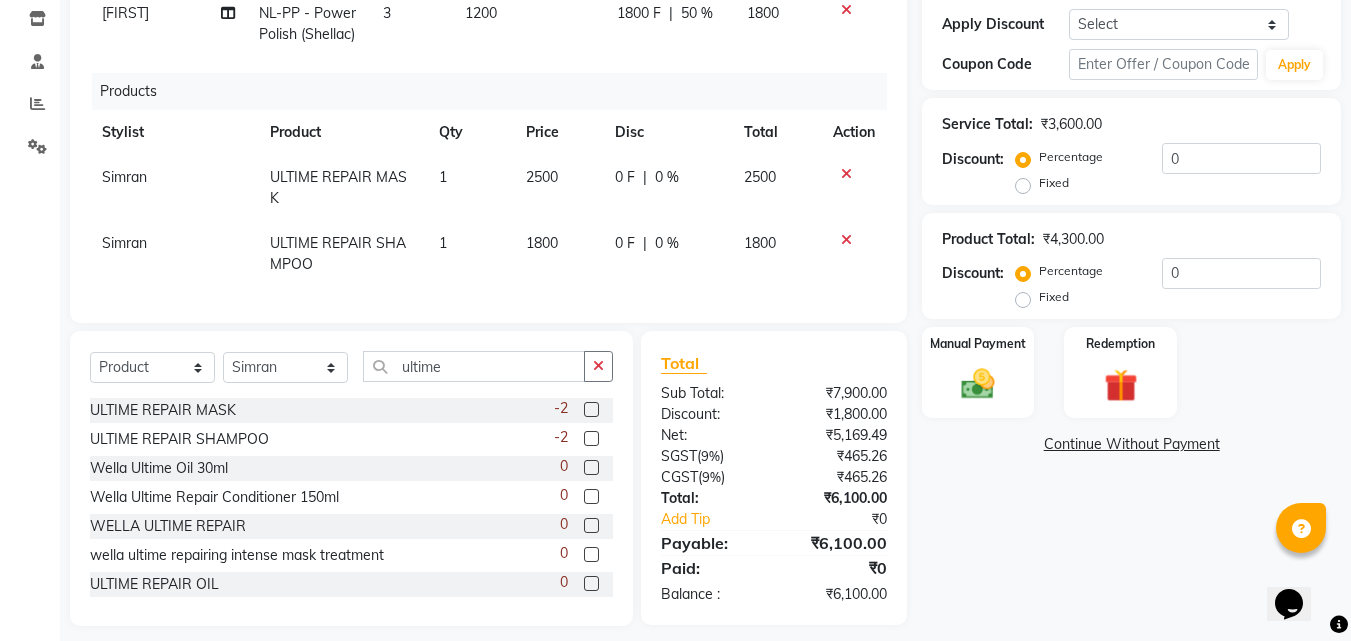 click on "0 F | 0 %" 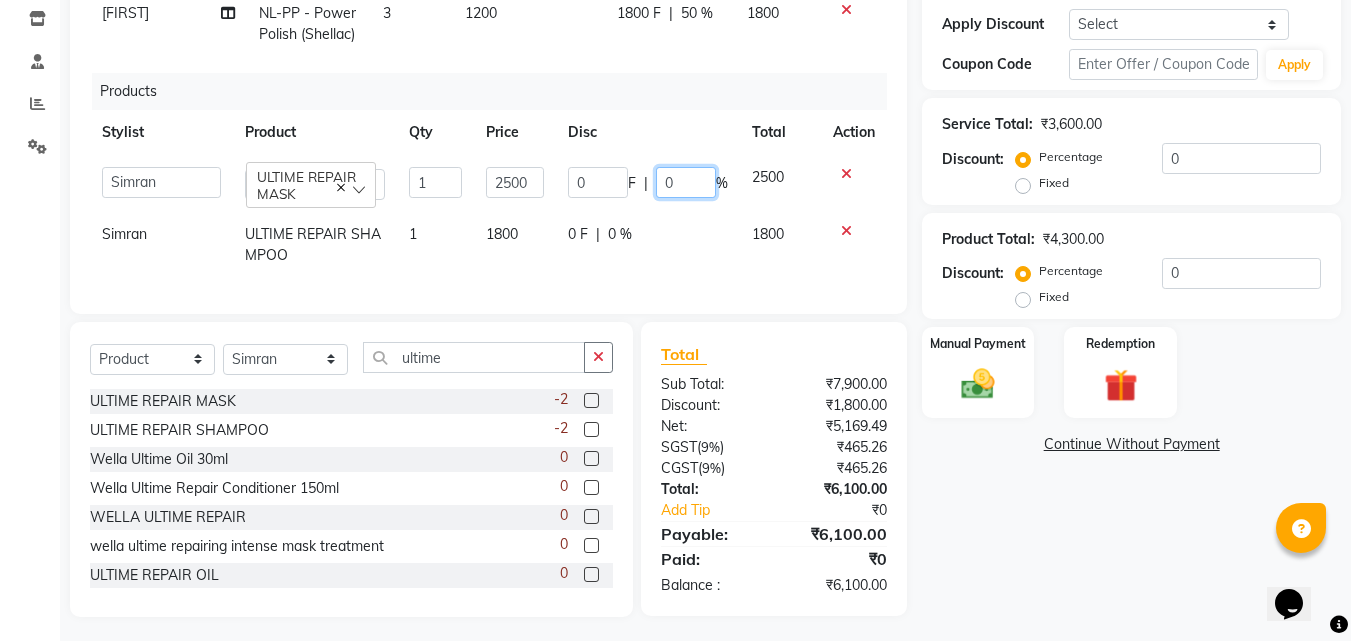 click on "0" 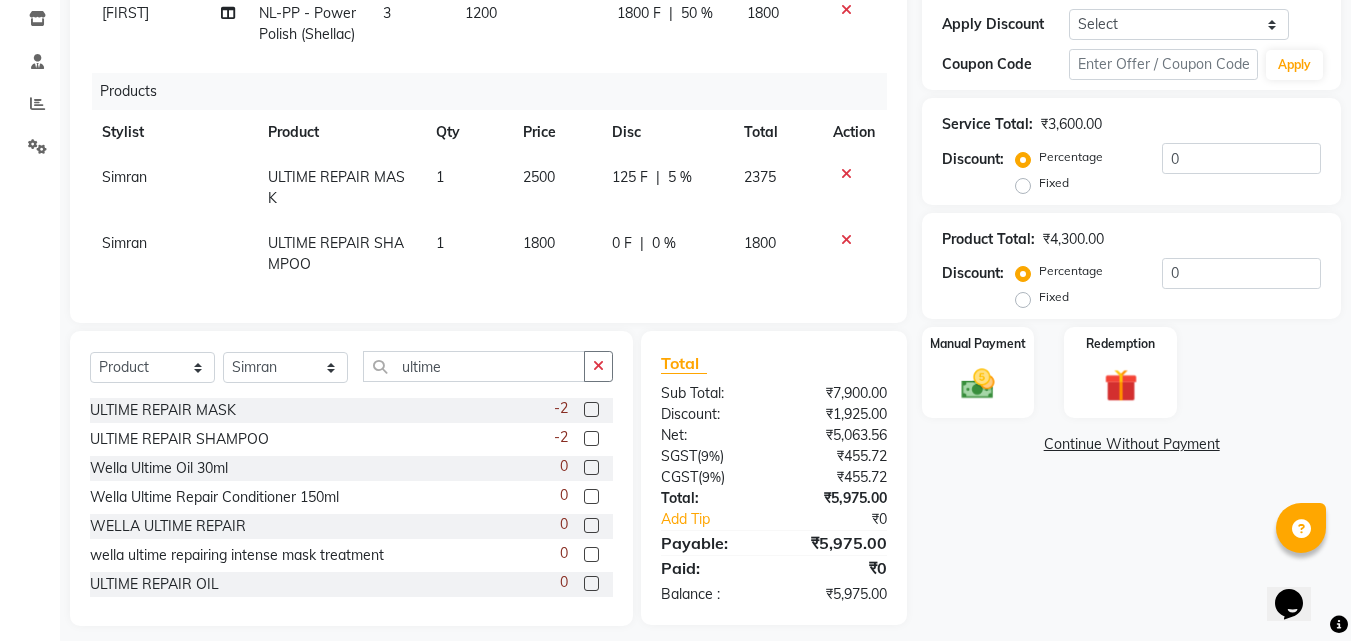 click on "0 F | 0 %" 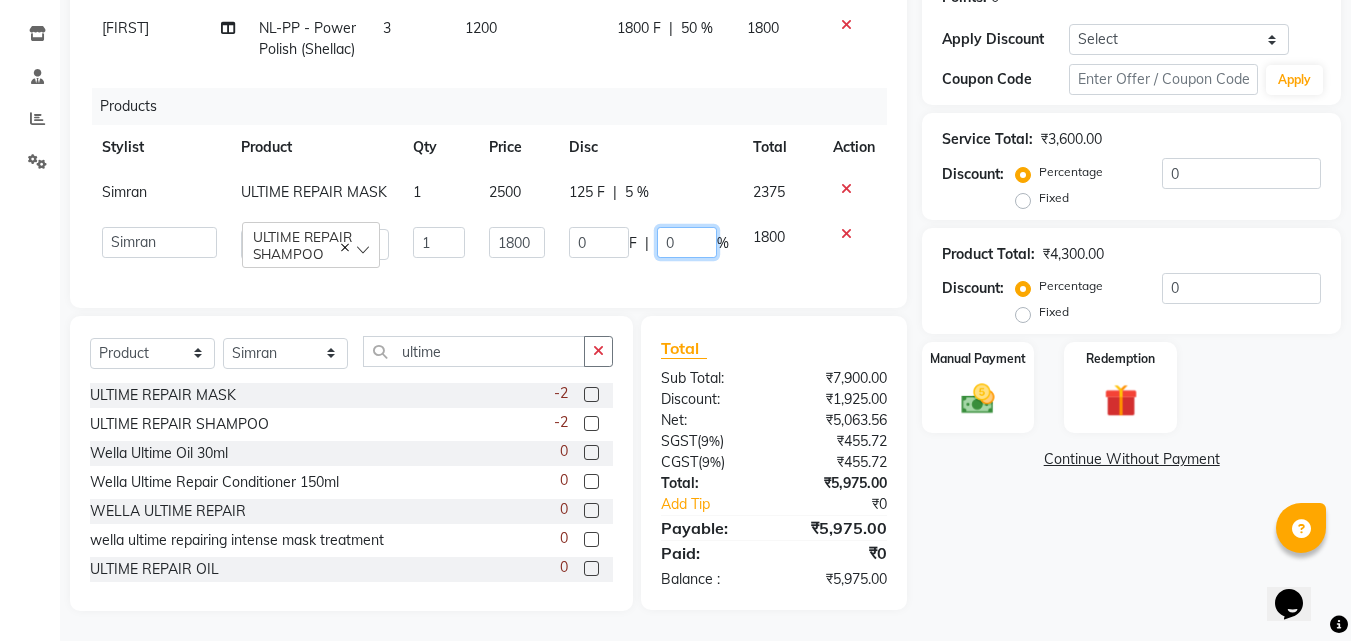 drag, startPoint x: 698, startPoint y: 212, endPoint x: 697, endPoint y: 231, distance: 19.026299 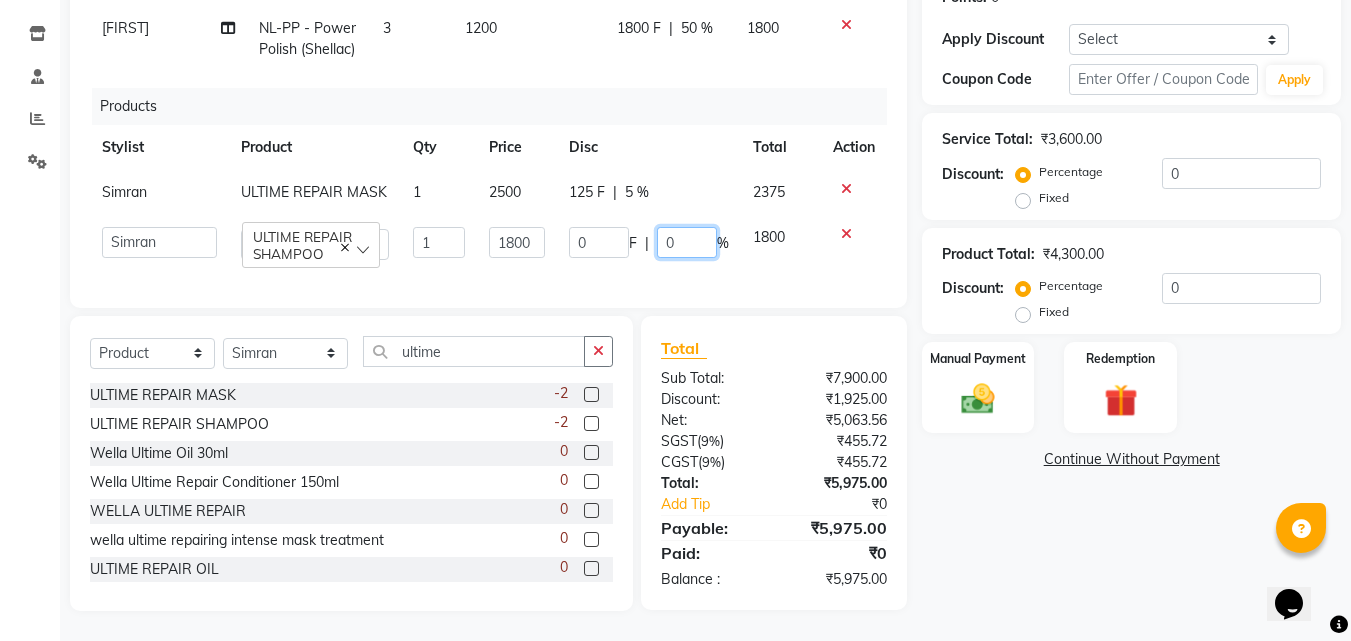 type on "05" 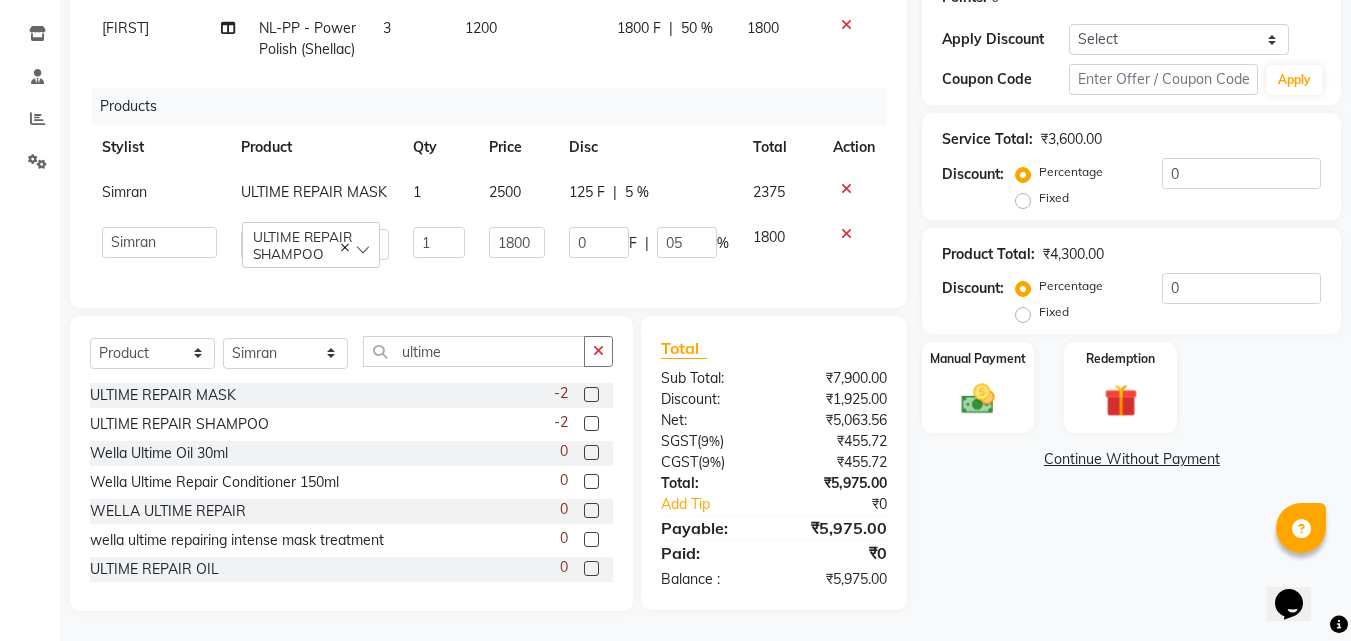 click on "Name: Dr. Madhu  Membership:  No Active Membership  Total Visits:  3 Card on file:  0 Last Visit:   02-08-2025 Points:   0  Apply Discount Select Coupon → Wrong Job Card  Coupon → Complimentary Coupon → Correction  Coupon → First Wash  Coupon → Free Of Cost - Foc  Coupon → Staff Service  Coupon → Service Not Done  Coupon → Double Job Card  Coupon → Pending Payment  Coupon Code Apply Service Total:  ₹3,600.00  Discount:  Percentage   Fixed  0 Product Total:  ₹4,300.00  Discount:  Percentage   Fixed  0 Manual Payment Redemption  Continue Without Payment" 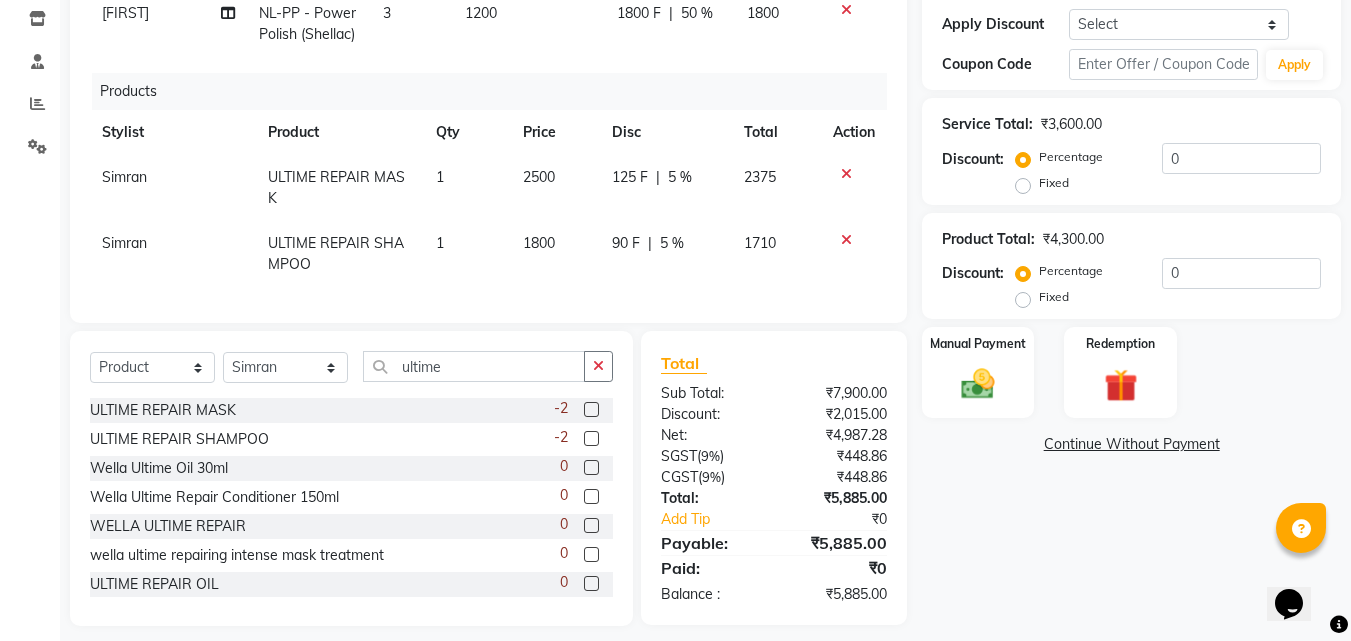 click on "125 F" 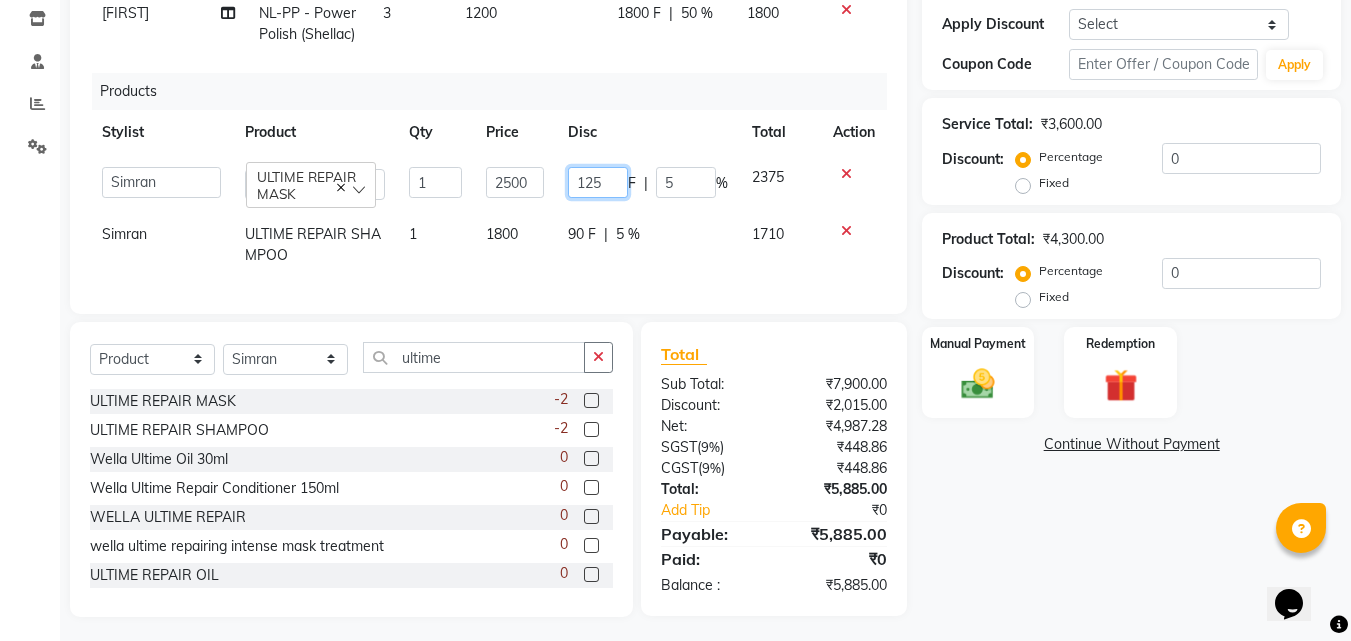 click on "125" 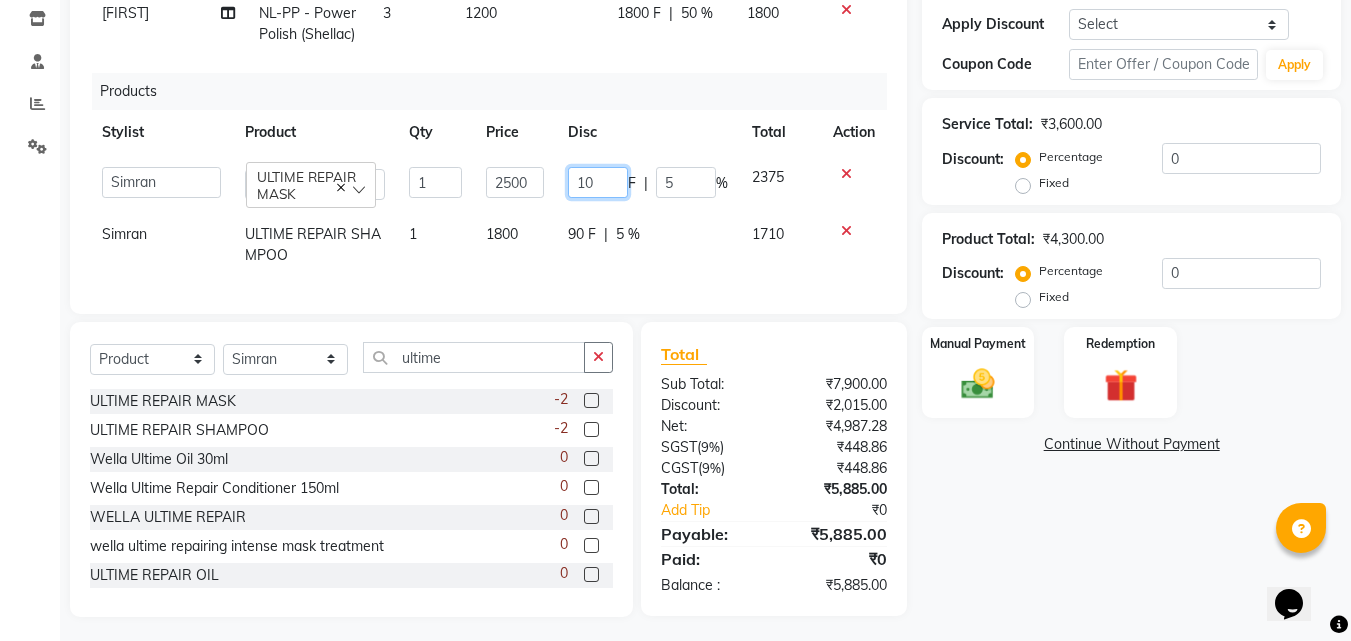 type on "100" 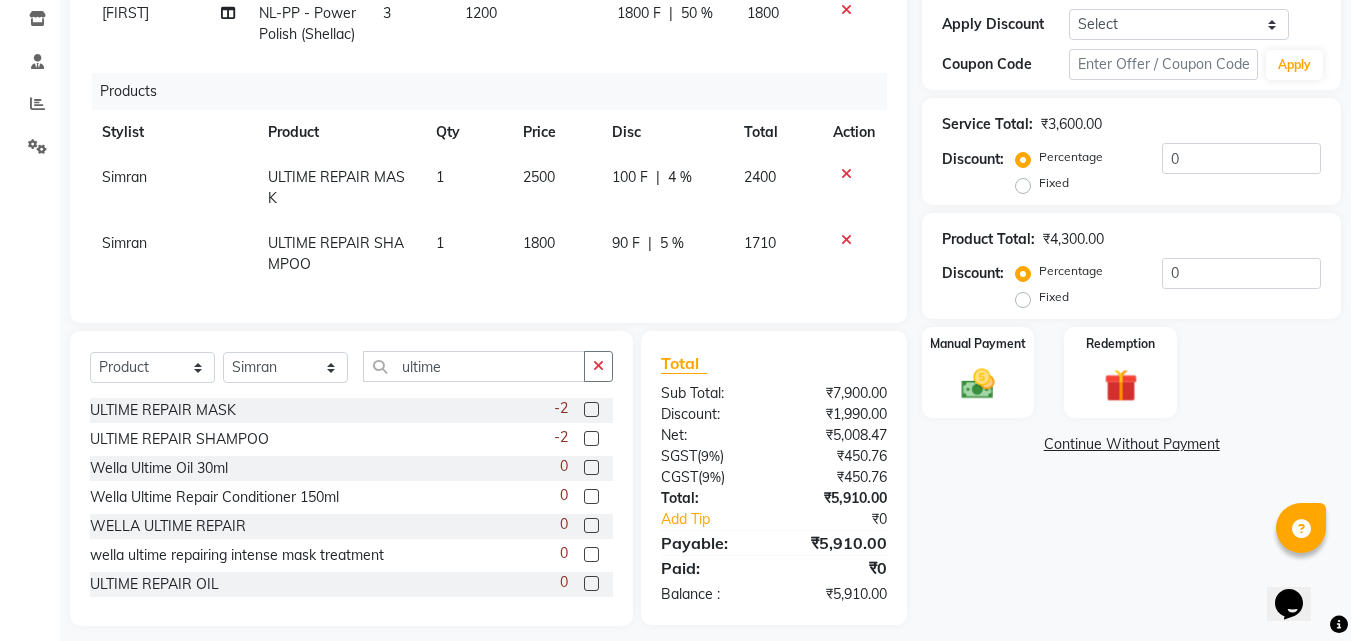click on "Name: Dr. Madhu  Membership:  No Active Membership  Total Visits:  3 Card on file:  0 Last Visit:   02-08-2025 Points:   0  Apply Discount Select Coupon → Wrong Job Card  Coupon → Complimentary Coupon → Correction  Coupon → First Wash  Coupon → Free Of Cost - Foc  Coupon → Staff Service  Coupon → Service Not Done  Coupon → Double Job Card  Coupon → Pending Payment  Coupon Code Apply Service Total:  ₹3,600.00  Discount:  Percentage   Fixed  0 Product Total:  ₹4,300.00  Discount:  Percentage   Fixed  0 Manual Payment Redemption  Continue Without Payment" 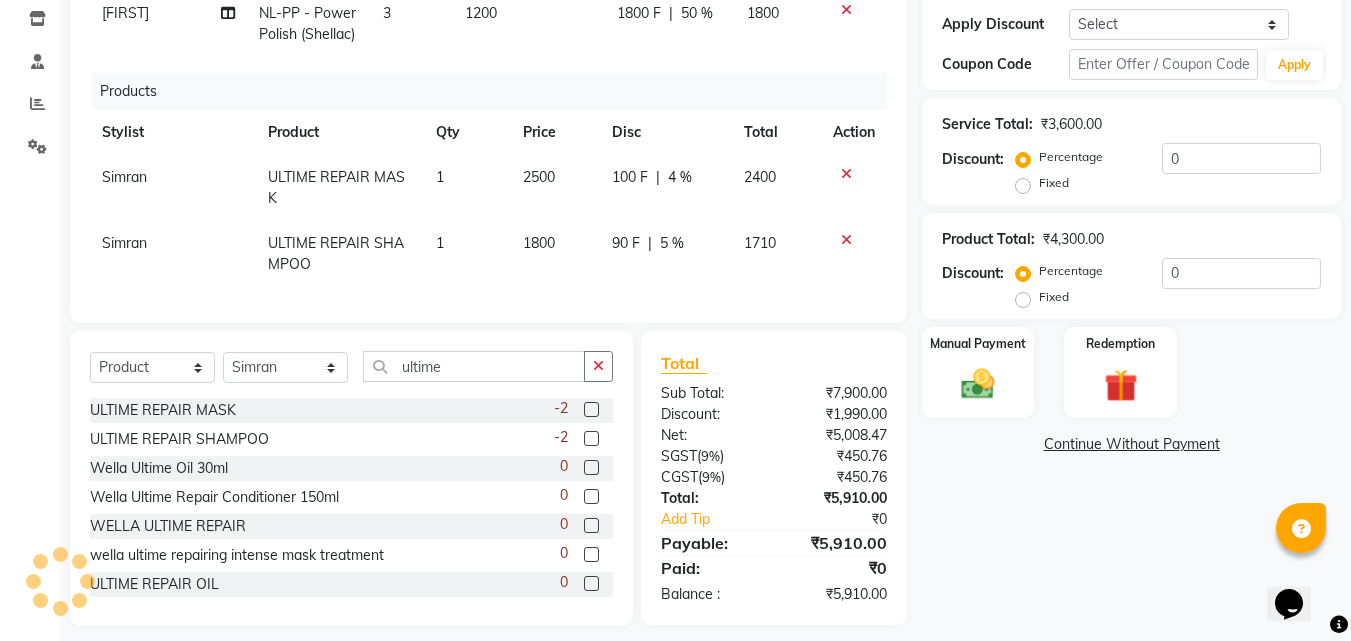 click on "90 F" 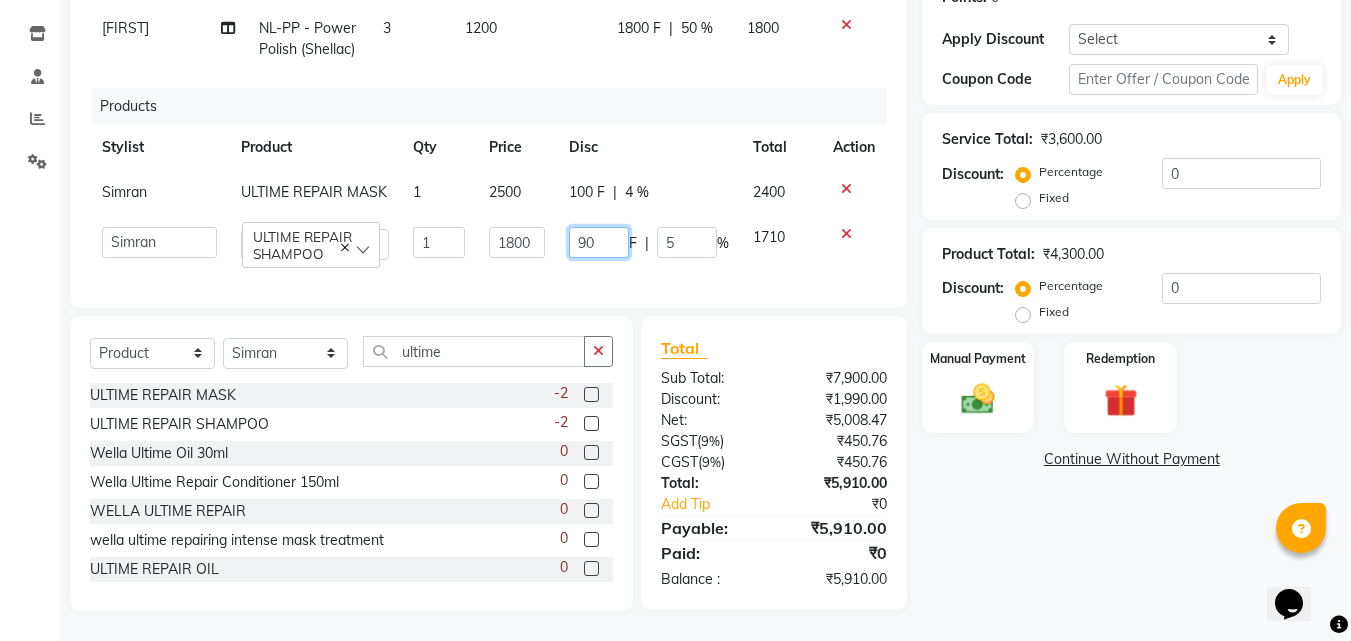 click on "90" 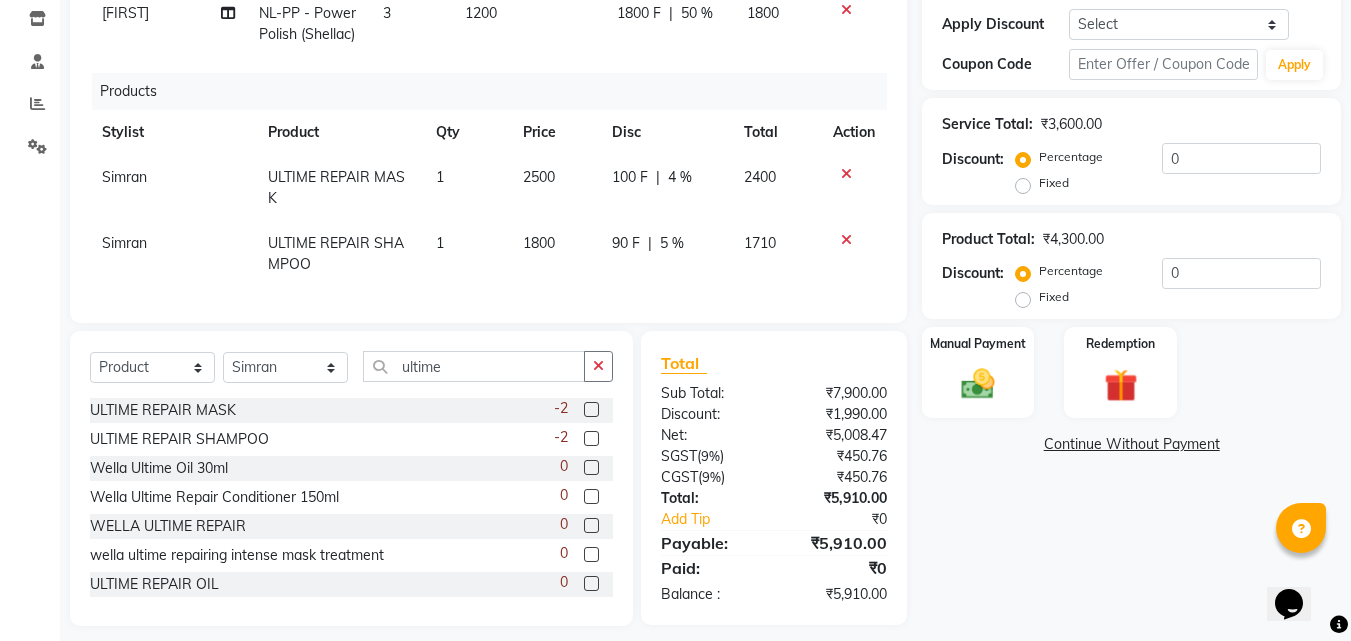 click on "100 F | 4 %" 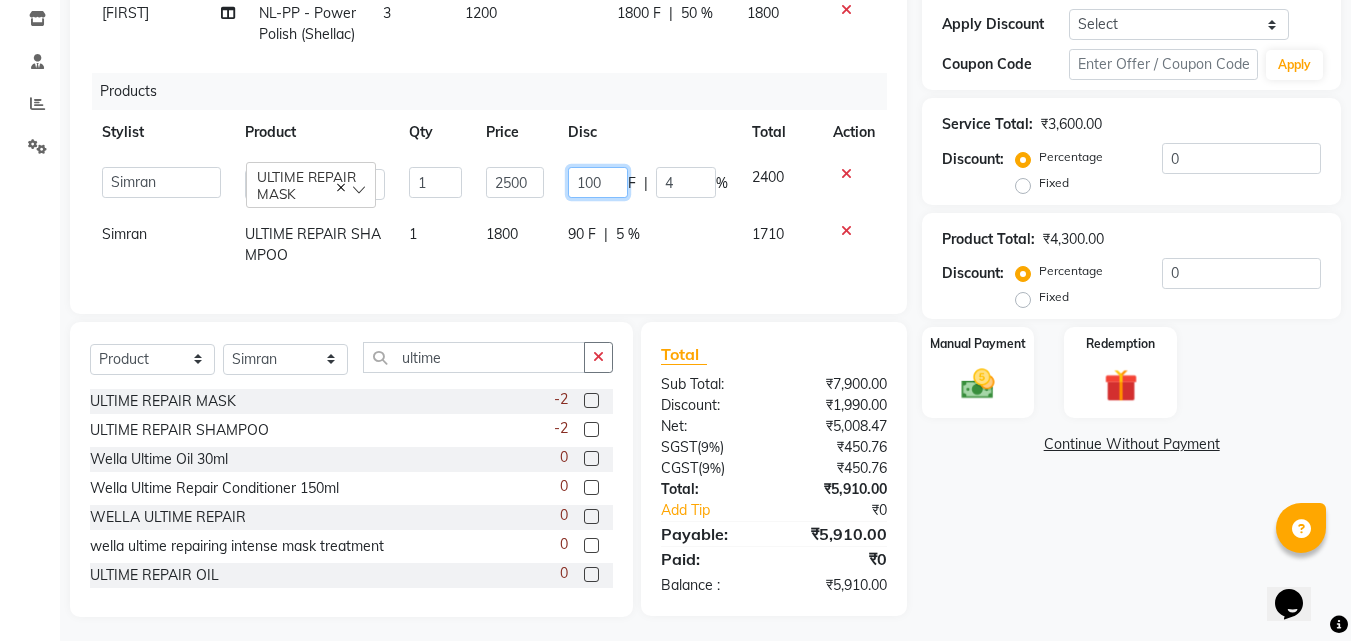click on "100" 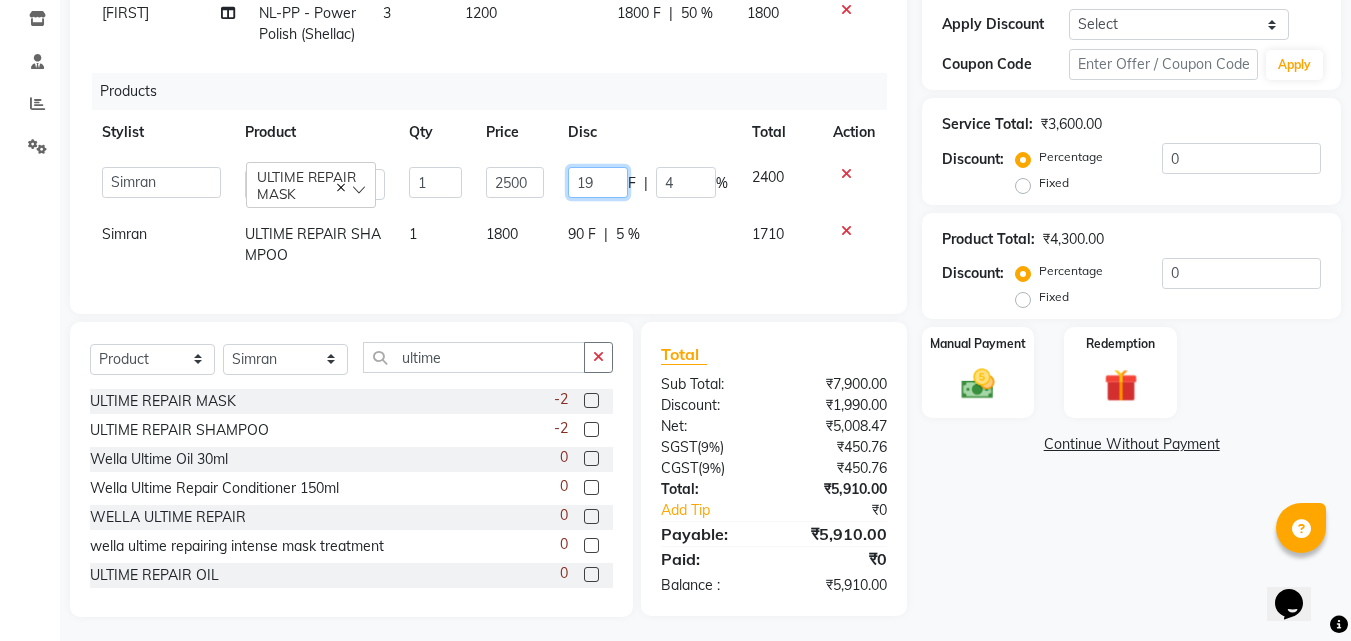 type on "1" 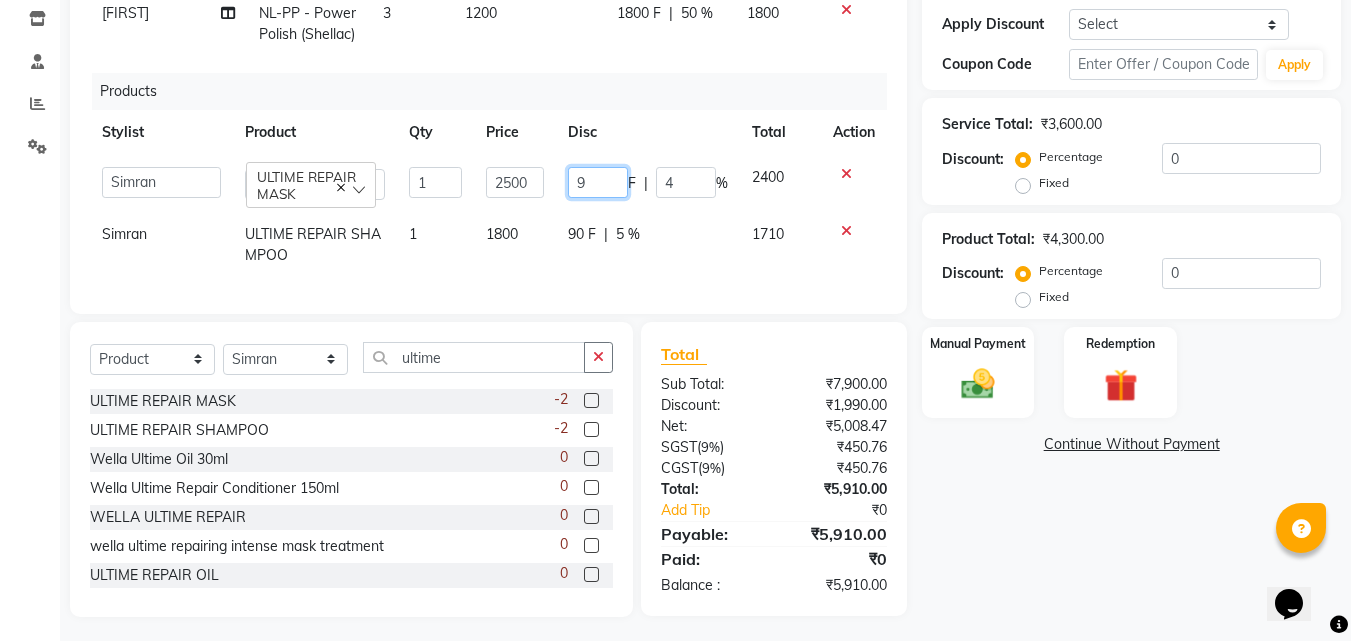 type on "90" 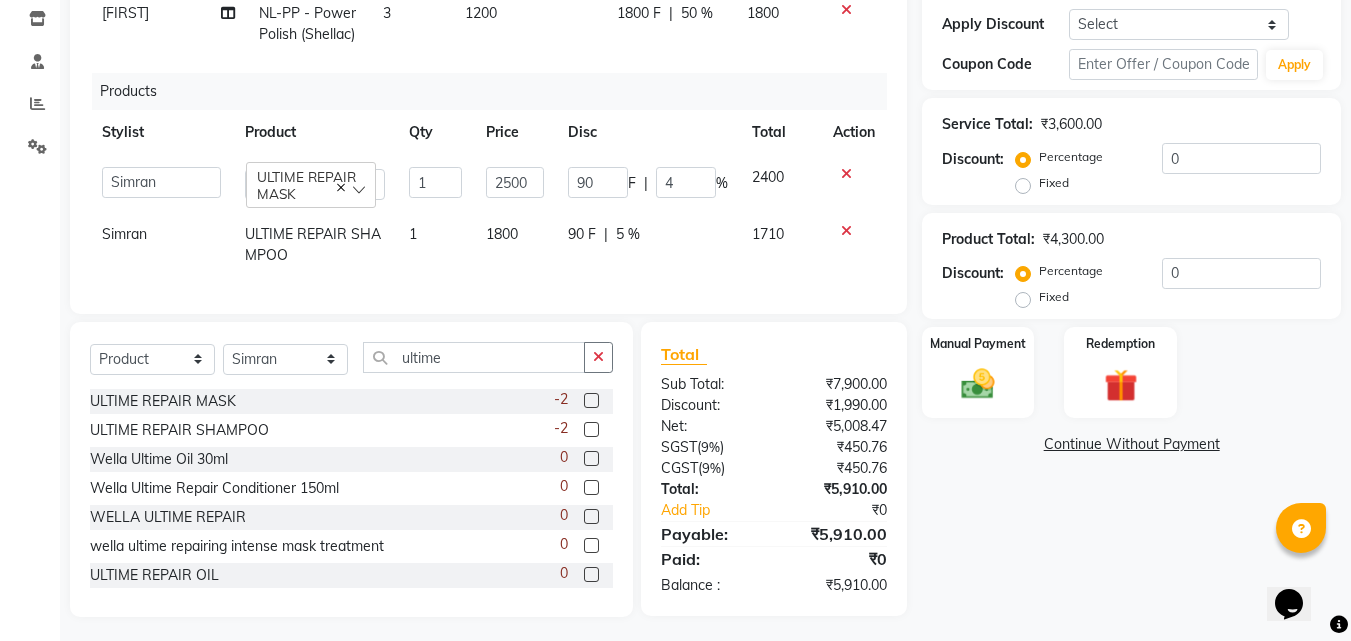 click on "Name: Dr. Madhu  Membership:  No Active Membership  Total Visits:  3 Card on file:  0 Last Visit:   02-08-2025 Points:   0  Apply Discount Select Coupon → Wrong Job Card  Coupon → Complimentary Coupon → Correction  Coupon → First Wash  Coupon → Free Of Cost - Foc  Coupon → Staff Service  Coupon → Service Not Done  Coupon → Double Job Card  Coupon → Pending Payment  Coupon Code Apply Service Total:  ₹3,600.00  Discount:  Percentage   Fixed  0 Product Total:  ₹4,300.00  Discount:  Percentage   Fixed  0 Manual Payment Redemption  Continue Without Payment" 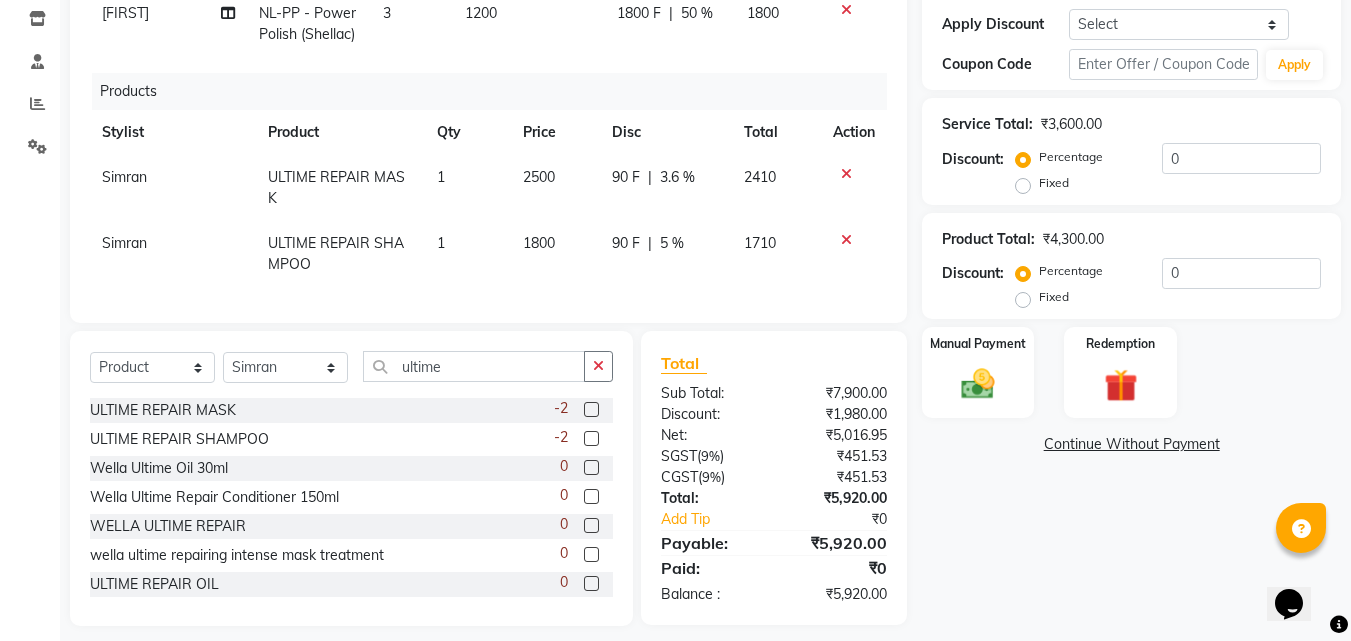 click on "90 F" 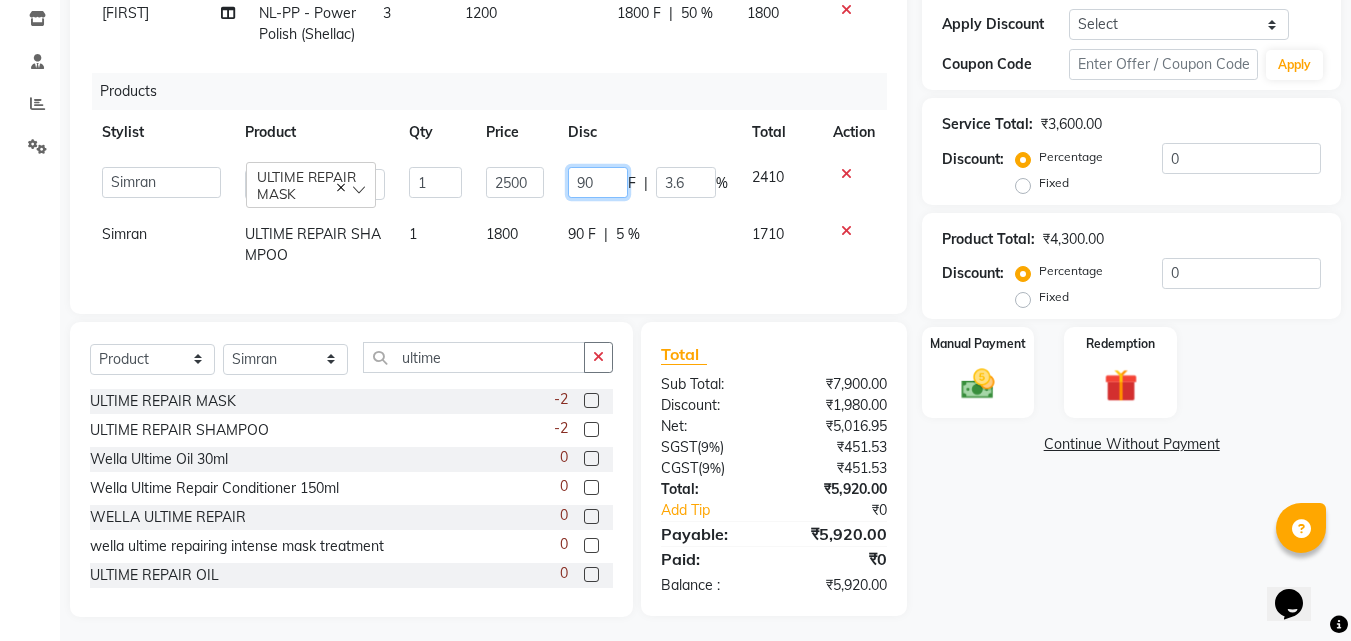 click on "90" 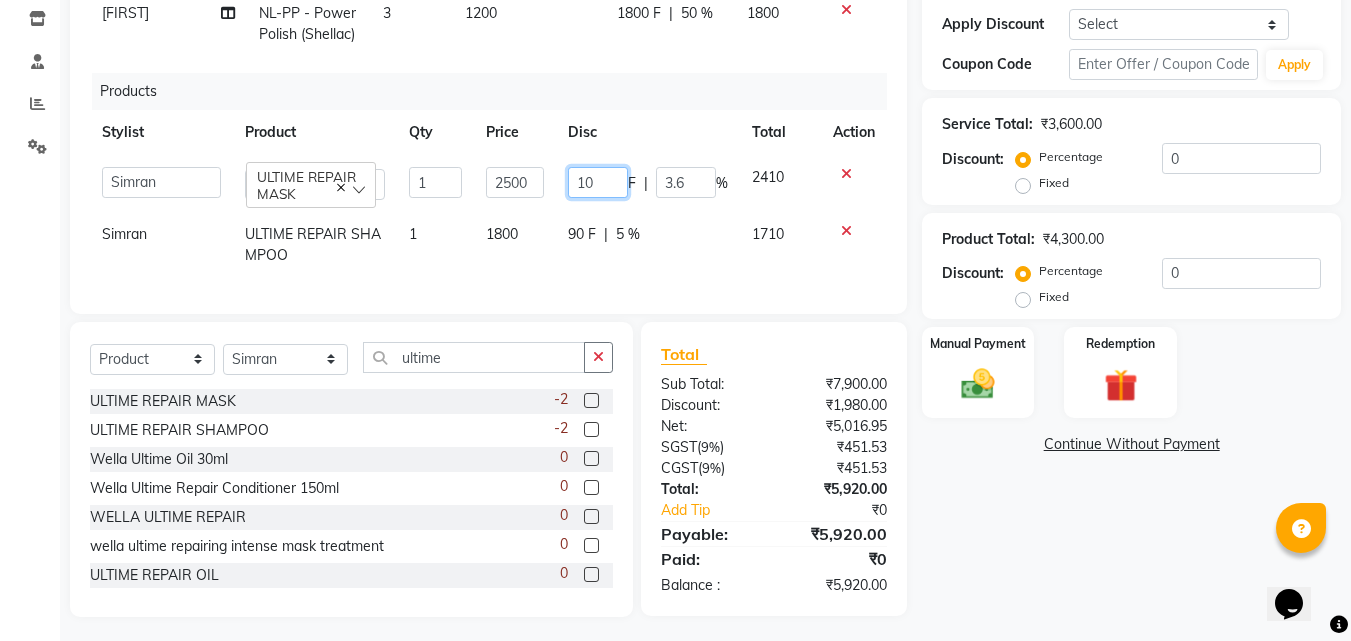 type on "100" 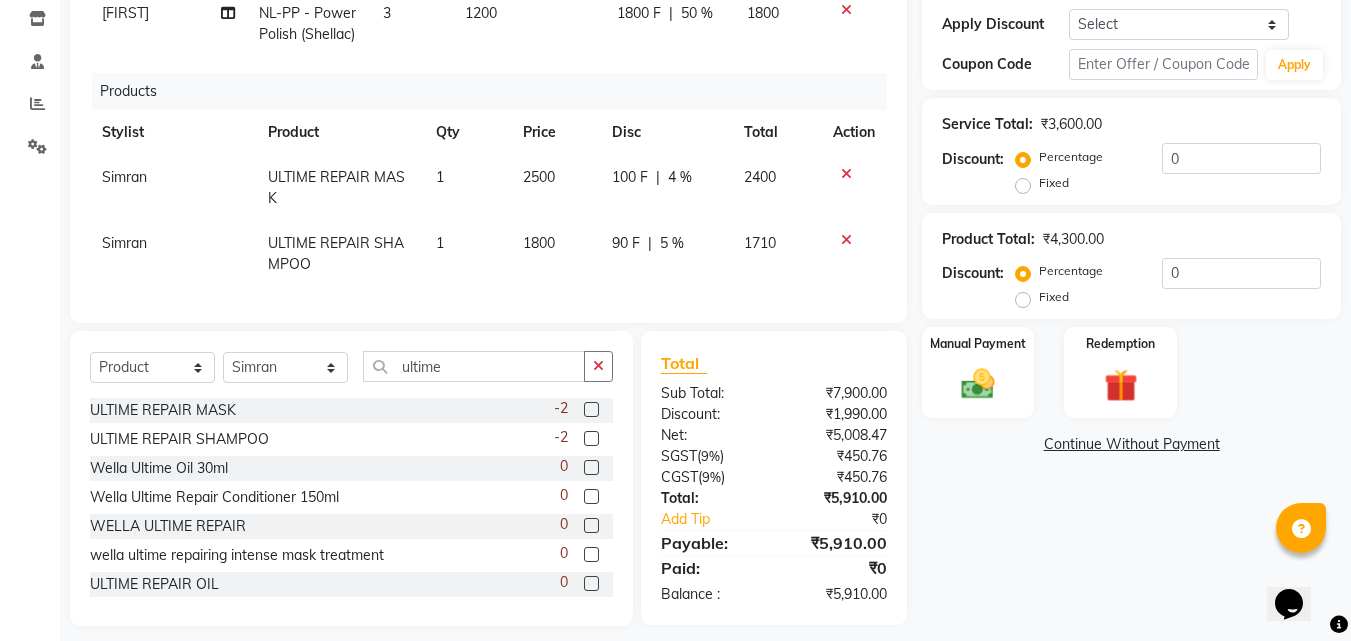 click on "Simran ULTIME REPAIR SHAMPOO 1 1800 90 F | 5 % 1710" 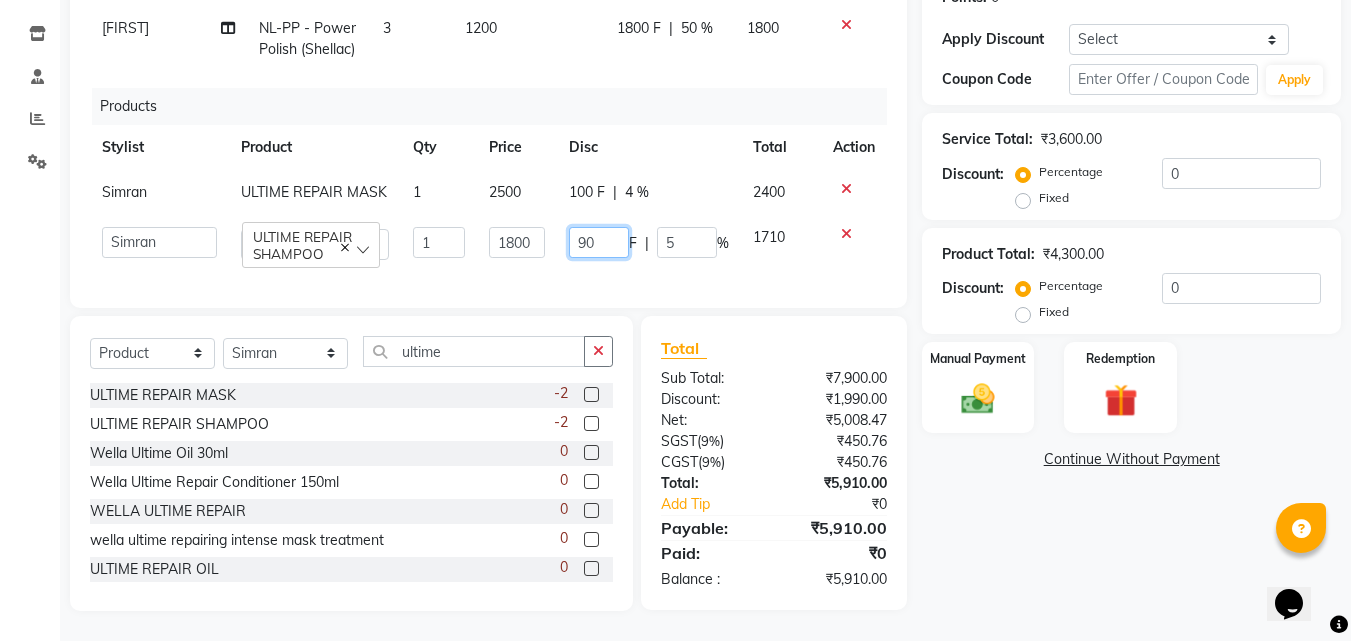click on "90" 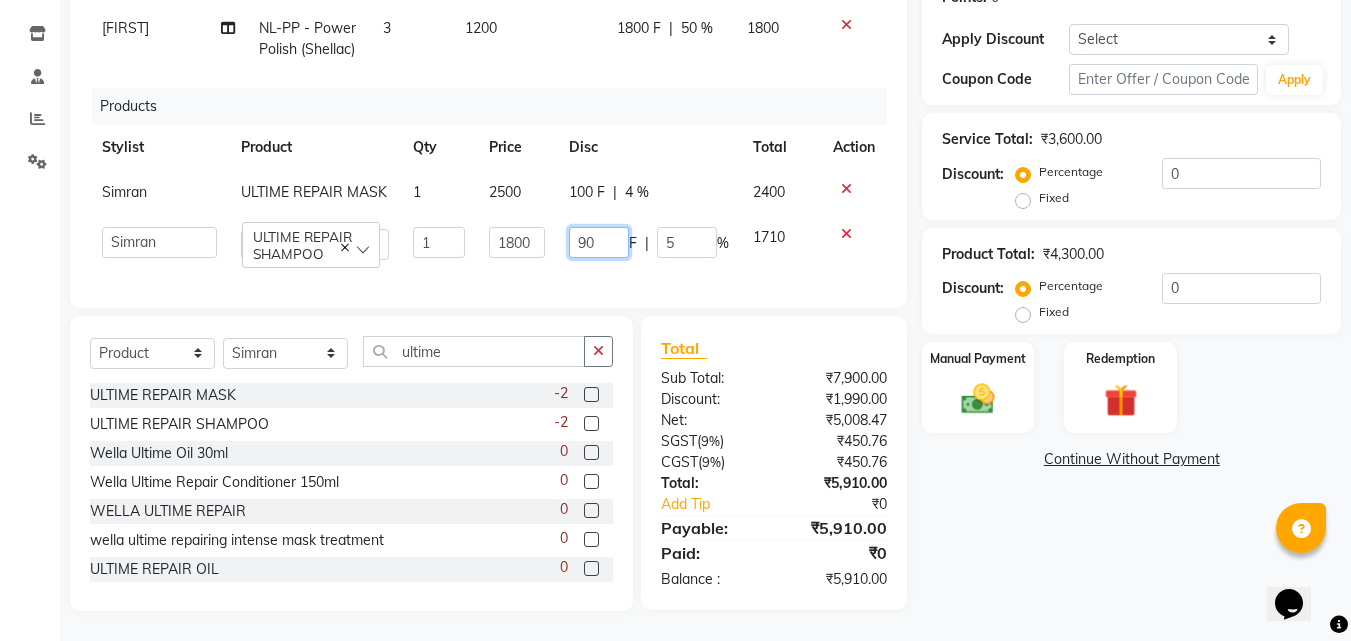 type on "9" 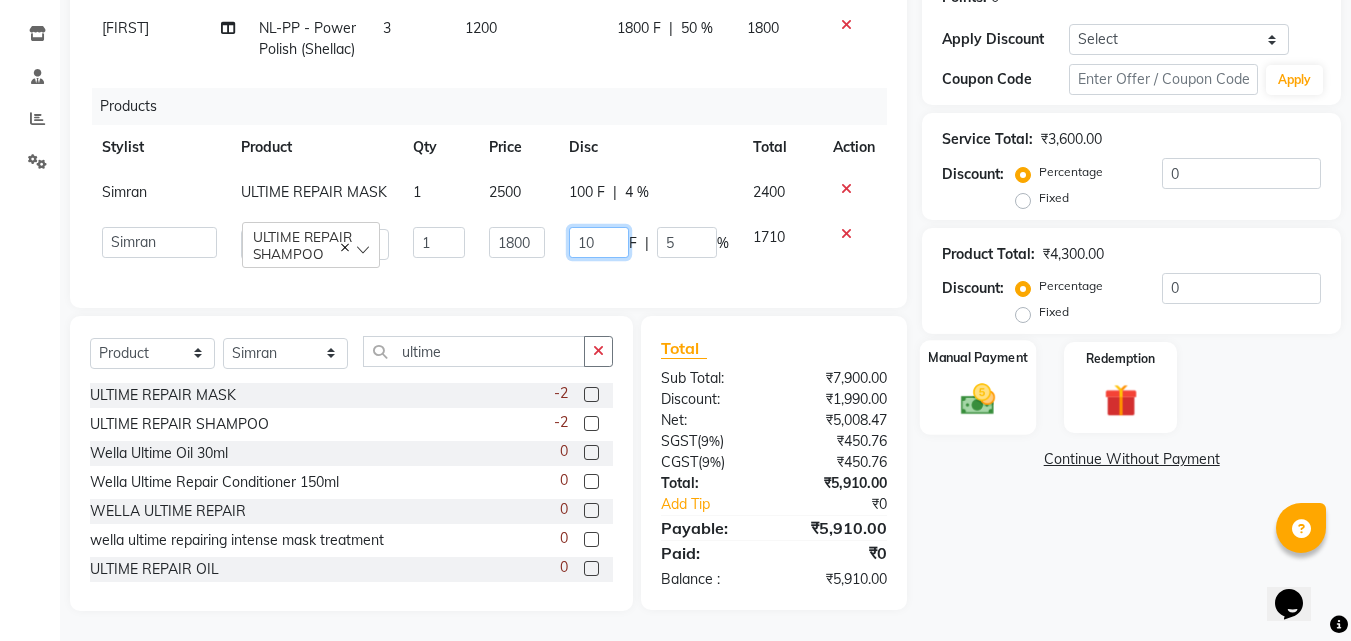 type on "100" 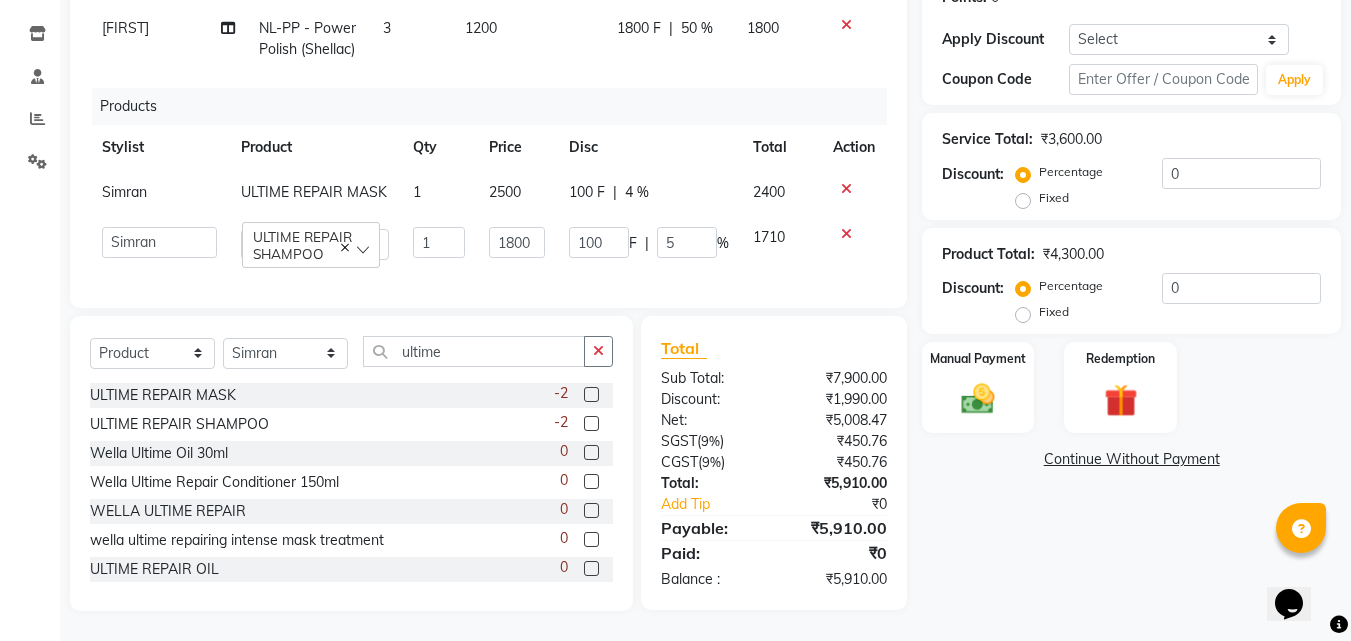 click on "Name: Dr. Madhu  Membership:  No Active Membership  Total Visits:  3 Card on file:  0 Last Visit:   02-08-2025 Points:   0  Apply Discount Select Coupon → Wrong Job Card  Coupon → Complimentary Coupon → Correction  Coupon → First Wash  Coupon → Free Of Cost - Foc  Coupon → Staff Service  Coupon → Service Not Done  Coupon → Double Job Card  Coupon → Pending Payment  Coupon Code Apply Service Total:  ₹3,600.00  Discount:  Percentage   Fixed  0 Product Total:  ₹4,300.00  Discount:  Percentage   Fixed  0 Manual Payment Redemption  Continue Without Payment" 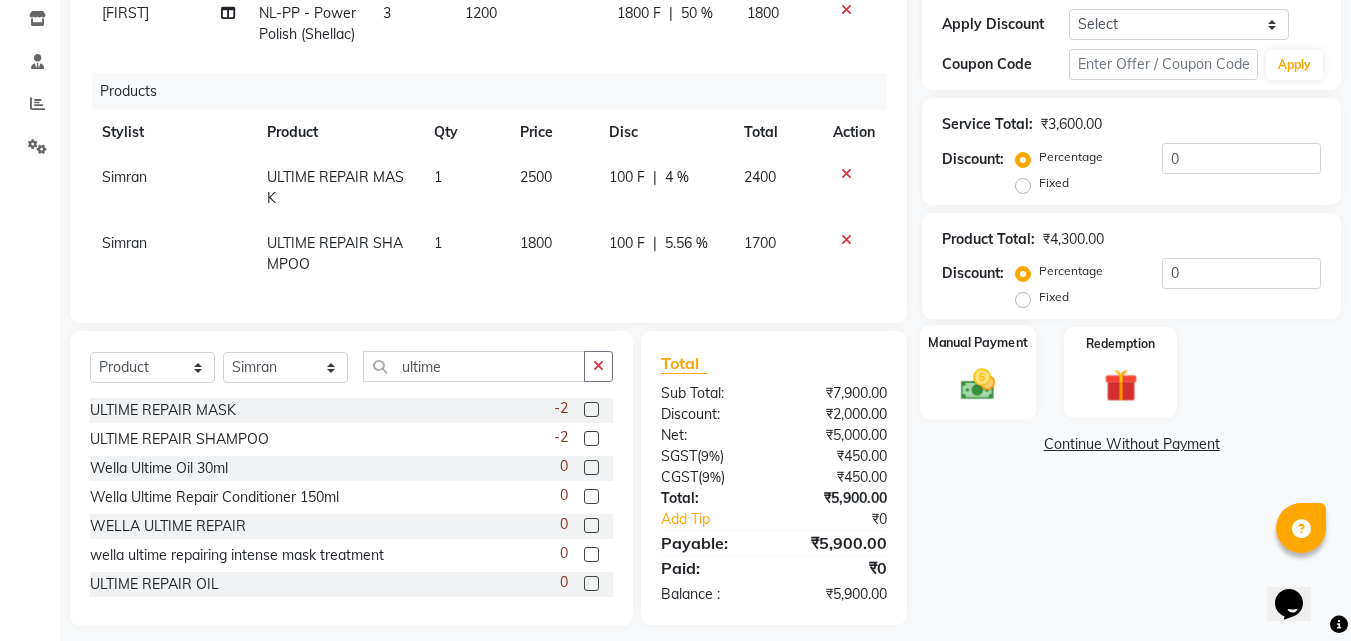 click 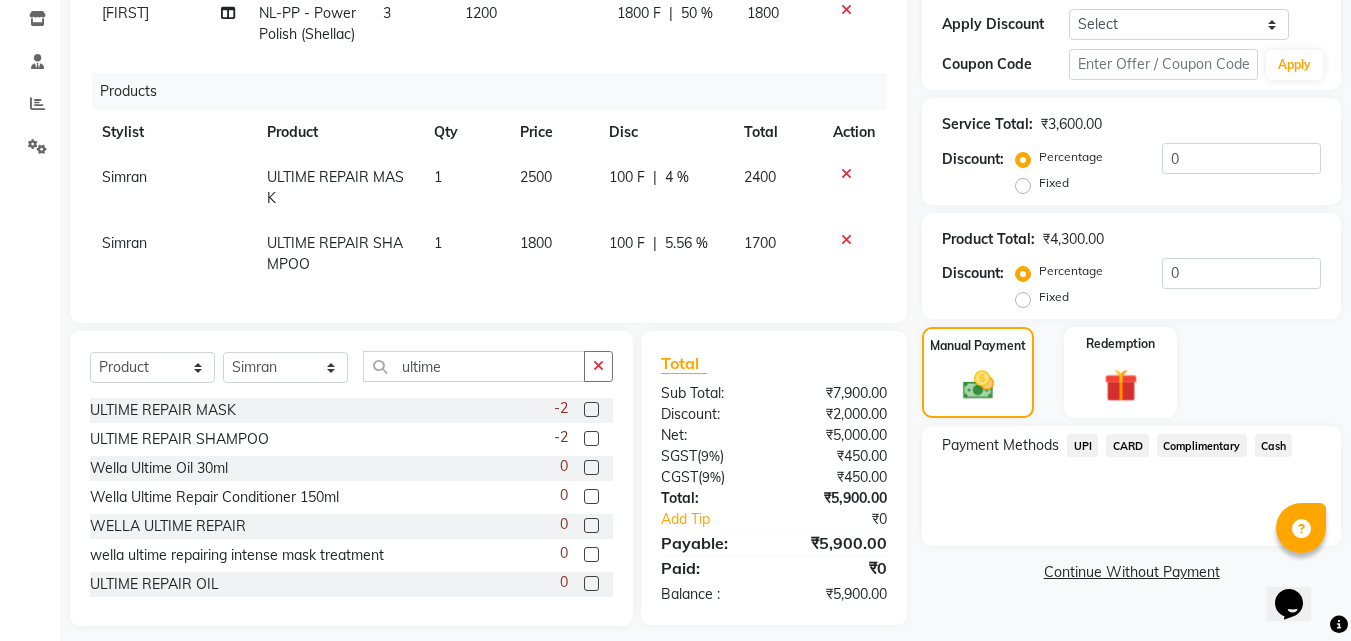 click on "UPI" 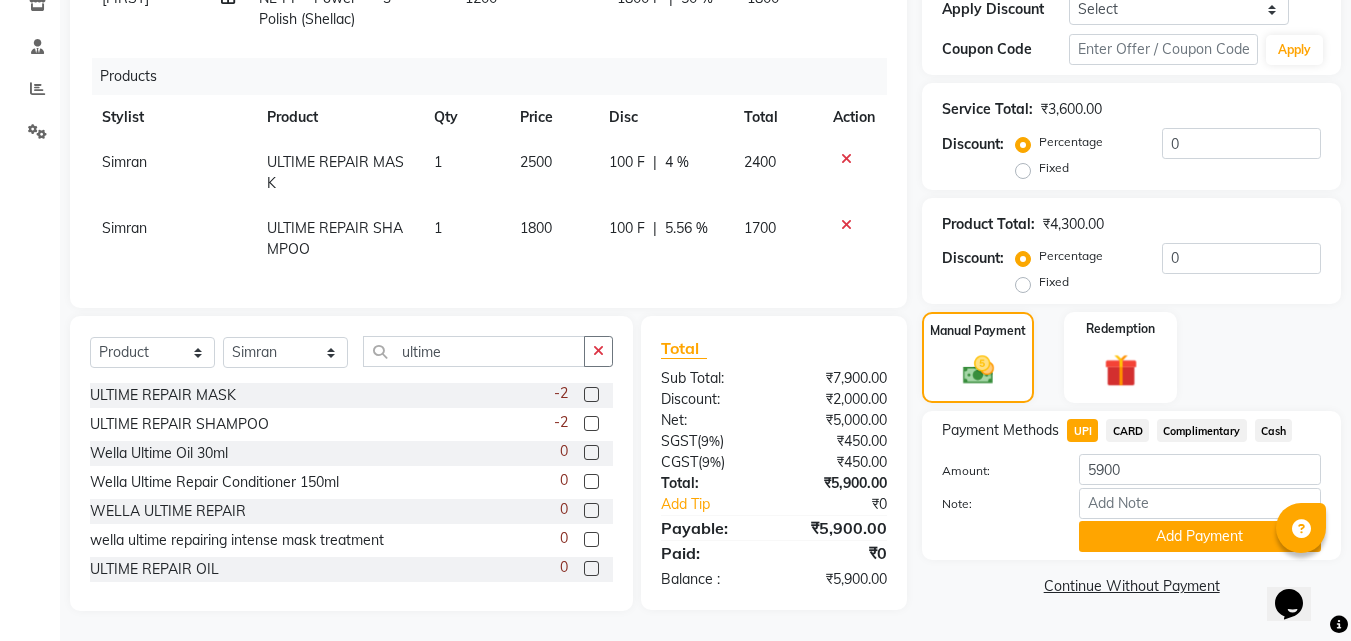 scroll, scrollTop: 369, scrollLeft: 0, axis: vertical 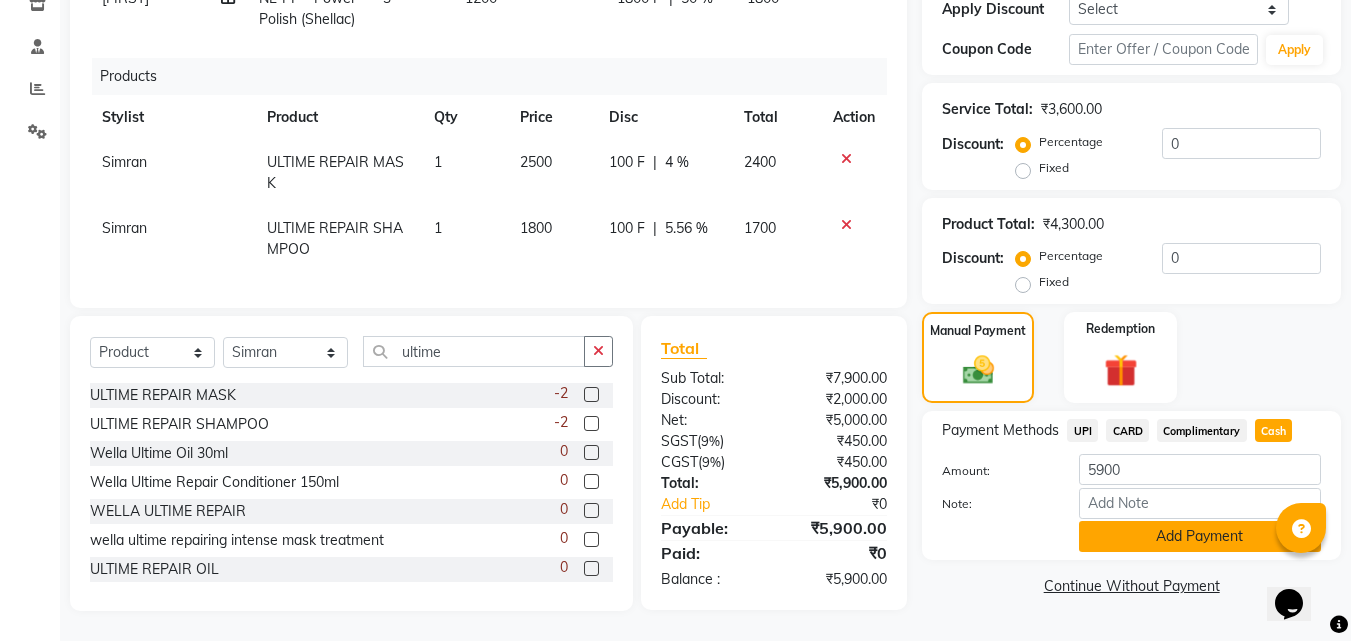 click on "Add Payment" 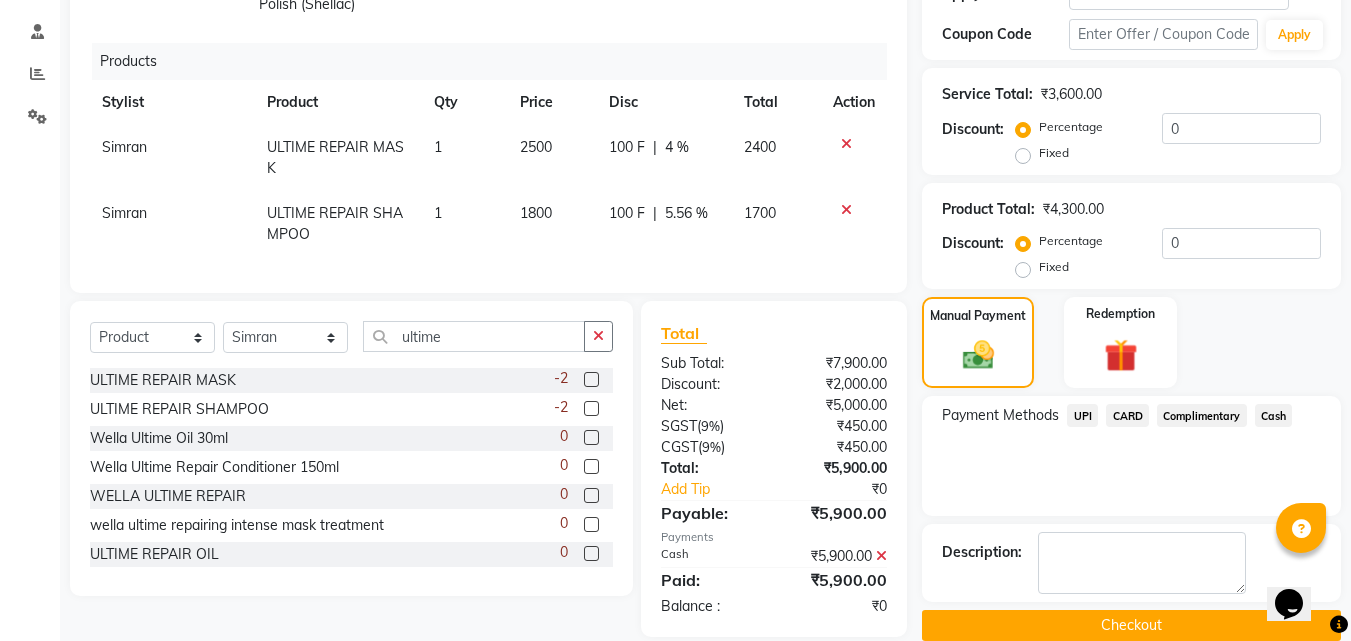 scroll, scrollTop: 410, scrollLeft: 0, axis: vertical 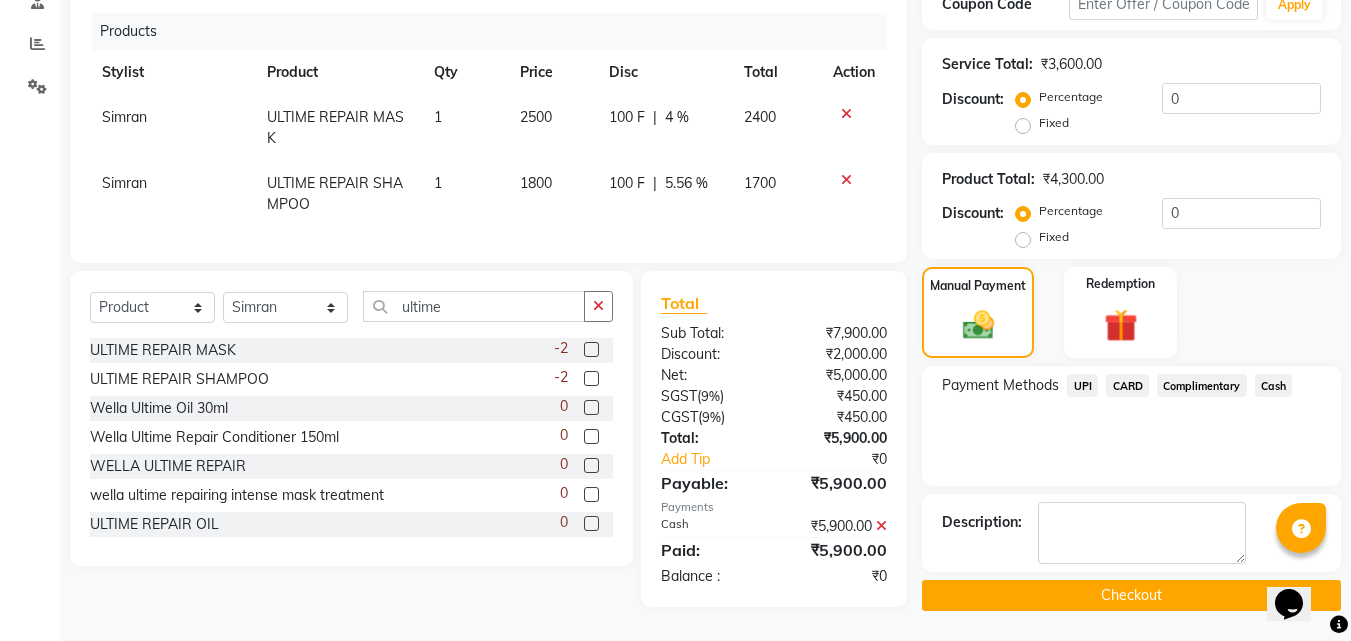 click on "Checkout" 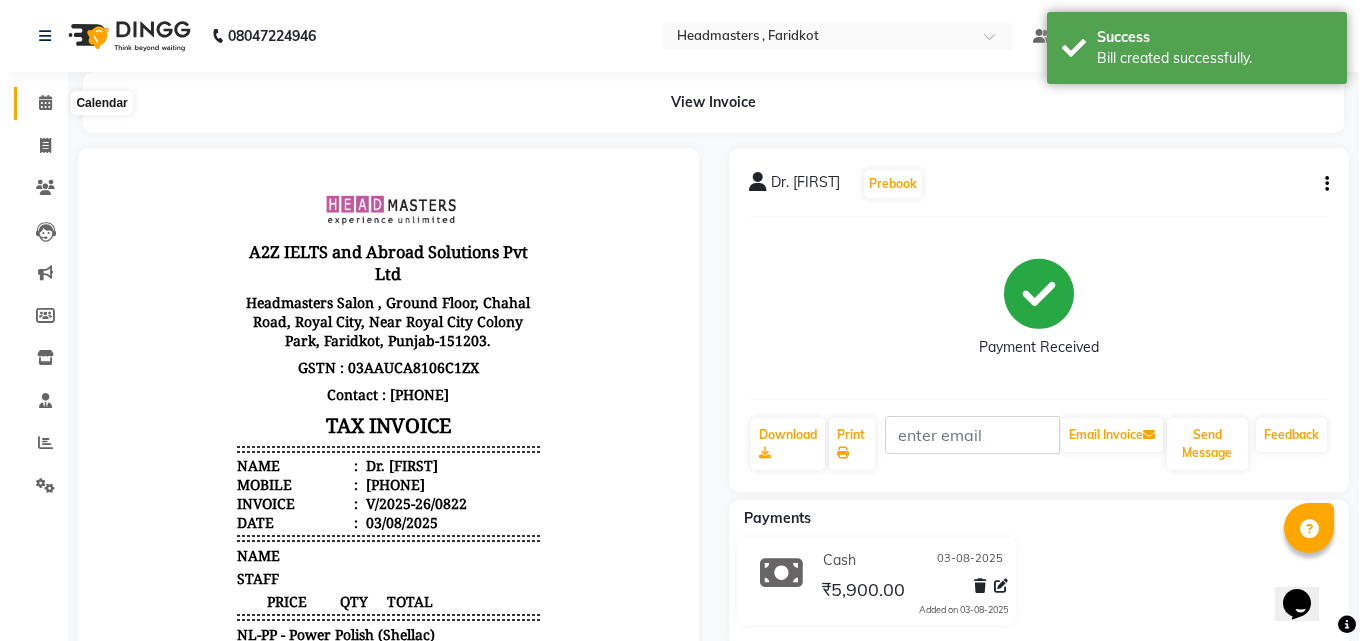 scroll, scrollTop: 0, scrollLeft: 0, axis: both 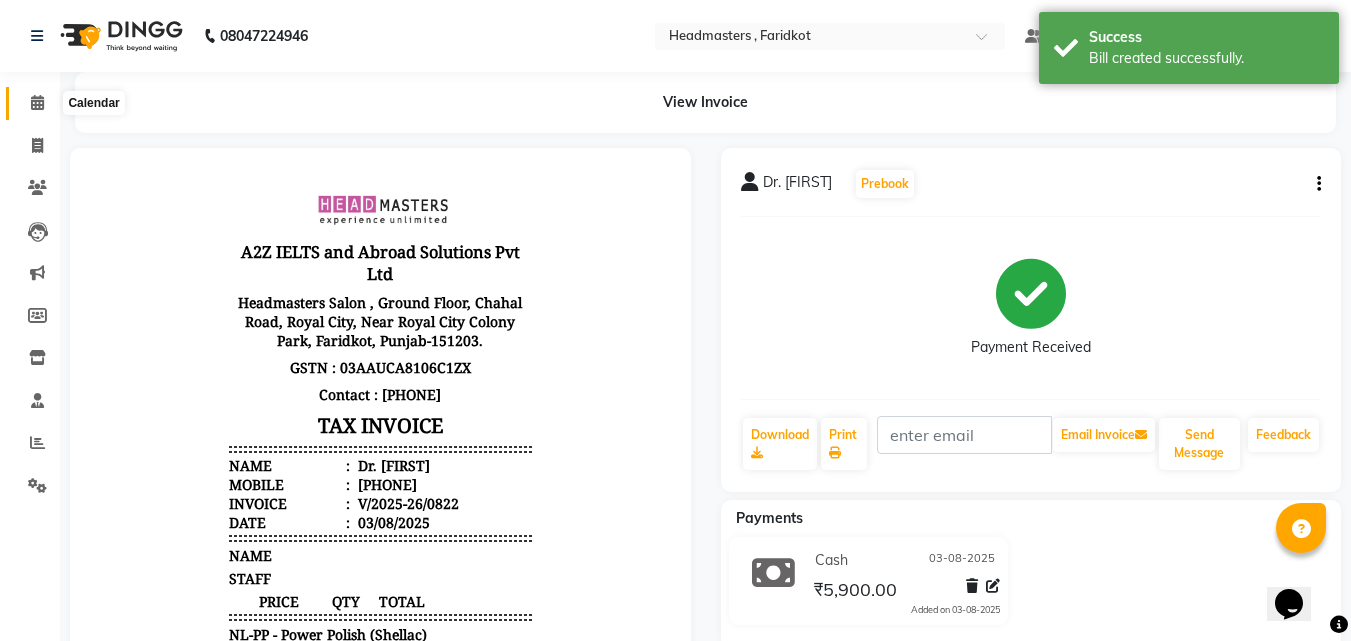 click 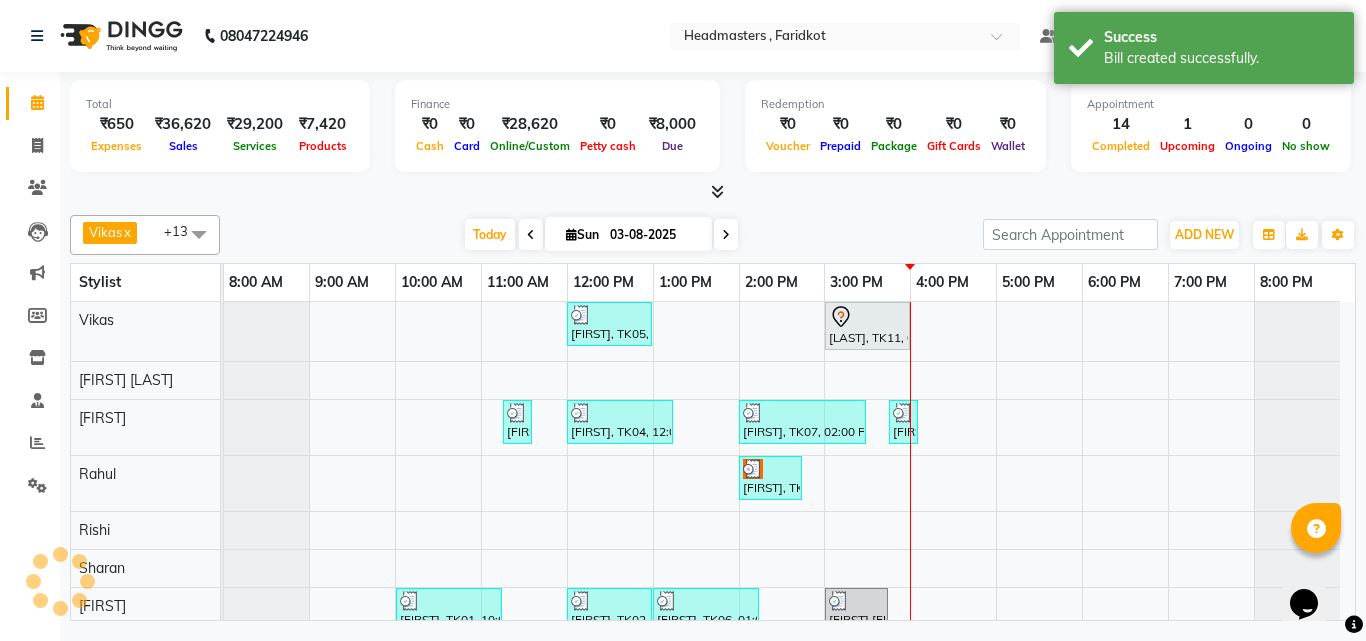 scroll, scrollTop: 0, scrollLeft: 0, axis: both 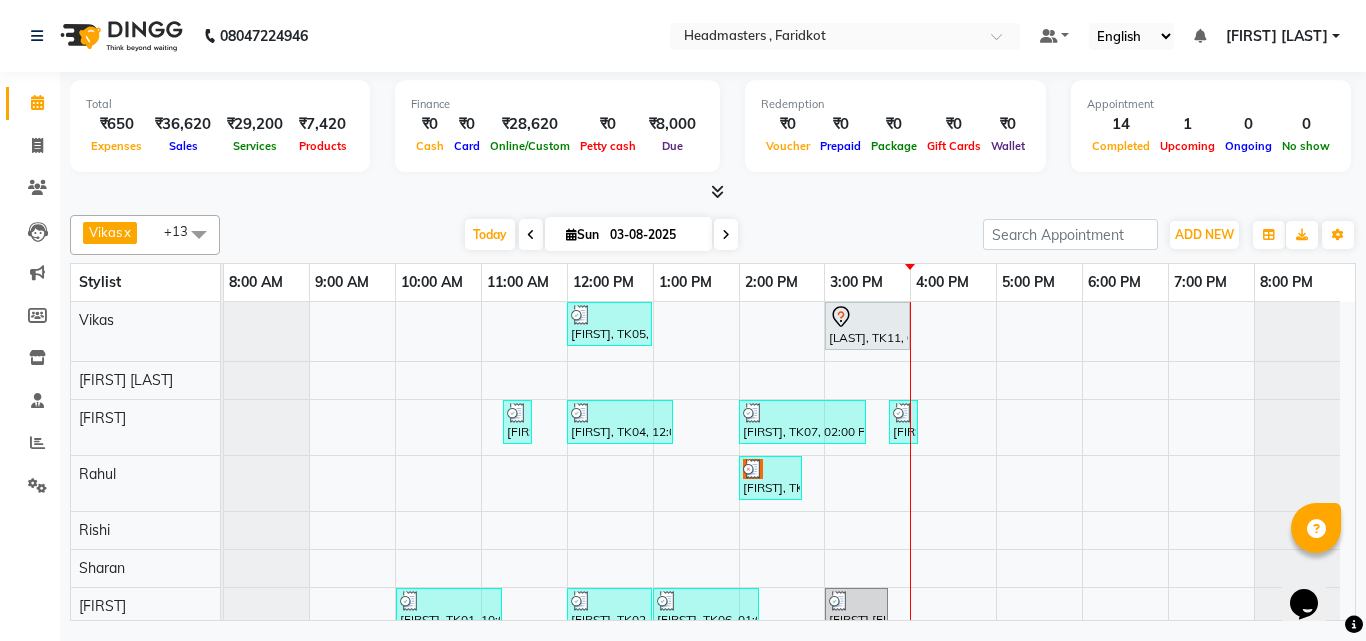 click on "₹0" at bounding box center (608, 124) 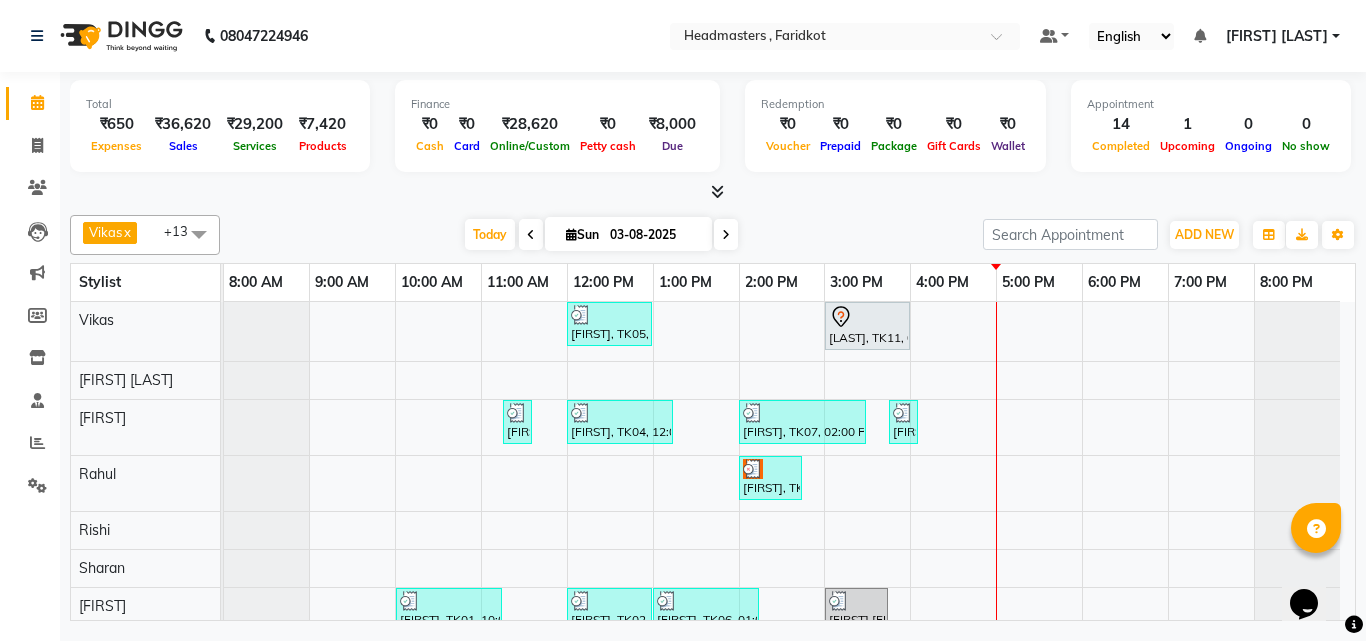 scroll, scrollTop: 99, scrollLeft: 0, axis: vertical 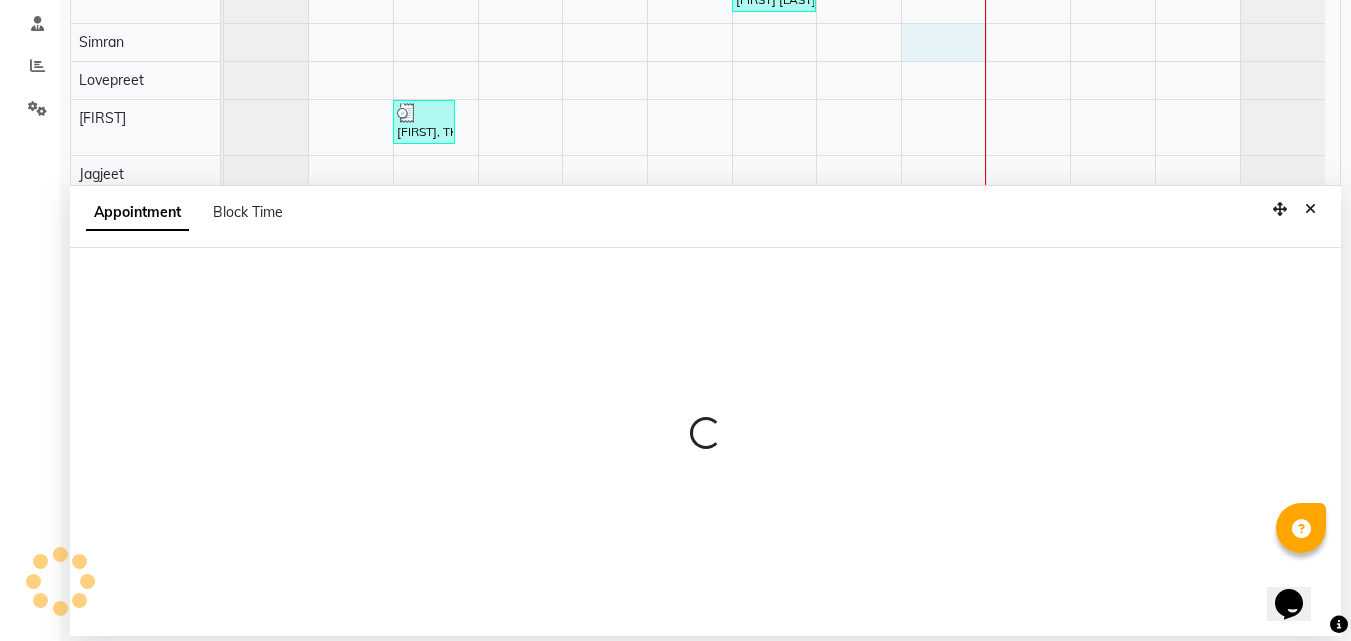 select on "76901" 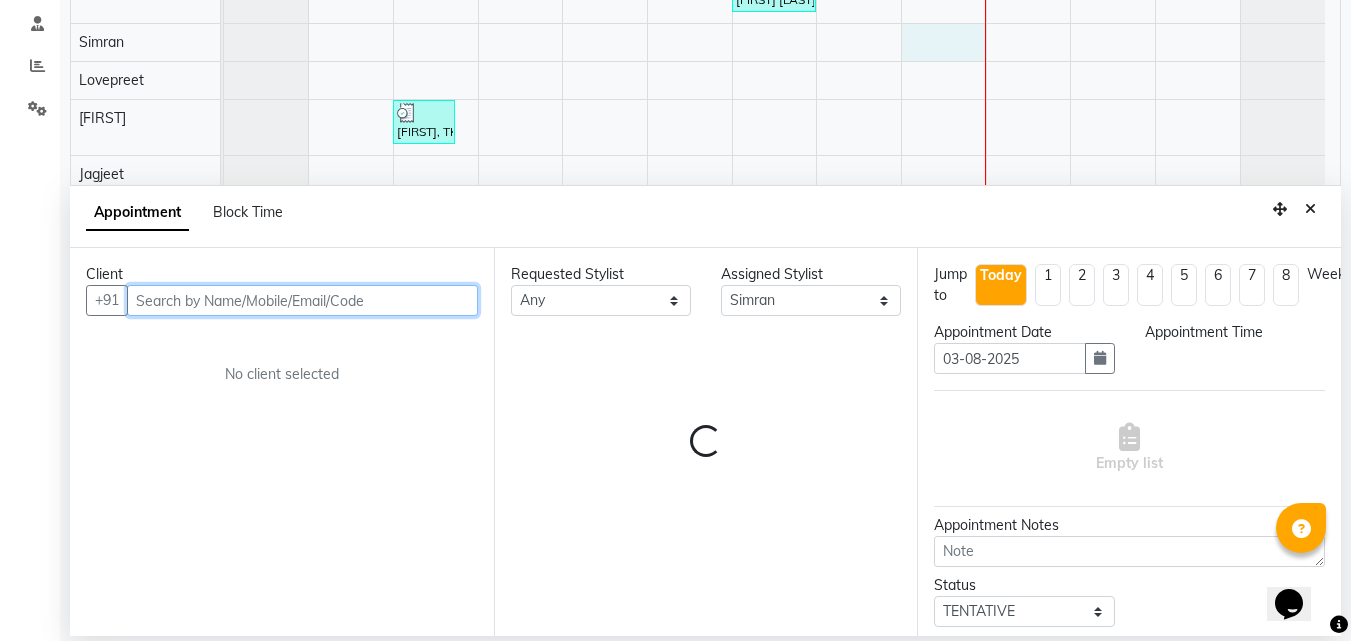 select on "960" 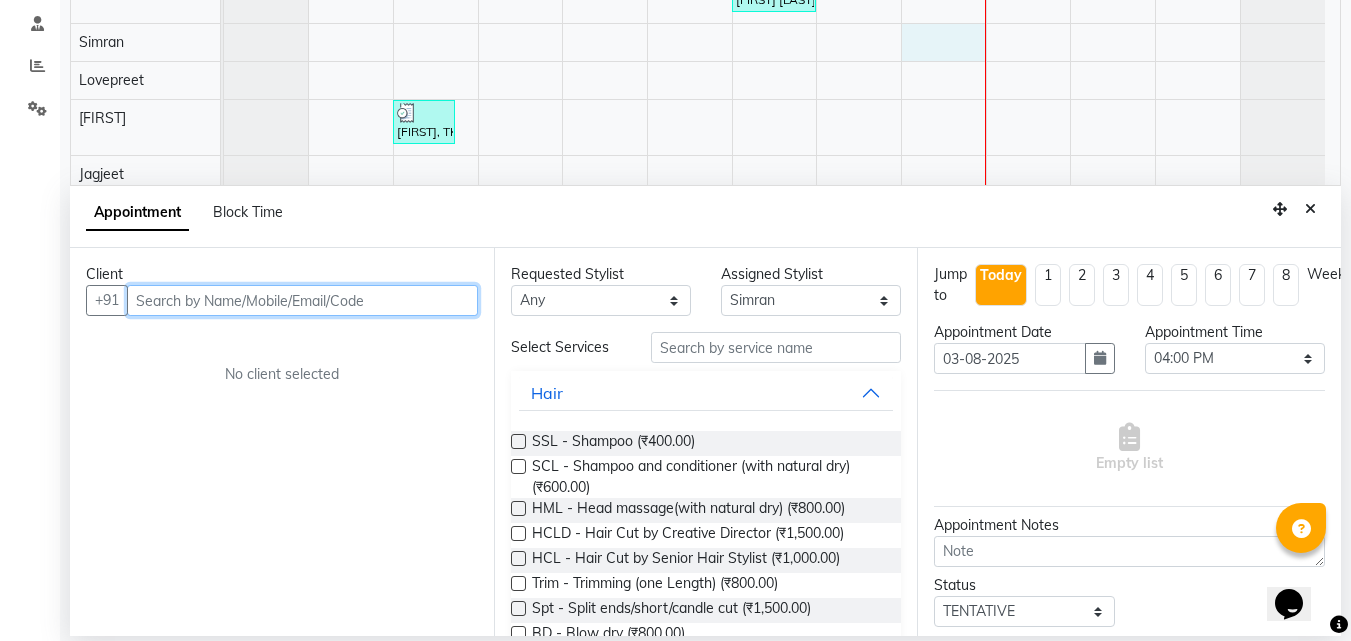click at bounding box center (302, 300) 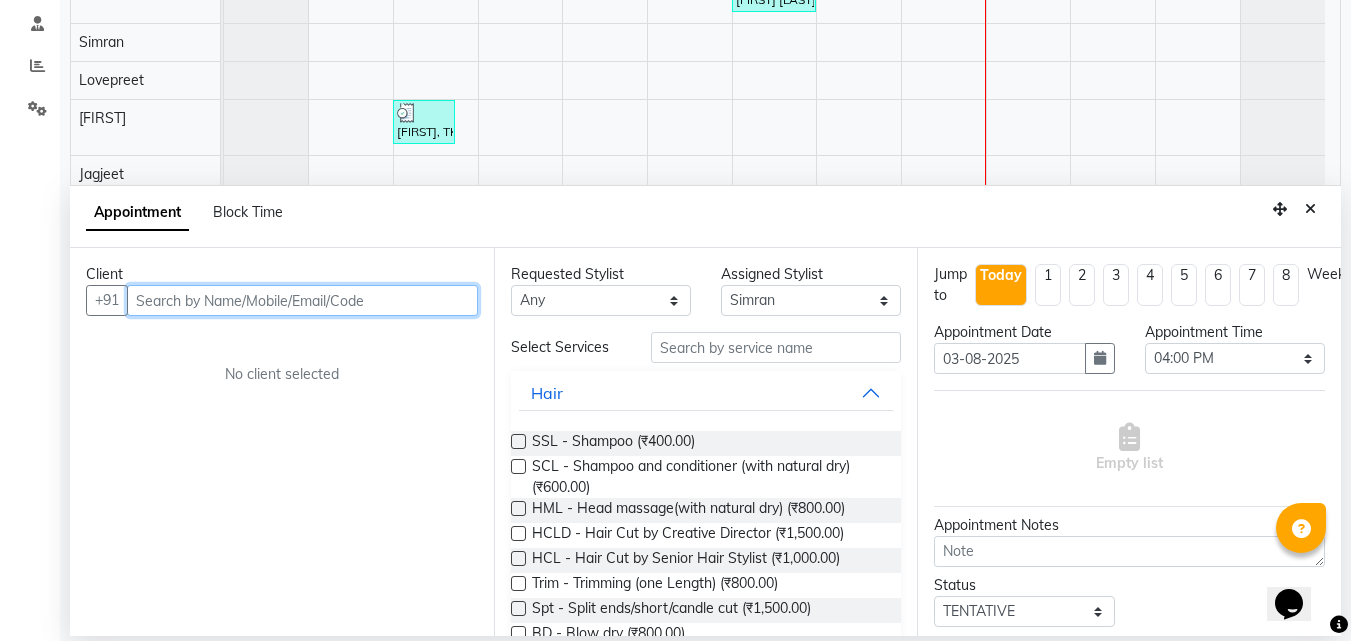 click at bounding box center (302, 300) 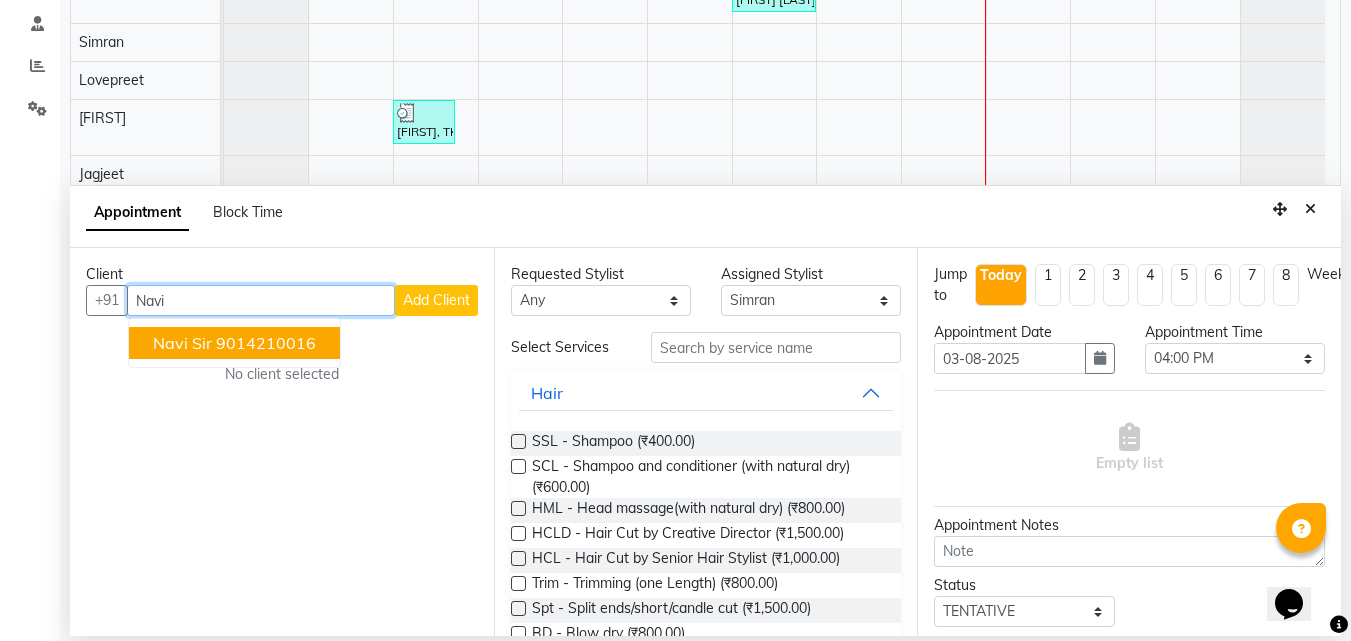 click on "9014210016" at bounding box center [266, 343] 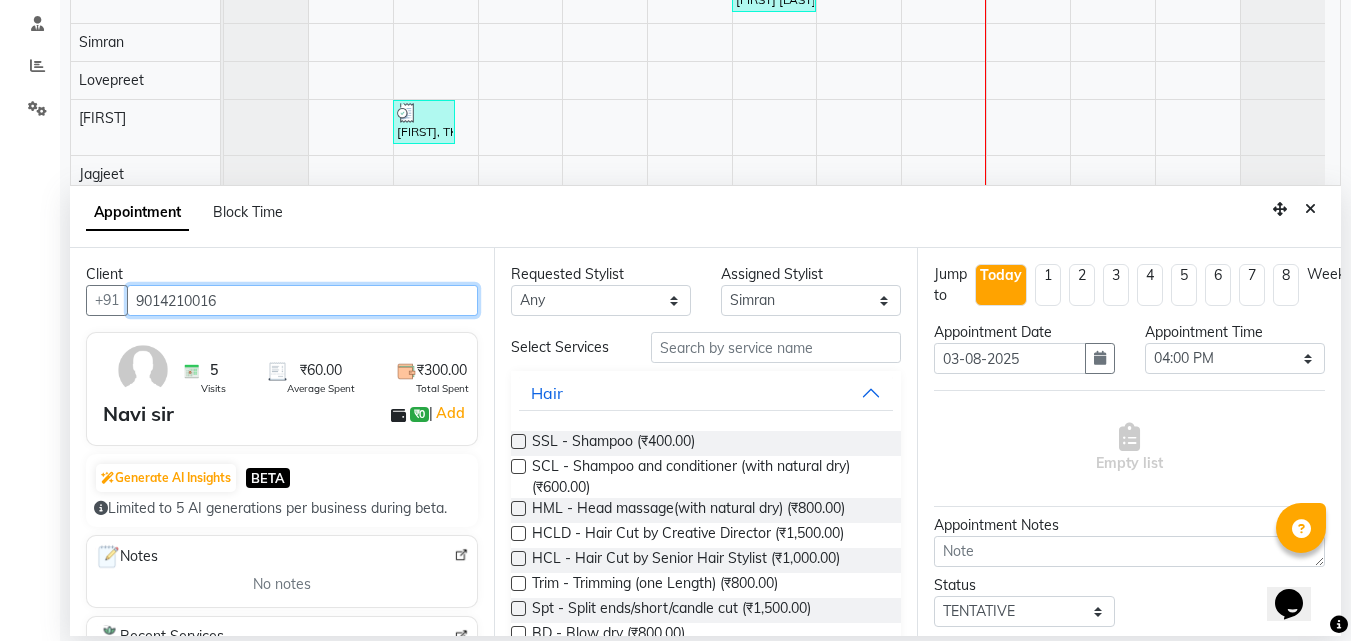 type on "9014210016" 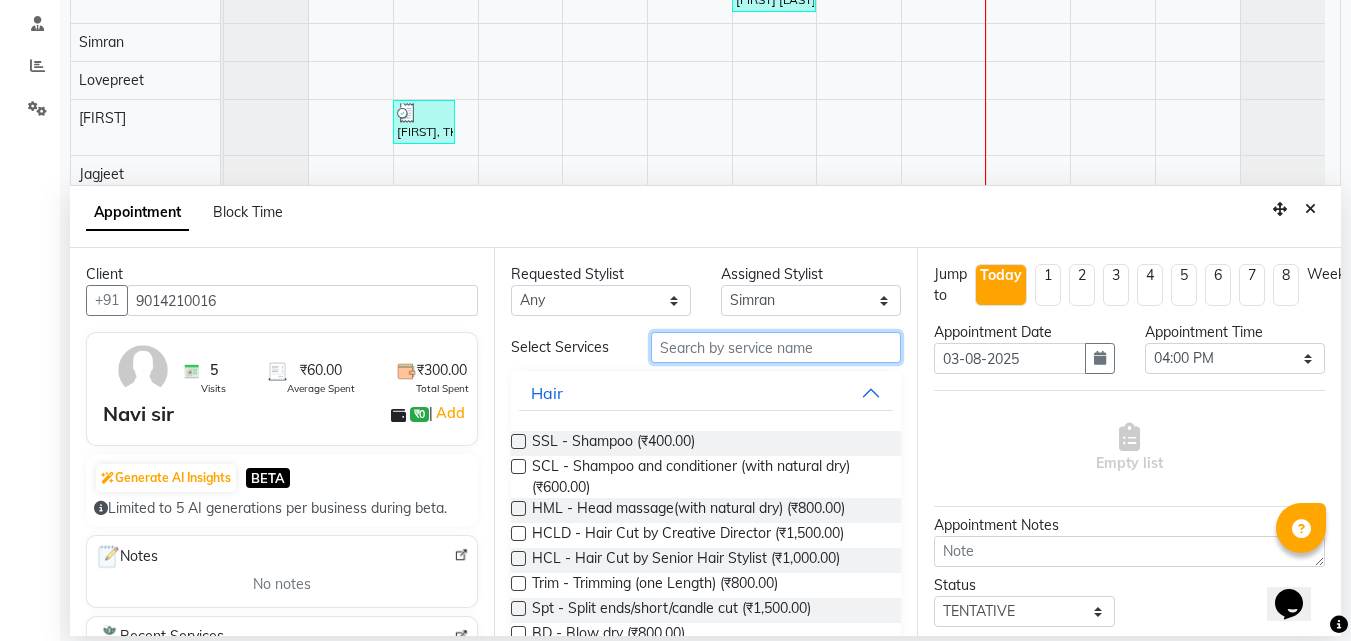 click at bounding box center [776, 347] 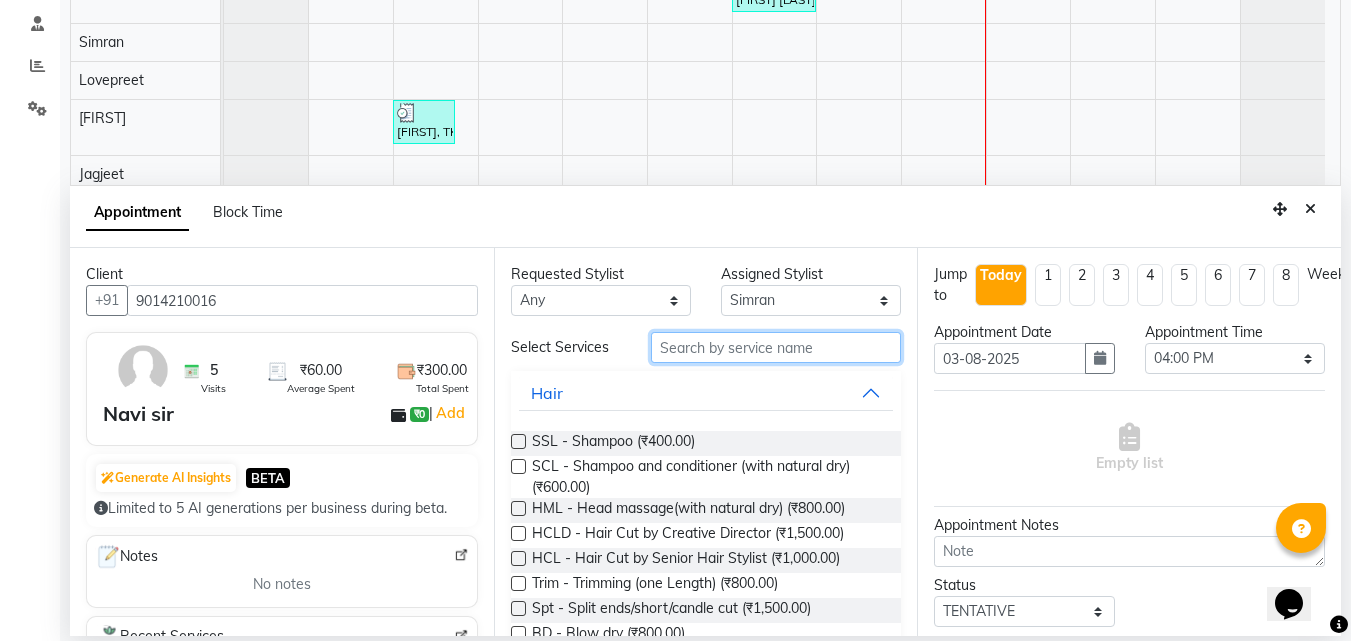 click at bounding box center [776, 347] 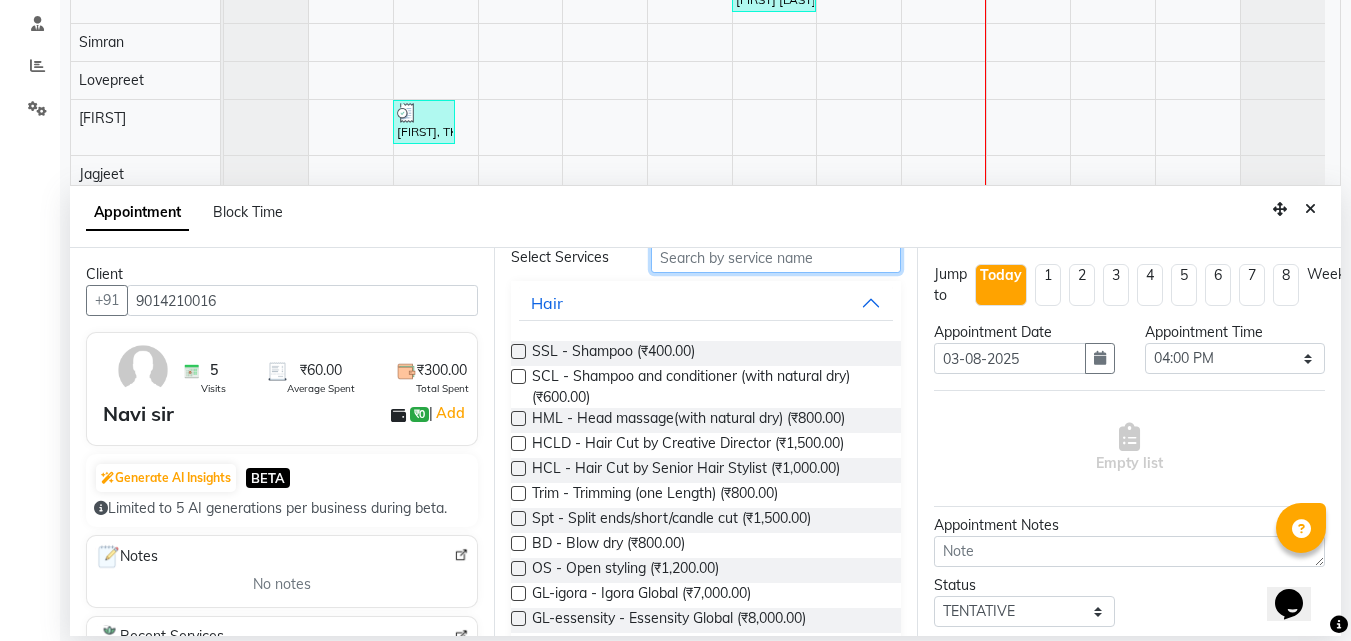 scroll, scrollTop: 200, scrollLeft: 0, axis: vertical 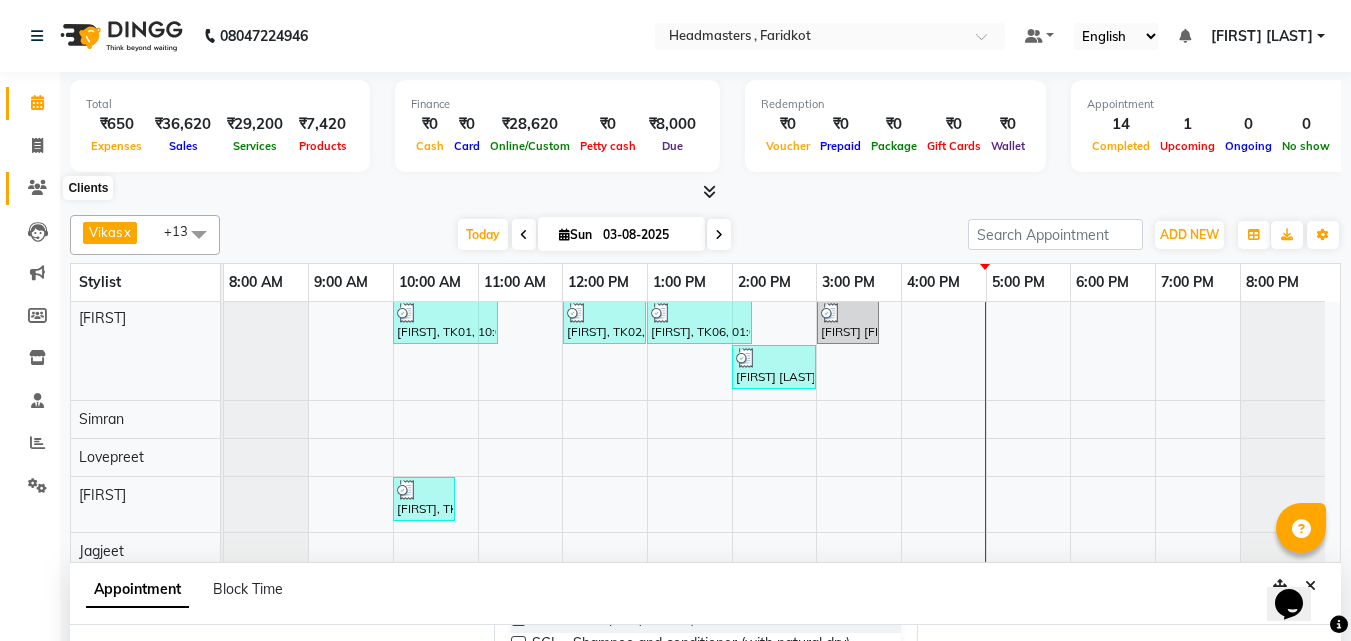 click 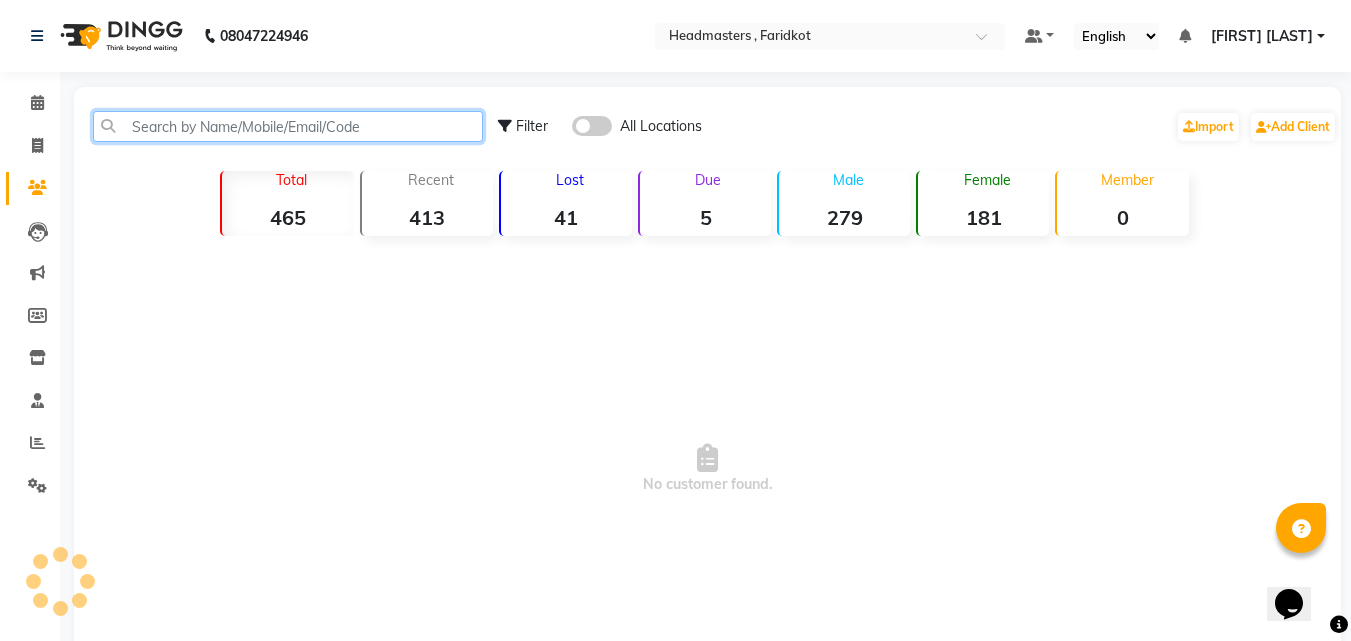 click 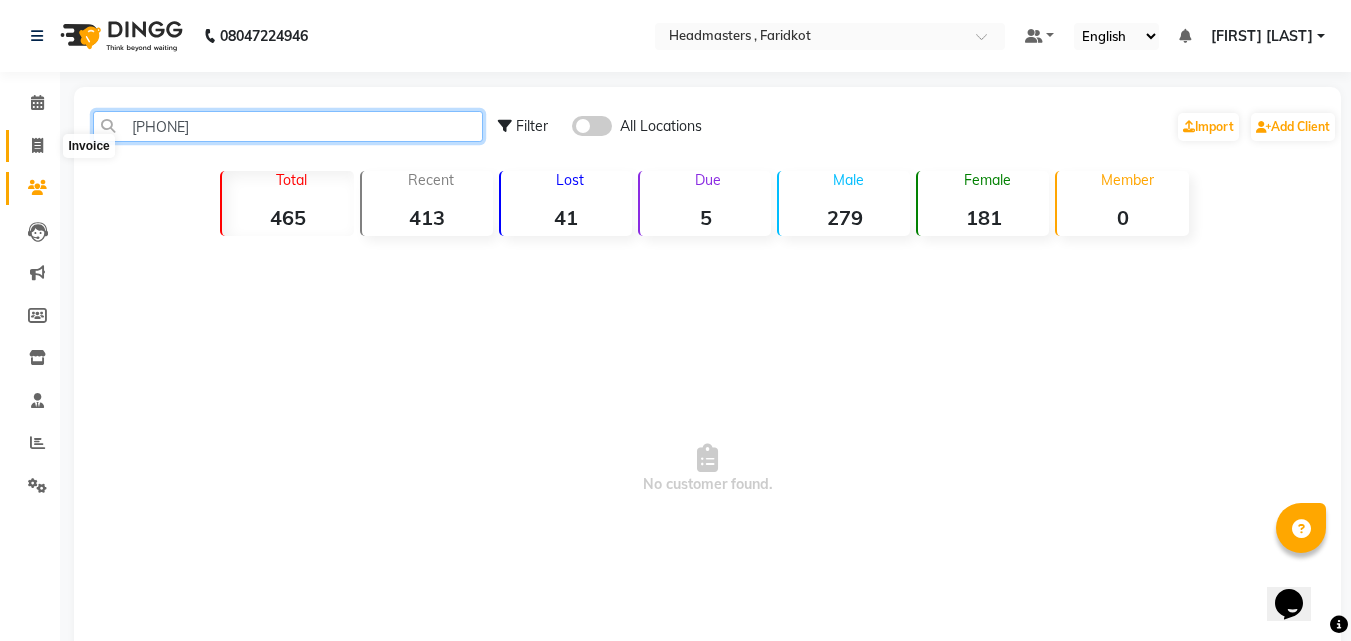 type on "9872470263" 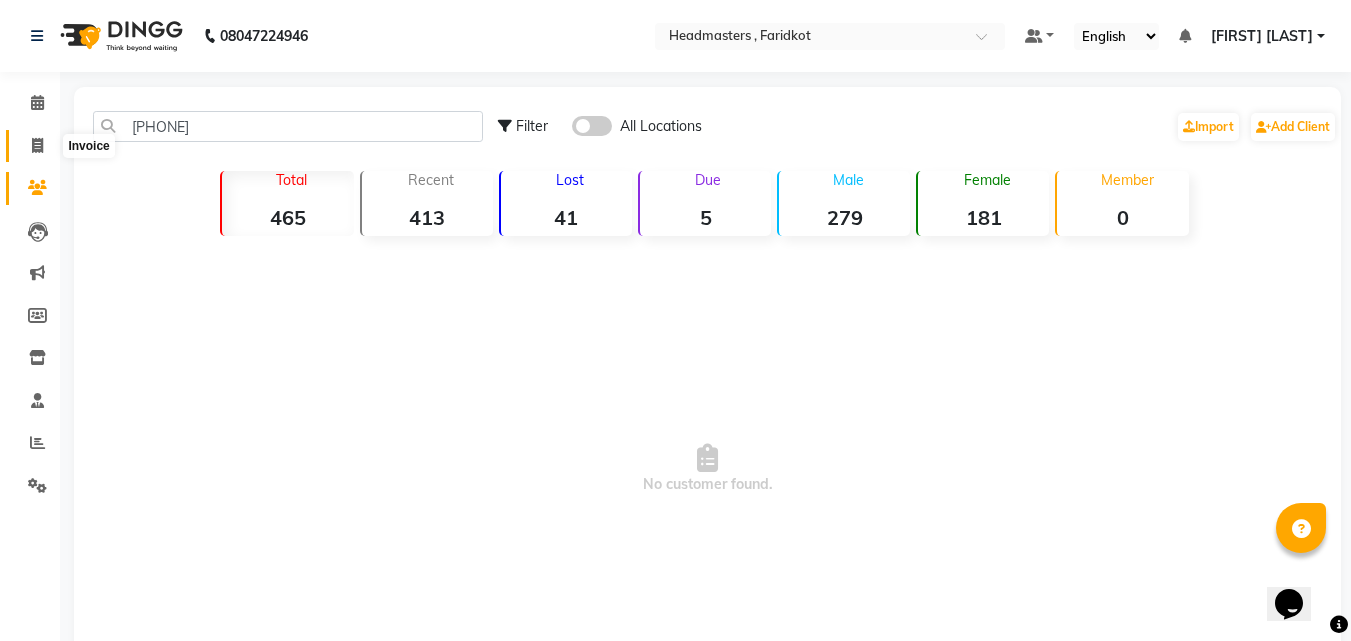 click 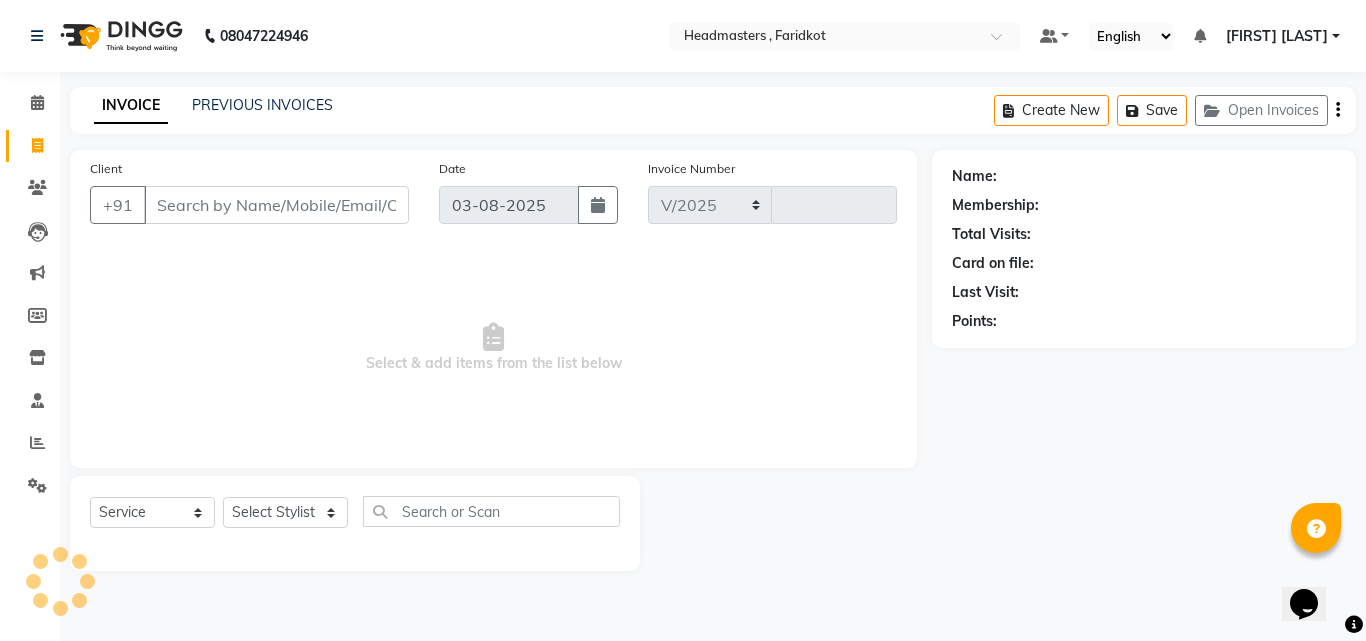 select on "7919" 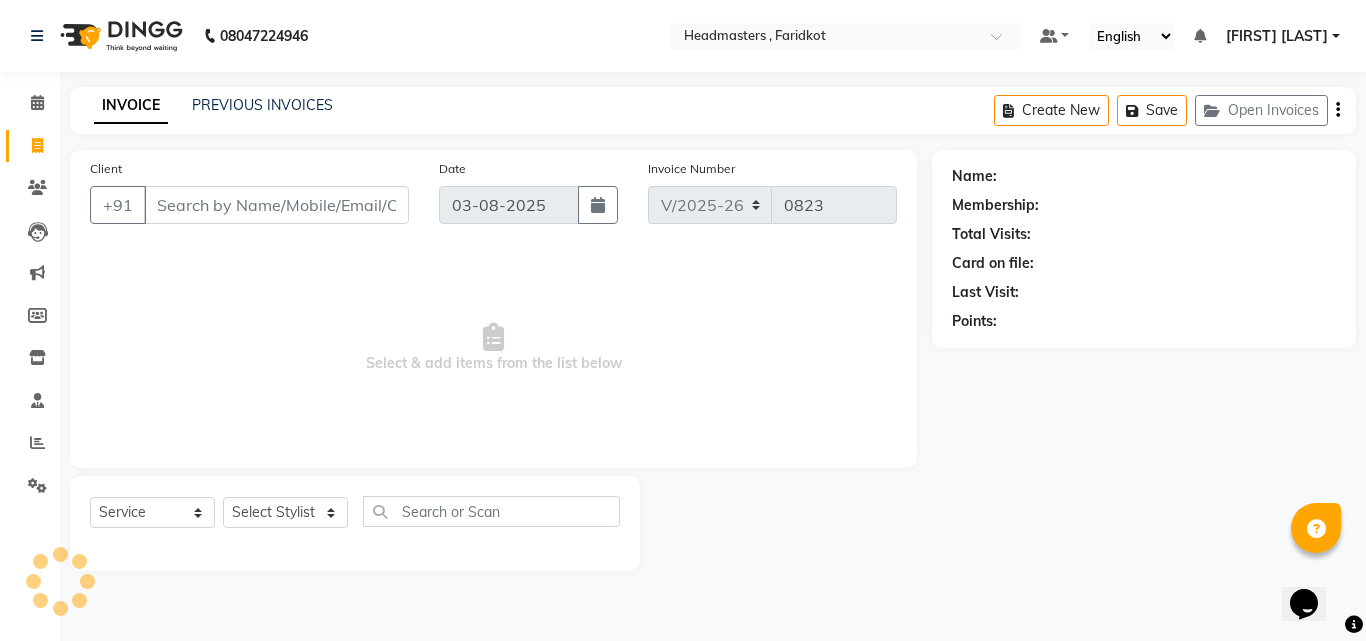 click on "Client" at bounding box center [276, 205] 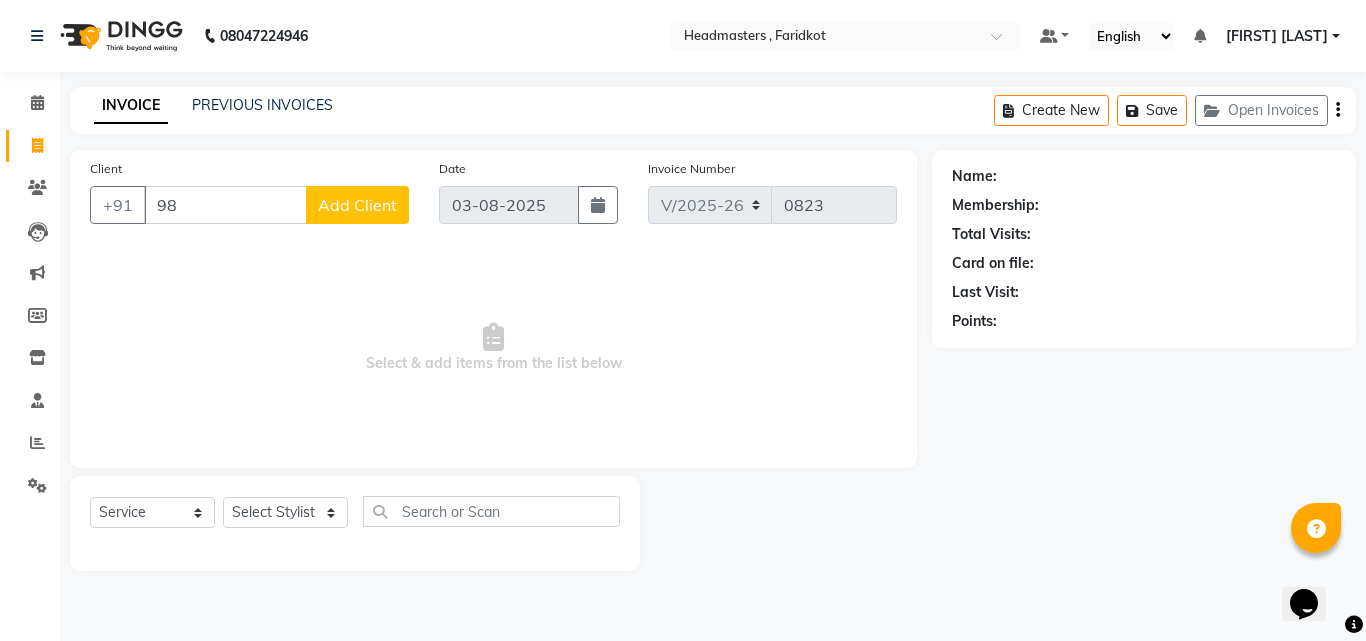 type on "9" 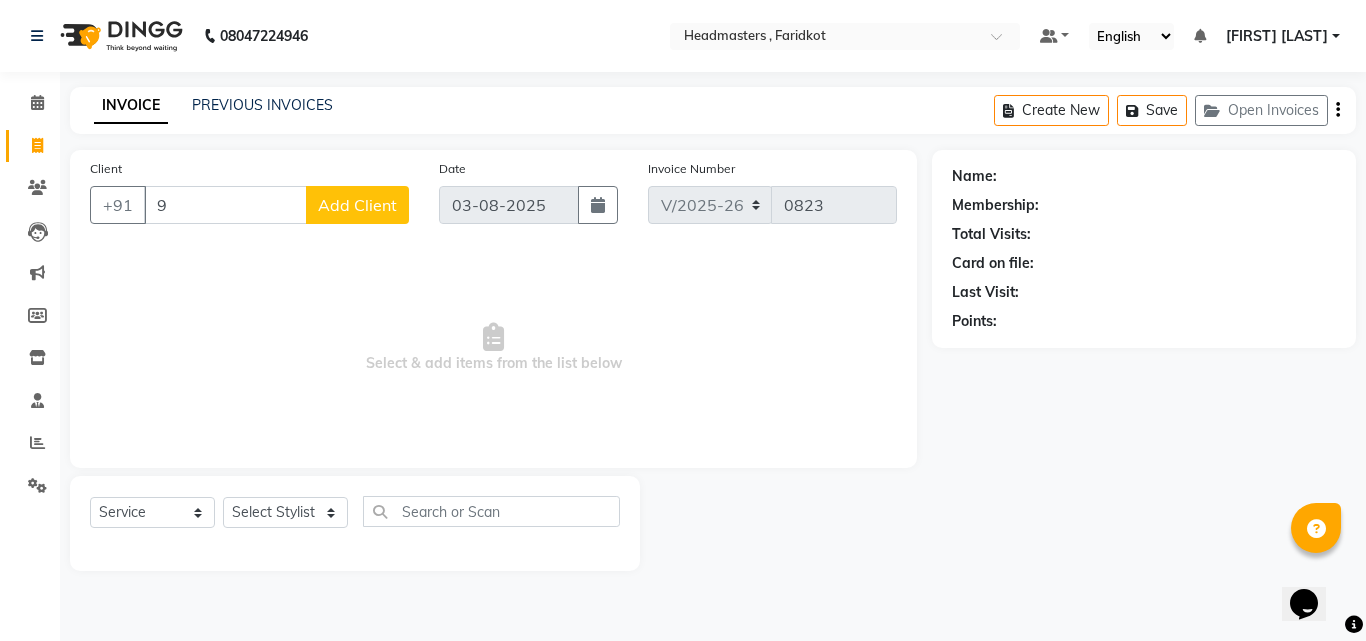type 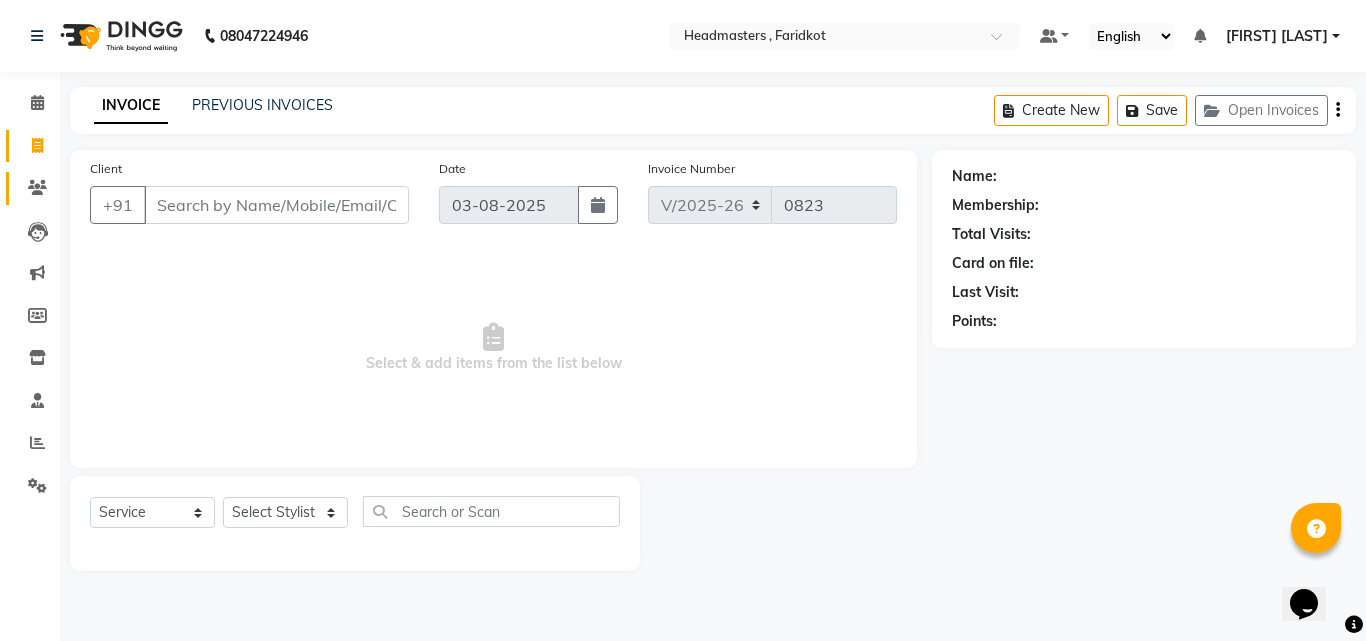click 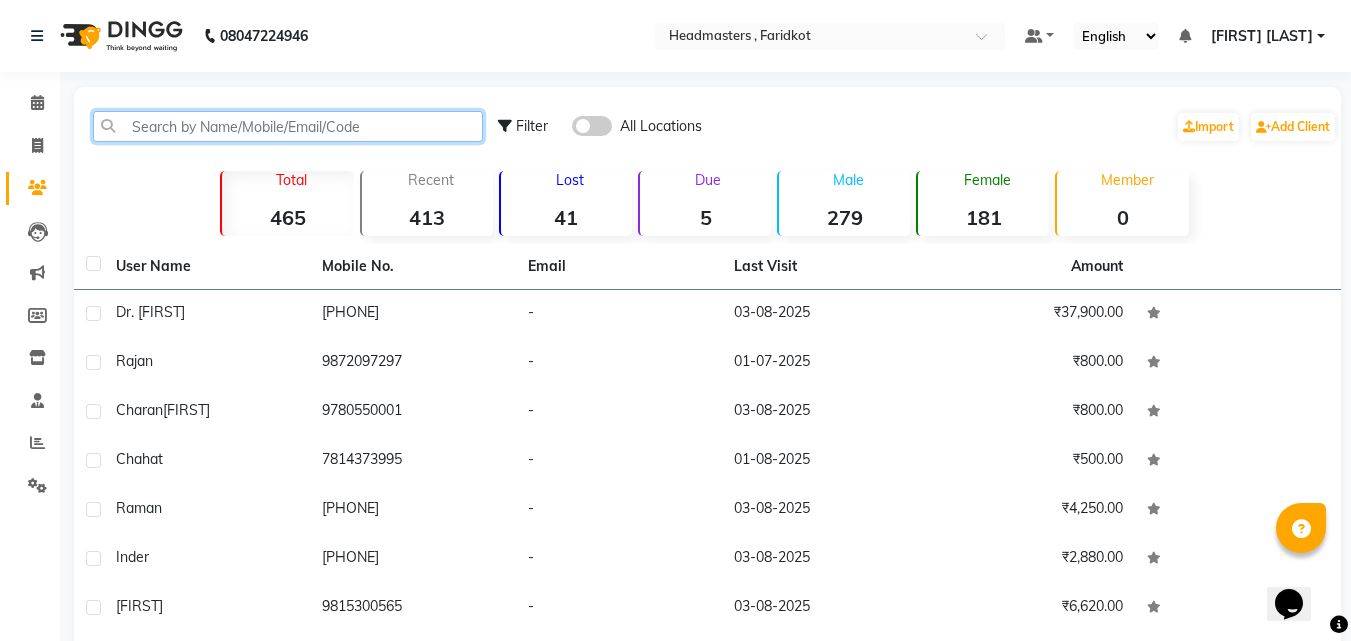 click 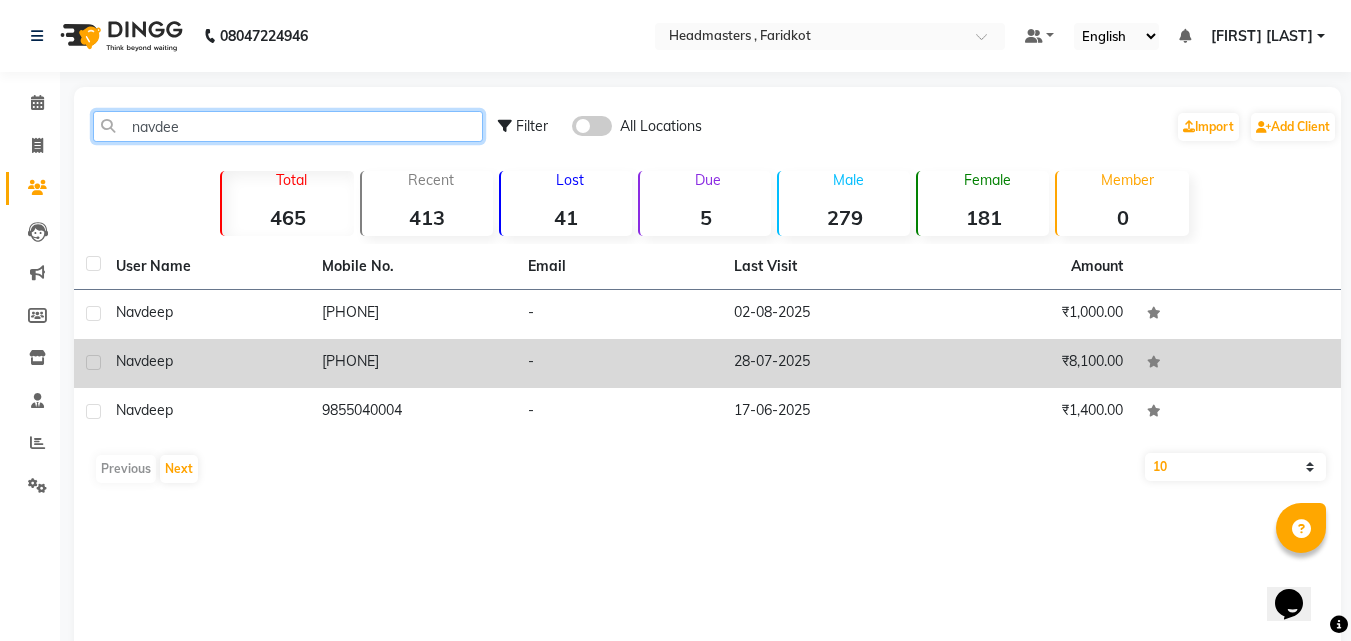 type on "navdee" 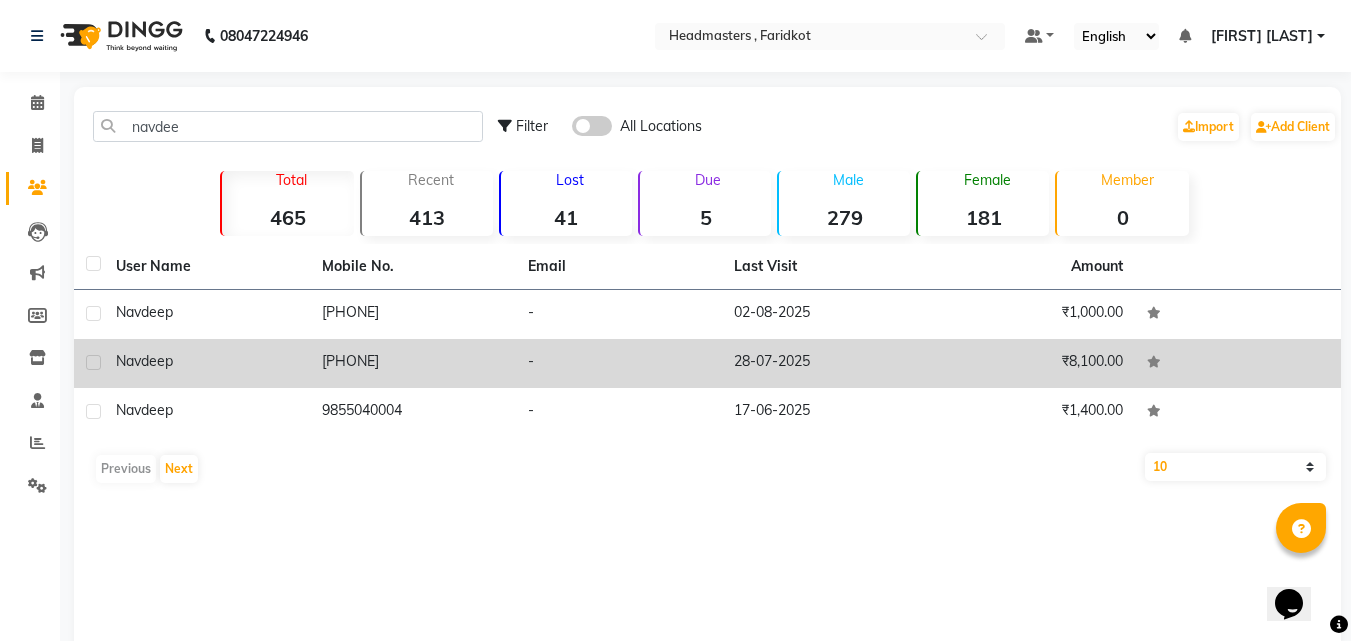 click on "-" 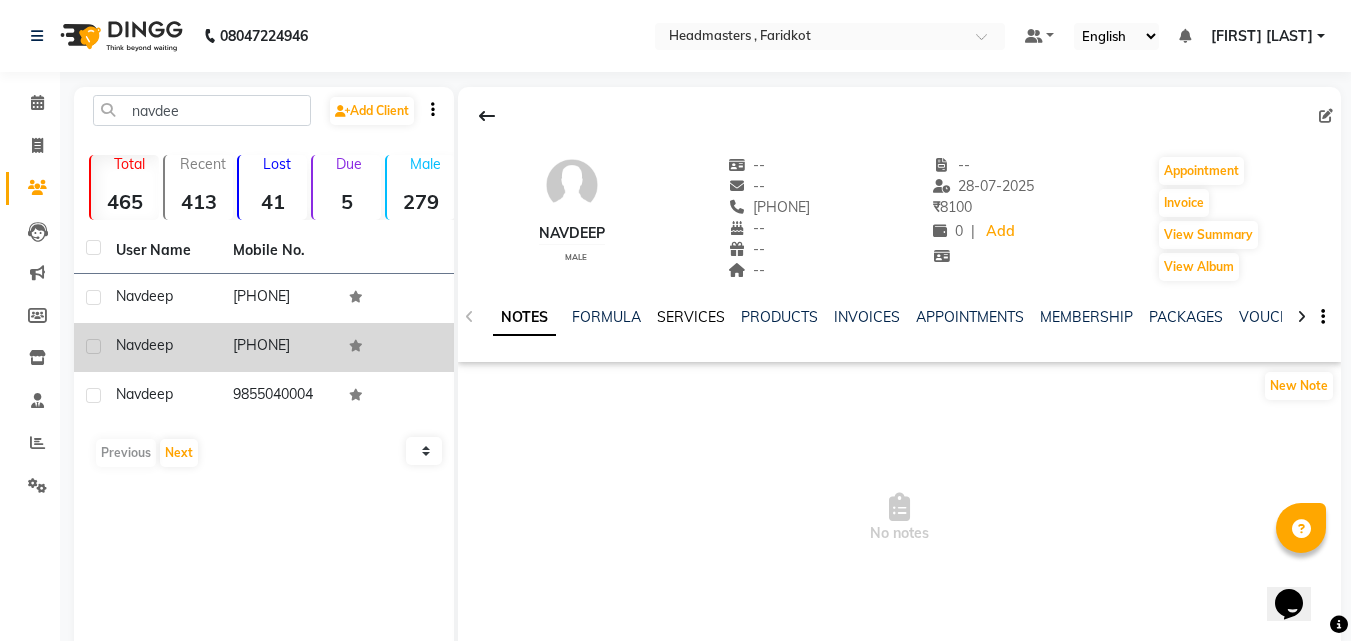 click on "SERVICES" 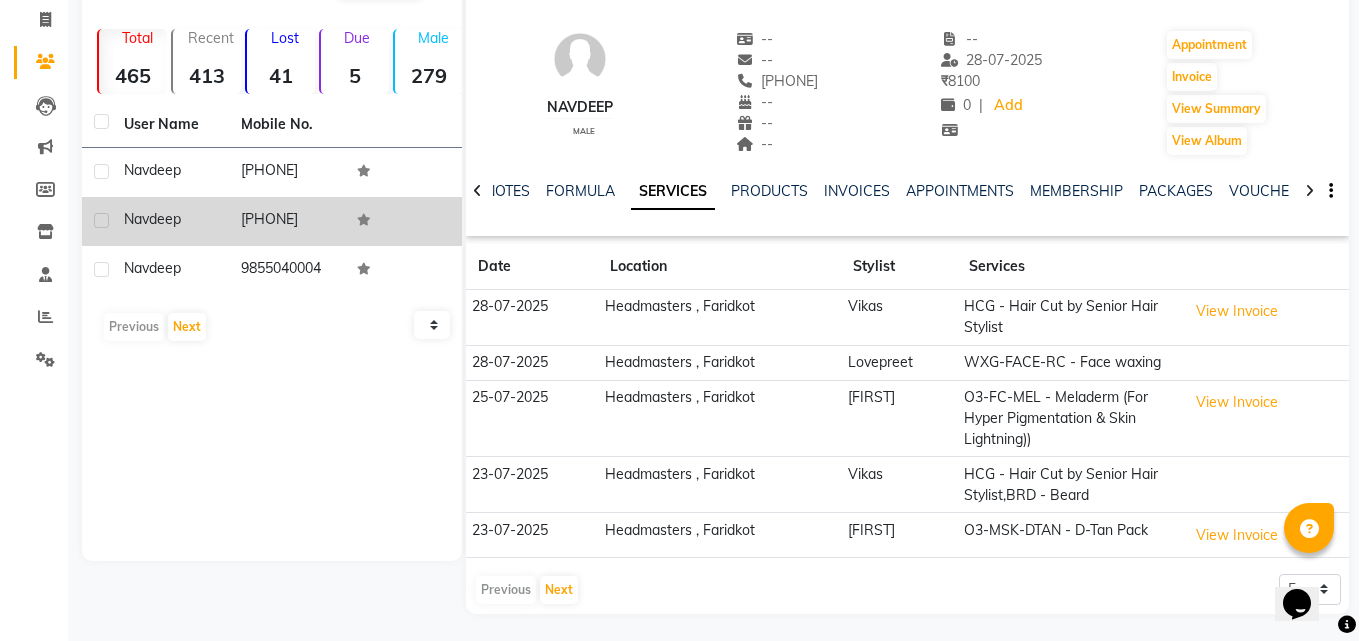 scroll, scrollTop: 129, scrollLeft: 0, axis: vertical 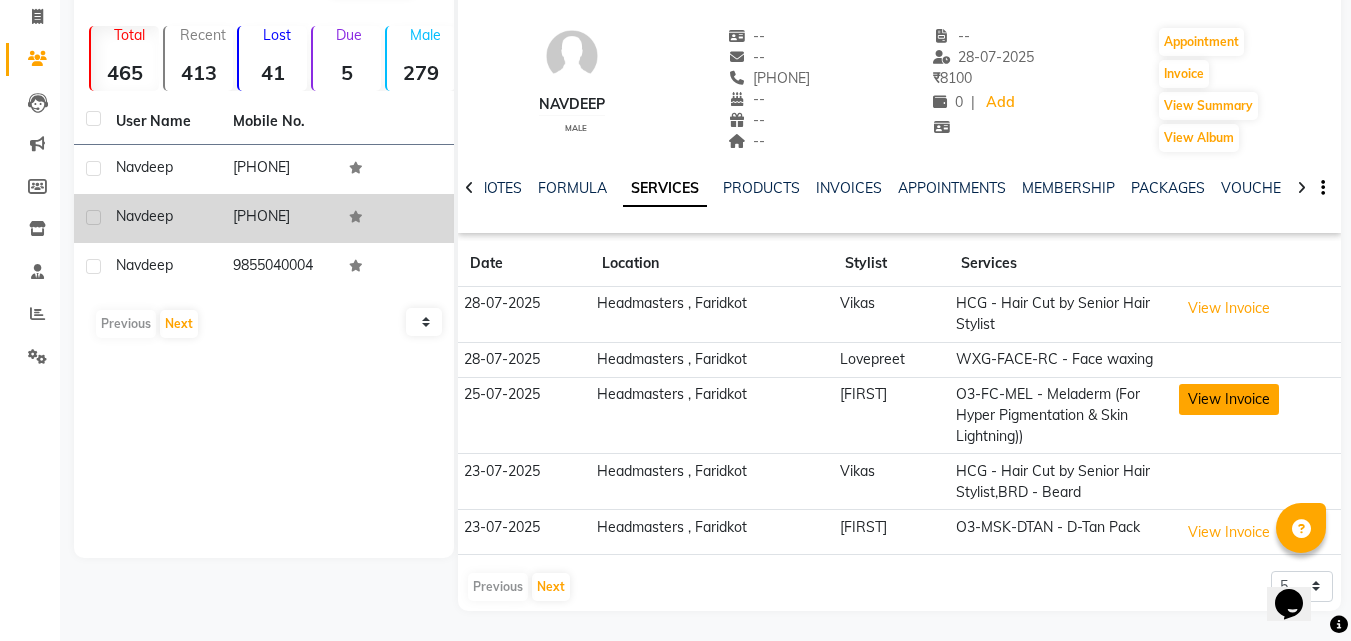 click on "View Invoice" 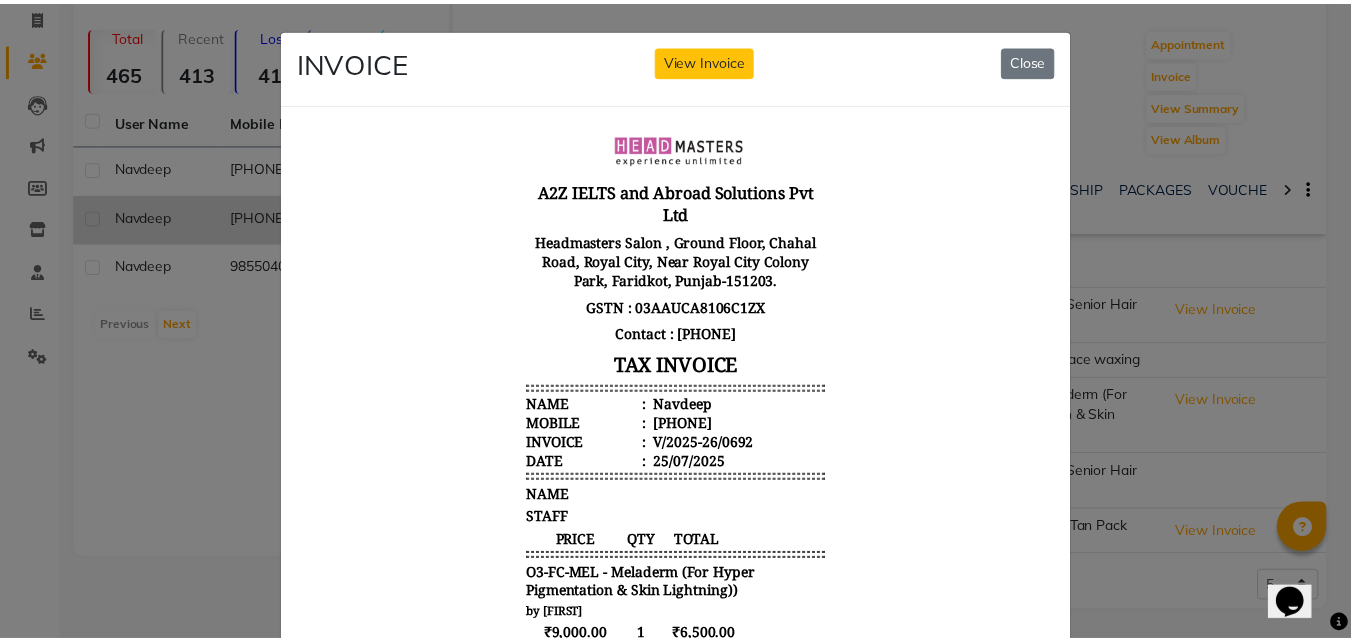 scroll, scrollTop: 16, scrollLeft: 0, axis: vertical 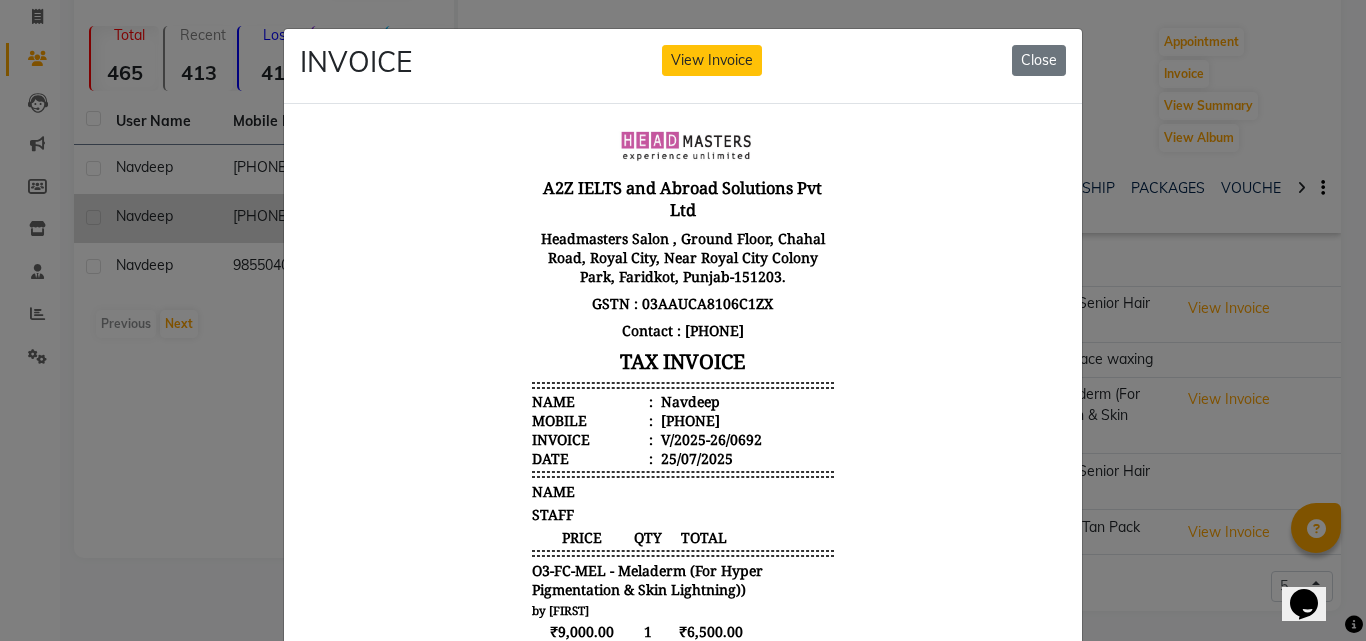 click on "INVOICE View Invoice Close" 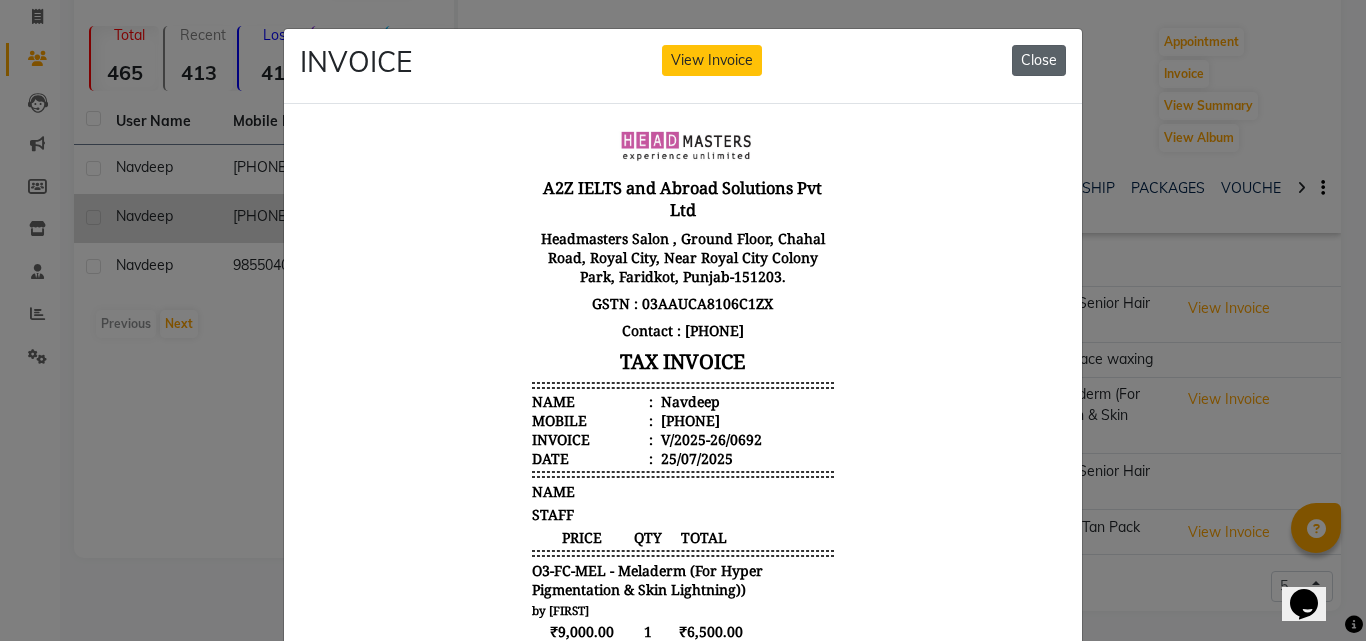 click on "Close" 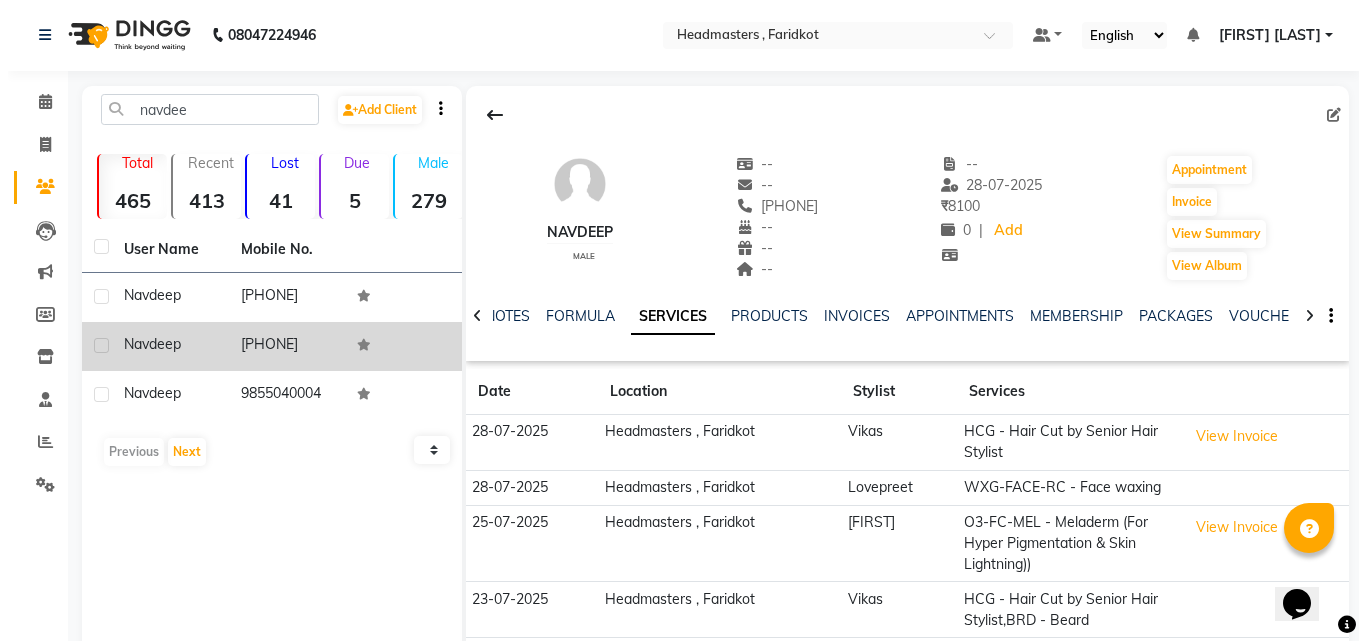 scroll, scrollTop: 0, scrollLeft: 0, axis: both 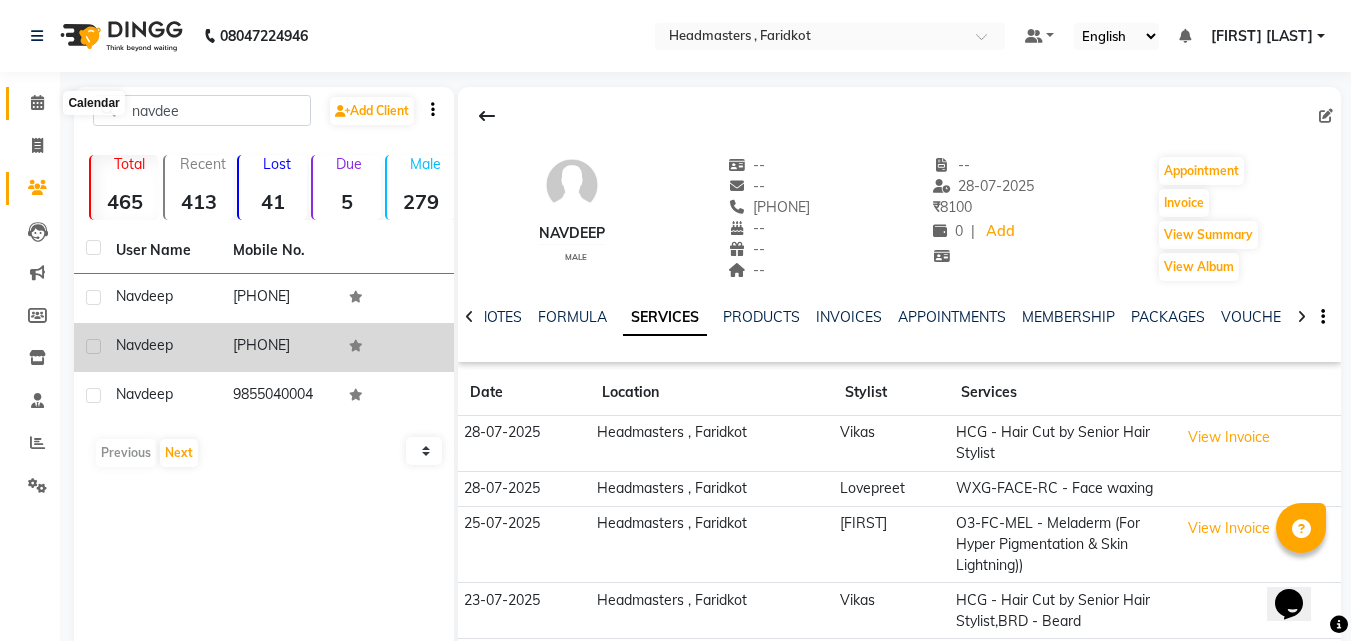 click 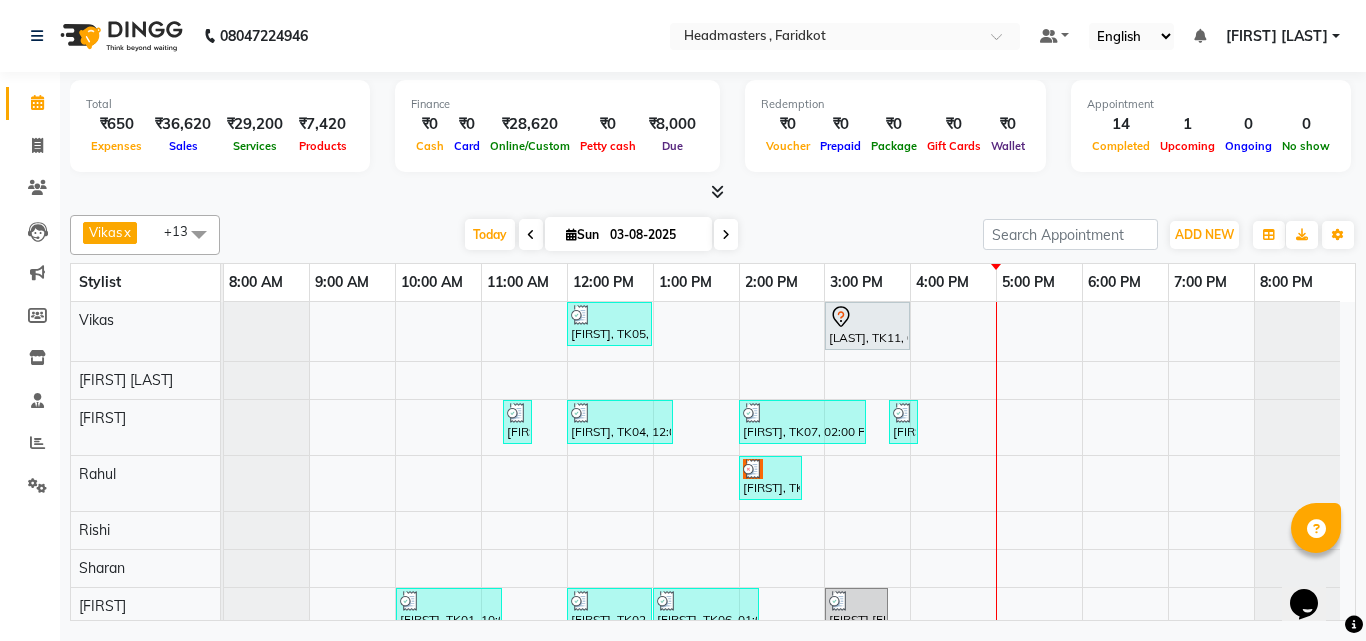 scroll, scrollTop: 100, scrollLeft: 0, axis: vertical 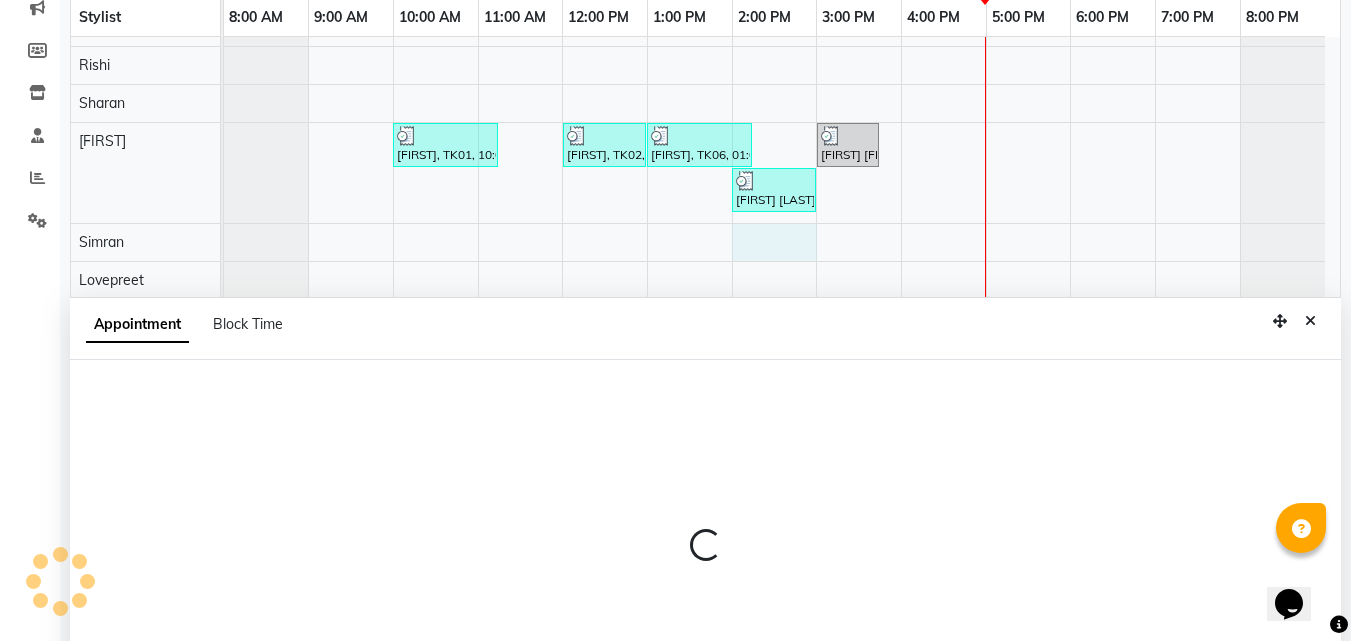 select on "76901" 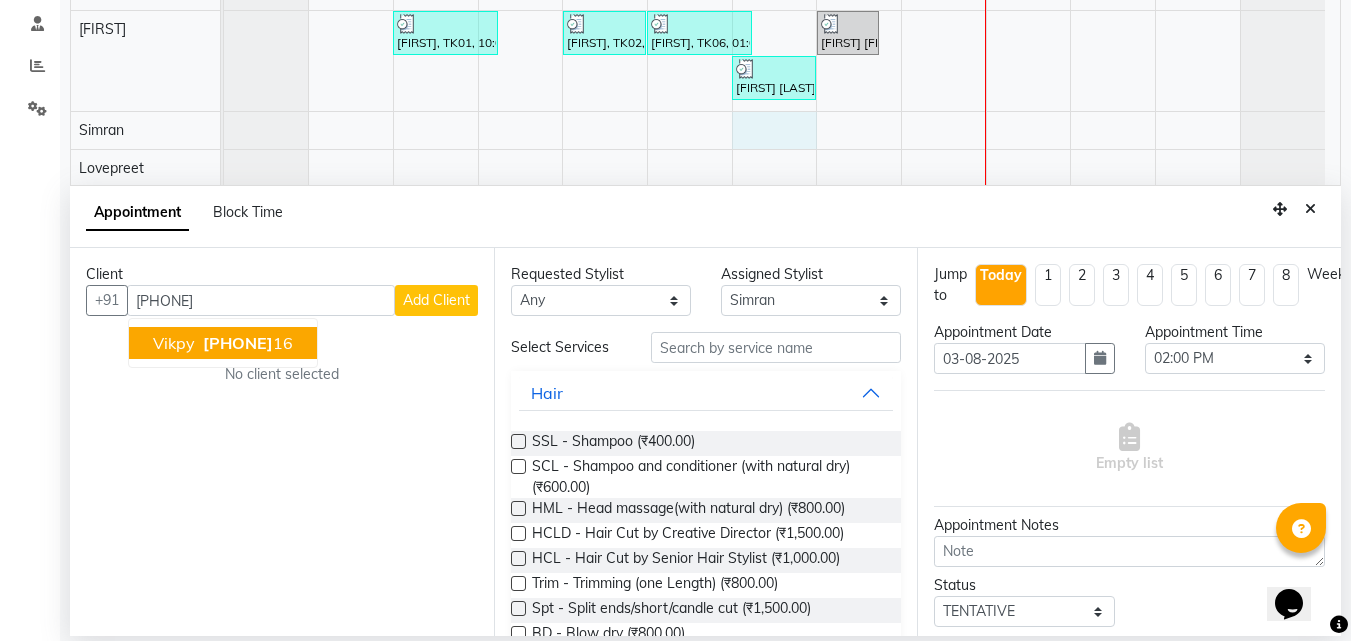 click on "90412100" at bounding box center (238, 343) 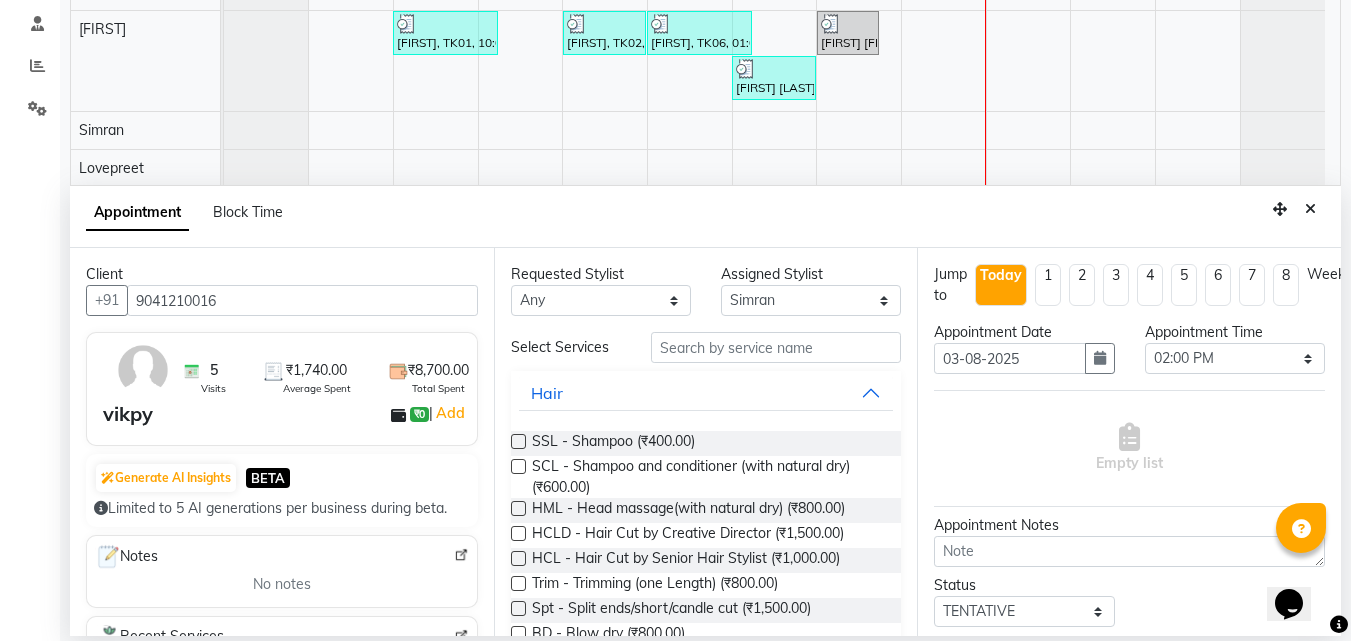 type on "9041210016" 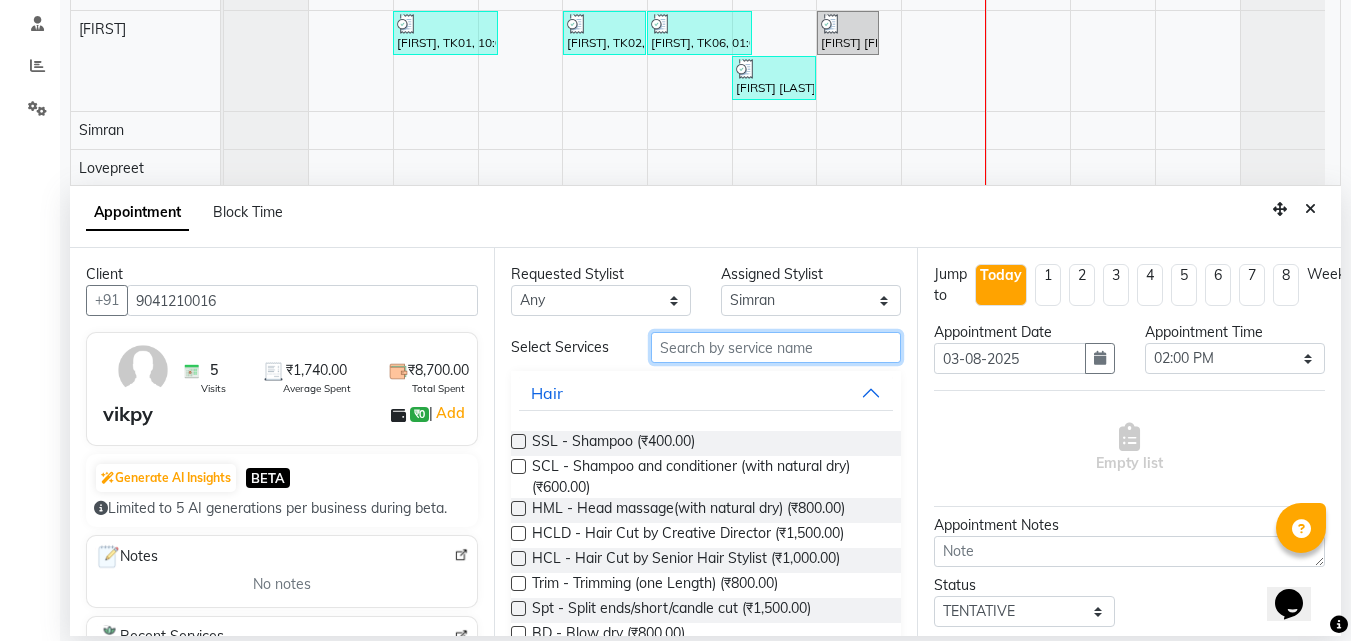 click at bounding box center (776, 347) 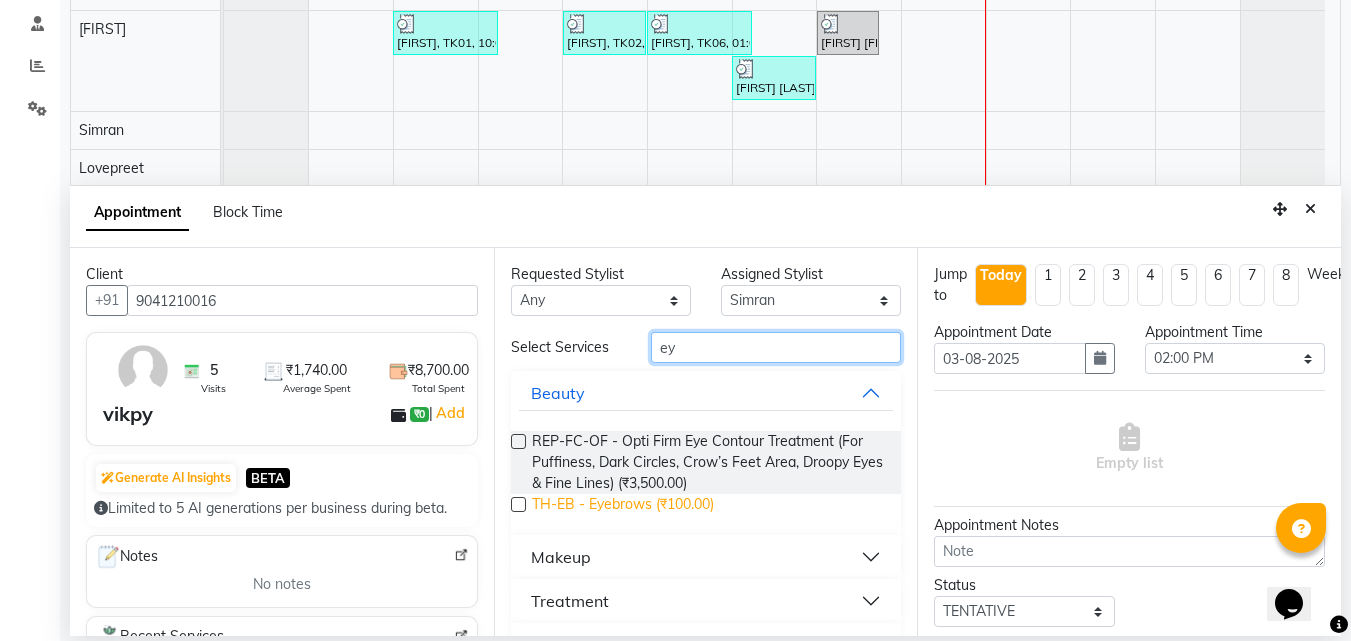 type on "ey" 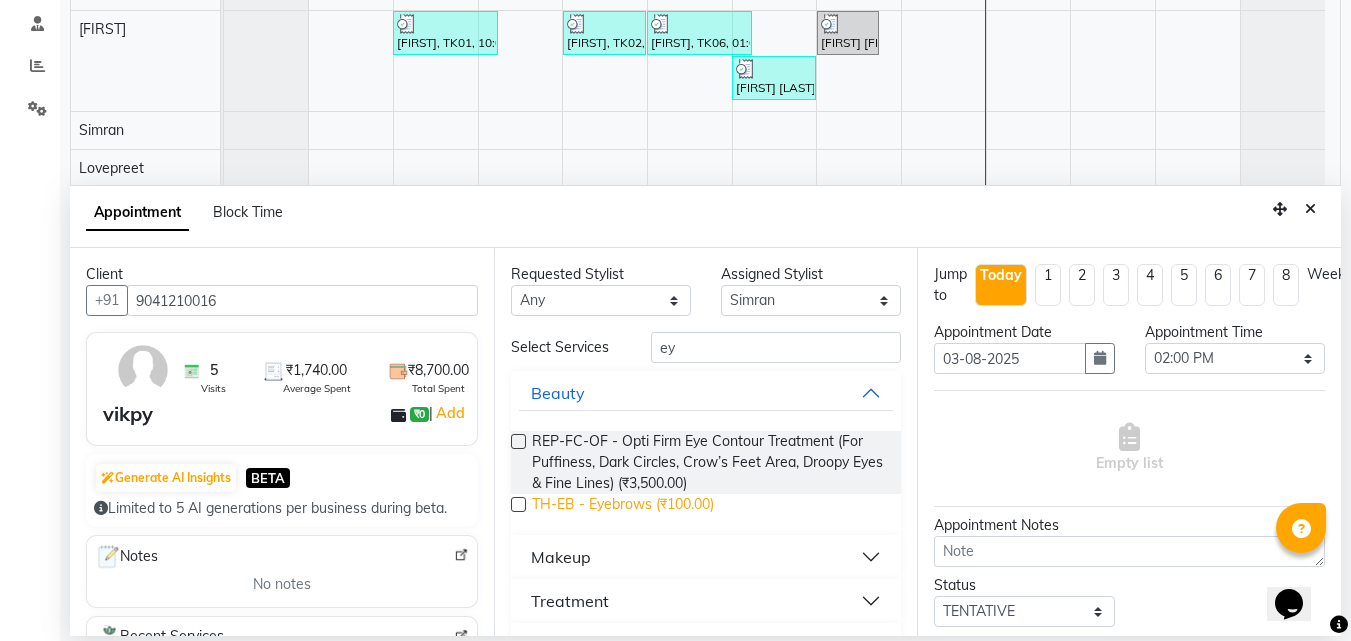 click on "TH-EB - Eyebrows (₹100.00)" at bounding box center (623, 506) 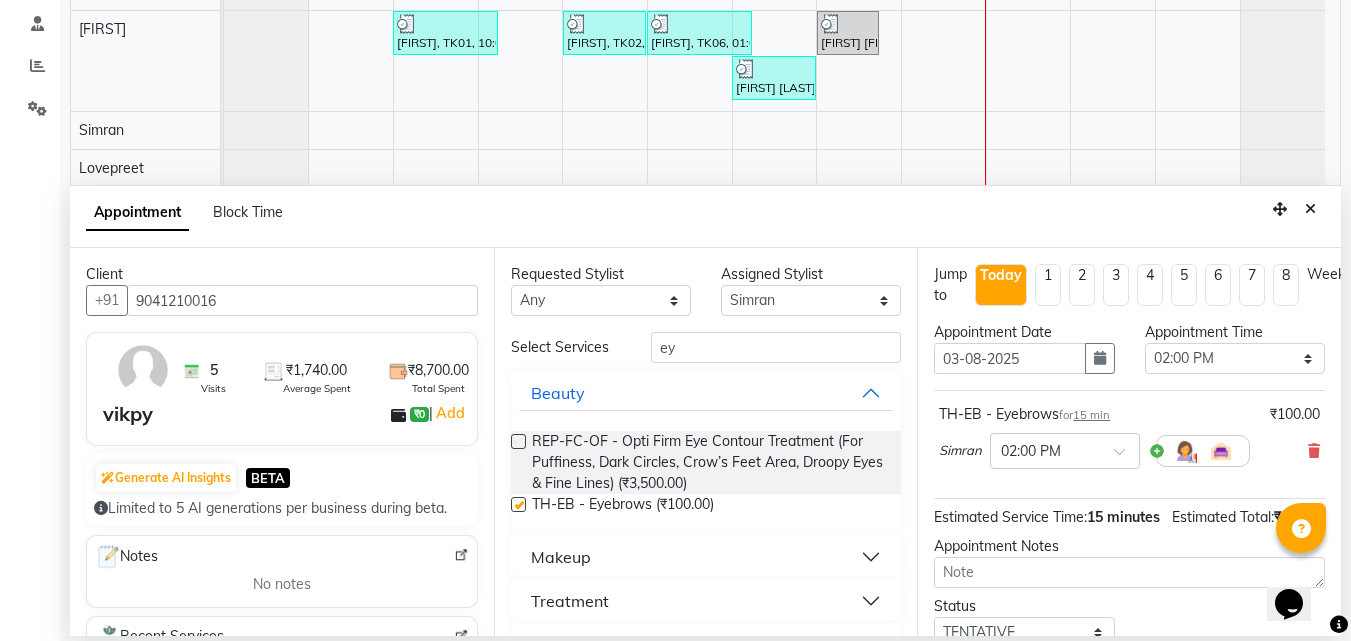 checkbox on "false" 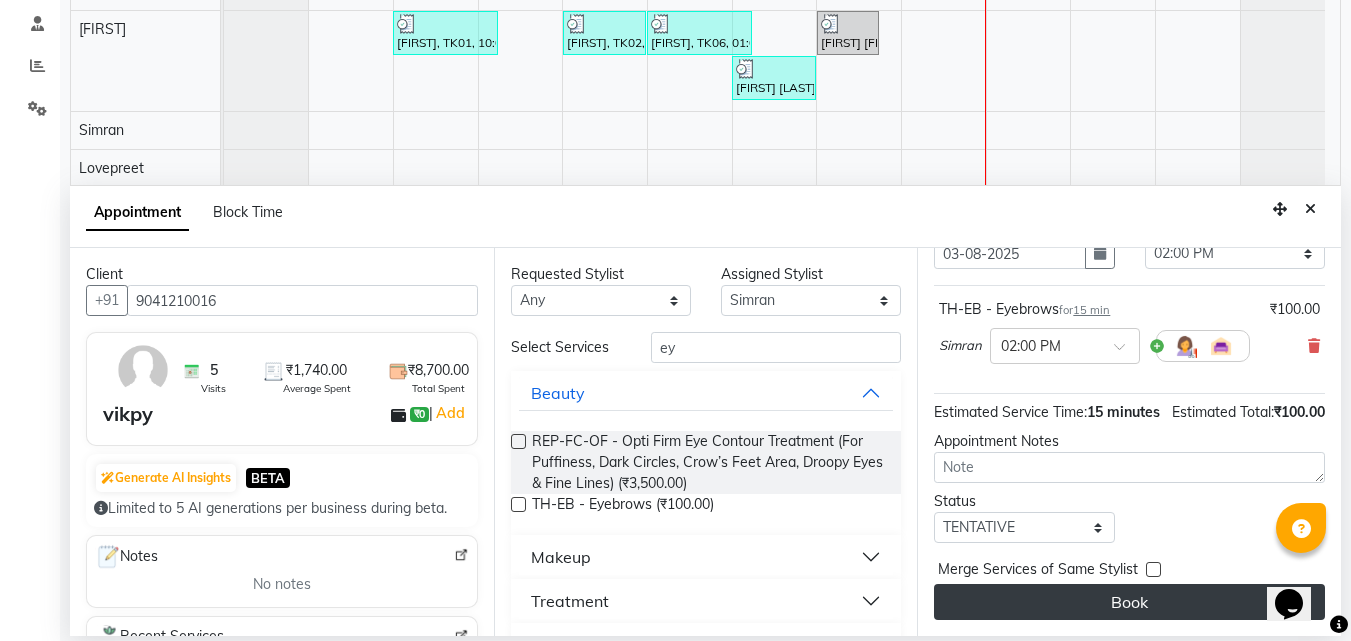 click on "Book" at bounding box center (1129, 602) 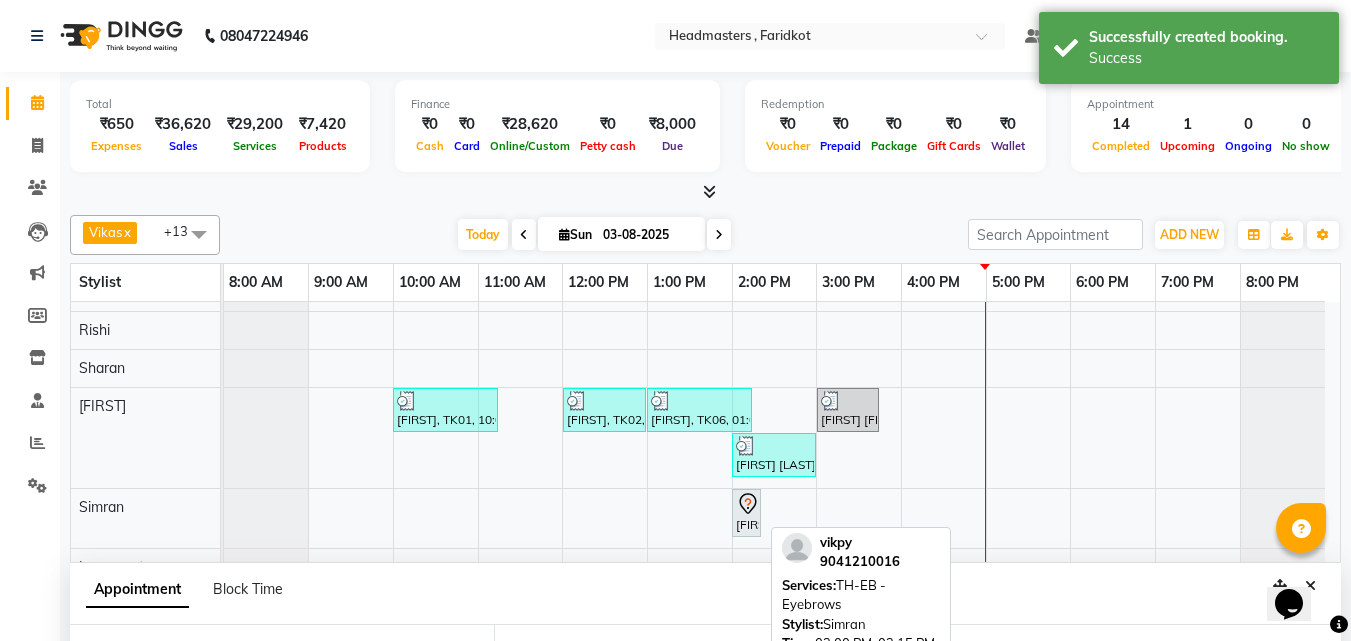 click 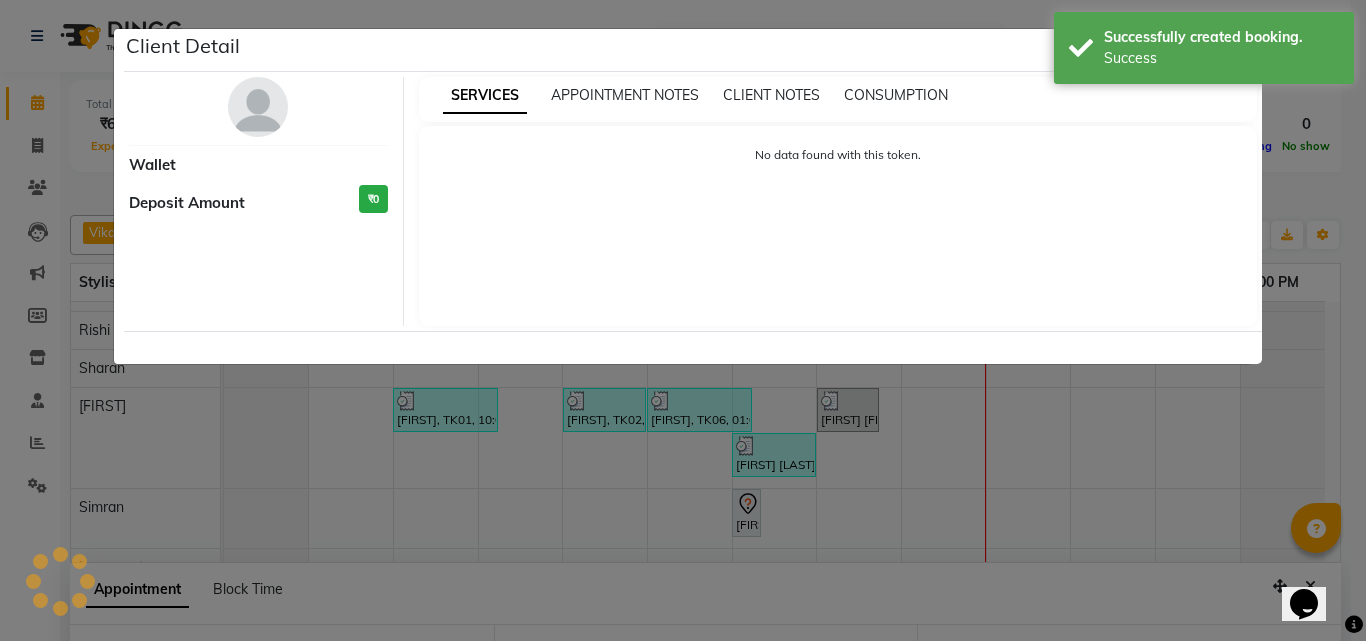 select on "7" 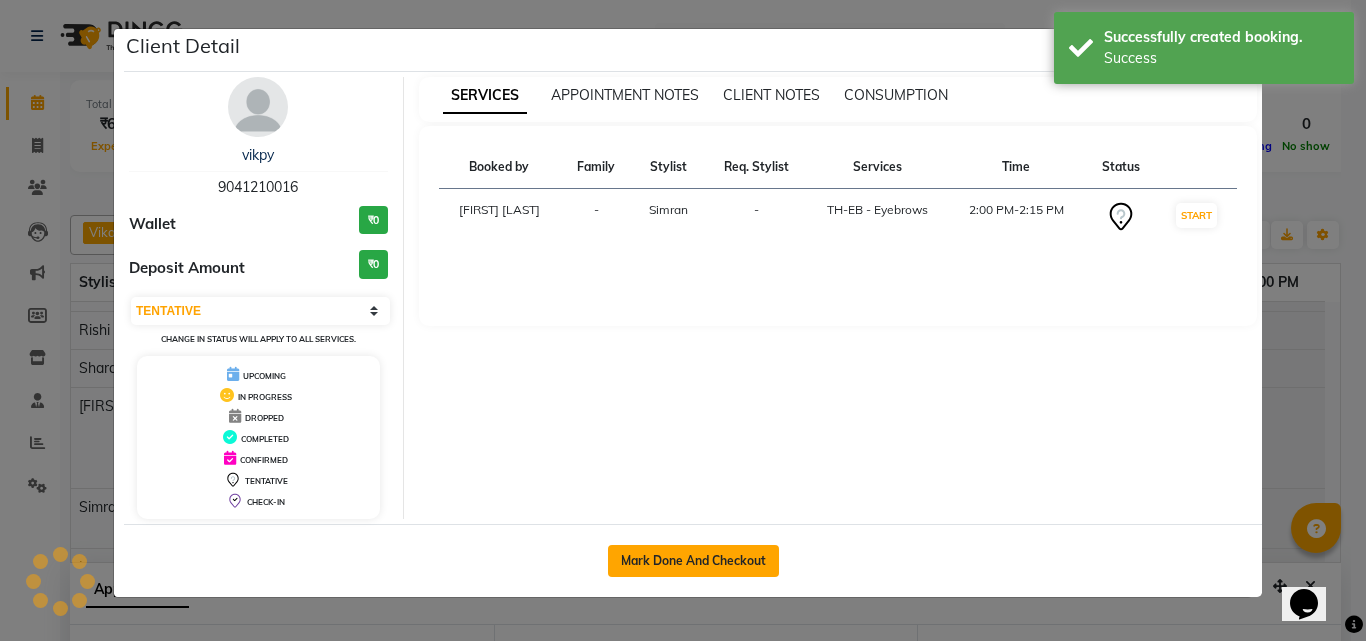 click on "Mark Done And Checkout" 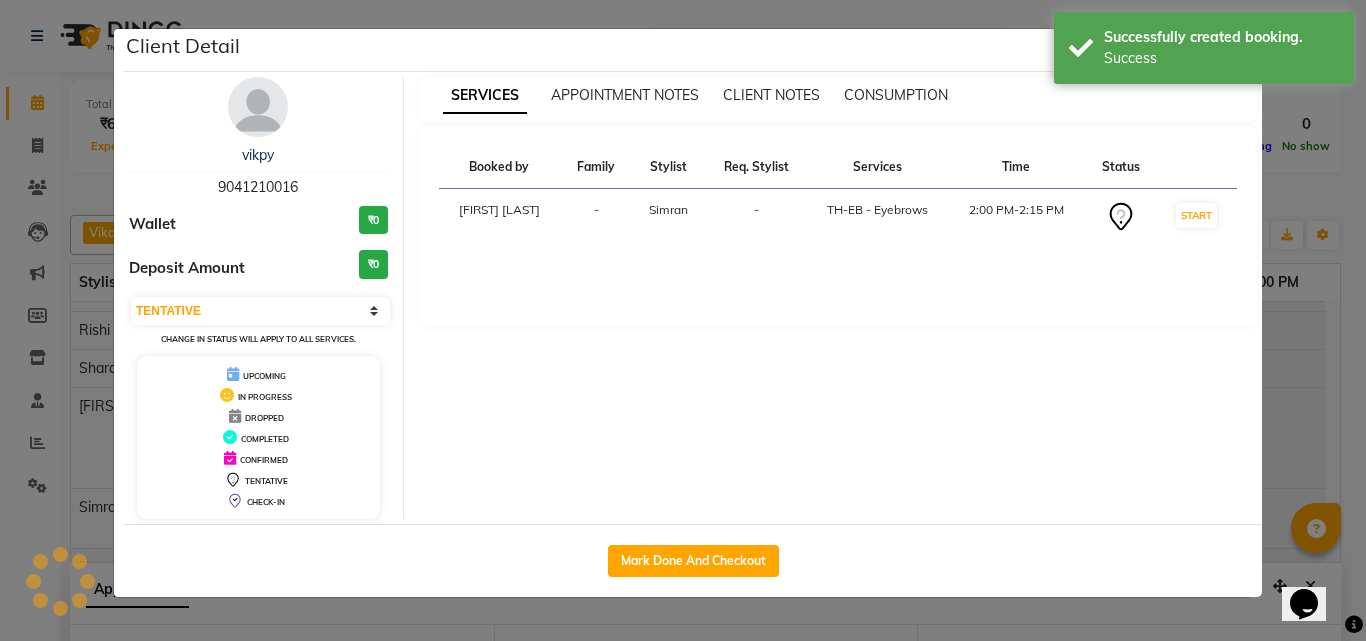 select on "service" 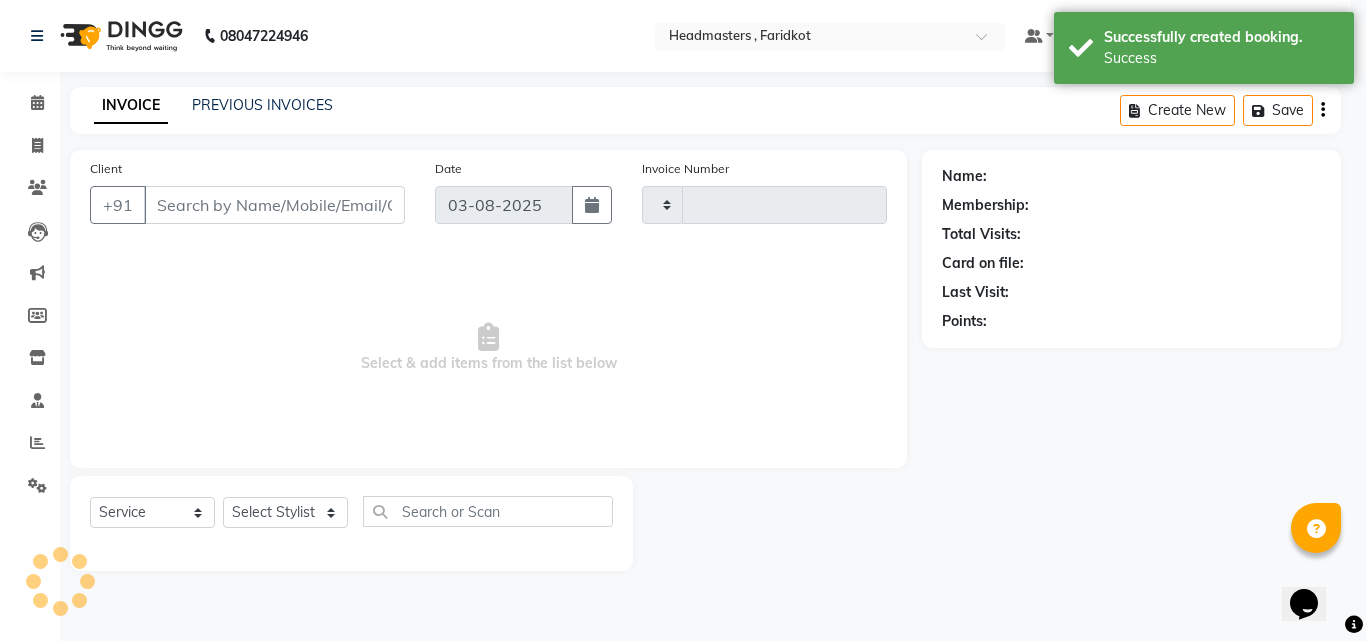 type on "0823" 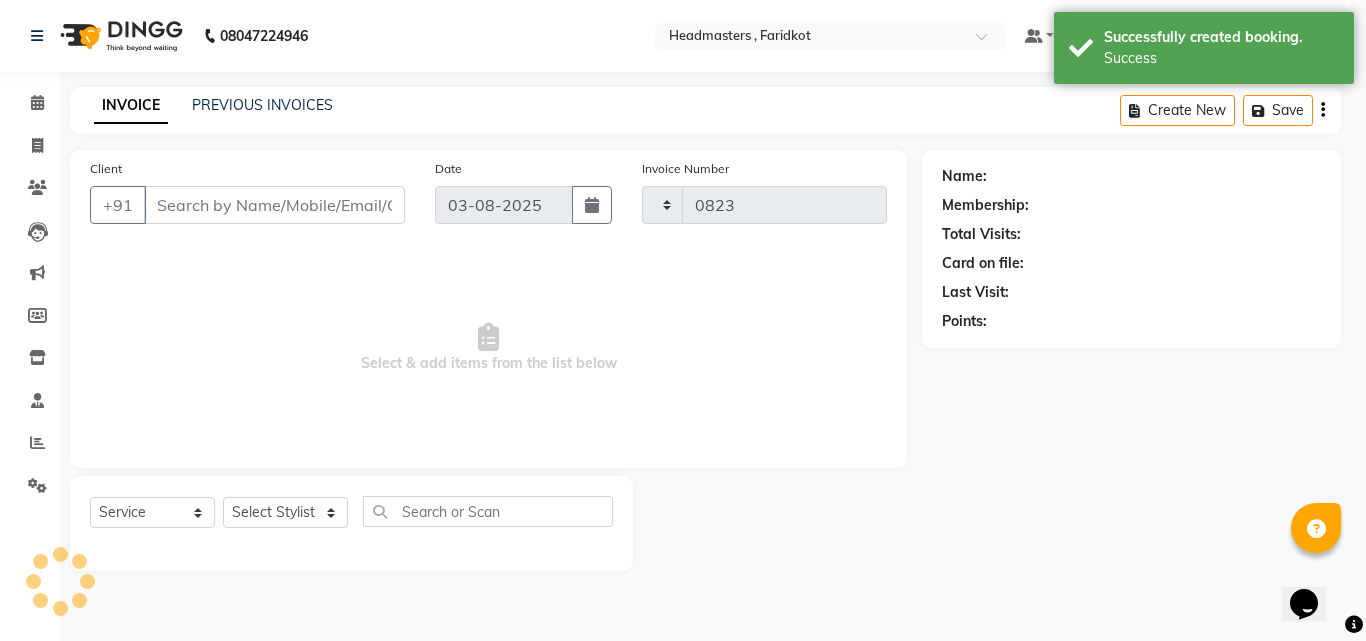 select on "7919" 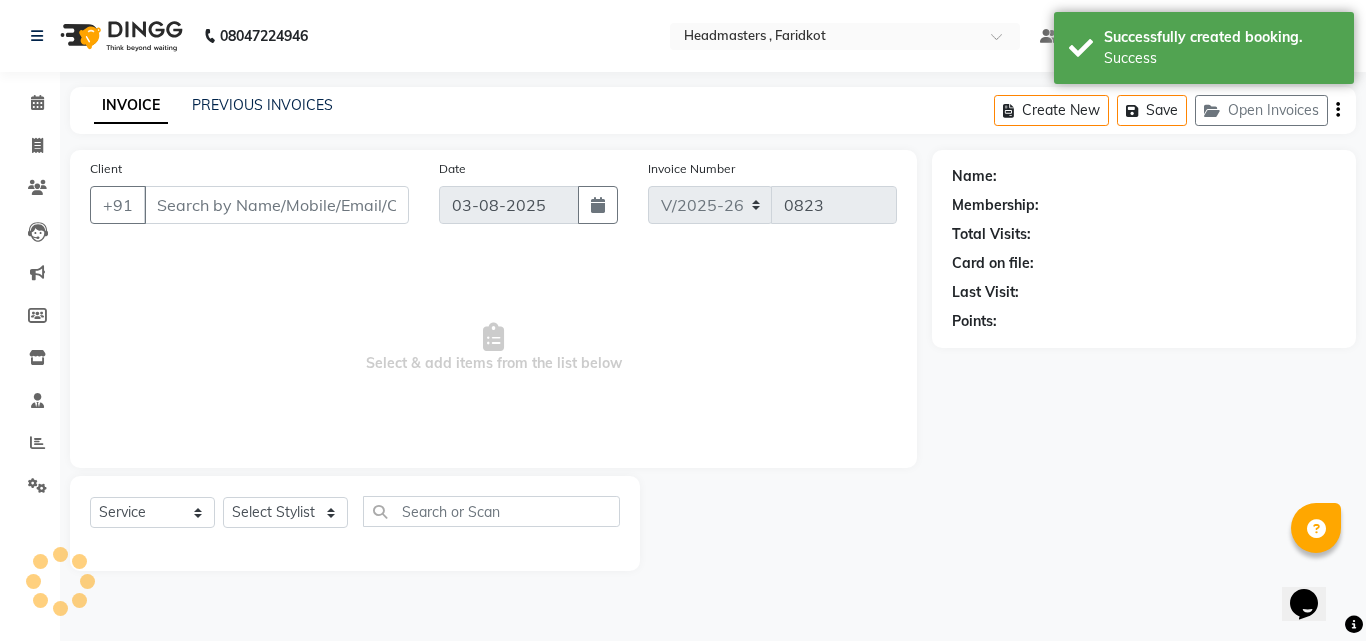type on "9041210016" 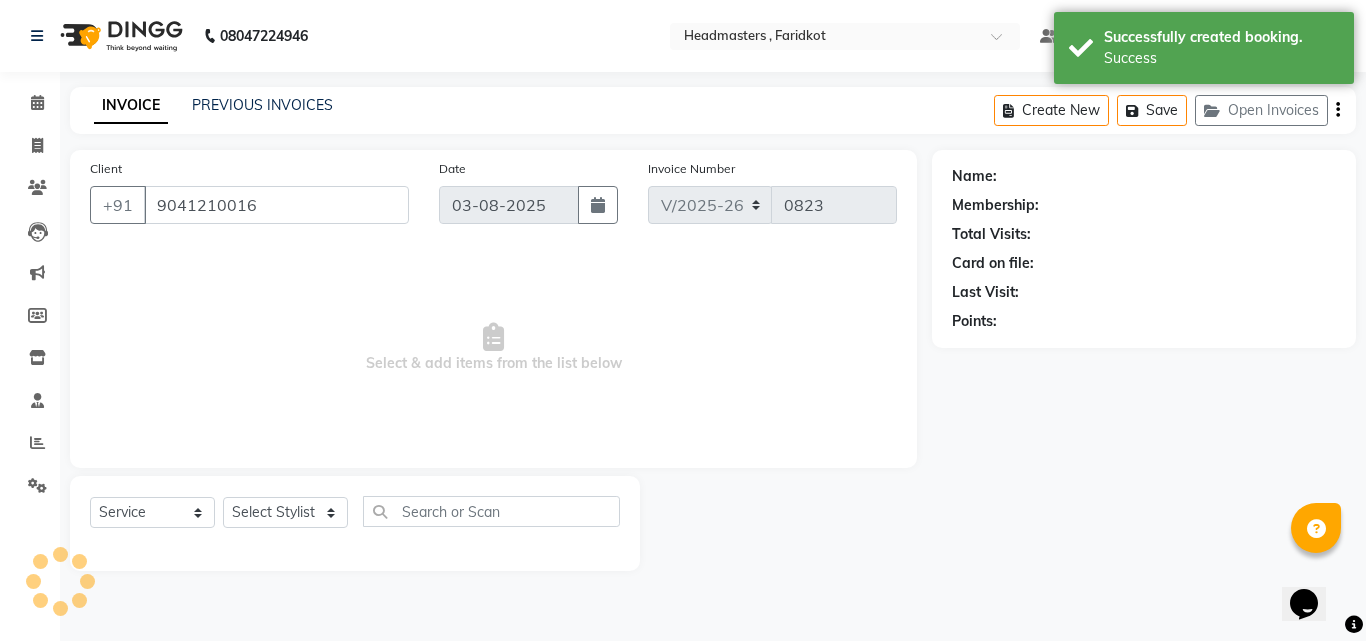 select on "76901" 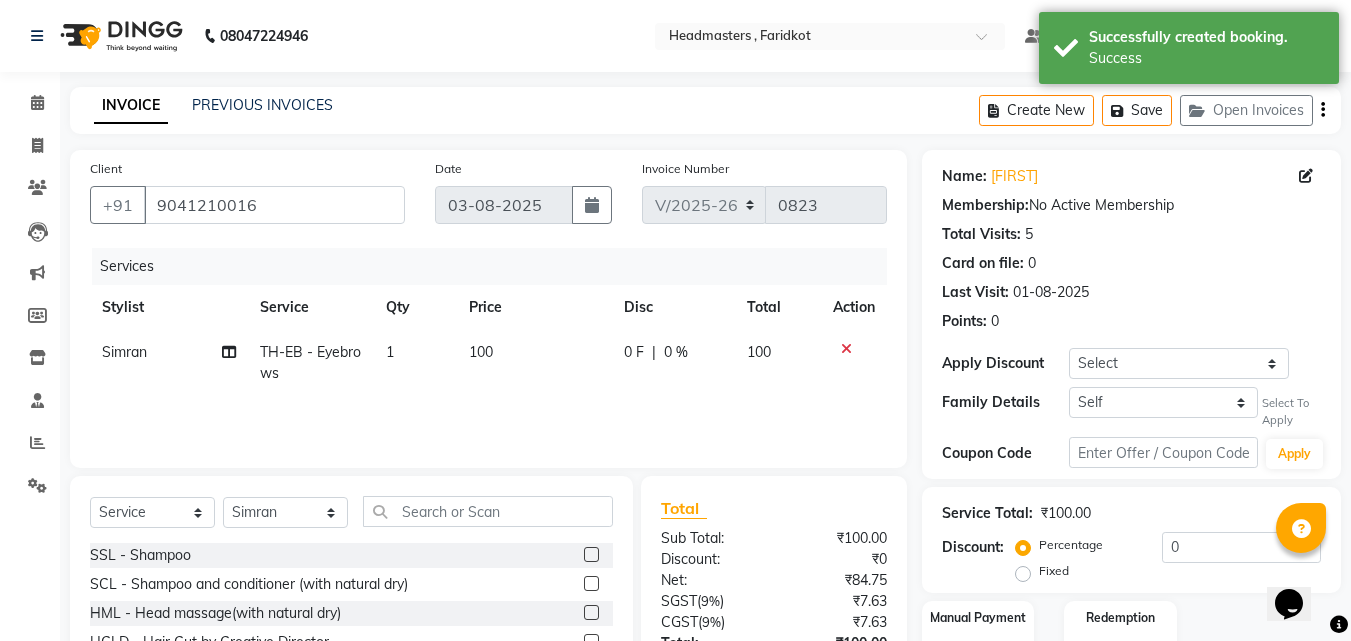 click 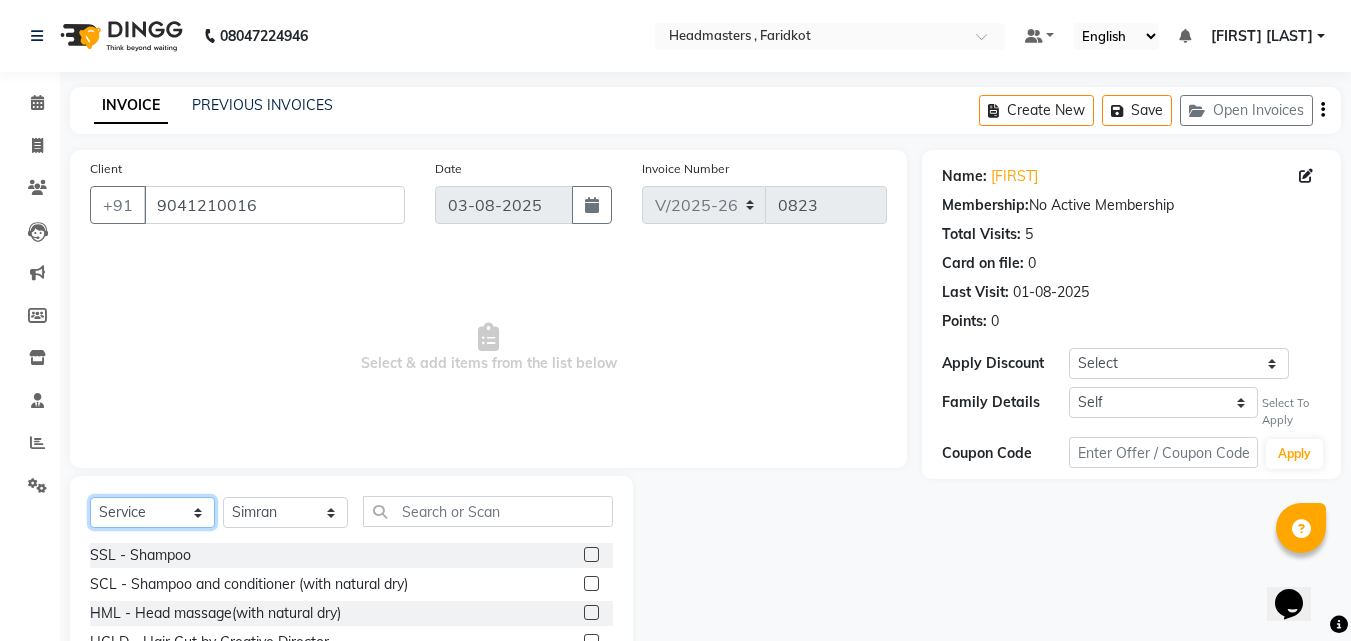 click on "Select  Service  Product  Membership  Package Voucher Prepaid Gift Card" 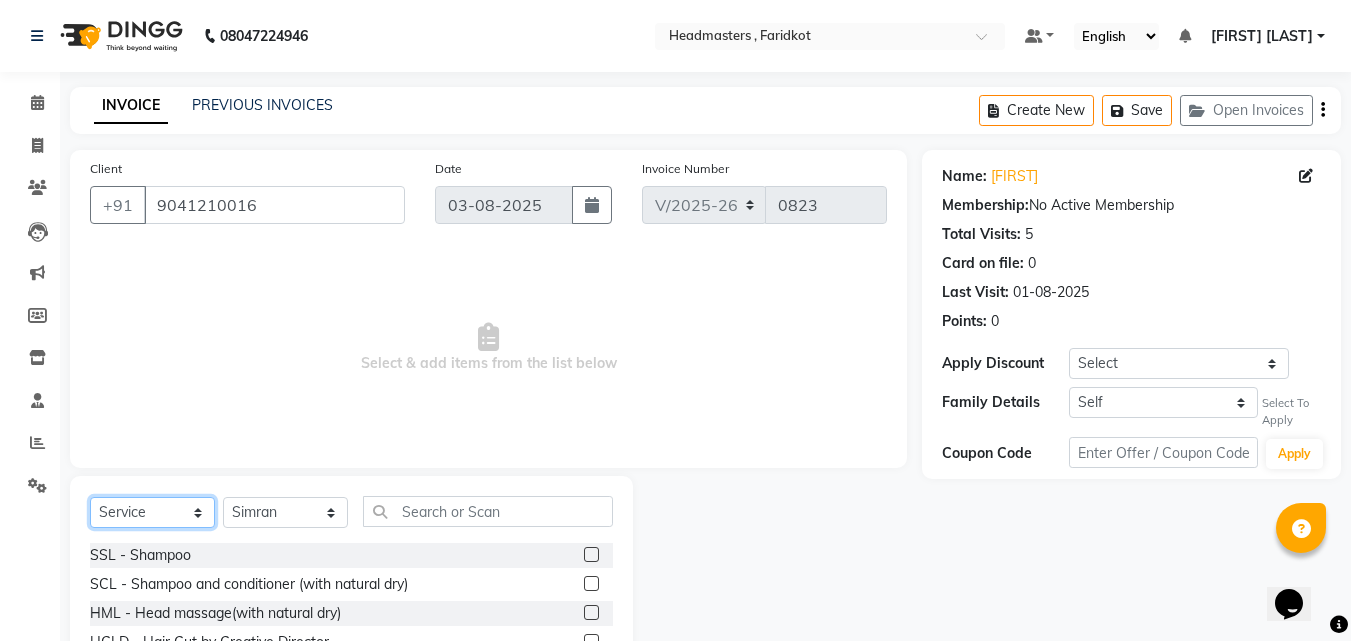 select on "product" 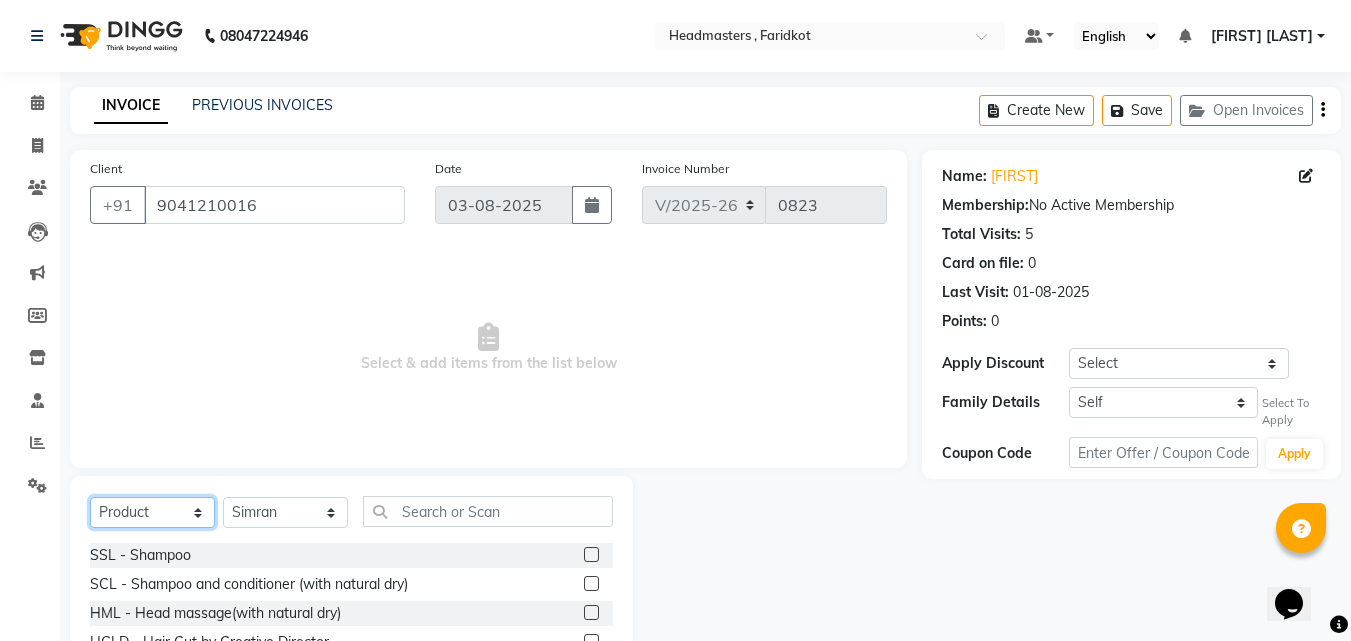click on "Select  Service  Product  Membership  Package Voucher Prepaid Gift Card" 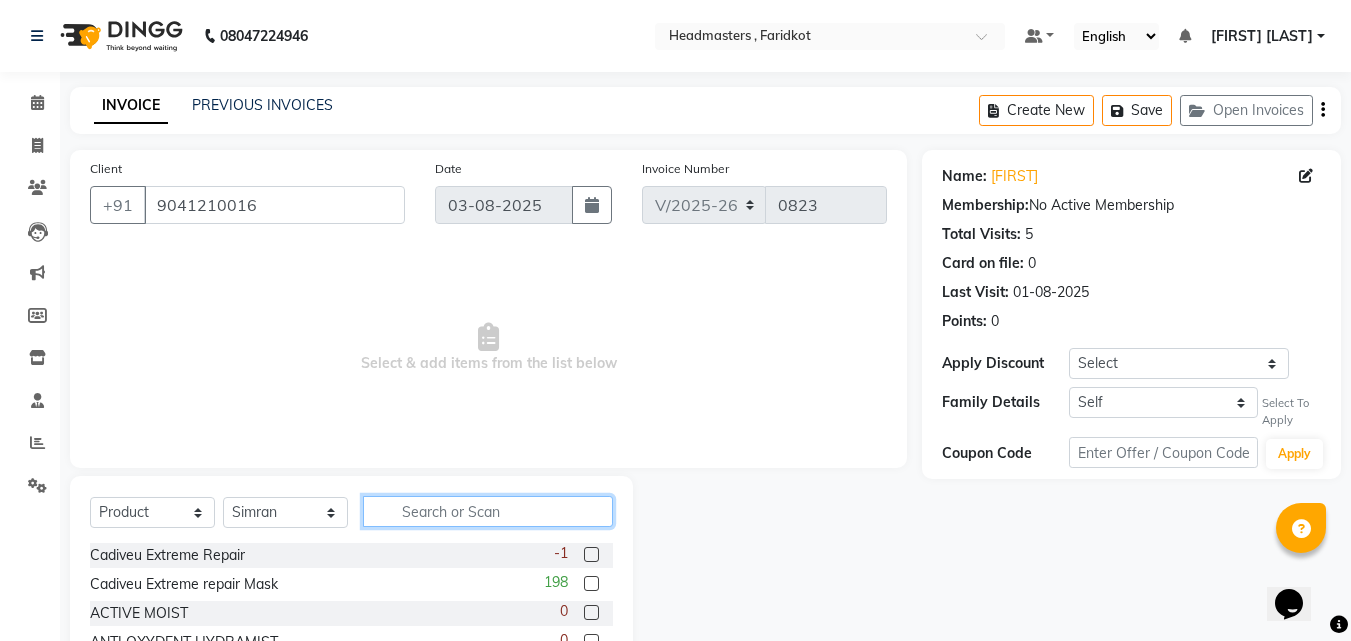 click 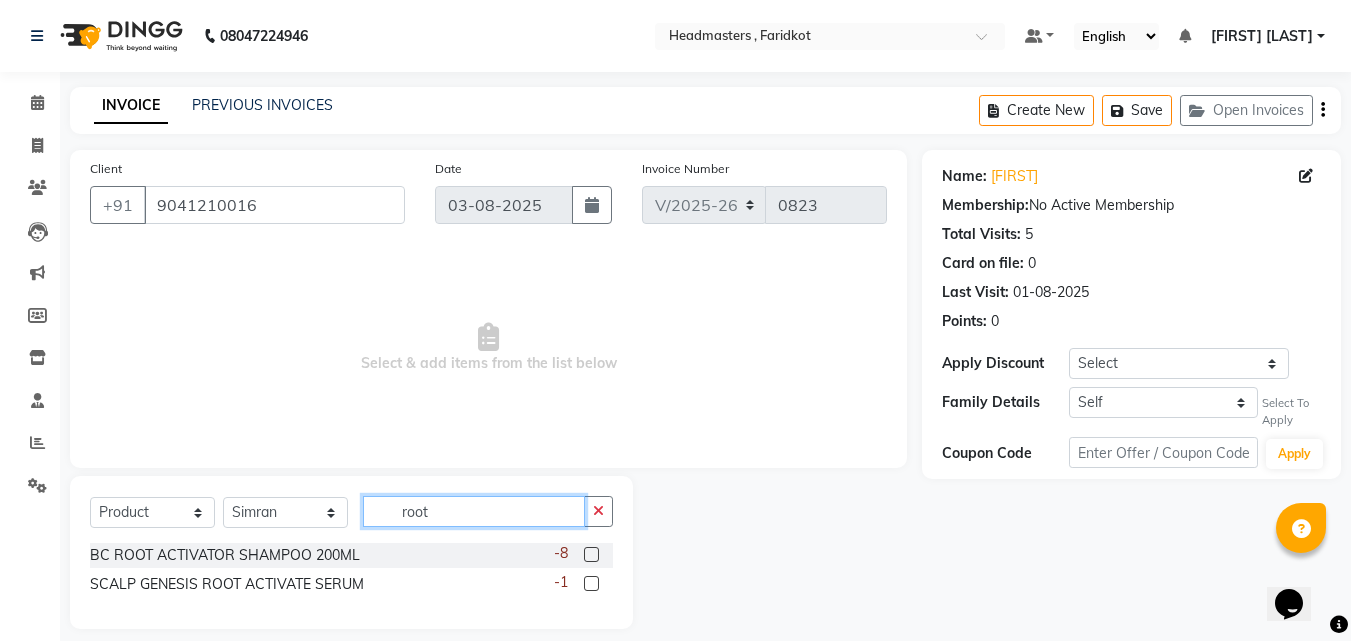 type on "root" 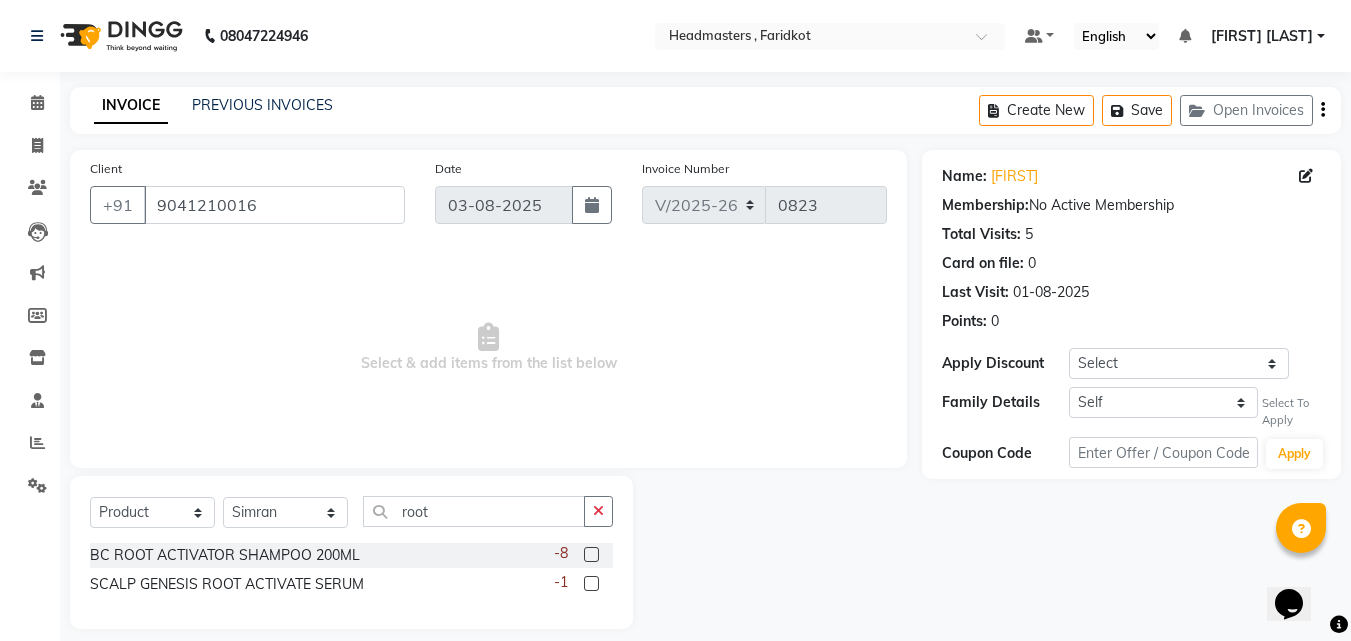 click on "BC ROOT ACTIVATOR SHAMPOO 200ML  -8" 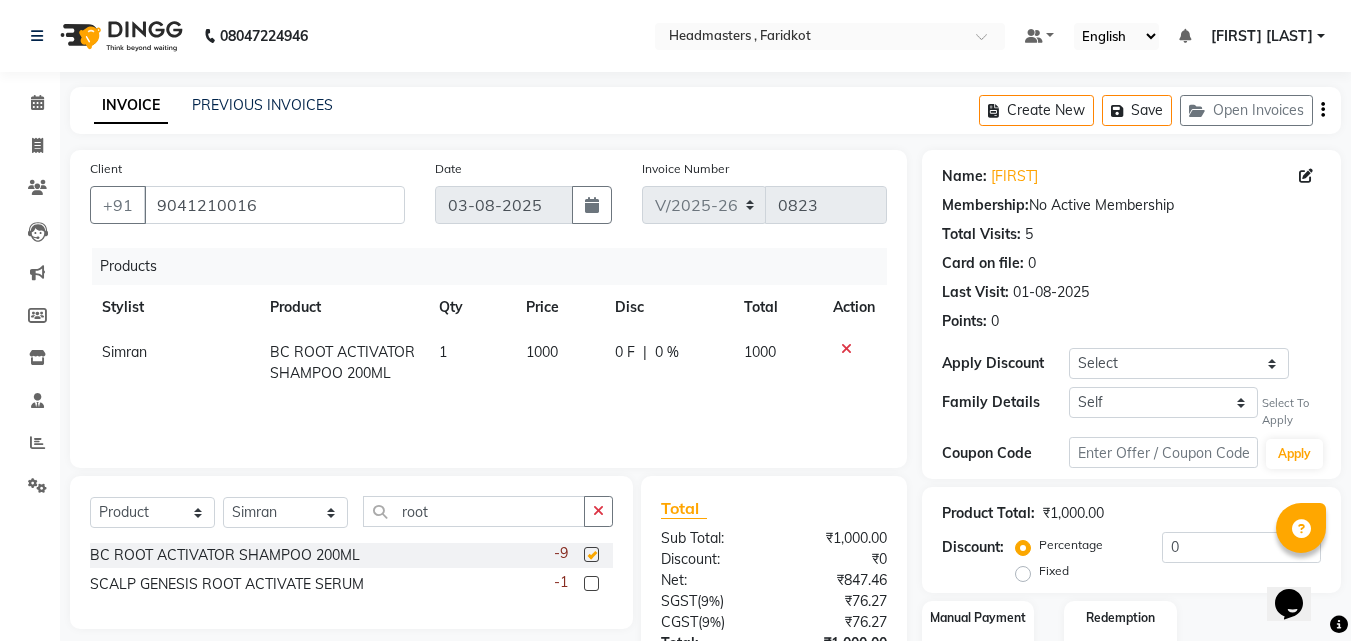 checkbox on "false" 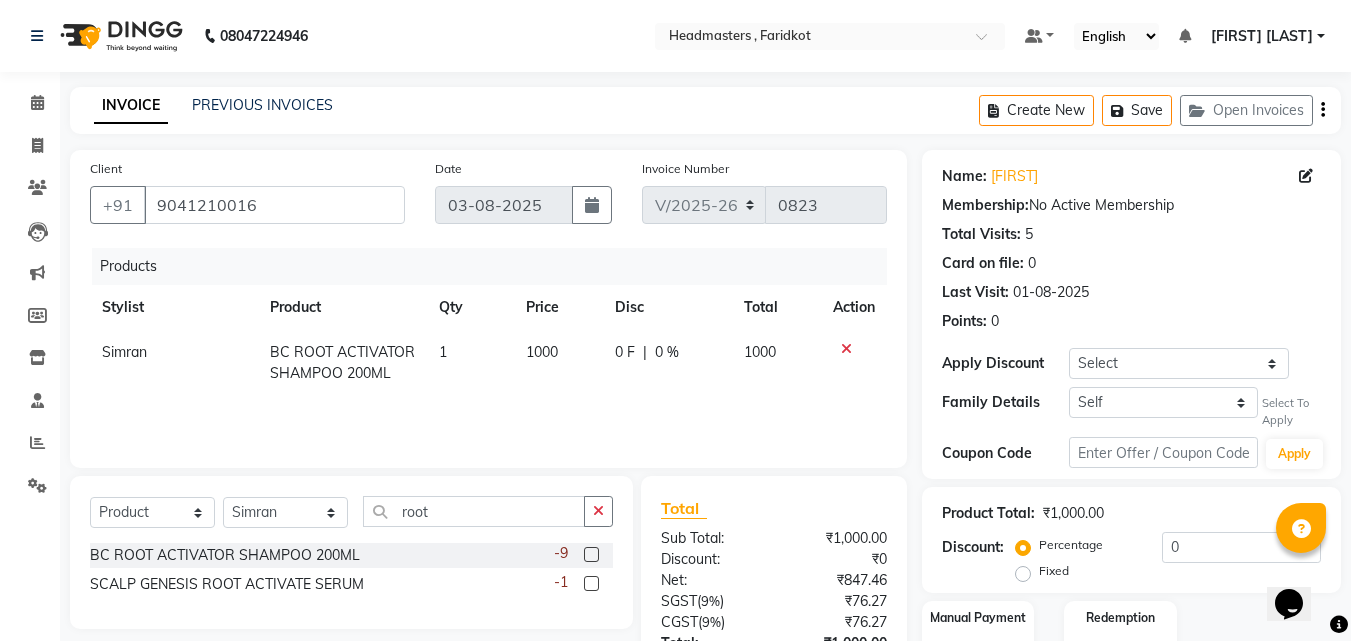 click on "1000" 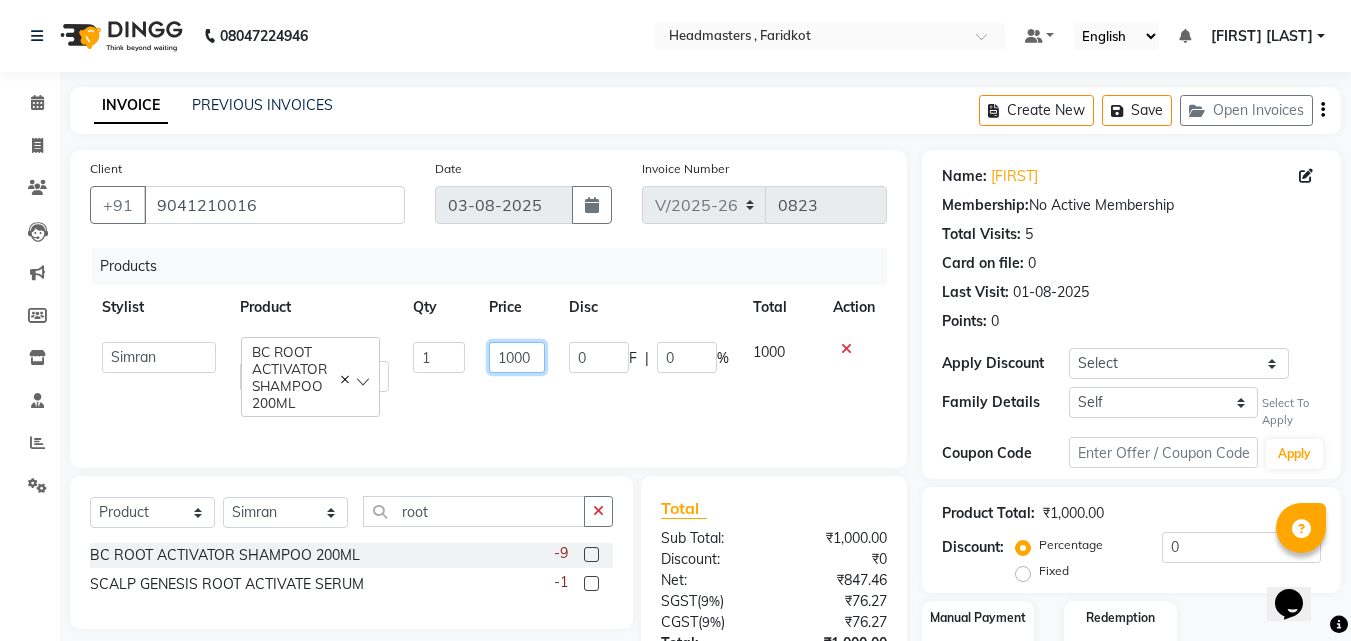 click on "1000" 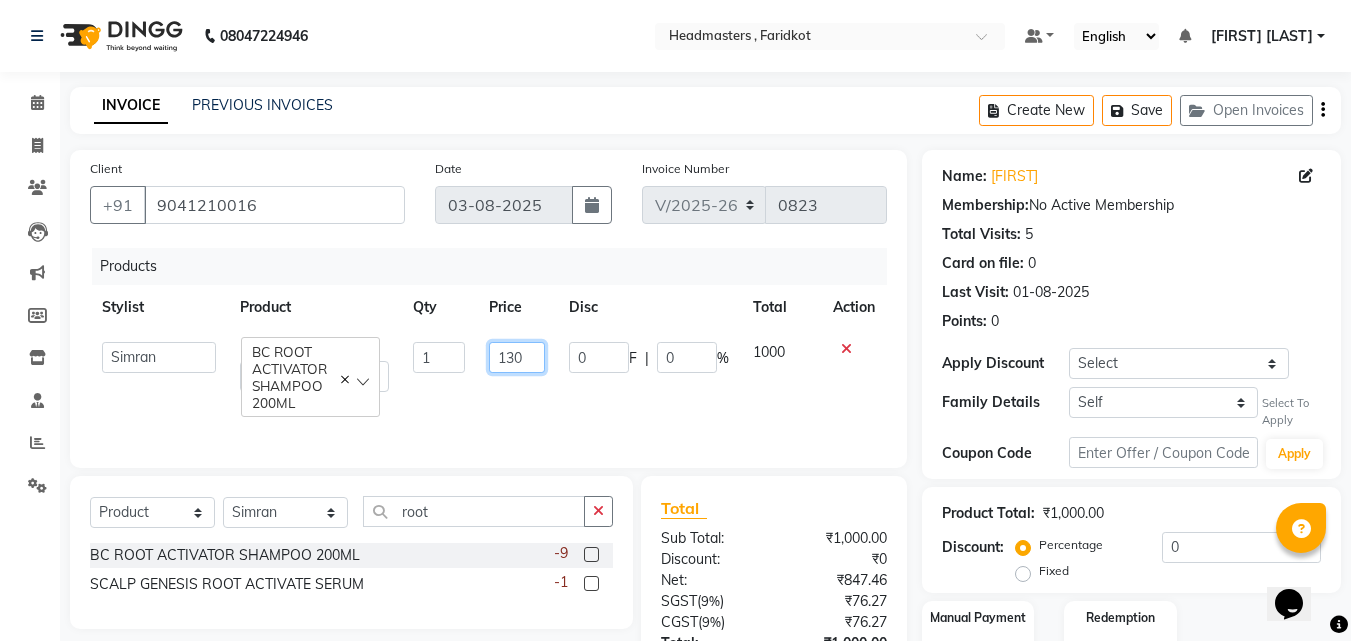 type on "1300" 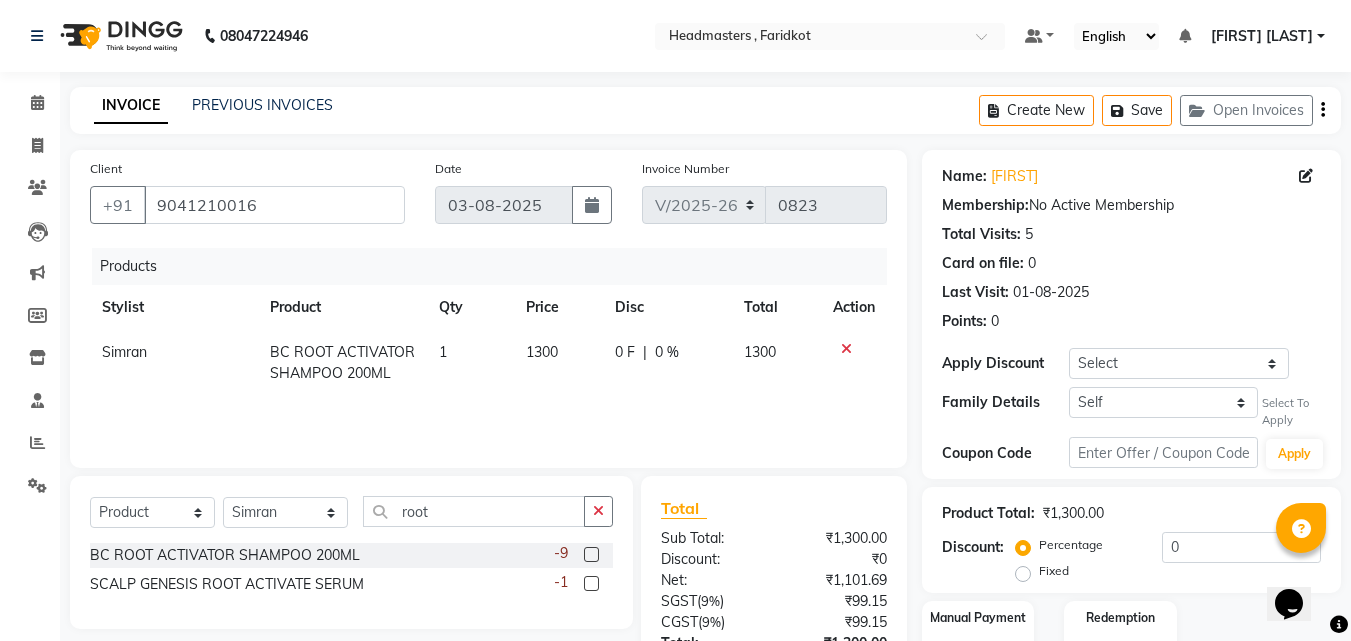 click on "0 %" 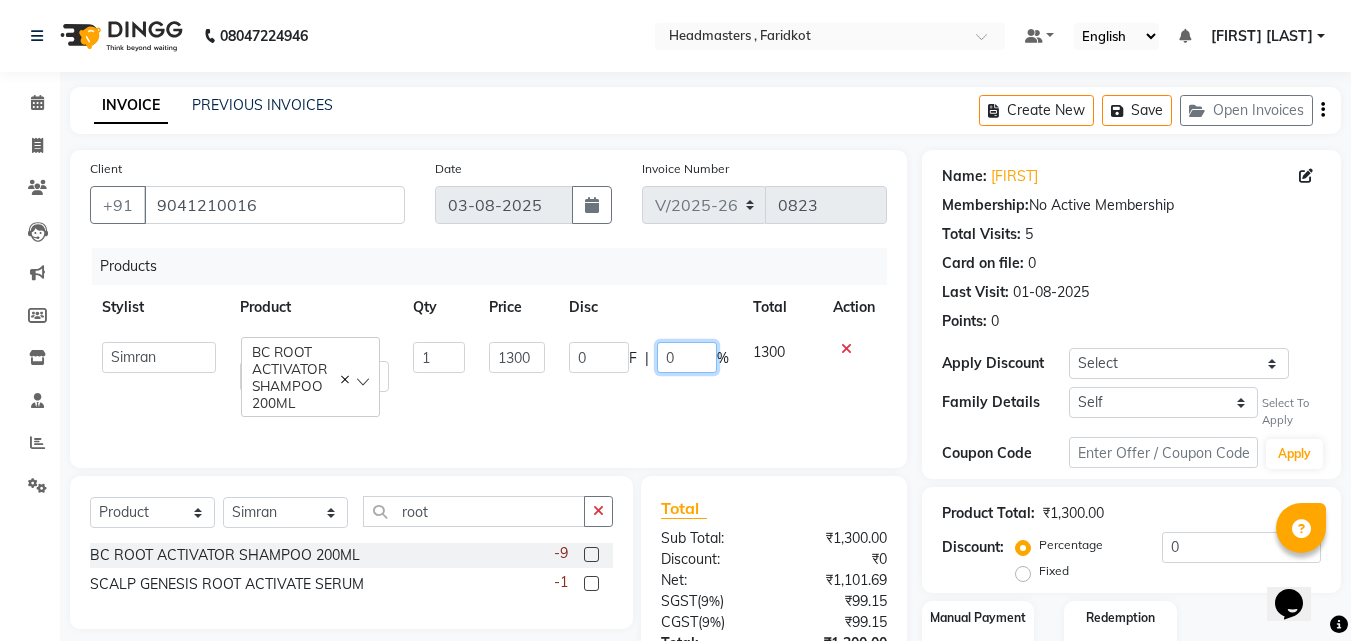 click on "0" 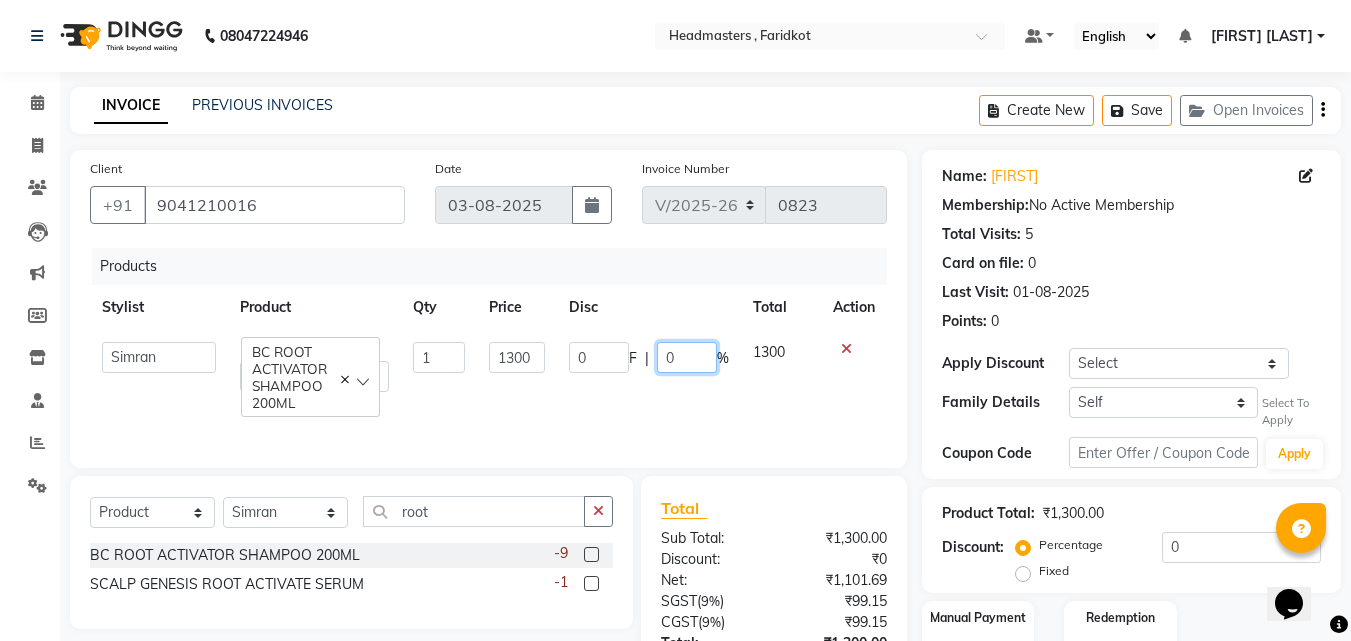 type on "05" 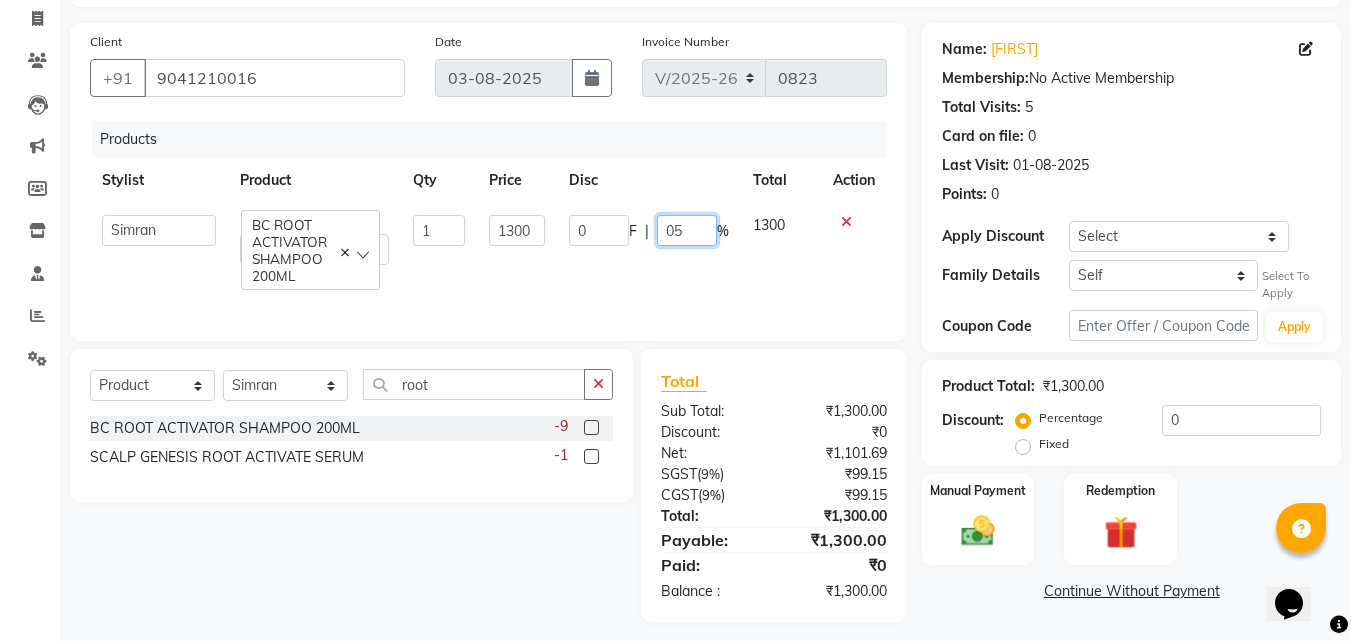 scroll, scrollTop: 138, scrollLeft: 0, axis: vertical 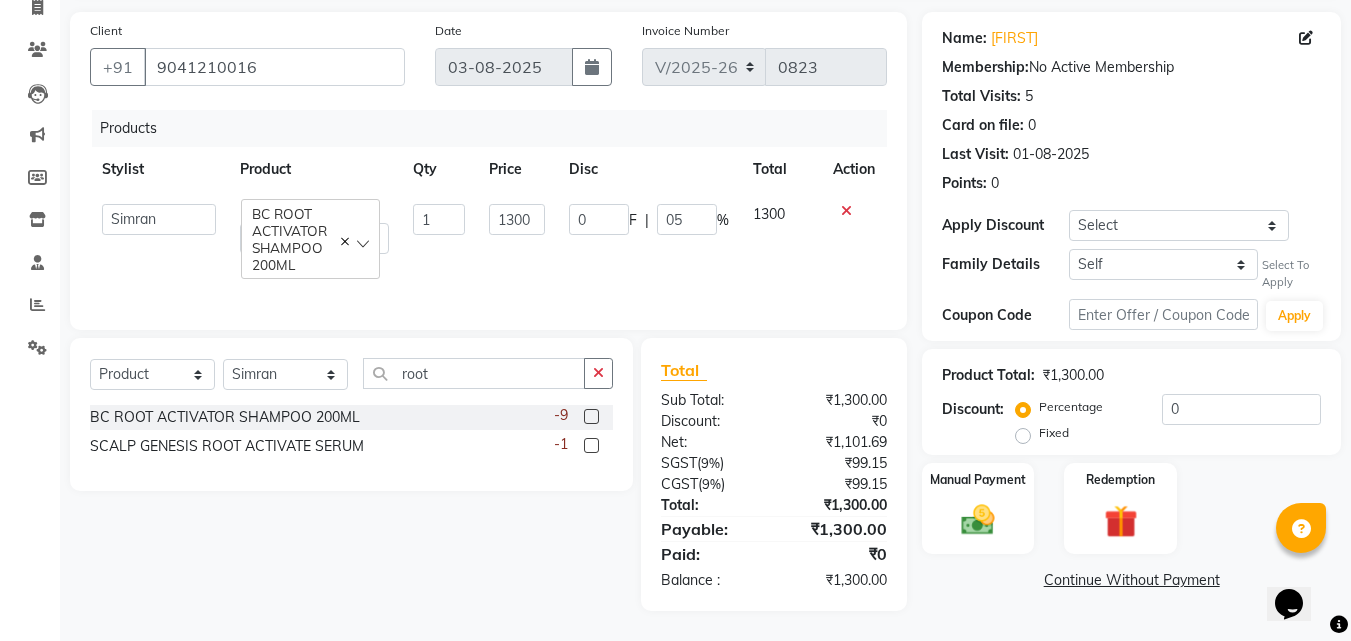 click on "Name: Vikpy  Membership:  No Active Membership  Total Visits:  5 Card on file:  0 Last Visit:   01-08-2025 Points:   0  Apply Discount Select Coupon → Wrong Job Card  Coupon → Complimentary Coupon → Correction  Coupon → First Wash  Coupon → Free Of Cost - Foc  Coupon → Staff Service  Coupon → Service Not Done  Coupon → Double Job Card  Coupon → Pending Payment  Family Details Self sharan  Select To Apply Coupon Code Apply Product Total:  ₹1,300.00  Discount:  Percentage   Fixed  0 Manual Payment Redemption  Continue Without Payment" 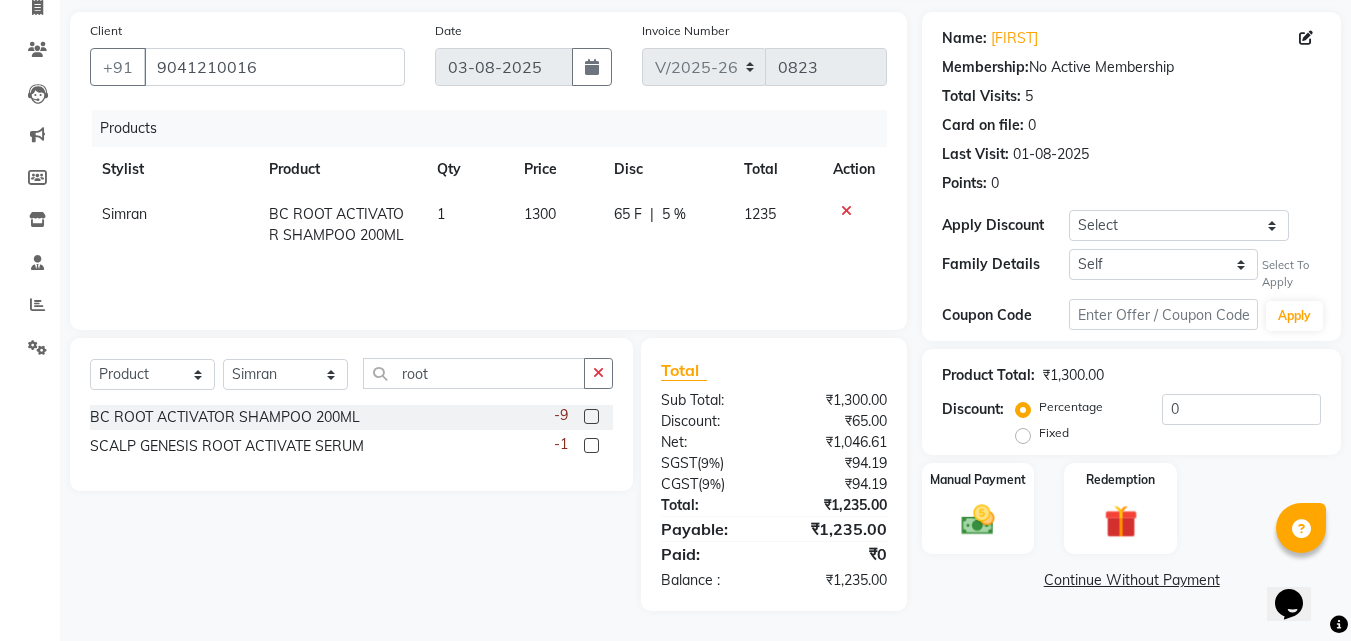 click on "65 F" 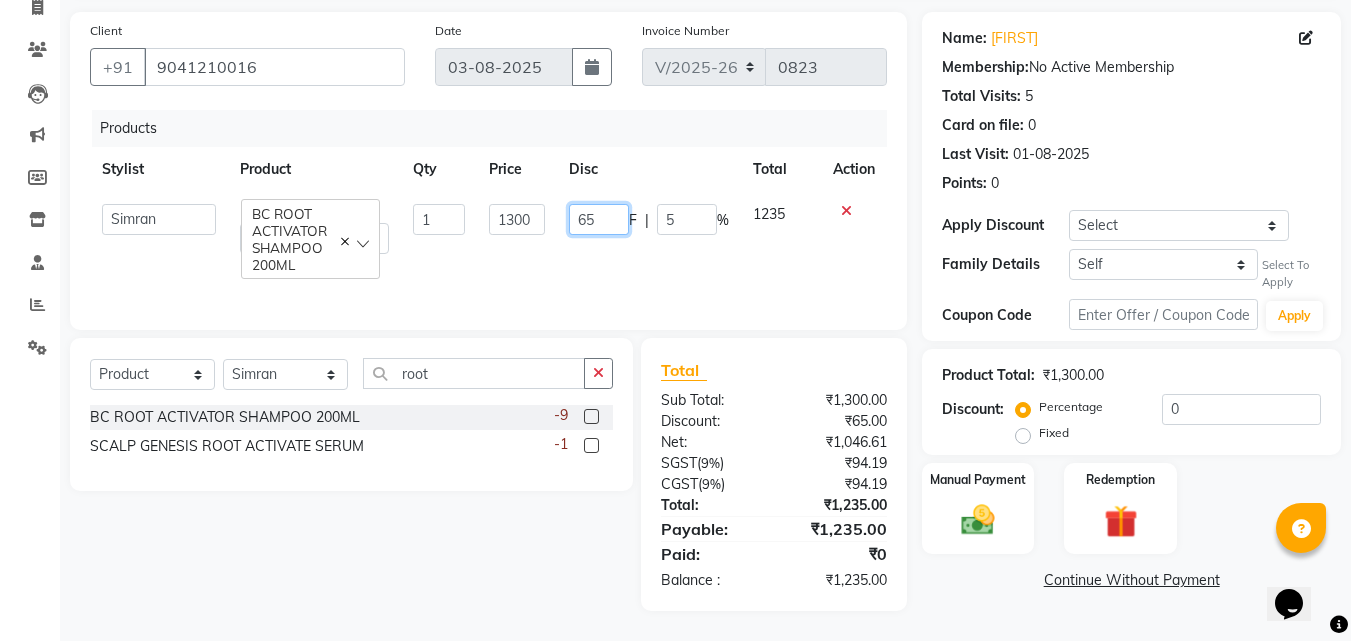 click on "65" 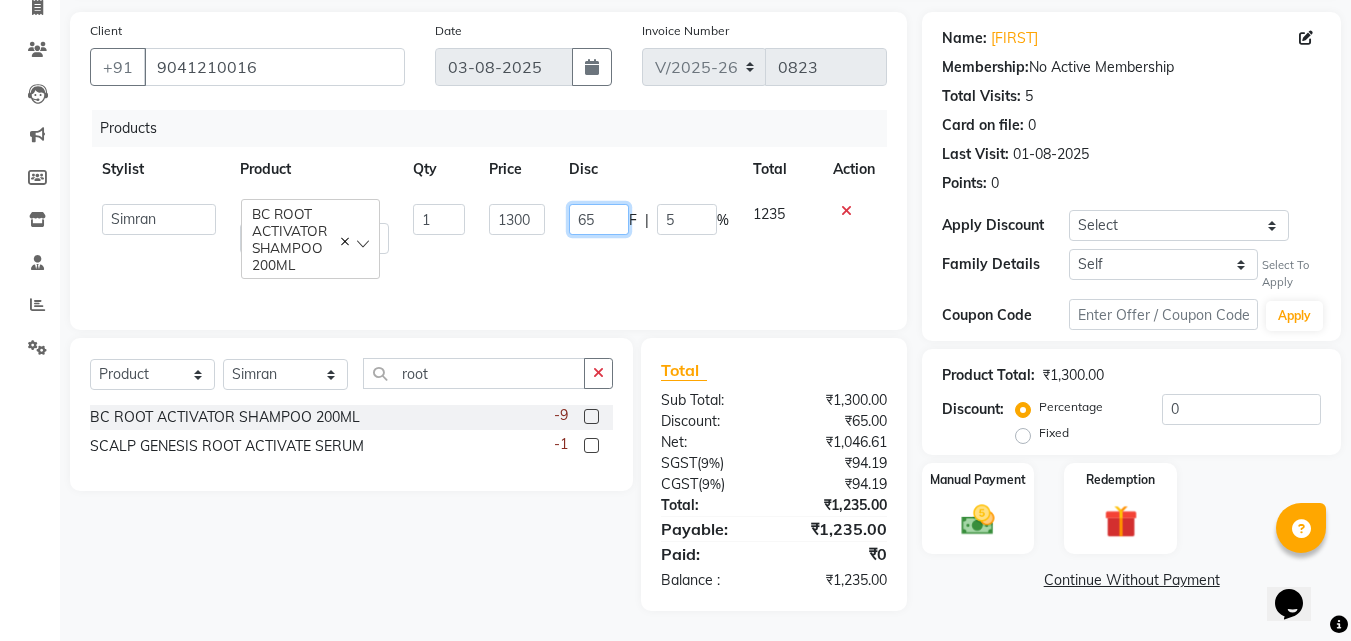 type on "6" 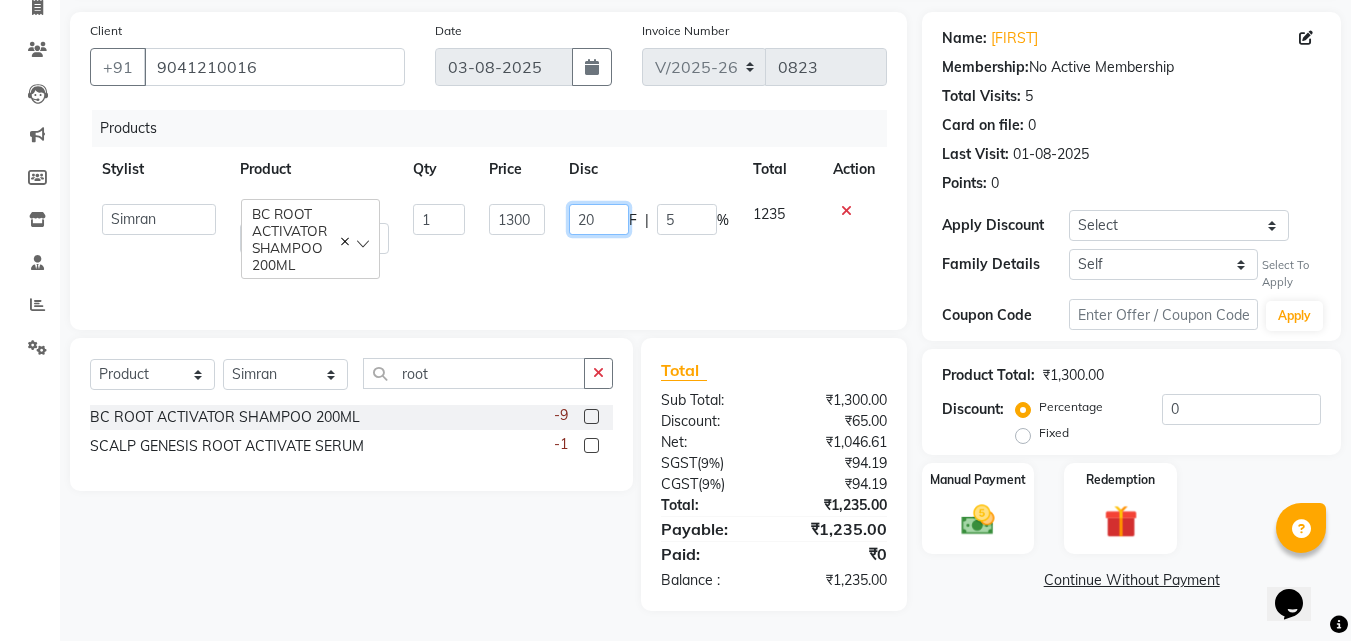 type on "200" 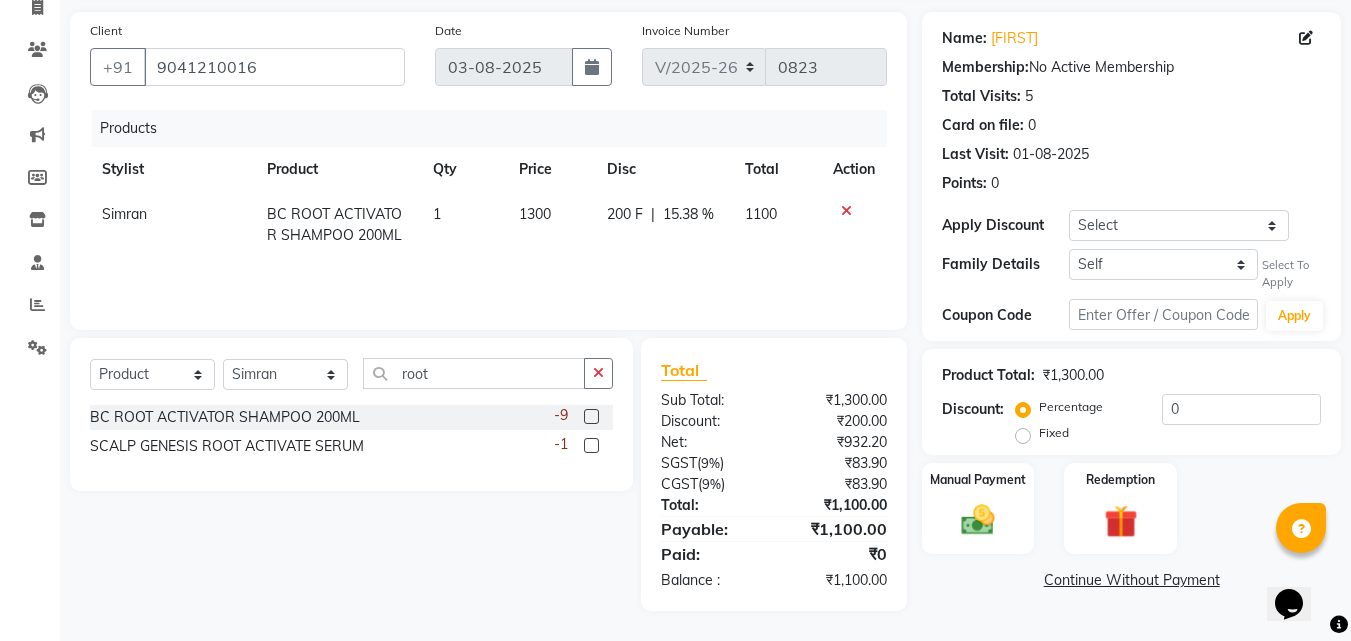 click on "Name: Vikpy  Membership:  No Active Membership  Total Visits:  5 Card on file:  0 Last Visit:   01-08-2025 Points:   0  Apply Discount Select Coupon → Wrong Job Card  Coupon → Complimentary Coupon → Correction  Coupon → First Wash  Coupon → Free Of Cost - Foc  Coupon → Staff Service  Coupon → Service Not Done  Coupon → Double Job Card  Coupon → Pending Payment  Family Details Self sharan  Select To Apply Coupon Code Apply Product Total:  ₹1,300.00  Discount:  Percentage   Fixed  0 Manual Payment Redemption  Continue Without Payment" 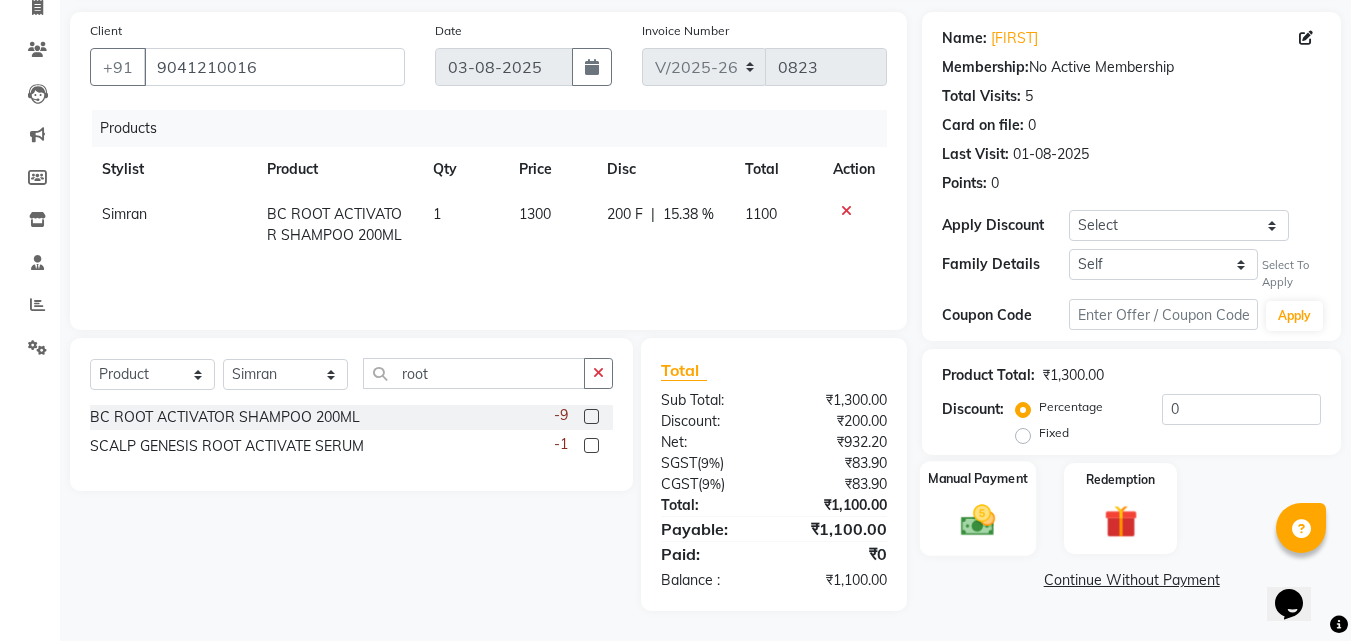 click 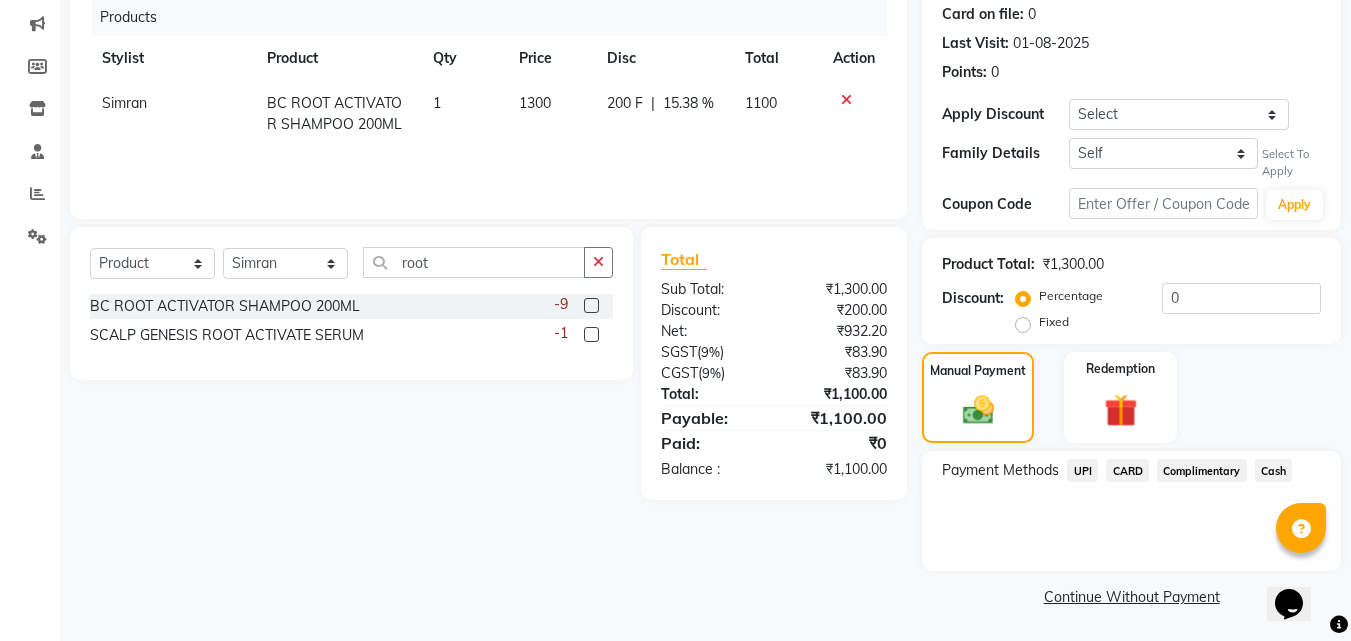 scroll, scrollTop: 250, scrollLeft: 0, axis: vertical 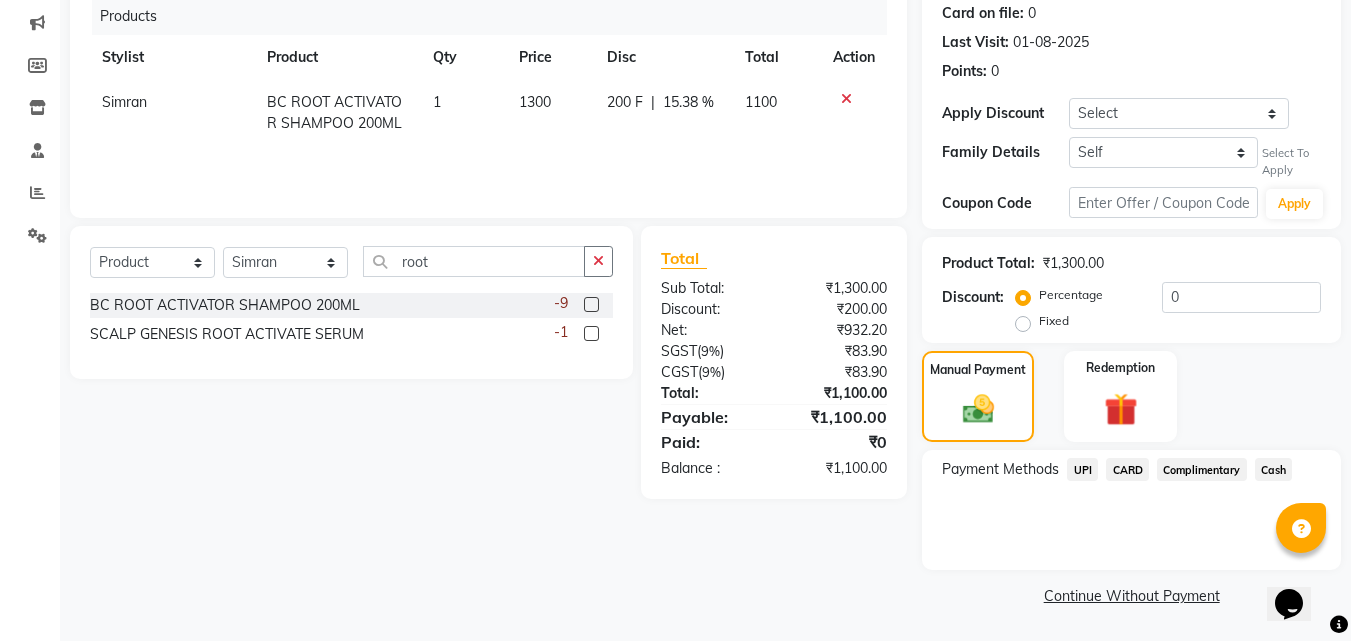 click on "UPI" 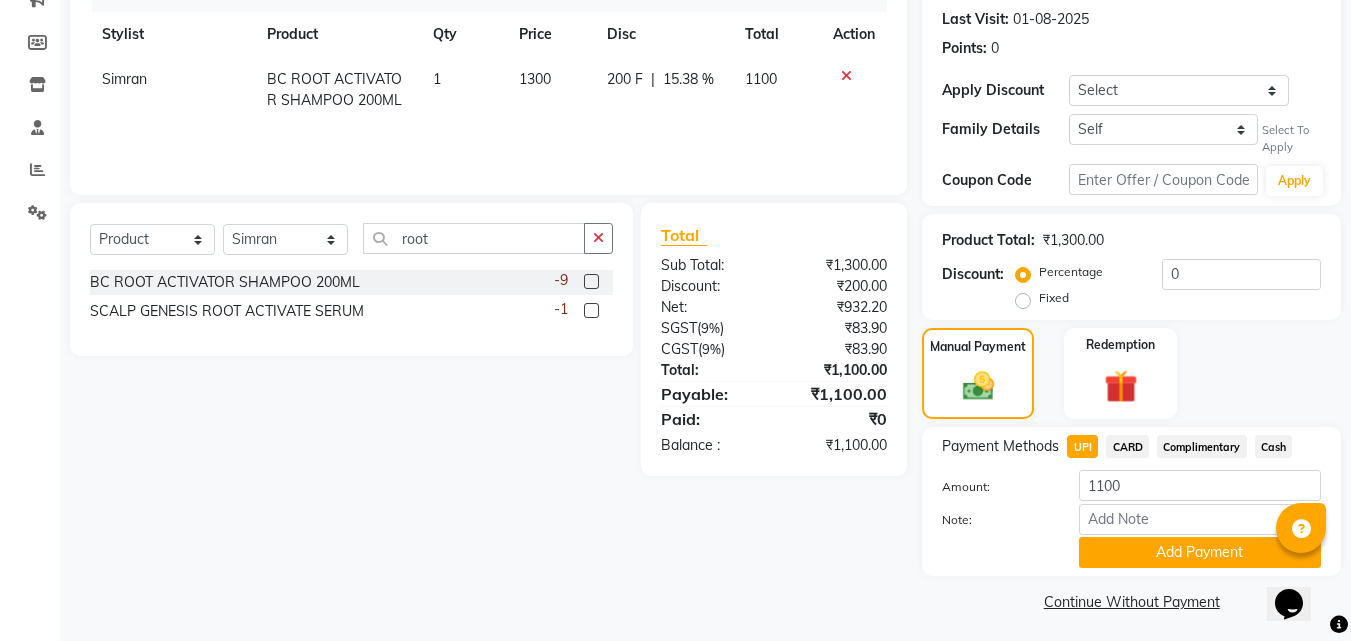 scroll, scrollTop: 279, scrollLeft: 0, axis: vertical 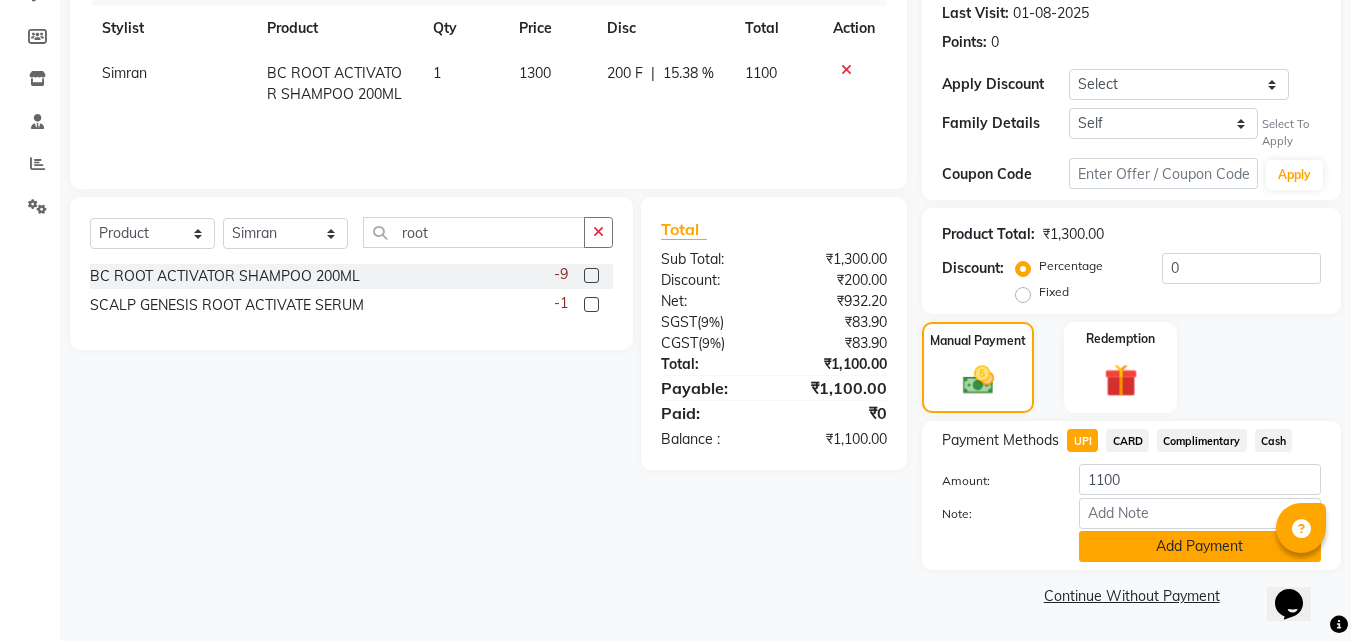 click on "Add Payment" 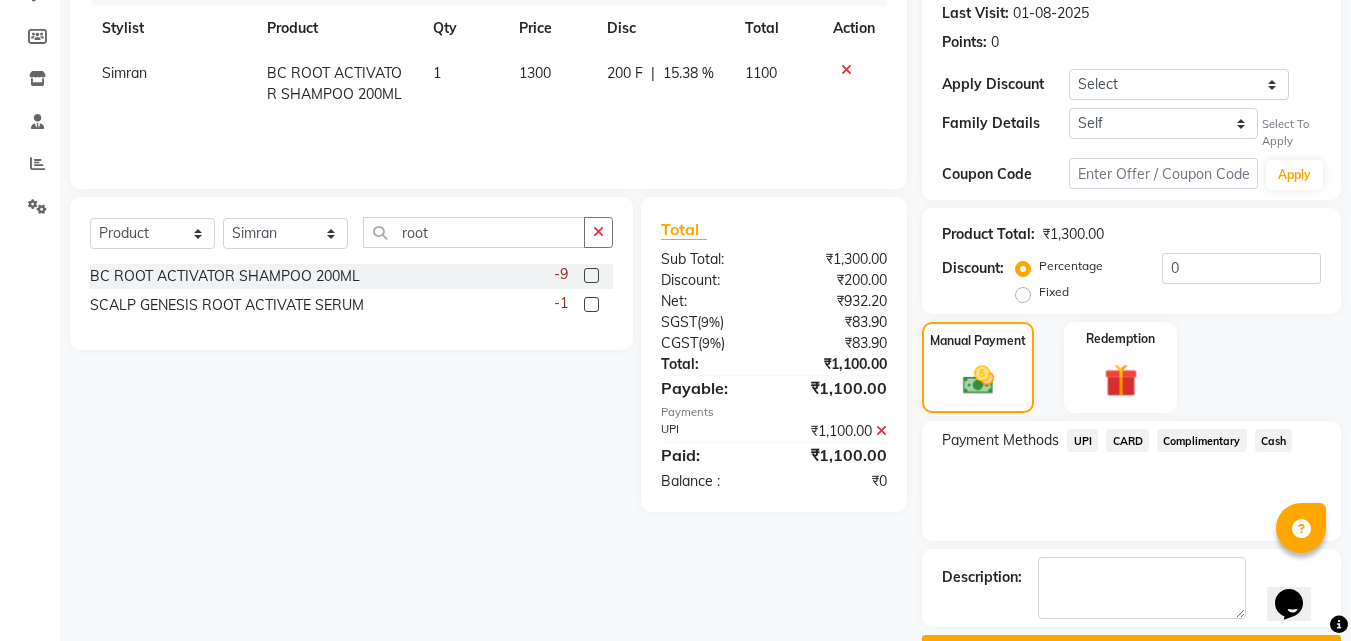 scroll, scrollTop: 334, scrollLeft: 0, axis: vertical 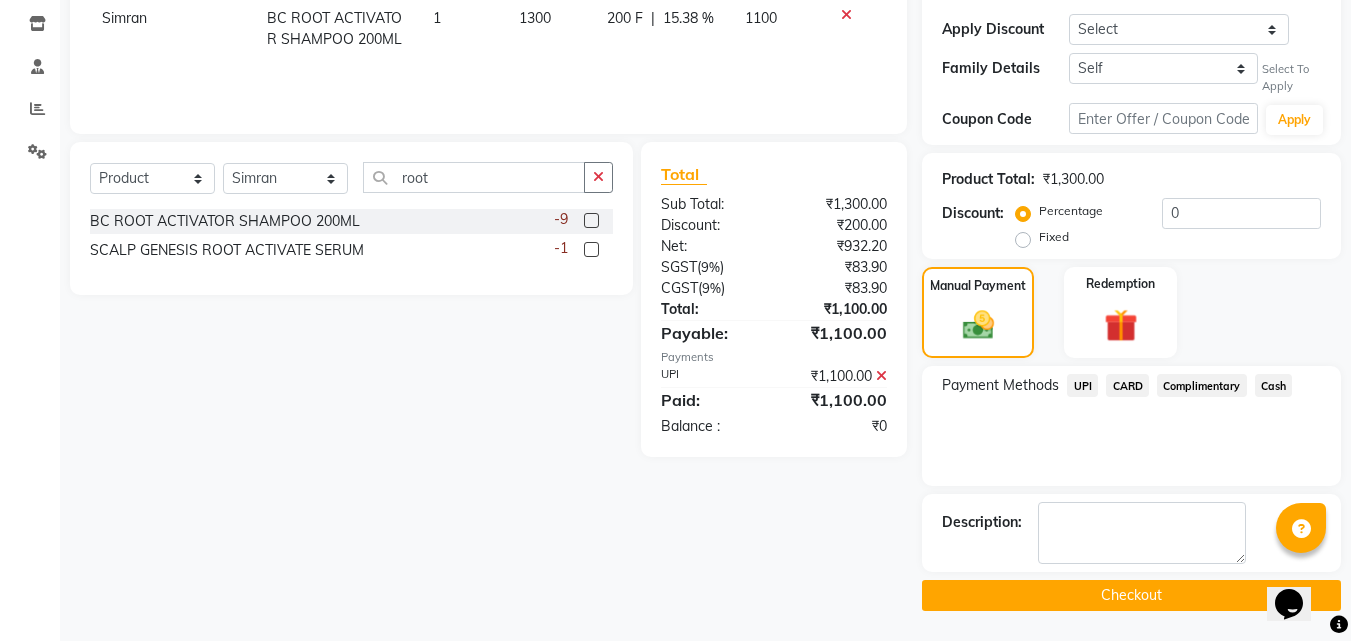 click on "Checkout" 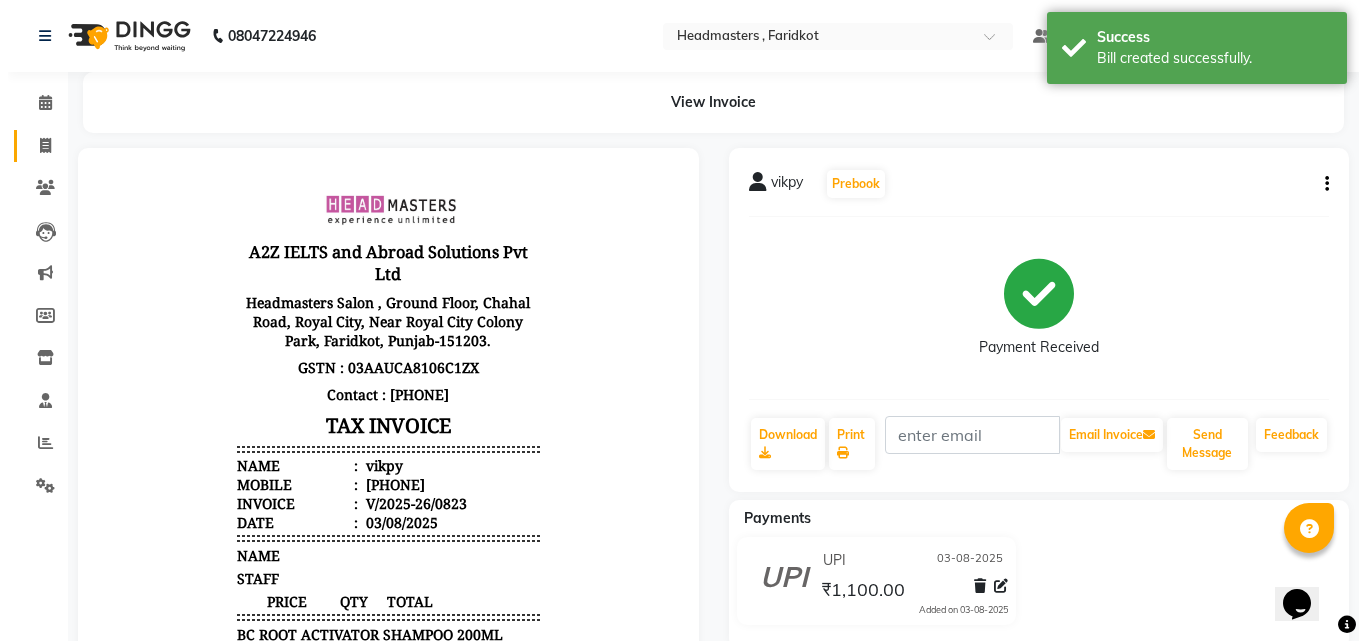 scroll, scrollTop: 0, scrollLeft: 0, axis: both 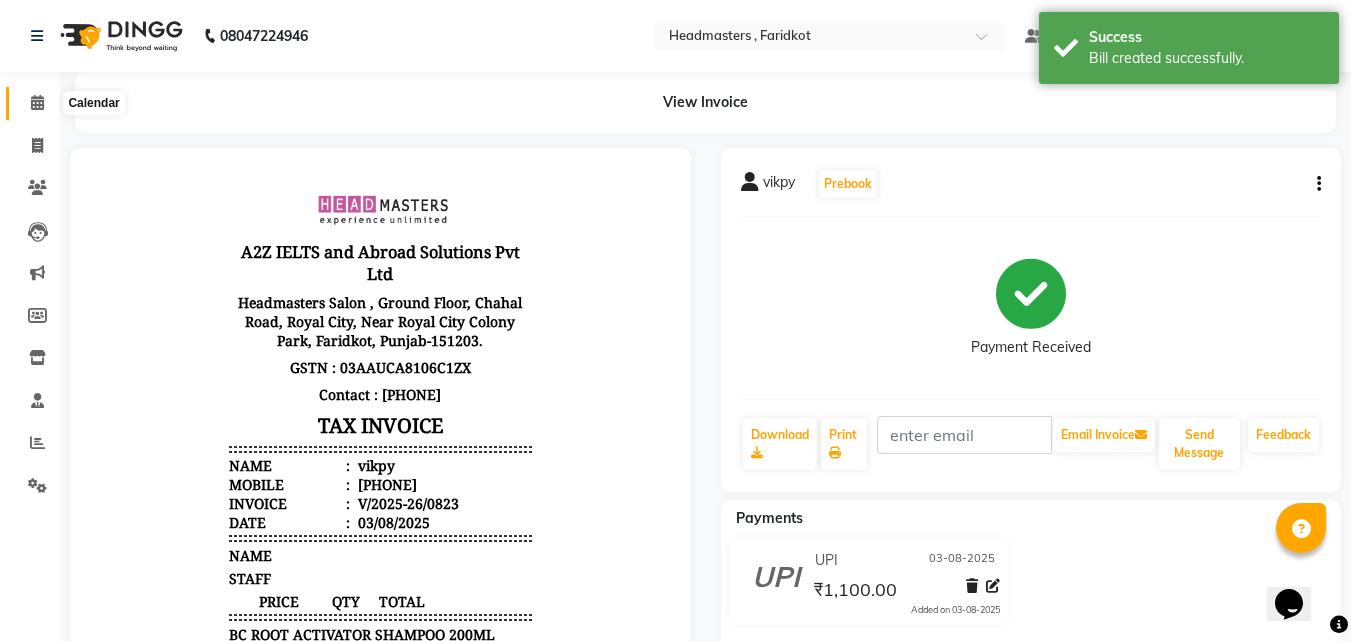 click 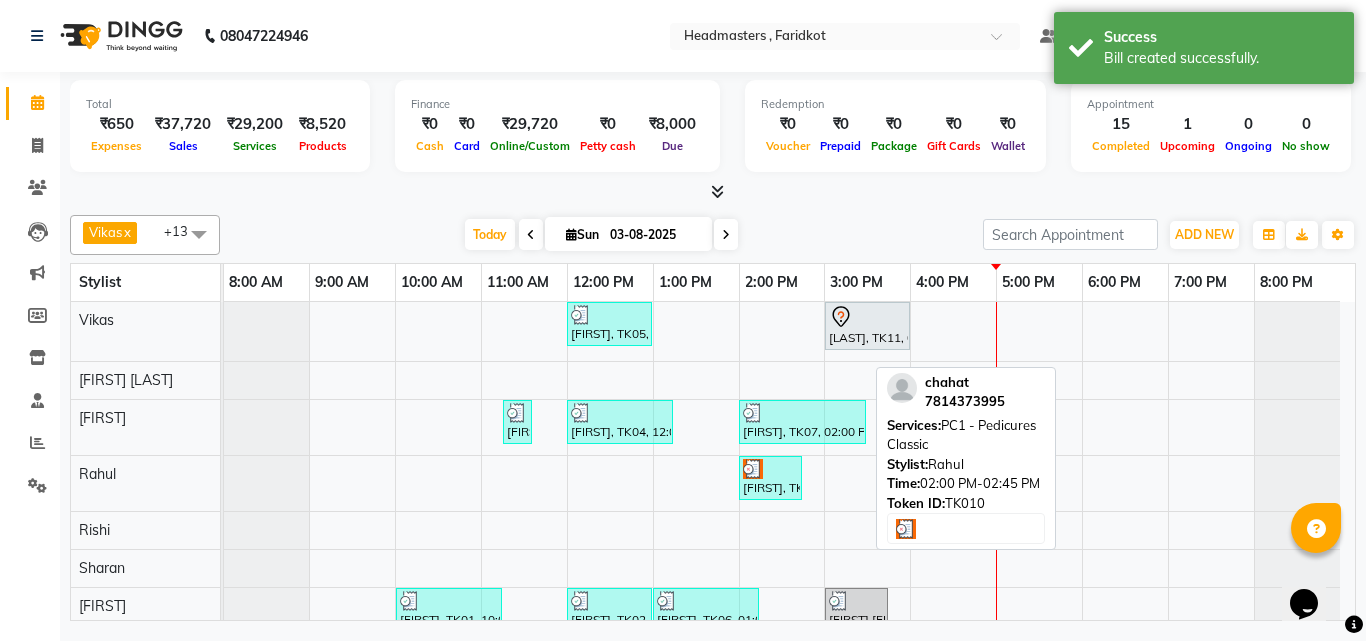 scroll, scrollTop: 100, scrollLeft: 0, axis: vertical 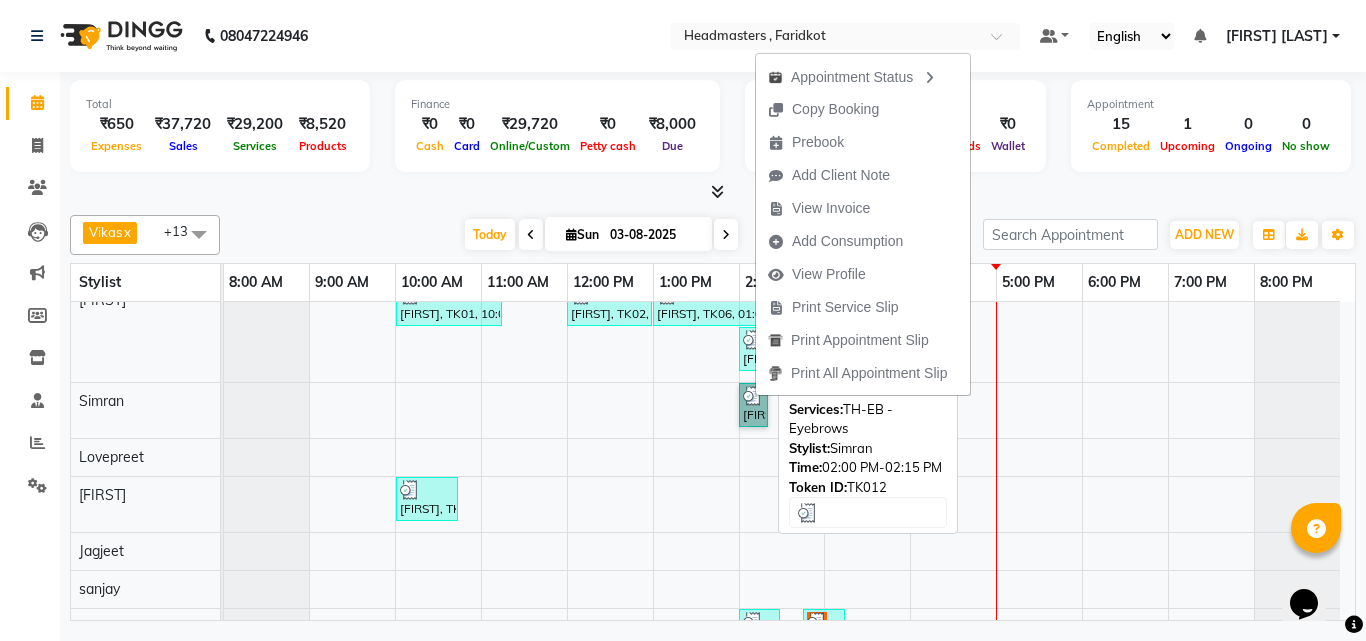 click on "[FIRST], TK12, 02:00 PM-02:15 PM, TH-EB - Eyebrows" at bounding box center [753, 405] 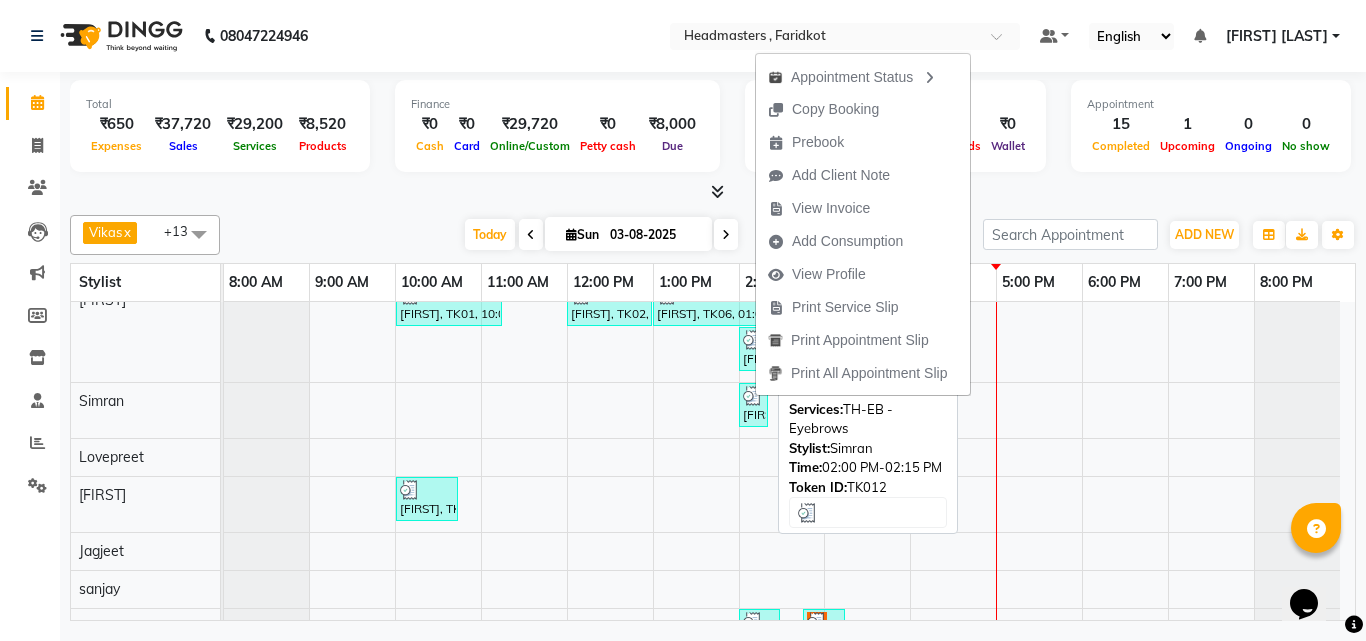 select on "3" 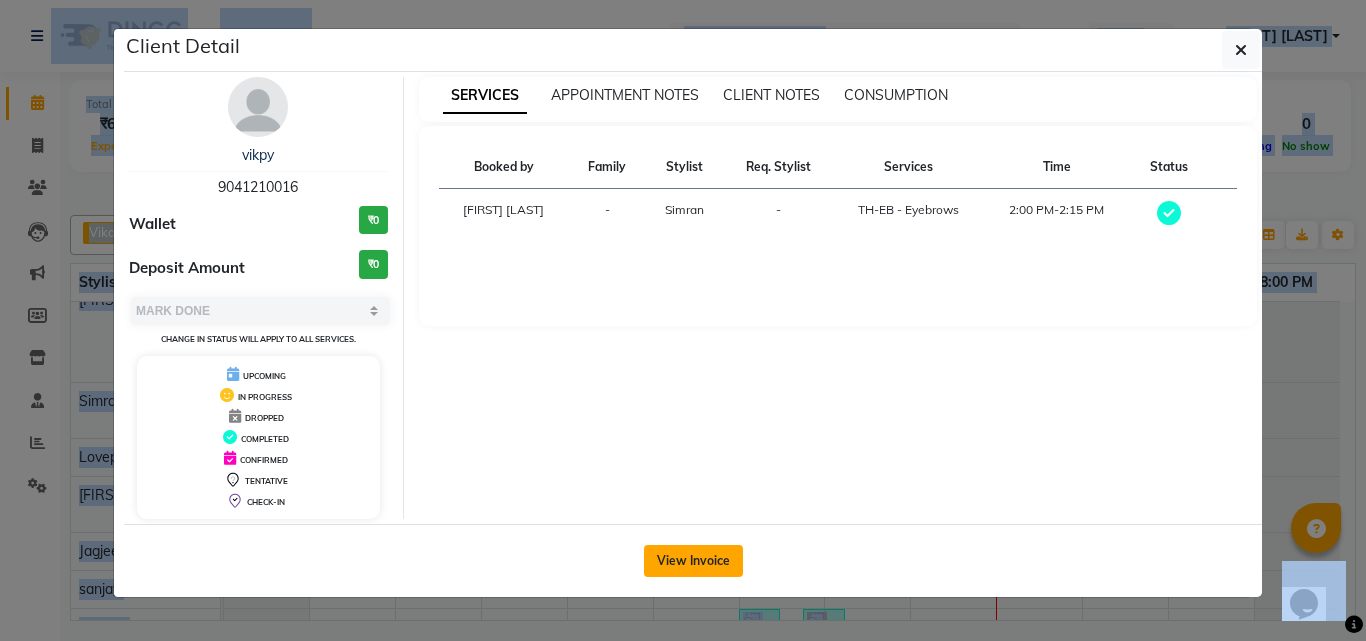 click on "View Invoice" 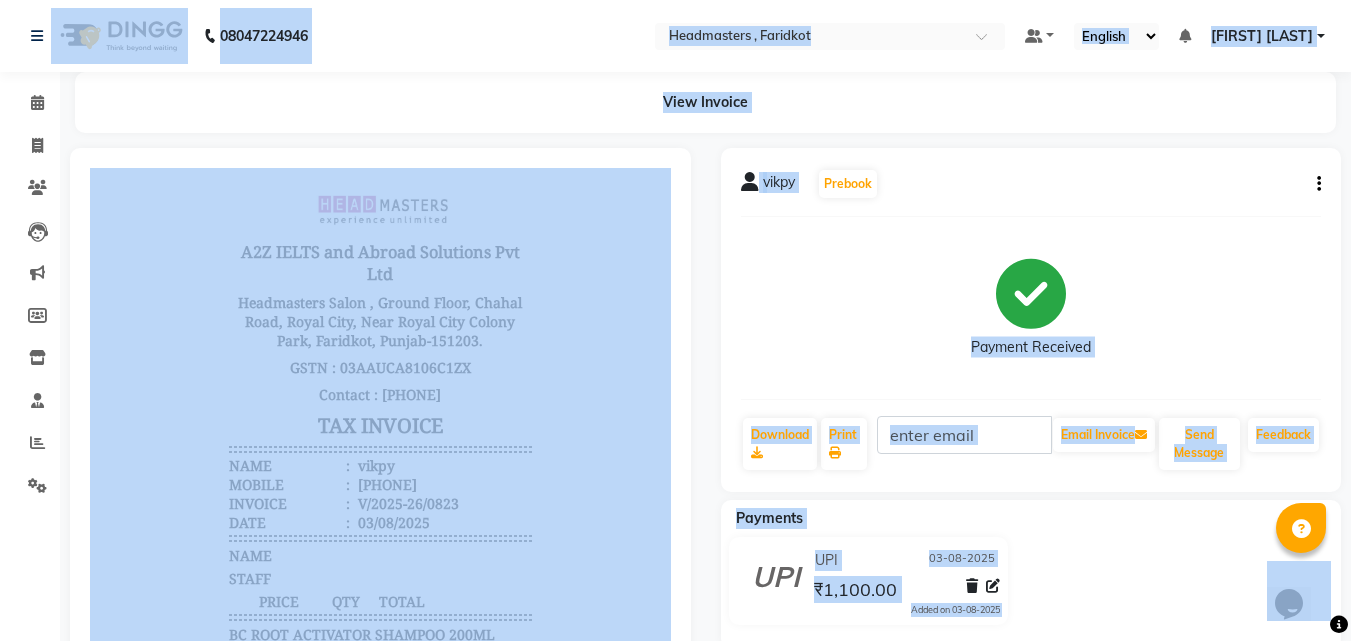 click 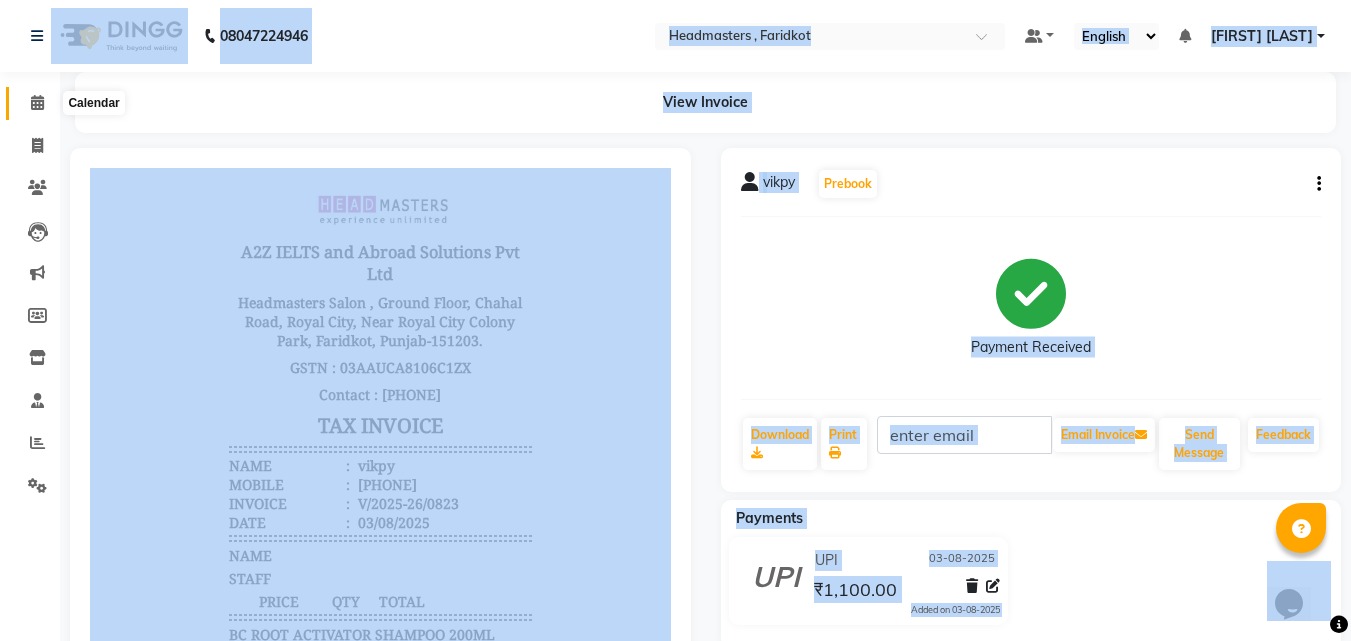 click 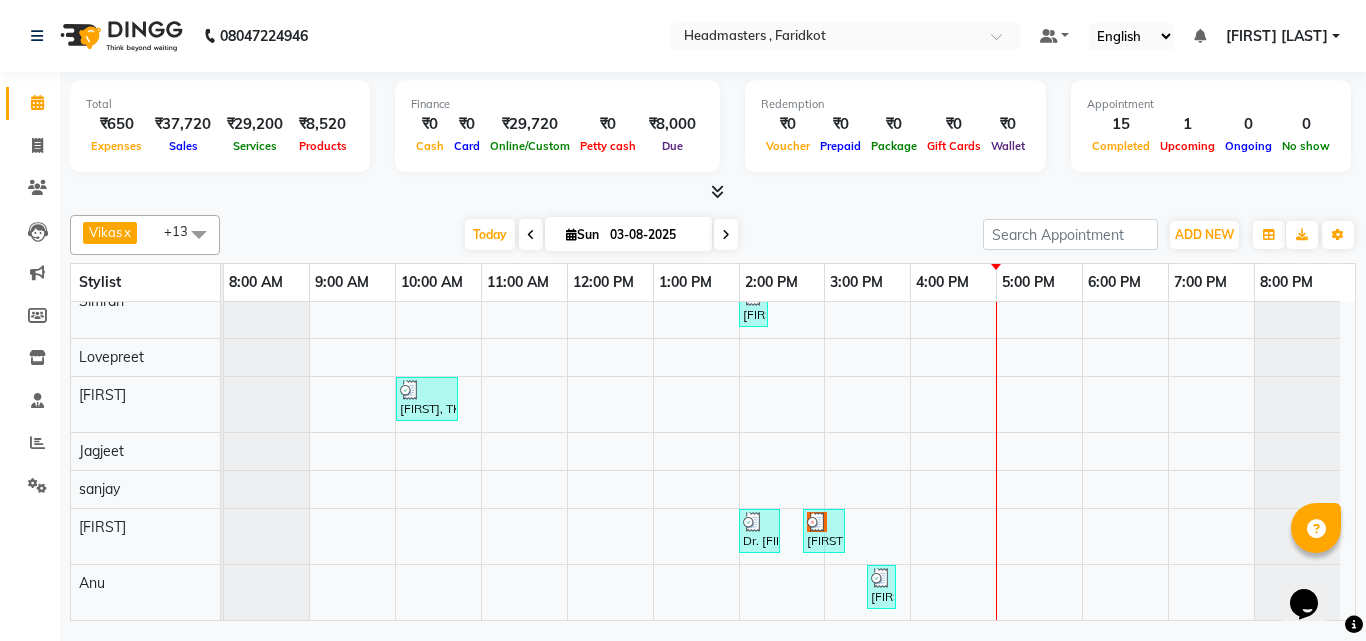 scroll, scrollTop: 345, scrollLeft: 0, axis: vertical 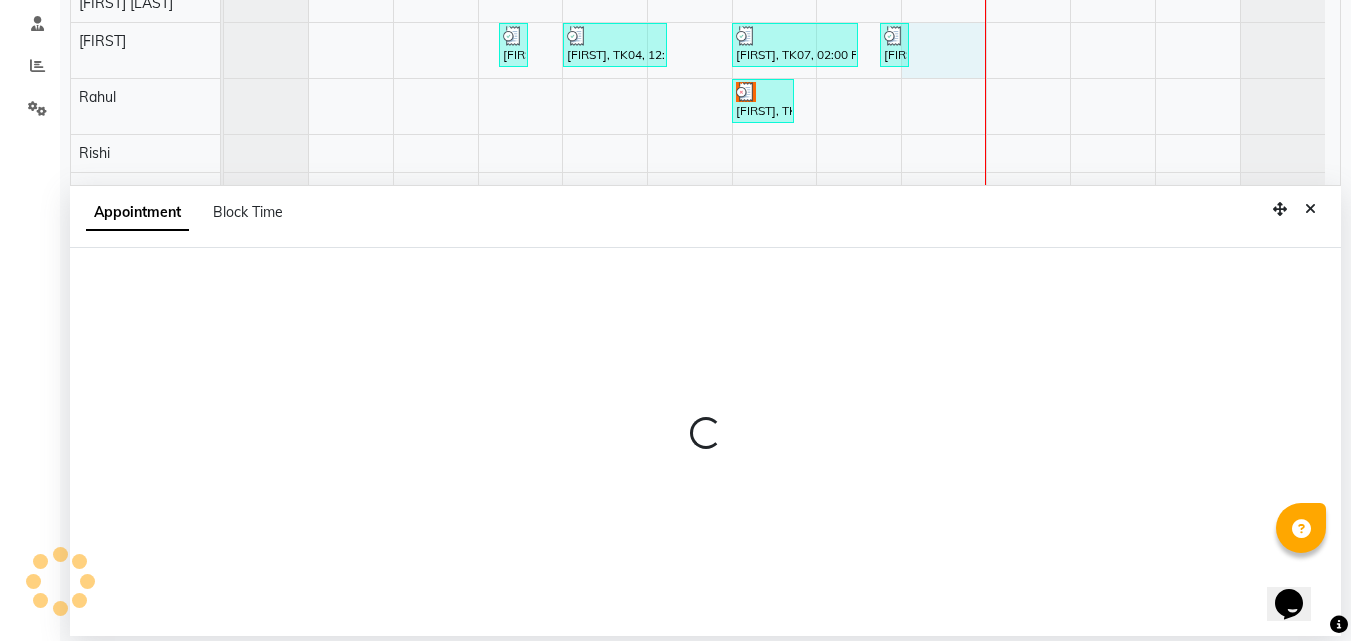 select on "71454" 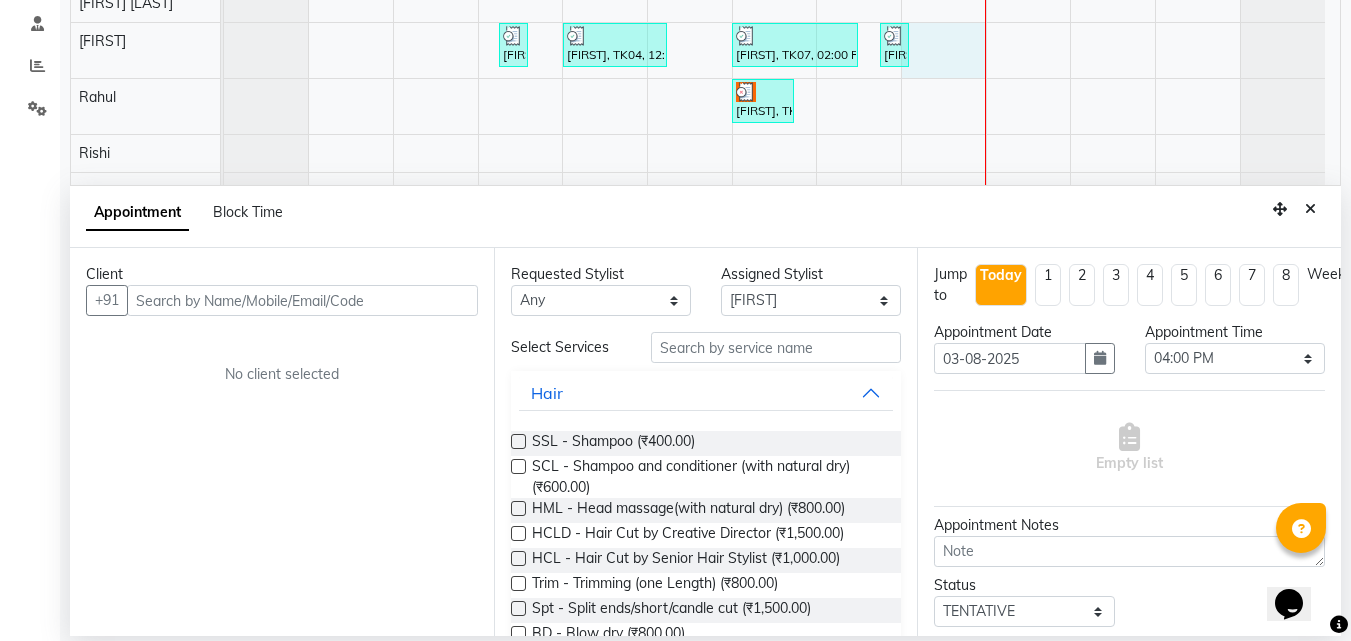 click at bounding box center (302, 300) 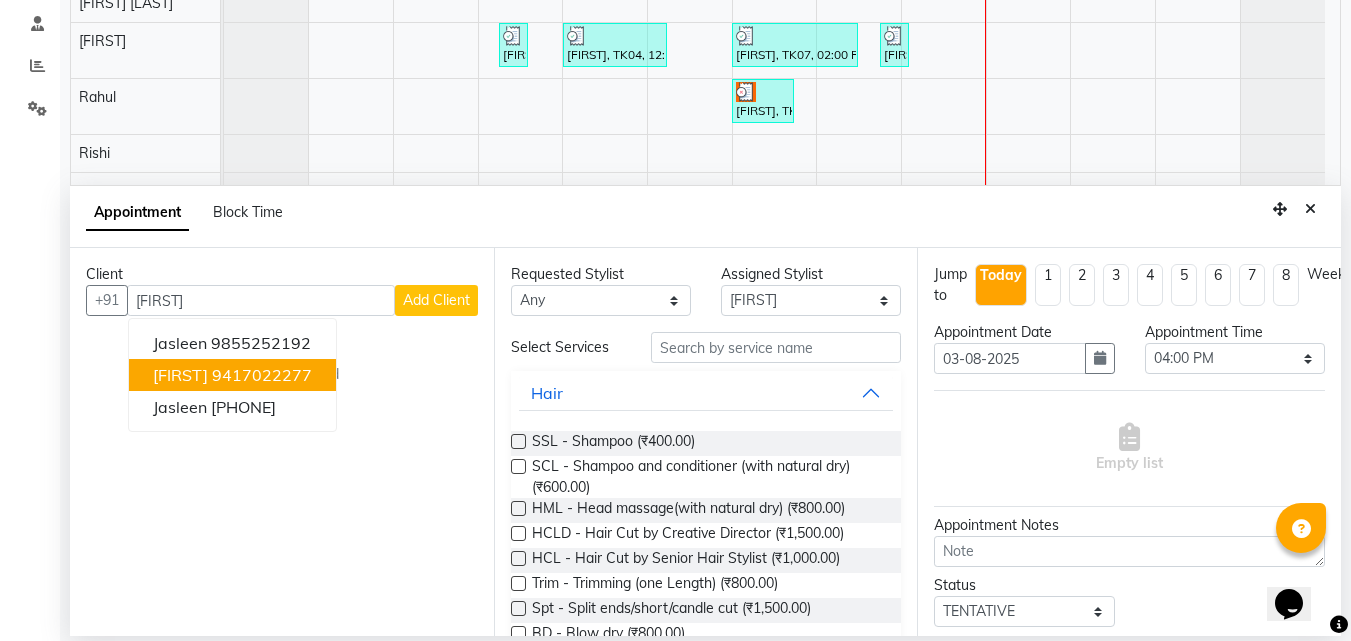 click on "jasleen  9417022277" at bounding box center [232, 375] 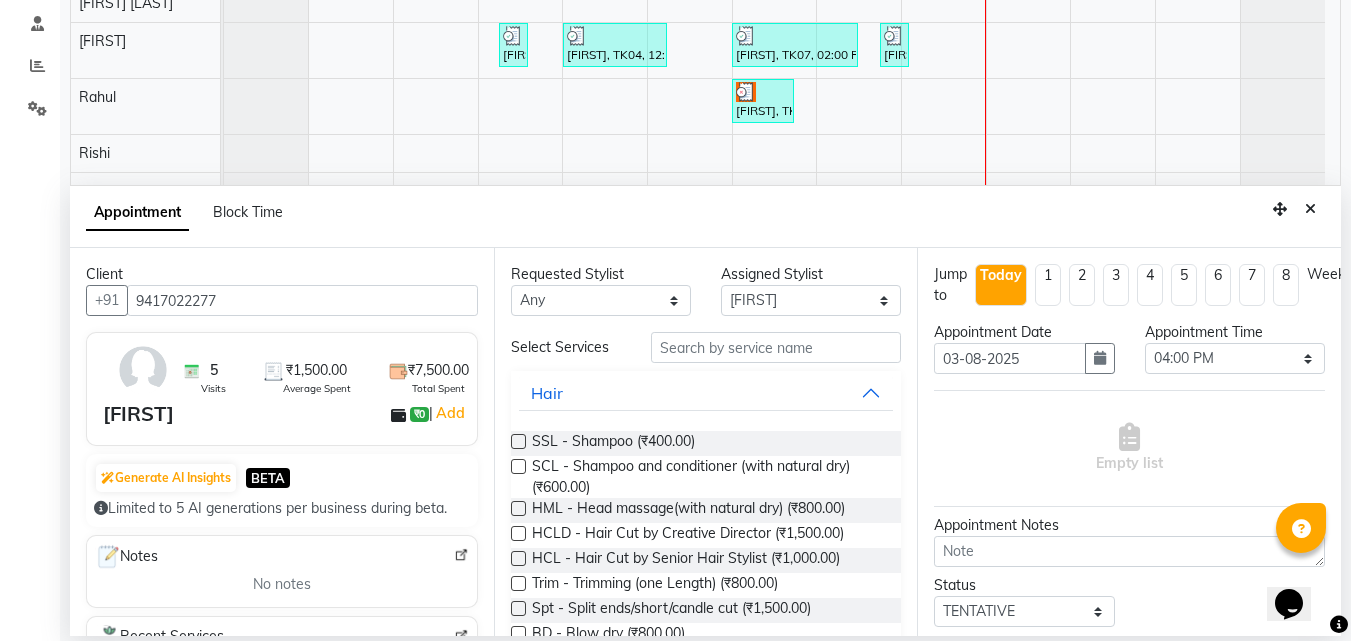 type on "9417022277" 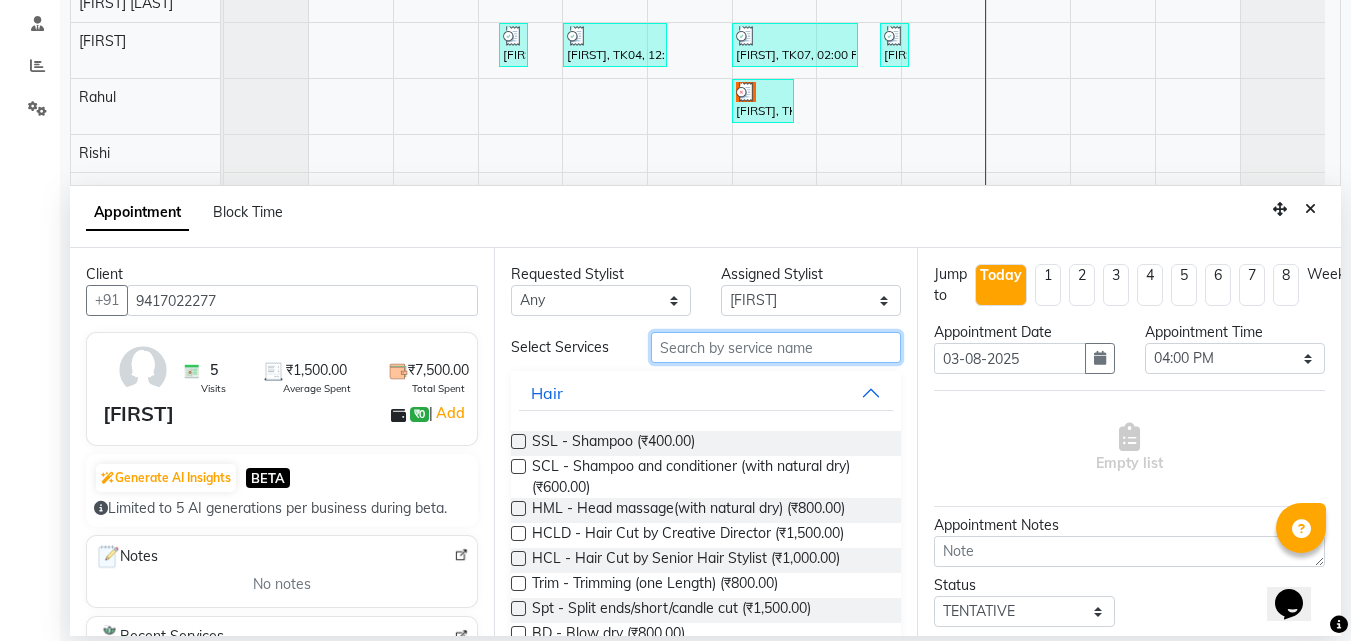click at bounding box center (776, 347) 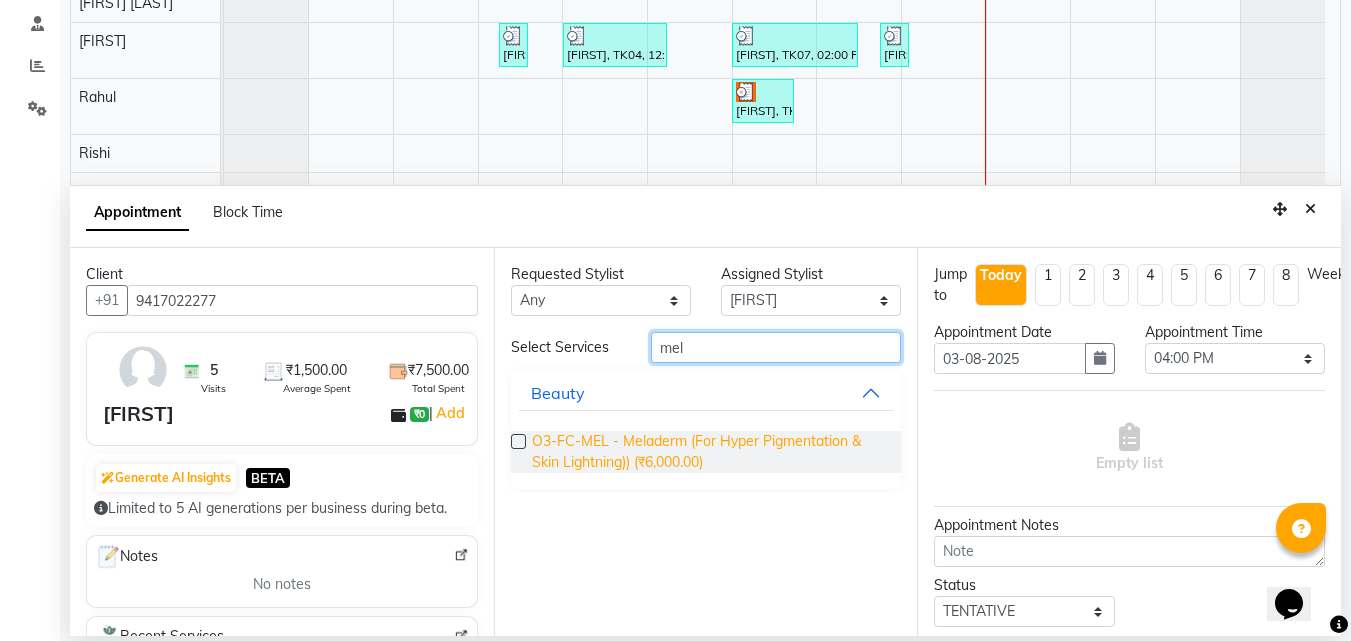 type on "mel" 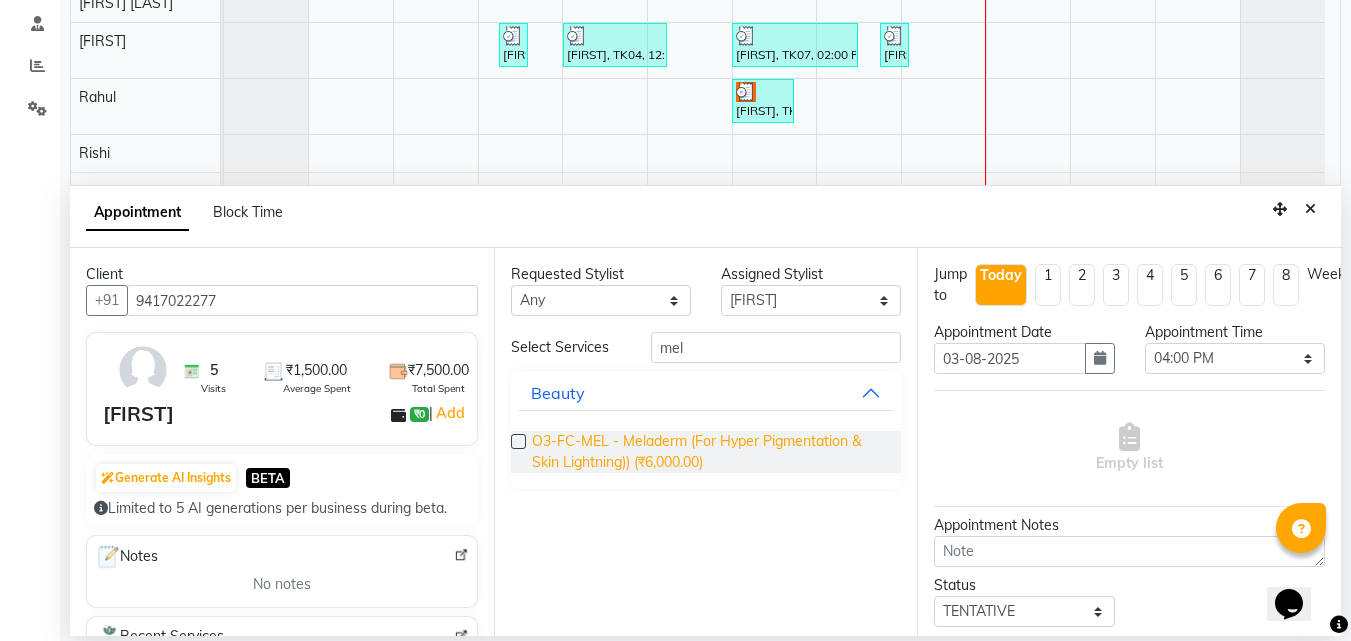 click on "O3-FC-MEL - Meladerm (For Hyper Pigmentation & Skin Lightning)) (₹6,000.00)" at bounding box center (709, 452) 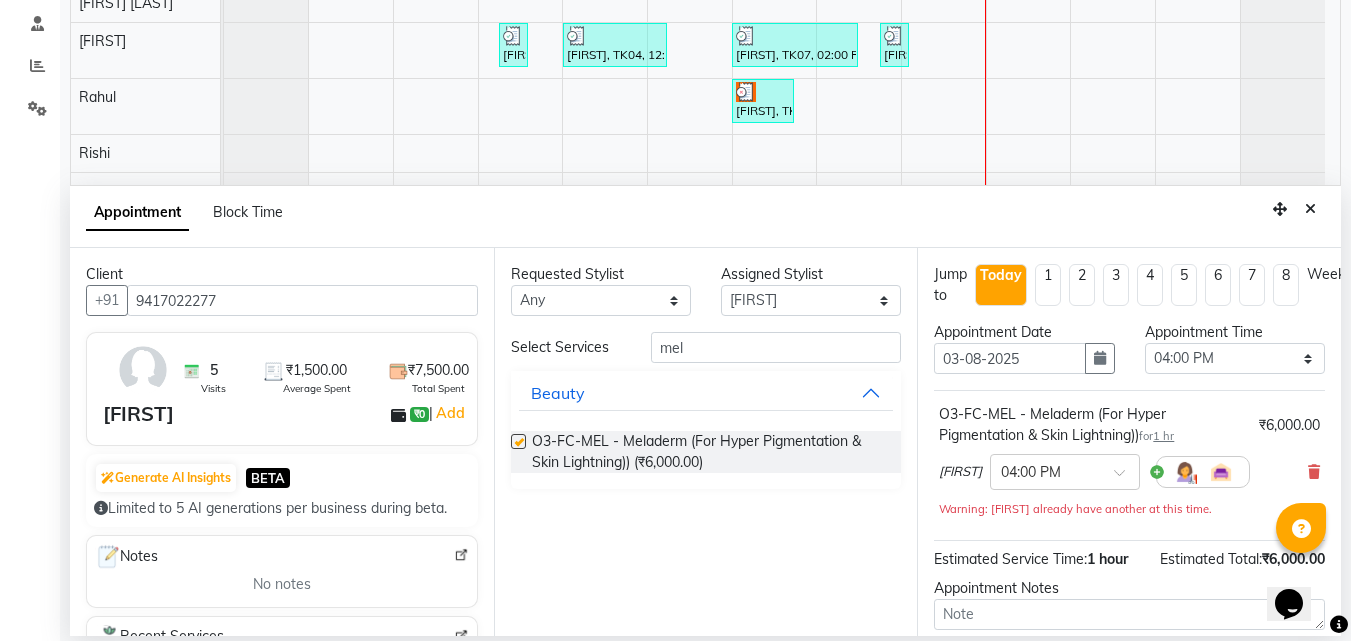 checkbox on "false" 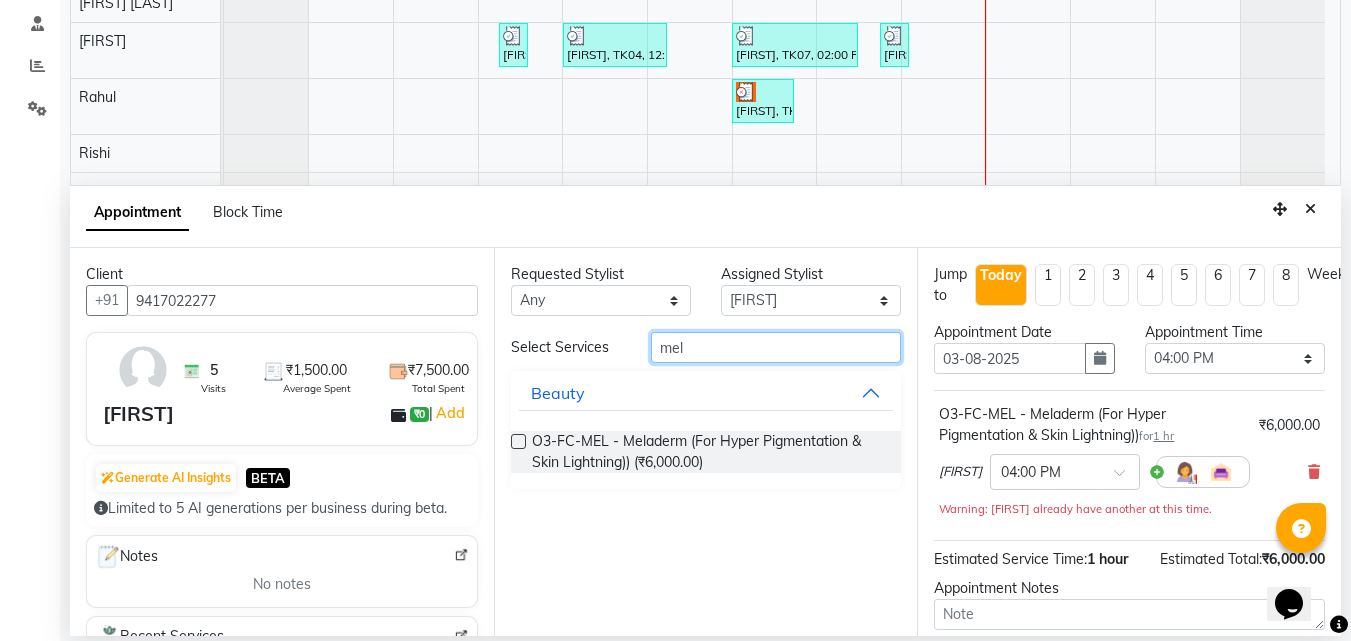 click on "mel" at bounding box center [776, 347] 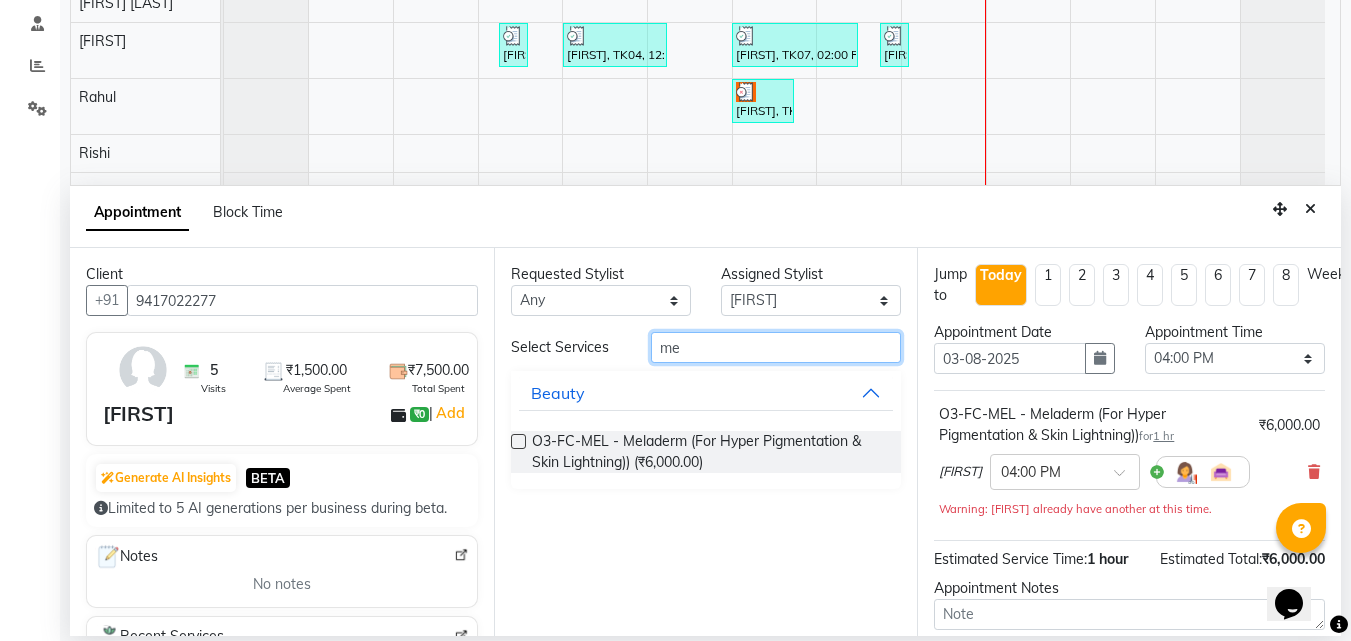type on "m" 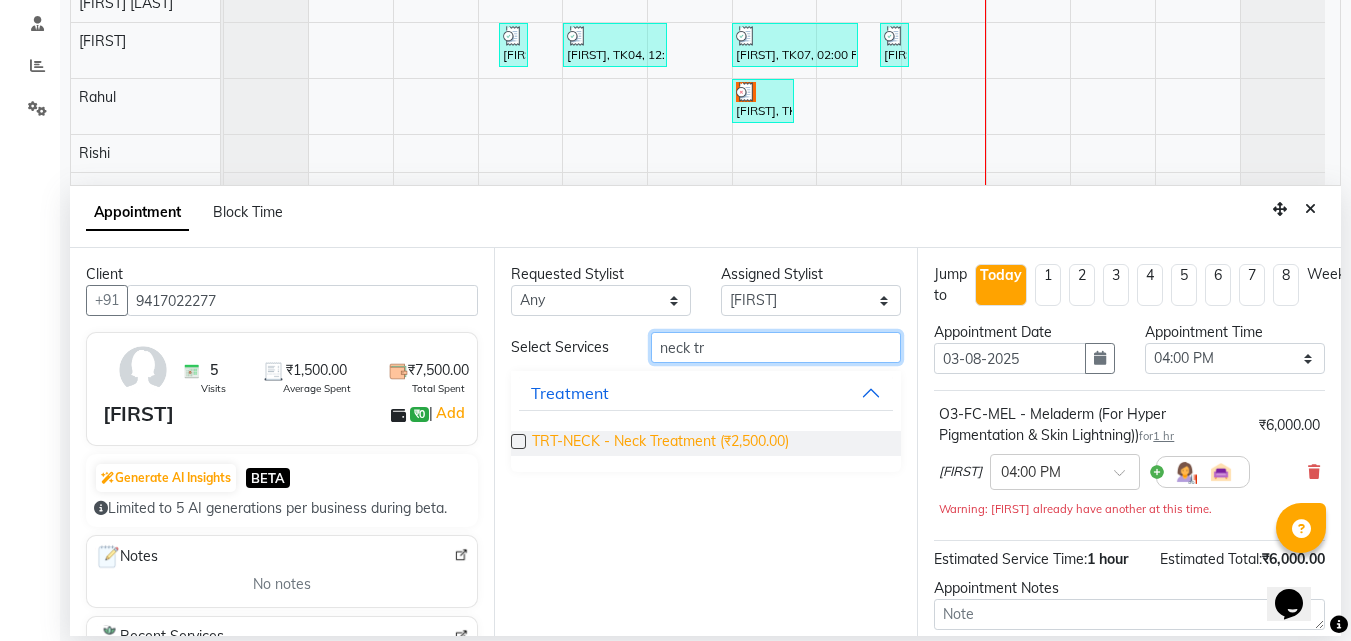 type on "neck tr" 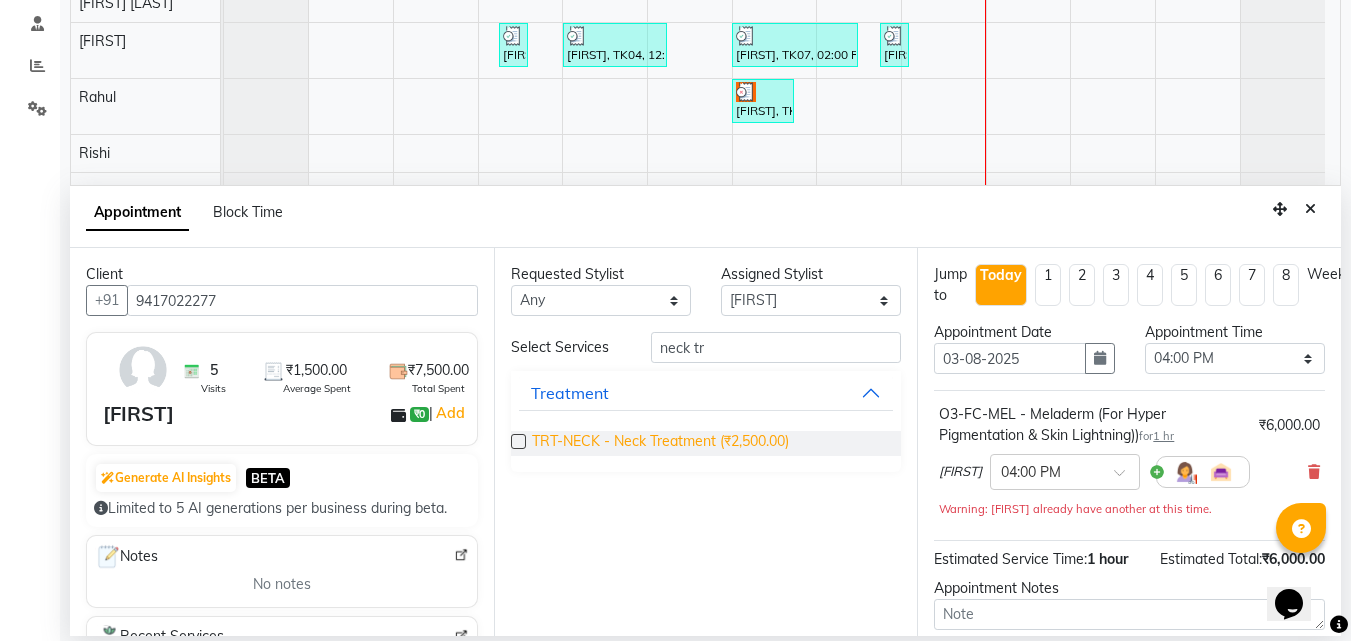 click on "TRT-NECK  - Neck Treatment (₹2,500.00)" at bounding box center (660, 443) 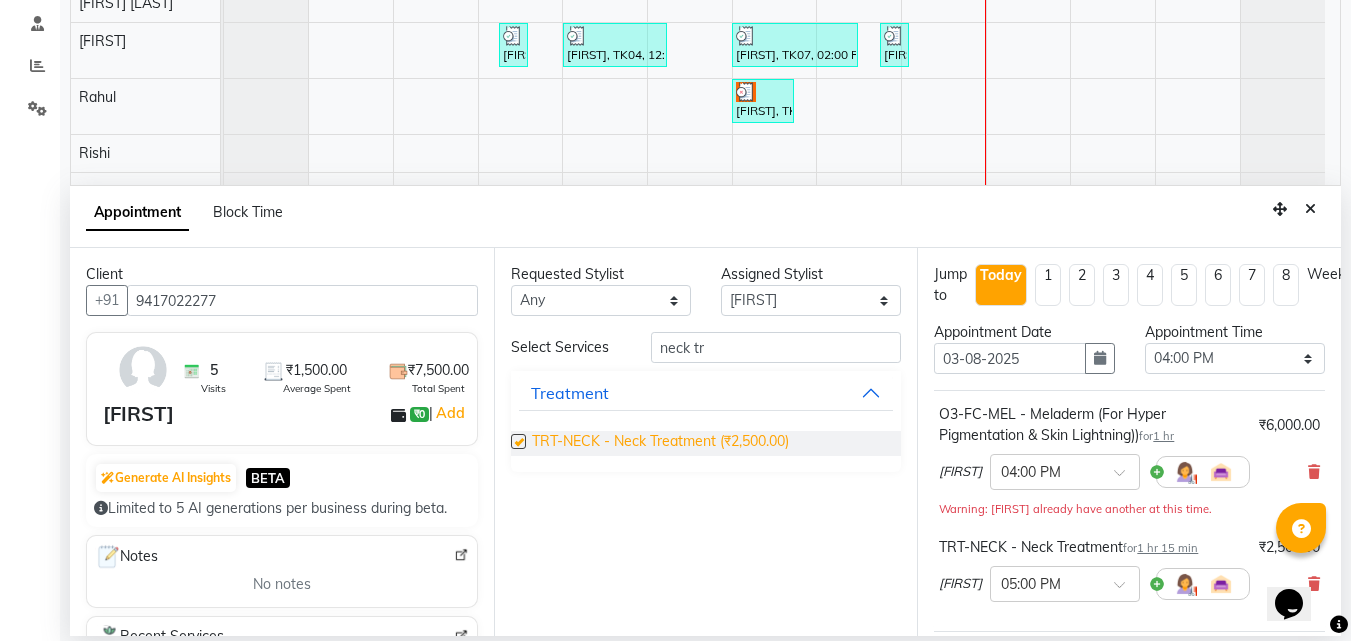 checkbox on "false" 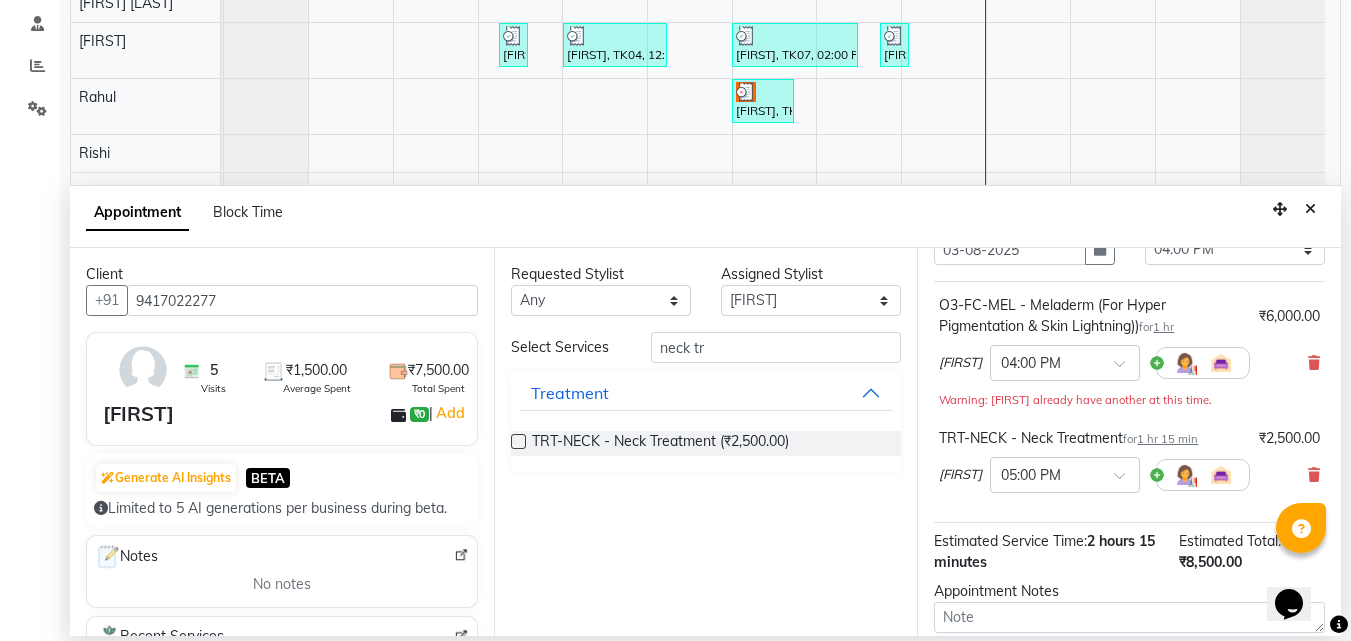scroll, scrollTop: 274, scrollLeft: 0, axis: vertical 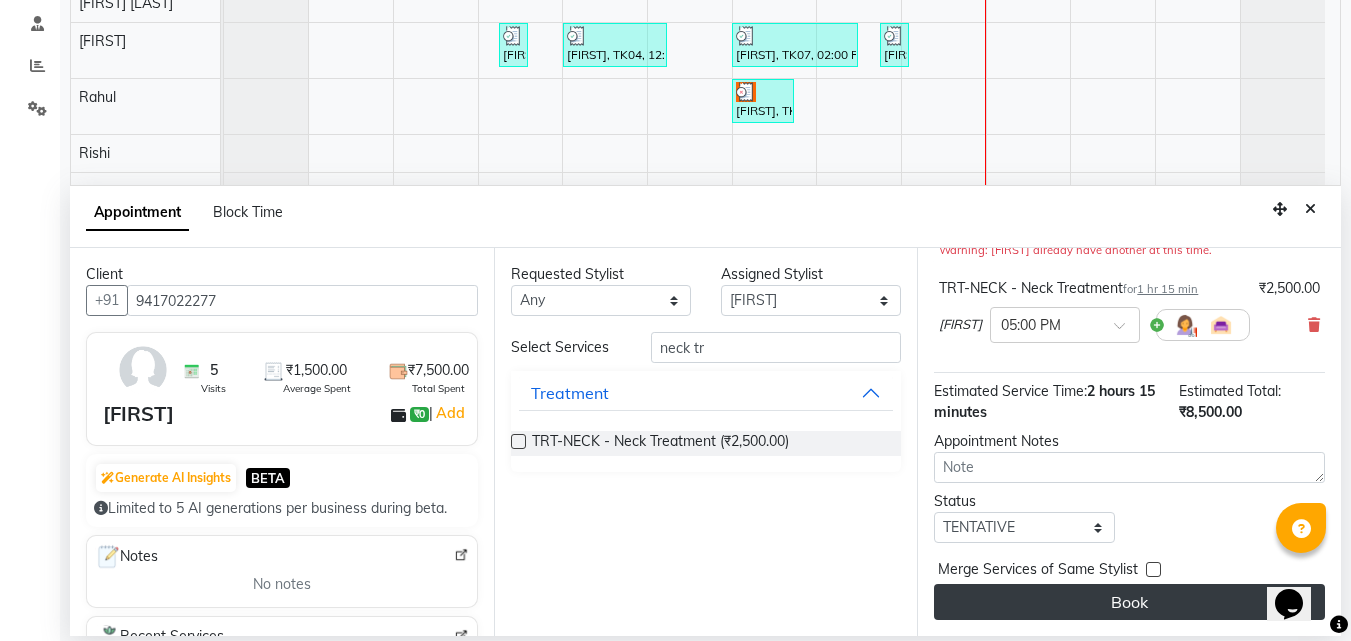 click on "Book" at bounding box center (1129, 602) 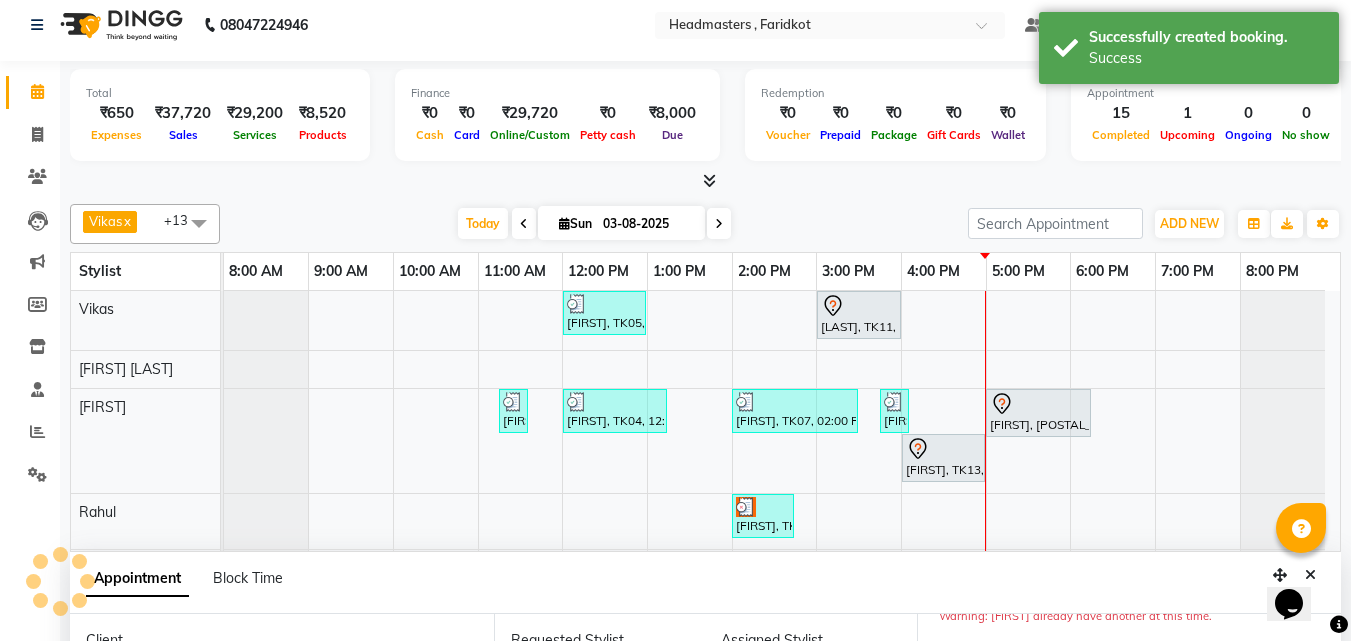 scroll, scrollTop: 0, scrollLeft: 0, axis: both 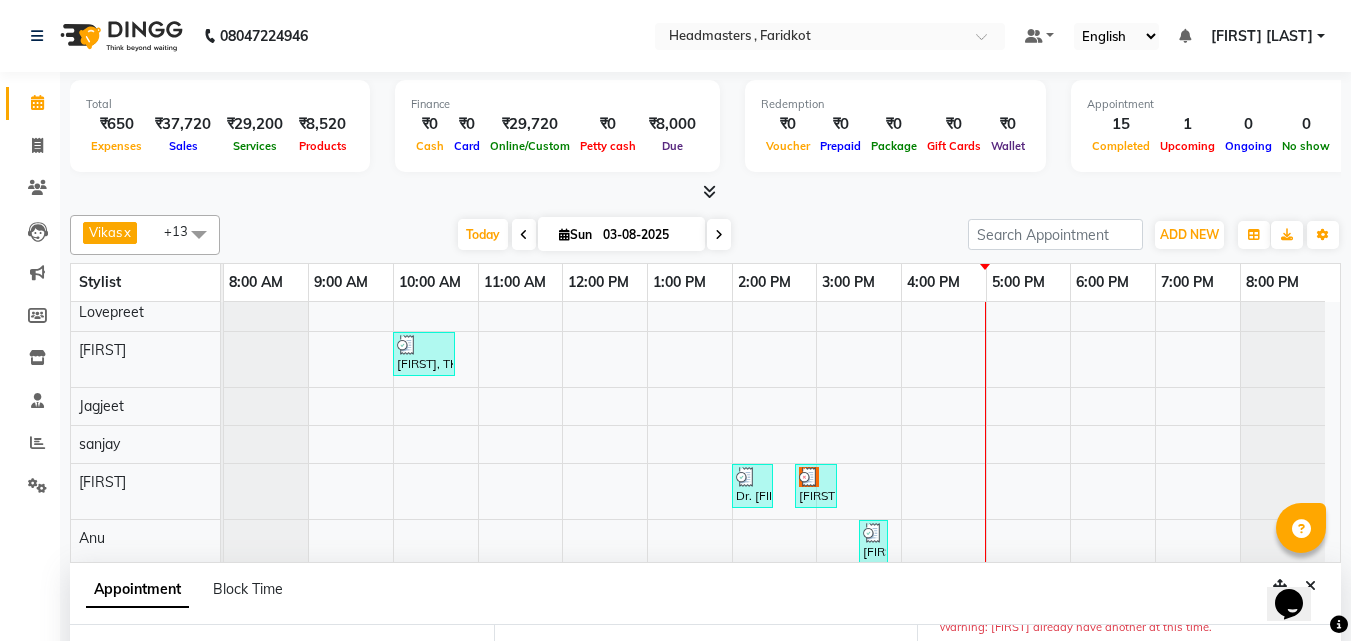 click on "Joyti, TK05, 12:00 PM-01:00 PM, HCG - Hair Cut by Senior Hair Stylist             Rajan, TK11, 03:00 PM-04:00 PM, HCG - Hair Cut by Senior Hair Stylist     Inder, TK01, 11:15 AM-11:20 AM, TH-UL - Upper lips     karamjeet, TK04, 12:00 PM-01:15 PM, O3-FC-MEL - Meladerm (For Hyper Pigmentation & Skin Lightning)),O3-MSK-DTAN  - D-Tan Pack     raman, TK07, 02:00 PM-03:30 PM, WX-FB-RC - Waxing Full Body - Premium     raman, TK07, 03:45 PM-04:05 PM, TH-EB - Eyebrows,WX-FB-RC - Waxing Full Body - Premium,TH-UL - Upper lips             jasleen, TK13, 05:00 PM-06:15 PM, TRT-NECK  - Neck Treatment             jasleen, TK13, 04:00 PM-05:00 PM, O3-FC-MEL - Meladerm (For Hyper Pigmentation & Skin Lightning))     chahat, TK10, 02:00 PM-02:45 PM, PC1 - Pedicures Classic     Inder, TK01, 10:00 AM-11:15 AM, RT-ES - Essensity Root Touchup(one inch only)     ramandeep, TK02, 12:00 PM-01:00 PM, HCG - Hair Cut by Senior Hair Stylist     Kiranpreet, TK06, 01:00 PM-02:15 PM, RT-ES - Essensity Root Touchup(one inch only)" at bounding box center (782, 188) 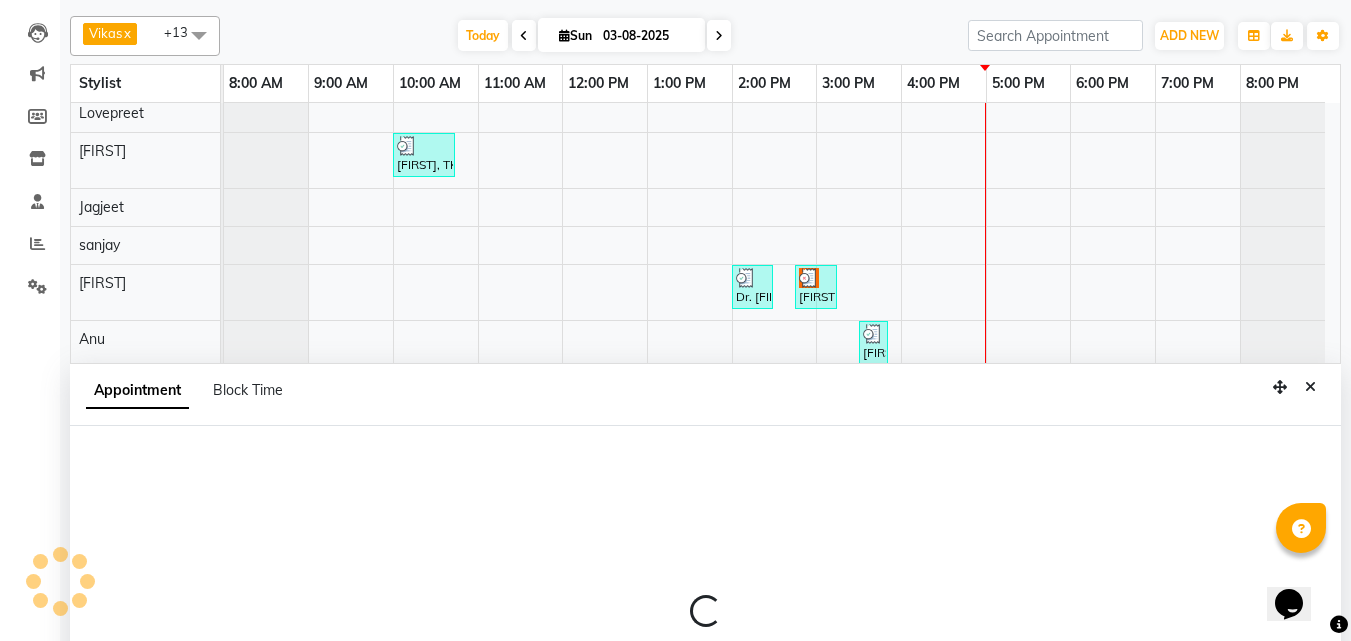 select on "76903" 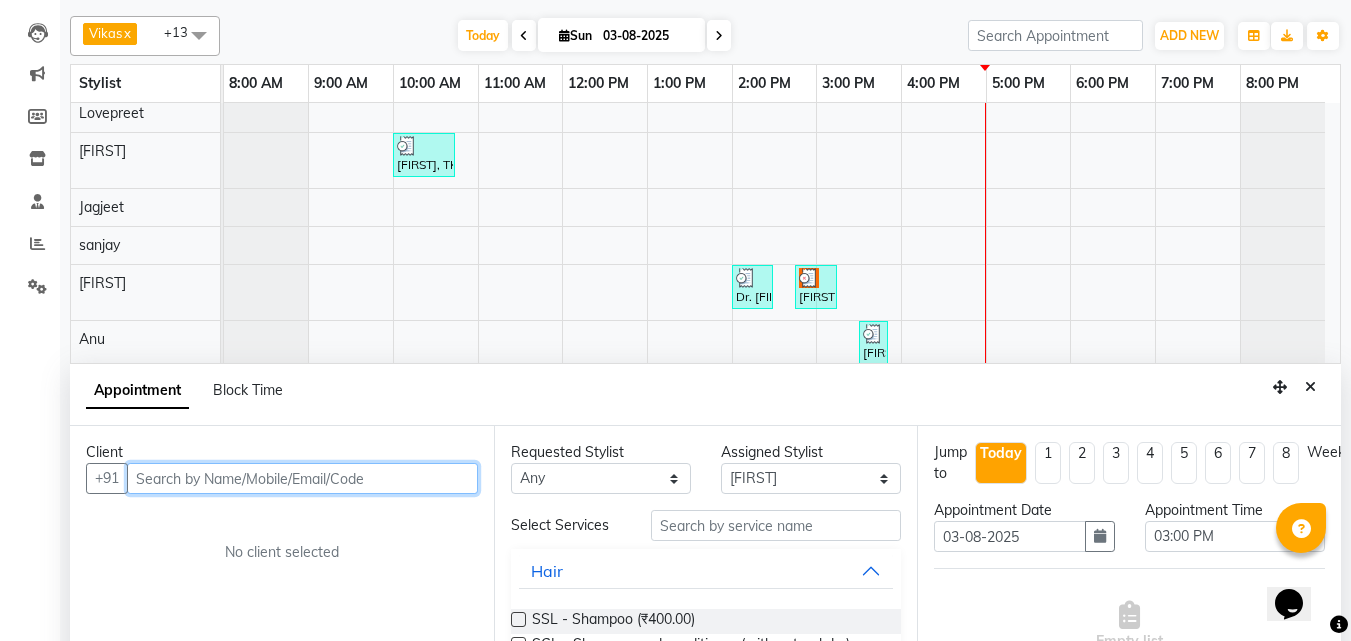 scroll, scrollTop: 377, scrollLeft: 0, axis: vertical 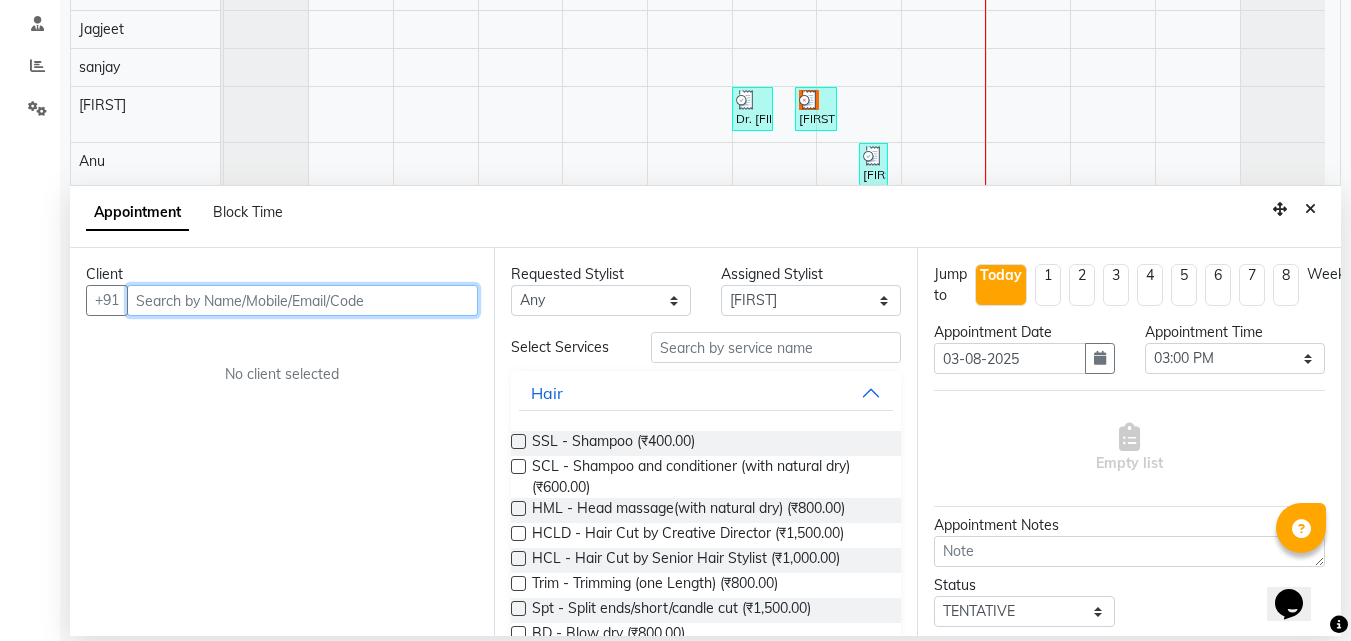 click at bounding box center (302, 300) 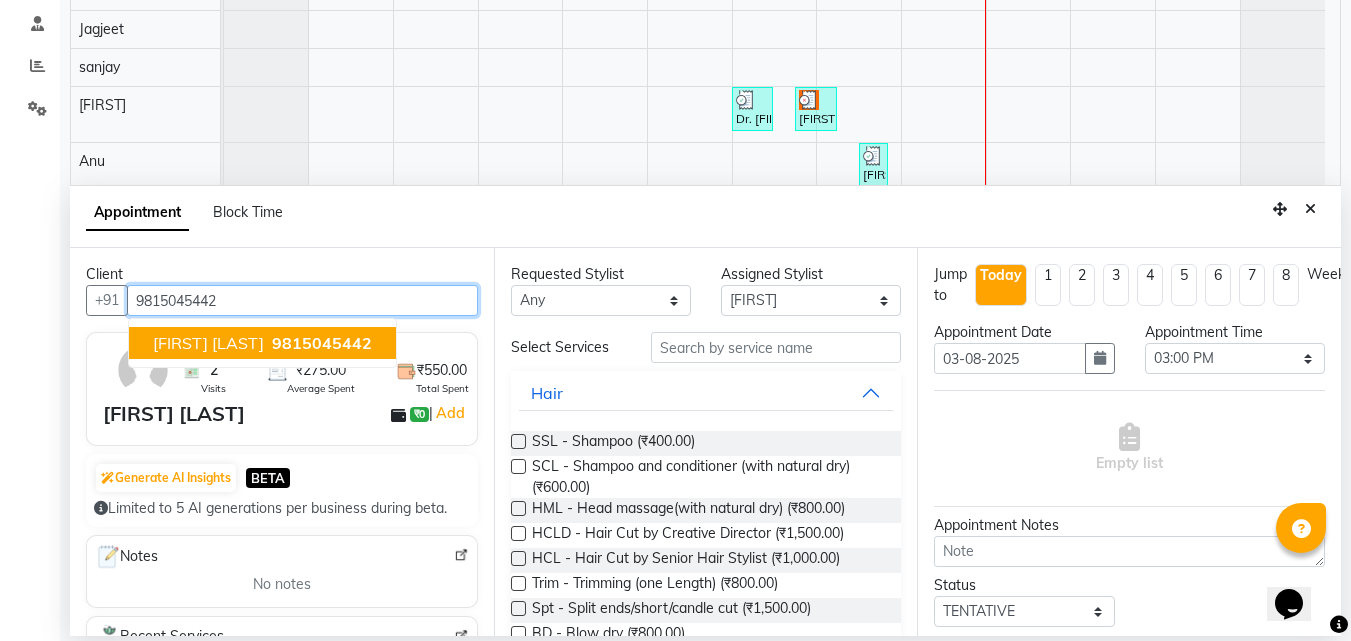click on "Arshdeep Brar" at bounding box center [208, 343] 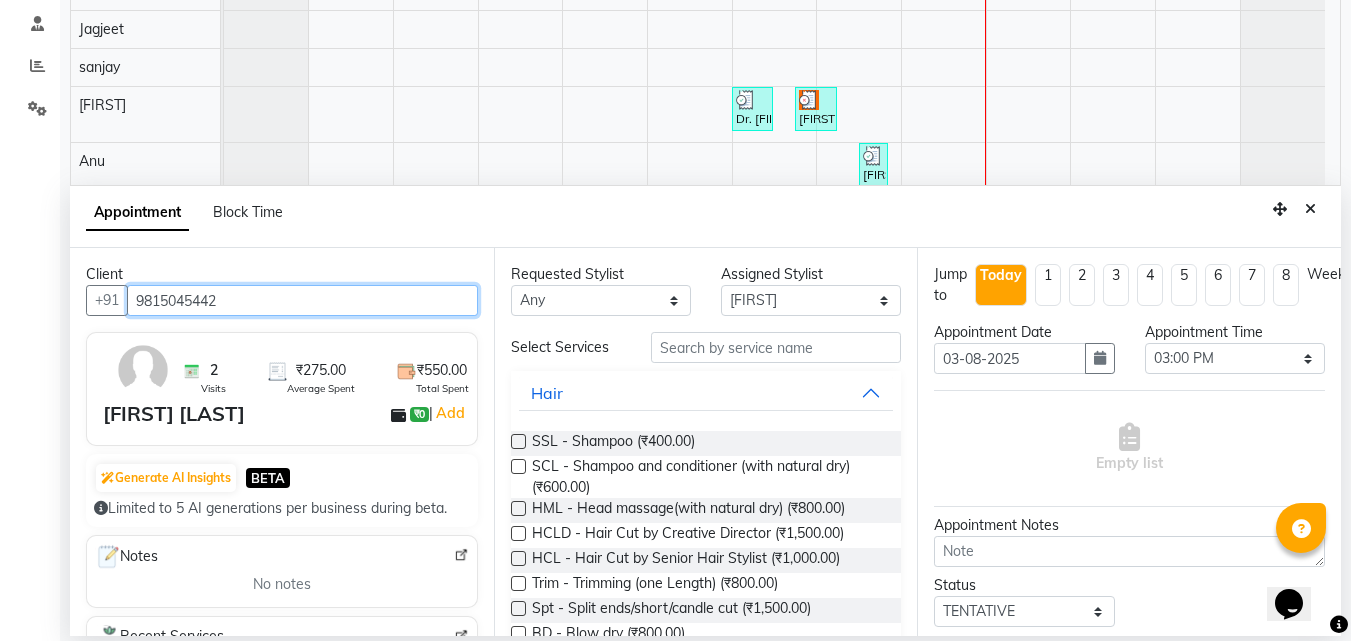 type on "9815045442" 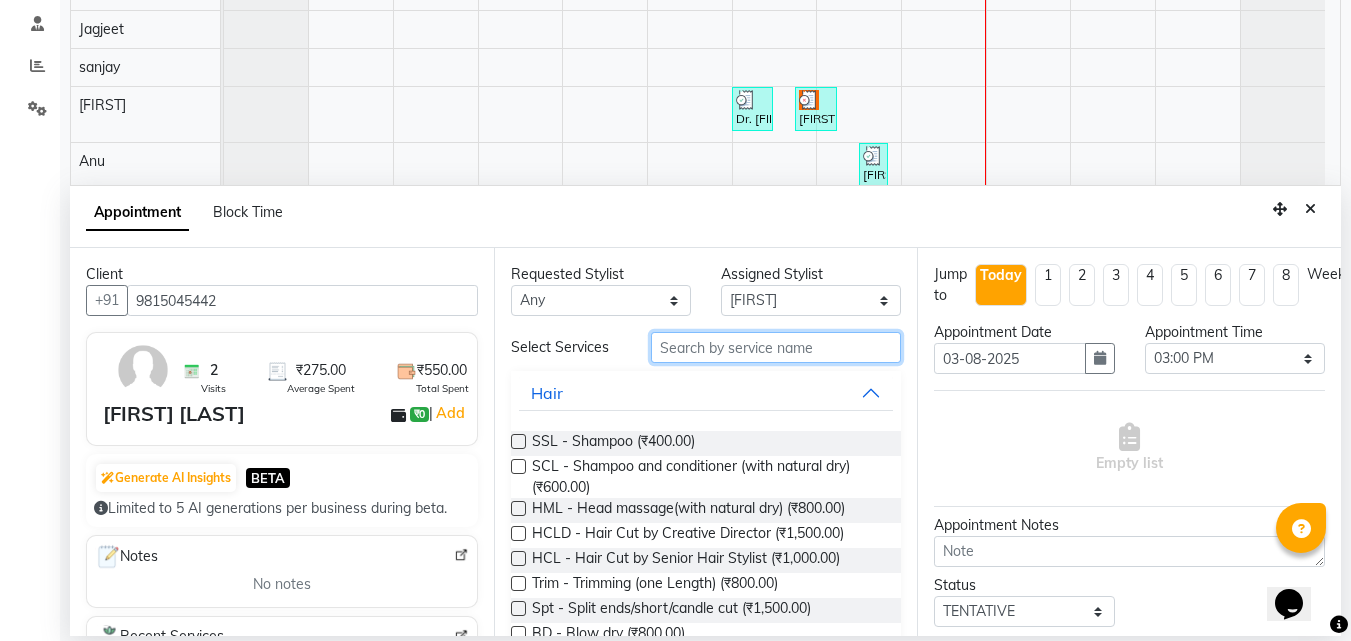 click at bounding box center (776, 347) 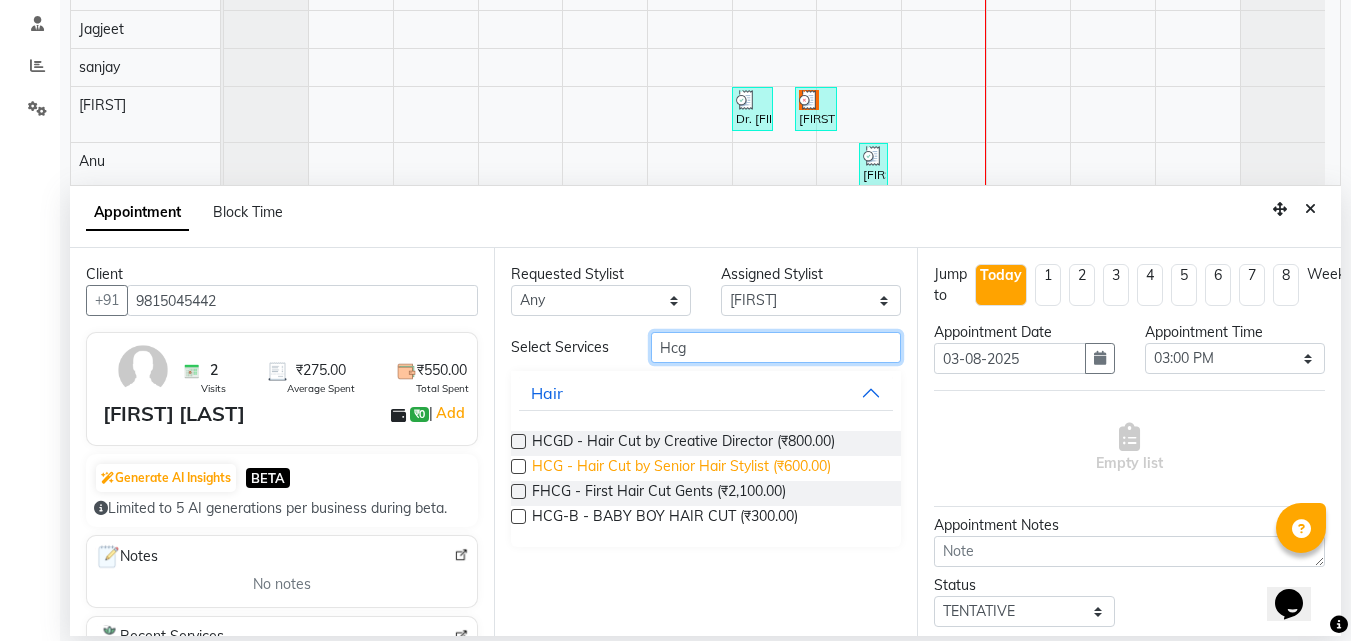 type on "Hcg" 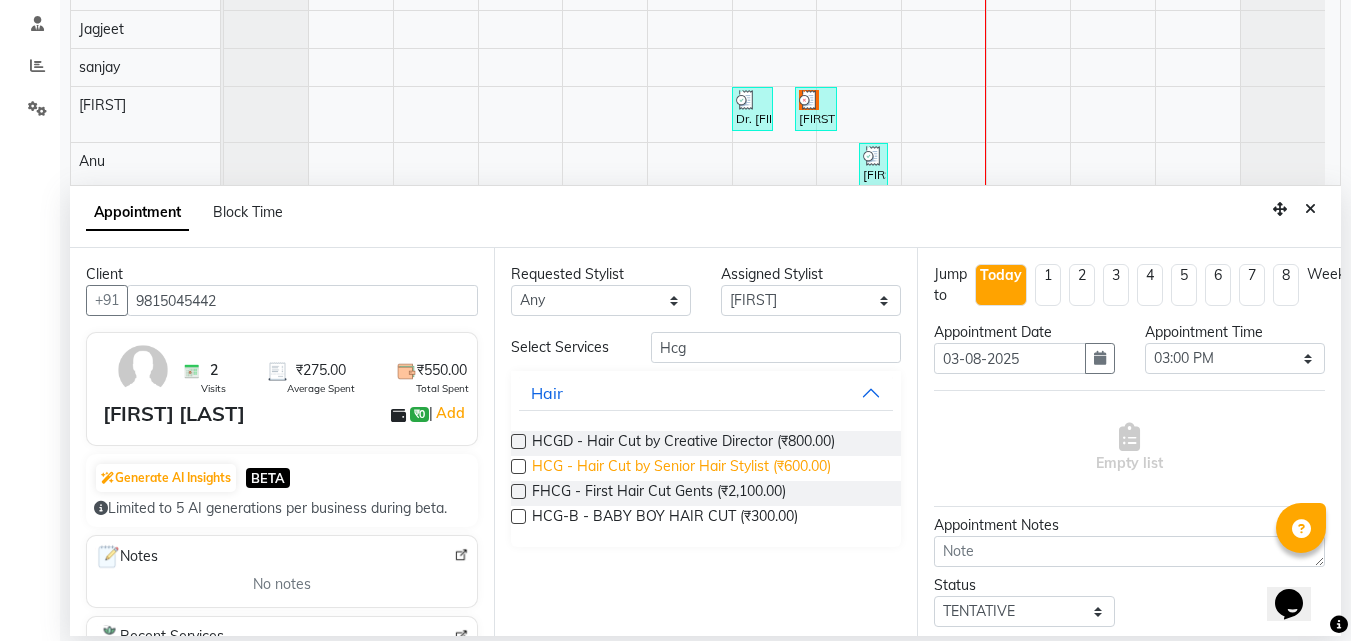 click on "HCG - Hair Cut by Senior Hair Stylist (₹600.00)" at bounding box center (681, 468) 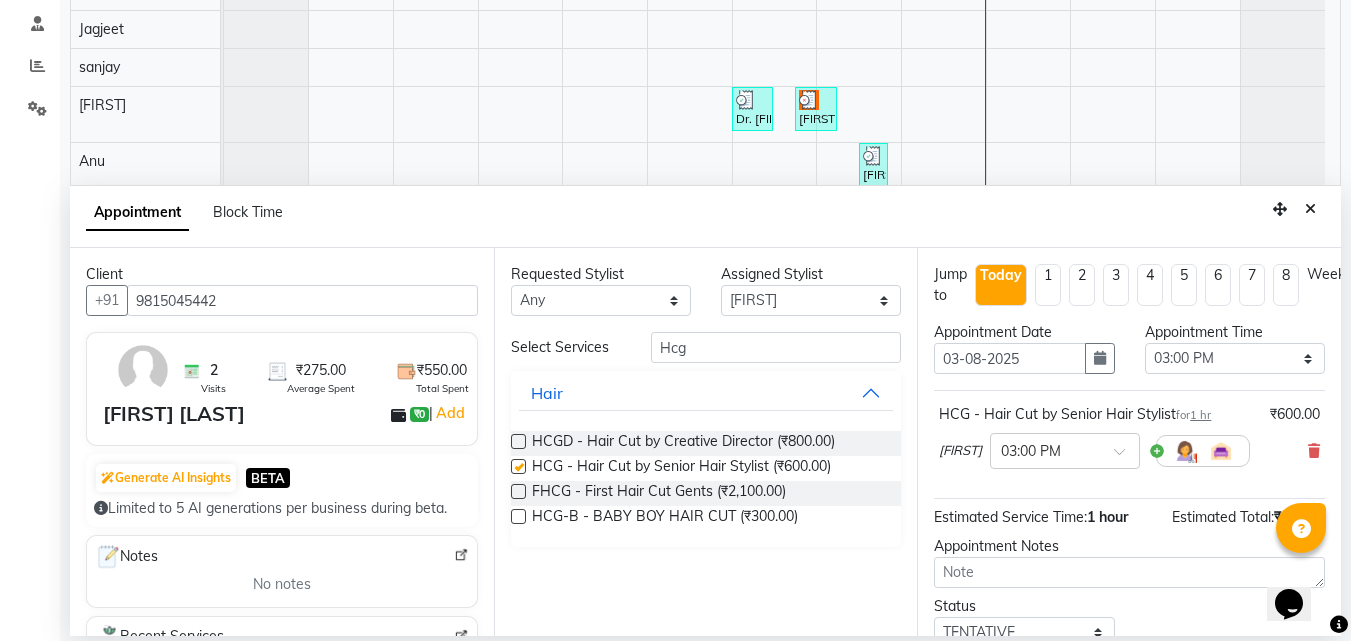 checkbox on "false" 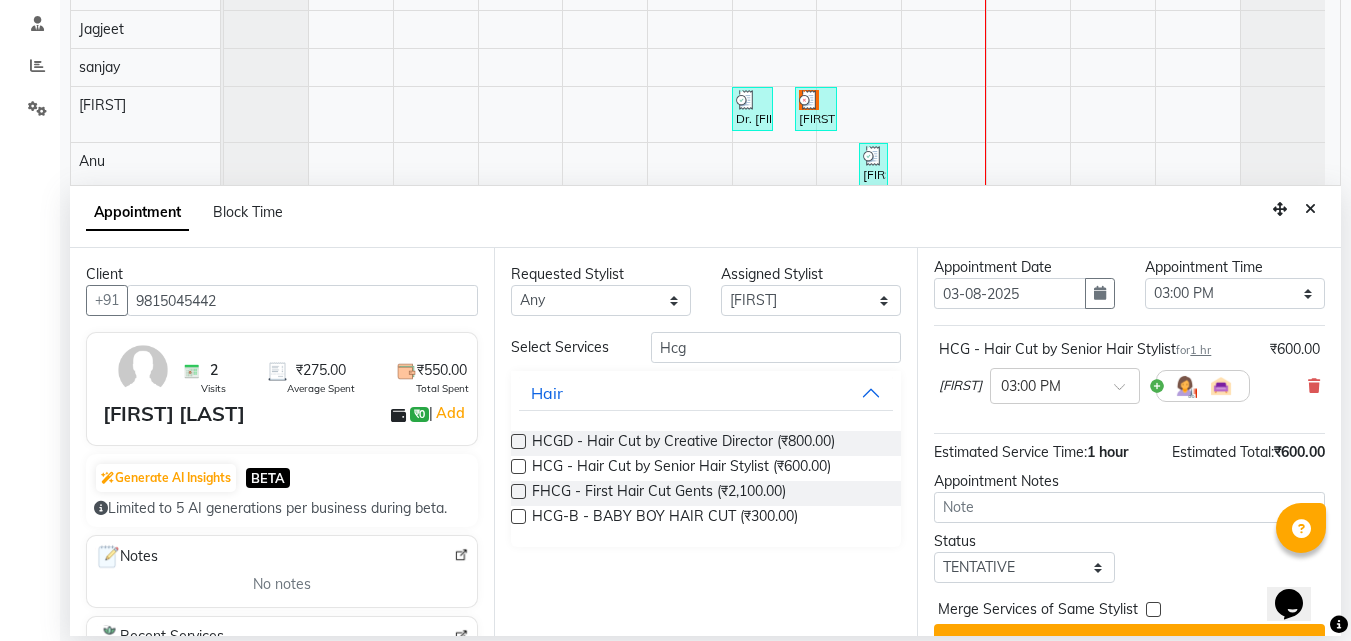 scroll, scrollTop: 100, scrollLeft: 0, axis: vertical 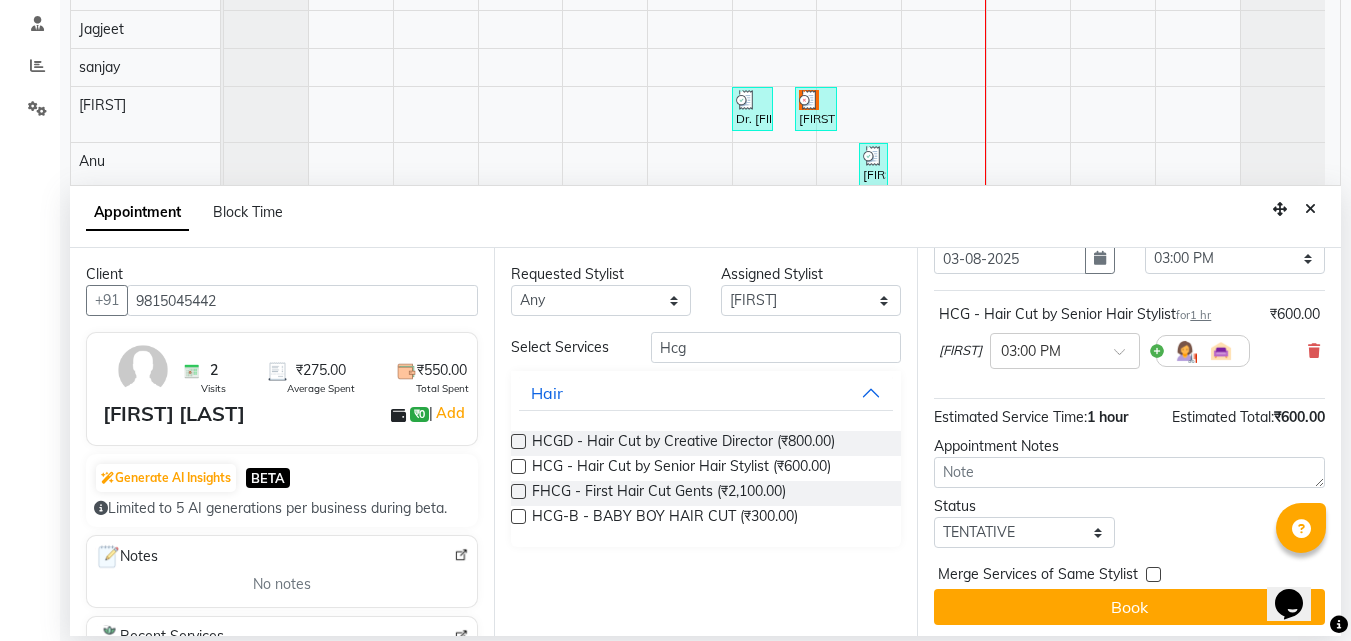 click on "Arshdeep Brar" at bounding box center [174, 414] 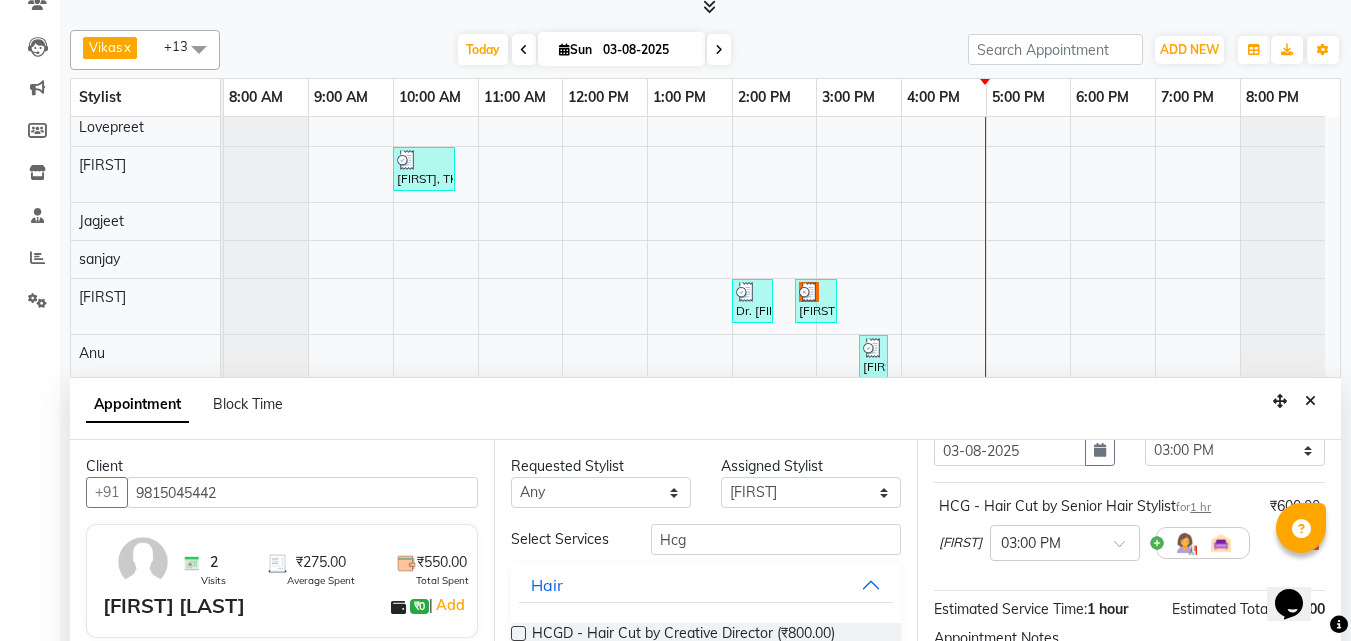 scroll, scrollTop: 177, scrollLeft: 0, axis: vertical 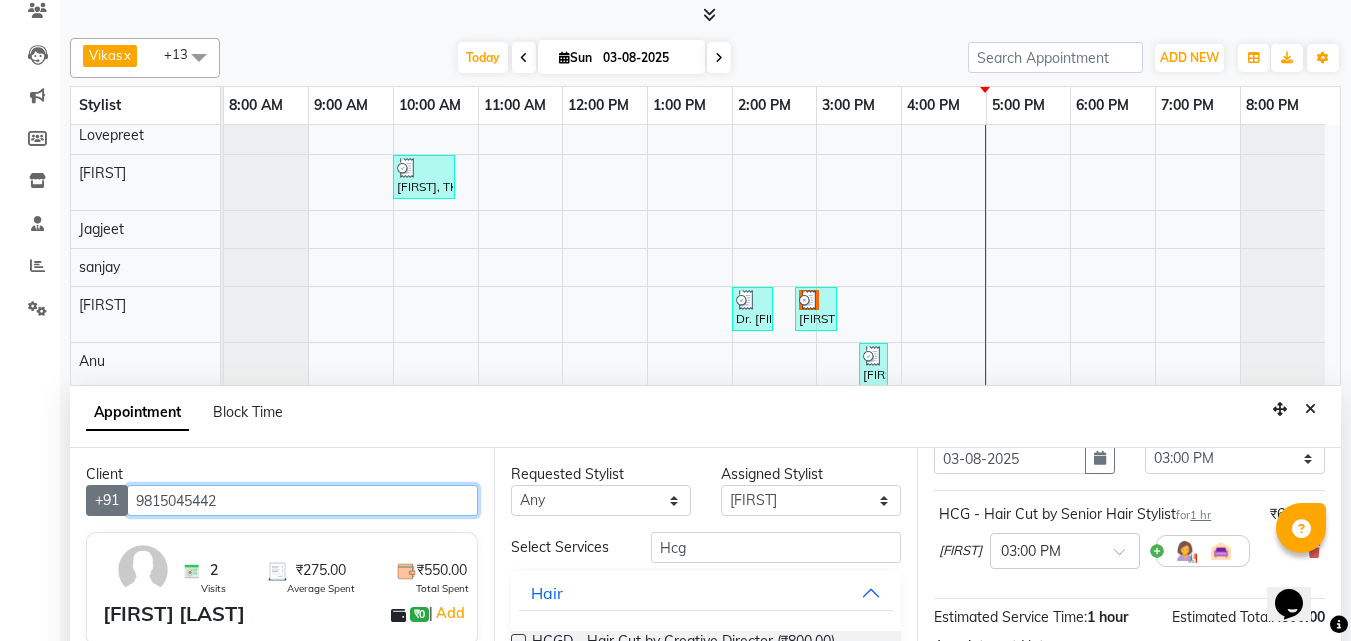 drag, startPoint x: 244, startPoint y: 502, endPoint x: 124, endPoint y: 492, distance: 120.41595 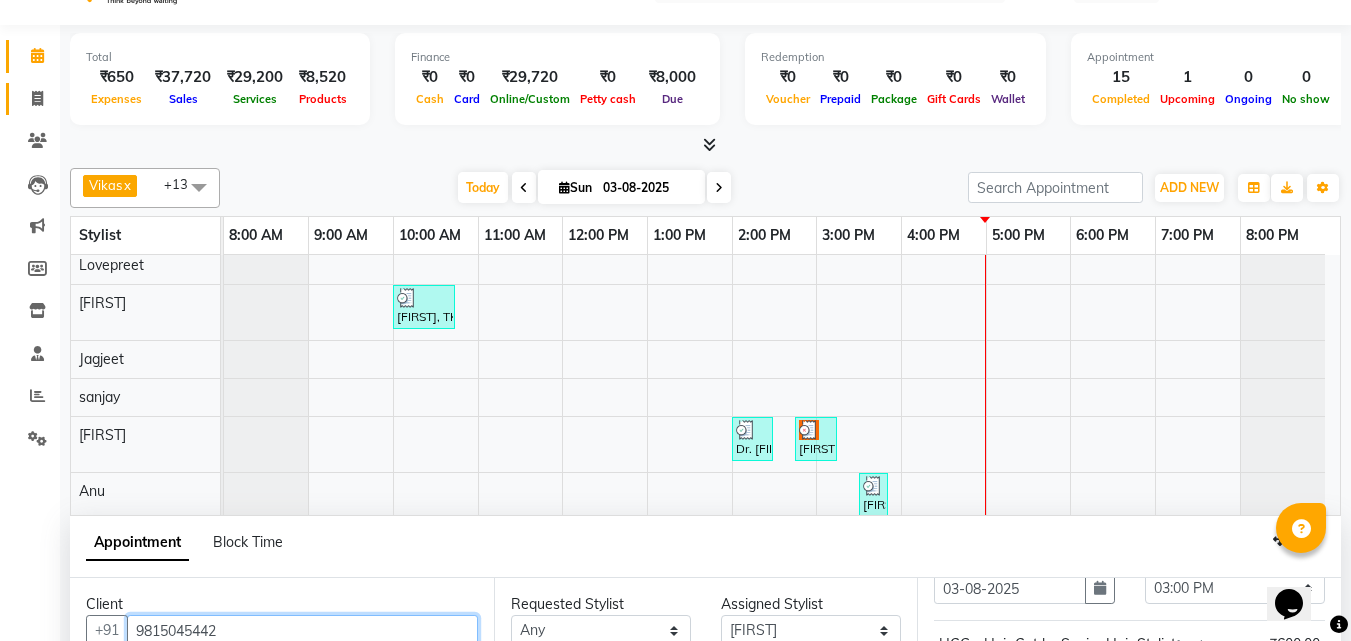 scroll, scrollTop: 0, scrollLeft: 0, axis: both 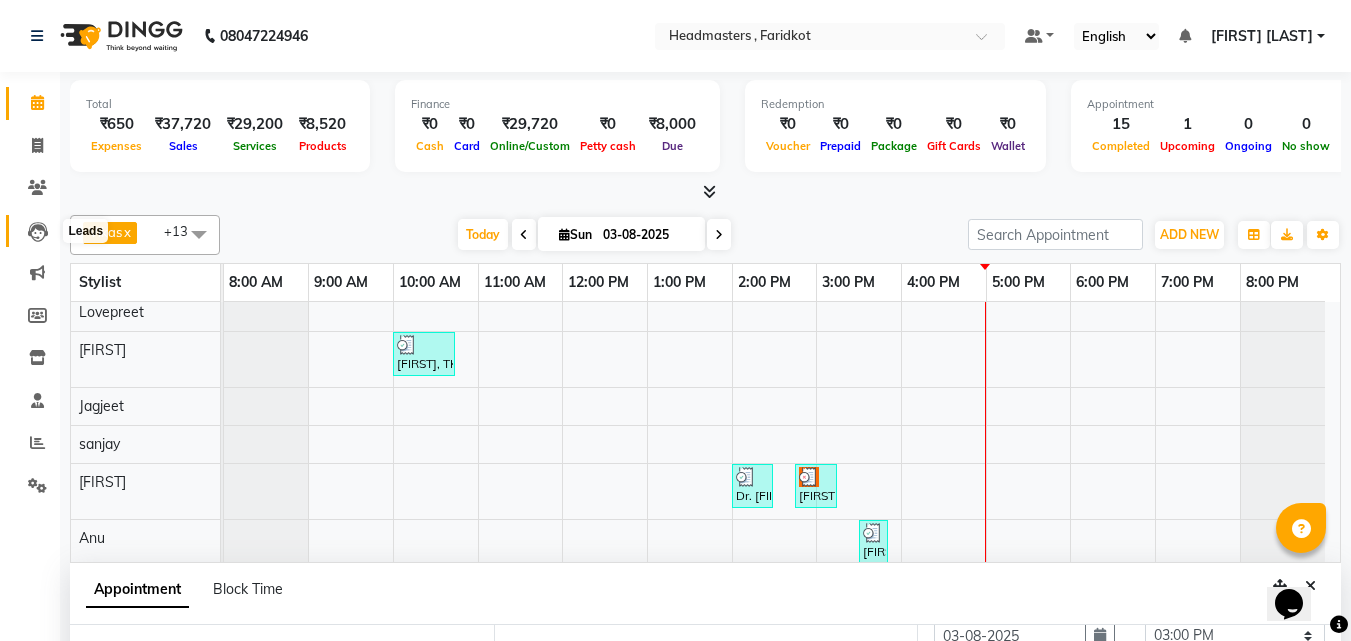 click 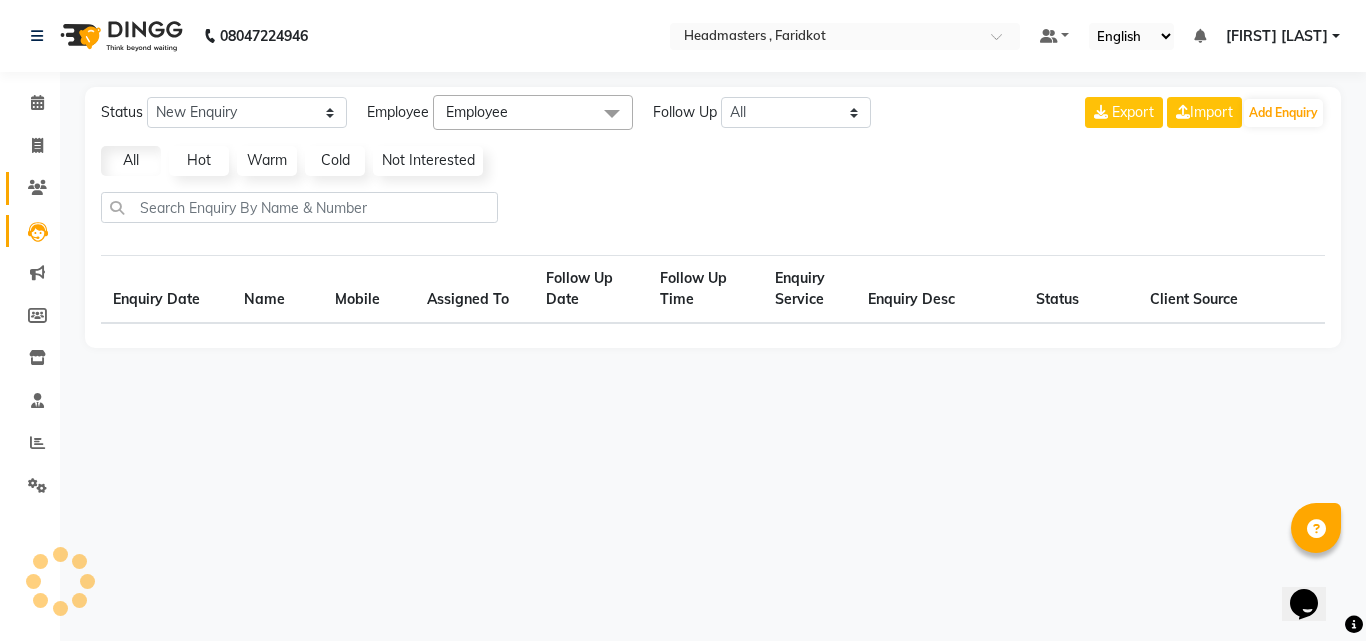select on "10" 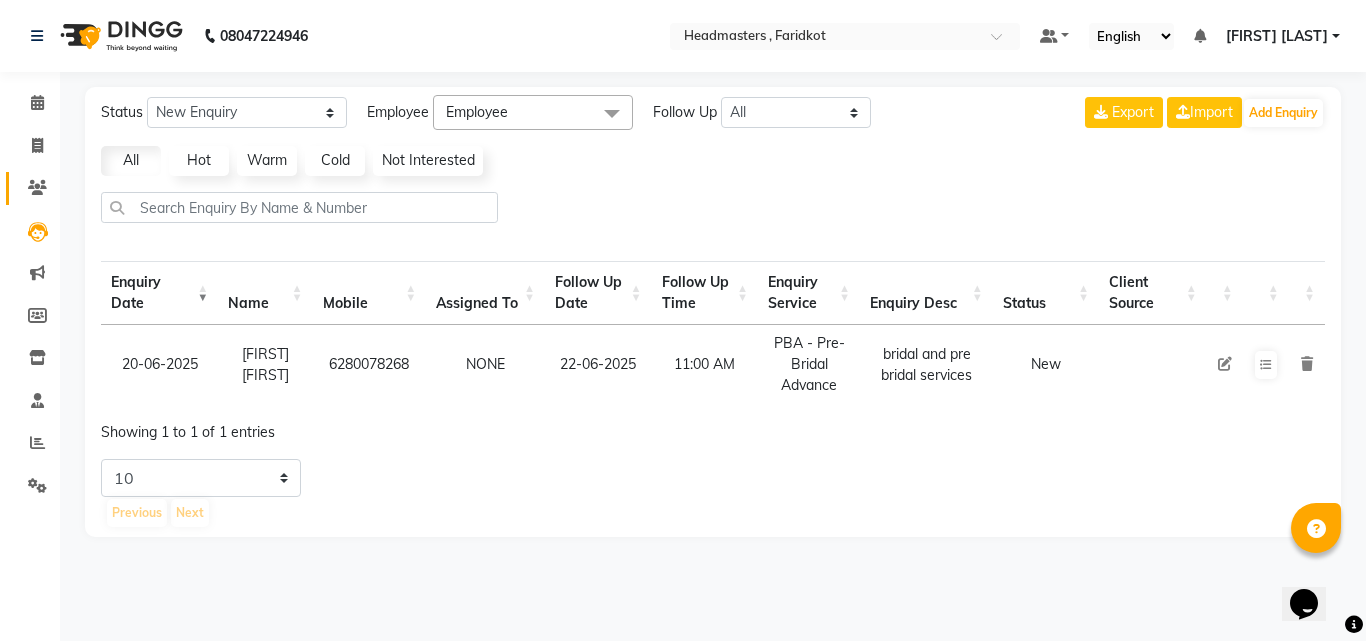 click on "Clients" 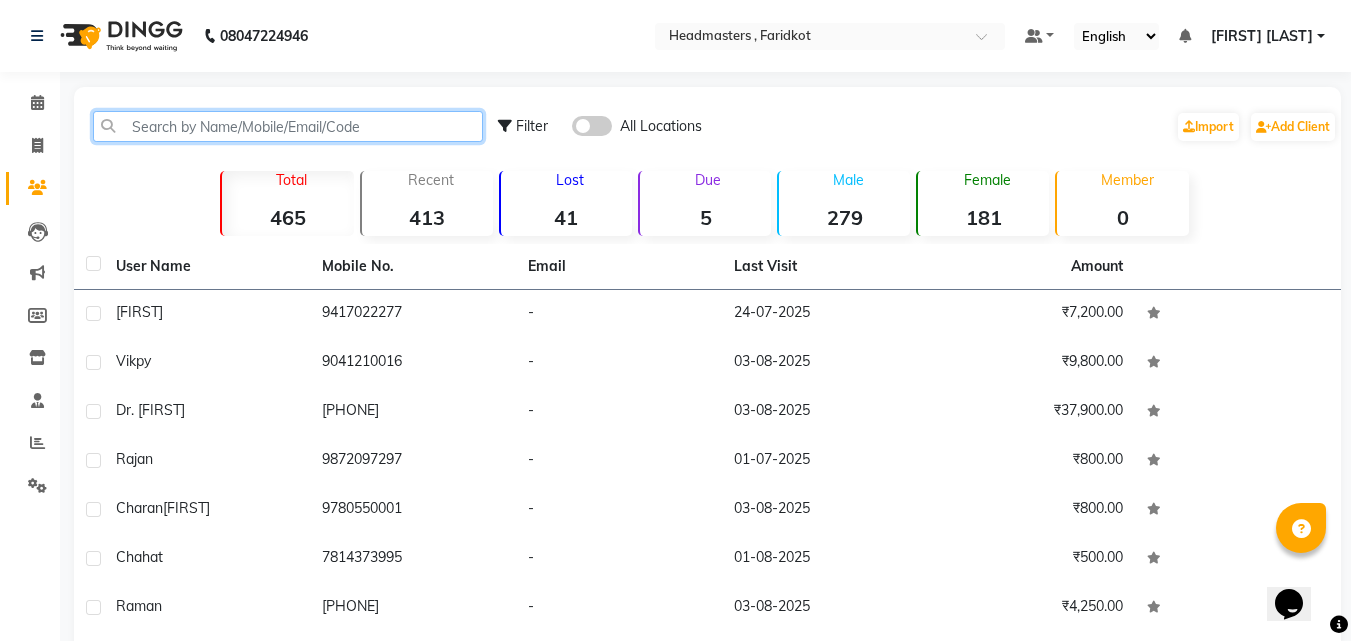 paste on "9815045442" 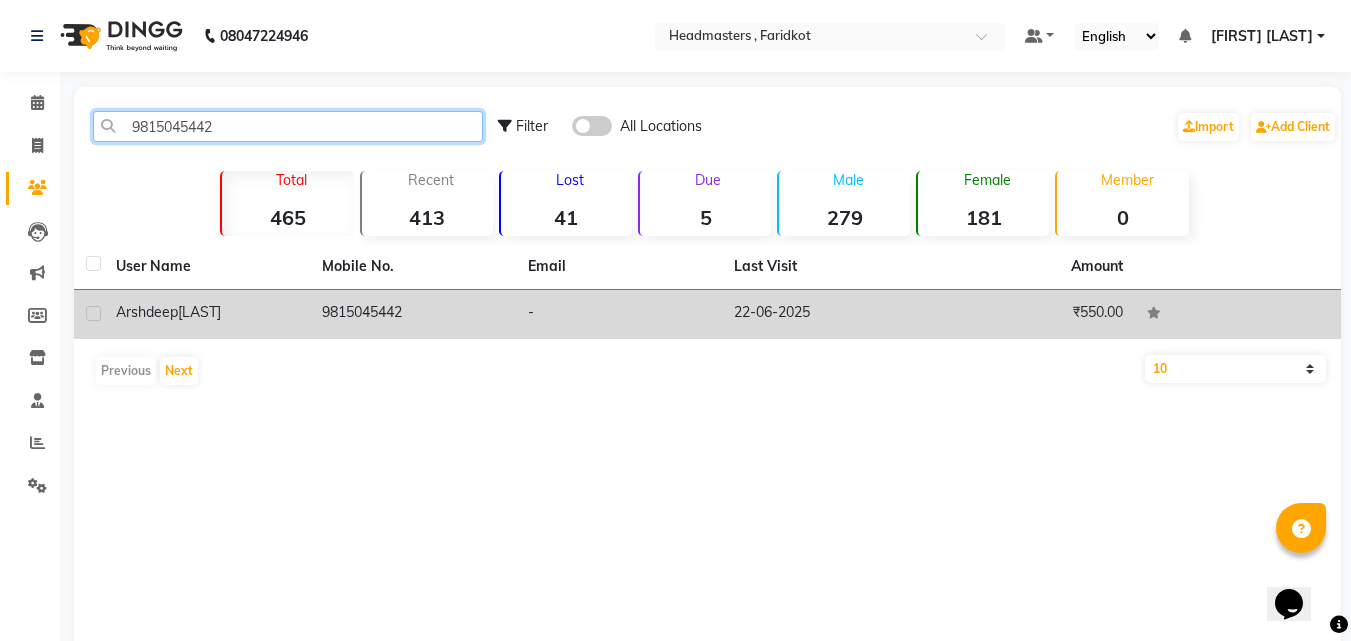 type on "9815045442" 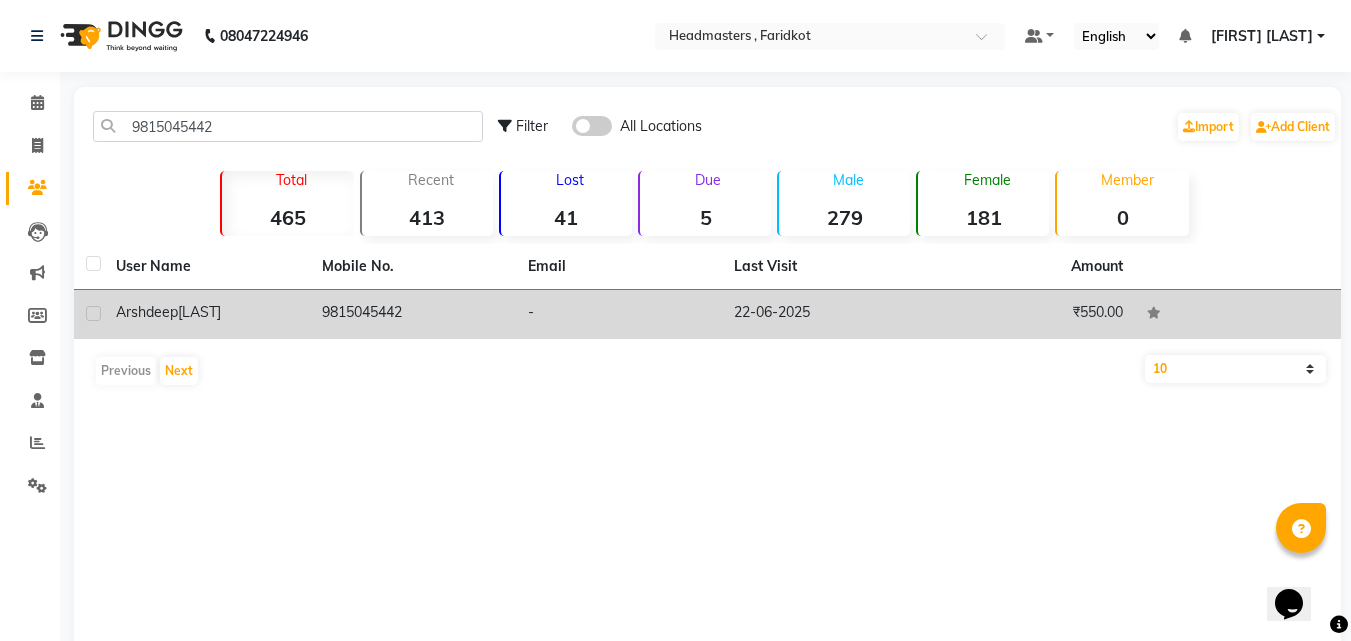 click on "9815045442" 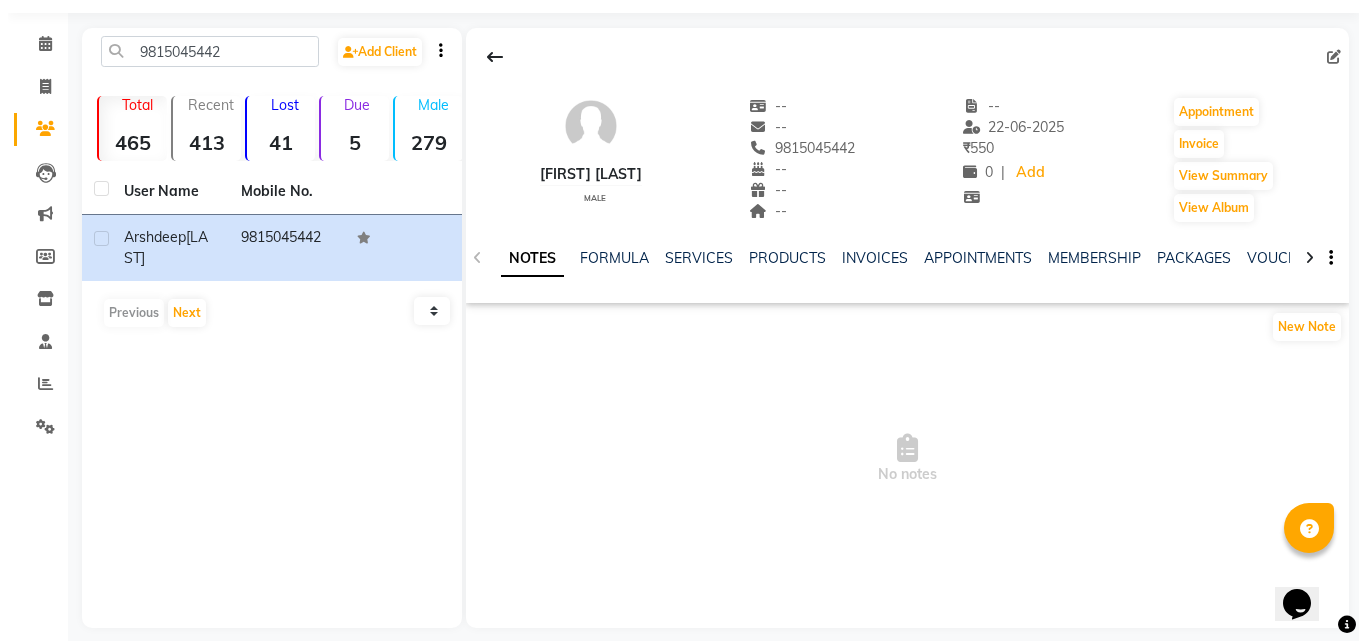 scroll, scrollTop: 76, scrollLeft: 0, axis: vertical 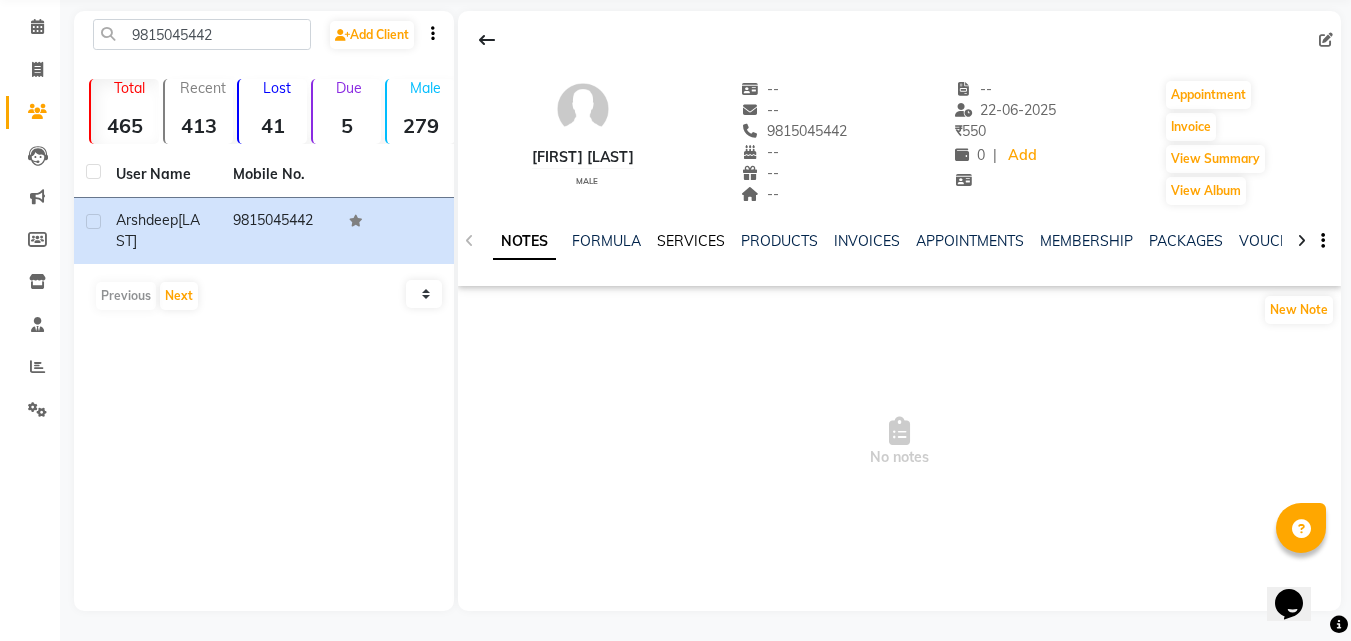 click on "SERVICES" 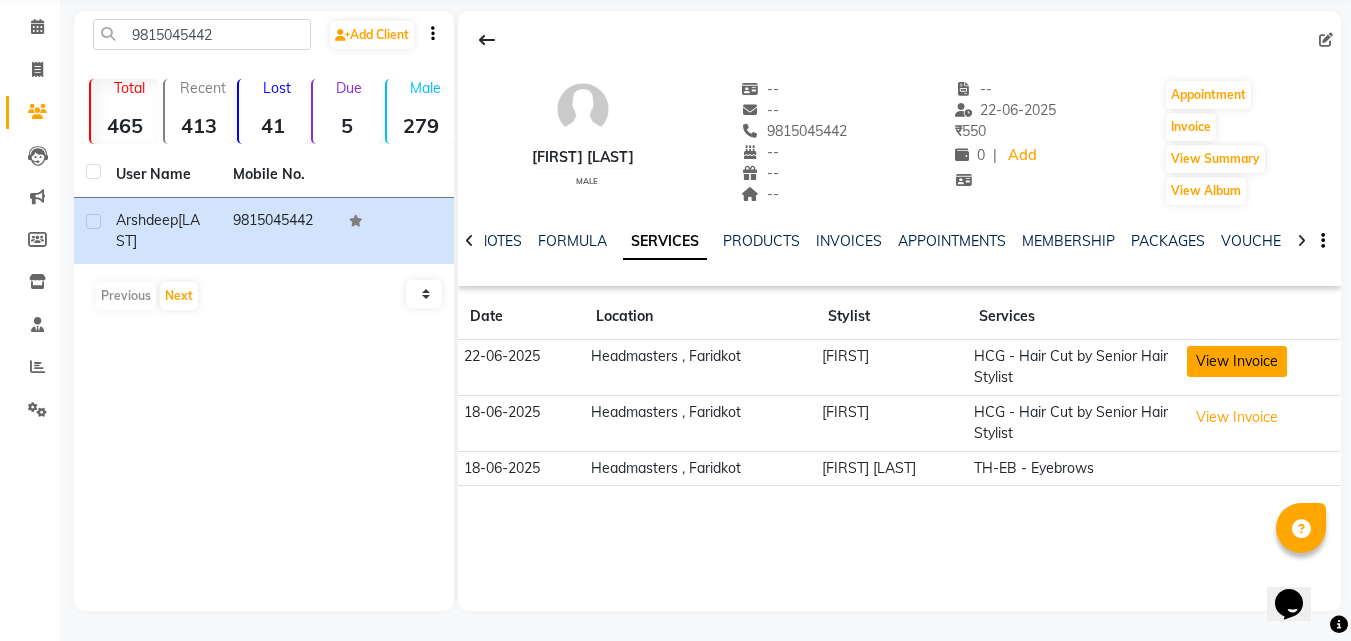 click on "View Invoice" 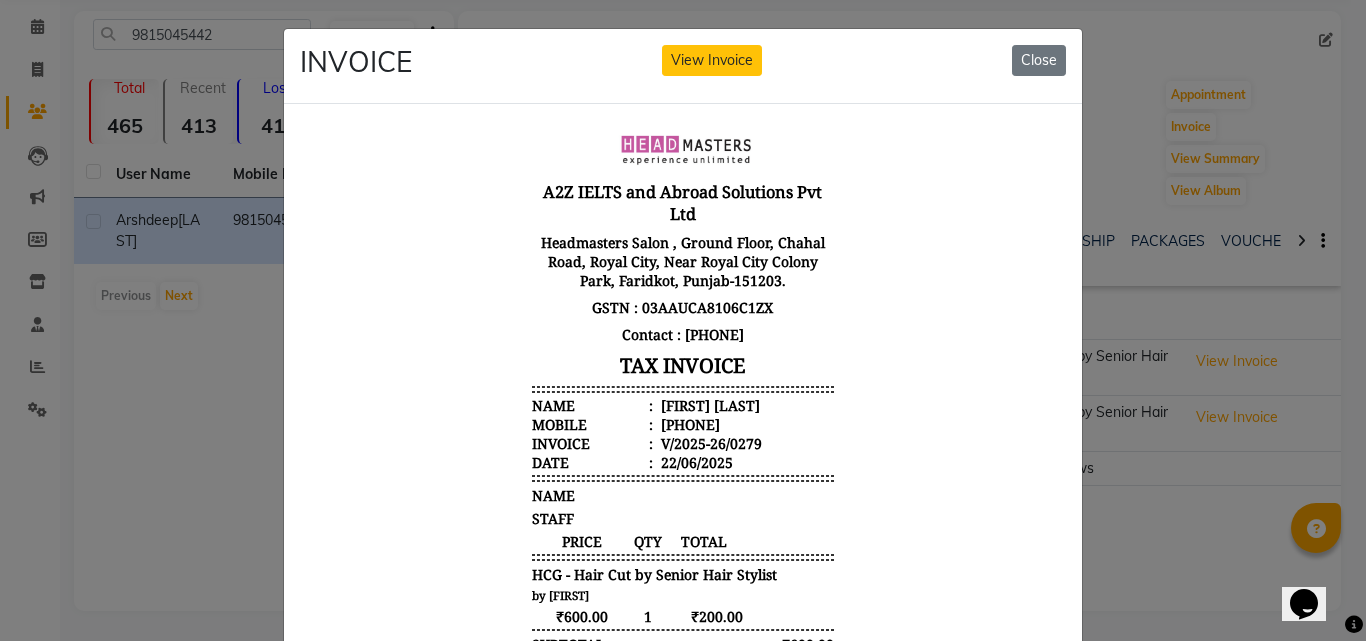 scroll, scrollTop: 16, scrollLeft: 0, axis: vertical 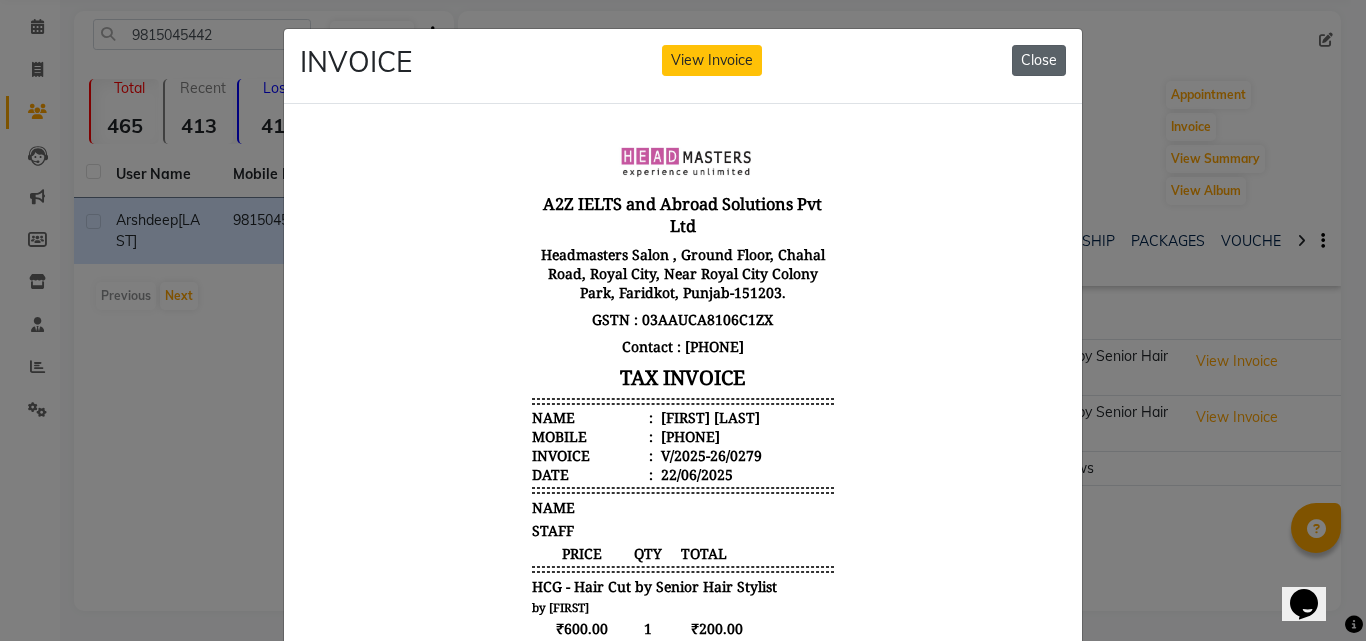 click on "Close" 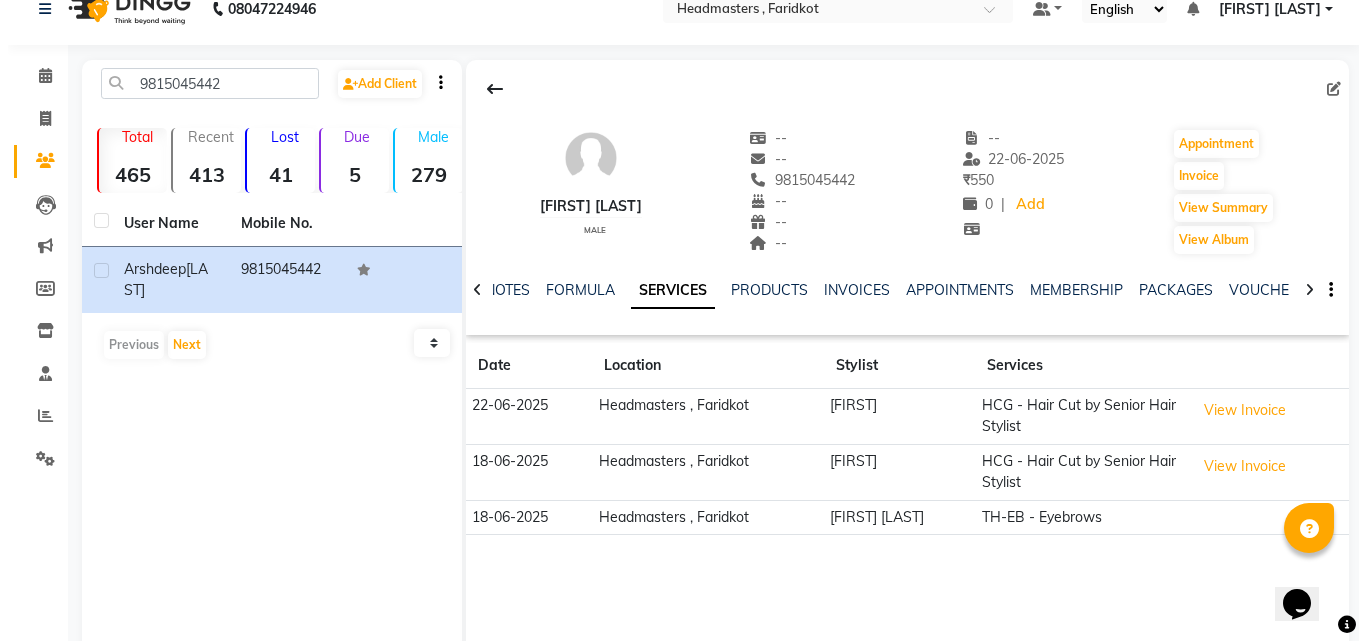scroll, scrollTop: 0, scrollLeft: 0, axis: both 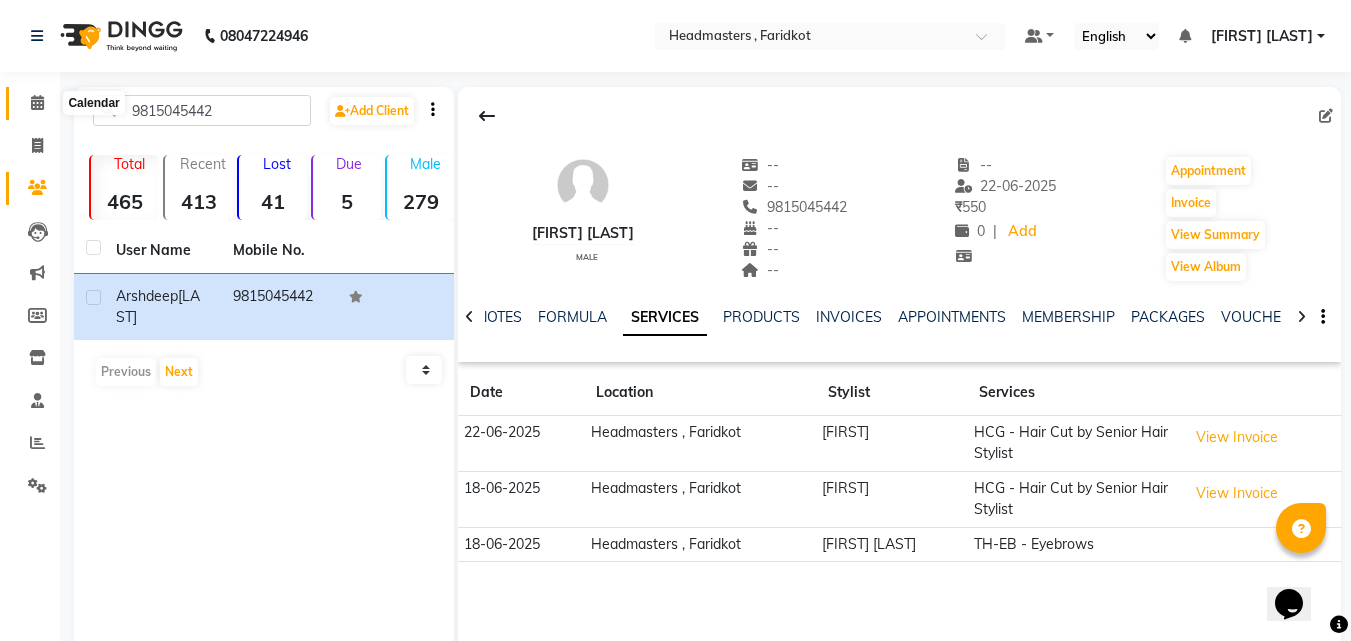 click 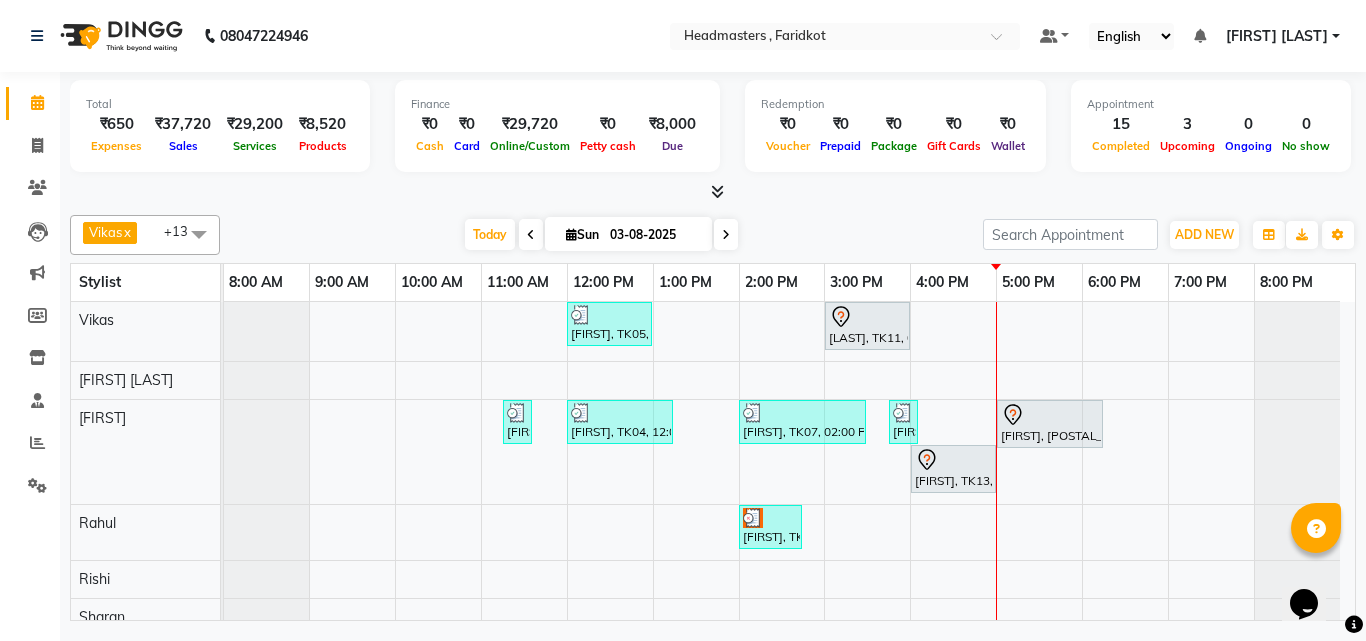 scroll, scrollTop: 101, scrollLeft: 0, axis: vertical 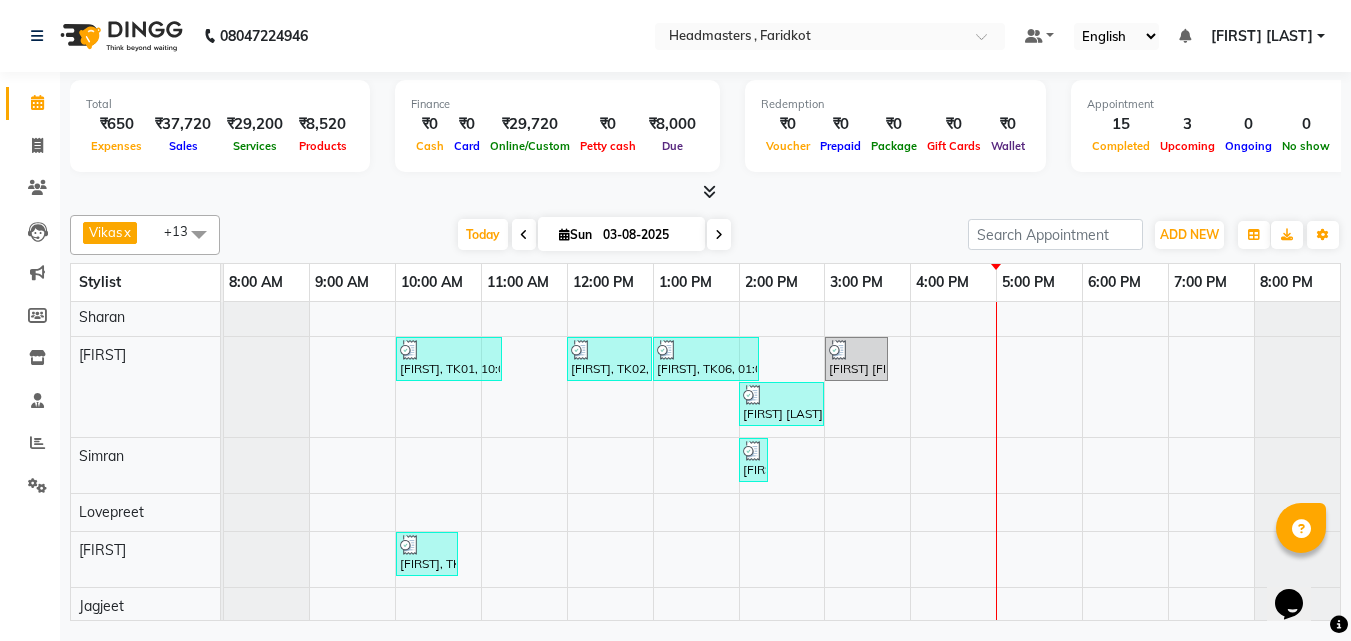select on "76903" 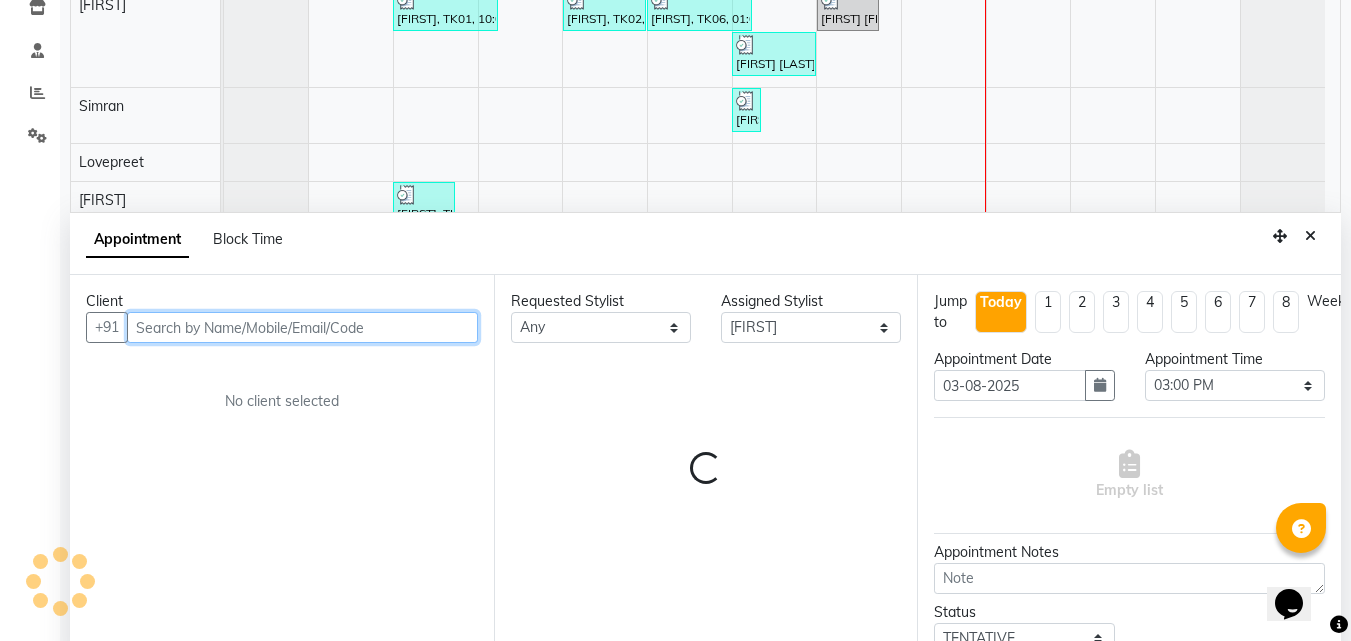 scroll, scrollTop: 357, scrollLeft: 0, axis: vertical 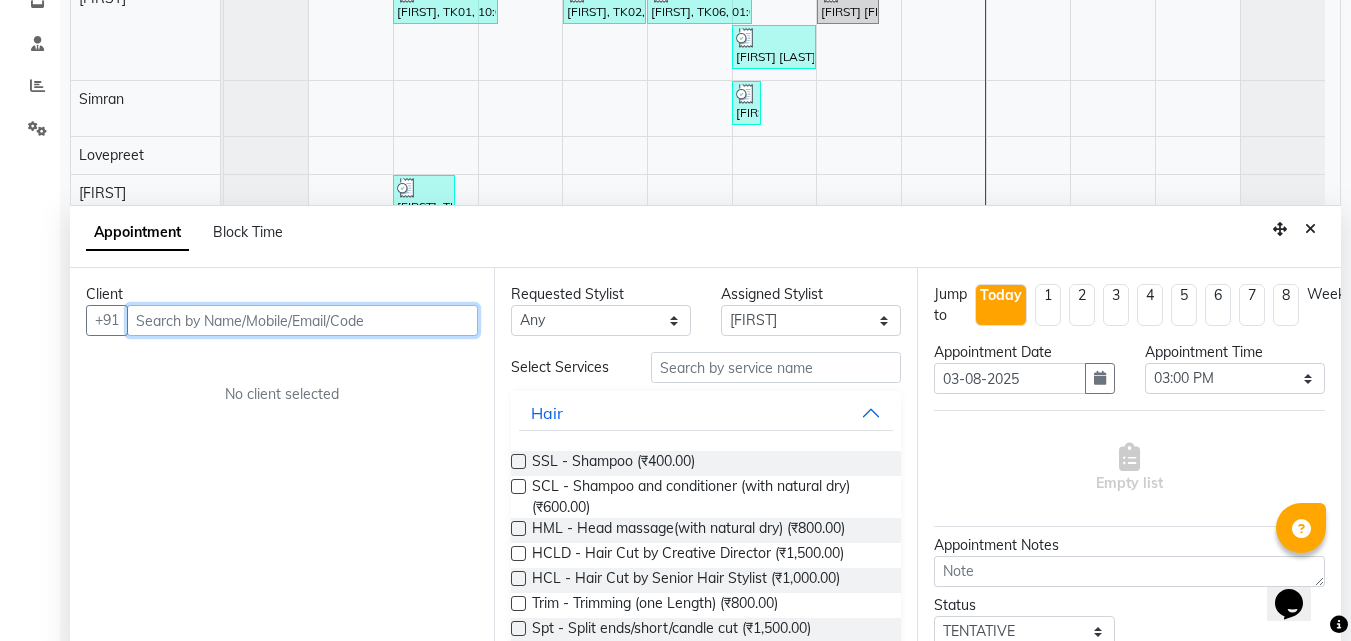 click at bounding box center [302, 320] 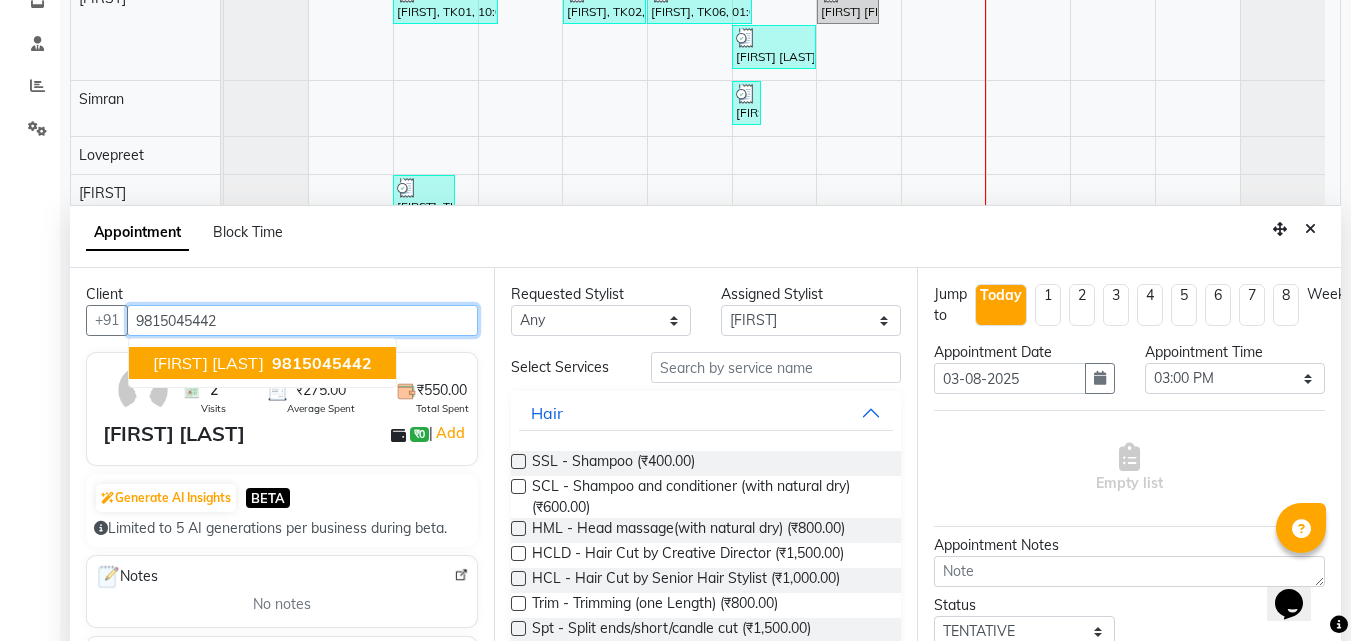 click on "Arshdeep Brar   9815045442" at bounding box center [262, 363] 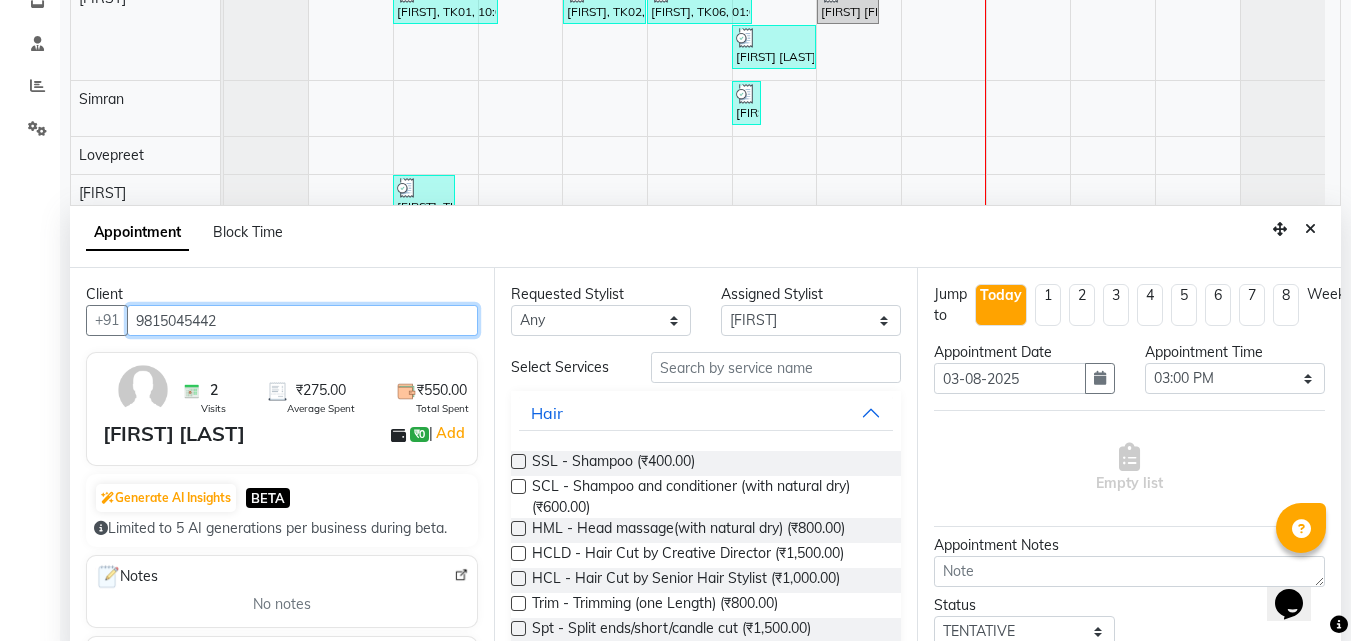 type on "9815045442" 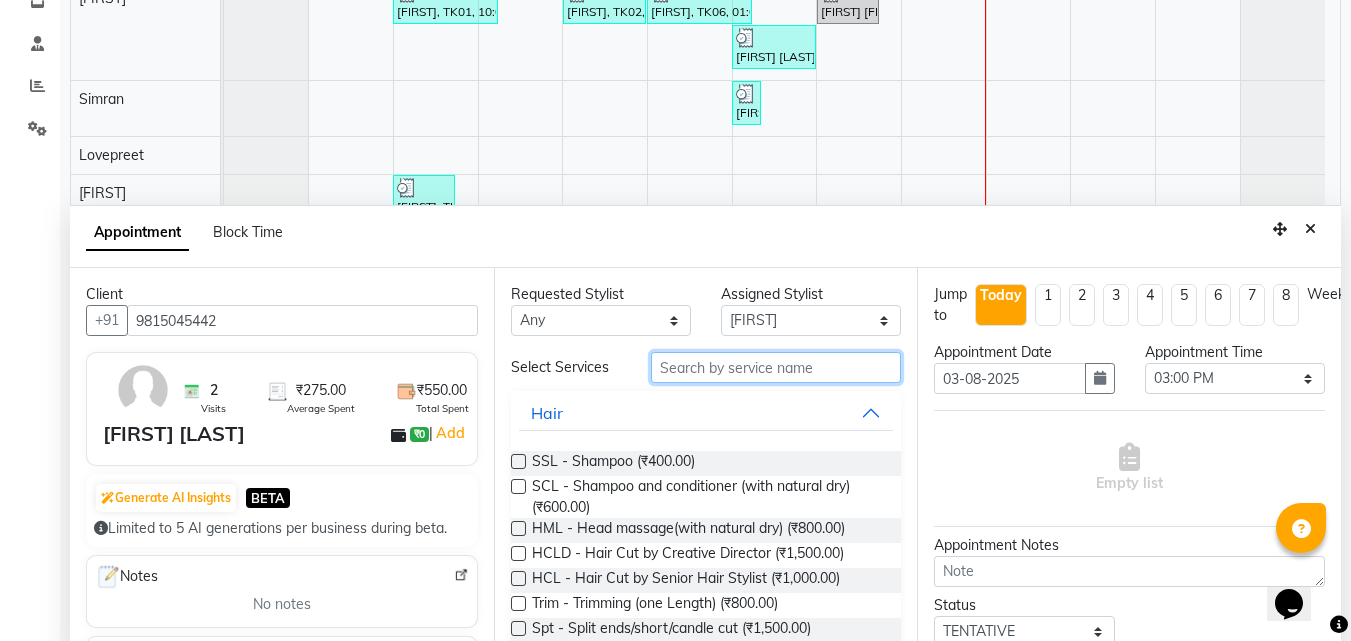 click at bounding box center [776, 367] 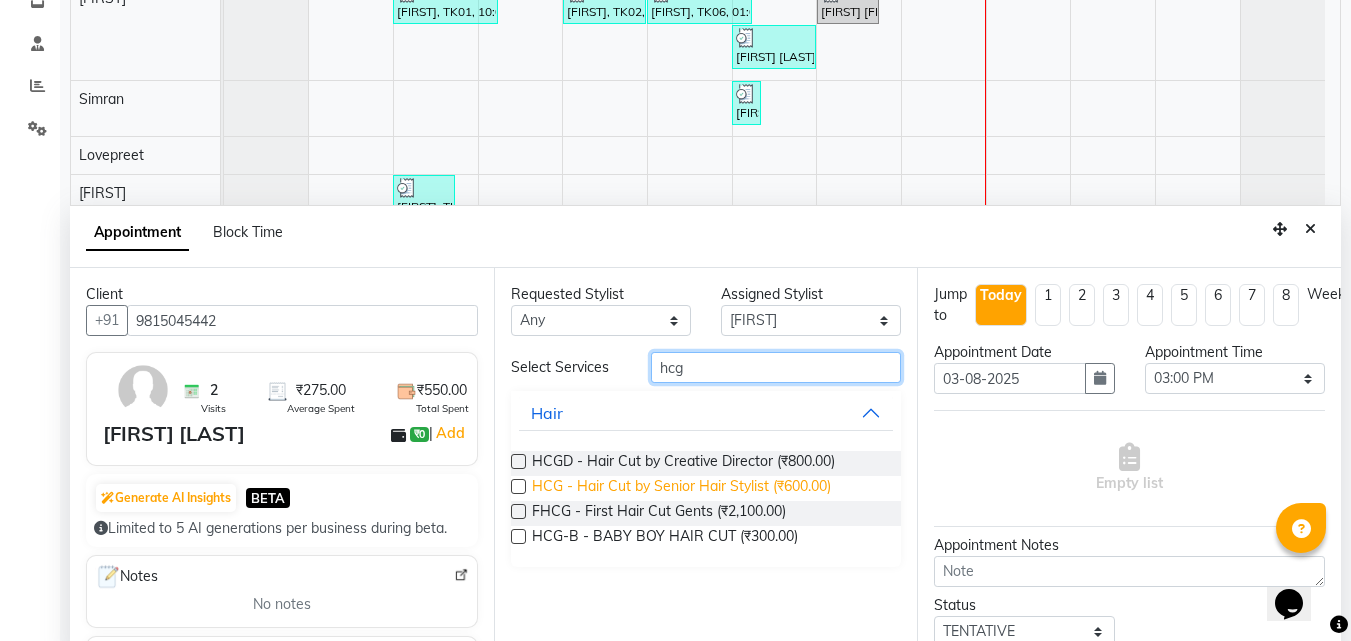 type on "hcg" 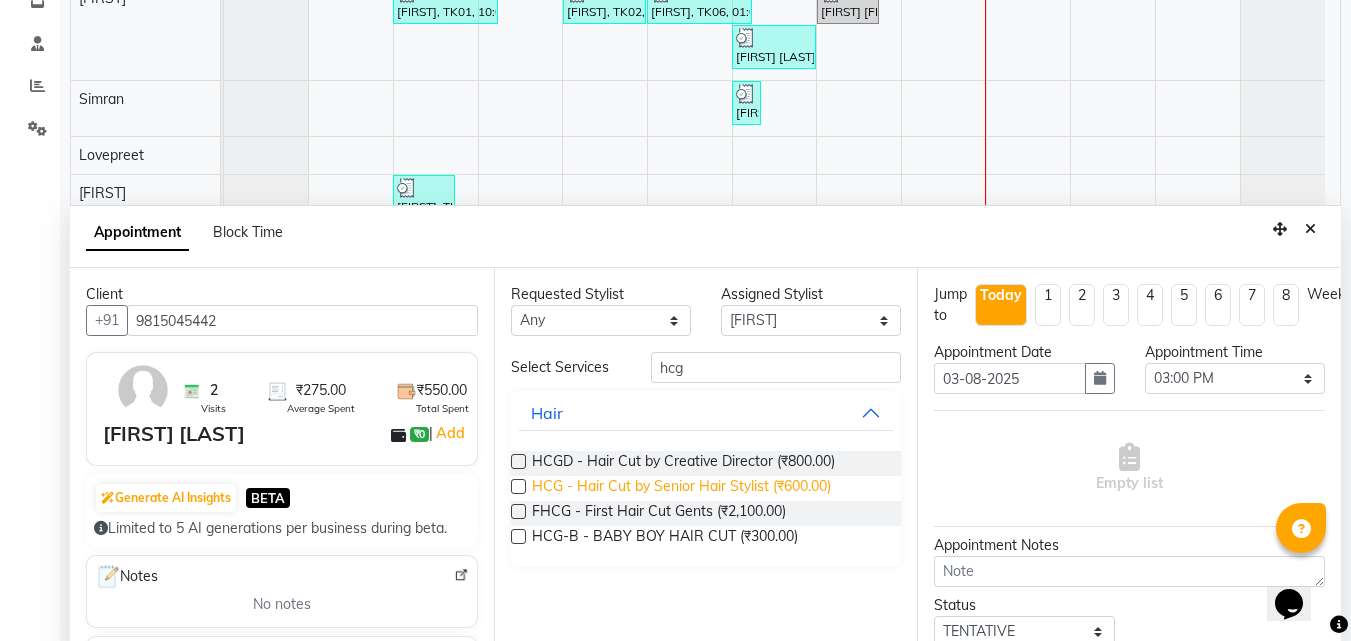 click on "HCG - Hair Cut by Senior Hair Stylist (₹600.00)" at bounding box center (681, 488) 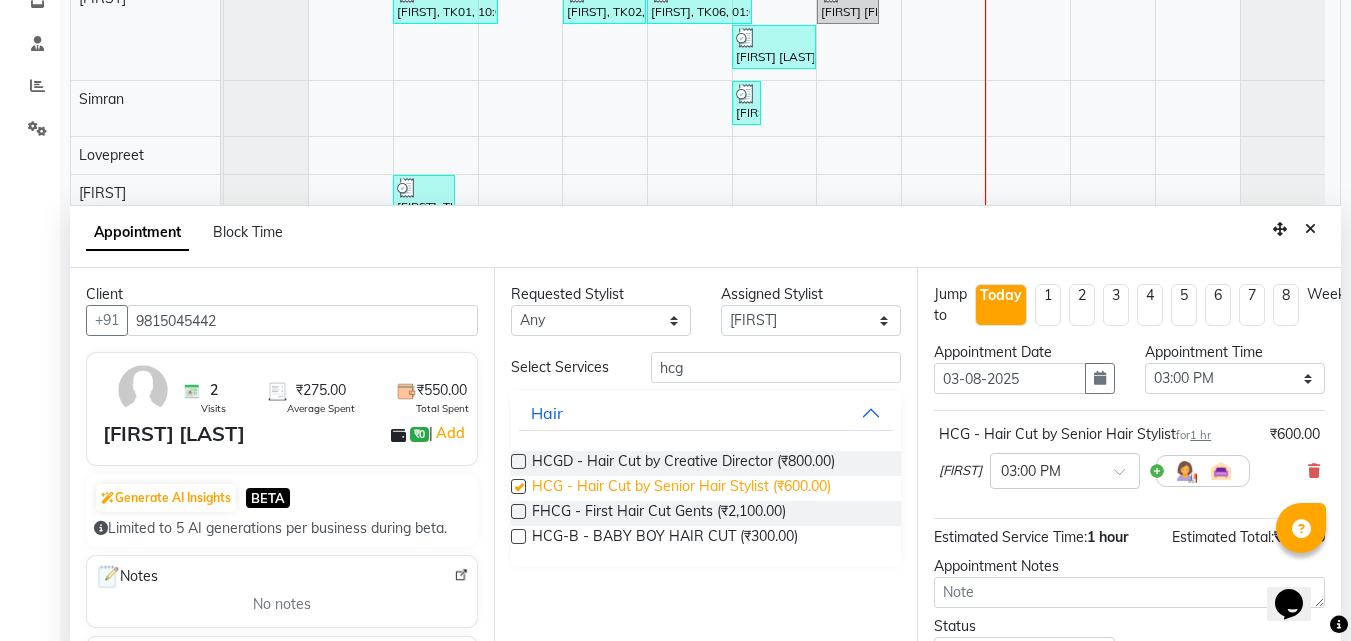 checkbox on "false" 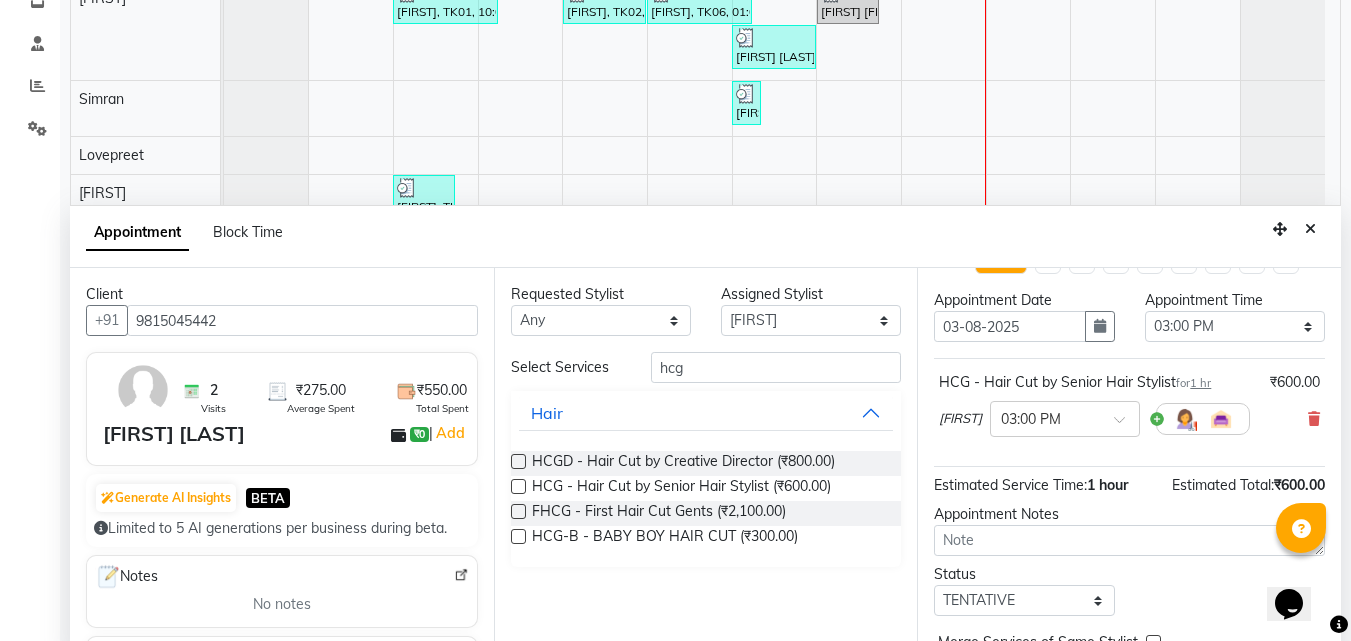 scroll, scrollTop: 120, scrollLeft: 0, axis: vertical 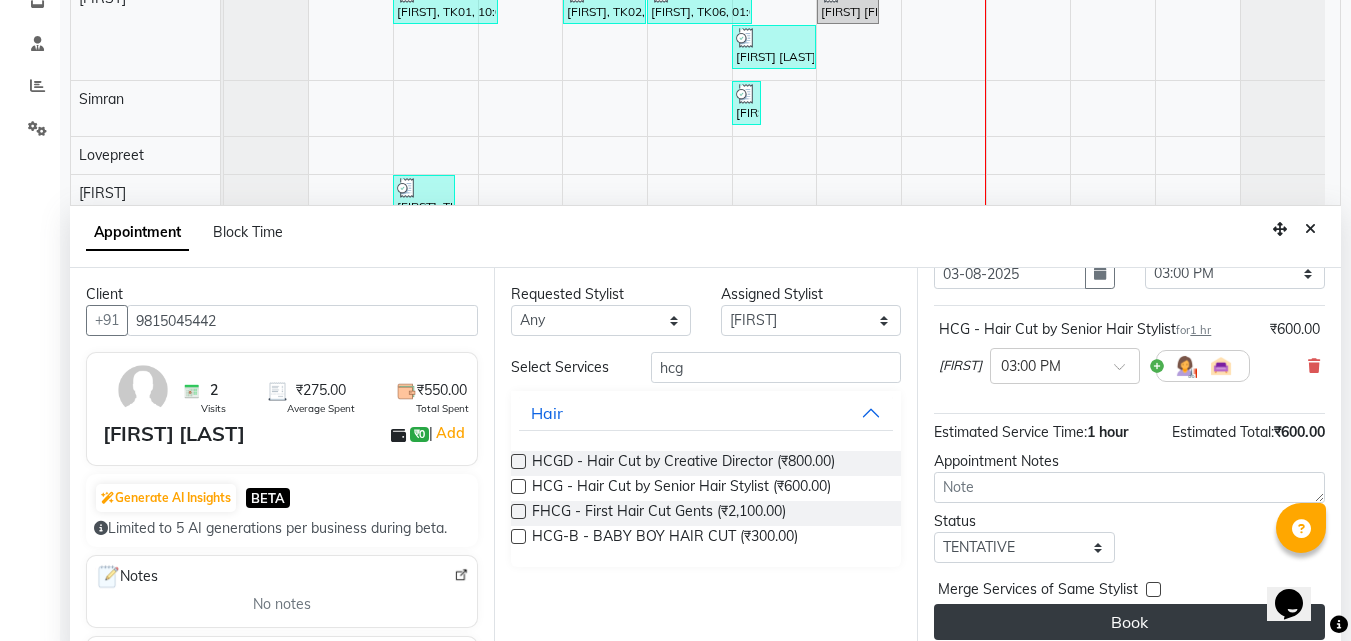click on "Book" at bounding box center (1129, 622) 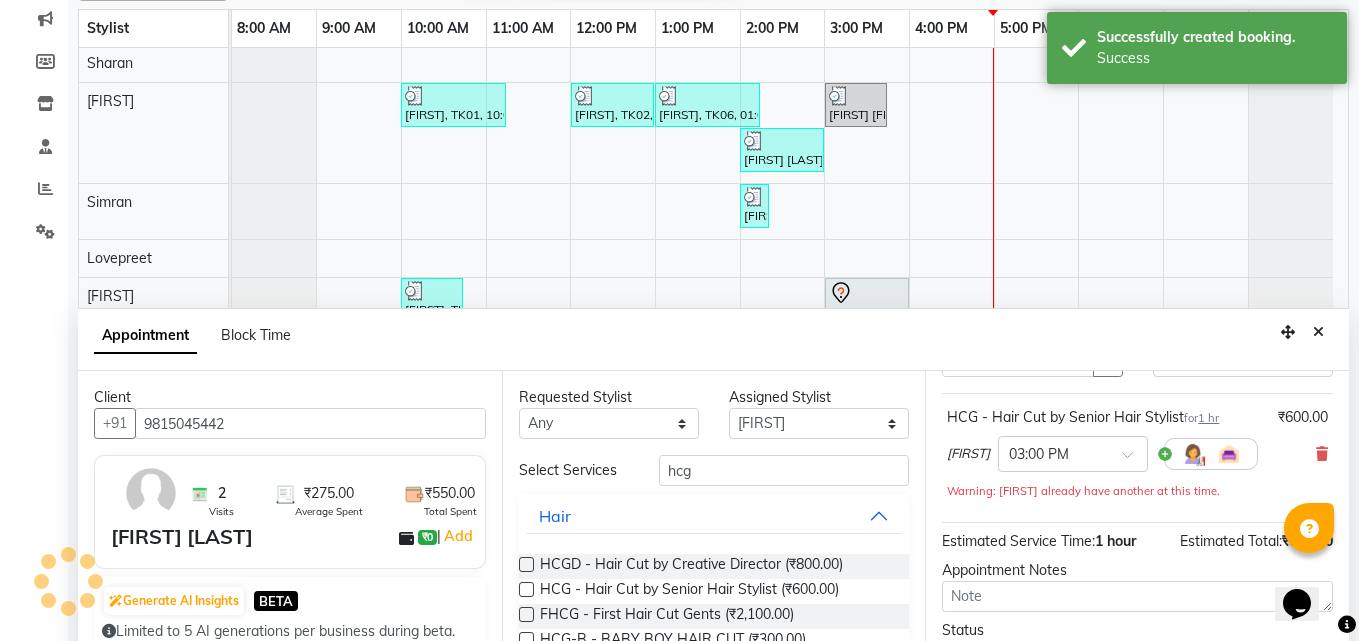 scroll, scrollTop: 0, scrollLeft: 0, axis: both 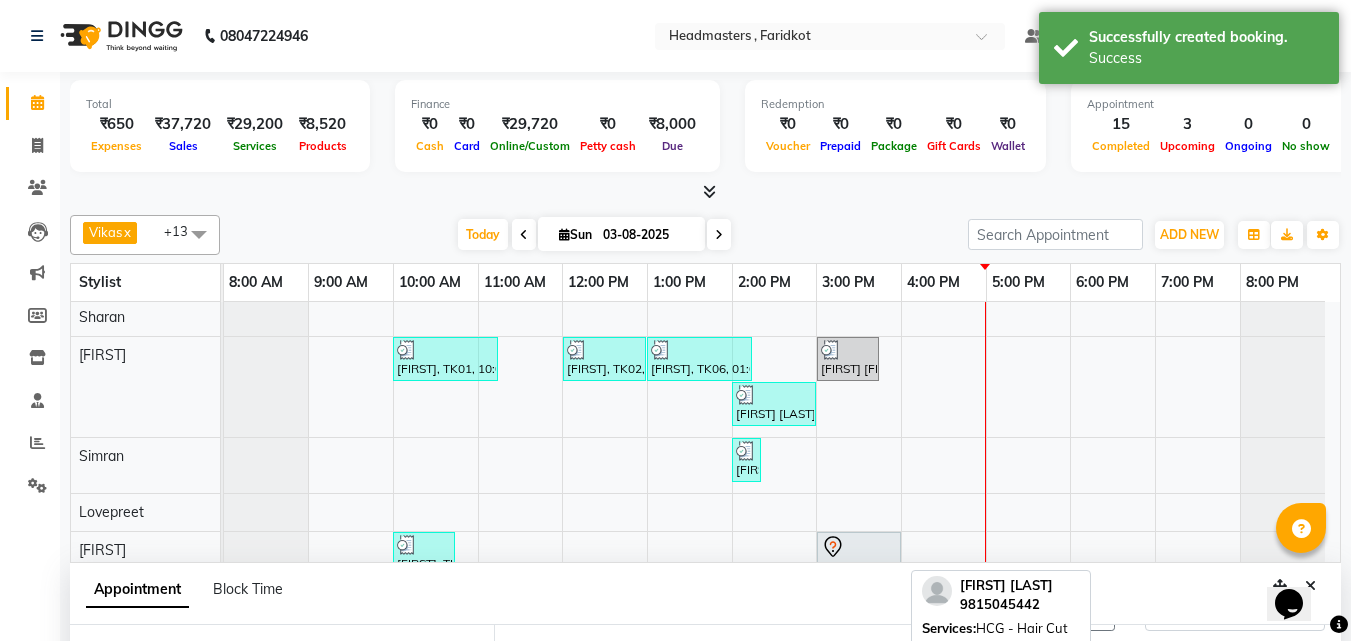 click at bounding box center (859, 547) 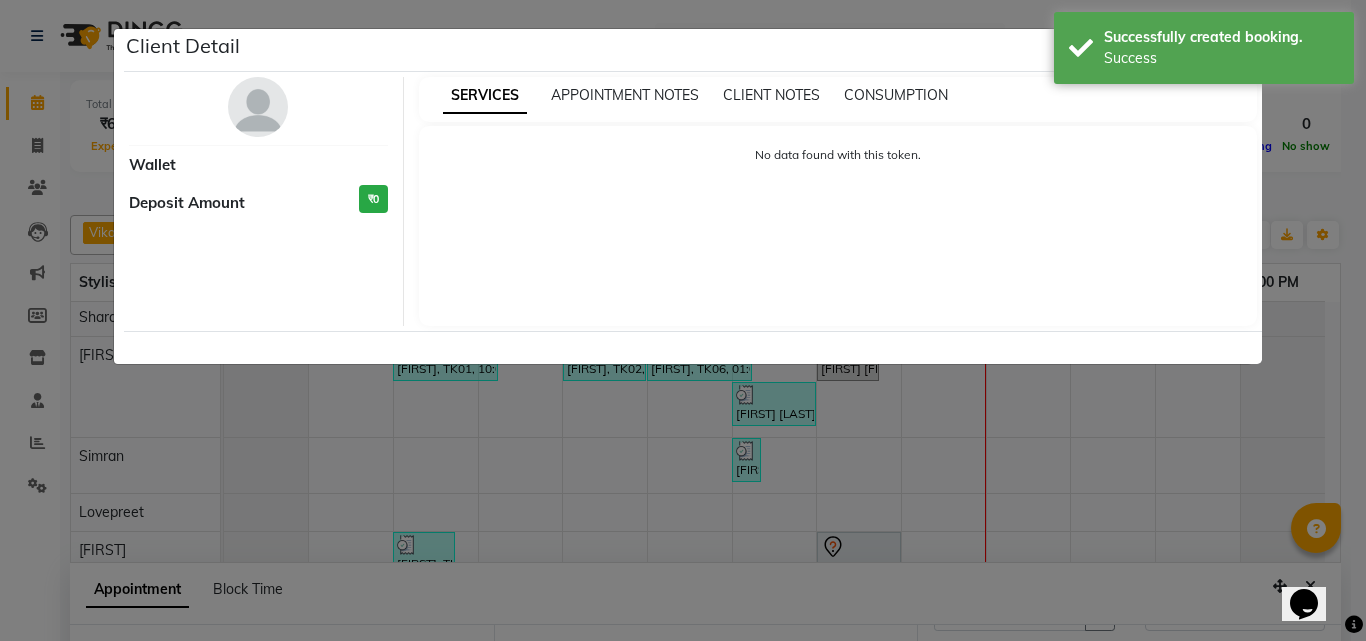 select on "7" 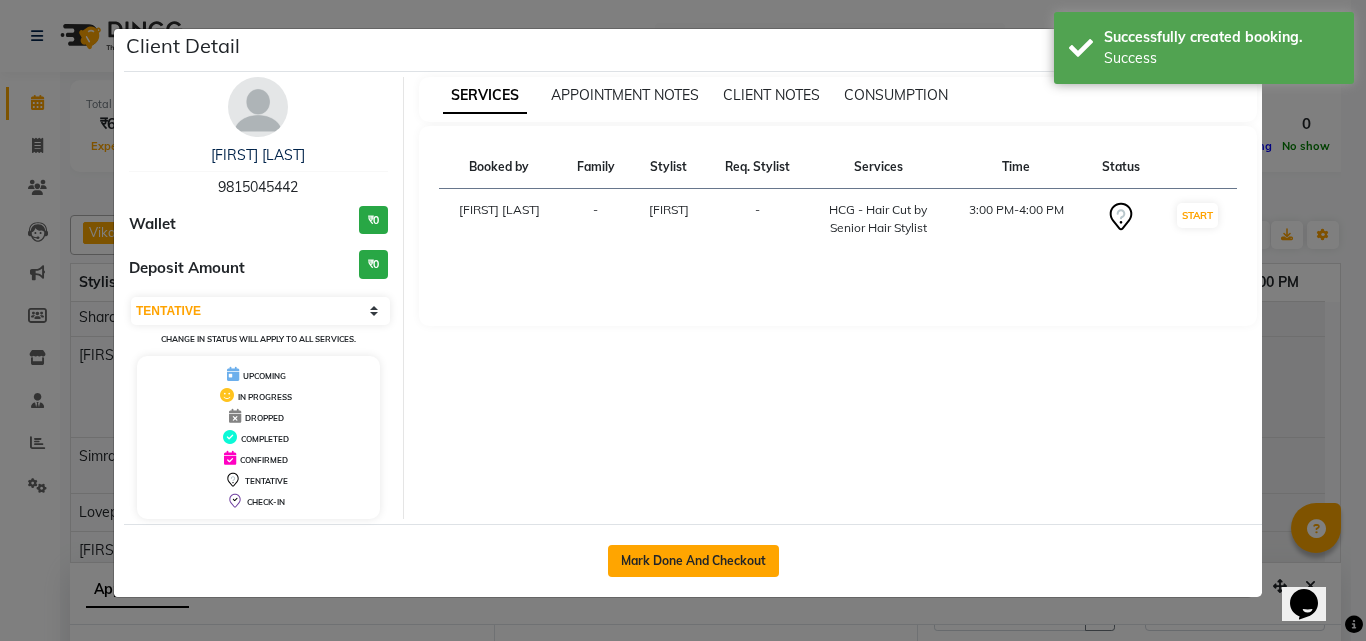 click on "Mark Done And Checkout" 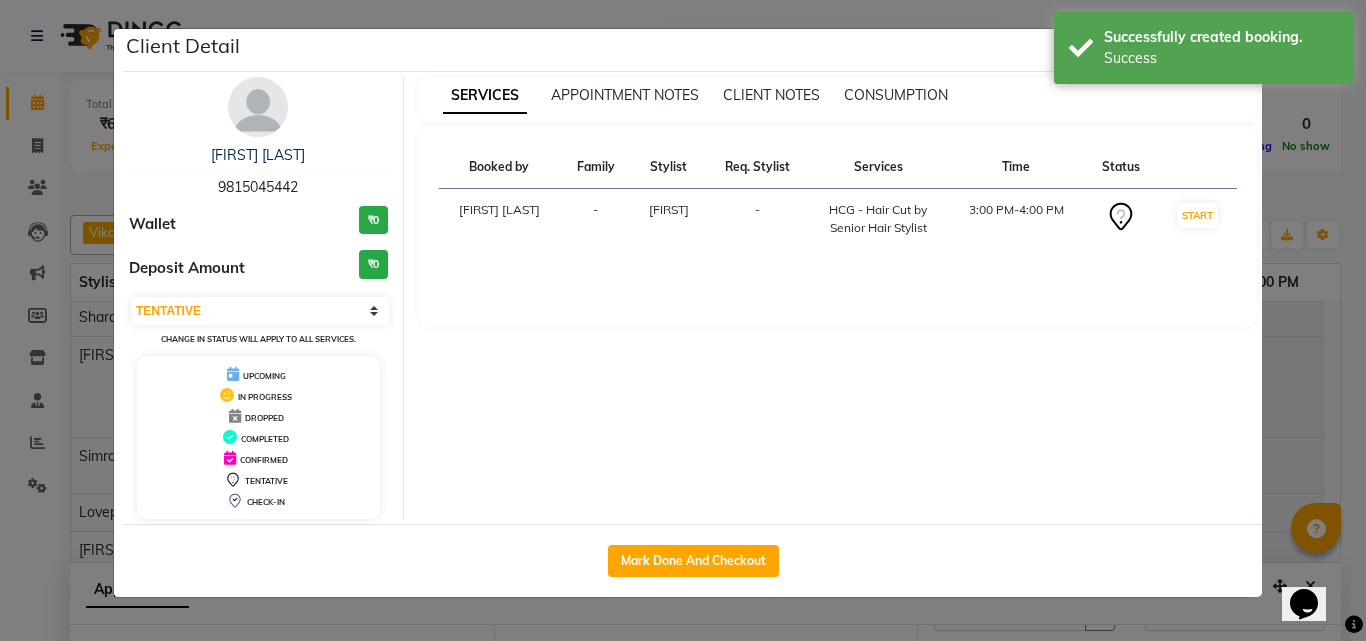 select on "service" 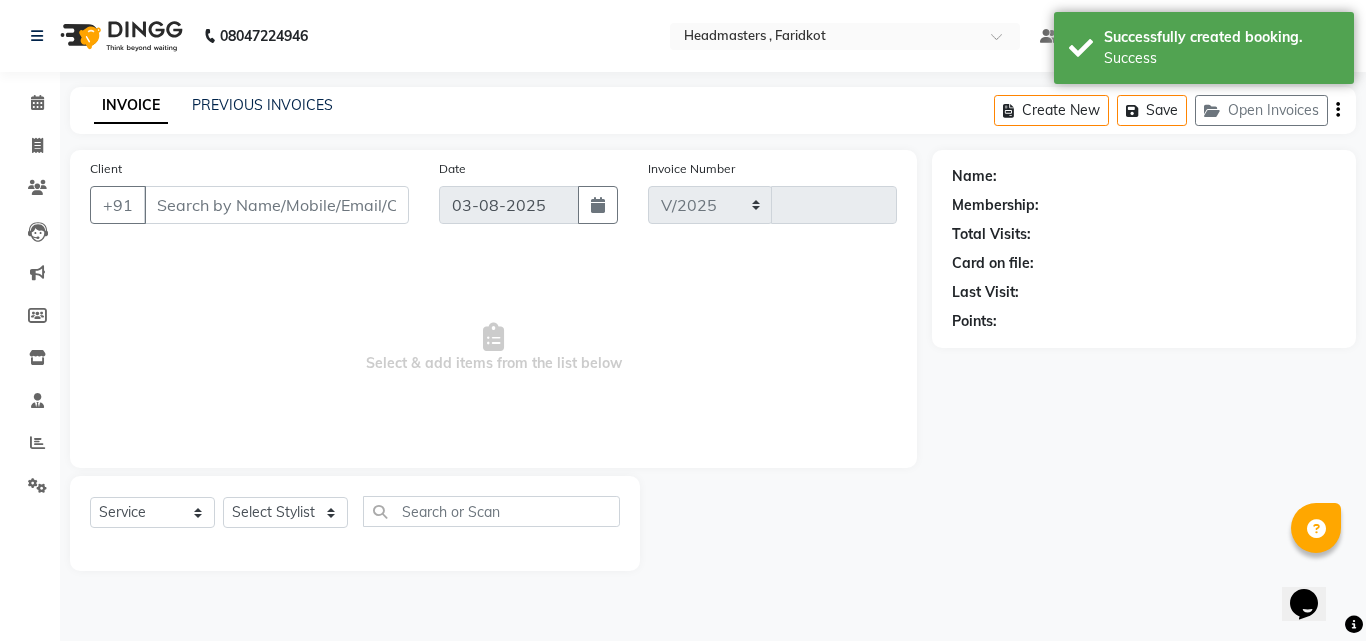 select on "7919" 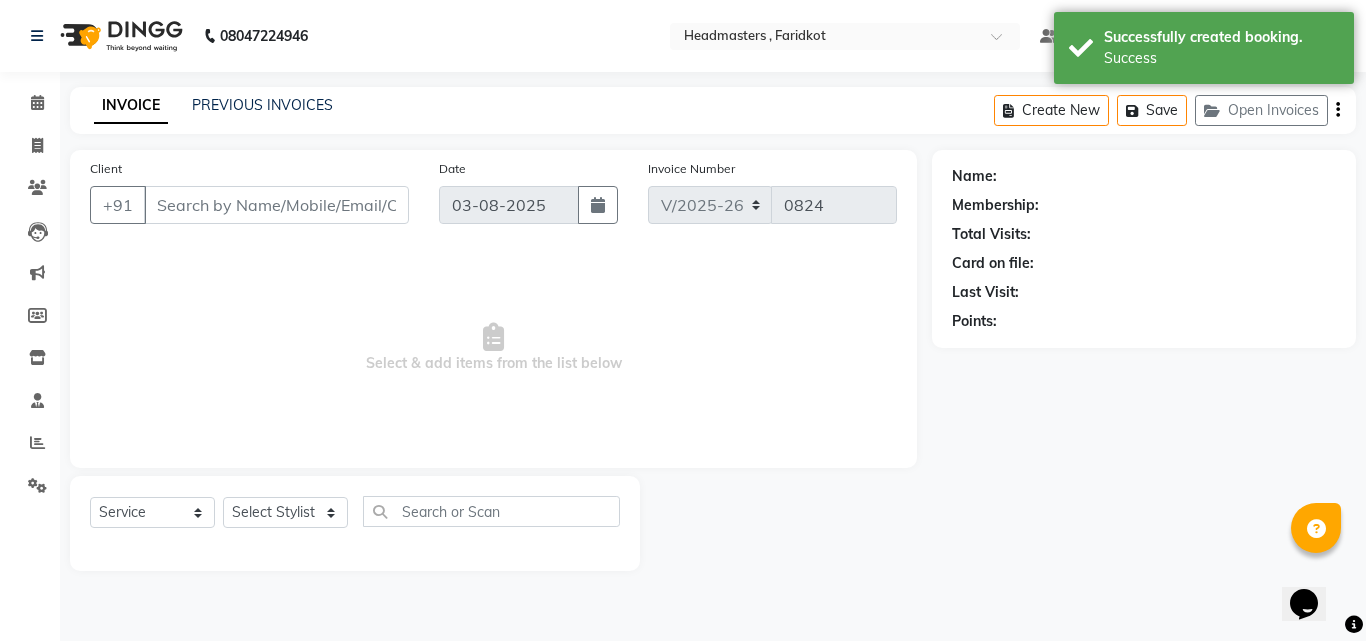type on "9815045442" 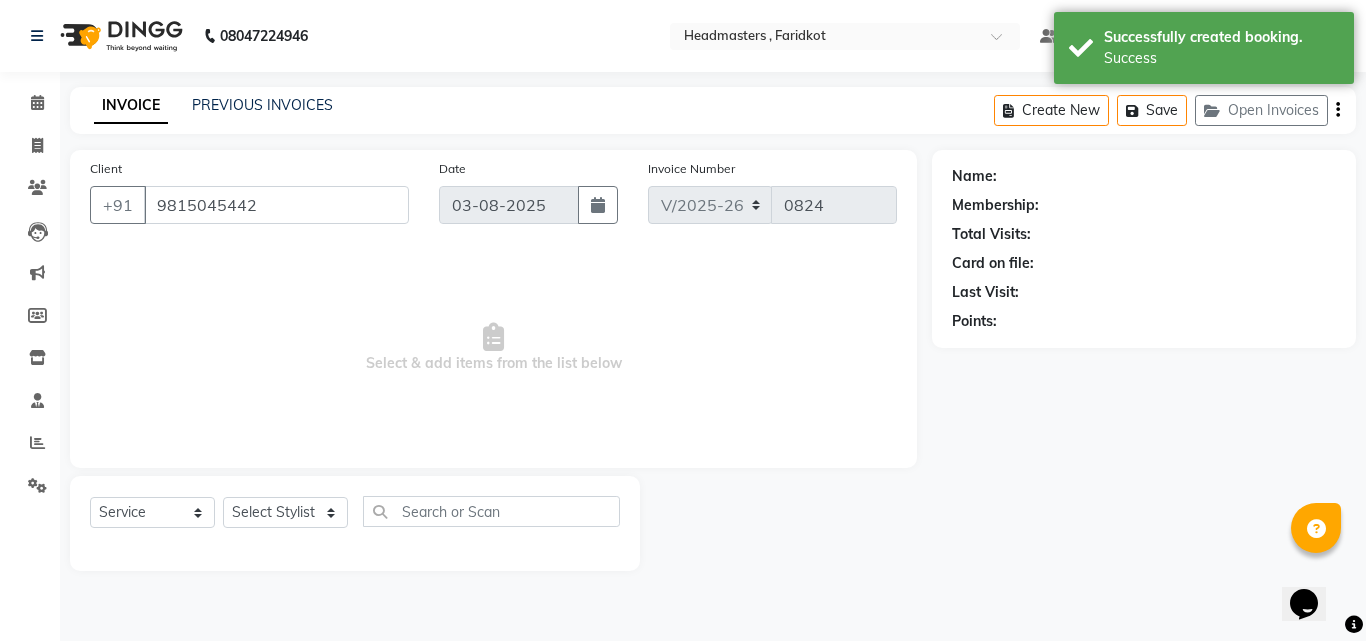 select on "76903" 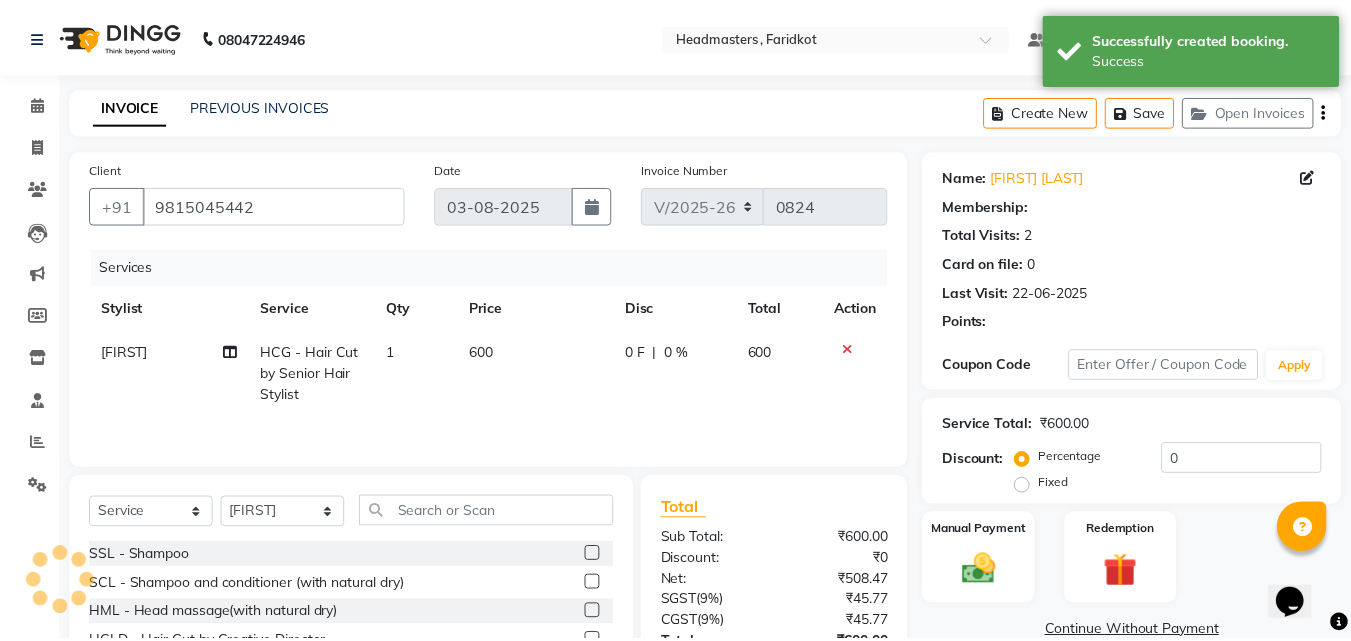 scroll, scrollTop: 100, scrollLeft: 0, axis: vertical 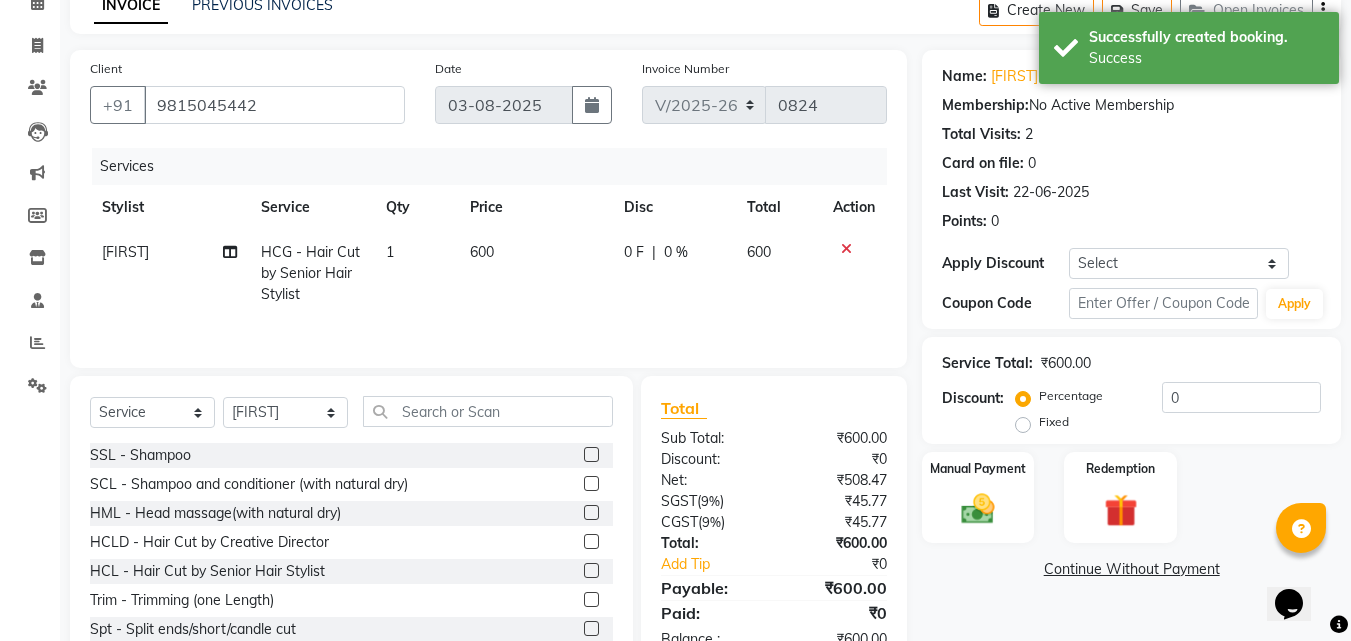 click on "Fixed" 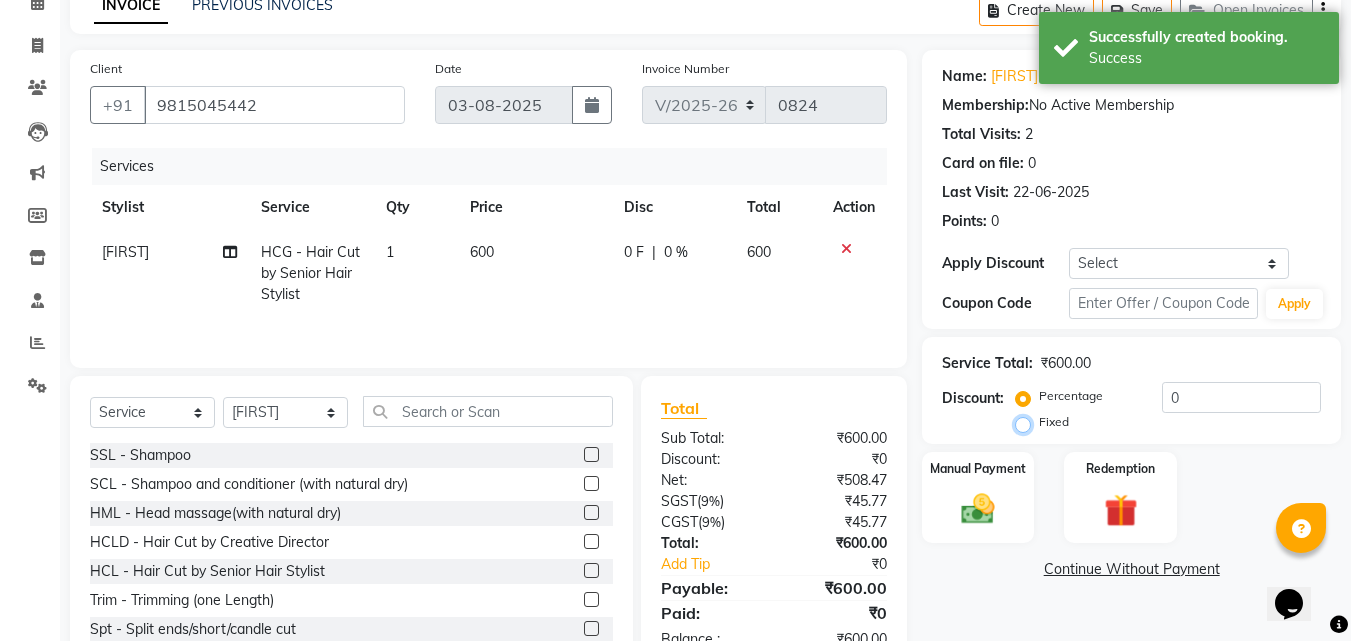 click on "Fixed" at bounding box center (1027, 422) 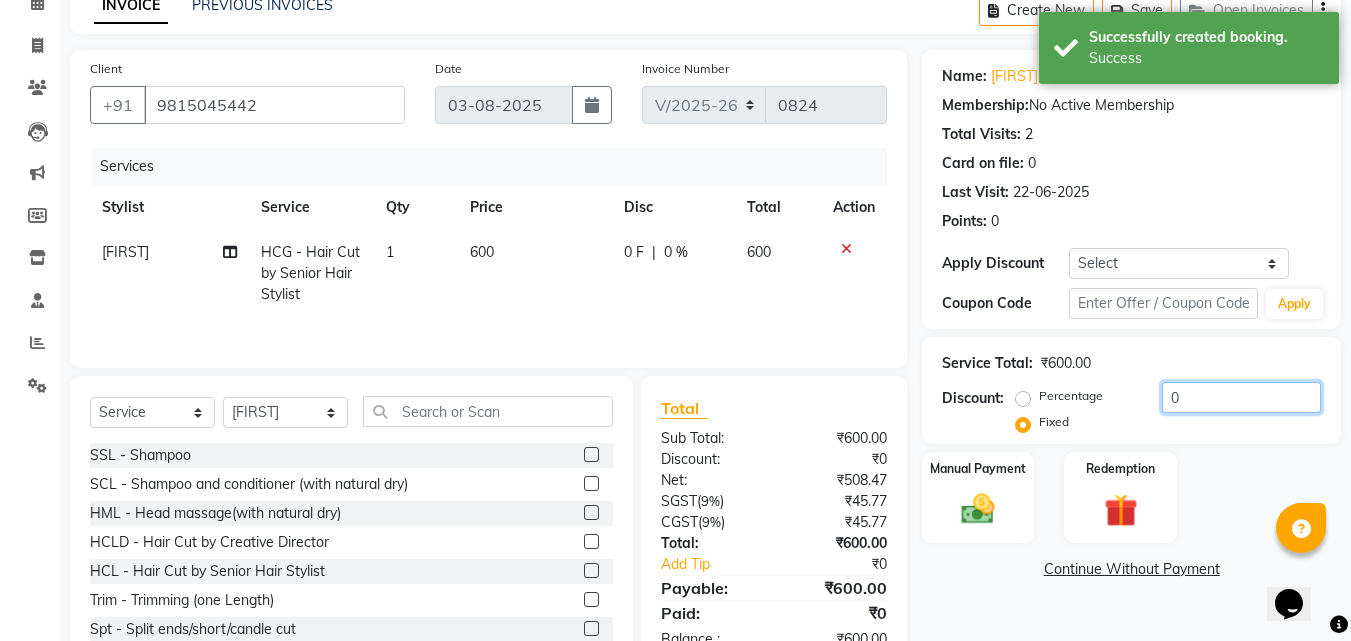 click on "0" 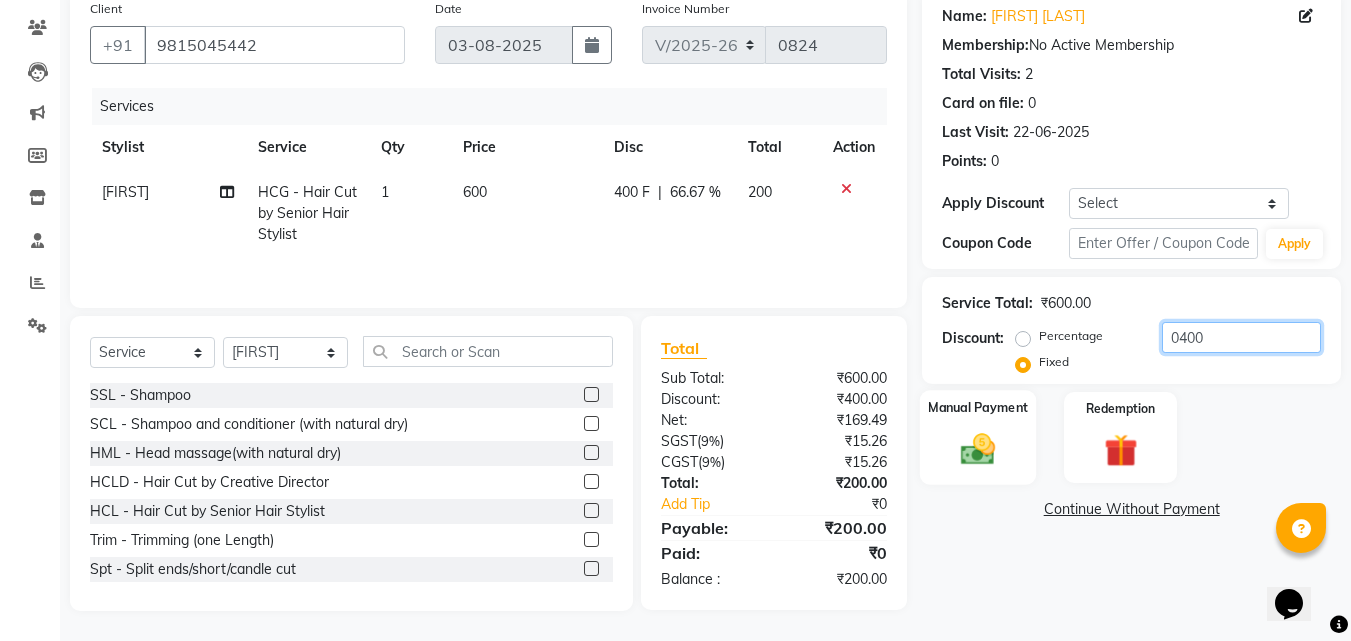 type on "0400" 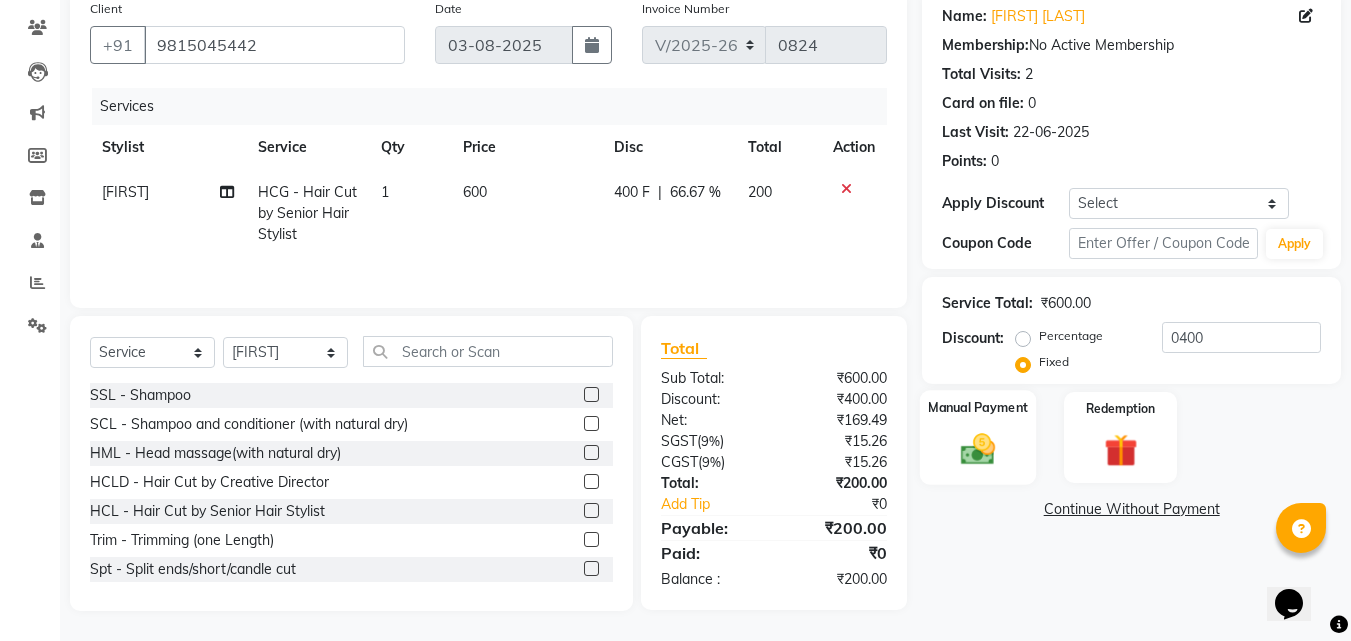 click 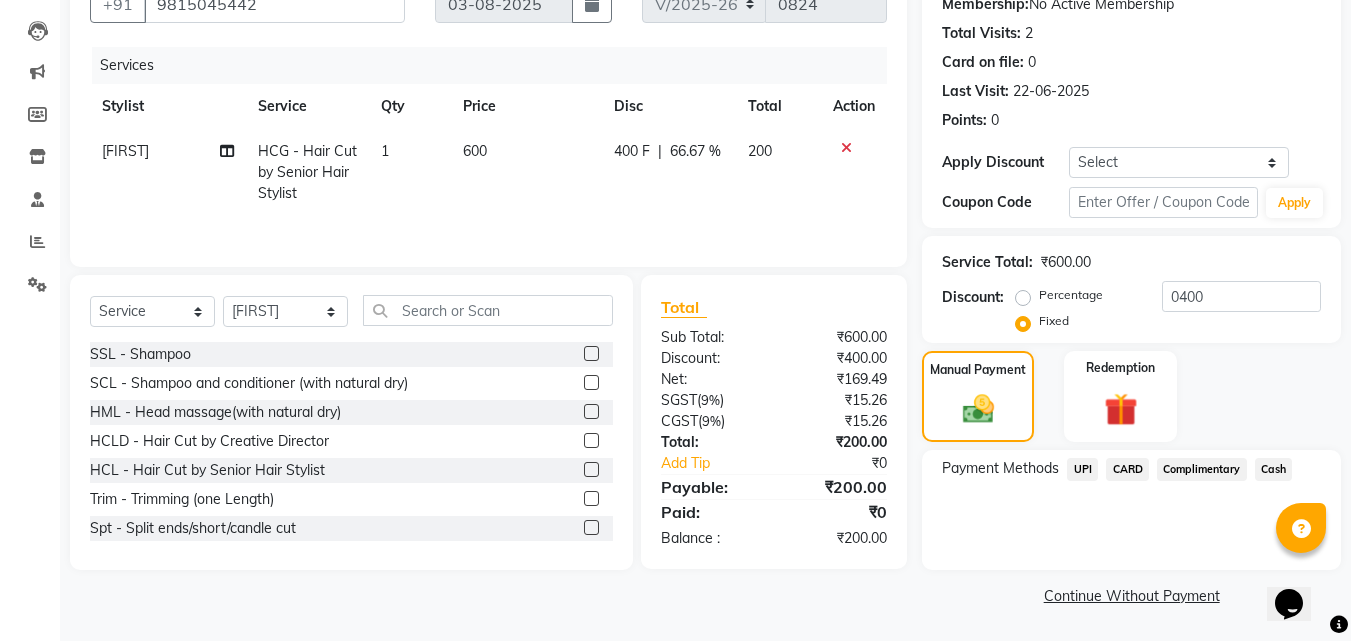 click on "Cash" 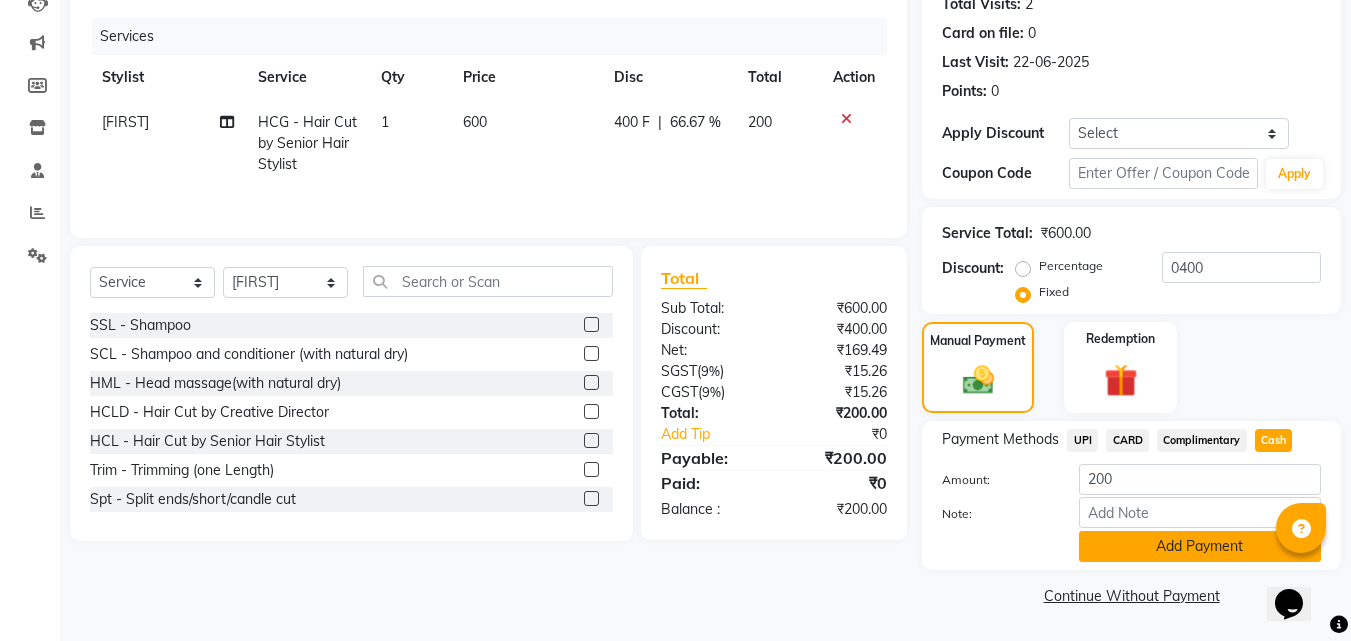 click on "Add Payment" 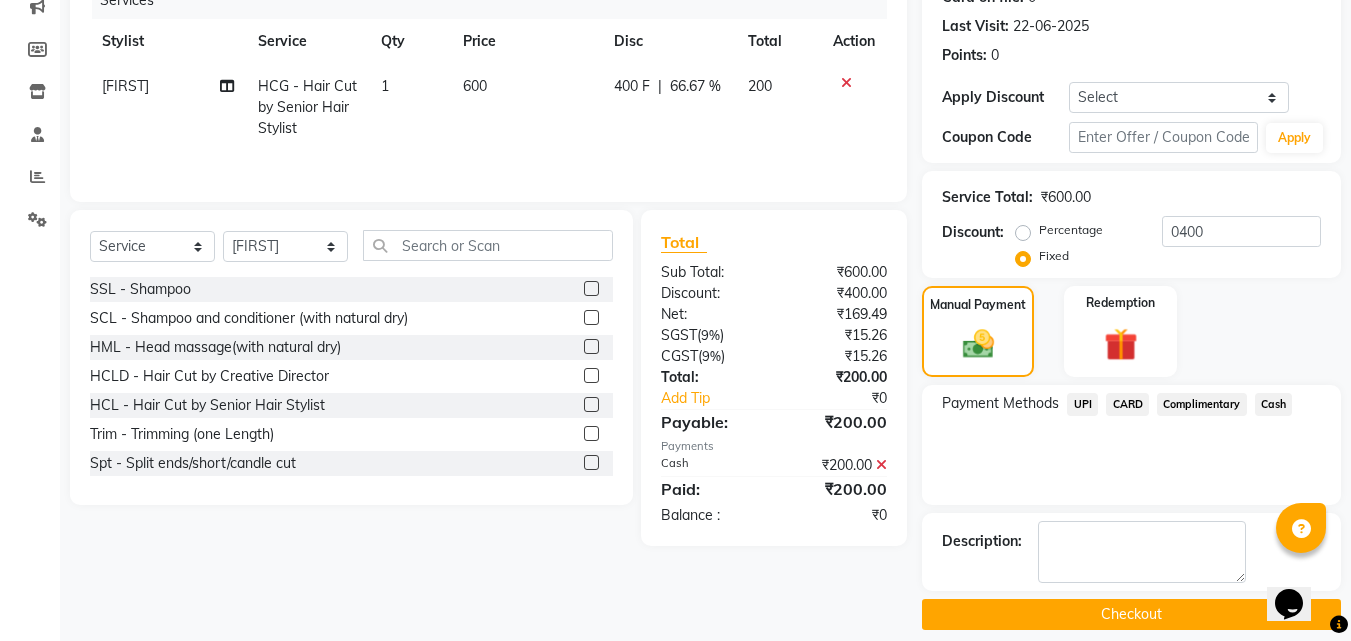 scroll, scrollTop: 285, scrollLeft: 0, axis: vertical 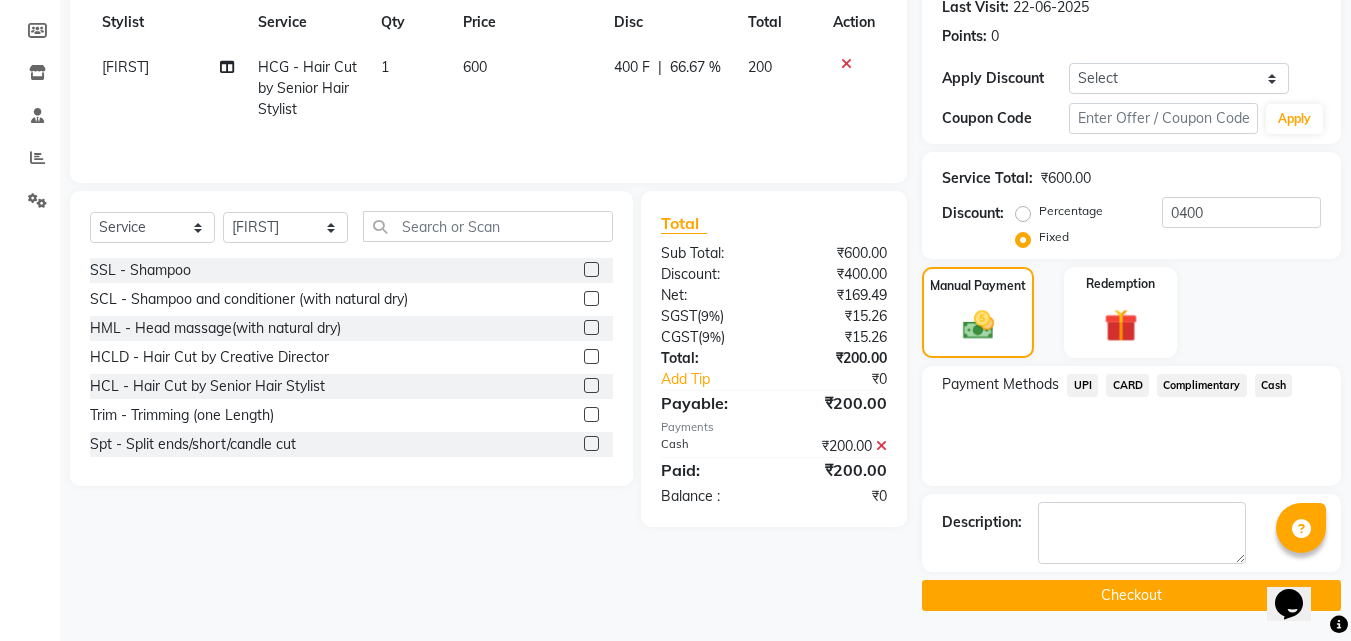click on "Checkout" 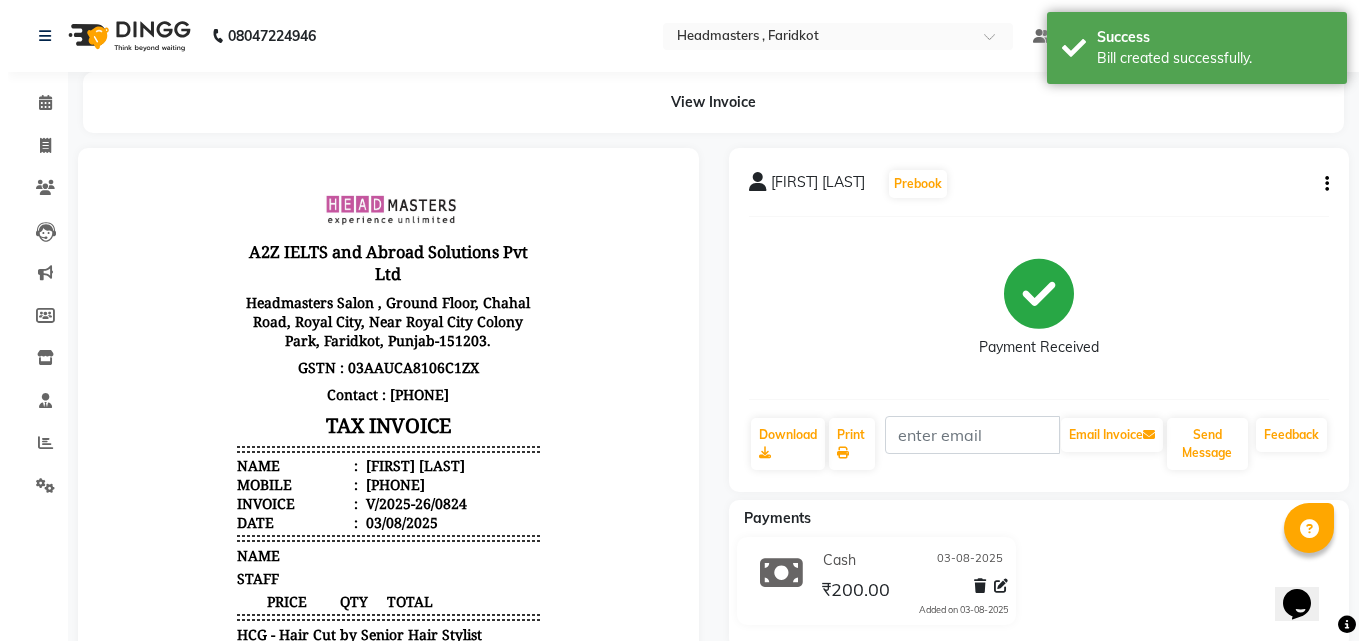 scroll, scrollTop: 0, scrollLeft: 0, axis: both 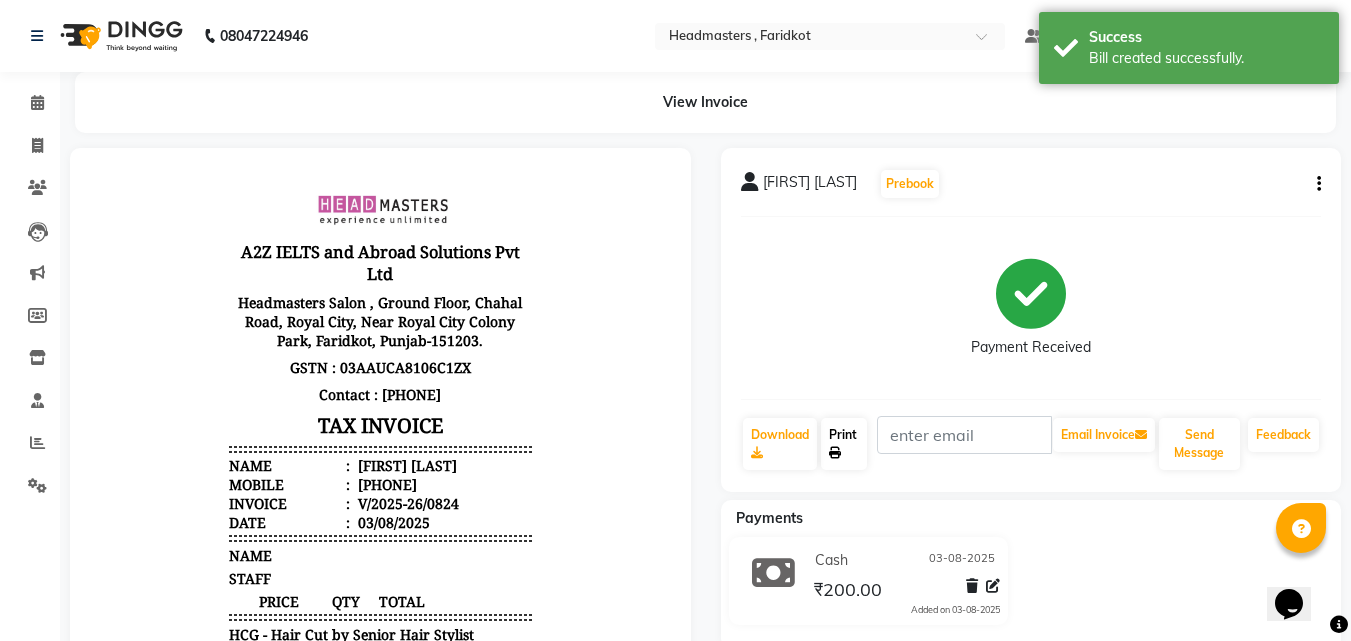 click on "Print" 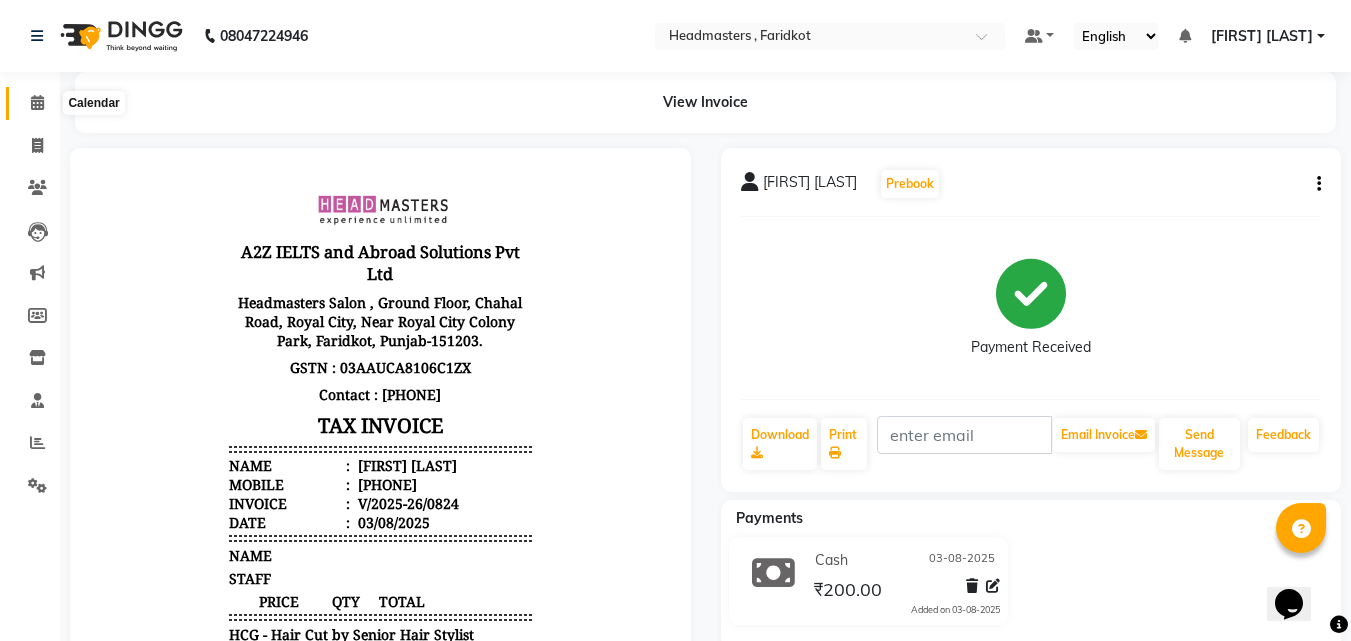 click 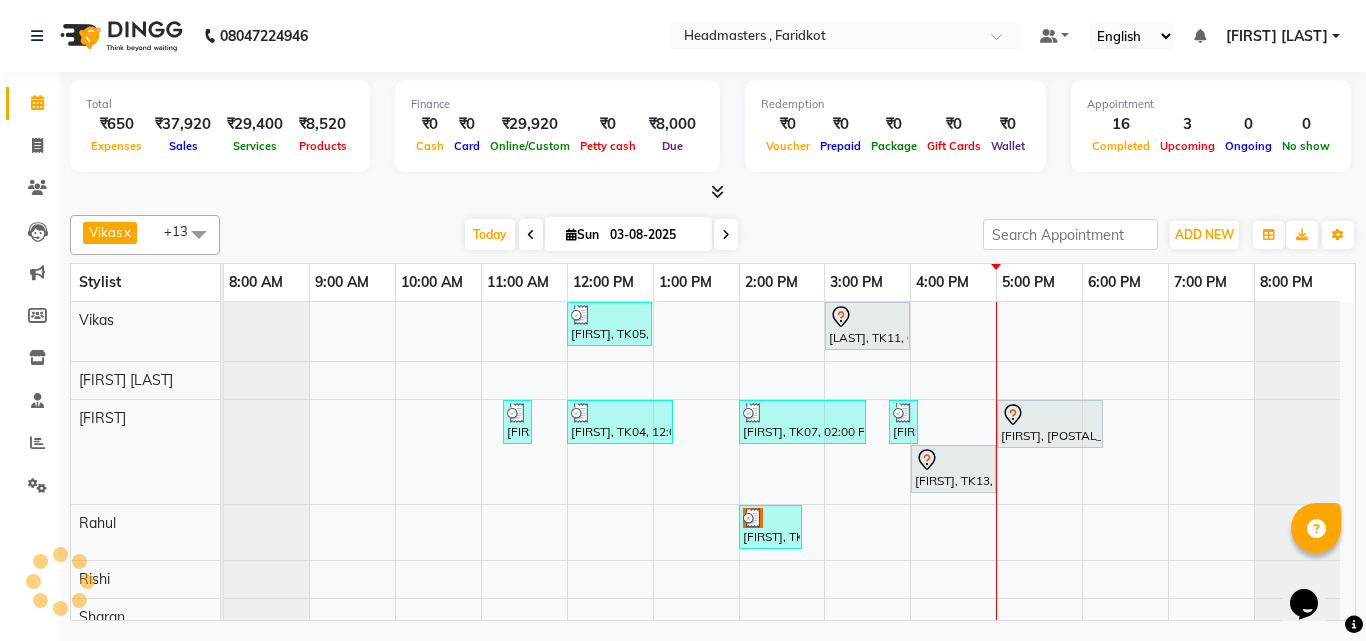 scroll, scrollTop: 87, scrollLeft: 0, axis: vertical 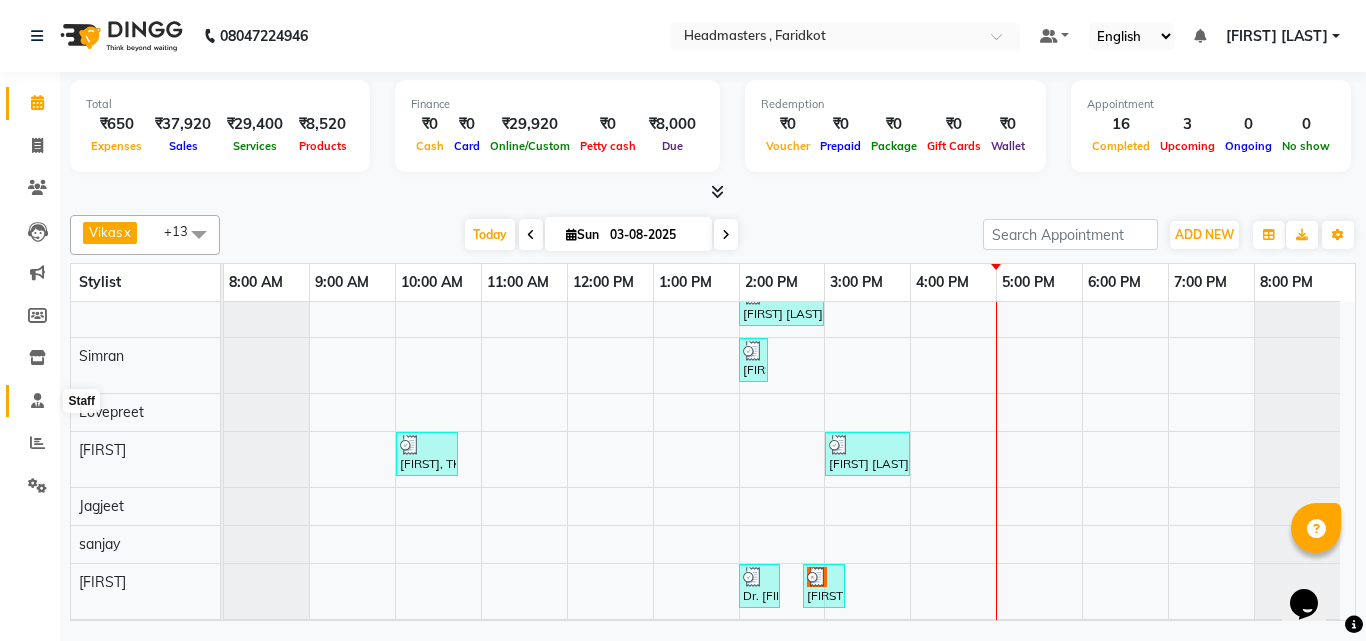 click 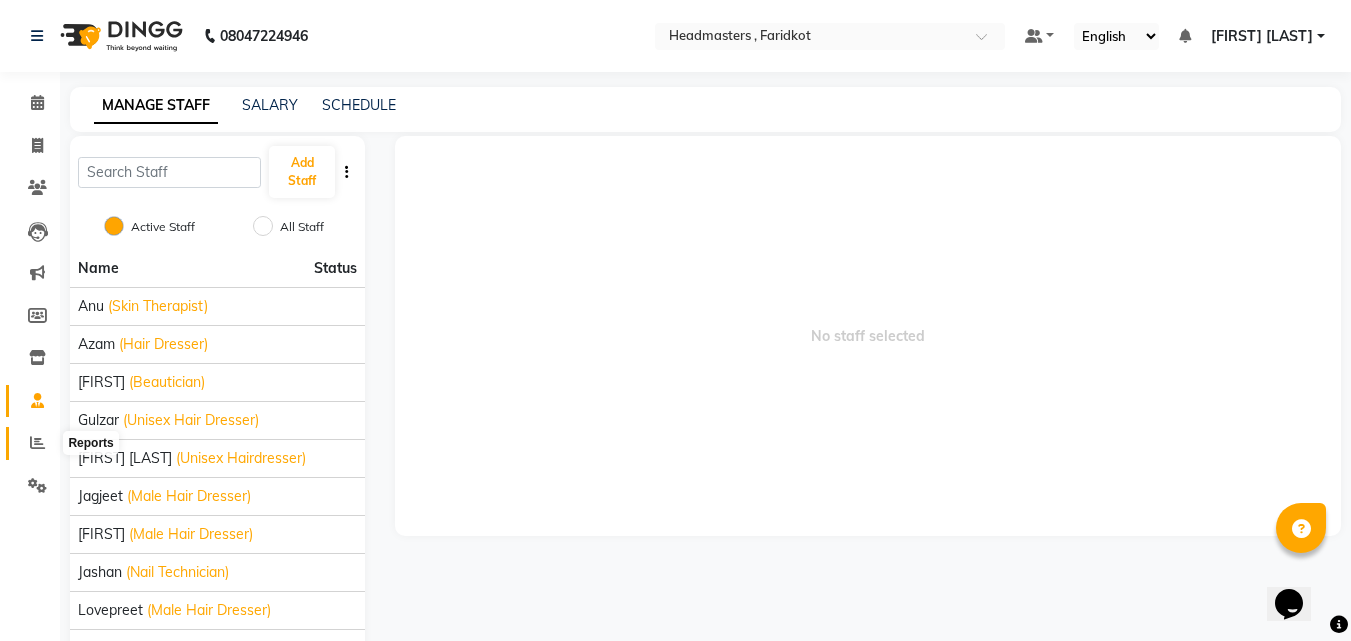 click 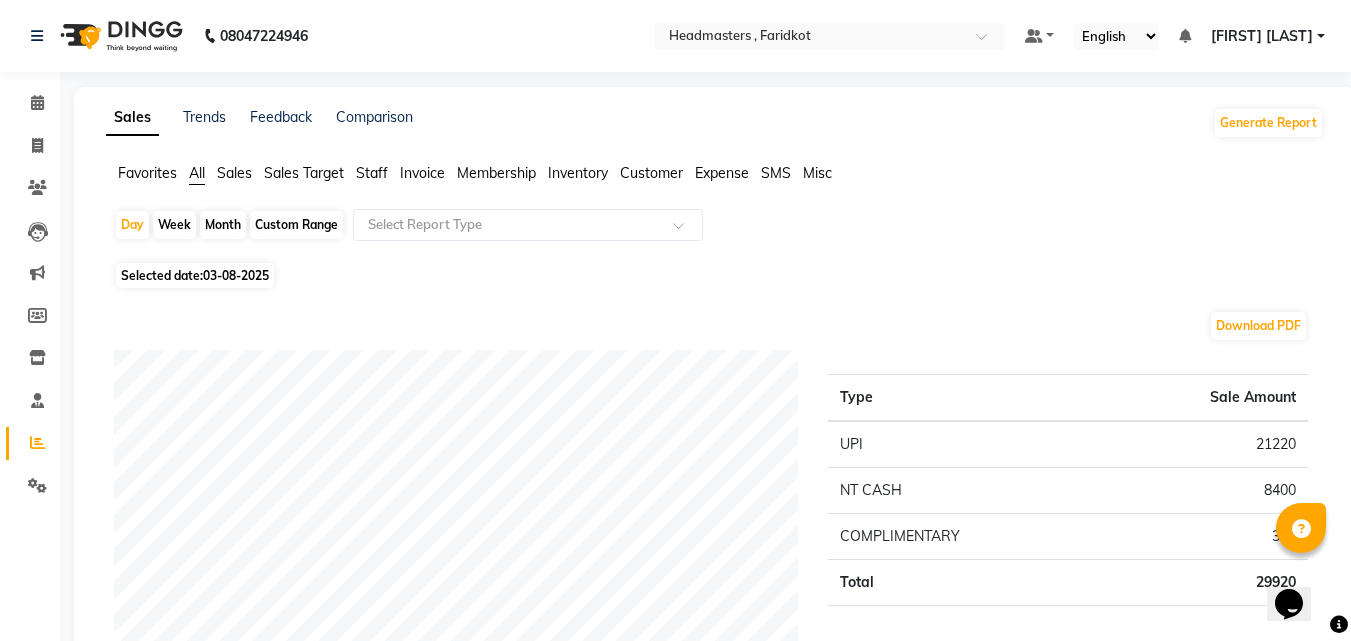 click on "Staff" 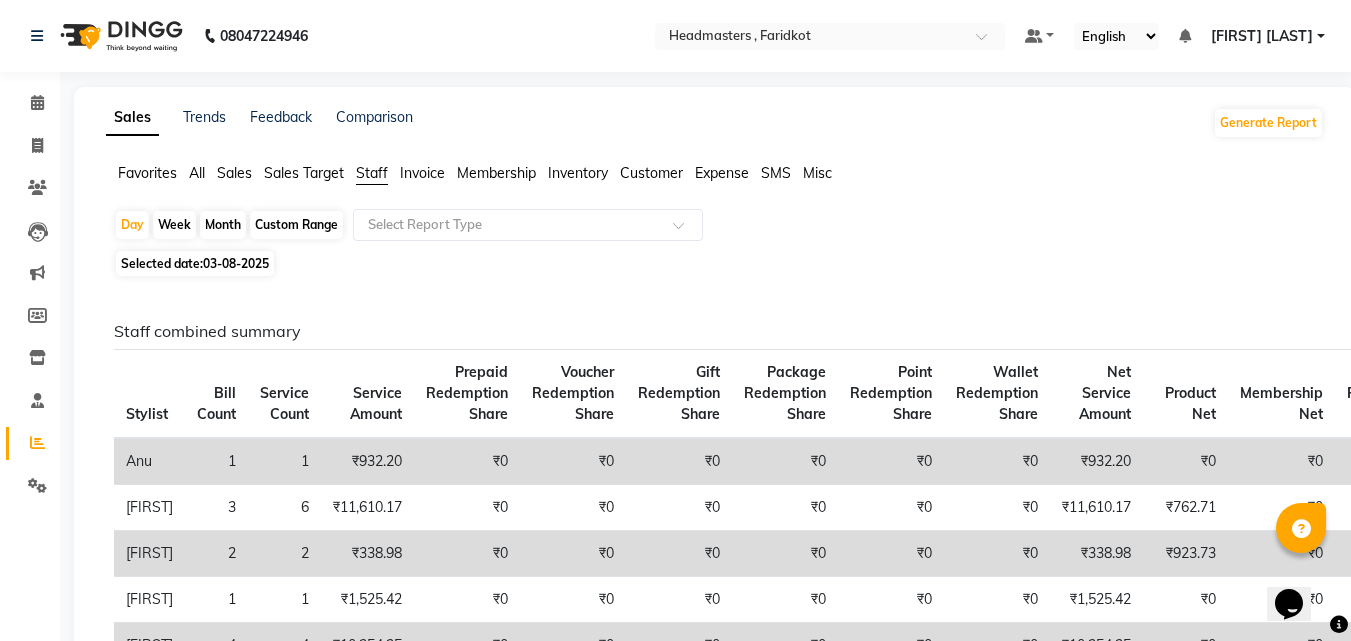 click on "Custom Range" 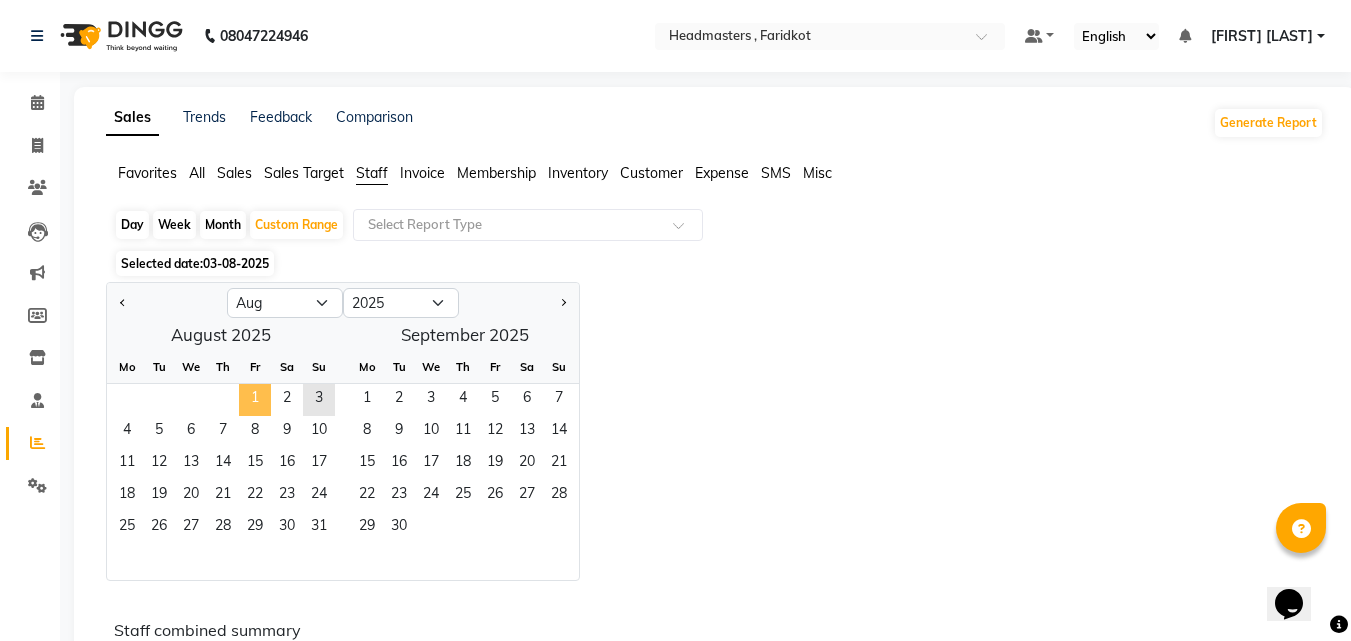 click on "1" 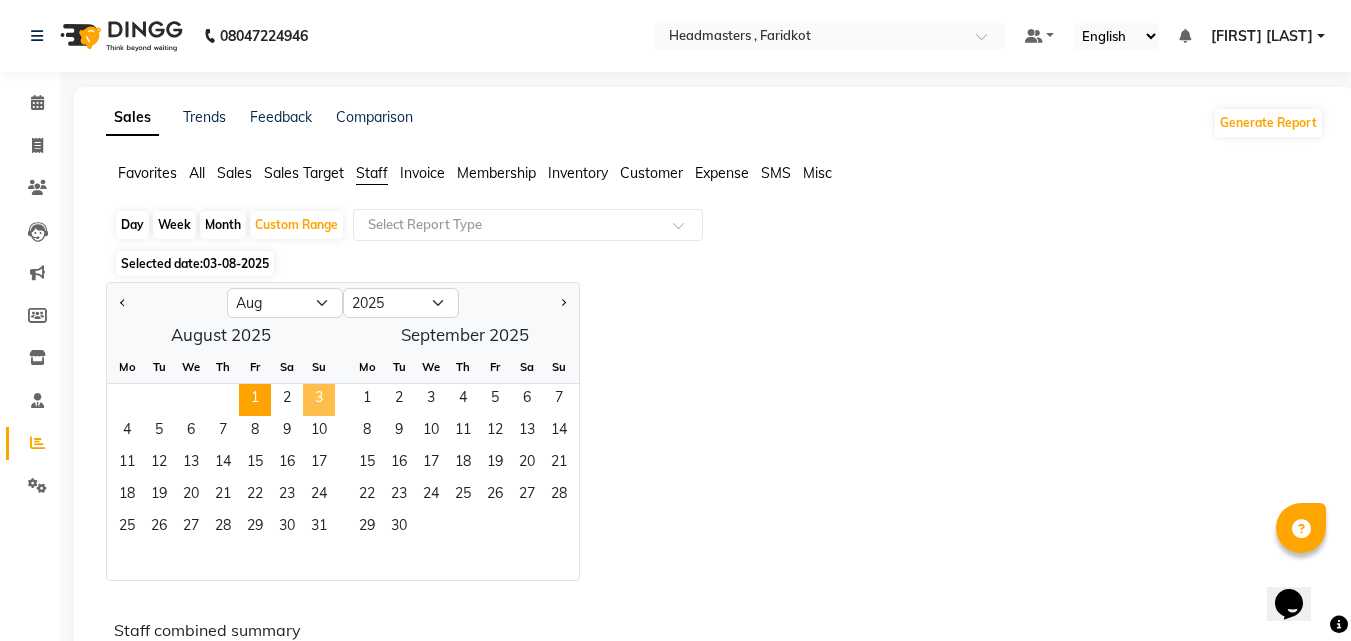 click on "3" 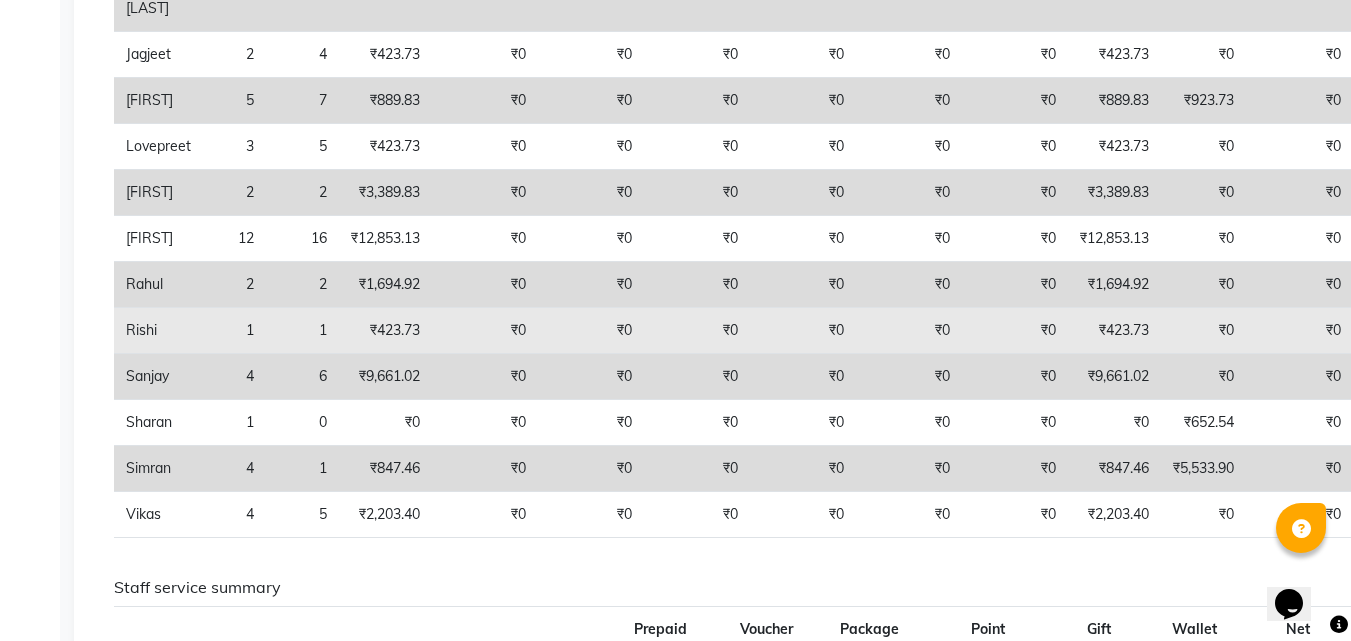 scroll, scrollTop: 600, scrollLeft: 0, axis: vertical 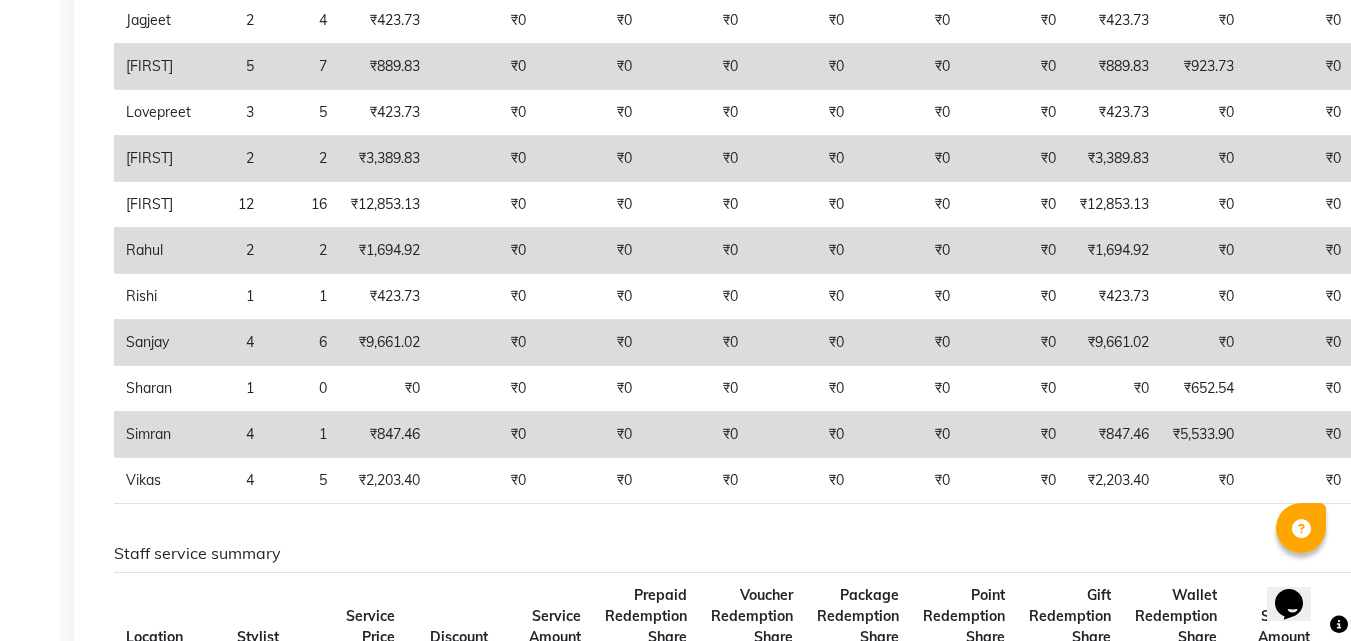 click on "₹5,533.90" 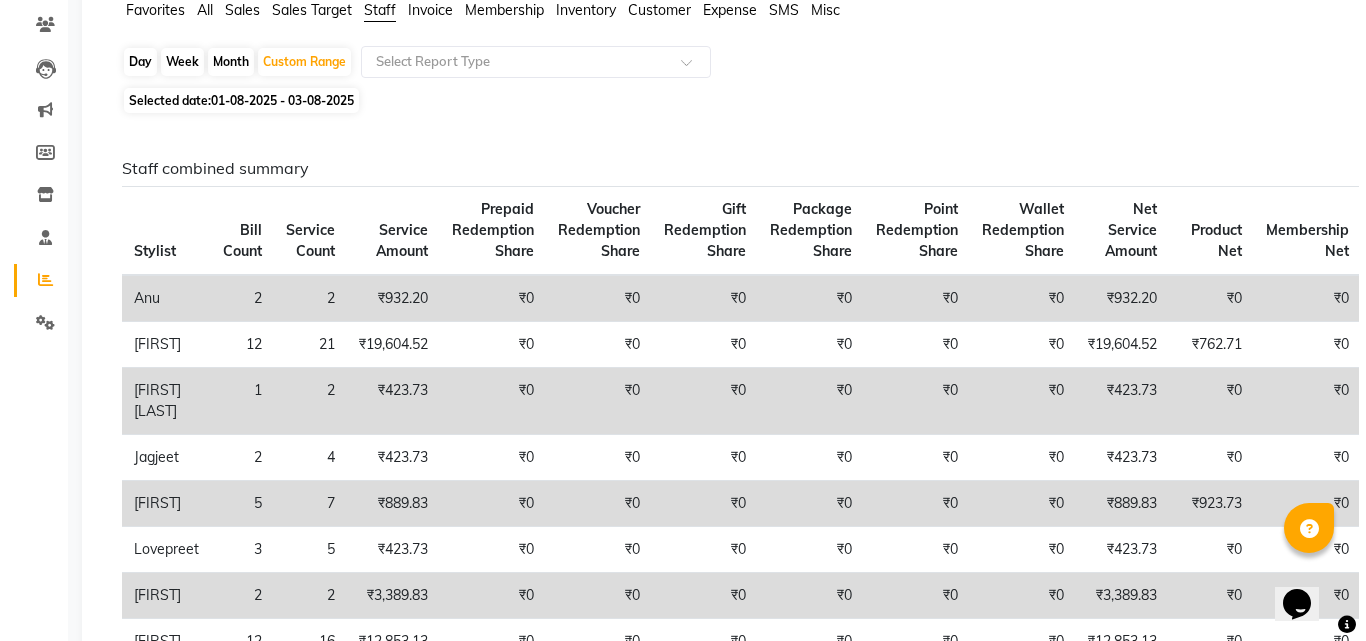 scroll, scrollTop: 0, scrollLeft: 0, axis: both 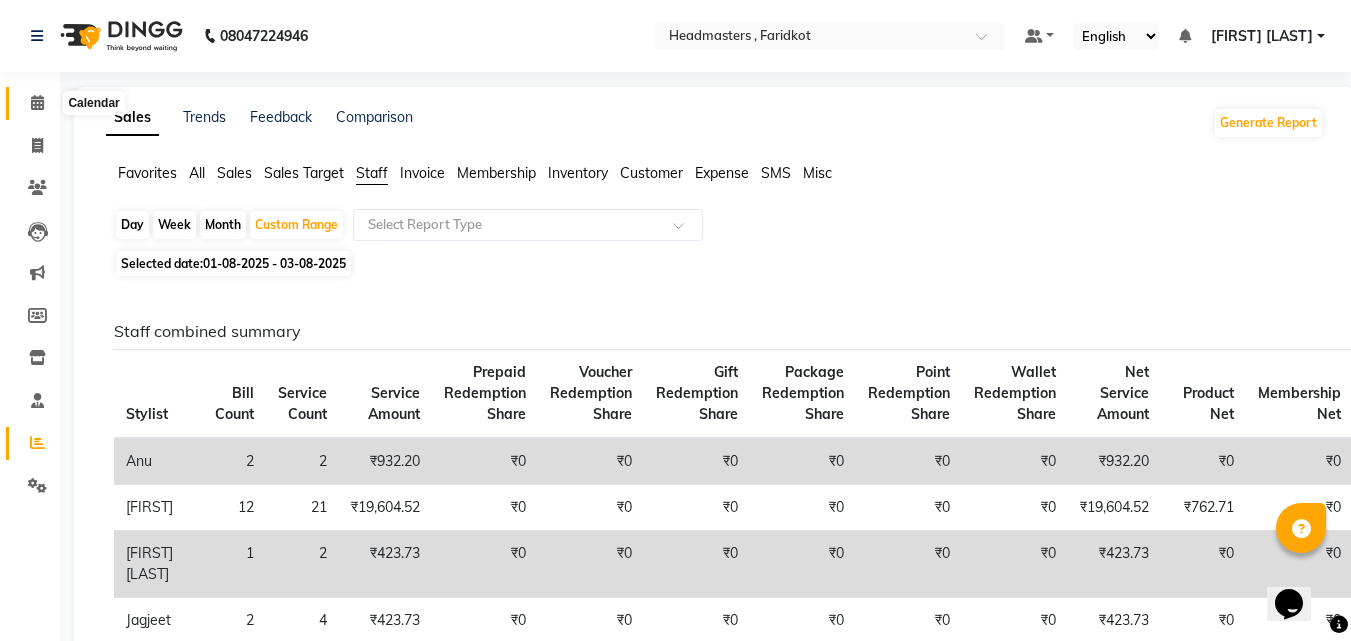 click 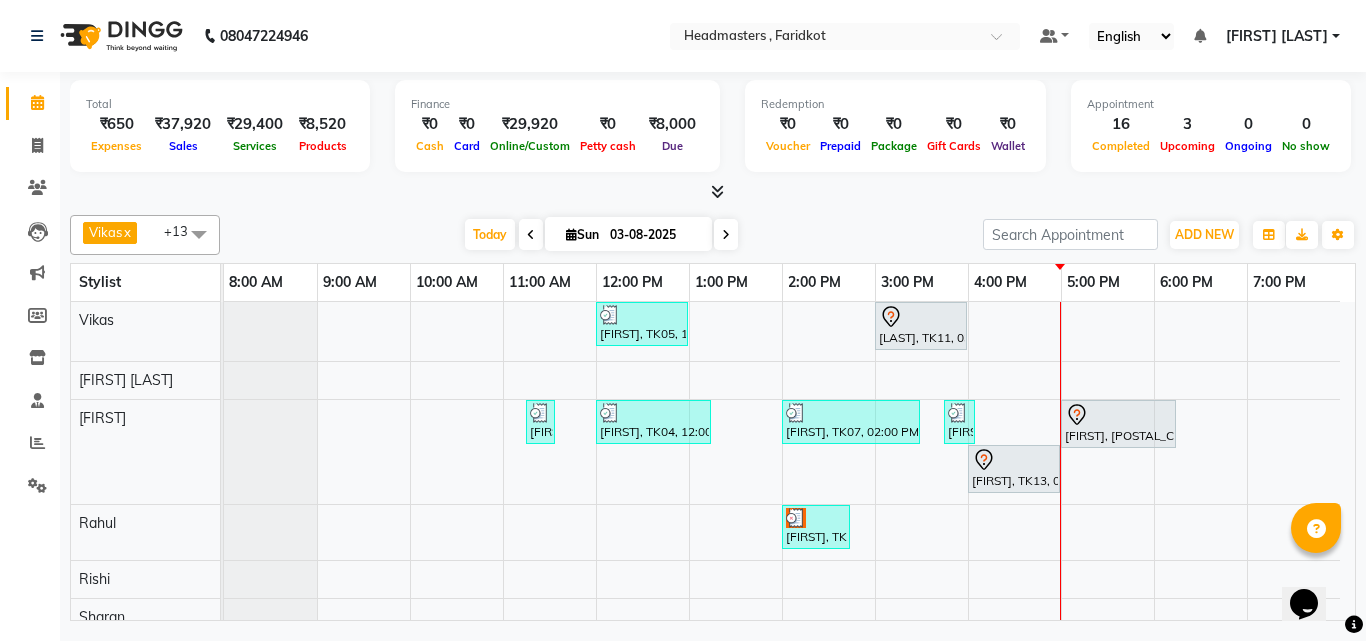 scroll, scrollTop: 119, scrollLeft: 0, axis: vertical 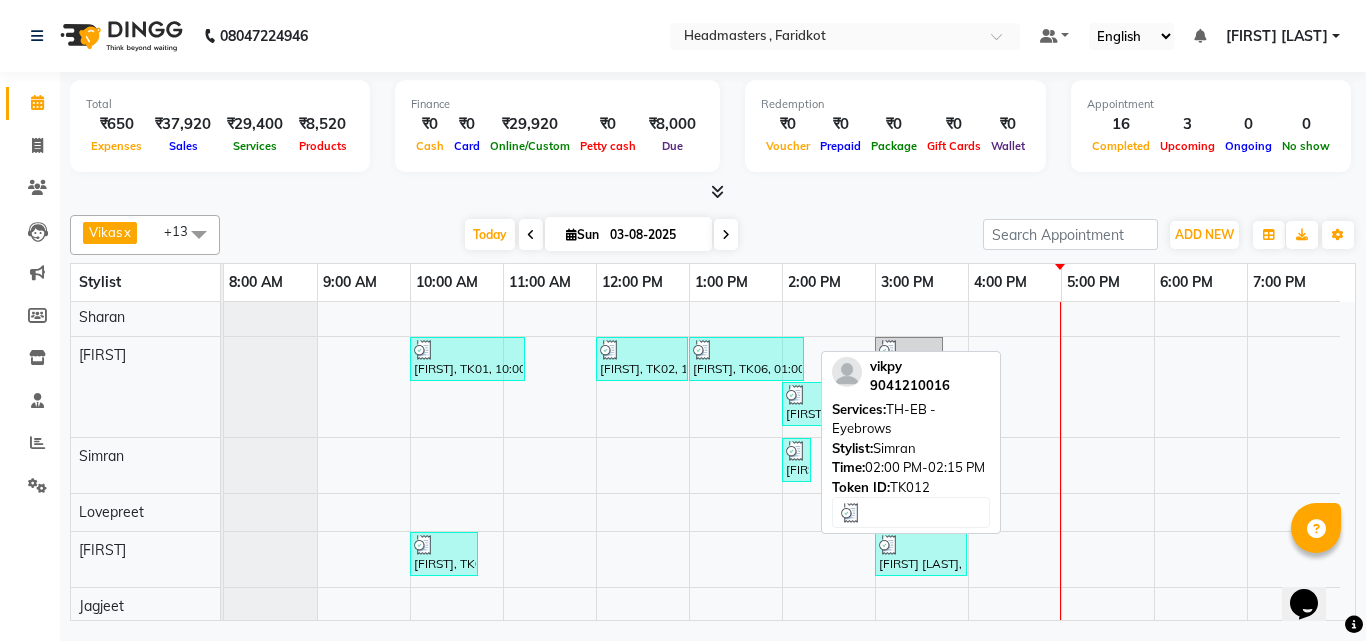 click on "[FIRST], TK12, 02:00 PM-02:15 PM, TH-EB - Eyebrows" at bounding box center [796, 460] 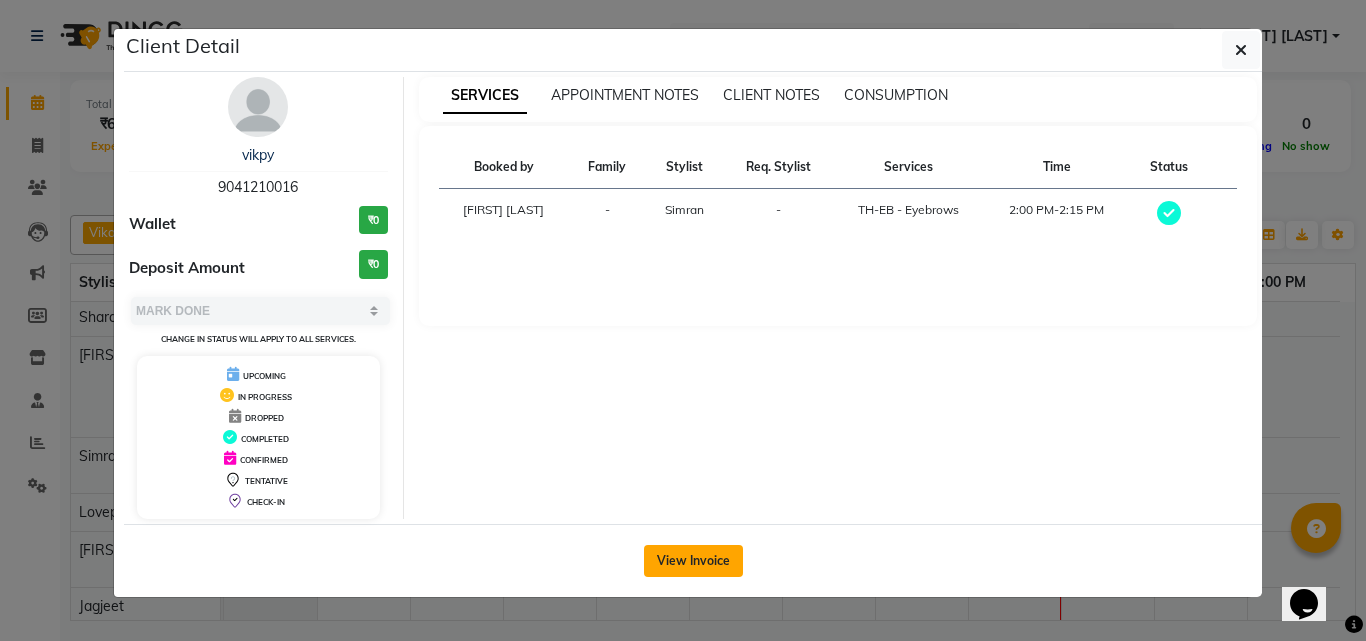 click on "View Invoice" 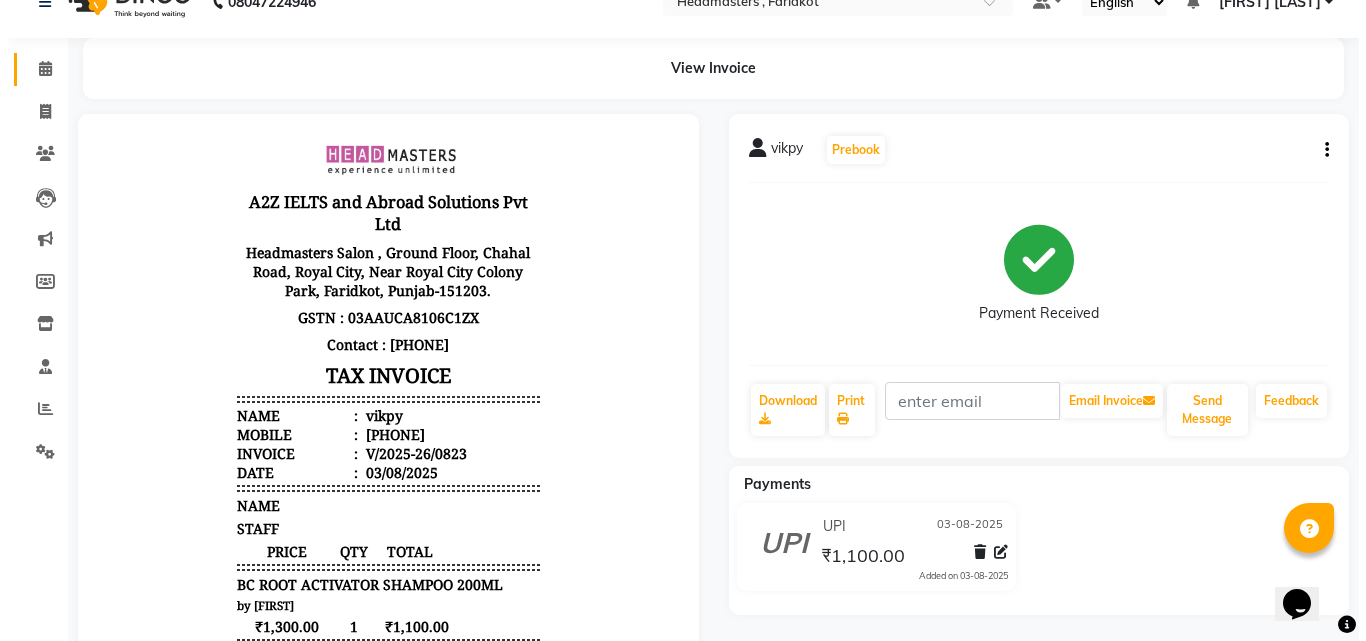 scroll, scrollTop: 0, scrollLeft: 0, axis: both 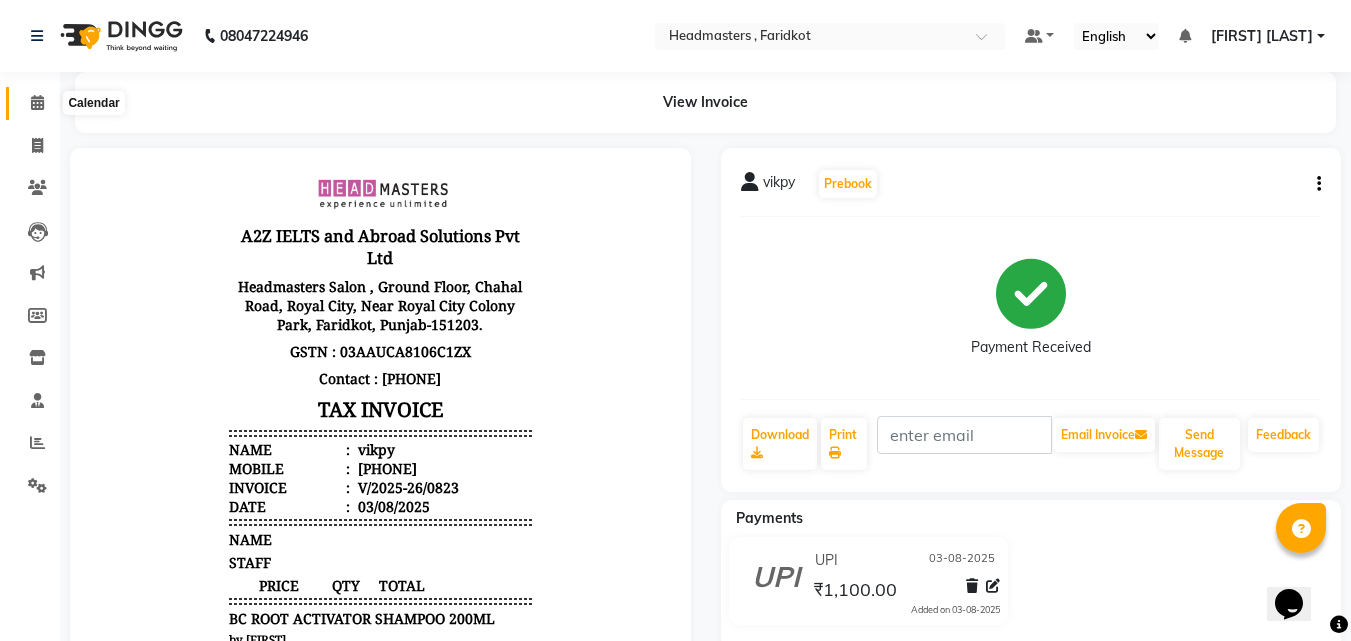 click 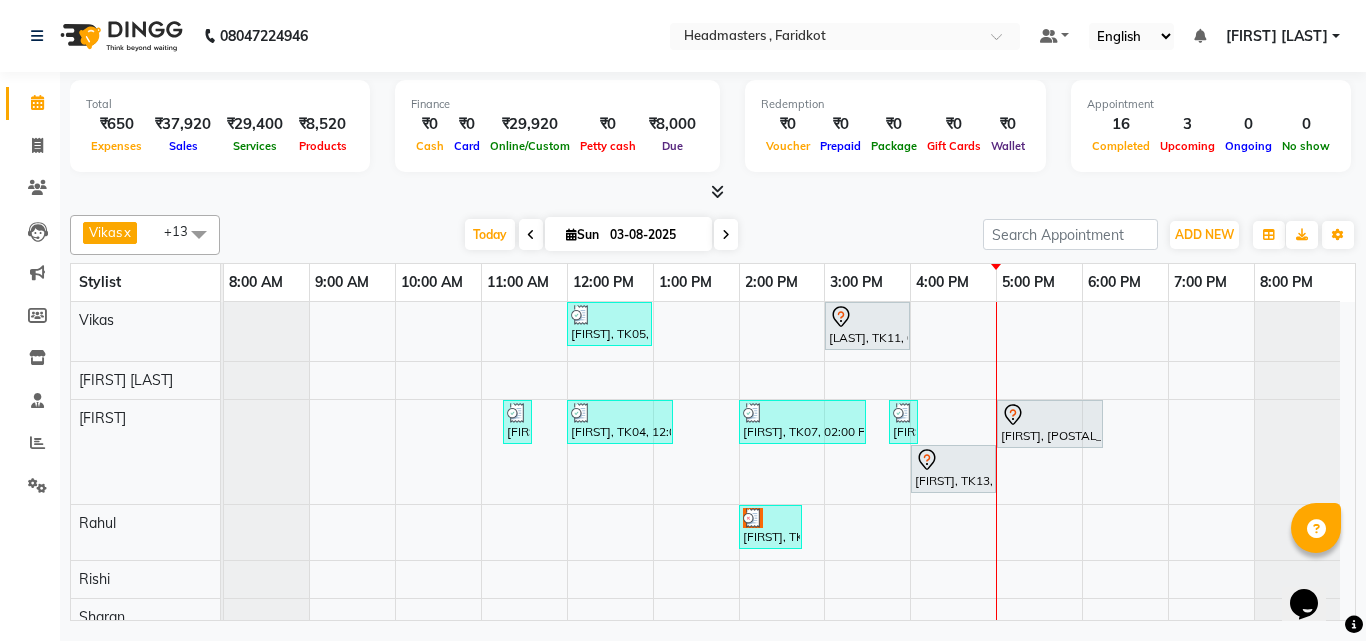 scroll, scrollTop: 184, scrollLeft: 0, axis: vertical 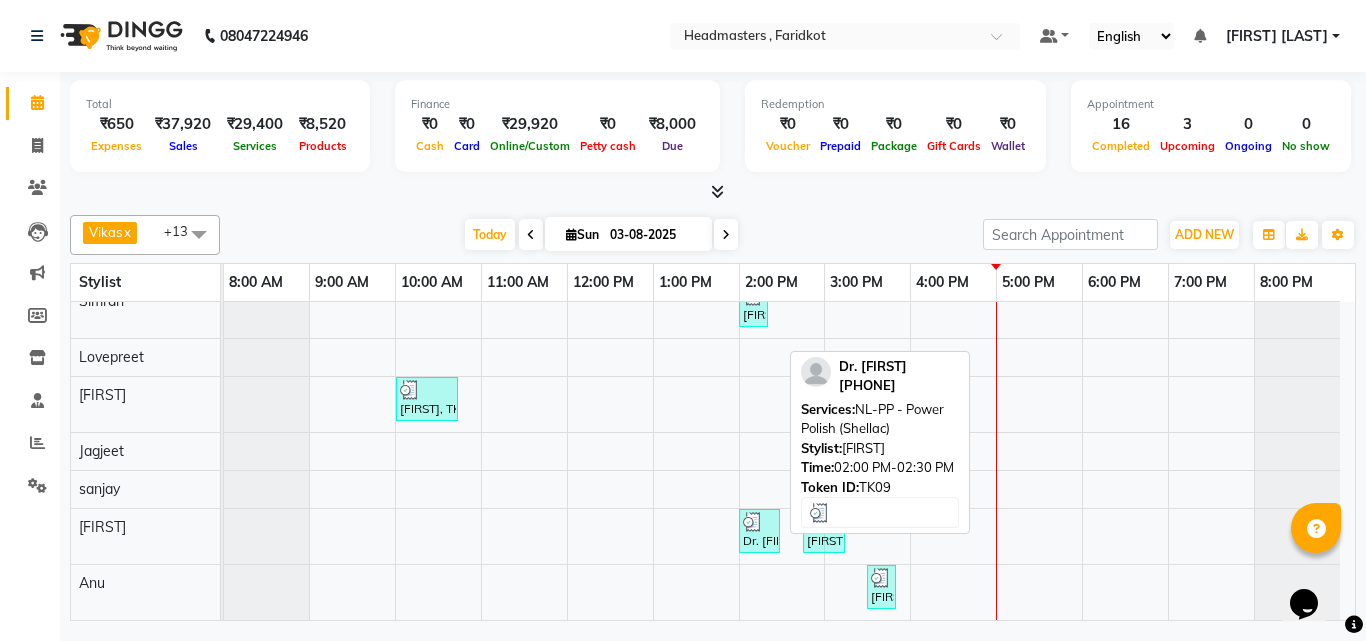 click at bounding box center (759, 522) 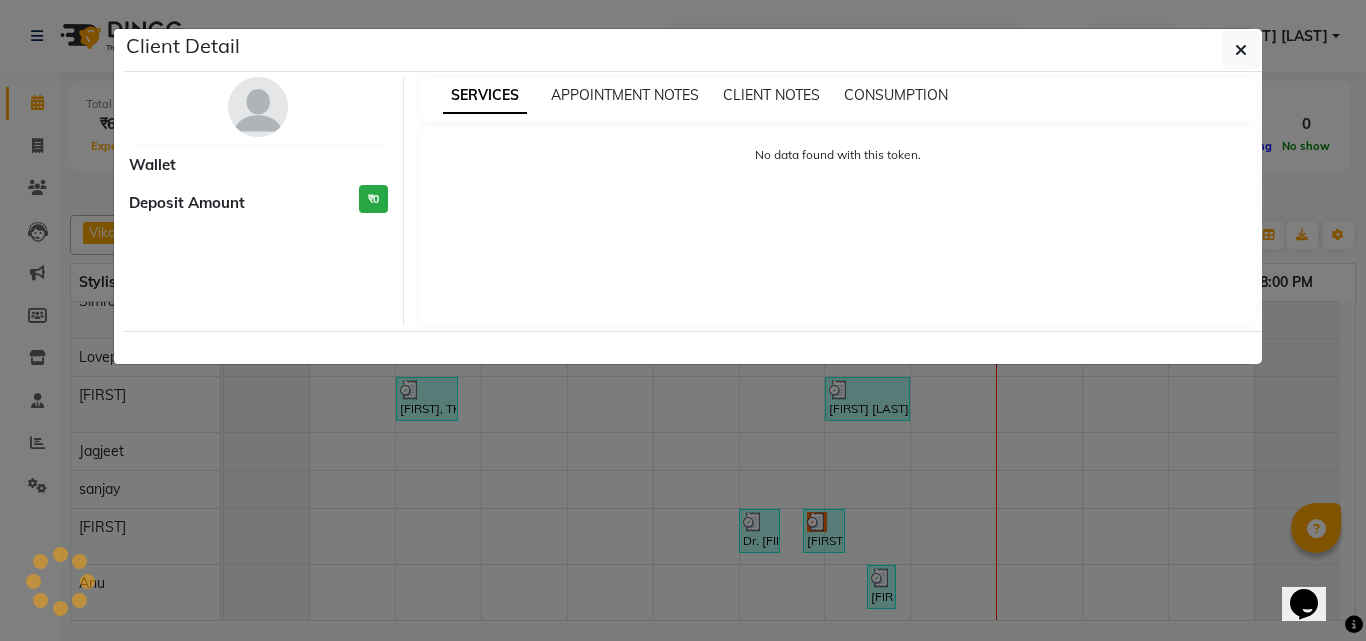 select on "3" 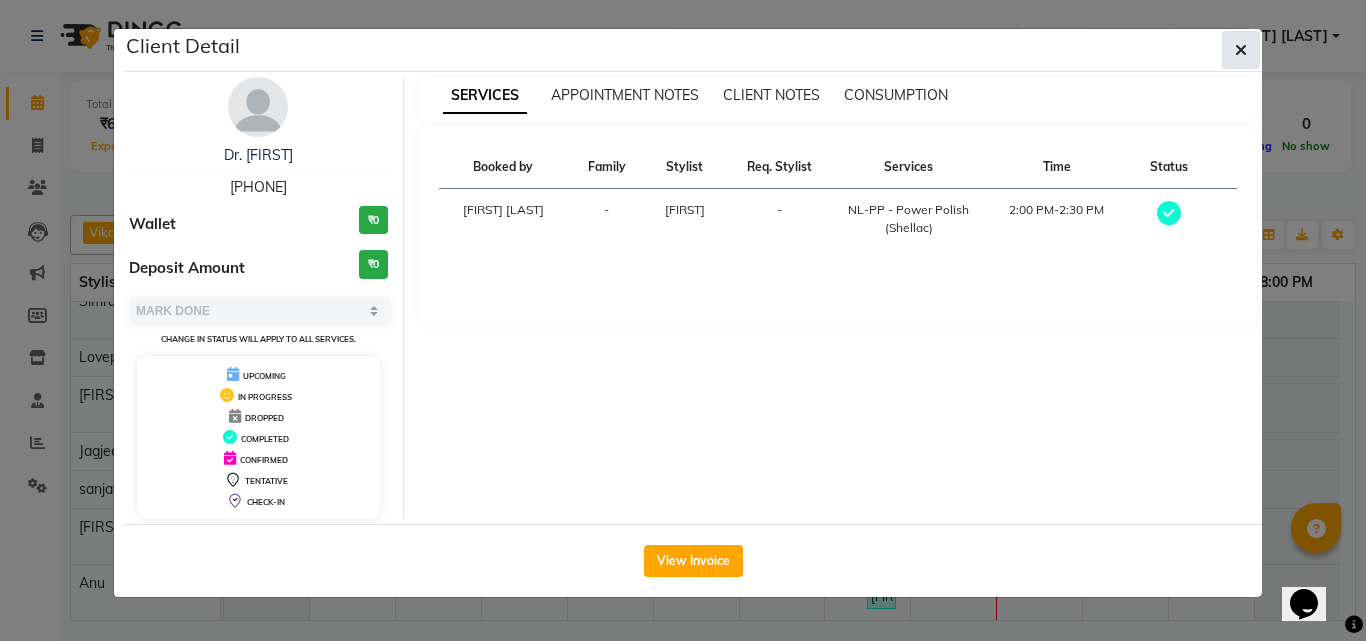 click 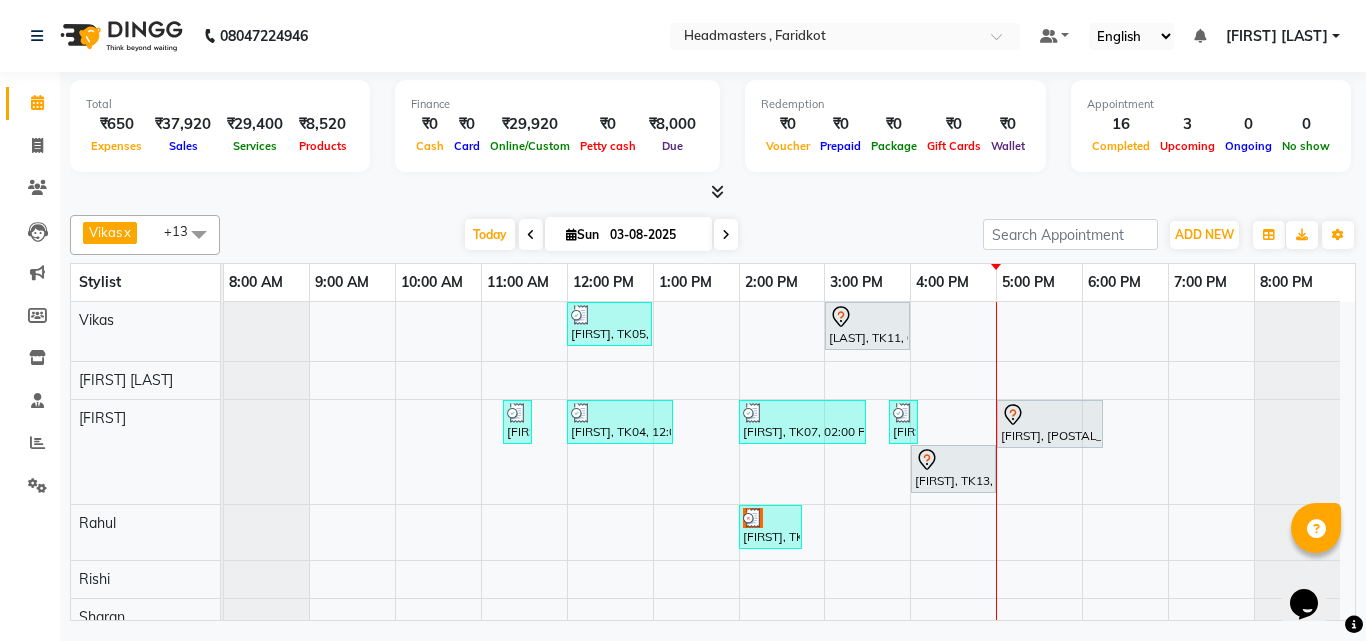scroll, scrollTop: 296, scrollLeft: 0, axis: vertical 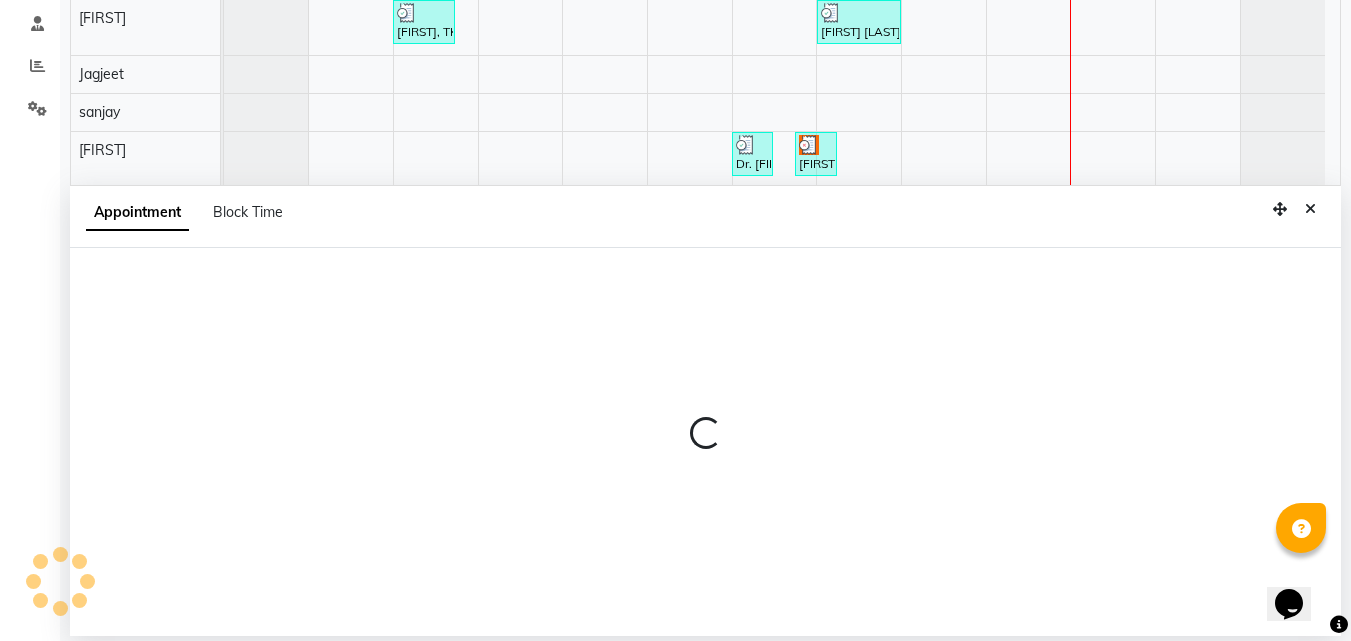 select on "85170" 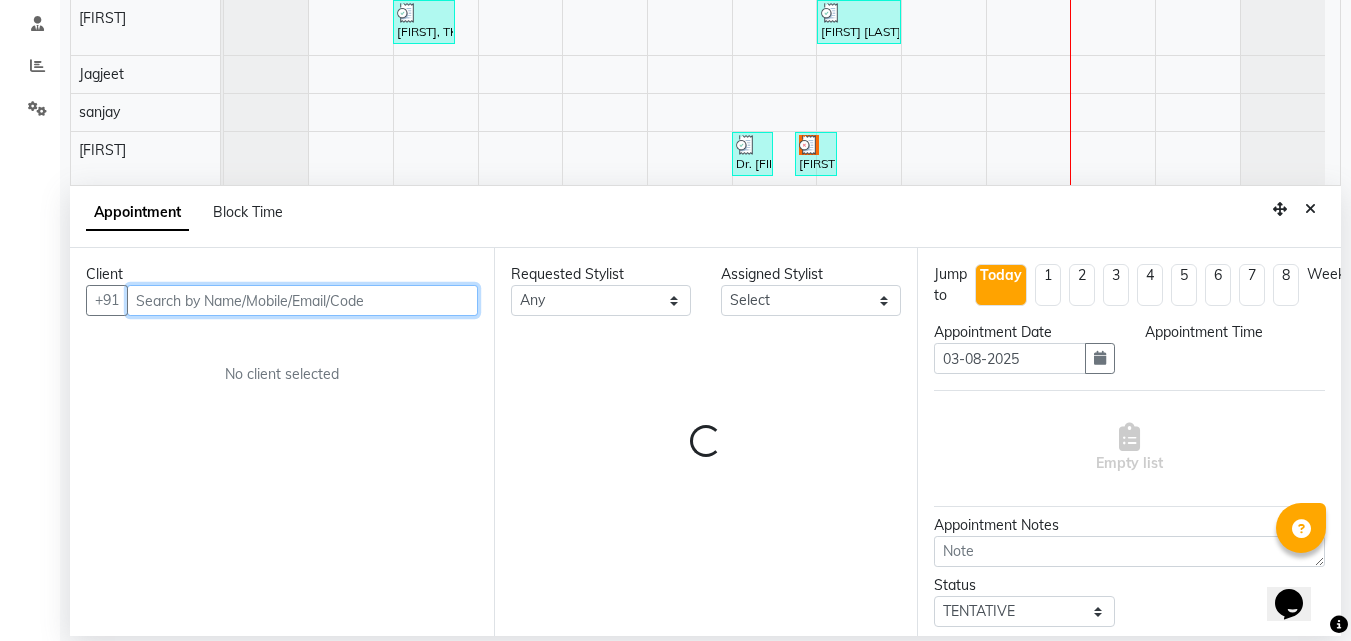 select on "960" 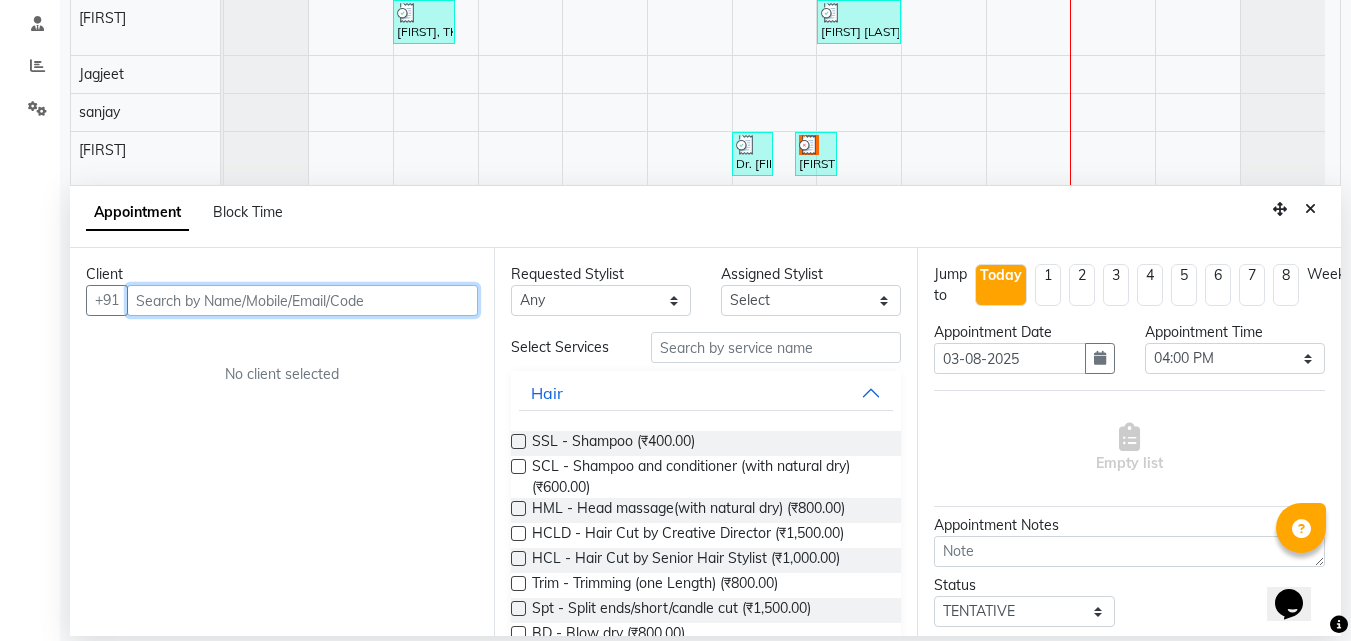 click at bounding box center (302, 300) 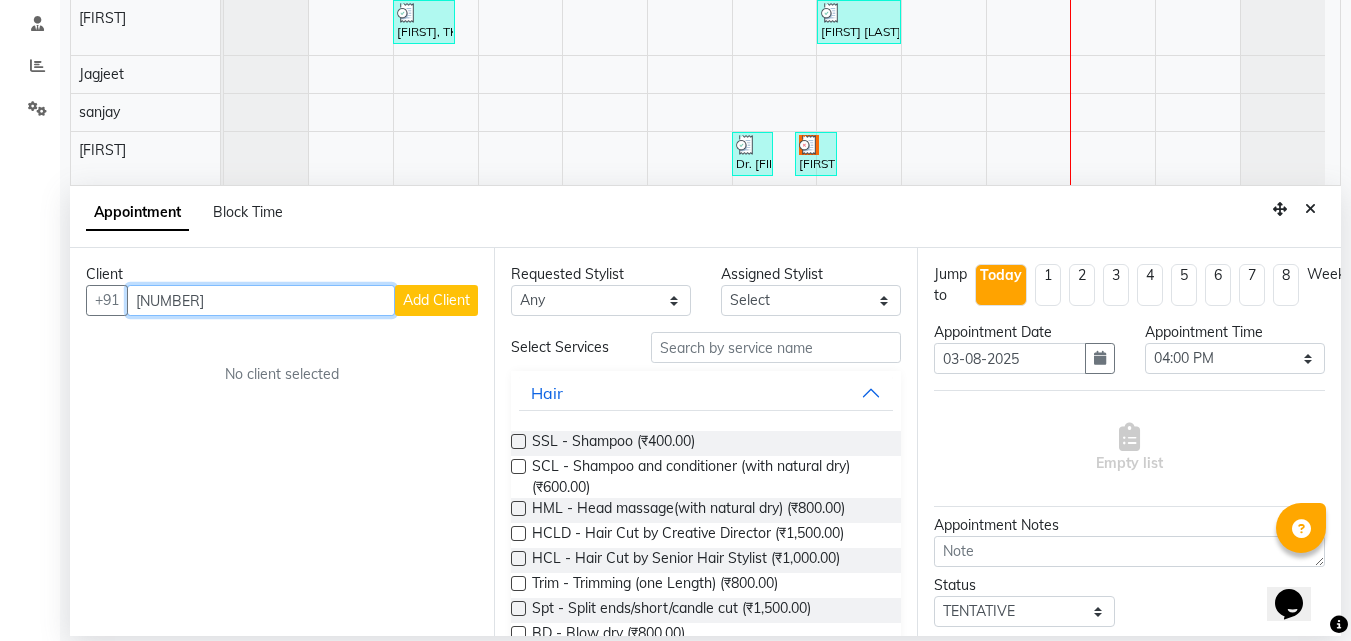 type on "[PHONE]" 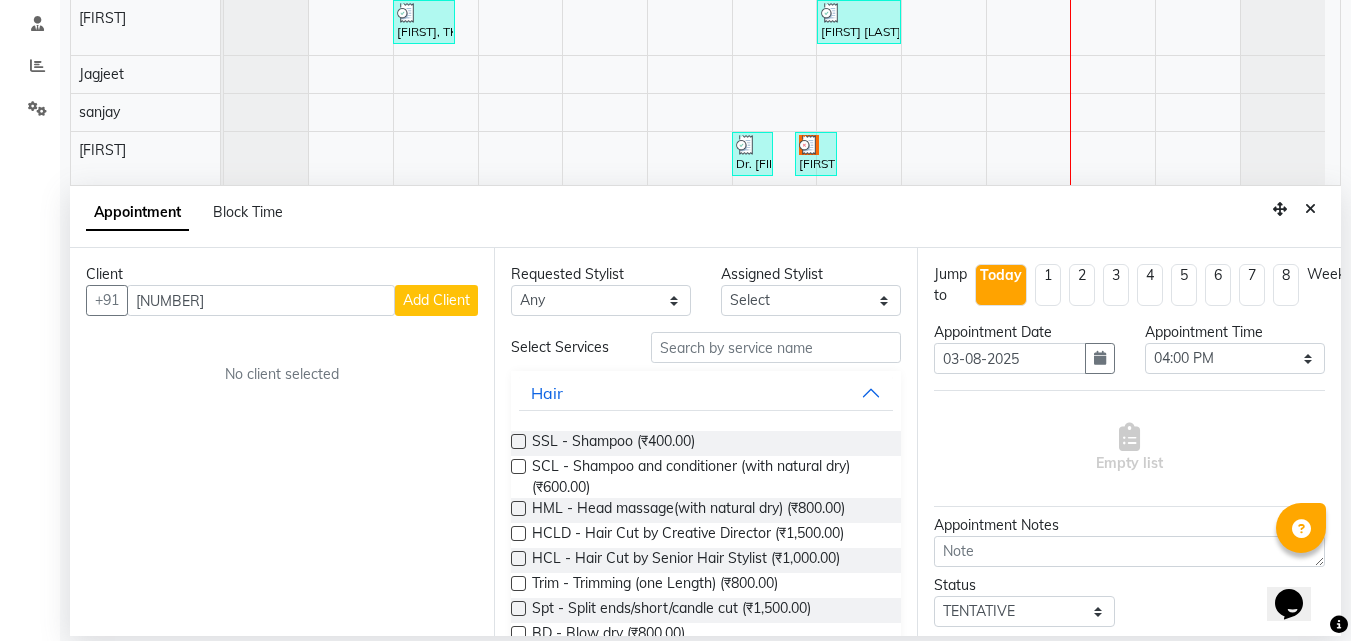 click on "Add Client" at bounding box center (436, 300) 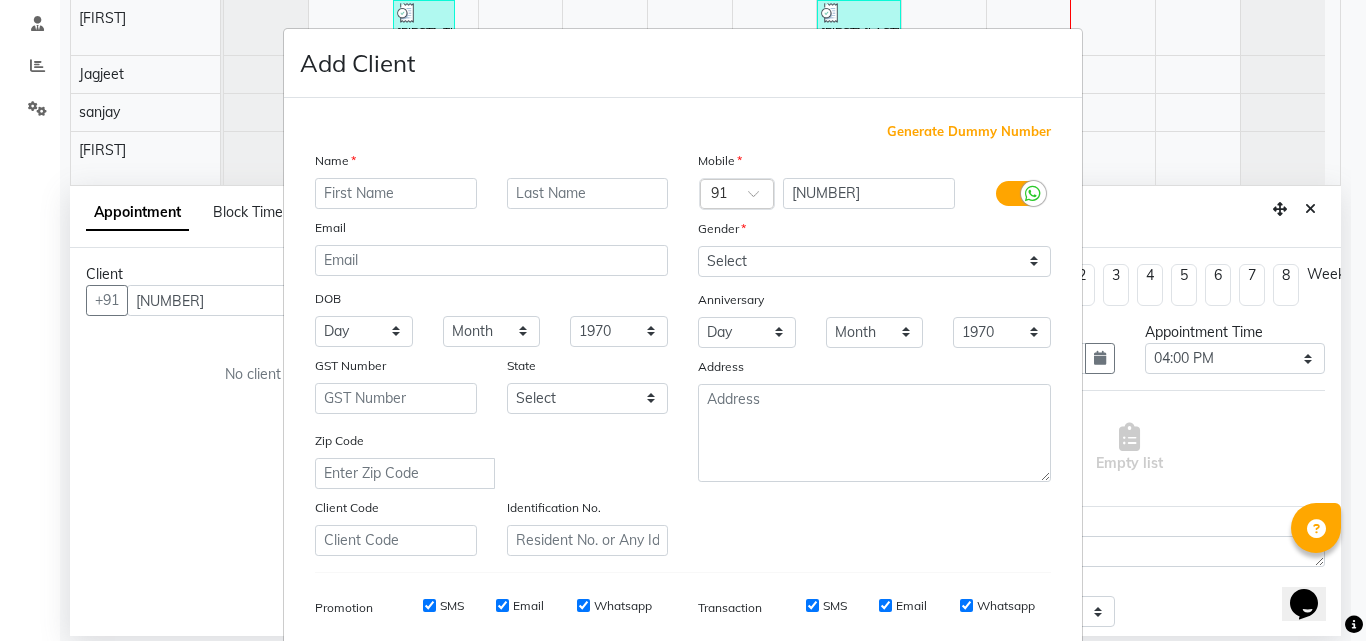 click at bounding box center [396, 193] 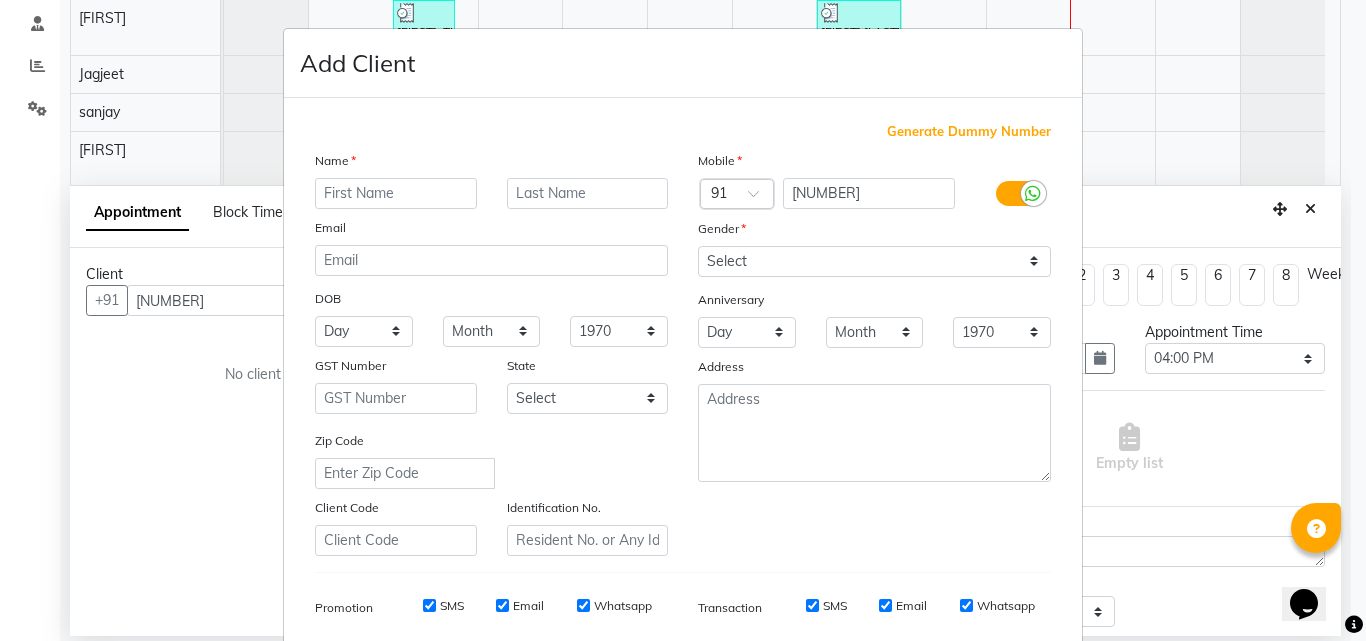 click at bounding box center [396, 193] 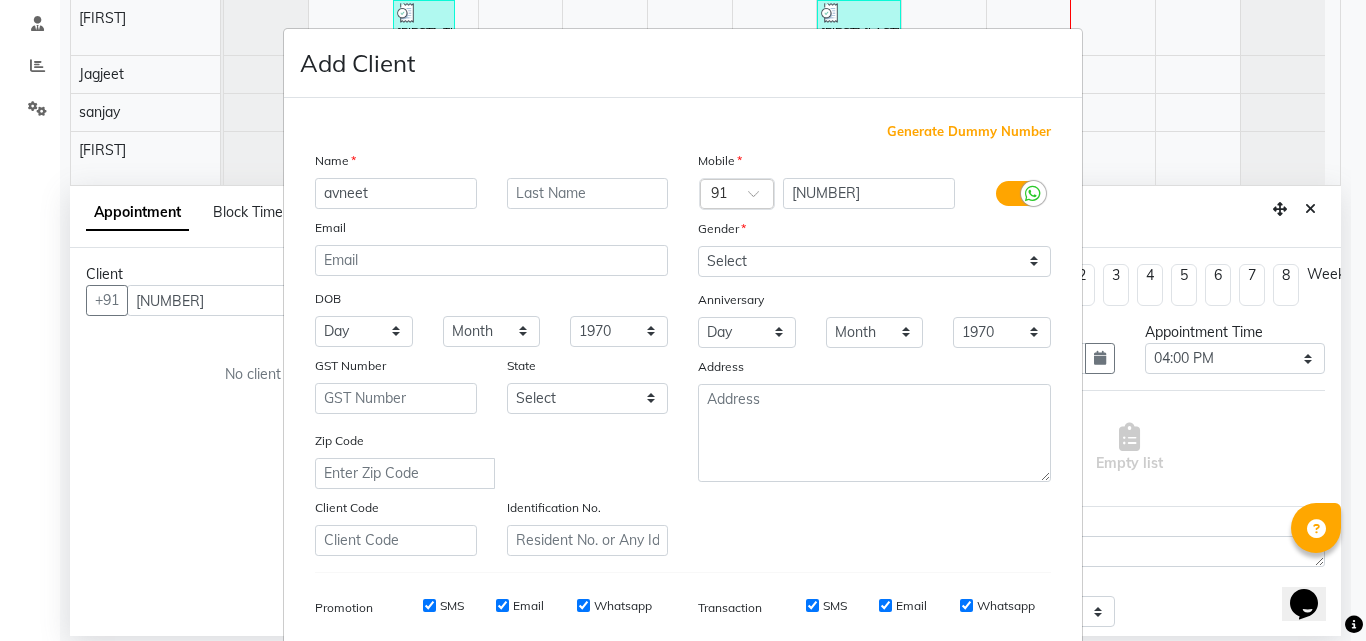 type on "avneet" 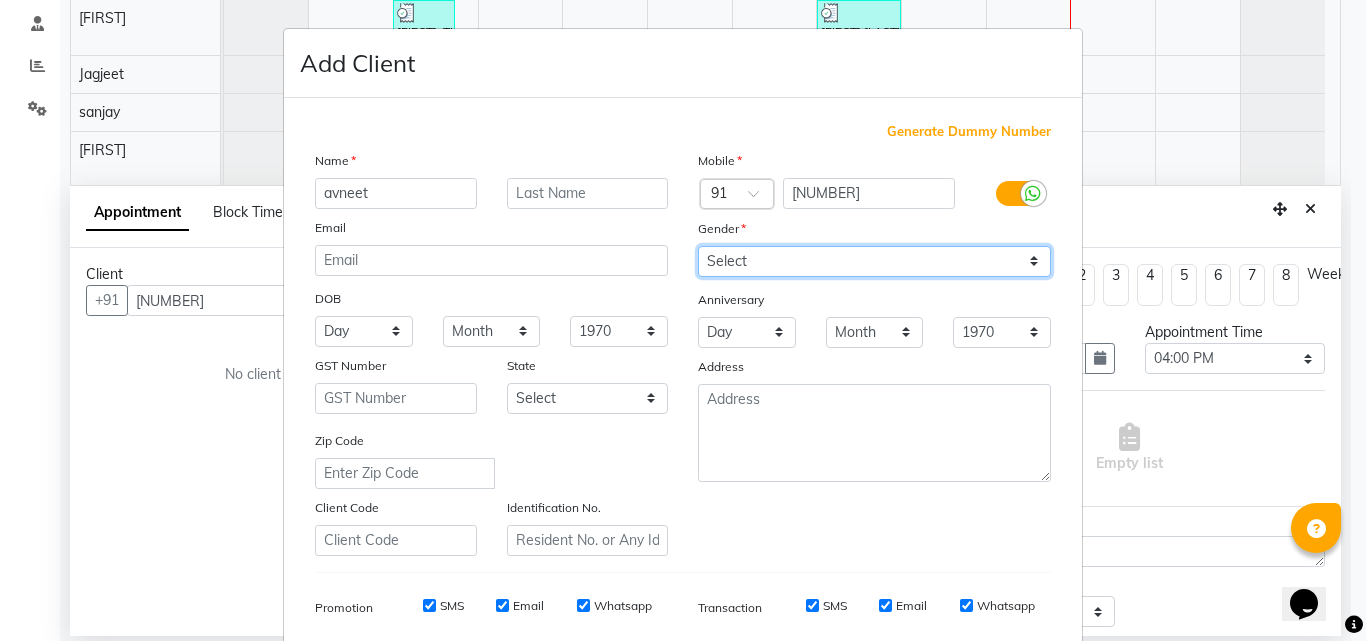 click on "Select Male Female Other Prefer Not To Say" at bounding box center [874, 261] 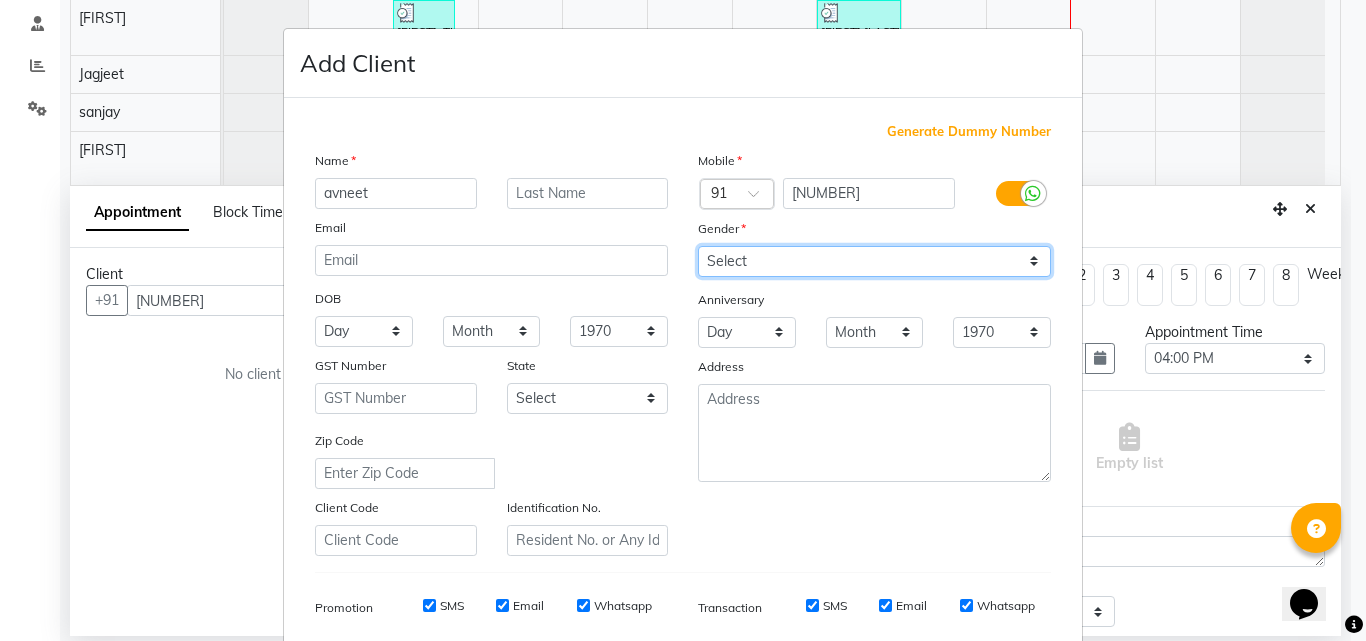 select on "female" 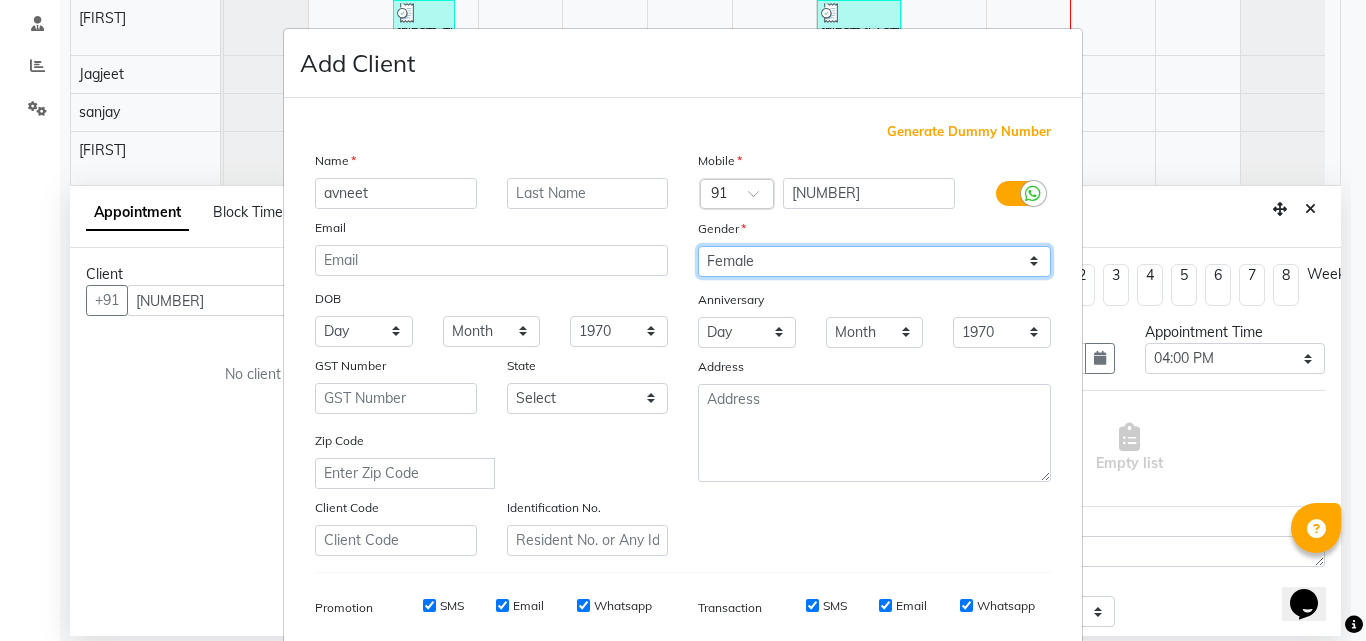 click on "Select Male Female Other Prefer Not To Say" at bounding box center [874, 261] 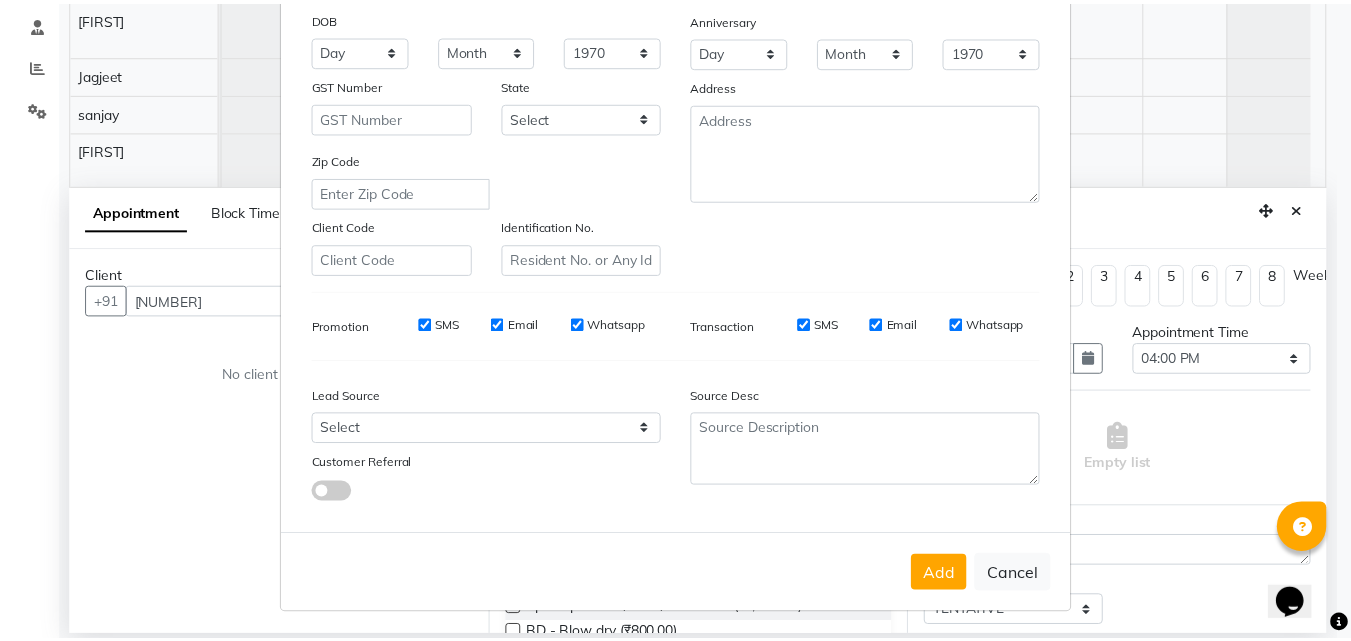 scroll, scrollTop: 282, scrollLeft: 0, axis: vertical 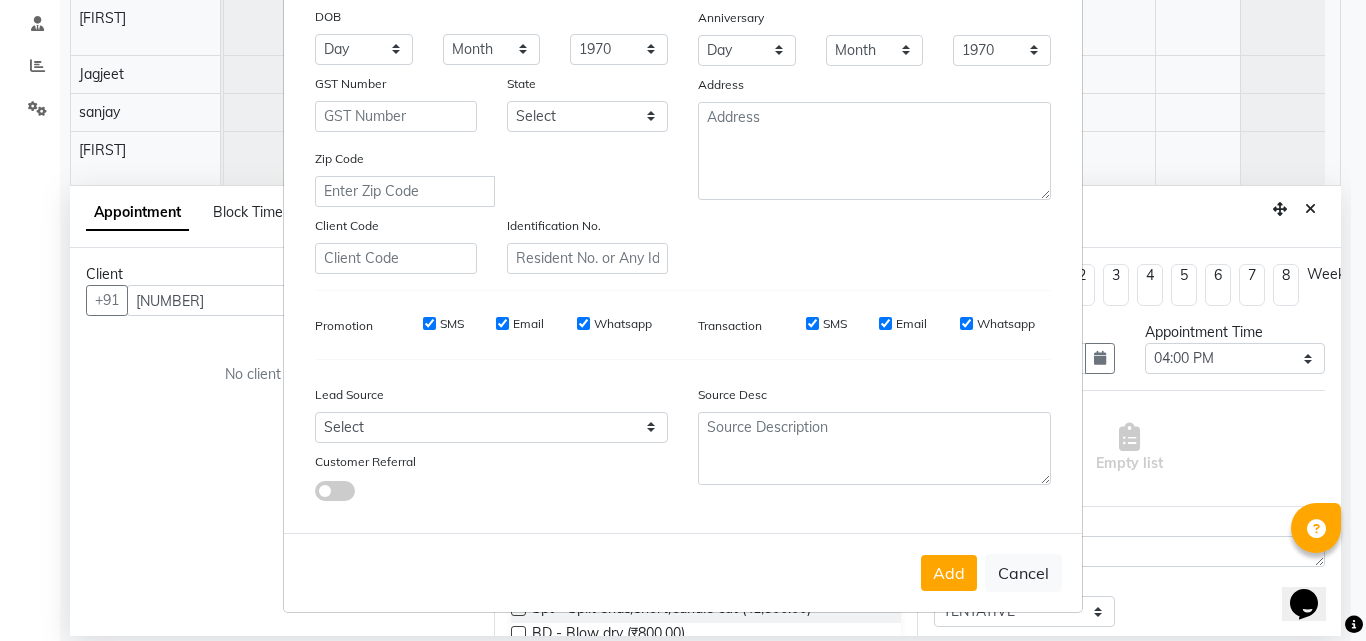 click on "Add   Cancel" at bounding box center [683, 572] 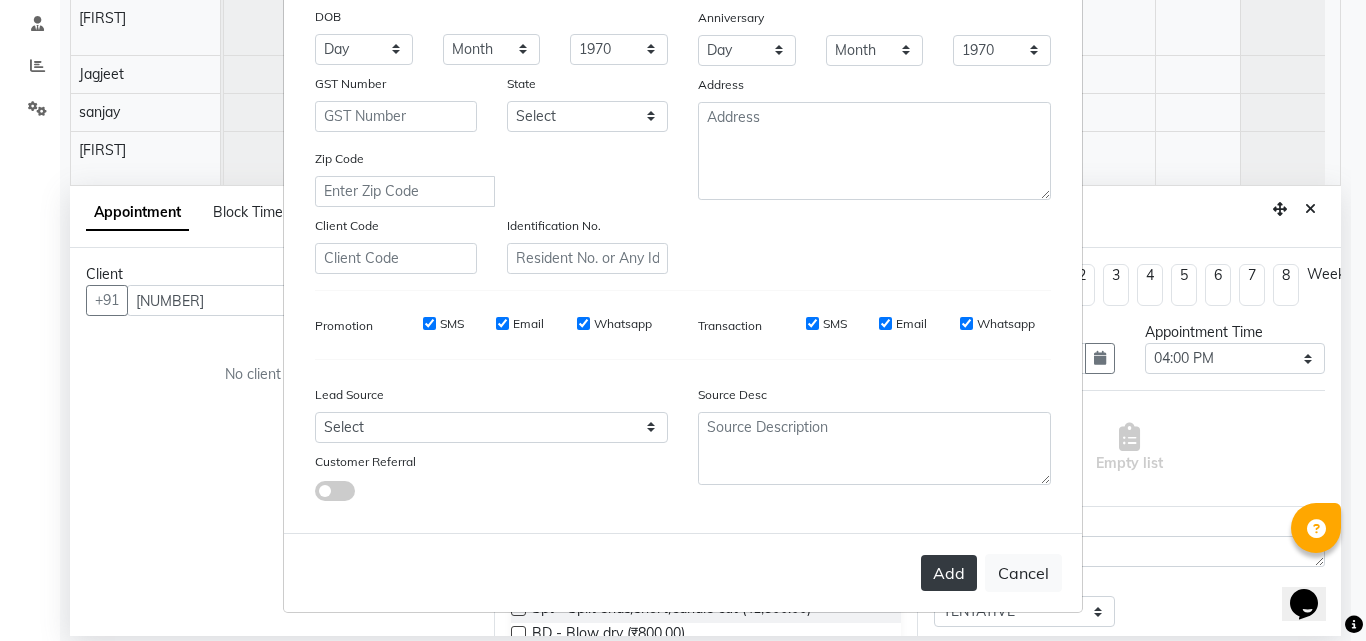 click on "Add" at bounding box center (949, 573) 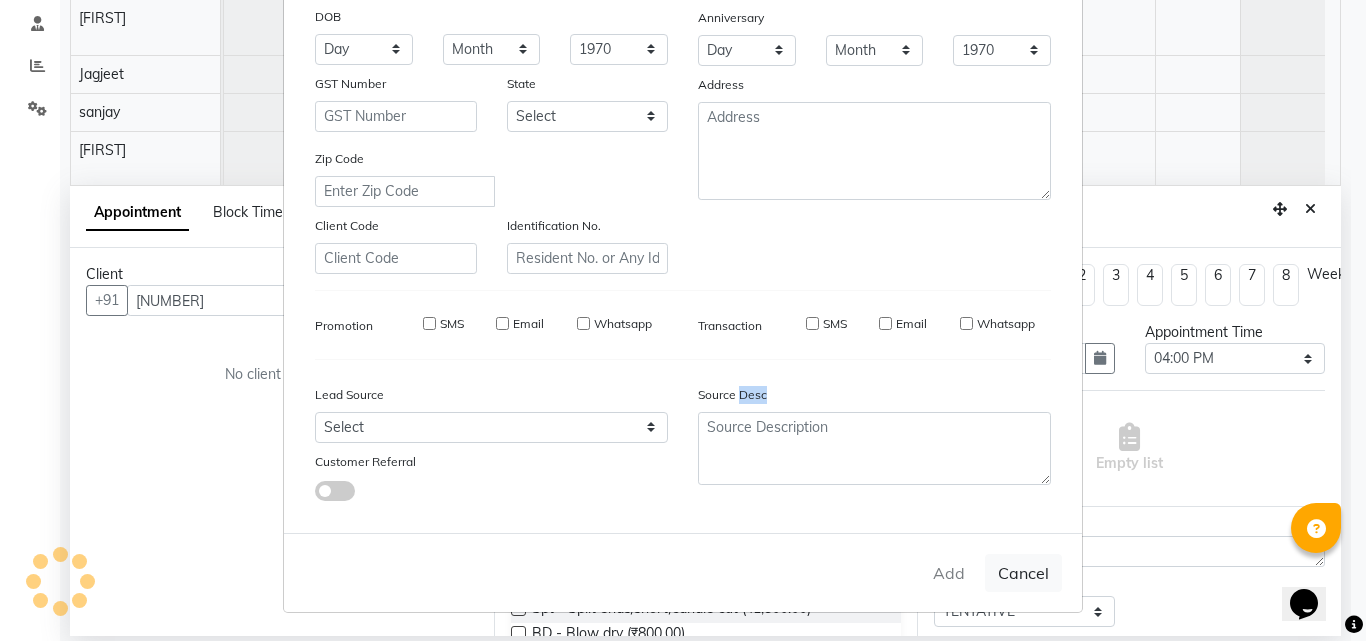 type 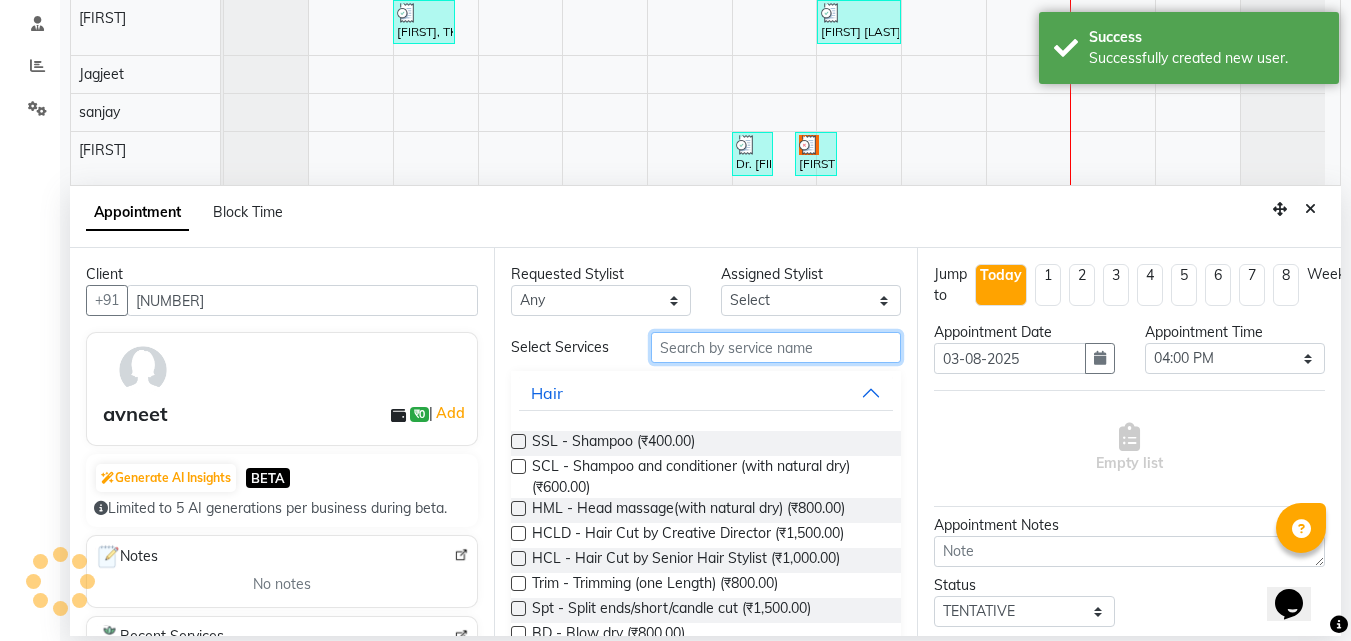 click at bounding box center [776, 347] 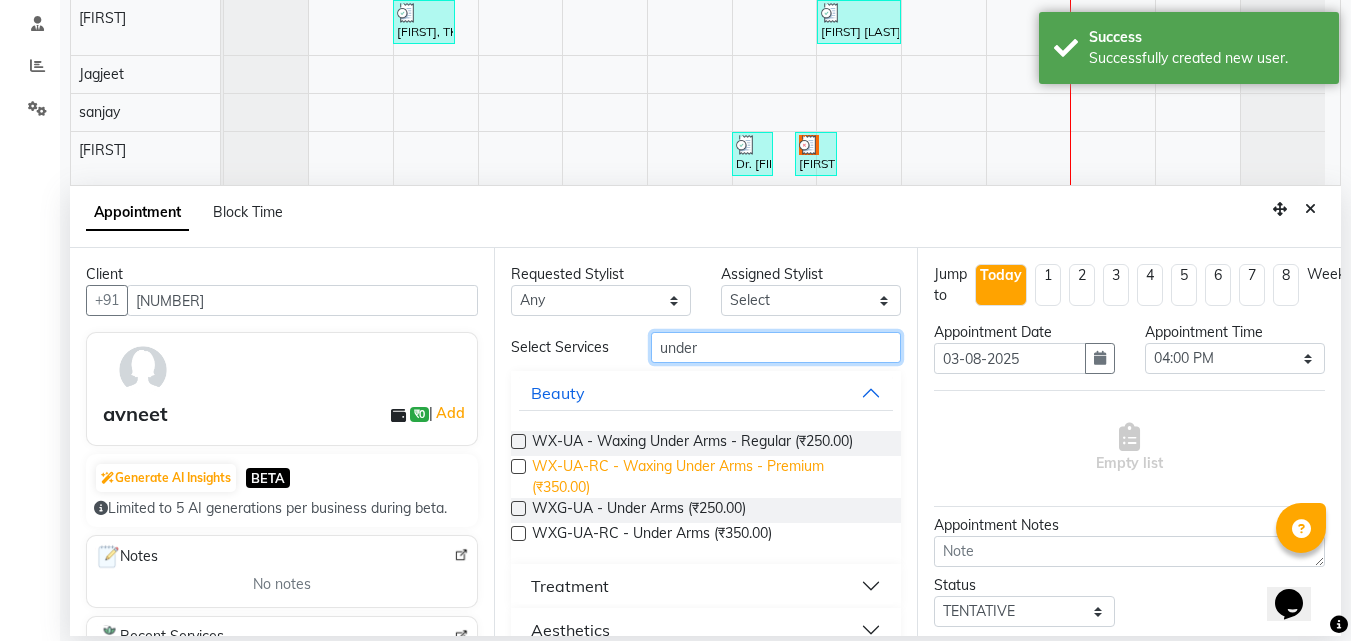 type on "under" 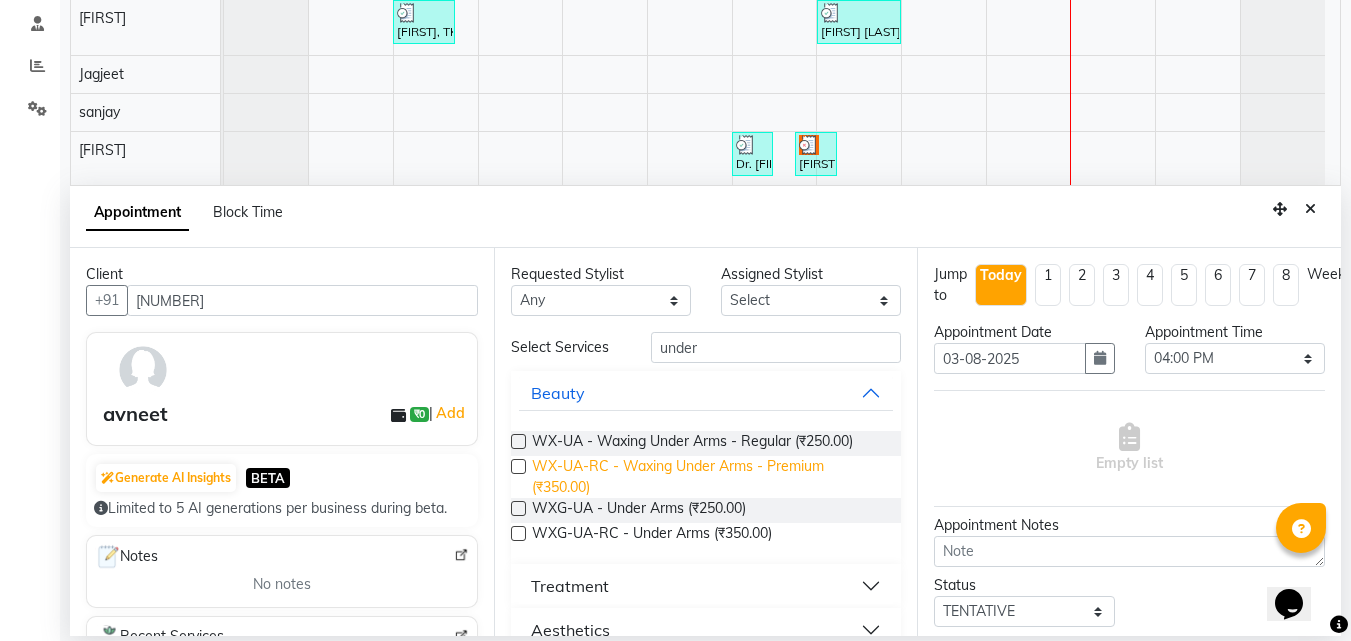 click on "WX-UA-RC - Waxing Under Arms - Premium (₹350.00)" at bounding box center [709, 477] 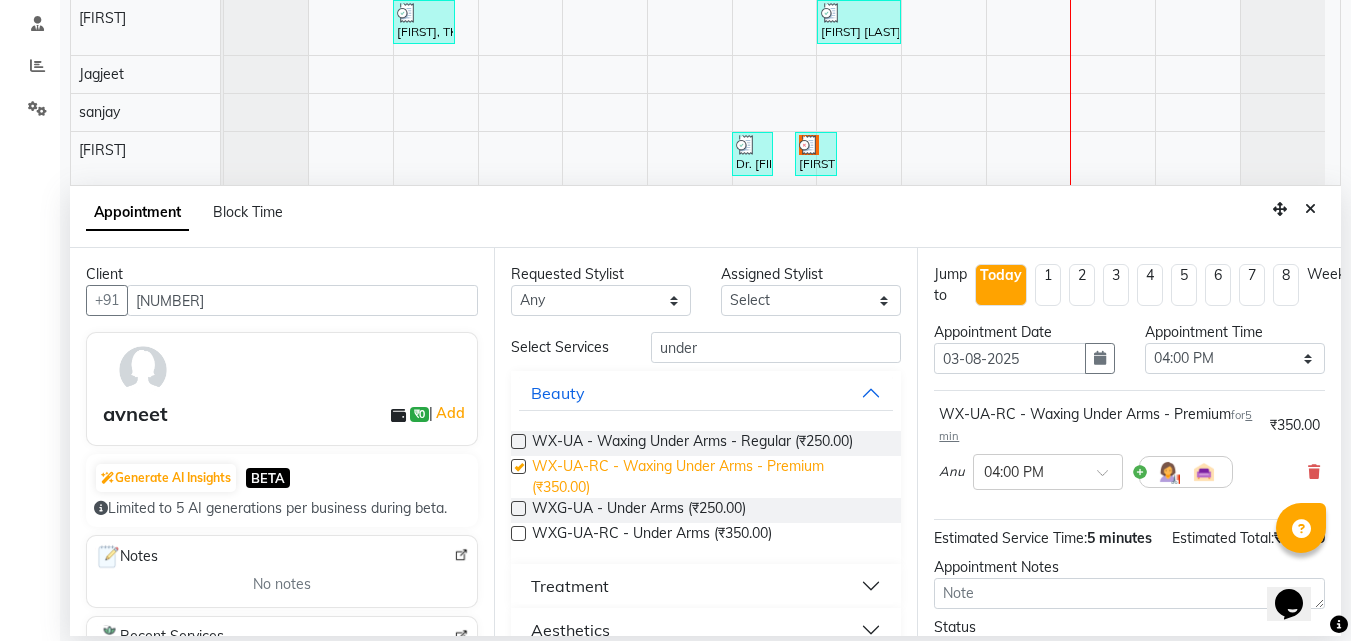 checkbox on "false" 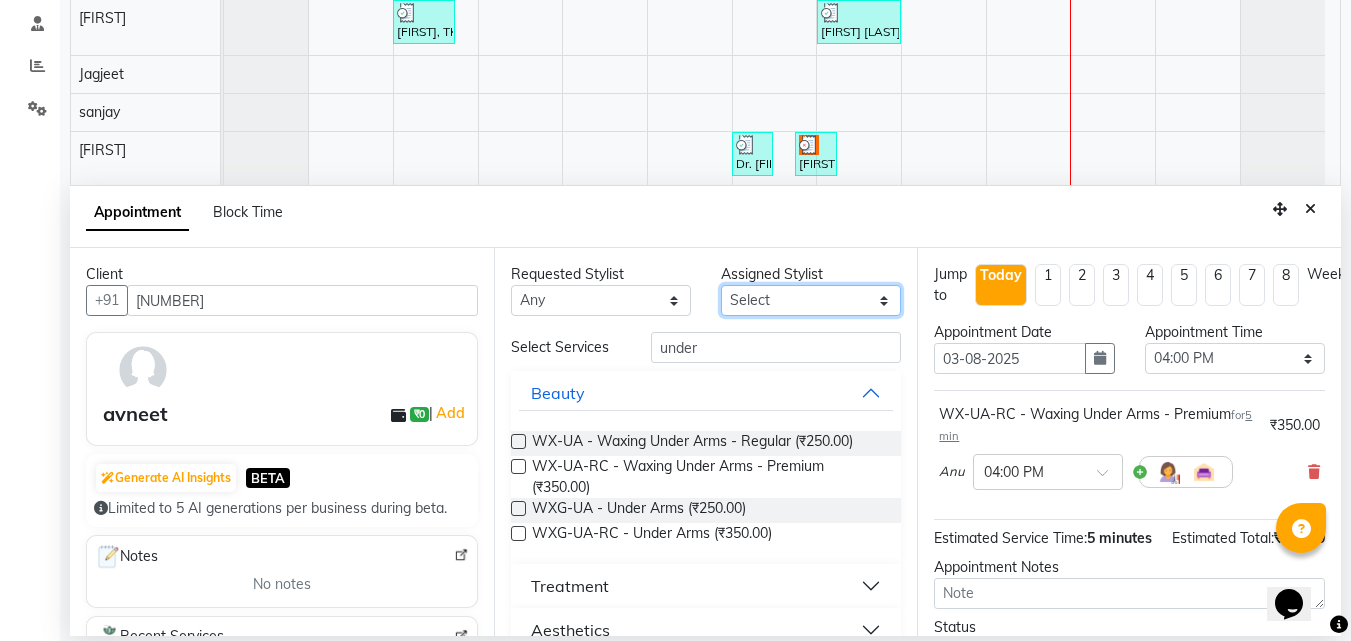click on "Select Anu Azam Geetanjali Gulzar Jagdeep Singh Jagjeet Jasdeep Jashan Lovepreet Malkeet Micheal Rahul Rishi sanjay Sharan Simran Simran kaur Stalin tarun Vikas" at bounding box center [811, 300] 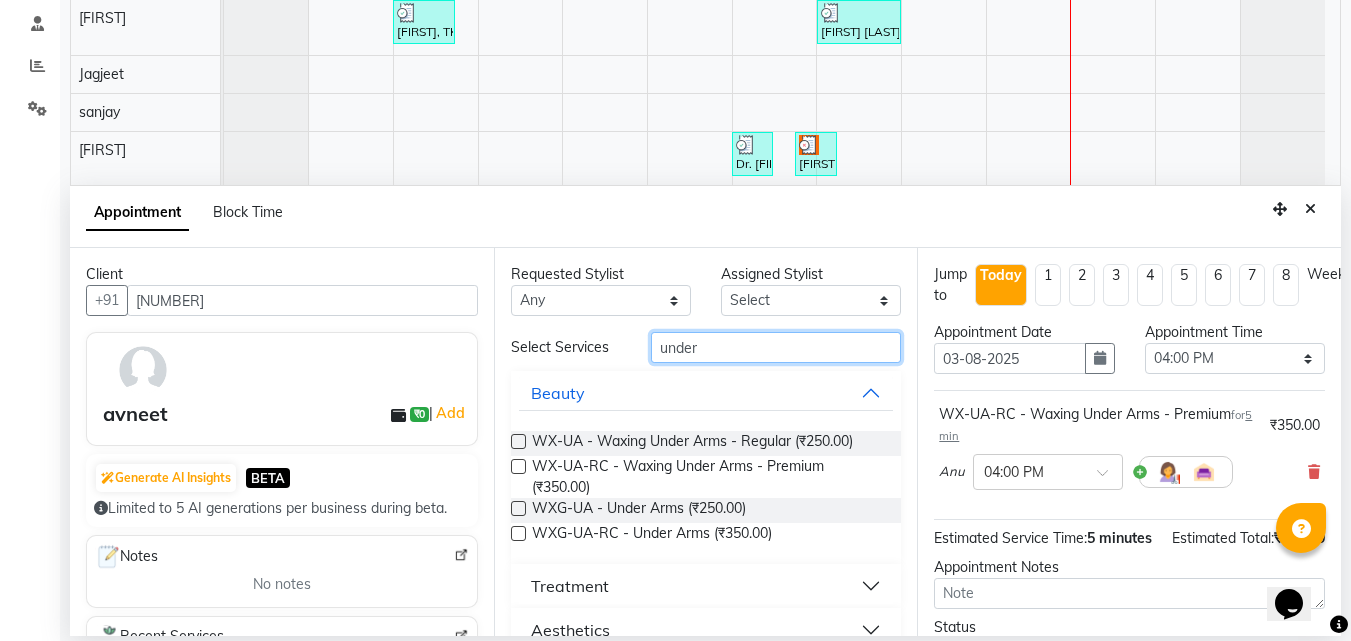 click on "under" at bounding box center [776, 347] 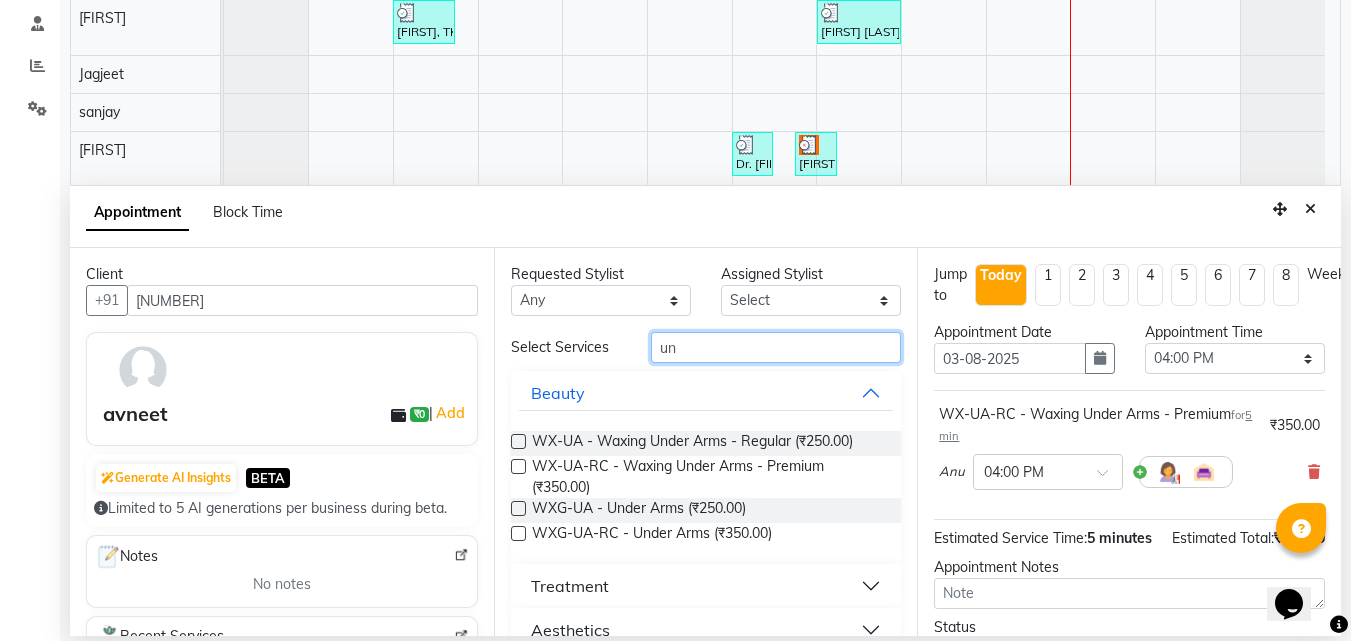 type on "u" 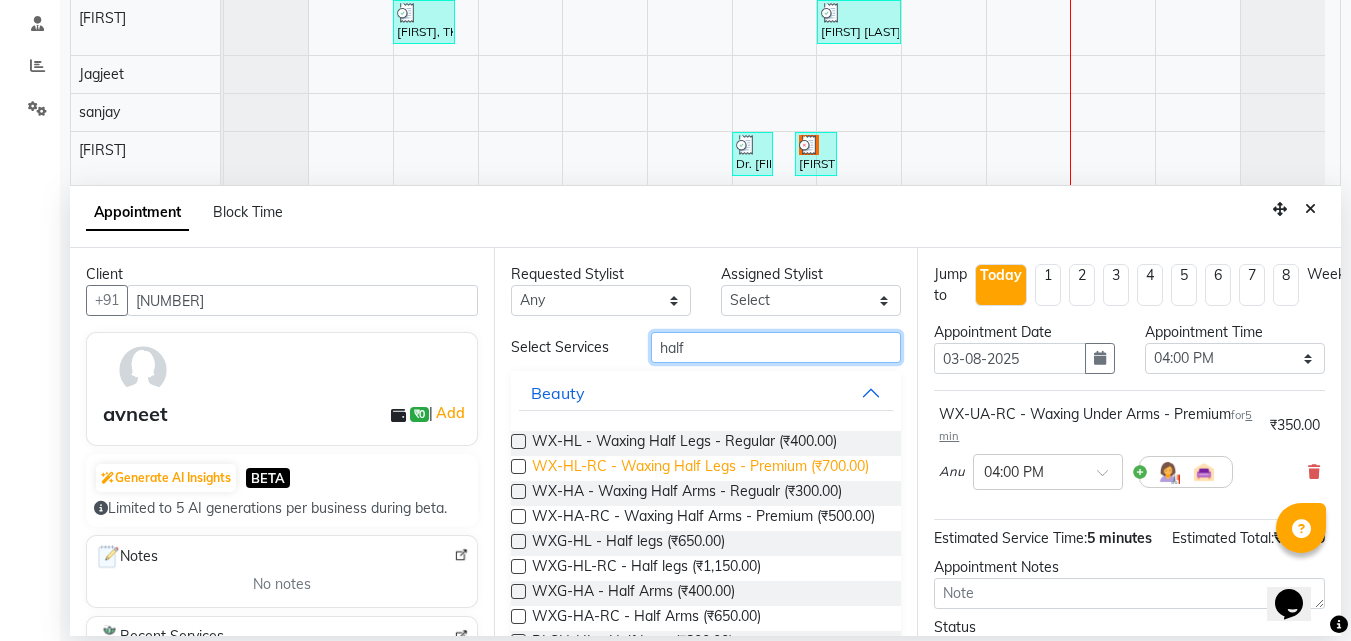 type on "half" 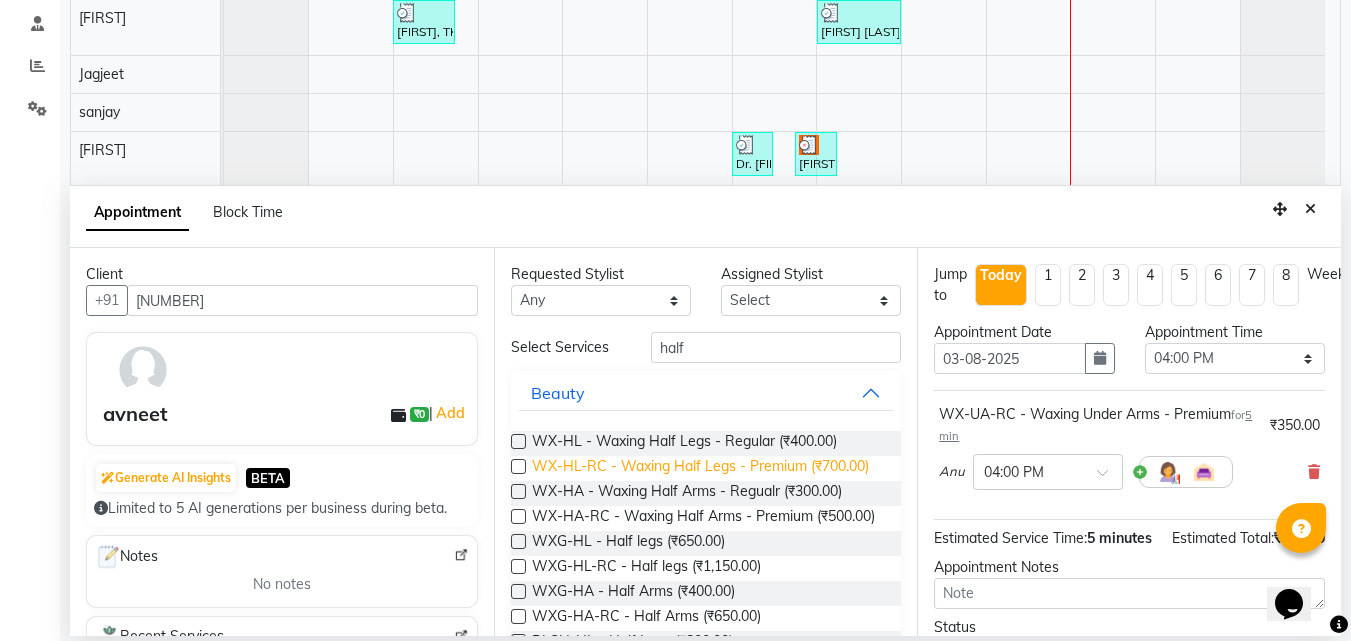 click on "WX-HL-RC - Waxing Half Legs - Premium (₹700.00)" at bounding box center [700, 468] 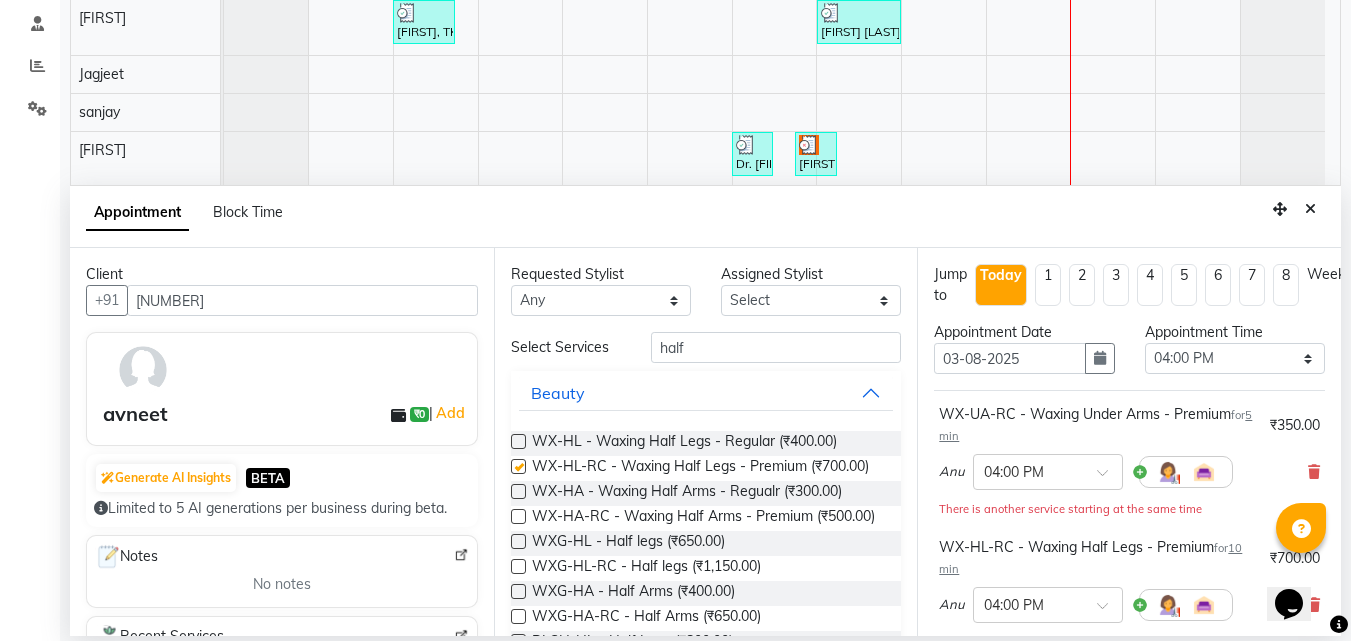 checkbox on "false" 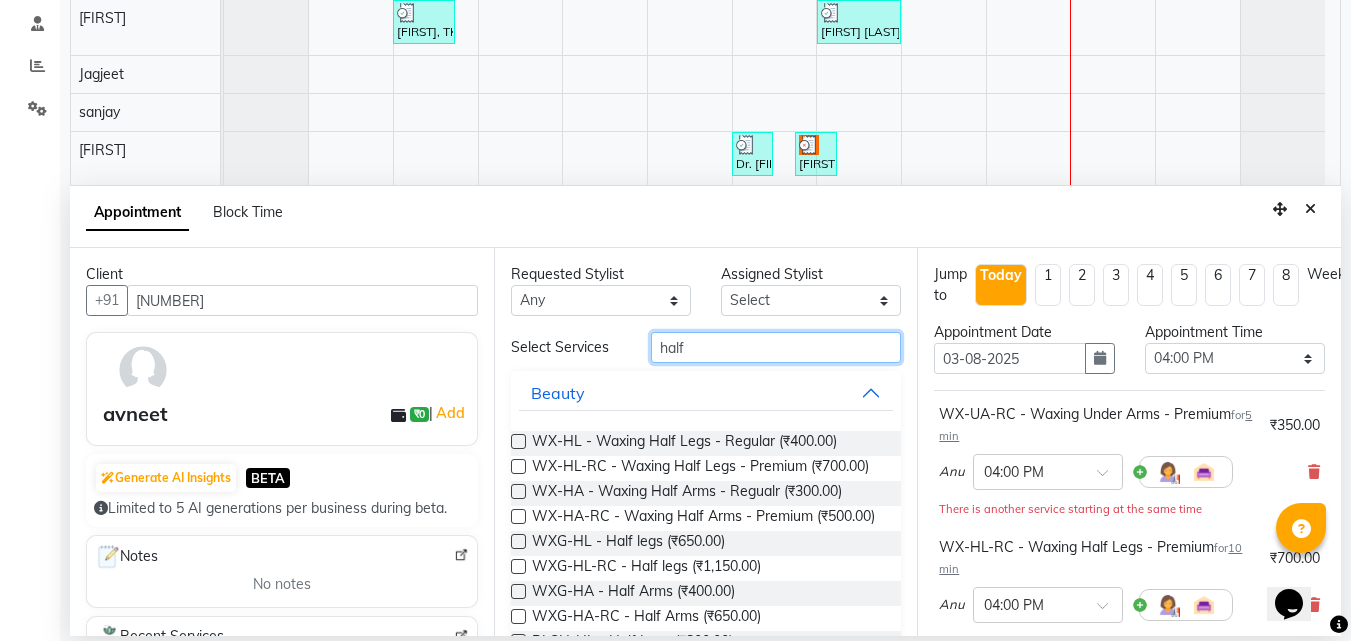 click on "half" at bounding box center [776, 347] 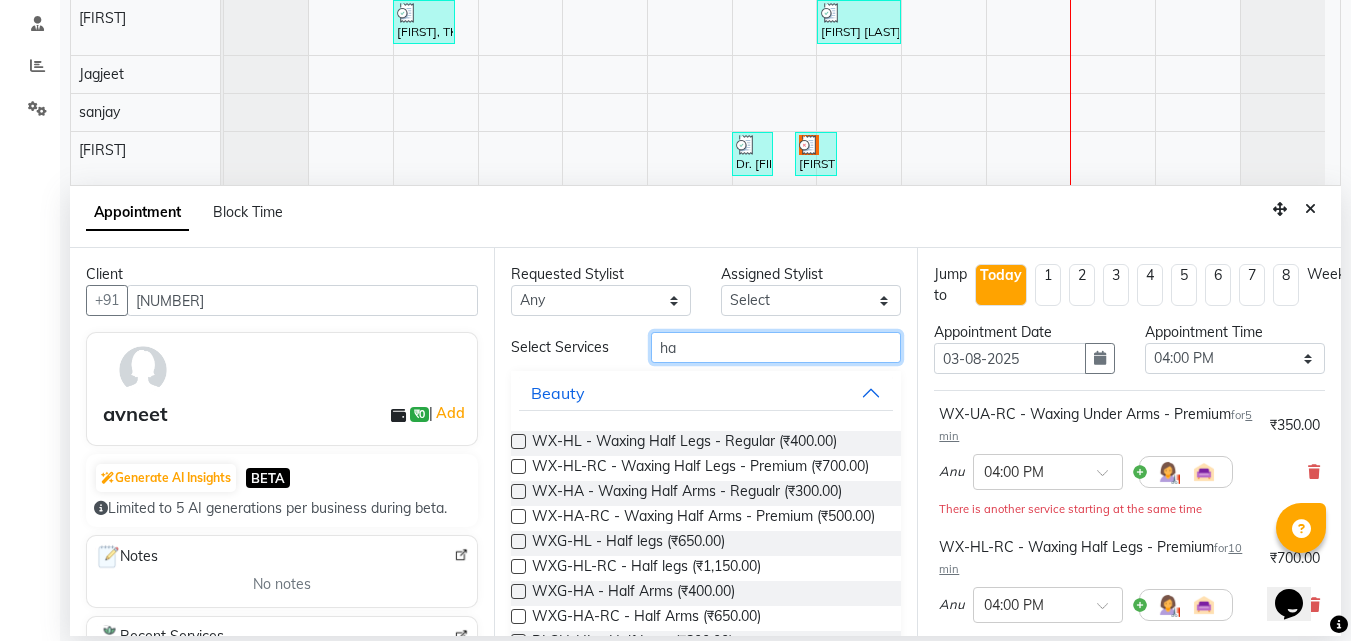 type on "h" 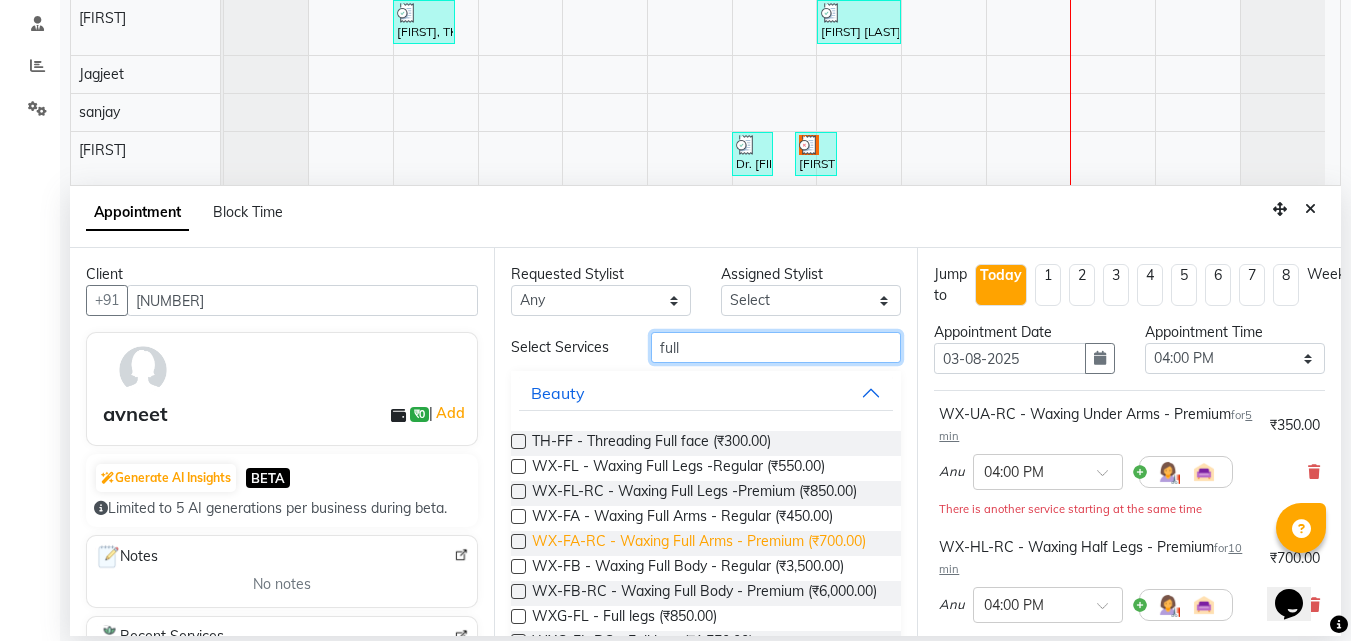 type on "full" 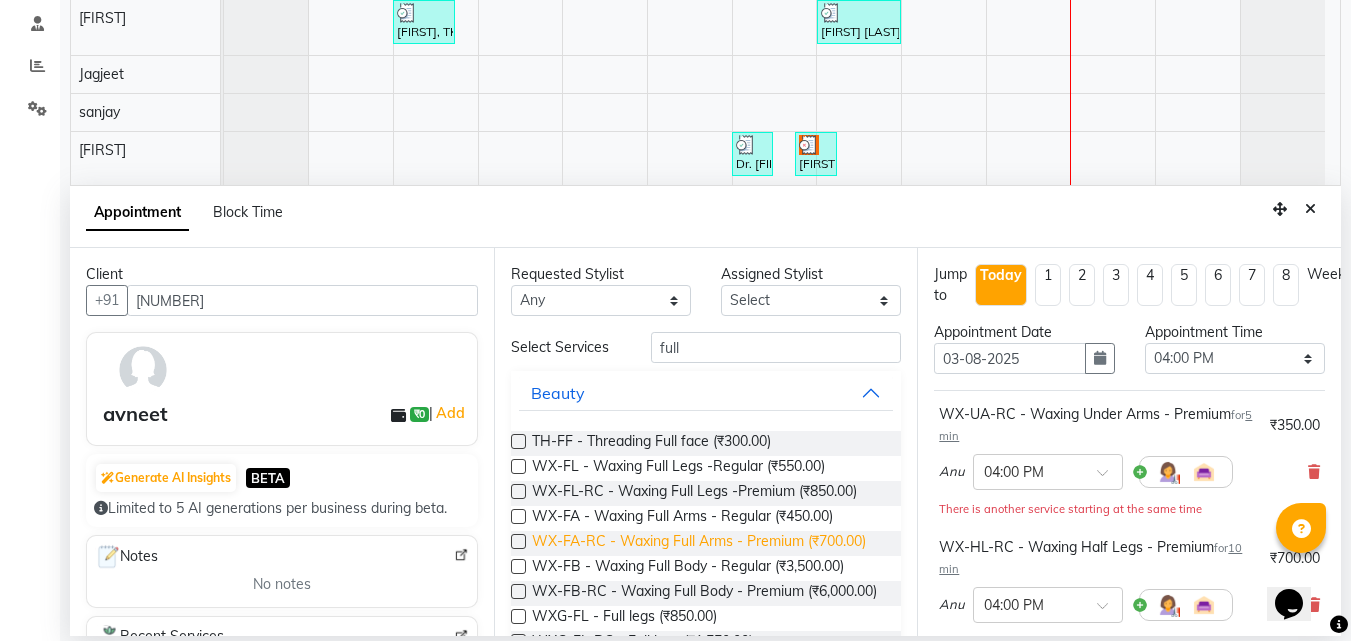 click on "WX-FA-RC - Waxing Full Arms - Premium (₹700.00)" at bounding box center (699, 543) 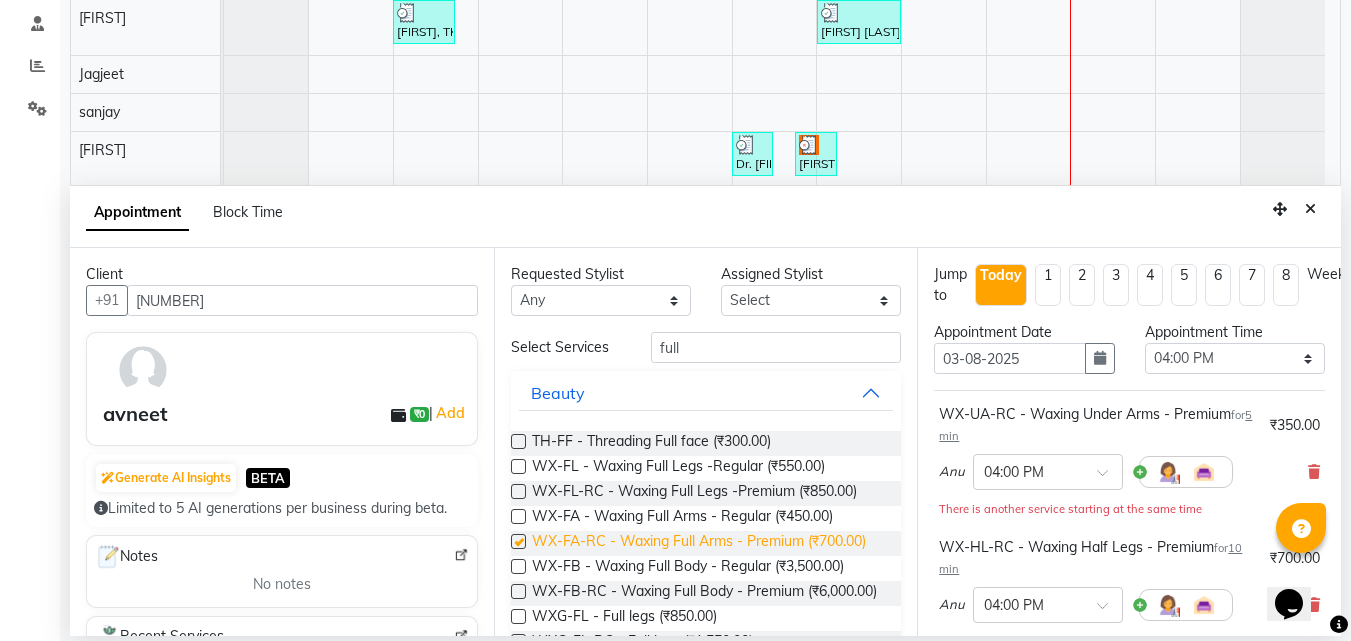 checkbox on "false" 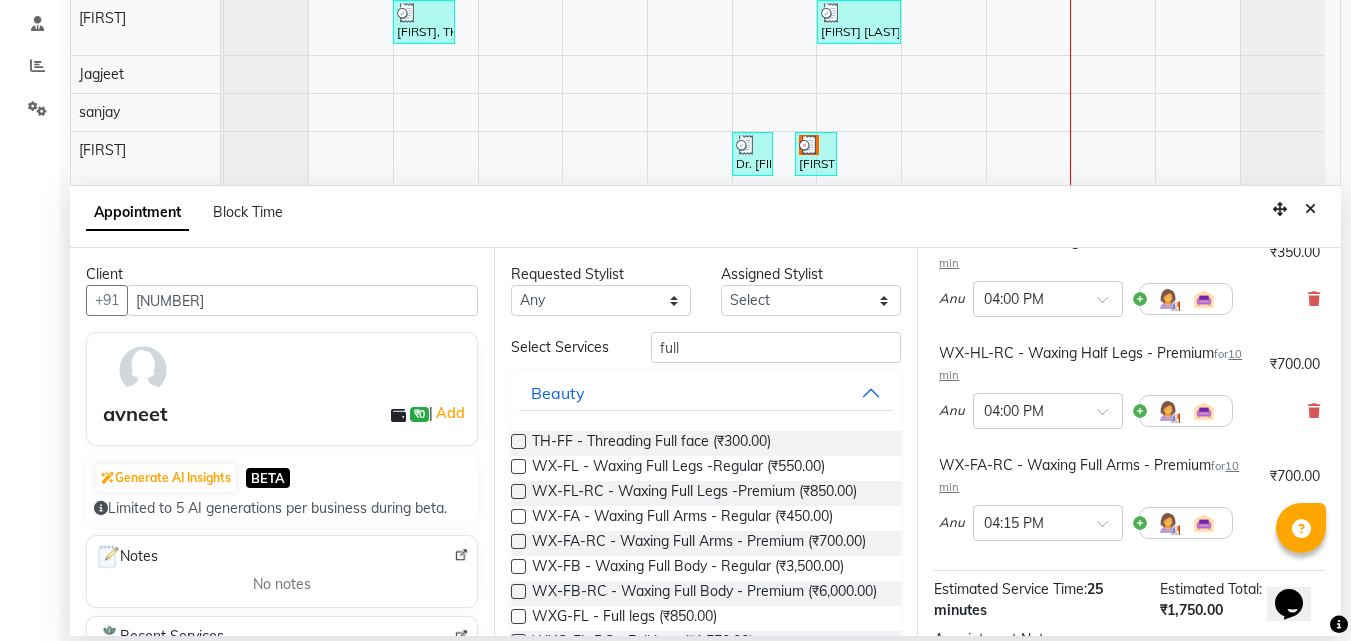 scroll, scrollTop: 386, scrollLeft: 0, axis: vertical 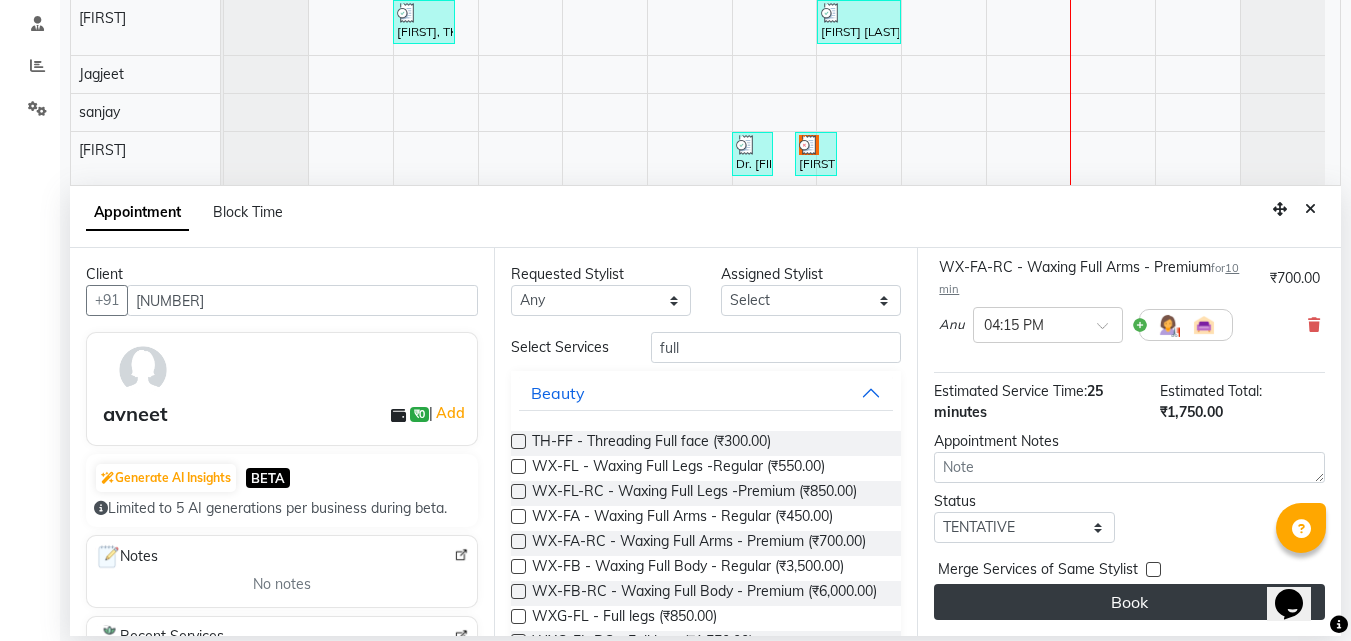 click on "Book" at bounding box center [1129, 602] 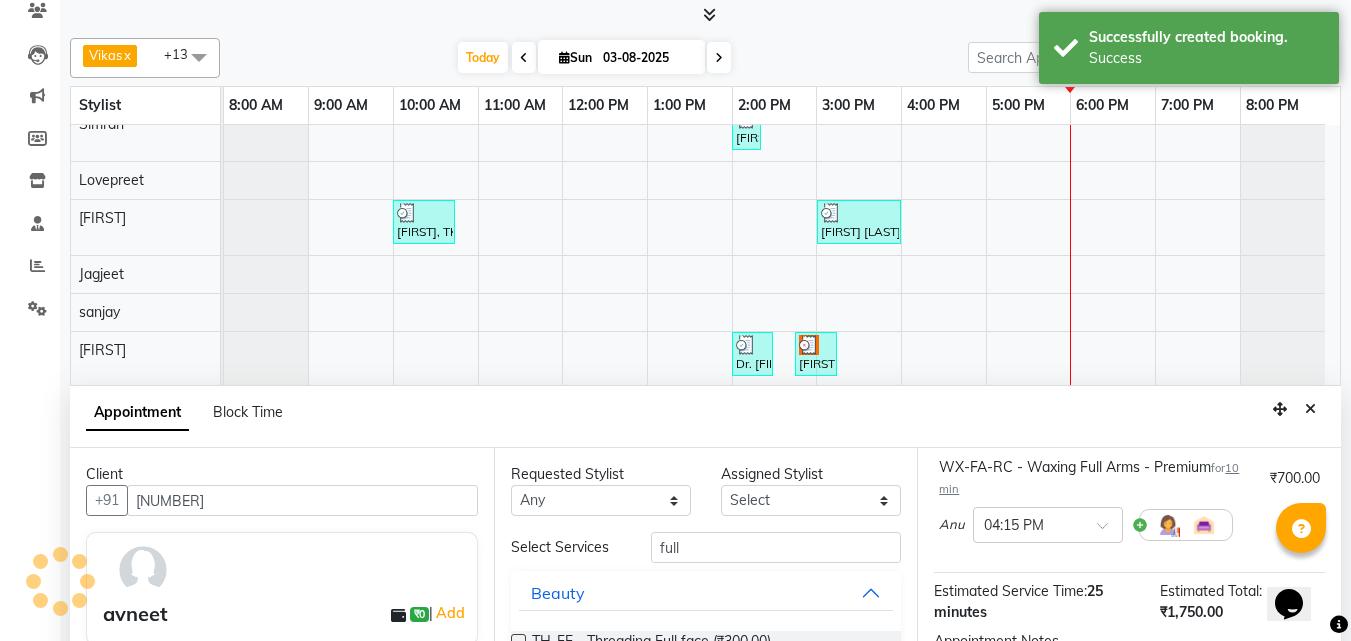 scroll, scrollTop: 4, scrollLeft: 0, axis: vertical 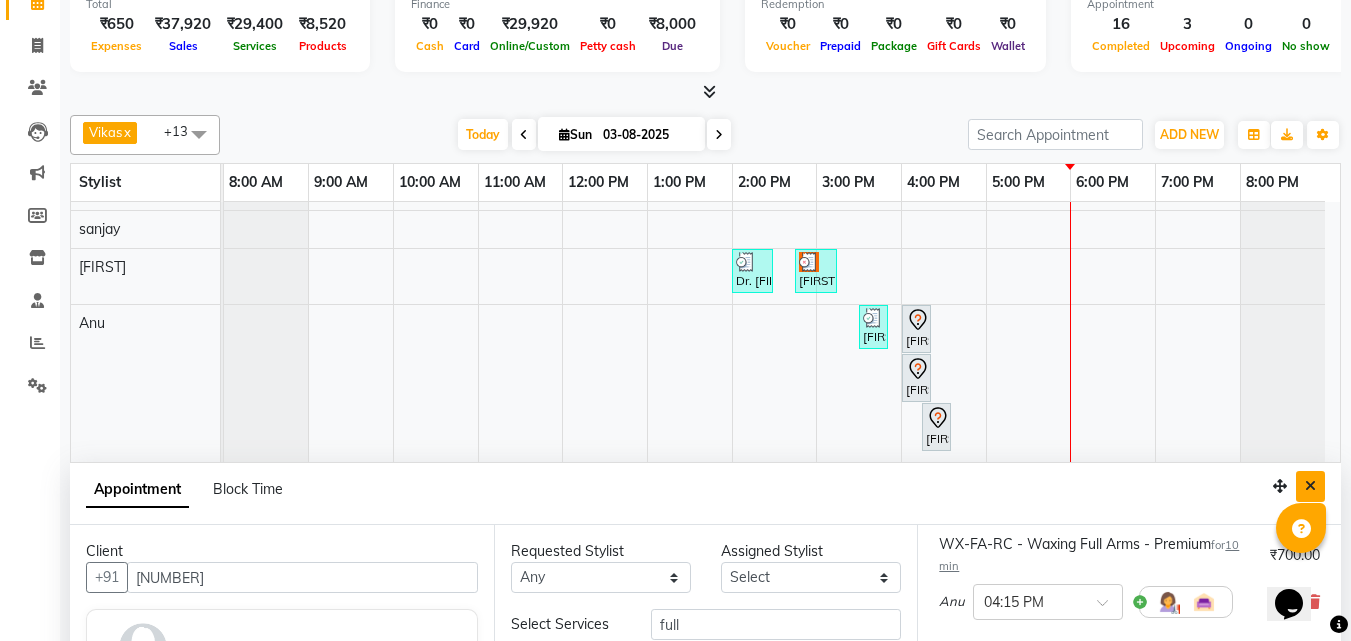 click at bounding box center [1310, 486] 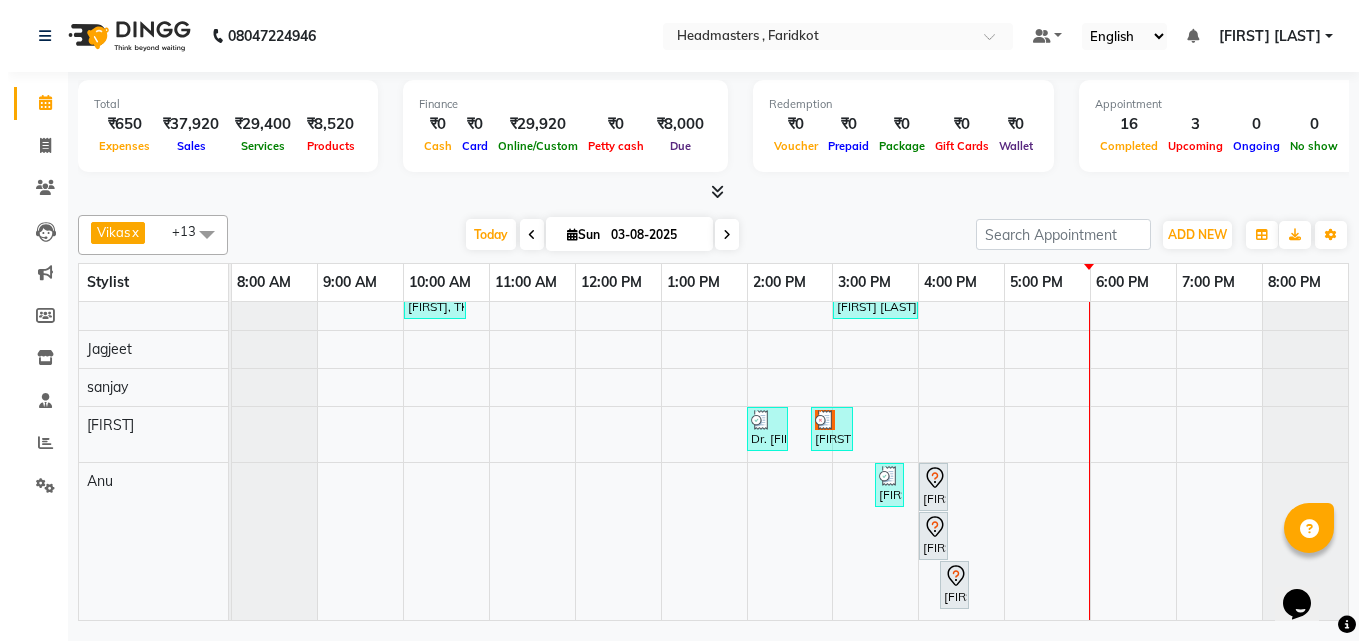 scroll, scrollTop: 0, scrollLeft: 0, axis: both 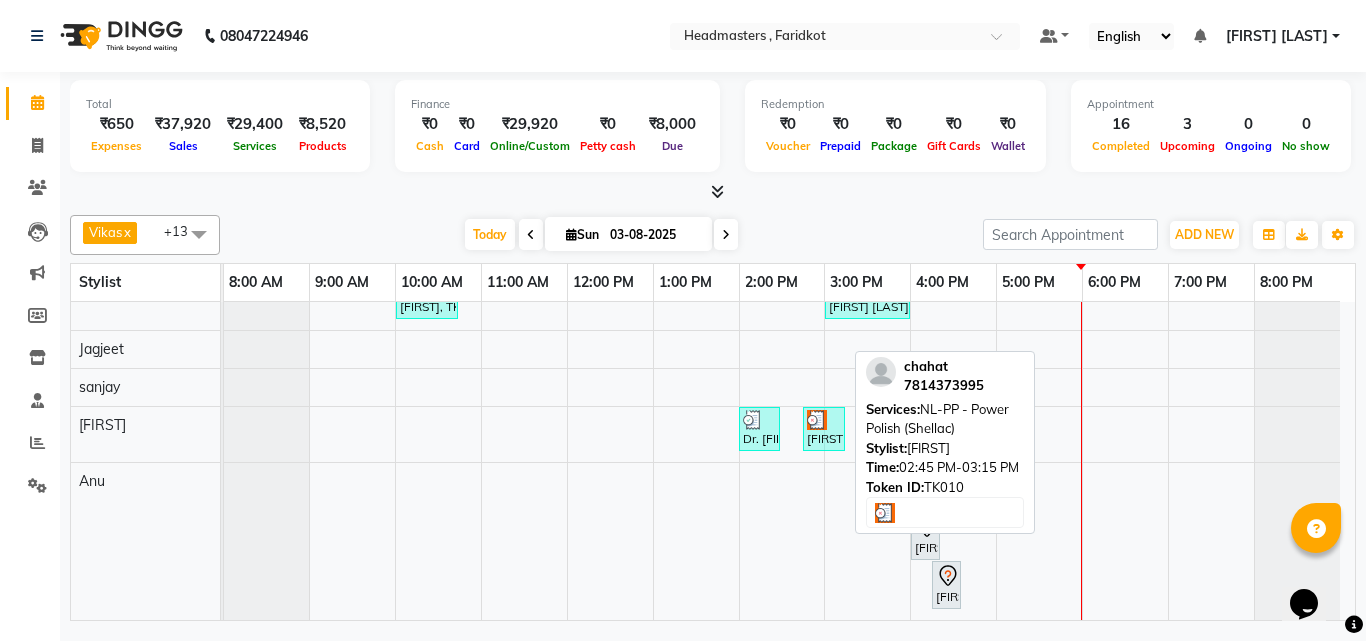 click at bounding box center (817, 420) 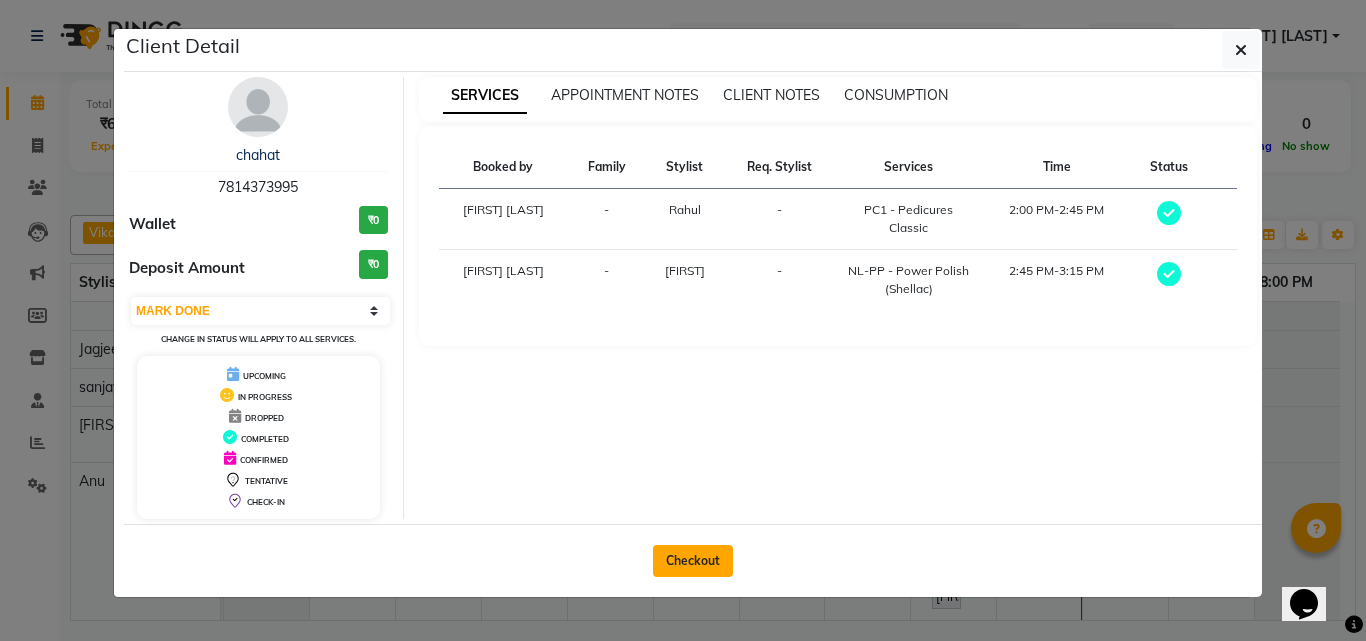 click on "Checkout" 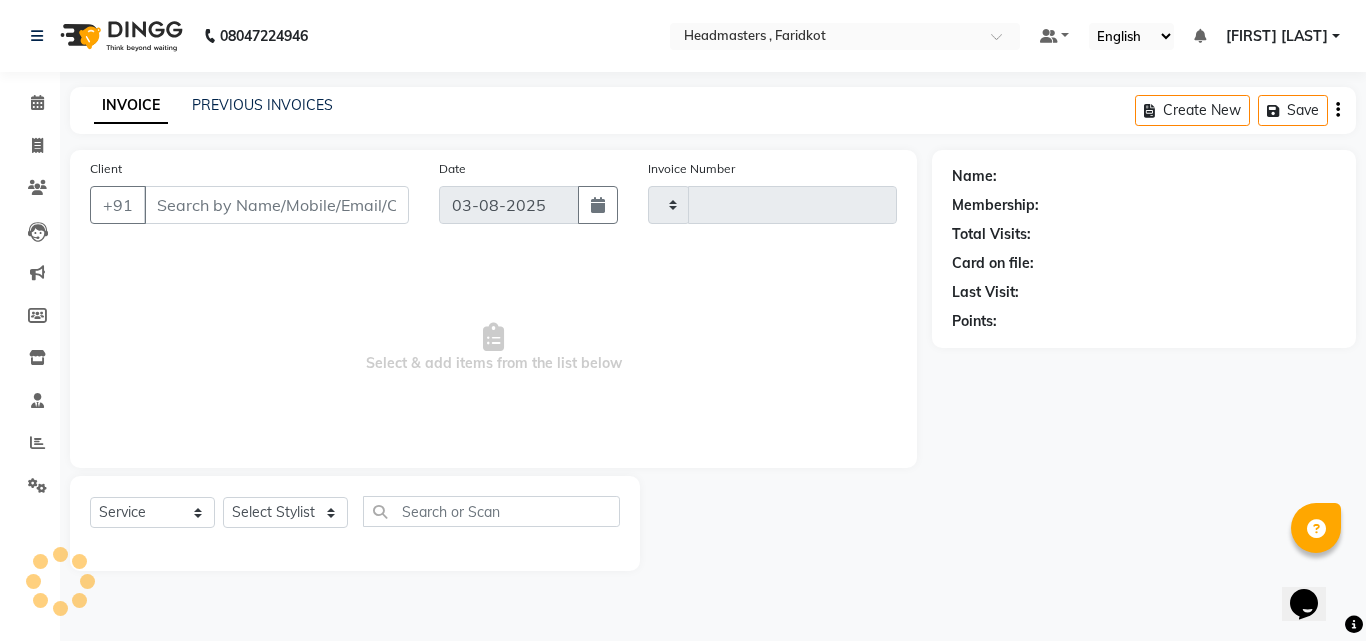 type on "0825" 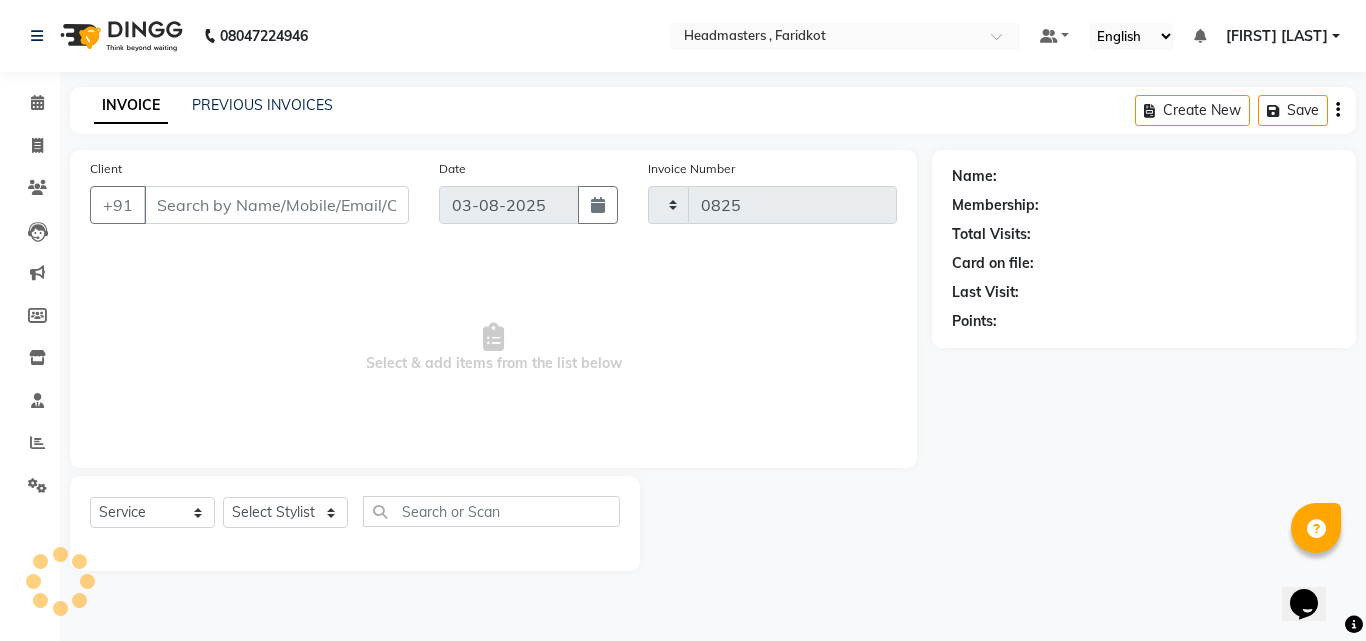 select on "7919" 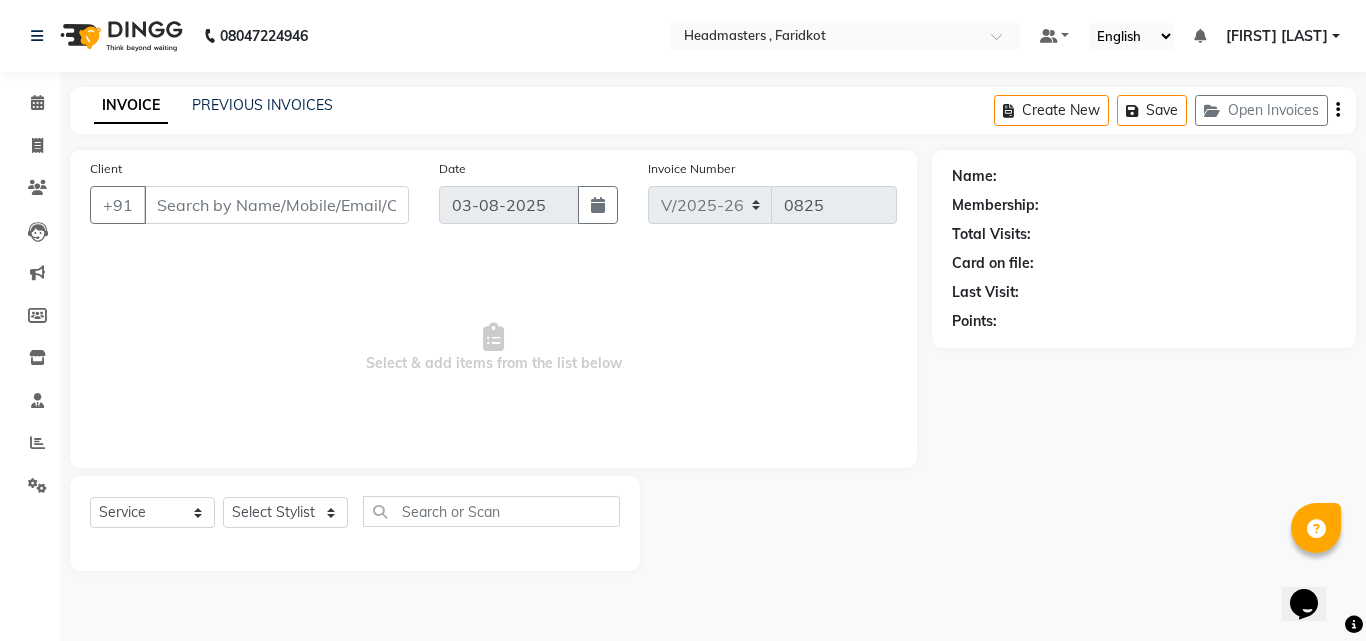 type on "7814373995" 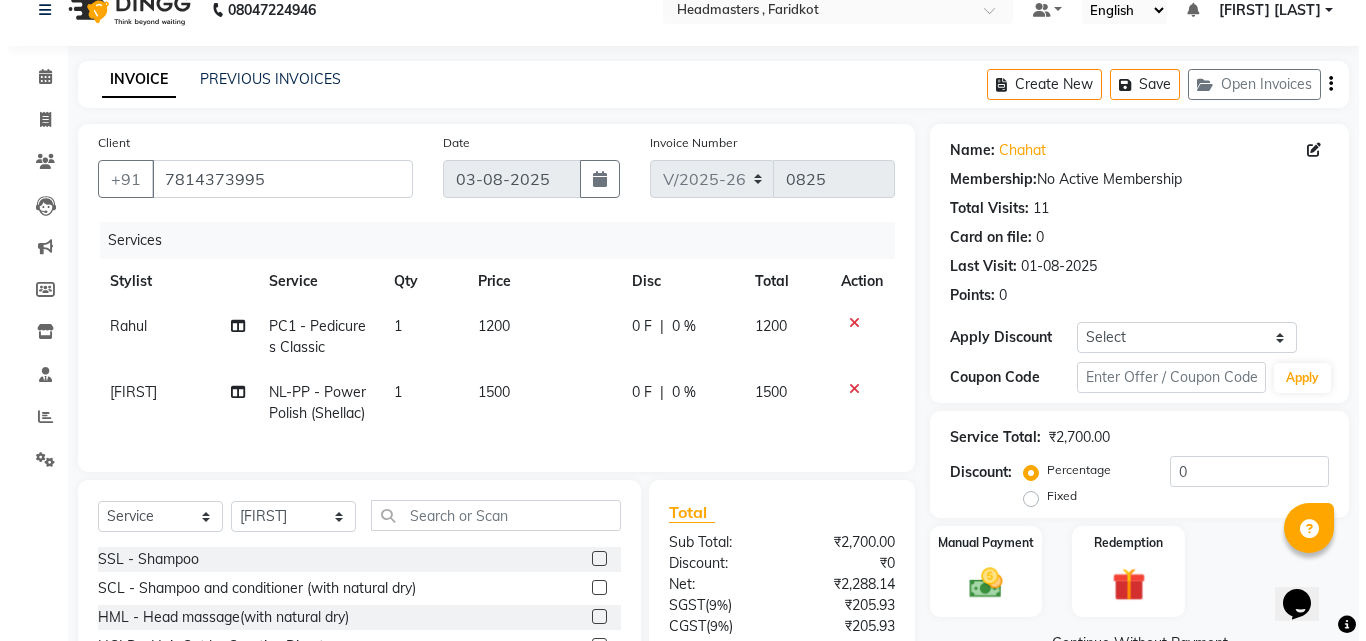 scroll, scrollTop: 0, scrollLeft: 0, axis: both 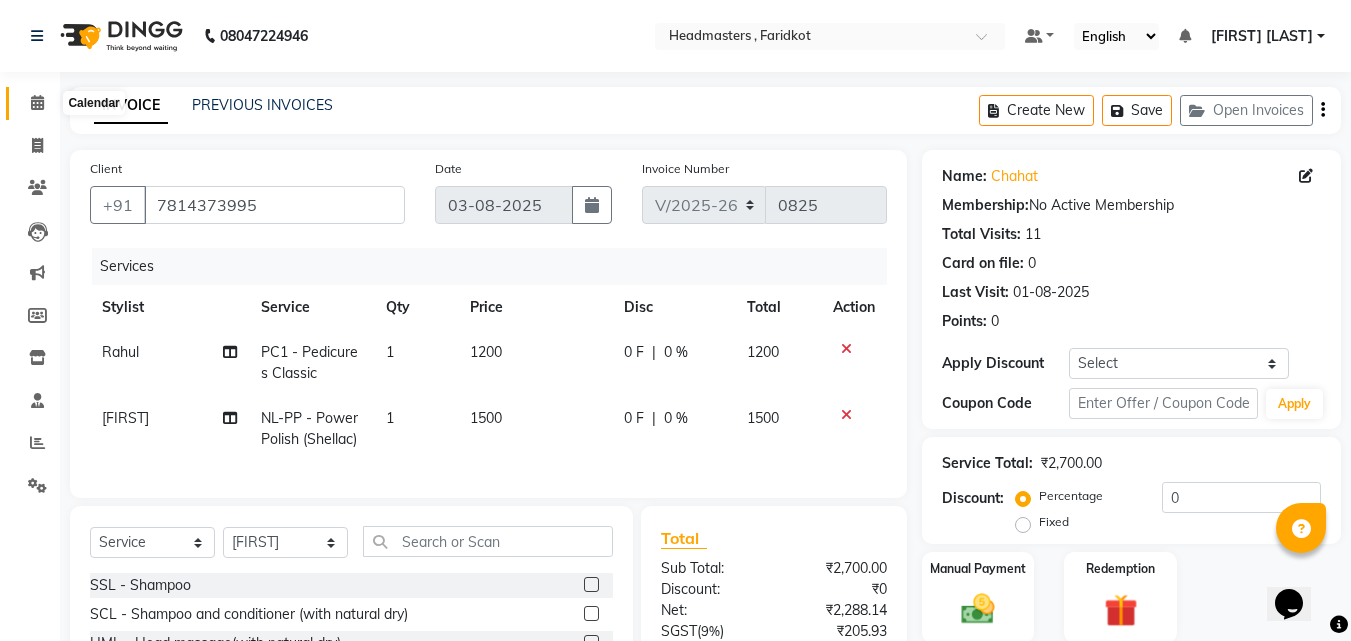 click 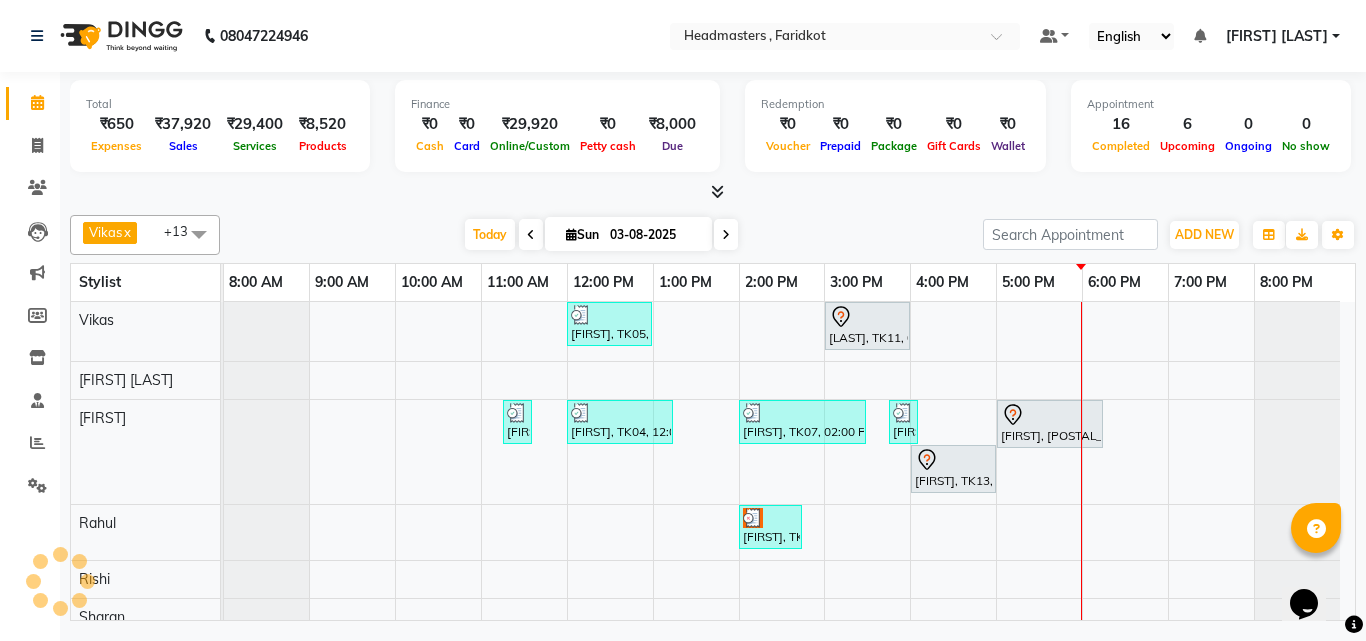 scroll, scrollTop: 100, scrollLeft: 0, axis: vertical 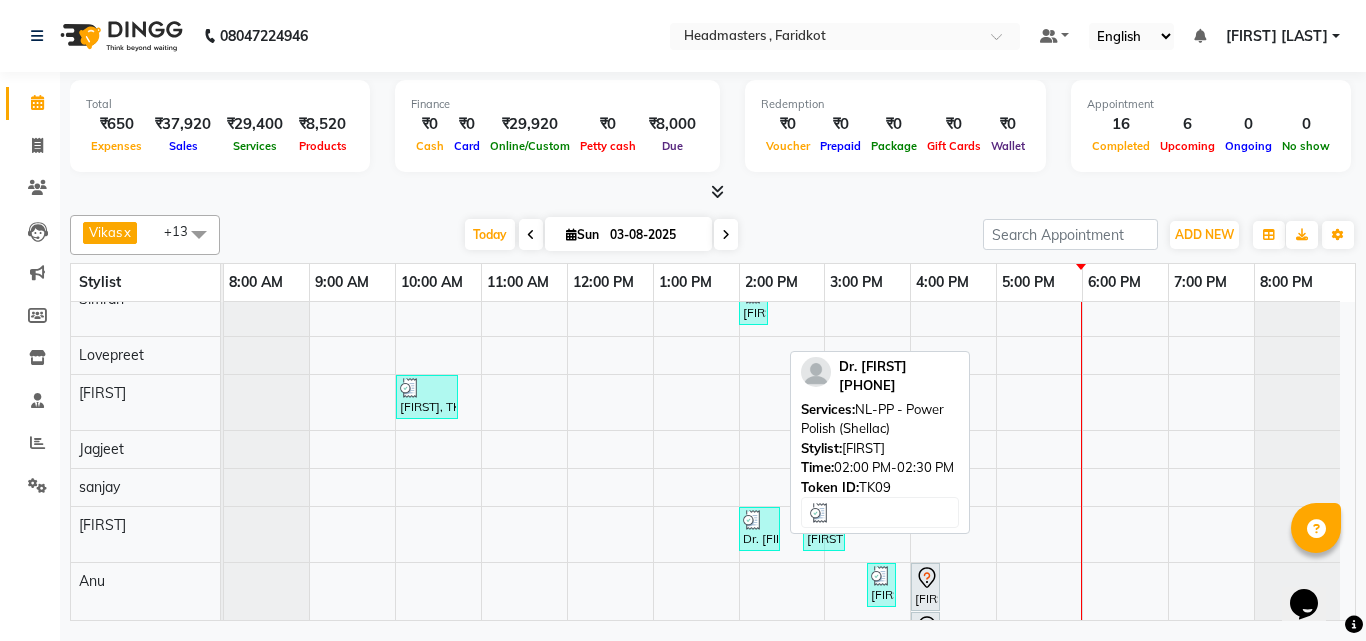click at bounding box center [759, 520] 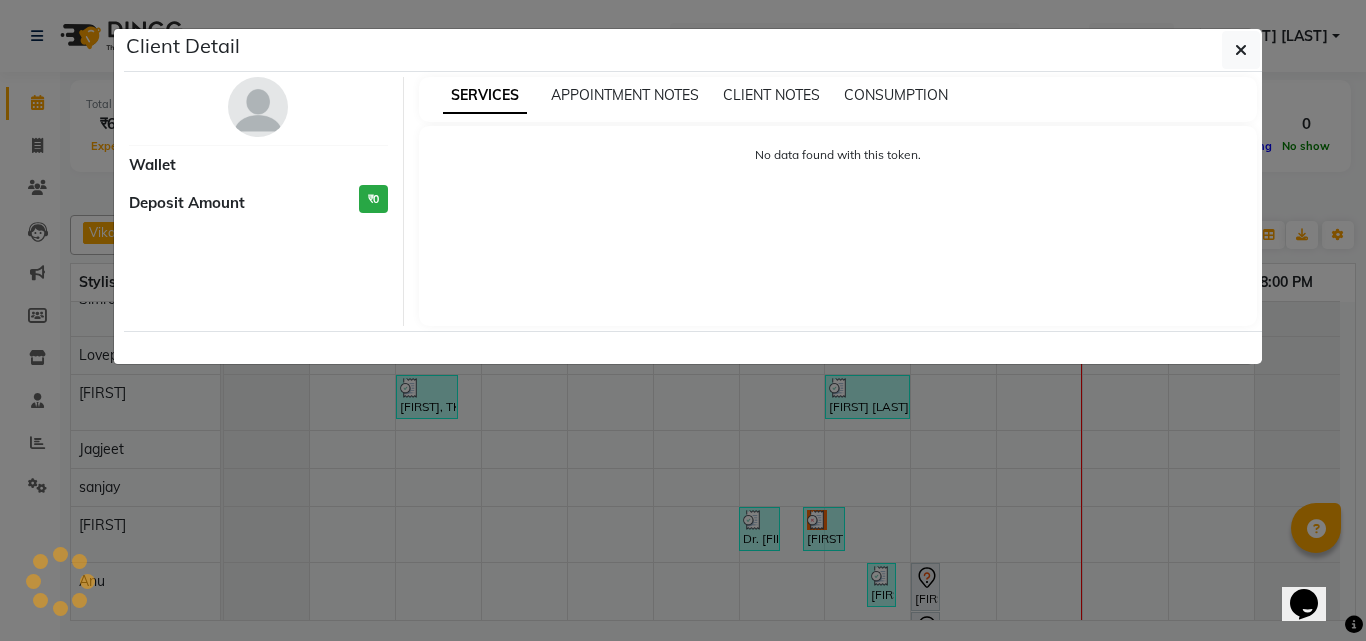 select on "3" 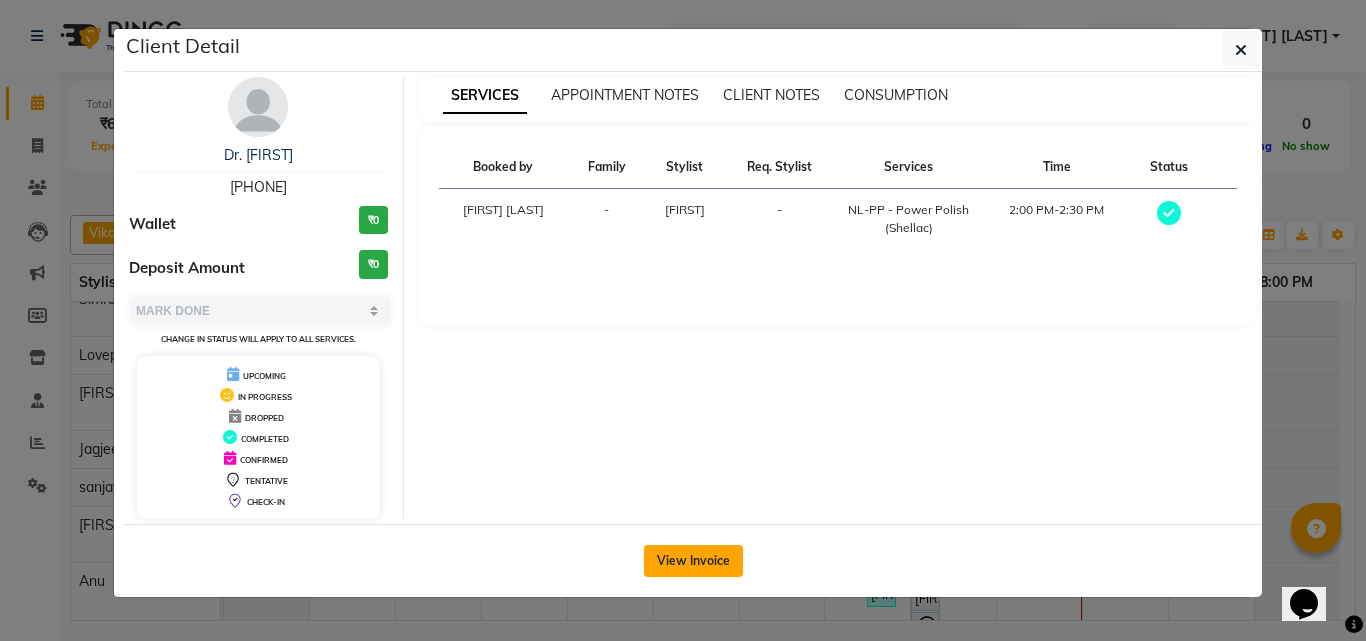 click on "View Invoice" 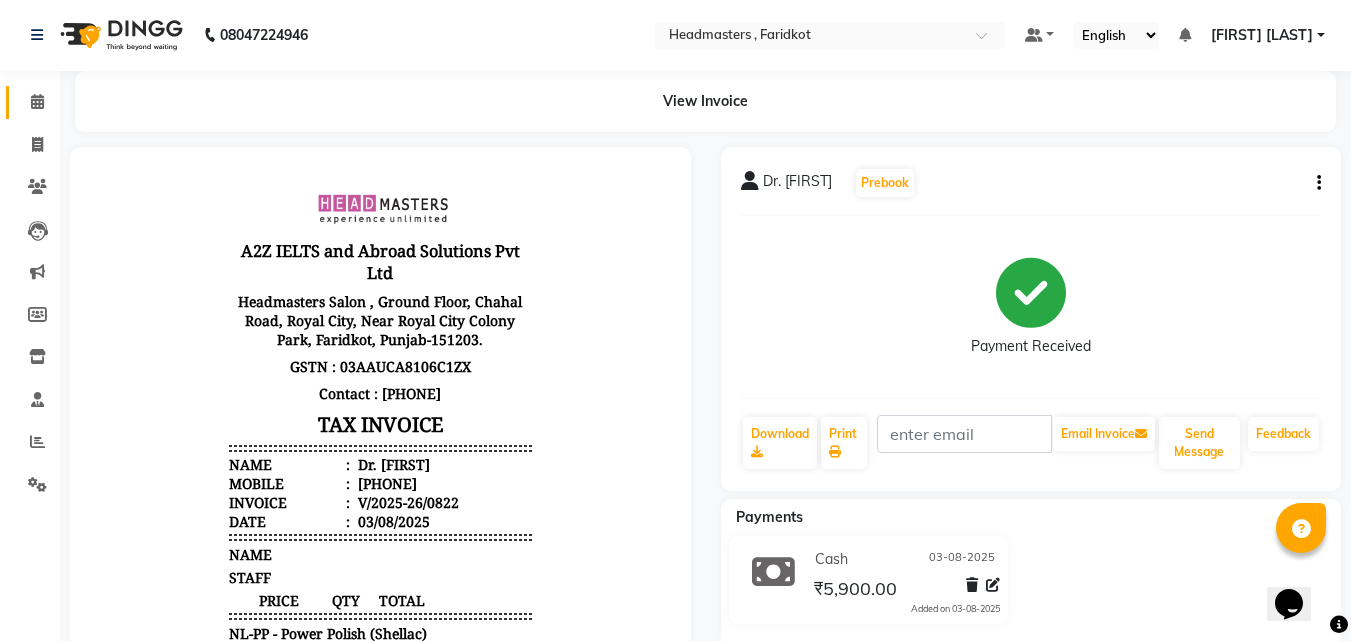 scroll, scrollTop: 0, scrollLeft: 0, axis: both 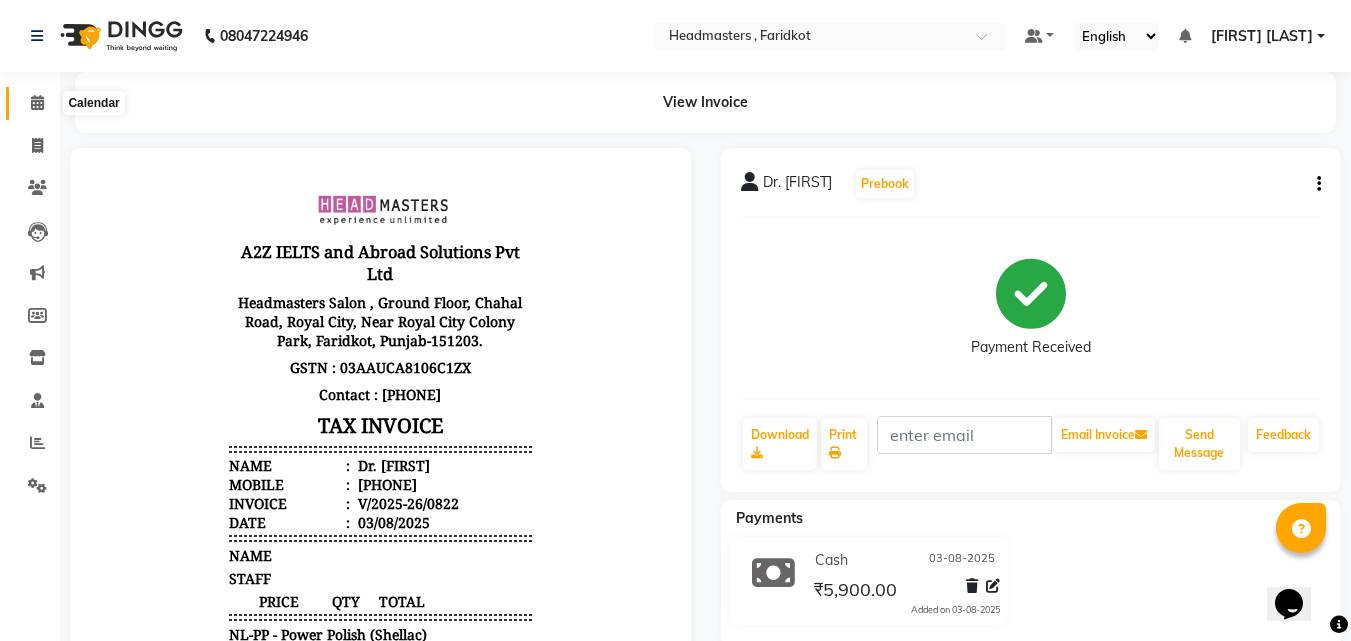 click 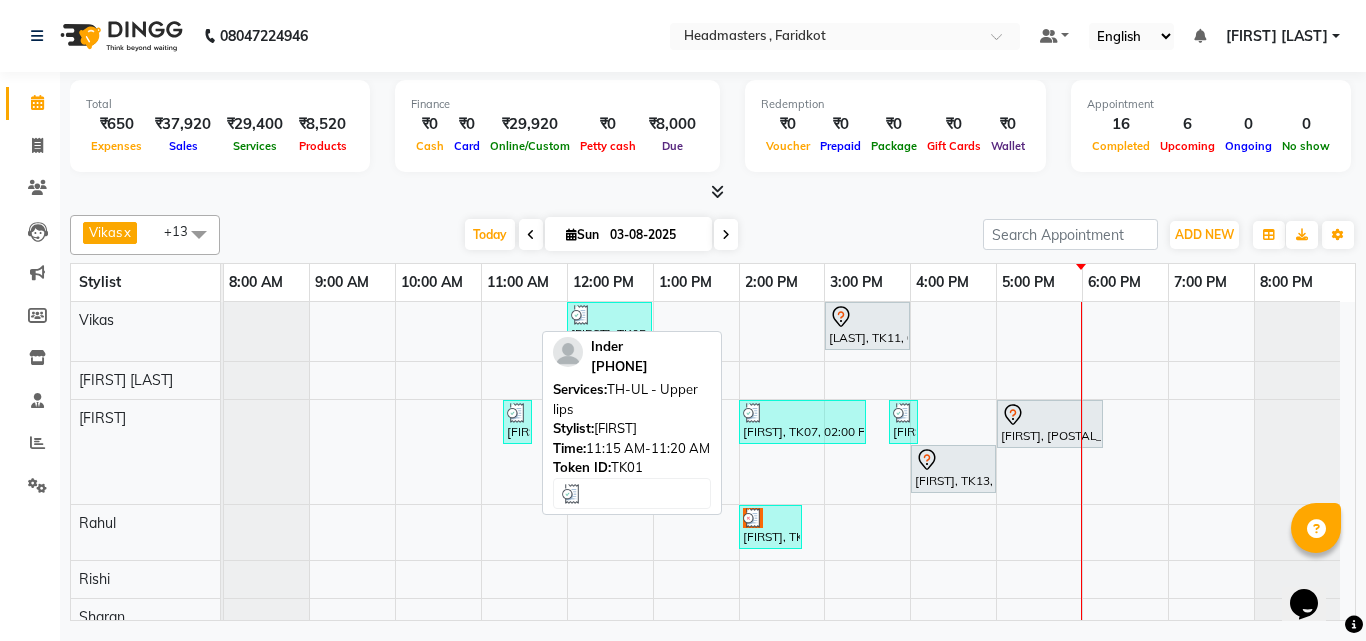click on "[FIRST], TK01, 11:15 AM-11:20 AM, TH-UL - Upper lips" at bounding box center [517, 422] 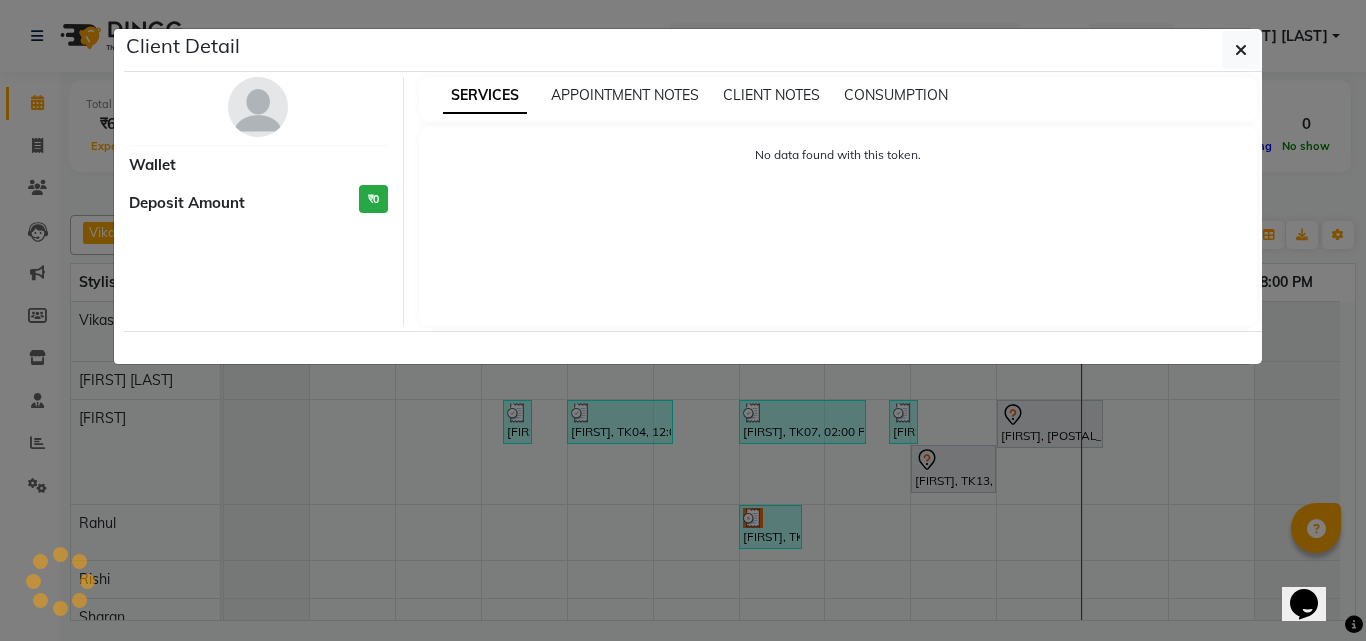 select on "3" 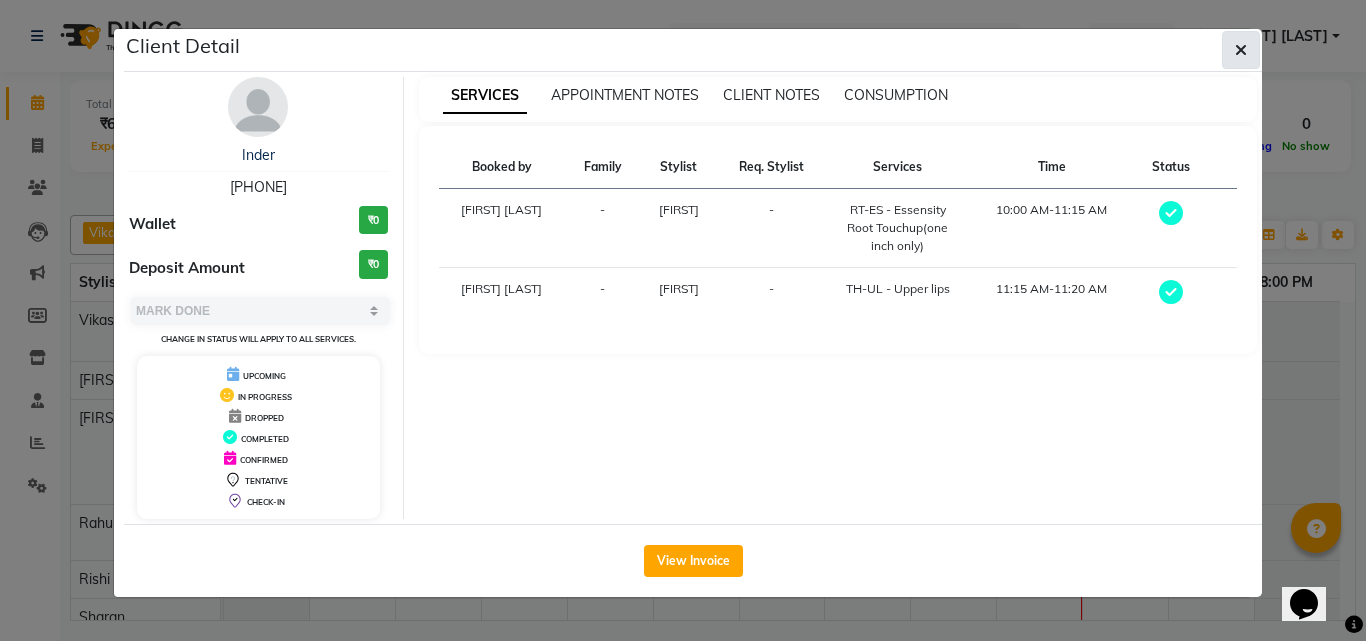 click 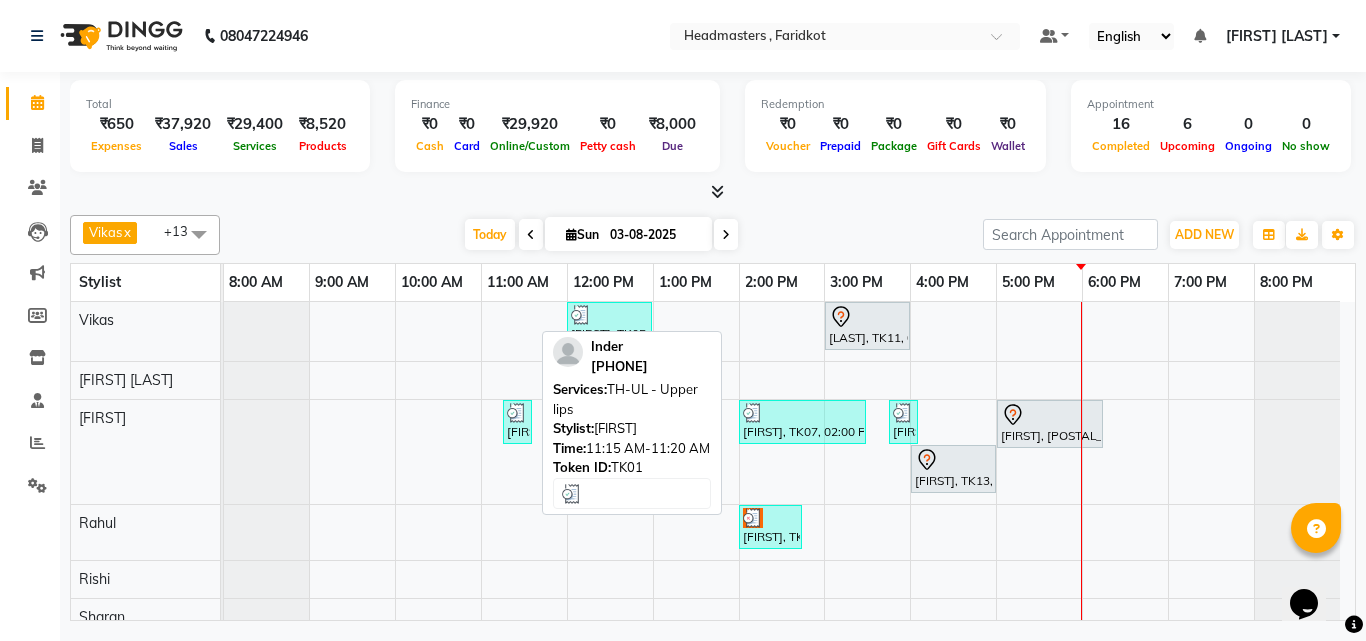 click at bounding box center [517, 413] 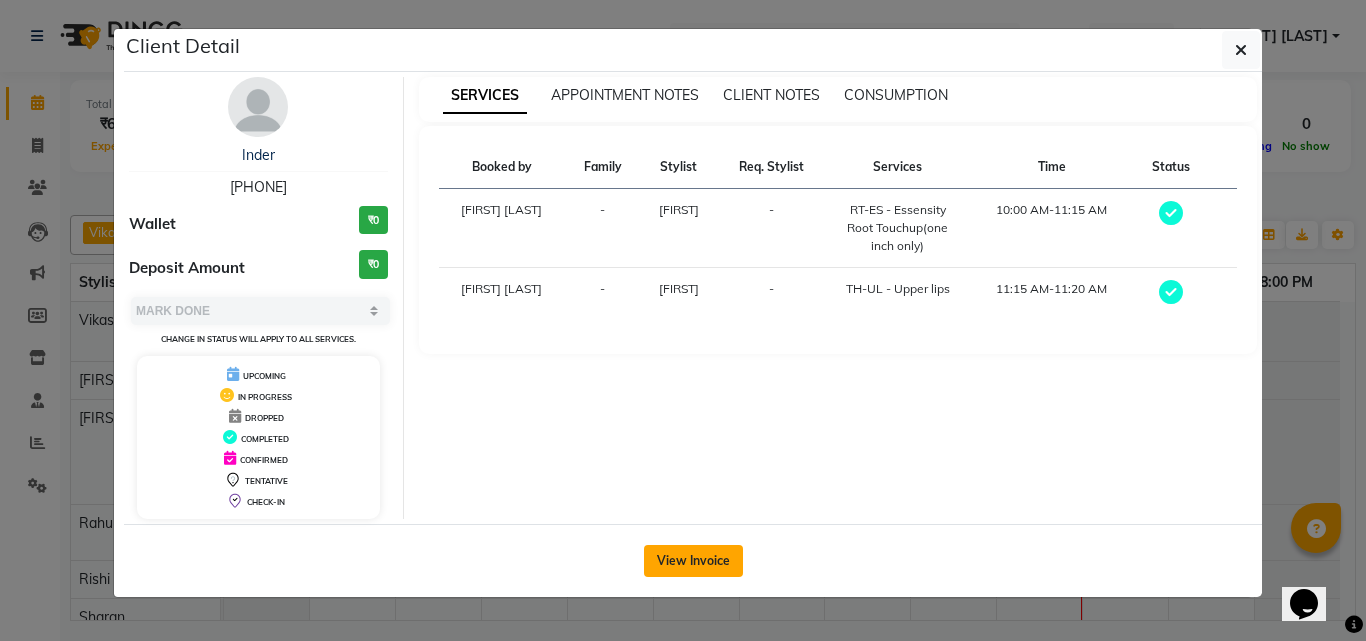 click on "View Invoice" 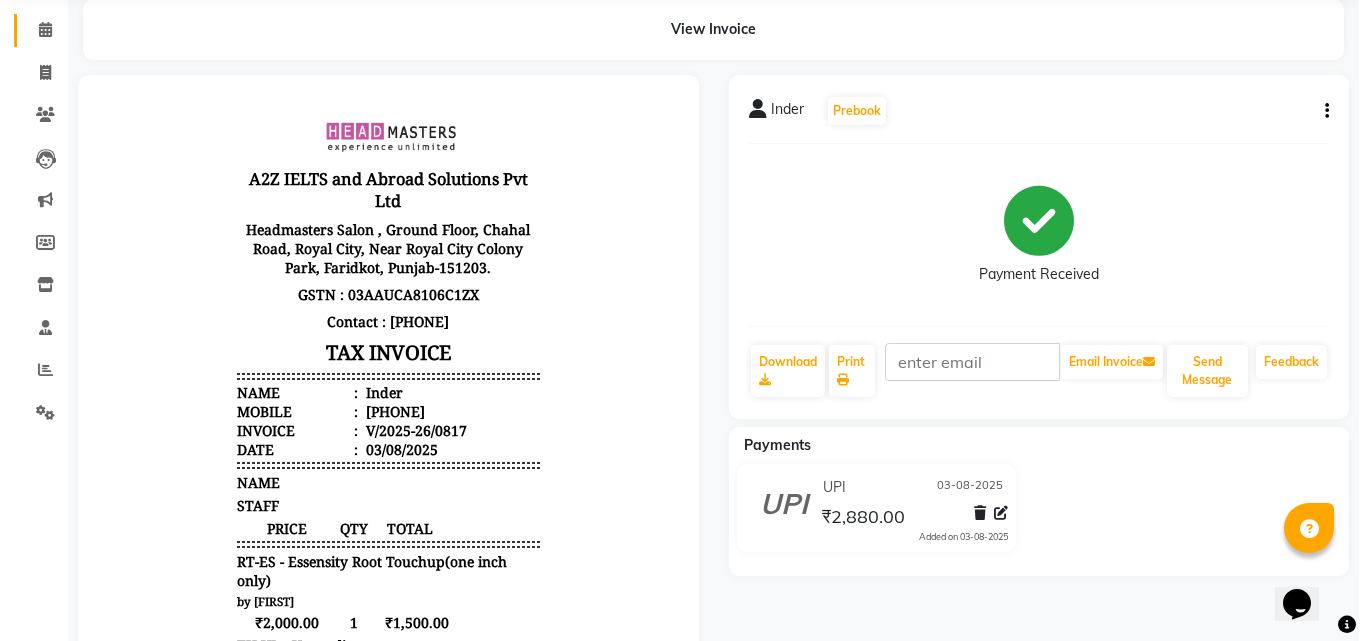 scroll, scrollTop: 0, scrollLeft: 0, axis: both 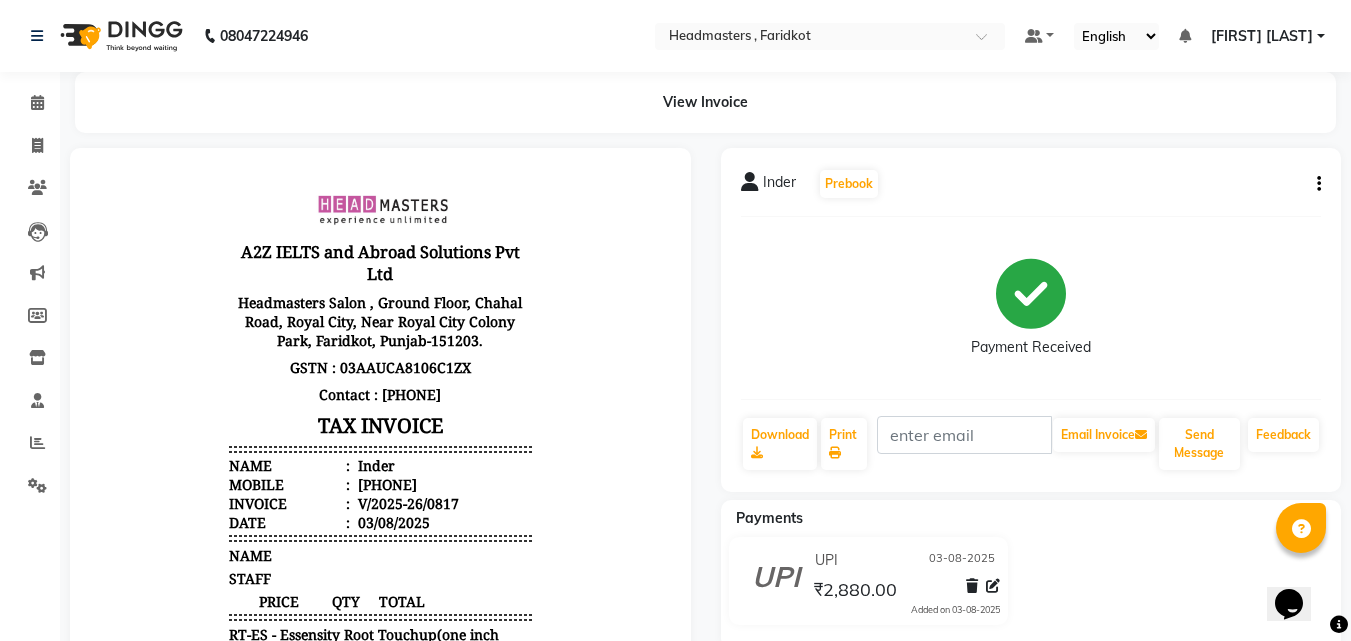 click on "Calendar" 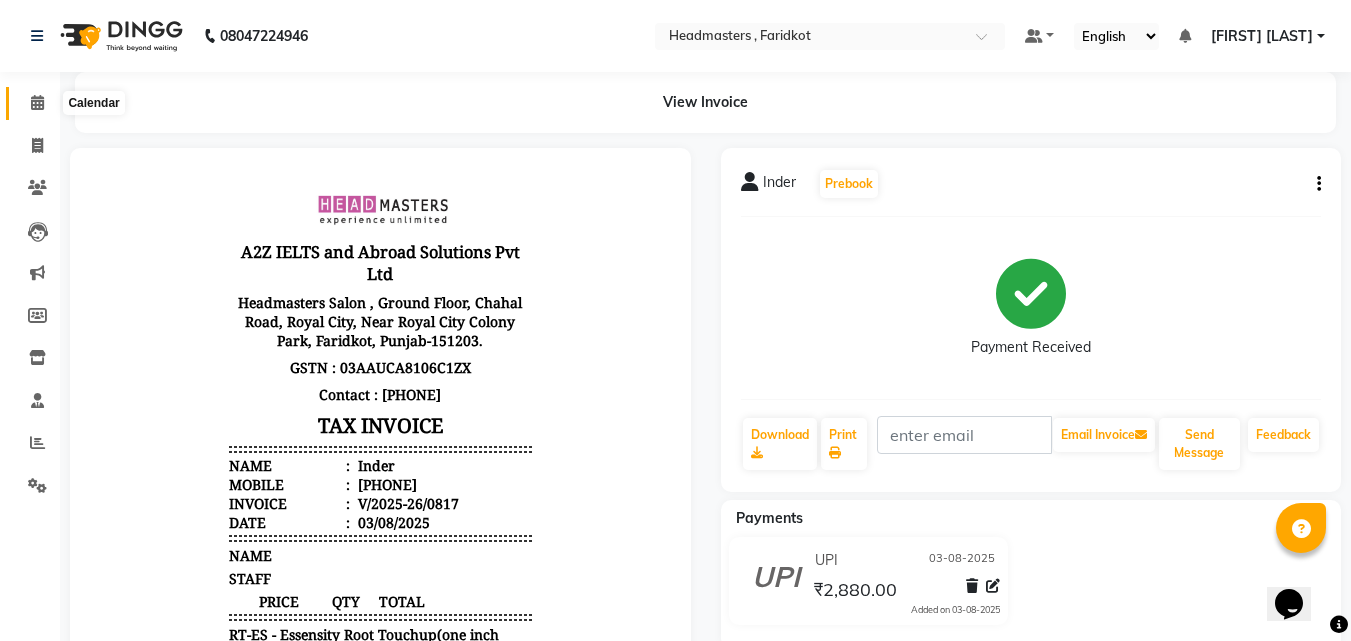click 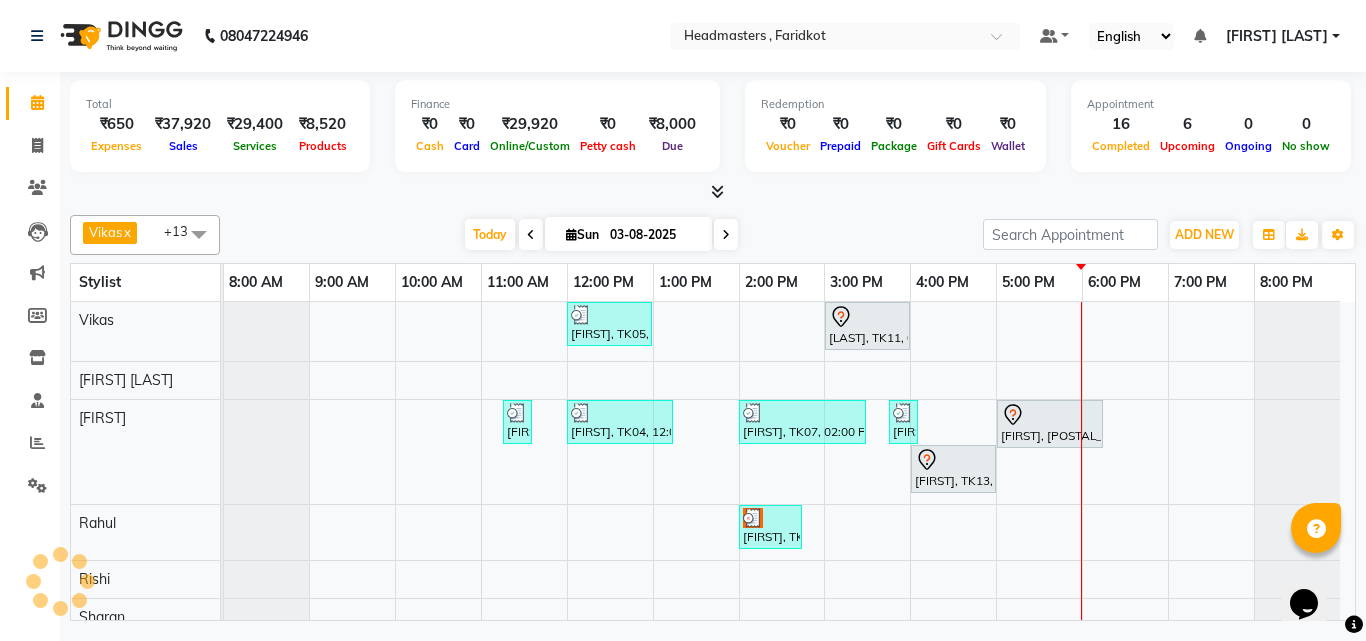 scroll, scrollTop: 196, scrollLeft: 0, axis: vertical 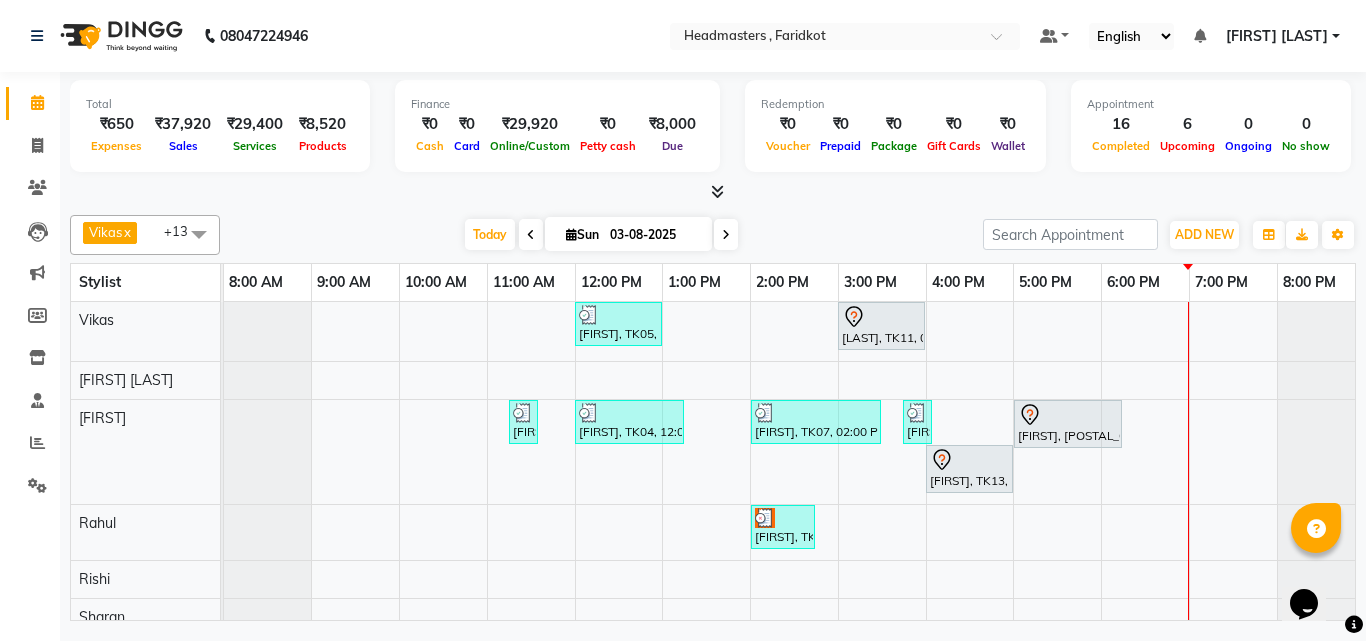 click at bounding box center (717, 191) 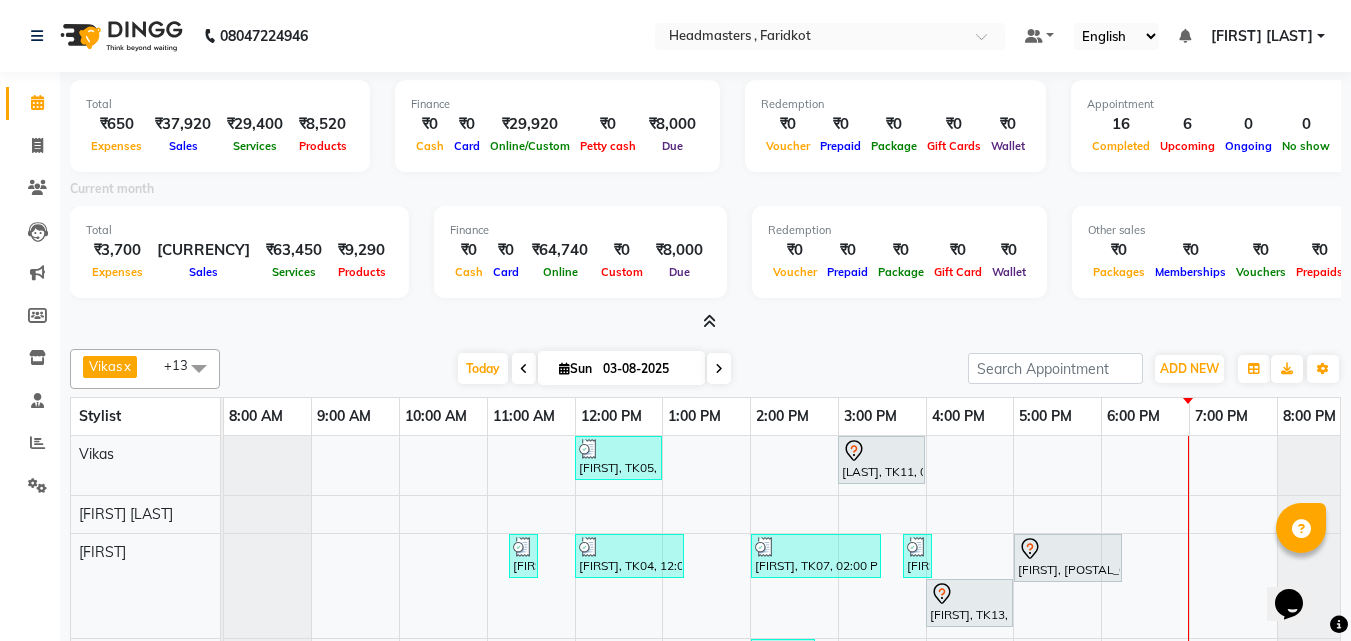 click at bounding box center [709, 321] 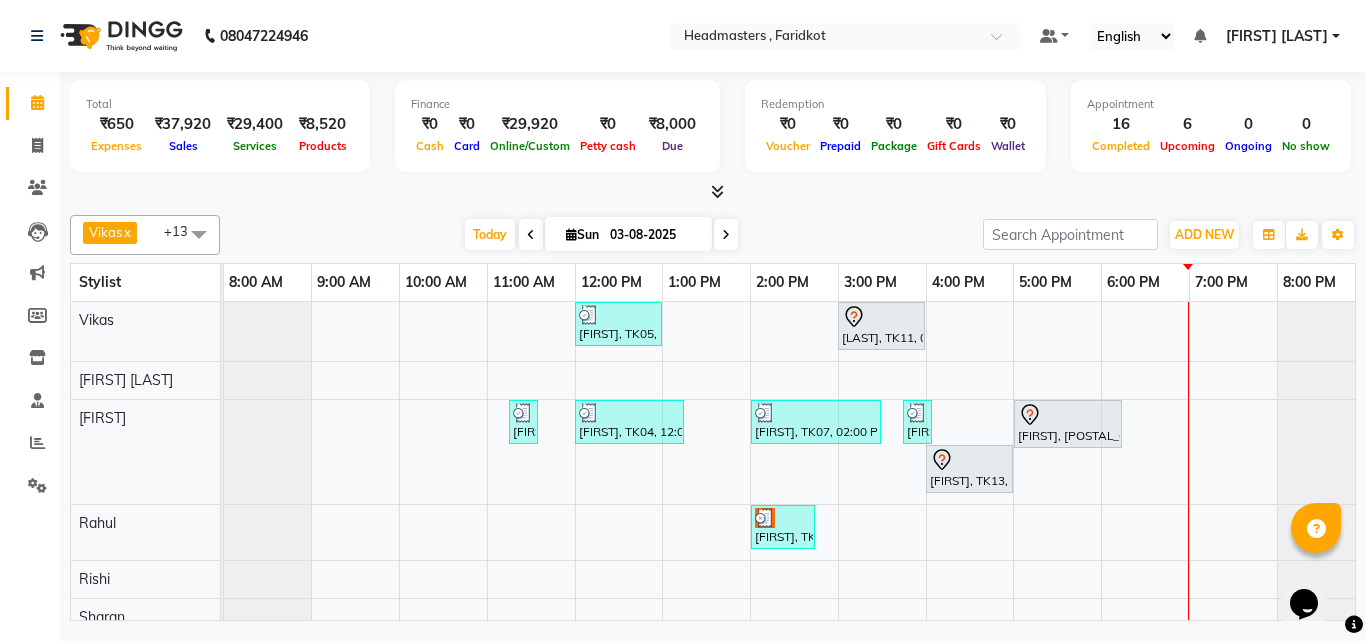 click at bounding box center [726, 235] 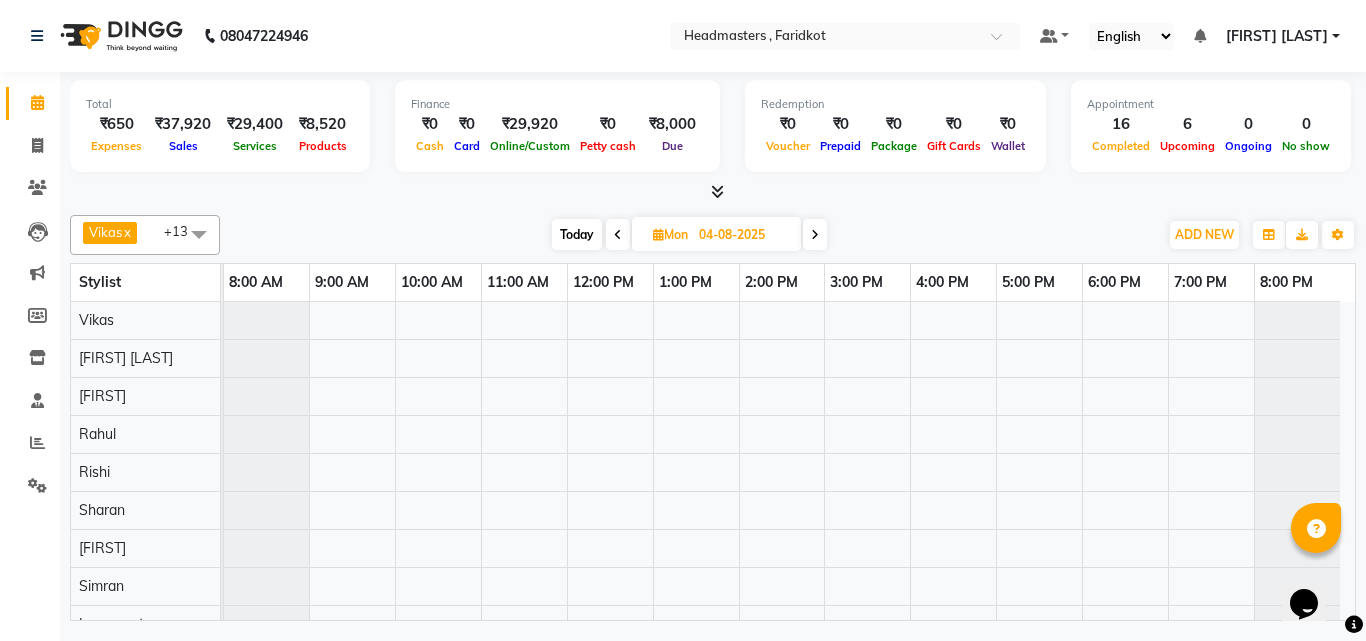 click at bounding box center (618, 234) 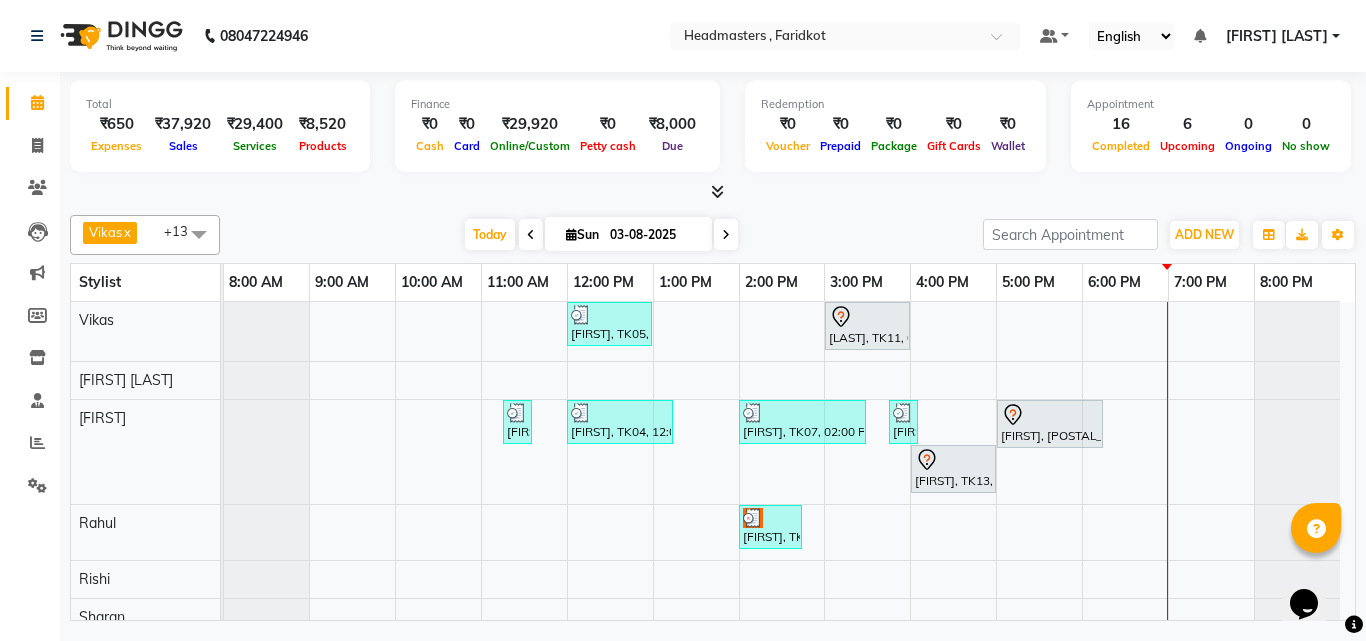 scroll, scrollTop: 71, scrollLeft: 0, axis: vertical 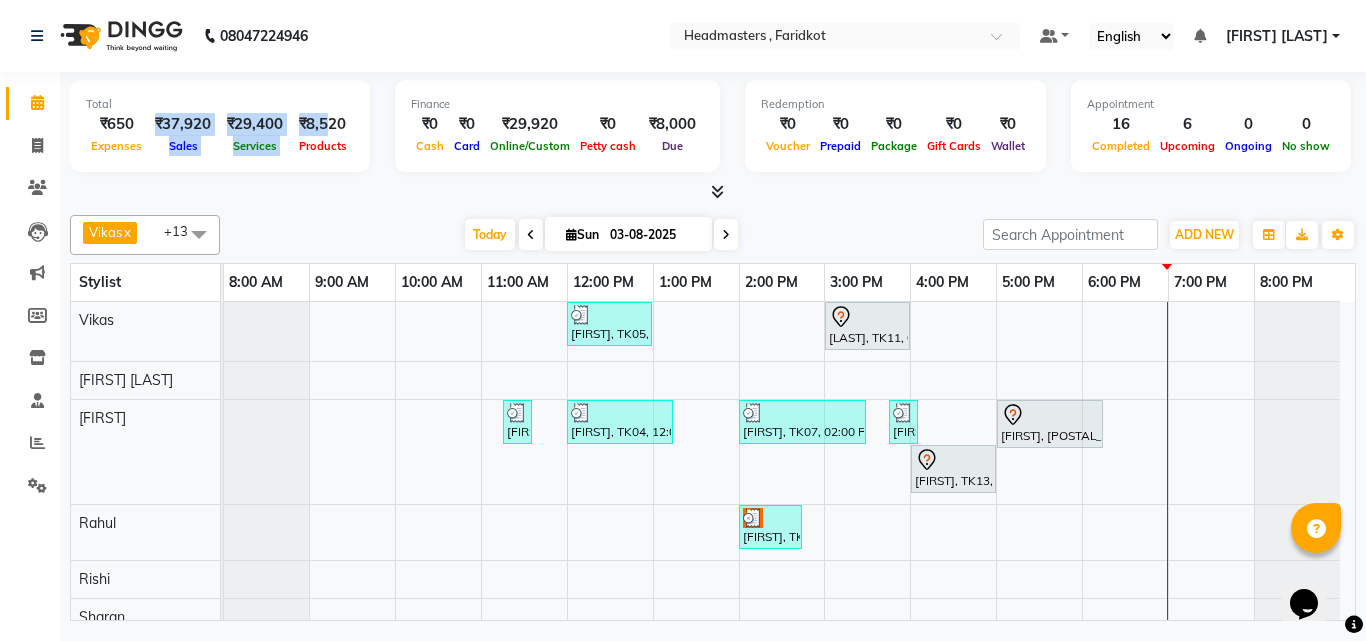 drag, startPoint x: 154, startPoint y: 118, endPoint x: 332, endPoint y: 126, distance: 178.17969 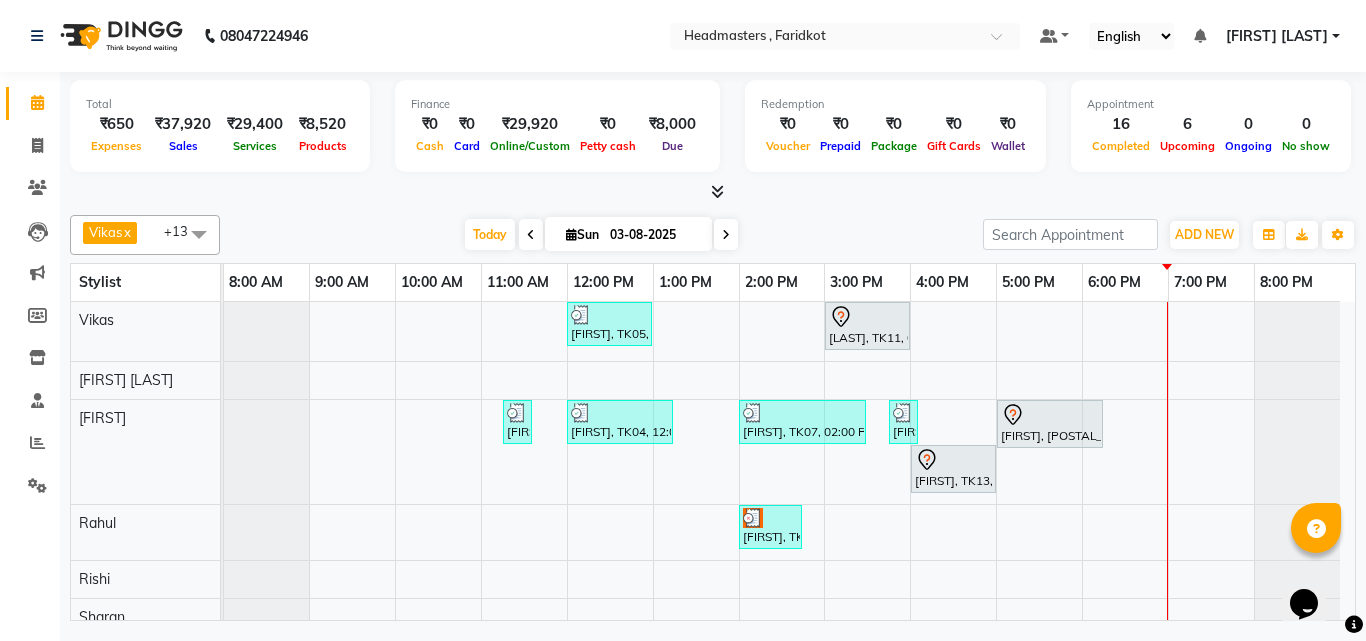 scroll, scrollTop: 74, scrollLeft: 0, axis: vertical 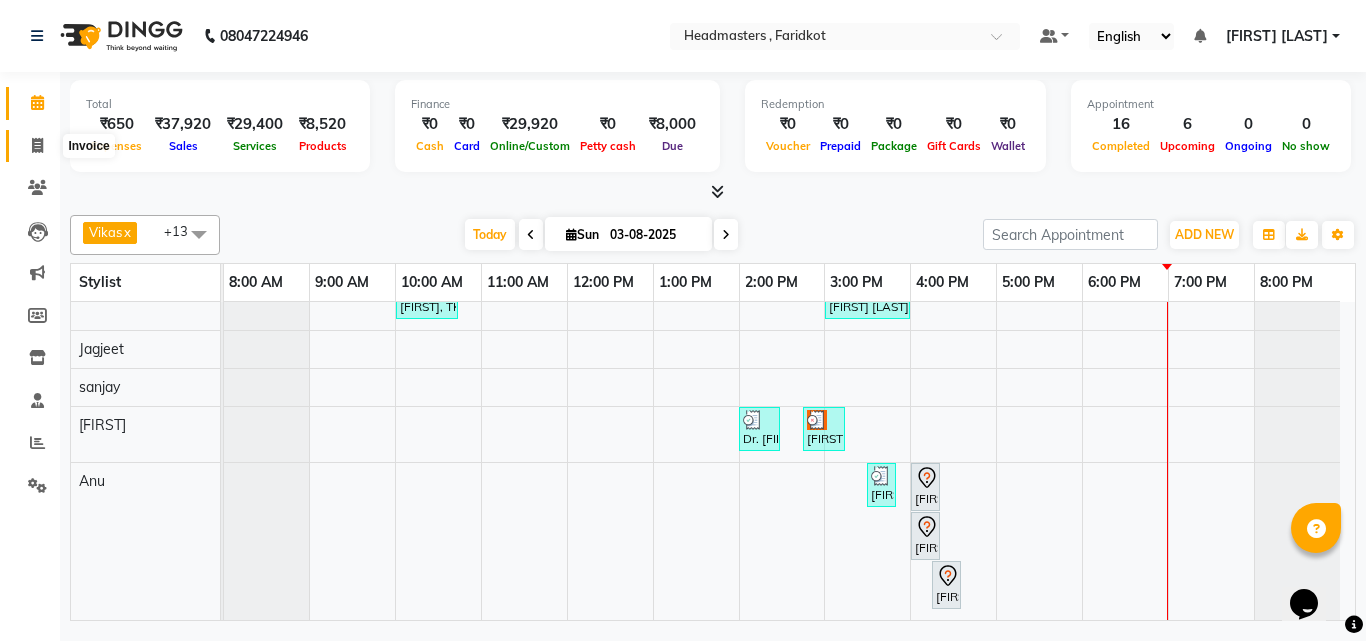 click 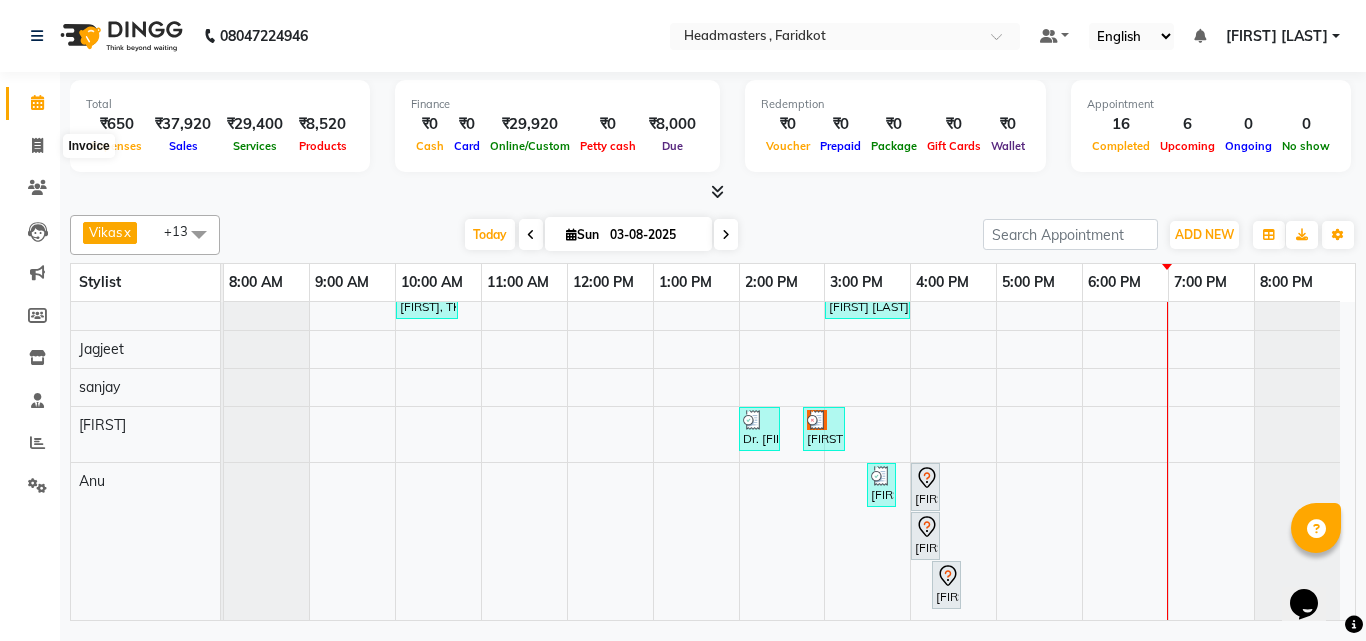 select on "service" 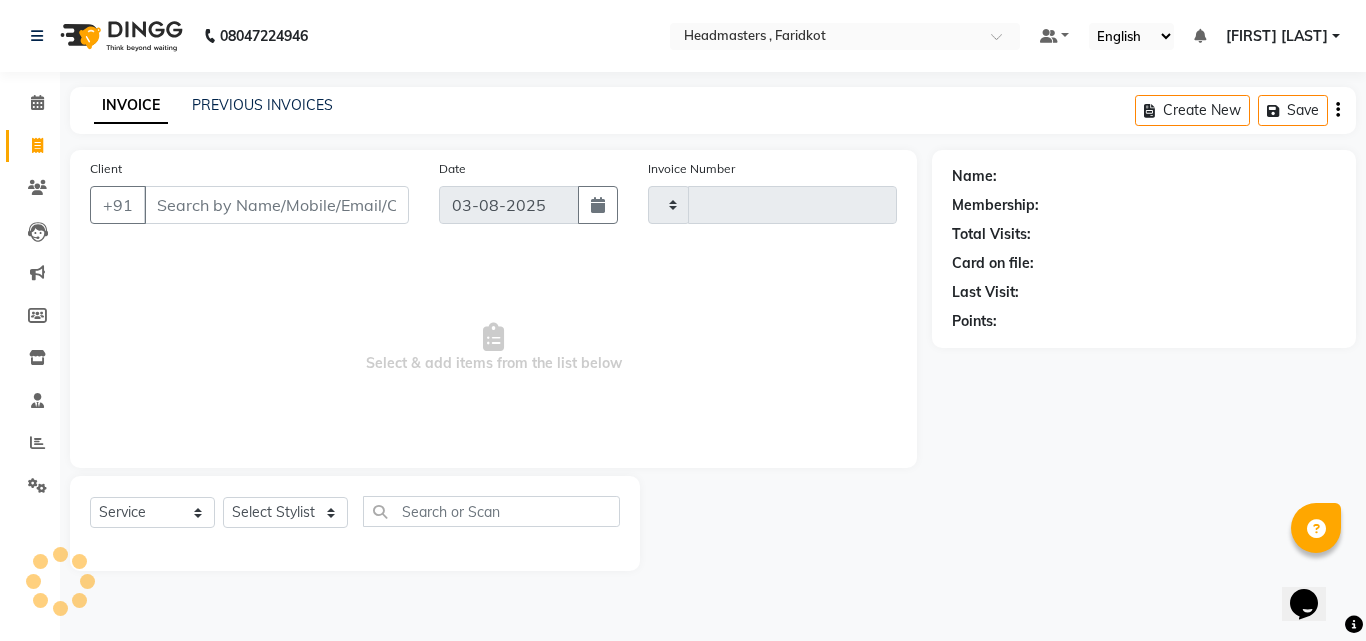 type on "0825" 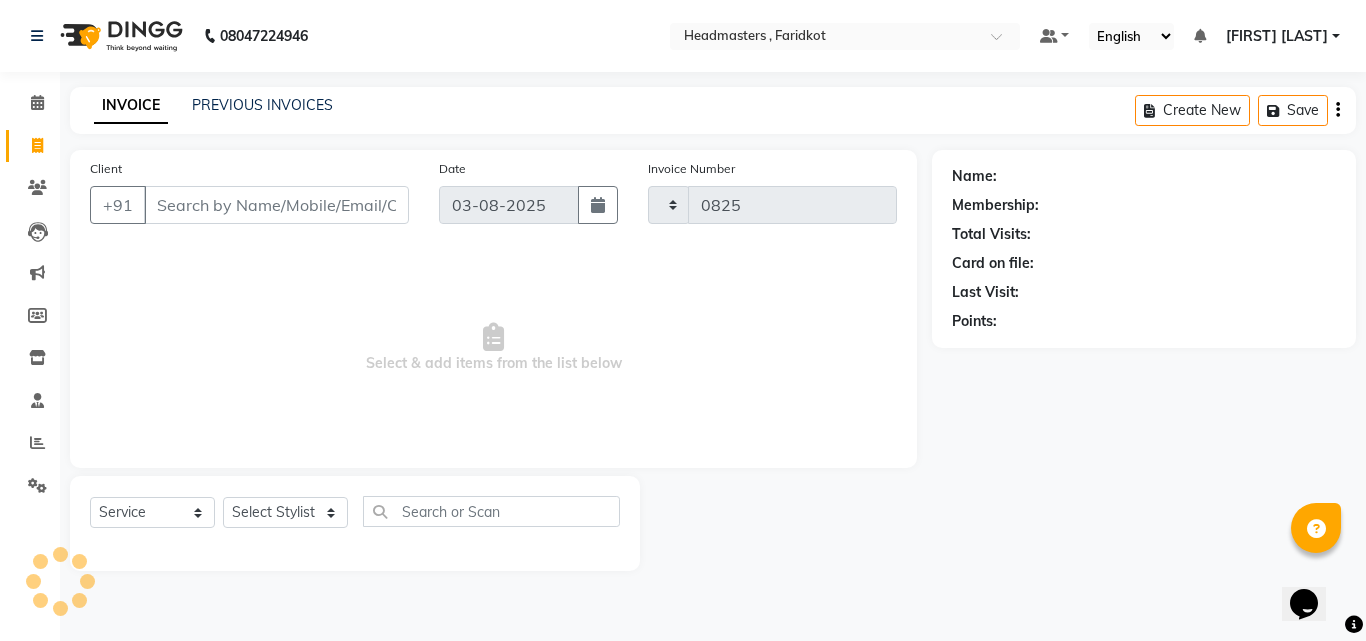 select on "7919" 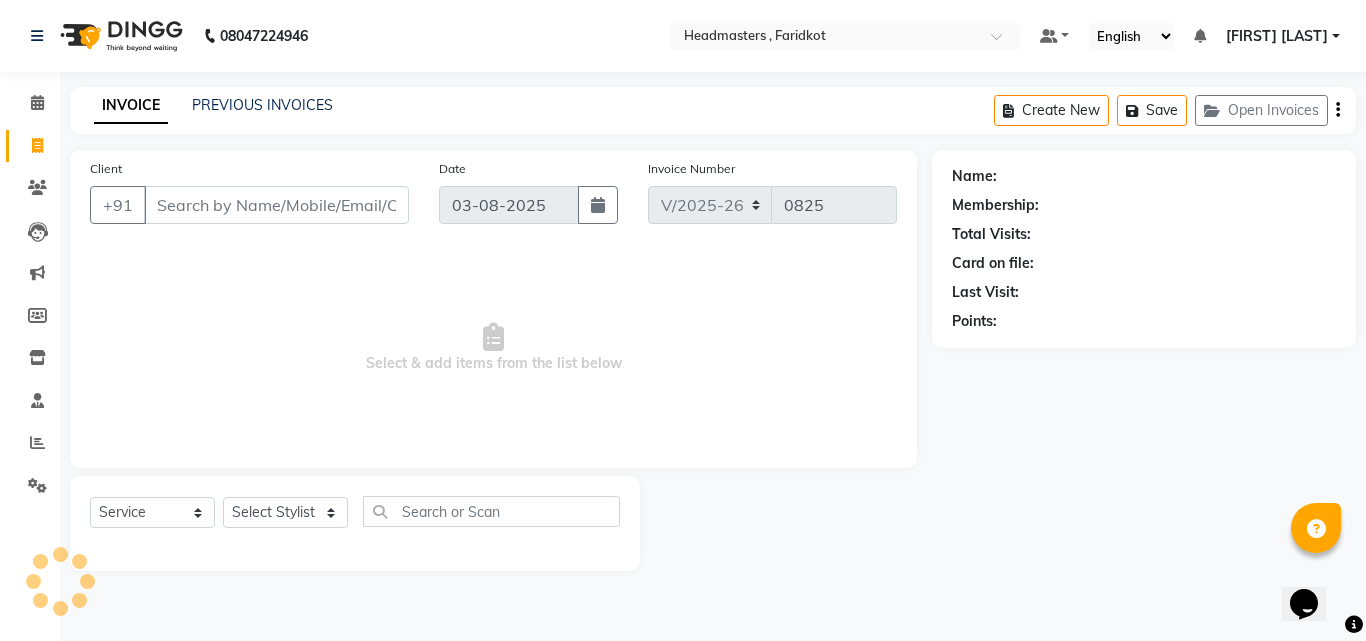 click on "Client" at bounding box center [276, 205] 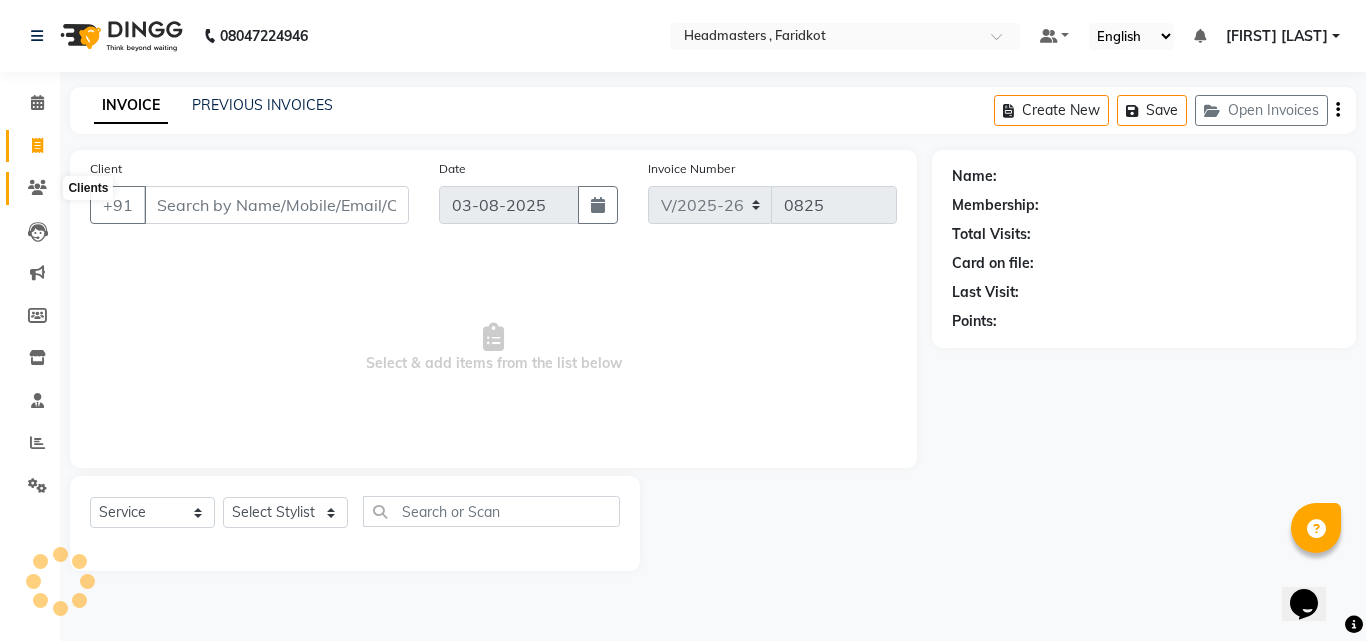 click 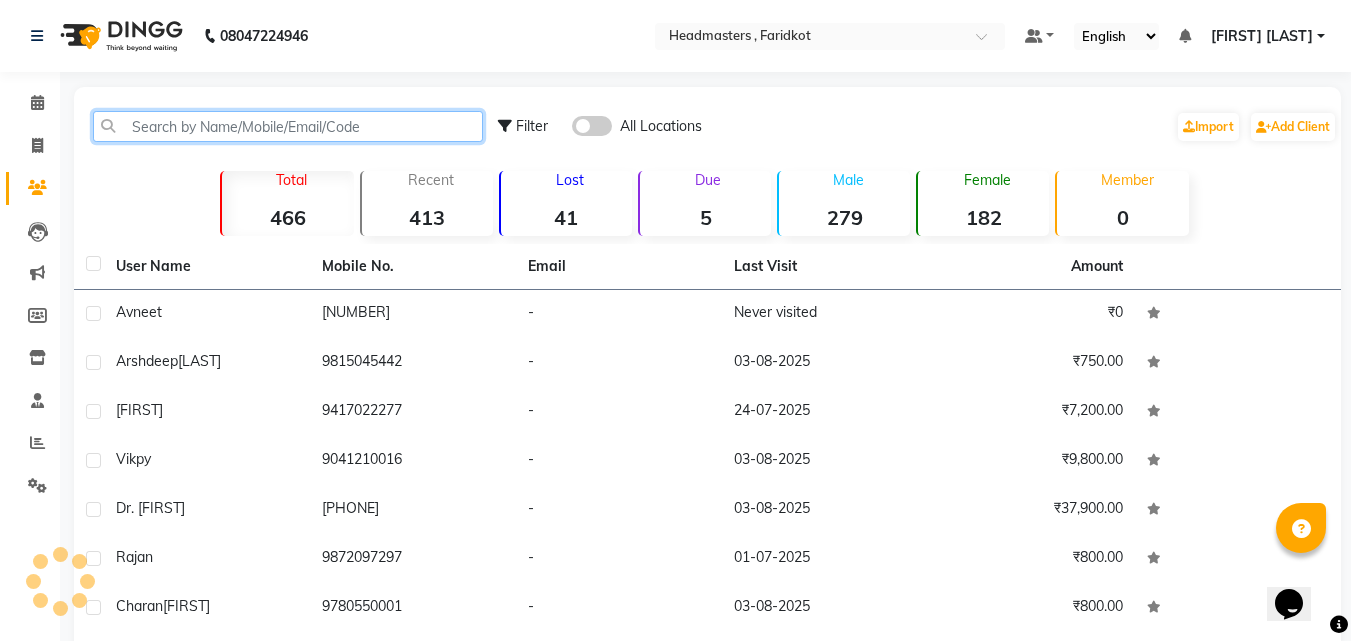 click 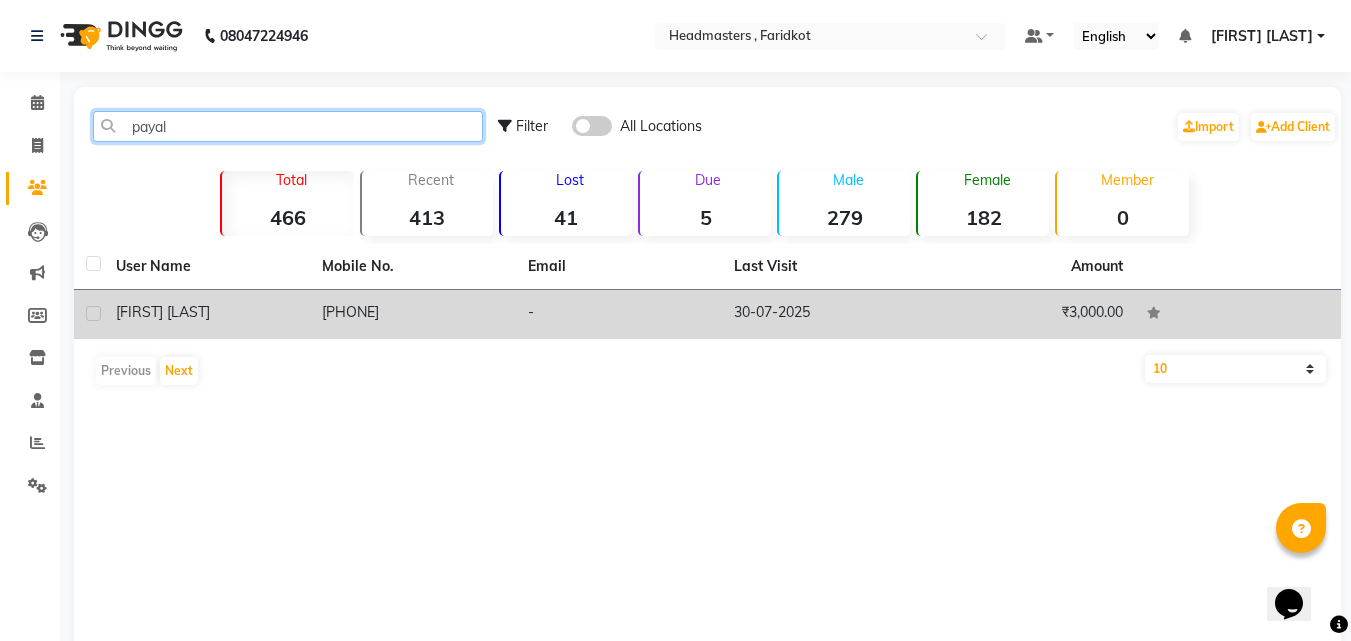 type on "payal" 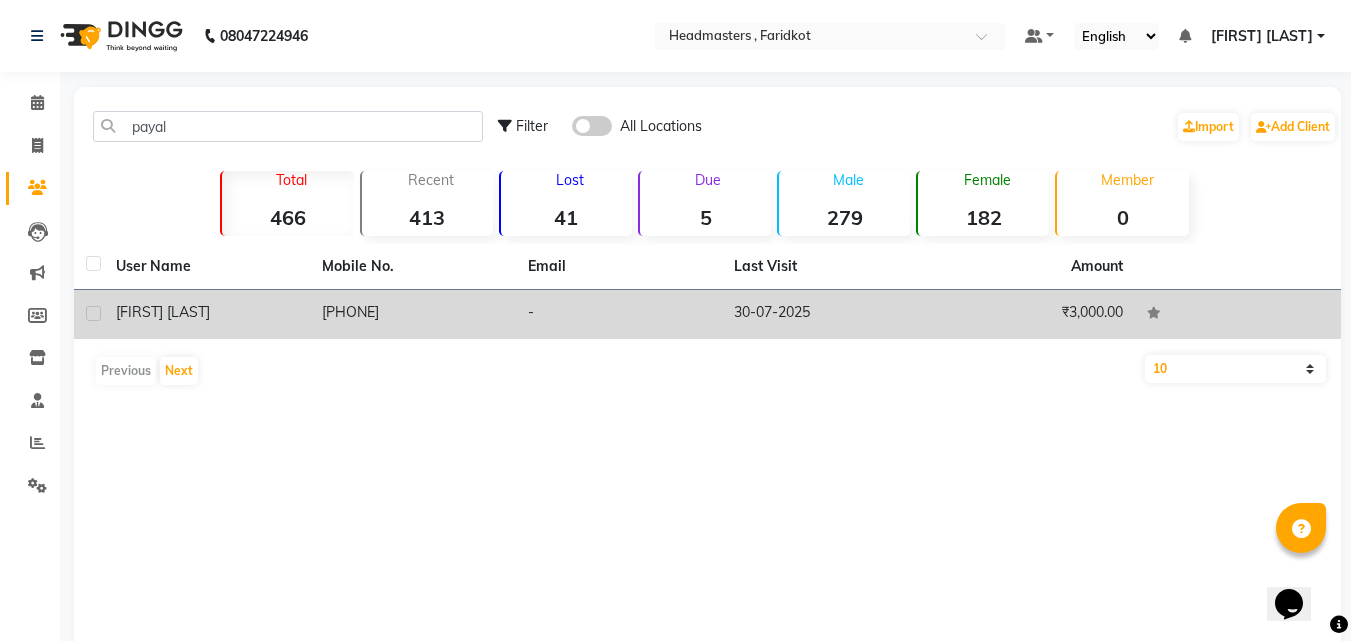 click on "7009124207" 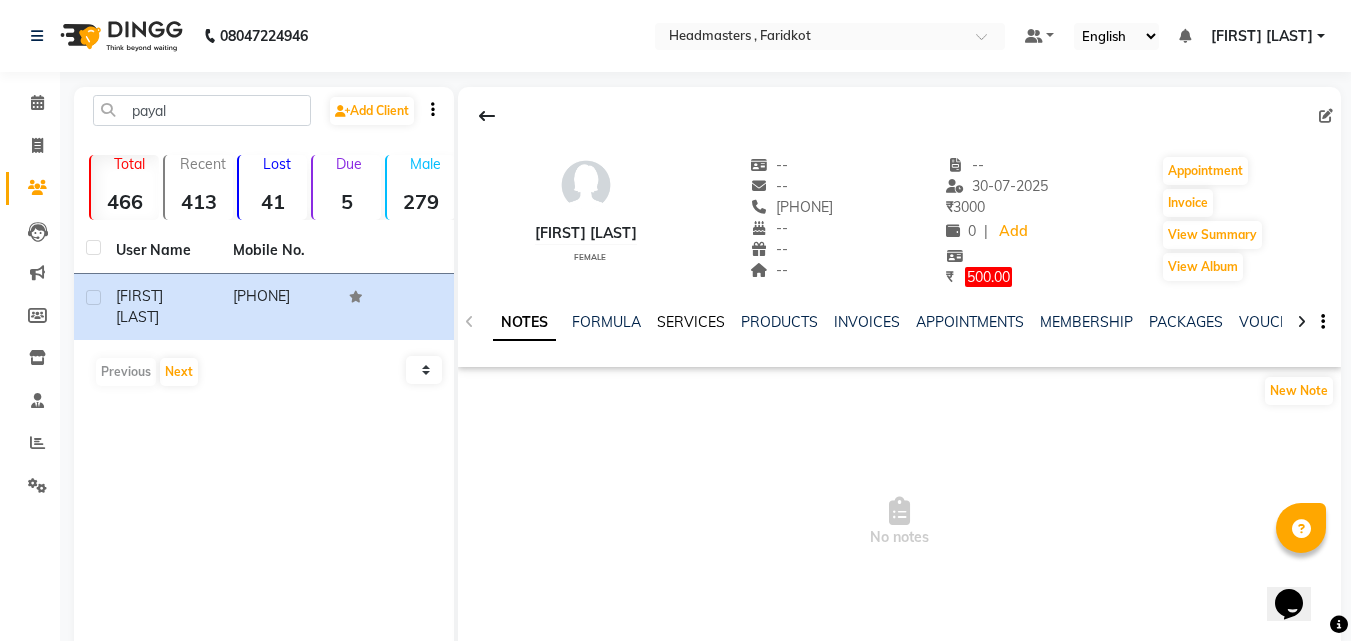 click on "SERVICES" 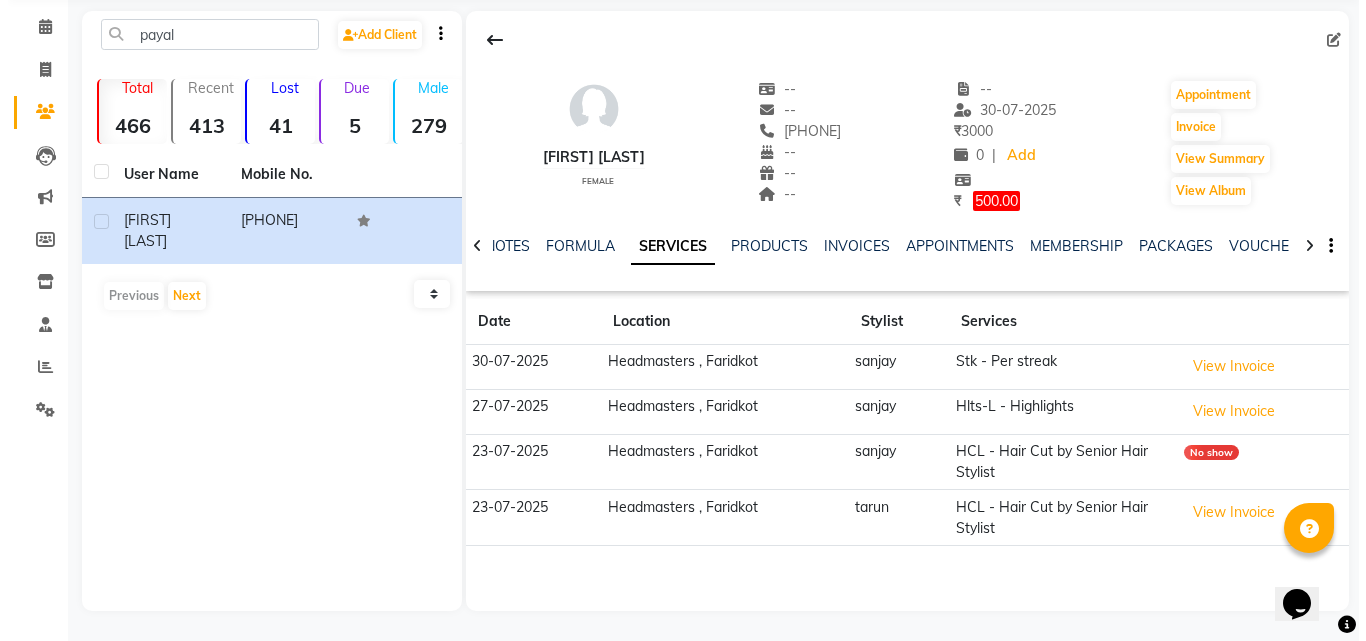 scroll, scrollTop: 0, scrollLeft: 0, axis: both 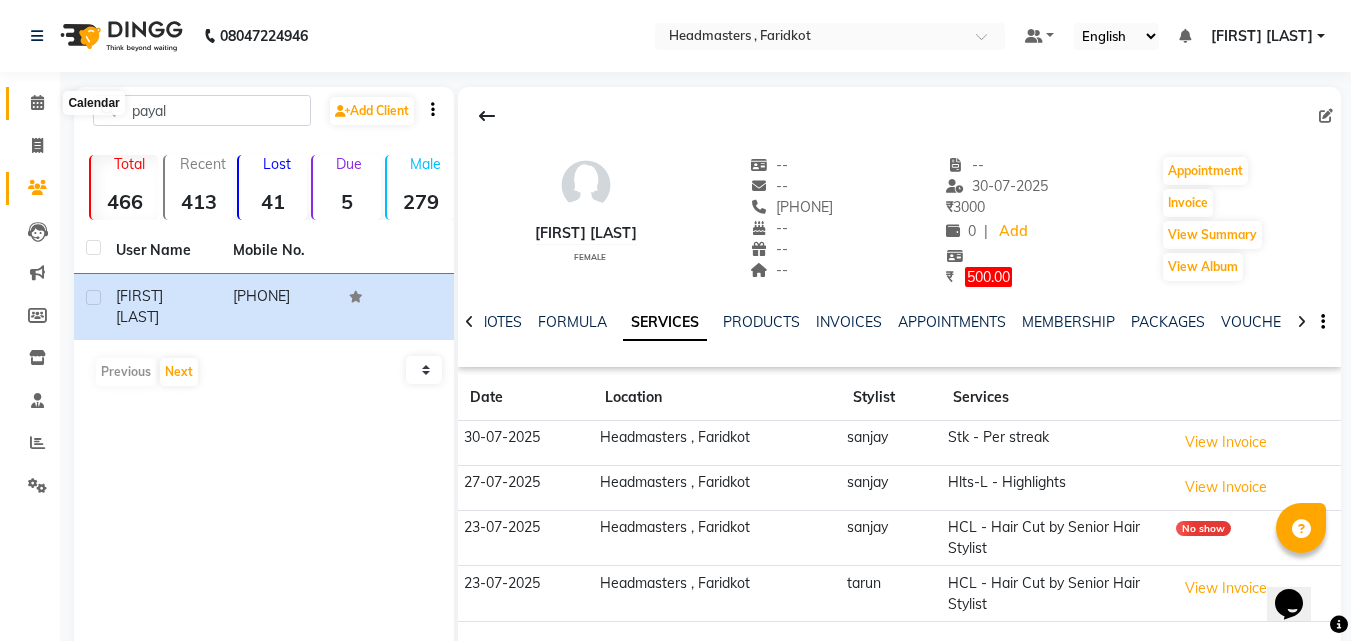 click 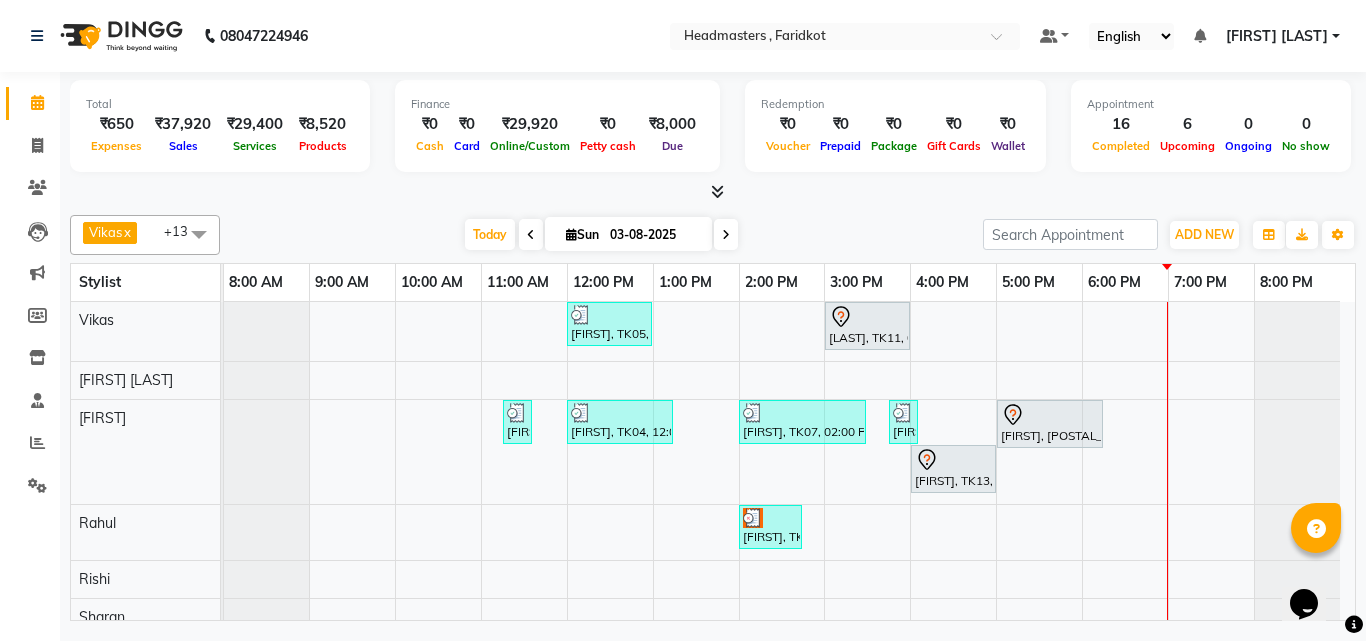 scroll, scrollTop: 69, scrollLeft: 0, axis: vertical 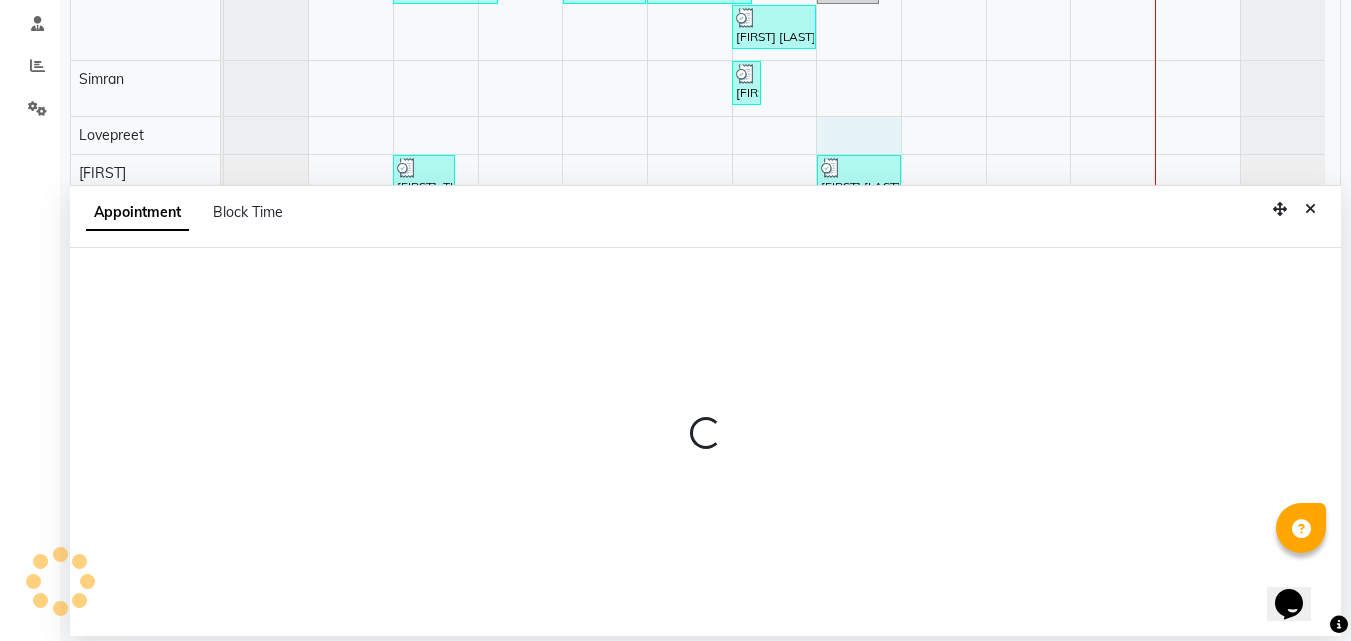 select on "76902" 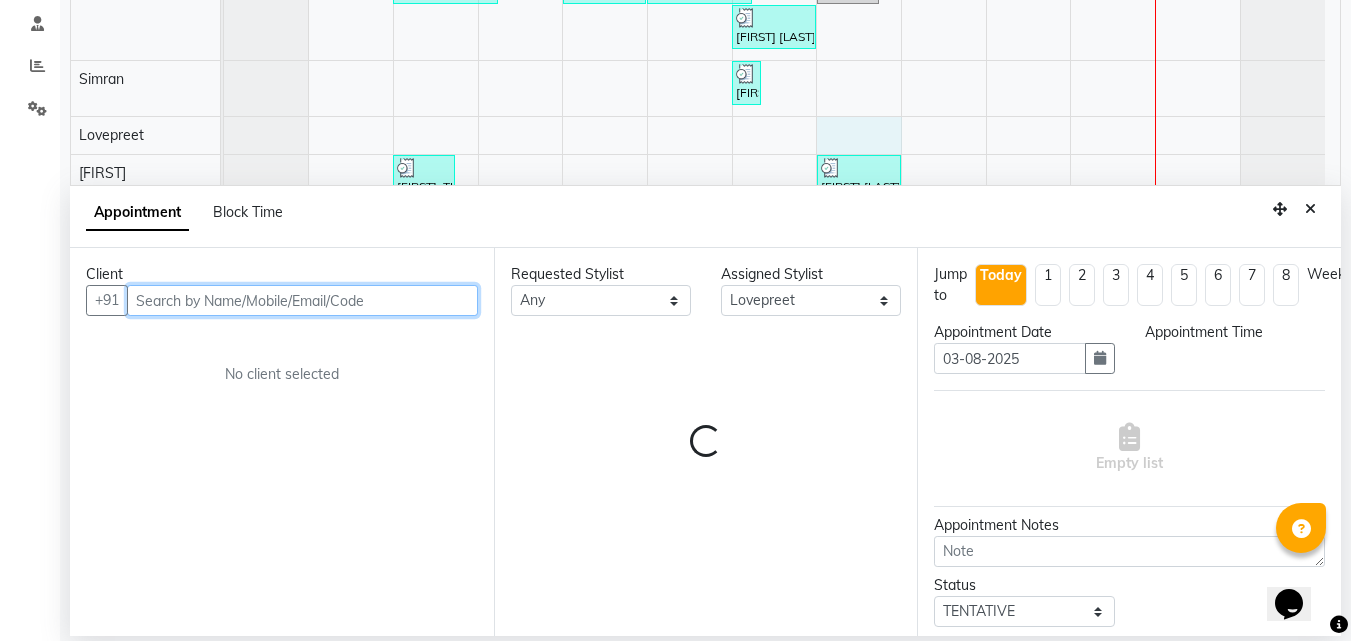 type 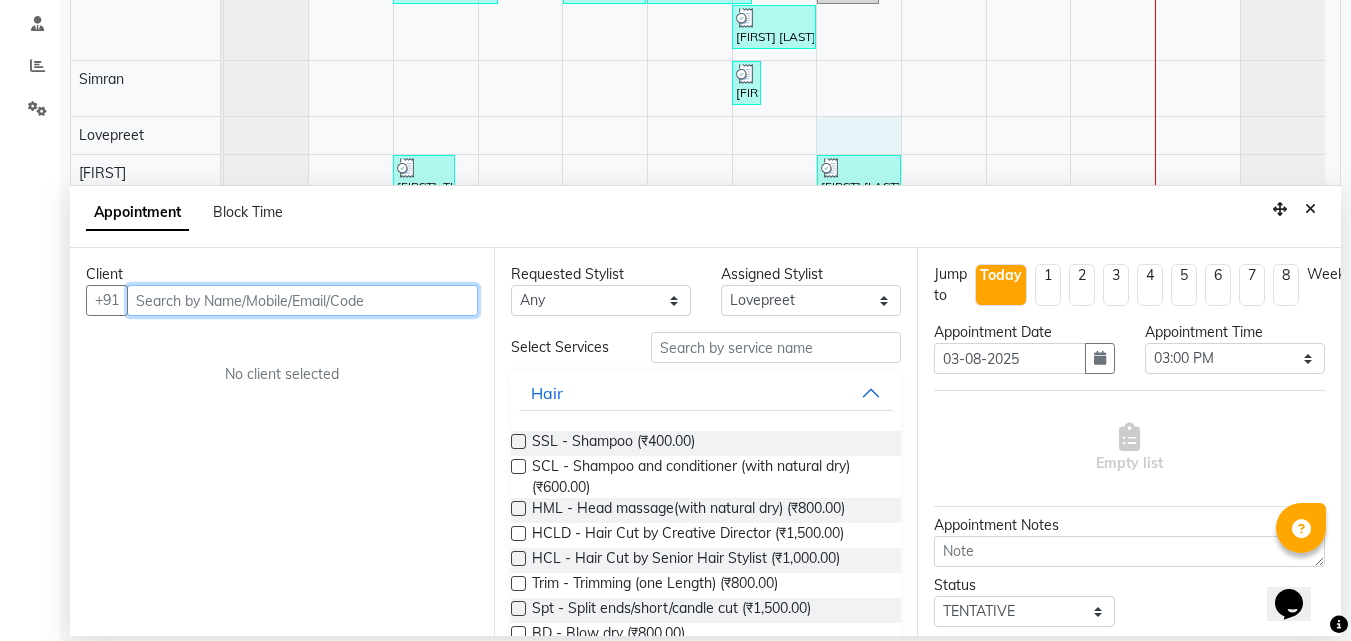 click at bounding box center [302, 300] 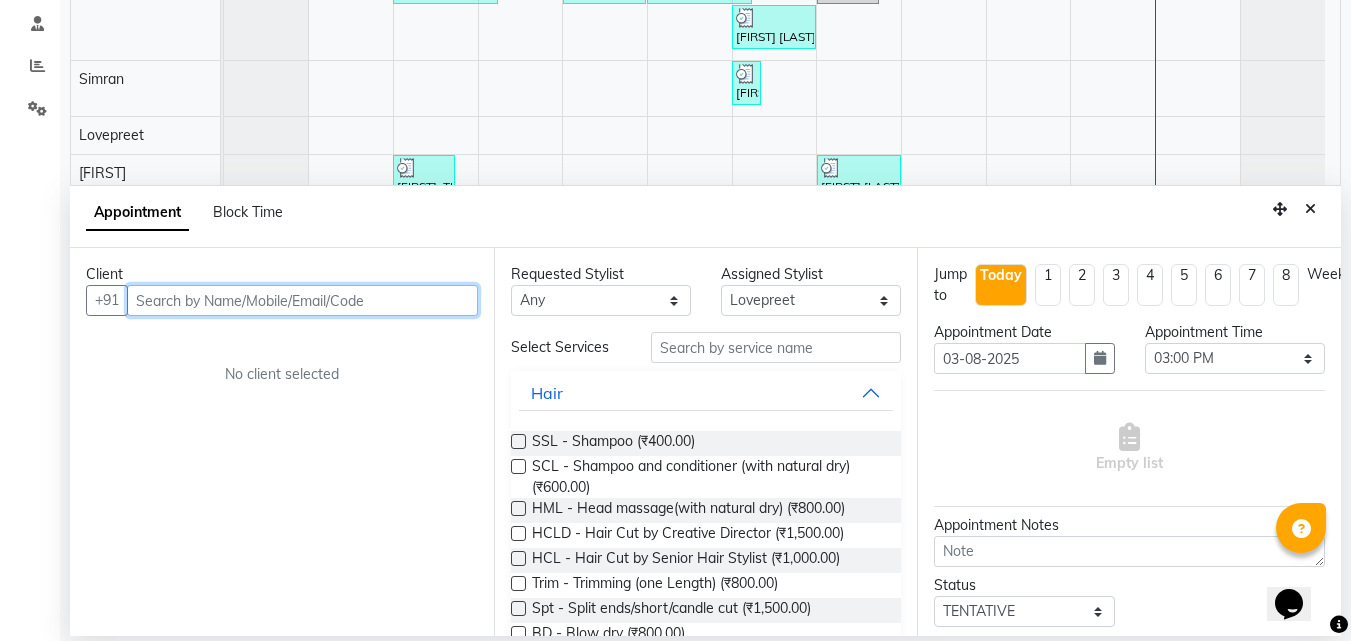click at bounding box center [302, 300] 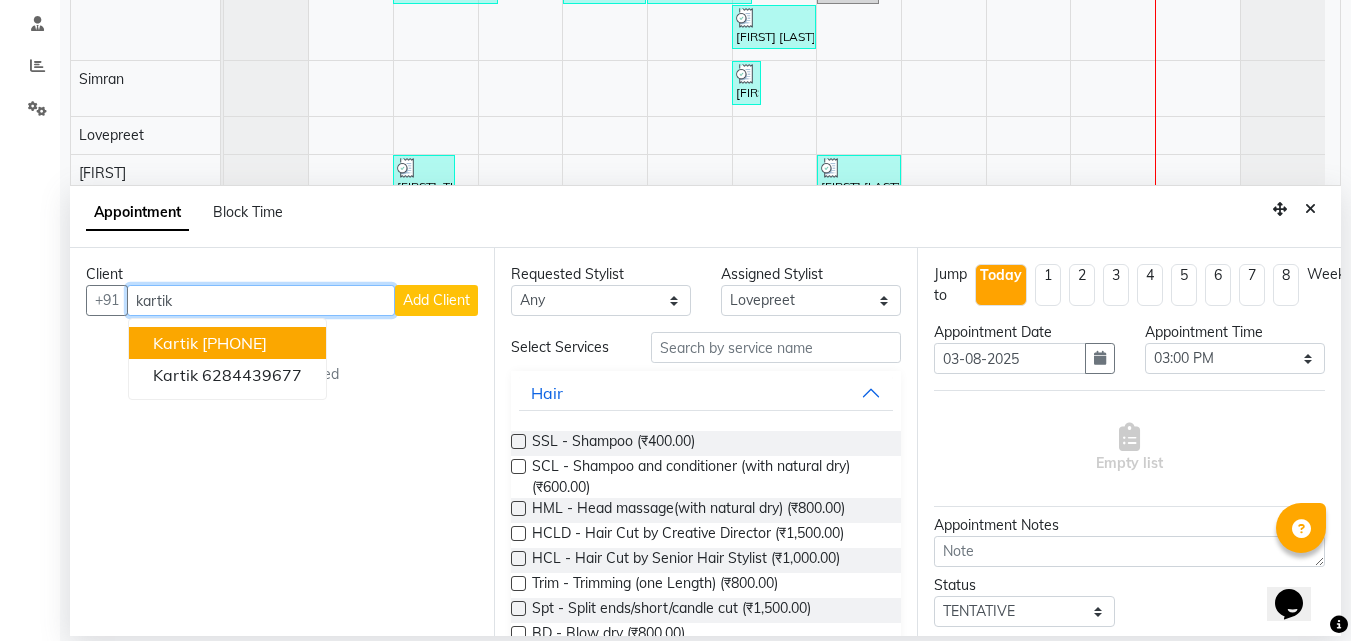 click on "[PHONE]" at bounding box center [234, 343] 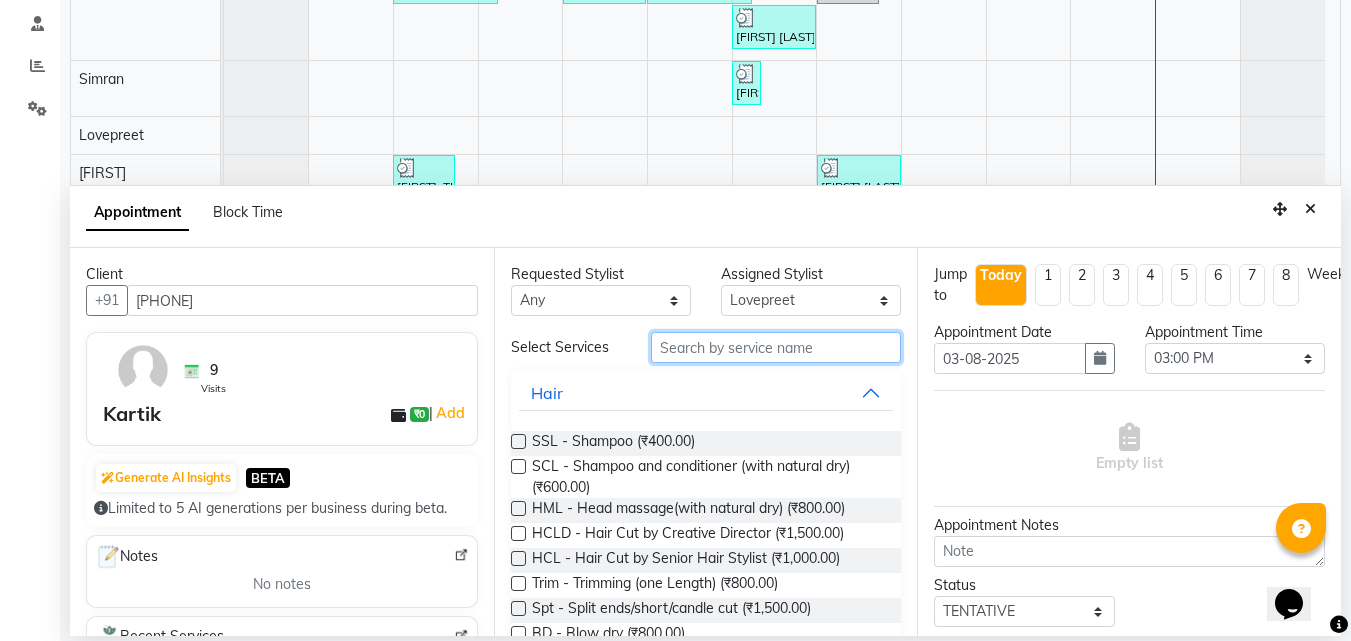 click at bounding box center [776, 347] 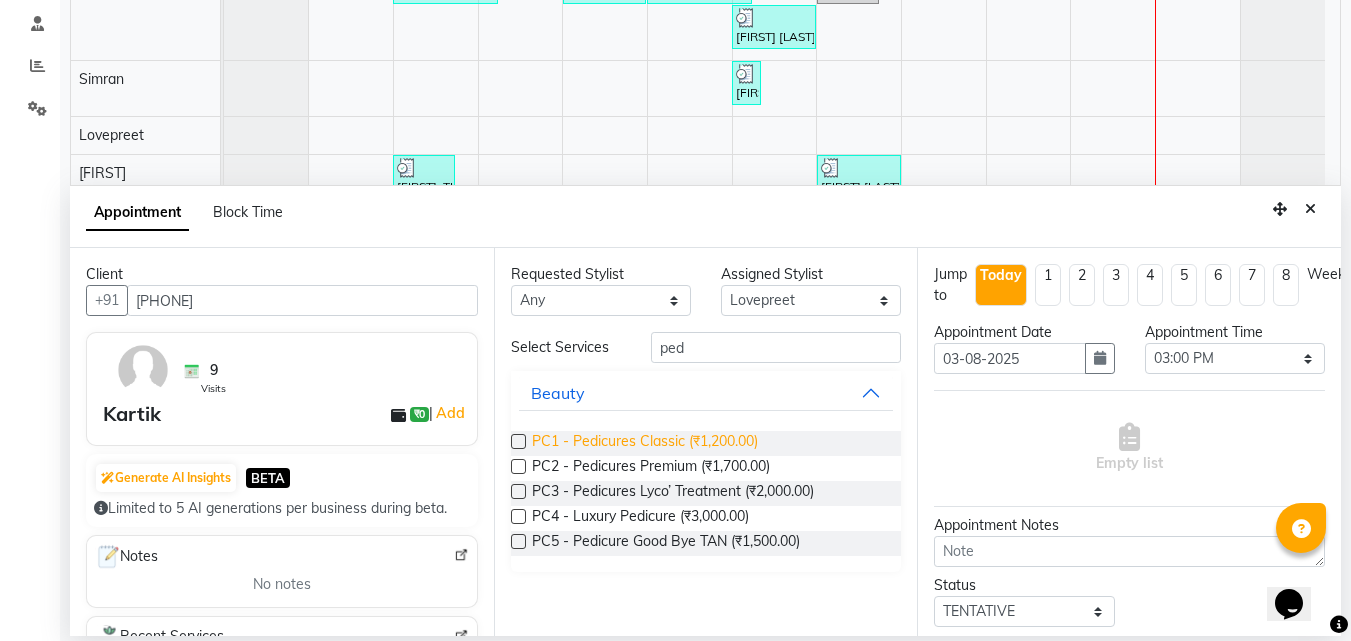 click on "PC1 - Pedicures Classic (₹1,200.00)" at bounding box center [645, 443] 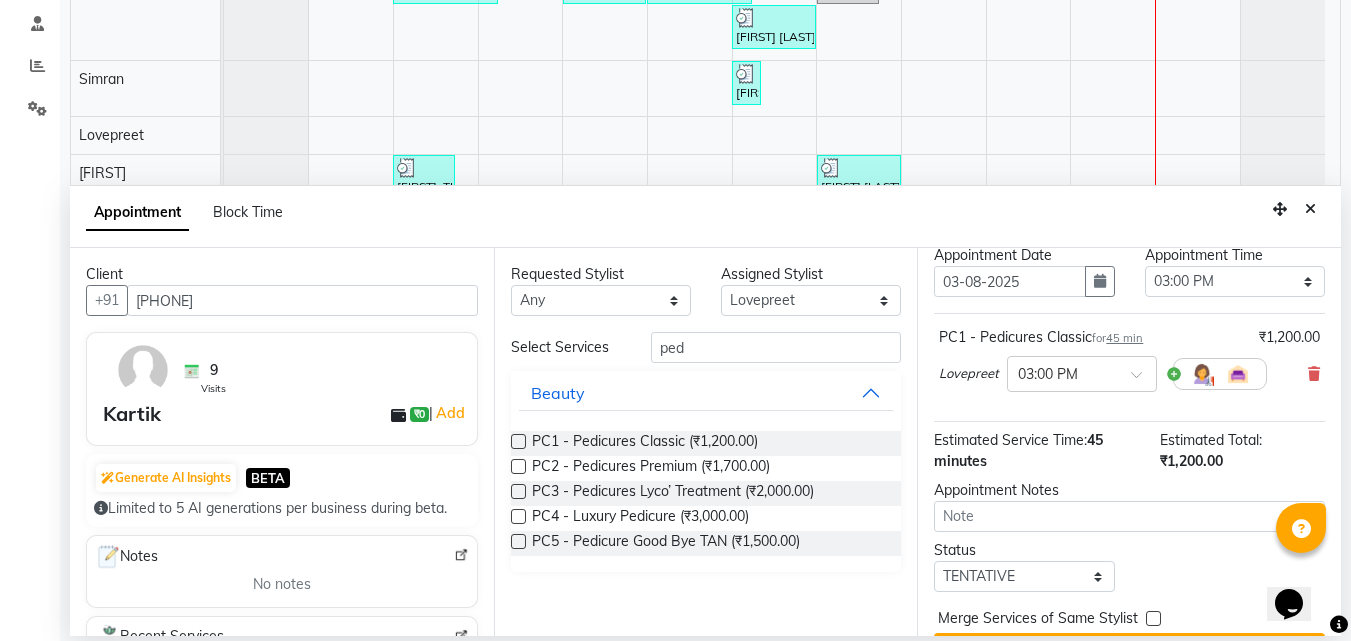 scroll, scrollTop: 141, scrollLeft: 0, axis: vertical 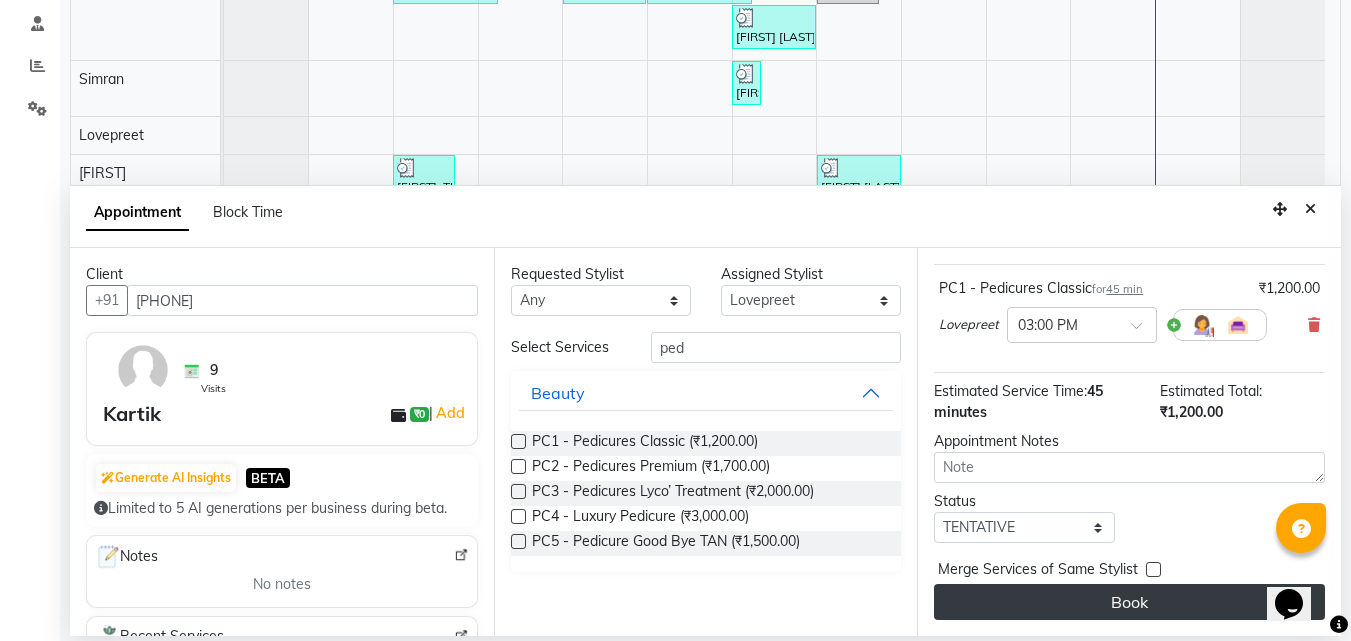 click on "Book" at bounding box center [1129, 602] 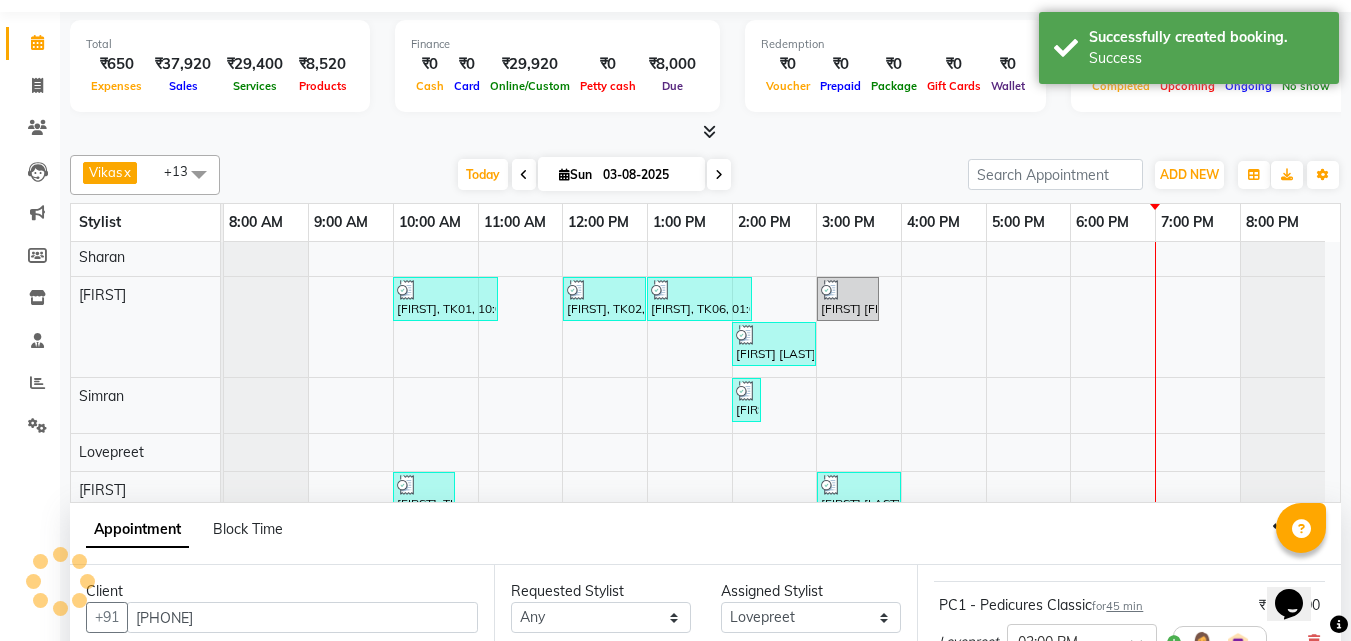 scroll, scrollTop: 0, scrollLeft: 0, axis: both 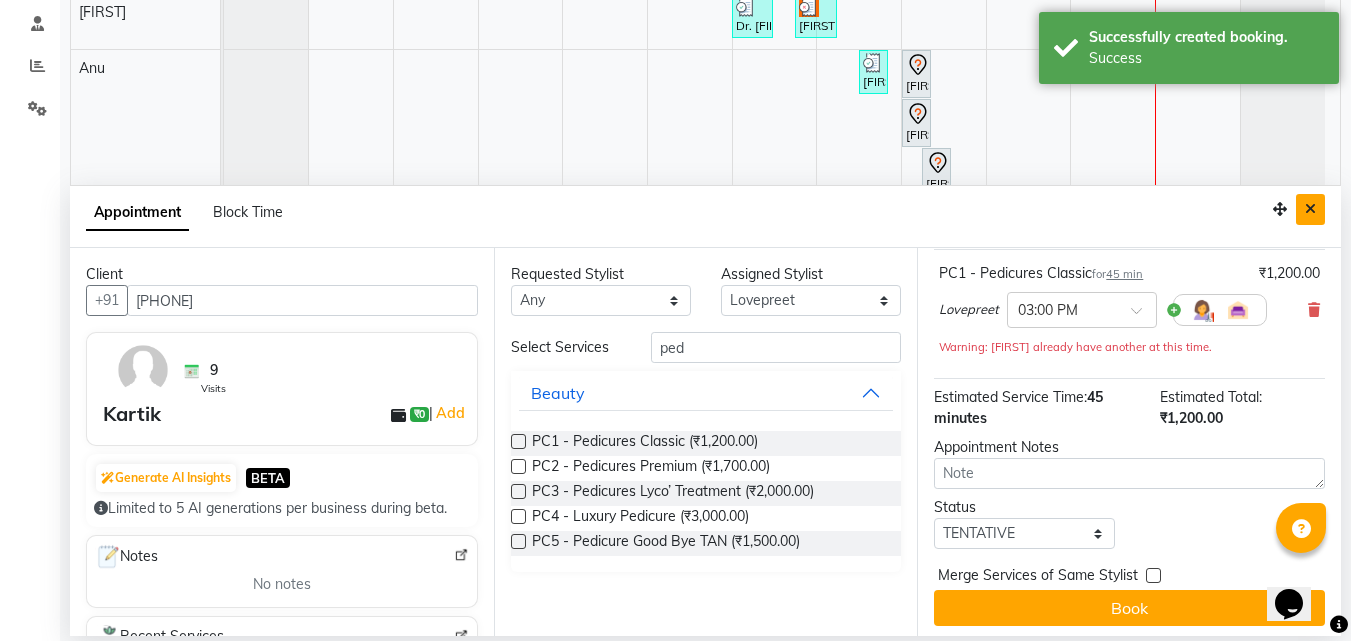 click at bounding box center [1310, 209] 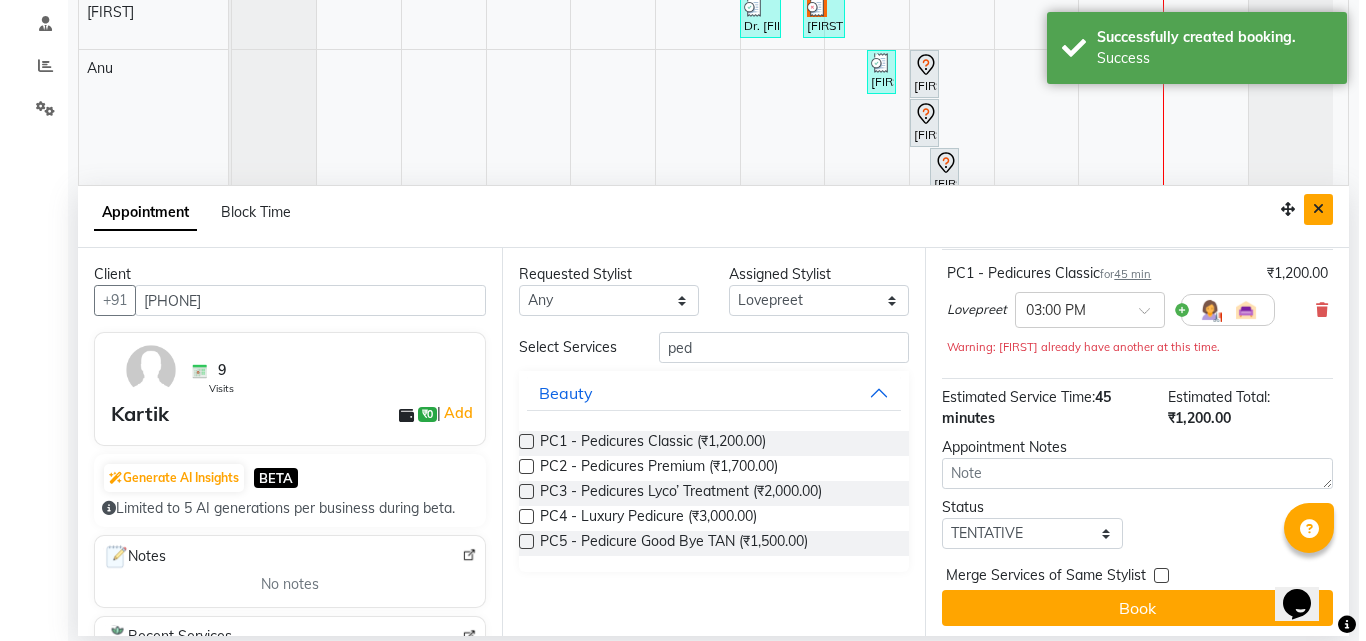 scroll, scrollTop: 0, scrollLeft: 0, axis: both 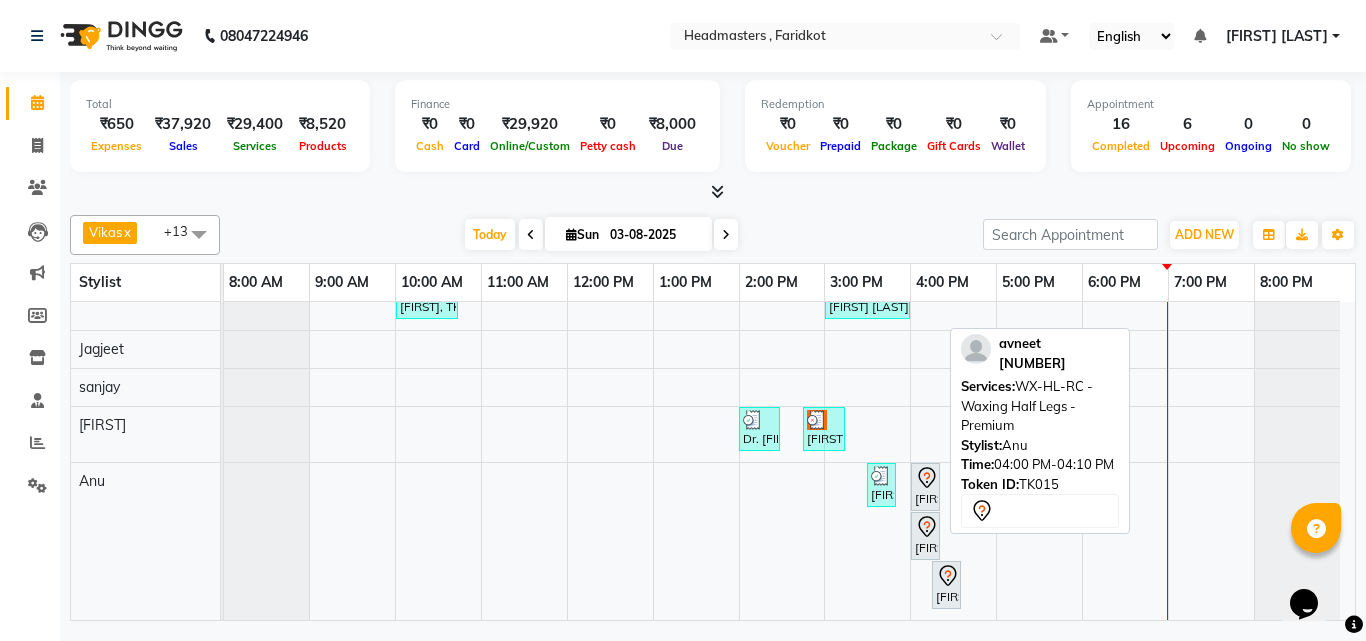 click 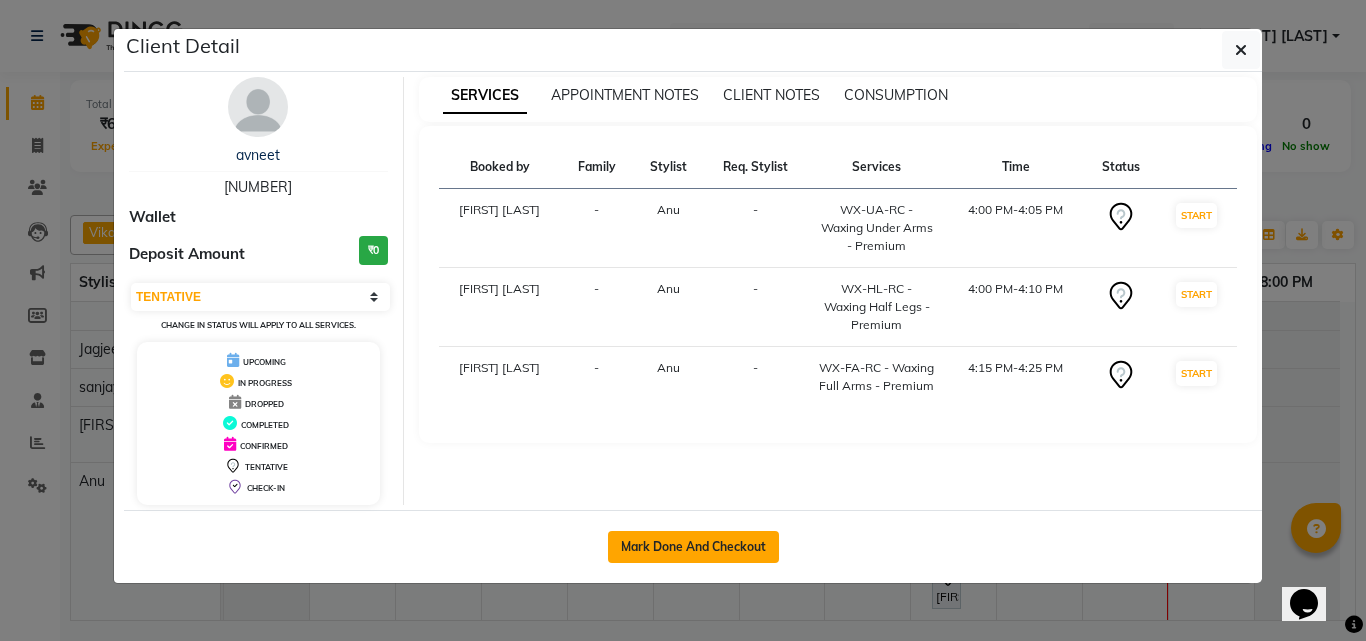 click on "Mark Done And Checkout" 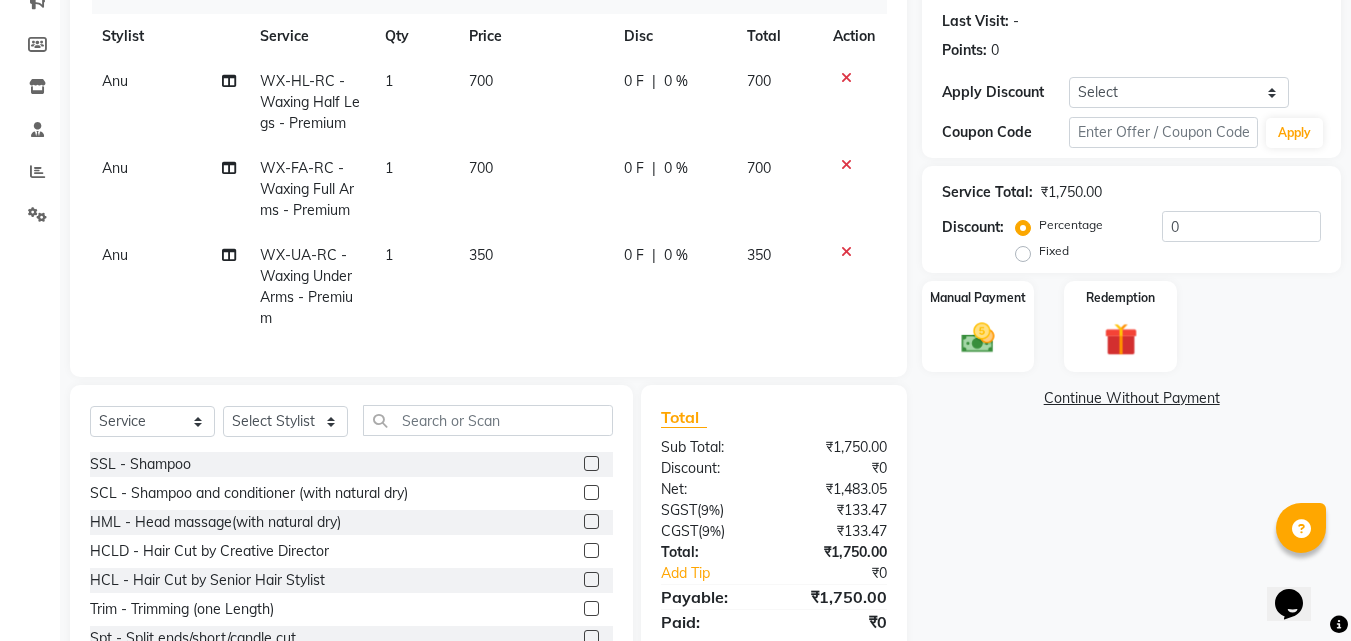 scroll, scrollTop: 300, scrollLeft: 0, axis: vertical 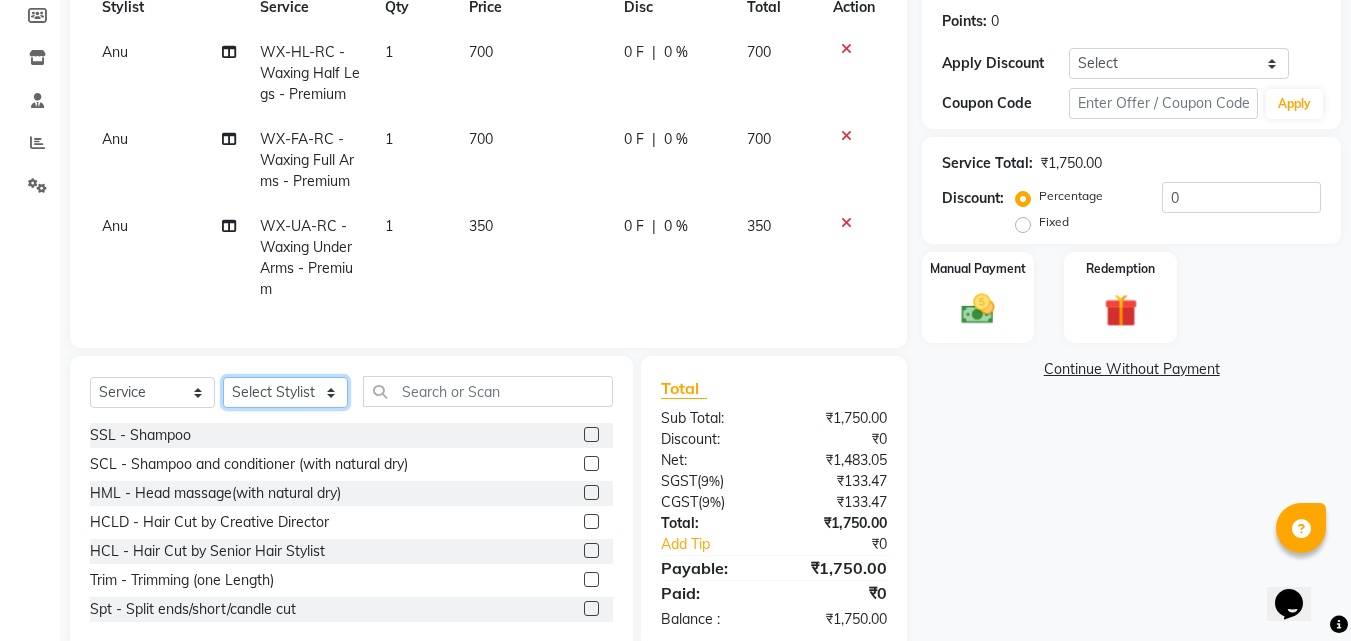 click on "Select Stylist Anu Azam Geetanjali Gulzar Jagdeep Singh Jagjeet Jasdeep Jashan Lovepreet Malkeet Micheal Rahul Rishi sanjay Sharan Simran Simran kaur Stalin tarun Vikas" 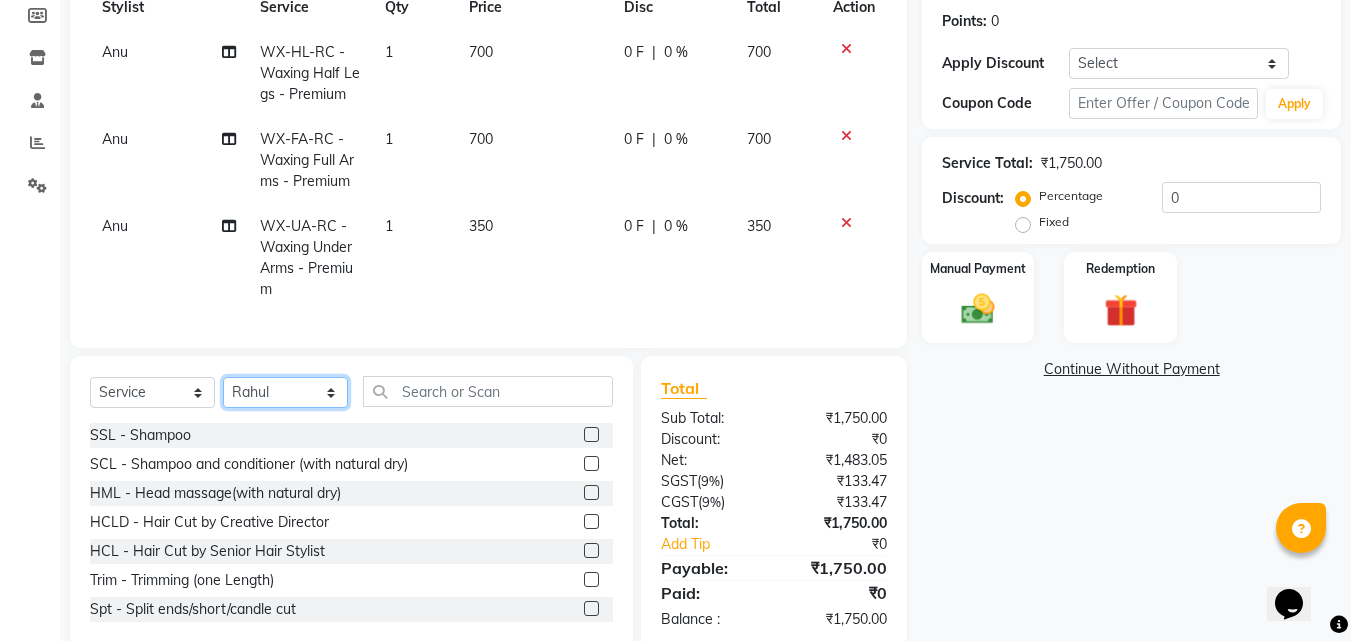 click on "Select Stylist Anu Azam Geetanjali Gulzar Jagdeep Singh Jagjeet Jasdeep Jashan Lovepreet Malkeet Micheal Rahul Rishi sanjay Sharan Simran Simran kaur Stalin tarun Vikas" 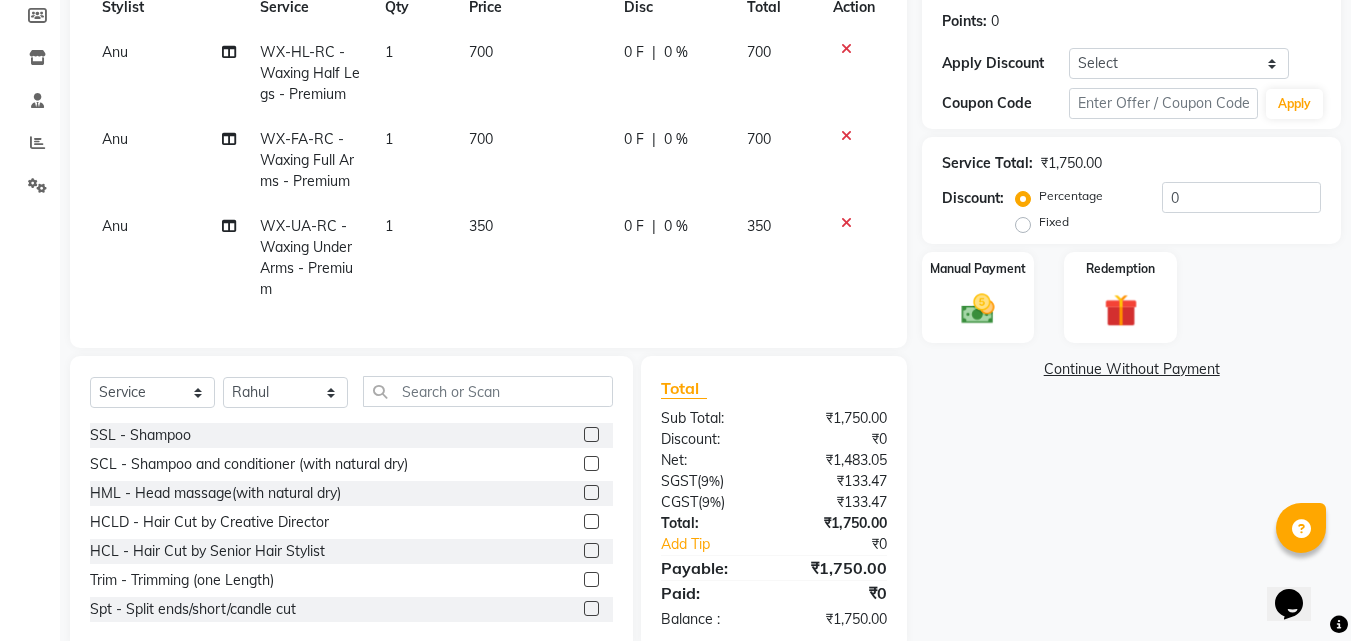 click on "Select  Service  Product  Membership  Package Voucher Prepaid Gift Card  Select Stylist Anu Azam Geetanjali Gulzar Jagdeep Singh Jagjeet Jasdeep Jashan Lovepreet Malkeet Micheal Rahul Rishi sanjay Sharan Simran Simran kaur Stalin tarun Vikas SSL - Shampoo  SCL - Shampoo and conditioner (with natural dry)  HML - Head massage(with natural dry)  HCLD - Hair Cut by Creative Director  HCL - Hair Cut by Senior Hair Stylist  Trim - Trimming (one Length)  Spt - Split ends/short/candle cut  BD - Blow dry  OS - Open styling  GL-igora - Igora Global  GL-essensity - Essensity Global  Hlts-L - Highlights  Bal - Balayage  Chunks  - Chunks  CR  - Color removal  CRF - Color refresh  Stk - Per streak  RT-IG - Igora Root Touchup(one inch only)  RT-ES - Essensity Root Touchup(one inch only)  Reb - Rebonding  ST  - Straight therapy  Krt-L - Keratin  Krt-BB -L - Keratin Blow Out  HR-BTX -L  - Hair Botox  NanoP -L - Nanoplastia  K-Bond -L  - Kerabond  H-EXT - Hair Extensions  PH-EXT - Premium Hair Extensions  SSM - Shampoo" 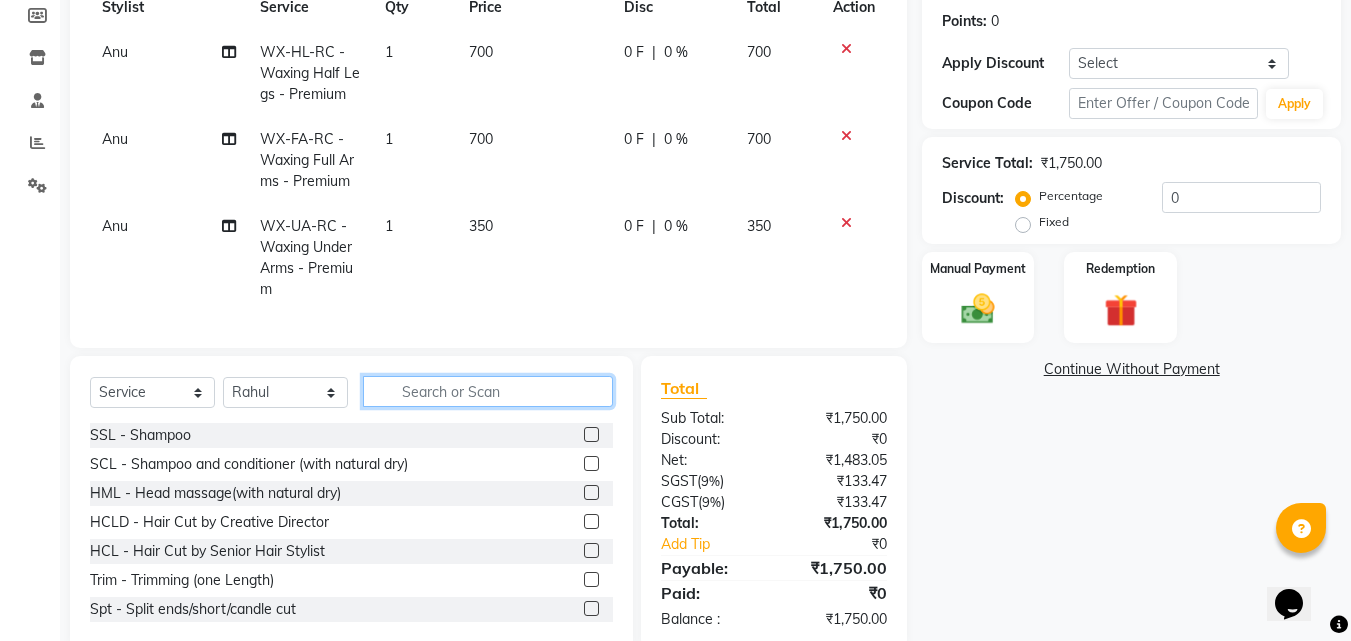 click 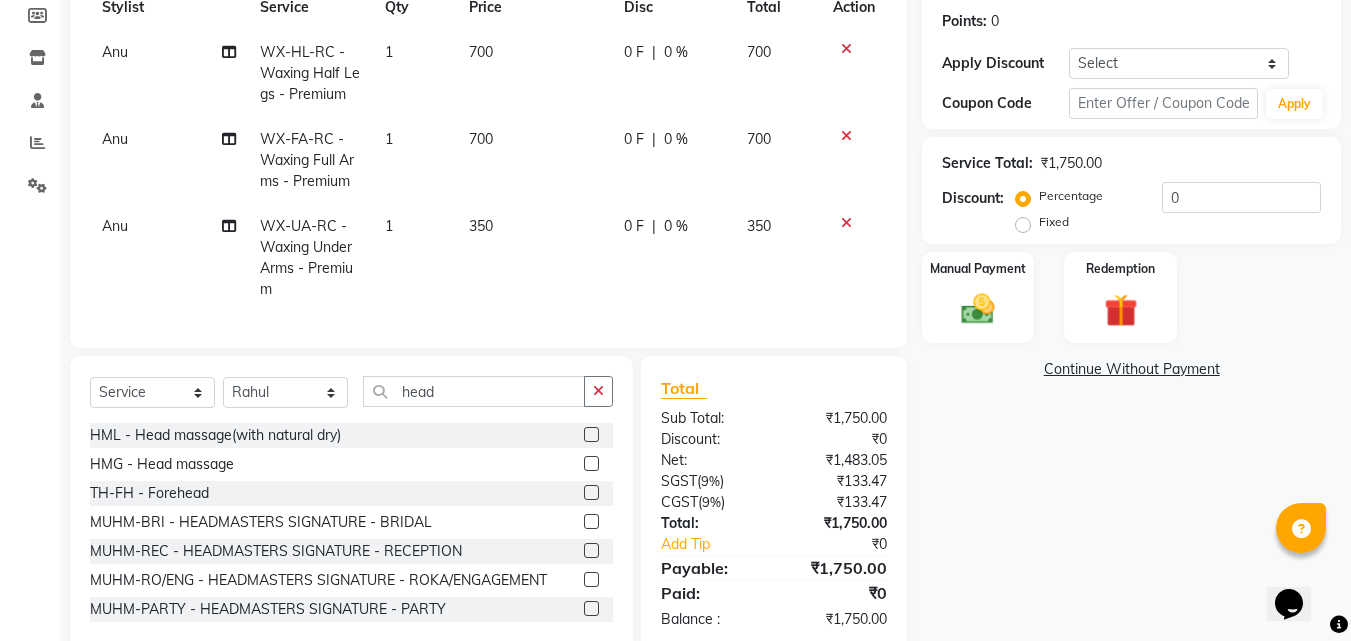 click 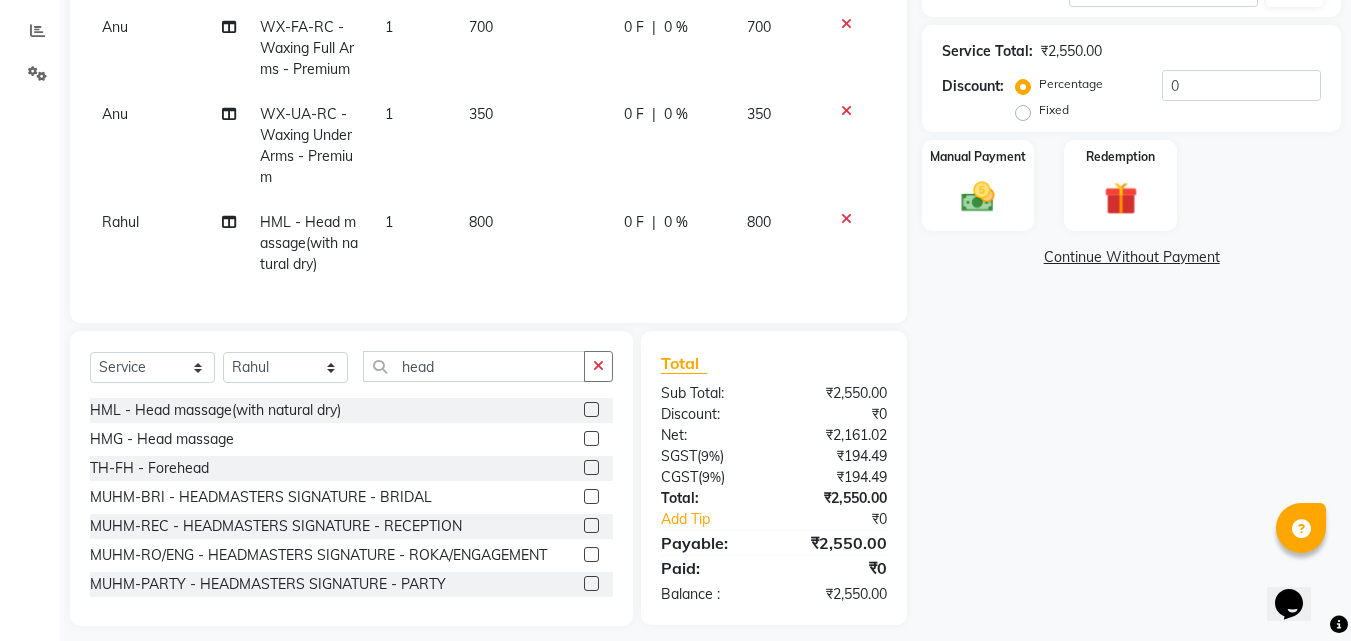scroll, scrollTop: 442, scrollLeft: 0, axis: vertical 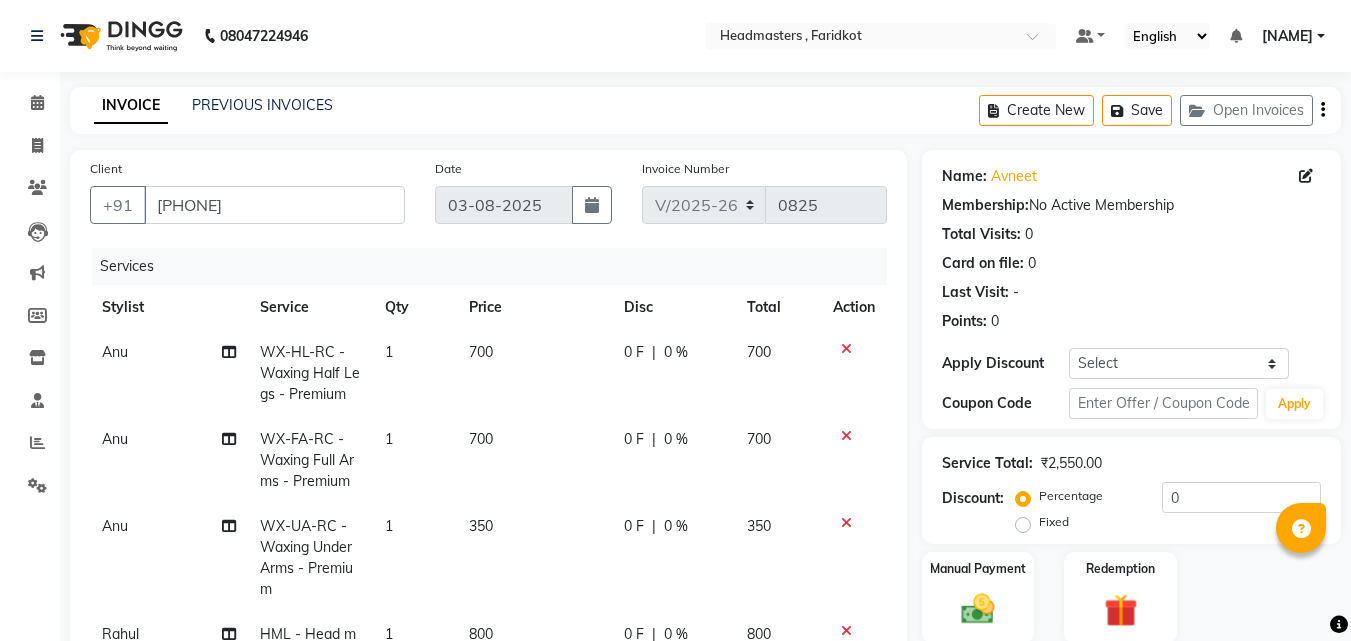 select on "7919" 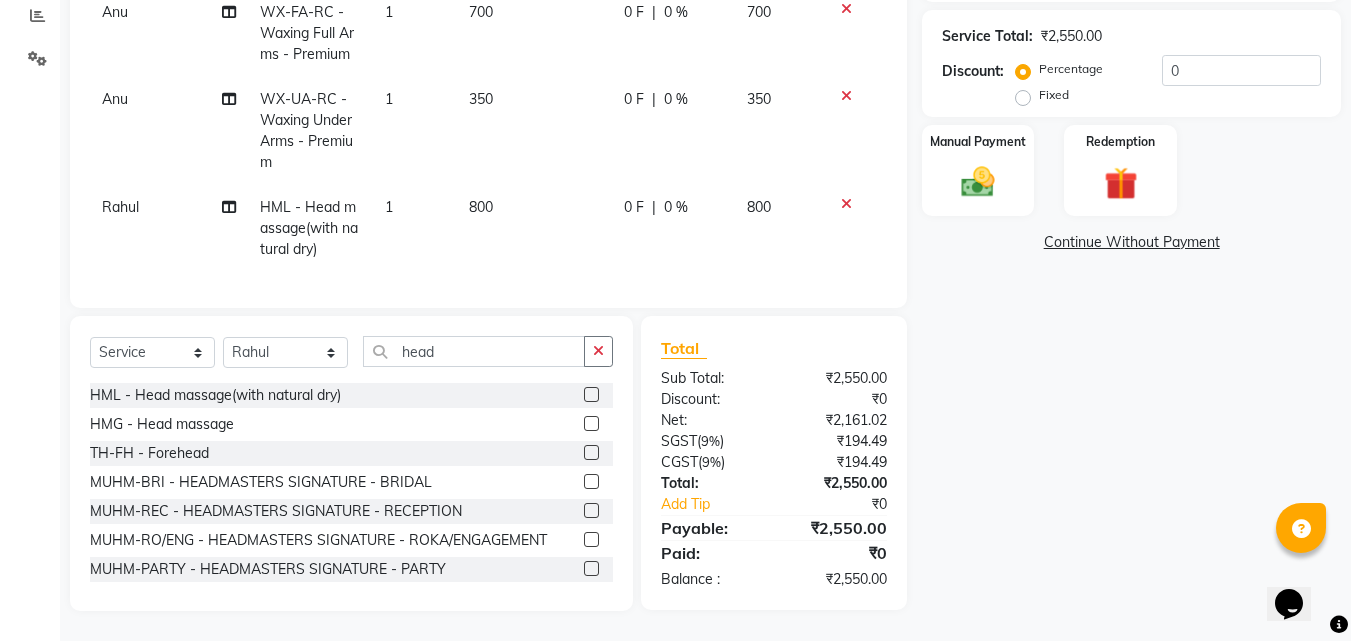scroll, scrollTop: 0, scrollLeft: 0, axis: both 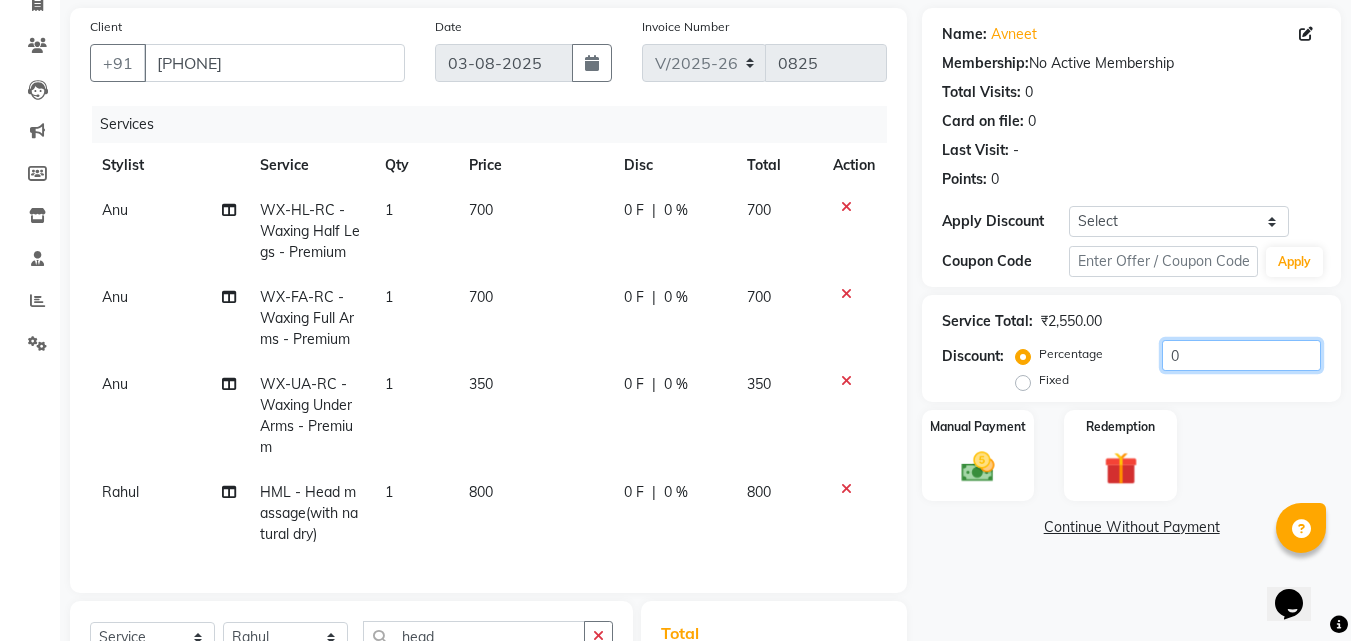 click on "0" 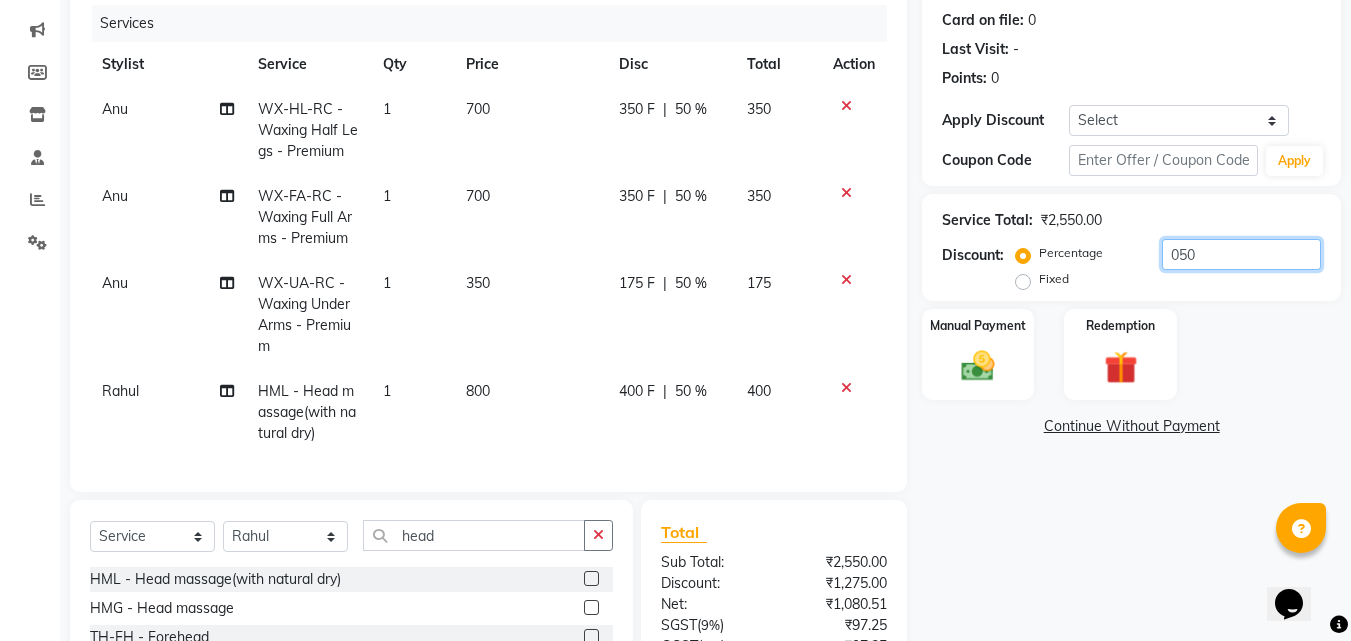 scroll, scrollTop: 242, scrollLeft: 0, axis: vertical 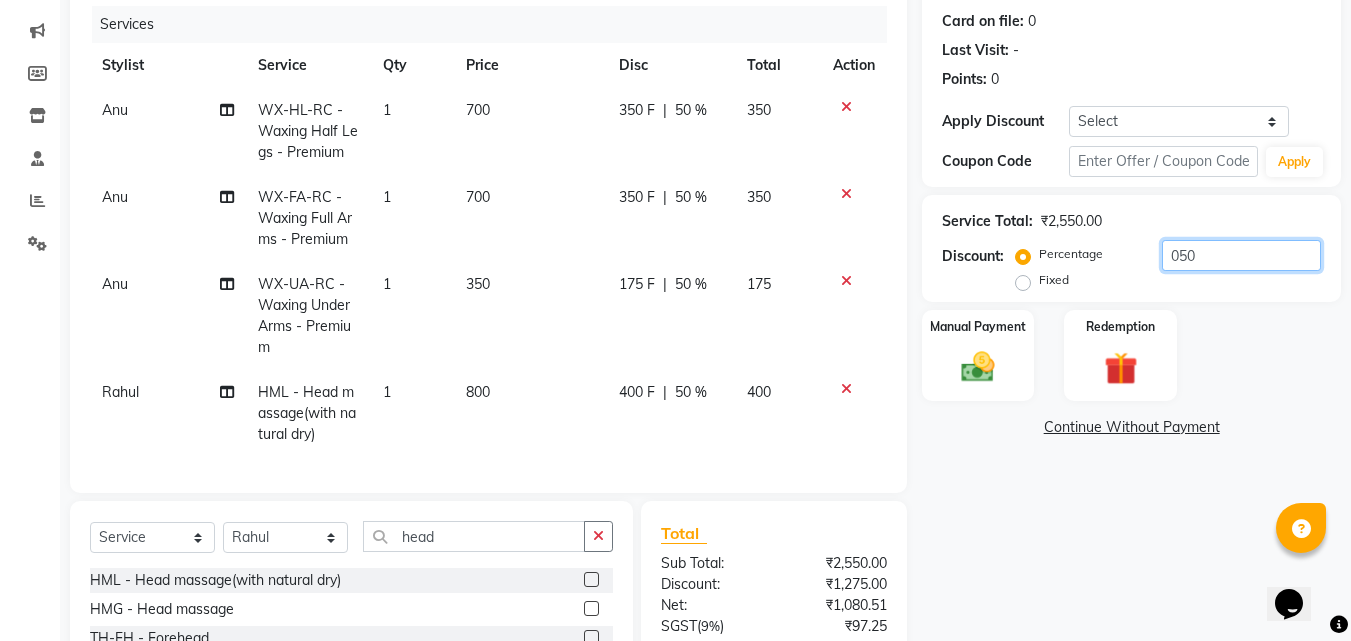 type on "050" 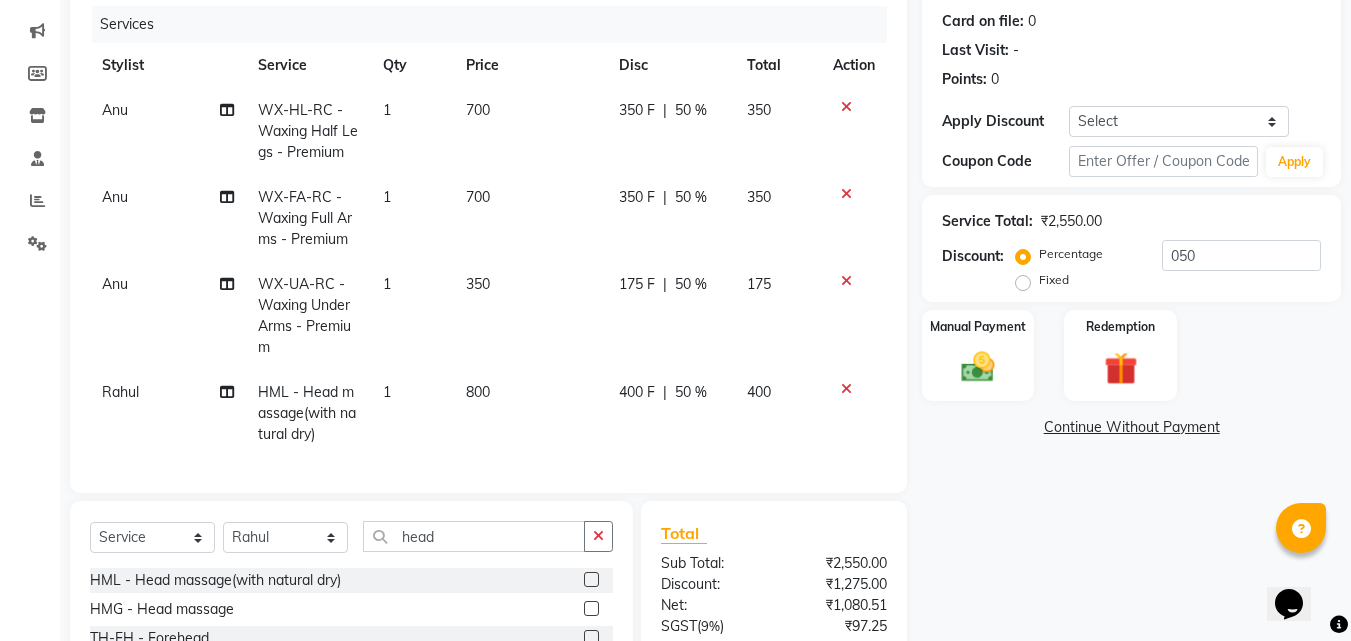 click on "175 F" 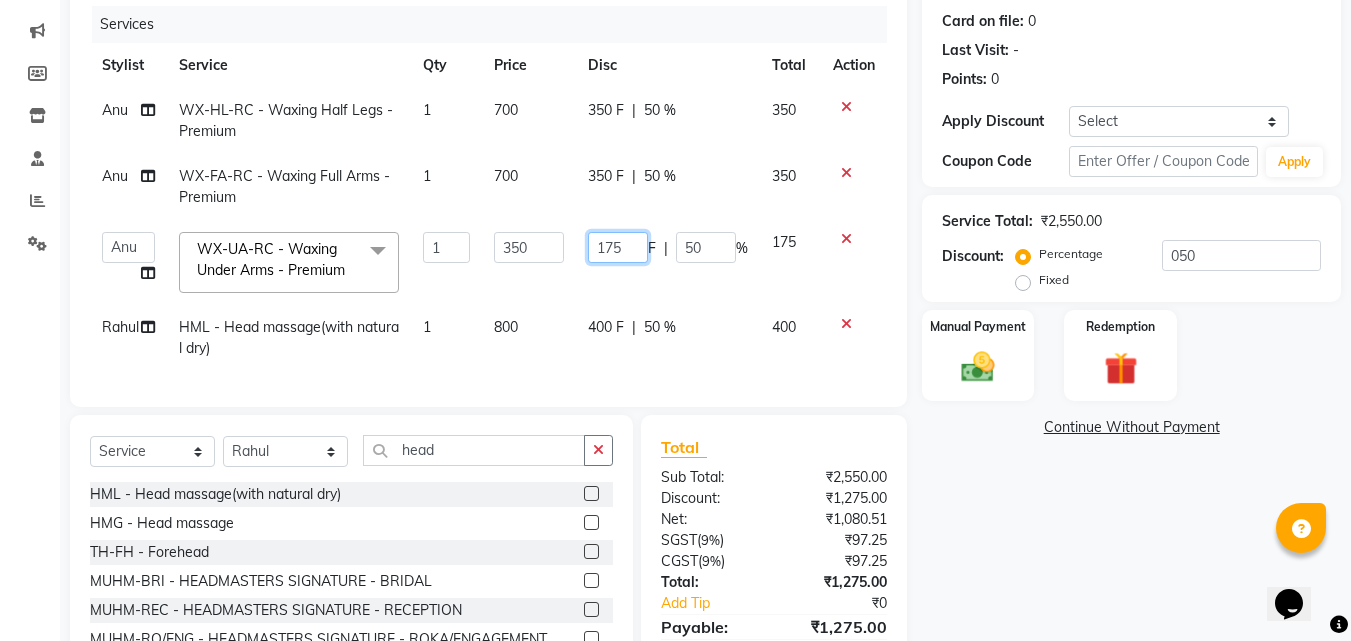 click on "175" 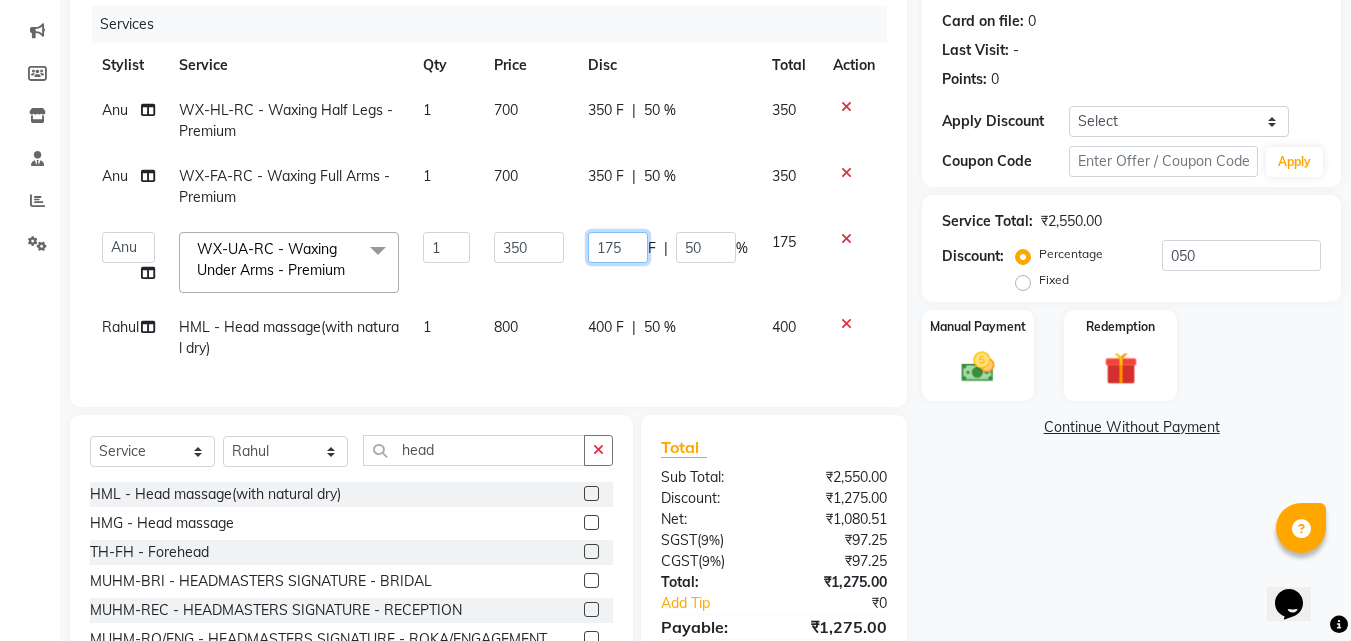click on "175" 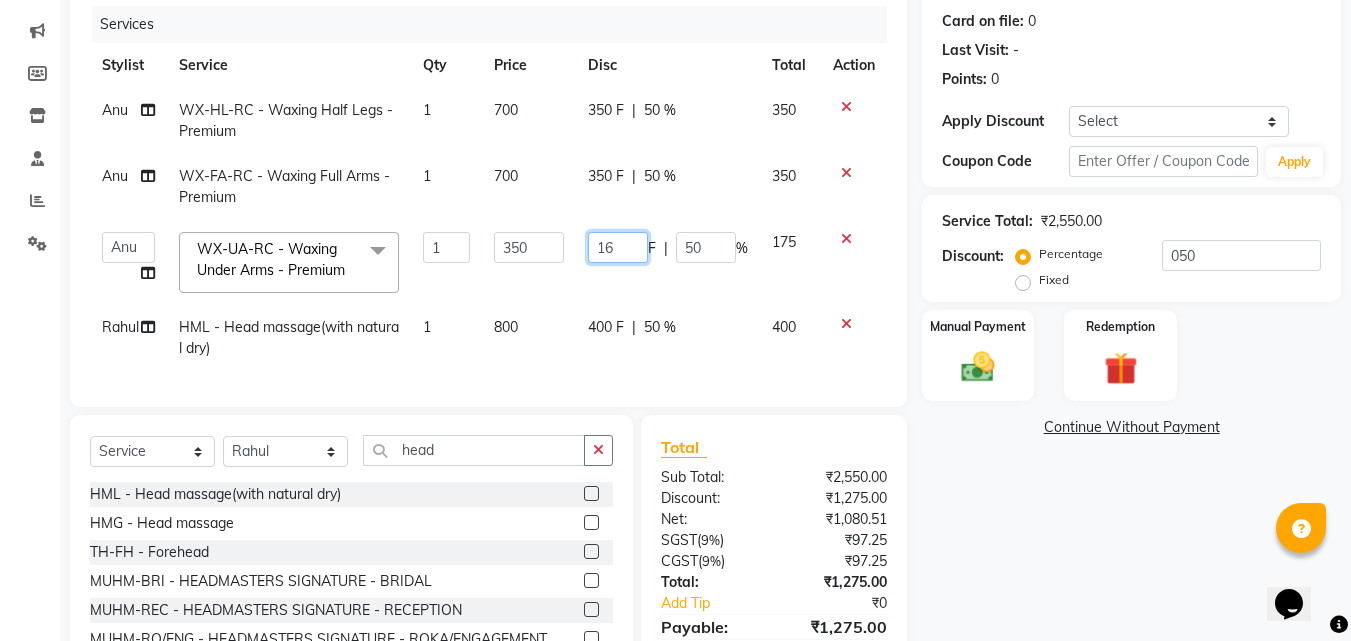 type on "160" 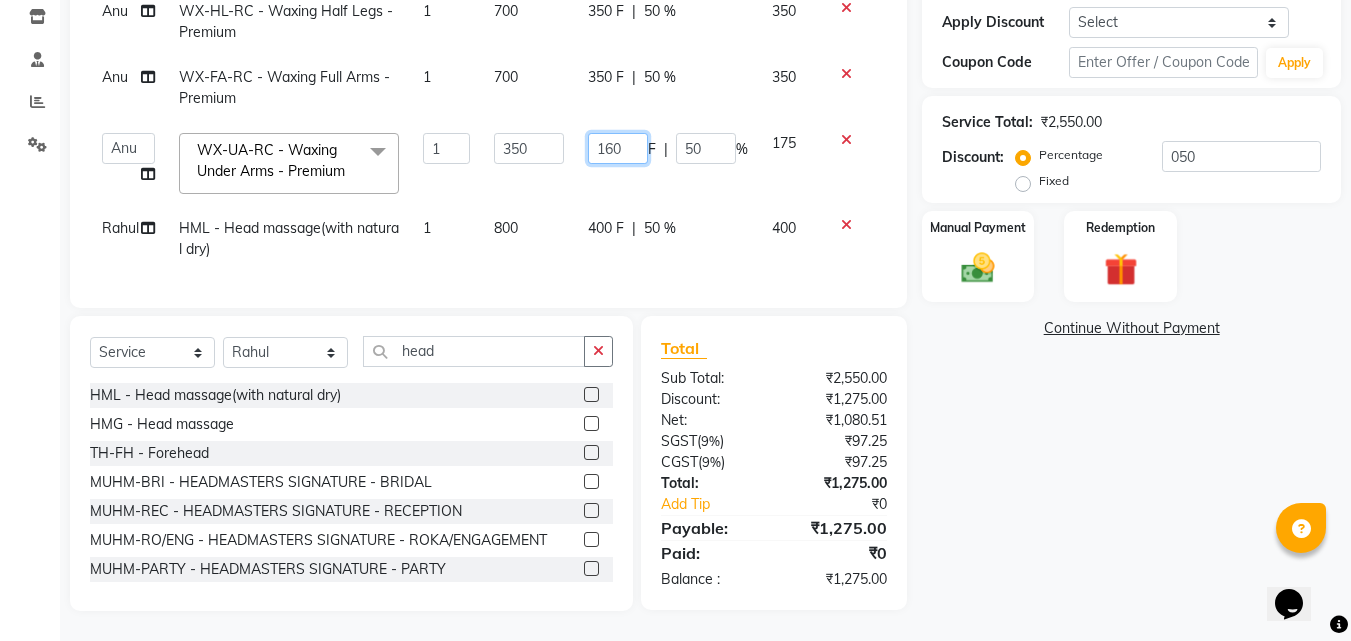 scroll, scrollTop: 356, scrollLeft: 0, axis: vertical 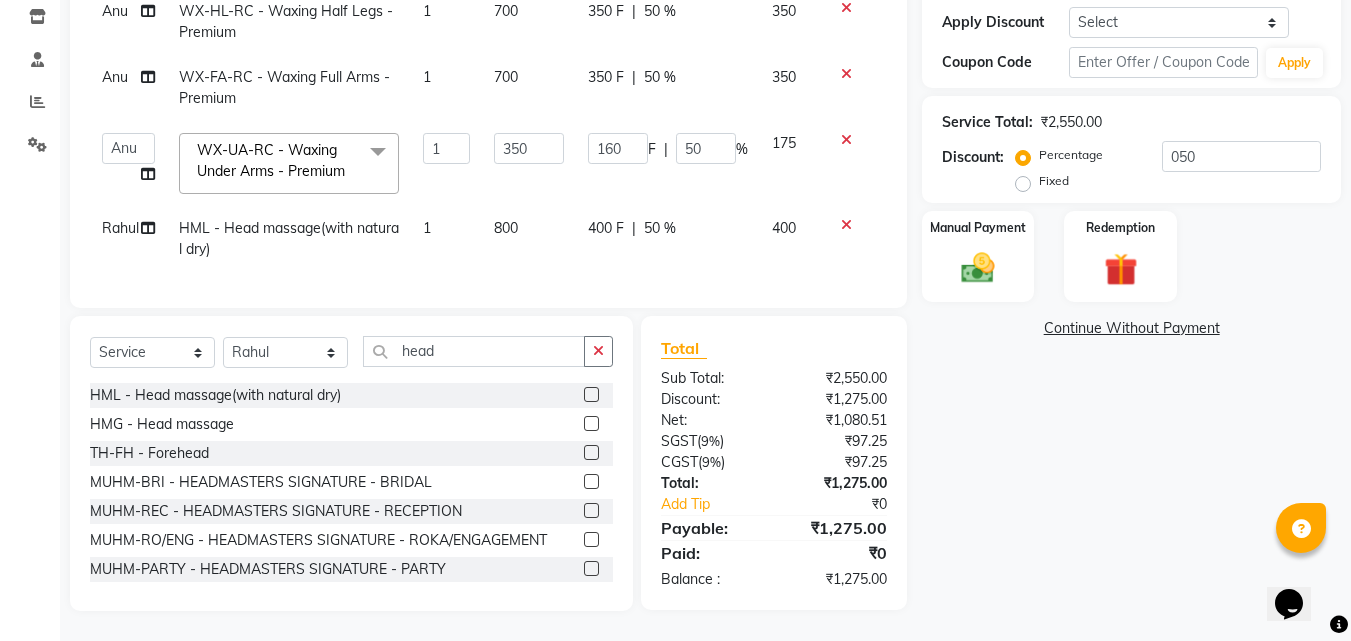 click on "Name: Avneet  Membership:  No Active Membership  Total Visits:  0 Card on file:  0 Last Visit:   - Points:   0  Apply Discount Select Coupon → Wrong Job Card  Coupon → Complimentary Coupon → Correction  Coupon → First Wash  Coupon → Free Of Cost - Foc  Coupon → Staff Service  Coupon → Service Not Done  Coupon → Double Job Card  Coupon → Pending Payment  Coupon Code Apply Service Total:  ₹2,550.00  Discount:  Percentage   Fixed  050 Manual Payment Redemption  Continue Without Payment" 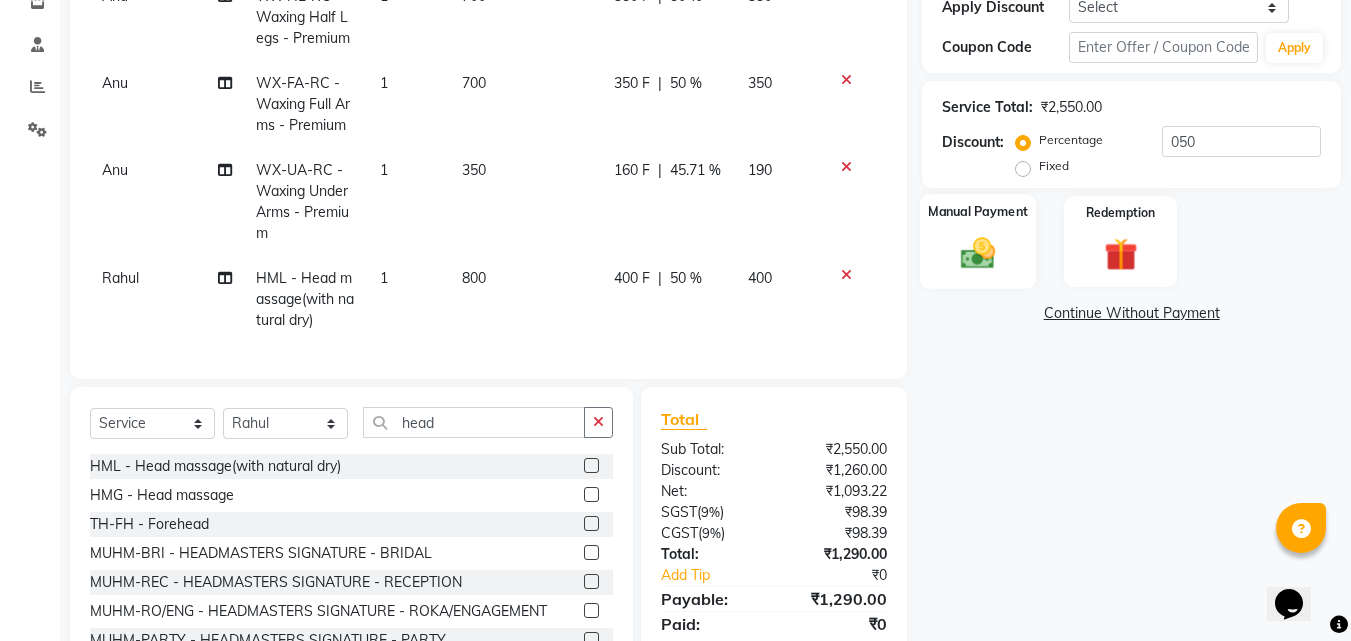 click 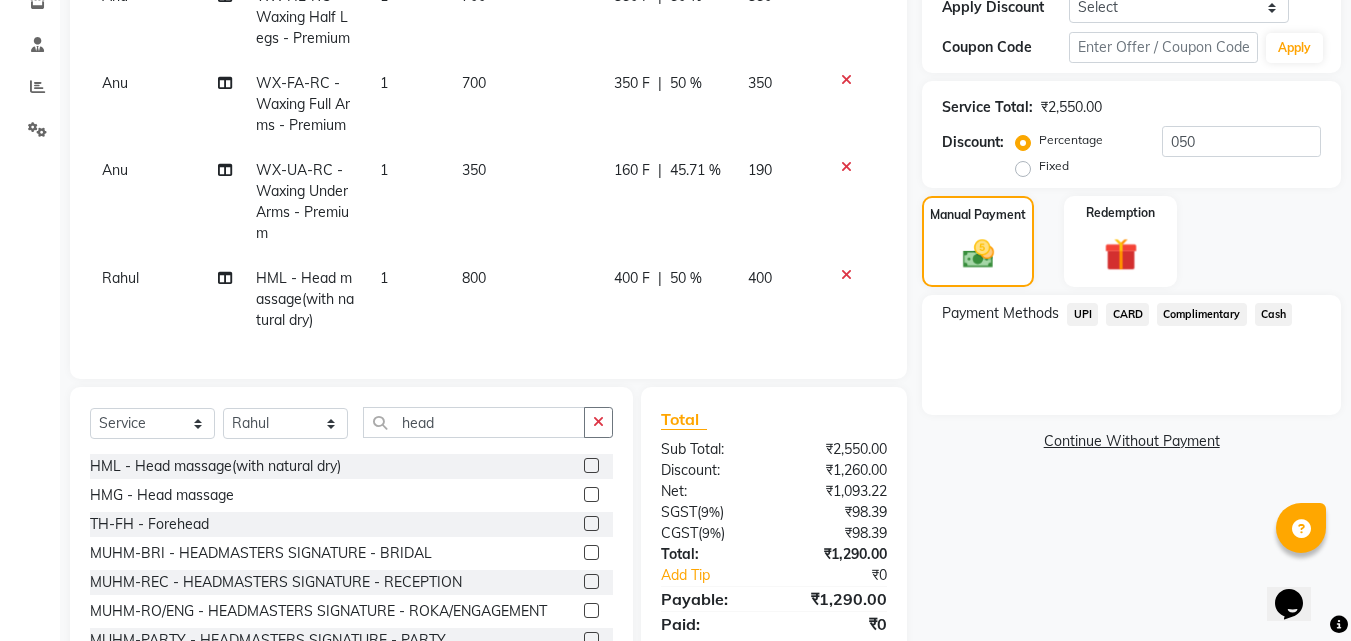 click on "UPI" 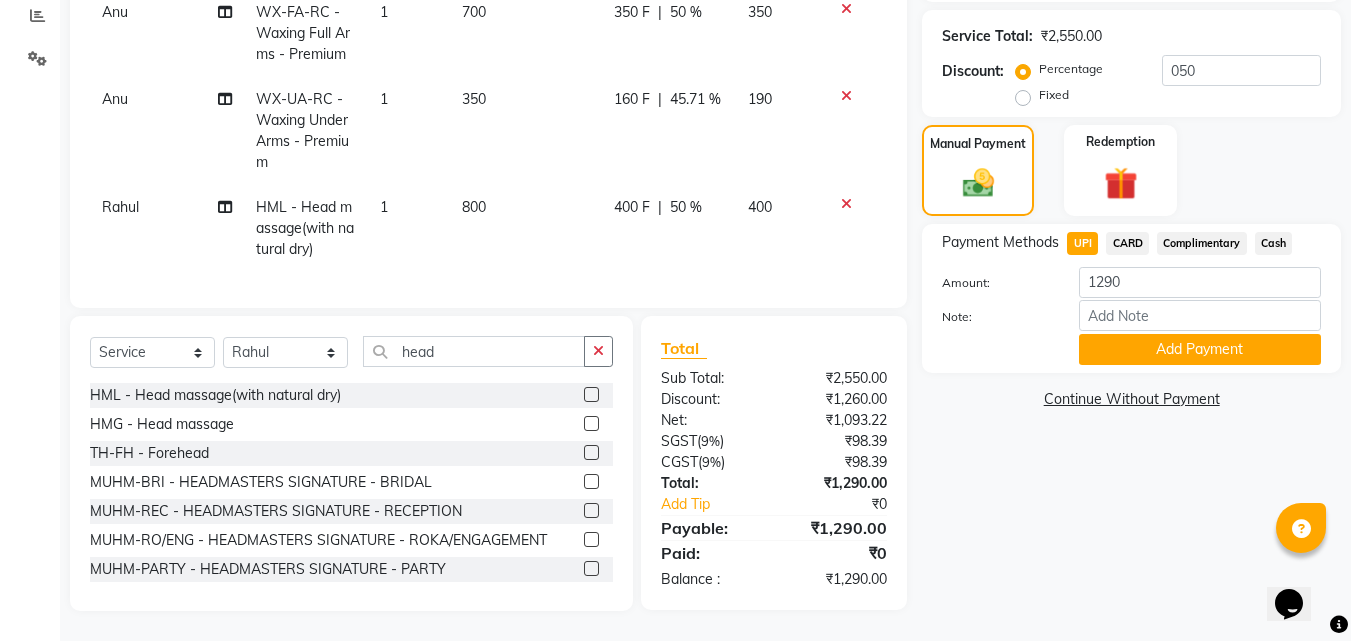 scroll, scrollTop: 442, scrollLeft: 0, axis: vertical 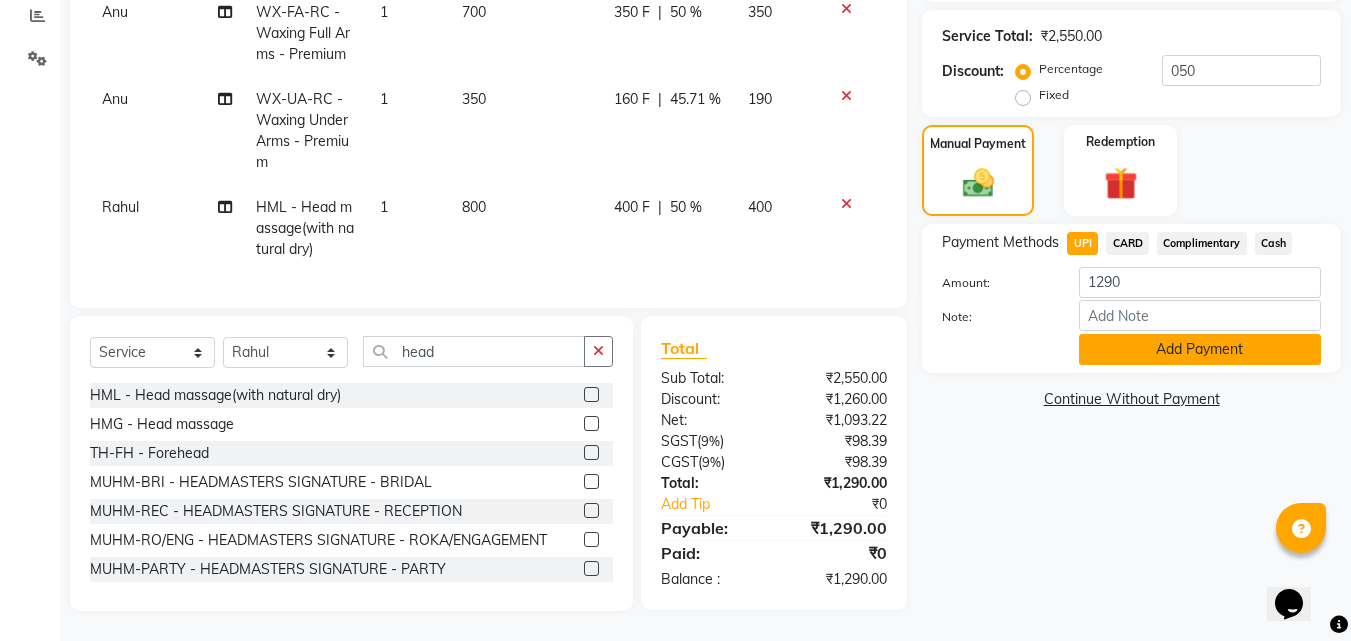click on "Add Payment" 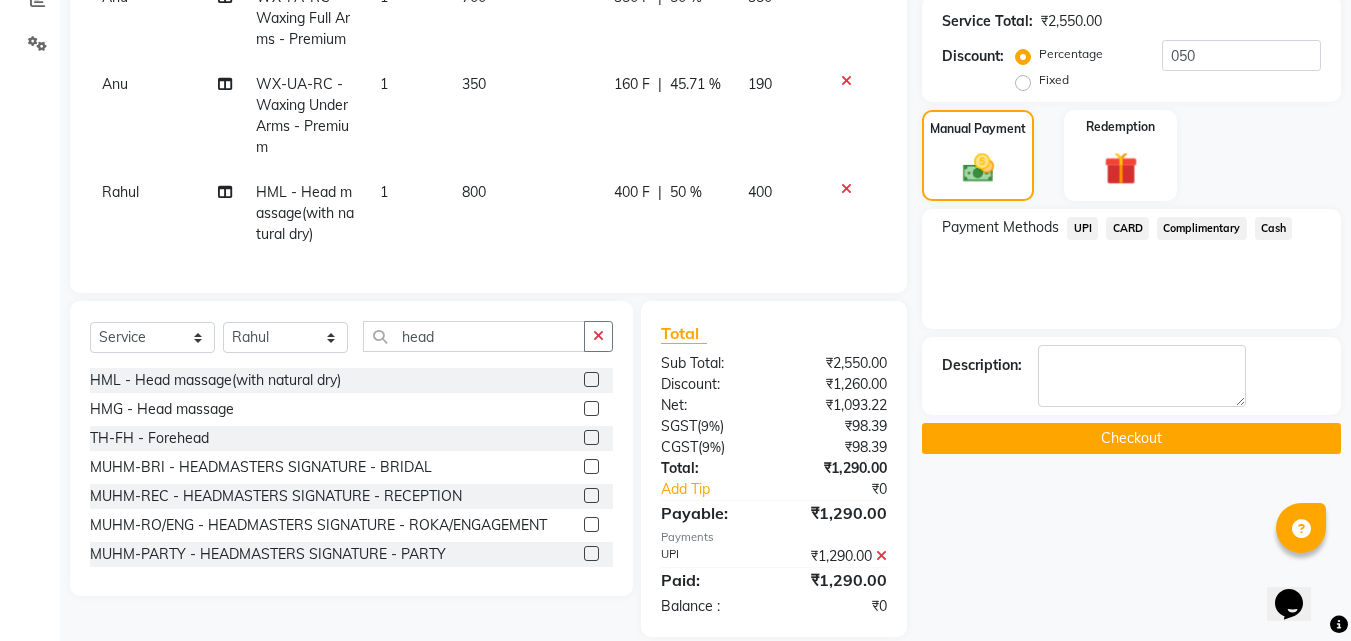 click on "Checkout" 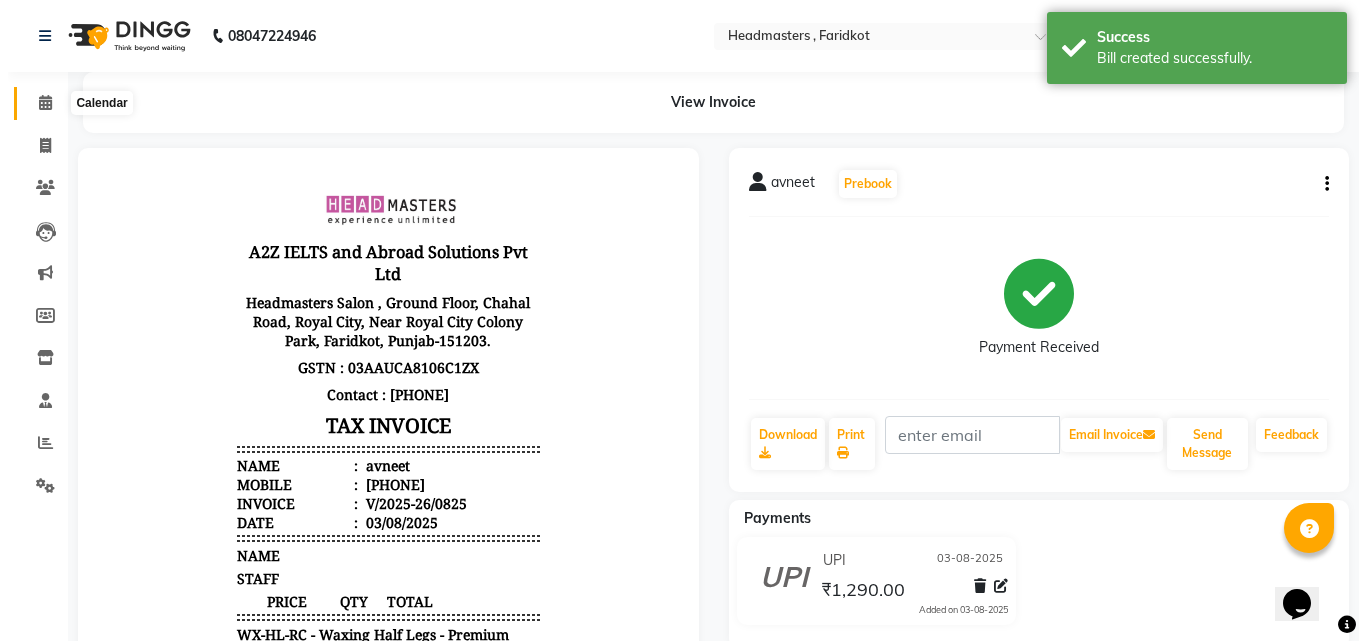 scroll, scrollTop: 0, scrollLeft: 0, axis: both 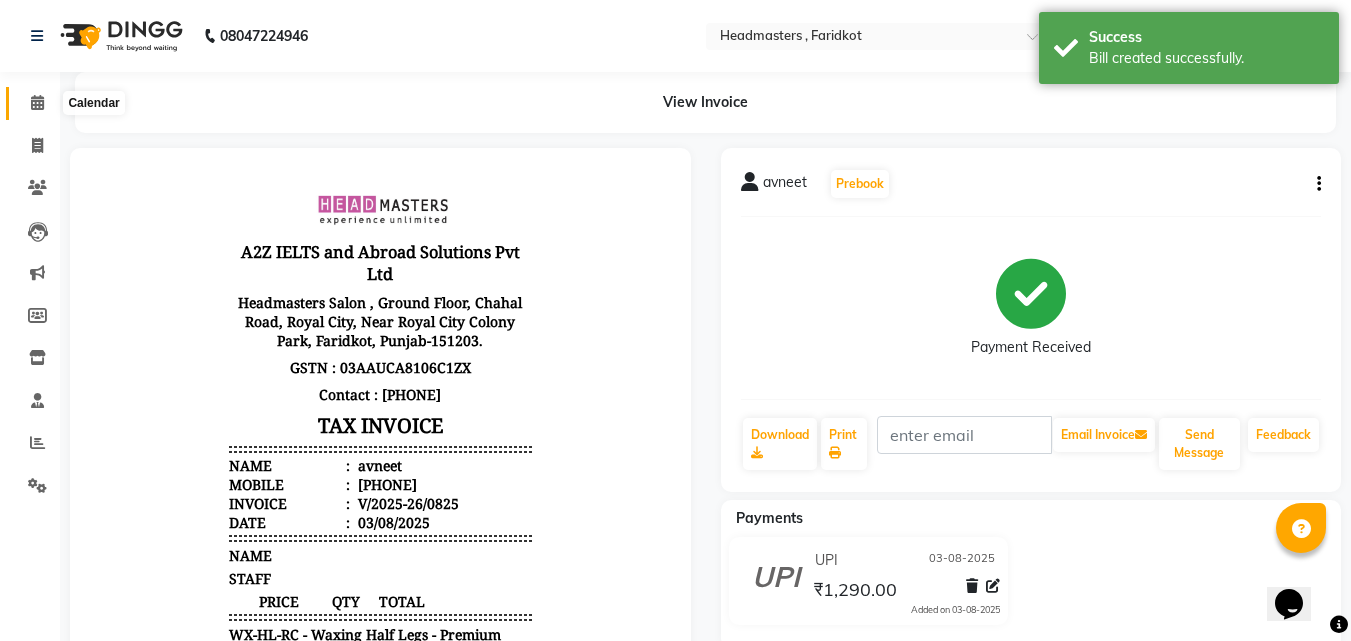 click 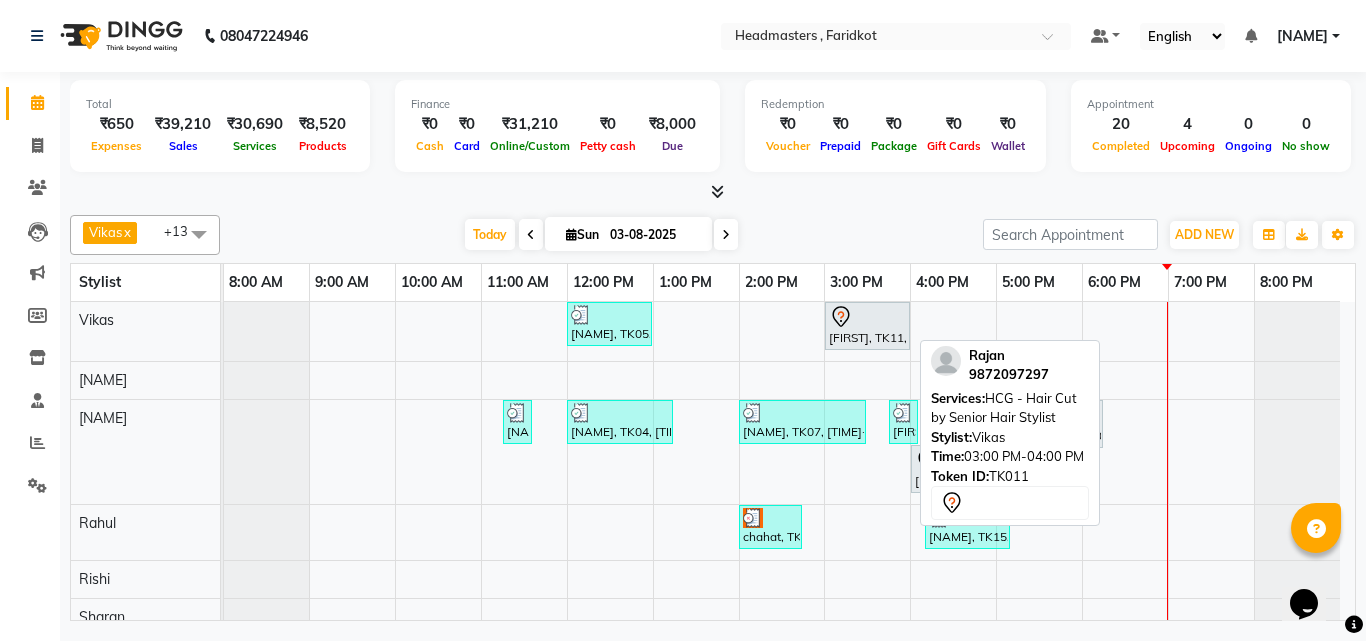 scroll, scrollTop: 113, scrollLeft: 0, axis: vertical 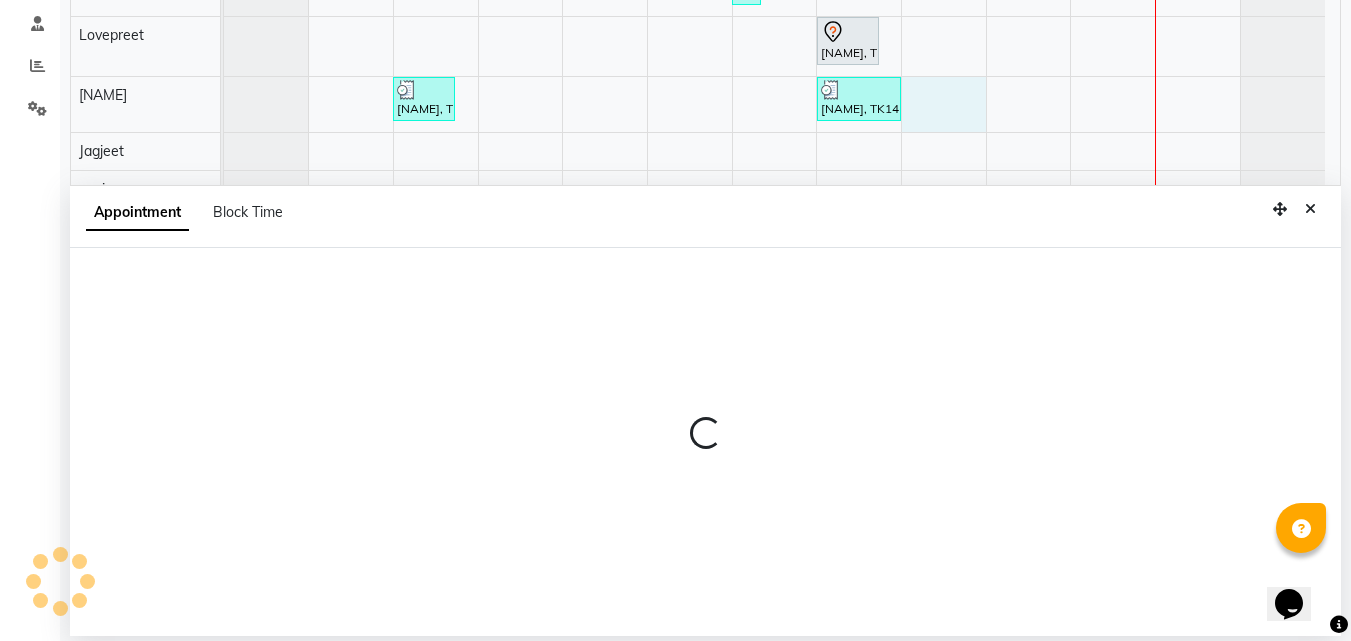 select on "76903" 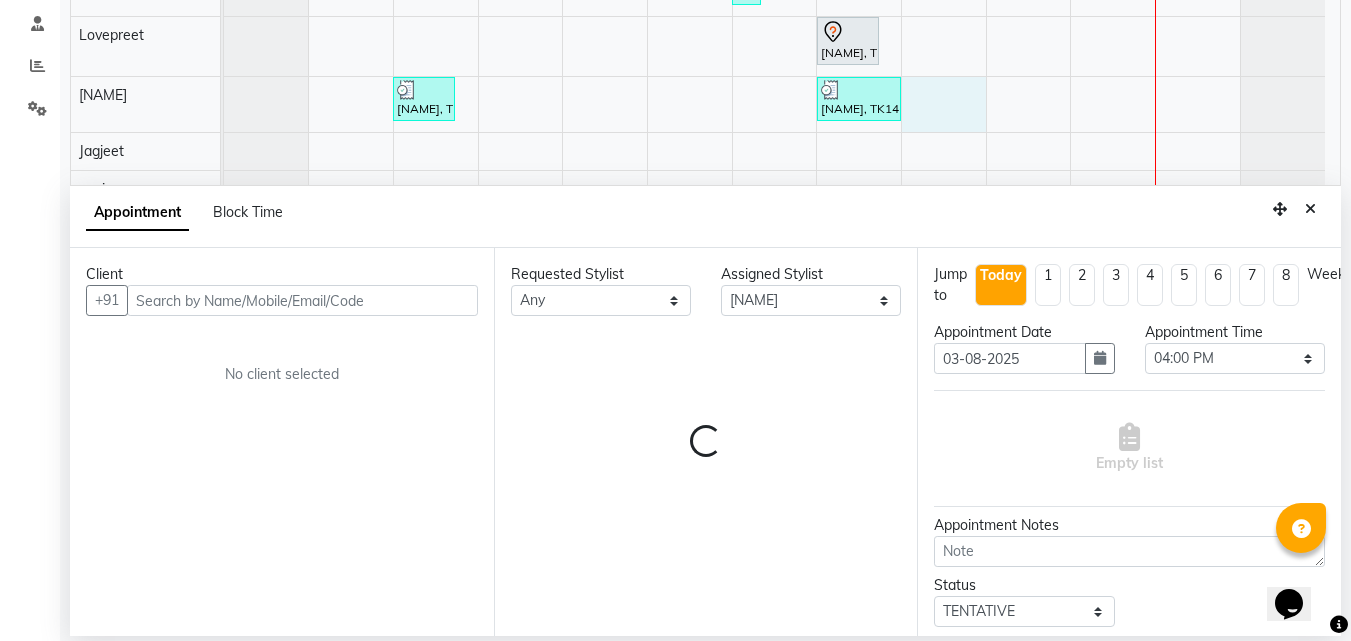 click at bounding box center [302, 300] 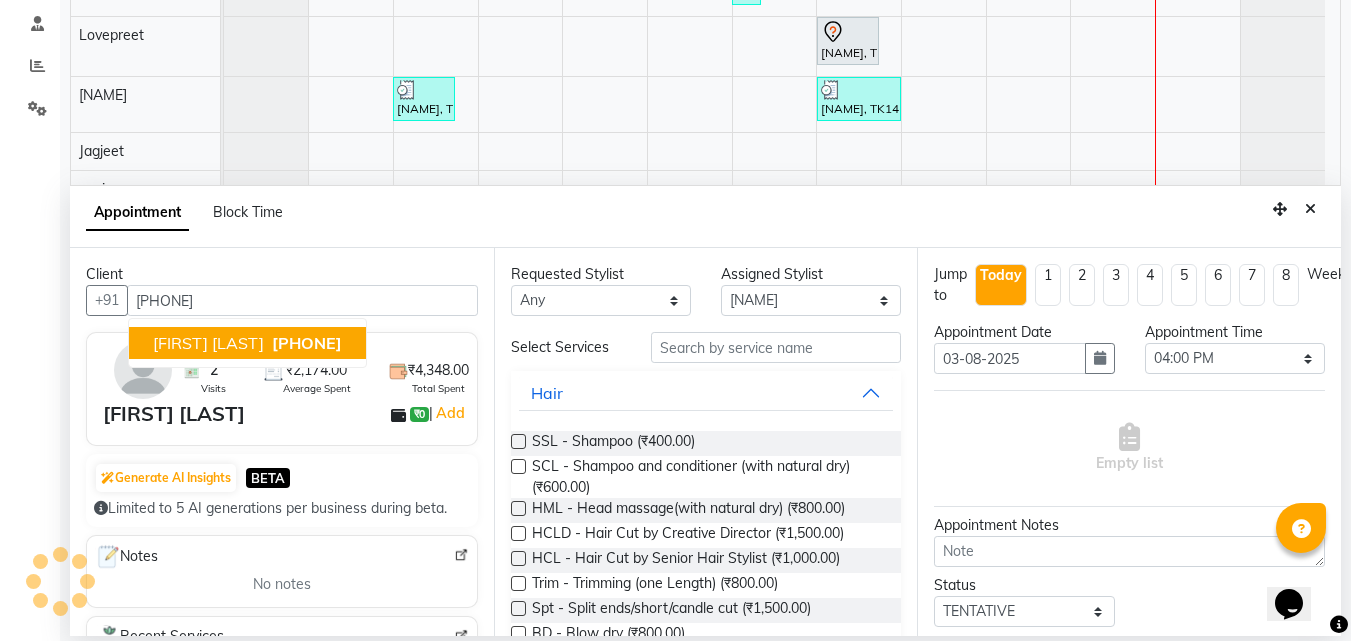 click on "[PHONE]" at bounding box center [307, 343] 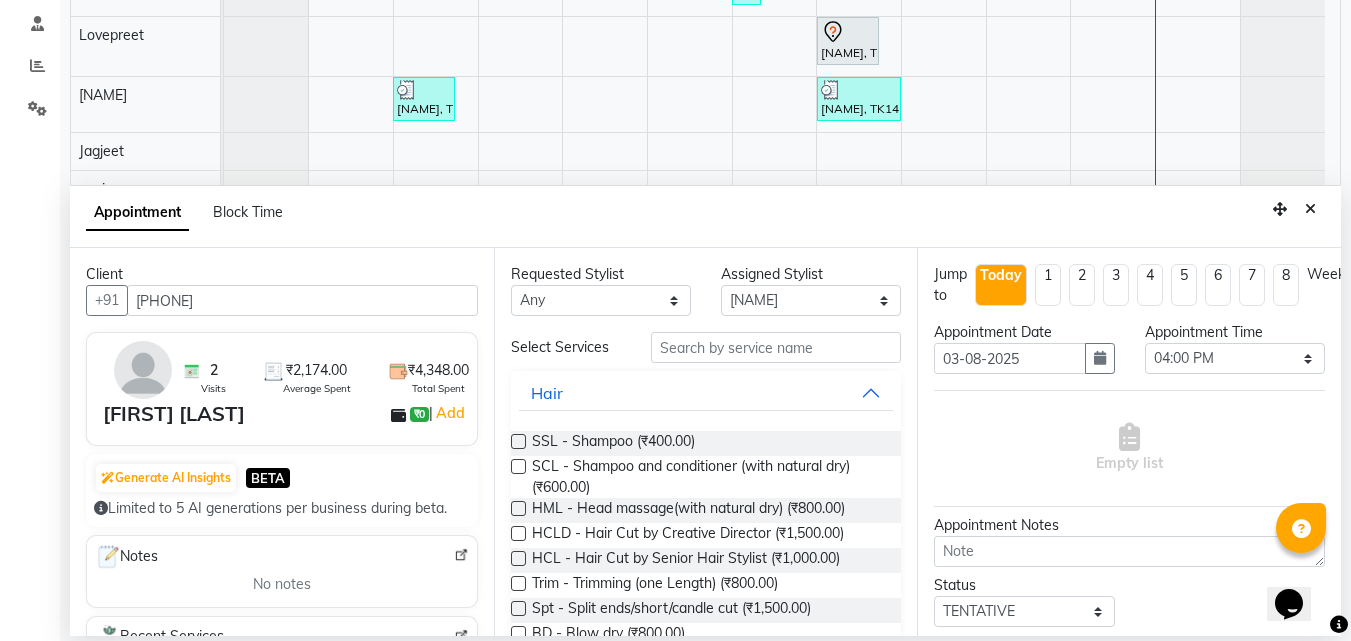 type on "[PHONE]" 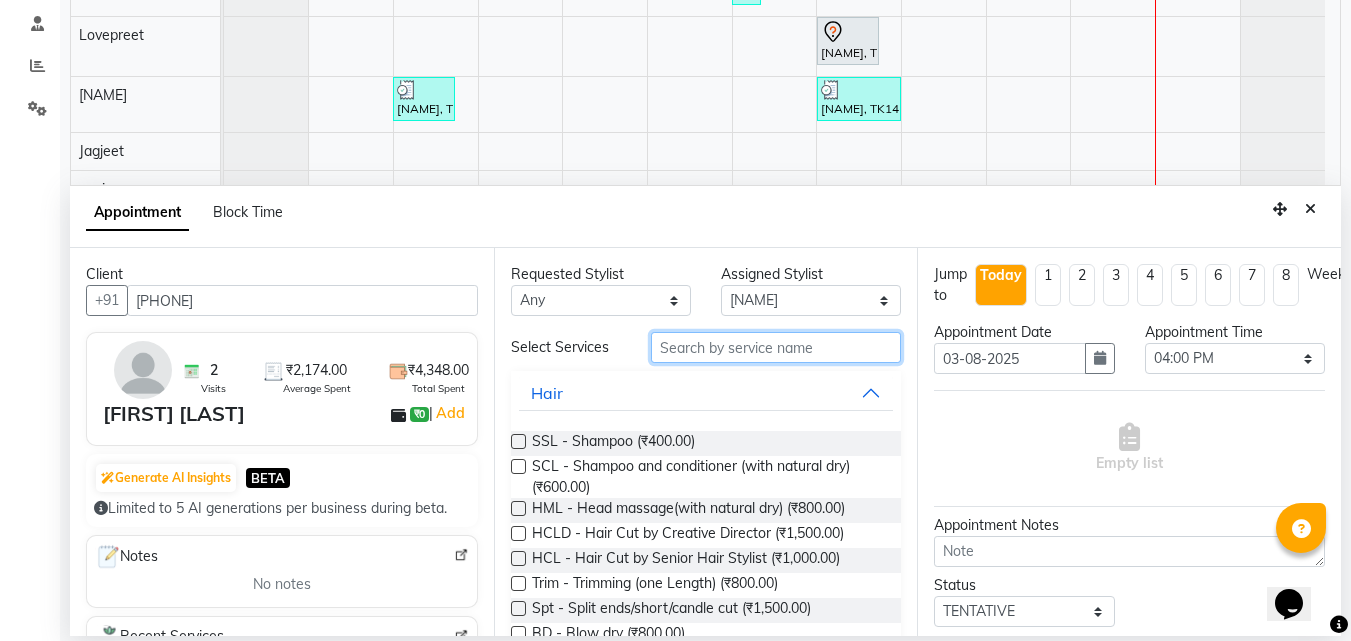 click at bounding box center (776, 347) 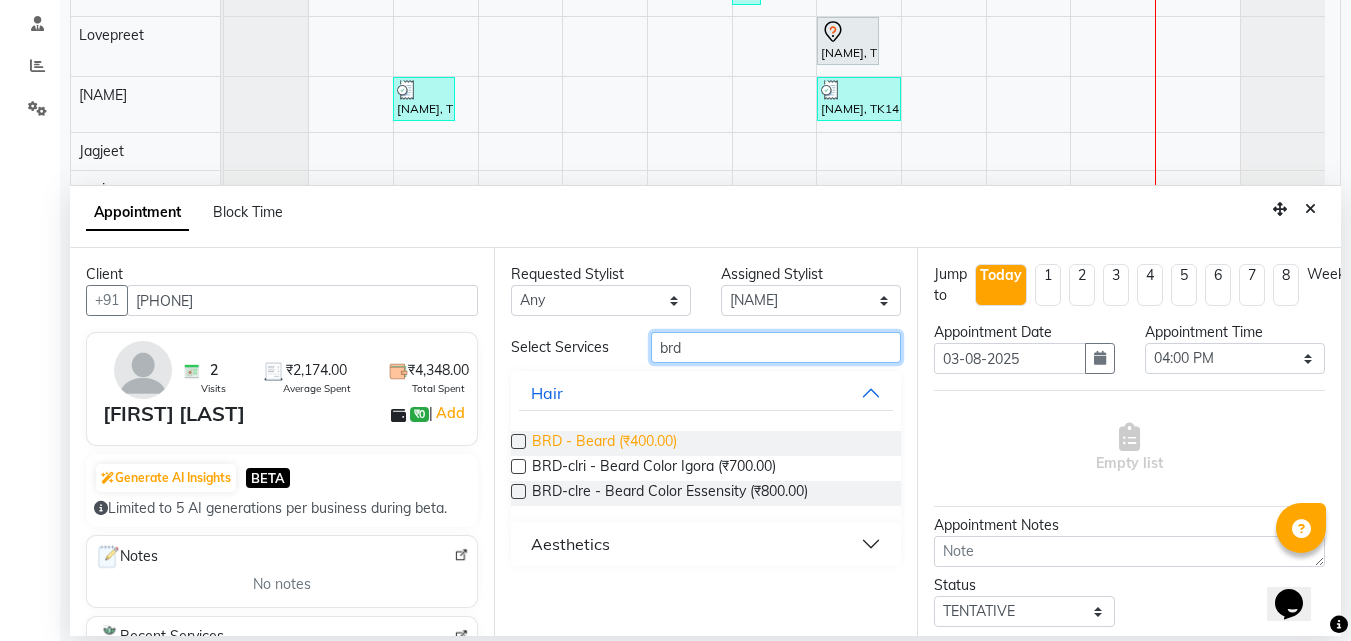 type on "brd" 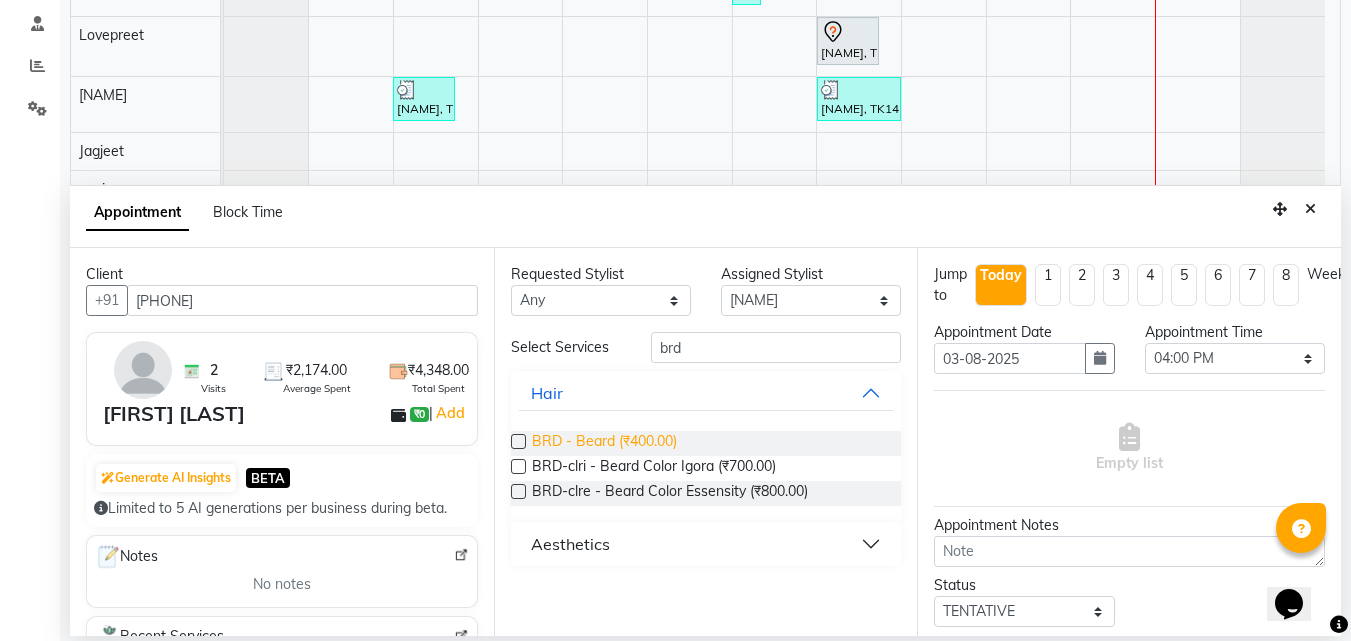 click on "BRD - Beard (₹400.00)" at bounding box center [604, 443] 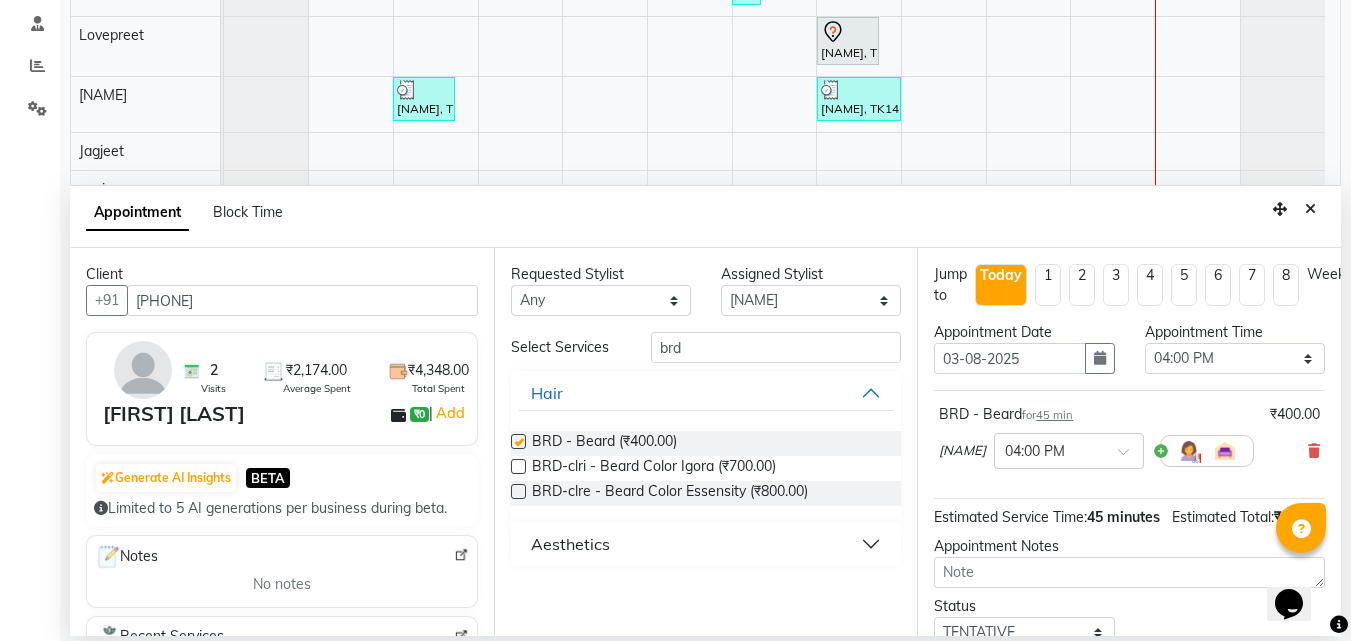 checkbox on "false" 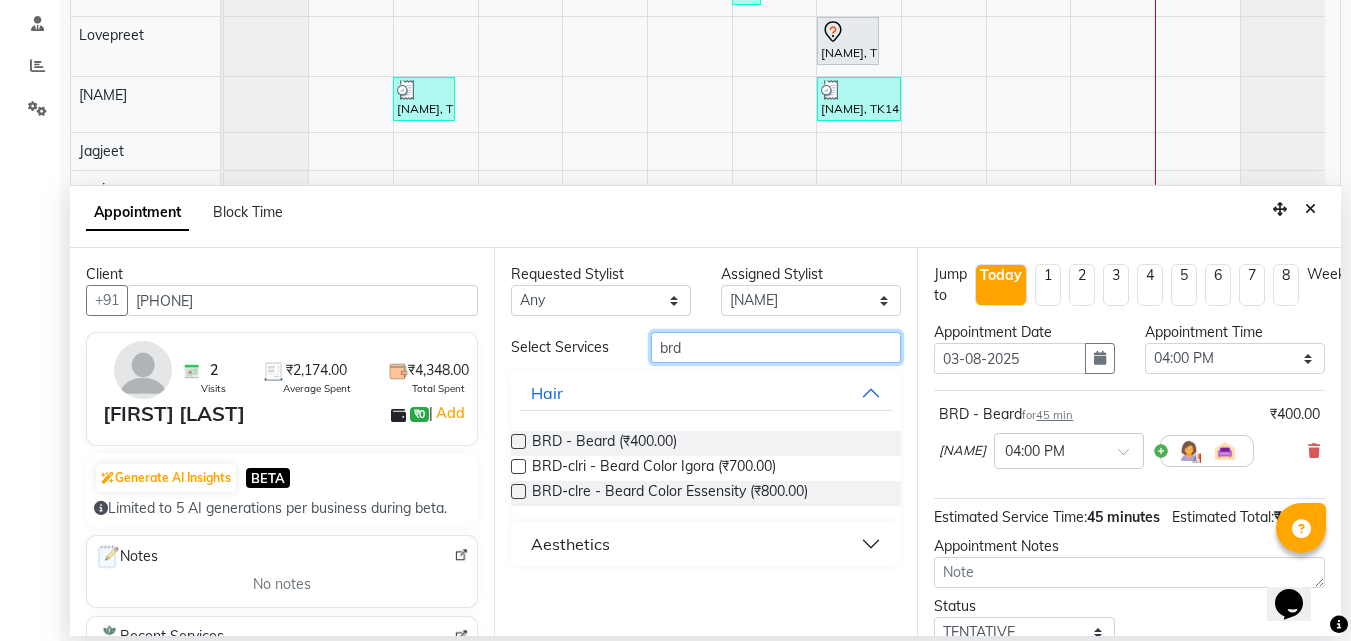 click on "brd" at bounding box center (776, 347) 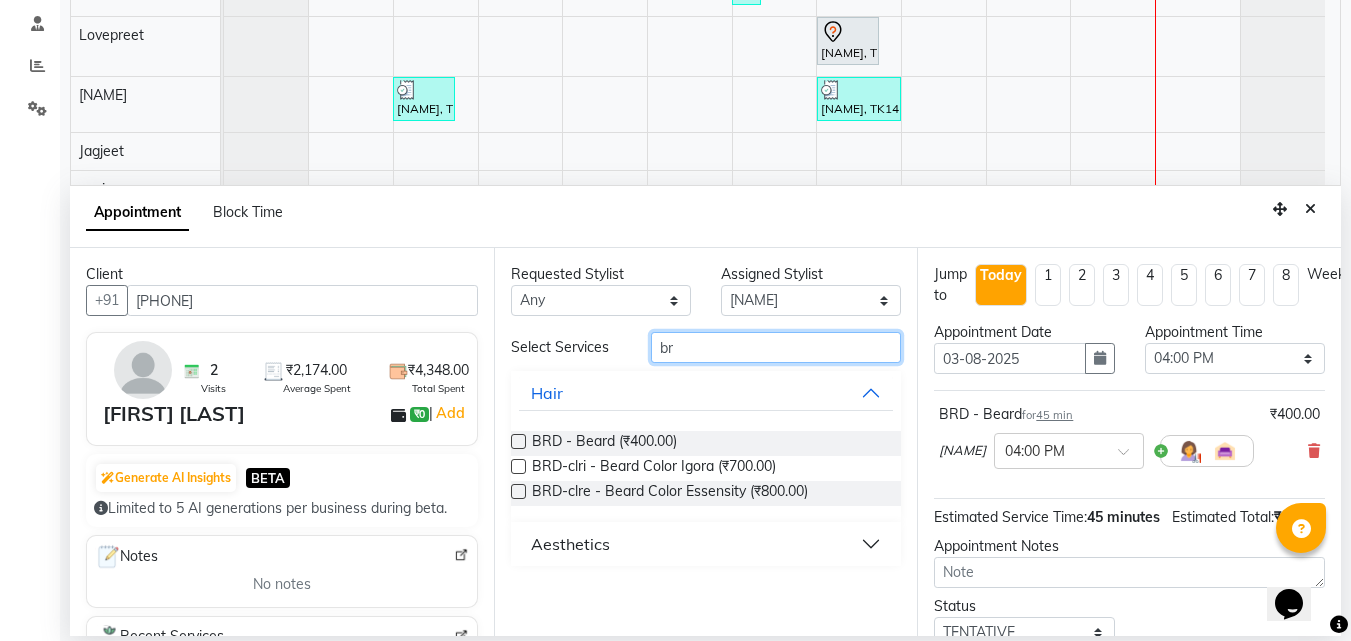 type on "b" 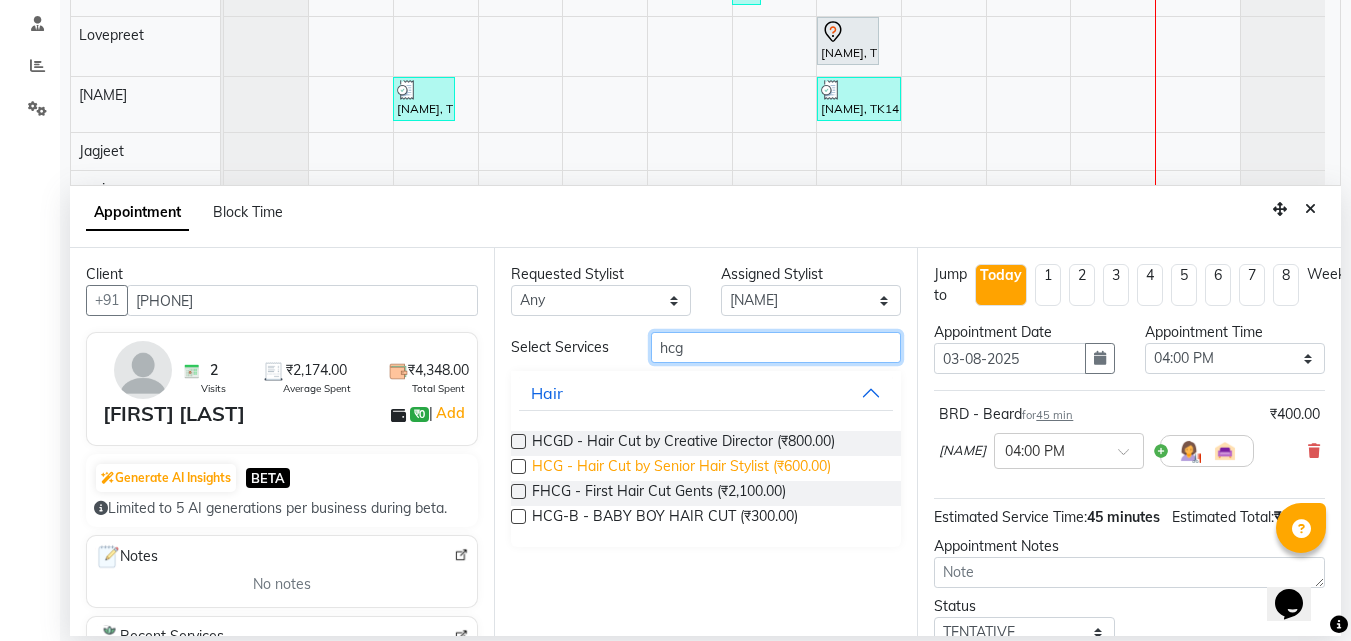 type on "hcg" 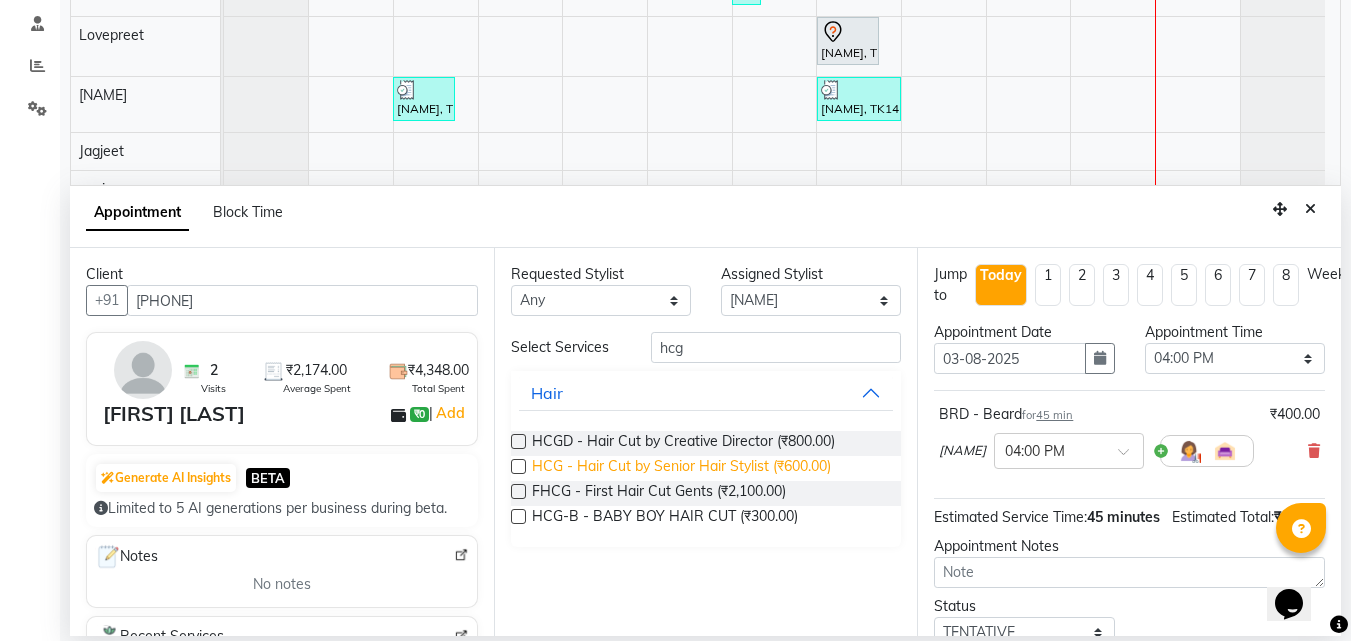 click on "HCG - Hair Cut by Senior Hair Stylist (₹600.00)" at bounding box center [681, 468] 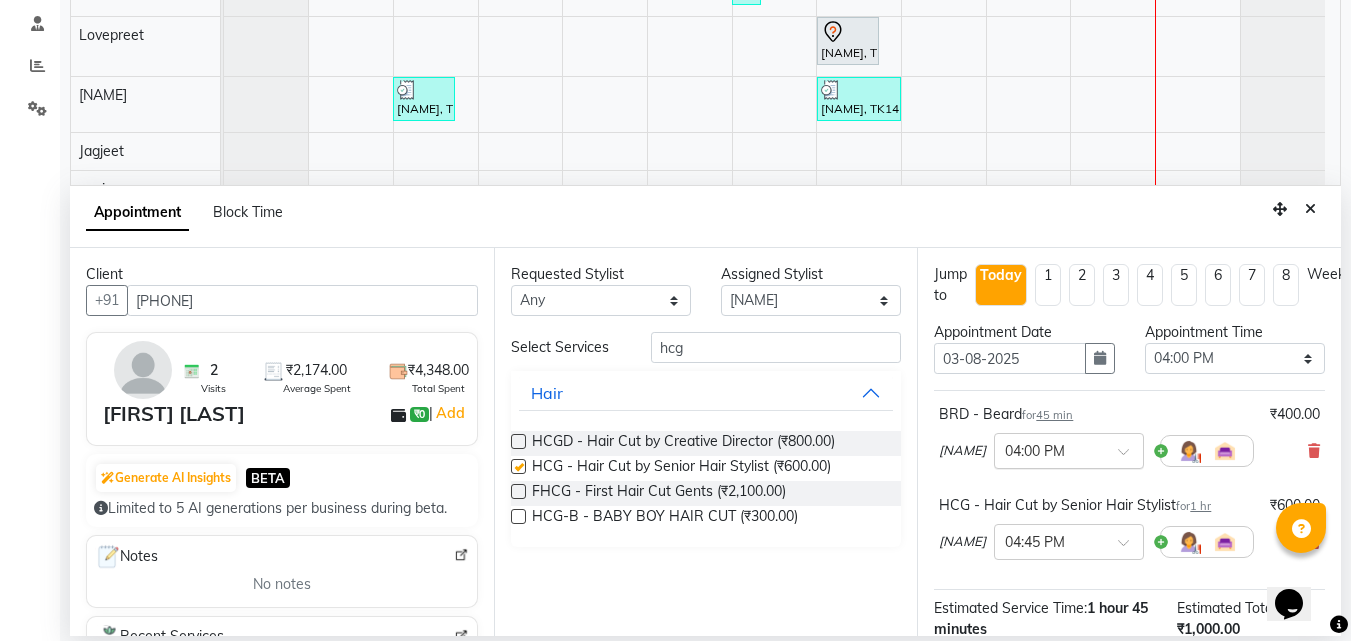checkbox on "false" 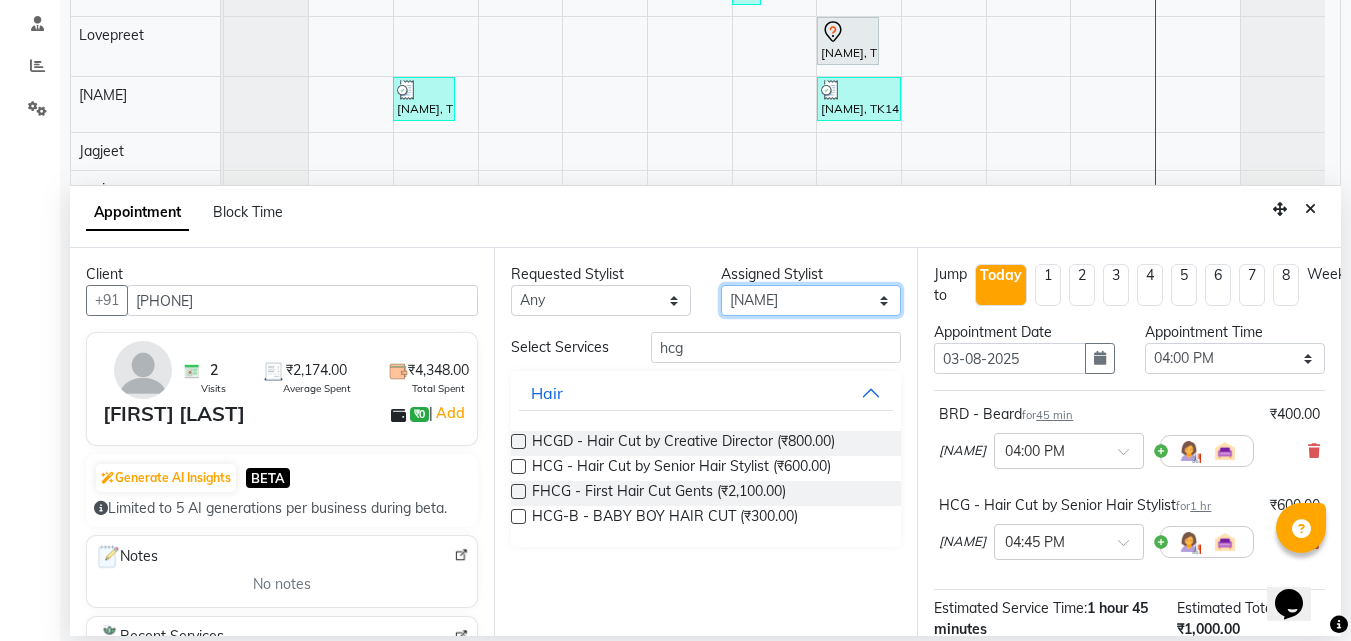 click on "Select Anu Azam Geetanjali Gulzar Jagdeep Singh Jagjeet Jasdeep Jashan Lovepreet Malkeet Micheal Rahul Rishi sanjay Sharan Simran Simran kaur Stalin tarun Vikas" at bounding box center [811, 300] 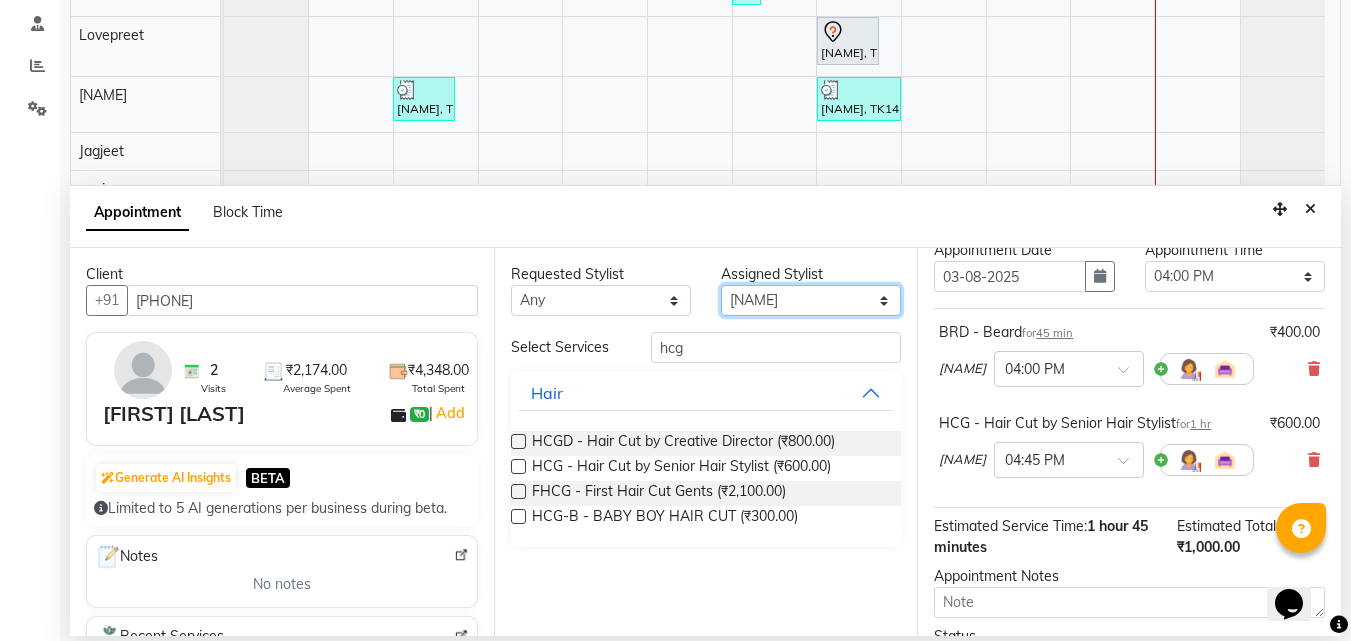 scroll, scrollTop: 232, scrollLeft: 0, axis: vertical 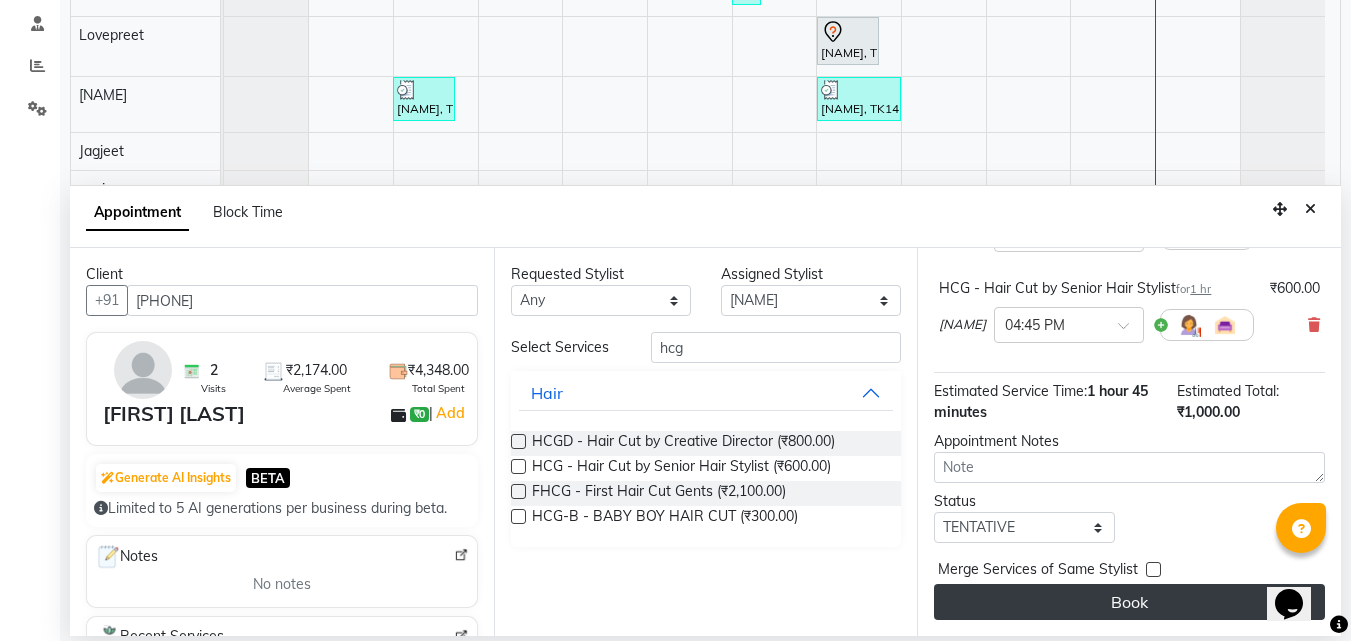 click on "Book" at bounding box center [1129, 602] 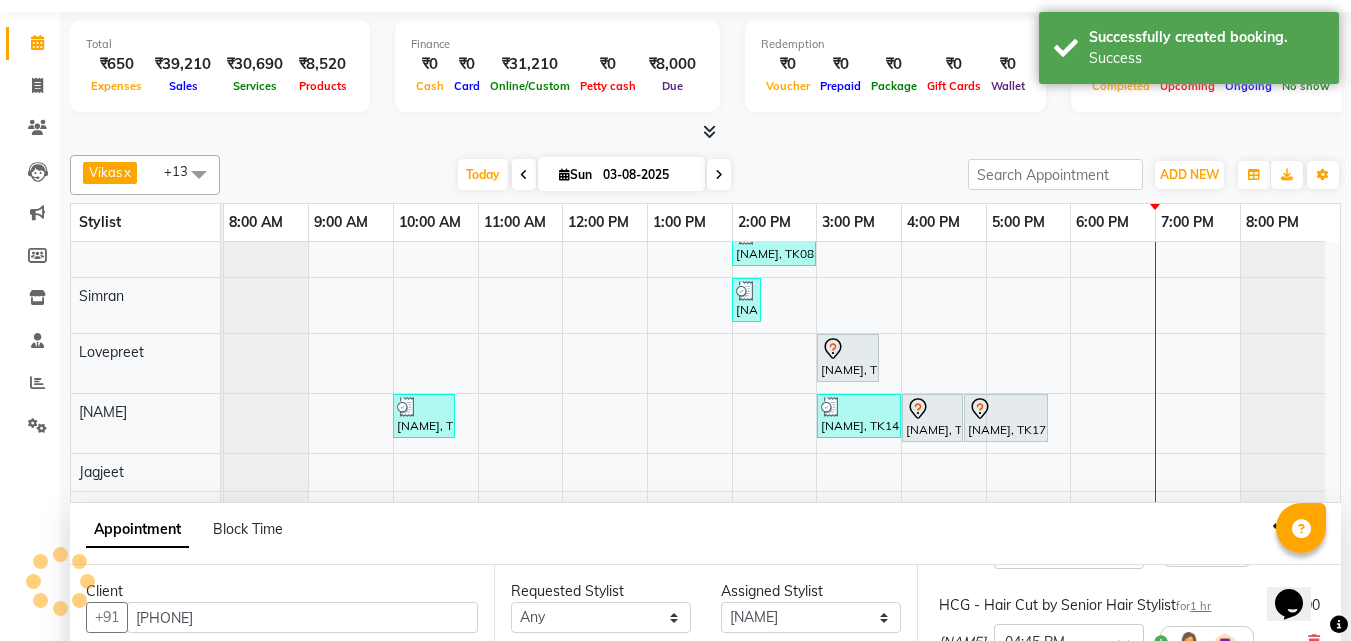 scroll, scrollTop: 0, scrollLeft: 0, axis: both 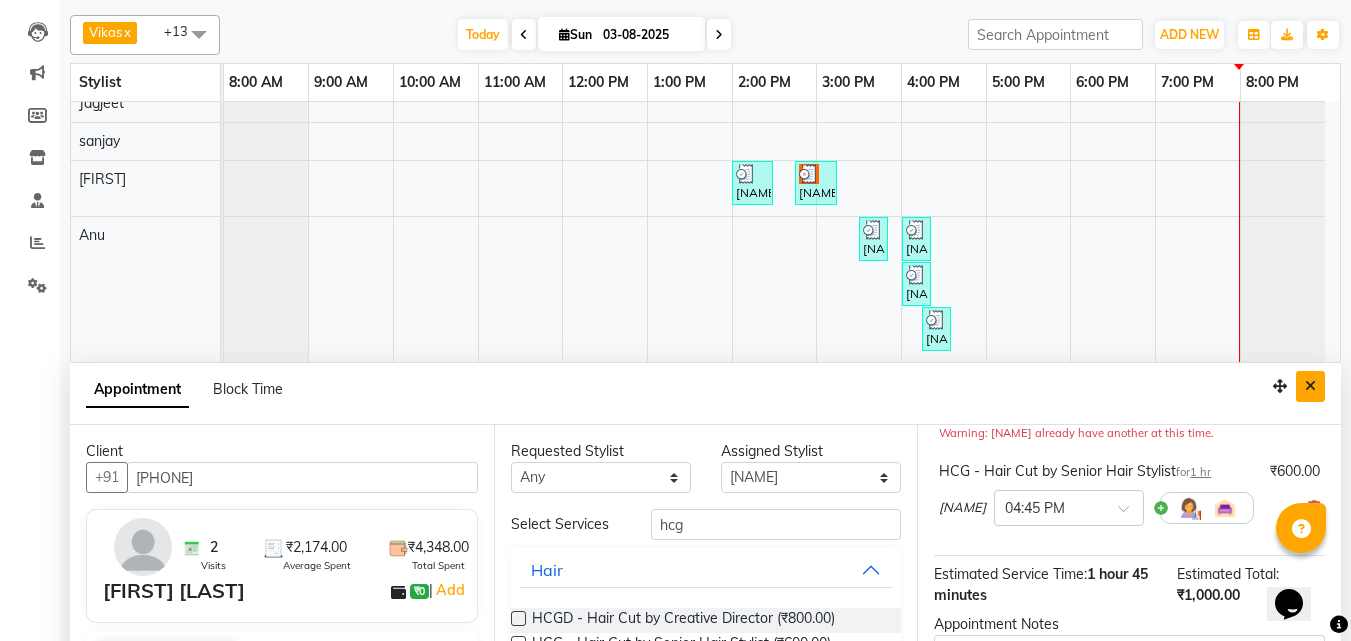 click at bounding box center (1310, 386) 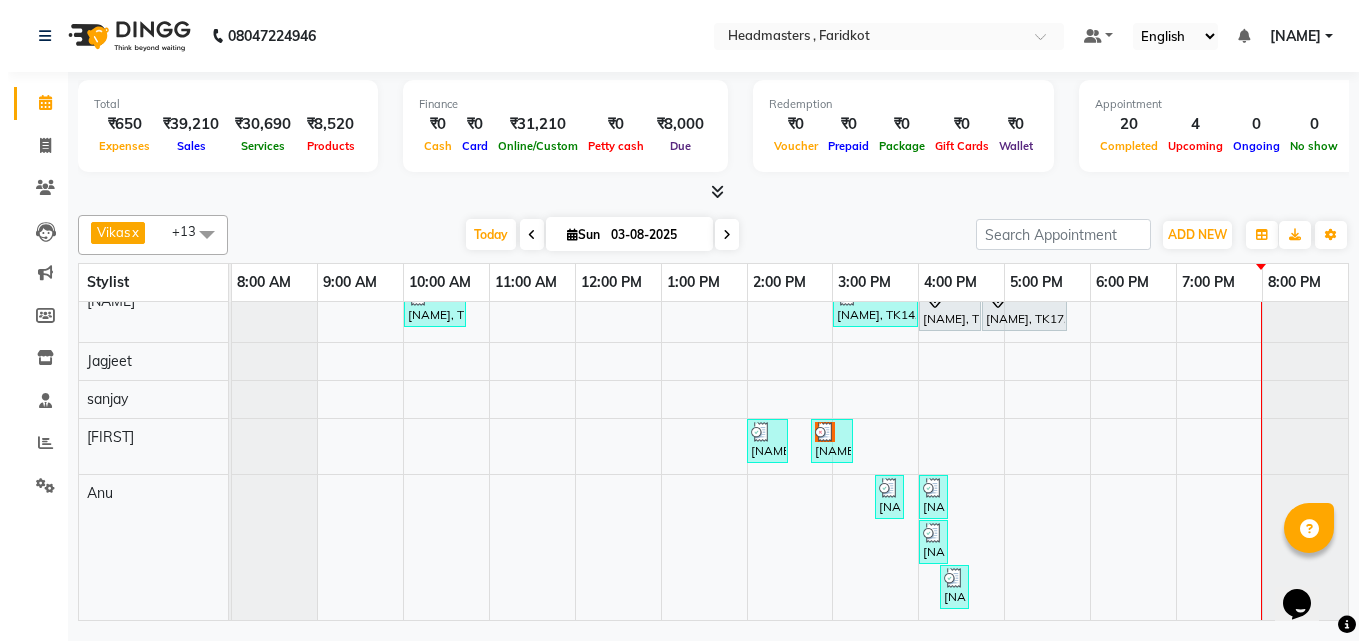 scroll, scrollTop: 0, scrollLeft: 0, axis: both 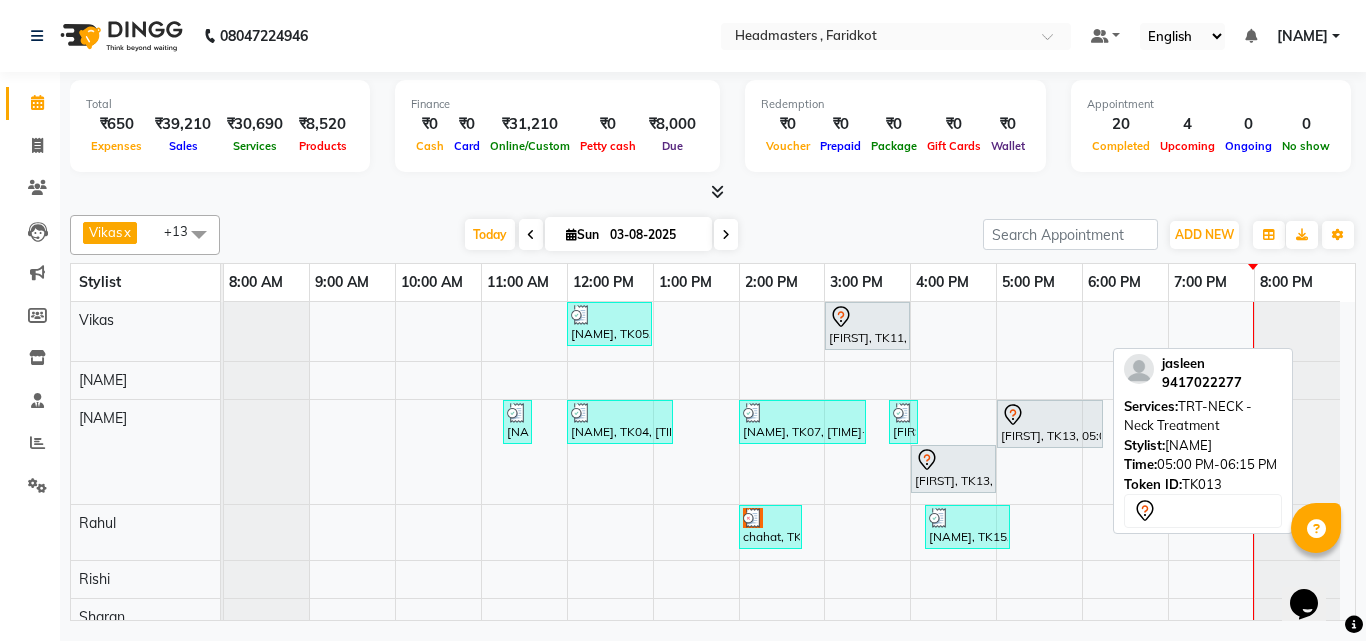 click on "jasleen, TK13, 05:00 PM-06:15 PM, TRT-NECK  - Neck Treatment" at bounding box center (1050, 424) 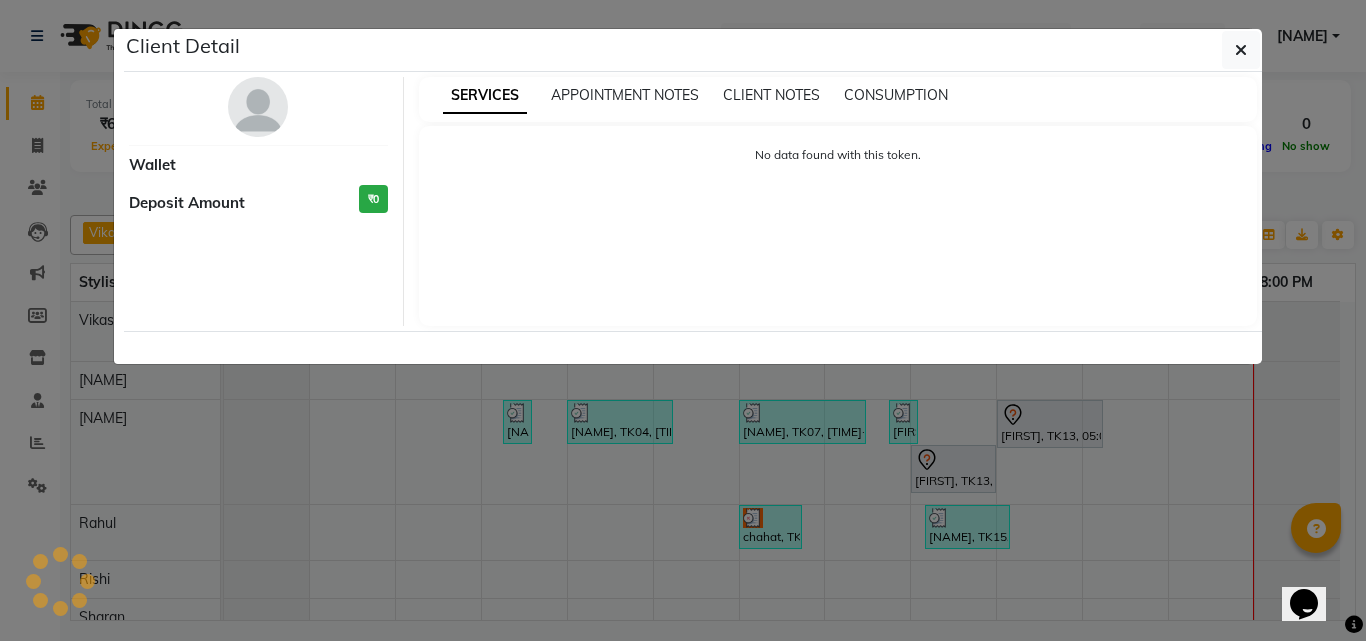 select on "7" 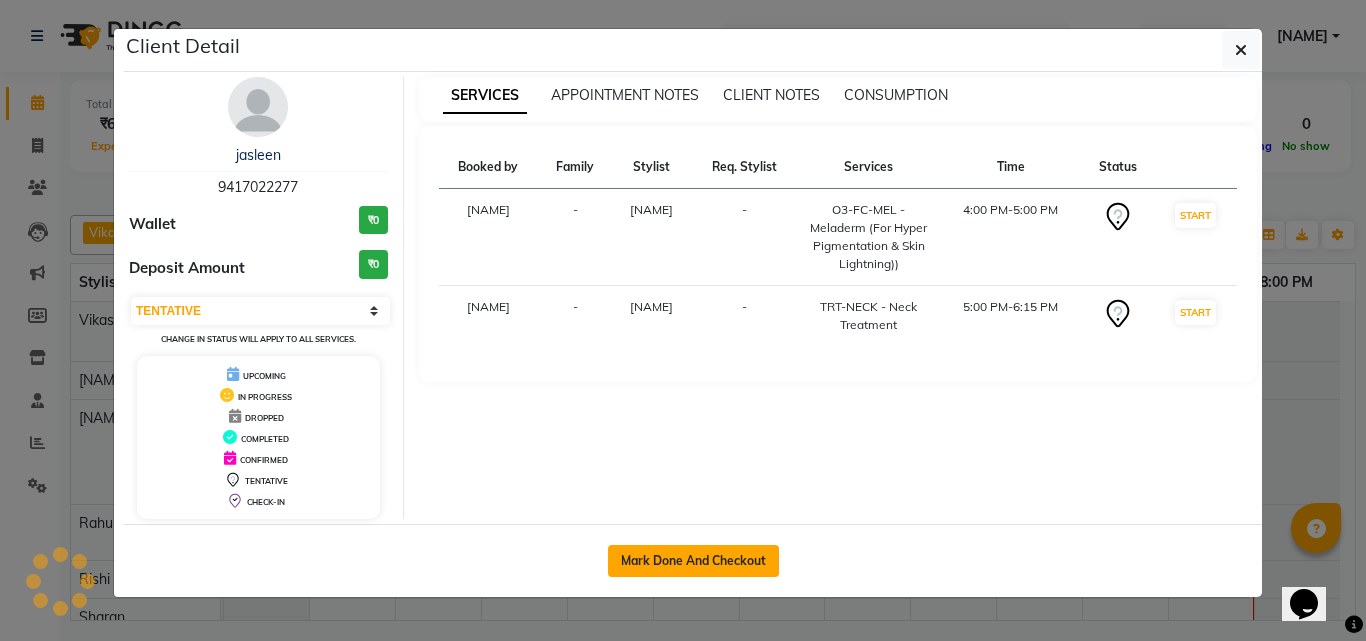 click on "Mark Done And Checkout" 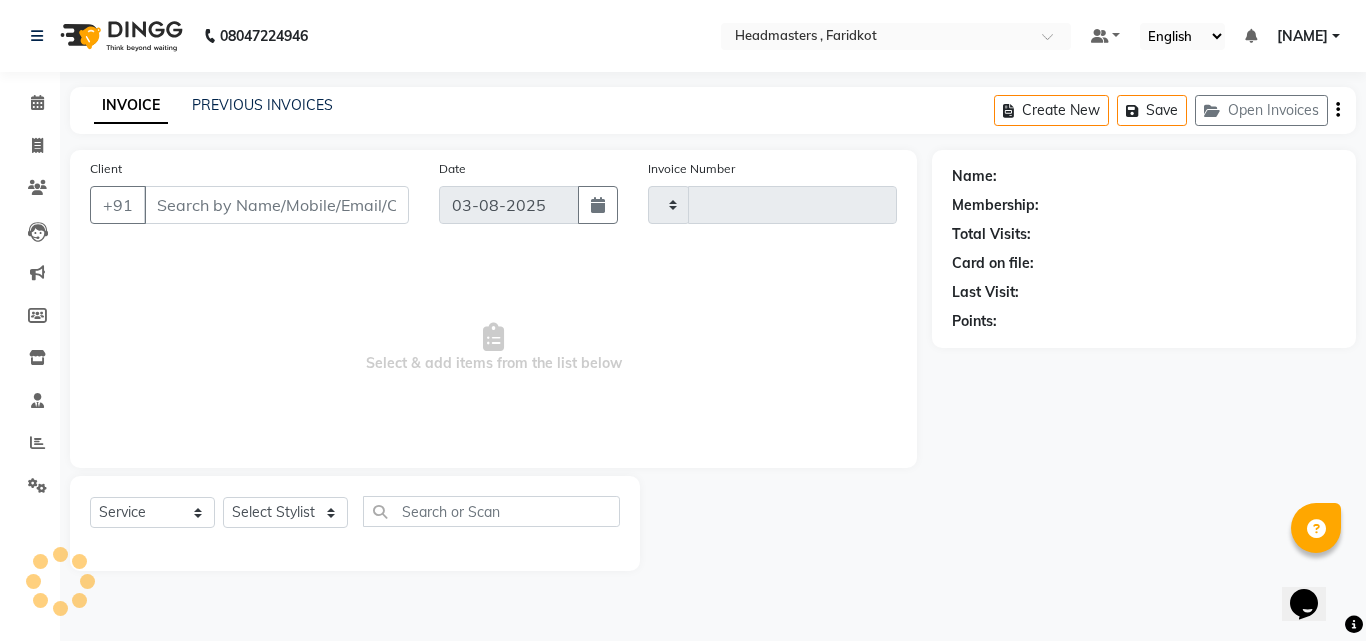 type on "0826" 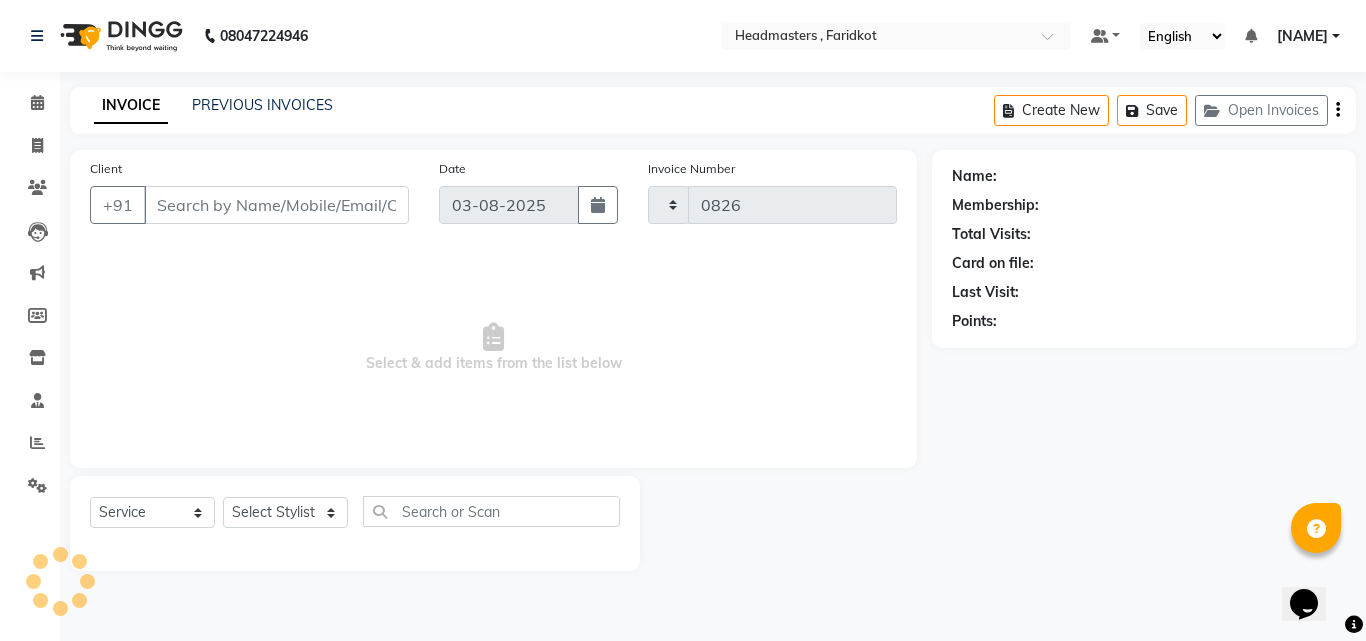 select on "7919" 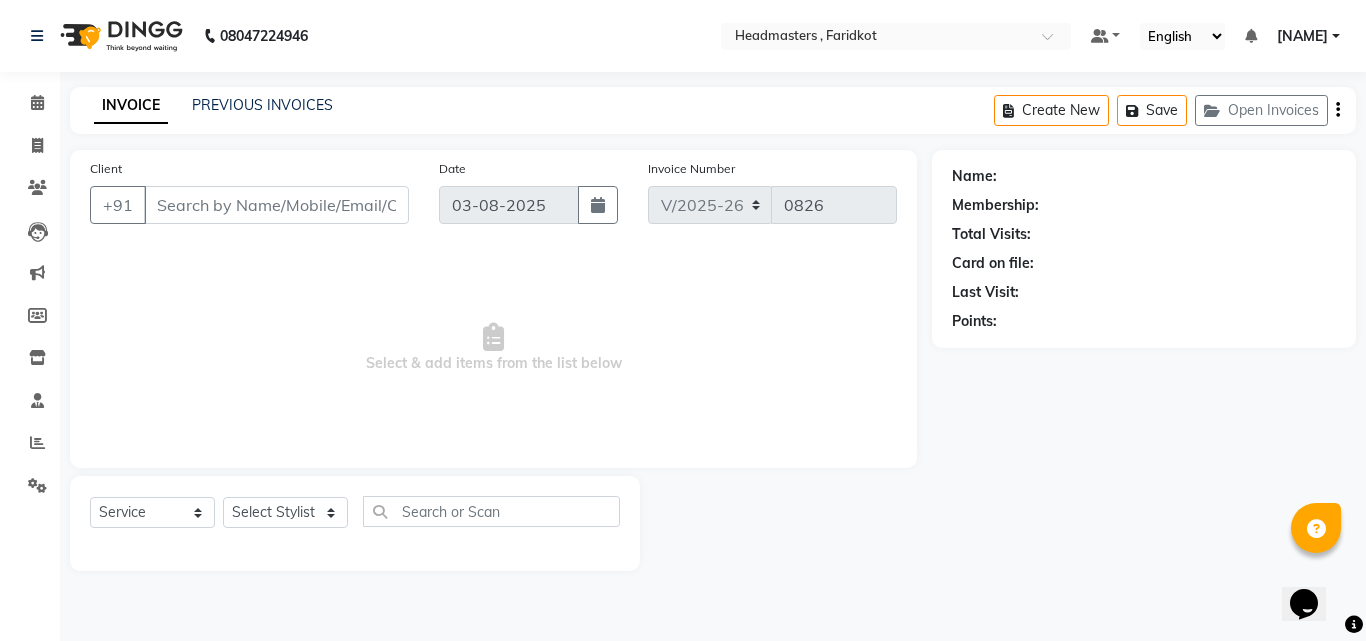 type on "9417022277" 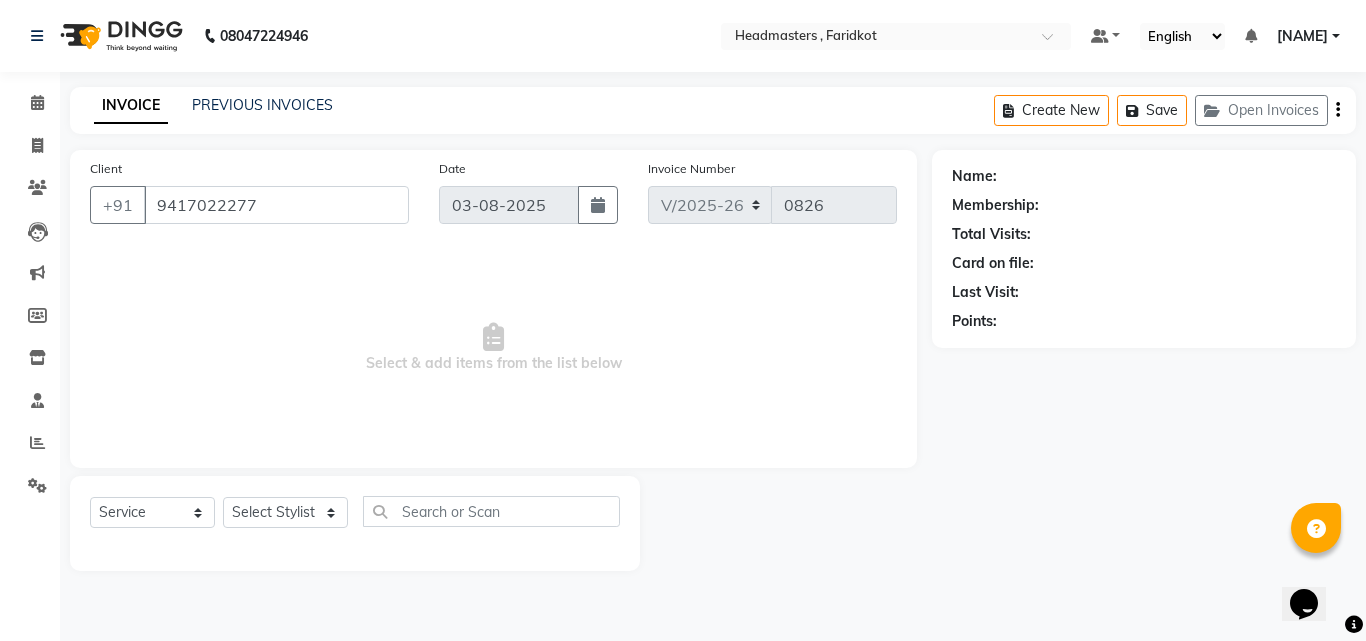 select on "71454" 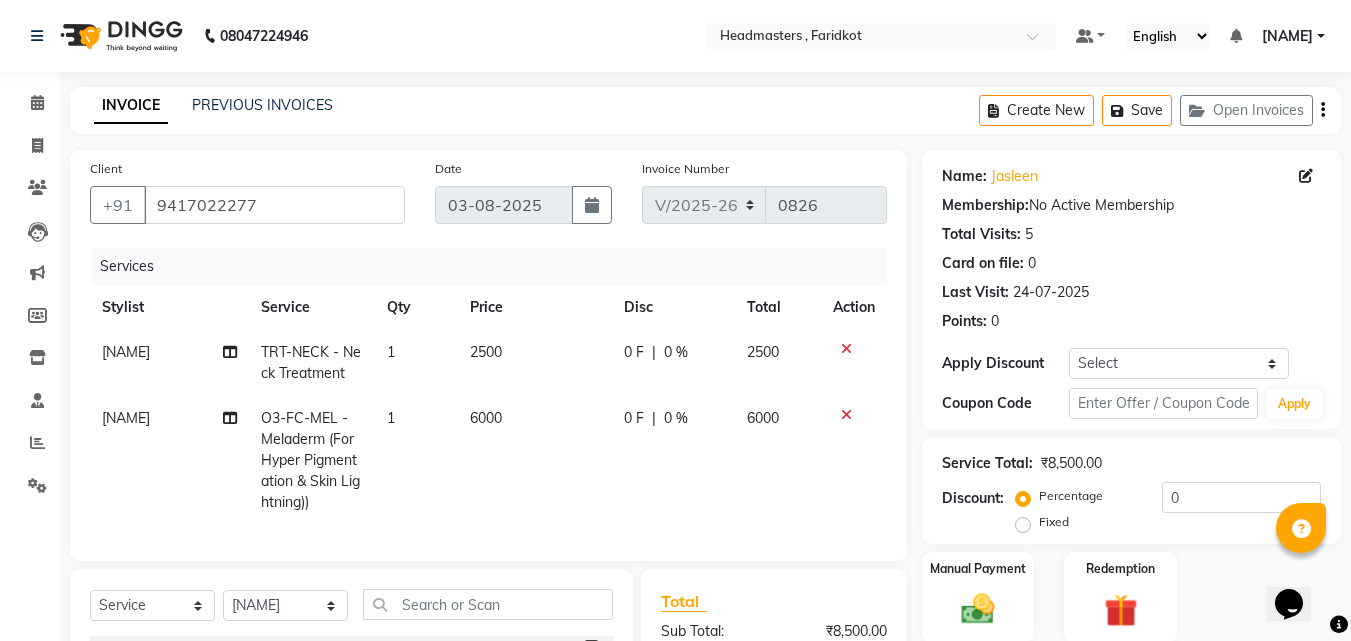 click on "2500" 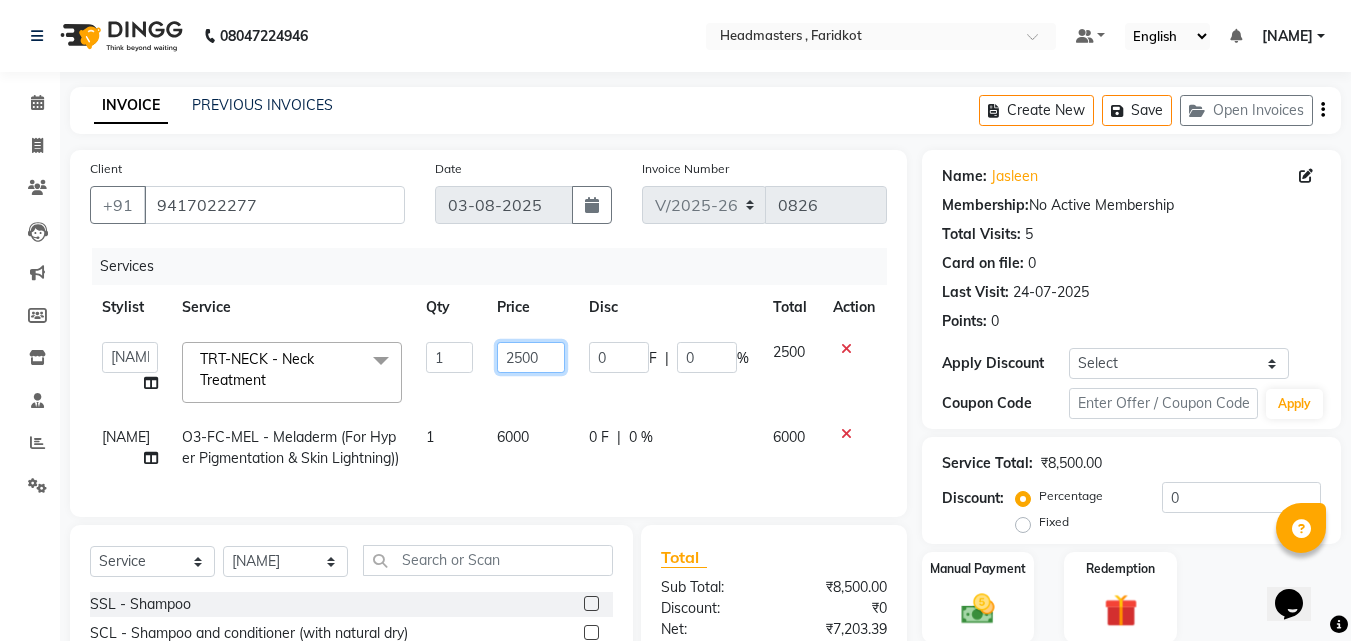 click on "2500" 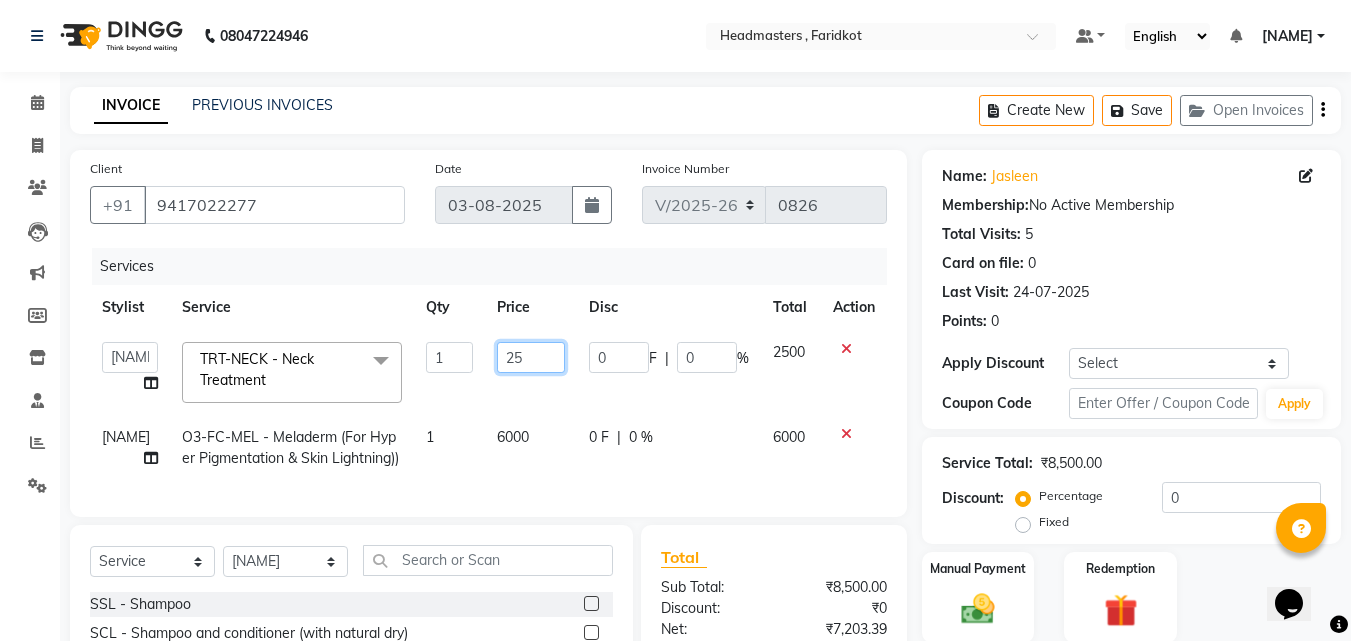 type on "2" 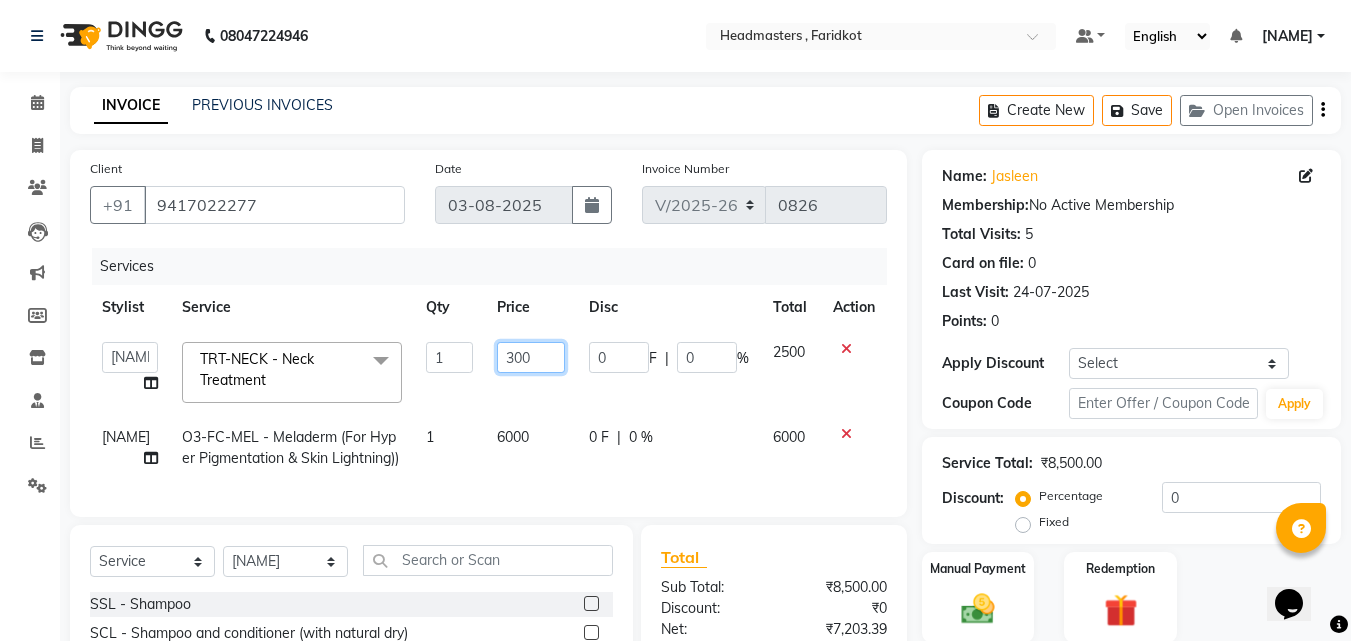 type on "3000" 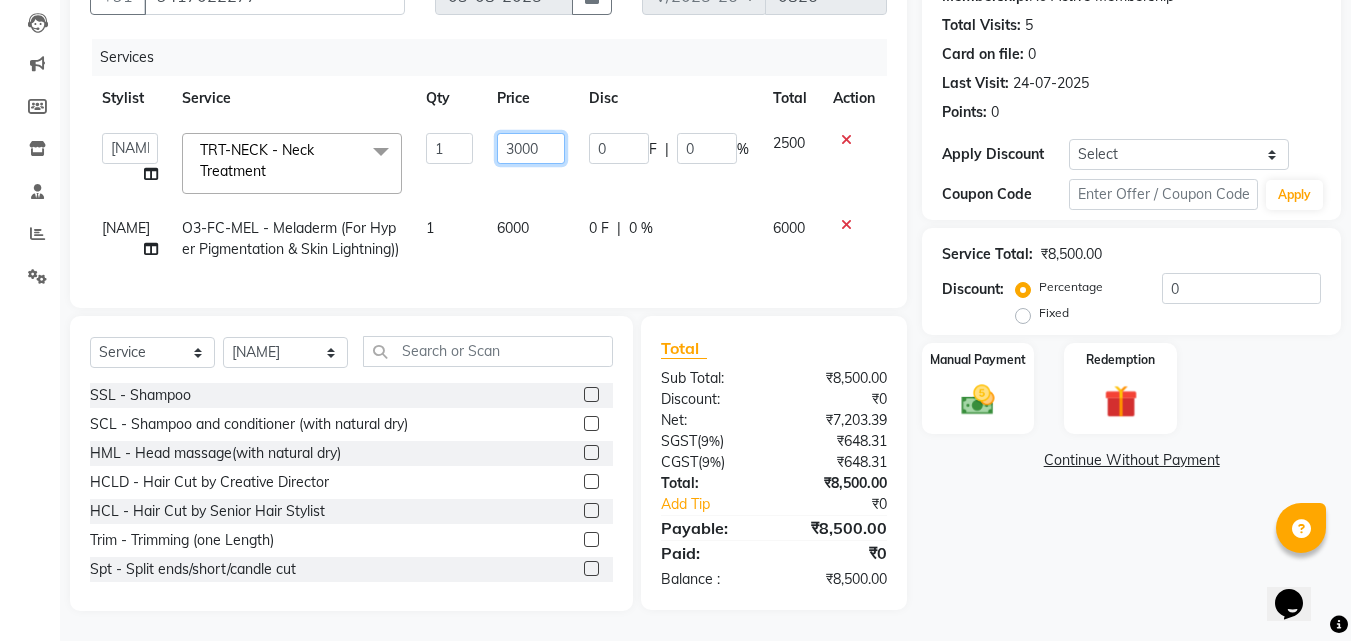 scroll, scrollTop: 245, scrollLeft: 0, axis: vertical 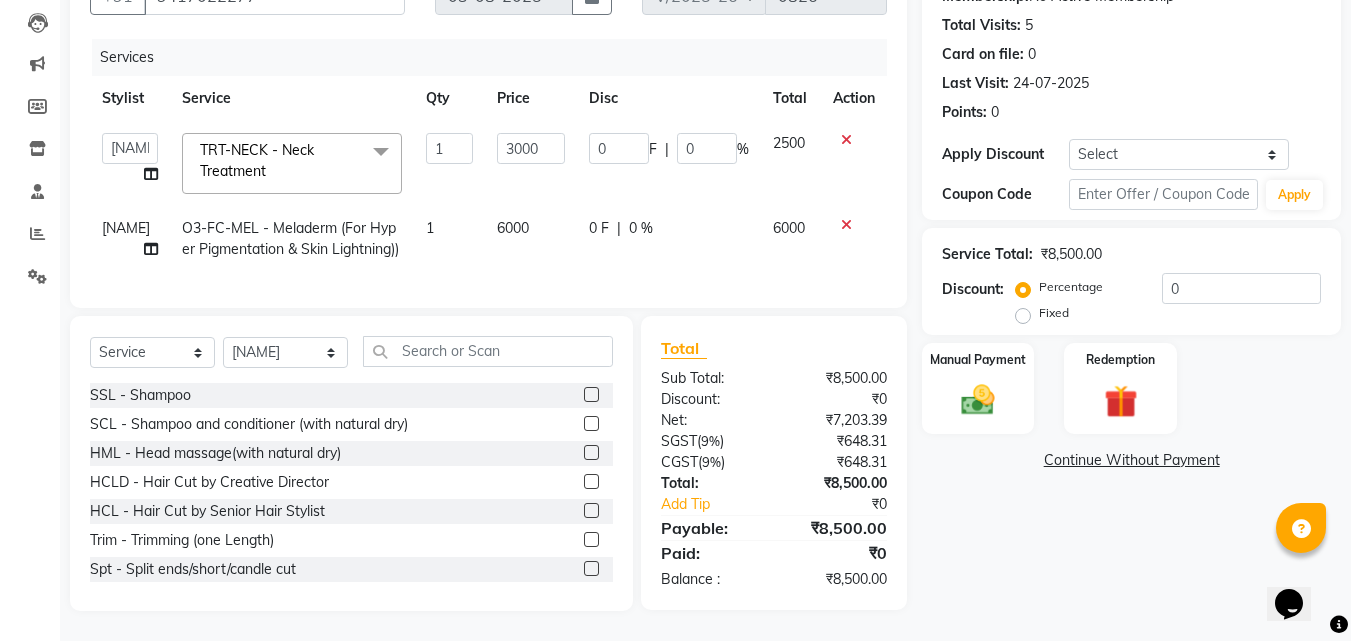 click on "Name: Jasleen  Membership:  No Active Membership  Total Visits:  5 Card on file:  0 Last Visit:   24-07-2025 Points:   0  Apply Discount Select Coupon → Wrong Job Card  Coupon → Complimentary Coupon → Correction  Coupon → First Wash  Coupon → Free Of Cost - Foc  Coupon → Staff Service  Coupon → Service Not Done  Coupon → Double Job Card  Coupon → Pending Payment  Coupon Code Apply Service Total:  ₹8,500.00  Discount:  Percentage   Fixed  0 Manual Payment Redemption  Continue Without Payment" 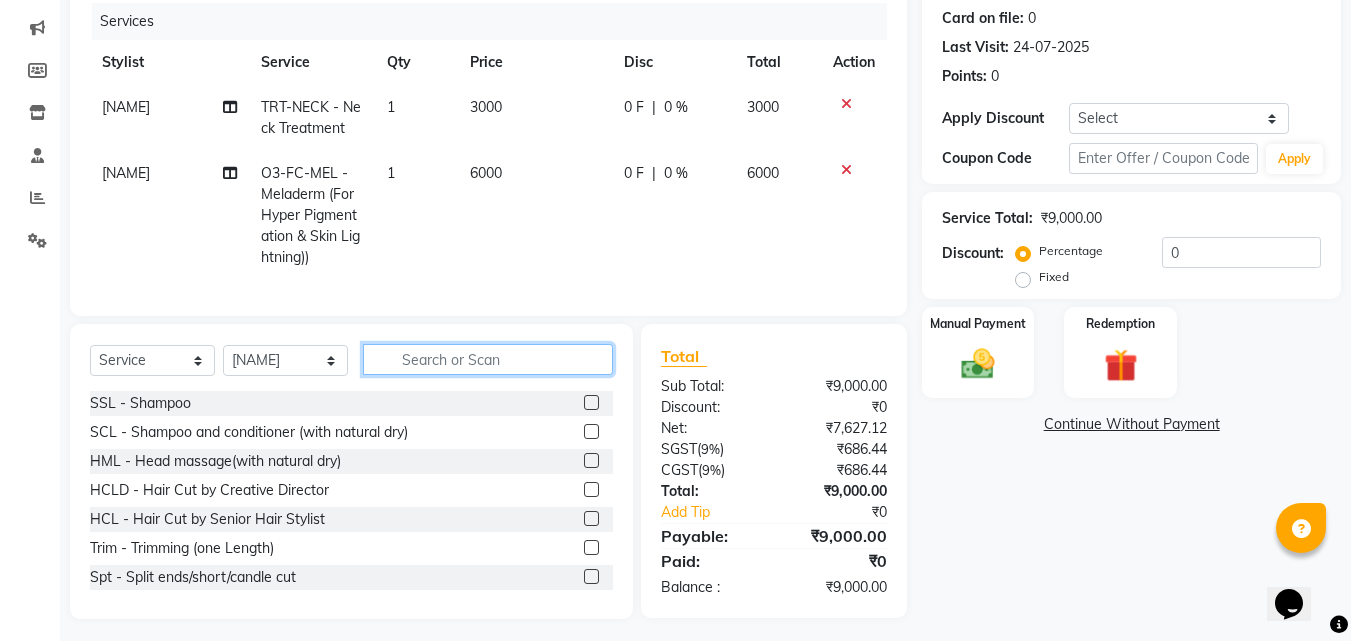 click 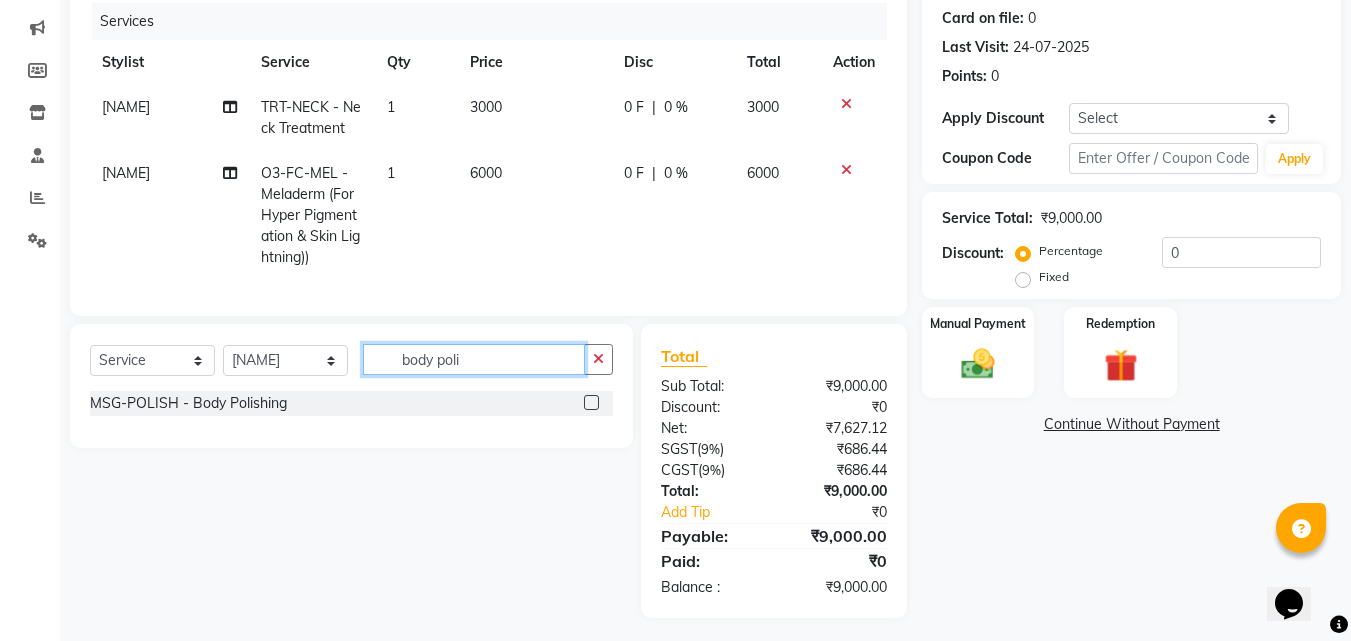 type on "body poli" 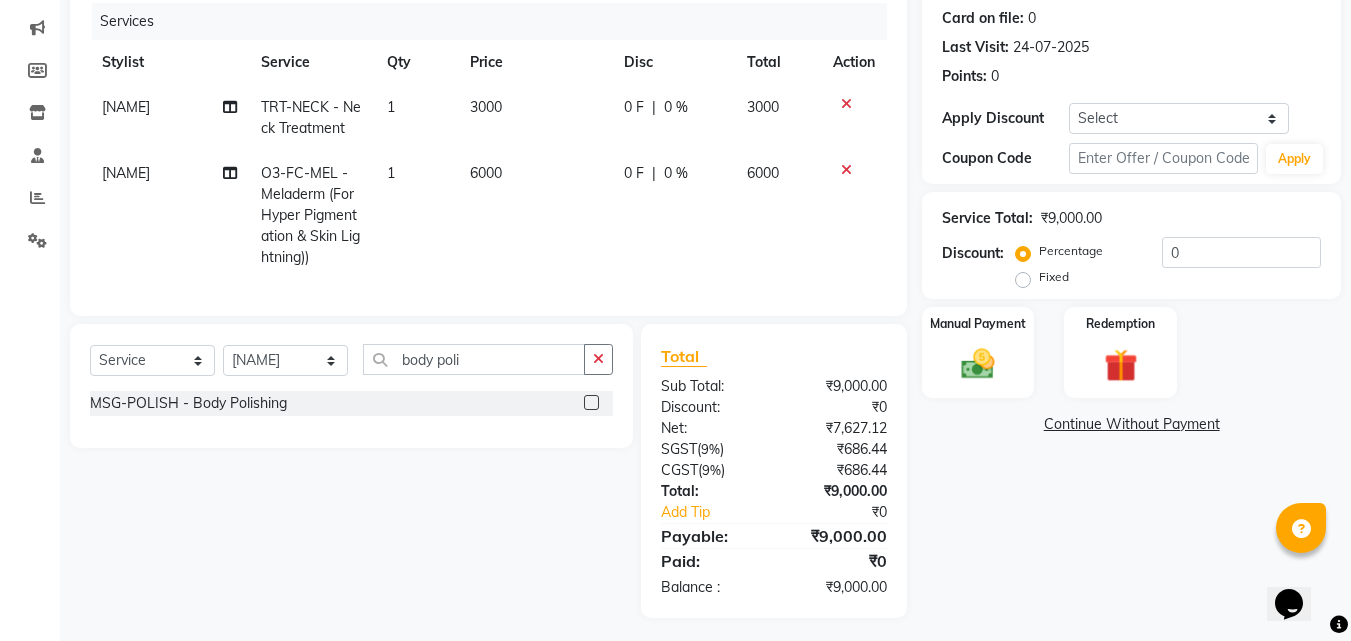click 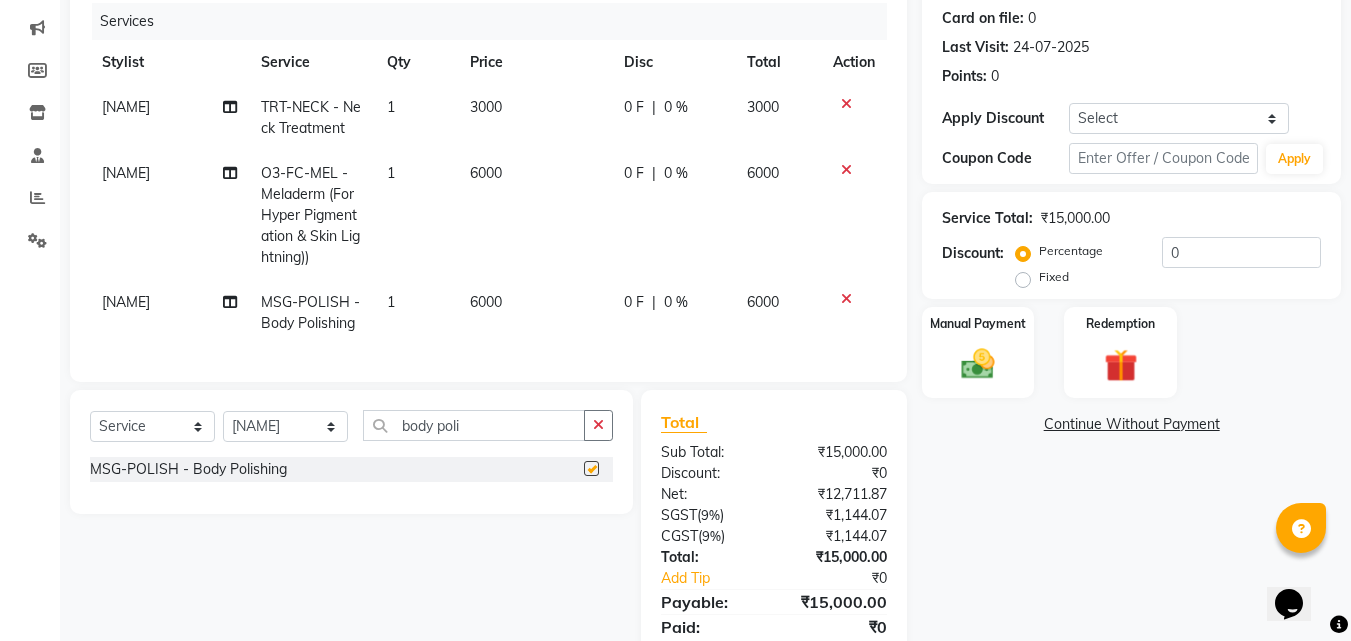 checkbox on "false" 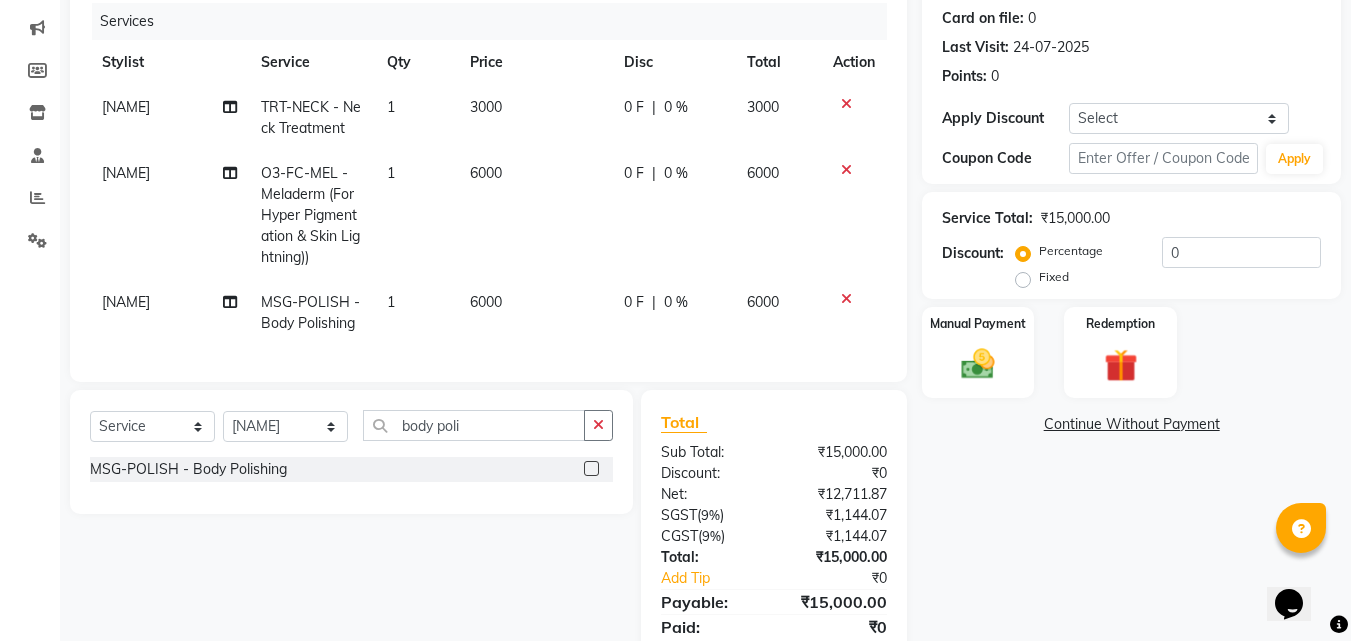click on "6000" 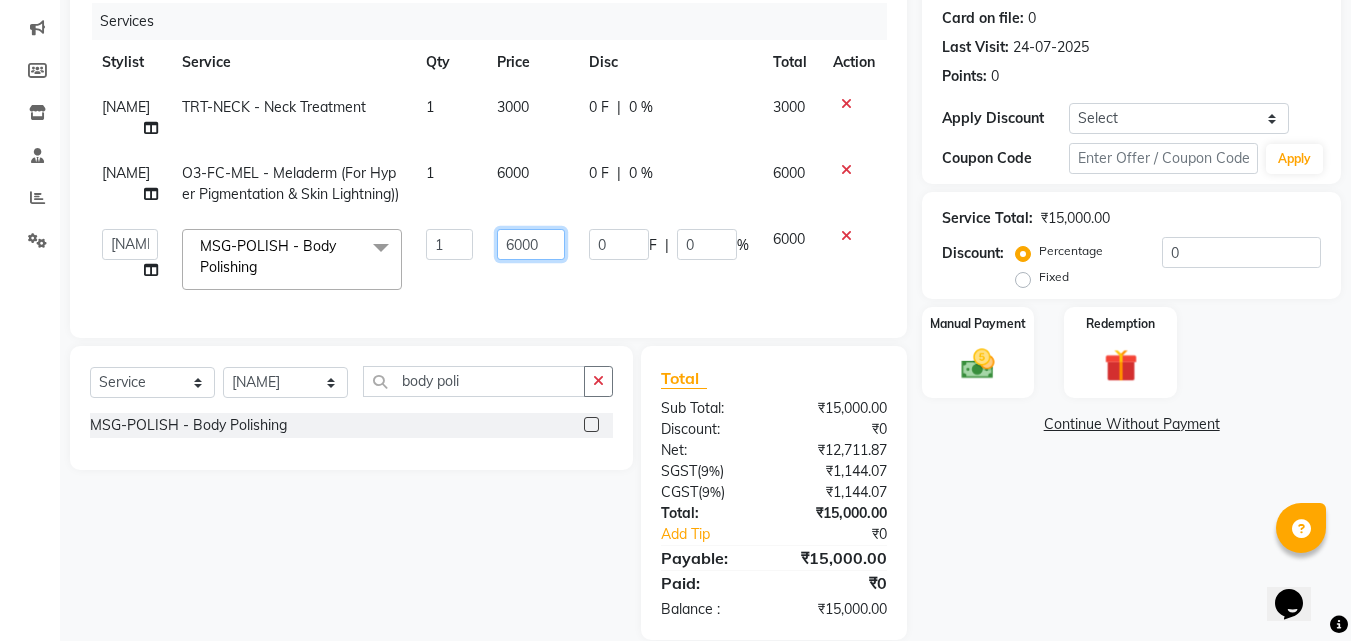 click on "6000" 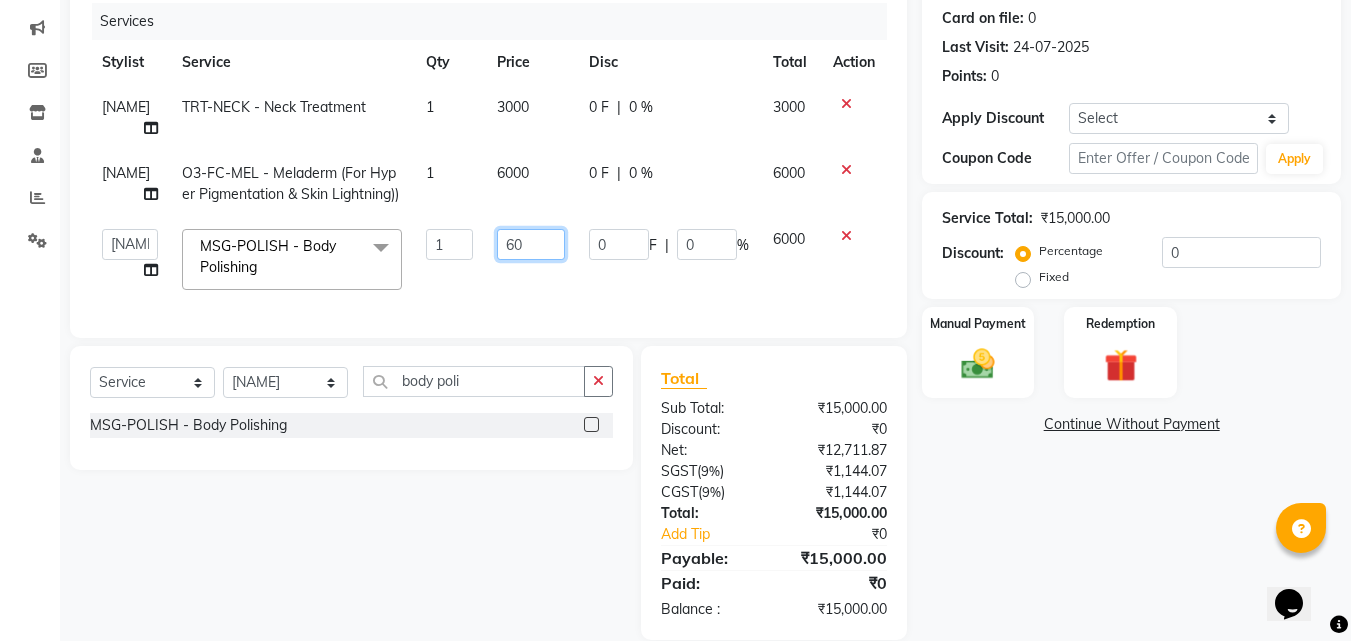 type on "6" 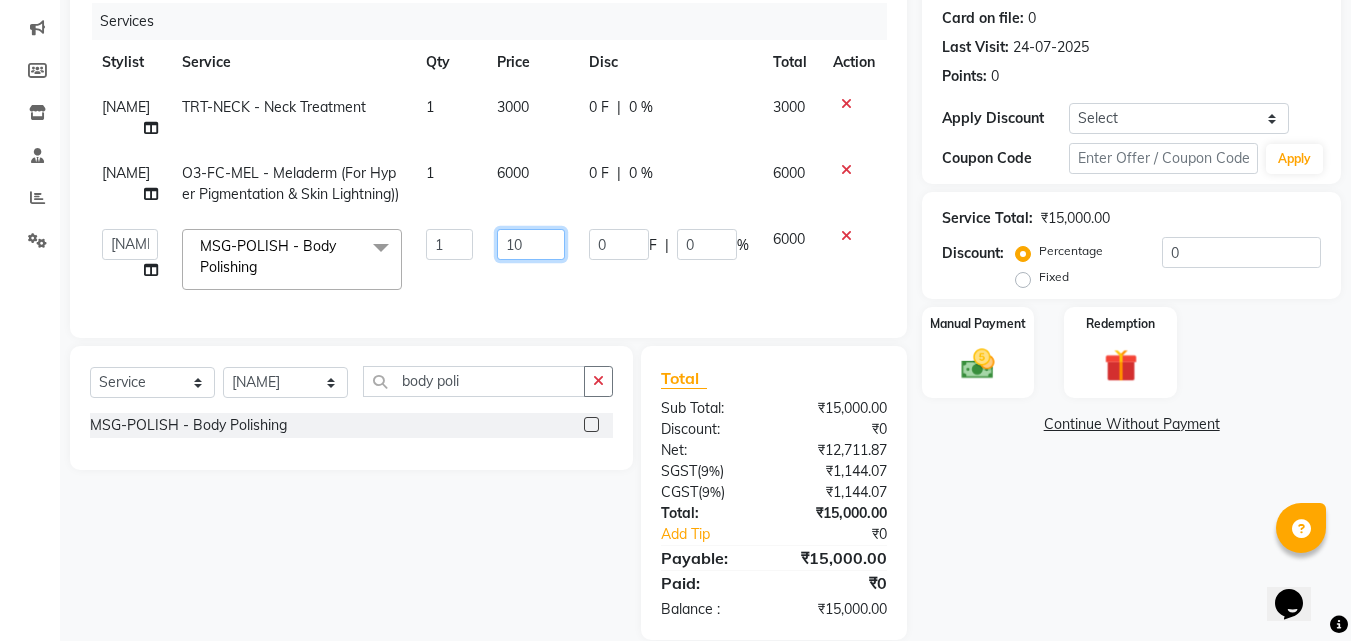 type on "1" 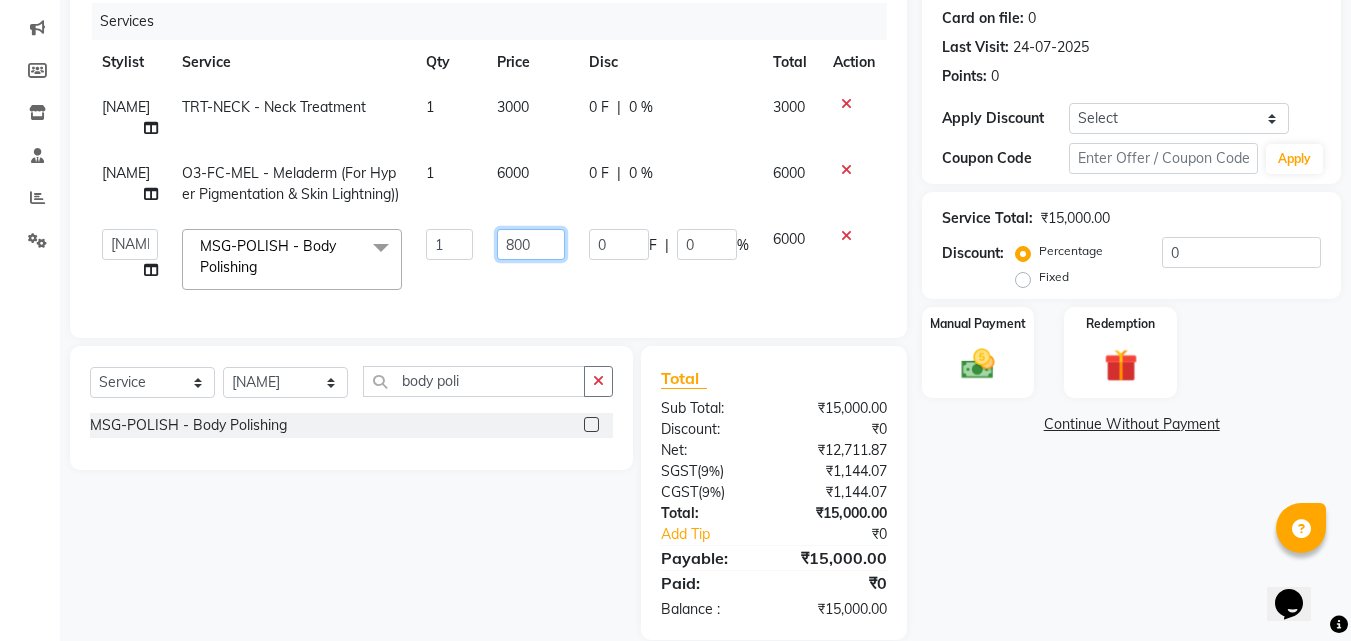type on "8000" 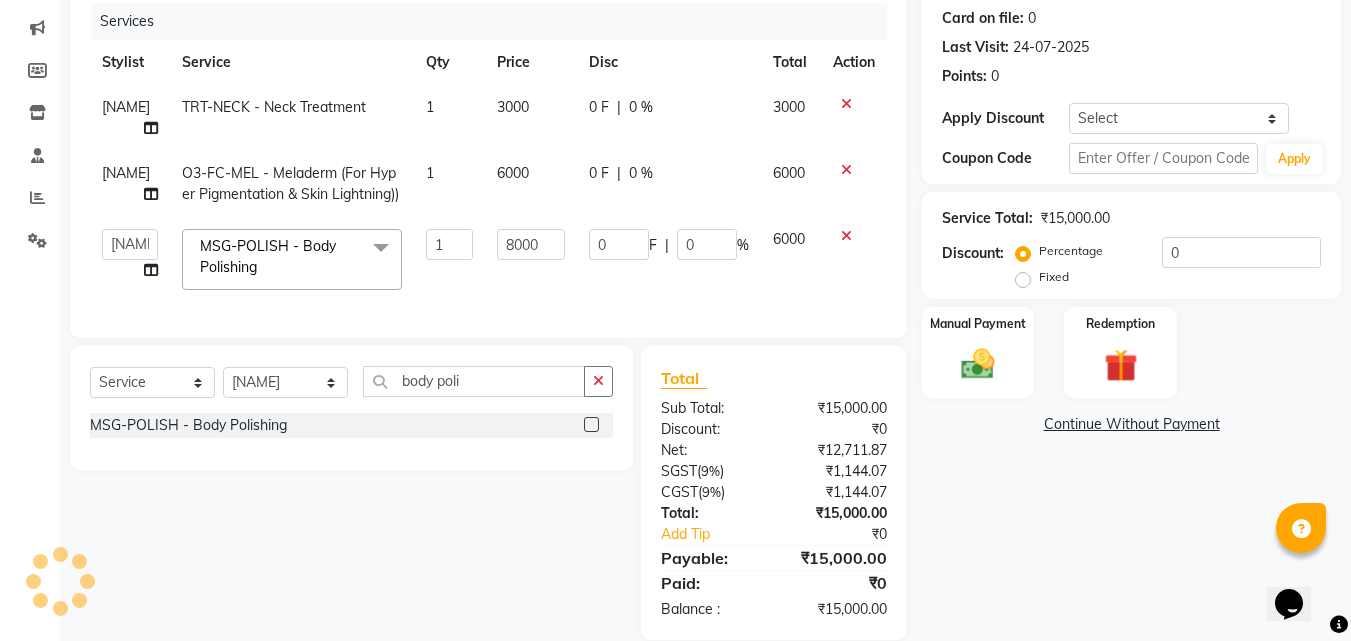 click on "Name: Jasleen  Membership:  No Active Membership  Total Visits:  5 Card on file:  0 Last Visit:   24-07-2025 Points:   0  Apply Discount Select Coupon → Wrong Job Card  Coupon → Complimentary Coupon → Correction  Coupon → First Wash  Coupon → Free Of Cost - Foc  Coupon → Staff Service  Coupon → Service Not Done  Coupon → Double Job Card  Coupon → Pending Payment  Coupon Code Apply Service Total:  ₹15,000.00  Discount:  Percentage   Fixed  0 Manual Payment Redemption  Continue Without Payment" 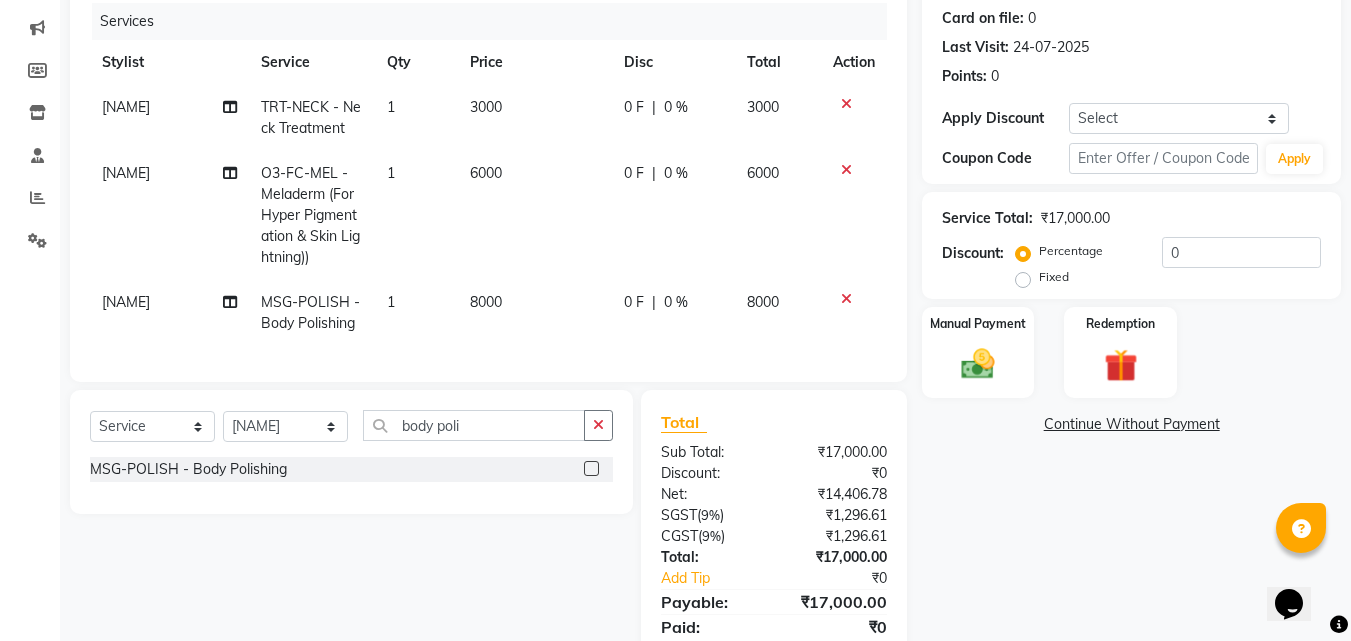 click on "8000" 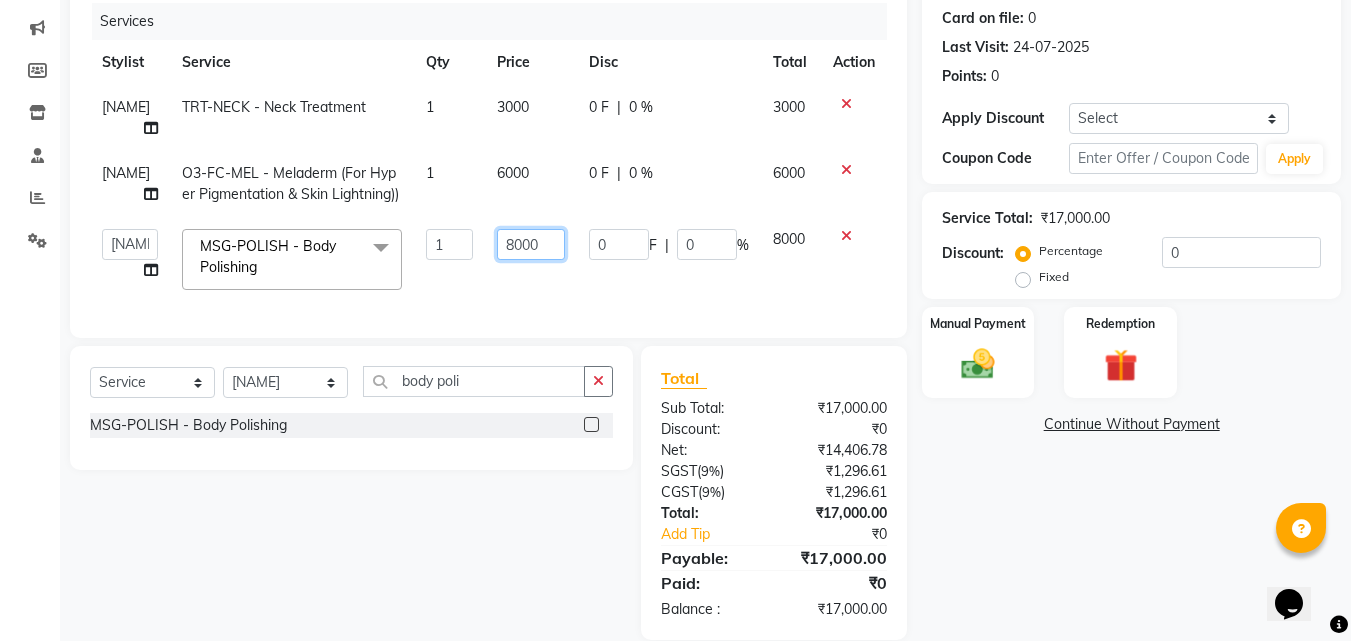 click on "8000" 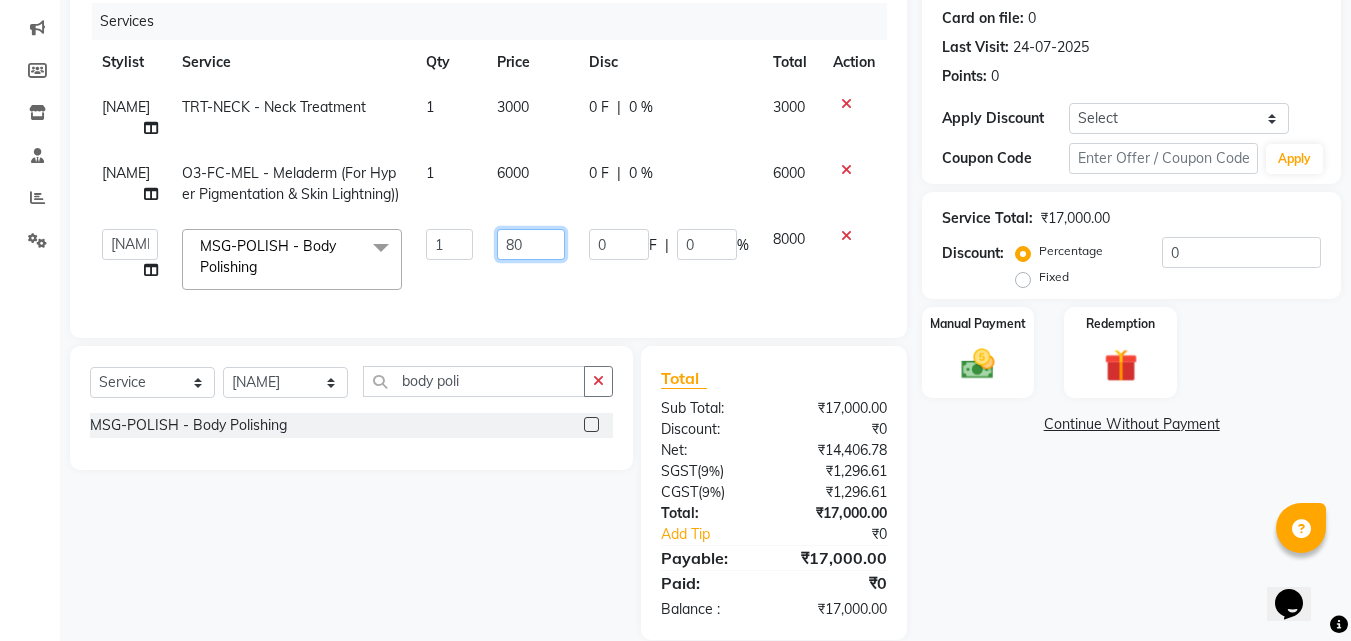 type on "8" 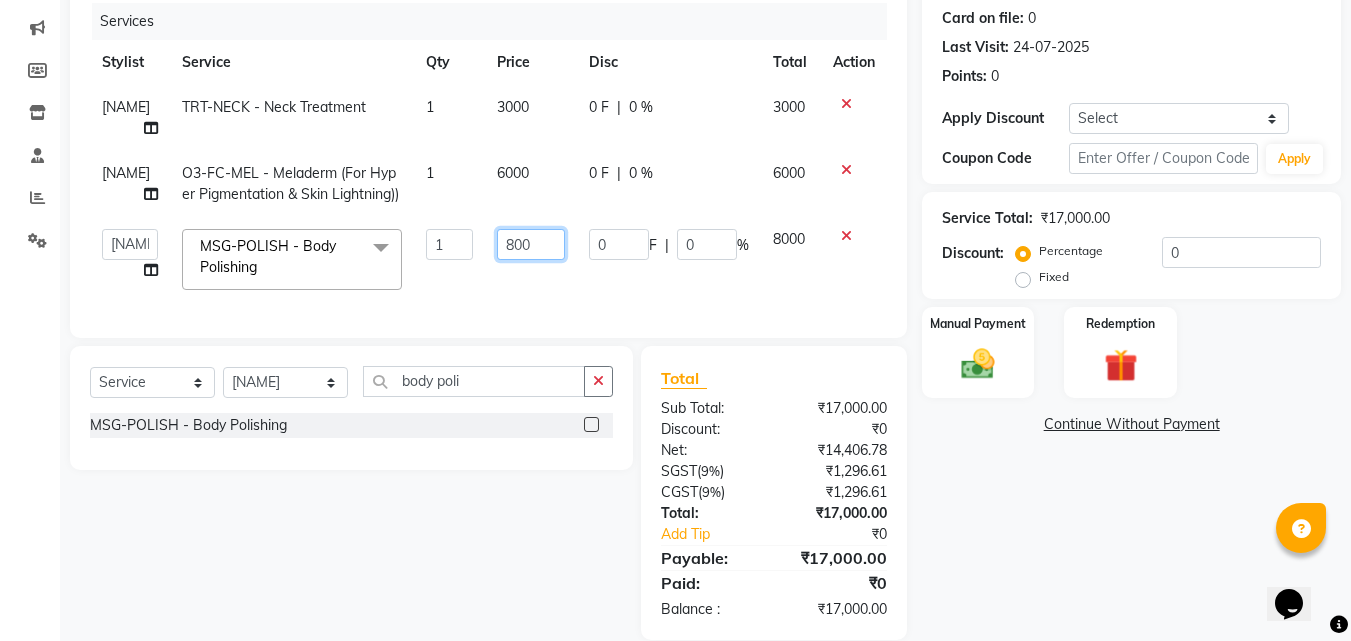 type on "8000" 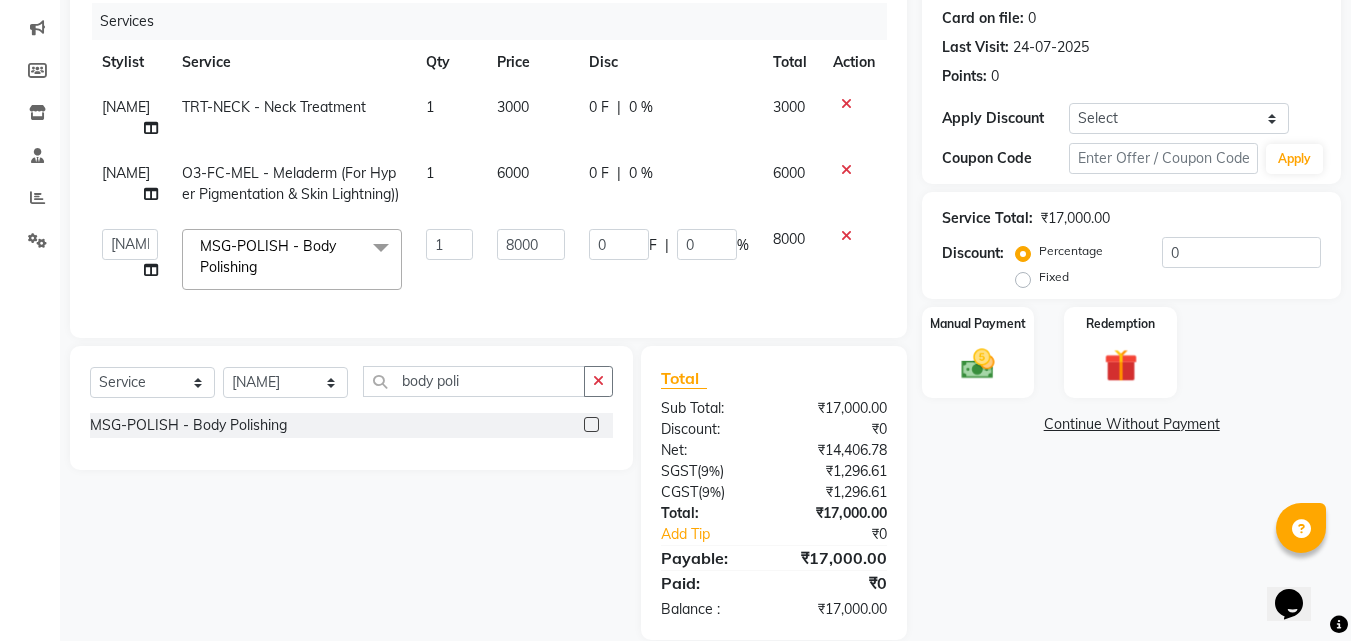 click on "Name: Jasleen  Membership:  No Active Membership  Total Visits:  5 Card on file:  0 Last Visit:   24-07-2025 Points:   0  Apply Discount Select Coupon → Wrong Job Card  Coupon → Complimentary Coupon → Correction  Coupon → First Wash  Coupon → Free Of Cost - Foc  Coupon → Staff Service  Coupon → Service Not Done  Coupon → Double Job Card  Coupon → Pending Payment  Coupon Code Apply Service Total:  ₹17,000.00  Discount:  Percentage   Fixed  0 Manual Payment Redemption  Continue Without Payment" 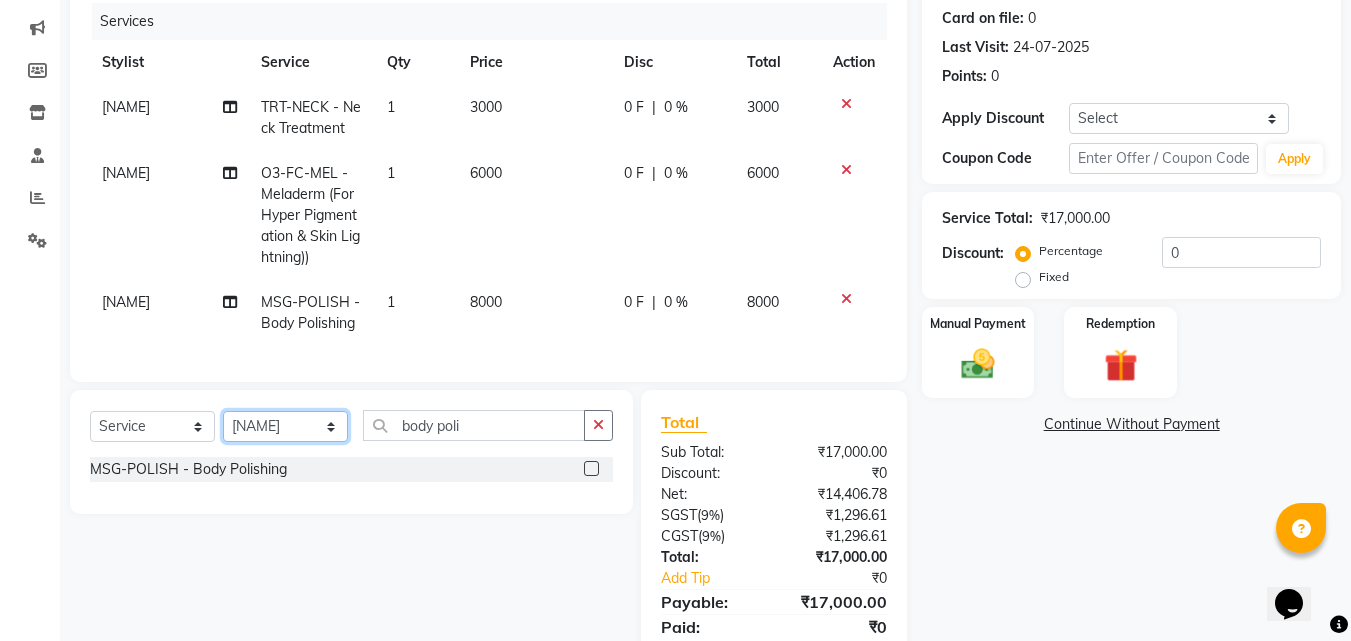 click on "Select Stylist Anu Azam Geetanjali Gulzar Jagdeep Singh Jagjeet Jasdeep Jashan Lovepreet Malkeet Micheal Rahul Rishi sanjay Sharan Simran Simran kaur Stalin tarun Vikas" 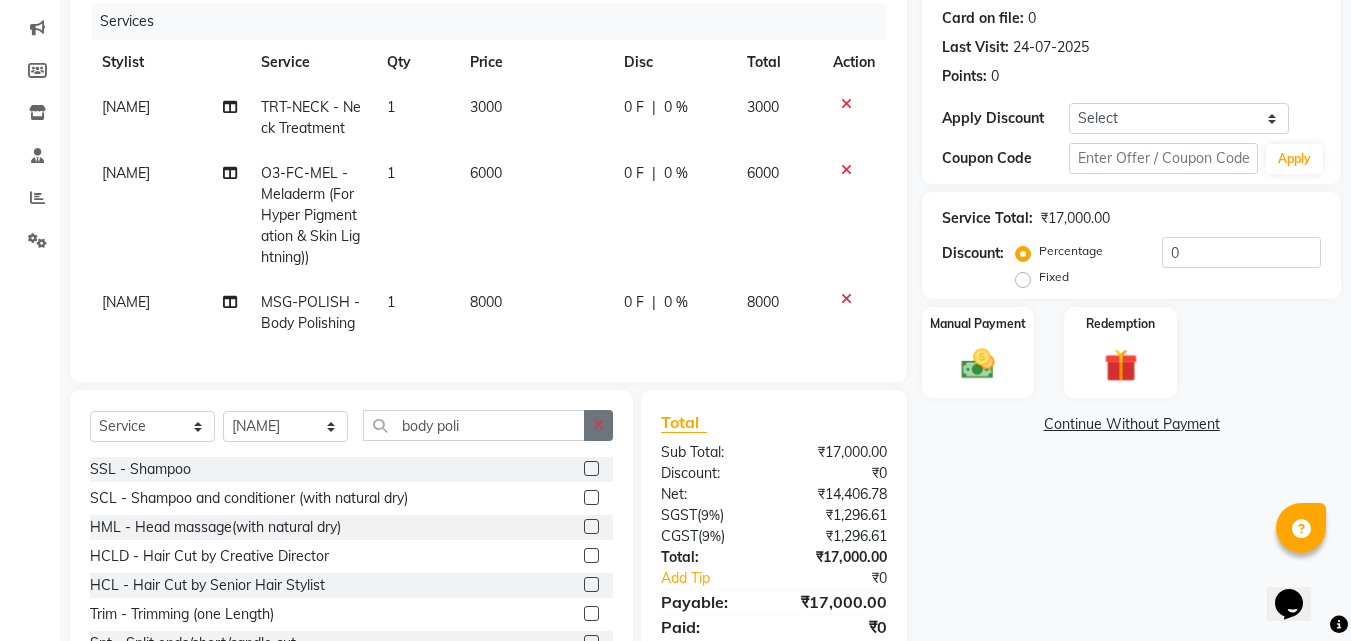 click 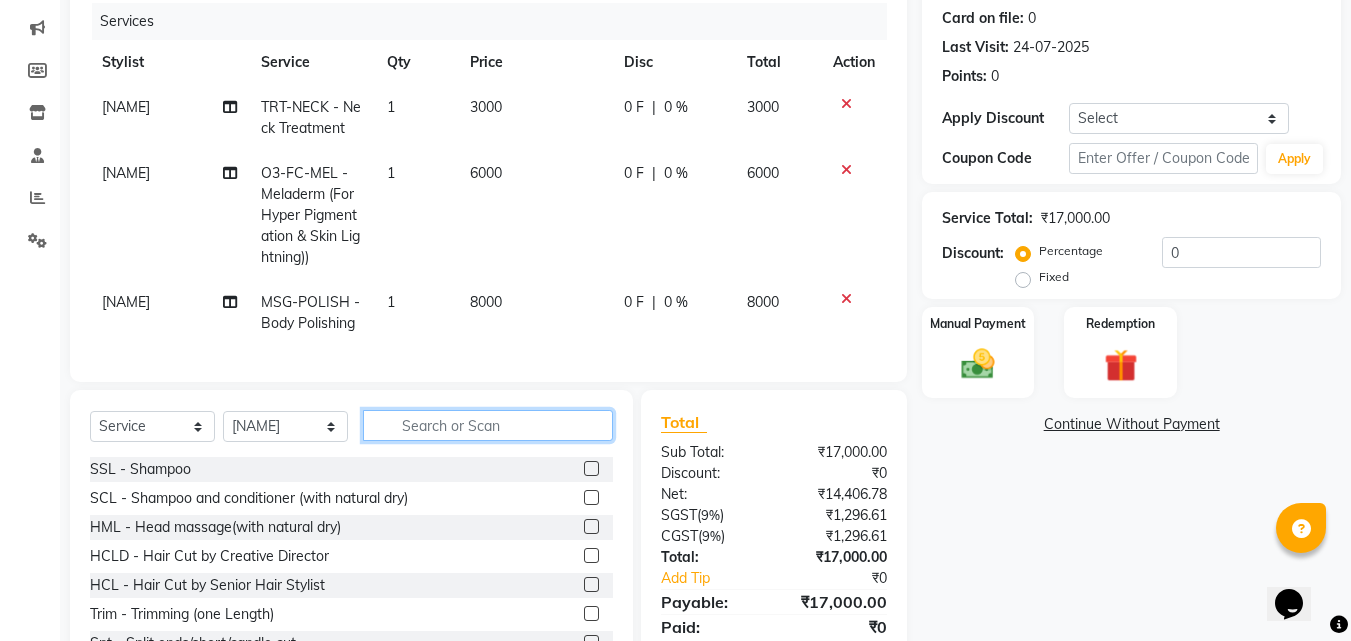 click 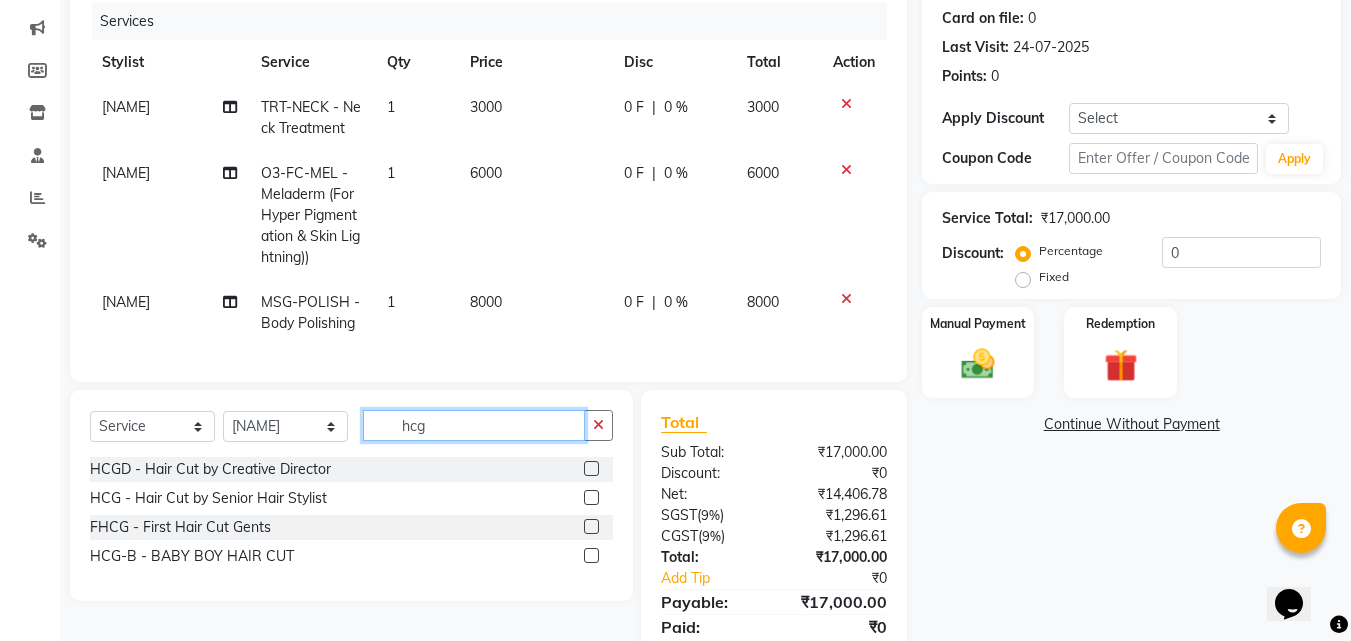 type on "hcg" 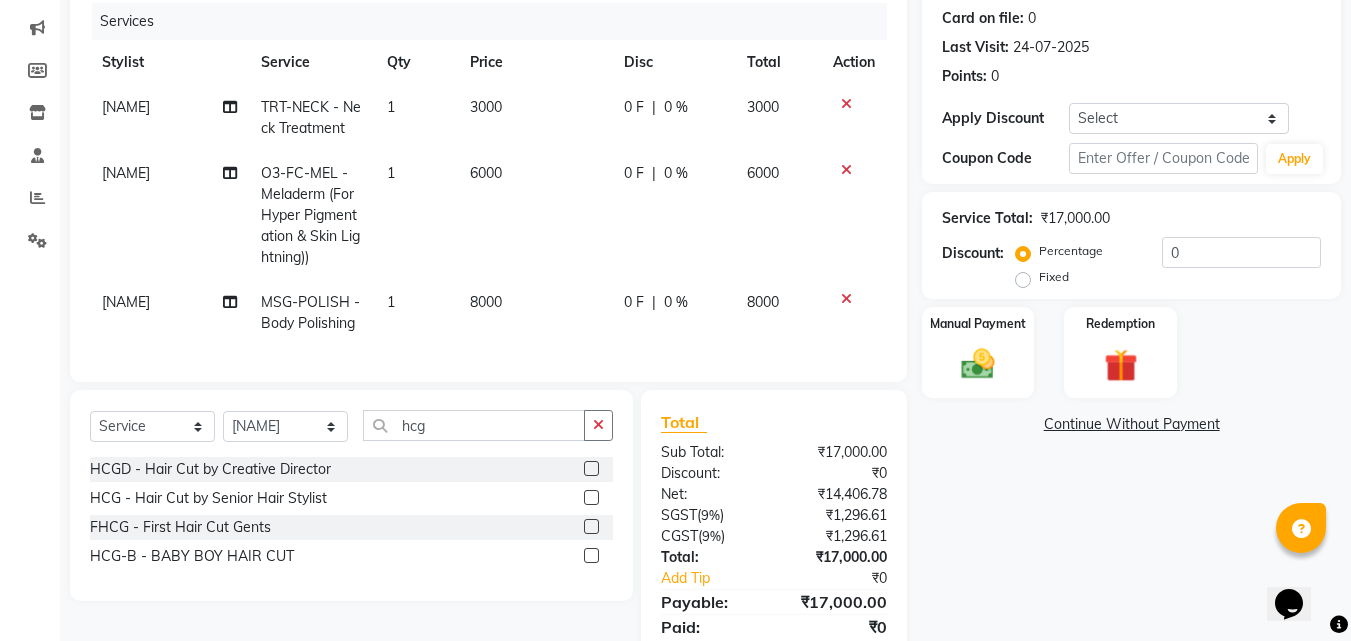 click 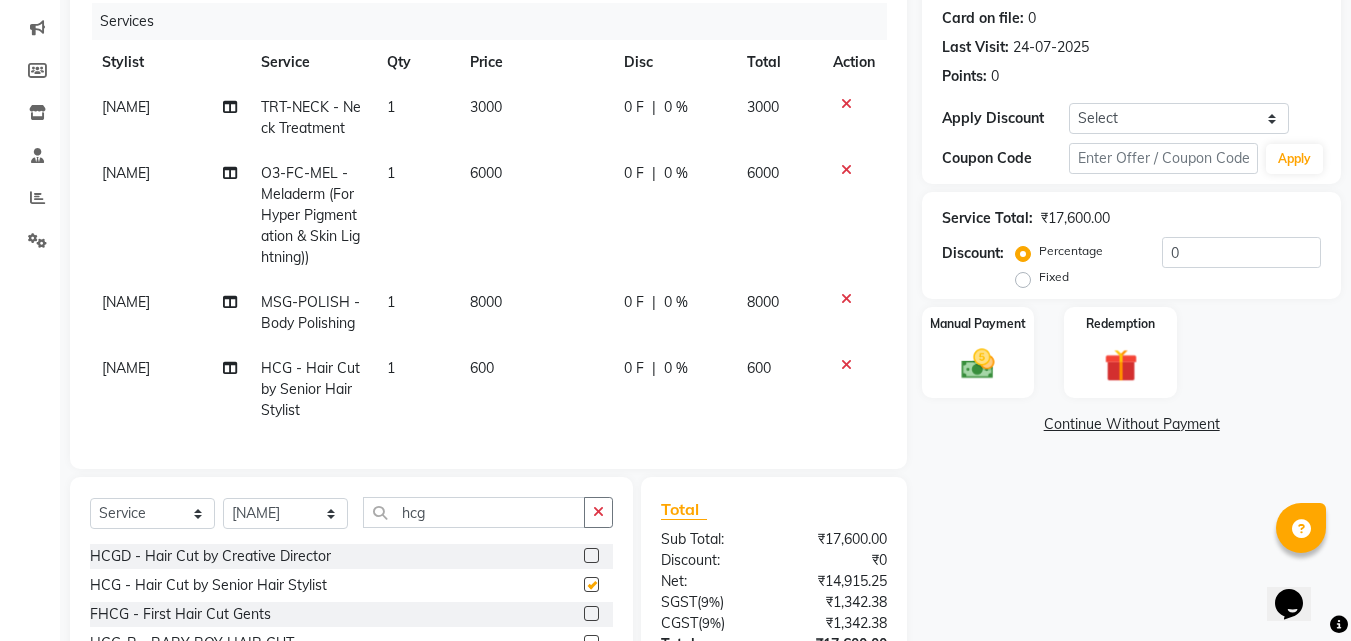 checkbox on "false" 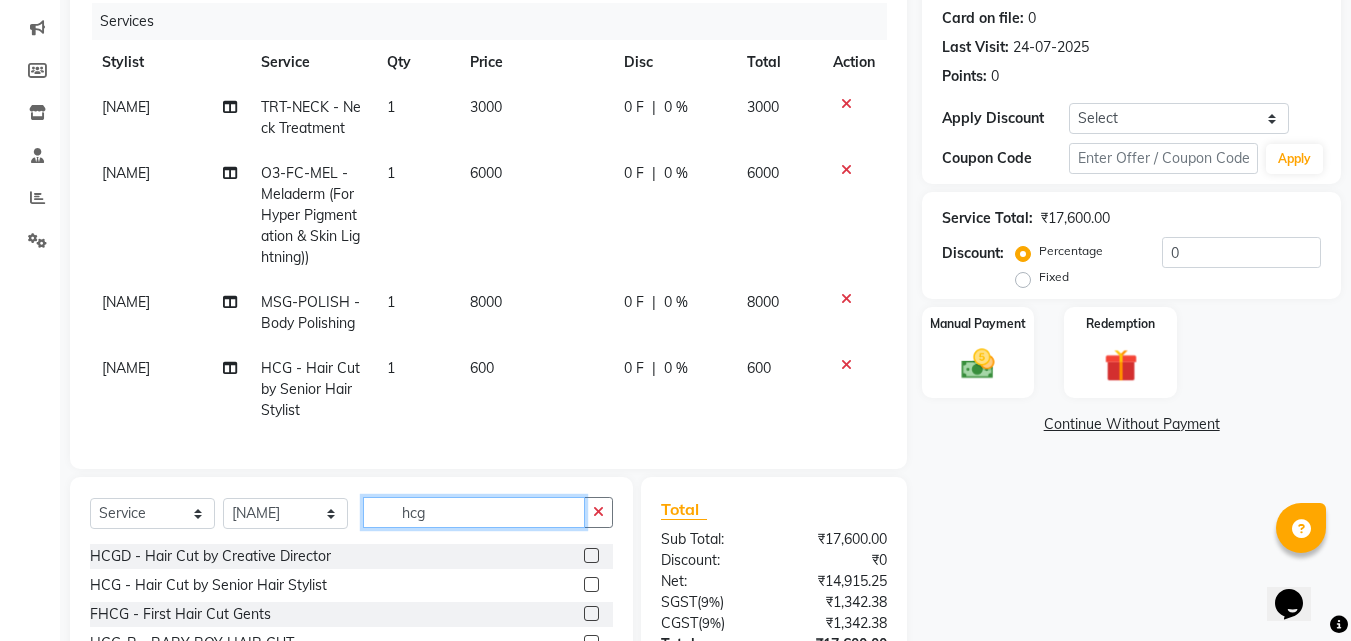 click on "hcg" 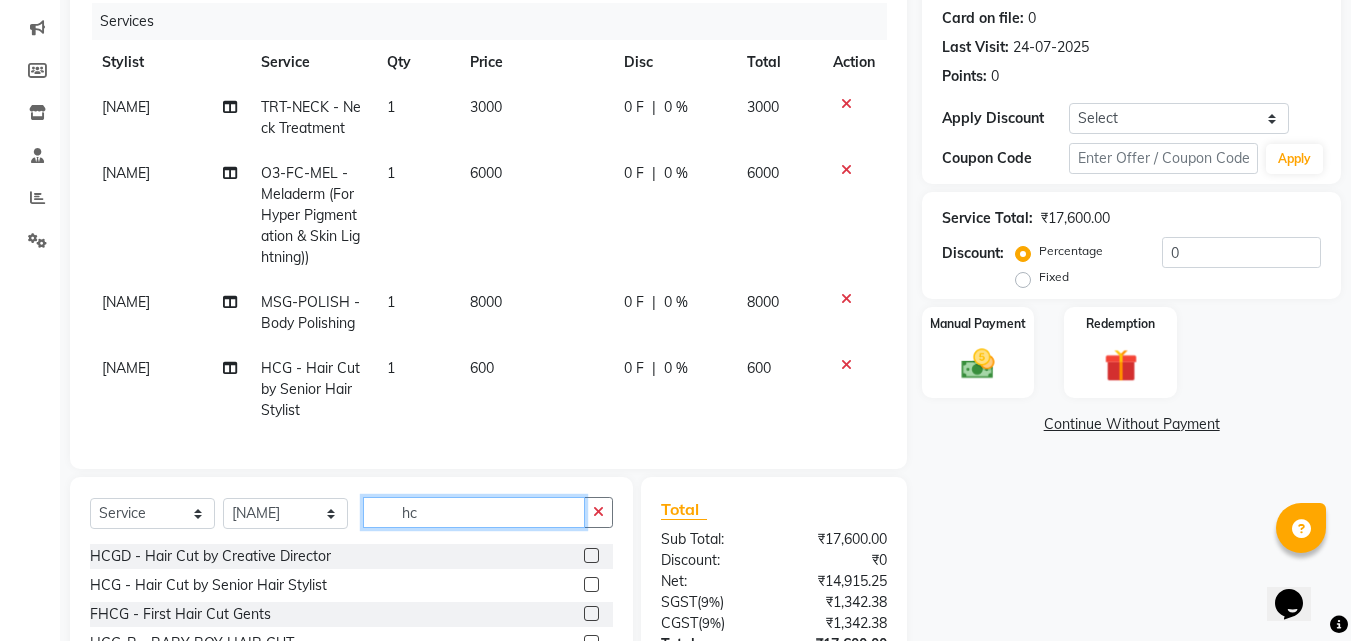 type on "h" 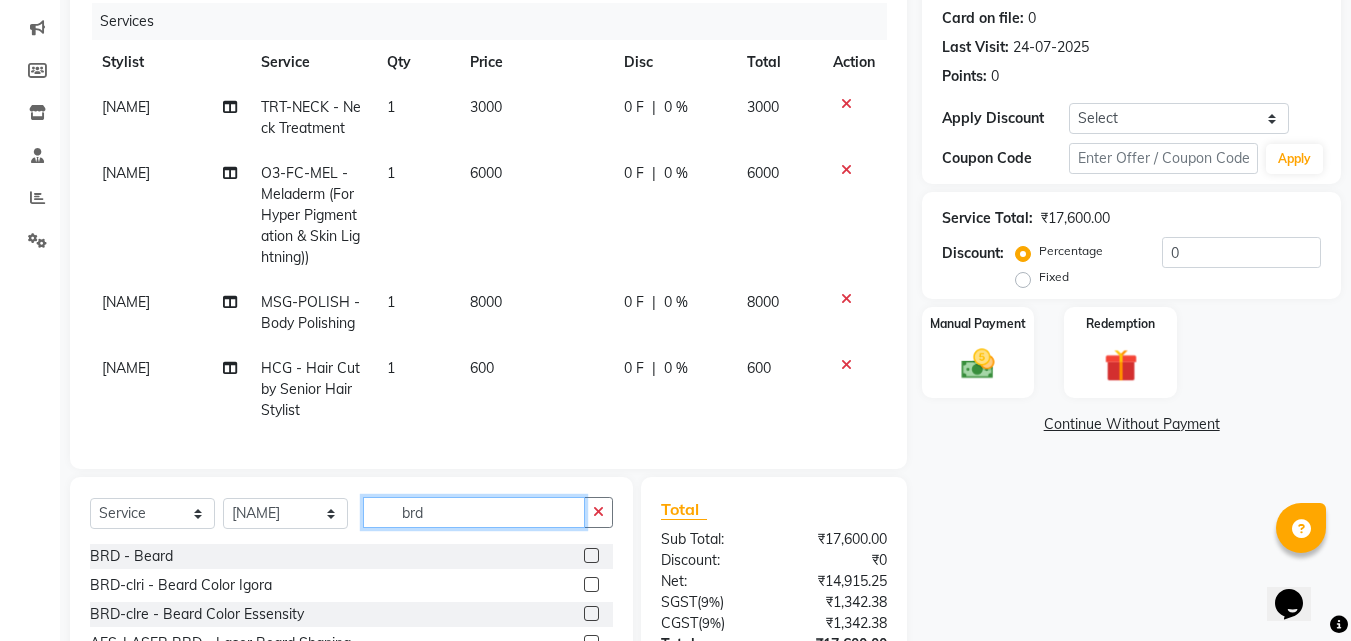 type on "brd" 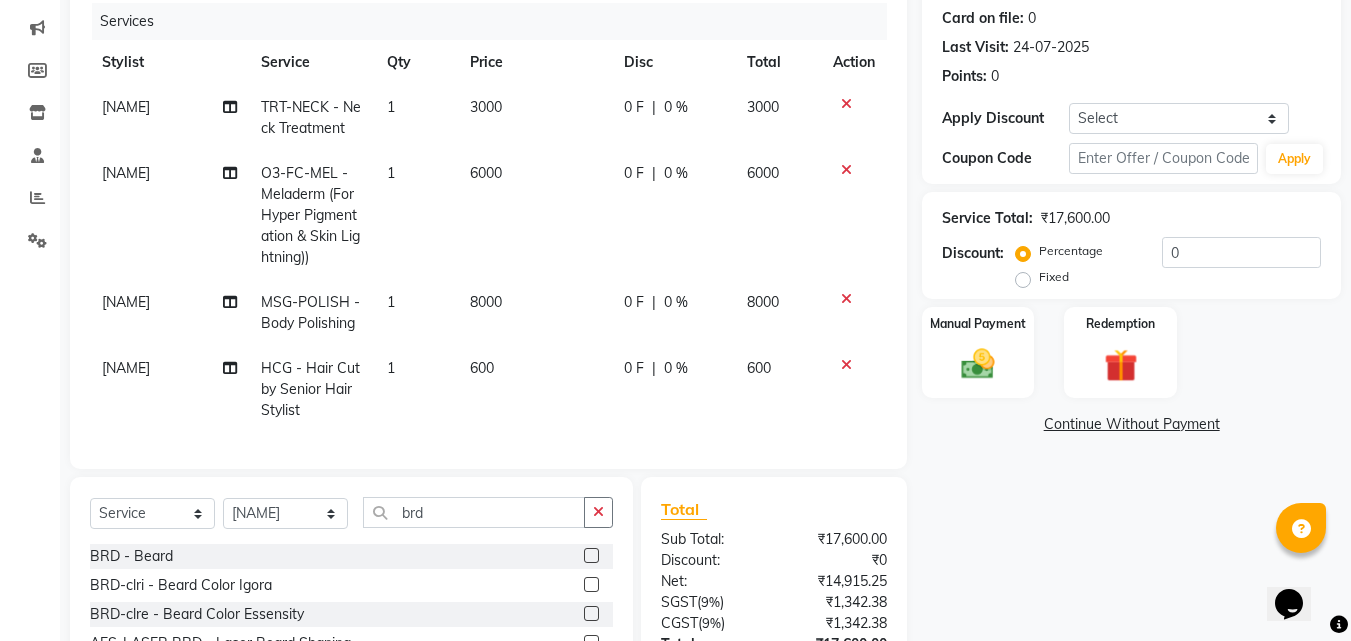 click 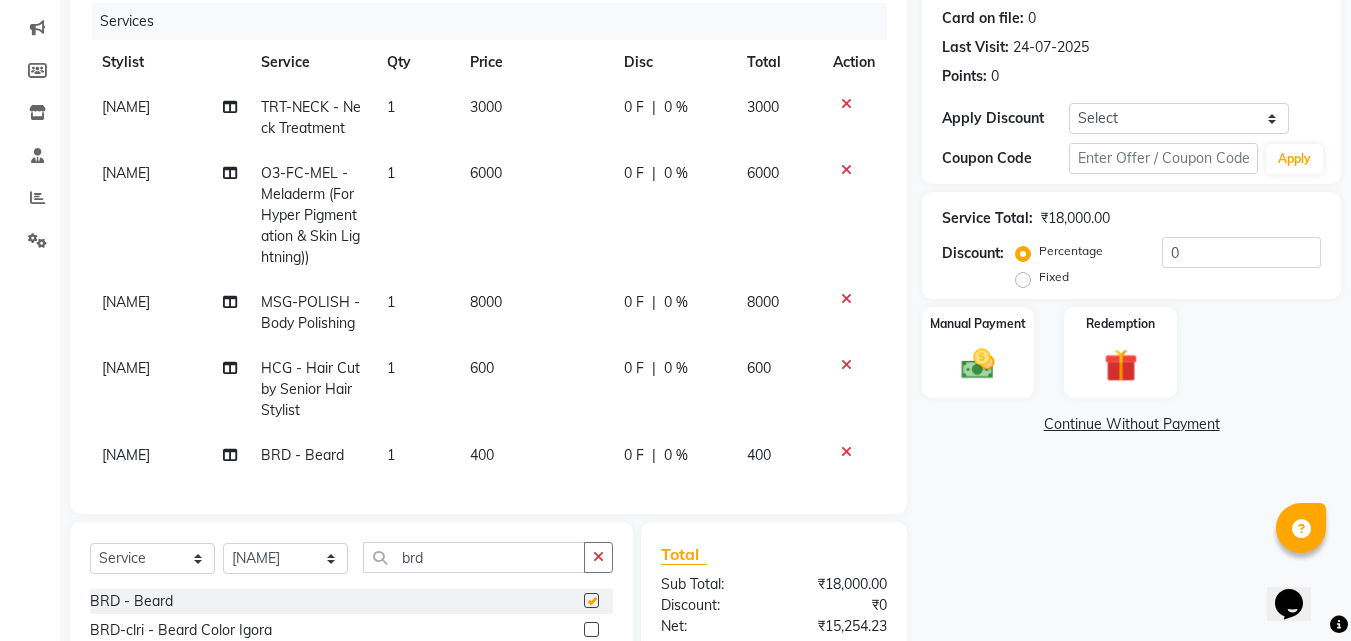 checkbox on "false" 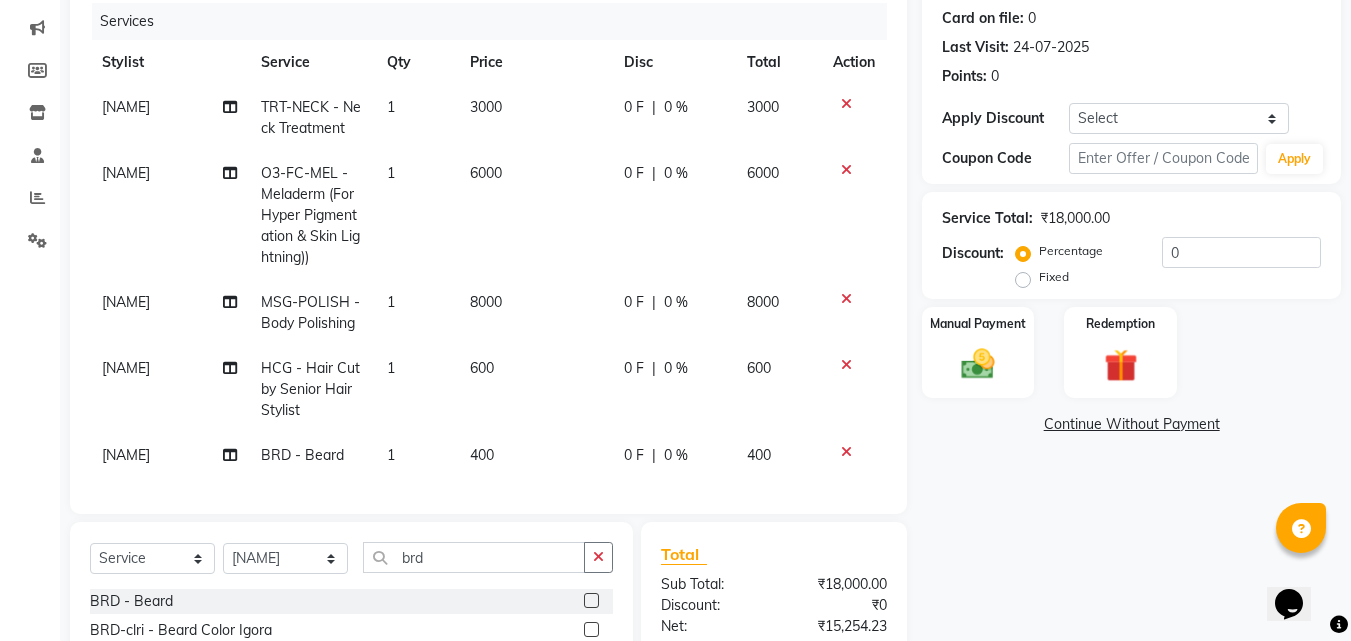 scroll, scrollTop: 6, scrollLeft: 0, axis: vertical 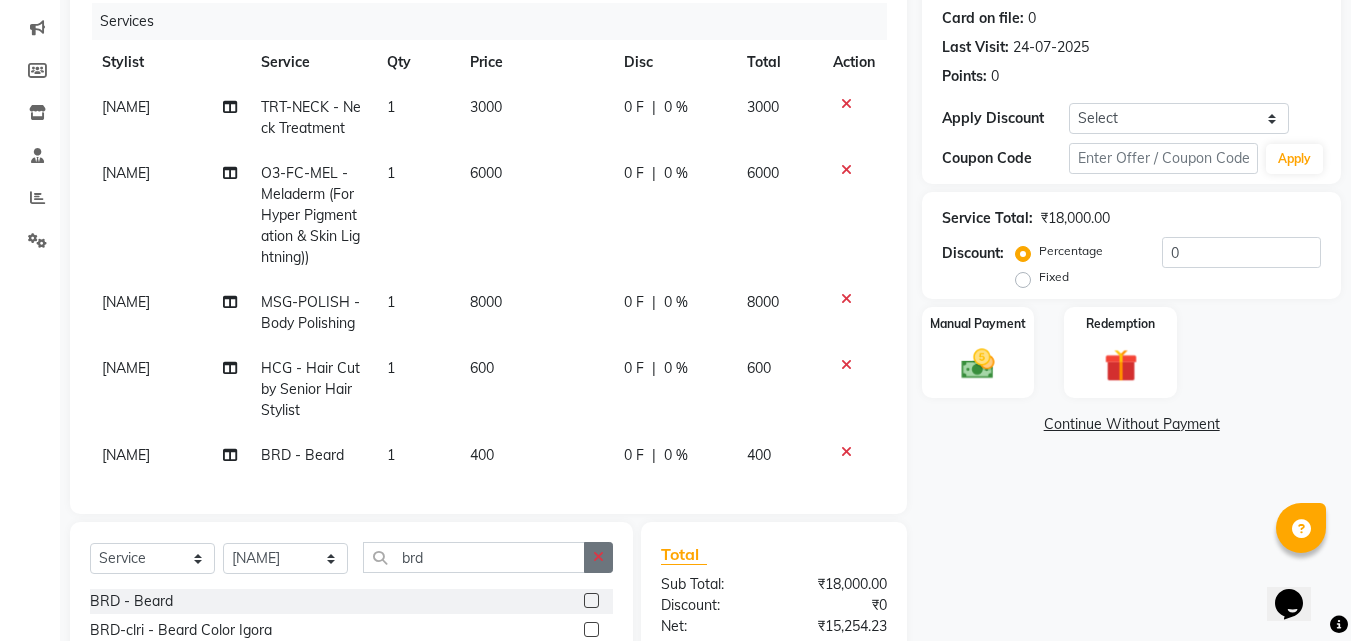 click 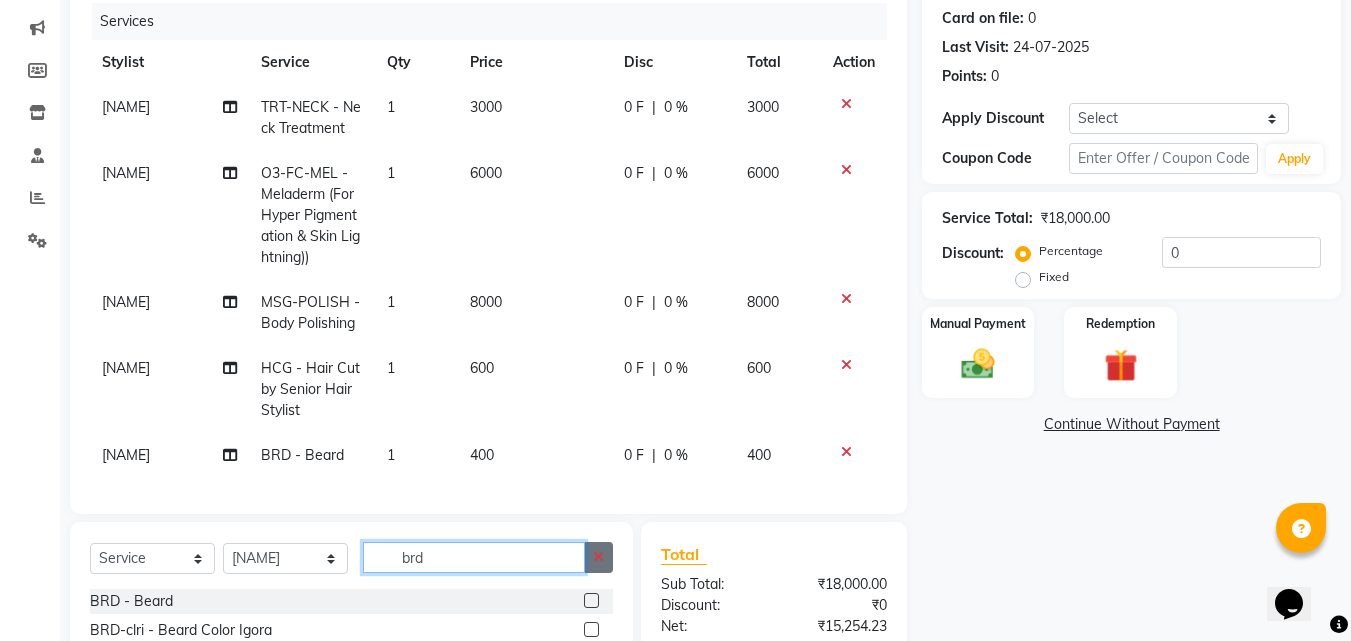 type 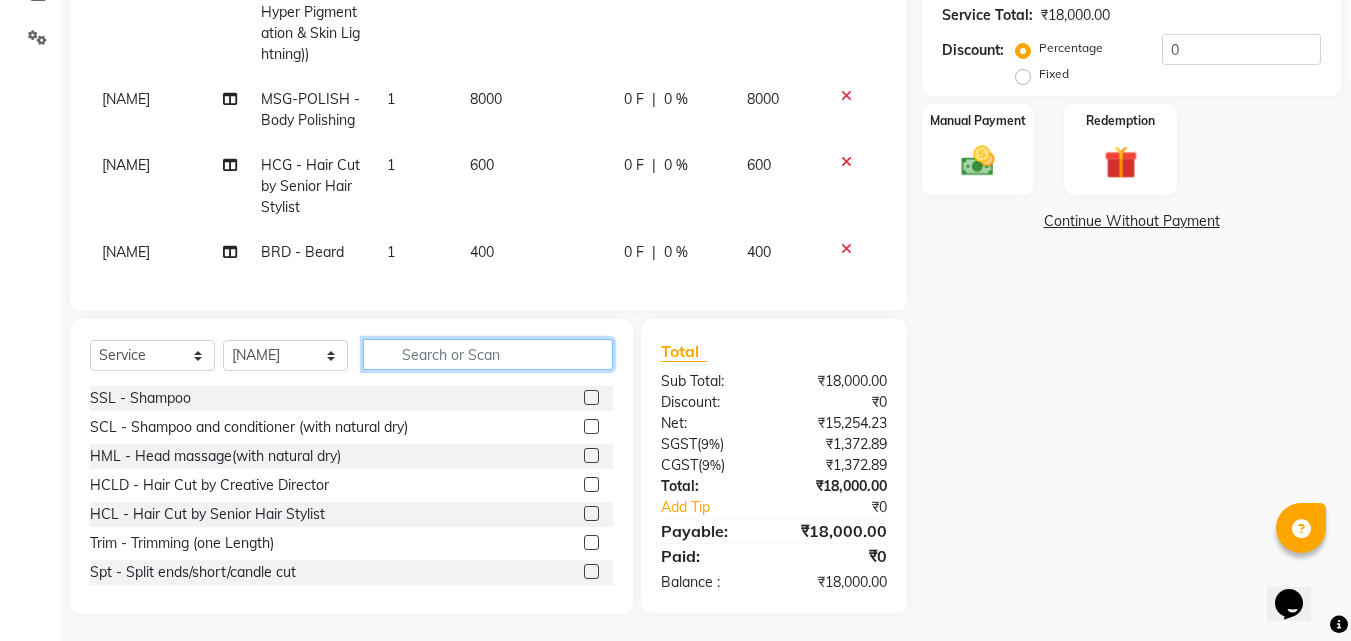 scroll, scrollTop: 460, scrollLeft: 0, axis: vertical 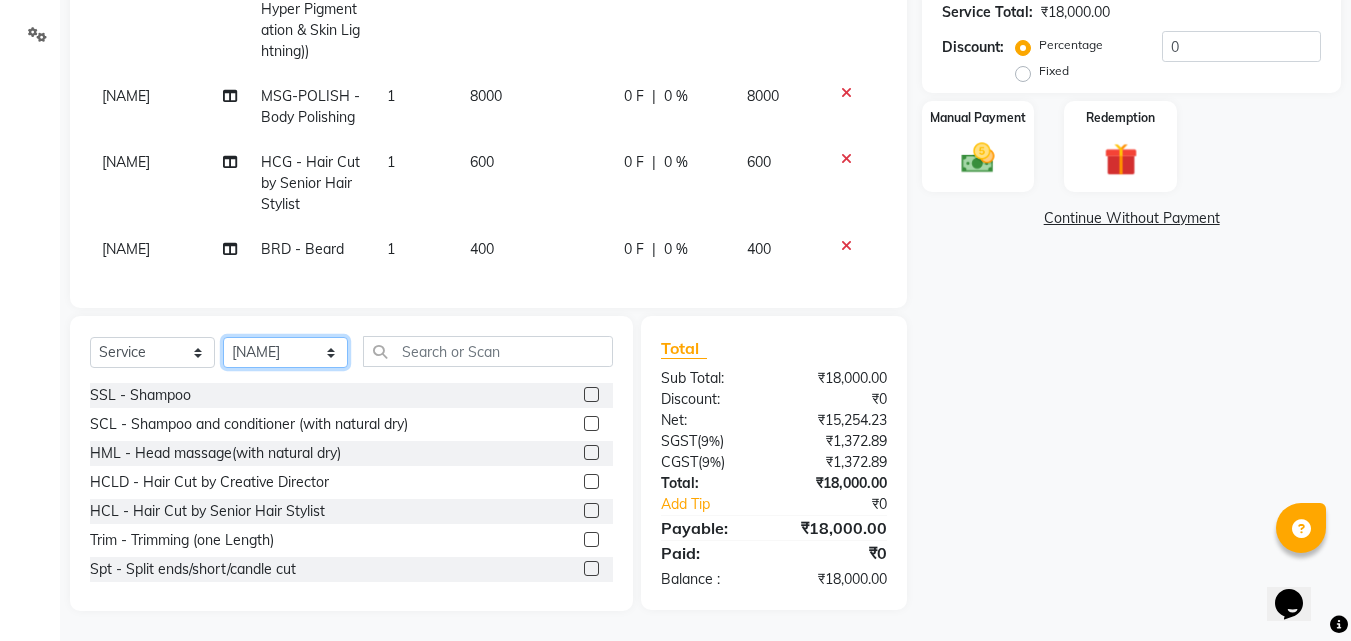 click on "Select Stylist Anu Azam Geetanjali Gulzar Jagdeep Singh Jagjeet Jasdeep Jashan Lovepreet Malkeet Micheal Rahul Rishi sanjay Sharan Simran Simran kaur Stalin tarun Vikas" 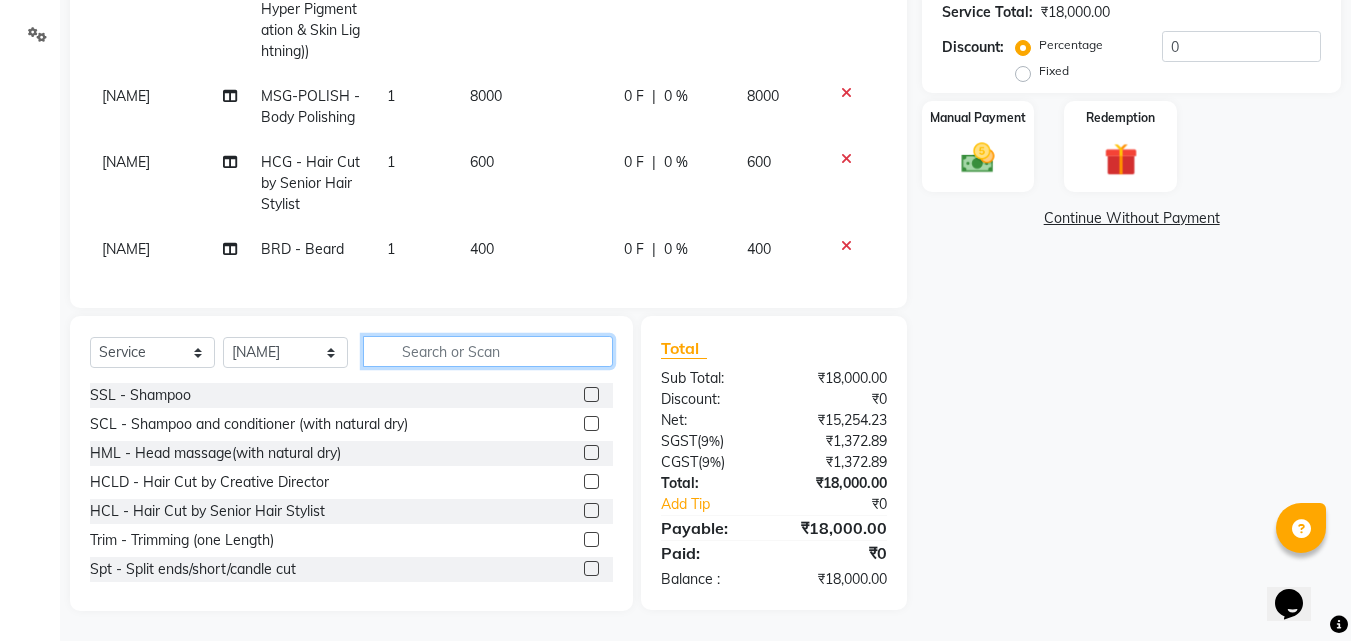 click 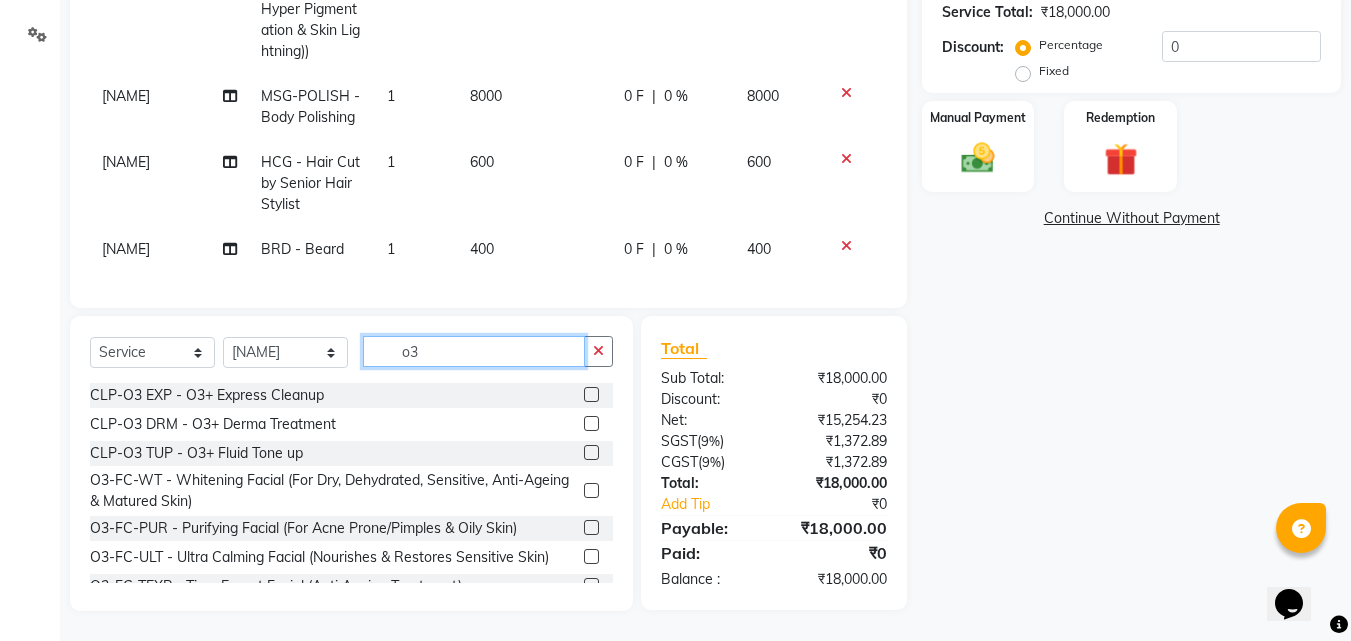 type on "o3" 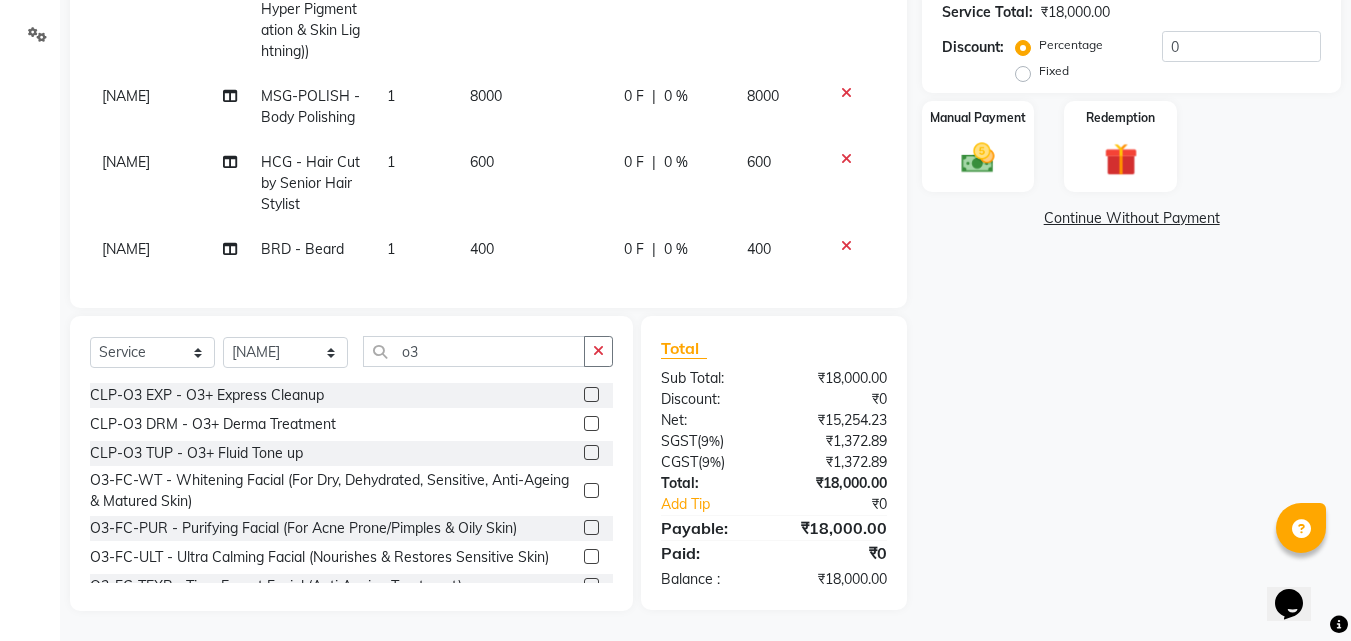 click 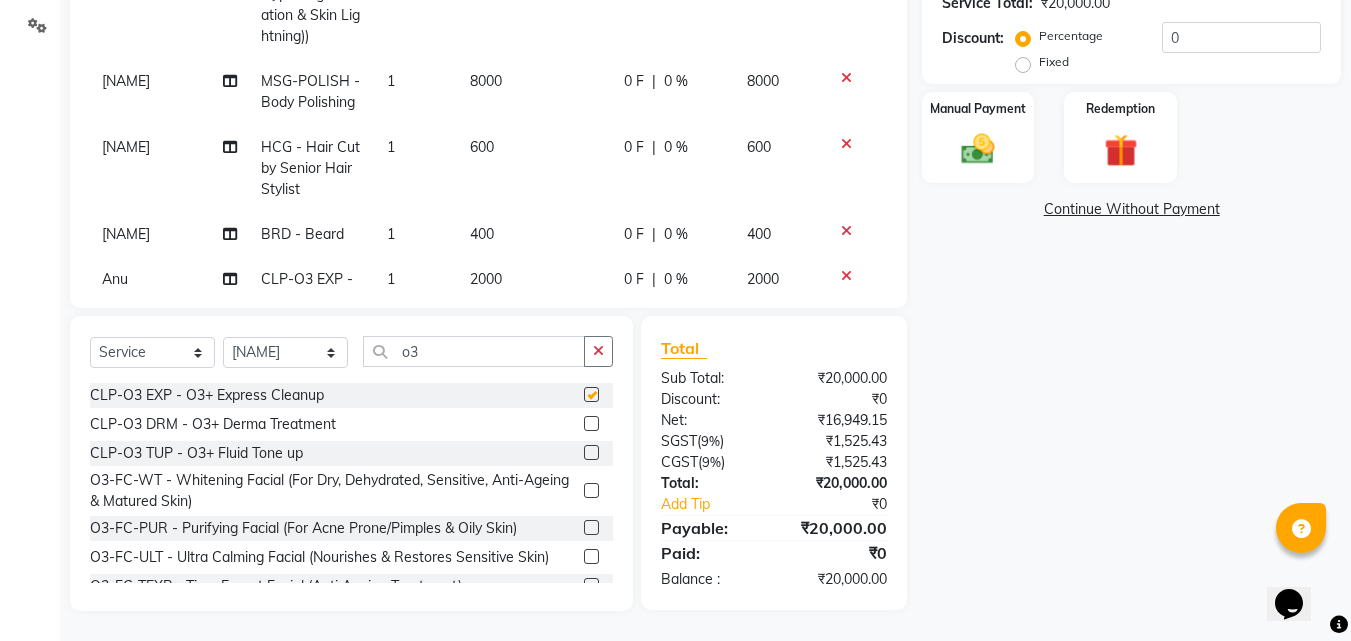checkbox on "false" 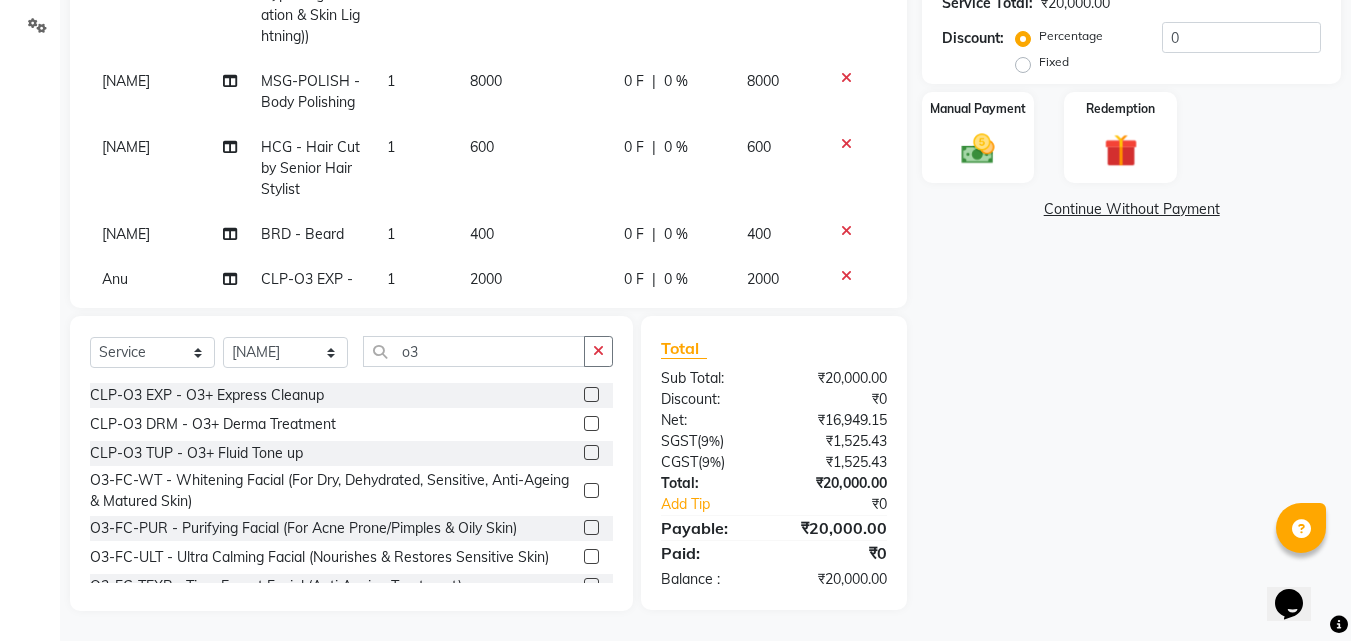 scroll, scrollTop: 93, scrollLeft: 0, axis: vertical 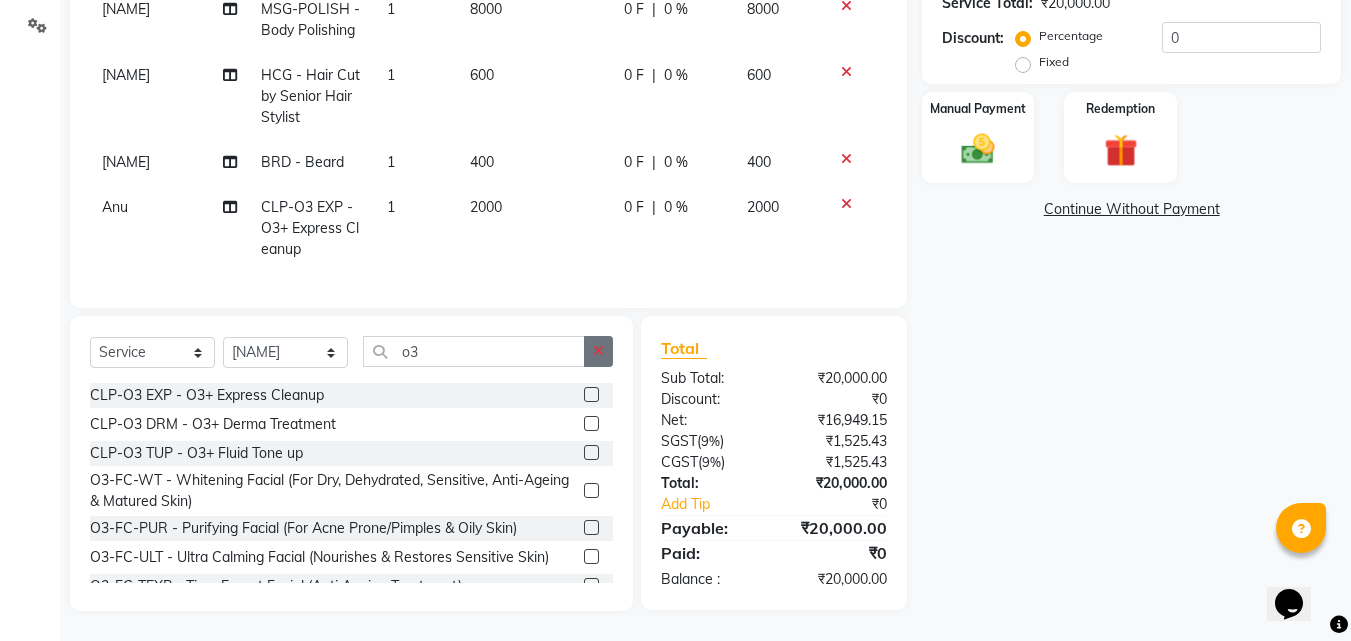 click 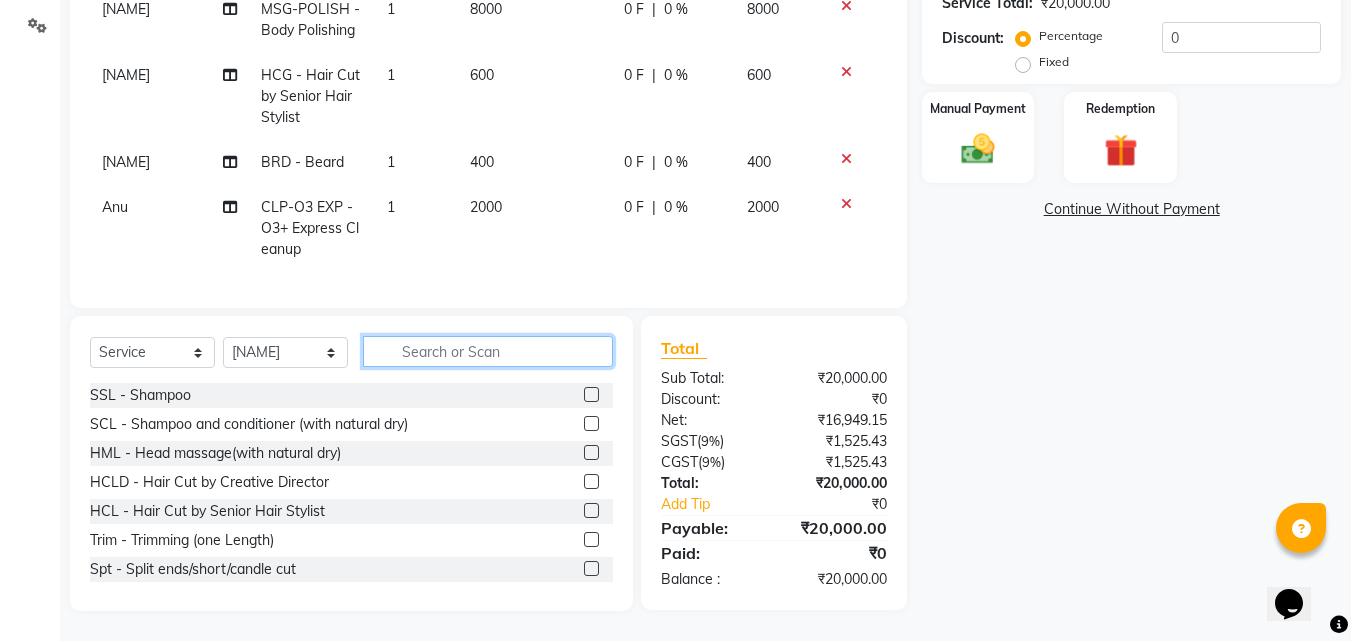 click 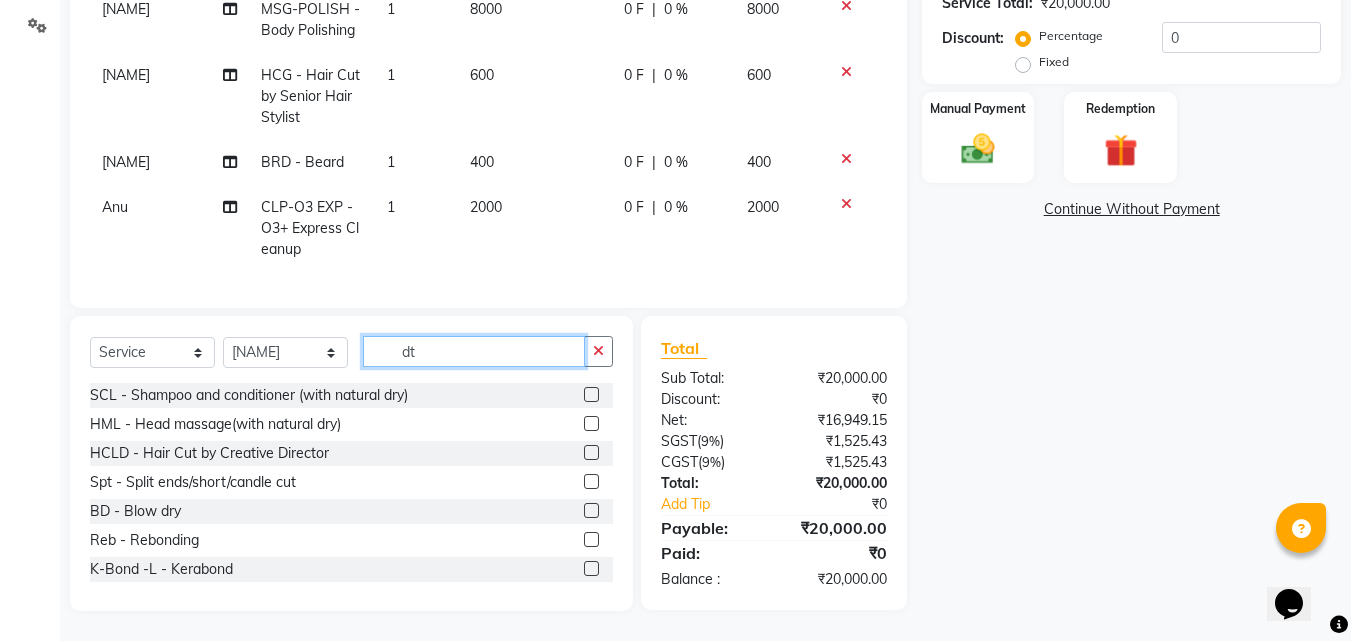 scroll, scrollTop: 459, scrollLeft: 0, axis: vertical 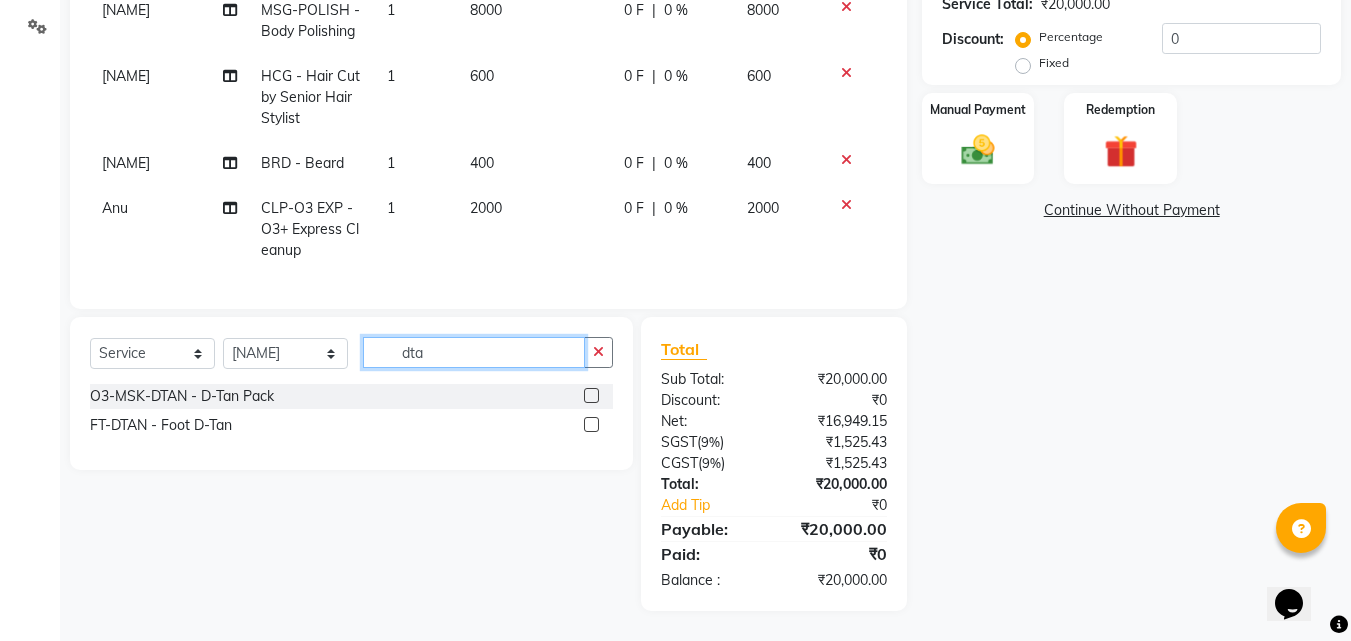 type on "dta" 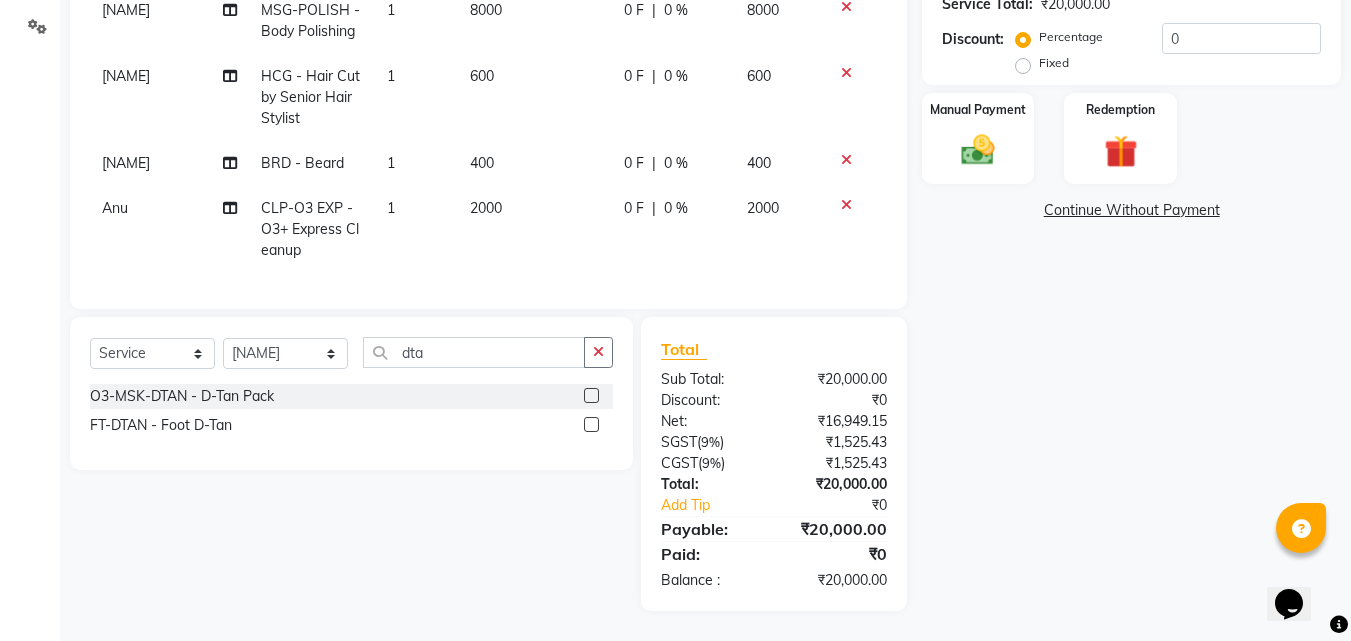 click 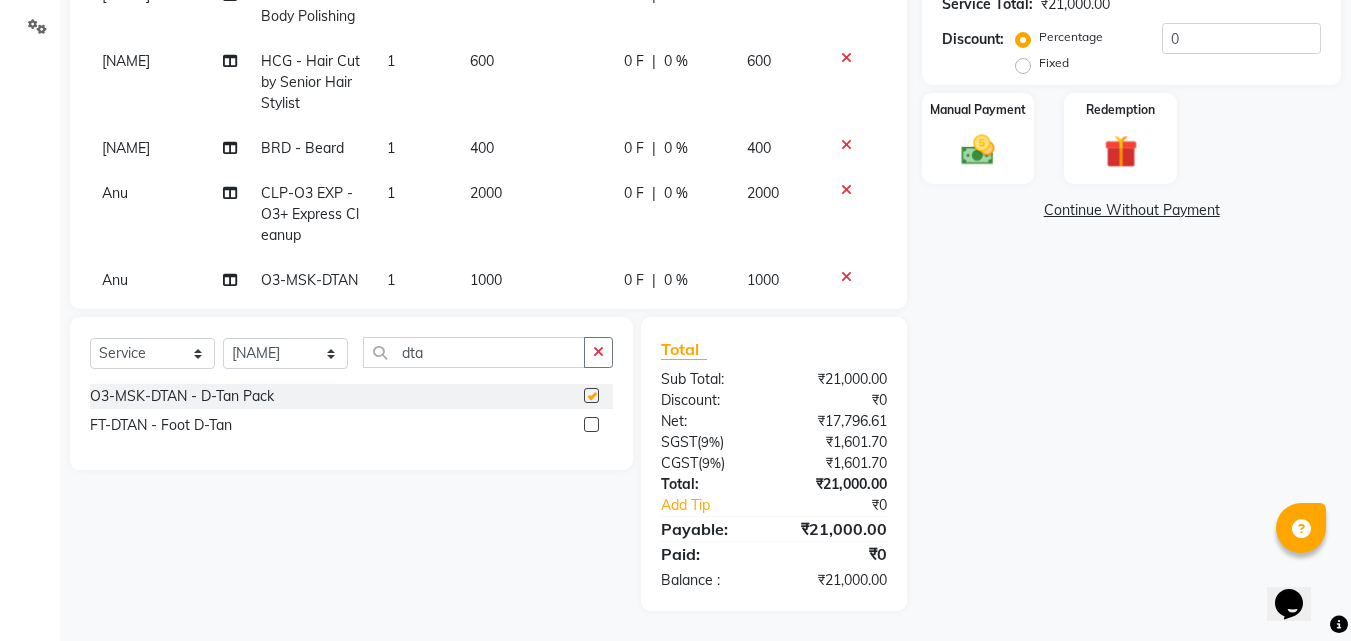 checkbox on "false" 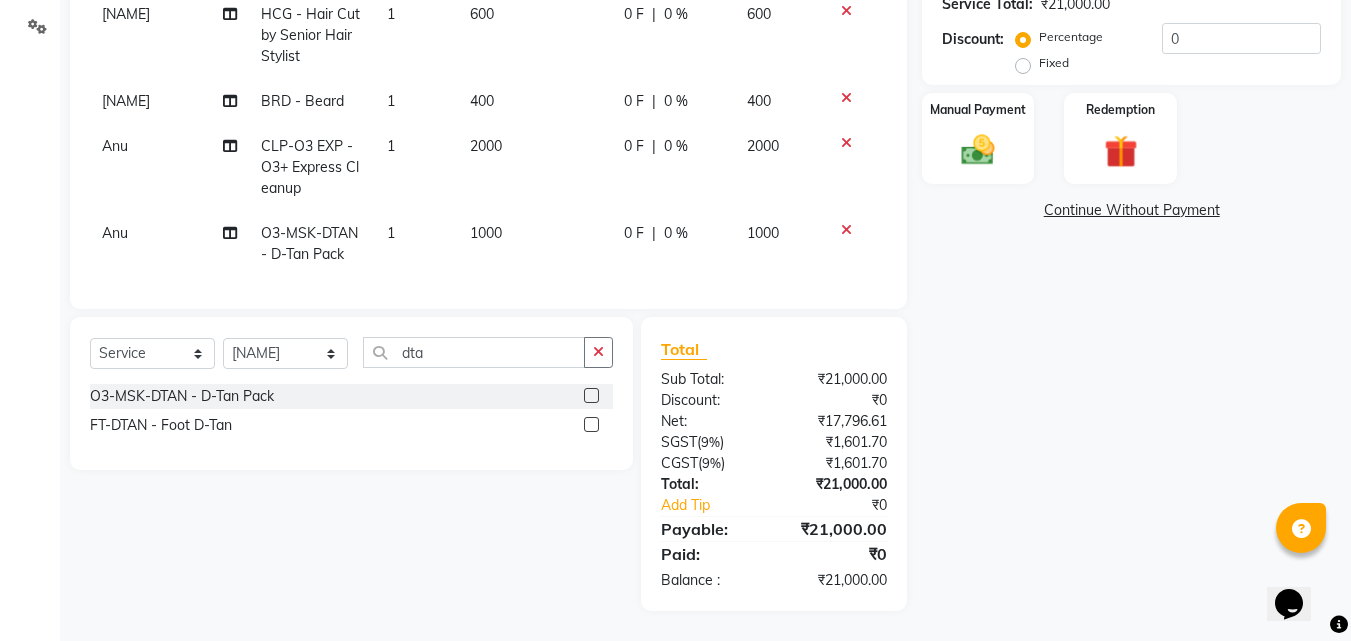 scroll, scrollTop: 180, scrollLeft: 0, axis: vertical 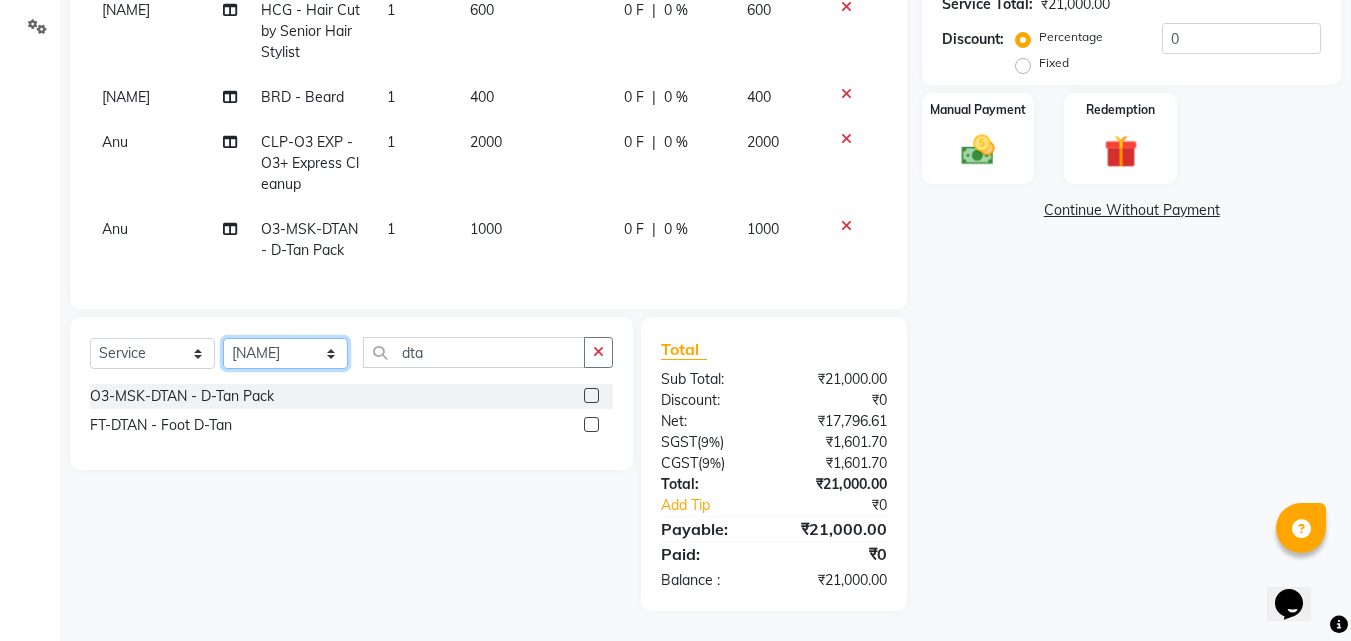 click on "Select Stylist Anu Azam Geetanjali Gulzar Jagdeep Singh Jagjeet Jasdeep Jashan Lovepreet Malkeet Micheal Rahul Rishi sanjay Sharan Simran Simran kaur Stalin tarun Vikas" 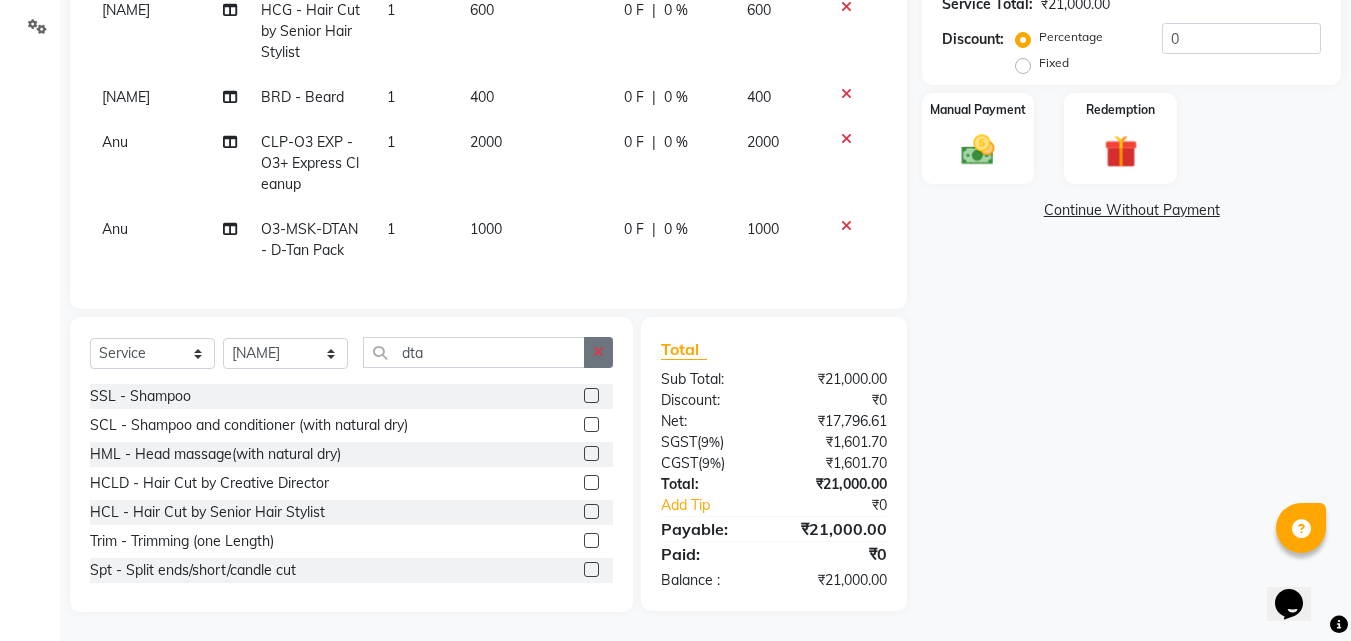 click 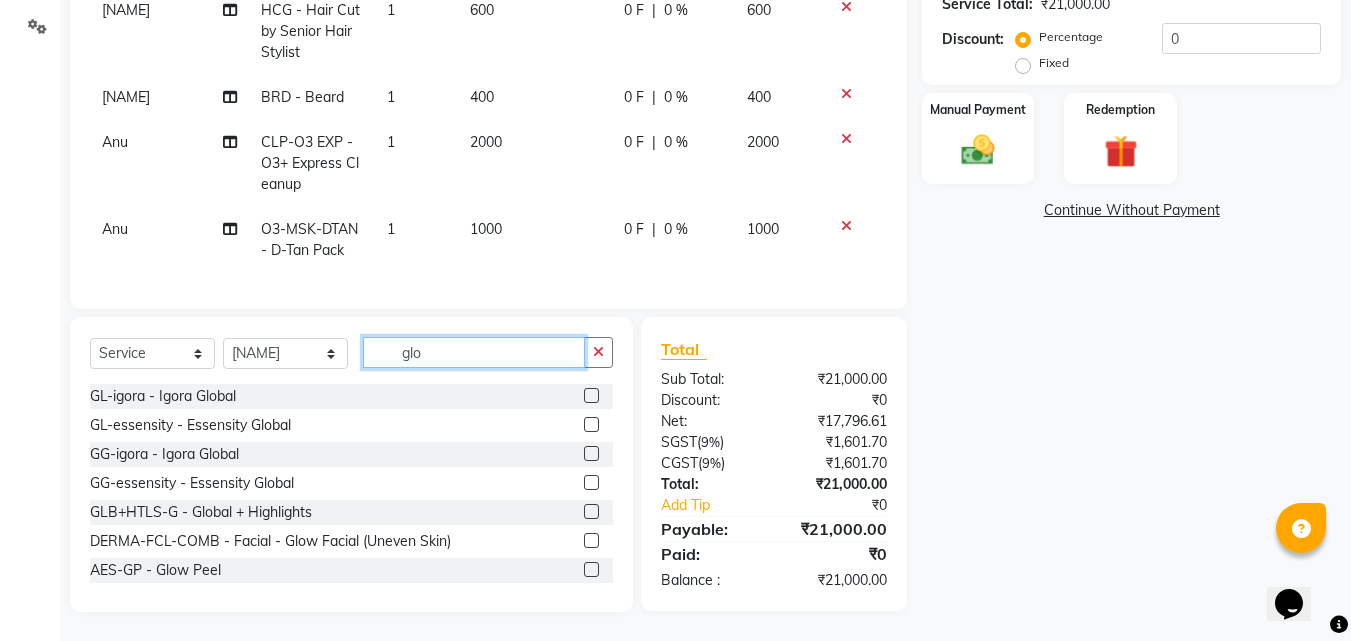 type on "glo" 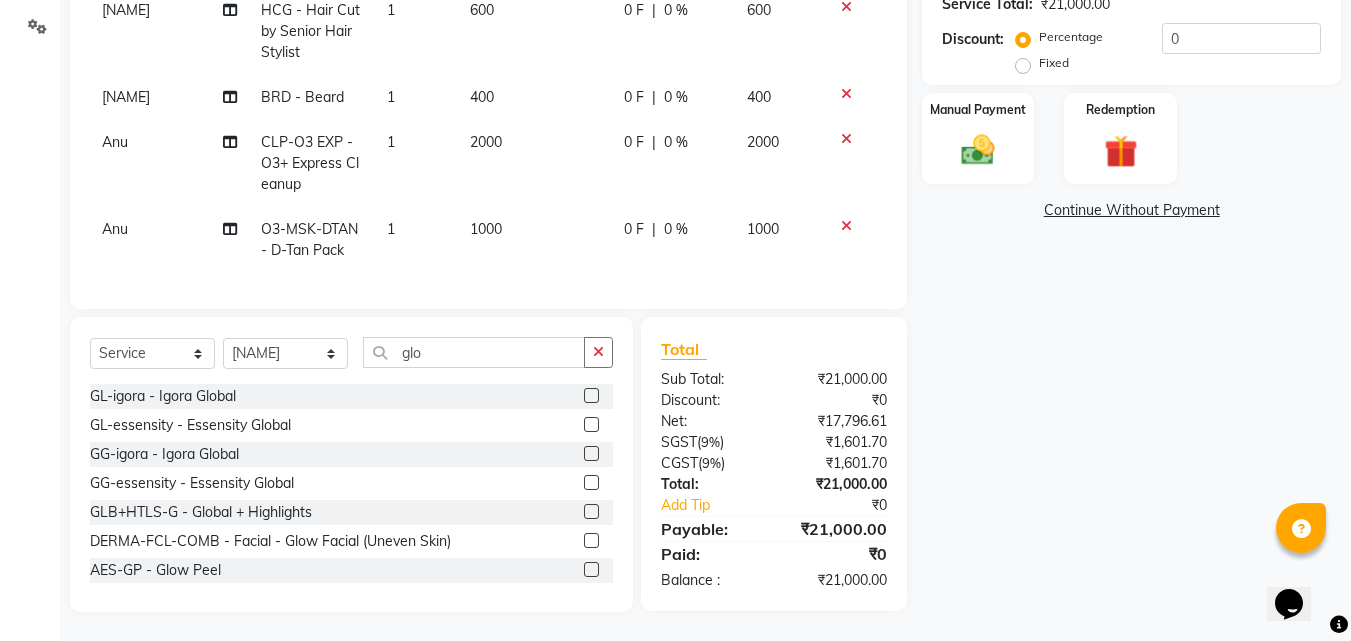 click 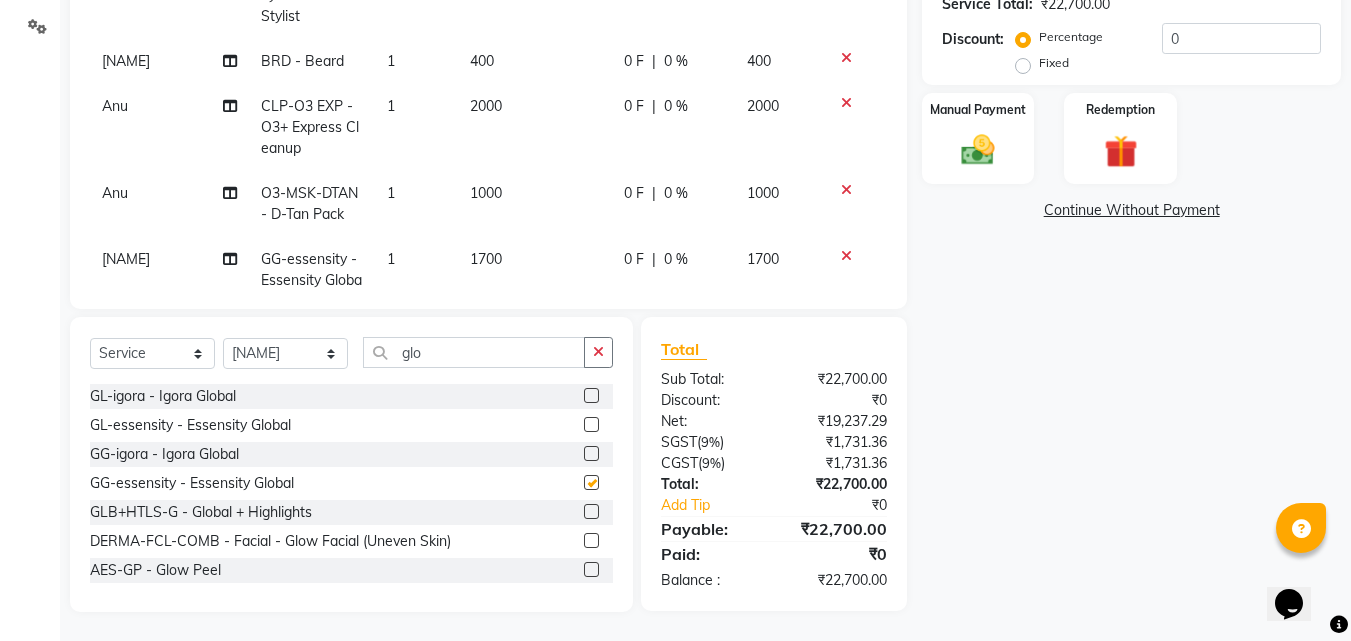 checkbox on "false" 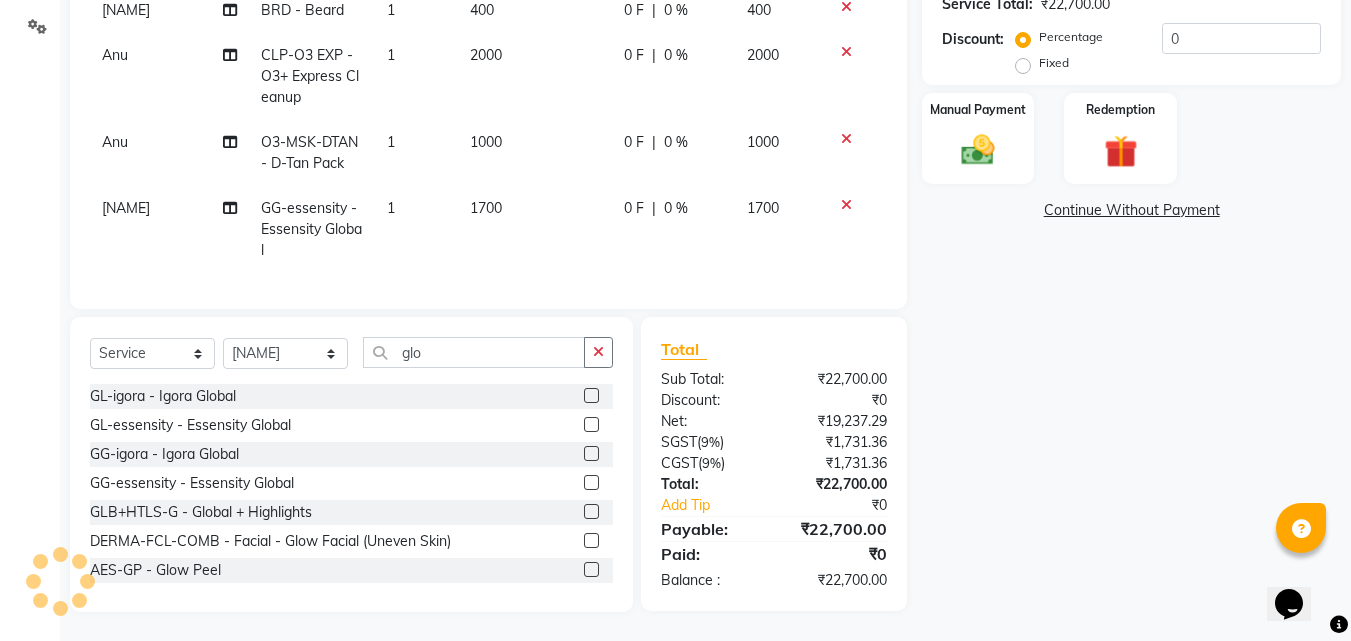 scroll, scrollTop: 267, scrollLeft: 0, axis: vertical 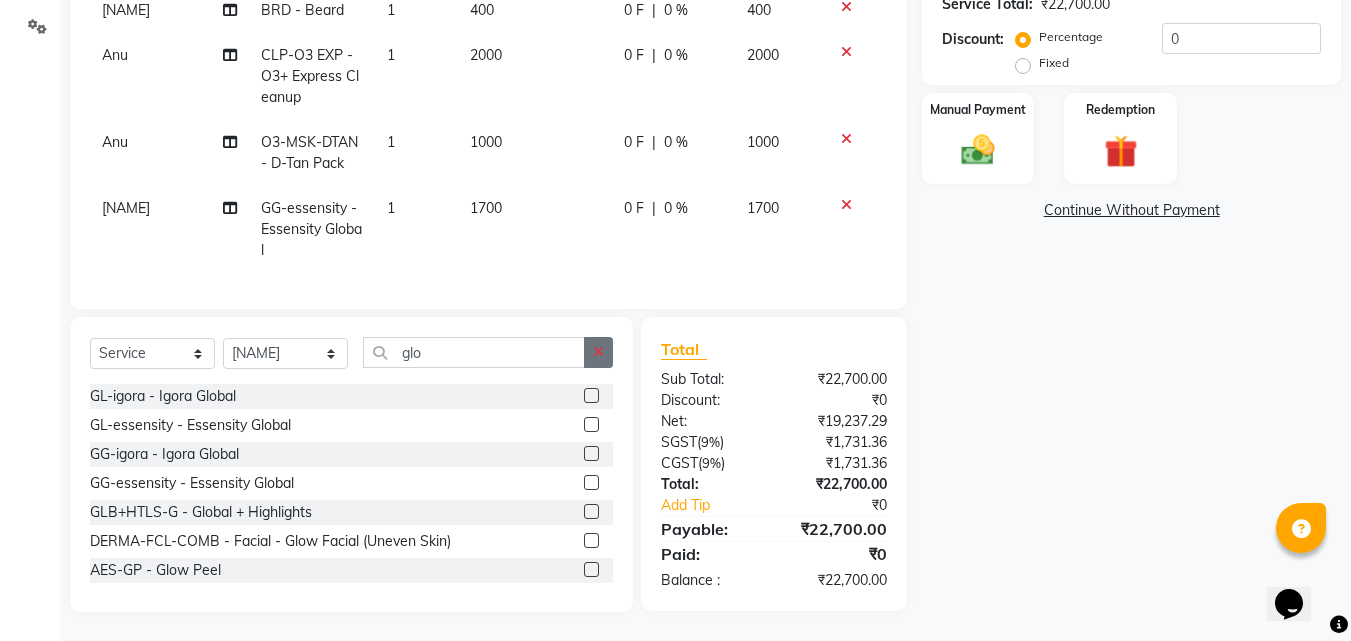 click 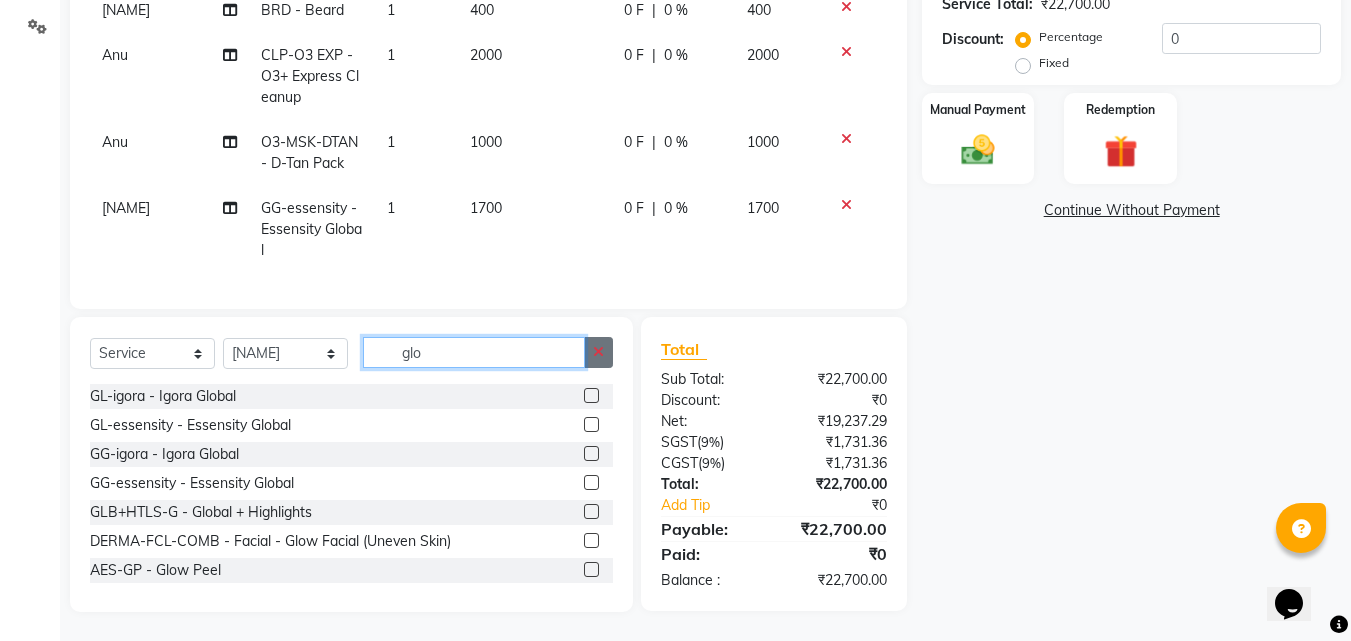 type 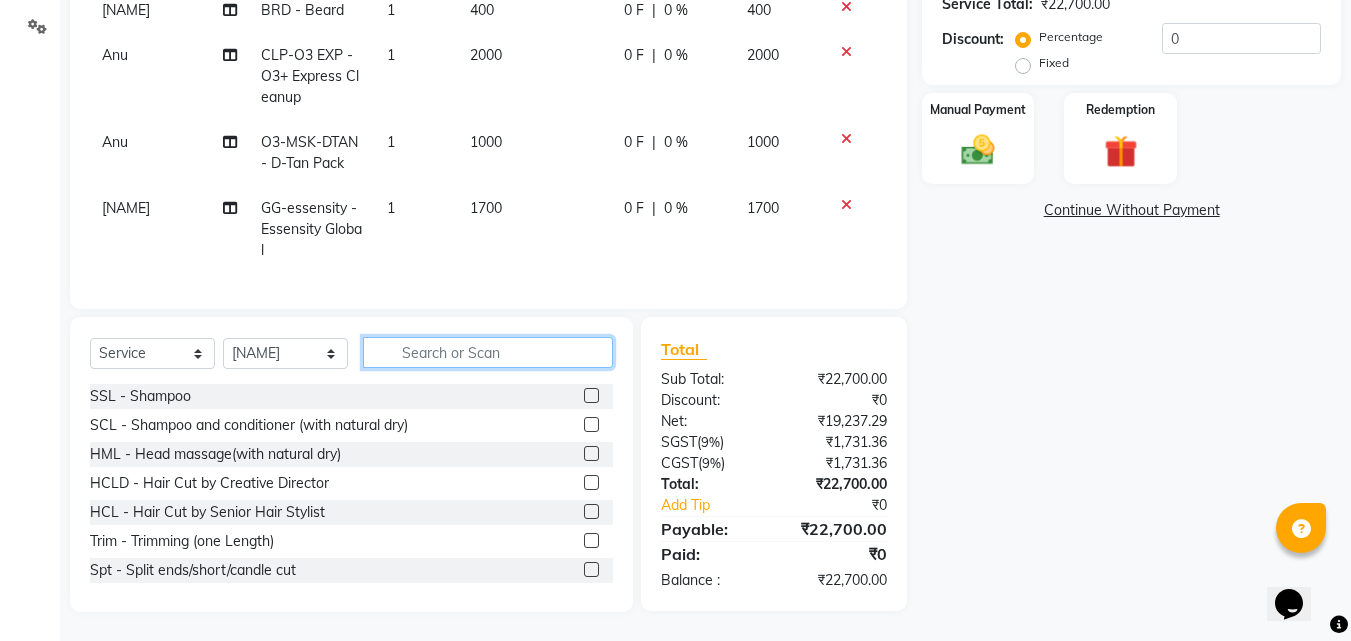 scroll, scrollTop: 460, scrollLeft: 0, axis: vertical 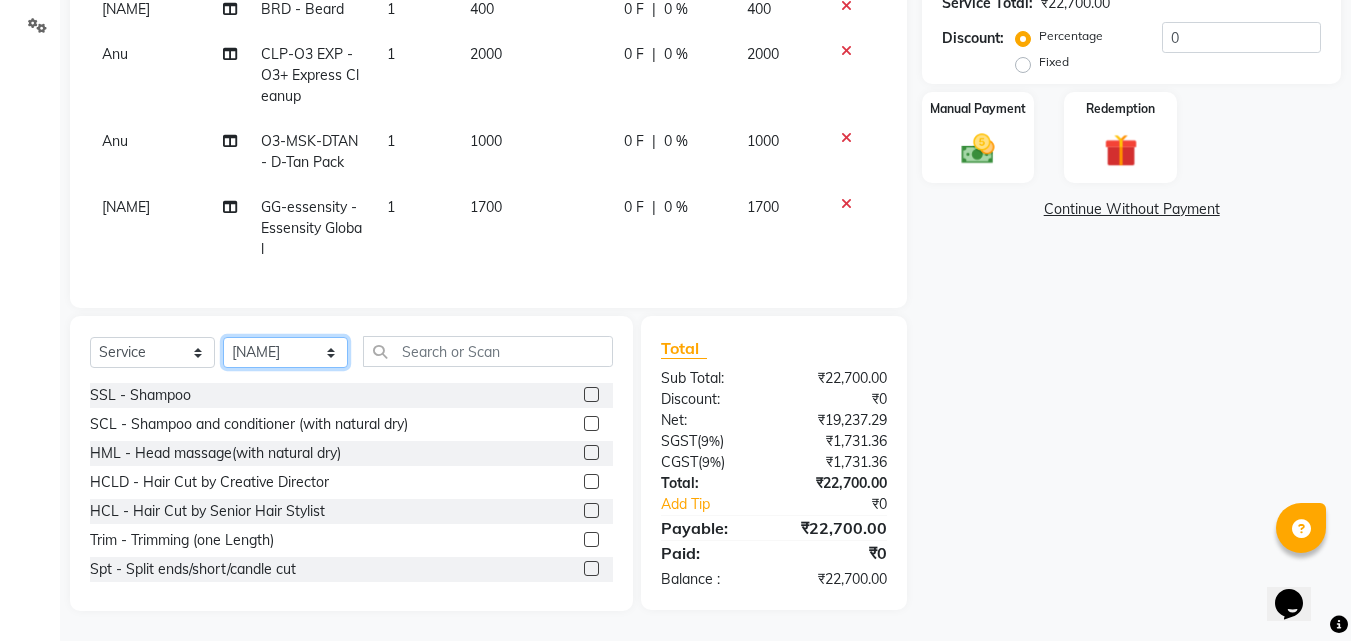 click on "Select Stylist Anu Azam Geetanjali Gulzar Jagdeep Singh Jagjeet Jasdeep Jashan Lovepreet Malkeet Micheal Rahul Rishi sanjay Sharan Simran Simran kaur Stalin tarun Vikas" 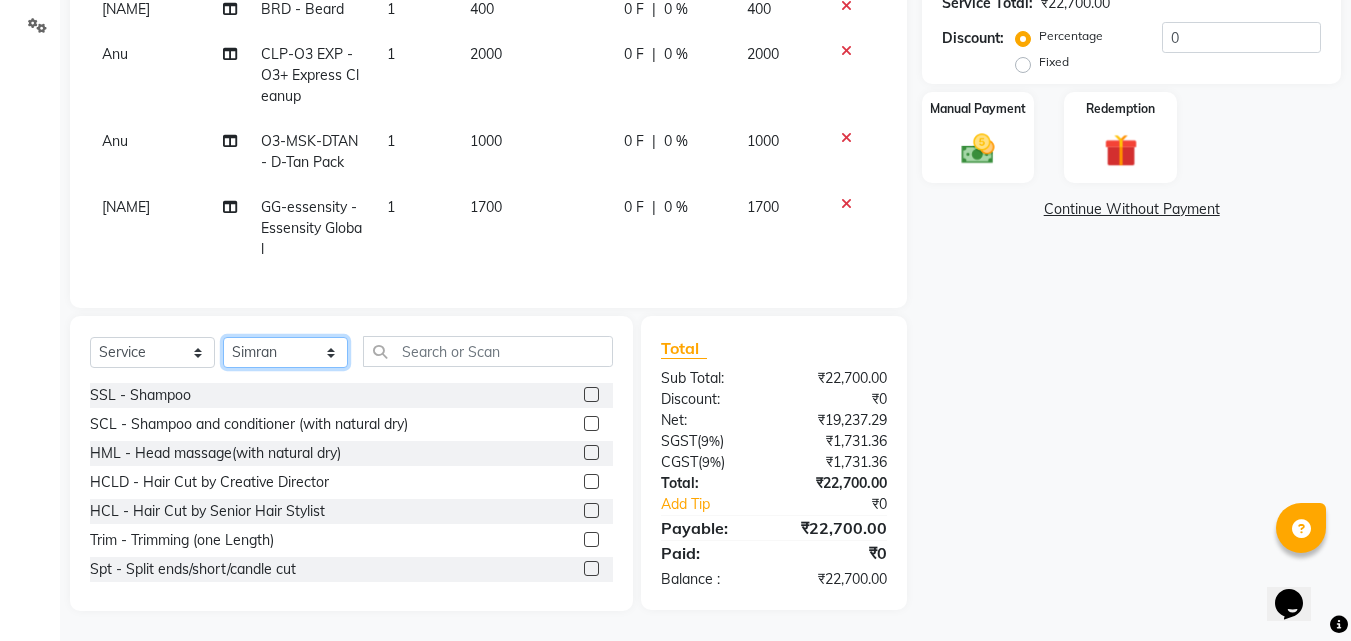 click on "Select Stylist Anu Azam Geetanjali Gulzar Jagdeep Singh Jagjeet Jasdeep Jashan Lovepreet Malkeet Micheal Rahul Rishi sanjay Sharan Simran Simran kaur Stalin tarun Vikas" 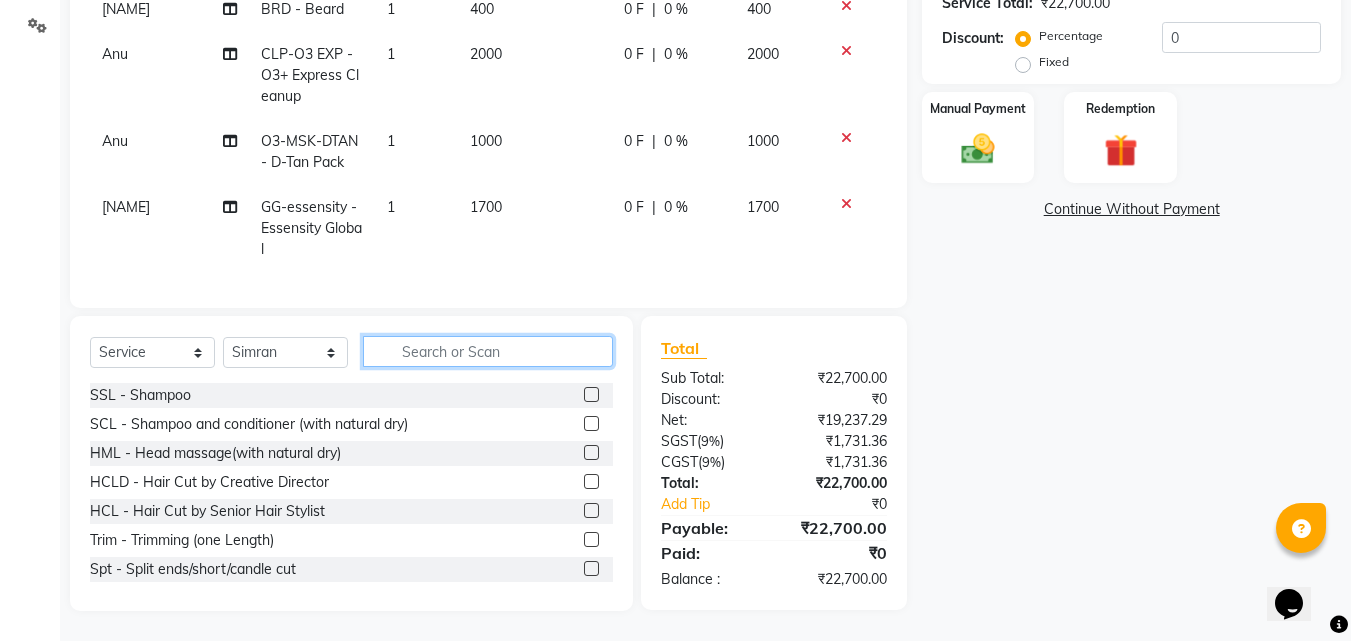 click 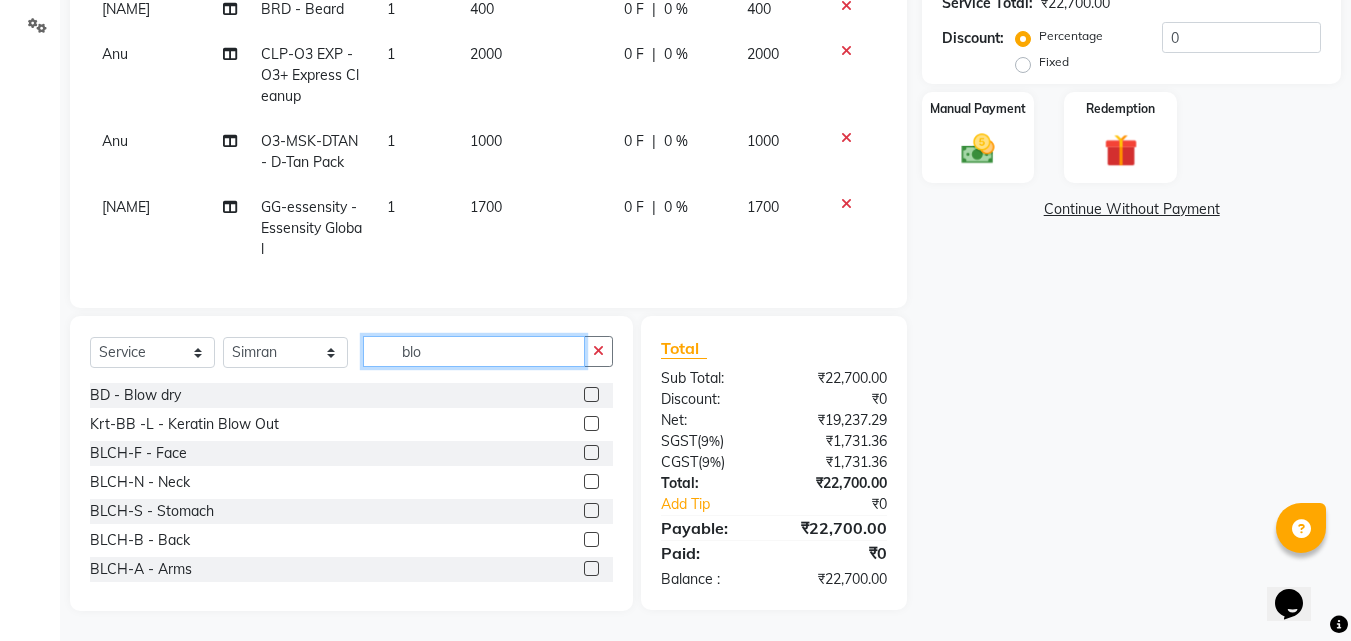 scroll, scrollTop: 459, scrollLeft: 0, axis: vertical 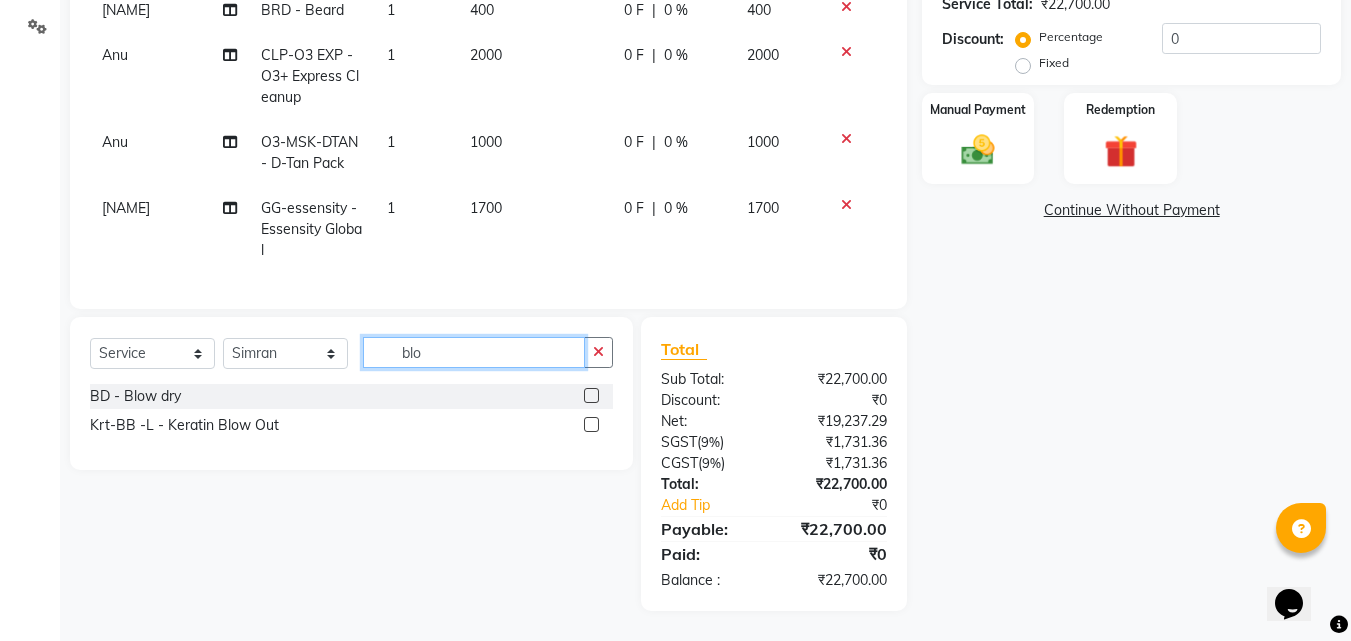 type on "blo" 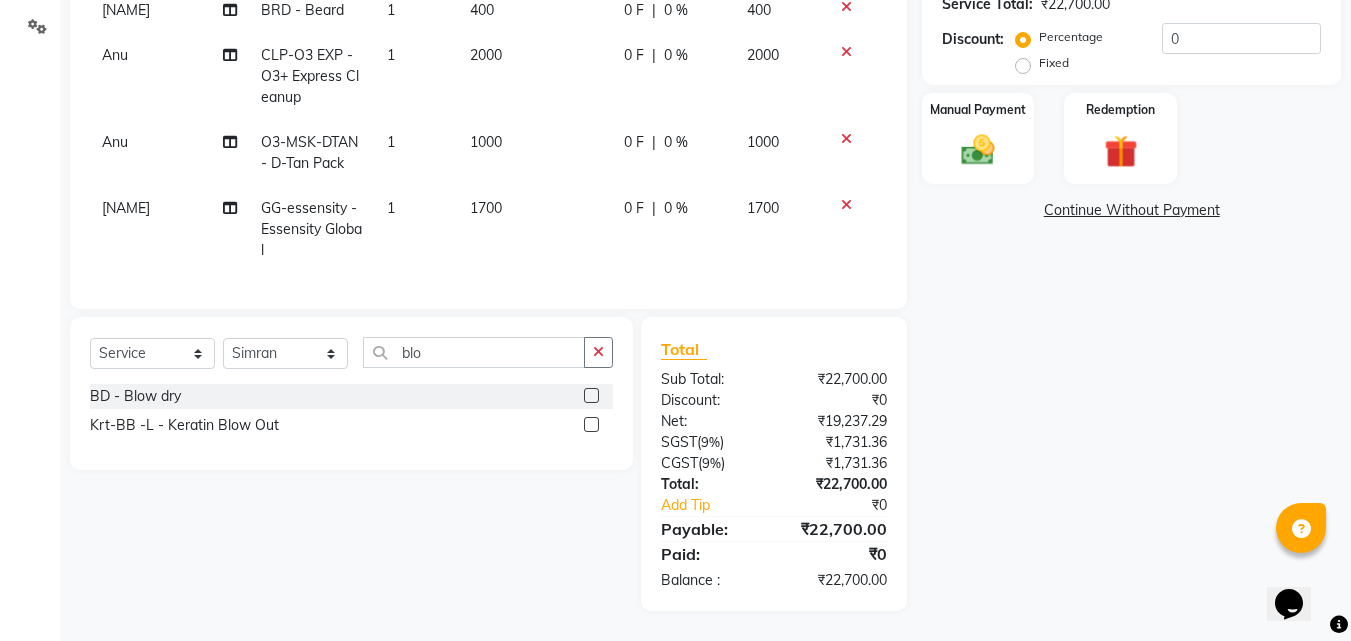 click 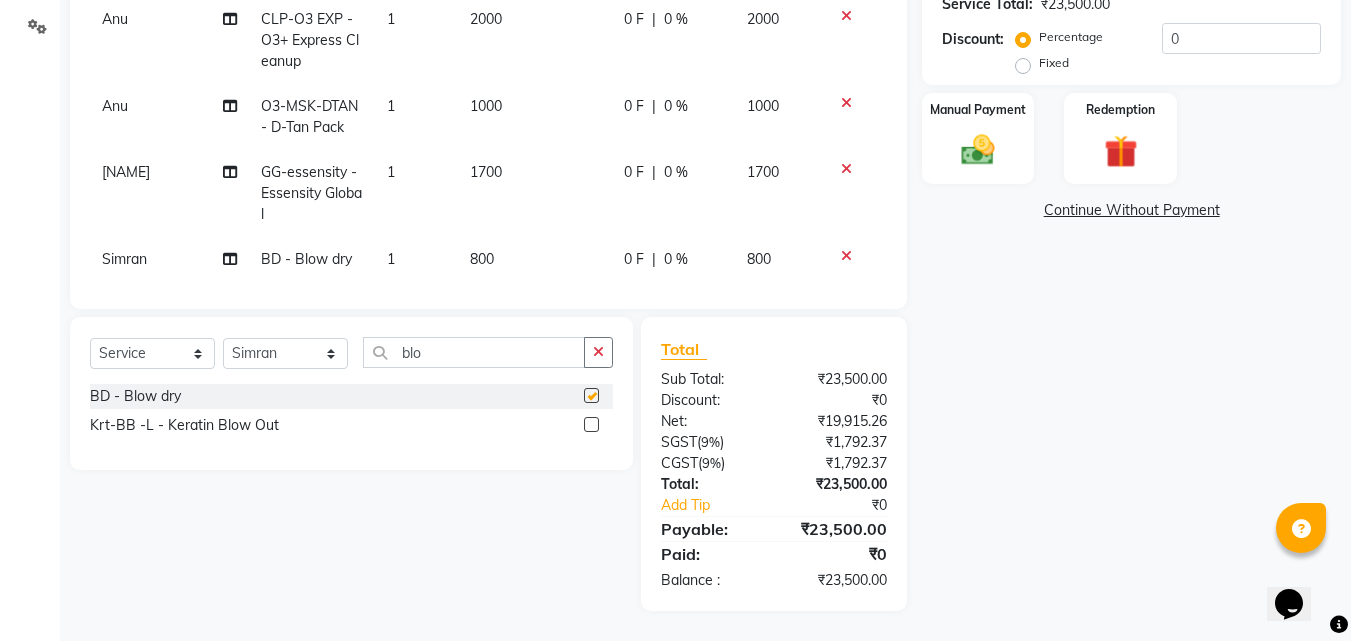 checkbox on "false" 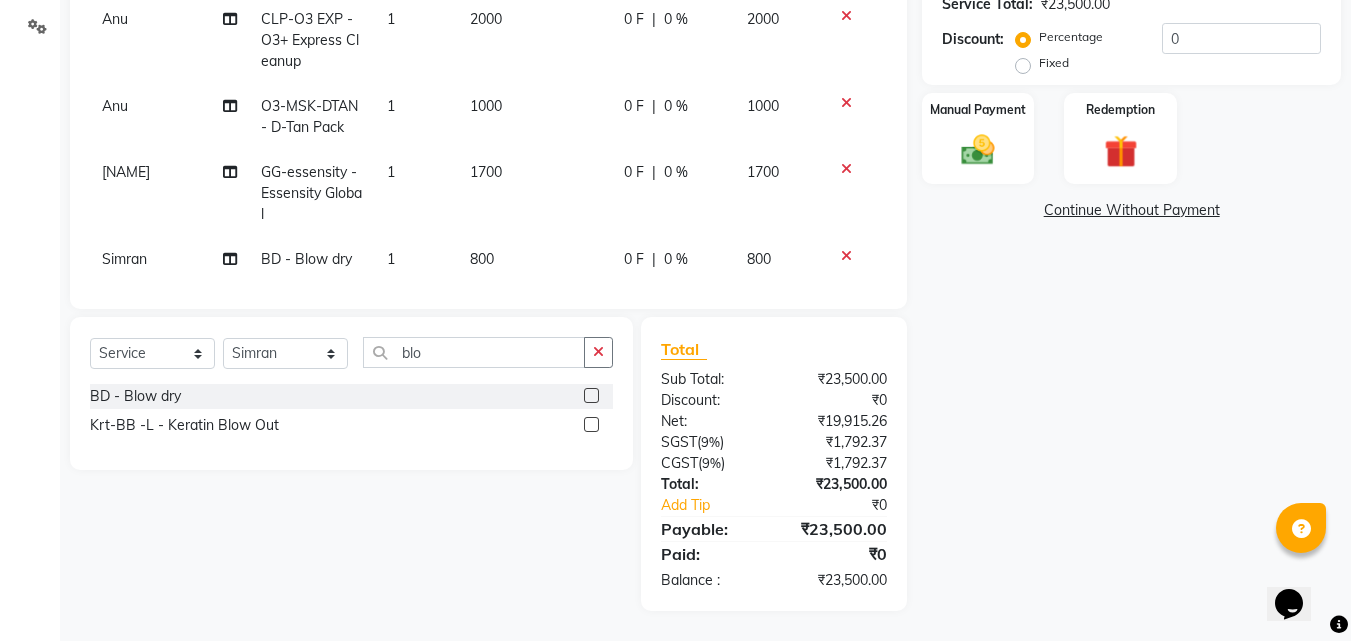 scroll, scrollTop: 312, scrollLeft: 0, axis: vertical 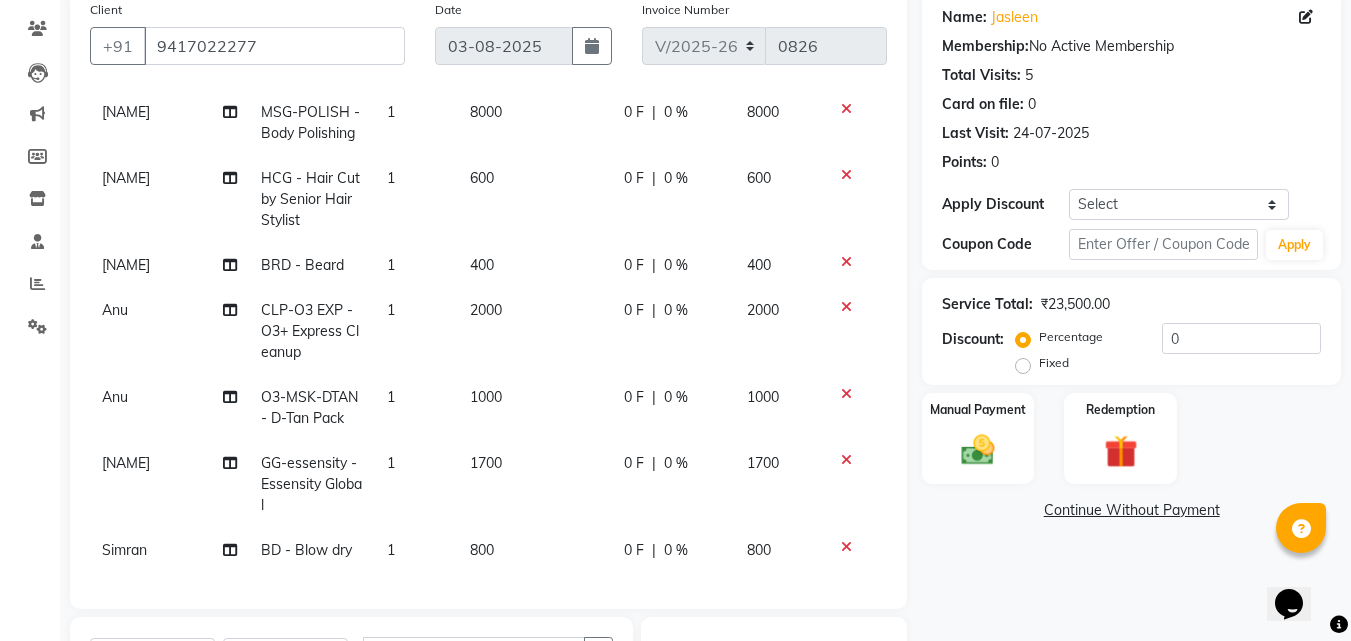 click on "0 %" 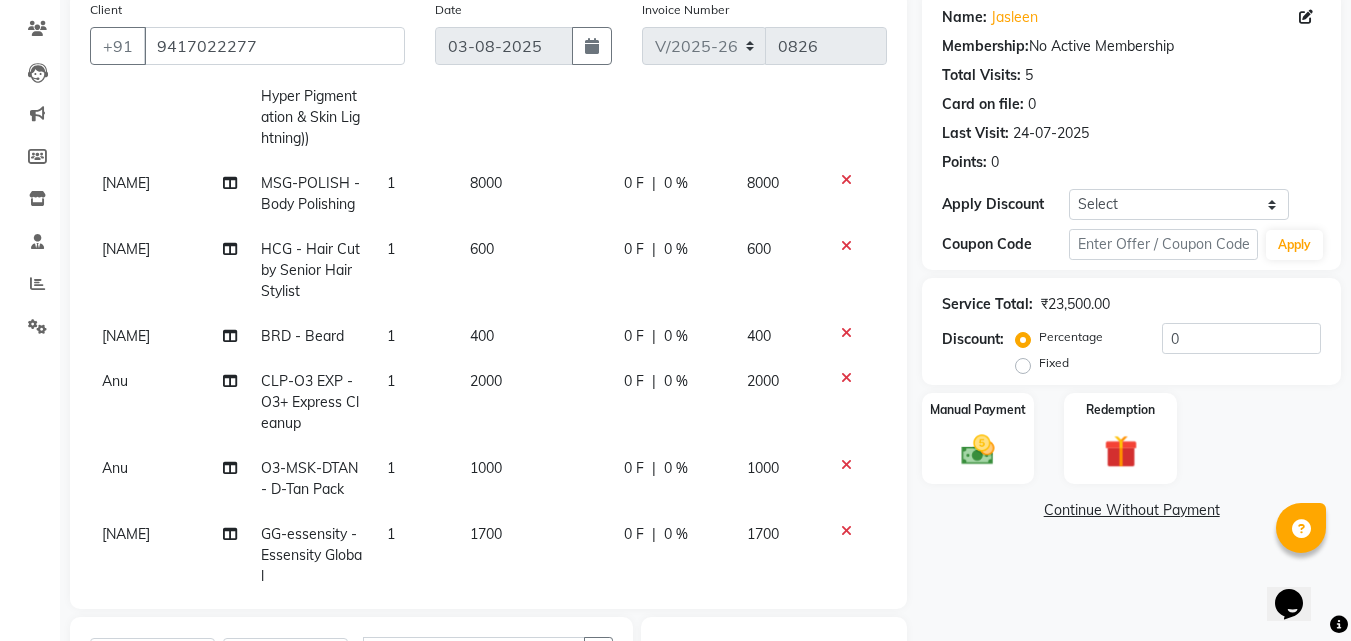 select on "71451" 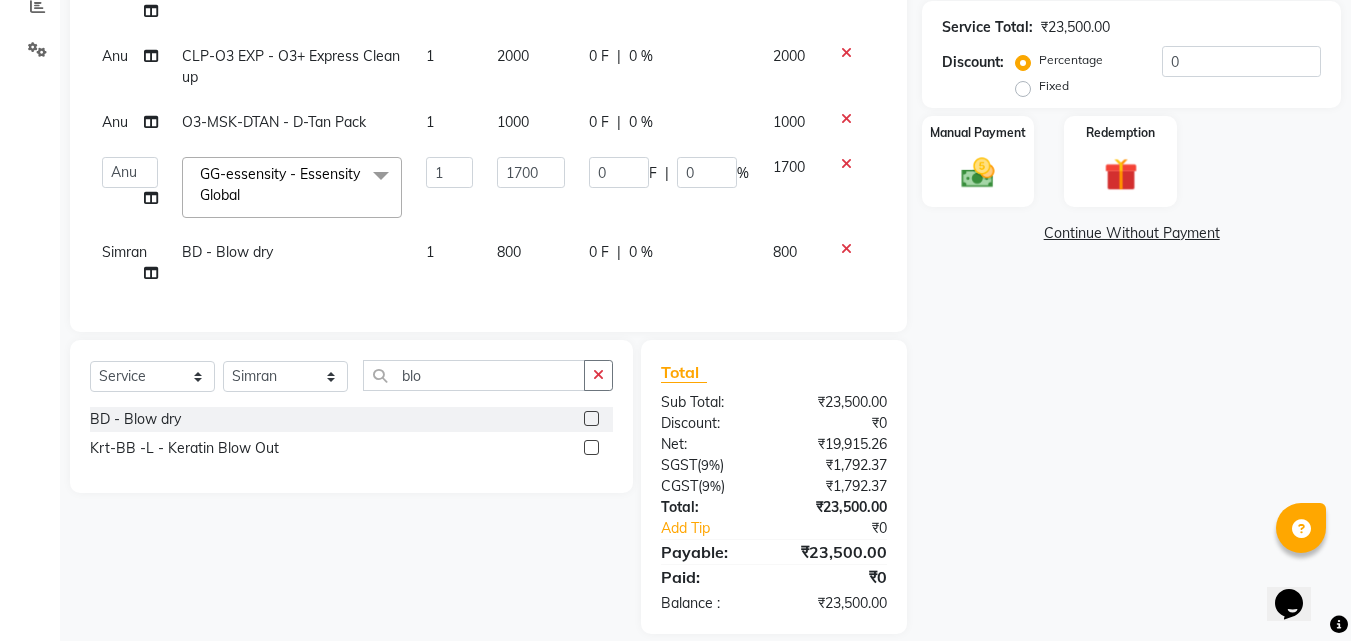 scroll, scrollTop: 459, scrollLeft: 0, axis: vertical 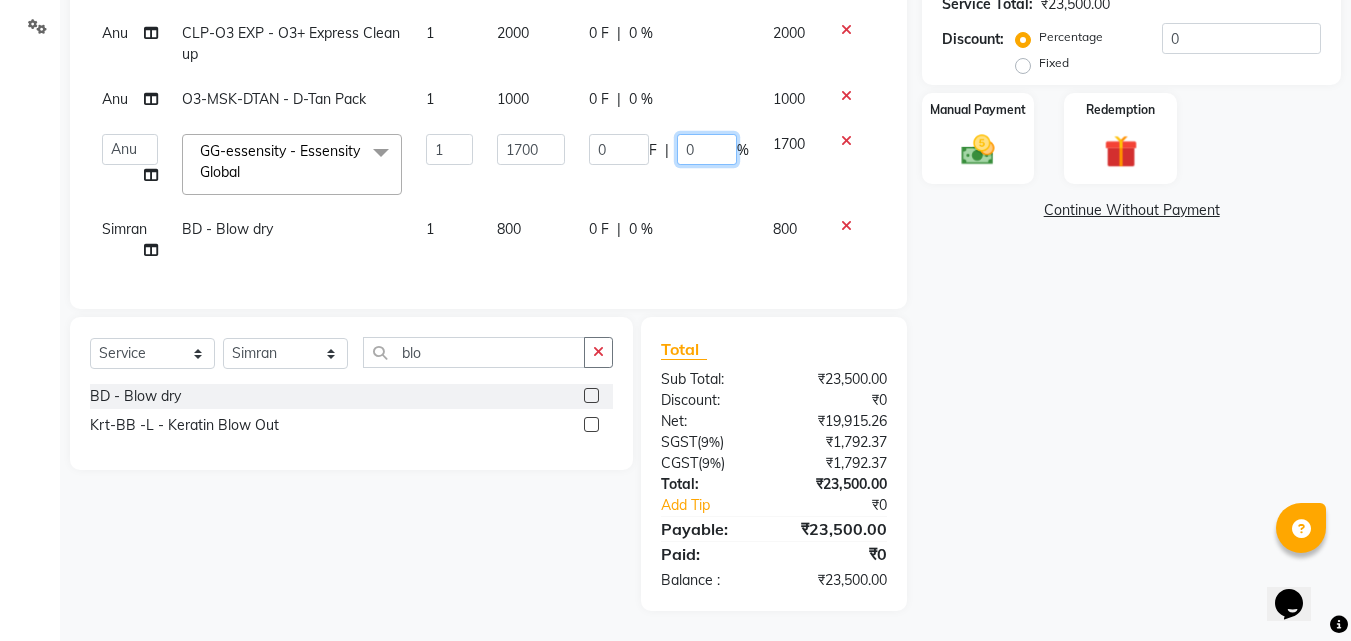click on "0" 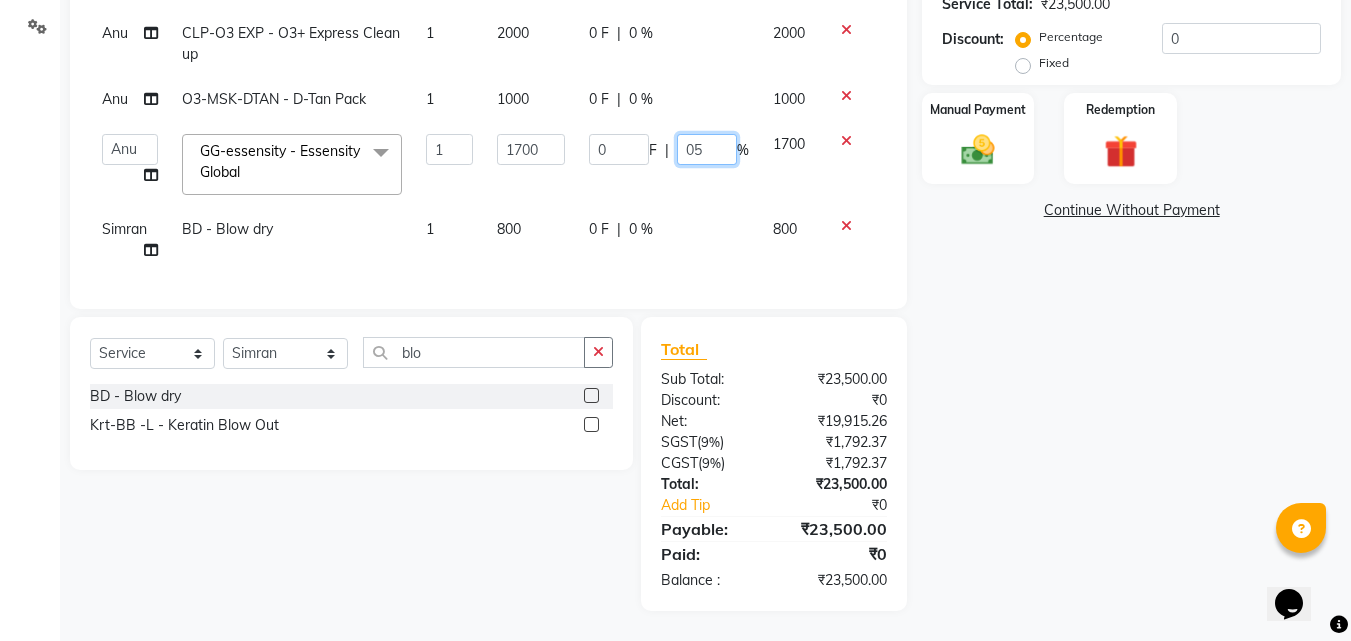 type on "0" 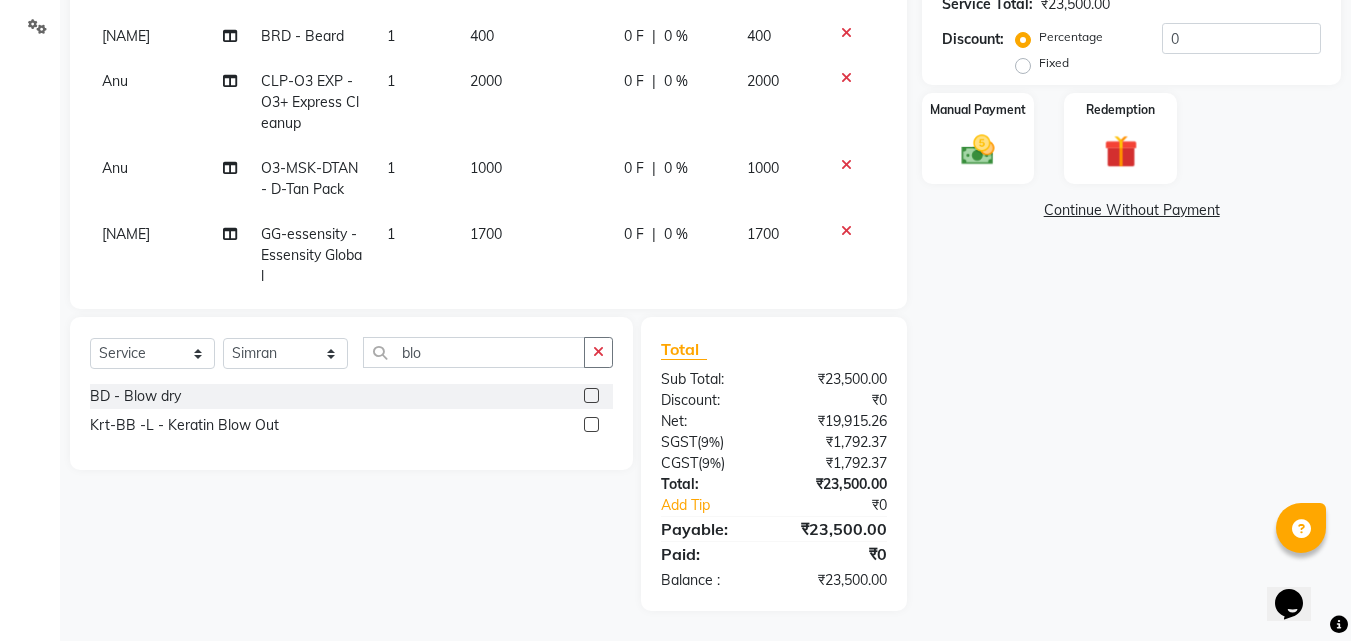 click on "Geetanjali TRT-NECK  - Neck Treatment 1 3000 0 F | 0 % 3000 Geetanjali O3-FC-MEL - Meladerm (For Hyper Pigmentation & Skin Lightning)) 1 6000 0 F | 0 % 6000 Geetanjali MSG-POLISH  - Body Polishing 1 8000 0 F | 0 % 8000 Jagdeep Singh HCG - Hair Cut by Senior Hair Stylist 1 600 0 F | 0 % 600 Jagdeep Singh BRD - Beard 1 400 0 F | 0 % 400 Anu CLP-O3 EXP  - O3+ Express Cleanup 1 2000 0 F | 0 % 2000 Anu O3-MSK-DTAN  - D-Tan Pack 1 1000 0 F | 0 % 1000 Jagdeep Singh GG-essensity - Essensity Global 1 1700 0 F | 0 % 1700 Simran BD - Blow dry 1 800 0 F | 0 % 800" 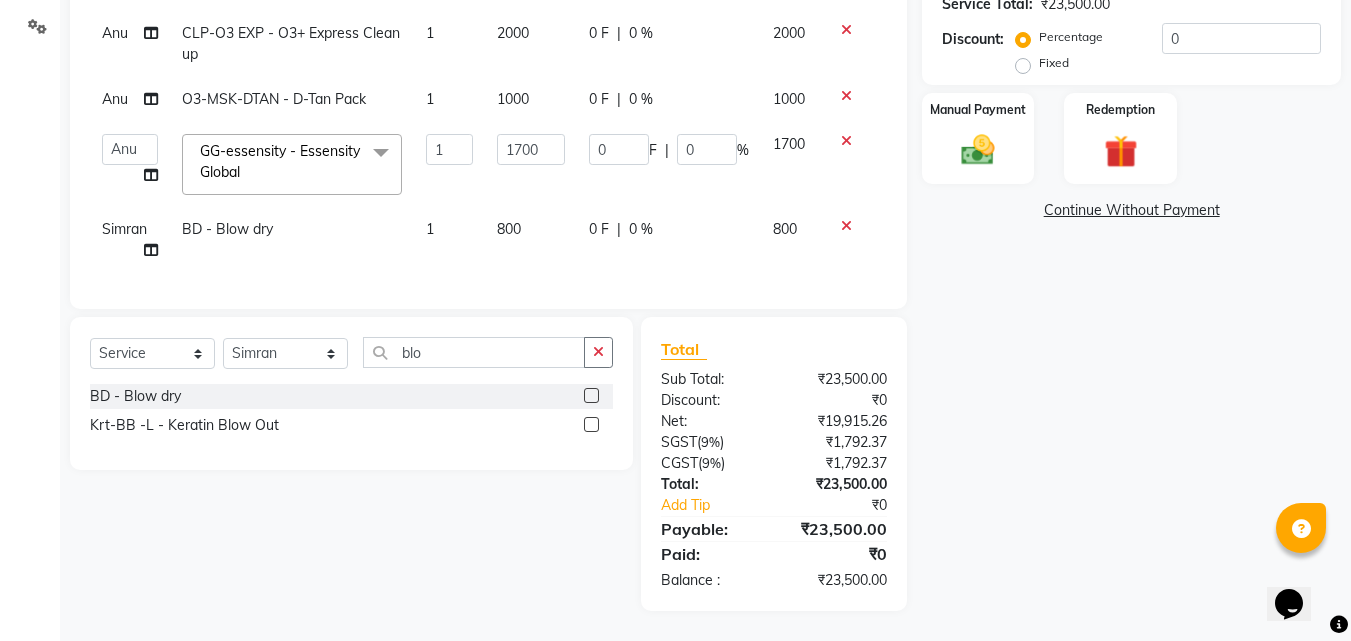 click on "0 F | 0 %" 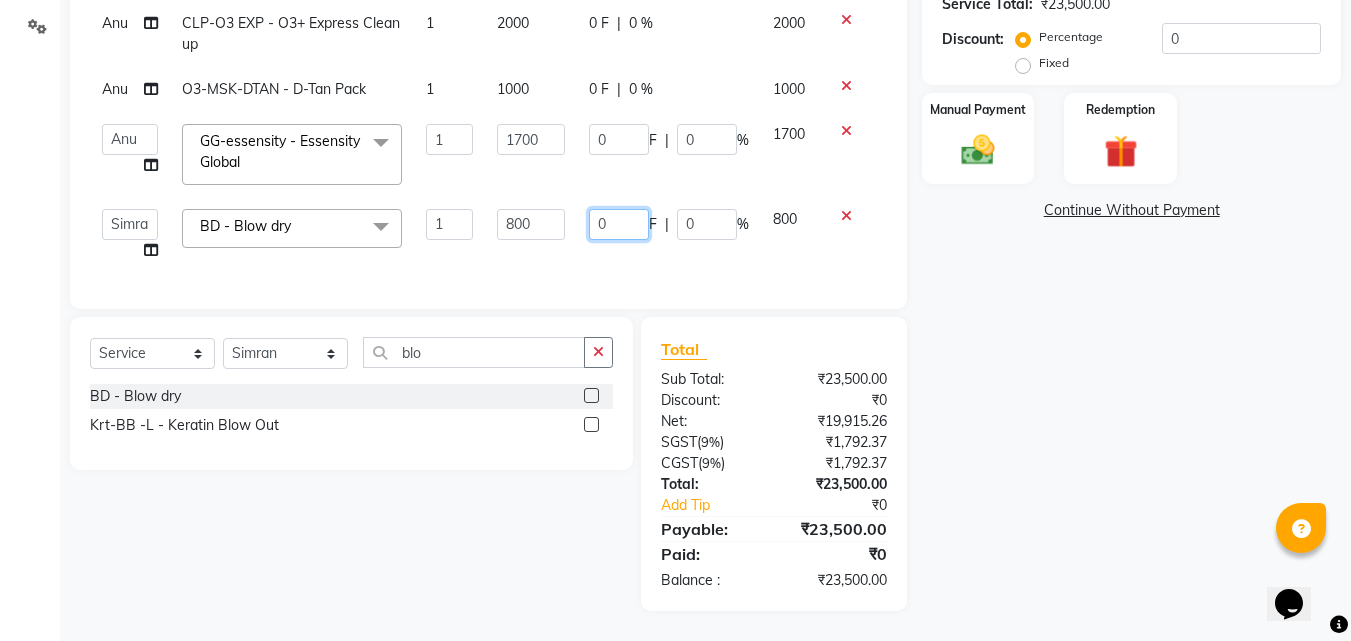 click on "0" 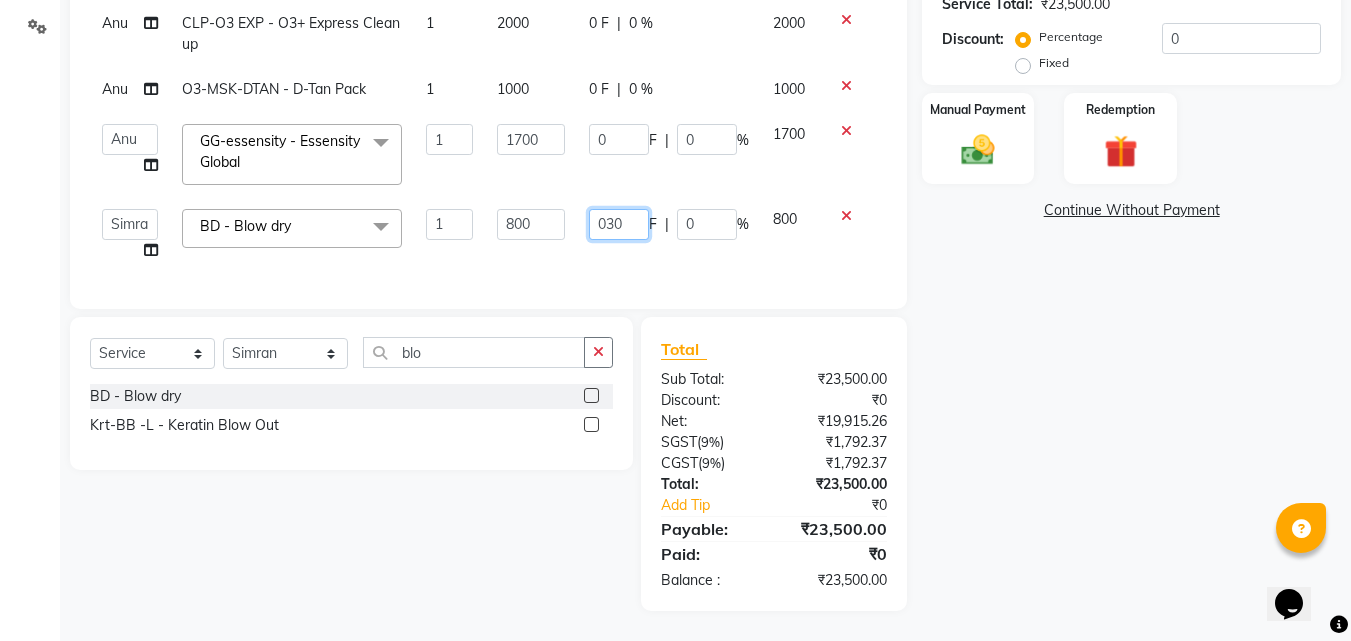 type on "0300" 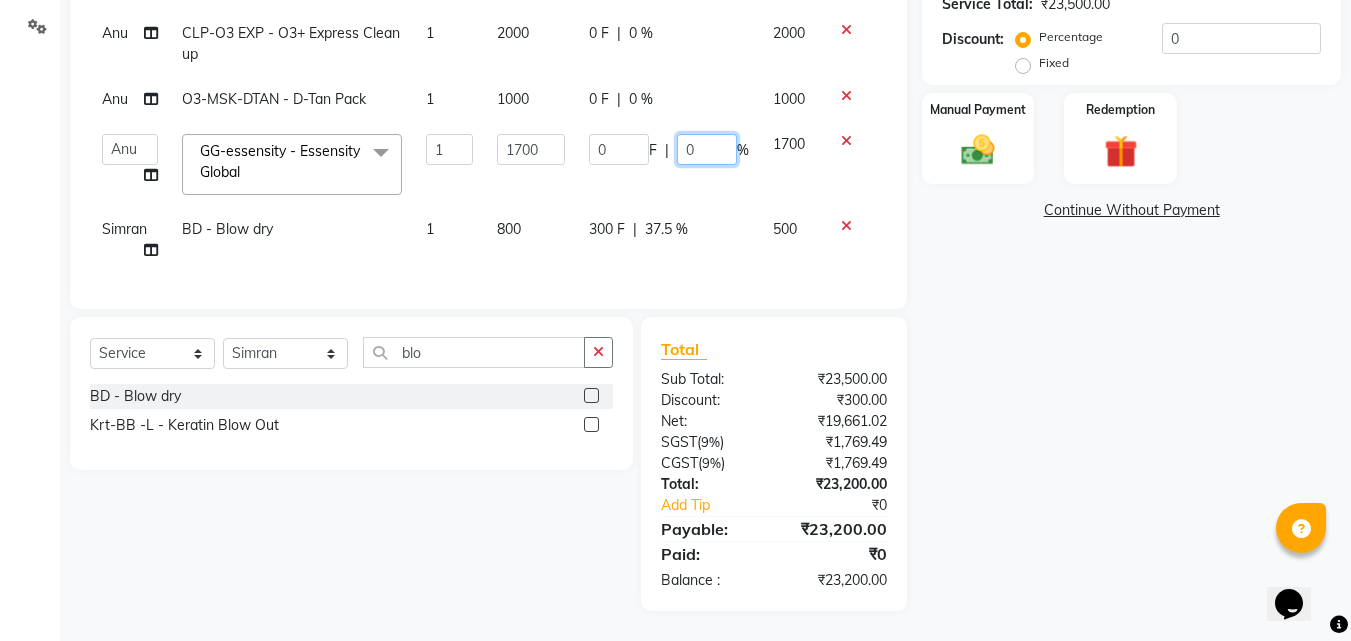 click on "0" 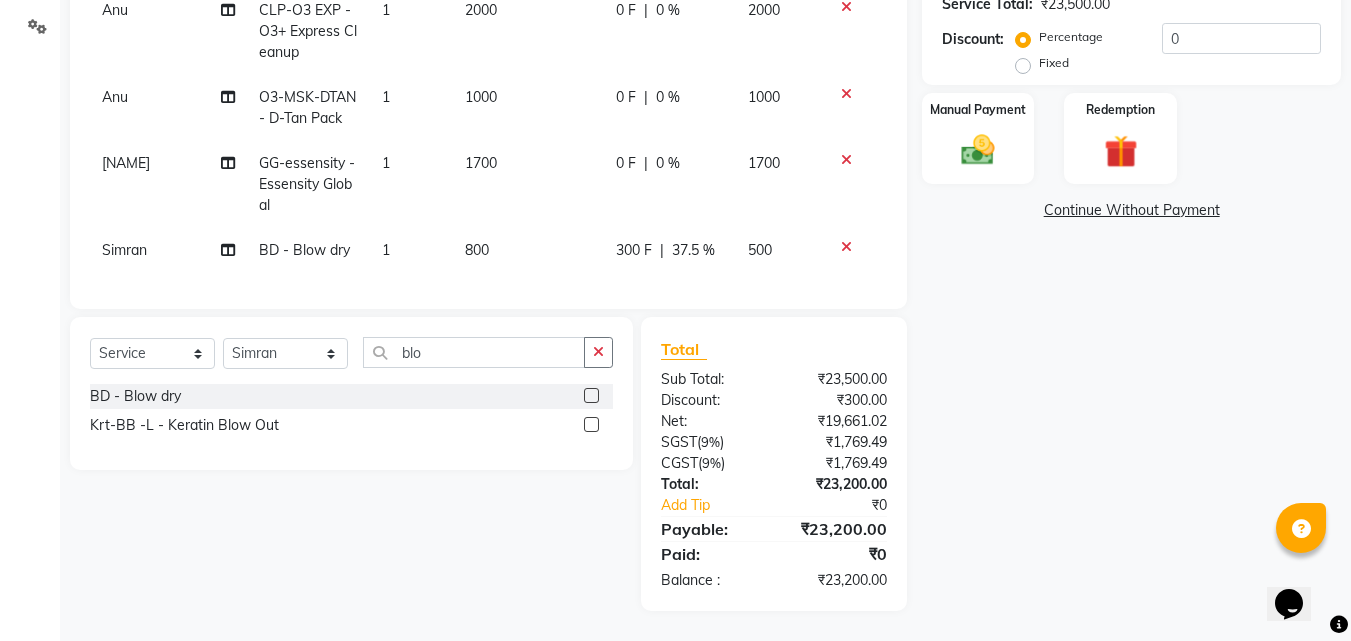 click on "0 F | 0 %" 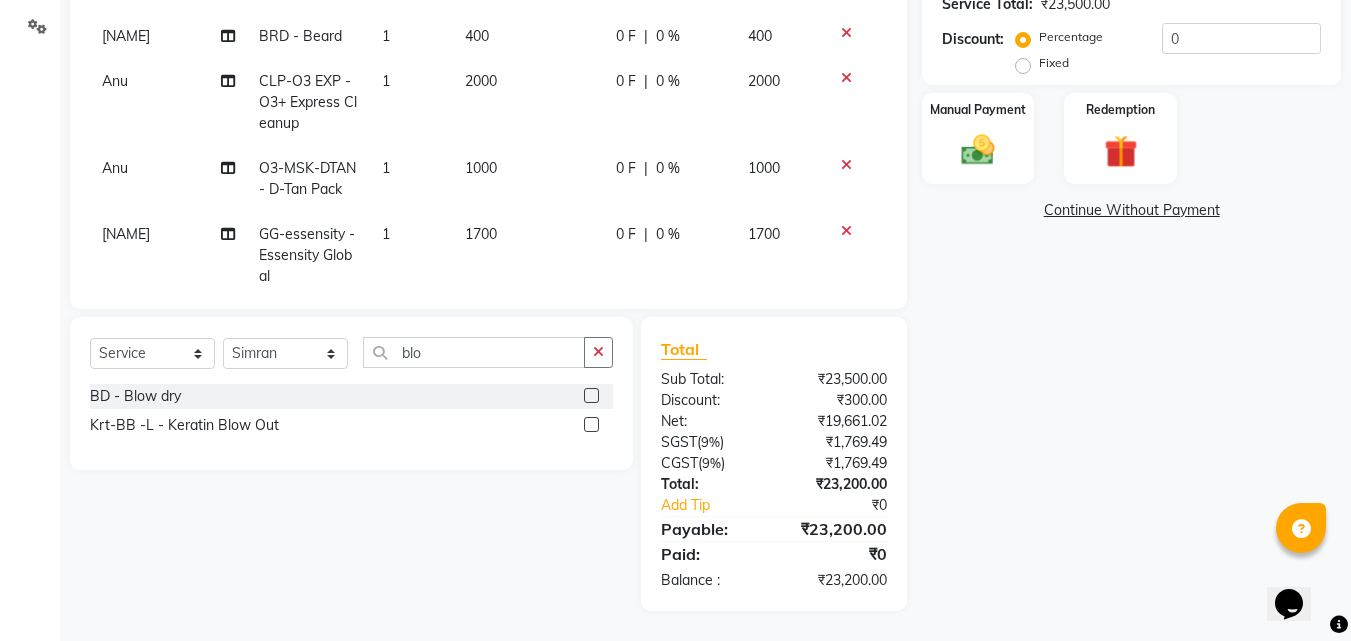 select on "71451" 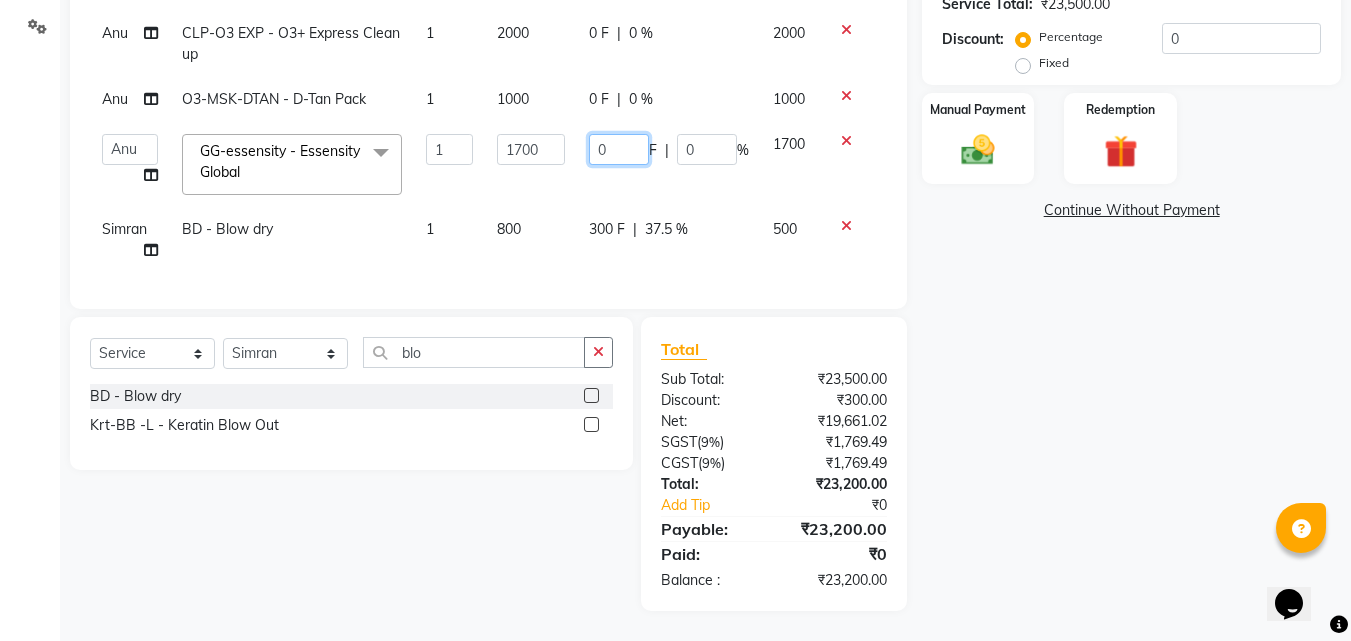 click on "0" 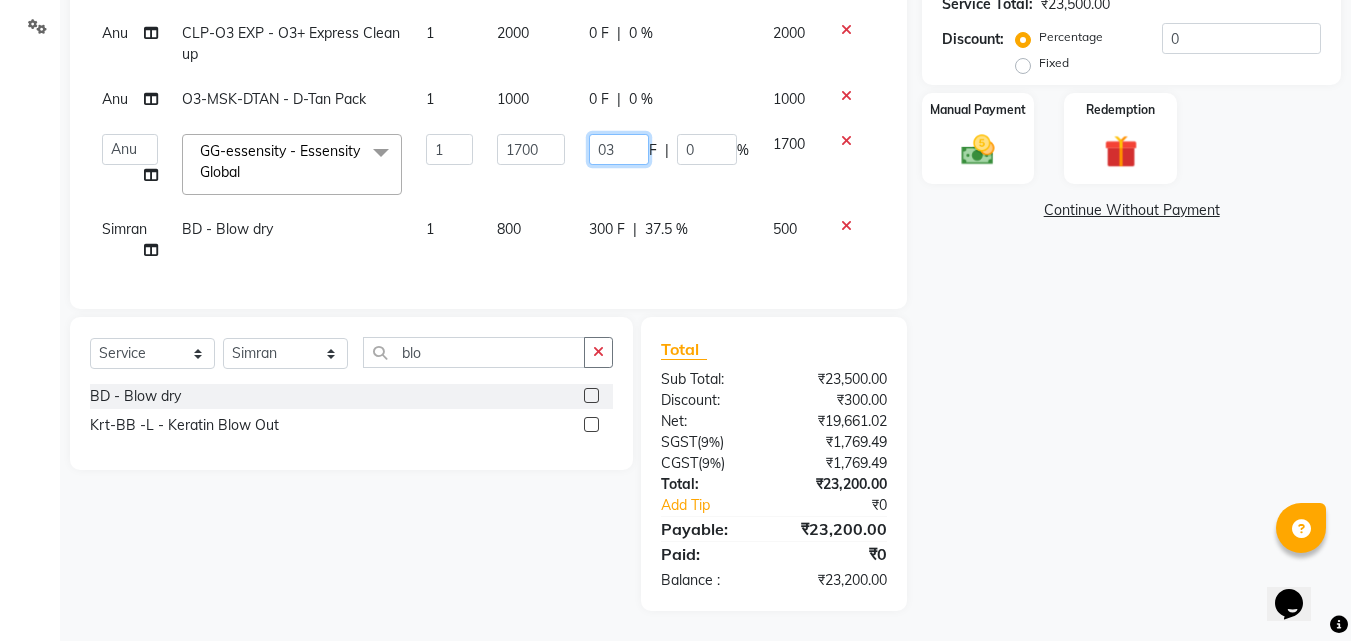 type on "030" 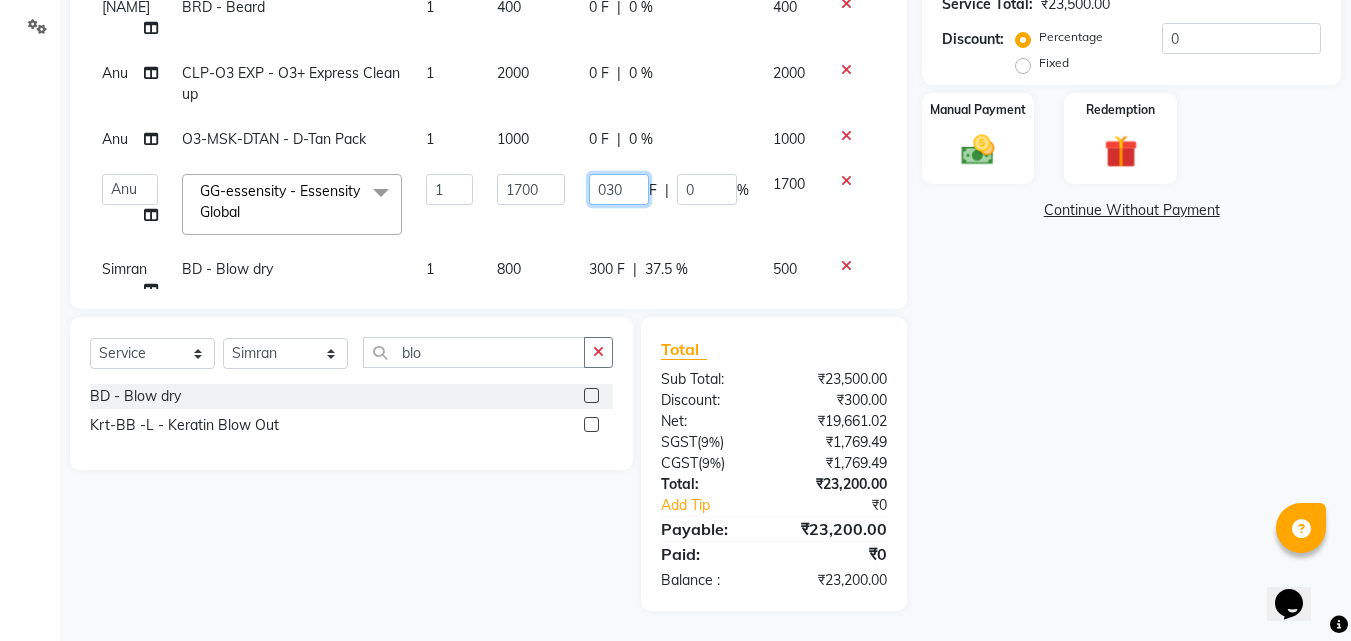 scroll, scrollTop: 105, scrollLeft: 0, axis: vertical 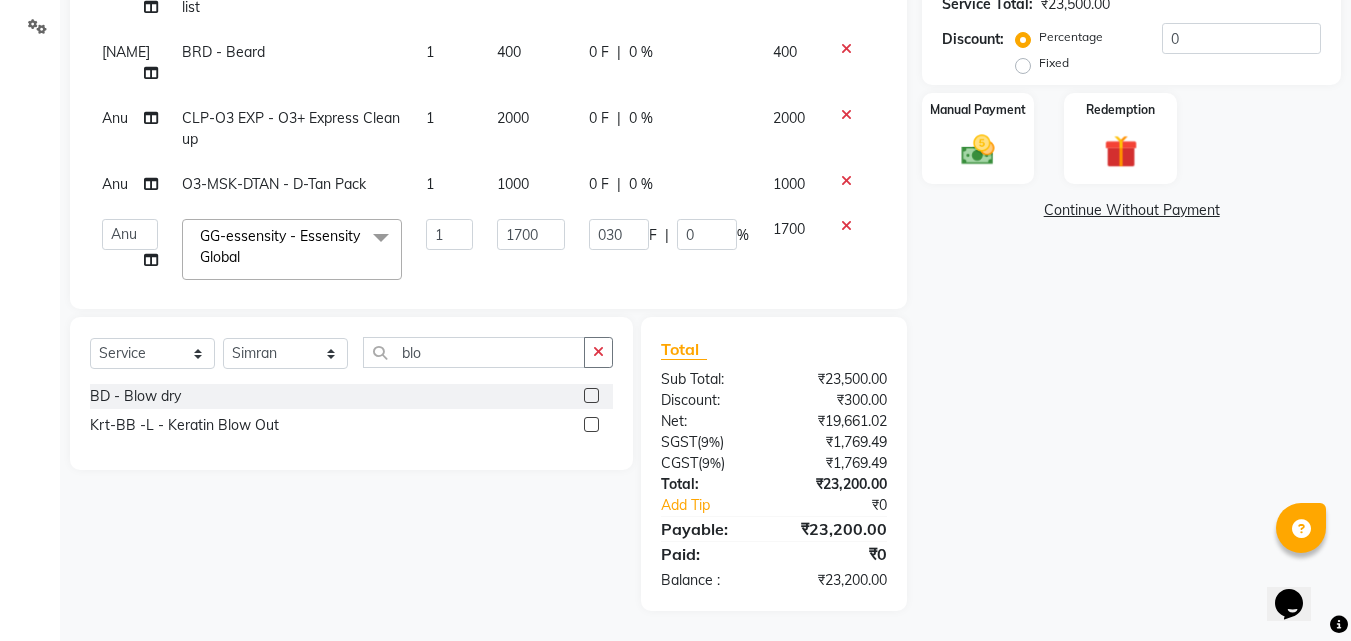 click on "Geetanjali TRT-NECK  - Neck Treatment 1 3000 0 F | 0 % 3000 Geetanjali O3-FC-MEL - Meladerm (For Hyper Pigmentation & Skin Lightning)) 1 6000 0 F | 0 % 6000 Geetanjali MSG-POLISH  - Body Polishing 1 8000 0 F | 0 % 8000 Jagdeep Singh HCG - Hair Cut by Senior Hair Stylist 1 600 0 F | 0 % 600 Jagdeep Singh BRD - Beard 1 400 0 F | 0 % 400 Anu CLP-O3 EXP  - O3+ Express Cleanup 1 2000 0 F | 0 % 2000 Anu O3-MSK-DTAN  - D-Tan Pack 1 1000 0 F | 0 % 1000  Anu   Azam   Geetanjali   Gulzar   Jagdeep Singh   Jagjeet   Jasdeep   Jashan   Lovepreet   Malkeet   Micheal   Rahul   Rishi   sanjay   Sharan   Simran   Simran kaur   Stalin   tarun   Vikas  GG-essensity - Essensity Global  x SSL - Shampoo SCL - Shampoo and conditioner (with natural dry) HML - Head massage(with natural dry) HCLD - Hair Cut by Creative Director HCL - Hair Cut by Senior Hair Stylist Trim - Trimming (one Length) Spt - Split ends/short/candle cut BD - Blow dry OS - Open styling GL-igora - Igora Global GL-essensity - Essensity Global Hlts-L - Highlights" 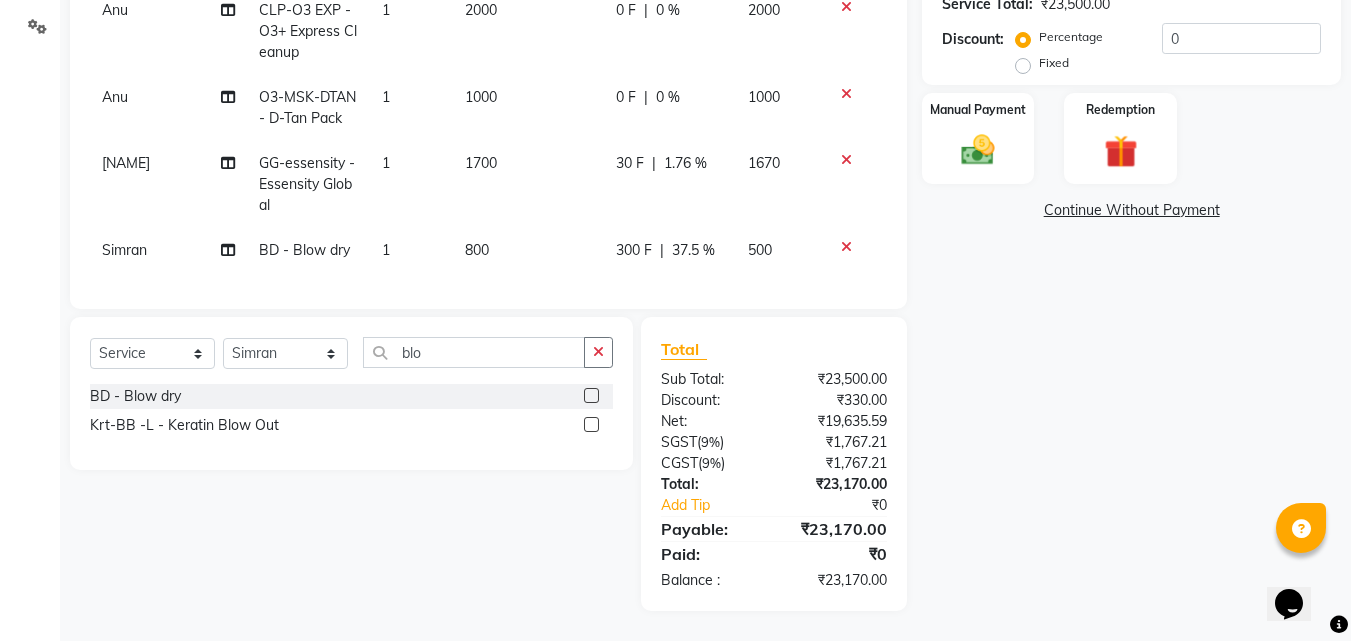 scroll, scrollTop: 333, scrollLeft: 0, axis: vertical 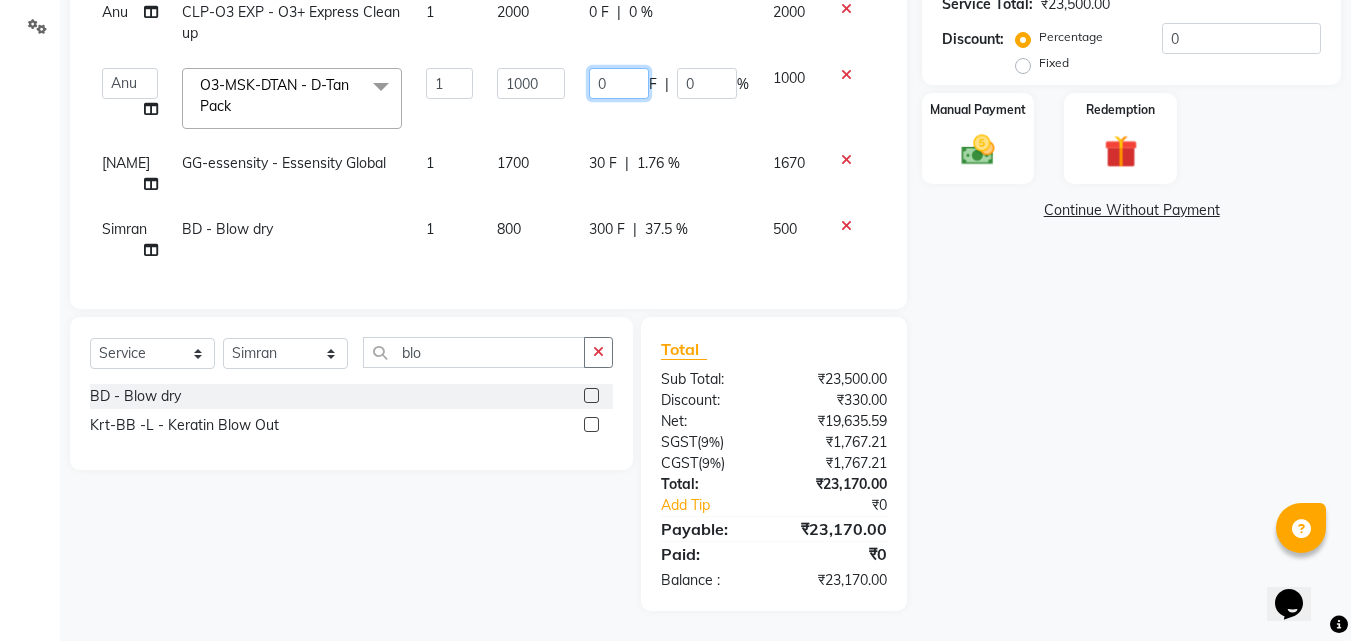 click on "0" 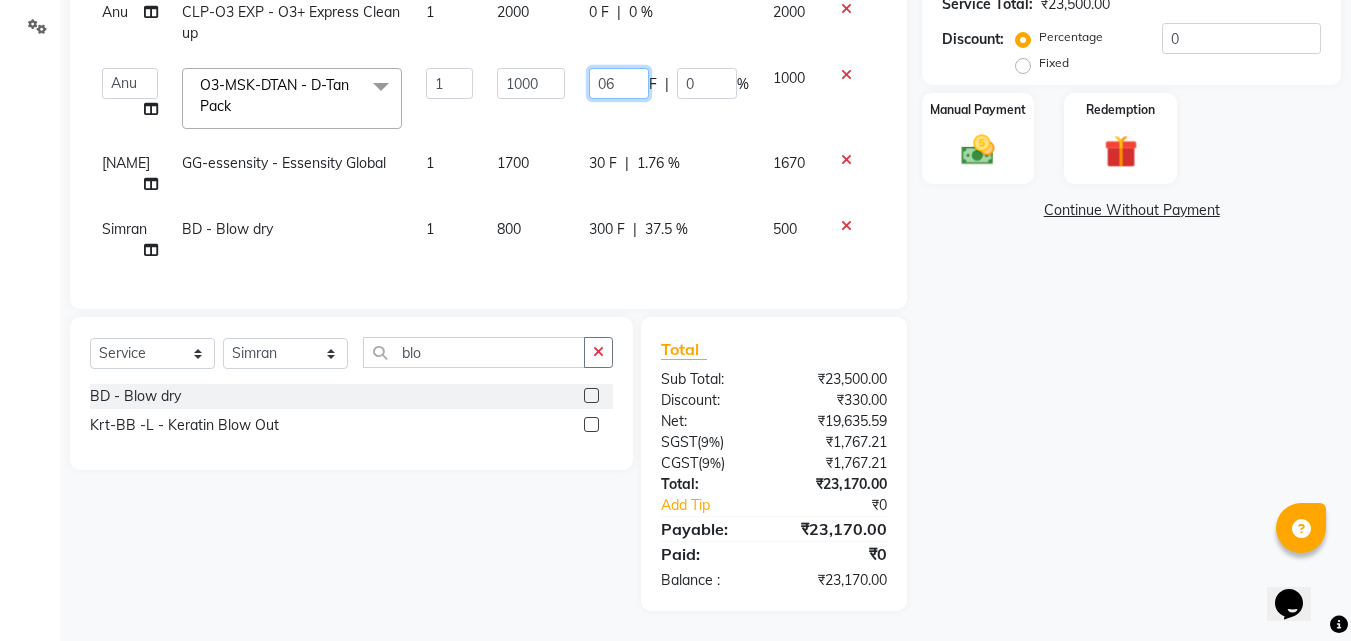 type on "060" 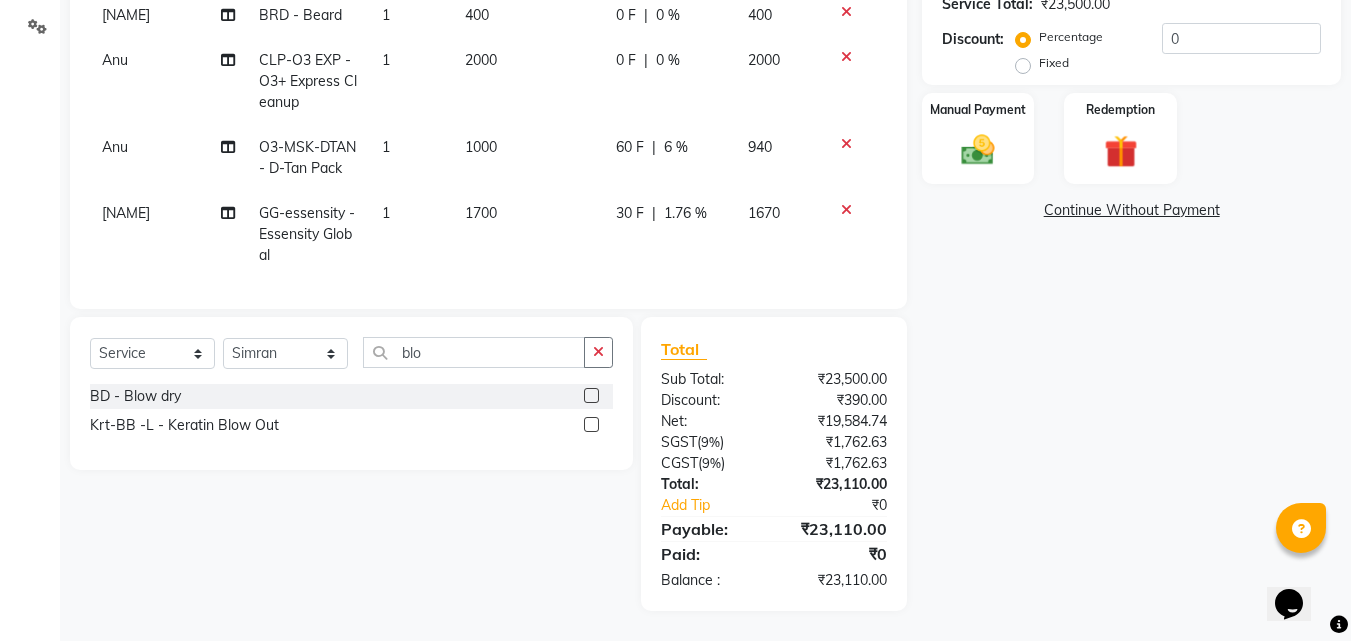 click on "Geetanjali TRT-NECK  - Neck Treatment 1 3000 0 F | 0 % 3000 Geetanjali O3-FC-MEL - Meladerm (For Hyper Pigmentation & Skin Lightning)) 1 6000 0 F | 0 % 6000 Geetanjali MSG-POLISH  - Body Polishing 1 8000 0 F | 0 % 8000 Jagdeep Singh HCG - Hair Cut by Senior Hair Stylist 1 600 0 F | 0 % 600 Jagdeep Singh BRD - Beard 1 400 0 F | 0 % 400 Anu CLP-O3 EXP  - O3+ Express Cleanup 1 2000 0 F | 0 % 2000 Anu O3-MSK-DTAN  - D-Tan Pack 1 1000 60 F | 6 % 940 Jagdeep Singh GG-essensity - Essensity Global 1 1700 30 F | 1.76 % 1670 Simran BD - Blow dry 1 800 300 F | 37.5 % 500" 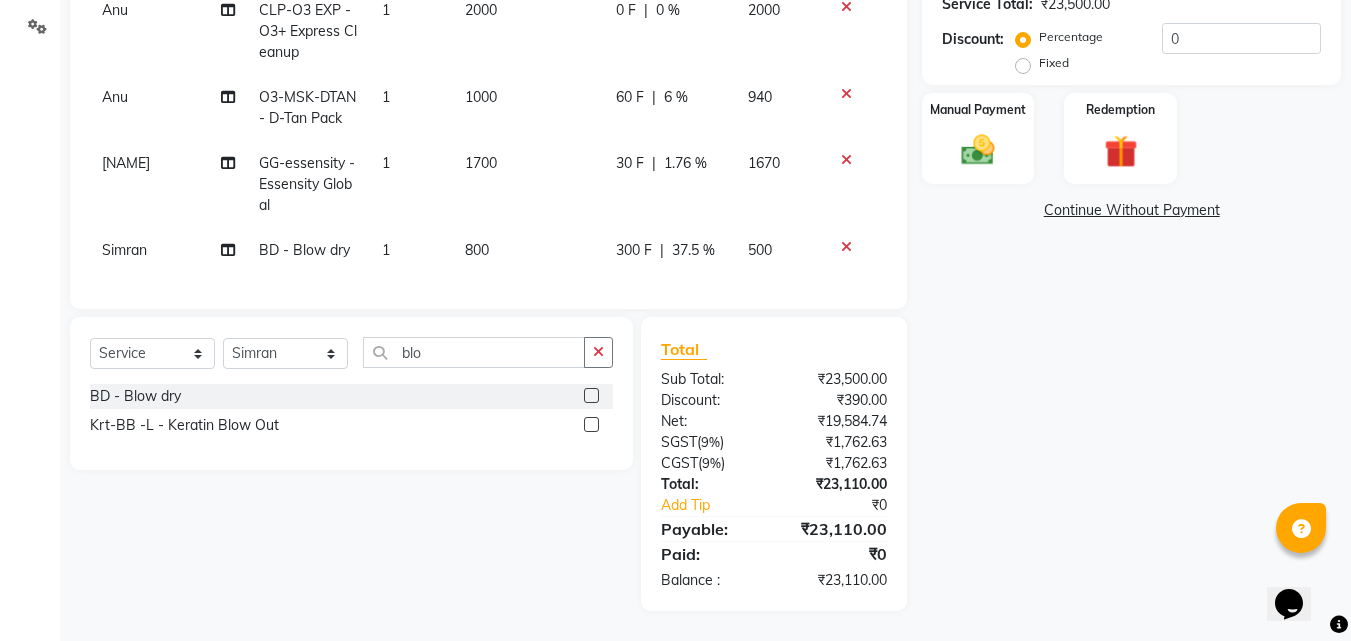 scroll, scrollTop: 326, scrollLeft: 0, axis: vertical 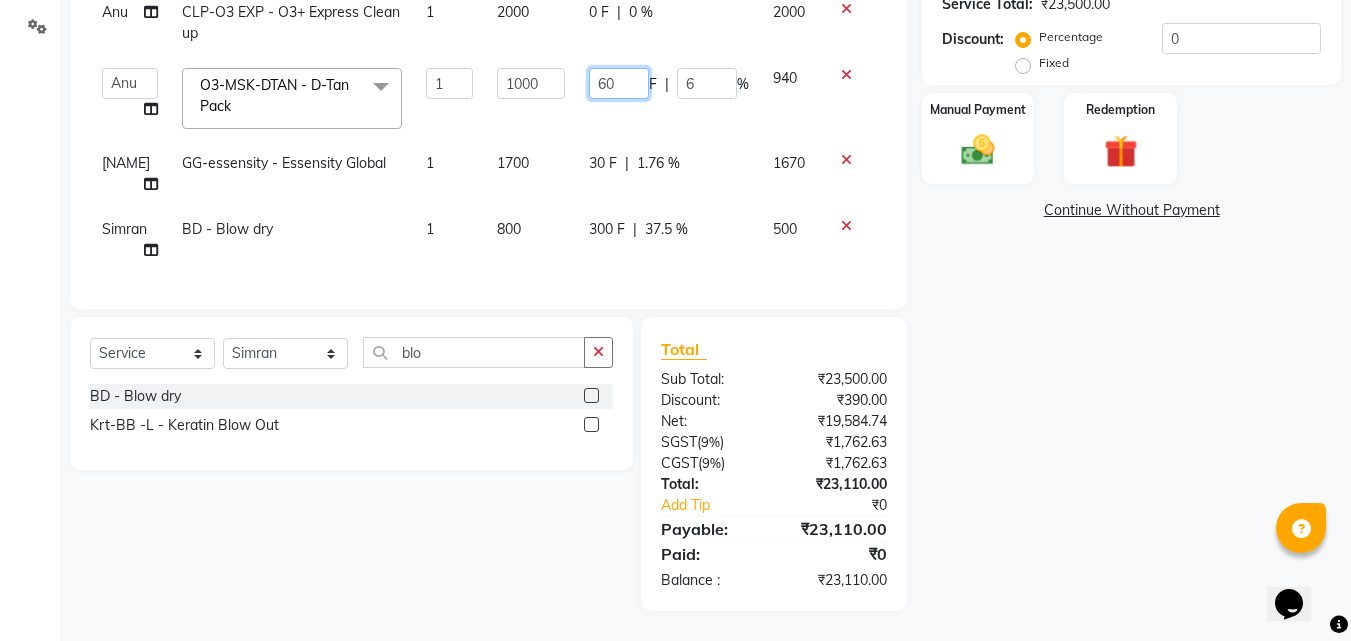 click on "60" 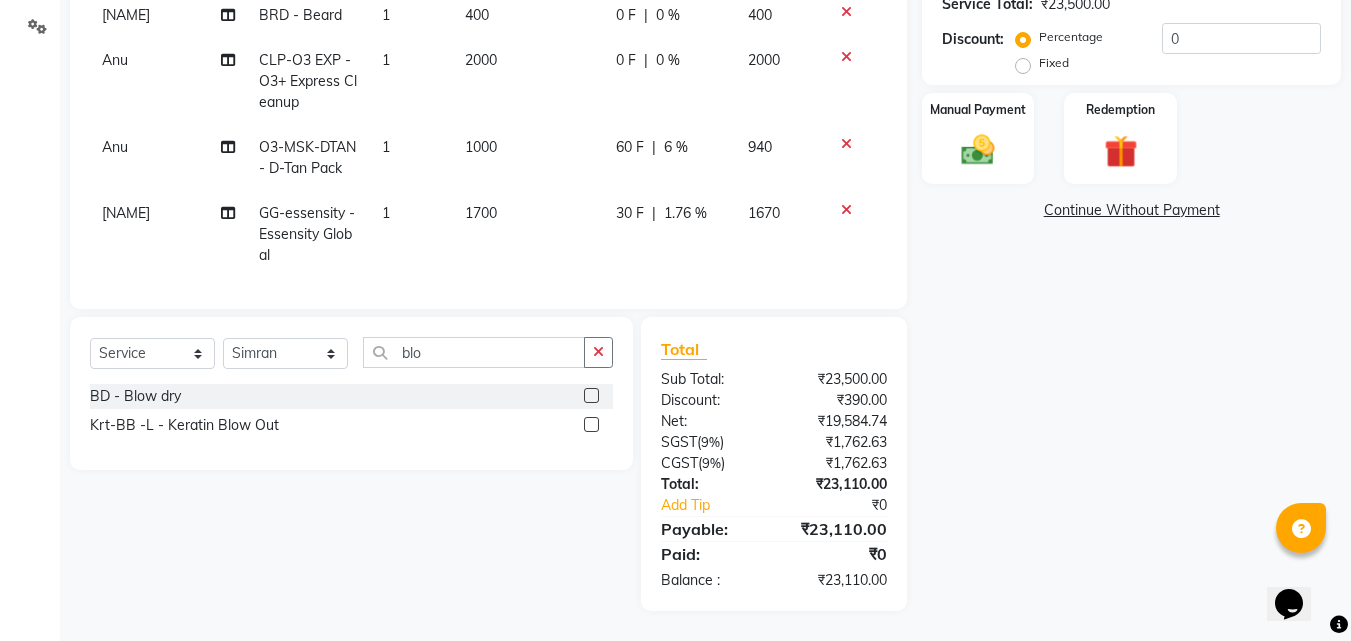 click on "6 %" 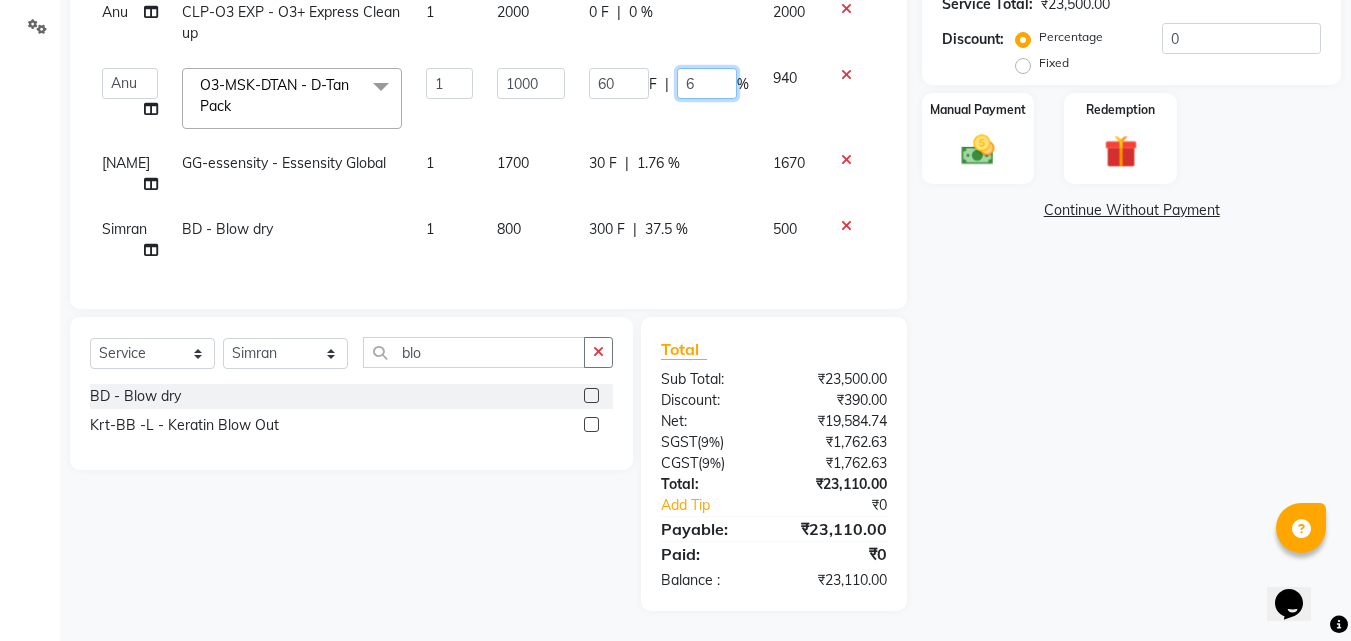 click on "6" 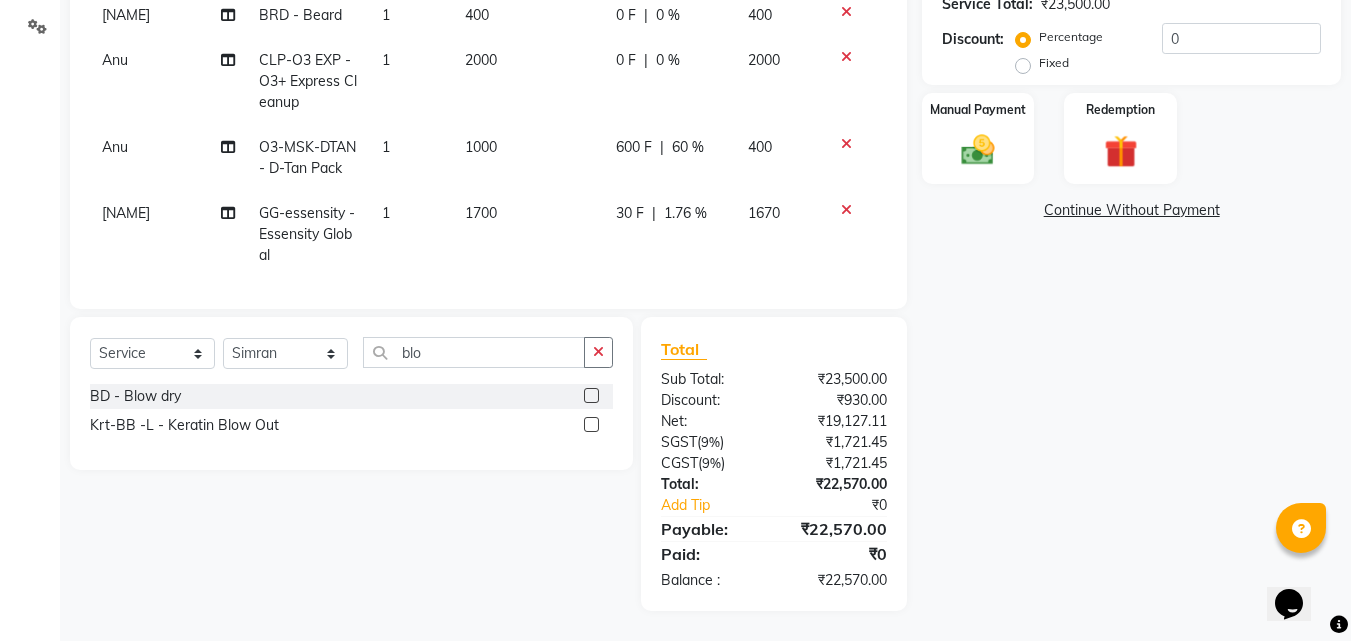 click on "Name: Jasleen  Membership:  No Active Membership  Total Visits:  5 Card on file:  0 Last Visit:   24-07-2025 Points:   0  Apply Discount Select Coupon → Wrong Job Card  Coupon → Complimentary Coupon → Correction  Coupon → First Wash  Coupon → Free Of Cost - Foc  Coupon → Staff Service  Coupon → Service Not Done  Coupon → Double Job Card  Coupon → Pending Payment  Coupon Code Apply Service Total:  ₹23,500.00  Discount:  Percentage   Fixed  0 Manual Payment Redemption  Continue Without Payment" 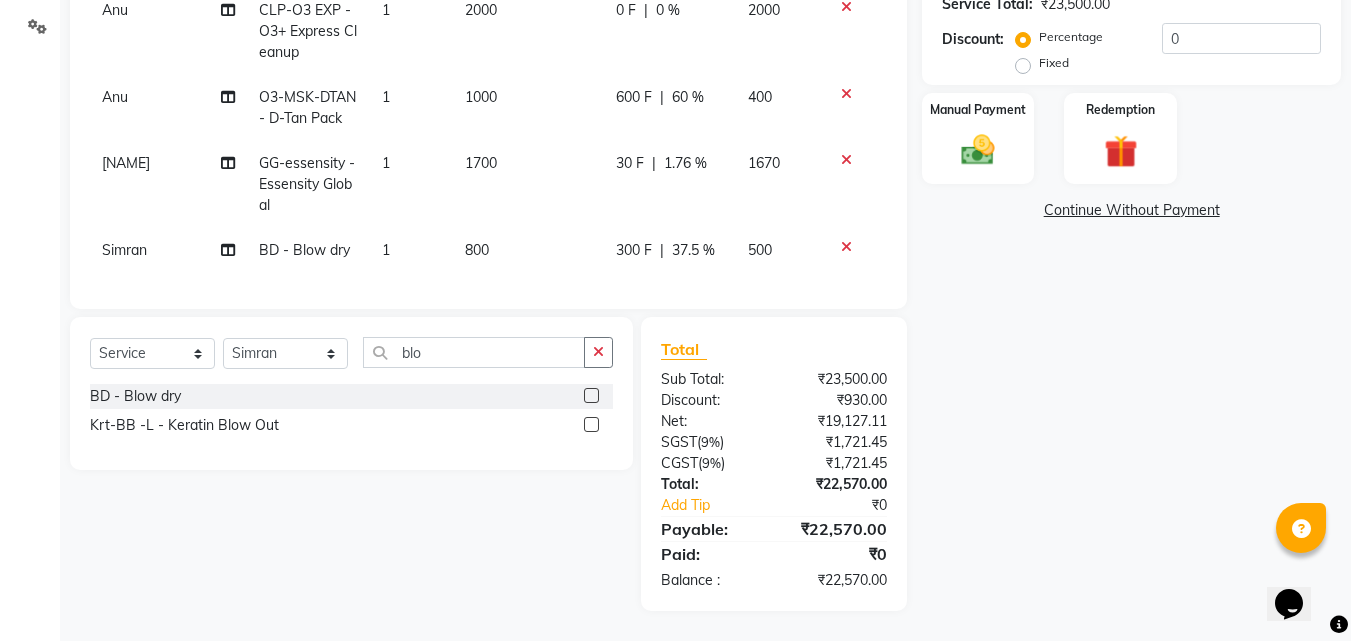 scroll, scrollTop: 226, scrollLeft: 0, axis: vertical 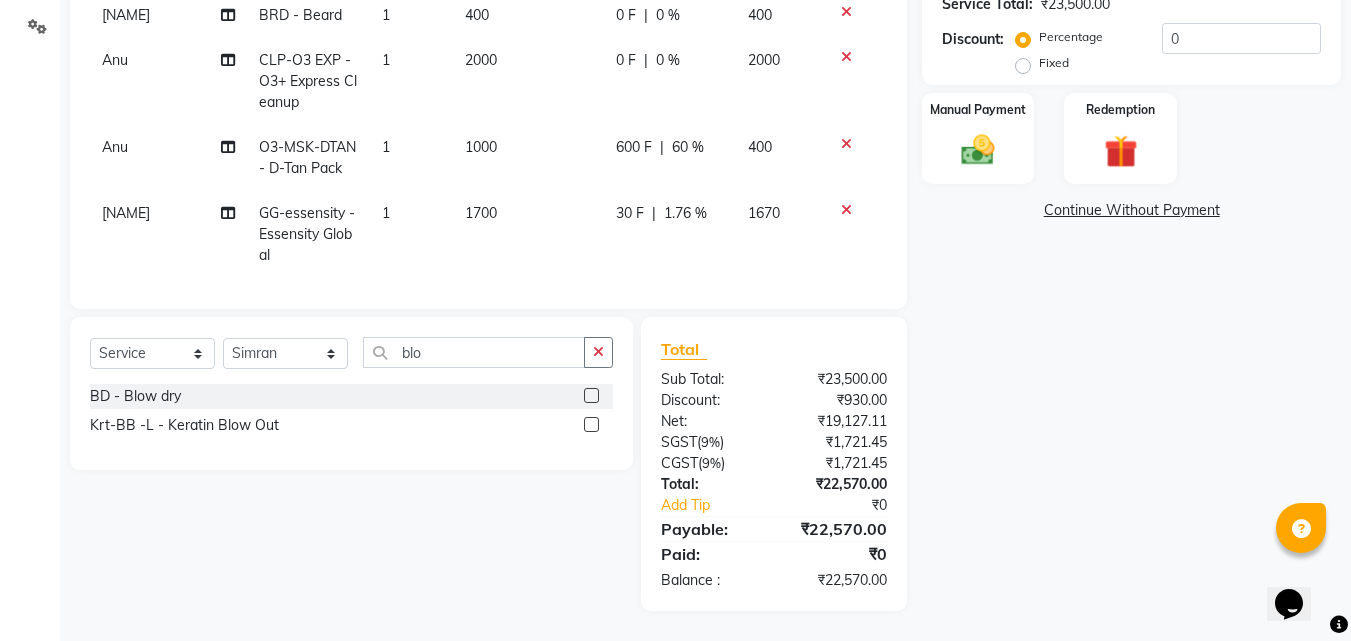click on "0 %" 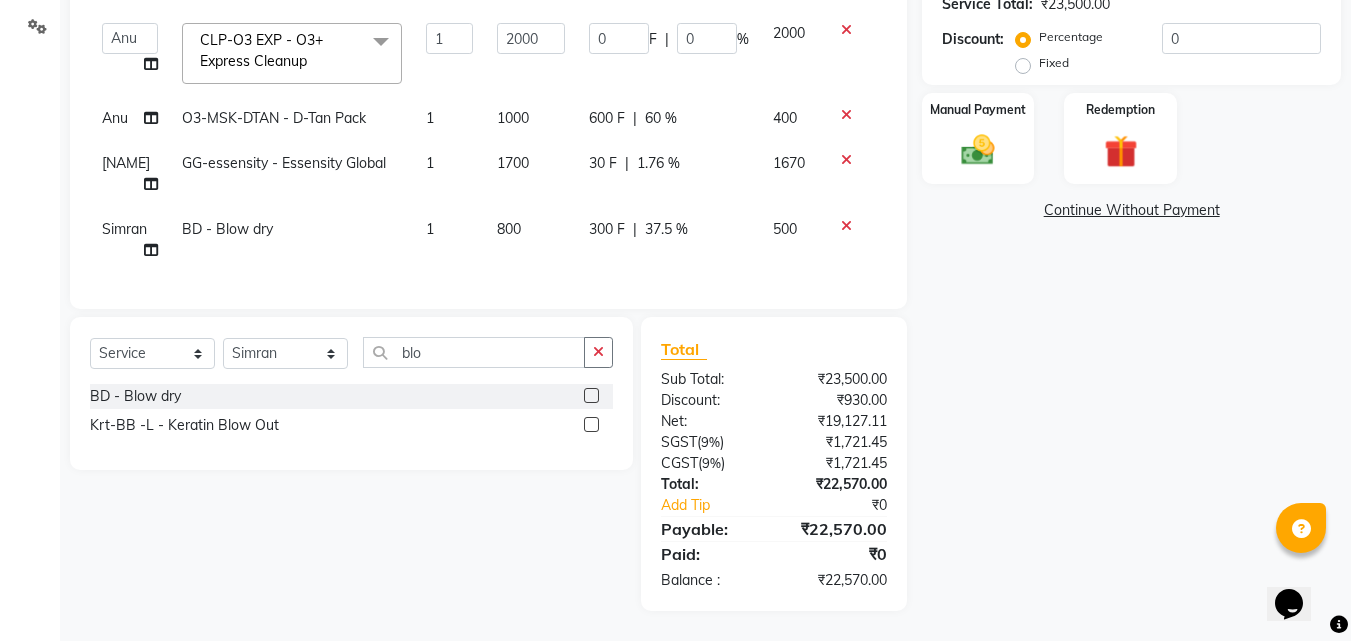 scroll, scrollTop: 205, scrollLeft: 0, axis: vertical 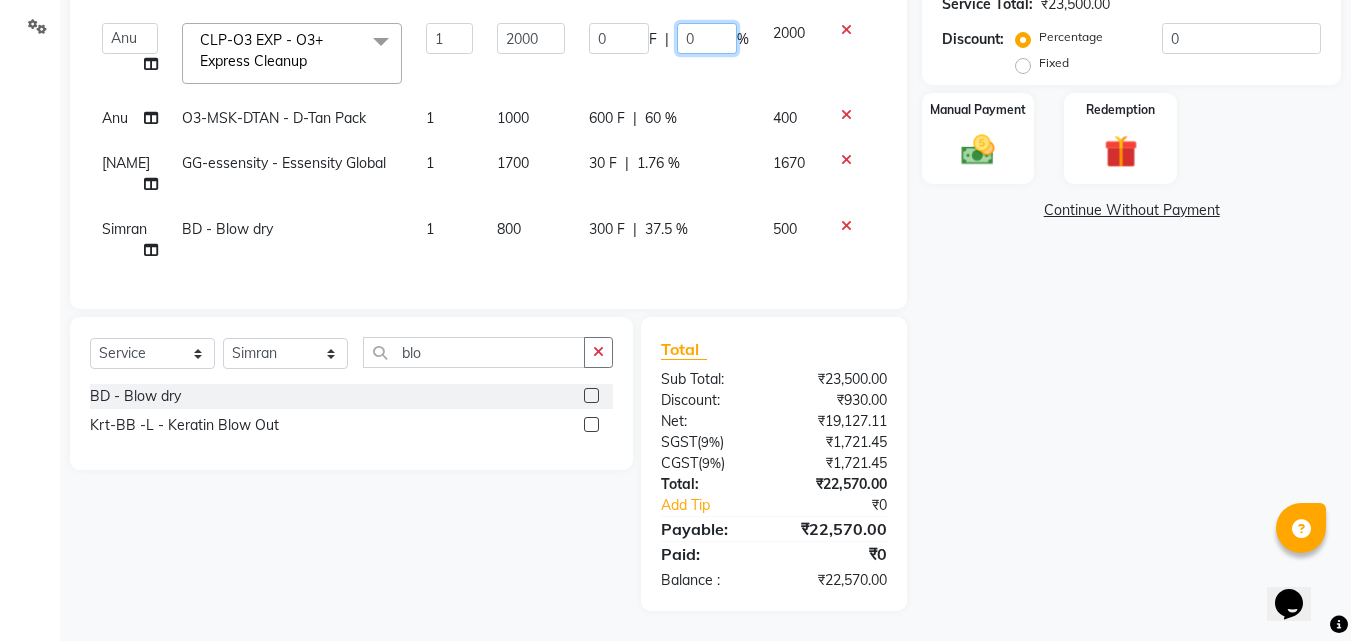 click on "0" 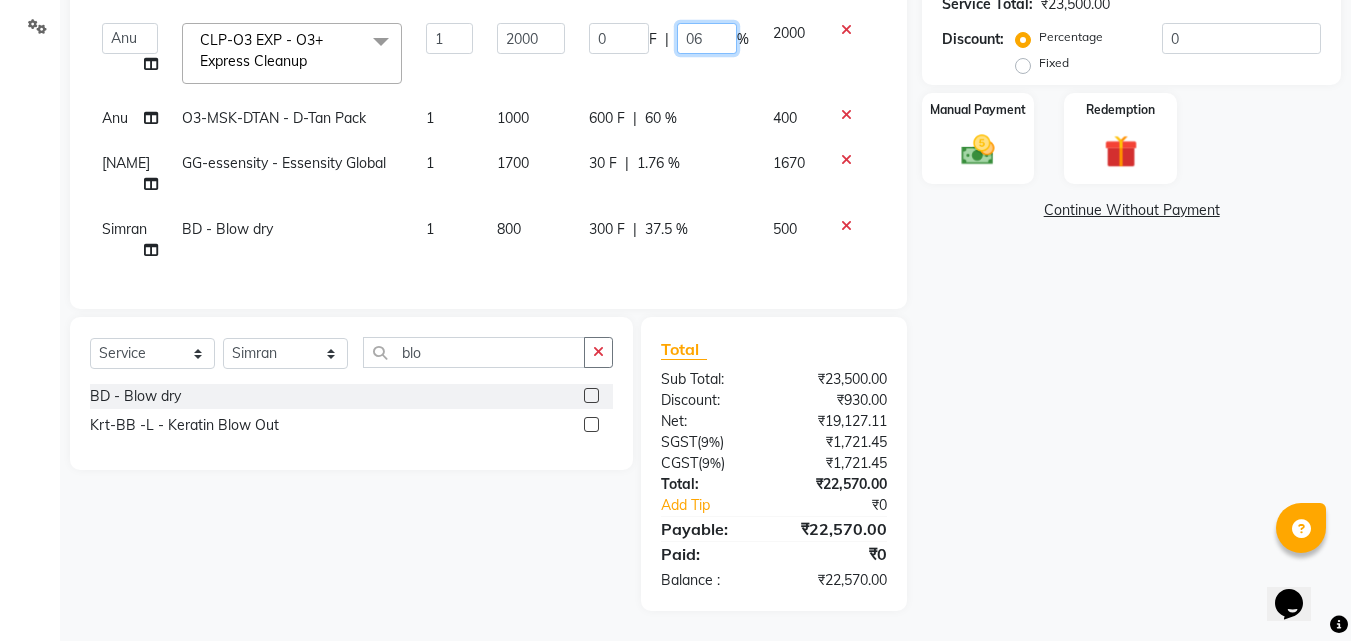 type on "060" 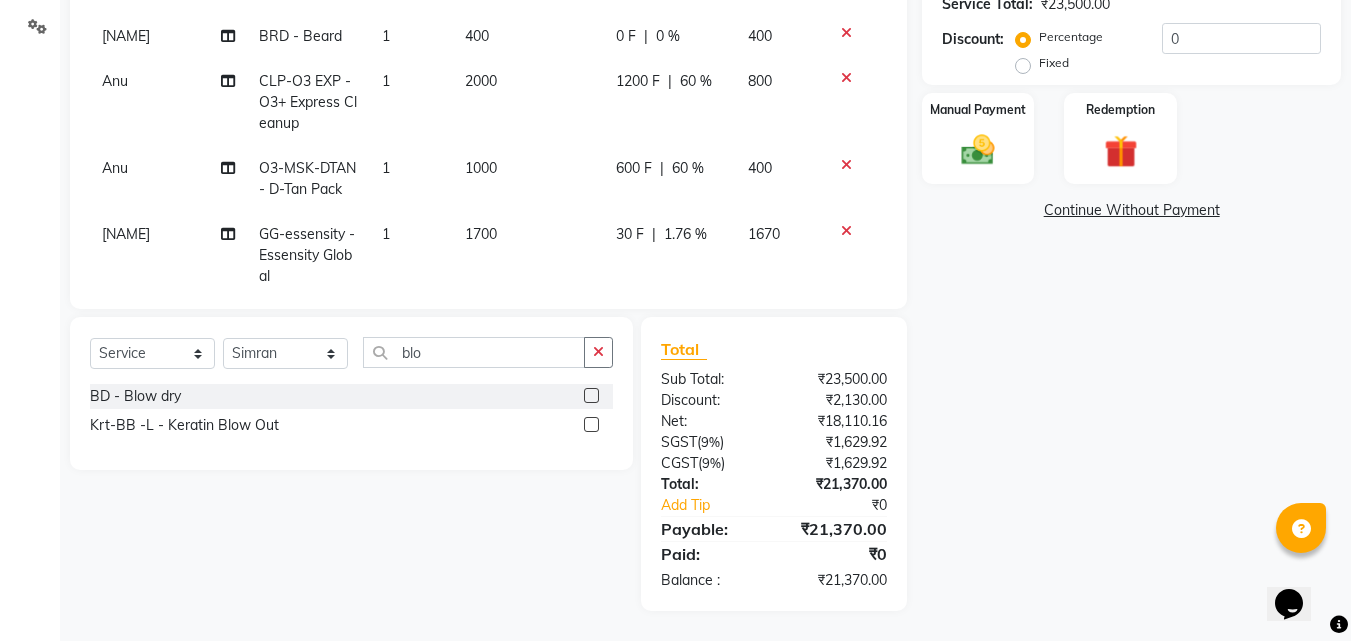 click on "Name: Jasleen  Membership:  No Active Membership  Total Visits:  5 Card on file:  0 Last Visit:   24-07-2025 Points:   0  Apply Discount Select Coupon → Wrong Job Card  Coupon → Complimentary Coupon → Correction  Coupon → First Wash  Coupon → Free Of Cost - Foc  Coupon → Staff Service  Coupon → Service Not Done  Coupon → Double Job Card  Coupon → Pending Payment  Coupon Code Apply Service Total:  ₹23,500.00  Discount:  Percentage   Fixed  0 Manual Payment Redemption  Continue Without Payment" 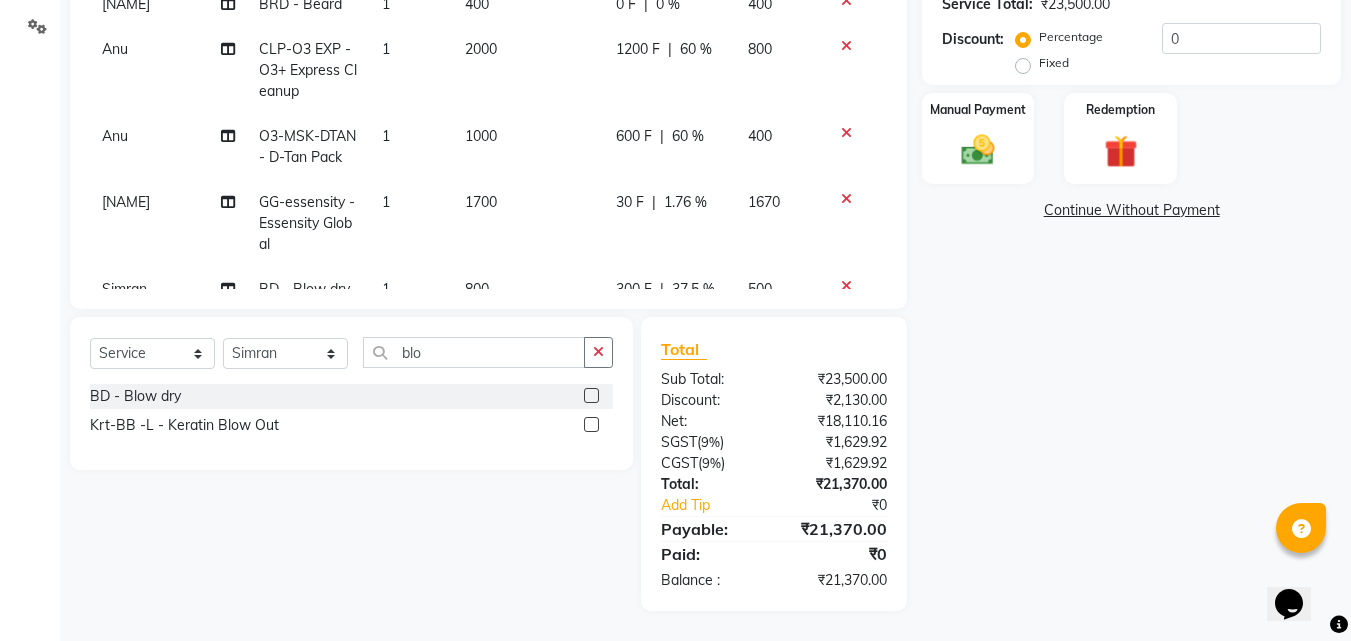 scroll, scrollTop: 205, scrollLeft: 0, axis: vertical 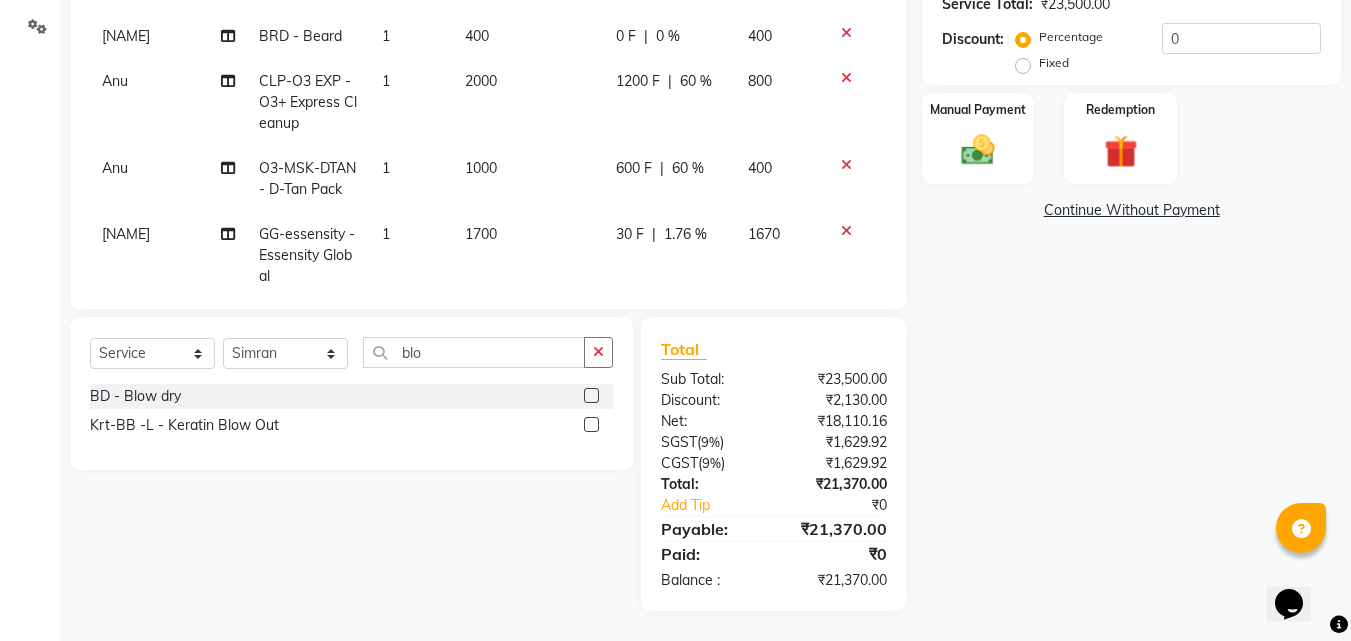 click on "60 %" 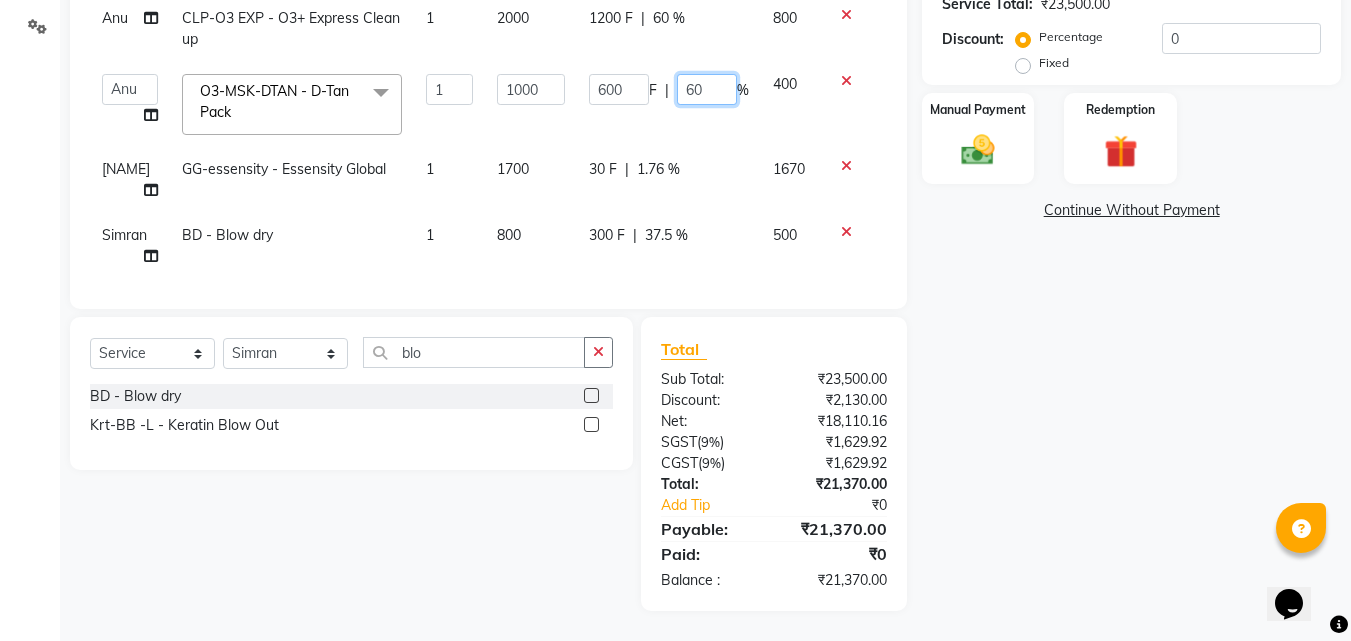 click on "60" 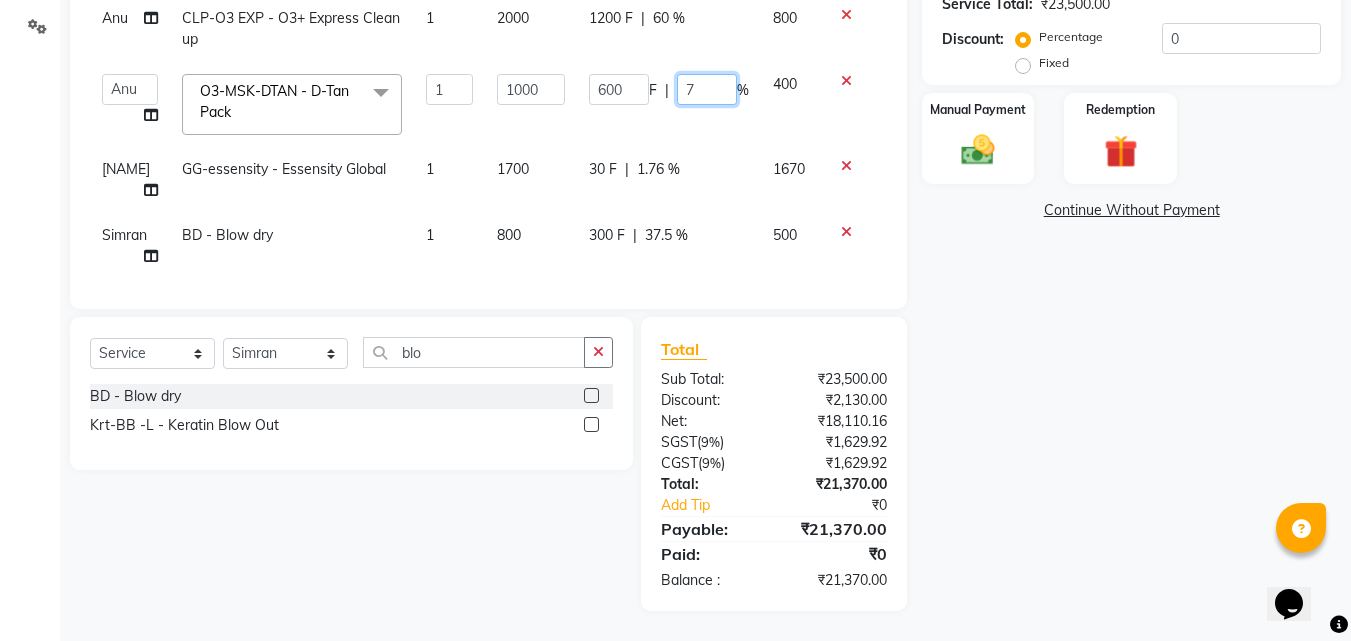 type on "70" 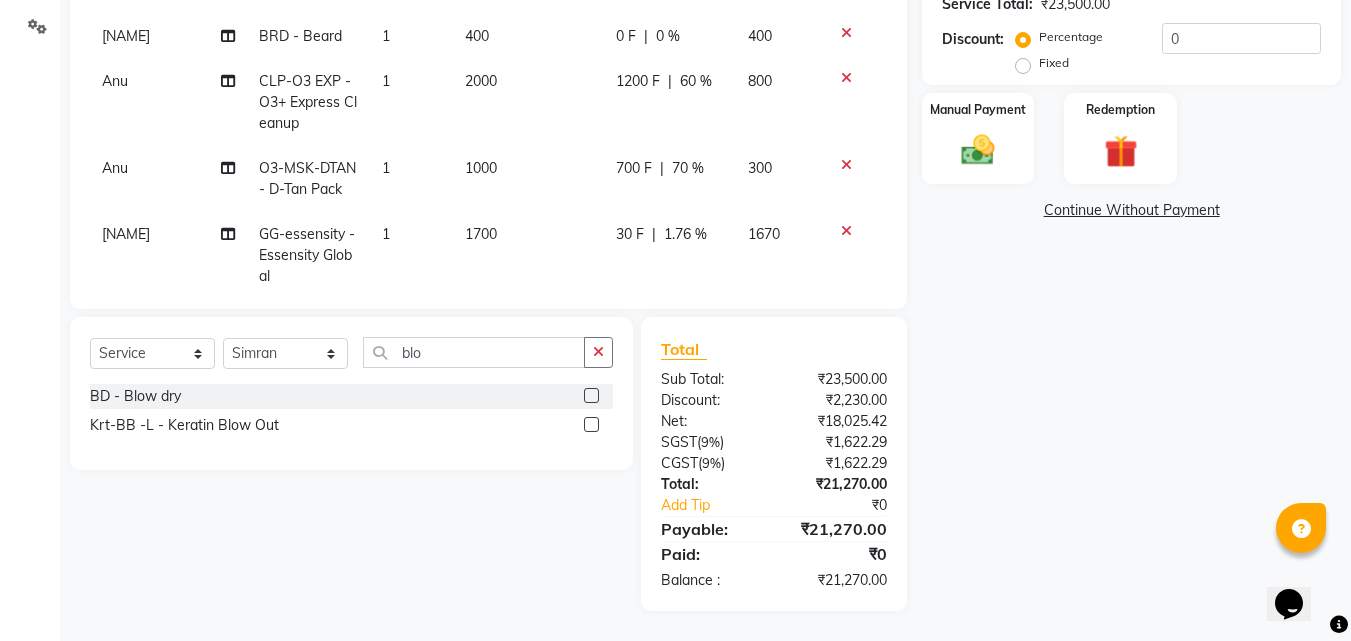 click on "Name: Jasleen  Membership:  No Active Membership  Total Visits:  5 Card on file:  0 Last Visit:   24-07-2025 Points:   0  Apply Discount Select Coupon → Wrong Job Card  Coupon → Complimentary Coupon → Correction  Coupon → First Wash  Coupon → Free Of Cost - Foc  Coupon → Staff Service  Coupon → Service Not Done  Coupon → Double Job Card  Coupon → Pending Payment  Coupon Code Apply Service Total:  ₹23,500.00  Discount:  Percentage   Fixed  0 Manual Payment Redemption  Continue Without Payment" 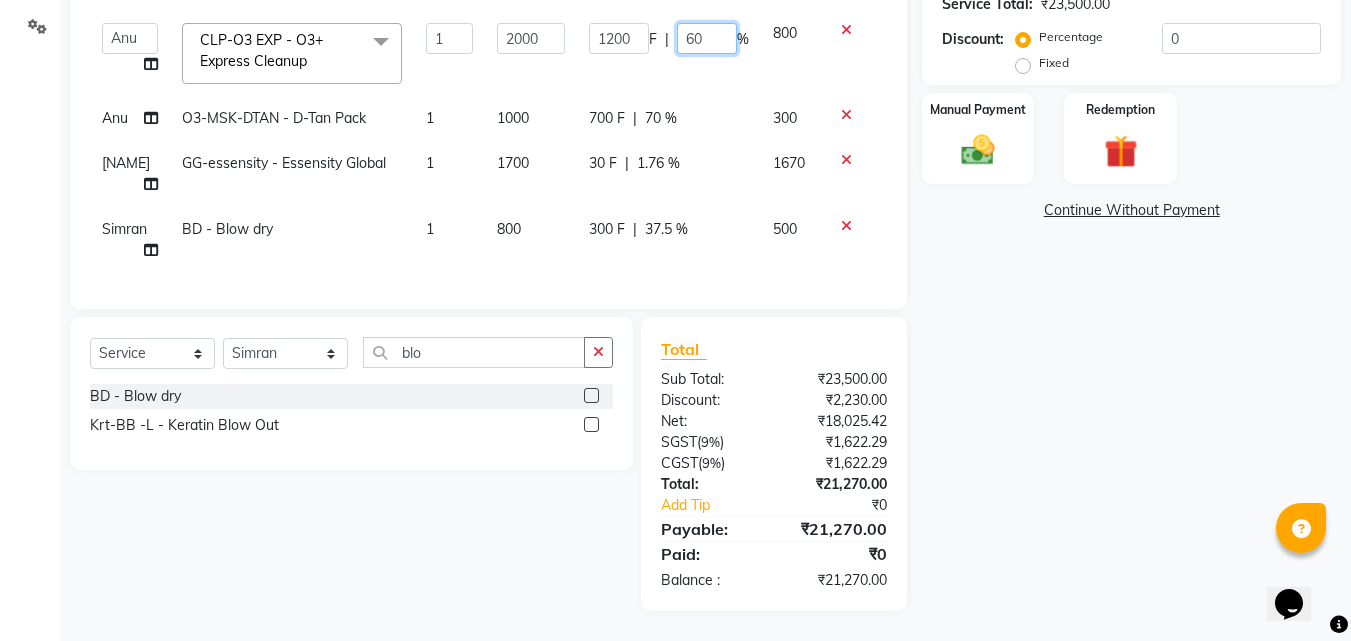 click on "60" 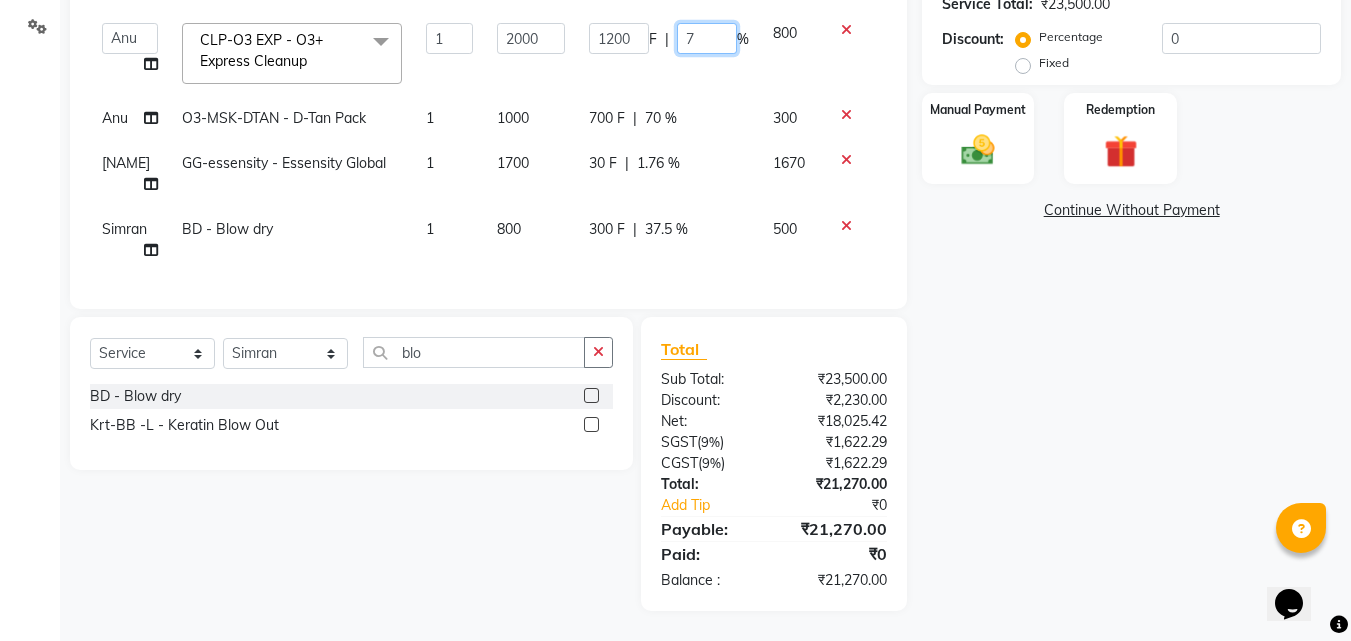 type on "70" 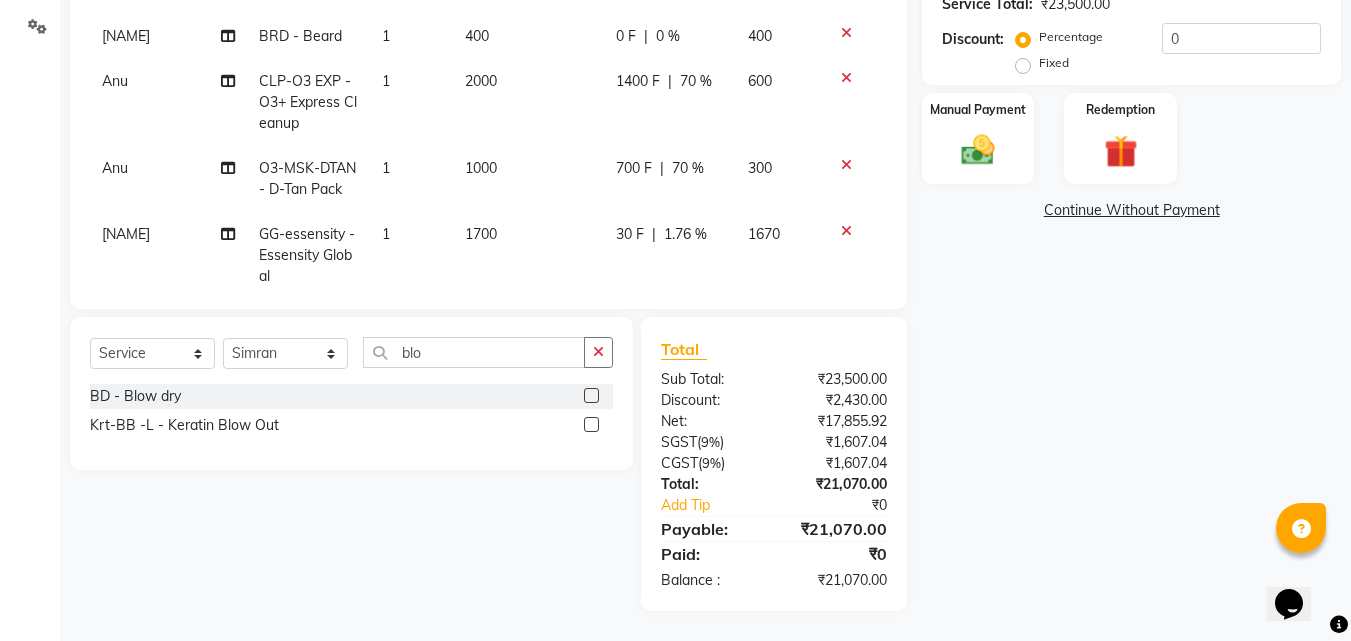 click on "Name: Jasleen  Membership:  No Active Membership  Total Visits:  5 Card on file:  0 Last Visit:   24-07-2025 Points:   0  Apply Discount Select Coupon → Wrong Job Card  Coupon → Complimentary Coupon → Correction  Coupon → First Wash  Coupon → Free Of Cost - Foc  Coupon → Staff Service  Coupon → Service Not Done  Coupon → Double Job Card  Coupon → Pending Payment  Coupon Code Apply Service Total:  ₹23,500.00  Discount:  Percentage   Fixed  0 Manual Payment Redemption  Continue Without Payment" 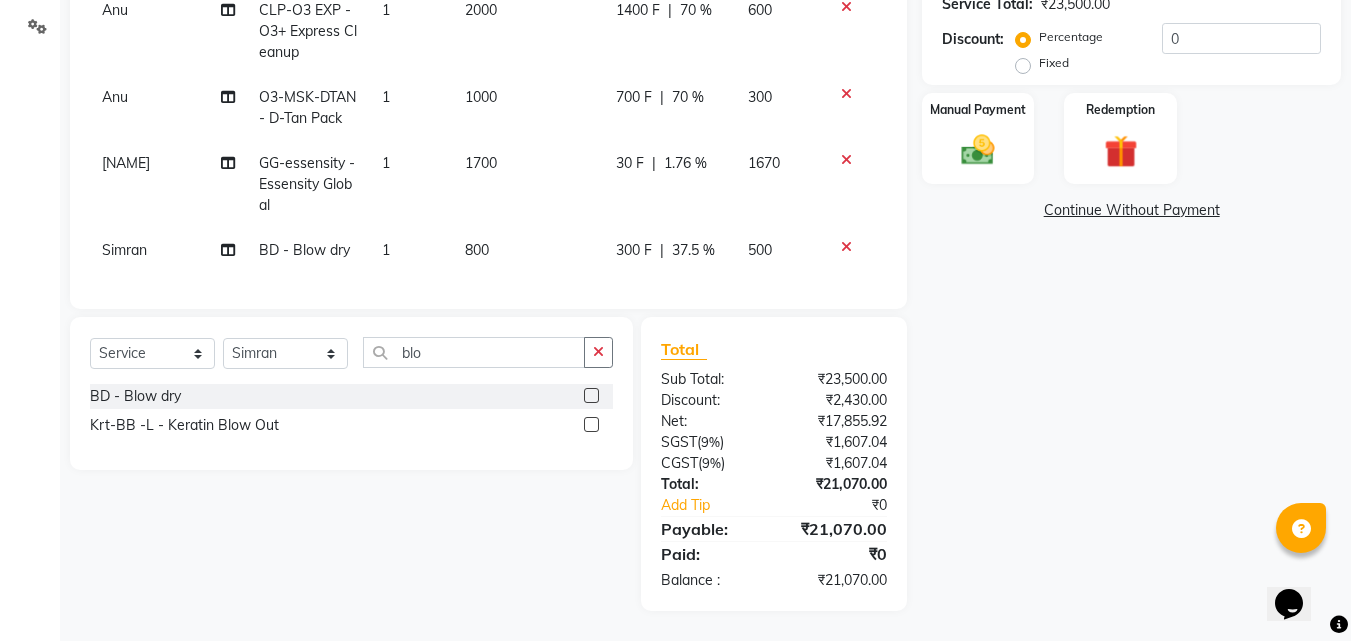 scroll, scrollTop: 205, scrollLeft: 0, axis: vertical 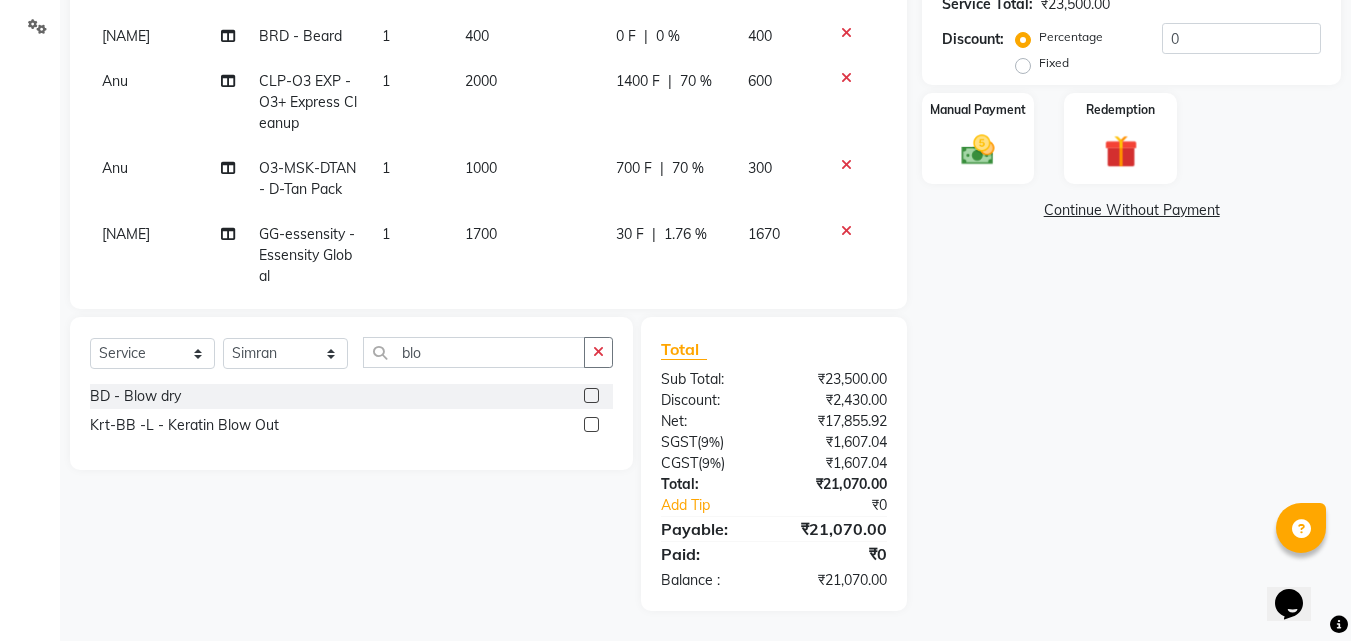 click on "70 %" 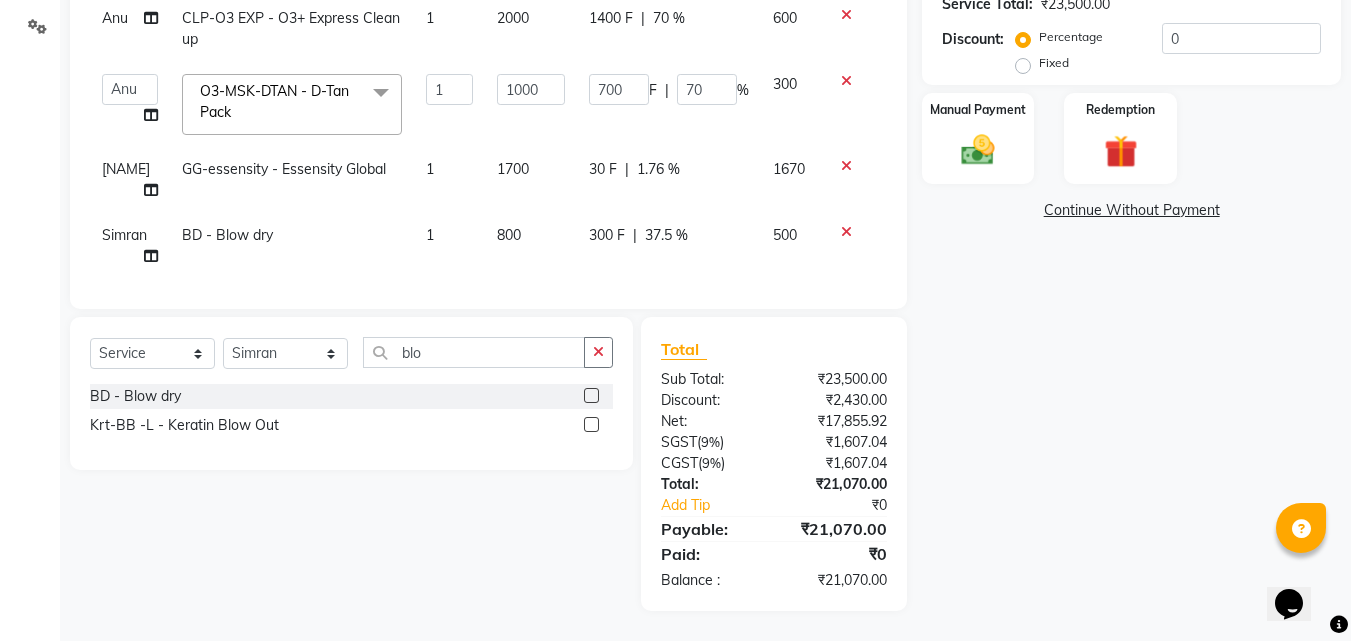 click on "1.76 %" 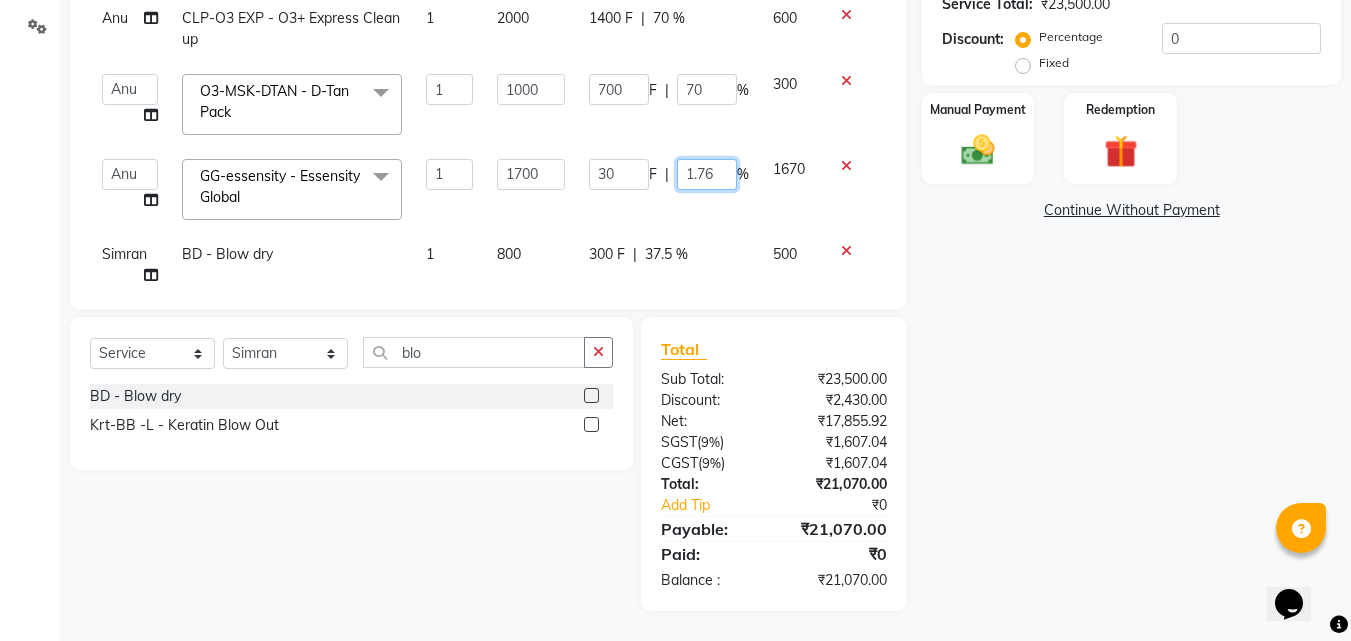 click on "1.76" 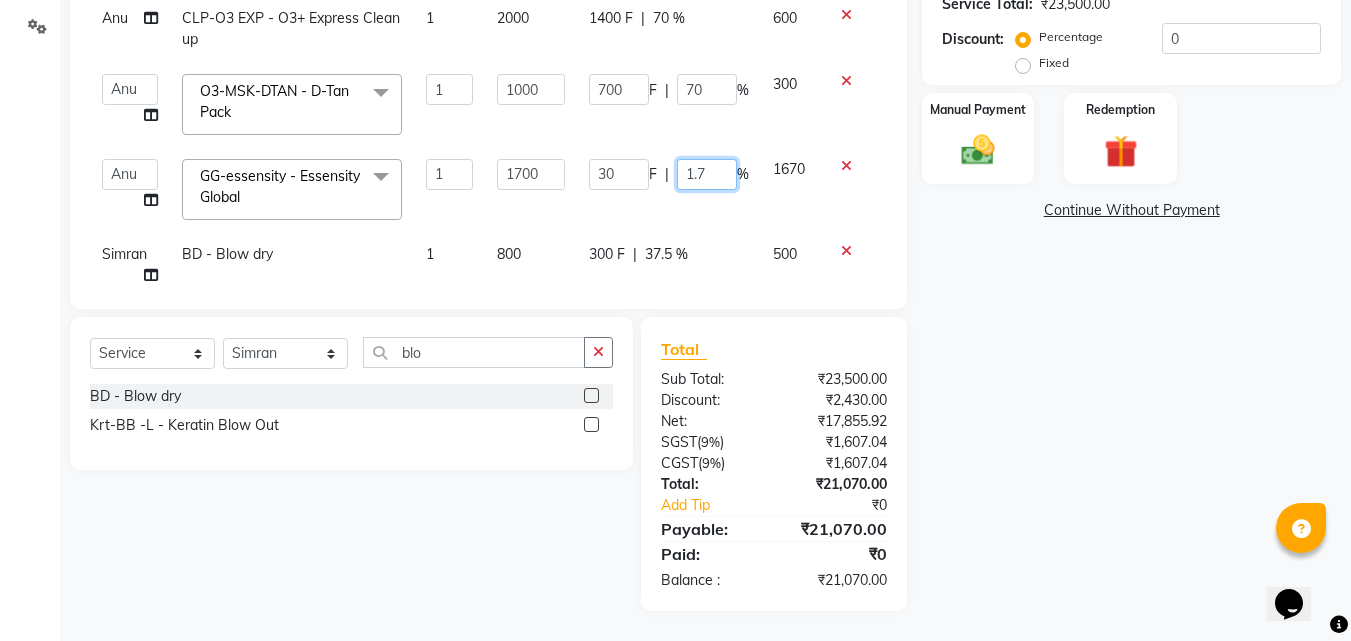 type on "1" 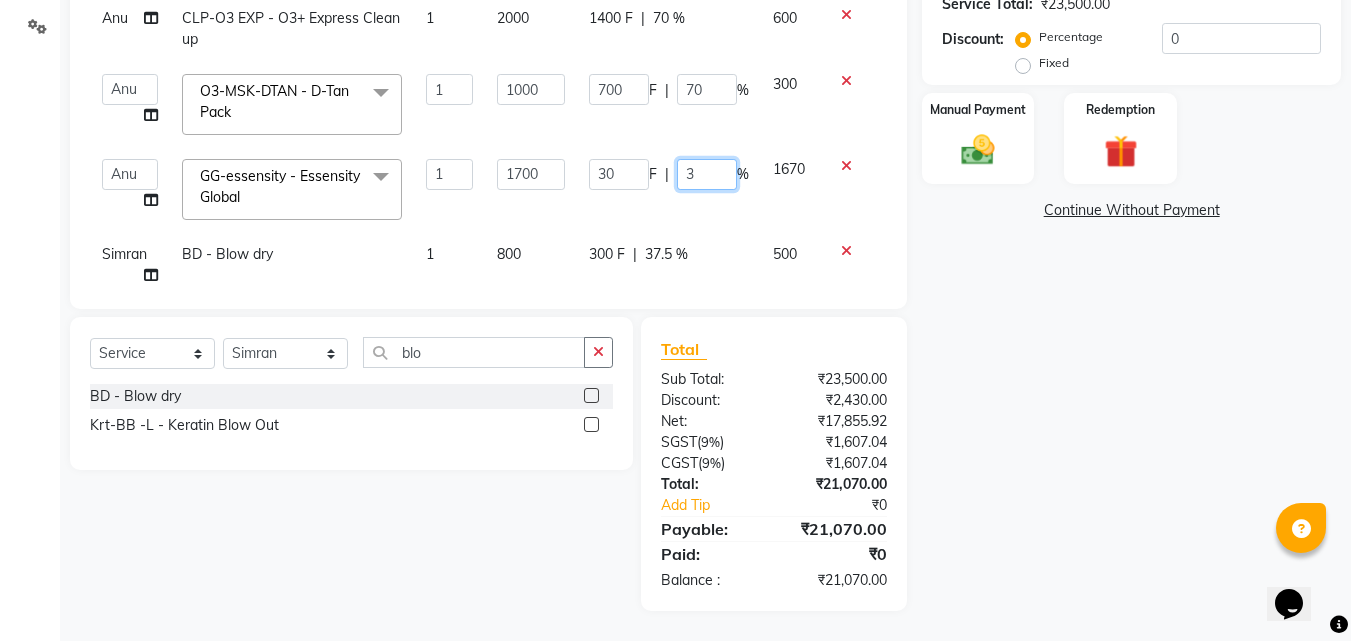 type on "30" 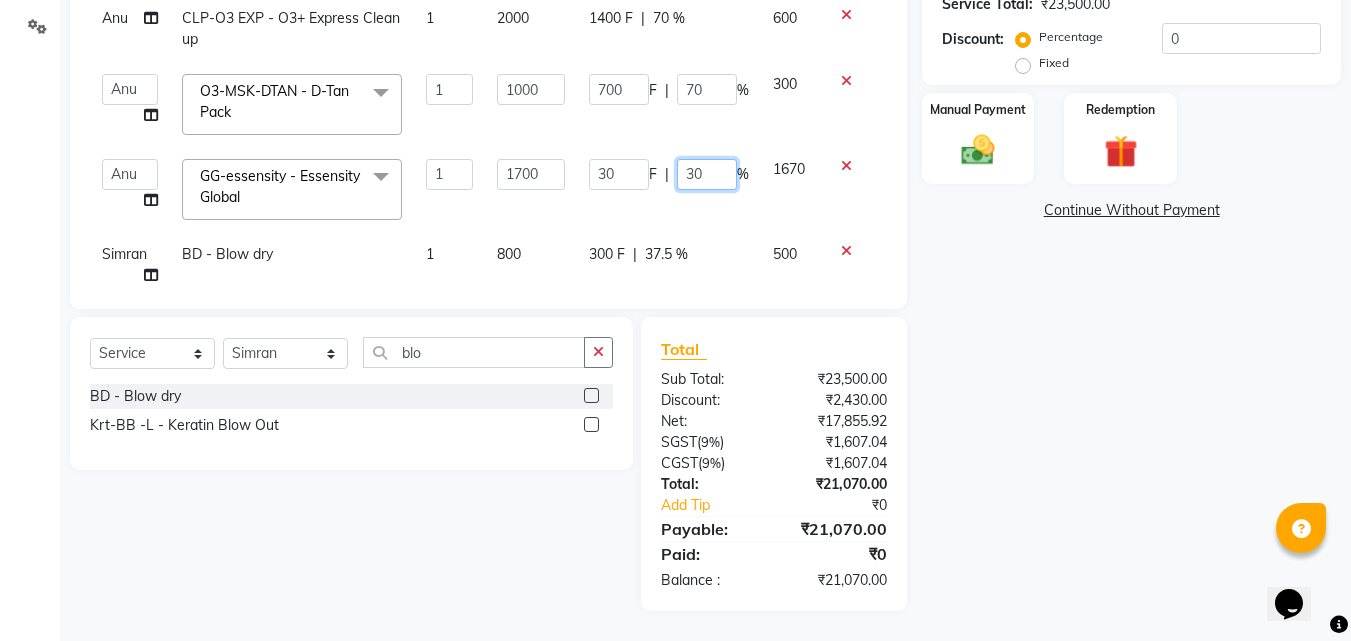scroll, scrollTop: 245, scrollLeft: 0, axis: vertical 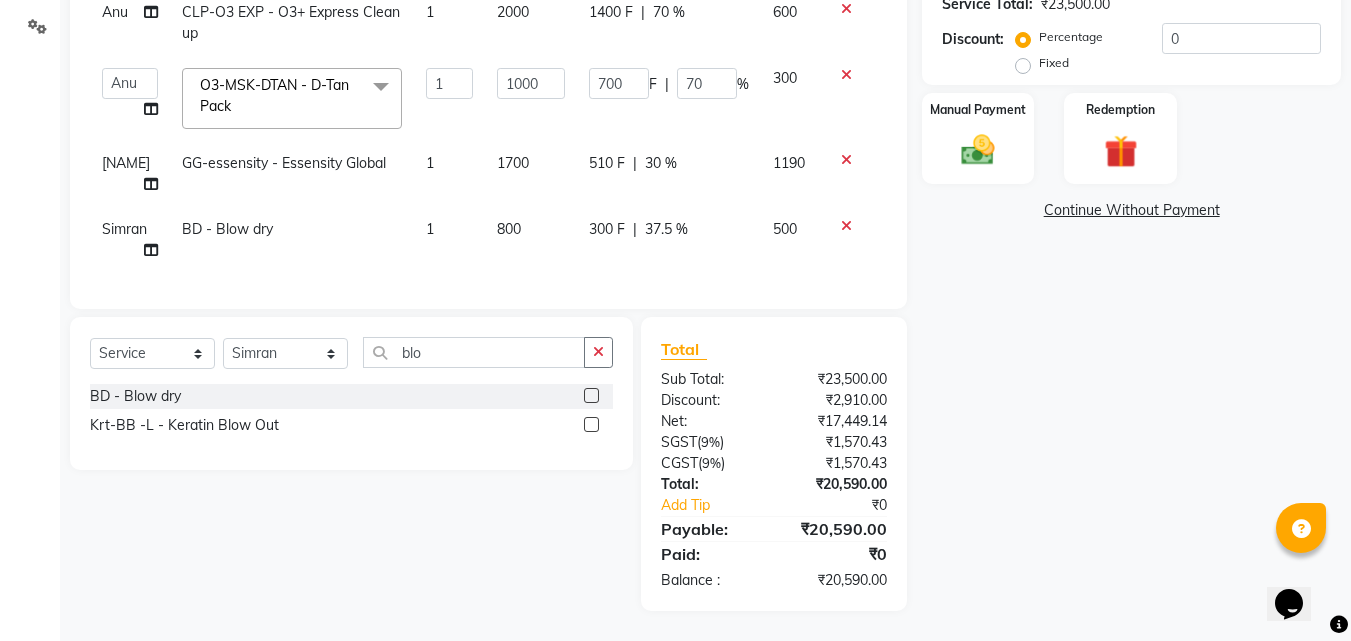 click on "37.5 %" 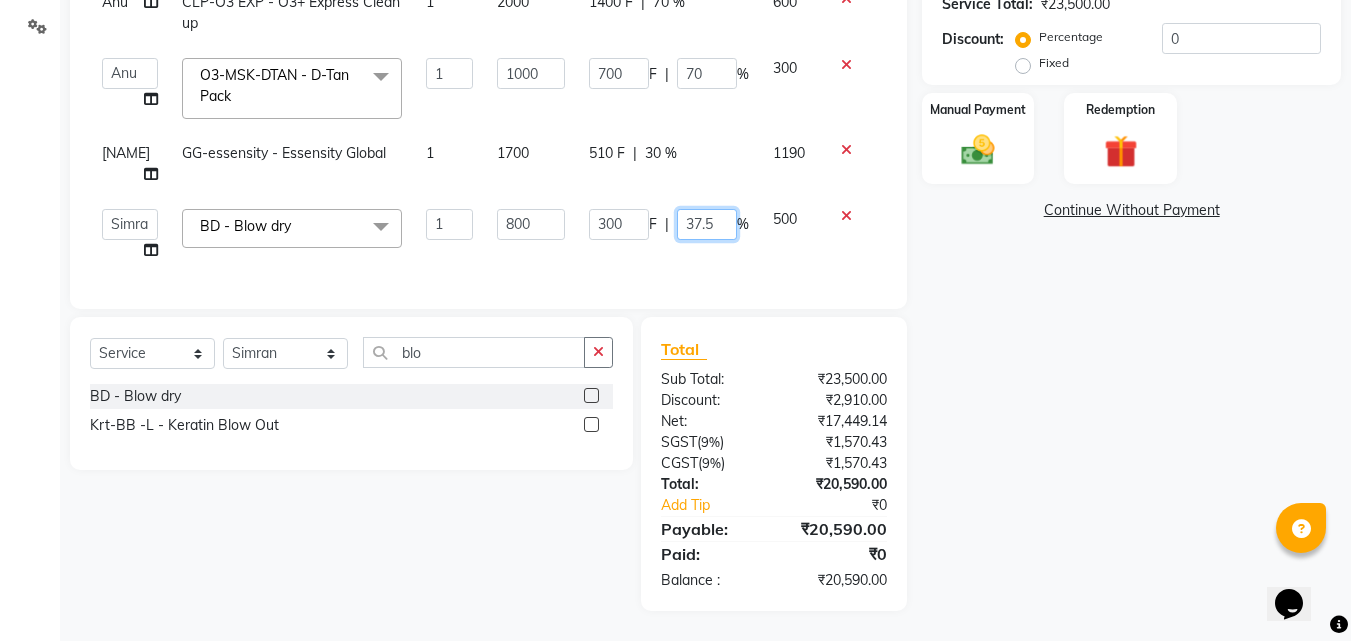 click on "37.5" 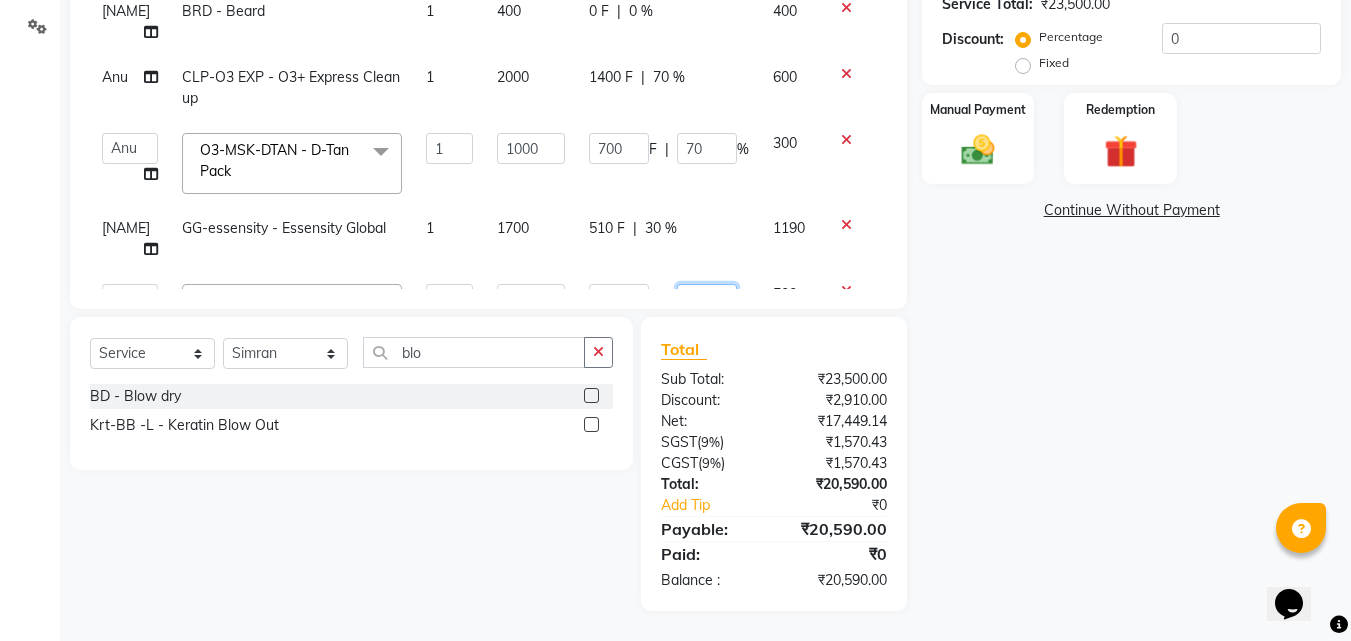 scroll, scrollTop: 145, scrollLeft: 0, axis: vertical 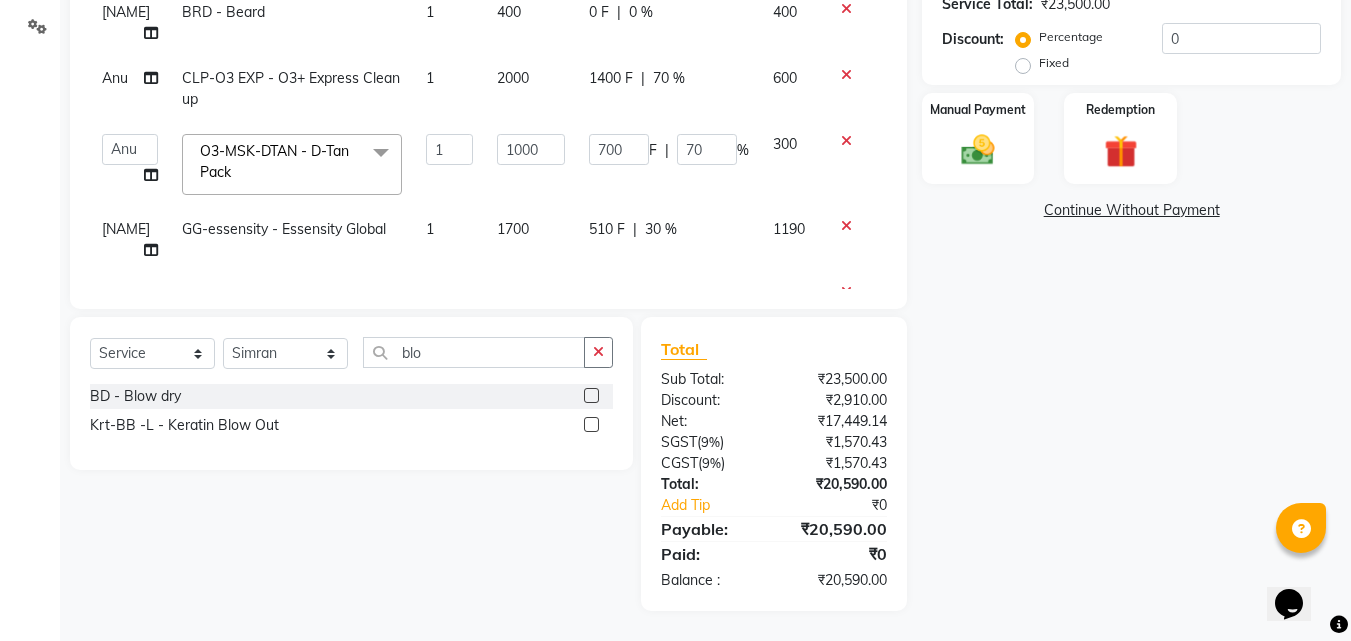 click on "Name: Jasleen  Membership:  No Active Membership  Total Visits:  5 Card on file:  0 Last Visit:   24-07-2025 Points:   0  Apply Discount Select Coupon → Wrong Job Card  Coupon → Complimentary Coupon → Correction  Coupon → First Wash  Coupon → Free Of Cost - Foc  Coupon → Staff Service  Coupon → Service Not Done  Coupon → Double Job Card  Coupon → Pending Payment  Coupon Code Apply Service Total:  ₹23,500.00  Discount:  Percentage   Fixed  0 Manual Payment Redemption  Continue Without Payment" 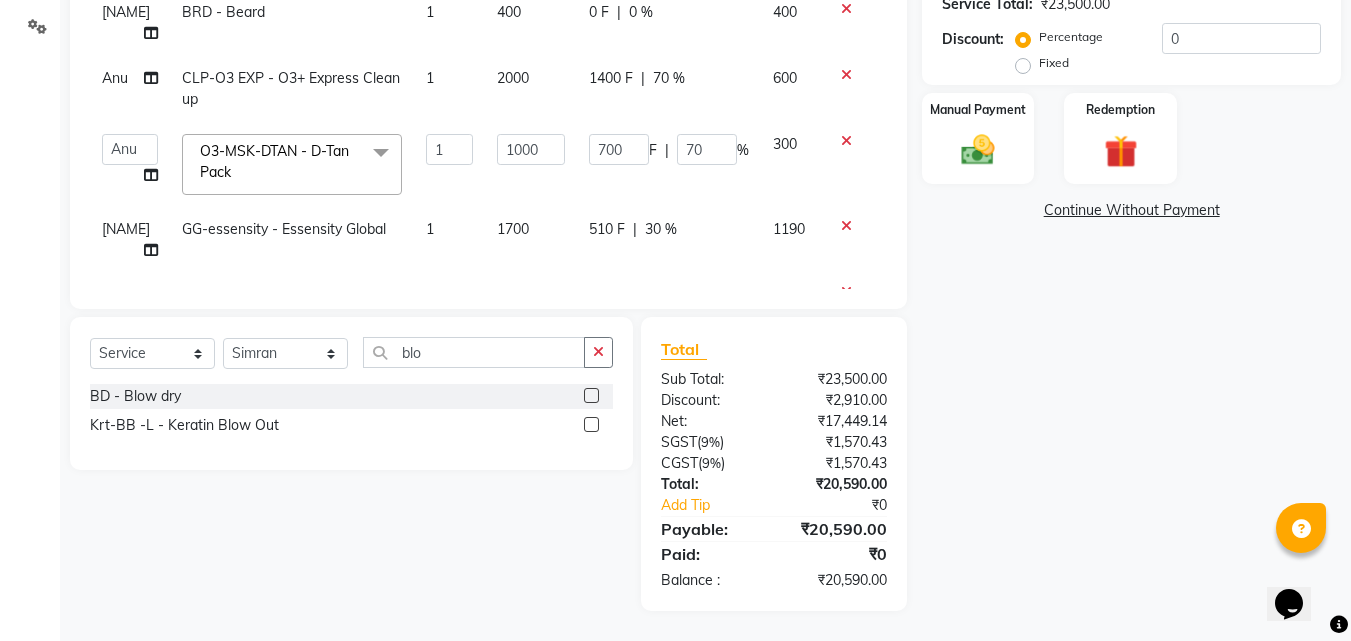 click on "1400 F" 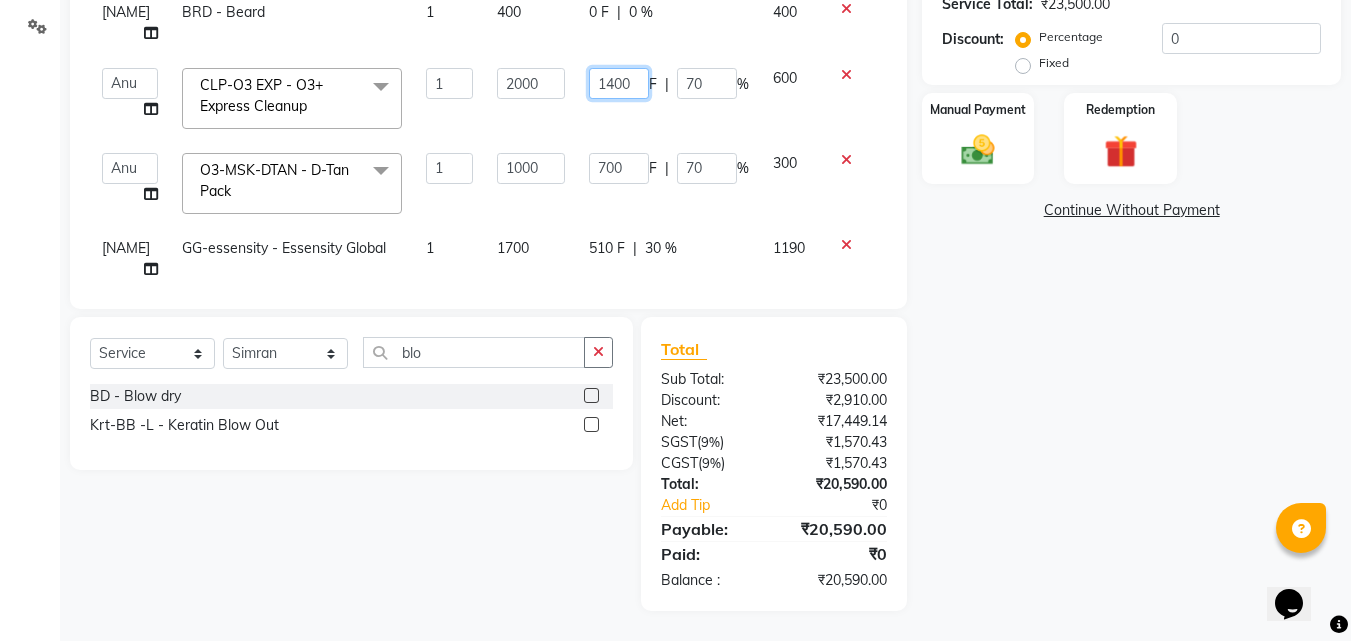 click on "1400" 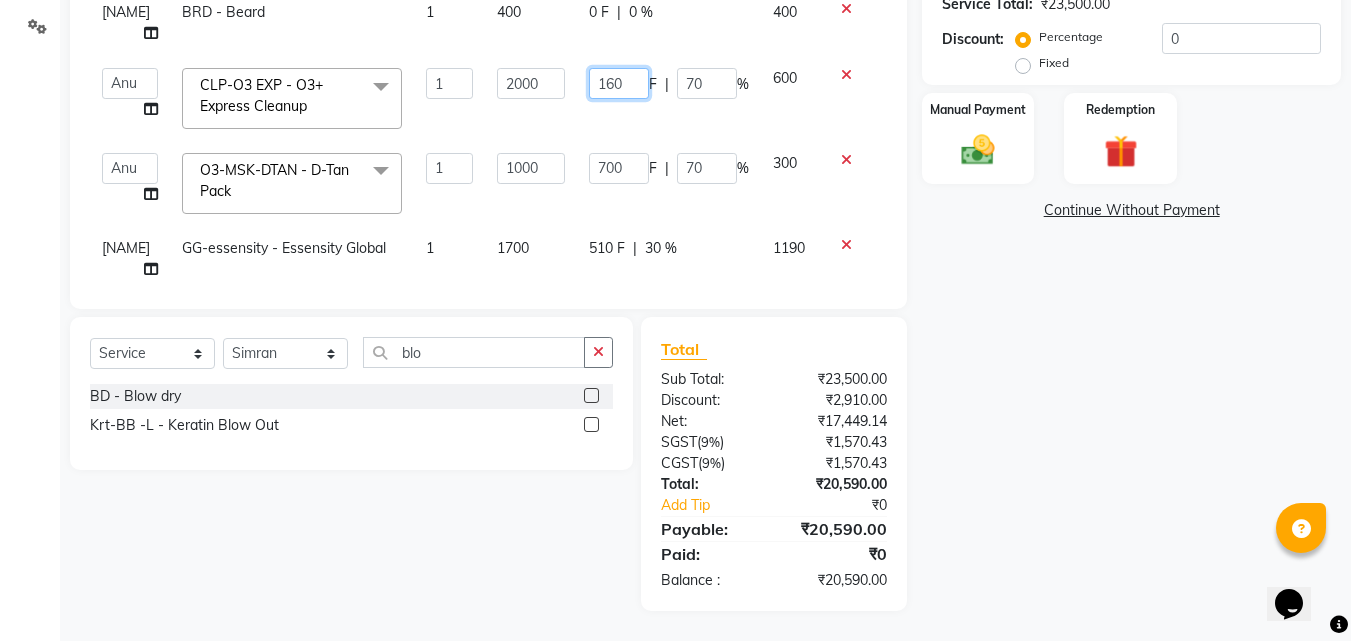 type on "1600" 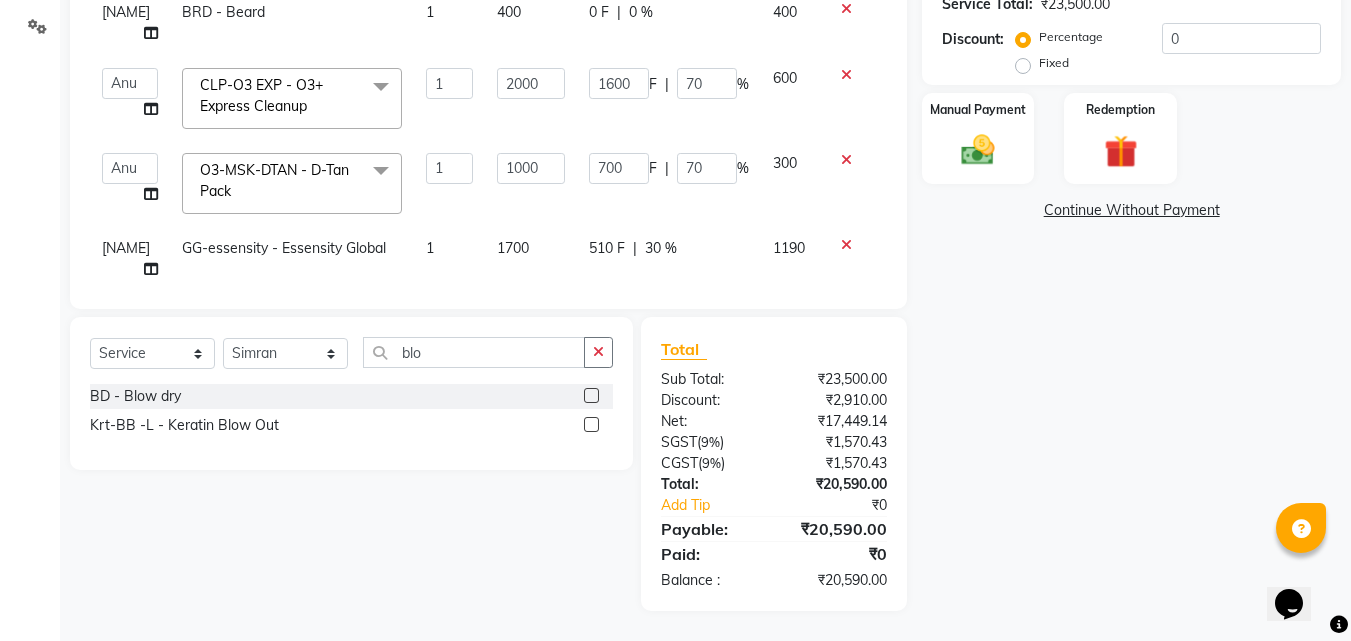 click on "Name: Jasleen  Membership:  No Active Membership  Total Visits:  5 Card on file:  0 Last Visit:   24-07-2025 Points:   0  Apply Discount Select Coupon → Wrong Job Card  Coupon → Complimentary Coupon → Correction  Coupon → First Wash  Coupon → Free Of Cost - Foc  Coupon → Staff Service  Coupon → Service Not Done  Coupon → Double Job Card  Coupon → Pending Payment  Coupon Code Apply Service Total:  ₹23,500.00  Discount:  Percentage   Fixed  0 Manual Payment Redemption  Continue Without Payment" 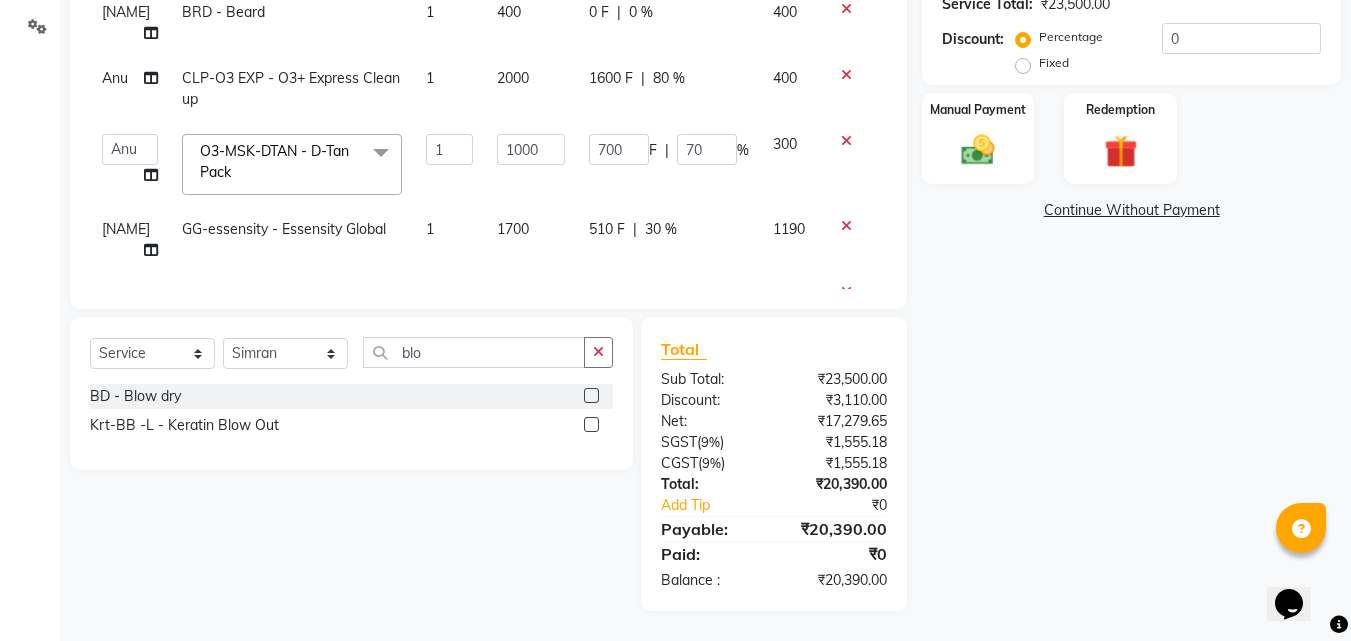 scroll, scrollTop: 45, scrollLeft: 0, axis: vertical 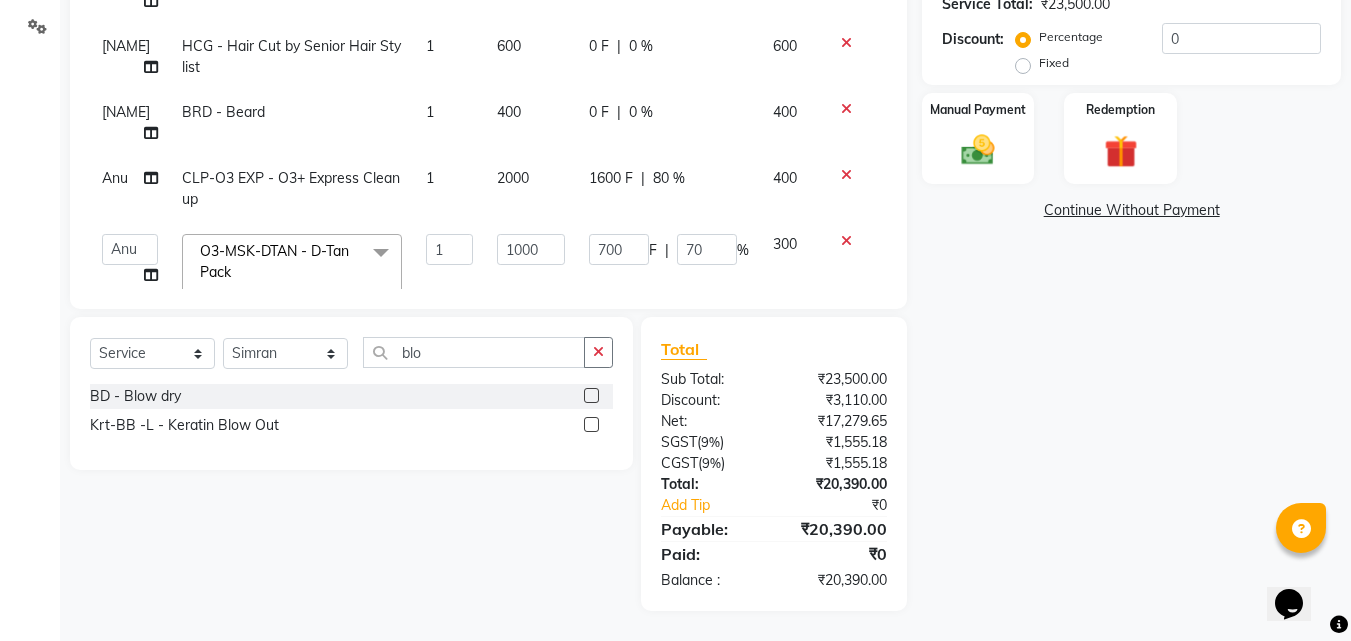 click on "0 %" 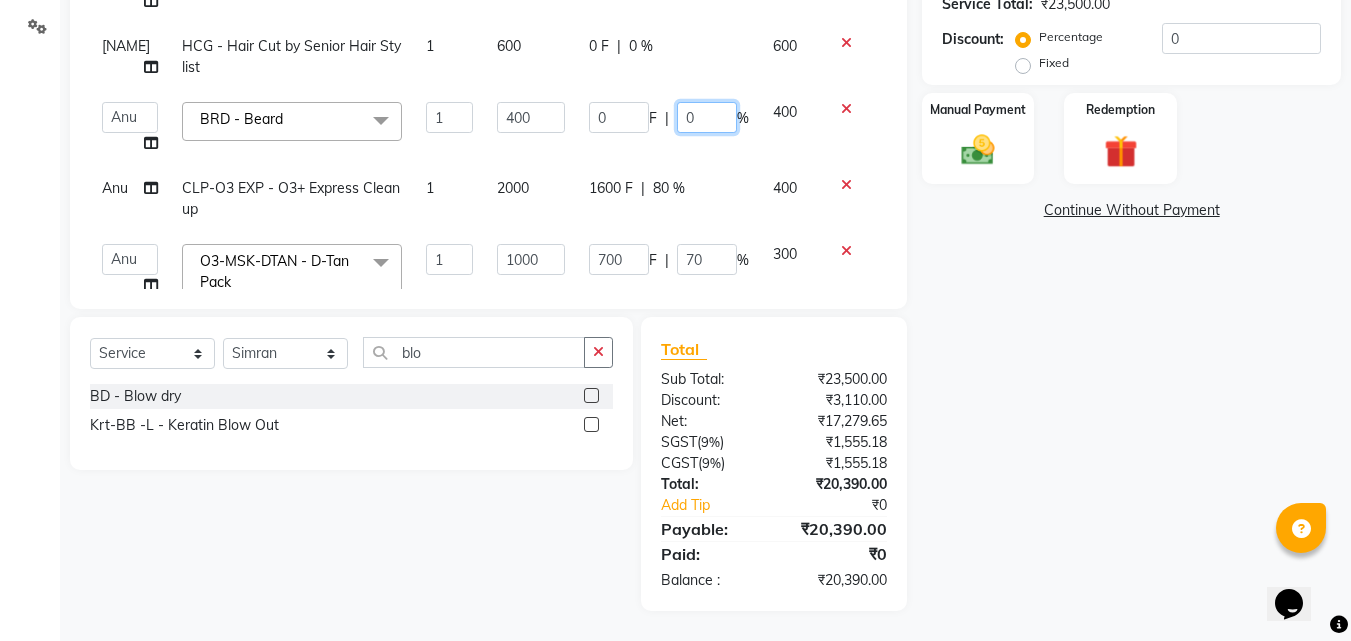 click on "0" 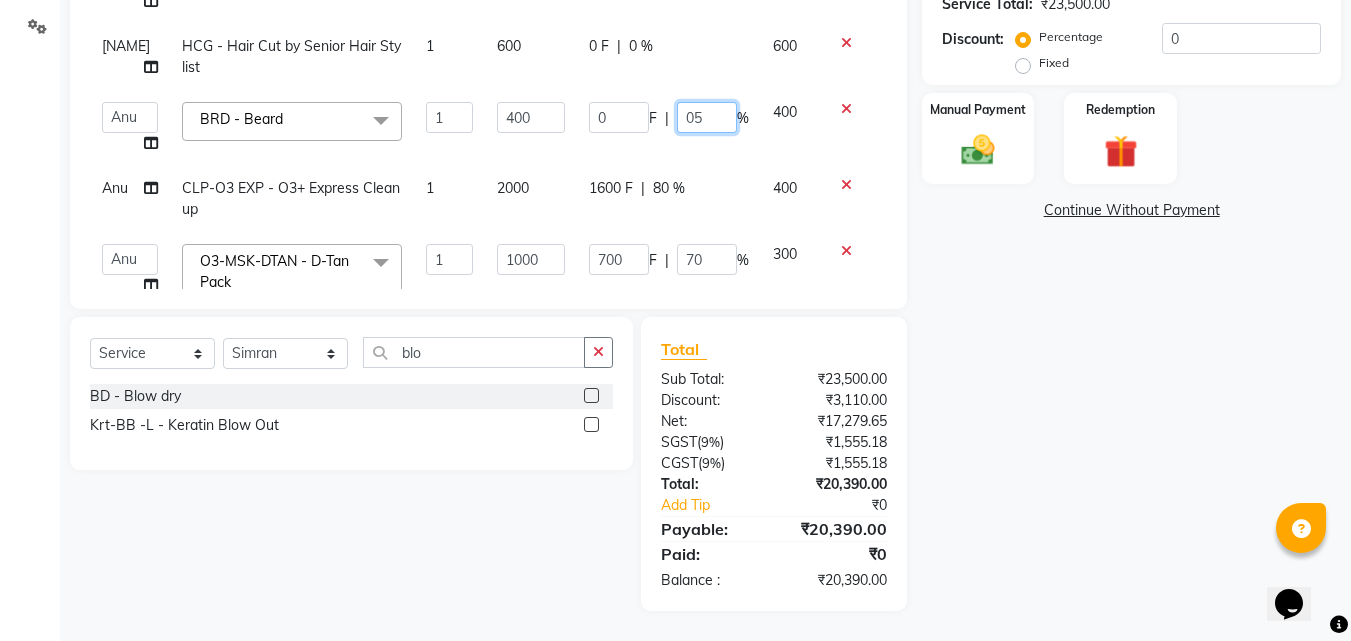 type on "050" 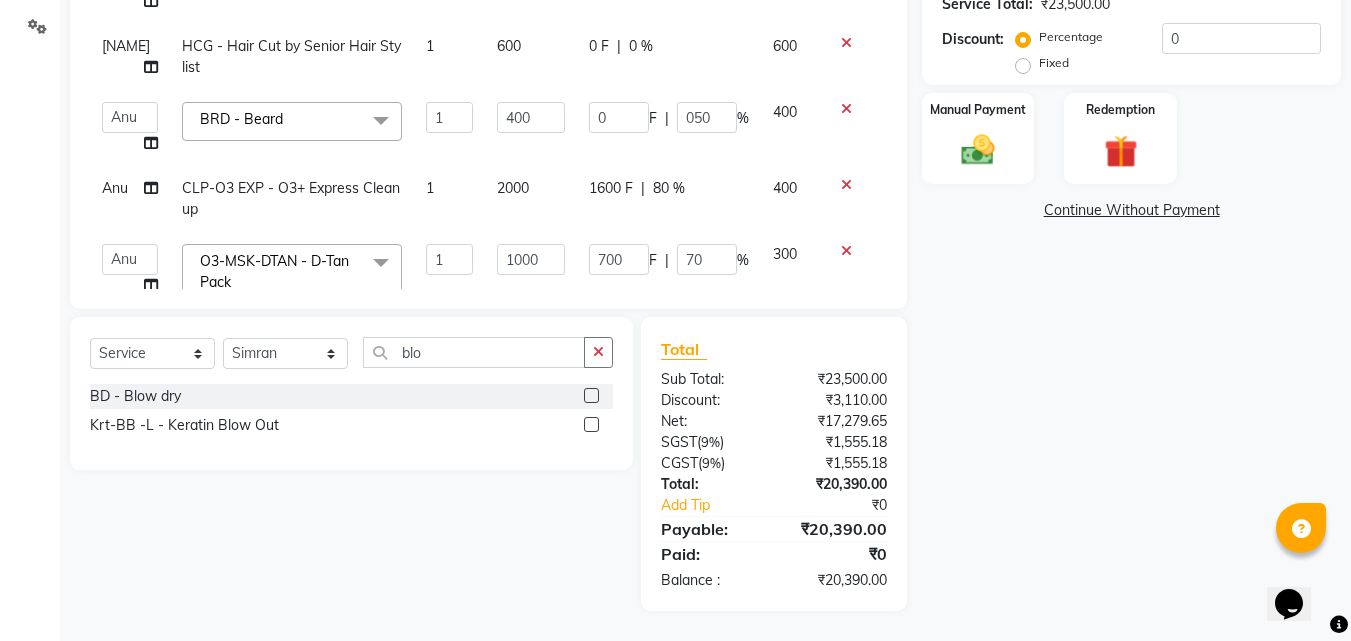 click on "0 %" 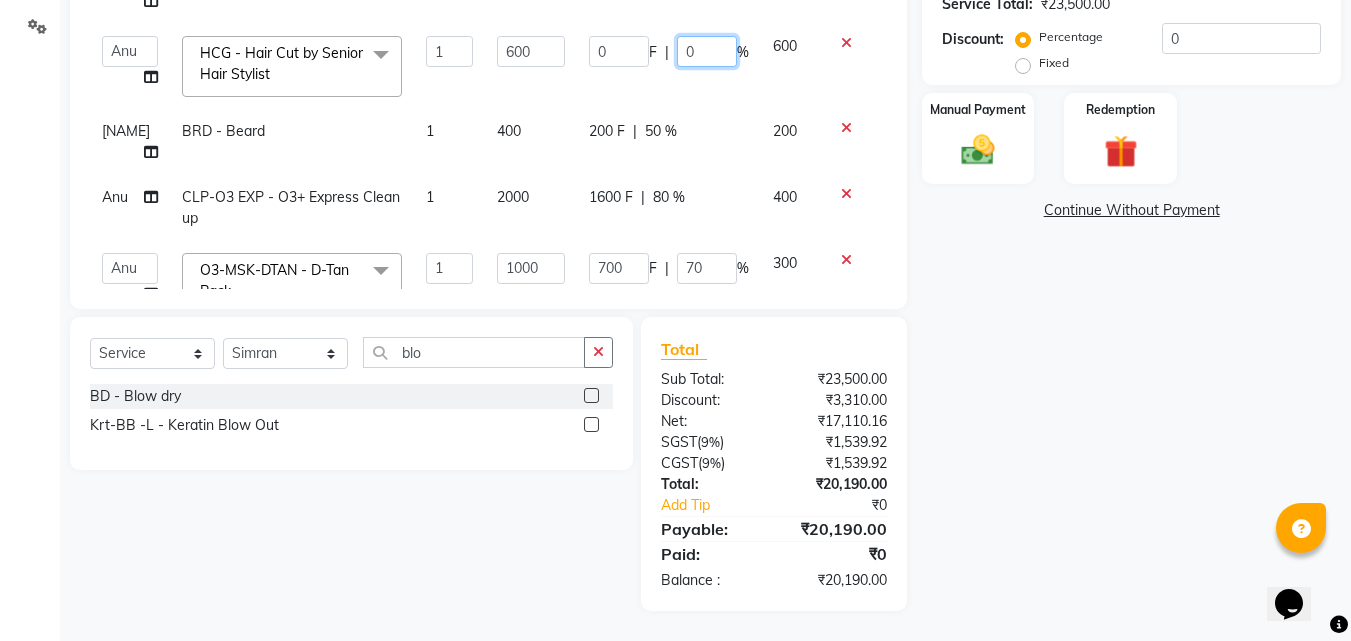 click on "0" 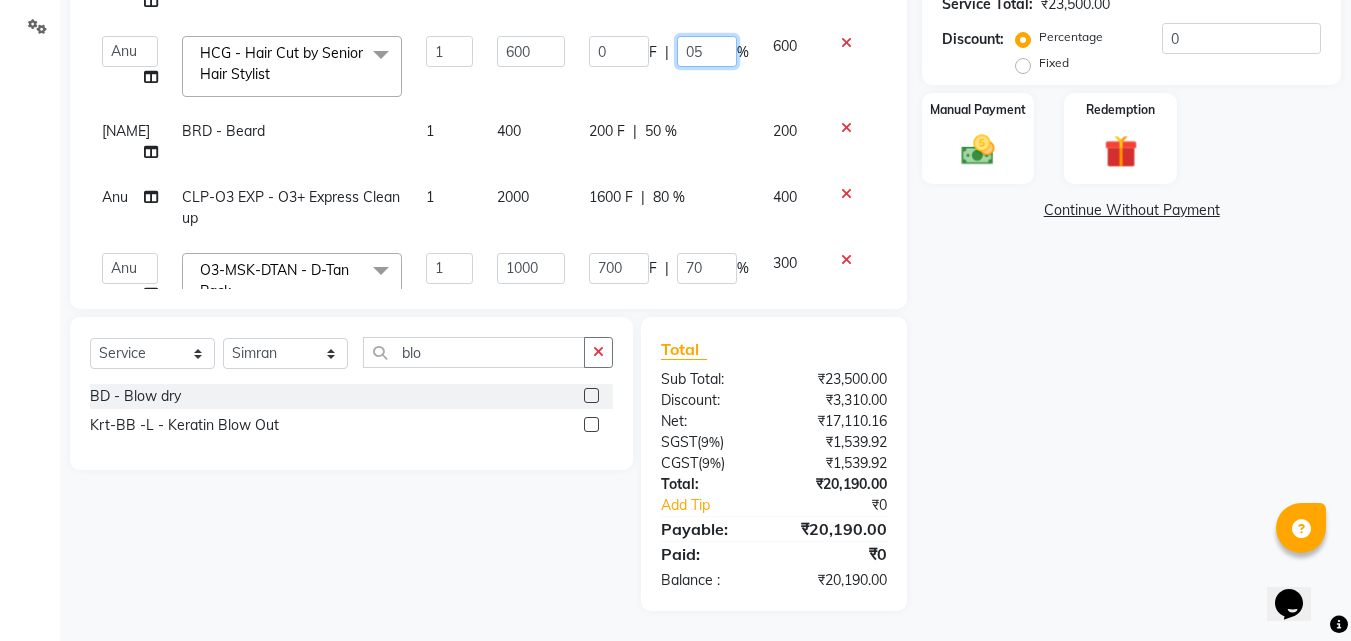 type on "050" 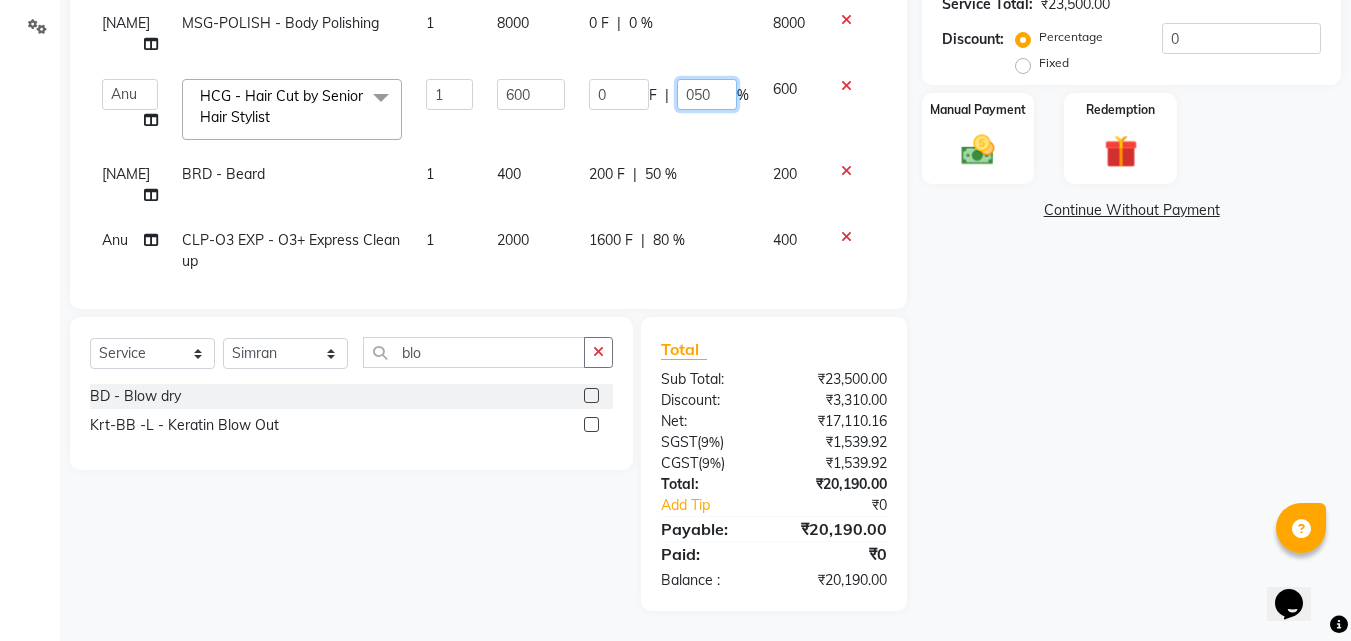 scroll, scrollTop: 0, scrollLeft: 0, axis: both 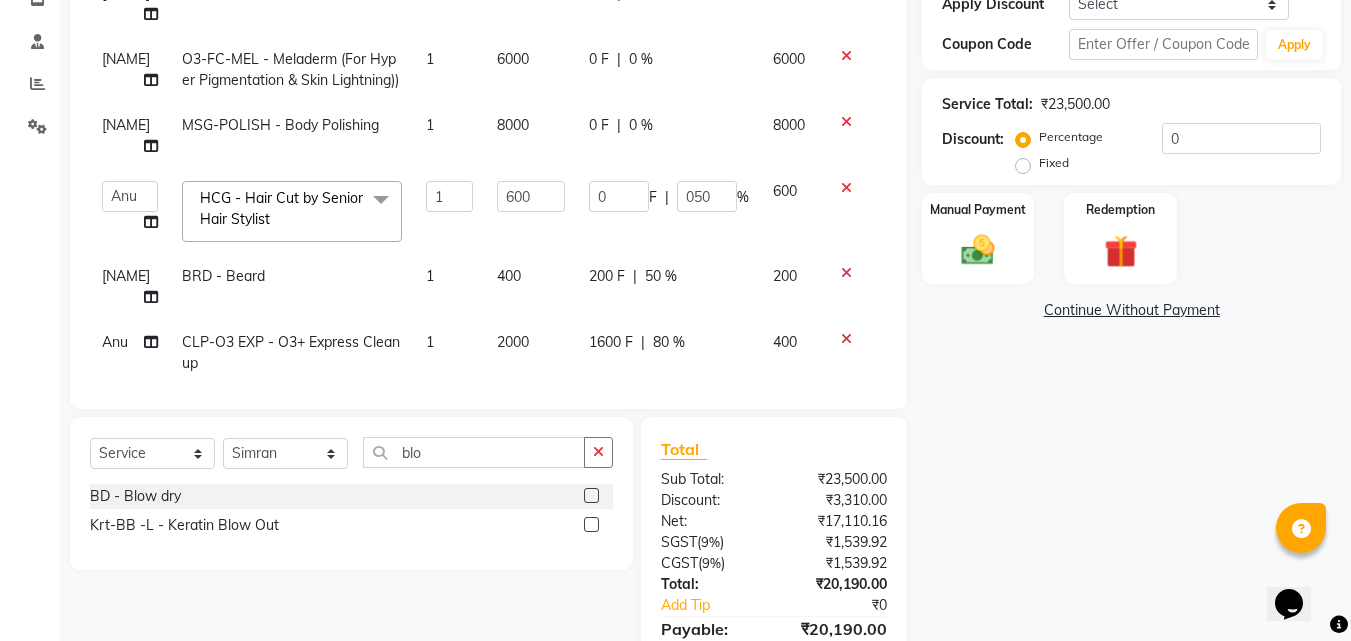 click on "0 F" 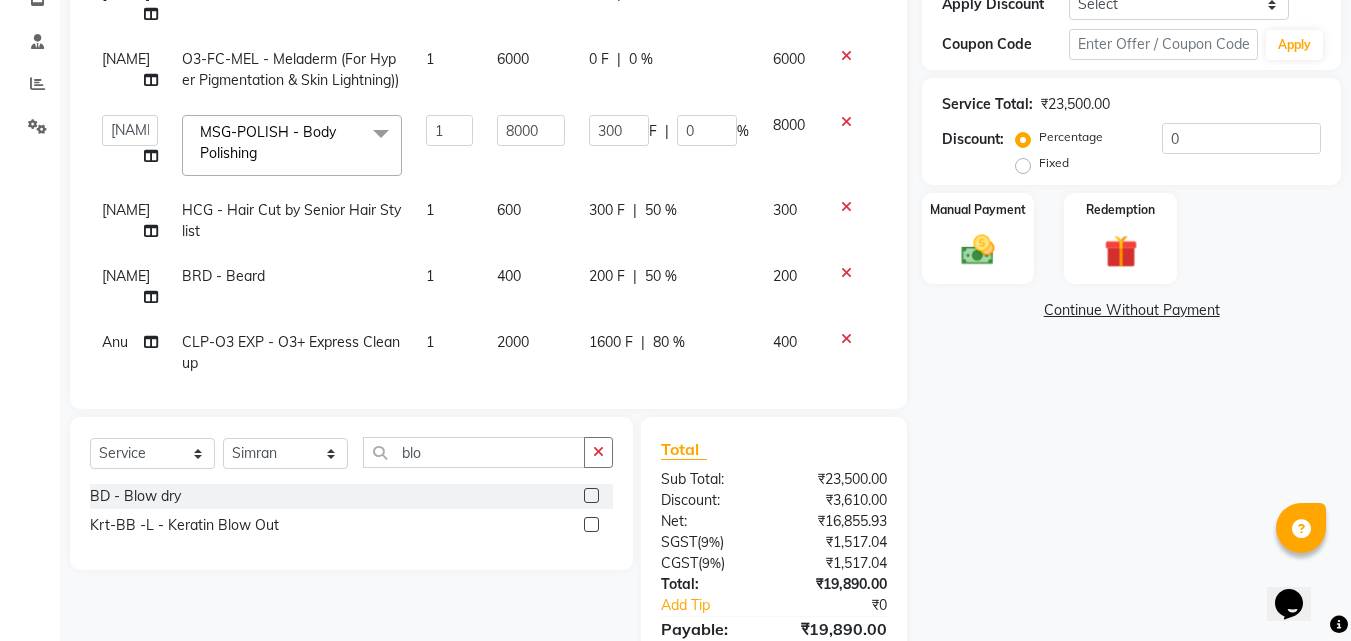 type on "3000" 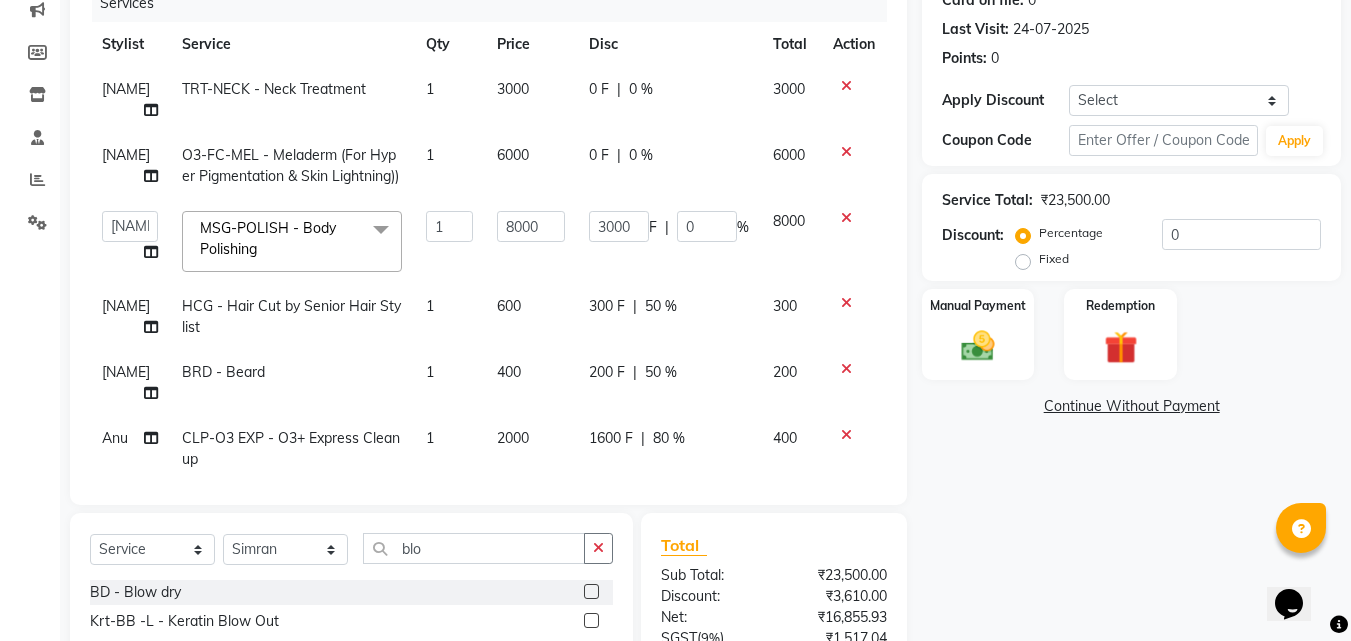 scroll, scrollTop: 259, scrollLeft: 0, axis: vertical 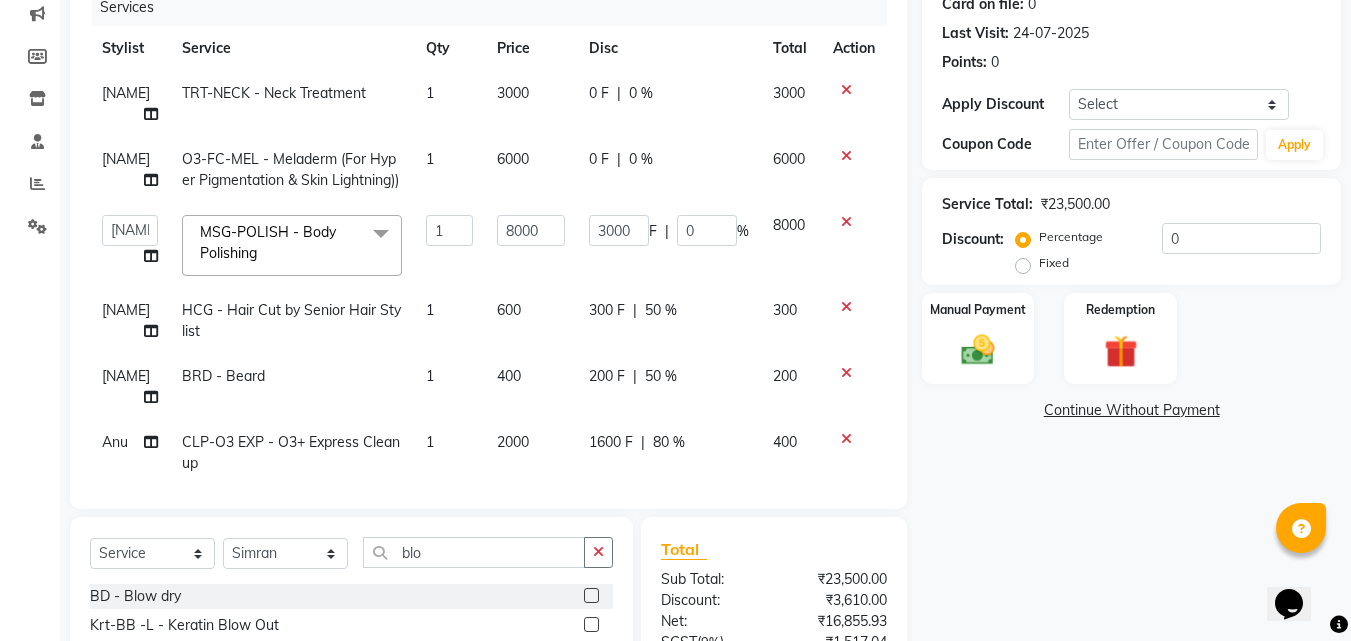 click on "0 %" 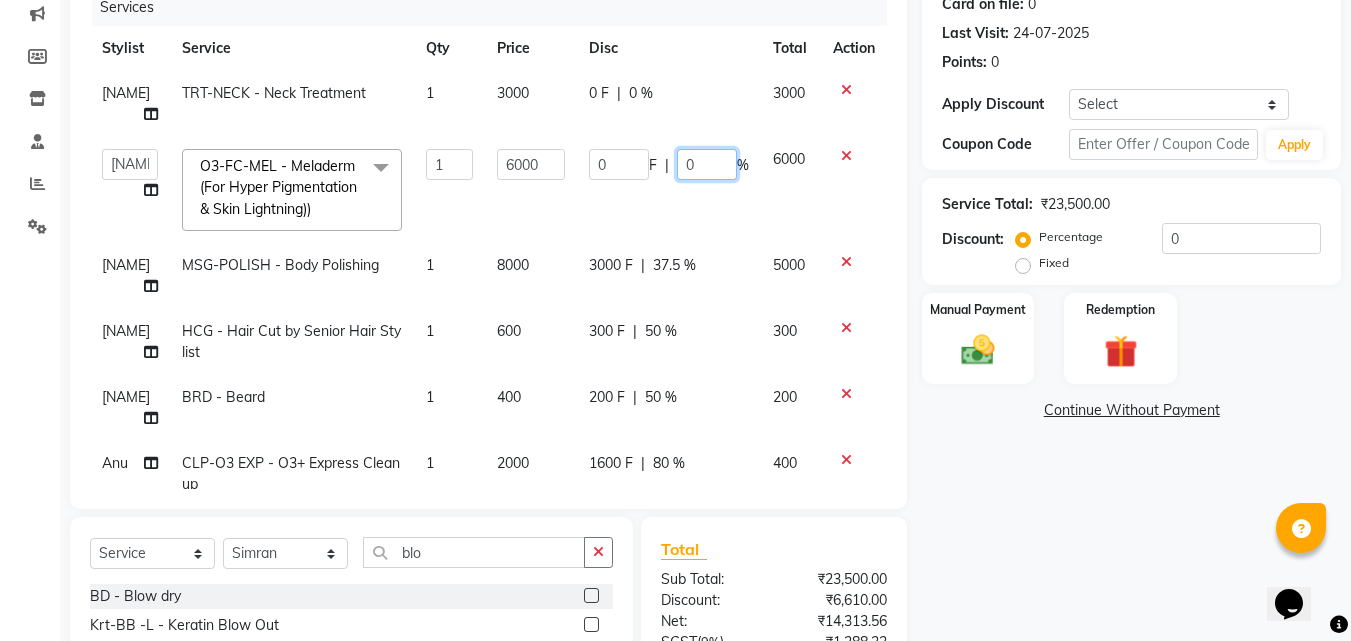 click on "0" 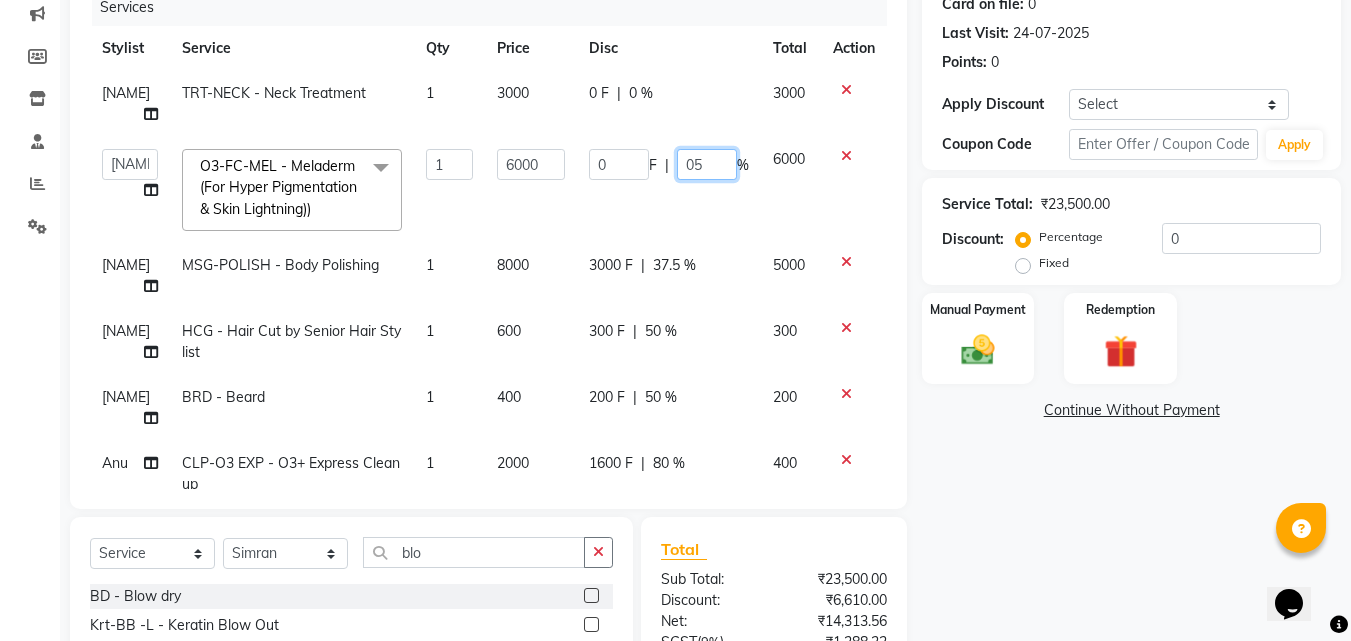 type on "050" 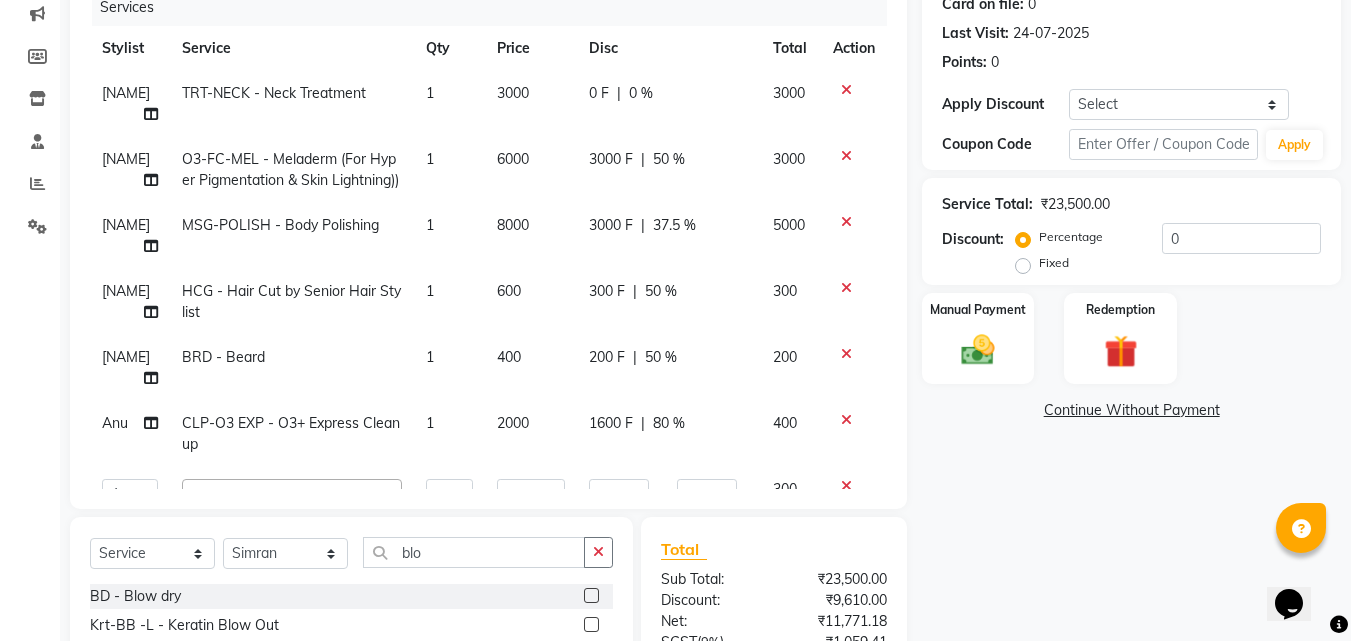 click on "0 F" 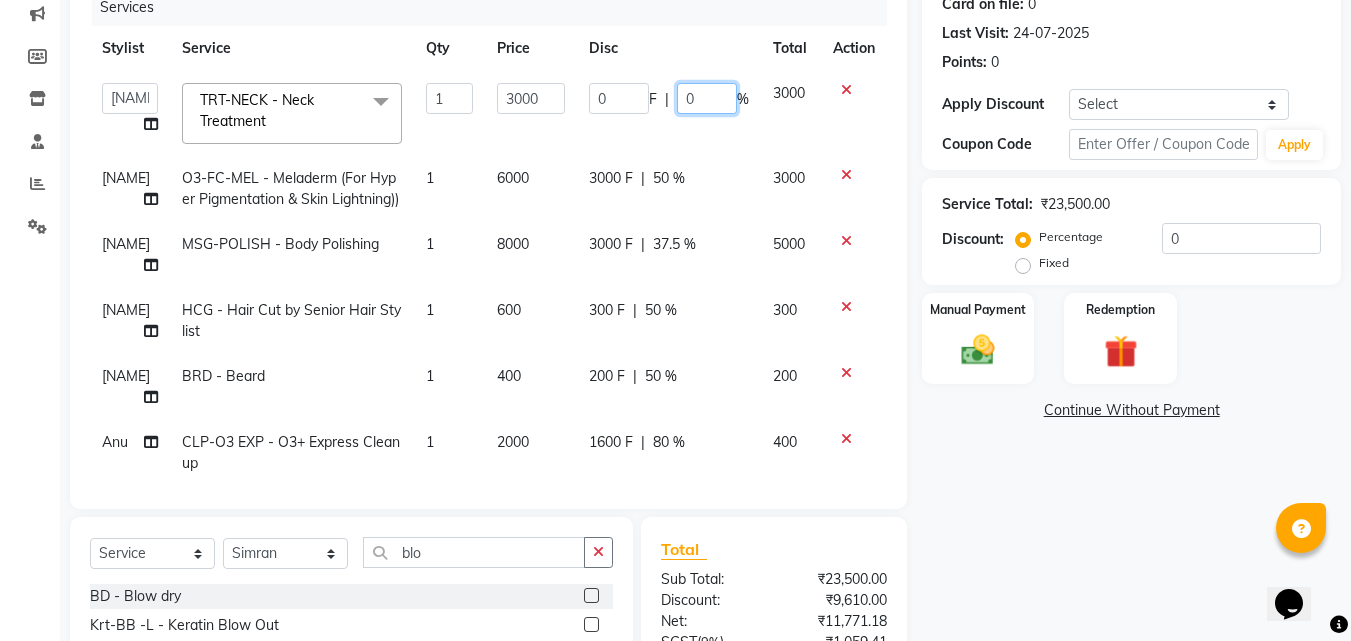 click on "0" 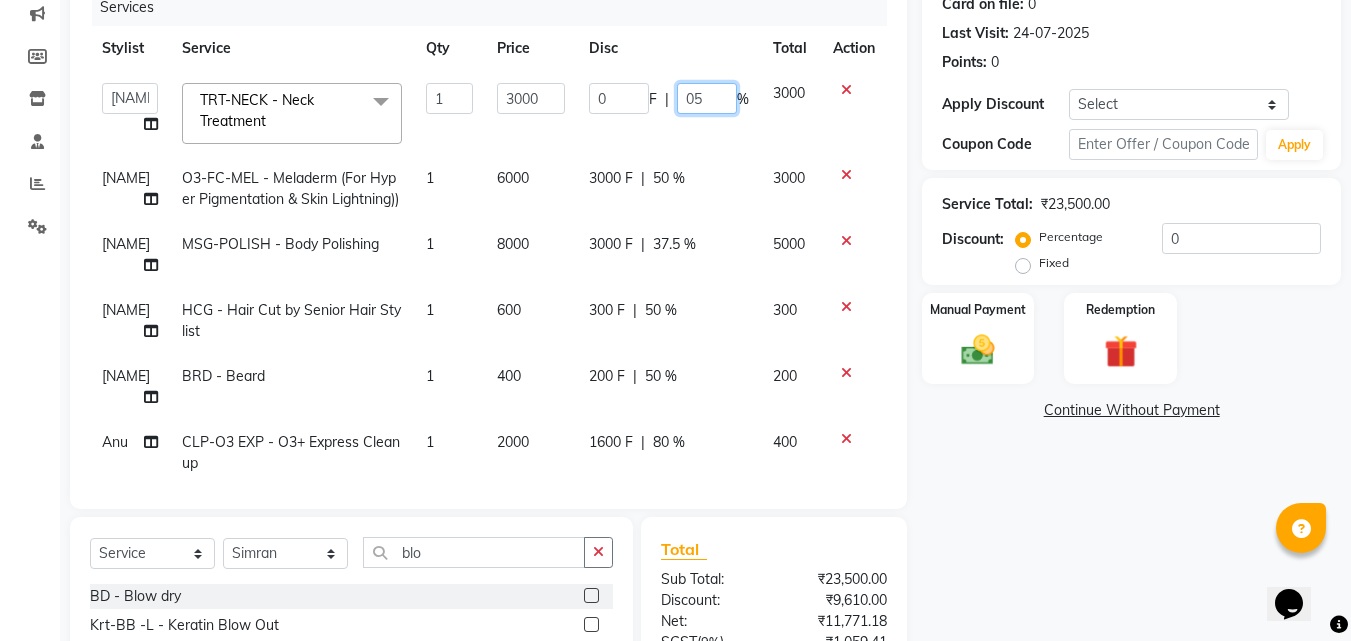type on "050" 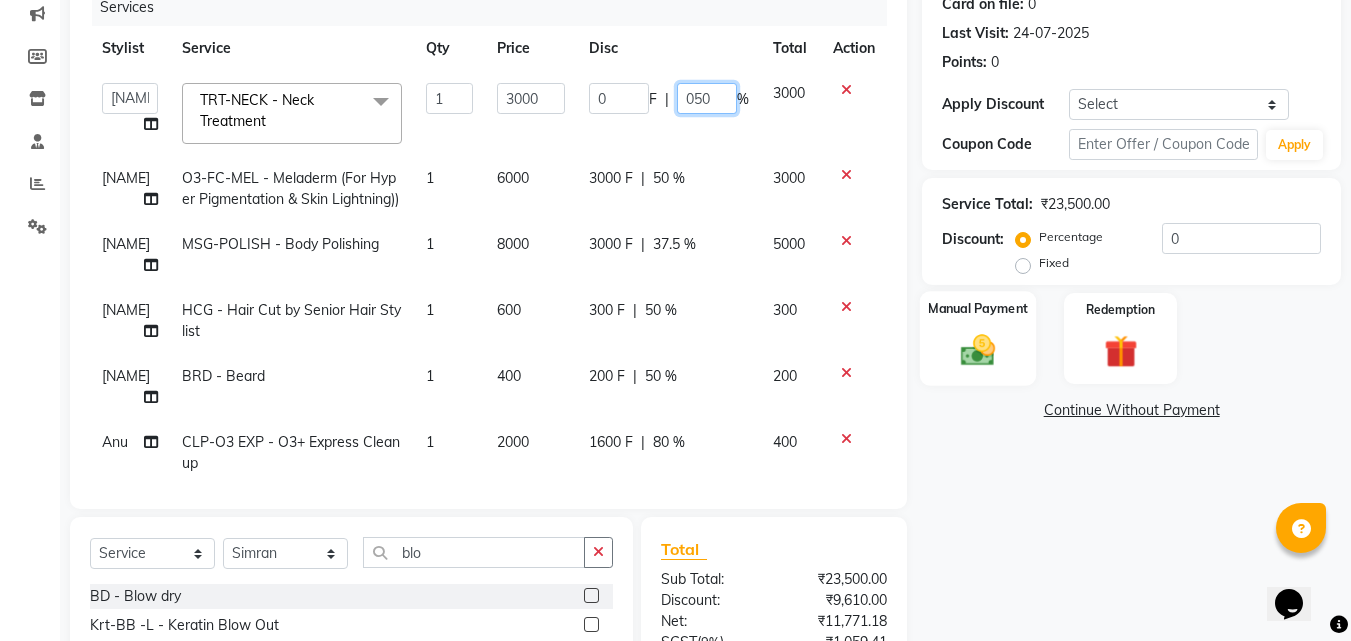scroll, scrollTop: 459, scrollLeft: 0, axis: vertical 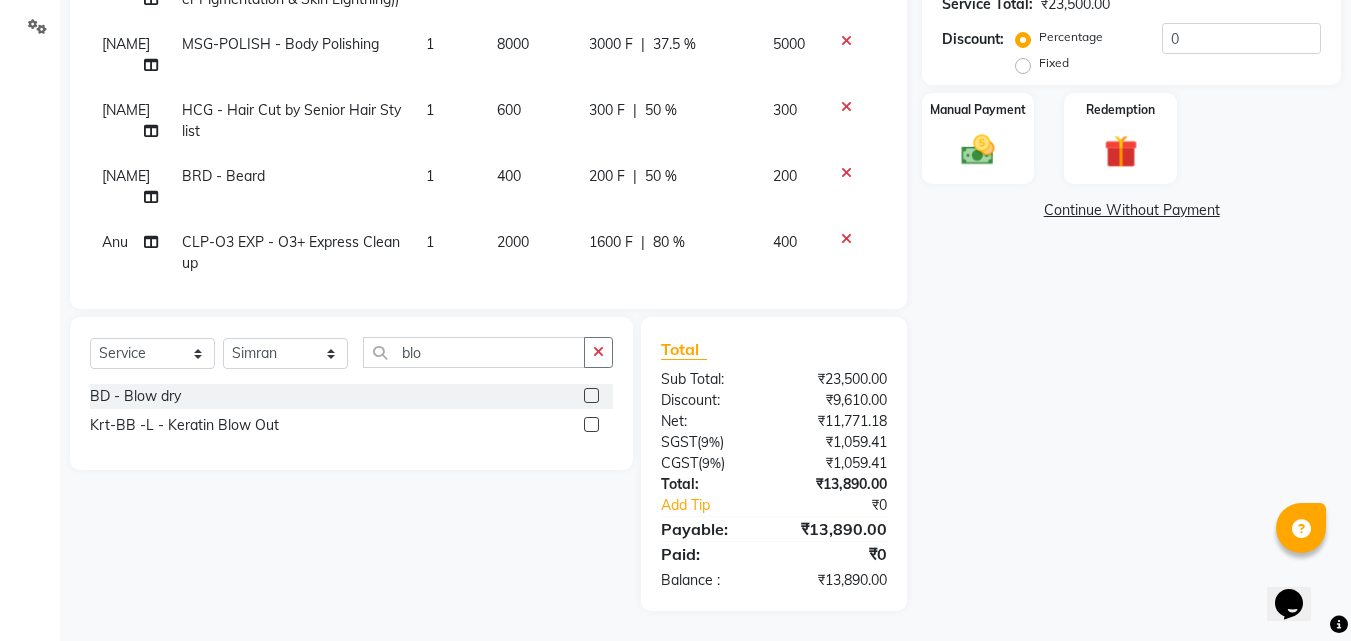 click on "Name: Jasleen  Membership:  No Active Membership  Total Visits:  5 Card on file:  0 Last Visit:   24-07-2025 Points:   0  Apply Discount Select Coupon → Wrong Job Card  Coupon → Complimentary Coupon → Correction  Coupon → First Wash  Coupon → Free Of Cost - Foc  Coupon → Staff Service  Coupon → Service Not Done  Coupon → Double Job Card  Coupon → Pending Payment  Coupon Code Apply Service Total:  ₹23,500.00  Discount:  Percentage   Fixed  0 Manual Payment Redemption  Continue Without Payment" 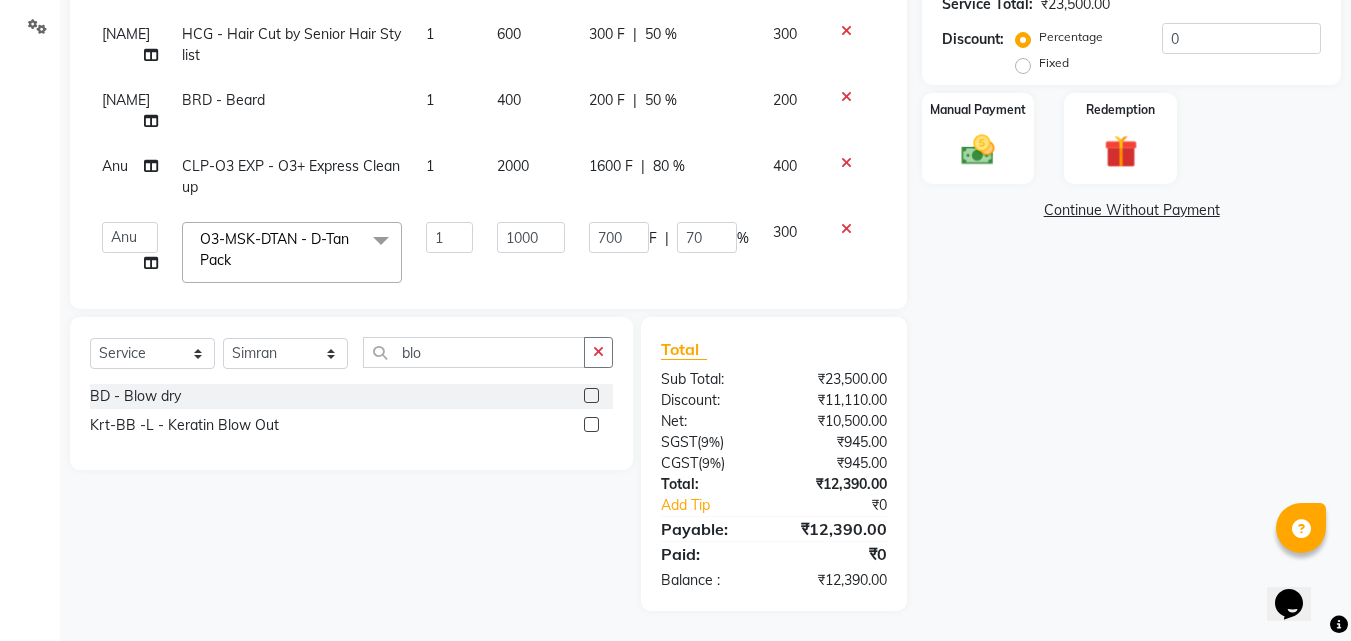 scroll, scrollTop: 0, scrollLeft: 0, axis: both 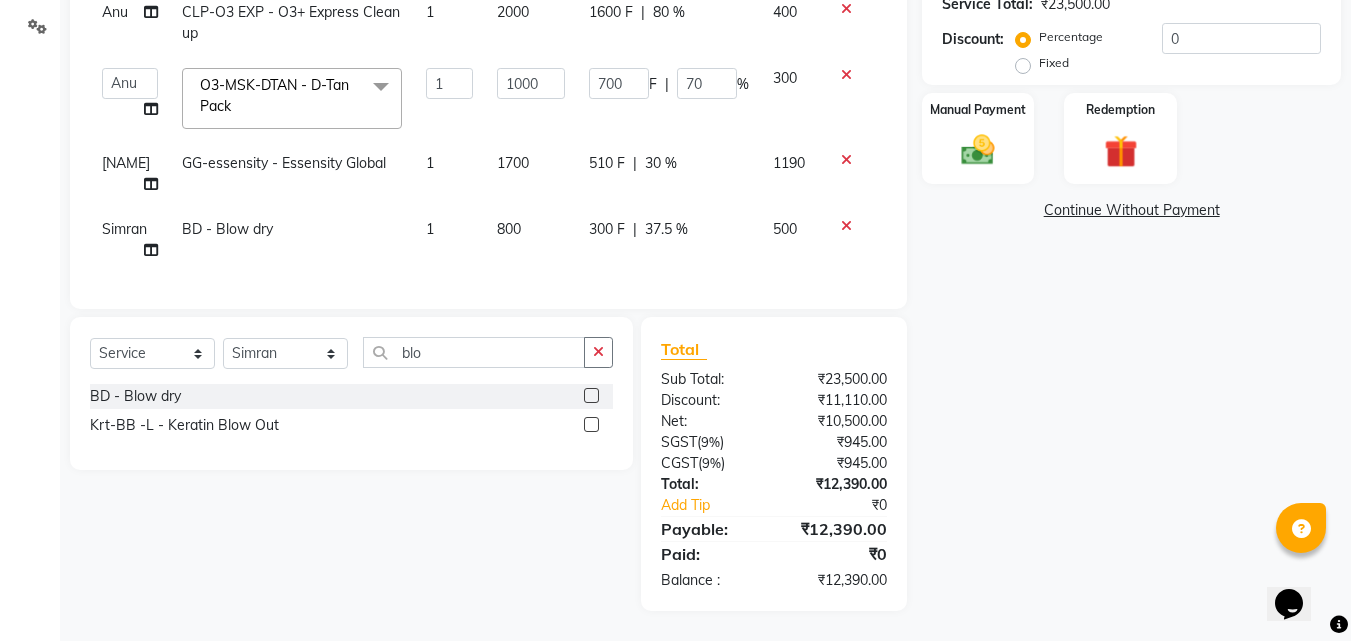 click on "Name: Jasleen  Membership:  No Active Membership  Total Visits:  5 Card on file:  0 Last Visit:   24-07-2025 Points:   0  Apply Discount Select Coupon → Wrong Job Card  Coupon → Complimentary Coupon → Correction  Coupon → First Wash  Coupon → Free Of Cost - Foc  Coupon → Staff Service  Coupon → Service Not Done  Coupon → Double Job Card  Coupon → Pending Payment  Coupon Code Apply Service Total:  ₹23,500.00  Discount:  Percentage   Fixed  0 Manual Payment Redemption  Continue Without Payment" 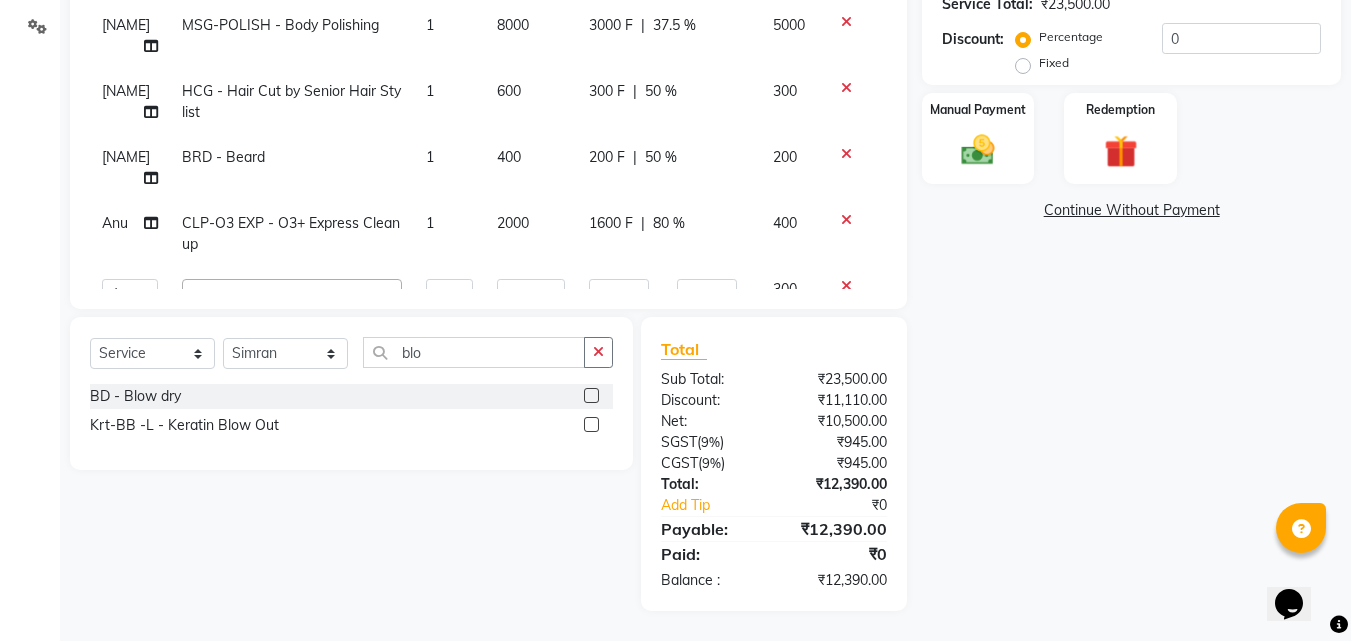 scroll, scrollTop: 226, scrollLeft: 0, axis: vertical 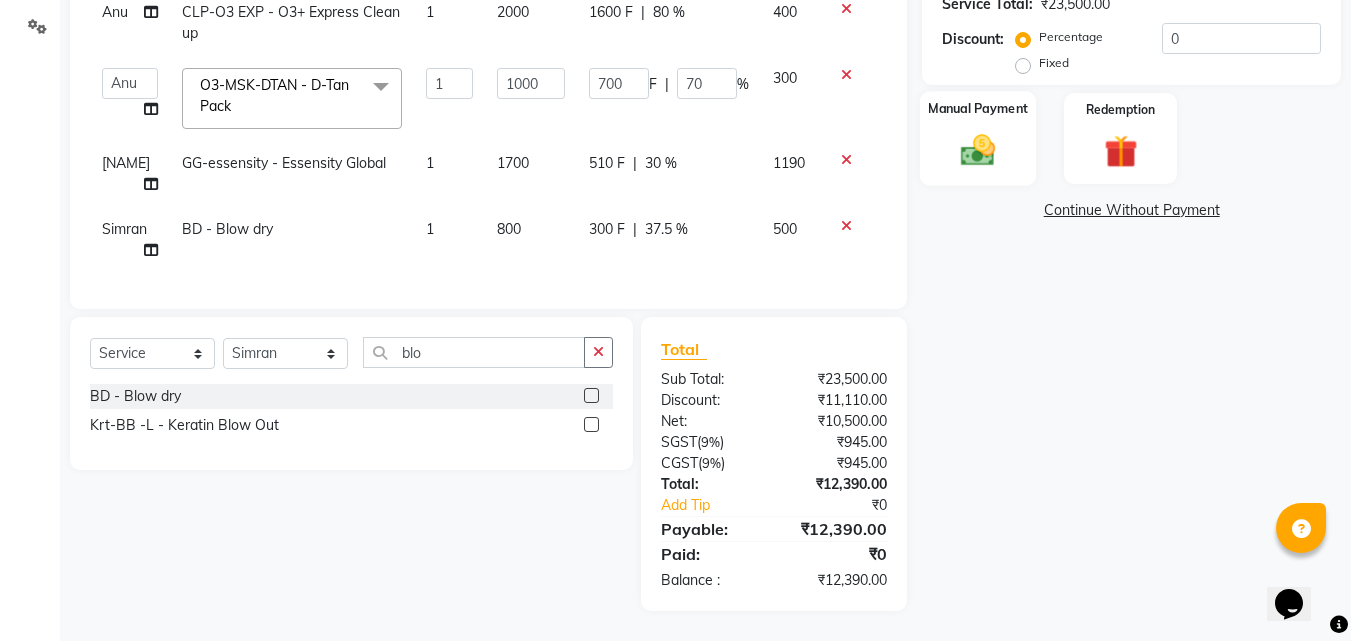 click 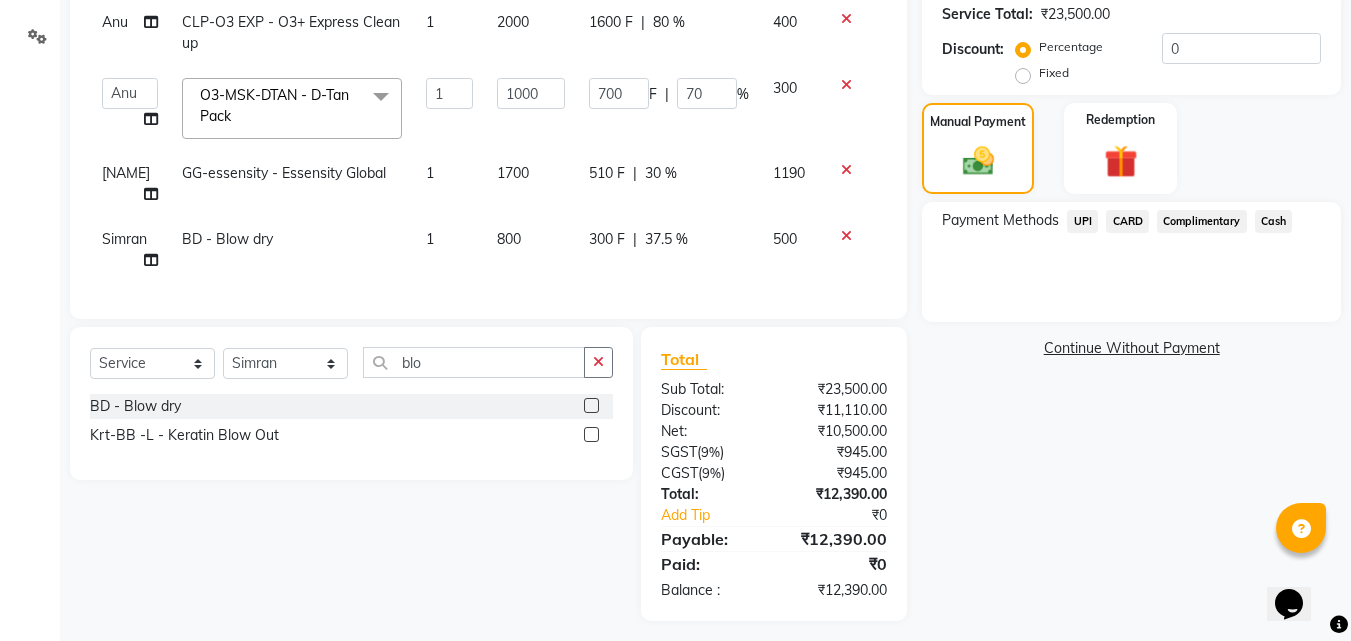 scroll, scrollTop: 459, scrollLeft: 0, axis: vertical 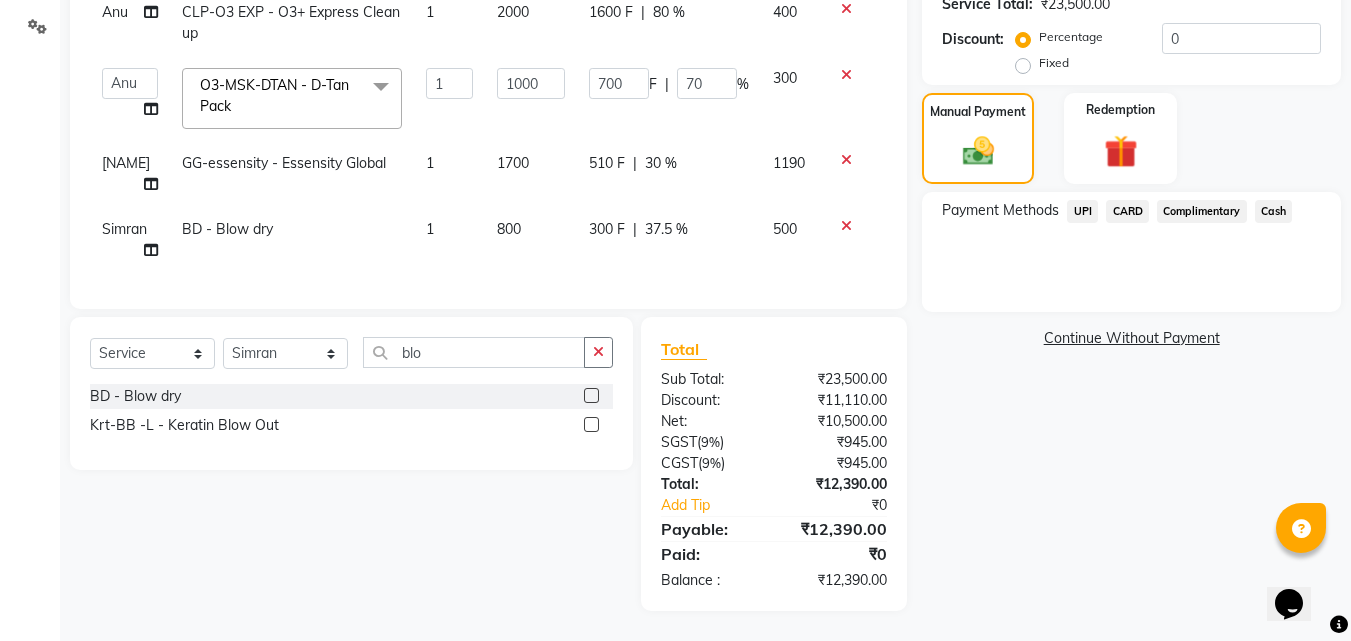 click on "CARD" 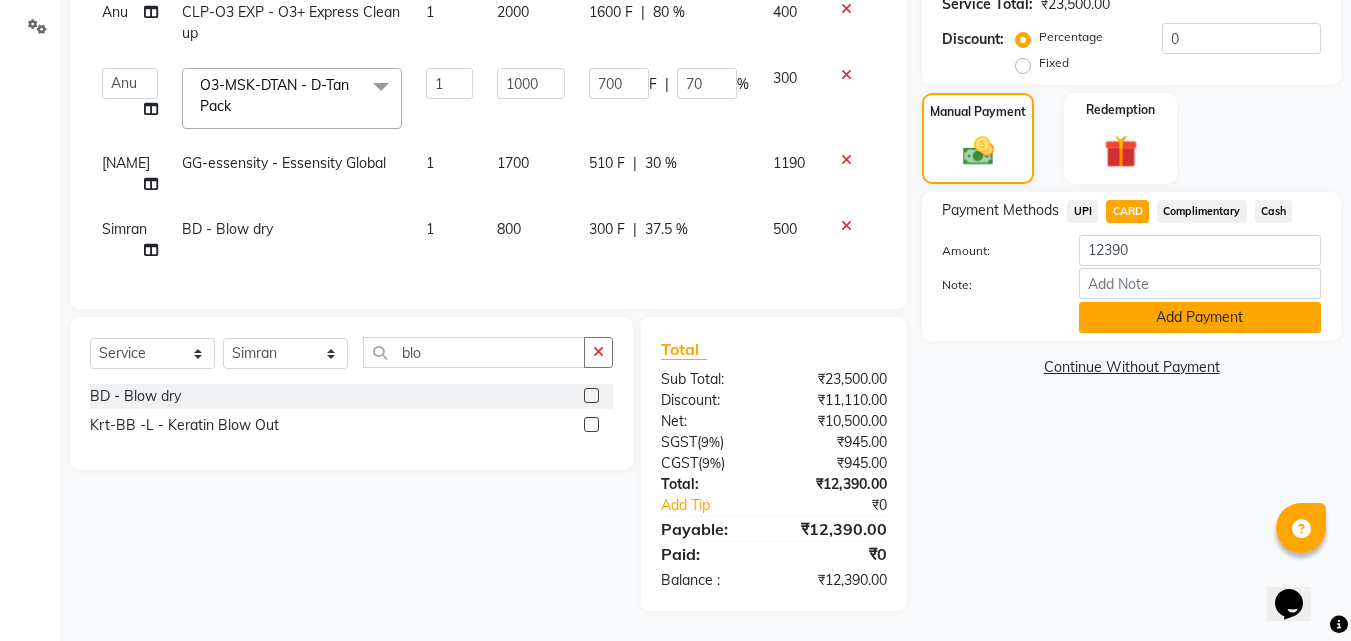 click on "Add Payment" 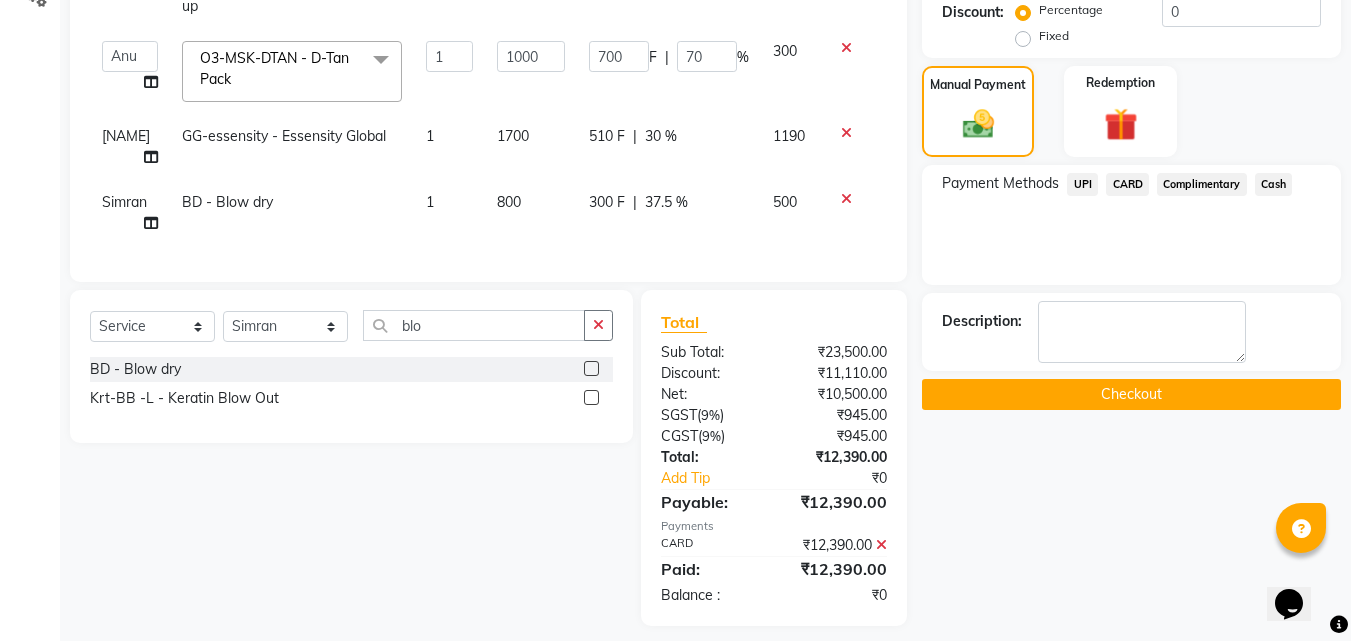 scroll, scrollTop: 501, scrollLeft: 0, axis: vertical 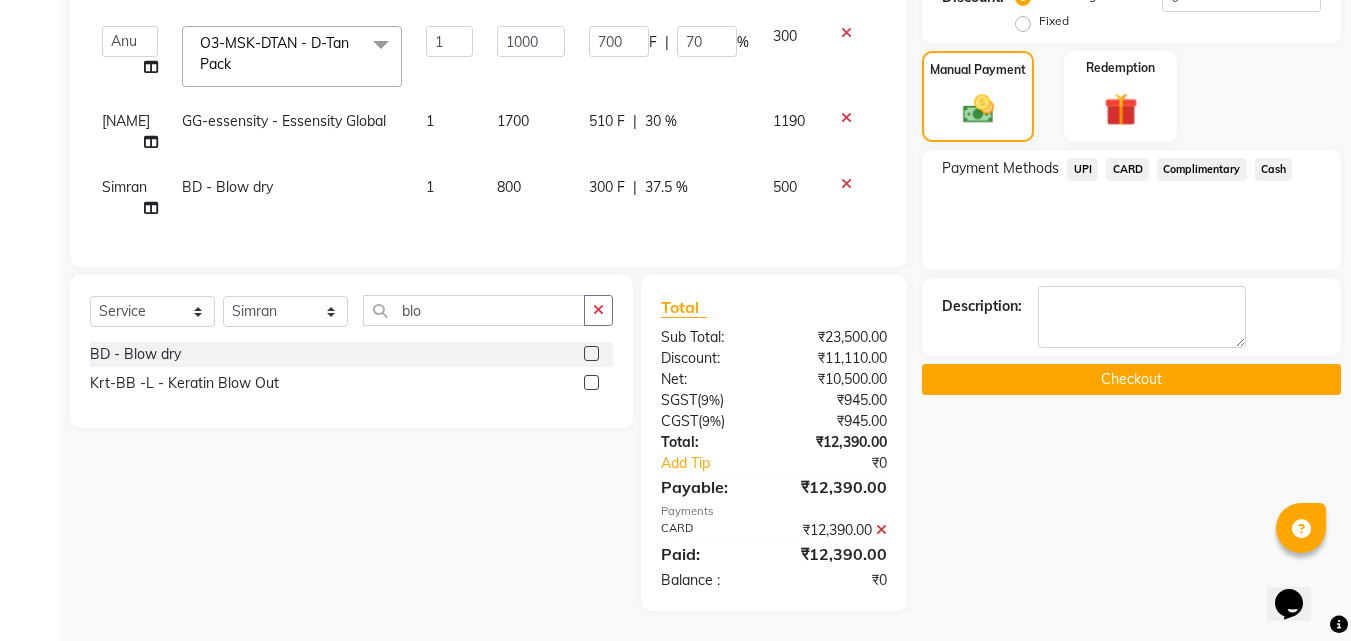 click on "Checkout" 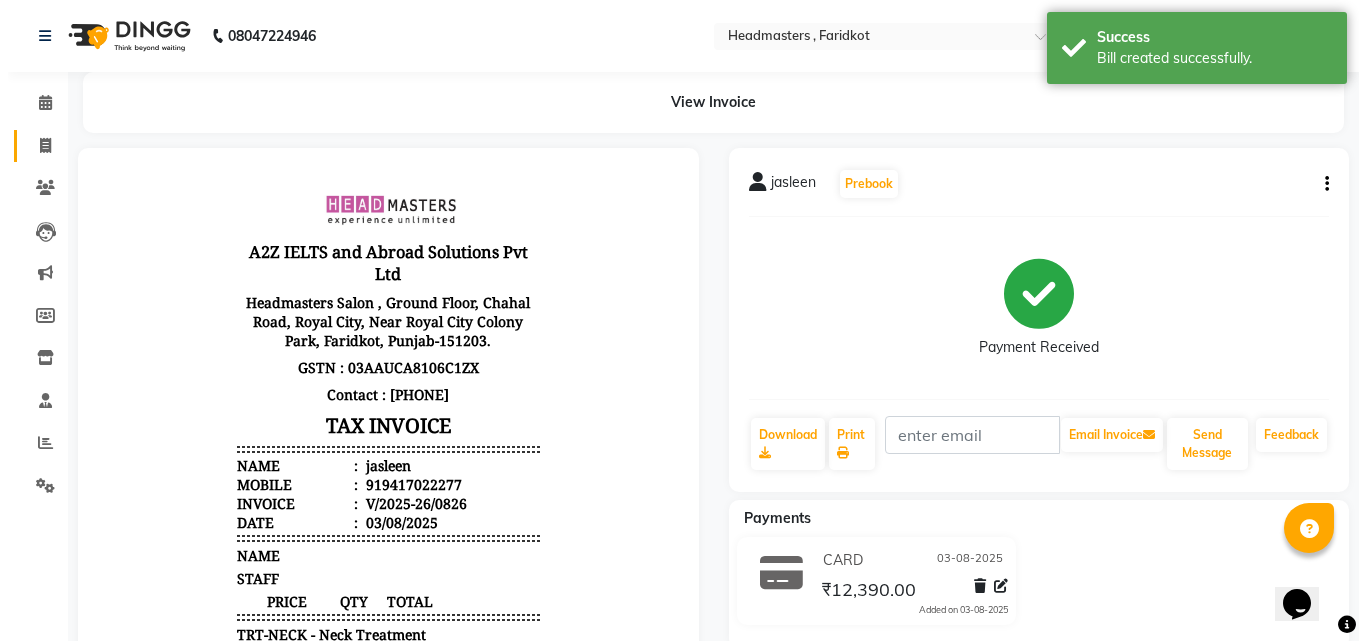 scroll, scrollTop: 0, scrollLeft: 0, axis: both 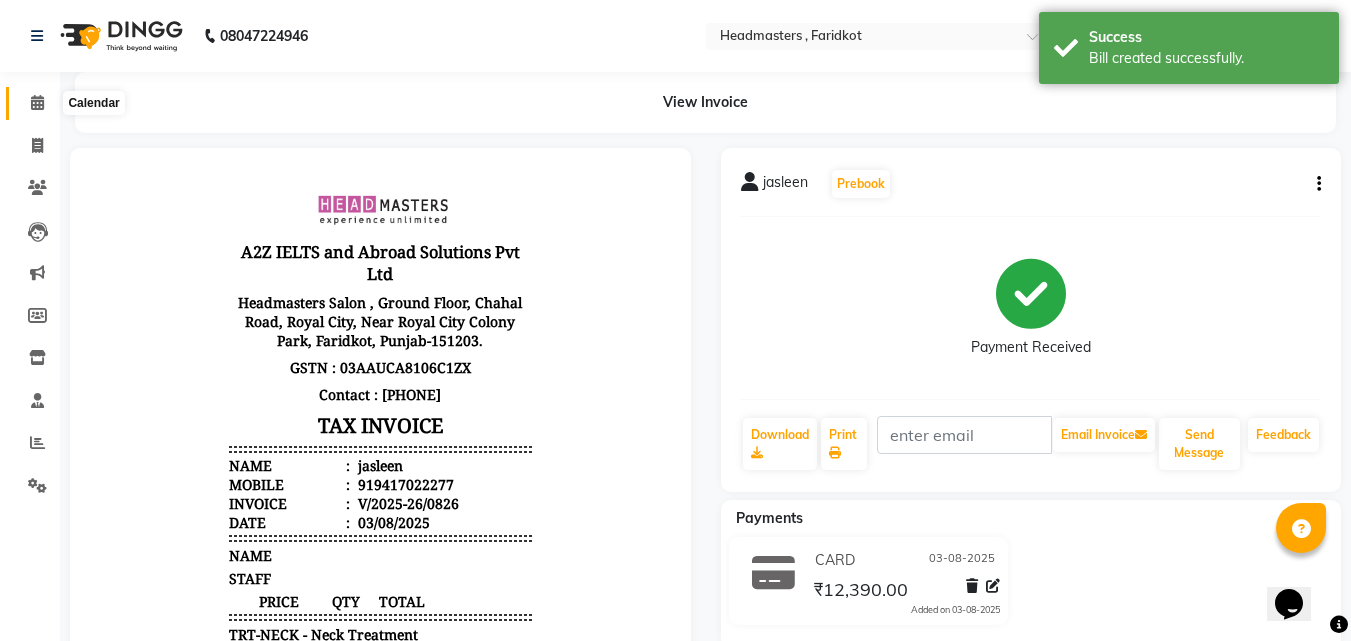 click 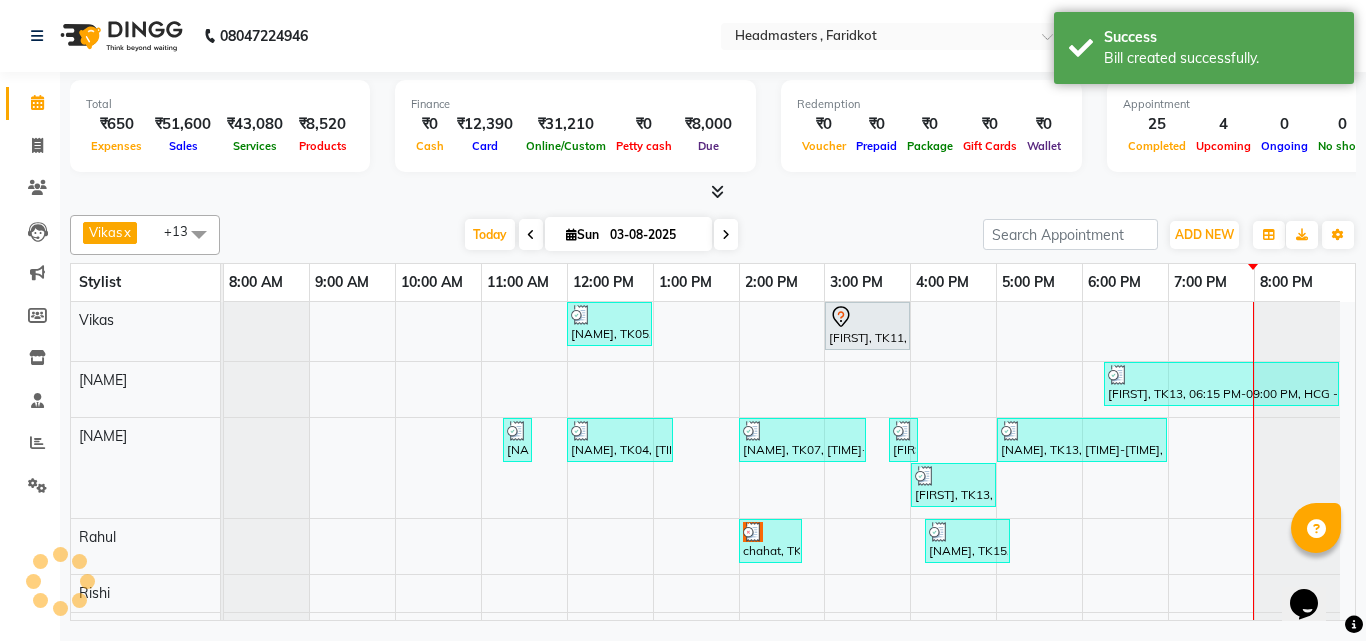 scroll, scrollTop: 0, scrollLeft: 0, axis: both 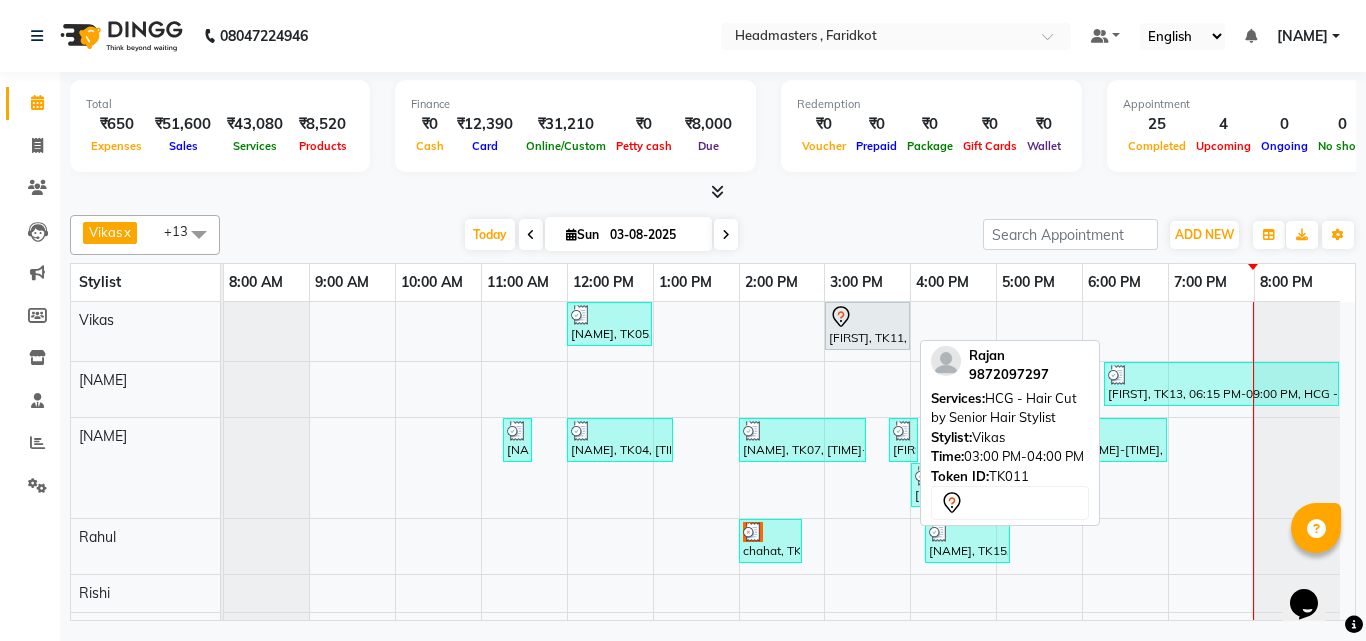 click on "[FIRST], TK11, 03:00 PM-04:00 PM, HCG - Hair Cut by Senior Hair Stylist" at bounding box center (867, 326) 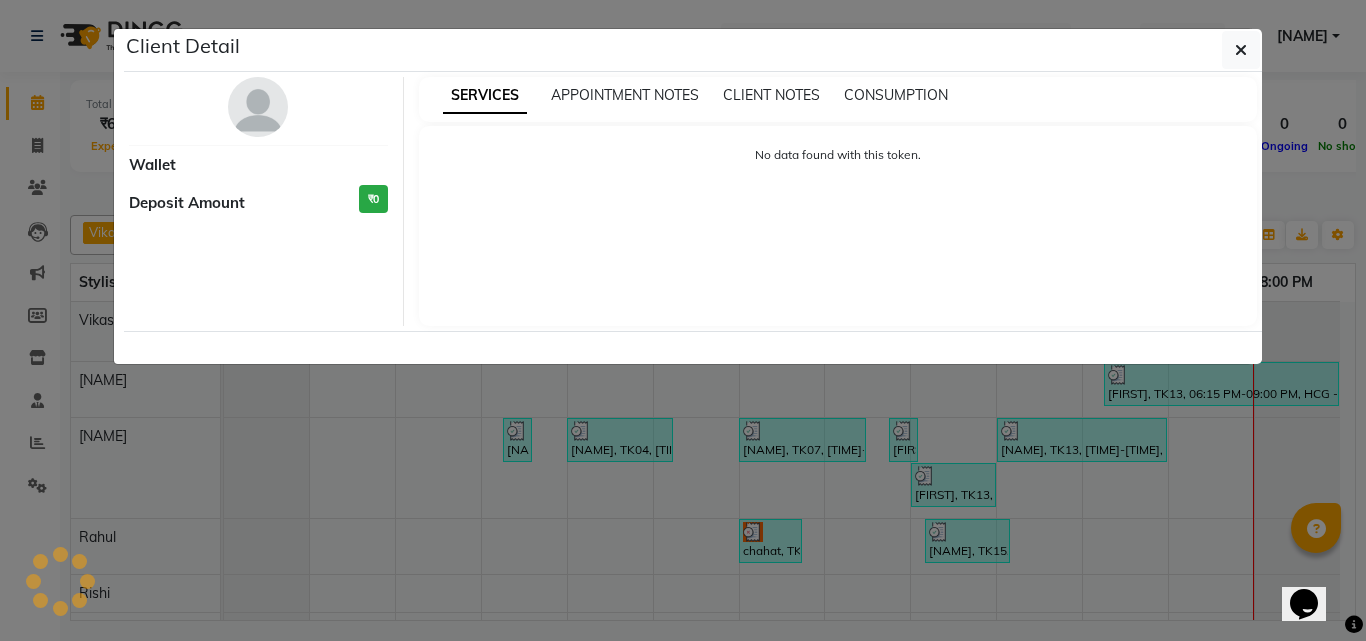select on "7" 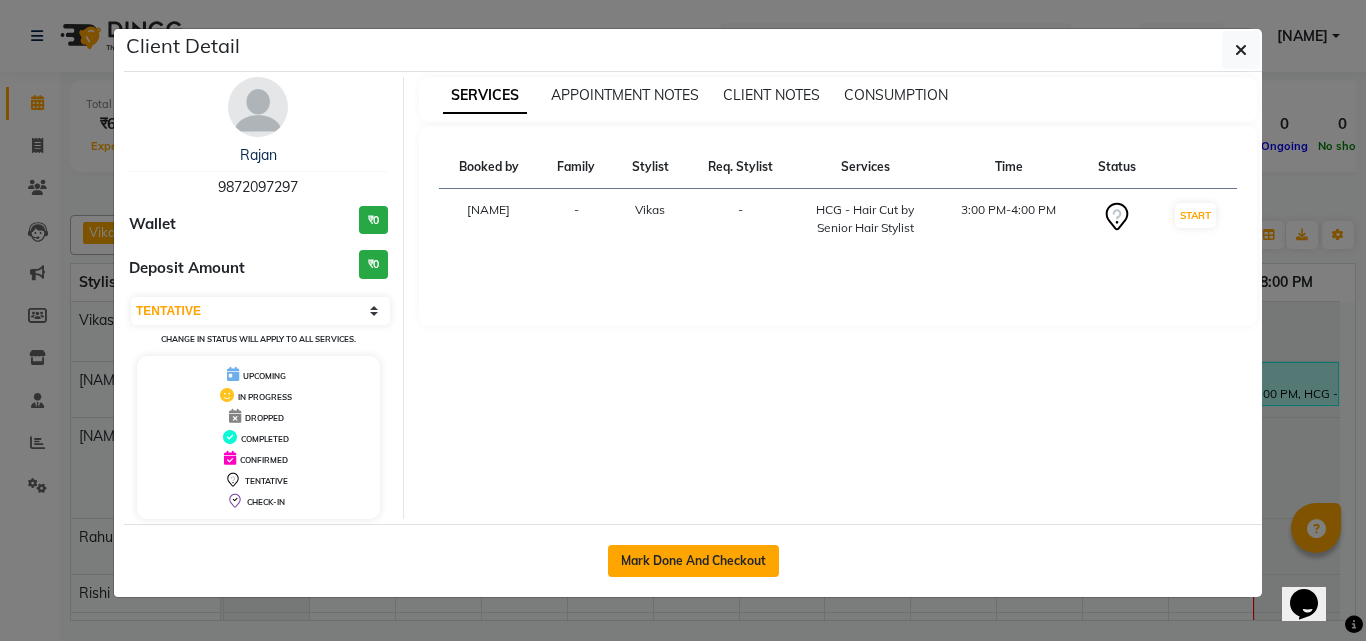click on "Mark Done And Checkout" 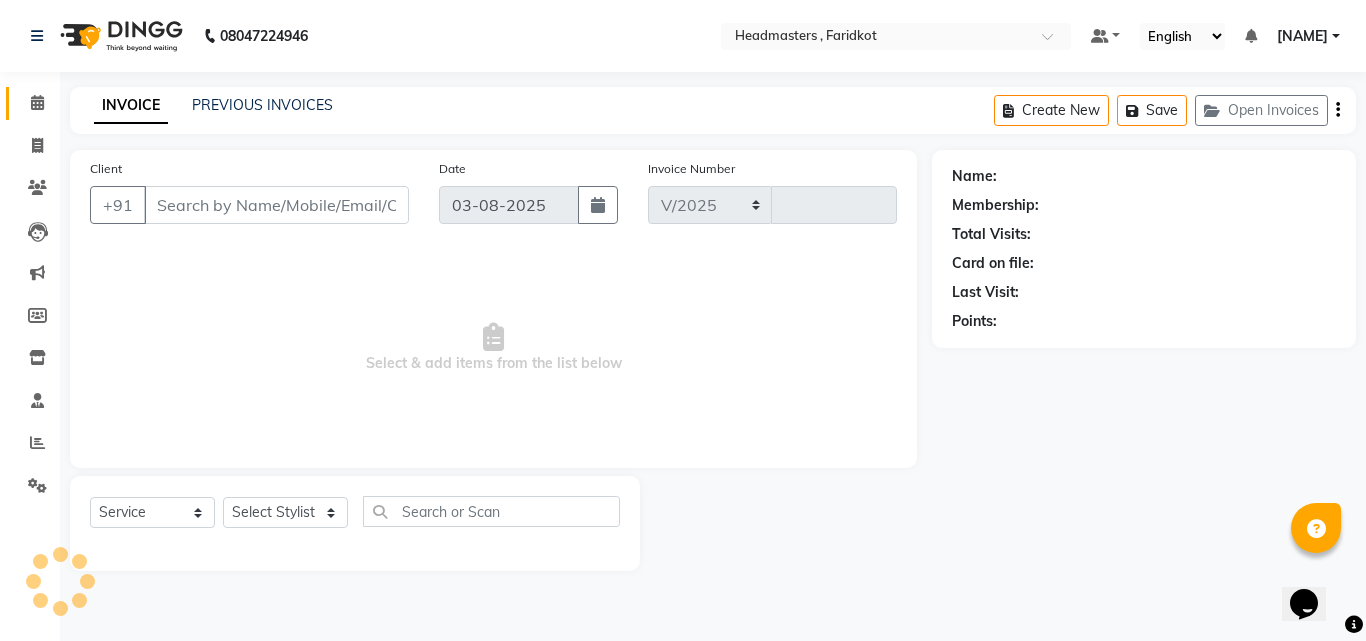 select on "7919" 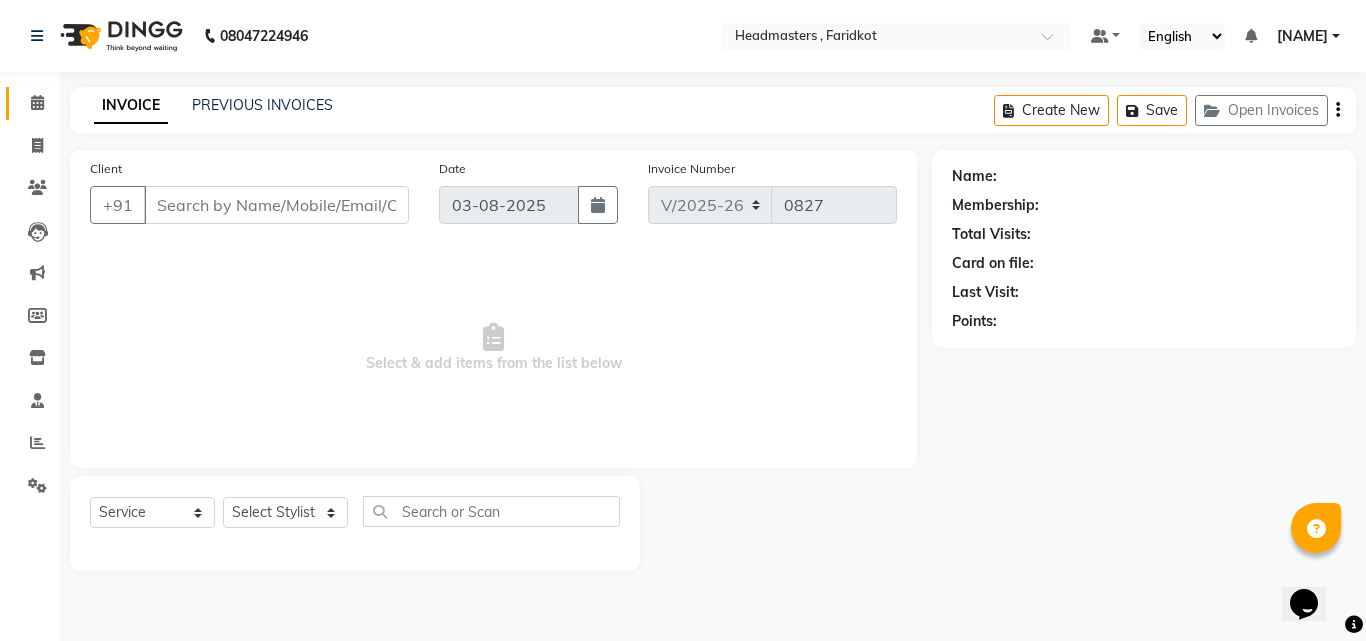 type on "9872097297" 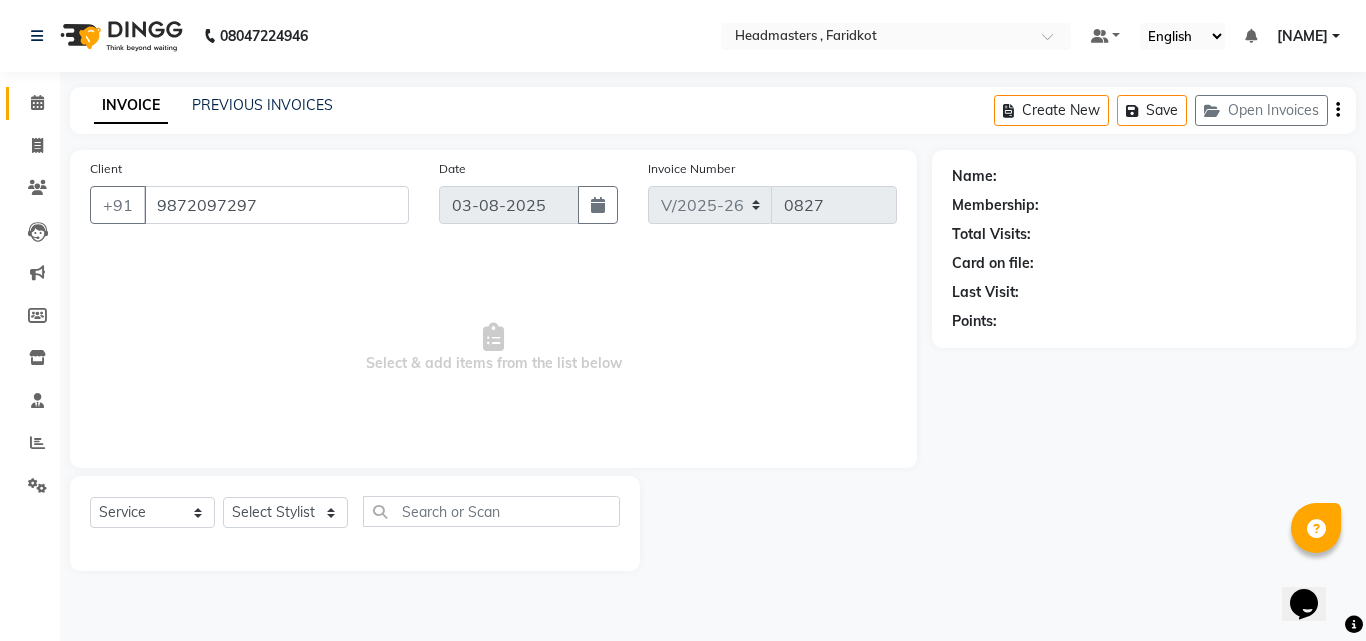 select on "71450" 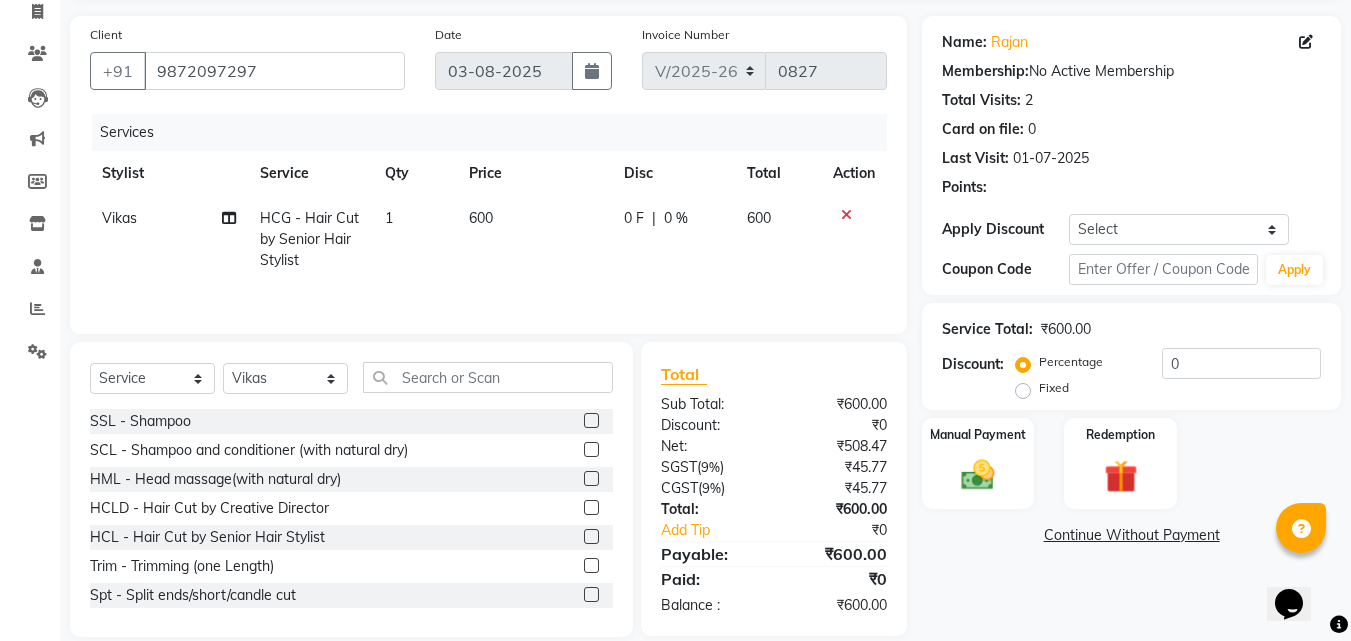 scroll, scrollTop: 160, scrollLeft: 0, axis: vertical 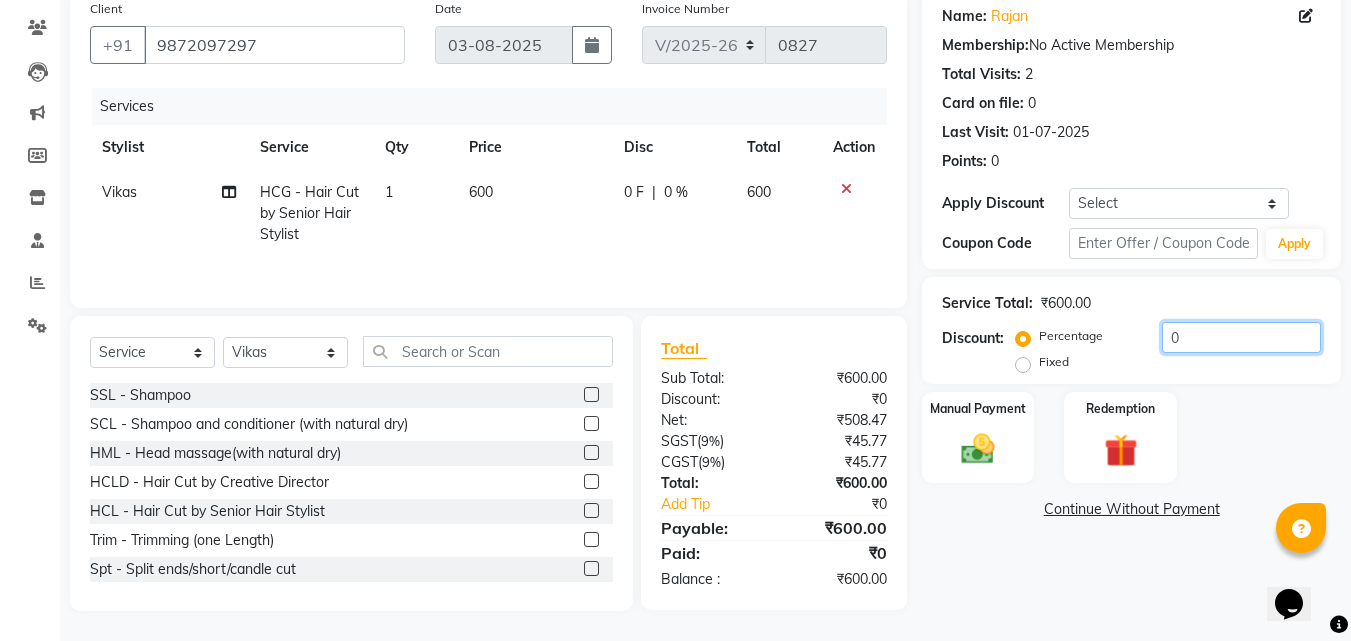 click on "0" 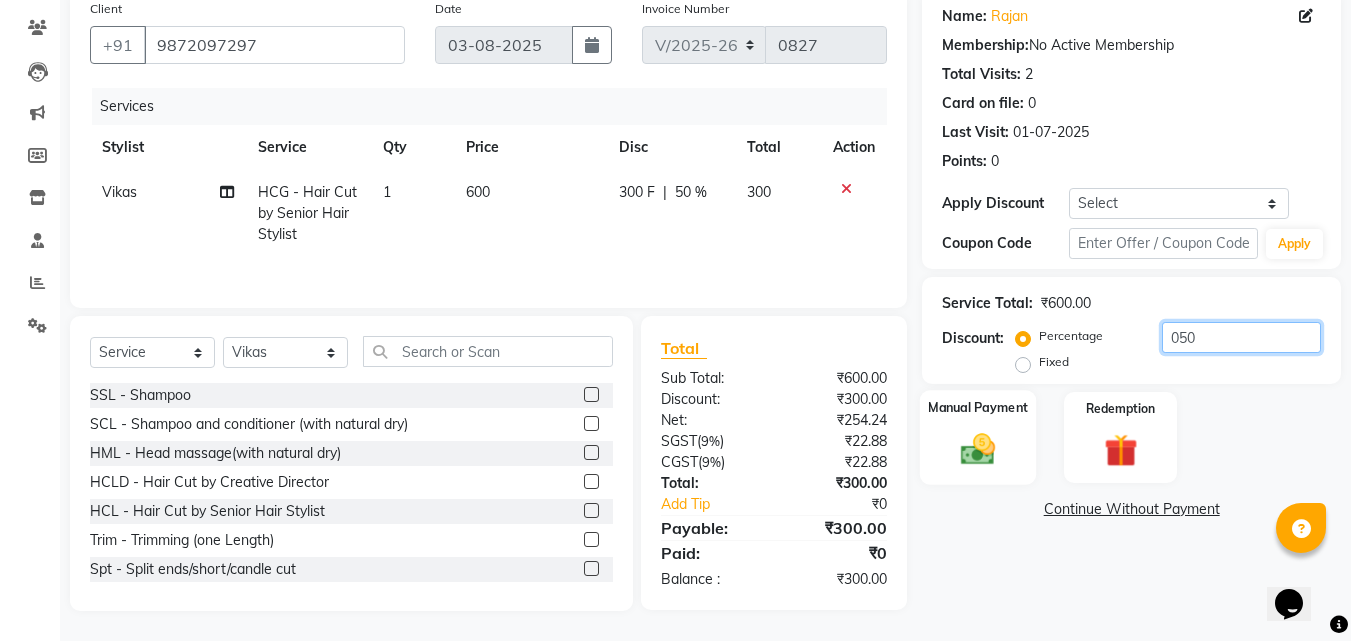 type on "050" 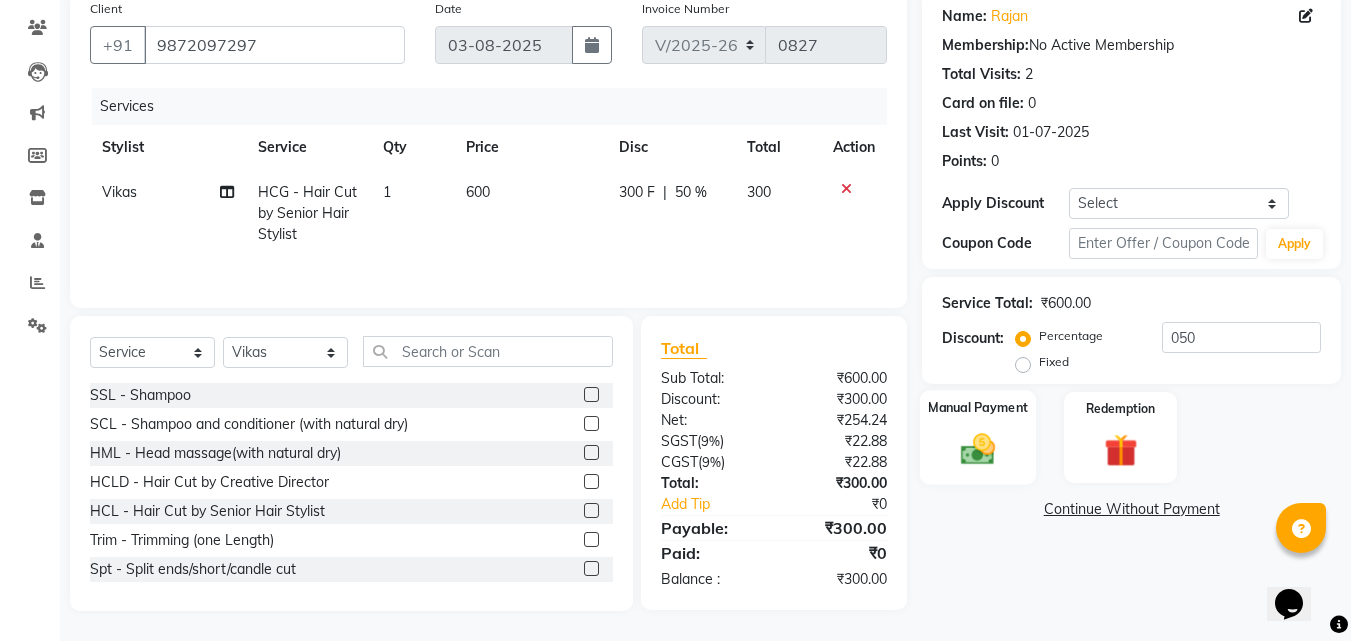 click 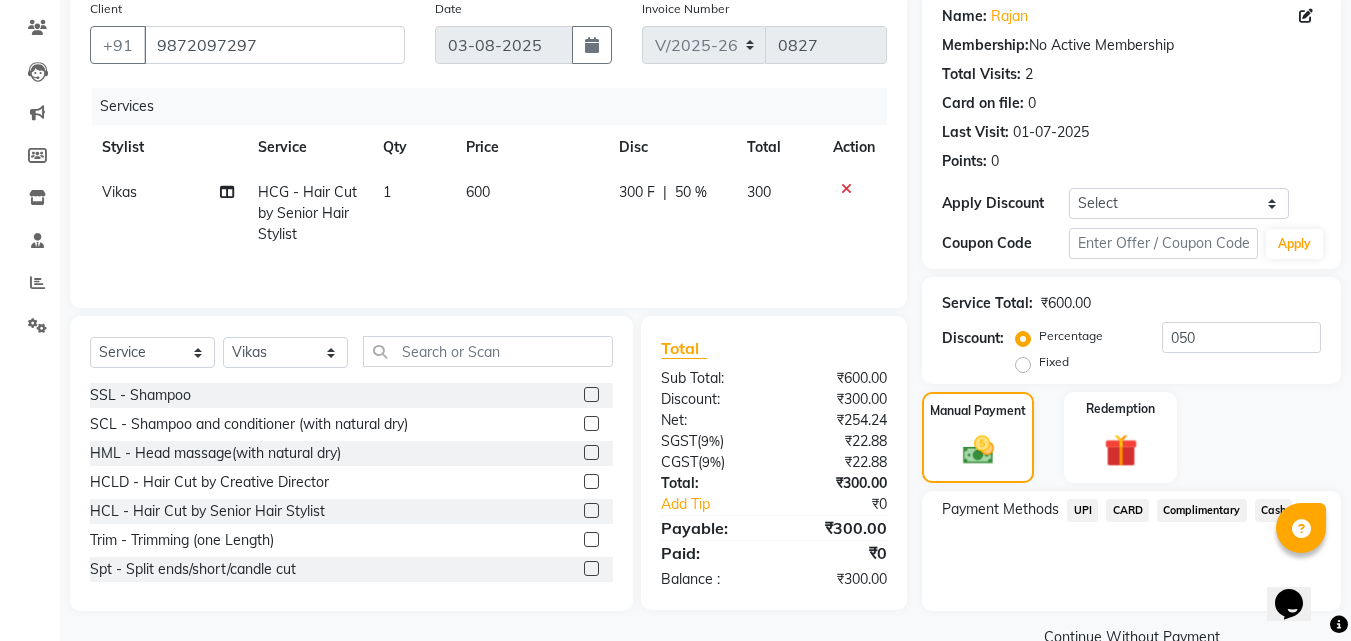 scroll, scrollTop: 201, scrollLeft: 0, axis: vertical 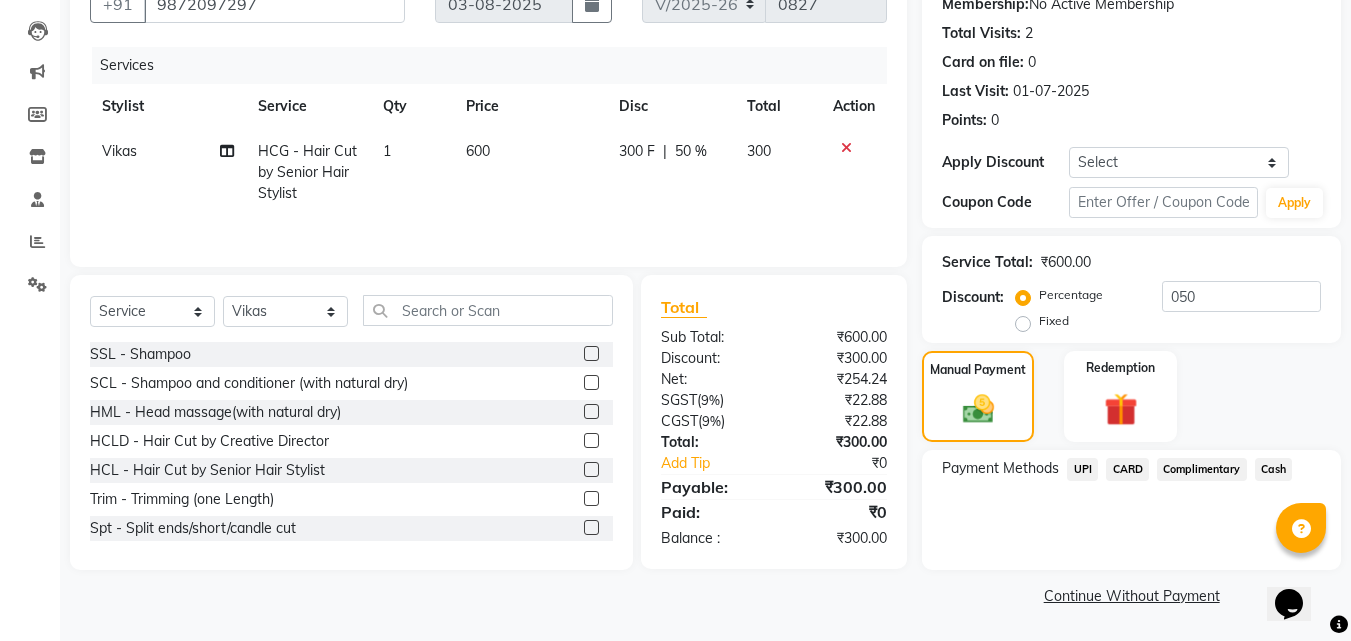 click on "Cash" 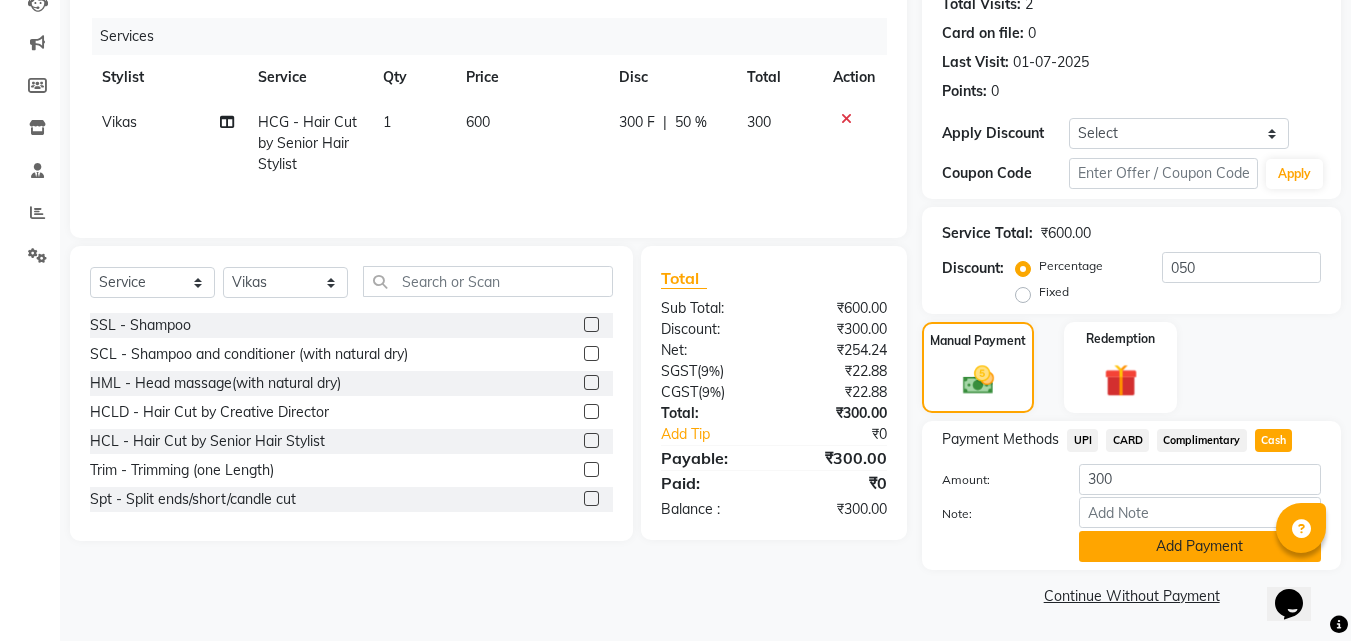 click on "Add Payment" 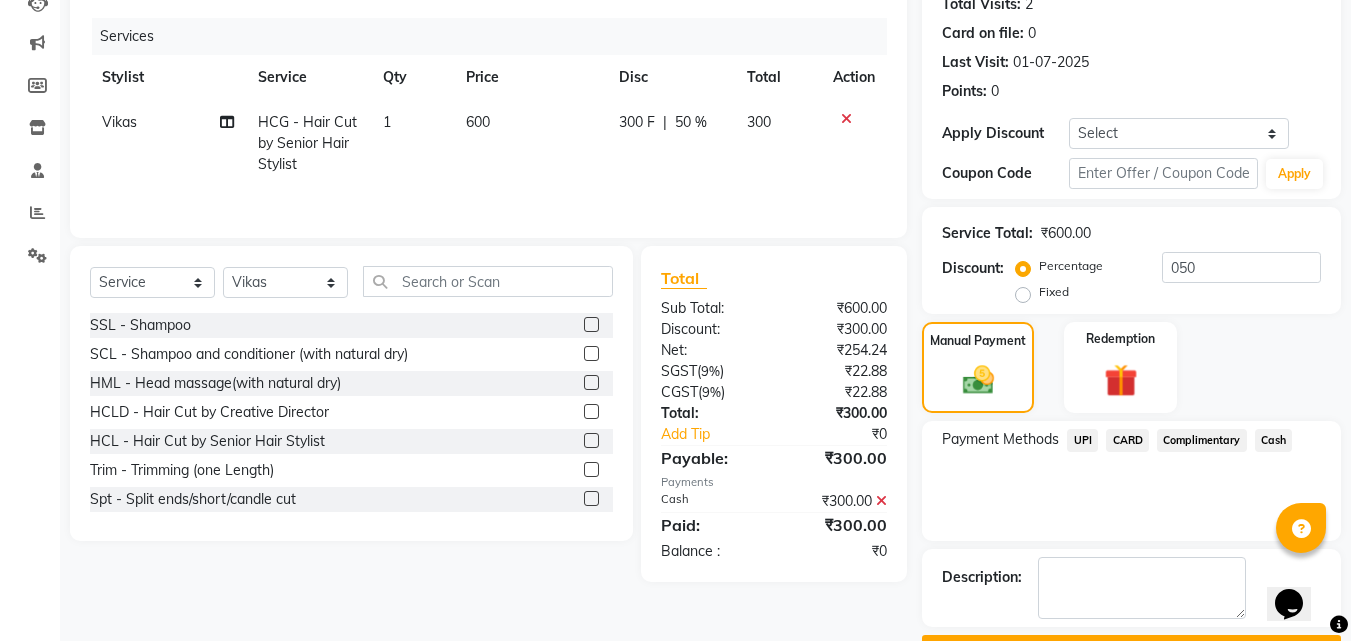 scroll, scrollTop: 285, scrollLeft: 0, axis: vertical 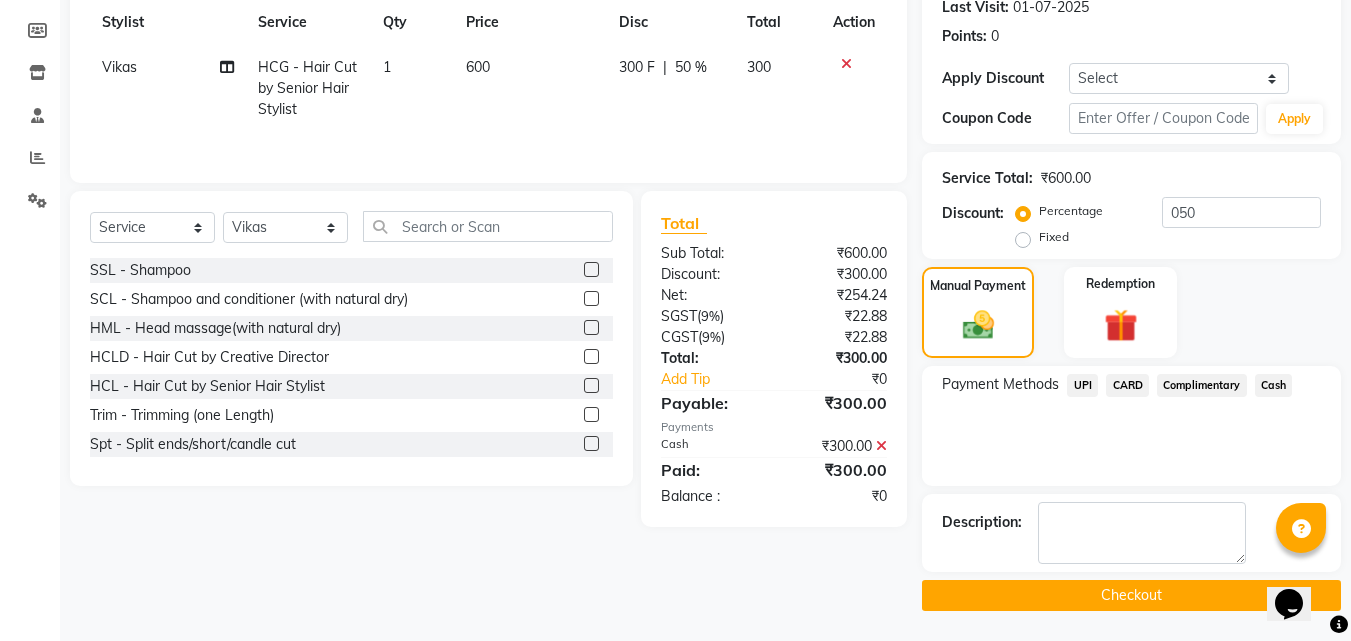 click on "Checkout" 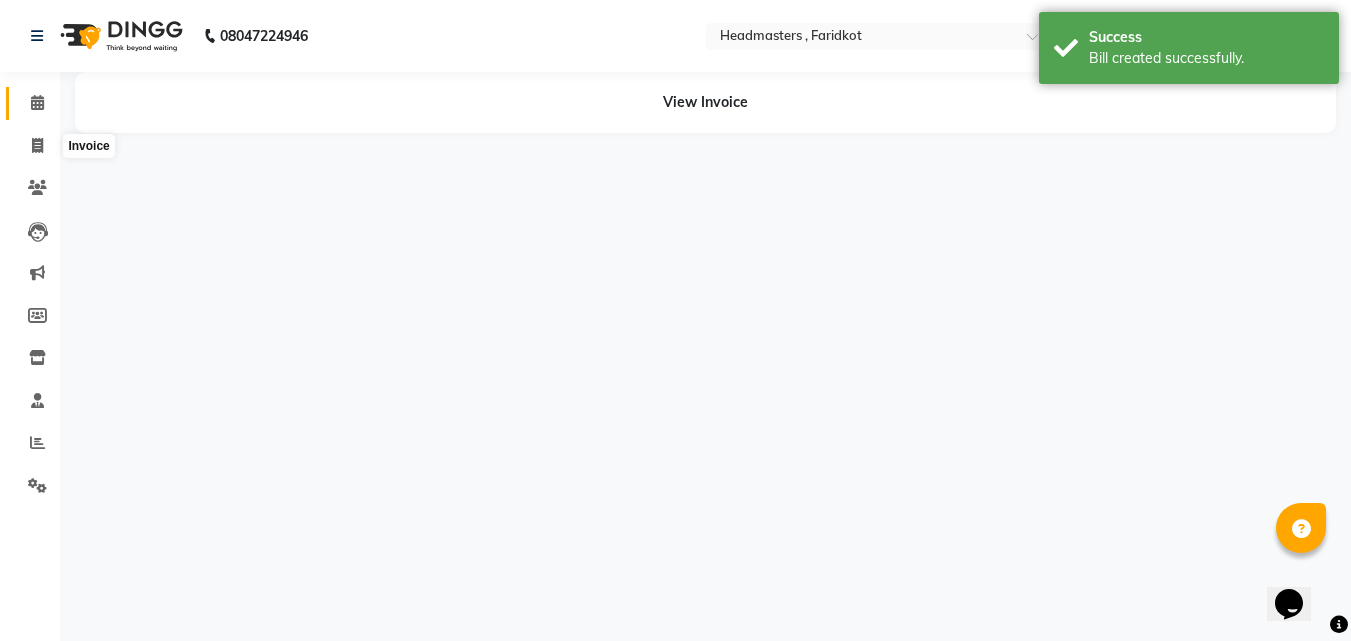 scroll, scrollTop: 0, scrollLeft: 0, axis: both 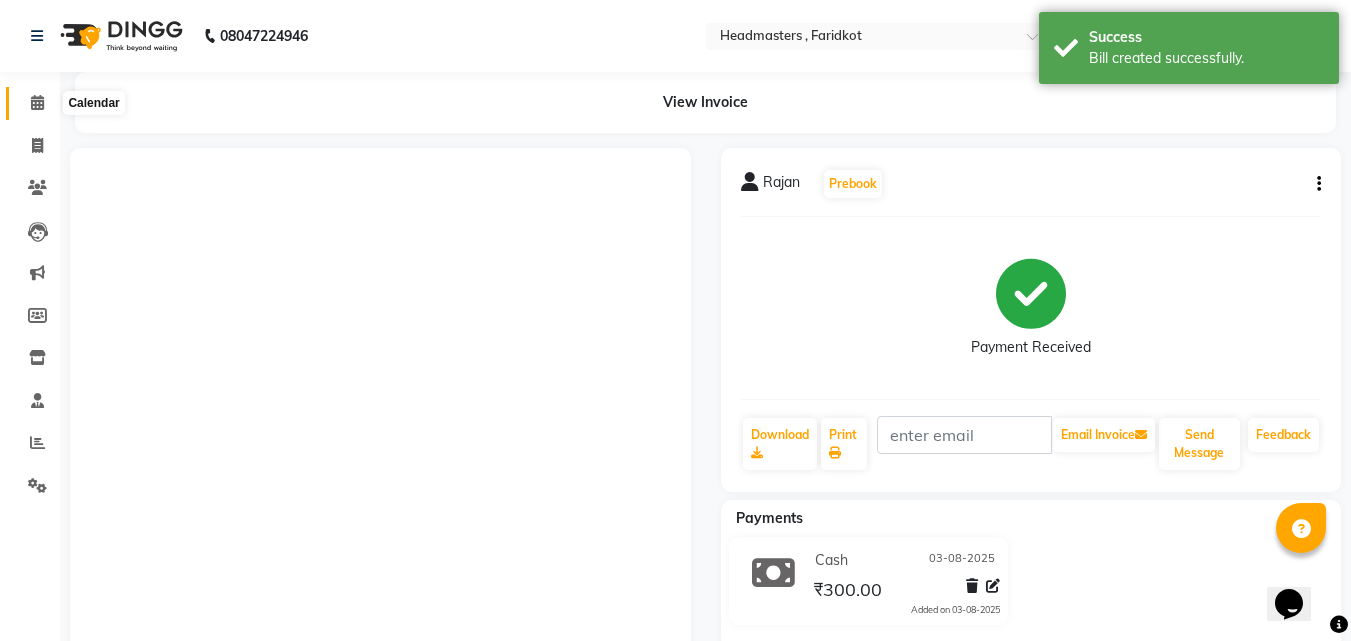 click 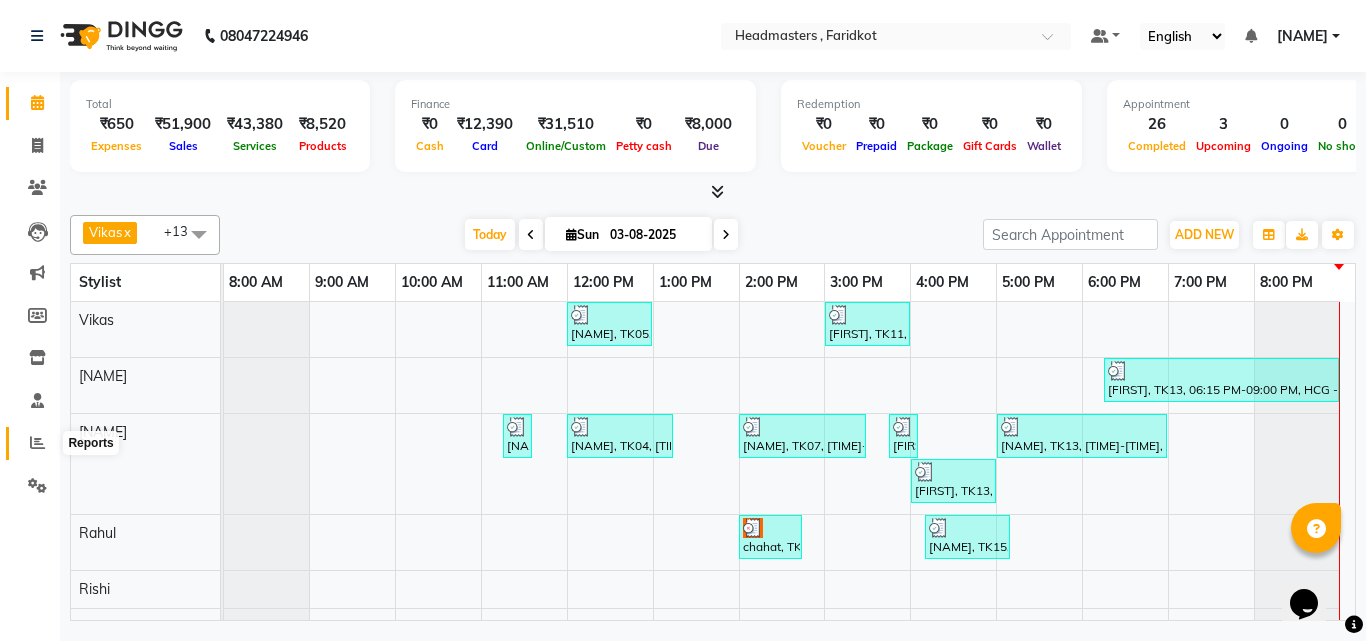 drag, startPoint x: 37, startPoint y: 439, endPoint x: 49, endPoint y: 434, distance: 13 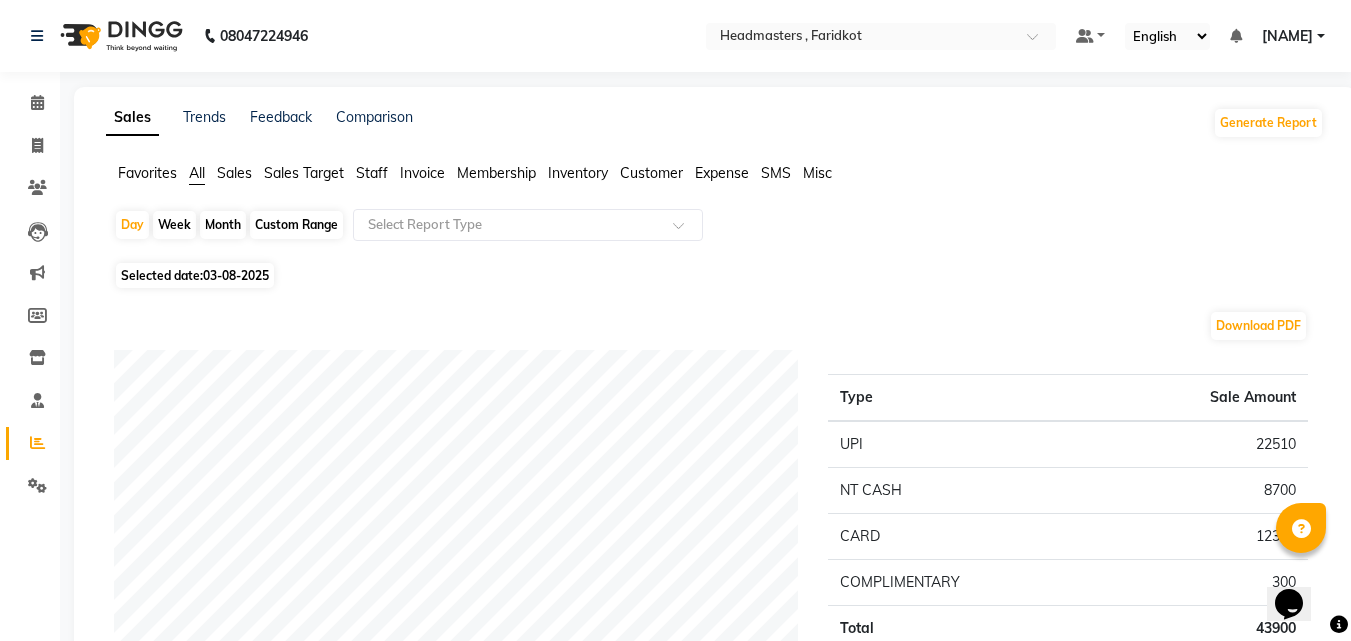 click on "Staff" 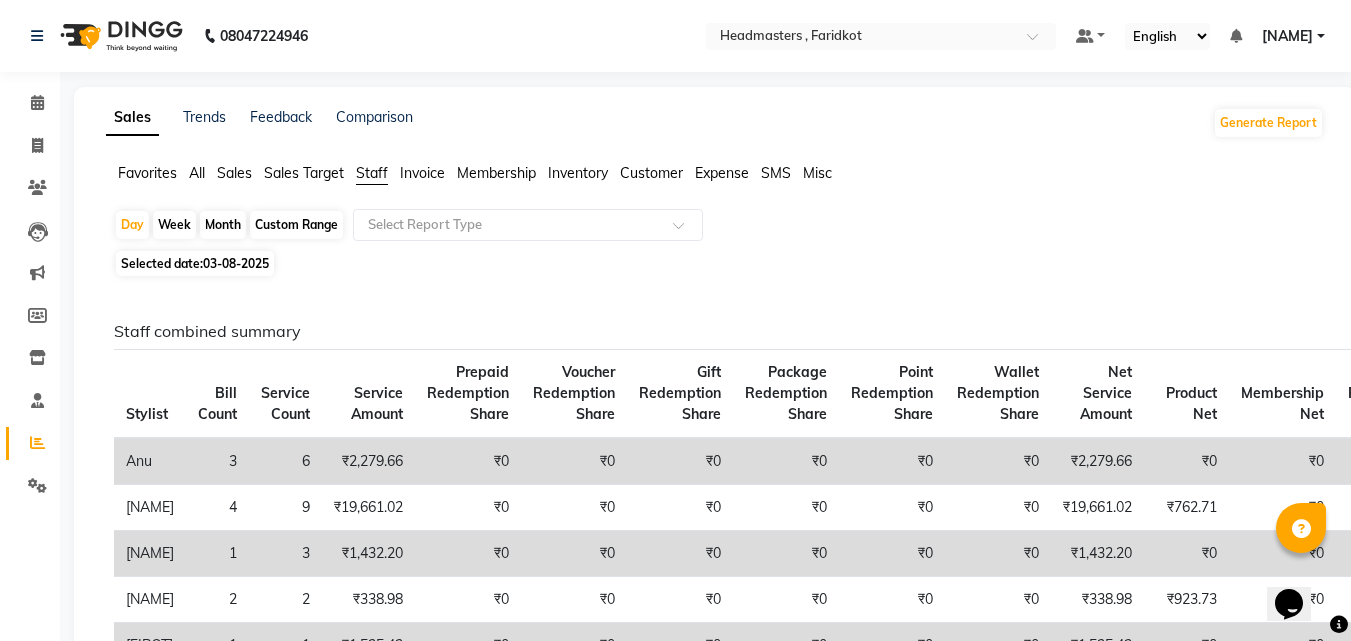 click on "Custom Range" 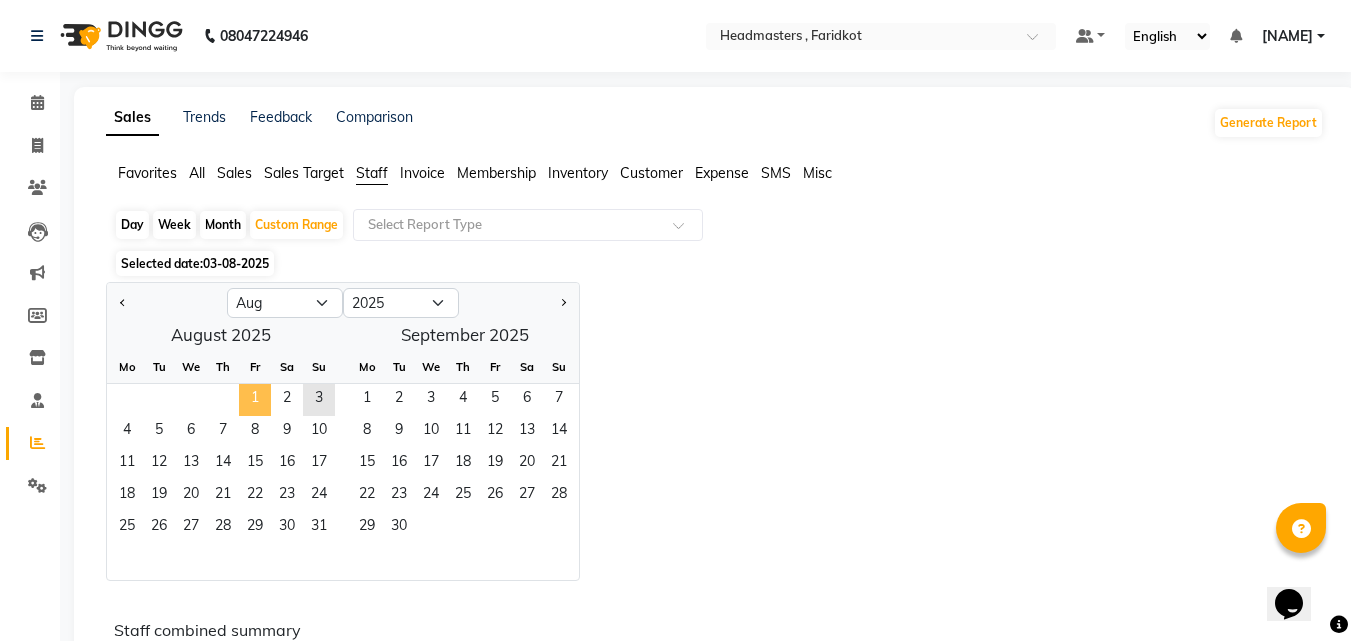 click on "1" 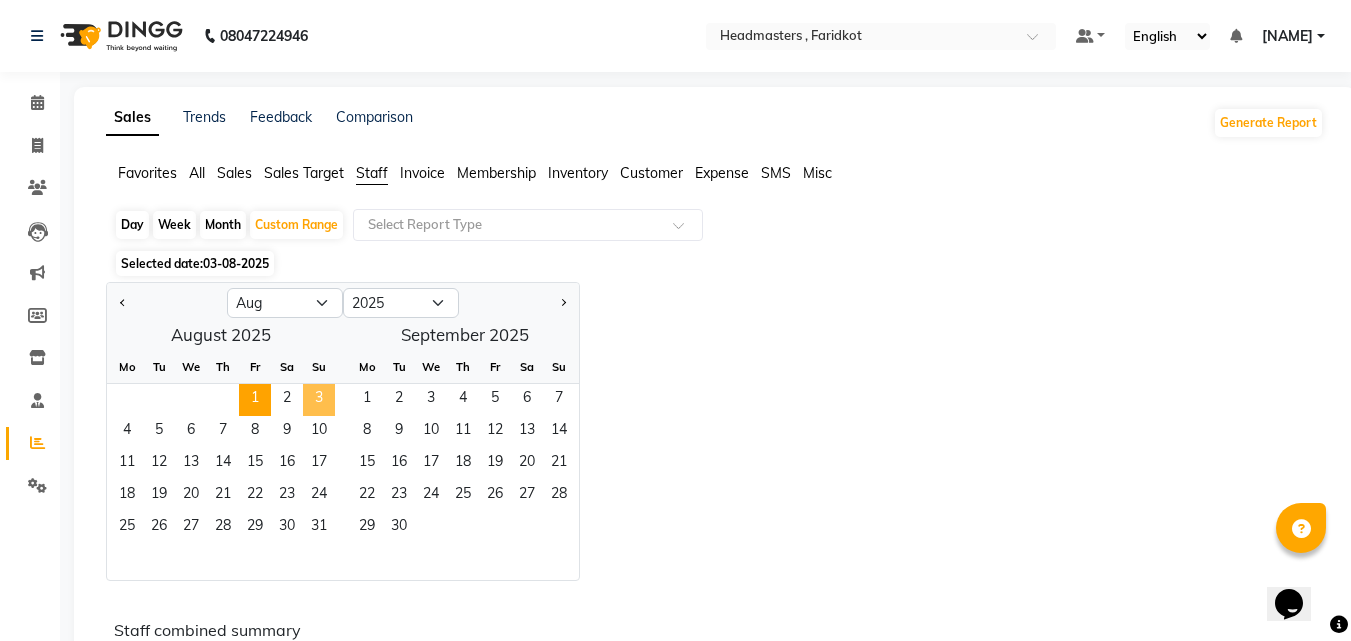 click on "3" 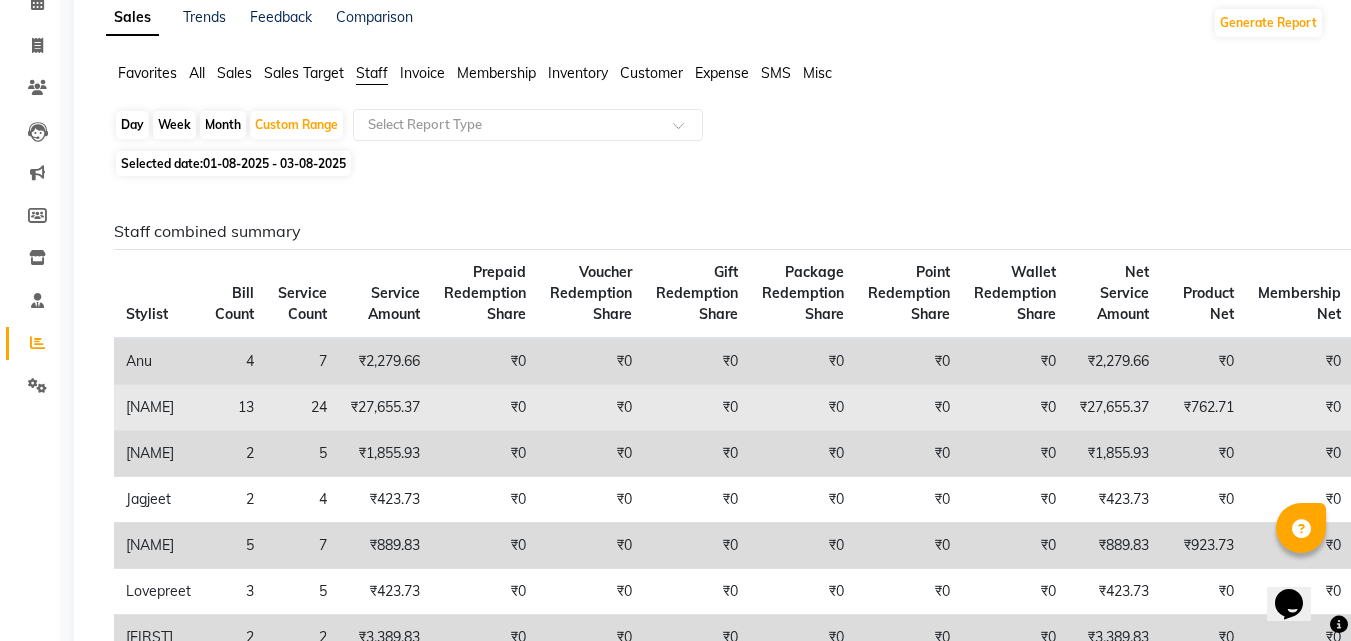 scroll, scrollTop: 0, scrollLeft: 0, axis: both 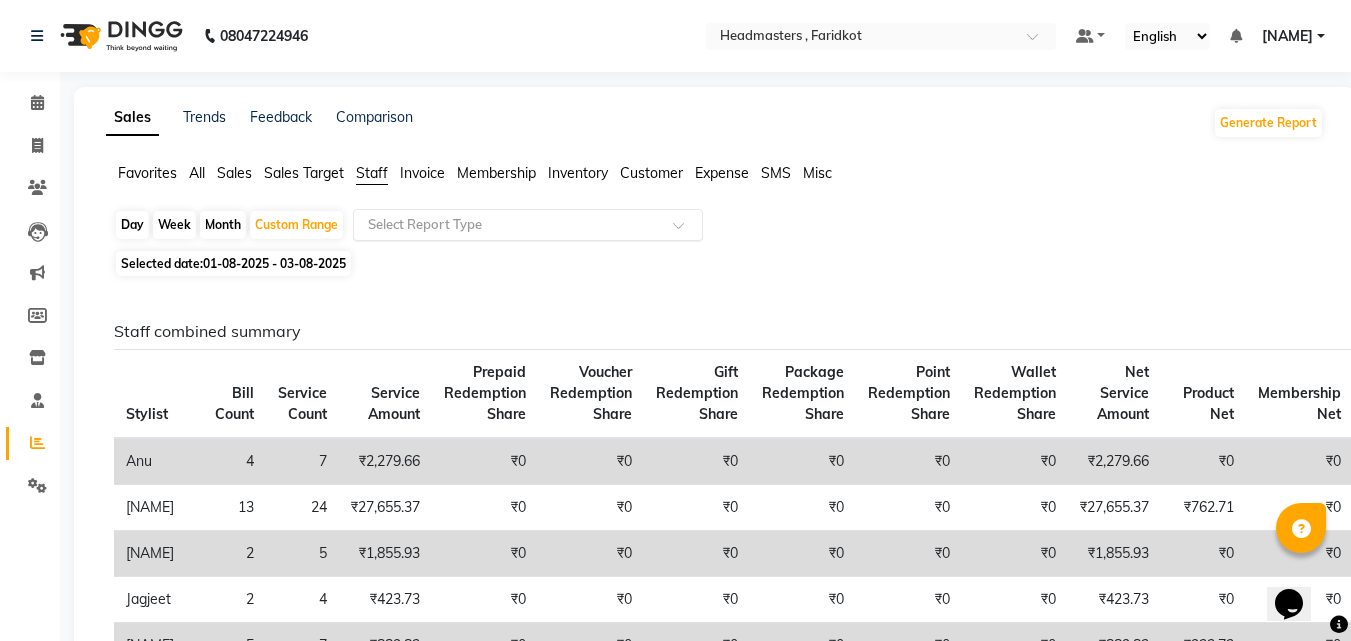 click 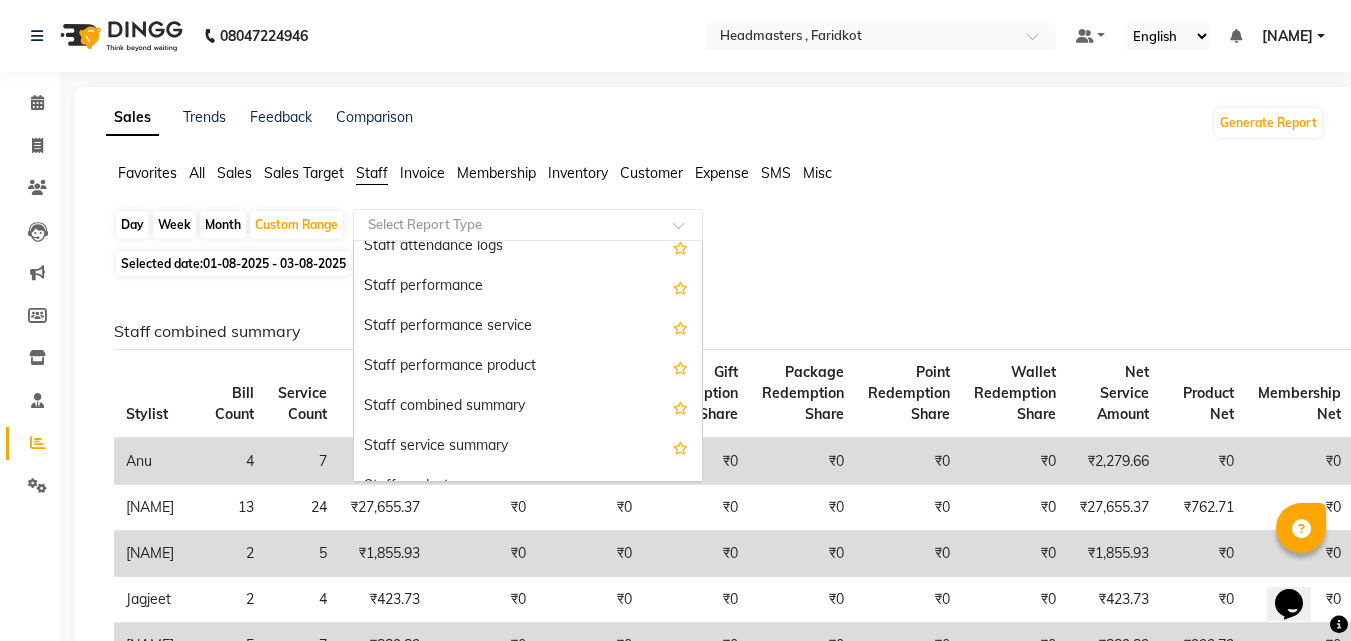 scroll, scrollTop: 300, scrollLeft: 0, axis: vertical 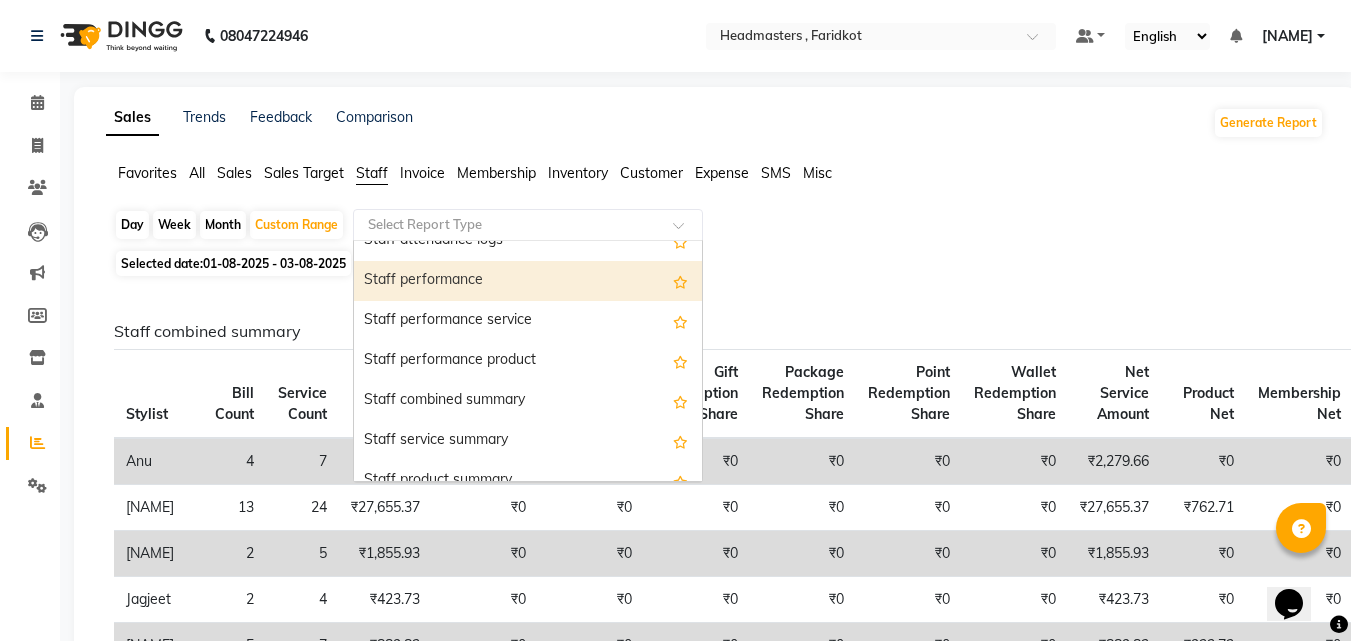click on "Staff performance" at bounding box center (528, 281) 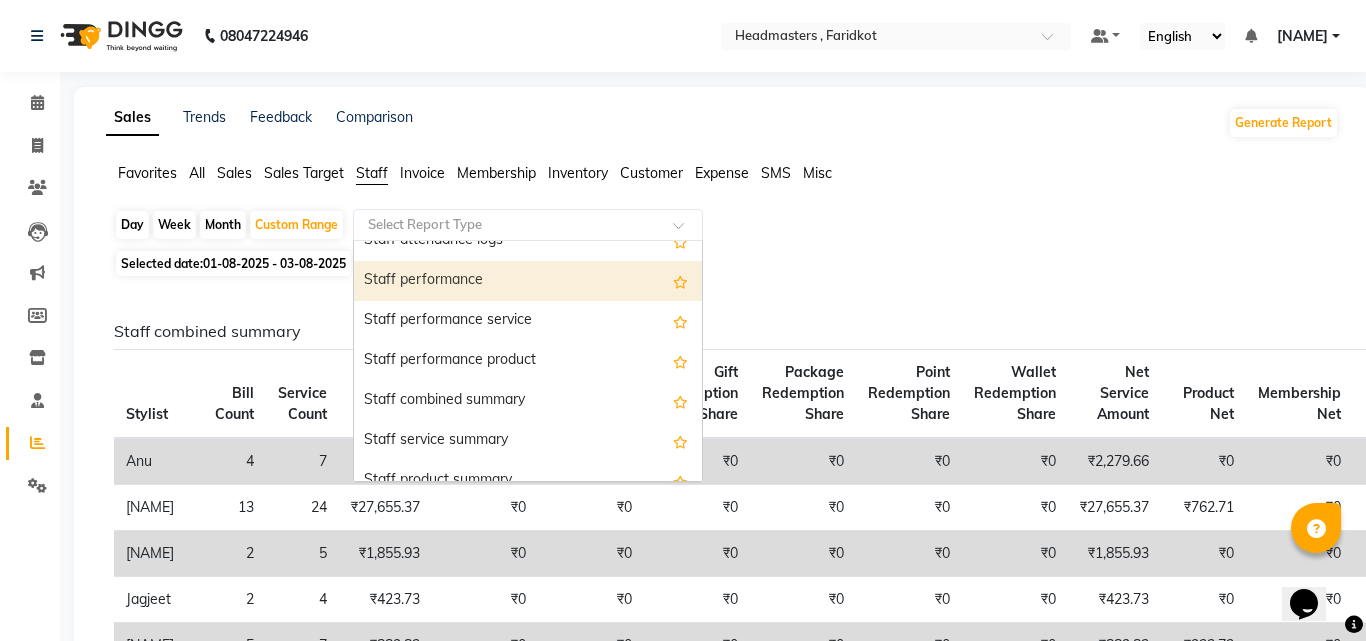 select on "full_report" 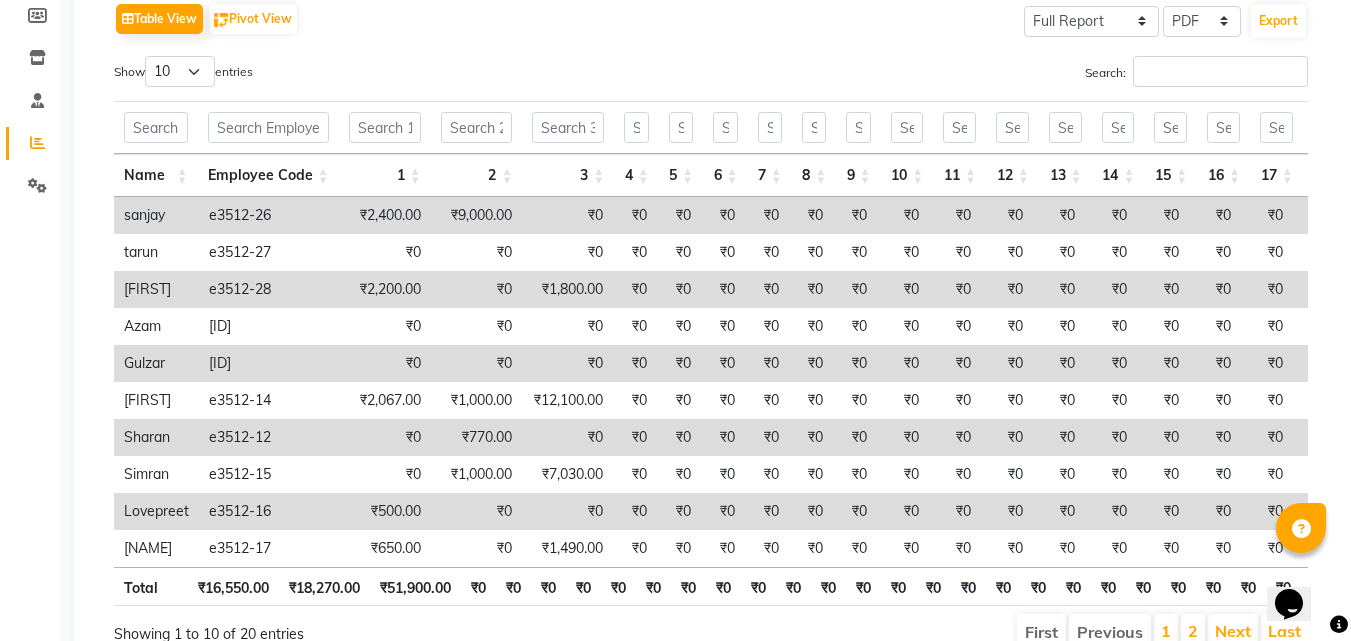 scroll, scrollTop: 400, scrollLeft: 0, axis: vertical 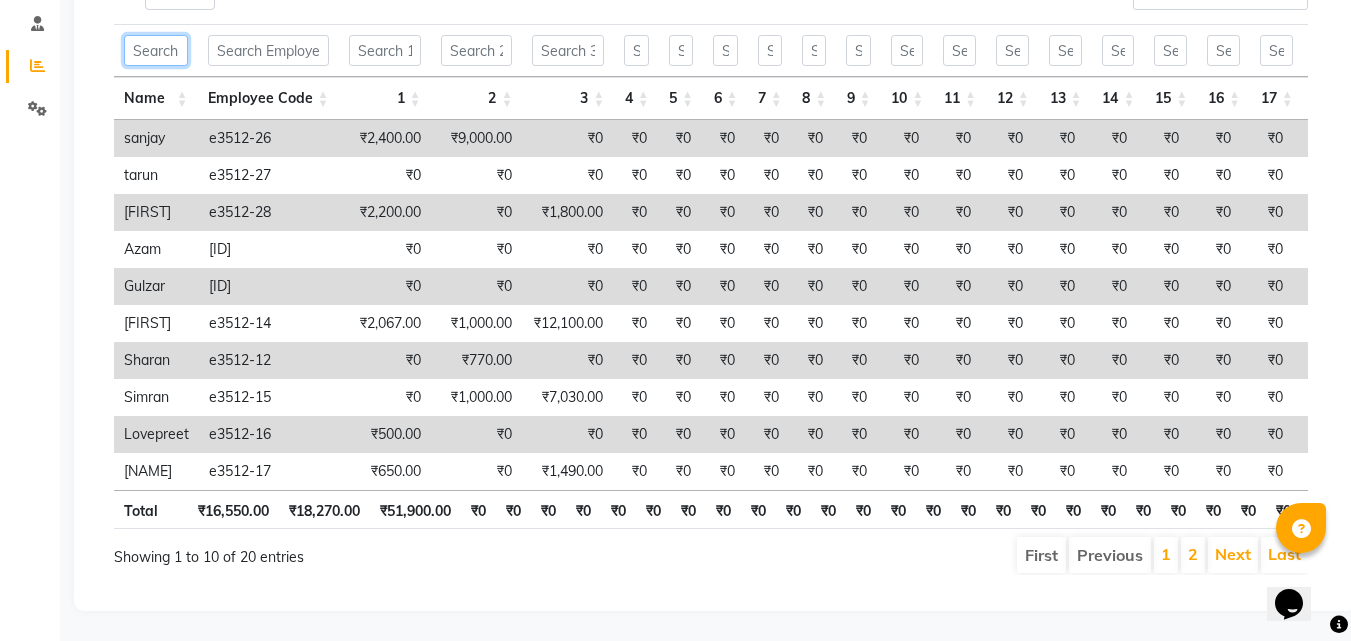 click at bounding box center (156, 50) 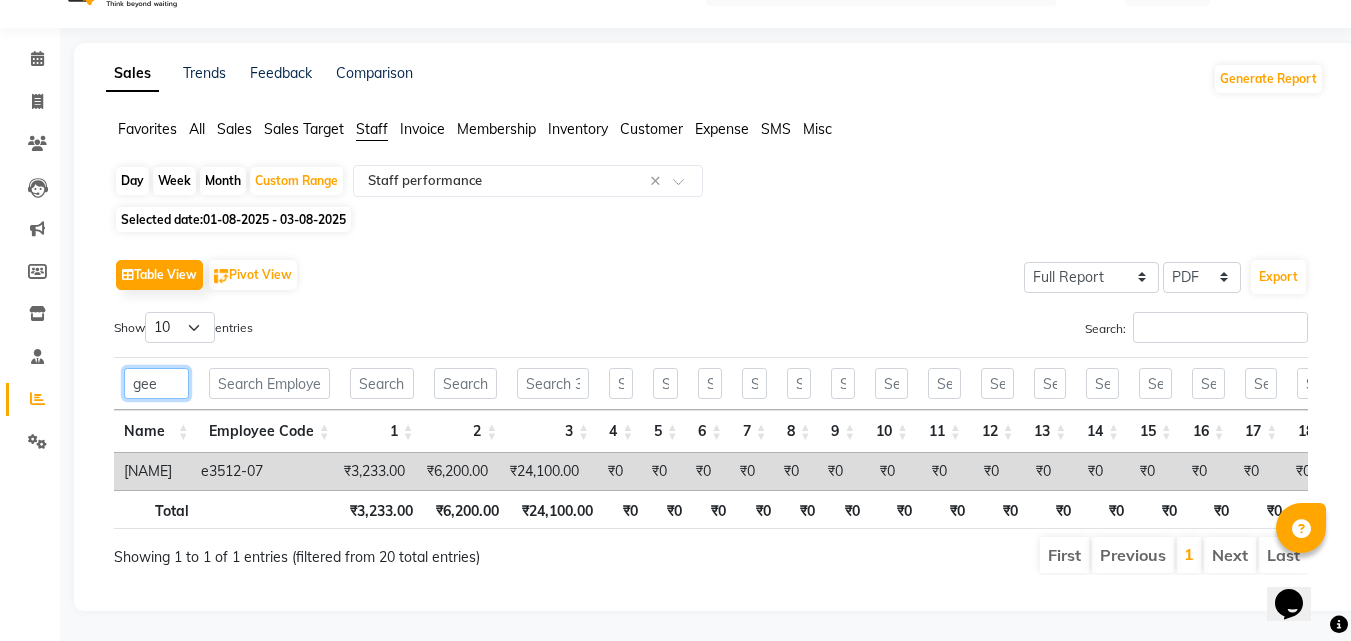 scroll, scrollTop: 74, scrollLeft: 0, axis: vertical 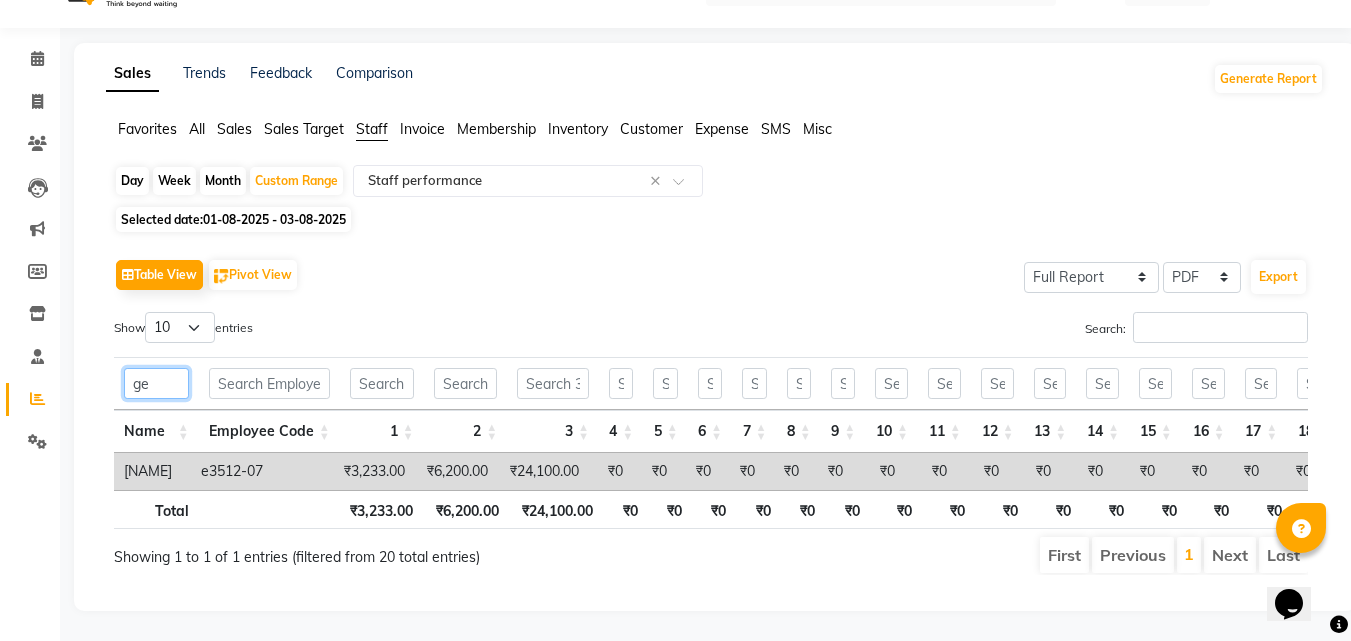 type on "g" 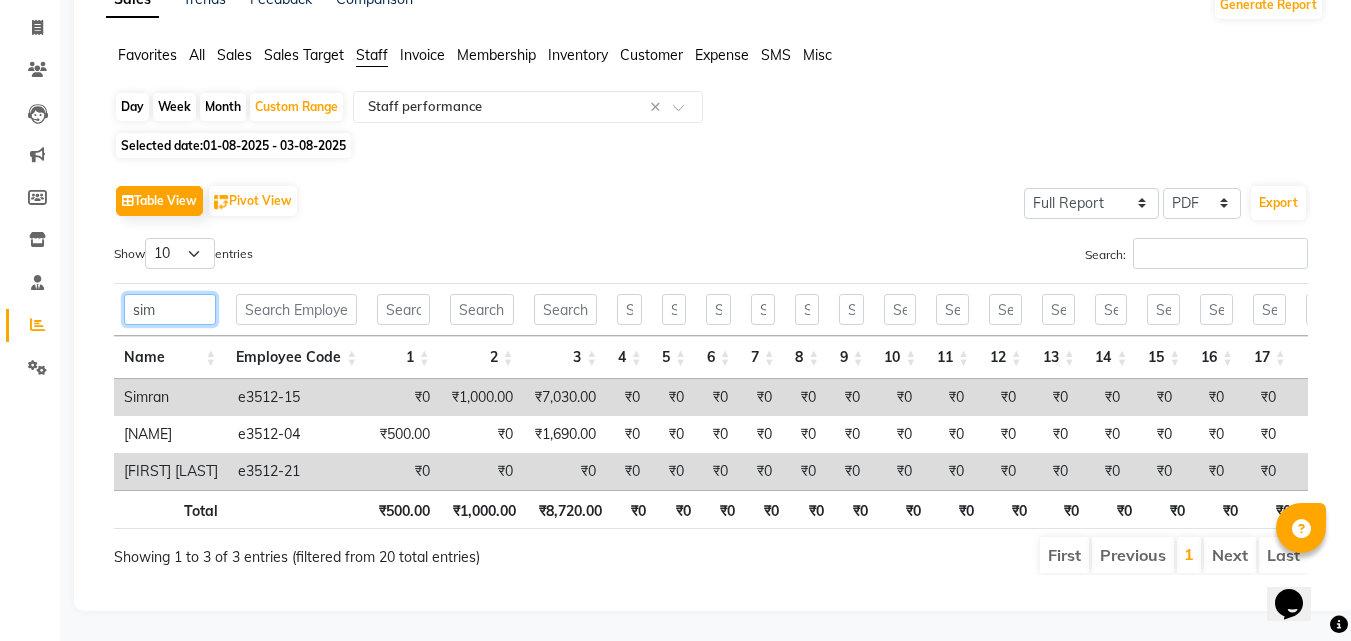 scroll, scrollTop: 111, scrollLeft: 0, axis: vertical 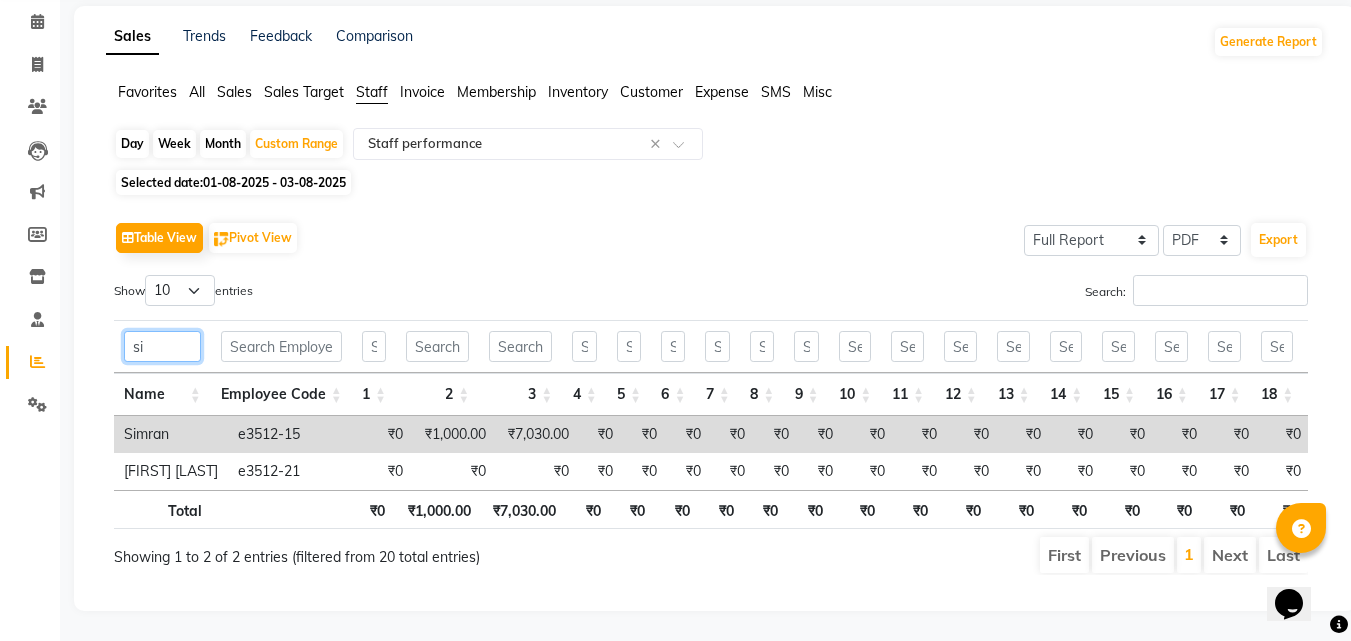 type on "s" 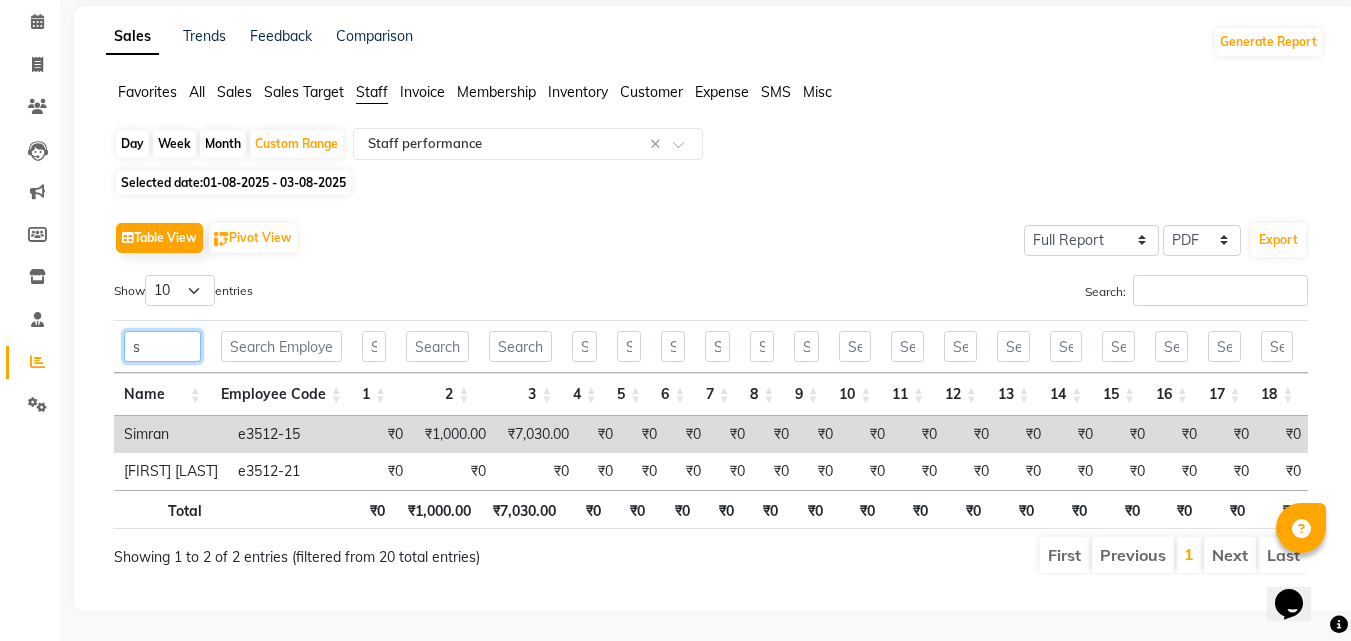 type 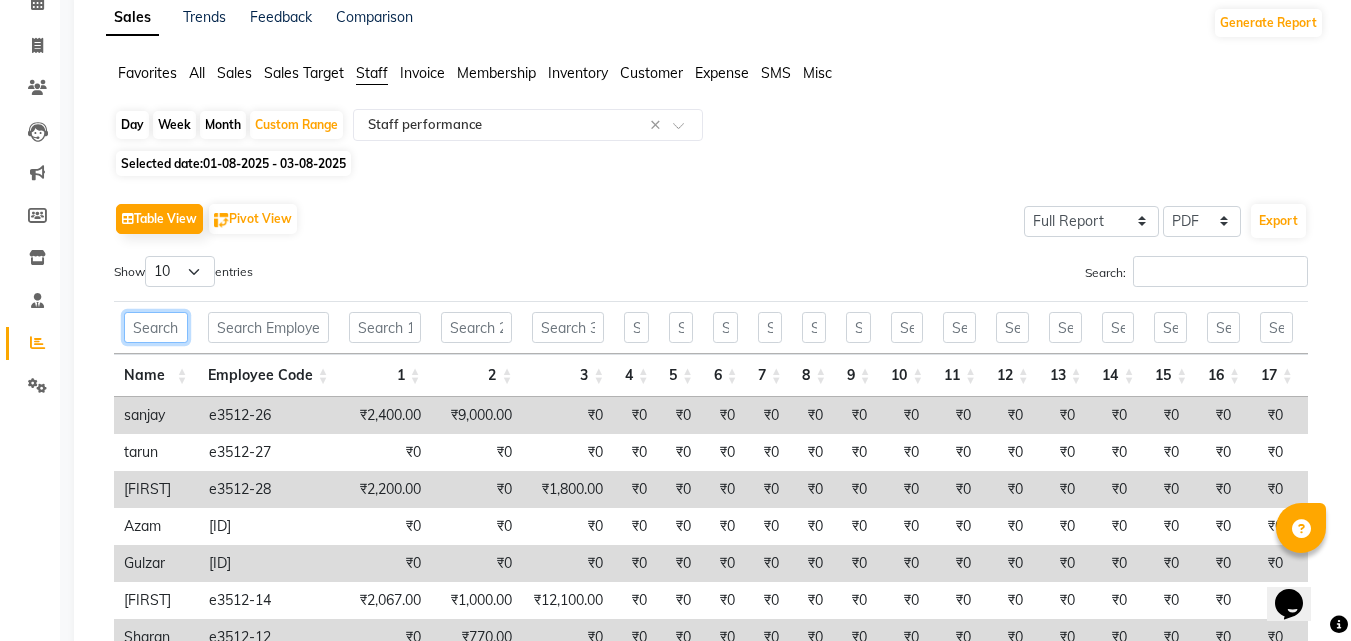 scroll, scrollTop: 0, scrollLeft: 0, axis: both 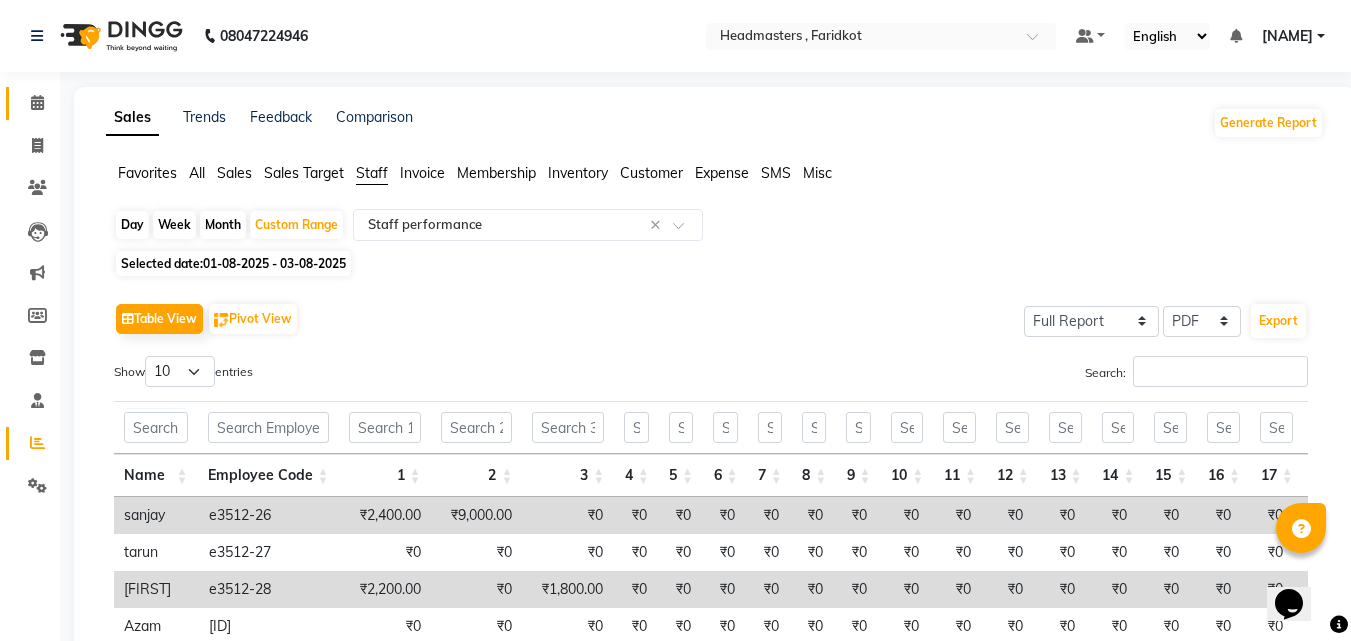 click on "Calendar" 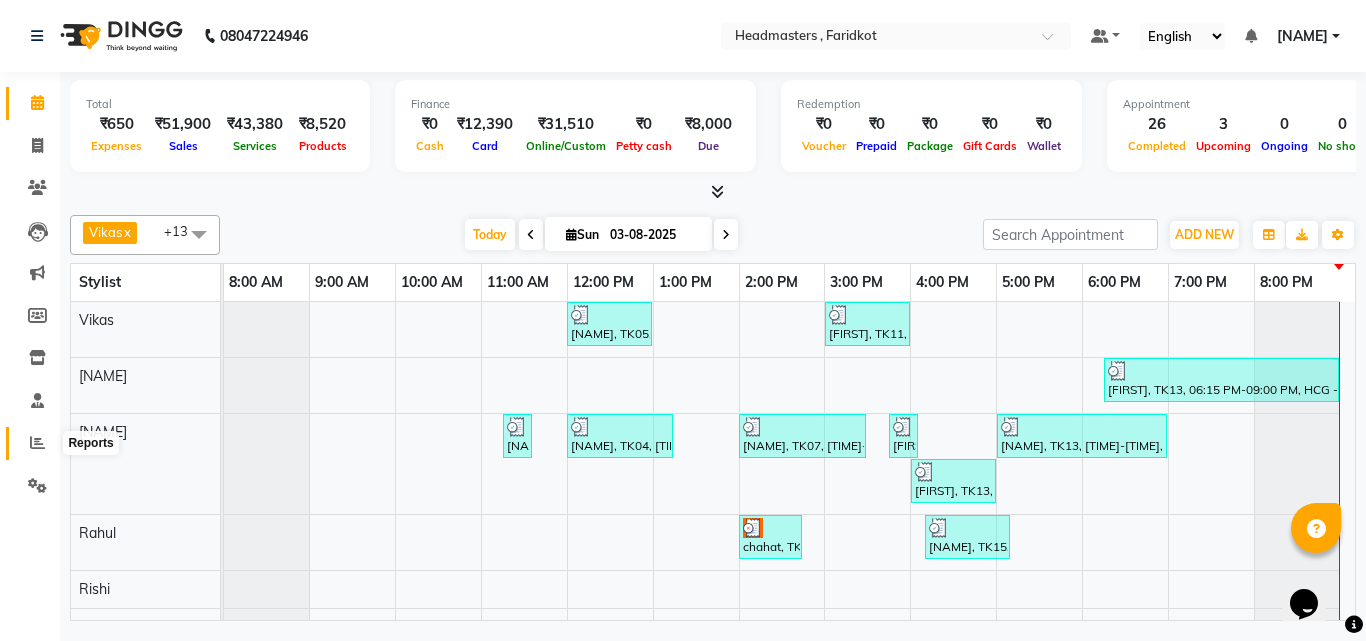 click 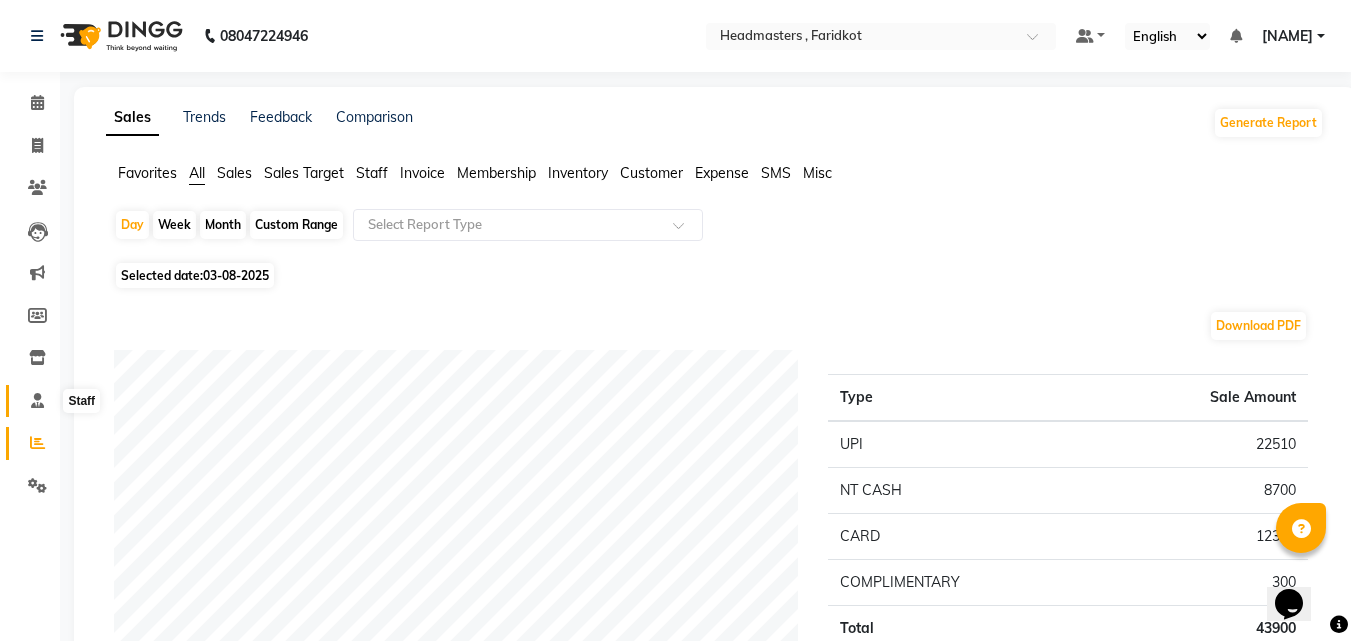 click 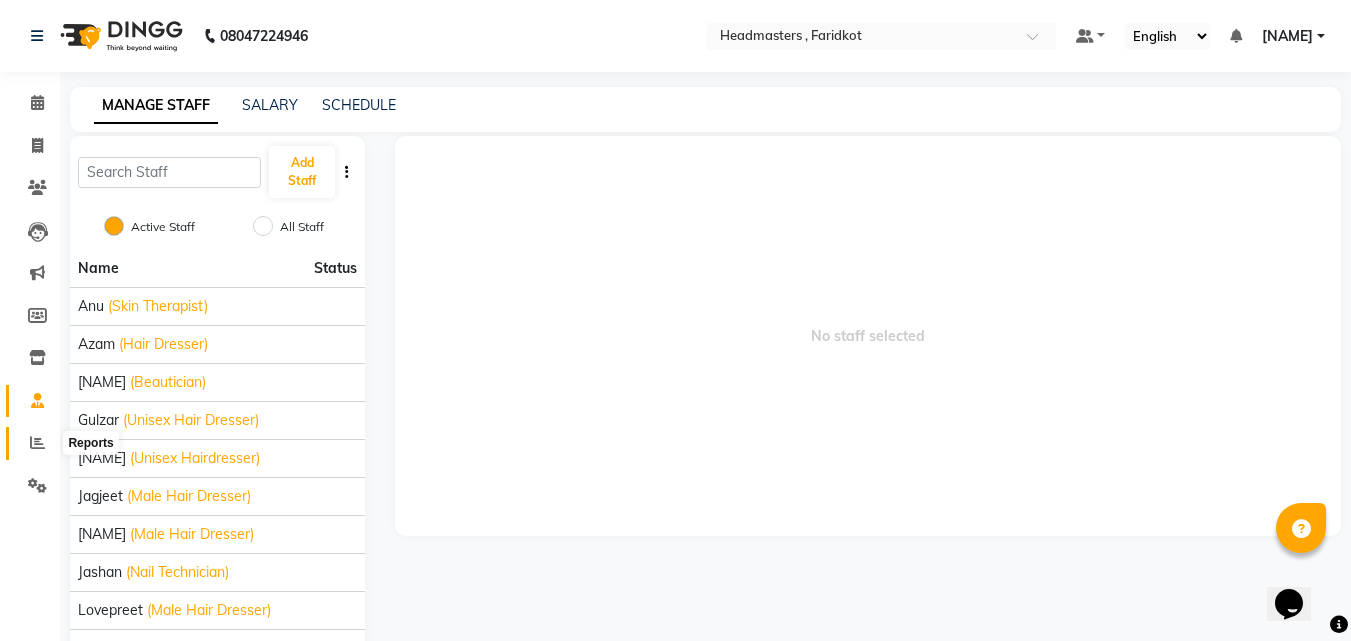 click 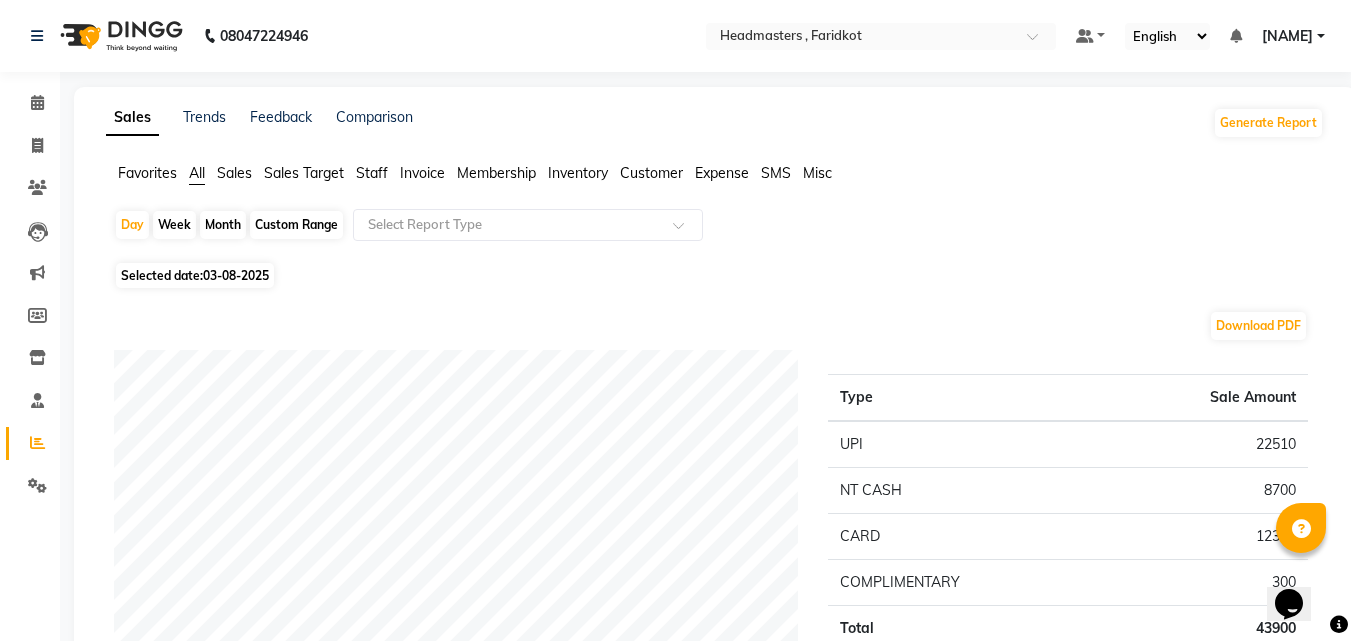 click on "Staff" 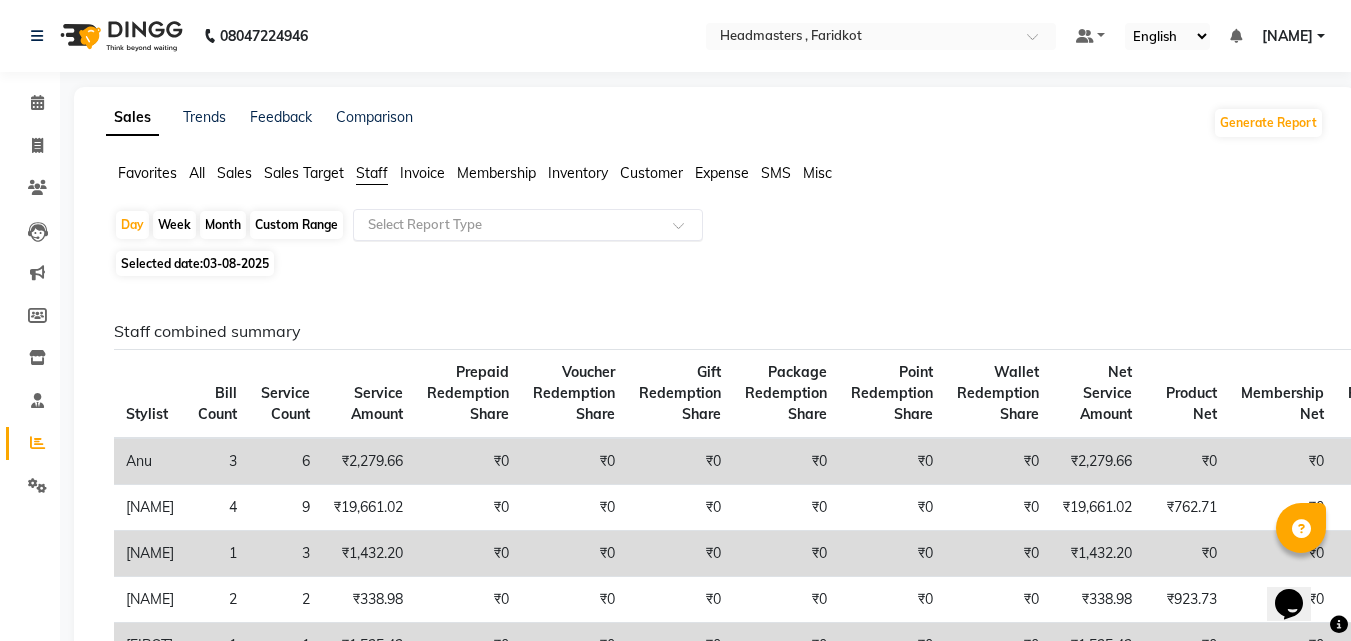 click 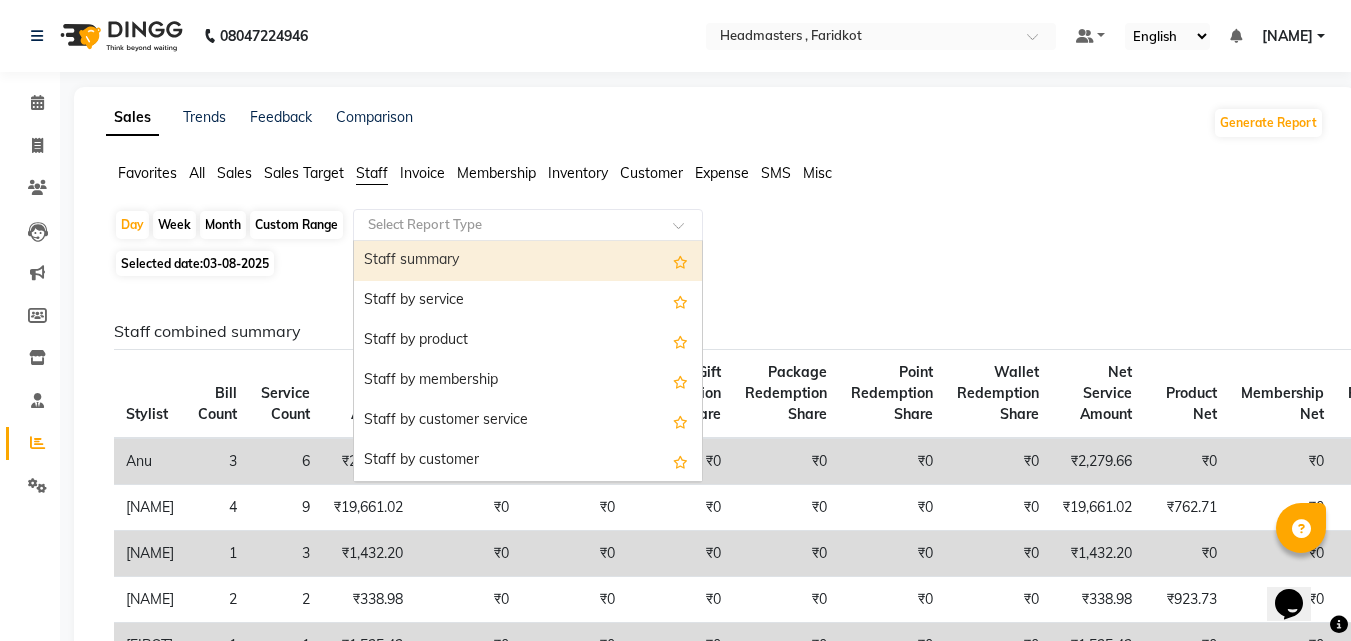 click 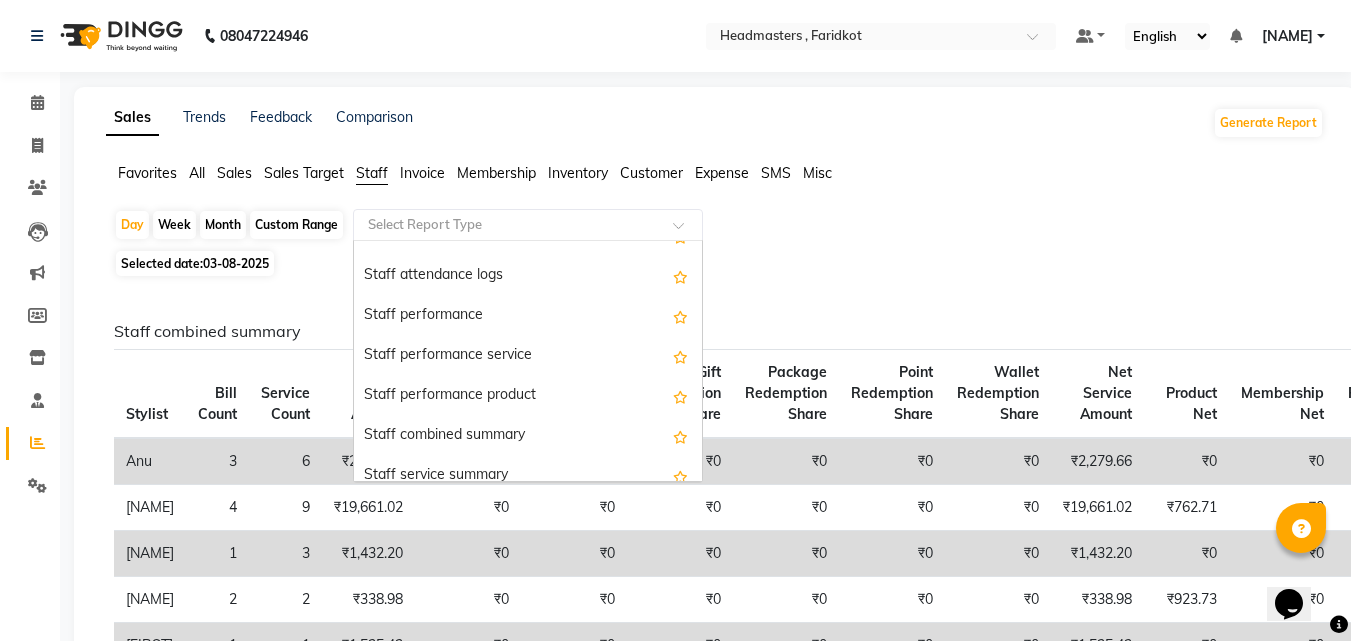 scroll, scrollTop: 300, scrollLeft: 0, axis: vertical 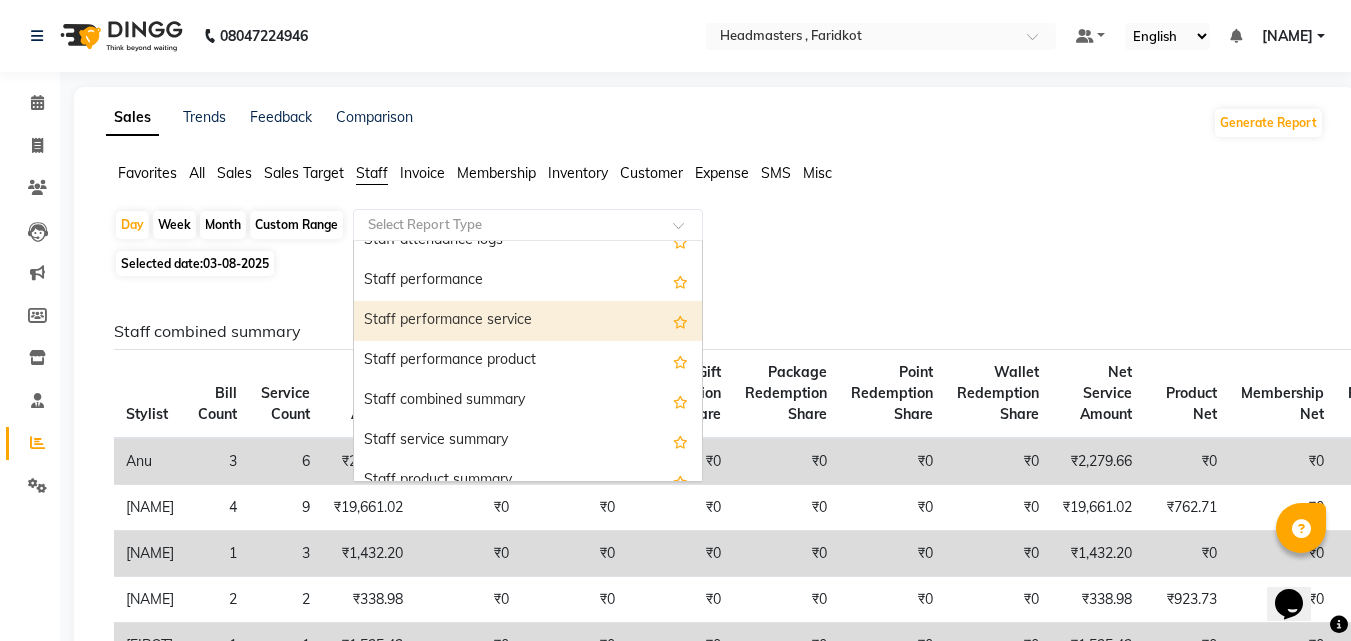 click on "Staff performance service" at bounding box center (528, 321) 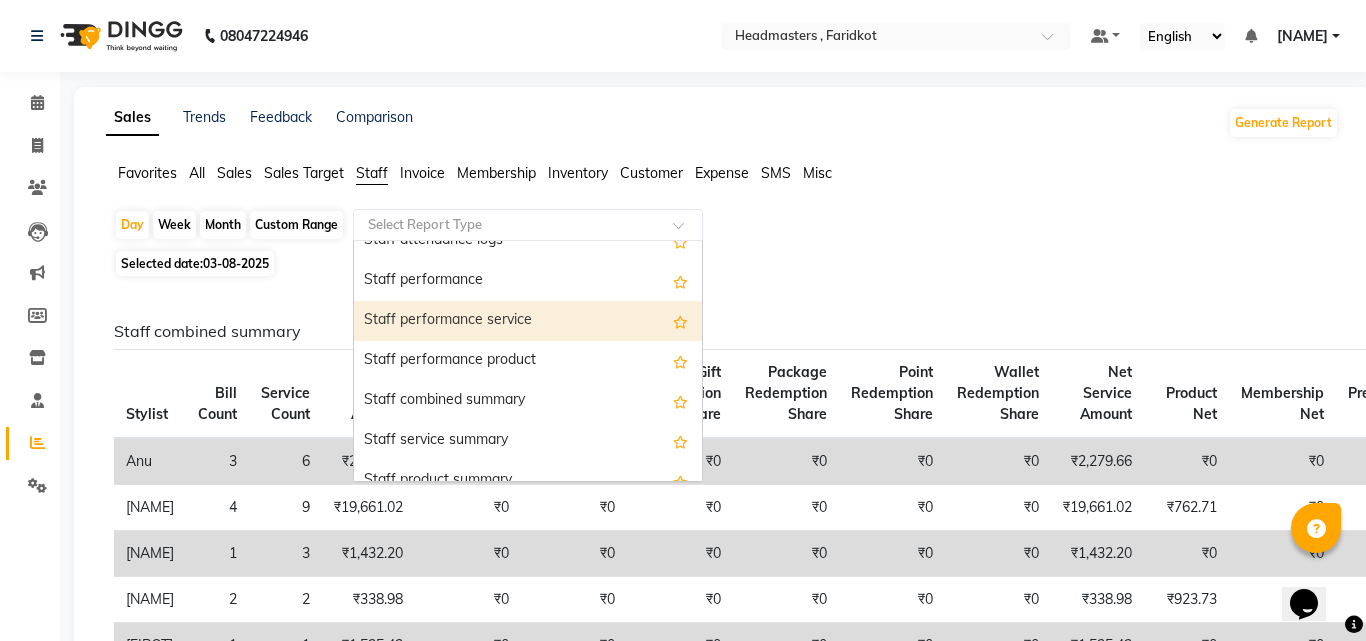 select on "full_report" 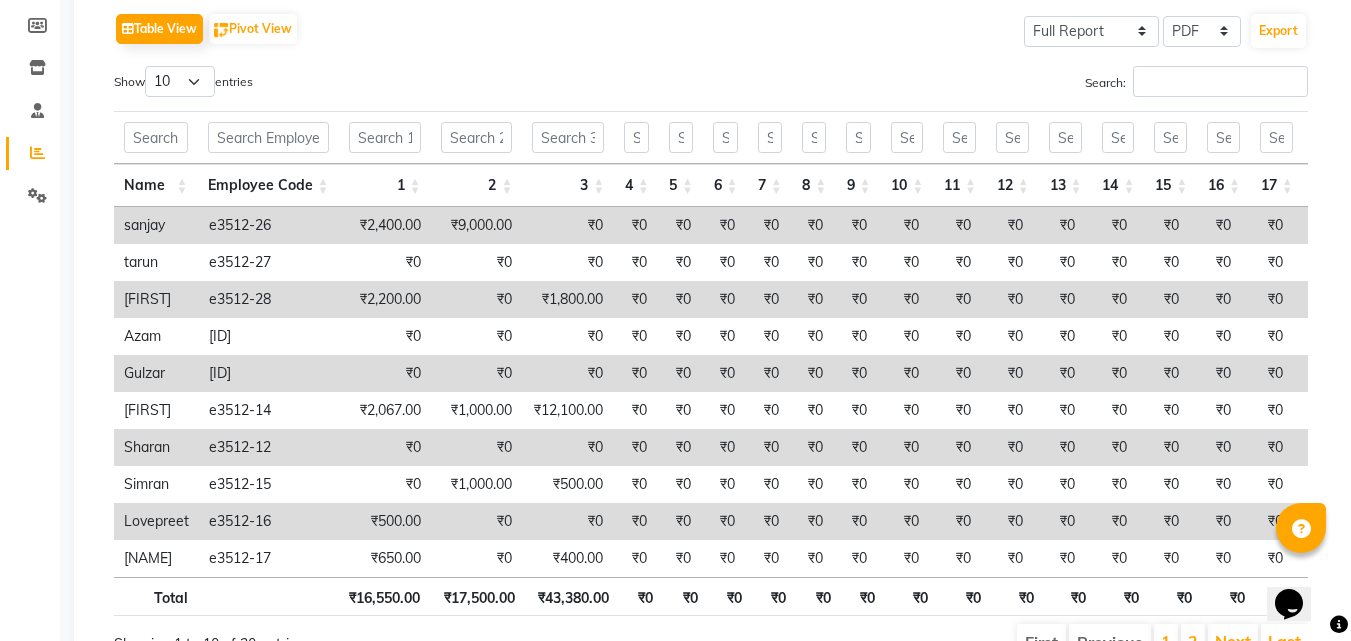 scroll, scrollTop: 300, scrollLeft: 0, axis: vertical 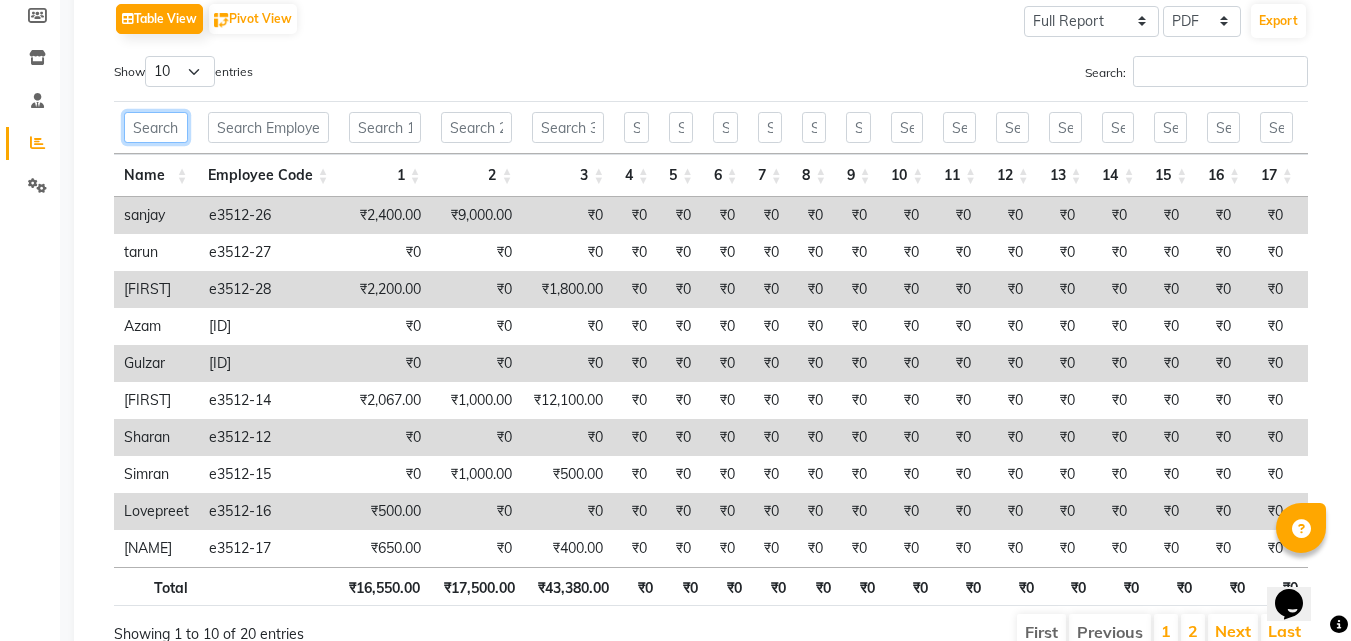 click at bounding box center [156, 127] 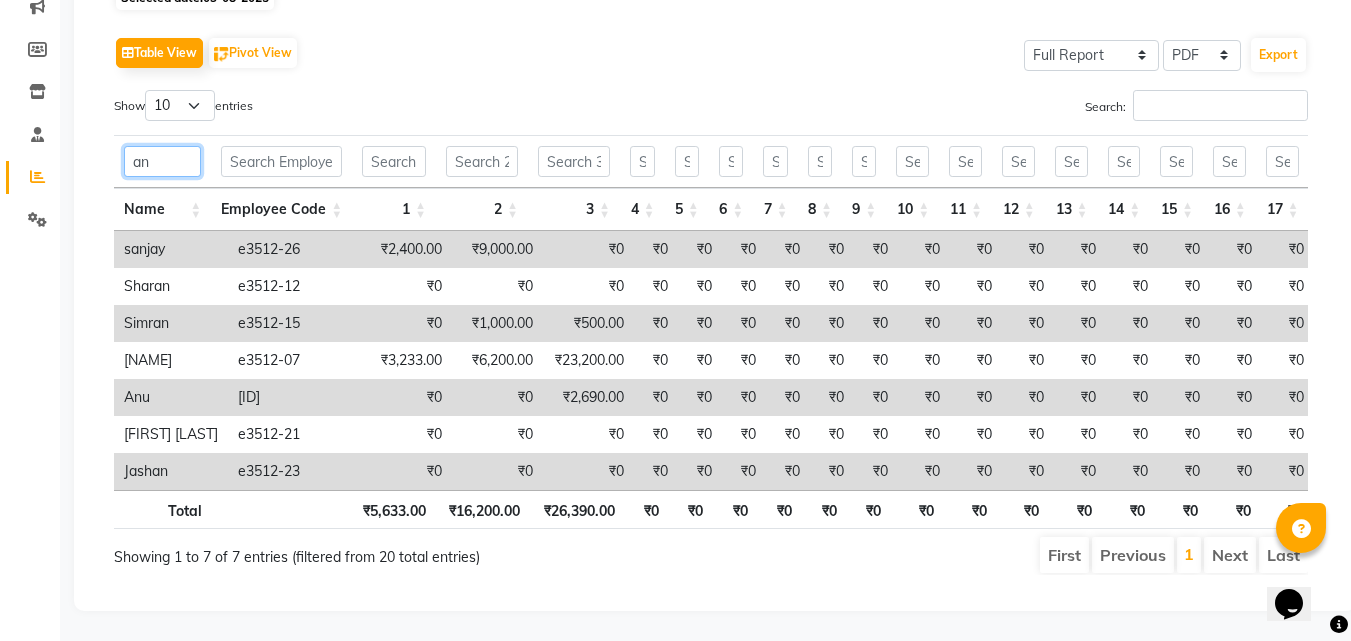 scroll, scrollTop: 296, scrollLeft: 0, axis: vertical 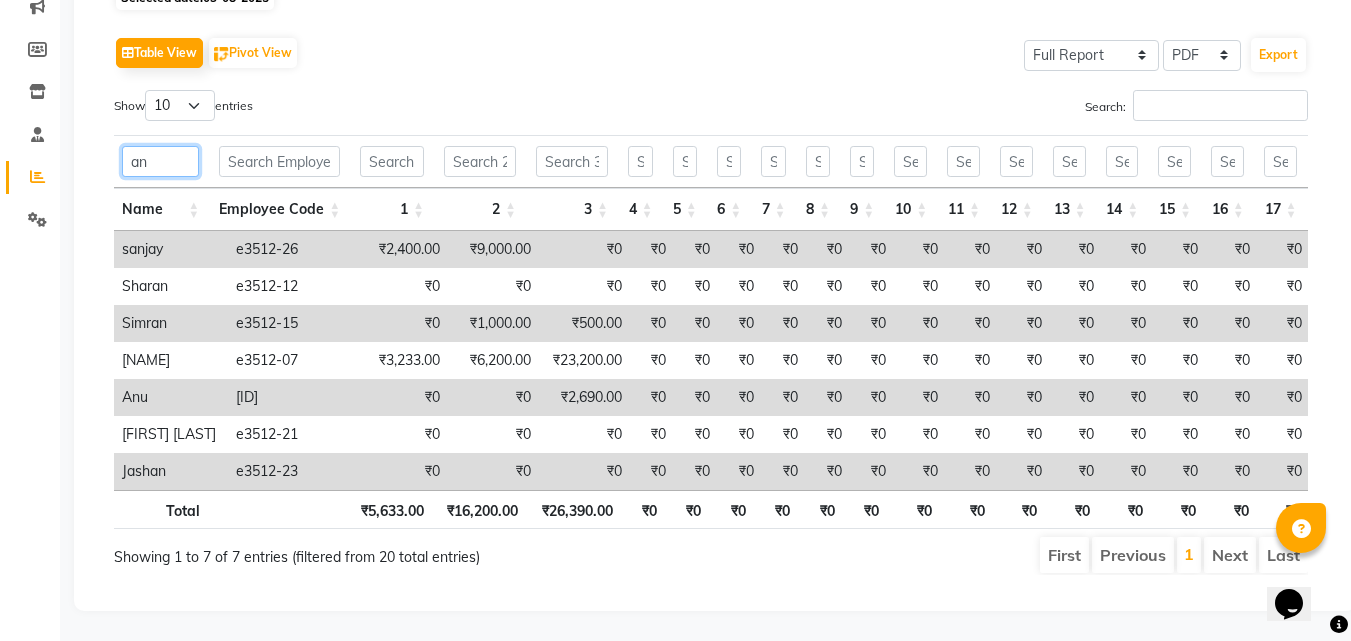 type on "an" 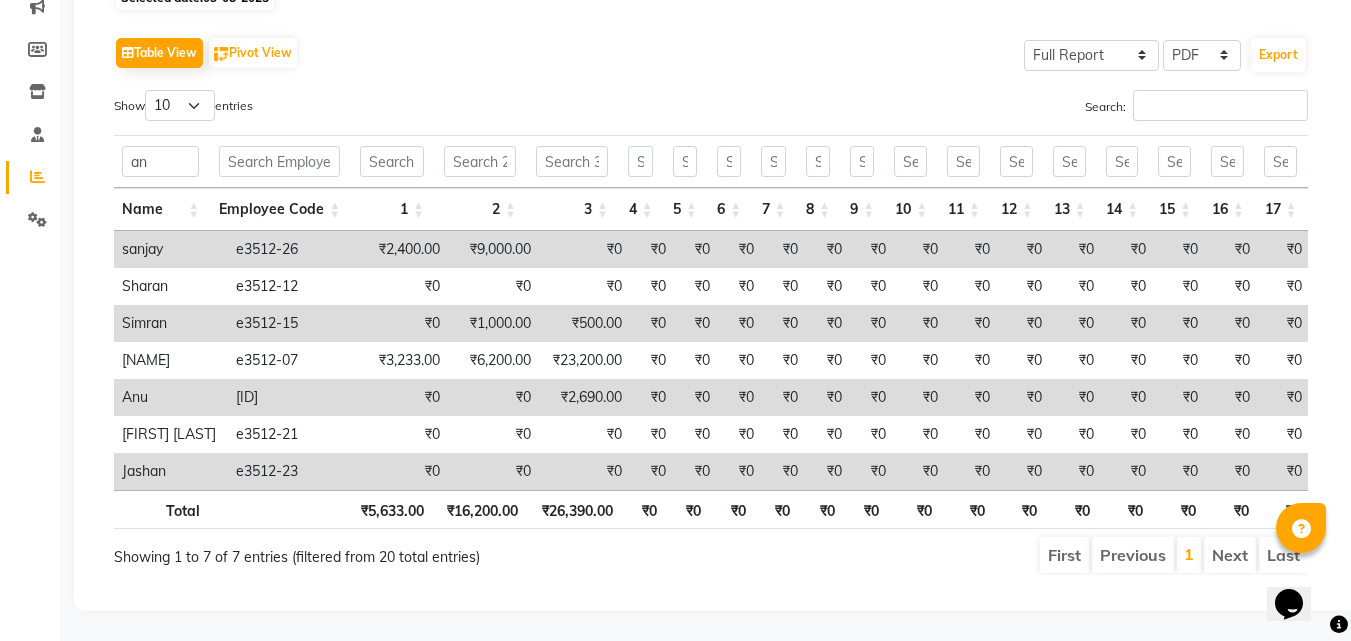 scroll, scrollTop: 0, scrollLeft: 12, axis: horizontal 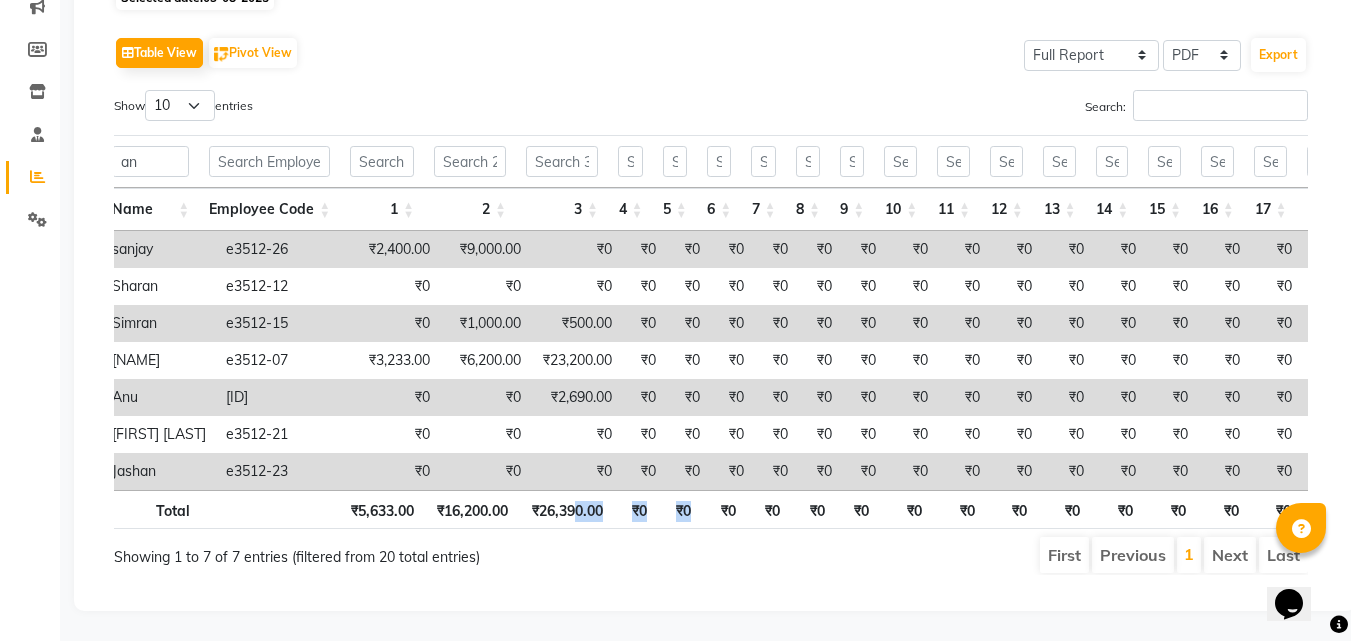 drag, startPoint x: 588, startPoint y: 479, endPoint x: 721, endPoint y: 509, distance: 136.34148 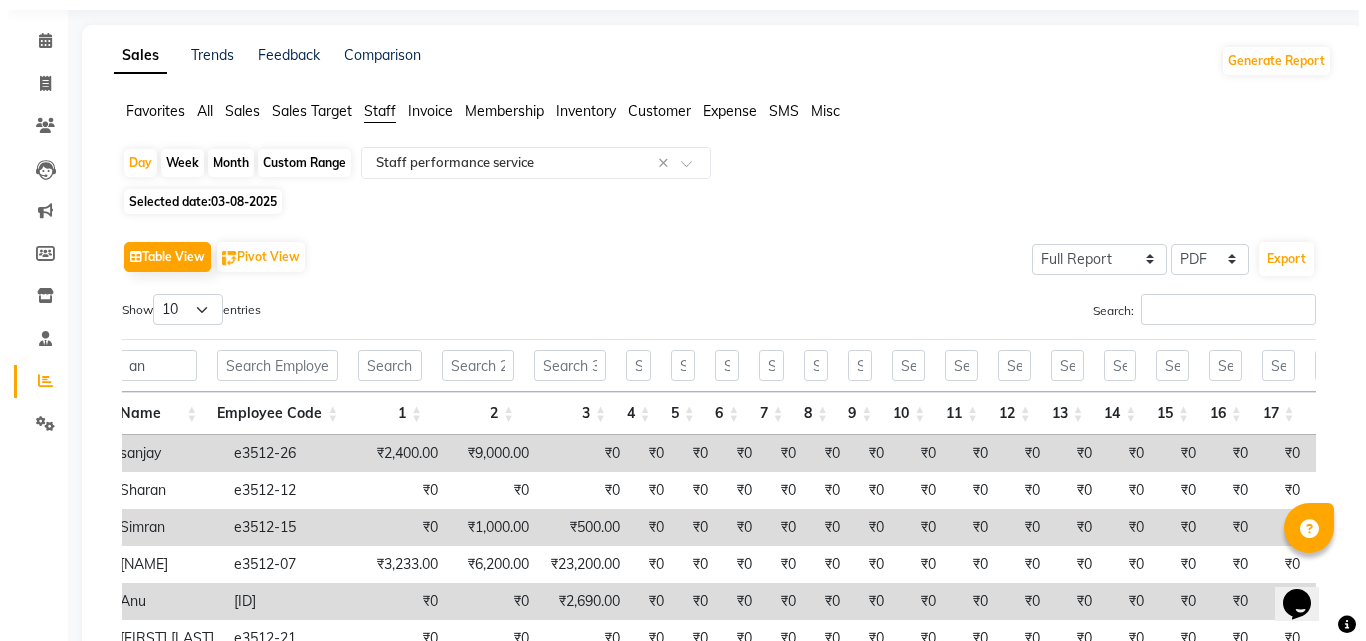 scroll, scrollTop: 0, scrollLeft: 0, axis: both 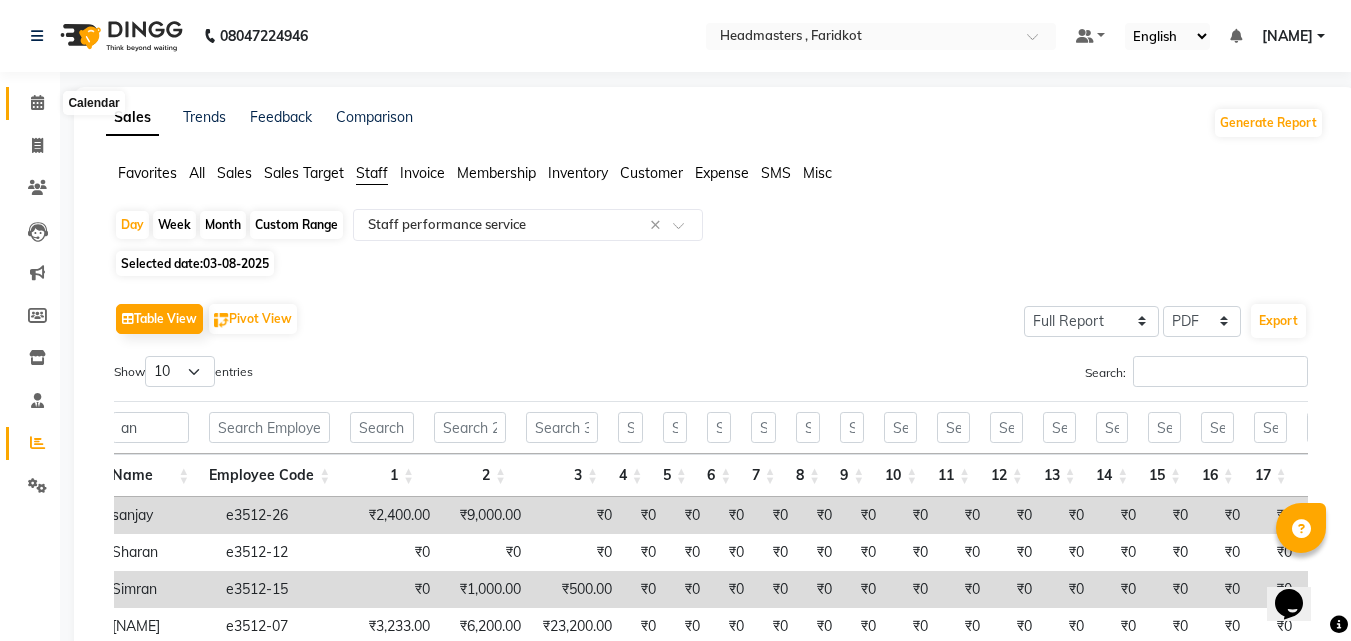 click 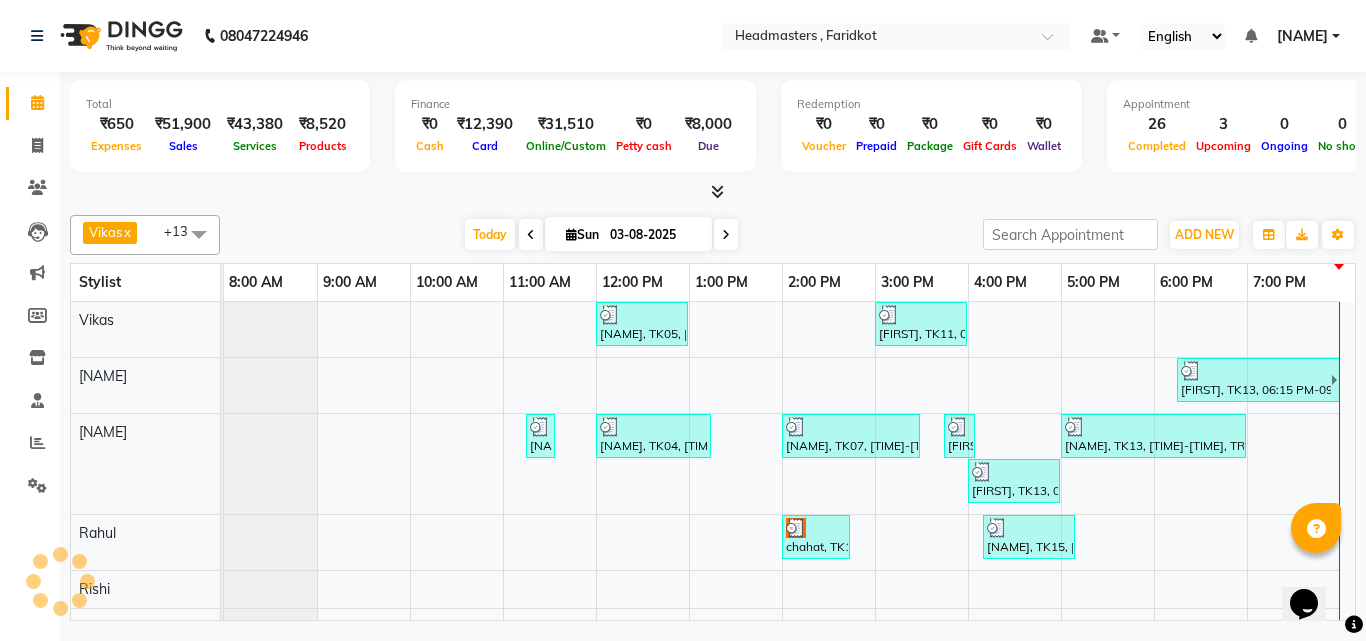 scroll, scrollTop: 0, scrollLeft: 0, axis: both 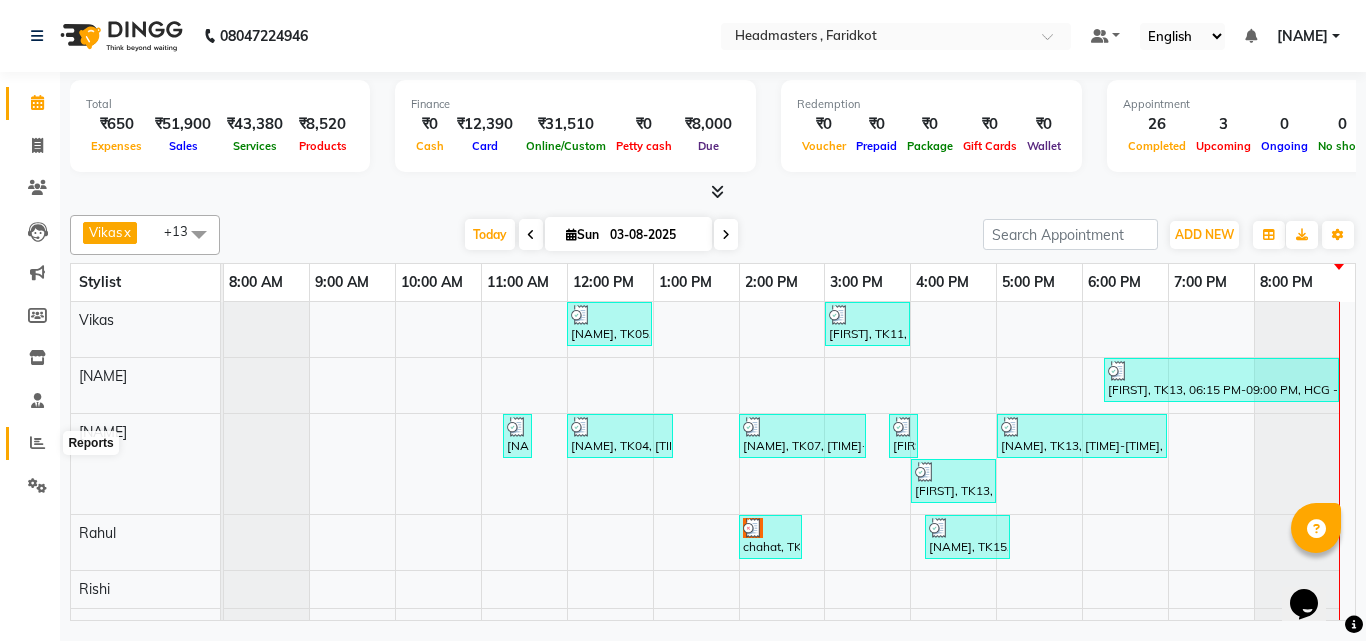 click 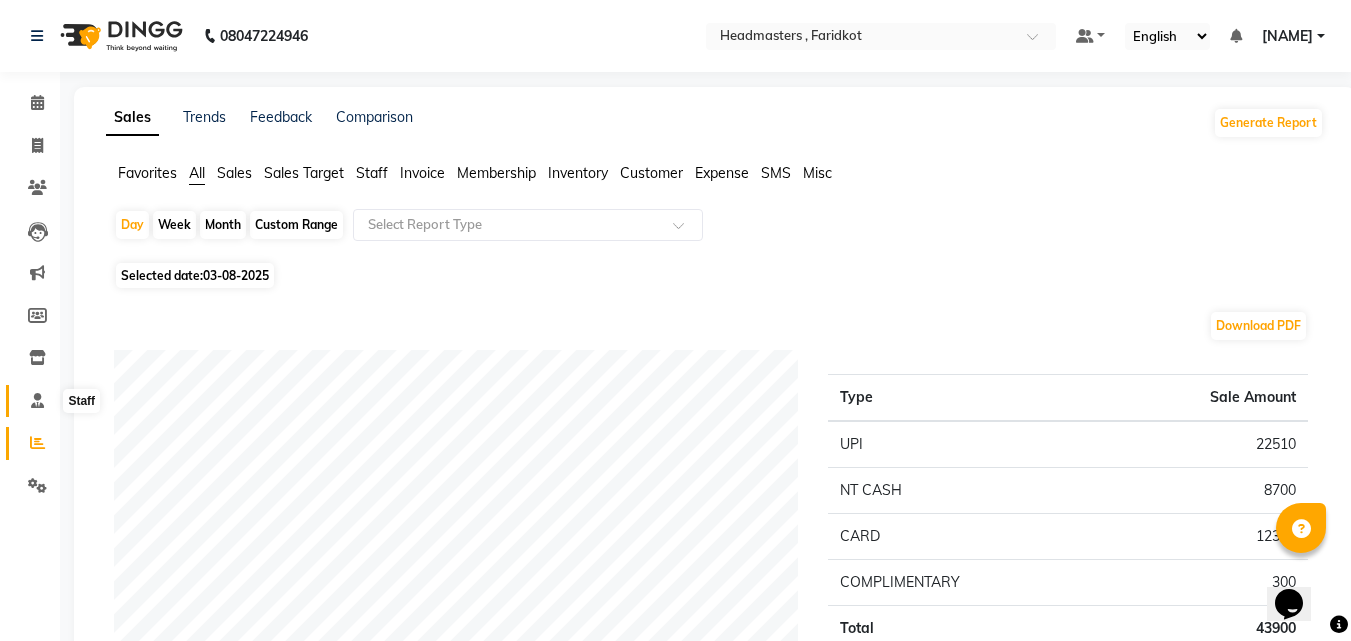 click 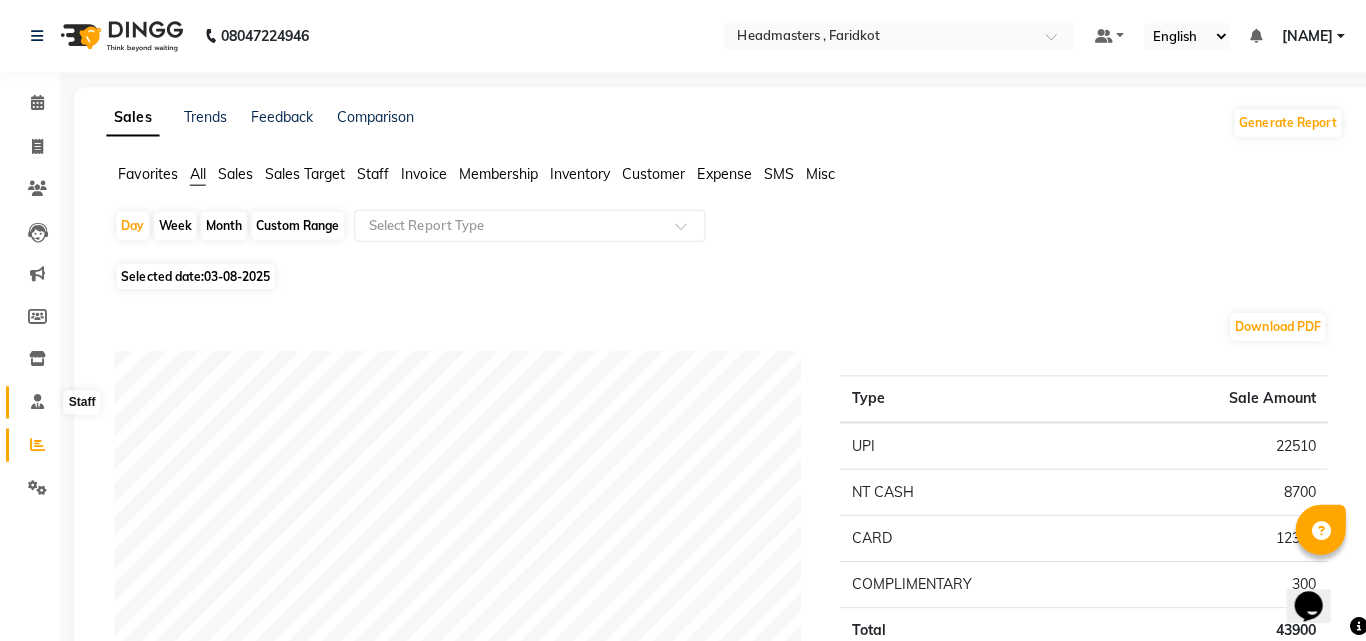 click 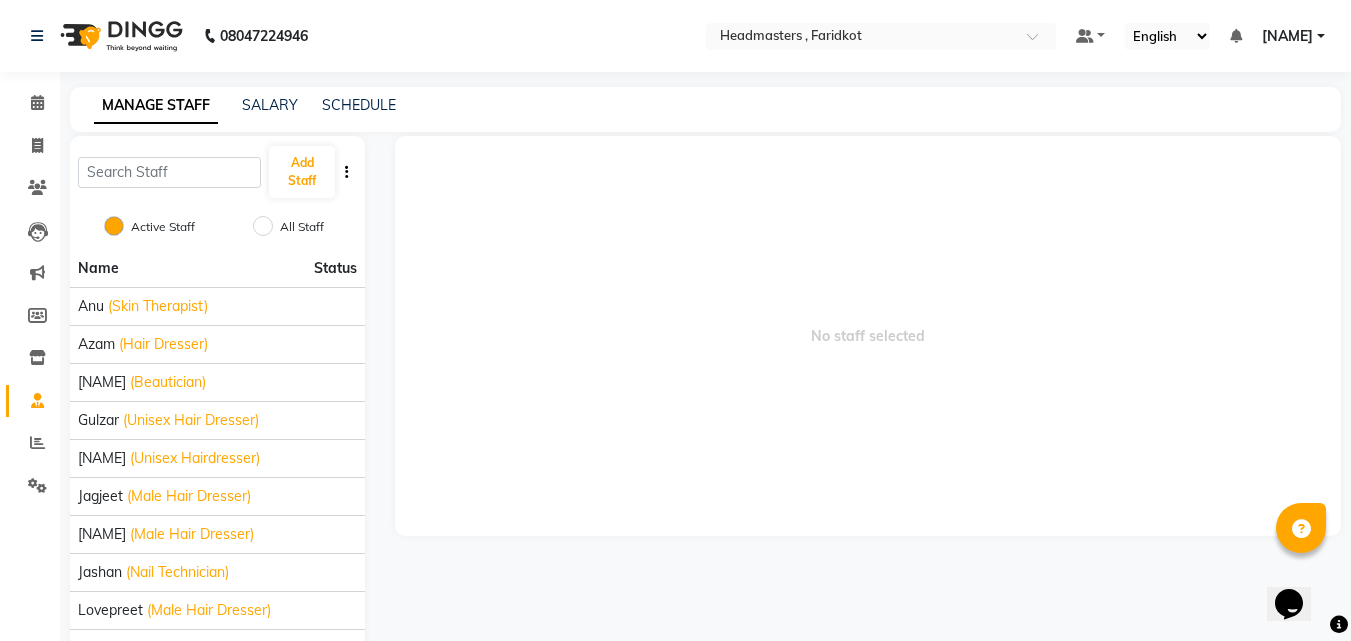 click 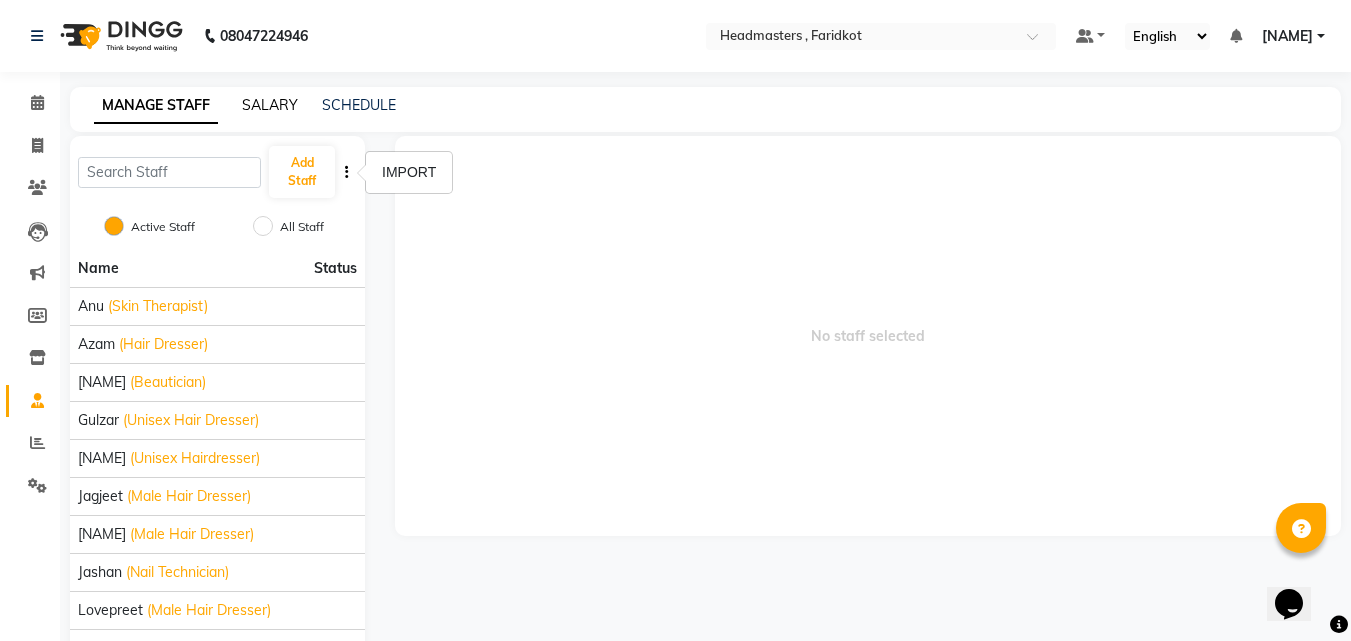click on "SALARY" 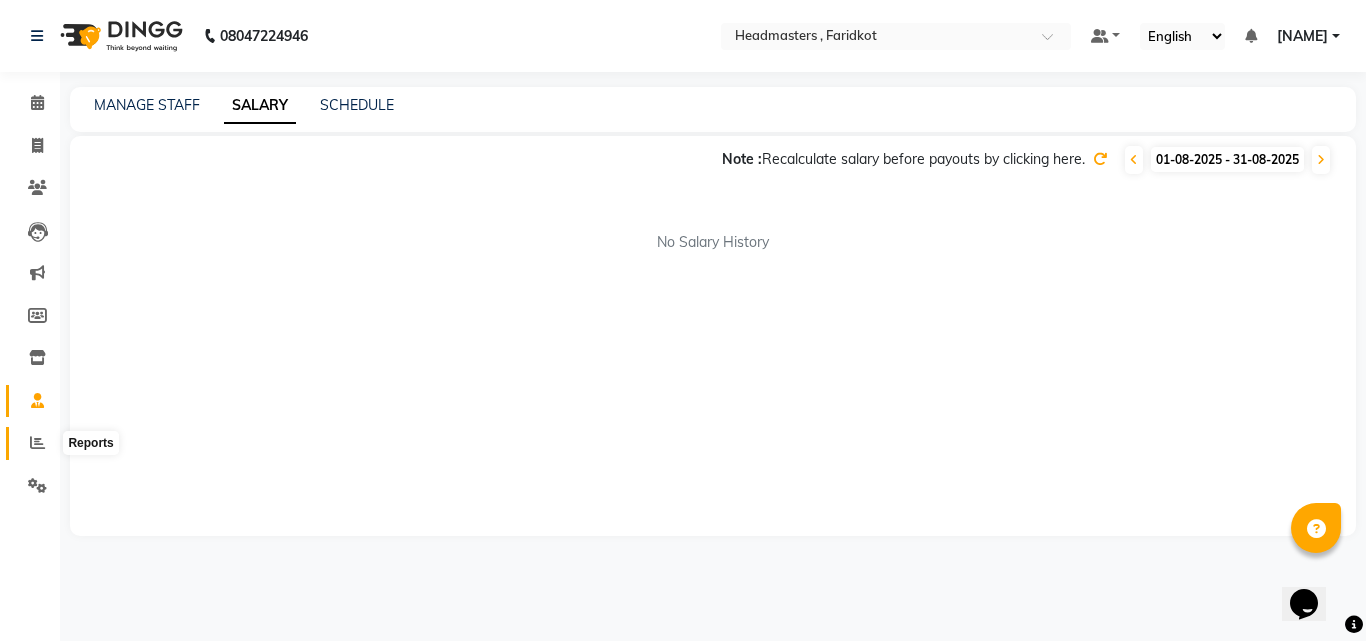 click 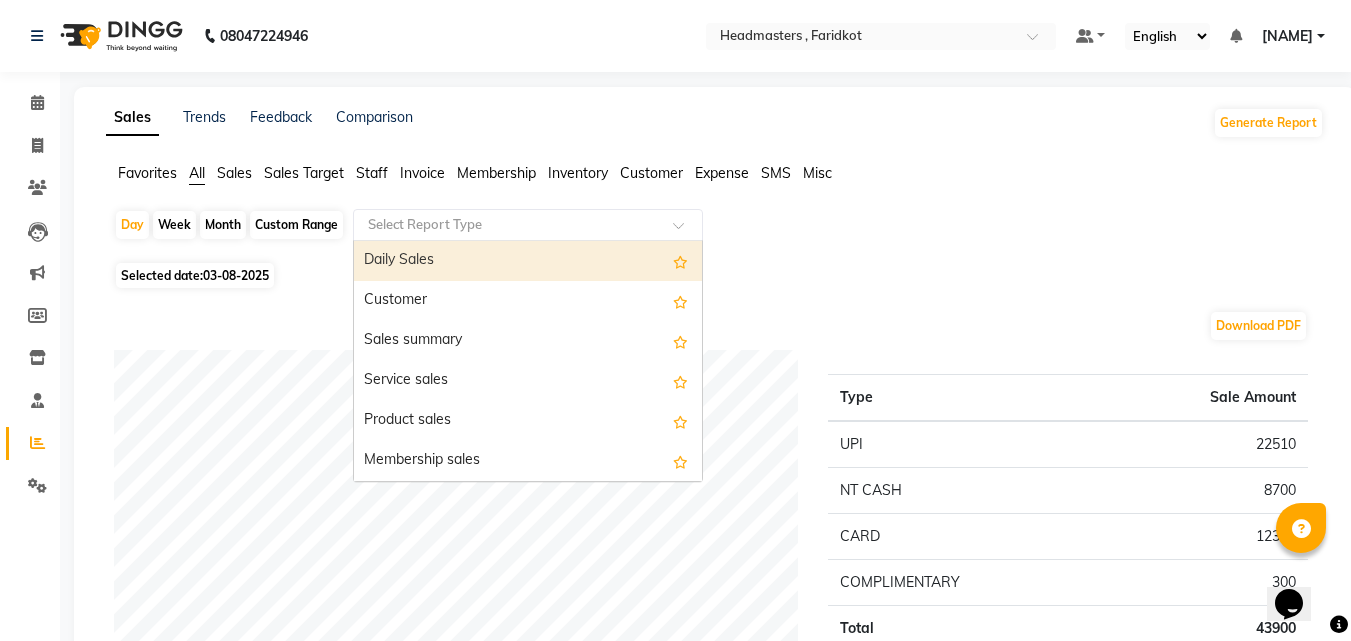 click 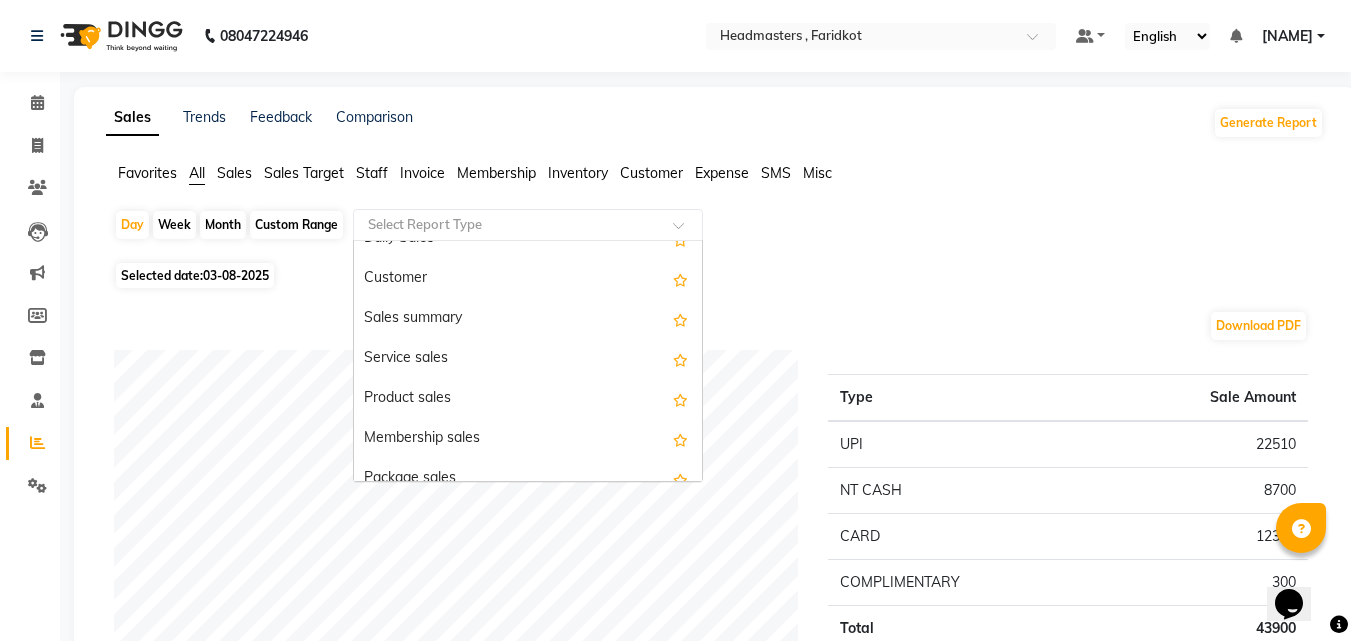 scroll, scrollTop: 0, scrollLeft: 0, axis: both 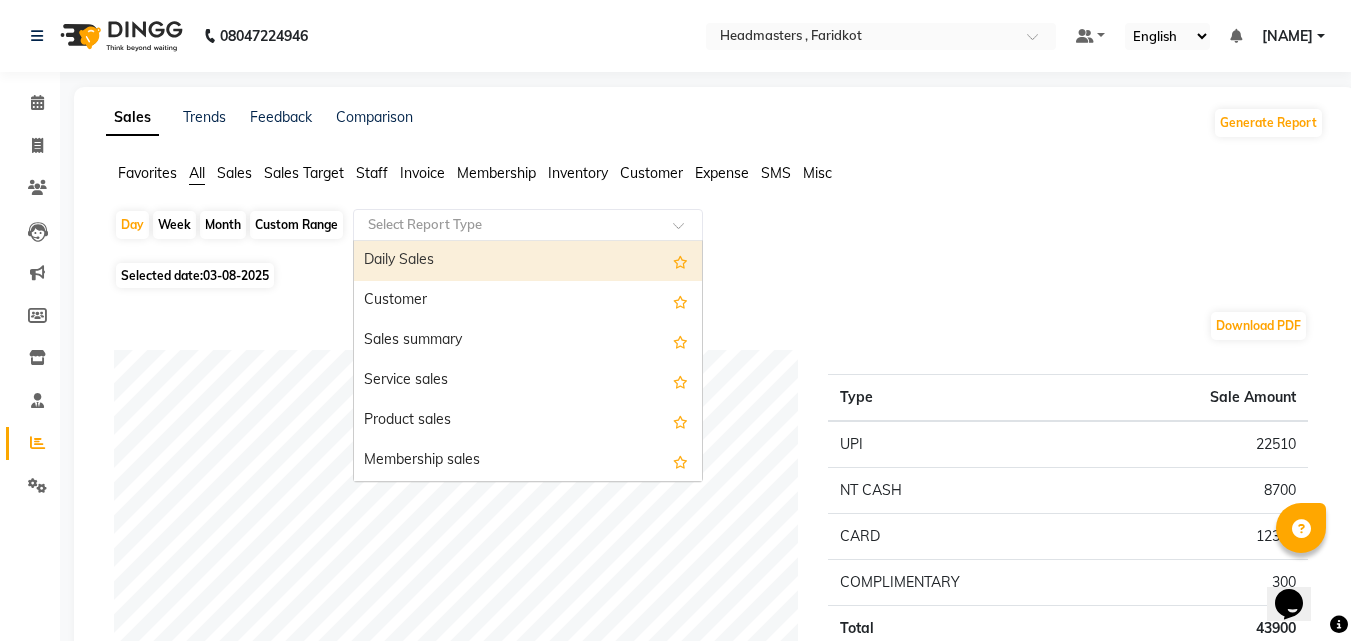 click on "Custom Range" 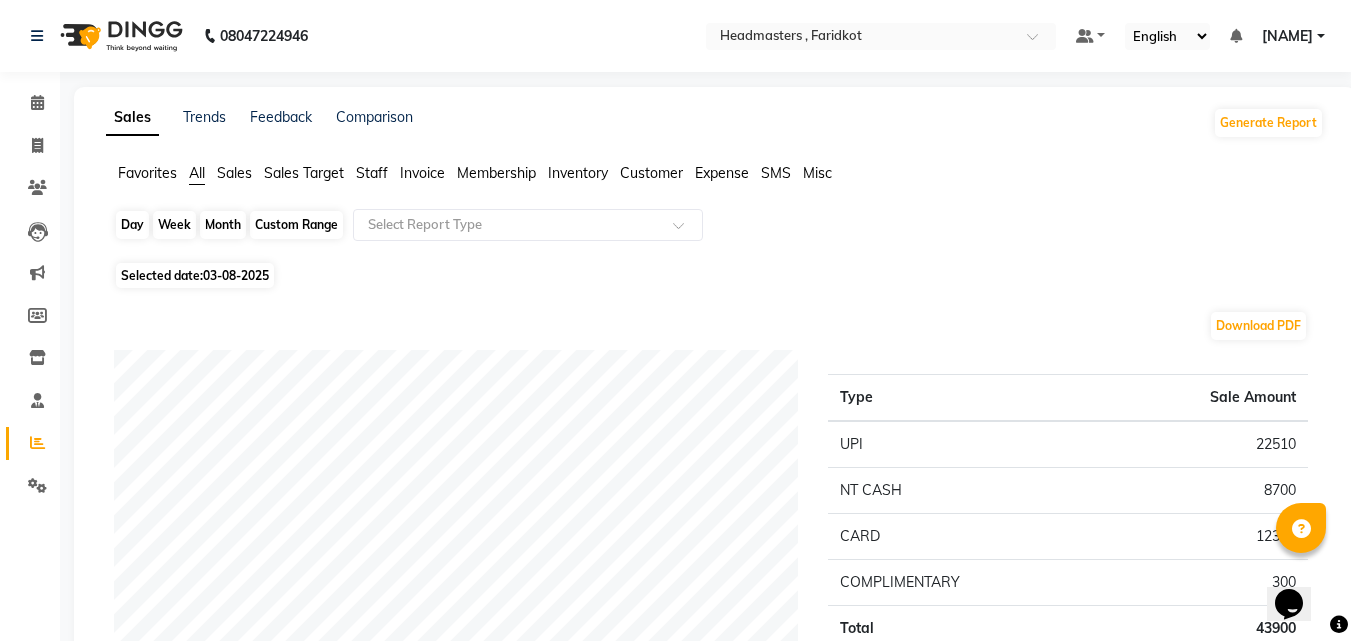 click on "Custom Range" 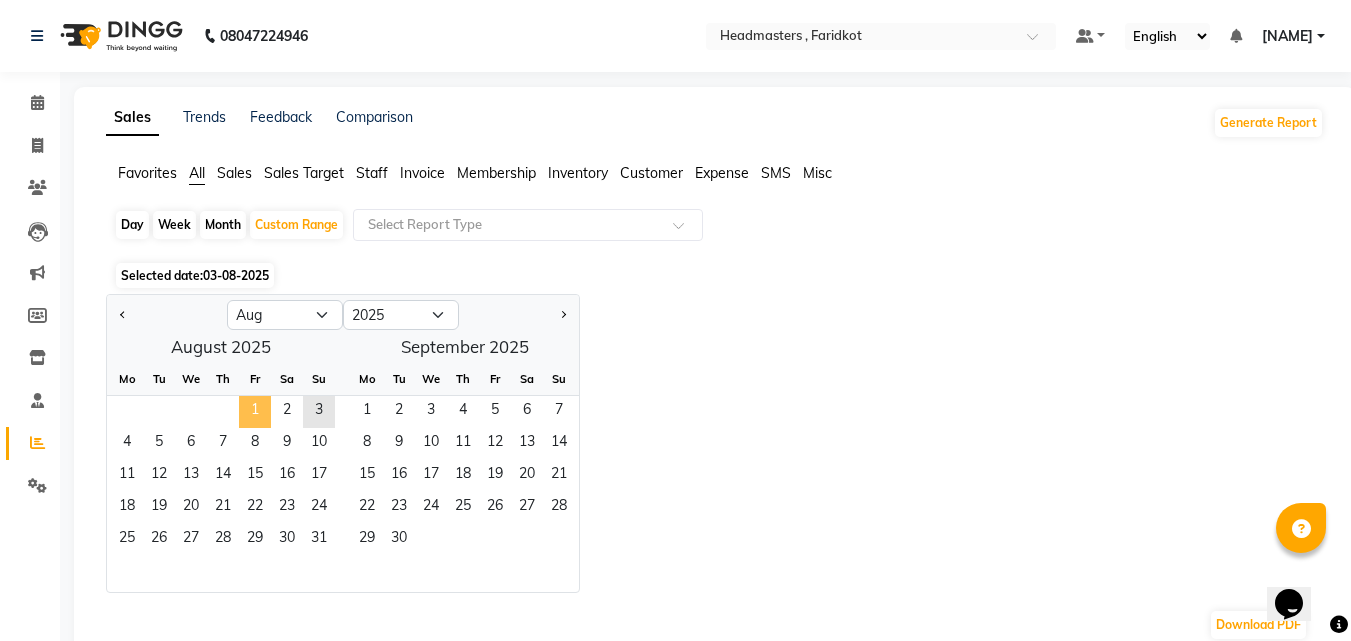 click on "1" 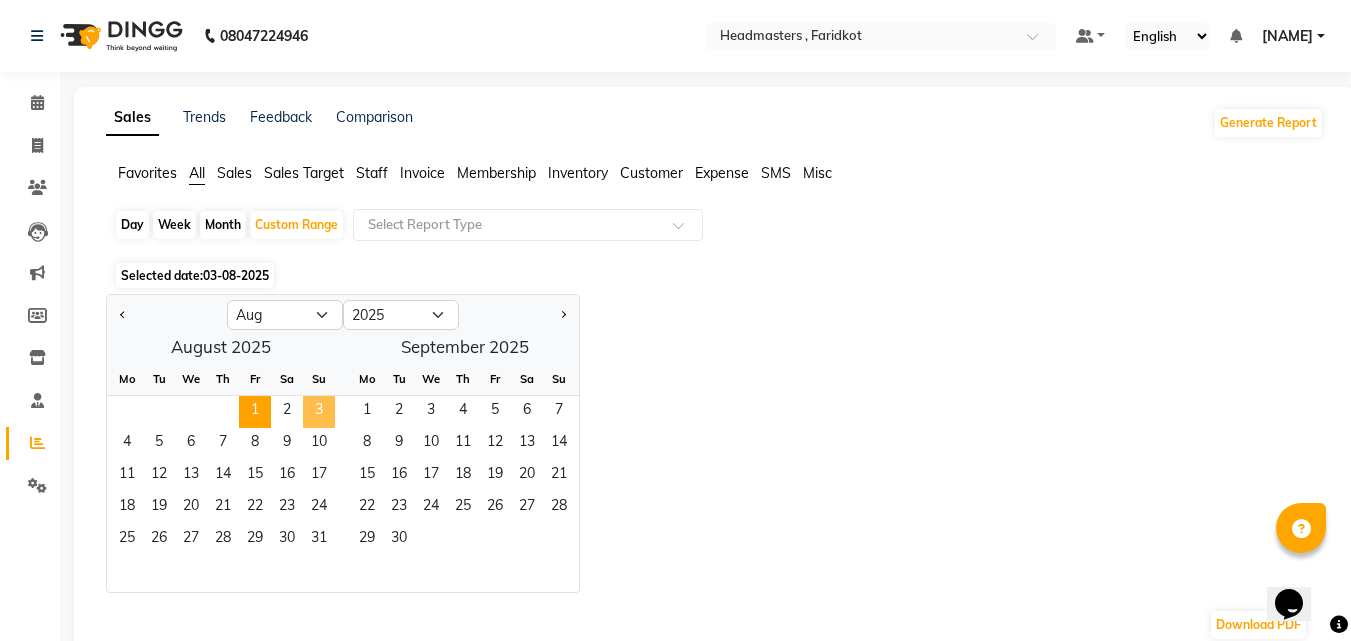 click on "3" 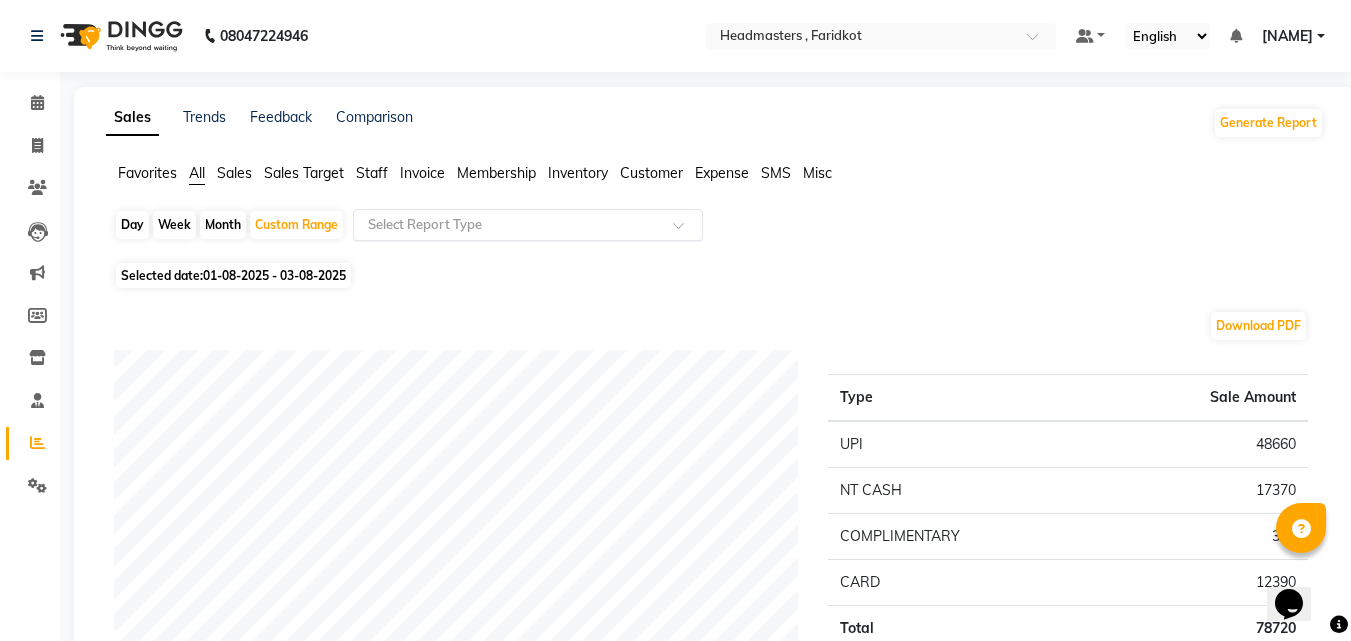 click 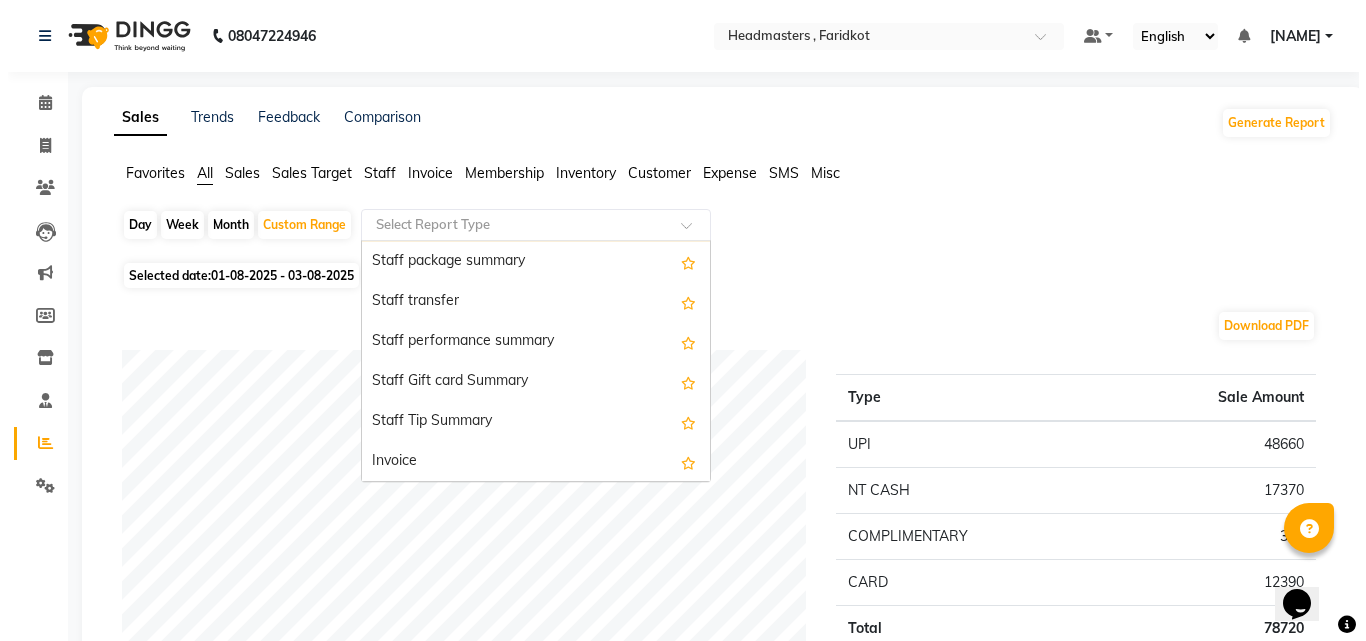 scroll, scrollTop: 1400, scrollLeft: 0, axis: vertical 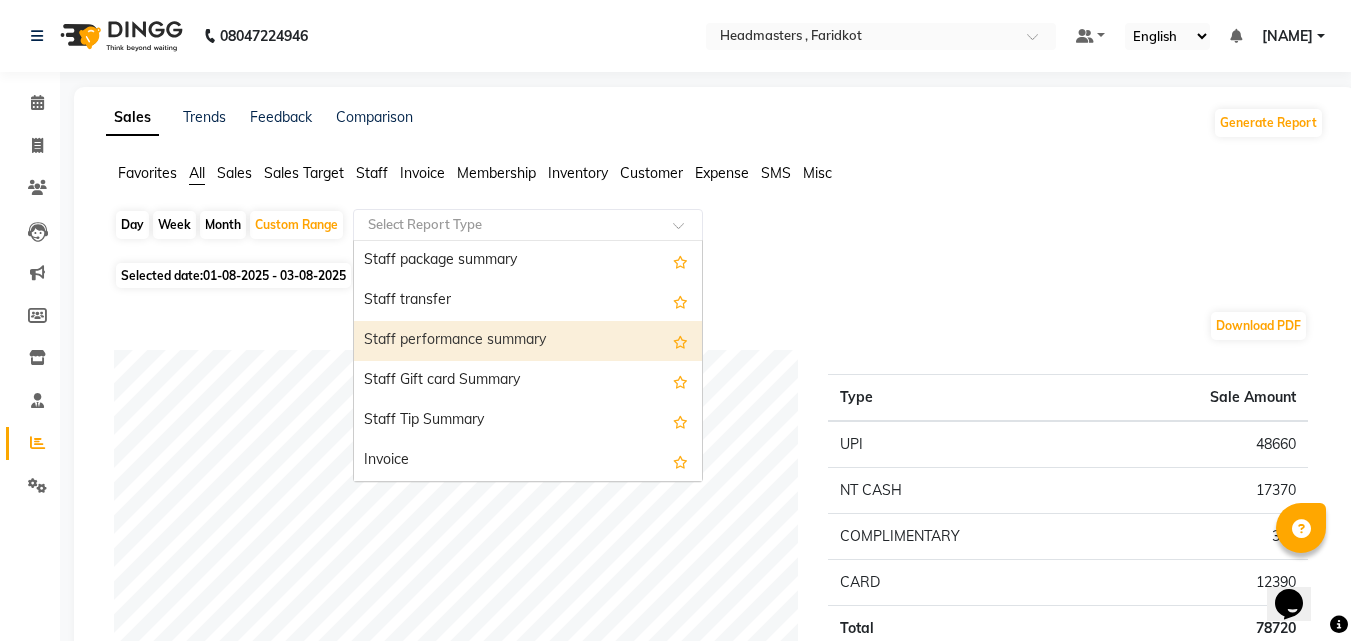 click on "Staff performance summary" at bounding box center [528, 341] 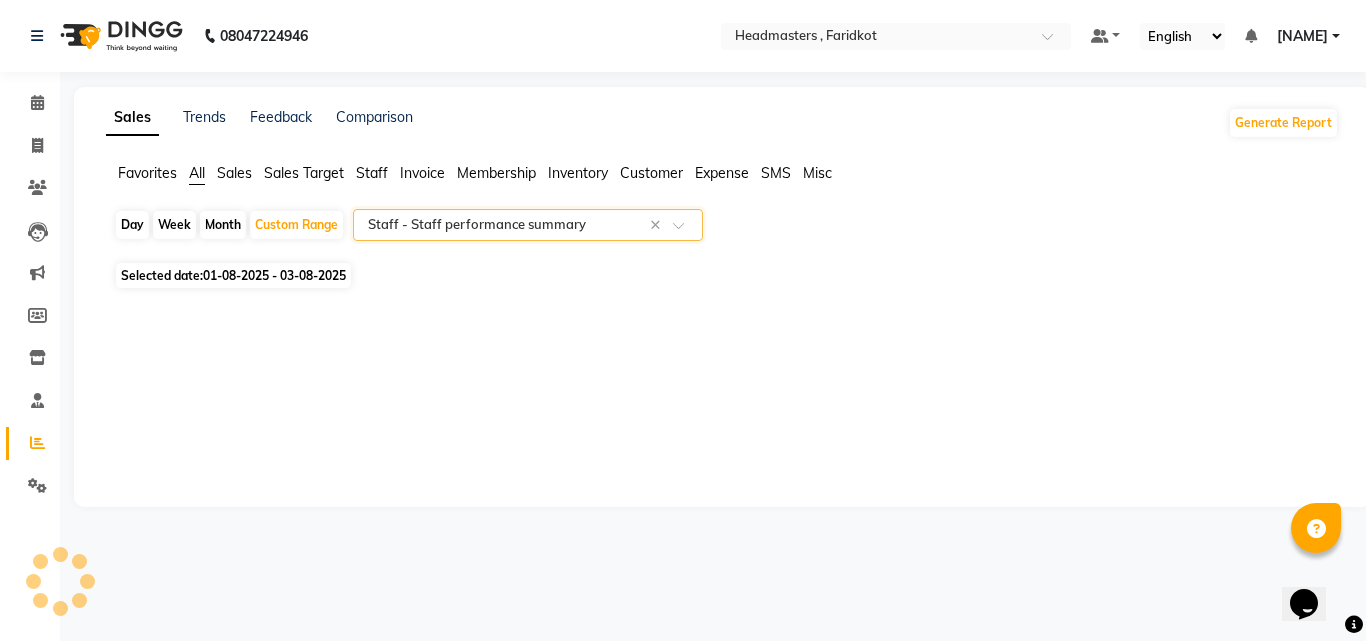 click 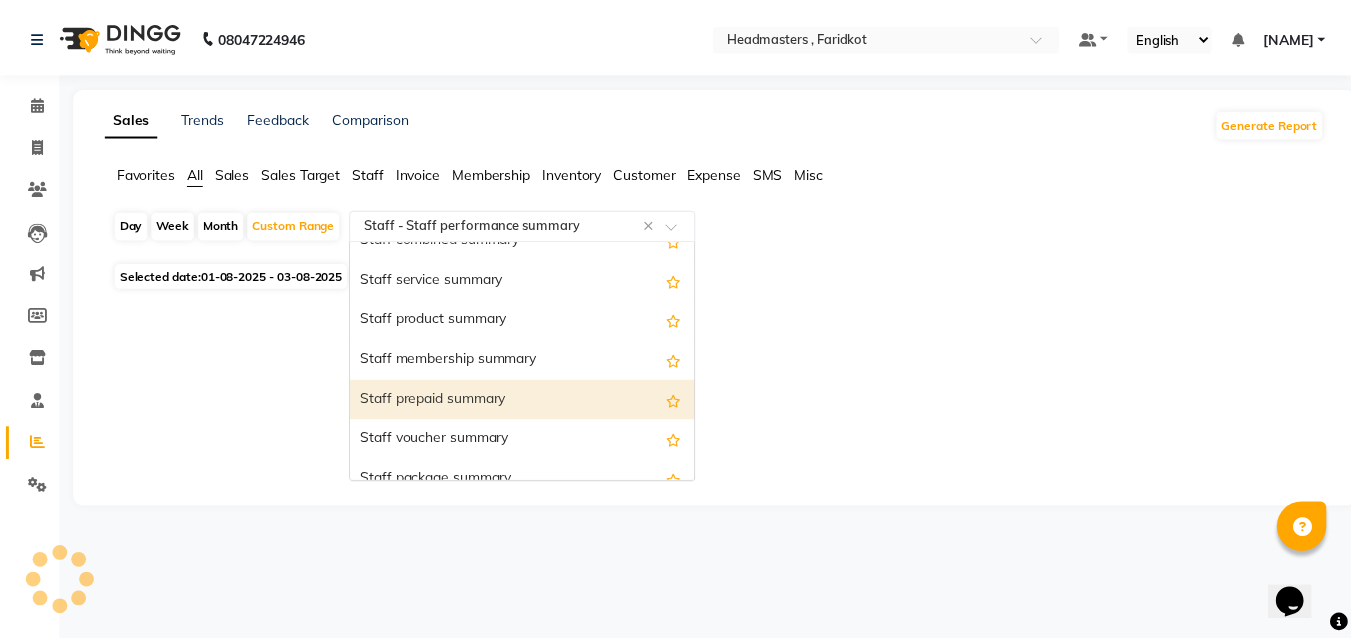 scroll, scrollTop: 1180, scrollLeft: 0, axis: vertical 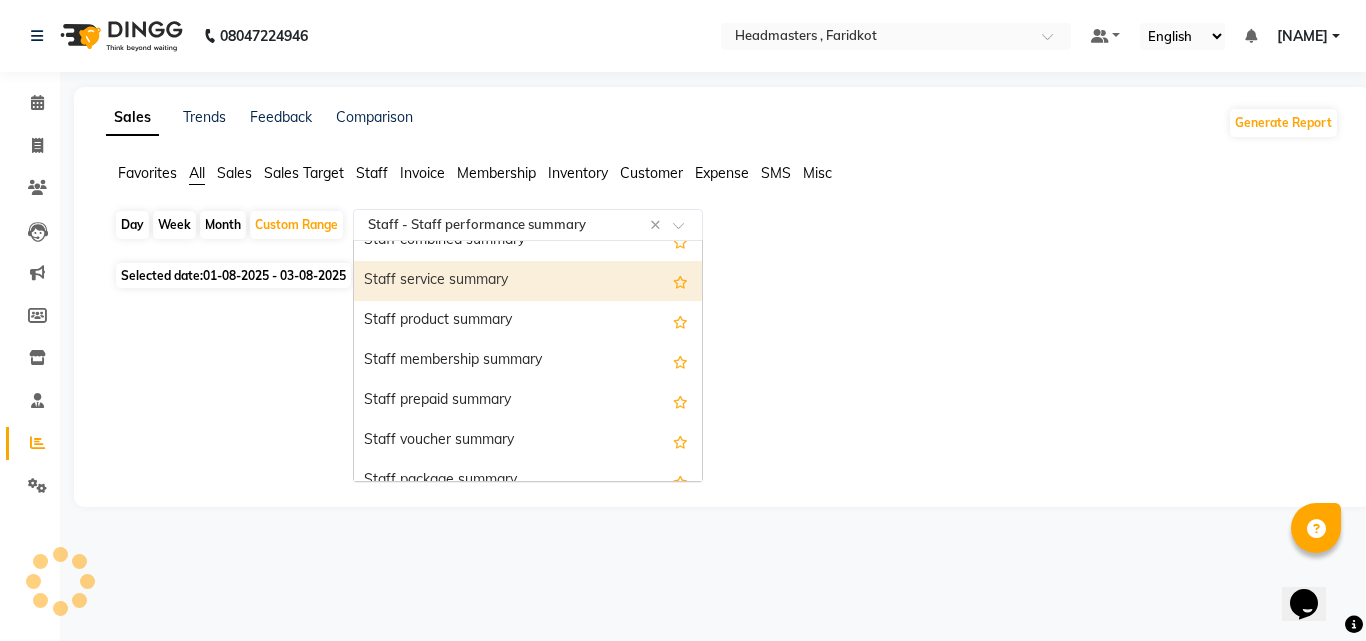 click on "Staff service summary" at bounding box center [528, 281] 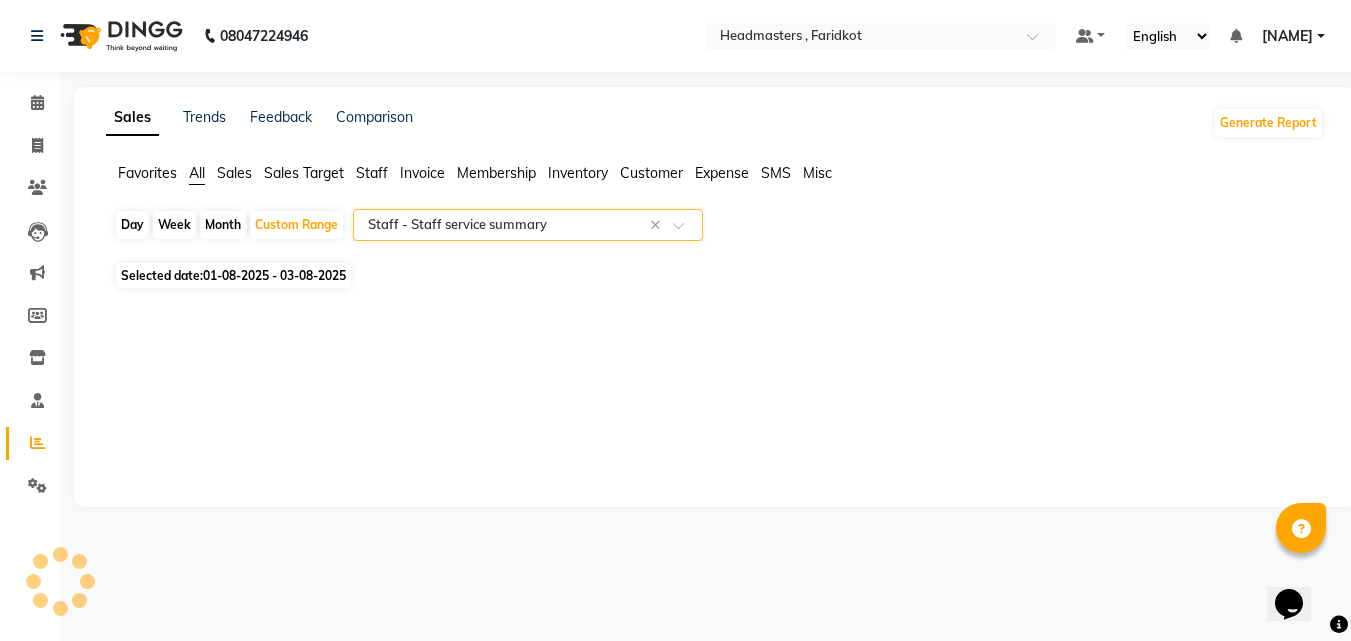 select on "full_report" 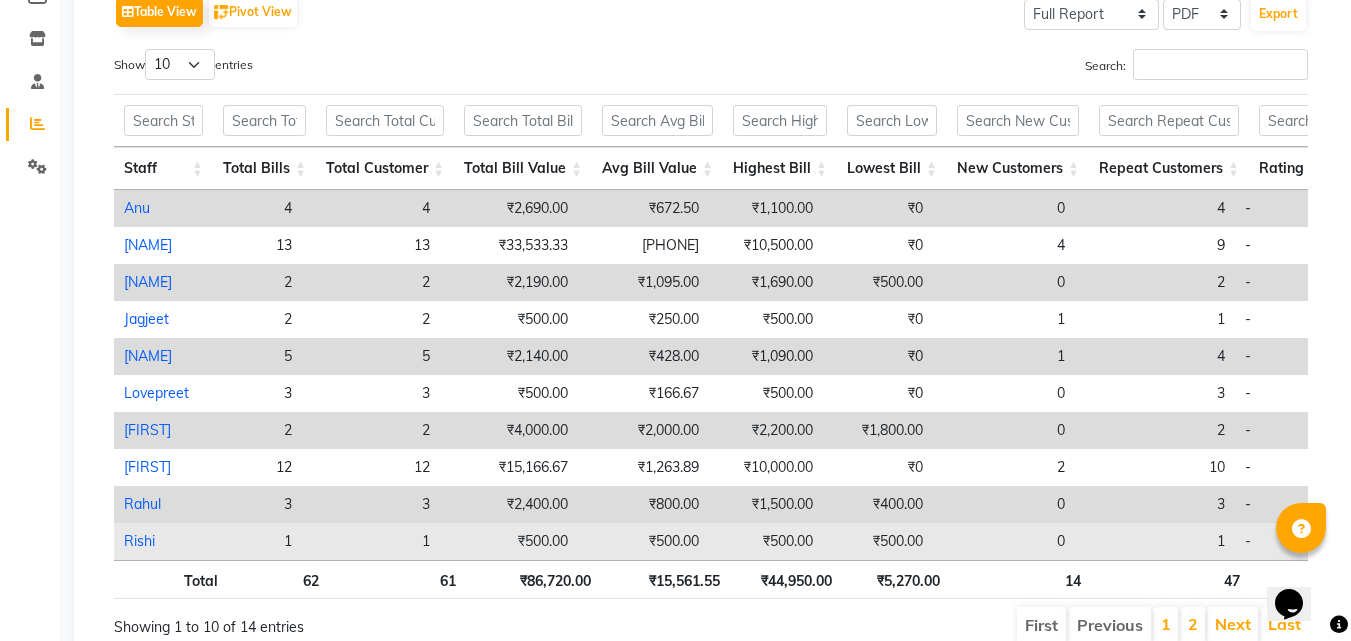 scroll, scrollTop: 419, scrollLeft: 0, axis: vertical 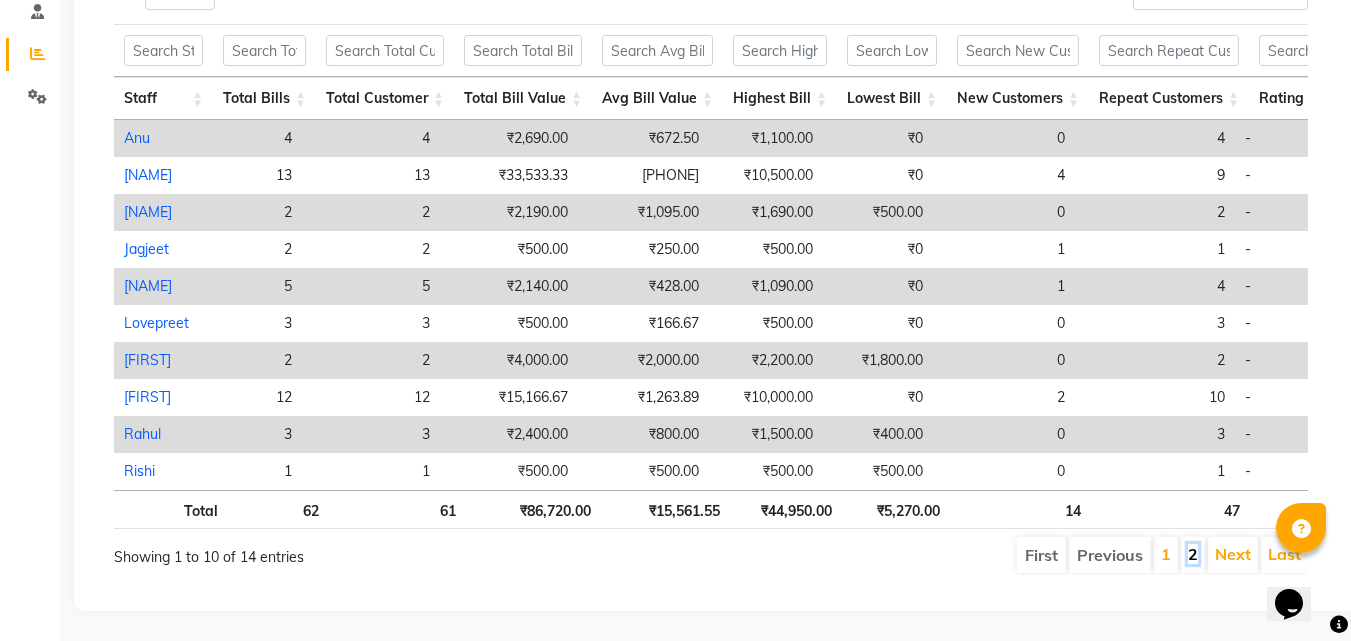 click on "2" at bounding box center (1193, 554) 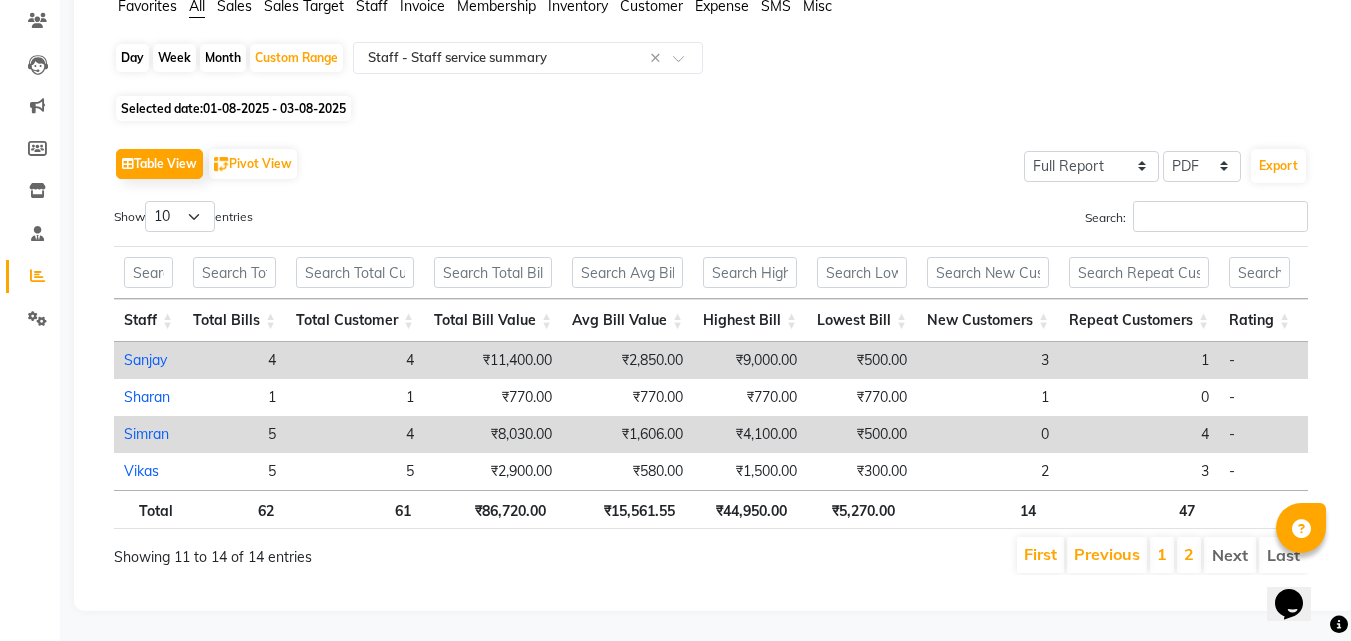 scroll, scrollTop: 197, scrollLeft: 0, axis: vertical 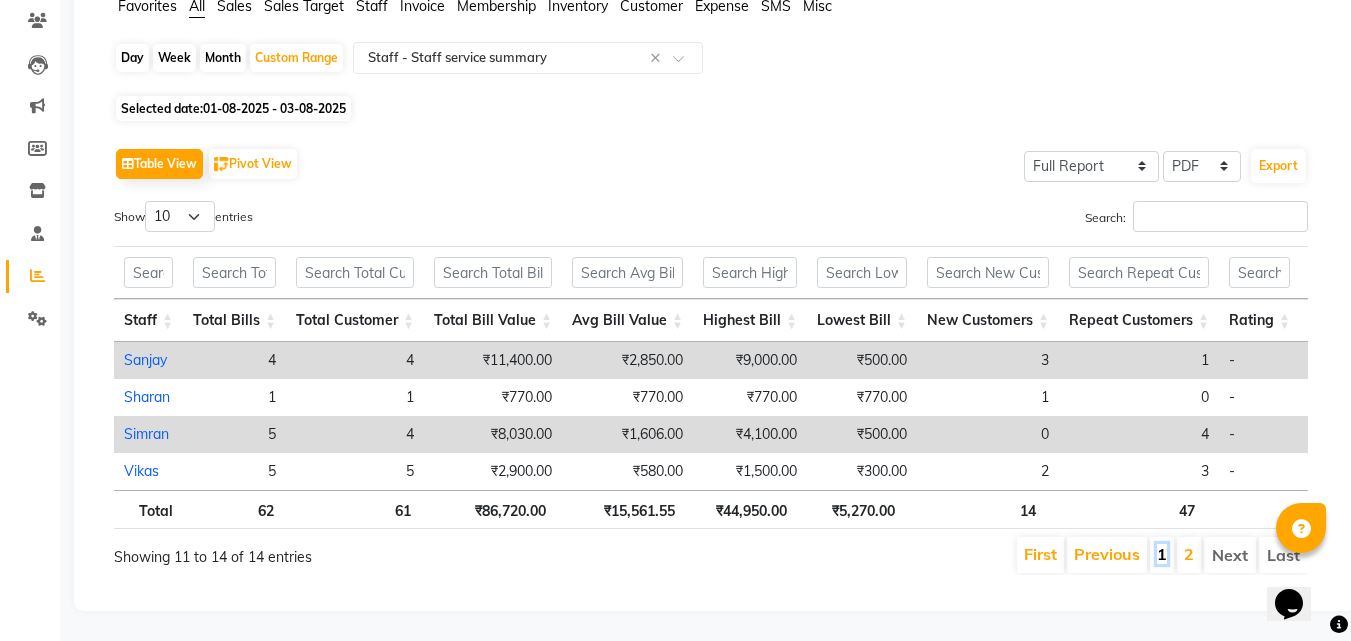 click on "1" at bounding box center [1162, 554] 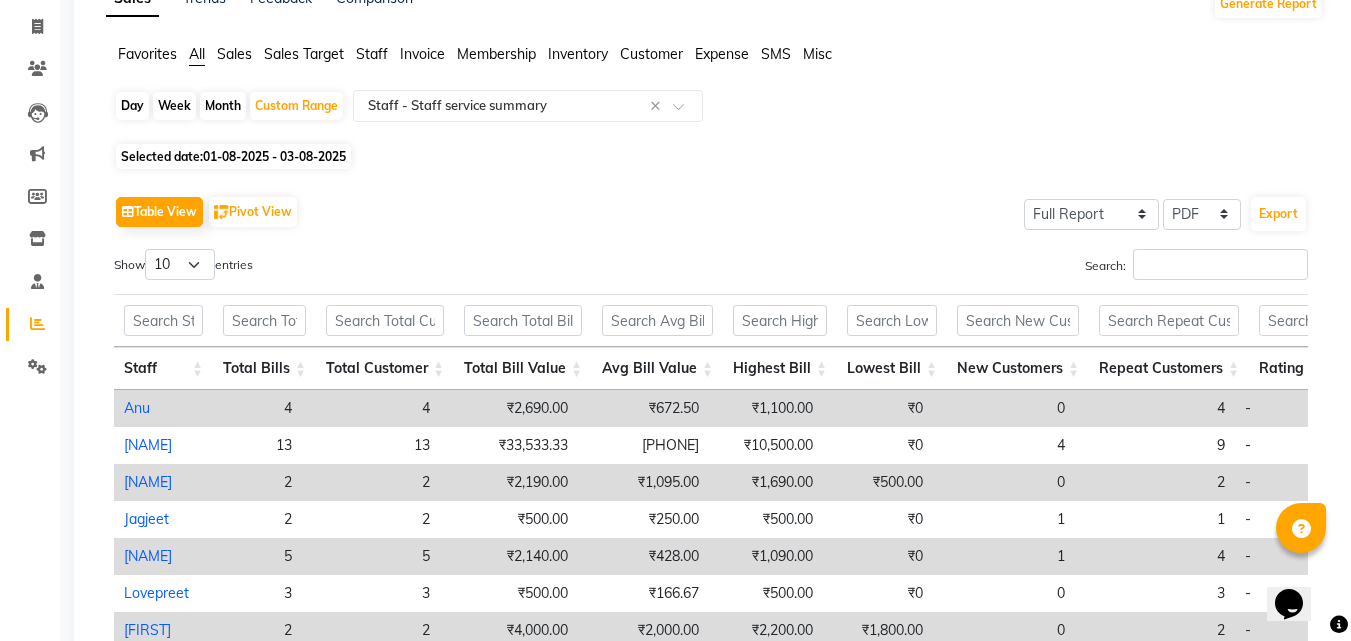 scroll, scrollTop: 19, scrollLeft: 0, axis: vertical 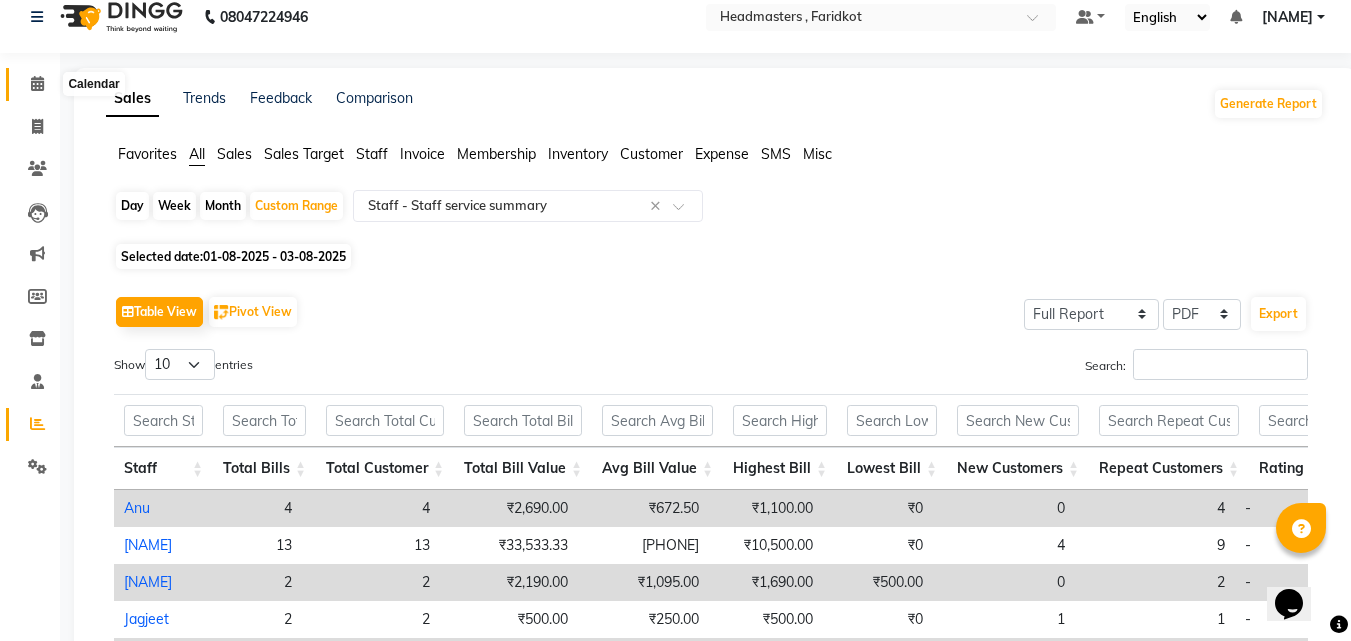 click 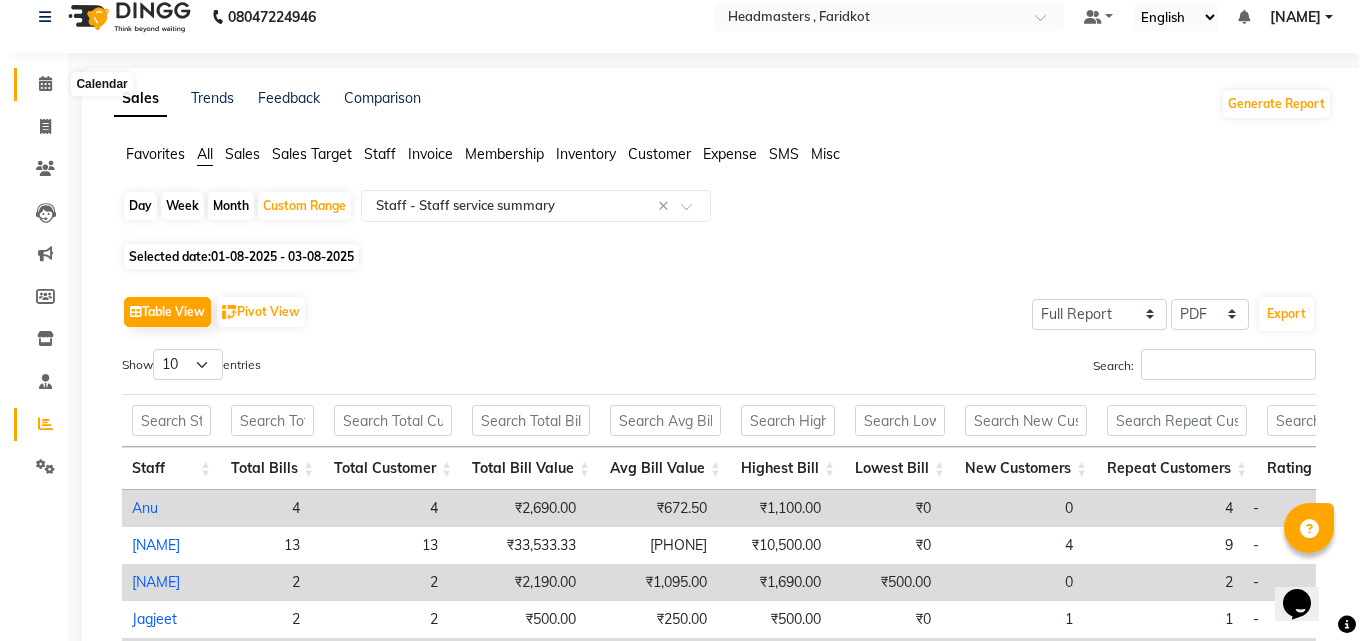 scroll, scrollTop: 0, scrollLeft: 0, axis: both 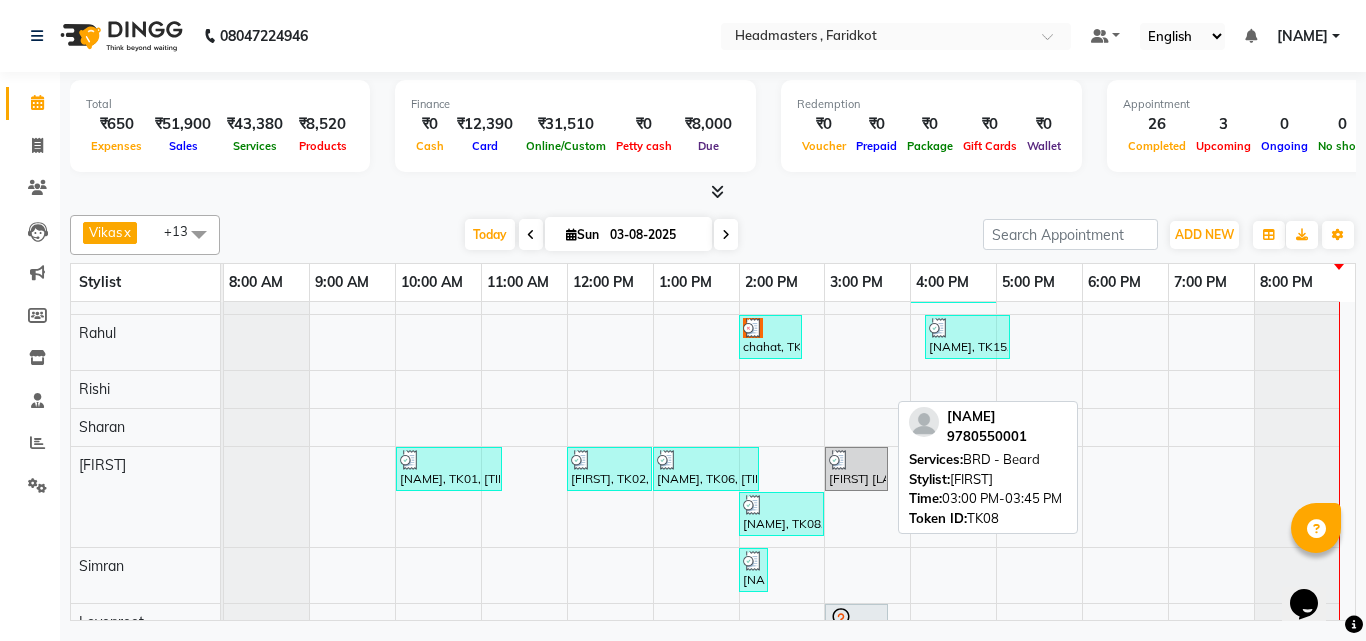click on "[FIRST] [LAST], TK08, 03:00 PM-03:45 PM, BRD - Beard" at bounding box center (856, 469) 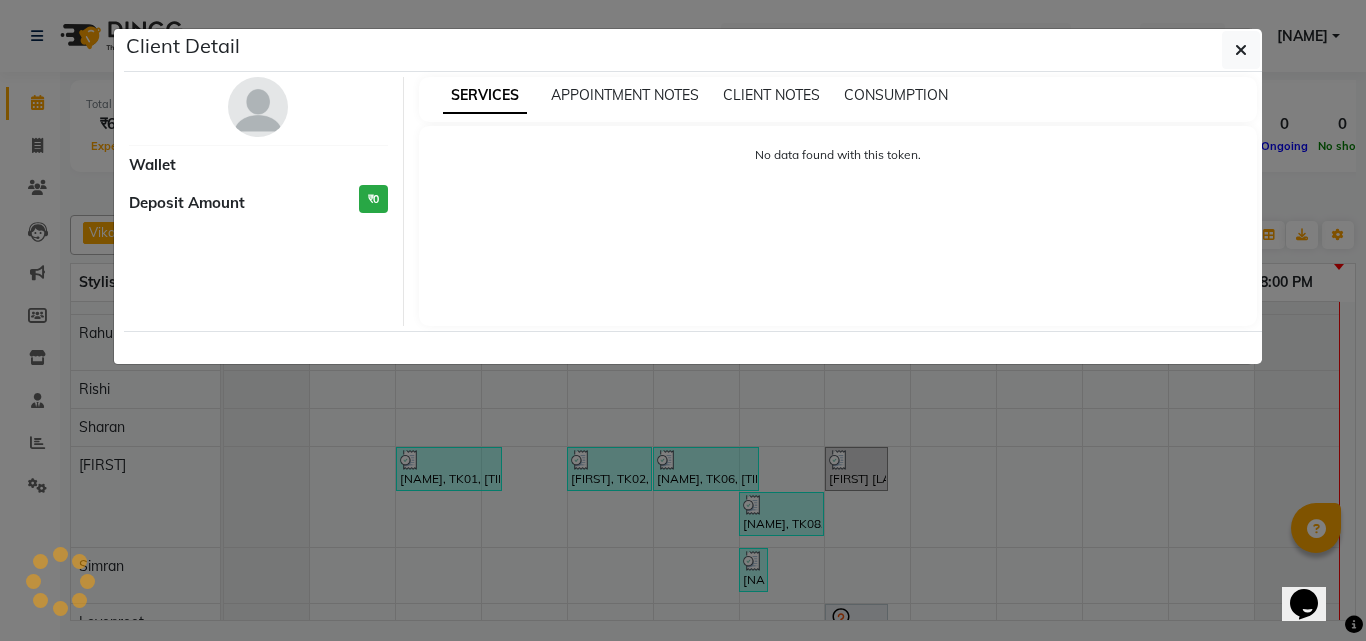 select on "3" 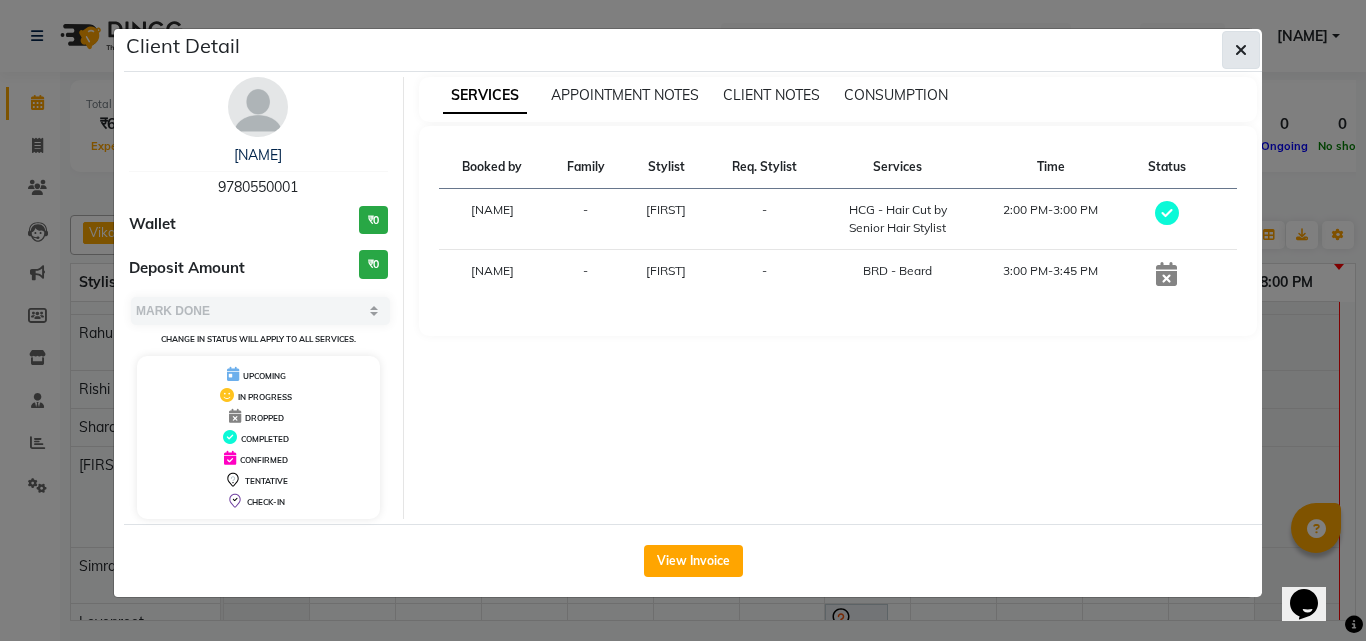 click 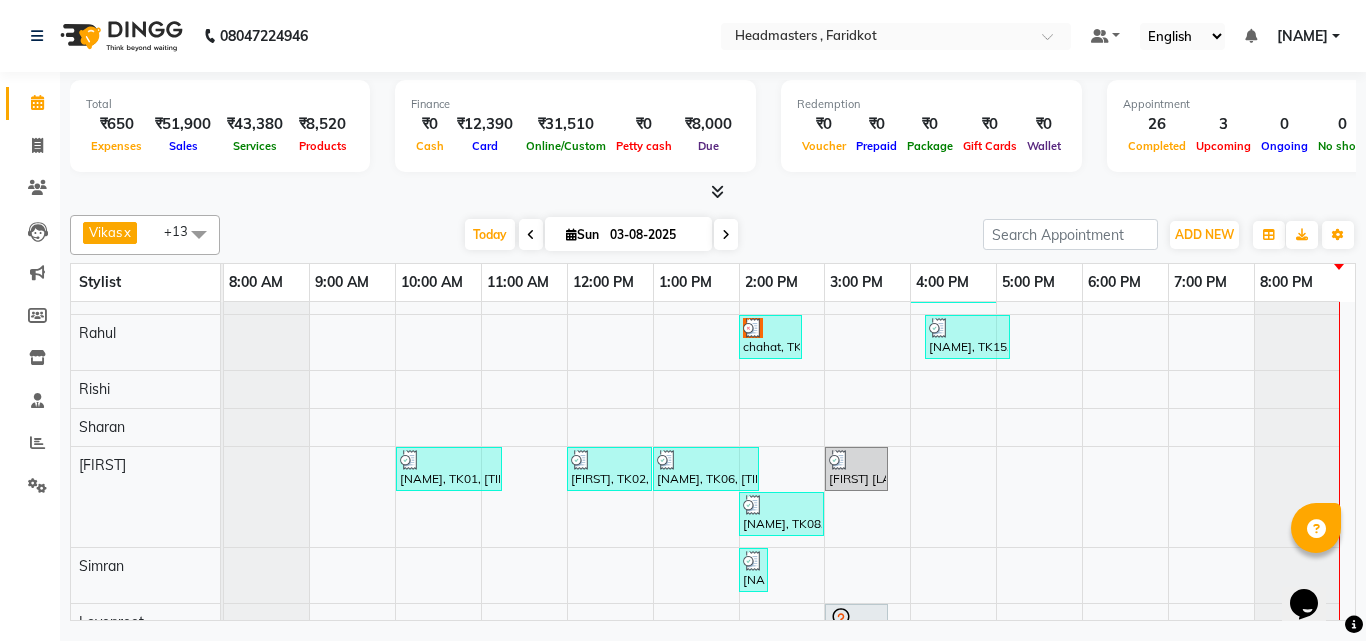 scroll, scrollTop: 0, scrollLeft: 0, axis: both 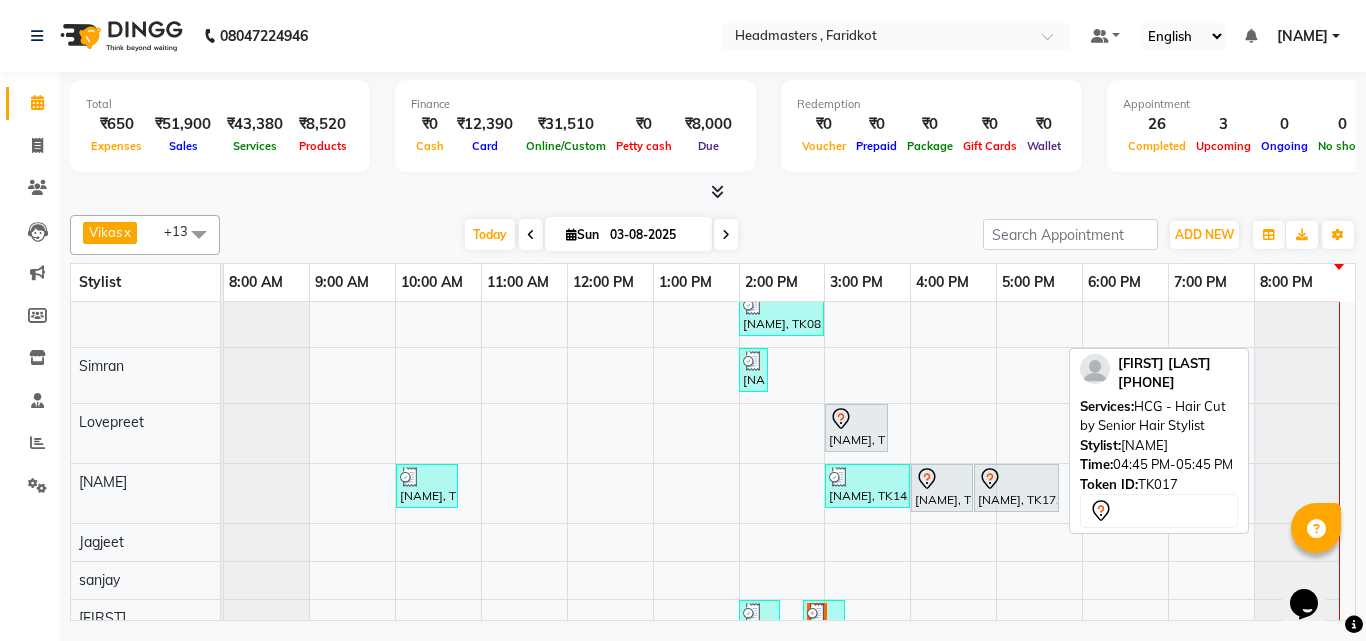 click on "[FIRST] [LAST], TK17, 04:45 PM-05:45 PM, HCG - Hair Cut by Senior Hair Stylist" at bounding box center [1016, 488] 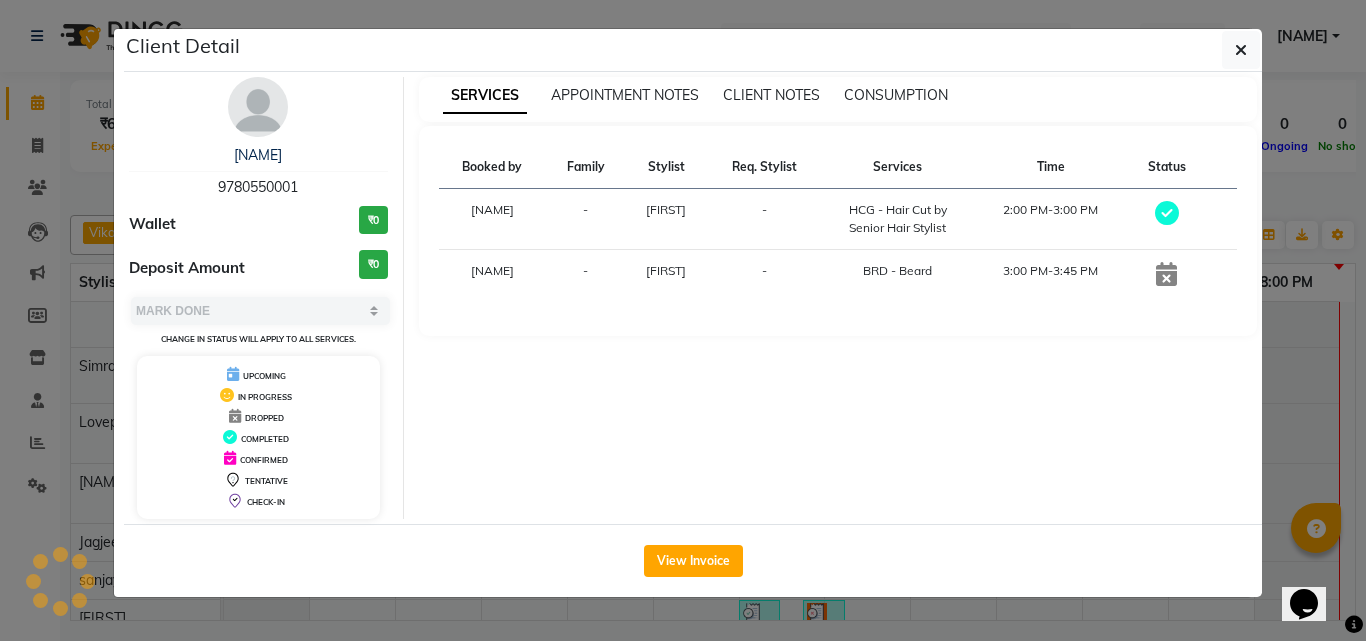 select on "7" 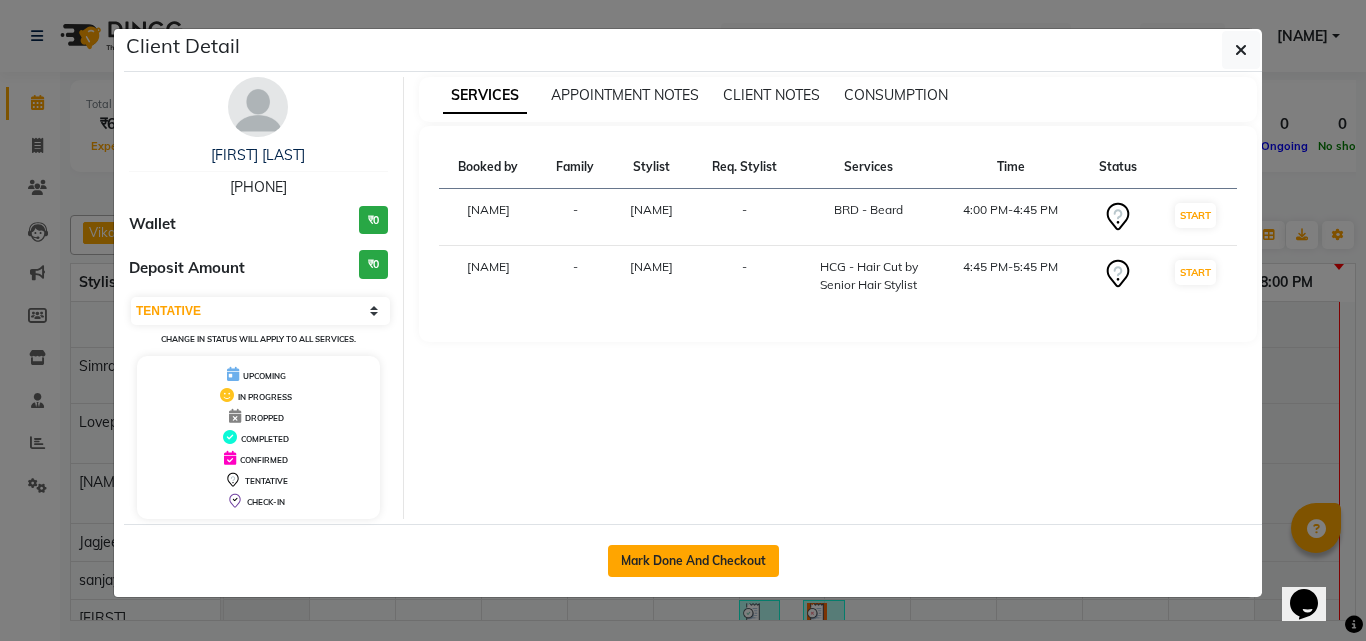 click on "Mark Done And Checkout" 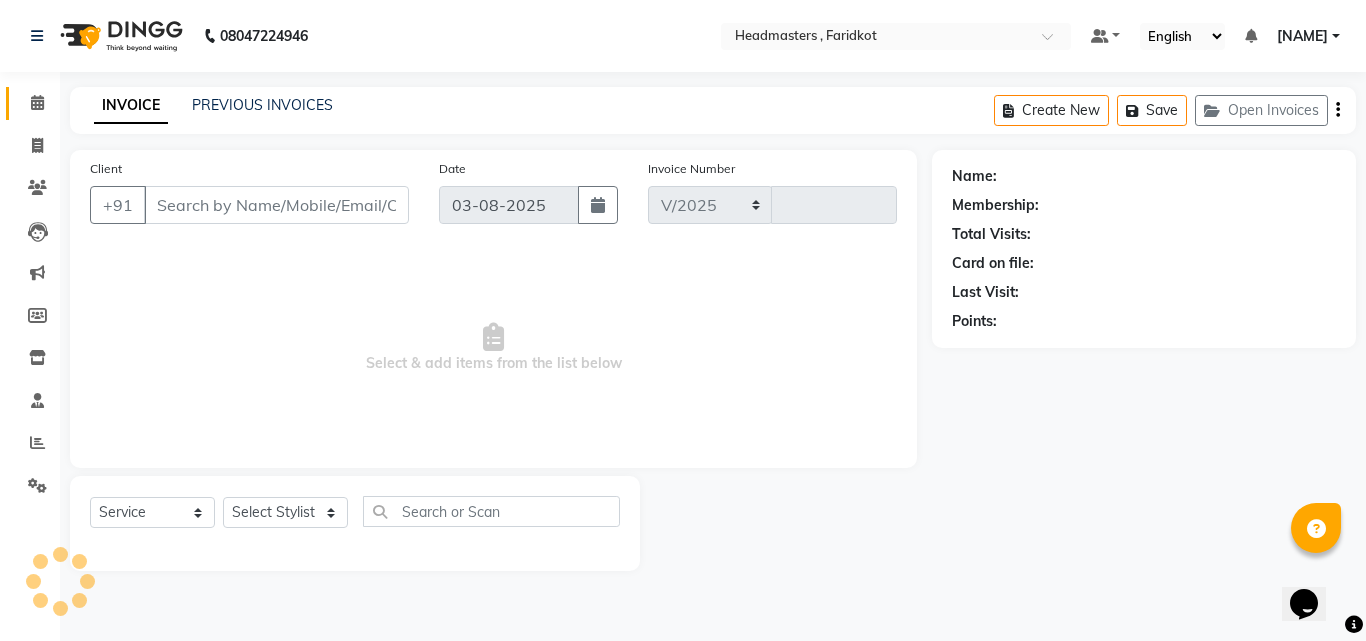 select on "7919" 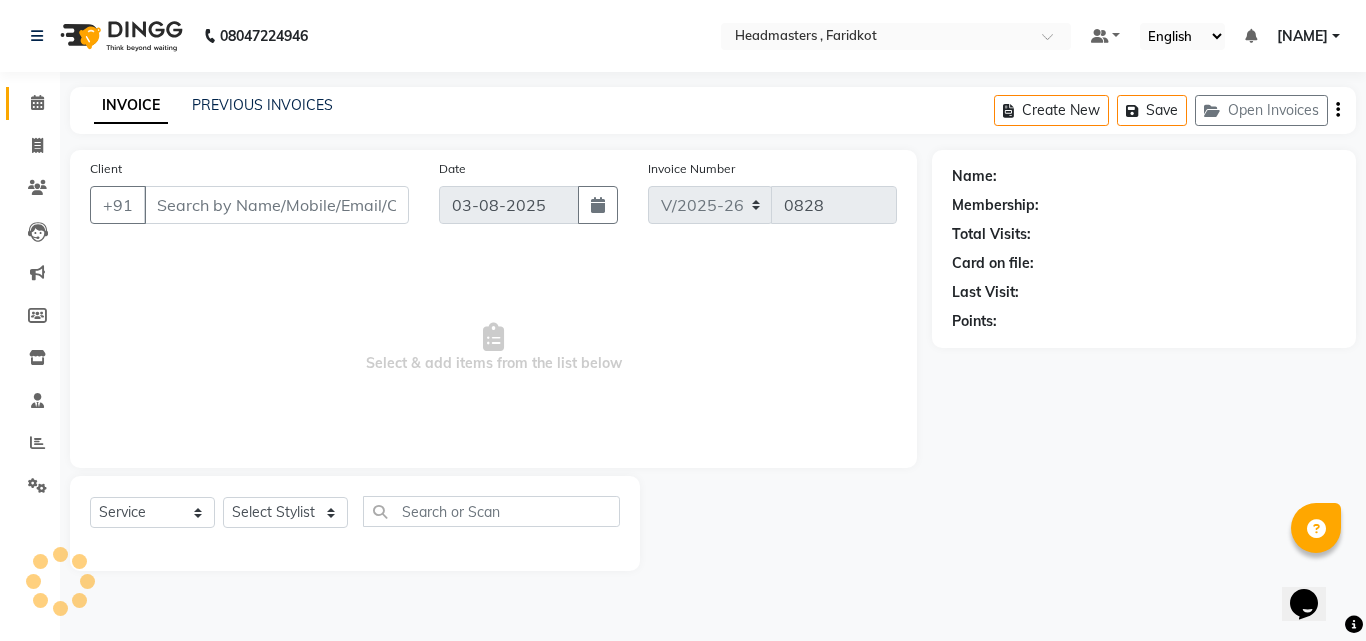 type on "[PHONE]" 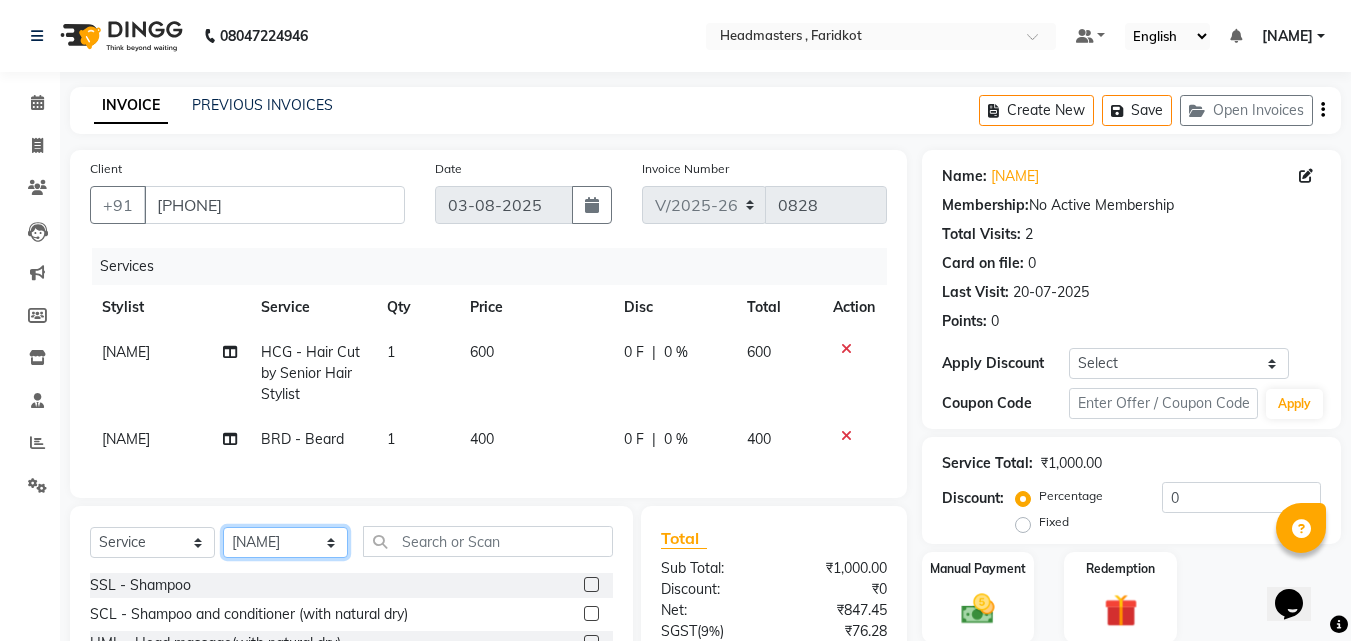 click on "Select Stylist Anu Azam Geetanjali Gulzar Jagdeep Singh Jagjeet Jasdeep Jashan Lovepreet Malkeet Micheal Rahul Rishi sanjay Sharan Simran Simran kaur Stalin tarun Vikas" 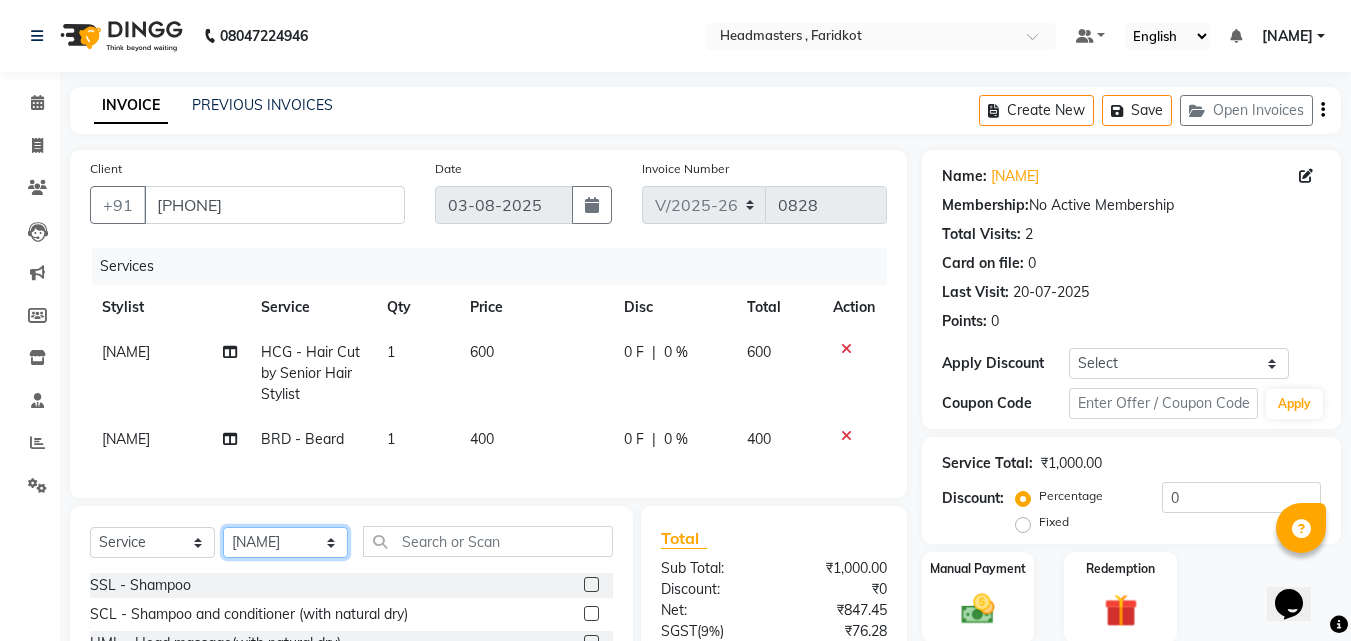 click on "Select Stylist Anu Azam Geetanjali Gulzar Jagdeep Singh Jagjeet Jasdeep Jashan Lovepreet Malkeet Micheal Rahul Rishi sanjay Sharan Simran Simran kaur Stalin tarun Vikas" 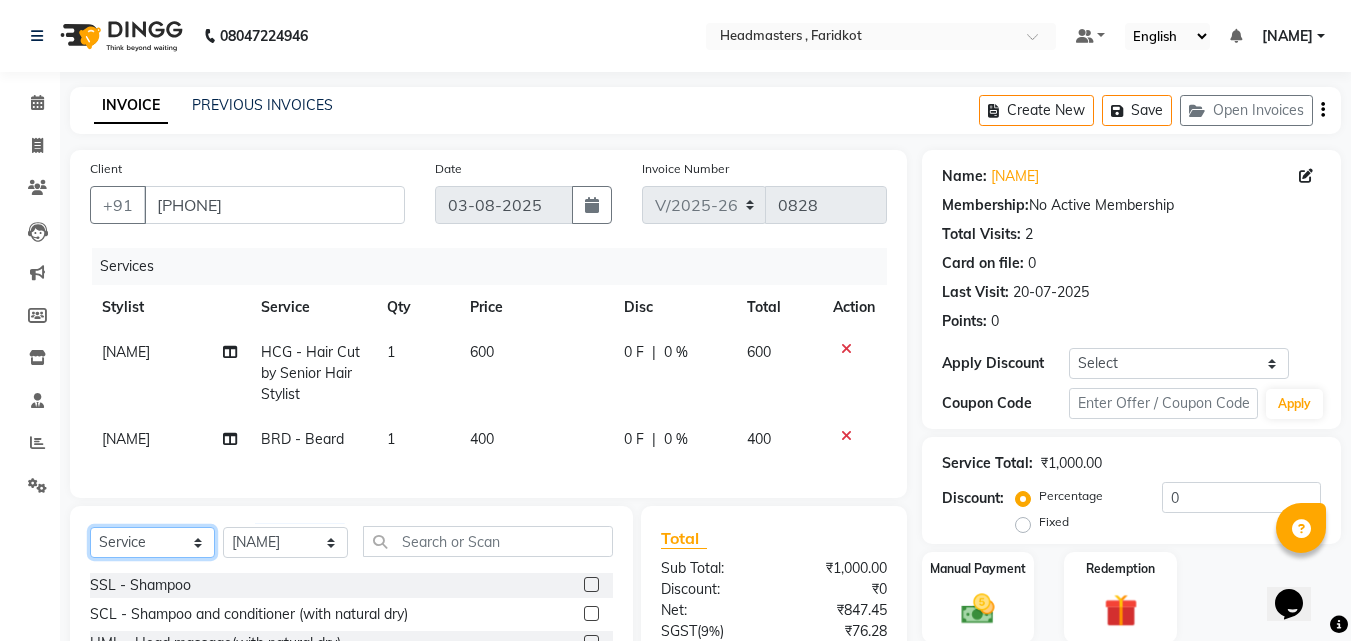click on "Select  Service  Product  Membership  Package Voucher Prepaid Gift Card" 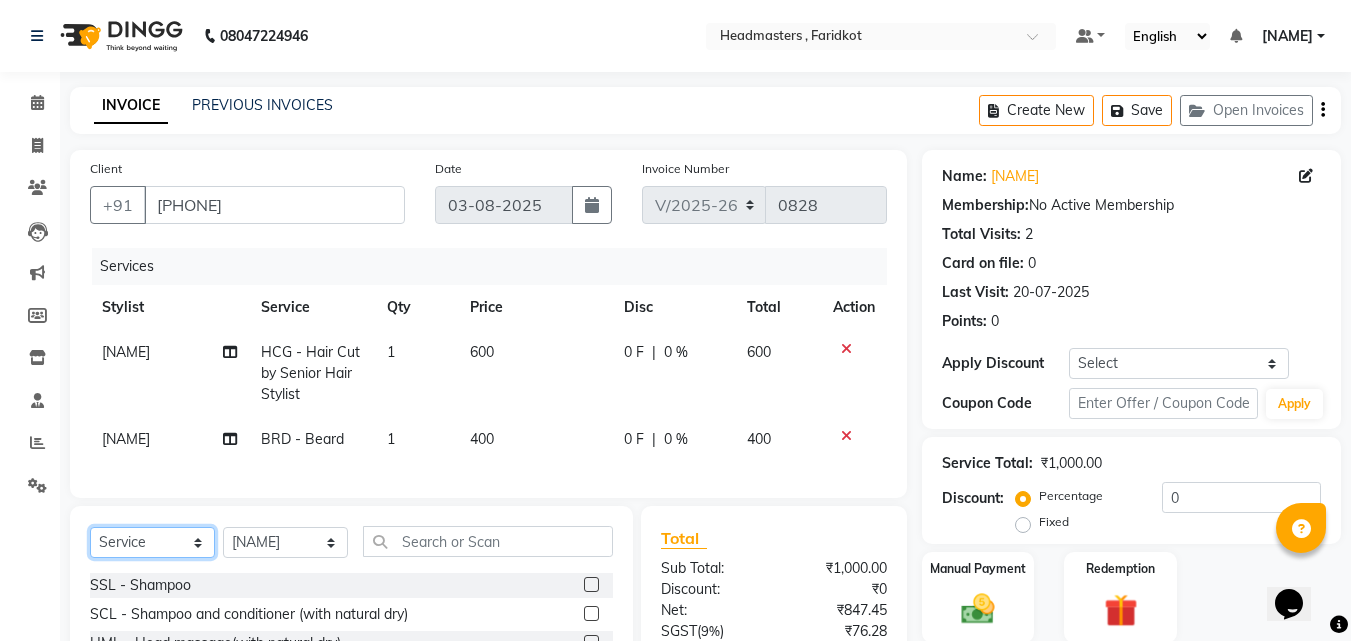 click on "Select  Service  Product  Membership  Package Voucher Prepaid Gift Card" 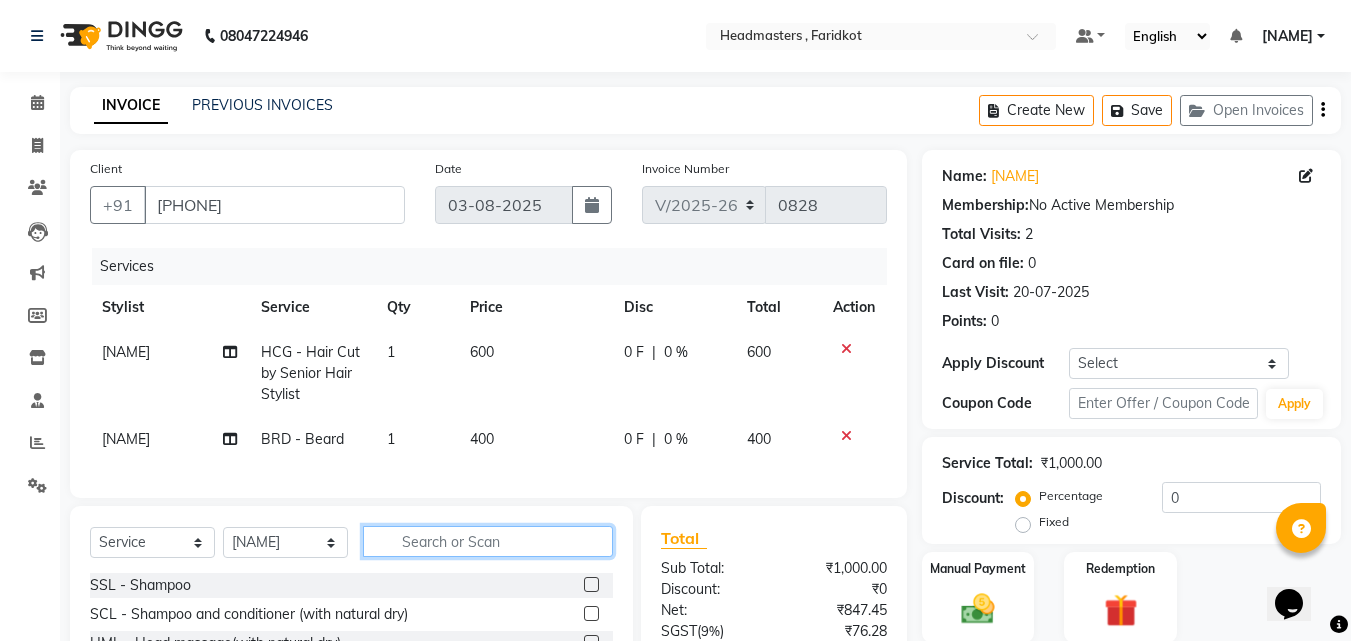 click 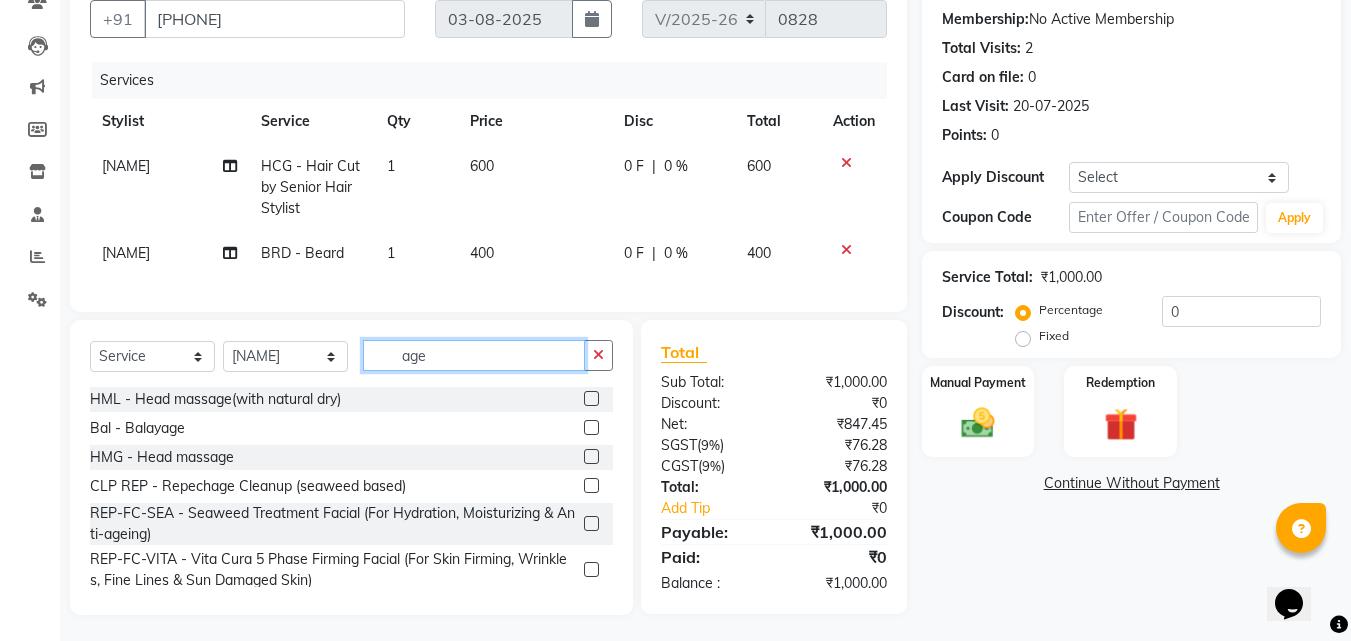 scroll, scrollTop: 200, scrollLeft: 0, axis: vertical 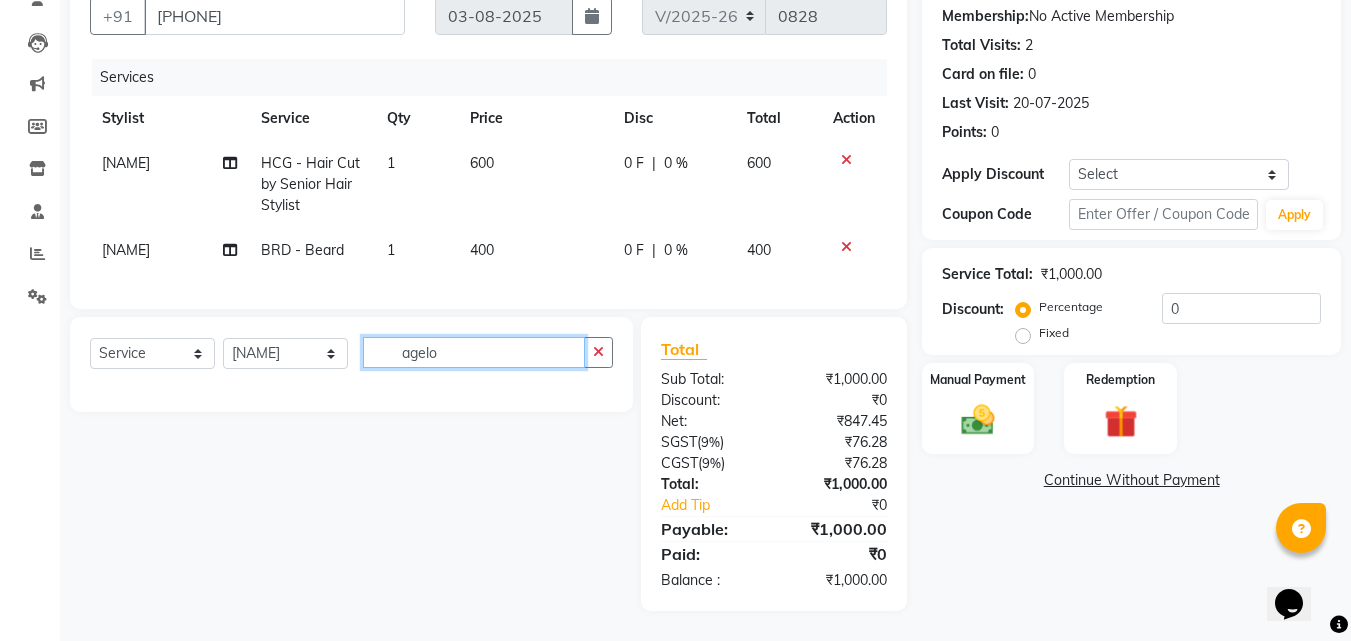 click on "agelo" 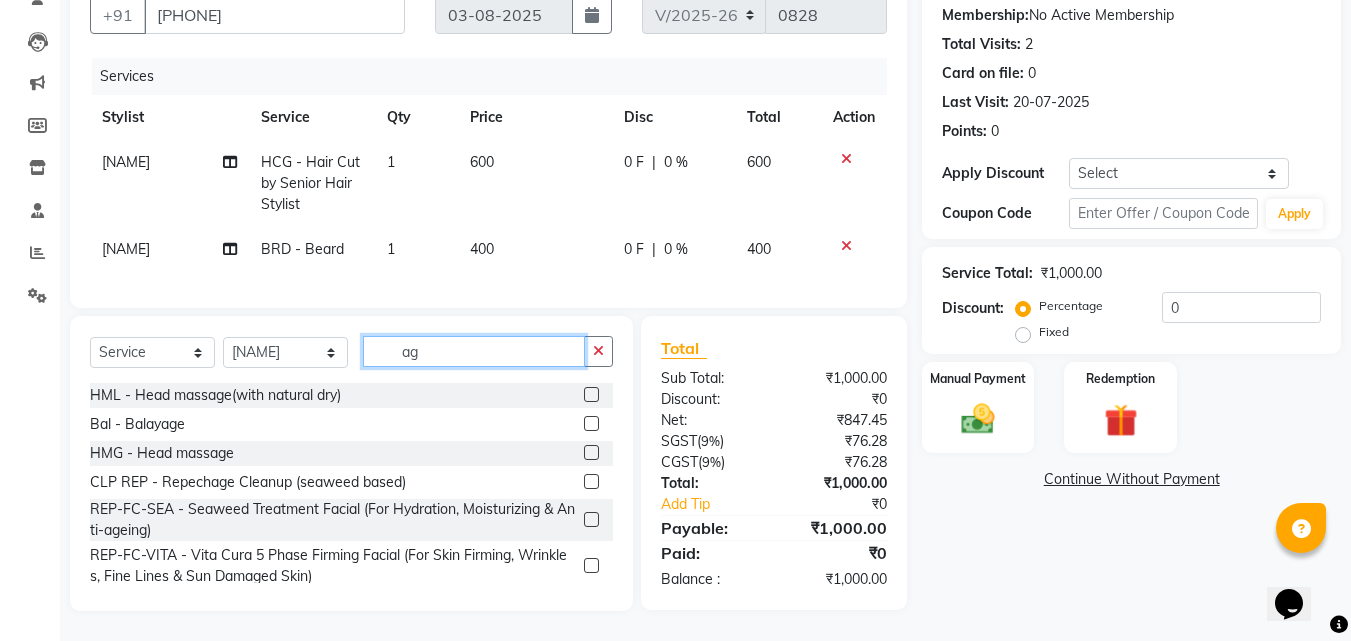 type on "a" 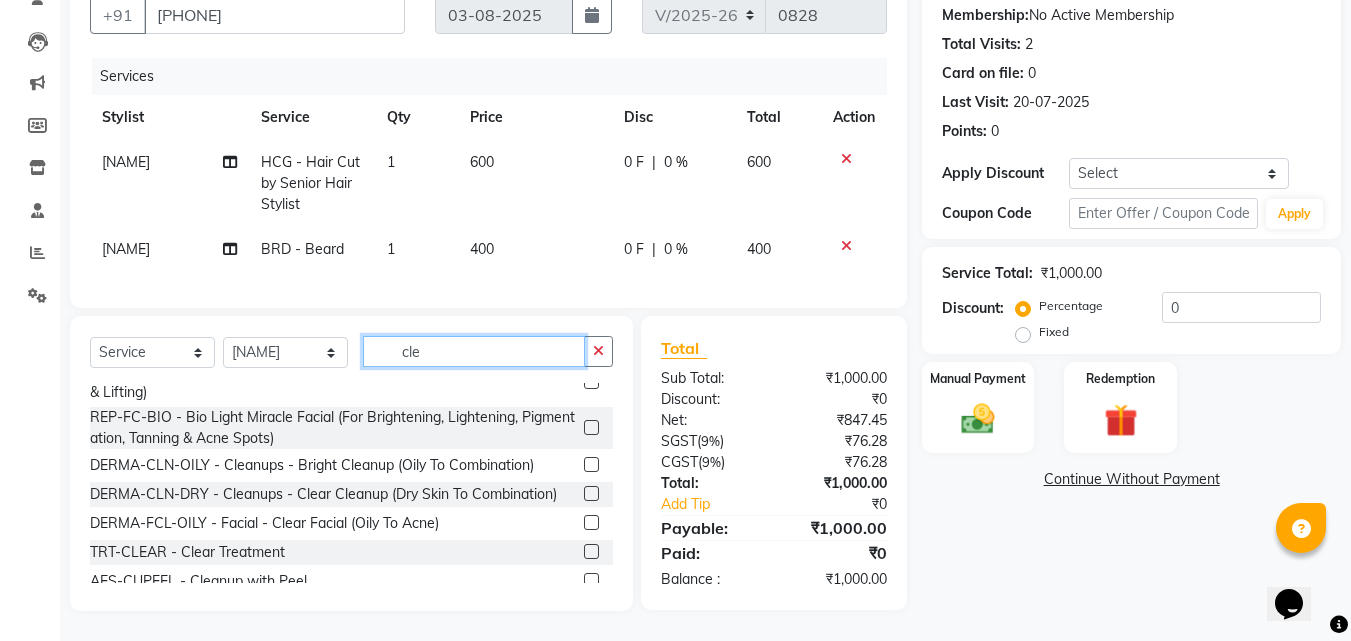 scroll, scrollTop: 199, scrollLeft: 0, axis: vertical 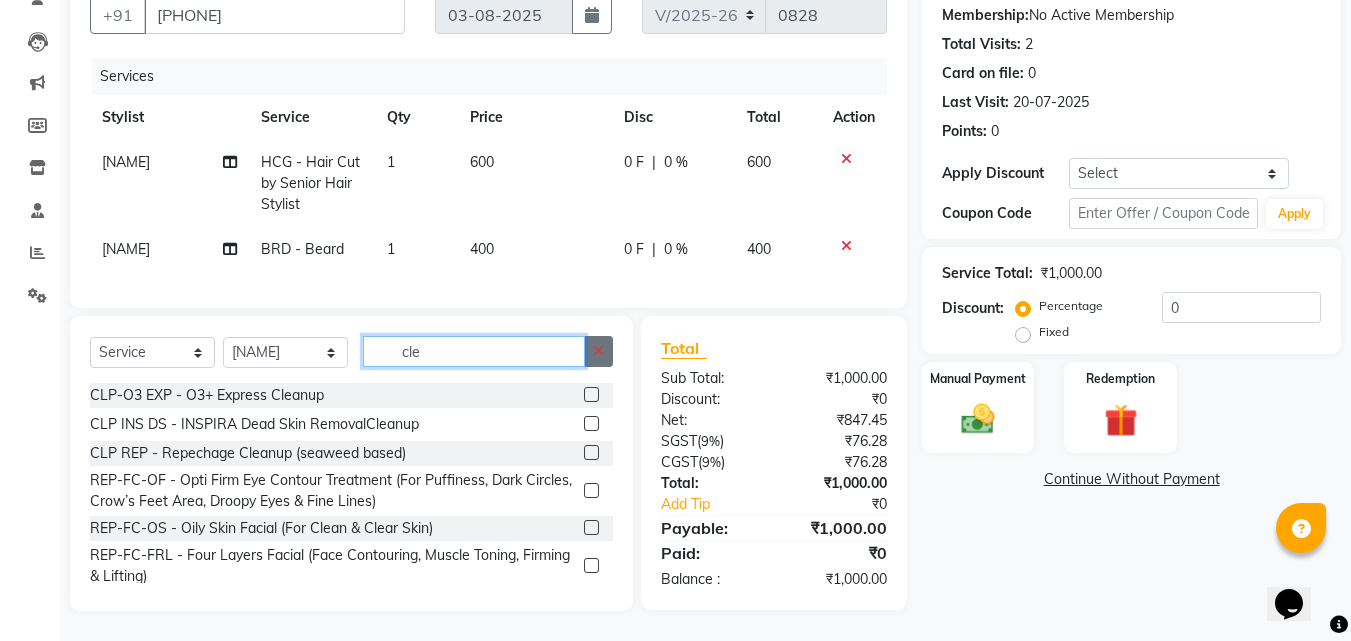 type on "cle" 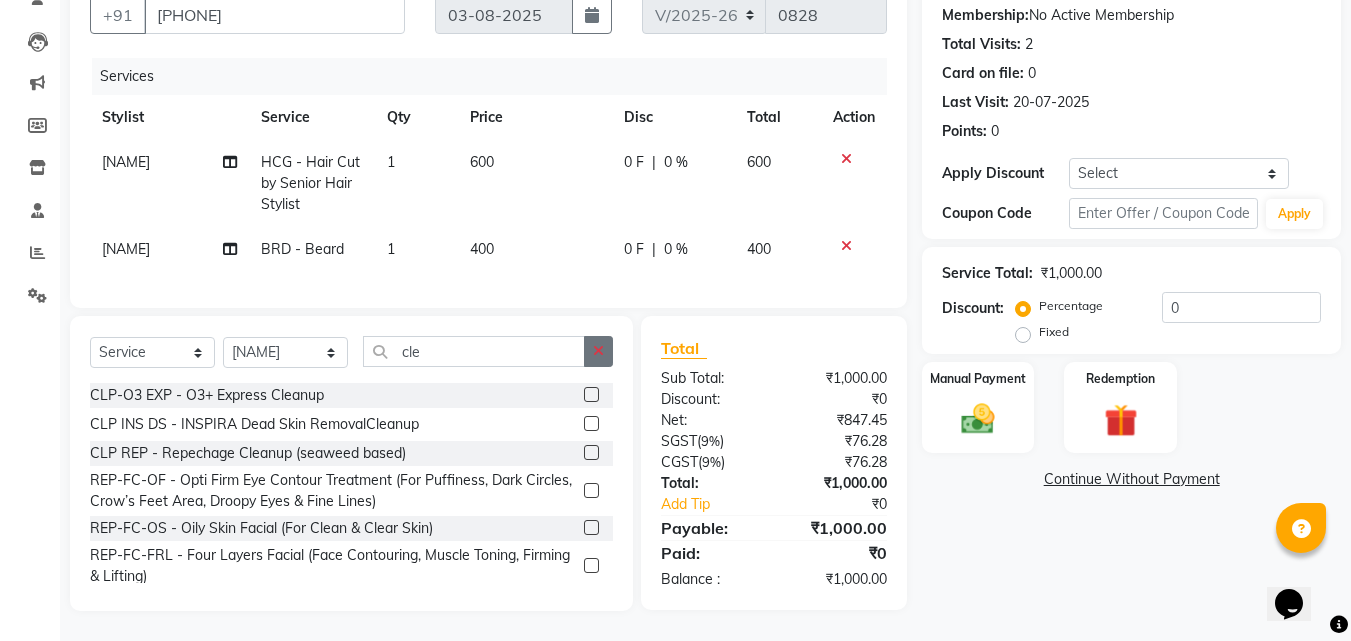click 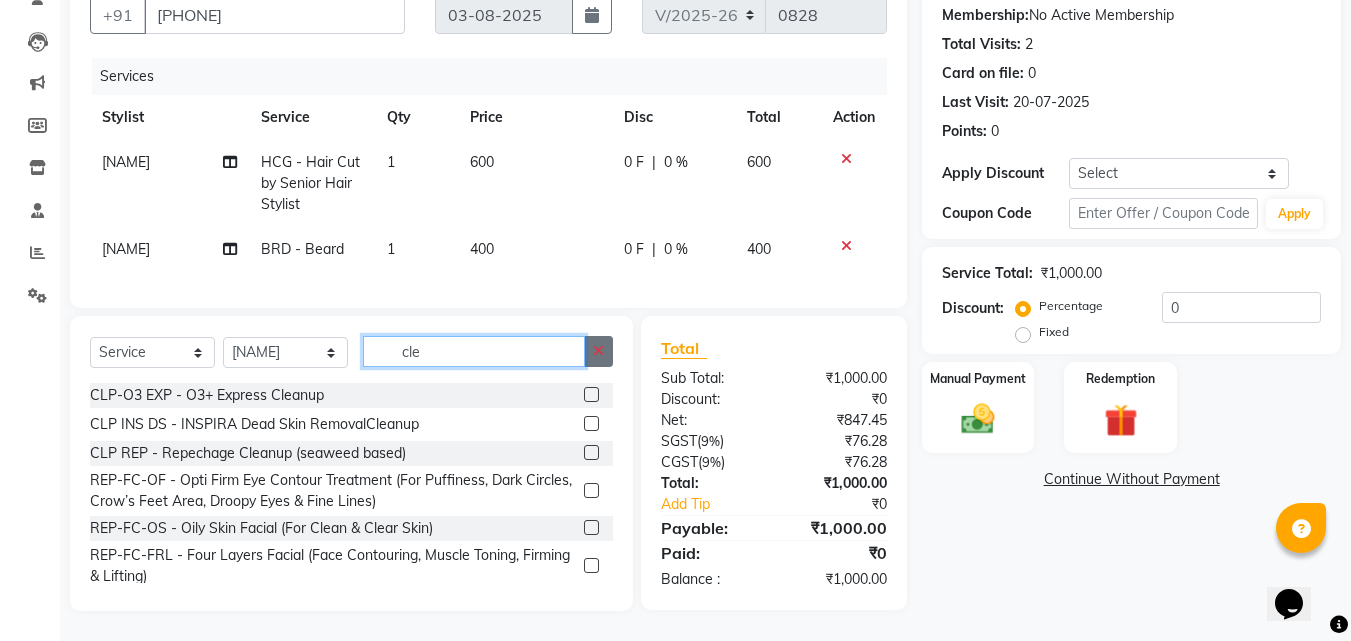 click on "cle" 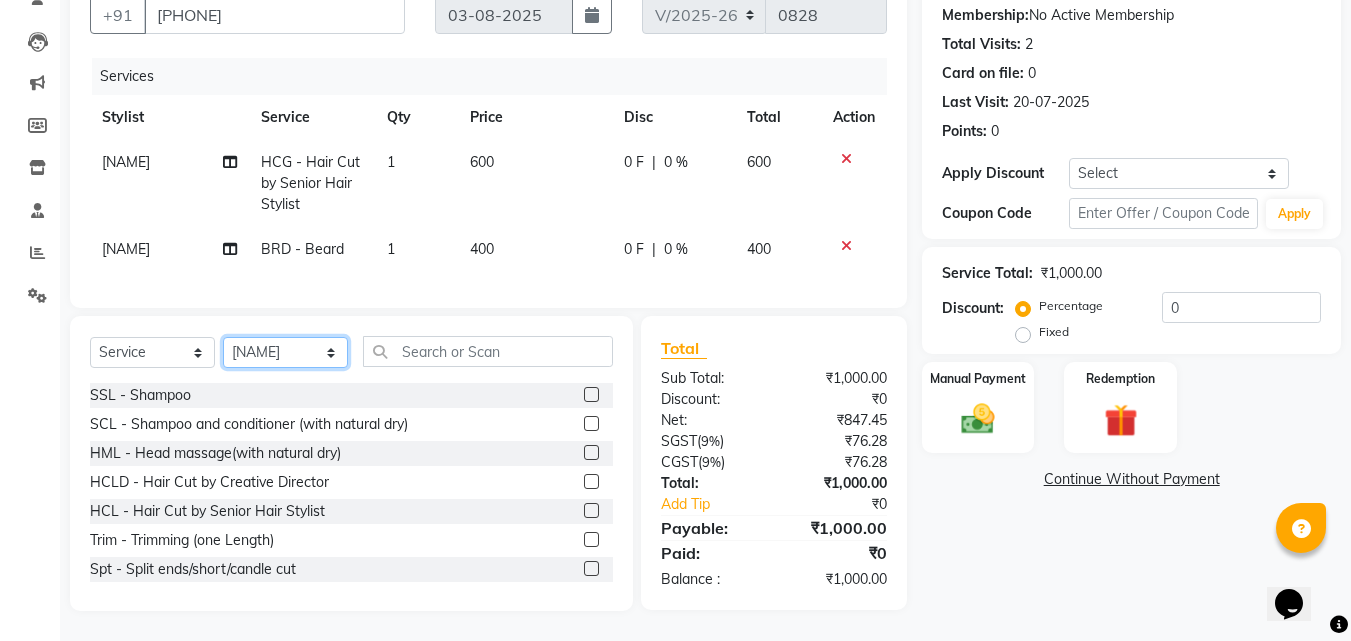 click on "Select Stylist Anu Azam Geetanjali Gulzar Jagdeep Singh Jagjeet Jasdeep Jashan Lovepreet Malkeet Micheal Rahul Rishi sanjay Sharan Simran Simran kaur Stalin tarun Vikas" 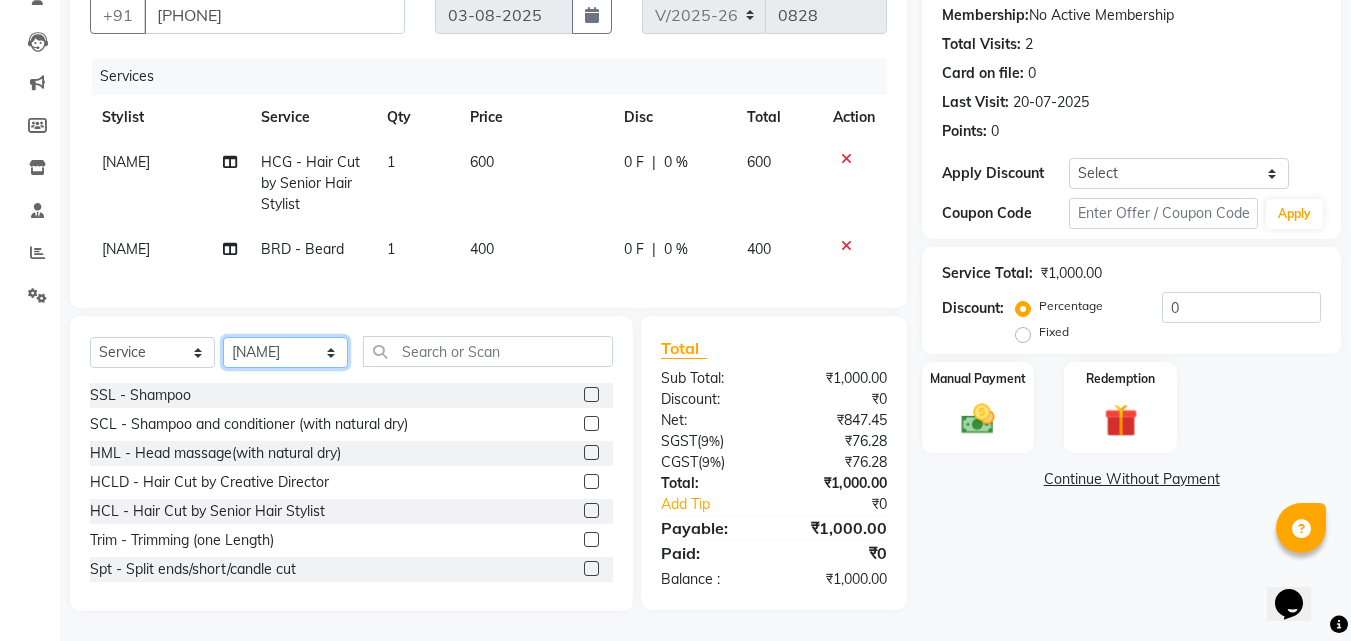 click on "Select Stylist Anu Azam Geetanjali Gulzar Jagdeep Singh Jagjeet Jasdeep Jashan Lovepreet Malkeet Micheal Rahul Rishi sanjay Sharan Simran Simran kaur Stalin tarun Vikas" 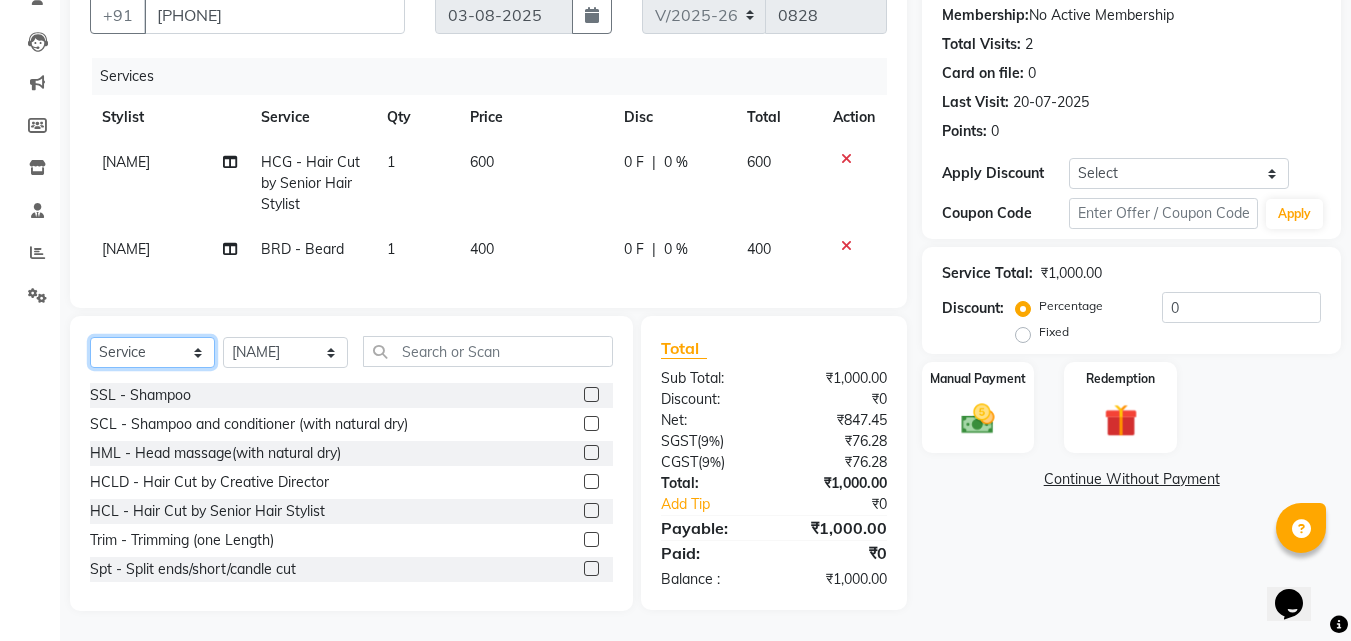 click on "Select  Service  Product  Membership  Package Voucher Prepaid Gift Card" 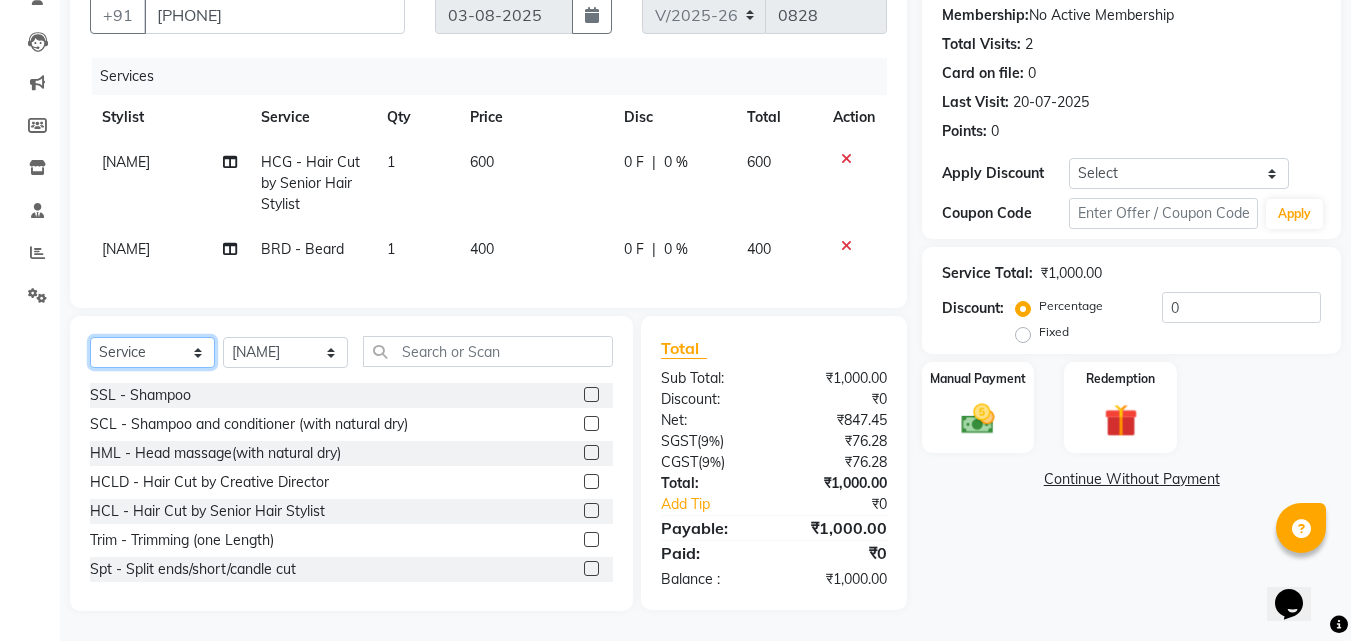 select on "product" 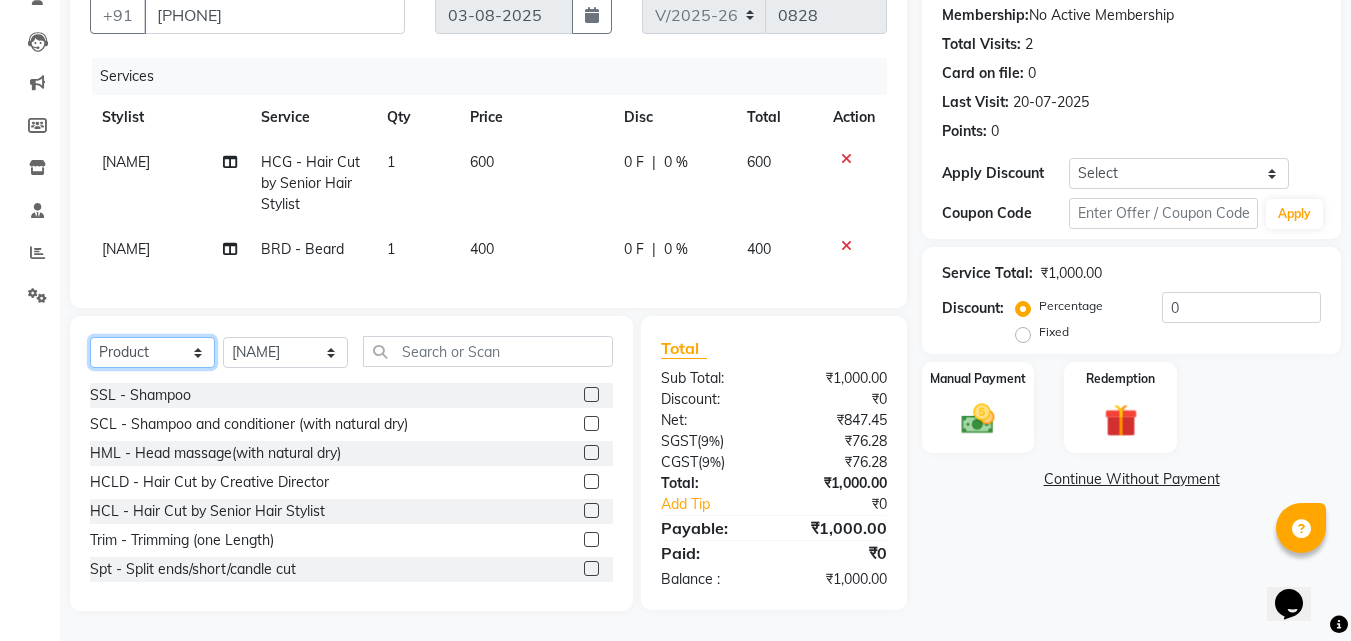 click on "Select  Service  Product  Membership  Package Voucher Prepaid Gift Card" 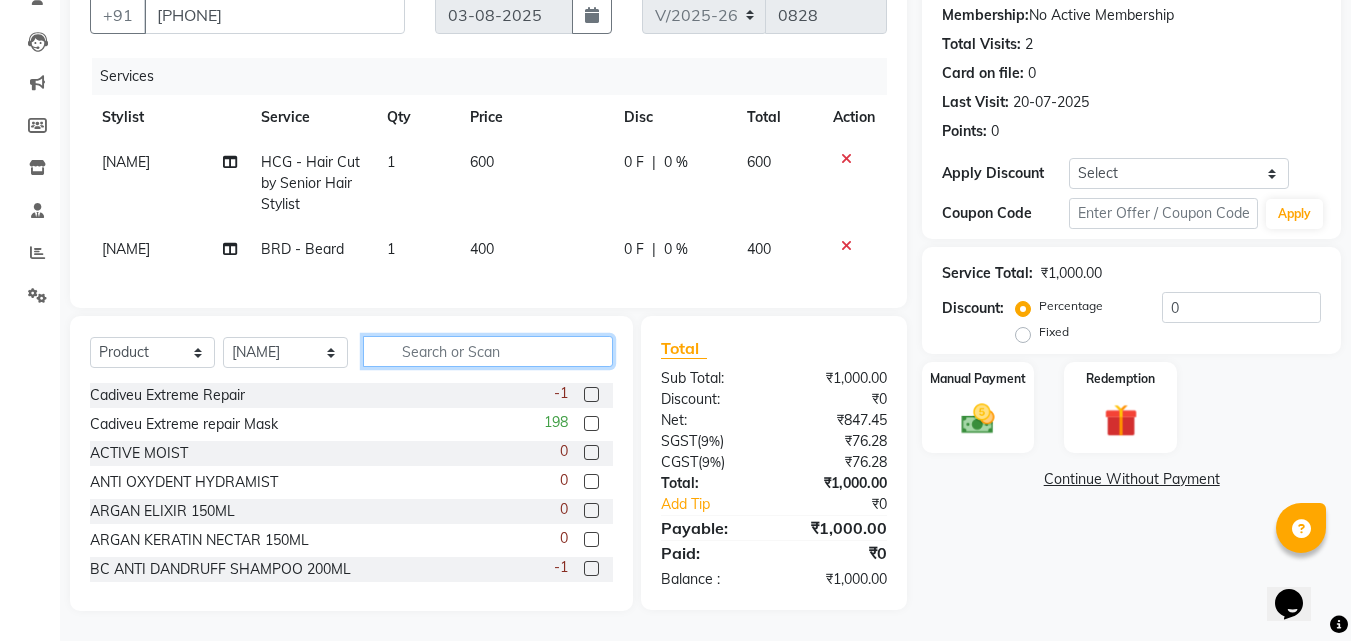 click 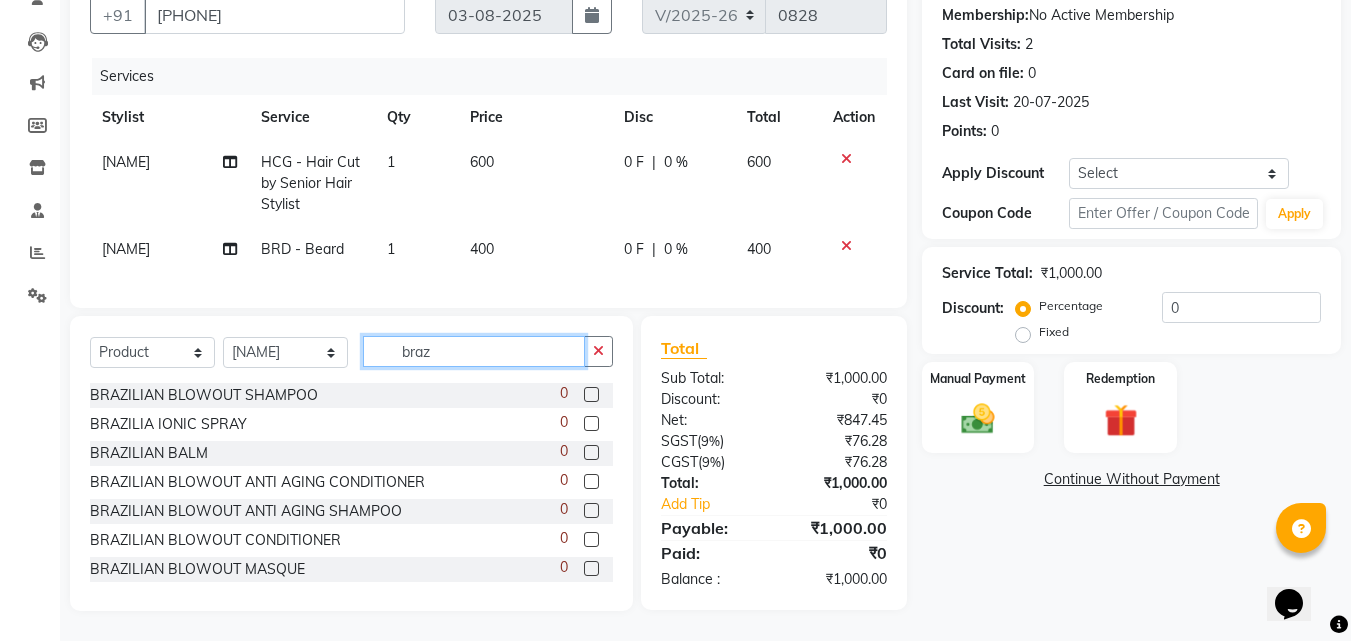 type on "braz" 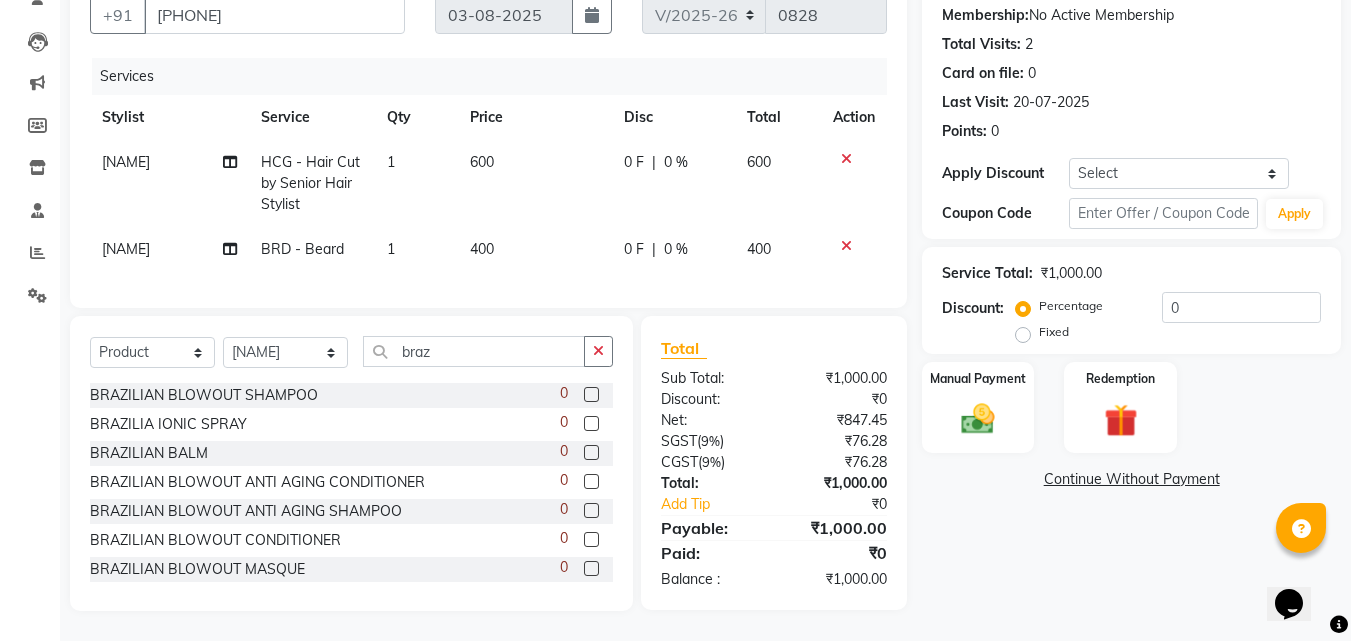 click on "0" 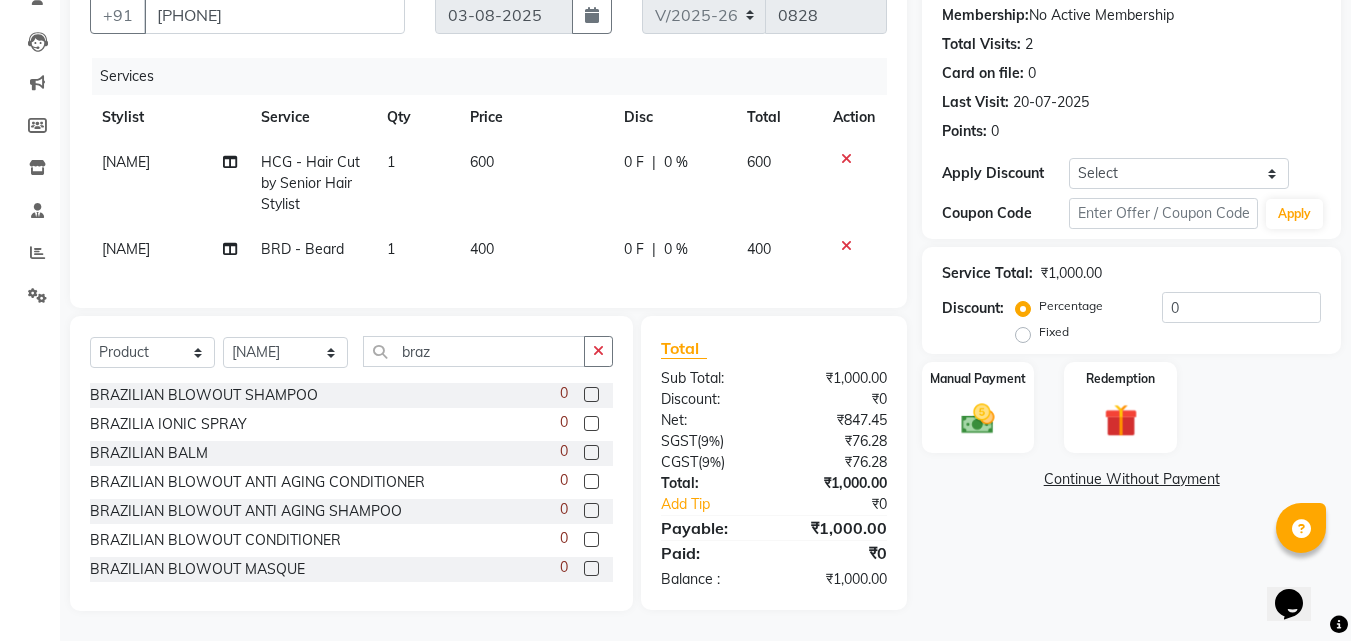 click on "BRAZILIAN BLOWOUT MASQUE  0" 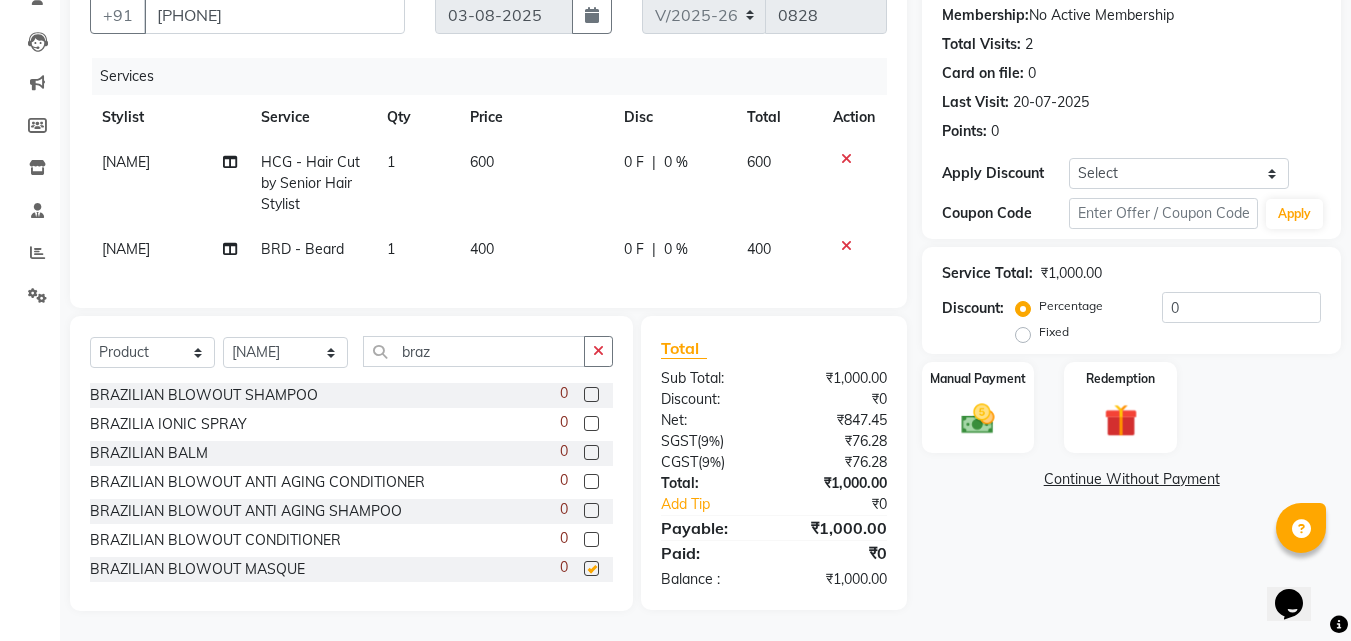 click 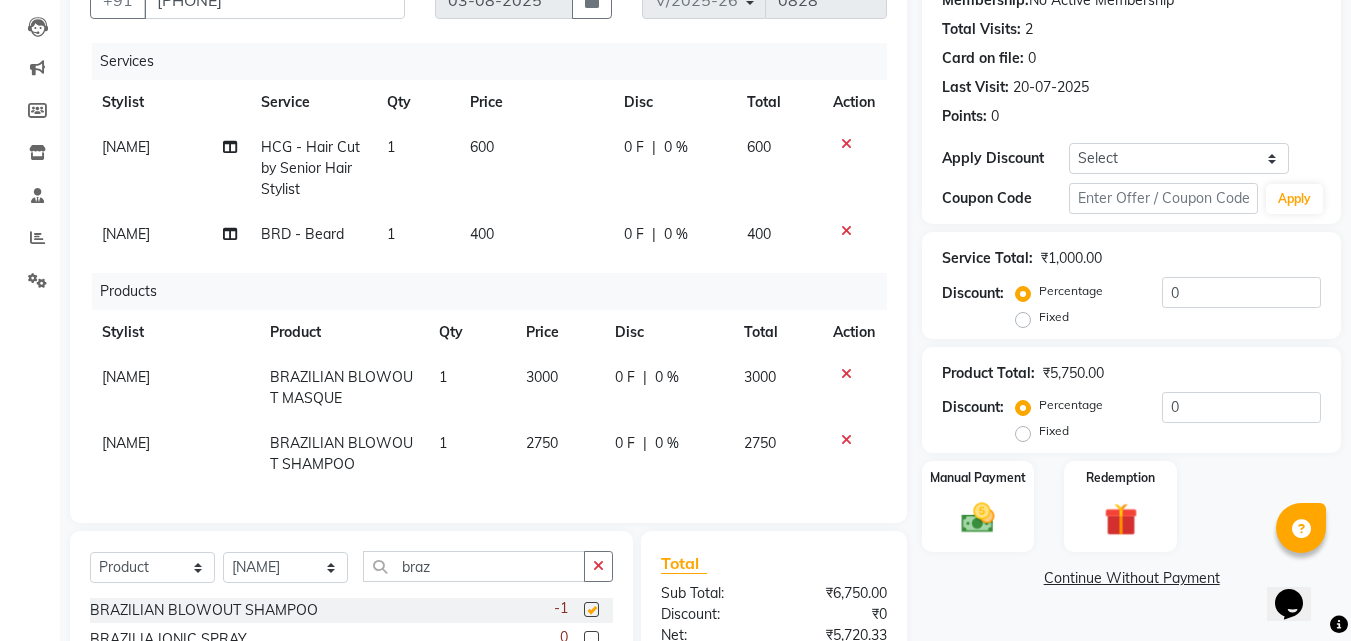 checkbox on "false" 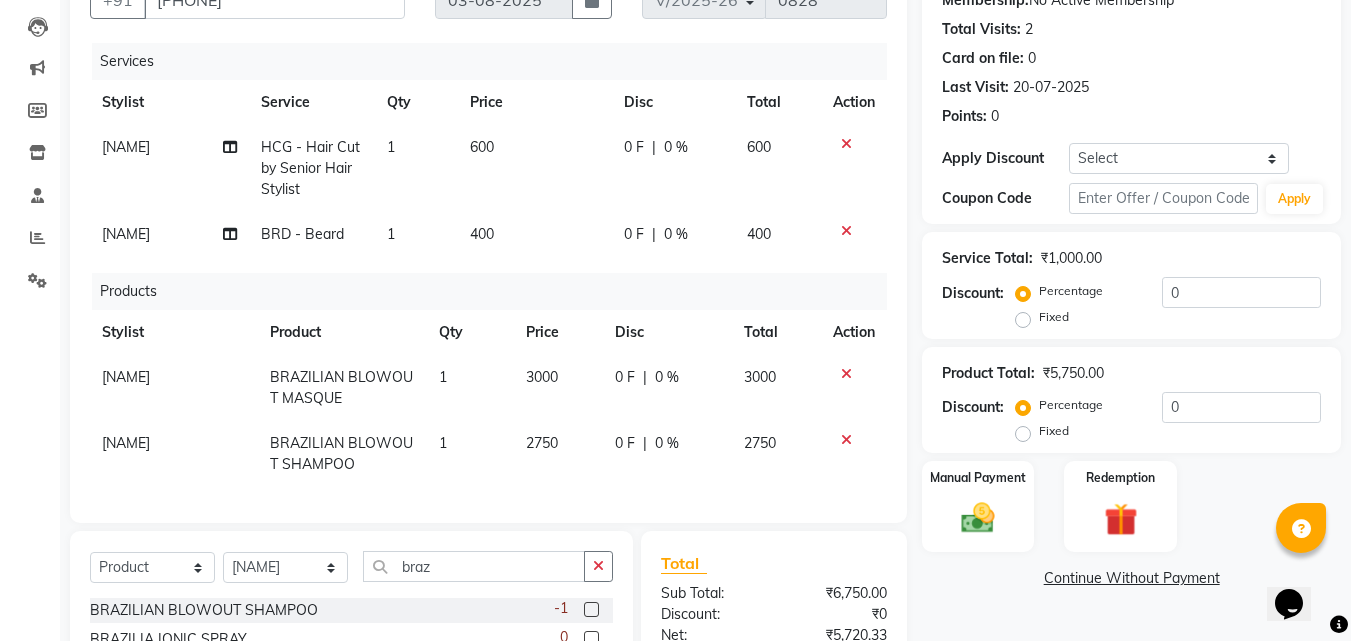checkbox on "false" 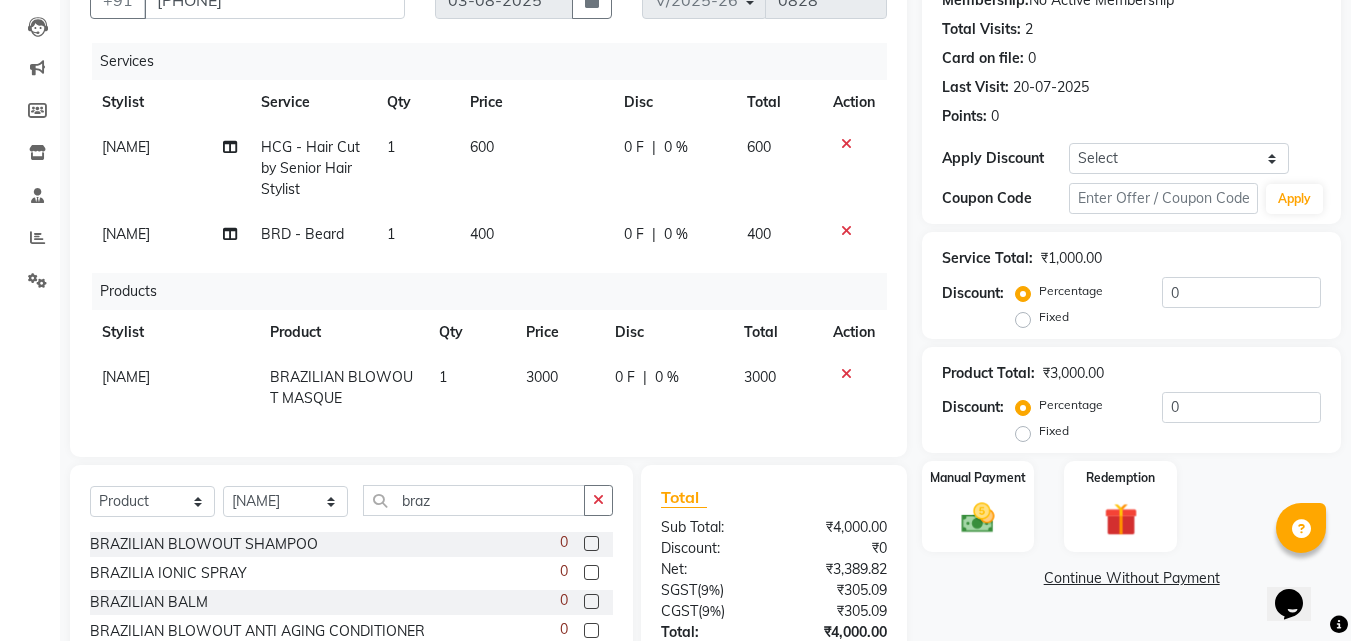 click on "0 %" 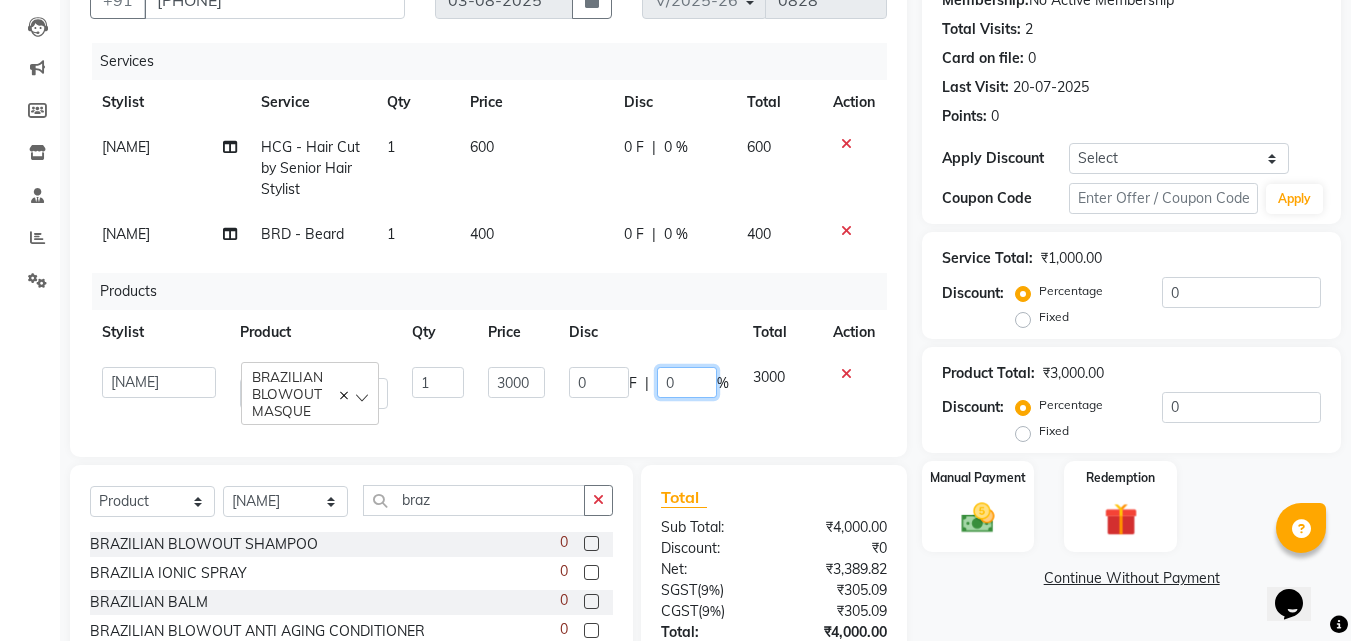 click on "0" 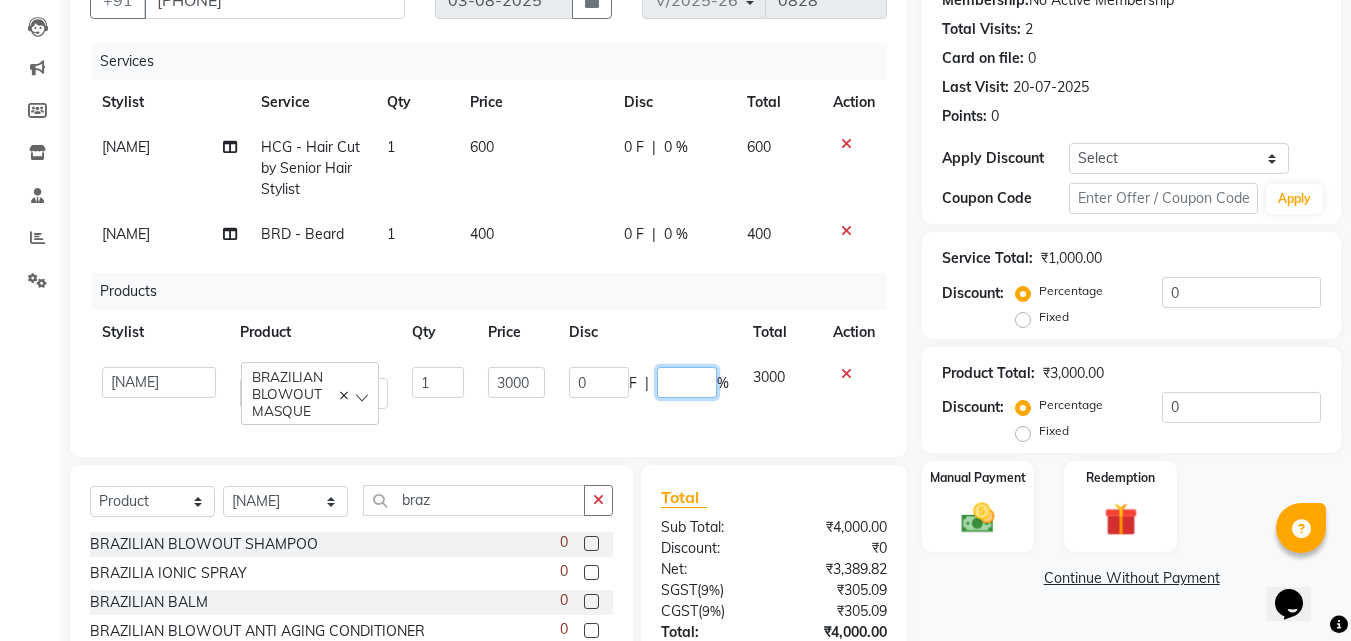 type on "5" 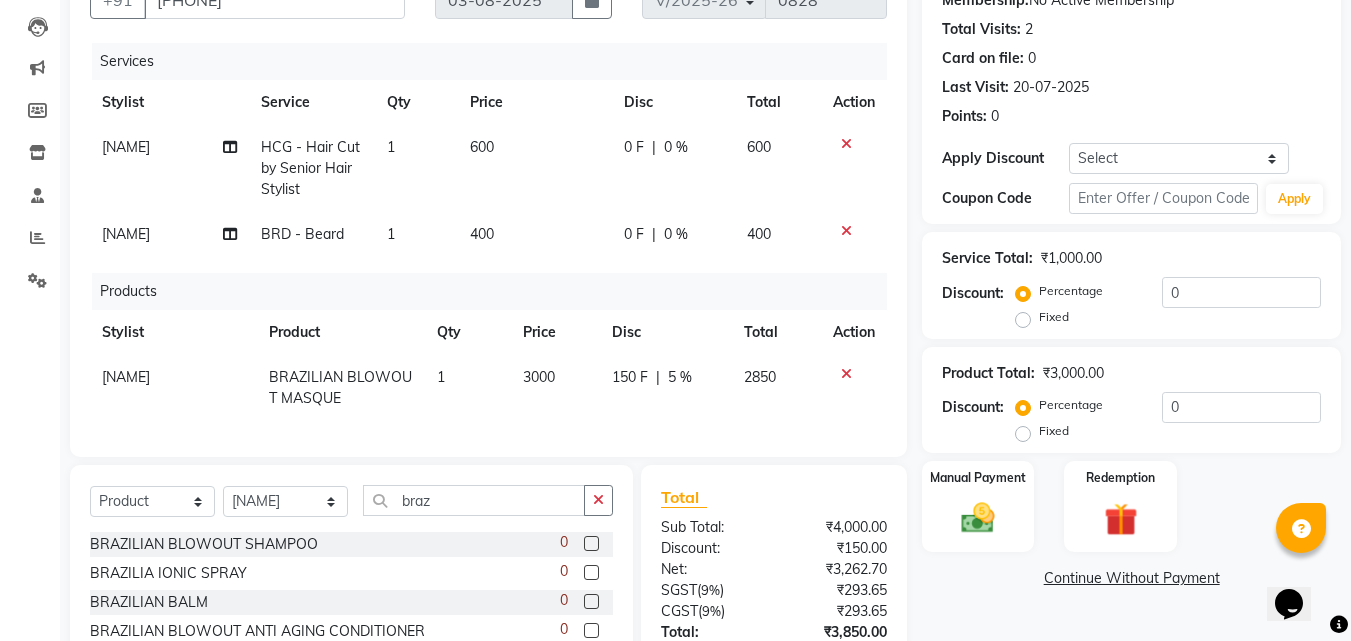click on "Action" 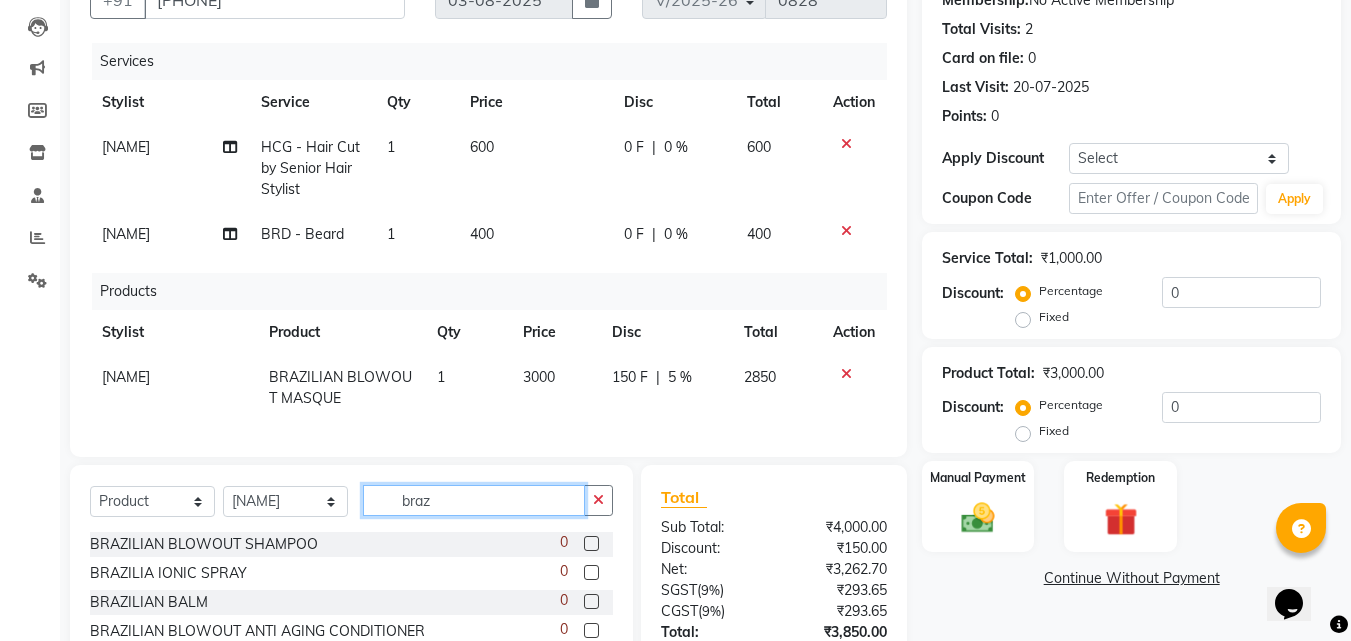 click on "braz" 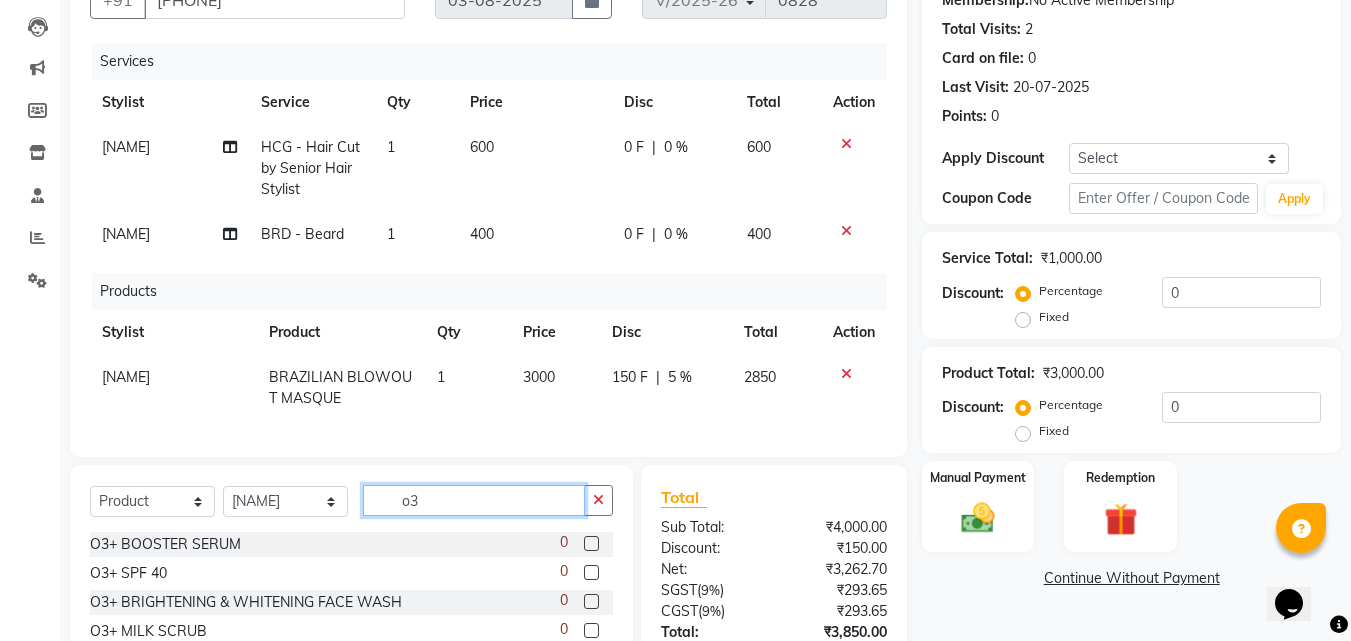 scroll, scrollTop: 32, scrollLeft: 0, axis: vertical 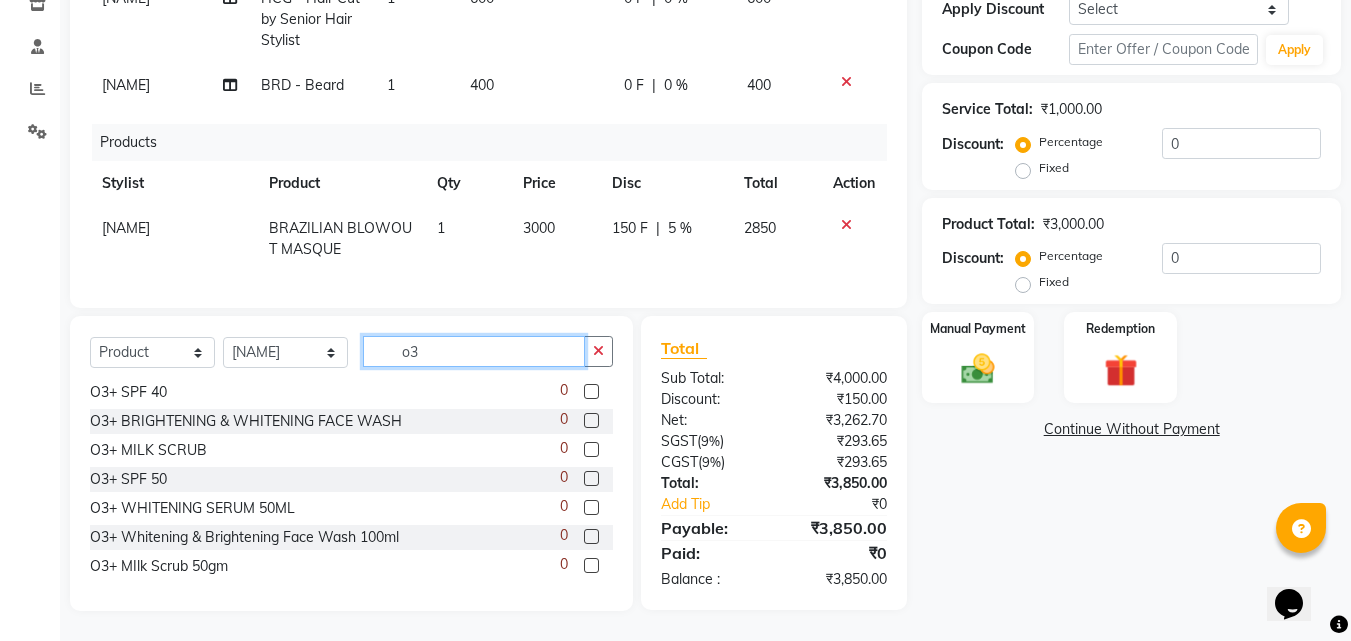 click on "o3" 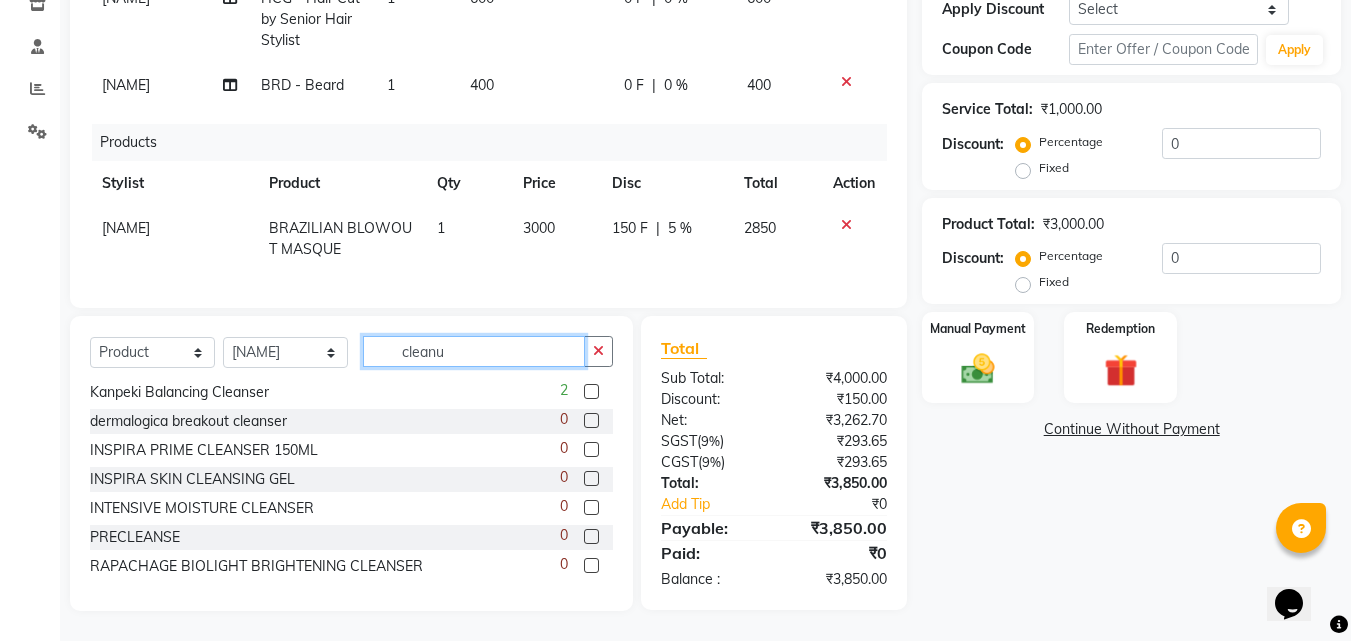 scroll, scrollTop: 0, scrollLeft: 0, axis: both 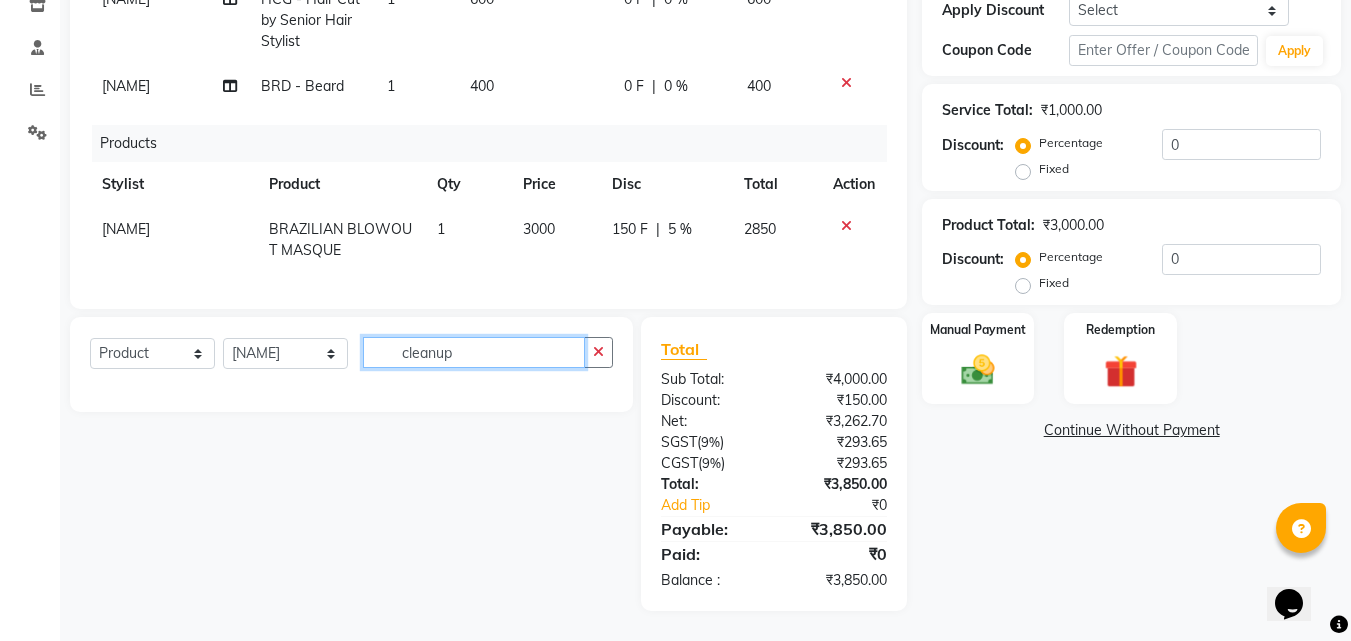 click on "cleanup" 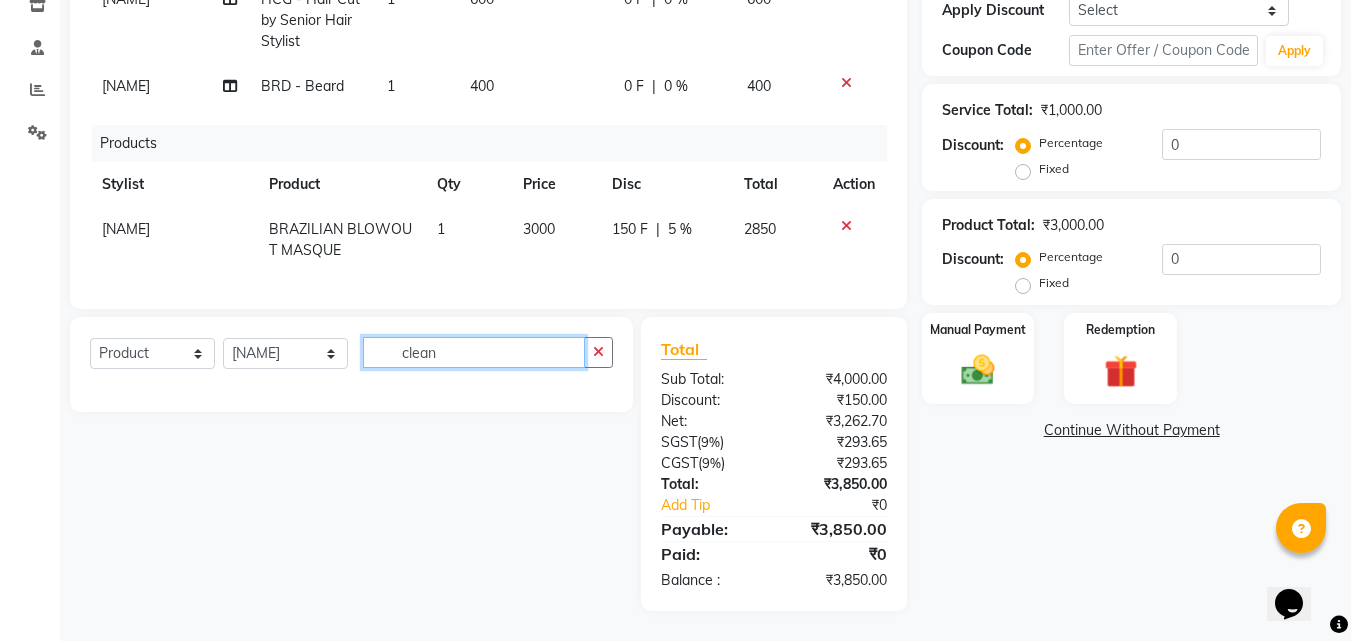 scroll, scrollTop: 369, scrollLeft: 0, axis: vertical 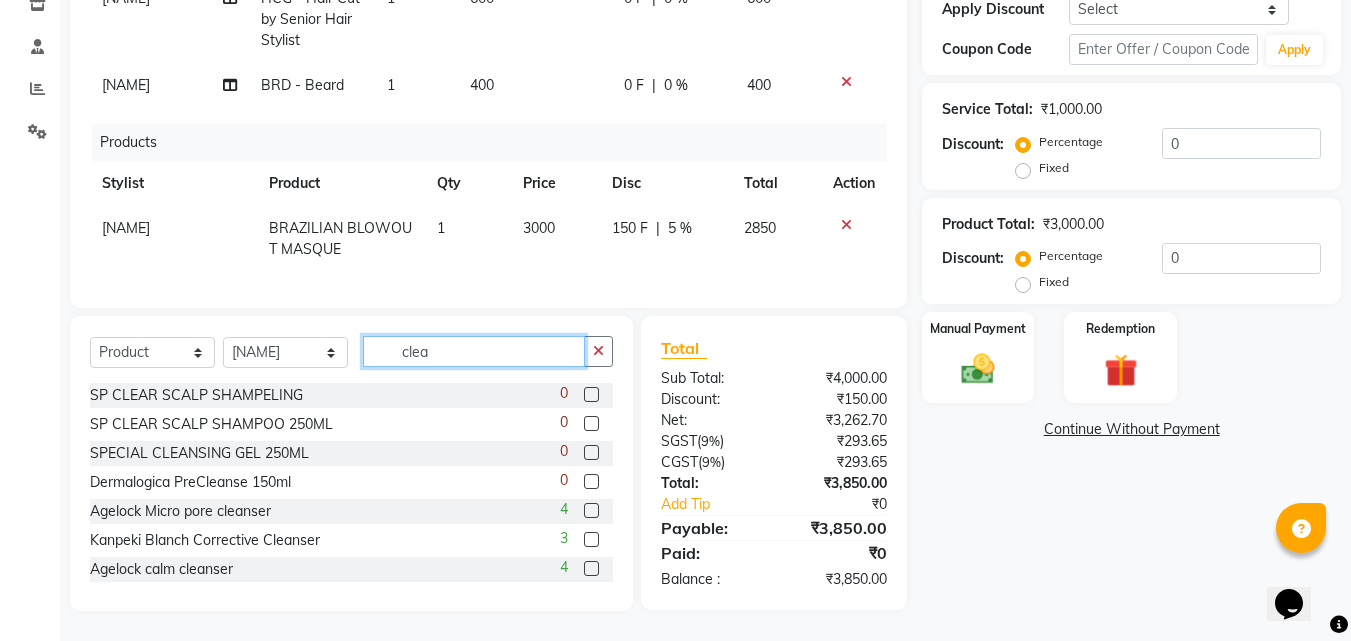 type on "clea" 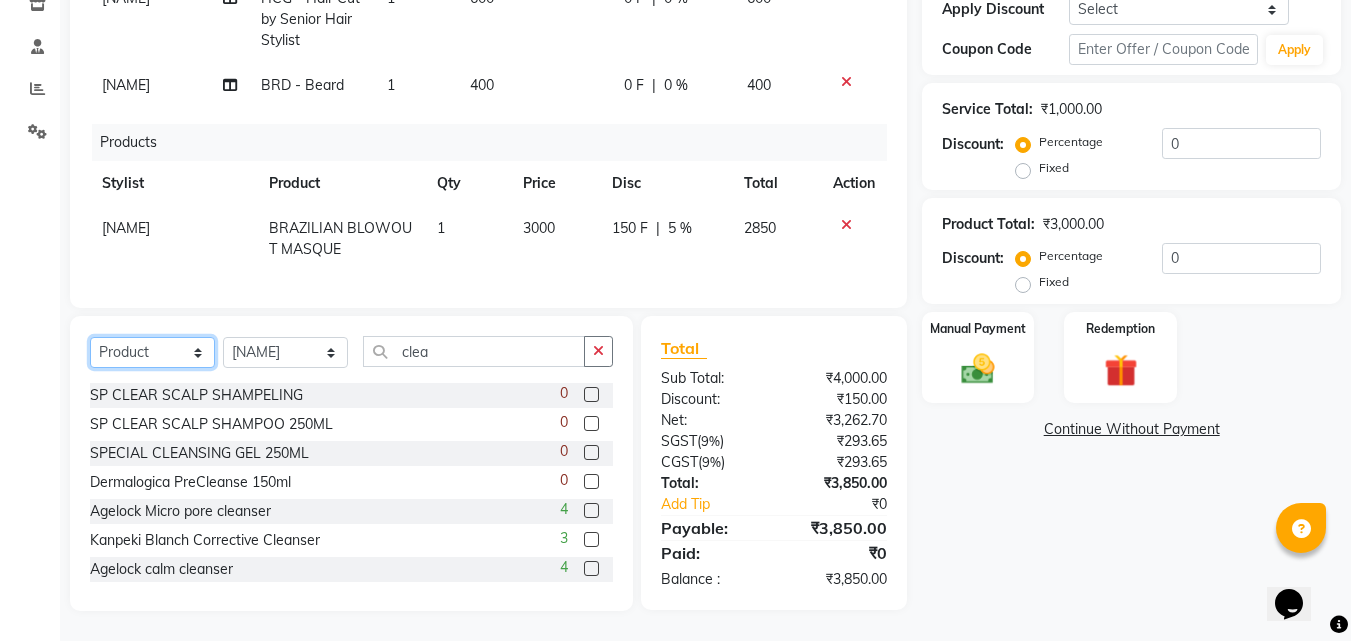 click on "Select  Service  Product  Membership  Package Voucher Prepaid Gift Card" 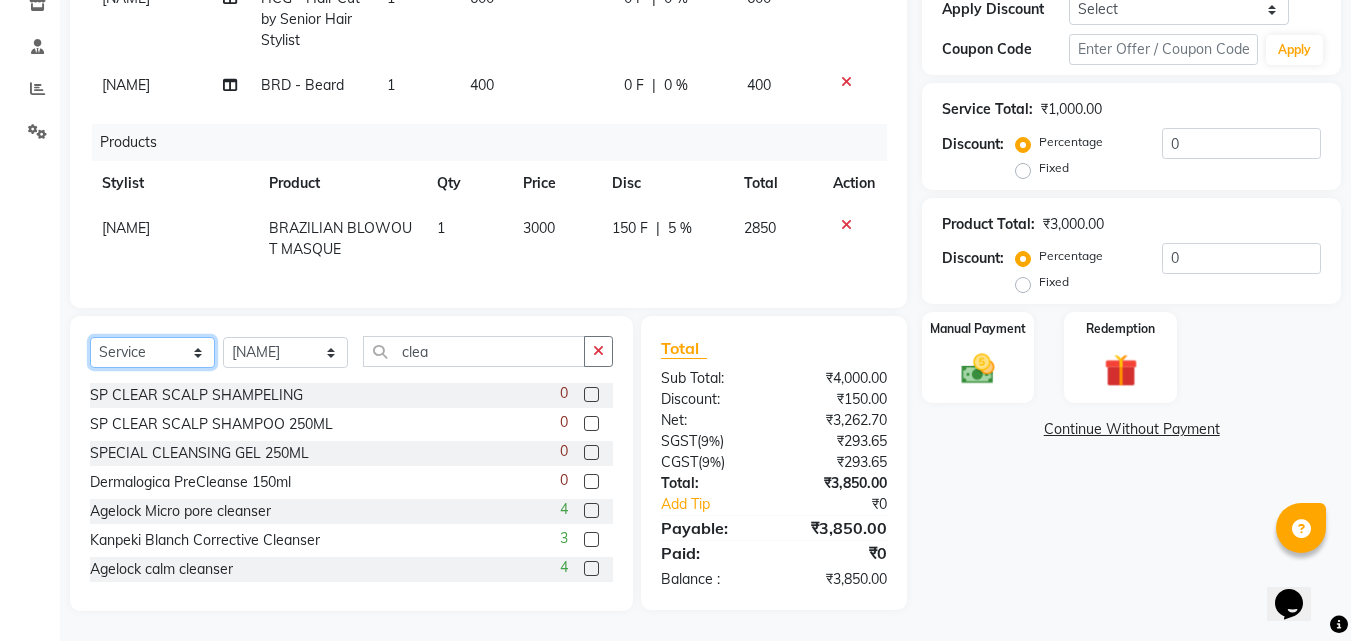 click on "Select  Service  Product  Membership  Package Voucher Prepaid Gift Card" 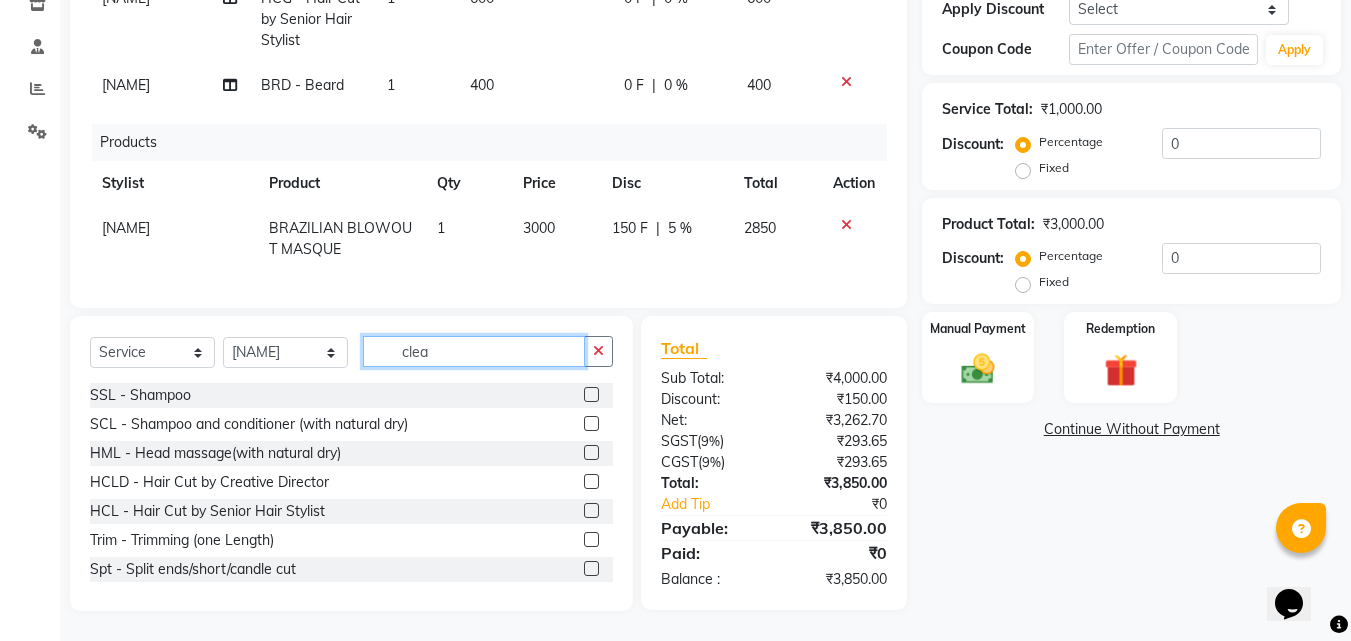 click on "clea" 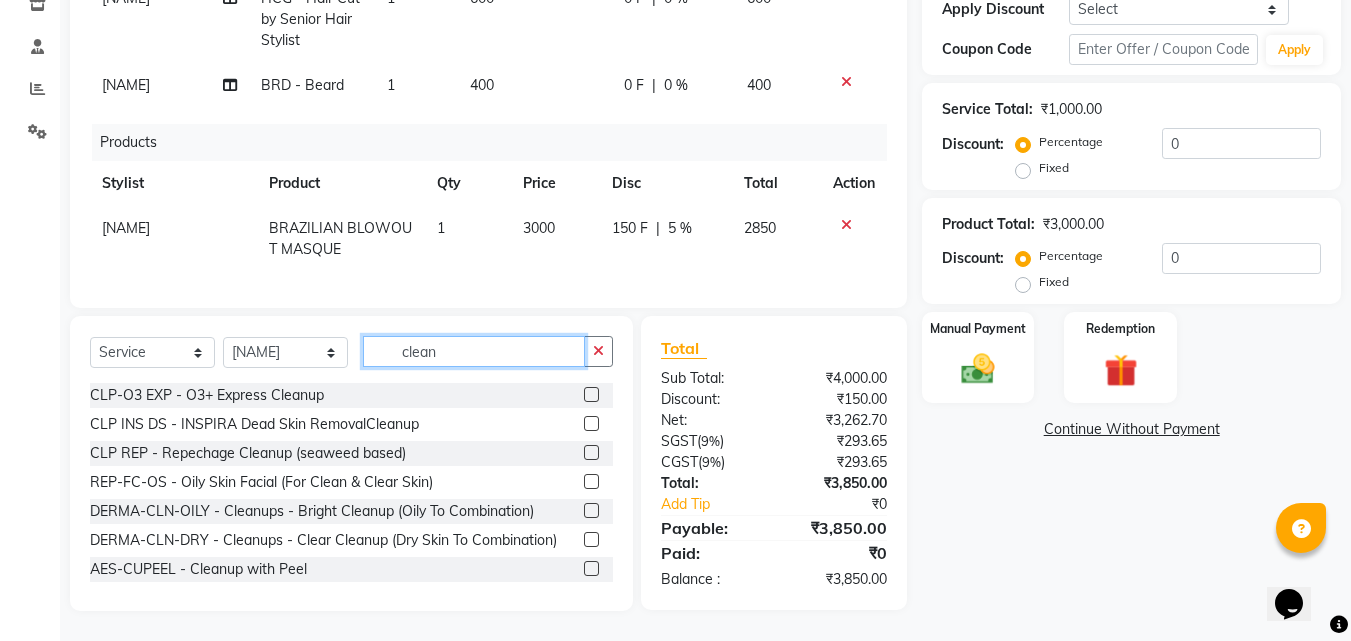 type on "clean" 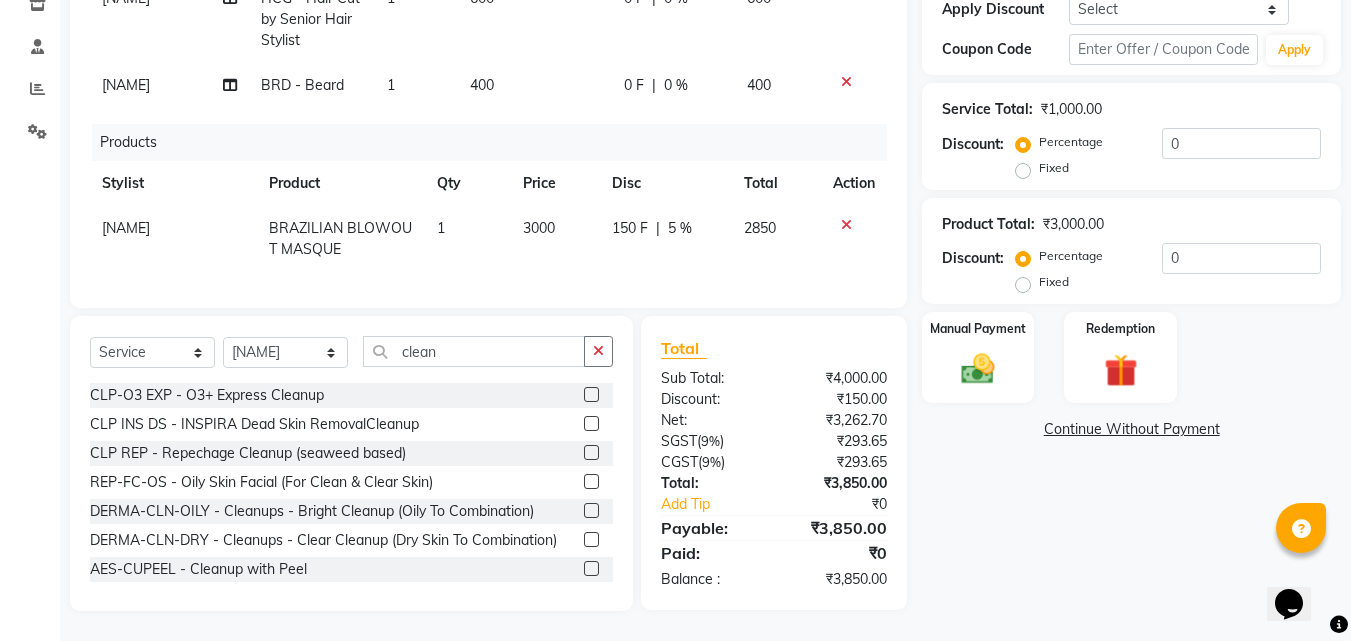 click 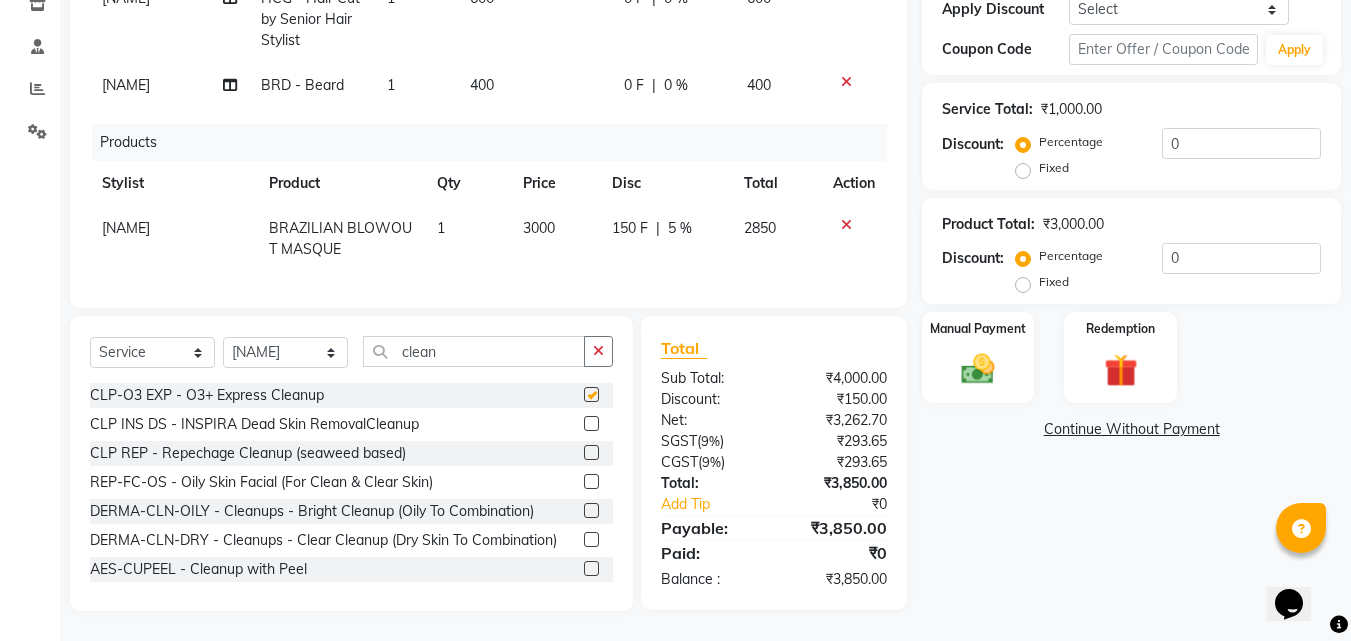 click on "Client +91 7888302960 Date 03-08-2025 Invoice Number V/2025 V/2025-26 0828 Services Stylist Service Qty Price Disc Total Action Jasdeep HCG - Hair Cut by Senior Hair Stylist 1 600 0 F | 0 % 600 Jasdeep BRD - Beard 1 400 0 F | 0 % 400 Products Stylist Product Qty Price Disc Total Action Jasdeep BRAZILIAN BLOWOUT MASQUE 1 3000 150 F | 5 % 2850" 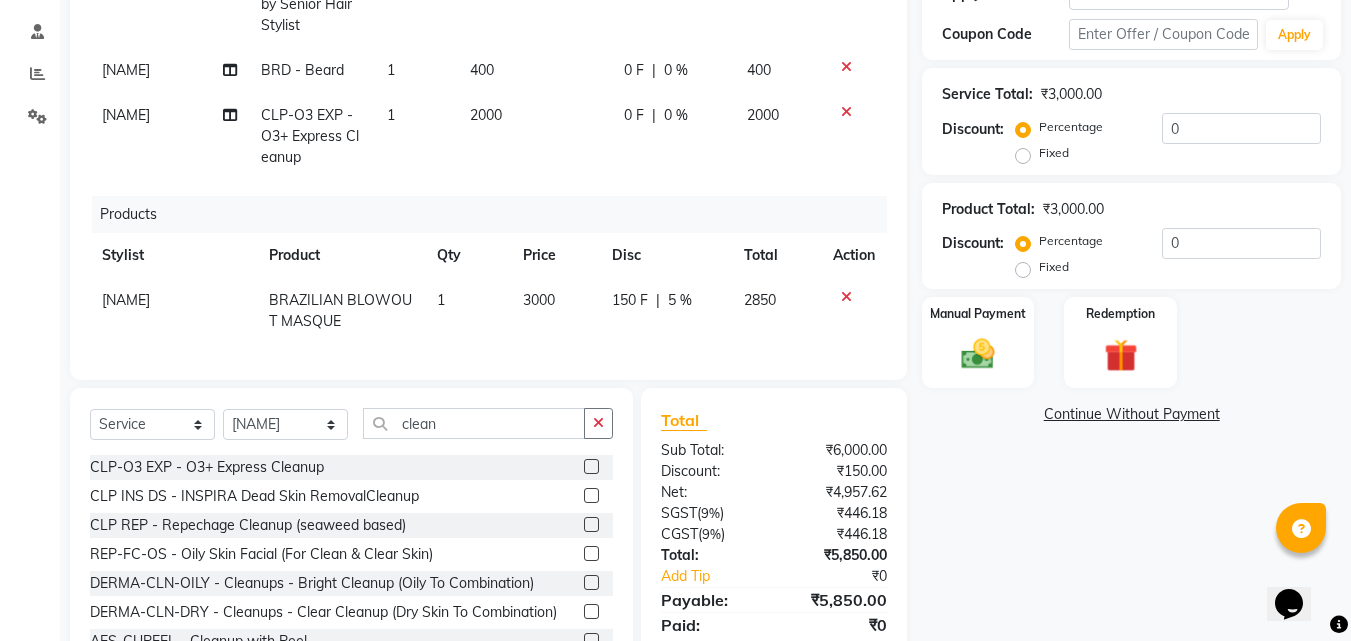 checkbox on "false" 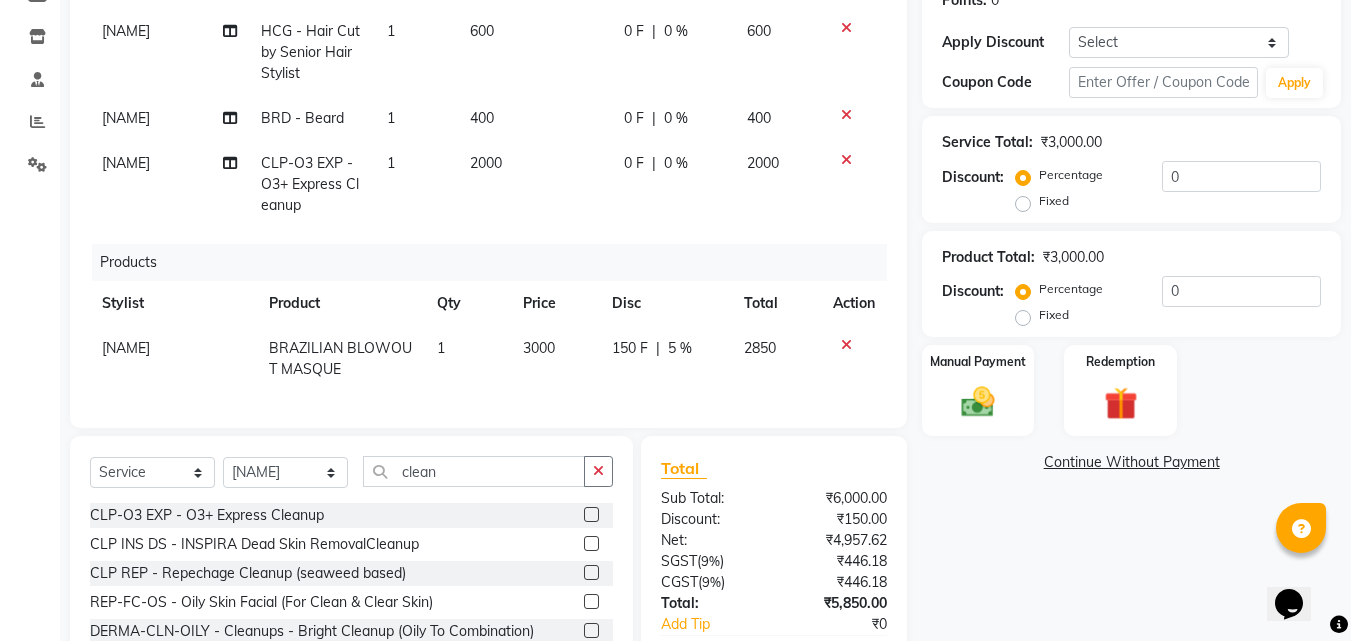 scroll, scrollTop: 356, scrollLeft: 0, axis: vertical 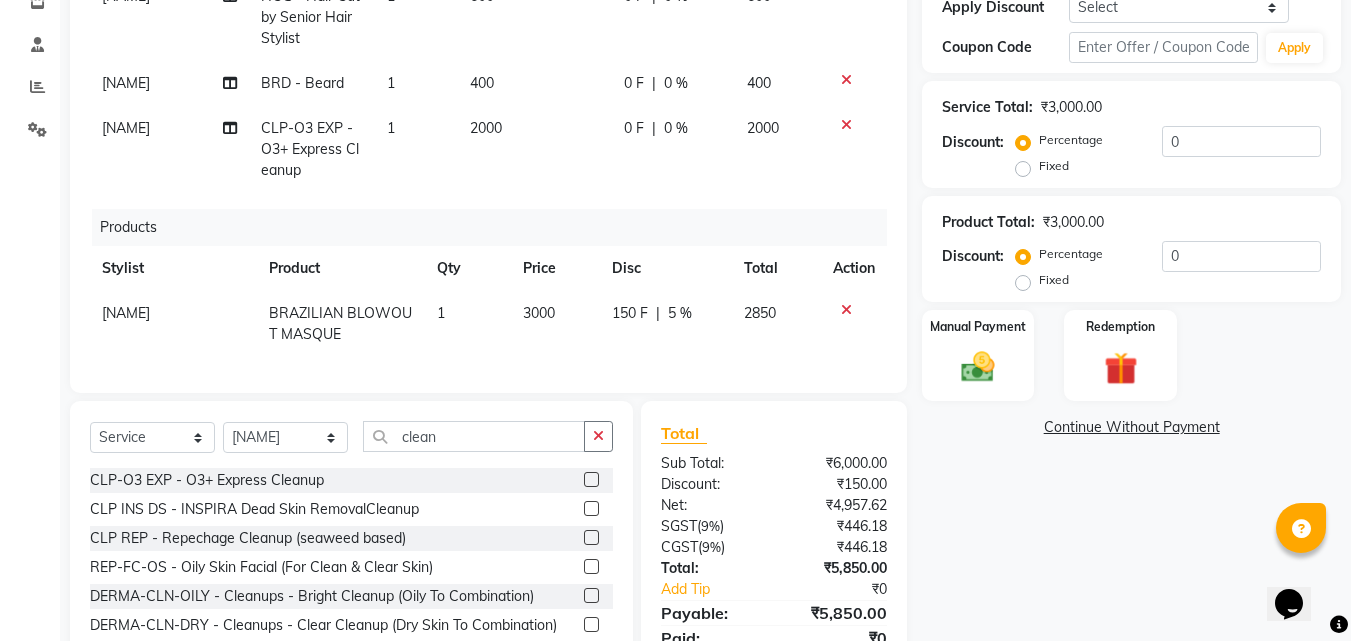 click 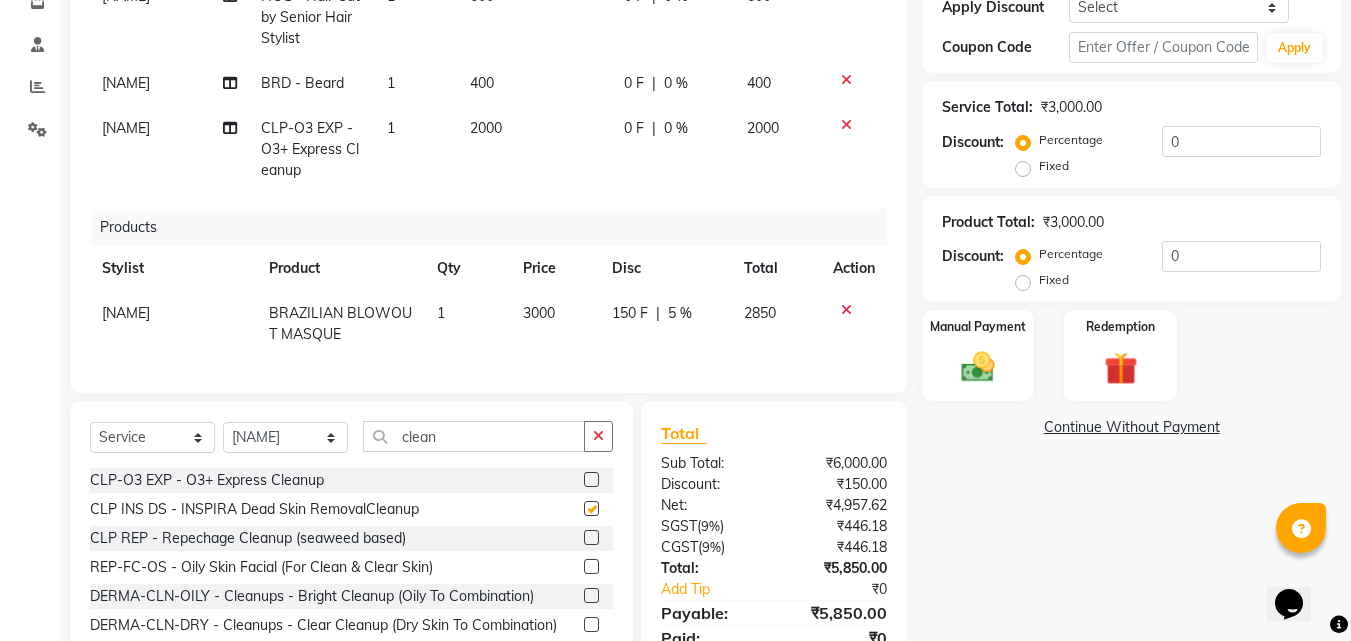 click 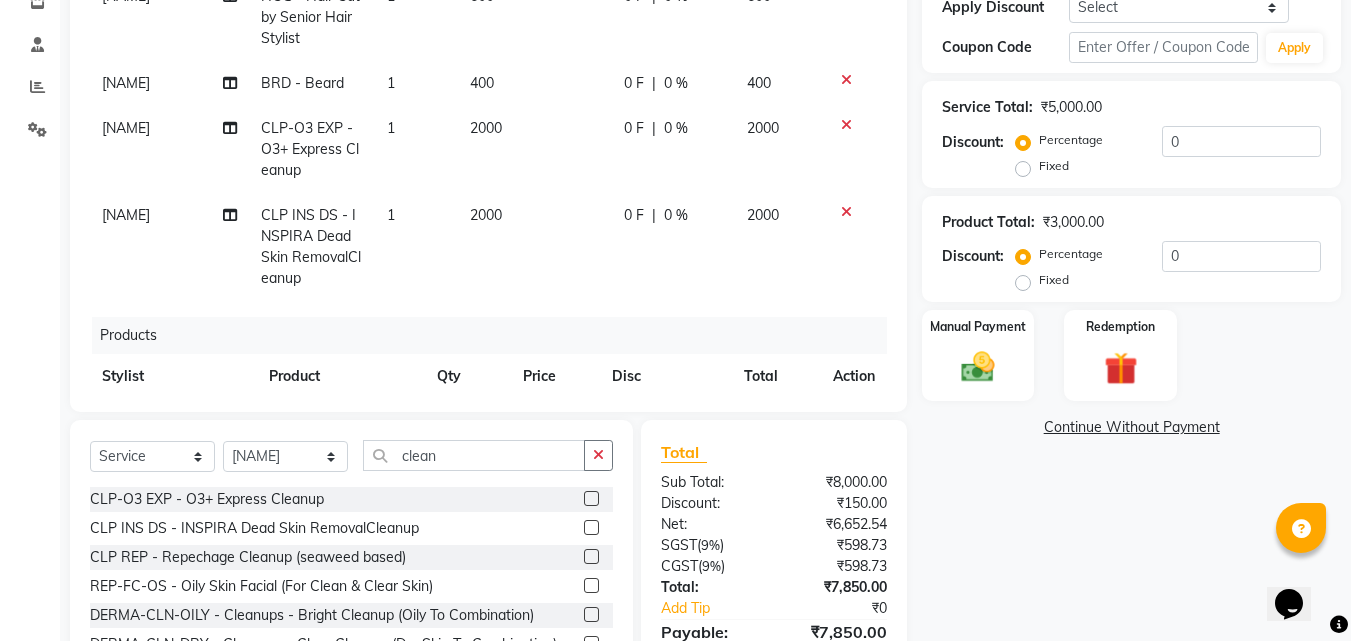 scroll, scrollTop: 3, scrollLeft: 0, axis: vertical 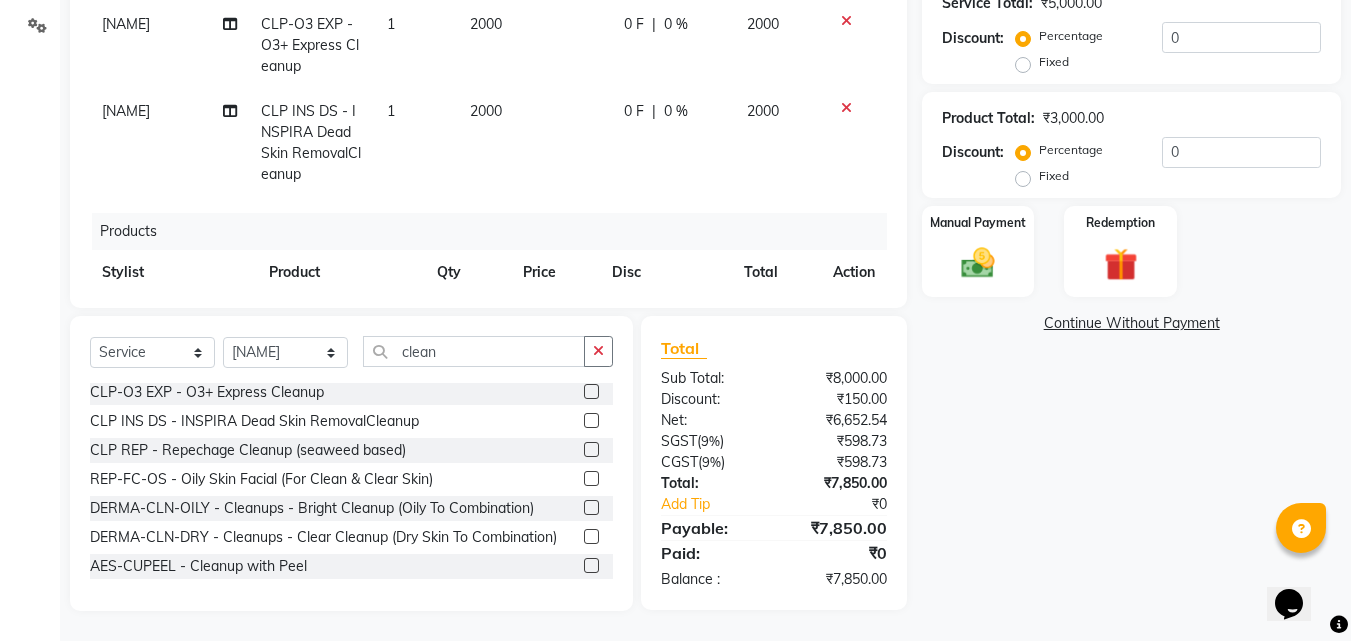 click 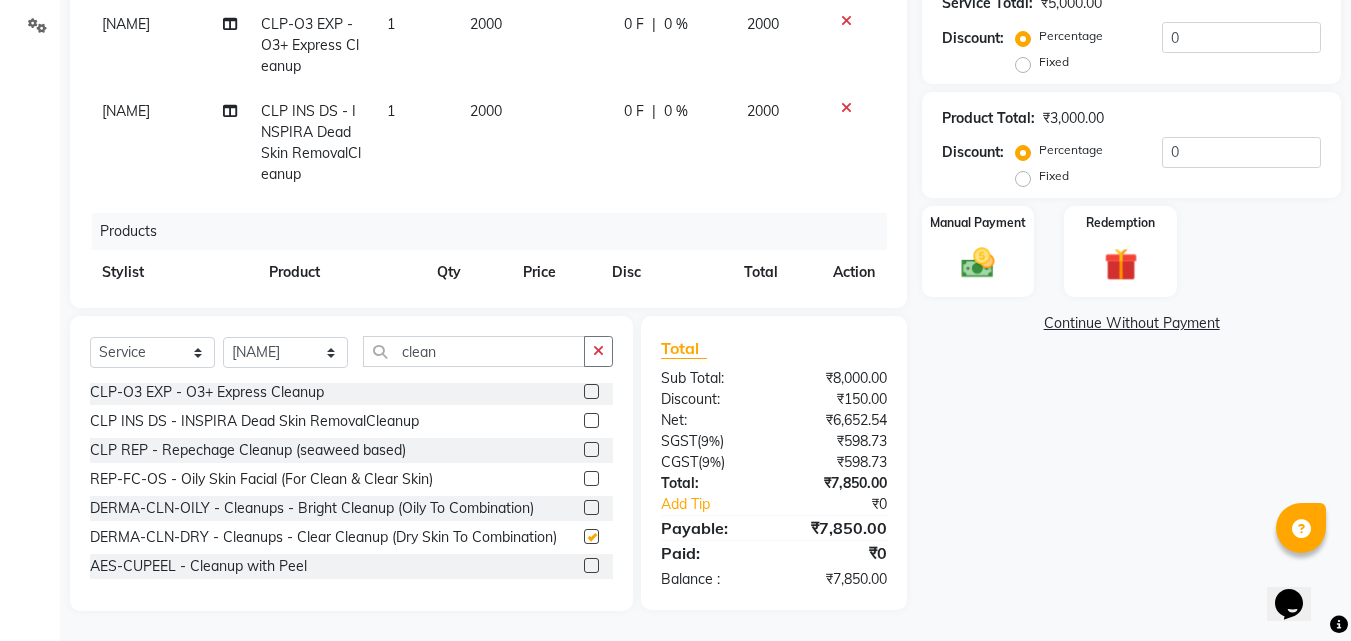 click 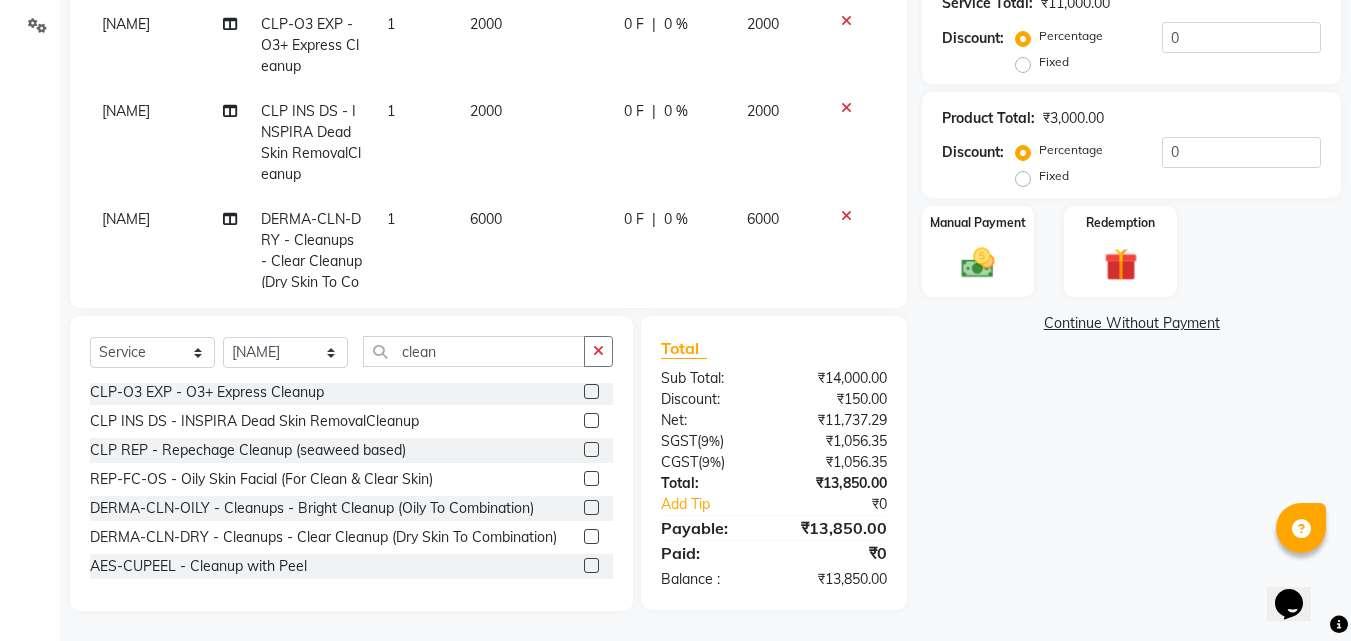 click 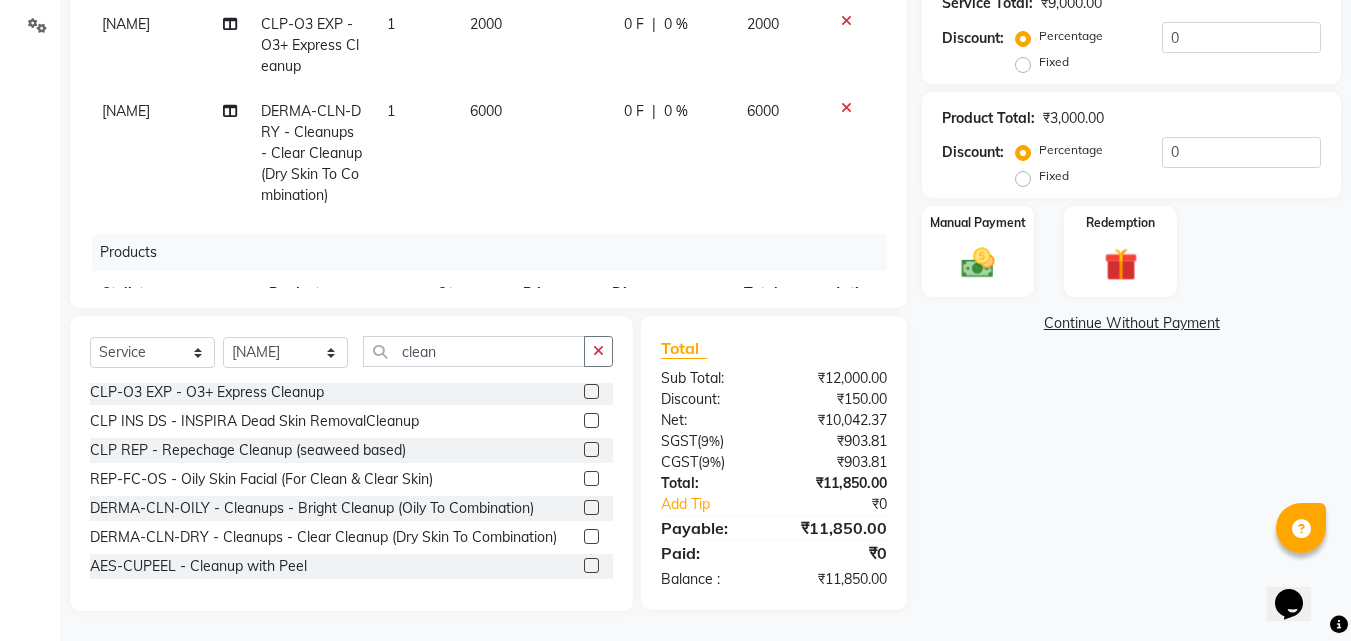 click 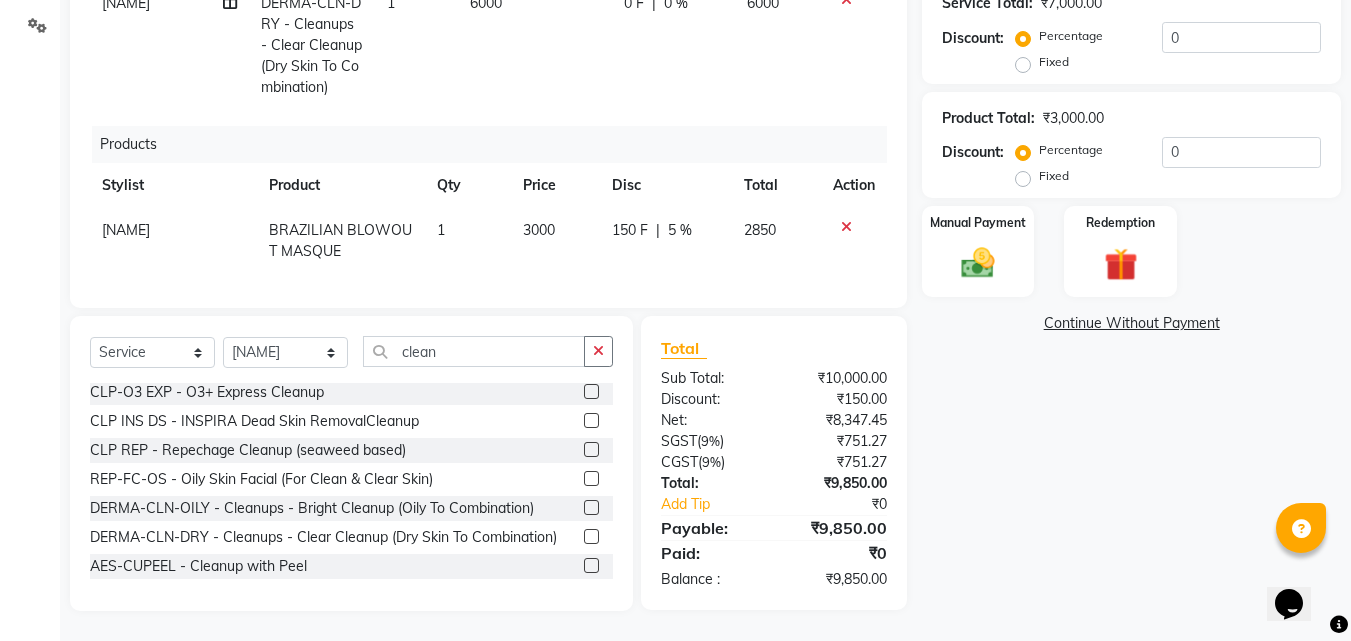 scroll, scrollTop: 0, scrollLeft: 0, axis: both 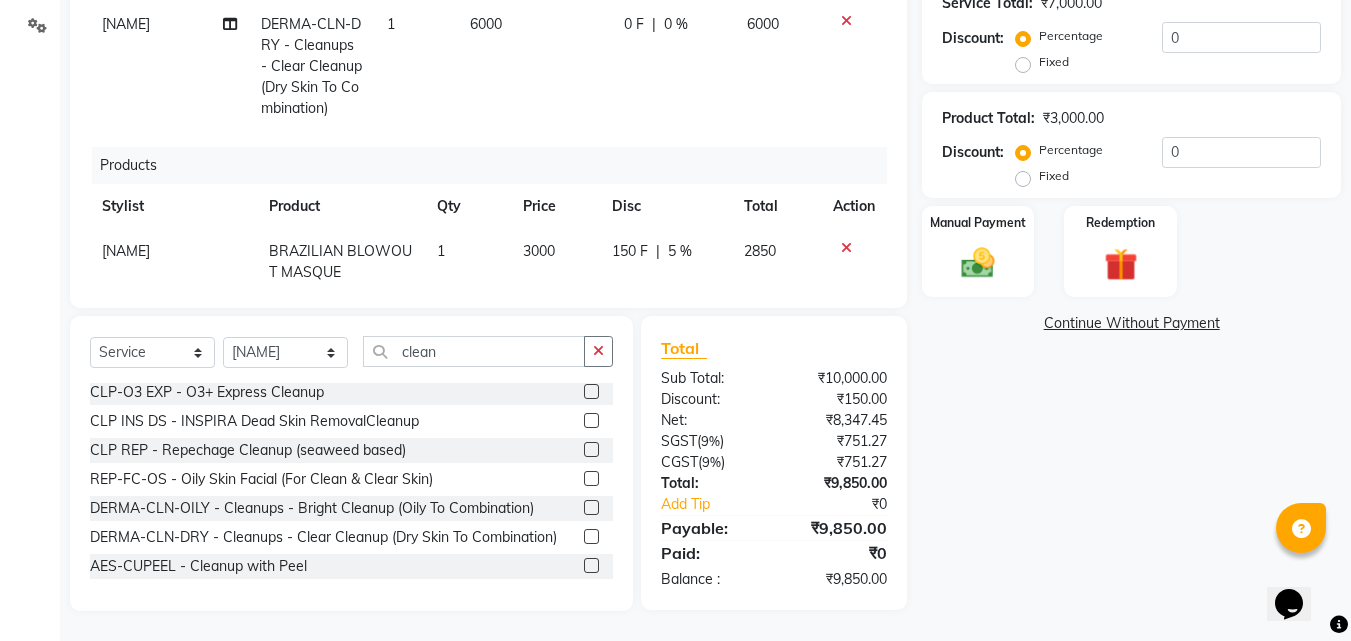 click on "0 %" 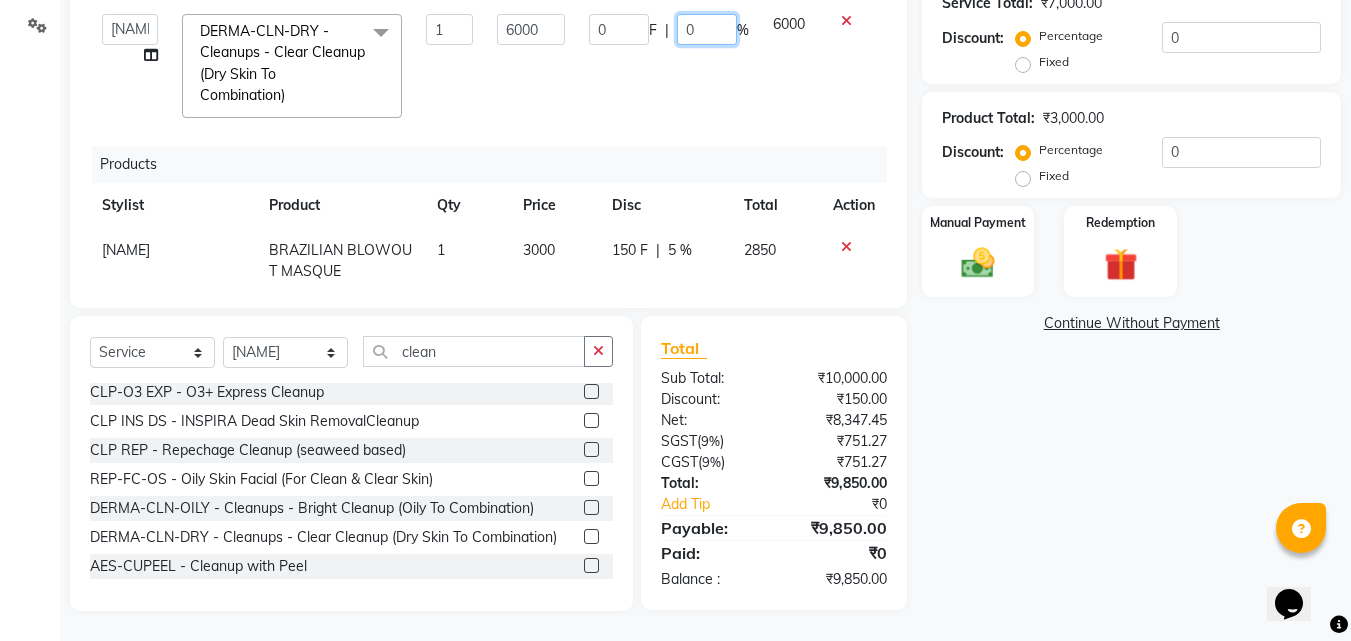 click on "0" 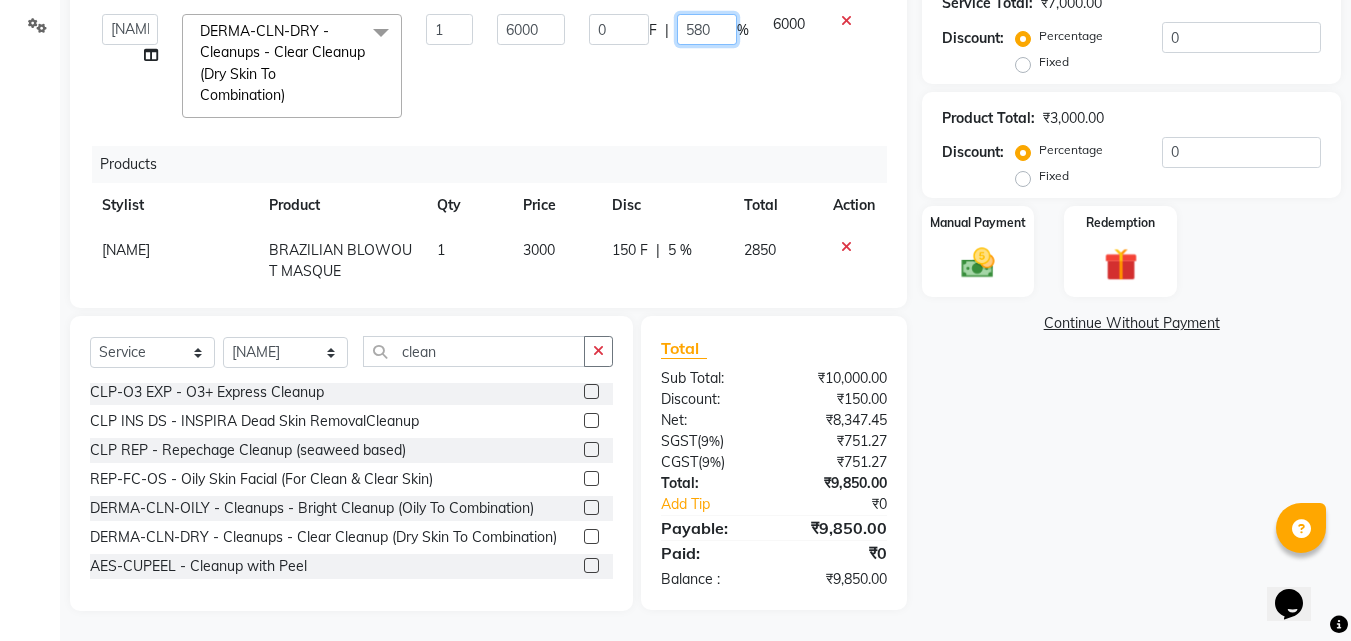 type on "50" 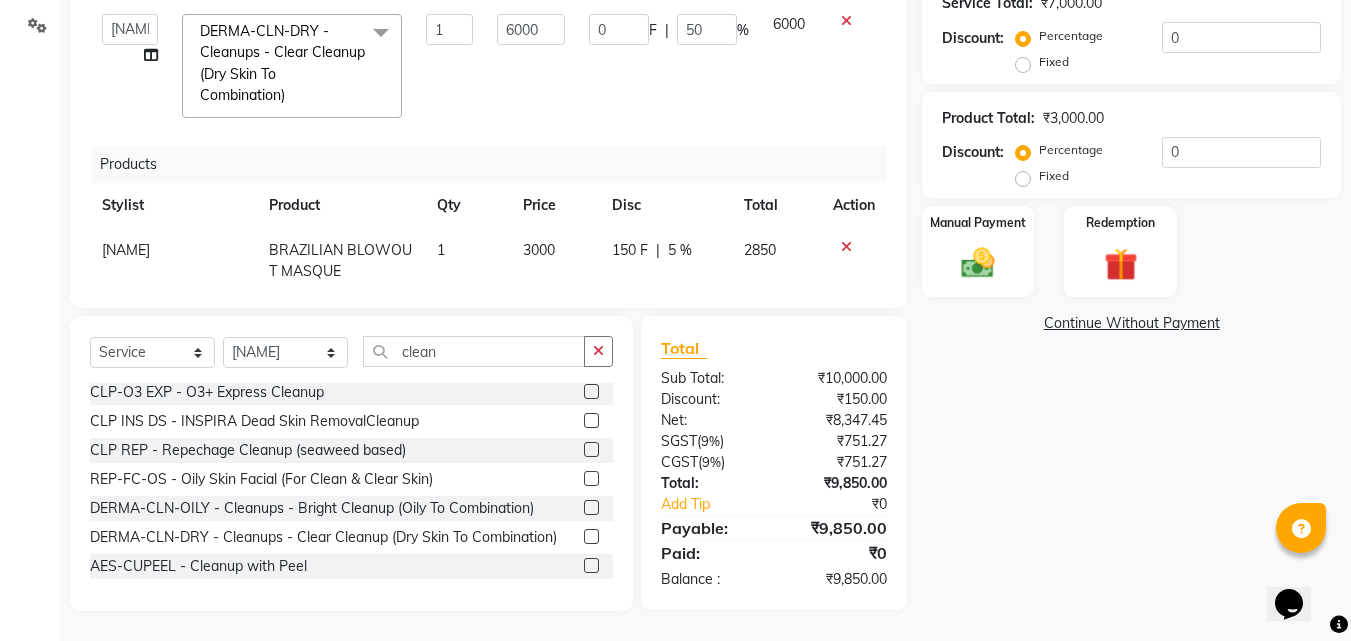 click on "Client +91 7888302960 Date 03-08-2025 Invoice Number V/2025 V/2025-26 0828 Services Stylist Service Qty Price Disc Total Action Jasdeep HCG - Hair Cut by Senior Hair Stylist 1 600 0 F | 0 % 600 Jasdeep BRD - Beard 1 400 0 F | 0 % 400  Anu   Azam   Geetanjali   Gulzar   Jagdeep Singh   Jagjeet   Jasdeep   Jashan   Lovepreet   Malkeet   Micheal   Rahul   Rishi   sanjay   Sharan   Simran   Simran kaur   Stalin   tarun   Vikas  DERMA-CLN-DRY  - Cleanups - Clear Cleanup (Dry Skin To Combination)  x SSL - Shampoo SCL - Shampoo and conditioner (with natural dry) HML - Head massage(with natural dry) HCLD - Hair Cut by Creative Director HCL - Hair Cut by Senior Hair Stylist Trim - Trimming (one Length) Spt - Split ends/short/candle cut BD - Blow dry OS - Open styling GL-igora - Igora Global GL-essensity - Essensity Global Hlts-L - Highlights Bal - Balayage Chunks  - Chunks CR  - Color removal CRF - Color refresh Stk - Per streak RT-IG - Igora Root Touchup(one inch only) RT-ES - Essensity Root Touchup(one inch only) 1" 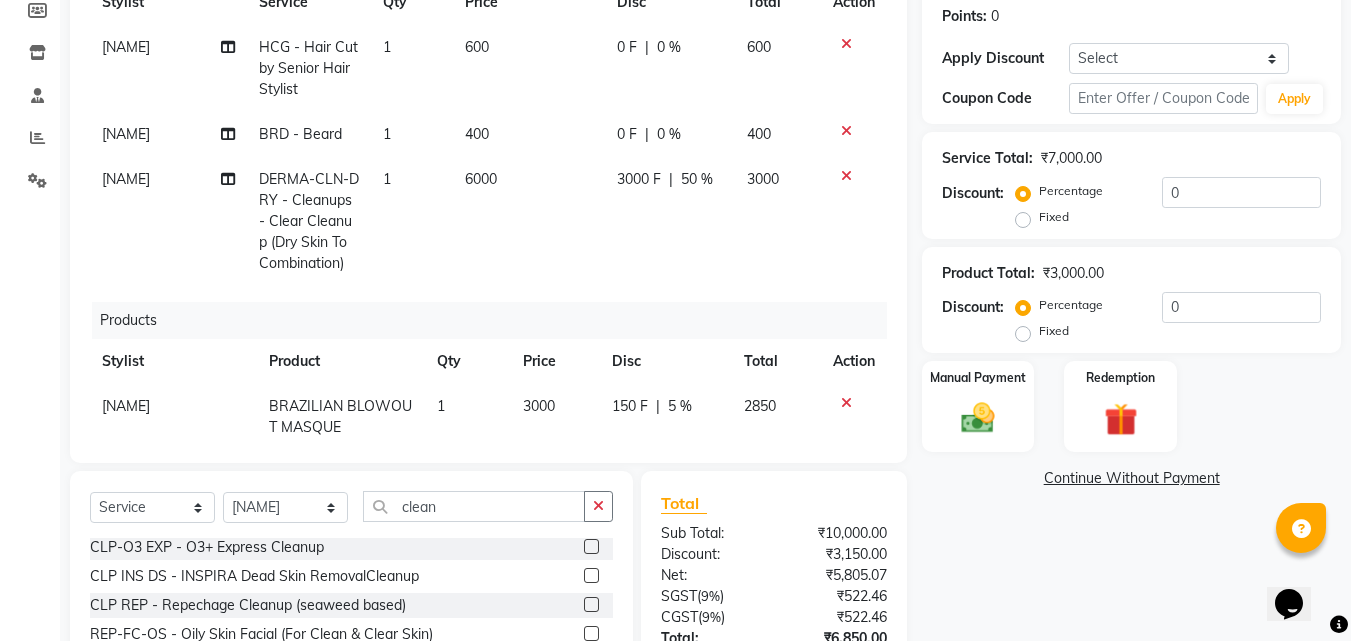 scroll, scrollTop: 260, scrollLeft: 0, axis: vertical 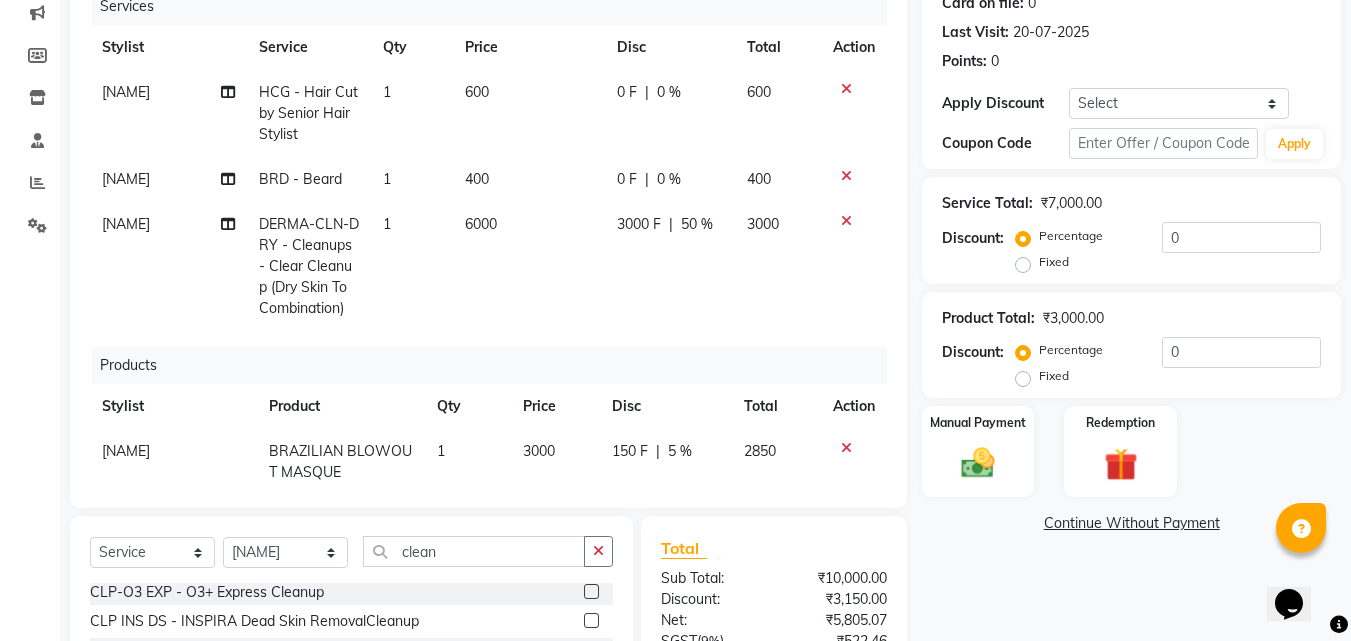 click on "0 F | 0 %" 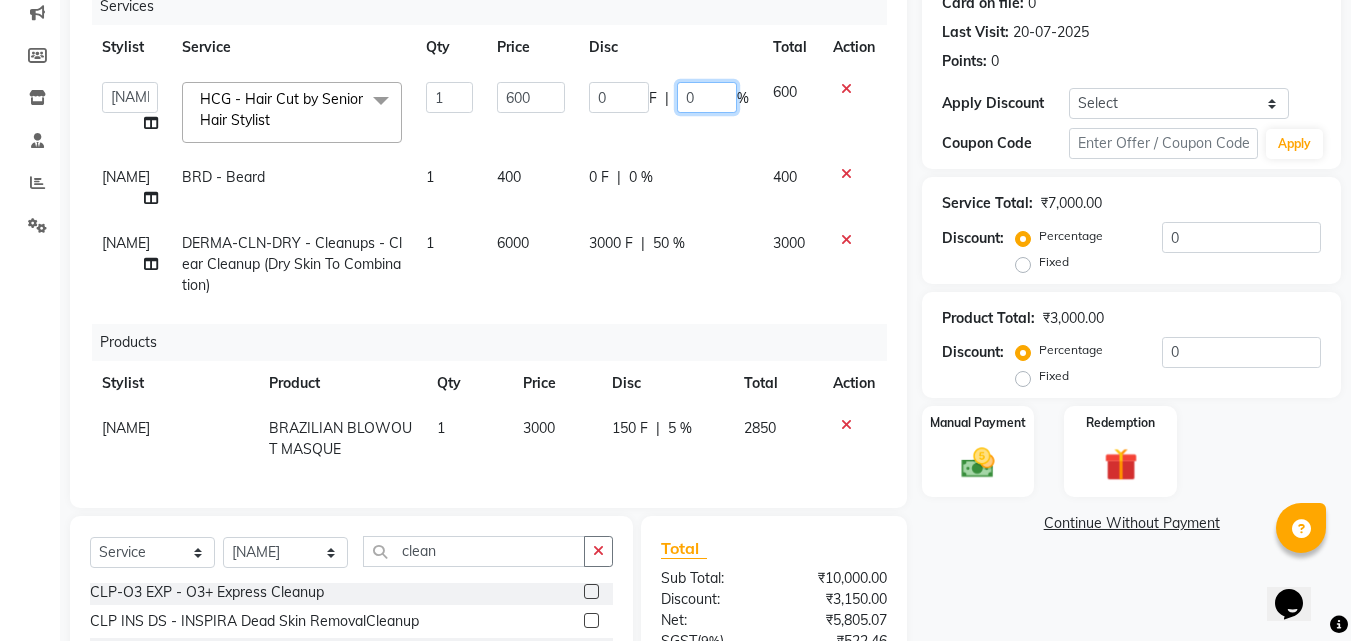 click on "0" 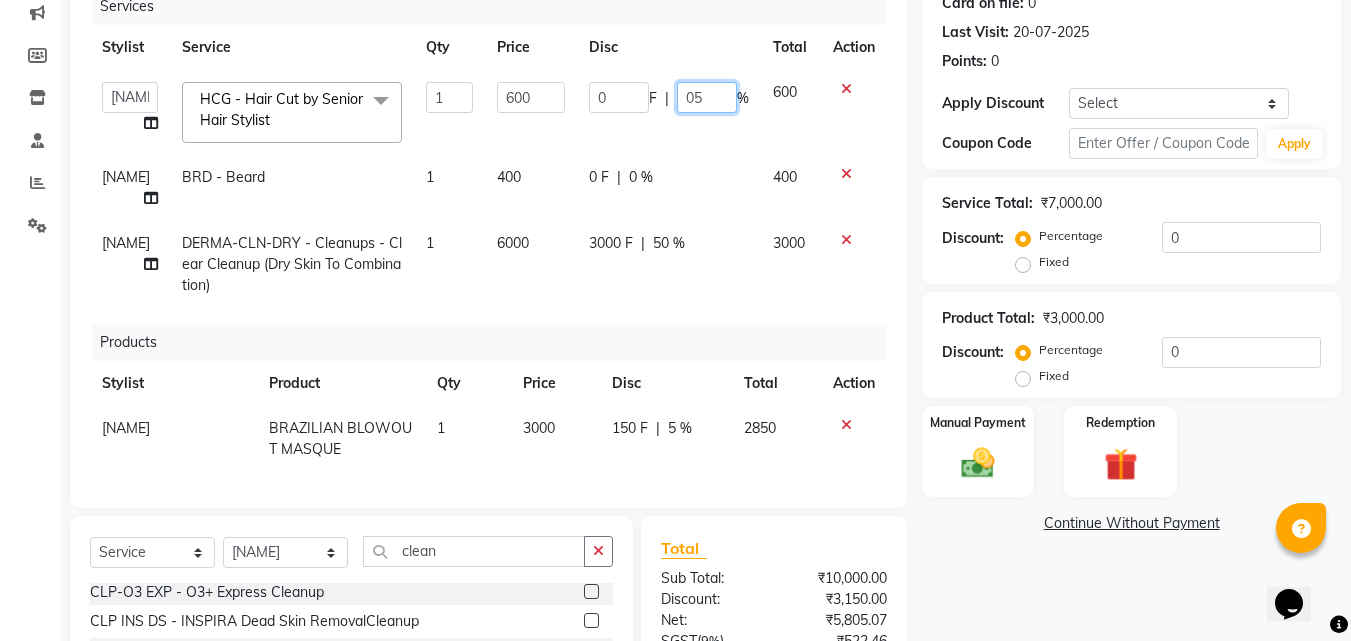 type on "050" 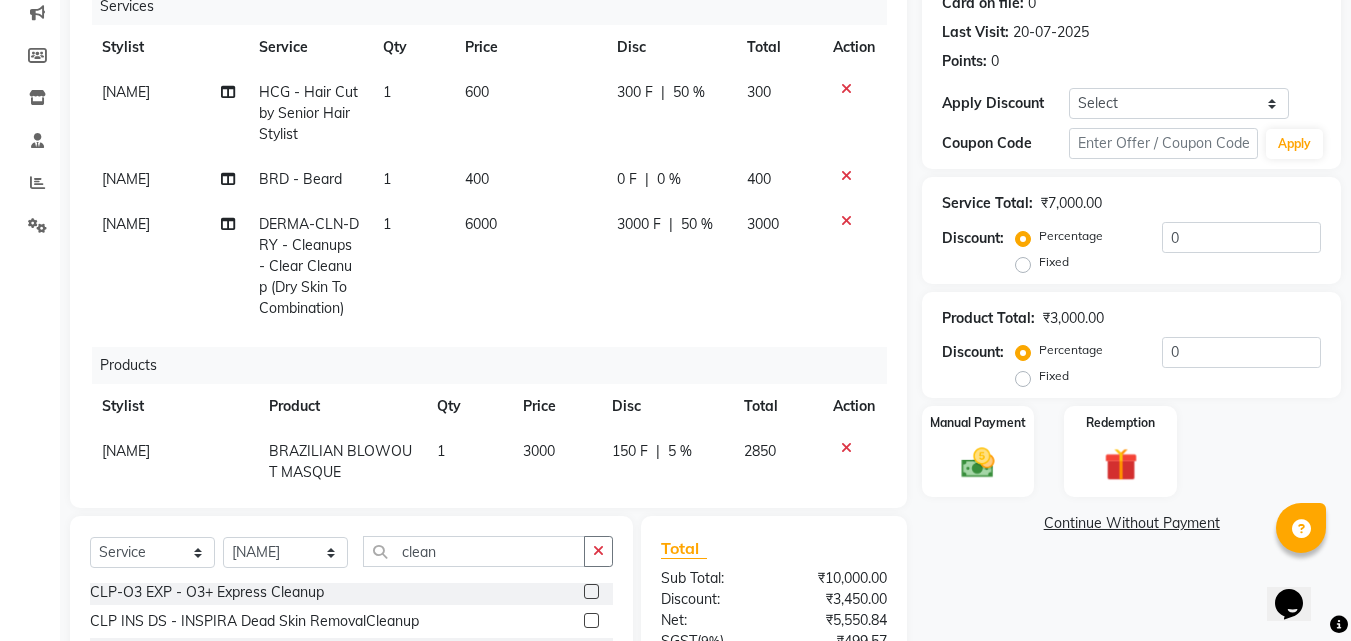 click on "0 F | 0 %" 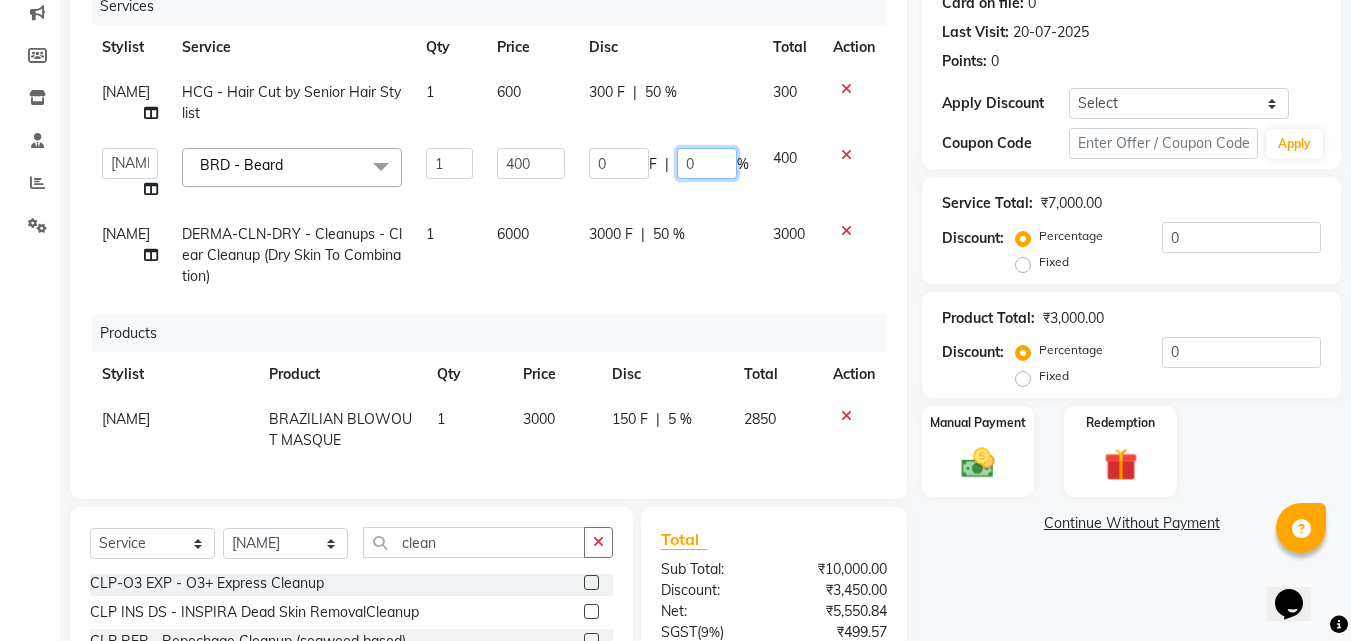 click on "0" 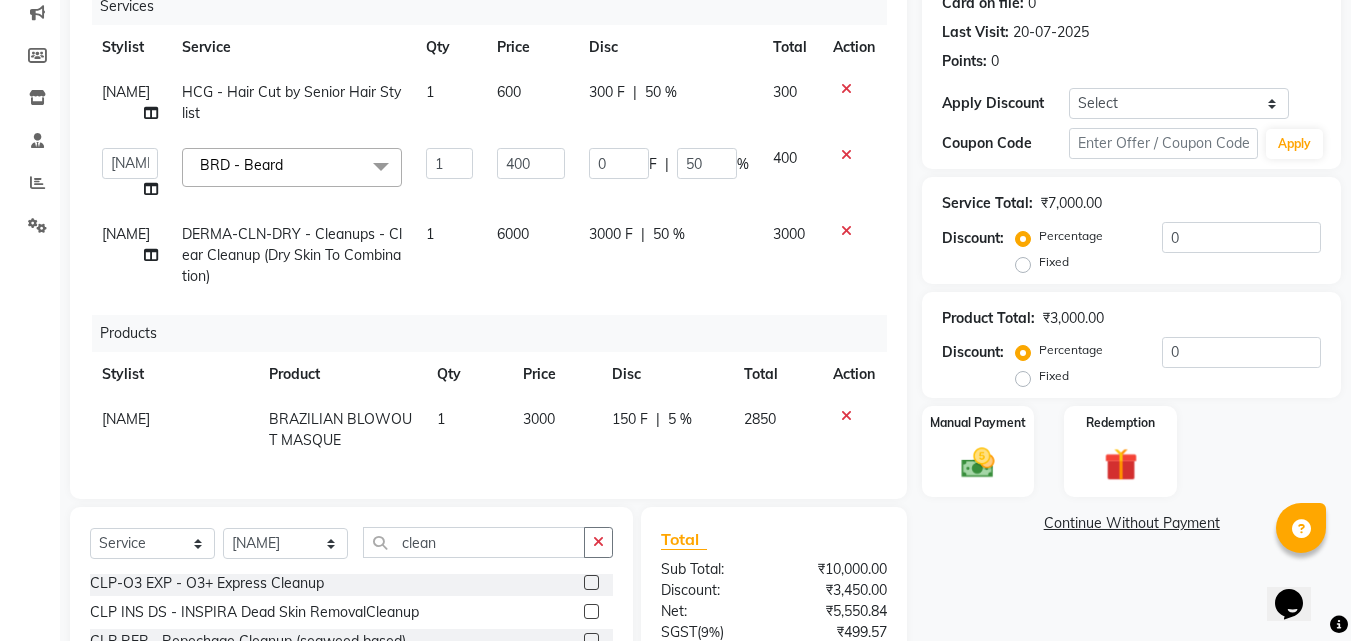 click on "Services Stylist Service Qty Price Disc Total Action Jasdeep HCG - Hair Cut by Senior Hair Stylist 1 600 300 F | 50 % 300  Anu   Azam   Geetanjali   Gulzar   Jagdeep Singh   Jagjeet   Jasdeep   Jashan   Lovepreet   Malkeet   Micheal   Rahul   Rishi   sanjay   Sharan   Simran   Simran kaur   Stalin   tarun   Vikas  BRD - Beard  x SSL - Shampoo SCL - Shampoo and conditioner (with natural dry) HML - Head massage(with natural dry) HCLD - Hair Cut by Creative Director HCL - Hair Cut by Senior Hair Stylist Trim - Trimming (one Length) Spt - Split ends/short/candle cut BD - Blow dry OS - Open styling GL-igora - Igora Global GL-essensity - Essensity Global Hlts-L - Highlights Bal - Balayage Chunks  - Chunks CR  - Color removal CRF - Color refresh Stk - Per streak RT-IG - Igora Root Touchup(one inch only) RT-ES - Essensity Root Touchup(one inch only) Reb - Rebonding ST  - Straight therapy Krt-L - Keratin Krt-BB -L - Keratin Blow Out HR-BTX -L  - Hair Botox NanoP -L - Nanoplastia K-Bond -L  - Kerabond SSM - Shampoo 1" 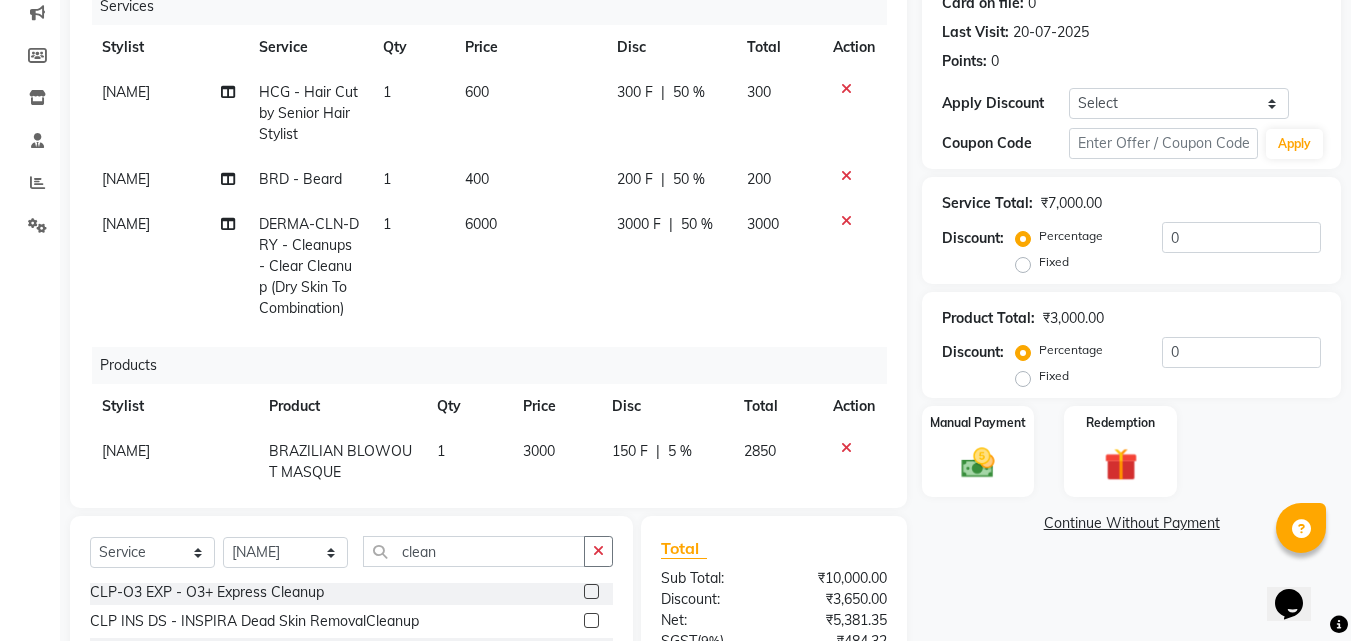 scroll, scrollTop: 59, scrollLeft: 0, axis: vertical 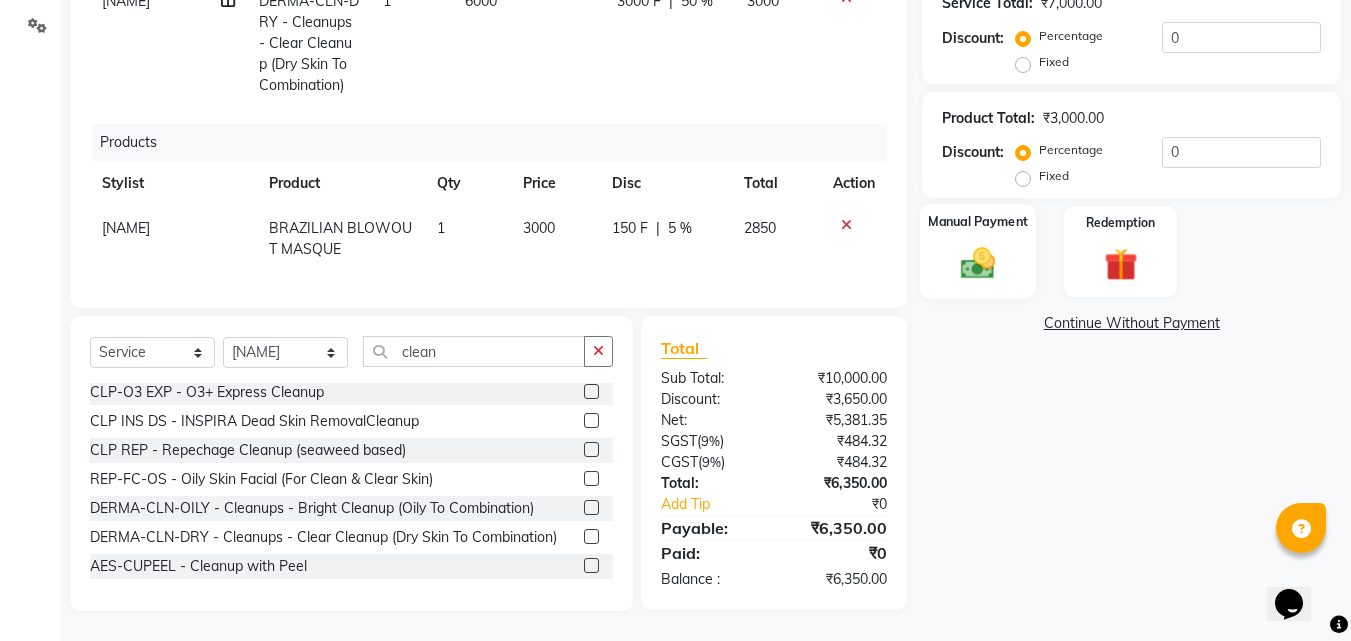 click 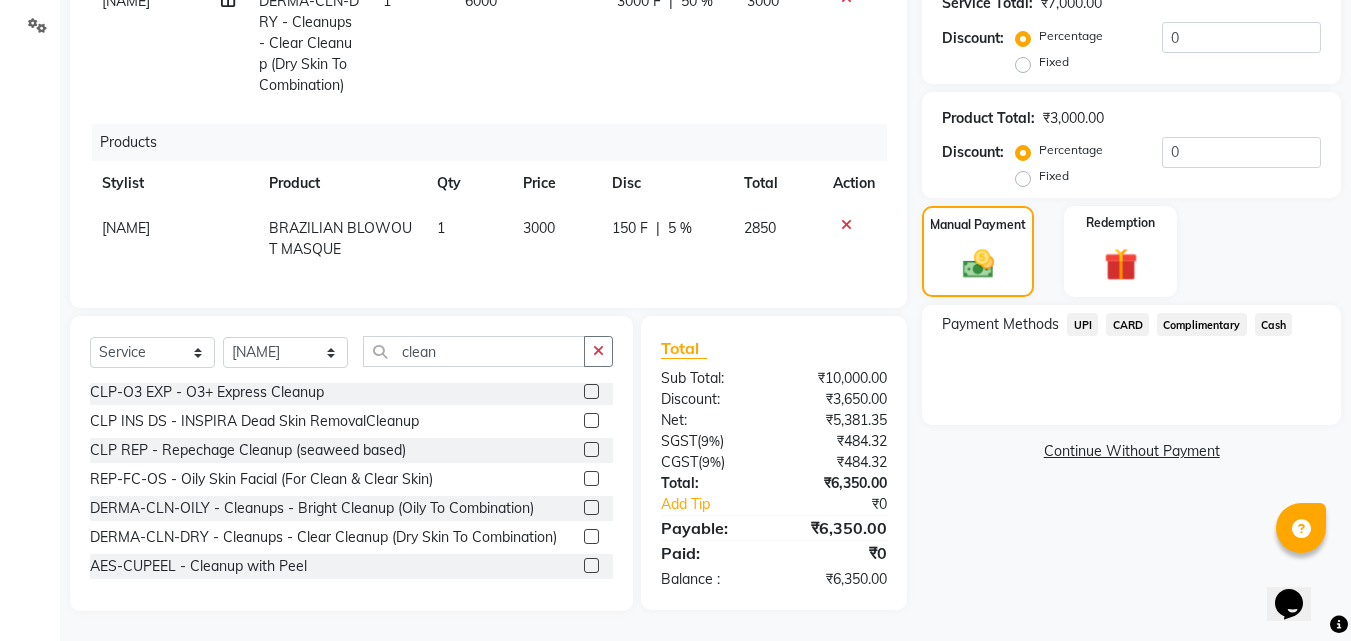 click on "Cash" 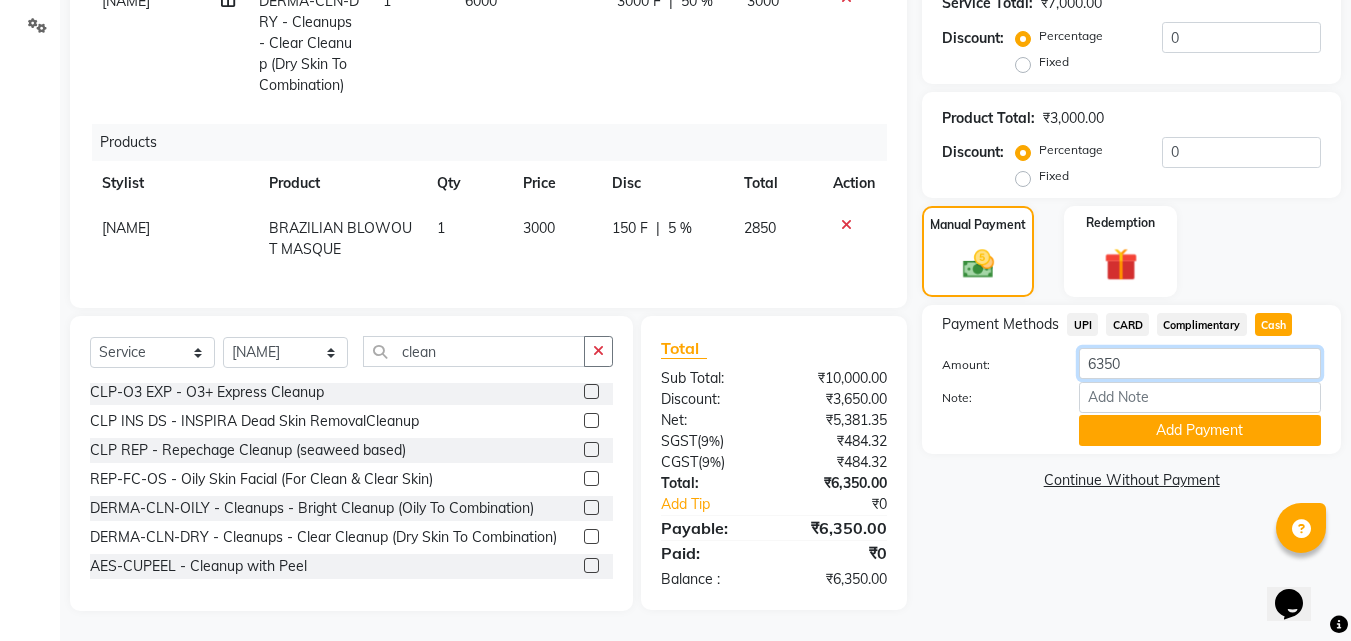 click on "6350" 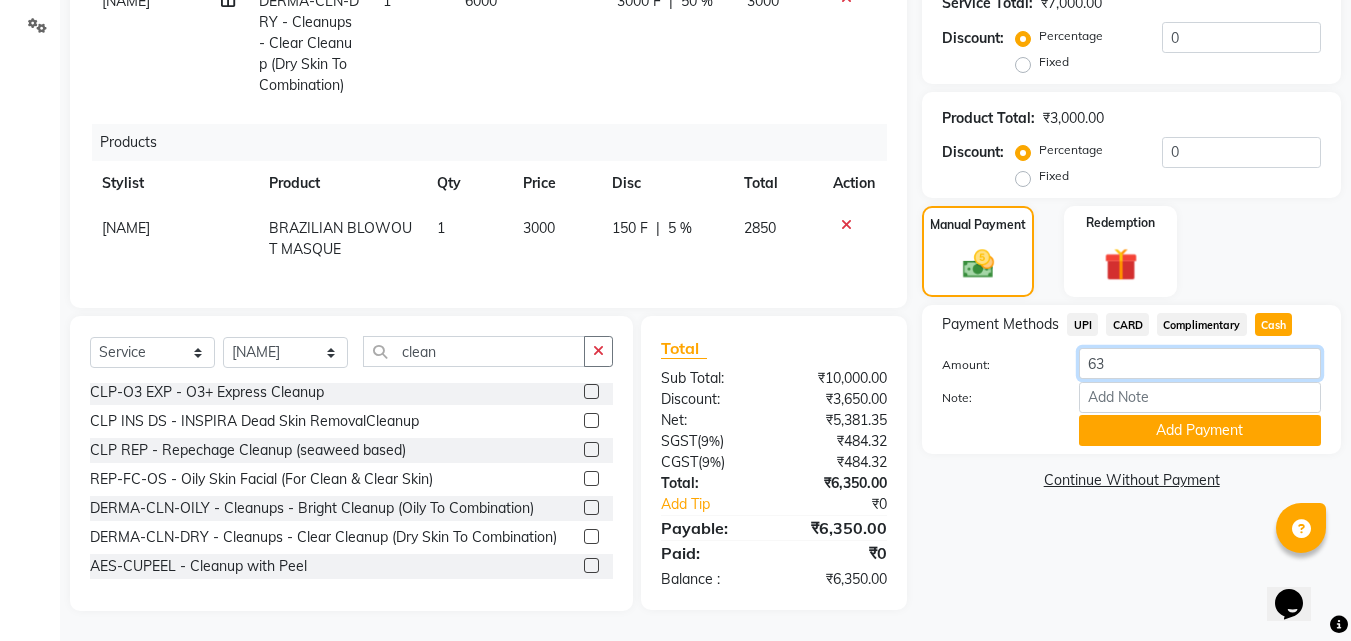 type on "6" 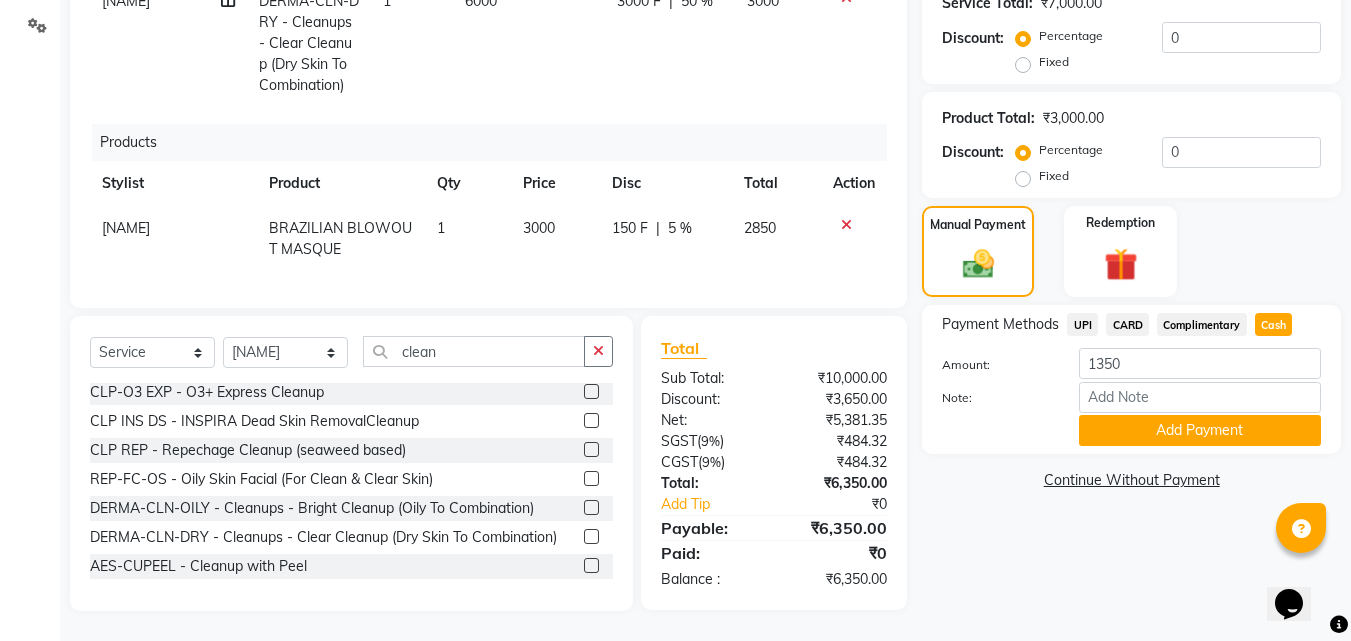 click on "UPI" 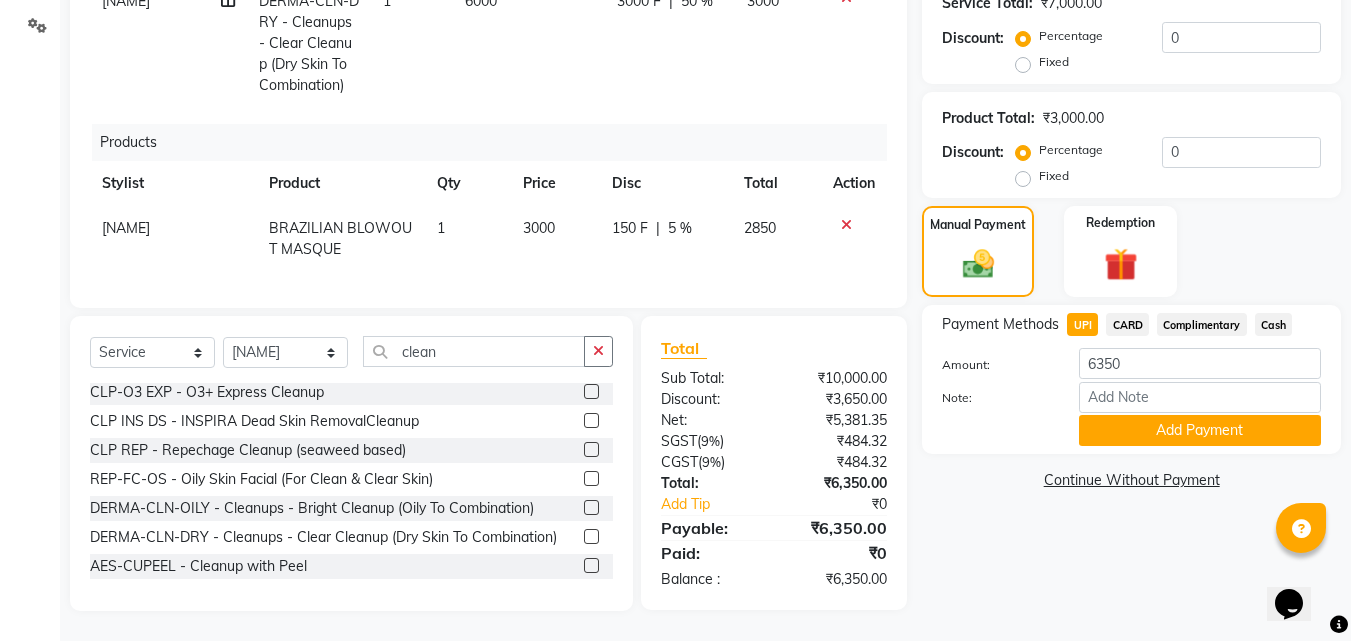 click on "UPI" 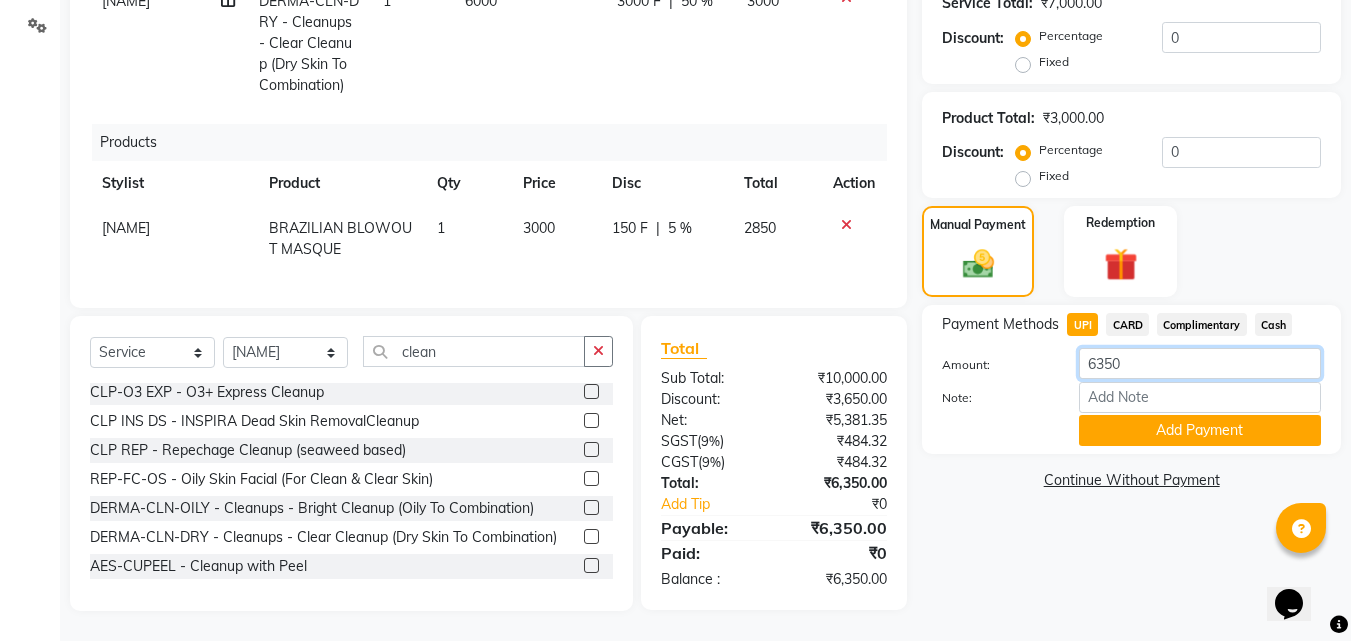 click on "6350" 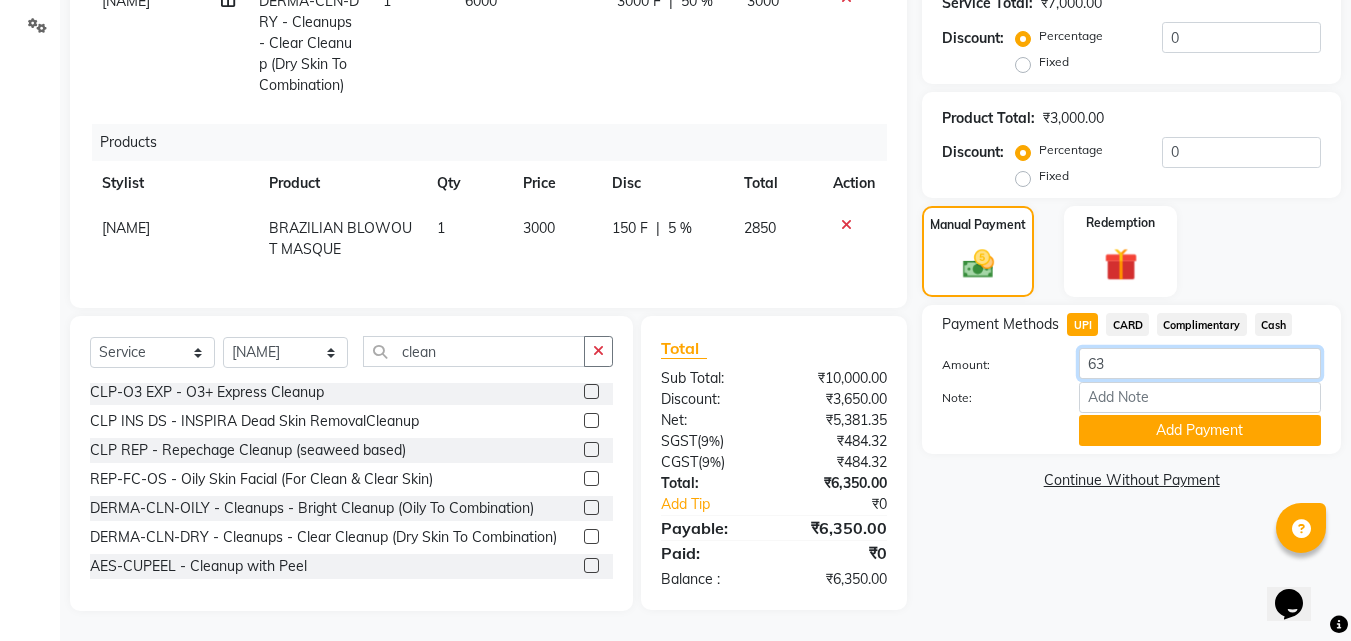 type on "6" 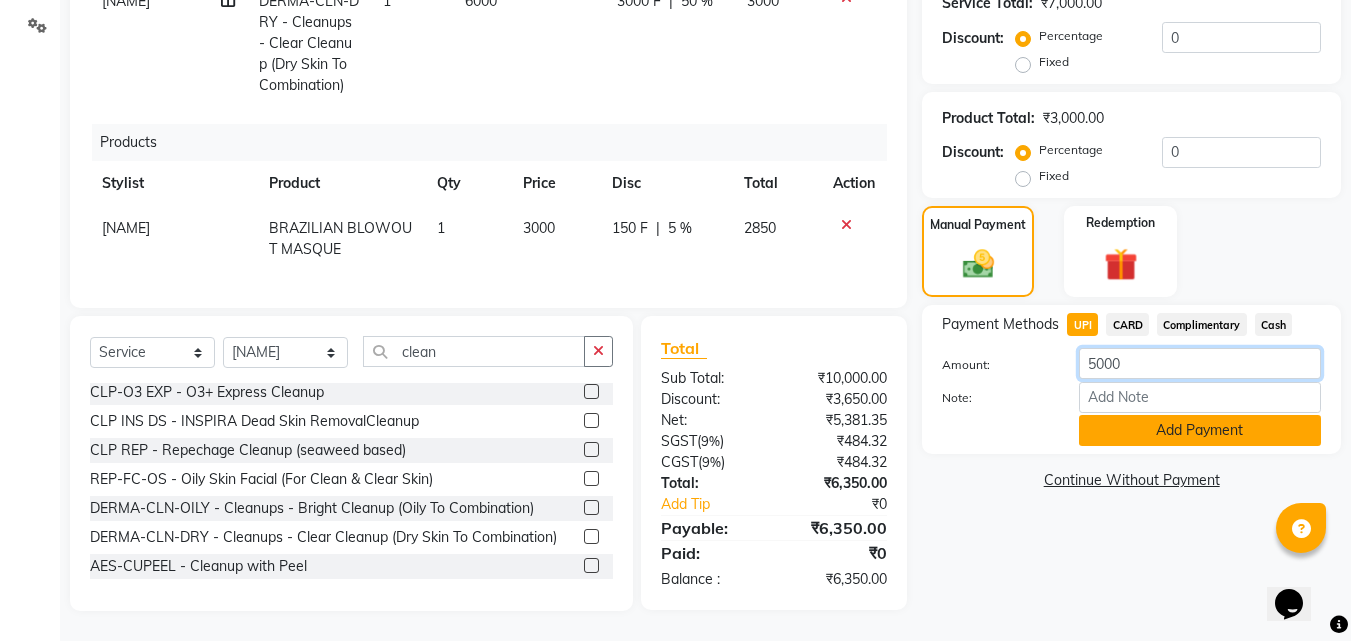 type on "5000" 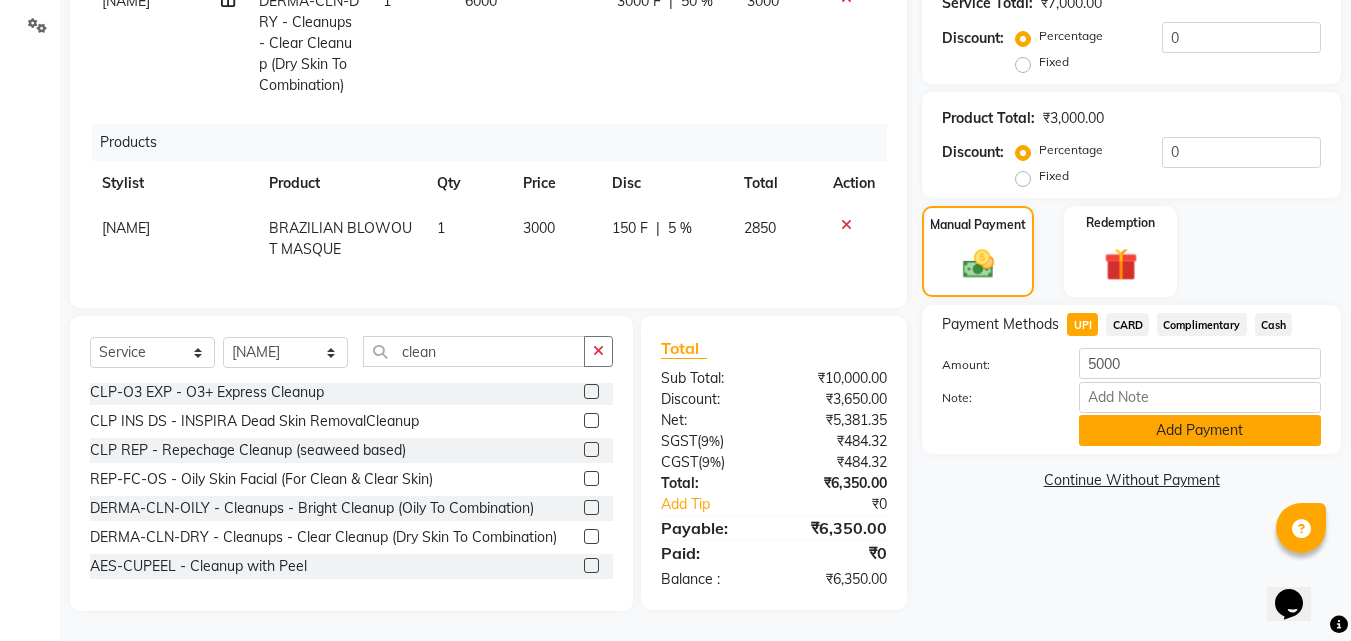 click on "Add Payment" 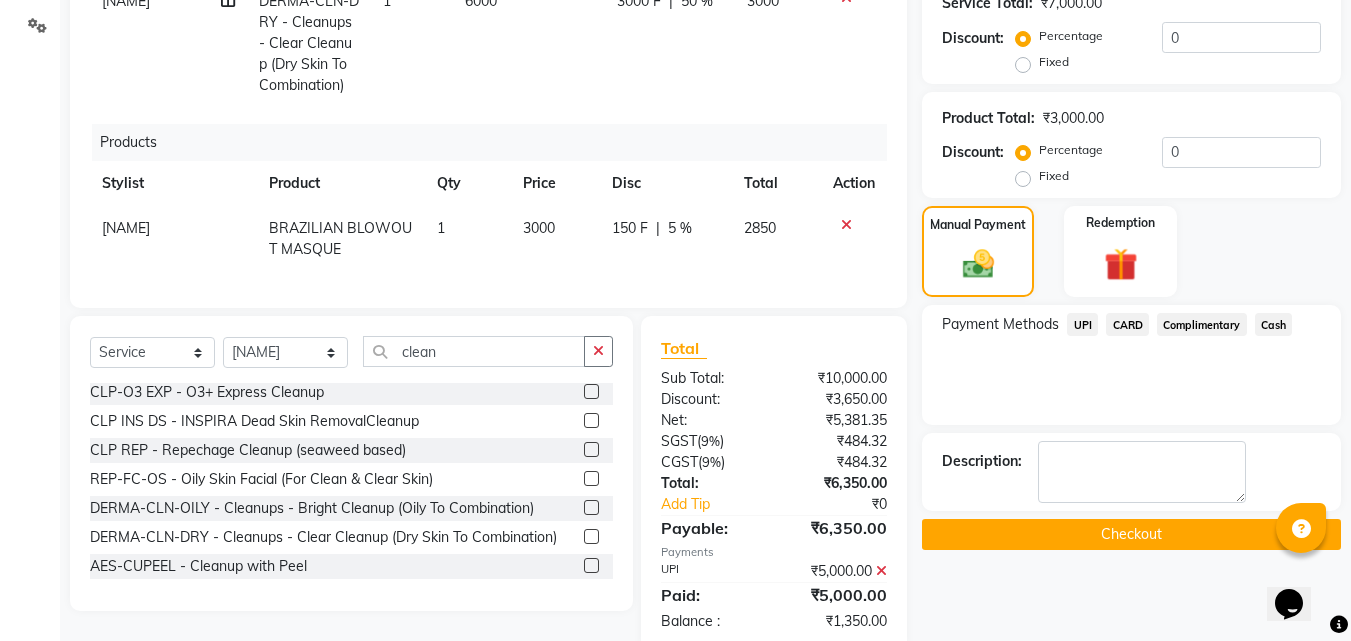 click on "Cash" 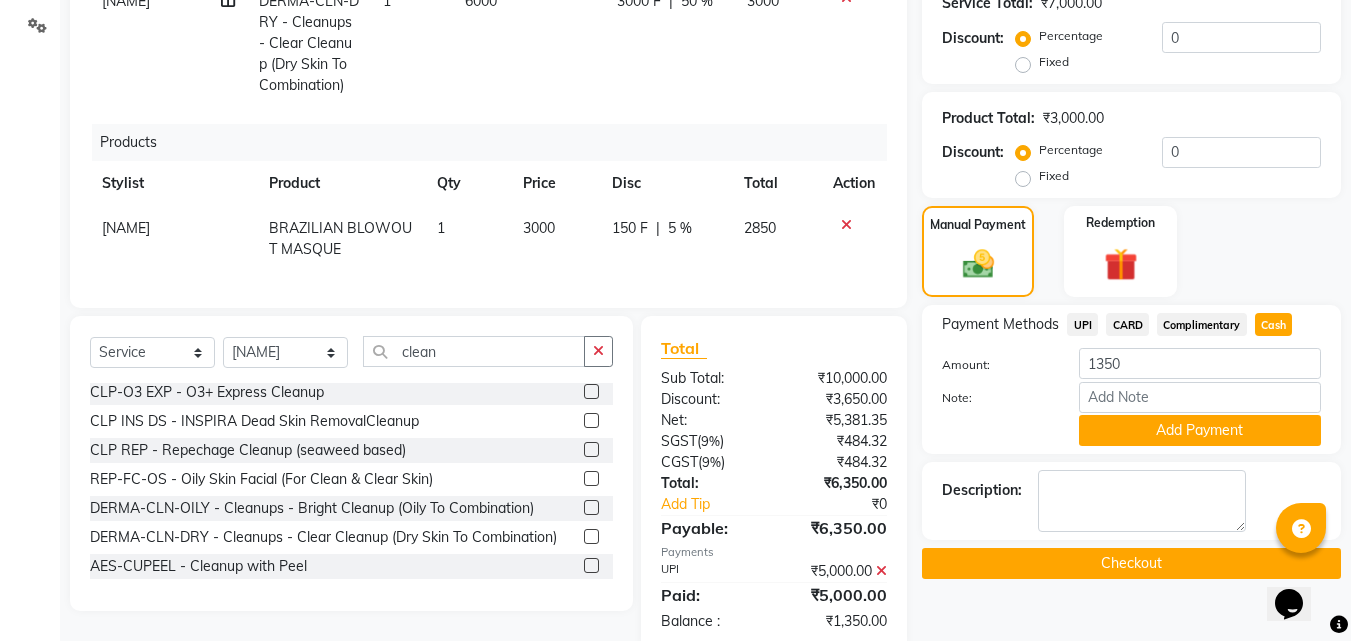 click on "Payment Methods  UPI   CARD   Complimentary   Cash  Amount: 1350 Note: Add Payment" 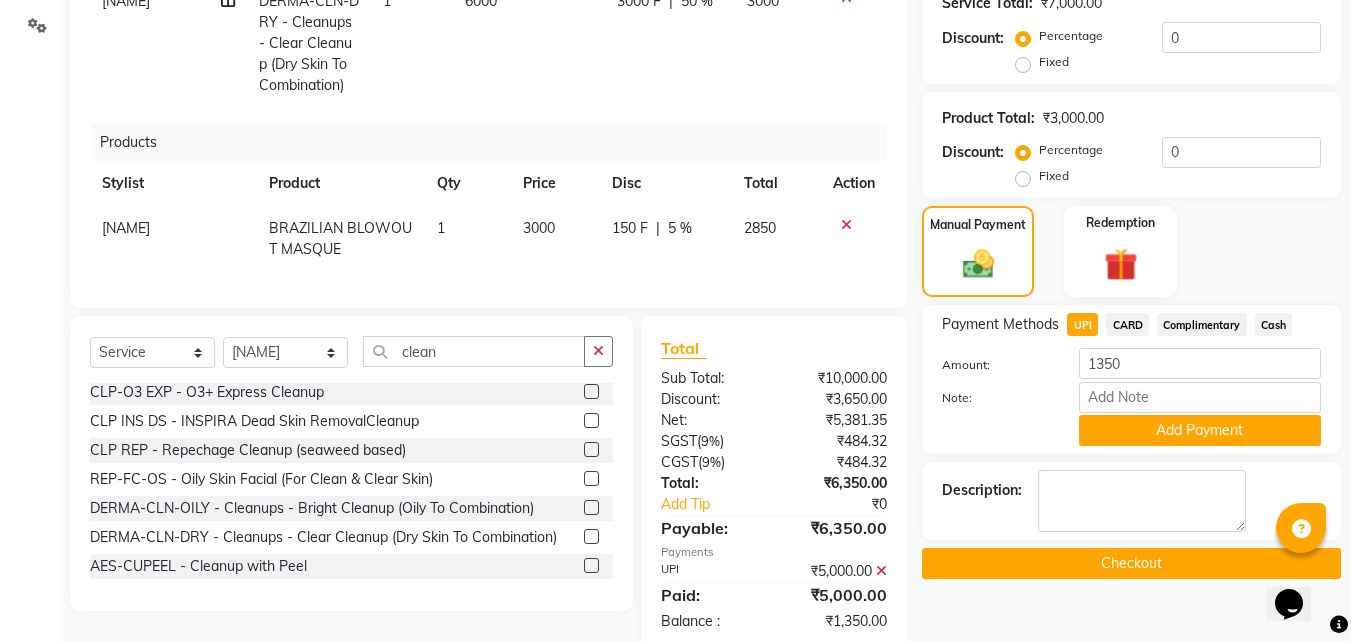 click on "UPI" 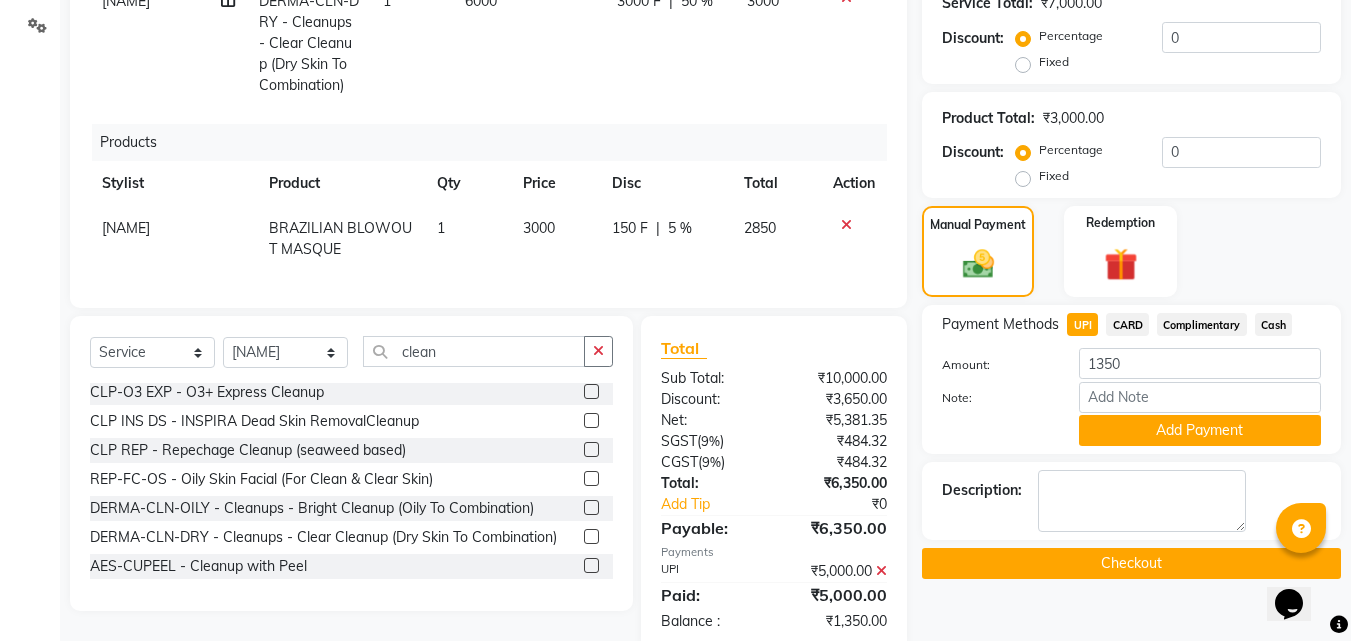 click on "Payment Methods  UPI   CARD   Complimentary   Cash  Amount: 1350 Note: Add Payment" 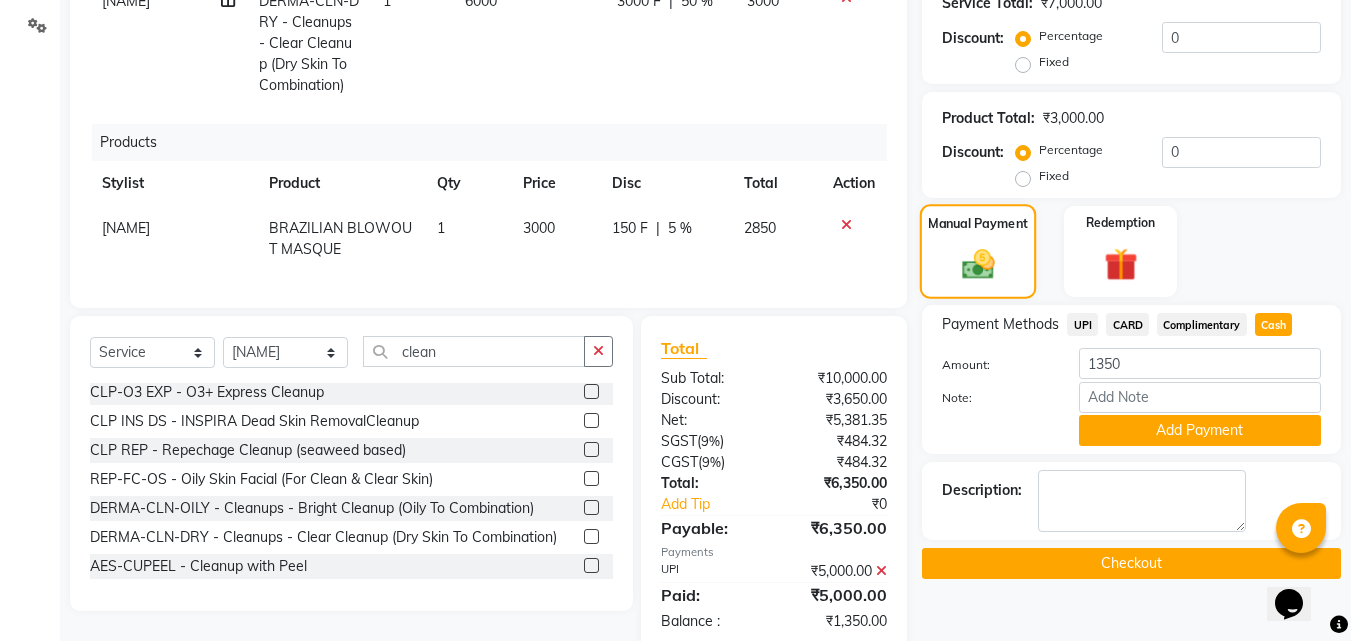 click 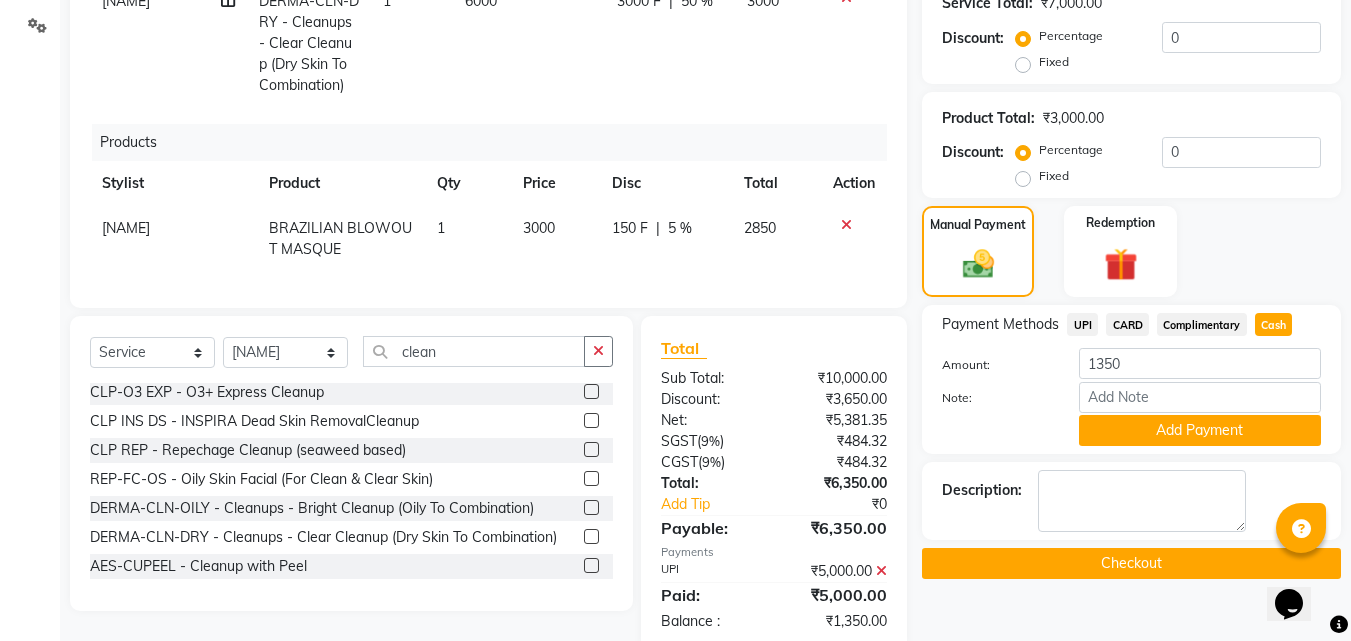 click on "UPI" 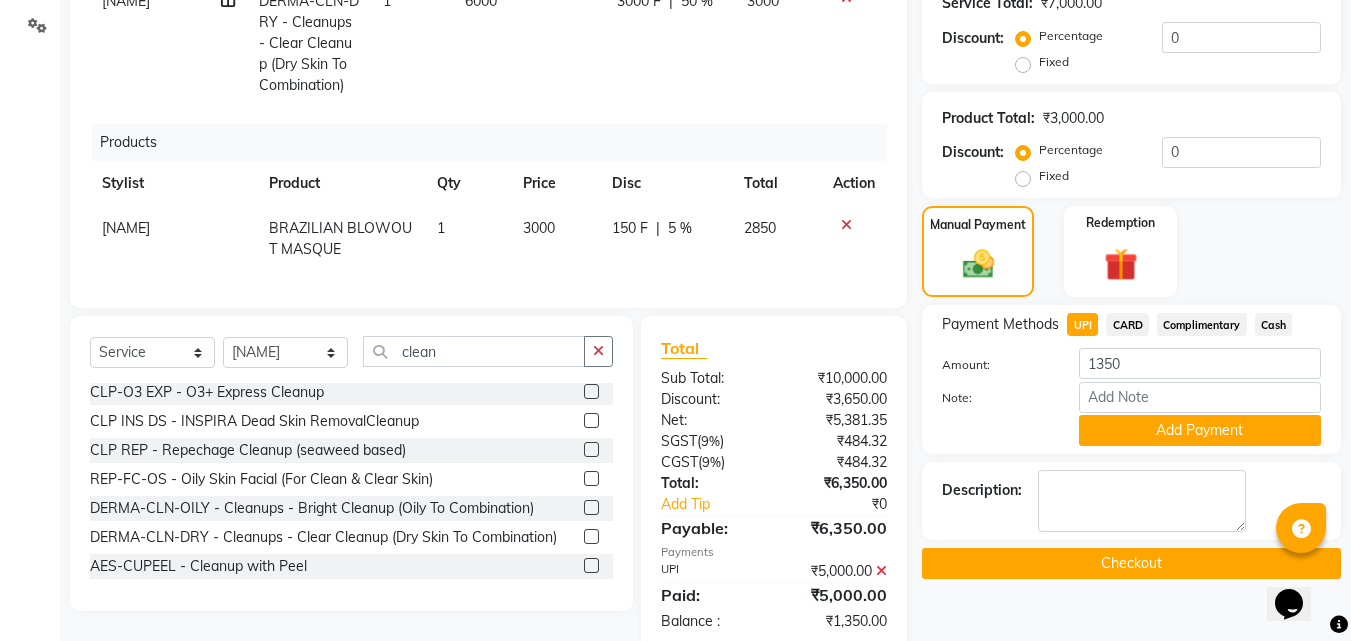 click on "Cash" 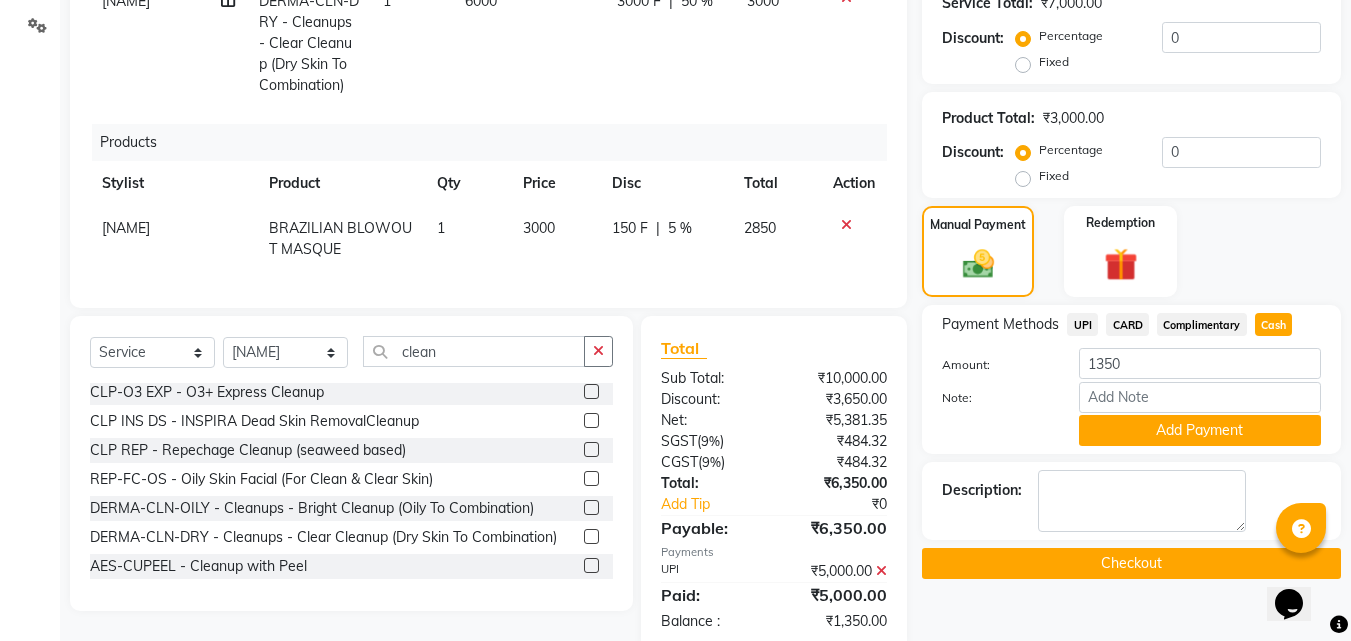click on "Cash" 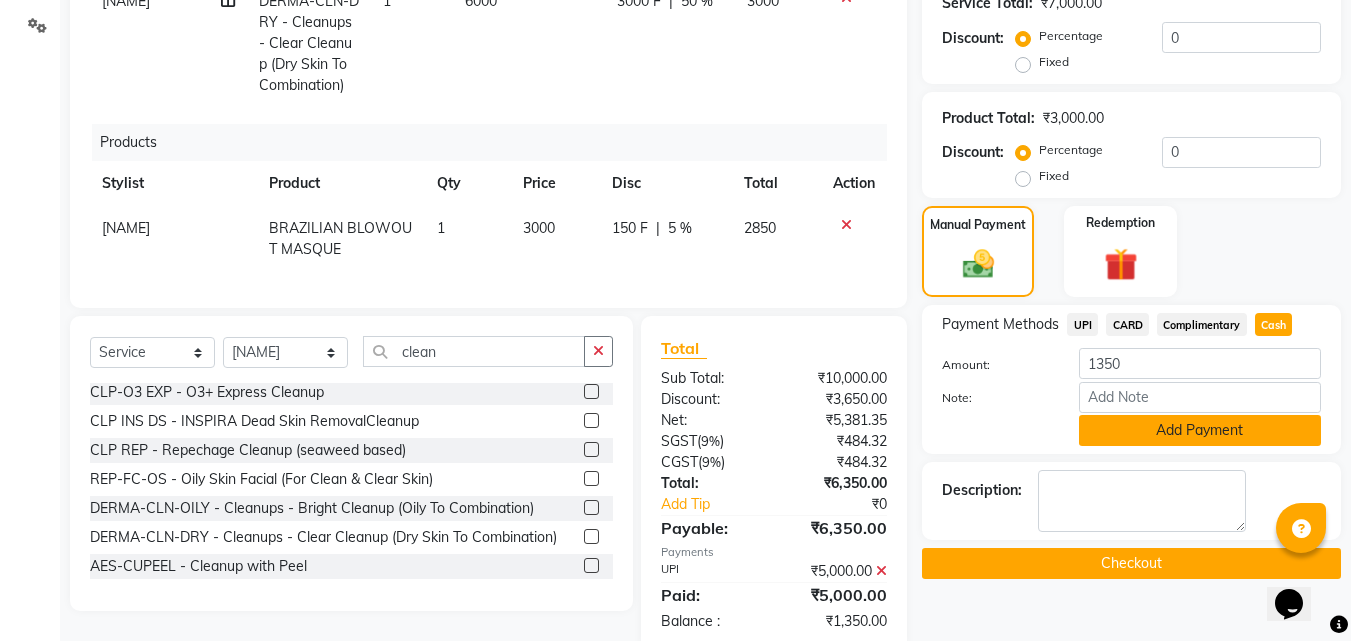 click on "Add Payment" 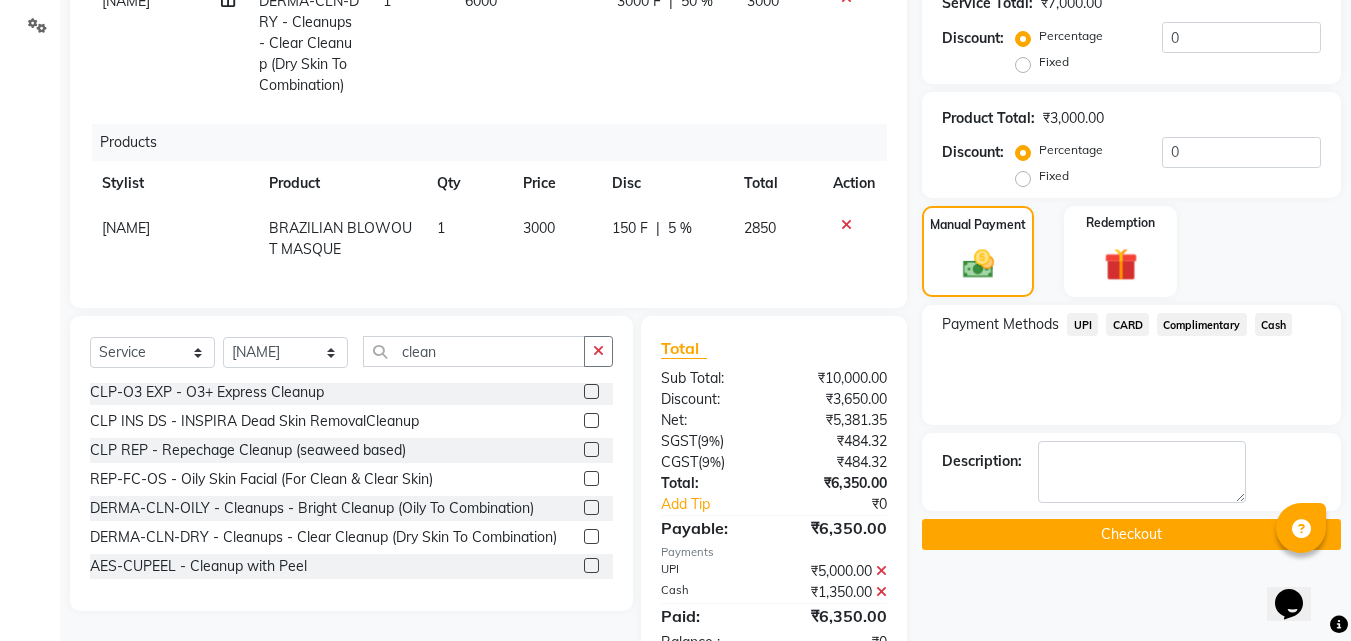 click on "UPI" 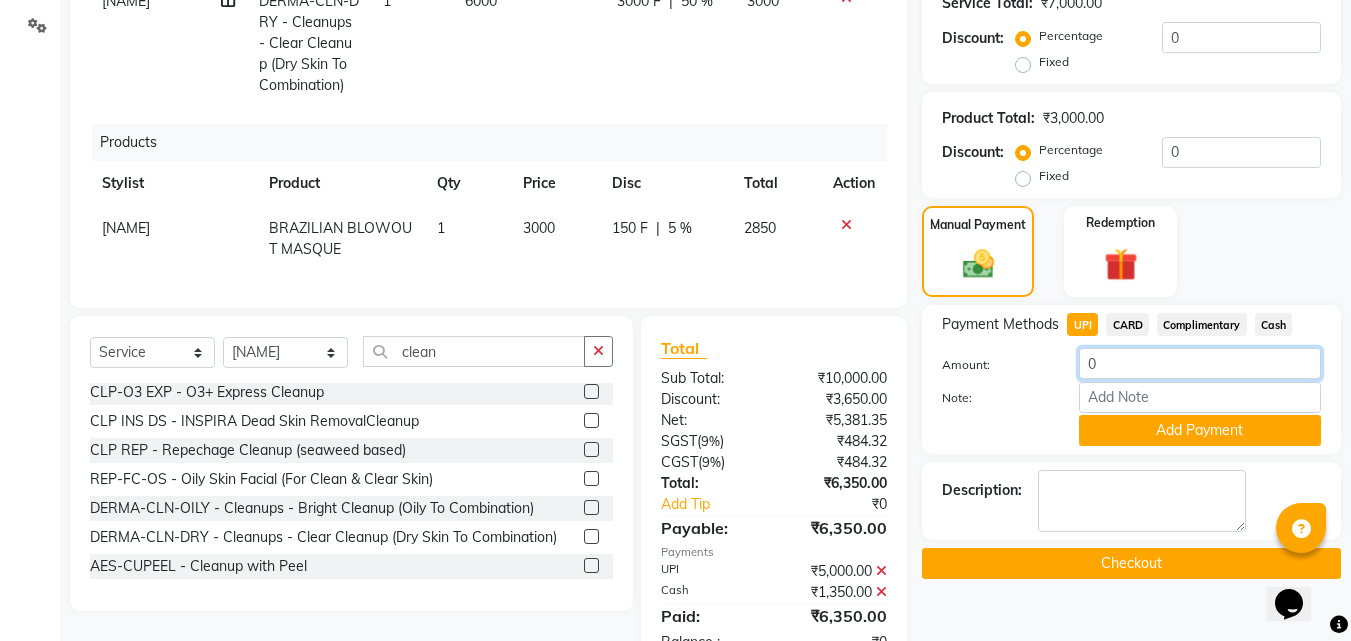click on "0" 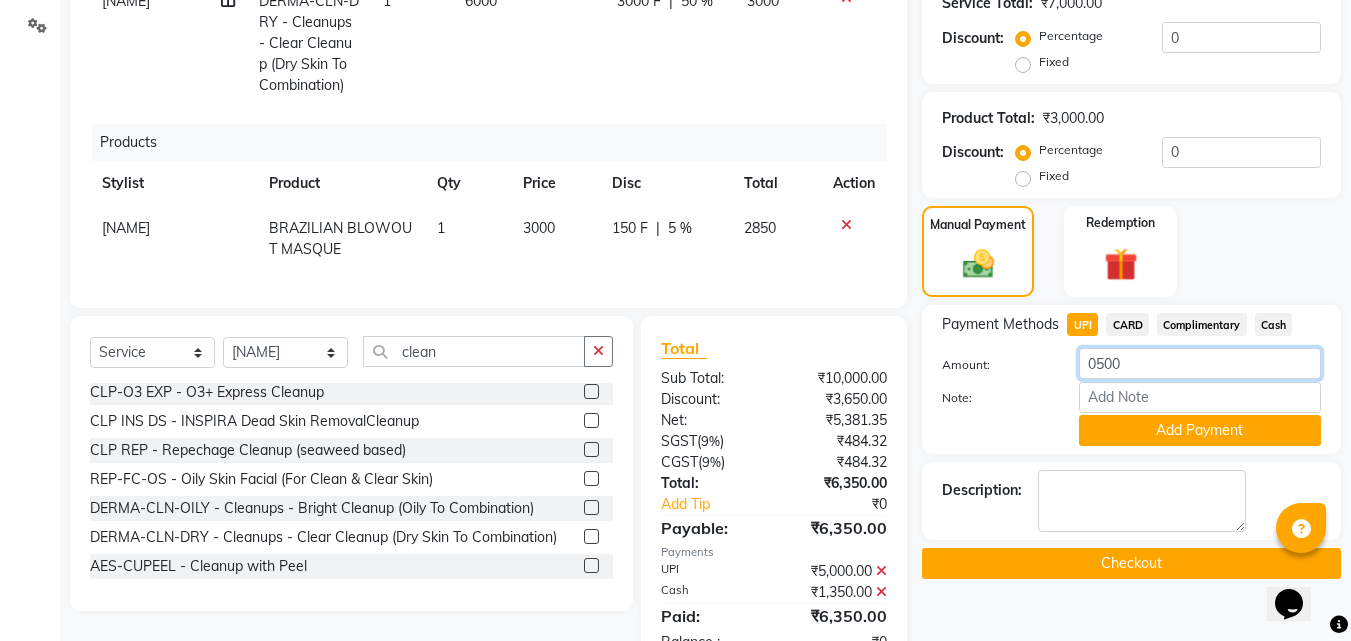 type on "05000" 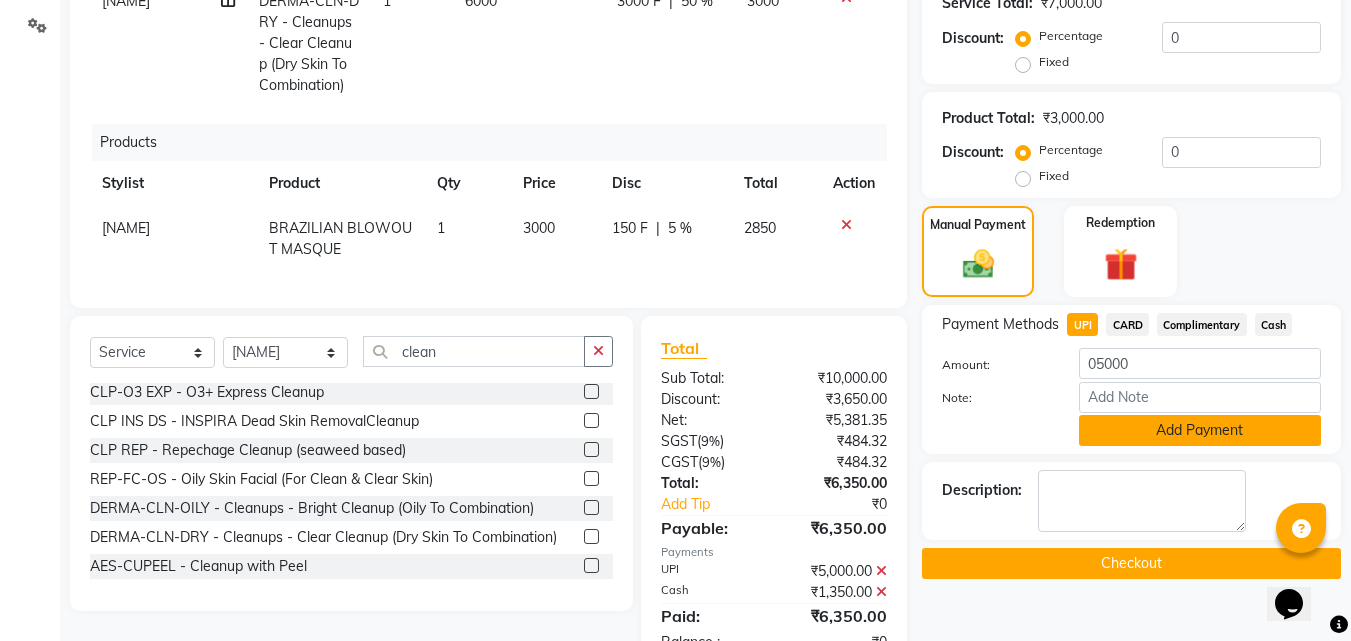 click on "Add Payment" 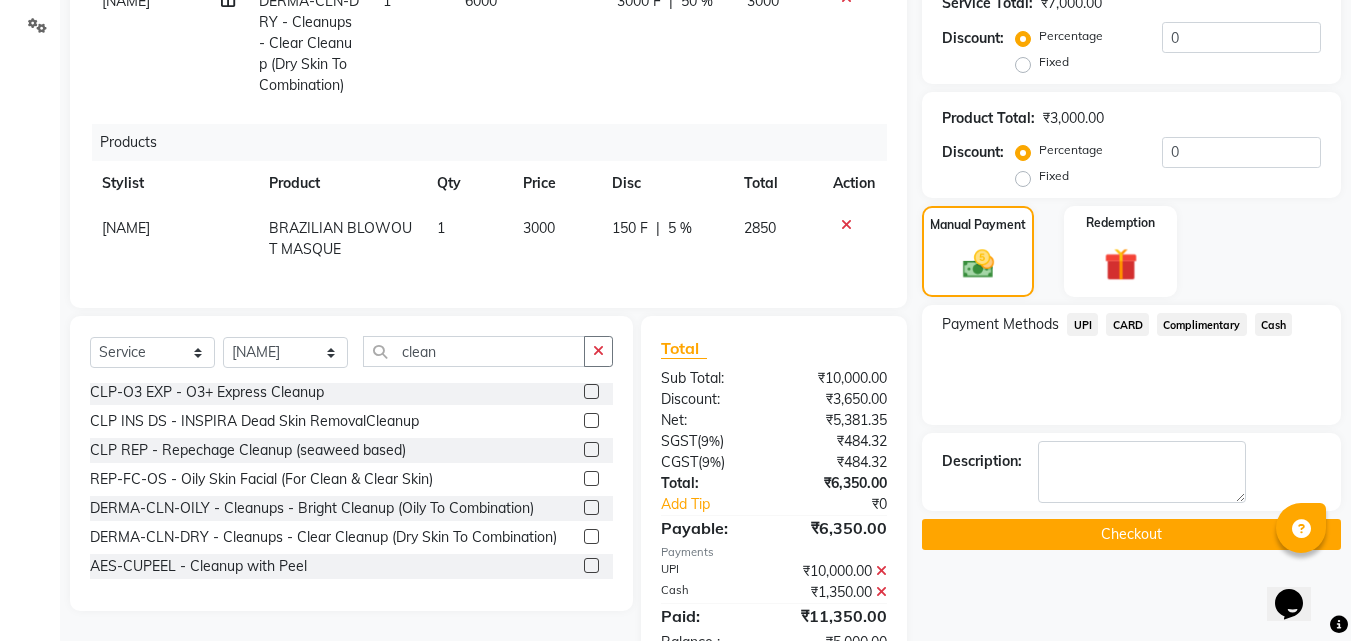 click on "Cash" 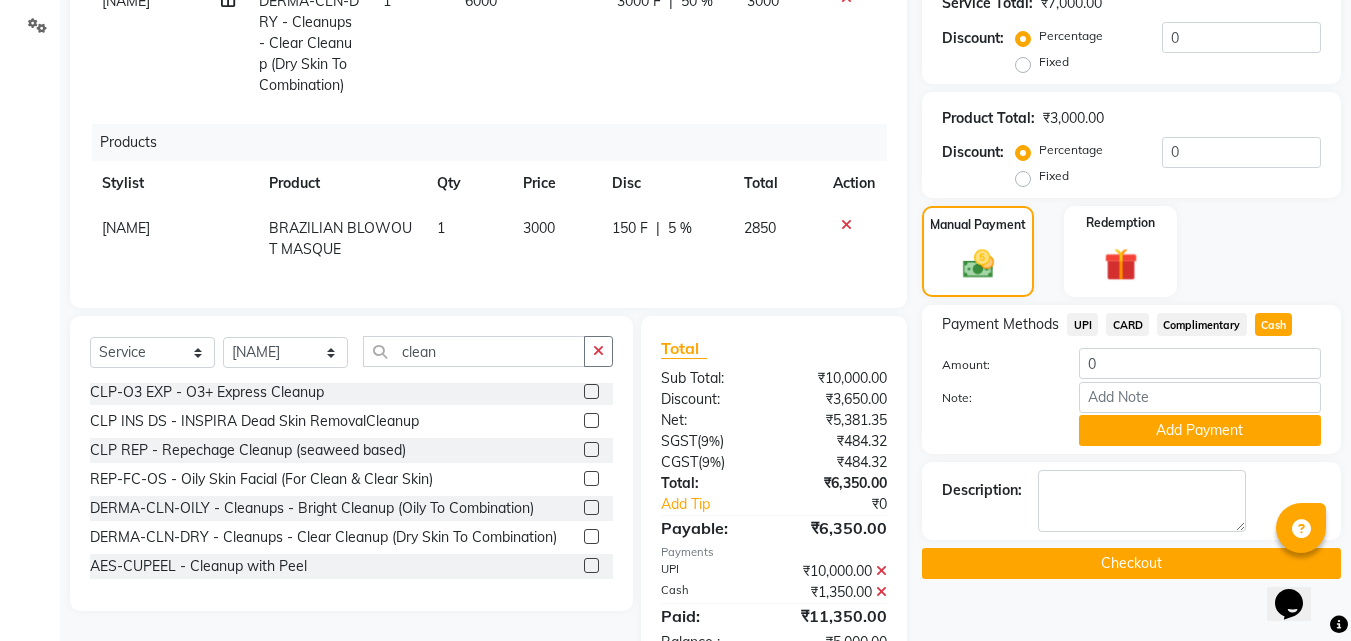 click on "UPI" 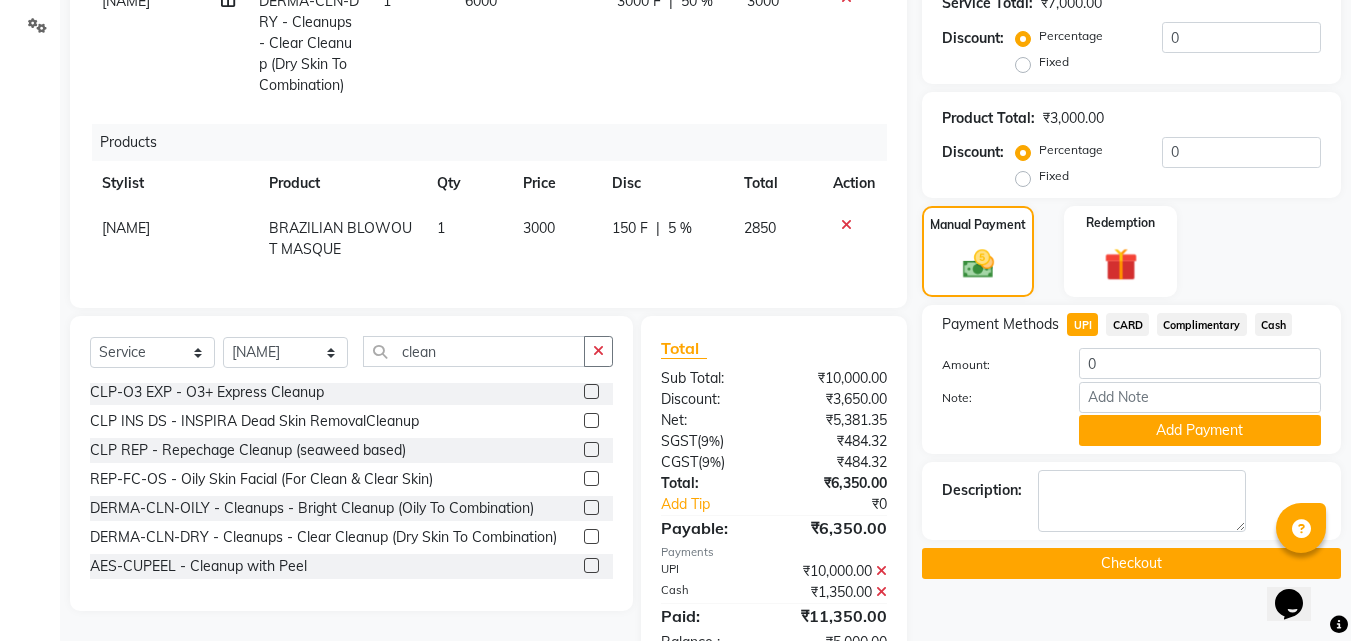 click on "Manual Payment Redemption" 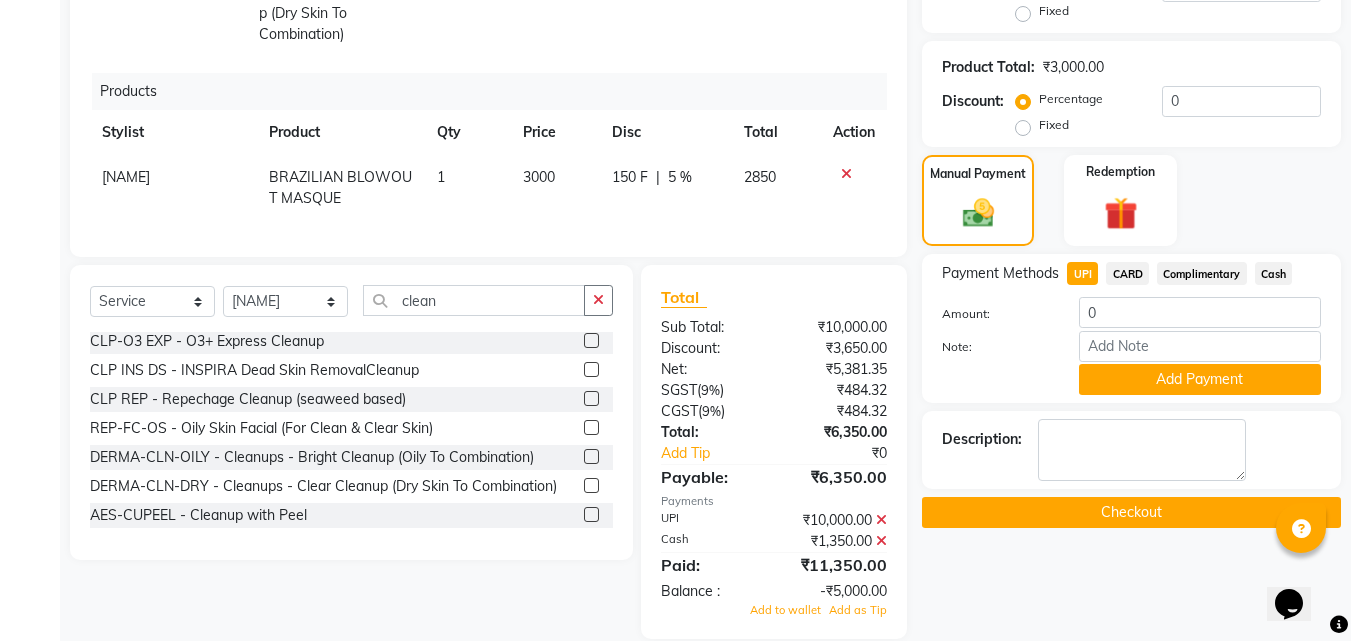 scroll, scrollTop: 539, scrollLeft: 0, axis: vertical 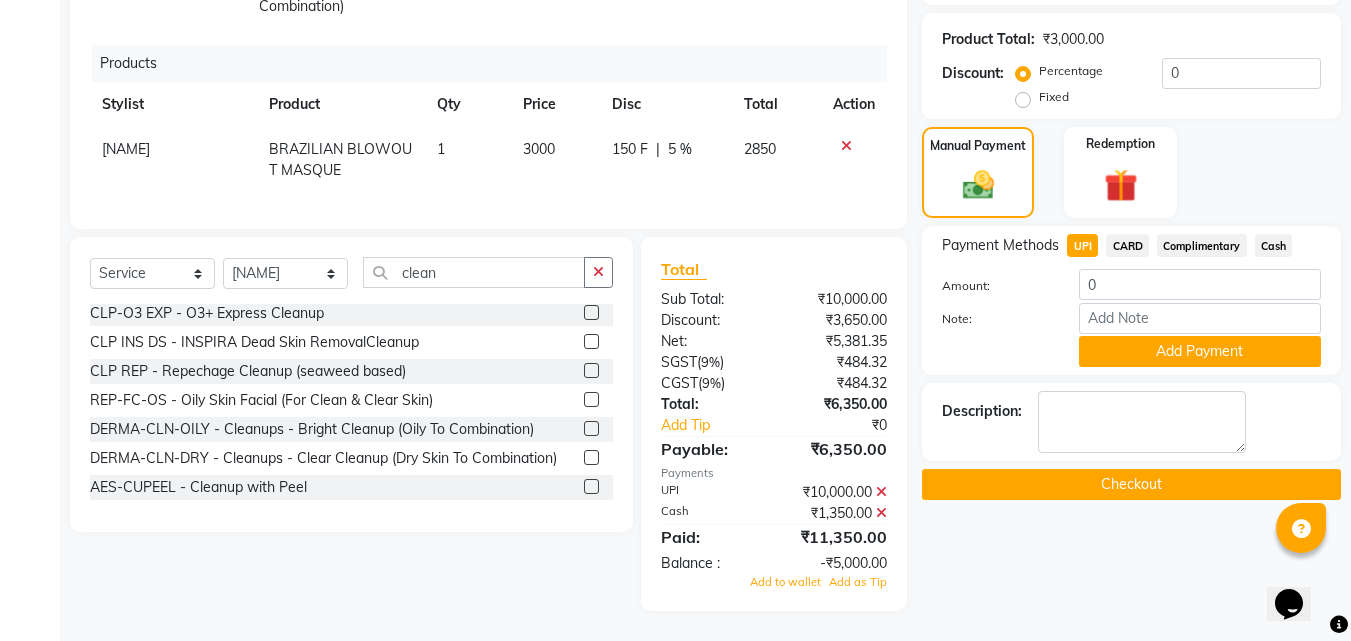 click 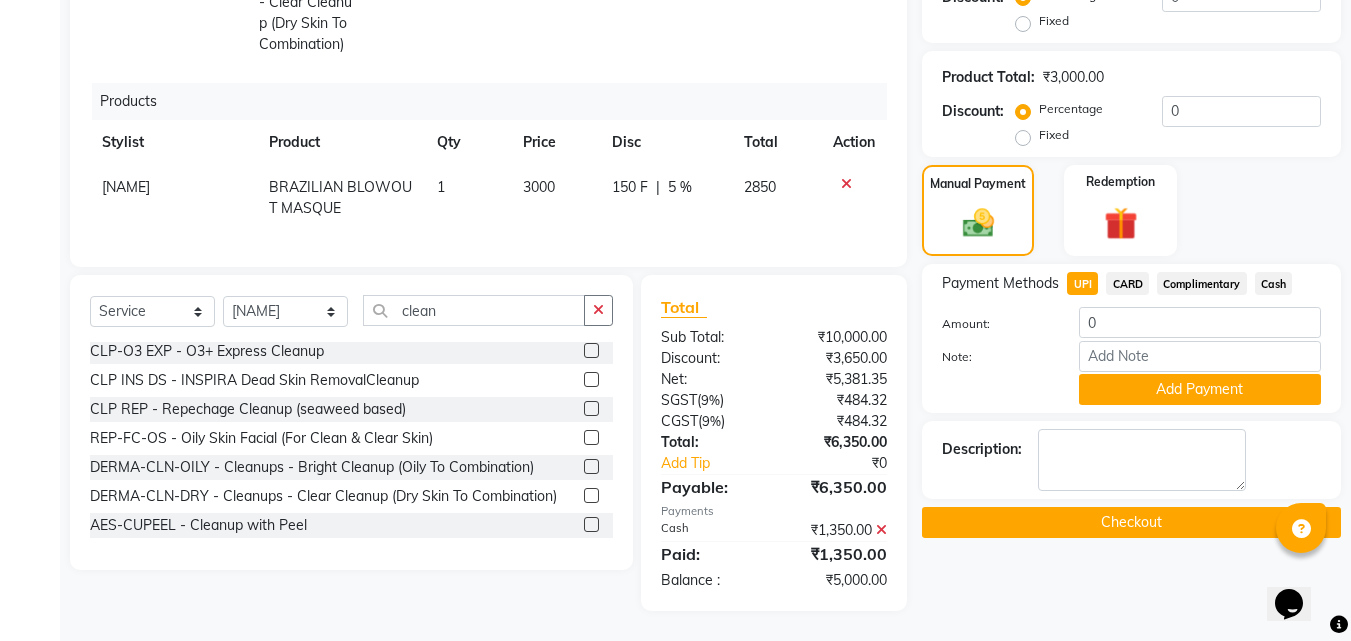 scroll, scrollTop: 501, scrollLeft: 0, axis: vertical 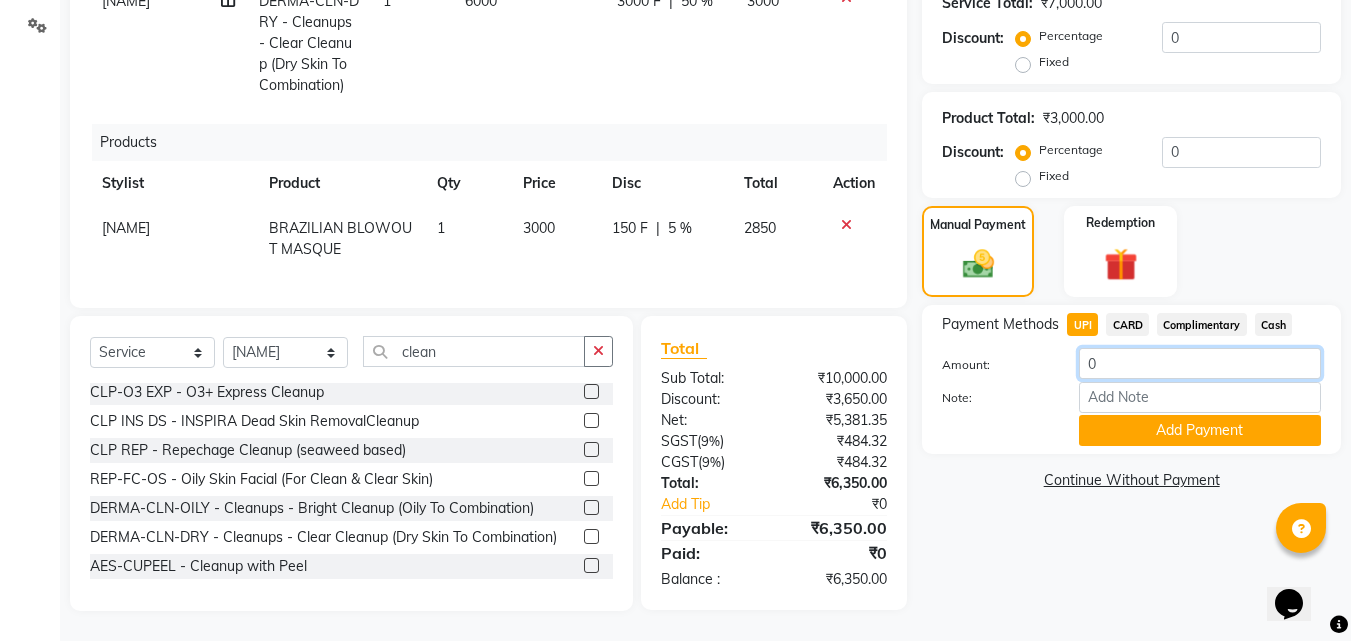 click on "0" 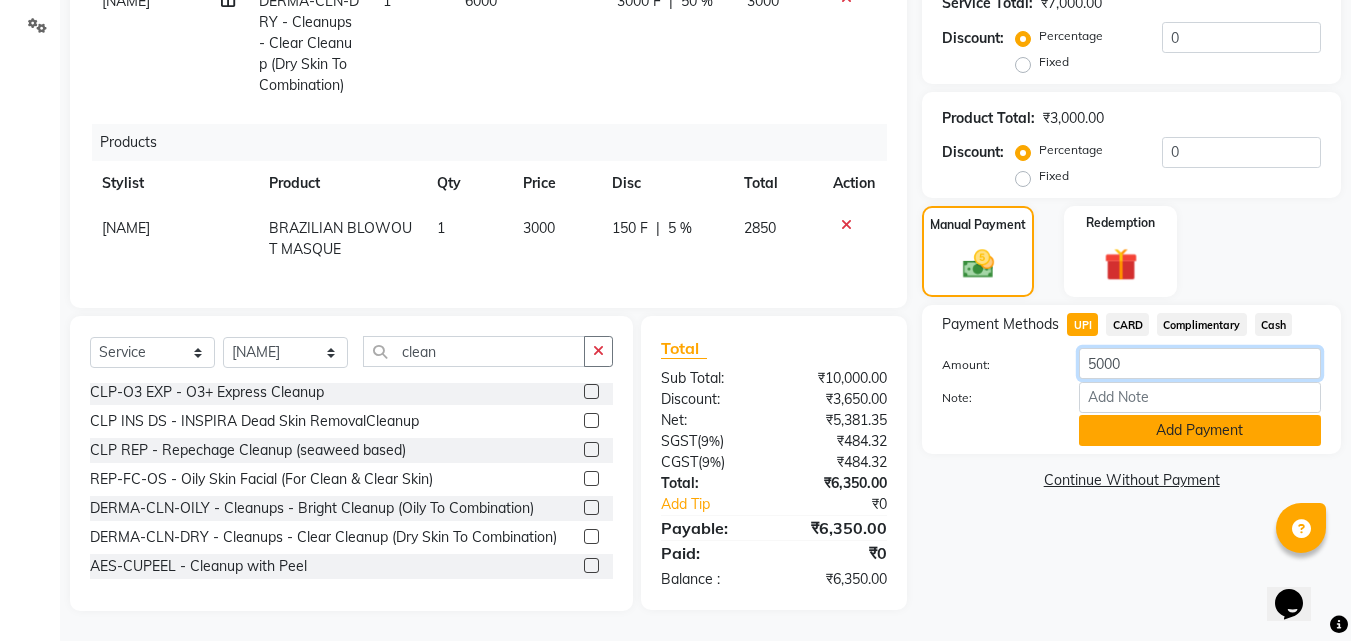 type on "5000" 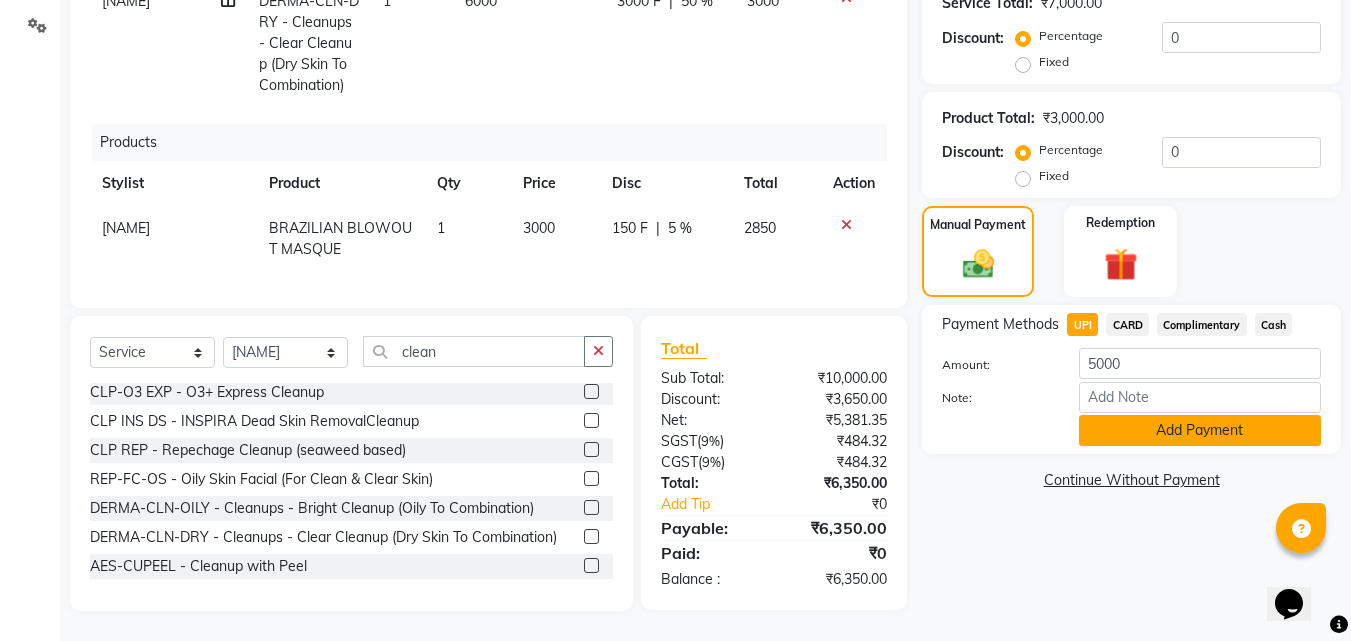 click on "Add Payment" 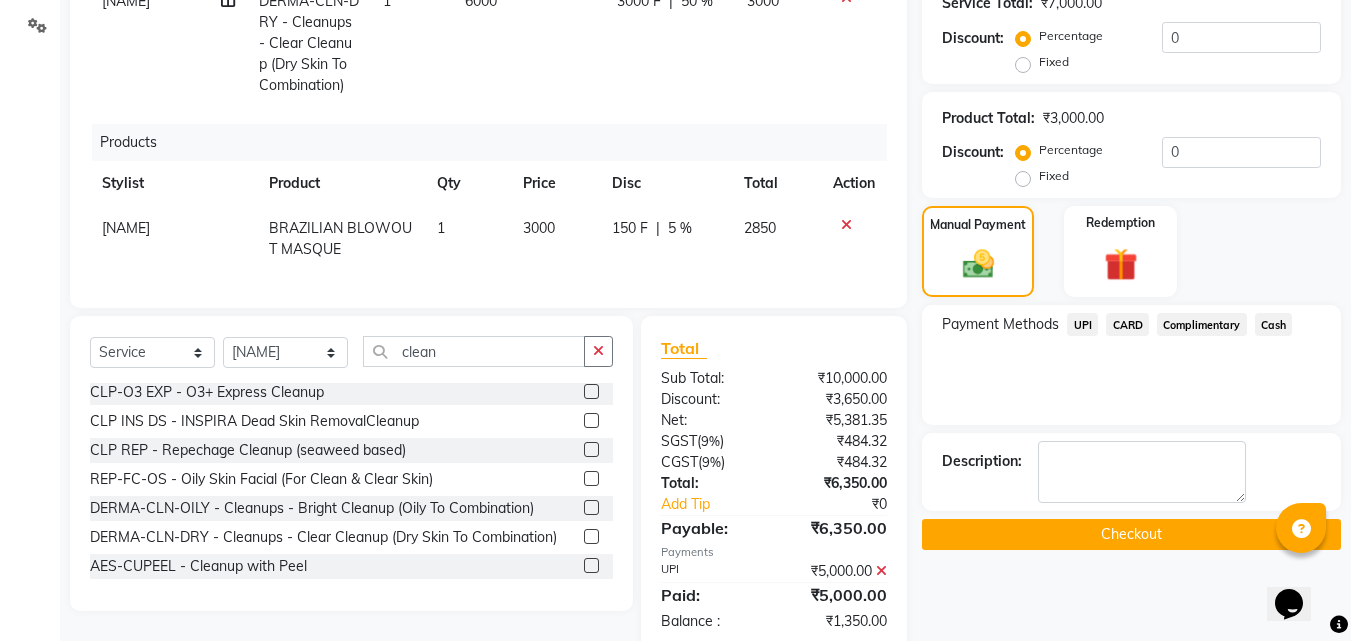 click on "Cash" 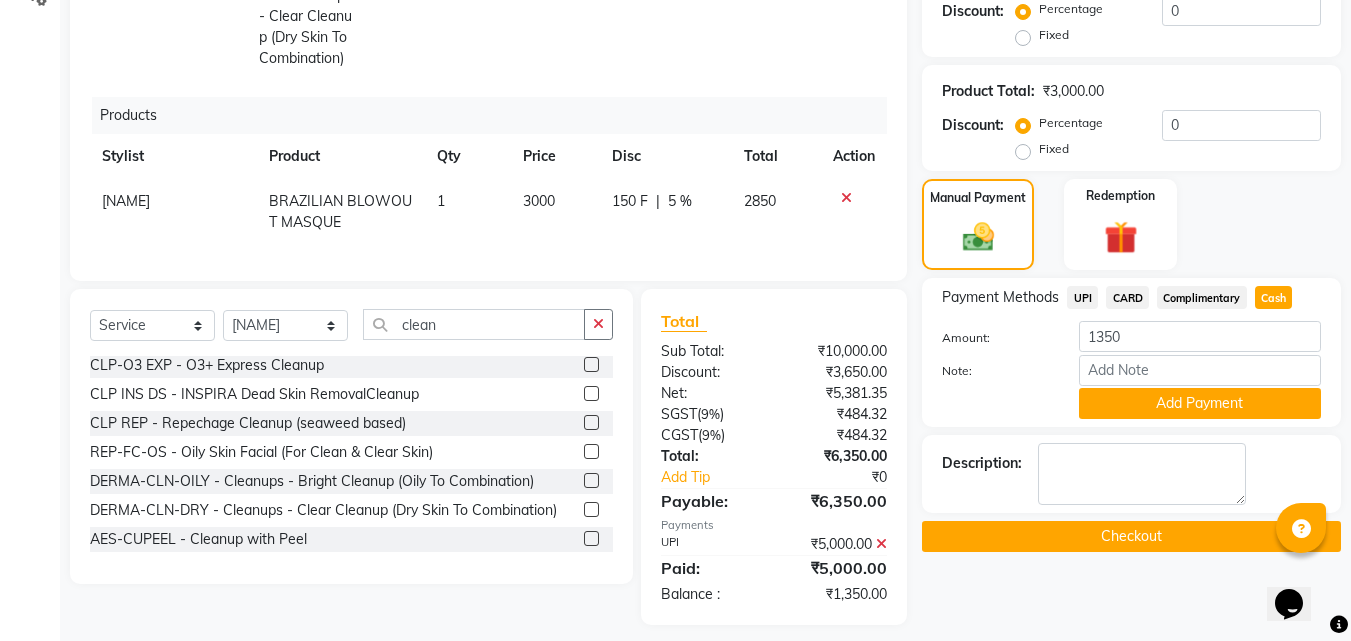 scroll, scrollTop: 501, scrollLeft: 0, axis: vertical 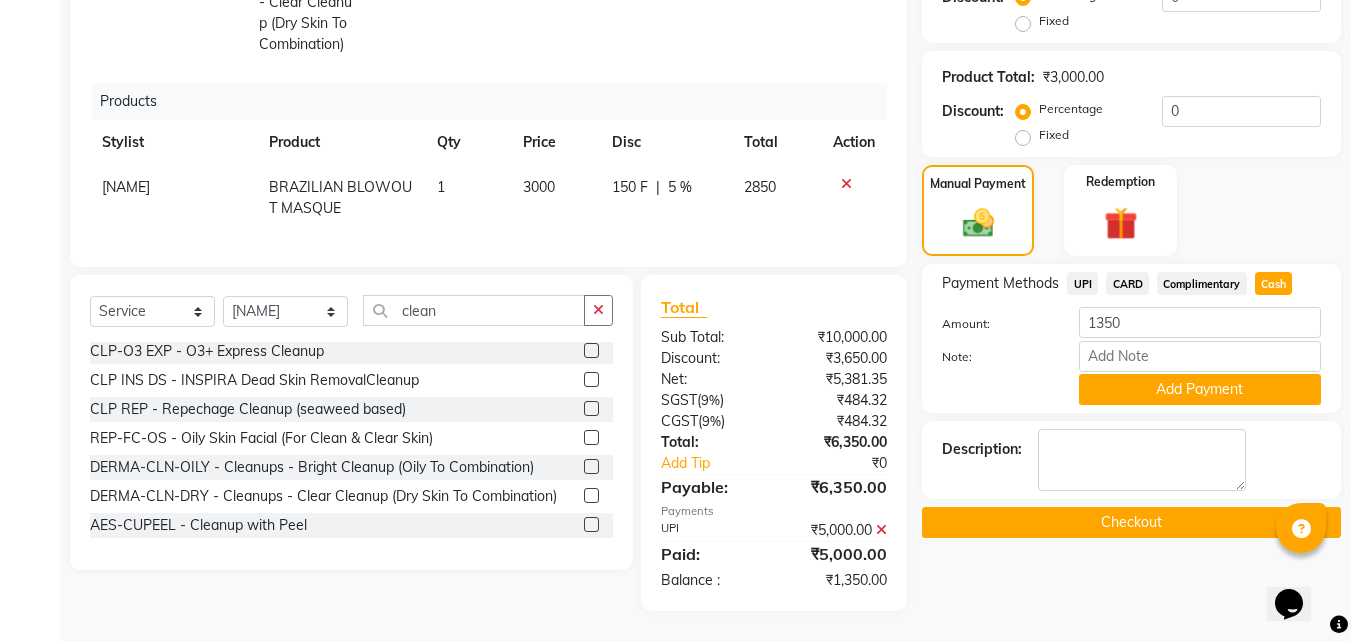 click on "UPI" 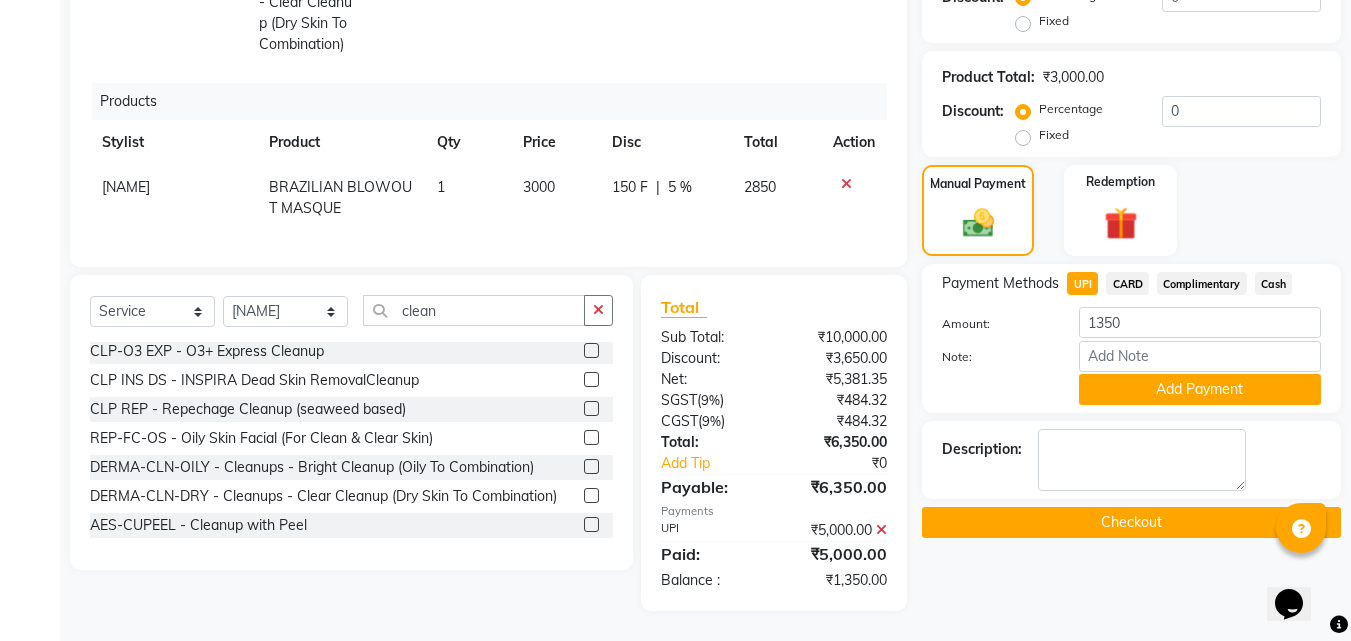 click on "UPI" 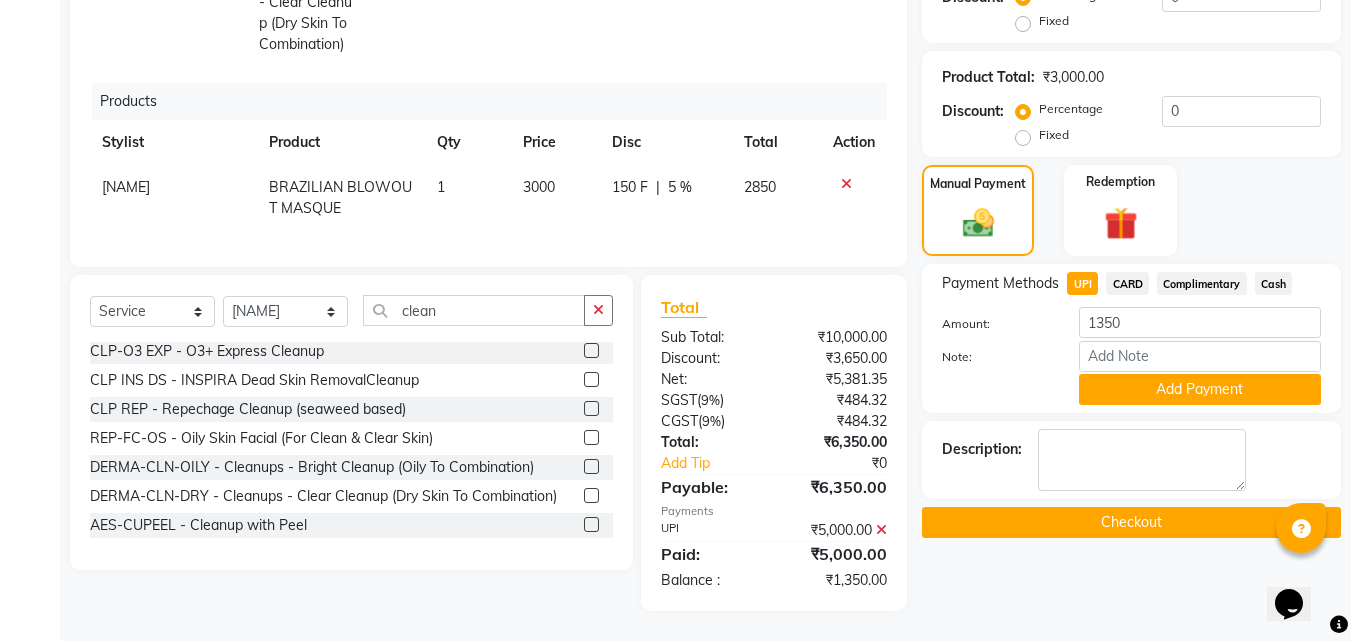 click on "Cash" 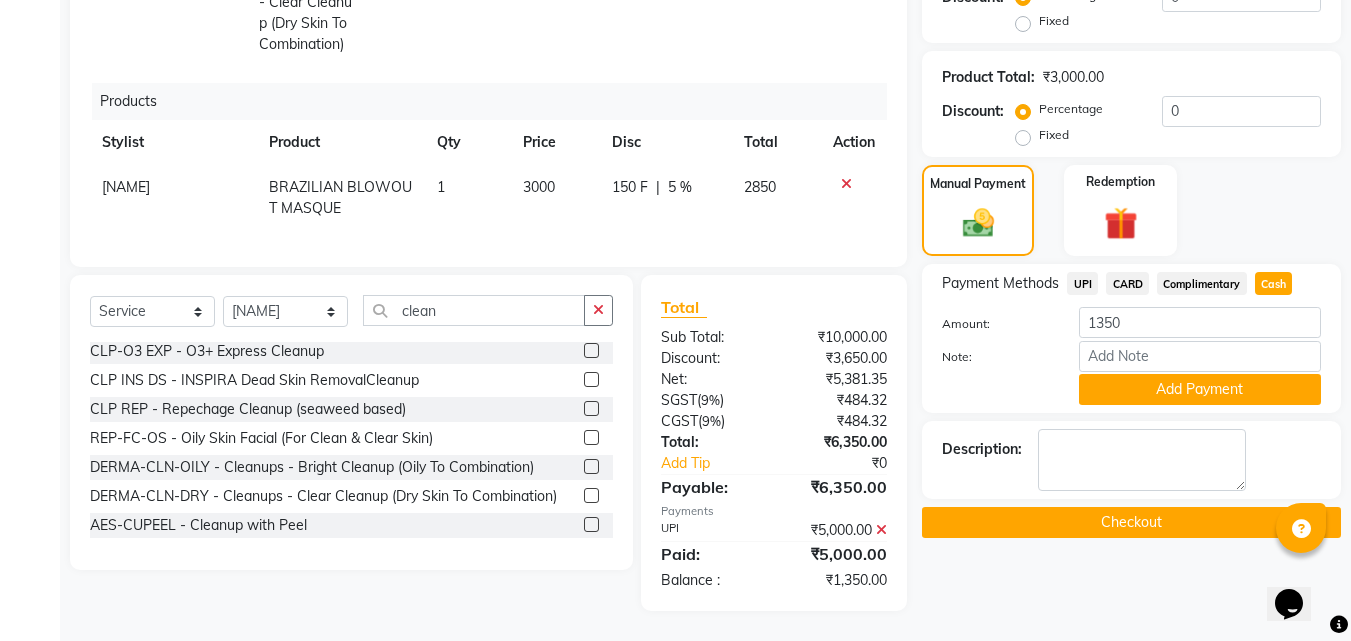 click on "UPI" 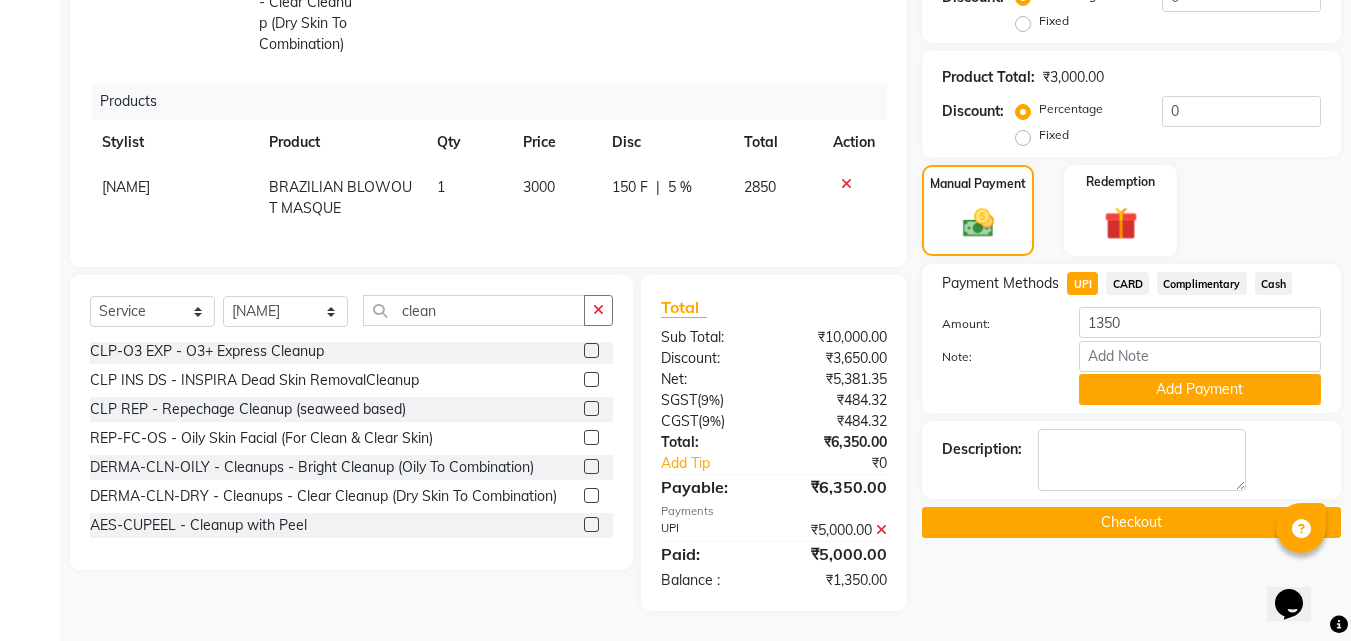 click on "₹5,000.00" 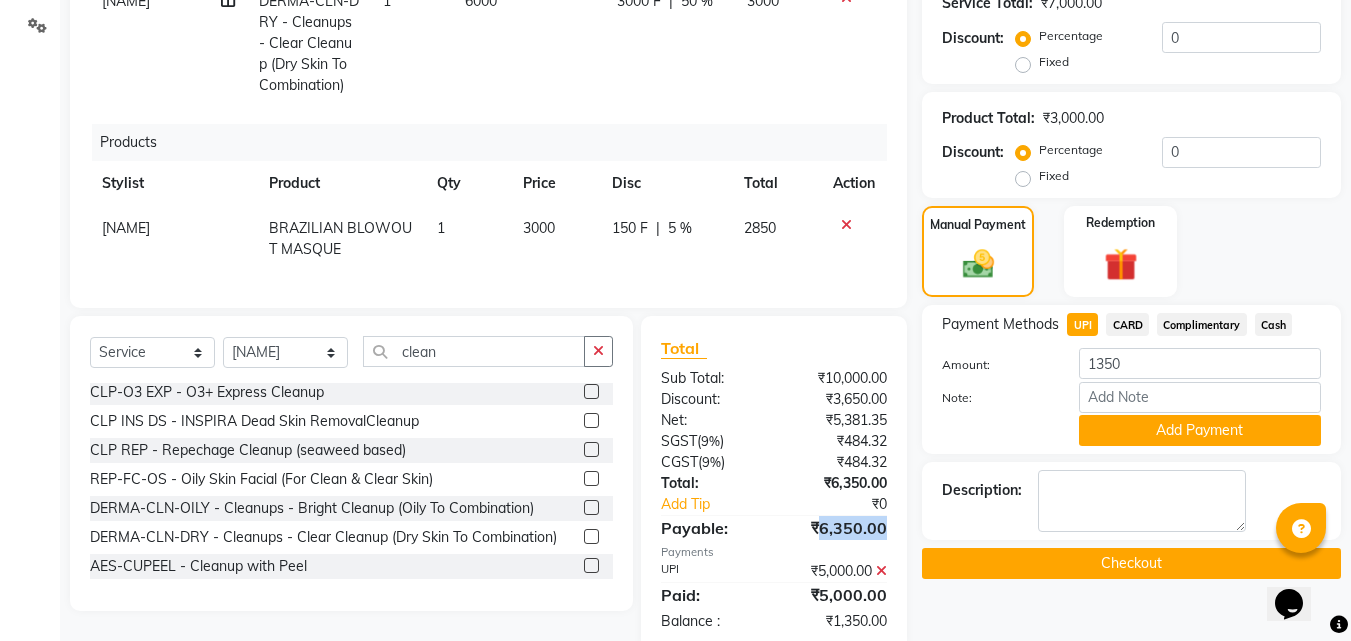 click on "₹6,350.00" 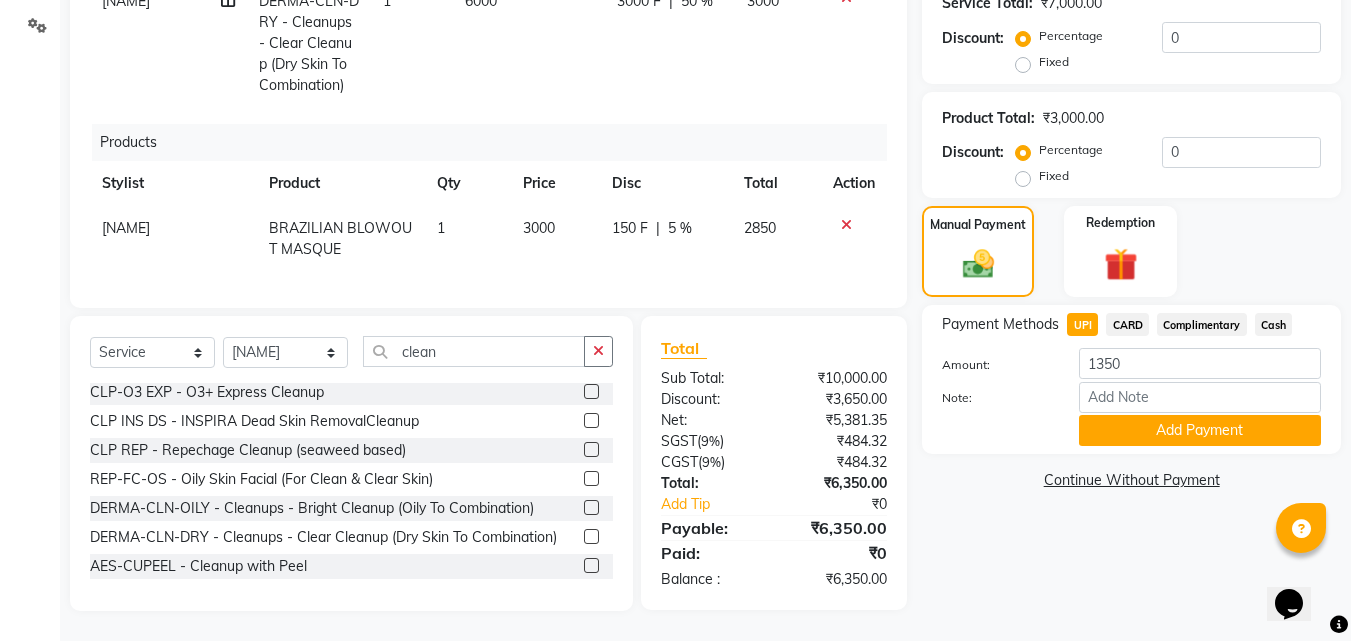 click on "Name: Harkirat Singh Membership:  No Active Membership  Total Visits:  2 Card on file:  0 Last Visit:   20-07-2025 Points:   0  Apply Discount Select Coupon → Wrong Job Card  Coupon → Complimentary Coupon → Correction  Coupon → First Wash  Coupon → Free Of Cost - Foc  Coupon → Staff Service  Coupon → Service Not Done  Coupon → Double Job Card  Coupon → Pending Payment  Coupon Code Apply Service Total:  ₹7,000.00  Discount:  Percentage   Fixed  0 Product Total:  ₹3,000.00  Discount:  Percentage   Fixed  0 Manual Payment Redemption Payment Methods  UPI   CARD   Complimentary   Cash  Amount: 1350 Note: Add Payment  Continue Without Payment" 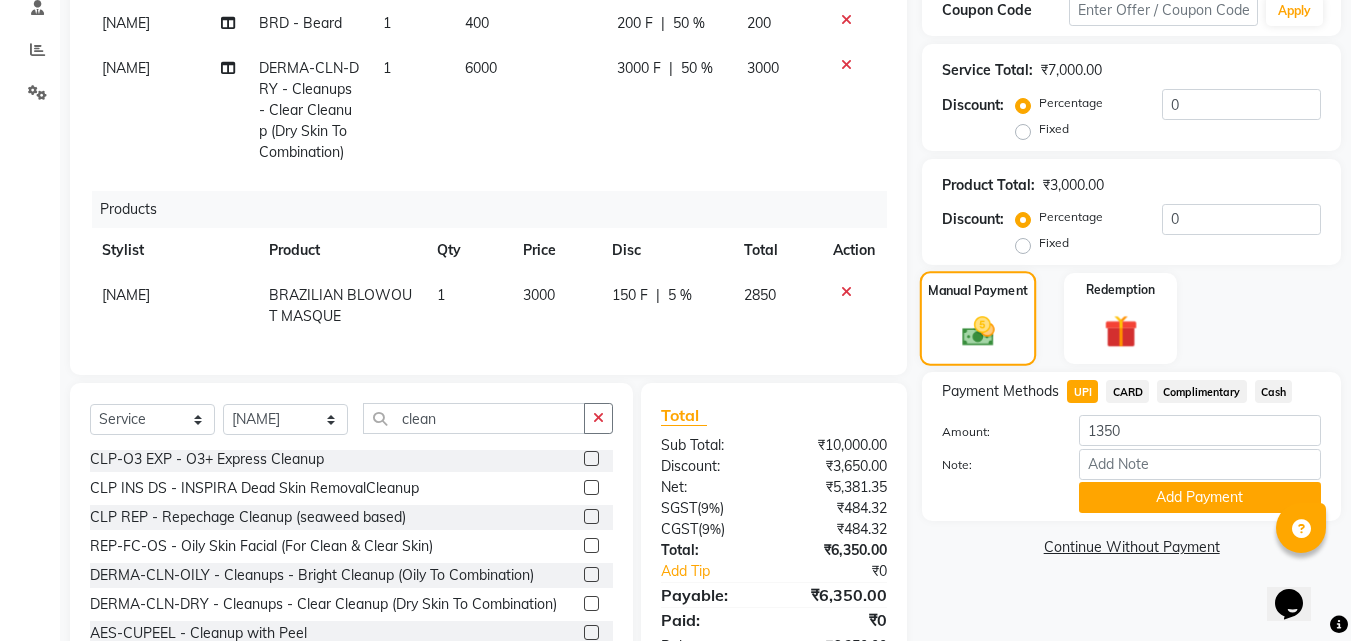 scroll, scrollTop: 360, scrollLeft: 0, axis: vertical 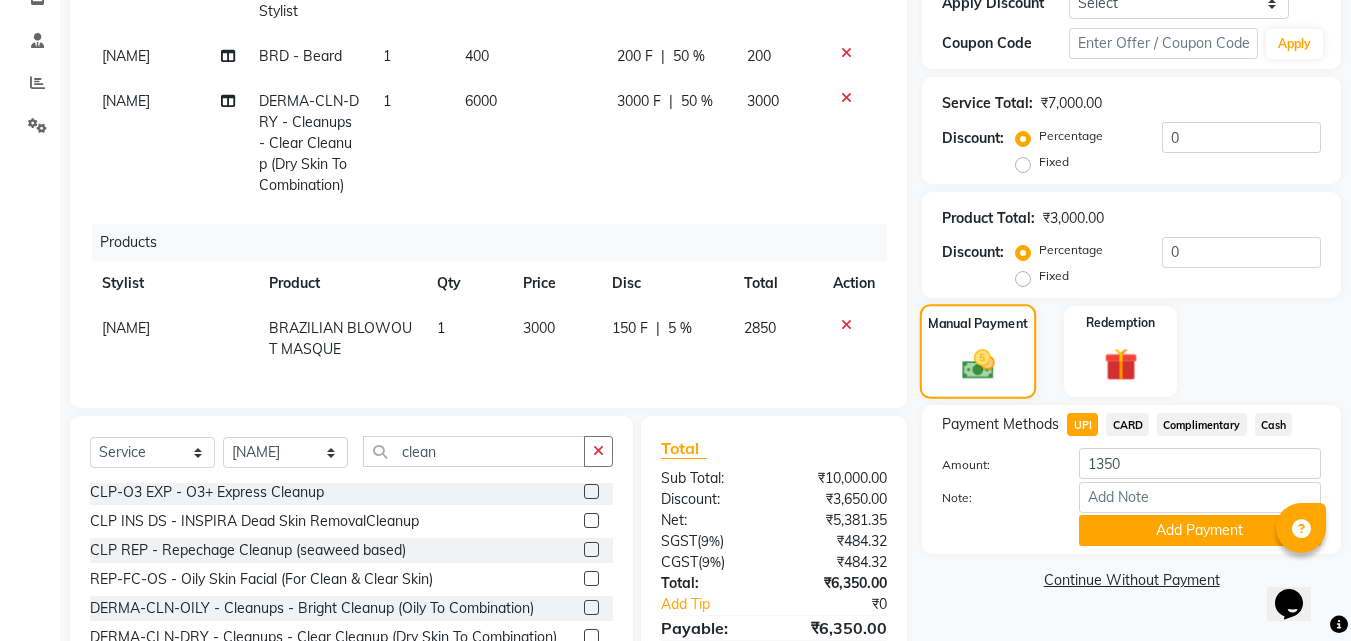 click 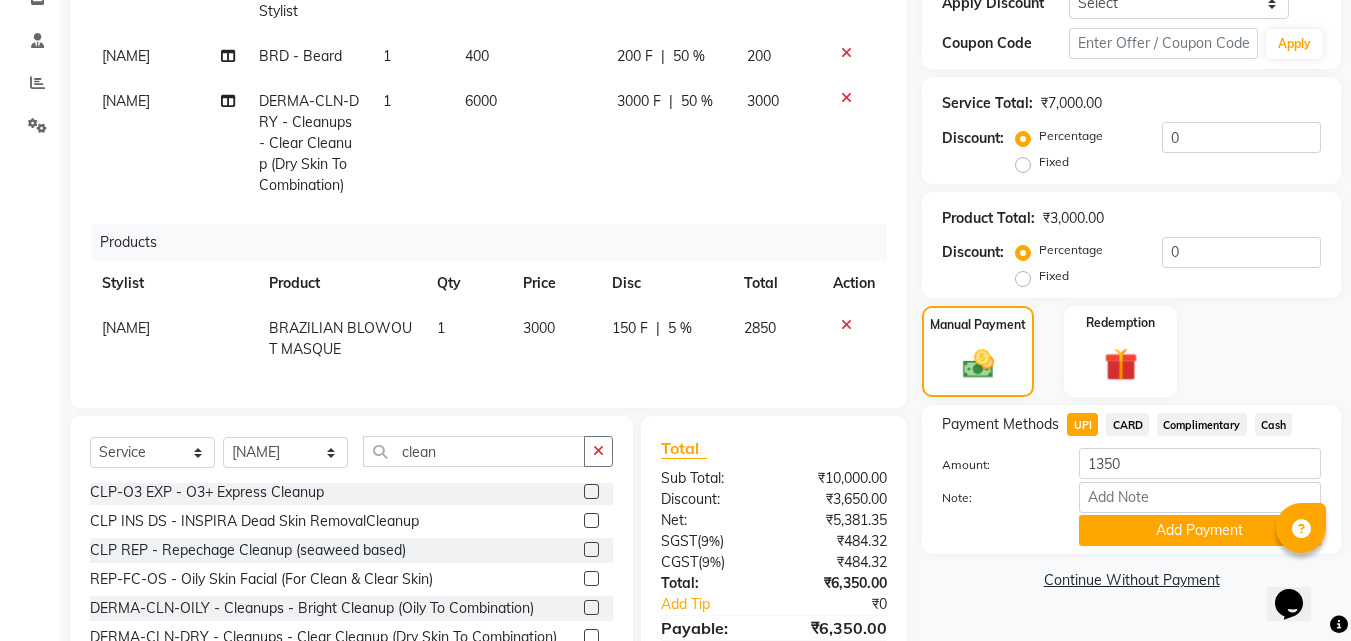 click on "CARD" 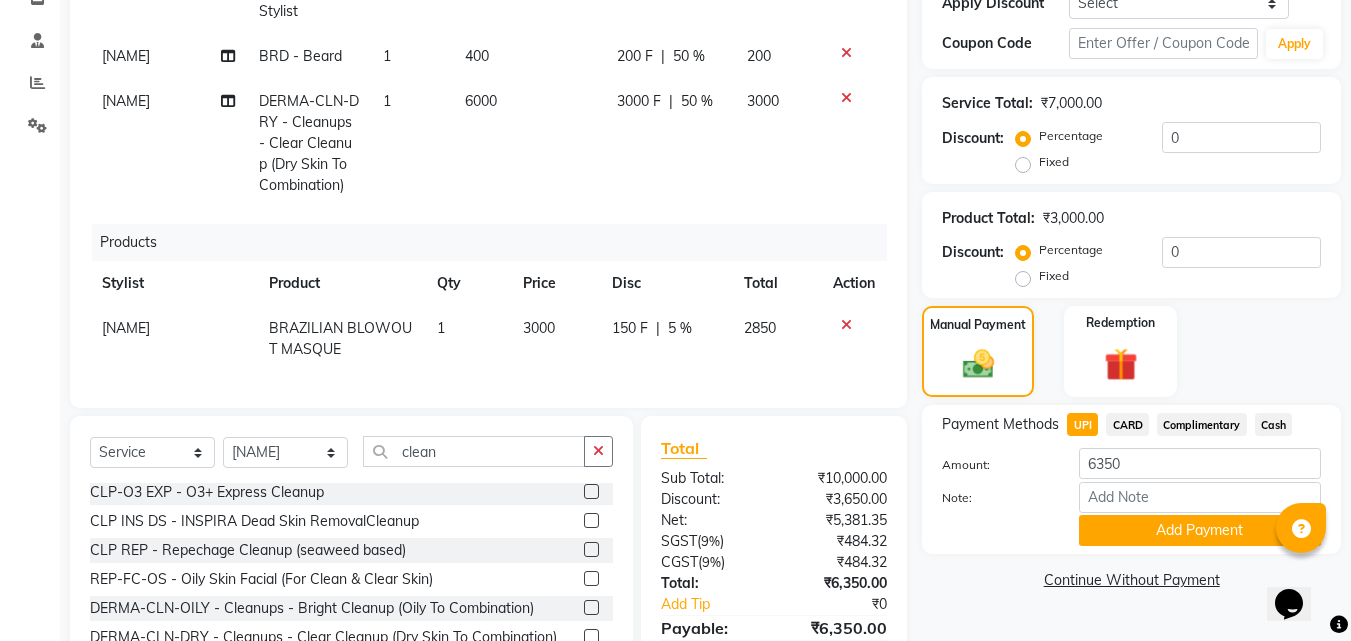click on "CARD" 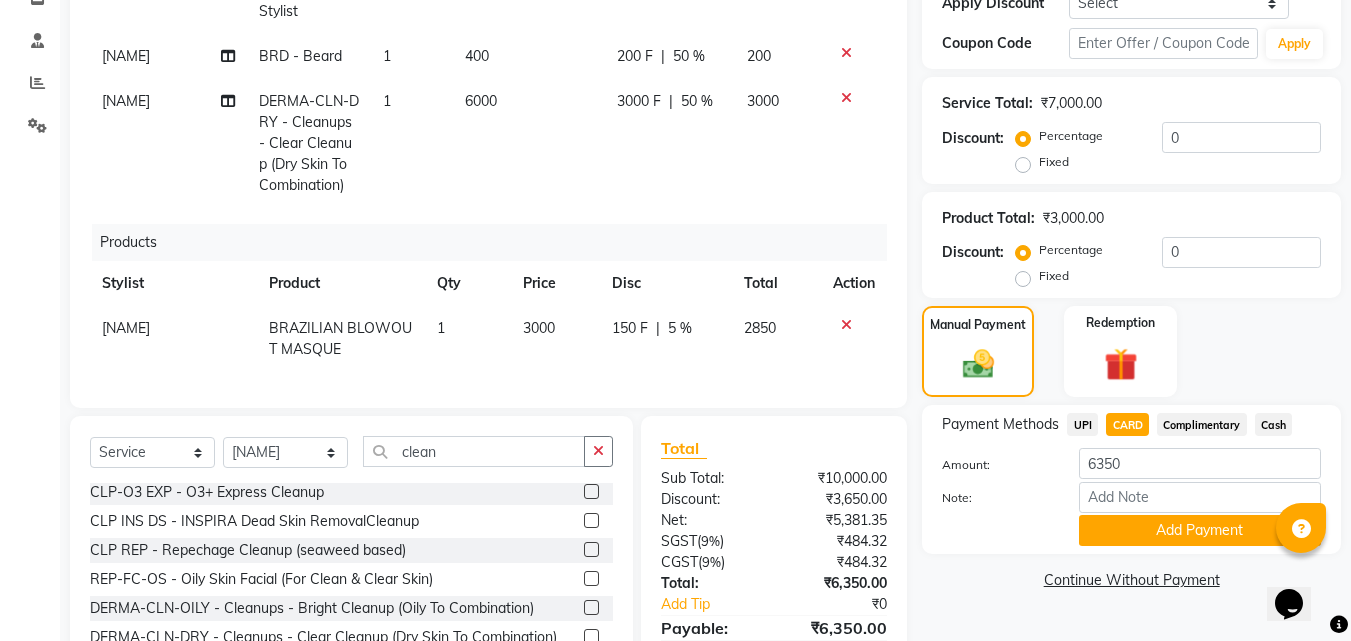 click on "UPI" 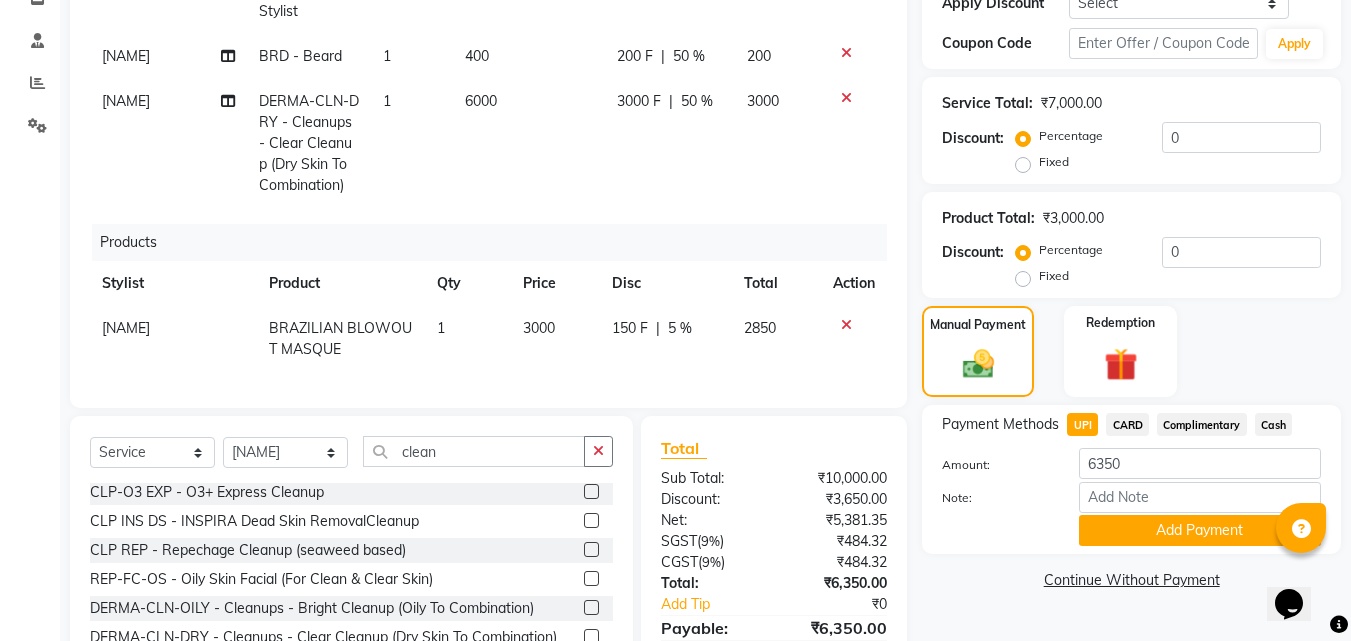 click on "UPI" 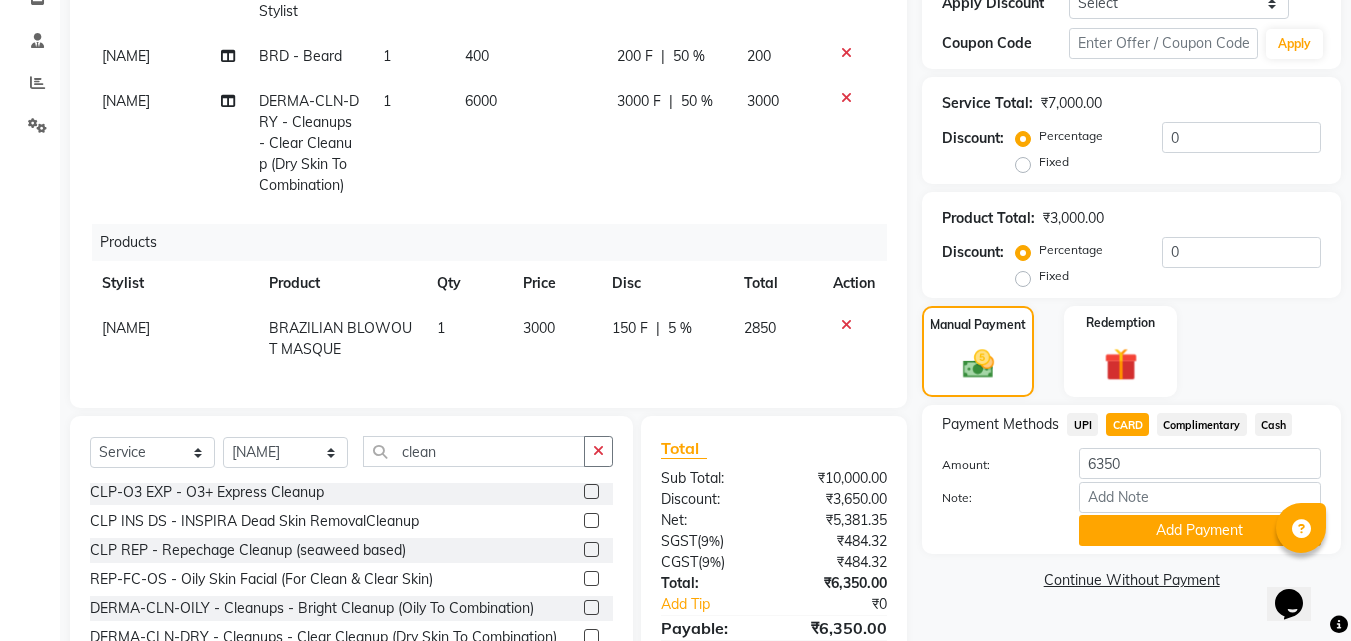 click on "UPI" 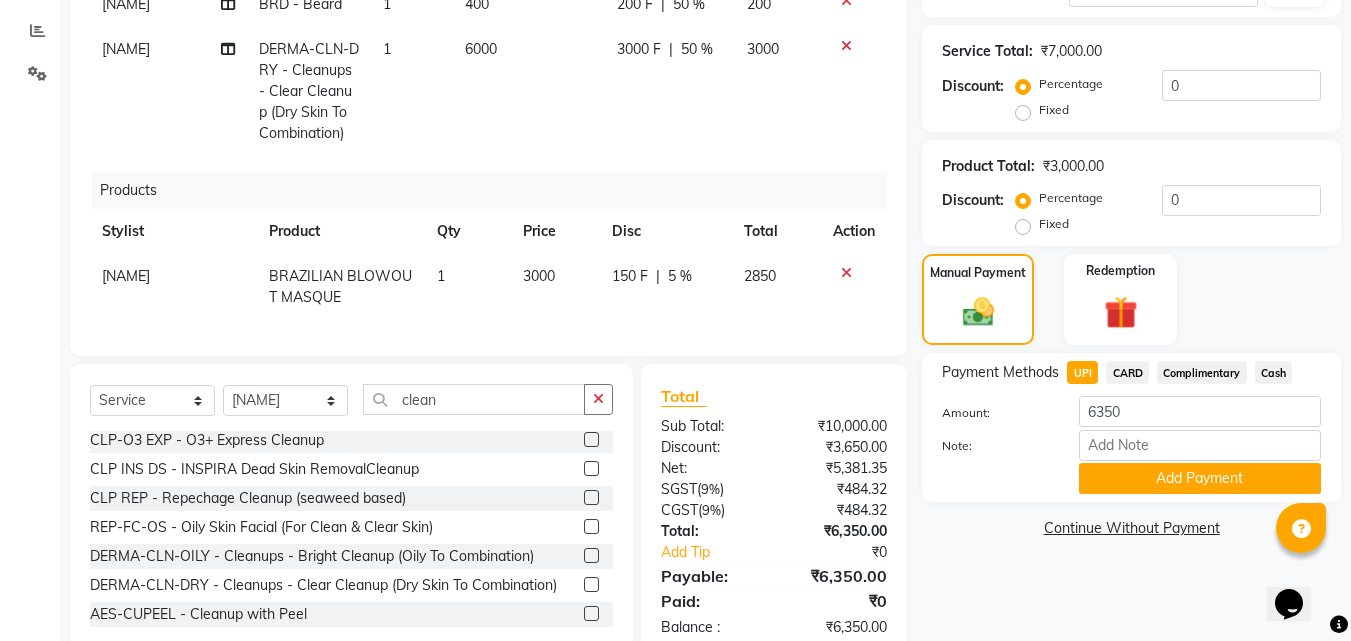 scroll, scrollTop: 460, scrollLeft: 0, axis: vertical 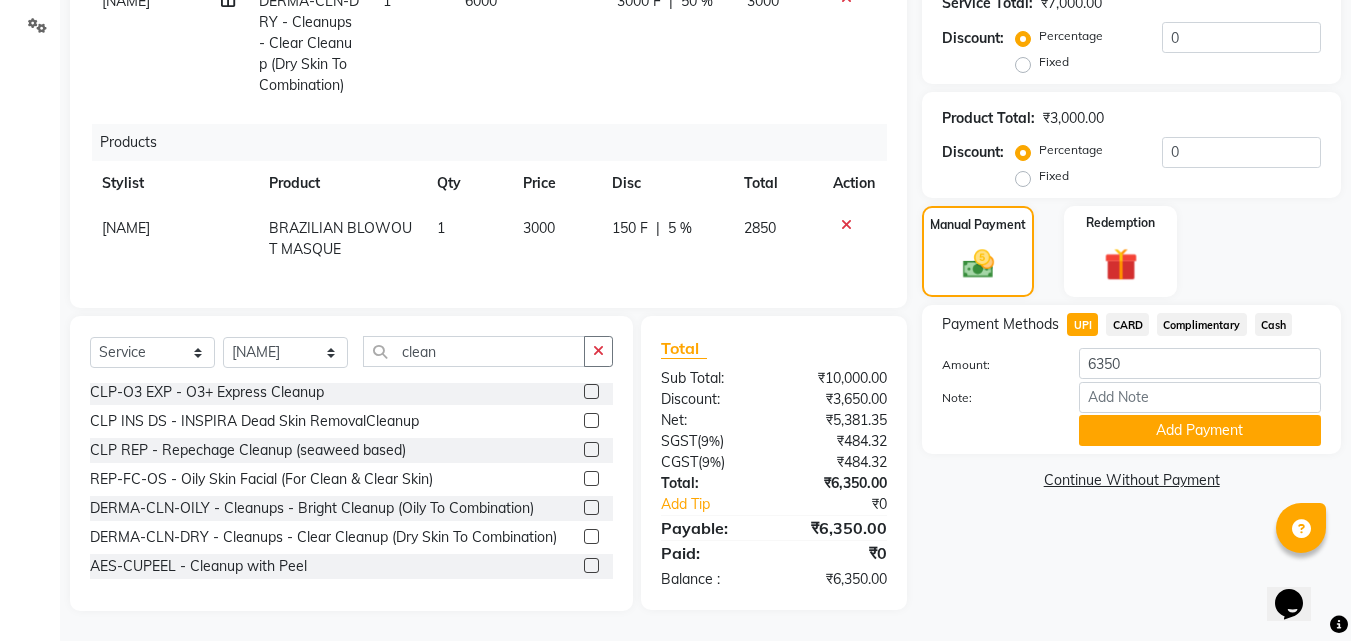 click on "UPI" 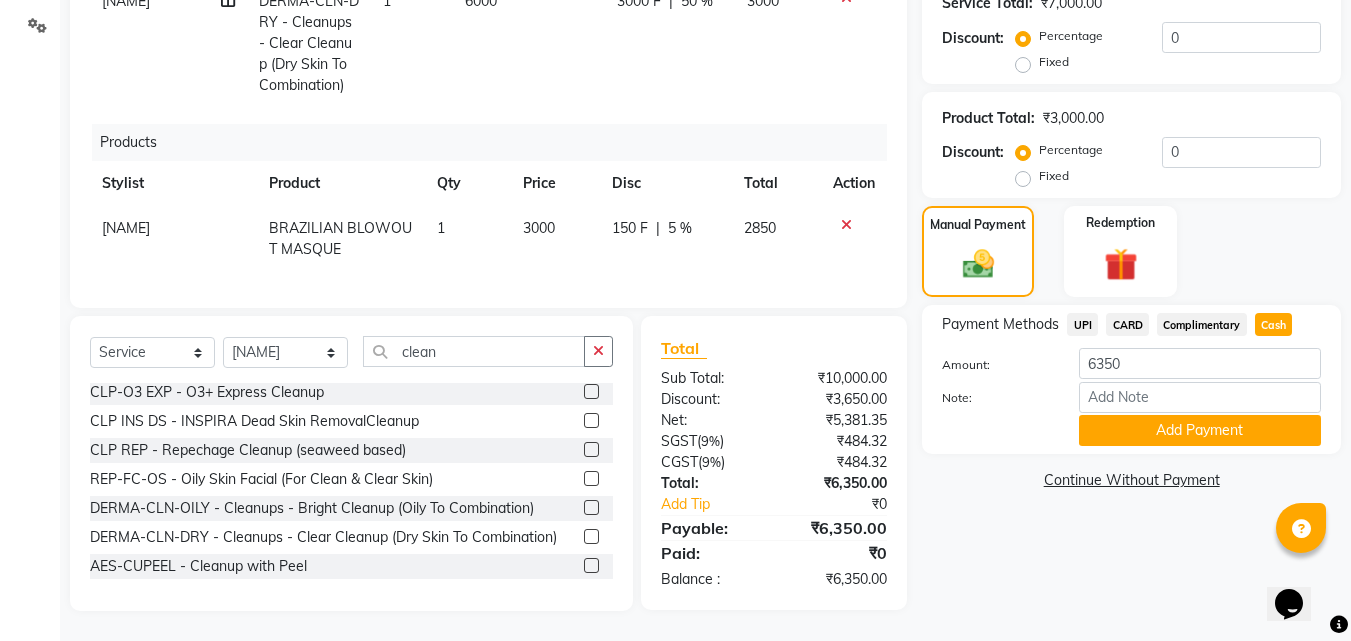 click on "Cash" 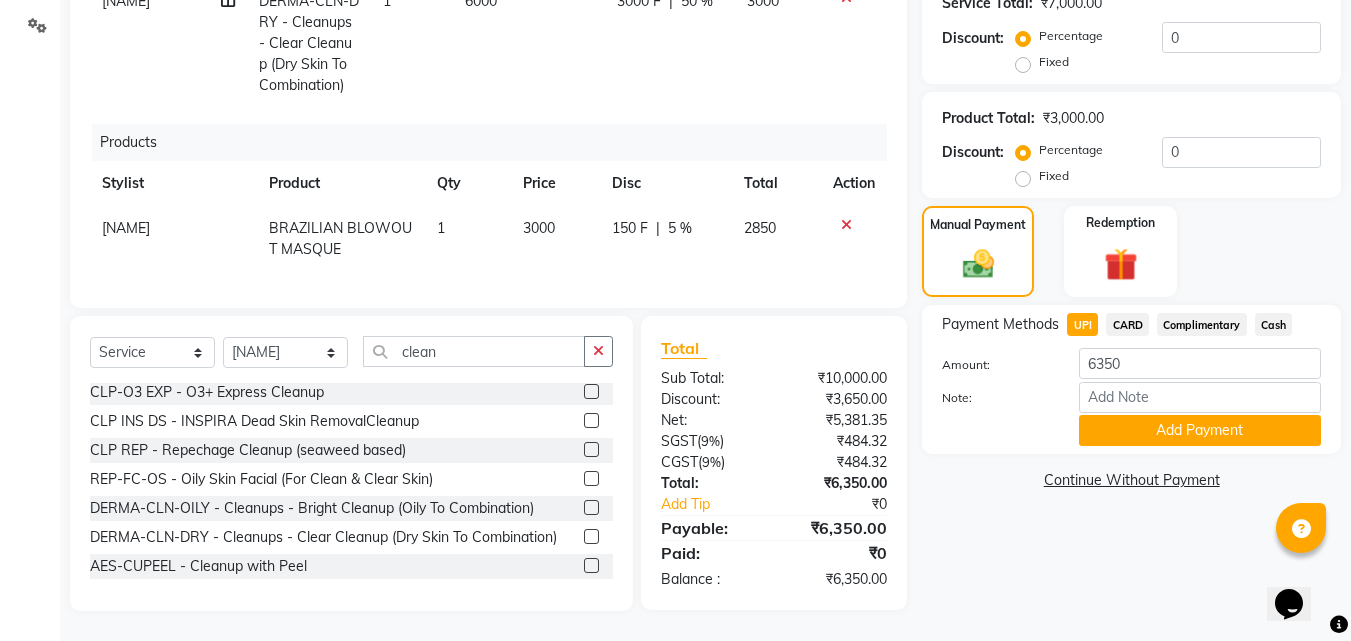 click on "UPI" 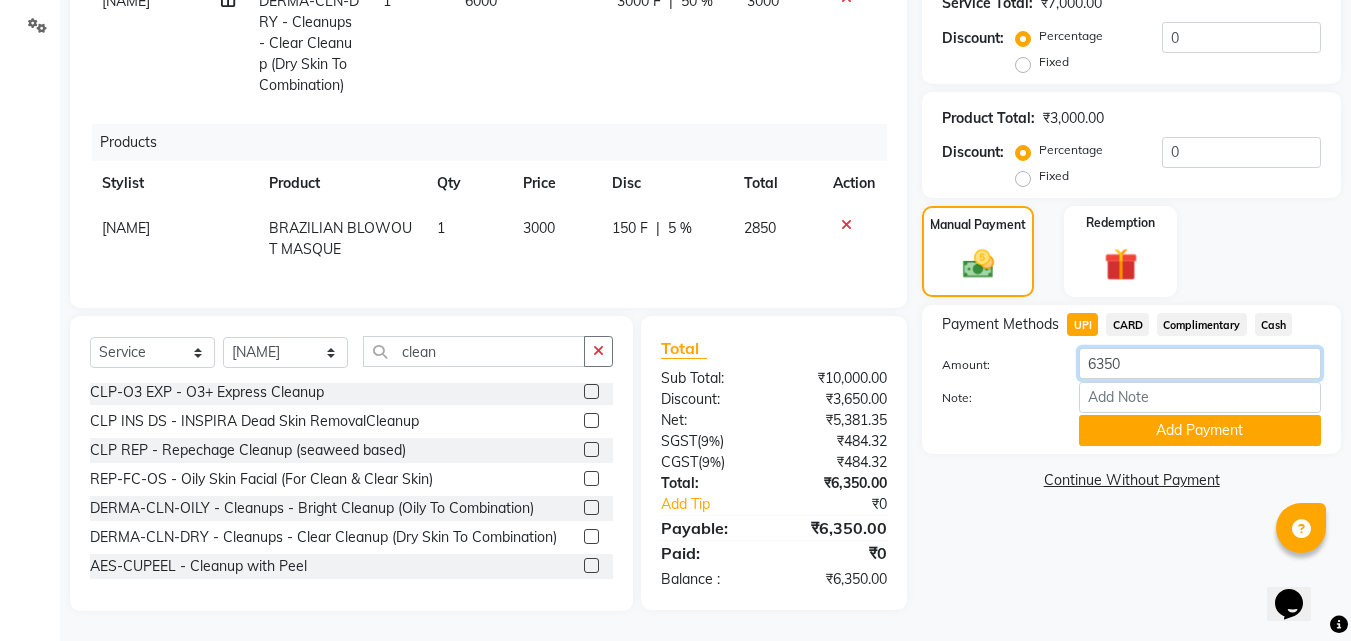 click on "6350" 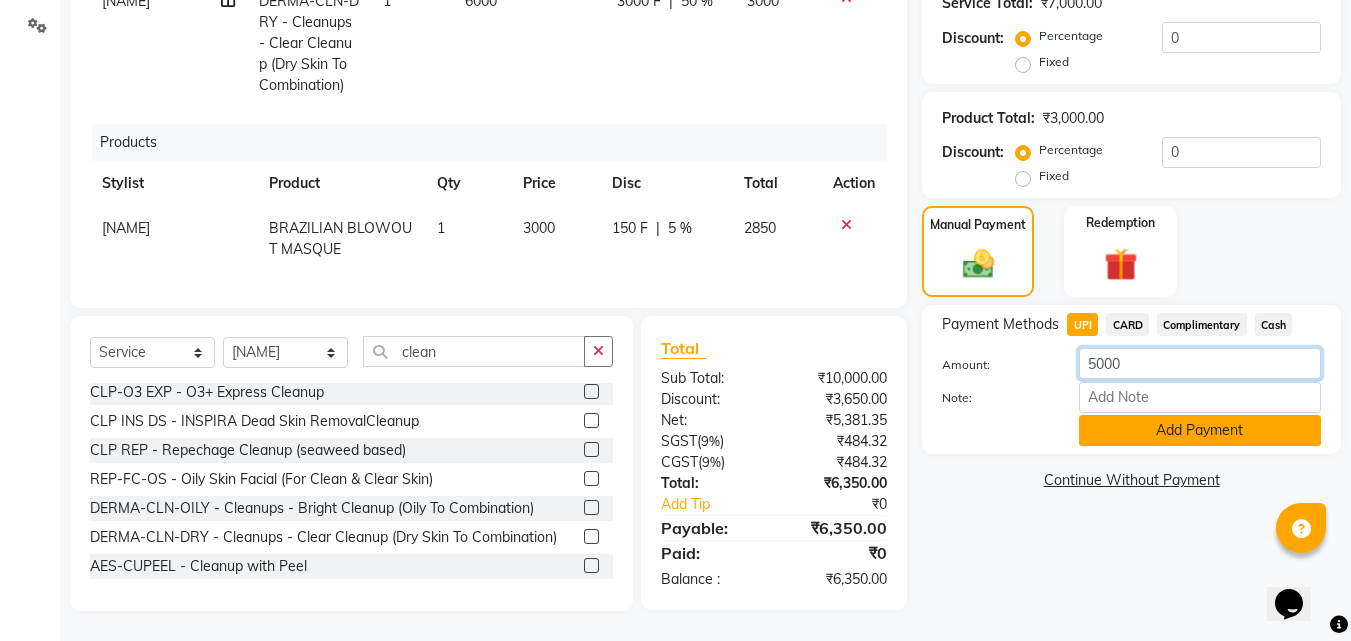 type on "5000" 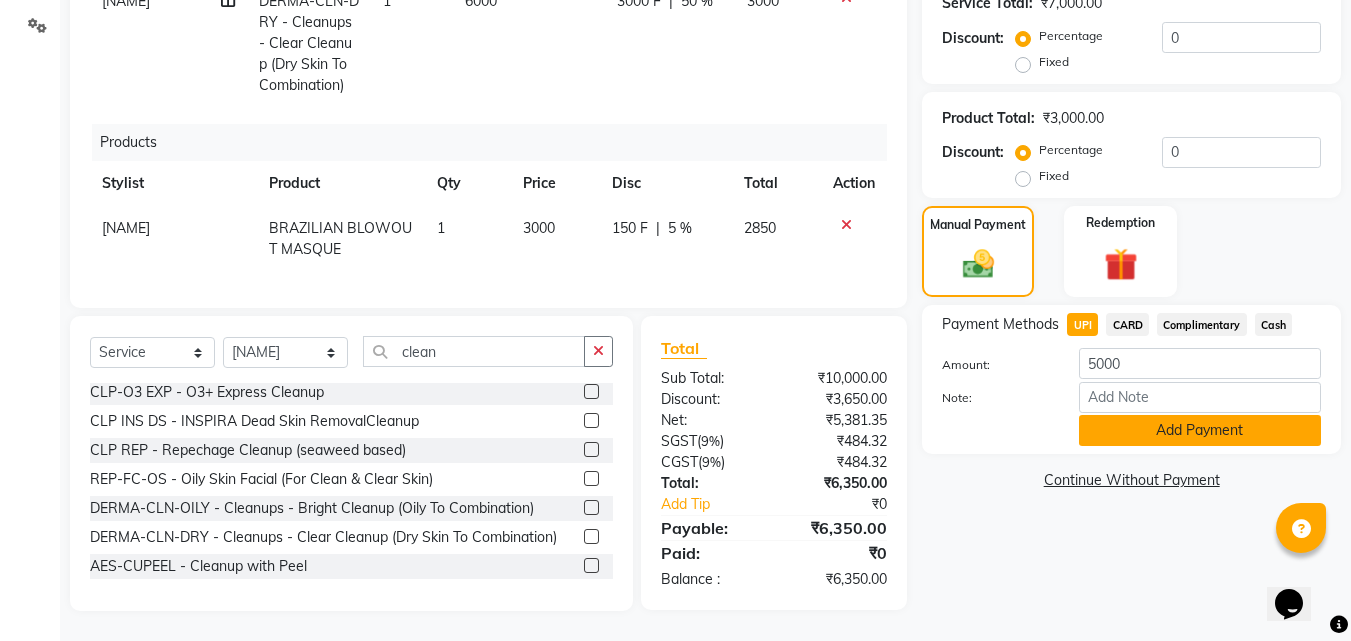 click on "Add Payment" 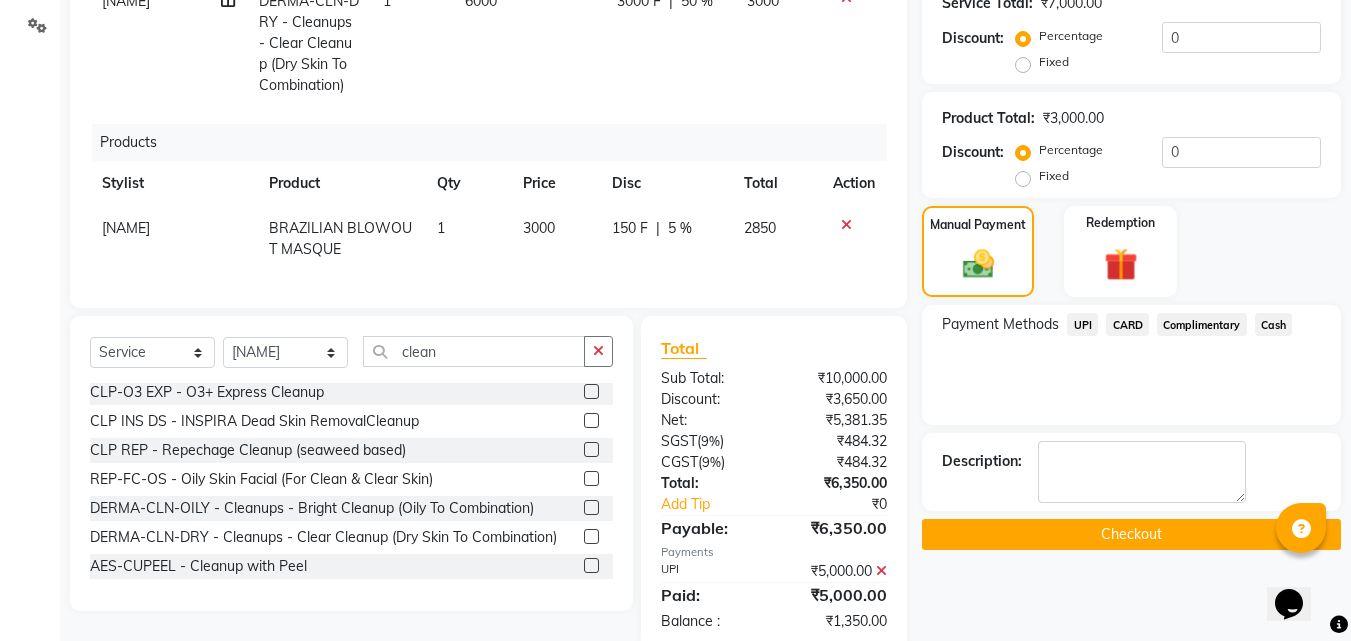 click on "Cash" 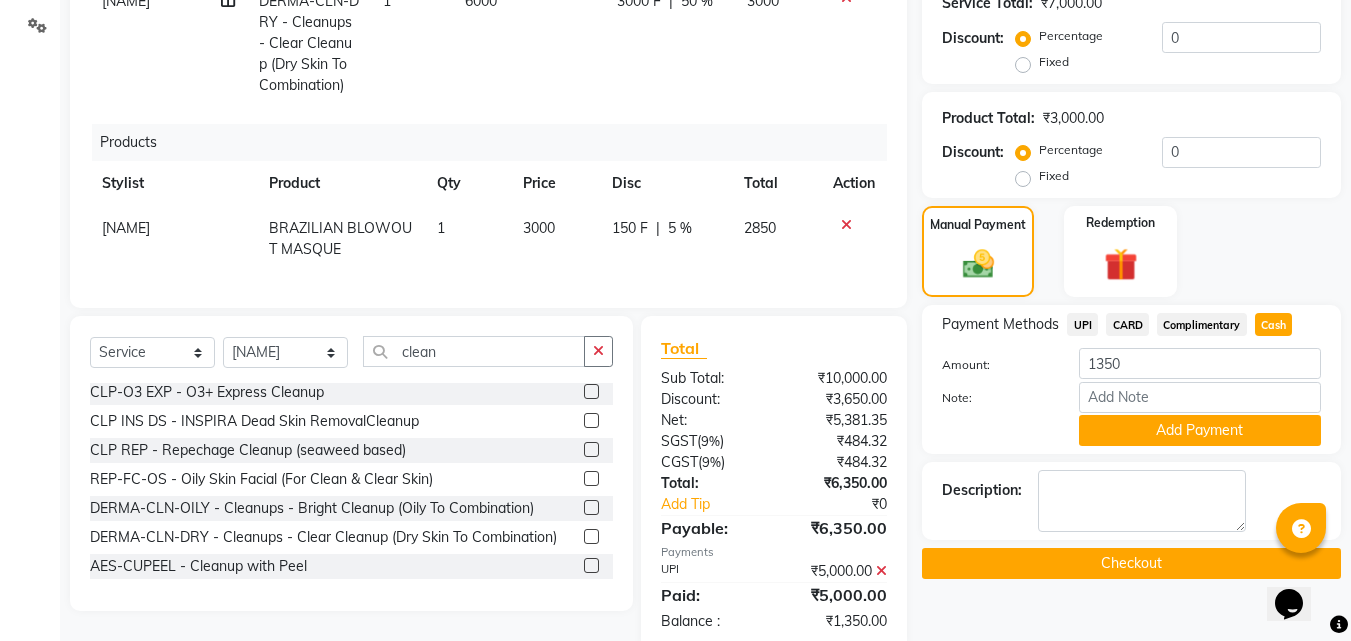 click on "Checkout" 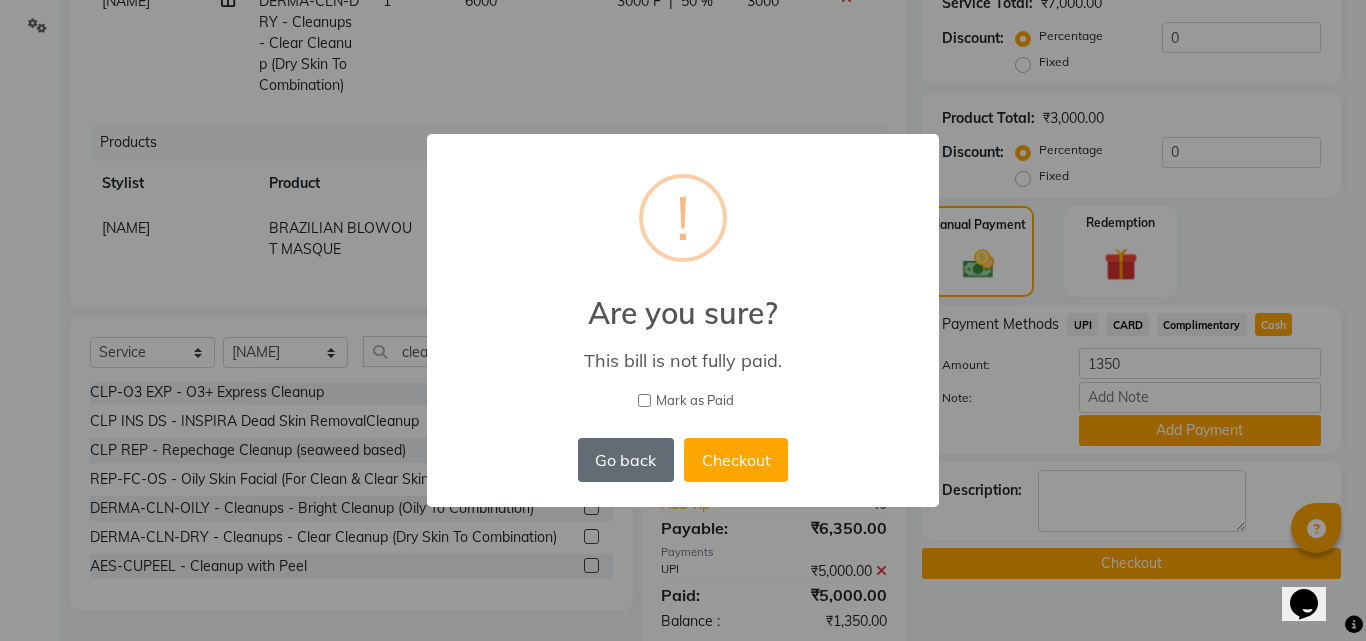 click on "Go back" at bounding box center [626, 460] 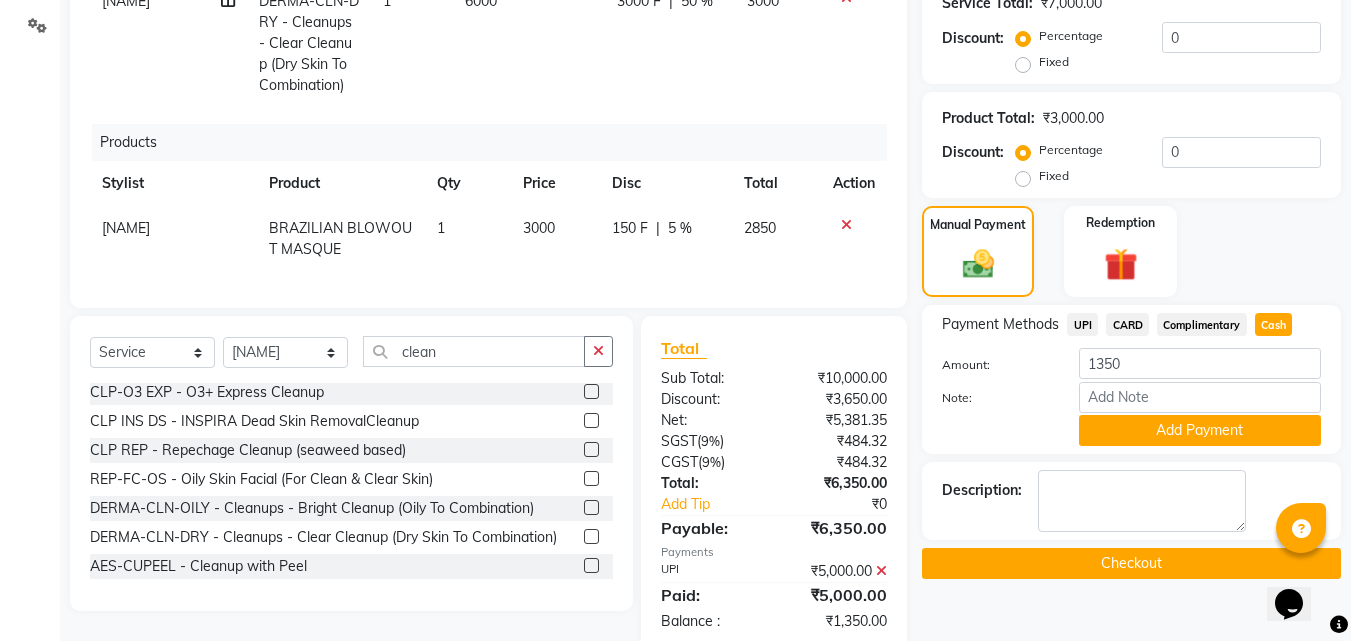 click 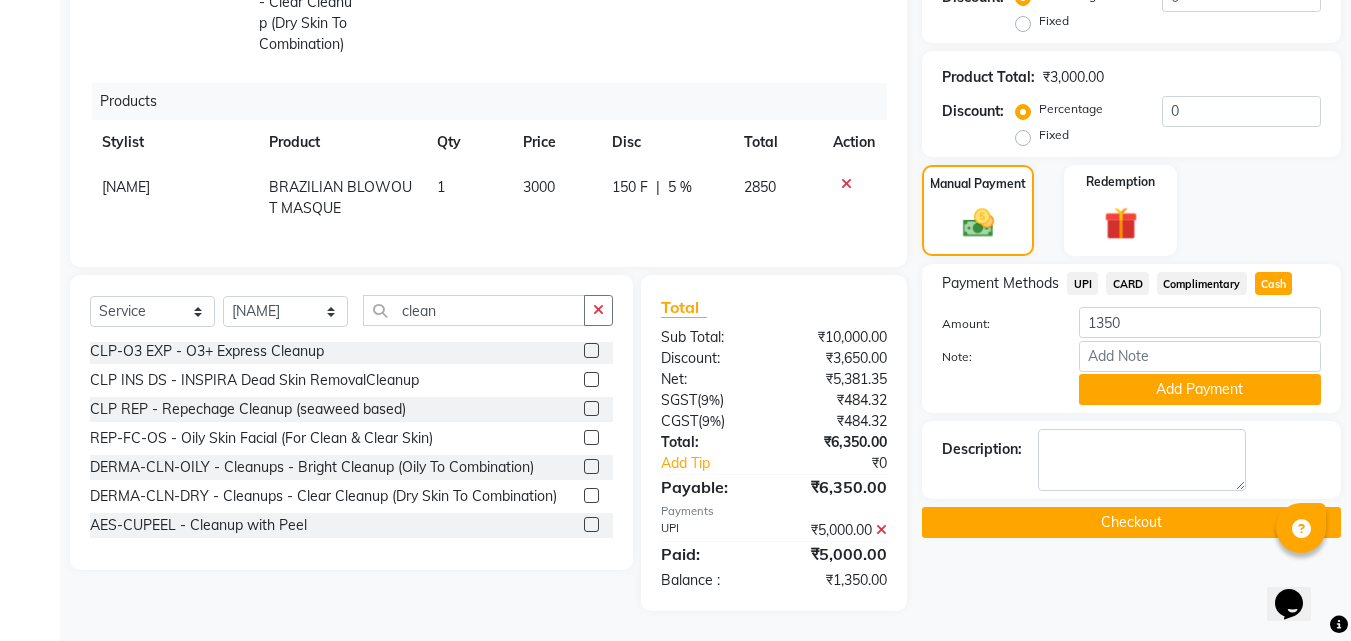 click 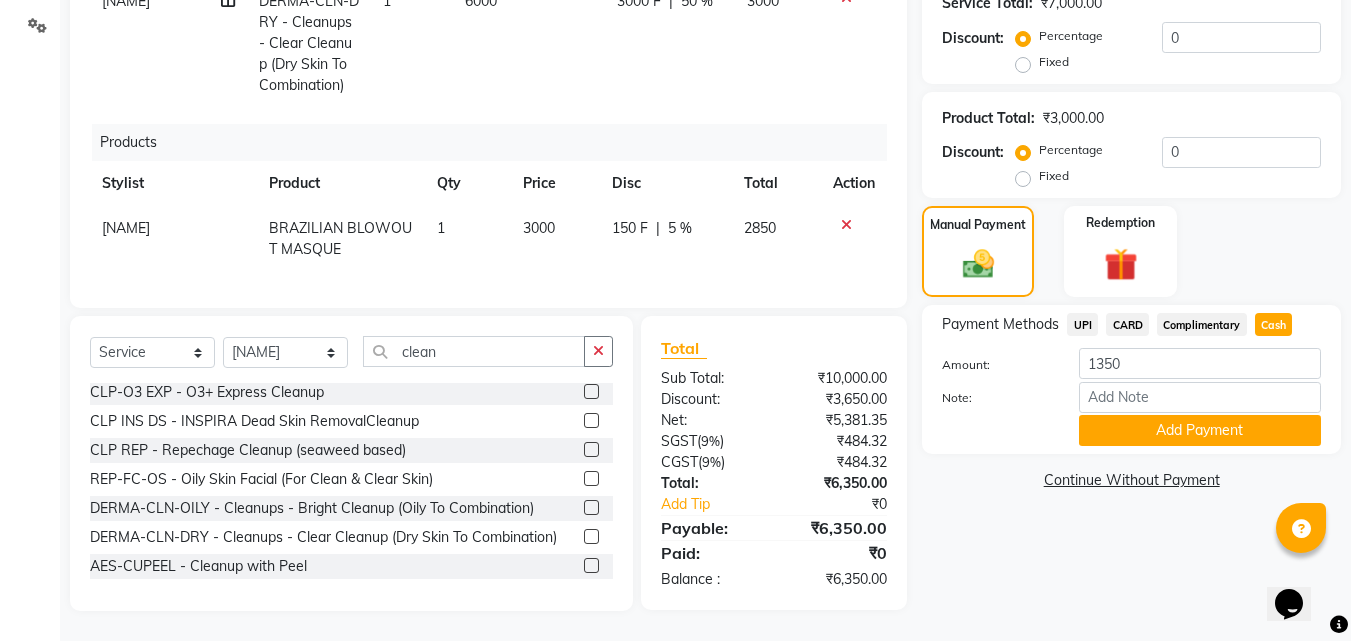 click on "Continue Without Payment" 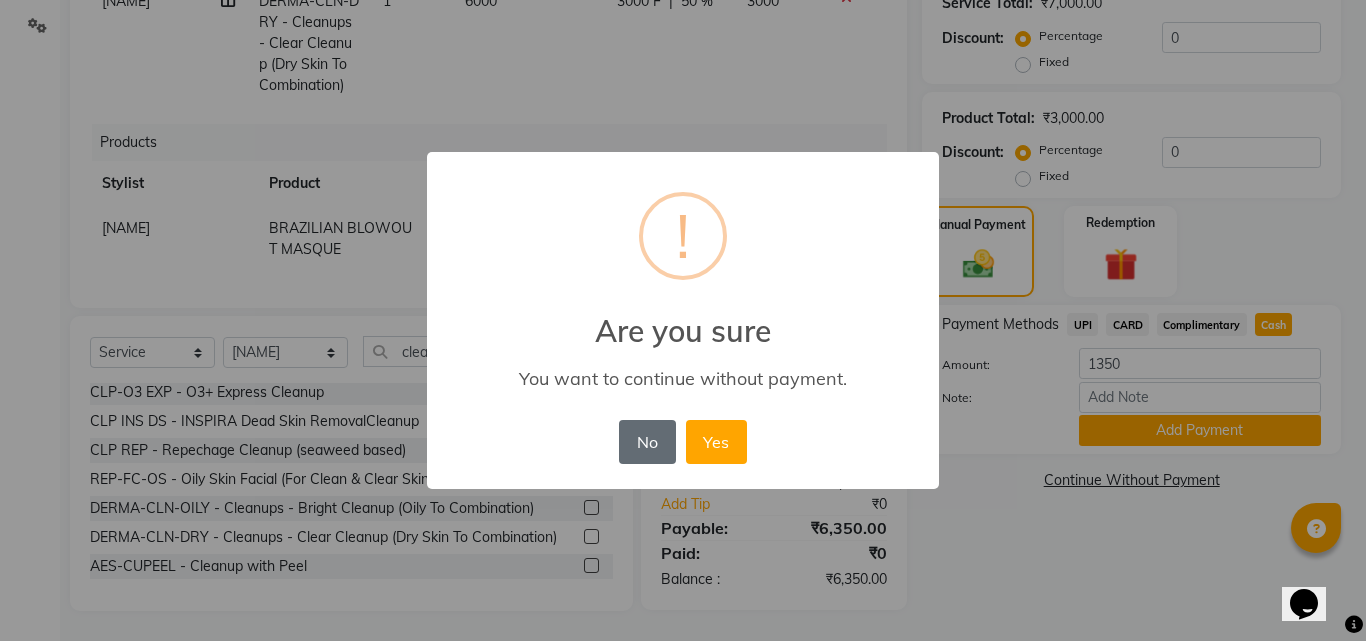click on "No" at bounding box center (647, 442) 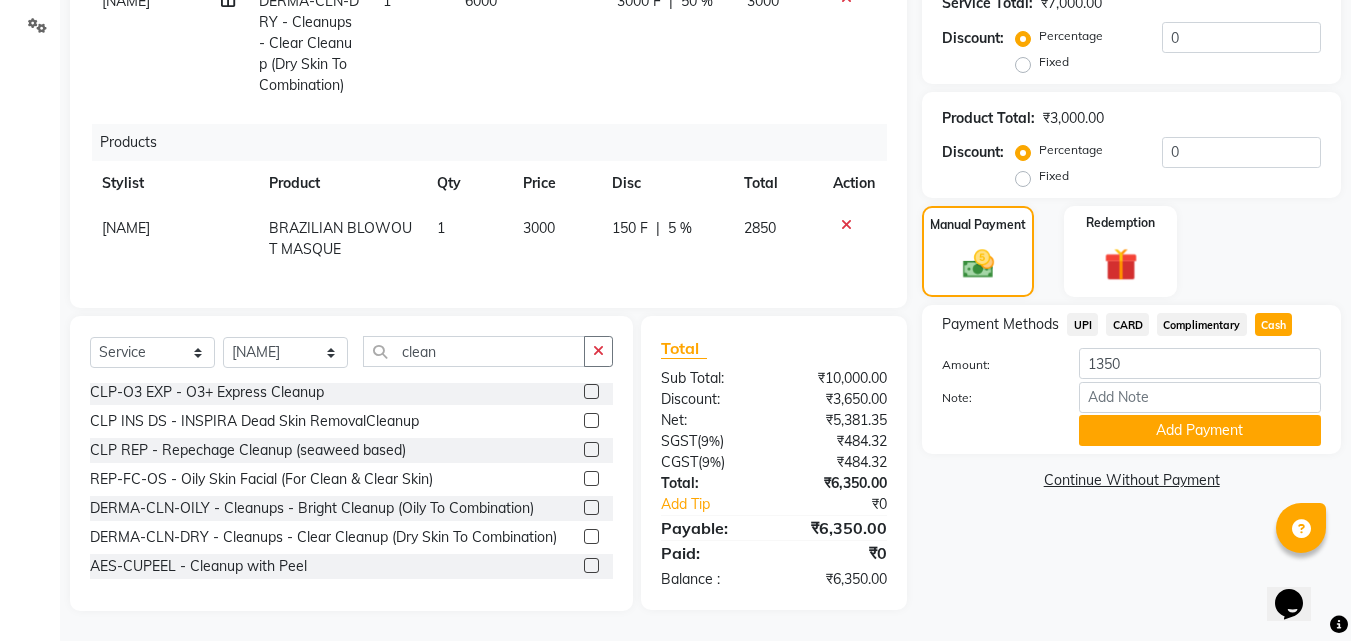 click on "UPI" 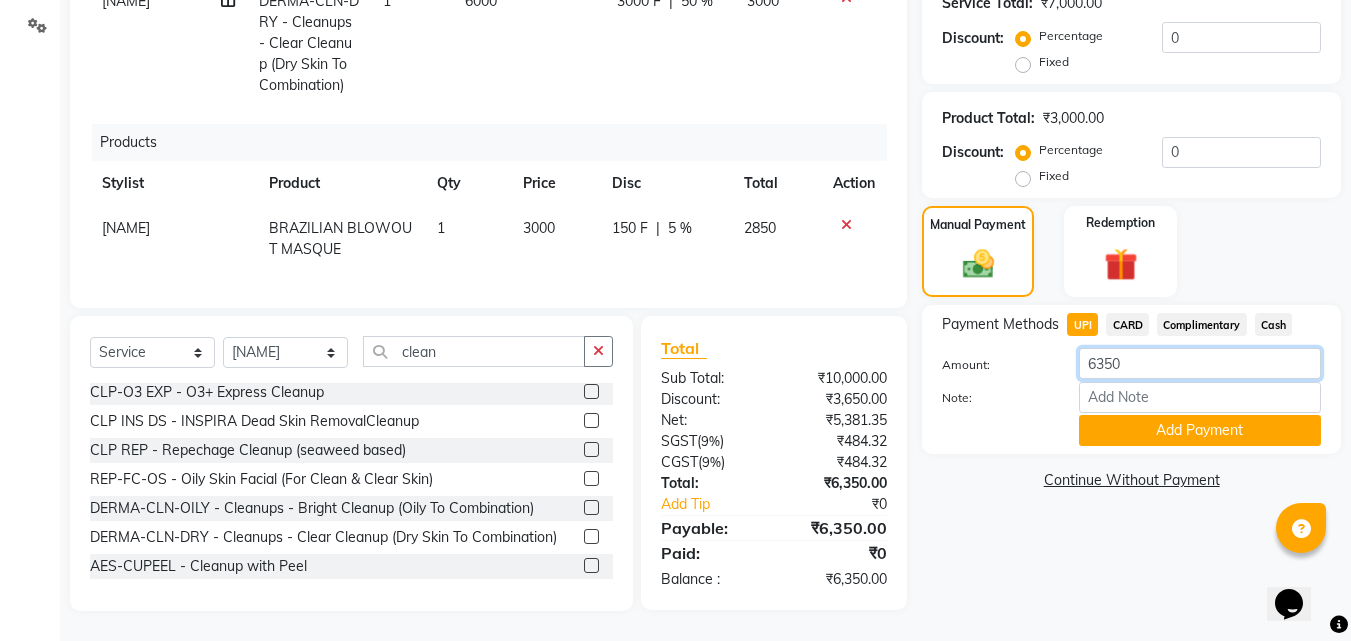 click on "6350" 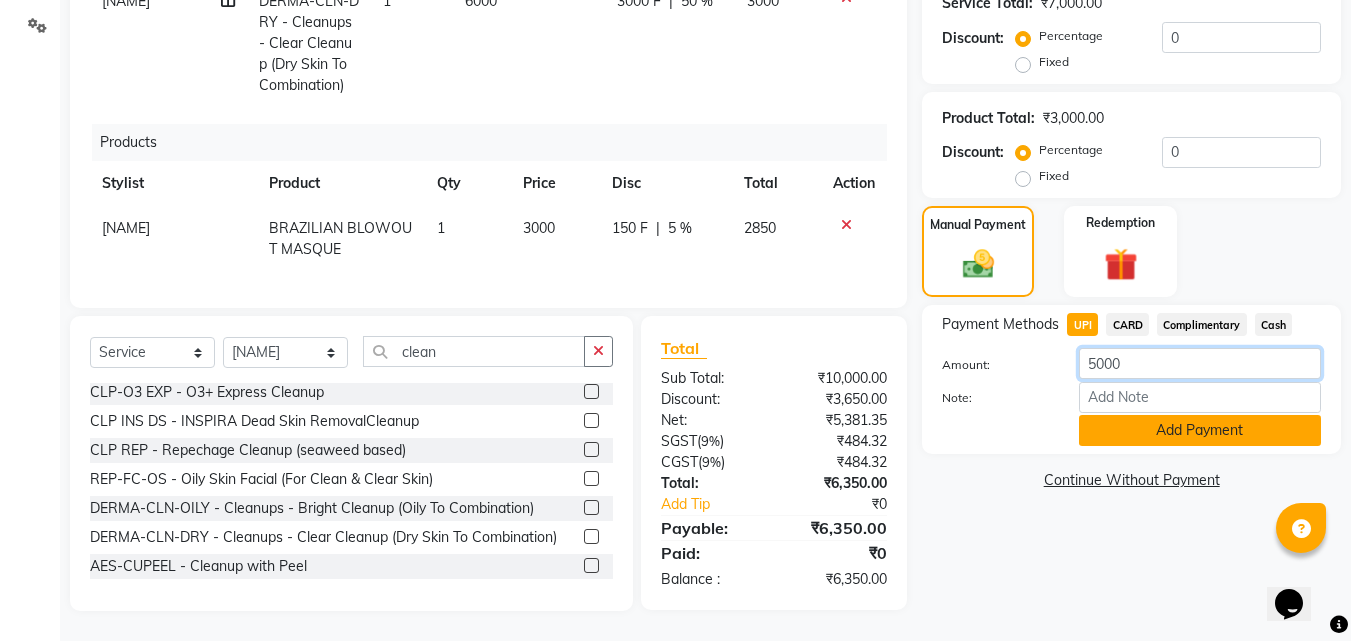 type on "5000" 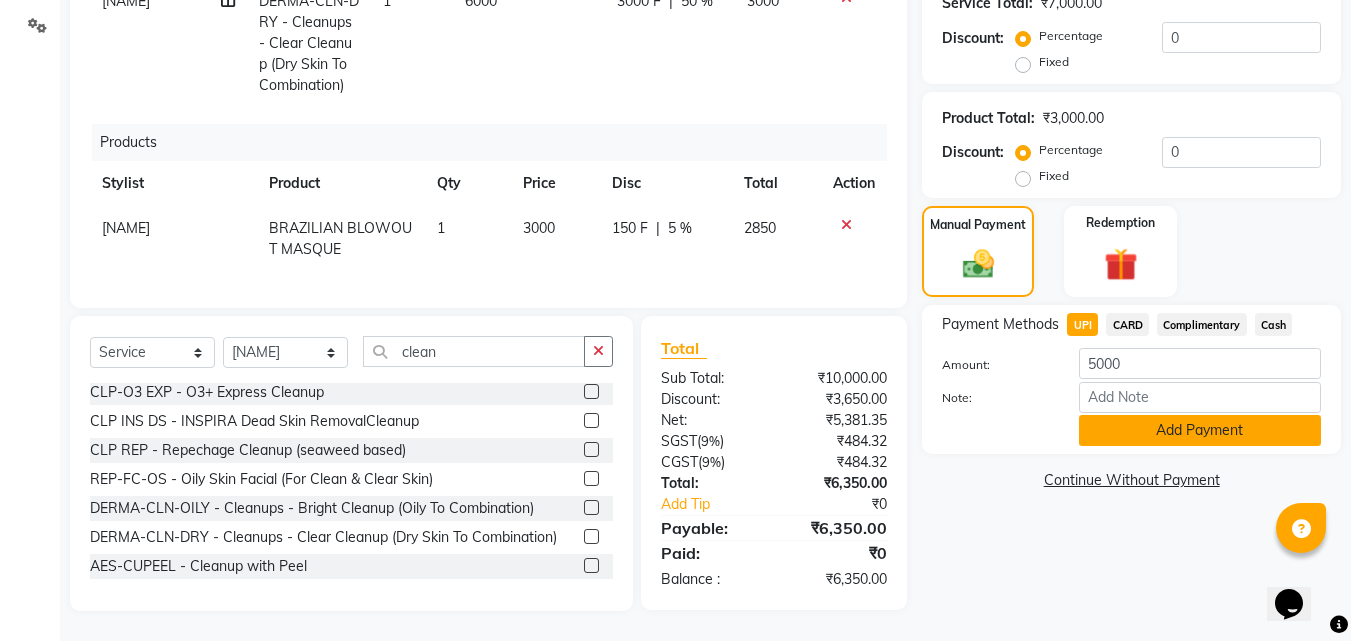 click on "Add Payment" 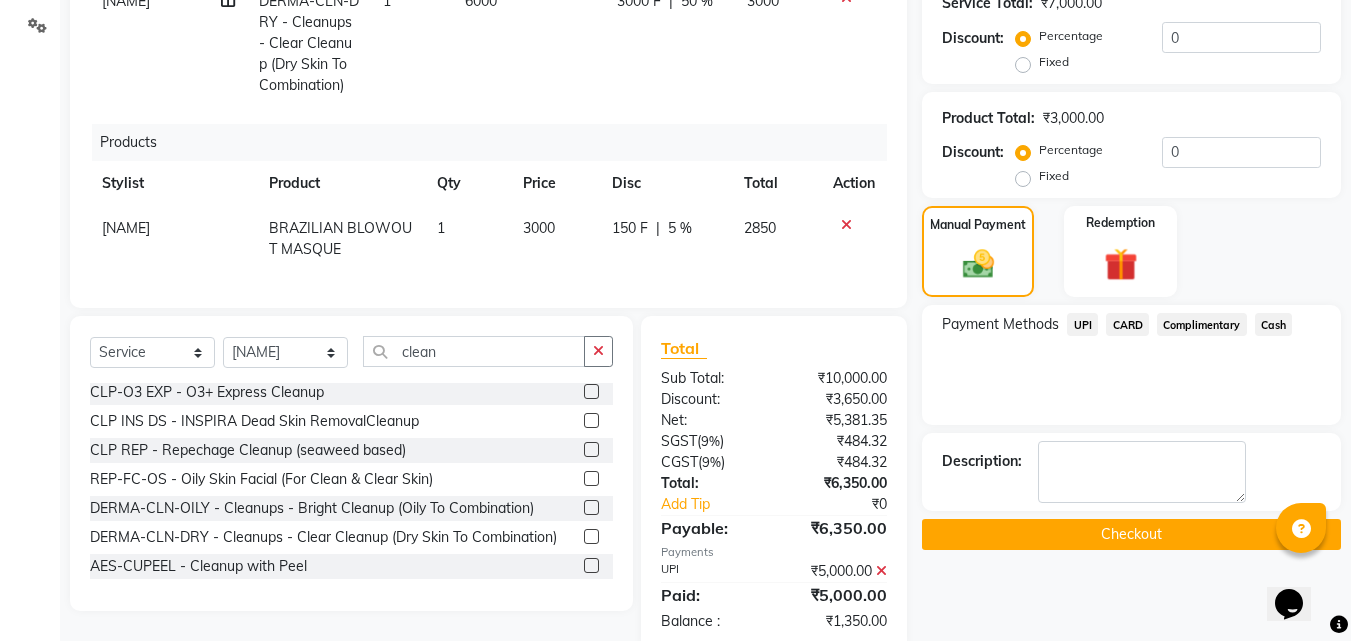 click 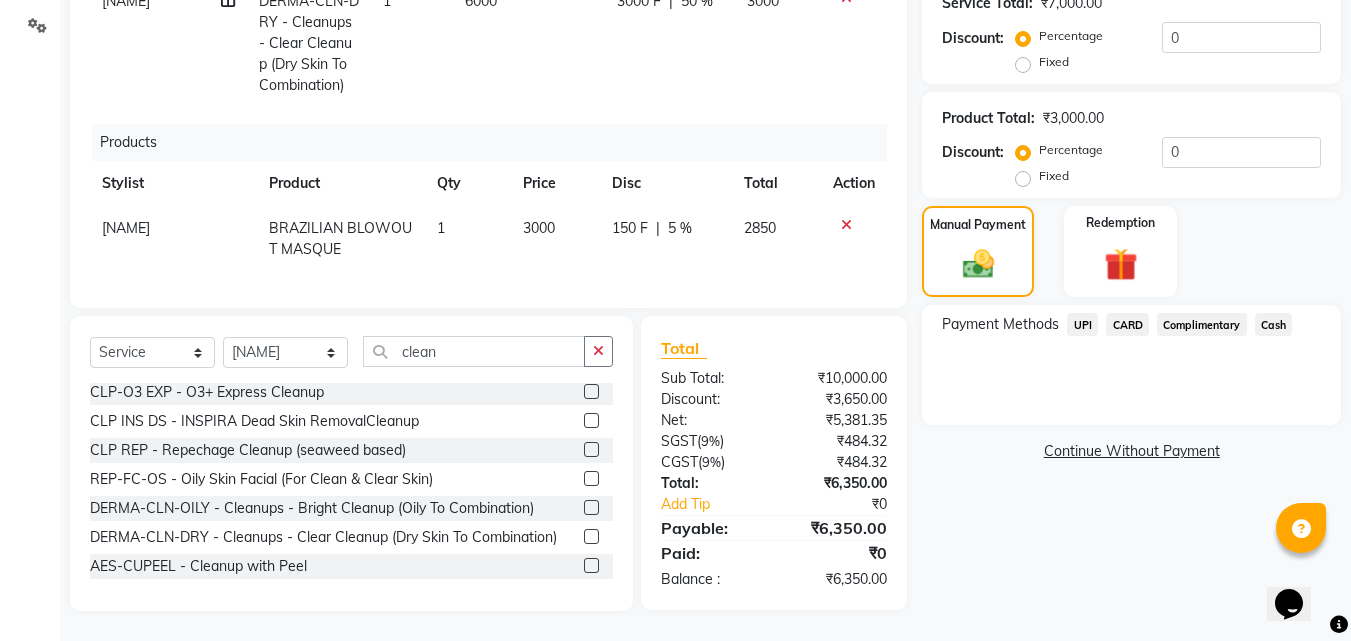 click on "CARD" 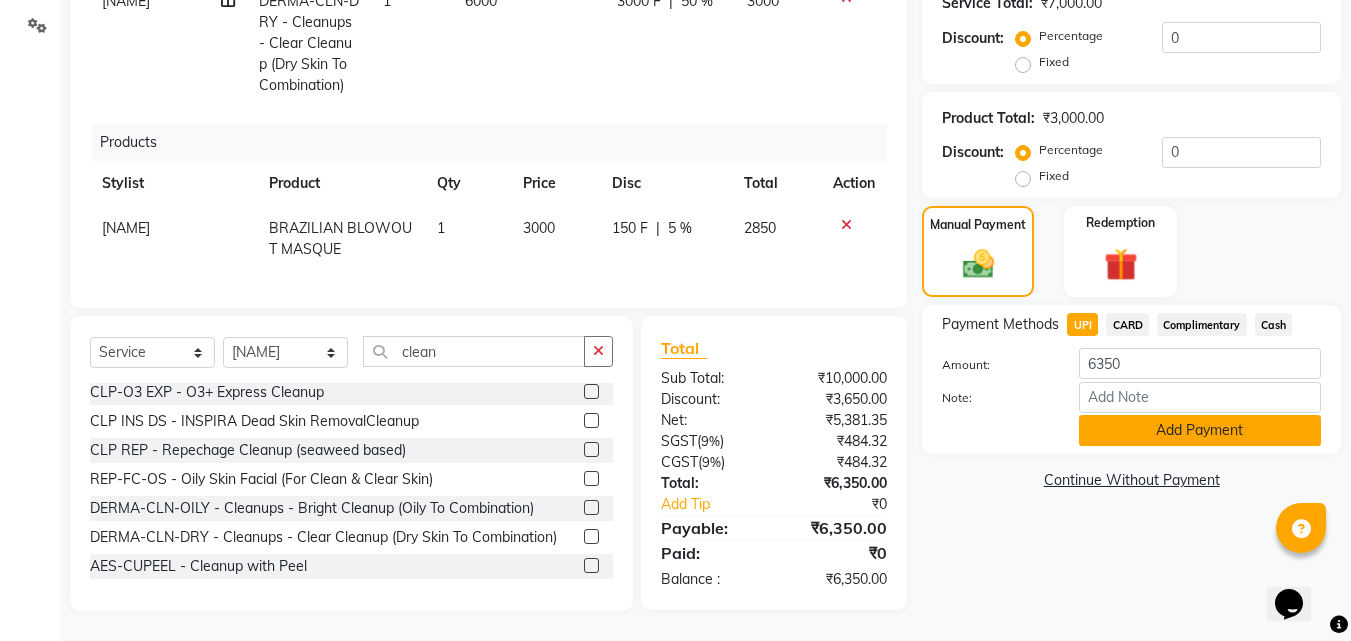 click on "Add Payment" 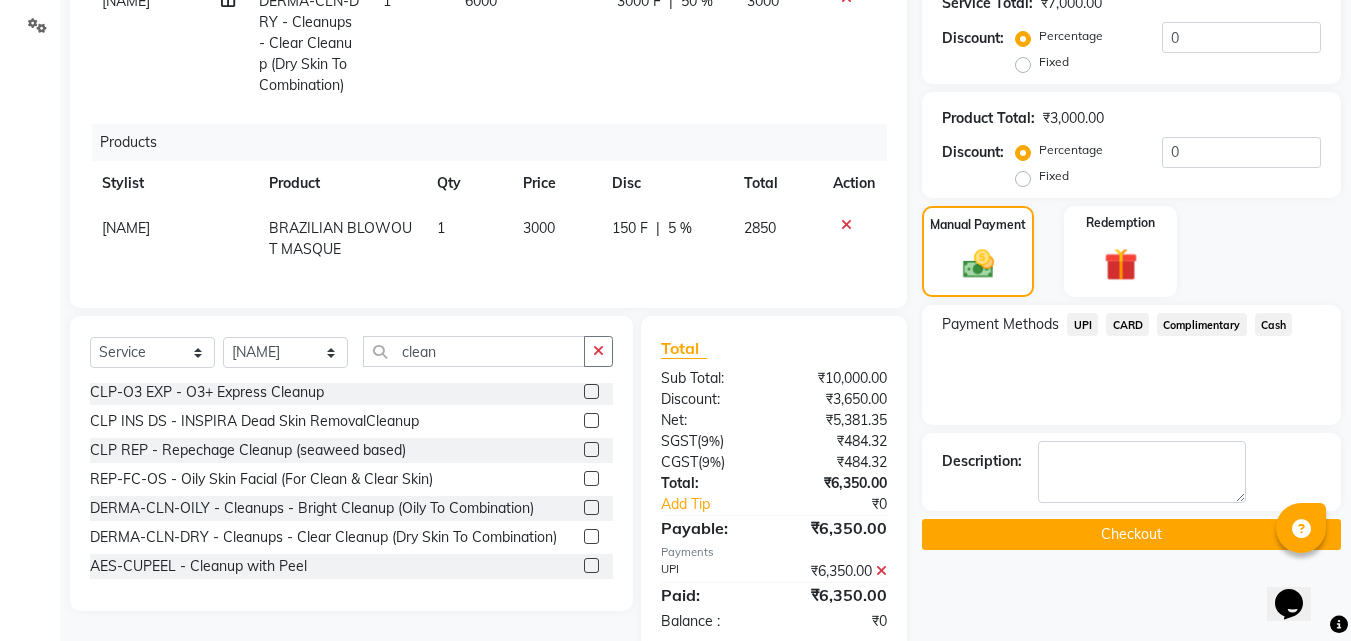 click 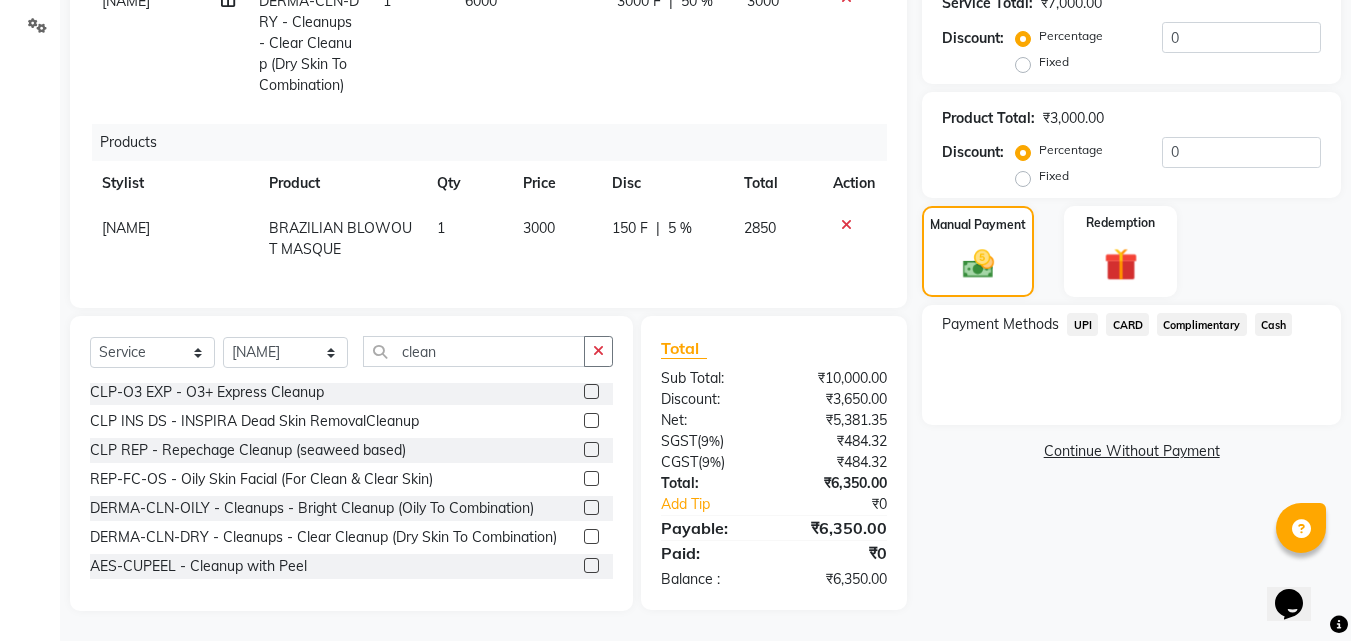 click on "Total Sub Total: ₹10,000.00 Discount: ₹3,650.00 Net: ₹5,381.35 SGST  ( 9% ) ₹484.32 CGST  ( 9% ) ₹484.32 Total: ₹6,350.00 Add Tip ₹0 Payable: ₹6,350.00 Paid: ₹0 Balance   : ₹6,350.00" 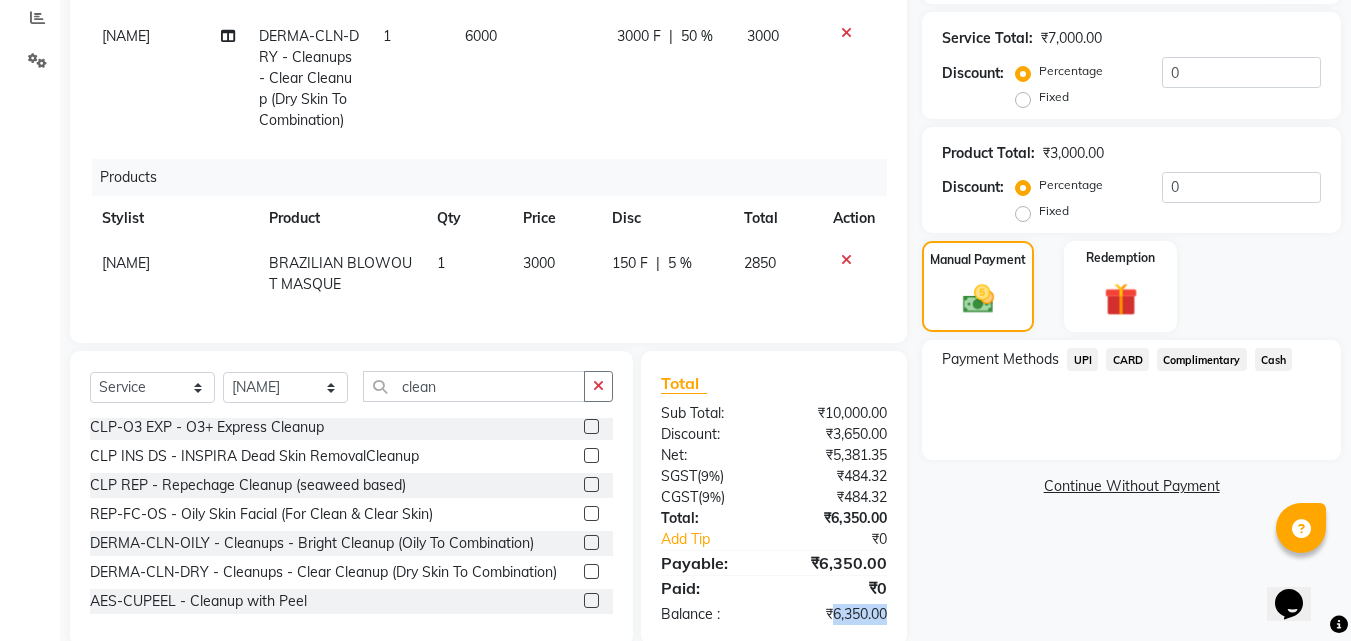 scroll, scrollTop: 460, scrollLeft: 0, axis: vertical 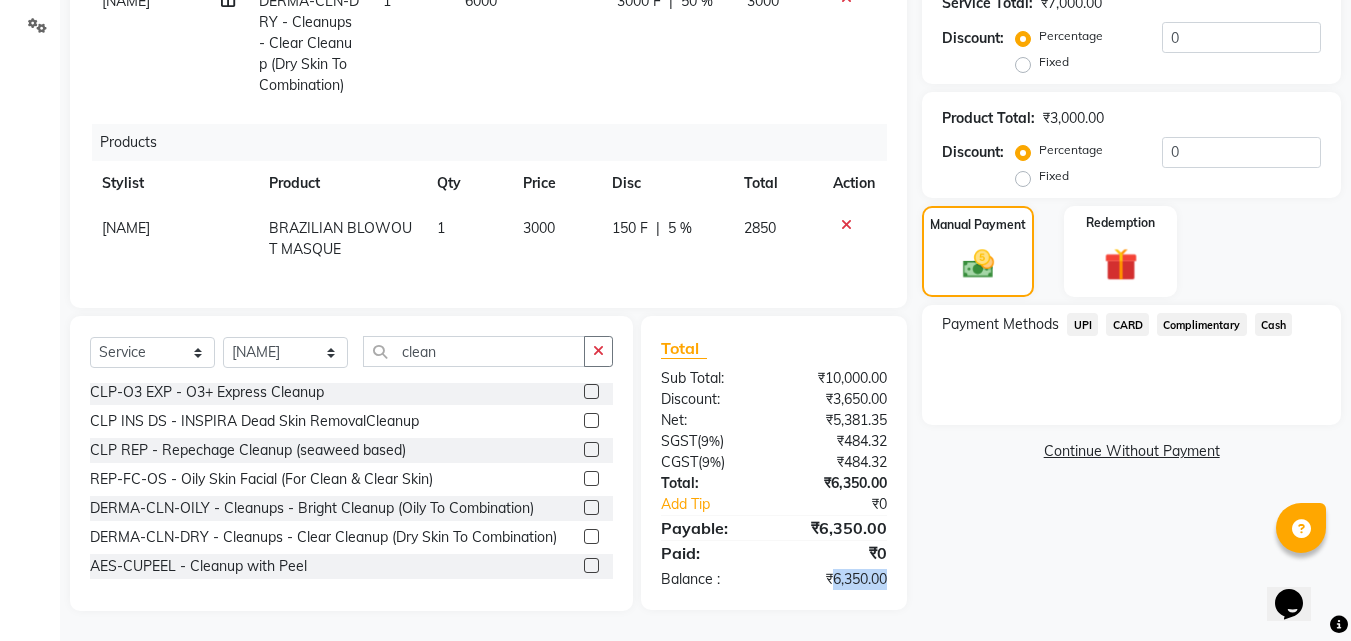 click on "Cash" 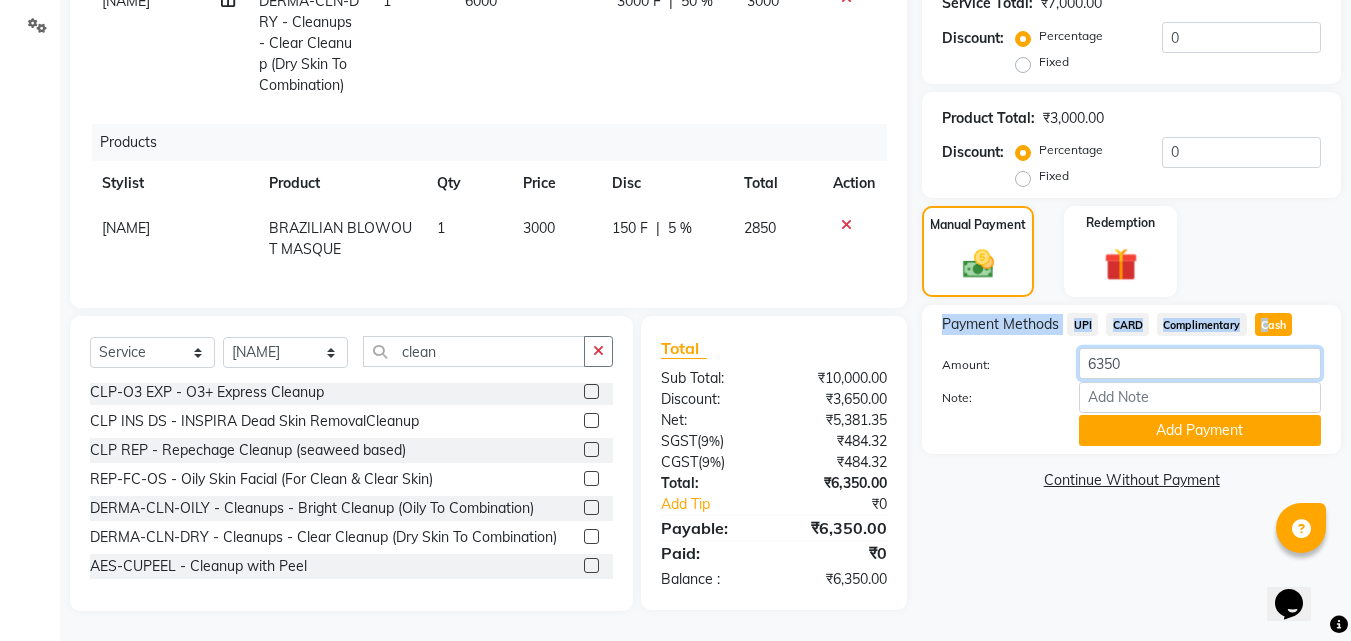 click on "6350" 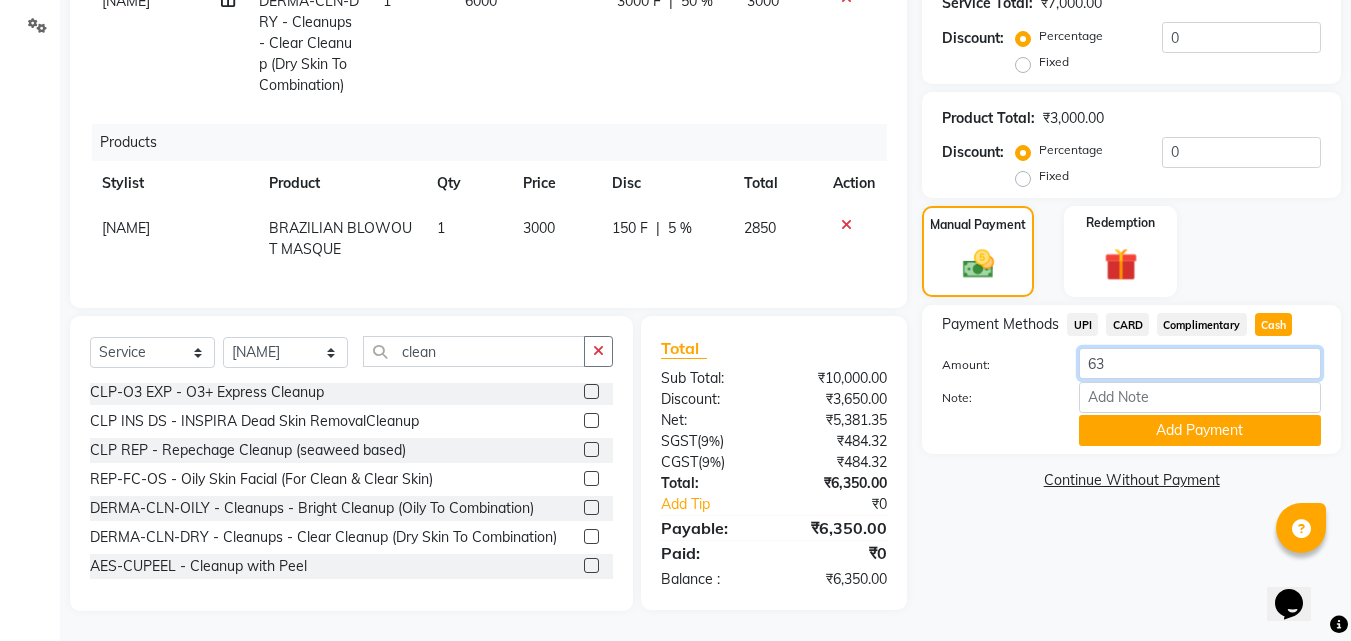 type on "6" 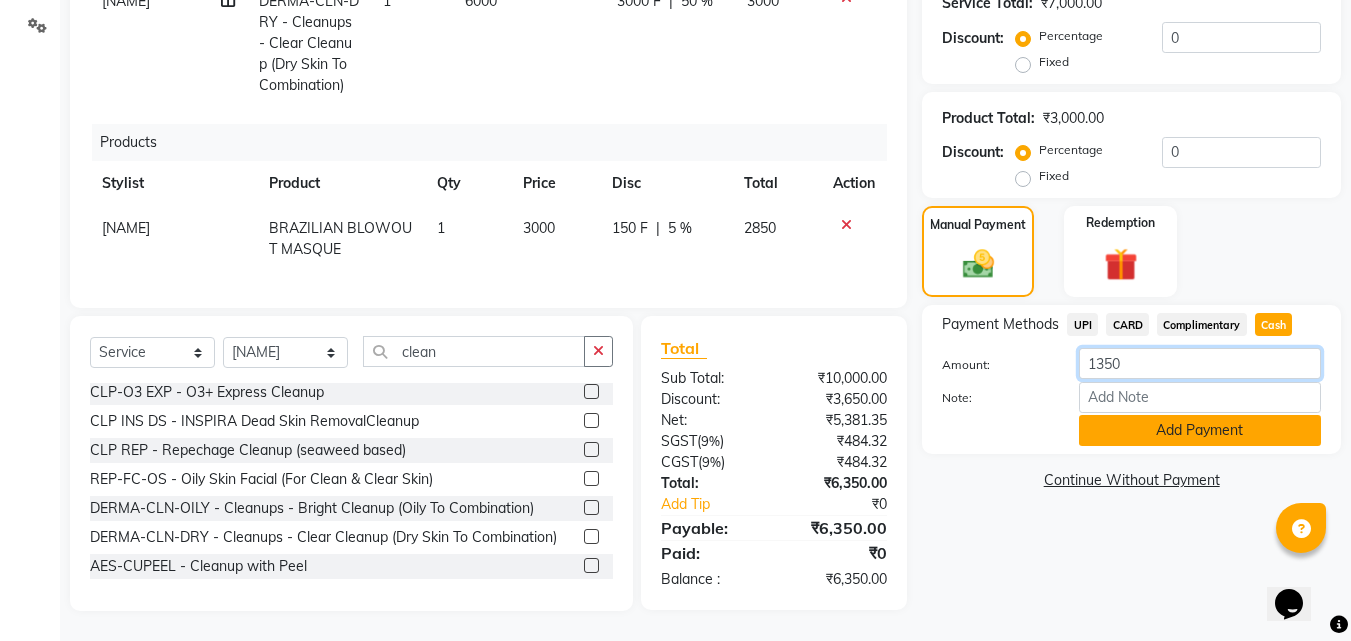 type on "1350" 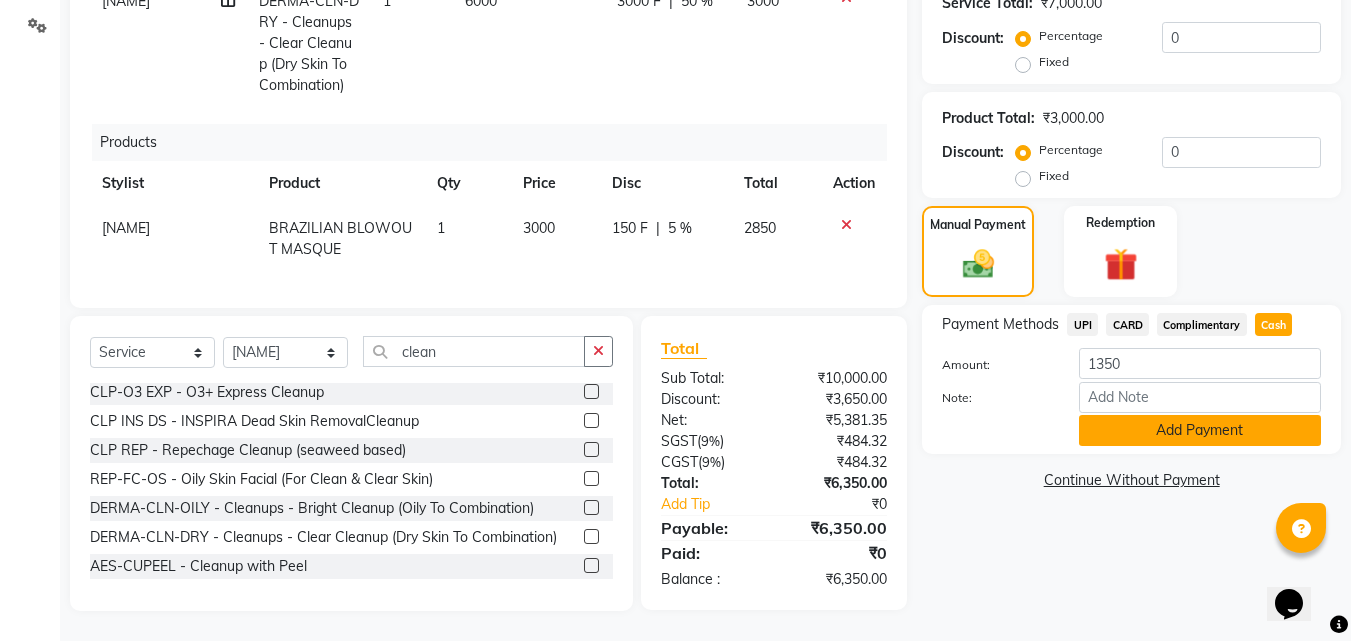 click on "Add Payment" 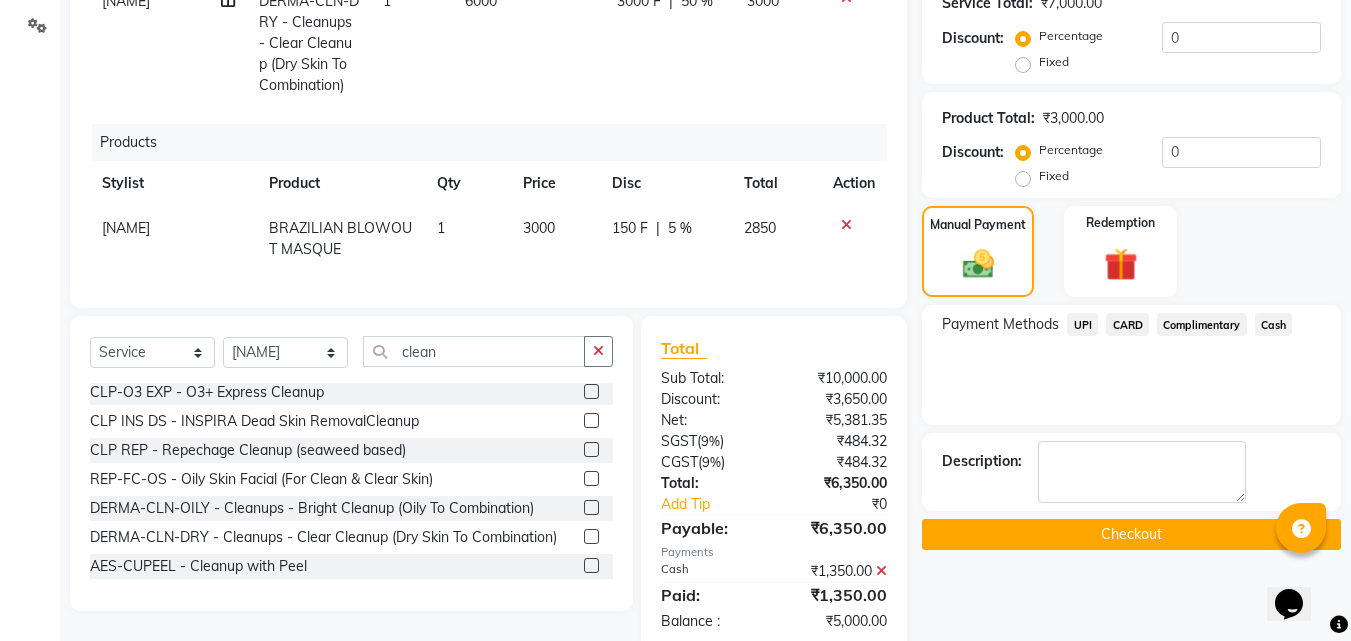 click on "UPI" 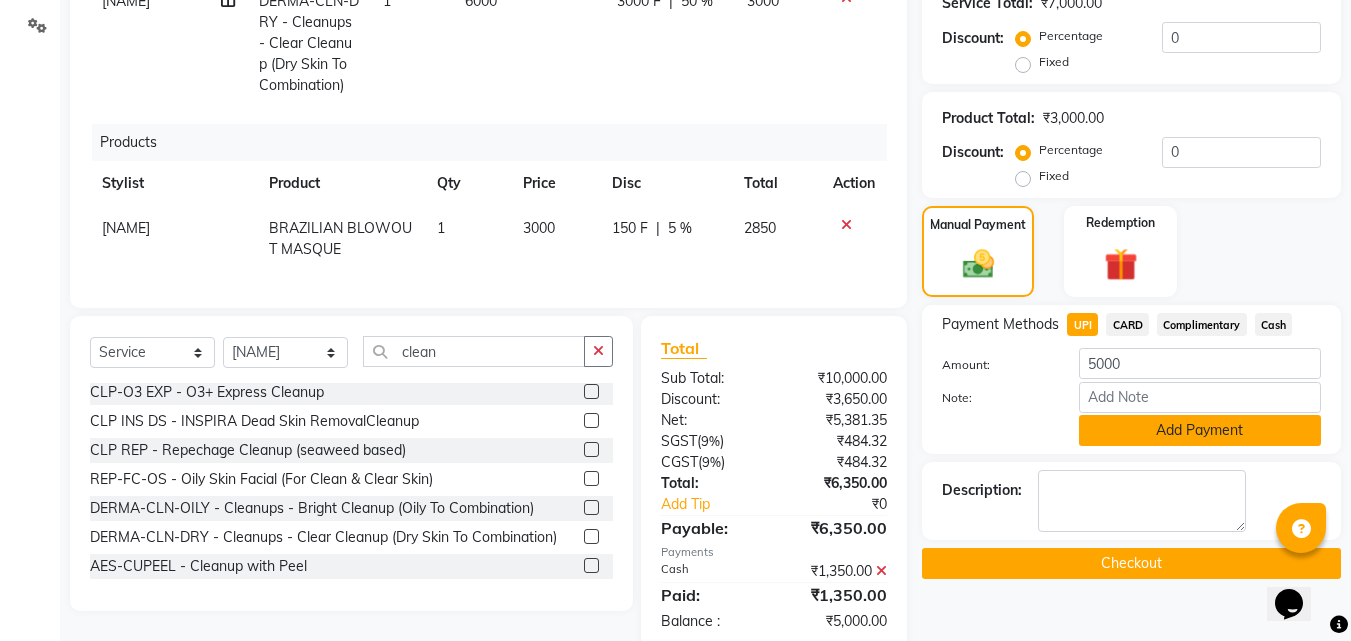 click on "Add Payment" 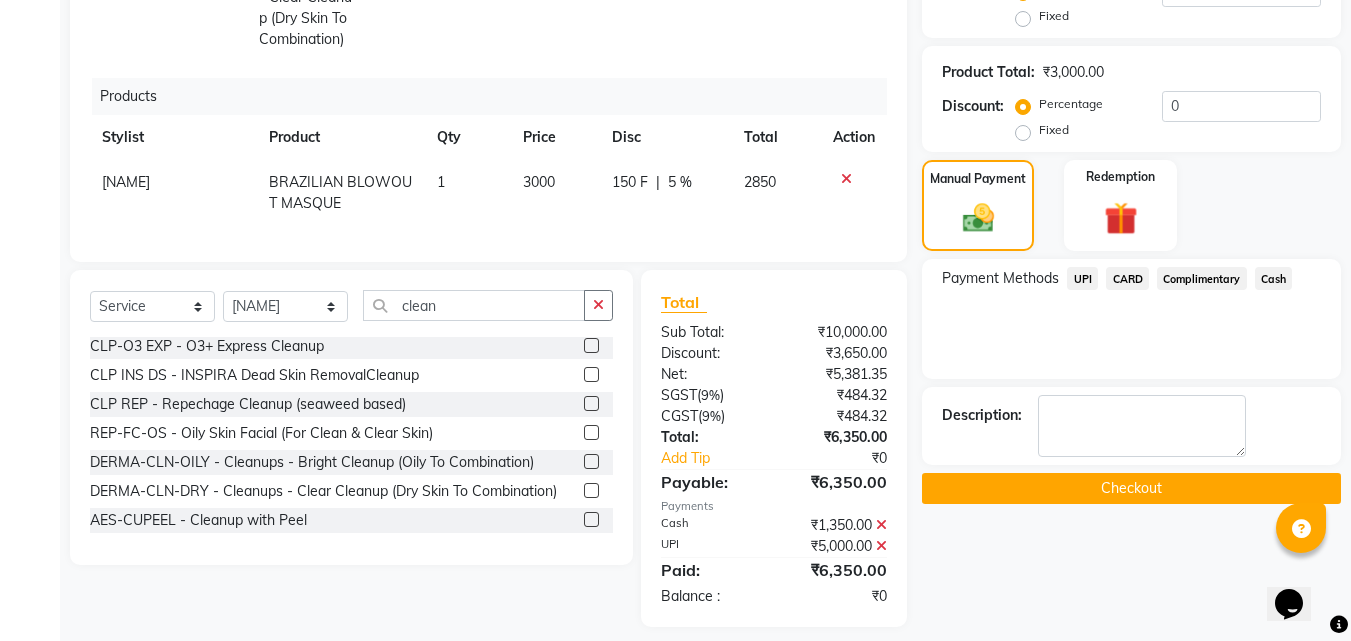 scroll, scrollTop: 522, scrollLeft: 0, axis: vertical 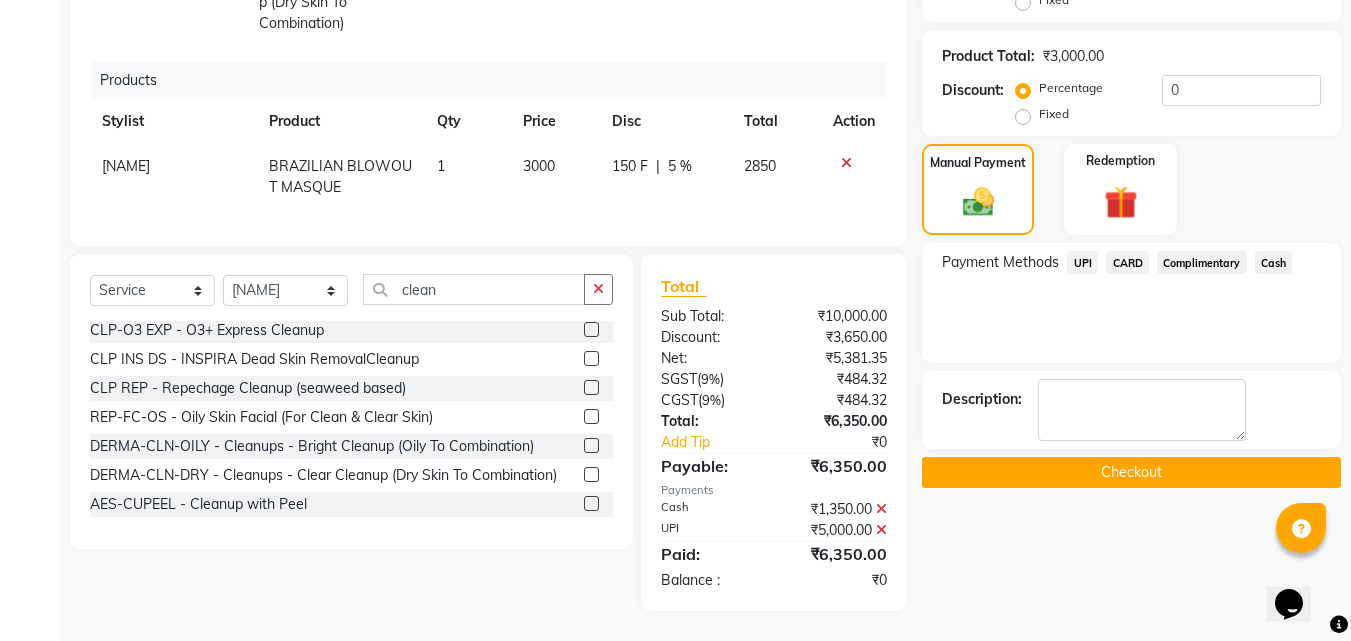 click on "Checkout" 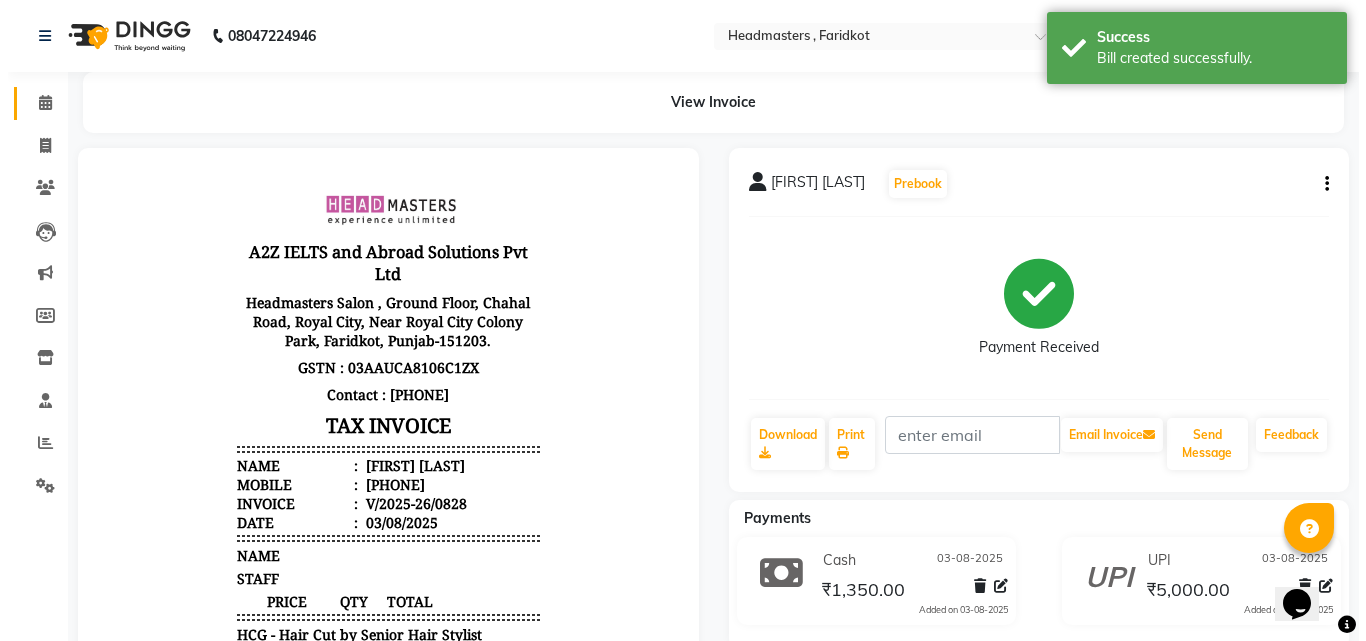 scroll, scrollTop: 0, scrollLeft: 0, axis: both 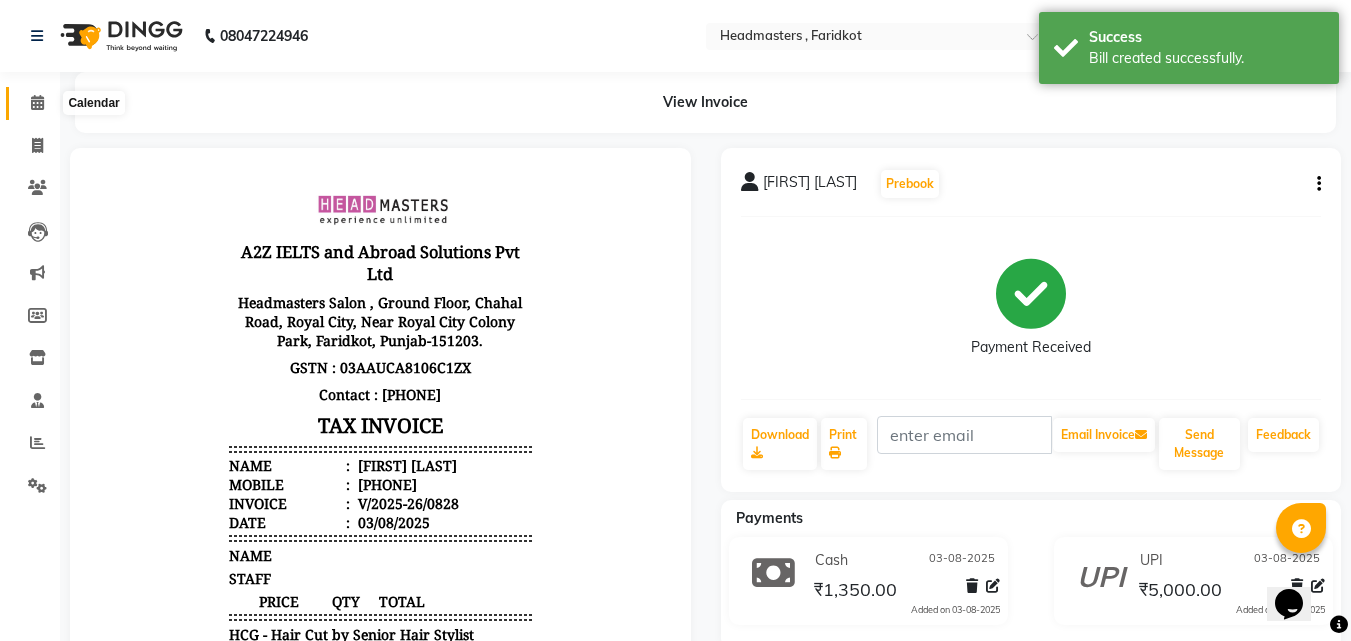 click 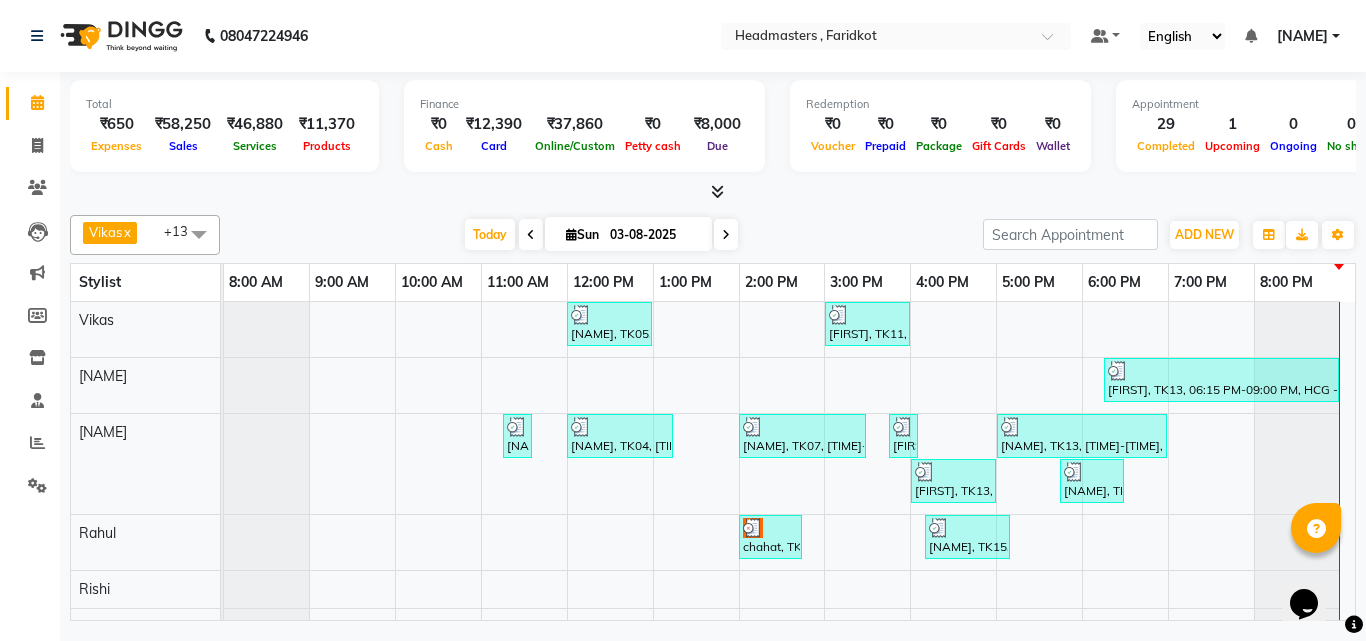 scroll, scrollTop: 196, scrollLeft: 0, axis: vertical 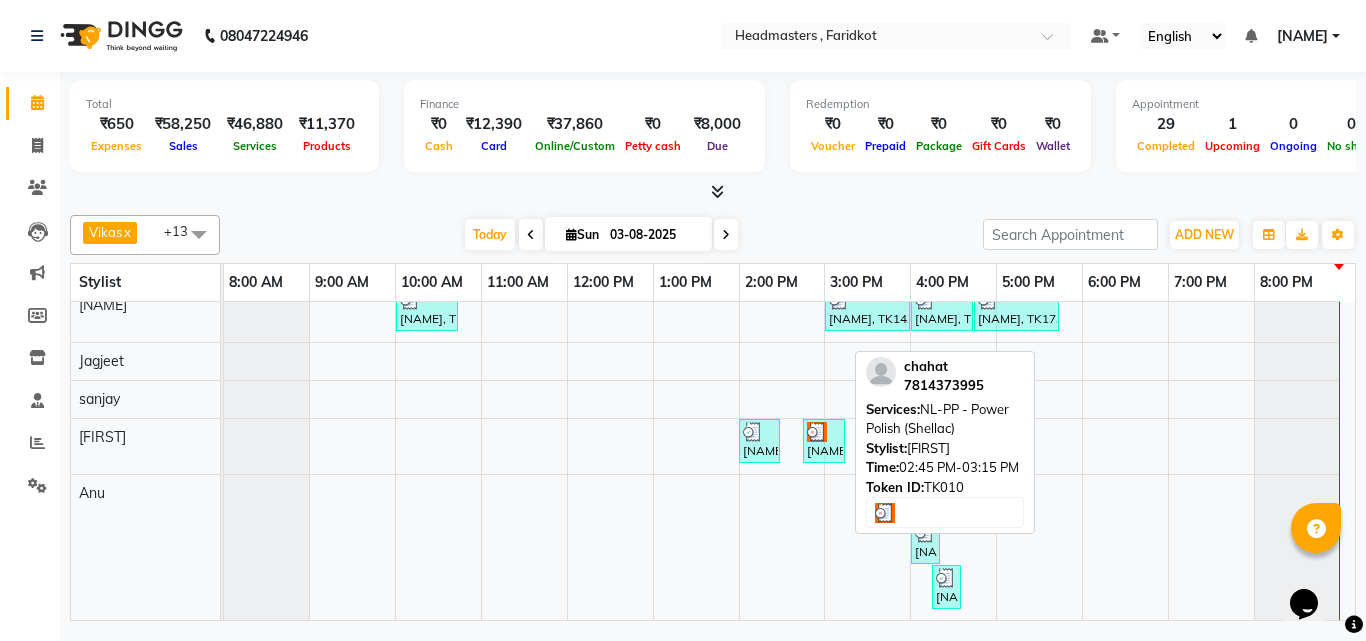 click on "[FIRST], TK10, 02:45 PM-03:15 PM, NL-PP  - Power Polish (Shellac)" at bounding box center [824, 441] 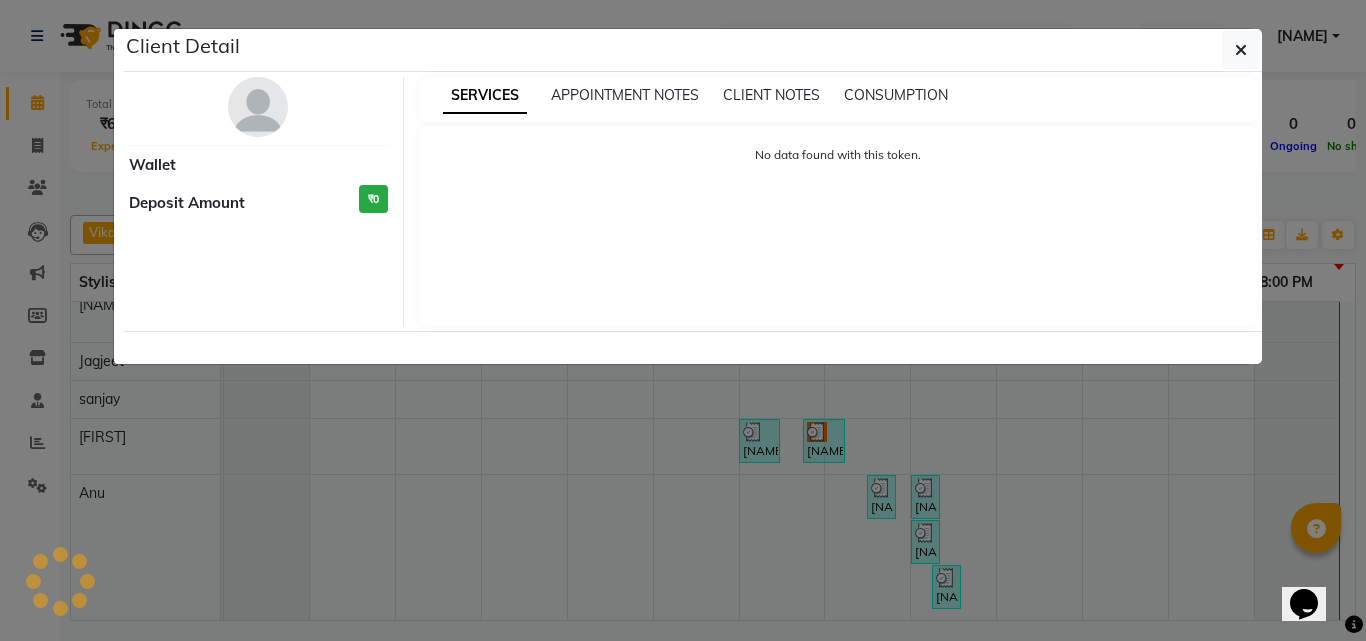 select on "3" 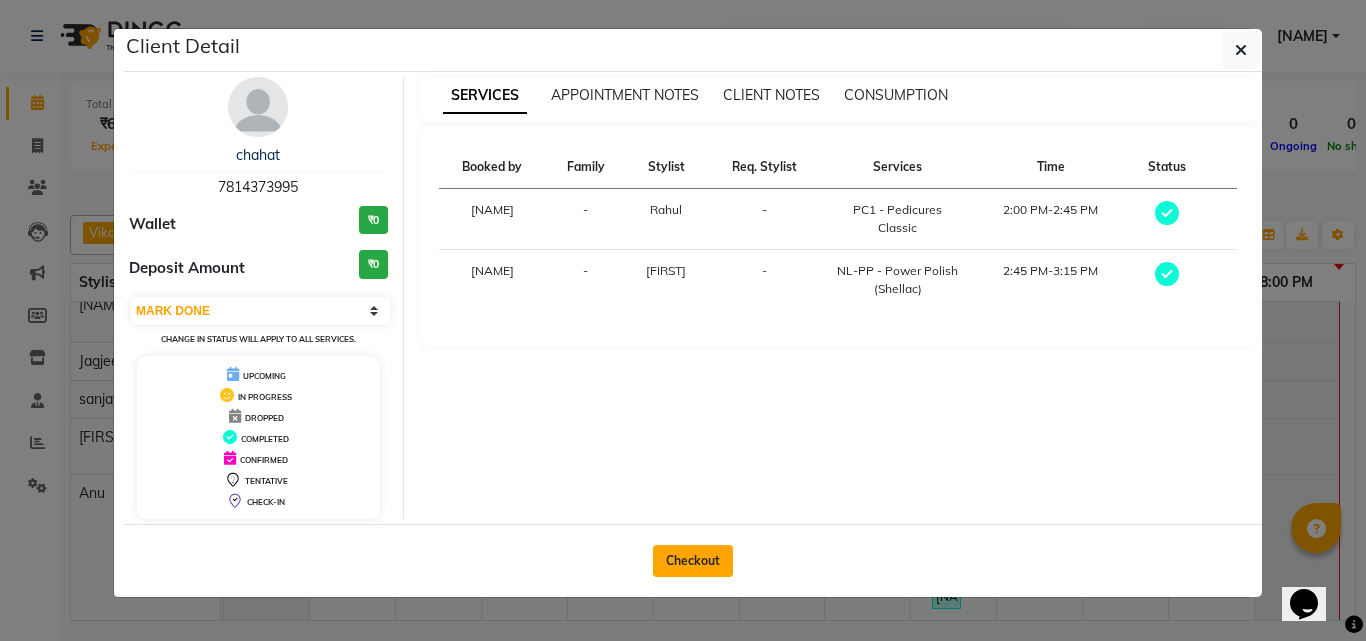 click on "Checkout" 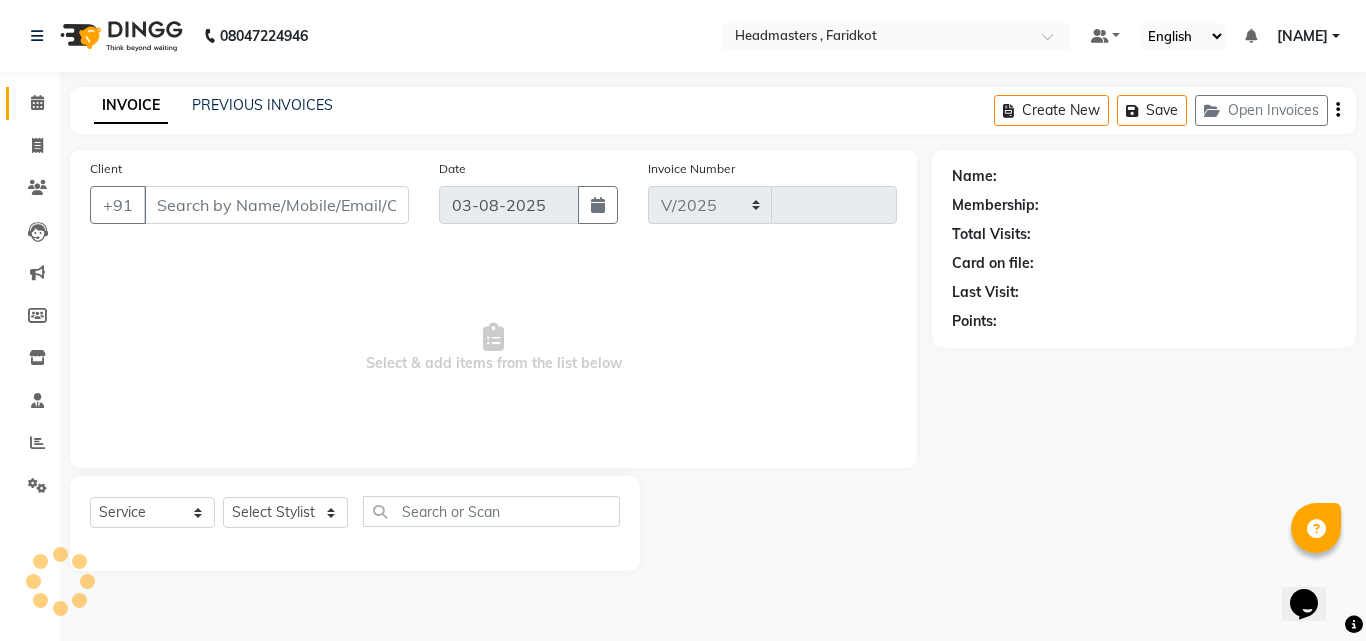 select on "7919" 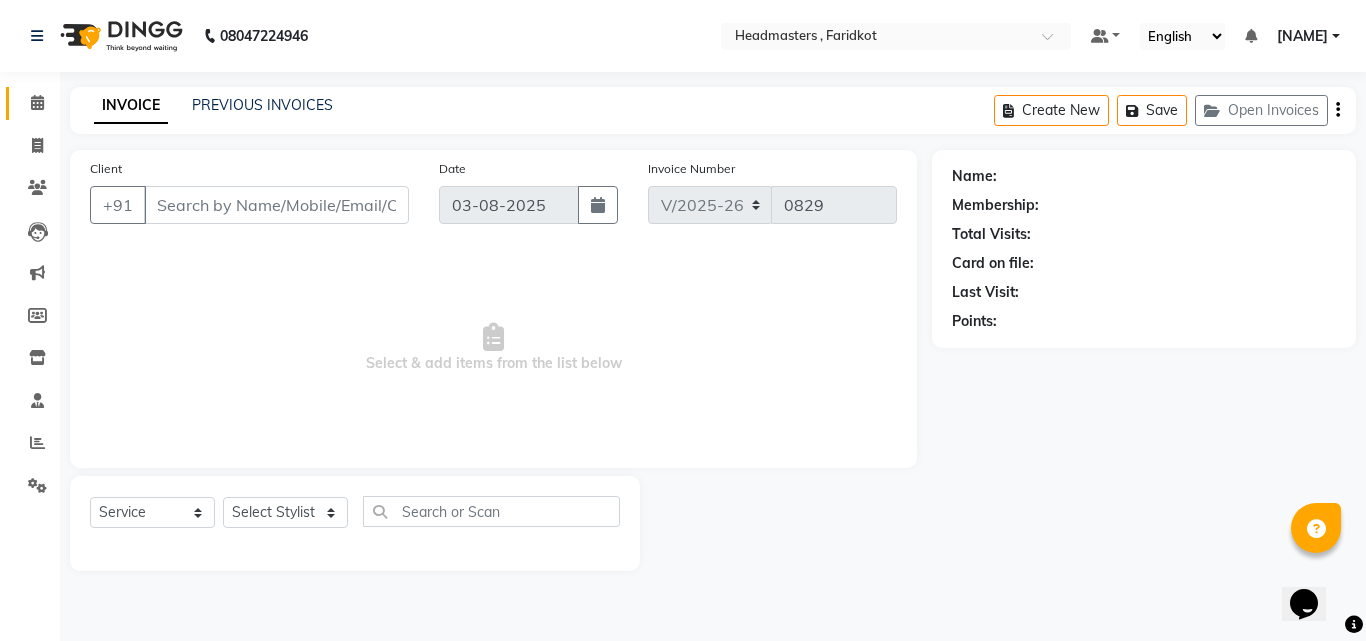 type on "7814373995" 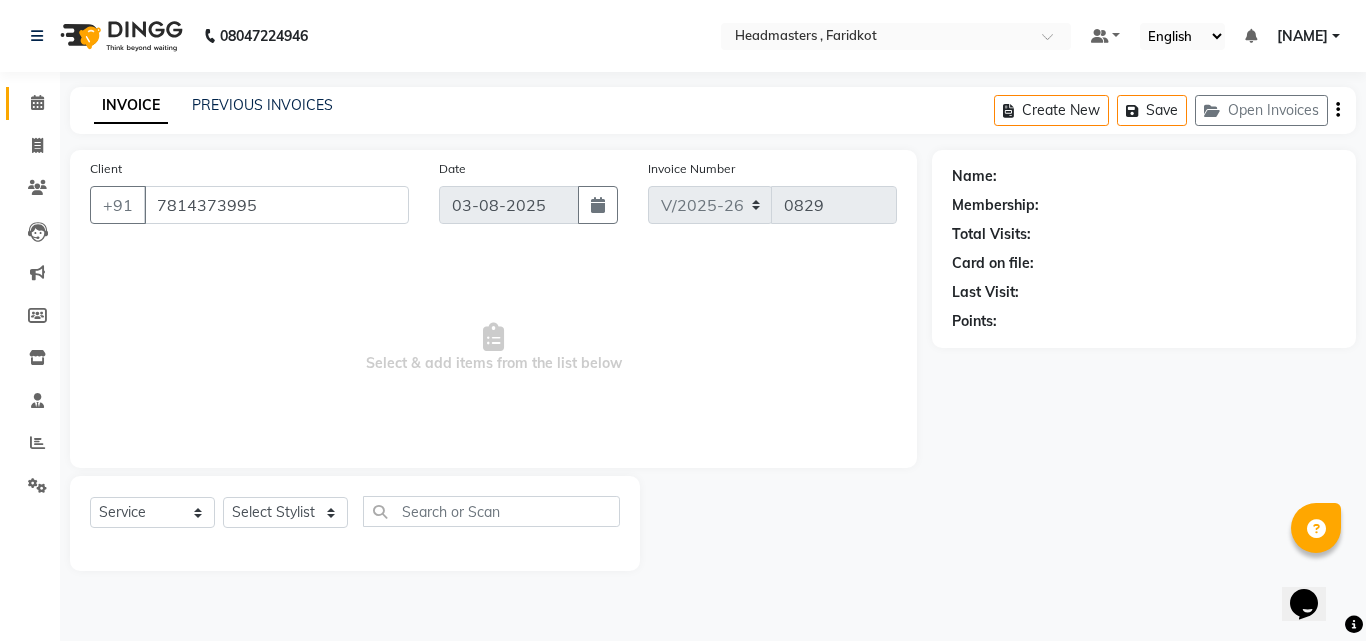 select on "84505" 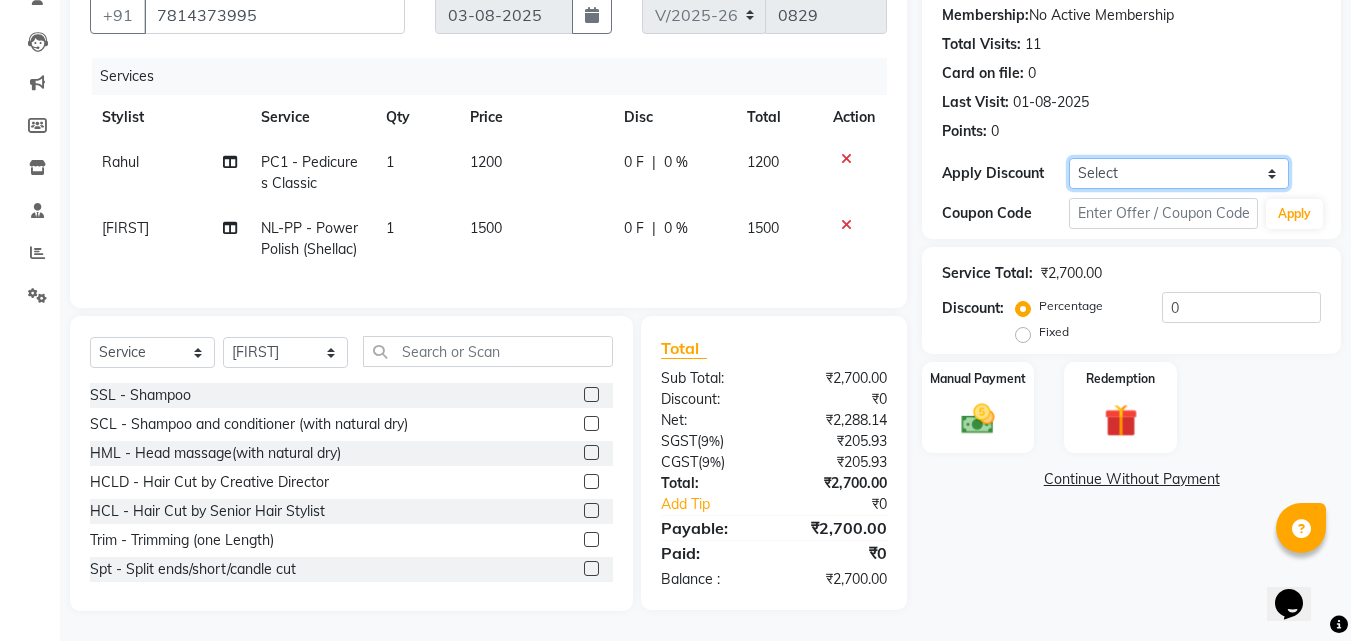 click on "Select Coupon → Wrong Job Card  Coupon → Complimentary Coupon → Correction  Coupon → First Wash  Coupon → Free Of Cost - Foc  Coupon → Staff Service  Coupon → Service Not Done  Coupon → Double Job Card  Coupon → Pending Payment" 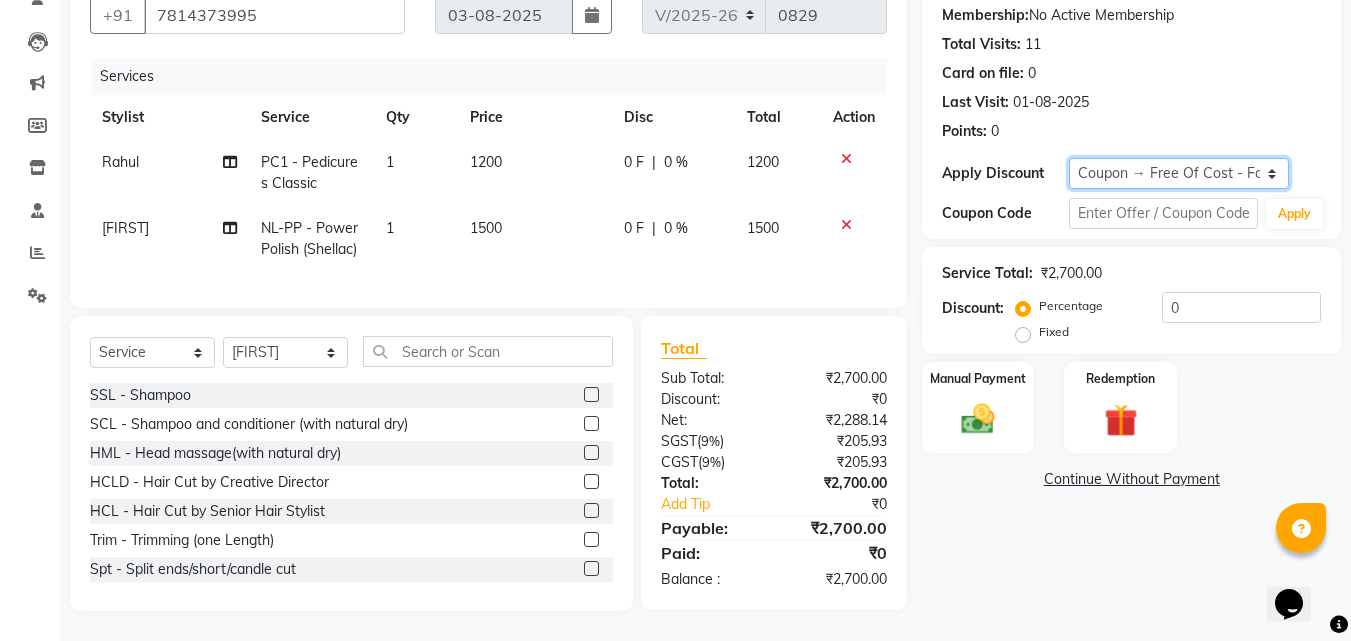 click on "Select Coupon → Wrong Job Card  Coupon → Complimentary Coupon → Correction  Coupon → First Wash  Coupon → Free Of Cost - Foc  Coupon → Staff Service  Coupon → Service Not Done  Coupon → Double Job Card  Coupon → Pending Payment" 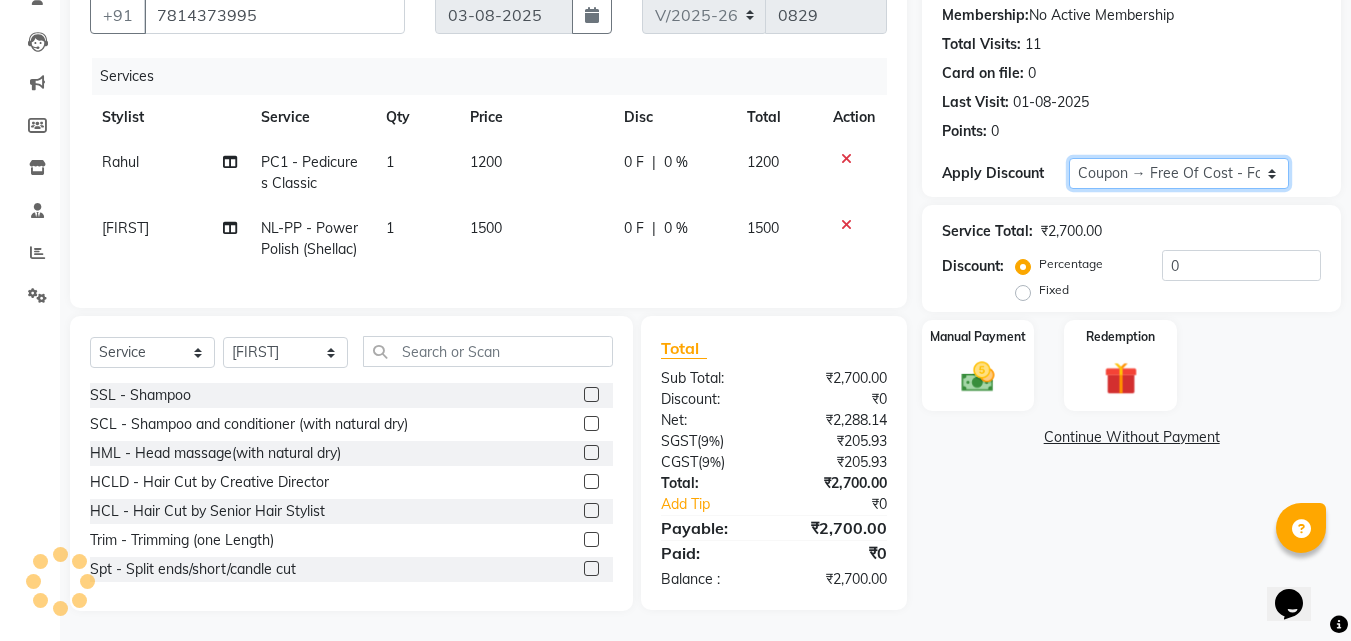 type on "100" 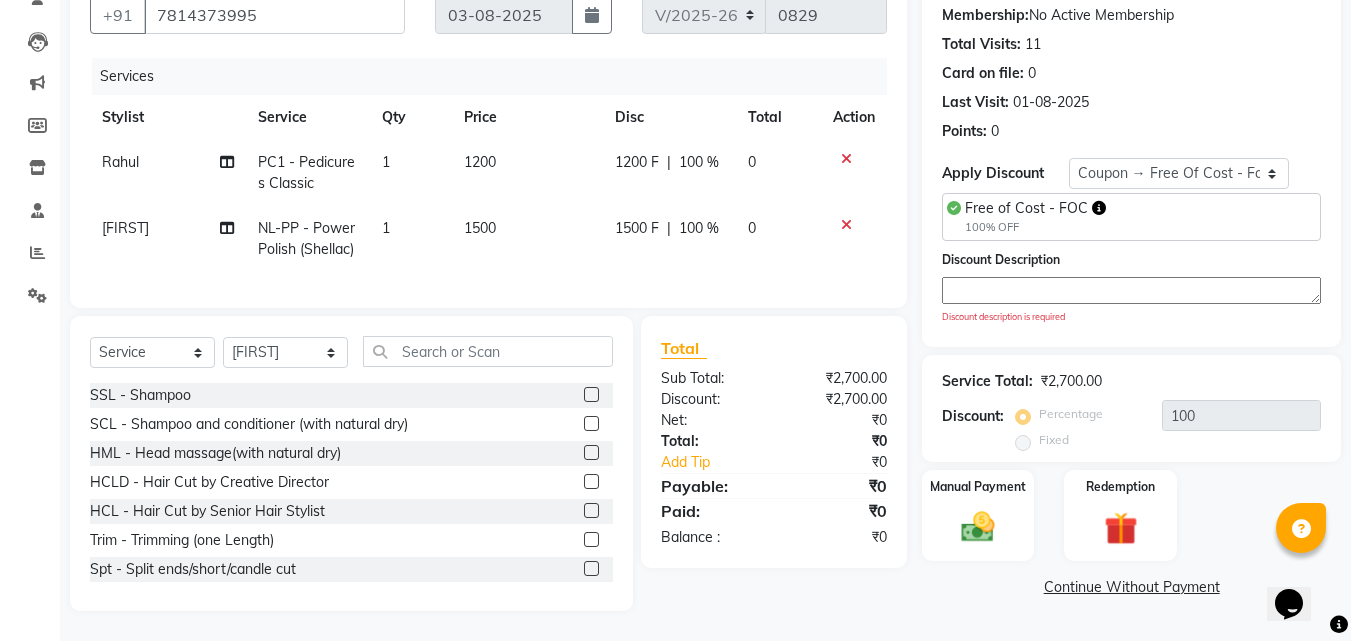 click 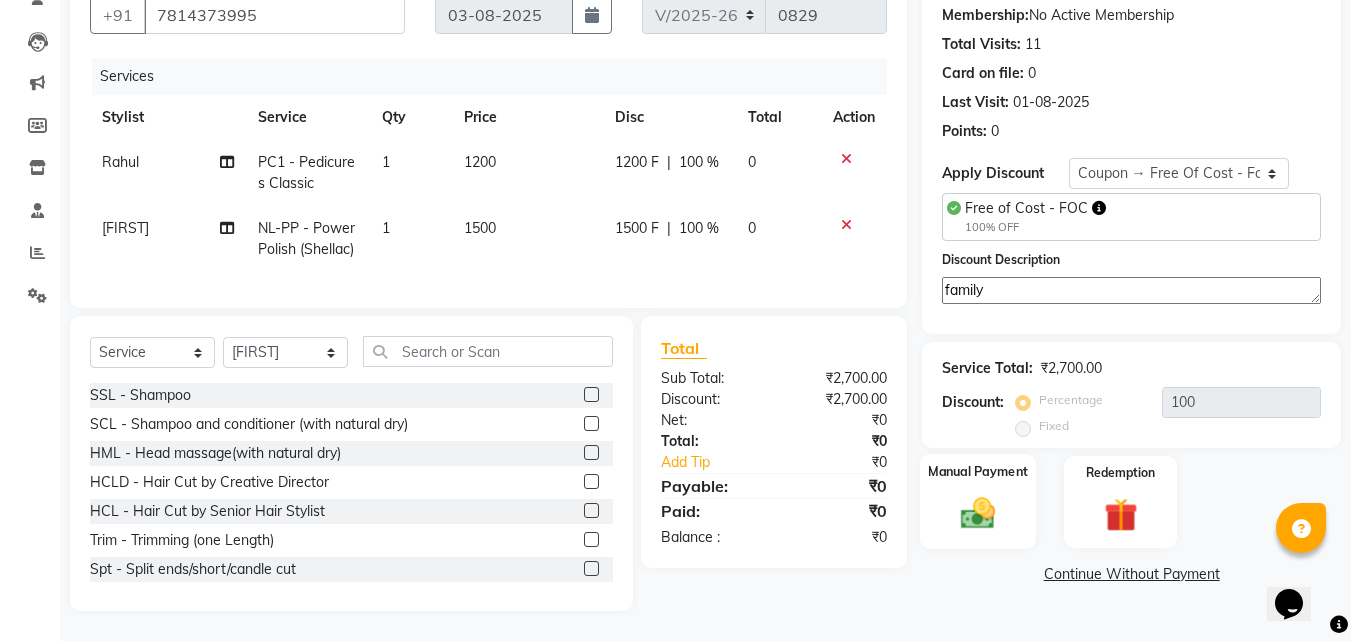 type on "family" 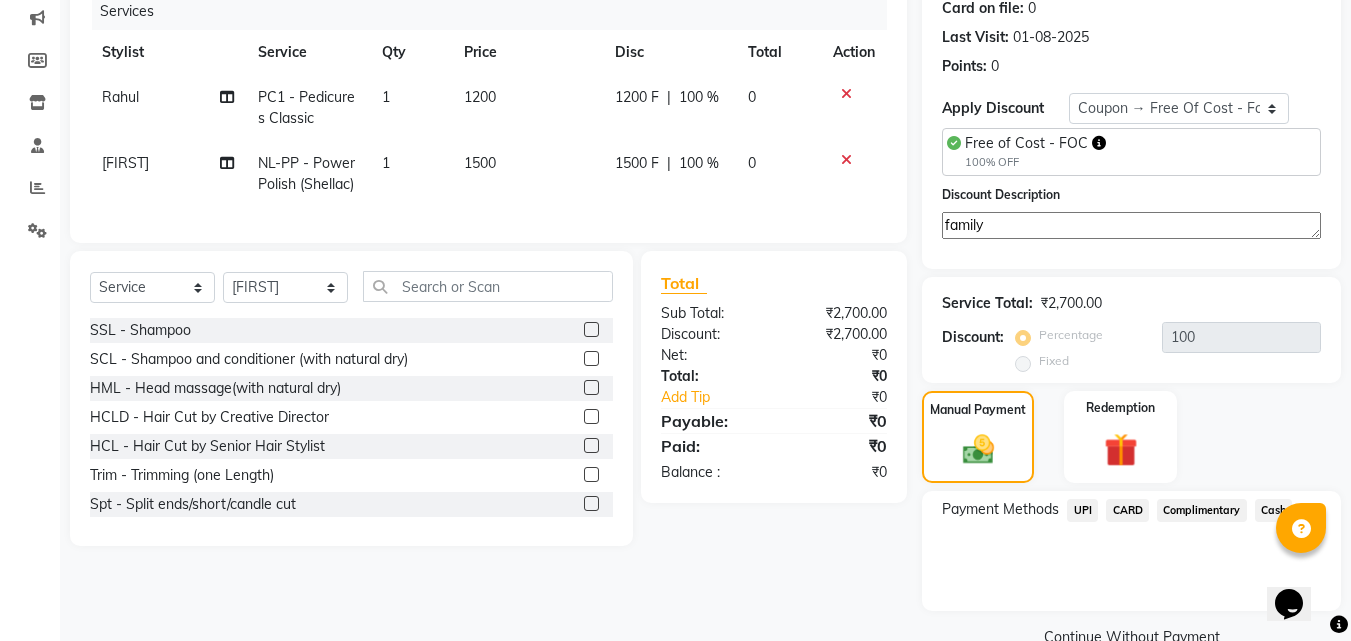 scroll, scrollTop: 296, scrollLeft: 0, axis: vertical 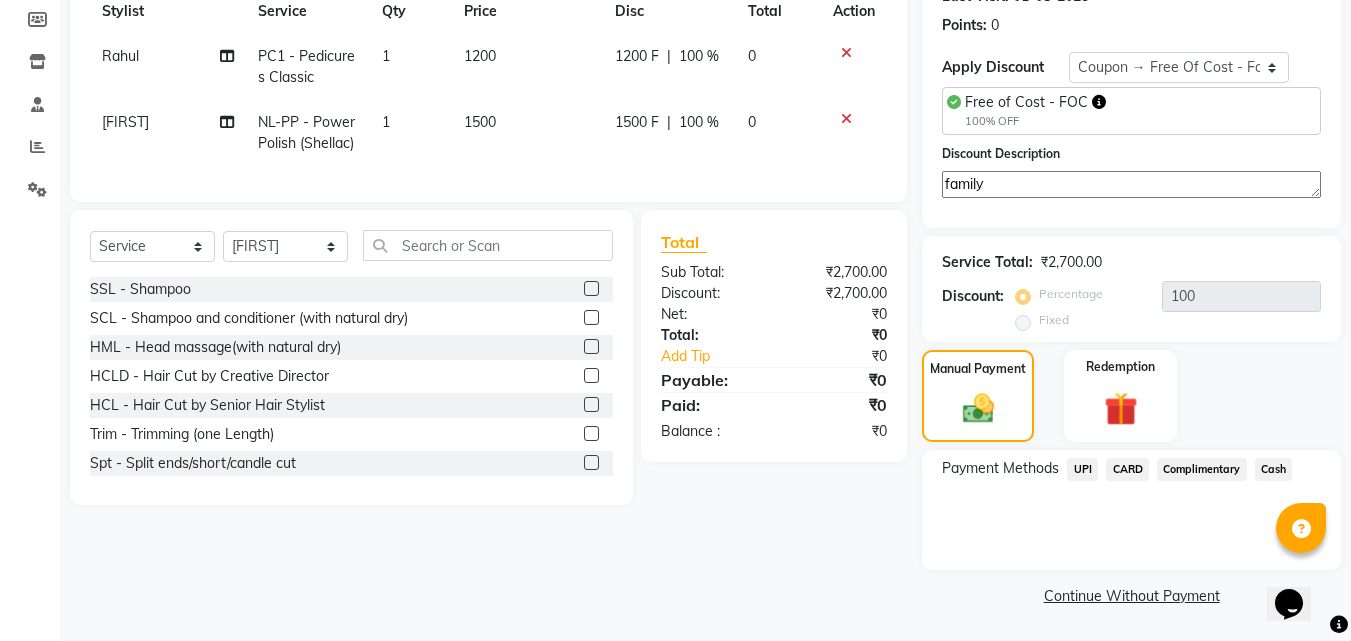 click on "Complimentary" 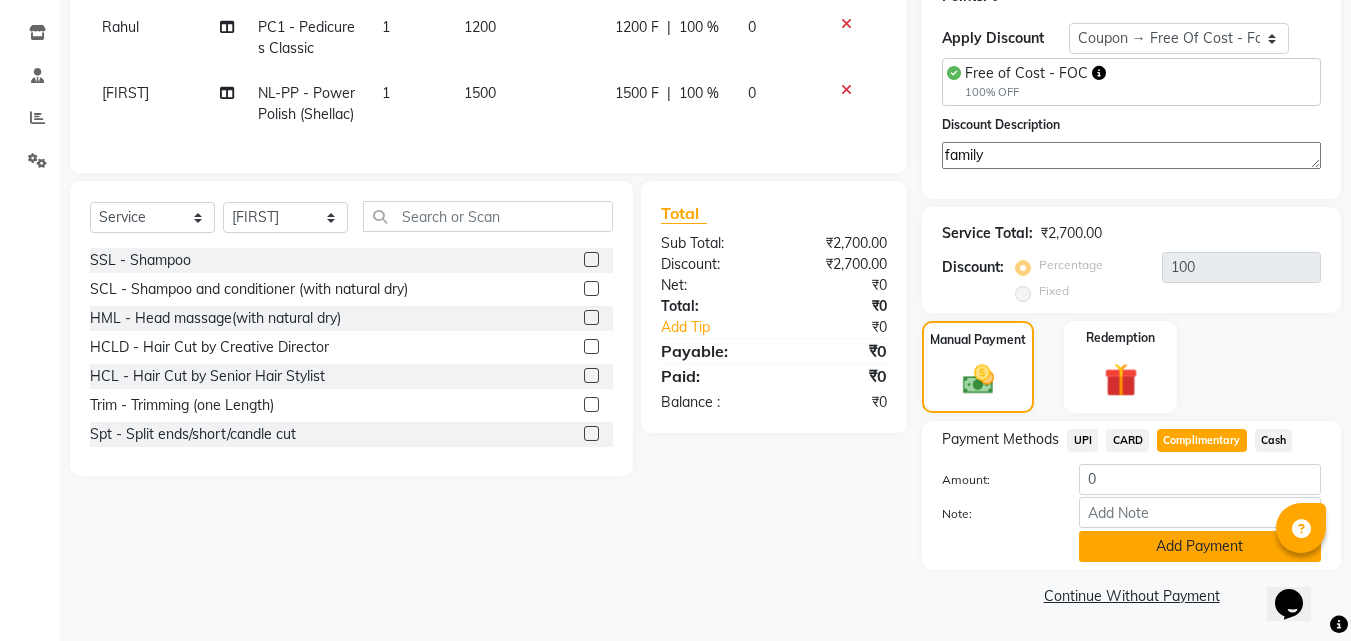 click on "Add Payment" 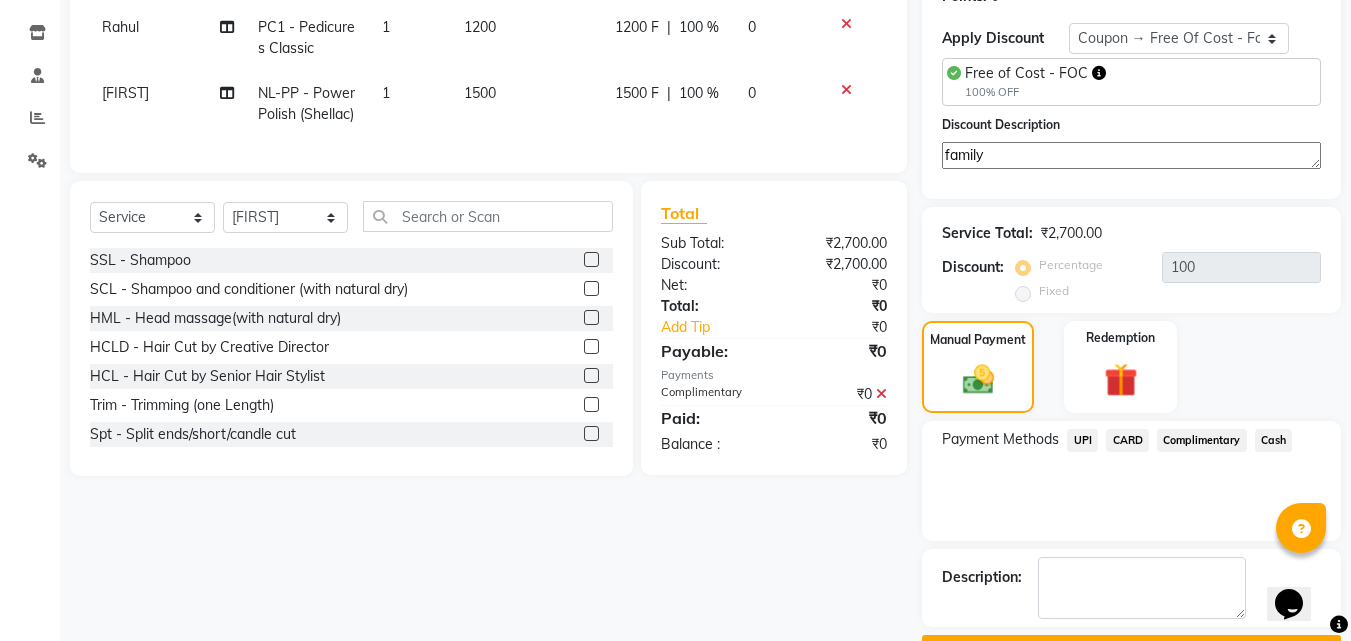 scroll, scrollTop: 380, scrollLeft: 0, axis: vertical 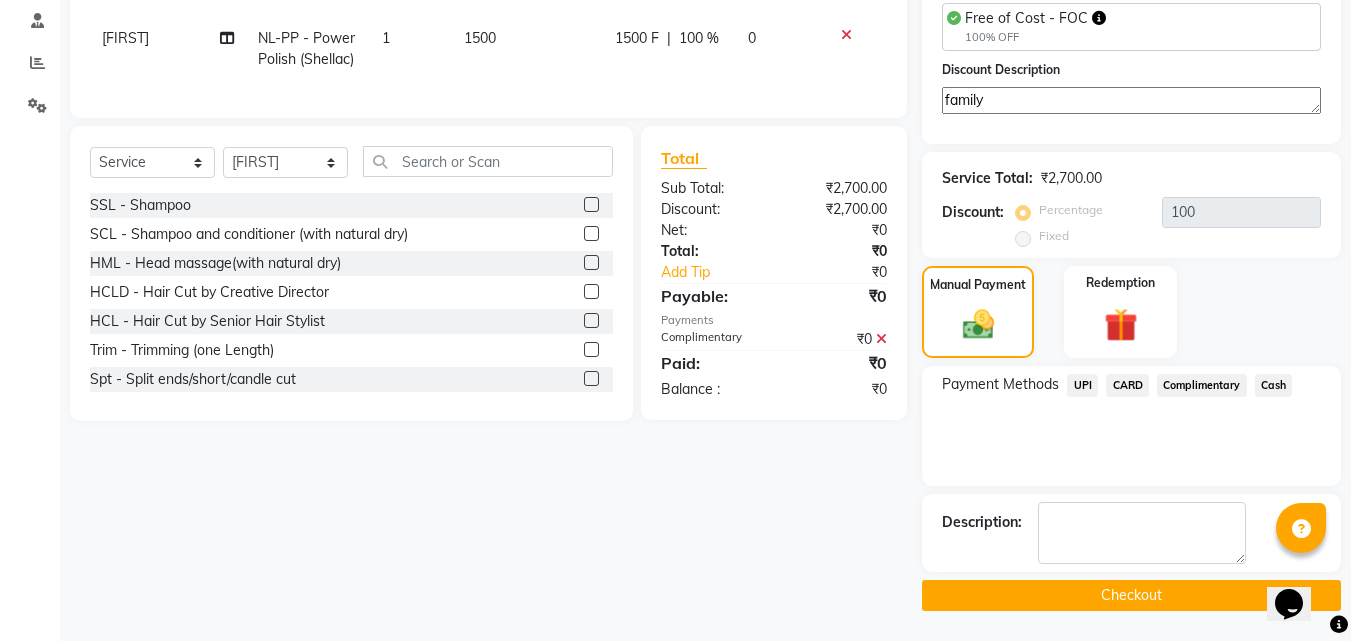 click on "Name: Chahat  Membership:  No Active Membership  Total Visits:  11 Card on file:  0 Last Visit:   01-08-2025 Points:   0  Apply Discount Select Coupon → Wrong Job Card  Coupon → Complimentary Coupon → Correction  Coupon → First Wash  Coupon → Free Of Cost - Foc  Coupon → Staff Service  Coupon → Service Not Done  Coupon → Double Job Card  Coupon → Pending Payment  Free of Cost - FOC   100% OFF  Discount Description family Service Total:  ₹2,700.00  Discount:  Percentage   Fixed  100 Manual Payment Redemption Payment Methods  UPI   CARD   Complimentary   Cash  Description:                   Checkout" 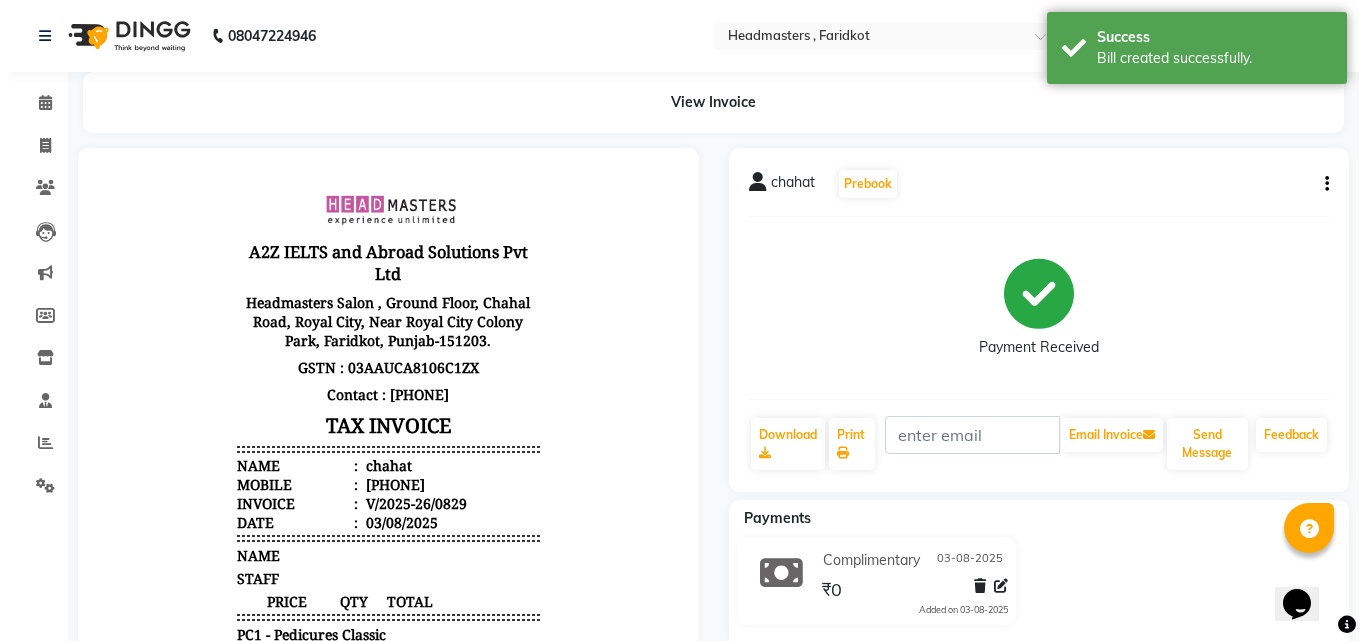 scroll, scrollTop: 0, scrollLeft: 0, axis: both 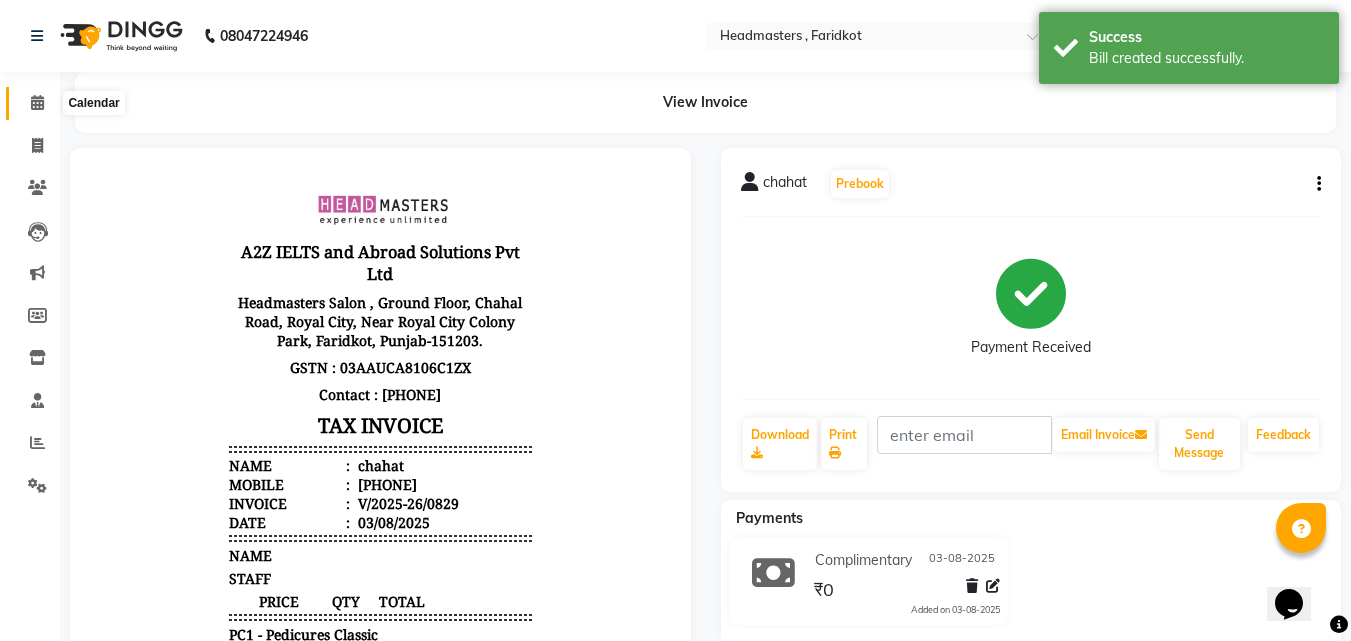 click 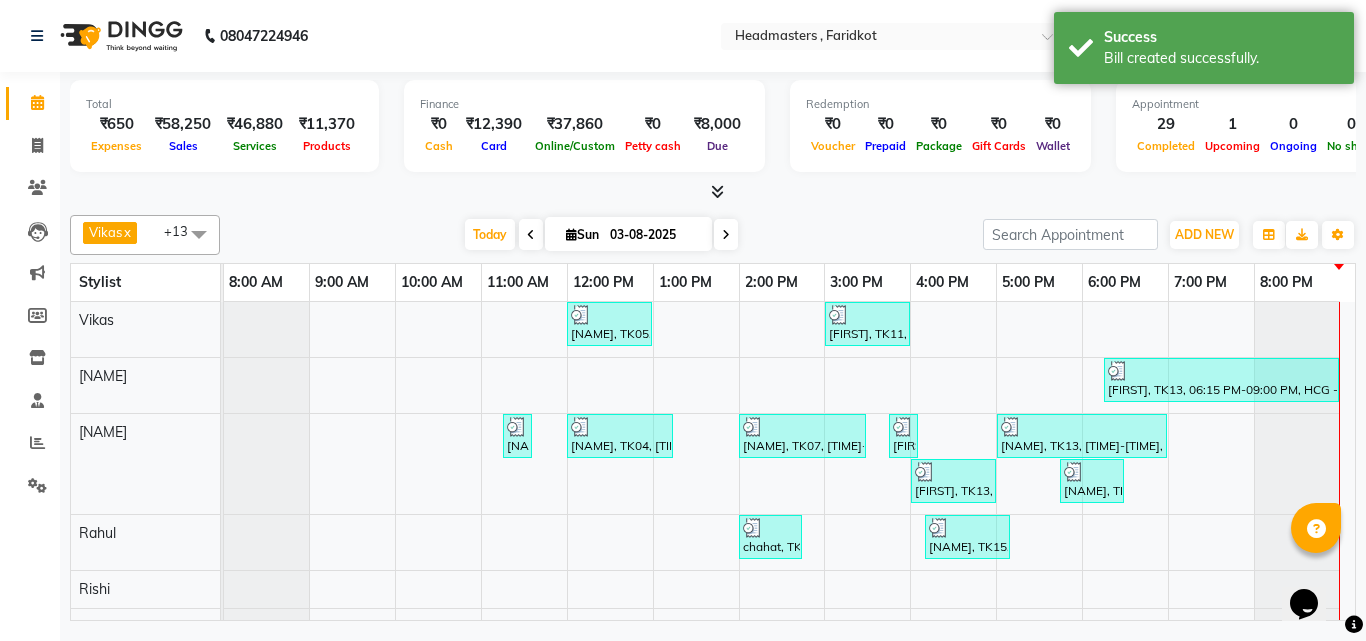 scroll, scrollTop: 200, scrollLeft: 0, axis: vertical 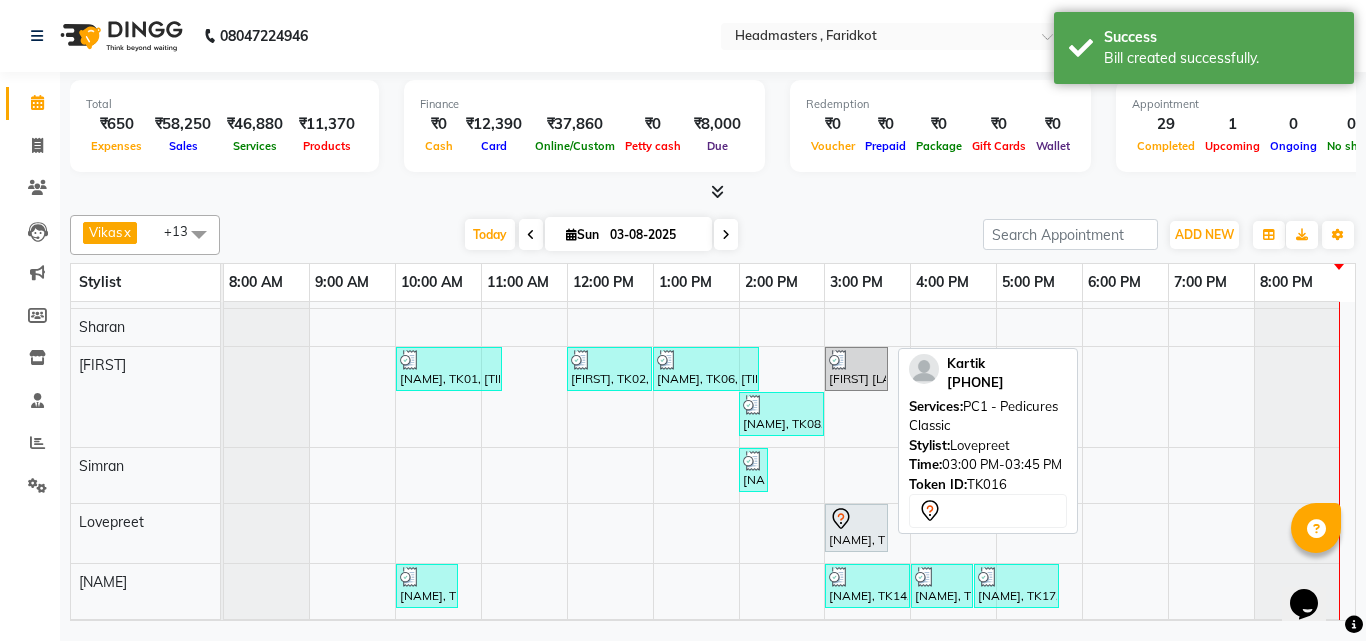 click at bounding box center (856, 519) 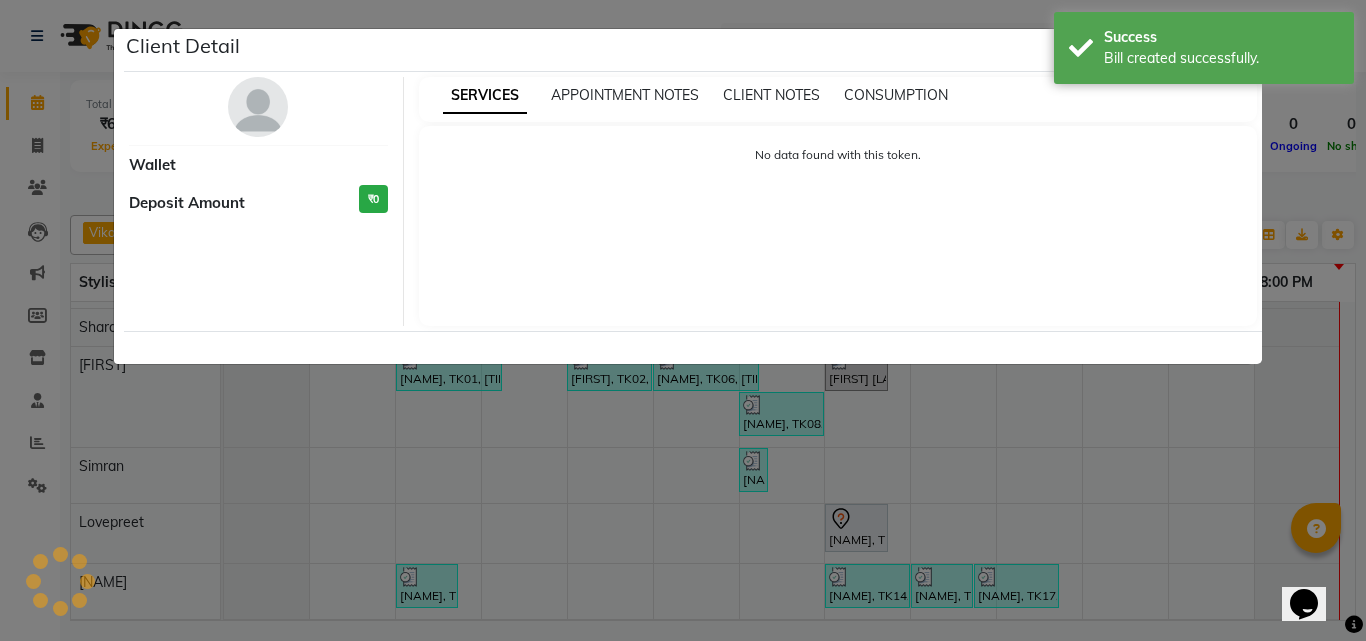 select on "7" 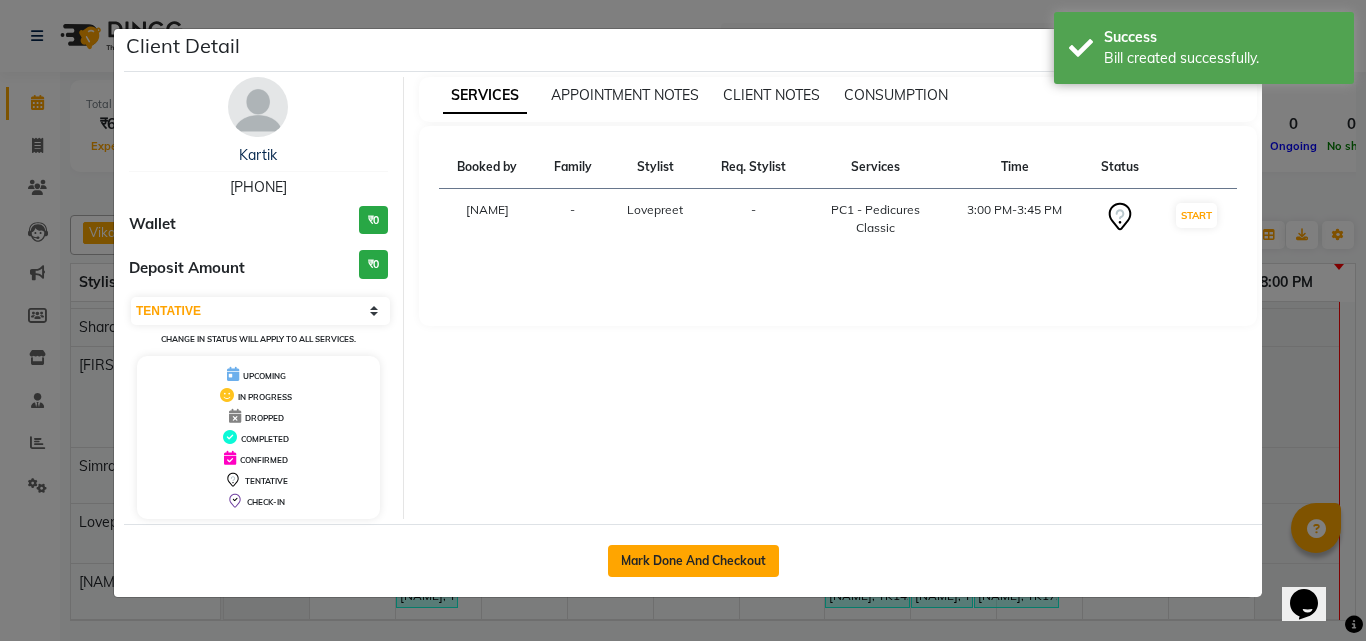 click on "Mark Done And Checkout" 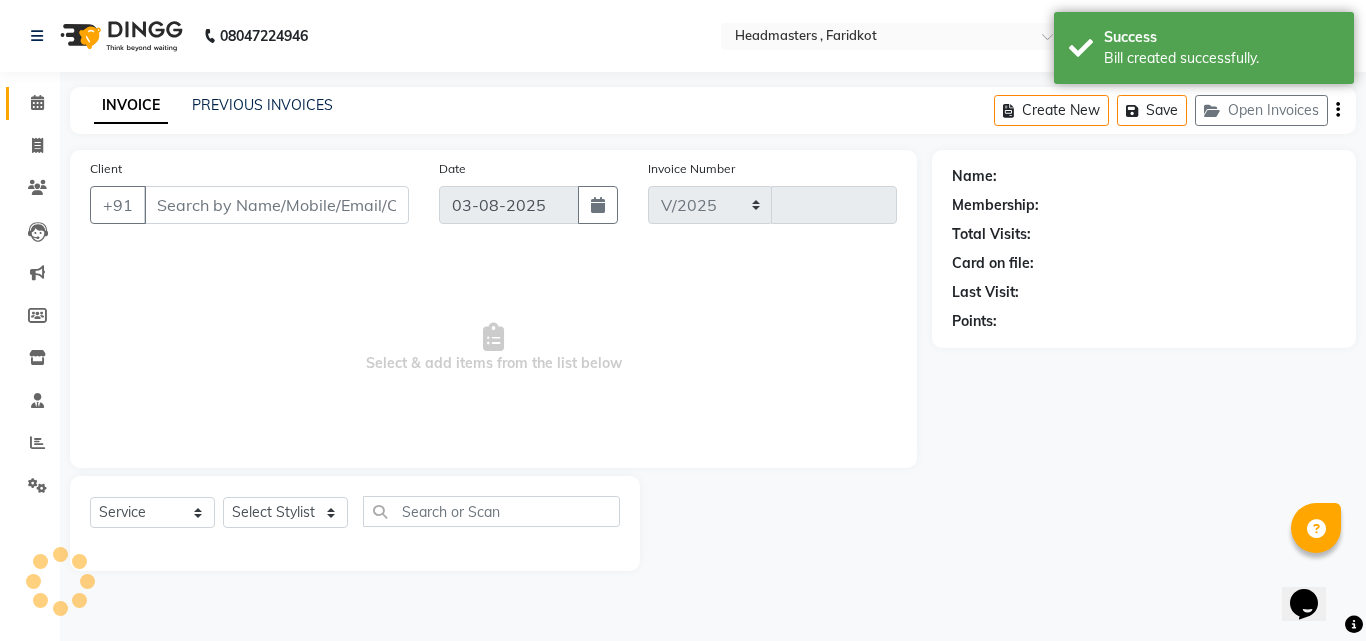 select on "7919" 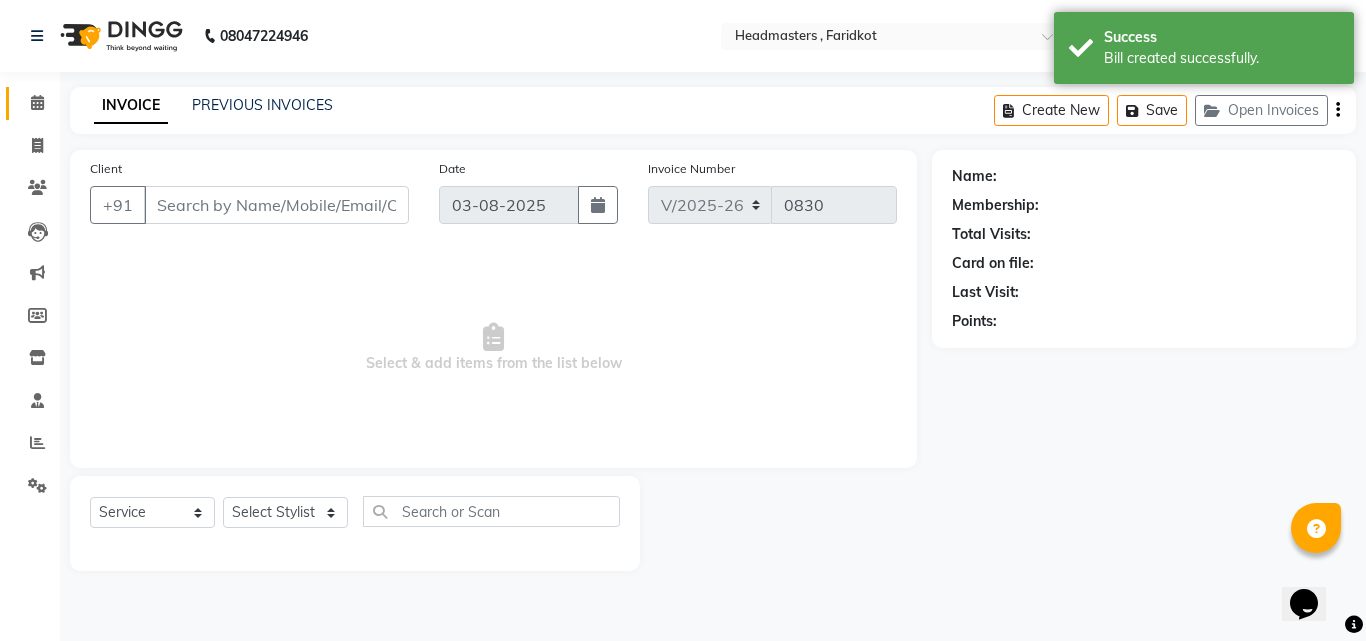 type on "[PHONE]" 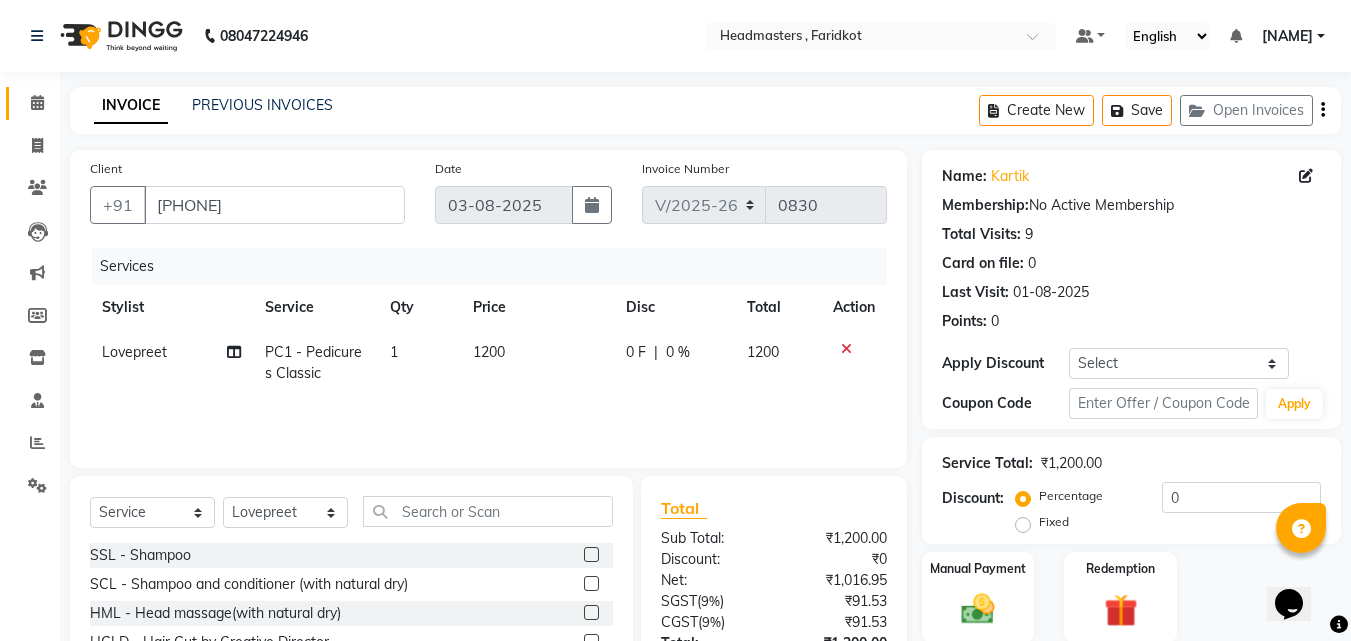 scroll, scrollTop: 100, scrollLeft: 0, axis: vertical 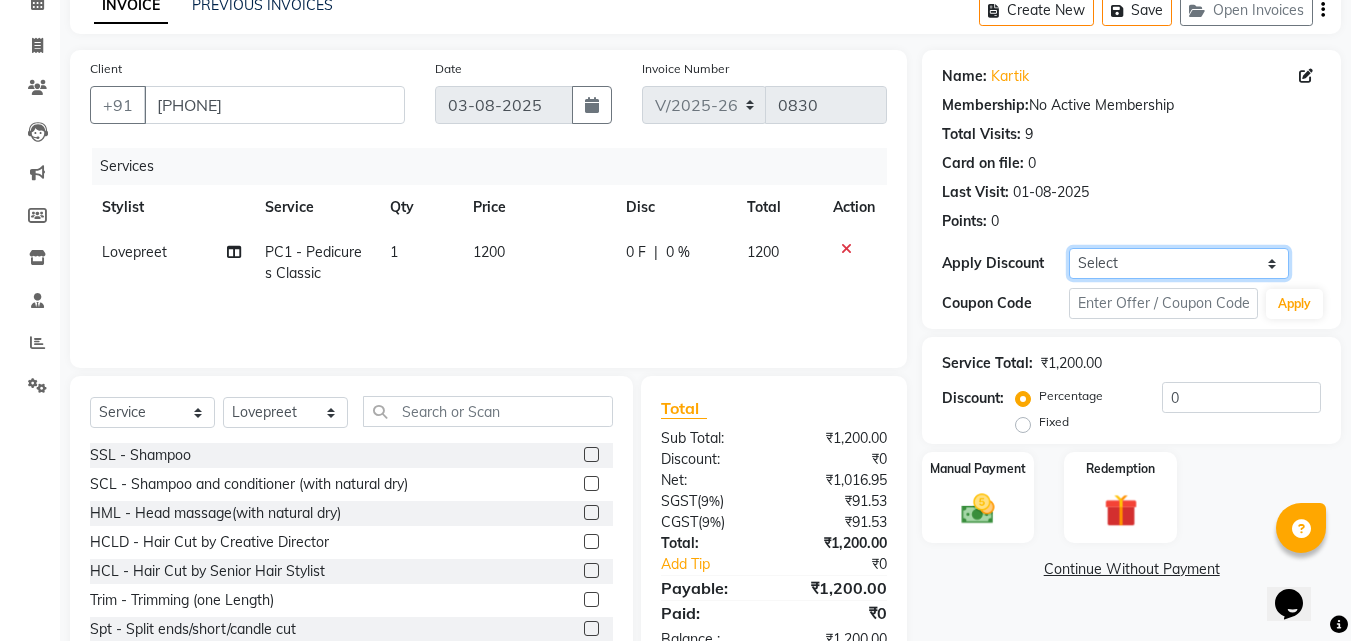 click on "Select Coupon → Wrong Job Card  Coupon → Complimentary Coupon → Correction  Coupon → First Wash  Coupon → Free Of Cost - Foc  Coupon → Staff Service  Coupon → Service Not Done  Coupon → Double Job Card  Coupon → Pending Payment" 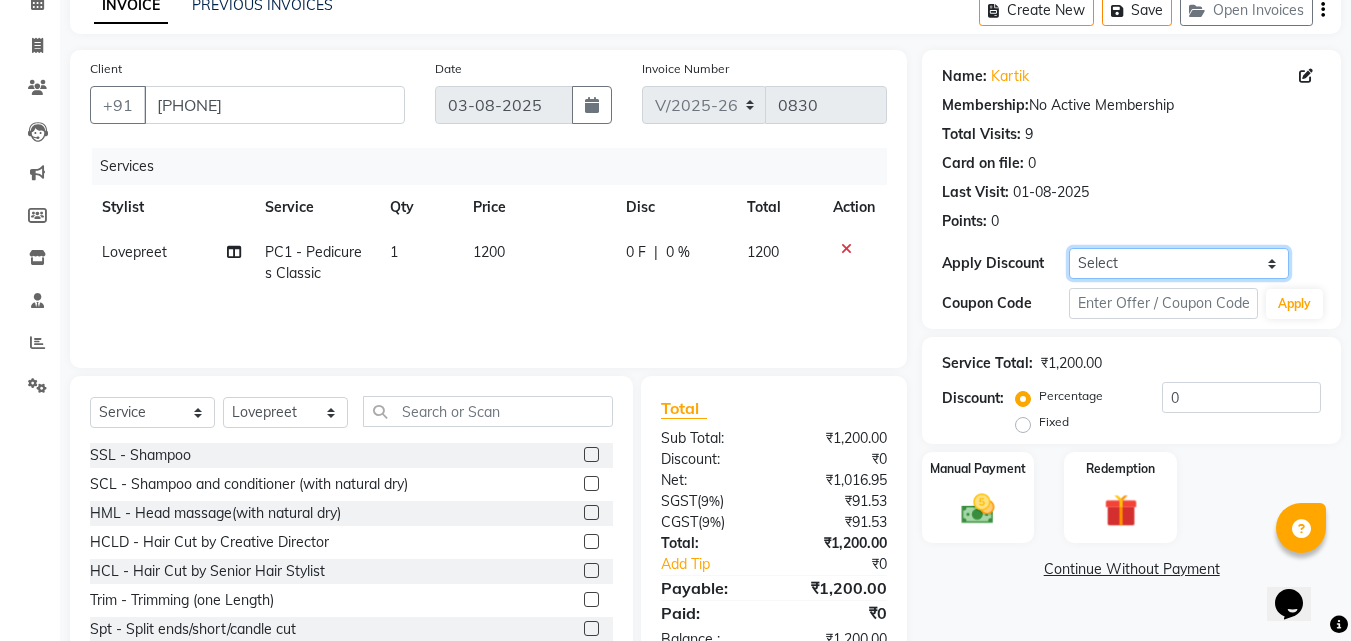 select on "5: Object" 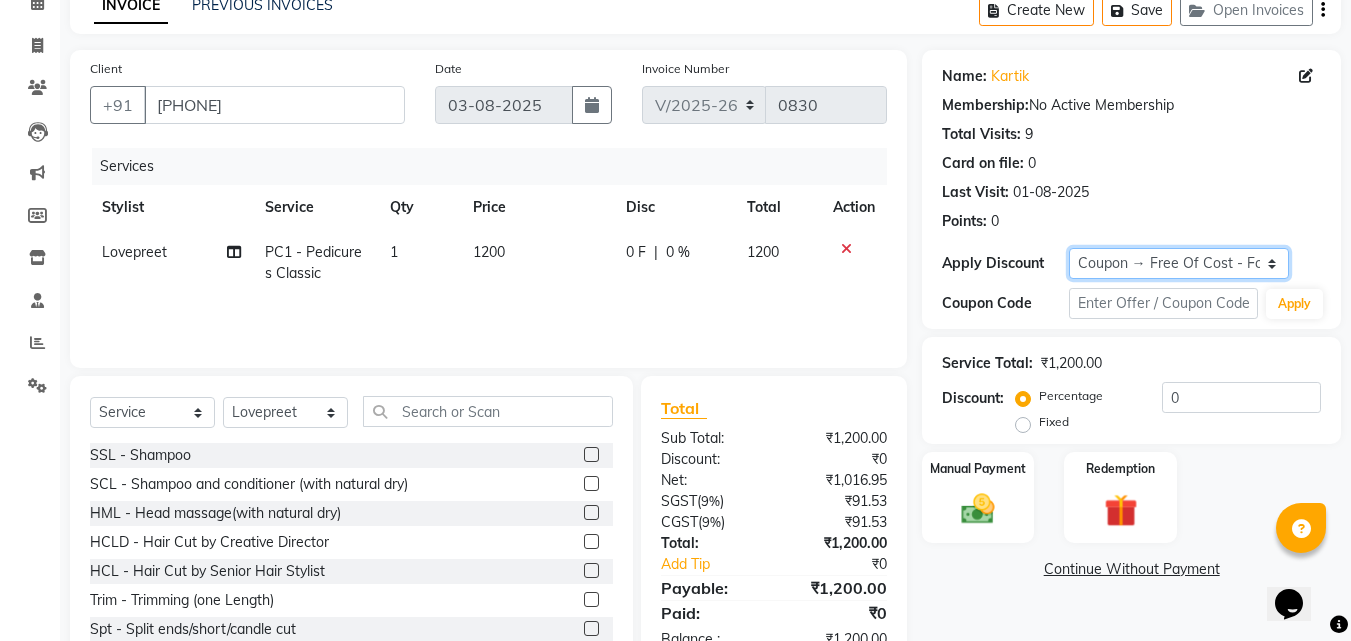 click on "Select Coupon → Wrong Job Card  Coupon → Complimentary Coupon → Correction  Coupon → First Wash  Coupon → Free Of Cost - Foc  Coupon → Staff Service  Coupon → Service Not Done  Coupon → Double Job Card  Coupon → Pending Payment" 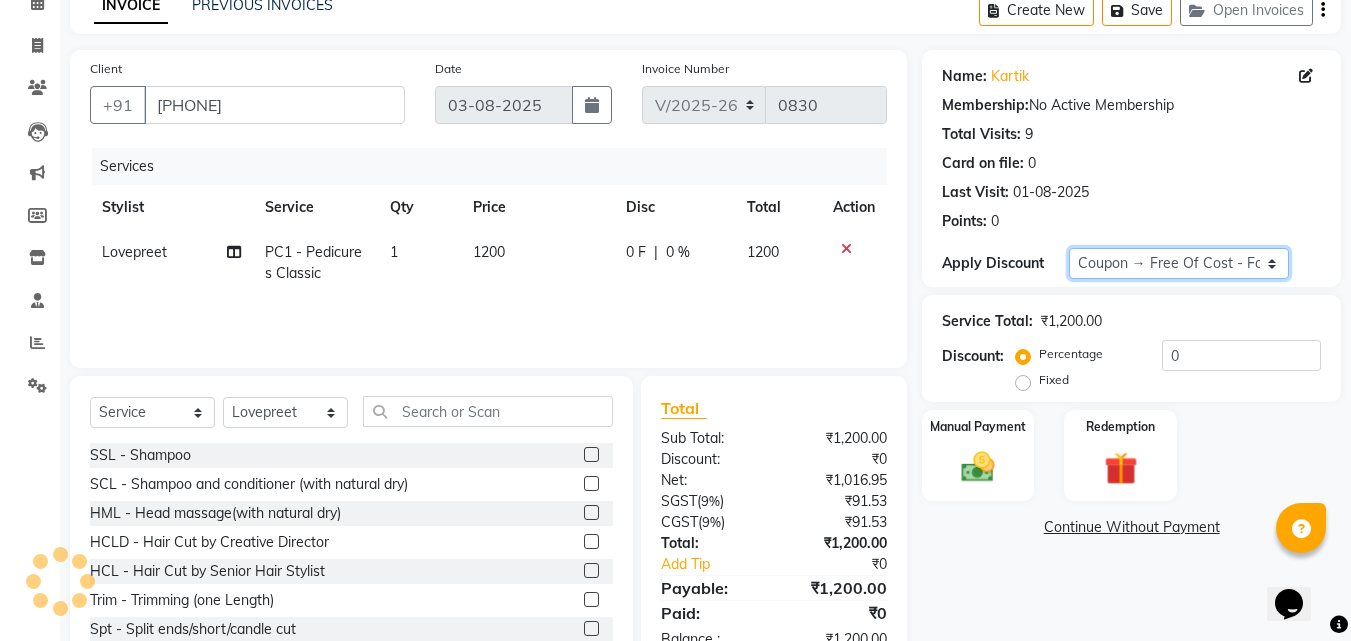 type on "100" 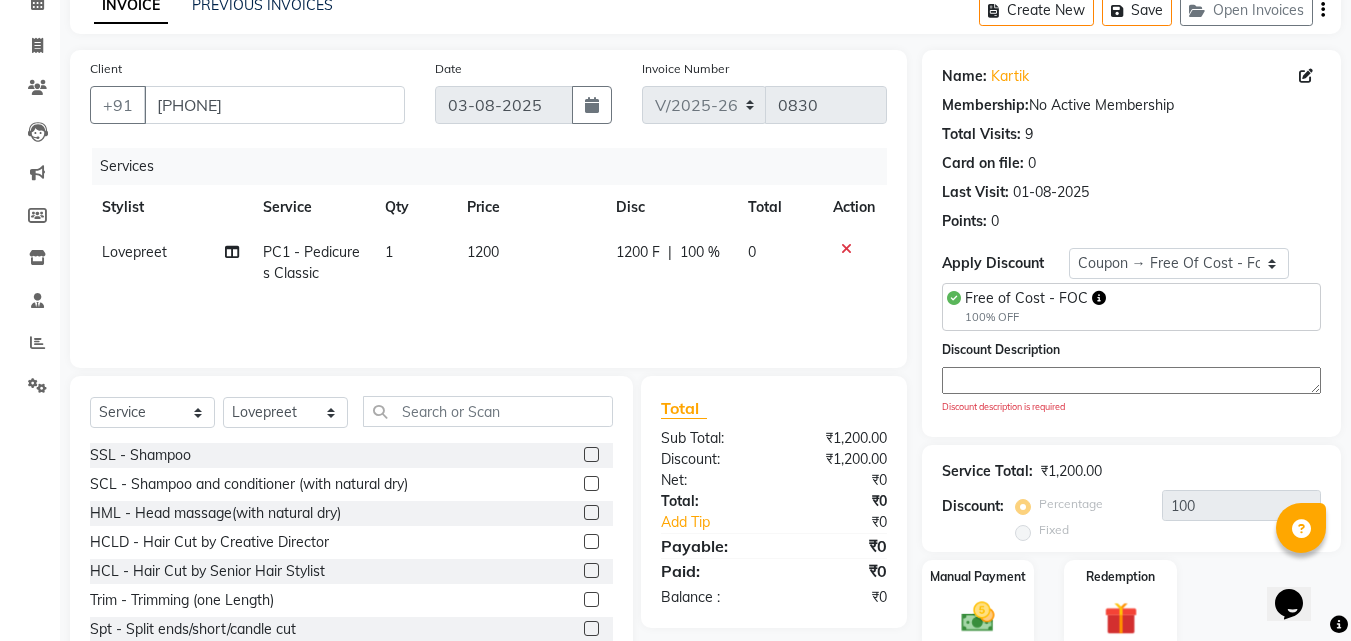 click 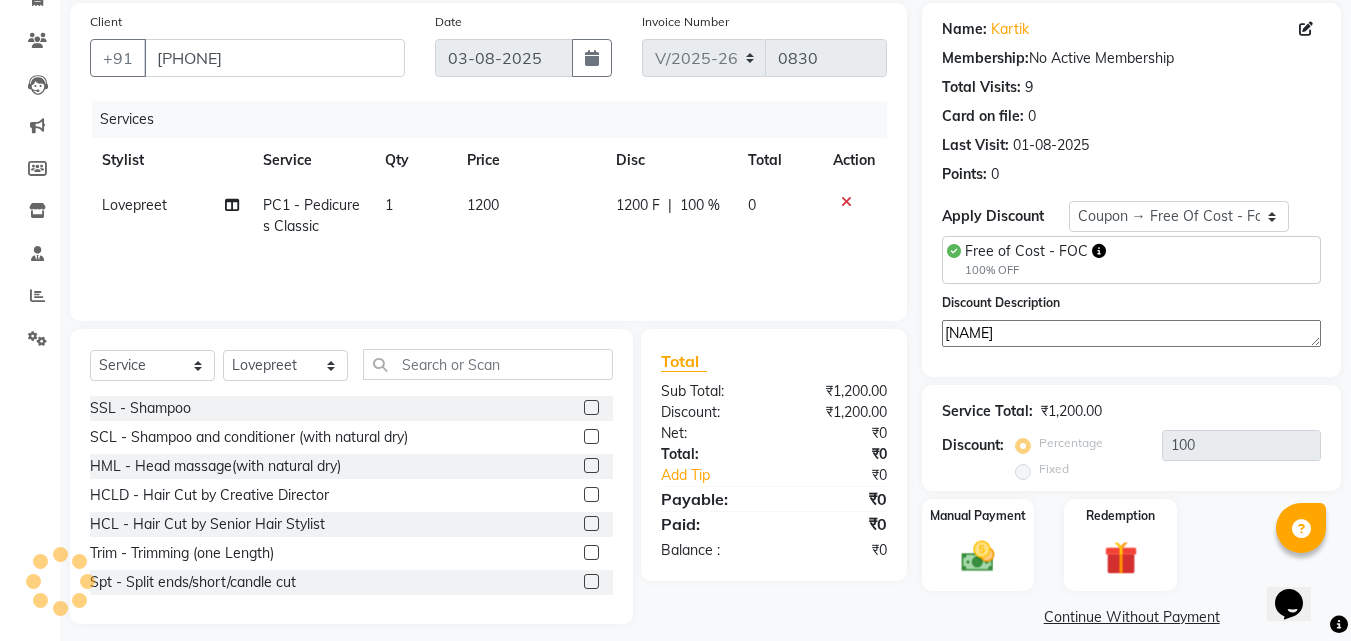 scroll, scrollTop: 168, scrollLeft: 0, axis: vertical 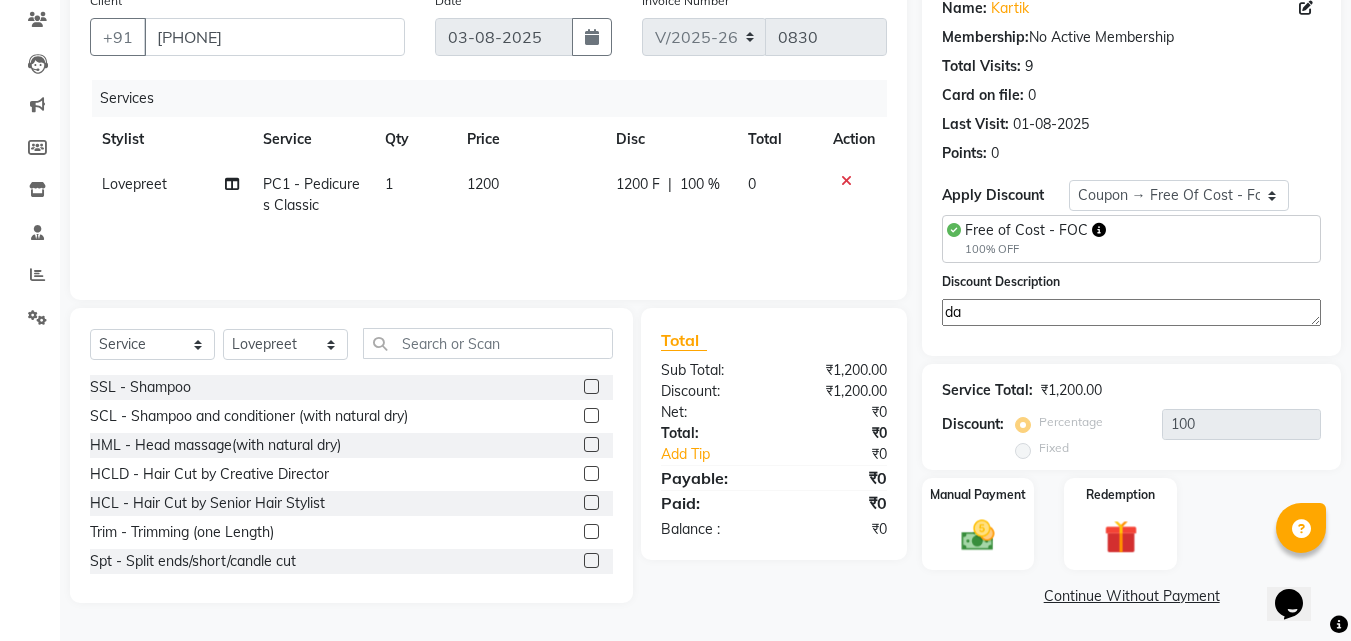 type on "d" 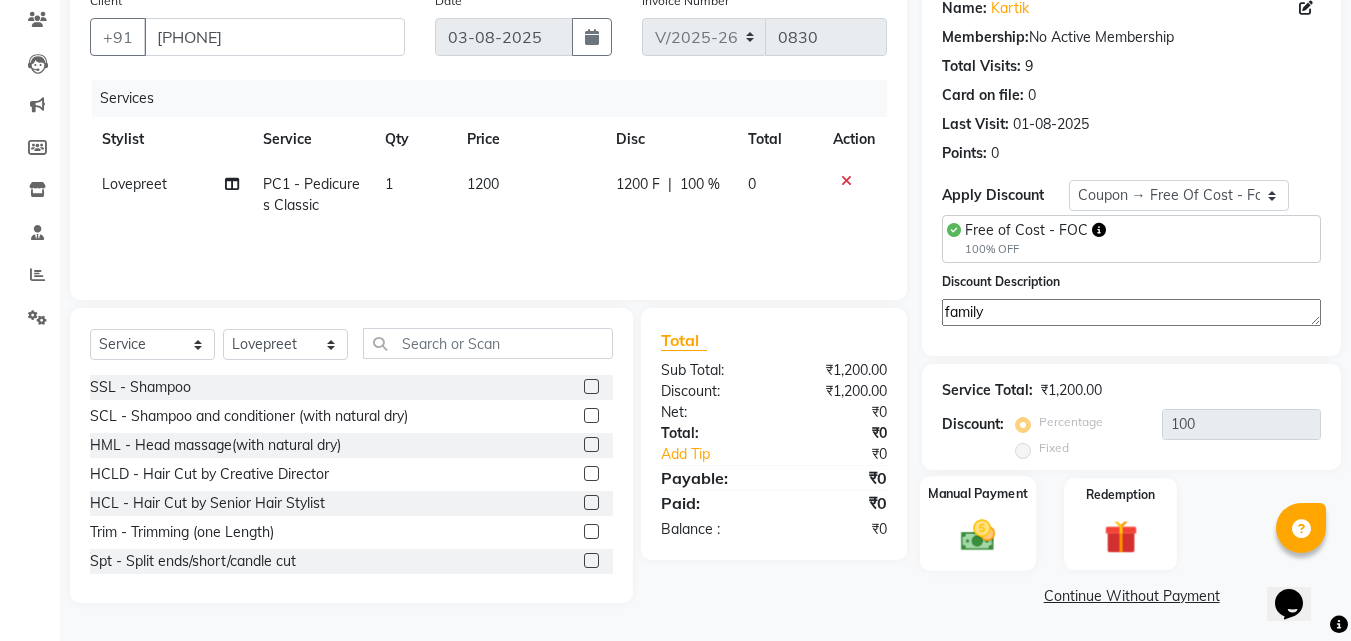 type on "family" 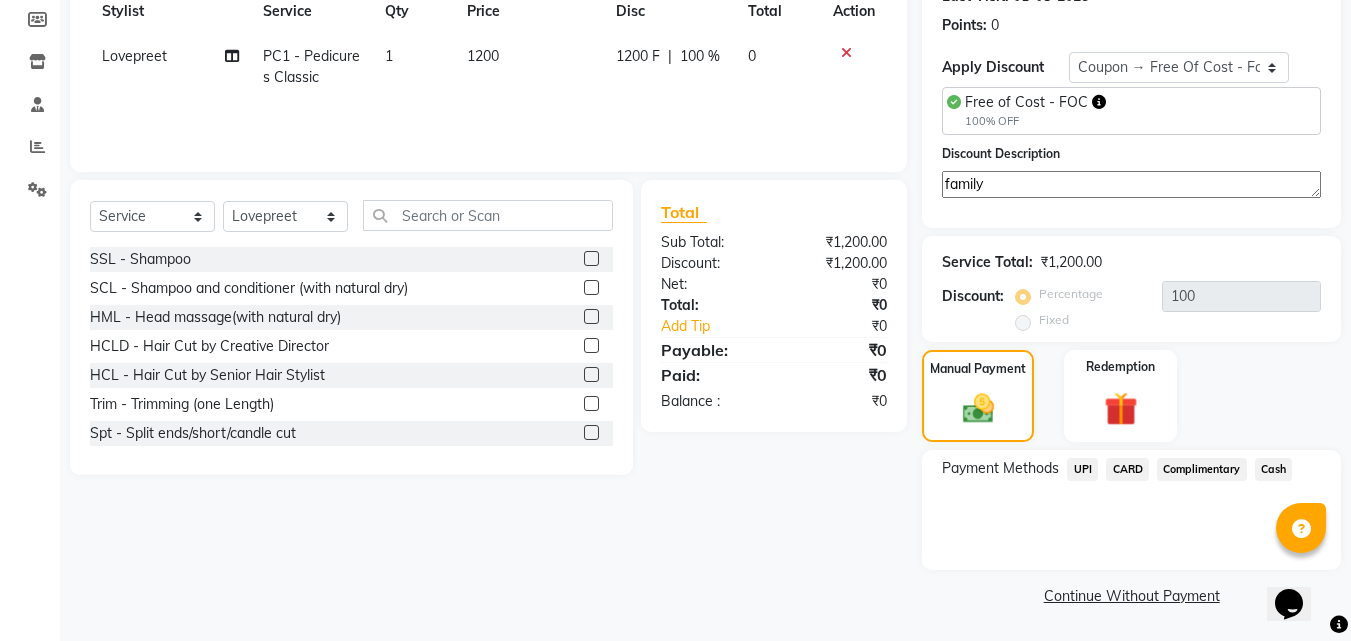 click on "Complimentary" 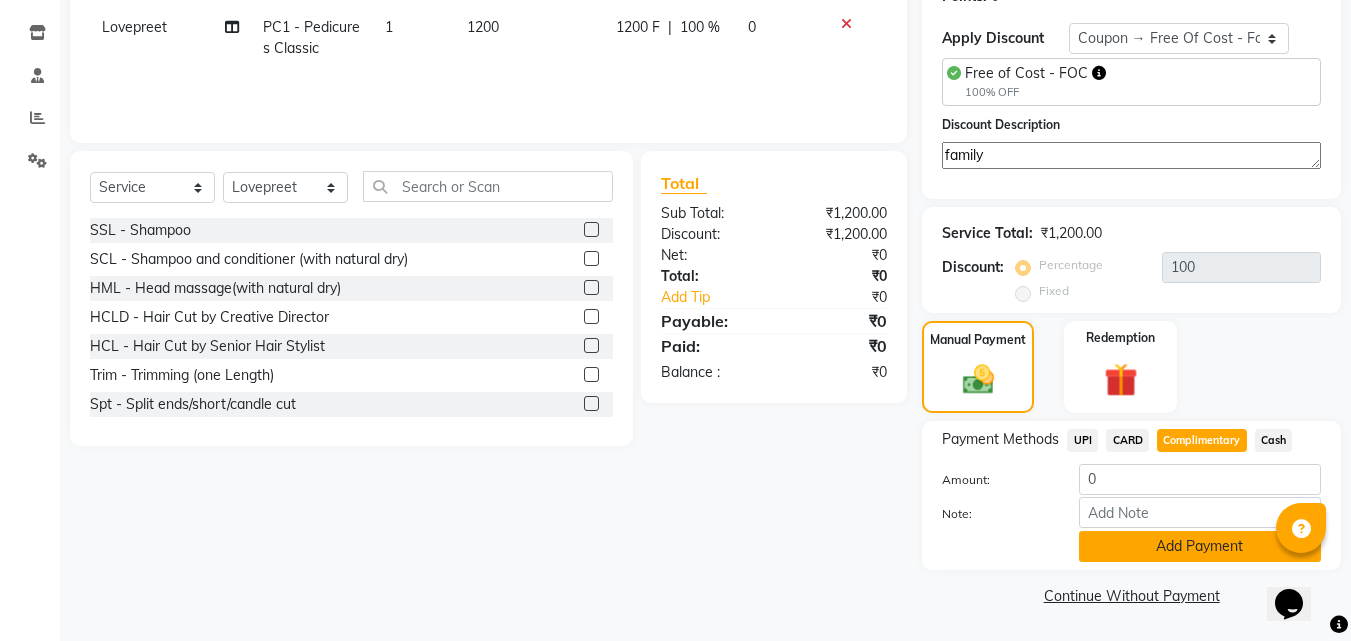click on "Add Payment" 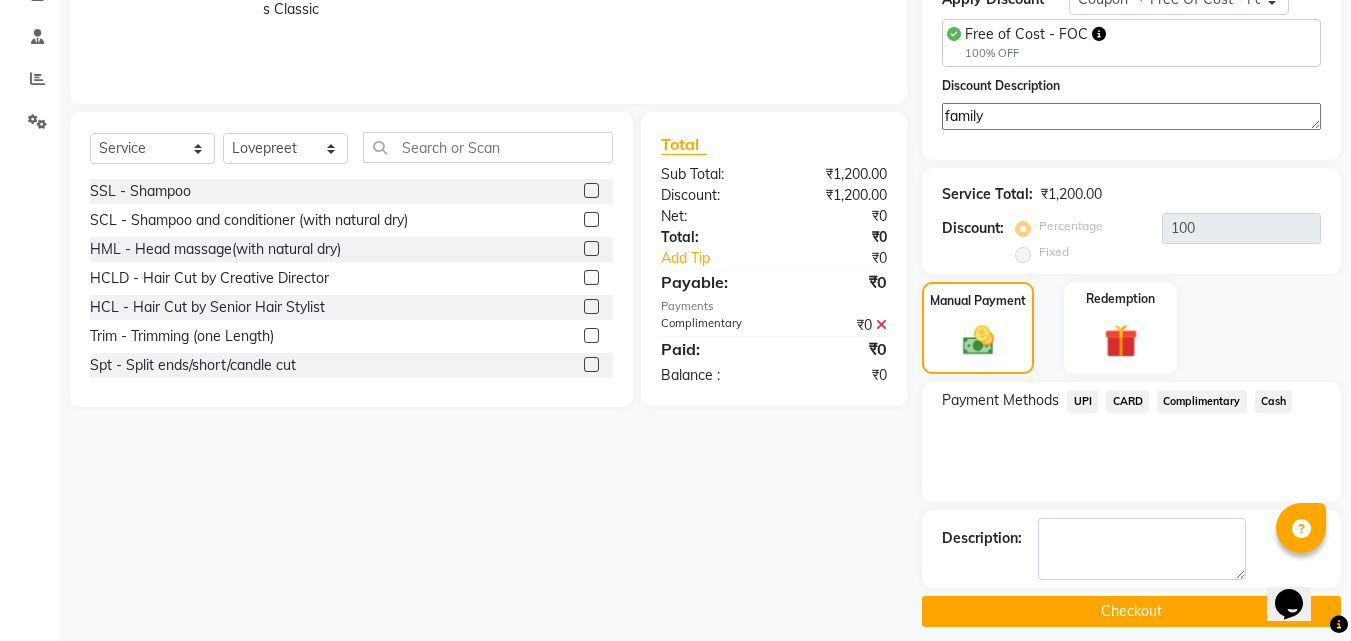 scroll, scrollTop: 380, scrollLeft: 0, axis: vertical 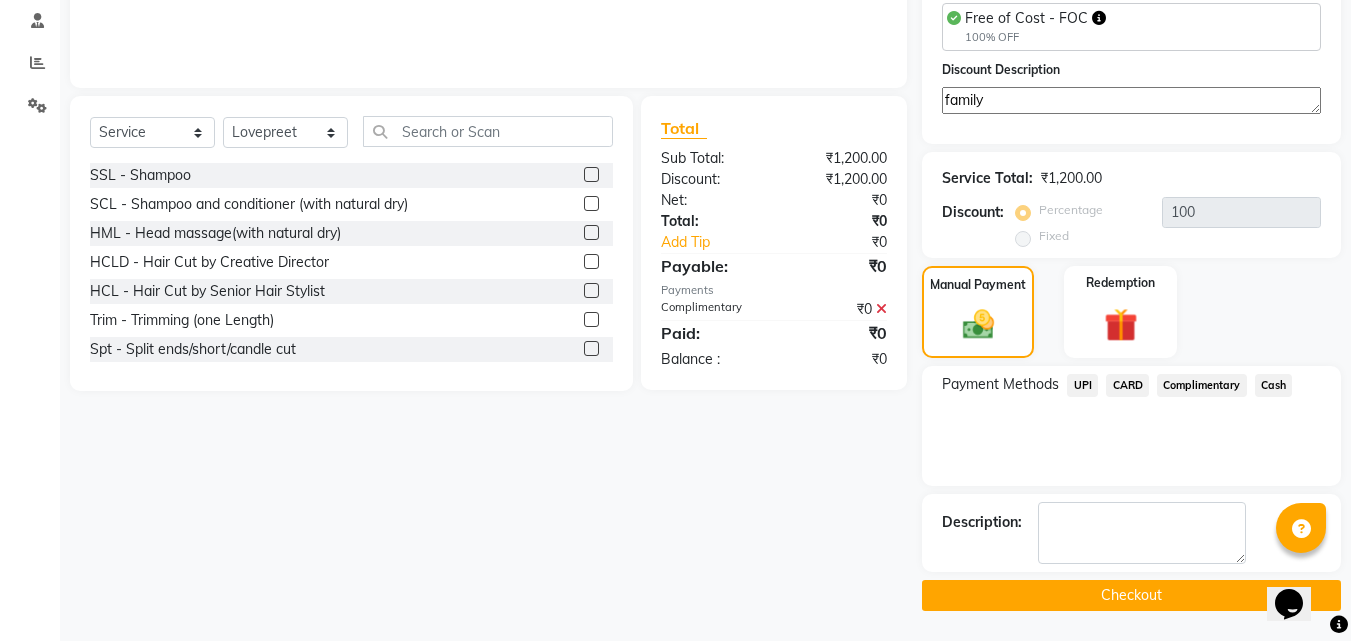 click on "Checkout" 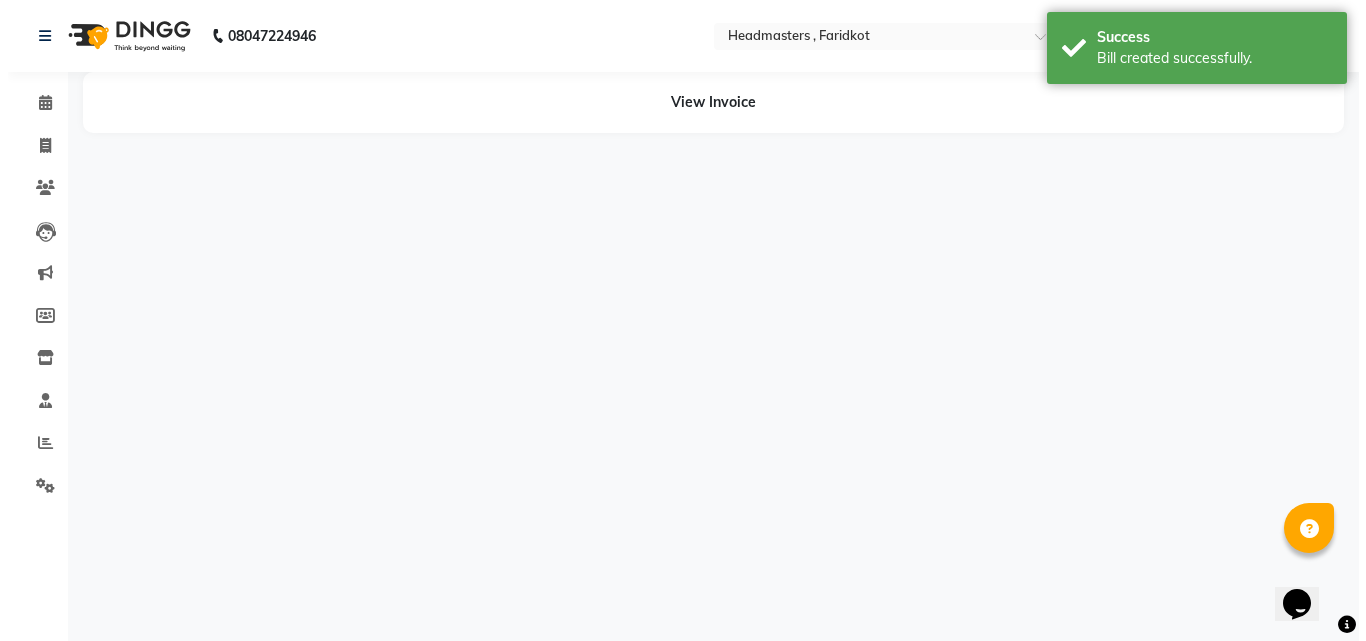scroll, scrollTop: 0, scrollLeft: 0, axis: both 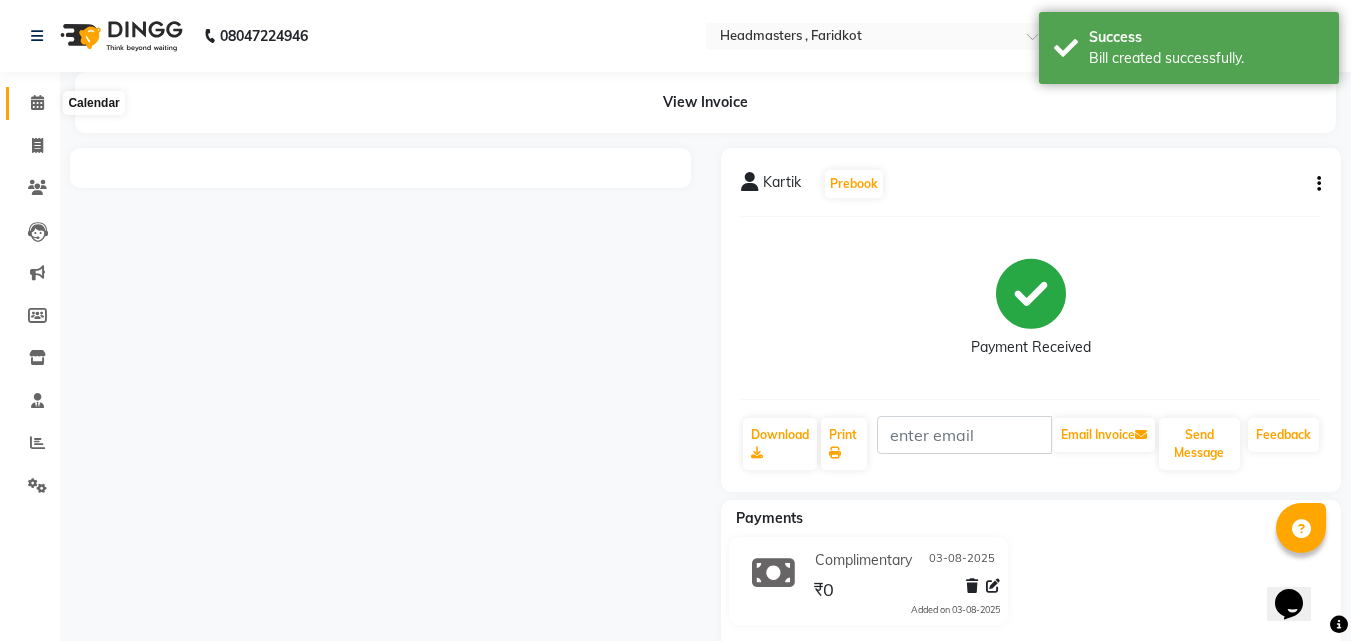 click 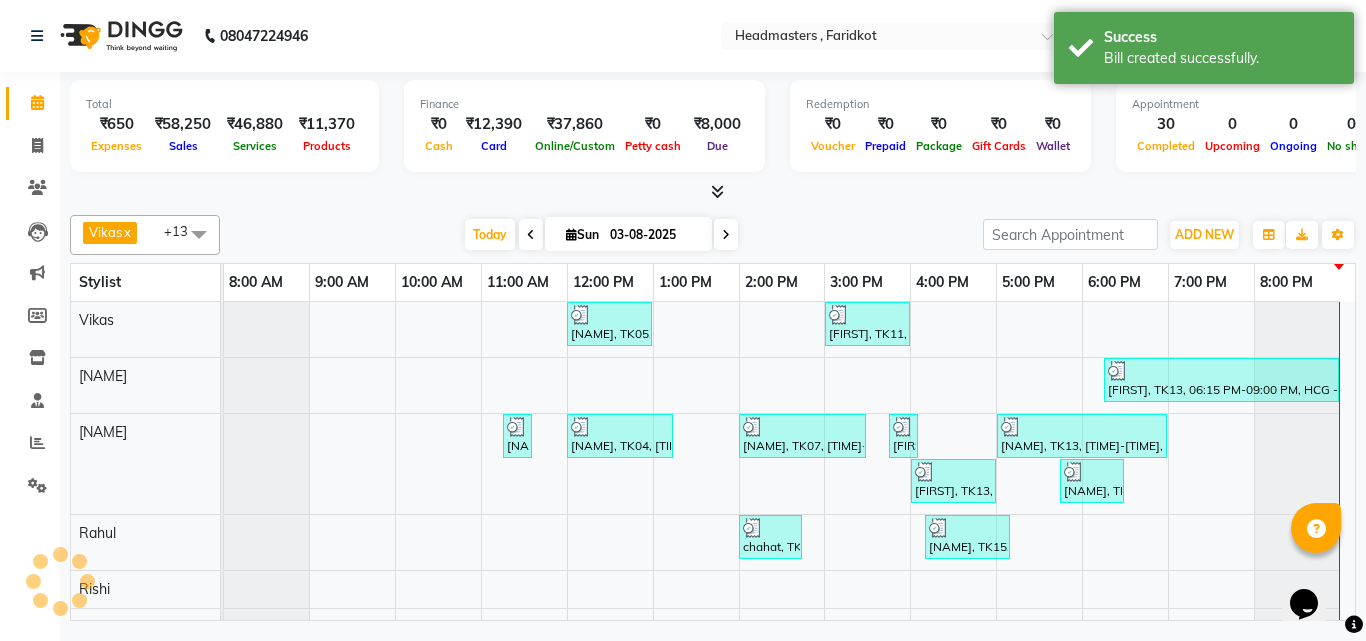 scroll, scrollTop: 213, scrollLeft: 0, axis: vertical 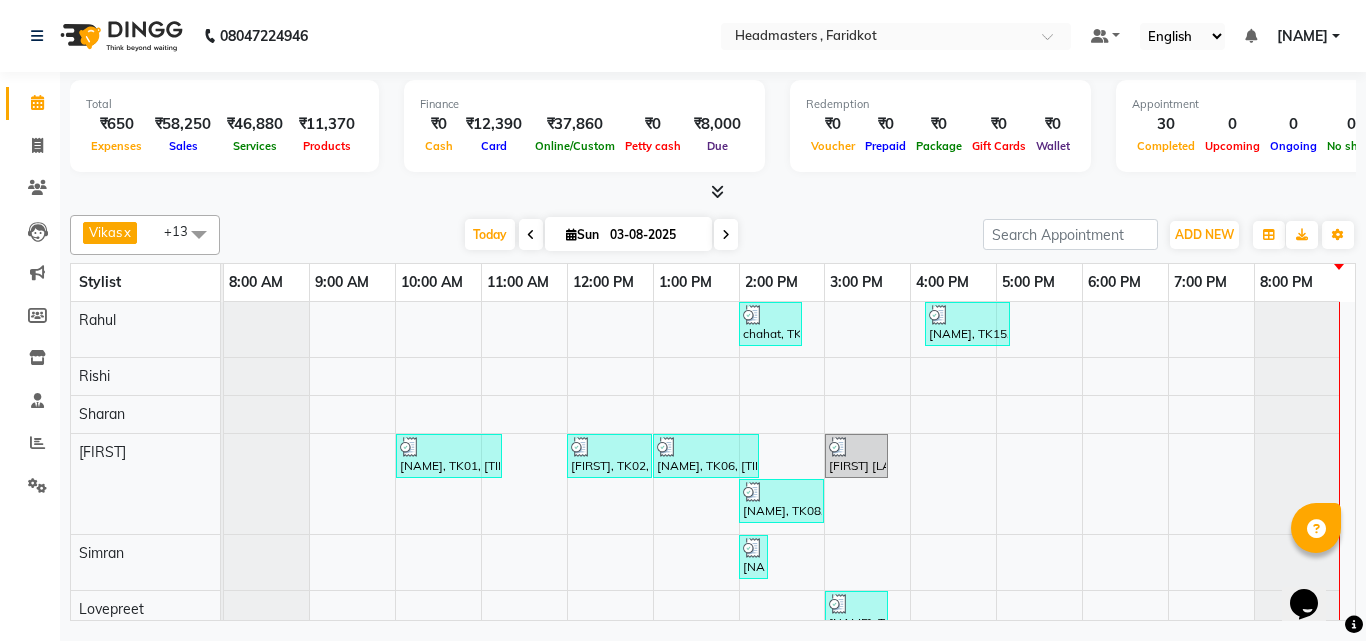 click at bounding box center [717, 191] 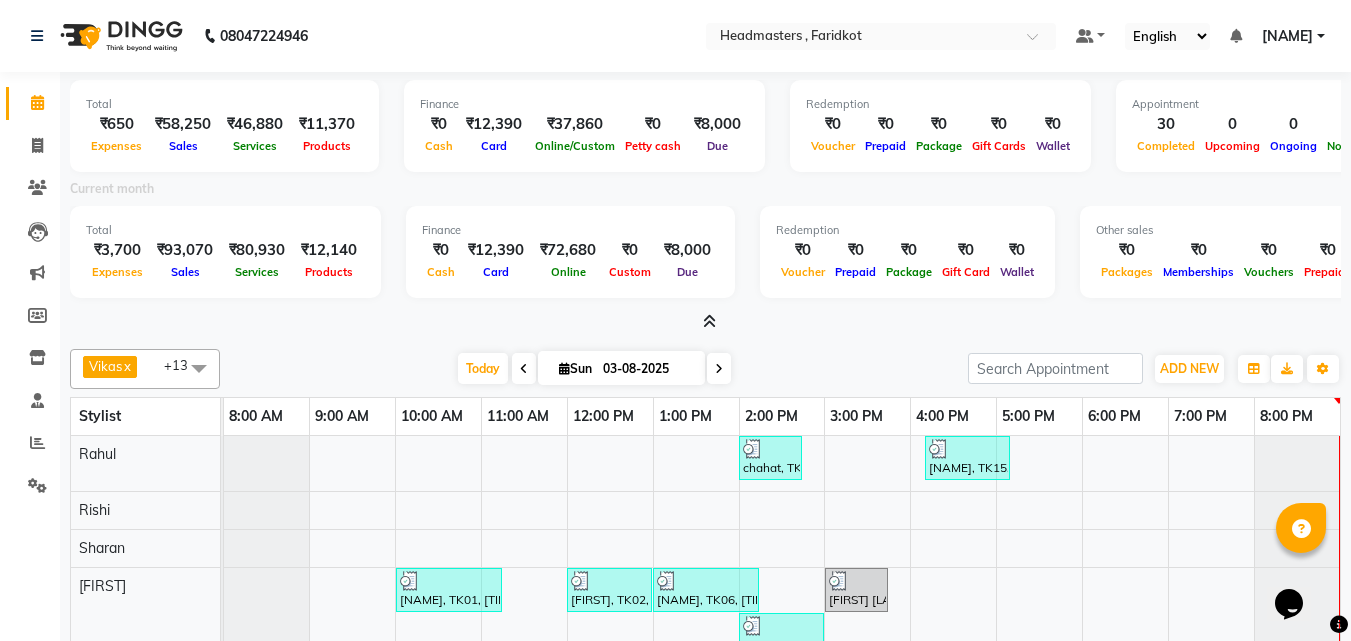 click at bounding box center (709, 321) 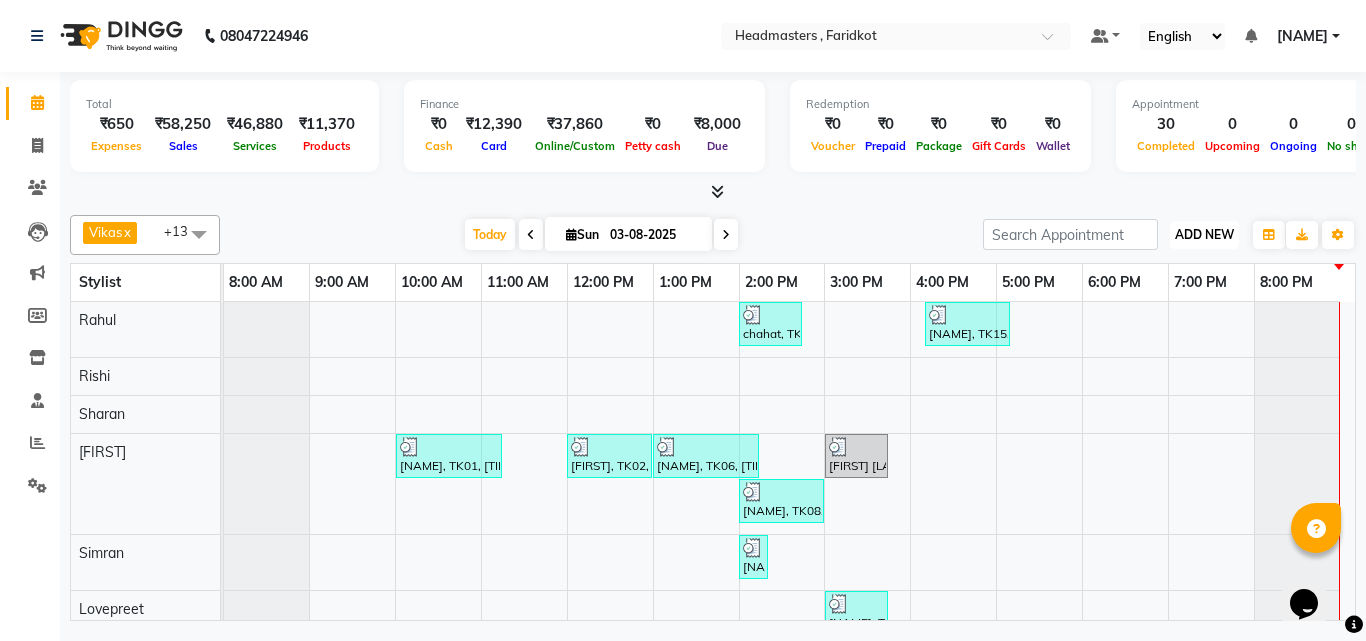 click on "ADD NEW" at bounding box center (1204, 234) 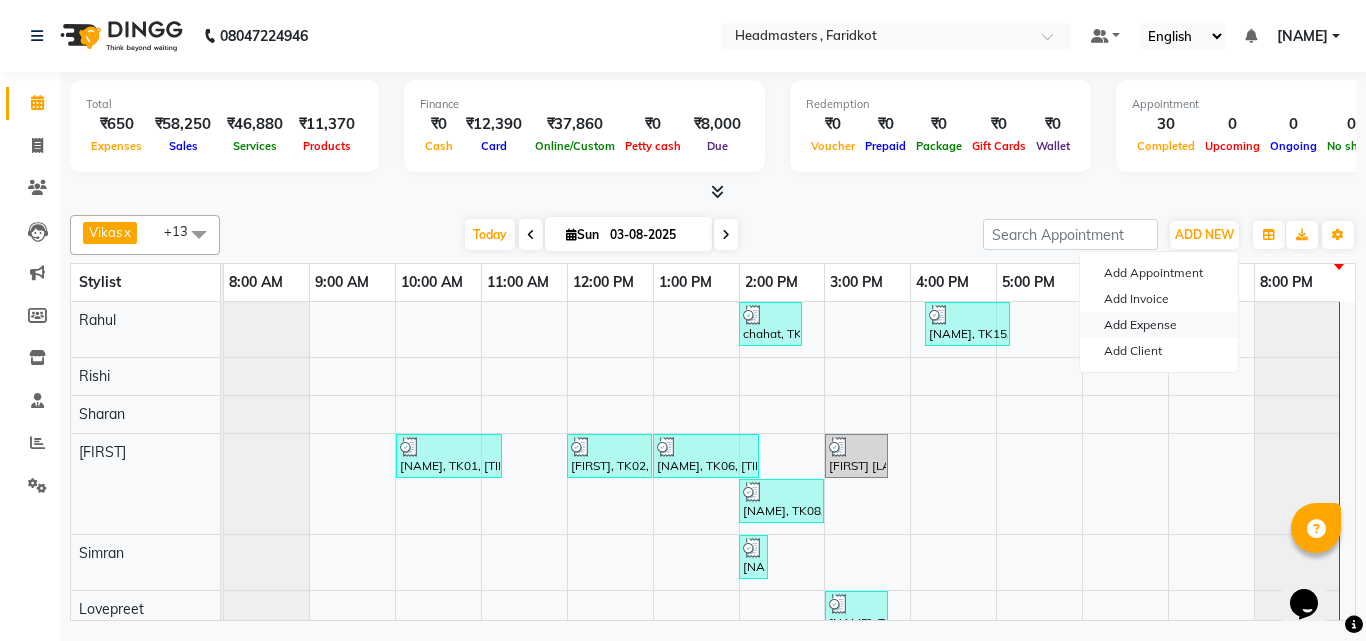 click on "Add Expense" at bounding box center (1159, 325) 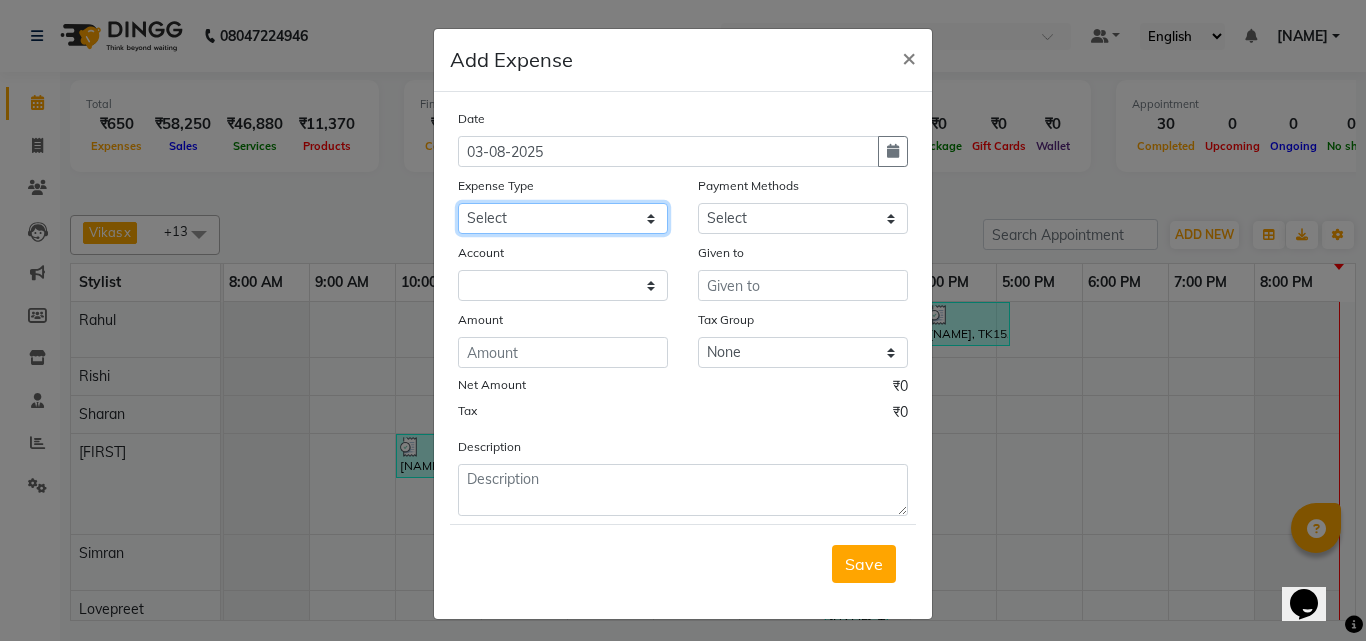 click on "Select Advance Salary Bank charges Car maintenance  Cash transfer to bank Cash transfer to hub Client Snacks Clinical charges Equipment Fuel Govt fee Hair Products or Tools Incentive Insurance International purchase Loan Repayment Maintenance Marketing Miscellaneous MRA Other Pantry Product Rent Salary Staff Snacks Tax Tea & Refreshment Utilities" 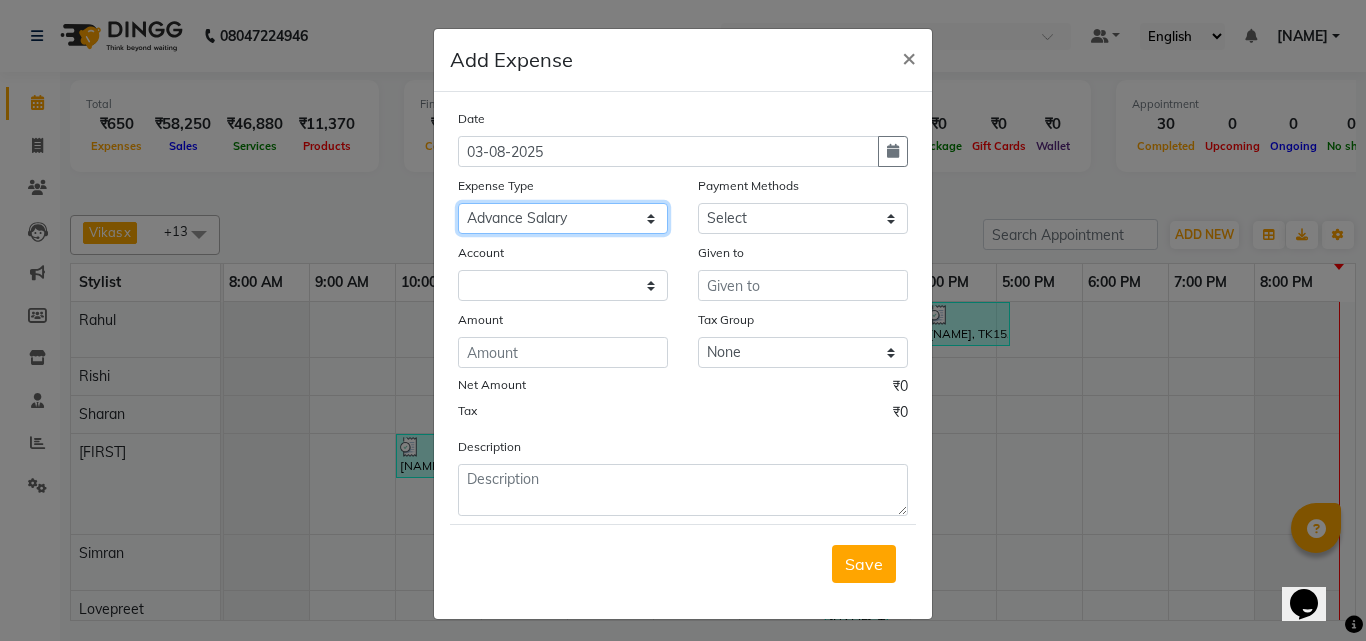 click on "Select Advance Salary Bank charges Car maintenance  Cash transfer to bank Cash transfer to hub Client Snacks Clinical charges Equipment Fuel Govt fee Hair Products or Tools Incentive Insurance International purchase Loan Repayment Maintenance Marketing Miscellaneous MRA Other Pantry Product Rent Salary Staff Snacks Tax Tea & Refreshment Utilities" 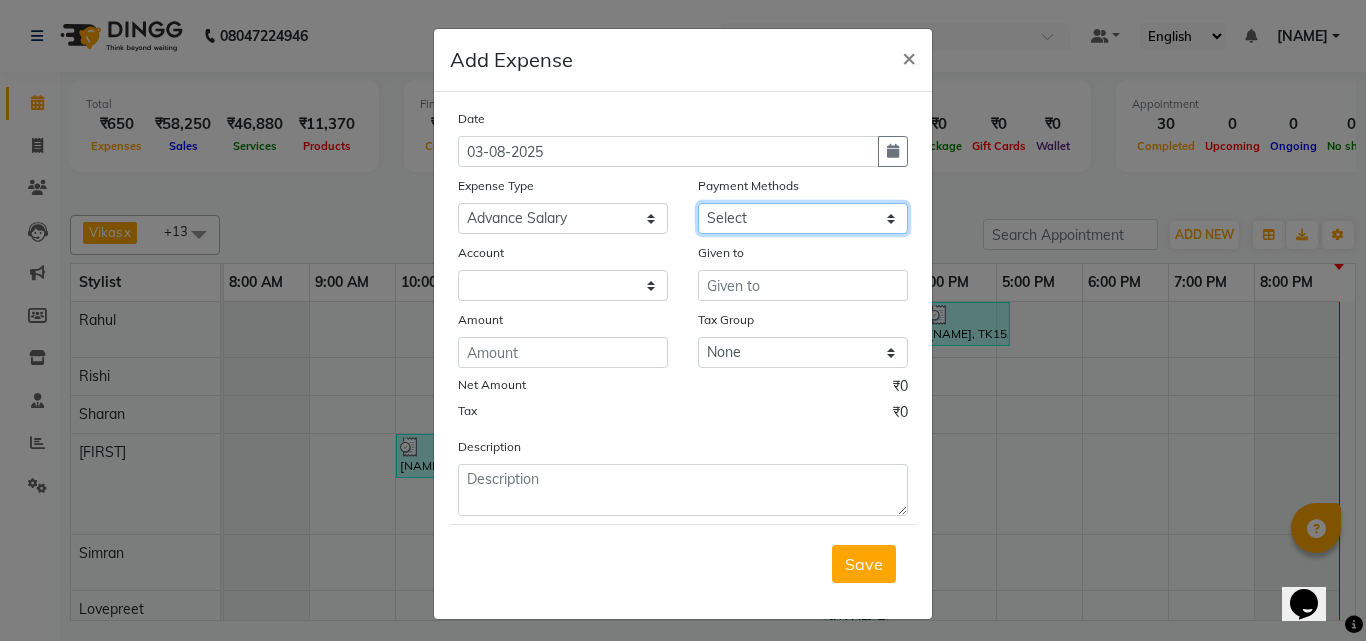 click on "Select UPI CARD Complimentary Voucher Wallet Package Prepaid Cash" 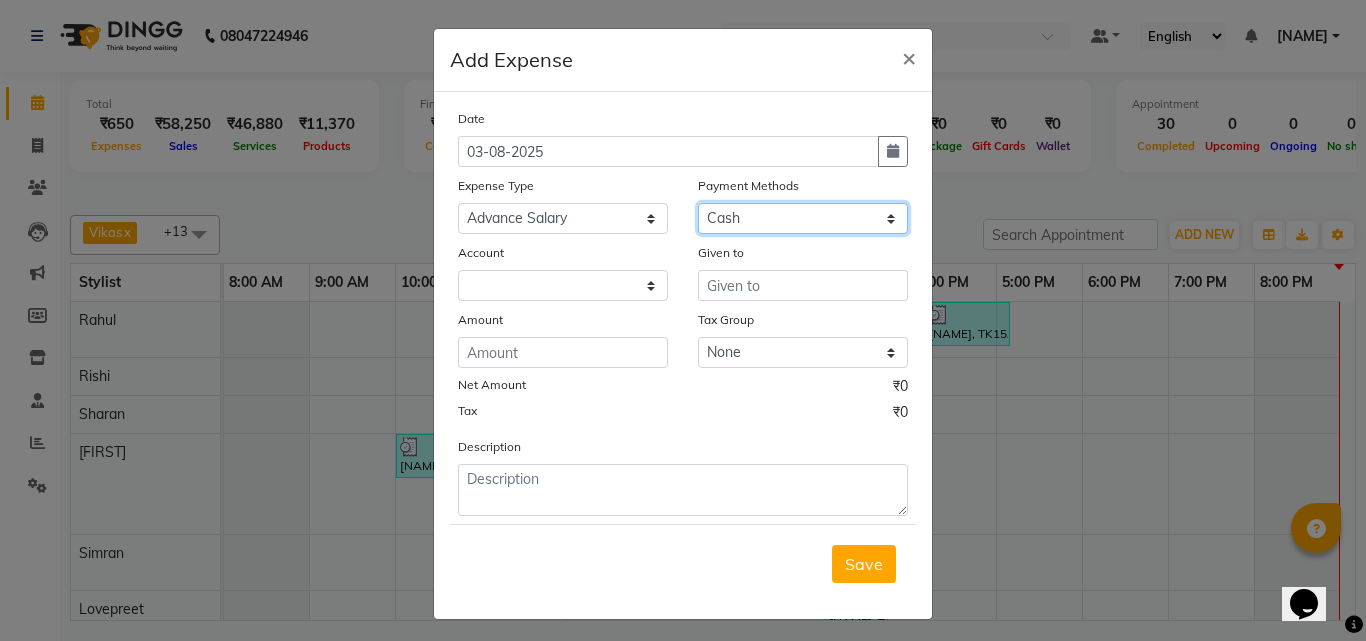 click on "Select UPI CARD Complimentary Voucher Wallet Package Prepaid Cash" 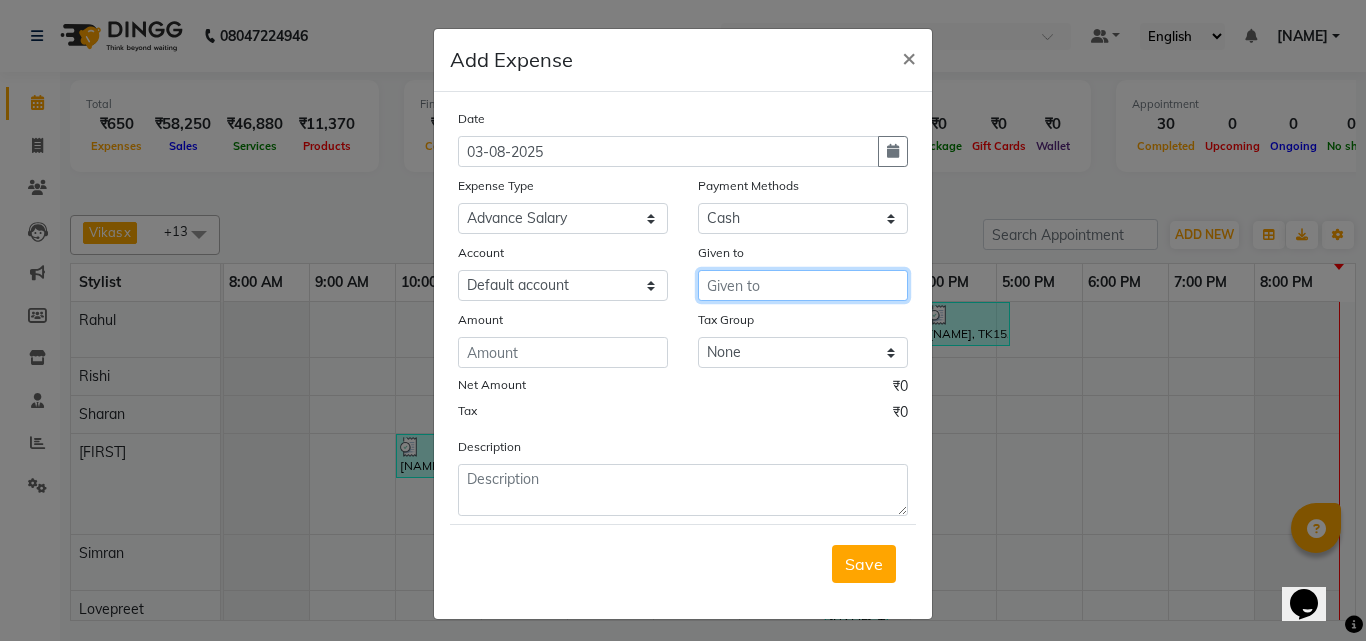 click at bounding box center [803, 285] 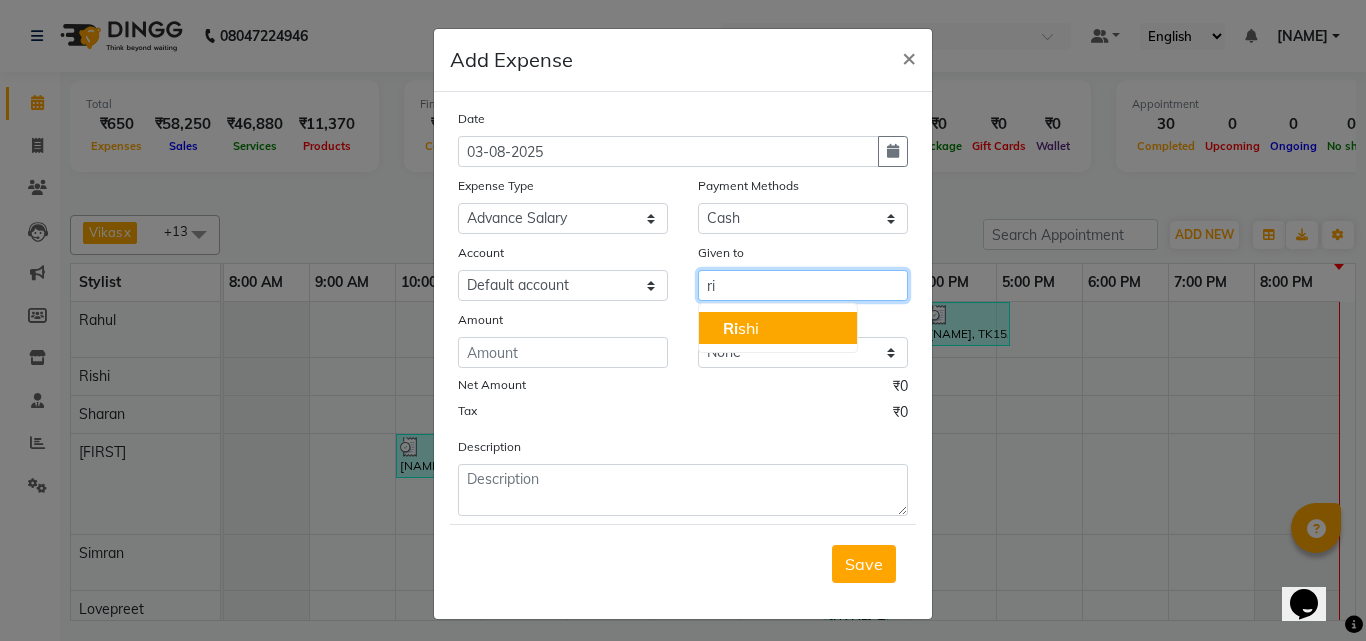 click on "Ri shi" at bounding box center (778, 328) 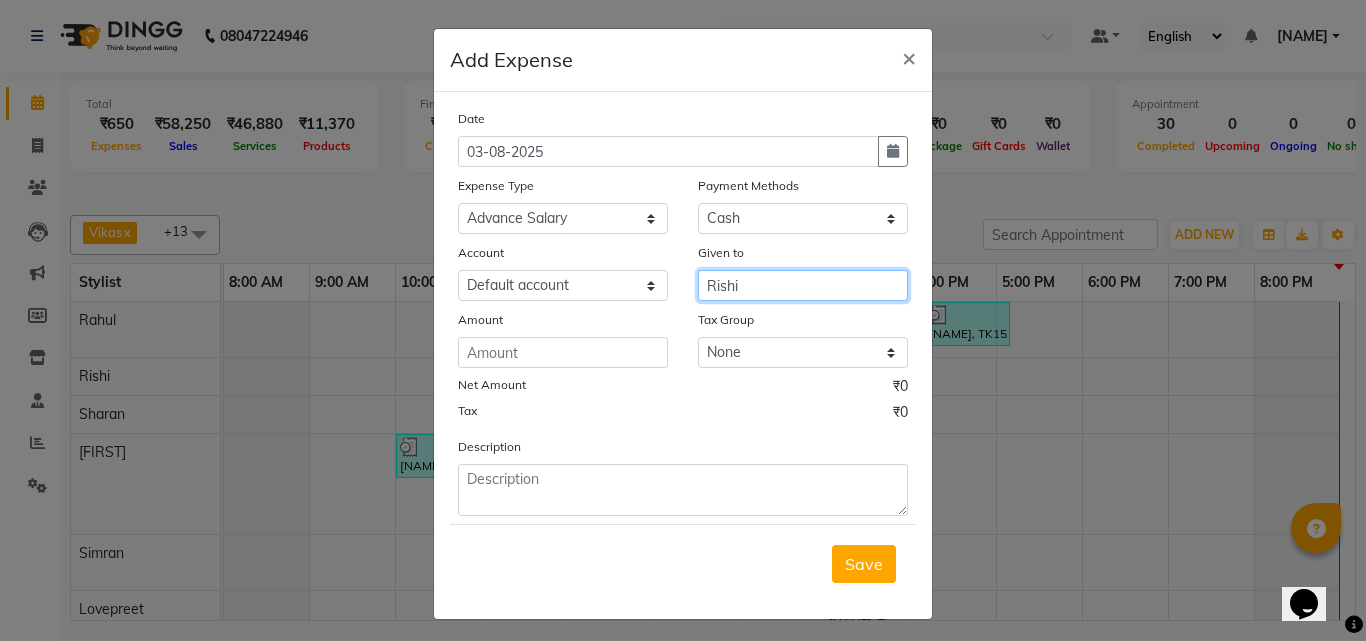 type on "Rishi" 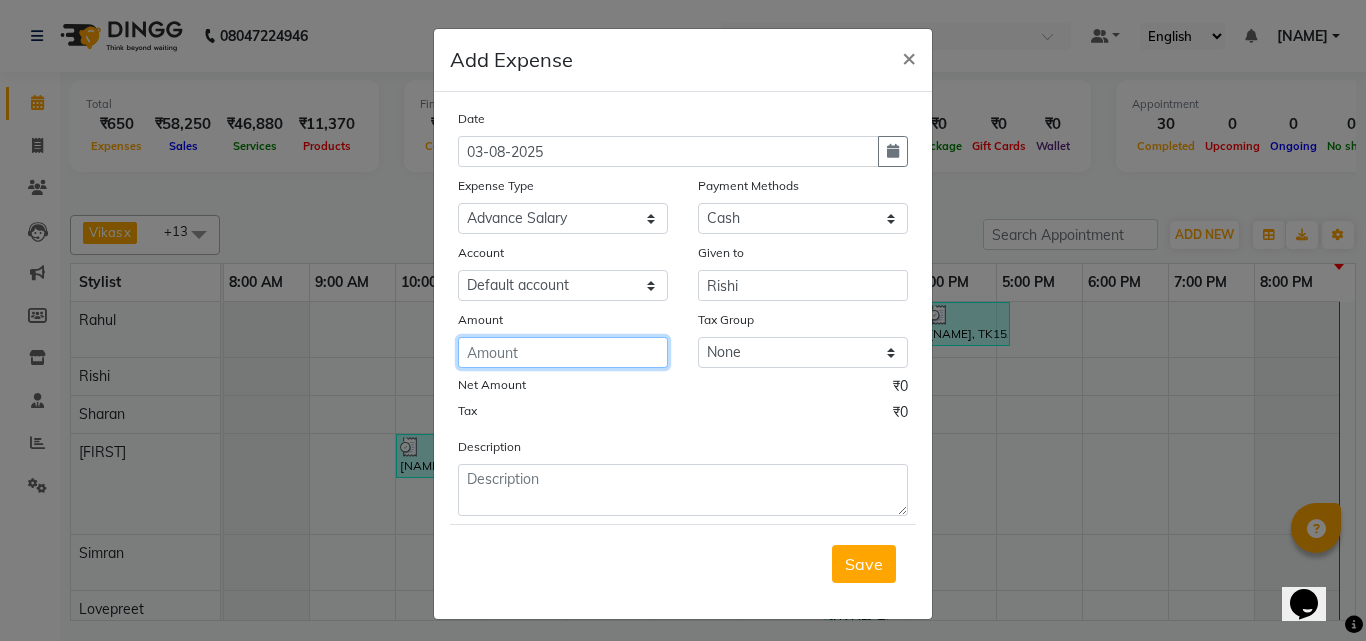 click 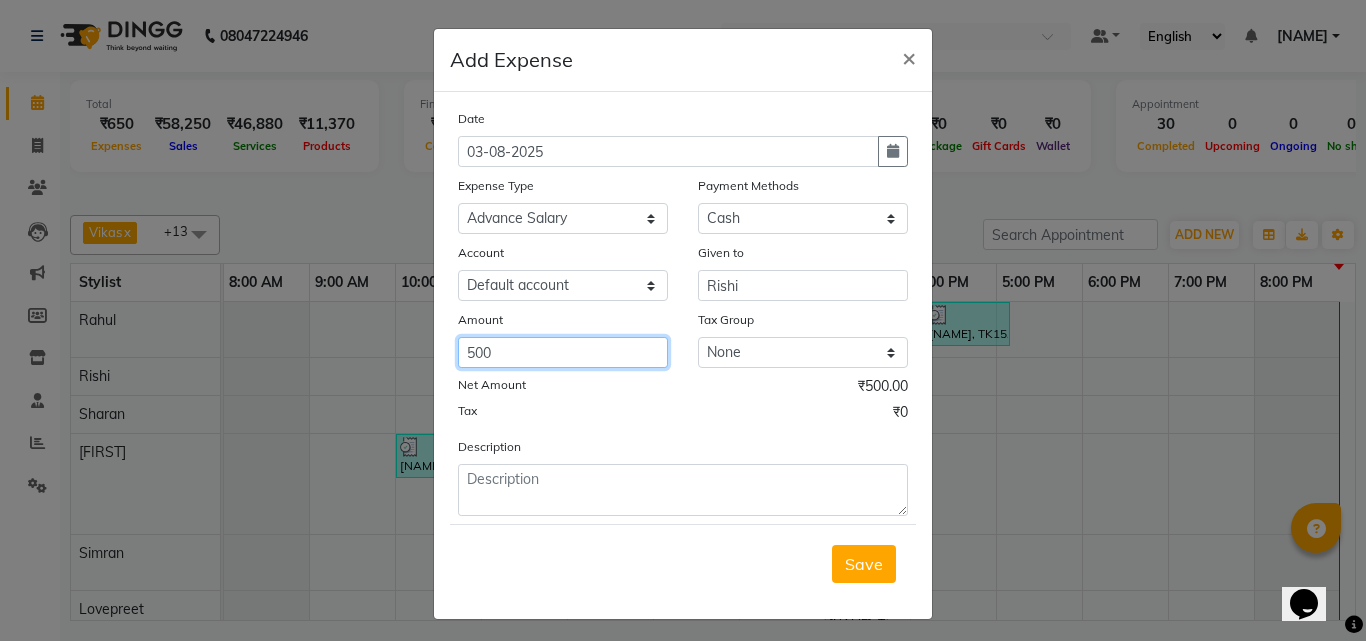 type on "500" 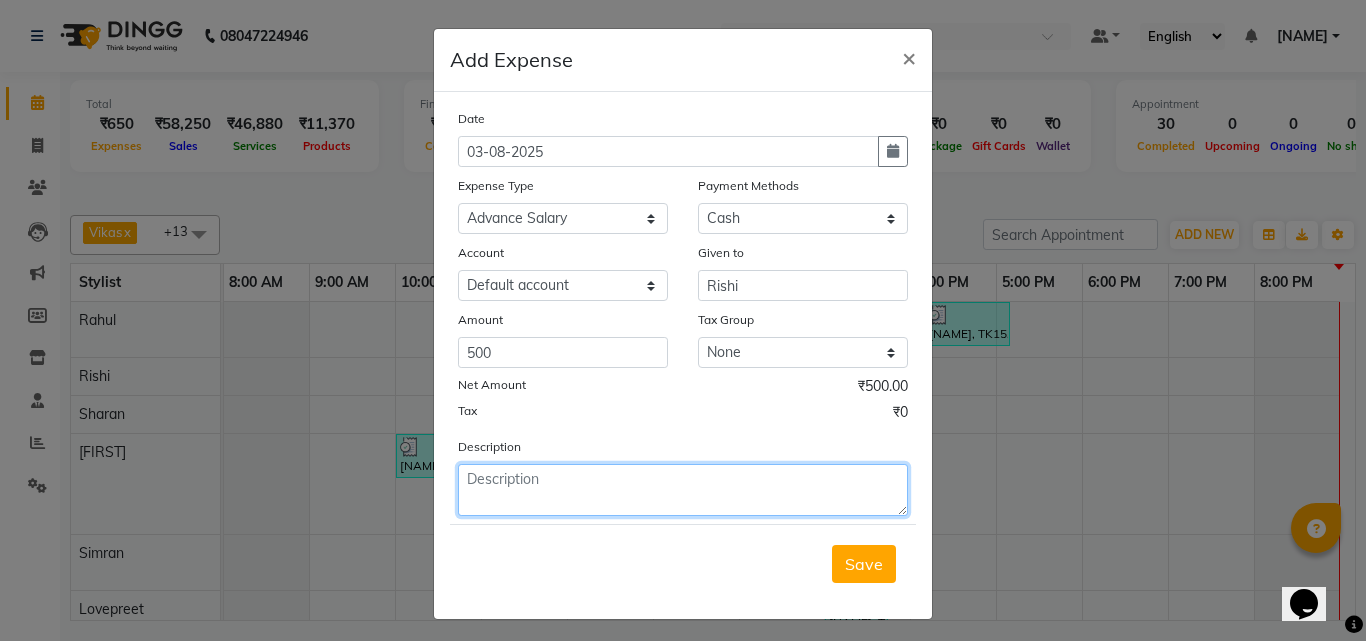 click 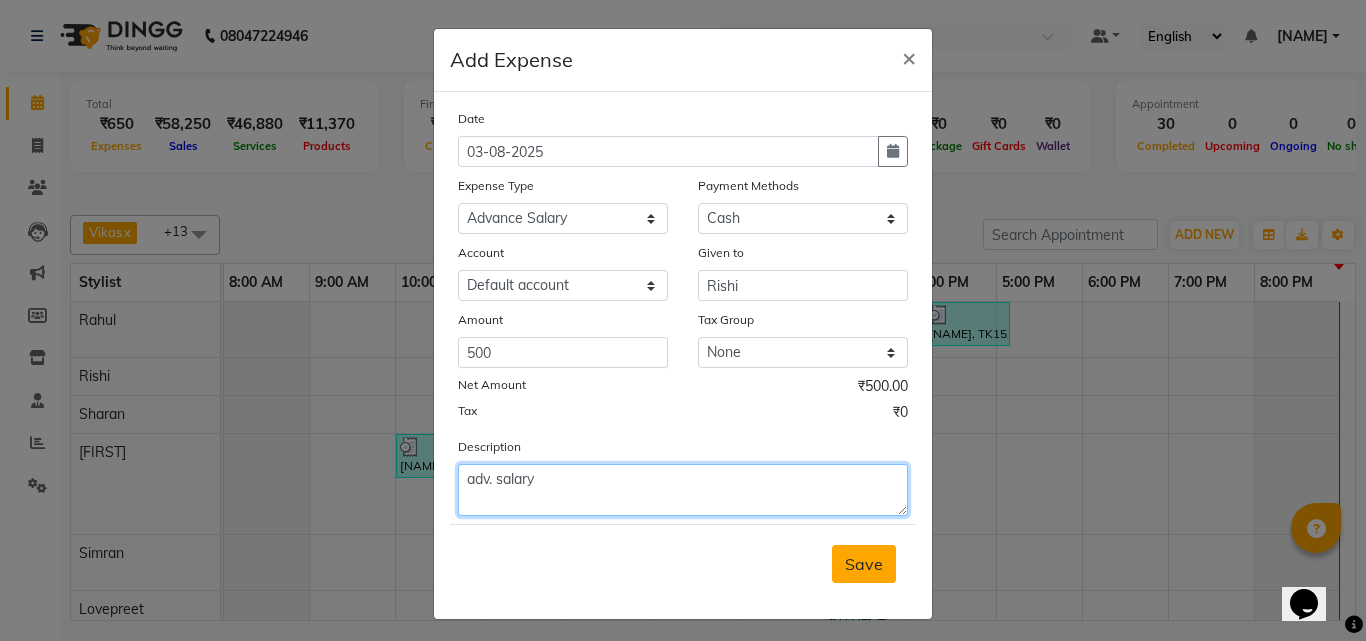 type on "adv. salary" 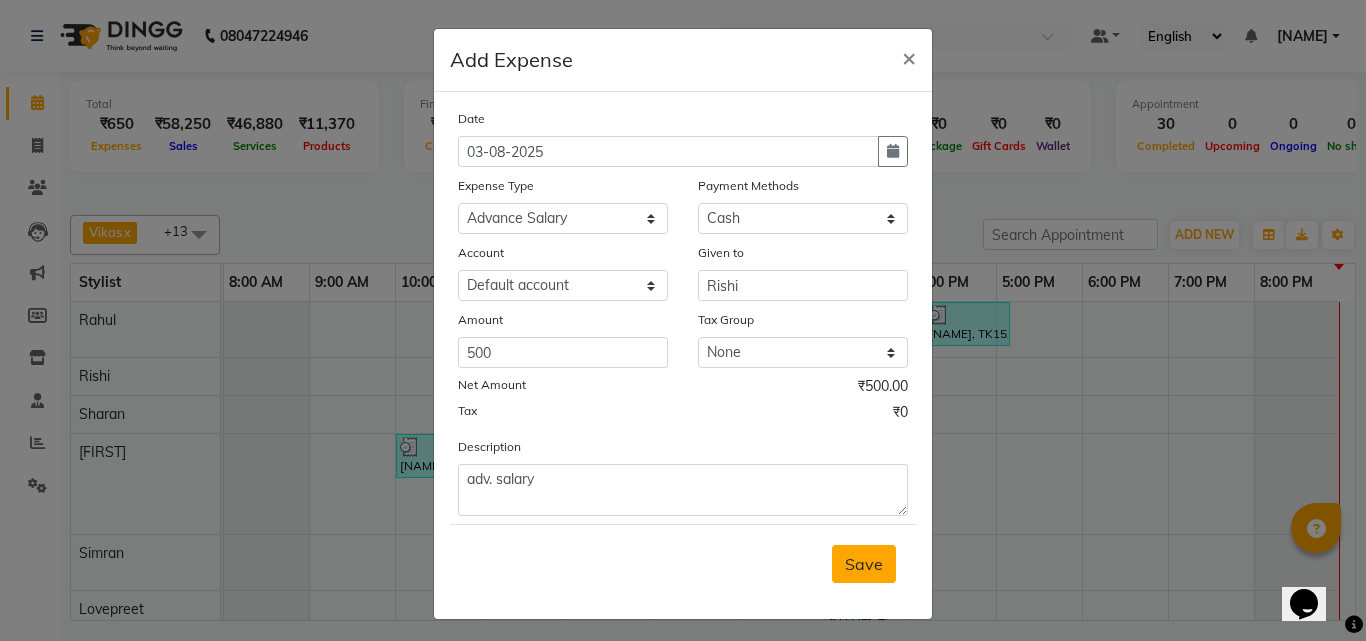 click on "Save" at bounding box center [864, 564] 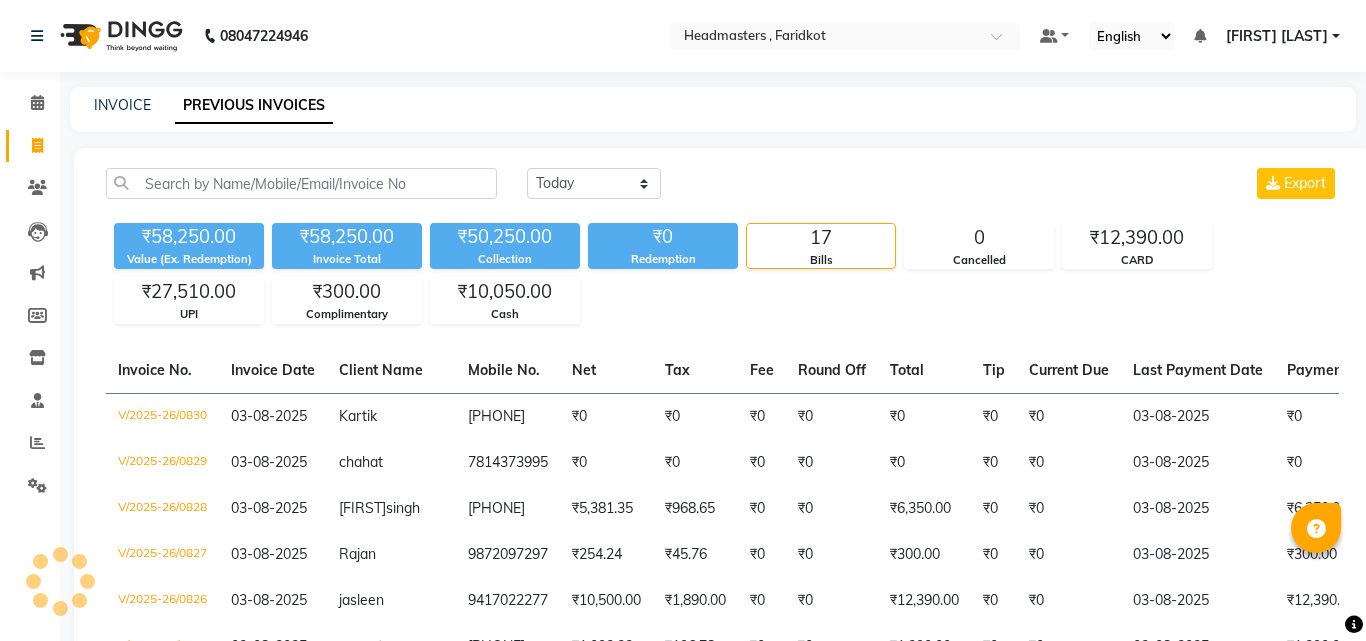 scroll, scrollTop: 0, scrollLeft: 0, axis: both 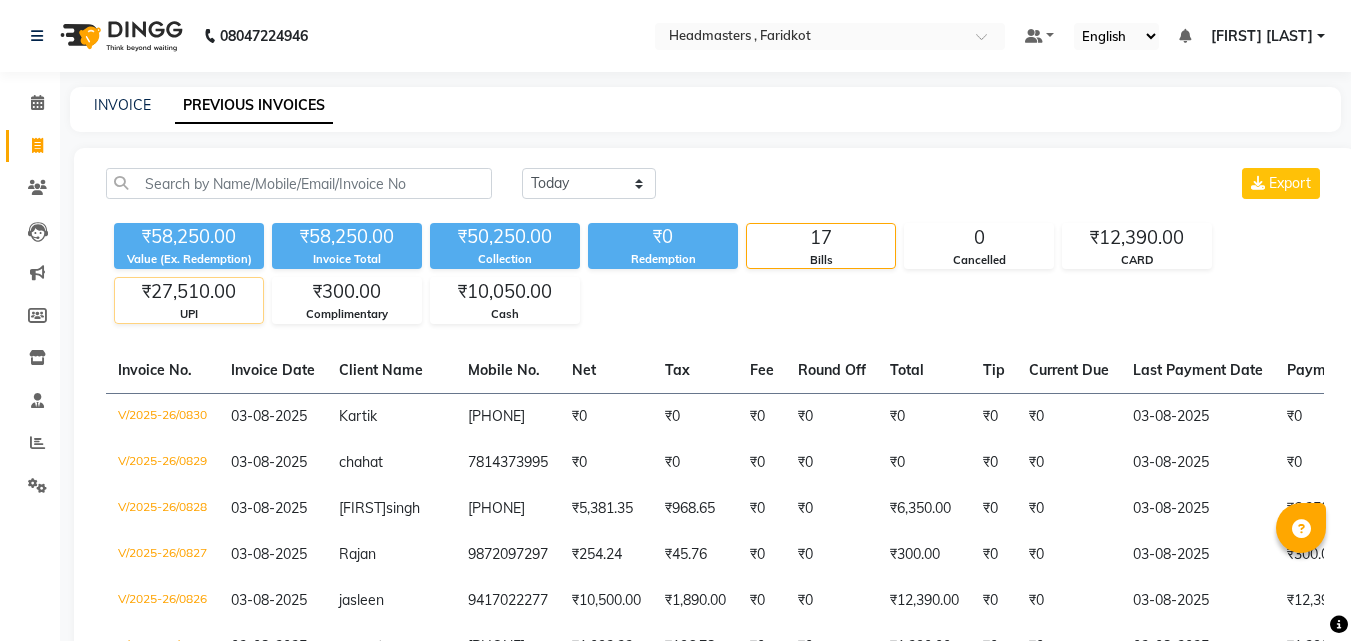 click on "₹27,510.00" 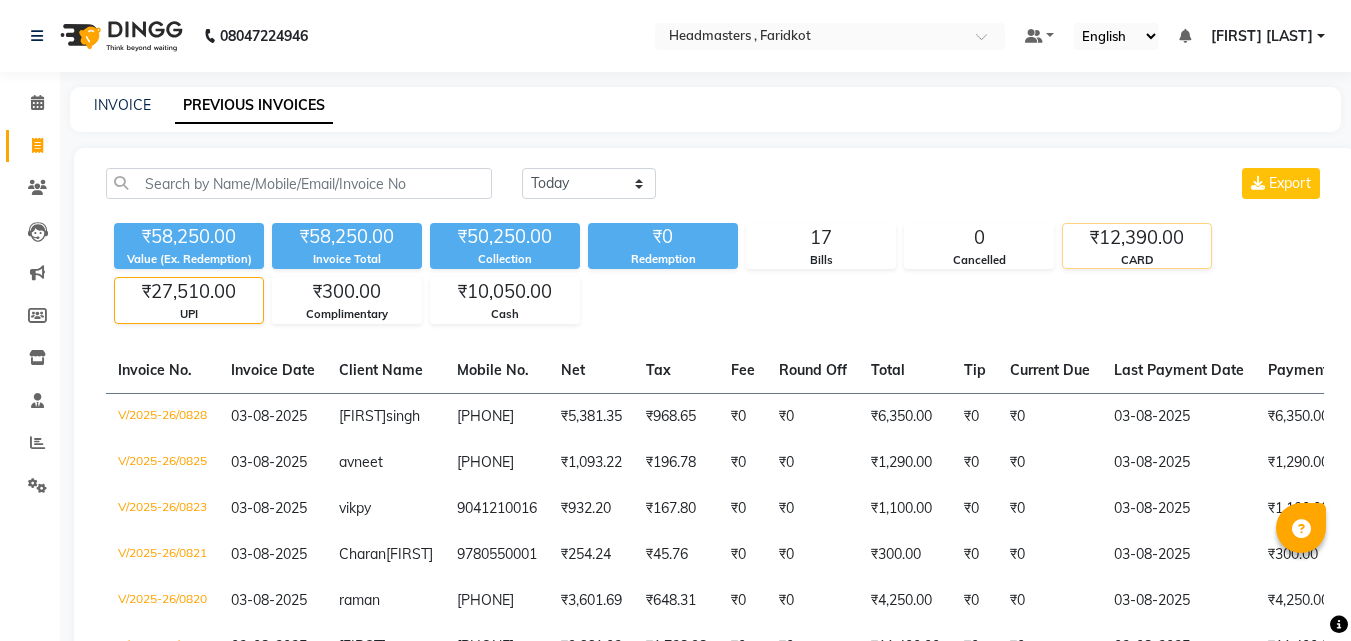 click on "CARD" 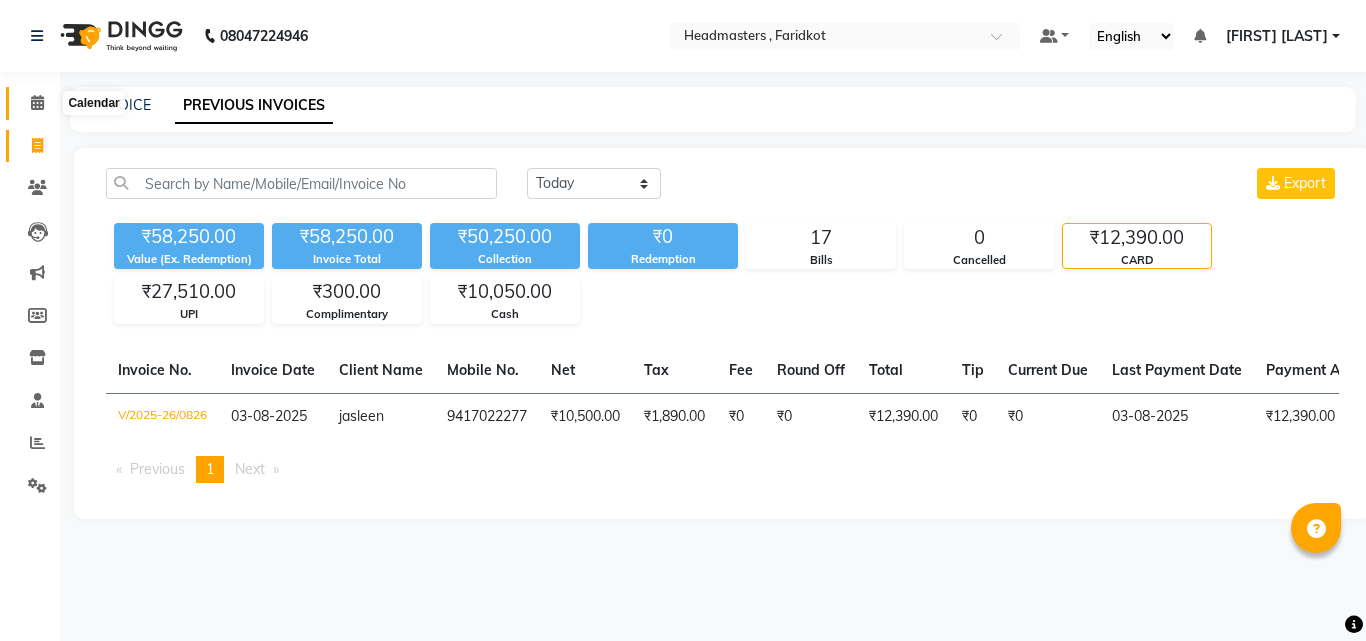 click 